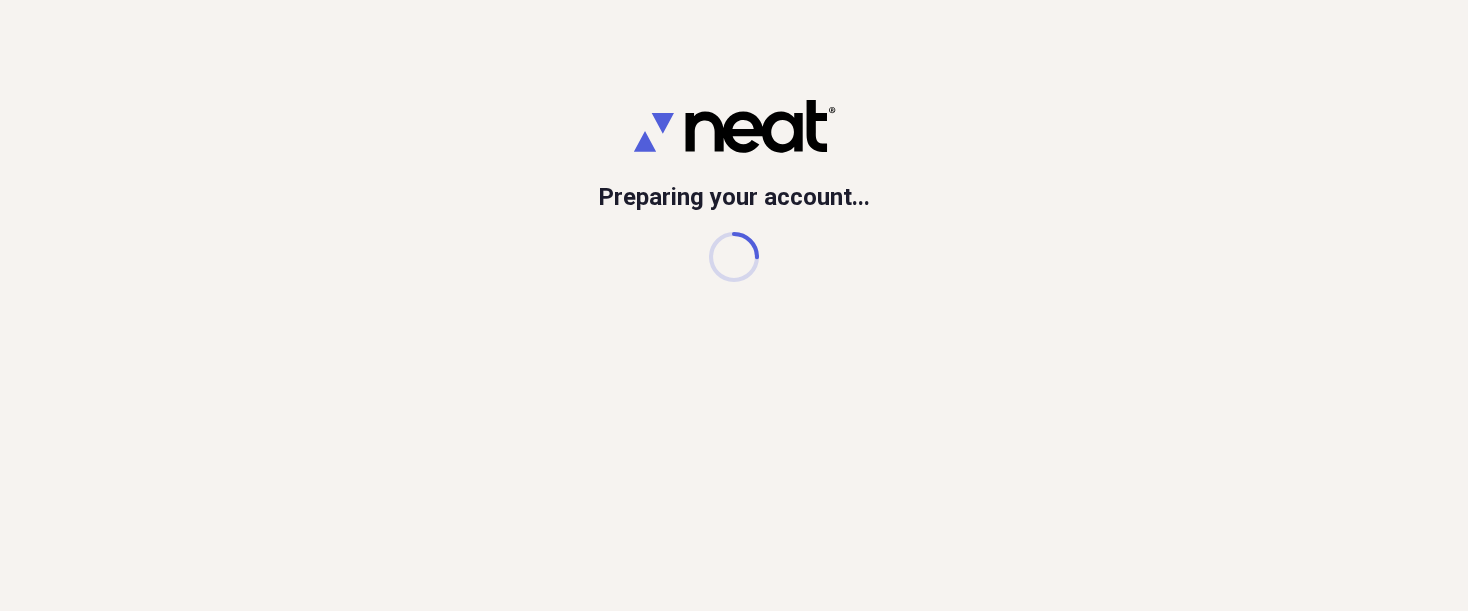 scroll, scrollTop: 0, scrollLeft: 0, axis: both 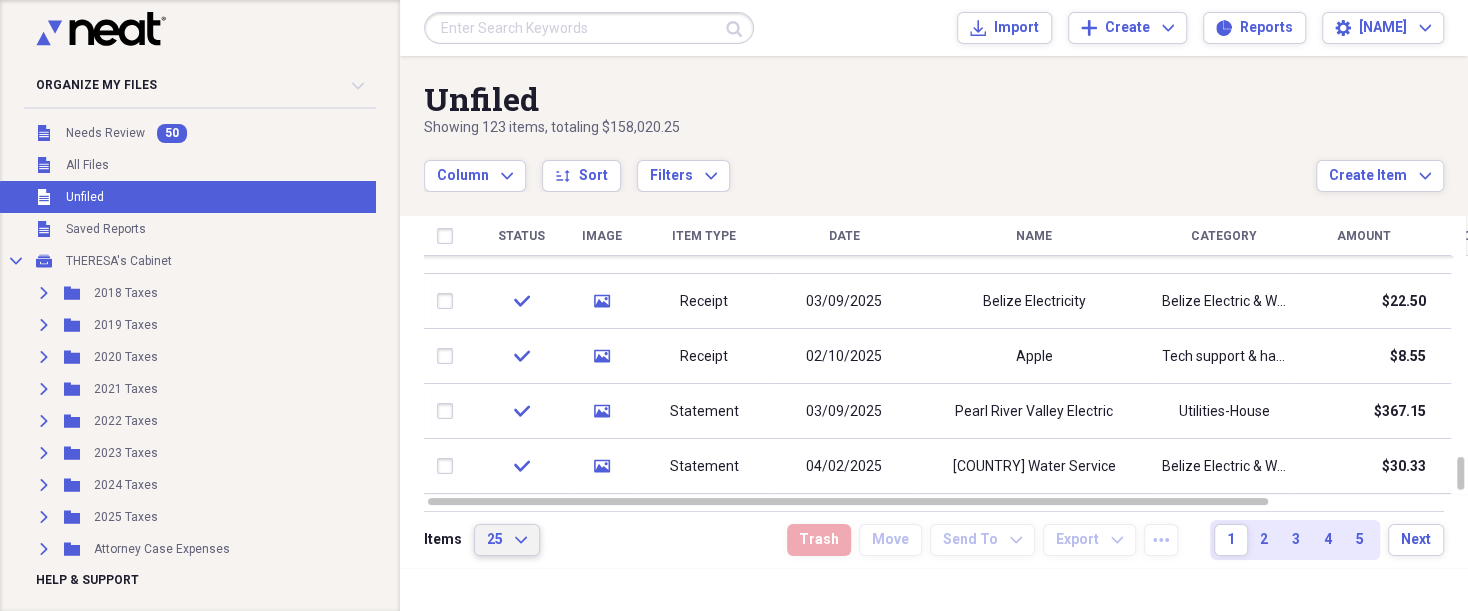 click on "Expand" 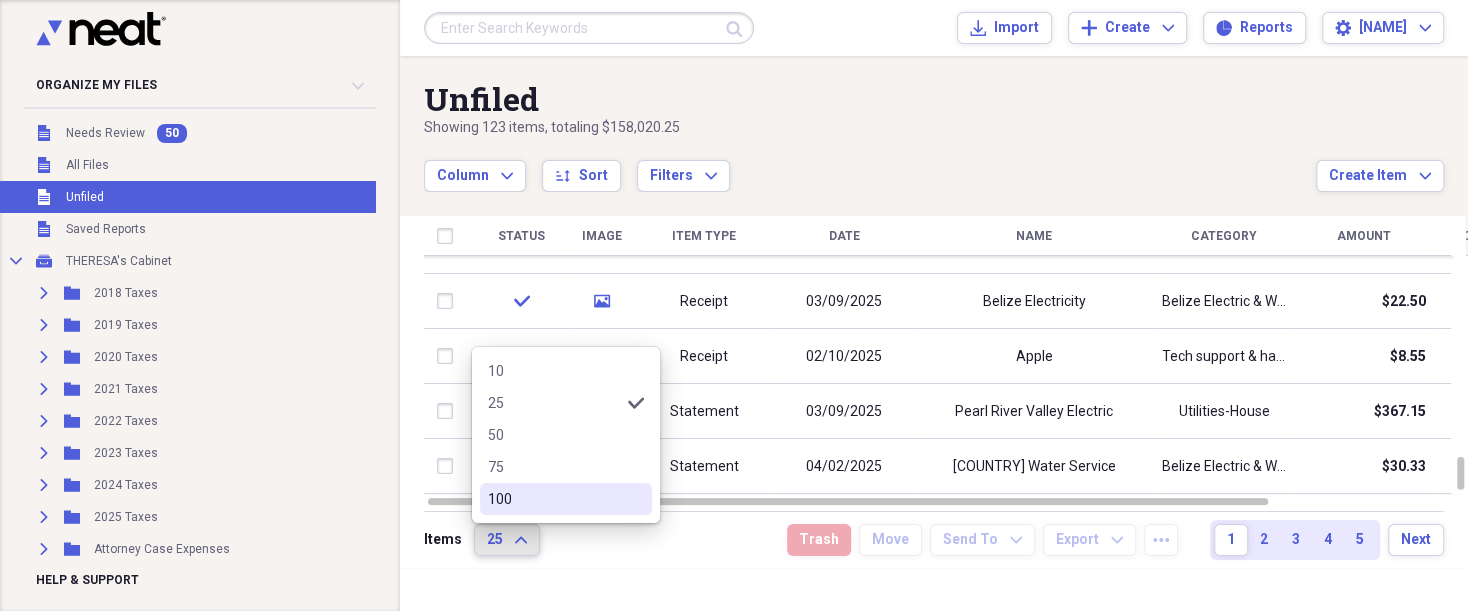 click on "100" at bounding box center (554, 499) 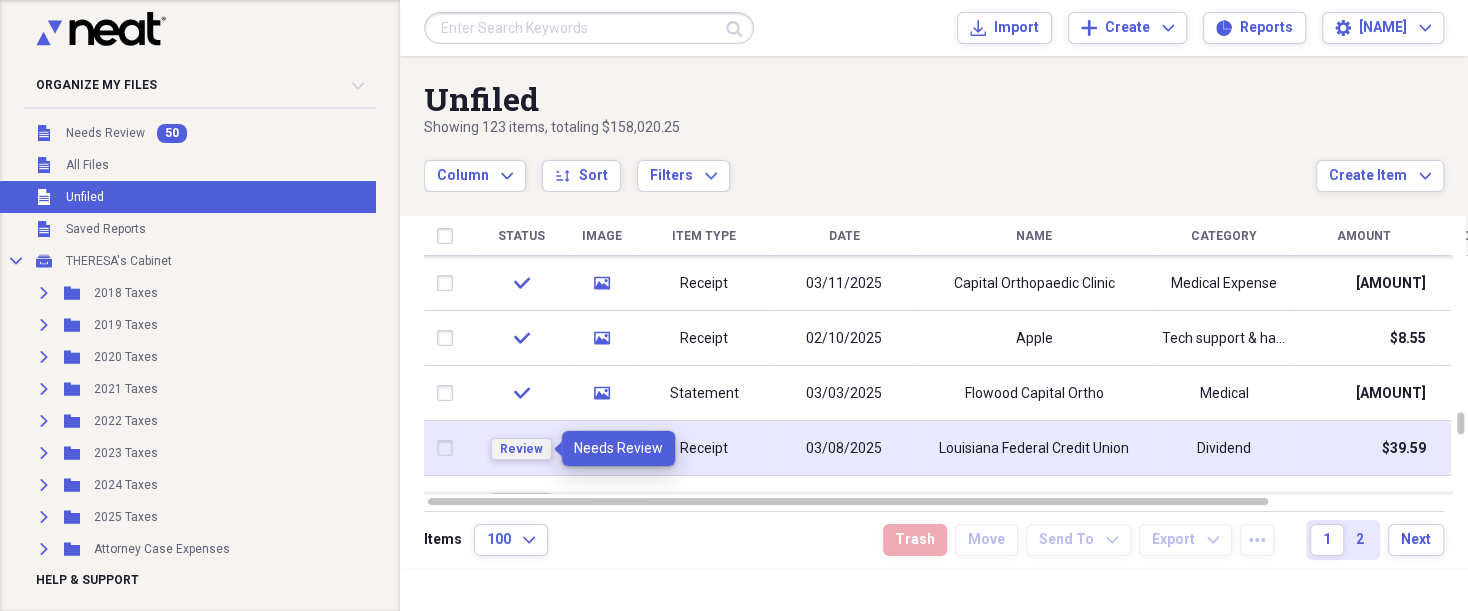 click on "Review" at bounding box center (521, 449) 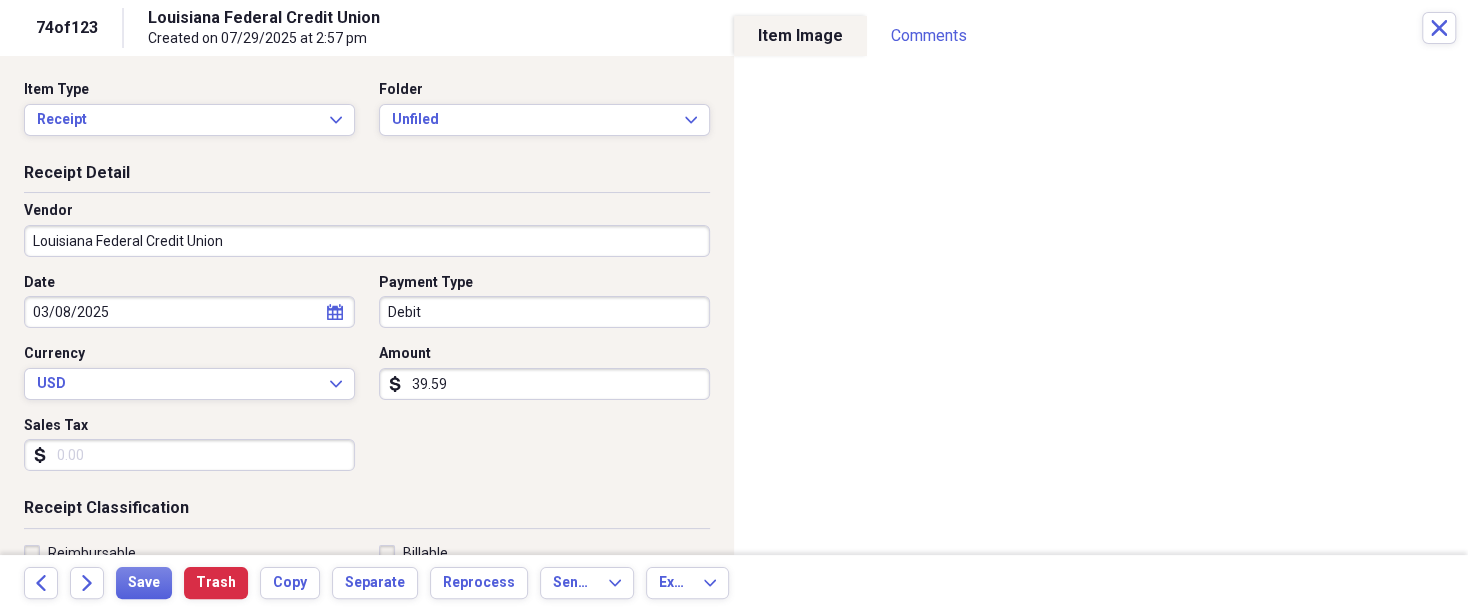 click on "Louisiana Federal Credit Union" at bounding box center (367, 241) 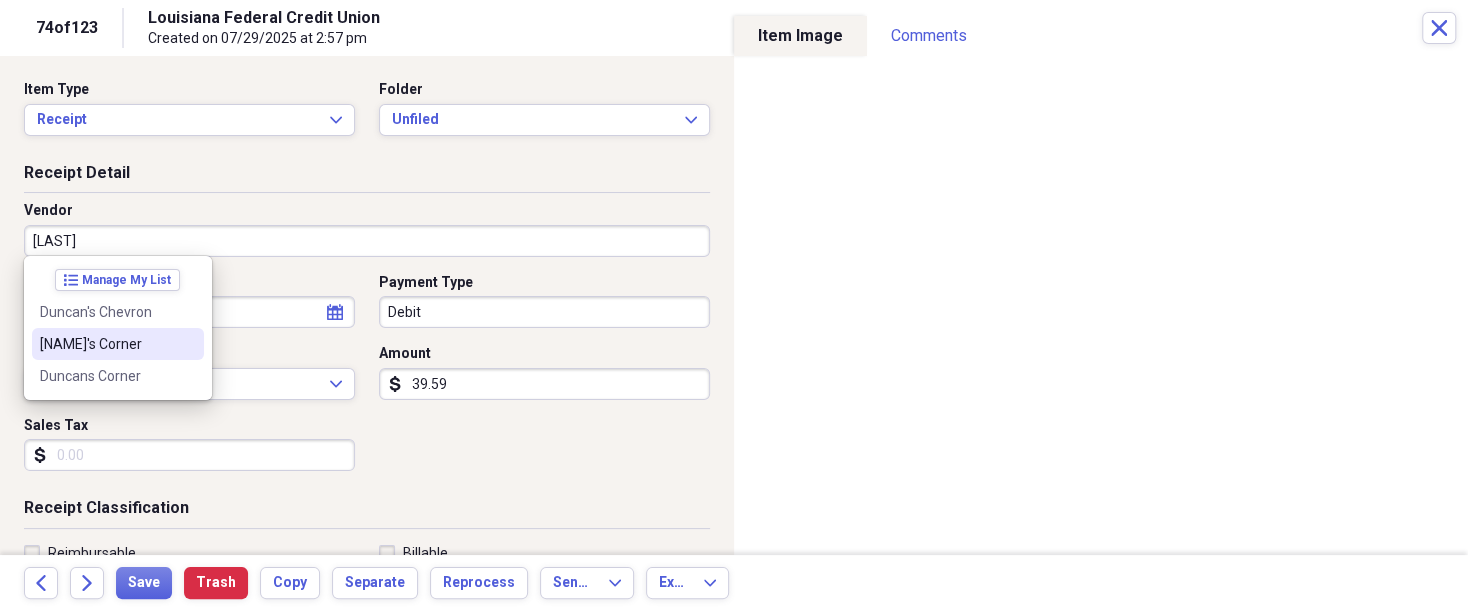 click on "[NAME]'s Corner" at bounding box center (106, 344) 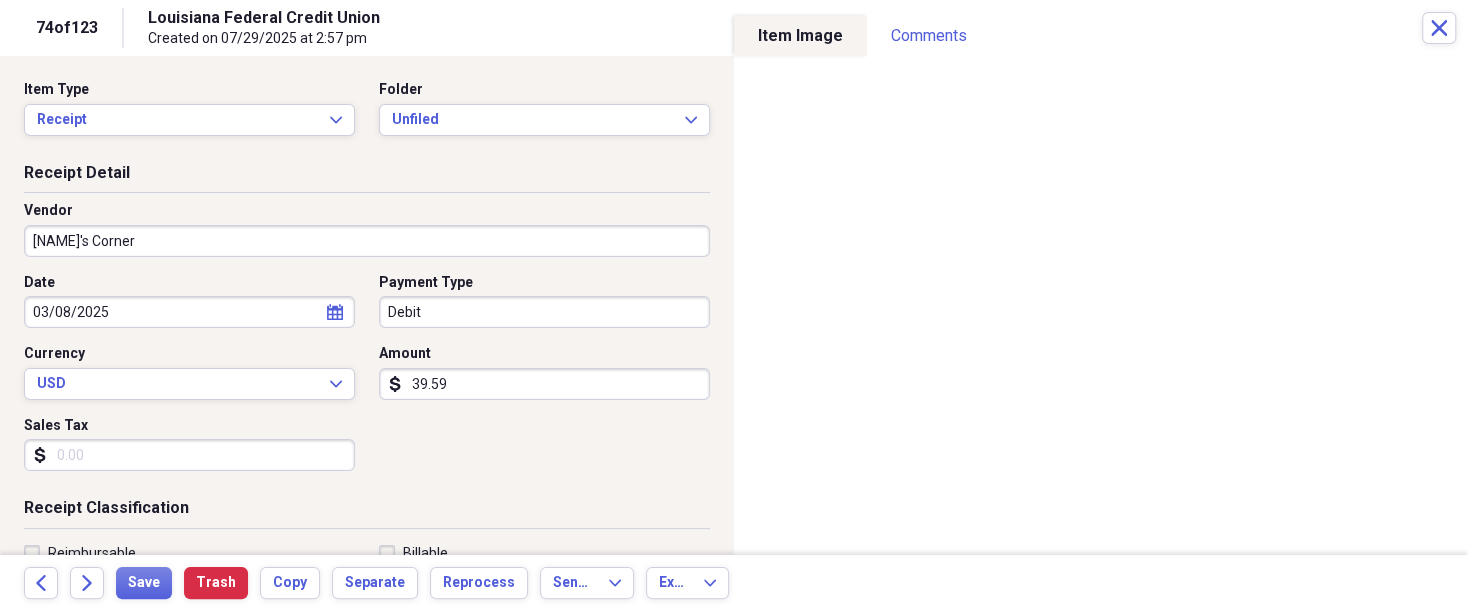 type on "Grocery Store" 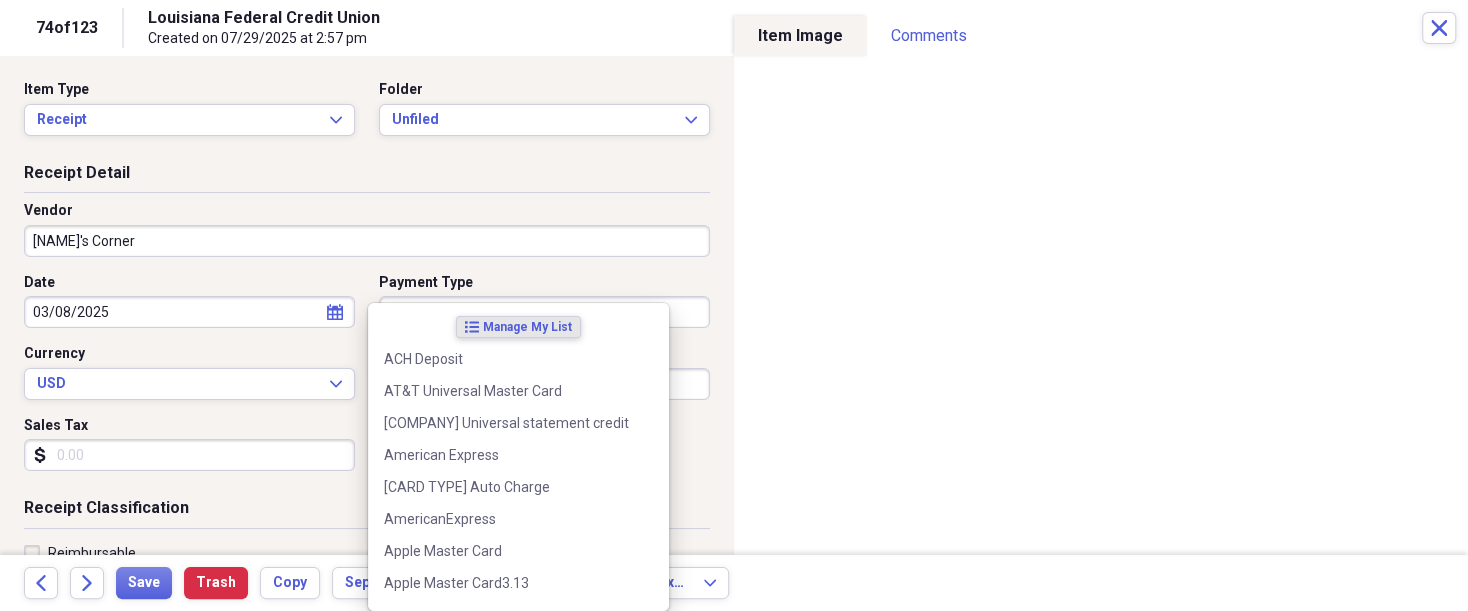 click on "Debit" at bounding box center [544, 312] 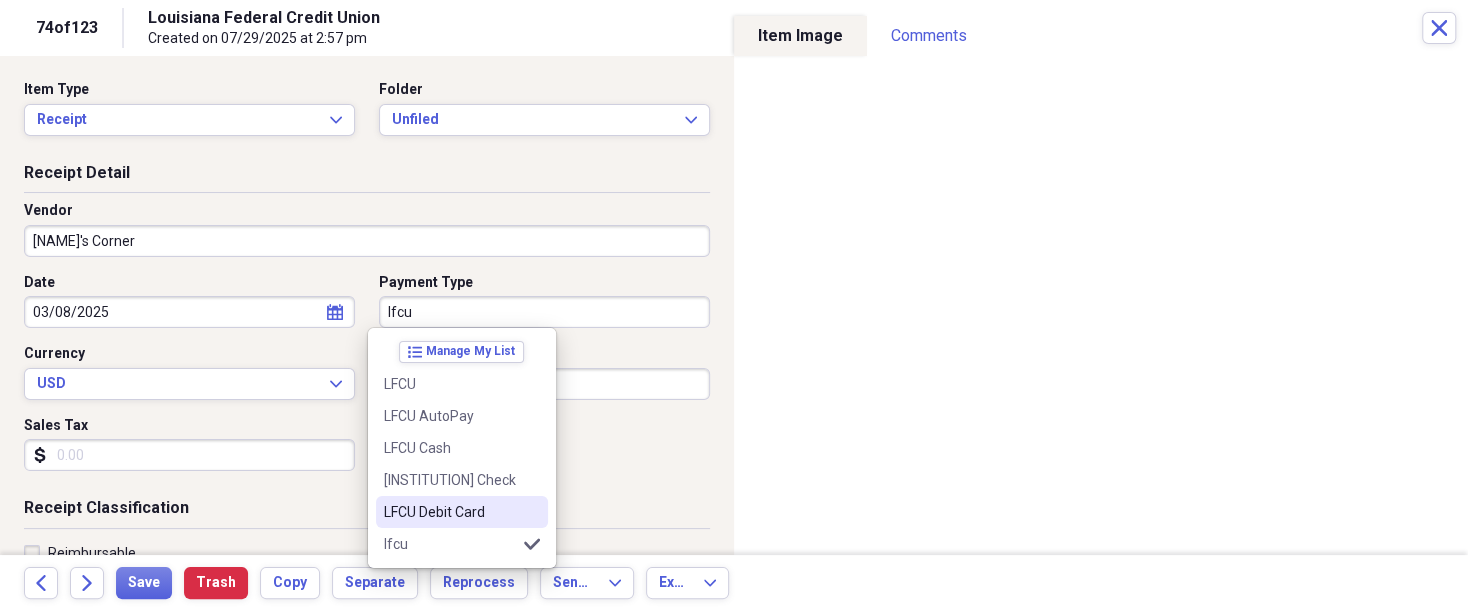 click on "LFCU Debit Card" at bounding box center [450, 512] 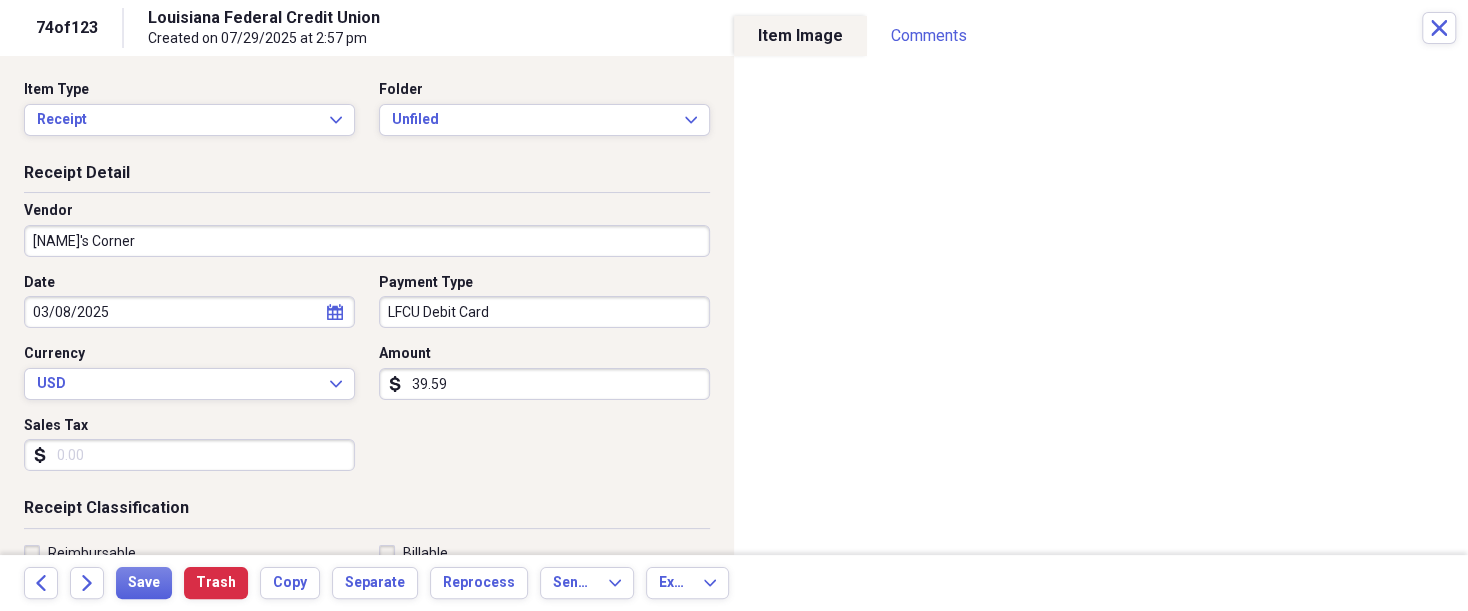 click on "Sales Tax" at bounding box center [189, 455] 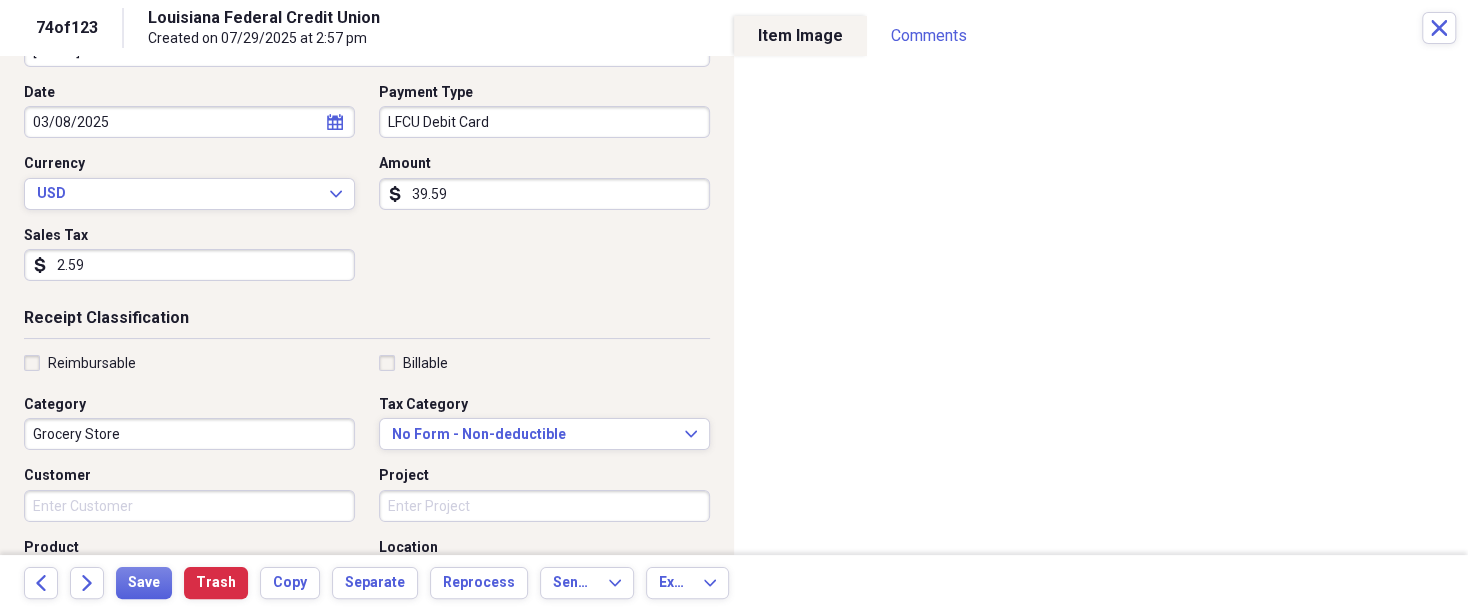 scroll, scrollTop: 200, scrollLeft: 0, axis: vertical 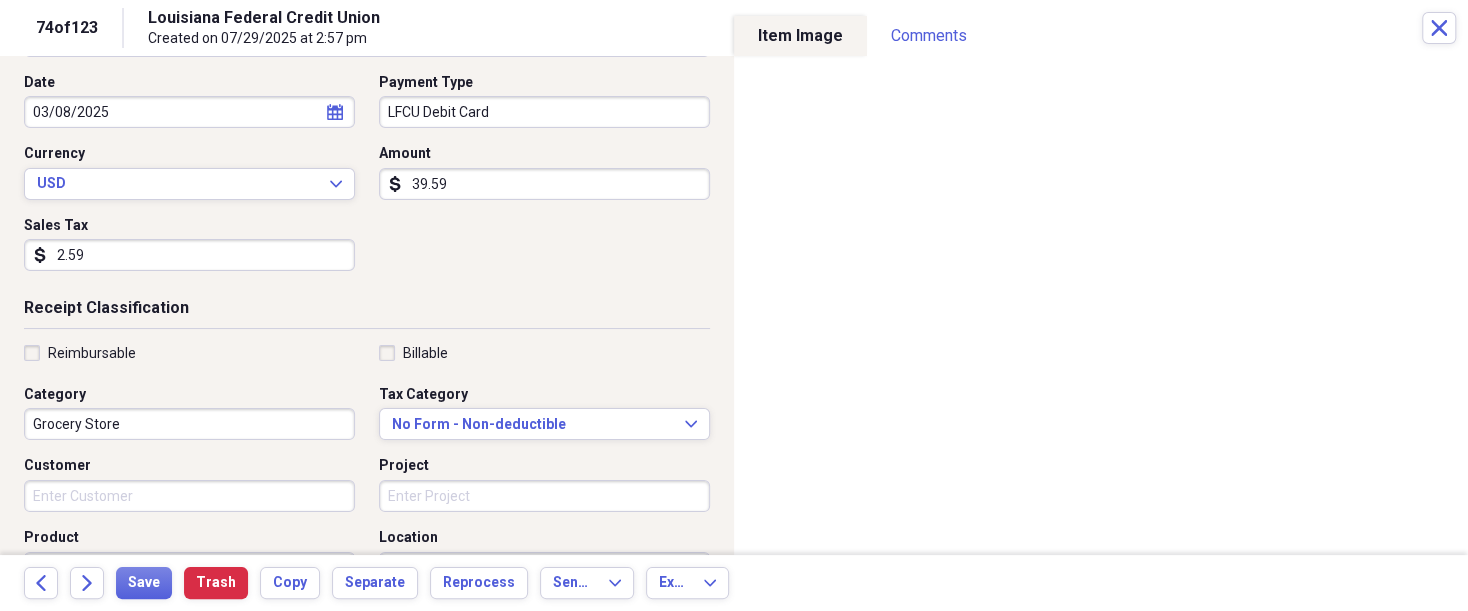 type on "2.59" 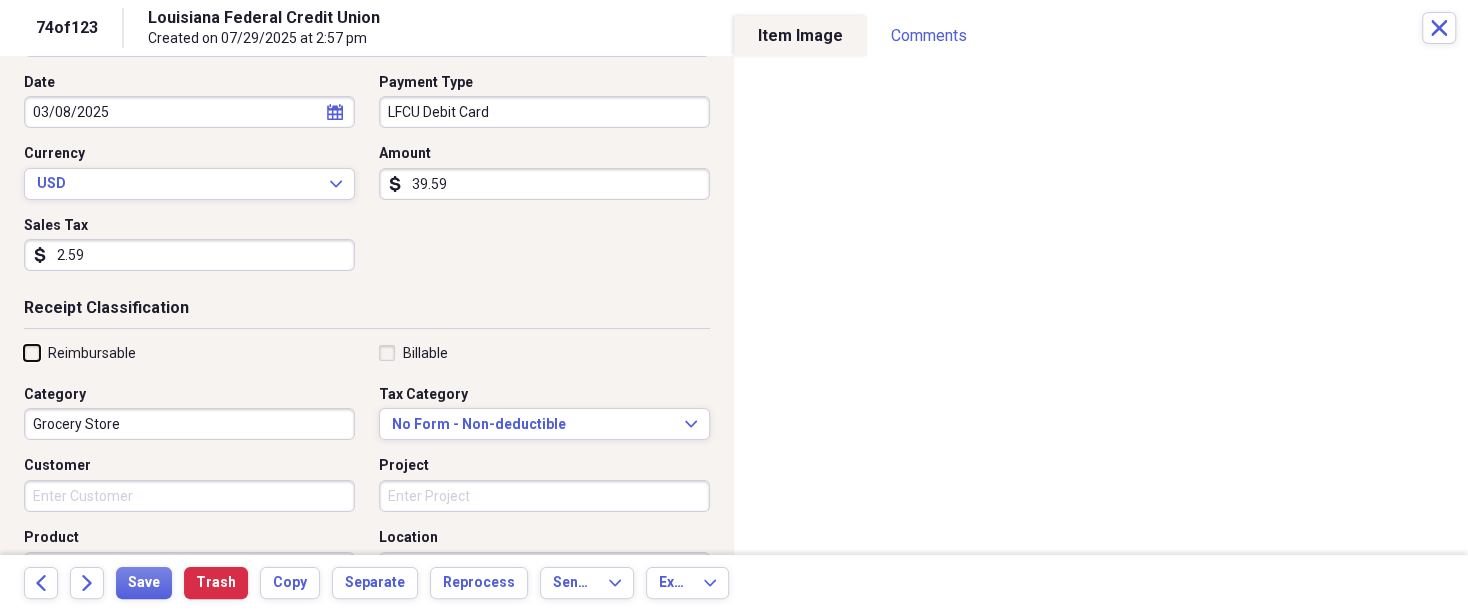 click on "Reimbursable" at bounding box center (24, 352) 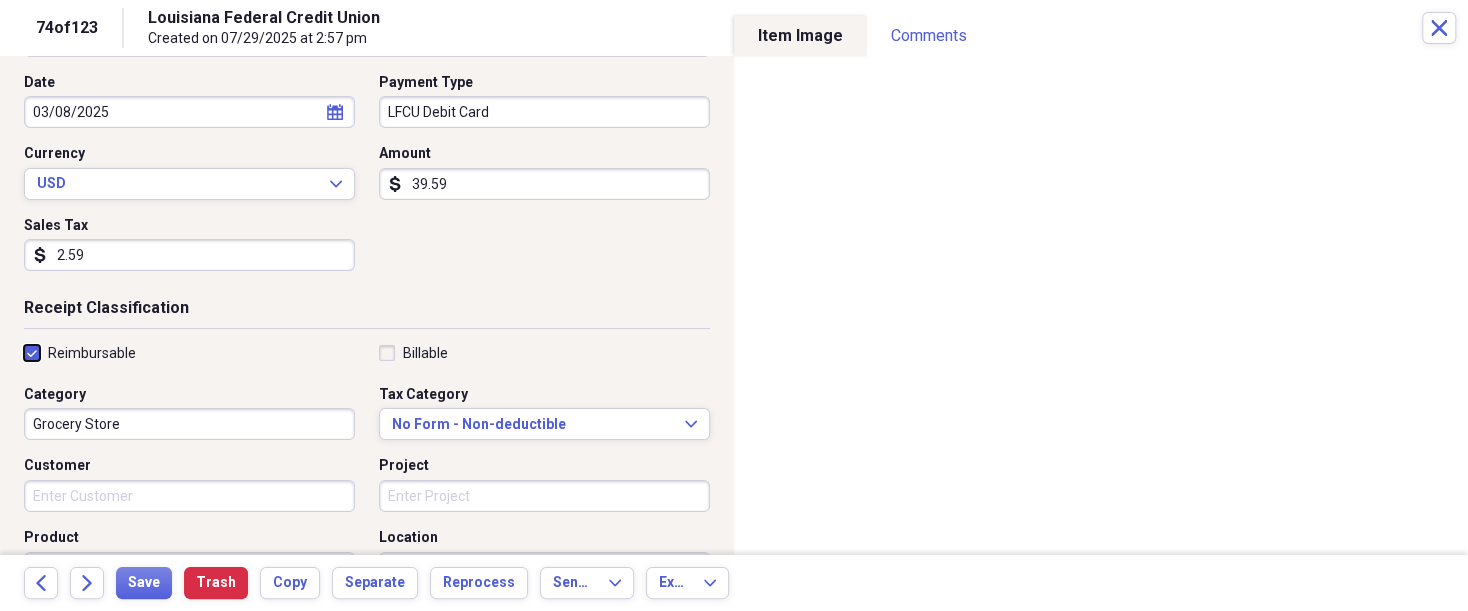 checkbox on "true" 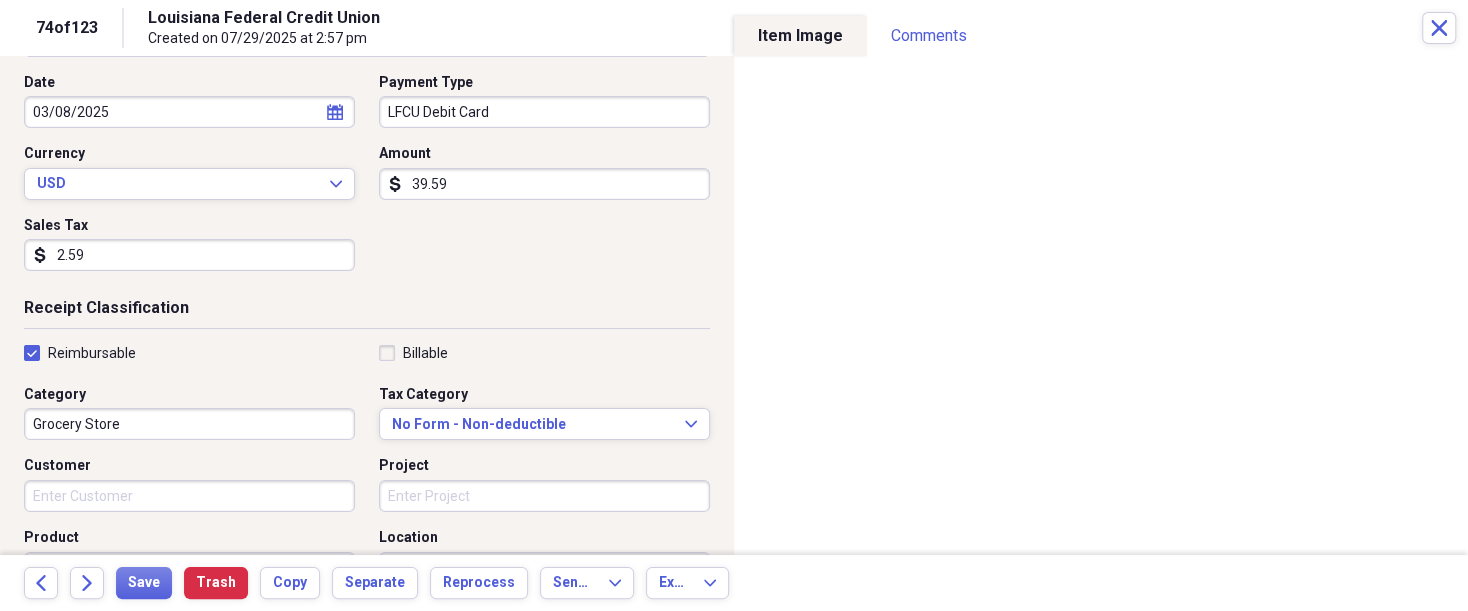 click on "Project" at bounding box center [544, 496] 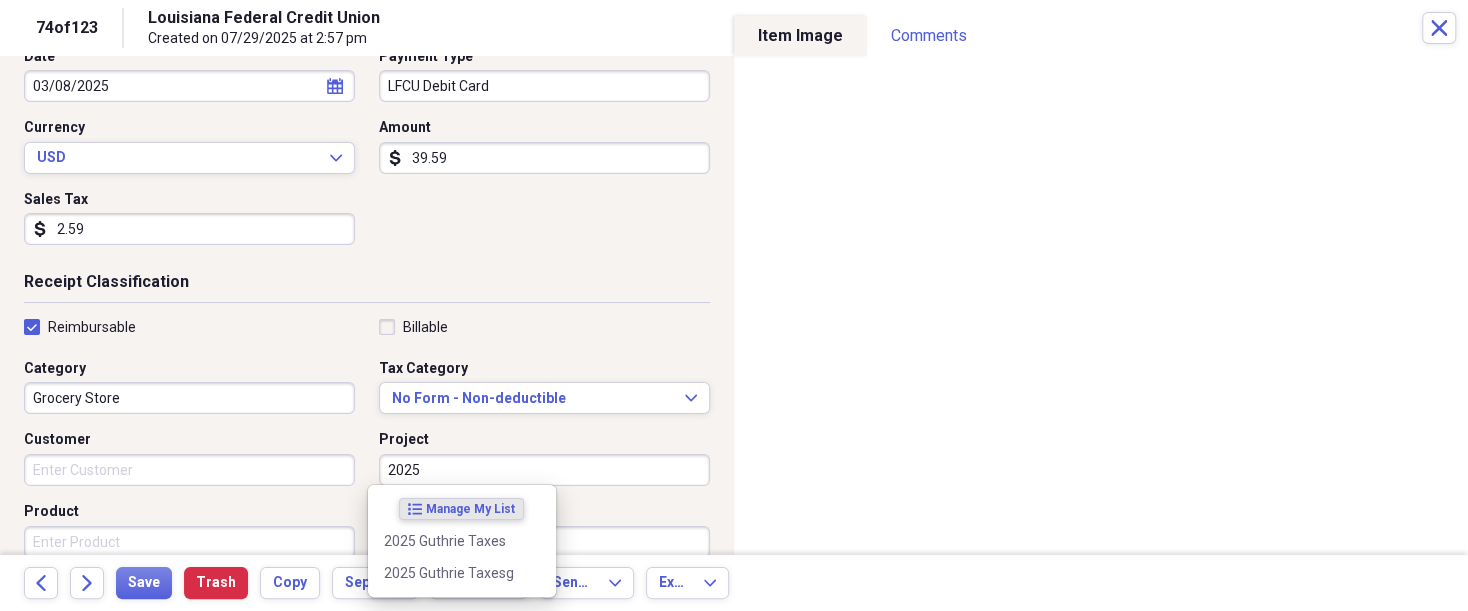 scroll, scrollTop: 250, scrollLeft: 0, axis: vertical 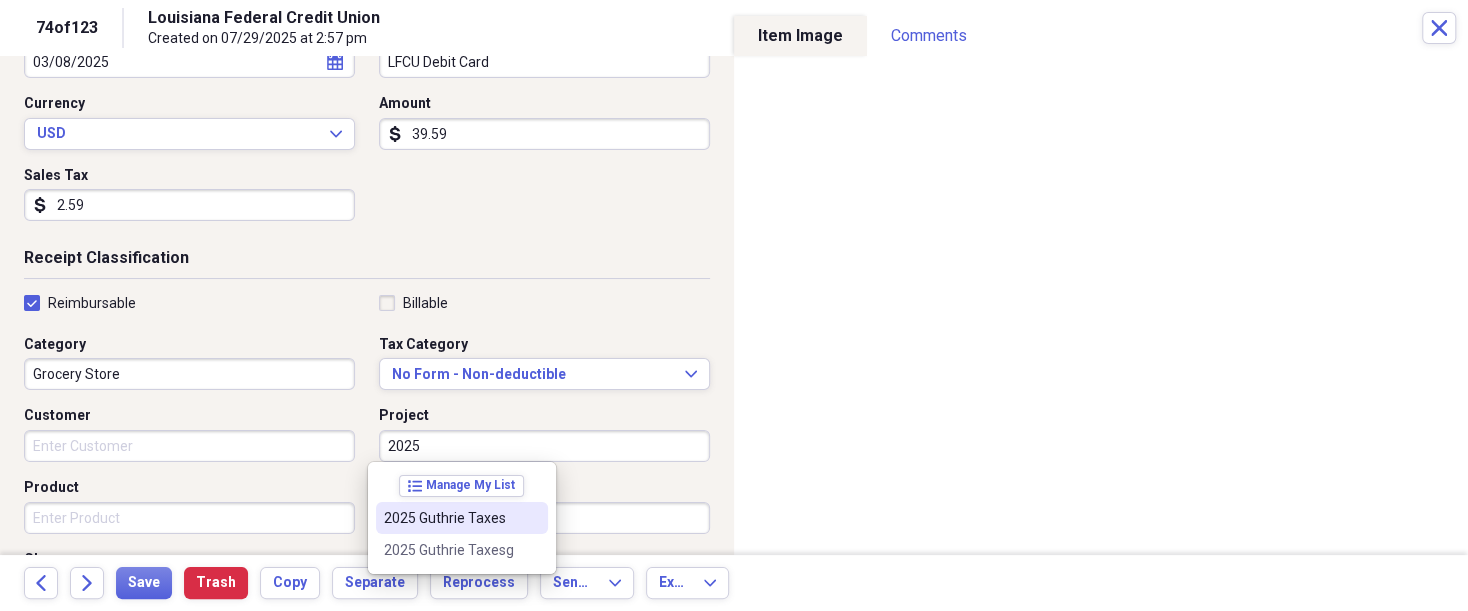 click on "2025 Guthrie Taxes" at bounding box center (450, 518) 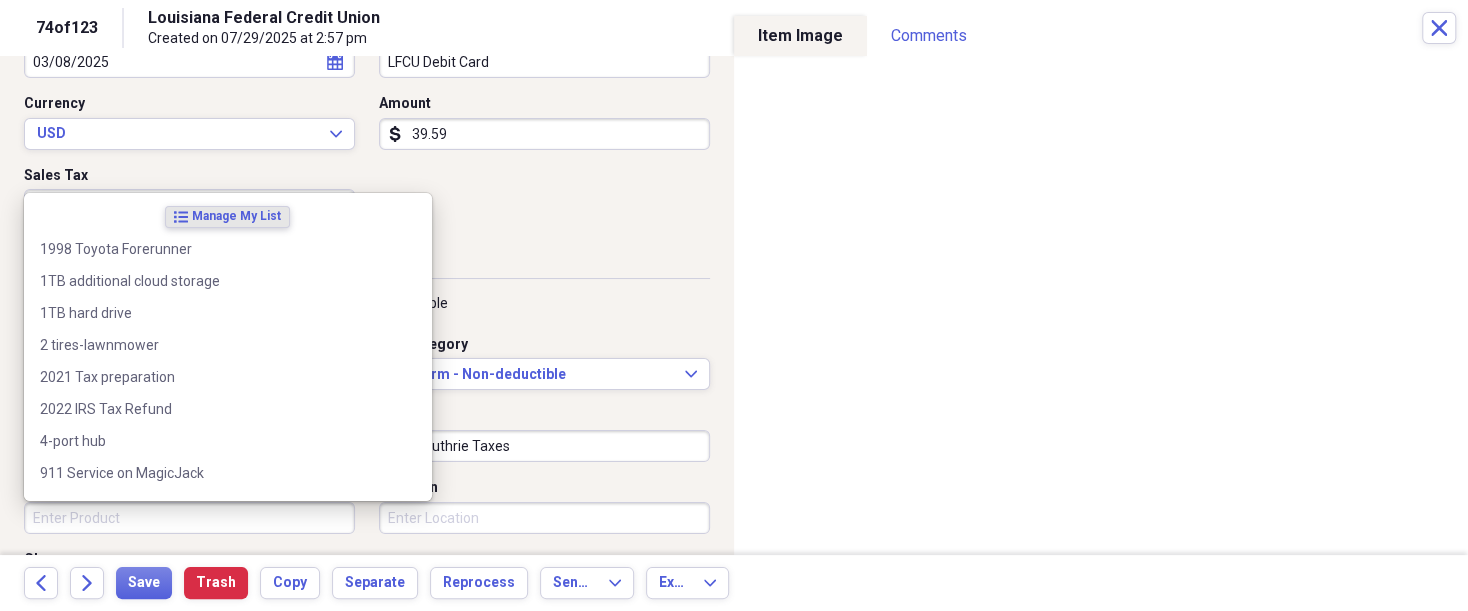 click on "Product" at bounding box center (189, 518) 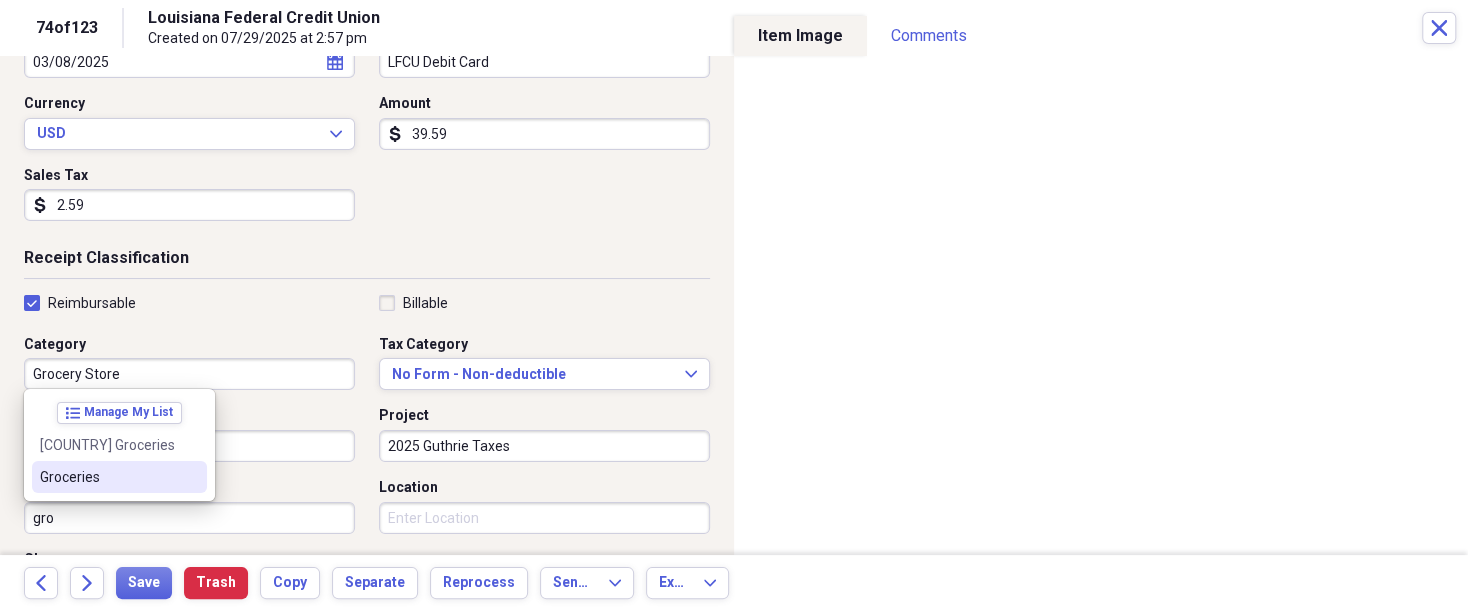 click on "Groceries" at bounding box center [107, 477] 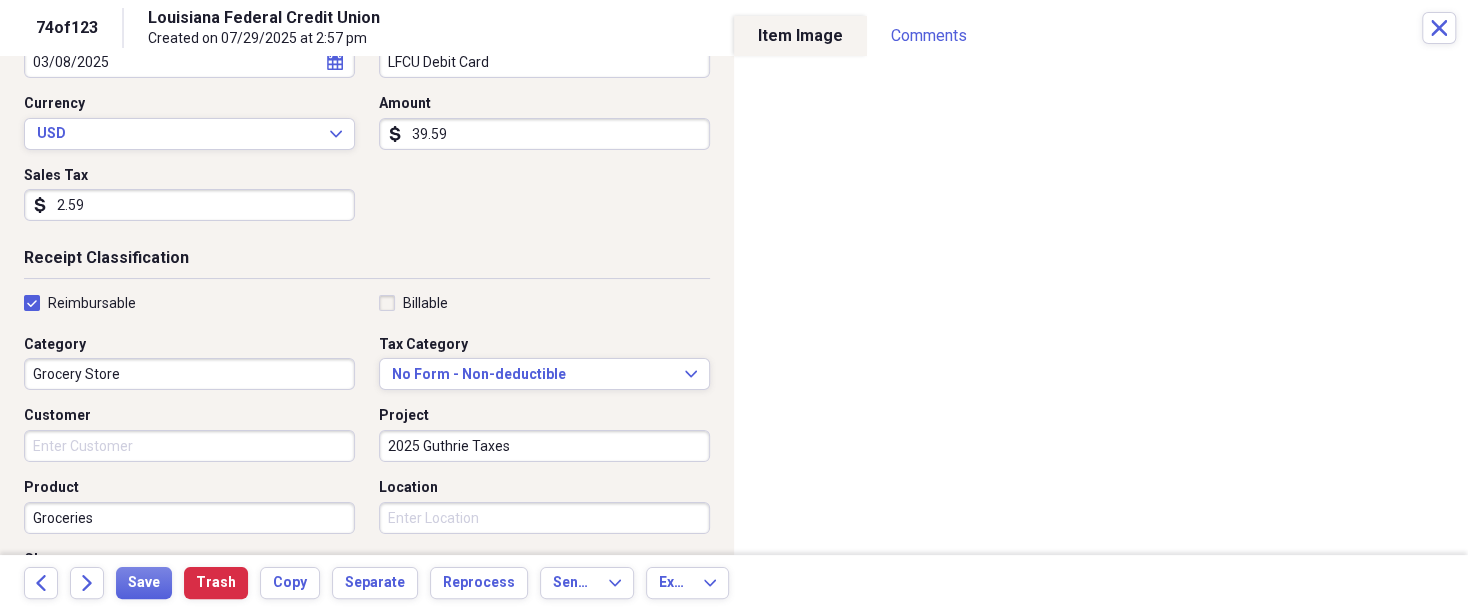 scroll, scrollTop: 300, scrollLeft: 0, axis: vertical 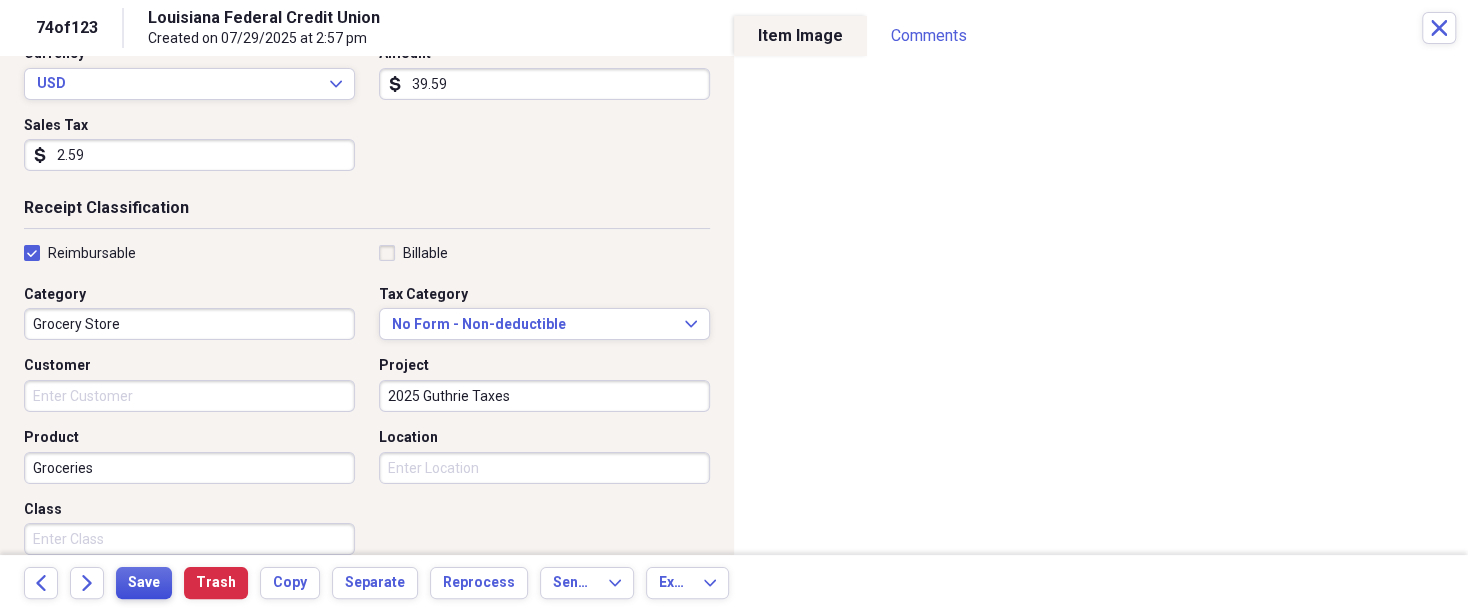 click on "Save" at bounding box center [144, 583] 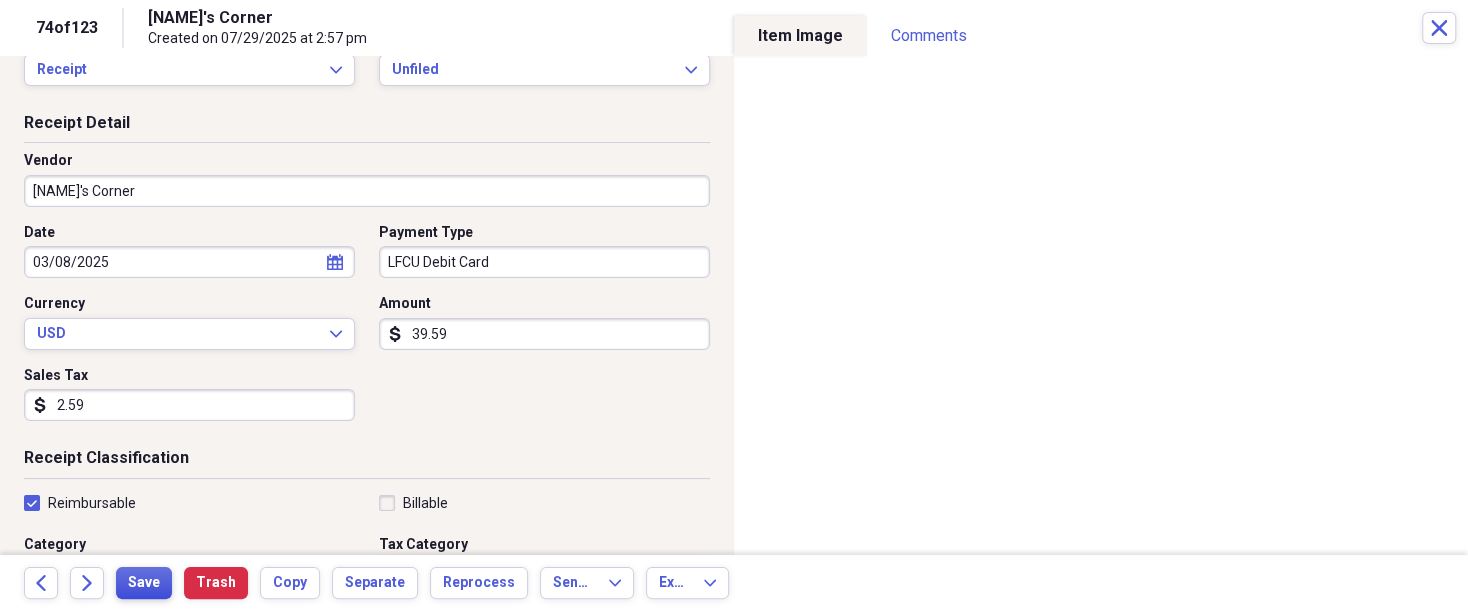 scroll, scrollTop: 0, scrollLeft: 0, axis: both 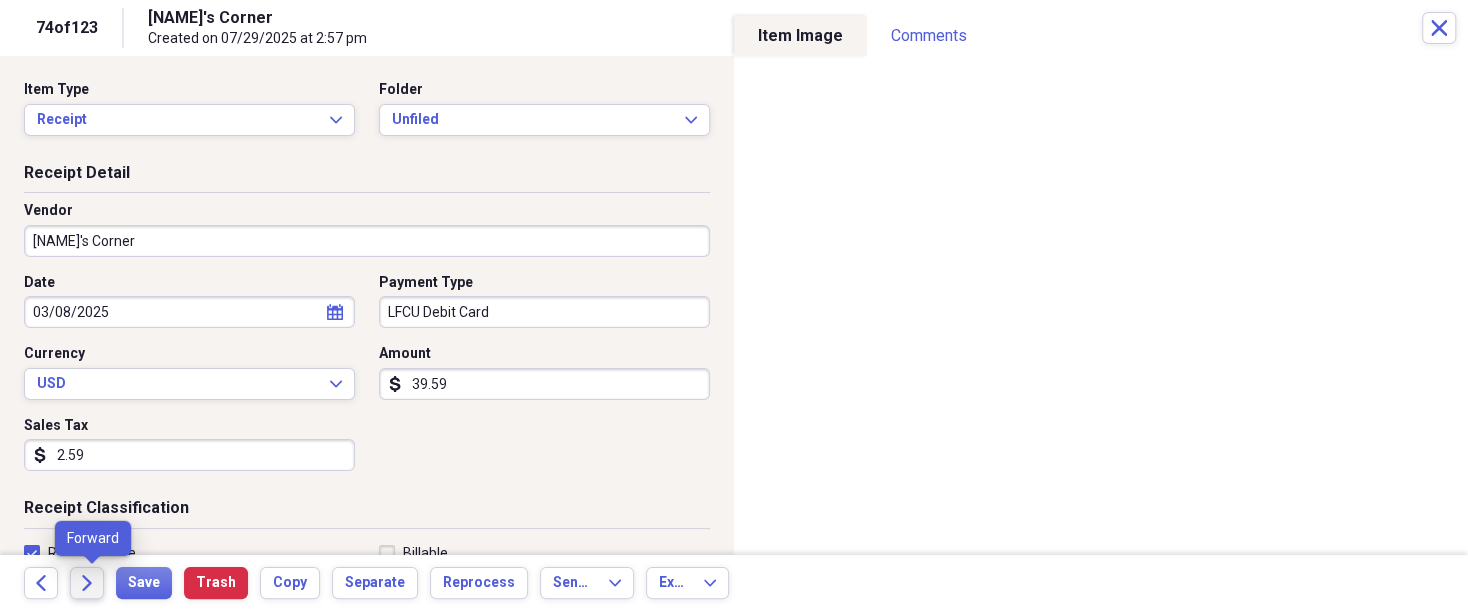 click on "Forward" 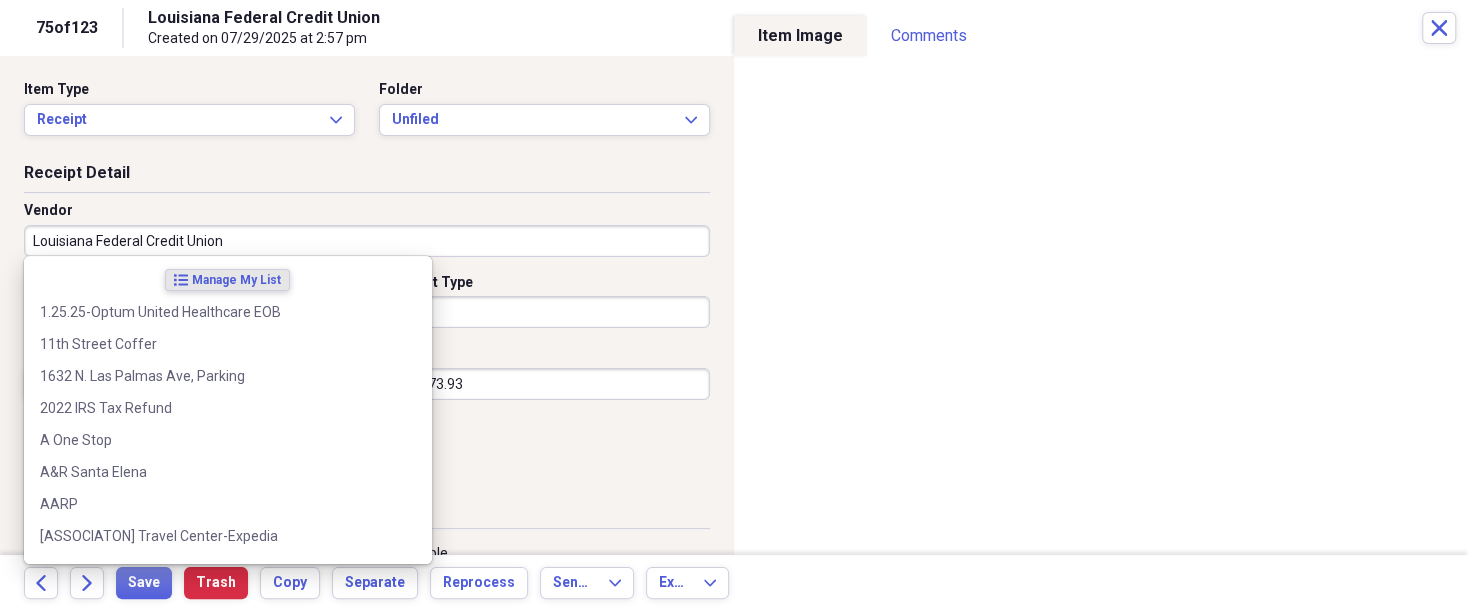 click on "Louisiana Federal Credit Union" at bounding box center [367, 241] 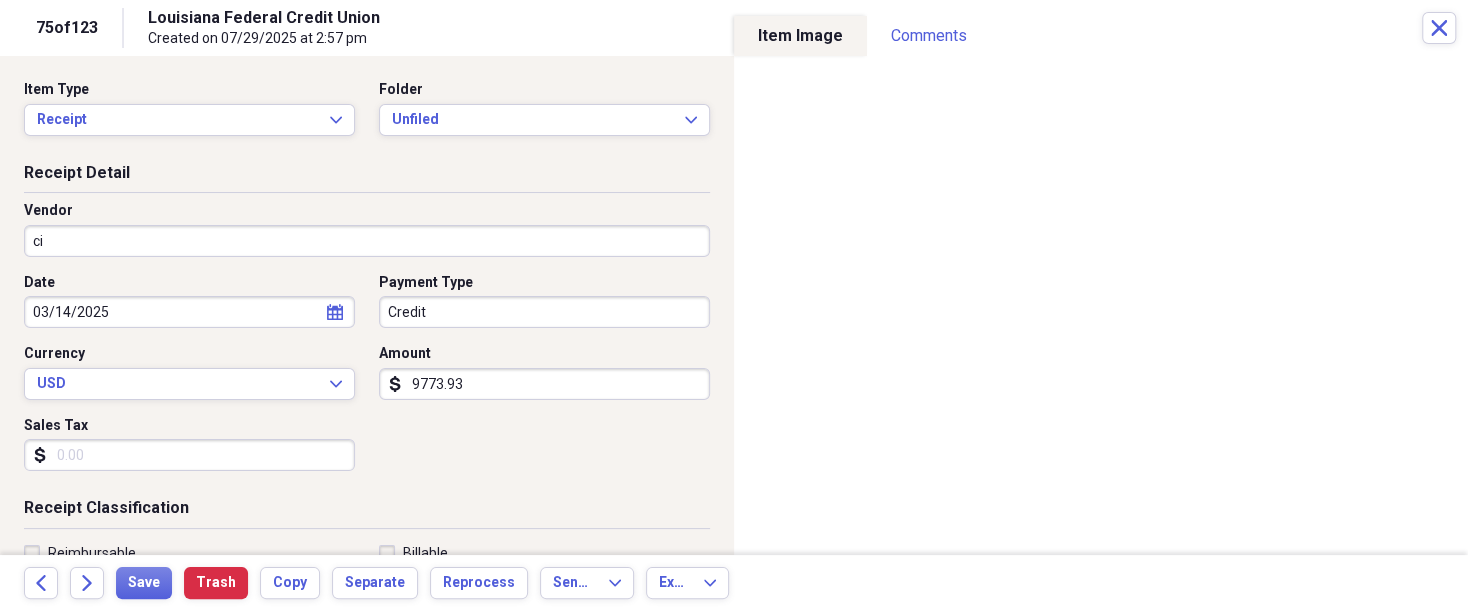 type on "c" 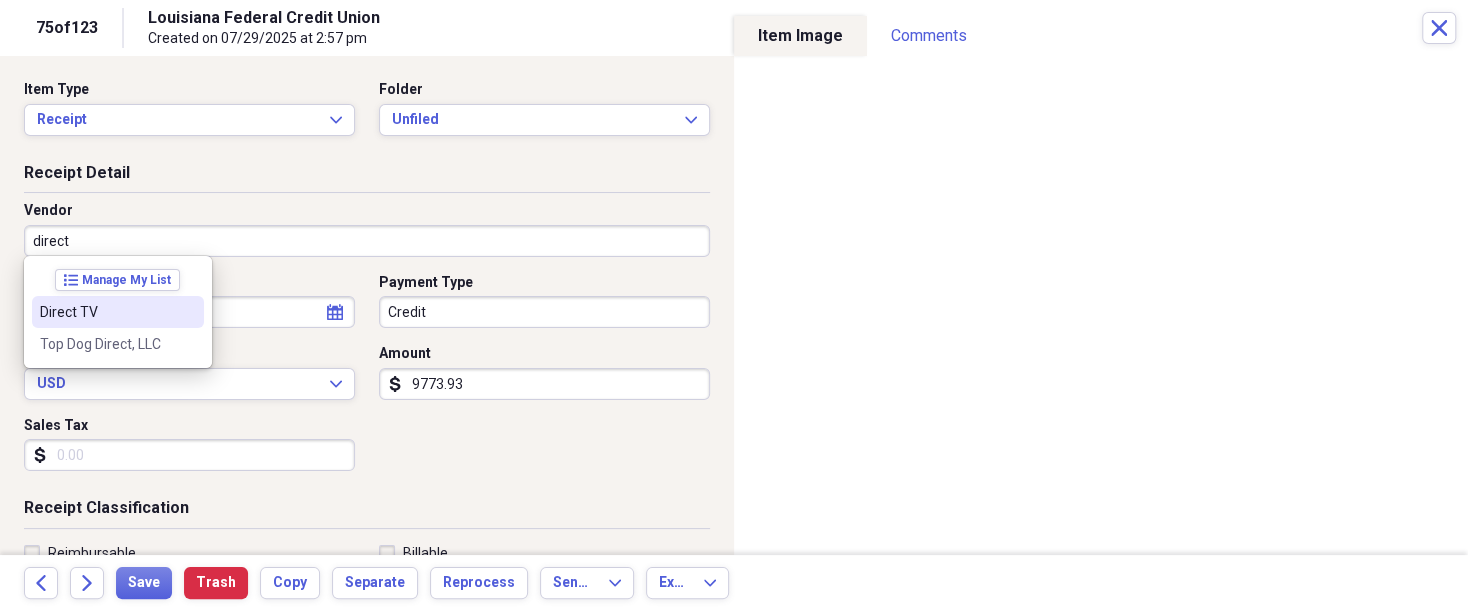 click on "Direct TV" at bounding box center [106, 312] 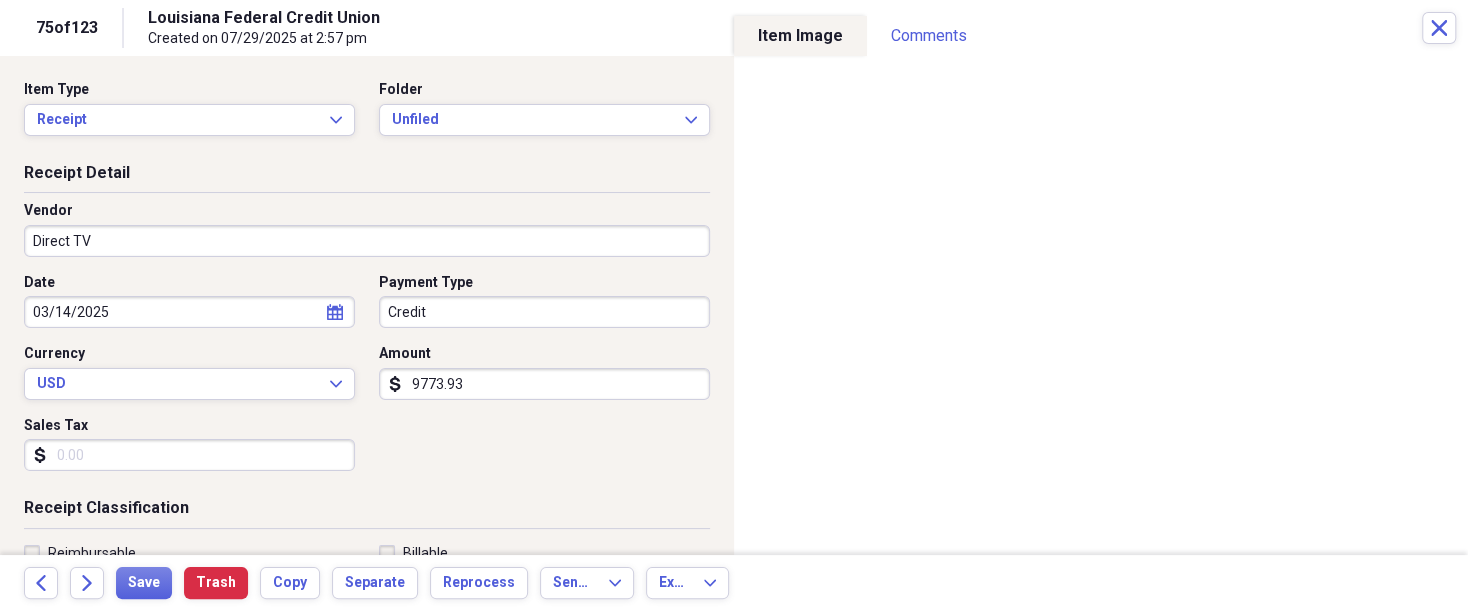 type on "Entertainment" 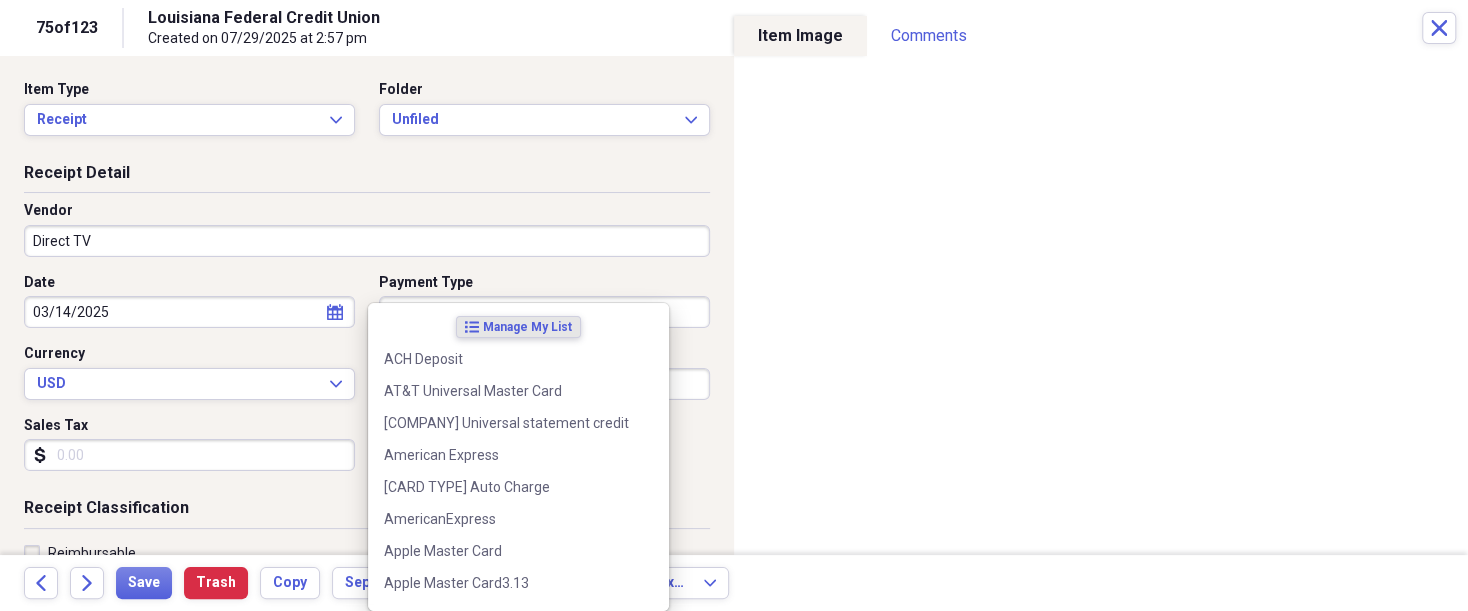 click on "Organize My Files 48 Collapse Unfiled Needs Review 48 Unfiled All Files Unfiled Unfiled Unfiled Saved Reports Collapse My Cabinet THERESA's Cabinet Add Folder Expand Folder 2018 Taxes Add Folder Expand Folder 2019 Taxes Add Folder Expand Folder 2020 Taxes Add Folder Expand Folder 2021 Taxes Add Folder Expand Folder 2022 Taxes Add Folder Expand Folder 2023 Taxes Add Folder Expand Folder 2024 Taxes Add Folder Expand Folder 2025 Taxes Add Folder Expand Folder Attorney Case Expenses Add Folder Folder [COUNTRY] Add Folder Expand Folder Documents Add Folder Expand Folder Files from Cloud Add Folder Folder Insurance Policies Add Folder Folder Sale of LaPlace Property Add Folder Folder Terry's Social Security Information Add Folder Folder Theresa's Social Security Information Add Folder Folder unviewed receipts Add Folder Folder Wellcare Prescription Drug Application Add Folder Collapse Trash Trash Folder 11/25/19-12/24/20 Statement Folder 12/17/19-1/16/20 Statement Folder 12/25/19-1/24/20 Statement Folder Folder Folder" at bounding box center (734, 305) 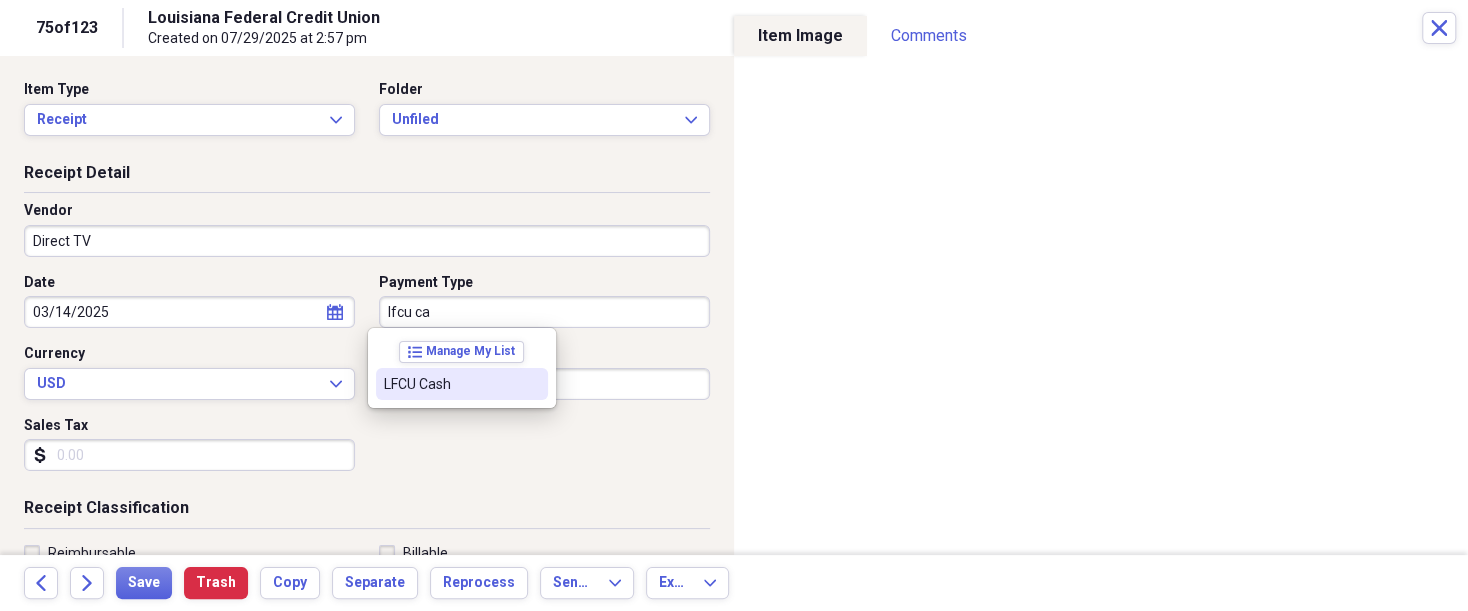 click on "LFCU Cash" at bounding box center [450, 384] 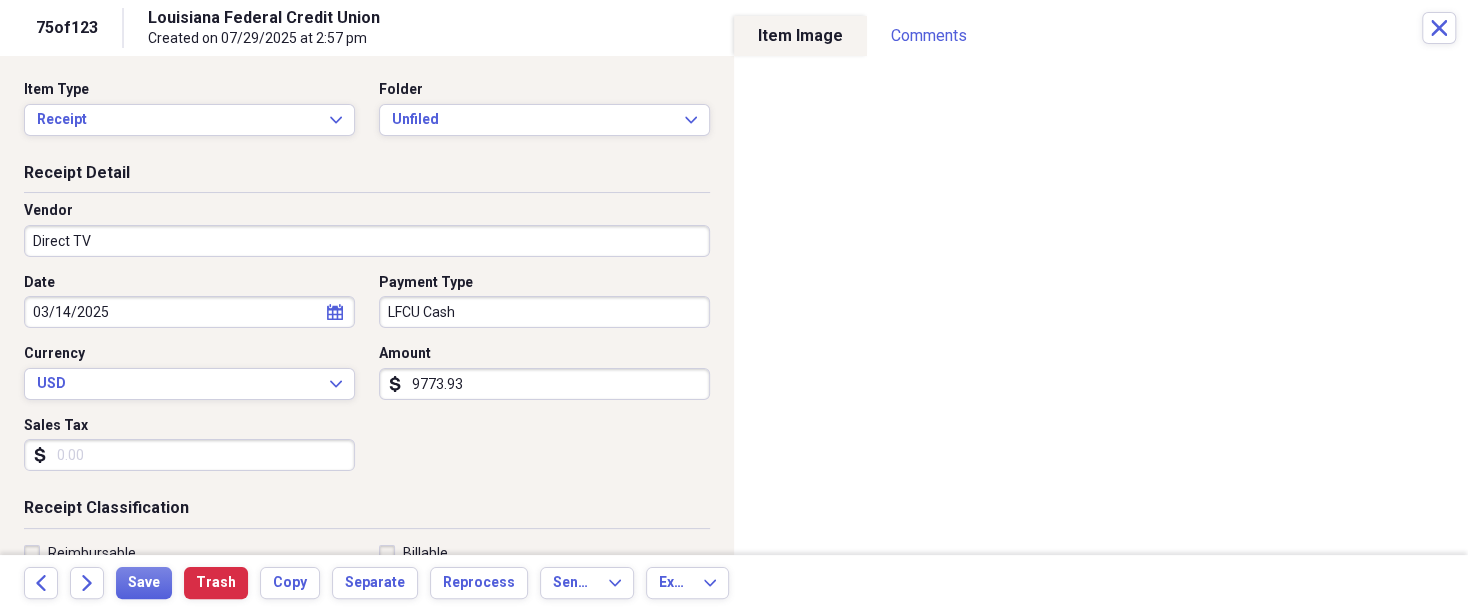 click on "9773.93" at bounding box center [544, 384] 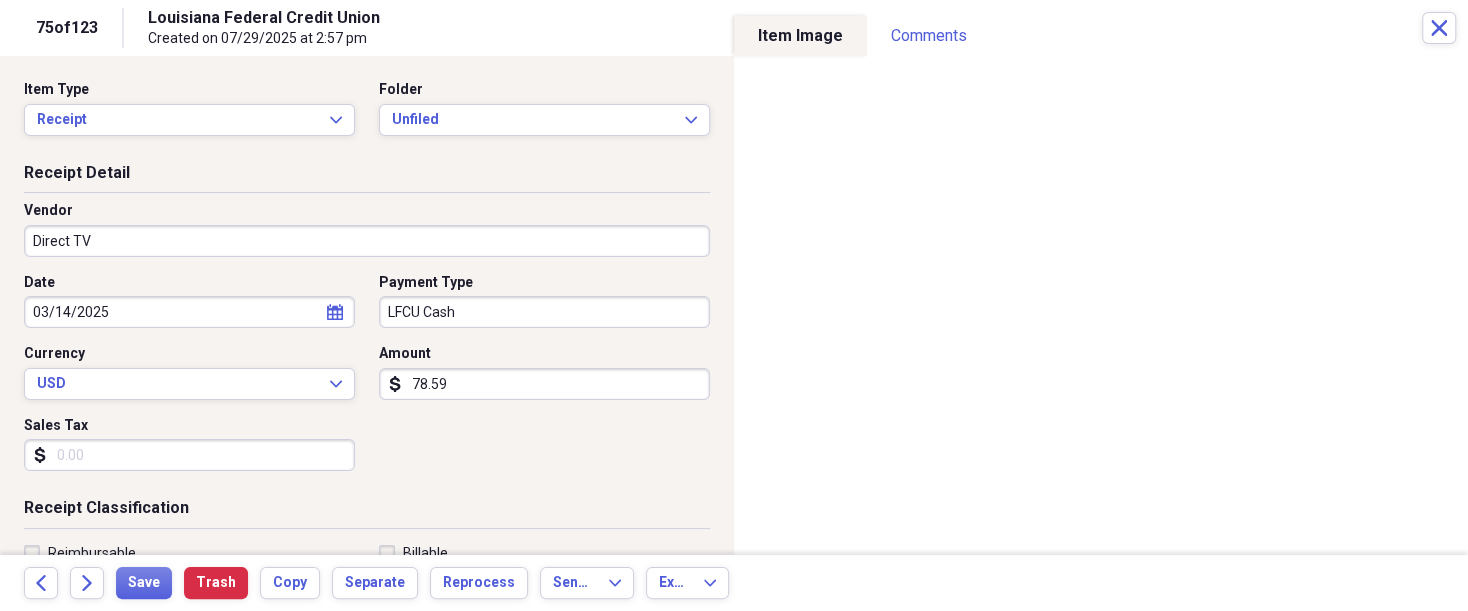 type on "78.59" 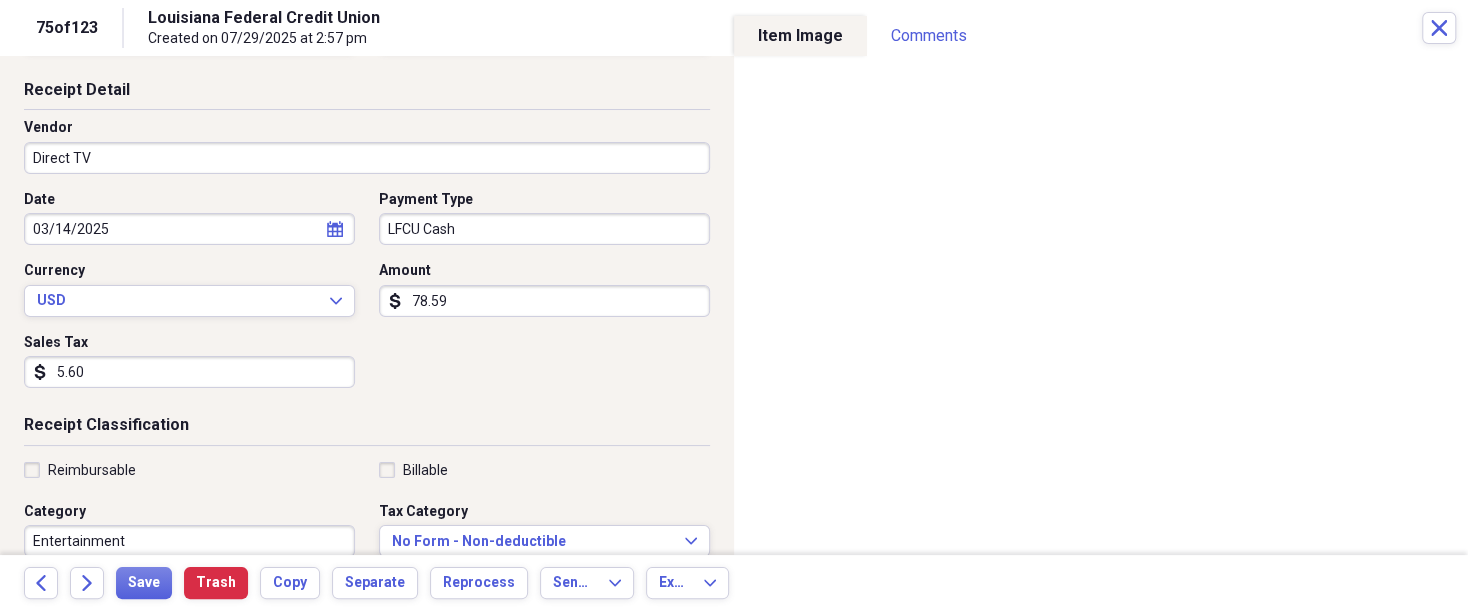 scroll, scrollTop: 103, scrollLeft: 0, axis: vertical 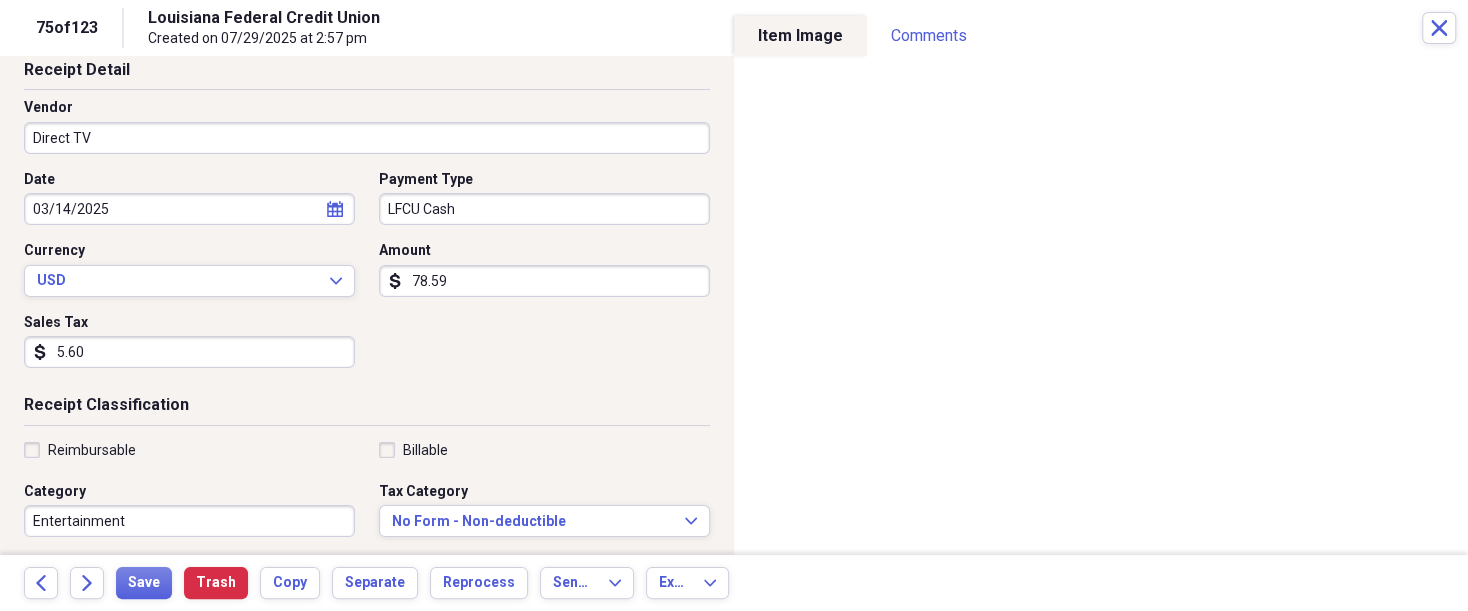 type on "5.60" 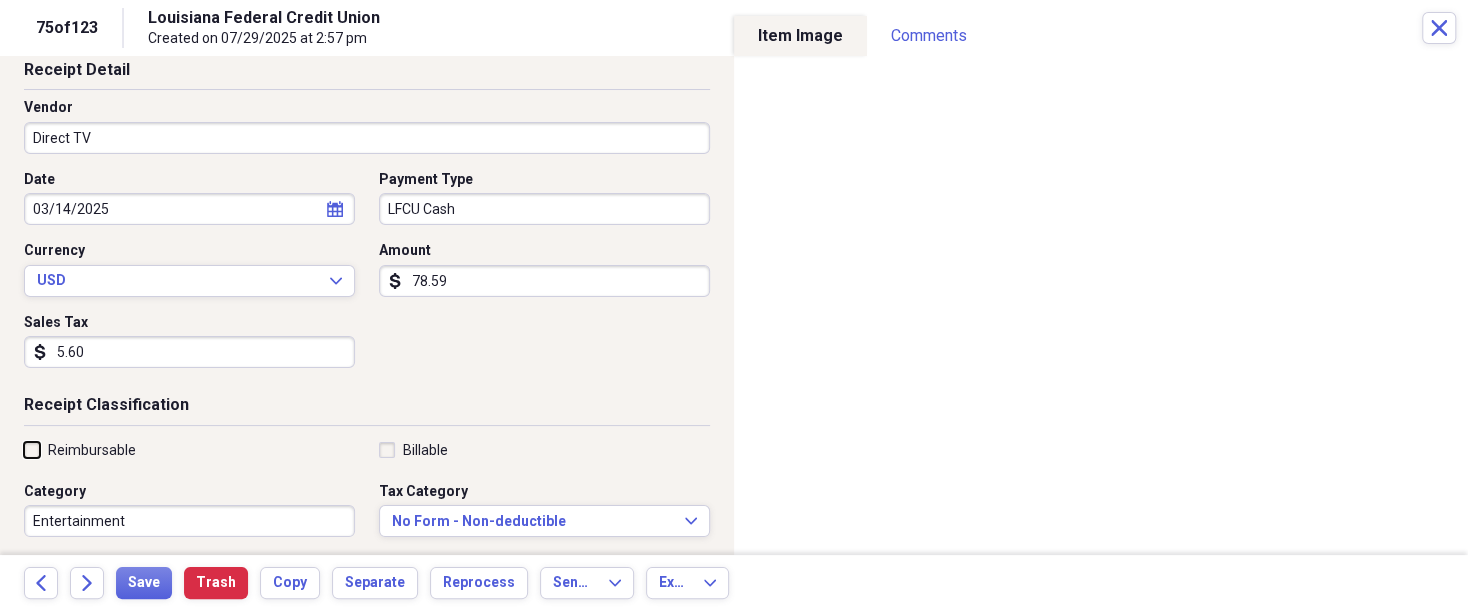 click on "Reimbursable" at bounding box center (24, 449) 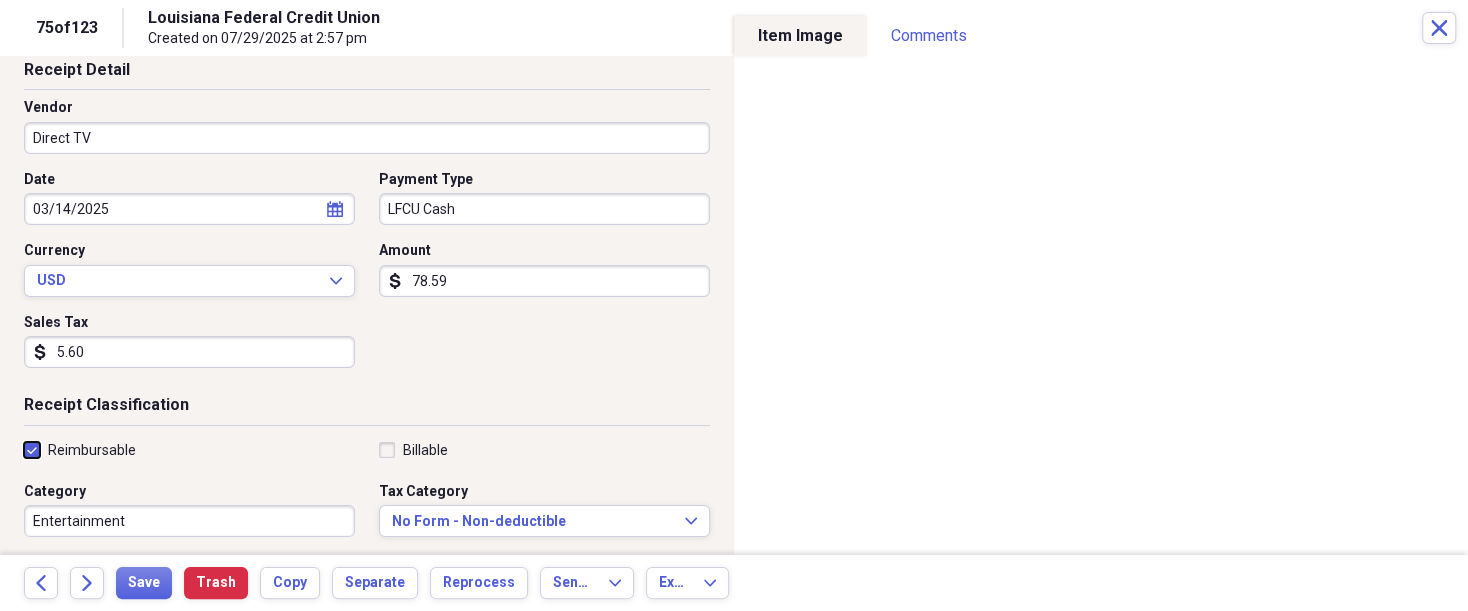checkbox on "true" 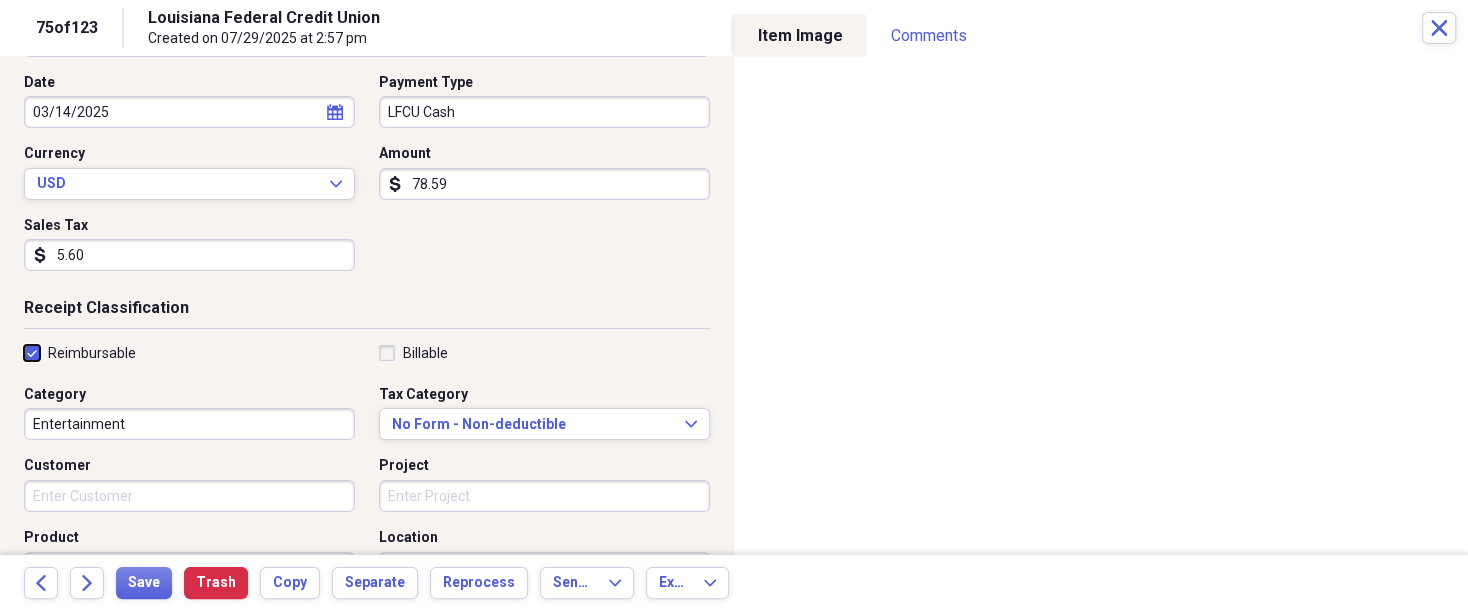 scroll, scrollTop: 203, scrollLeft: 0, axis: vertical 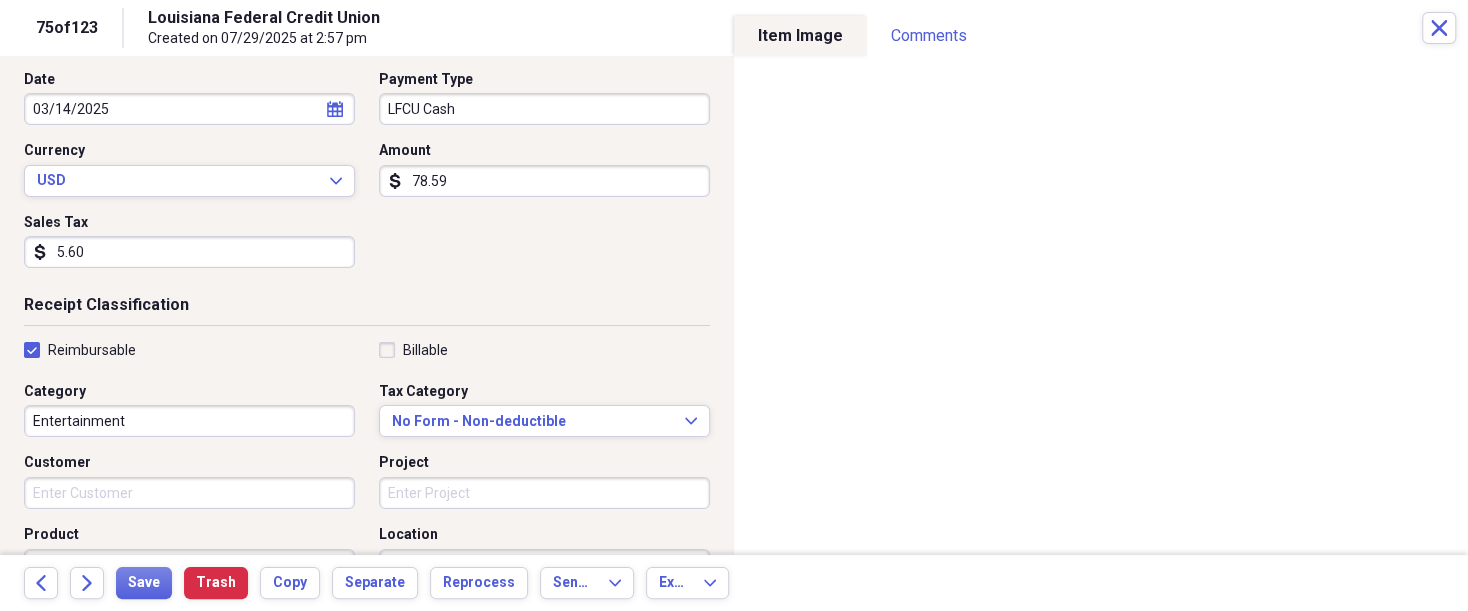 click on "Project" at bounding box center (544, 493) 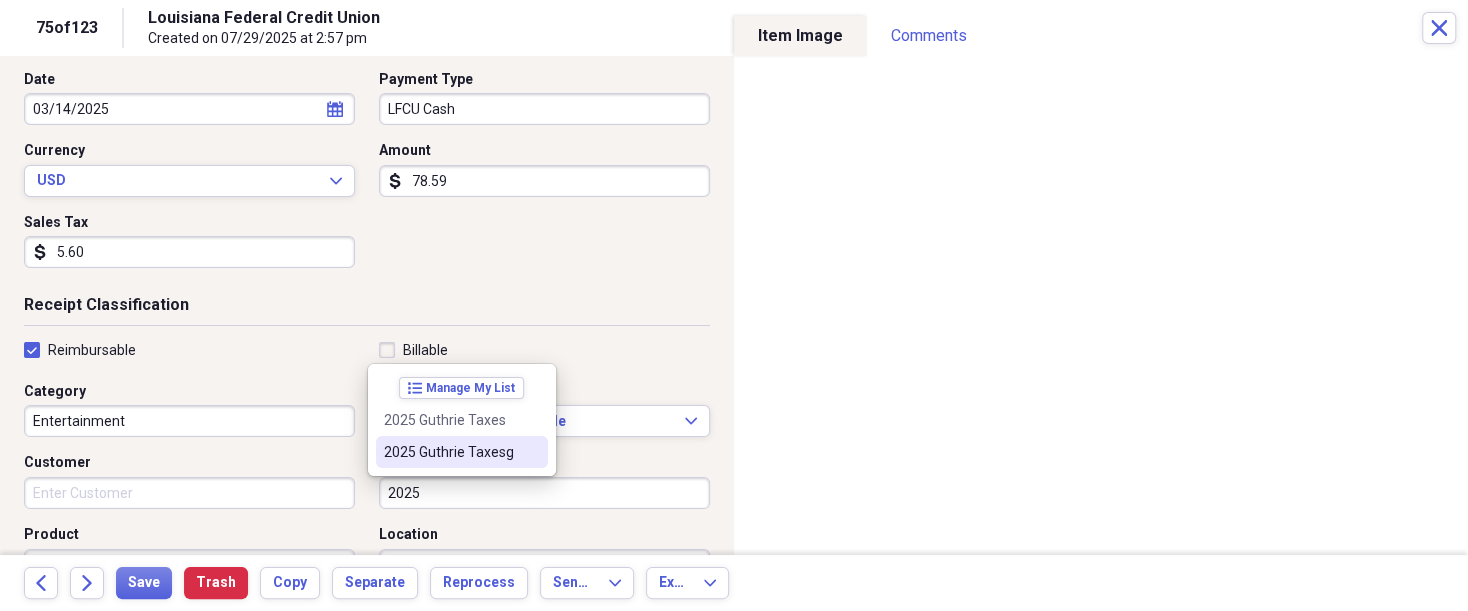 click on "2025 Guthrie Taxesg" at bounding box center [450, 452] 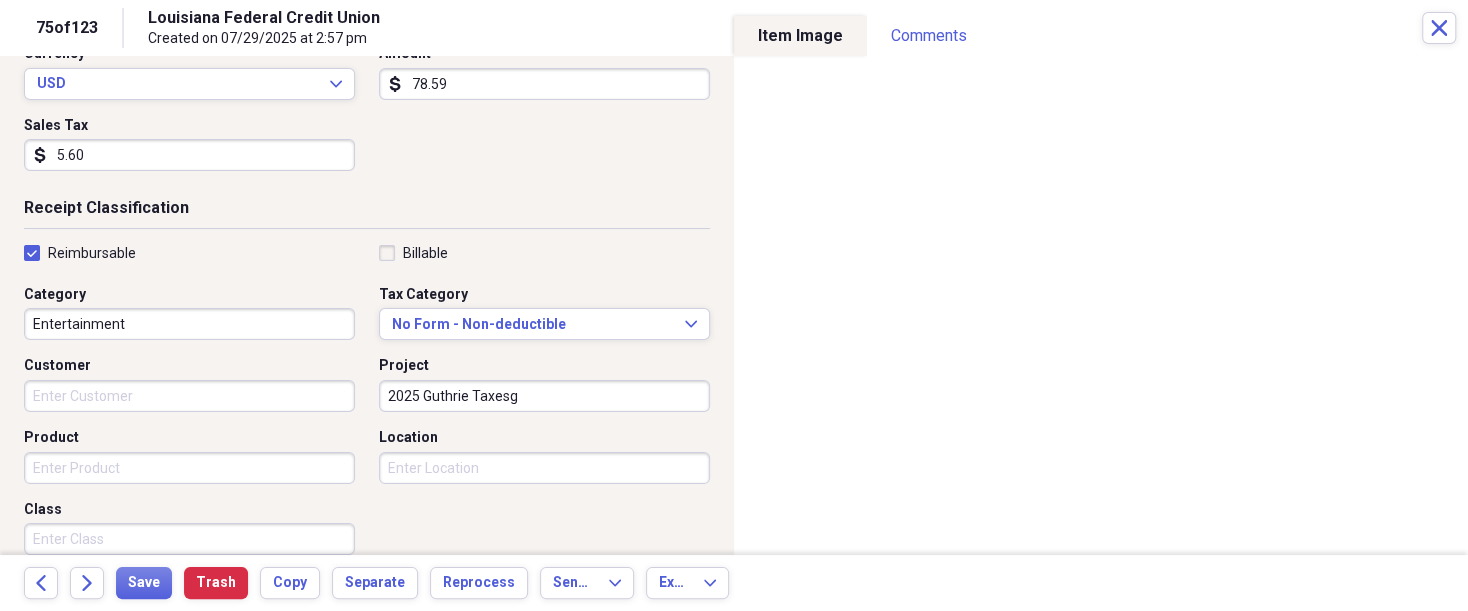 scroll, scrollTop: 303, scrollLeft: 0, axis: vertical 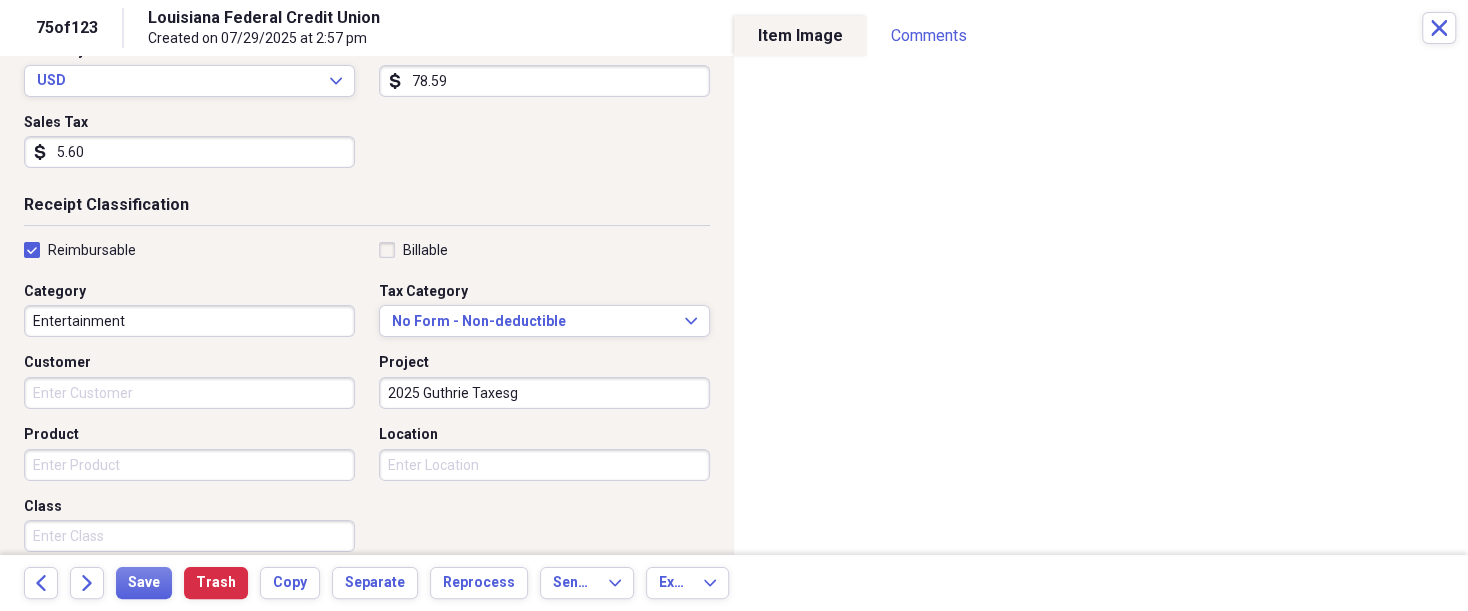 click on "Product" at bounding box center [189, 465] 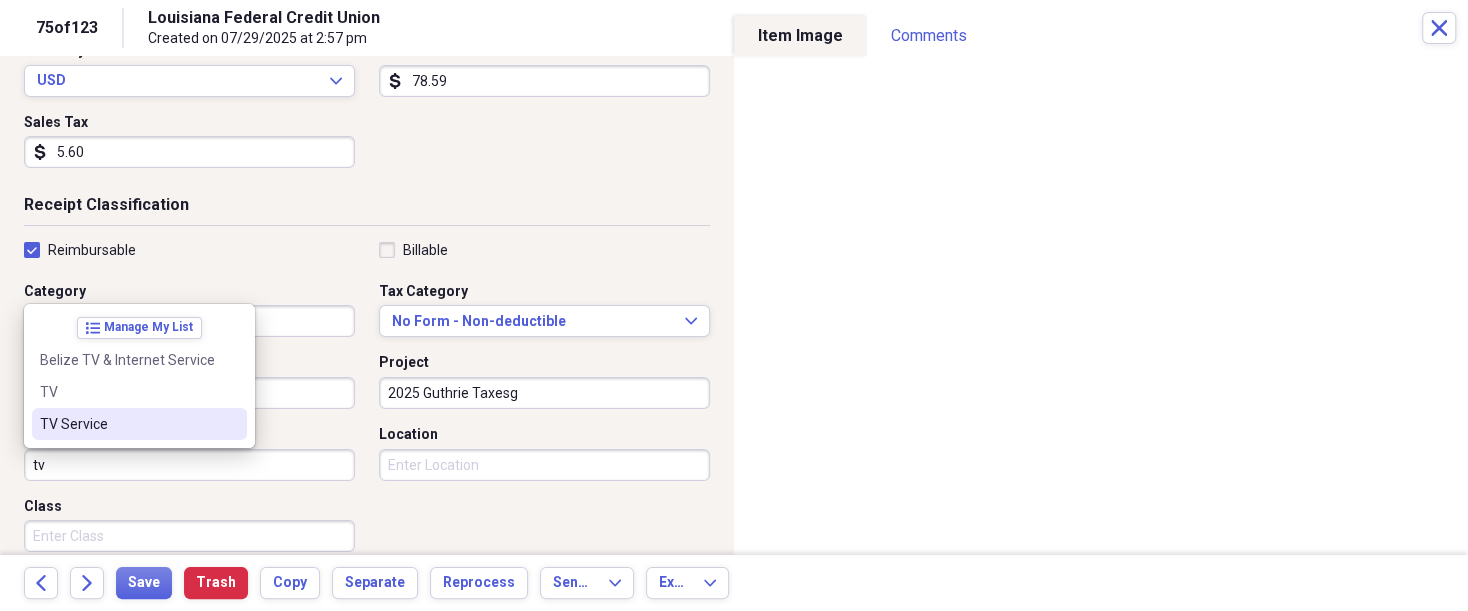 click on "TV Service" at bounding box center (139, 424) 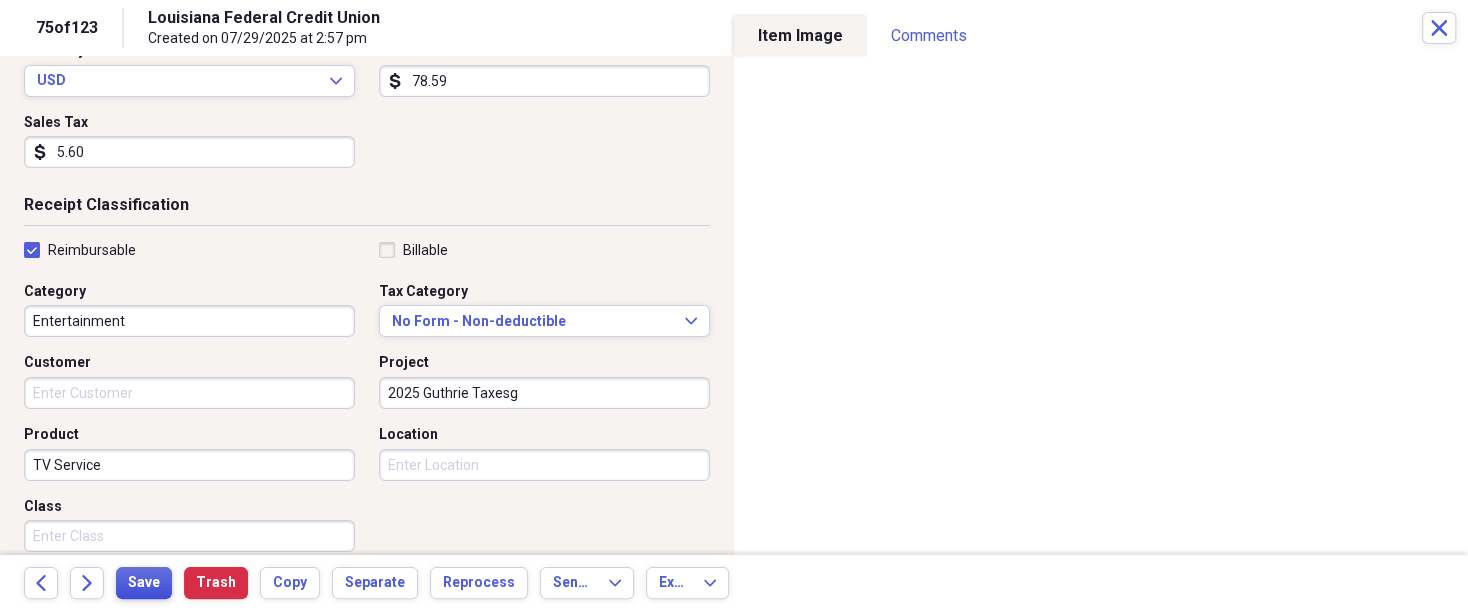 click on "Save" at bounding box center [144, 583] 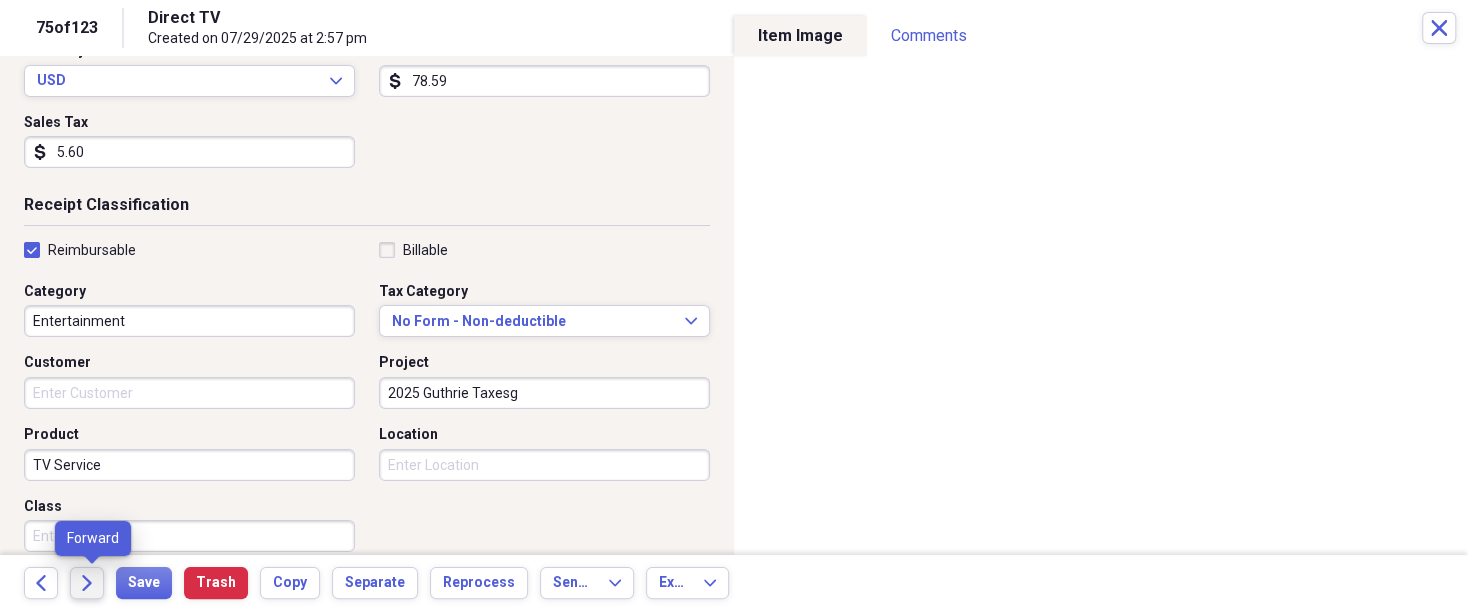 click on "Forward" 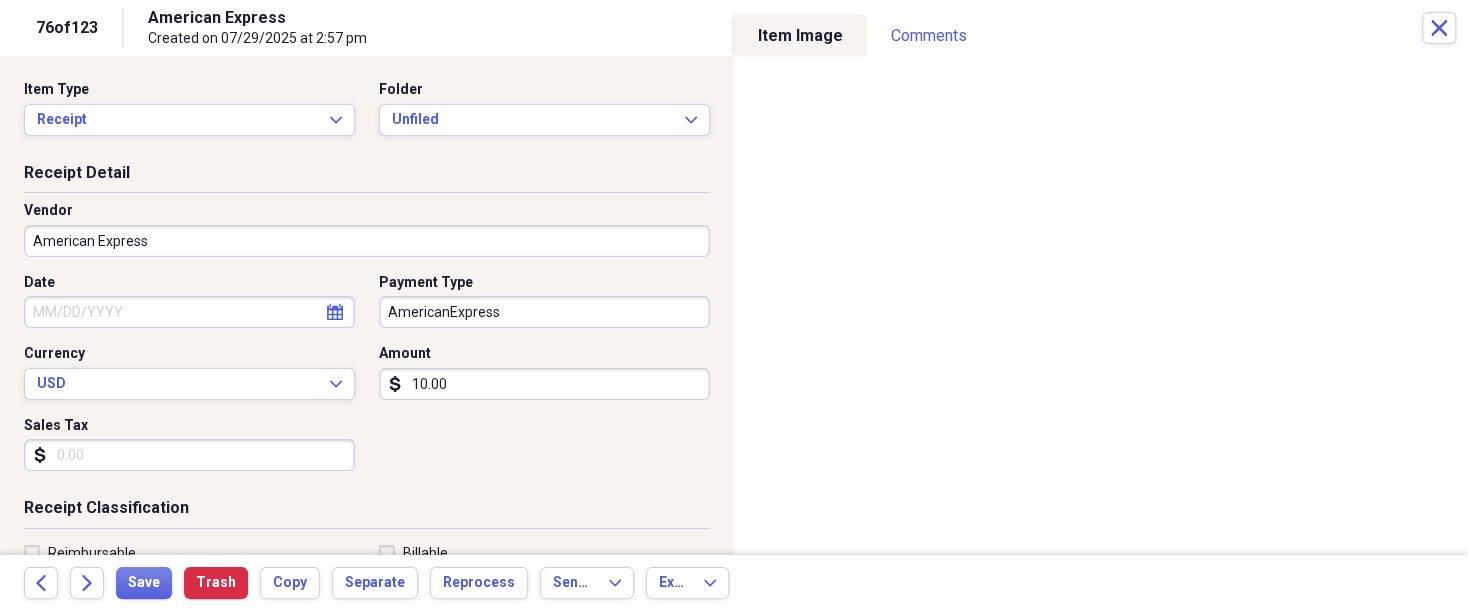 click on "American Express" at bounding box center (367, 241) 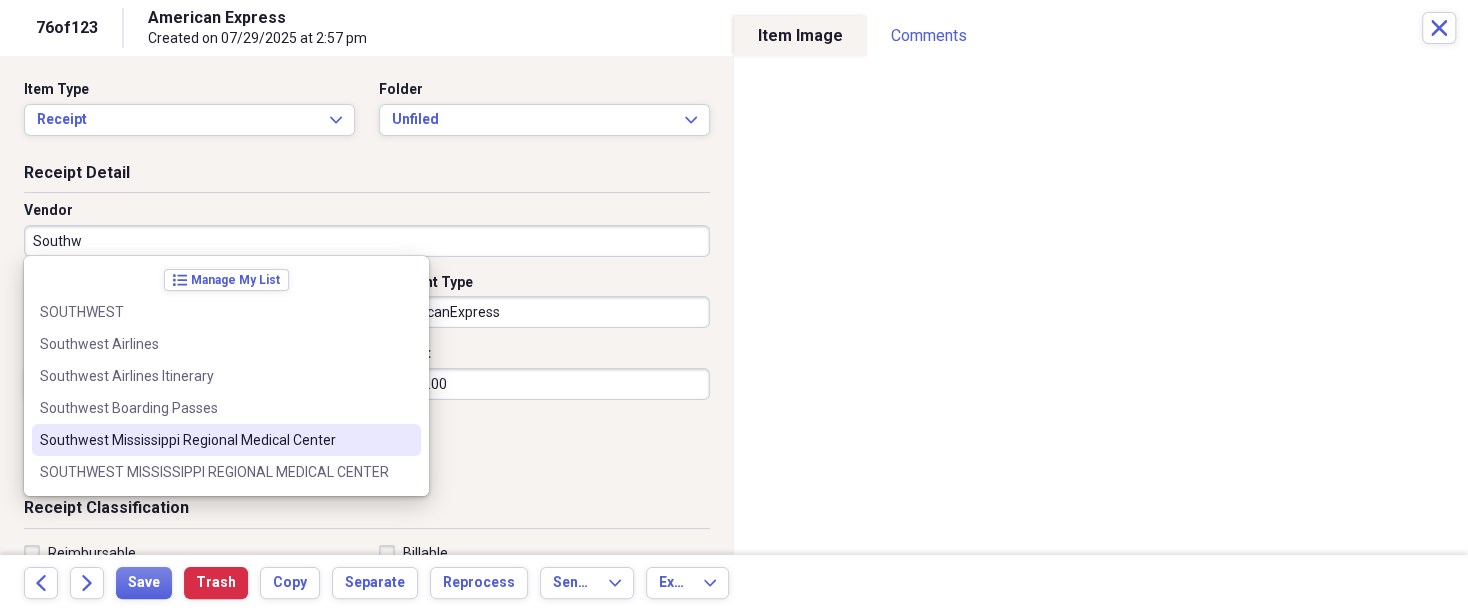 click on "Southwest Mississippi Regional Medical Center" at bounding box center (214, 440) 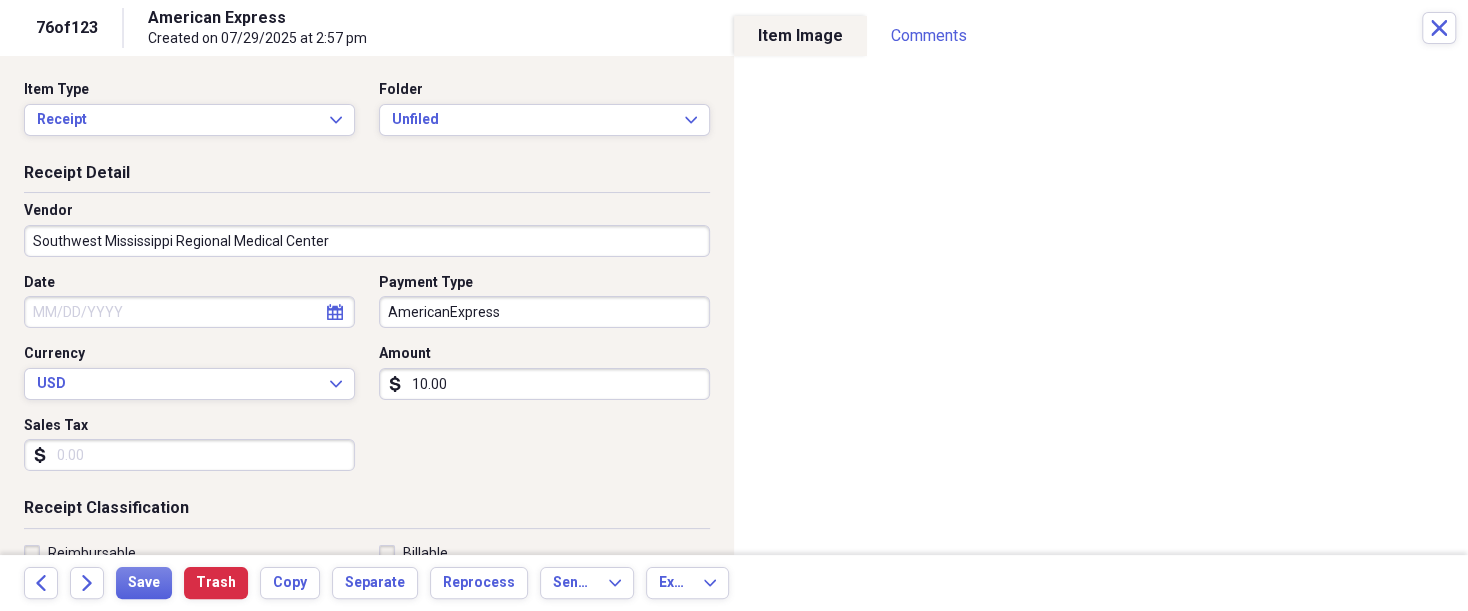 type on "Medical & Prescription Expenses" 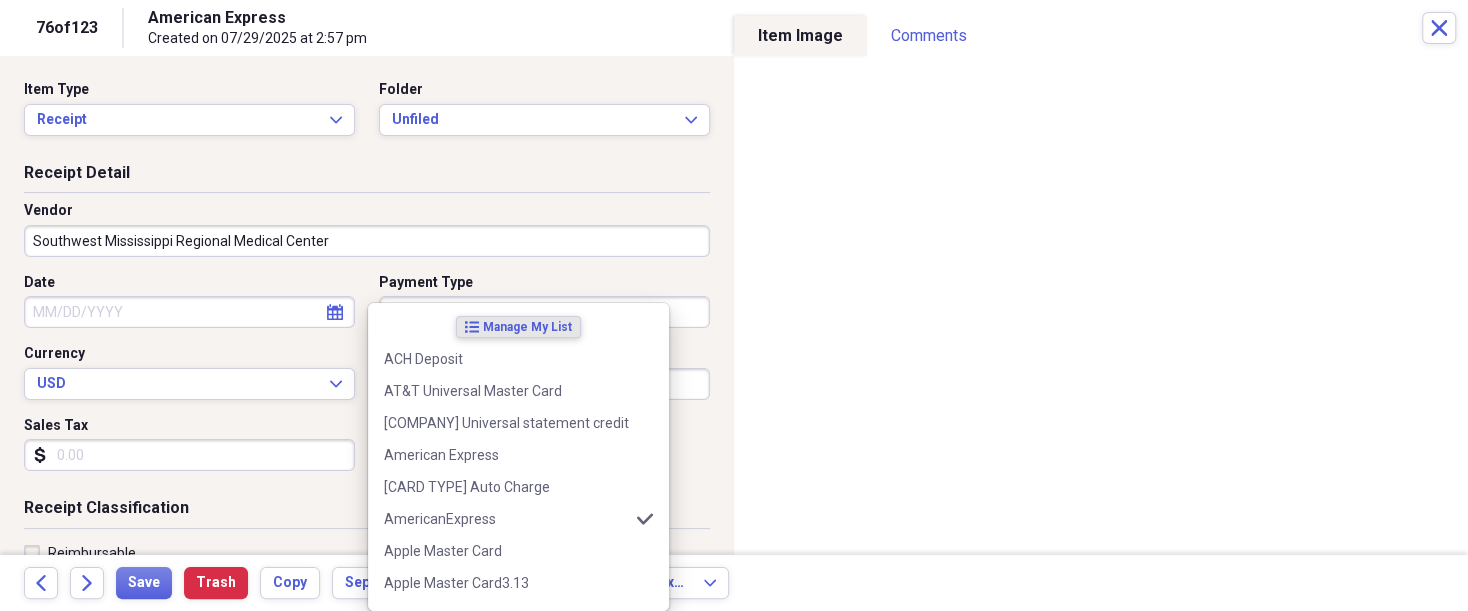 click on "Organize My Files 47 Collapse Unfiled Needs Review 47 Unfiled All Files Unfiled Unfiled Unfiled Saved Reports Collapse My Cabinet THERESA's Cabinet Add Folder Expand Folder 2018 Taxes Add Folder Expand Folder 2019 Taxes Add Folder Expand Folder 2020 Taxes Add Folder Expand Folder 2021 Taxes Add Folder Expand Folder 2022 Taxes Add Folder Expand Folder 2023 Taxes Add Folder Expand Folder 2024 Taxes Add Folder Expand Folder 2025 Taxes Add Folder Expand Folder Attorney Case Expenses Add Folder Folder Belize Add Folder Expand Folder Documents Add Folder Expand Folder Files from Cloud Add Folder Folder Insurance Policies Add Folder Folder Sale of LaPlace Property Add Folder Folder Terry's Social Security Information Add Folder Folder Theresa's Social Security Information Add Folder Folder unviewed receipts Add Folder Folder Wellcare Prescription Drug Application Add Folder Collapse Trash Trash Folder 11/25/19-12/24/20 Statement Folder 12/17/19-1/16/20 Statement Folder 12/25/19-1/24/20 Statement Folder Folder Folder" at bounding box center (734, 305) 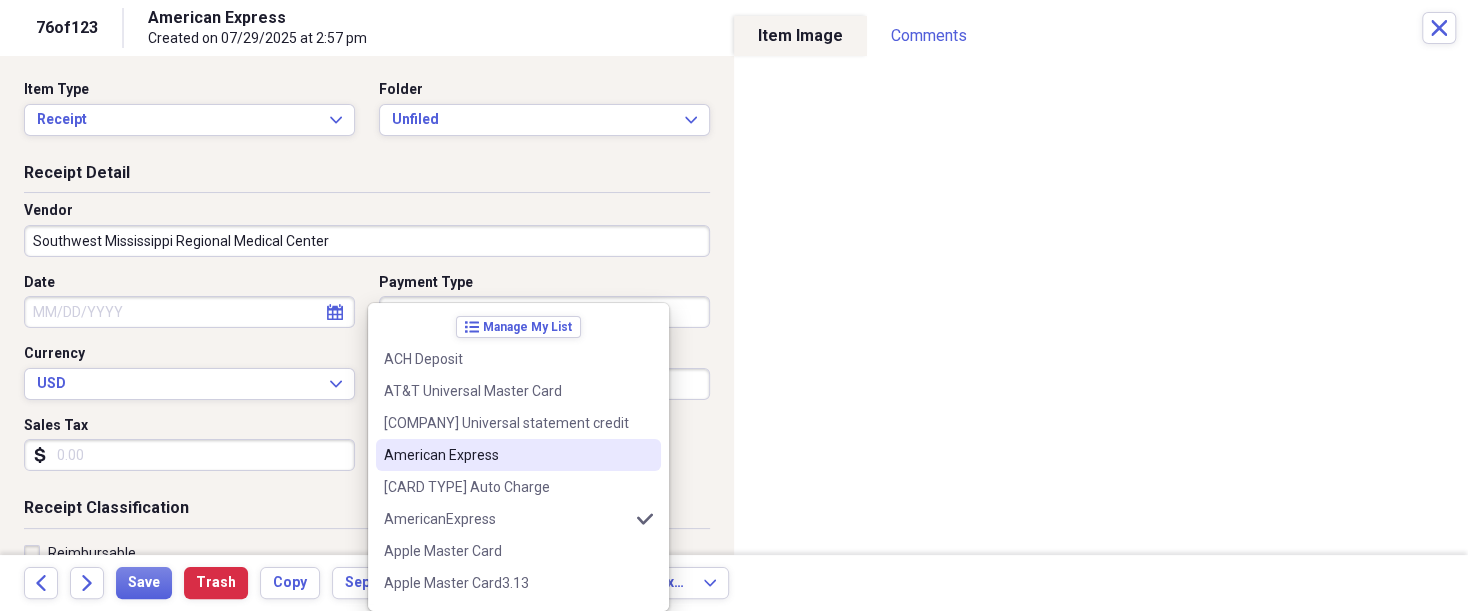 click on "American Express" at bounding box center [518, 455] 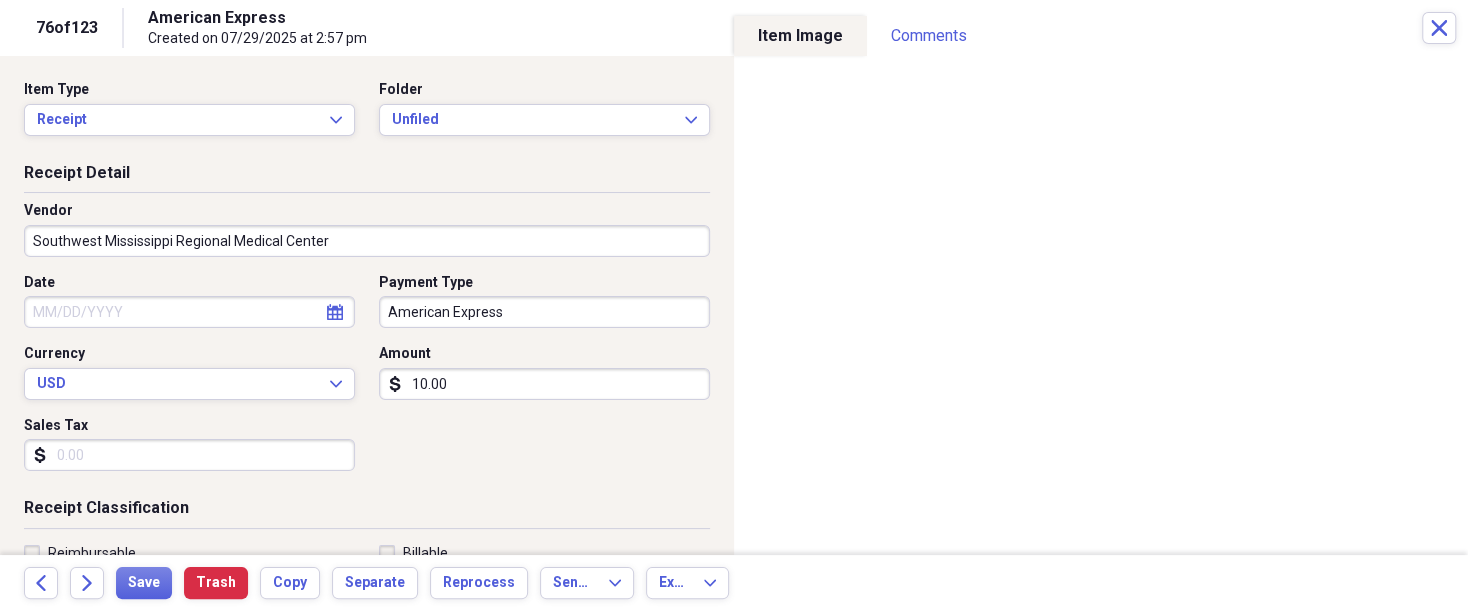 click on "10.00" at bounding box center [544, 384] 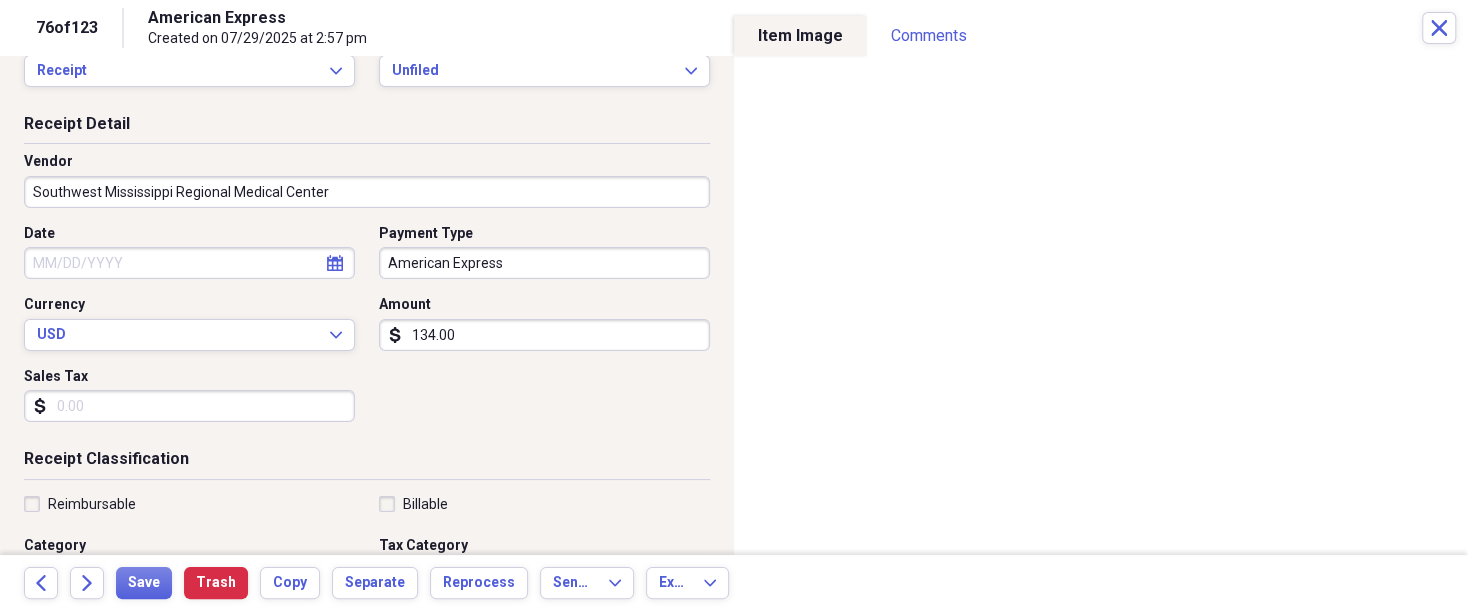 scroll, scrollTop: 50, scrollLeft: 0, axis: vertical 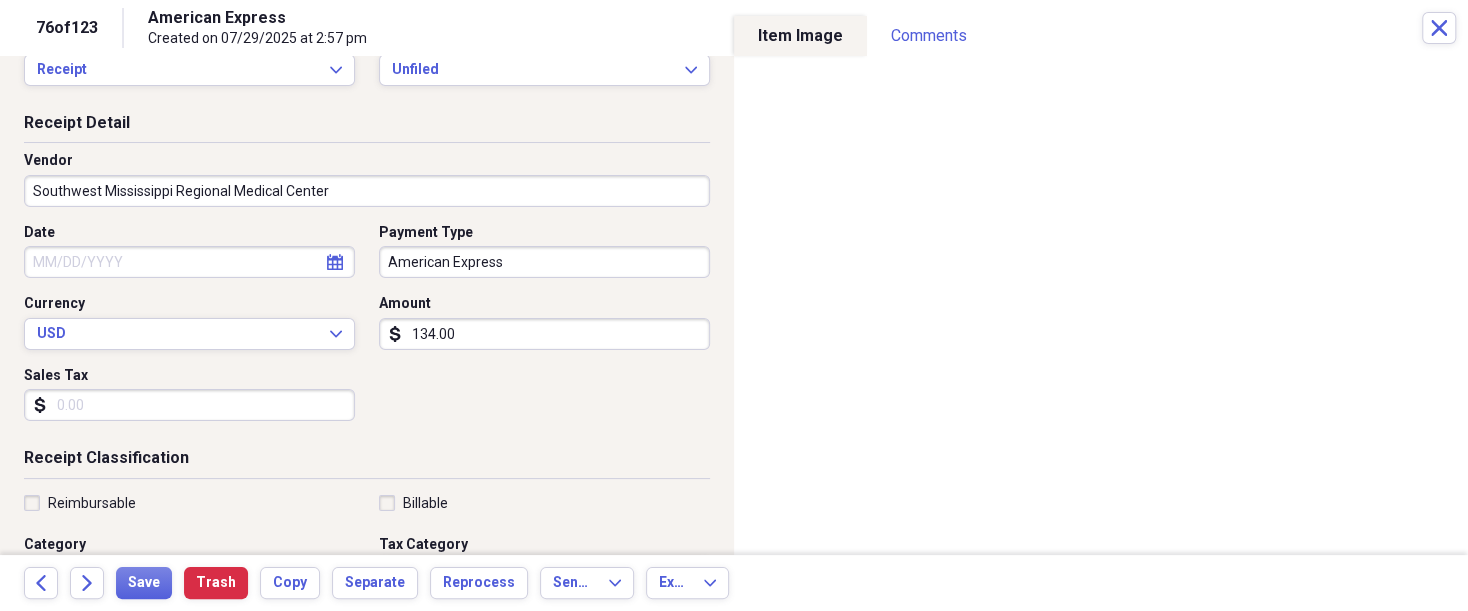type on "134.00" 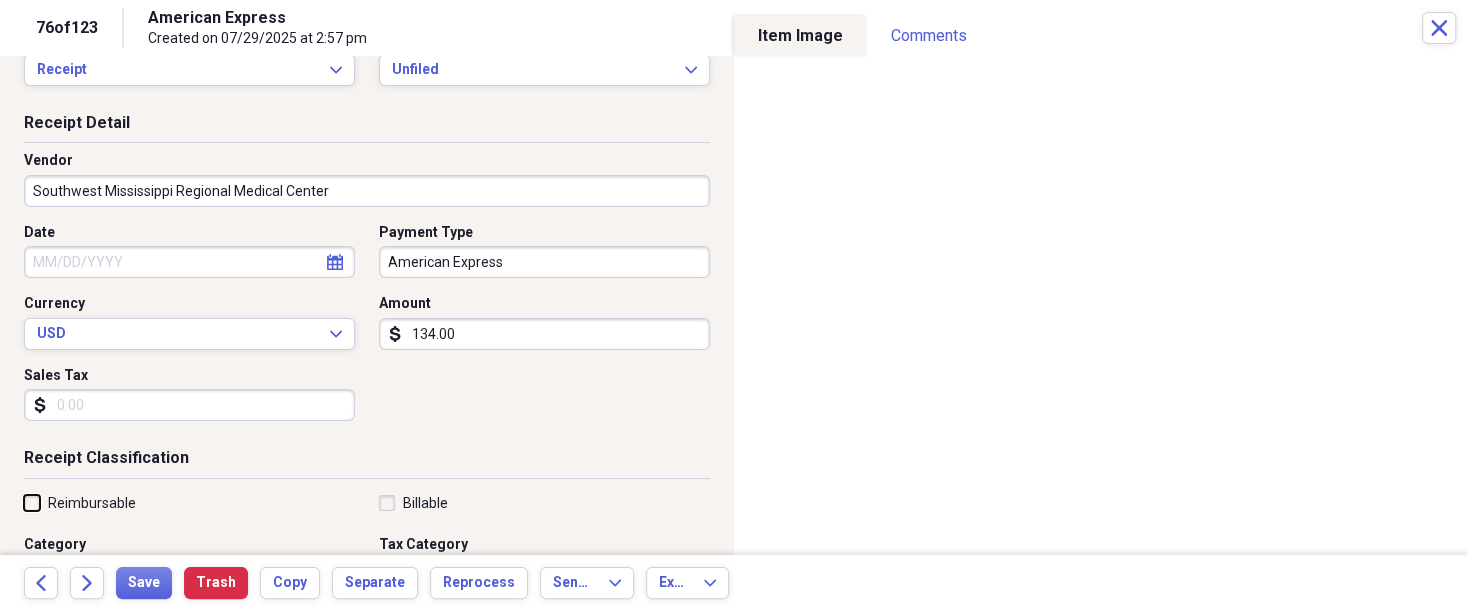 click on "Reimbursable" at bounding box center [24, 502] 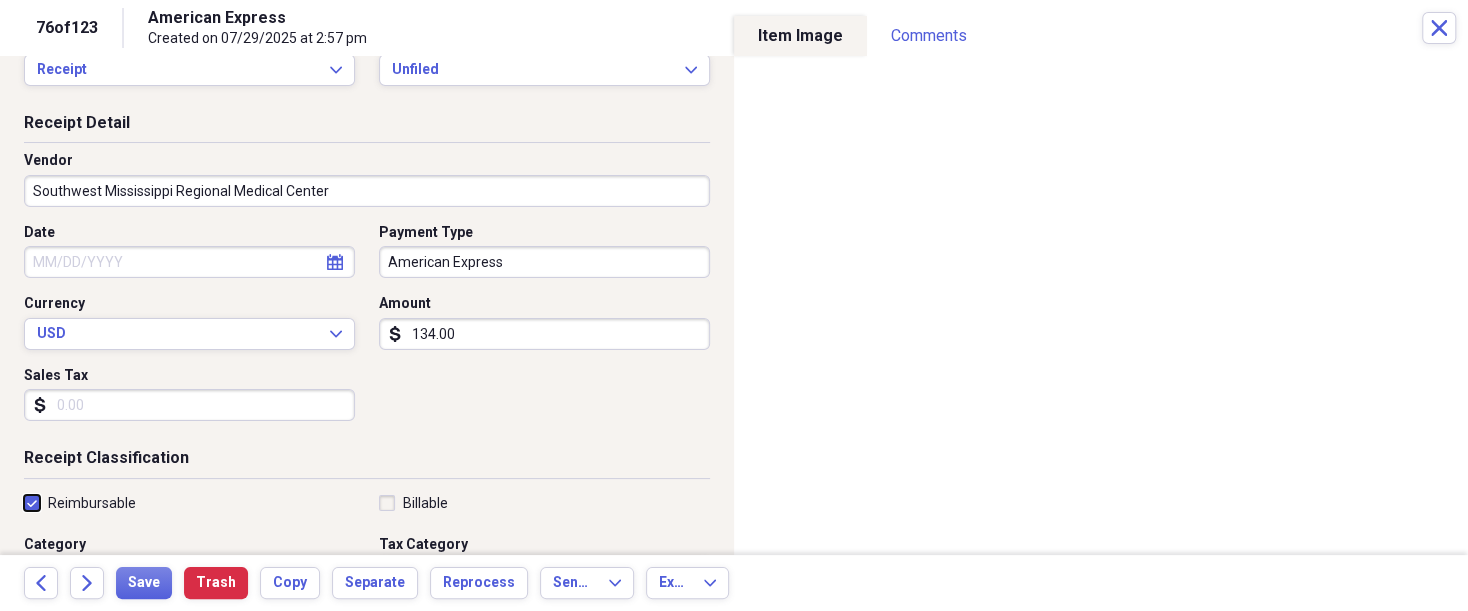 checkbox on "true" 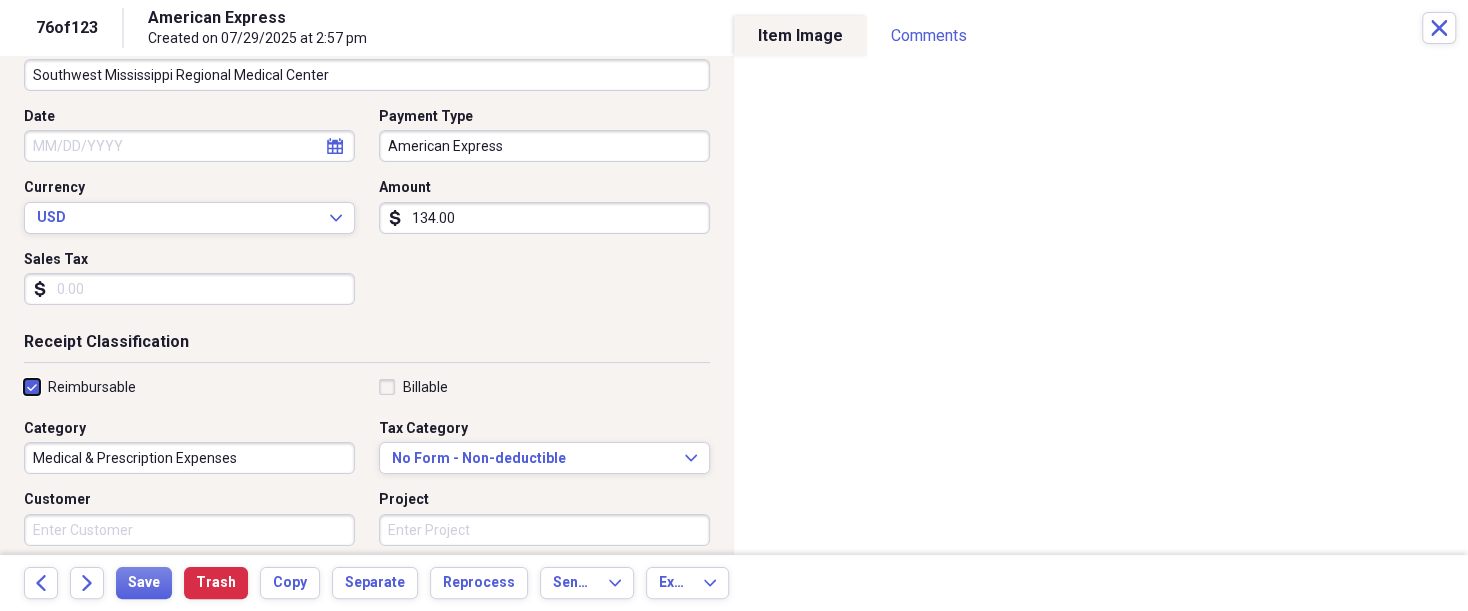 scroll, scrollTop: 200, scrollLeft: 0, axis: vertical 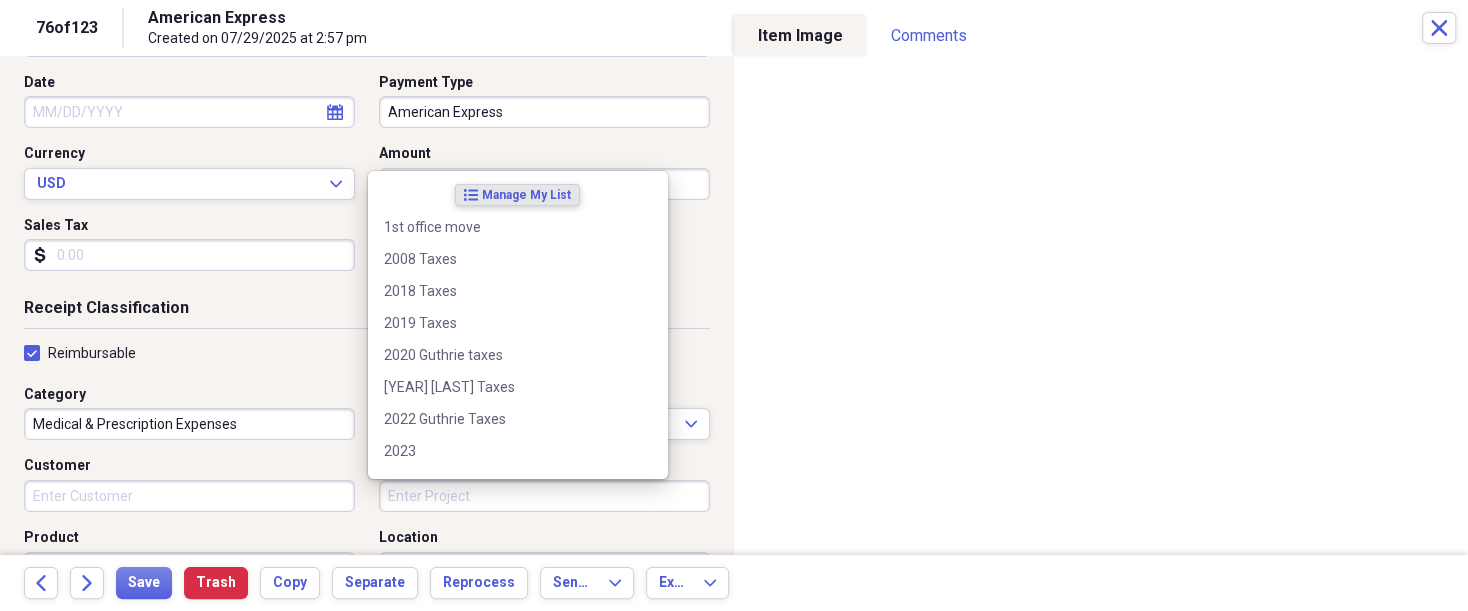 click on "Project" at bounding box center (544, 496) 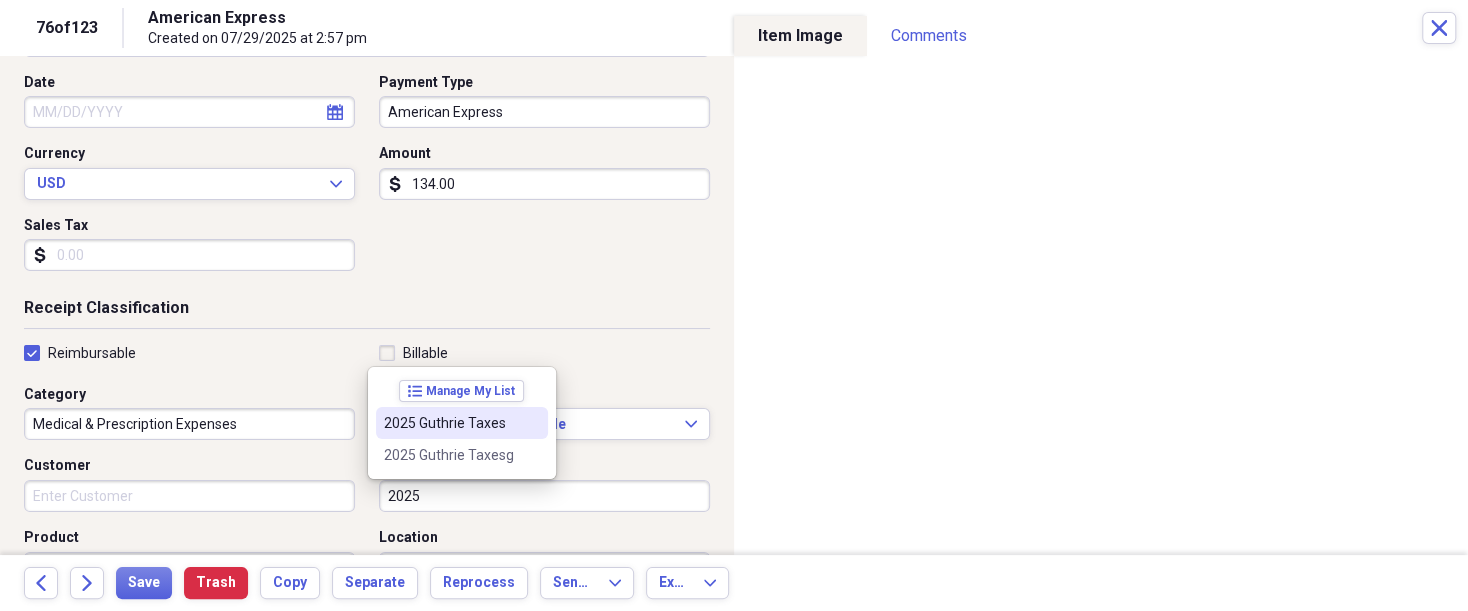 click on "2025 Guthrie Taxes" at bounding box center [450, 423] 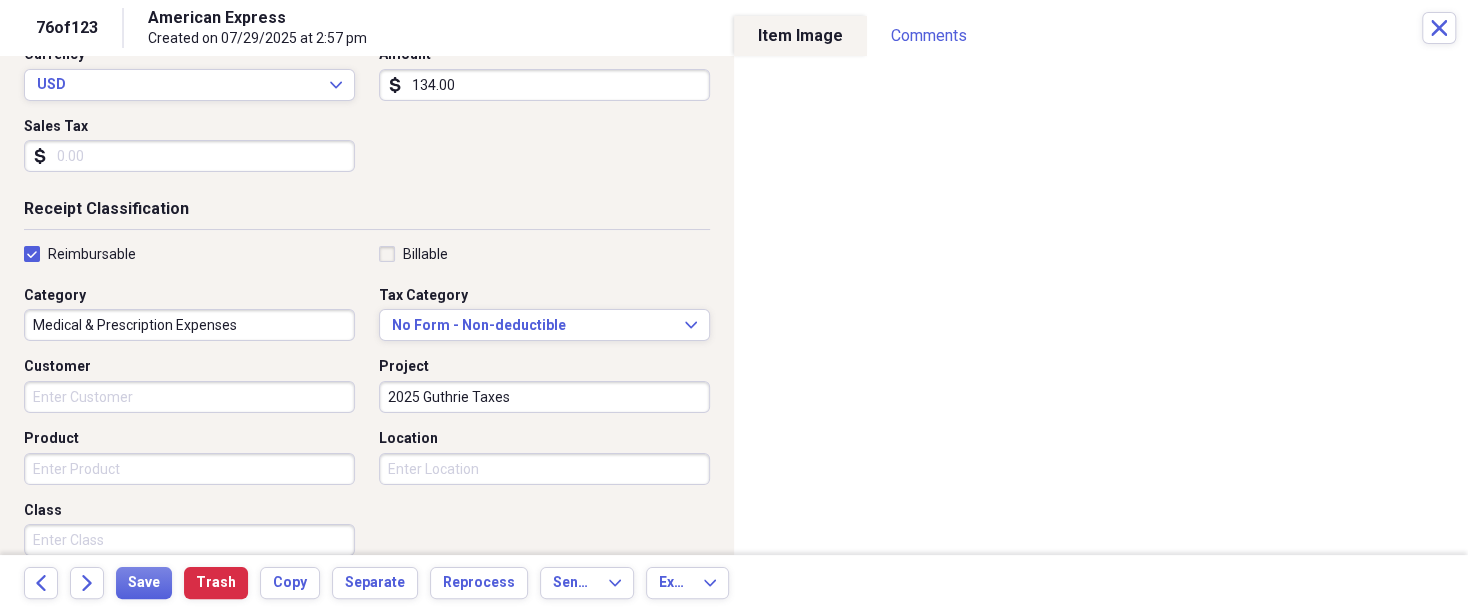 scroll, scrollTop: 300, scrollLeft: 0, axis: vertical 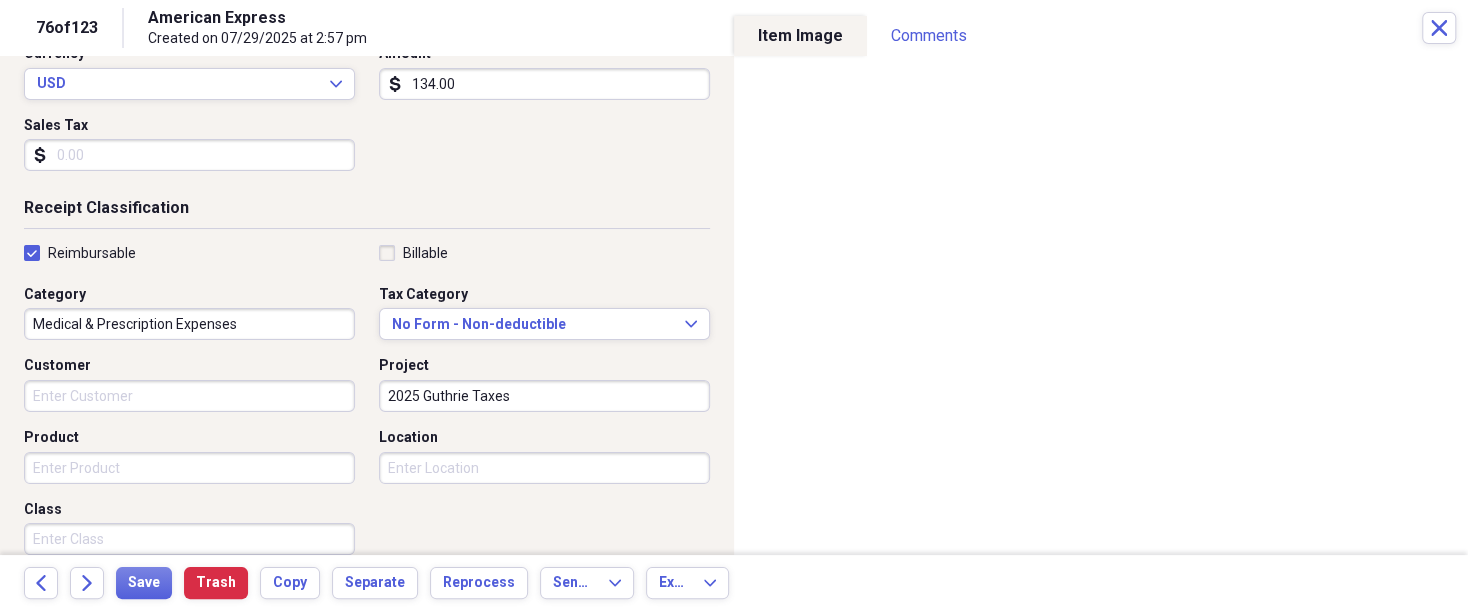click on "Product" at bounding box center [189, 468] 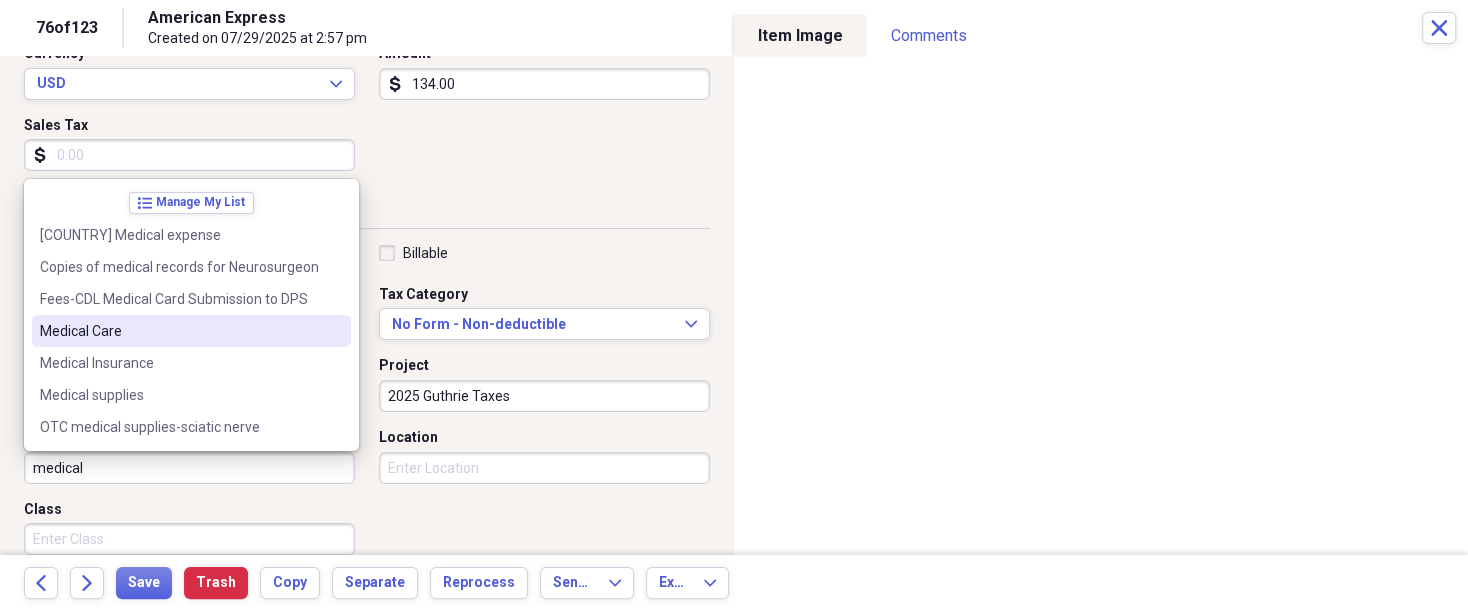 click on "Medical Care" at bounding box center (179, 331) 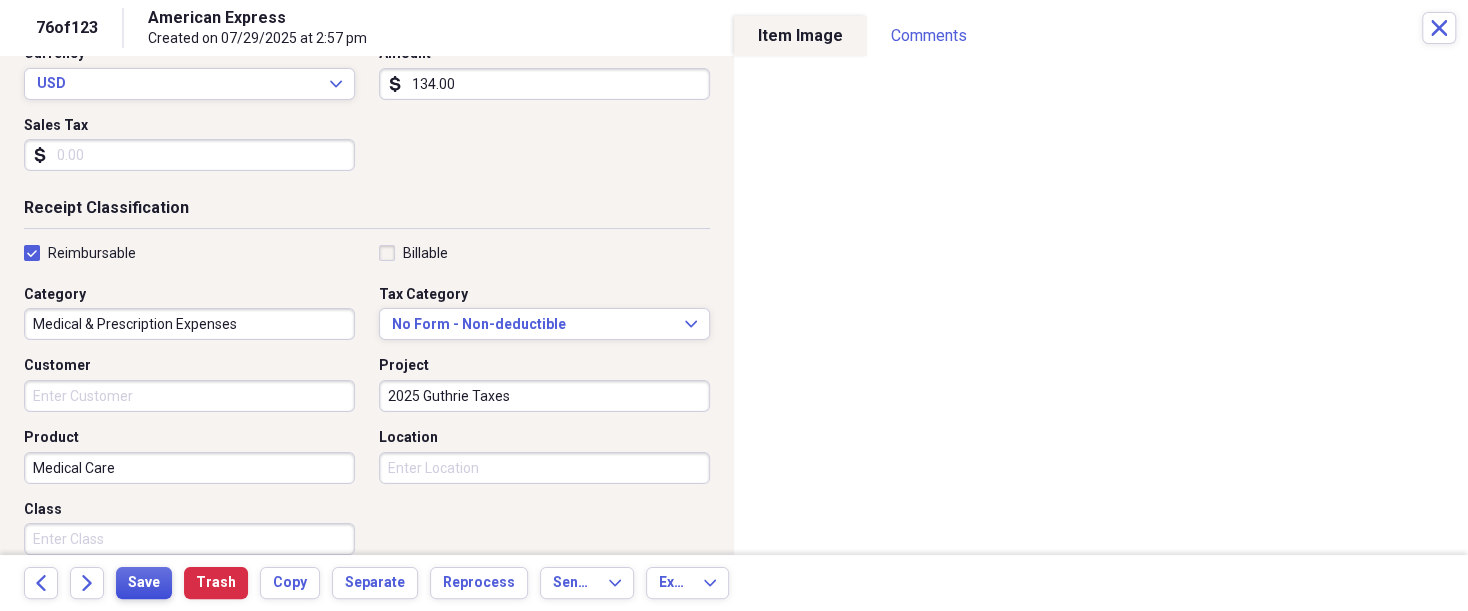 click on "Save" at bounding box center (144, 583) 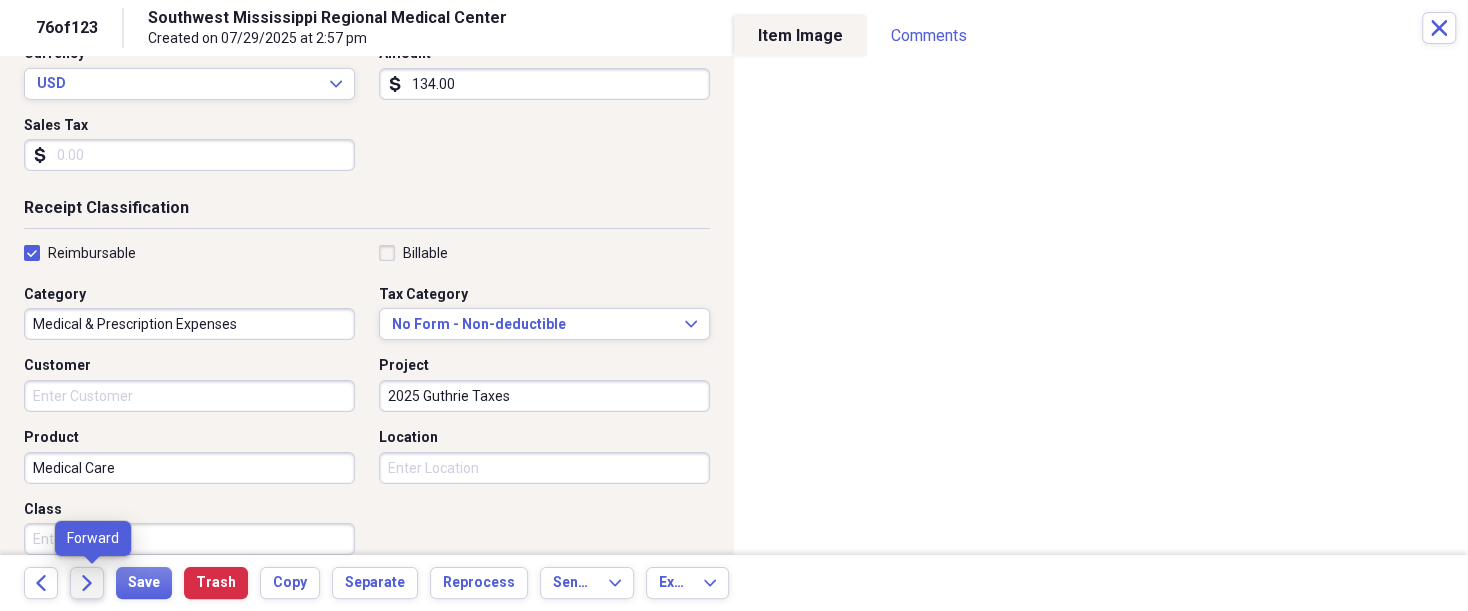 click 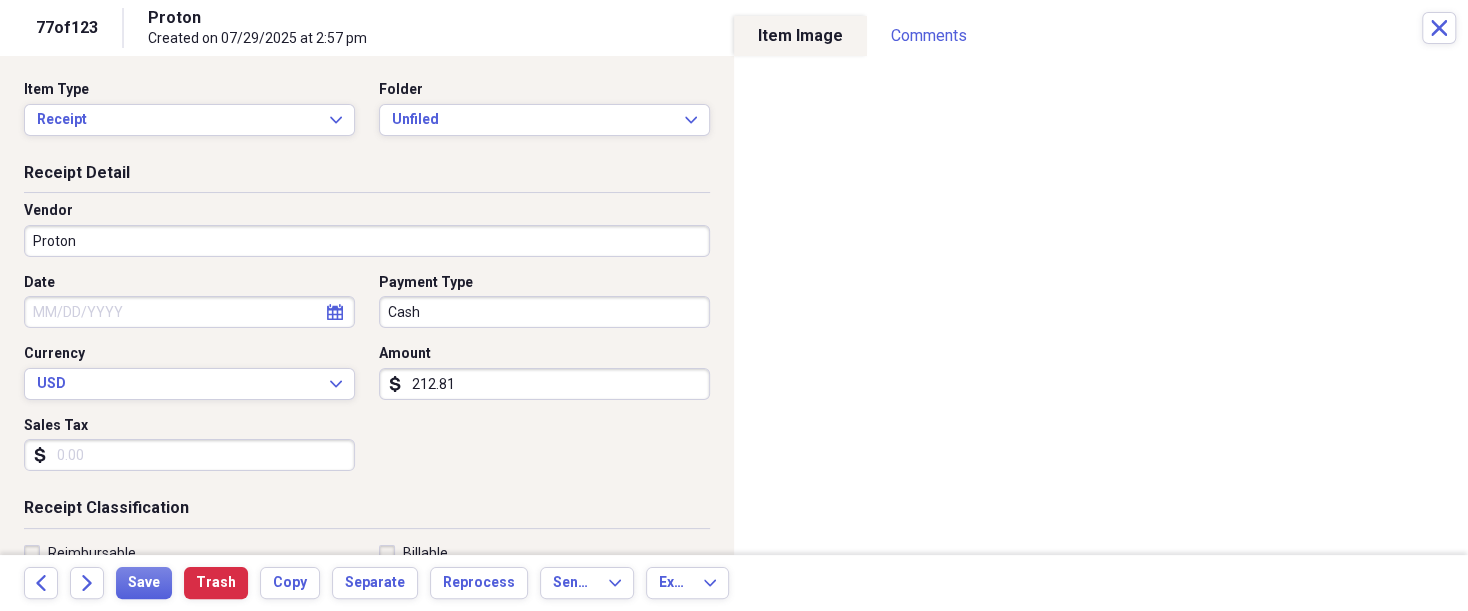click on "Proton" at bounding box center [367, 241] 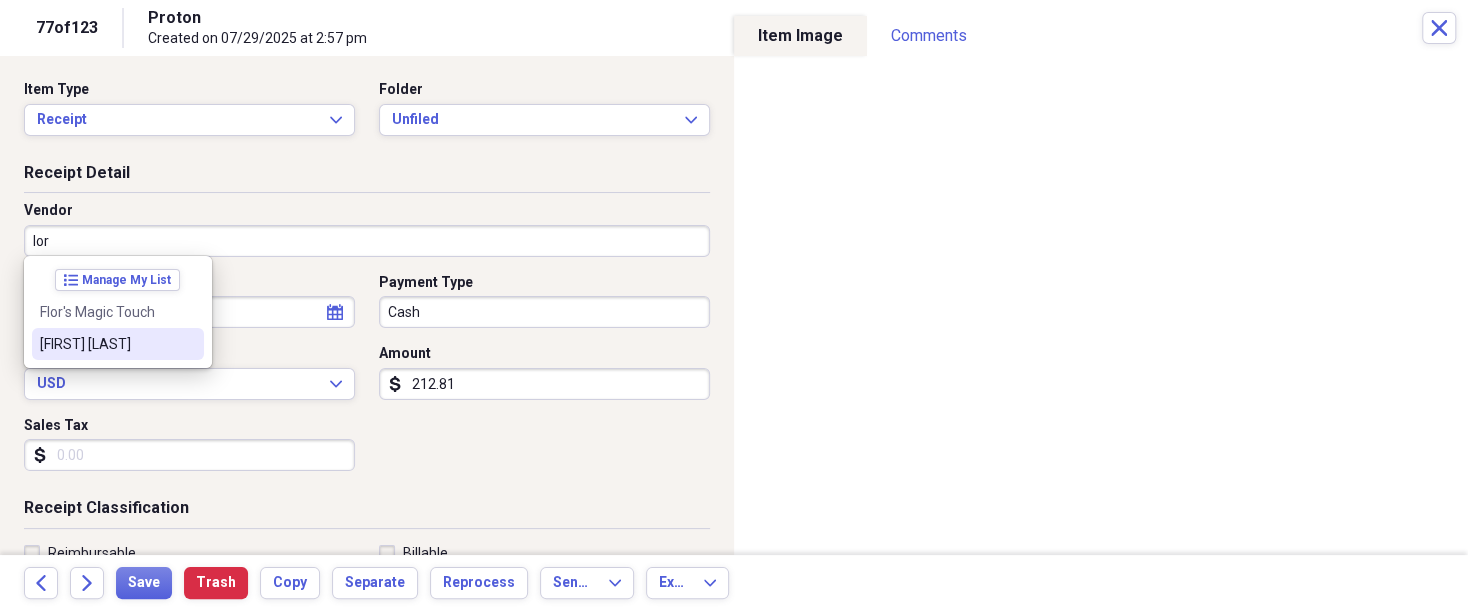 click on "[FIRST] [LAST]" at bounding box center (106, 344) 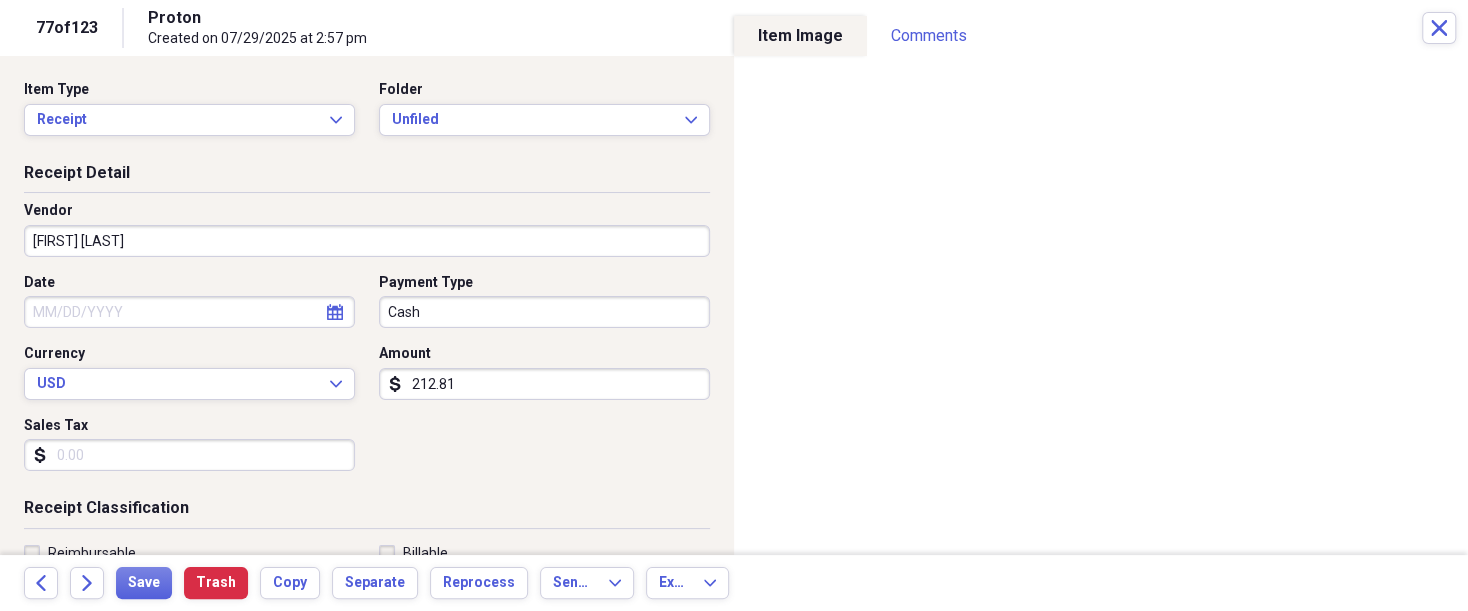 type on "Belize Rent" 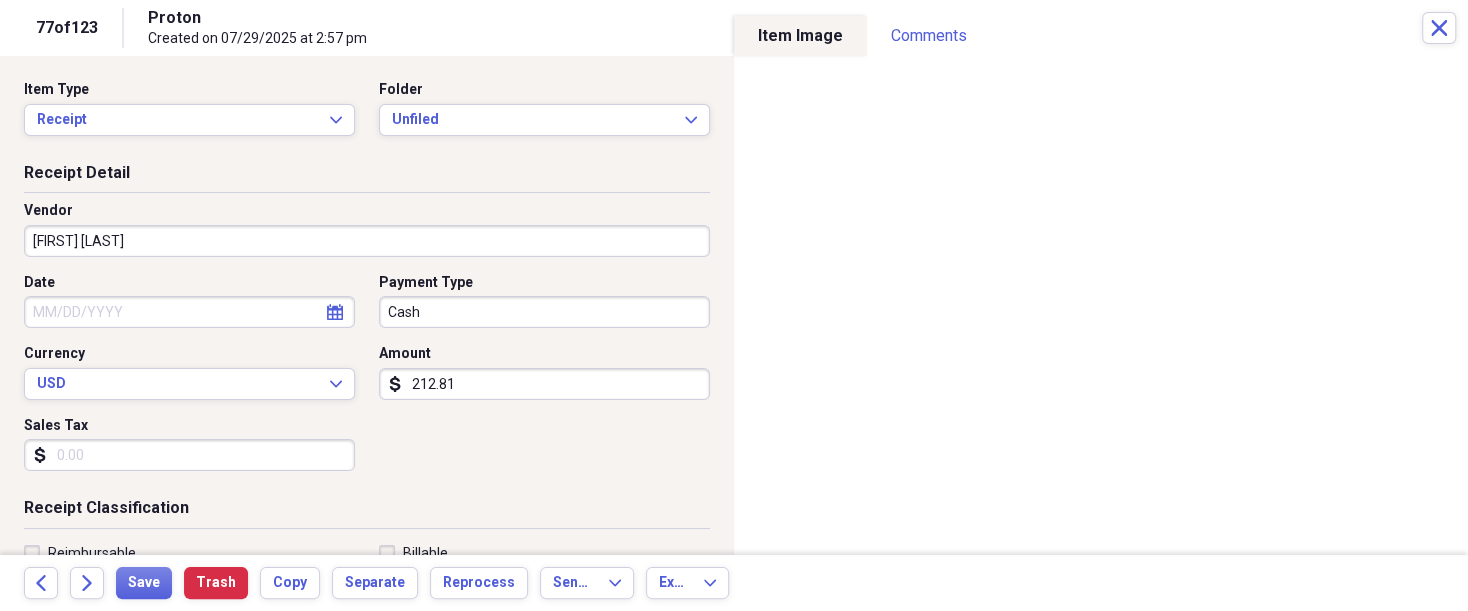 select on "7" 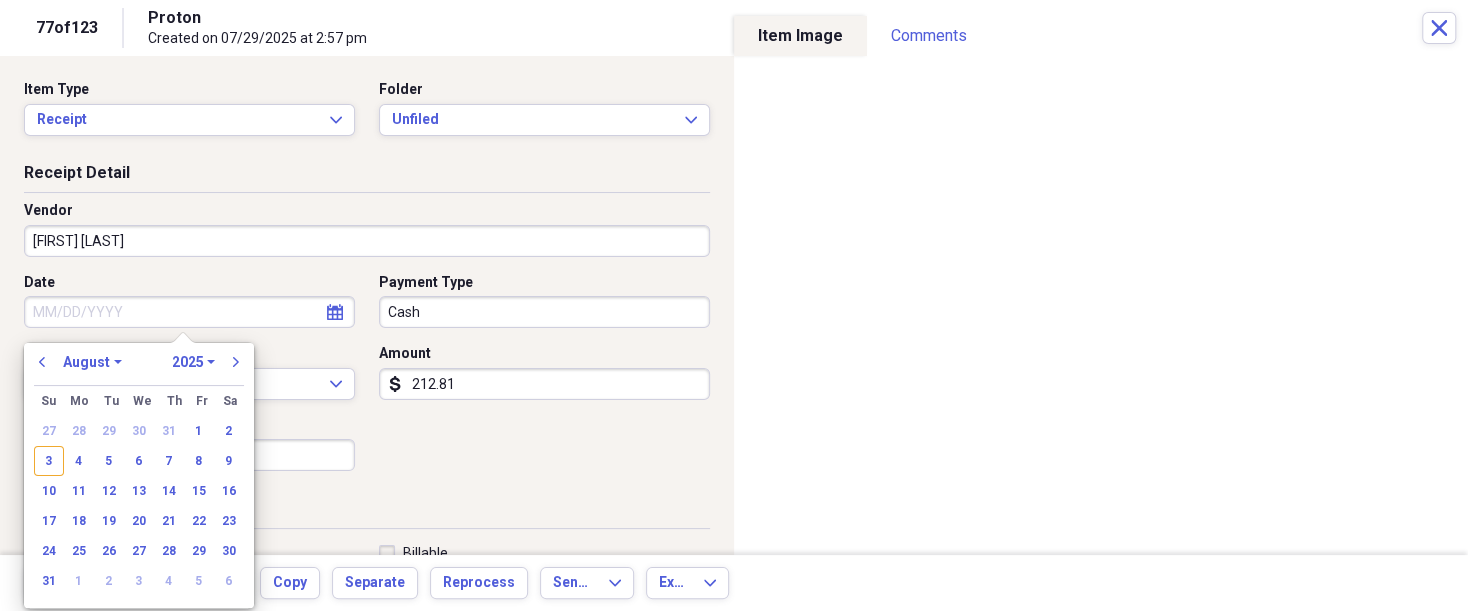 click on "Date" at bounding box center [189, 312] 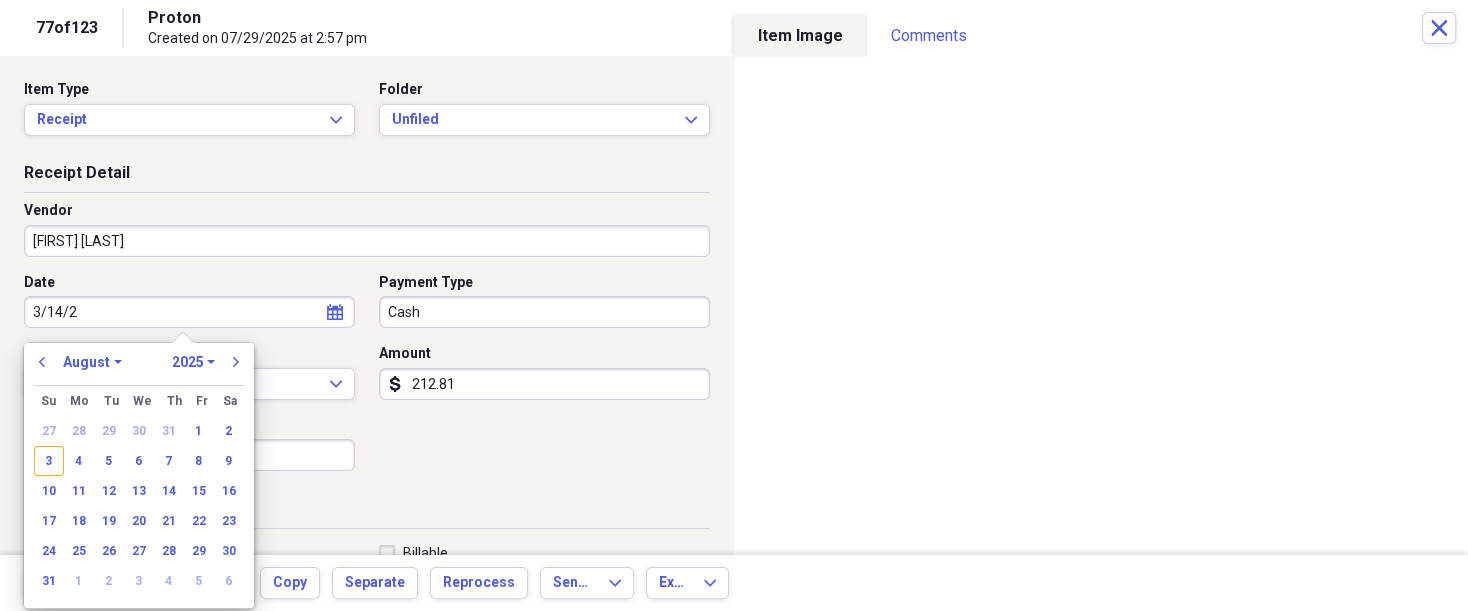 type on "3/14/25" 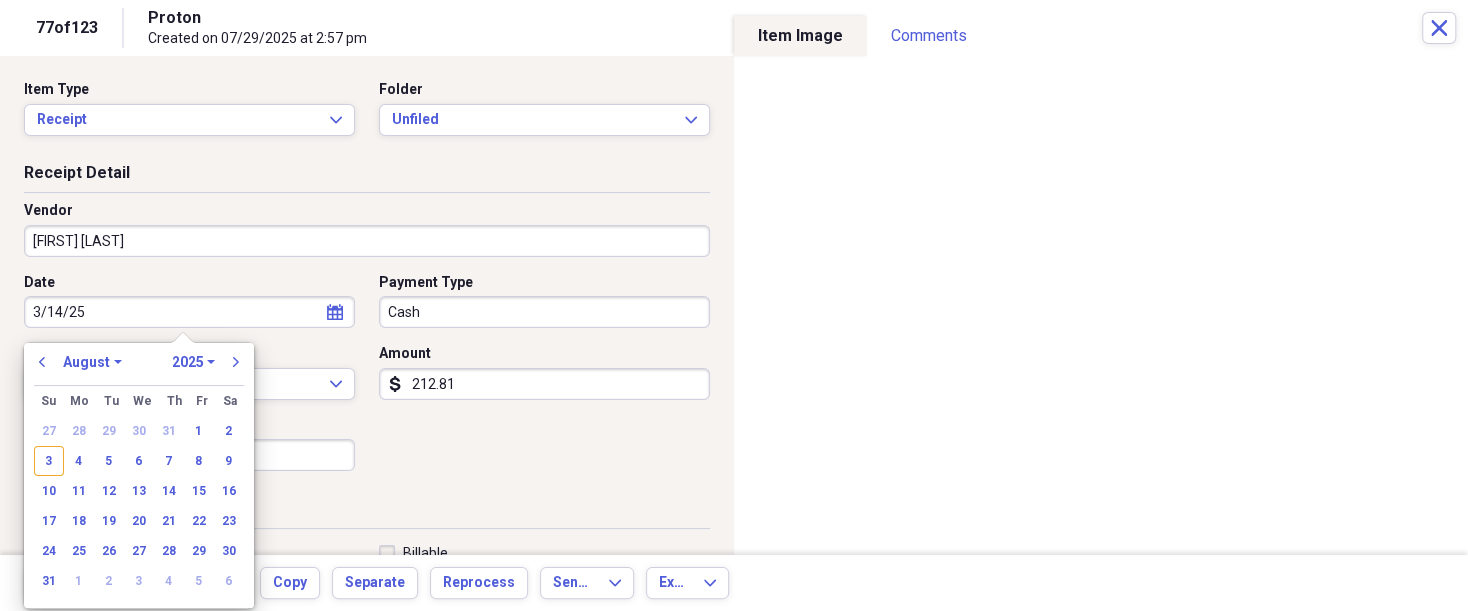 select on "2" 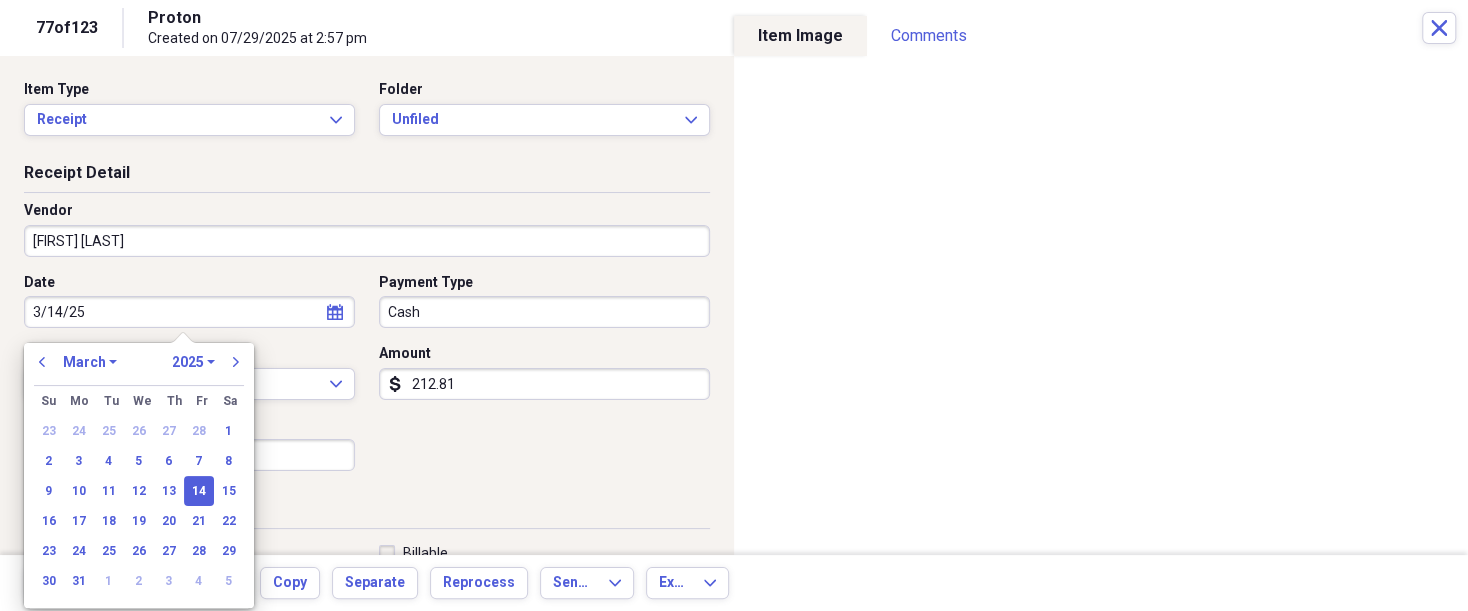 type on "03/14/2025" 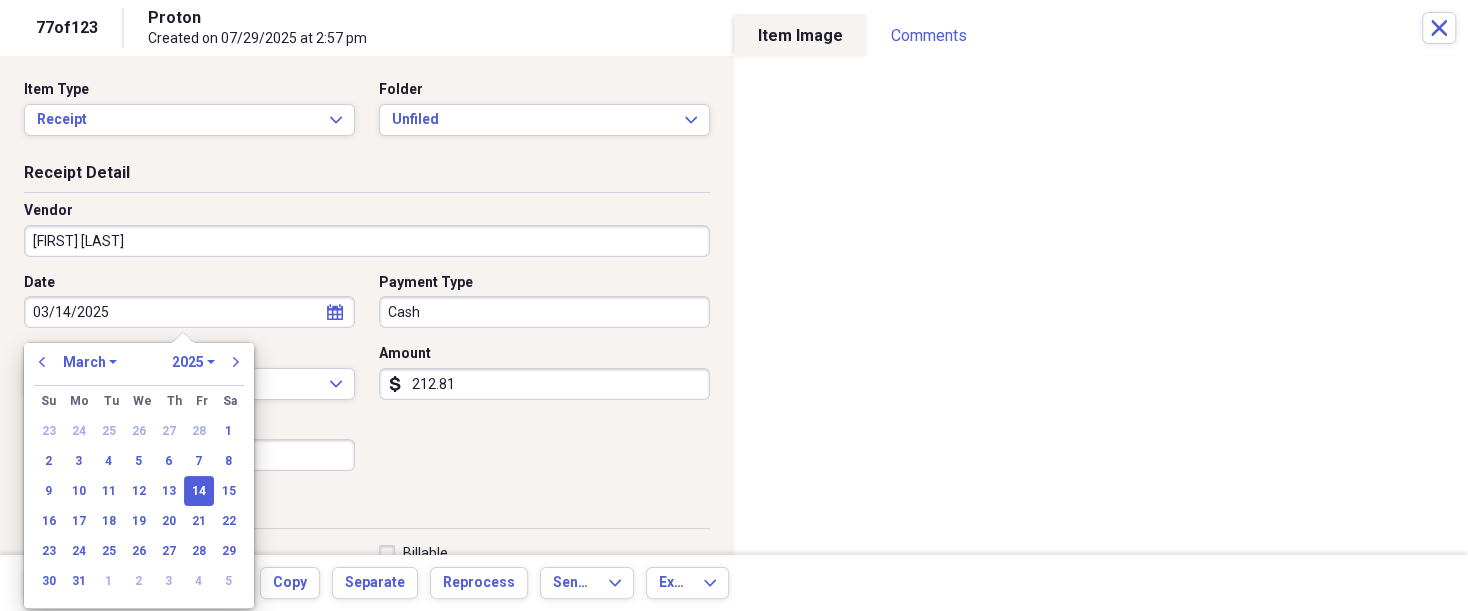 click on "14" at bounding box center (199, 491) 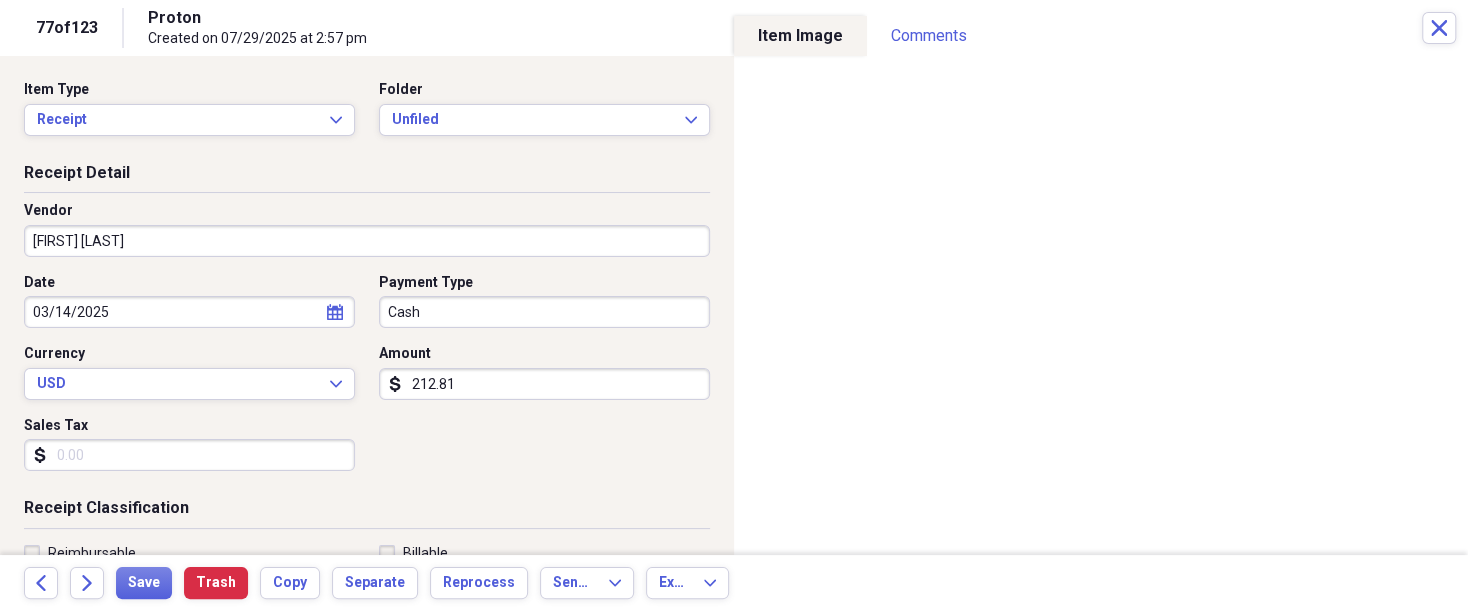 click on "Organize My Files 39 Collapse Unfiled Needs Review 39 Unfiled All Files Unfiled Unfiled Unfiled Saved Reports Collapse My Cabinet THERESA's Cabinet Add Folder Expand Folder 2018 Taxes Add Folder Expand Folder 2019 Taxes Add Folder Expand Folder 2020 Taxes Add Folder Expand Folder 2021 Taxes Add Folder Expand Folder 2022 Taxes Add Folder Expand Folder 2023 Taxes Add Folder Expand Folder 2024 Taxes Add Folder Expand Folder 2025 Taxes Add Folder Expand Folder Attorney Case Expenses Add Folder Folder Belize Add Folder Expand Folder Documents Add Folder Expand Folder Files from Cloud Add Folder Folder Insurance Policies Add Folder Folder Sale of LaPlace Property Add Folder Folder Terry's Social Security Information Add Folder Folder Theresa's Social Security Information Add Folder Folder unviewed receipts Add Folder Folder Wellcare Prescription Drug Application Add Folder Collapse Trash Trash Folder 11/25/19-12/24/20 Statement Folder 12/17/19-1/16/20 Statement Folder 12/25/19-1/24/20 Statement Folder Folder Folder" at bounding box center (734, 305) 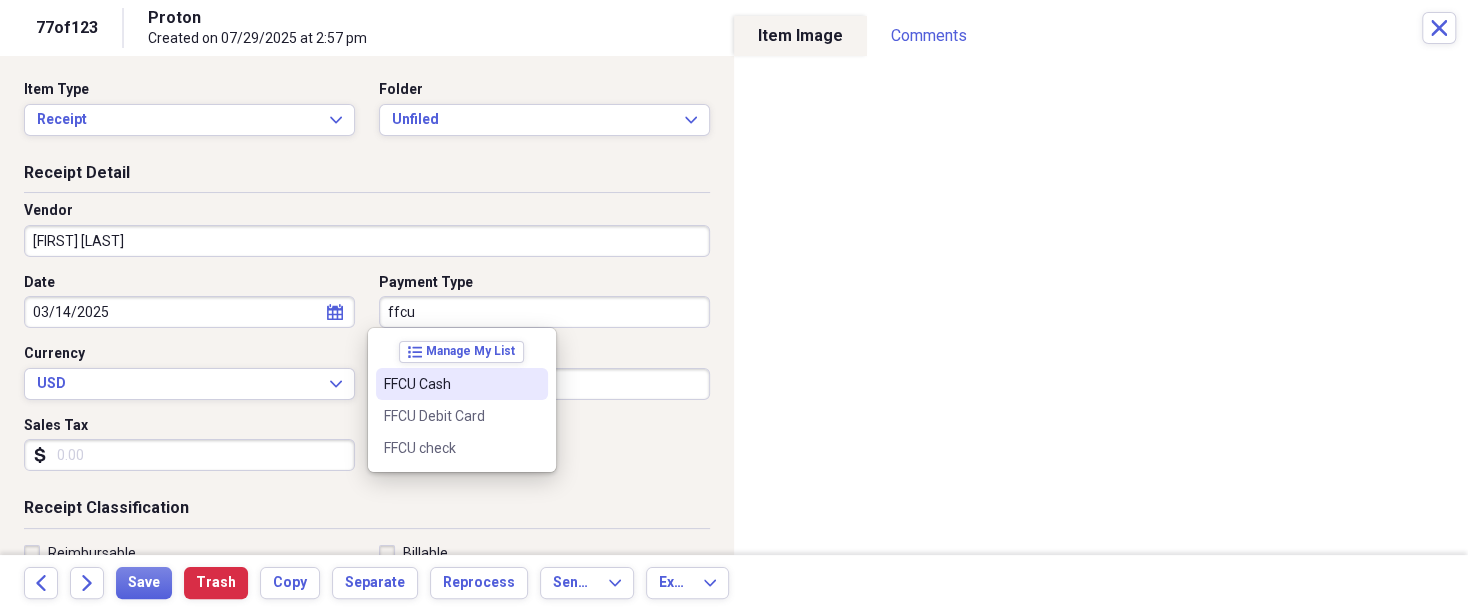 click on "FFCU Cash" at bounding box center (450, 384) 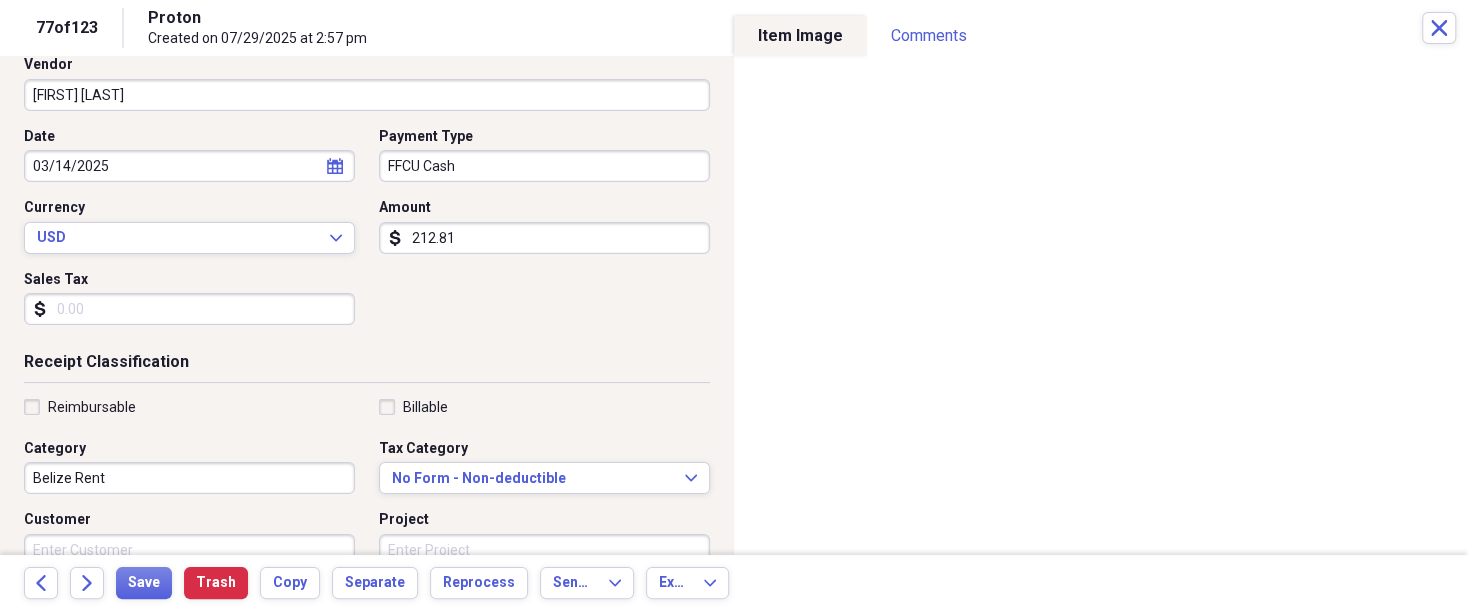 scroll, scrollTop: 150, scrollLeft: 0, axis: vertical 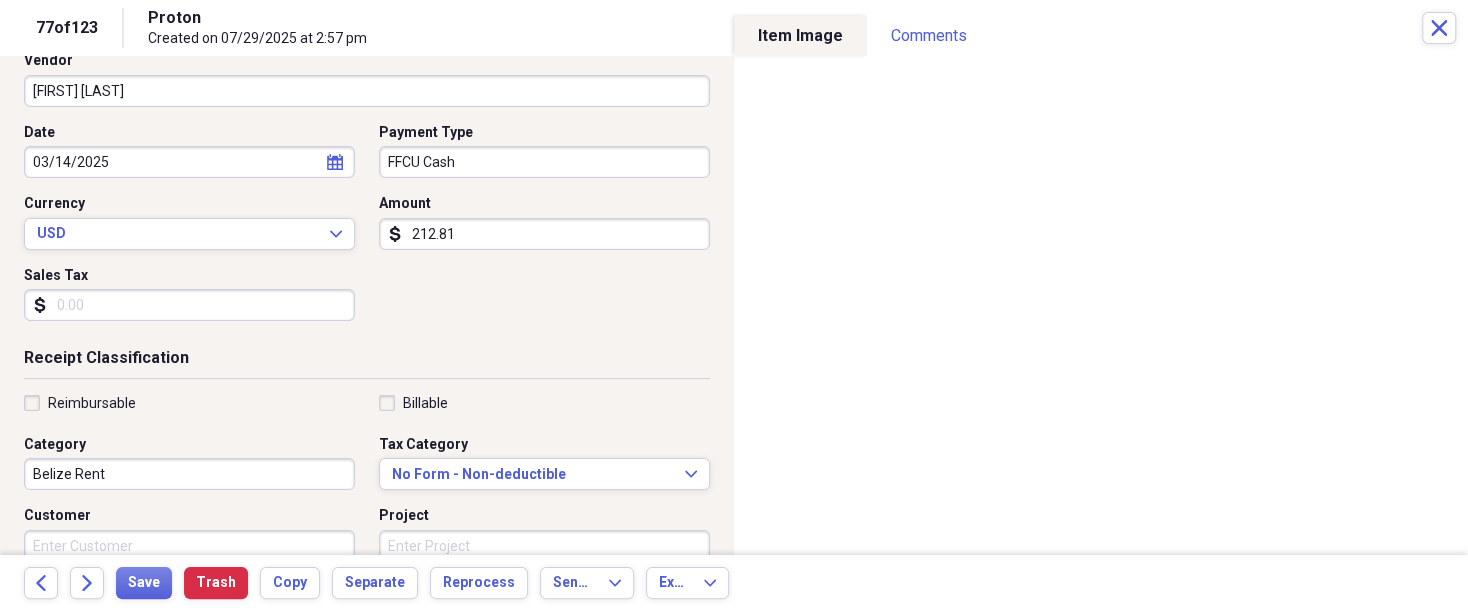 click on "FFCU Cash" at bounding box center (544, 162) 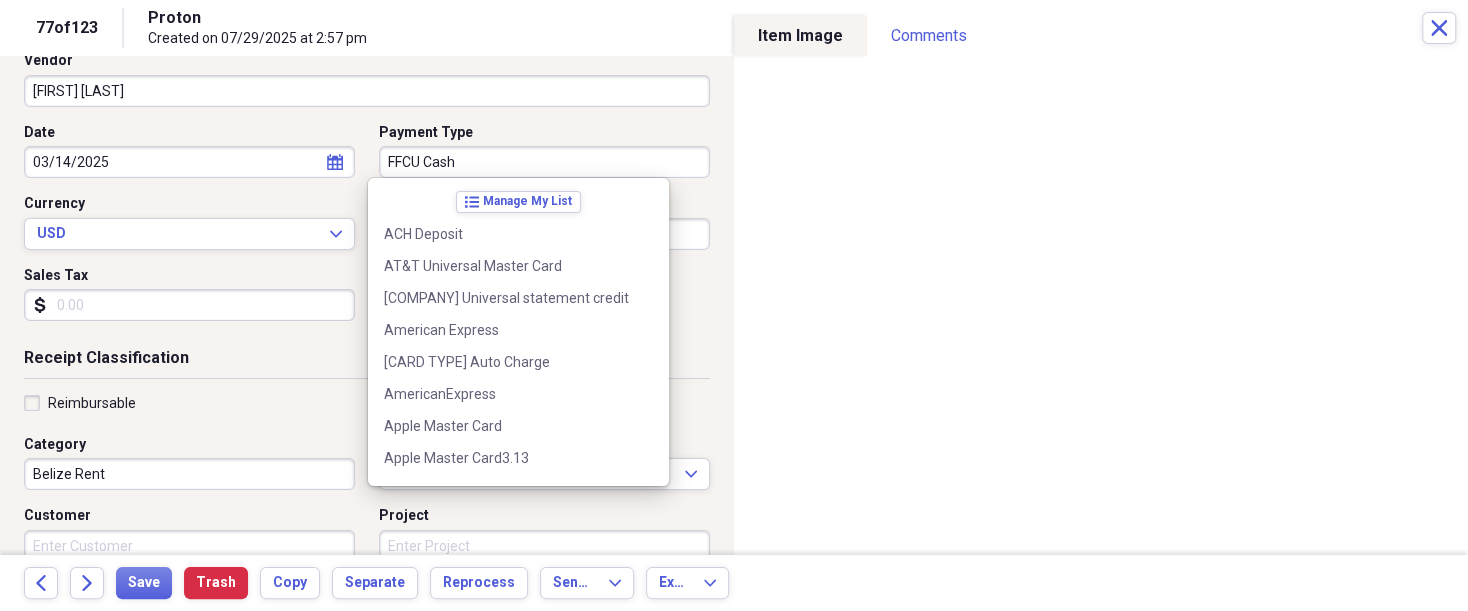 scroll, scrollTop: 636, scrollLeft: 0, axis: vertical 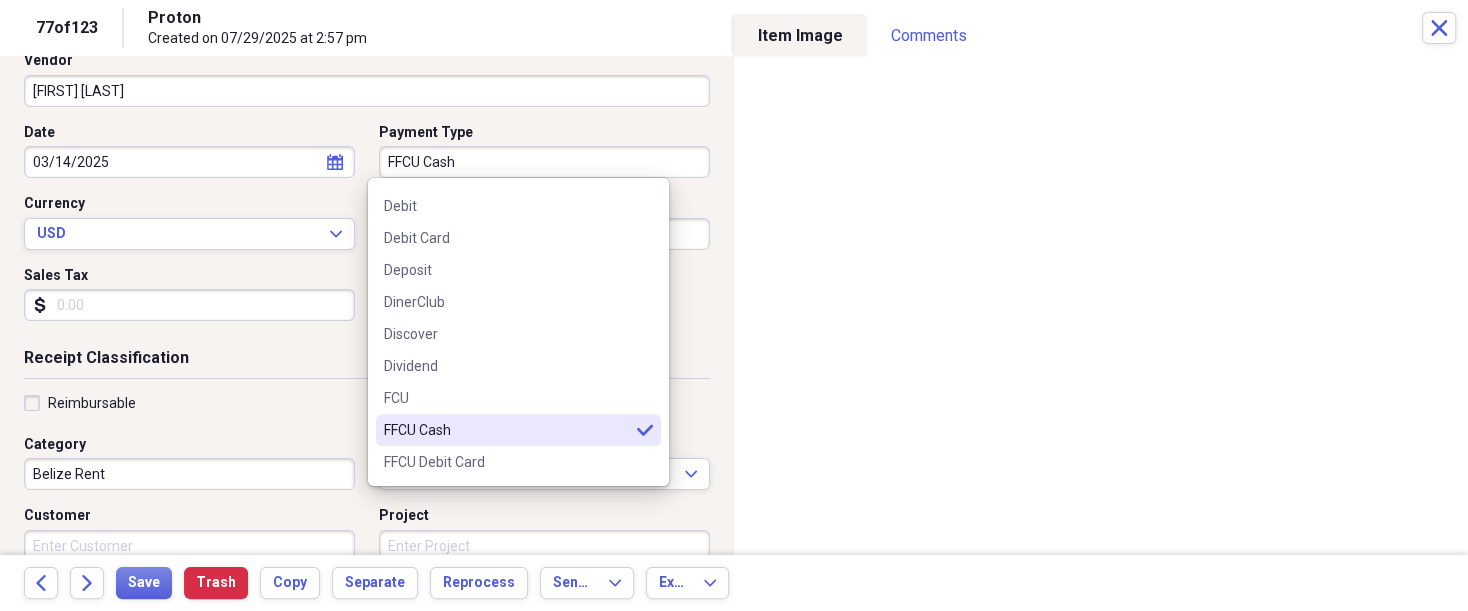 drag, startPoint x: 465, startPoint y: 162, endPoint x: 361, endPoint y: 162, distance: 104 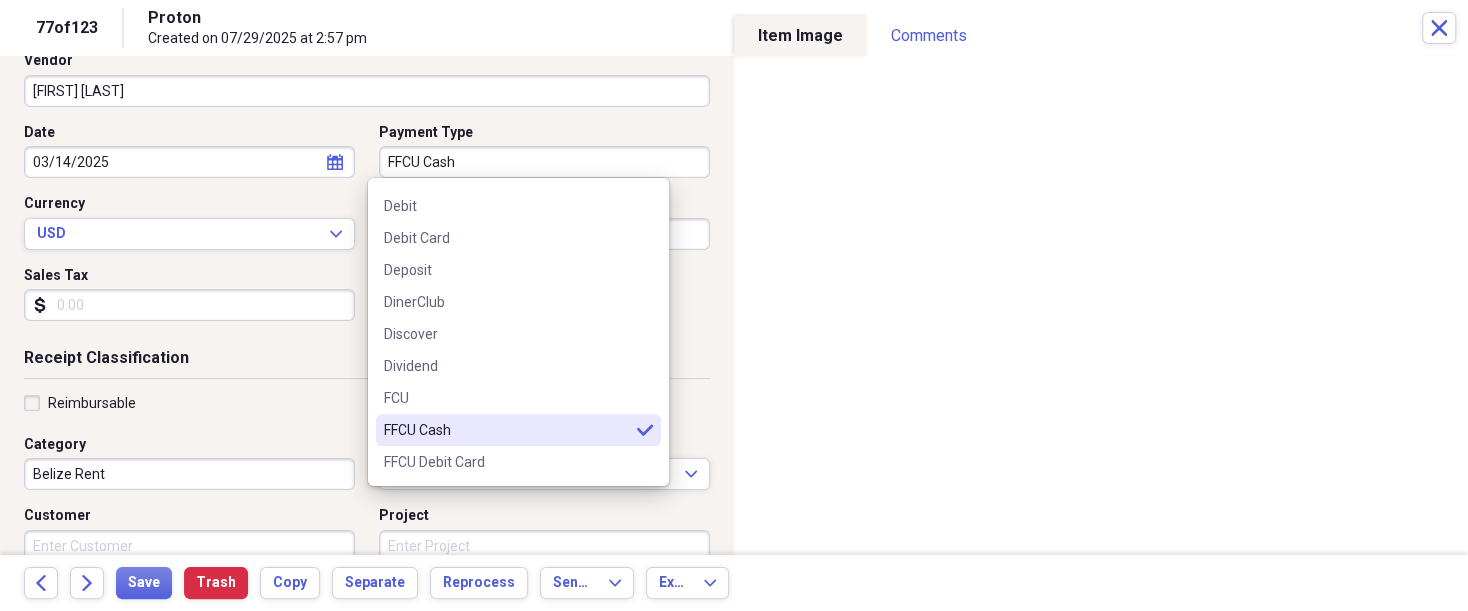 click on "Payment Type FFCU Cash" at bounding box center [538, 151] 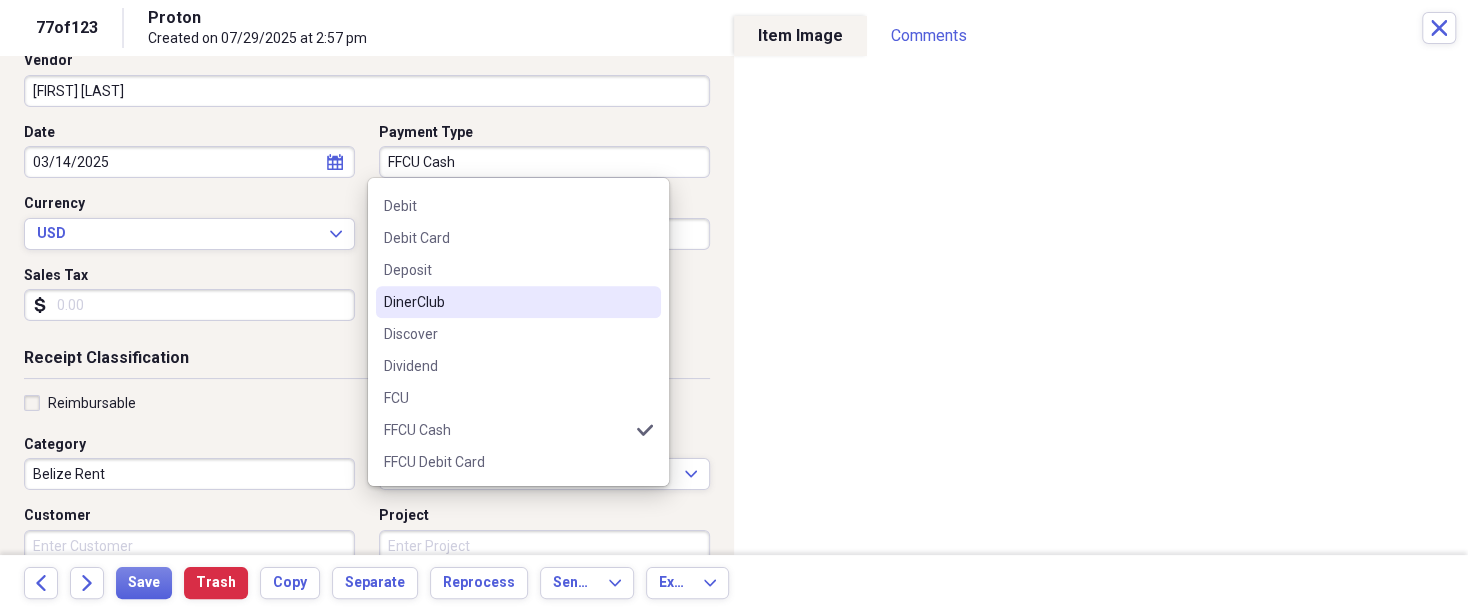 click on "Receipt Classification" at bounding box center [367, 362] 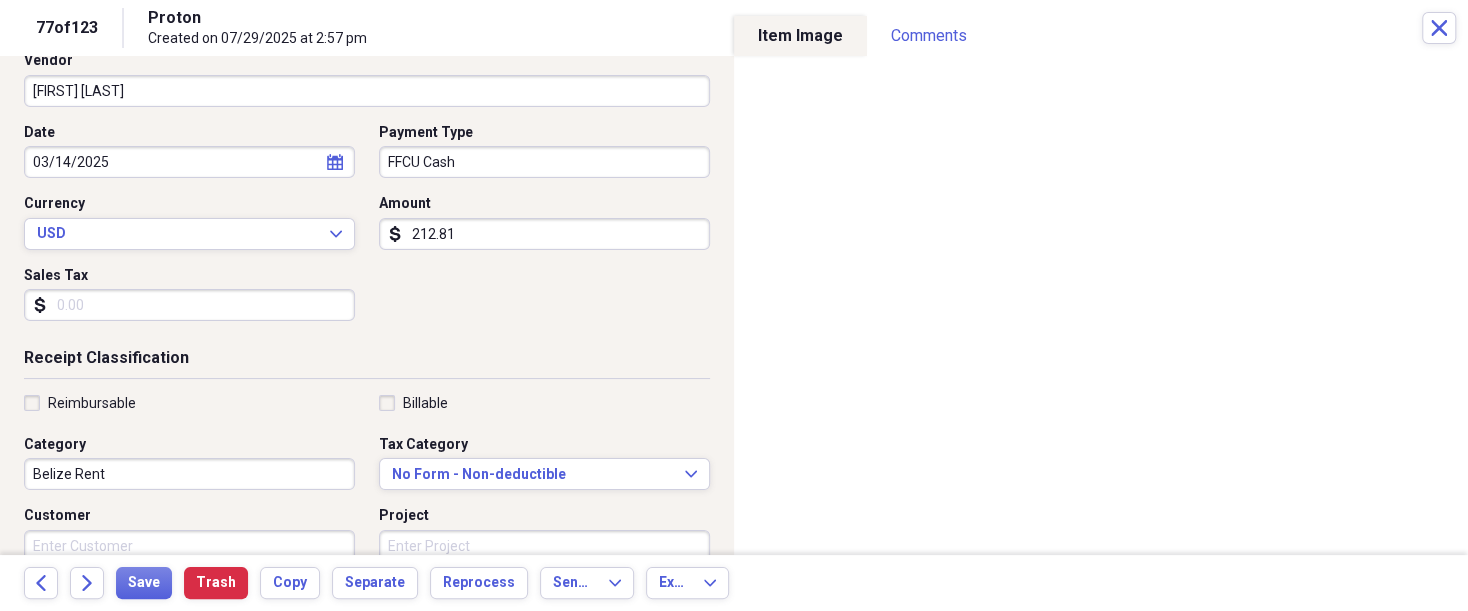 click on "Reimbursable" at bounding box center (92, 403) 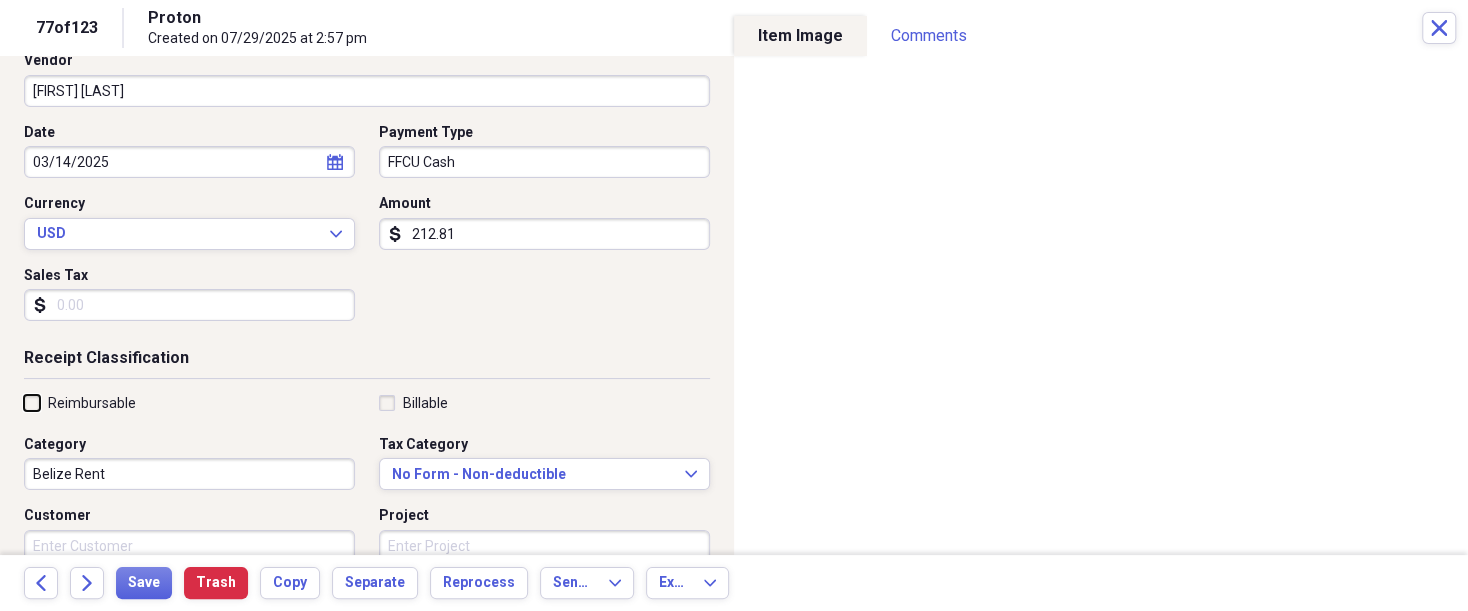 click on "Reimbursable" at bounding box center (24, 402) 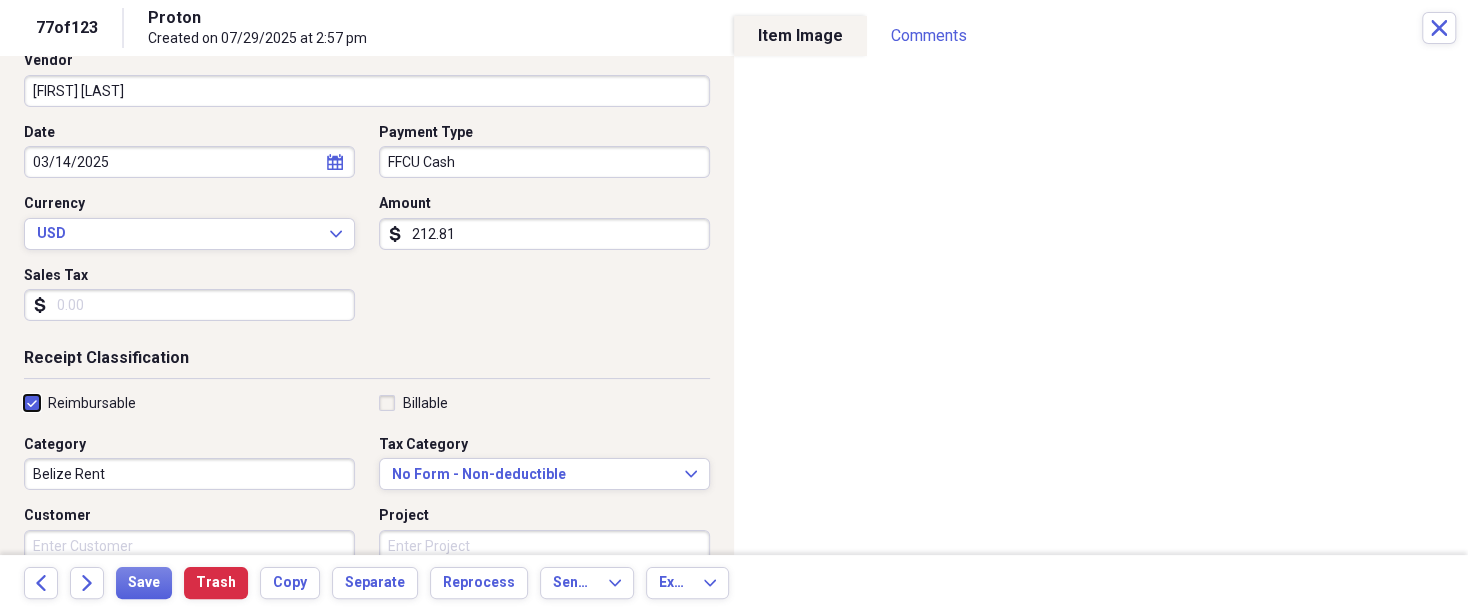 checkbox on "true" 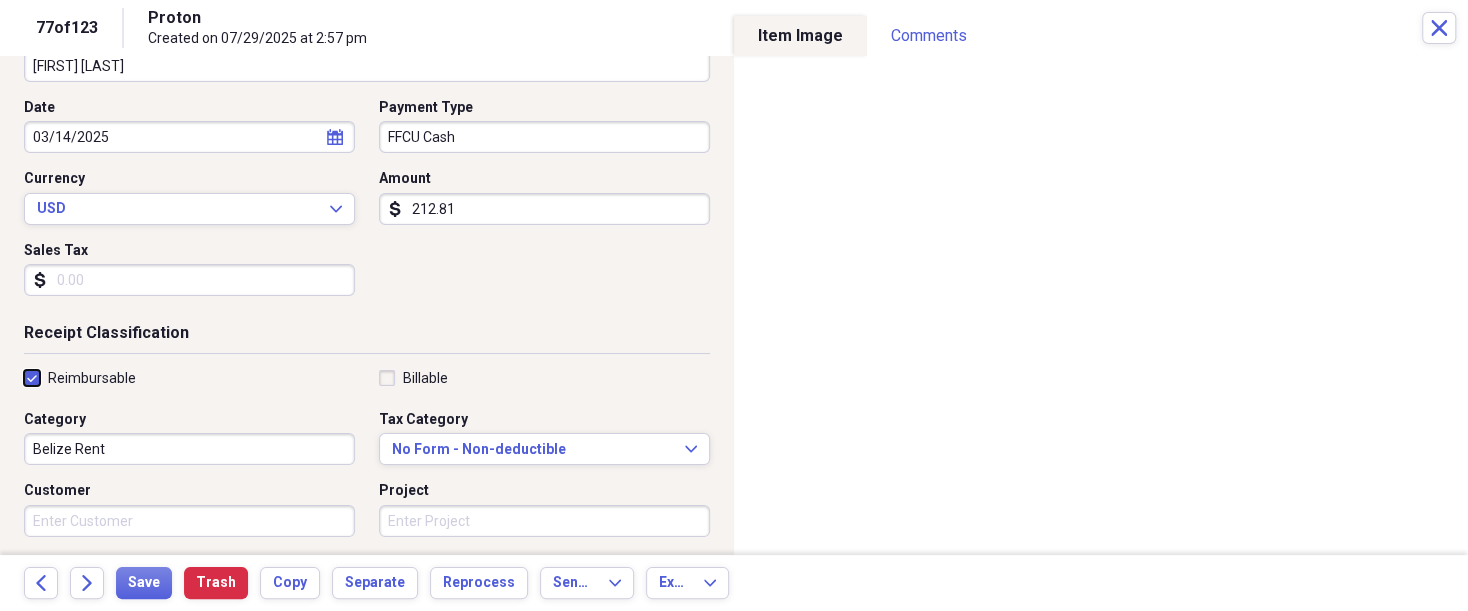 scroll, scrollTop: 200, scrollLeft: 0, axis: vertical 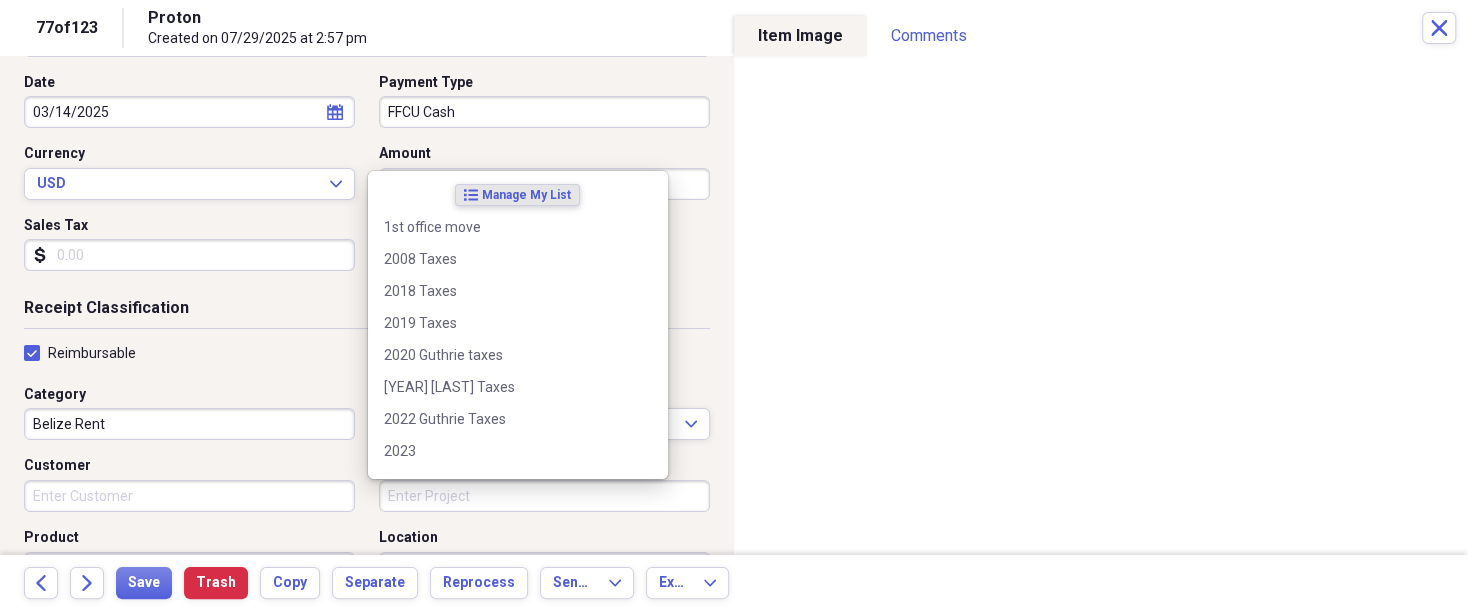 click on "Project" at bounding box center [544, 496] 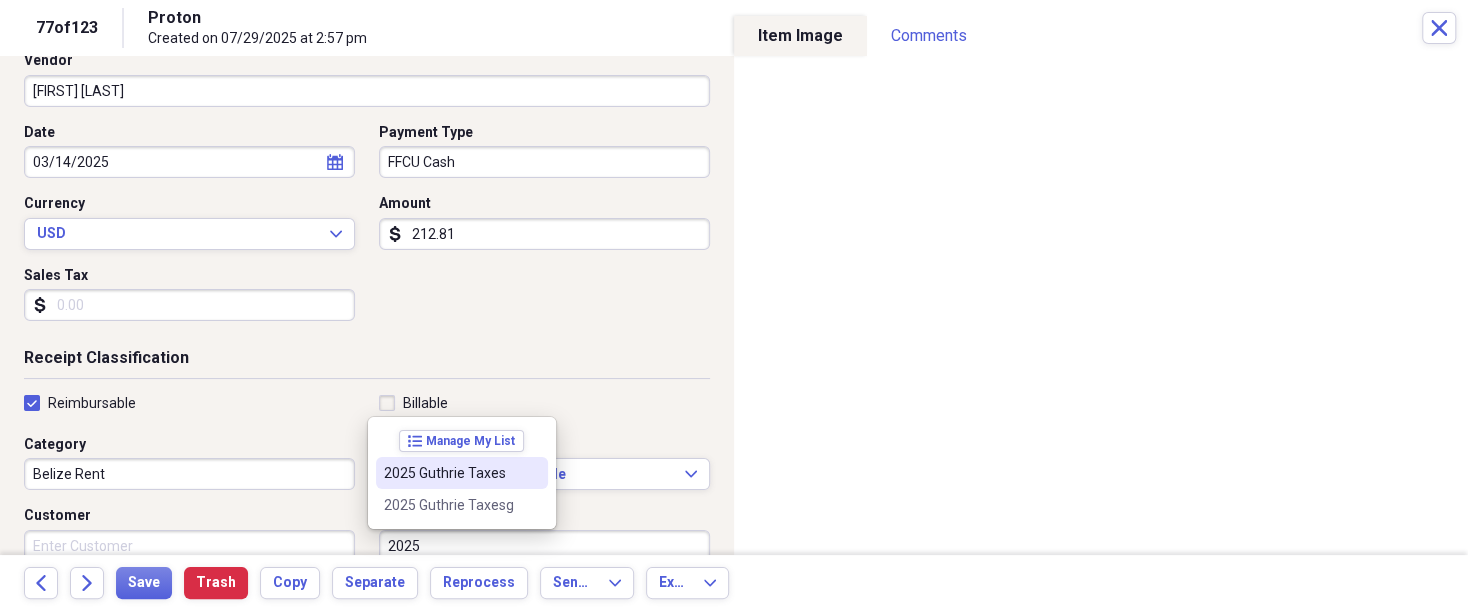 click on "2025 Guthrie Taxes" at bounding box center [450, 473] 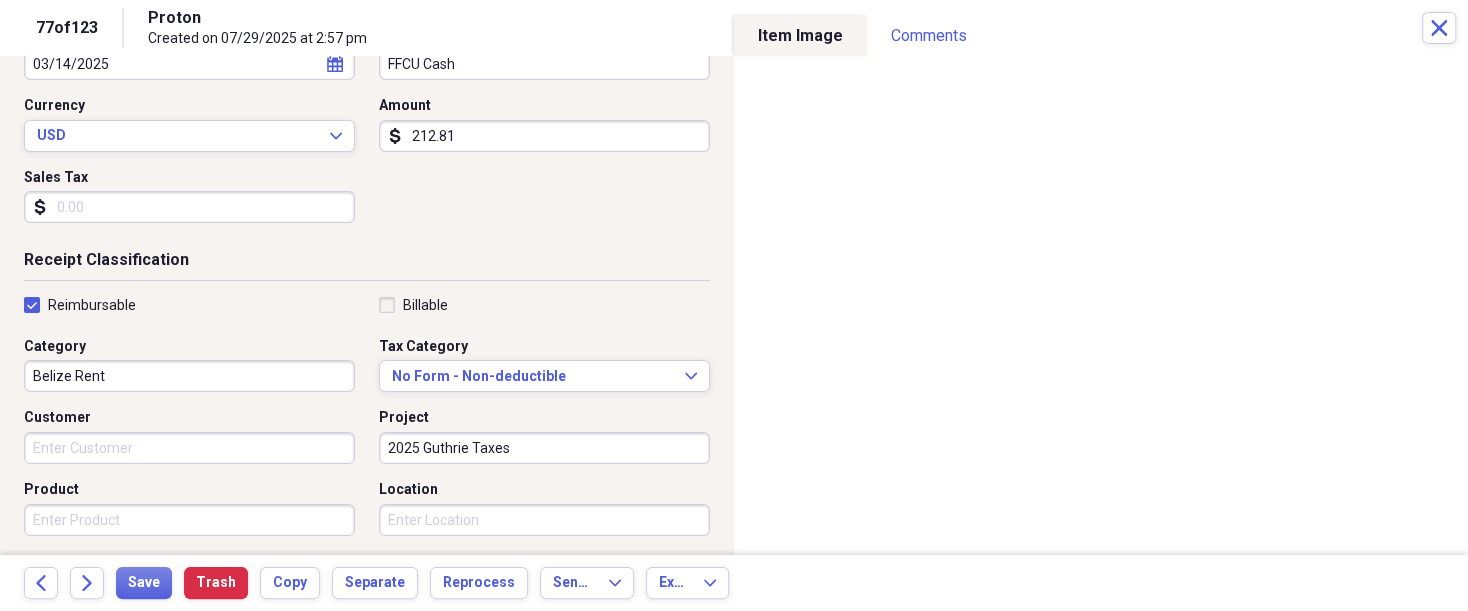 scroll, scrollTop: 256, scrollLeft: 0, axis: vertical 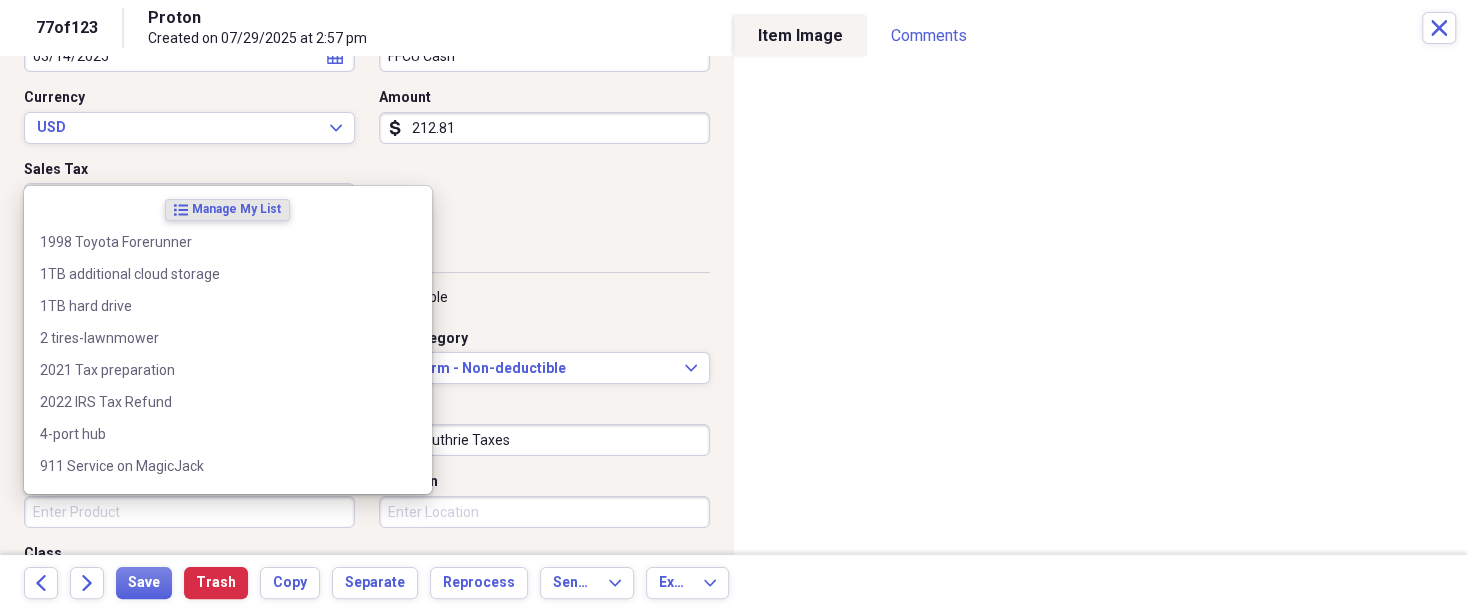 click on "Product" at bounding box center (189, 512) 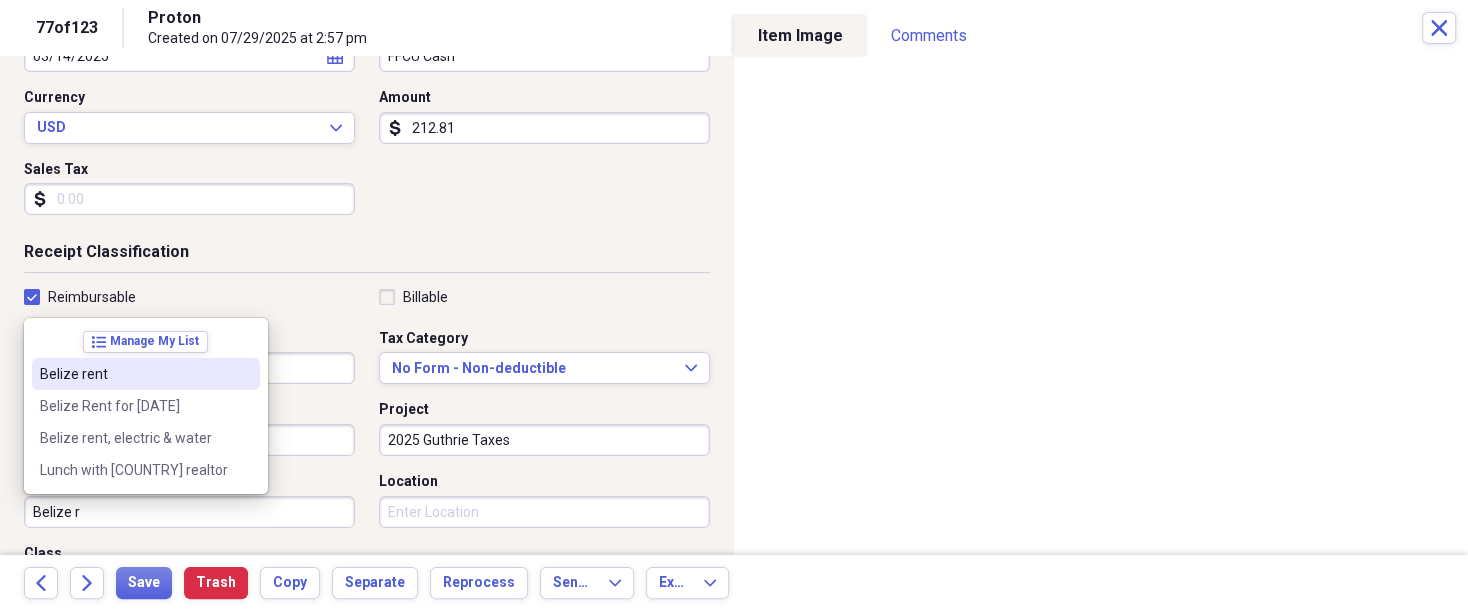 click on "Belize rent" at bounding box center (146, 374) 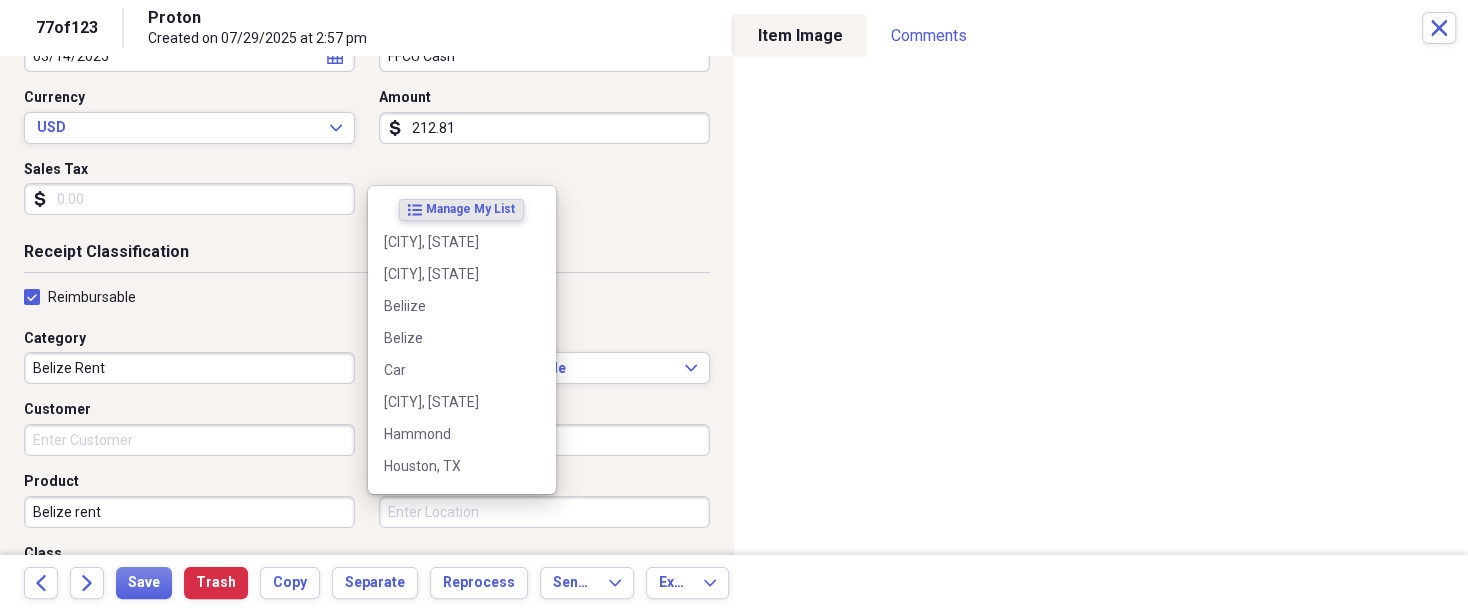click on "Location" at bounding box center [544, 512] 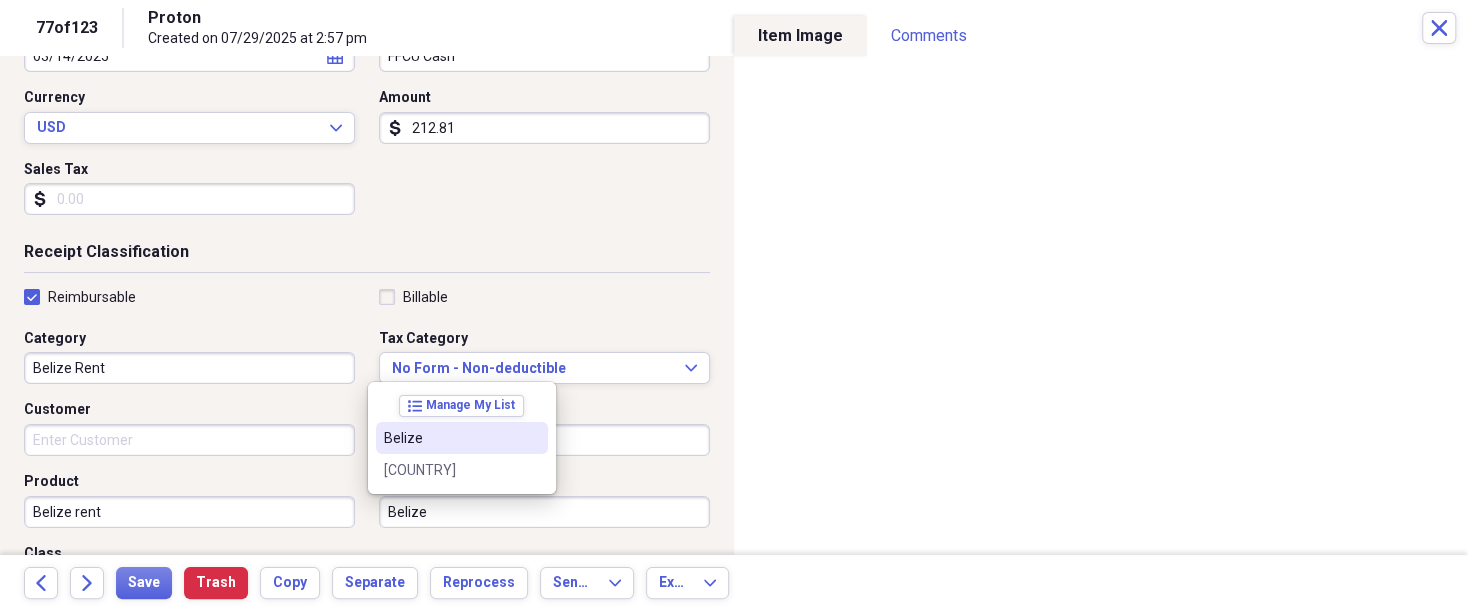 click on "Belize" at bounding box center (450, 438) 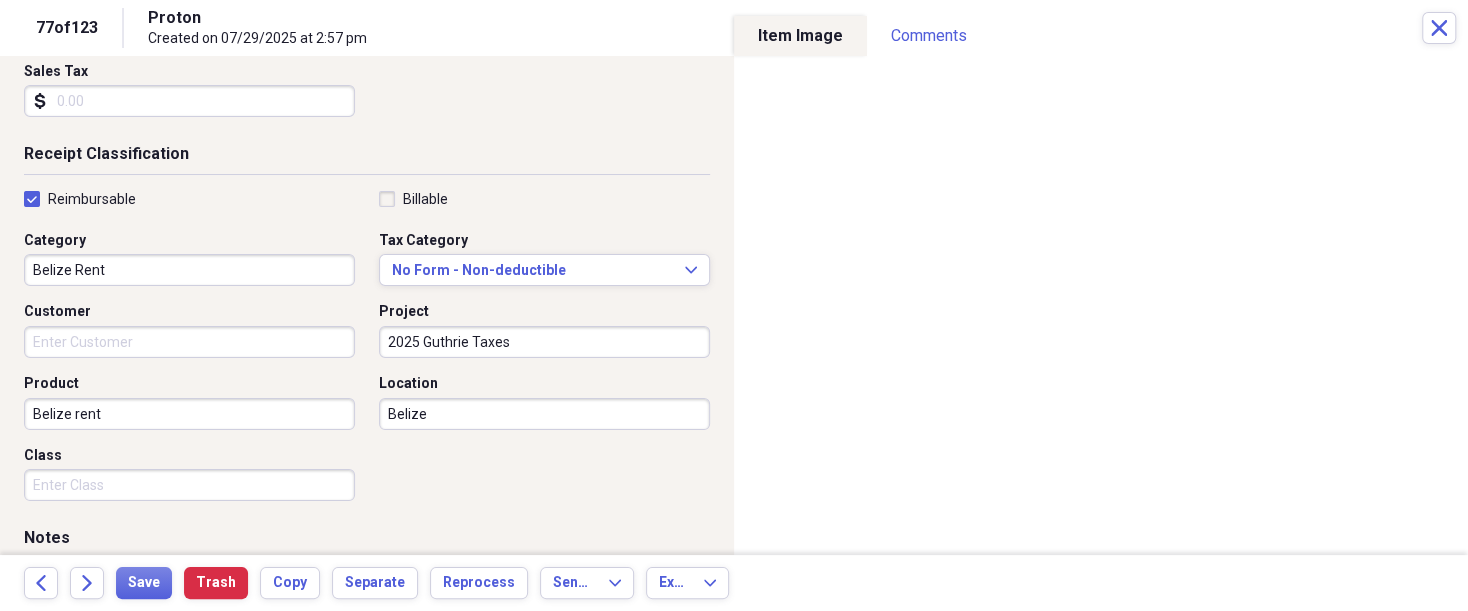 scroll, scrollTop: 356, scrollLeft: 0, axis: vertical 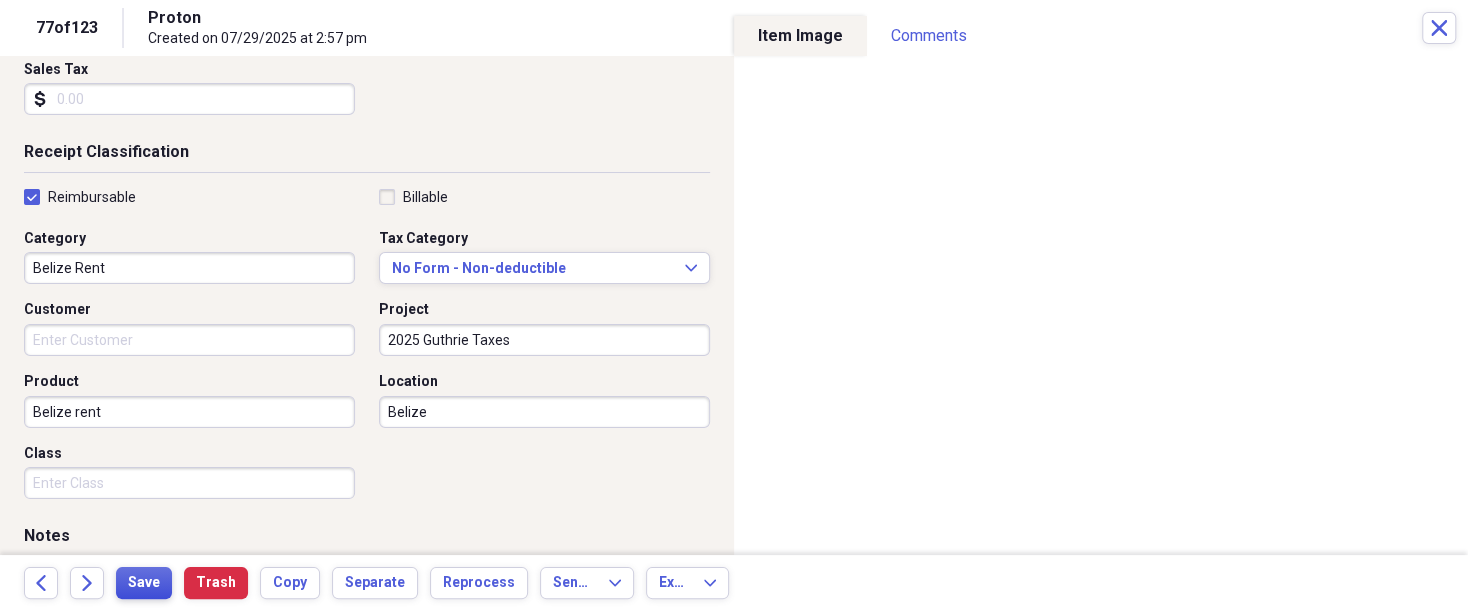 click on "Save" at bounding box center [144, 583] 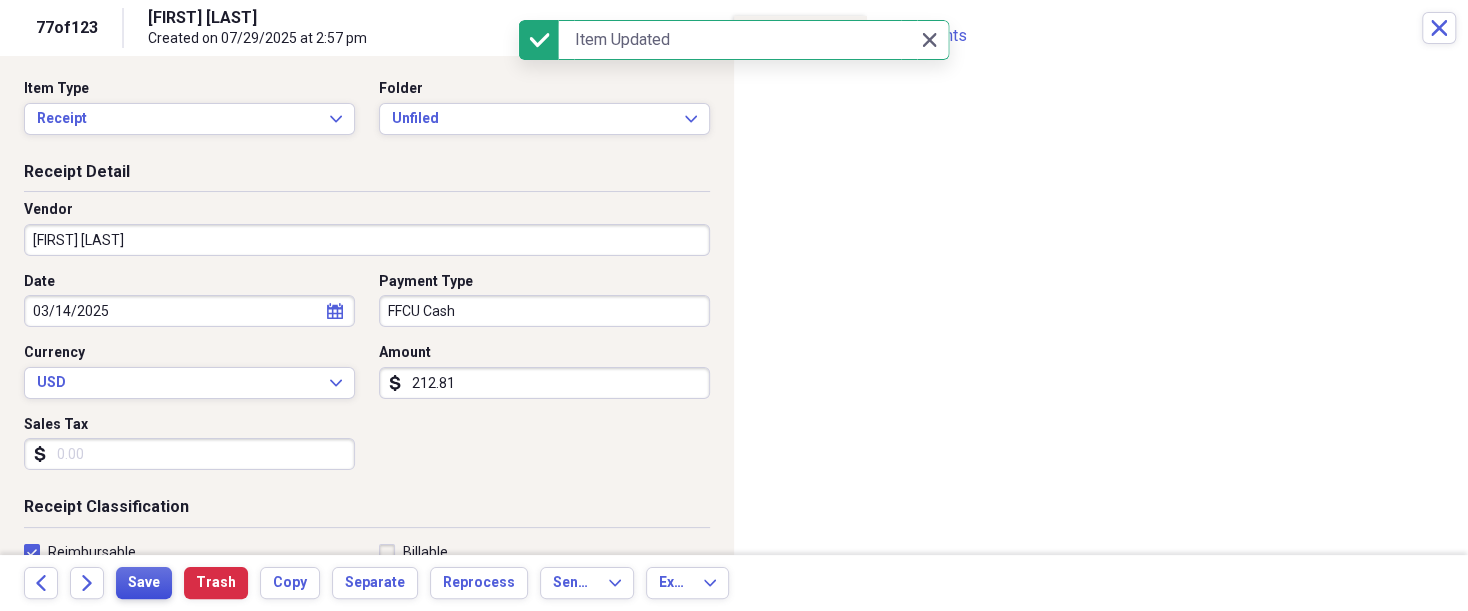 scroll, scrollTop: 0, scrollLeft: 0, axis: both 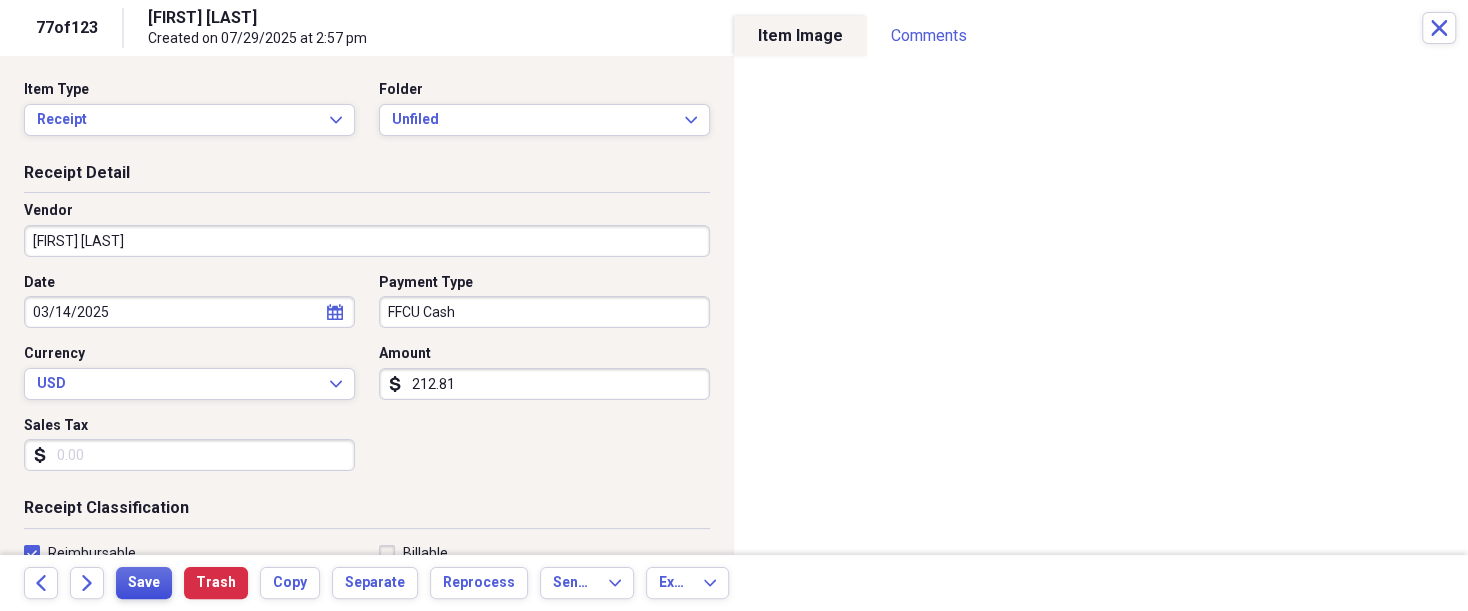 click on "Save" at bounding box center (144, 583) 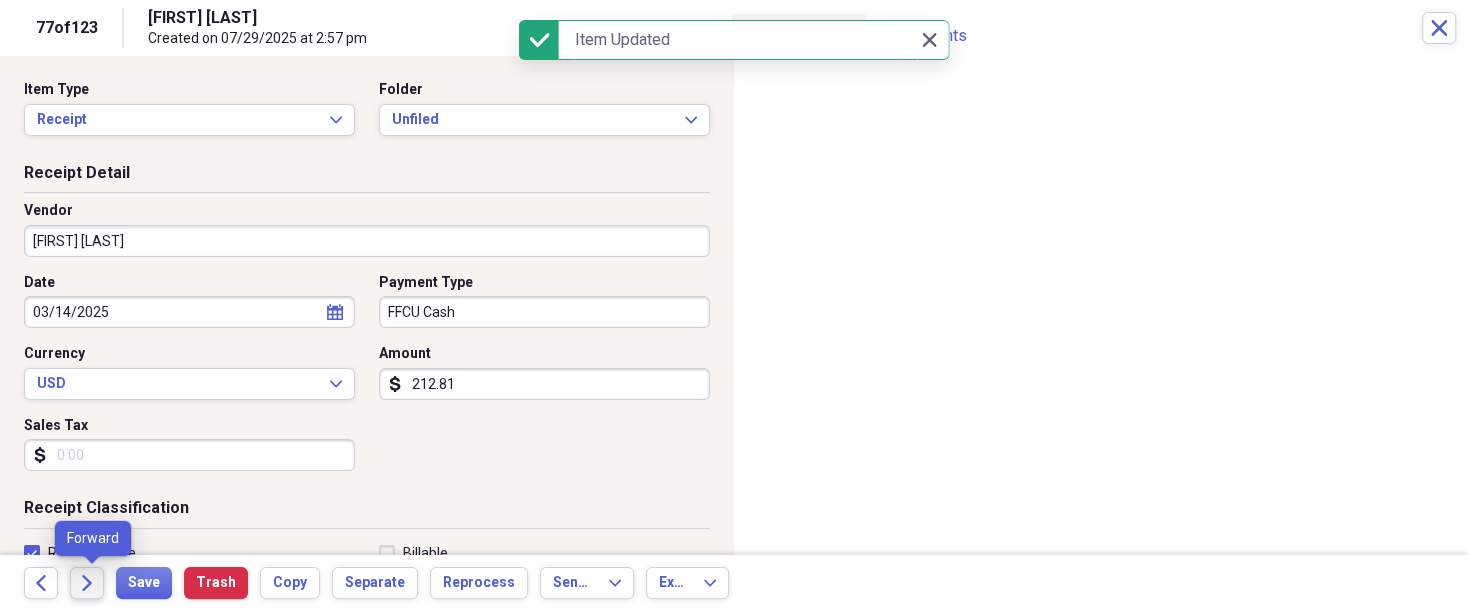 click 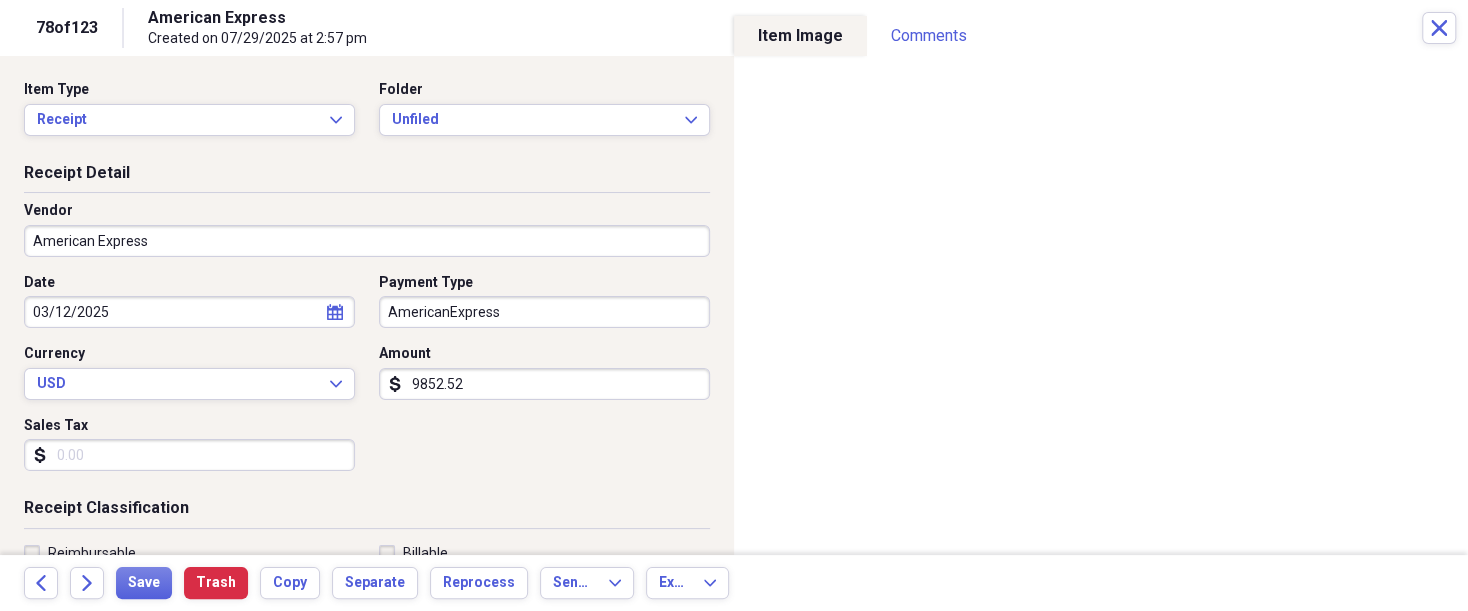 click on "9852.52" at bounding box center [544, 384] 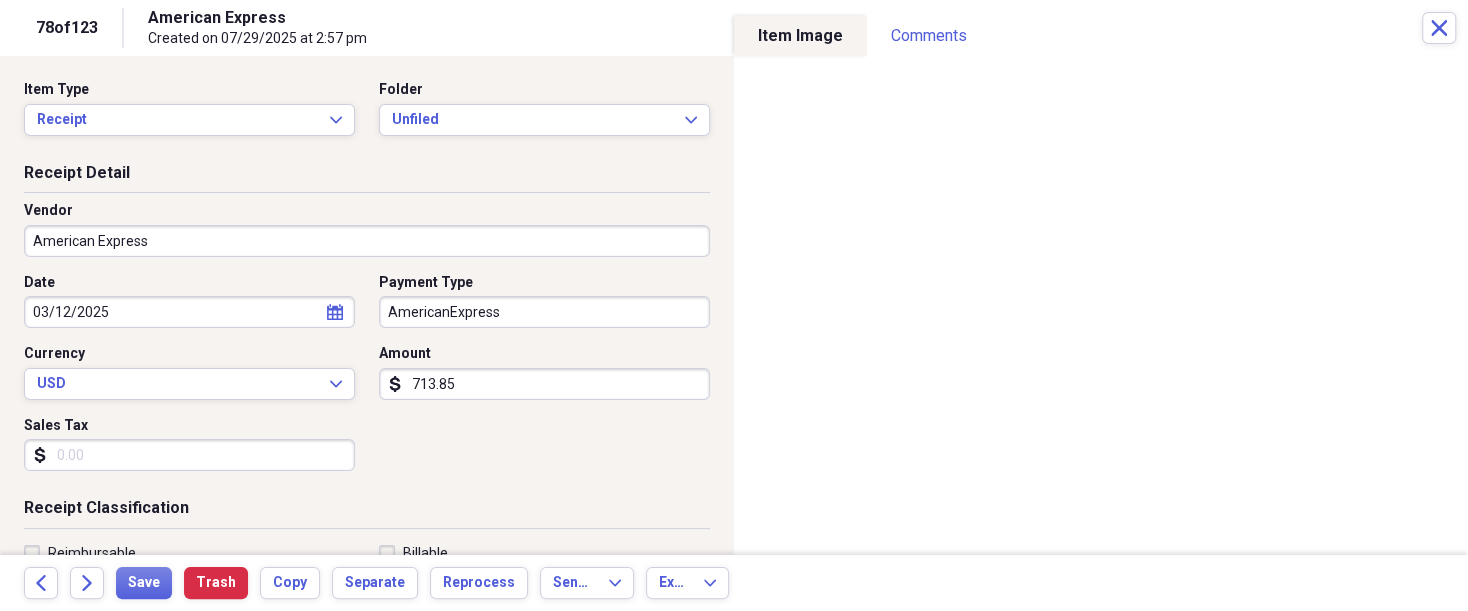 type on "713.85" 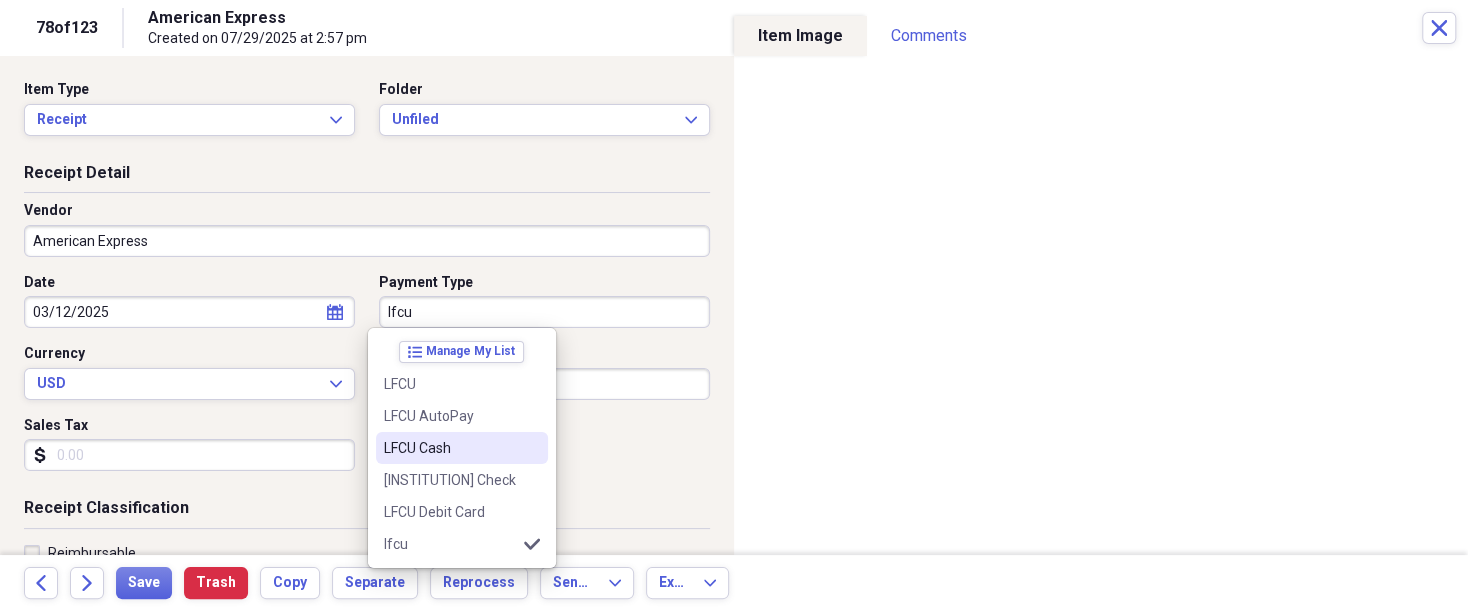 click on "LFCU Cash" at bounding box center [450, 448] 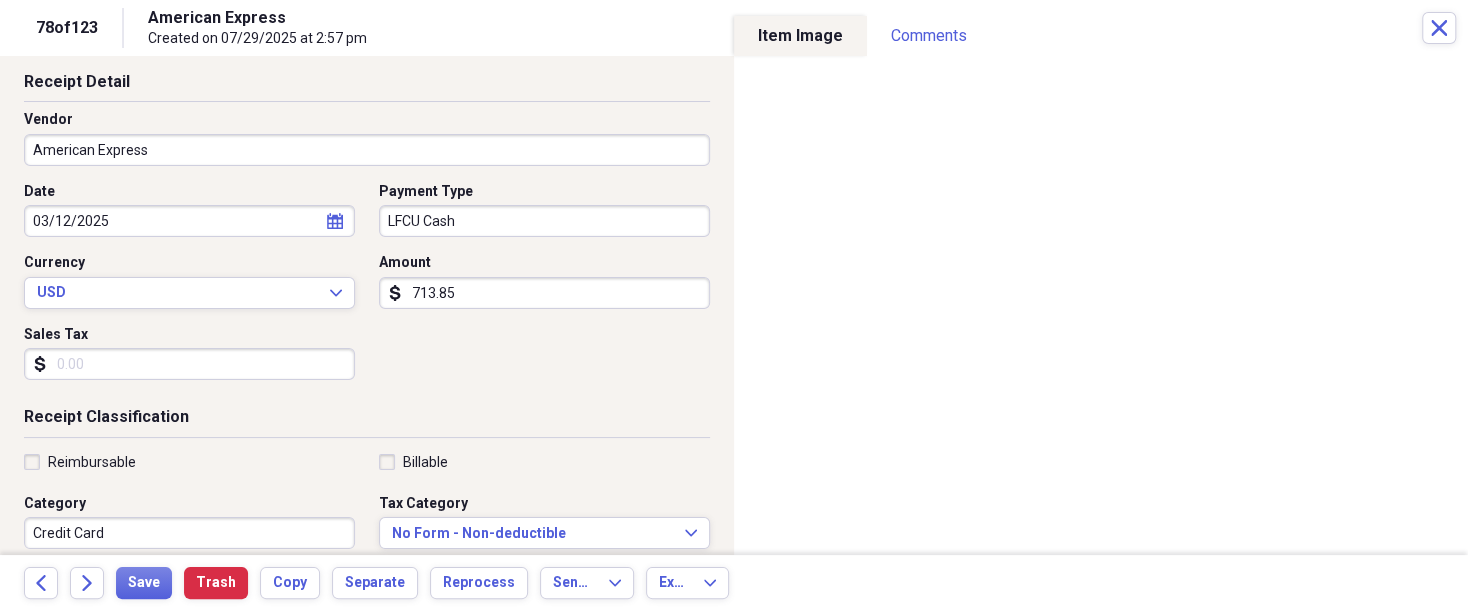 scroll, scrollTop: 100, scrollLeft: 0, axis: vertical 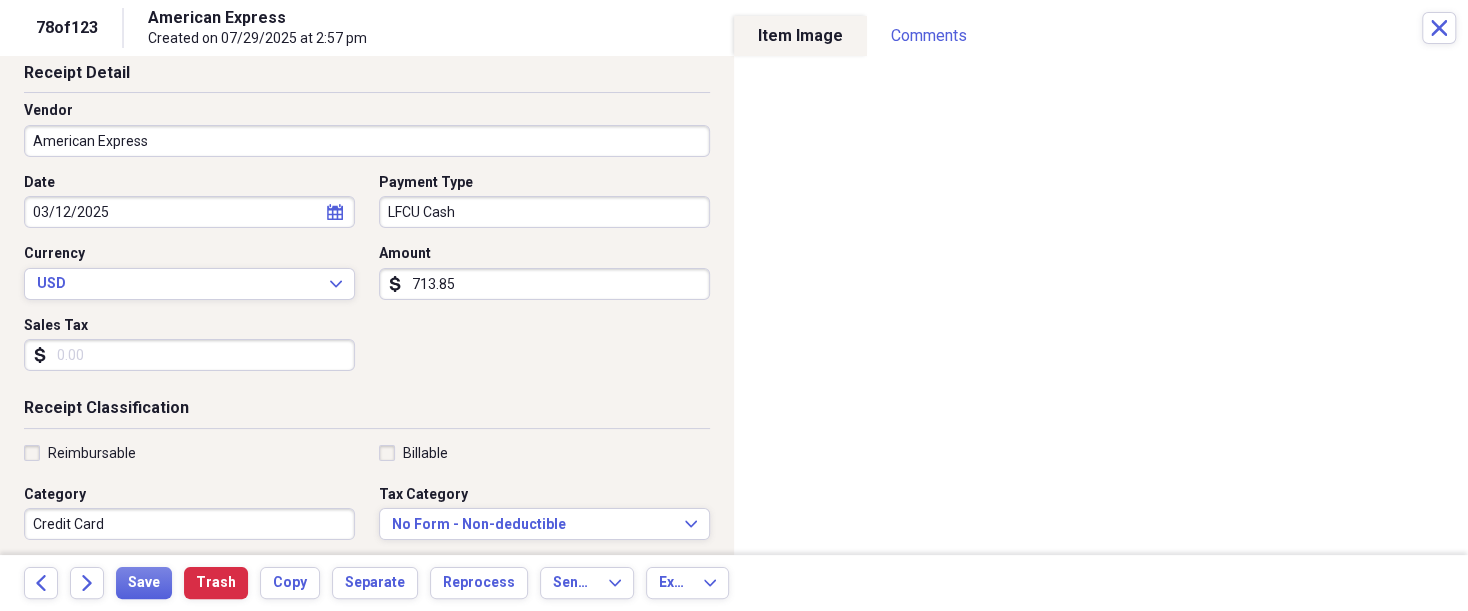 click on "Reimbursable" at bounding box center (92, 453) 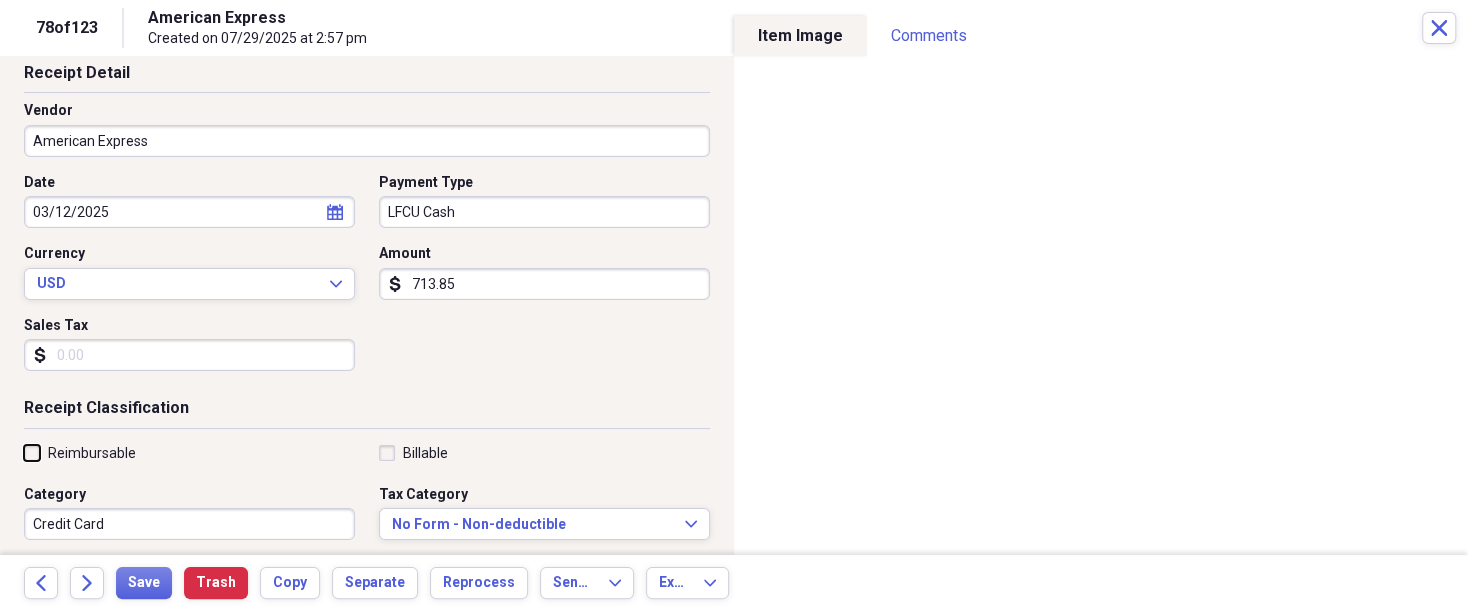 click on "Reimbursable" at bounding box center (24, 452) 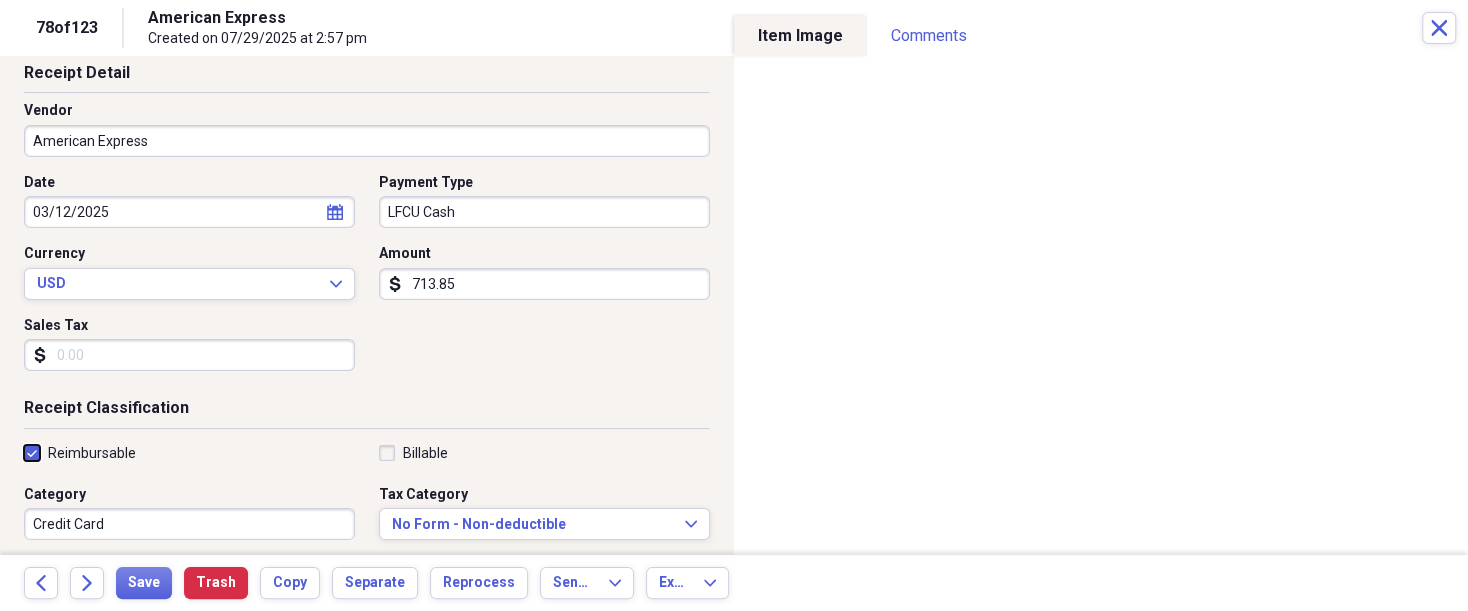 checkbox on "true" 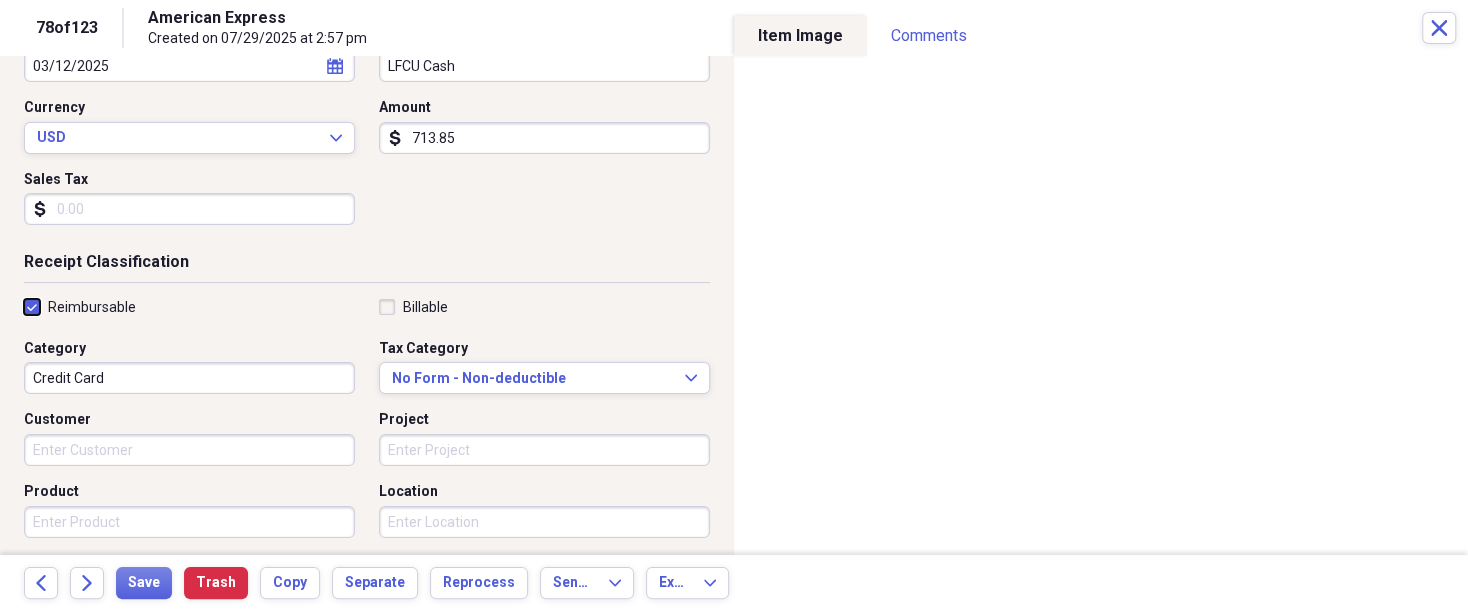 scroll, scrollTop: 250, scrollLeft: 0, axis: vertical 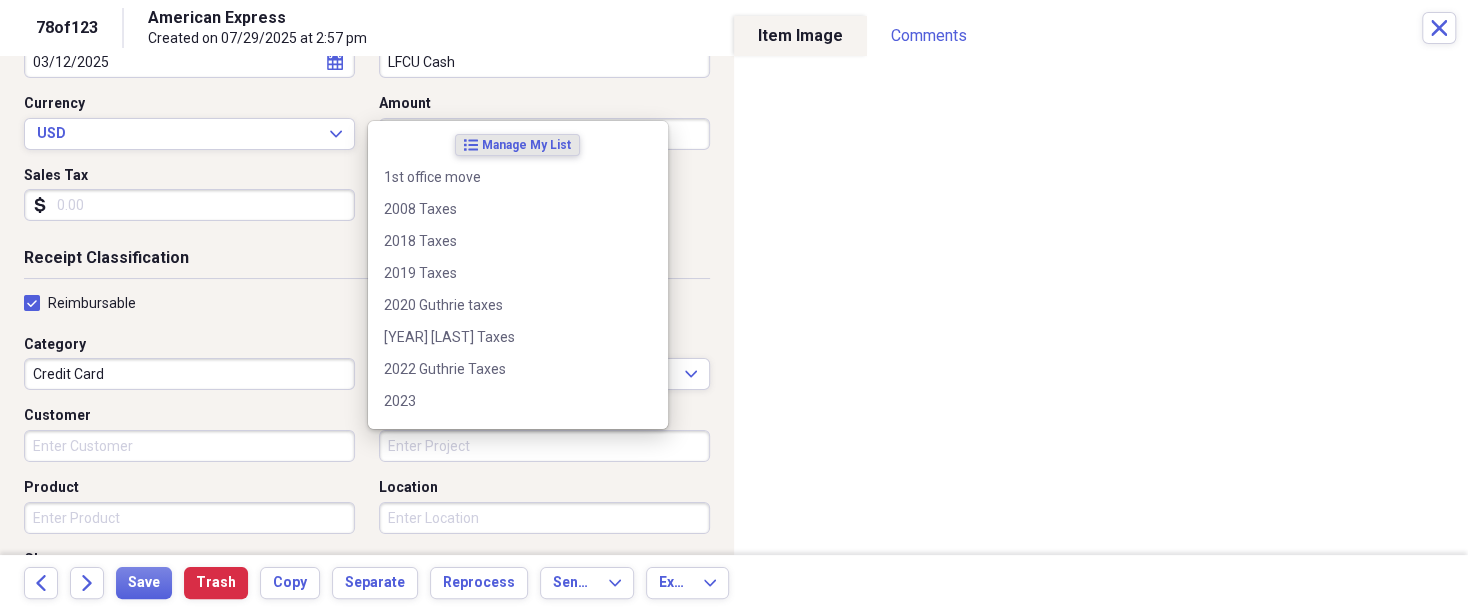 click on "Project" at bounding box center [544, 446] 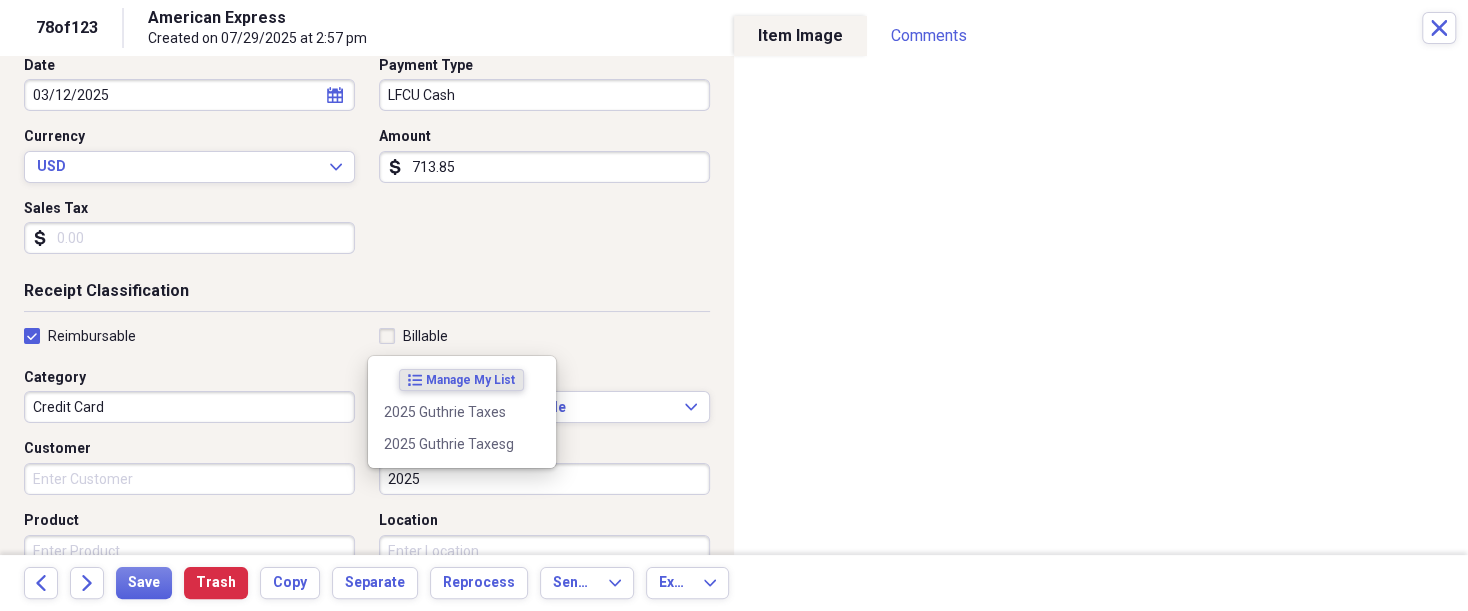 scroll, scrollTop: 200, scrollLeft: 0, axis: vertical 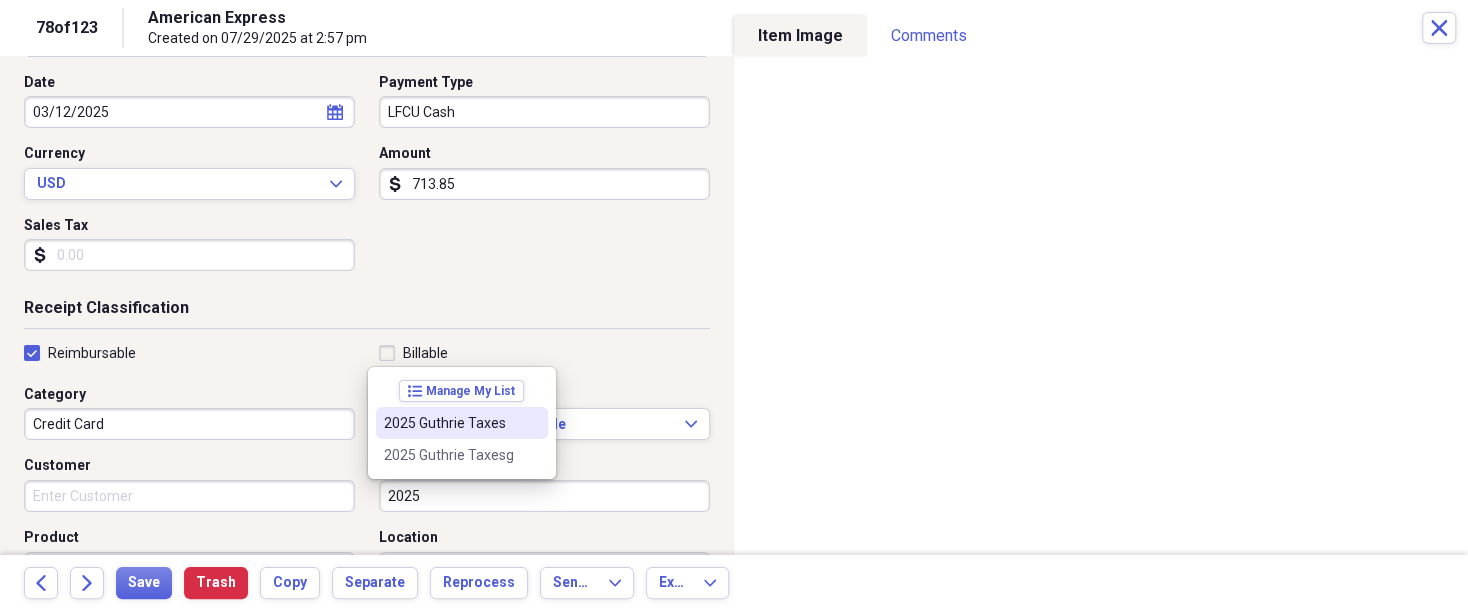 click on "2025 Guthrie Taxes" at bounding box center (450, 423) 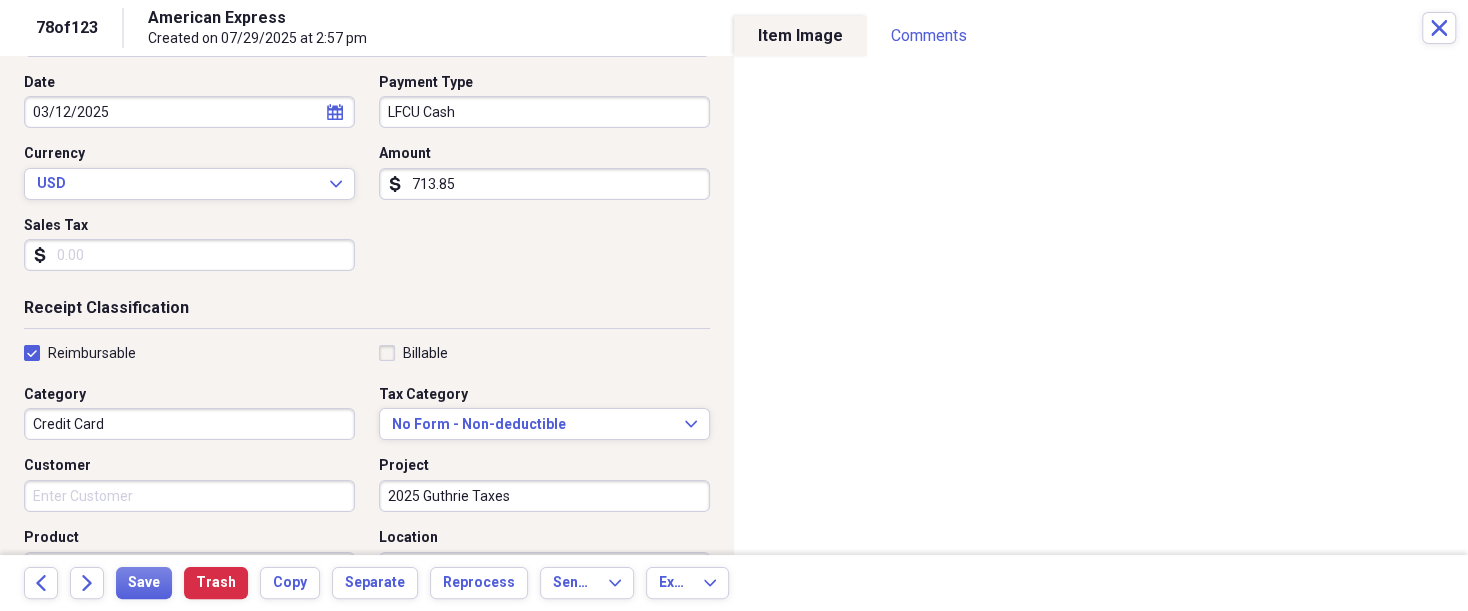 scroll, scrollTop: 250, scrollLeft: 0, axis: vertical 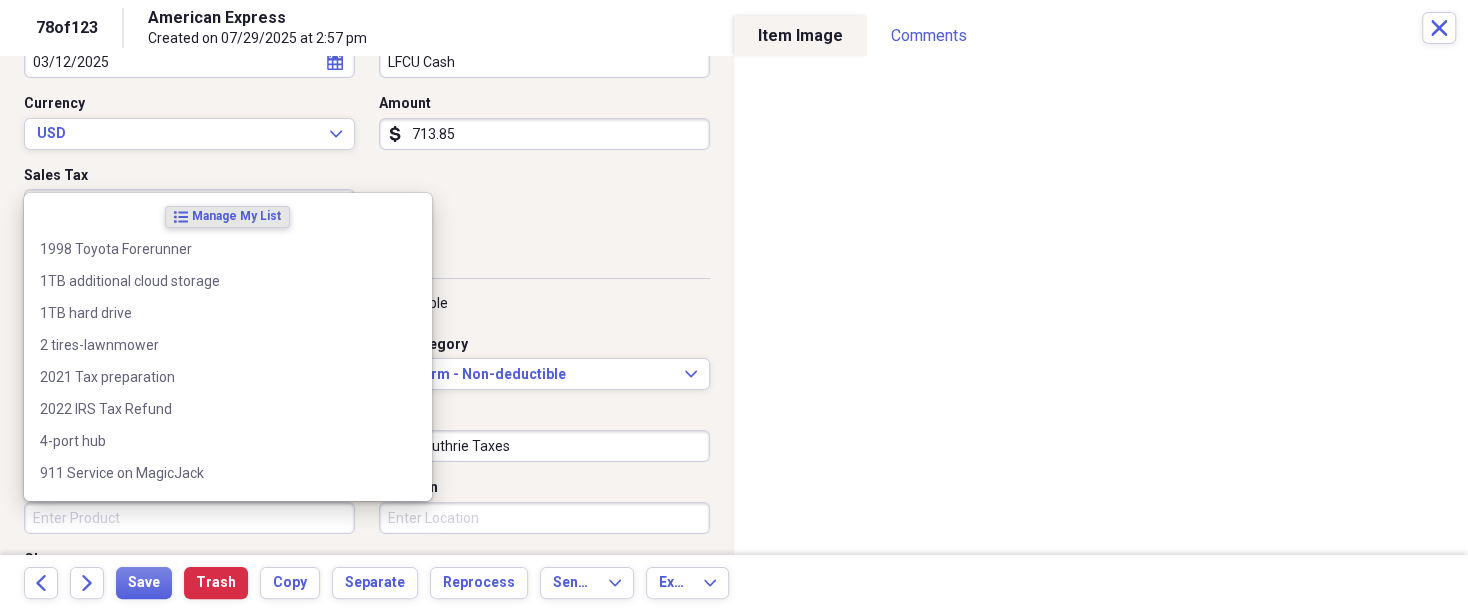 click on "Product" at bounding box center (189, 518) 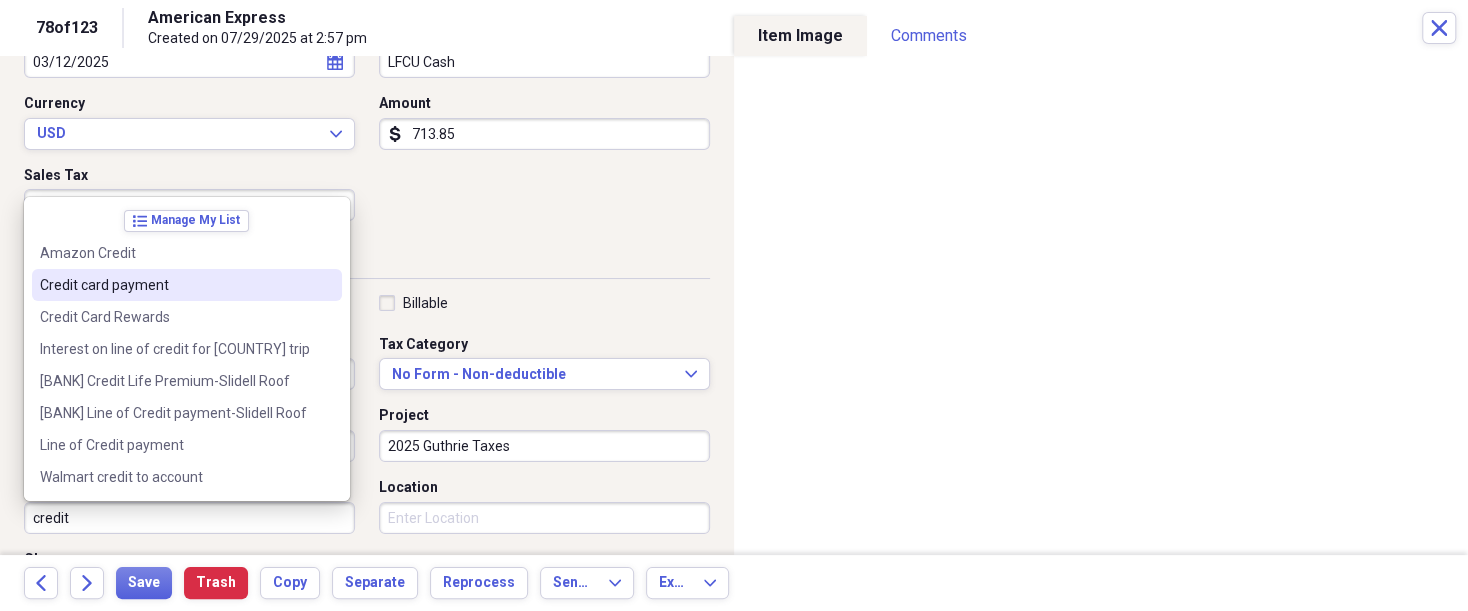 click on "Credit card payment" at bounding box center [175, 285] 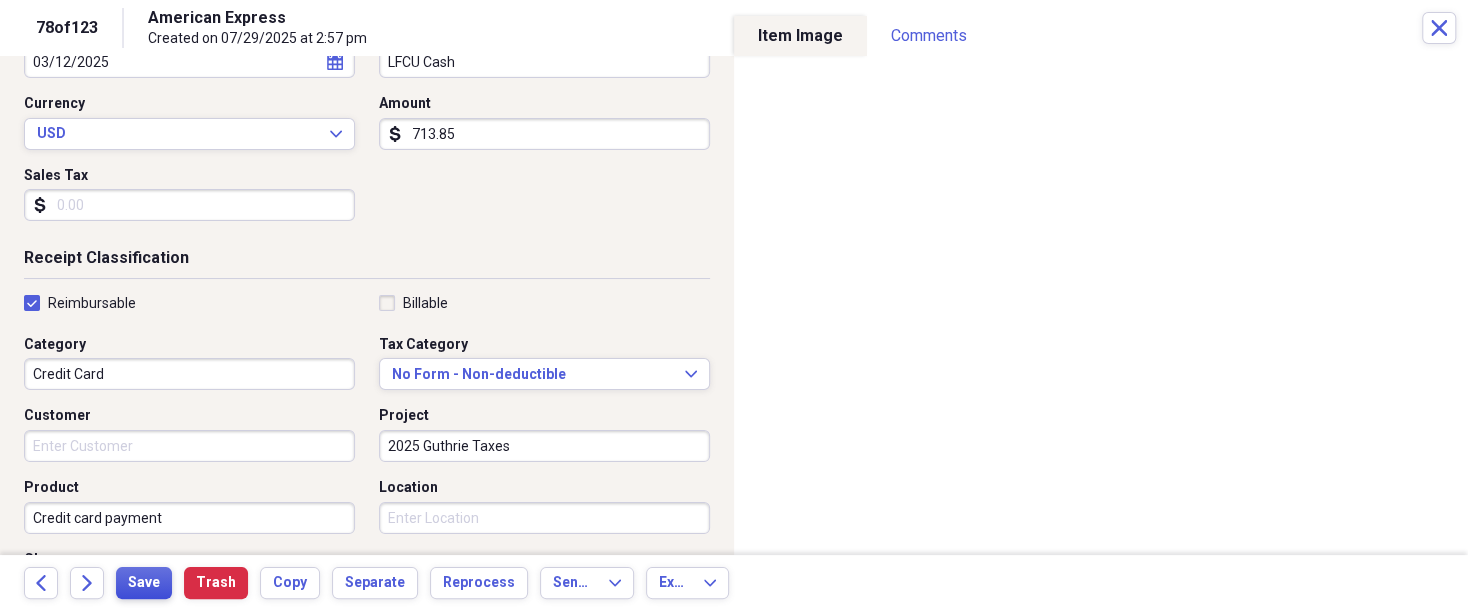 click on "Save" at bounding box center (144, 583) 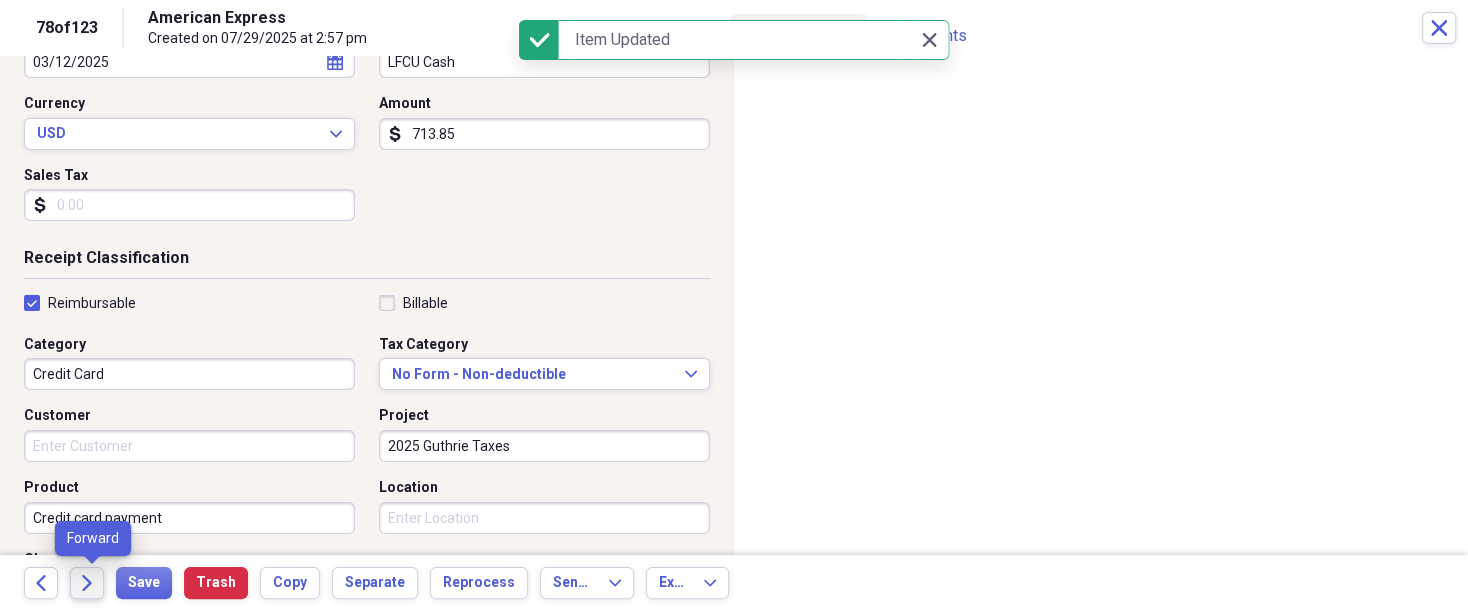 click on "Forward" at bounding box center (87, 583) 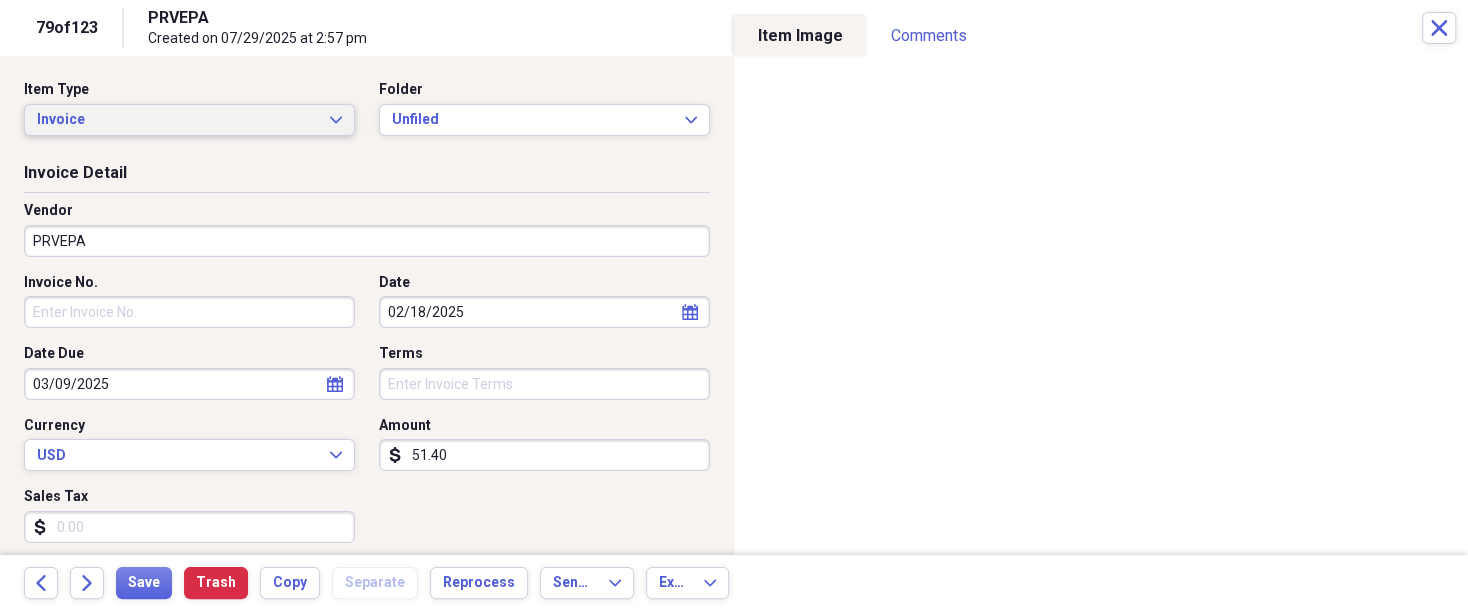 click on "Expand" 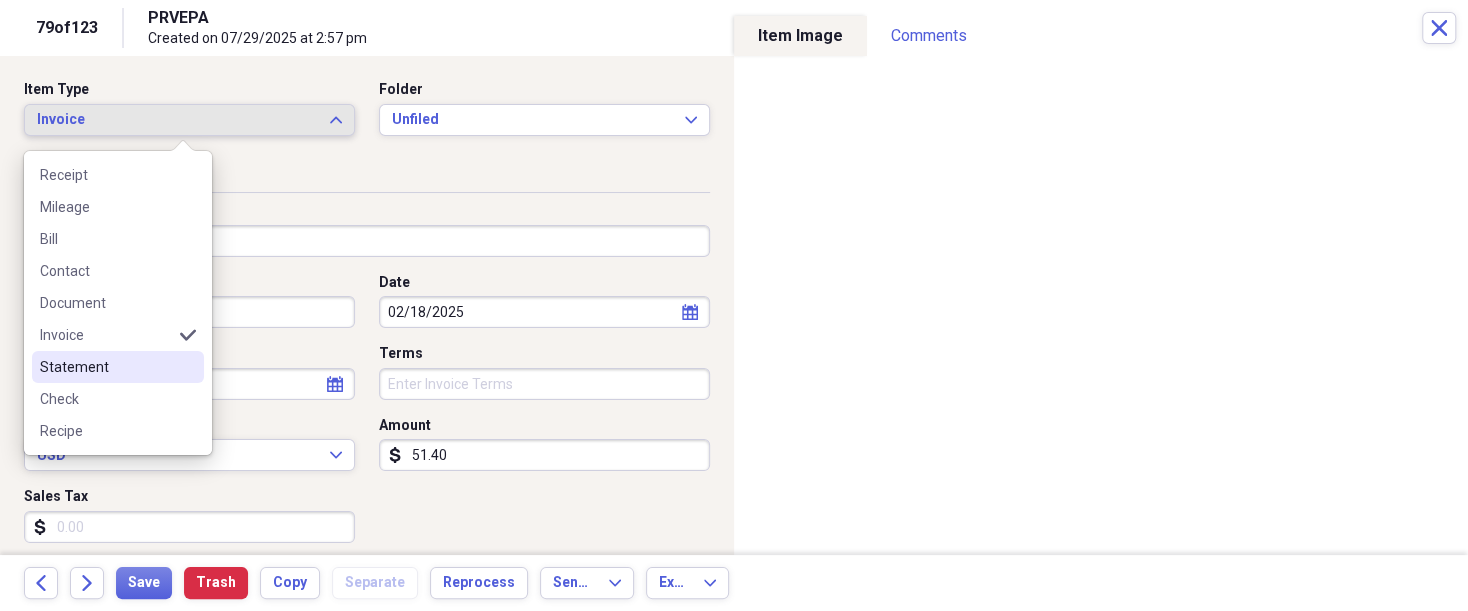 click on "Statement" at bounding box center [106, 367] 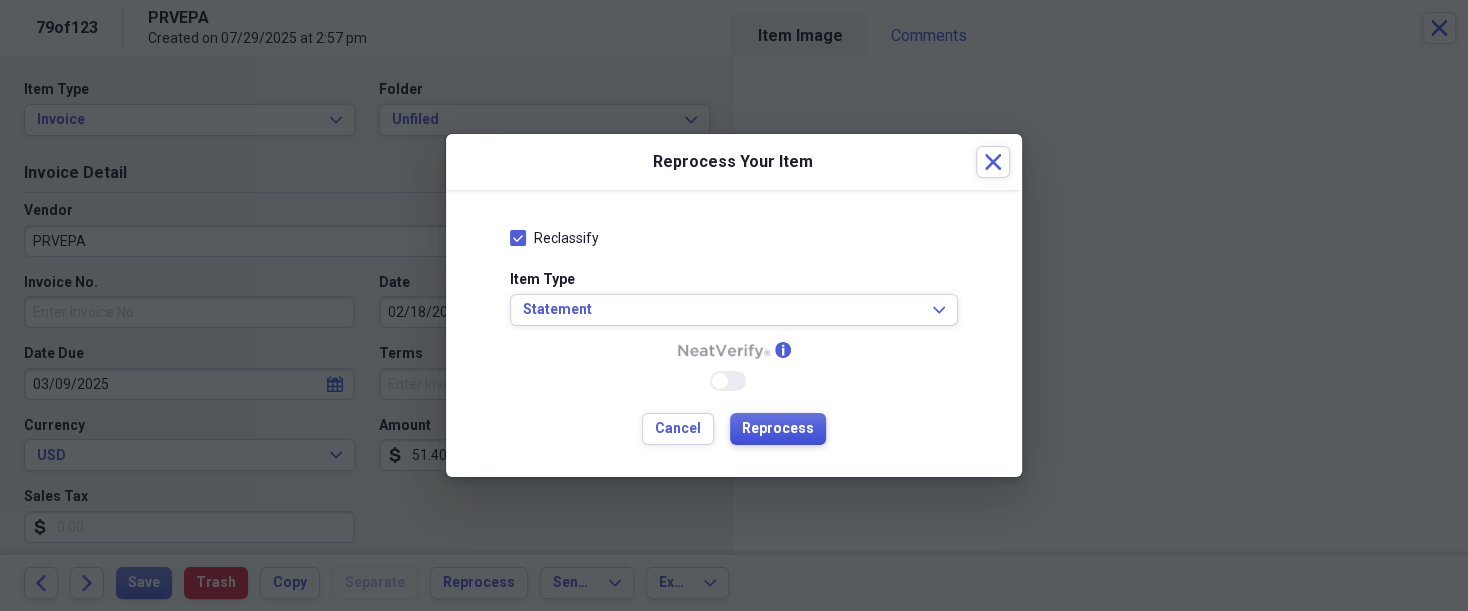click on "Reprocess" at bounding box center [778, 429] 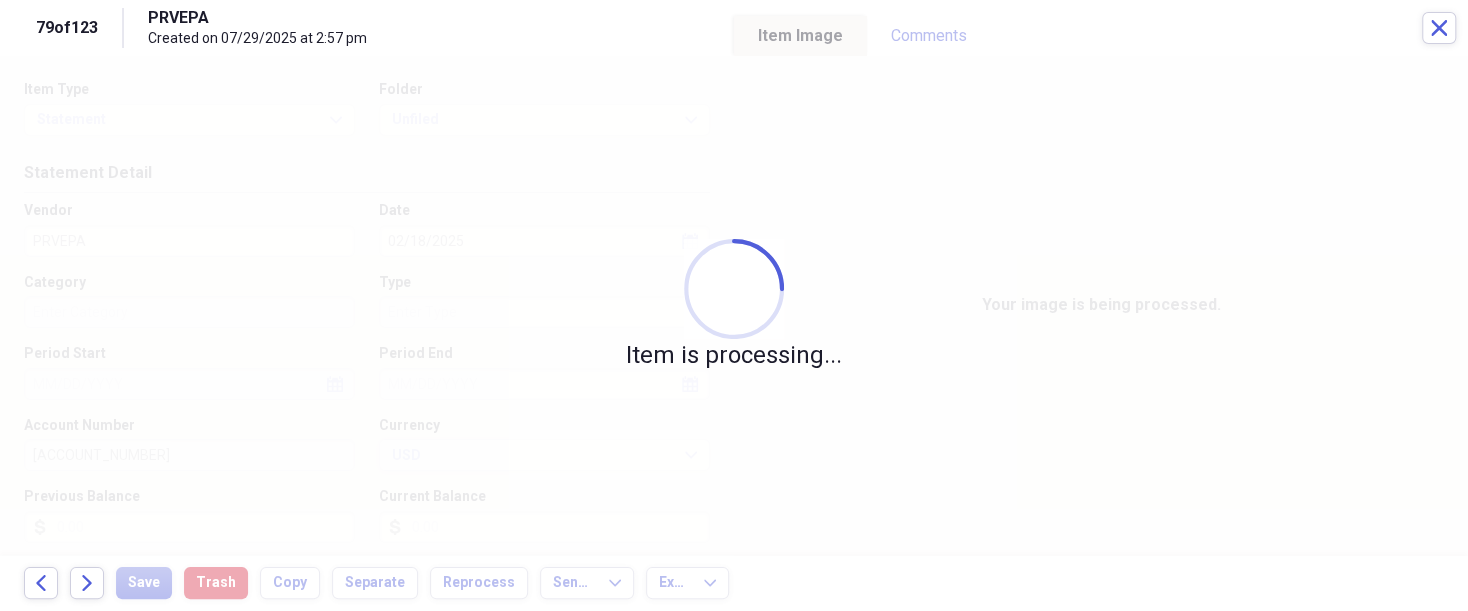 type on "51.40" 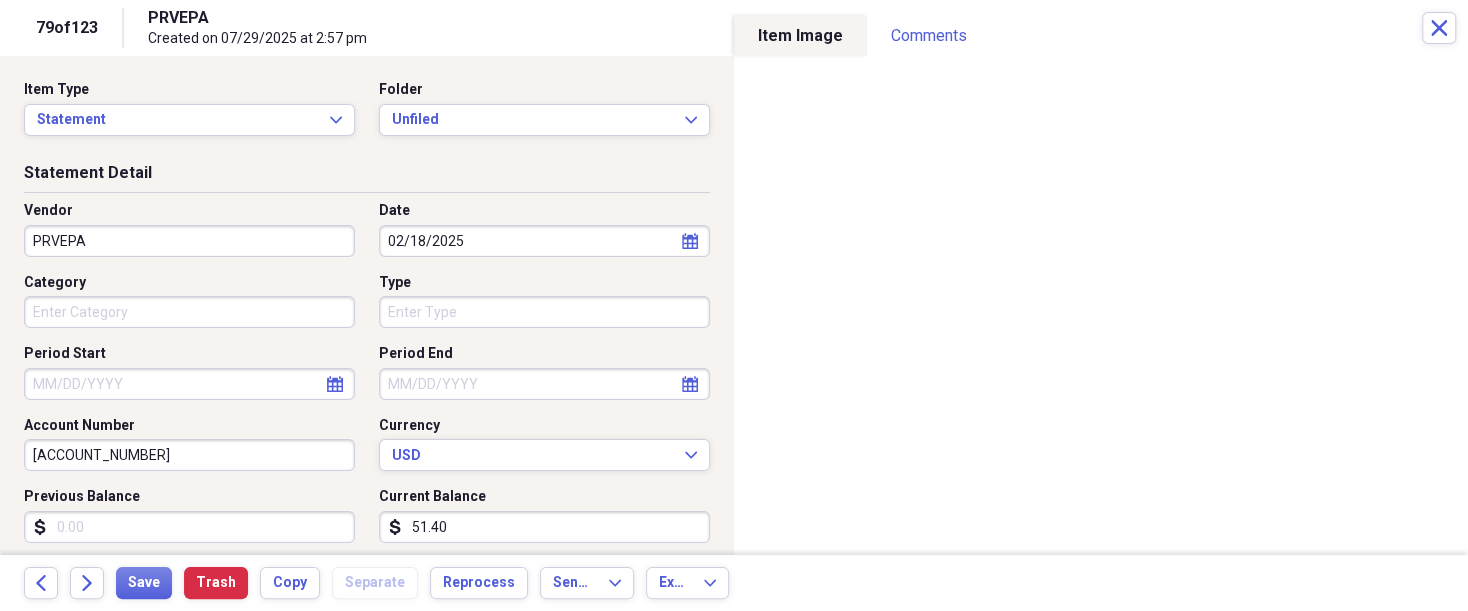 click on "PRVEPA" at bounding box center [189, 241] 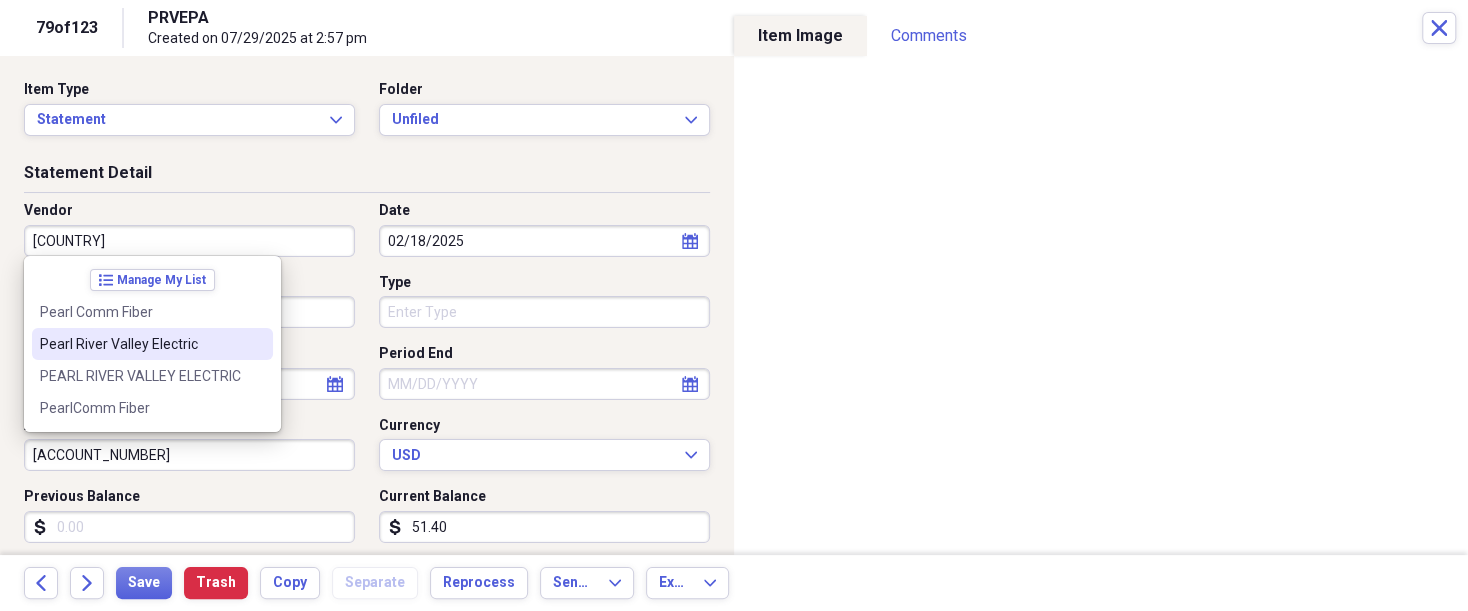 click on "Pearl River Valley Electric" at bounding box center (140, 344) 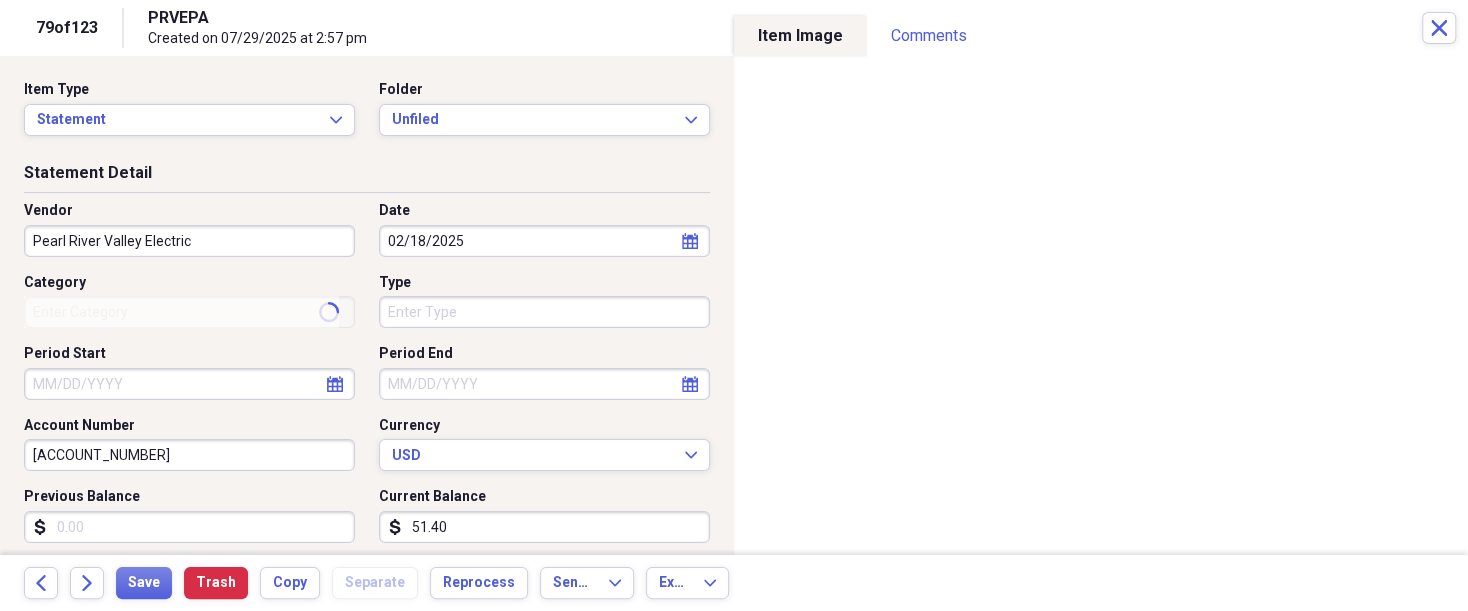 type on "Utilities-House" 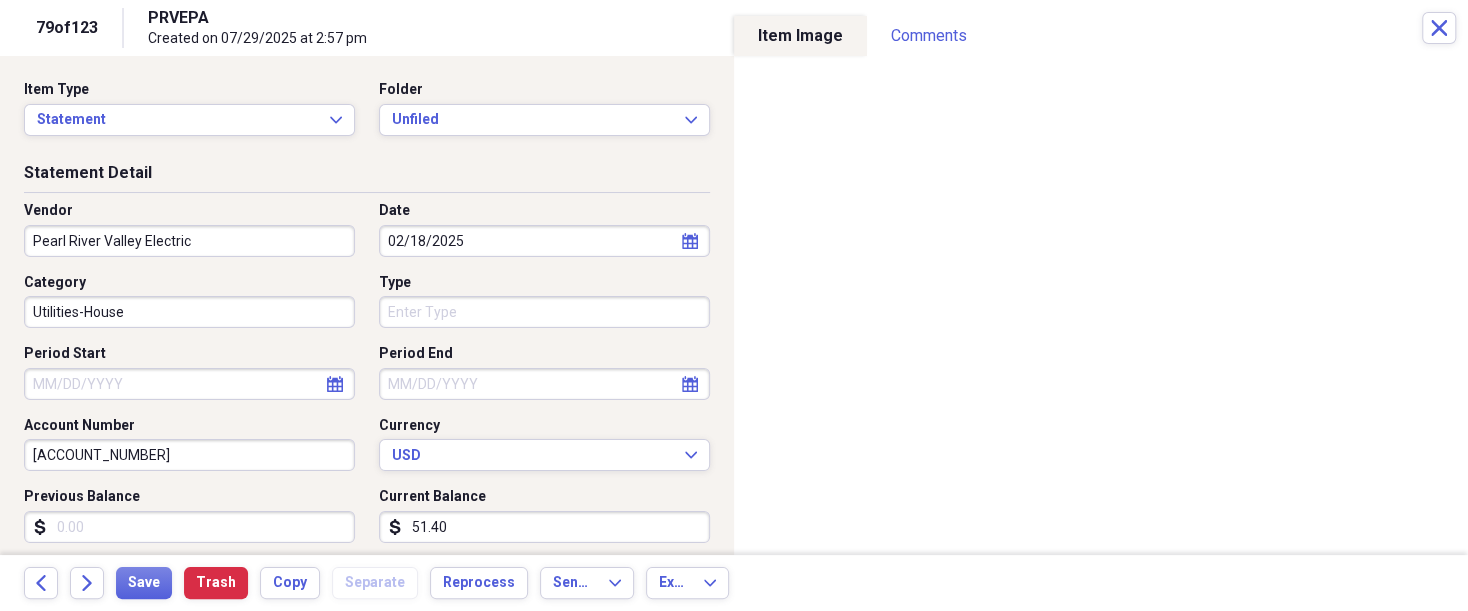 click 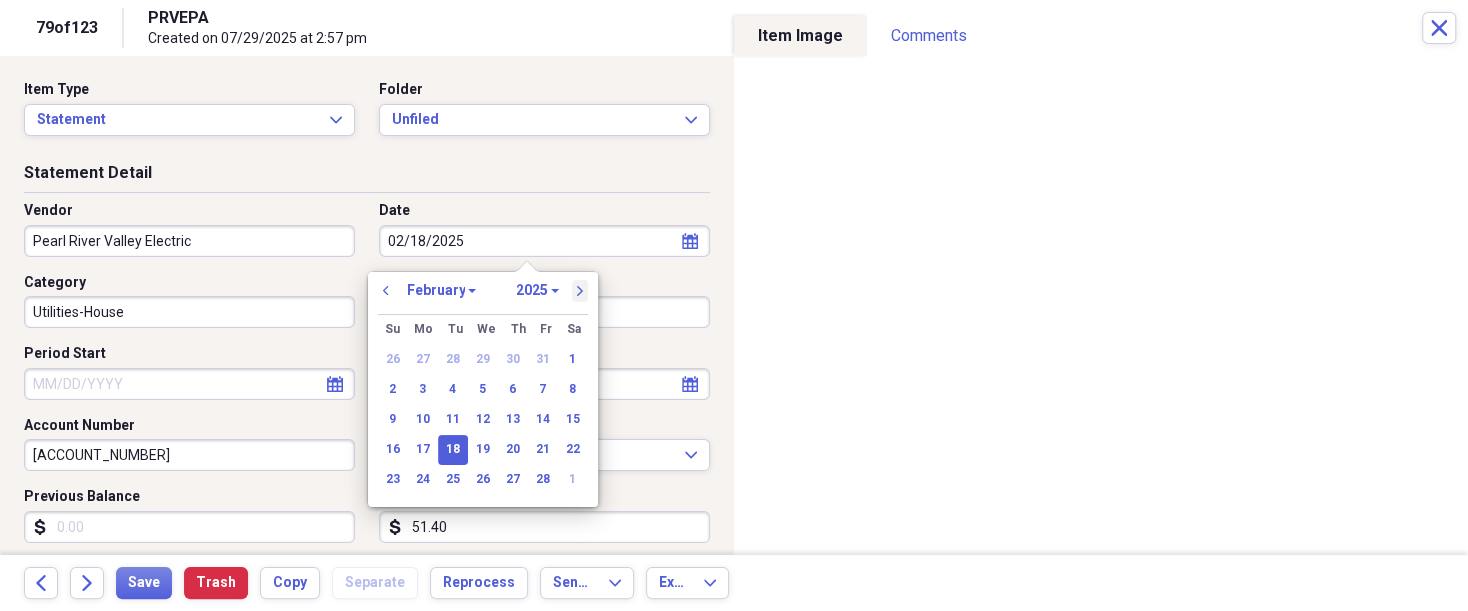 click on "next" at bounding box center (580, 291) 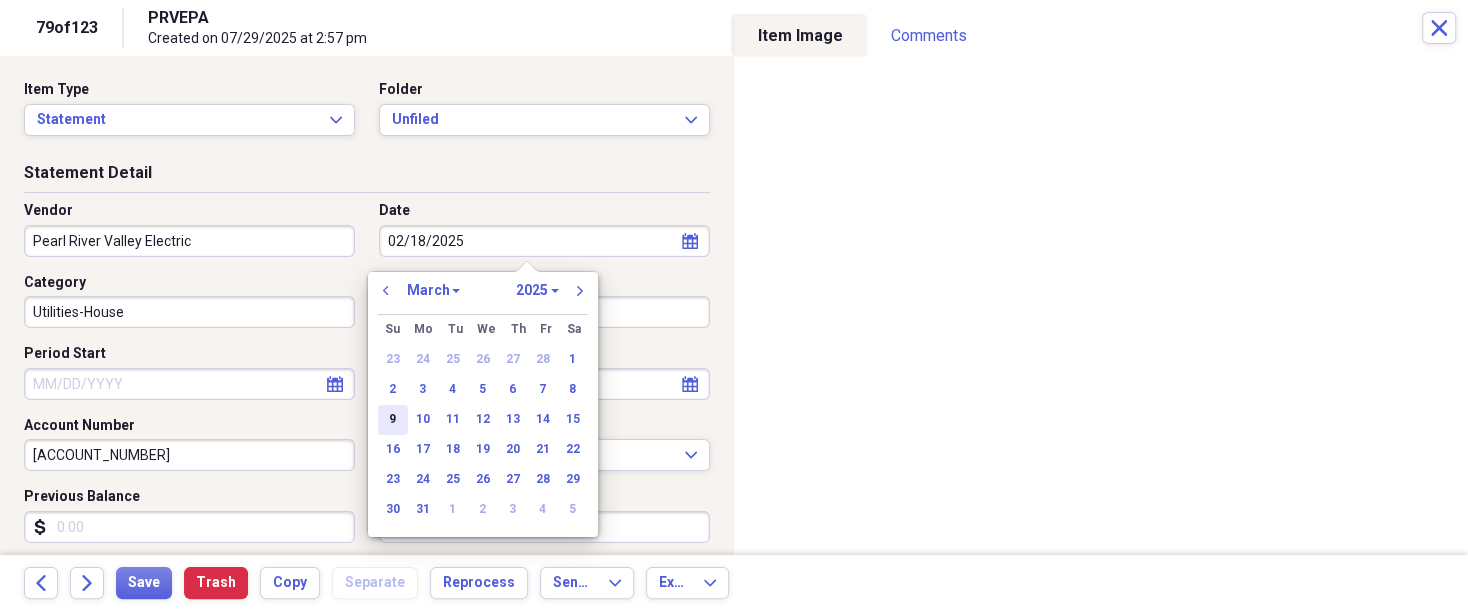click on "9" at bounding box center (393, 420) 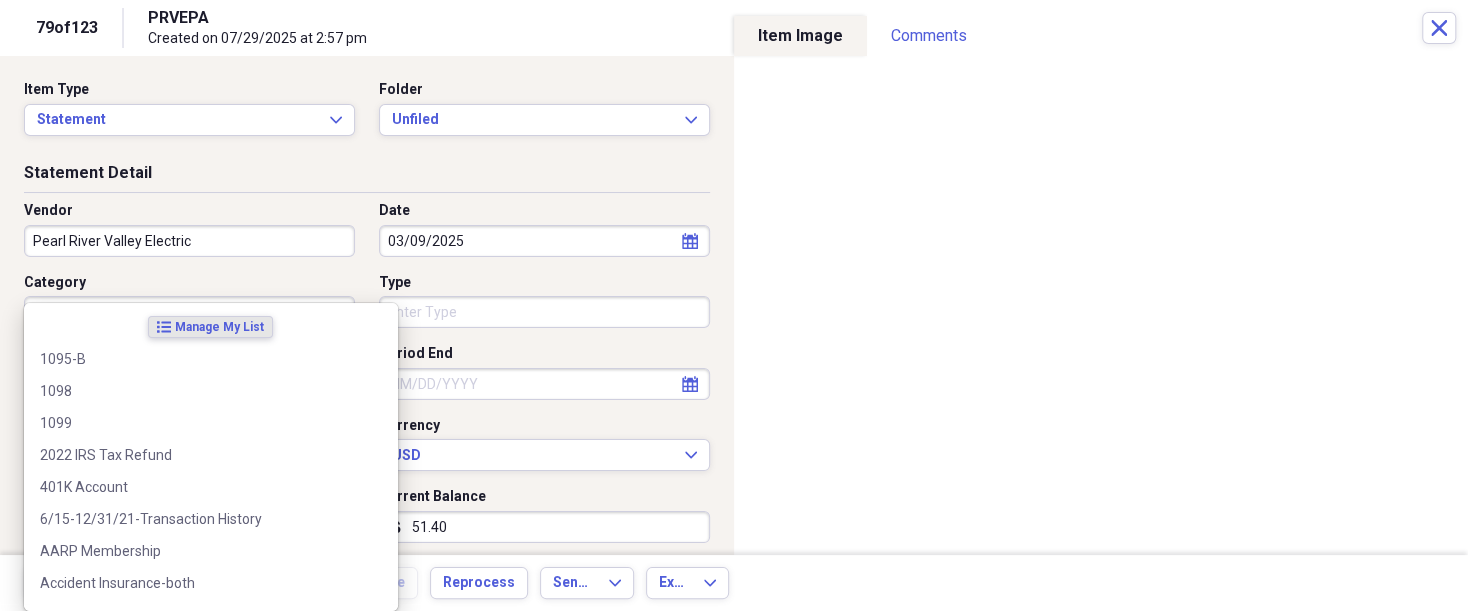 click on "Organize My Files 45 Collapse Unfiled Needs Review 45 Unfiled All Files Unfiled Unfiled Unfiled Saved Reports Collapse My Cabinet THERESA's Cabinet Add Folder Expand Folder 2018 Taxes Add Folder Expand Folder 2019 Taxes Add Folder Expand Folder 2020 Taxes Add Folder Expand Folder 2021 Taxes Add Folder Expand Folder 2022 Taxes Add Folder Expand Folder 2023 Taxes Add Folder Expand Folder 2024 Taxes Add Folder Expand Folder 2025 Taxes Add Folder Expand Folder Attorney Case Expenses Add Folder Folder [COUNTRY] Add Folder Expand Folder Documents Add Folder Expand Folder Files from Cloud Add Folder Folder Insurance Policies Add Folder Folder Sale of LaPlace Property Add Folder Folder Terry's Social Security Information Add Folder Folder Theresa's Social Security Information Add Folder Folder unviewed receipts Add Folder Folder Wellcare Prescription Drug Application Add Folder Collapse Trash Trash Folder 11/25/19-12/24/20 Statement Folder 12/17/19-1/16/20 Statement Folder 12/25/19-1/24/20 Statement Folder Folder Folder" at bounding box center (734, 305) 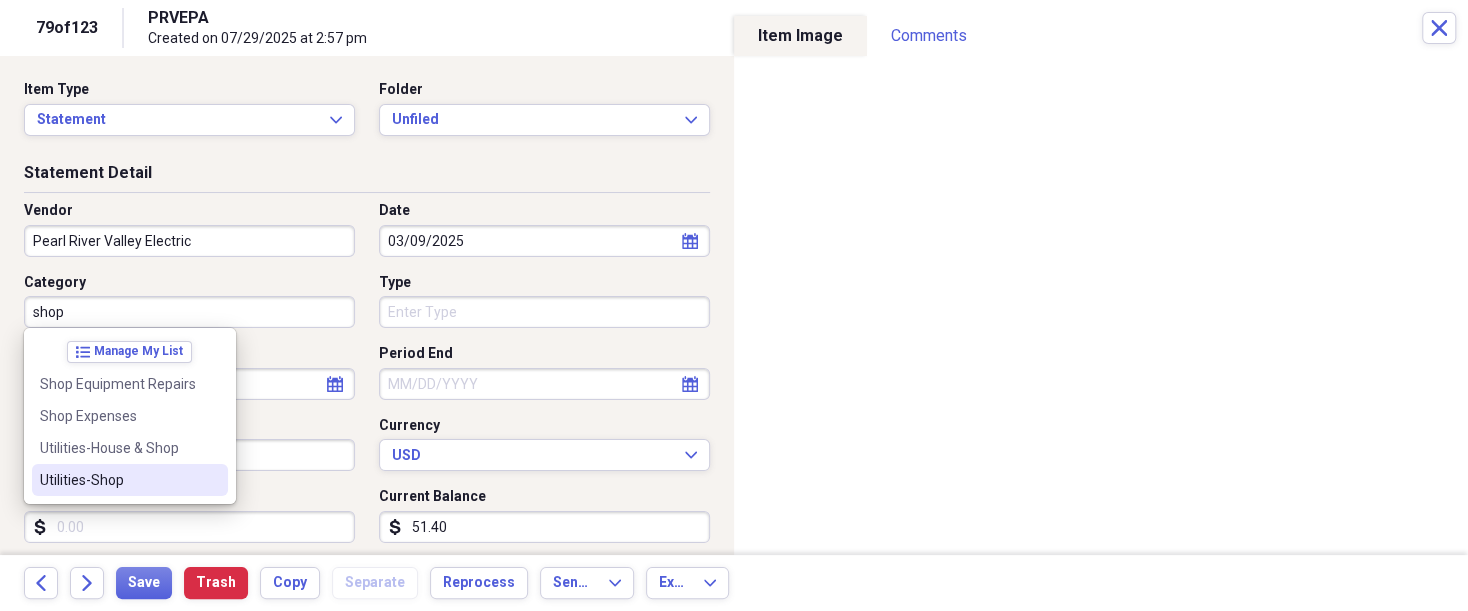 click at bounding box center (212, 480) 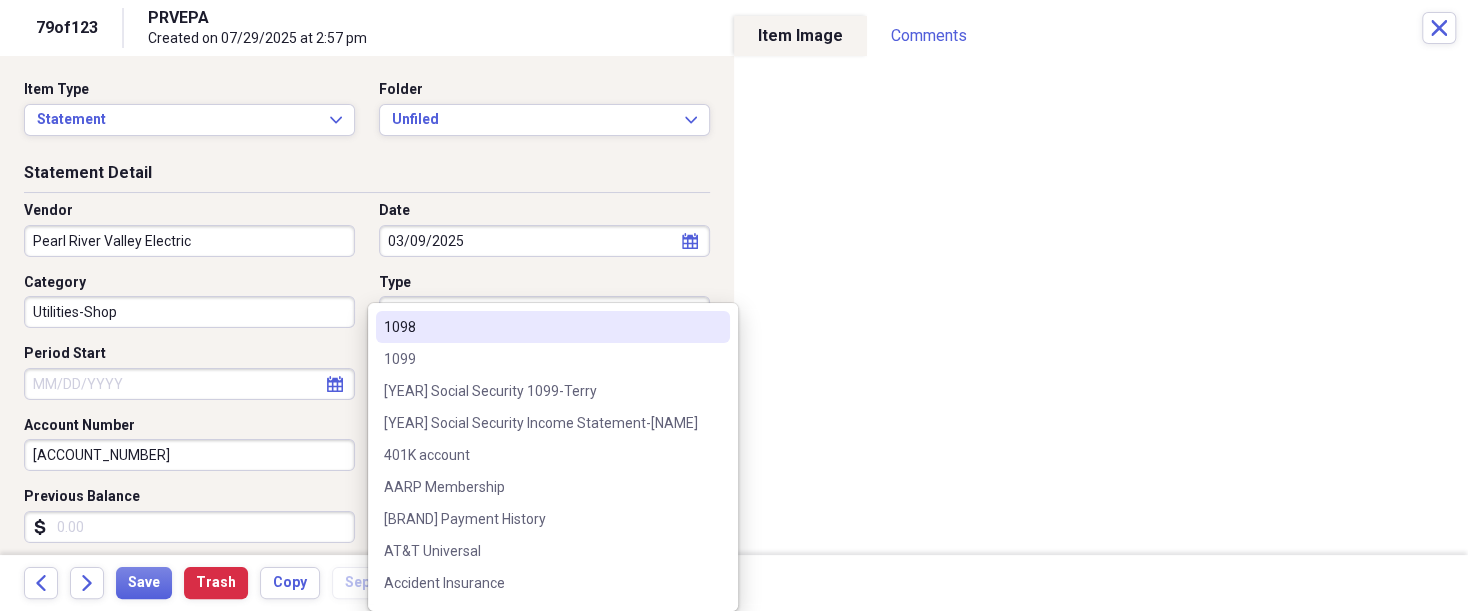 click on "Organize My Files 45 Collapse Unfiled Needs Review 45 Unfiled All Files Unfiled Unfiled Unfiled Saved Reports Collapse My Cabinet THERESA's Cabinet Add Folder Expand Folder 2018 Taxes Add Folder Expand Folder 2019 Taxes Add Folder Expand Folder 2020 Taxes Add Folder Expand Folder 2021 Taxes Add Folder Expand Folder 2022 Taxes Add Folder Expand Folder 2023 Taxes Add Folder Expand Folder 2024 Taxes Add Folder Expand Folder 2025 Taxes Add Folder Expand Folder Attorney Case Expenses Add Folder Folder [COUNTRY] Add Folder Expand Folder Documents Add Folder Expand Folder Files from Cloud Add Folder Folder Insurance Policies Add Folder Folder Sale of LaPlace Property Add Folder Folder Terry's Social Security Information Add Folder Folder Theresa's Social Security Information Add Folder Folder unviewed receipts Add Folder Folder Wellcare Prescription Drug Application Add Folder Collapse Trash Trash Folder 11/25/19-12/24/20 Statement Folder 12/17/19-1/16/20 Statement Folder 12/25/19-1/24/20 Statement Folder Folder Folder" at bounding box center [734, 305] 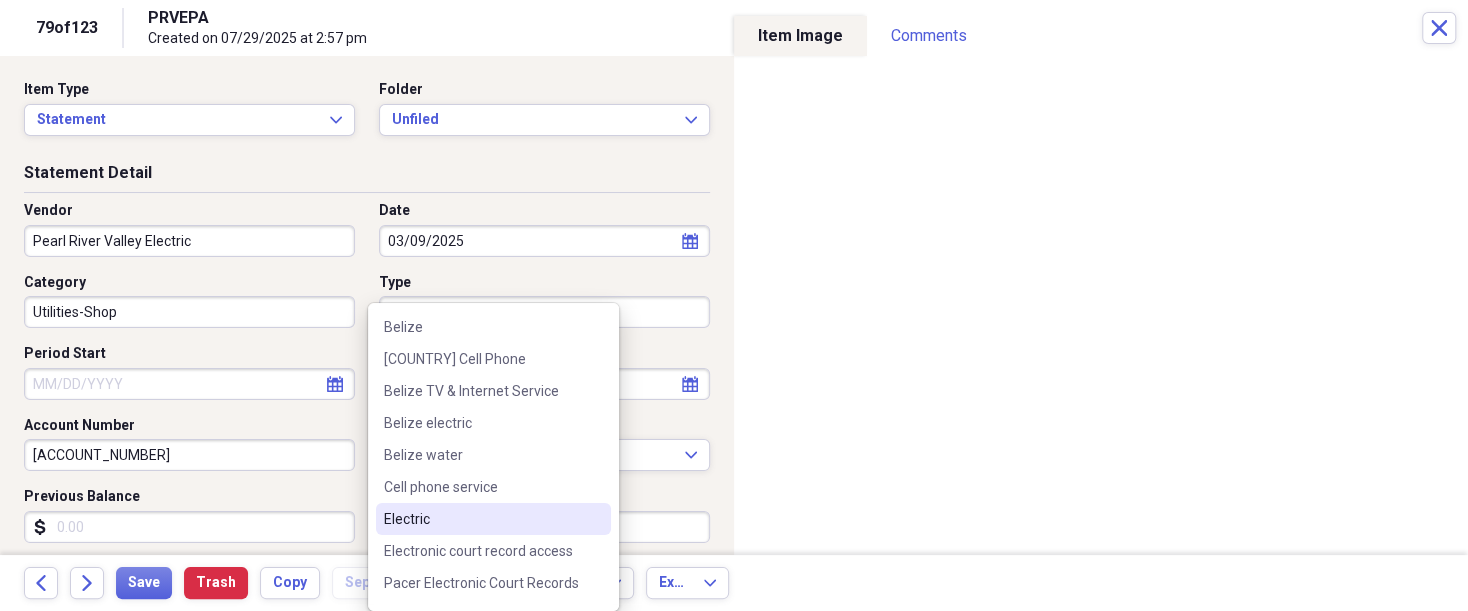 click on "Electric" at bounding box center [481, 519] 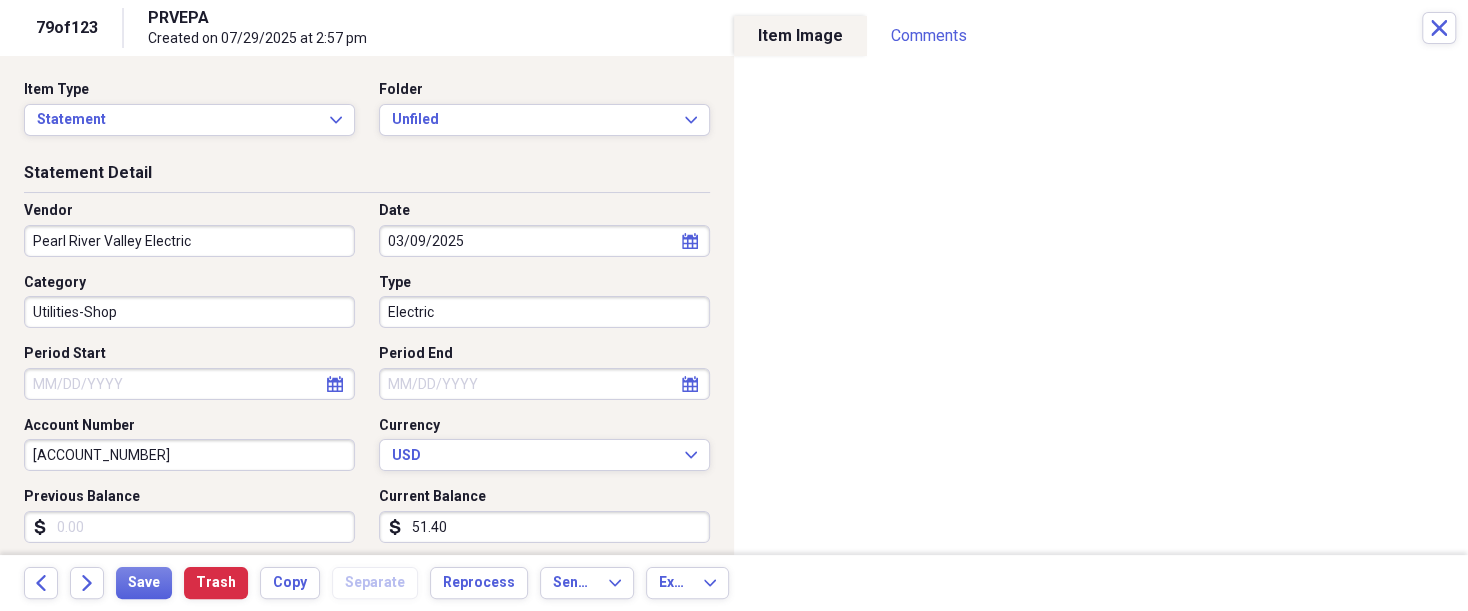 select on "7" 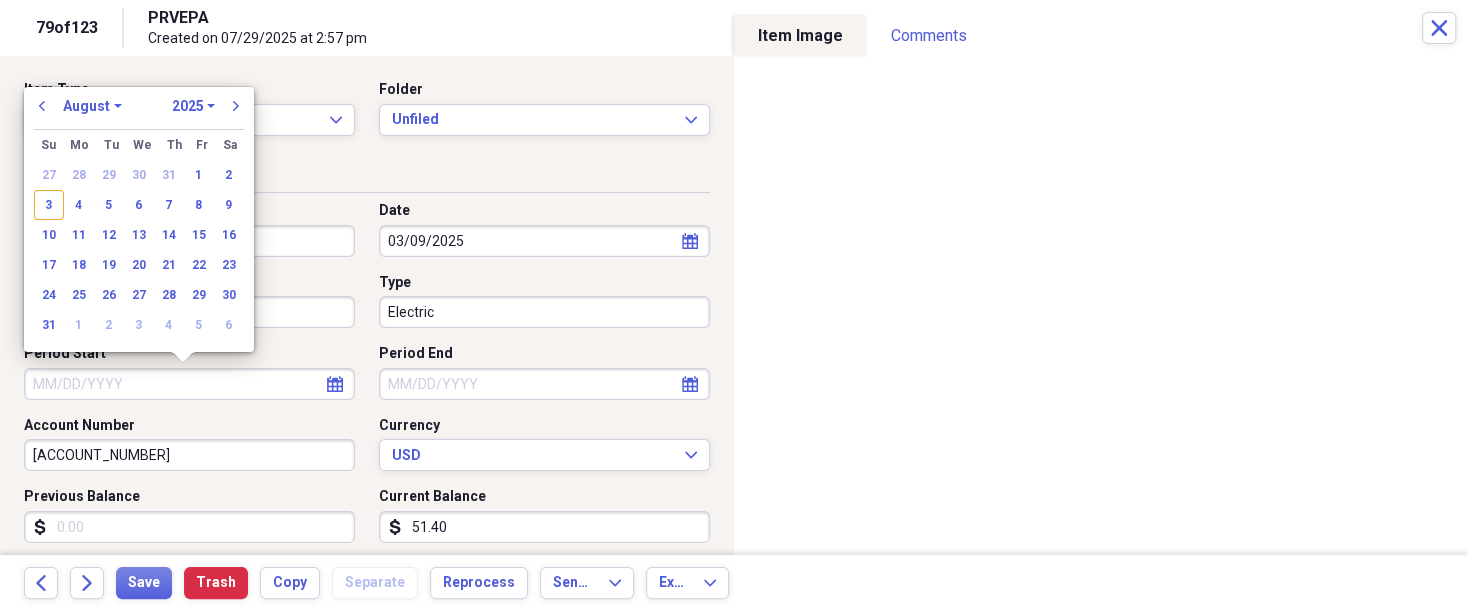 click on "Period Start" at bounding box center [189, 384] 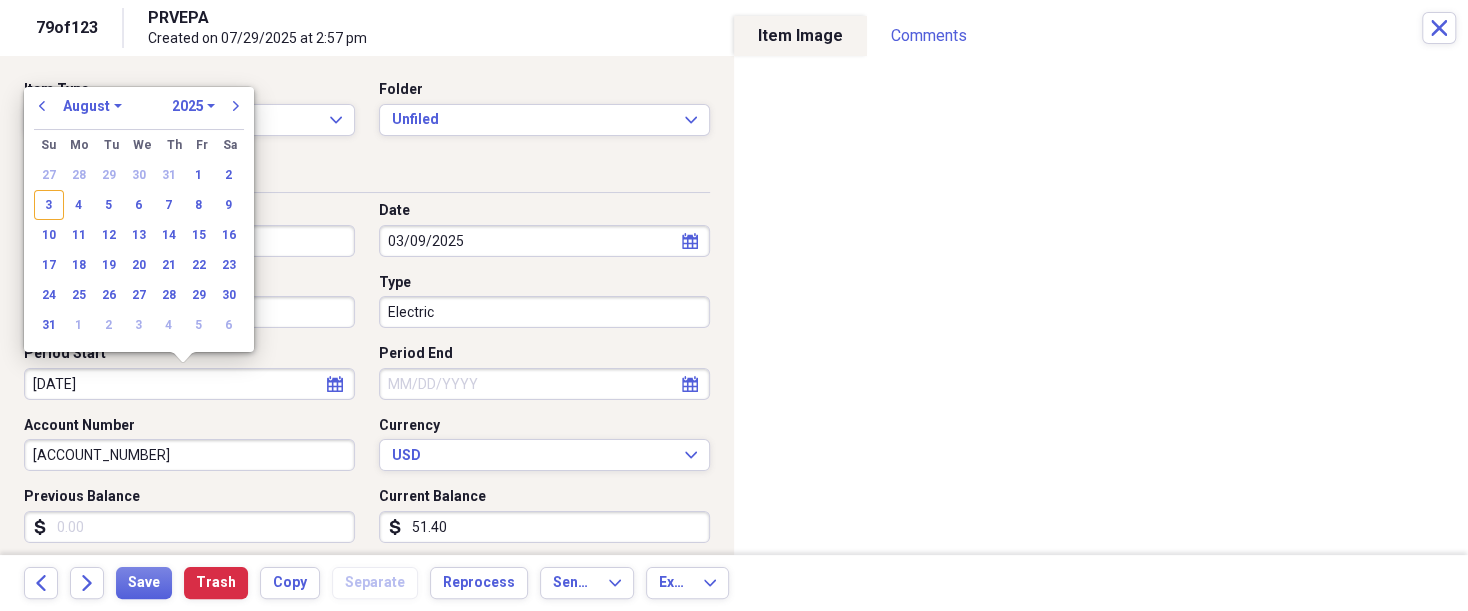 type on "1/17/25" 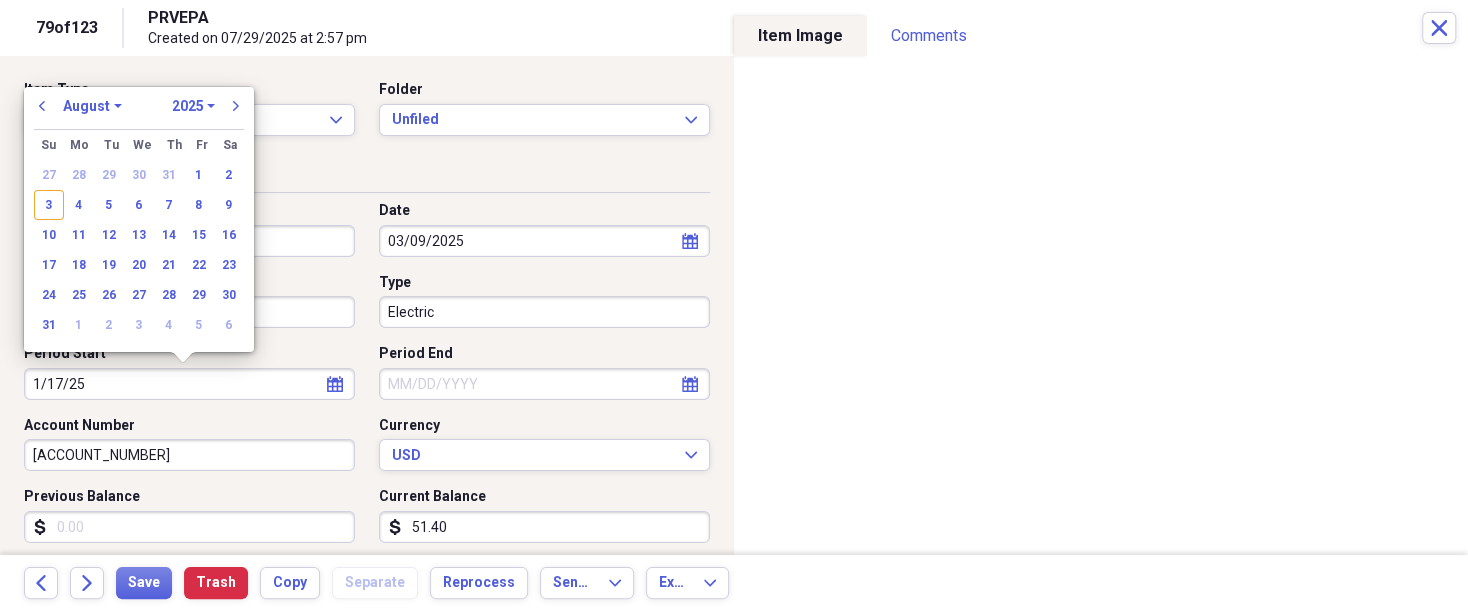 select on "0" 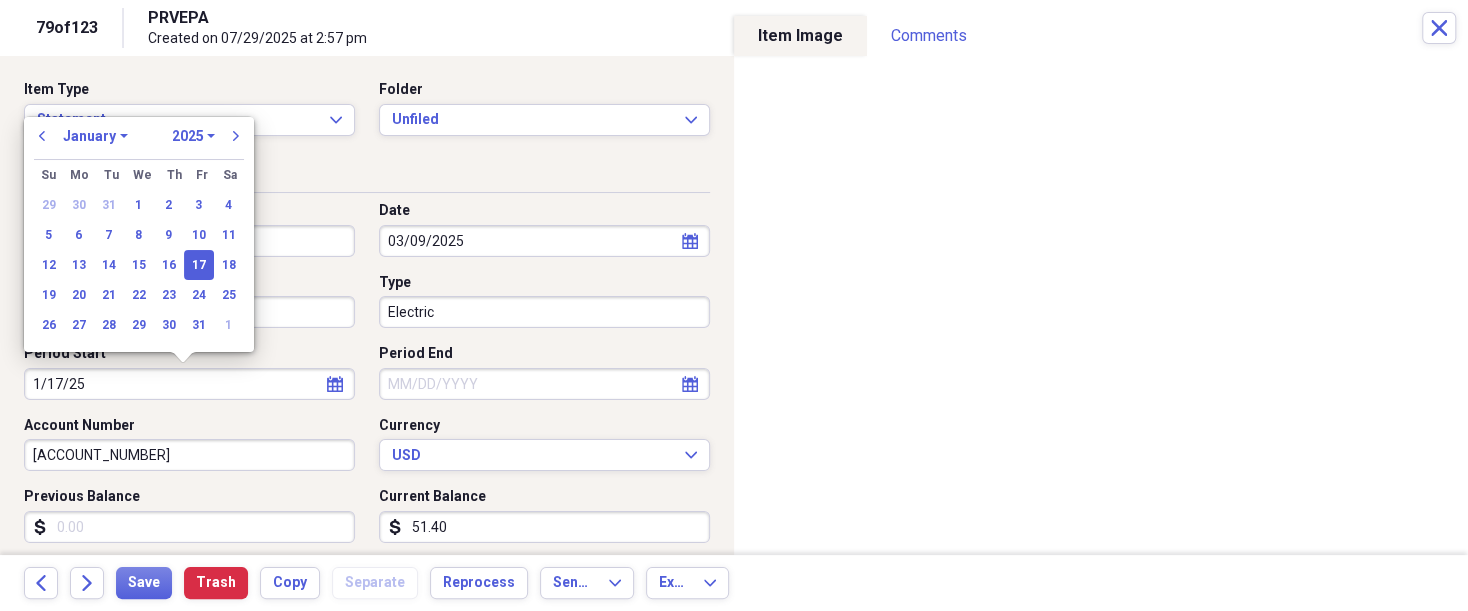 type on "01/17/2025" 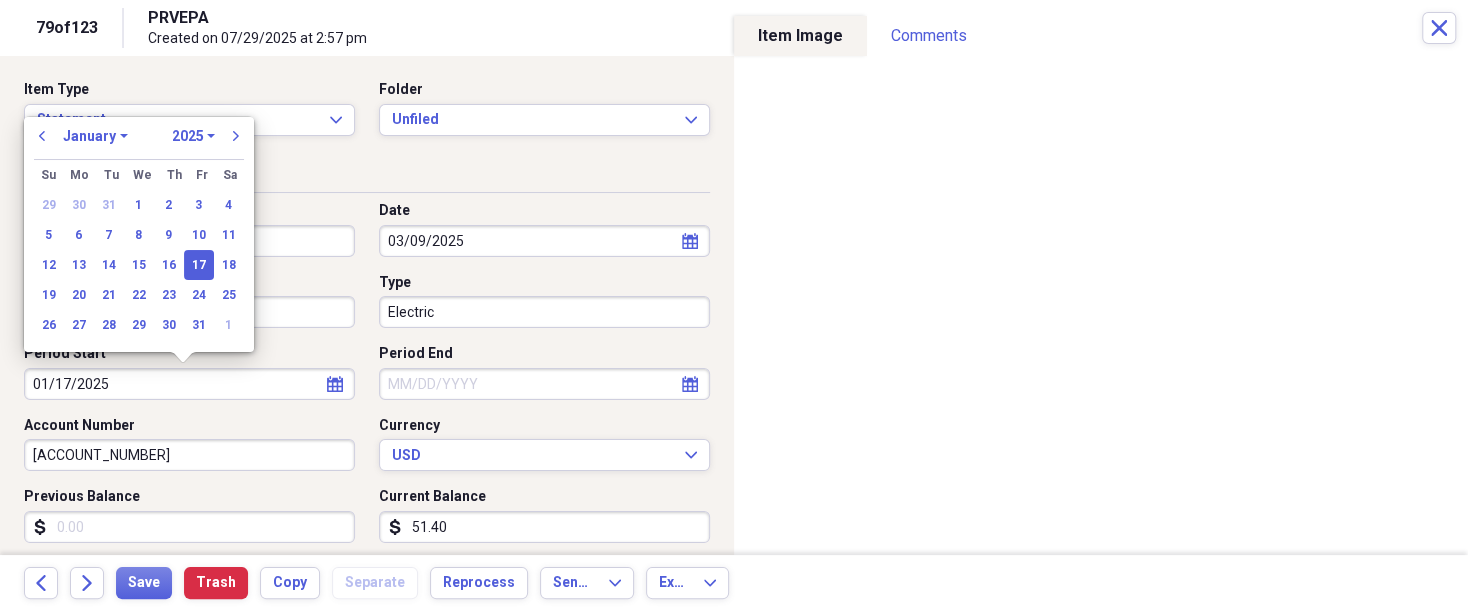 click on "Period End" at bounding box center (544, 384) 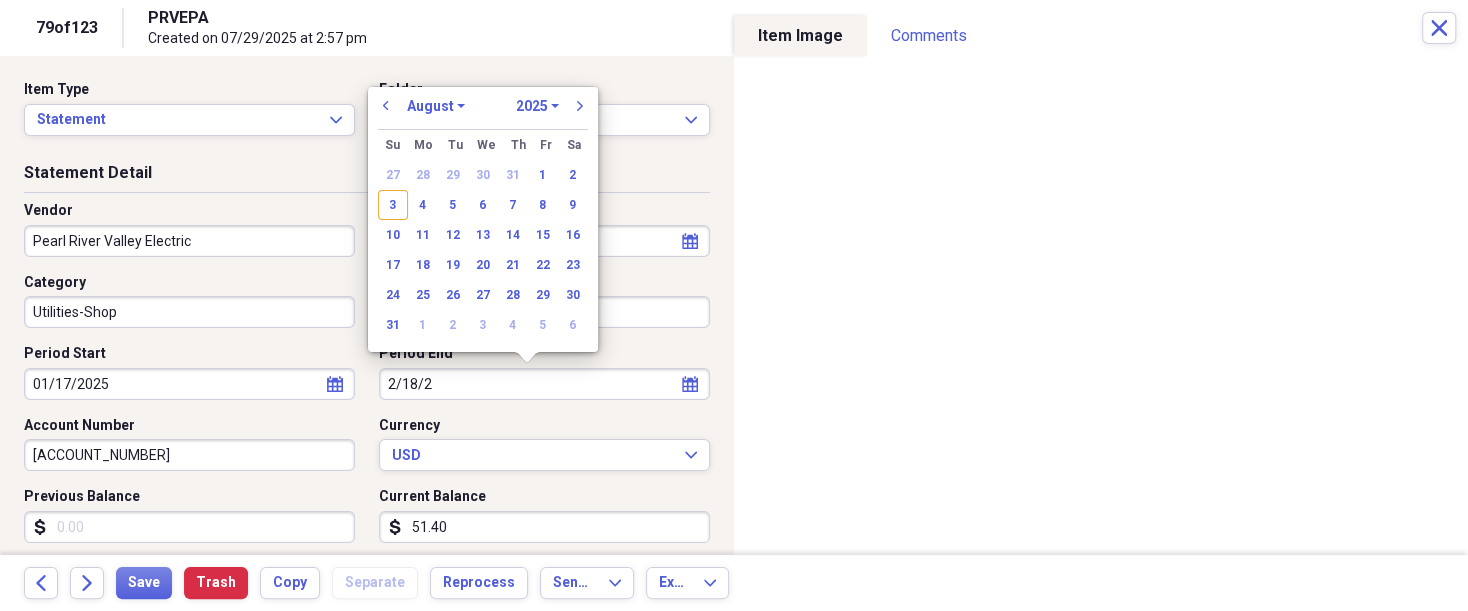 type on "2/18/25" 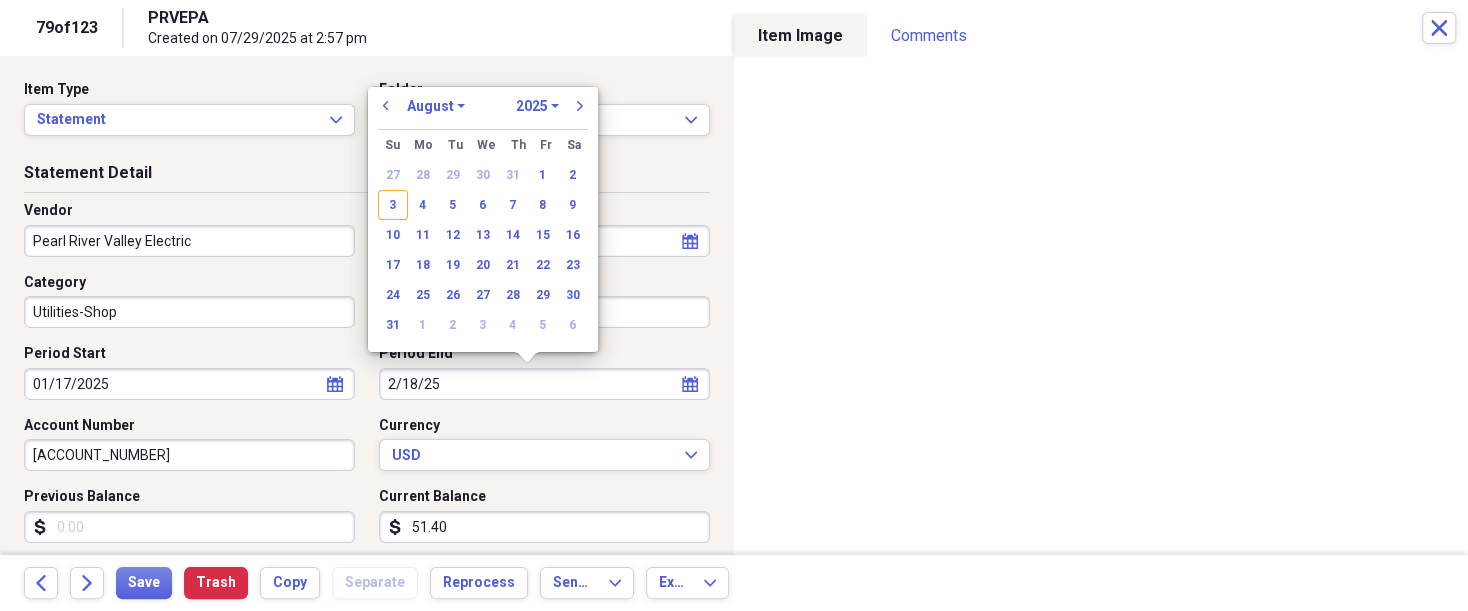 select on "1" 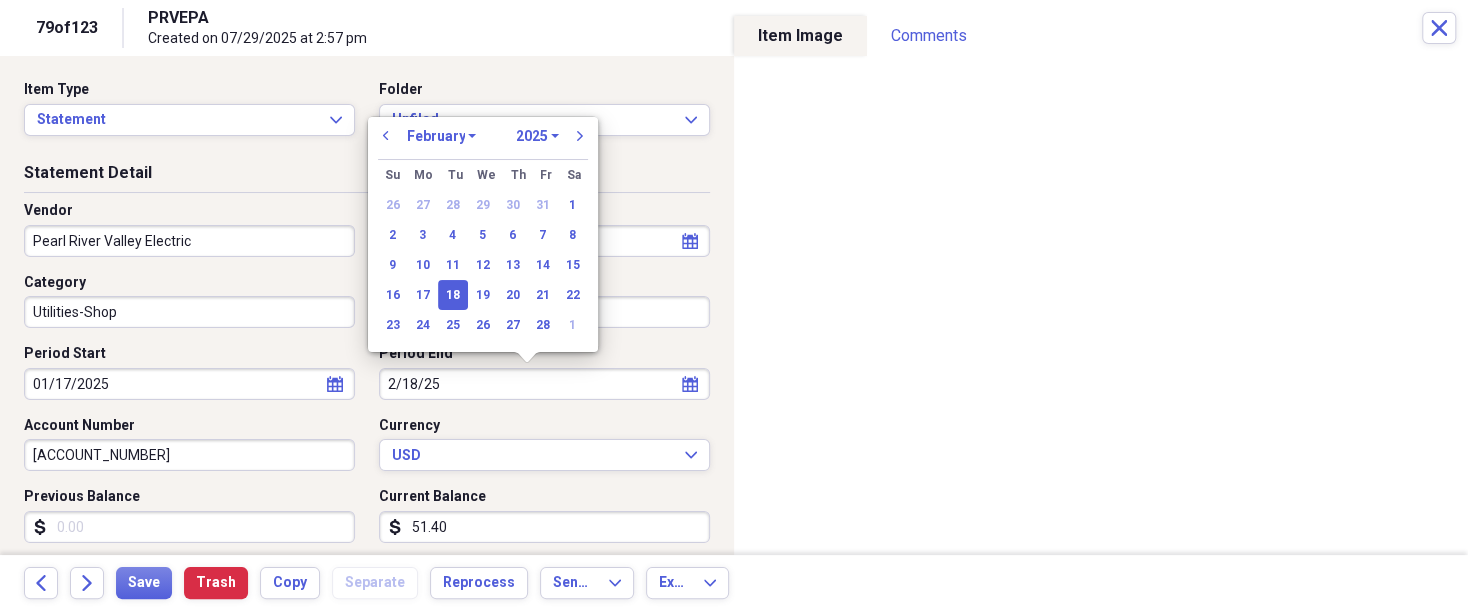 type on "02/18/2025" 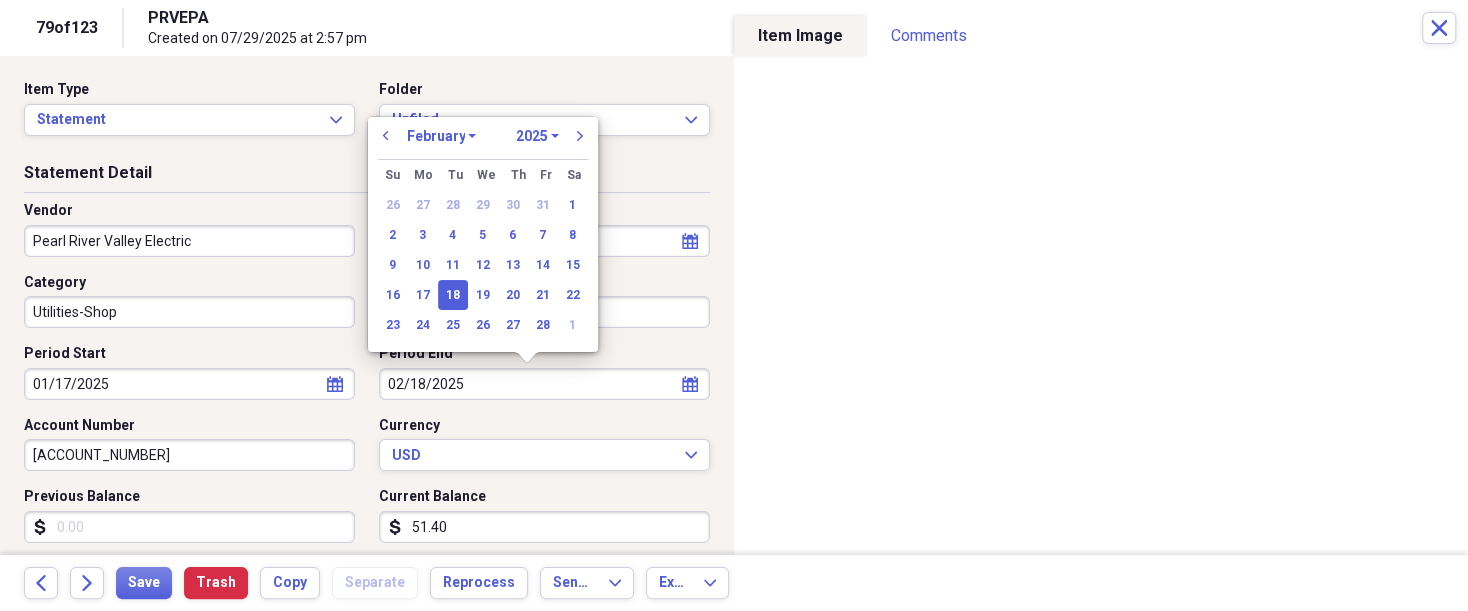 click on "18" at bounding box center (453, 295) 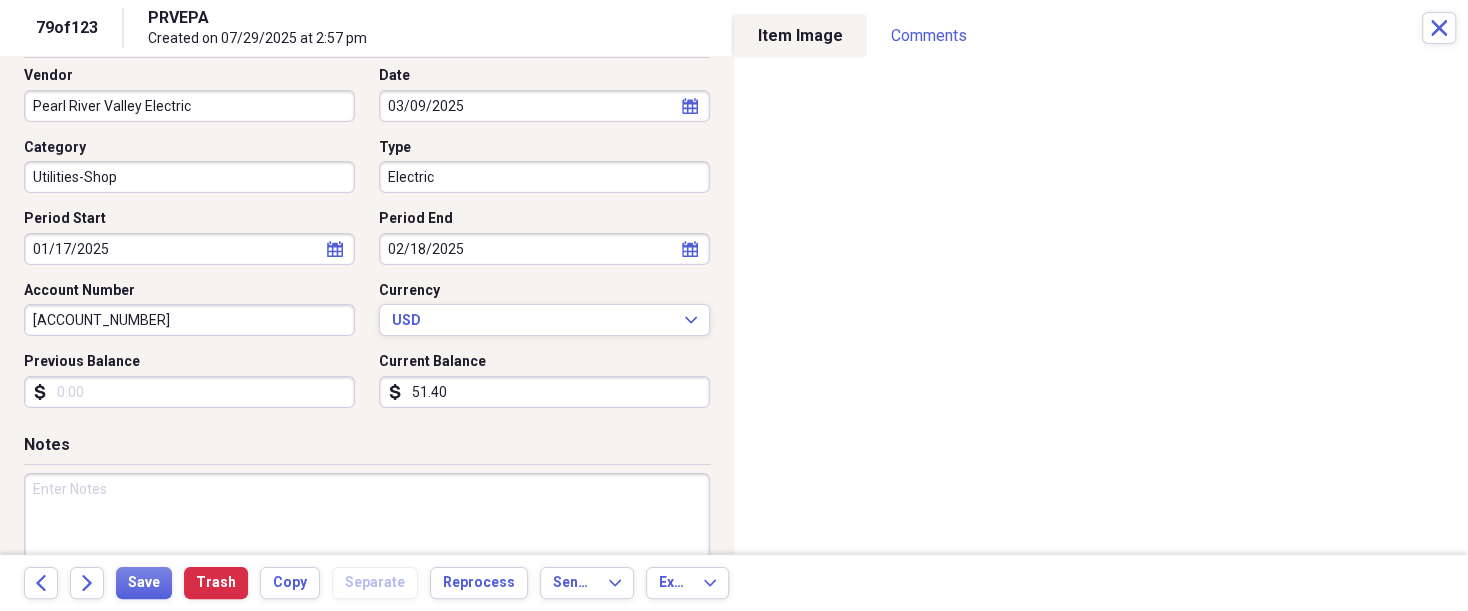 scroll, scrollTop: 150, scrollLeft: 0, axis: vertical 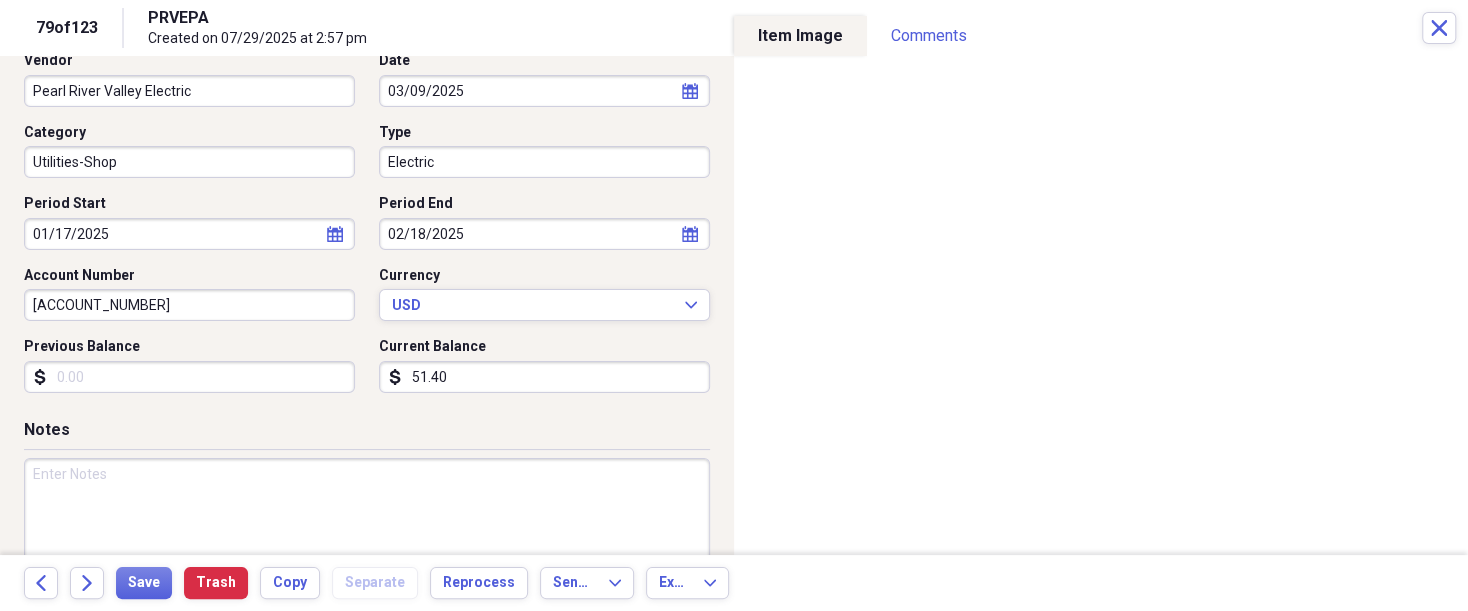 click on "Previous Balance" at bounding box center [189, 377] 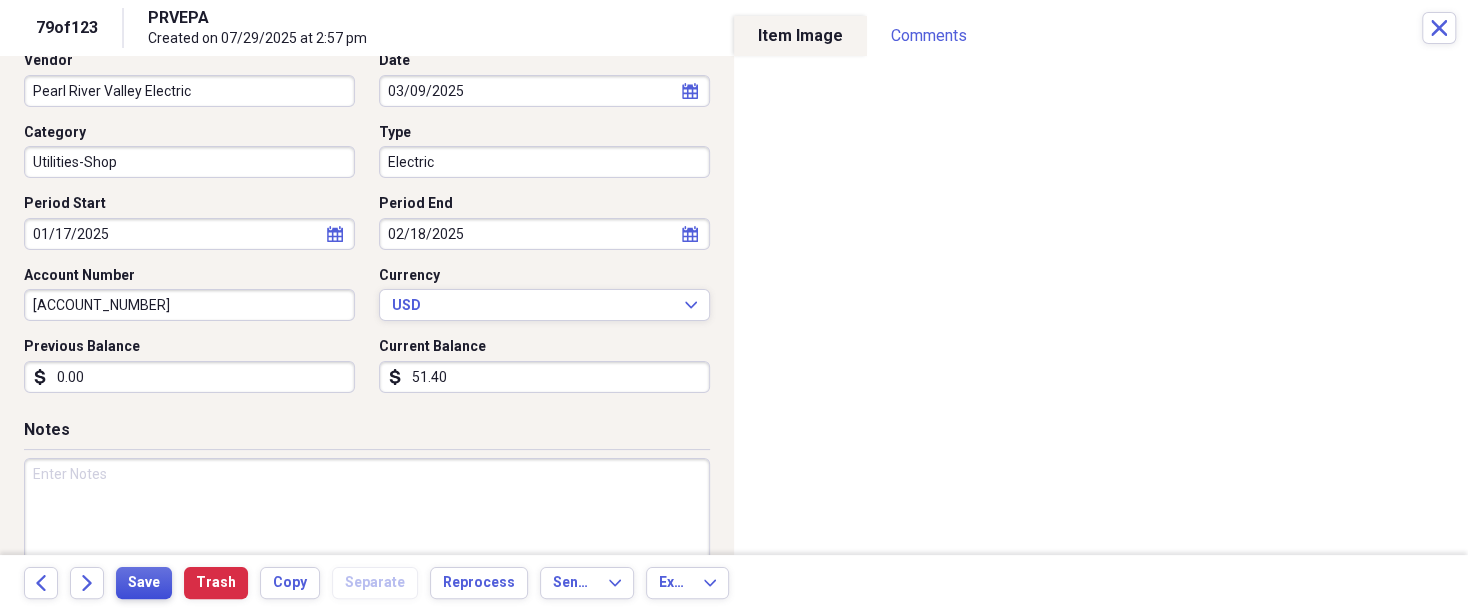type on "0.00" 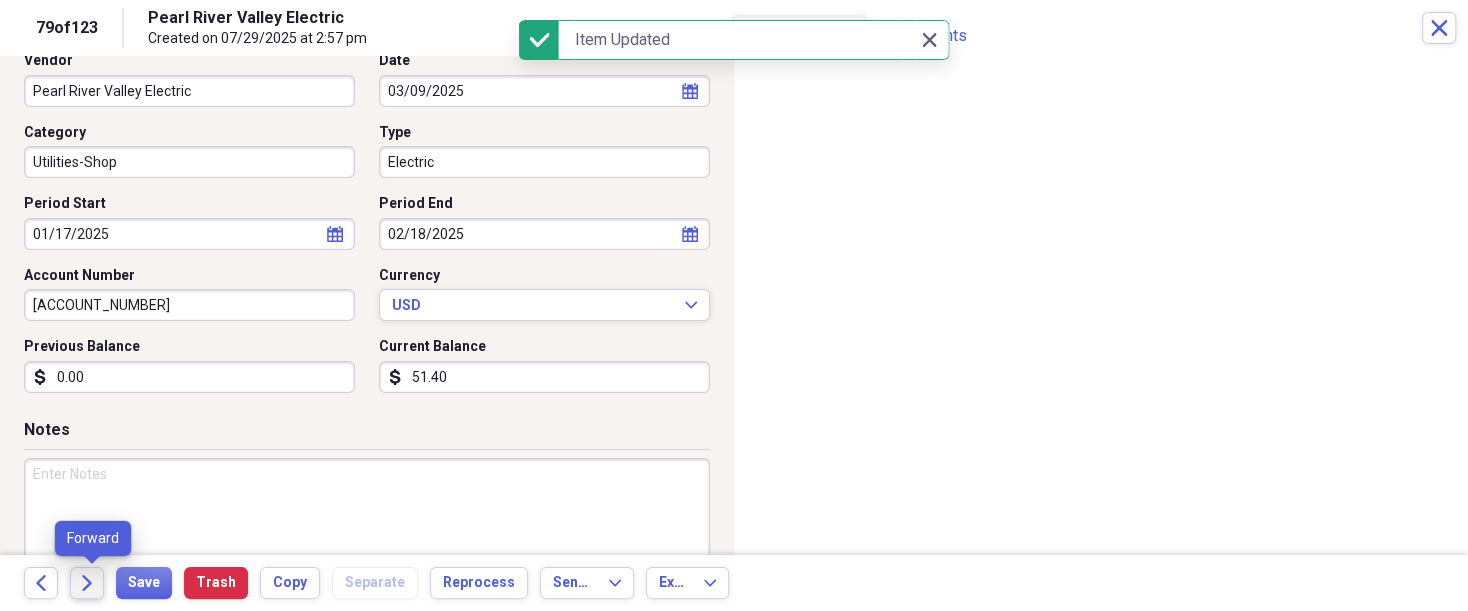 click on "Forward" 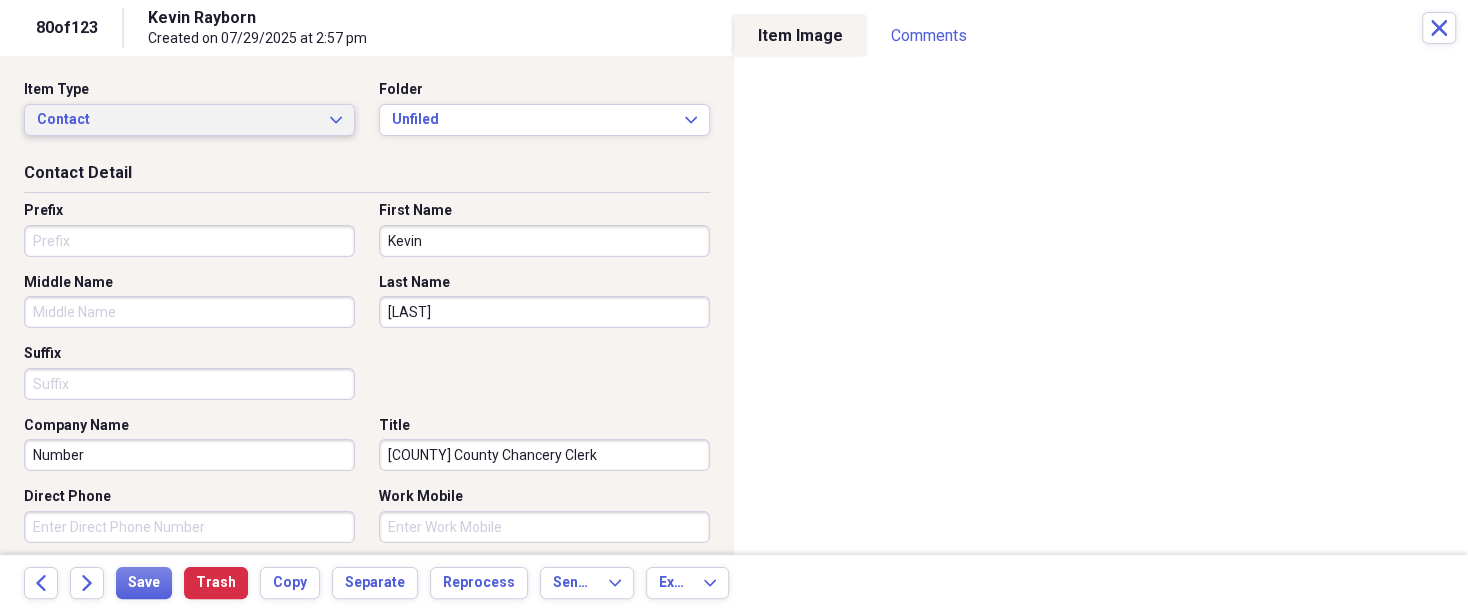 click on "Expand" 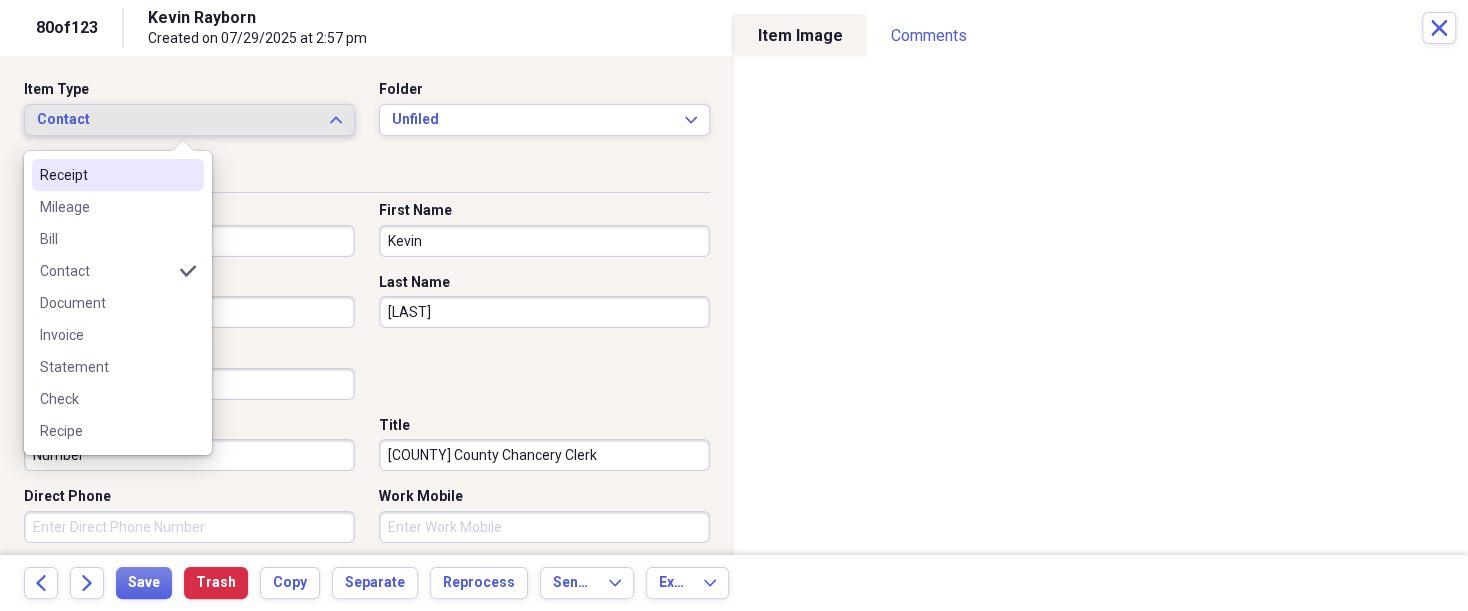 click on "Receipt" at bounding box center [106, 175] 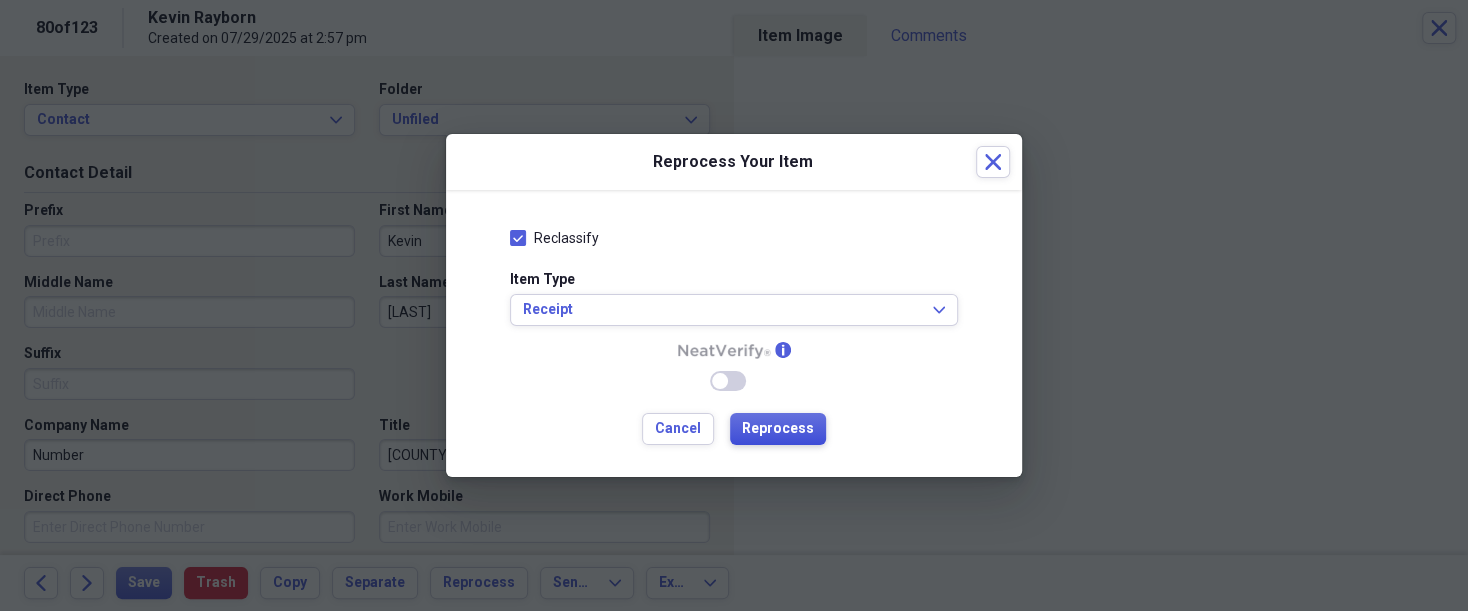 click on "Reprocess" at bounding box center [778, 429] 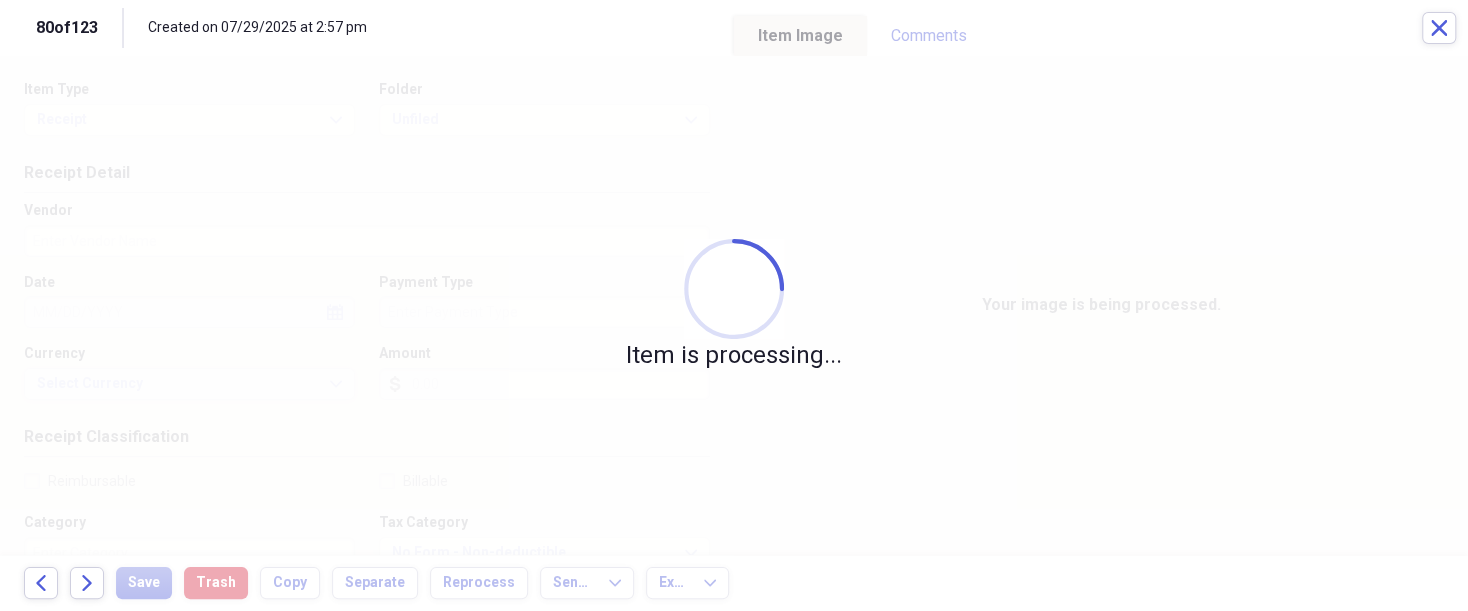 type on "Mississippi" 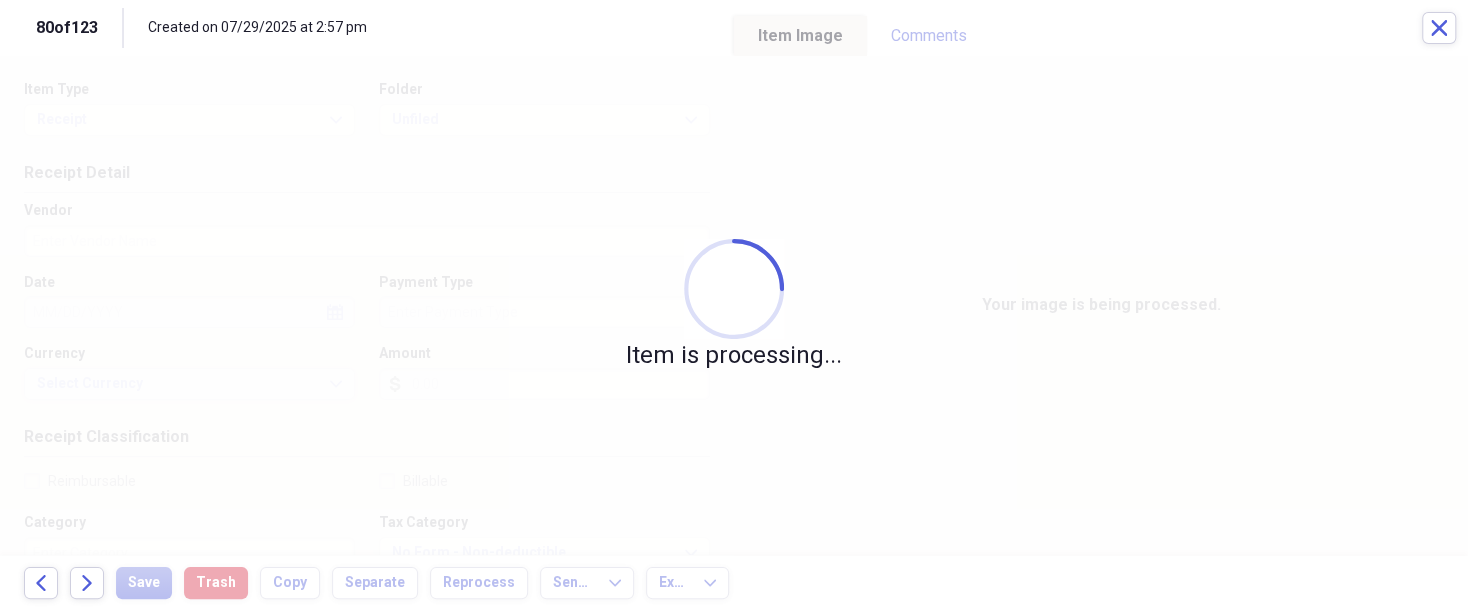 type on "05/13/2023" 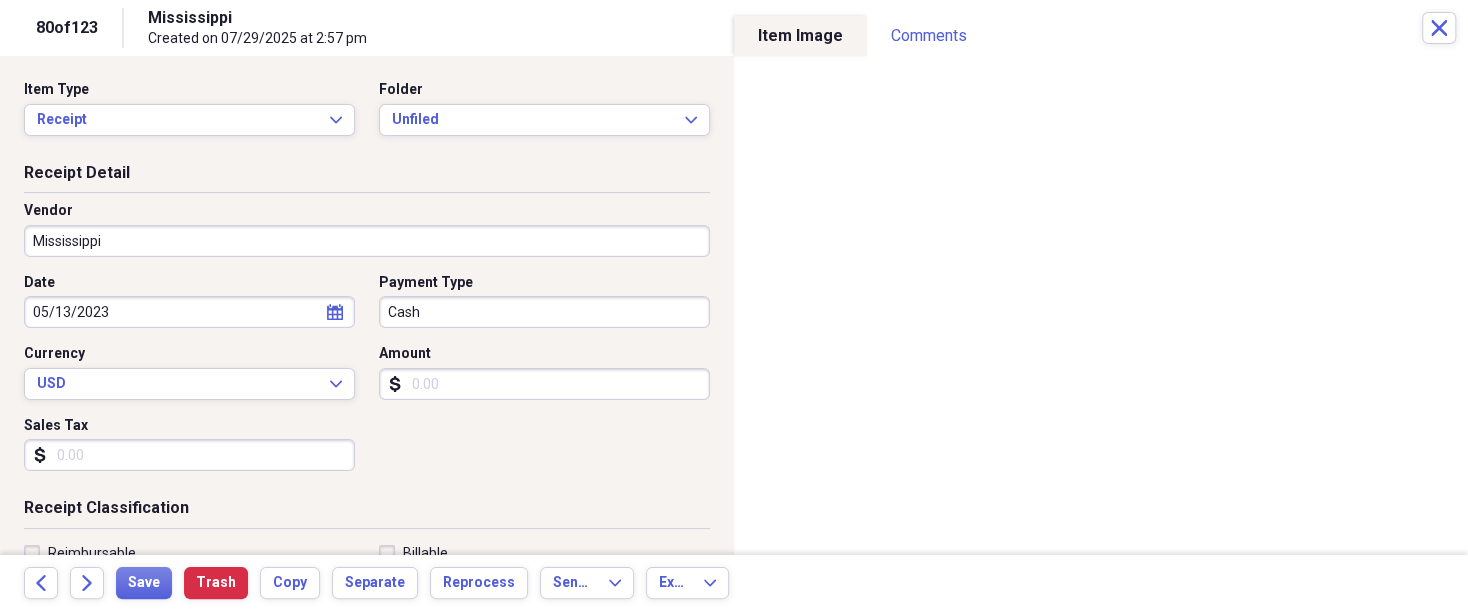 click on "Mississippi" at bounding box center [367, 241] 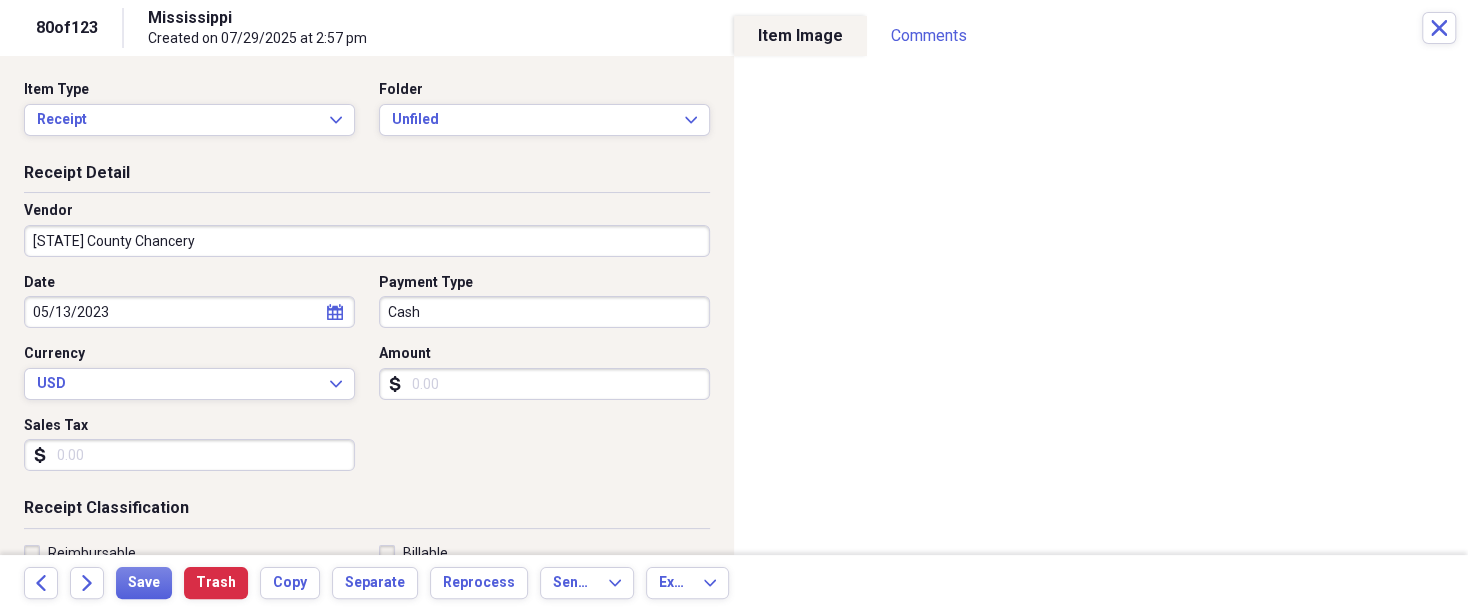 click on "[STATE] County Chancery" at bounding box center (367, 241) 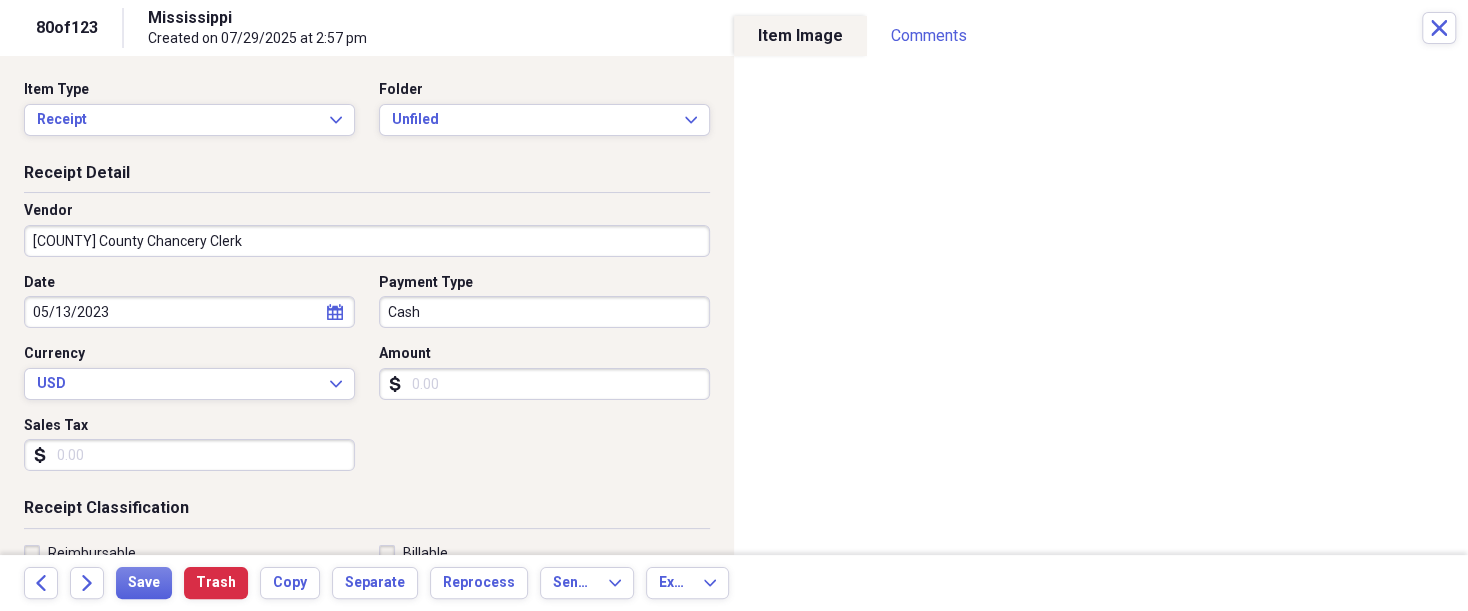 type on "[COUNTY] County Chancery Clerk" 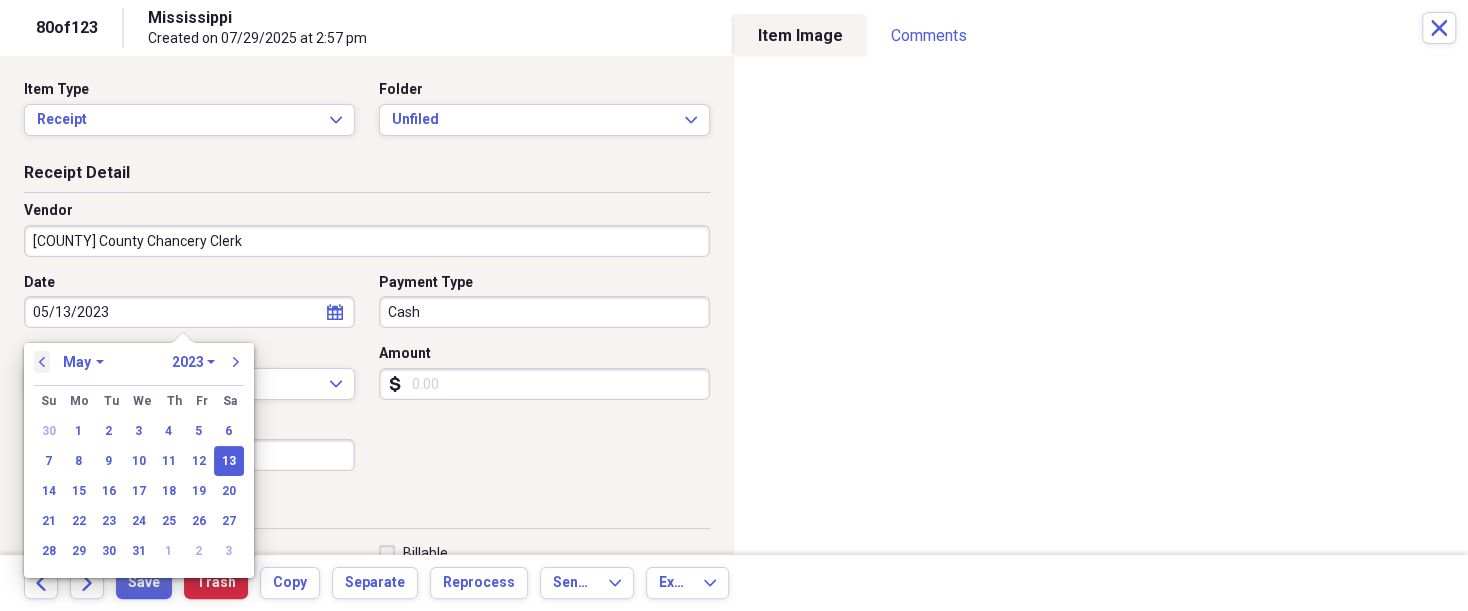 click on "previous" at bounding box center (42, 362) 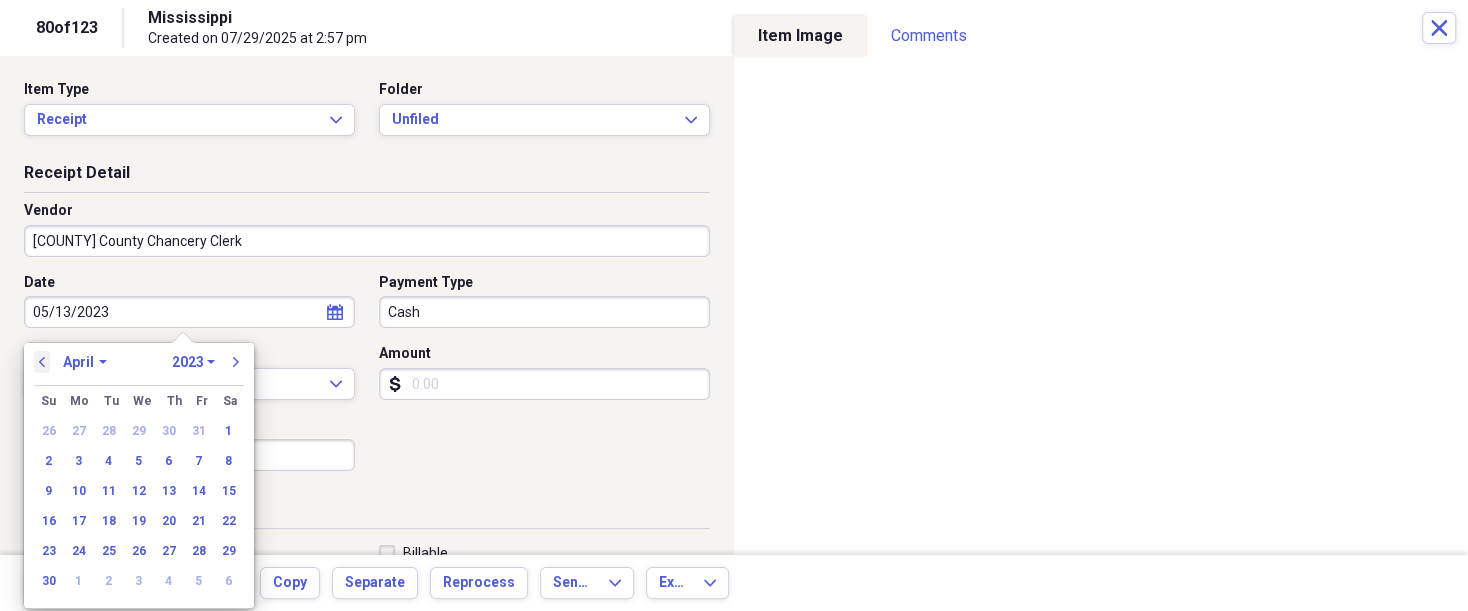 click on "previous" at bounding box center (42, 362) 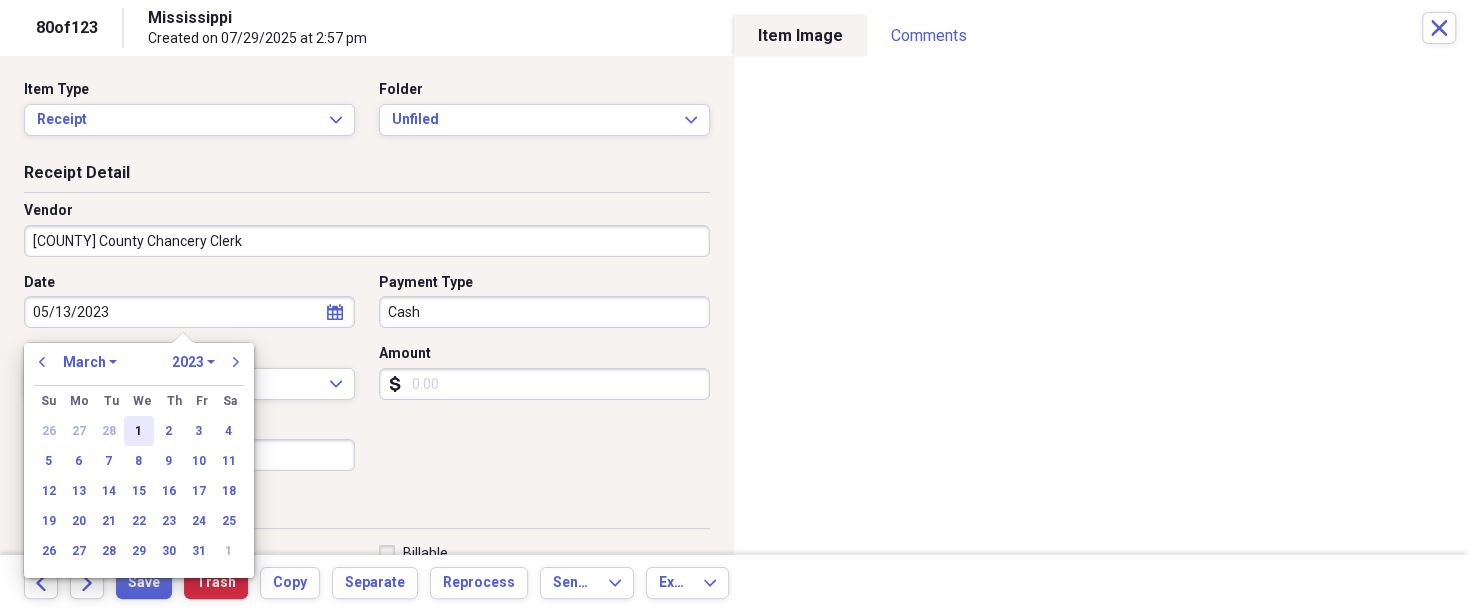 click on "1" at bounding box center (139, 431) 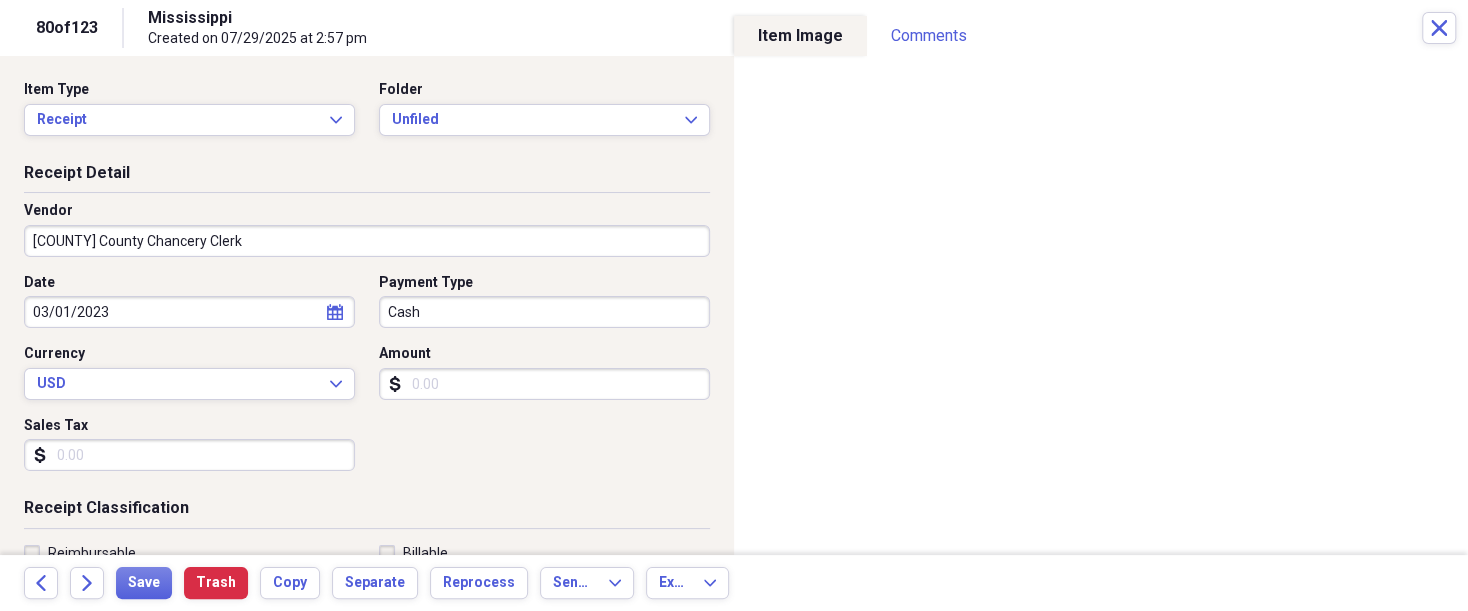 click on "Amount" at bounding box center (544, 384) 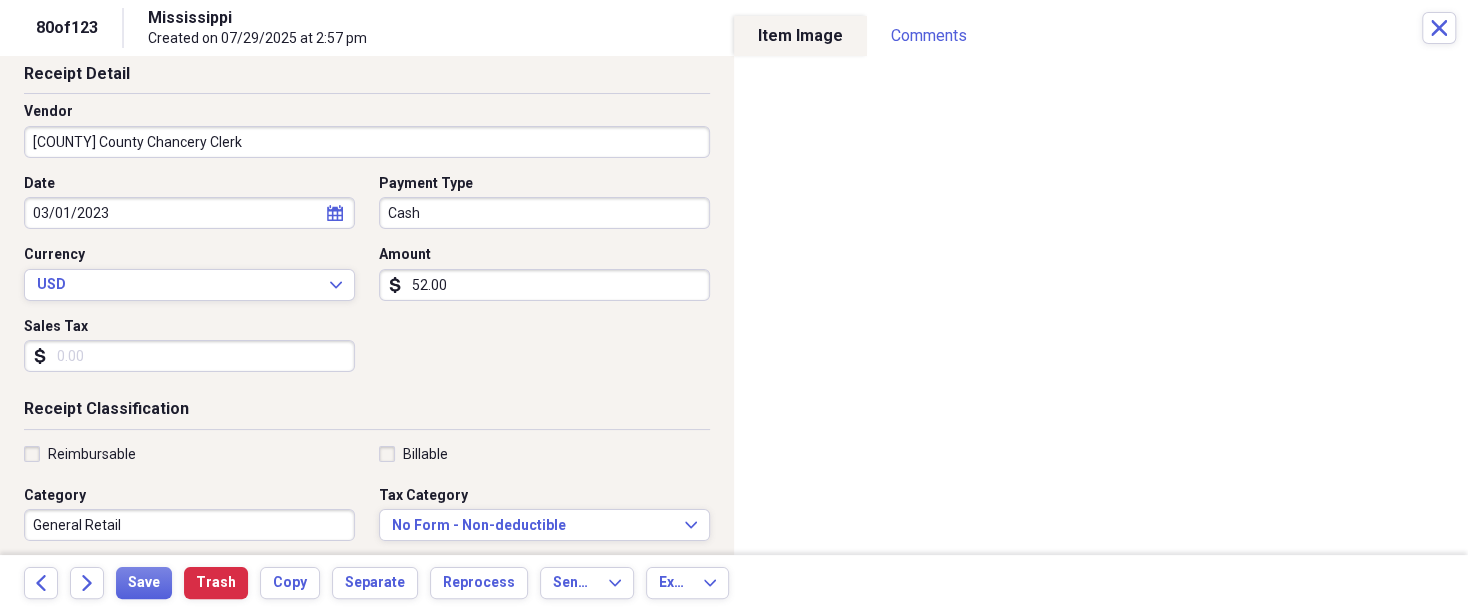 scroll, scrollTop: 100, scrollLeft: 0, axis: vertical 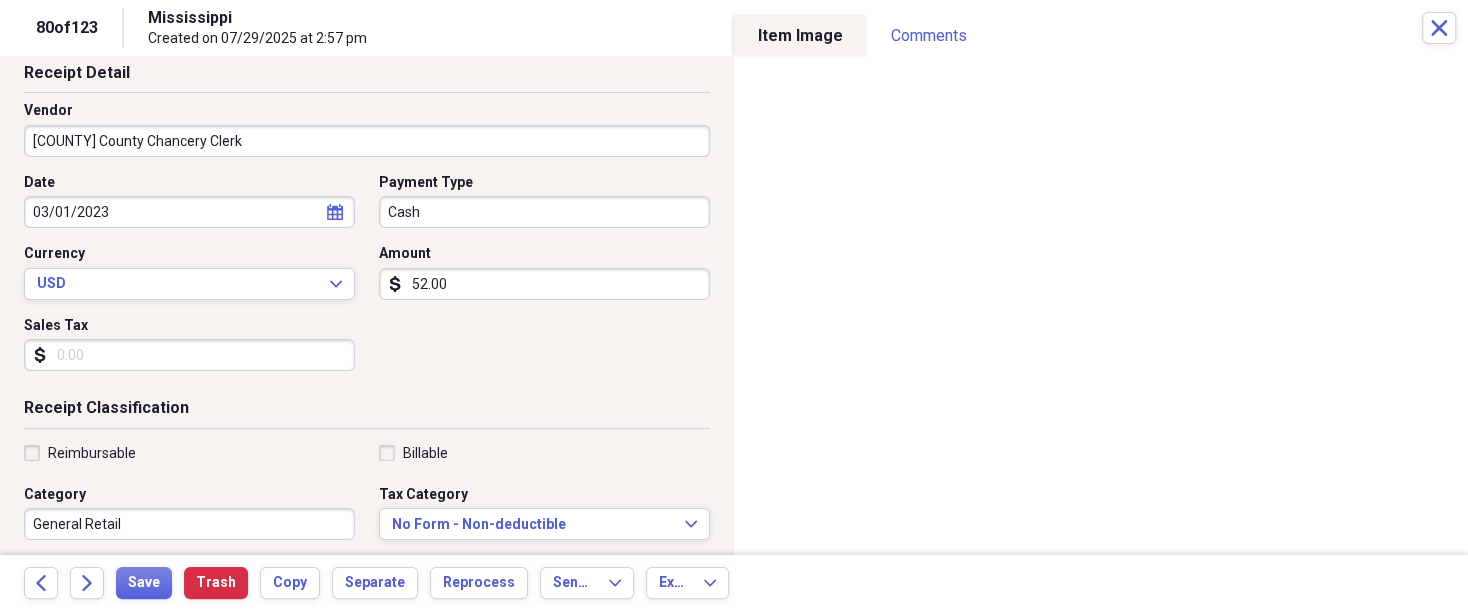 type on "52.00" 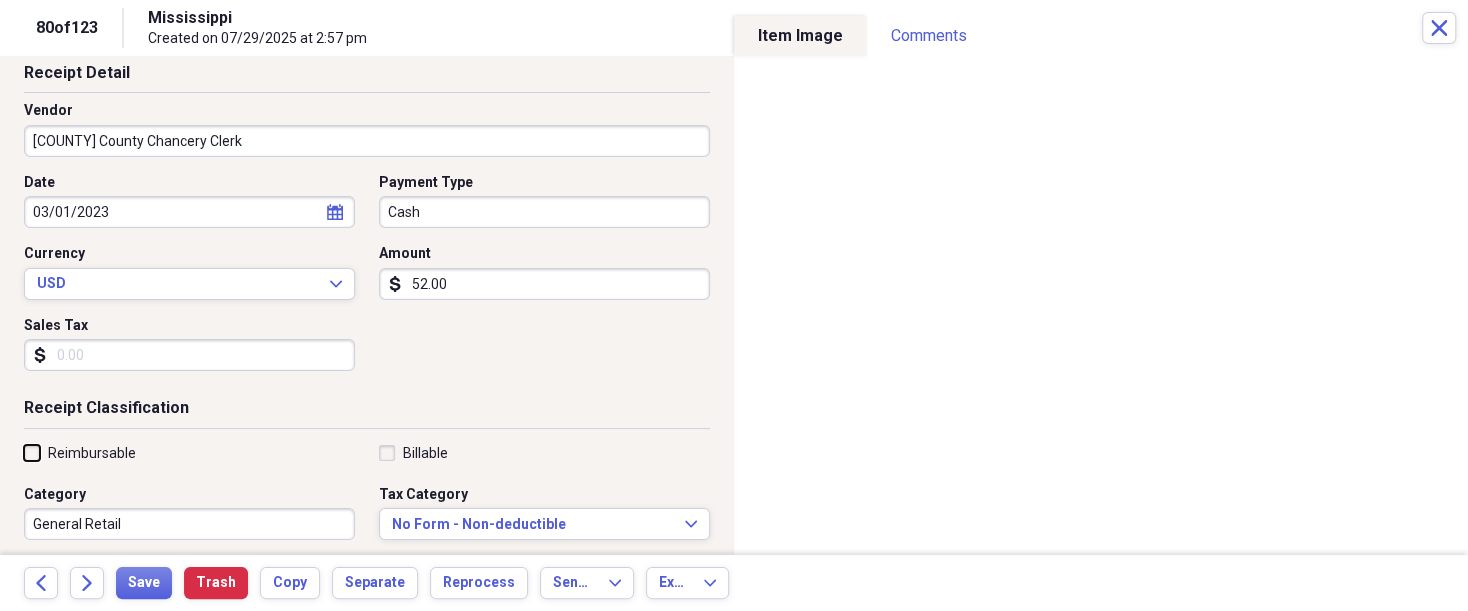 click on "Reimbursable" at bounding box center (24, 452) 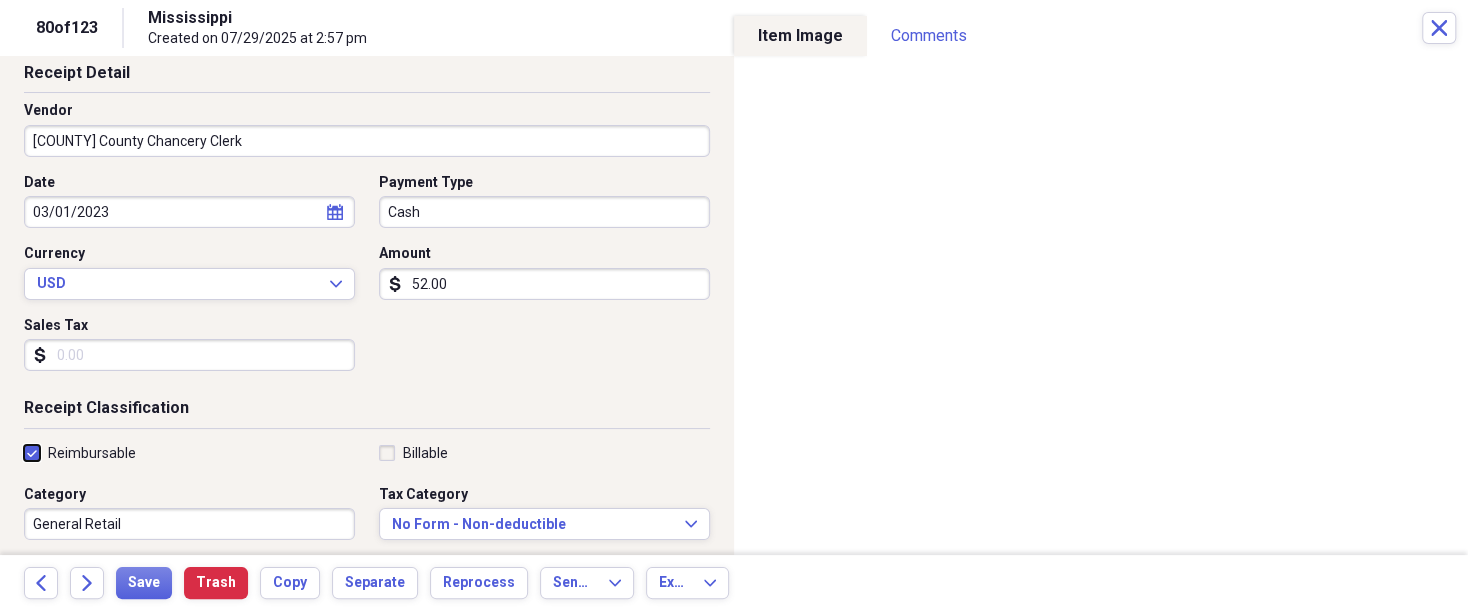 checkbox on "true" 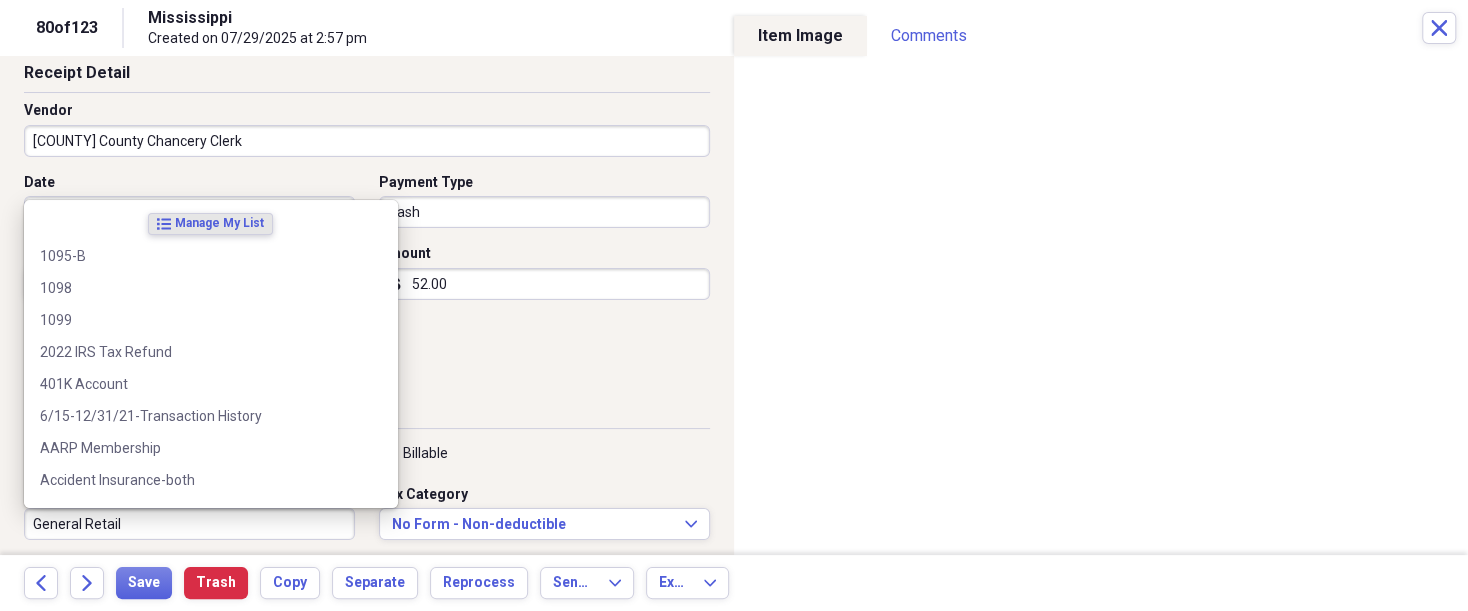 click on "General Retail" at bounding box center (189, 524) 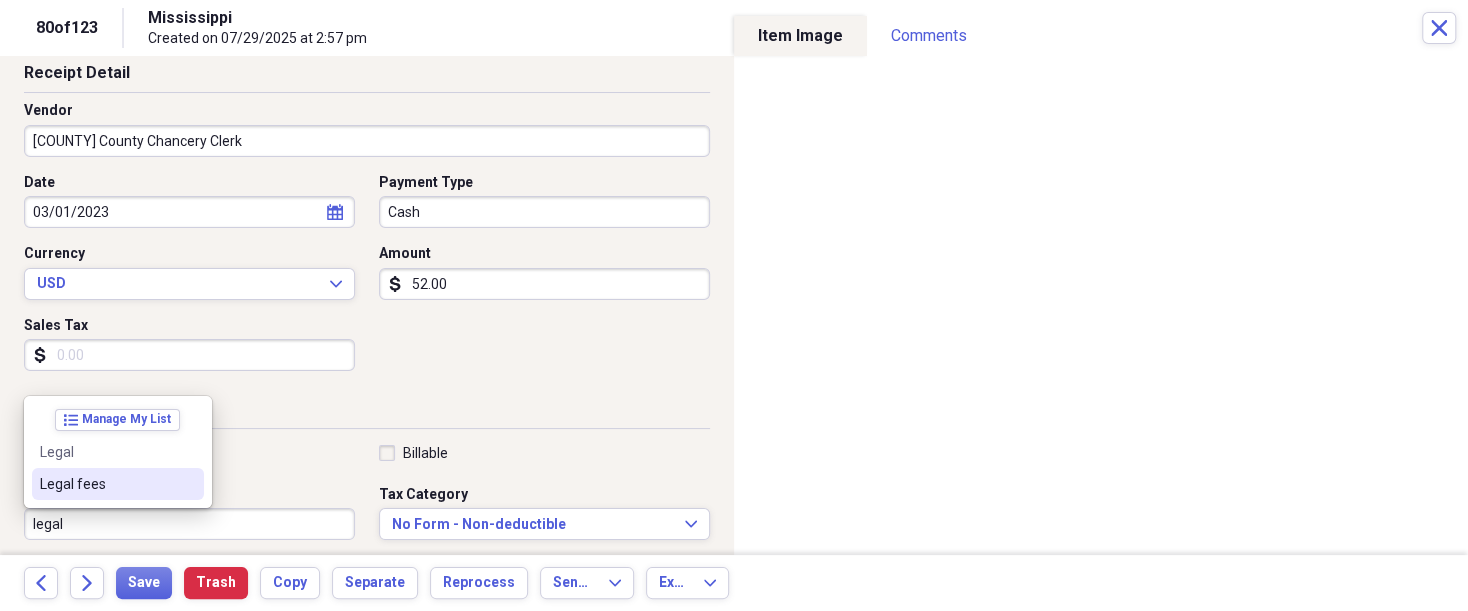 click on "Legal fees" at bounding box center (106, 484) 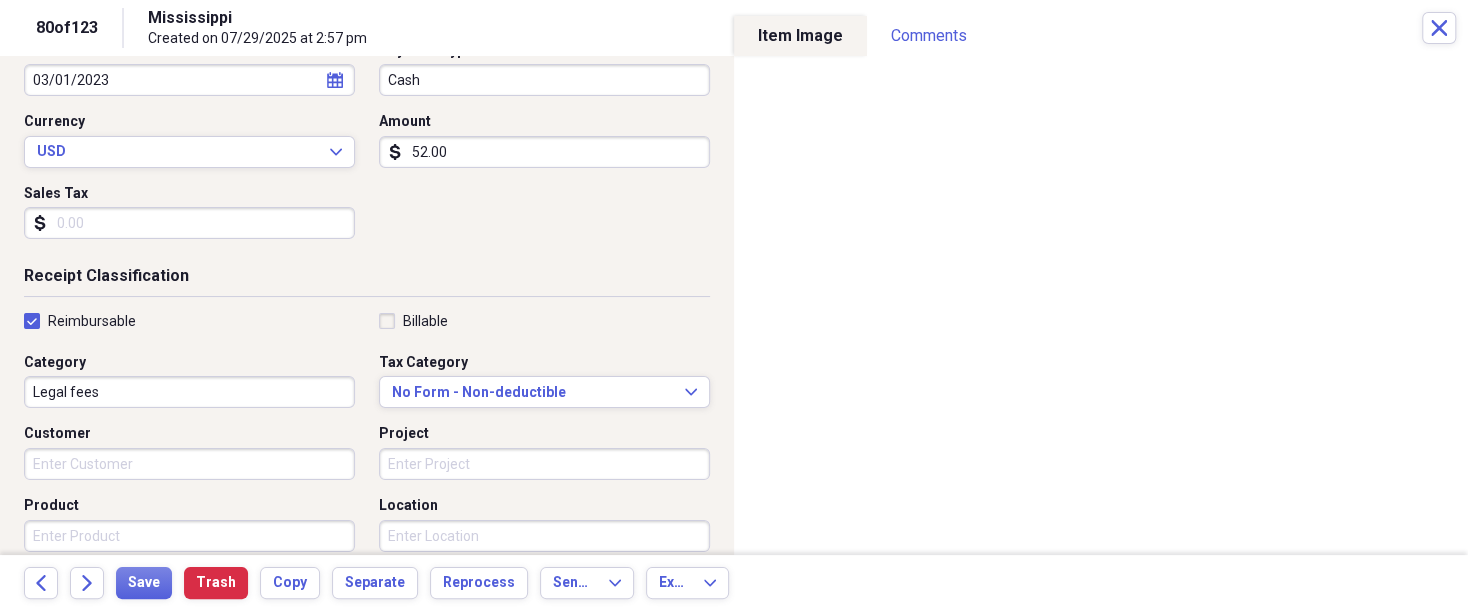 scroll, scrollTop: 250, scrollLeft: 0, axis: vertical 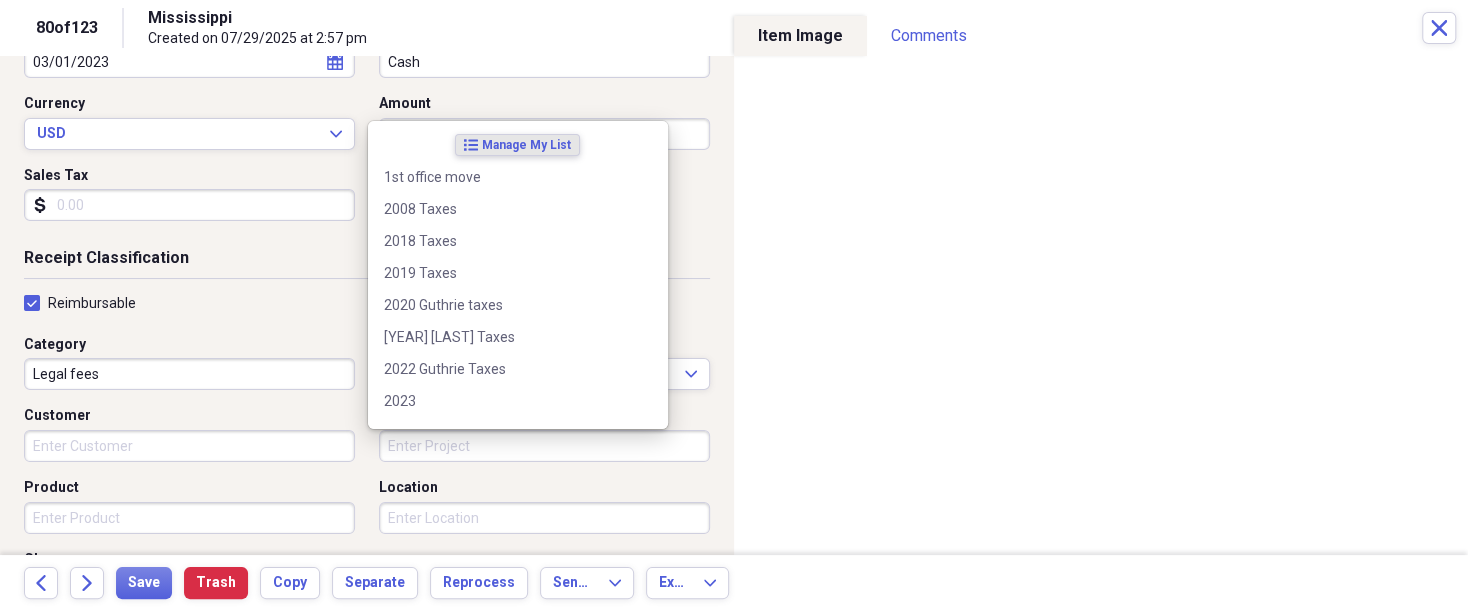 click on "Project" at bounding box center (544, 446) 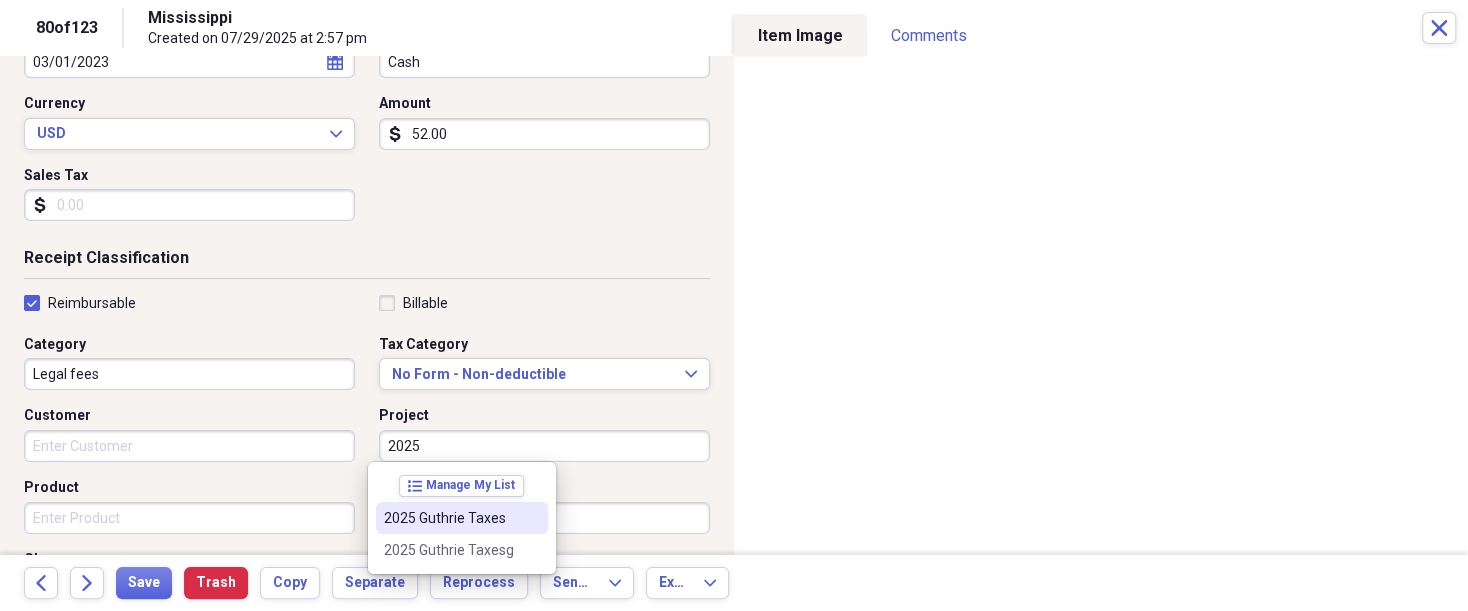 click on "2025 Guthrie Taxes" at bounding box center (450, 518) 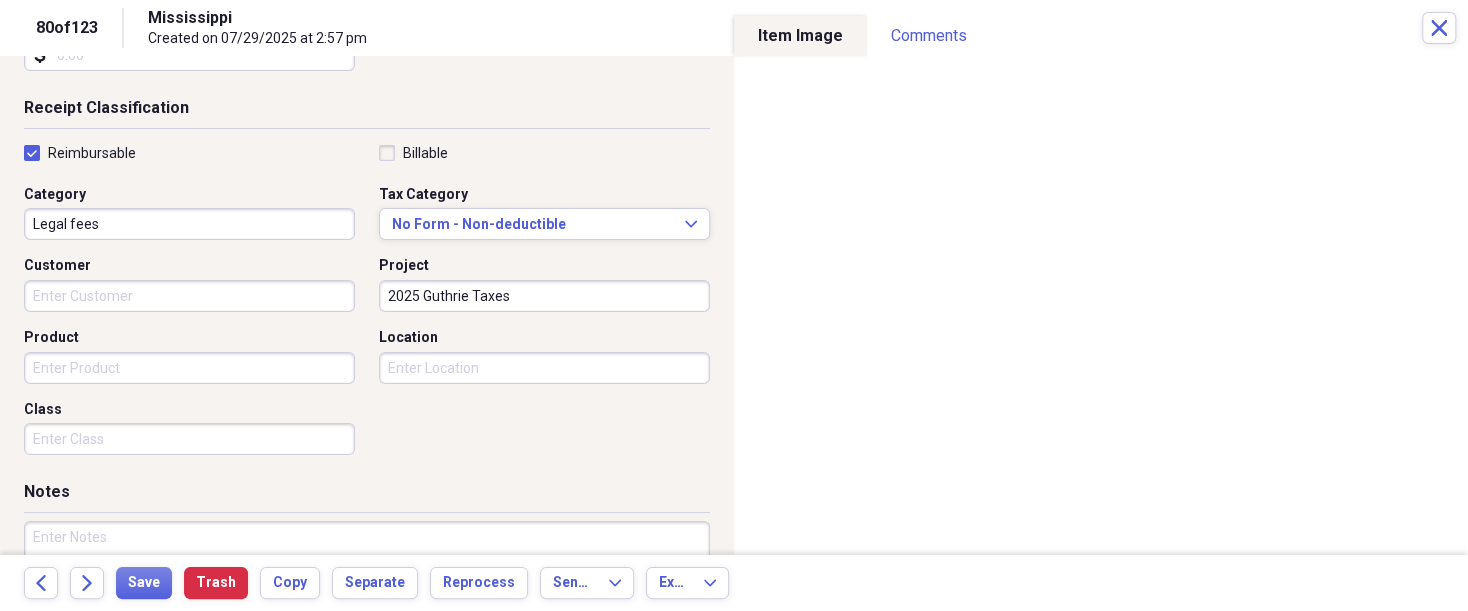 scroll, scrollTop: 450, scrollLeft: 0, axis: vertical 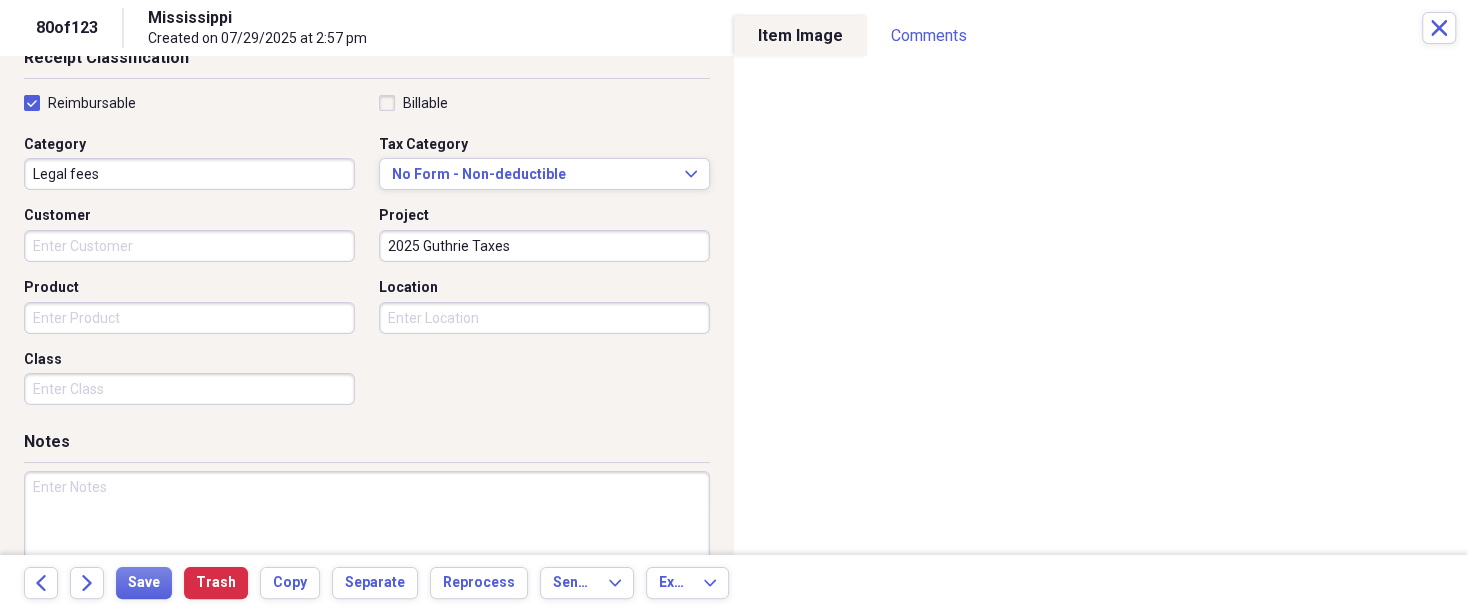 click at bounding box center [367, 536] 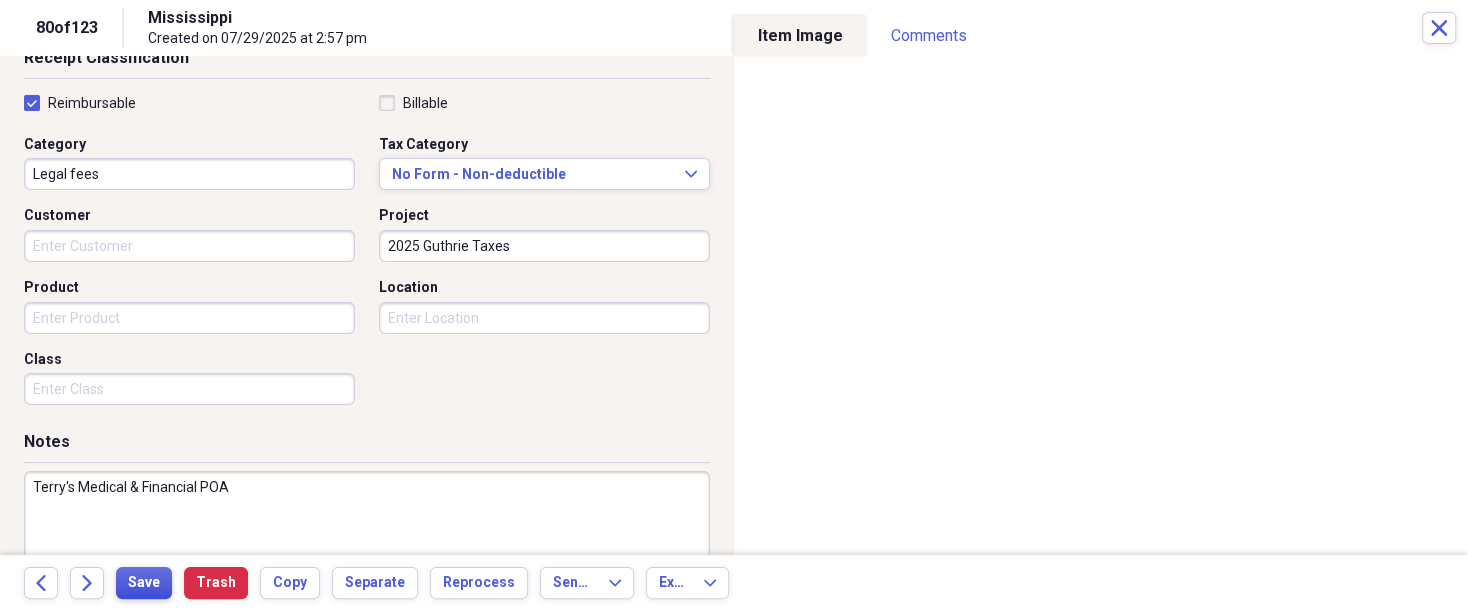 type on "Terry's Medical & Financial POA" 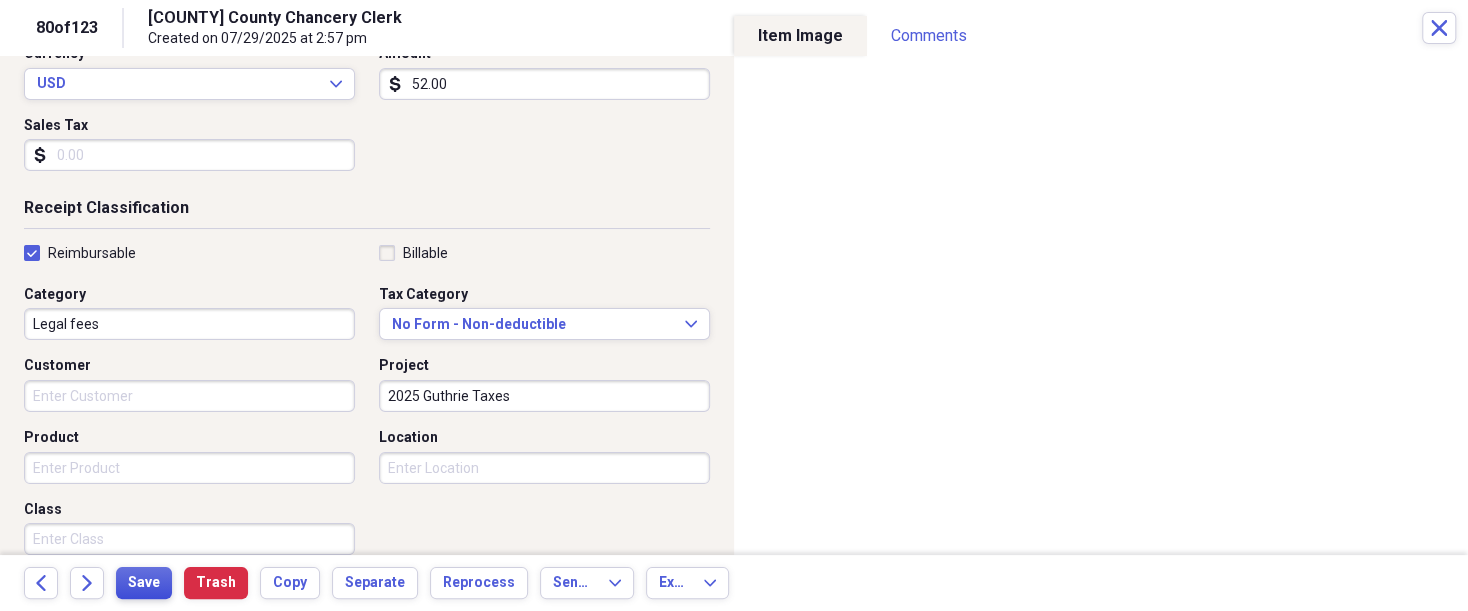 scroll, scrollTop: 250, scrollLeft: 0, axis: vertical 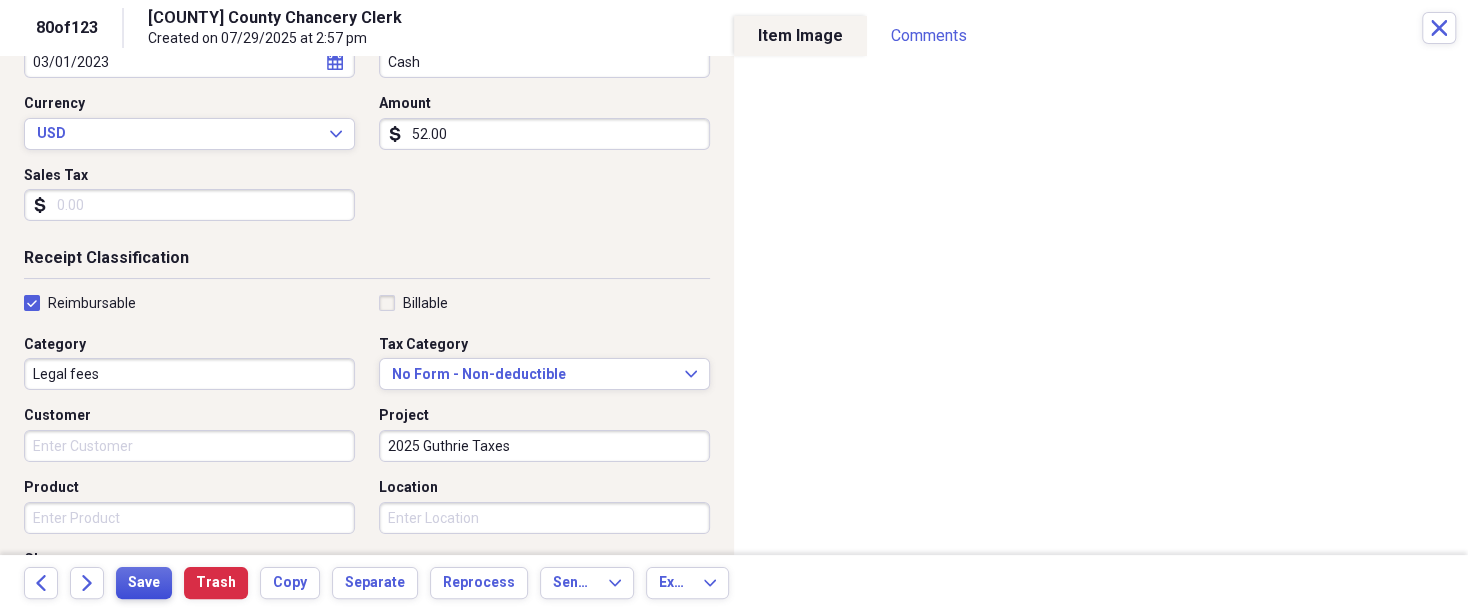 click on "Save" at bounding box center [144, 583] 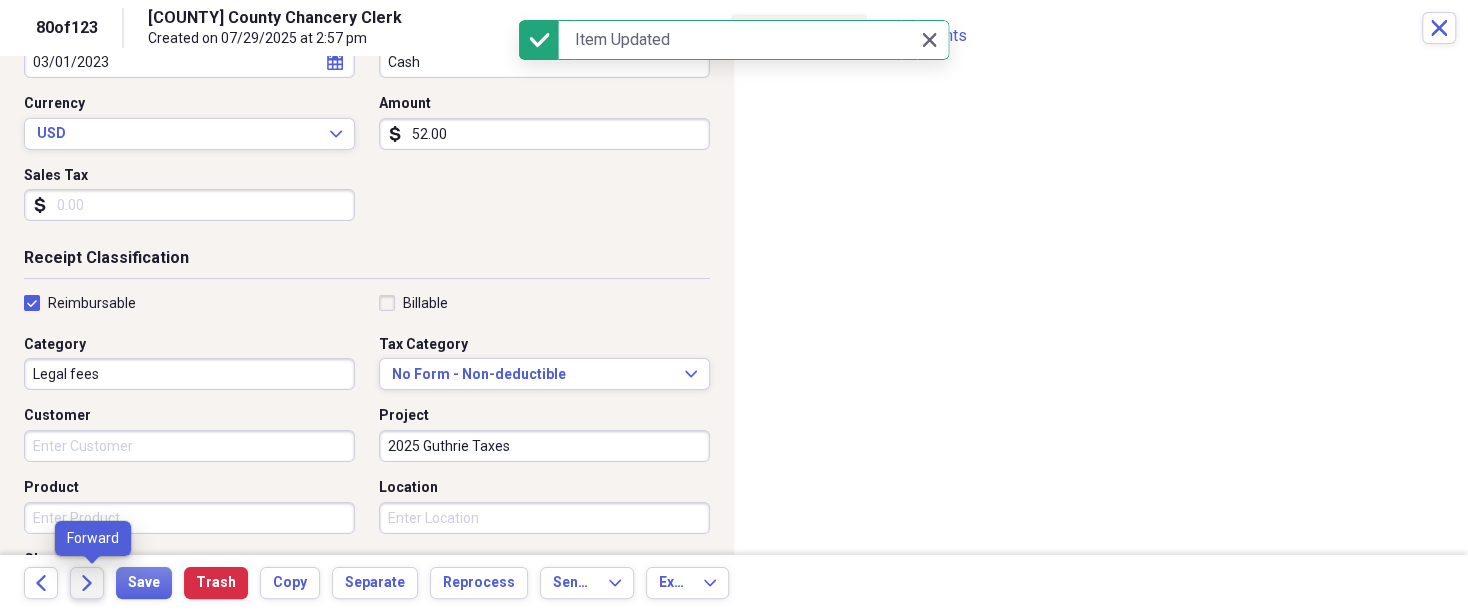 click on "Forward" 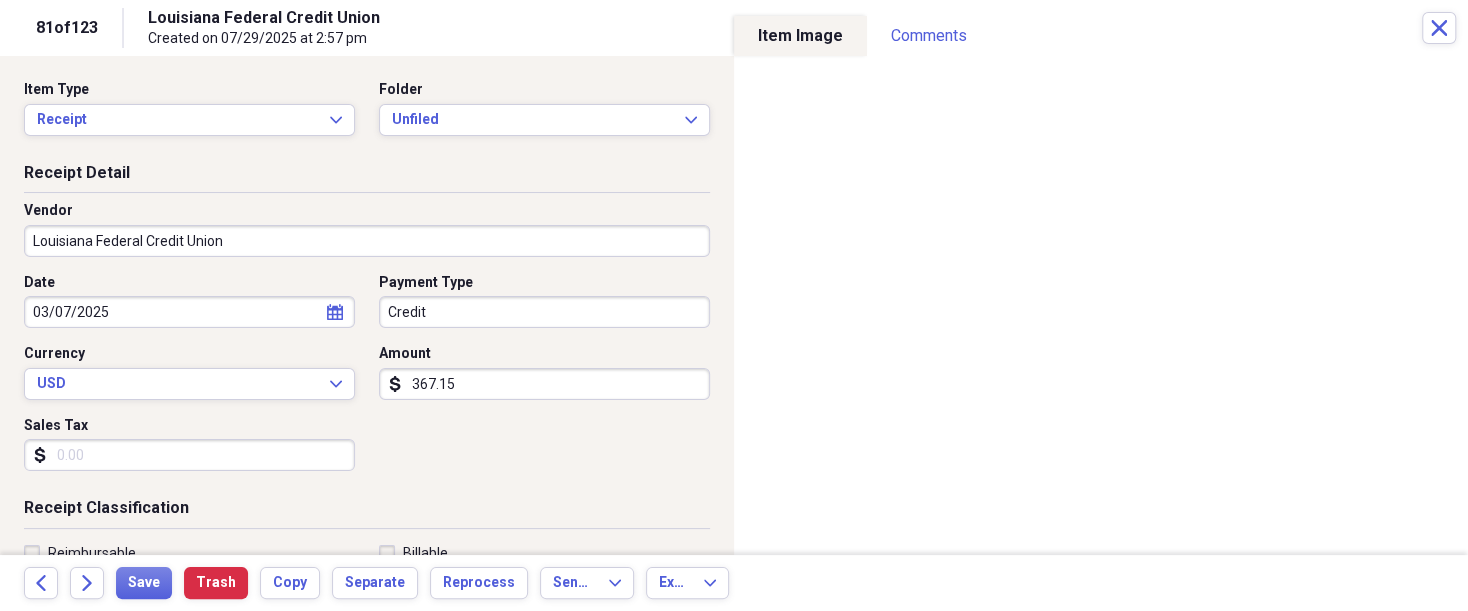 click on "Louisiana Federal Credit Union" at bounding box center (367, 241) 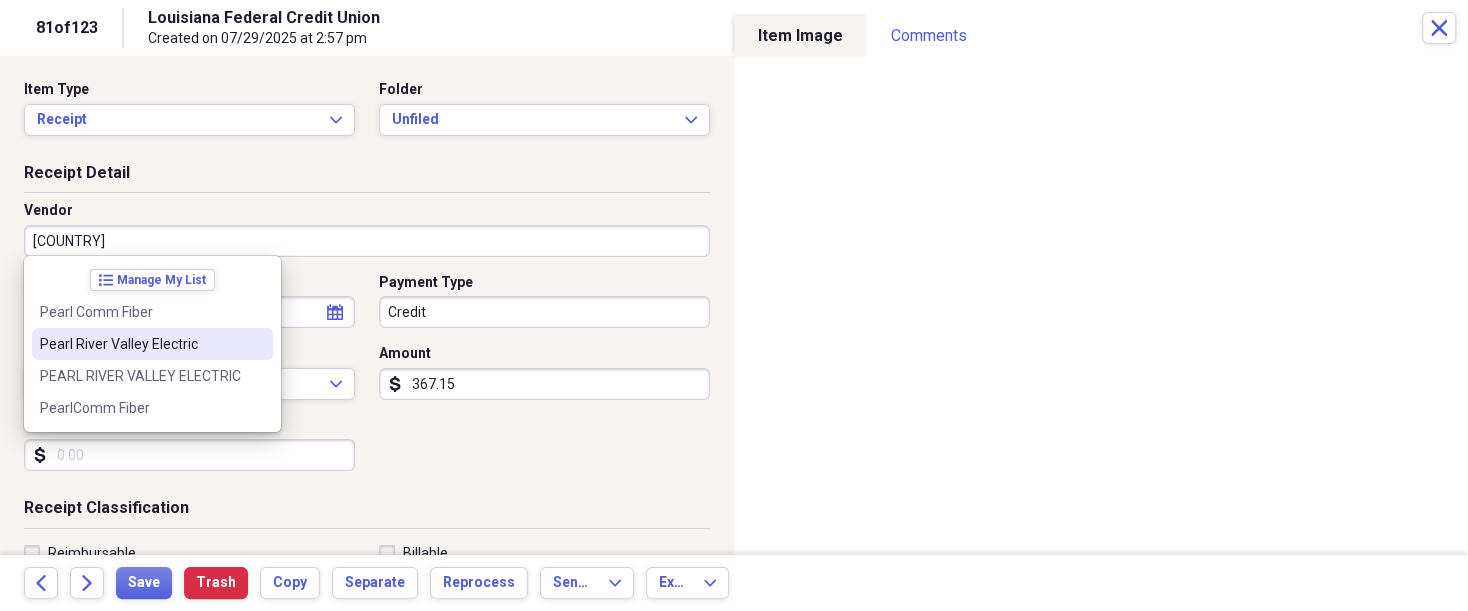 click on "Pearl River Valley Electric" at bounding box center [140, 344] 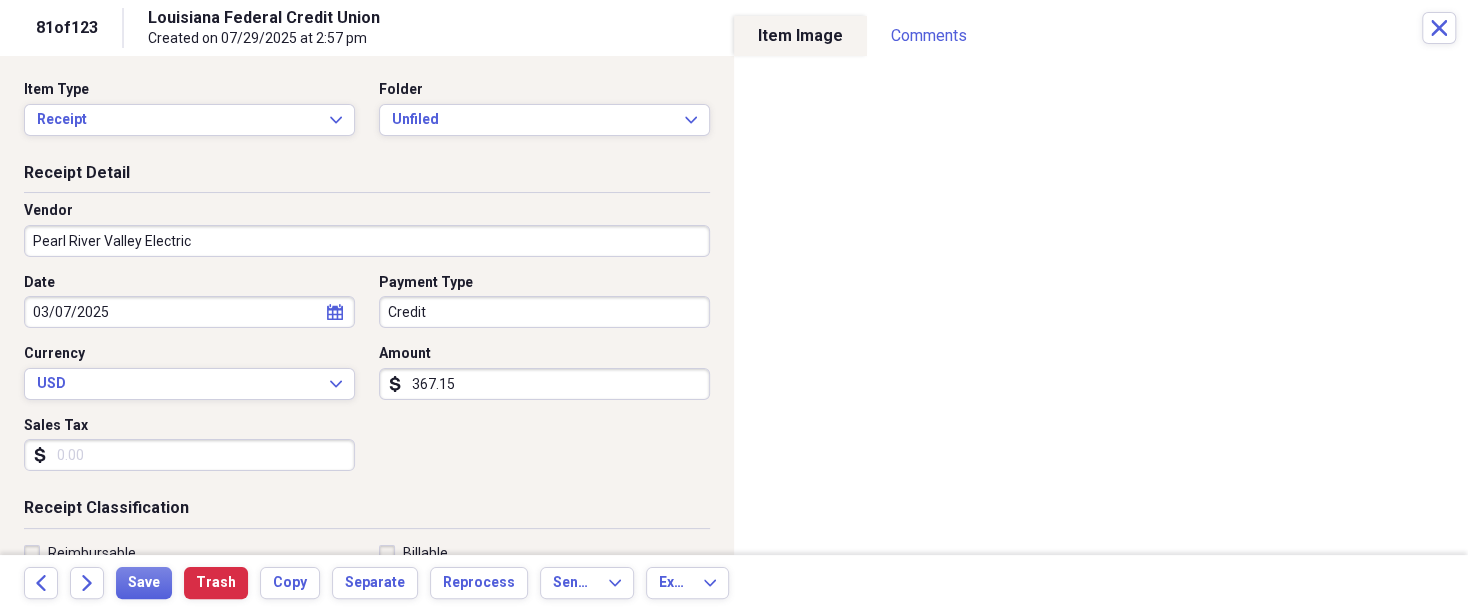 type on "Utilities-House" 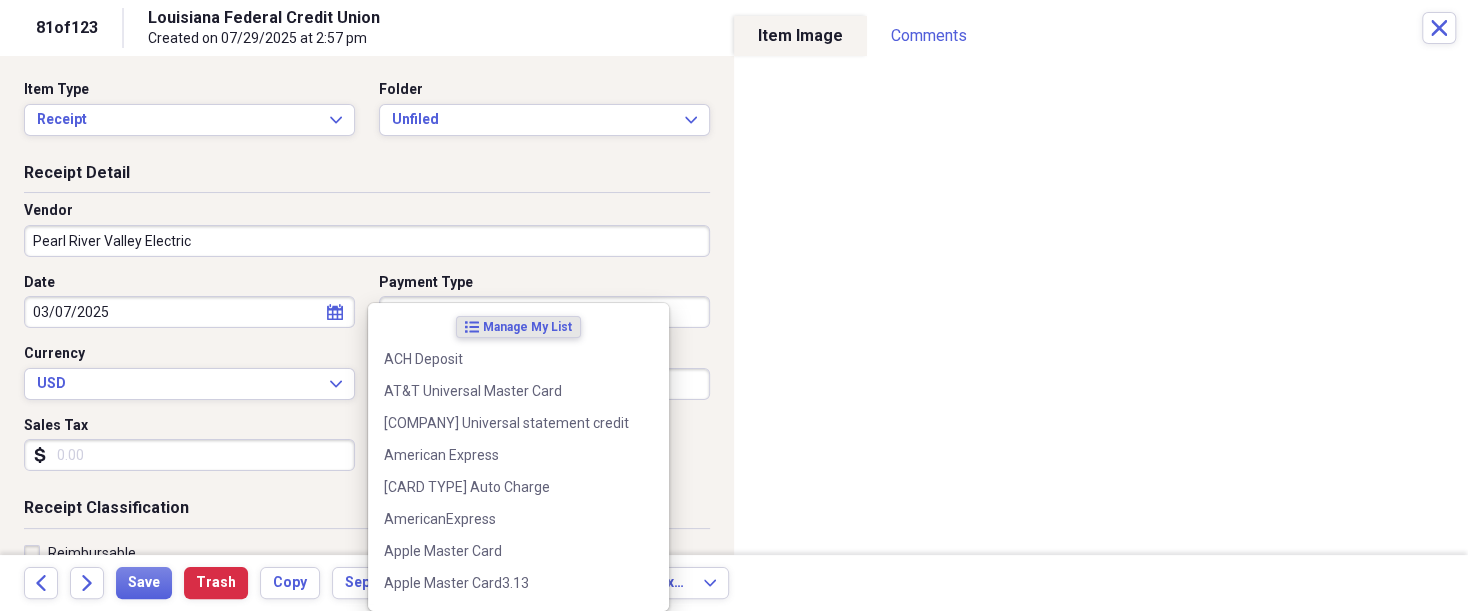 click on "Organize My Files 42 Collapse Unfiled Needs Review 42 Unfiled All Files Unfiled Unfiled Unfiled Saved Reports Collapse My Cabinet [NAME]'s Cabinet Add Folder Expand Folder 2018 Taxes Add Folder Expand Folder 2019 Taxes Add Folder Expand Folder 2020 Taxes Add Folder Expand Folder 2021 Taxes Add Folder Expand Folder 2022 Taxes Add Folder Expand Folder 2023 Taxes Add Folder Expand Folder 2024 Taxes Add Folder Expand Folder 2025 Taxes Add Folder Expand Folder Attorney Case Expenses Add Folder Folder Belize Add Folder Expand Folder Documents Add Folder Expand Folder Files from Cloud Add Folder Folder Insurance Policies Add Folder Folder Sale of LaPlace Property Add Folder Folder [NAME]'s Social Security Information Add Folder Folder [NAME]'s Social Security Information Add Folder Folder unviewed receipts Add Folder Folder Wellcare Prescription Drug Application Add Folder Collapse Trash Trash Folder 11/25/19-12/24/20 Statement Folder 12/17/19-1/16/20 Statement Folder 12/25/19-1/24/20 Statement Folder Folder Folder" at bounding box center [734, 305] 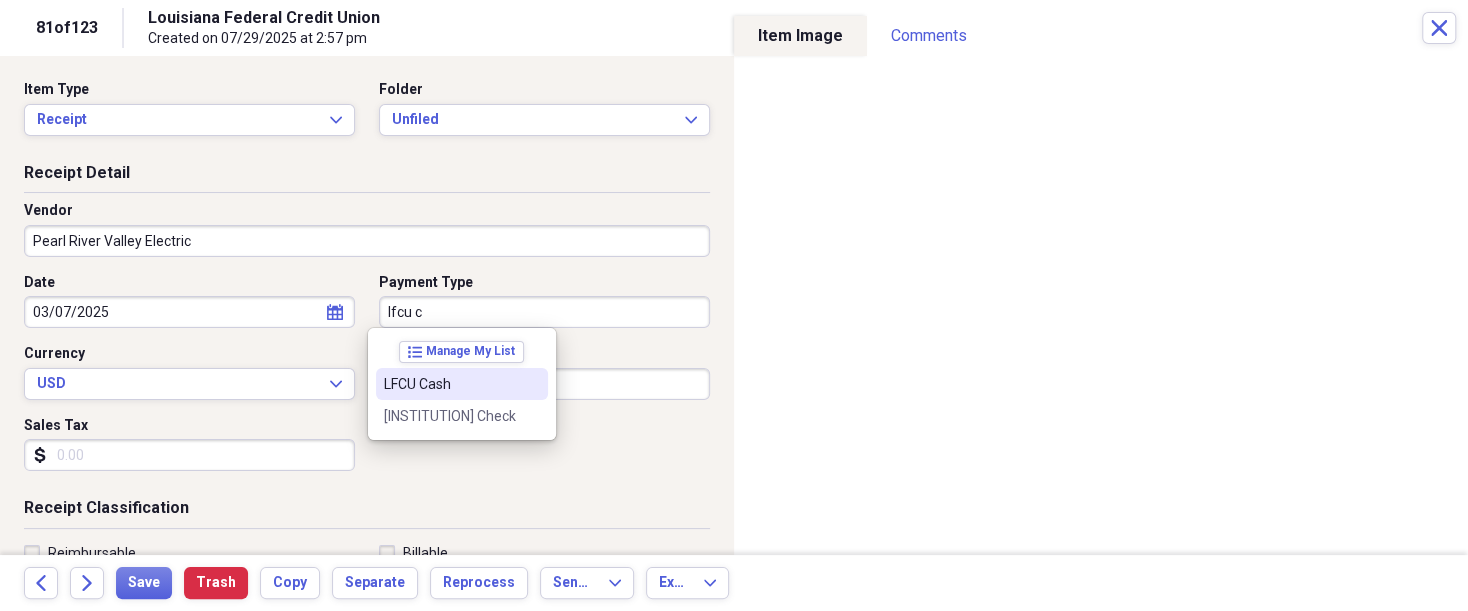 click on "LFCU Cash" at bounding box center [450, 384] 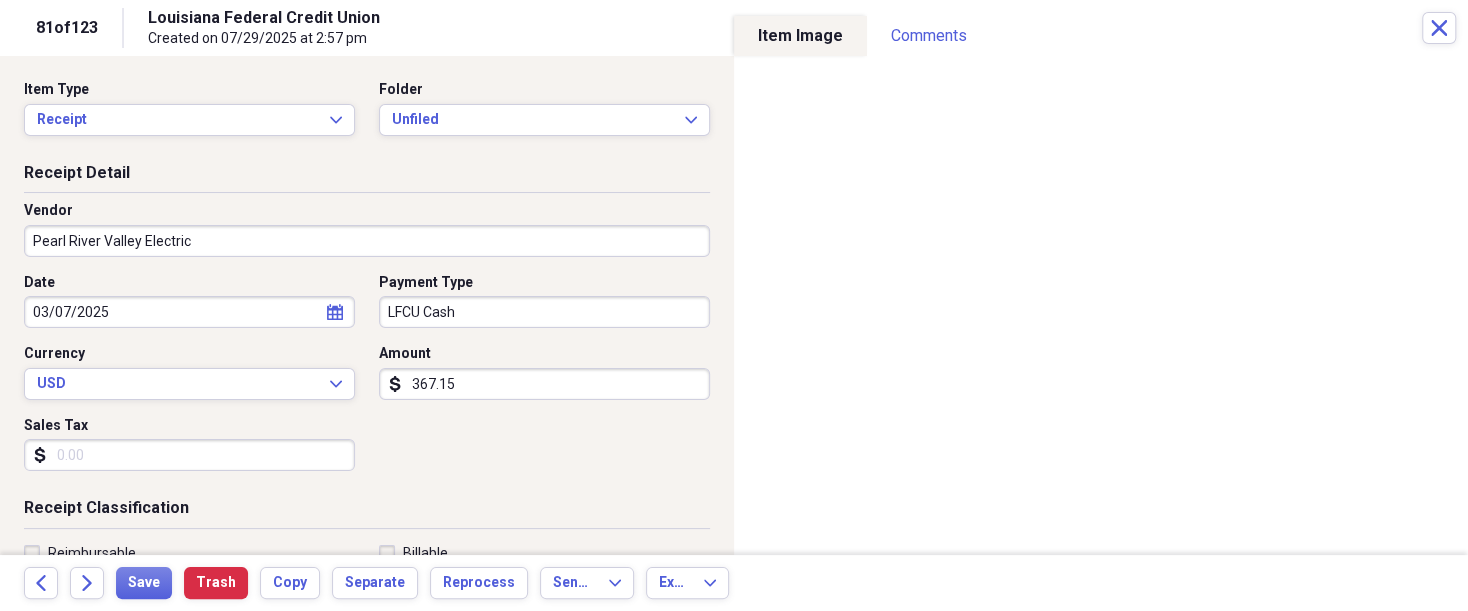 click on "Sales Tax" at bounding box center [189, 455] 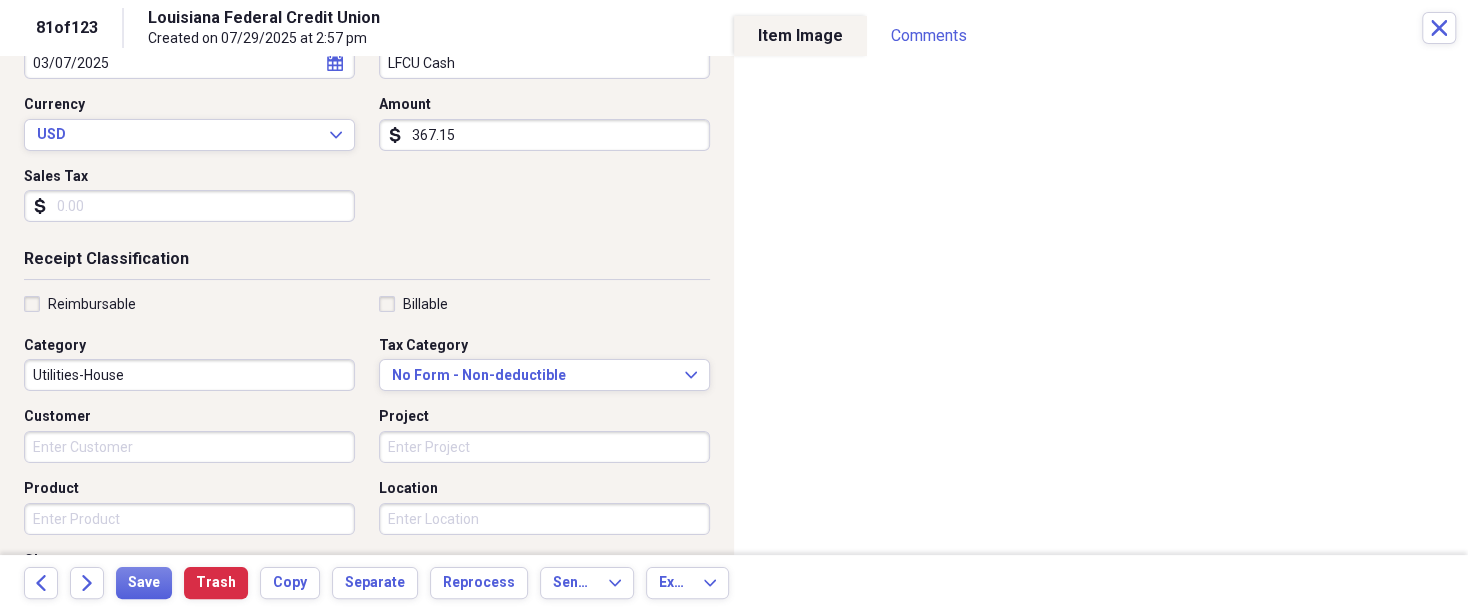 scroll, scrollTop: 250, scrollLeft: 0, axis: vertical 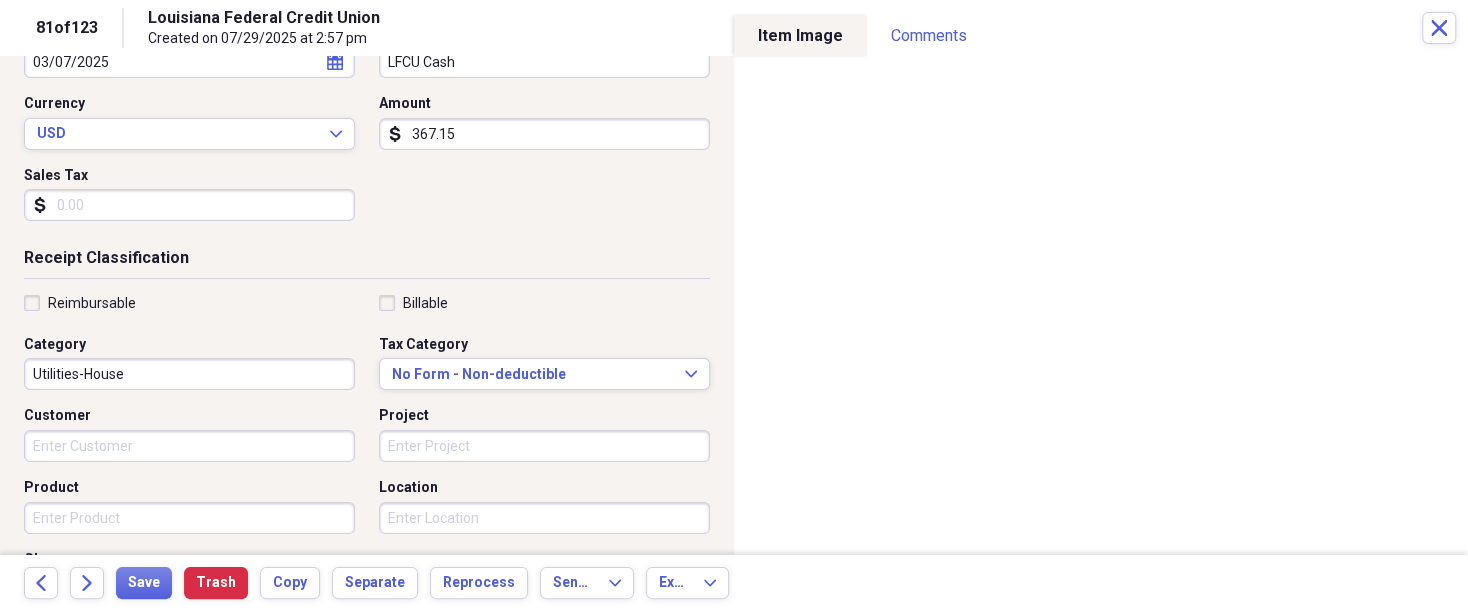 click on "Reimbursable" at bounding box center [92, 303] 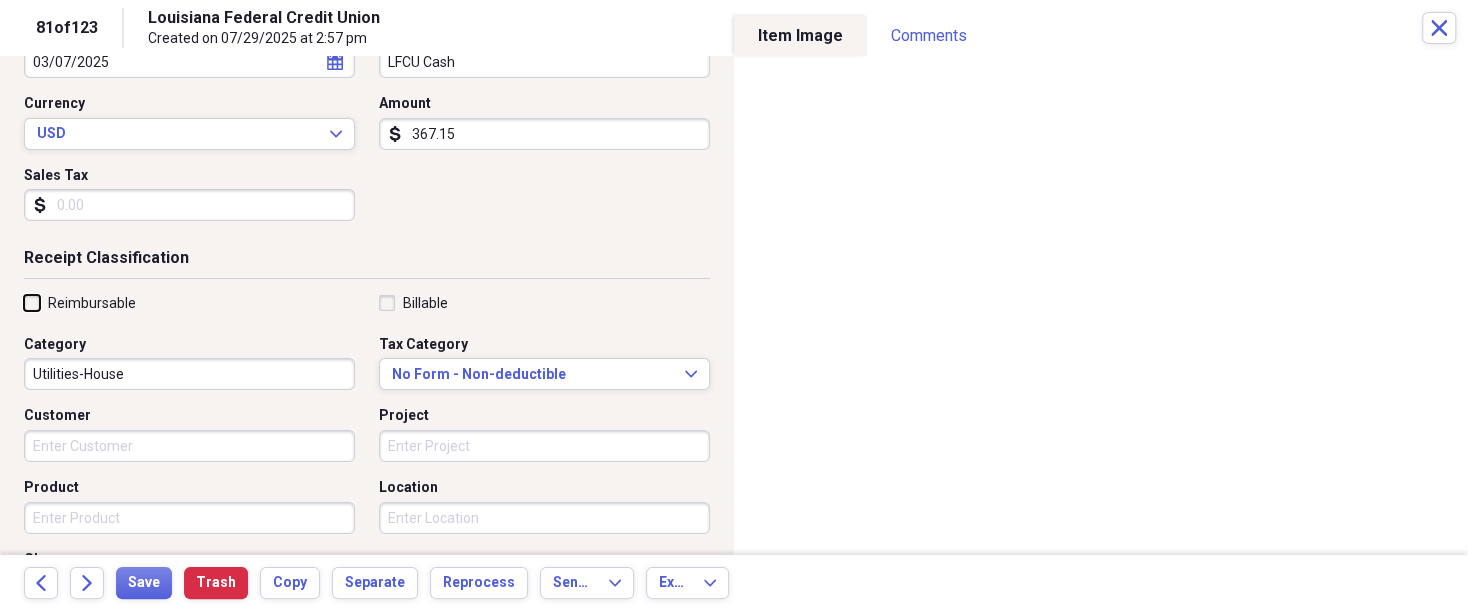 click on "Reimbursable" at bounding box center (24, 302) 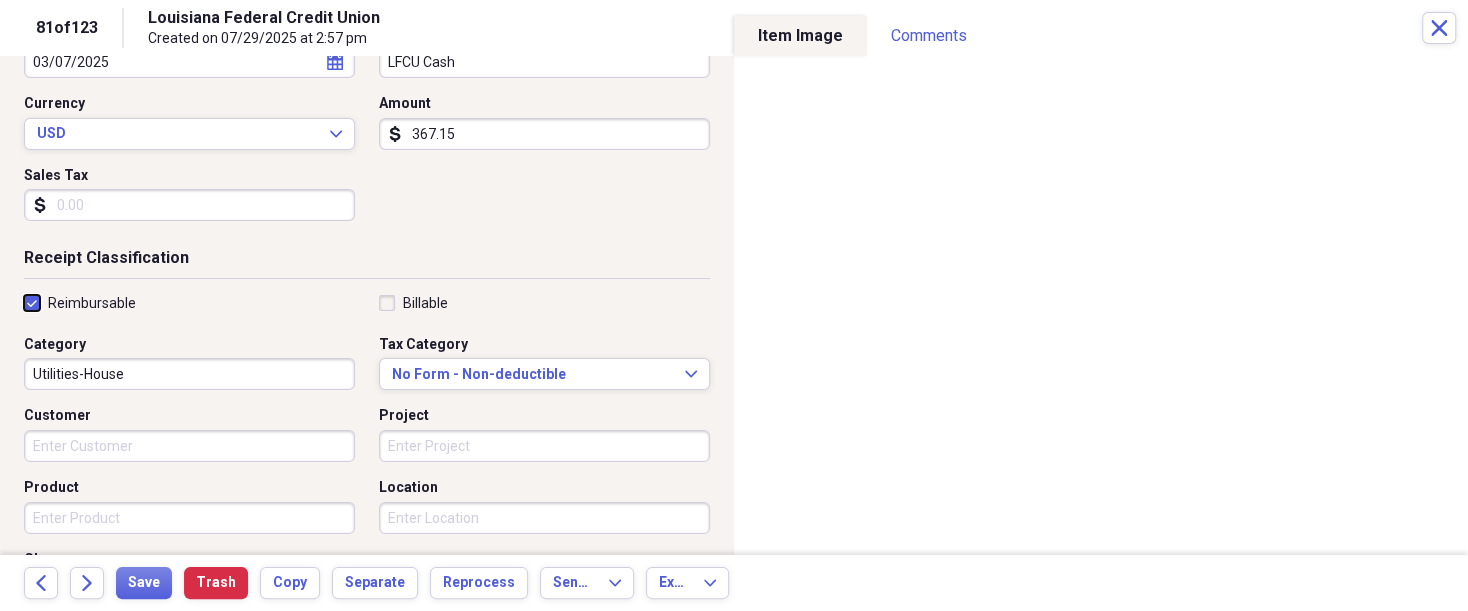 checkbox on "true" 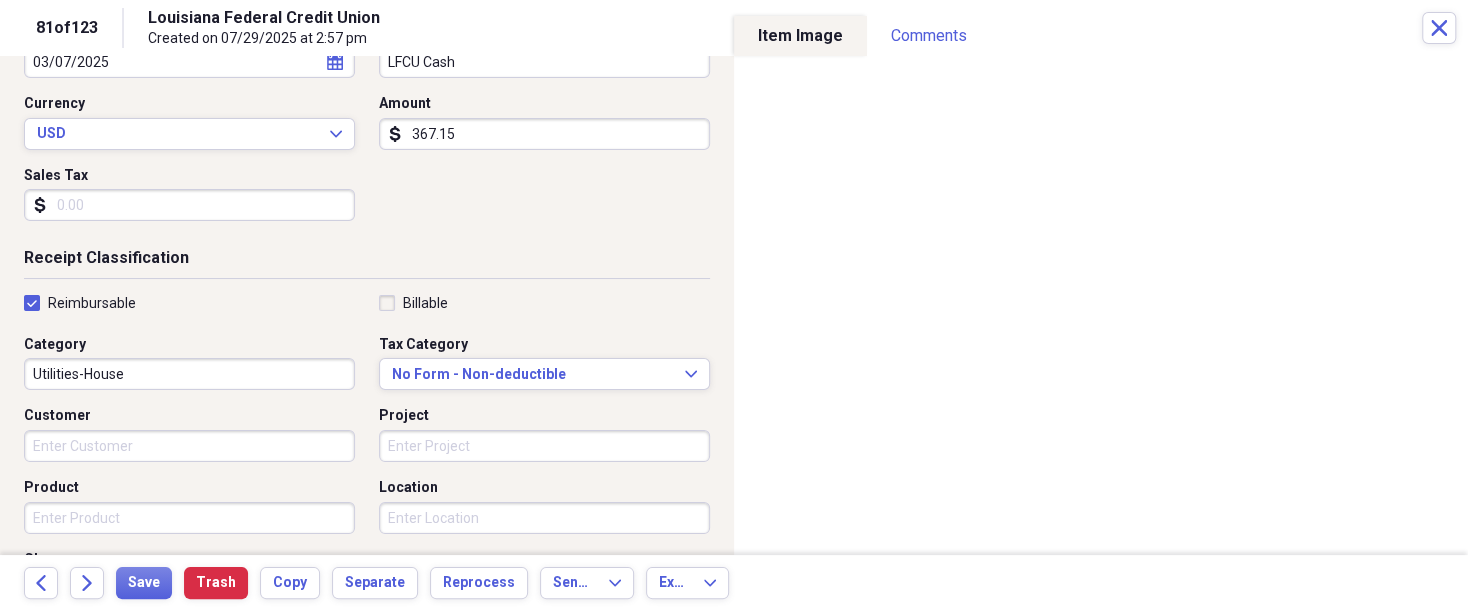 click on "Project" at bounding box center [544, 446] 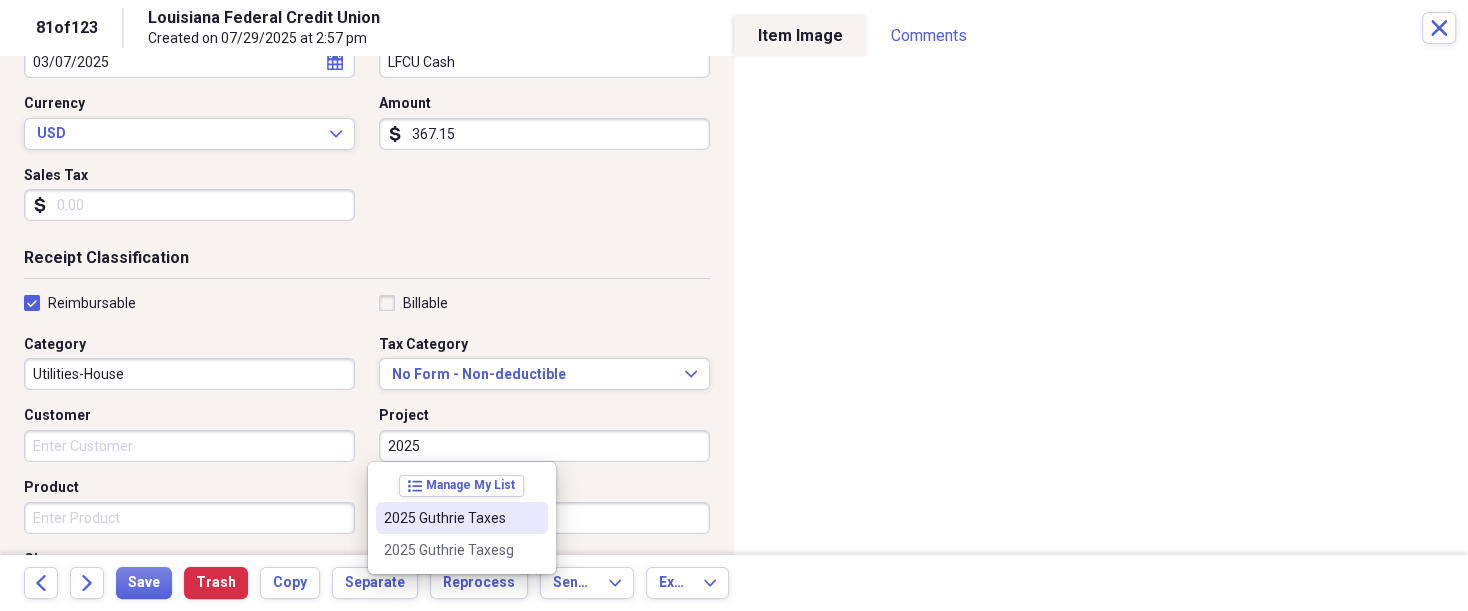 click on "2025 Guthrie Taxes" at bounding box center [450, 518] 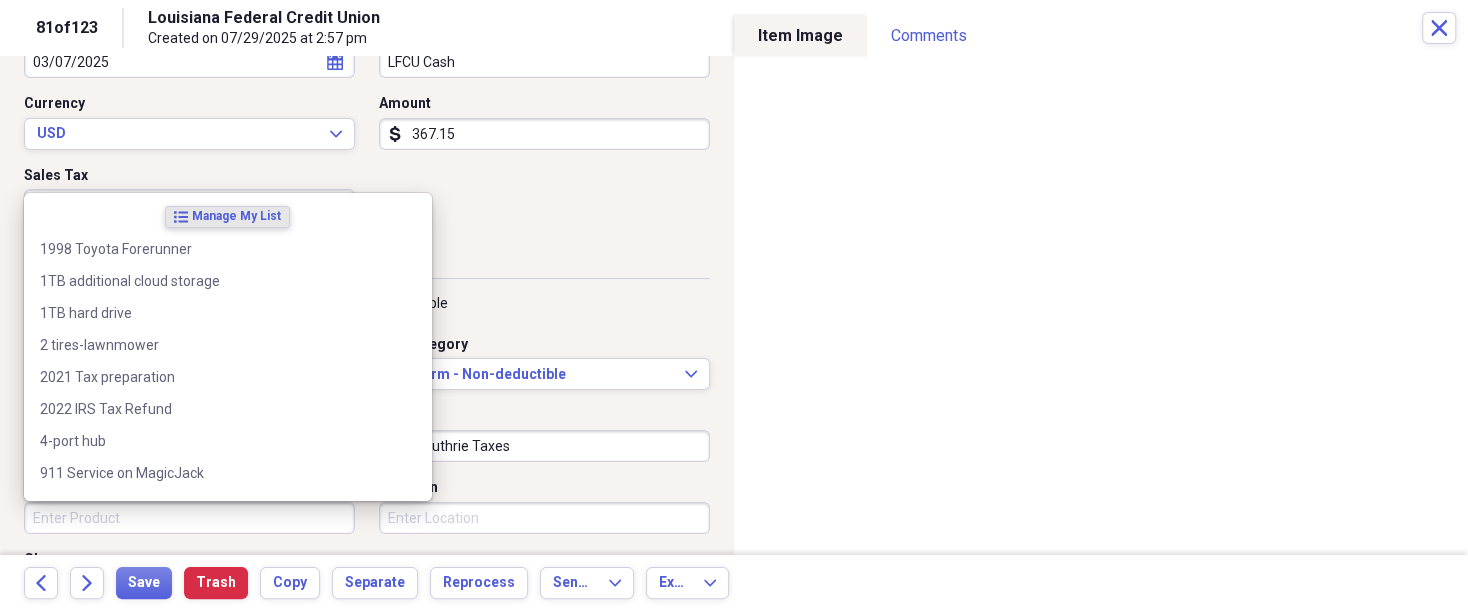 click on "Product" at bounding box center (189, 518) 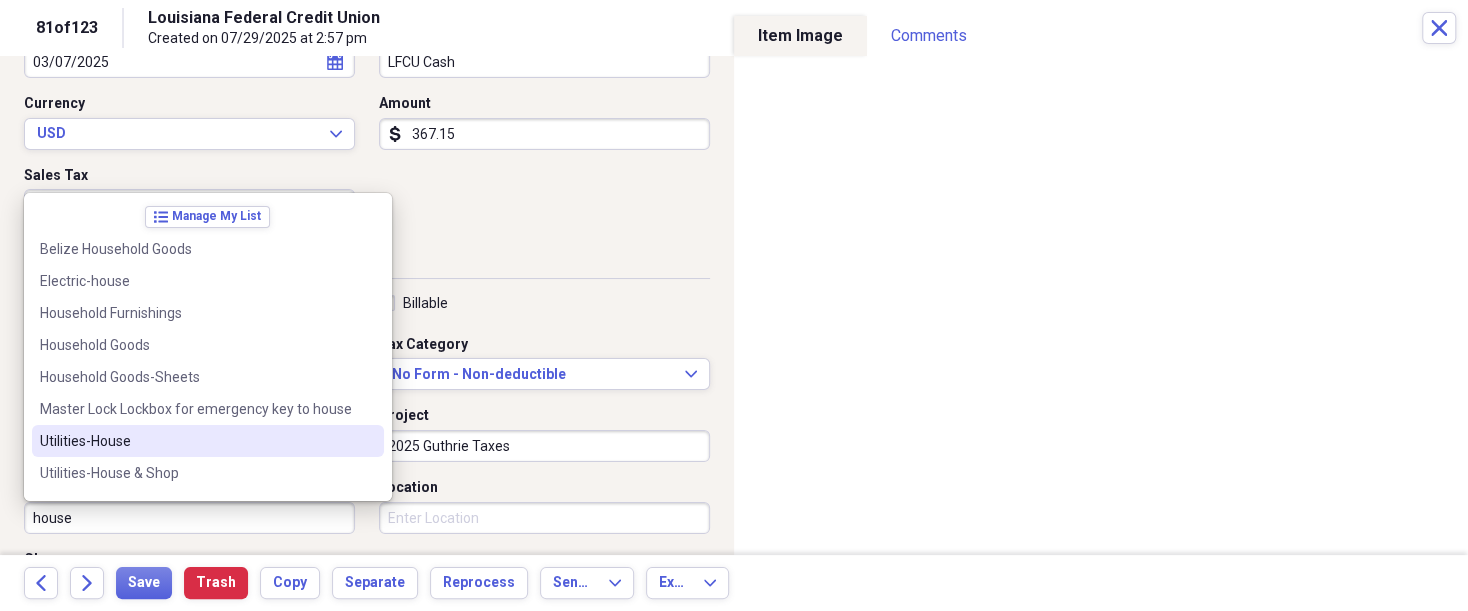 click on "Utilities-House" at bounding box center (196, 441) 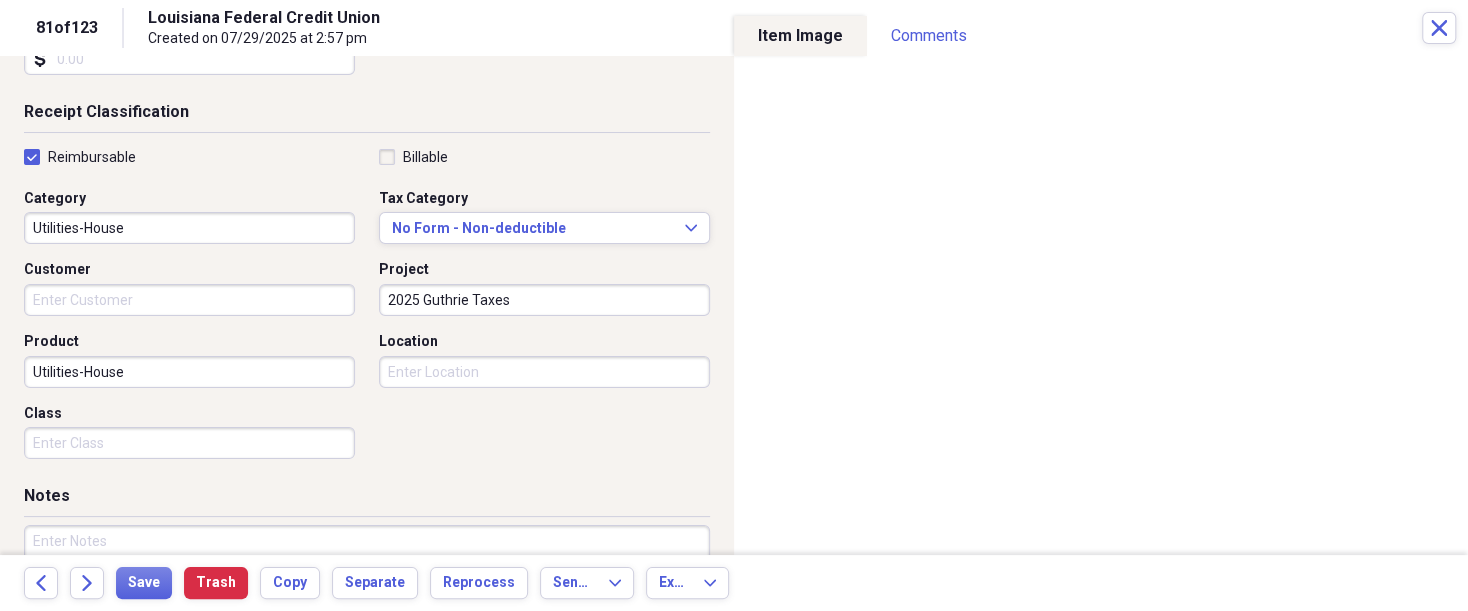 scroll, scrollTop: 400, scrollLeft: 0, axis: vertical 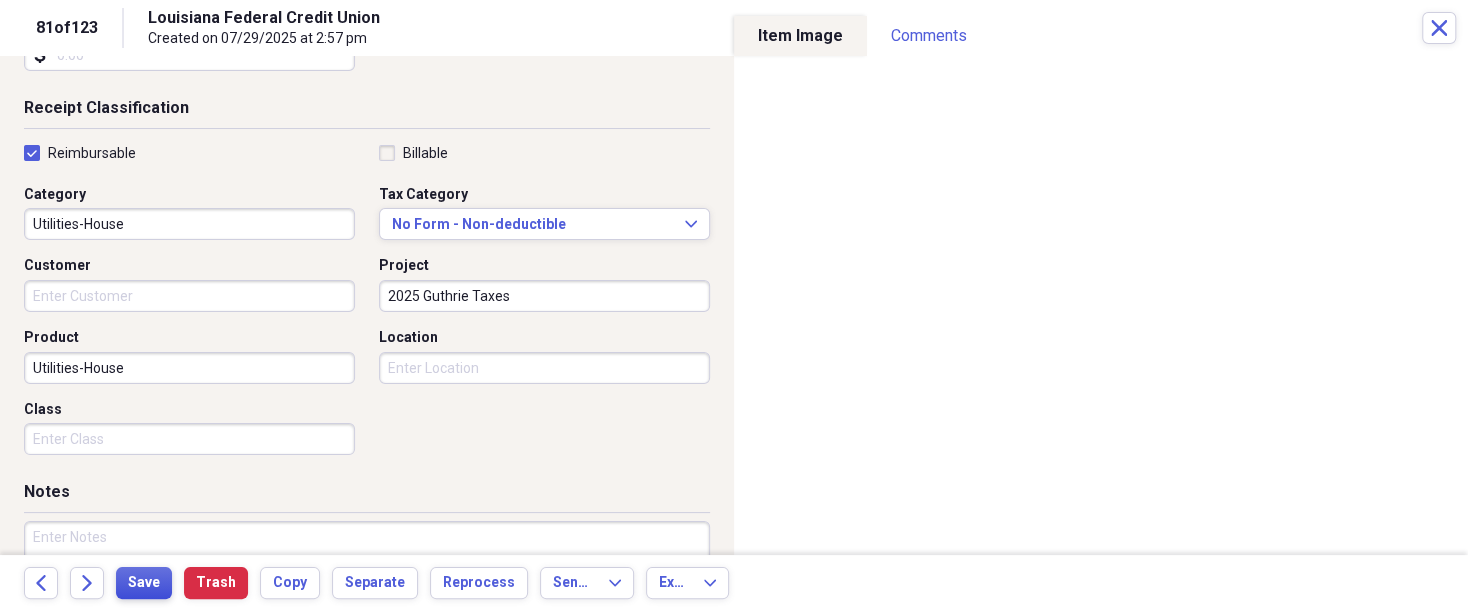 click on "Save" at bounding box center (144, 583) 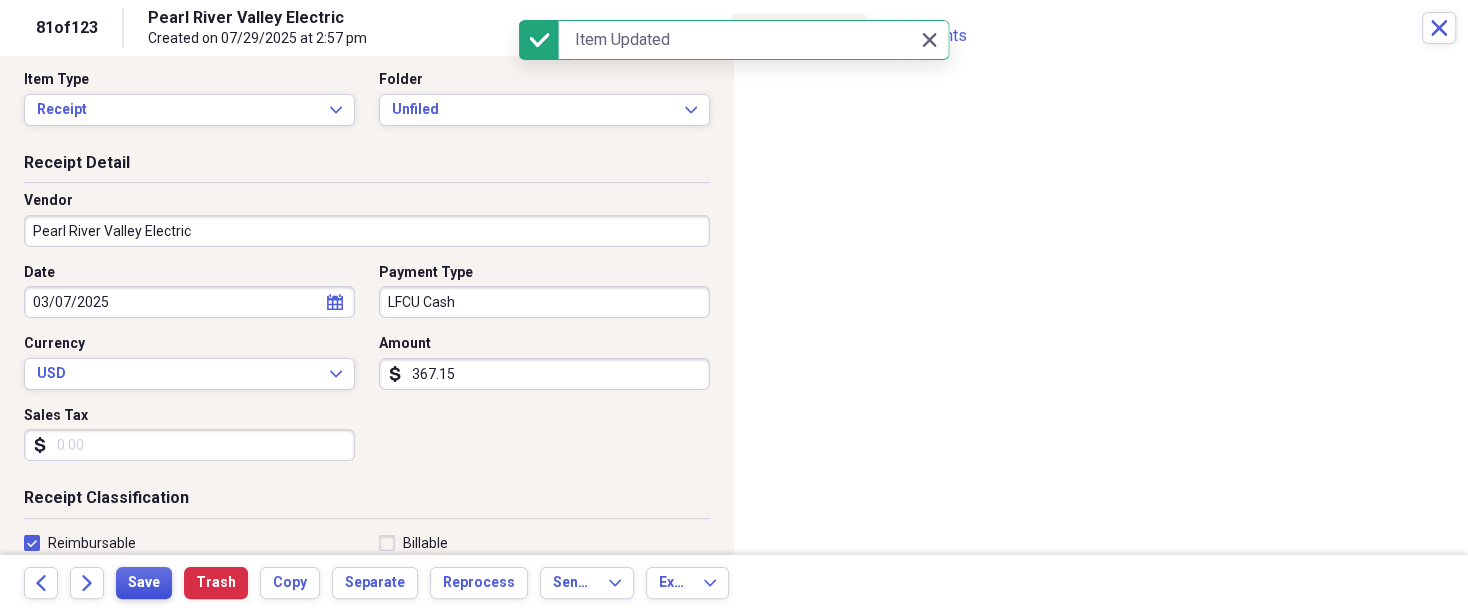 scroll, scrollTop: 0, scrollLeft: 0, axis: both 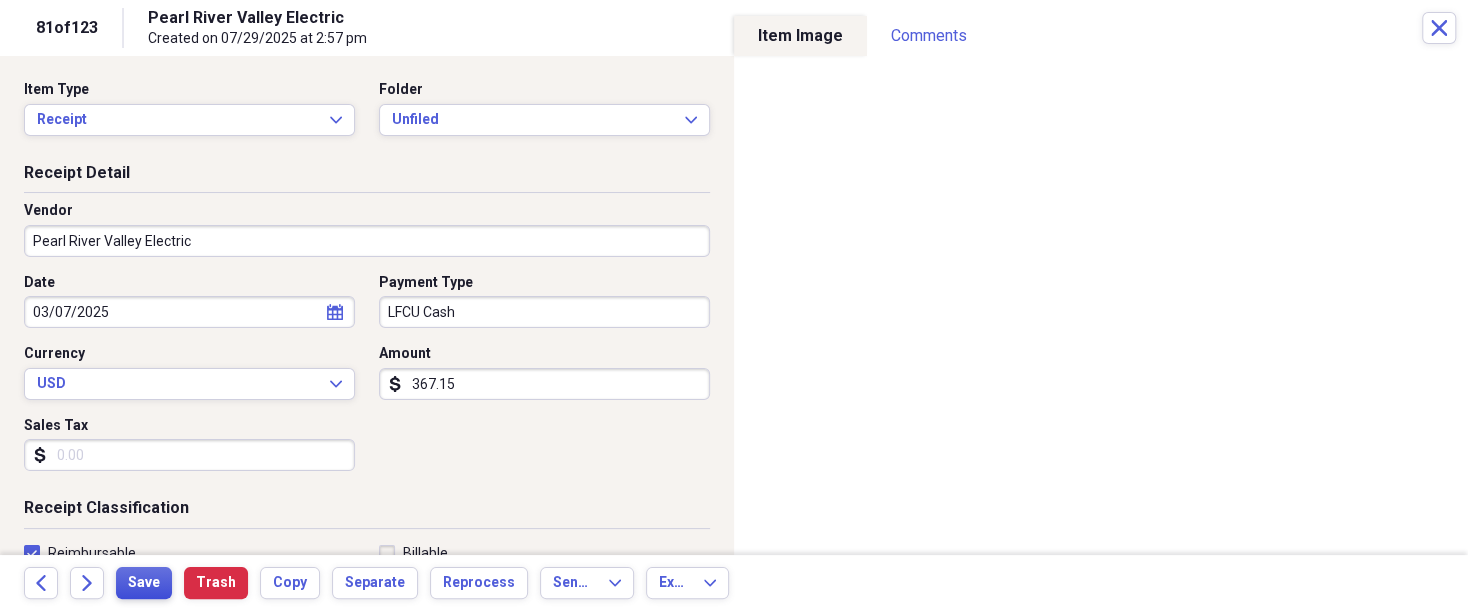 click on "Save" at bounding box center (144, 583) 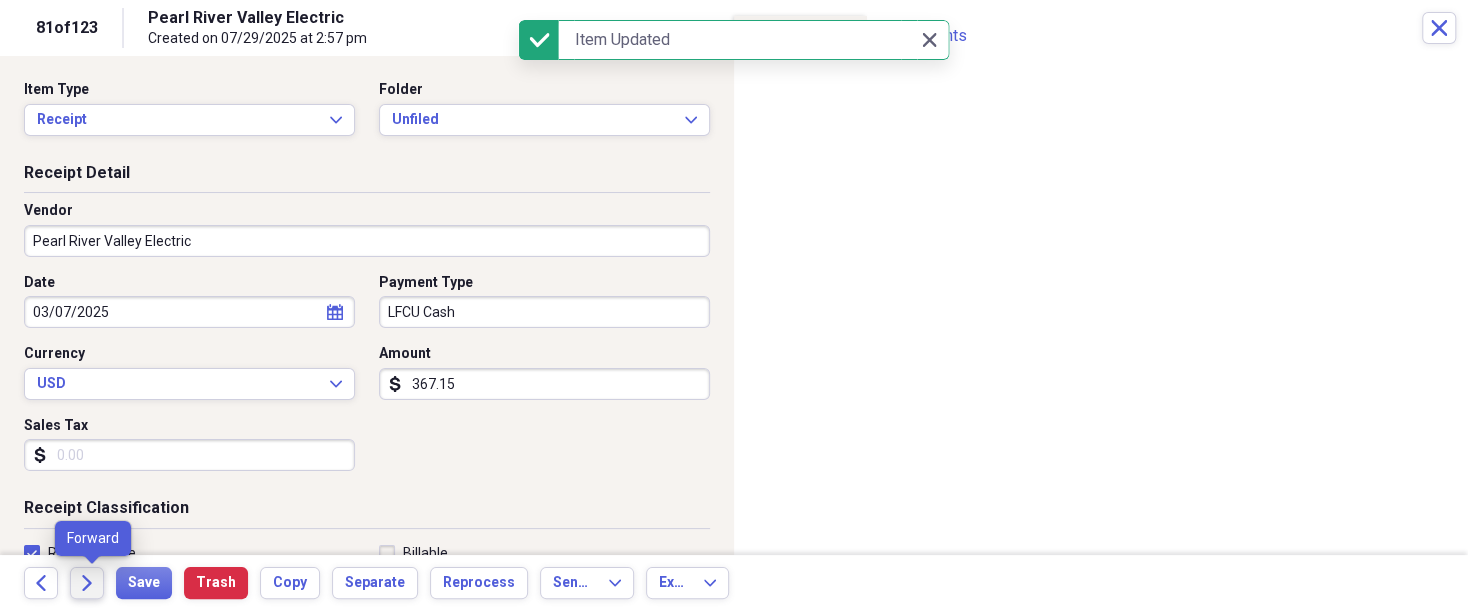 click on "Forward" 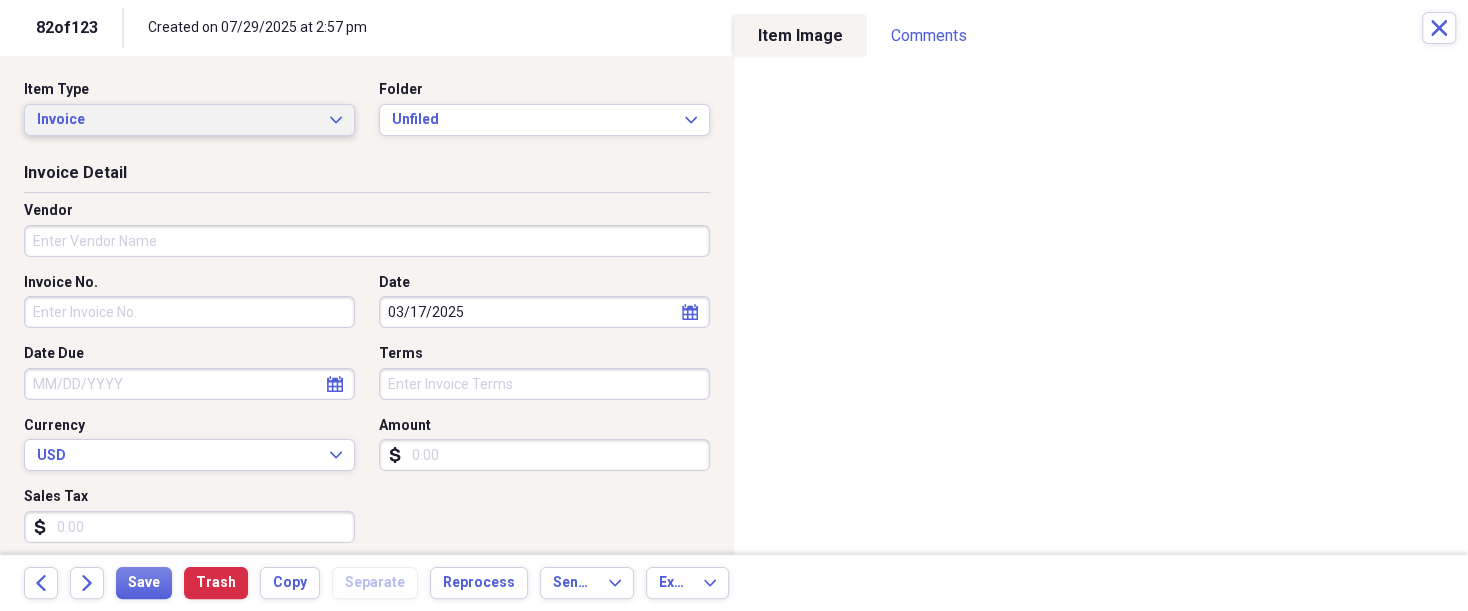 click on "Expand" 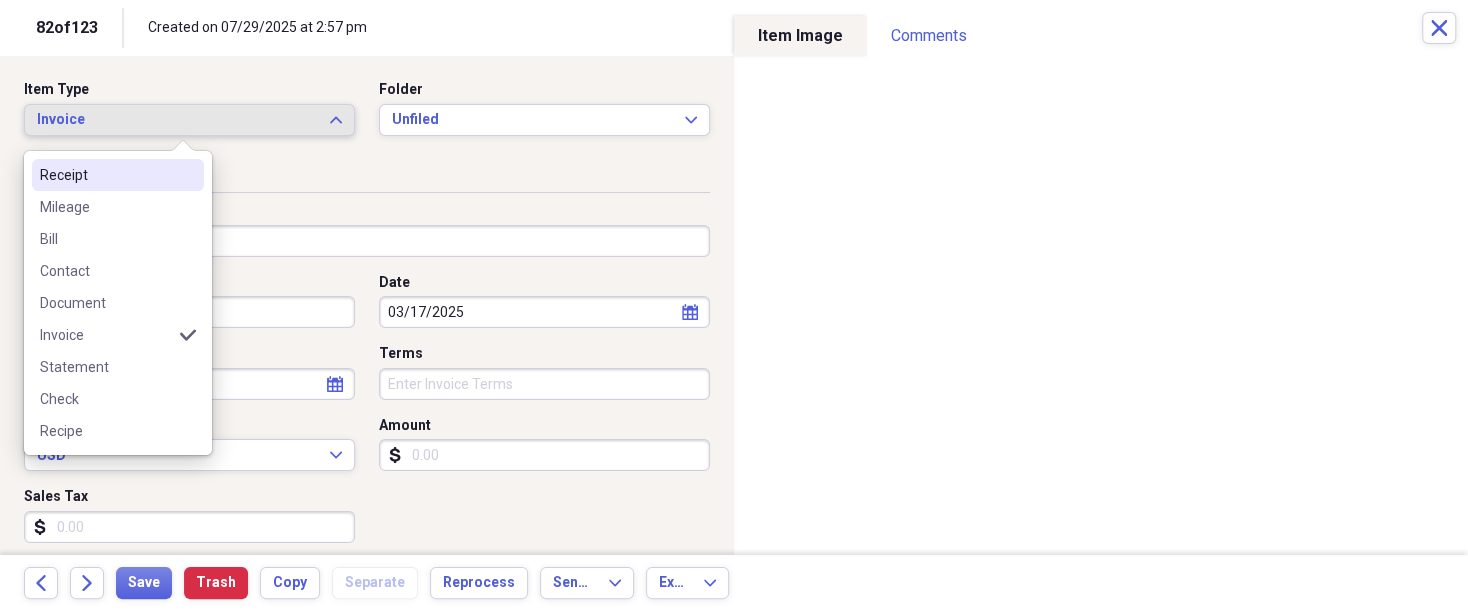 click on "Receipt" at bounding box center (106, 175) 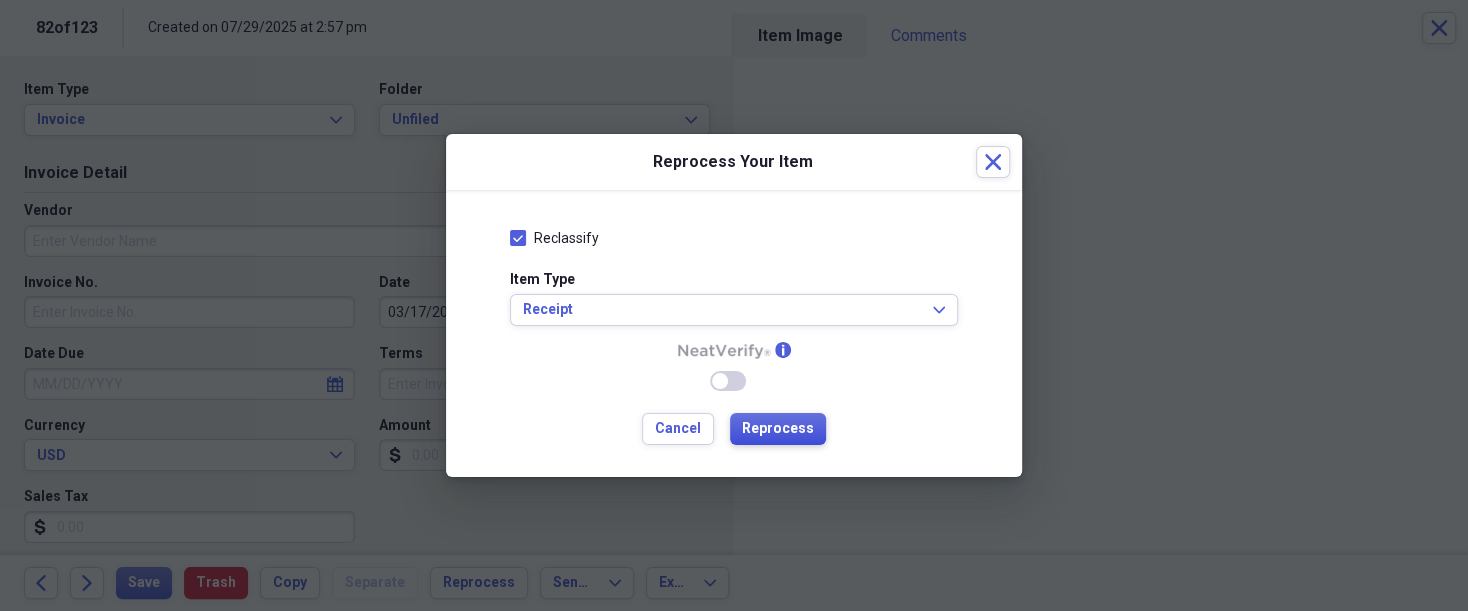 click on "Reprocess" at bounding box center (778, 429) 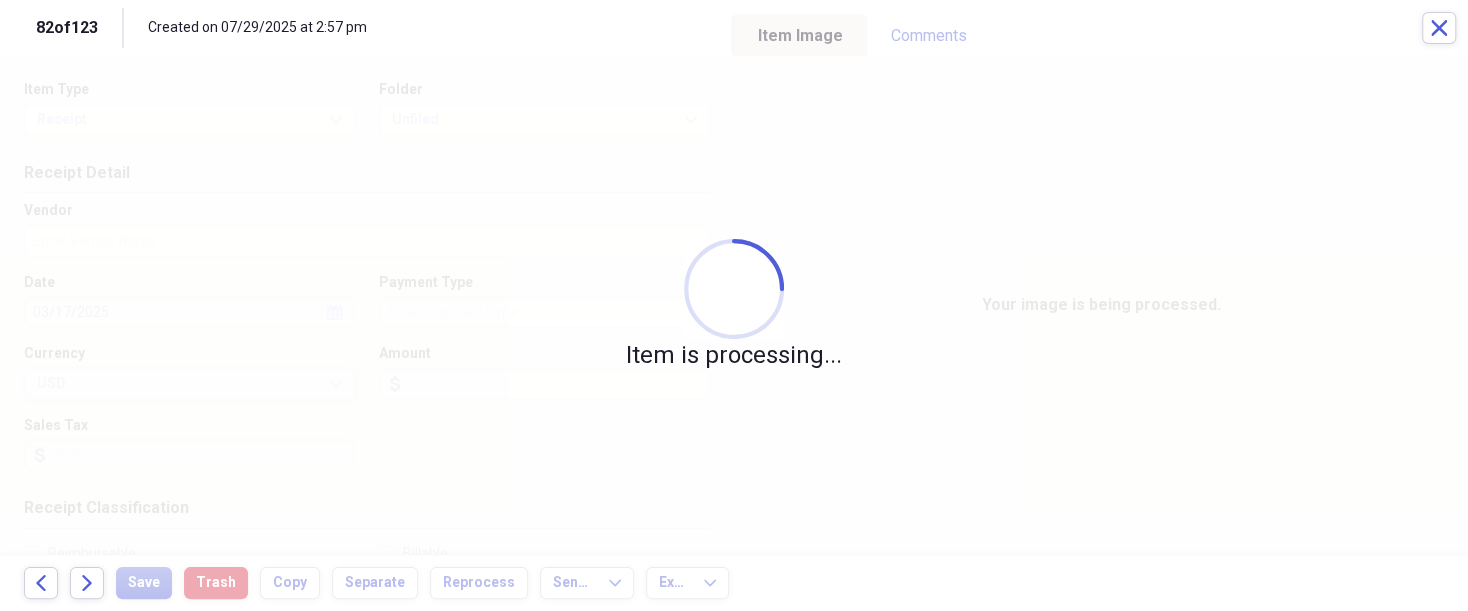 type on "Cash" 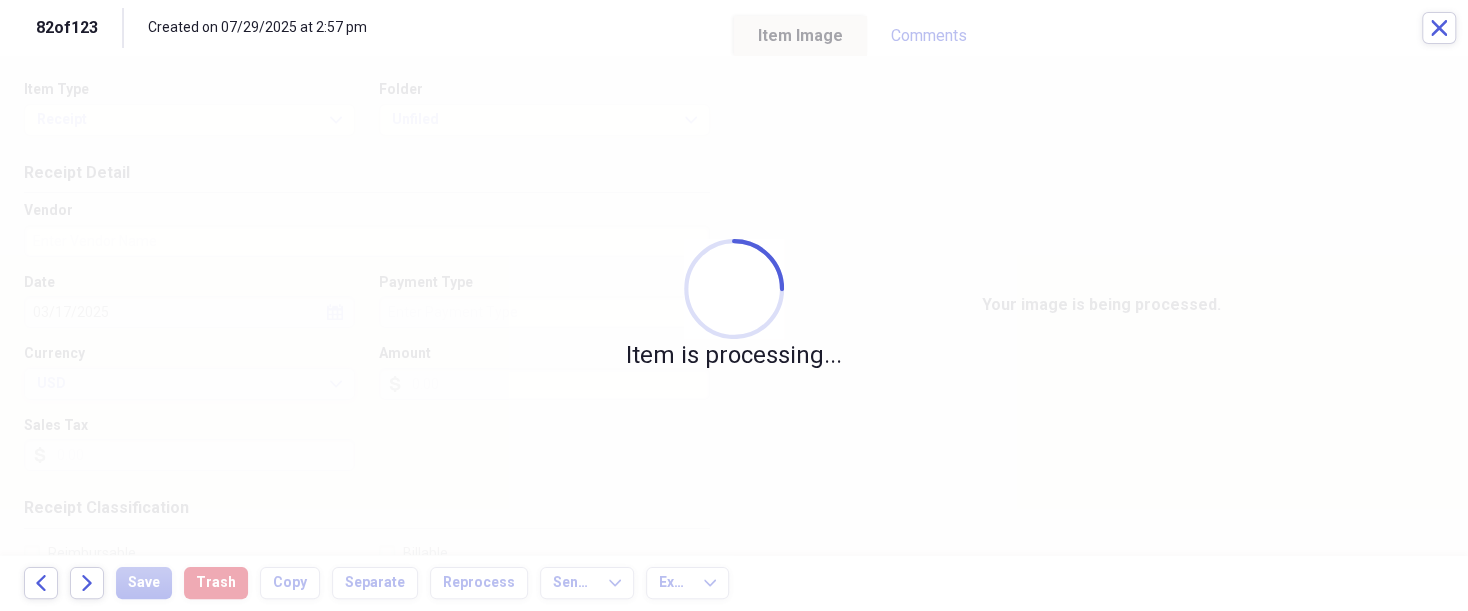 type on "General Retail" 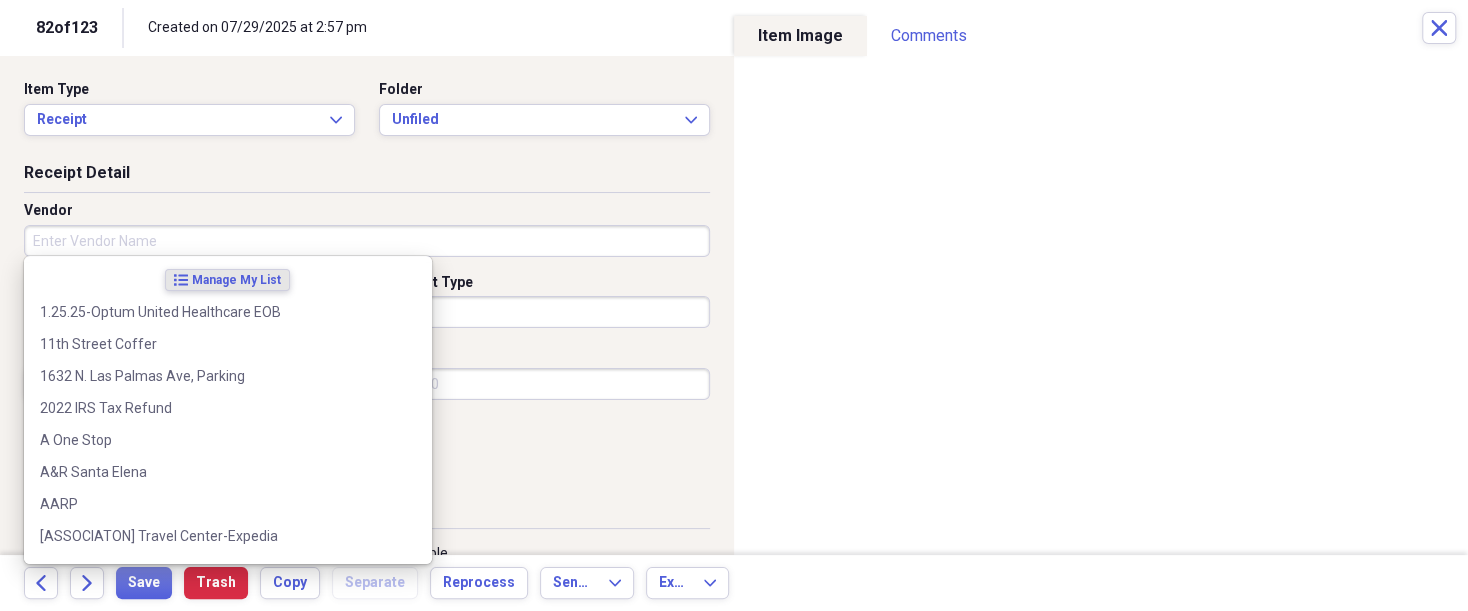 click on "Vendor" at bounding box center [367, 241] 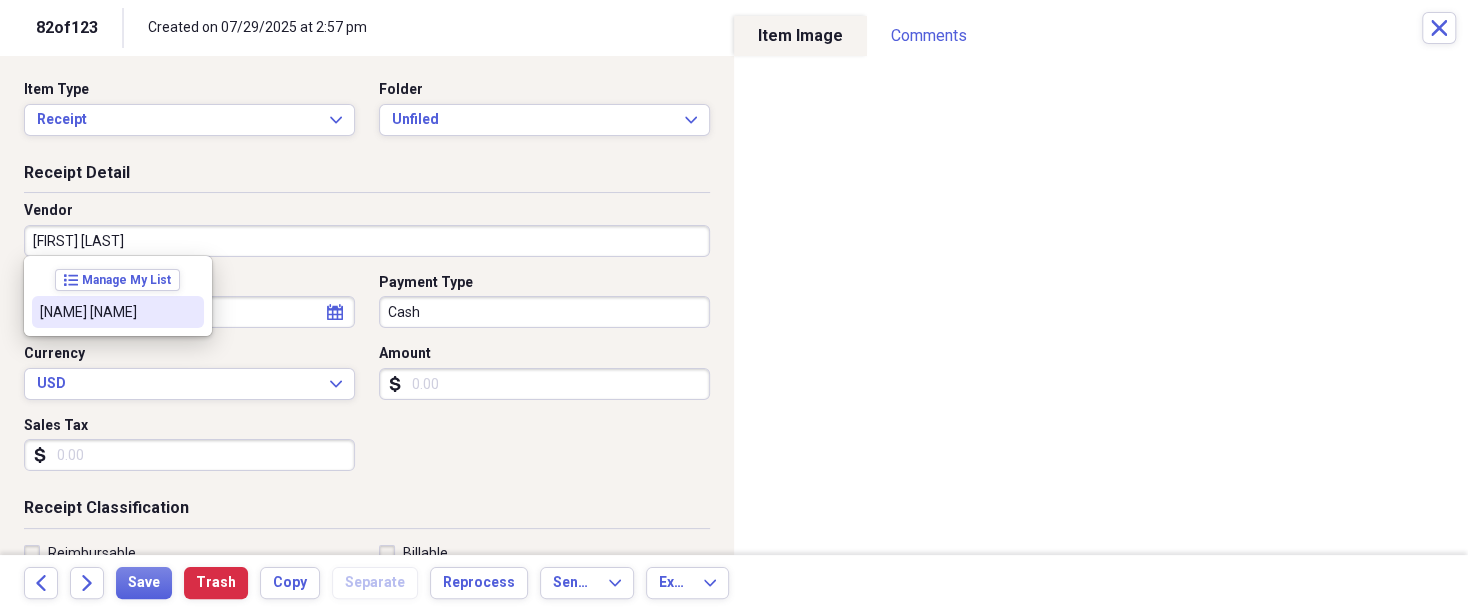 click on "[NAME] [NAME]" at bounding box center [106, 312] 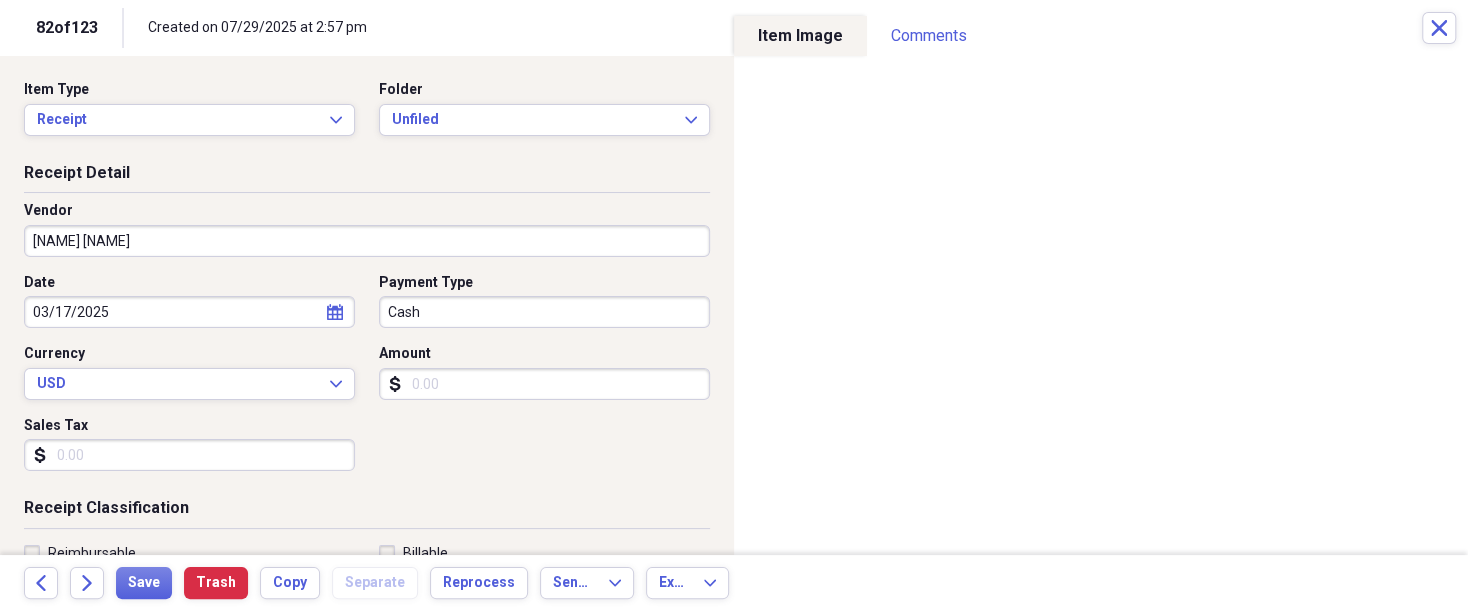 type on "Legal fees" 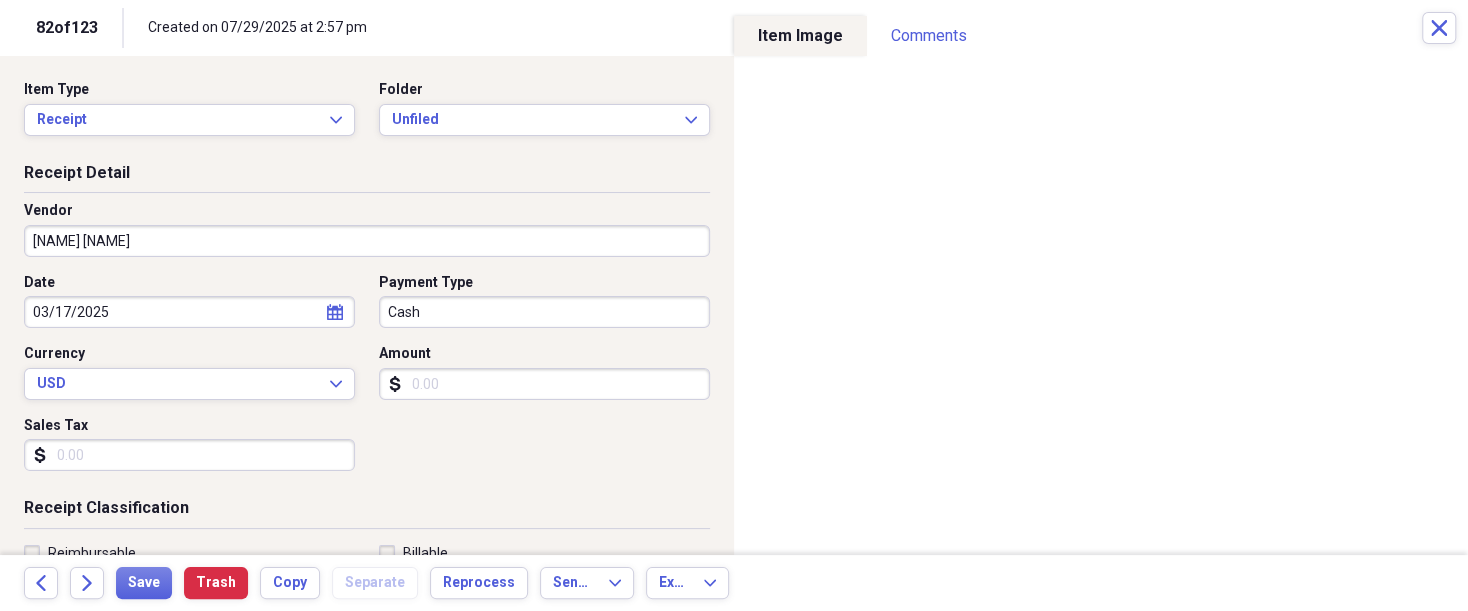 click on "calendar" 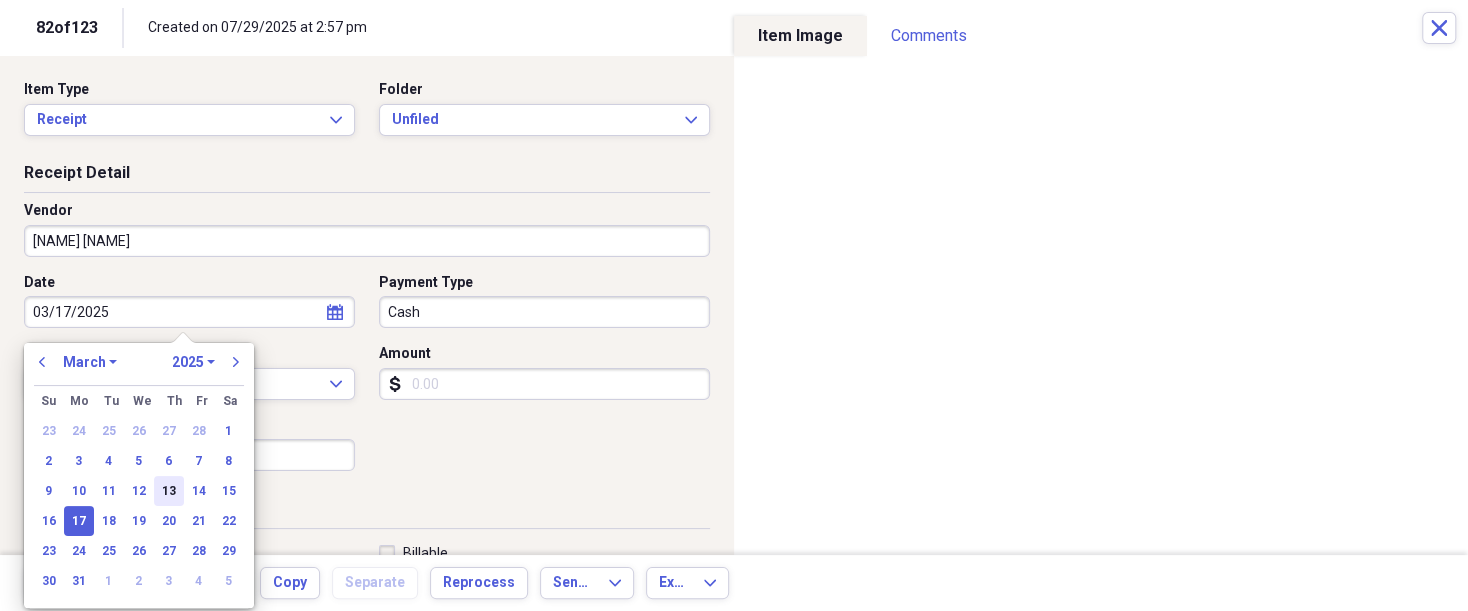 click on "13" at bounding box center [169, 491] 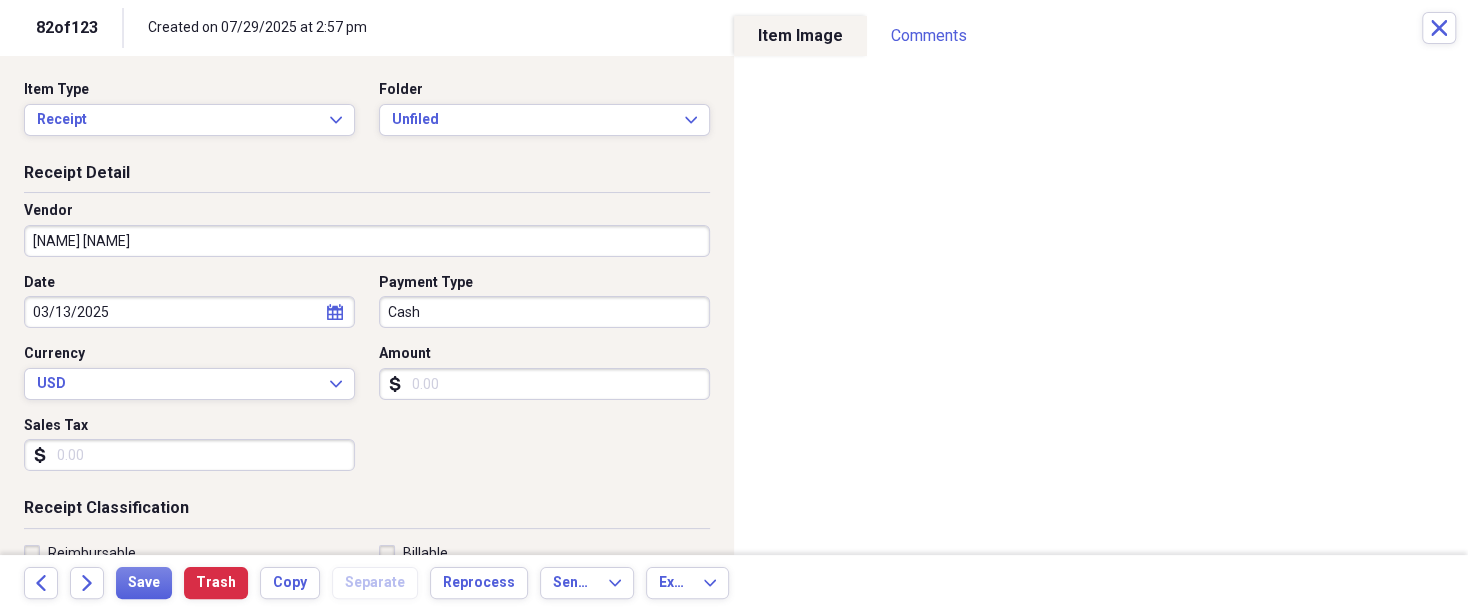 click on "Amount" at bounding box center (544, 384) 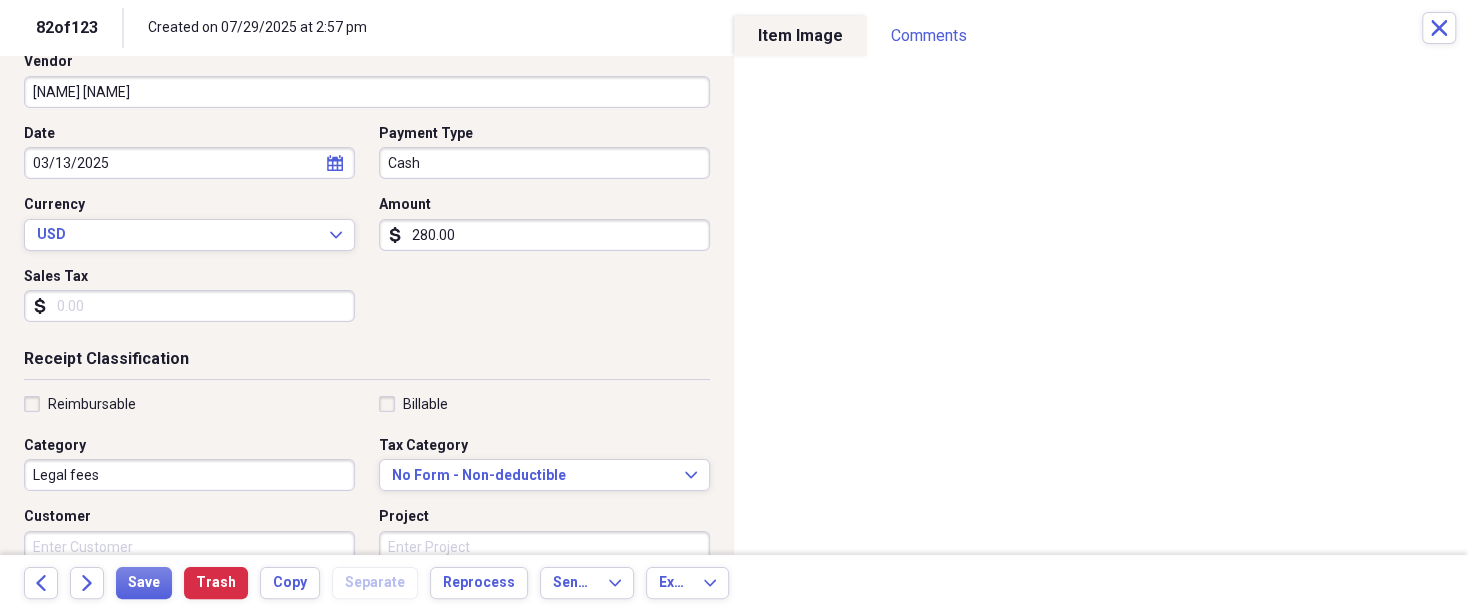 scroll, scrollTop: 150, scrollLeft: 0, axis: vertical 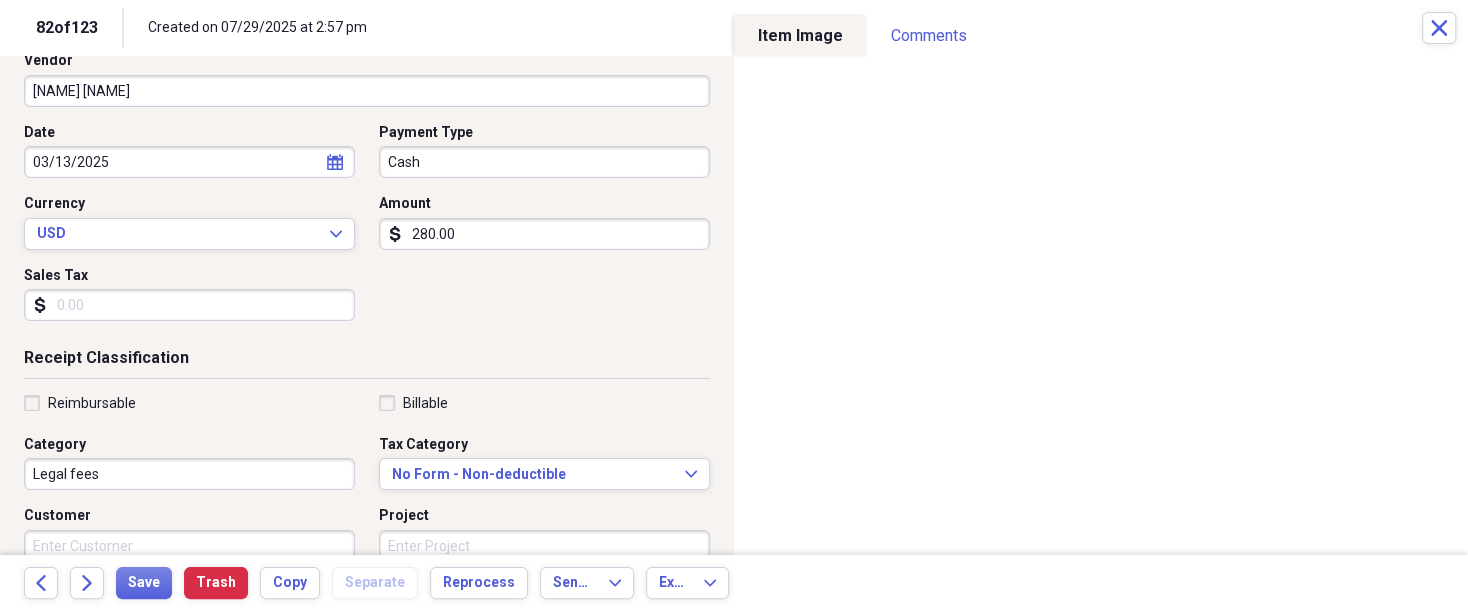 type on "280.00" 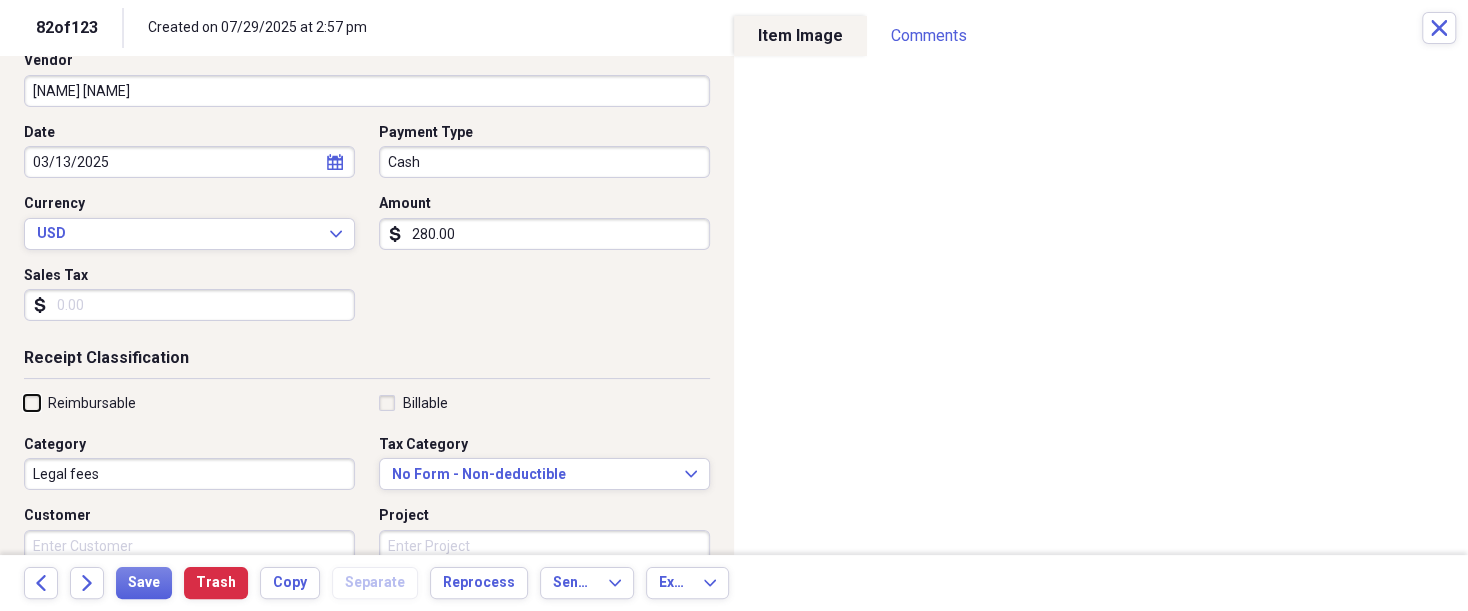click on "Reimbursable" at bounding box center (24, 402) 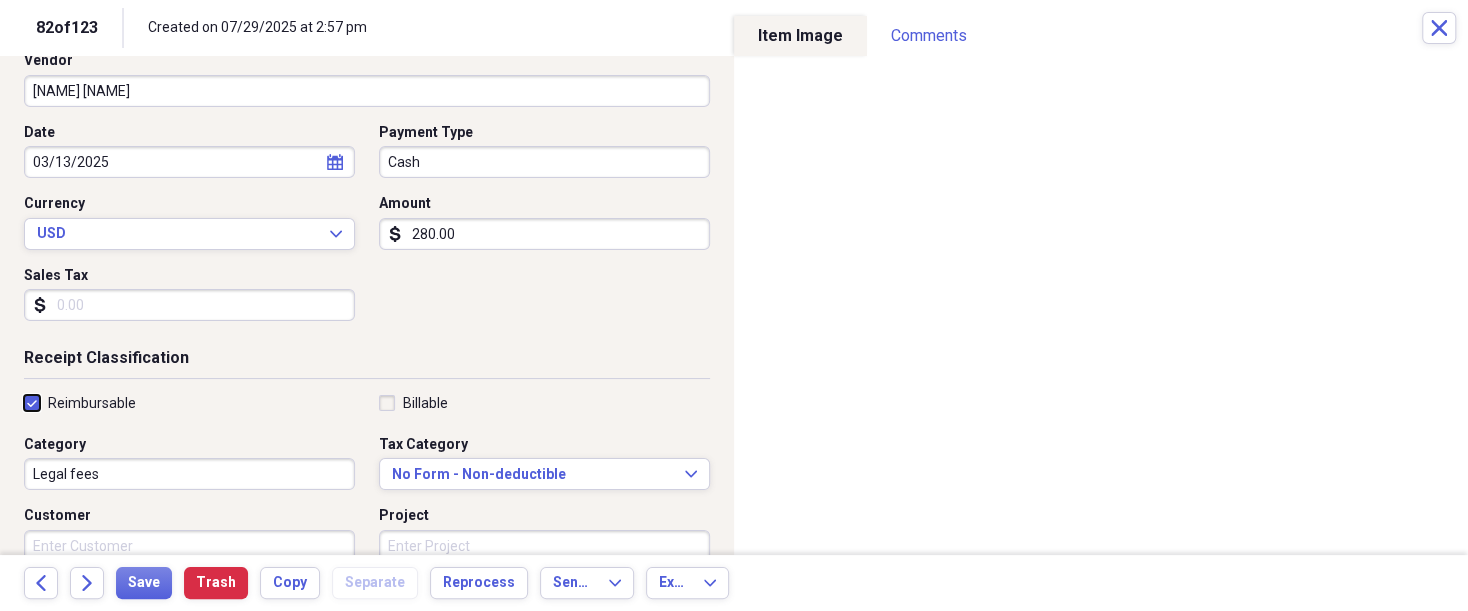 checkbox on "true" 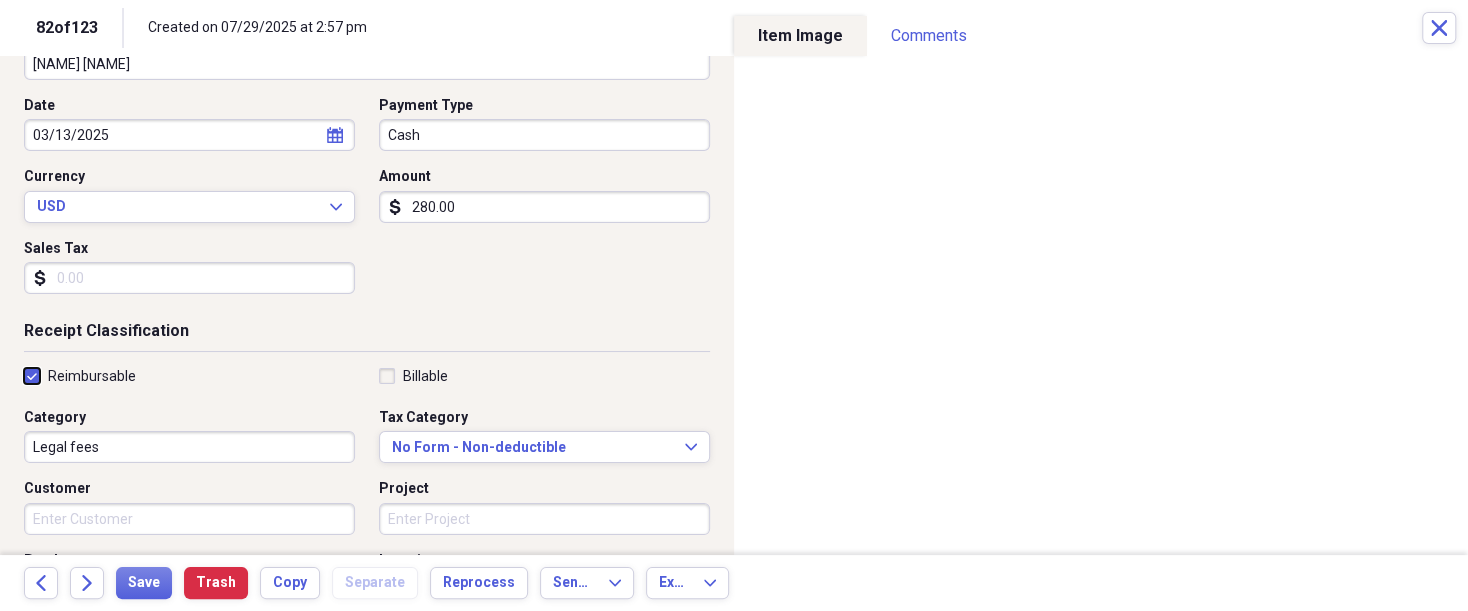 scroll, scrollTop: 200, scrollLeft: 0, axis: vertical 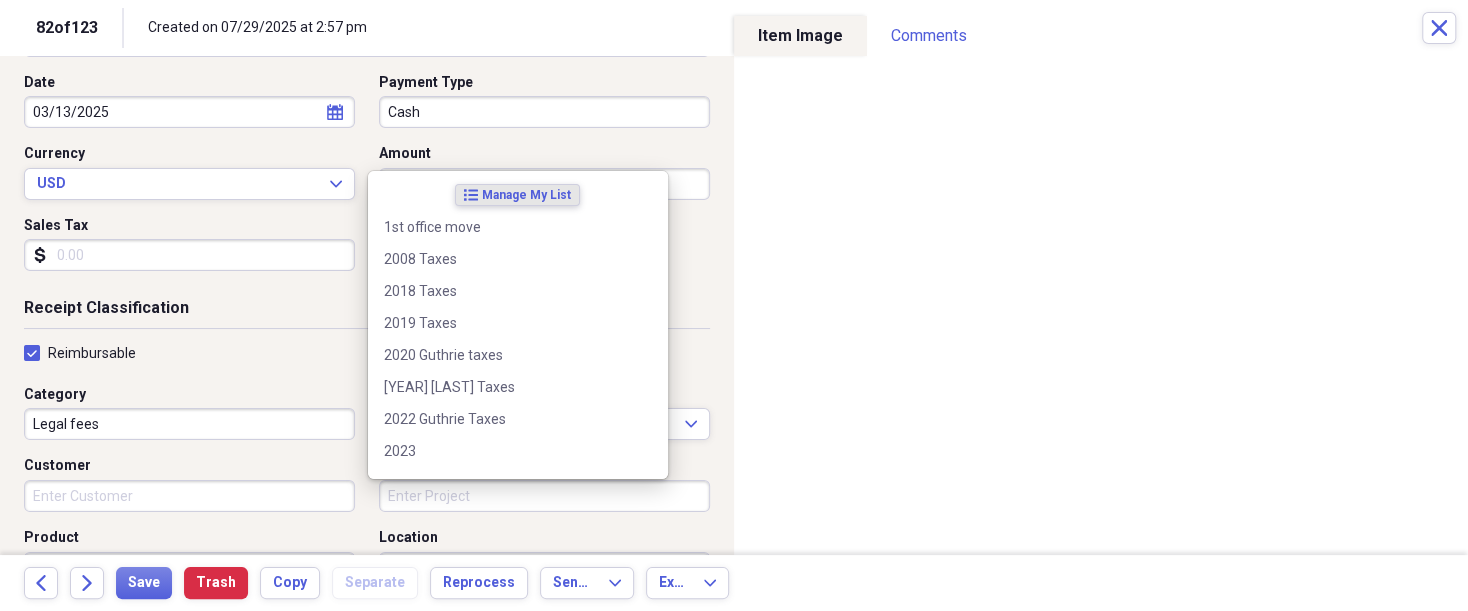 click on "Project" at bounding box center [544, 496] 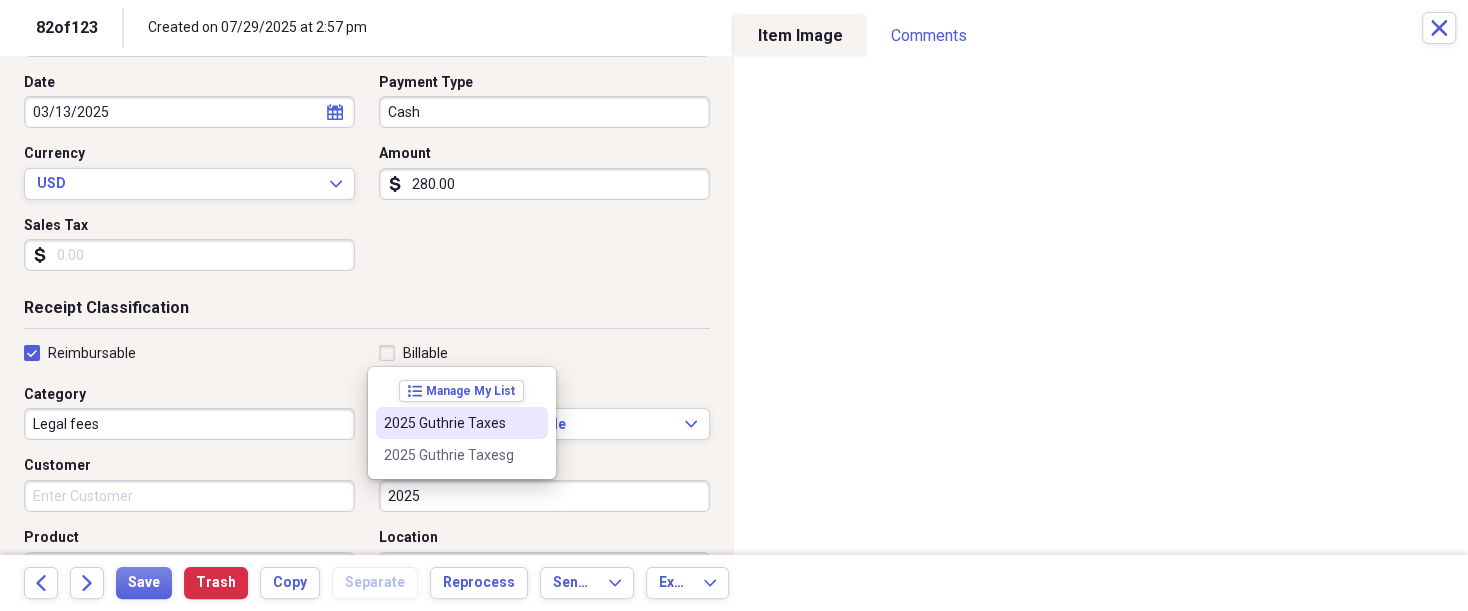 click on "2025 Guthrie Taxes" at bounding box center (450, 423) 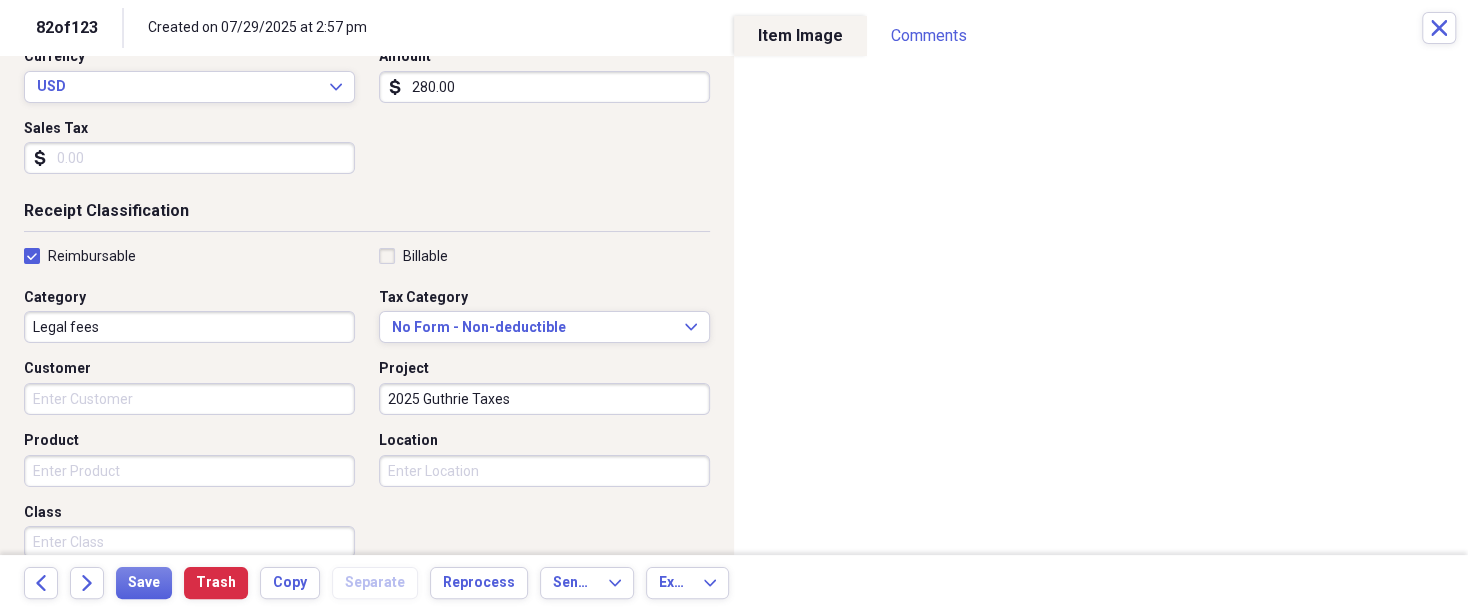 scroll, scrollTop: 300, scrollLeft: 0, axis: vertical 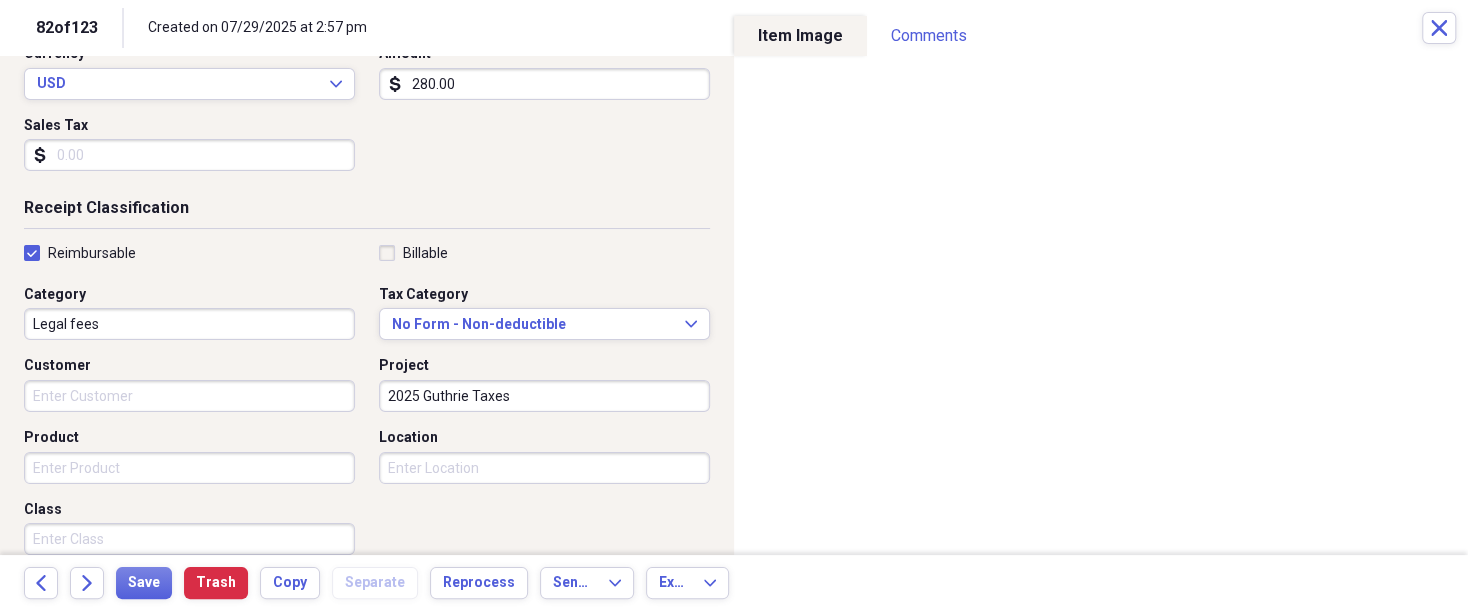 click on "Product" at bounding box center [189, 468] 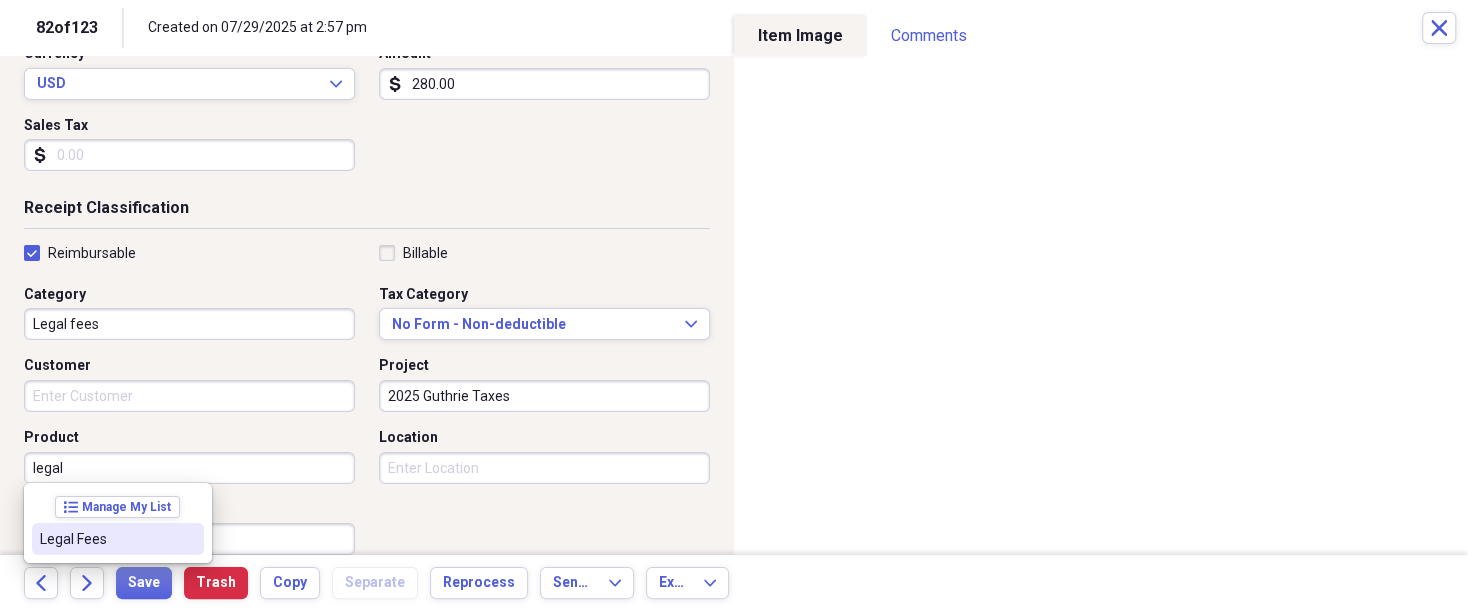 click on "Legal Fees" at bounding box center (106, 539) 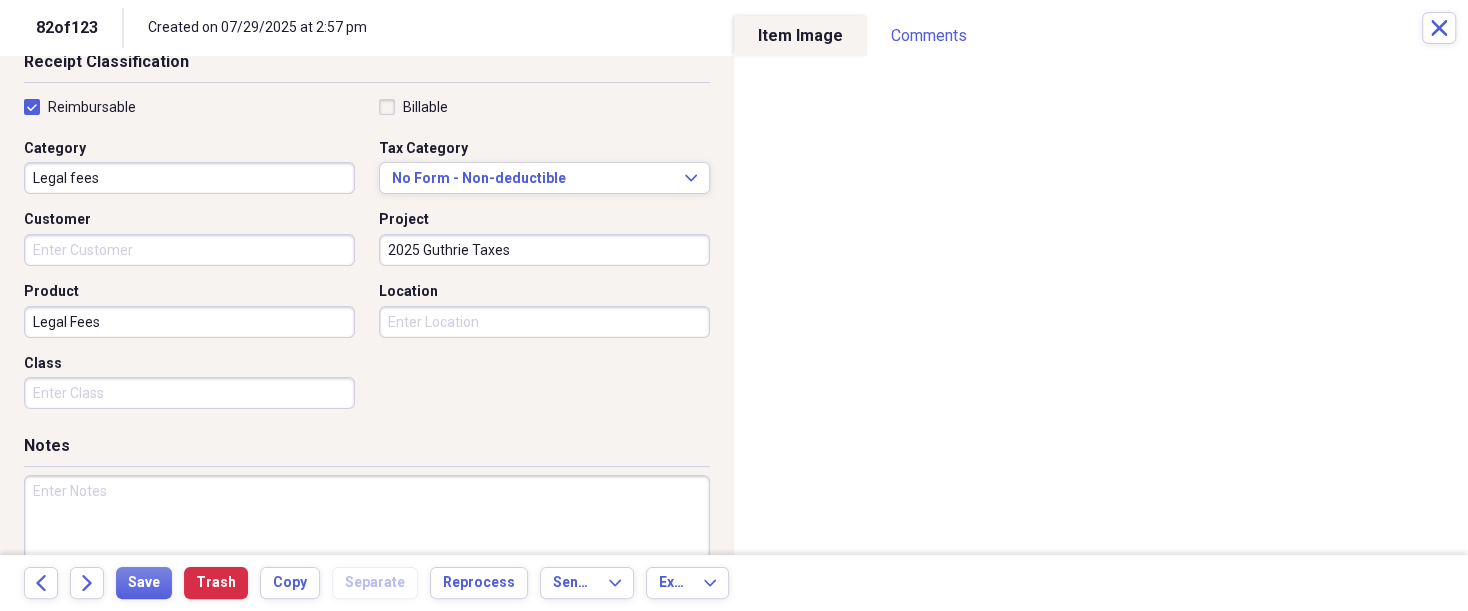 scroll, scrollTop: 450, scrollLeft: 0, axis: vertical 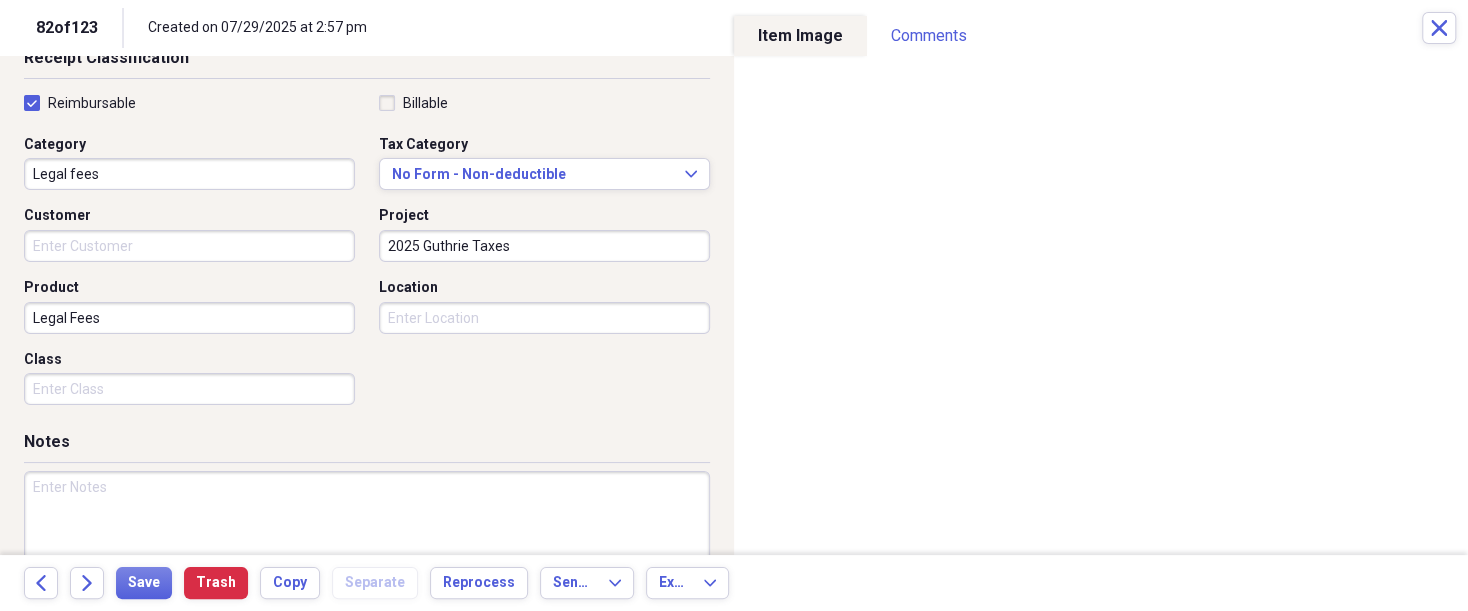 click at bounding box center [367, 536] 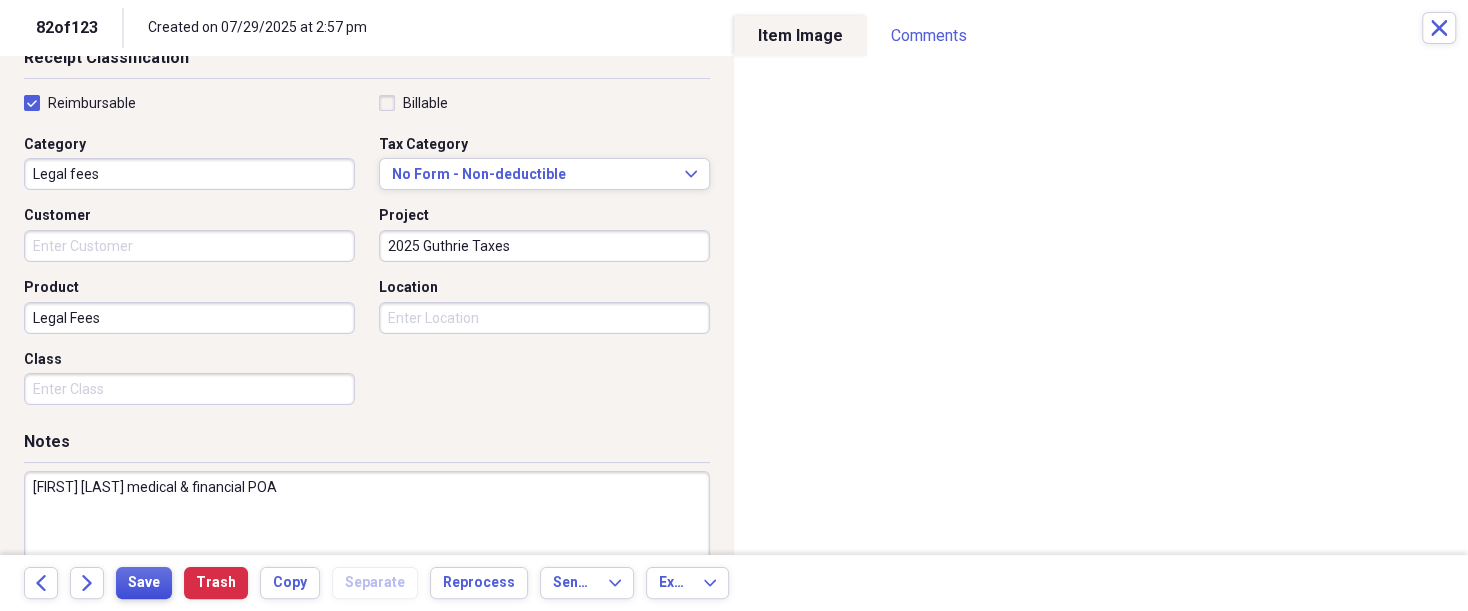 type on "[FIRST] [LAST] medical & financial POA" 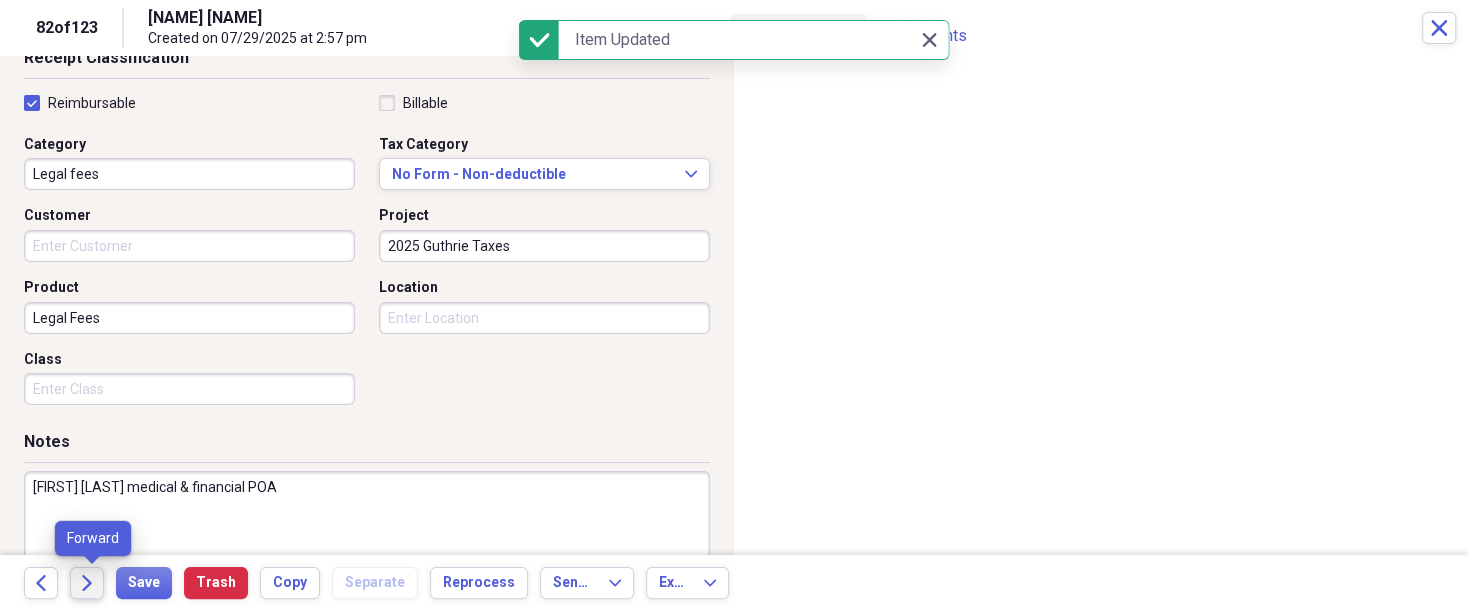 click on "Forward" at bounding box center (87, 583) 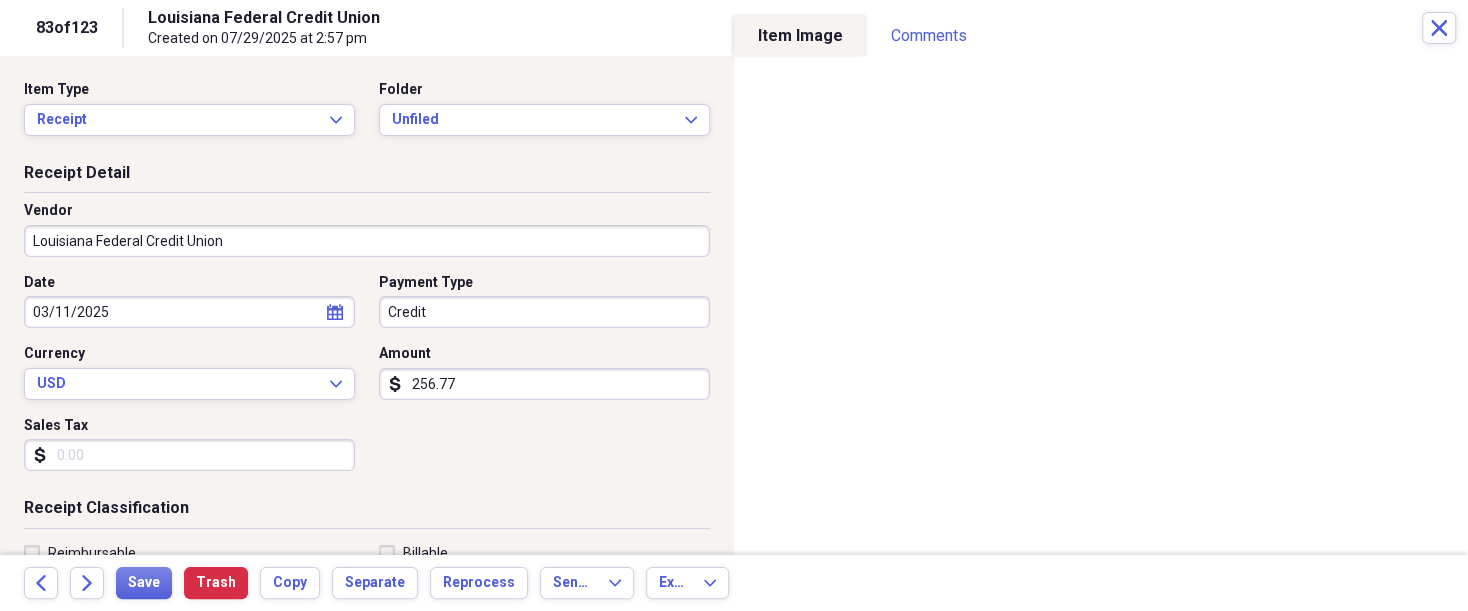 click on "Louisiana Federal Credit Union" at bounding box center (367, 241) 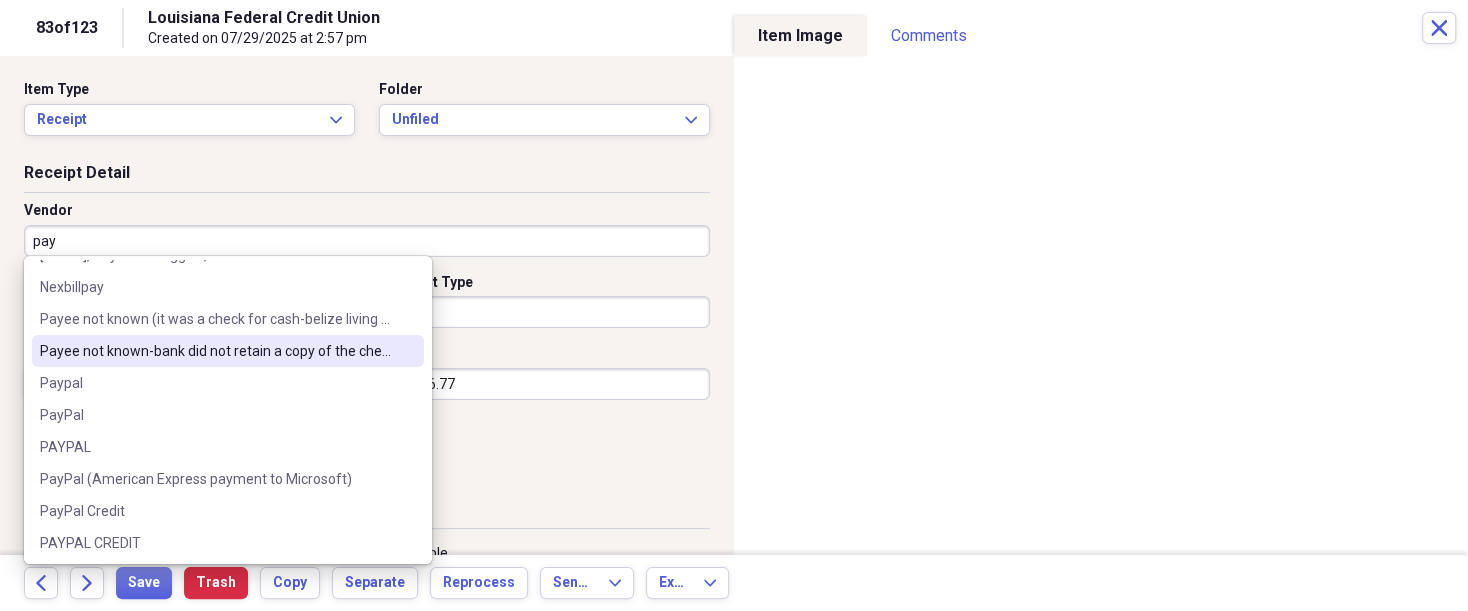 scroll, scrollTop: 60, scrollLeft: 0, axis: vertical 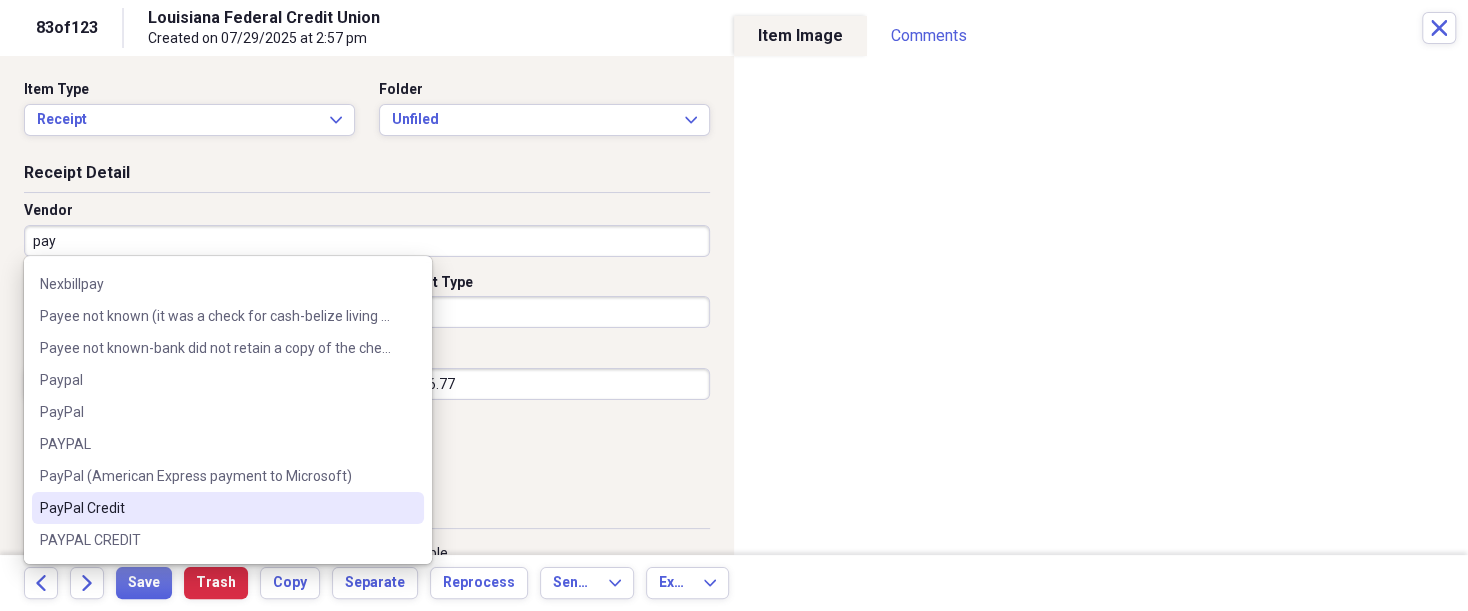 click on "PayPal Credit" at bounding box center [216, 508] 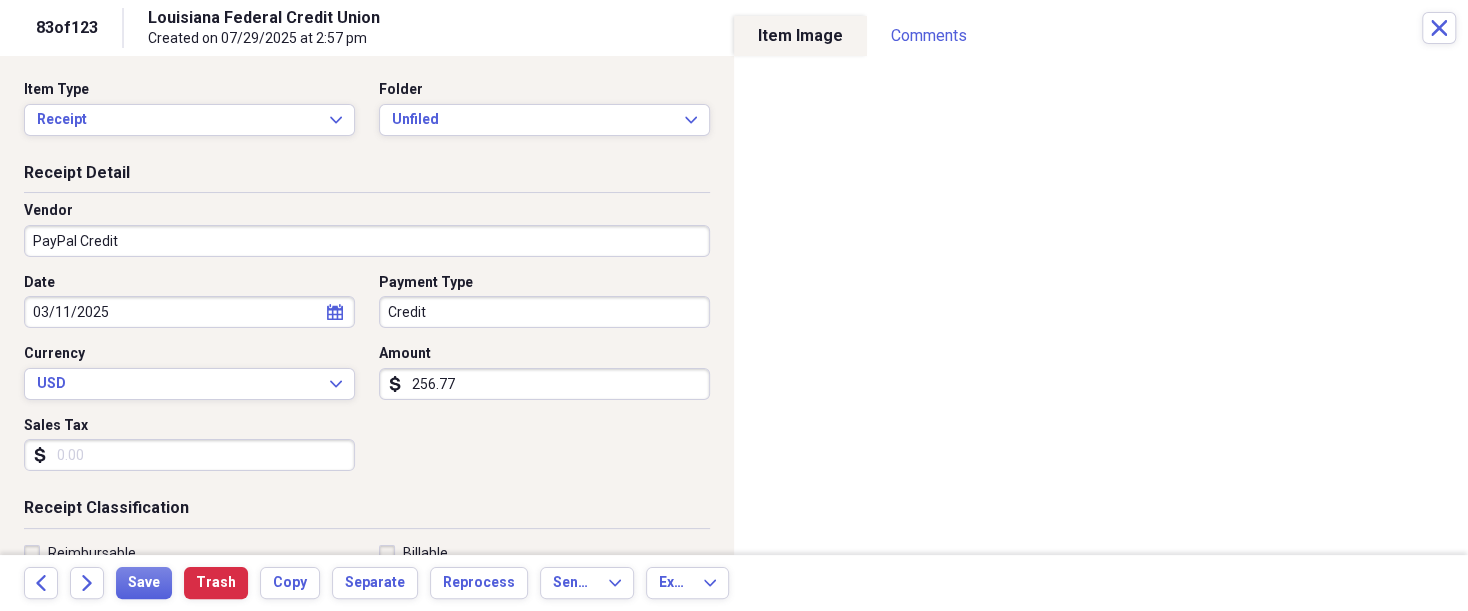 type on "Line of Credit" 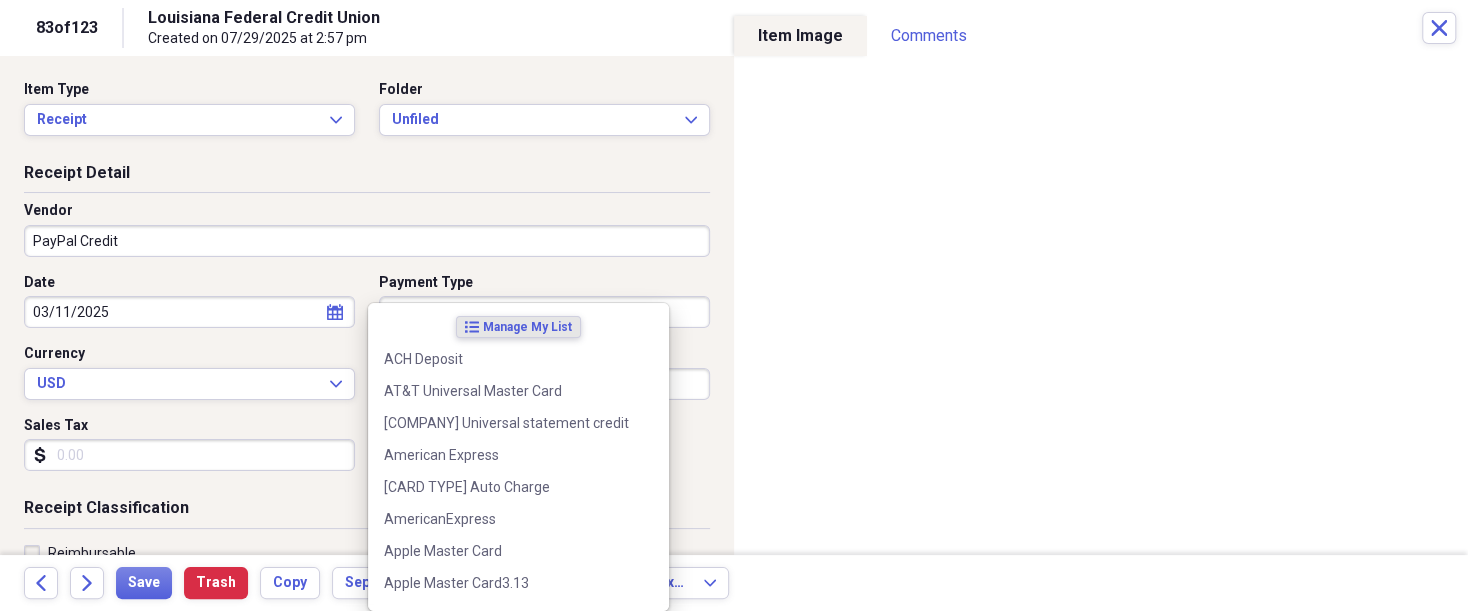 click on "Organize My Files 40 Collapse Unfiled Needs Review 40 Unfiled All Files Unfiled Unfiled Unfiled Saved Reports Collapse My Cabinet [NAME]'s Cabinet Add Folder Expand Folder 2018 Taxes Add Folder Expand Folder 2019 Taxes Add Folder Expand Folder 2020 Taxes Add Folder Expand Folder 2021 Taxes Add Folder Expand Folder 2022 Taxes Add Folder Expand Folder 2023 Taxes Add Folder Expand Folder 2024 Taxes Add Folder Expand Folder 2025 Taxes Add Folder Expand Folder Attorney Case Expenses Add Folder Folder [COUNTRY] Add Folder Expand Folder Documents Add Folder Expand Folder Files from Cloud Add Folder Folder Insurance Policies Add Folder Folder Sale of LaPlace Property Add Folder Folder [NAME]'s Social Security Information Add Folder Folder [NAME]'s Social Security Information Add Folder Folder unviewed receipts Add Folder Folder Wellcare Prescription Drug Application Add Folder Collapse Trash Trash Folder 11/25/19-12/24/20 Statement Folder 12/17/19-1/16/20 Statement Folder 12/25/19-1/24/20 Statement Folder Folder Folder" at bounding box center (734, 305) 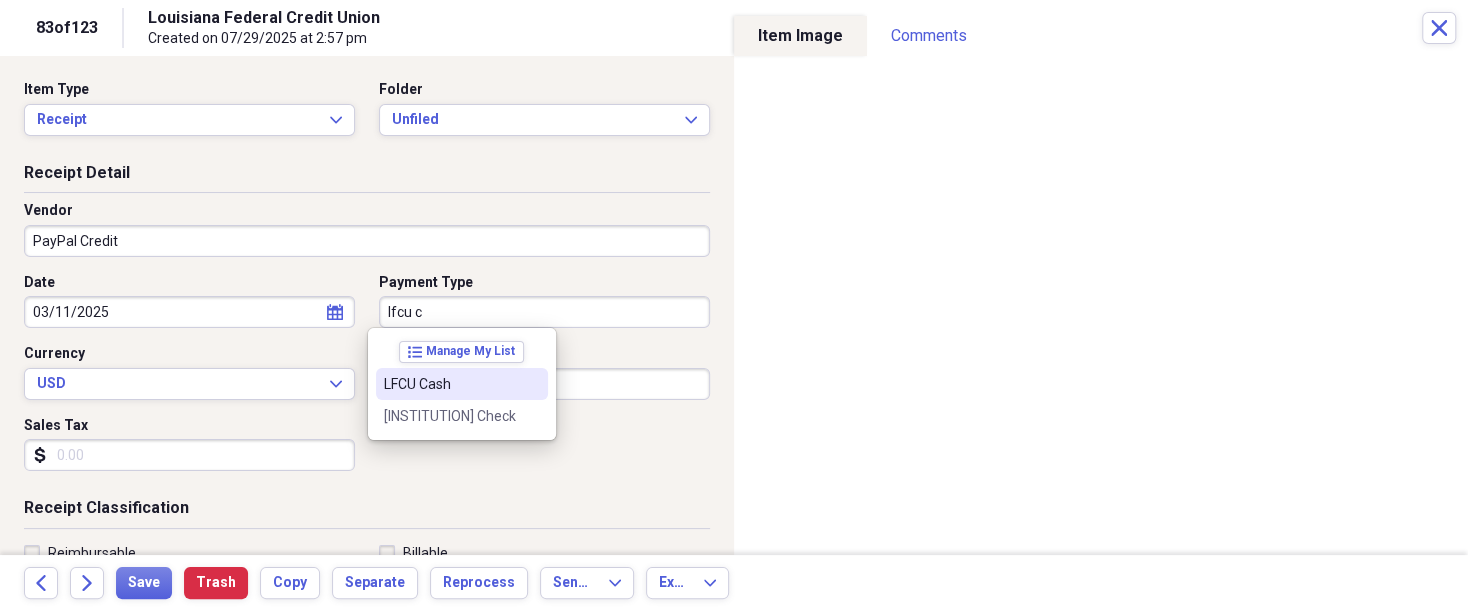 click on "LFCU Cash" at bounding box center (450, 384) 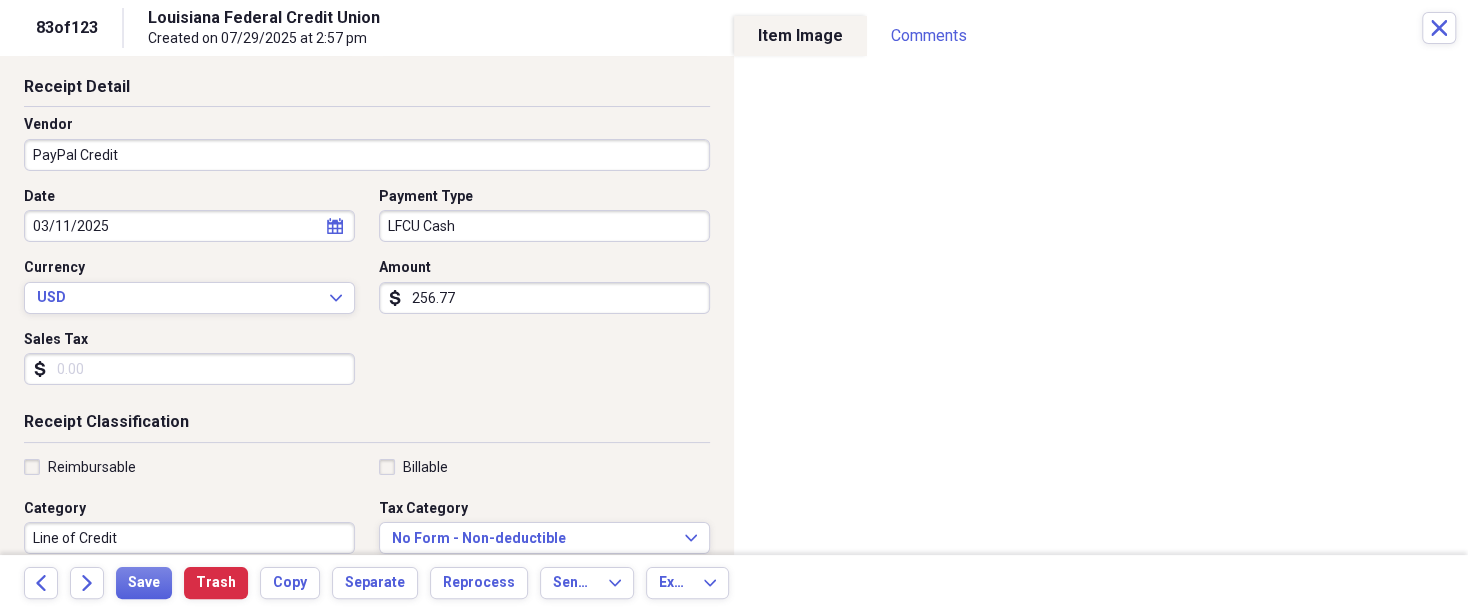 scroll, scrollTop: 100, scrollLeft: 0, axis: vertical 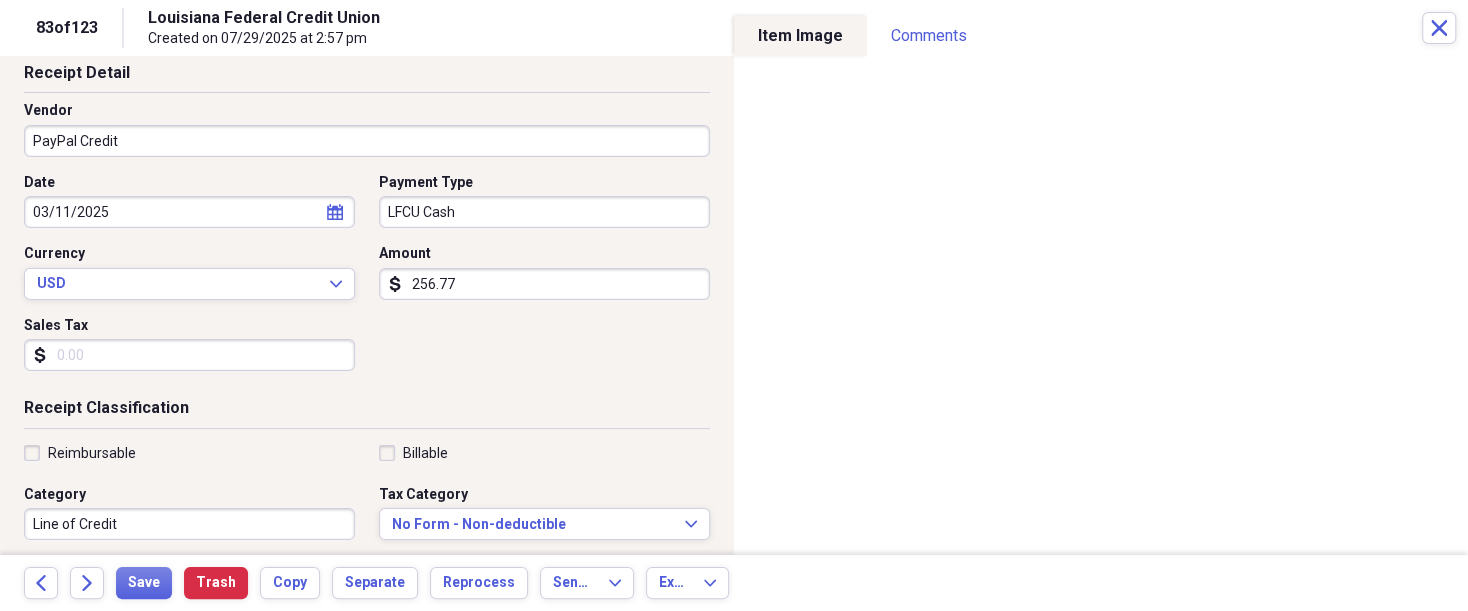 click on "Reimbursable" at bounding box center (92, 453) 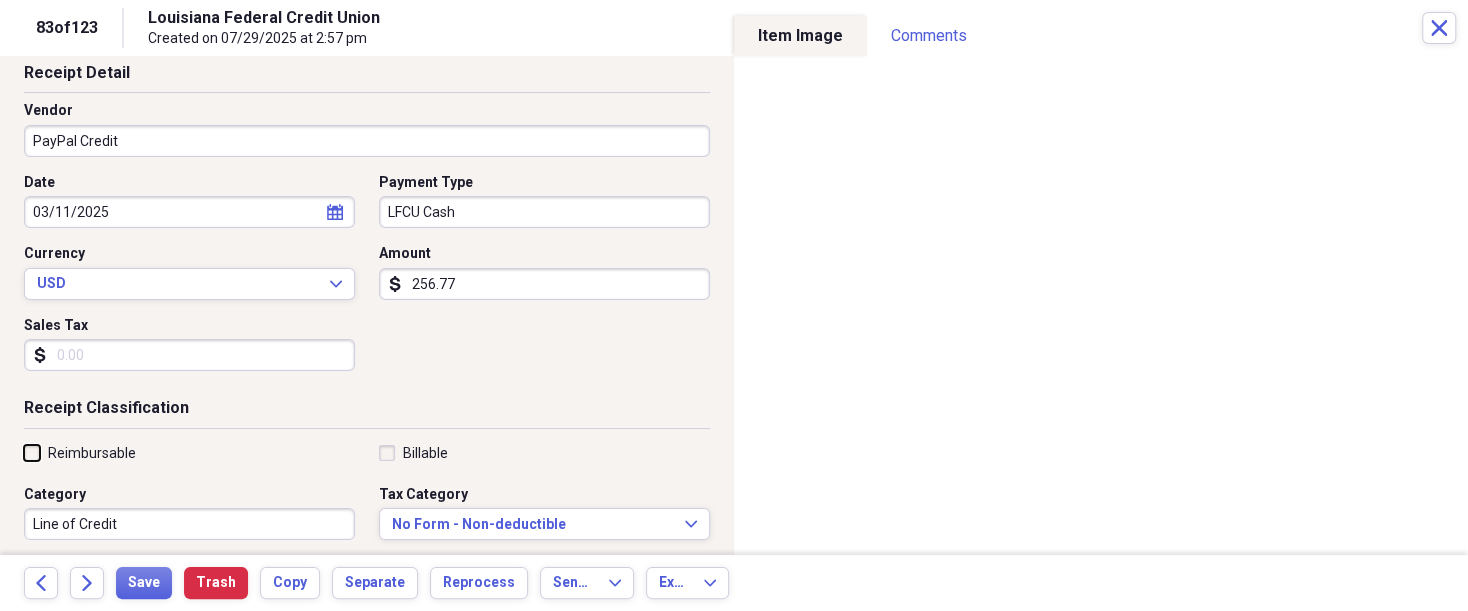 click on "Reimbursable" at bounding box center (24, 452) 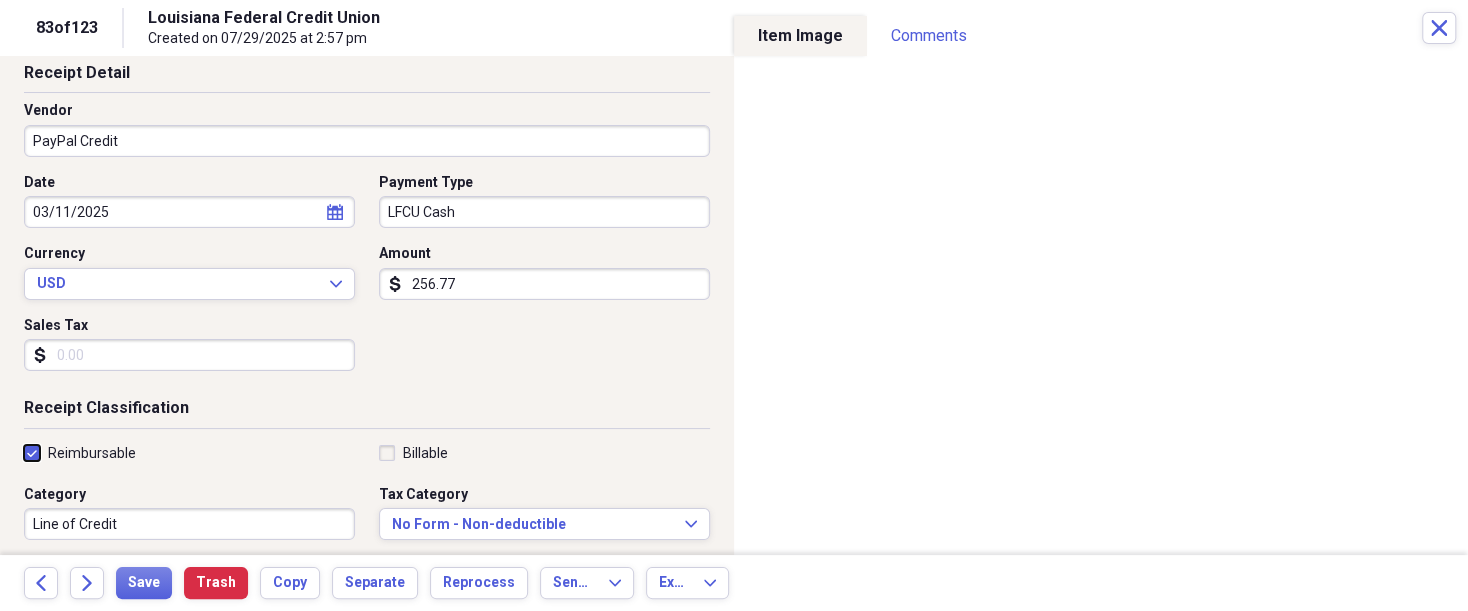 checkbox on "true" 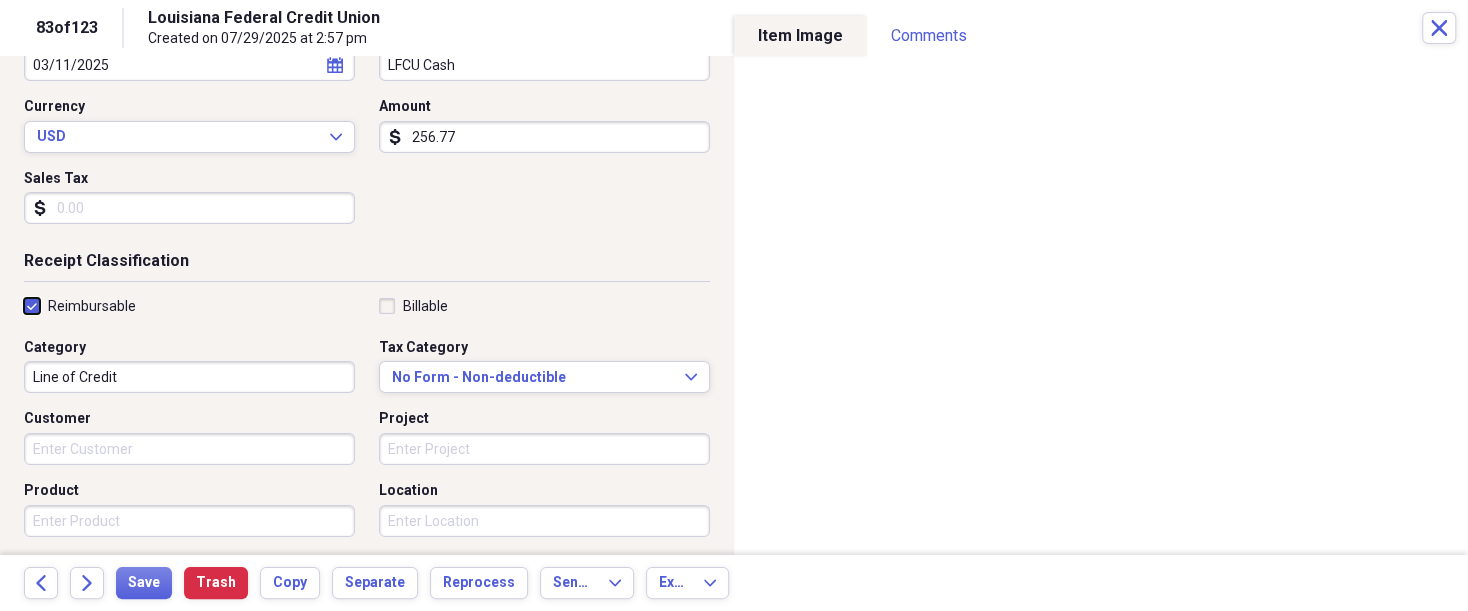 scroll, scrollTop: 250, scrollLeft: 0, axis: vertical 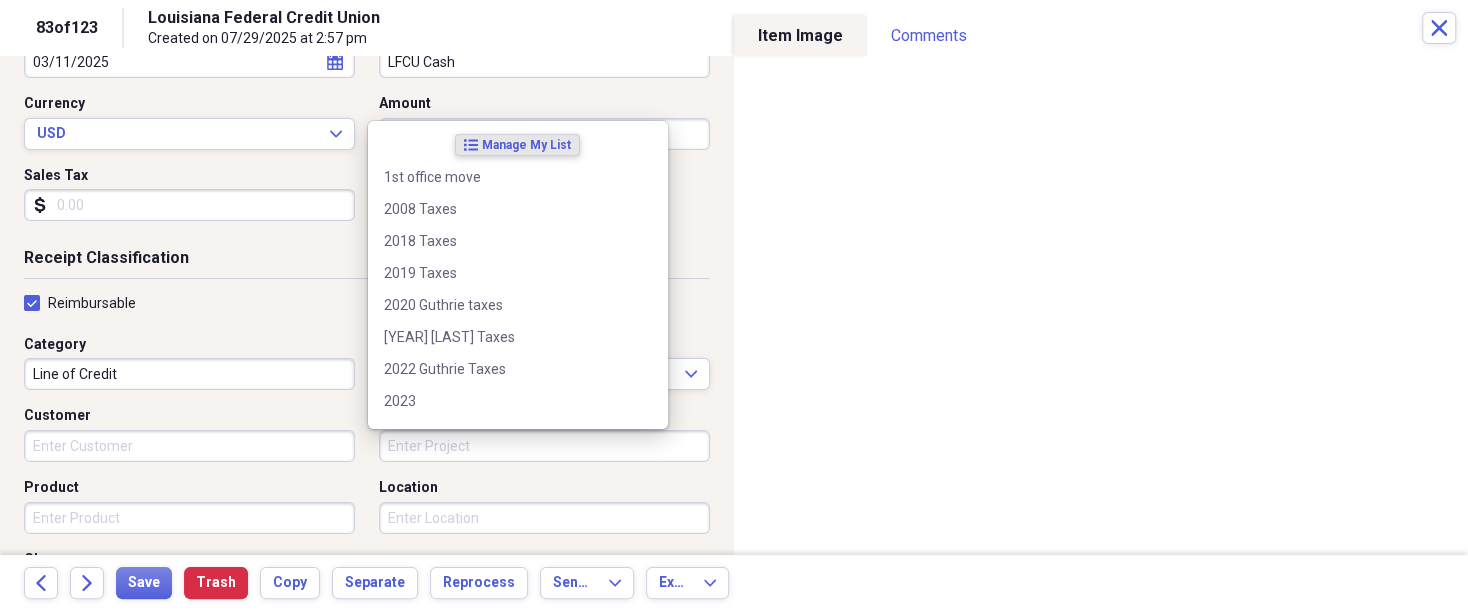 click on "Project" at bounding box center (544, 446) 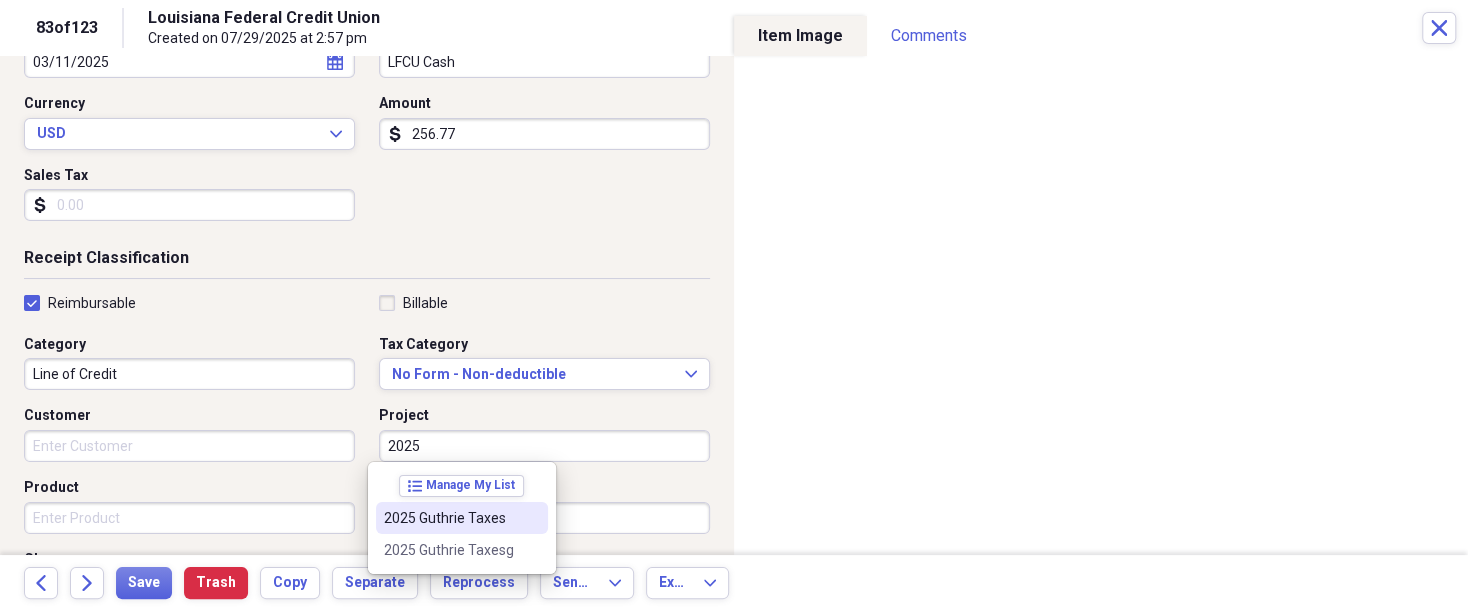 click on "2025 Guthrie Taxes" at bounding box center (450, 518) 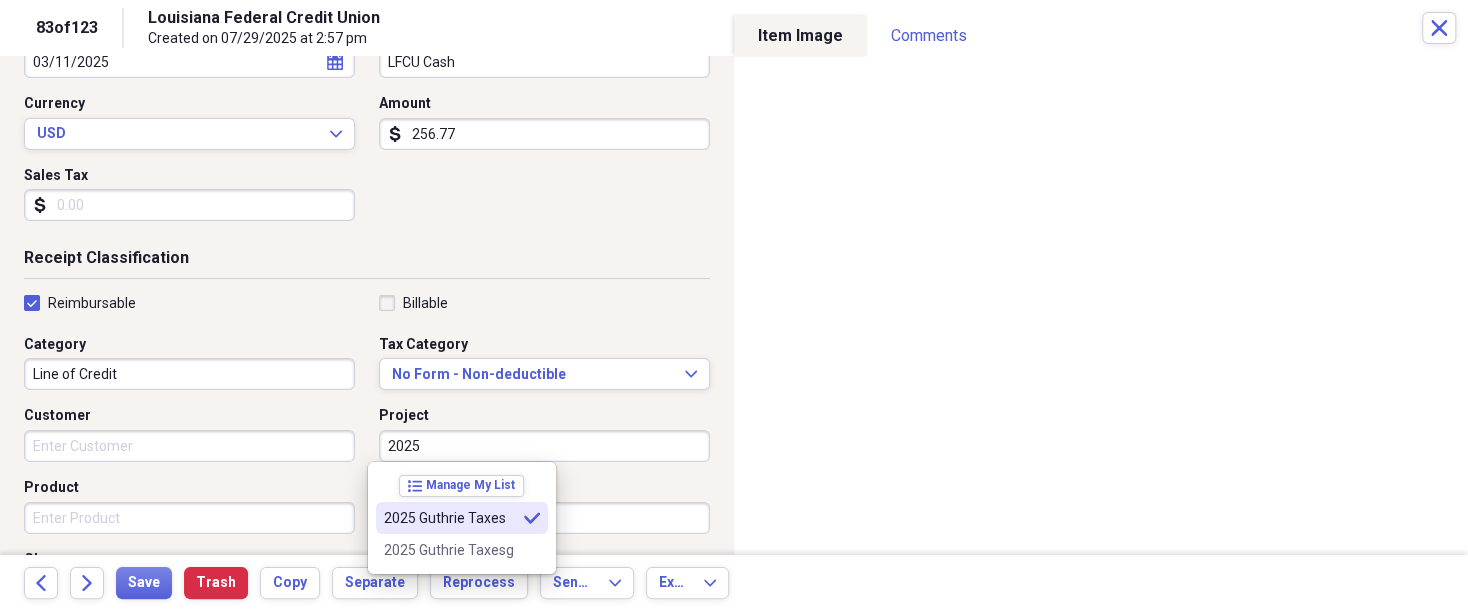 type on "2025 Guthrie Taxes" 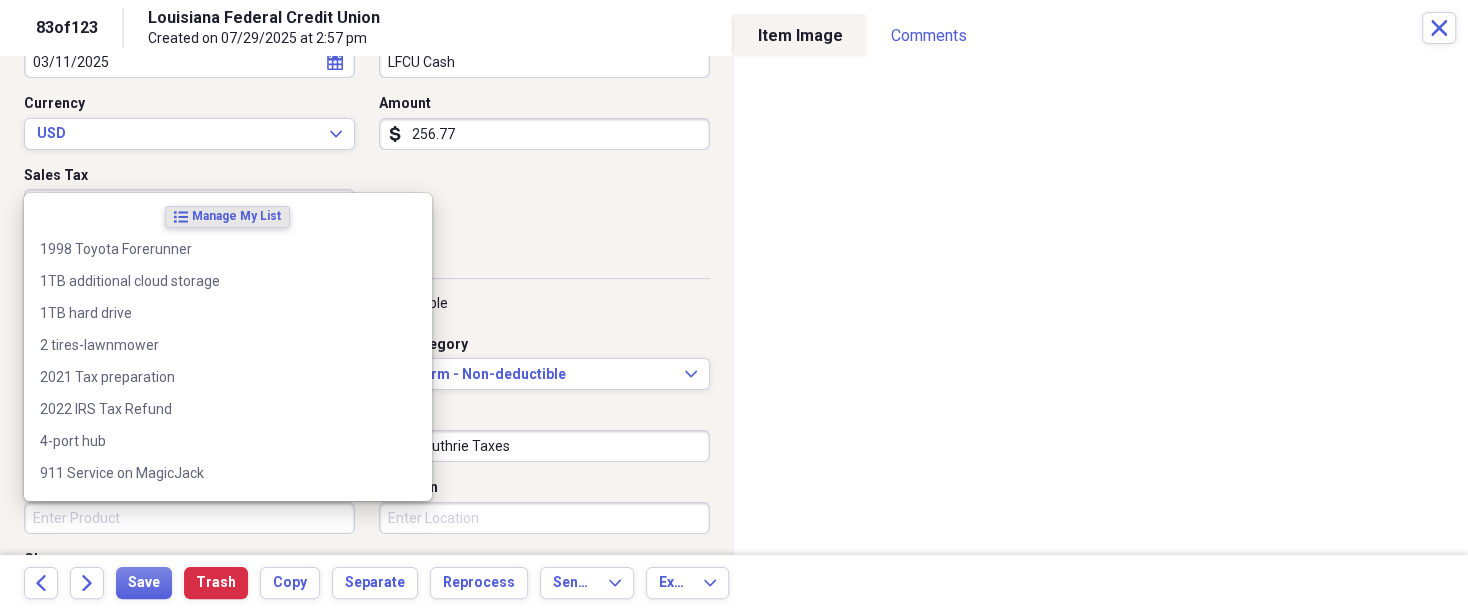 click on "Product" at bounding box center (189, 518) 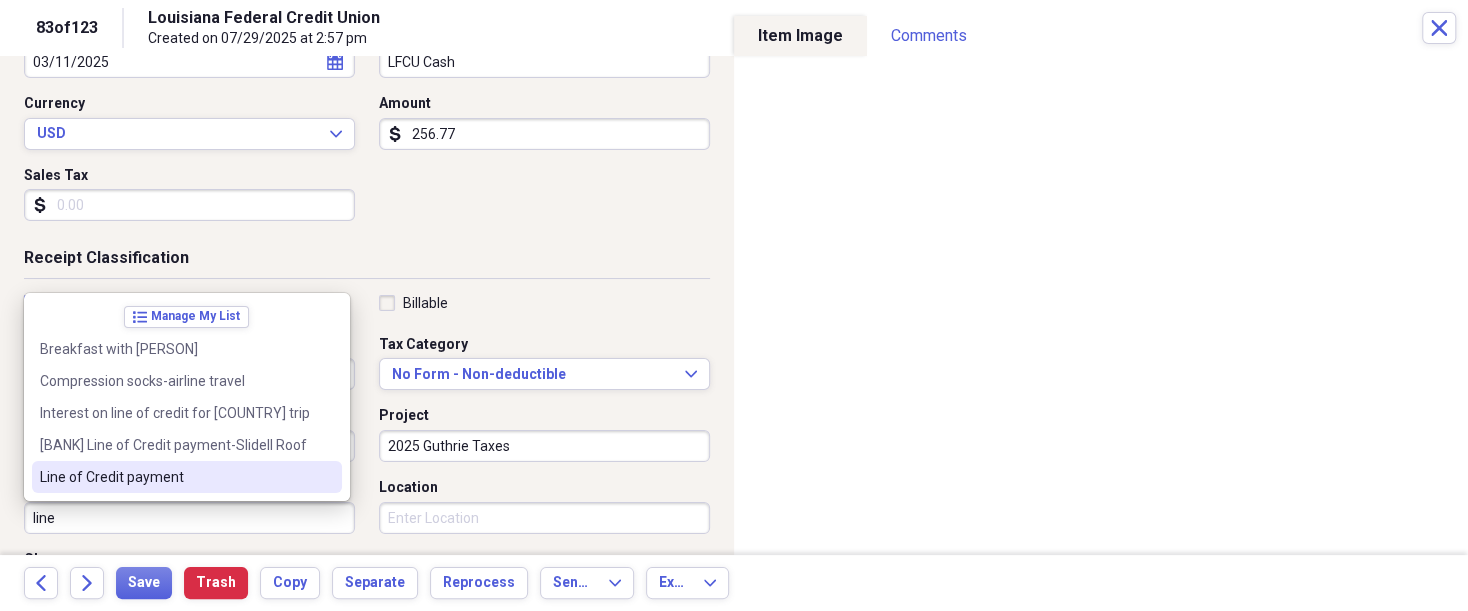 click on "Line of Credit payment" at bounding box center (187, 477) 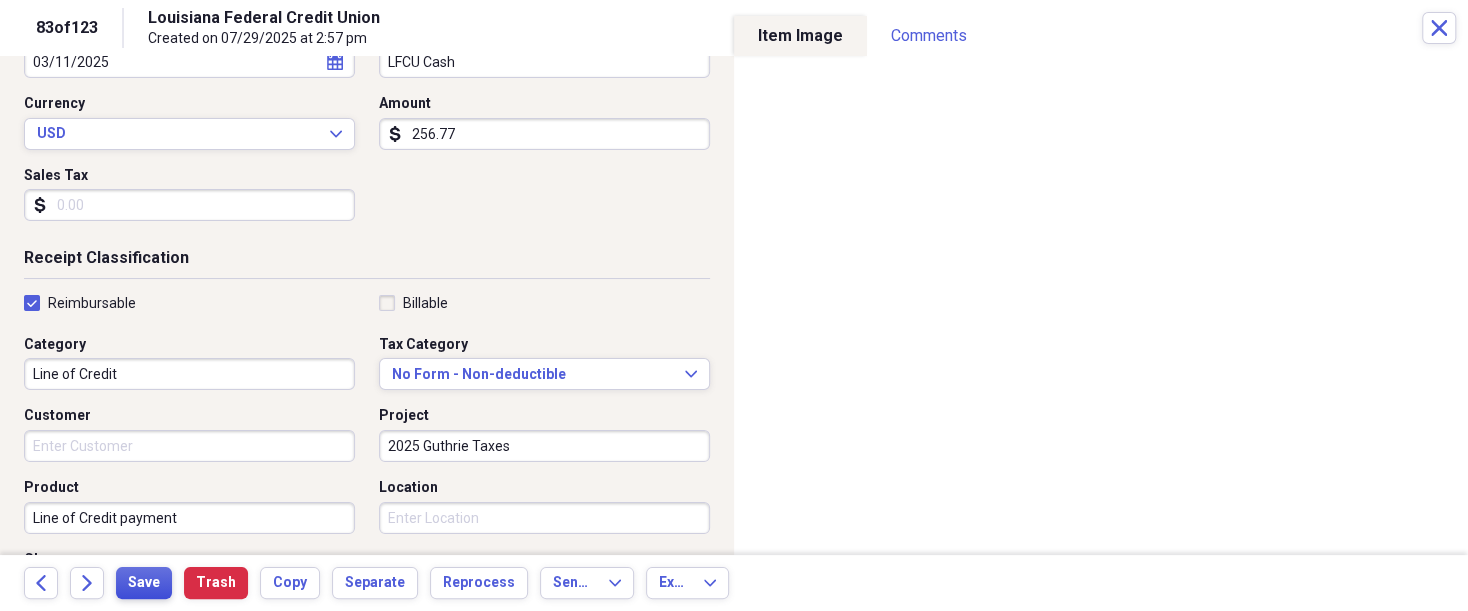click on "Save" at bounding box center (144, 583) 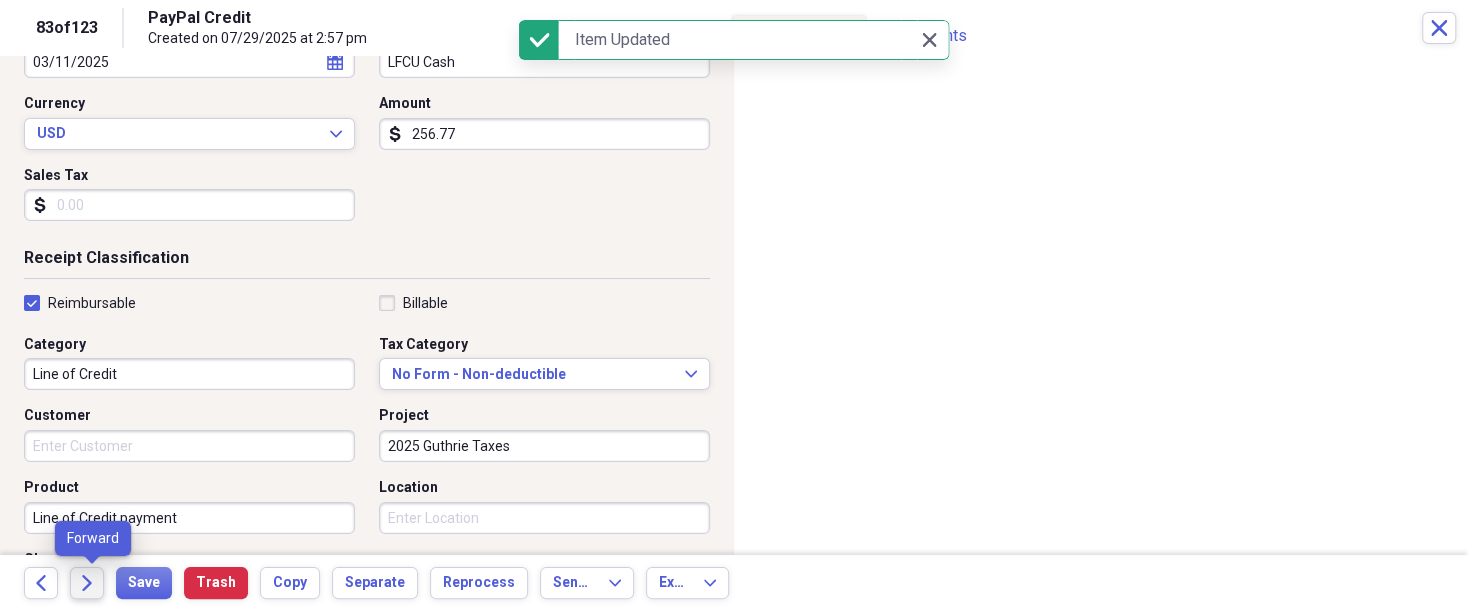 click on "Forward" 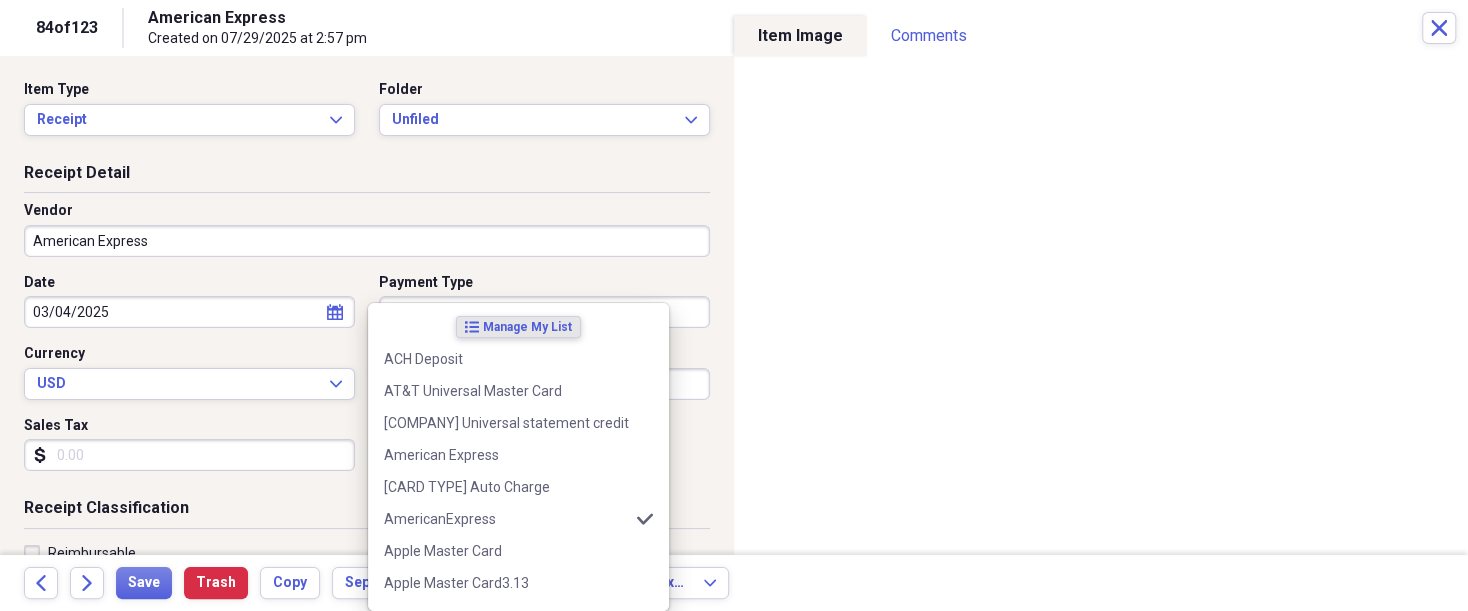 click on "Organize My Files 46 Collapse Unfiled Needs Review 46 Unfiled All Files Unfiled Unfiled Unfiled Saved Reports Collapse My Cabinet THERESA's Cabinet Add Folder Expand Folder 2018 Taxes Add Folder Expand Folder 2019 Taxes Add Folder Expand Folder 2020 Taxes Add Folder Expand Folder 2021 Taxes Add Folder Expand Folder 2022 Taxes Add Folder Expand Folder 2023 Taxes Add Folder Expand Folder 2024 Taxes Add Folder Expand Folder 2025 Taxes Add Folder Expand Folder Attorney Case Expenses Add Folder Folder Belize Add Folder Expand Folder Documents Add Folder Expand Folder Files from Cloud Add Folder Folder Insurance Policies Add Folder Folder Sale of LaPlace Property Add Folder Folder Terry's Social Security Information Add Folder Folder Theresa's Social Security Information Add Folder Folder unviewed receipts Add Folder Folder Wellcare Prescription Drug Application Add Folder Collapse Trash Trash Folder 11/25/19-12/24/20 Statement Folder 12/17/19-1/16/20 Statement Folder 12/25/19-1/24/20 Statement Folder Folder Folder" at bounding box center (734, 305) 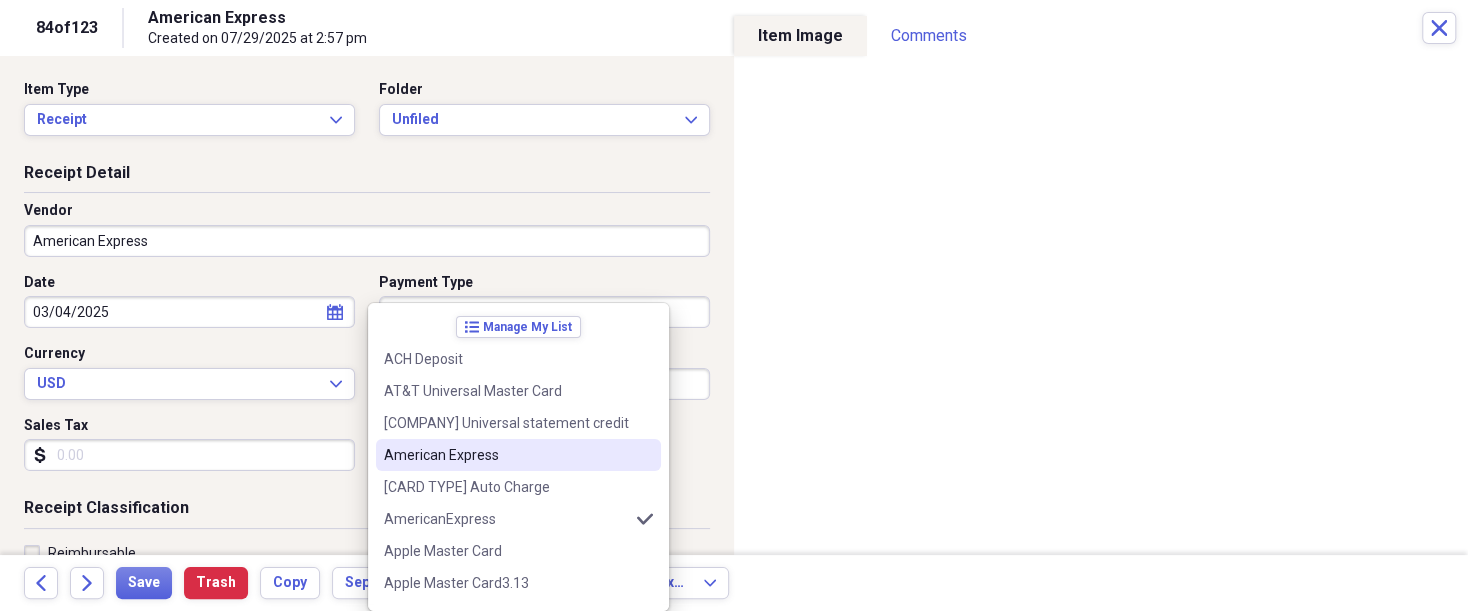 click on "American Express" at bounding box center [506, 455] 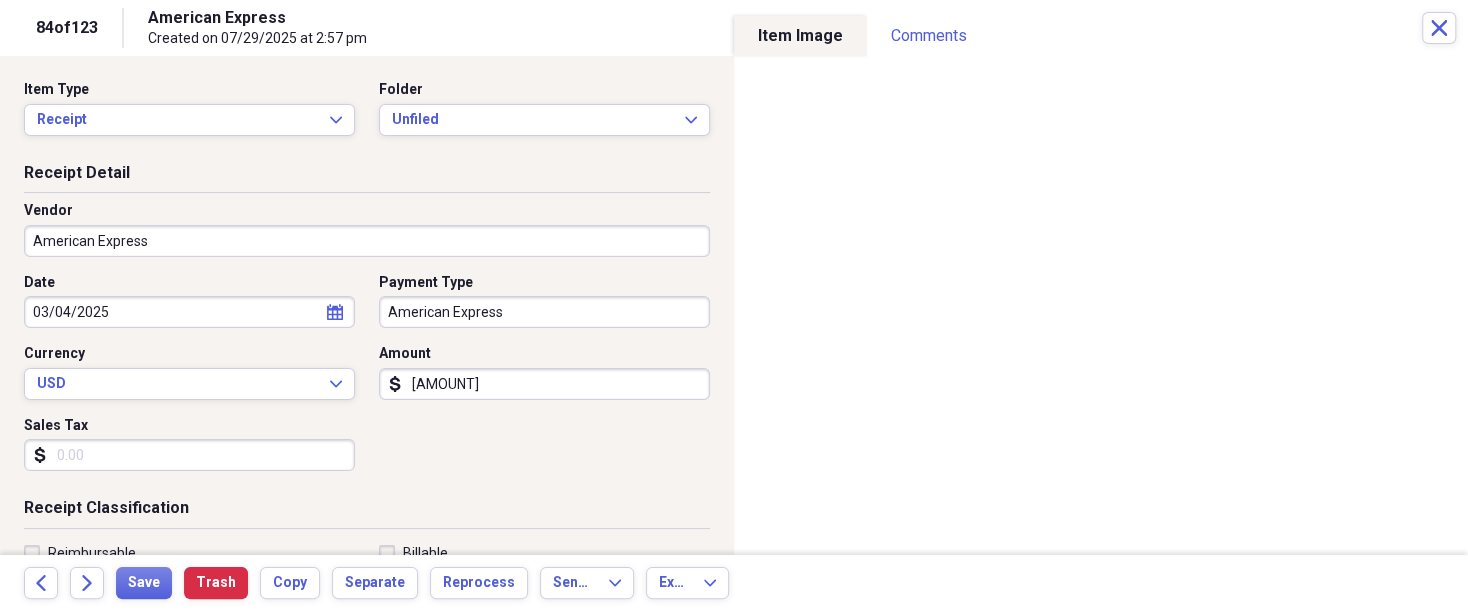 click on "American Express" at bounding box center [367, 241] 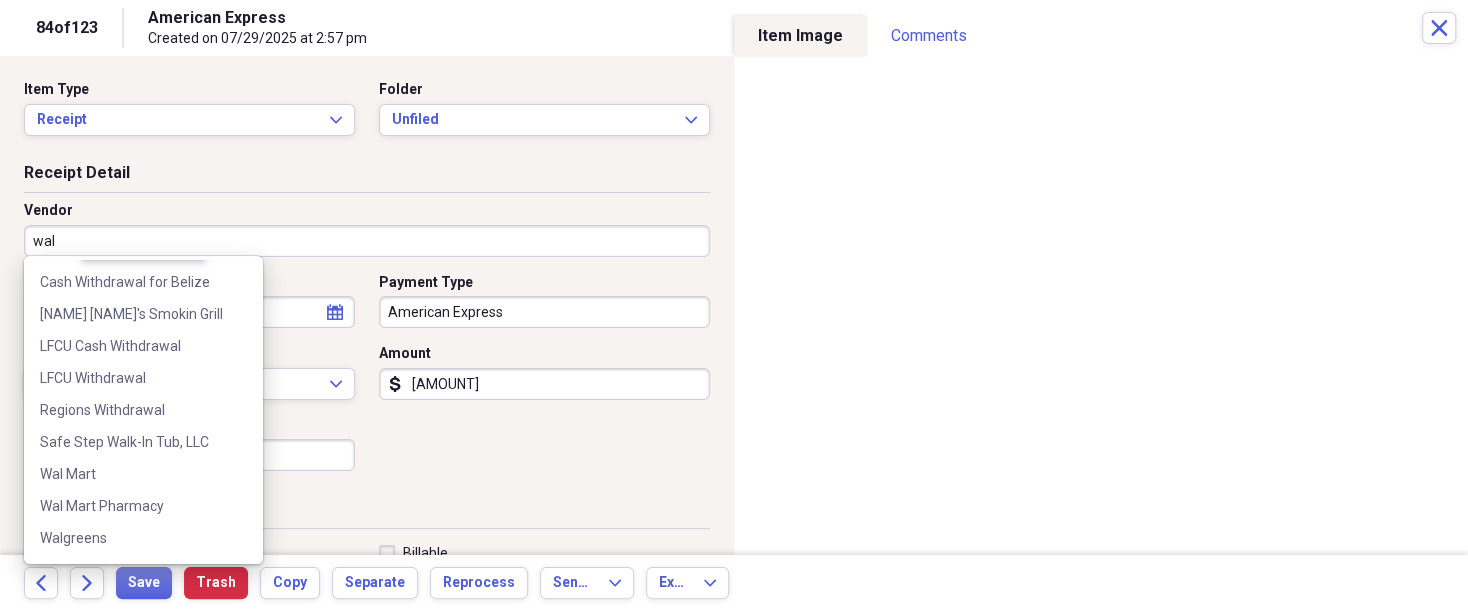 scroll, scrollTop: 37, scrollLeft: 0, axis: vertical 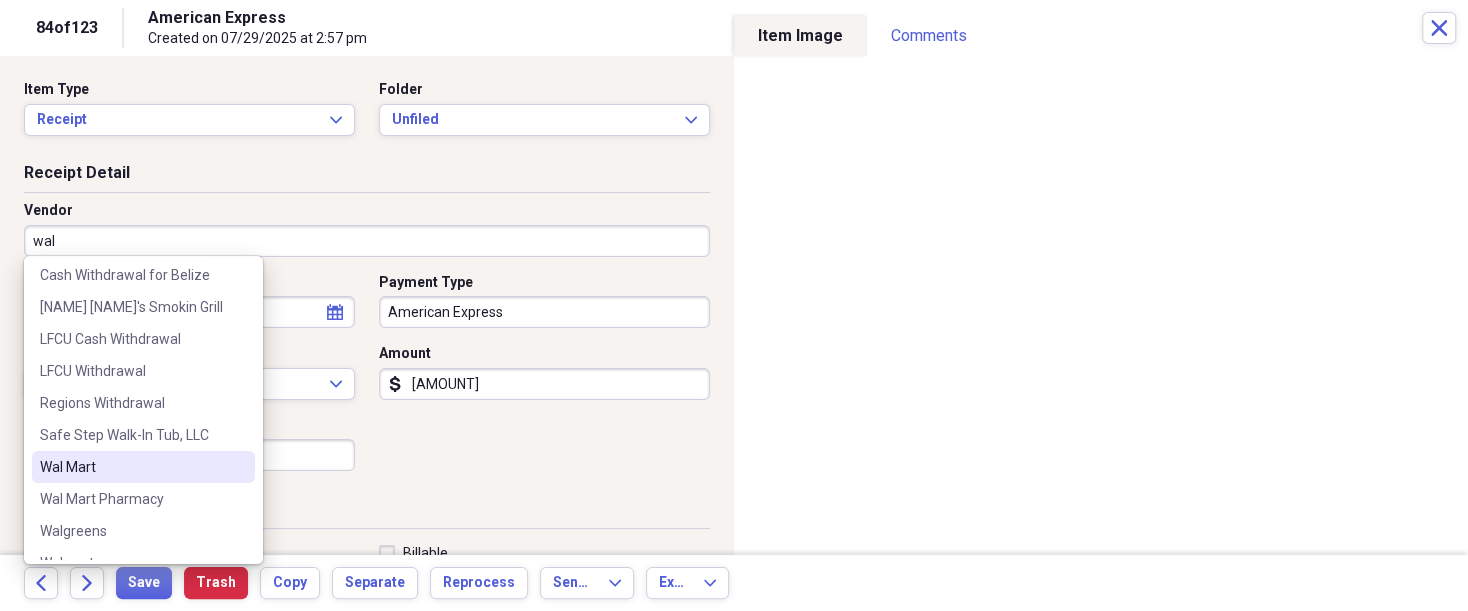 click on "Wal Mart" at bounding box center (143, 467) 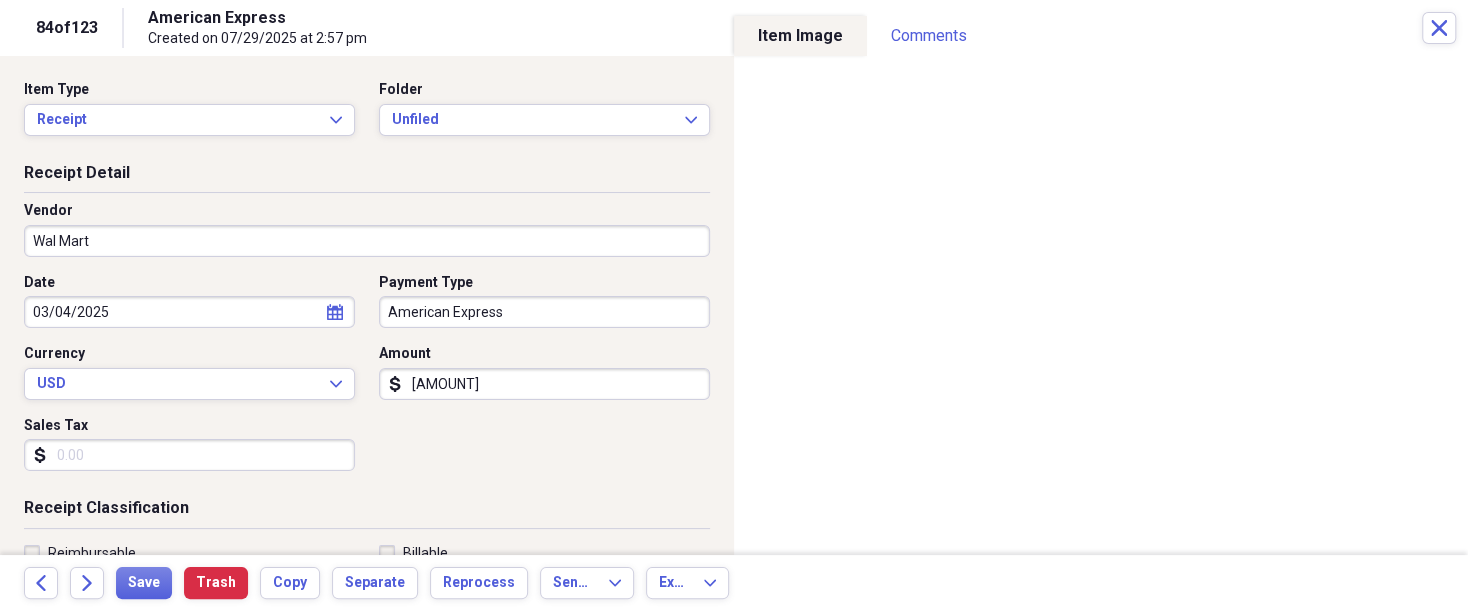 type on "Grocery Store" 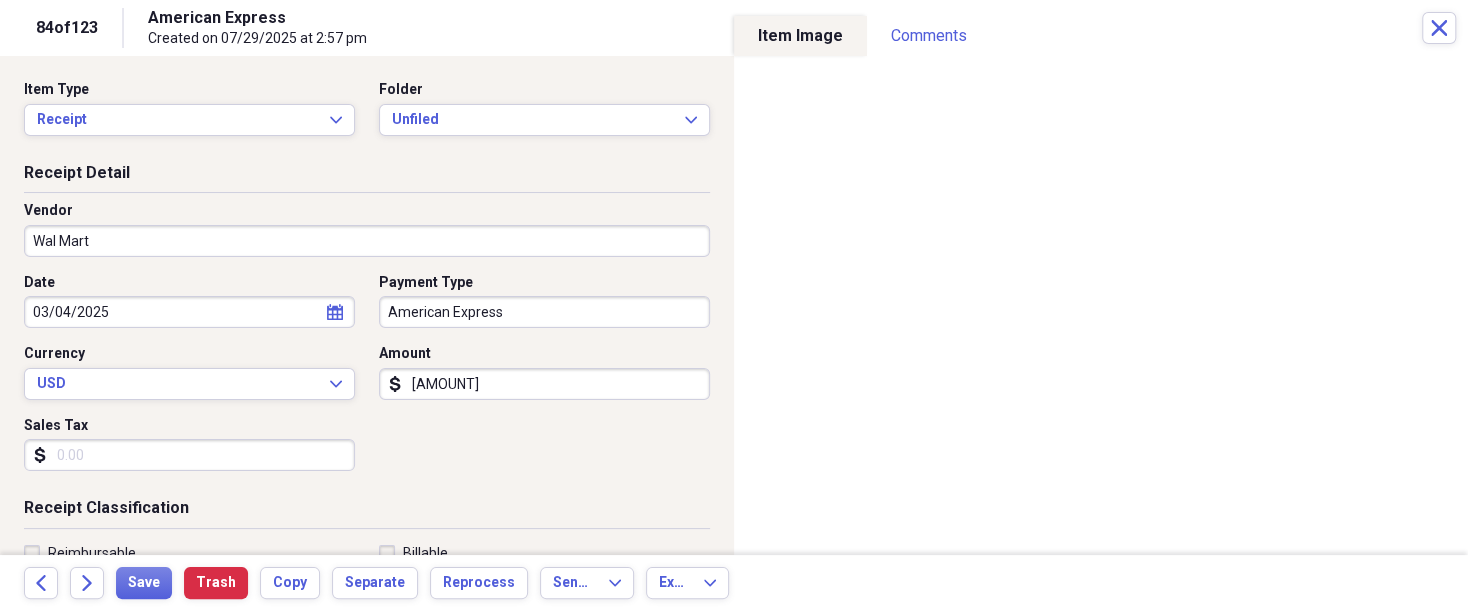 click on "Sales Tax" at bounding box center [189, 455] 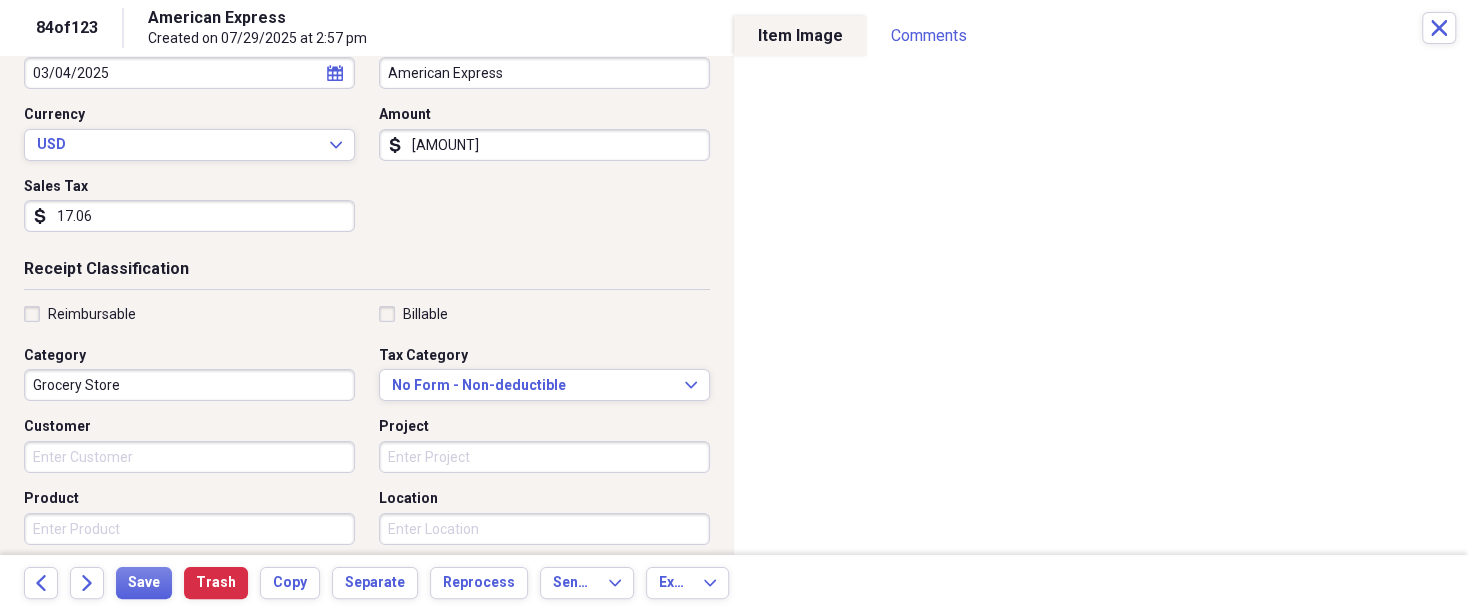 scroll, scrollTop: 250, scrollLeft: 0, axis: vertical 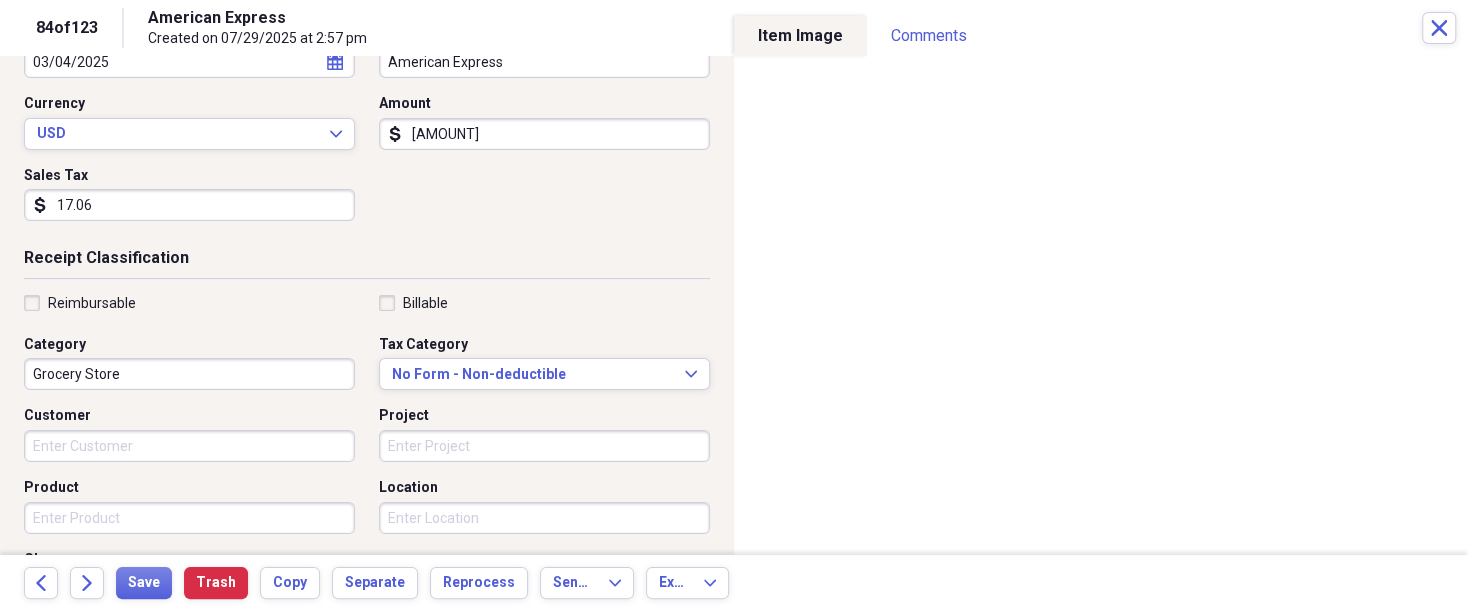type on "17.06" 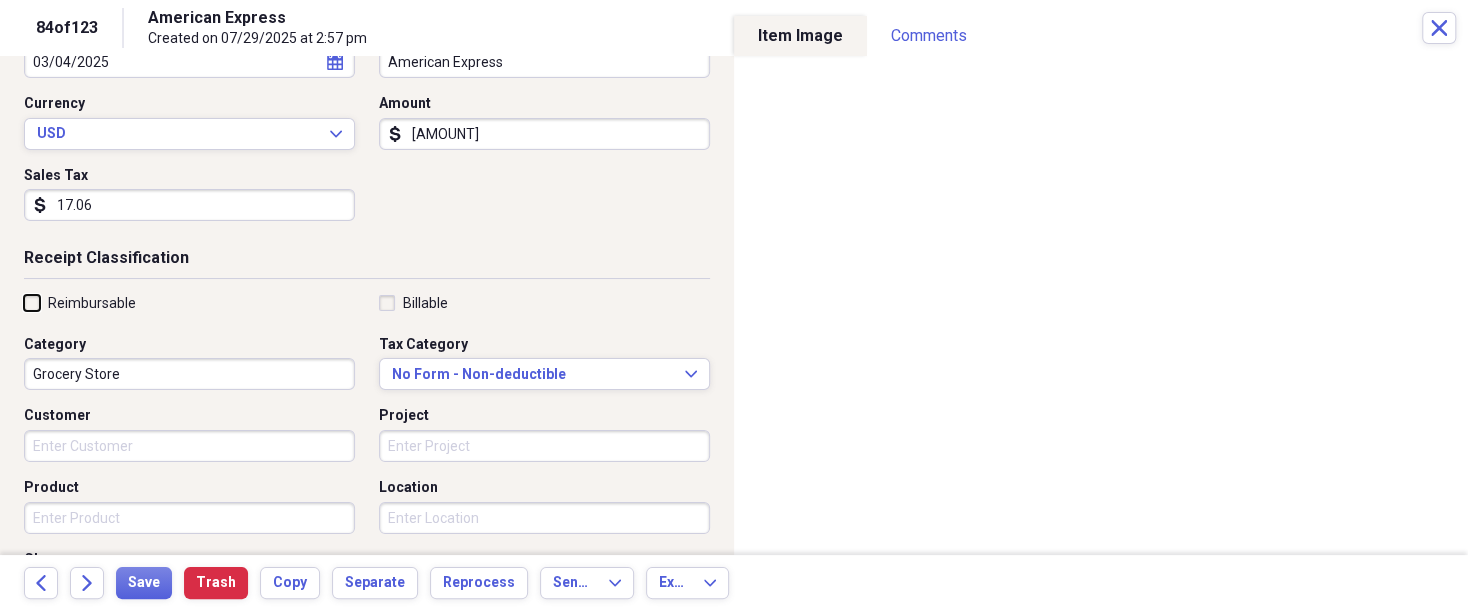 click on "Reimbursable" at bounding box center [24, 302] 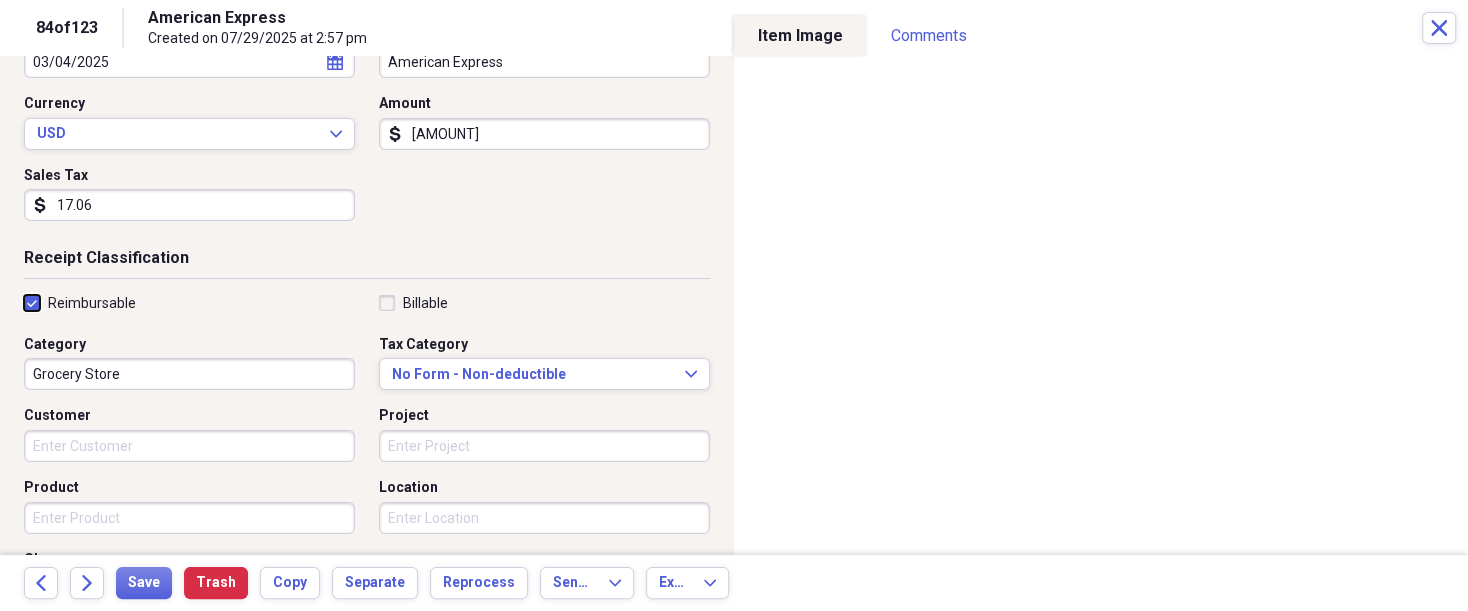 checkbox on "true" 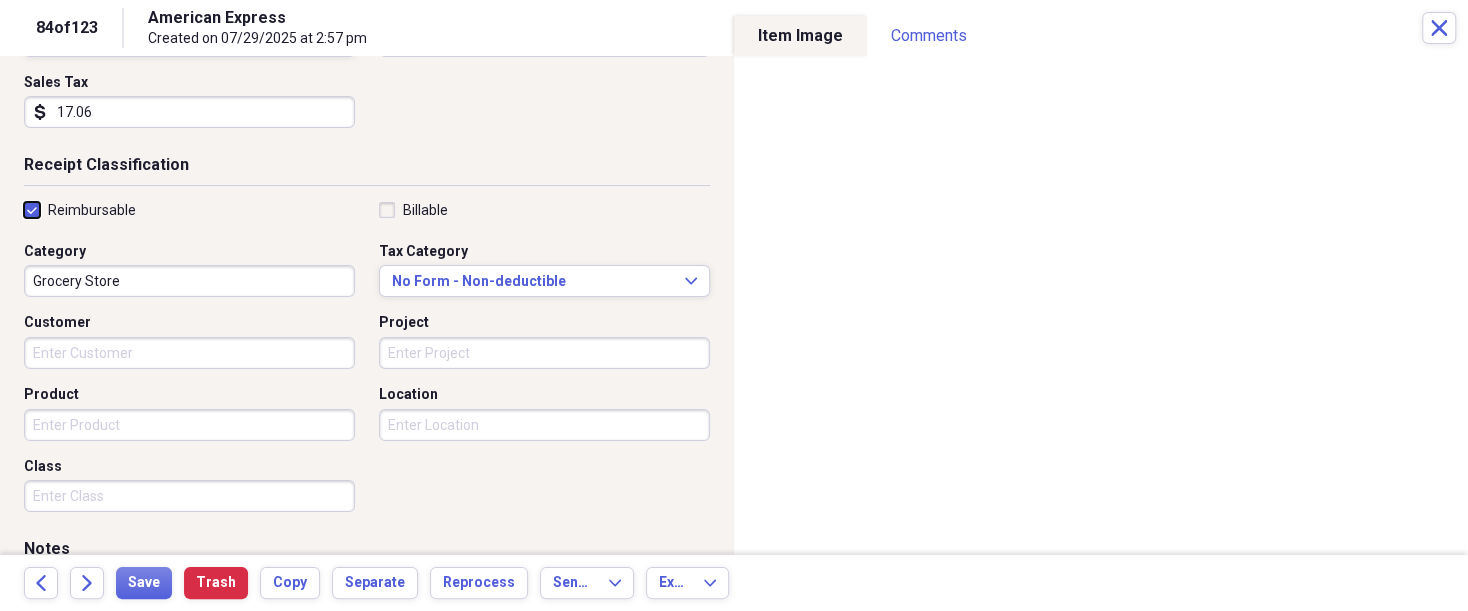 scroll, scrollTop: 350, scrollLeft: 0, axis: vertical 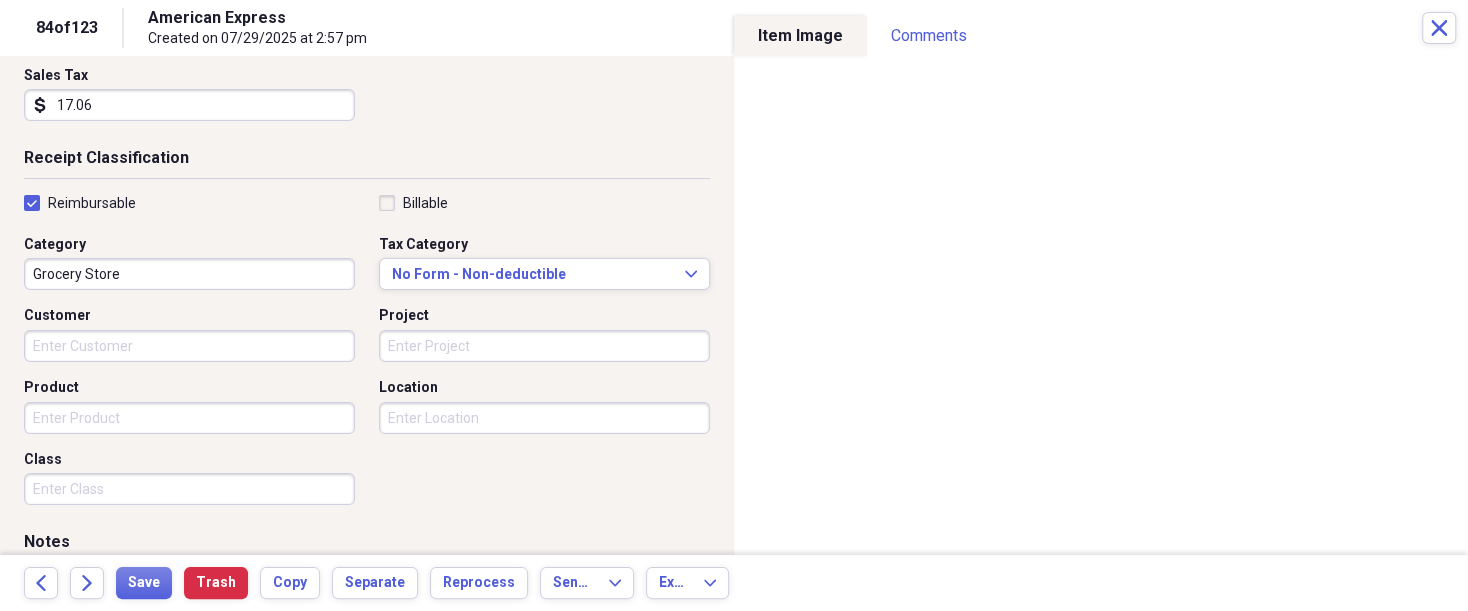 click on "Project" at bounding box center [544, 346] 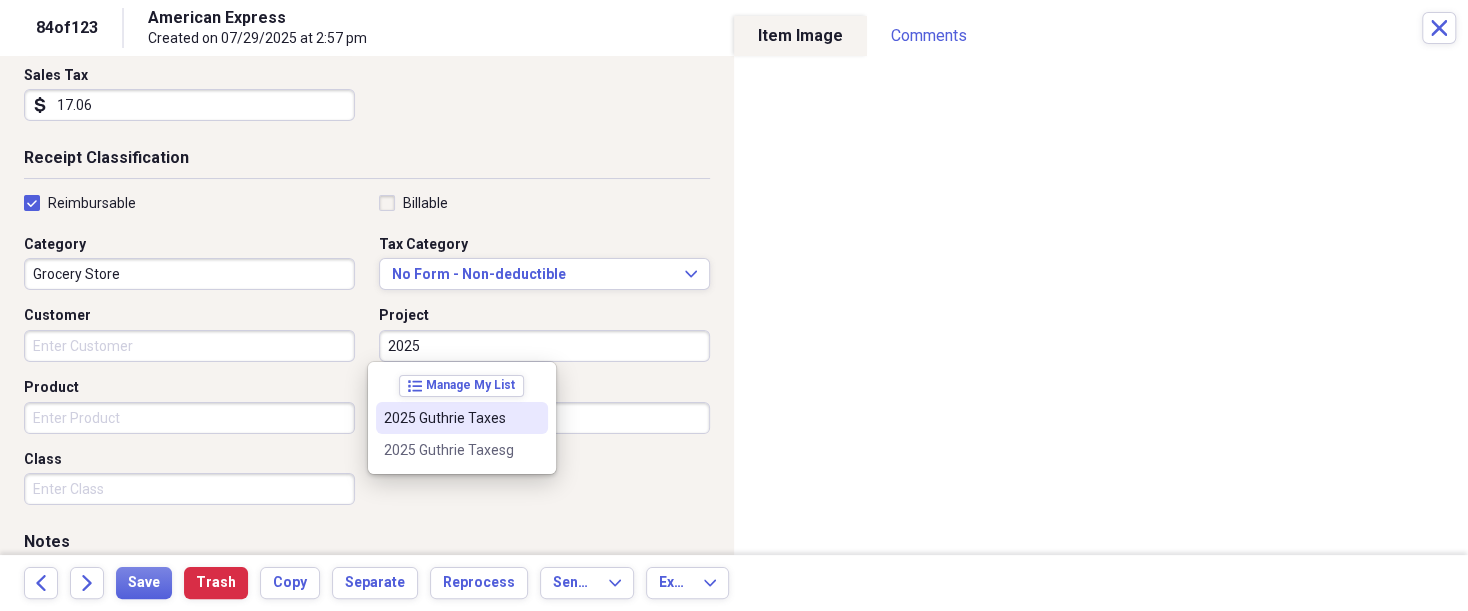 click on "2025 Guthrie Taxes" at bounding box center [450, 418] 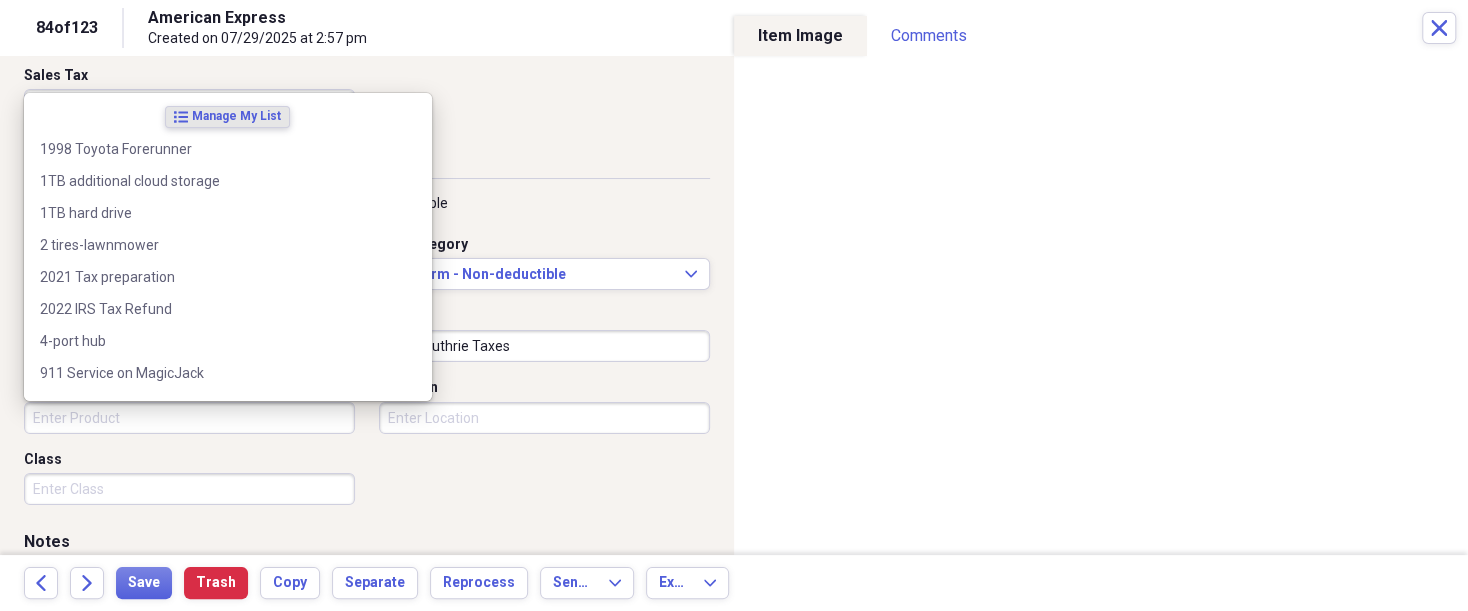 click on "Product" at bounding box center (189, 418) 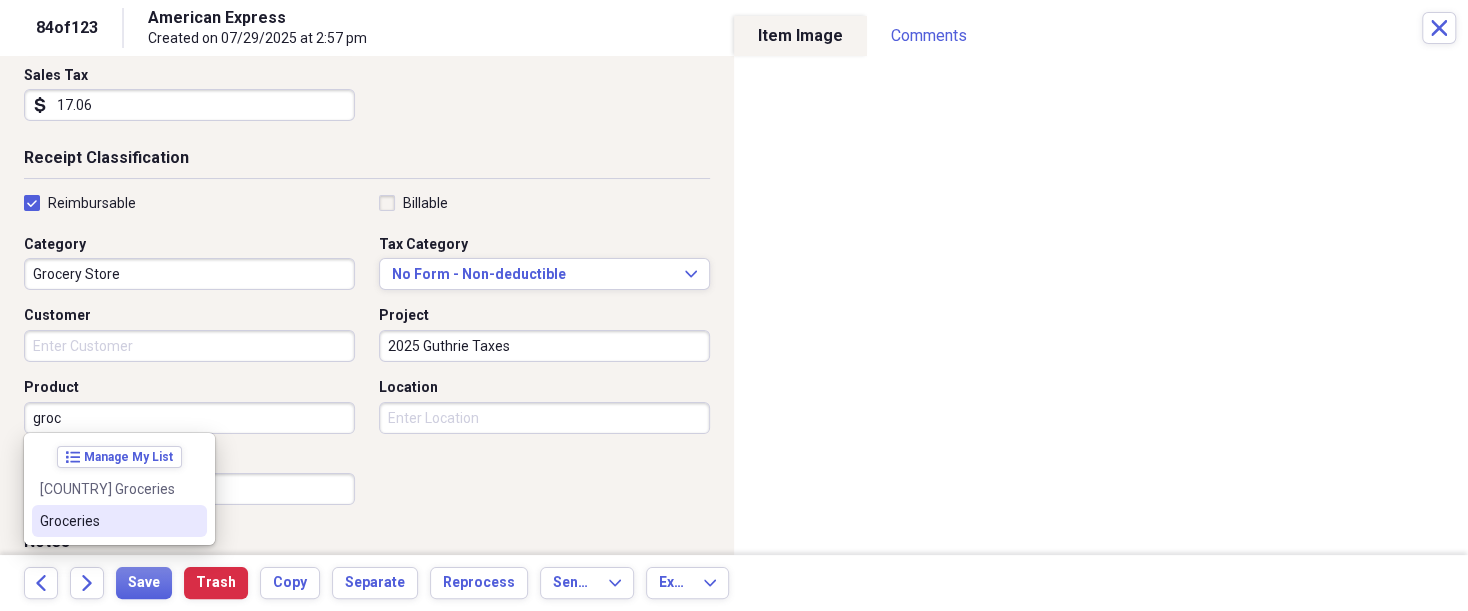 click on "Groceries" at bounding box center (107, 521) 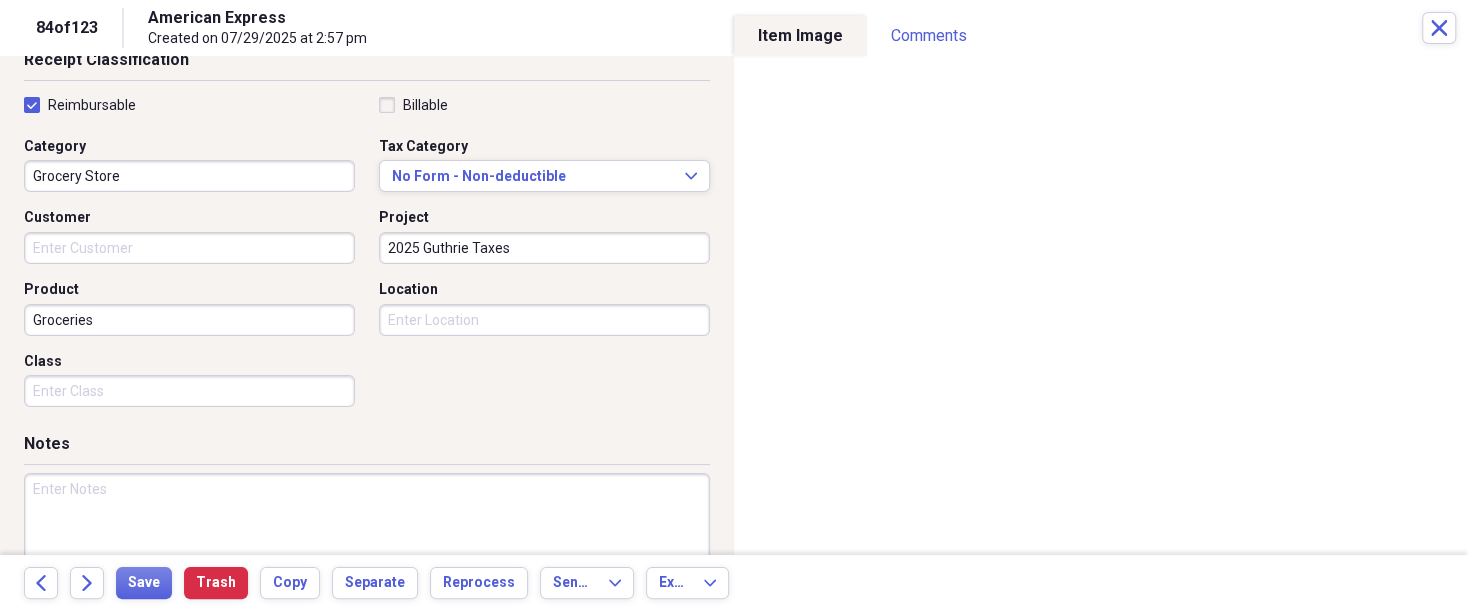 scroll, scrollTop: 450, scrollLeft: 0, axis: vertical 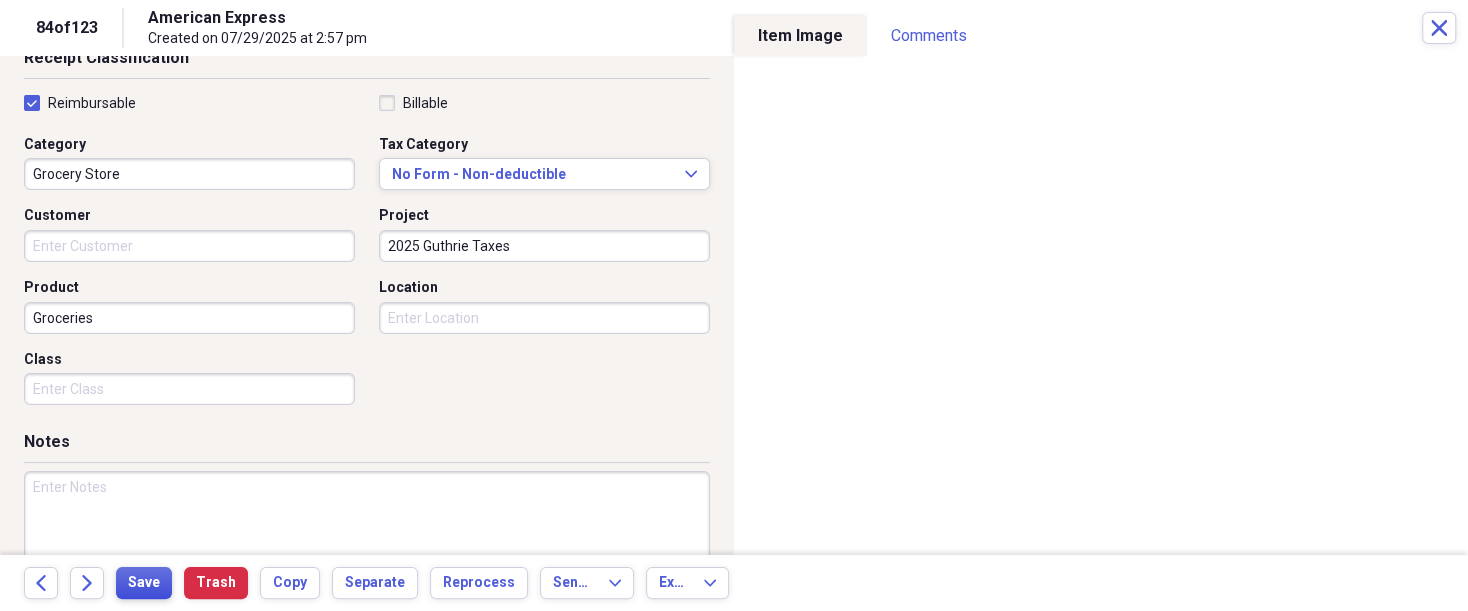 click on "Save" at bounding box center [144, 583] 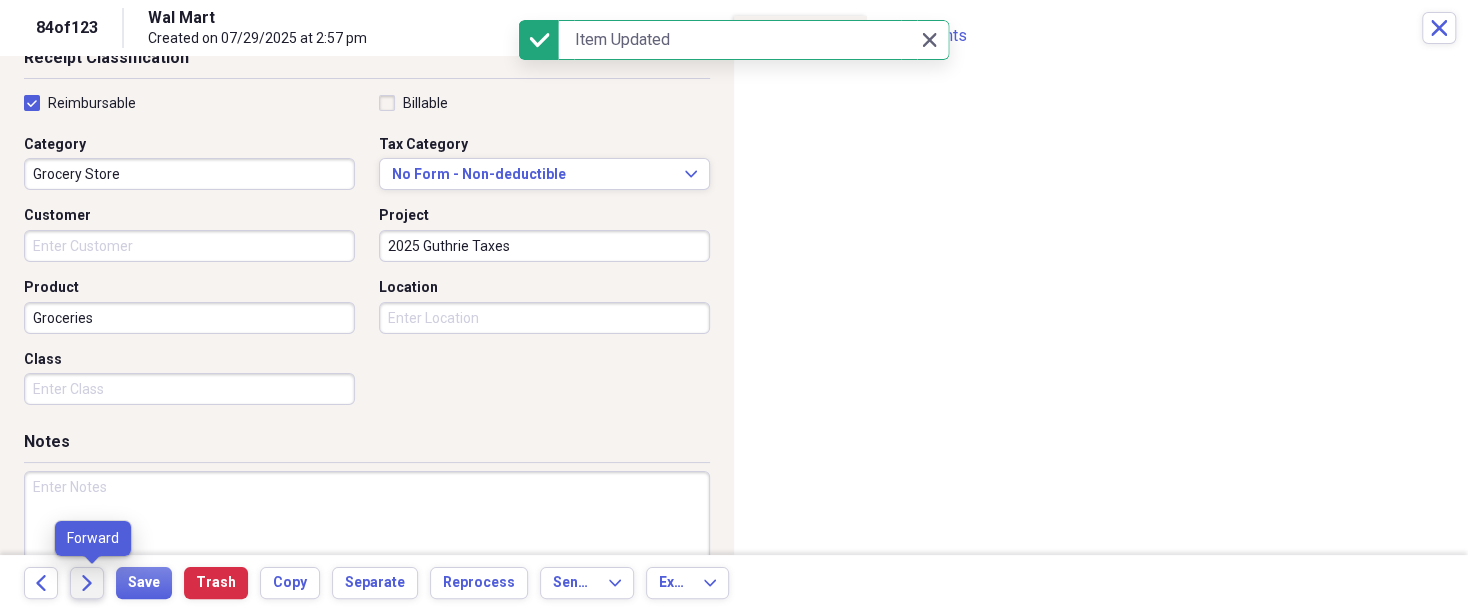 click 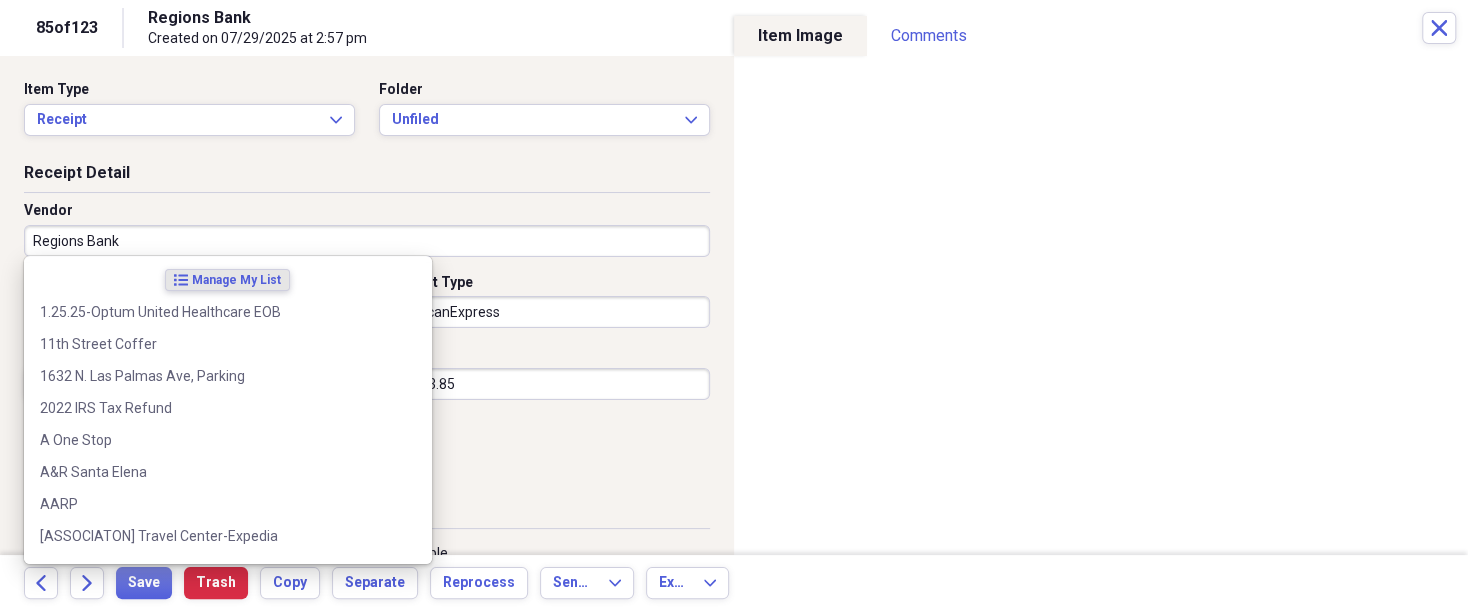 click on "Regions Bank" at bounding box center [367, 241] 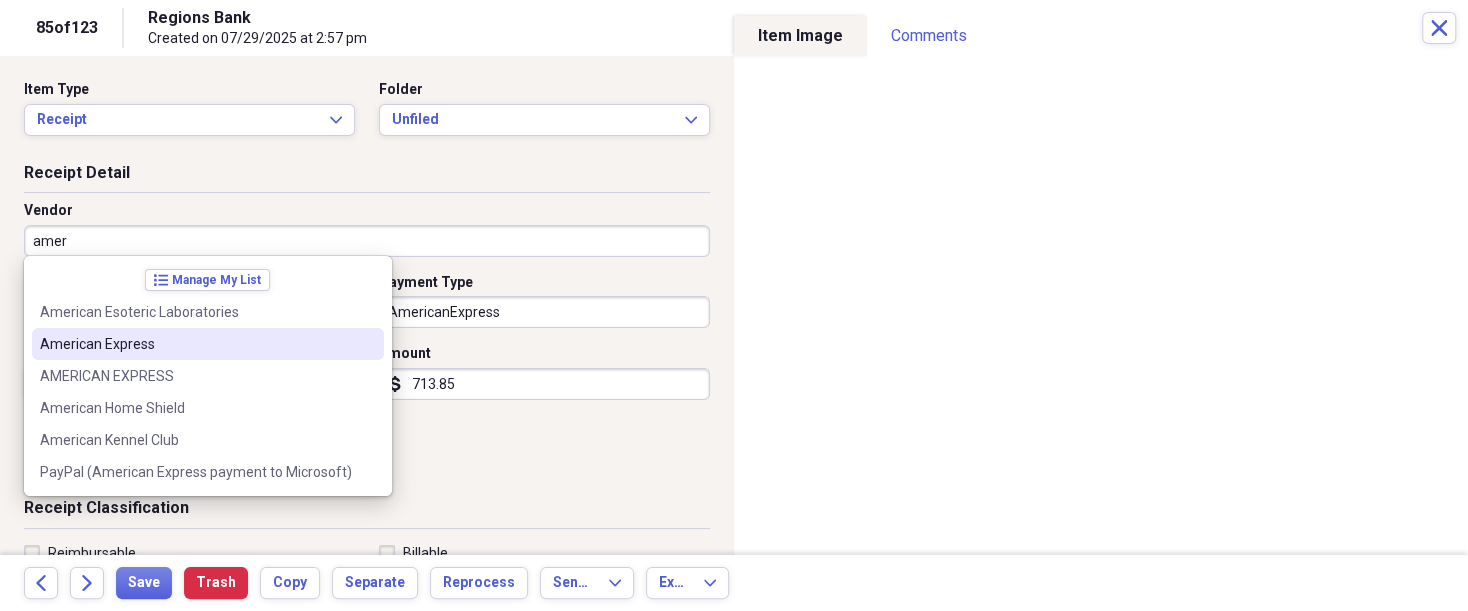 click on "American Express" at bounding box center (196, 344) 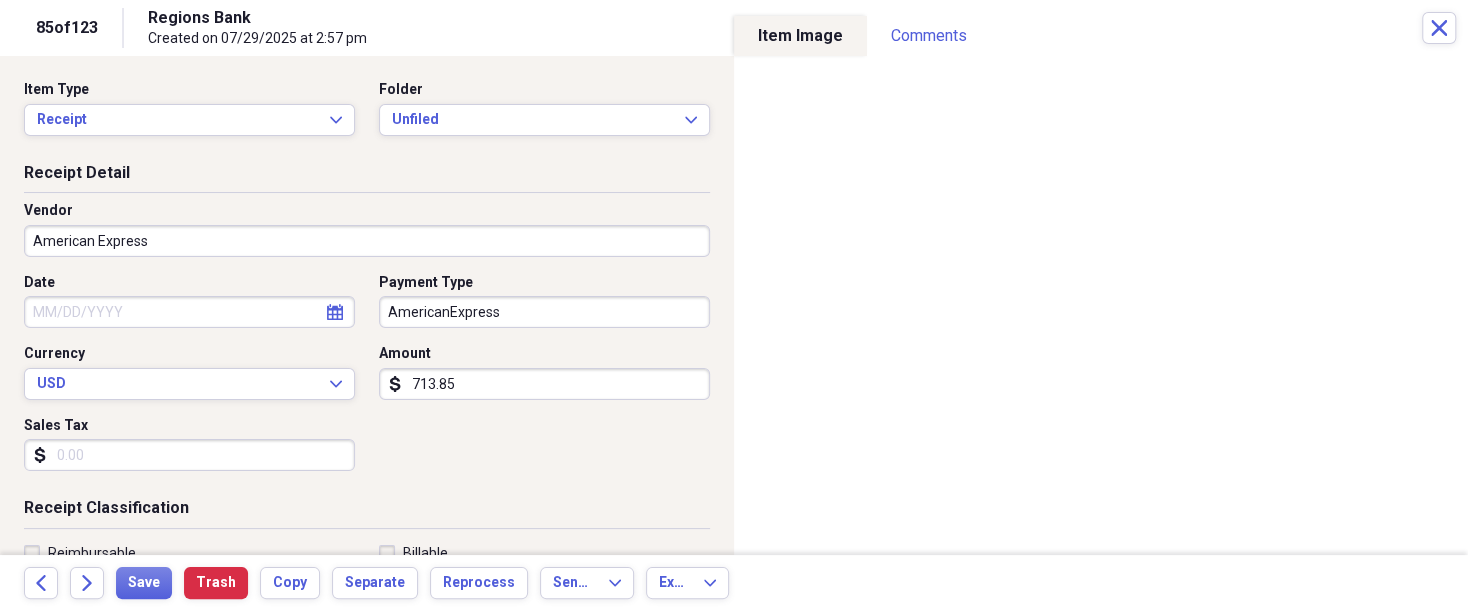 type on "Credit Card" 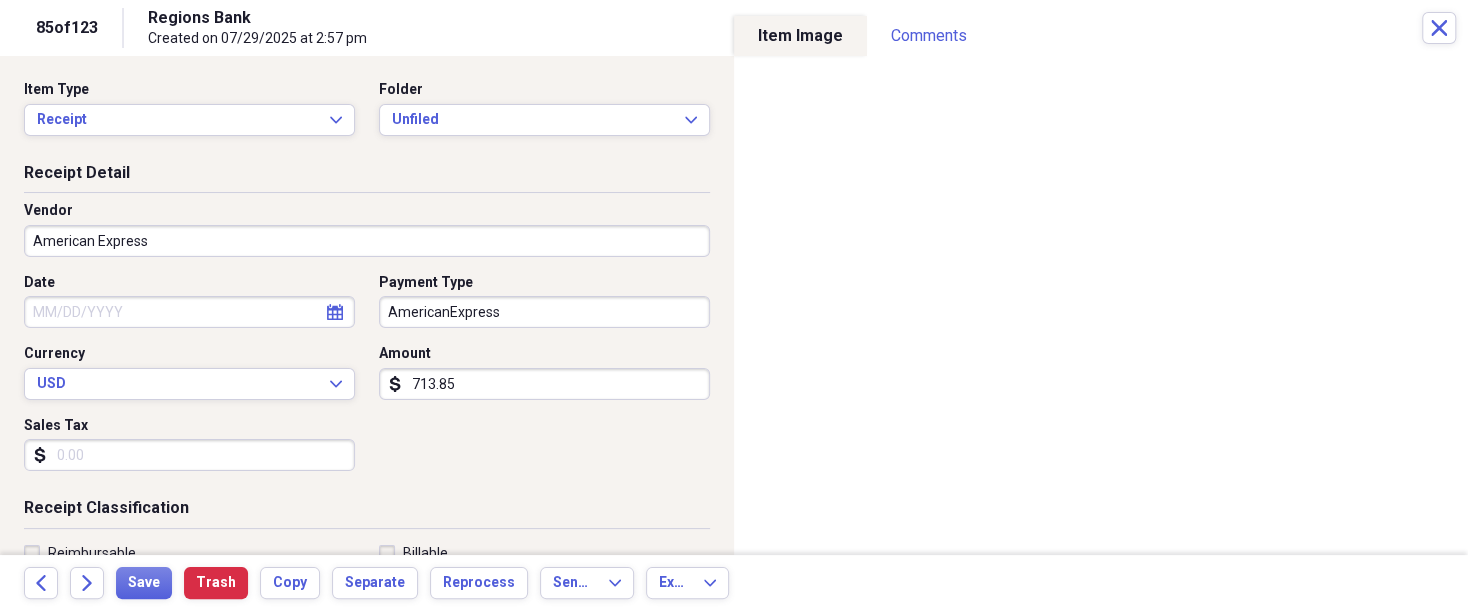 select on "7" 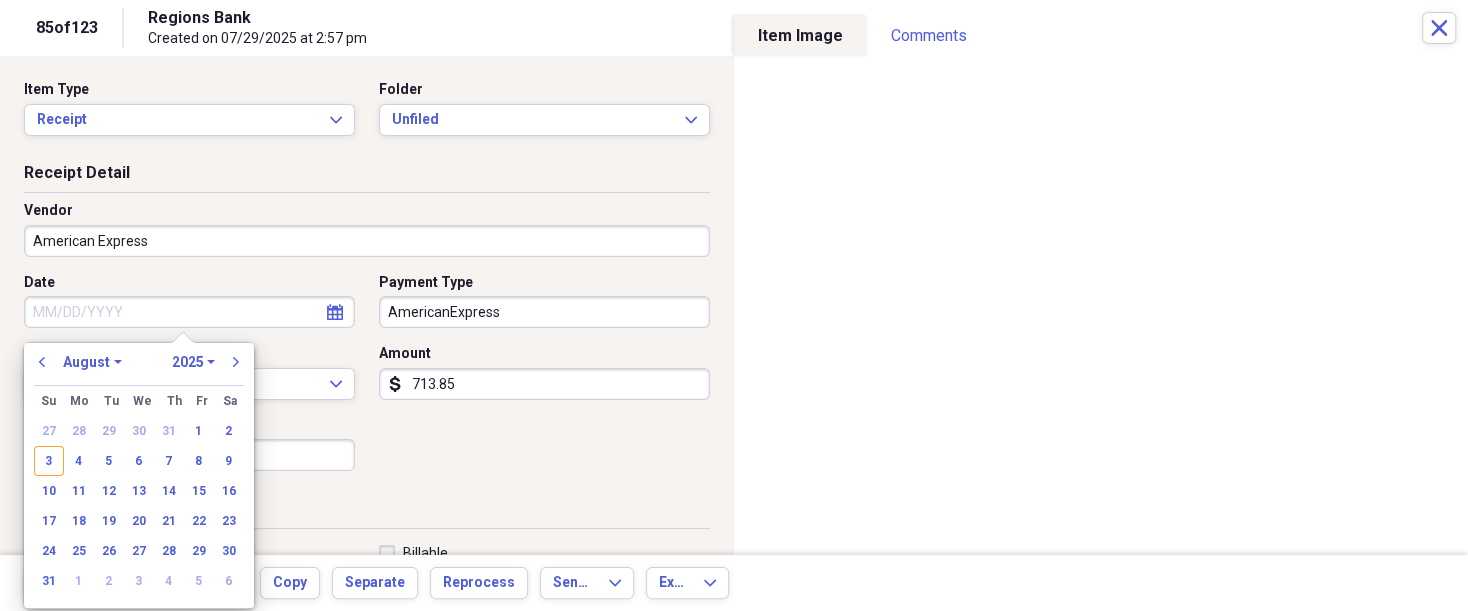 click on "Date" at bounding box center (189, 312) 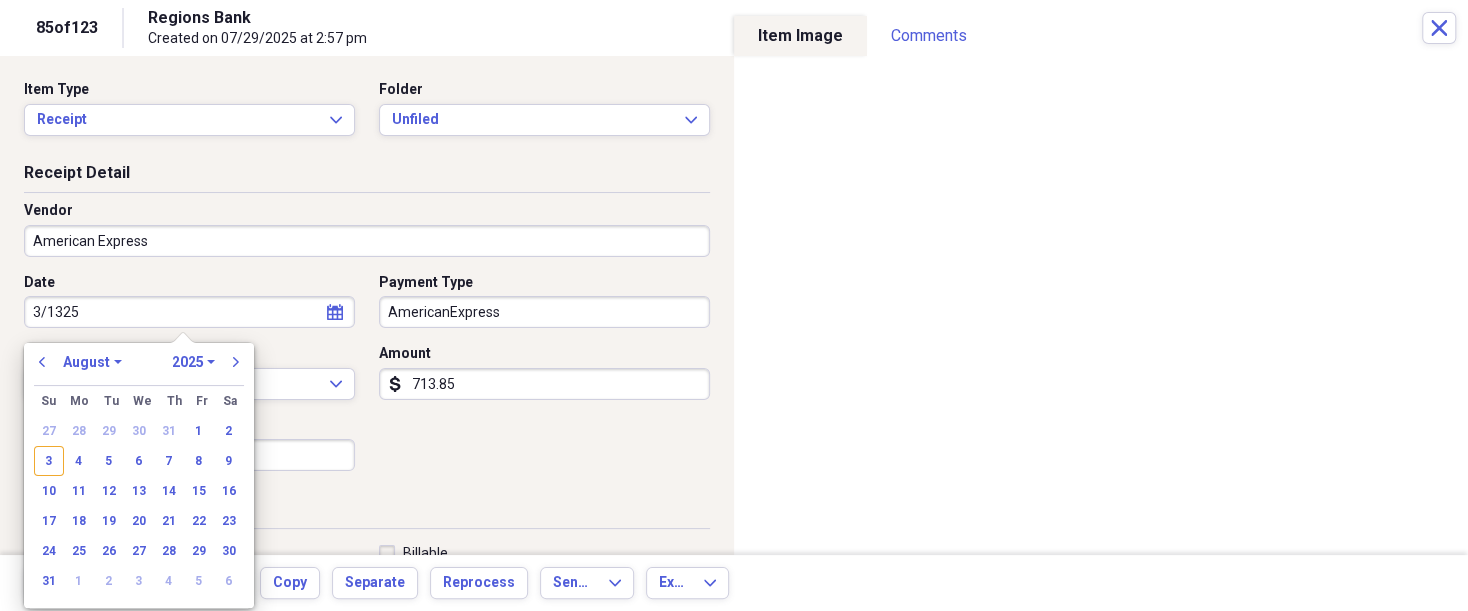 click on "3/1325" at bounding box center (189, 312) 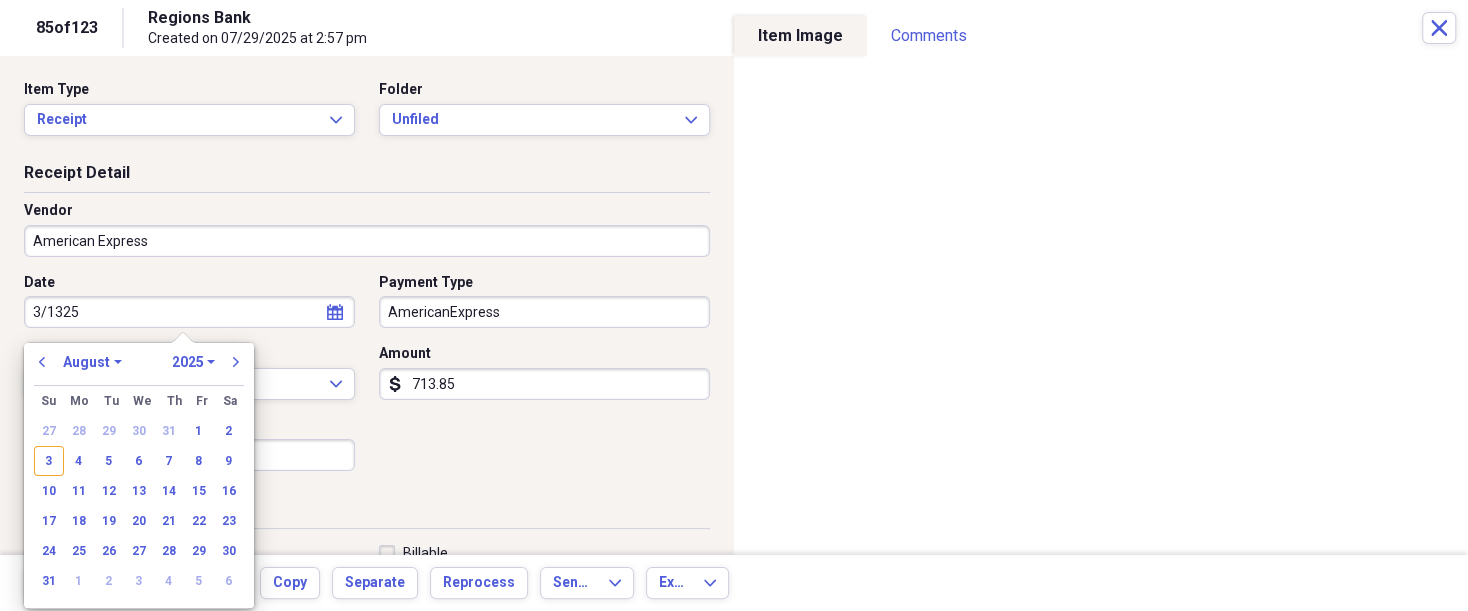type on "3/13/25" 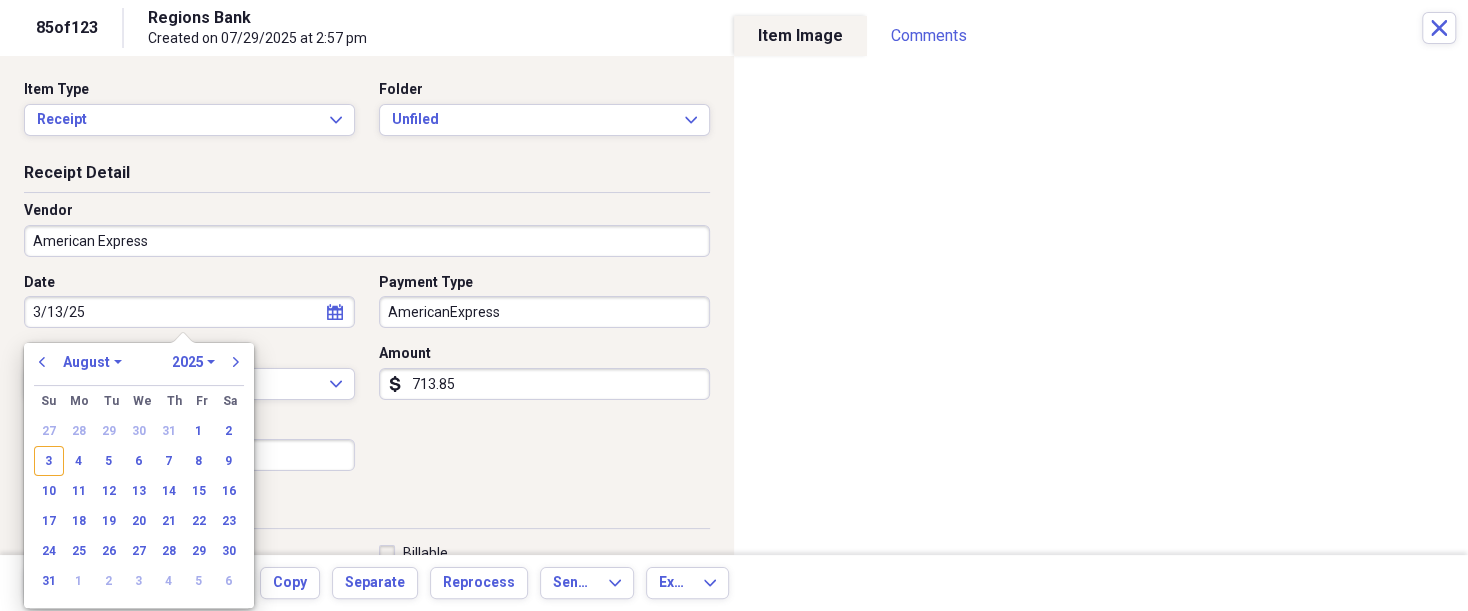 select on "2" 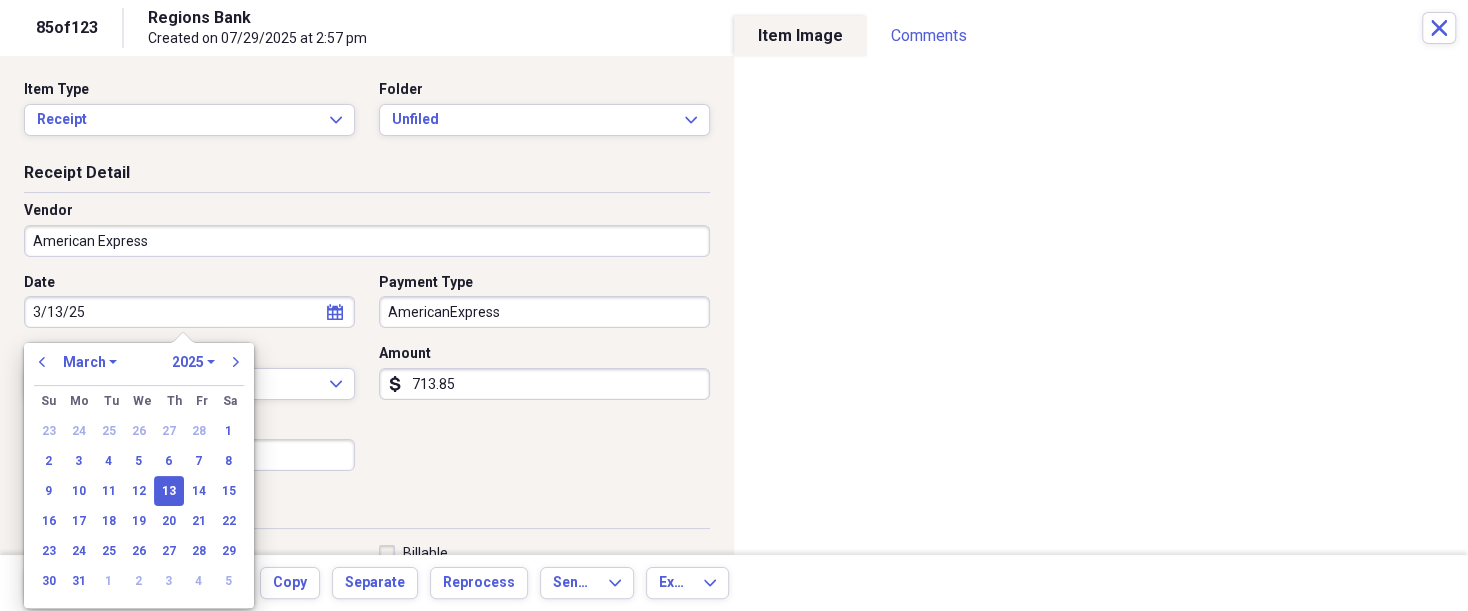 type on "03/13/2025" 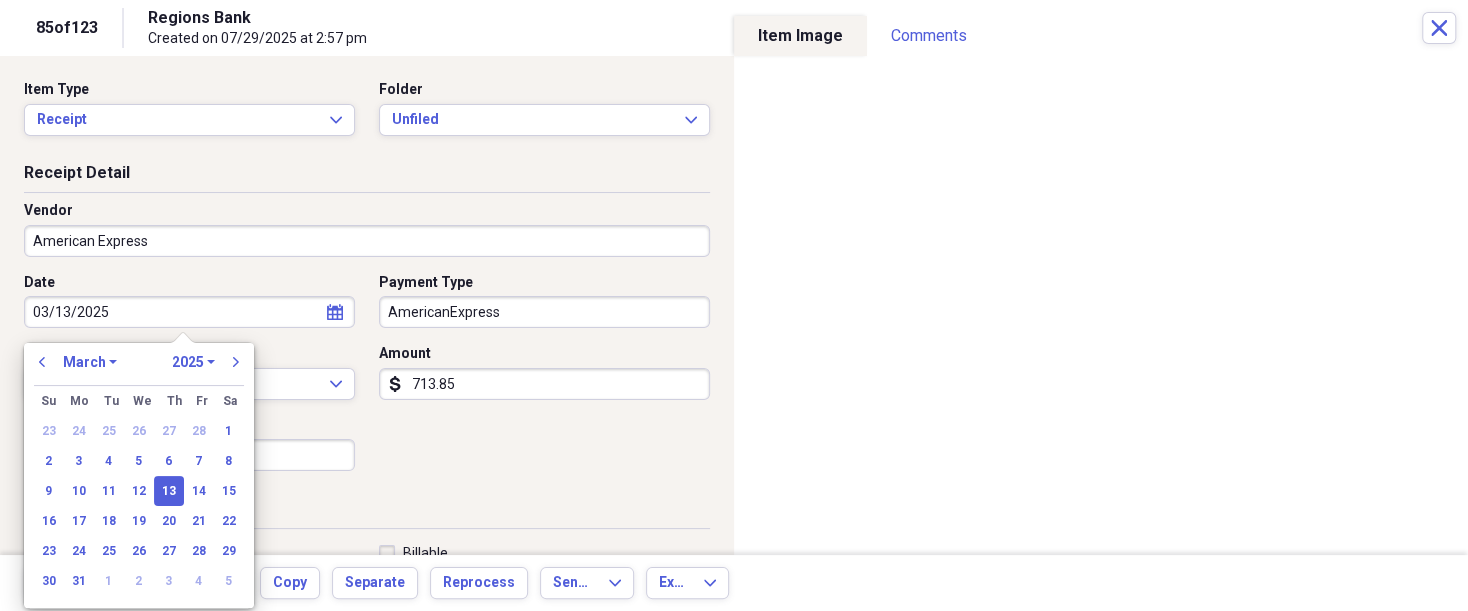 click on "13" at bounding box center [169, 491] 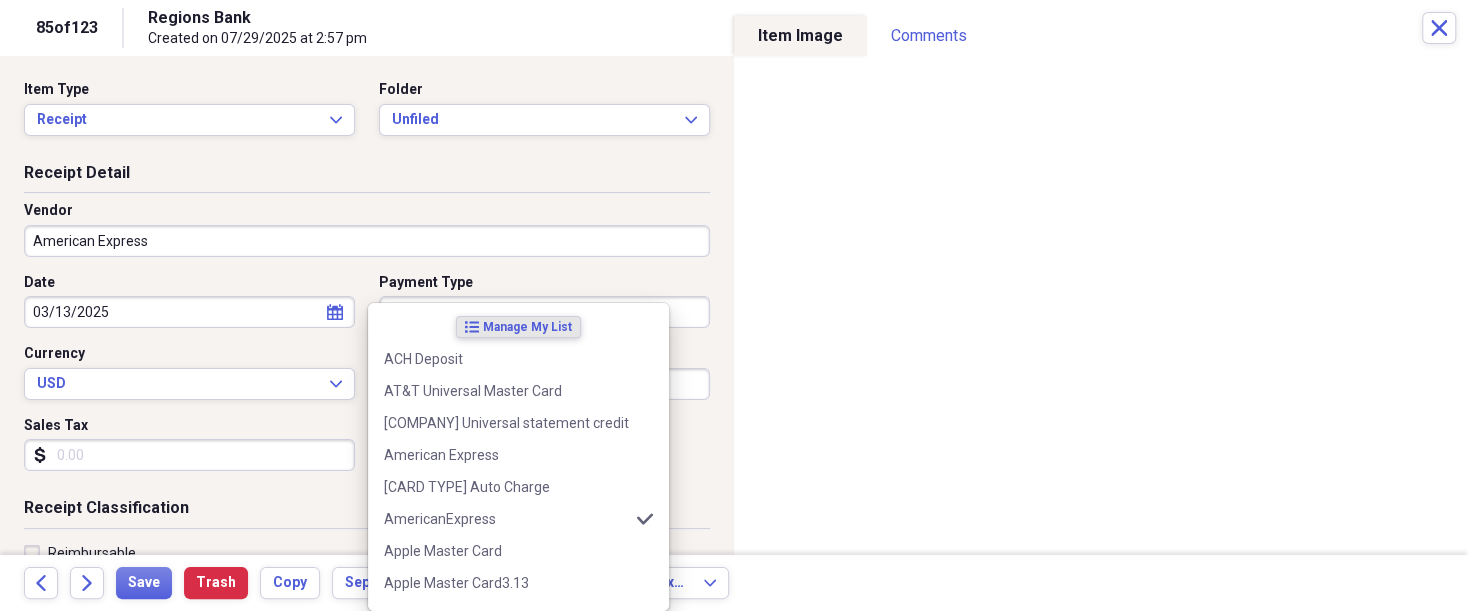 drag, startPoint x: 502, startPoint y: 315, endPoint x: 453, endPoint y: 311, distance: 49.162994 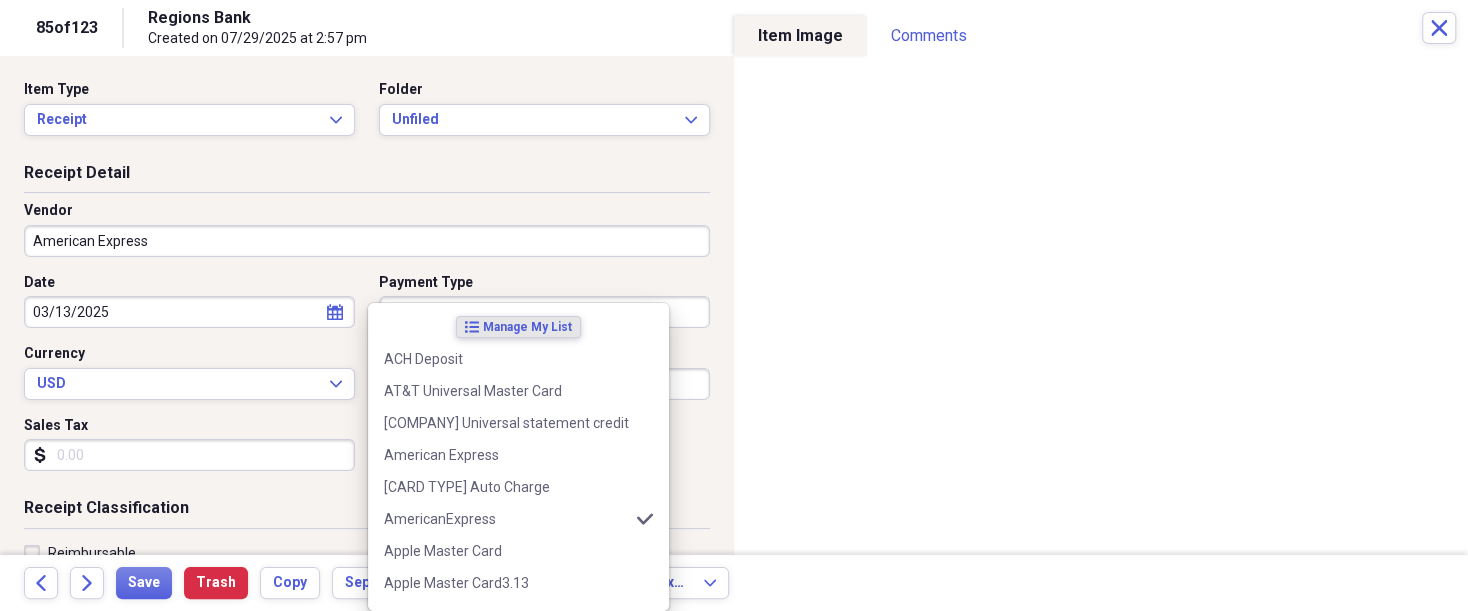click on "Organize My Files 38 Collapse Unfiled Needs Review 38 Unfiled All Files Unfiled Unfiled Unfiled Saved Reports Collapse My Cabinet THERESA's Cabinet Add Folder Expand Folder 2018 Taxes Add Folder Expand Folder 2019 Taxes Add Folder Expand Folder 2020 Taxes Add Folder Expand Folder 2021 Taxes Add Folder Expand Folder 2022 Taxes Add Folder Expand Folder 2023 Taxes Add Folder Expand Folder 2024 Taxes Add Folder Expand Folder 2025 Taxes Add Folder Expand Folder Attorney Case Expenses Add Folder Folder [COUNTRY] Add Folder Expand Folder Documents Add Folder Expand Folder Files from Cloud Add Folder Folder Insurance Policies Add Folder Folder Sale of LaPlace Property Add Folder Folder Terry's Social Security Information Add Folder Folder Theresa's Social Security Information Add Folder Folder unviewed receipts Add Folder Folder Wellcare Prescription Drug Application Add Folder Collapse Trash Trash Folder 11/25/19-12/24/20 Statement Folder 12/17/19-1/16/20 Statement Folder 12/25/19-1/24/20 Statement Folder Folder Folder" at bounding box center (734, 305) 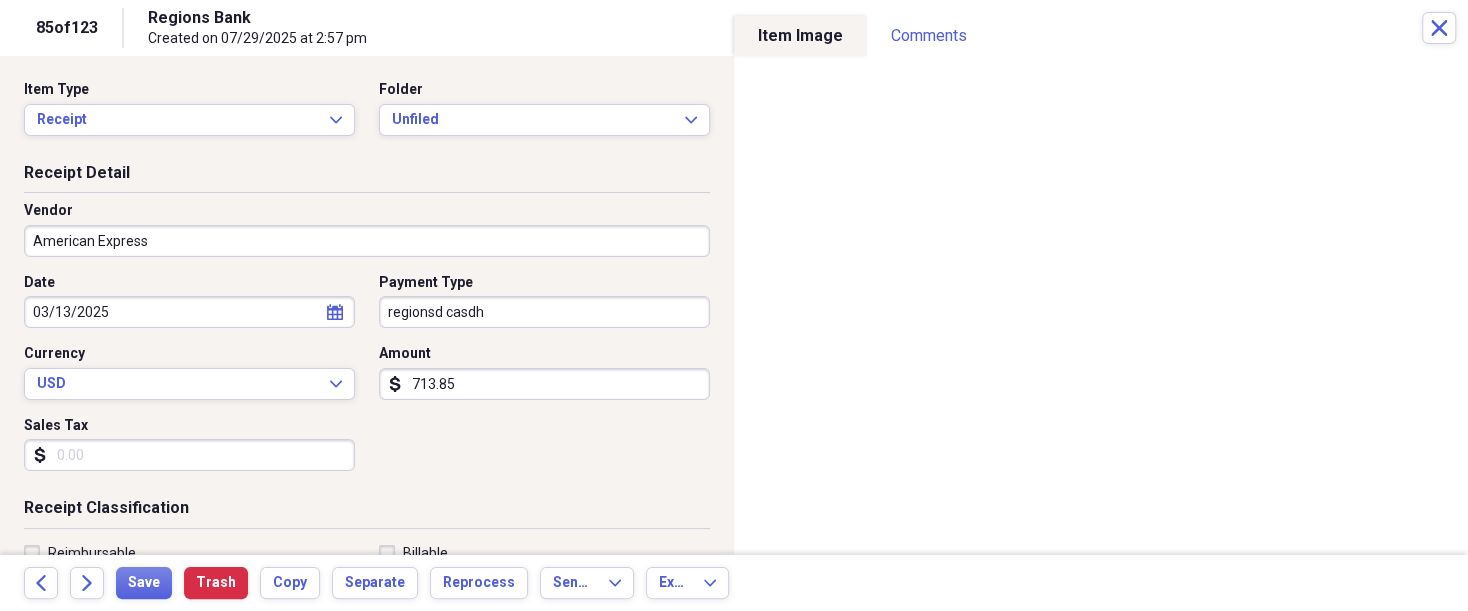 click on "regionsd casdh" at bounding box center [544, 312] 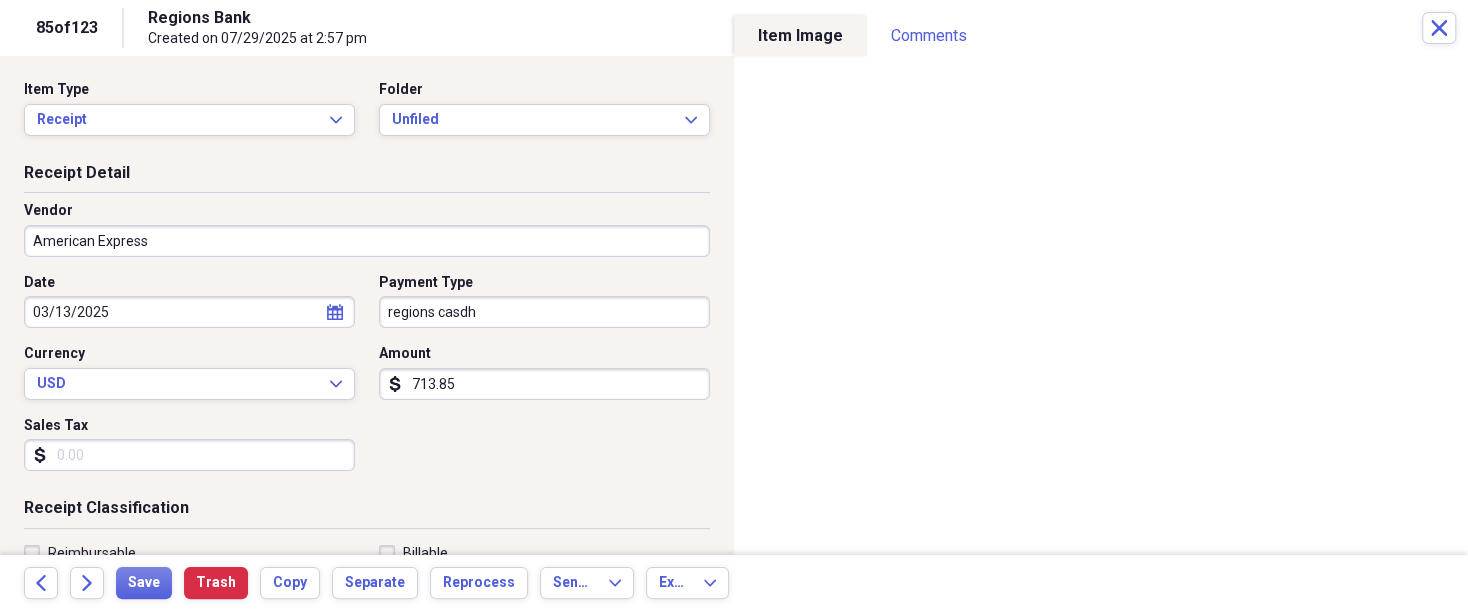 click on "regions casdh" at bounding box center [544, 312] 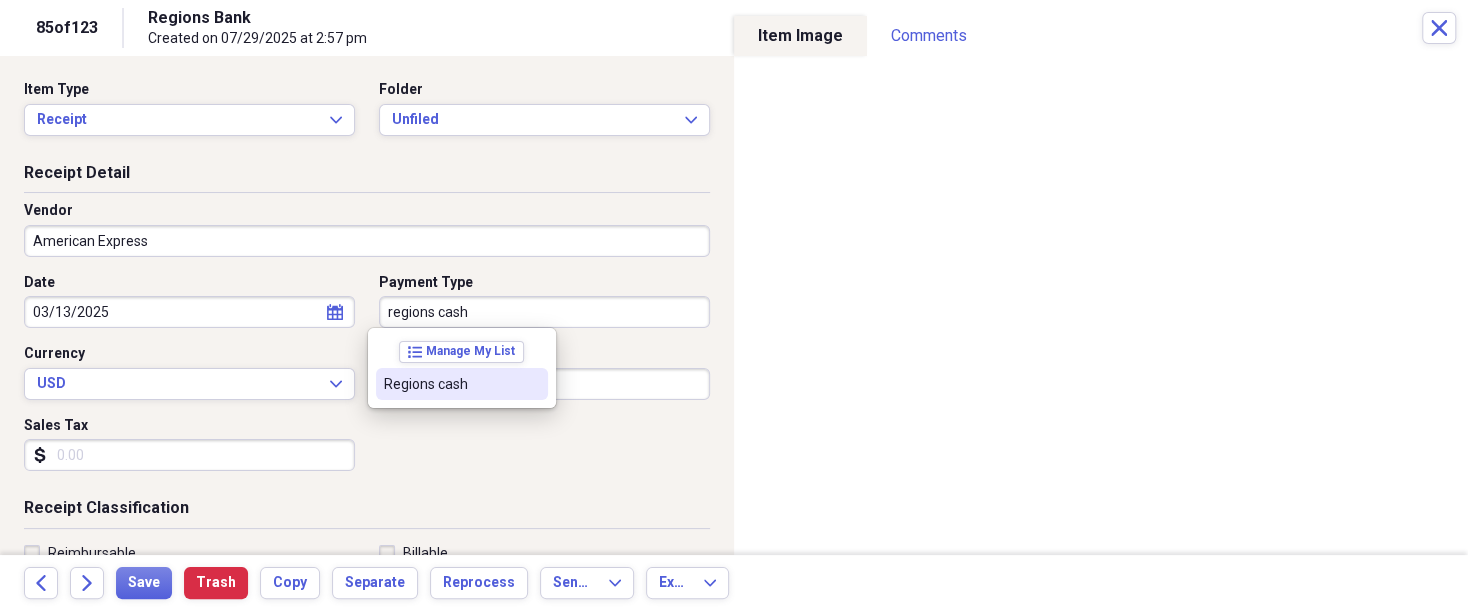 click on "Regions cash" at bounding box center (450, 384) 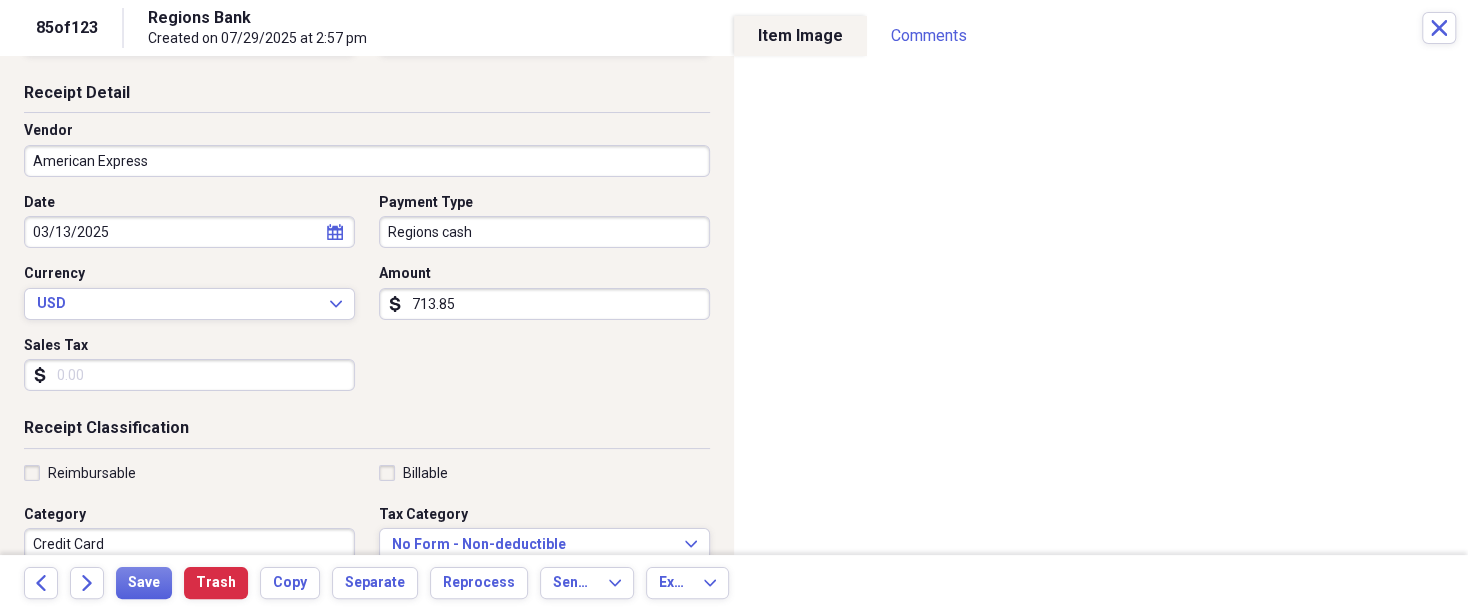 scroll, scrollTop: 100, scrollLeft: 0, axis: vertical 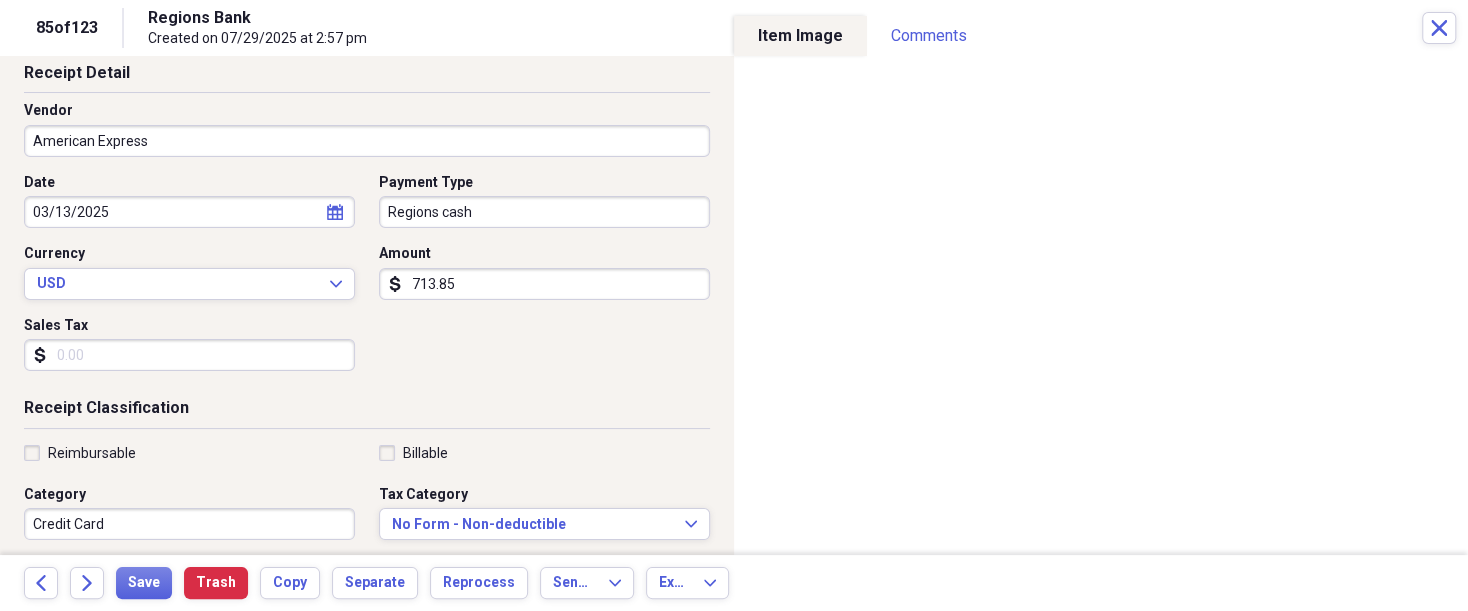 click on "Reimbursable" at bounding box center (92, 453) 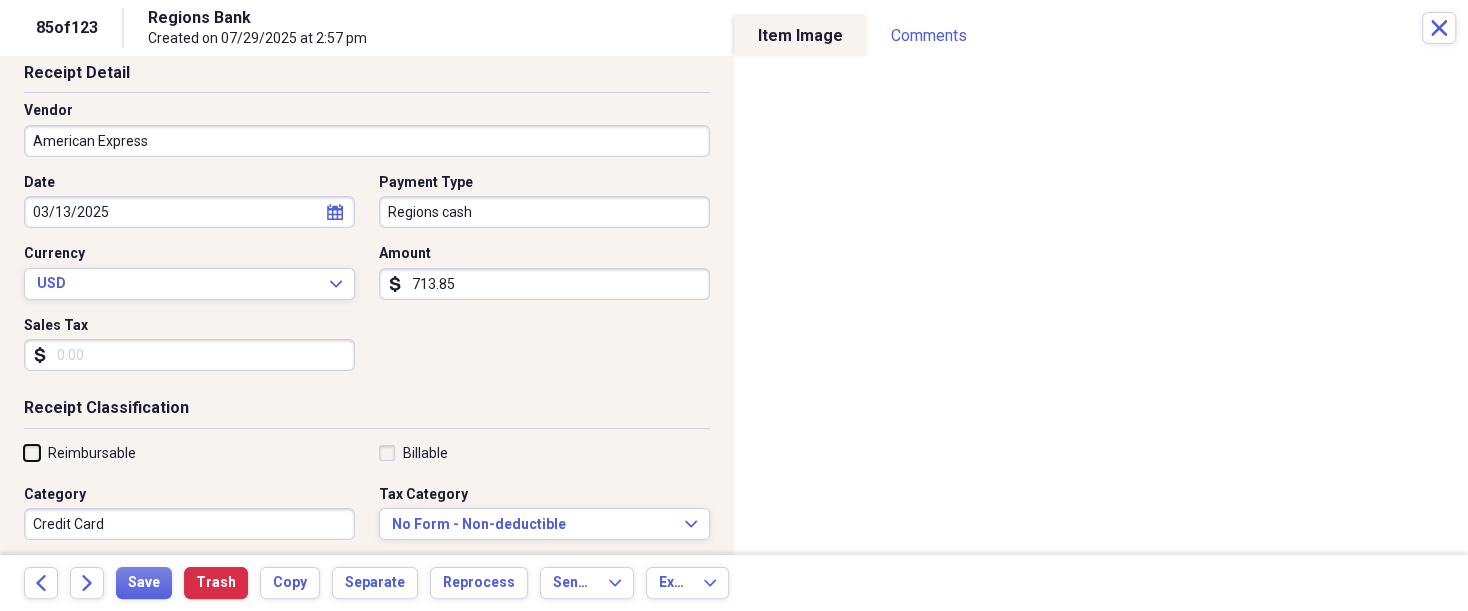 click on "Reimbursable" at bounding box center [24, 452] 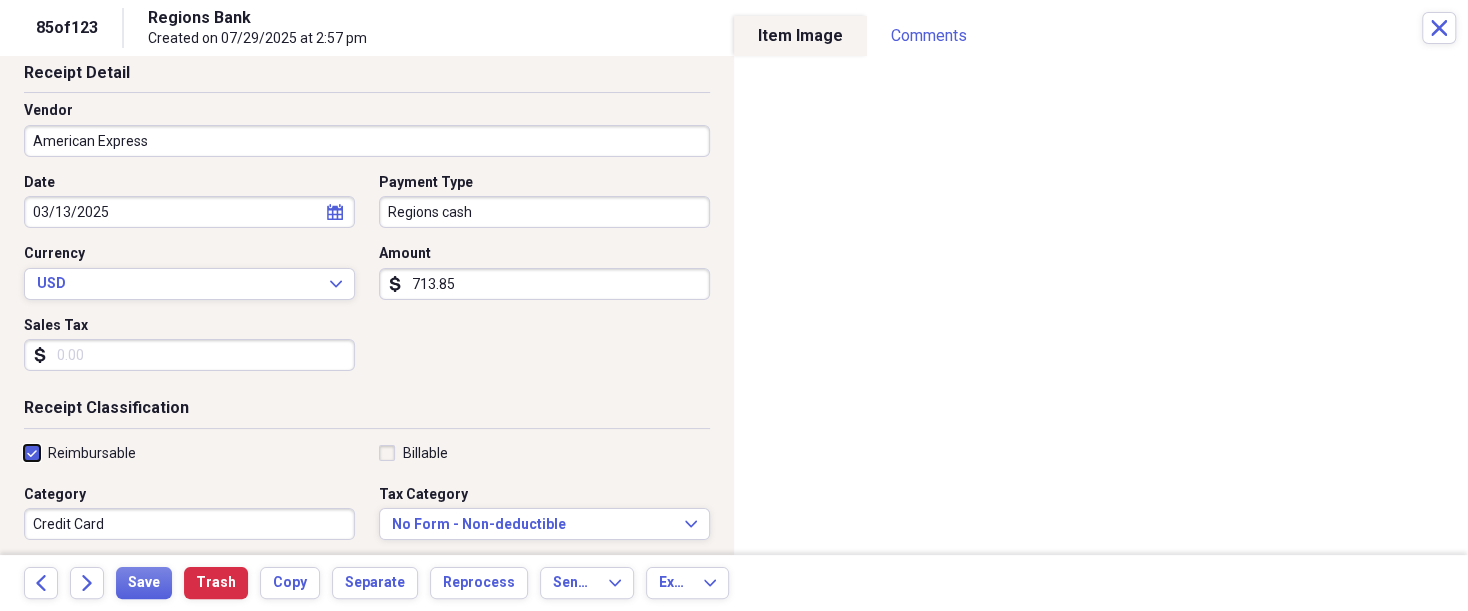 checkbox on "true" 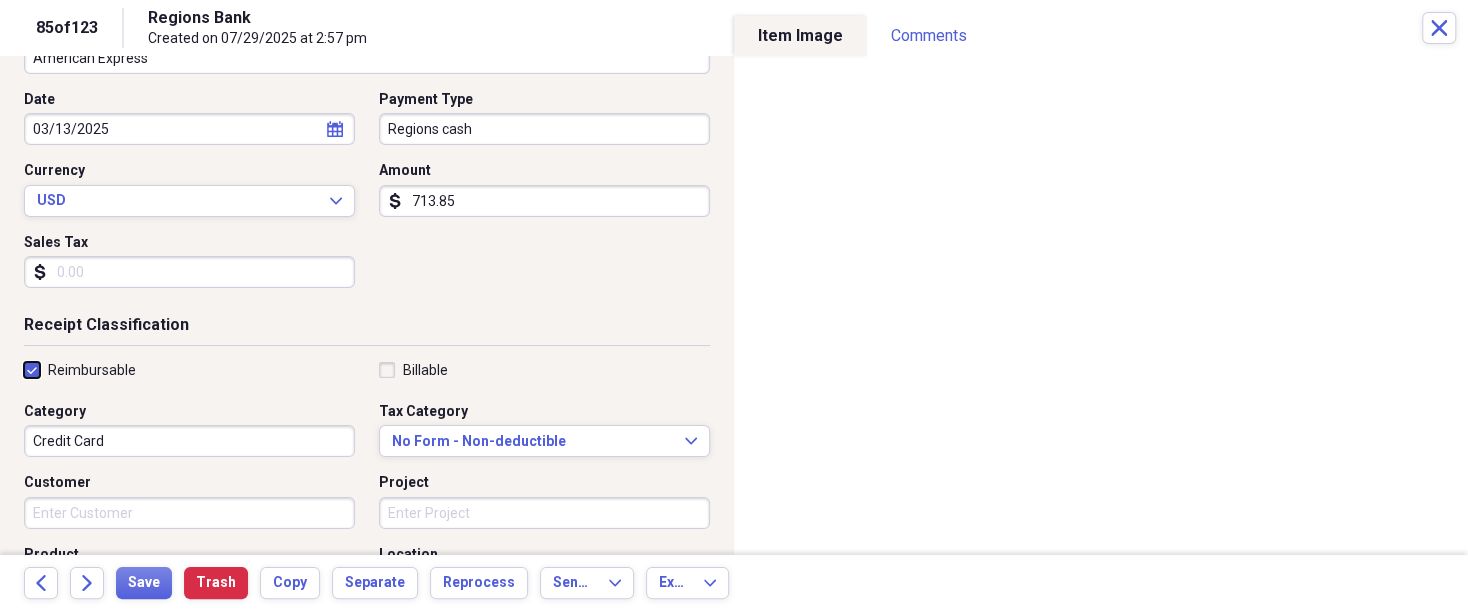 scroll, scrollTop: 200, scrollLeft: 0, axis: vertical 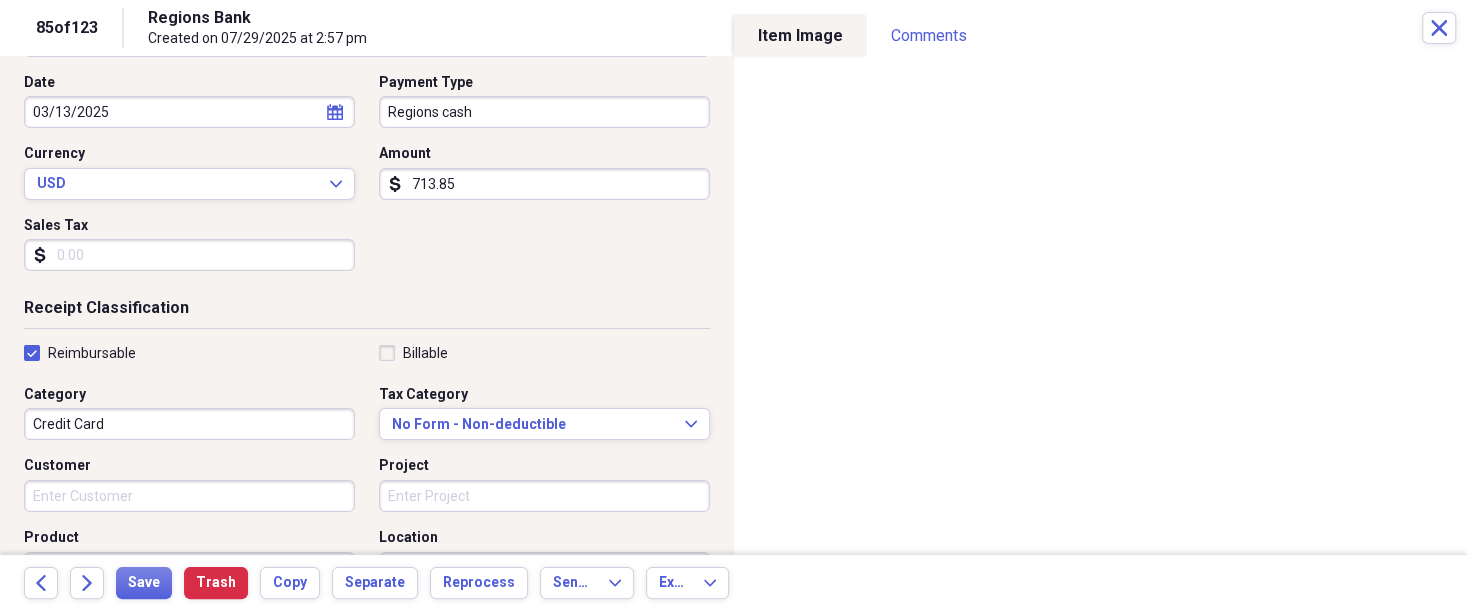 click on "Project" at bounding box center (544, 496) 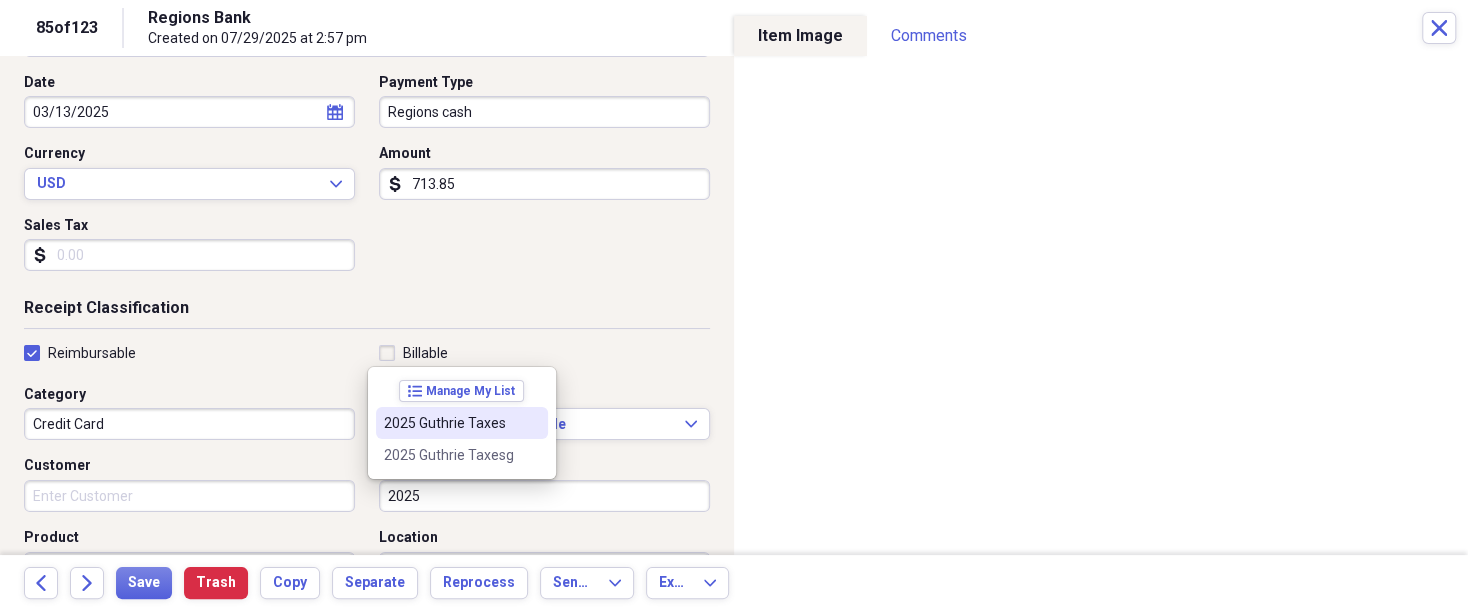 click on "2025 Guthrie Taxes" at bounding box center [462, 423] 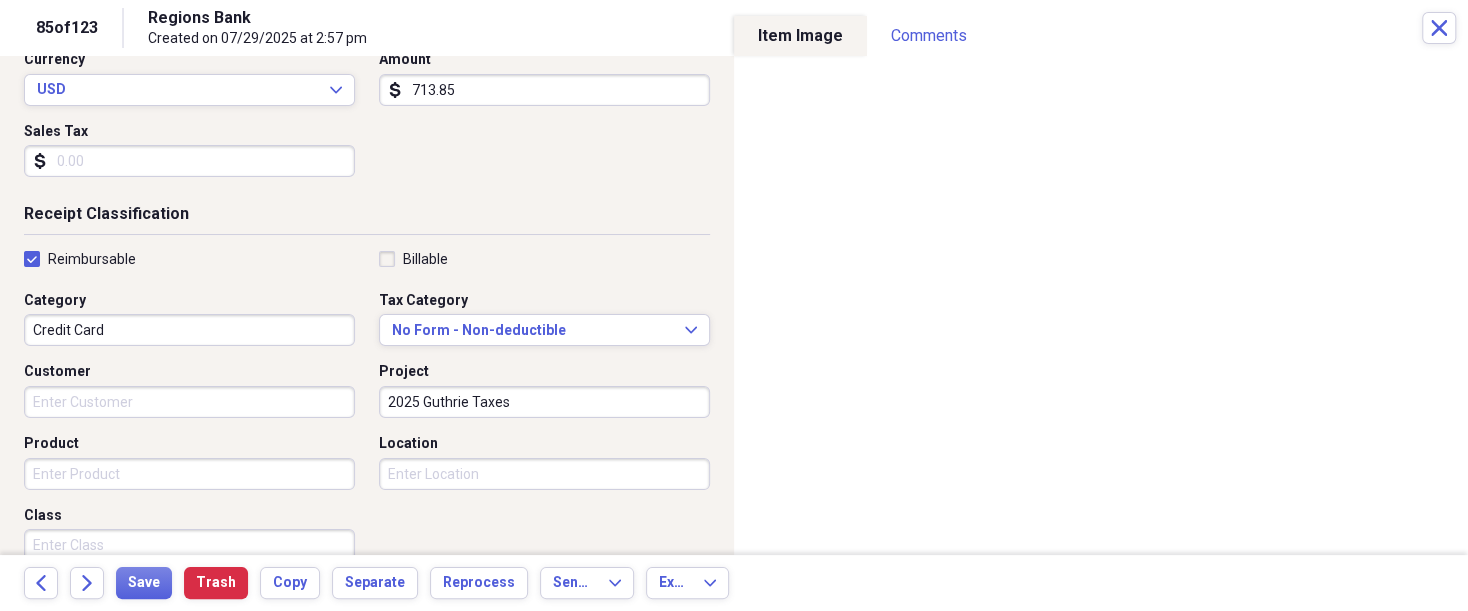scroll, scrollTop: 300, scrollLeft: 0, axis: vertical 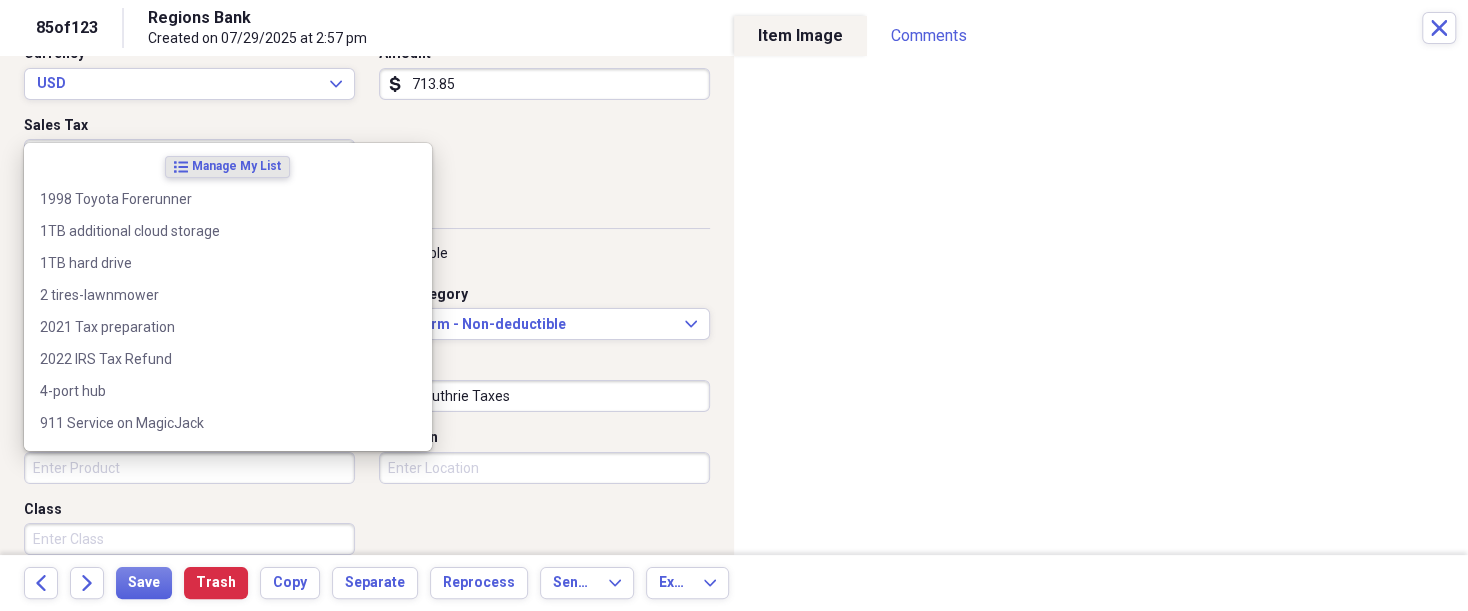 click on "Product" at bounding box center (189, 468) 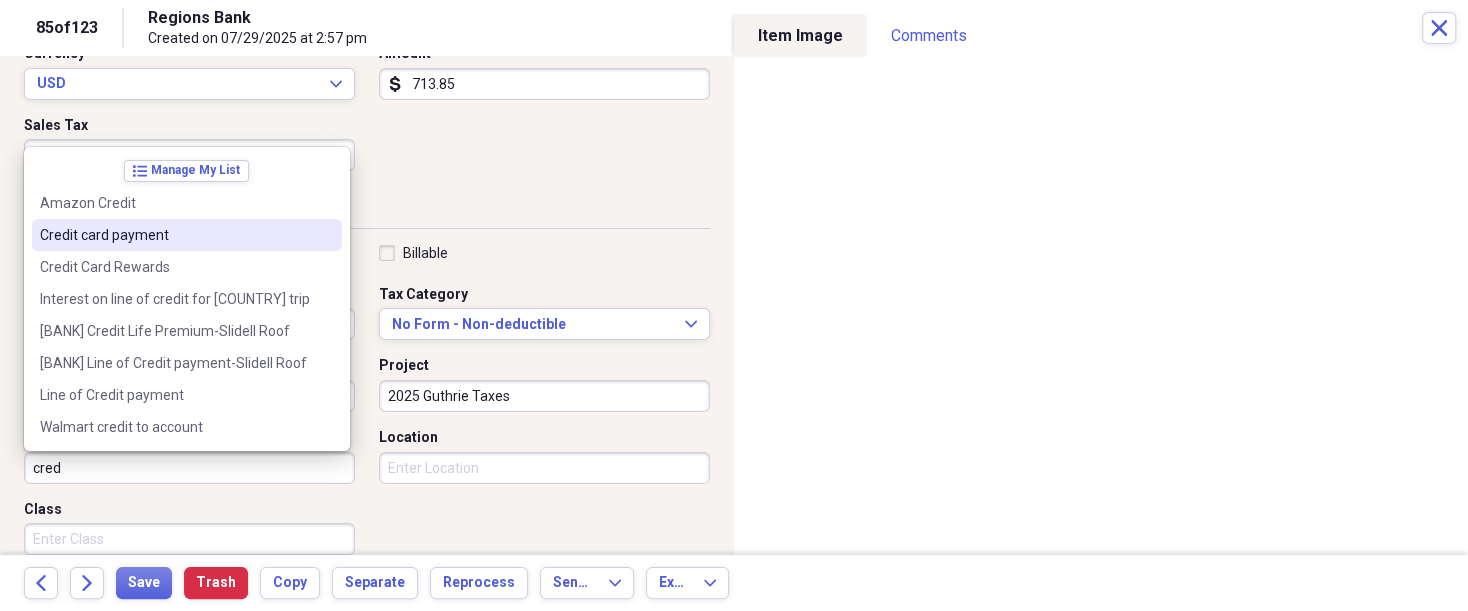 click on "Credit card payment" at bounding box center (175, 235) 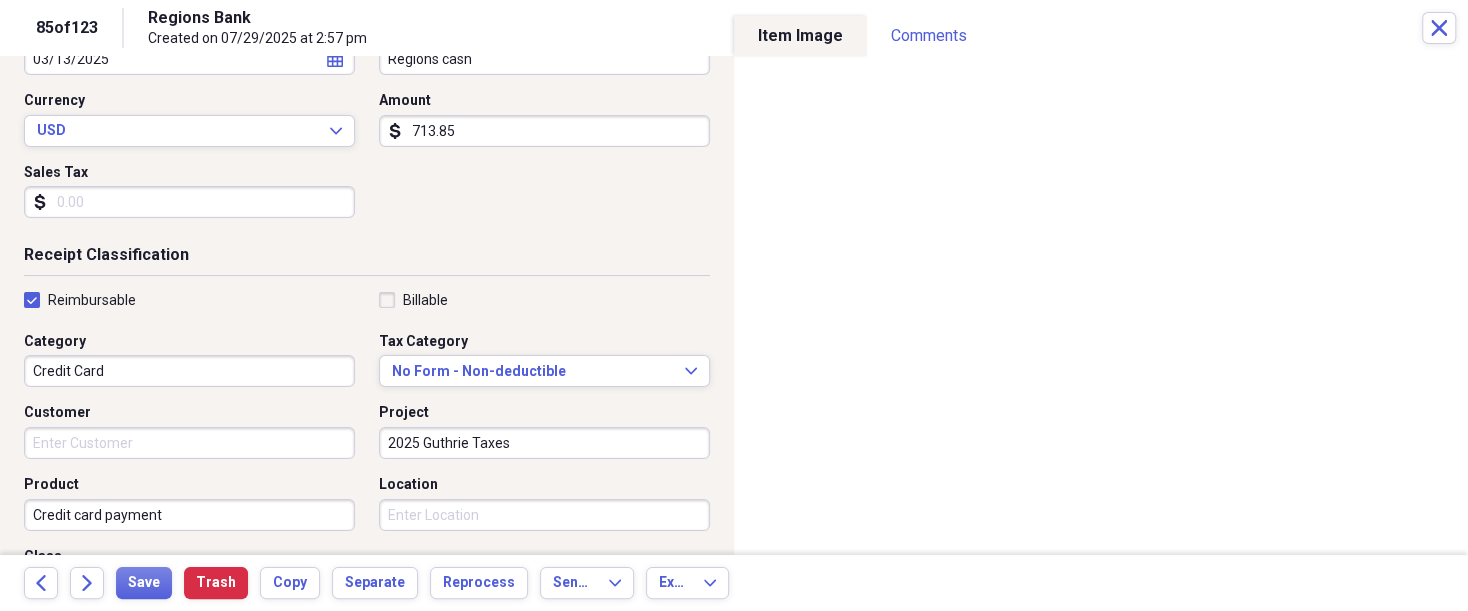 scroll, scrollTop: 350, scrollLeft: 0, axis: vertical 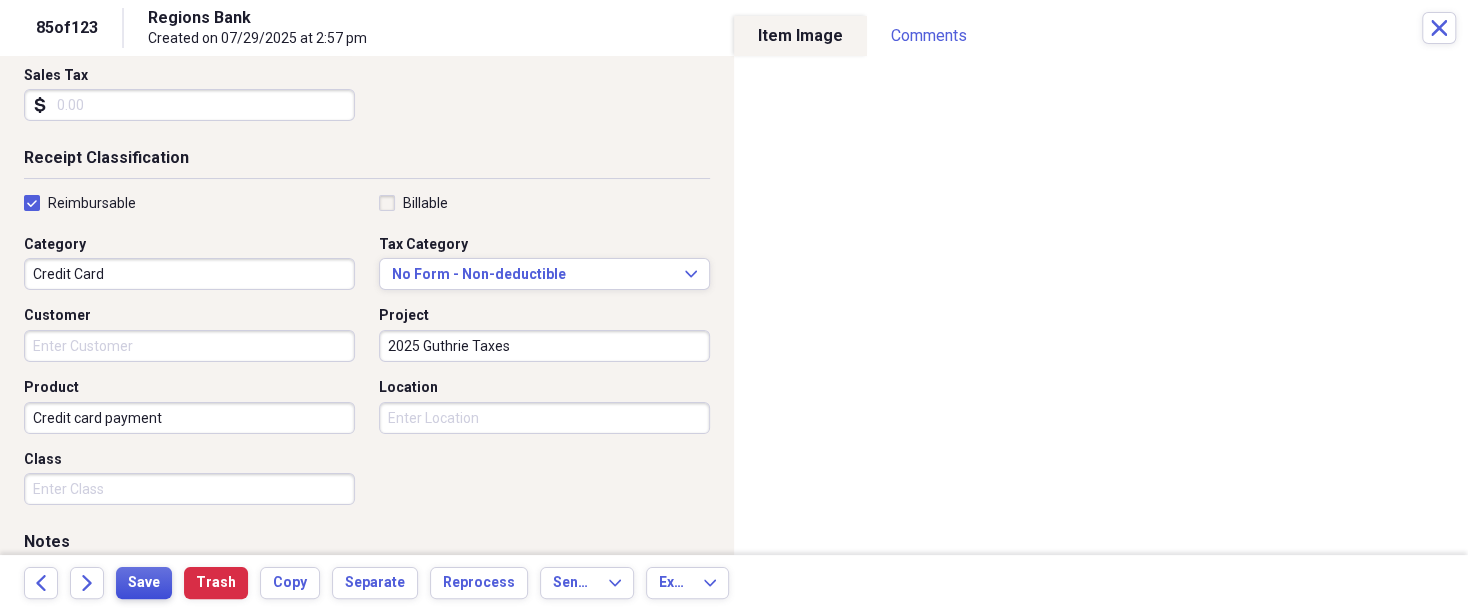 click on "Save" at bounding box center [144, 583] 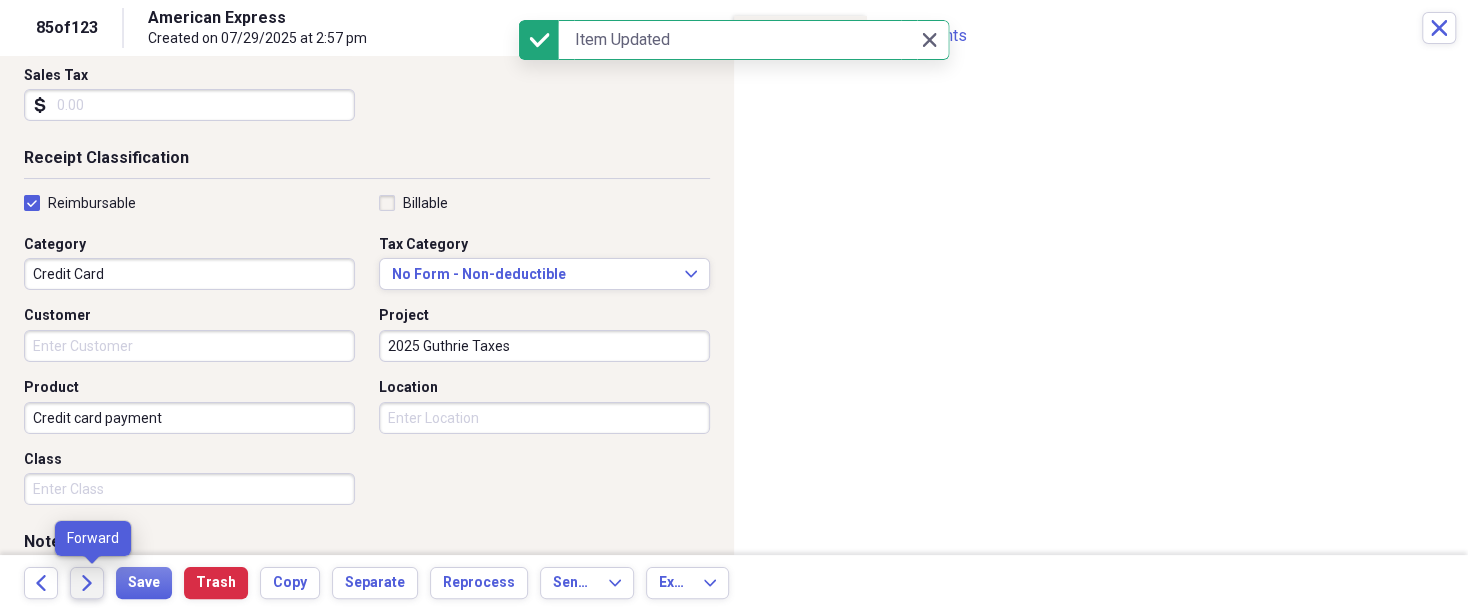 click 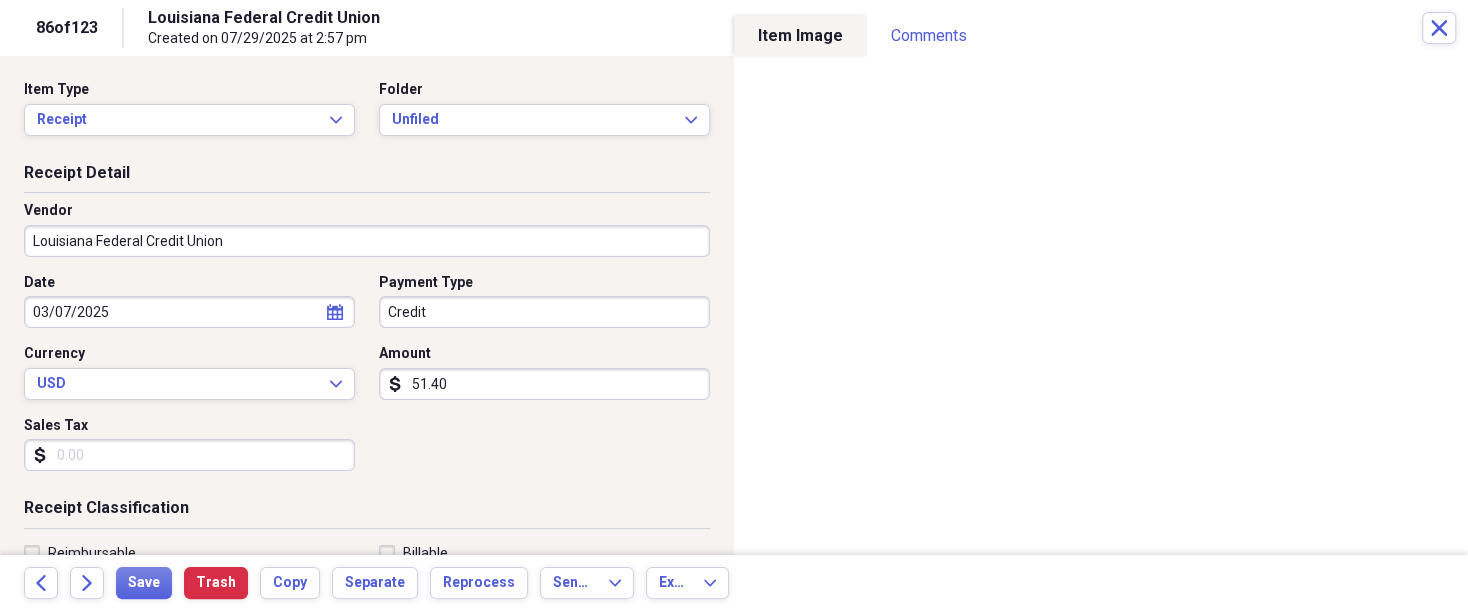 click on "Louisiana Federal Credit Union" at bounding box center [367, 241] 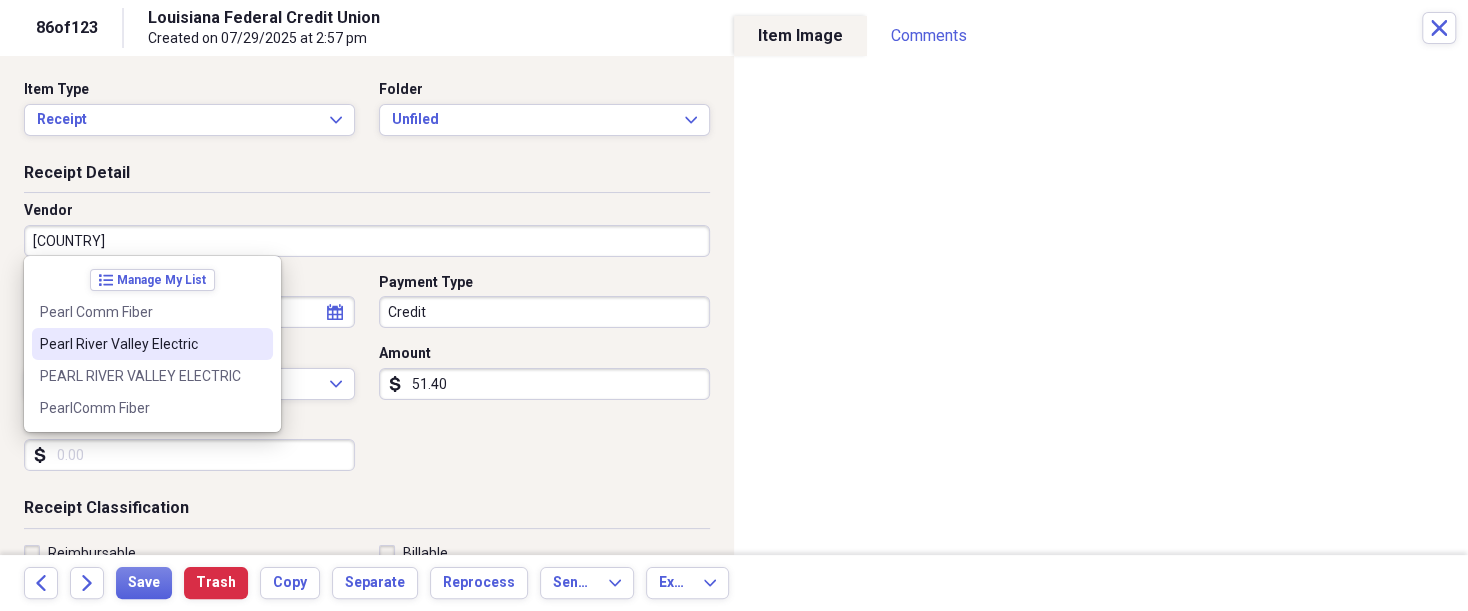 click on "Pearl River Valley Electric" at bounding box center (140, 344) 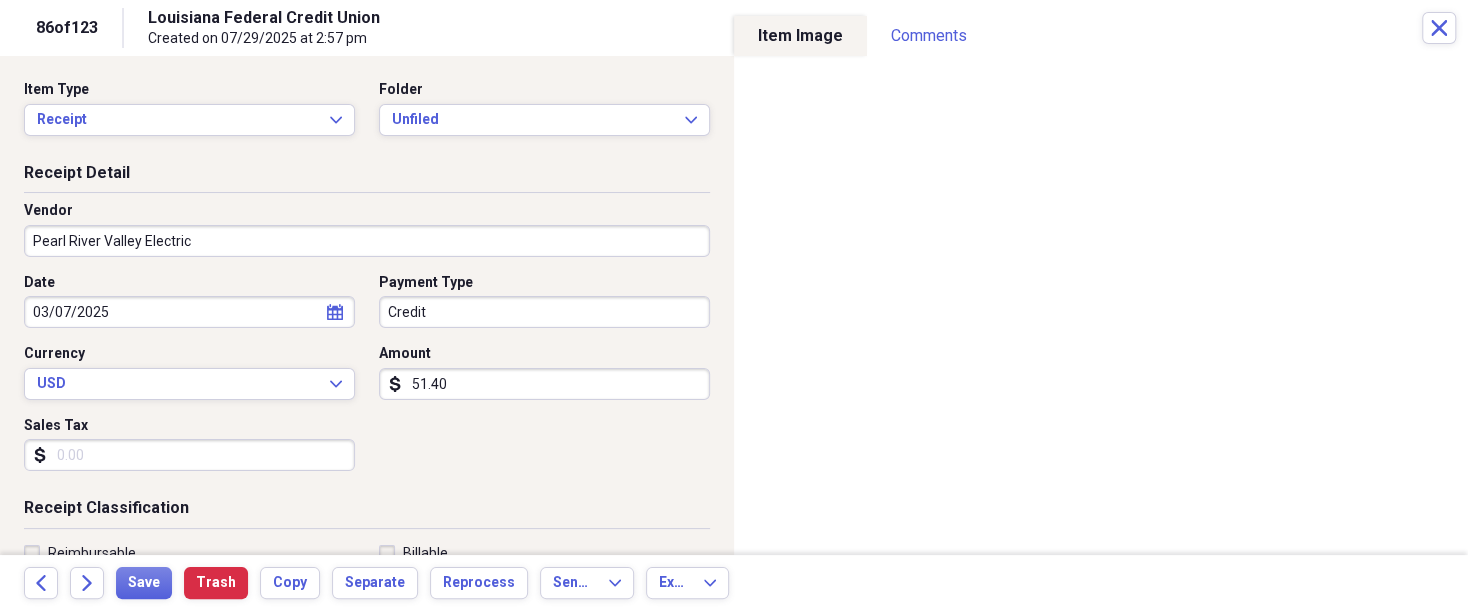 type on "Utilities-House" 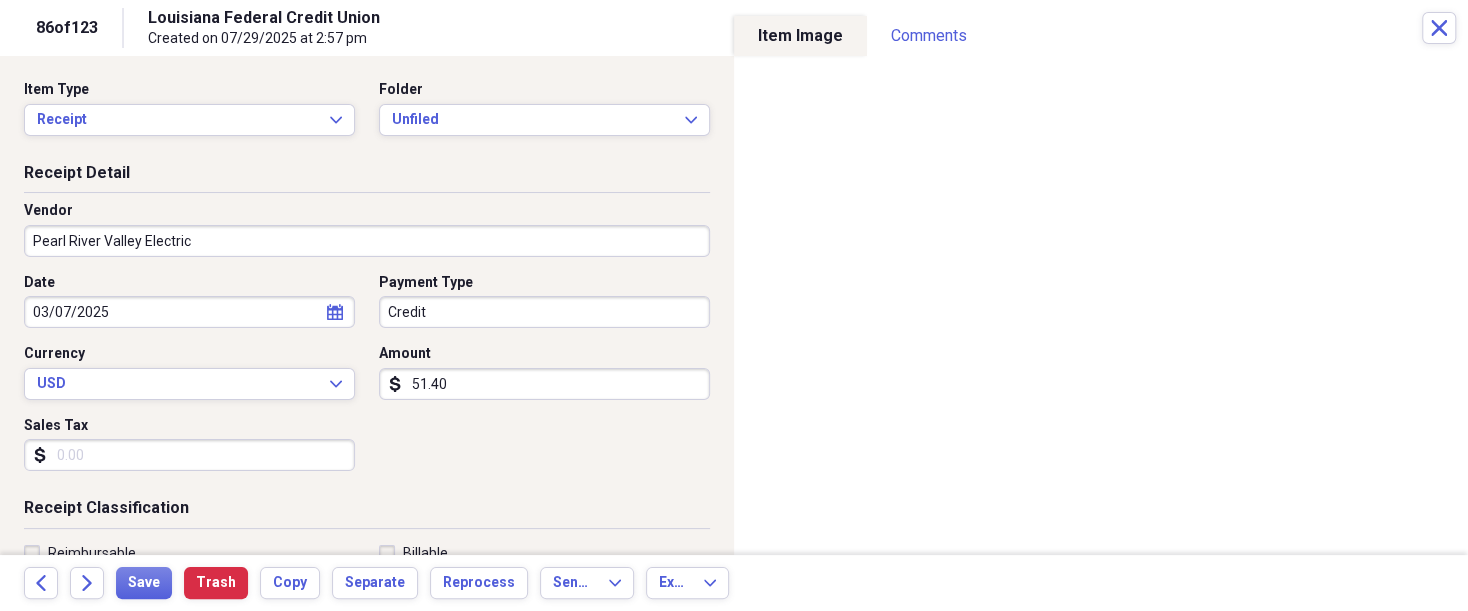 click on "Organize My Files 37 Collapse Unfiled Needs Review 37 Unfiled All Files Unfiled Unfiled Unfiled Saved Reports Collapse My Cabinet THERESA's Cabinet Add Folder Expand Folder 2018 Taxes Add Folder Expand Folder 2019 Taxes Add Folder Expand Folder 2020 Taxes Add Folder Expand Folder 2021 Taxes Add Folder Expand Folder 2022 Taxes Add Folder Expand Folder 2023 Taxes Add Folder Expand Folder 2024 Taxes Add Folder Expand Folder 2025 Taxes Add Folder Expand Folder Attorney Case Expenses Add Folder Folder Belize Add Folder Expand Folder Documents Add Folder Expand Folder Files from Cloud Add Folder Folder Insurance Policies Add Folder Folder Sale of LaPlace Property Add Folder Folder Terry's Social Security Information Add Folder Folder Theresa's Social Security Information Add Folder Folder unviewed receipts Add Folder Folder Wellcare Prescription Drug Application Add Folder Collapse Trash Trash Folder 11/25/19-12/24/20 Statement Folder 12/17/19-1/16/20 Statement Folder 12/25/19-1/24/20 Statement Folder Folder Folder" at bounding box center [734, 305] 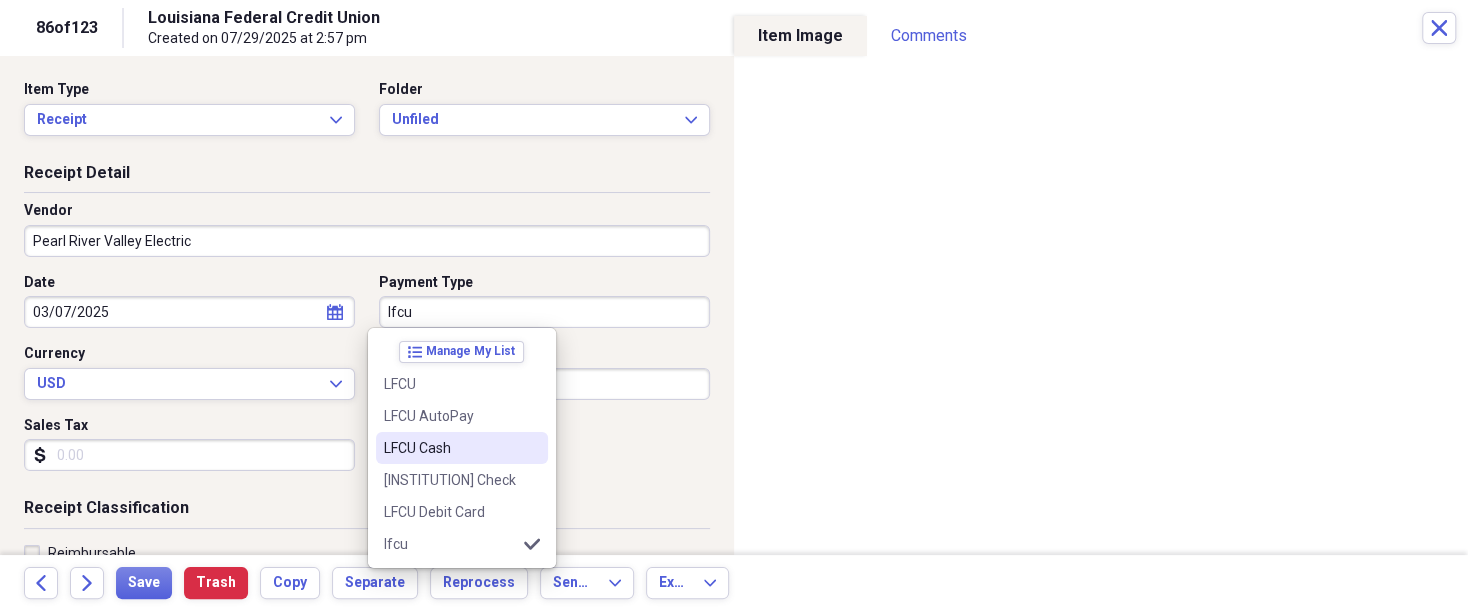 click on "LFCU Cash" at bounding box center (450, 448) 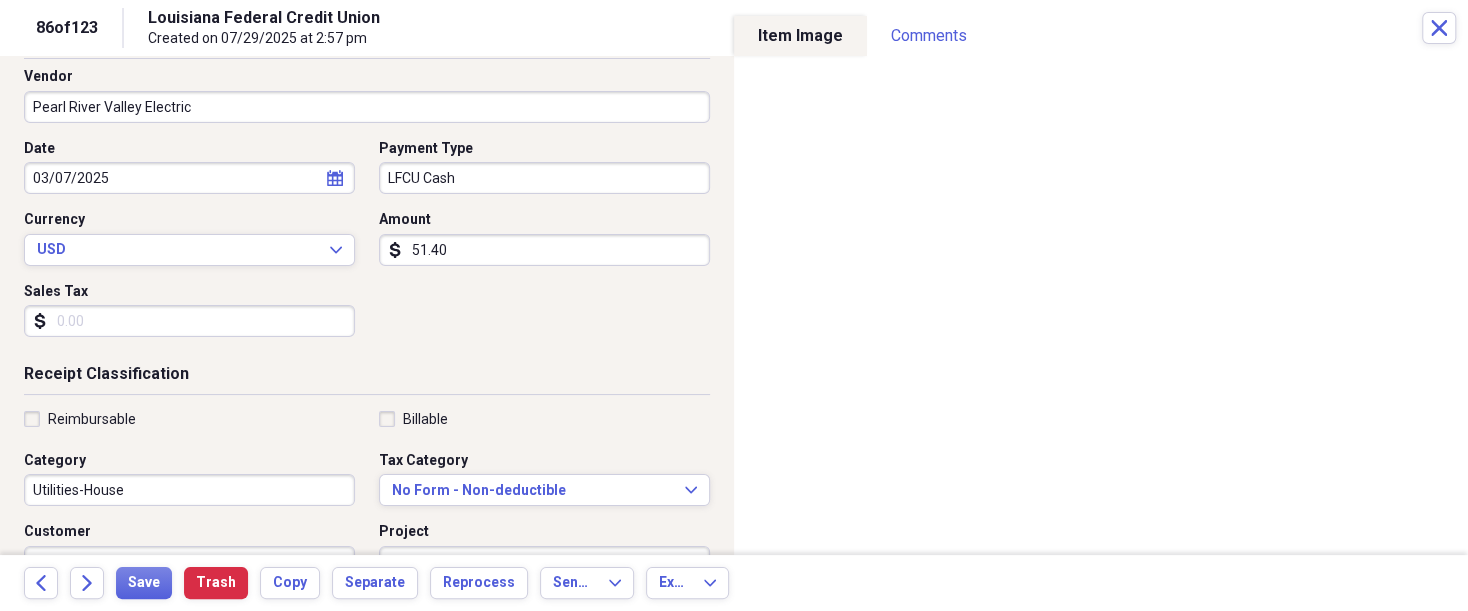 scroll, scrollTop: 150, scrollLeft: 0, axis: vertical 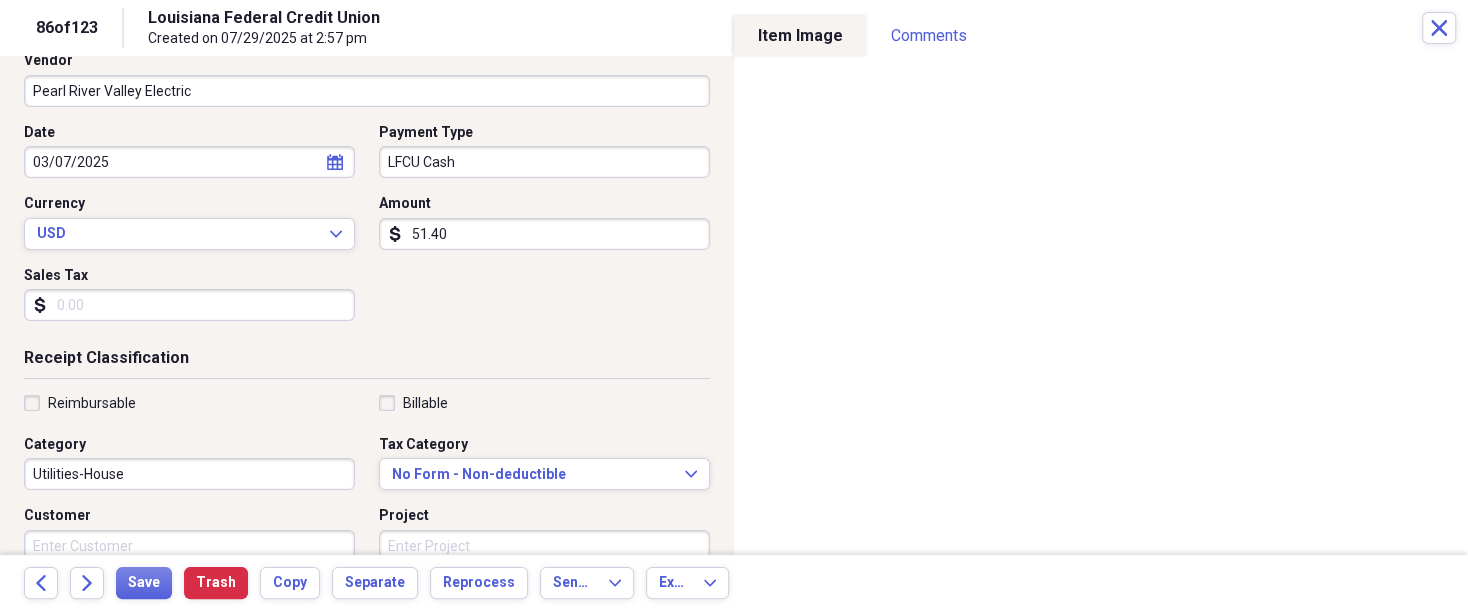 click on "Reimbursable" at bounding box center [189, 403] 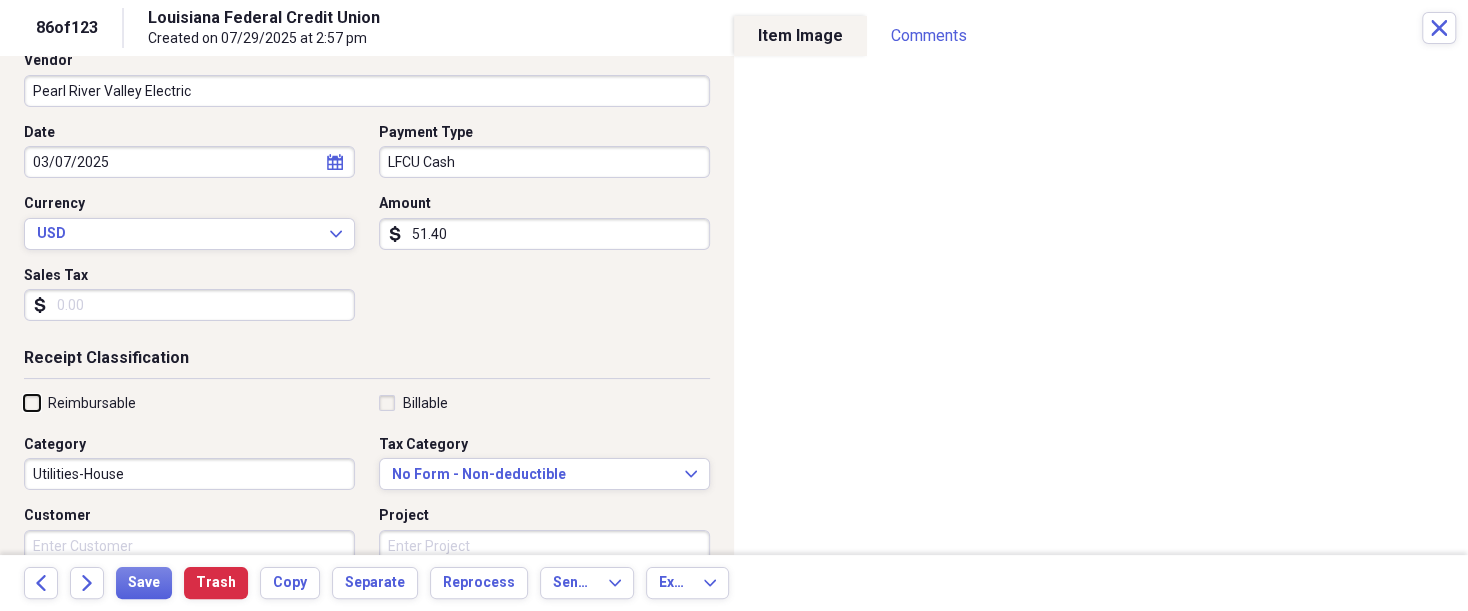 click on "Reimbursable" at bounding box center (24, 402) 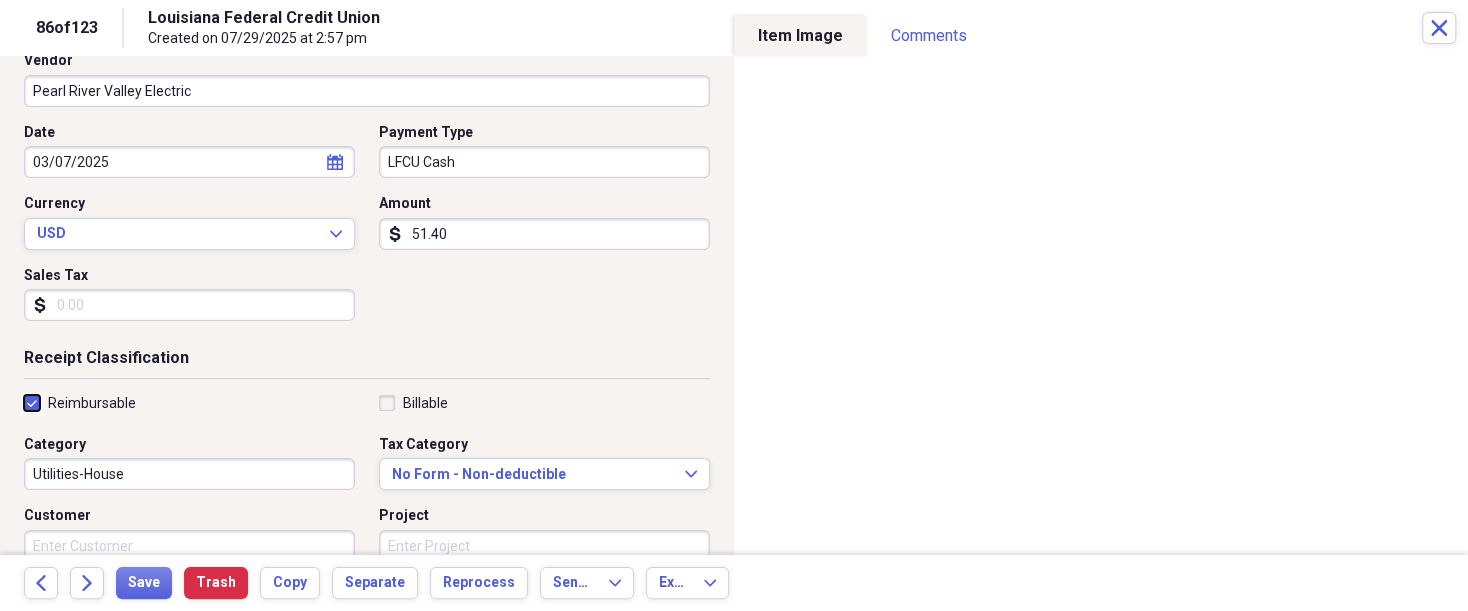checkbox on "true" 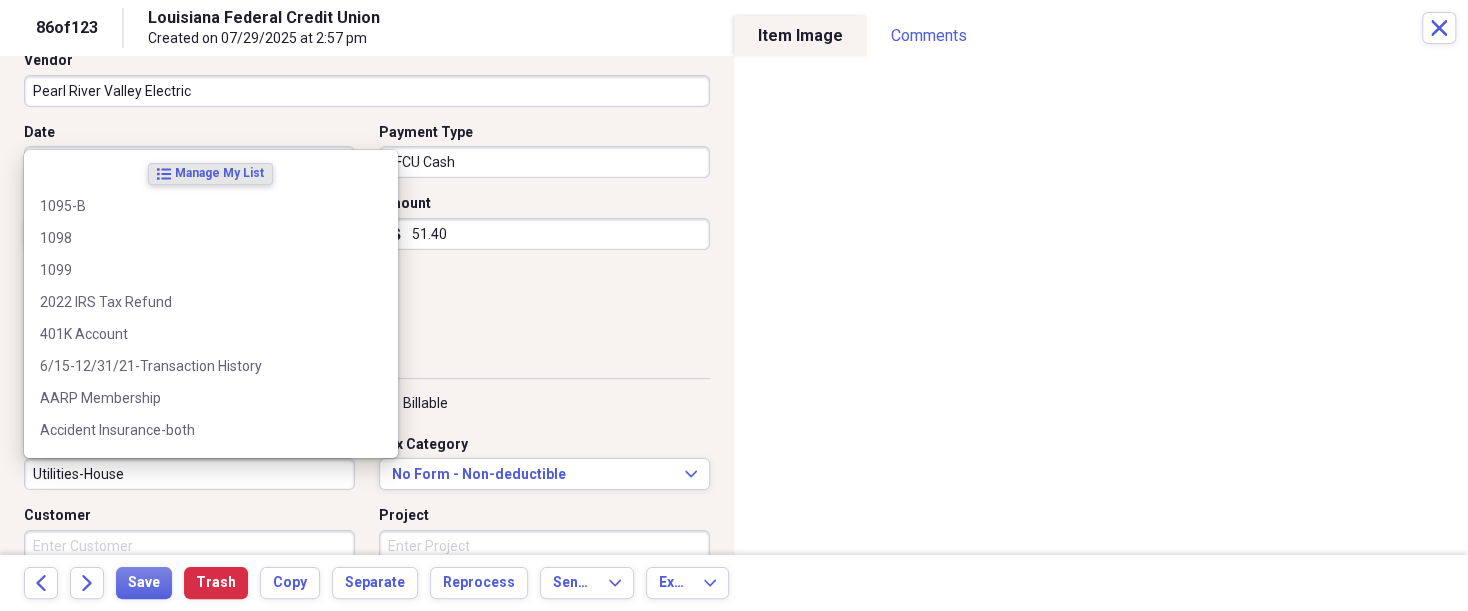 click on "Utilities-House" at bounding box center (189, 474) 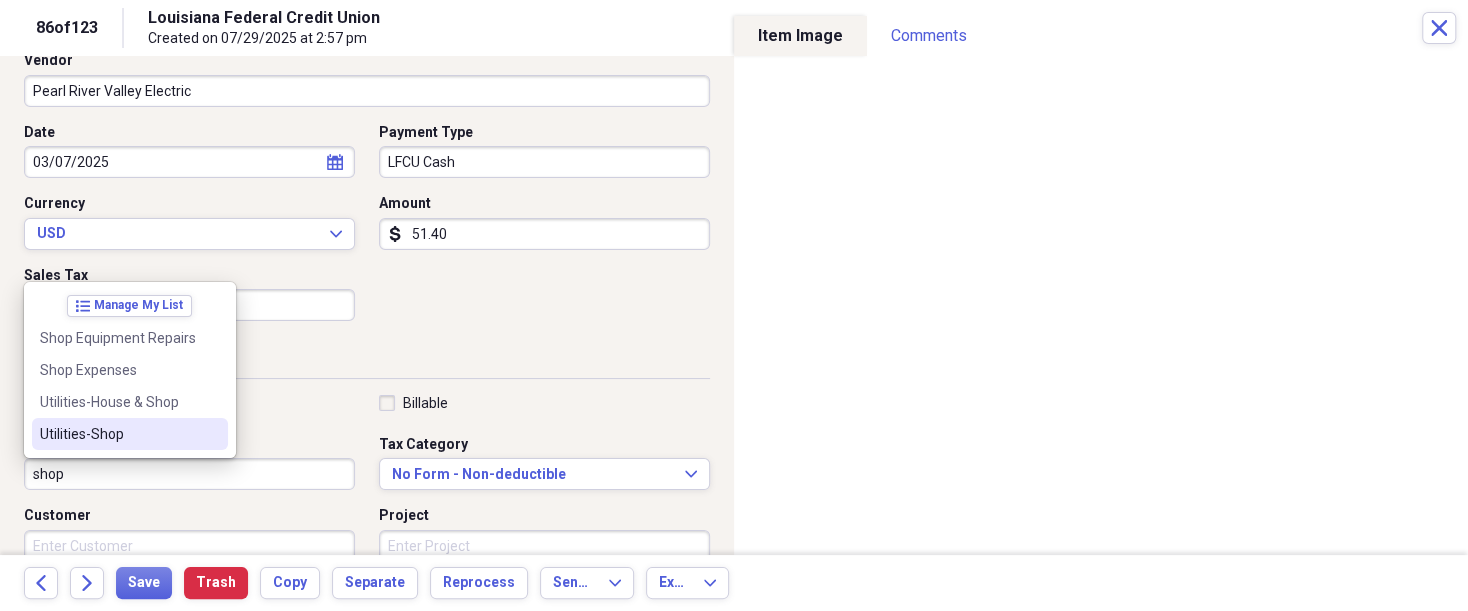 click on "Utilities-Shop" at bounding box center [118, 434] 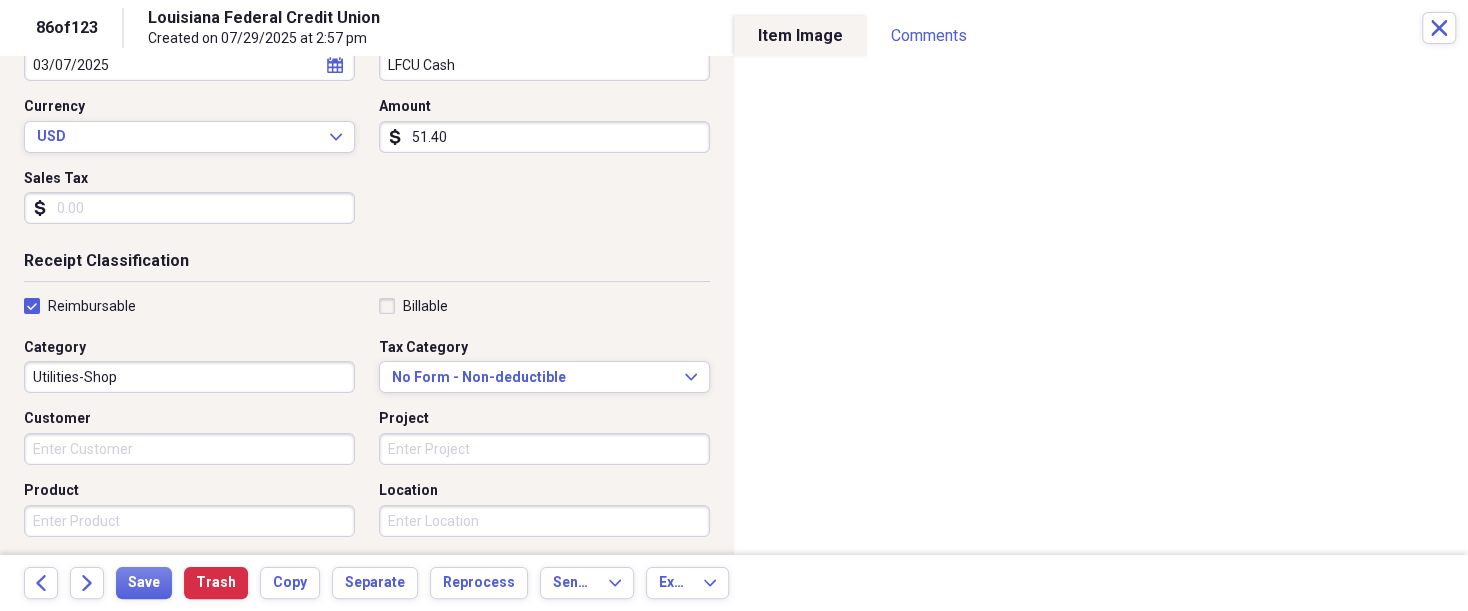 scroll, scrollTop: 250, scrollLeft: 0, axis: vertical 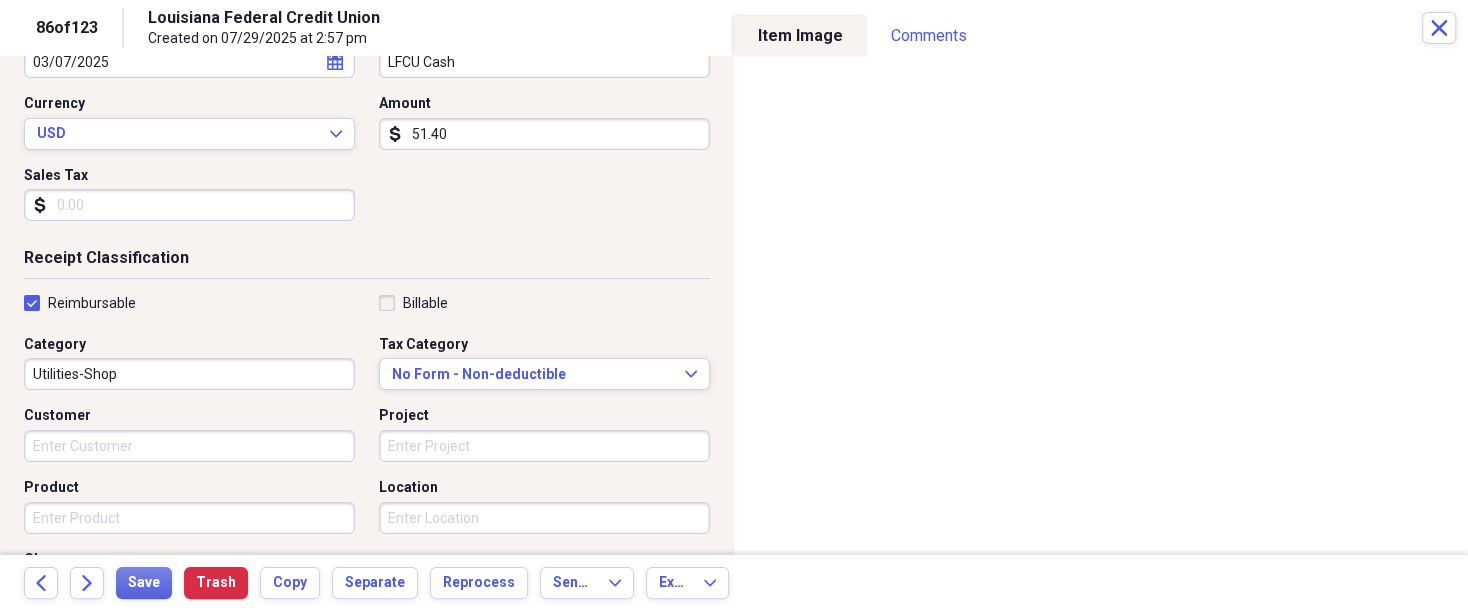 click on "Project" at bounding box center [544, 446] 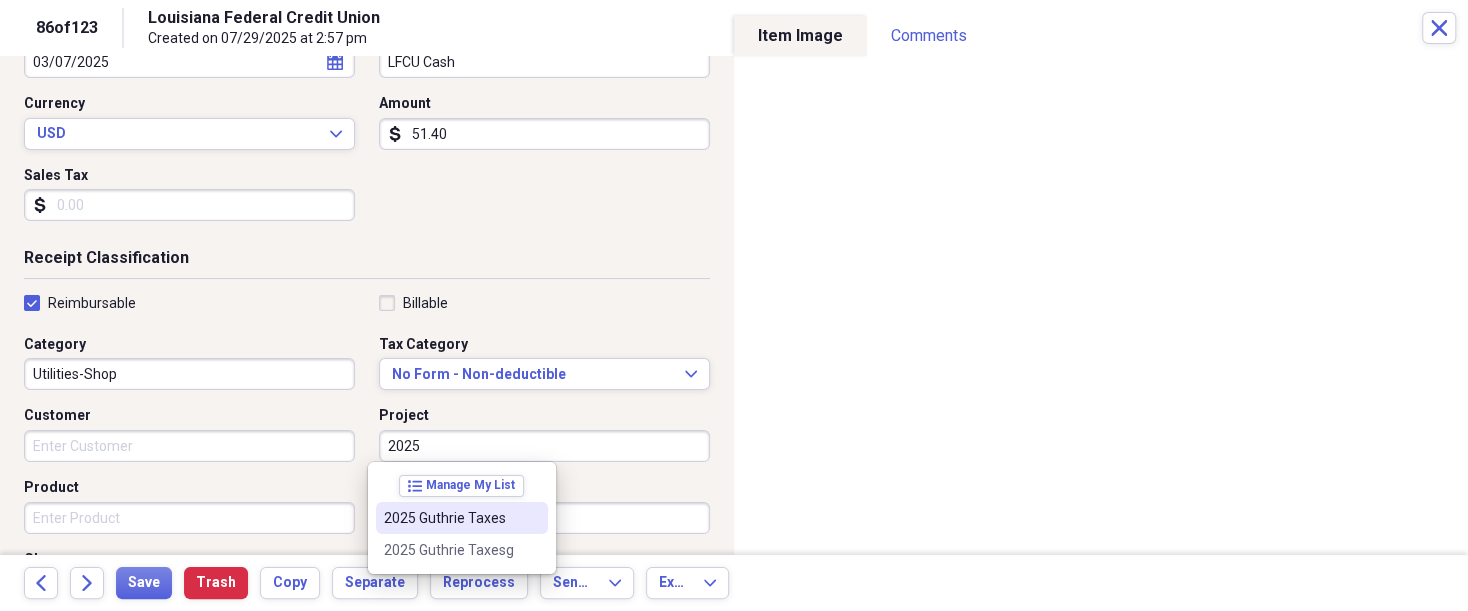 click on "2025 Guthrie Taxes" at bounding box center [450, 518] 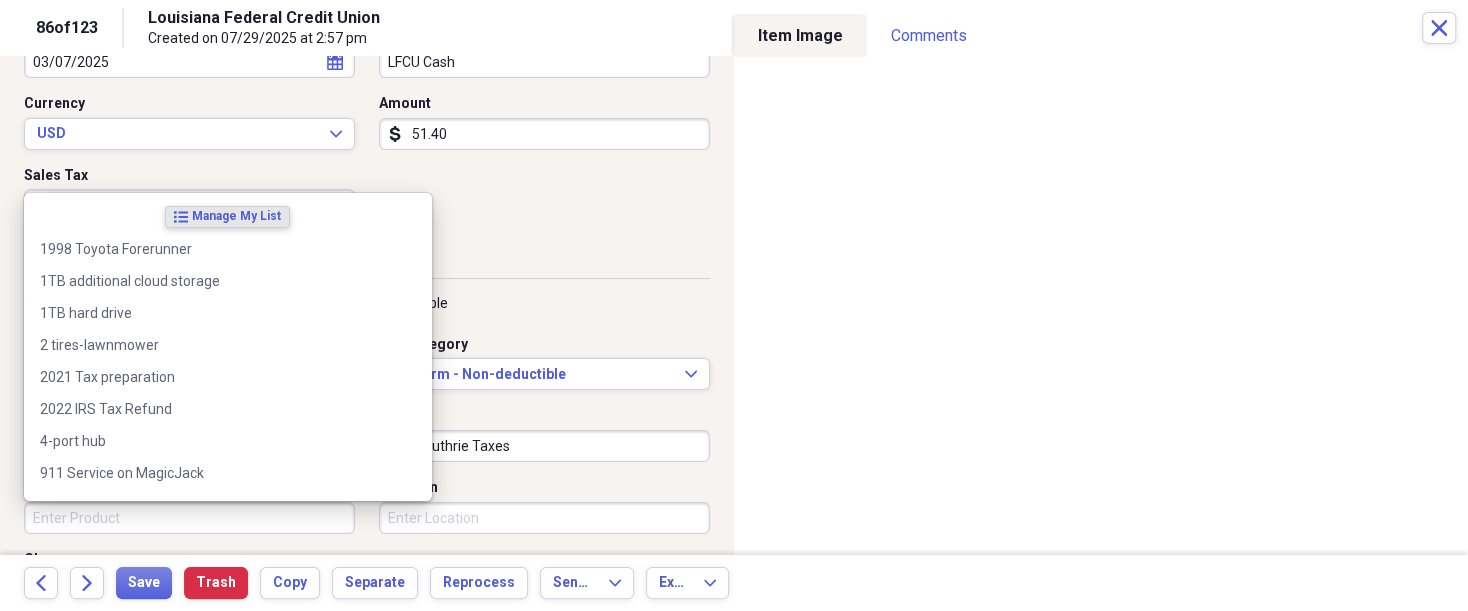 click on "Product" at bounding box center [189, 518] 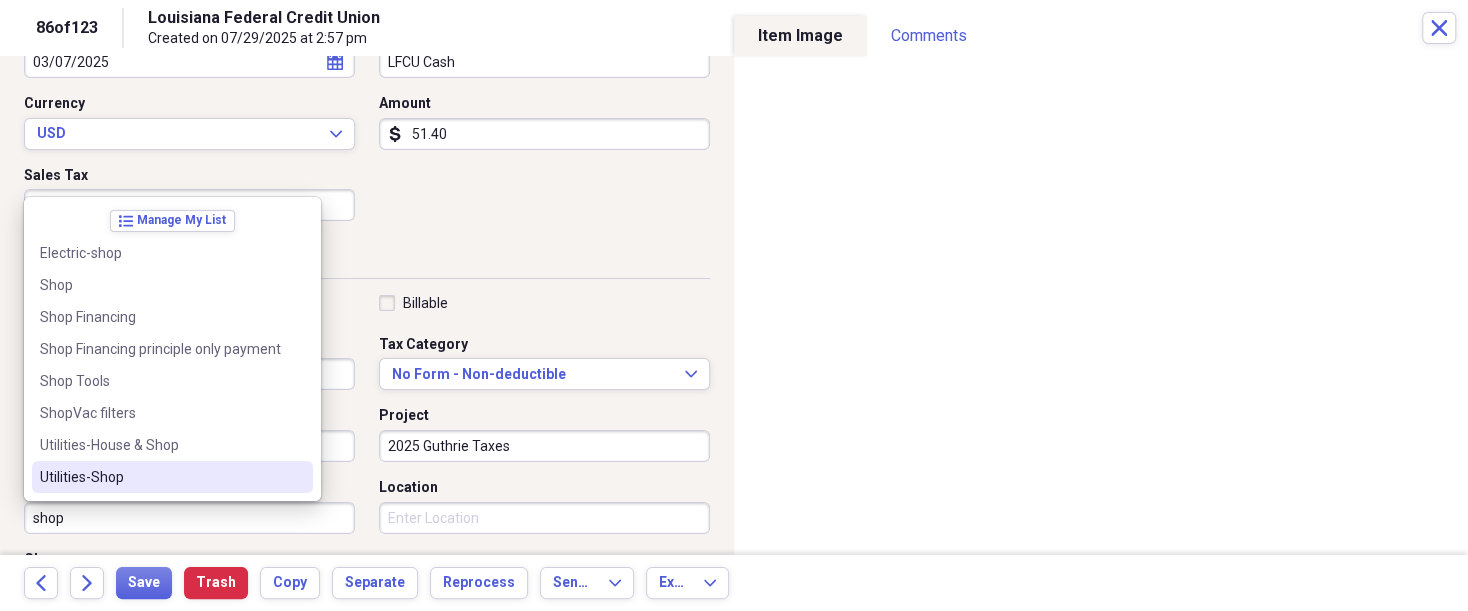 click on "Utilities-Shop" at bounding box center [160, 477] 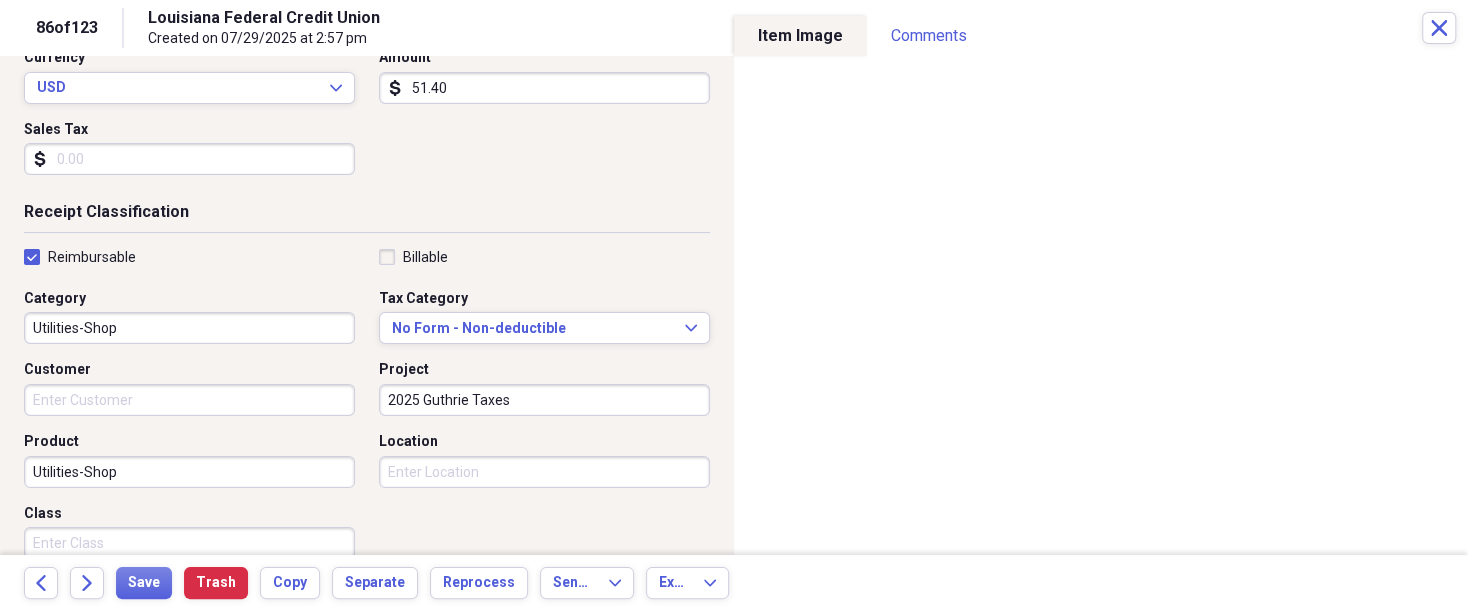 scroll, scrollTop: 350, scrollLeft: 0, axis: vertical 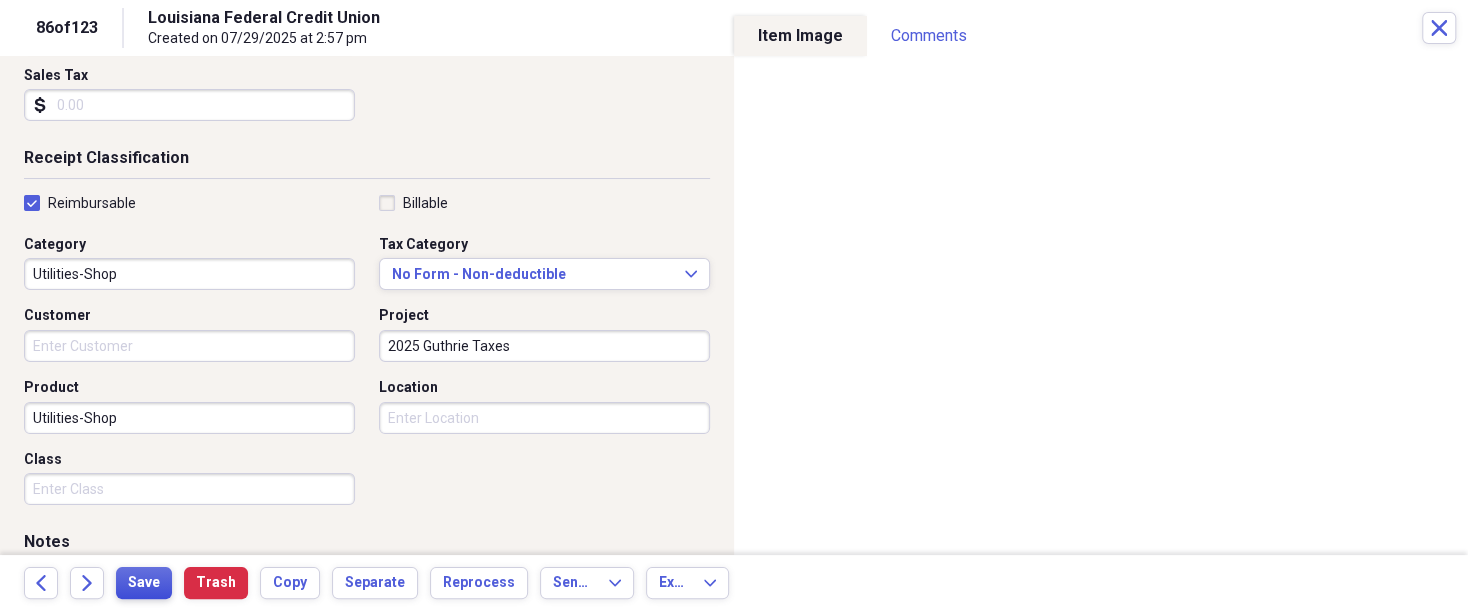 click on "Save" at bounding box center [144, 583] 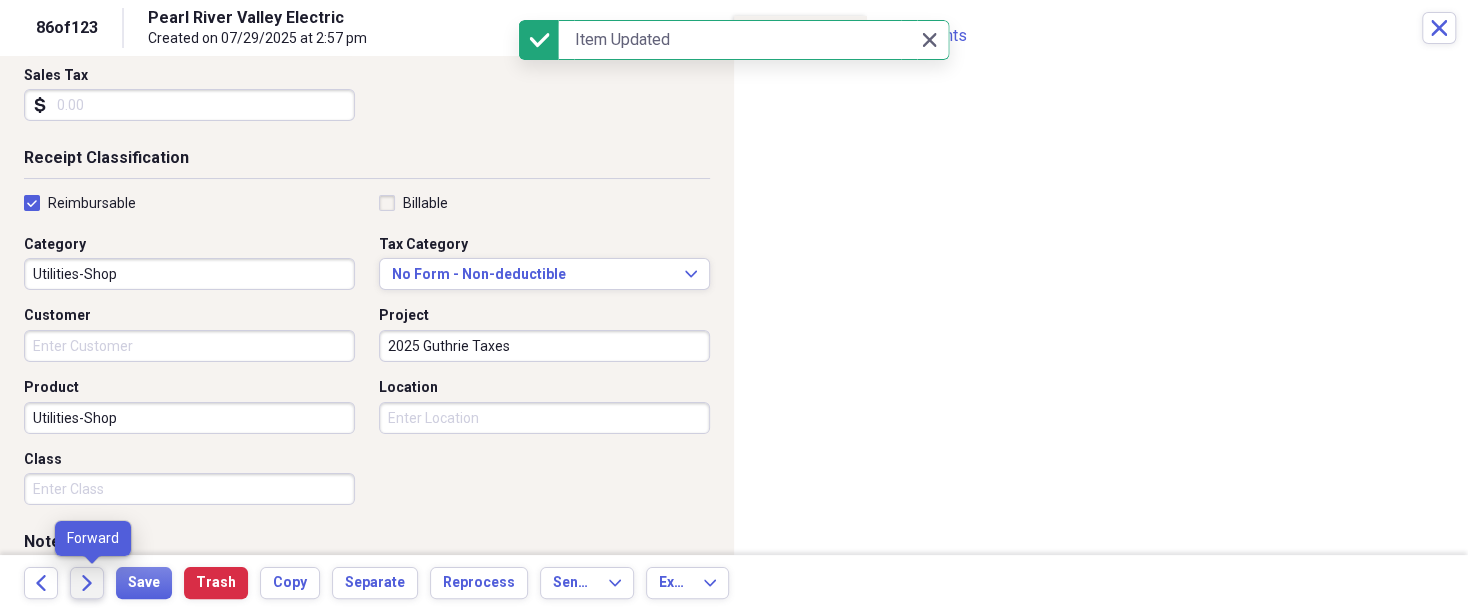 click on "Forward" at bounding box center [87, 583] 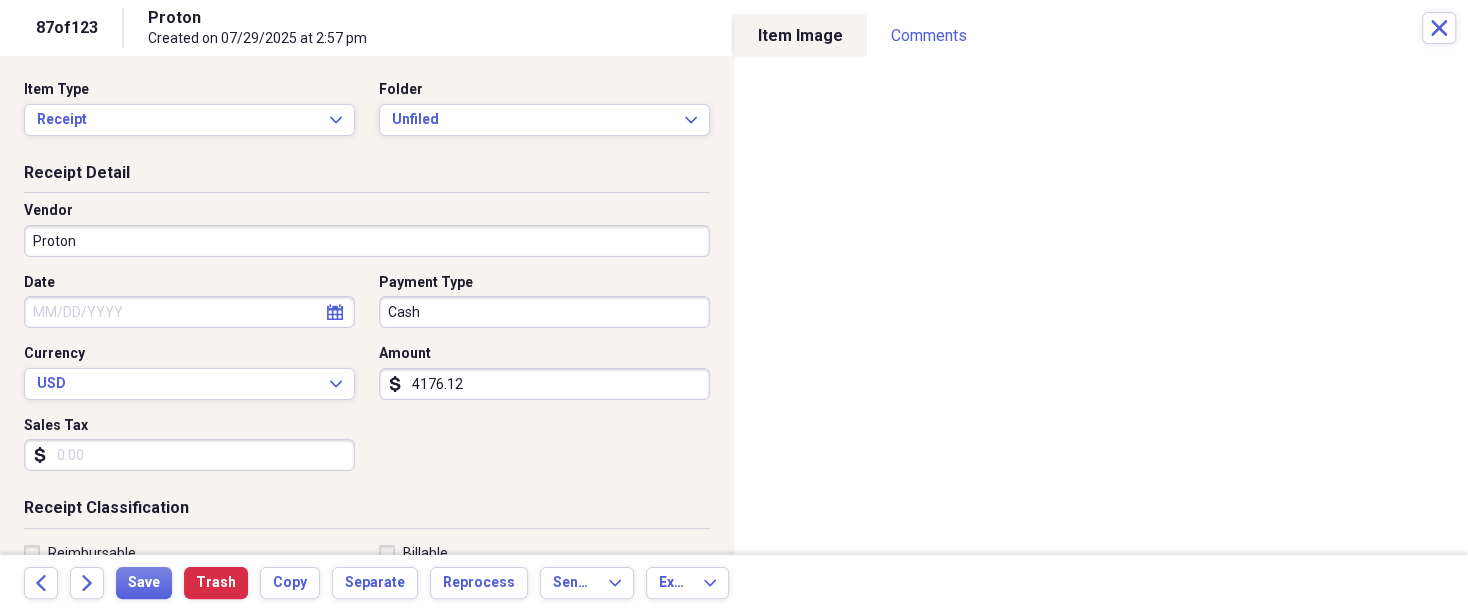 click on "Proton" at bounding box center [367, 241] 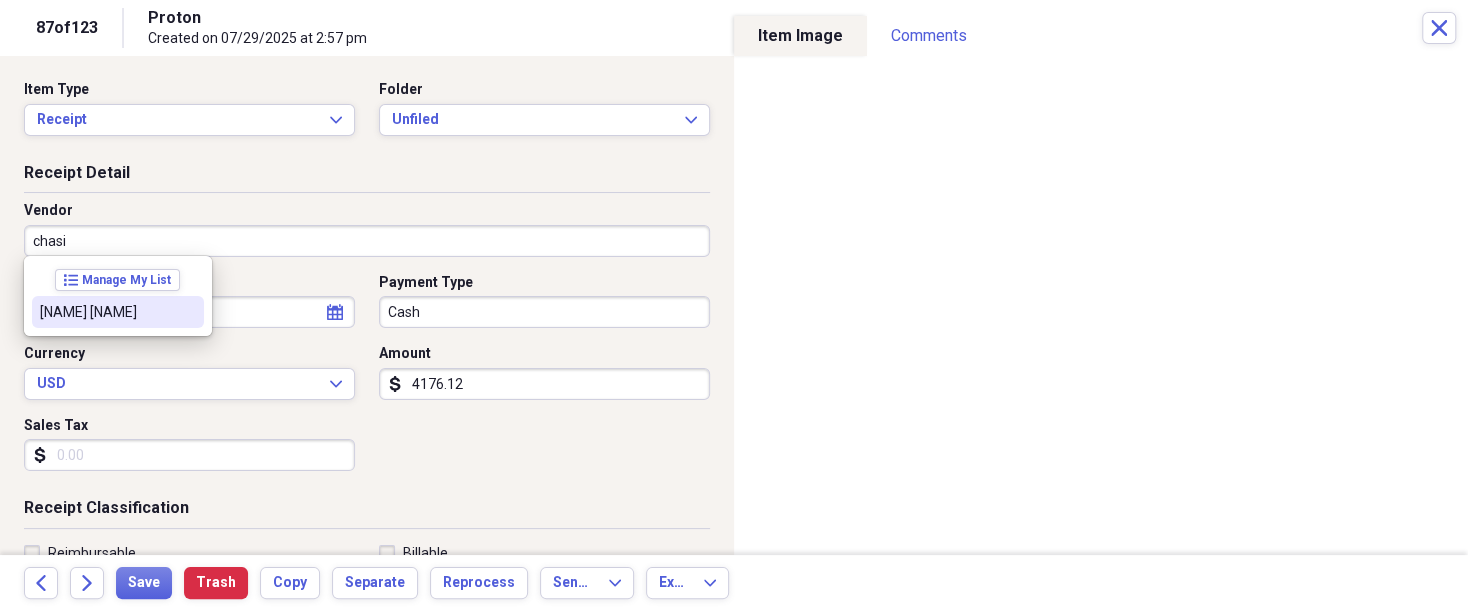 click on "[NAME] [NAME]" at bounding box center [106, 312] 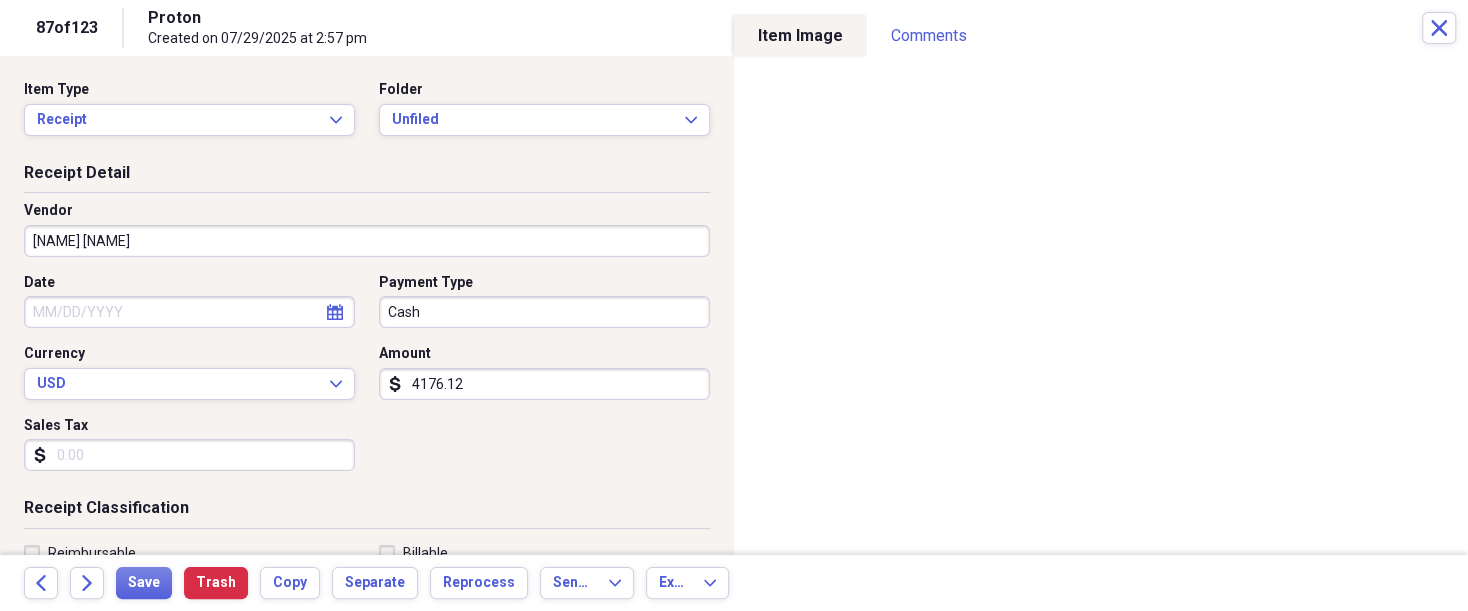type on "Slidell Income" 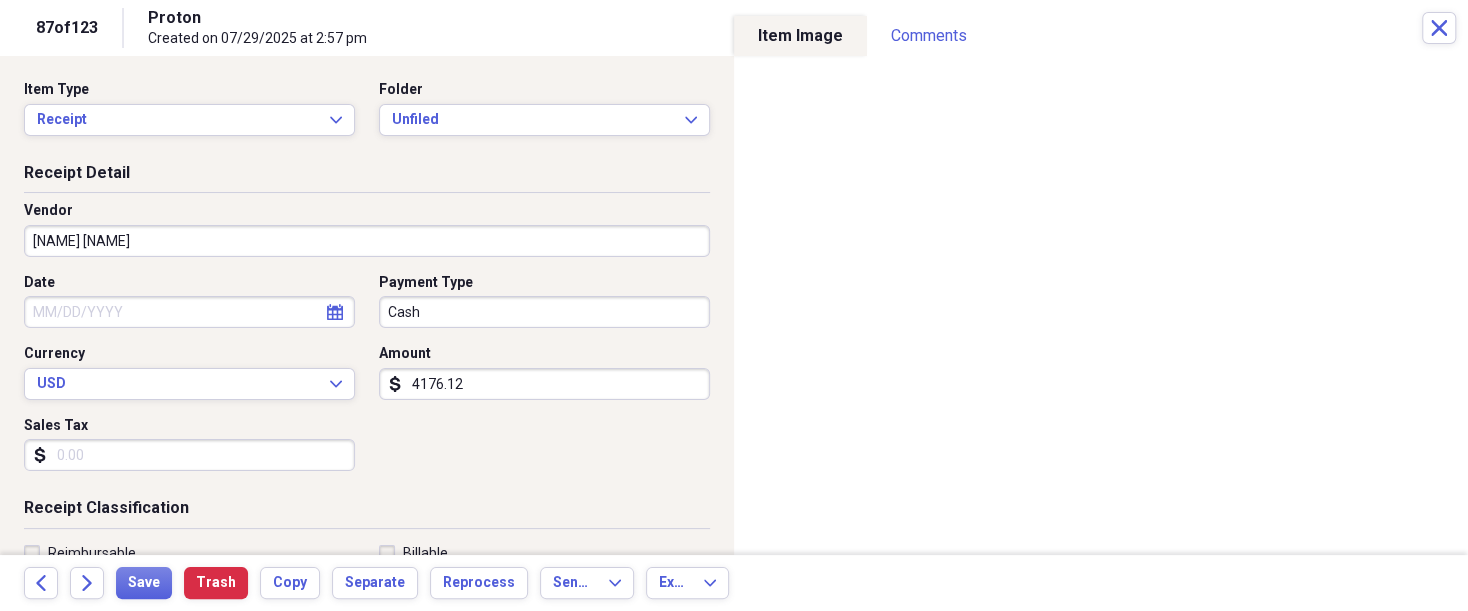 click on "Date" at bounding box center (189, 312) 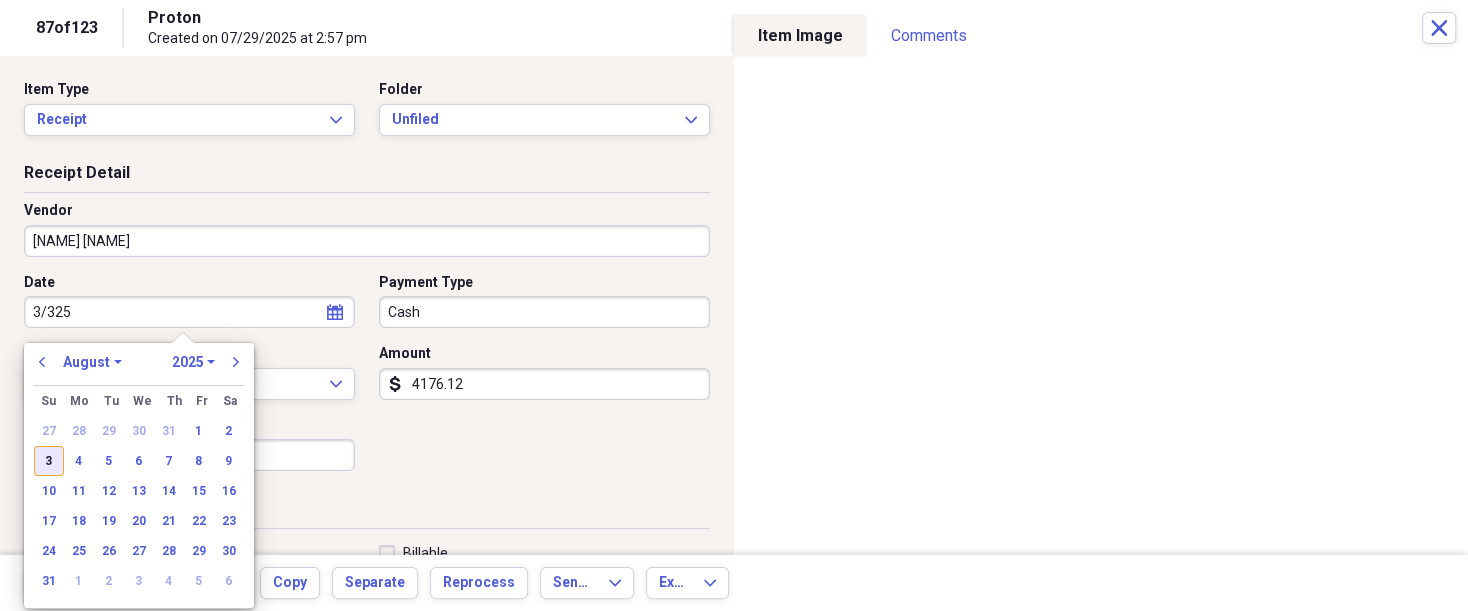 type on "3/325" 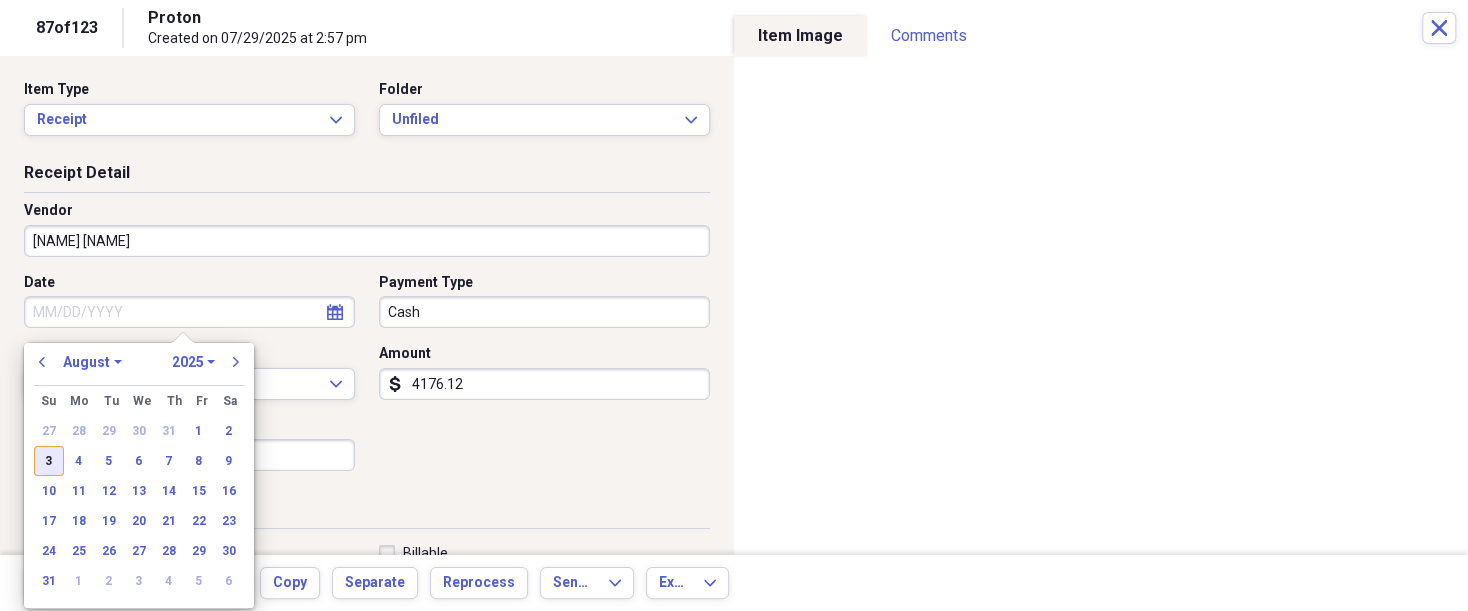 click on "3" at bounding box center (49, 461) 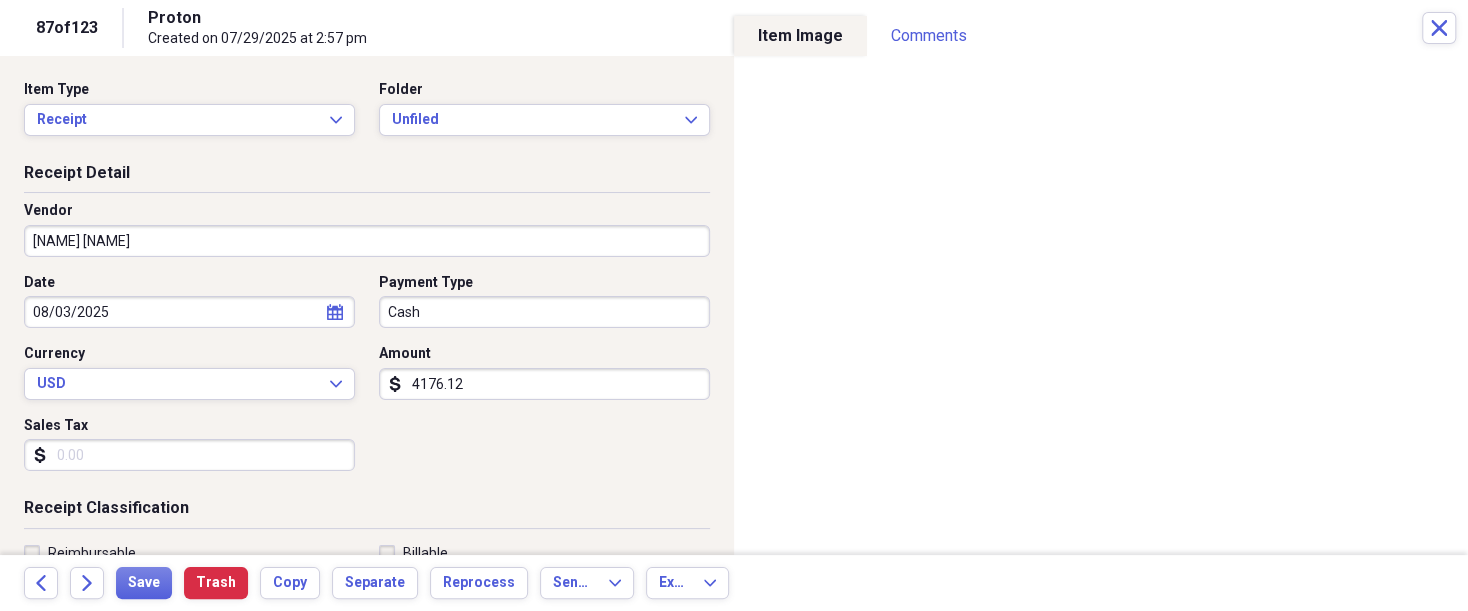 click on "08/03/2025" at bounding box center [189, 312] 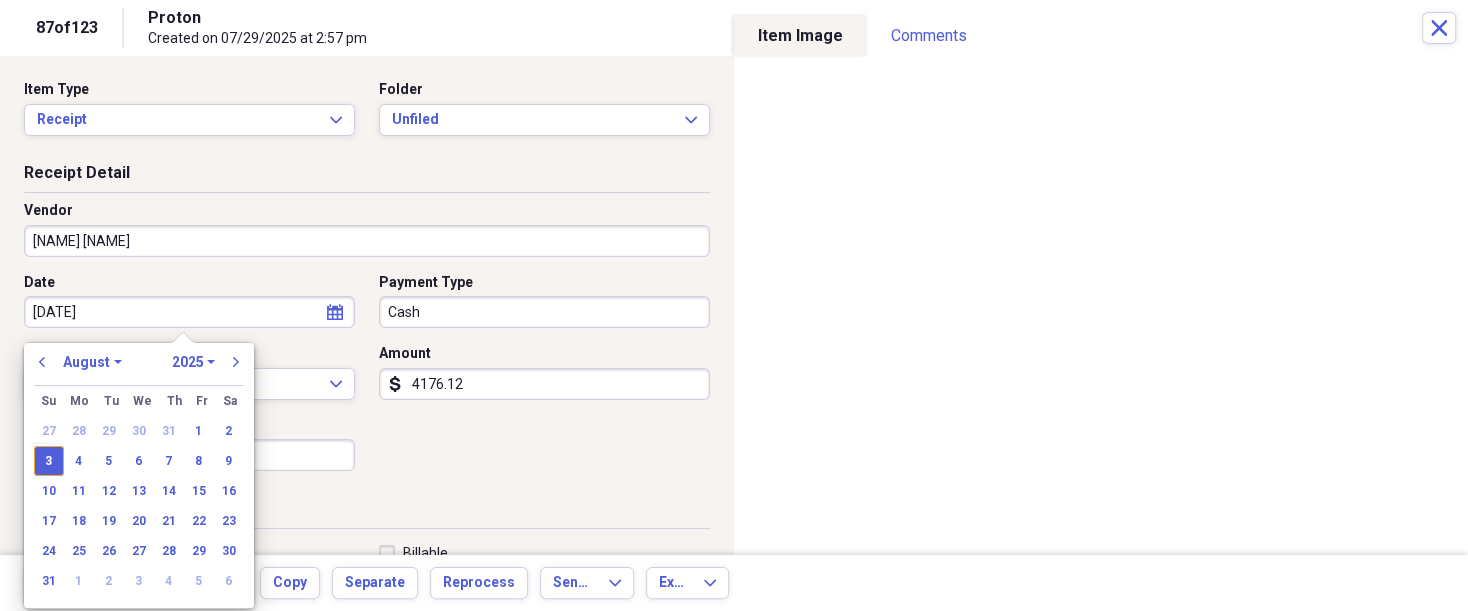 type on "03/03/2025" 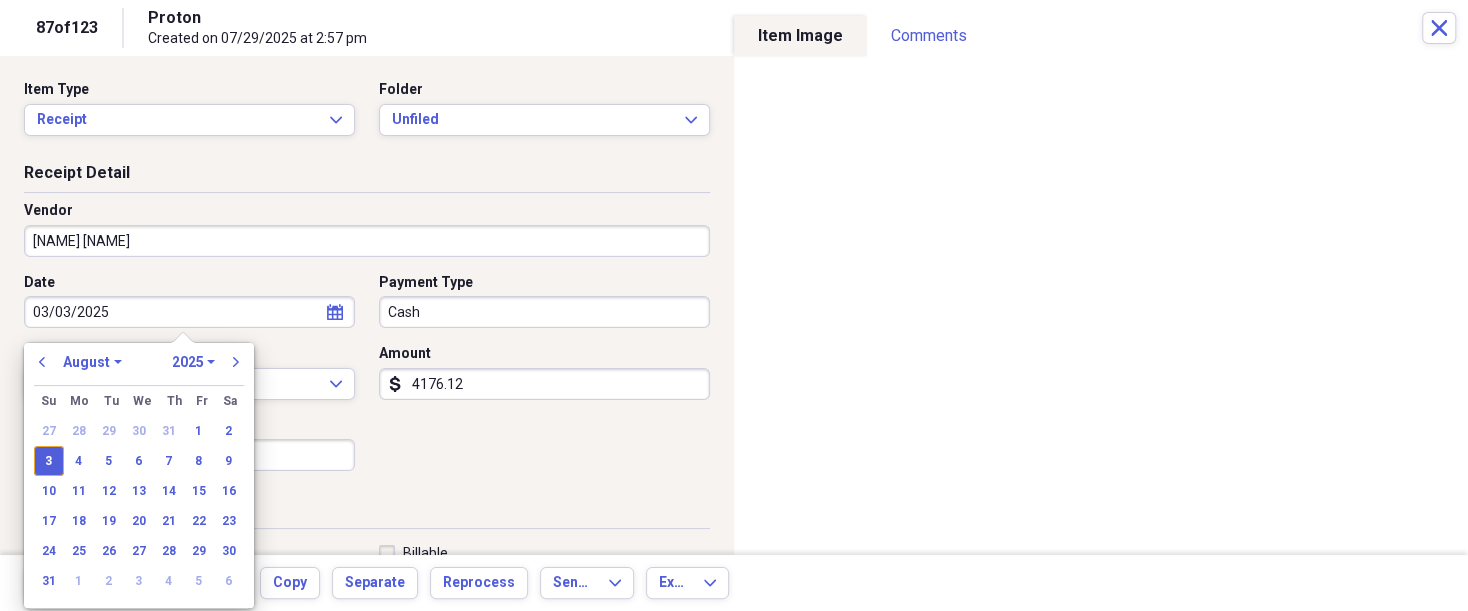 select on "2" 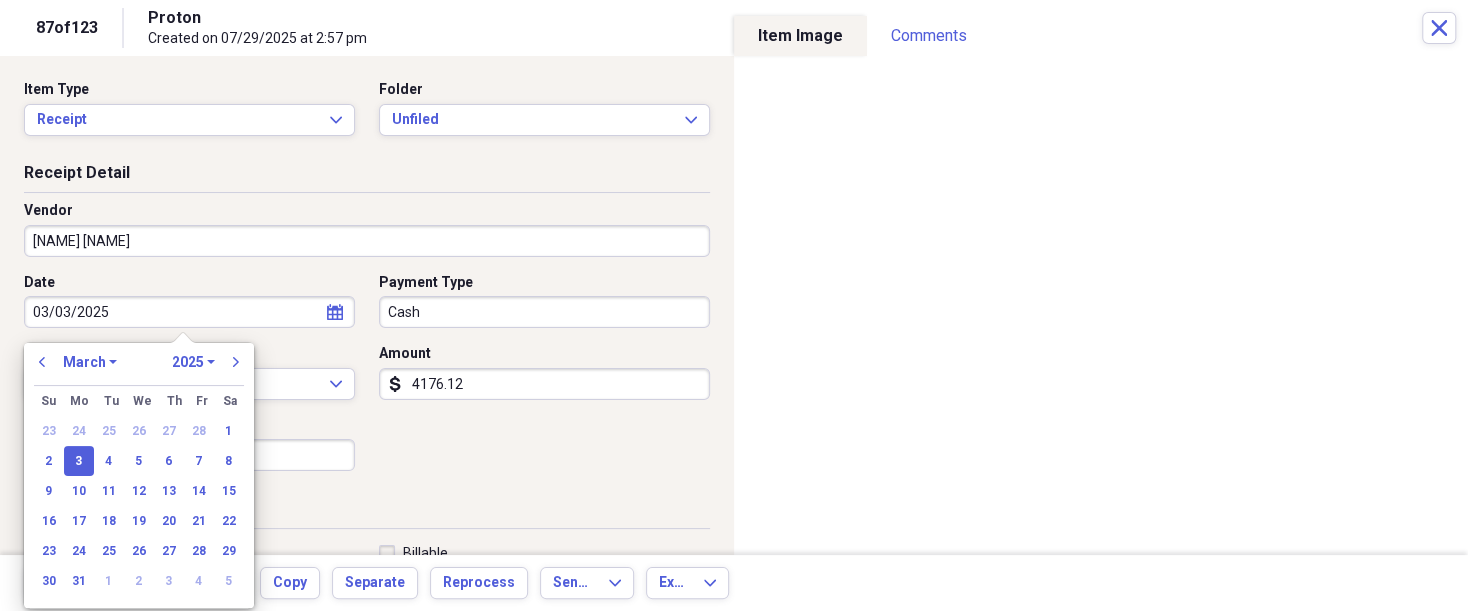 type on "03/03/2025" 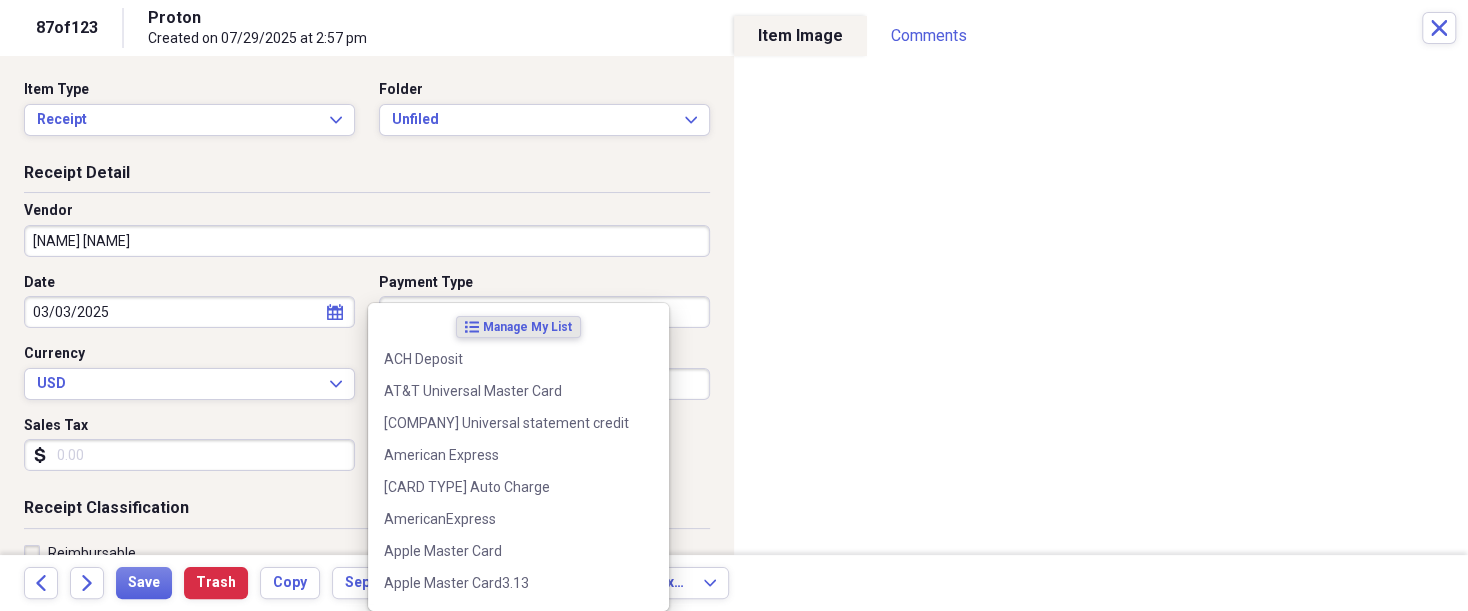 click on "Organize My Files 36 Collapse Unfiled Needs Review 36 Unfiled All Files Unfiled Unfiled Unfiled Saved Reports Collapse My Cabinet THERESA's Cabinet Add Folder Expand Folder 2018 Taxes Add Folder Expand Folder 2019 Taxes Add Folder Expand Folder 2020 Taxes Add Folder Expand Folder 2021 Taxes Add Folder Expand Folder 2022 Taxes Add Folder Expand Folder 2023 Taxes Add Folder Expand Folder 2024 Taxes Add Folder Expand Folder 2025 Taxes Add Folder Expand Folder Attorney Case Expenses Add Folder Folder [COUNTRY] Add Folder Expand Folder Documents Add Folder Expand Folder Files from Cloud Add Folder Folder Insurance Policies Add Folder Folder Sale of LaPlace Property Add Folder Folder Terry's Social Security Information Add Folder Folder Theresa's Social Security Information Add Folder Folder unviewed receipts Add Folder Folder Wellcare Prescription Drug Application Add Folder Collapse Trash Trash Folder 11/25/19-12/24/20 Statement Folder 12/17/19-1/16/20 Statement Folder 12/25/19-1/24/20 Statement Folder Folder Folder" at bounding box center [734, 305] 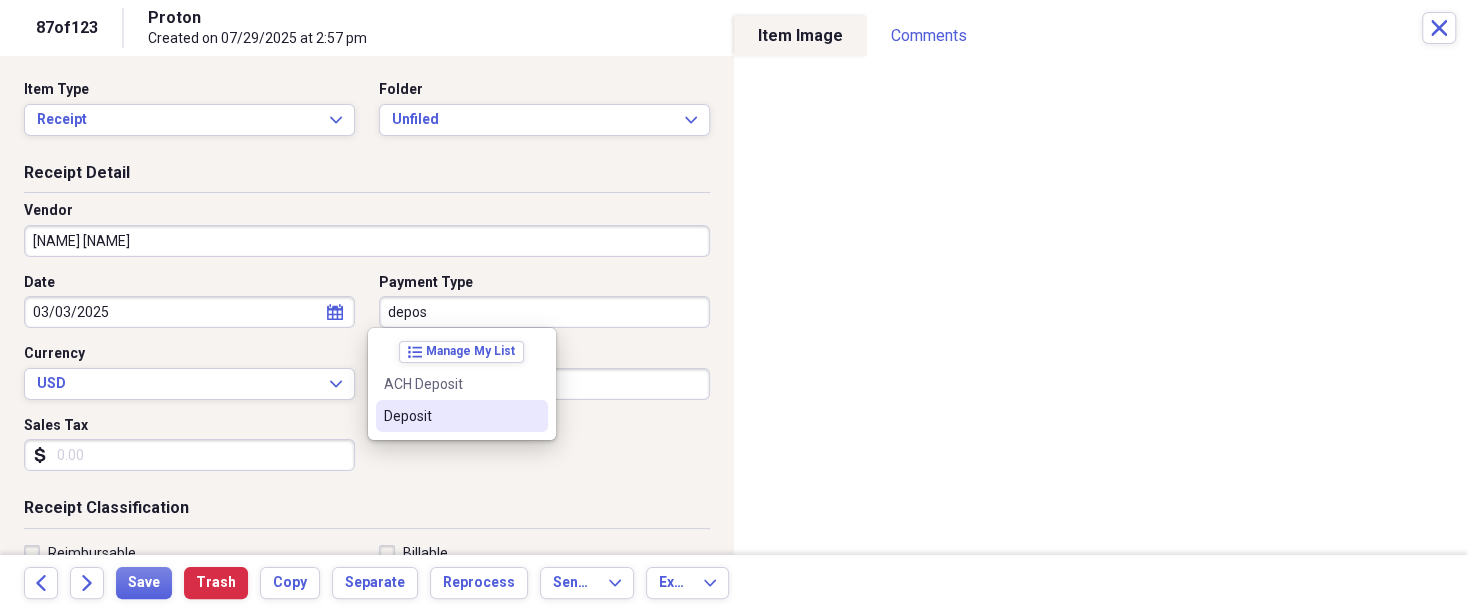 click on "Deposit" at bounding box center (462, 416) 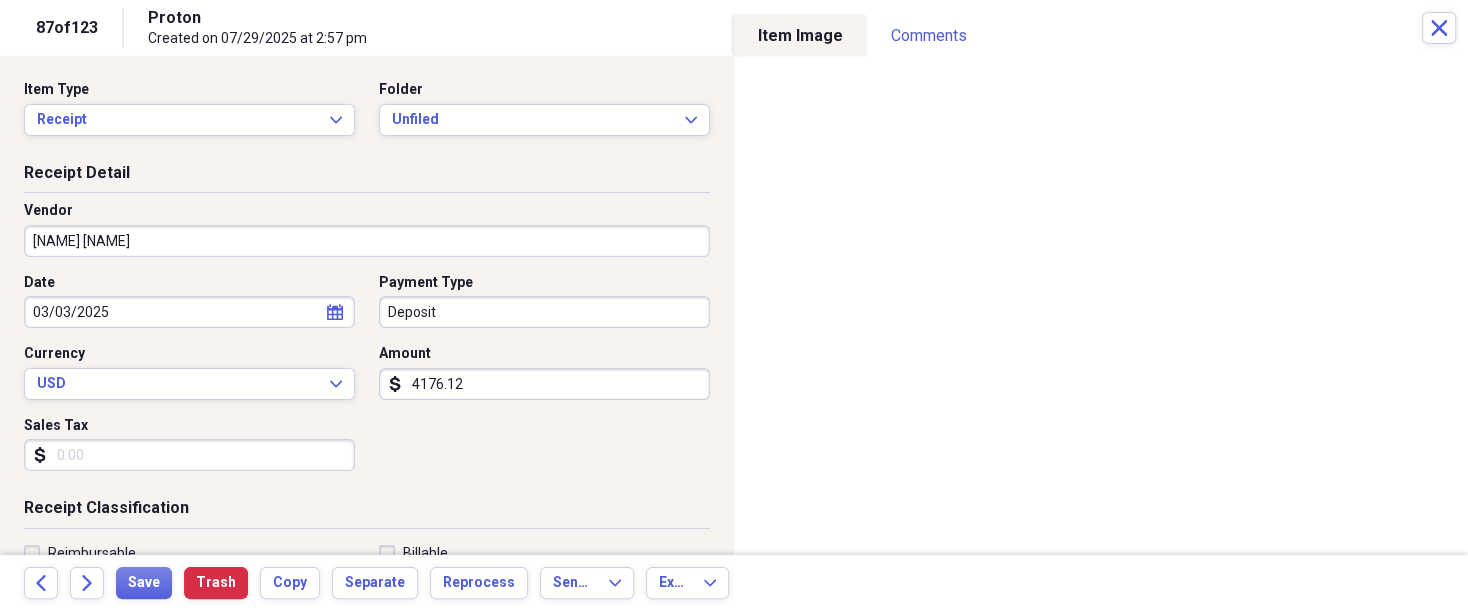 click on "4176.12" at bounding box center (544, 384) 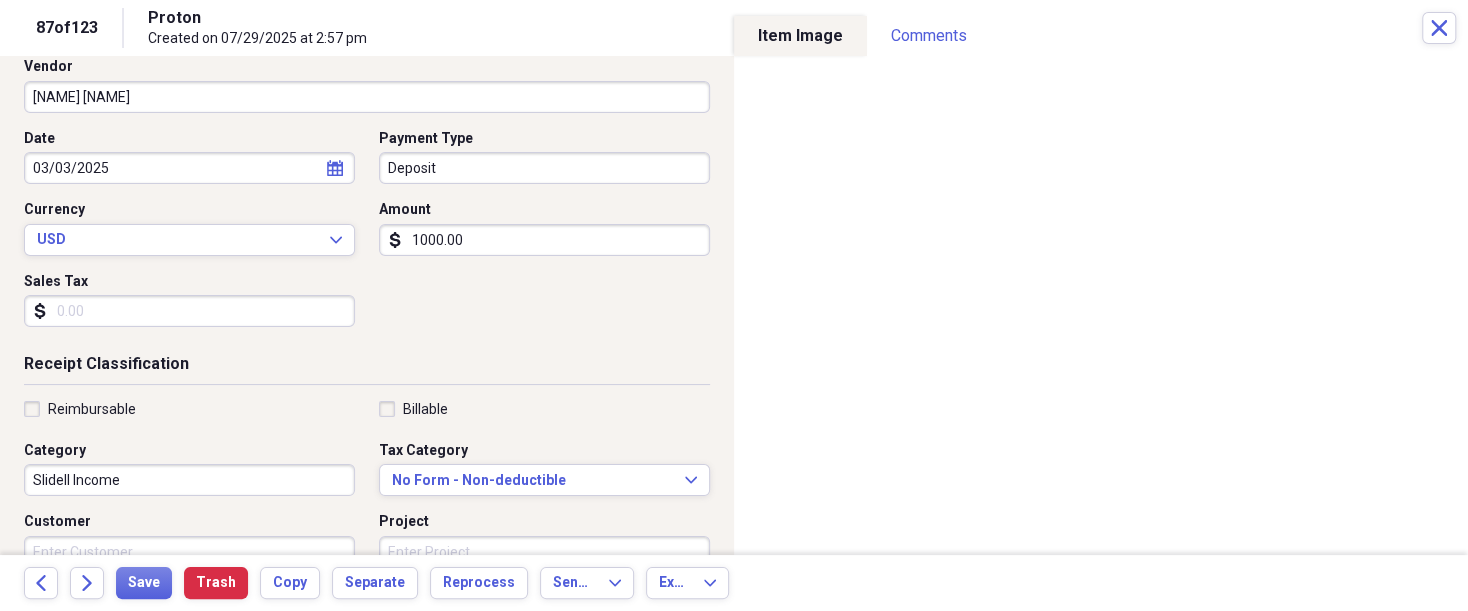 scroll, scrollTop: 150, scrollLeft: 0, axis: vertical 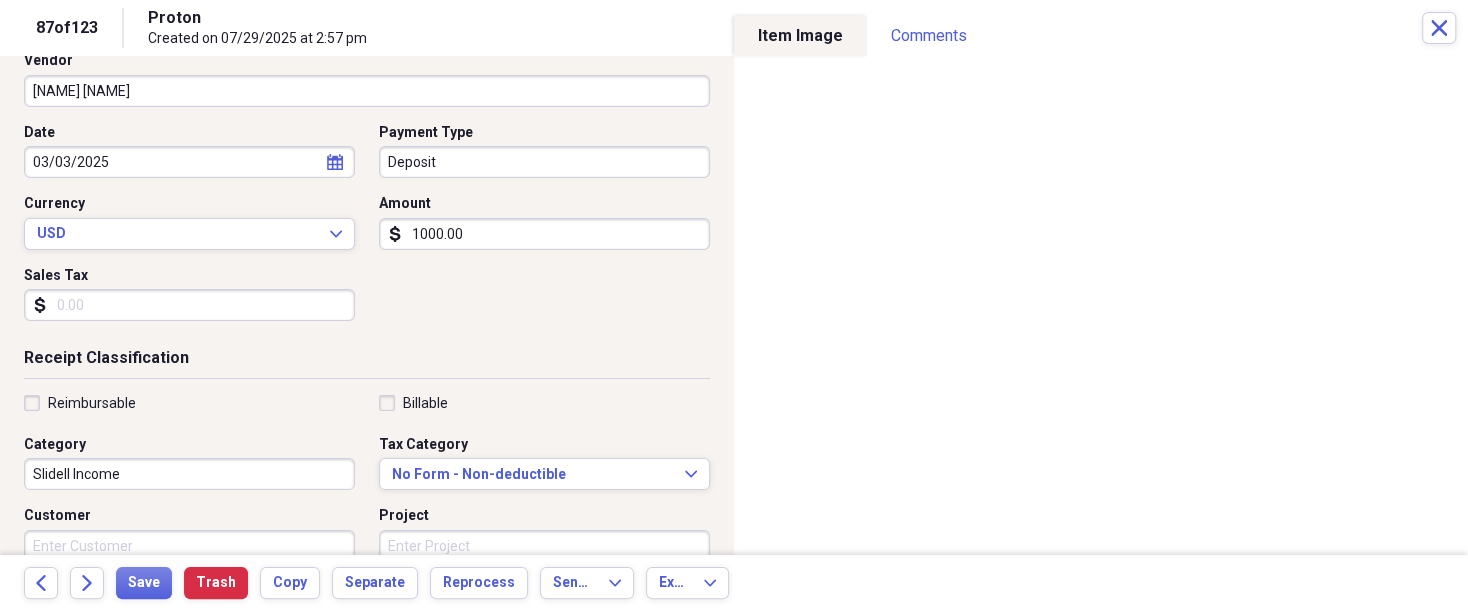 type on "1000.00" 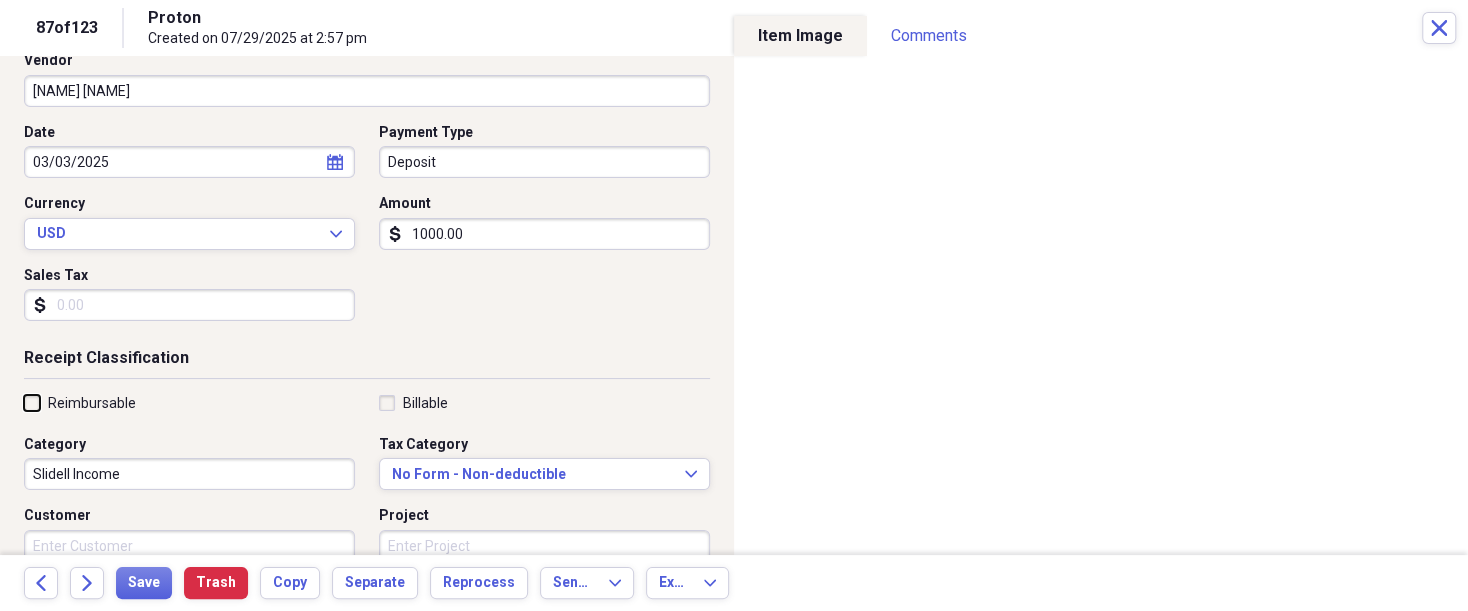 click on "Reimbursable" at bounding box center (24, 402) 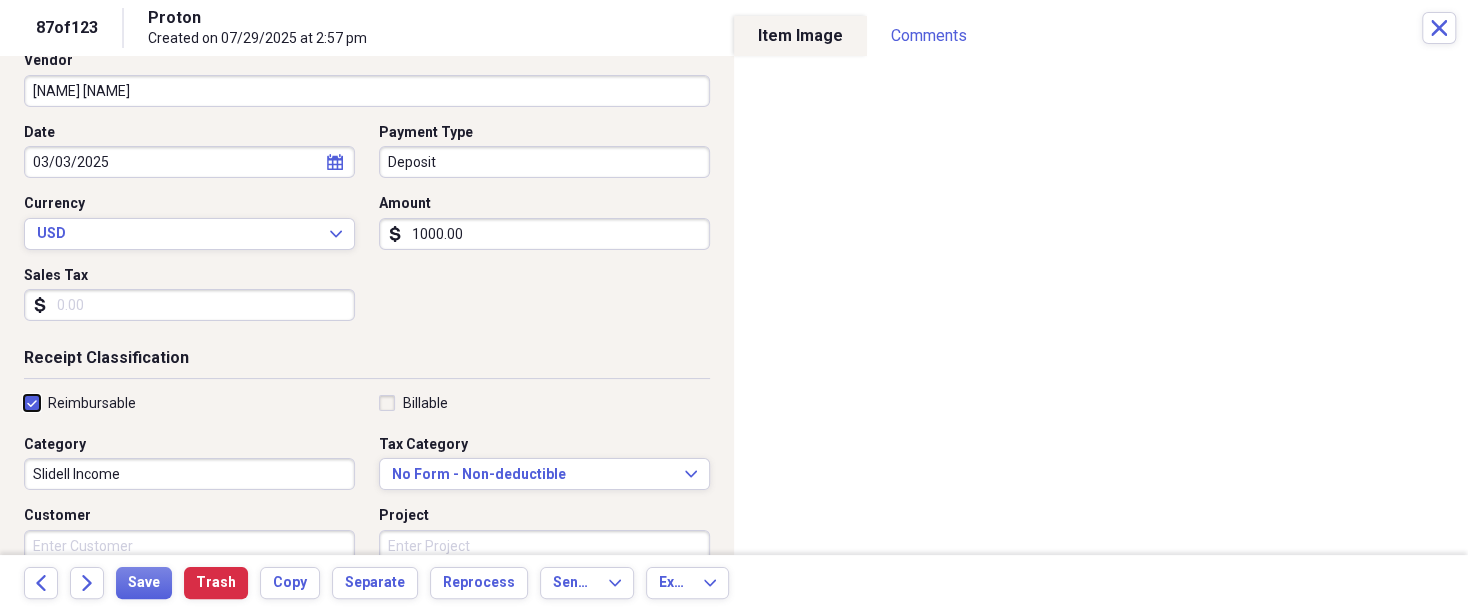 checkbox on "true" 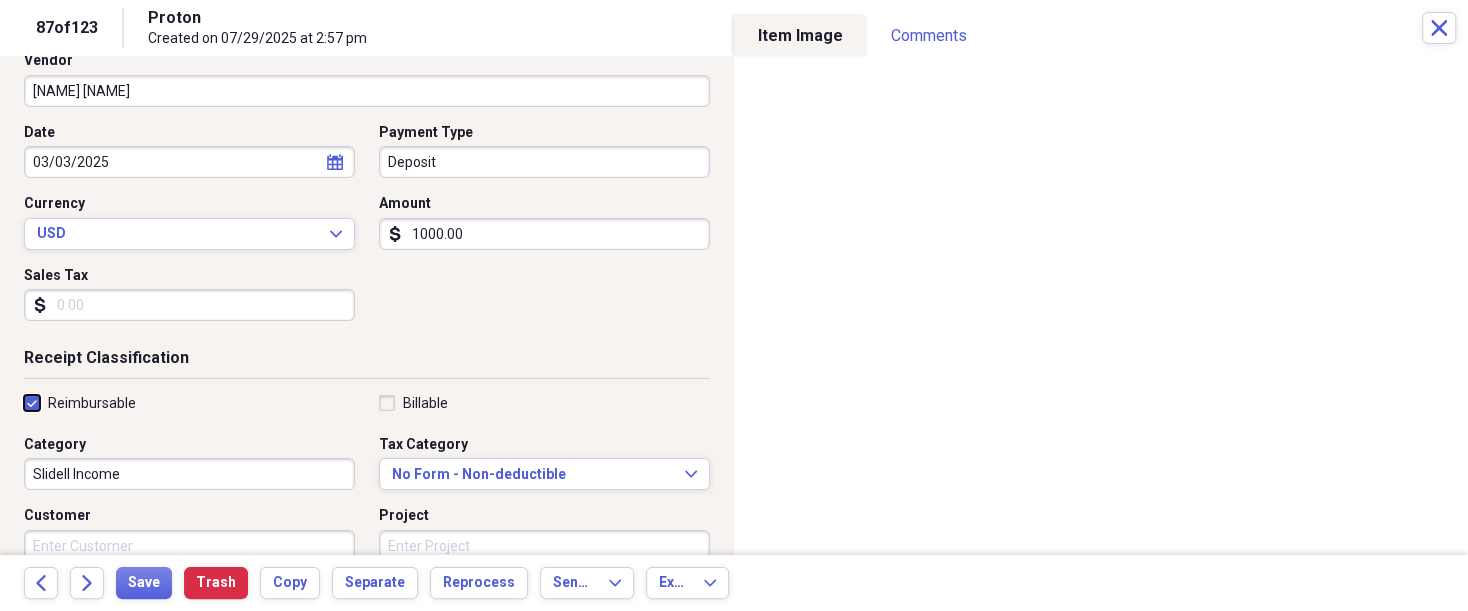 scroll, scrollTop: 200, scrollLeft: 0, axis: vertical 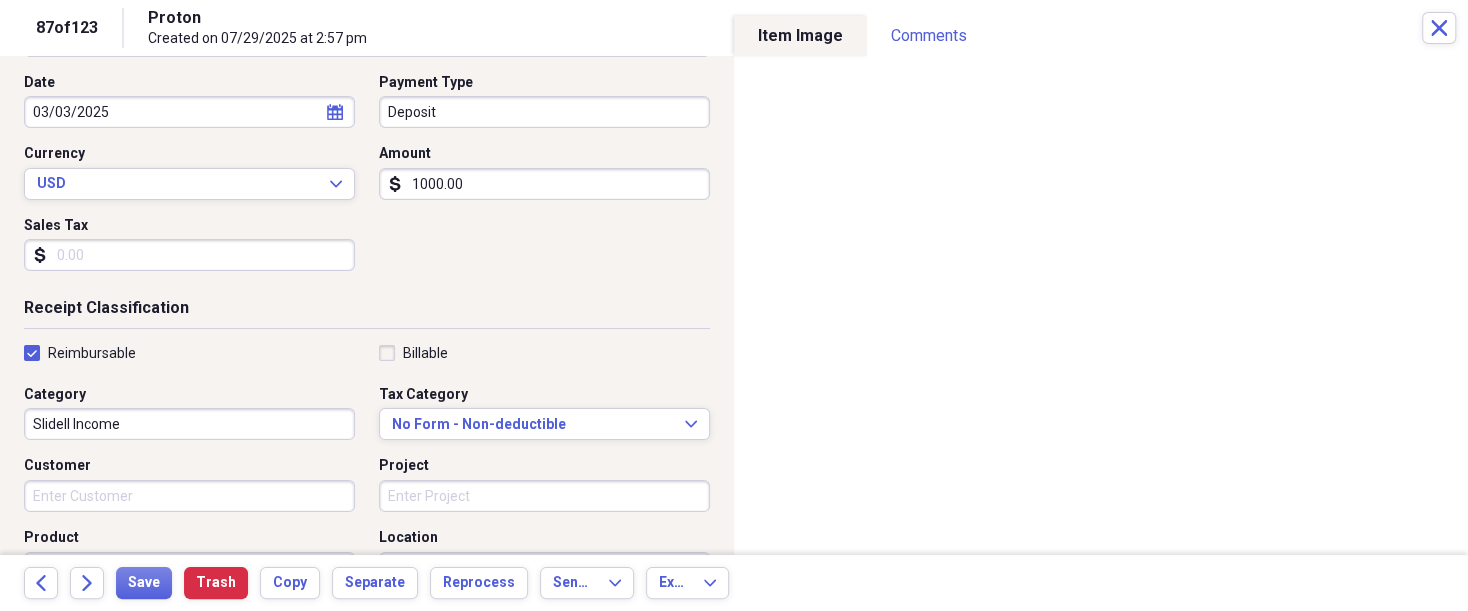 click on "Project" at bounding box center (544, 496) 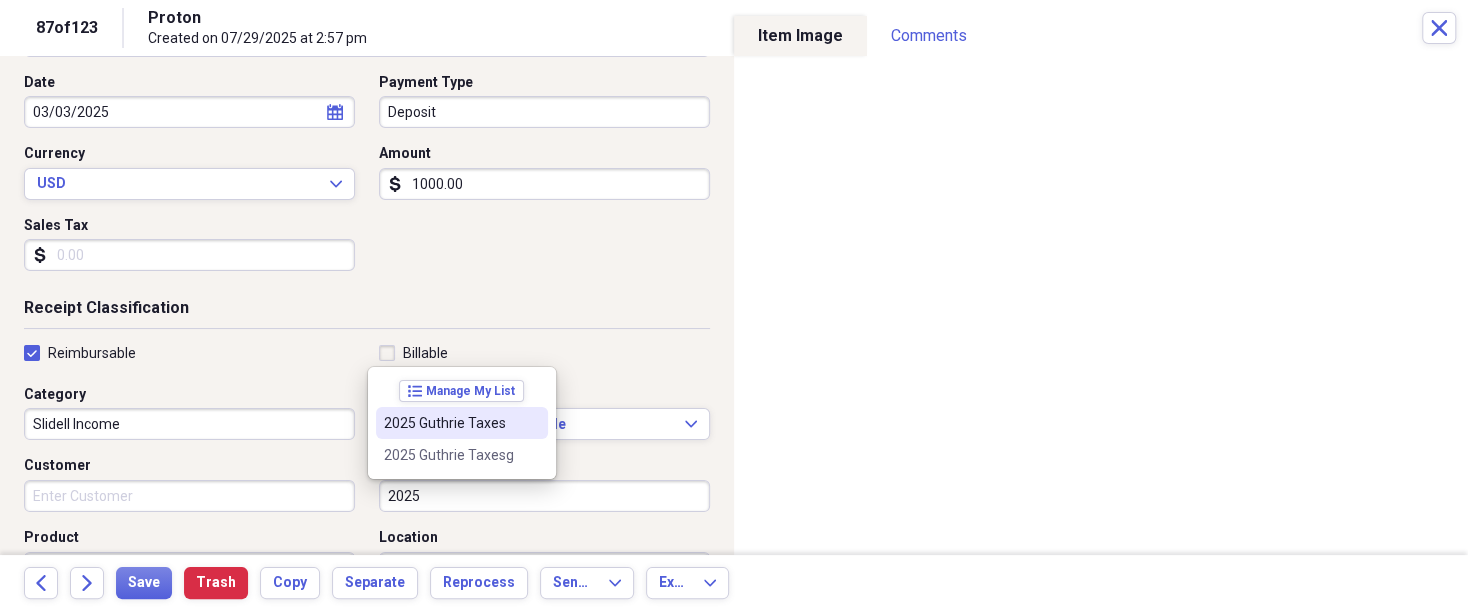 click on "2025 Guthrie Taxes" at bounding box center (450, 423) 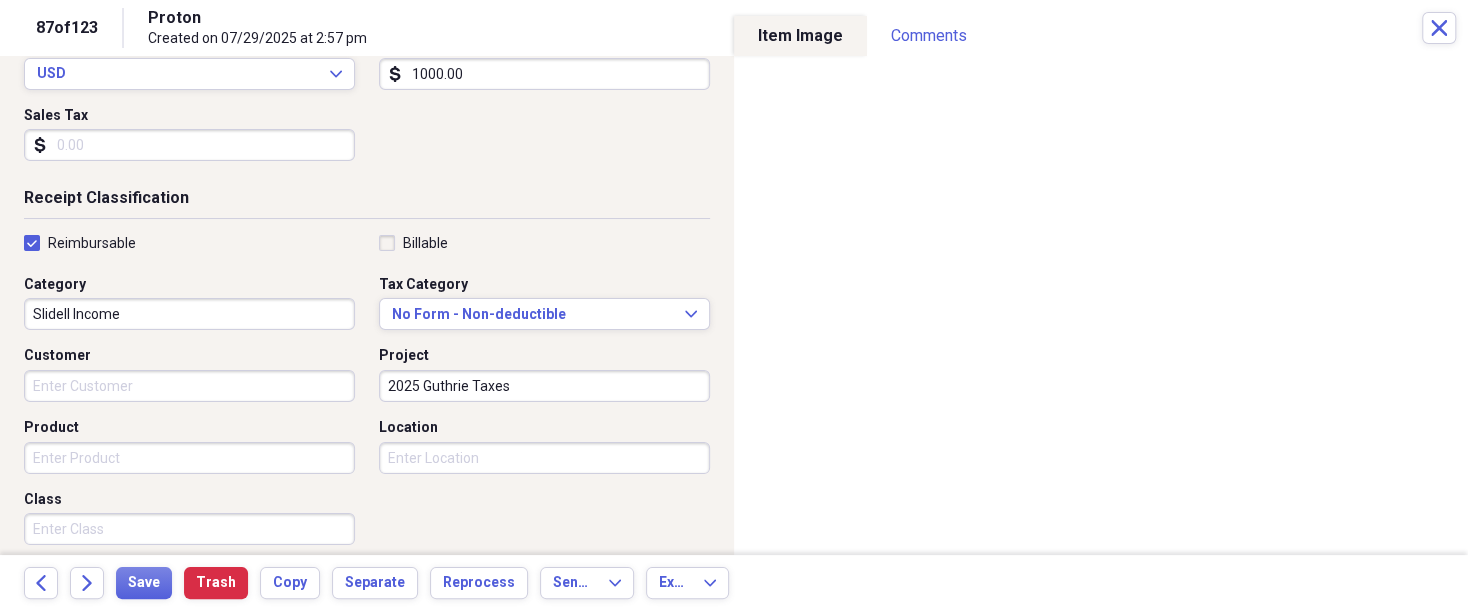 scroll, scrollTop: 350, scrollLeft: 0, axis: vertical 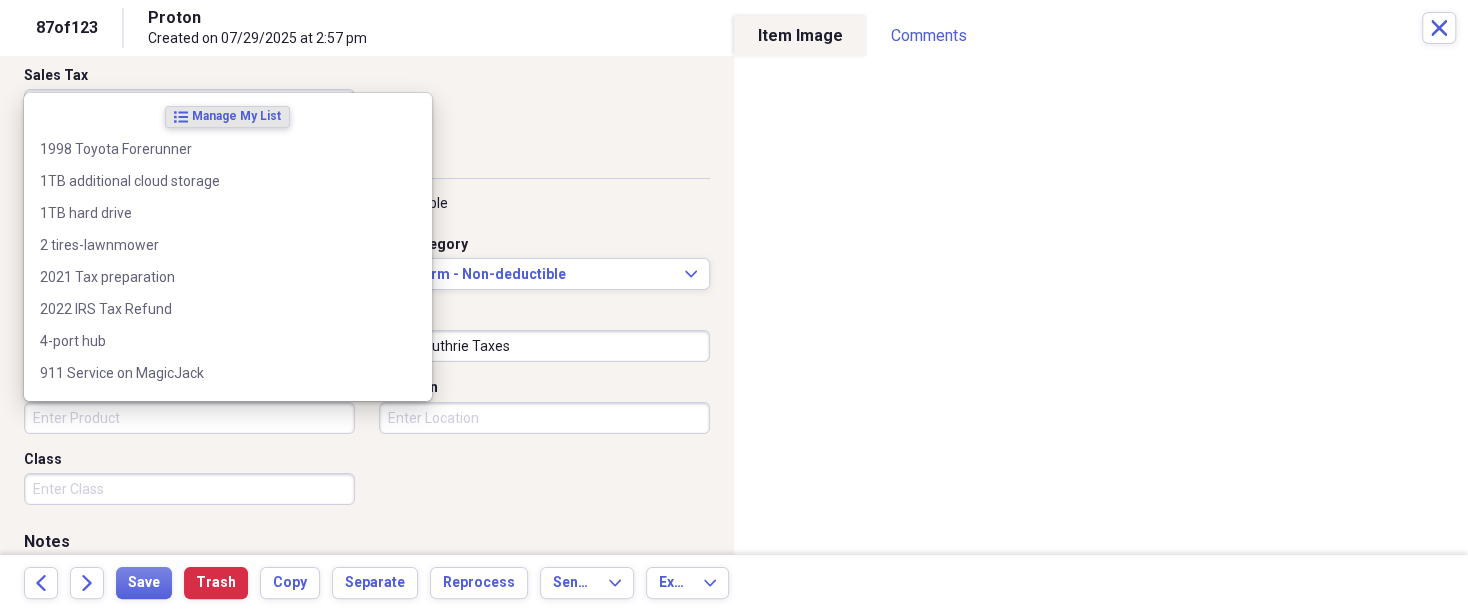 click on "Product" at bounding box center [189, 418] 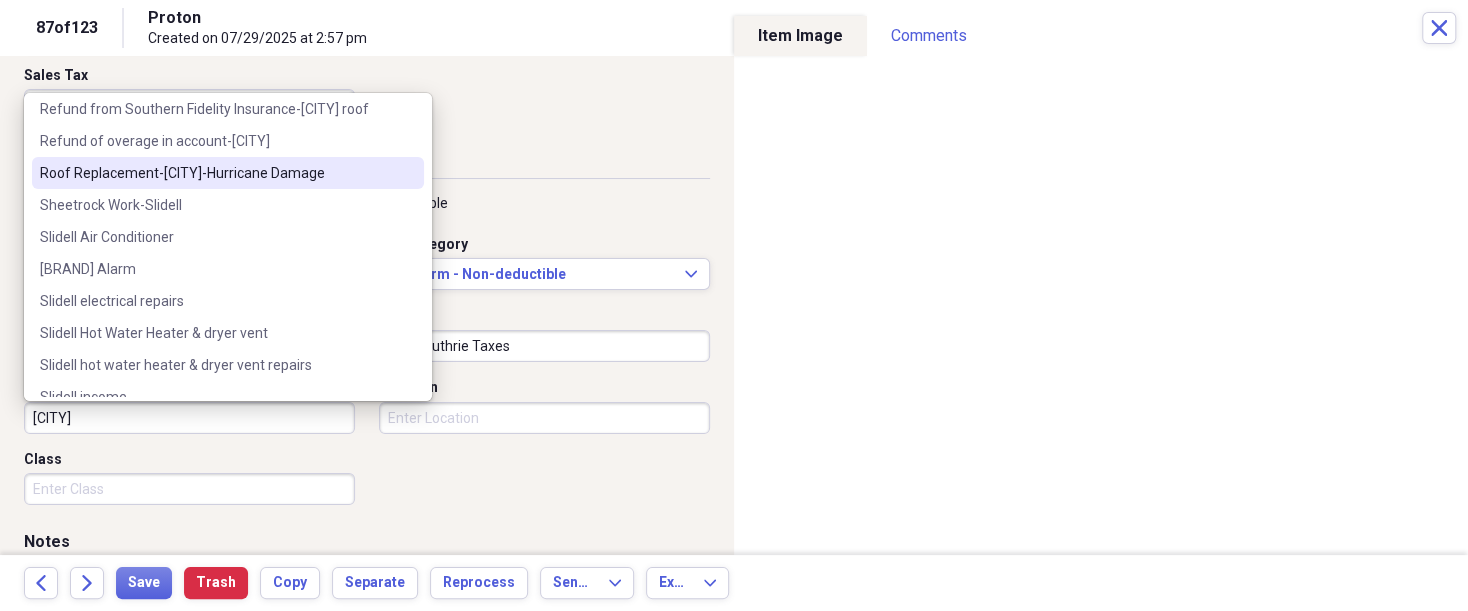 scroll, scrollTop: 340, scrollLeft: 0, axis: vertical 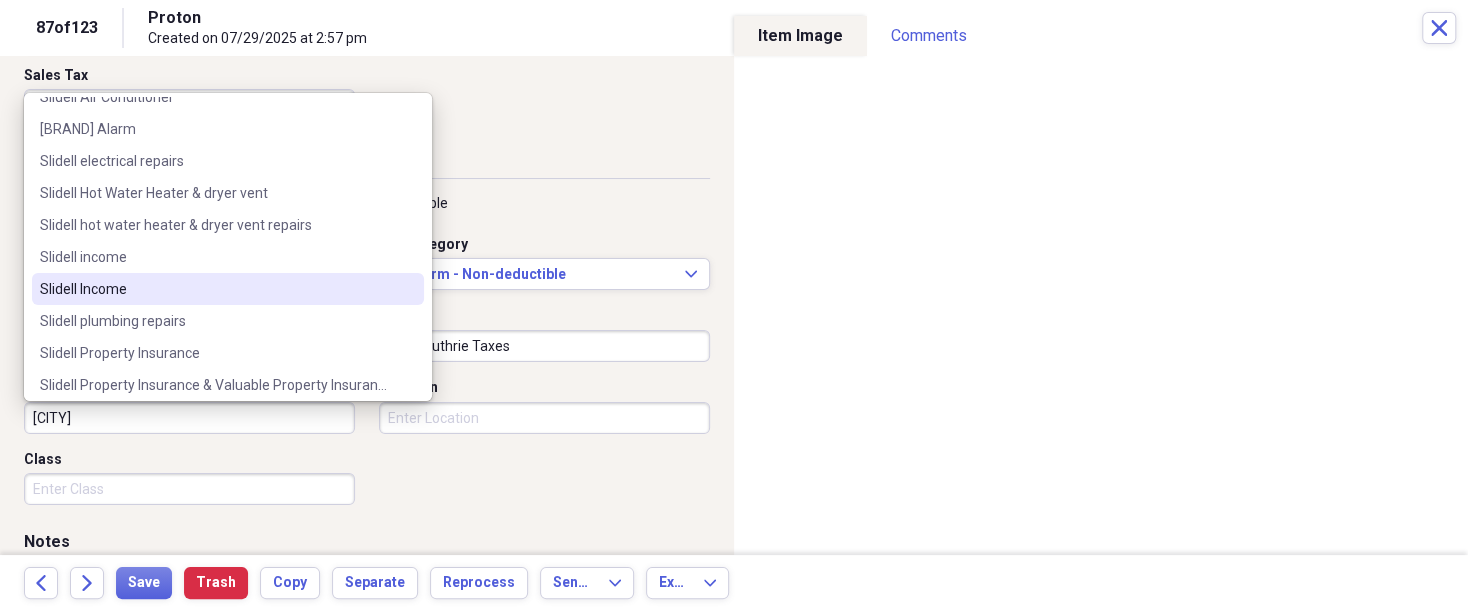 click on "Slidell Income" at bounding box center (216, 289) 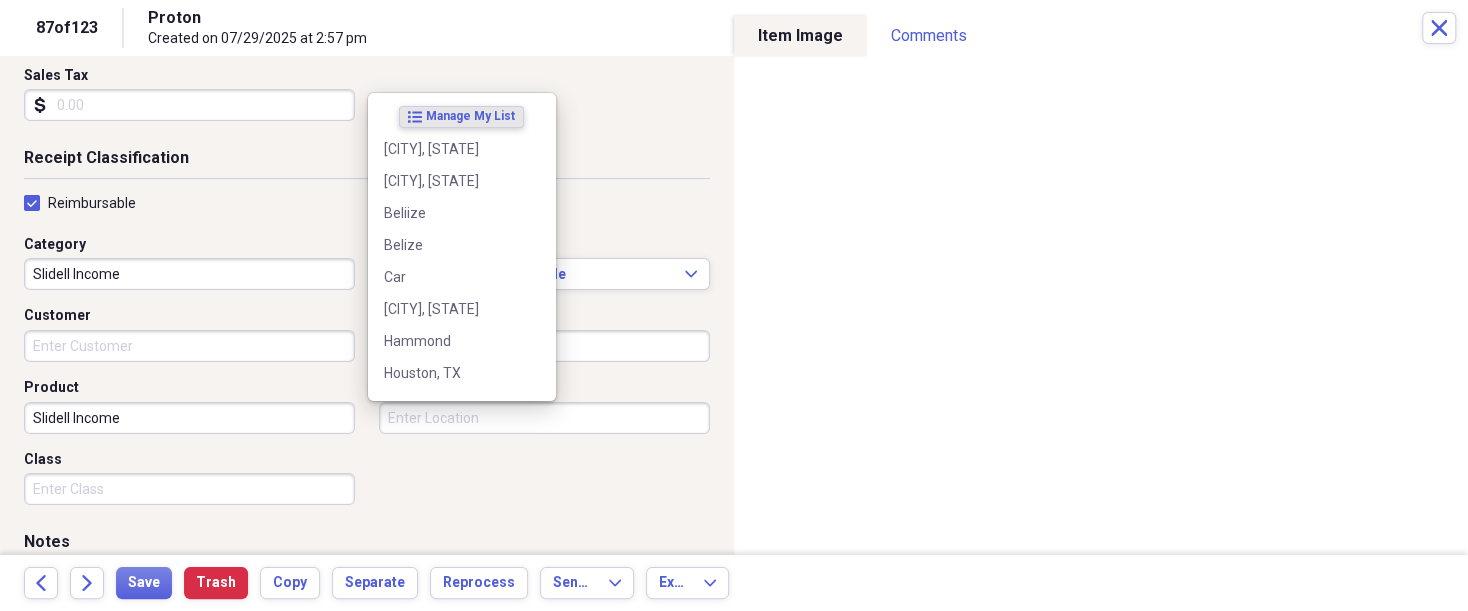 click on "Location" at bounding box center (544, 418) 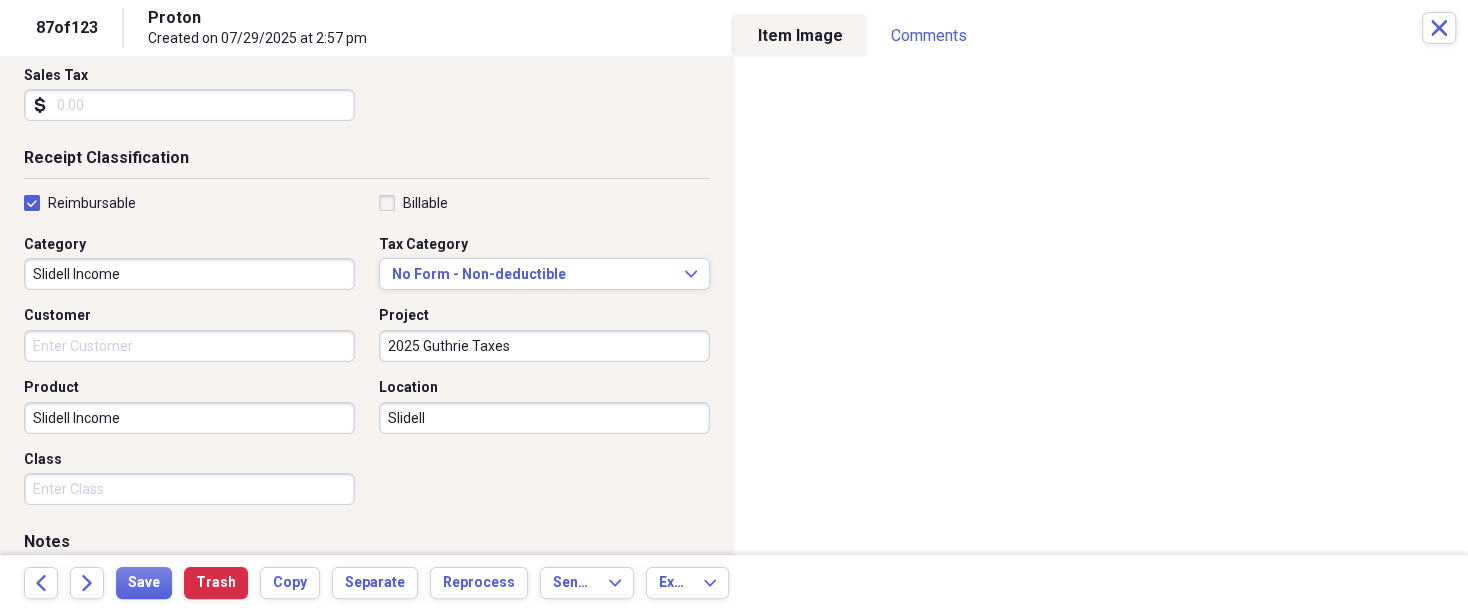 click on "Slidell" at bounding box center [544, 418] 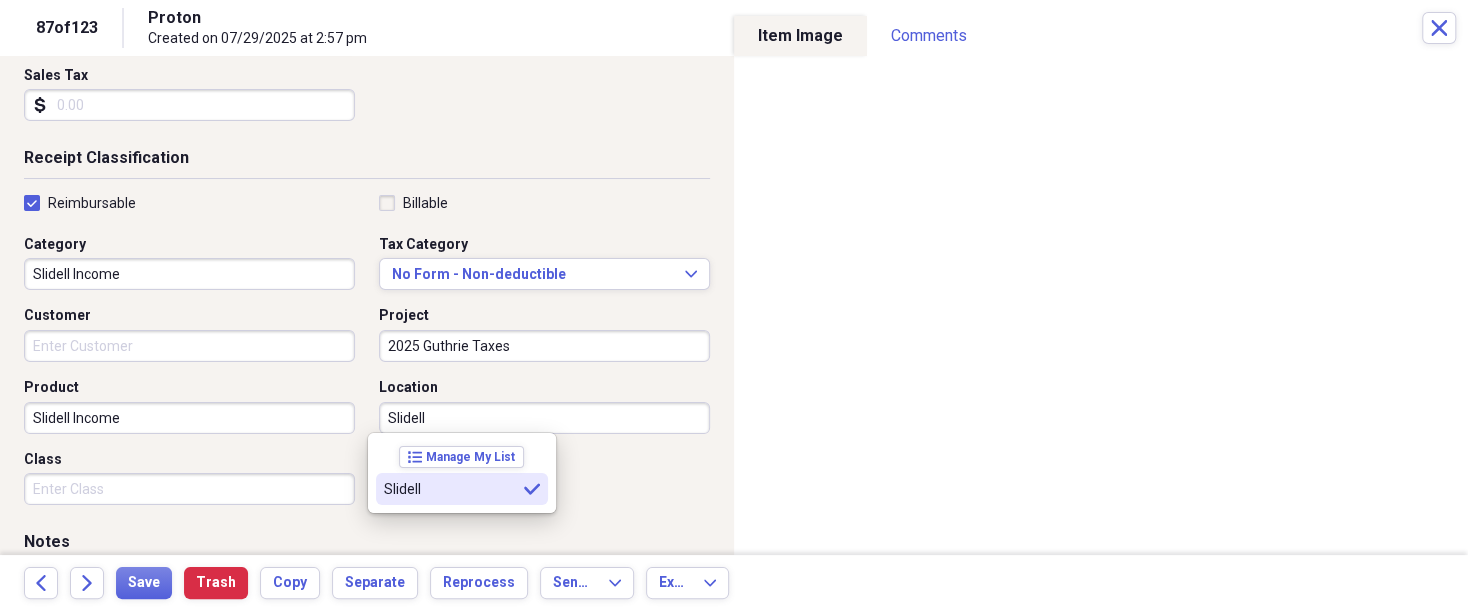 type on "Slidell" 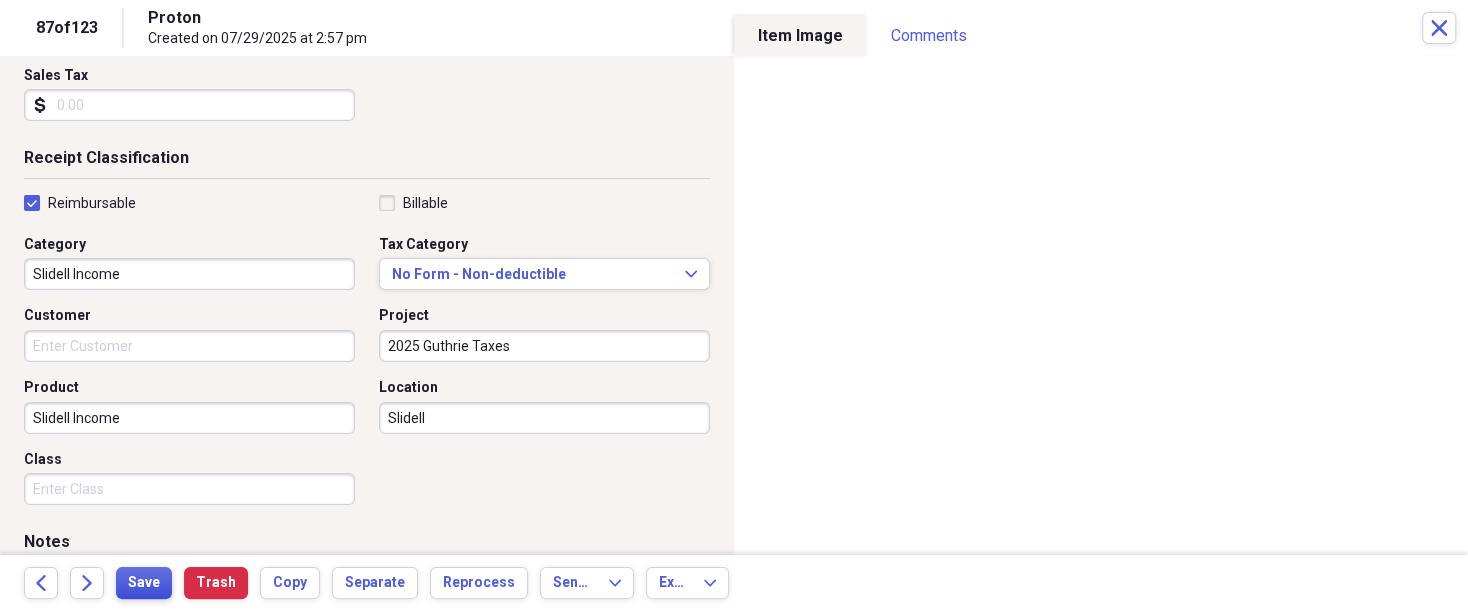 click on "Save" at bounding box center (144, 583) 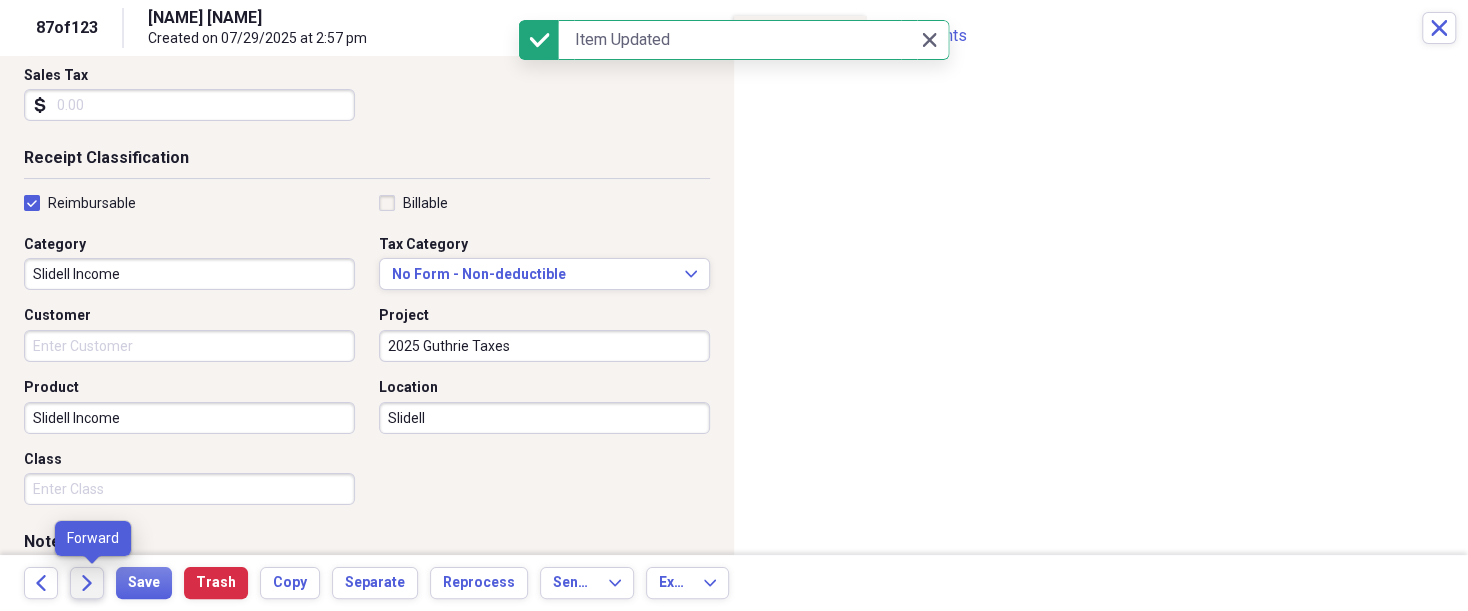 click on "Forward" 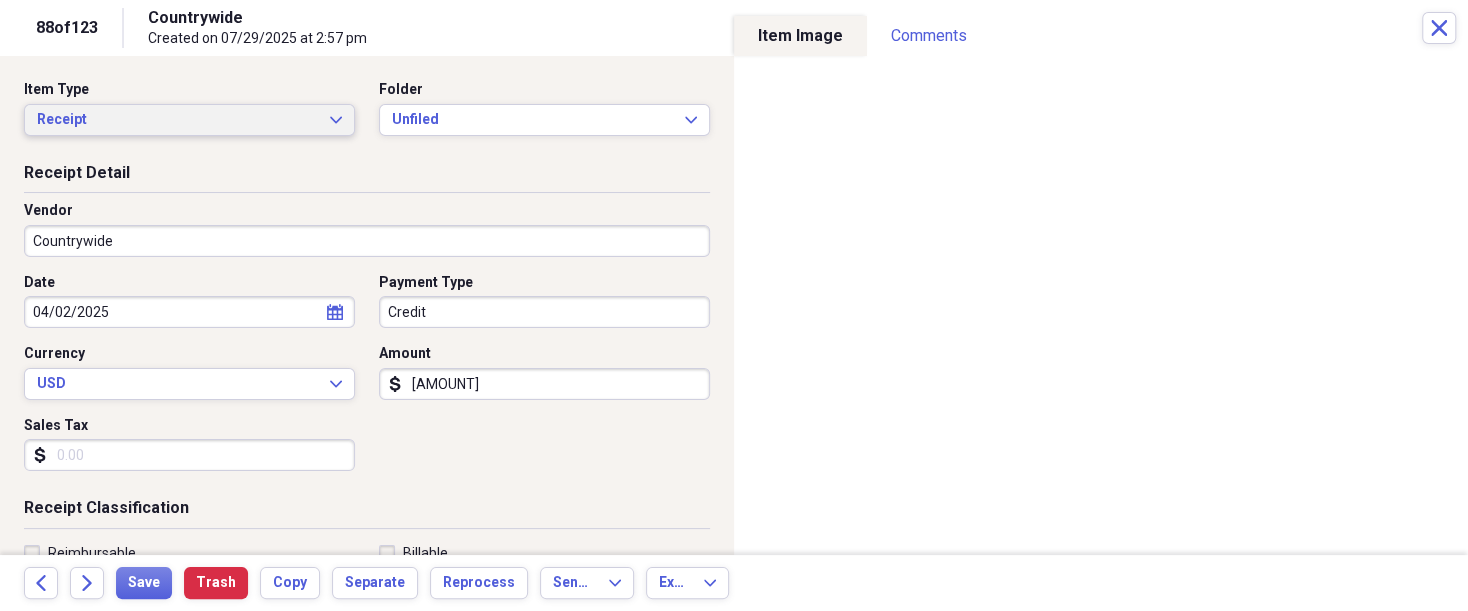click on "Receipt Expand" at bounding box center [189, 120] 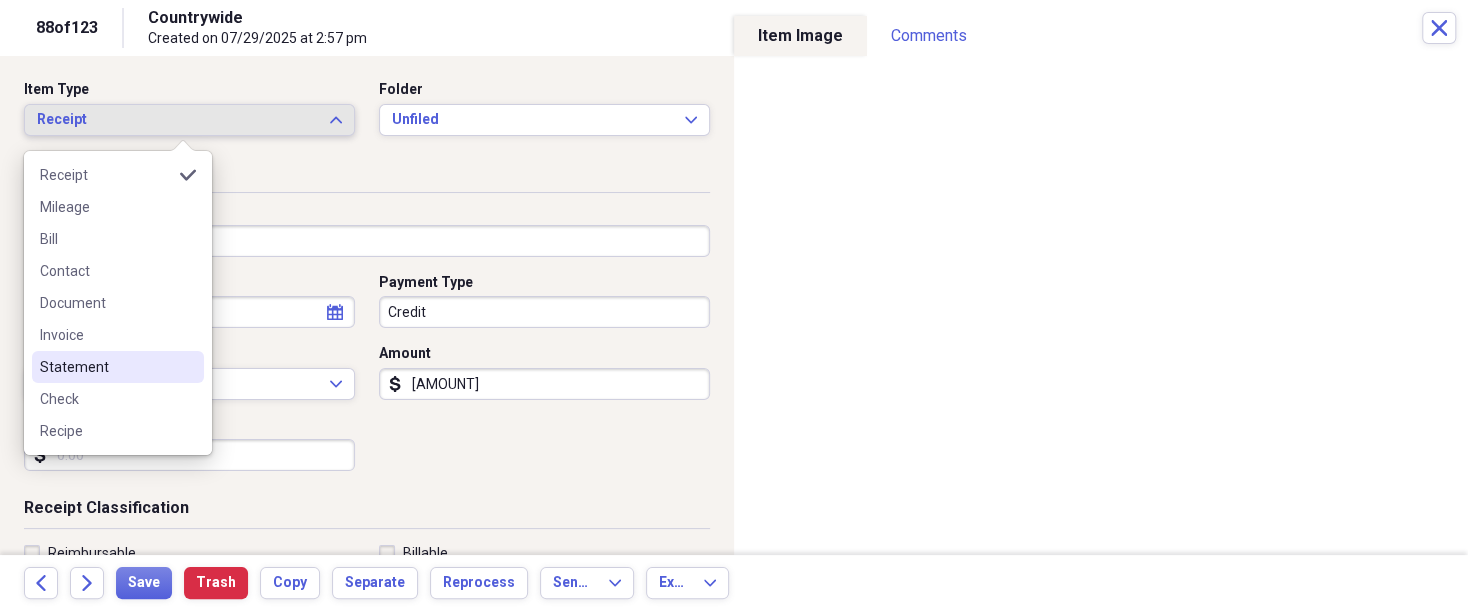 click on "Statement" at bounding box center (106, 367) 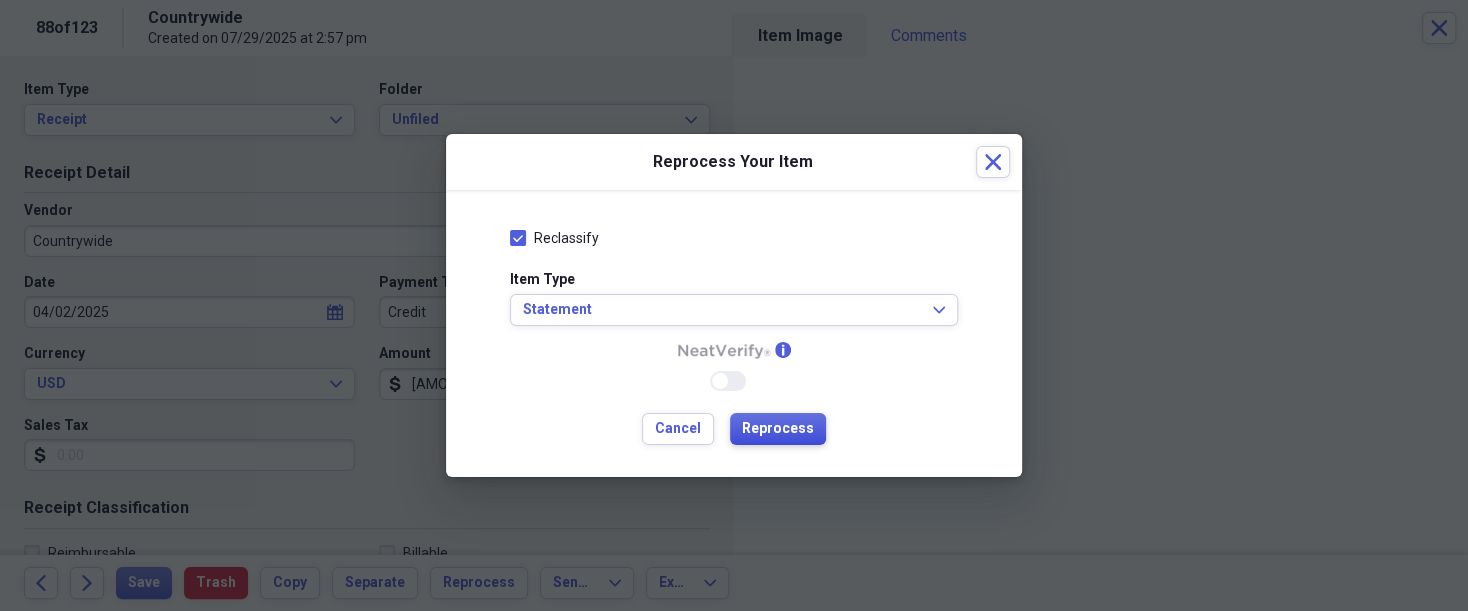 click on "Reprocess" at bounding box center [778, 429] 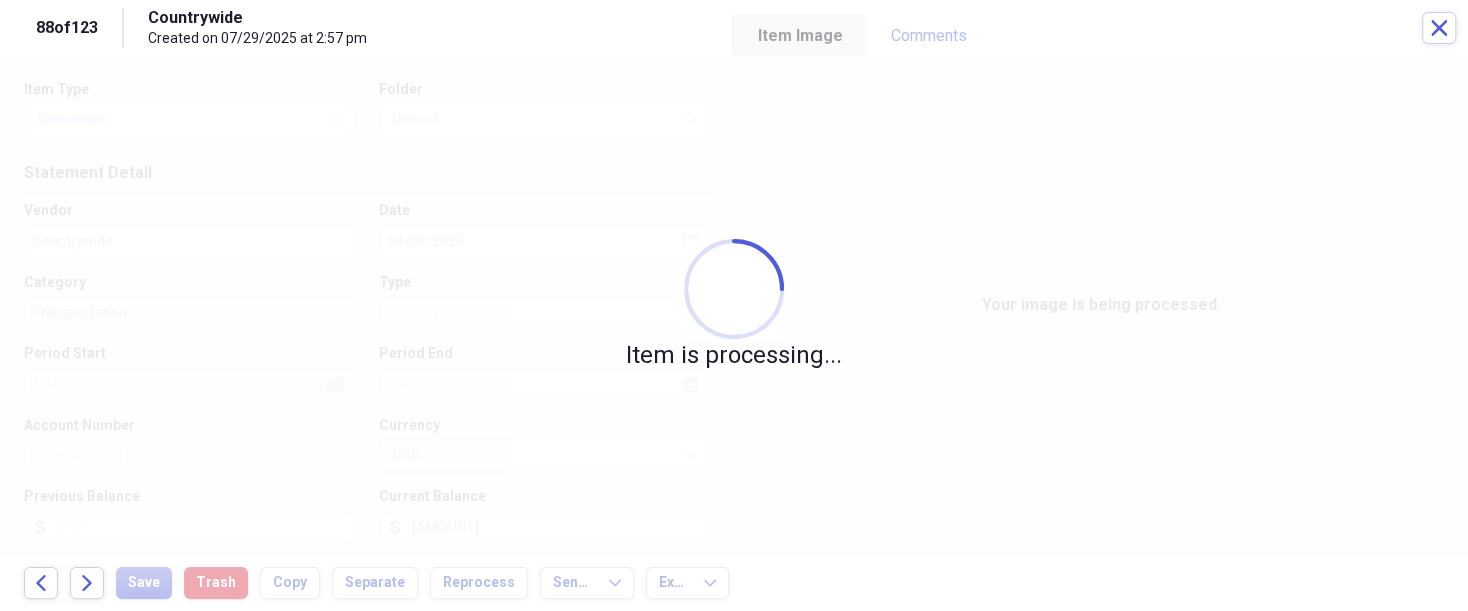 type on "[PHONE]" 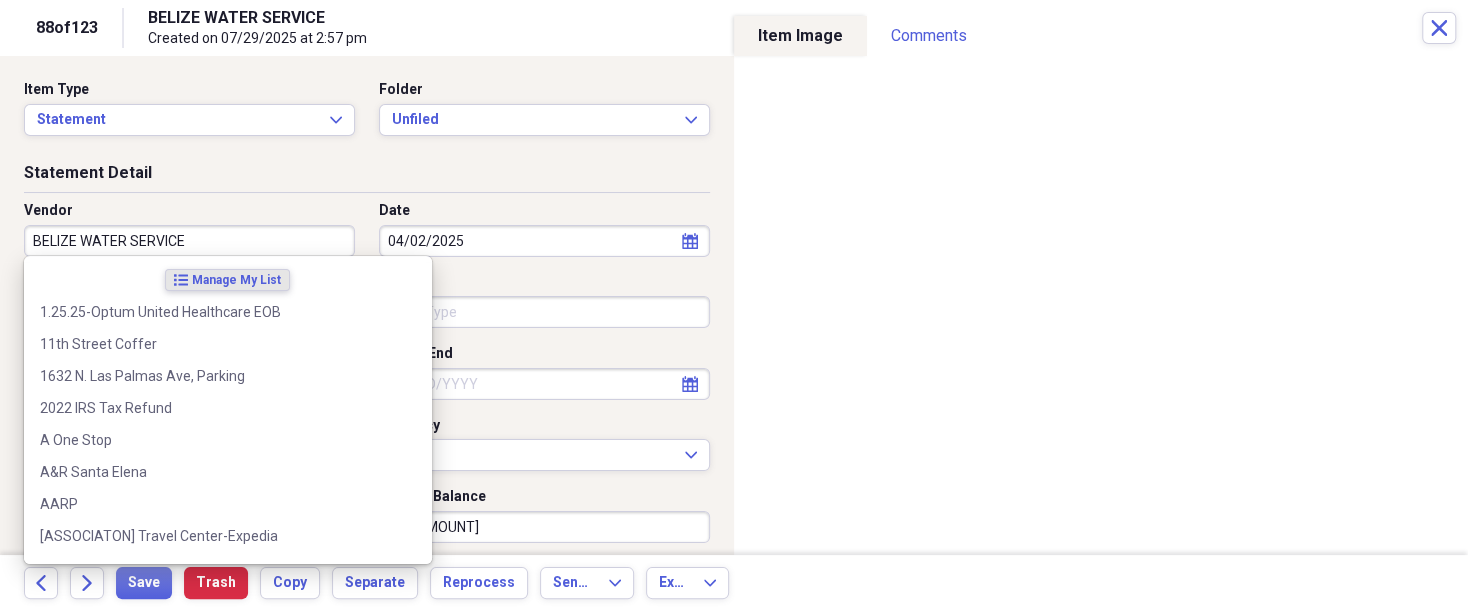 click on "BELIZE WATER SERVICE" at bounding box center [189, 241] 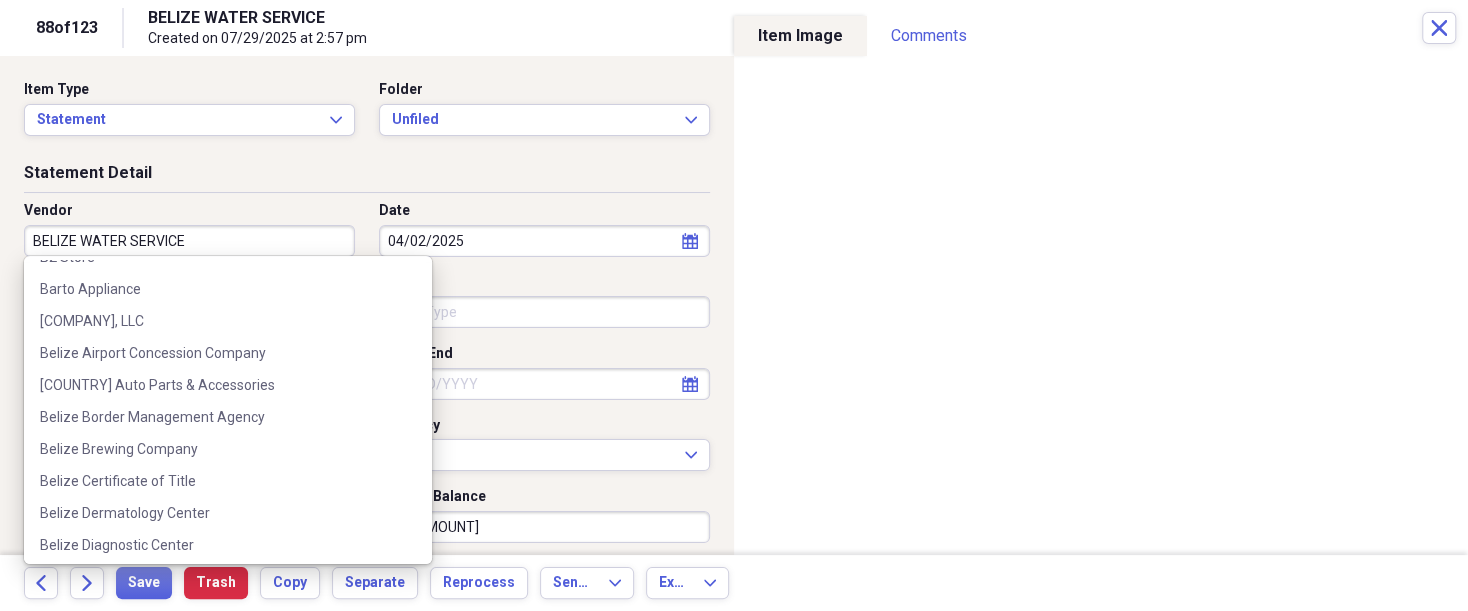 scroll, scrollTop: 1963, scrollLeft: 0, axis: vertical 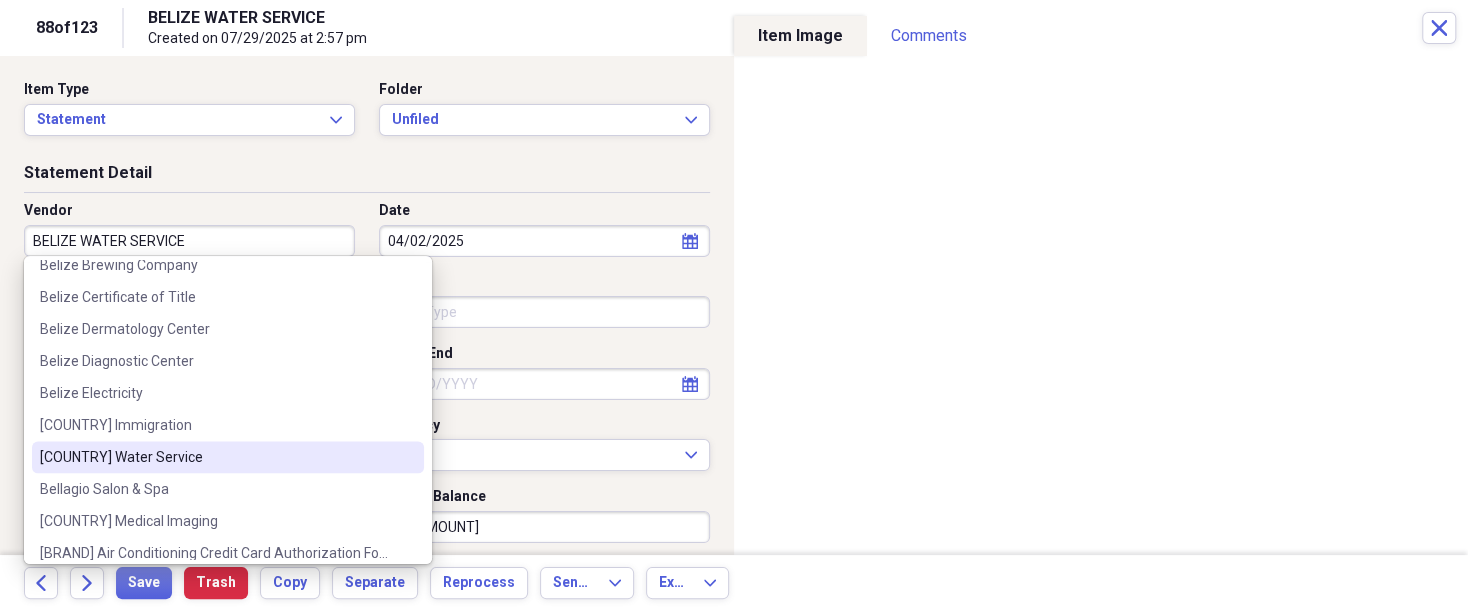 click on "[COUNTRY] Water Service" at bounding box center [216, 457] 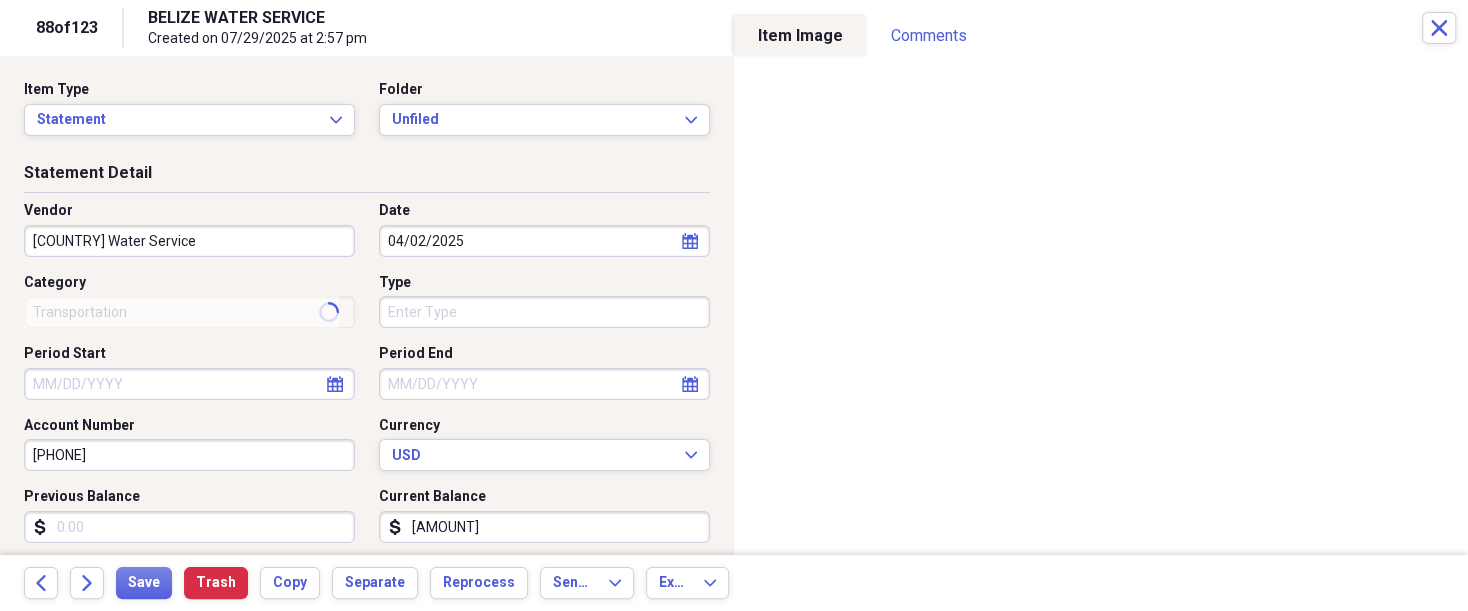 type on "Belize Electric & Water" 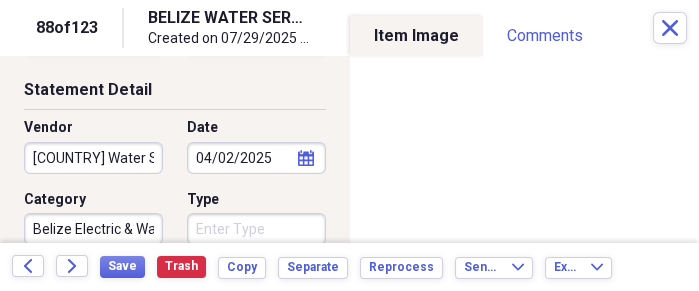 scroll, scrollTop: 95, scrollLeft: 0, axis: vertical 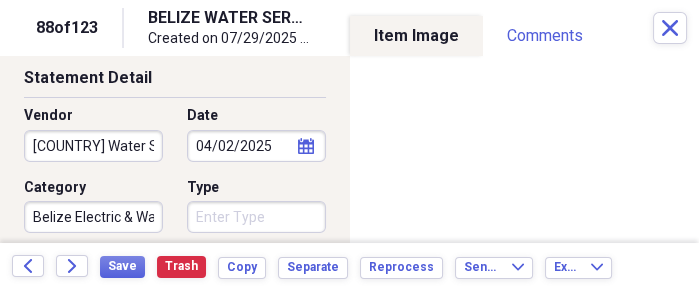 click 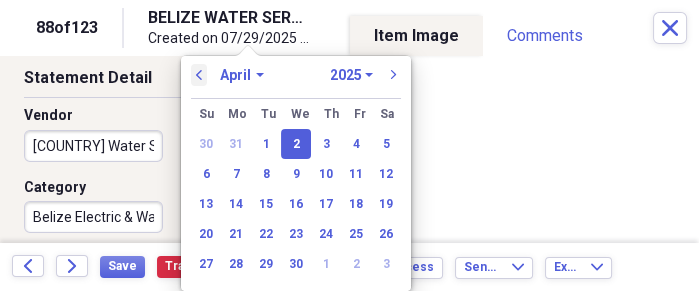click on "previous" at bounding box center [199, 75] 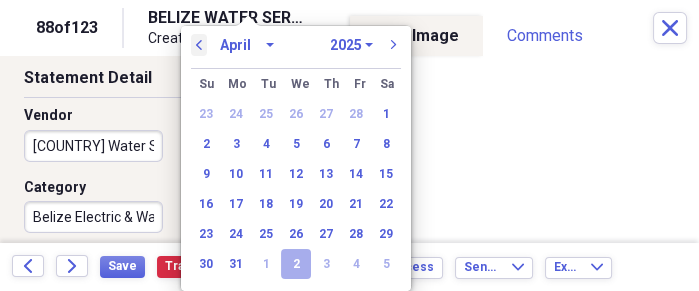 select on "2" 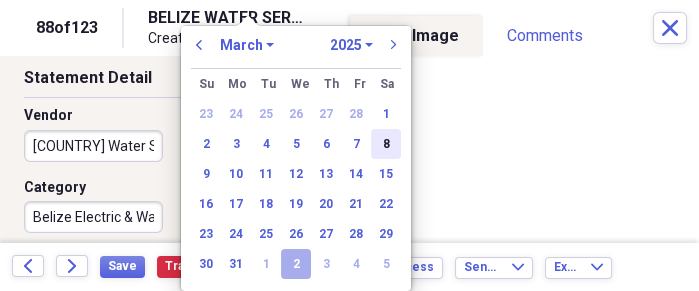 click on "8" at bounding box center (386, 144) 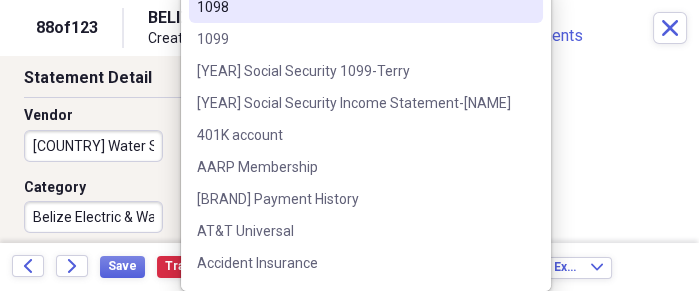 click on "Organize My Files 36 Collapse Unfiled Needs Review 36 Unfiled All Files Unfiled Unfiled Unfiled Saved Reports Collapse My Cabinet THERESA's Cabinet Add Folder Expand Folder 2018 Taxes Add Folder Expand Folder 2019 Taxes Add Folder Expand Folder 2020 Taxes Add Folder Expand Folder 2021 Taxes Add Folder Expand Folder 2022 Taxes Add Folder Expand Folder 2023 Taxes Add Folder Expand Folder 2024 Taxes Add Folder Expand Folder 2025 Taxes Add Folder Expand Folder Attorney Case Expenses Add Folder Folder [COUNTRY] Add Folder Expand Folder Documents Add Folder Expand Folder Files from Cloud Add Folder Folder Insurance Policies Add Folder Folder Sale of LaPlace Property Add Folder Folder Terry's Social Security Information Add Folder Folder Theresa's Social Security Information Add Folder Folder unviewed receipts Add Folder Folder Wellcare Prescription Drug Application Add Folder Collapse Trash Trash Folder 11/25/19-12/24/20 Statement Folder 12/17/19-1/16/20 Statement Folder 12/25/19-1/24/20 Statement Folder Folder Folder" at bounding box center (349, 145) 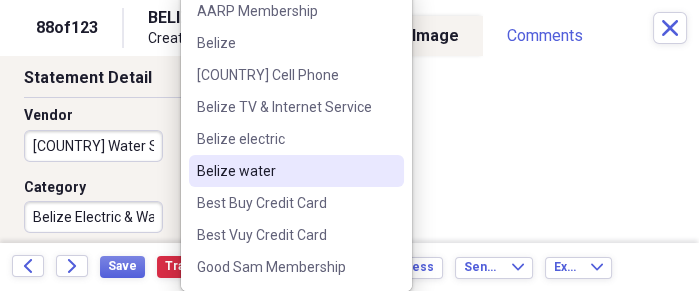 click on "Belize water" at bounding box center [284, 171] 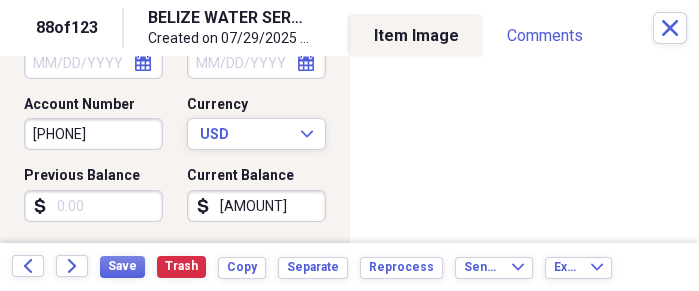 scroll, scrollTop: 333, scrollLeft: 0, axis: vertical 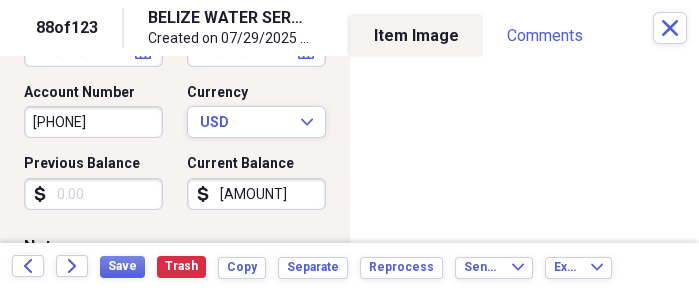 click on "Previous Balance" at bounding box center [93, 194] 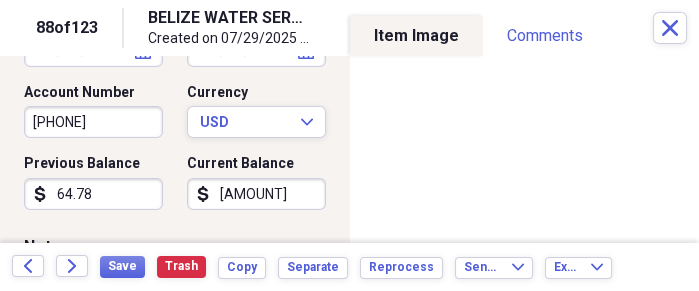 type on "64.78" 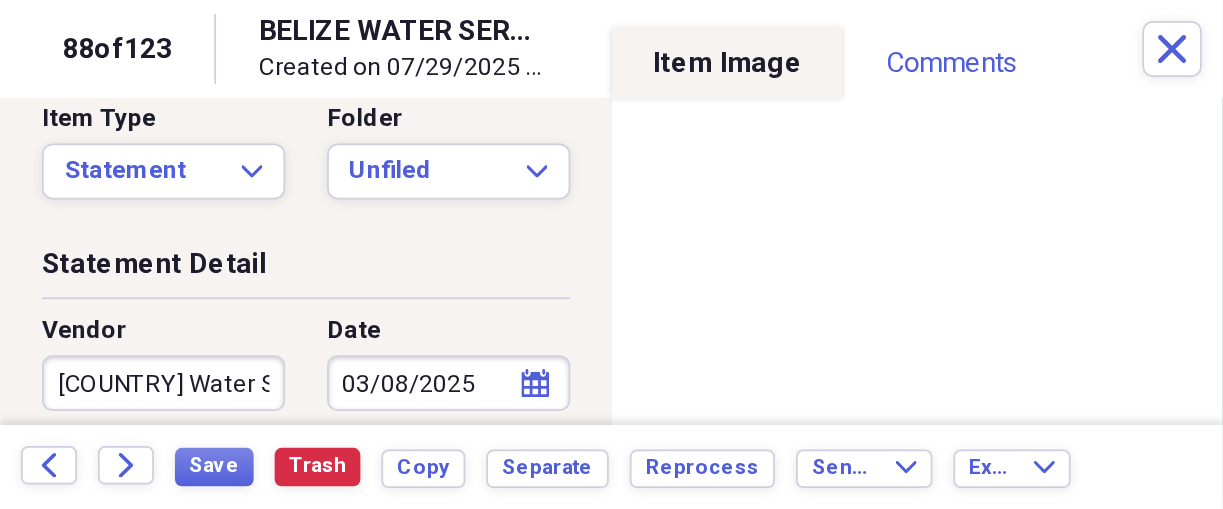 scroll, scrollTop: 0, scrollLeft: 0, axis: both 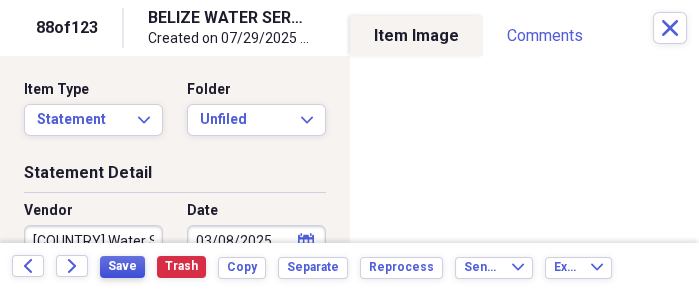 type on "30.33" 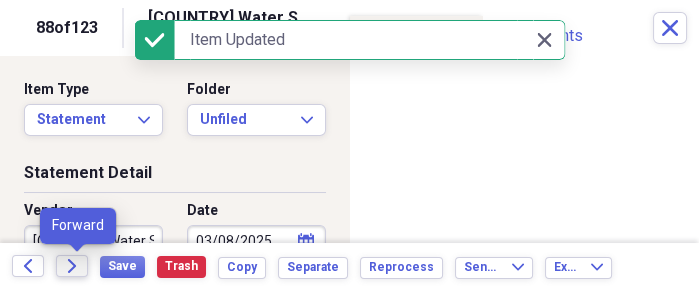 click on "Forward" 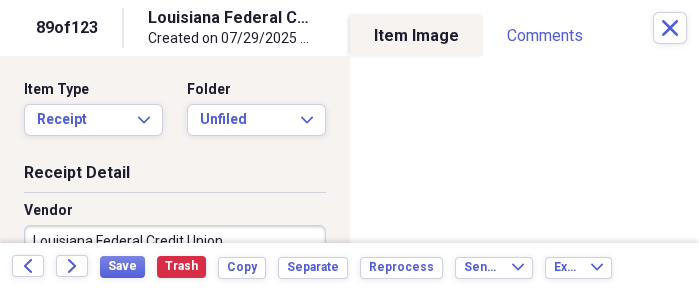 click on "Vendor" at bounding box center (175, 211) 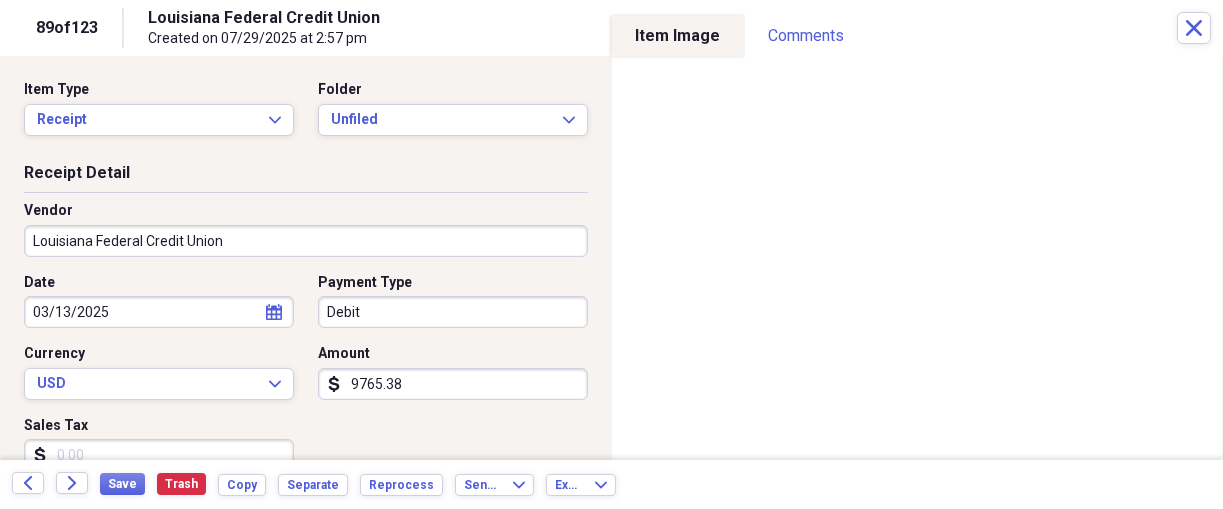 click on "Organize My Files 34 Collapse Unfiled Needs Review 34 Unfiled All Files Unfiled Unfiled Unfiled Saved Reports Collapse My Cabinet [NAME]'s Cabinet Add Folder Expand Folder 2018 Taxes Add Folder Expand Folder 2019 Taxes Add Folder Expand Folder 2020 Taxes Add Folder Expand Folder 2021 Taxes Add Folder Expand Folder 2022 Taxes Add Folder Expand Folder 2023 Taxes Add Folder Expand Folder 2024 Taxes Add Folder Expand Folder 2025 Taxes Add Folder Expand Folder Attorney Case Expenses Add Folder Folder Belize Add Folder Expand Folder Documents Add Folder Expand Folder Files from Cloud Add Folder Folder Insurance Policies Add Folder Folder Sale of LaPlace Property Add Folder Folder [NAME]'s Social Security Information Add Folder Folder [NAME]'s Social Security Information Add Folder Folder unviewed receipts Add Folder Folder Wellcare Prescription Drug Application Add Folder Collapse Trash Trash Folder 11/25/19-12/24/20 Statement Folder 12/17/19-1/16/20 Statement Folder 12/25/19-1/24/20 Statement Folder Folder Folder" at bounding box center (611, 254) 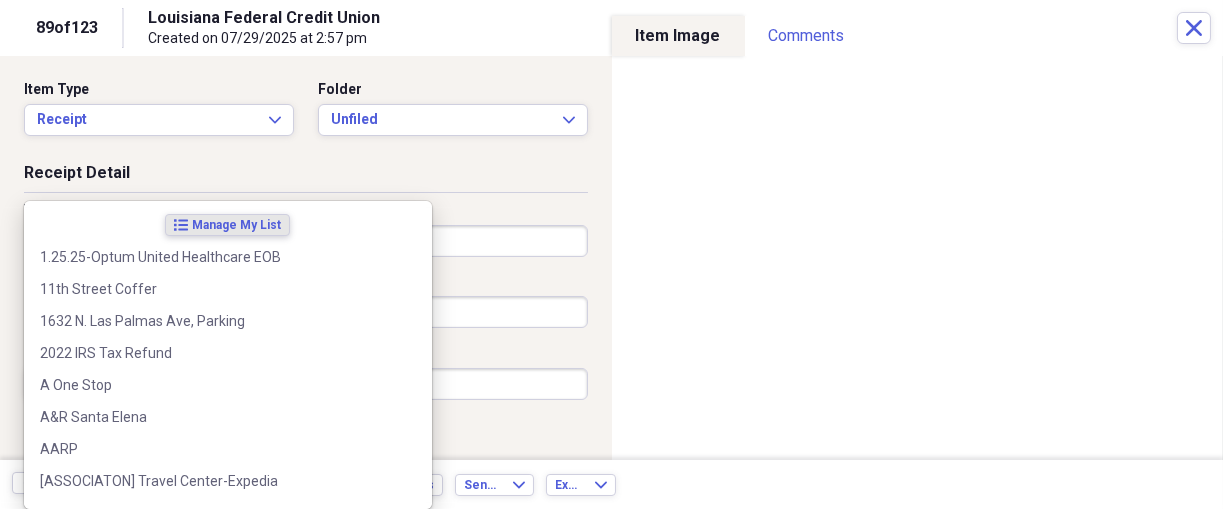 type on "t" 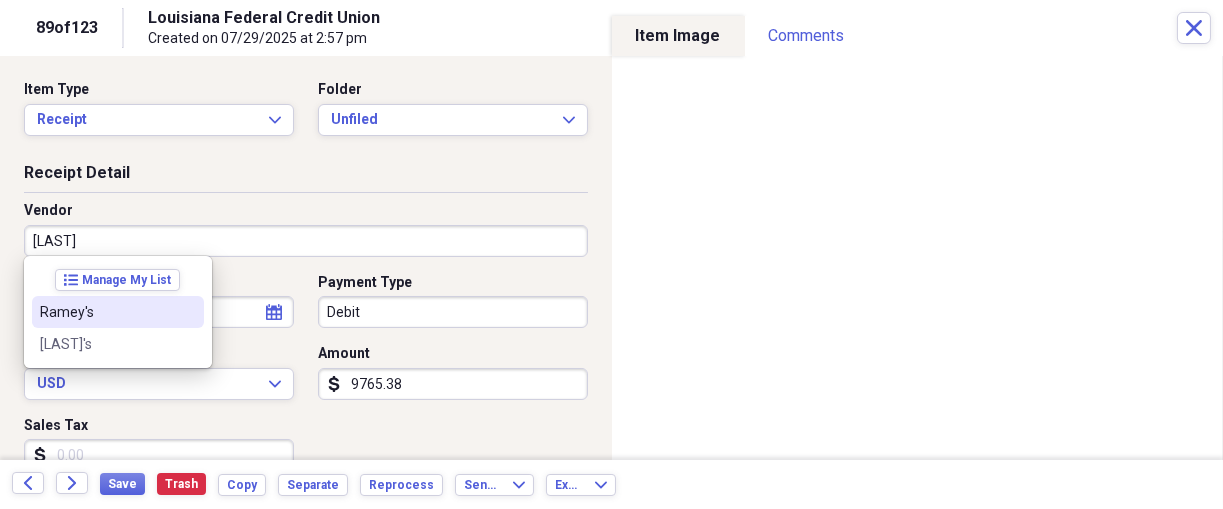 click on "Ramey's" at bounding box center [106, 312] 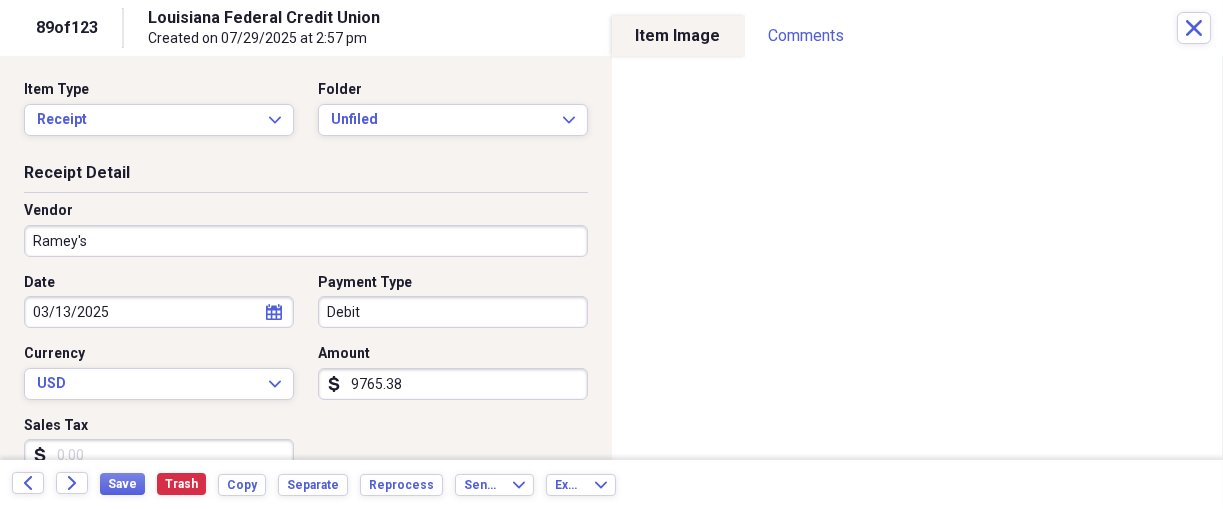 type on "Grocery Store" 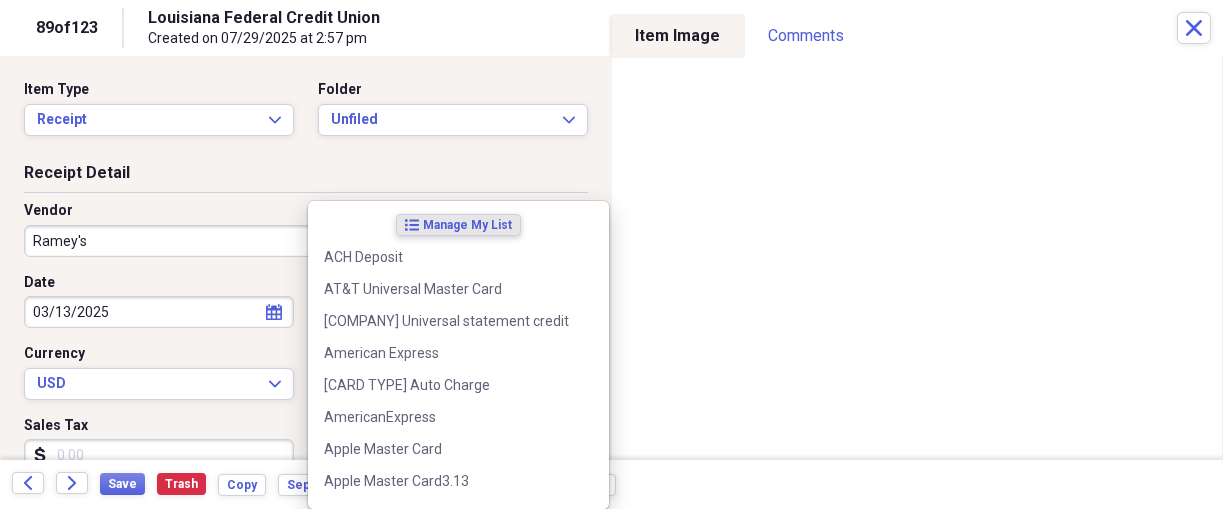 click on "Organize My Files 34 Collapse Unfiled Needs Review 34 Unfiled All Files Unfiled Unfiled Unfiled Saved Reports Collapse My Cabinet [NAME]'s Cabinet Add Folder Expand Folder 2018 Taxes Add Folder Expand Folder 2019 Taxes Add Folder Expand Folder 2020 Taxes Add Folder Expand Folder 2021 Taxes Add Folder Expand Folder 2022 Taxes Add Folder Expand Folder 2023 Taxes Add Folder Expand Folder 2024 Taxes Add Folder Expand Folder 2025 Taxes Add Folder Expand Folder Attorney Case Expenses Add Folder Folder Belize Add Folder Expand Folder Documents Add Folder Expand Folder Files from Cloud Add Folder Folder Insurance Policies Add Folder Folder Sale of LaPlace Property Add Folder Folder [NAME]'s Social Security Information Add Folder Folder [NAME]'s Social Security Information Add Folder Folder unviewed receipts Add Folder Folder Wellcare Prescription Drug Application Add Folder Collapse Trash Trash Folder 11/25/19-12/24/20 Statement Folder 12/17/19-1/16/20 Statement Folder 12/25/19-1/24/20 Statement Folder Folder Folder" at bounding box center (611, 254) 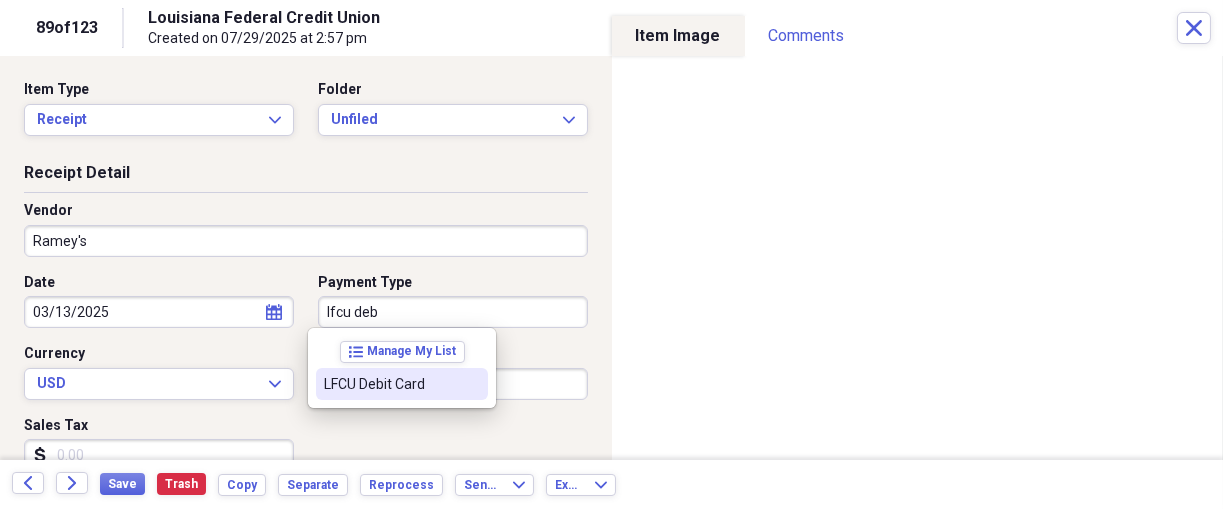 click on "LFCU Debit Card" at bounding box center (390, 384) 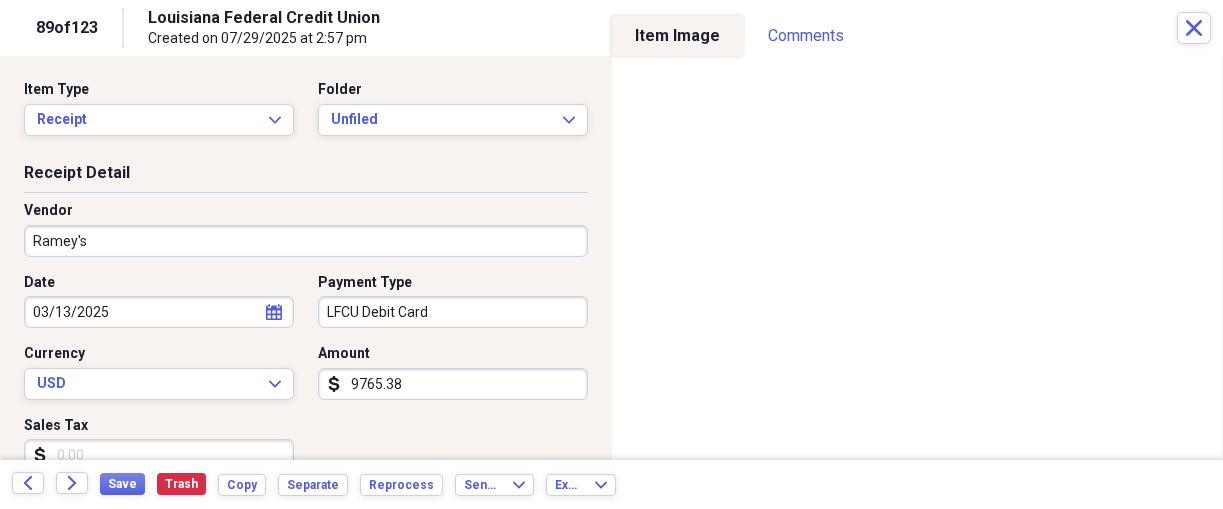 click on "9765.38" at bounding box center (453, 384) 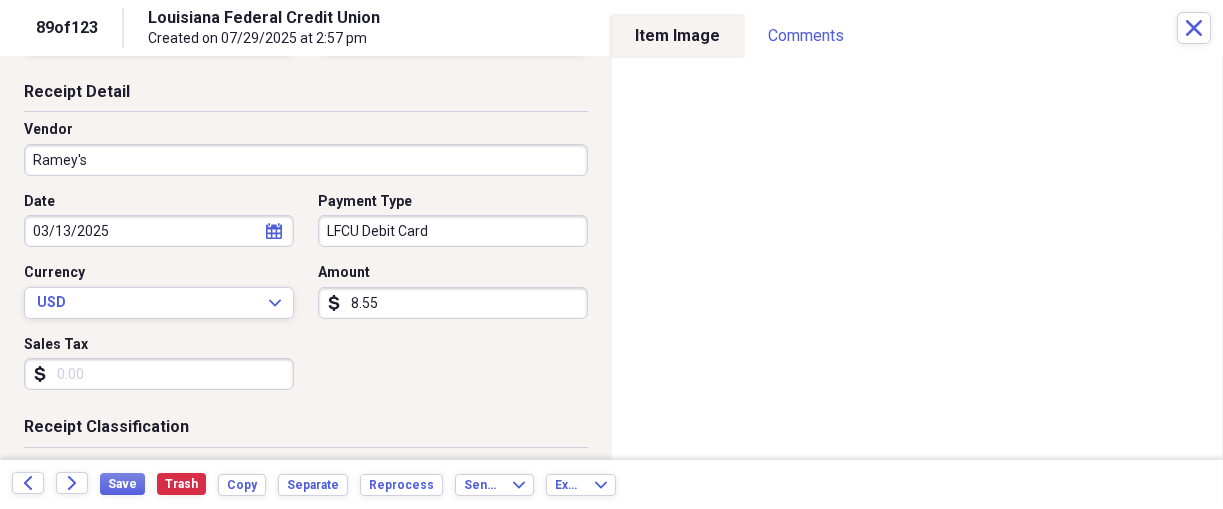 scroll, scrollTop: 83, scrollLeft: 0, axis: vertical 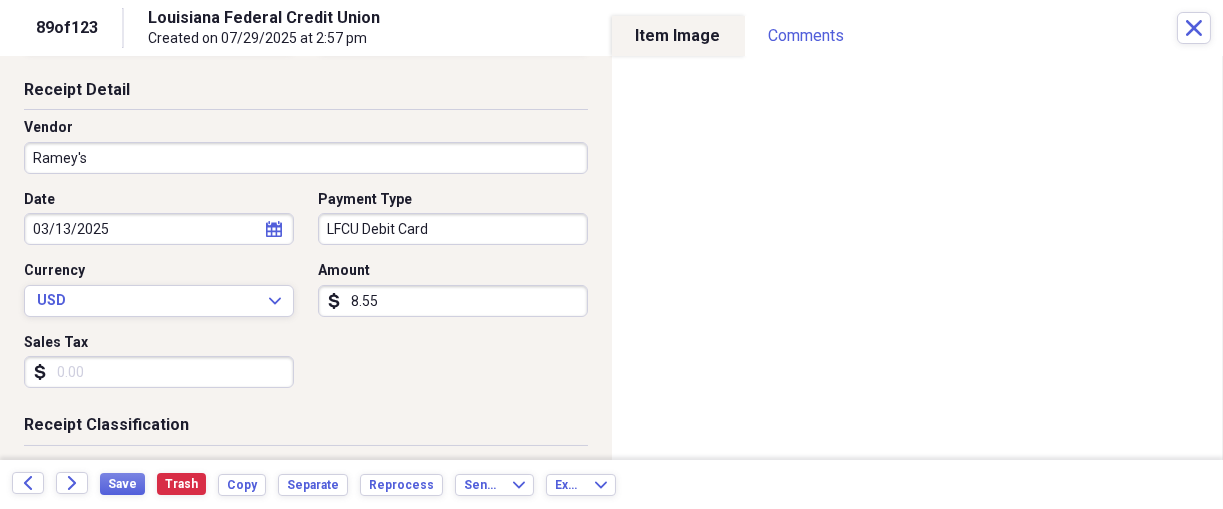 type on "8.55" 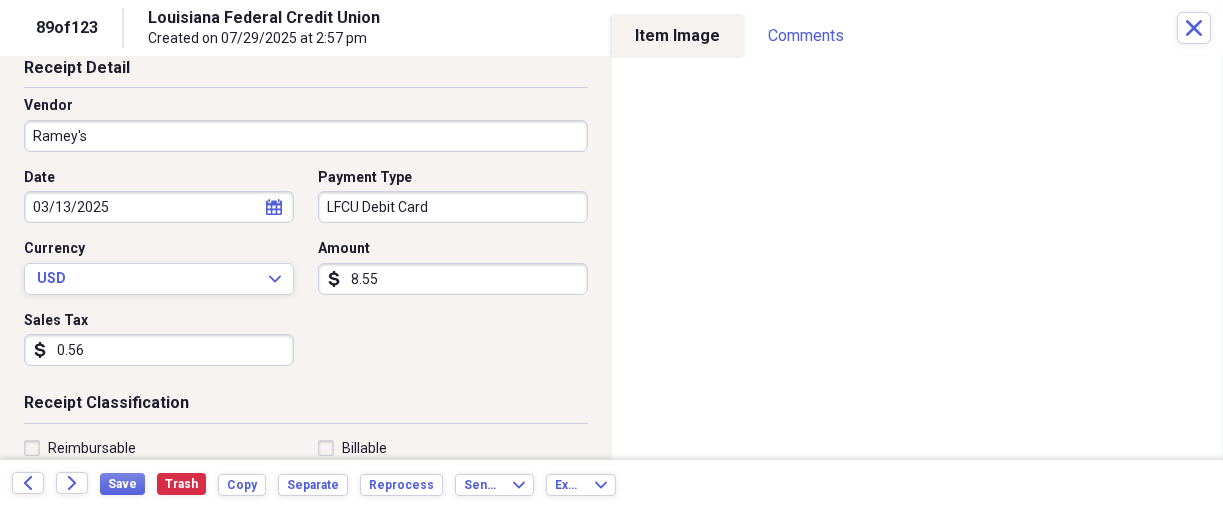scroll, scrollTop: 125, scrollLeft: 0, axis: vertical 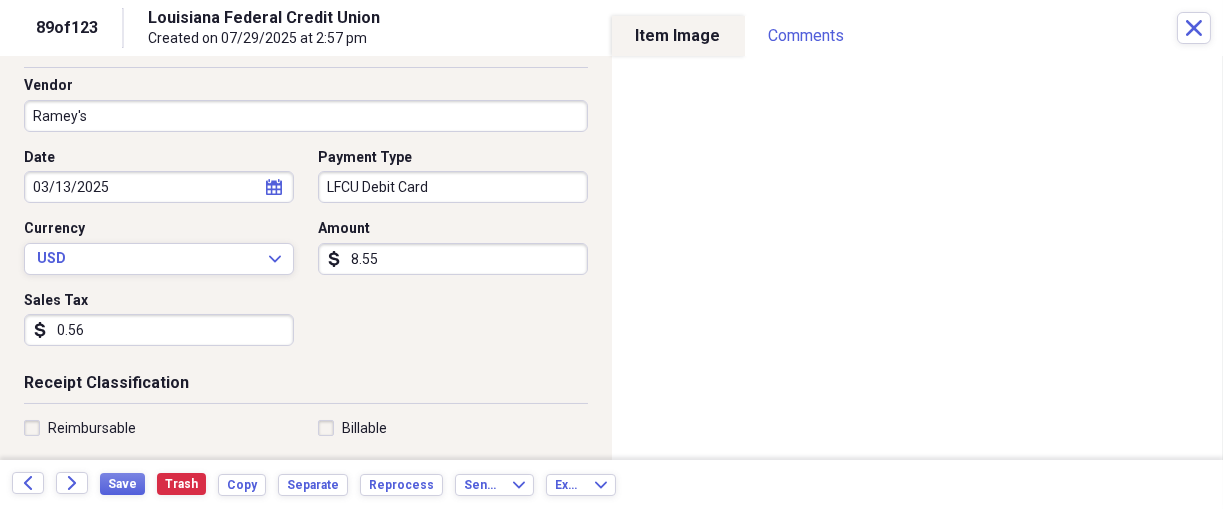 type on "0.56" 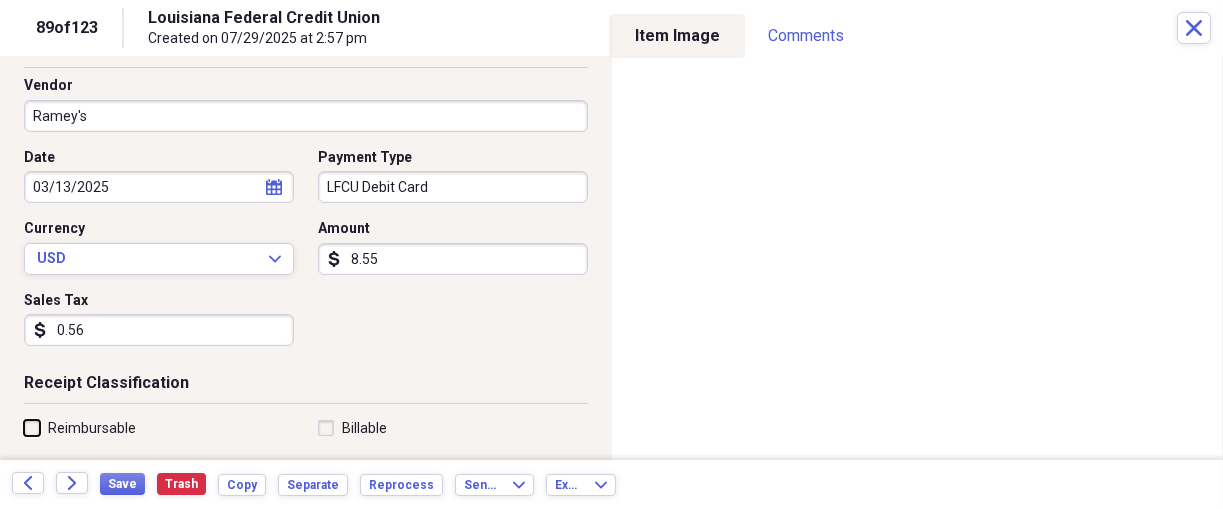 click on "Reimbursable" at bounding box center (24, 427) 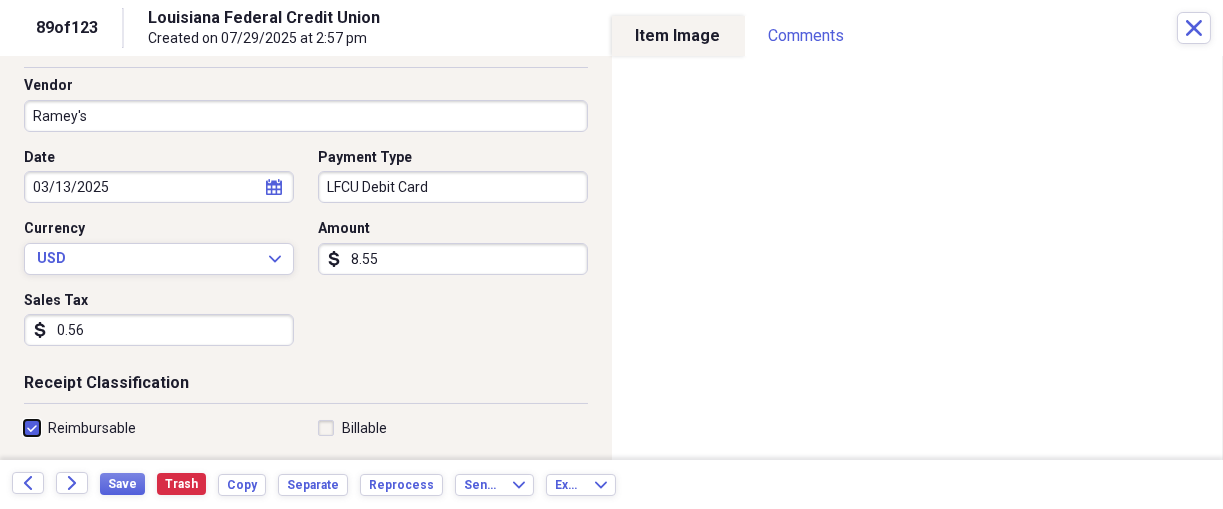 checkbox on "true" 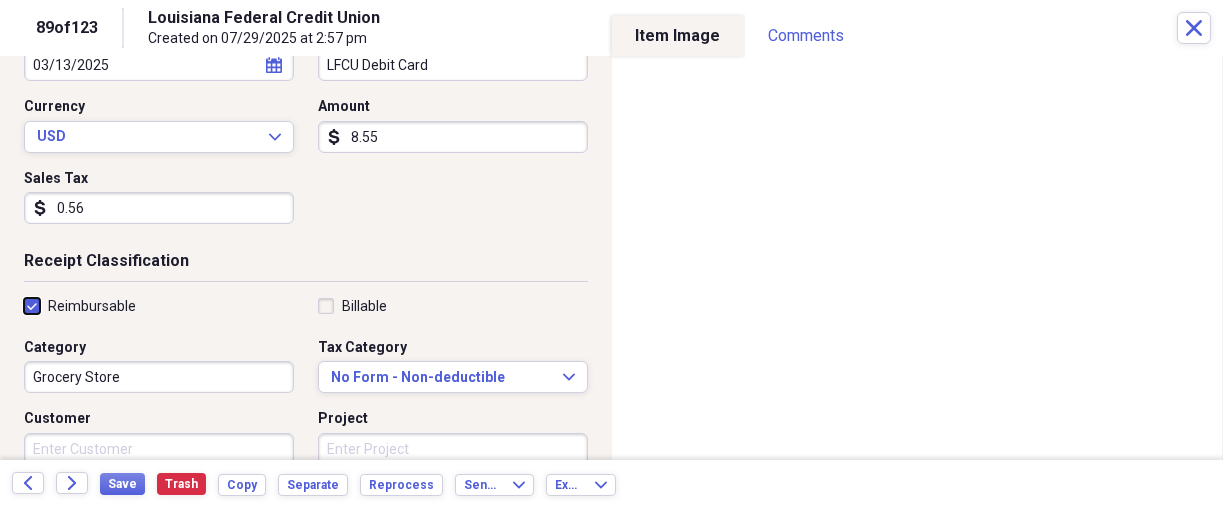 scroll, scrollTop: 250, scrollLeft: 0, axis: vertical 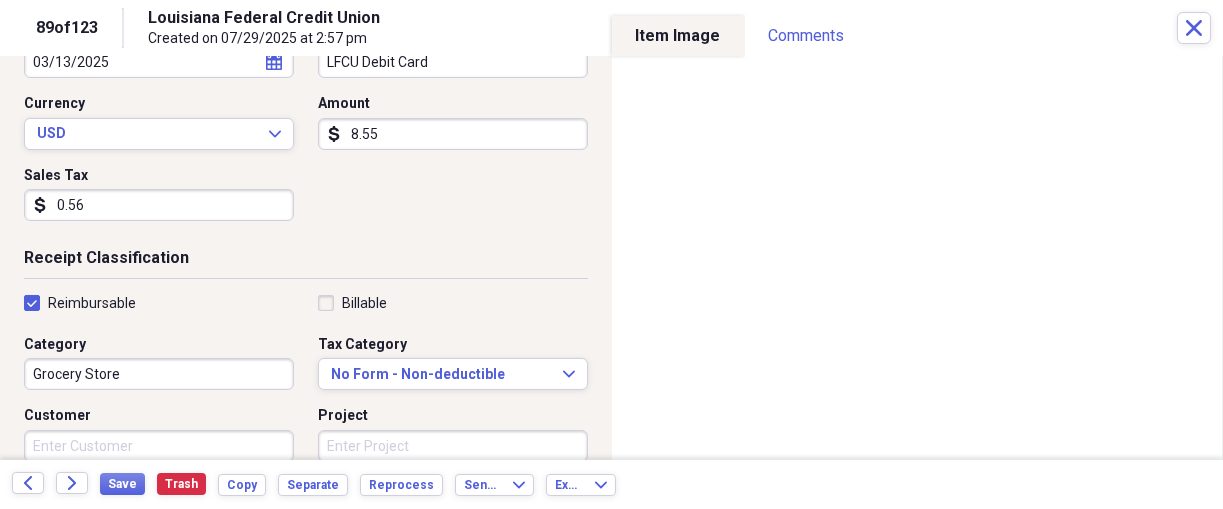 click on "Grocery Store" at bounding box center (159, 374) 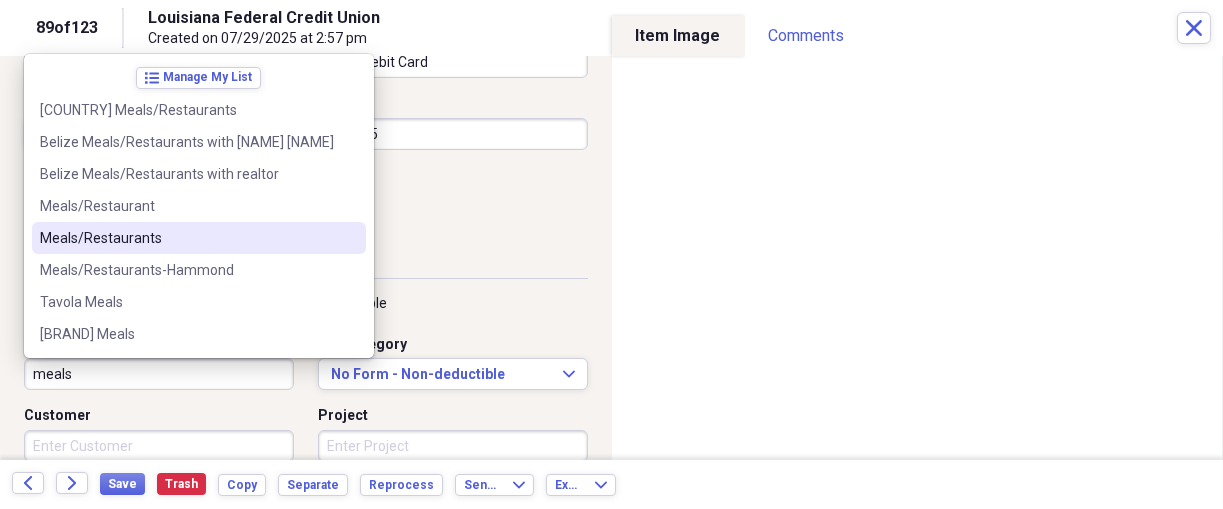 click on "Meals/Restaurants" at bounding box center [187, 238] 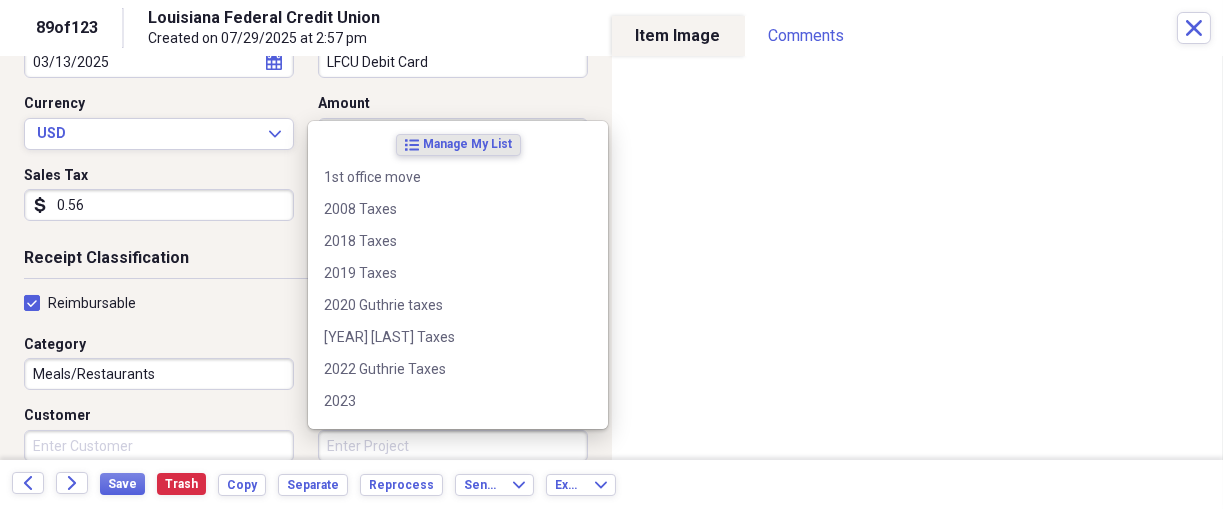 click on "Project" at bounding box center [453, 446] 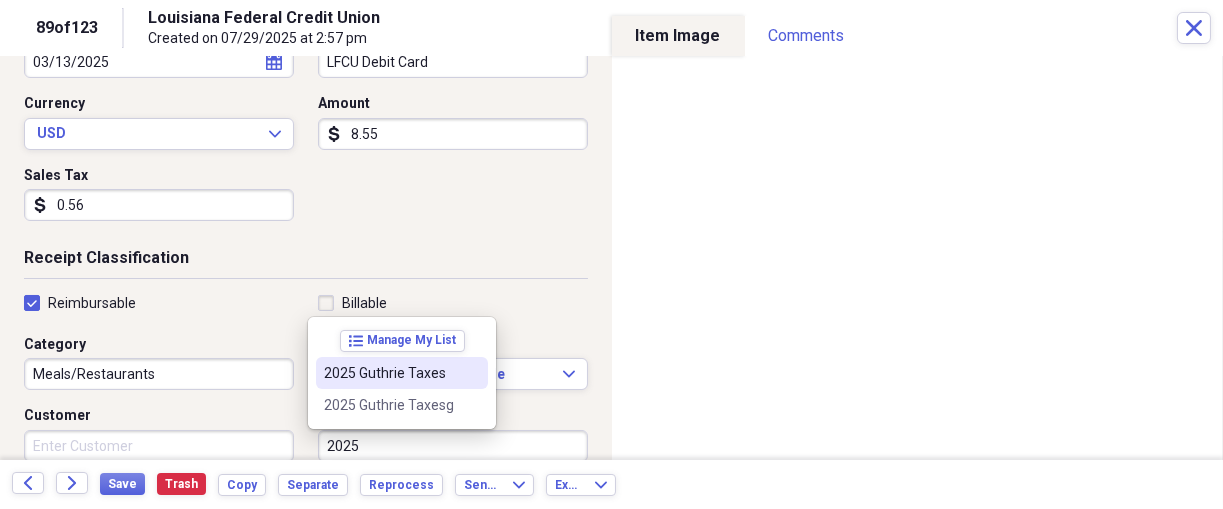 click on "2025 Guthrie Taxes" at bounding box center (390, 373) 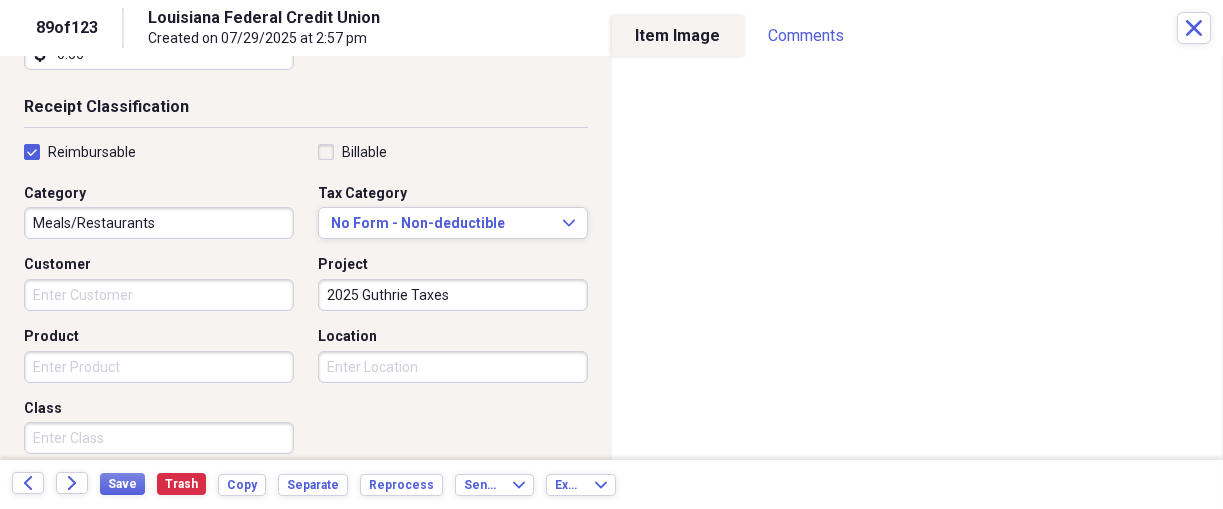 scroll, scrollTop: 417, scrollLeft: 0, axis: vertical 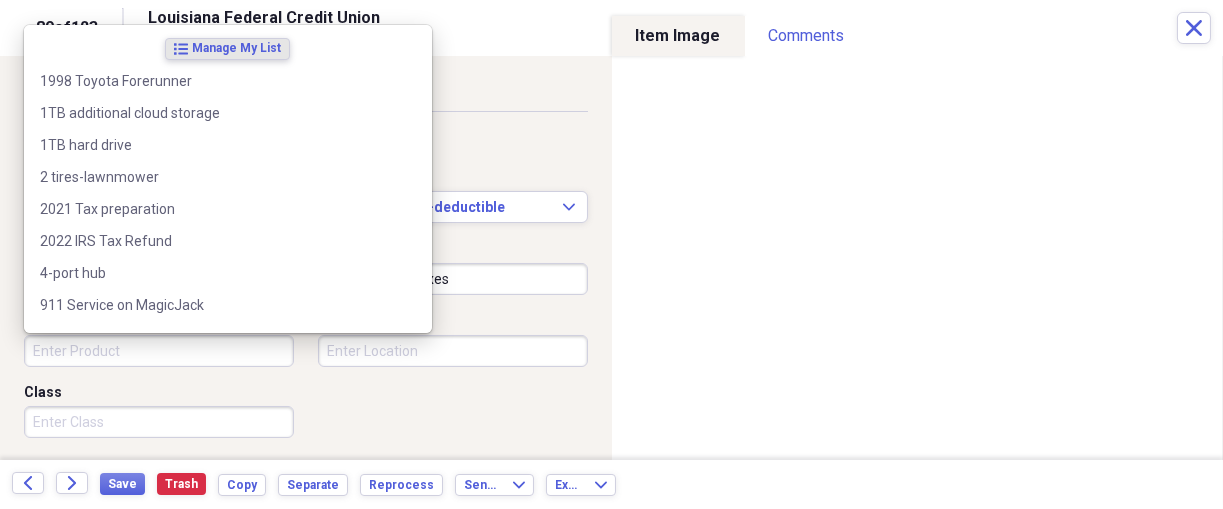 click on "Product" at bounding box center [159, 351] 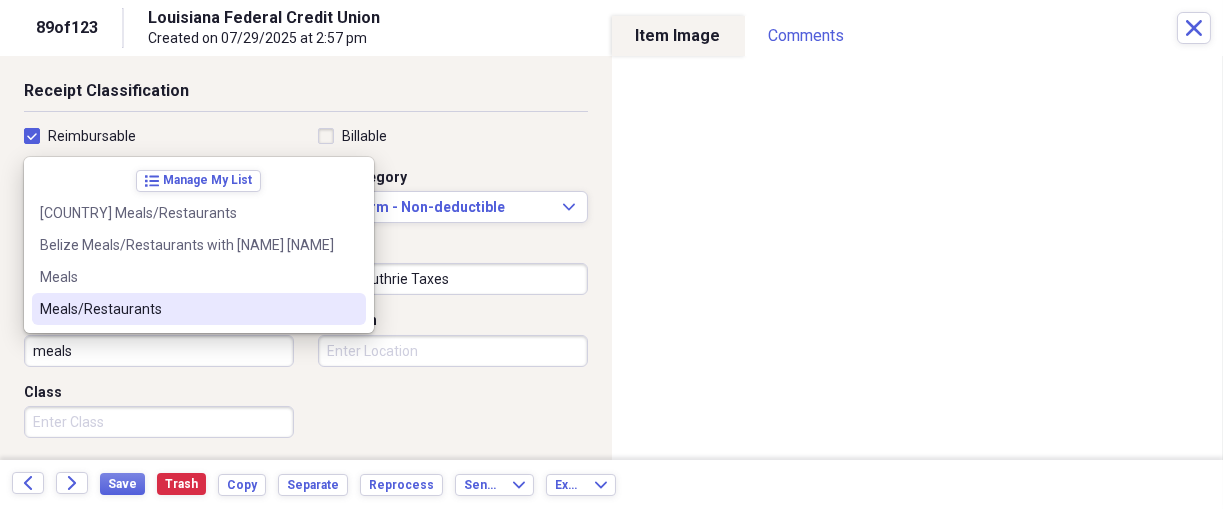 click on "Meals/Restaurants" at bounding box center (187, 309) 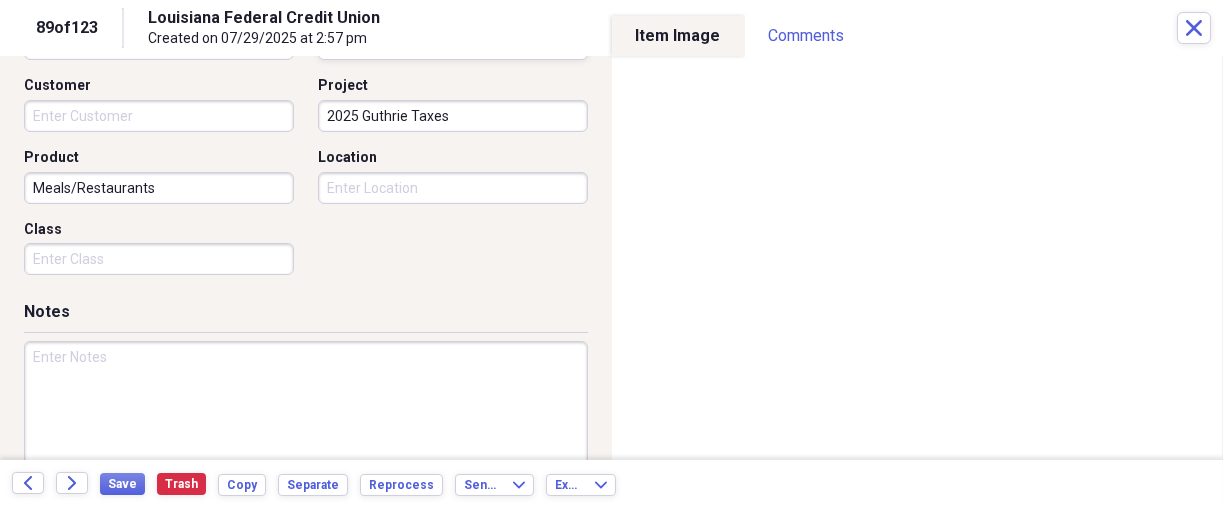 scroll, scrollTop: 584, scrollLeft: 0, axis: vertical 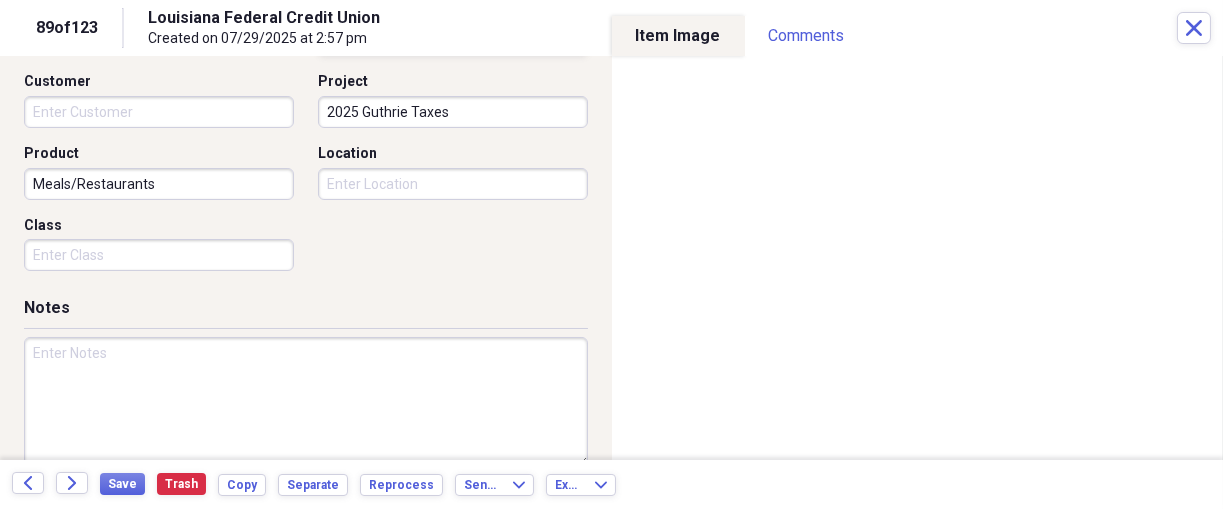 click at bounding box center (306, 402) 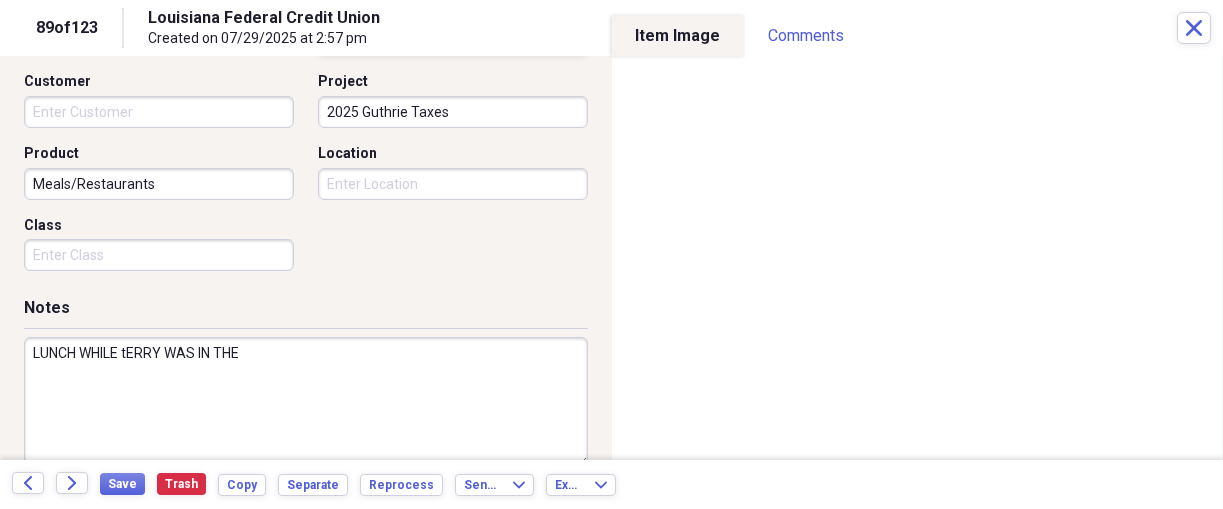 click on "LUNCH WHILE tERRY WAS IN THE" at bounding box center (306, 402) 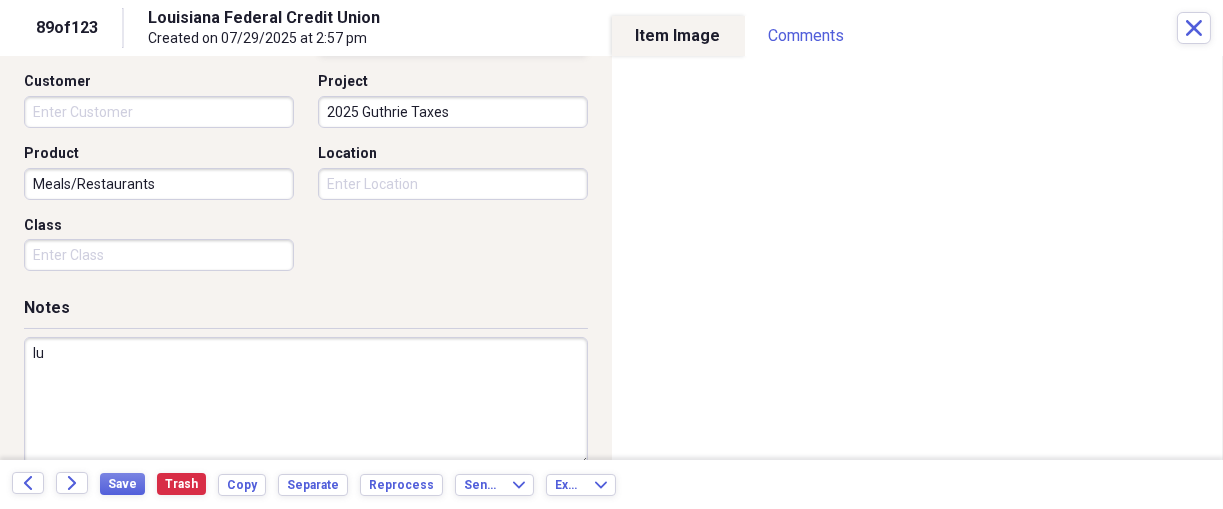 type on "l" 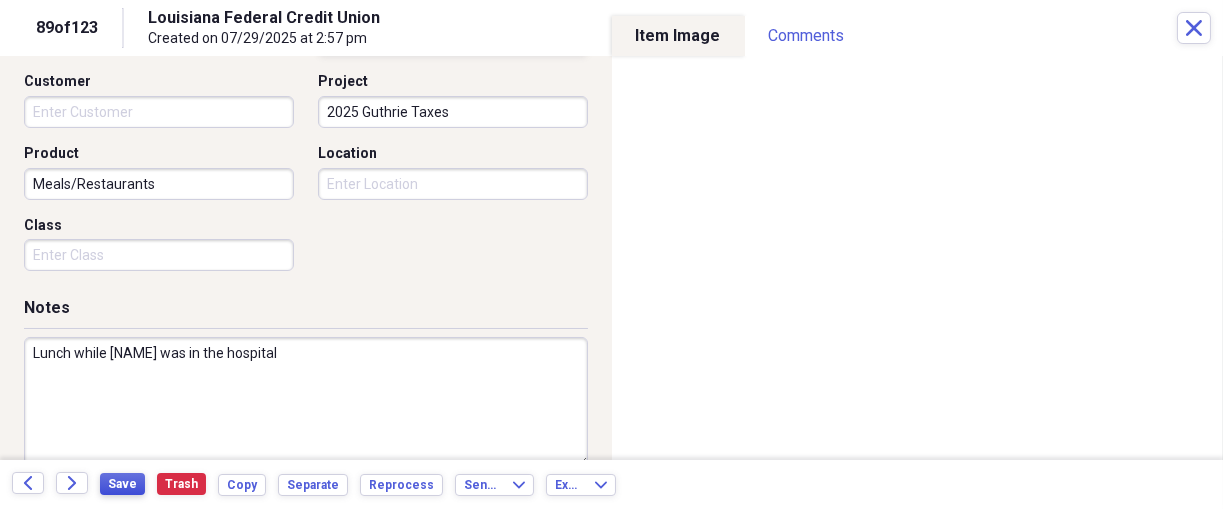 type on "Lunch while [NAME] was in the hospital" 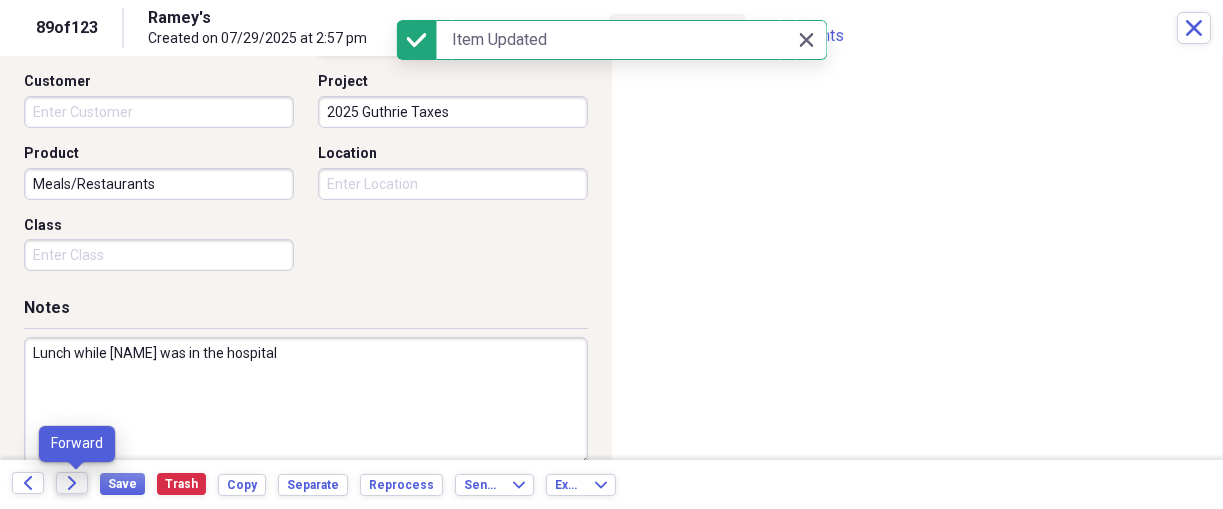 click 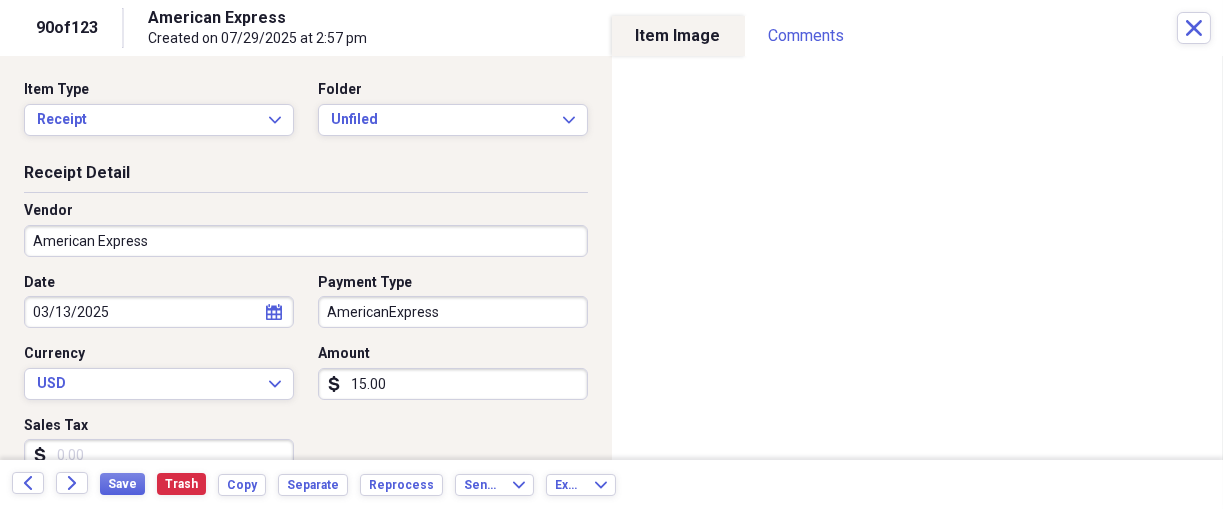 click on "Organize My Files 33 Collapse Unfiled Needs Review 33 Unfiled All Files Unfiled Unfiled Unfiled Saved Reports Collapse My Cabinet THERESA's Cabinet Add Folder Expand Folder 2018 Taxes Add Folder Expand Folder 2019 Taxes Add Folder Expand Folder 2020 Taxes Add Folder Expand Folder 2021 Taxes Add Folder Expand Folder 2022 Taxes Add Folder Expand Folder 2023 Taxes Add Folder Expand Folder 2024 Taxes Add Folder Expand Folder 2025 Taxes Add Folder Expand Folder Attorney Case Expenses Add Folder Folder Belize Add Folder Expand Folder Documents Add Folder Expand Folder Files from Cloud Add Folder Folder Insurance Policies Add Folder Folder Sale of LaPlace Property Add Folder Folder Terry's Social Security Information Add Folder Folder Theresa's Social Security Information Add Folder Folder unviewed receipts Add Folder Folder Wellcare Prescription Drug Application Add Folder Collapse Trash Trash Folder 11/25/19-12/24/20 Statement Folder 12/17/19-1/16/20 Statement Folder 12/25/19-1/24/20 Statement Folder Folder Folder" at bounding box center (611, 254) 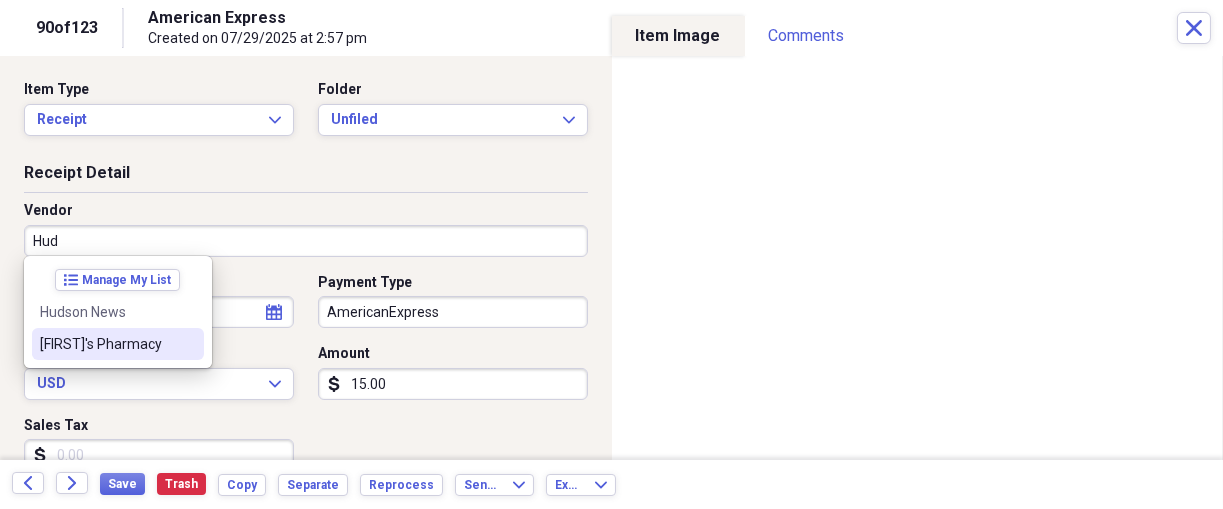 click on "[FIRST]'s Pharmacy" at bounding box center (106, 344) 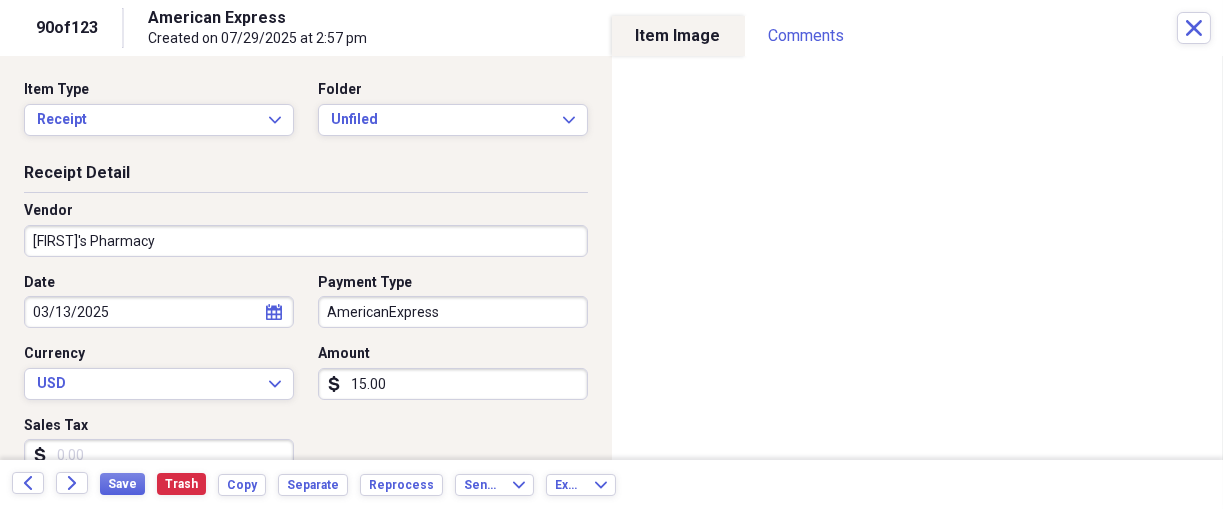 type on "Medical & Prescription Expenses" 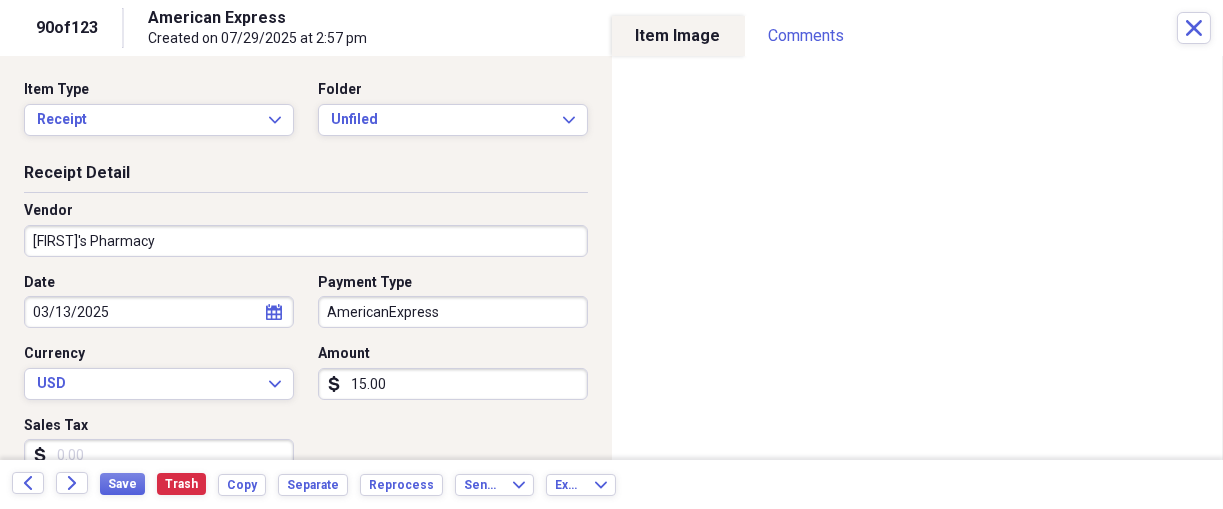 click on "Organize My Files 33 Collapse Unfiled Needs Review 33 Unfiled All Files Unfiled Unfiled Unfiled Saved Reports Collapse My Cabinet THERESA's Cabinet Add Folder Expand Folder 2018 Taxes Add Folder Expand Folder 2019 Taxes Add Folder Expand Folder 2020 Taxes Add Folder Expand Folder 2021 Taxes Add Folder Expand Folder 2022 Taxes Add Folder Expand Folder 2023 Taxes Add Folder Expand Folder 2024 Taxes Add Folder Expand Folder 2025 Taxes Add Folder Expand Folder Attorney Case Expenses Add Folder Folder Belize Add Folder Expand Folder Documents Add Folder Expand Folder Files from Cloud Add Folder Folder Insurance Policies Add Folder Folder Sale of LaPlace Property Add Folder Folder Terry's Social Security Information Add Folder Folder Theresa's Social Security Information Add Folder Folder unviewed receipts Add Folder Folder Wellcare Prescription Drug Application Add Folder Collapse Trash Trash Folder 11/25/19-12/24/20 Statement Folder 12/17/19-1/16/20 Statement Folder 12/25/19-1/24/20 Statement Folder Folder Folder" at bounding box center [611, 254] 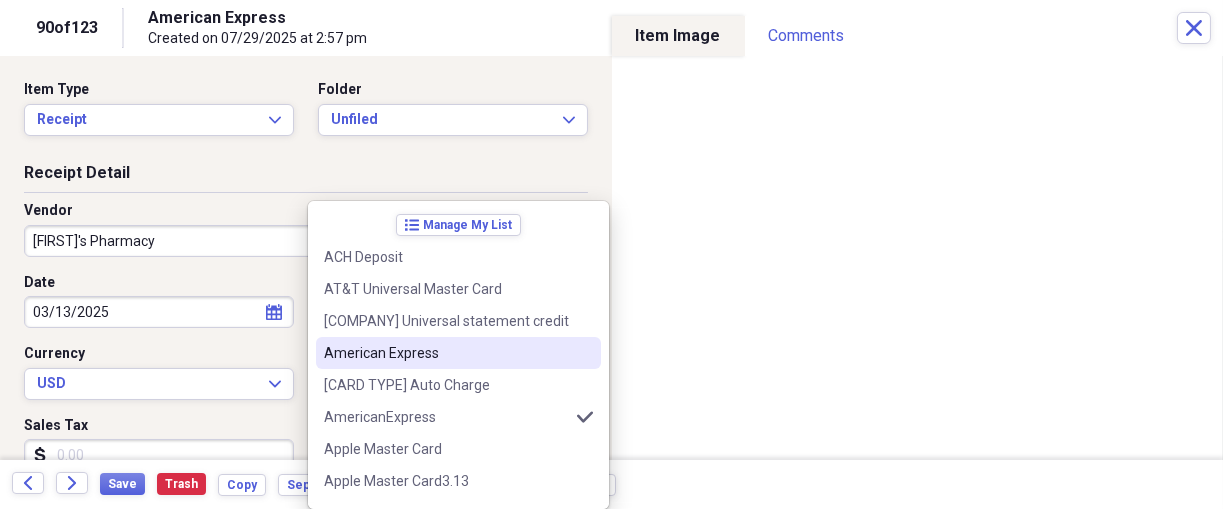 click on "American Express" at bounding box center [446, 353] 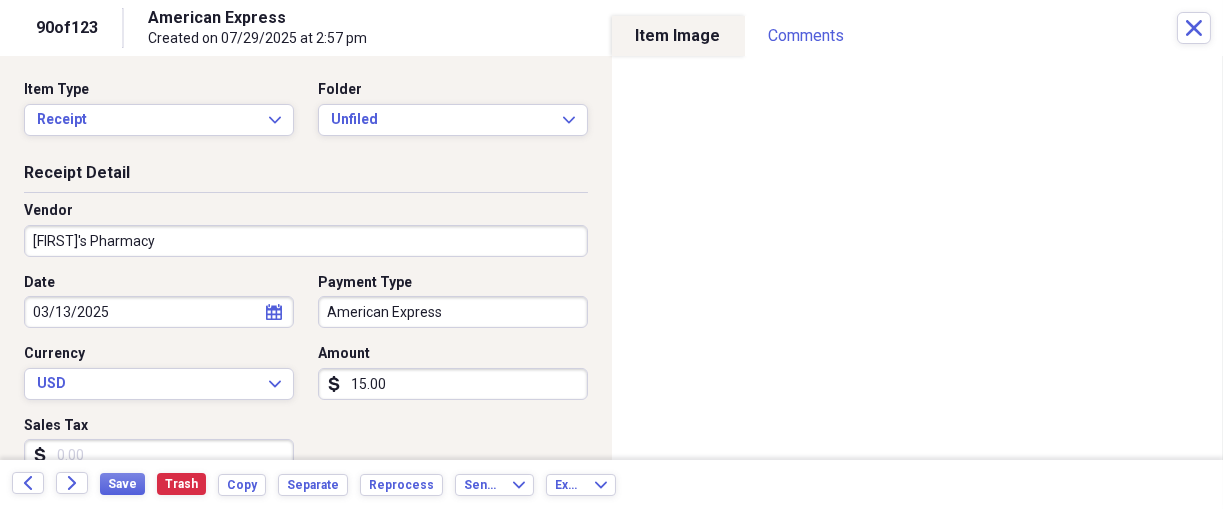 scroll, scrollTop: 41, scrollLeft: 0, axis: vertical 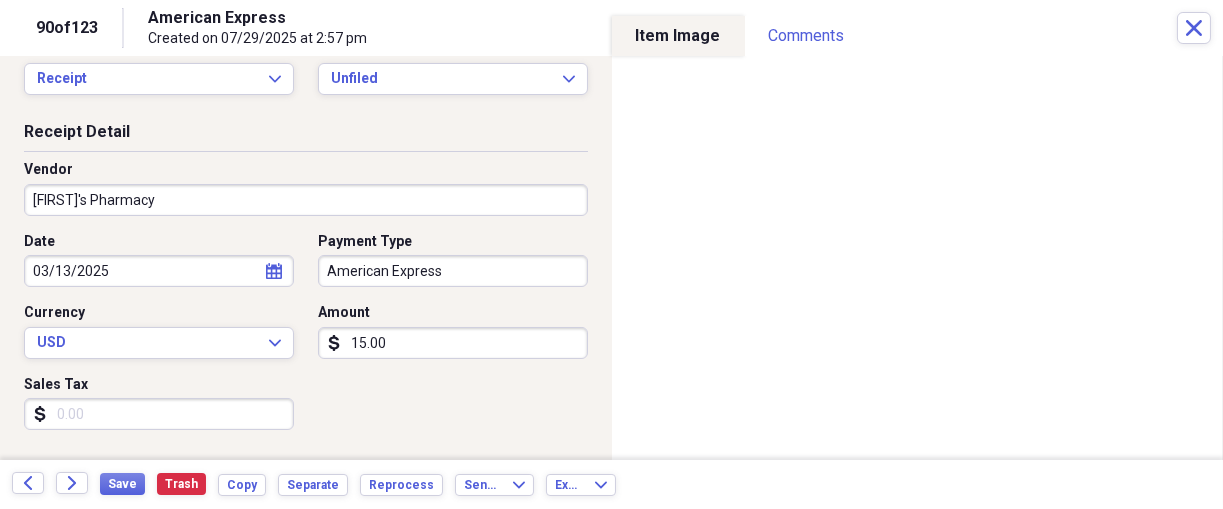 click on "Sales Tax" at bounding box center [159, 414] 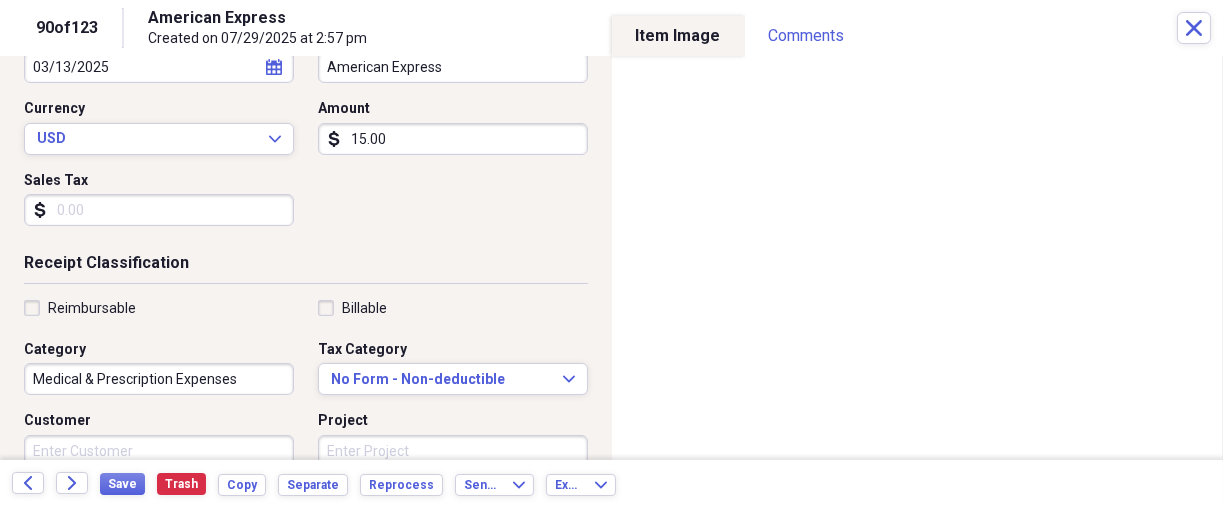 scroll, scrollTop: 250, scrollLeft: 0, axis: vertical 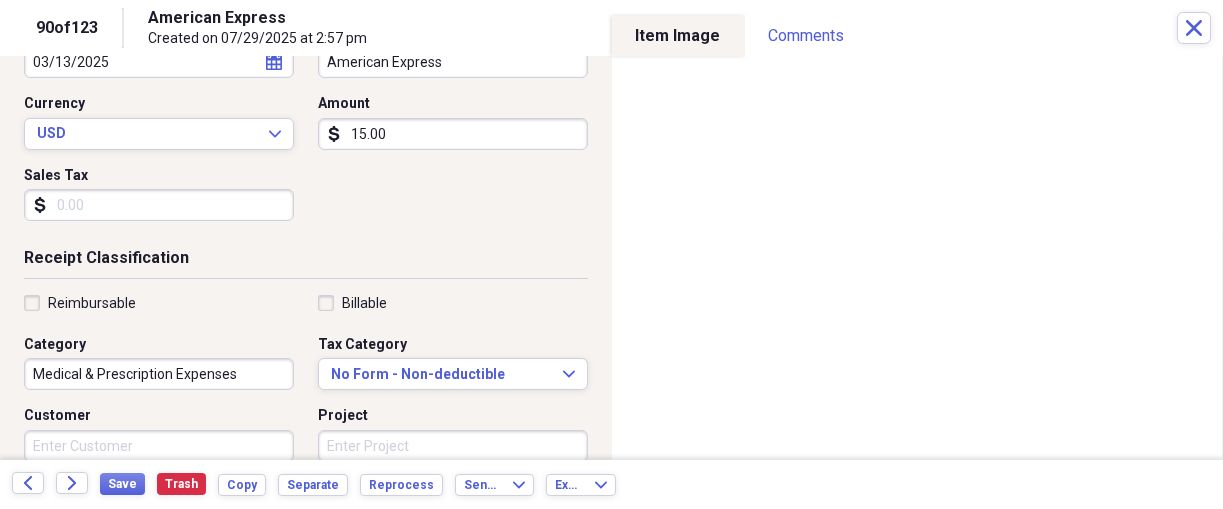 click on "Reimbursable" at bounding box center [92, 303] 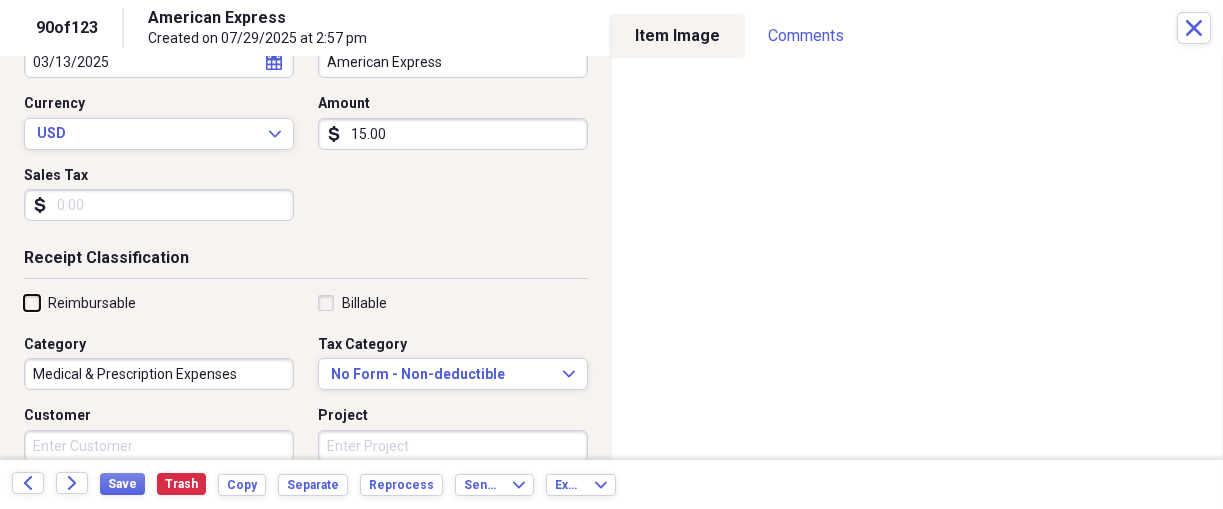 click on "Reimbursable" at bounding box center [24, 302] 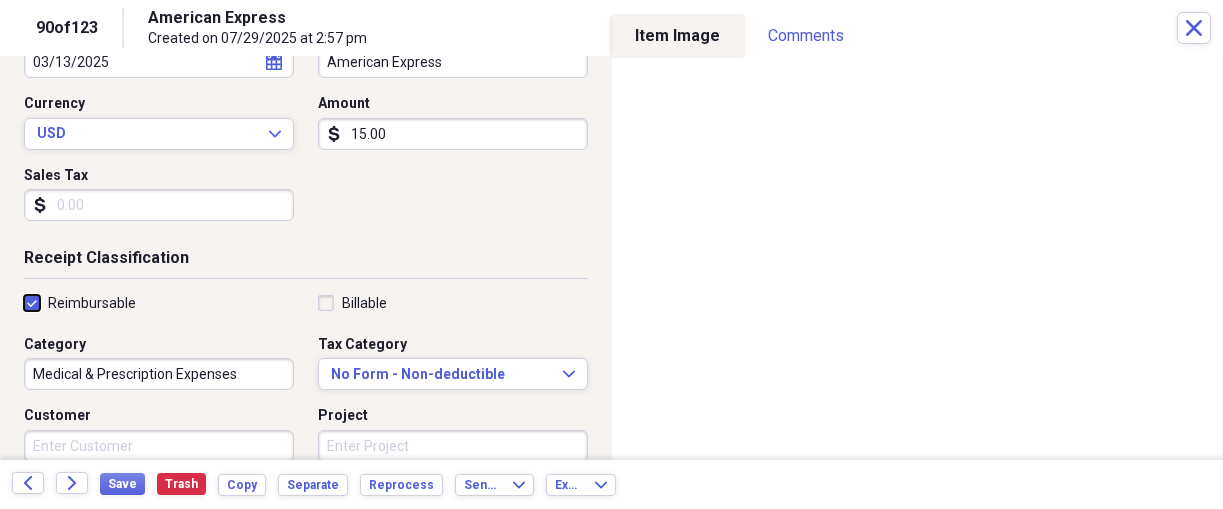 checkbox on "true" 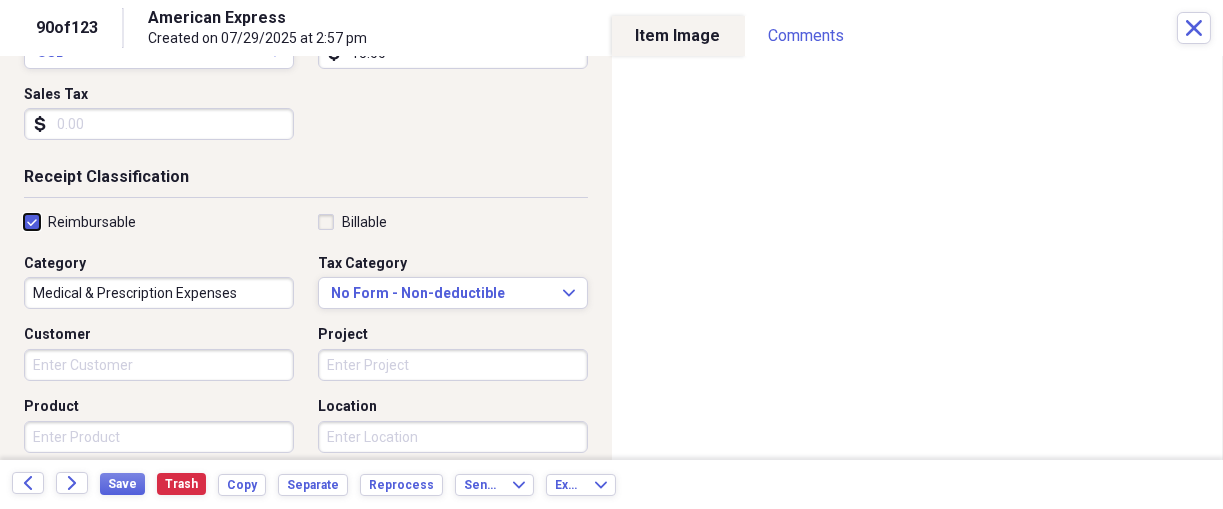 scroll, scrollTop: 333, scrollLeft: 0, axis: vertical 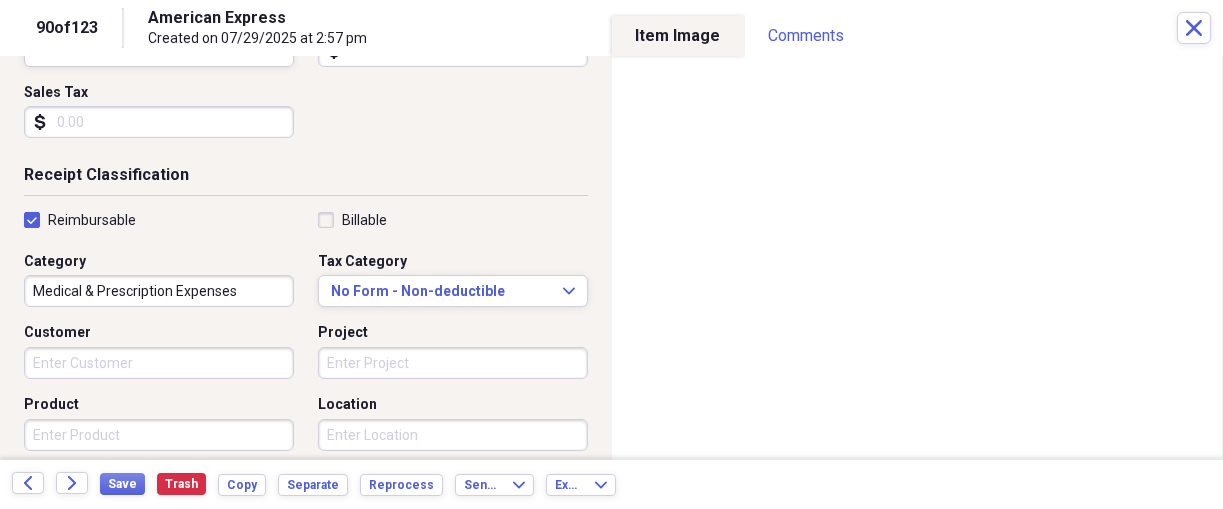 click on "Project" at bounding box center (453, 363) 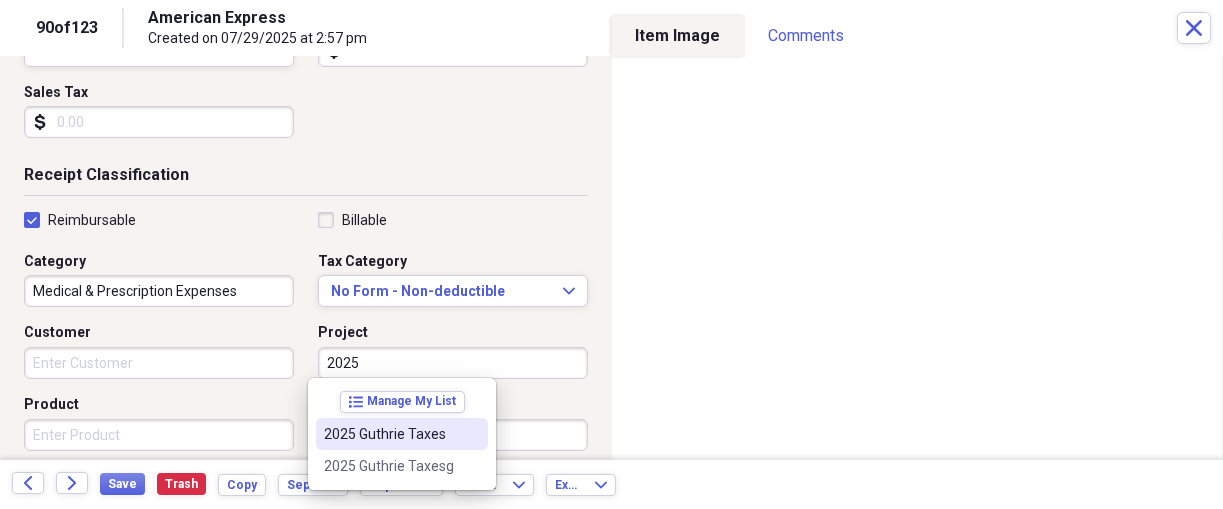 click on "2025 Guthrie Taxes" at bounding box center (390, 434) 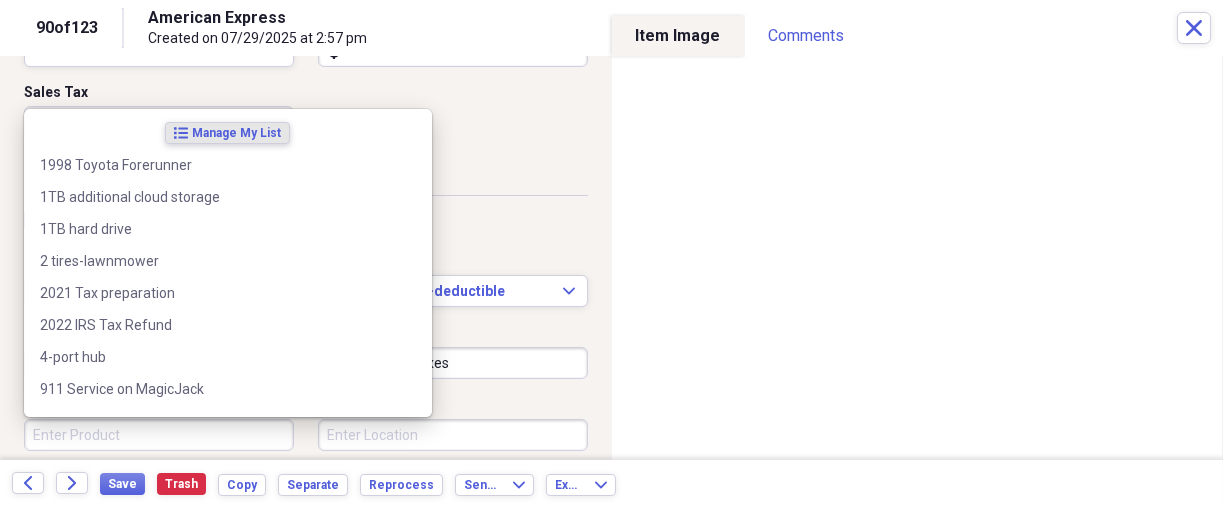 click on "Product" at bounding box center (159, 435) 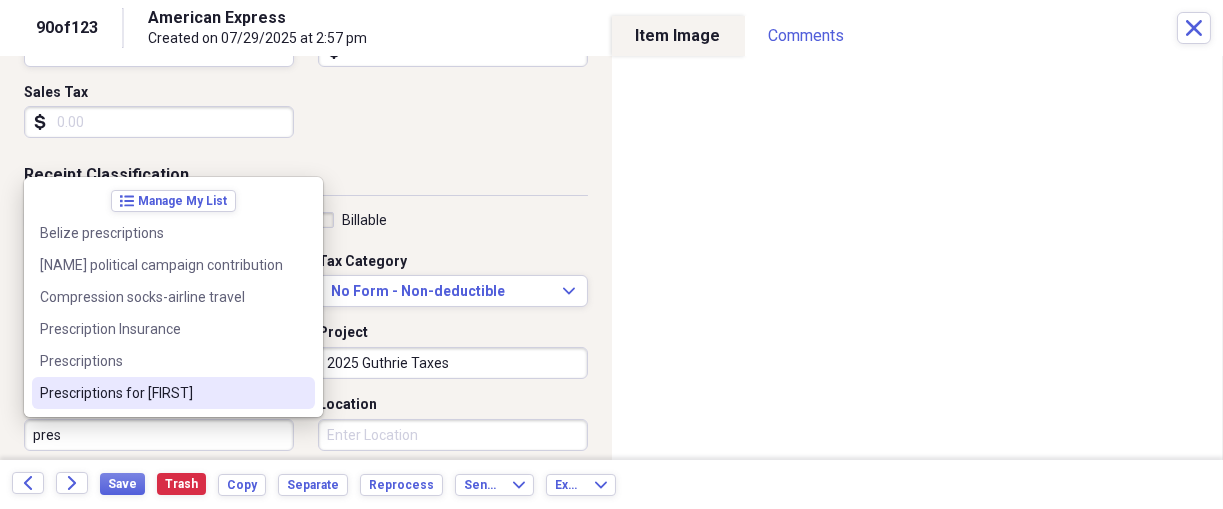 click on "Prescriptions for [FIRST]" at bounding box center [161, 393] 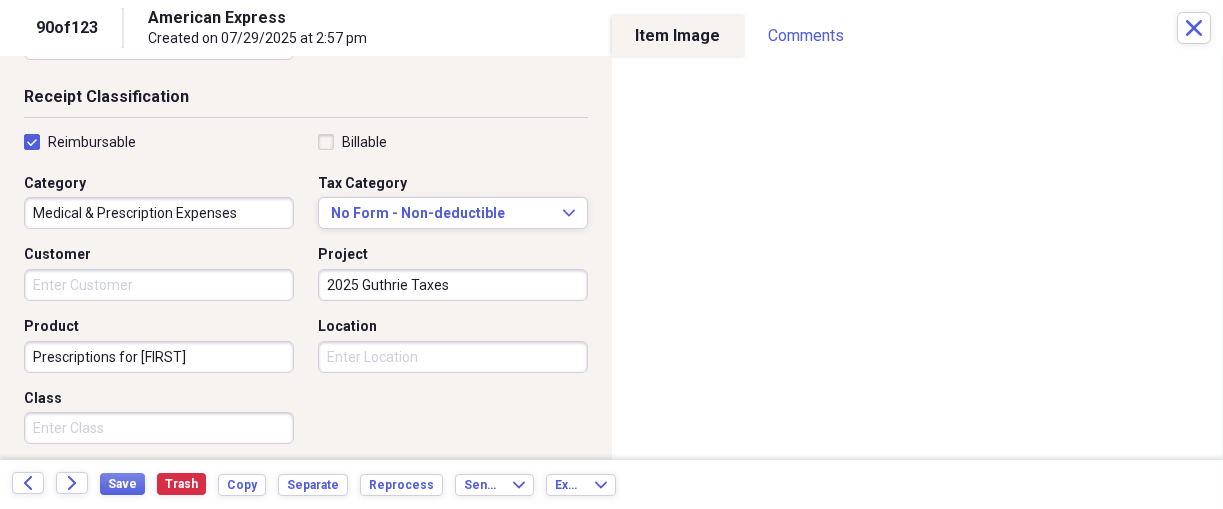 scroll, scrollTop: 416, scrollLeft: 0, axis: vertical 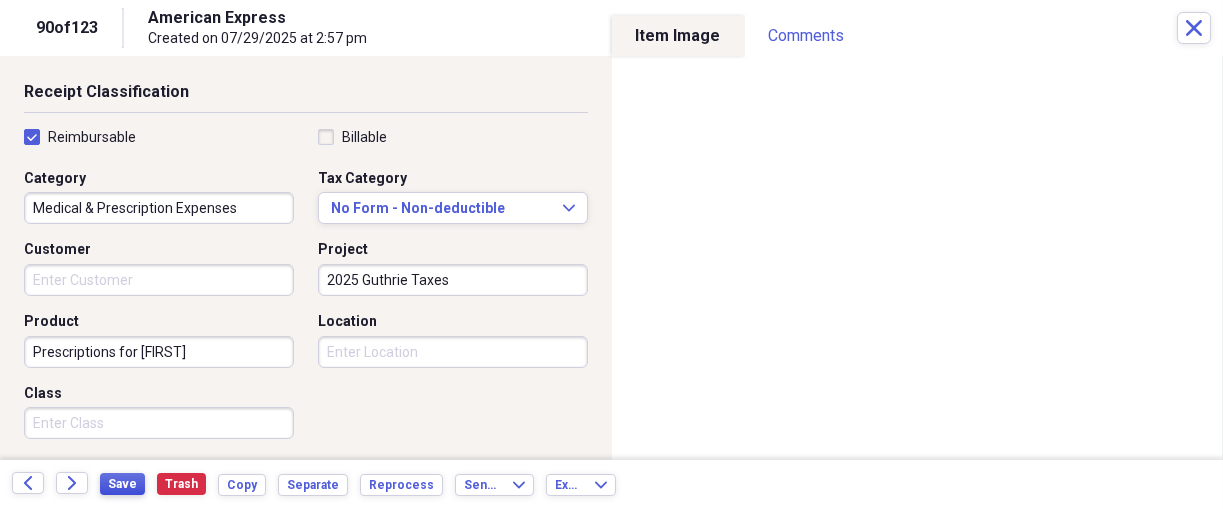 click on "Save" at bounding box center (122, 484) 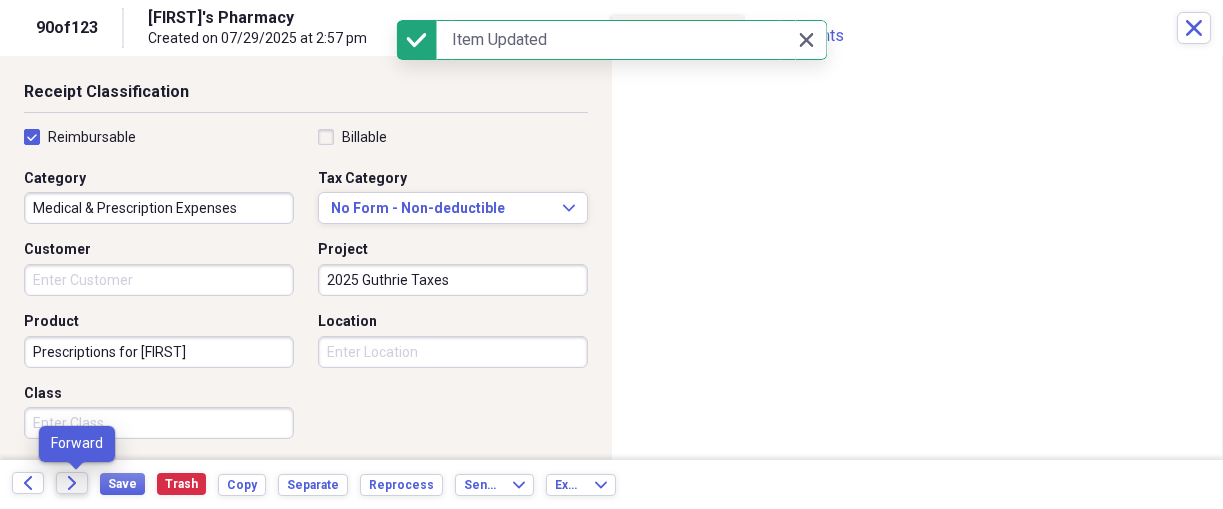 click on "Forward" 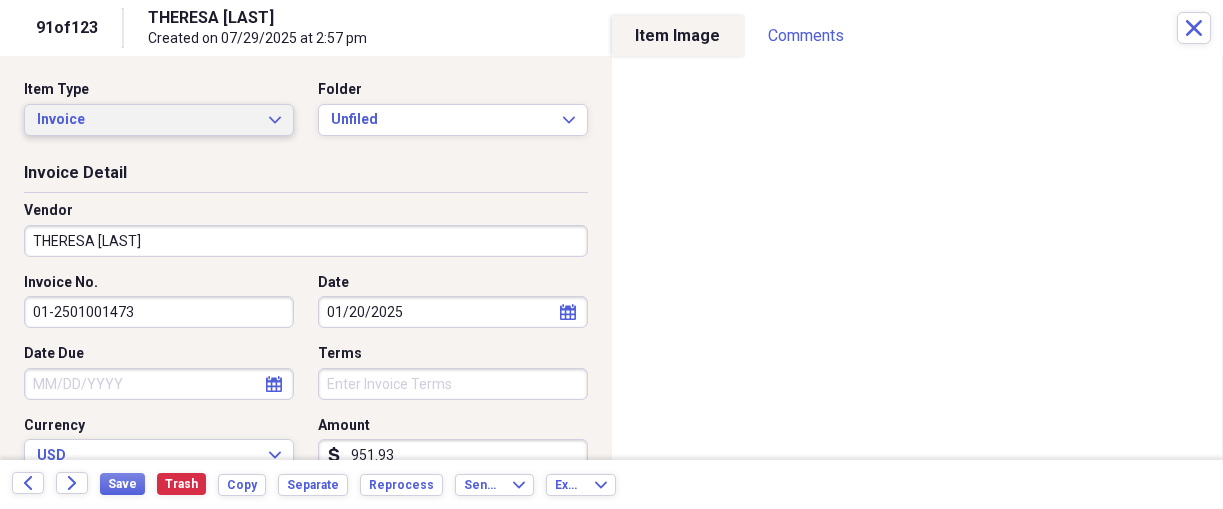 click on "Expand" 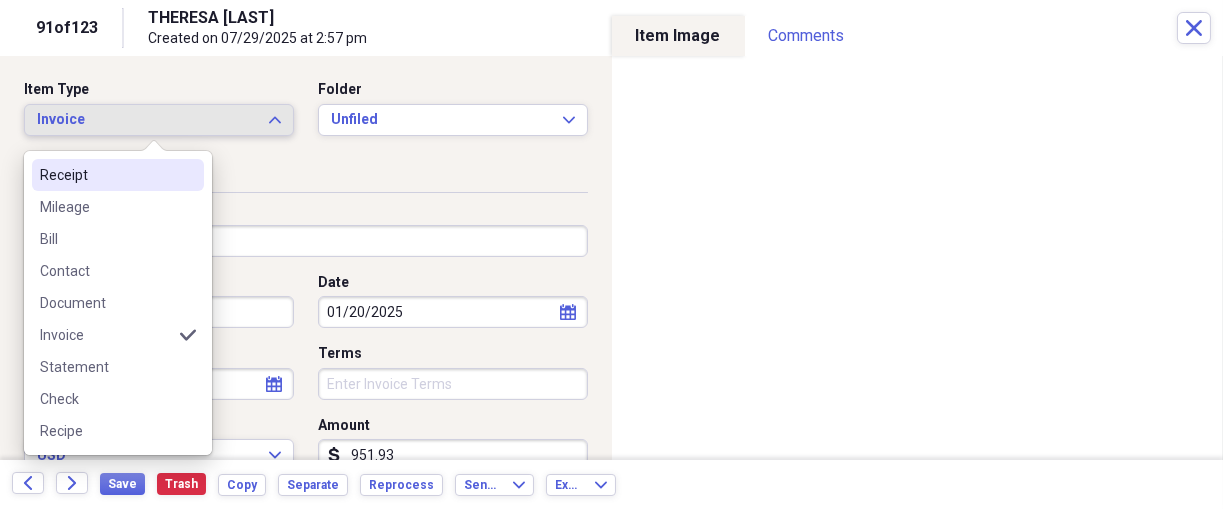 click on "Receipt" at bounding box center [118, 175] 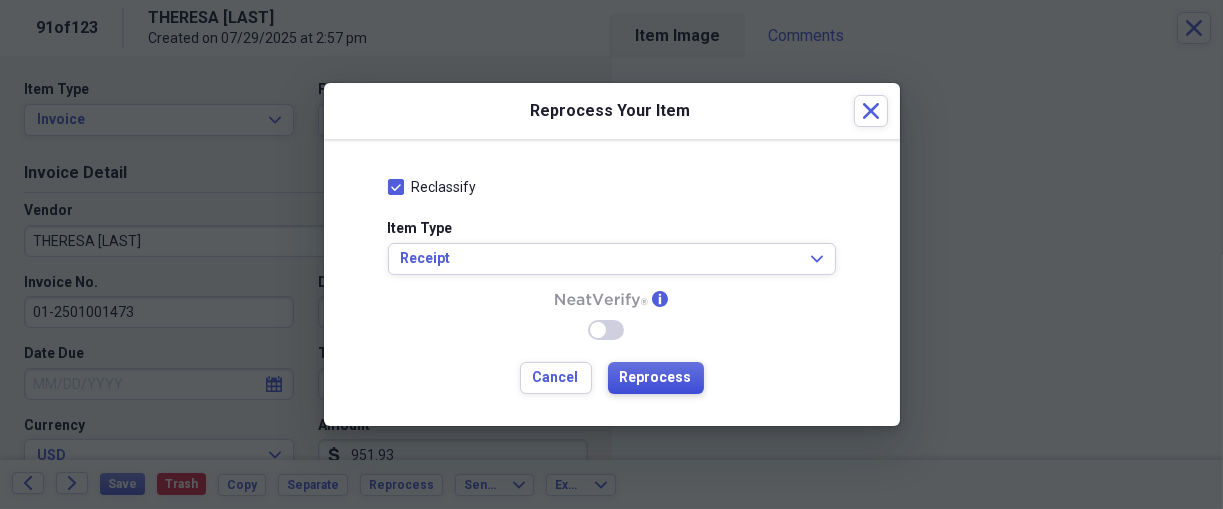 click on "Reprocess" at bounding box center (656, 378) 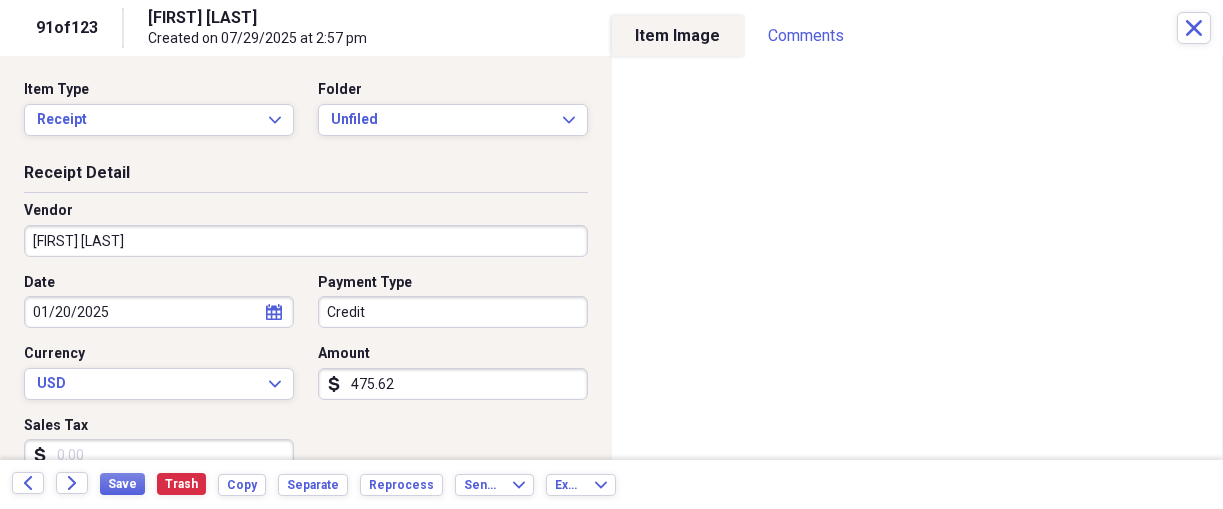 type on "[FIRST] [LAST]" 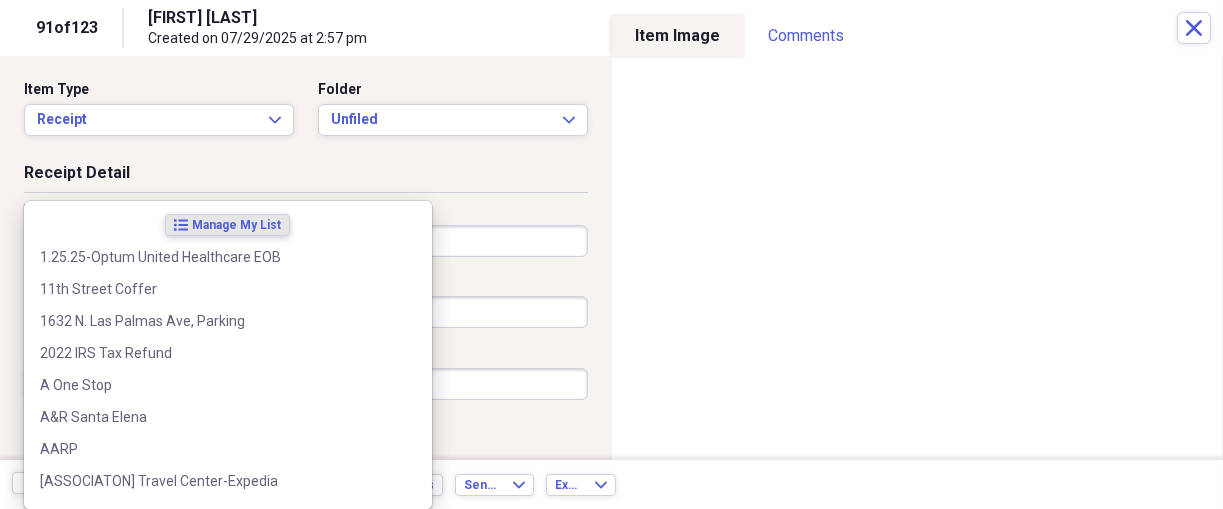 click on "Organize My Files 33 Collapse Unfiled Needs Review 33 Unfiled All Files Unfiled Unfiled Unfiled Saved Reports Collapse My Cabinet THERESA's Cabinet Add Folder Expand Folder 2018 Taxes Add Folder Expand Folder 2019 Taxes Add Folder Expand Folder 2020 Taxes Add Folder Expand Folder 2021 Taxes Add Folder Expand Folder 2022 Taxes Add Folder Expand Folder 2023 Taxes Add Folder Expand Folder 2024 Taxes Add Folder Expand Folder 2025 Taxes Add Folder Expand Folder Attorney Case Expenses Add Folder Folder Belize Add Folder Expand Folder Documents Add Folder Expand Folder Files from Cloud Add Folder Folder Insurance Policies Add Folder Folder Sale of LaPlace Property Add Folder Folder Terry's Social Security Information Add Folder Folder Theresa's Social Security Information Add Folder Folder unviewed receipts Add Folder Folder Wellcare Prescription Drug Application Add Folder Collapse Trash Trash Folder 11/25/19-12/24/20 Statement Folder 12/17/19-1/16/20 Statement Folder 12/25/19-1/24/20 Statement Folder Folder Folder" at bounding box center [611, 254] 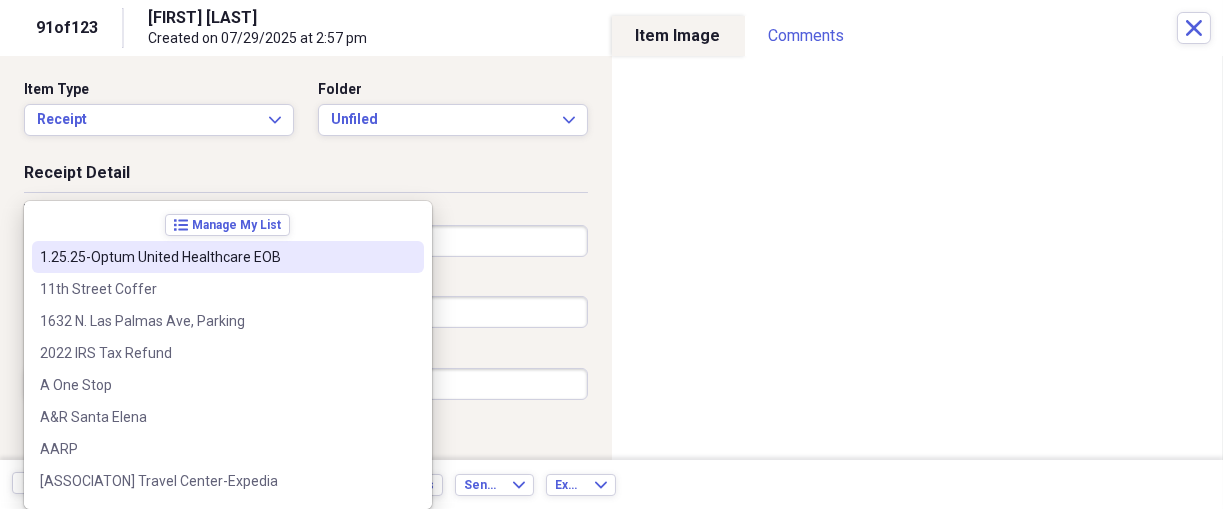 click on "[FIRST] [LAST]" at bounding box center [306, 241] 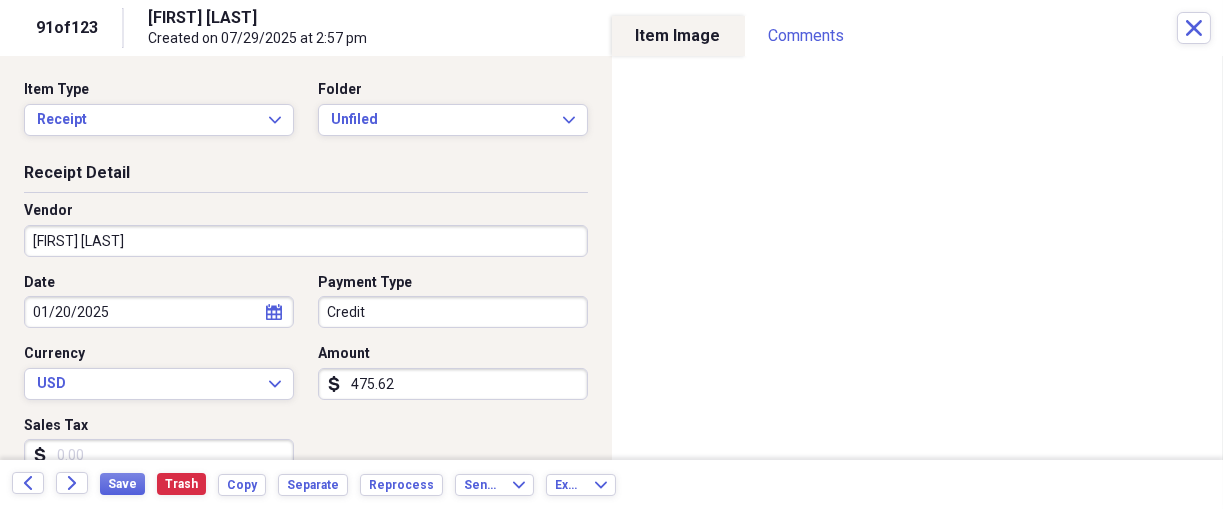 type on "[FIRST] [LAST]" 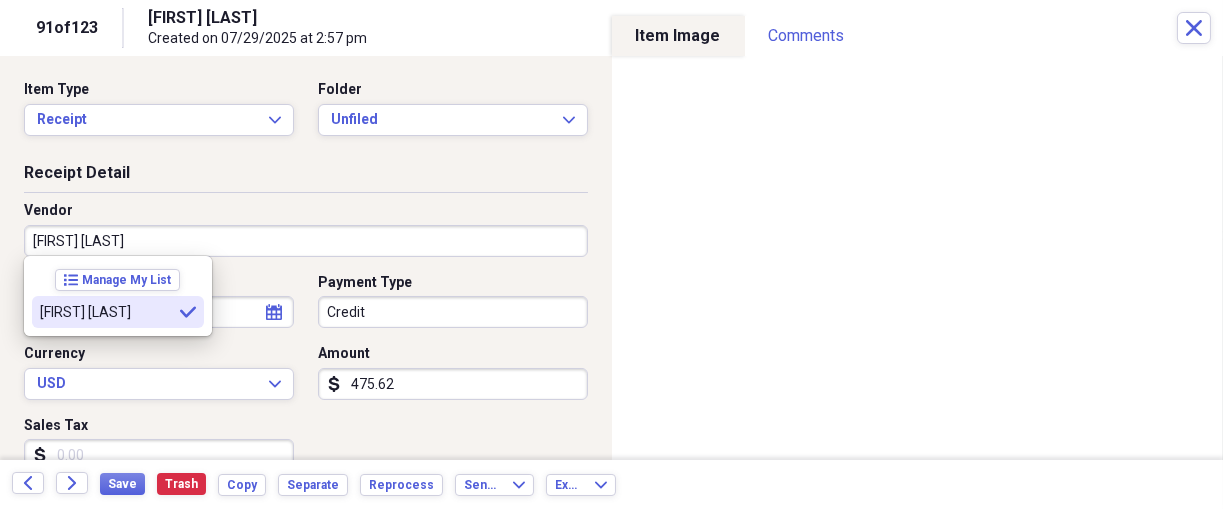 click on "[FIRST] [LAST]" at bounding box center [106, 312] 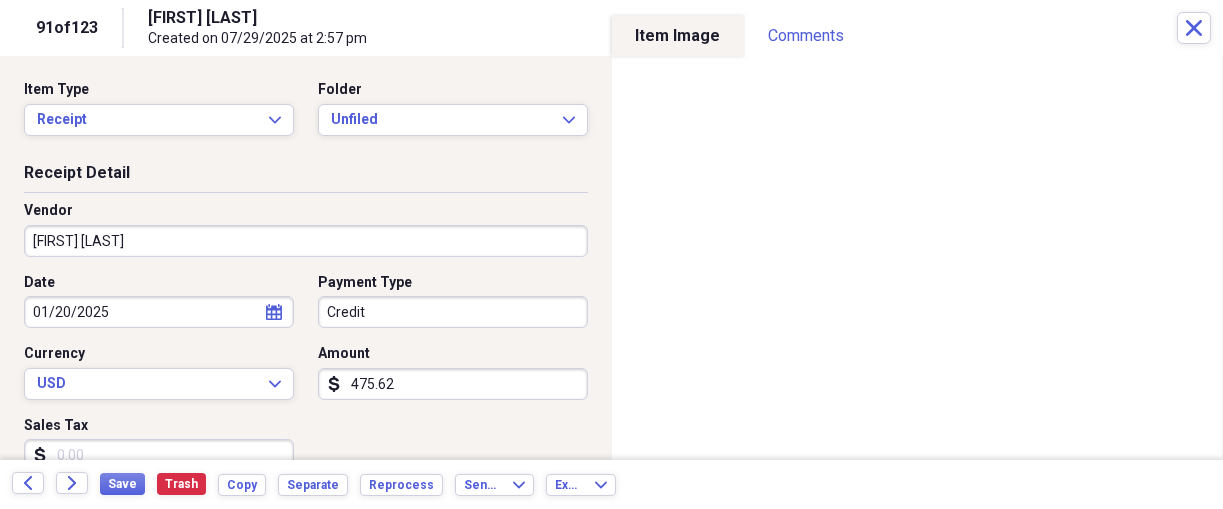 click on "calendar" 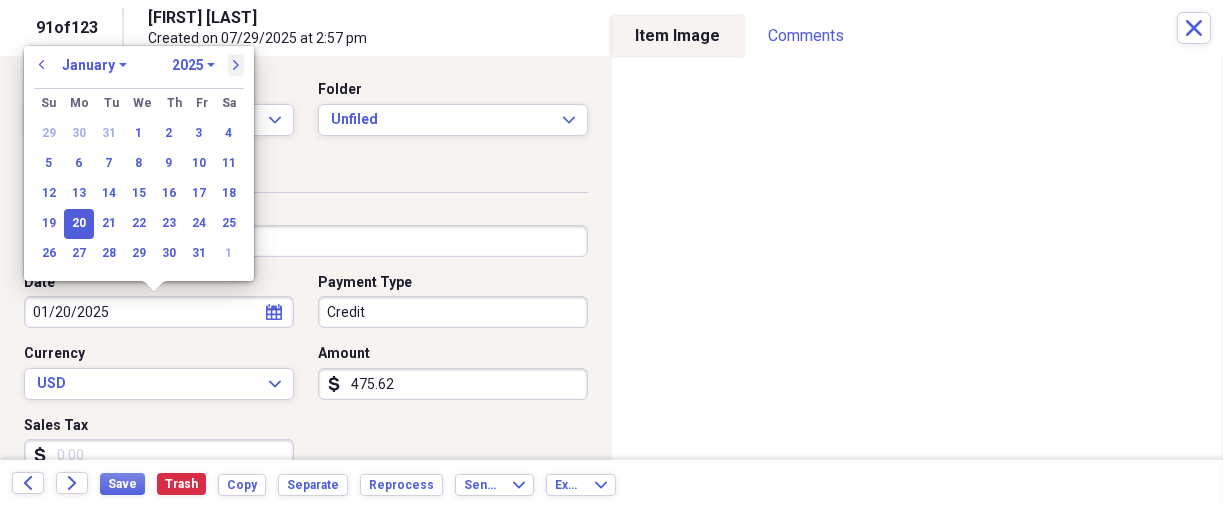 click on "next" at bounding box center [236, 65] 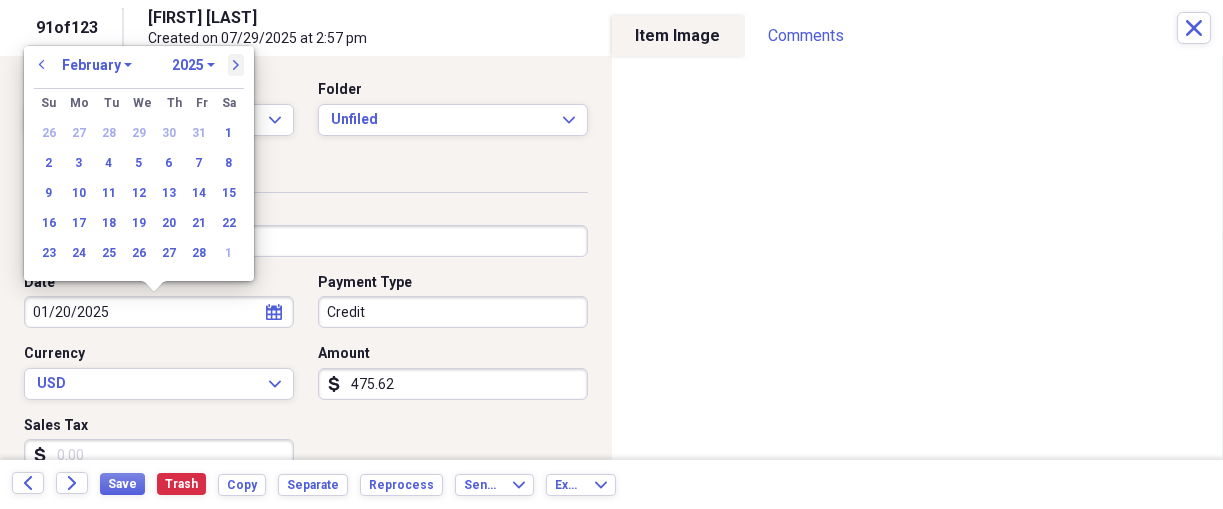 click on "next" at bounding box center [236, 65] 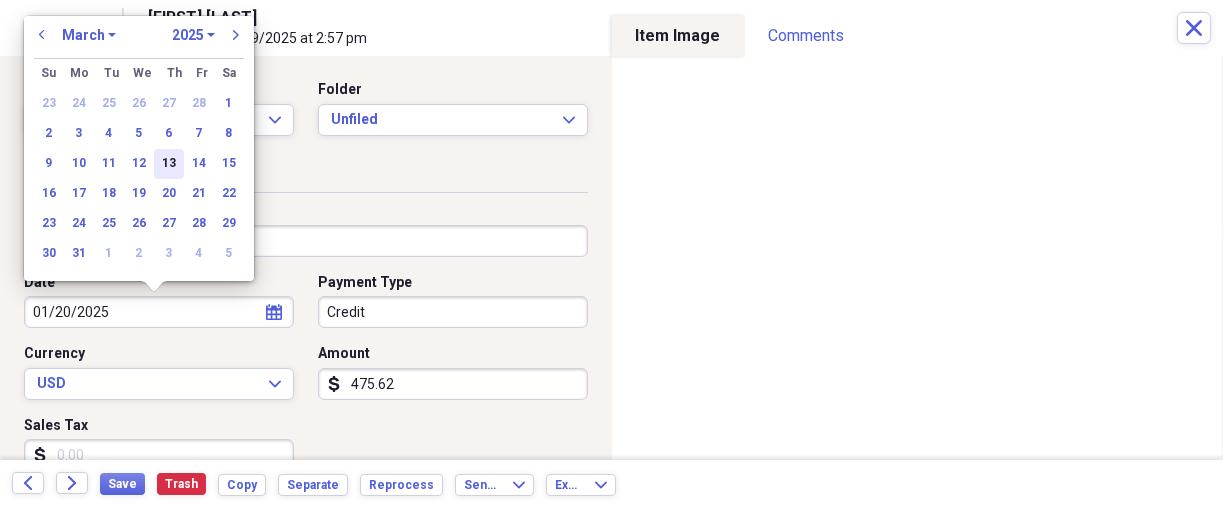 click on "13" at bounding box center [169, 164] 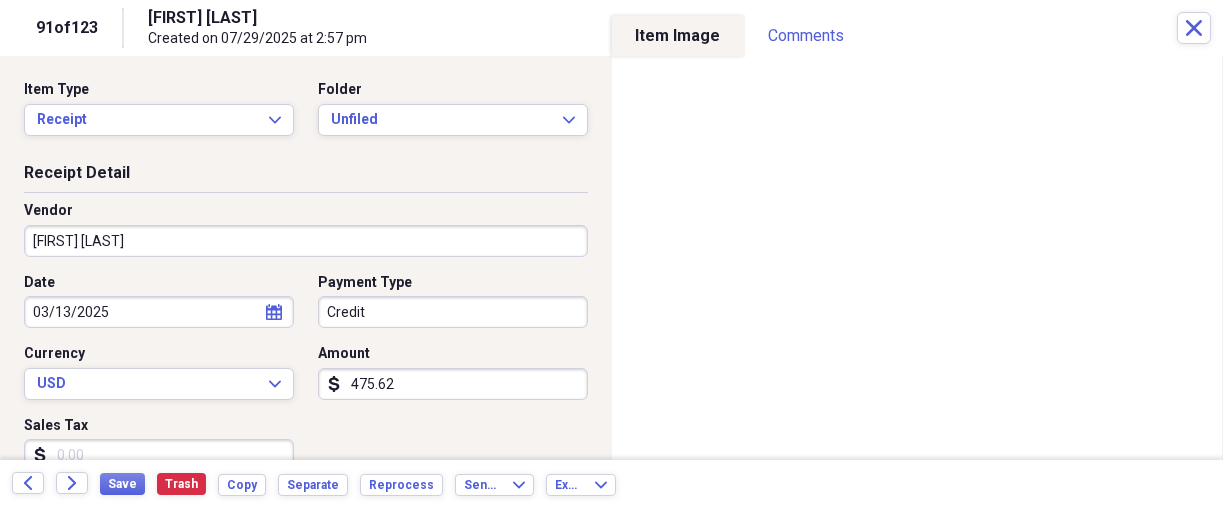 click on "Organize My Files 33 Collapse Unfiled Needs Review 33 Unfiled All Files Unfiled Unfiled Unfiled Saved Reports Collapse My Cabinet THERESA's Cabinet Add Folder Expand Folder 2018 Taxes Add Folder Expand Folder 2019 Taxes Add Folder Expand Folder 2020 Taxes Add Folder Expand Folder 2021 Taxes Add Folder Expand Folder 2022 Taxes Add Folder Expand Folder 2023 Taxes Add Folder Expand Folder 2024 Taxes Add Folder Expand Folder 2025 Taxes Add Folder Expand Folder Attorney Case Expenses Add Folder Folder Belize Add Folder Expand Folder Documents Add Folder Expand Folder Files from Cloud Add Folder Folder Insurance Policies Add Folder Folder Sale of LaPlace Property Add Folder Folder Terry's Social Security Information Add Folder Folder Theresa's Social Security Information Add Folder Folder unviewed receipts Add Folder Folder Wellcare Prescription Drug Application Add Folder Collapse Trash Trash Folder 11/25/19-12/24/20 Statement Folder 12/17/19-1/16/20 Statement Folder 12/25/19-1/24/20 Statement Folder Folder Folder" at bounding box center [611, 254] 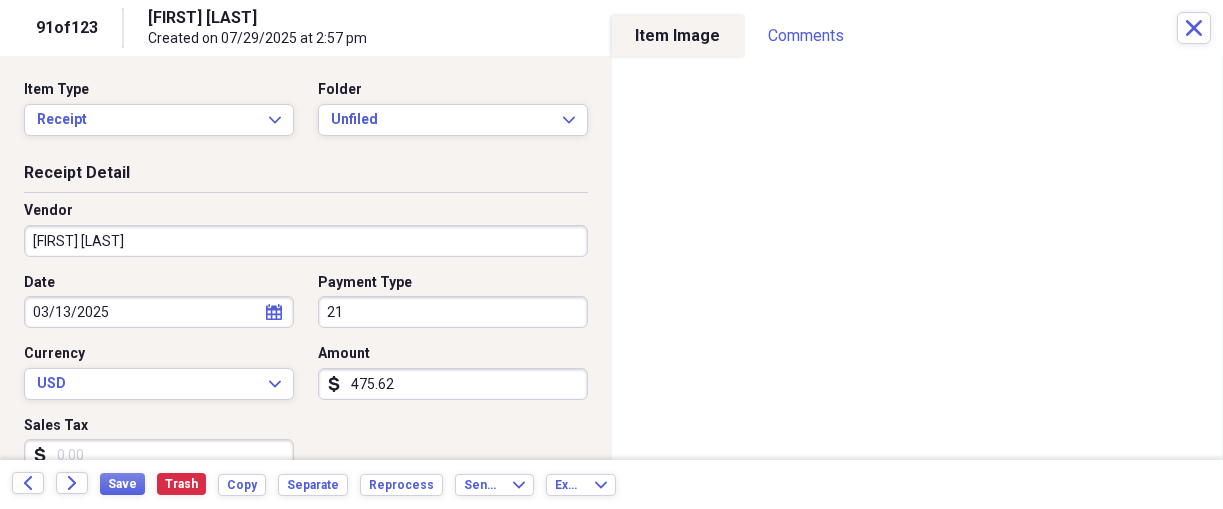 type on "2" 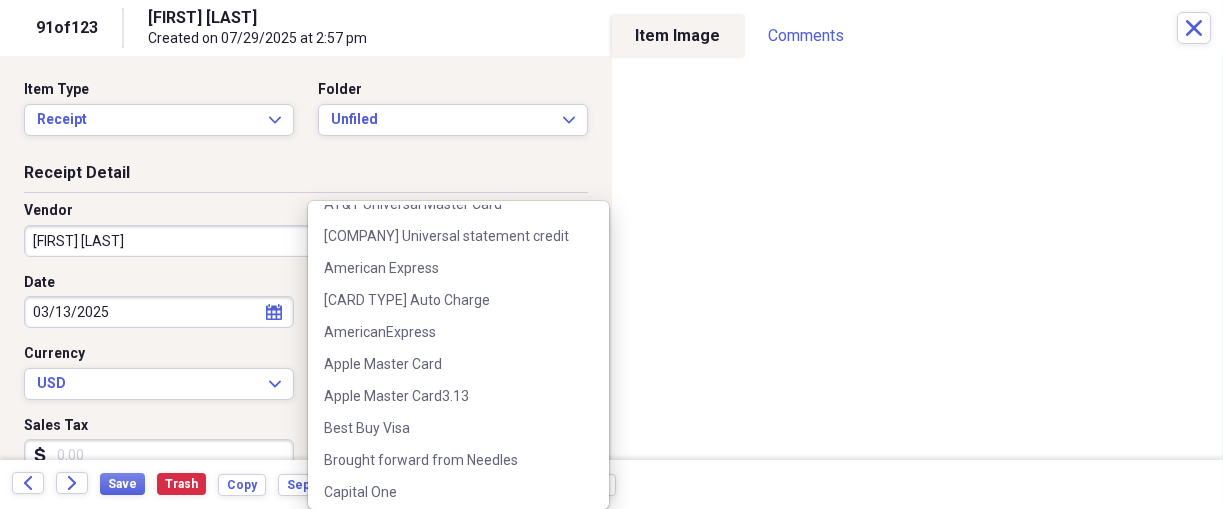 scroll, scrollTop: 83, scrollLeft: 0, axis: vertical 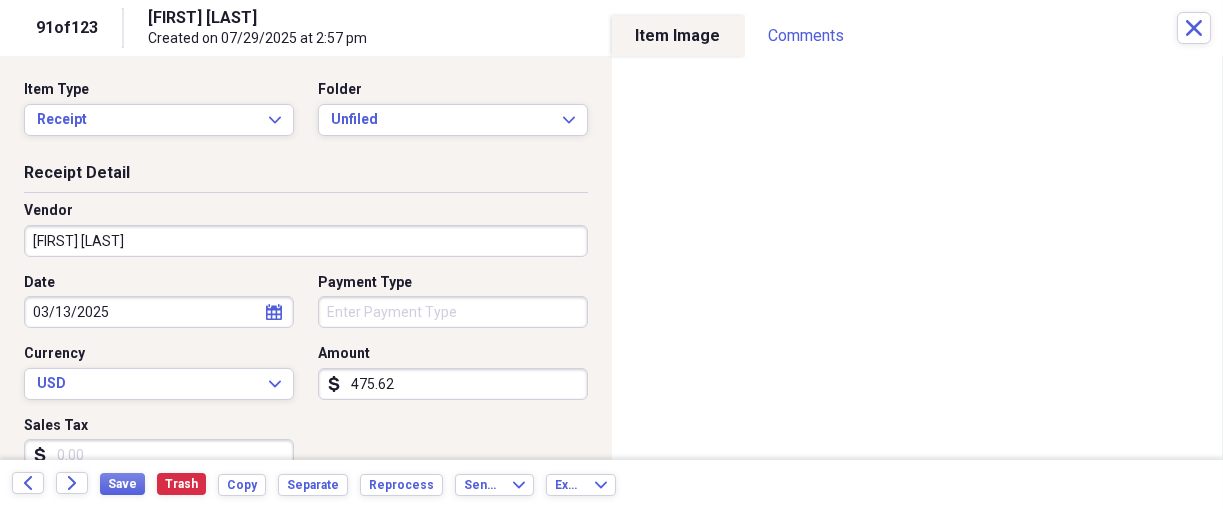 click on "Item Type Receipt Expand Folder Unfiled Expand" at bounding box center (306, 121) 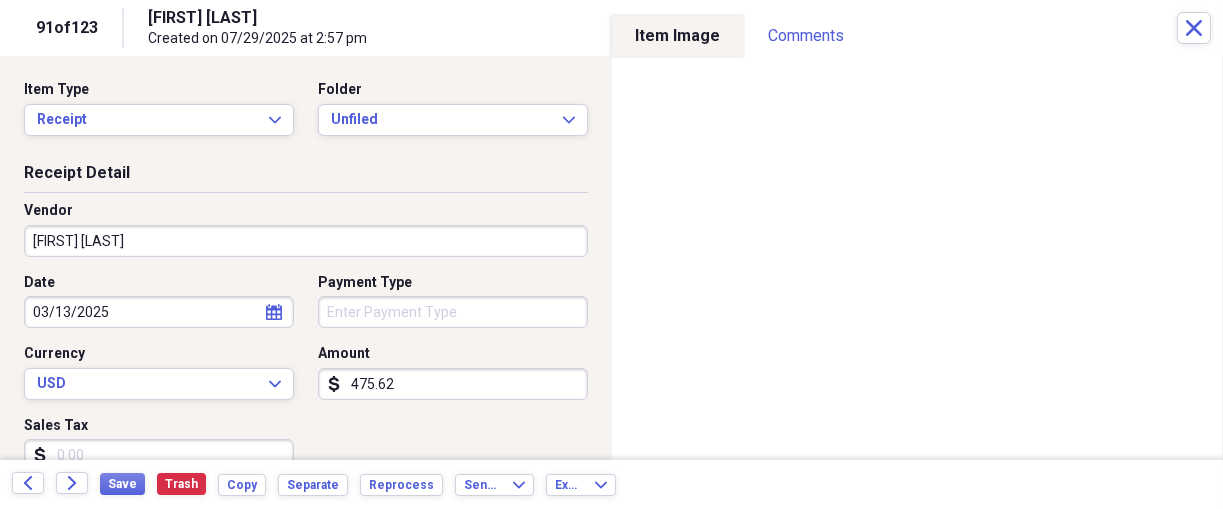 click on "Organize My Files 33 Collapse Unfiled Needs Review 33 Unfiled All Files Unfiled Unfiled Unfiled Saved Reports Collapse My Cabinet THERESA's Cabinet Add Folder Expand Folder 2018 Taxes Add Folder Expand Folder 2019 Taxes Add Folder Expand Folder 2020 Taxes Add Folder Expand Folder 2021 Taxes Add Folder Expand Folder 2022 Taxes Add Folder Expand Folder 2023 Taxes Add Folder Expand Folder 2024 Taxes Add Folder Expand Folder 2025 Taxes Add Folder Expand Folder Attorney Case Expenses Add Folder Folder Belize Add Folder Expand Folder Documents Add Folder Expand Folder Files from Cloud Add Folder Folder Insurance Policies Add Folder Folder Sale of LaPlace Property Add Folder Folder Terry's Social Security Information Add Folder Folder Theresa's Social Security Information Add Folder Folder unviewed receipts Add Folder Folder Wellcare Prescription Drug Application Add Folder Collapse Trash Trash Folder 11/25/19-12/24/20 Statement Folder 12/17/19-1/16/20 Statement Folder 12/25/19-1/24/20 Statement Folder Folder Folder" at bounding box center [611, 254] 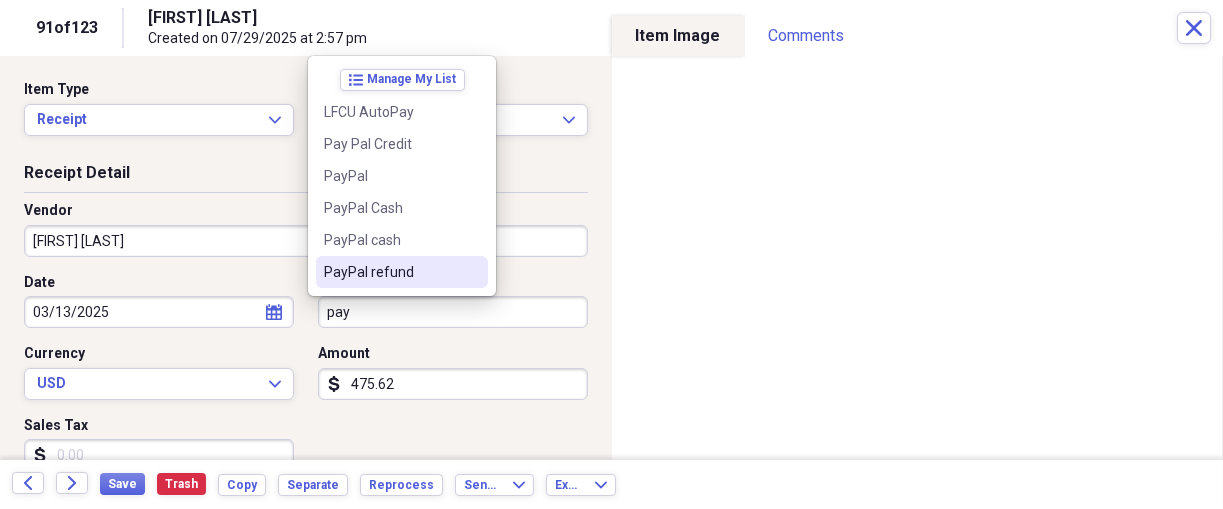 drag, startPoint x: 344, startPoint y: 305, endPoint x: 316, endPoint y: 304, distance: 28.01785 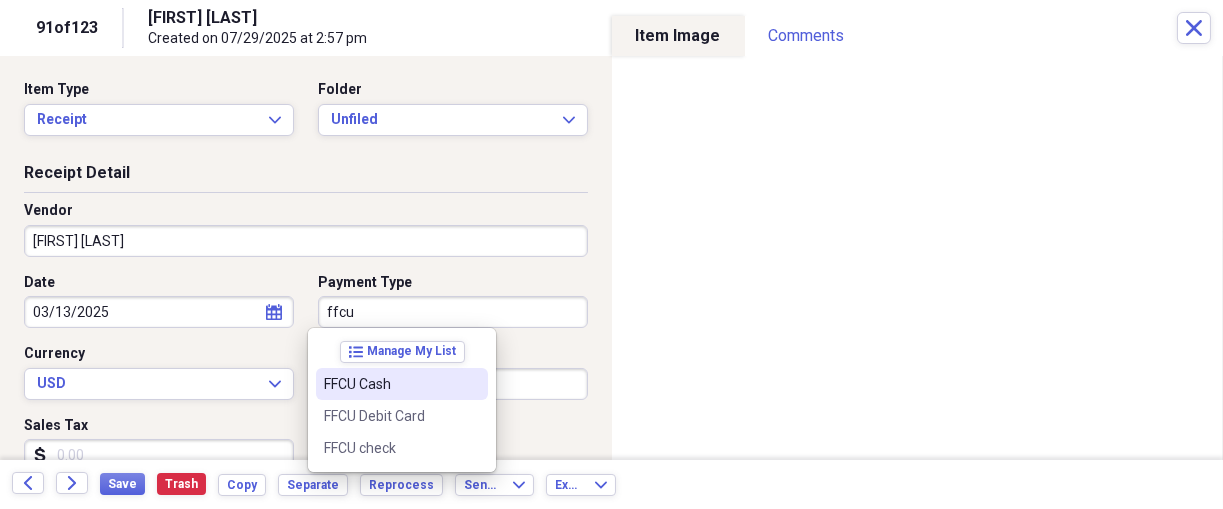 click on "FFCU Cash" at bounding box center (390, 384) 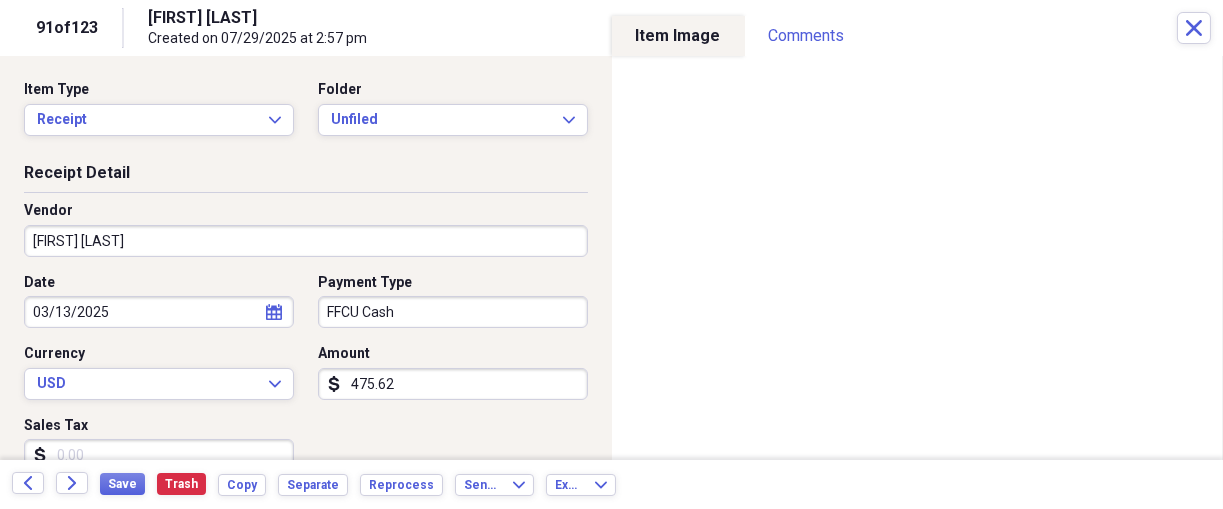 click on "475.62" at bounding box center (453, 384) 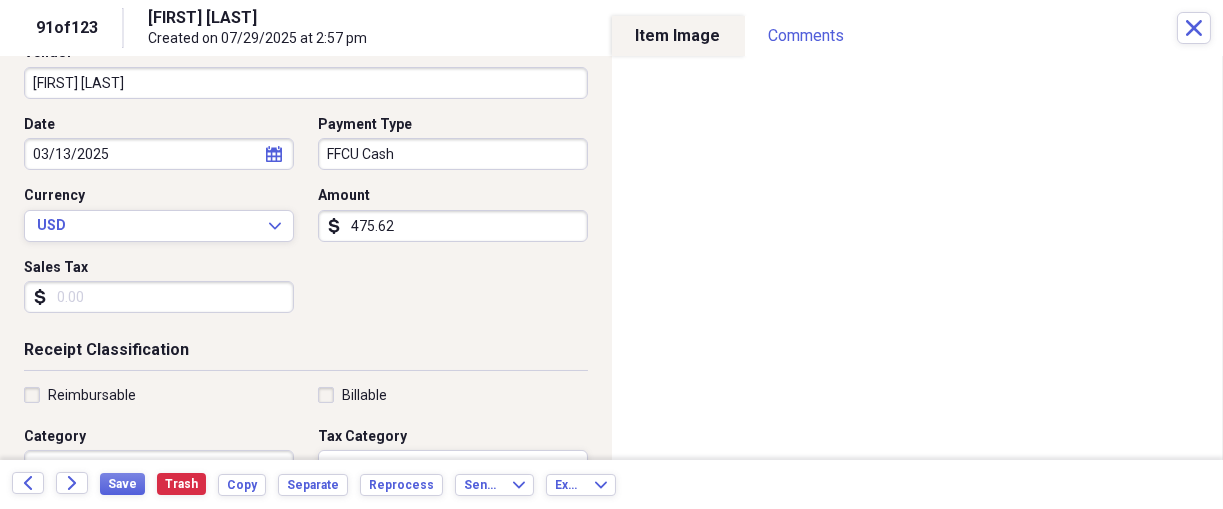 scroll, scrollTop: 166, scrollLeft: 0, axis: vertical 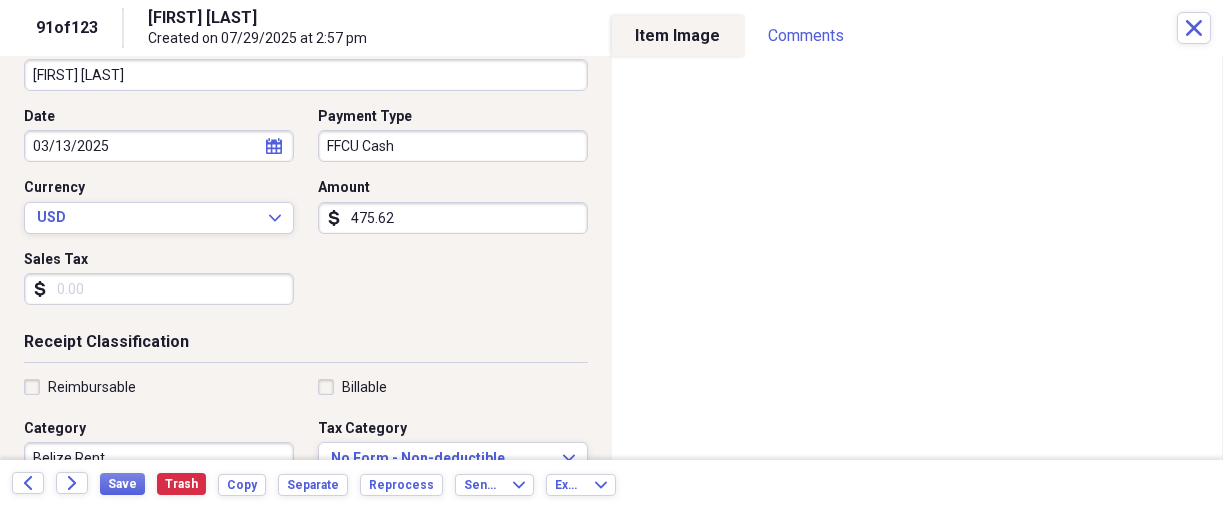 click on "Reimbursable" at bounding box center (92, 387) 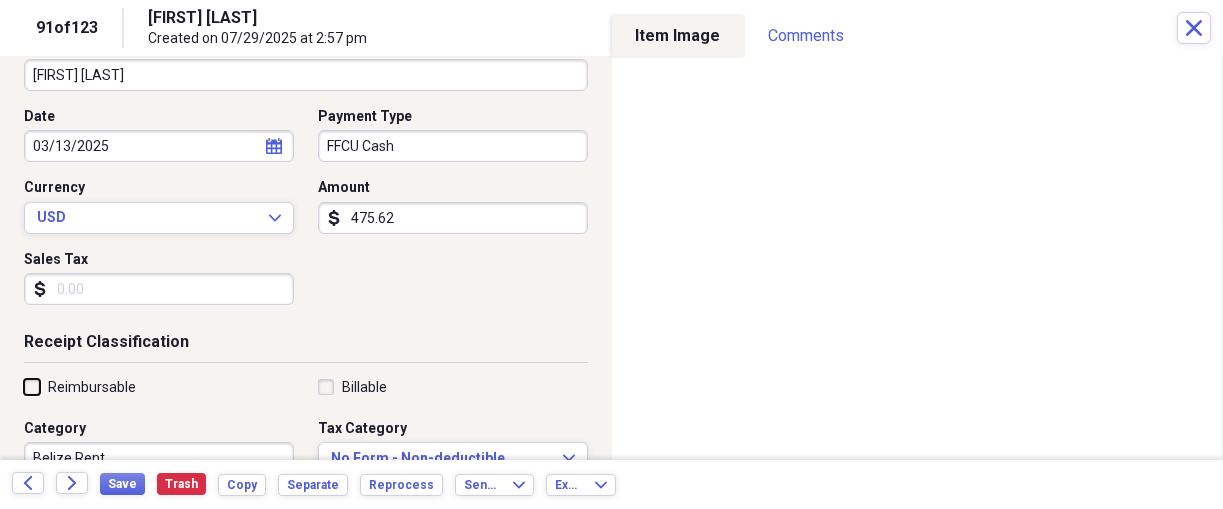 click on "Reimbursable" at bounding box center (24, 386) 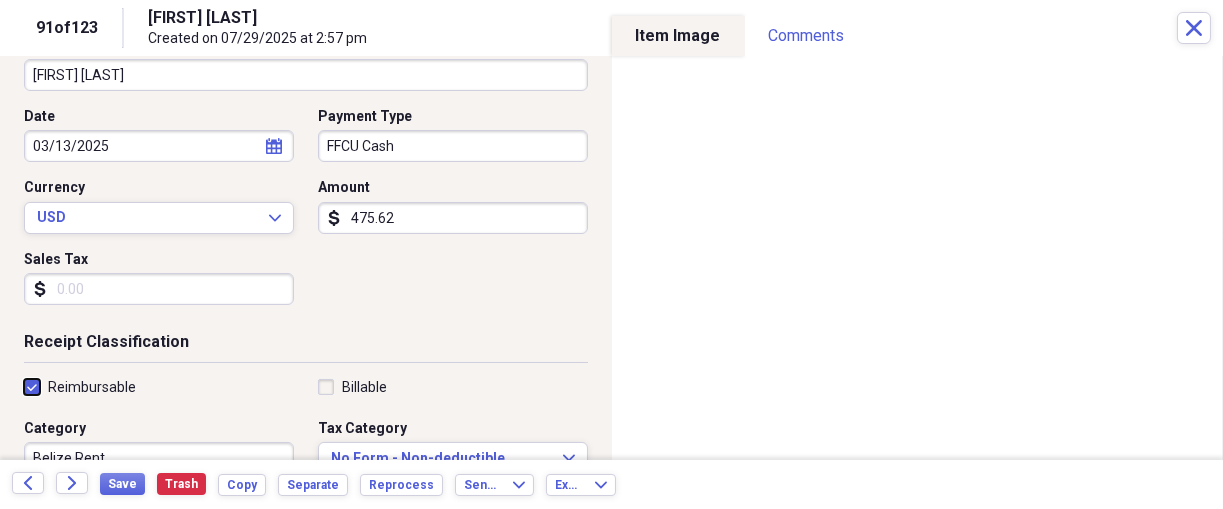 checkbox on "true" 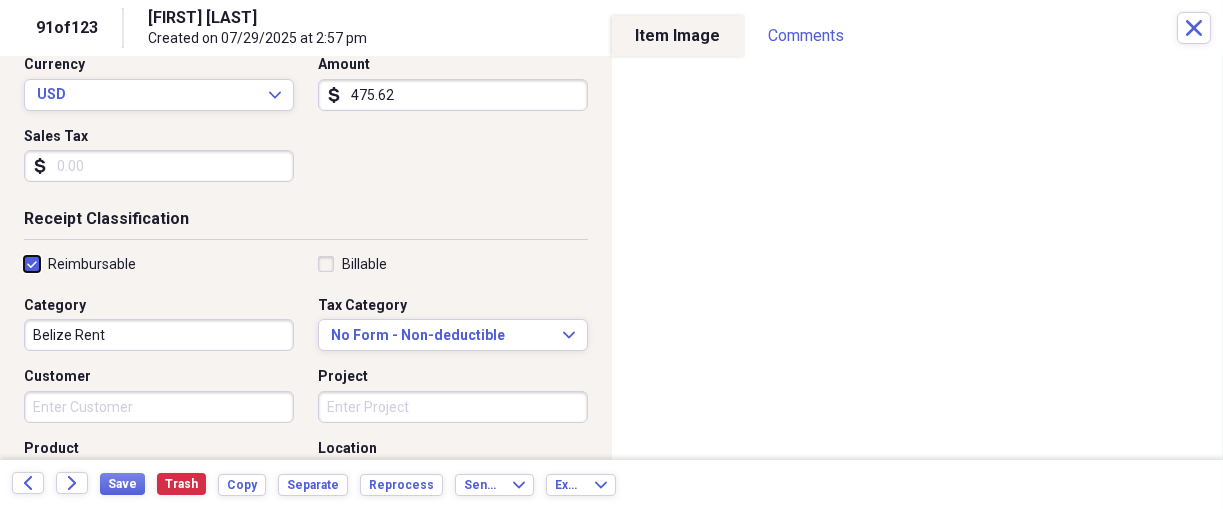 scroll, scrollTop: 291, scrollLeft: 0, axis: vertical 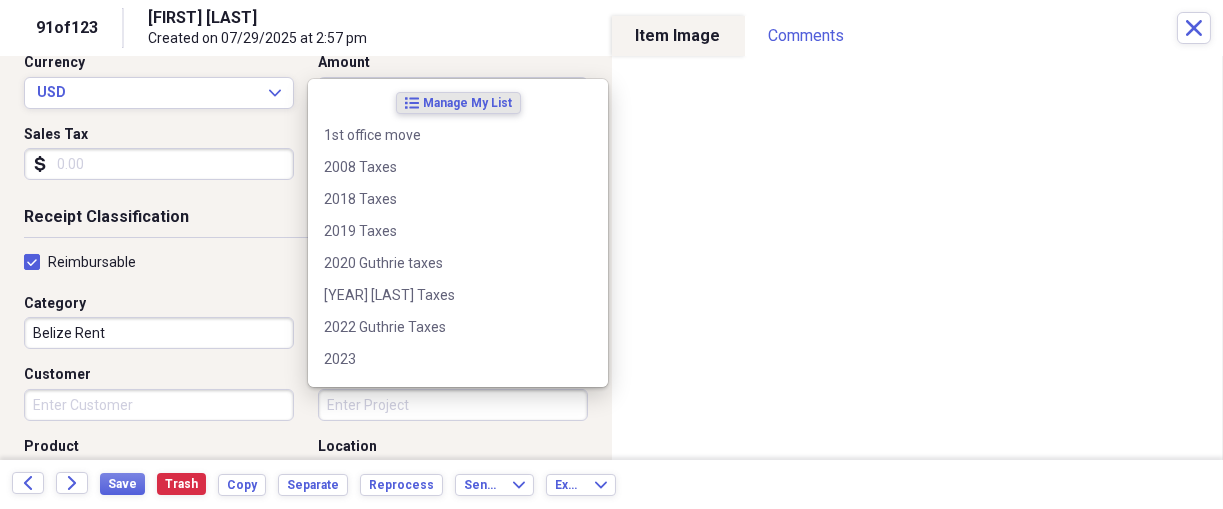 click on "Project" at bounding box center (453, 405) 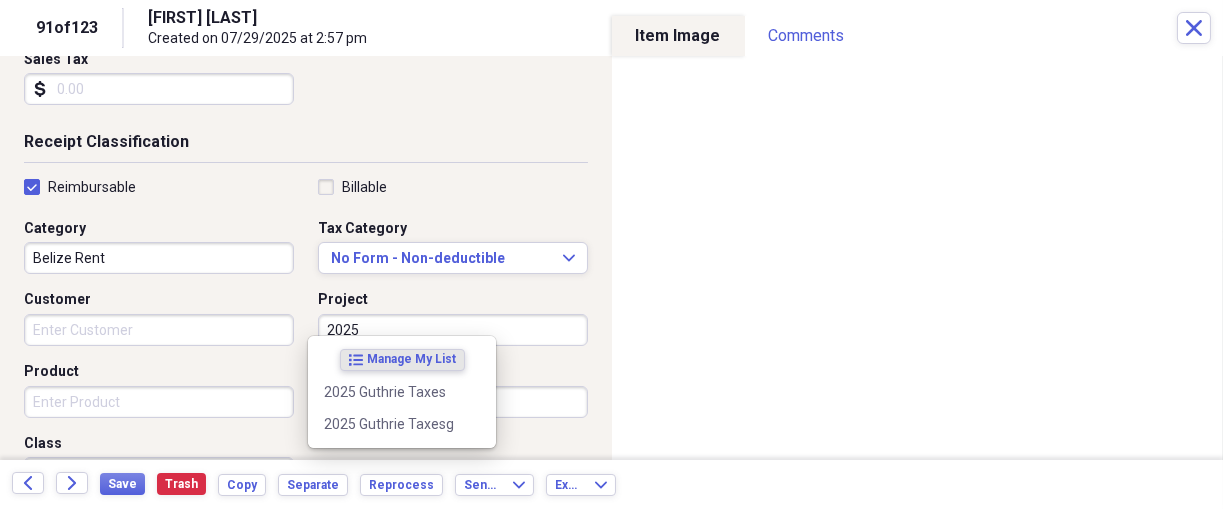 scroll, scrollTop: 375, scrollLeft: 0, axis: vertical 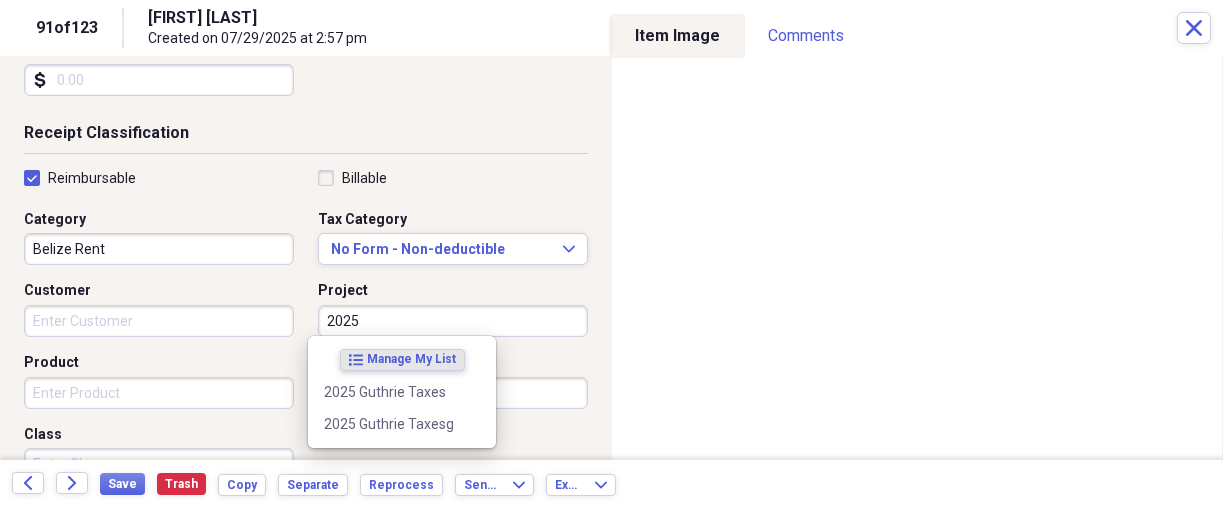 click on "2025 Guthrie Taxes" at bounding box center (390, 392) 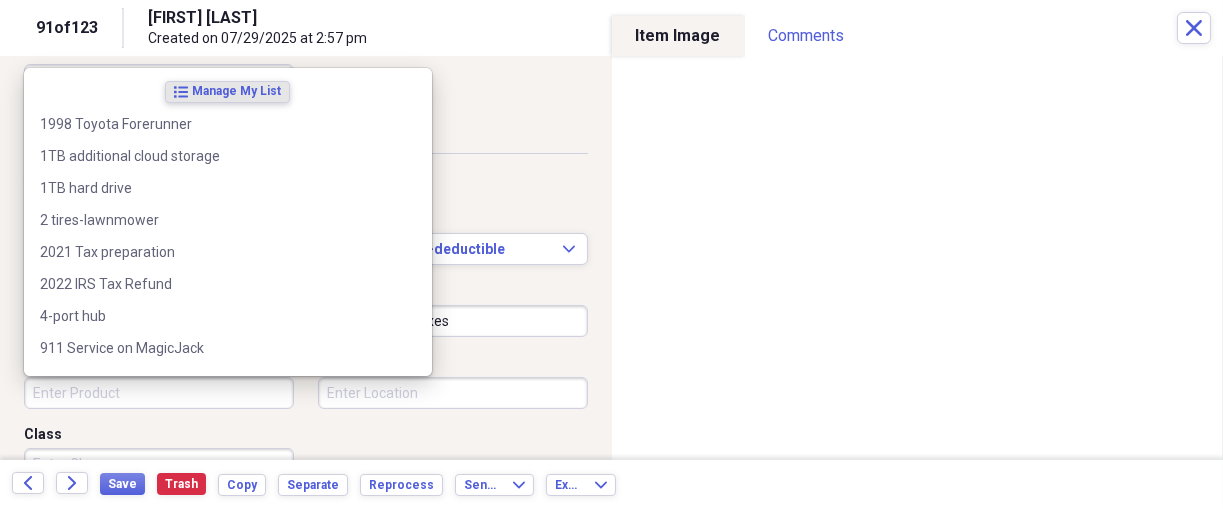 click on "Product" at bounding box center (159, 393) 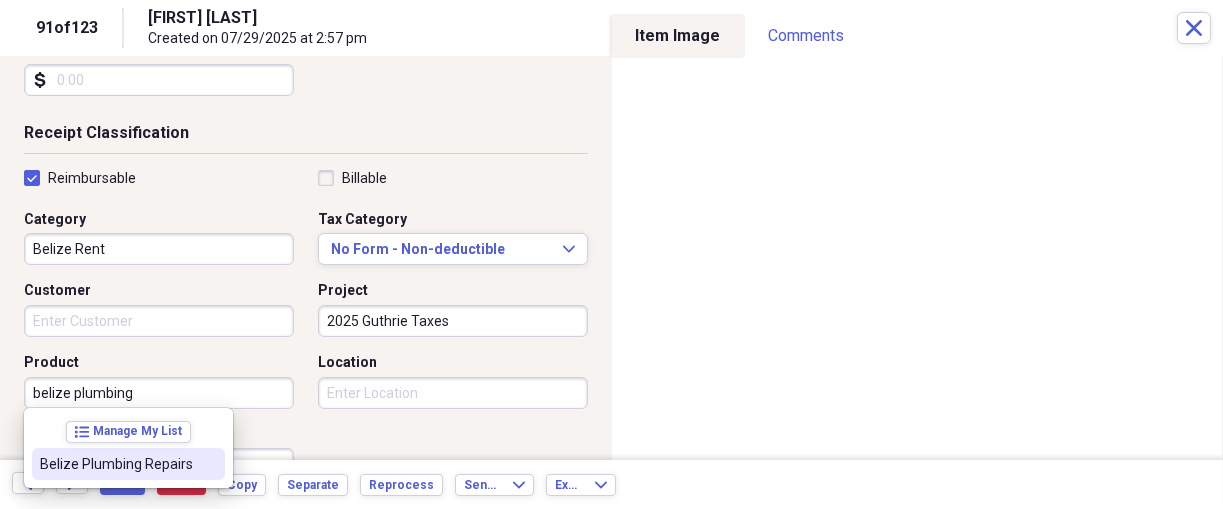 click on "Belize Plumbing Repairs" at bounding box center (116, 464) 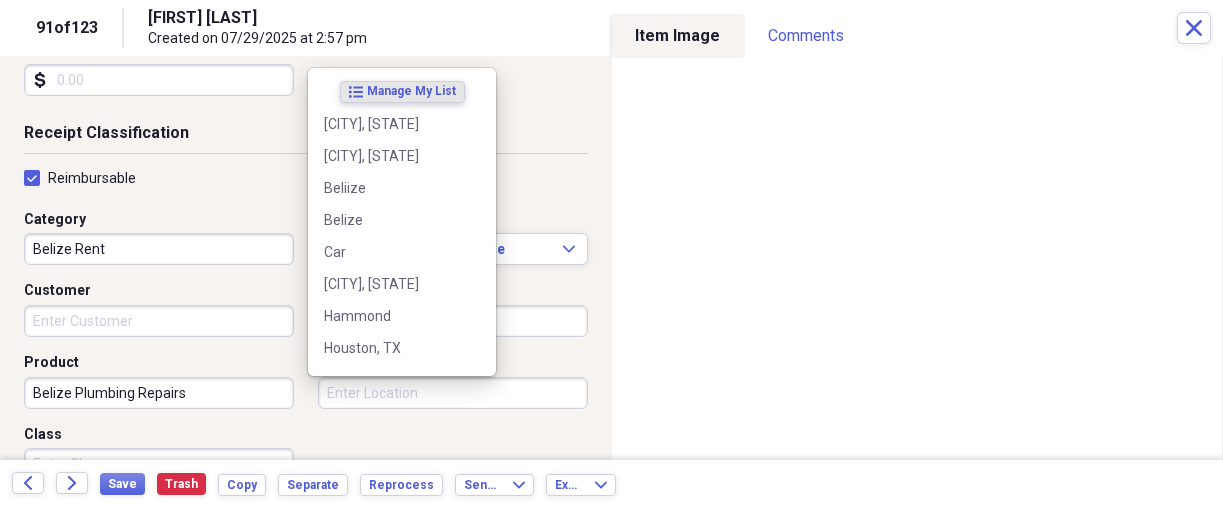 click on "Location" at bounding box center (453, 393) 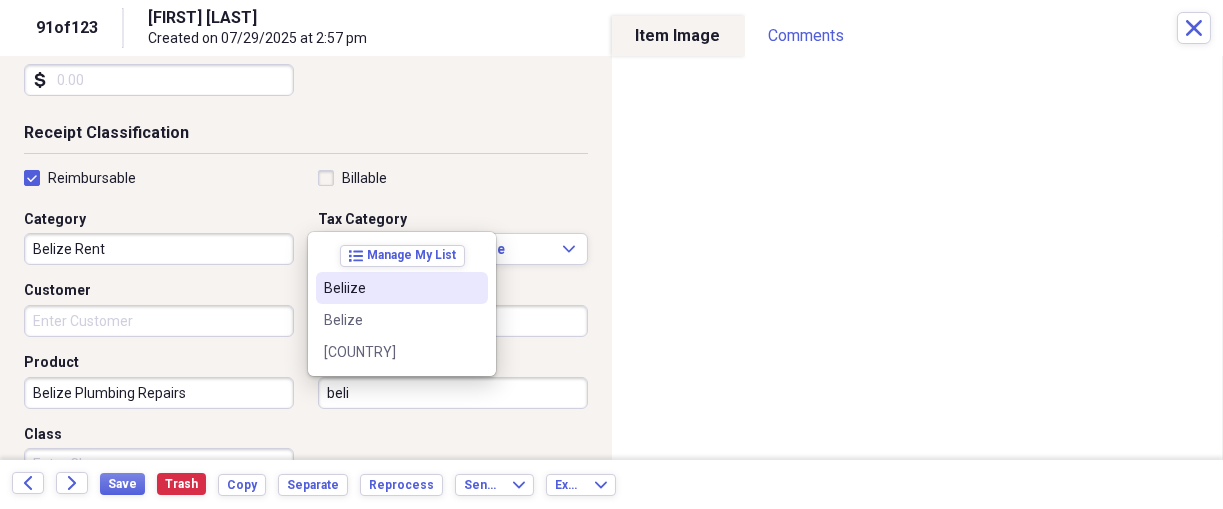 click on "Beliize" at bounding box center (390, 288) 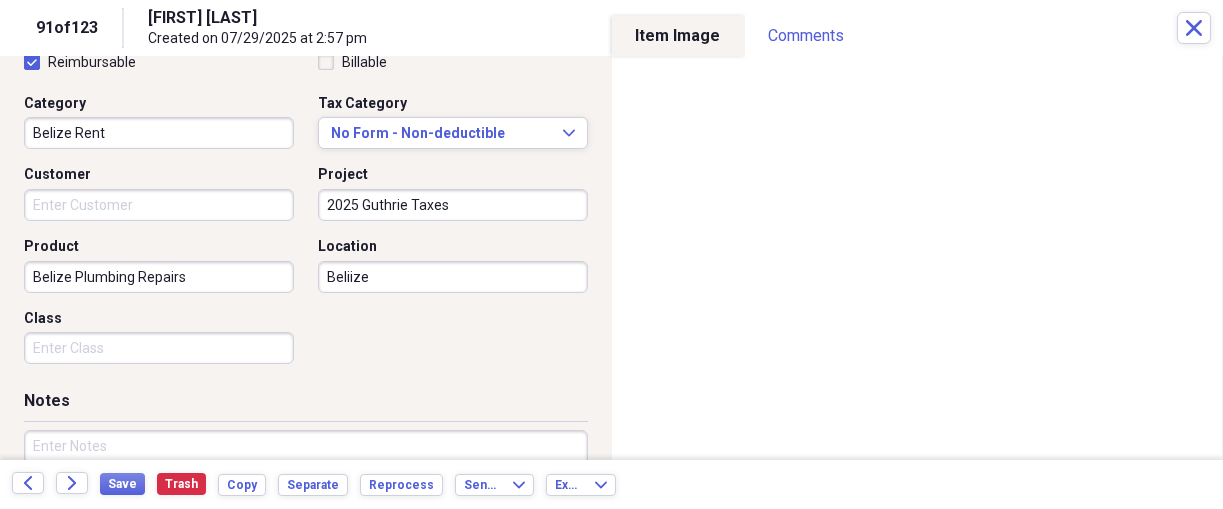 scroll, scrollTop: 500, scrollLeft: 0, axis: vertical 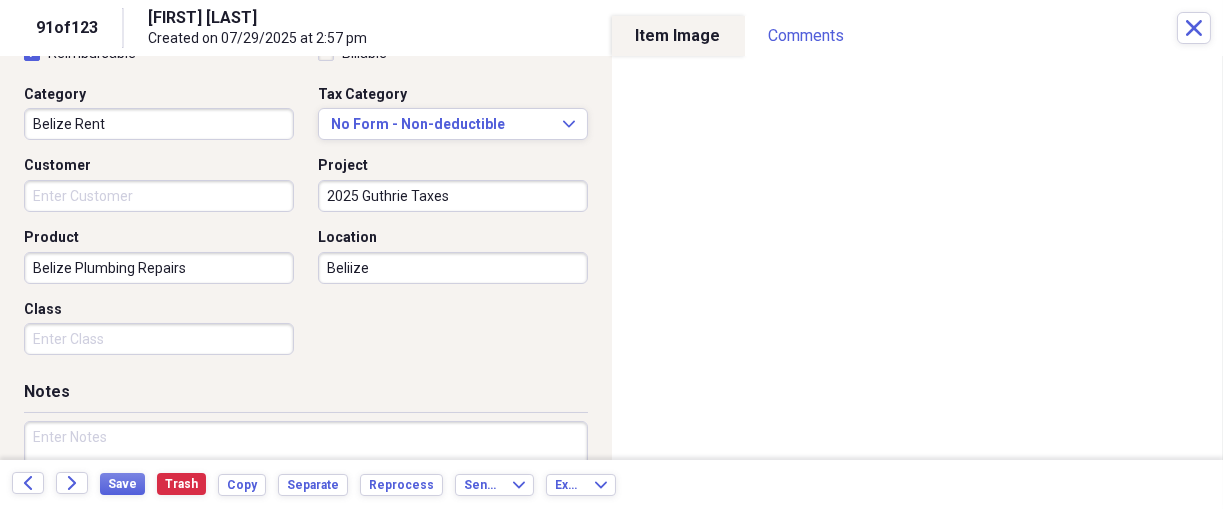 click at bounding box center (306, 486) 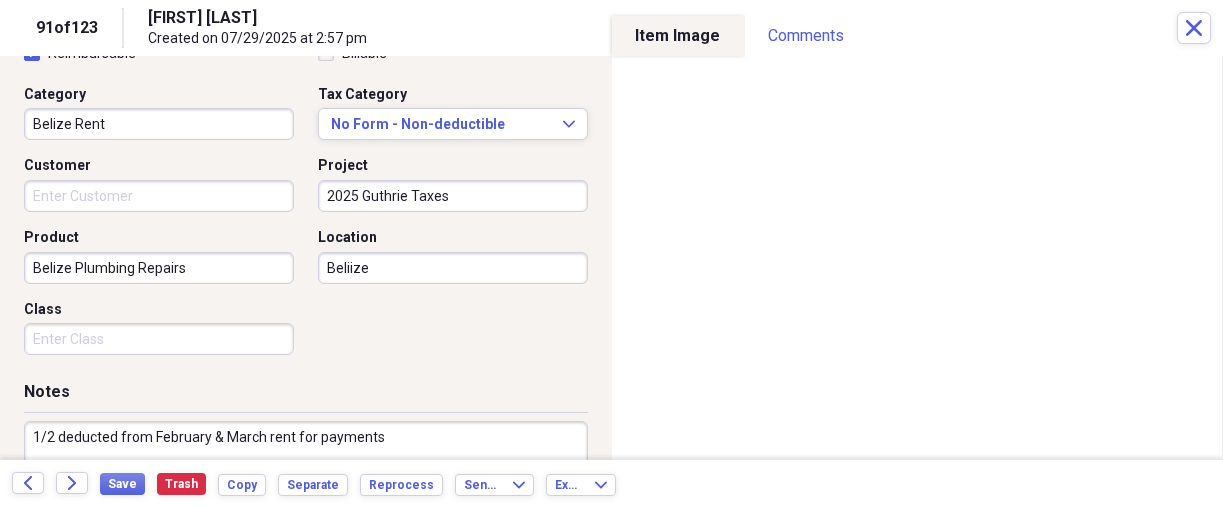 scroll, scrollTop: 614, scrollLeft: 0, axis: vertical 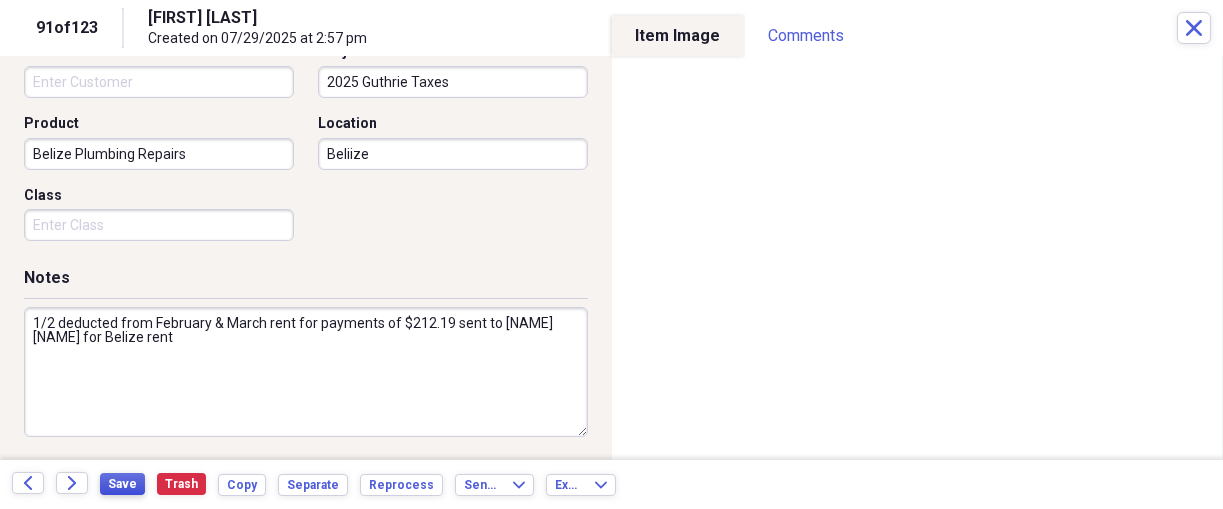type on "1/2 deducted from February & March rent for payments of $212.19 sent to [NAME] [NAME] for Belize rent" 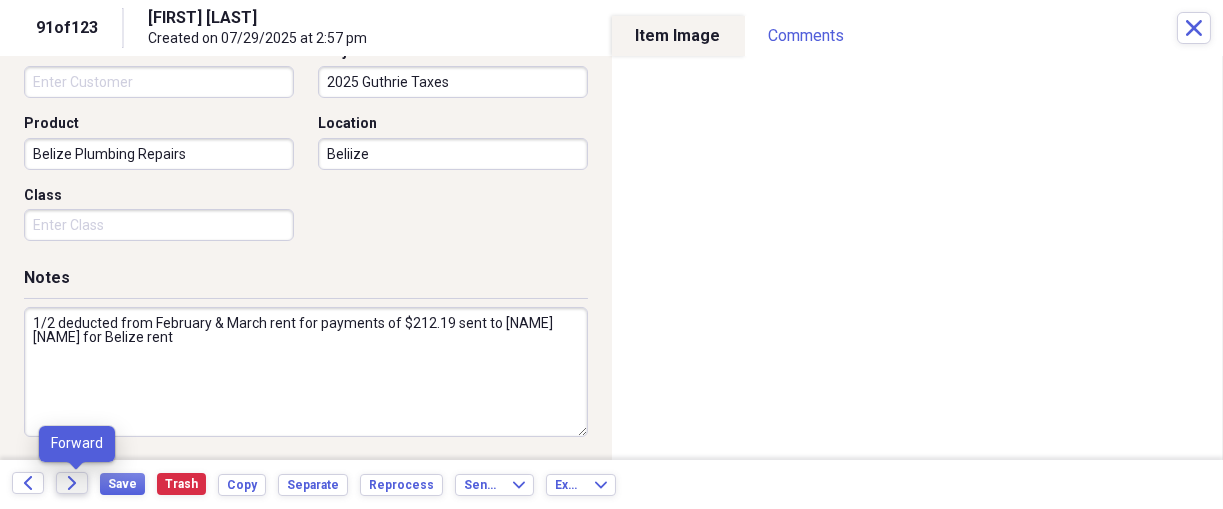 click on "Forward" at bounding box center [72, 483] 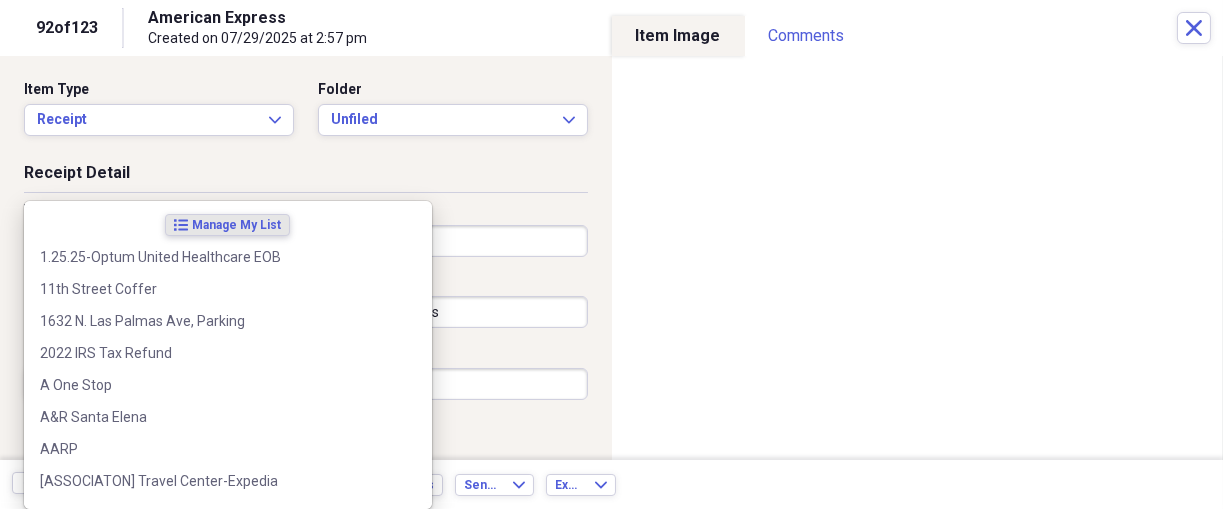 click on "Organize My Files 31 Collapse Unfiled Needs Review 31 Unfiled All Files Unfiled Unfiled Unfiled Saved Reports Collapse My Cabinet THERESA's Cabinet Add Folder Expand Folder 2018 Taxes Add Folder Expand Folder 2019 Taxes Add Folder Expand Folder 2020 Taxes Add Folder Expand Folder 2021 Taxes Add Folder Expand Folder 2022 Taxes Add Folder Expand Folder 2023 Taxes Add Folder Expand Folder 2024 Taxes Add Folder Expand Folder 2025 Taxes Add Folder Expand Folder Attorney Case Expenses Add Folder Folder [COUNTRY] Add Folder Expand Folder Documents Add Folder Expand Folder Files from Cloud Add Folder Folder Insurance Policies Add Folder Folder Sale of LaPlace Property Add Folder Folder Terry's Social Security Information Add Folder Folder Theresa's Social Security Information Add Folder Folder unviewed receipts Add Folder Folder Wellcare Prescription Drug Application Add Folder Collapse Trash Trash Folder 11/25/19-12/24/20 Statement Folder 12/17/19-1/16/20 Statement Folder 12/25/19-1/24/20 Statement Folder Folder Folder" at bounding box center (611, 254) 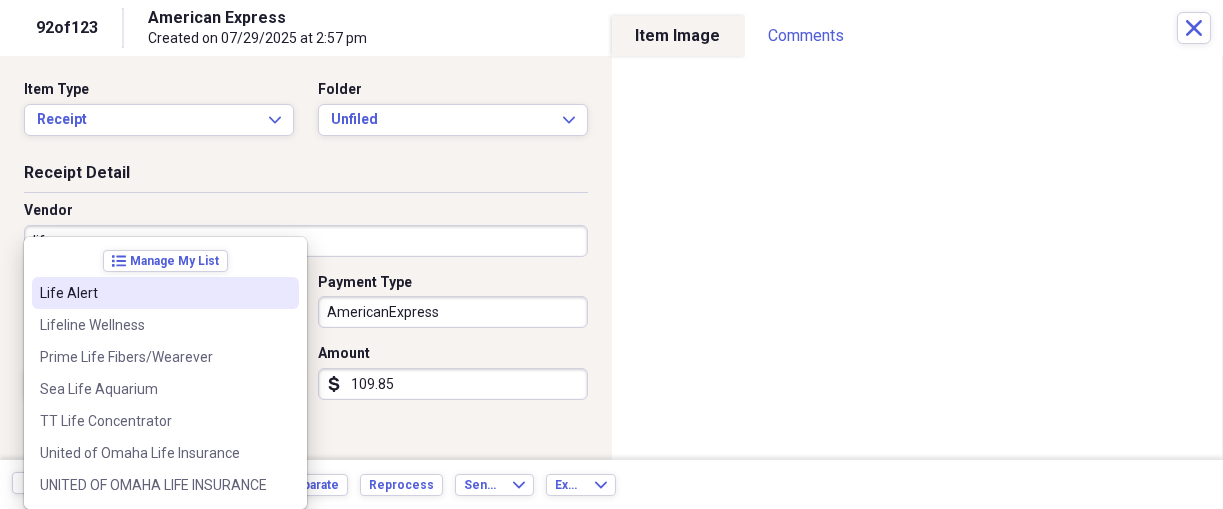 click on "Life Alert" at bounding box center (153, 293) 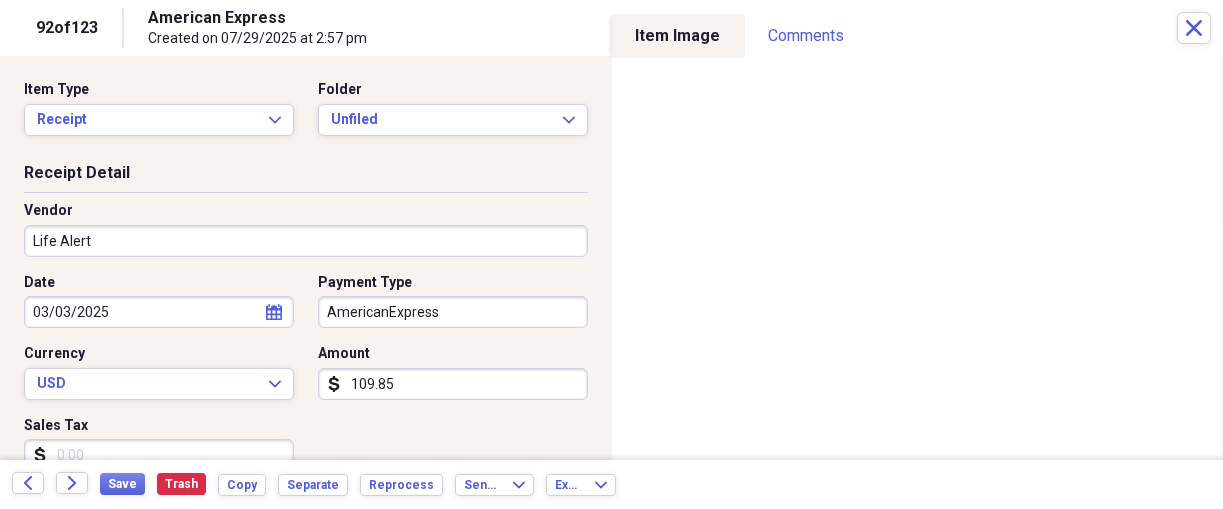 type on "Medical Expense" 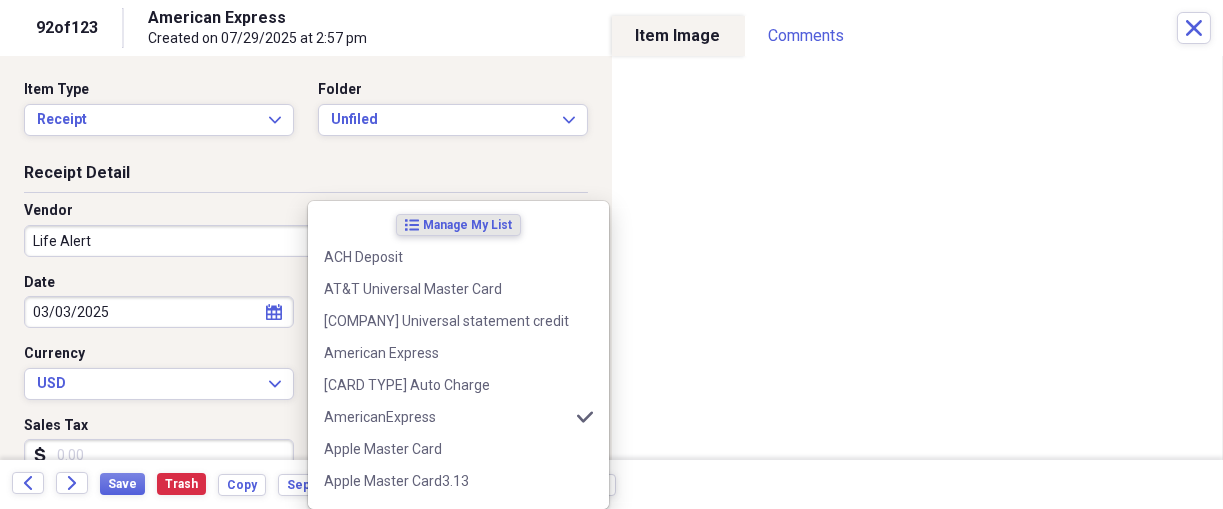 click on "Organize My Files 31 Collapse Unfiled Needs Review 31 Unfiled All Files Unfiled Unfiled Unfiled Saved Reports Collapse My Cabinet THERESA's Cabinet Add Folder Expand Folder 2018 Taxes Add Folder Expand Folder 2019 Taxes Add Folder Expand Folder 2020 Taxes Add Folder Expand Folder 2021 Taxes Add Folder Expand Folder 2022 Taxes Add Folder Expand Folder 2023 Taxes Add Folder Expand Folder 2024 Taxes Add Folder Expand Folder 2025 Taxes Add Folder Expand Folder Attorney Case Expenses Add Folder Folder [COUNTRY] Add Folder Expand Folder Documents Add Folder Expand Folder Files from Cloud Add Folder Folder Insurance Policies Add Folder Folder Sale of LaPlace Property Add Folder Folder Terry's Social Security Information Add Folder Folder Theresa's Social Security Information Add Folder Folder unviewed receipts Add Folder Folder Wellcare Prescription Drug Application Add Folder Collapse Trash Trash Folder 11/25/19-12/24/20 Statement Folder 12/17/19-1/16/20 Statement Folder 12/25/19-1/24/20 Statement Folder Folder Folder" at bounding box center [611, 254] 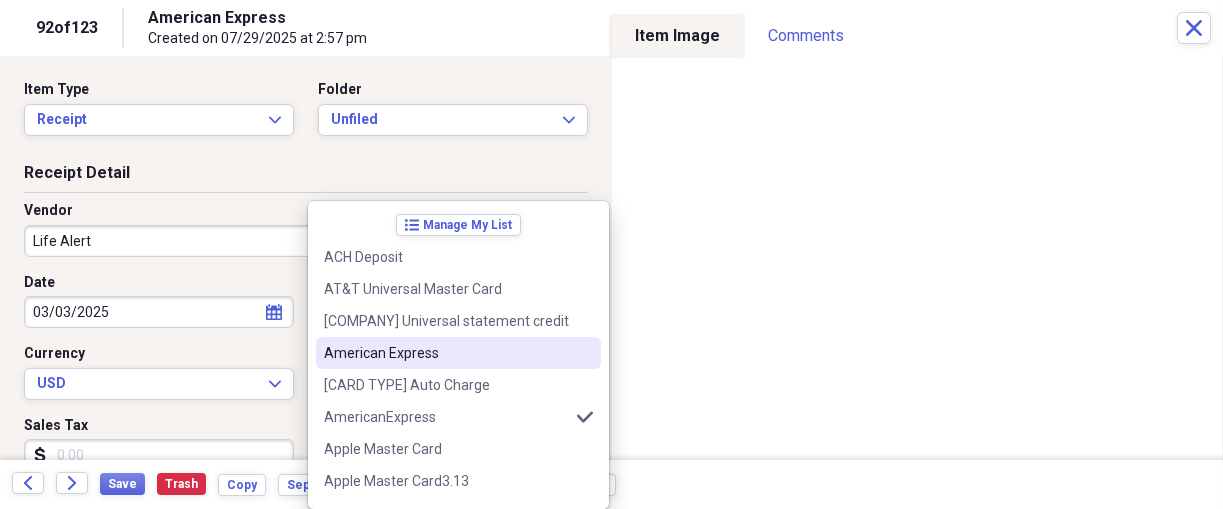 click on "American Express" at bounding box center [458, 353] 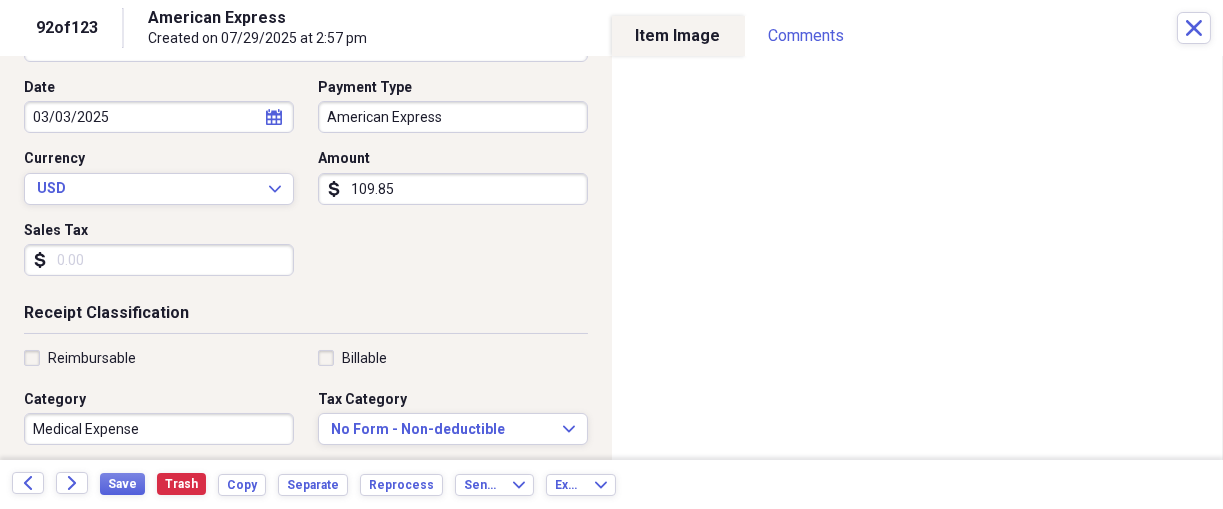 scroll, scrollTop: 208, scrollLeft: 0, axis: vertical 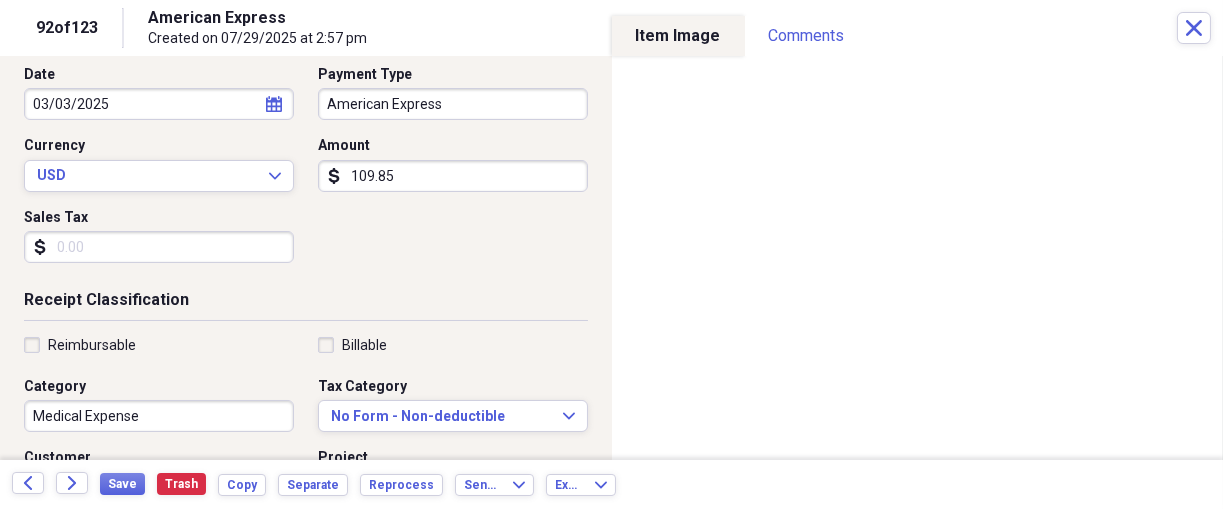 click on "Reimbursable" at bounding box center (92, 345) 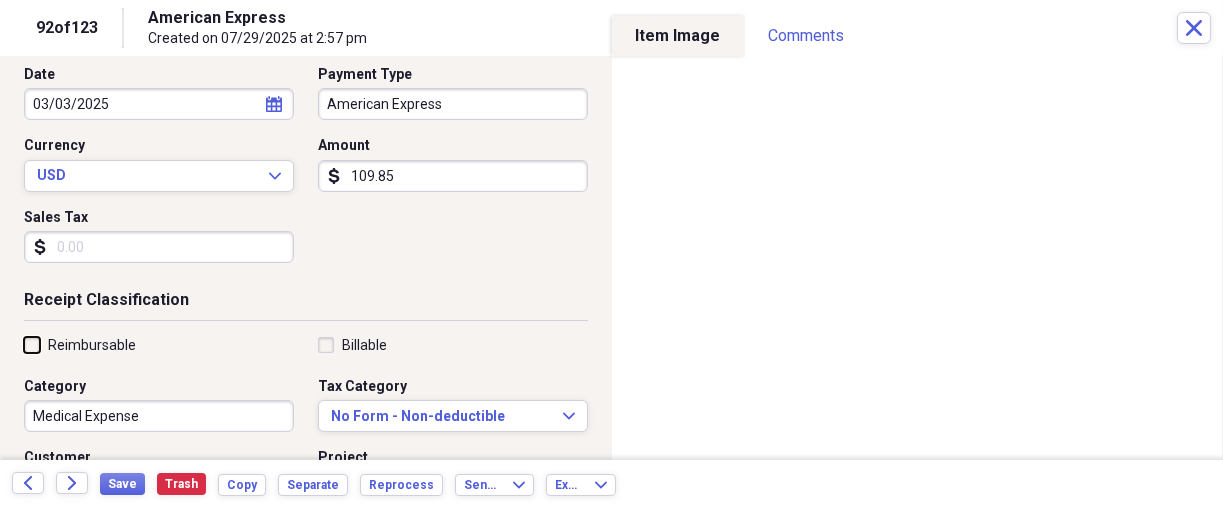 click on "Reimbursable" at bounding box center (24, 344) 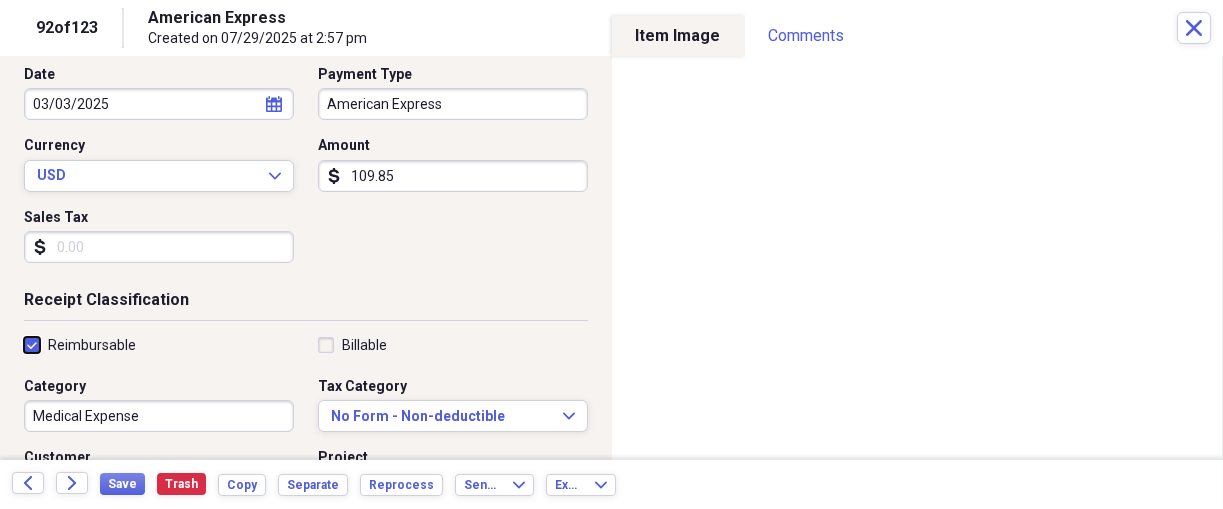 checkbox on "true" 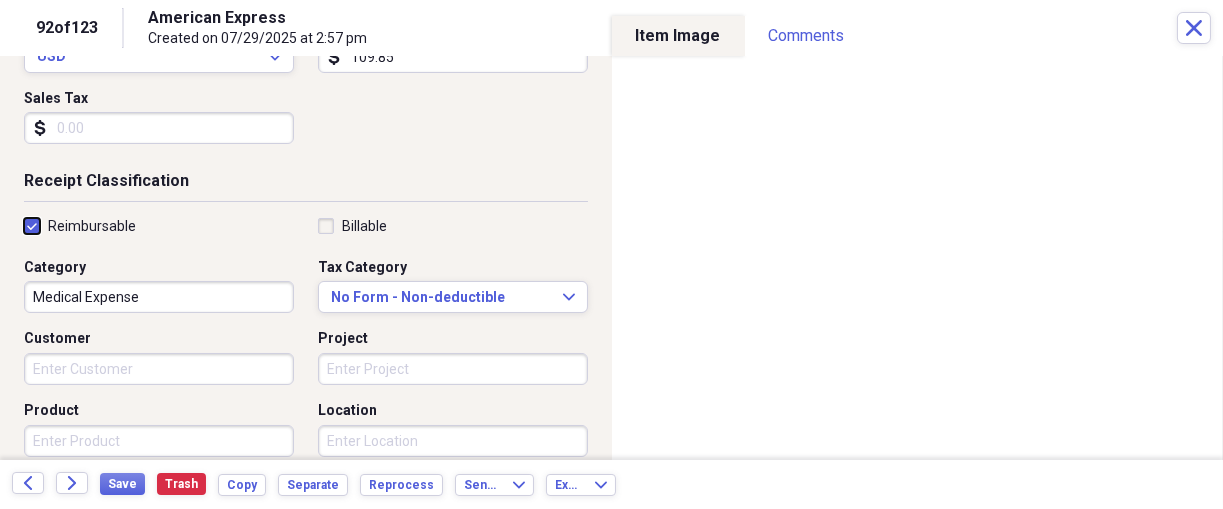 scroll, scrollTop: 333, scrollLeft: 0, axis: vertical 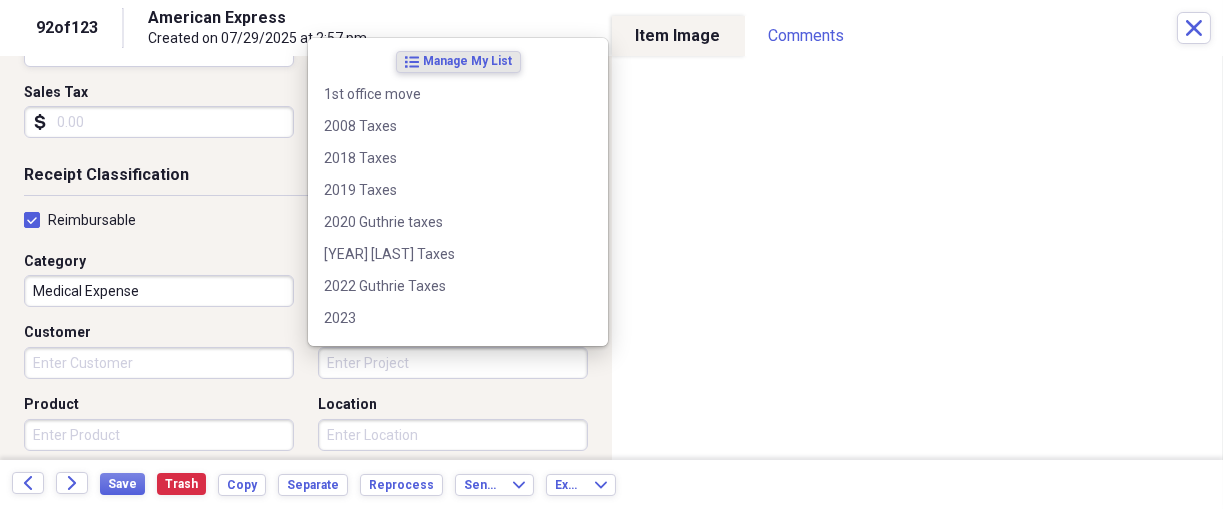 click on "Project" at bounding box center (453, 363) 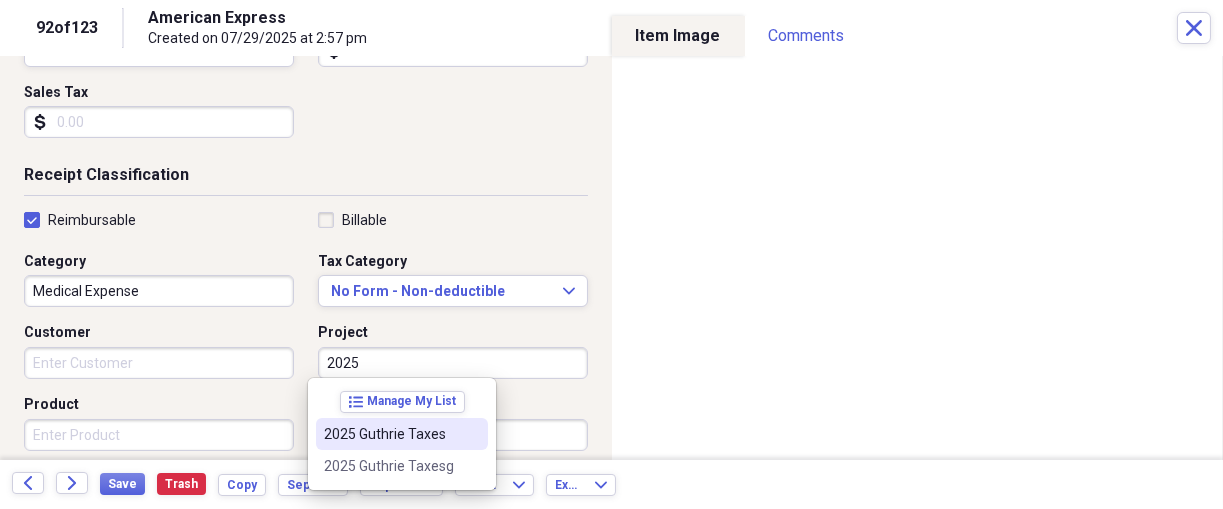 click on "2025 Guthrie Taxes" at bounding box center [390, 434] 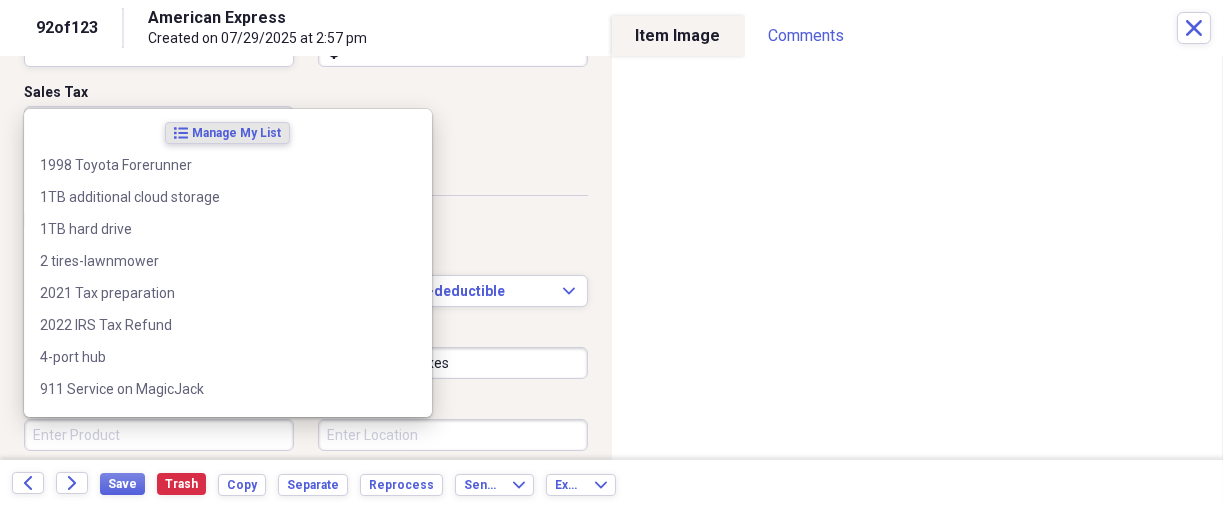 click on "Product" at bounding box center [159, 435] 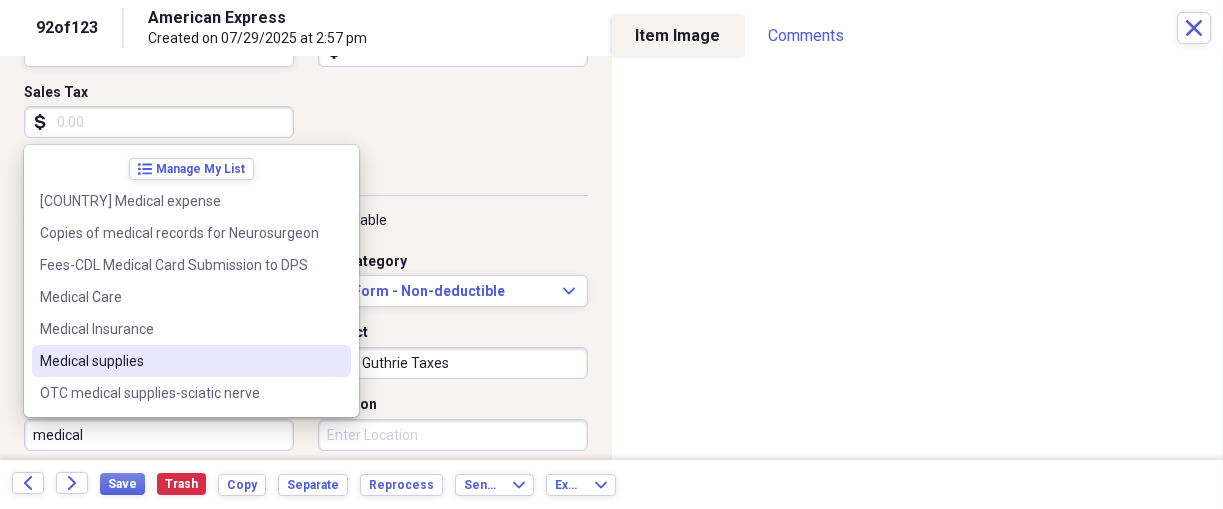 click on "Medical supplies" at bounding box center [179, 361] 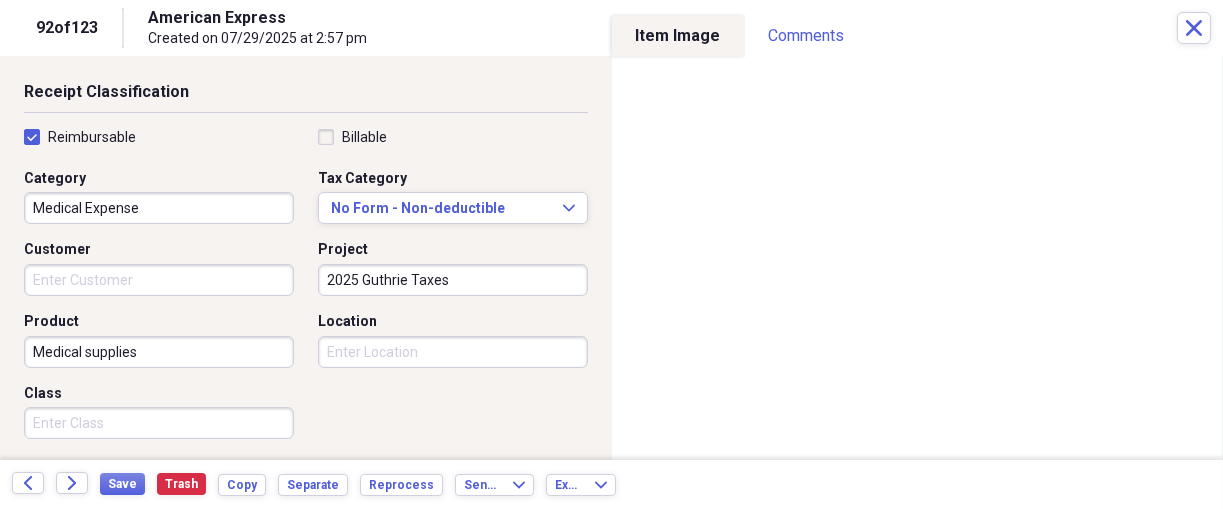 scroll, scrollTop: 416, scrollLeft: 0, axis: vertical 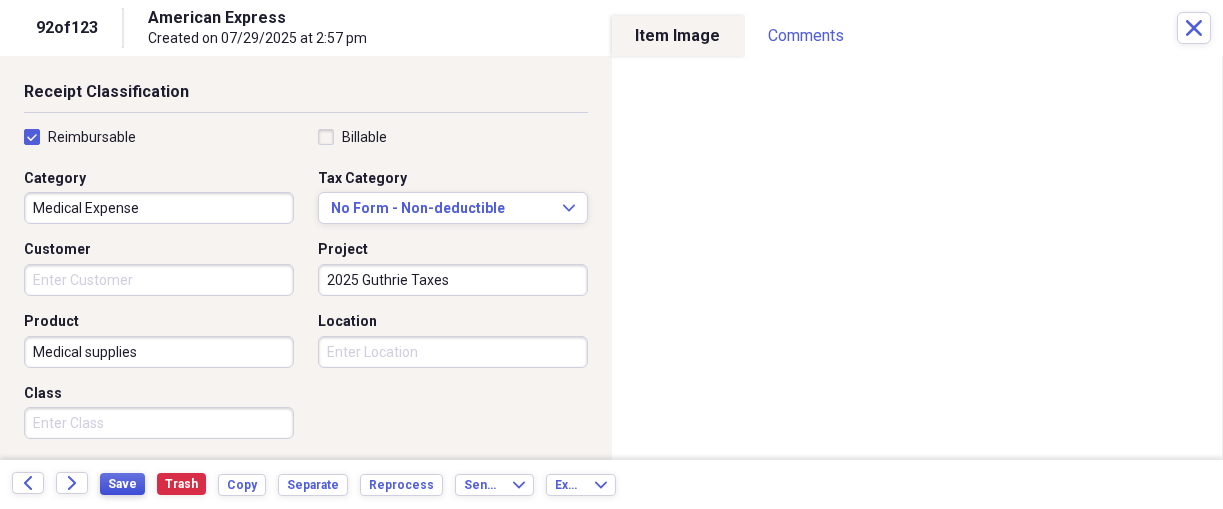 click on "Save" at bounding box center (122, 484) 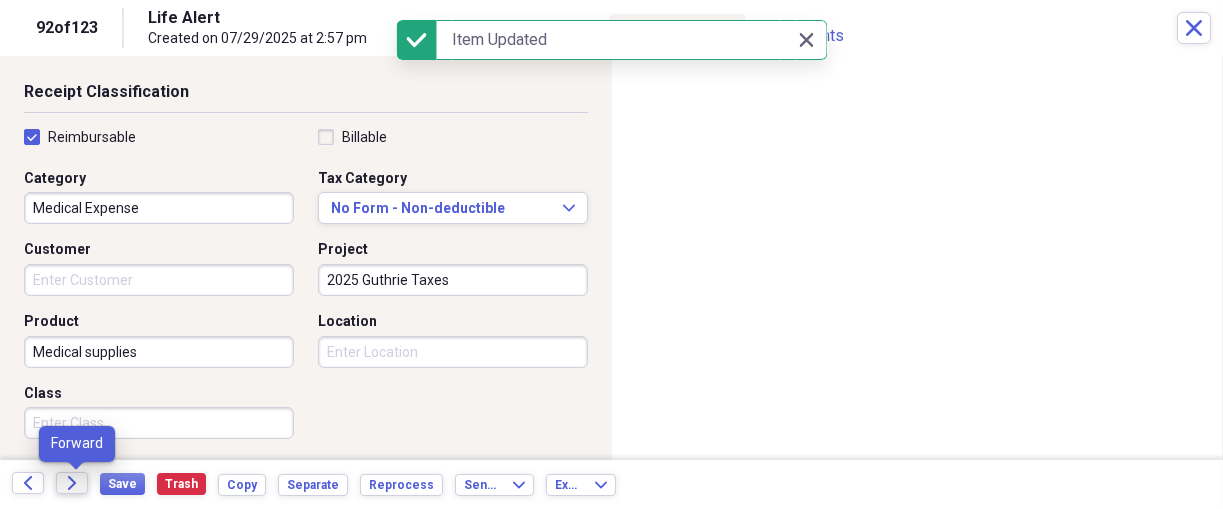 click 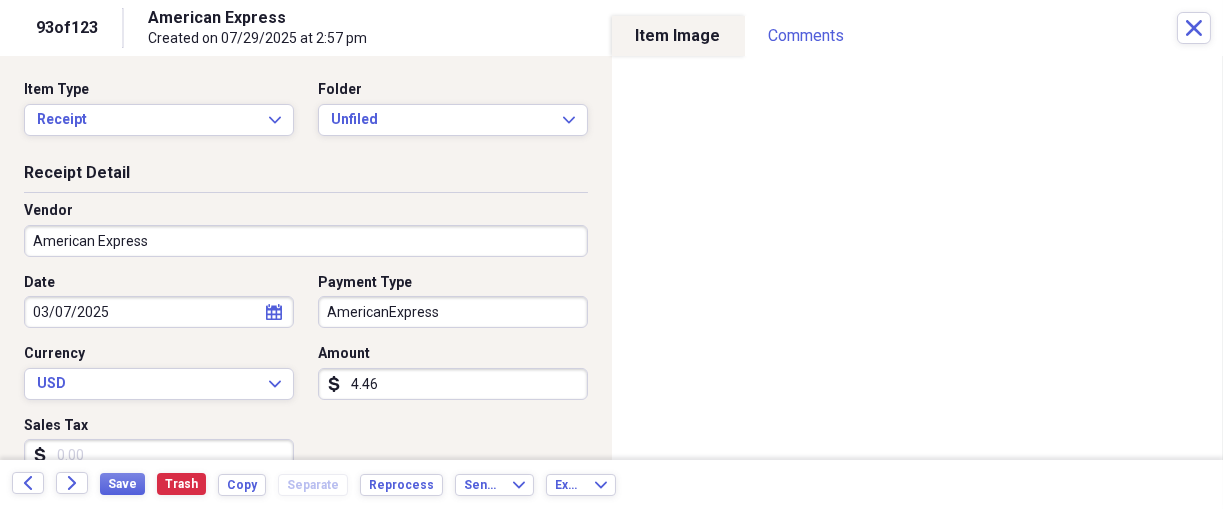 click on "Organize My Files 30 Collapse Unfiled Needs Review 30 Unfiled All Files Unfiled Unfiled Unfiled Saved Reports Collapse My Cabinet [NAME]'s Cabinet Add Folder Expand Folder 2018 Taxes Add Folder Expand Folder 2019 Taxes Add Folder Expand Folder 2020 Taxes Add Folder Expand Folder 2021 Taxes Add Folder Expand Folder 2022 Taxes Add Folder Expand Folder 2023 Taxes Add Folder Expand Folder 2024 Taxes Add Folder Expand Folder 2025 Taxes Add Folder Expand Folder Attorney Case Expenses Add Folder Folder [COUNTRY] Add Folder Expand Folder Documents Add Folder Expand Folder Files from Cloud Add Folder Folder Insurance Policies Add Folder Folder Sale of LaPlace Property Add Folder Folder [NAME]'s Social Security Information Add Folder Folder [NAME]'s Social Security Information Add Folder Folder unviewed receipts Add Folder Folder Wellcare Prescription Drug Application Add Folder Collapse Trash Trash Folder 11/25/19-12/24/20 Statement Folder 12/17/19-1/16/20 Statement Folder 12/25/19-1/24/20 Statement Folder Folder Folder" at bounding box center (611, 254) 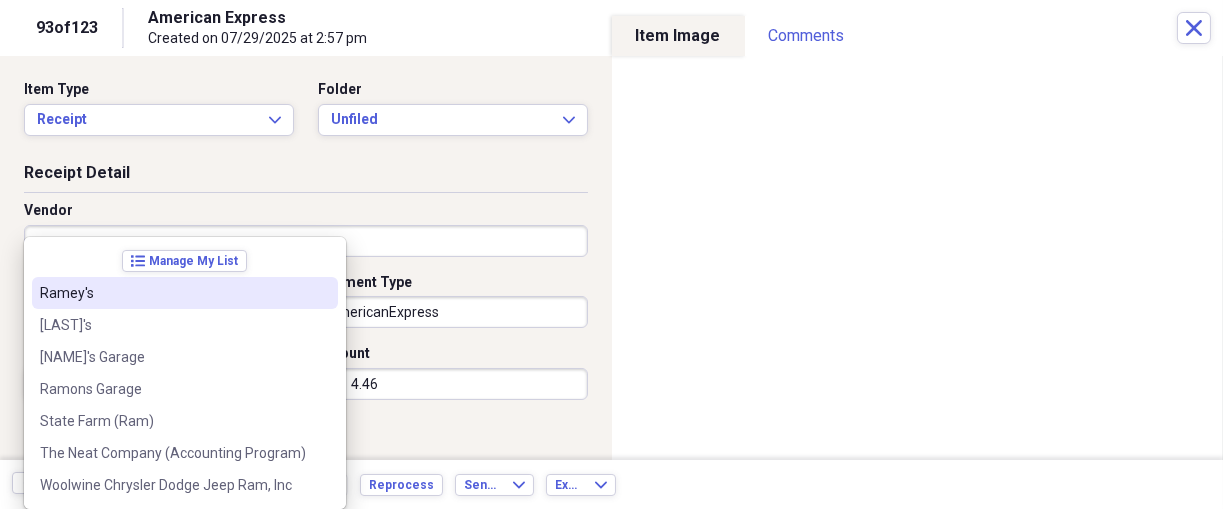 click on "Ramey's" at bounding box center (173, 293) 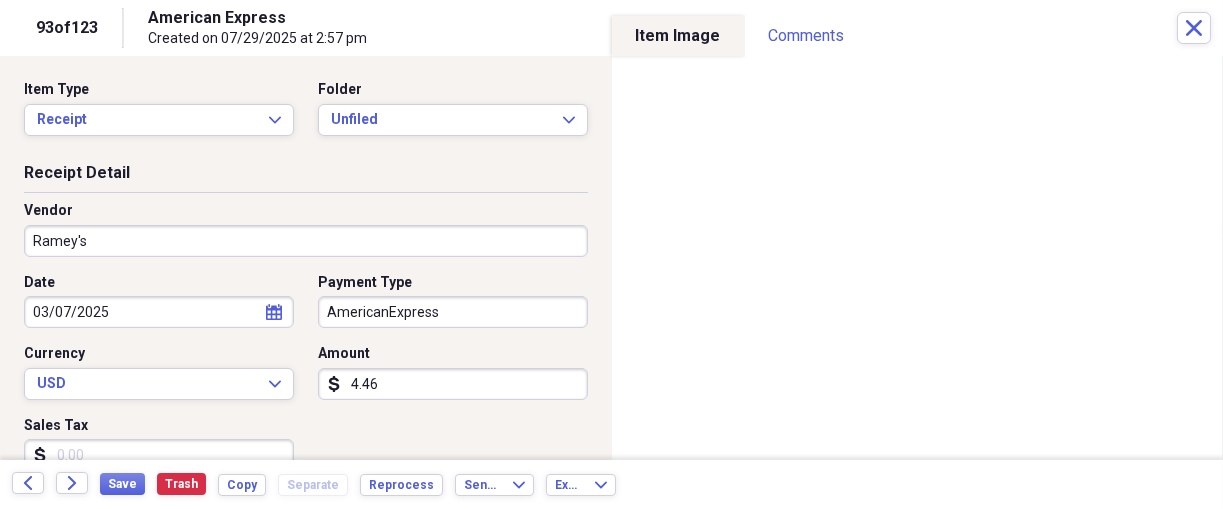 type on "Grocery Store" 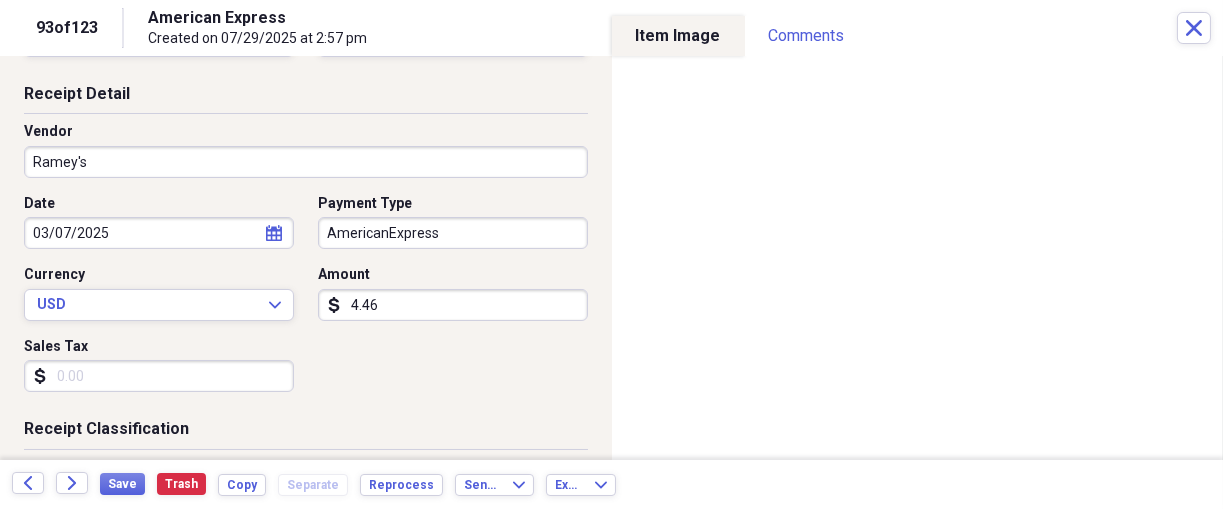 scroll, scrollTop: 83, scrollLeft: 0, axis: vertical 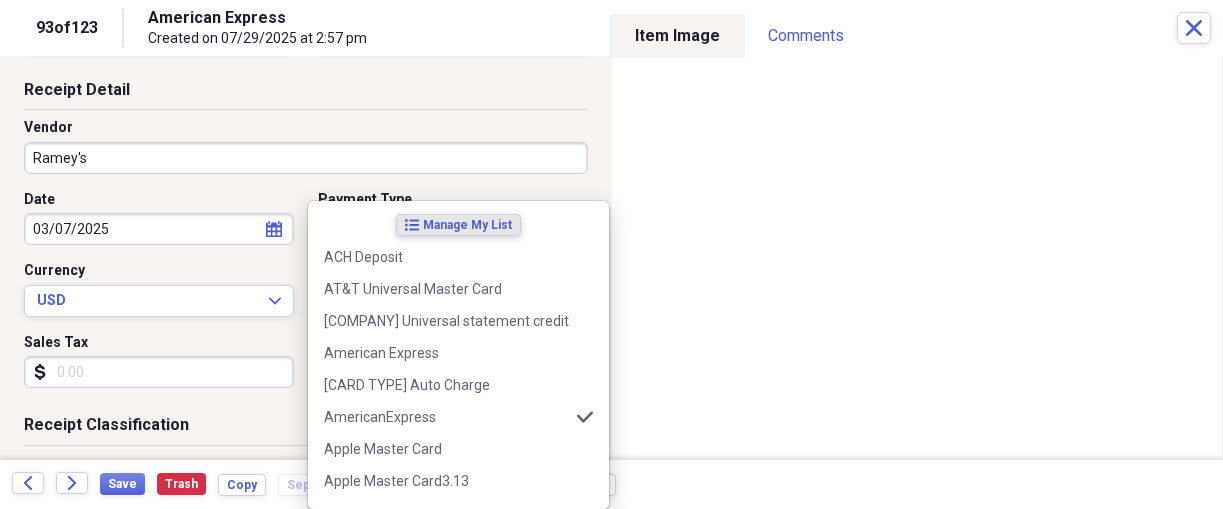 click on "Organize My Files 30 Collapse Unfiled Needs Review 30 Unfiled All Files Unfiled Unfiled Unfiled Saved Reports Collapse My Cabinet [NAME]'s Cabinet Add Folder Expand Folder 2018 Taxes Add Folder Expand Folder 2019 Taxes Add Folder Expand Folder 2020 Taxes Add Folder Expand Folder 2021 Taxes Add Folder Expand Folder 2022 Taxes Add Folder Expand Folder 2023 Taxes Add Folder Expand Folder 2024 Taxes Add Folder Expand Folder 2025 Taxes Add Folder Expand Folder Attorney Case Expenses Add Folder Folder [COUNTRY] Add Folder Expand Folder Documents Add Folder Expand Folder Files from Cloud Add Folder Folder Insurance Policies Add Folder Folder Sale of LaPlace Property Add Folder Folder [NAME]'s Social Security Information Add Folder Folder [NAME]'s Social Security Information Add Folder Folder unviewed receipts Add Folder Folder Wellcare Prescription Drug Application Add Folder Collapse Trash Trash Folder 11/25/19-12/24/20 Statement Folder 12/17/19-1/16/20 Statement Folder 12/25/19-1/24/20 Statement Folder Folder Folder" at bounding box center [611, 254] 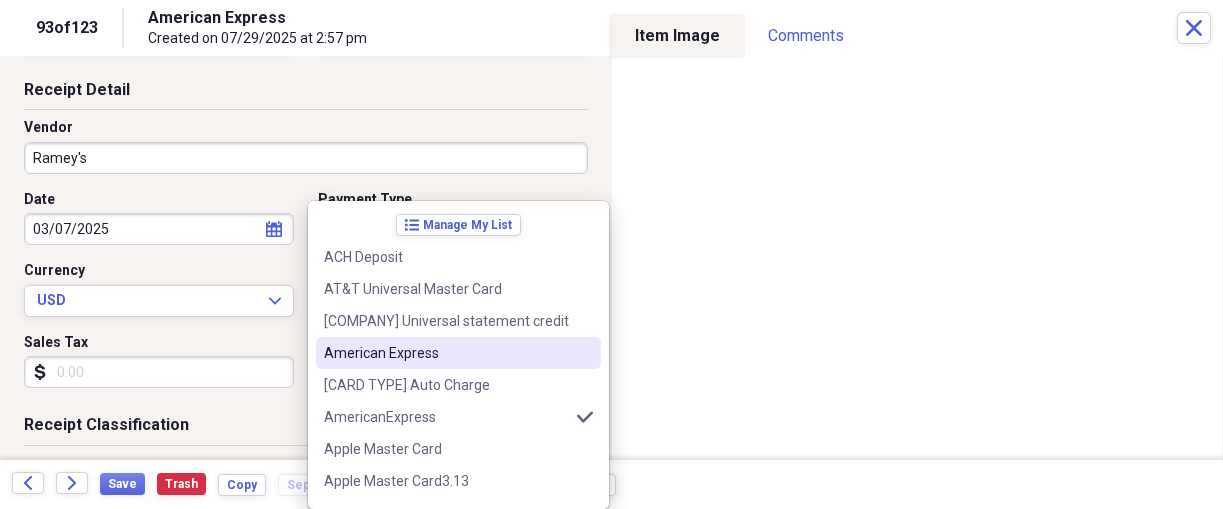 click on "American Express" at bounding box center [446, 353] 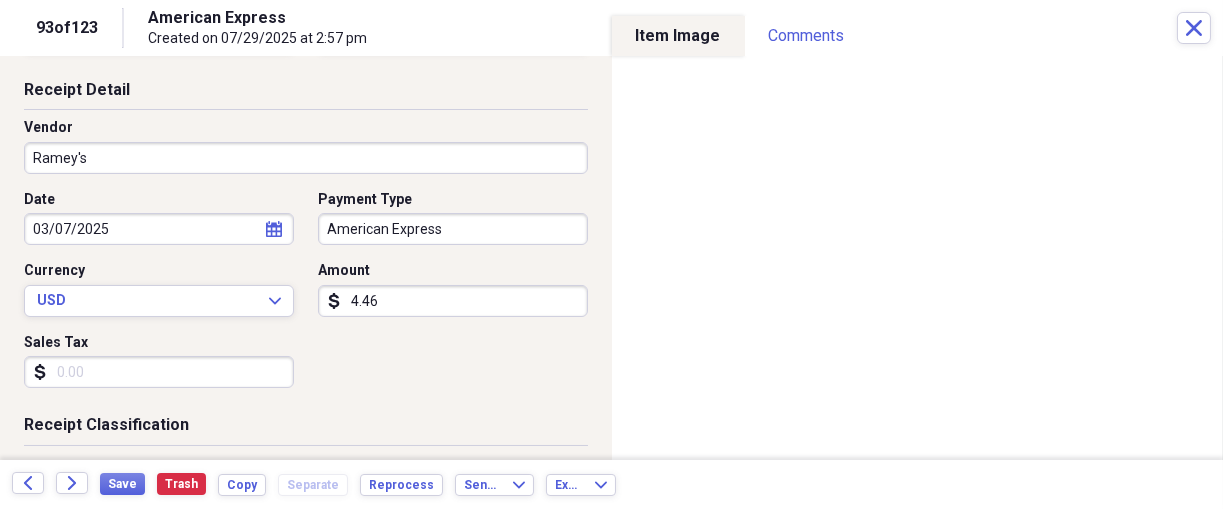 click on "4.46" at bounding box center (453, 301) 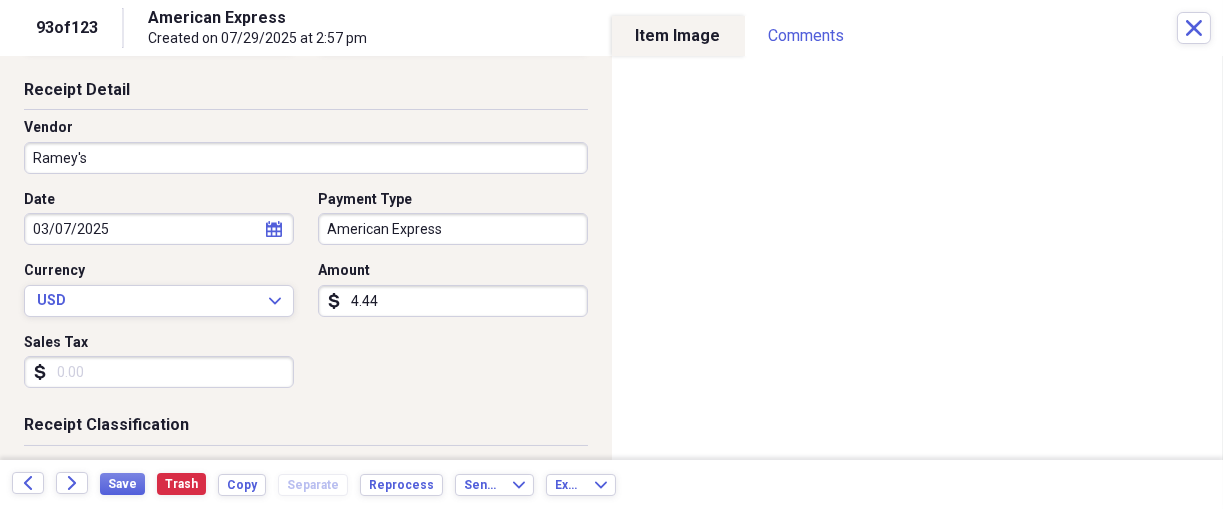 type on "4.44" 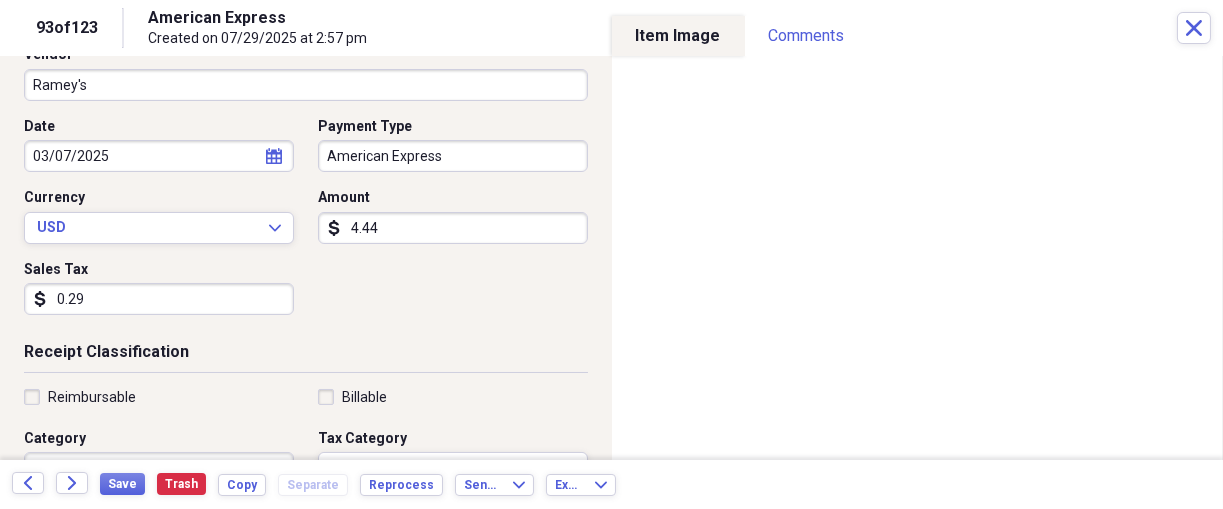 scroll, scrollTop: 208, scrollLeft: 0, axis: vertical 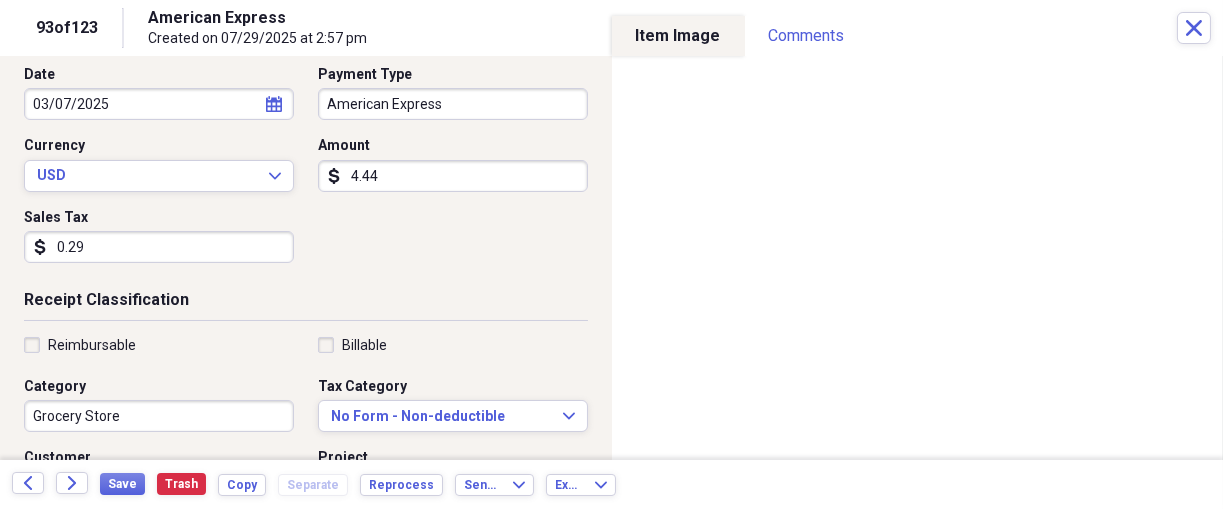 type on "0.29" 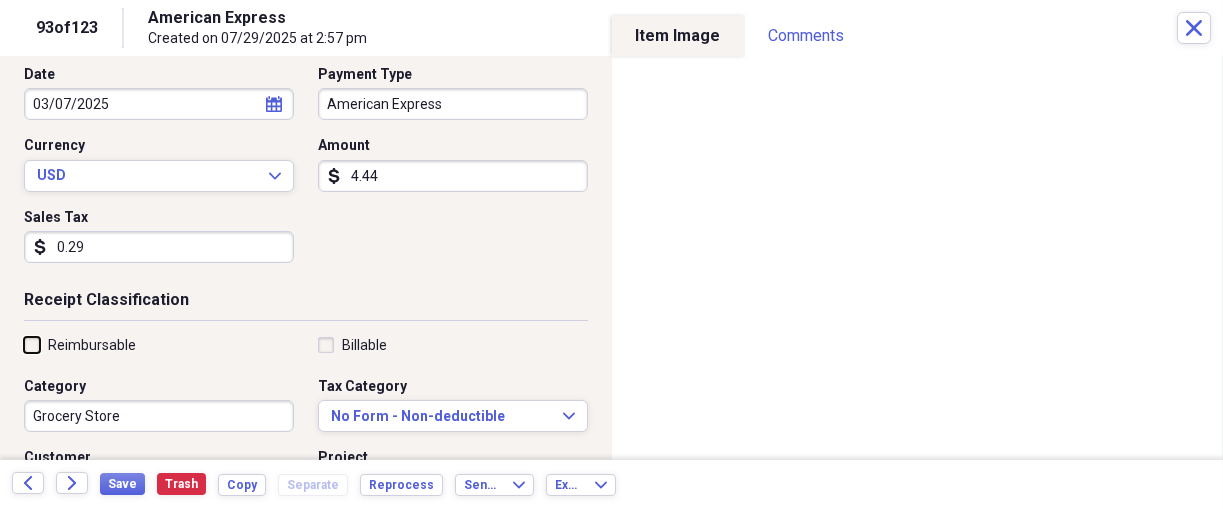click on "Reimbursable" at bounding box center (24, 344) 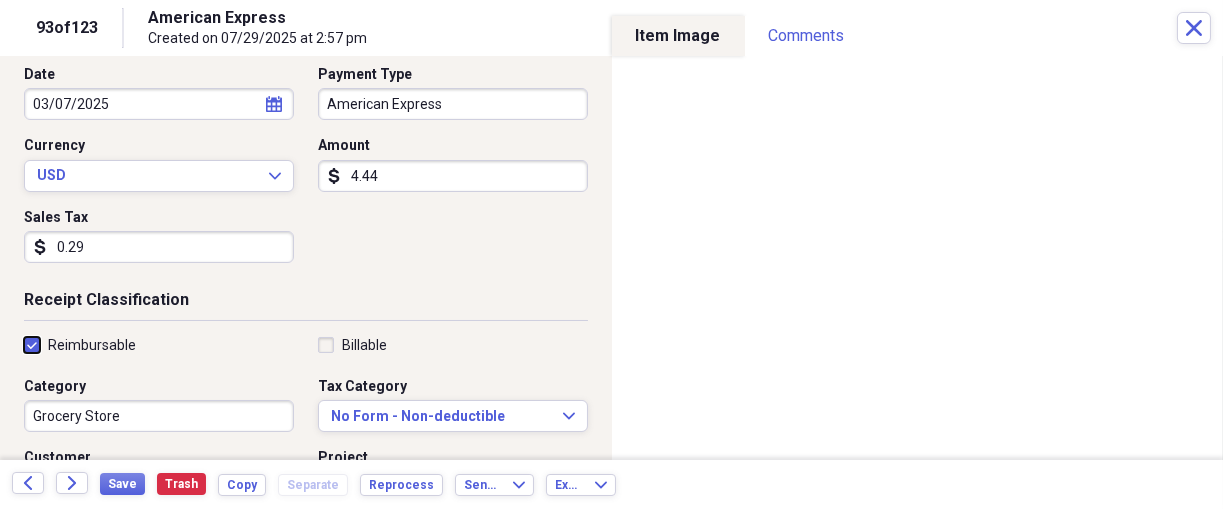 checkbox on "true" 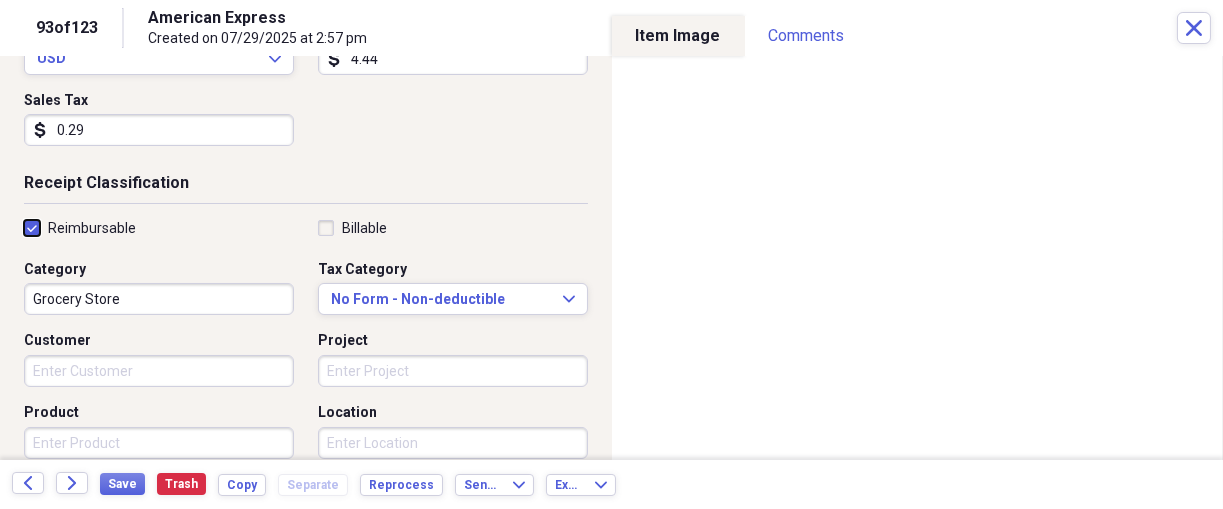 scroll, scrollTop: 333, scrollLeft: 0, axis: vertical 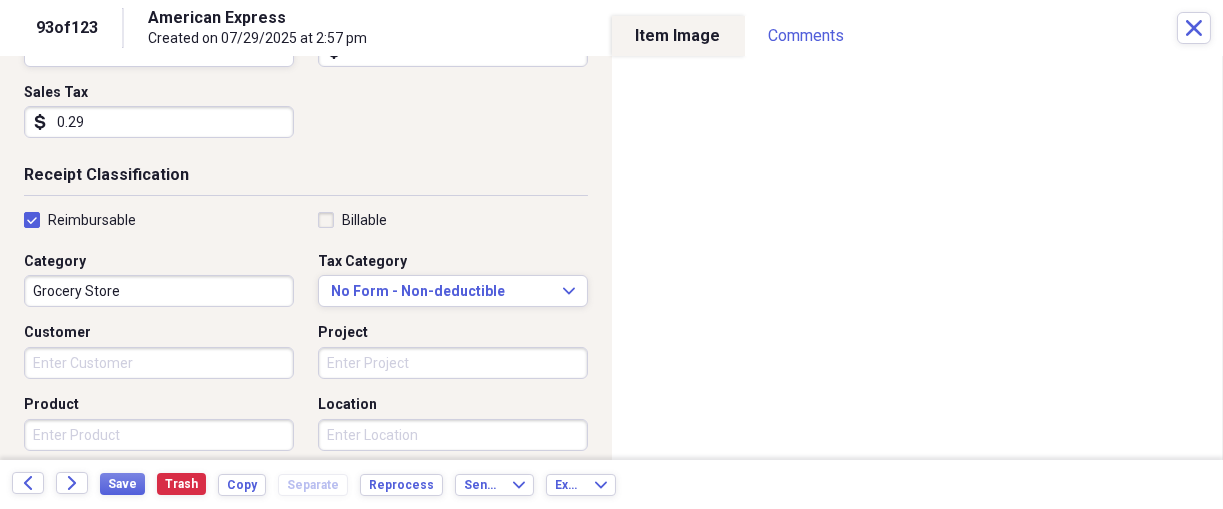 click on "Project" at bounding box center (453, 363) 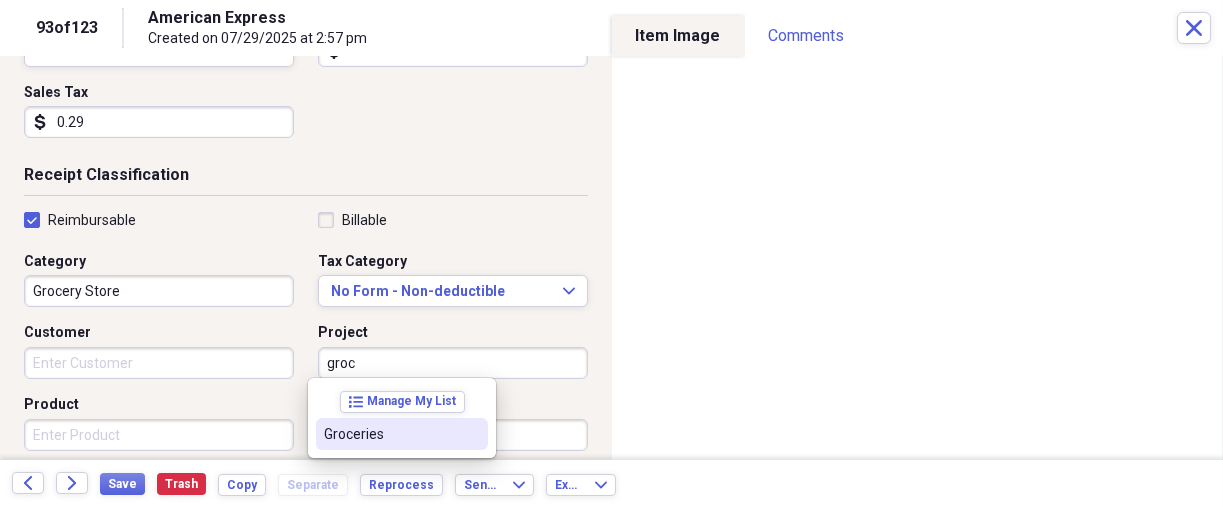click on "Groceries" at bounding box center [390, 434] 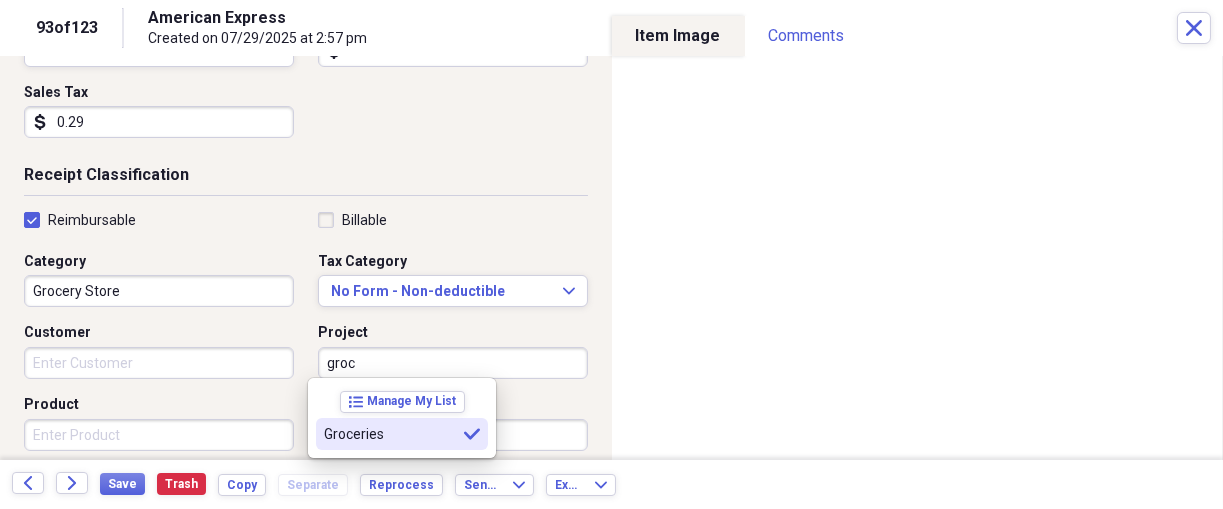 type on "Groceries" 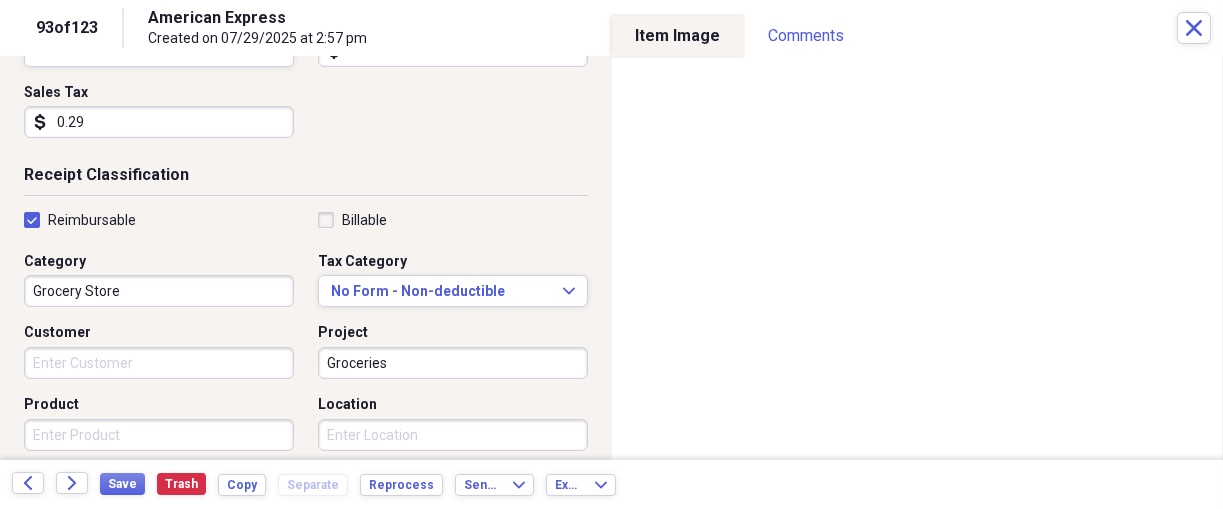 click on "Product" at bounding box center (159, 435) 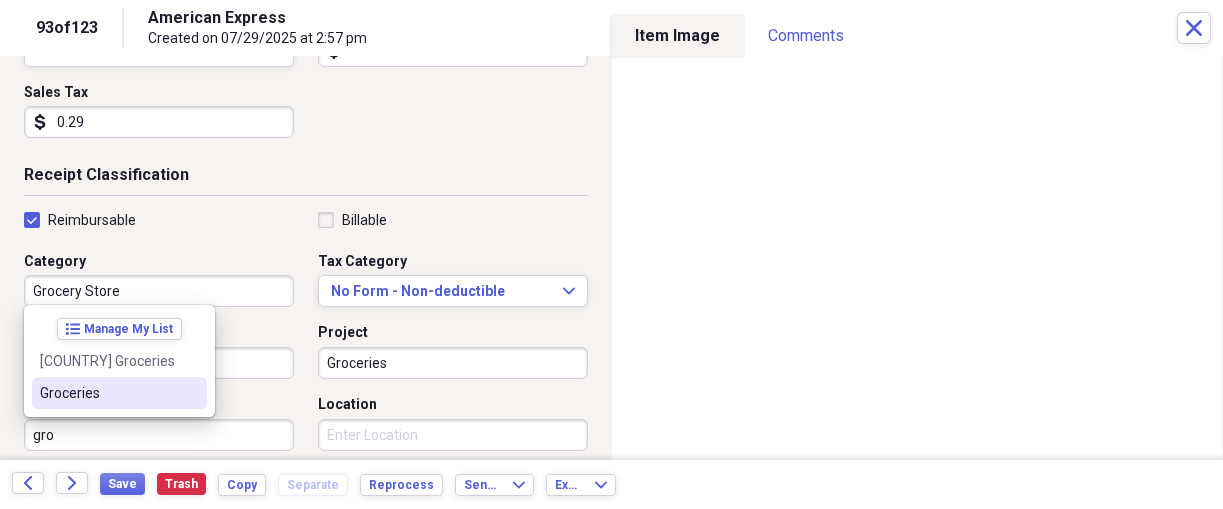 click on "Groceries" at bounding box center (107, 393) 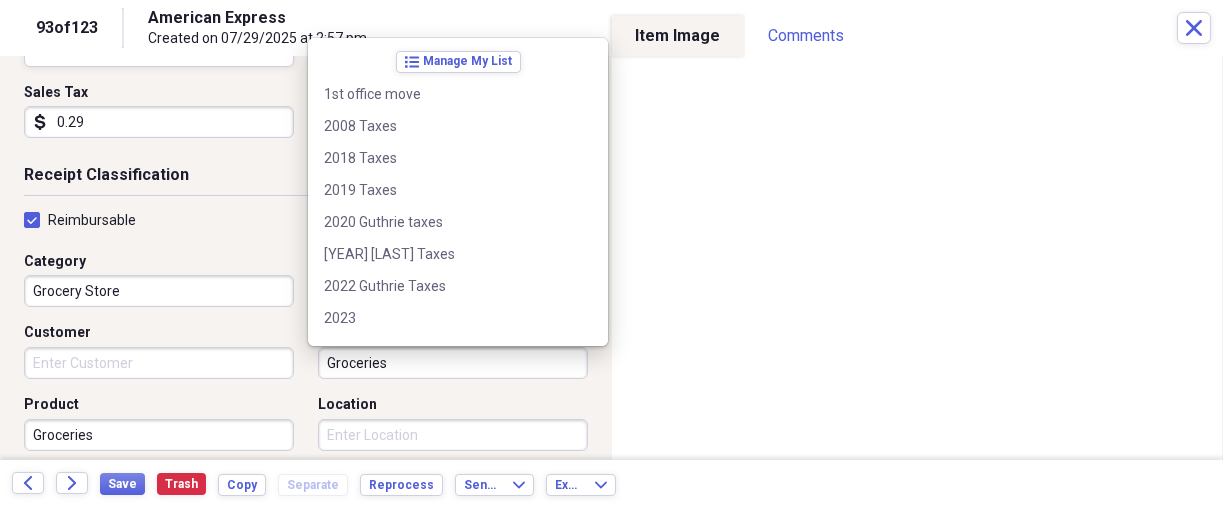 scroll, scrollTop: 539, scrollLeft: 0, axis: vertical 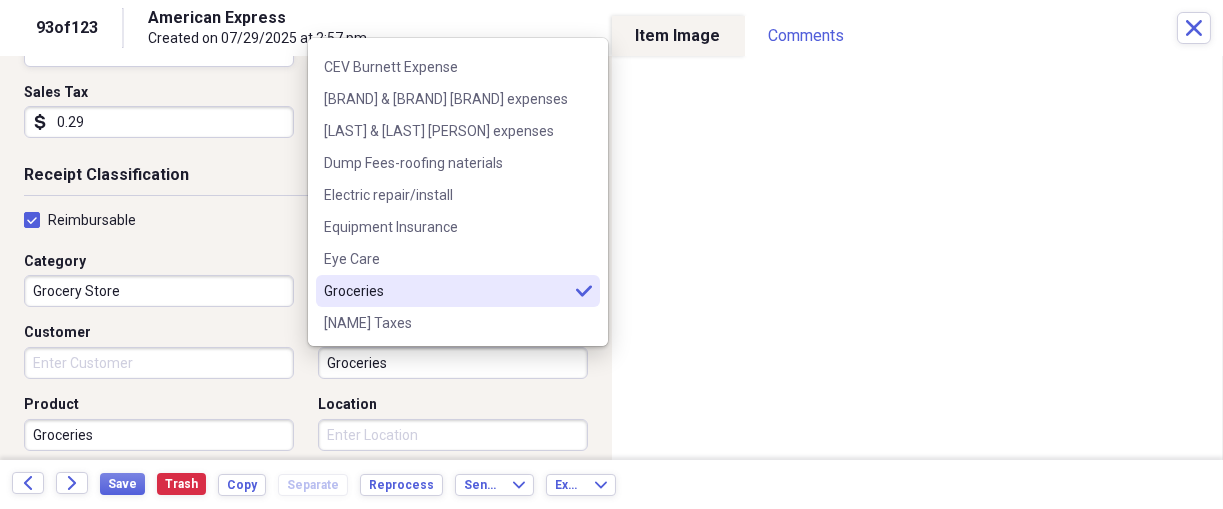 click on "Groceries" at bounding box center [453, 363] 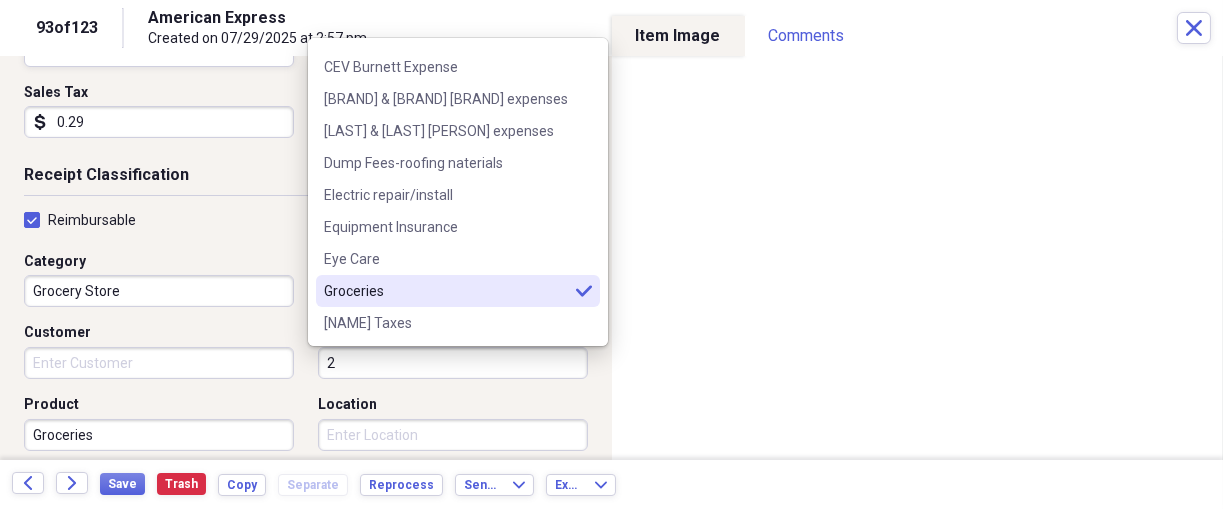 scroll, scrollTop: 0, scrollLeft: 0, axis: both 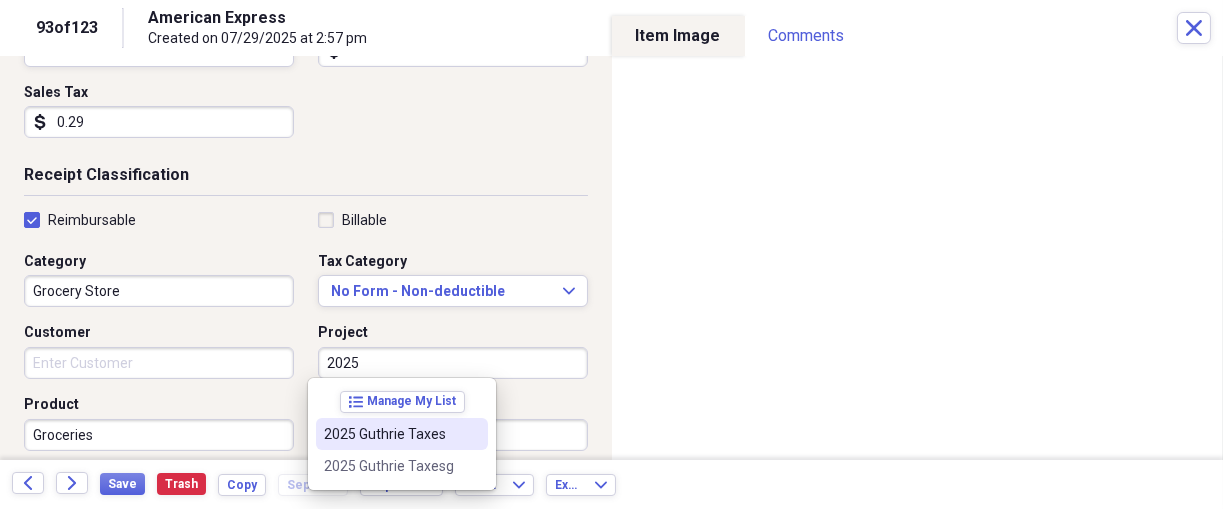 click on "2025 Guthrie Taxes" at bounding box center (390, 434) 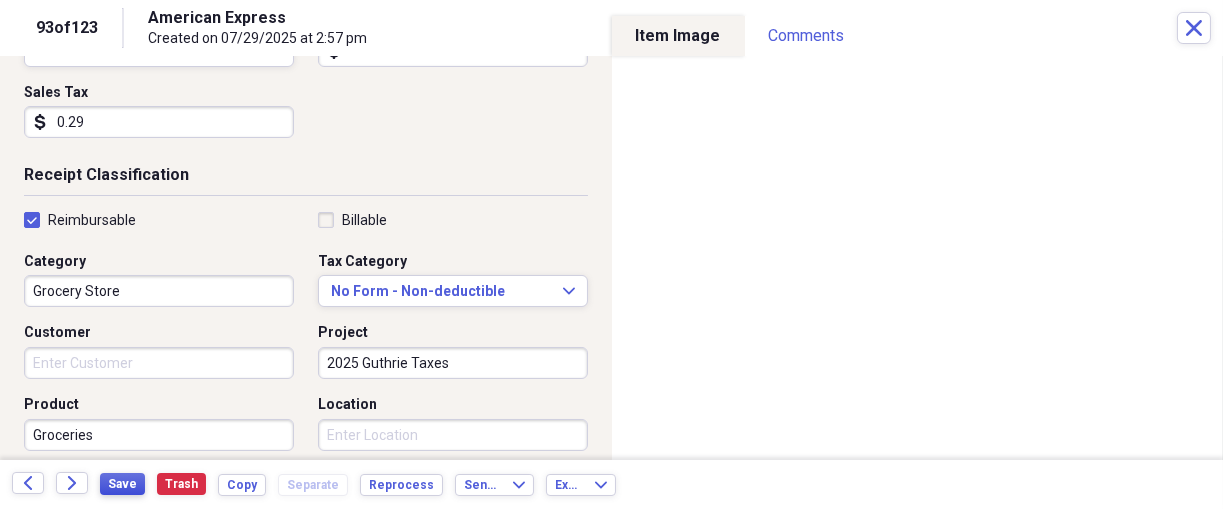 click on "Save" at bounding box center [122, 484] 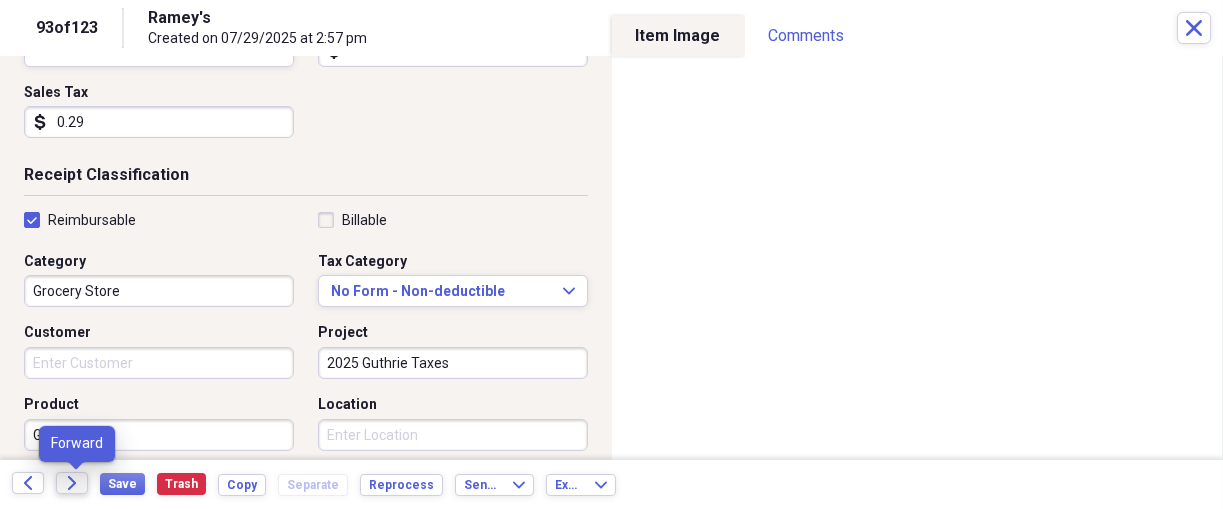 click on "Forward" 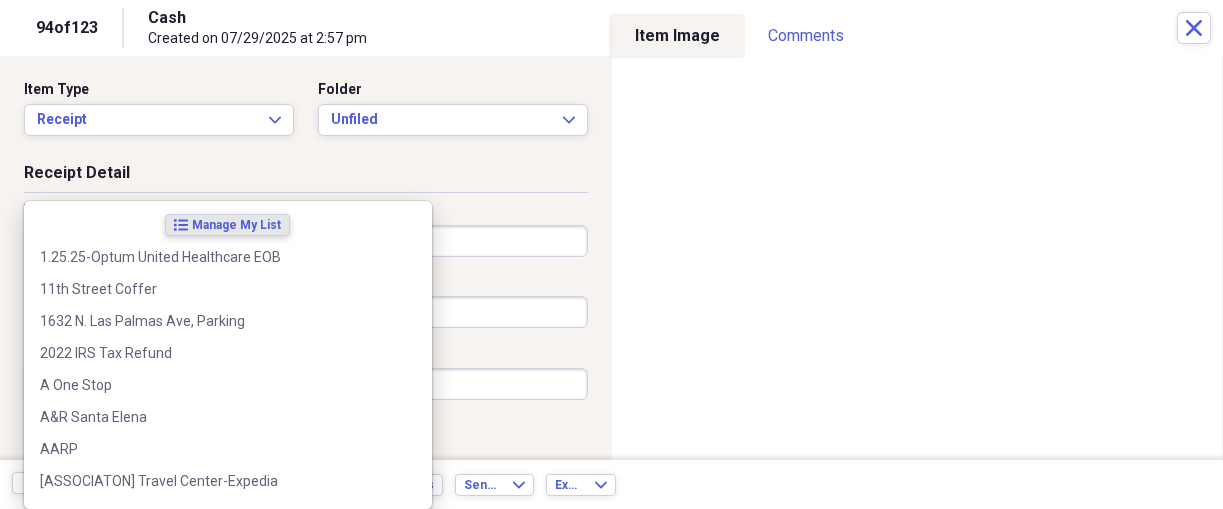 click on "Organize My Files 29 Collapse Unfiled Needs Review 29 Unfiled All Files Unfiled Unfiled Unfiled Saved Reports Collapse My Cabinet THERESA's Cabinet Add Folder Expand Folder 2018 Taxes Add Folder Expand Folder 2019 Taxes Add Folder Expand Folder 2020 Taxes Add Folder Expand Folder 2021 Taxes Add Folder Expand Folder 2022 Taxes Add Folder Expand Folder 2023 Taxes Add Folder Expand Folder 2024 Taxes Add Folder Expand Folder 2025 Taxes Add Folder Expand Folder Attorney Case Expenses Add Folder Folder Belize Add Folder Expand Folder Documents Add Folder Expand Folder Files from Cloud Add Folder Folder Insurance Policies Add Folder Folder Sale of LaPlace Property Add Folder Folder Terry's Social Security Information Add Folder Folder Theresa's Social Security Information Add Folder Folder unviewed receipts Add Folder Folder Wellcare Prescription Drug Application Add Folder Collapse Trash Trash Folder 11/25/19-12/24/20 Statement Folder 12/17/19-1/16/20 Statement Folder 12/25/19-1/24/20 Statement Folder Folder Folder" at bounding box center [611, 254] 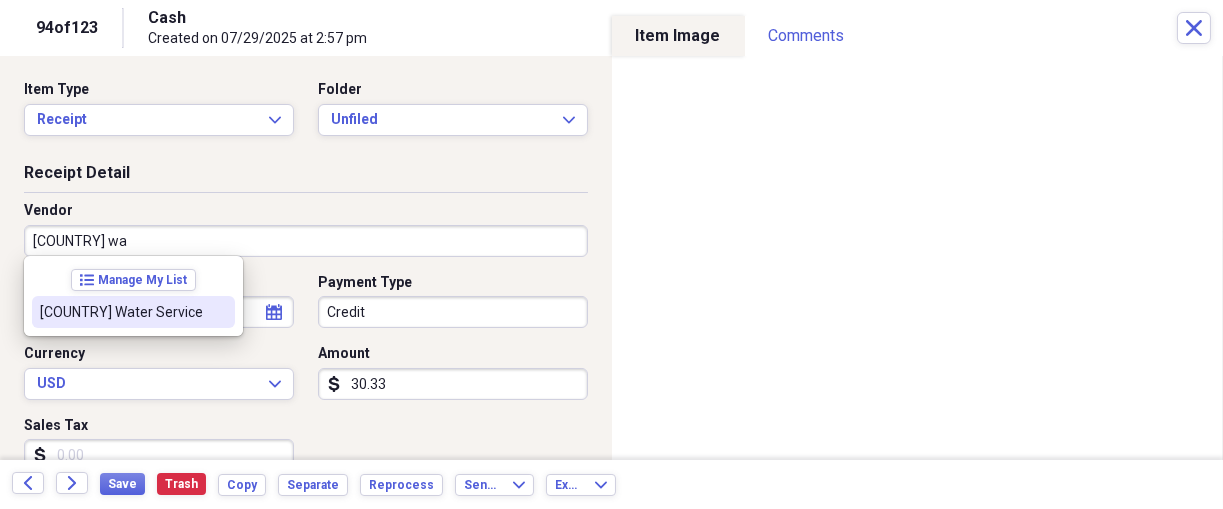 click on "[COUNTRY] Water Service" at bounding box center (121, 312) 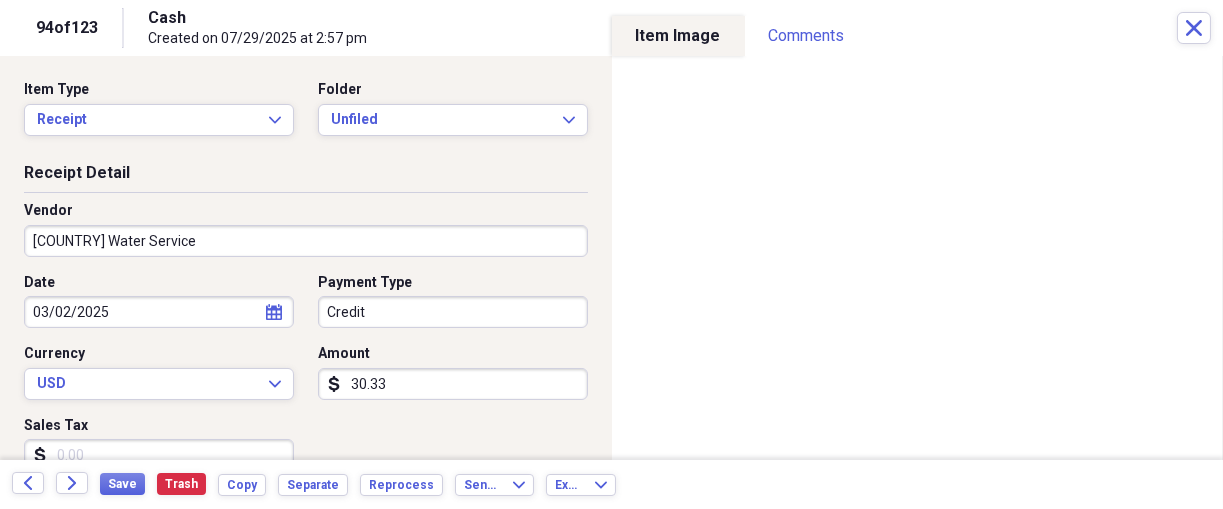 type on "Belize Electric & Water" 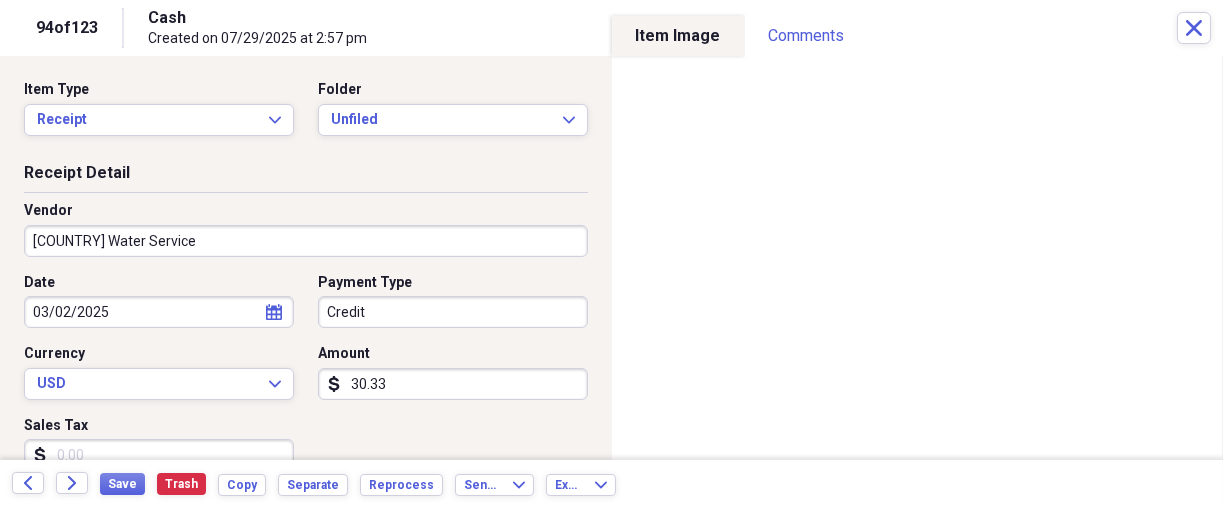 click on "Organize My Files 29 Collapse Unfiled Needs Review 29 Unfiled All Files Unfiled Unfiled Unfiled Saved Reports Collapse My Cabinet THERESA's Cabinet Add Folder Expand Folder 2018 Taxes Add Folder Expand Folder 2019 Taxes Add Folder Expand Folder 2020 Taxes Add Folder Expand Folder 2021 Taxes Add Folder Expand Folder 2022 Taxes Add Folder Expand Folder 2023 Taxes Add Folder Expand Folder 2024 Taxes Add Folder Expand Folder 2025 Taxes Add Folder Expand Folder Attorney Case Expenses Add Folder Folder Belize Add Folder Expand Folder Documents Add Folder Expand Folder Files from Cloud Add Folder Folder Insurance Policies Add Folder Folder Sale of LaPlace Property Add Folder Folder Terry's Social Security Information Add Folder Folder Theresa's Social Security Information Add Folder Folder unviewed receipts Add Folder Folder Wellcare Prescription Drug Application Add Folder Collapse Trash Trash Folder 11/25/19-12/24/20 Statement Folder 12/17/19-1/16/20 Statement Folder 12/25/19-1/24/20 Statement Folder Folder Folder" at bounding box center [611, 254] 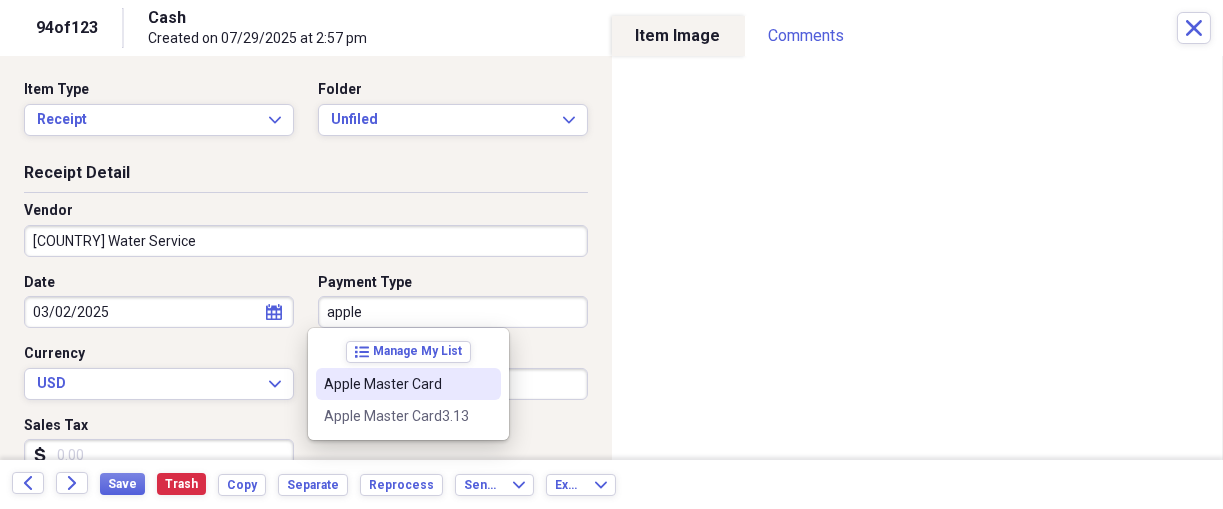 click on "Apple Master Card" at bounding box center [396, 384] 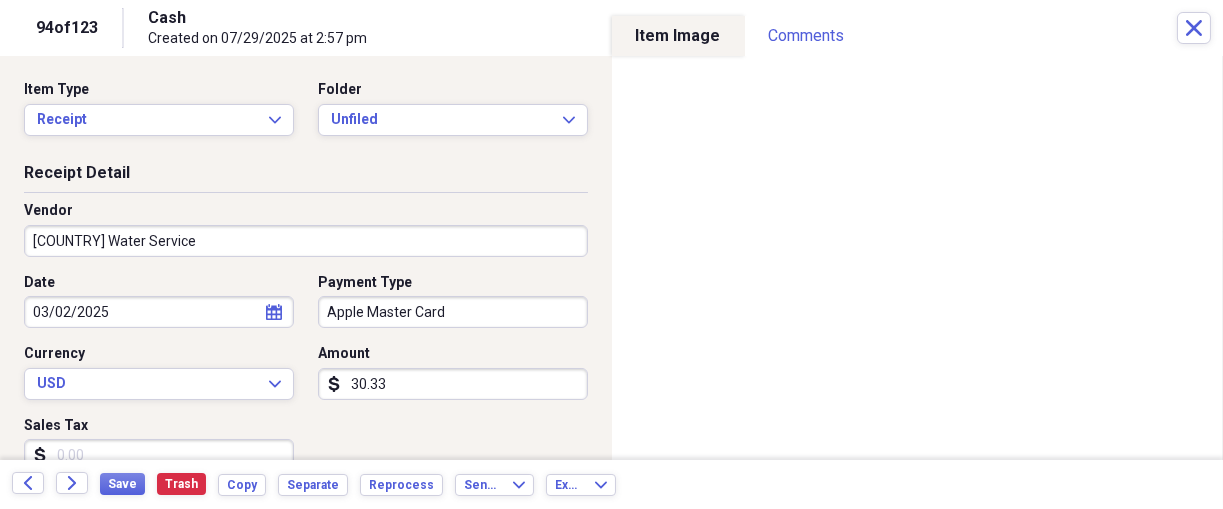scroll, scrollTop: 41, scrollLeft: 0, axis: vertical 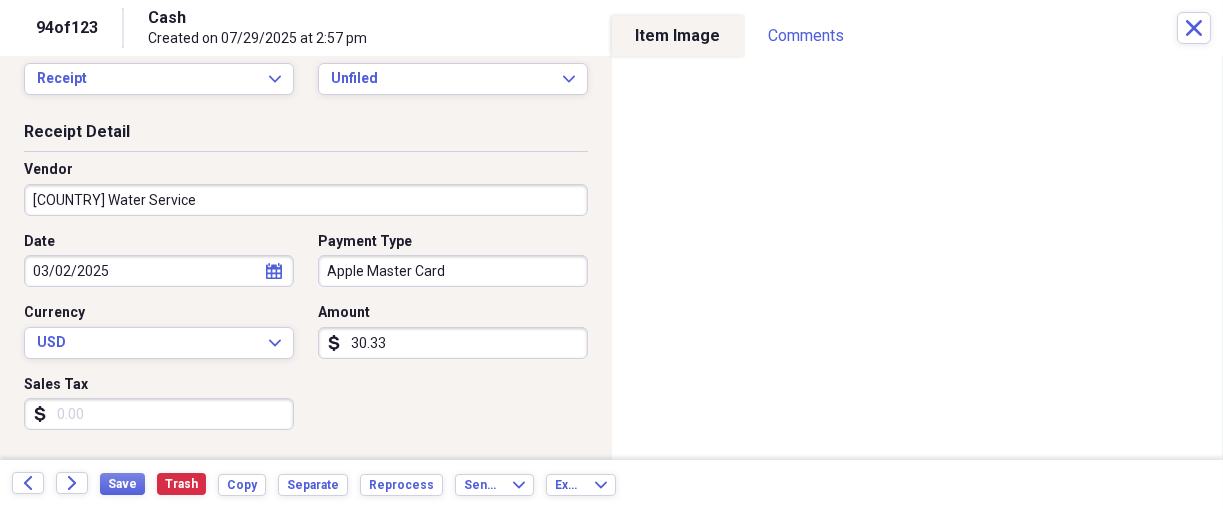 click on "Sales Tax" at bounding box center (159, 414) 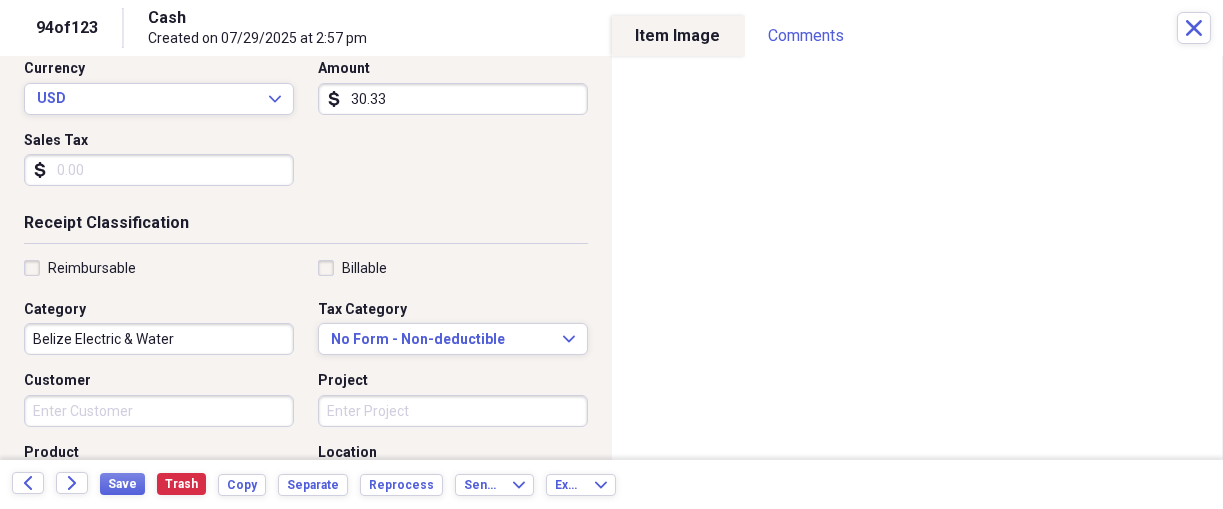 scroll, scrollTop: 291, scrollLeft: 0, axis: vertical 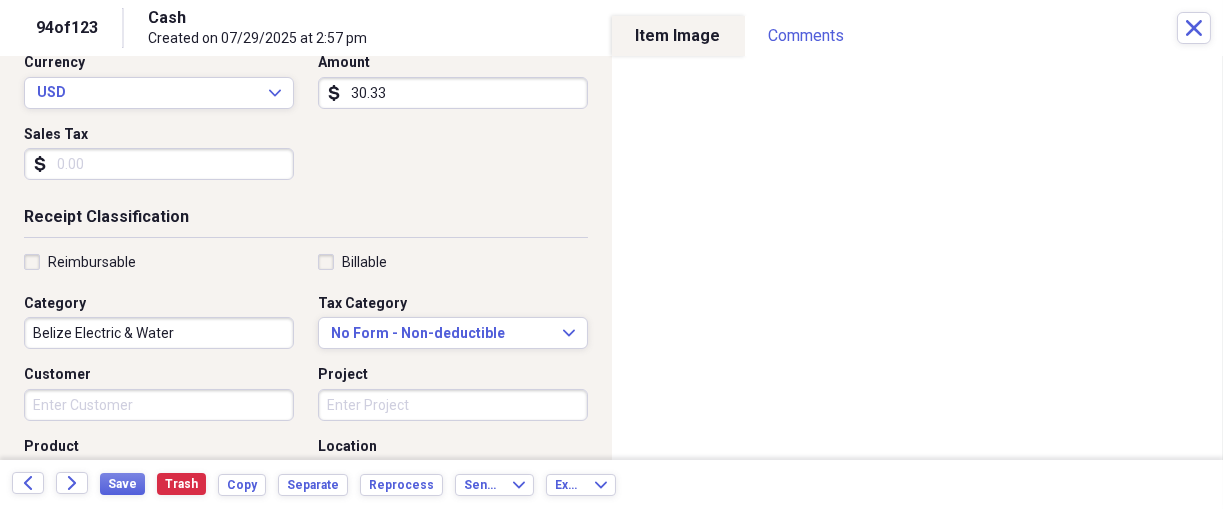 click on "Reimbursable" at bounding box center (159, 262) 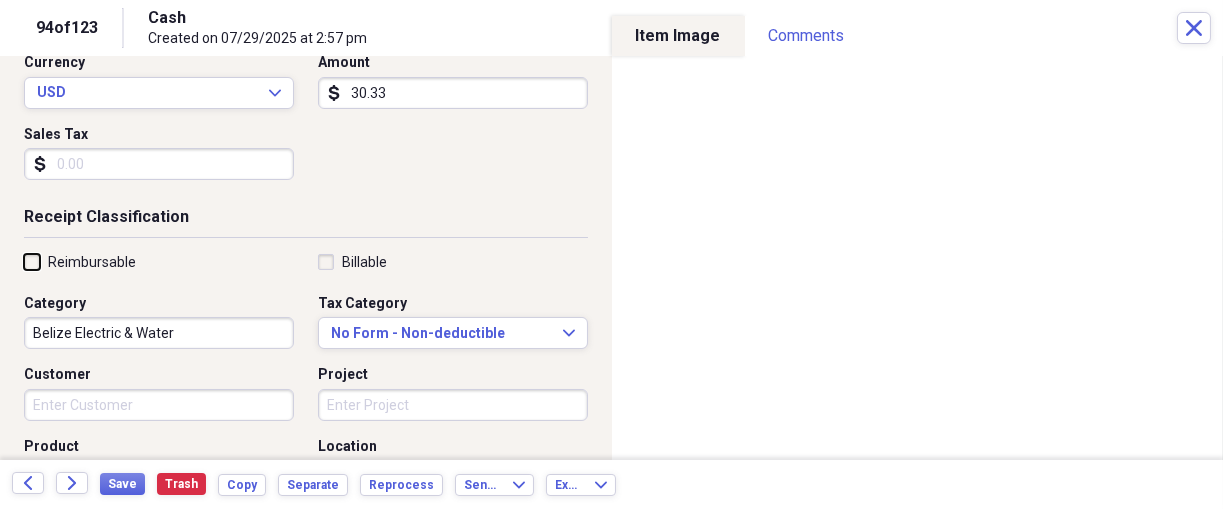 click on "Reimbursable" at bounding box center [24, 261] 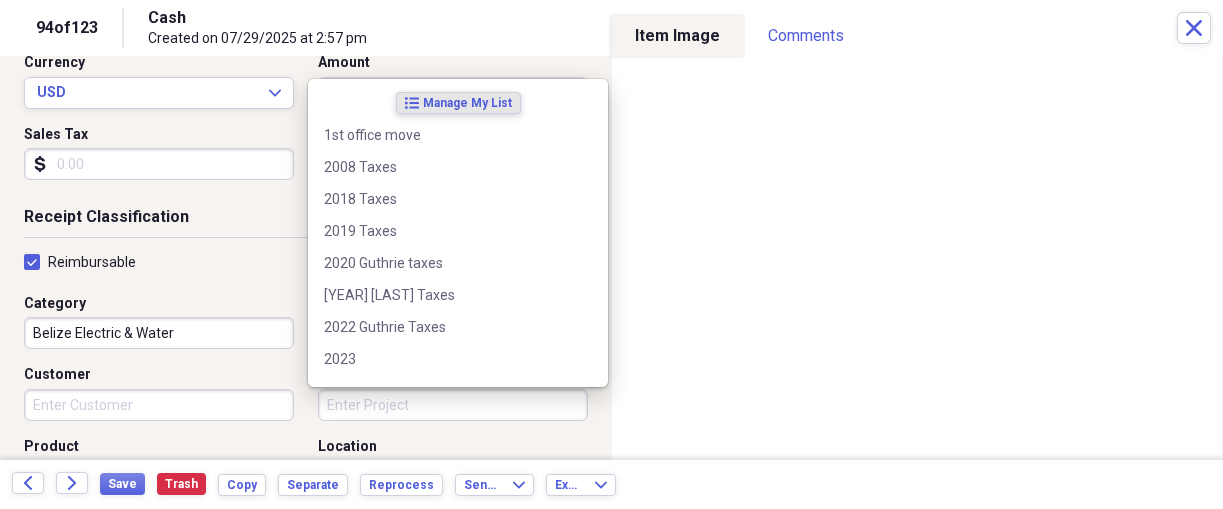 click on "Project" at bounding box center [453, 405] 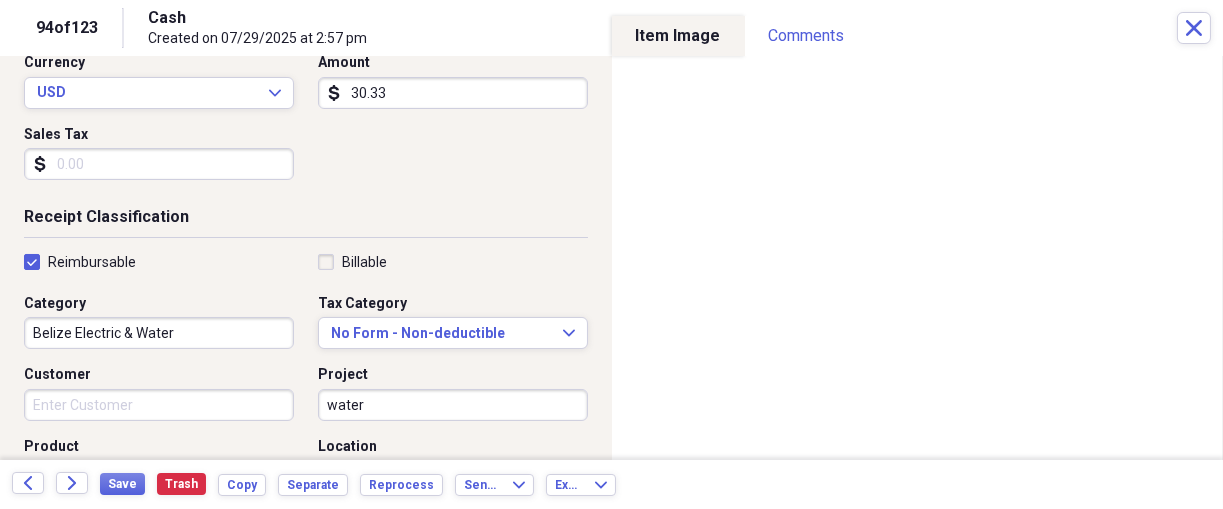 click on "water" at bounding box center [453, 405] 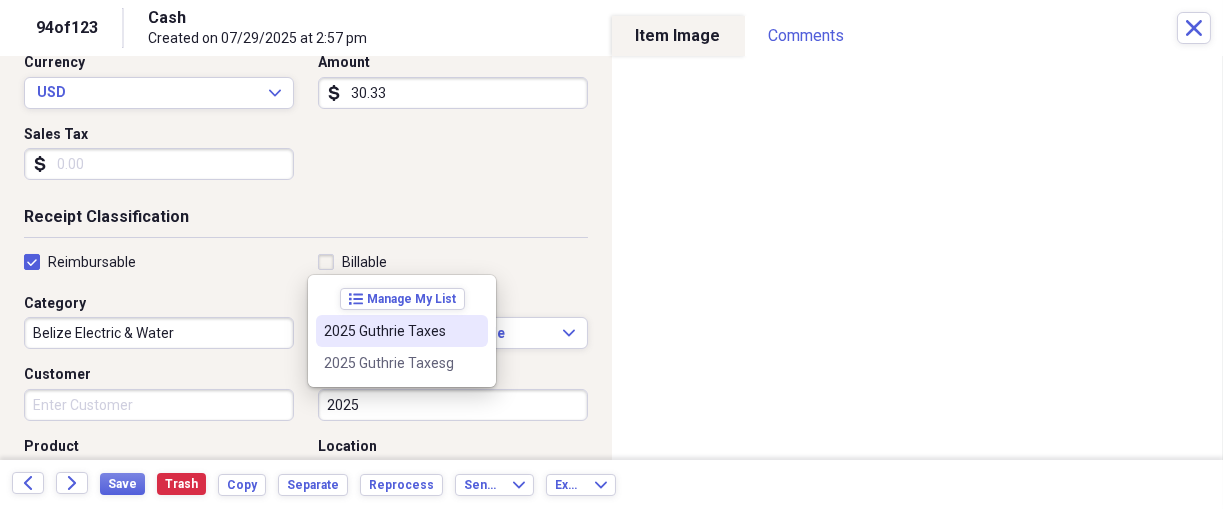 click on "2025 Guthrie Taxes" at bounding box center [390, 331] 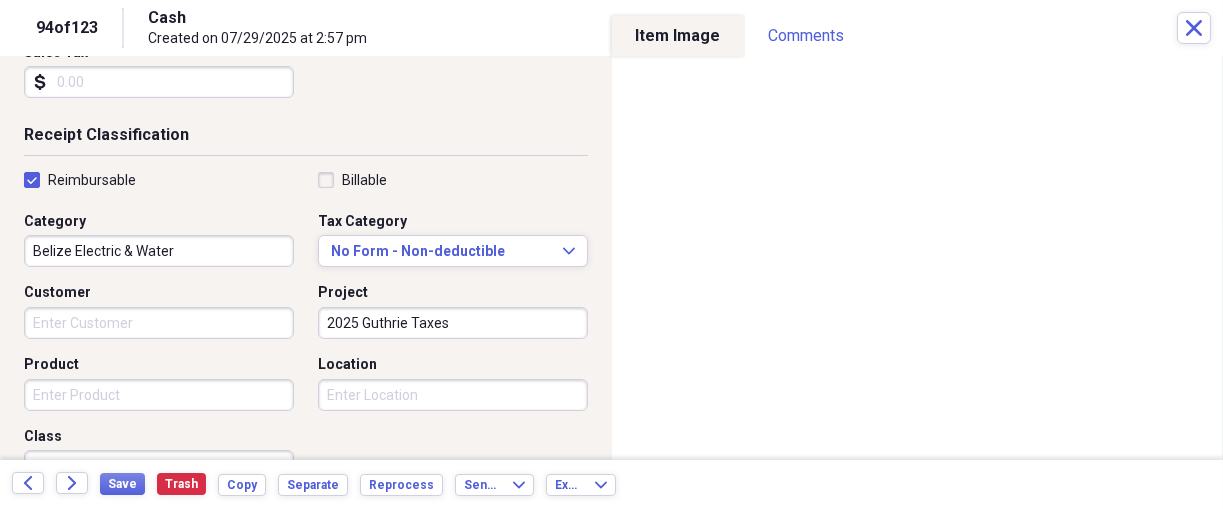 scroll, scrollTop: 375, scrollLeft: 0, axis: vertical 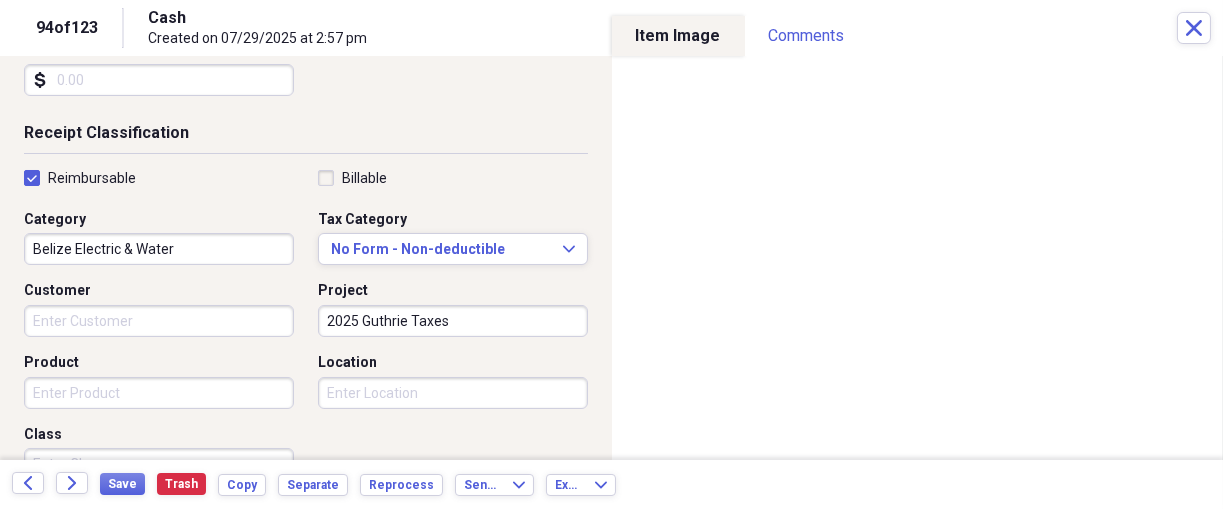 click on "Product" at bounding box center (159, 393) 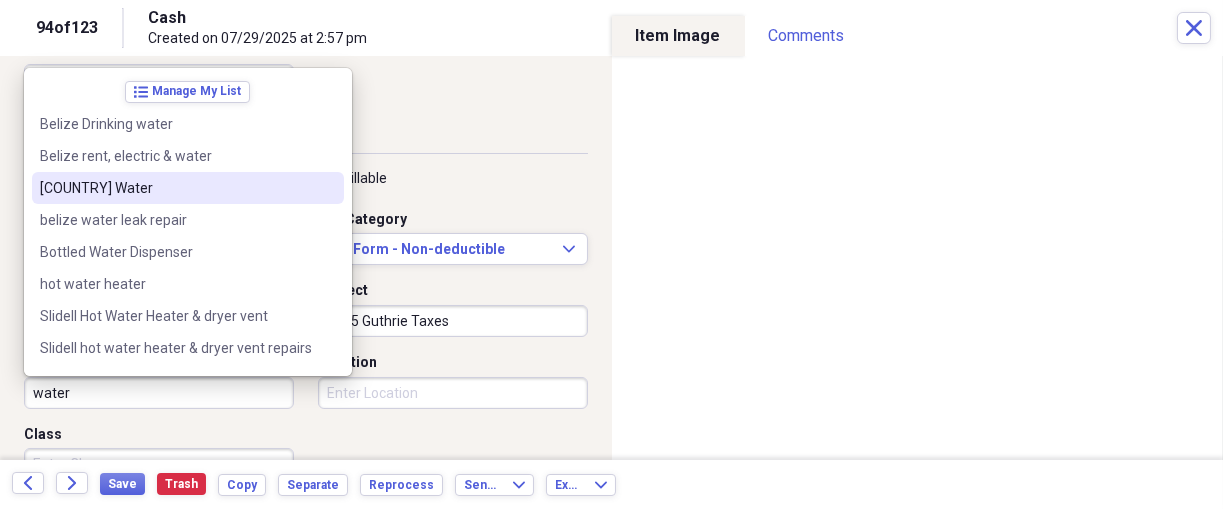 click on "[COUNTRY] Water" at bounding box center [176, 188] 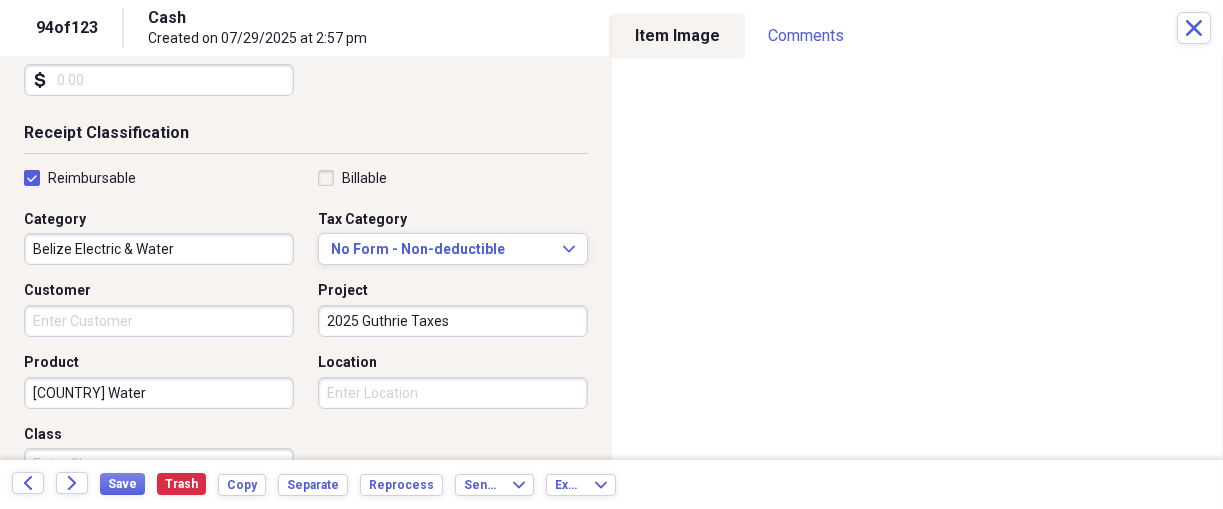click on "Location" at bounding box center [453, 393] 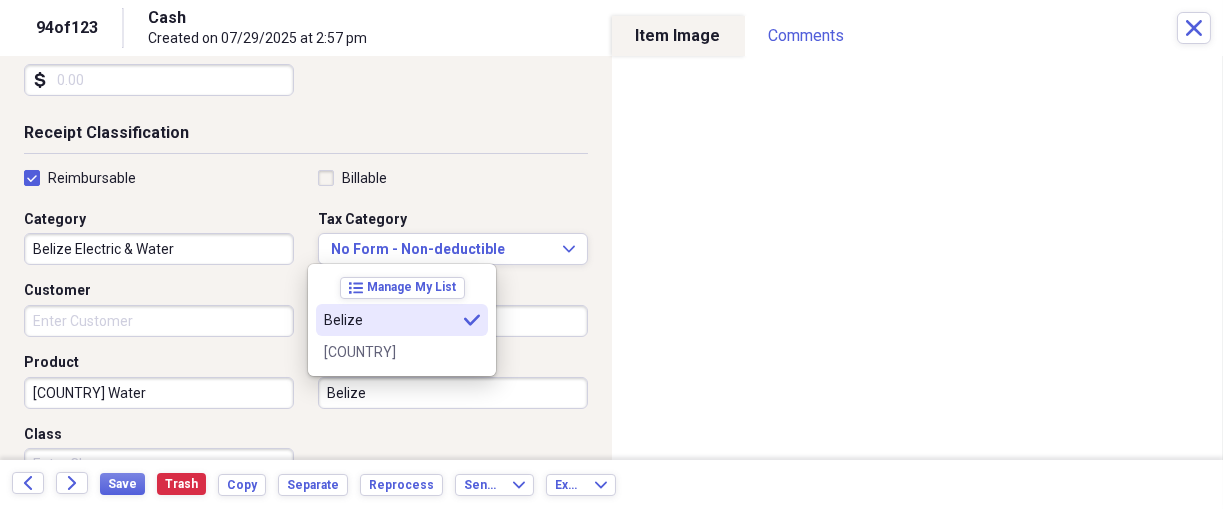 click on "Belize" at bounding box center (390, 320) 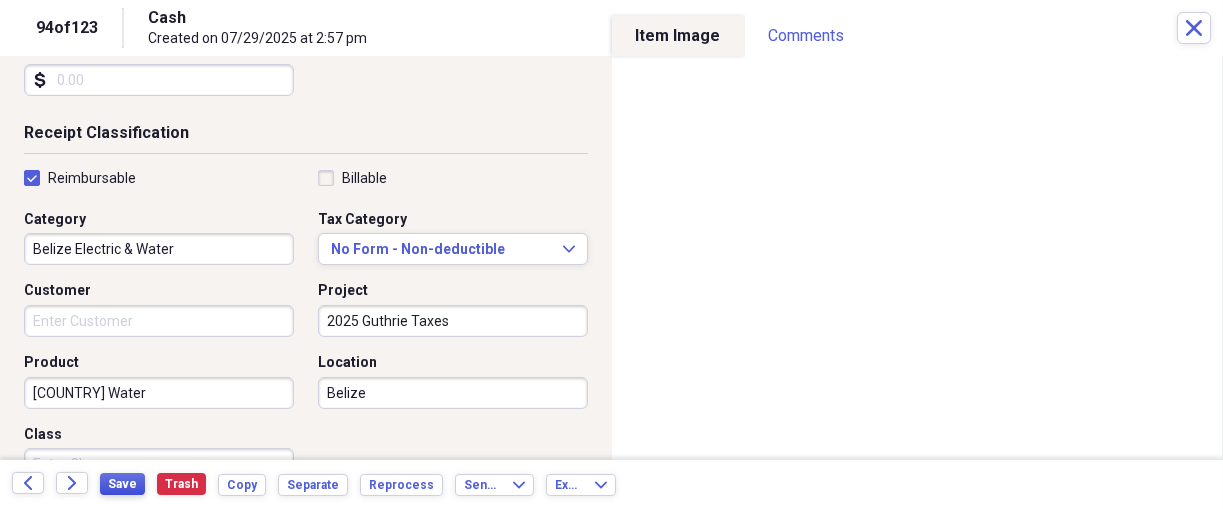 click on "Save" at bounding box center (122, 484) 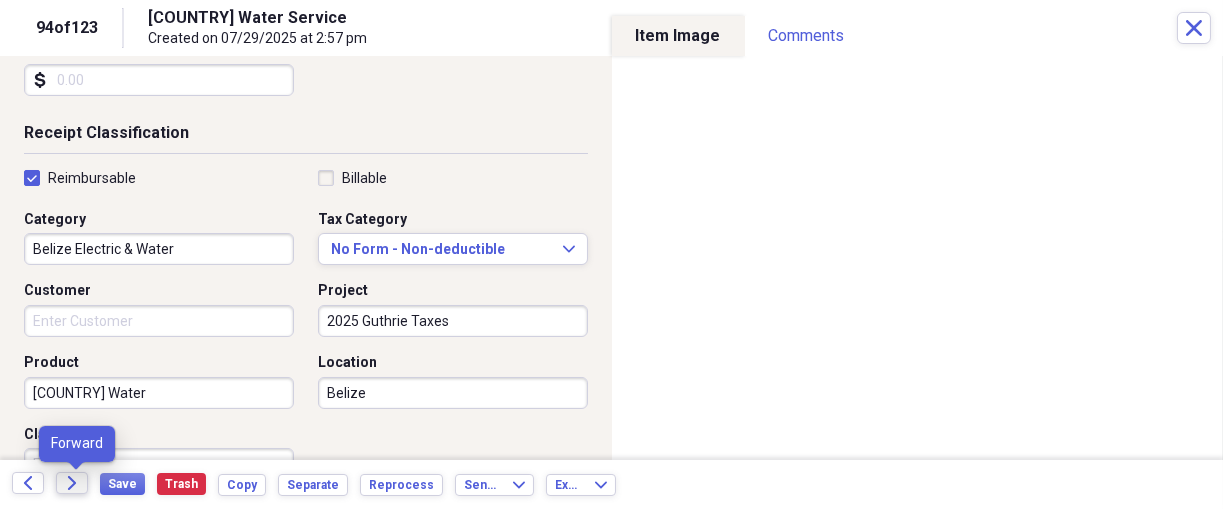 click on "Forward" 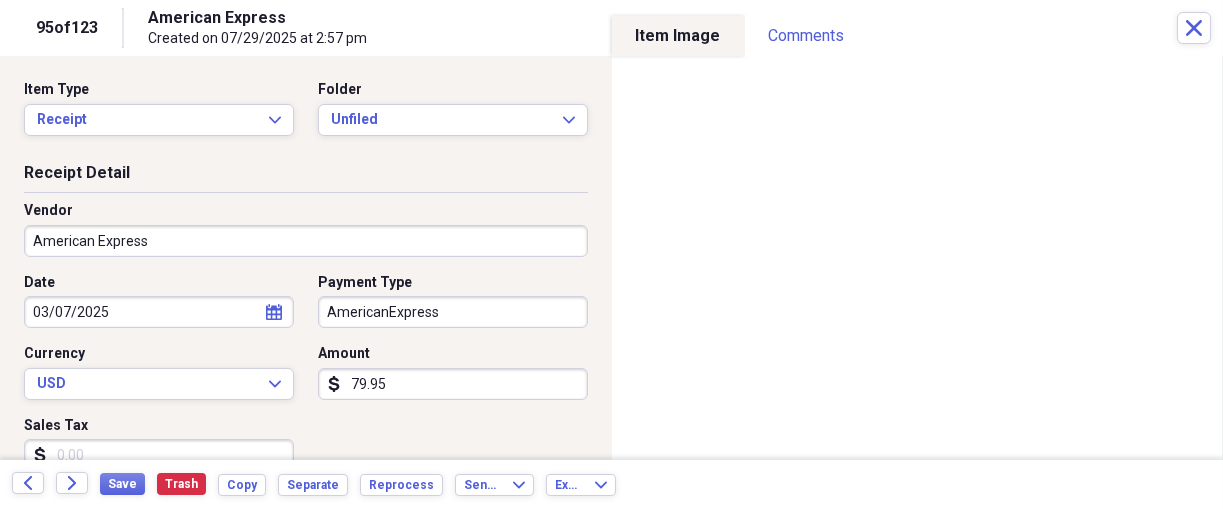 click on "Organize My Files 28 Collapse Unfiled Needs Review 28 Unfiled All Files Unfiled Unfiled Unfiled Saved Reports Collapse My Cabinet THERESA's Cabinet Add Folder Expand Folder 2018 Taxes Add Folder Expand Folder 2019 Taxes Add Folder Expand Folder 2020 Taxes Add Folder Expand Folder 2021 Taxes Add Folder Expand Folder 2022 Taxes Add Folder Expand Folder 2023 Taxes Add Folder Expand Folder 2024 Taxes Add Folder Expand Folder 2025 Taxes Add Folder Expand Folder Attorney Case Expenses Add Folder Folder Belize Add Folder Expand Folder Documents Add Folder Expand Folder Files from Cloud Add Folder Folder Insurance Policies Add Folder Folder Sale of LaPlace Property Add Folder Folder Terry's Social Security Information Add Folder Folder Theresa's Social Security Information Add Folder Folder unviewed receipts Add Folder Folder Wellcare Prescription Drug Application Add Folder Collapse Trash Trash Folder 11/25/19-12/24/20 Statement Folder 12/17/19-1/16/20 Statement Folder 12/25/19-1/24/20 Statement Folder Folder Folder" at bounding box center (611, 254) 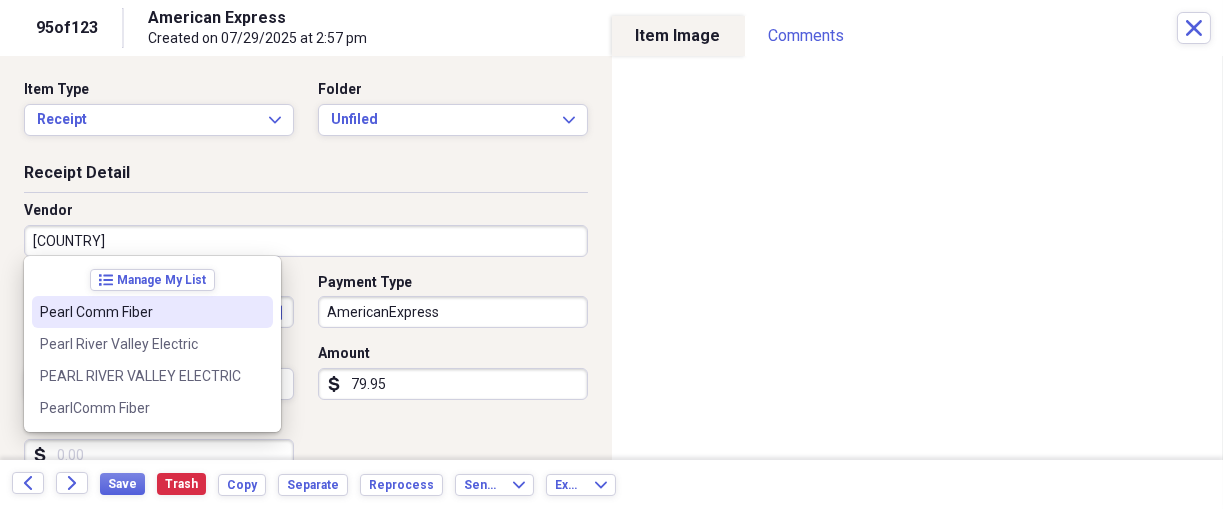 click on "Pearl Comm Fiber" at bounding box center [140, 312] 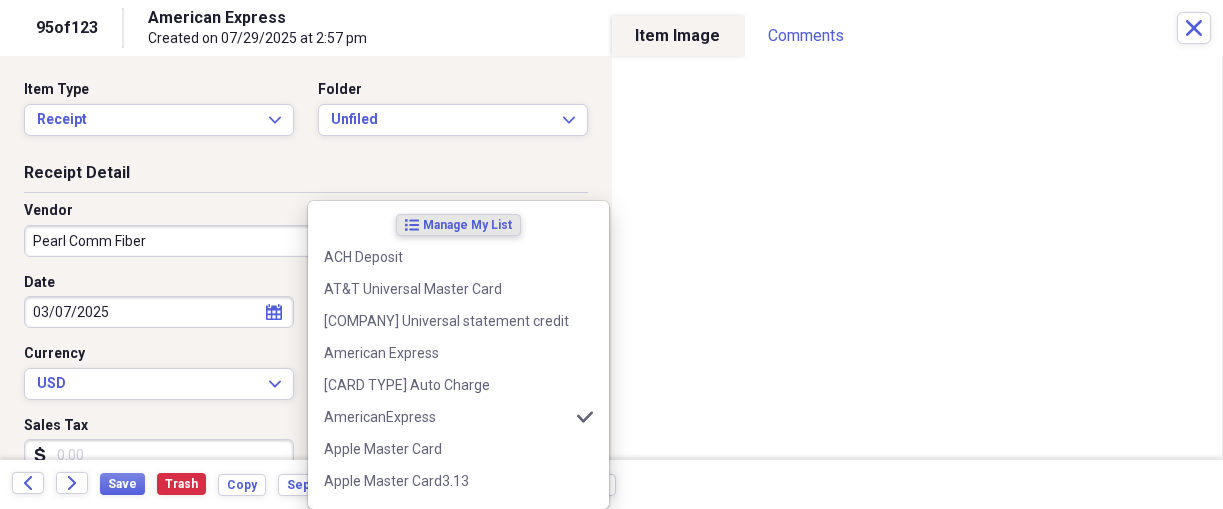 click on "Organize My Files 28 Collapse Unfiled Needs Review 28 Unfiled All Files Unfiled Unfiled Unfiled Saved Reports Collapse My Cabinet THERESA's Cabinet Add Folder Expand Folder 2018 Taxes Add Folder Expand Folder 2019 Taxes Add Folder Expand Folder 2020 Taxes Add Folder Expand Folder 2021 Taxes Add Folder Expand Folder 2022 Taxes Add Folder Expand Folder 2023 Taxes Add Folder Expand Folder 2024 Taxes Add Folder Expand Folder 2025 Taxes Add Folder Expand Folder Attorney Case Expenses Add Folder Folder Belize Add Folder Expand Folder Documents Add Folder Expand Folder Files from Cloud Add Folder Folder Insurance Policies Add Folder Folder Sale of LaPlace Property Add Folder Folder Terry's Social Security Information Add Folder Folder Theresa's Social Security Information Add Folder Folder unviewed receipts Add Folder Folder Wellcare Prescription Drug Application Add Folder Collapse Trash Trash Folder 11/25/19-12/24/20 Statement Folder 12/17/19-1/16/20 Statement Folder 12/25/19-1/24/20 Statement Folder Folder Folder" at bounding box center (611, 254) 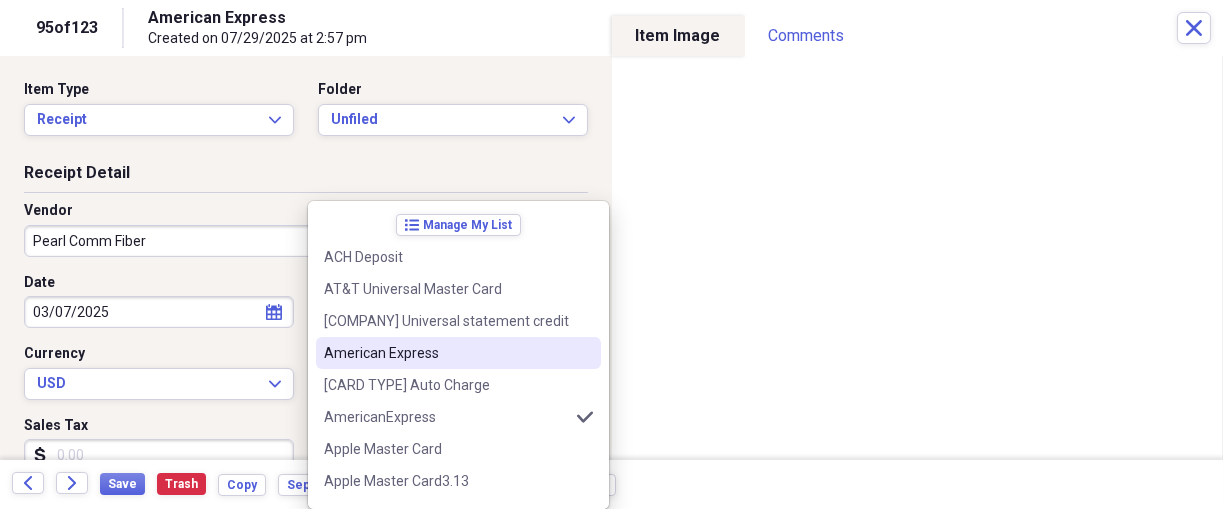 click on "American Express" at bounding box center (446, 353) 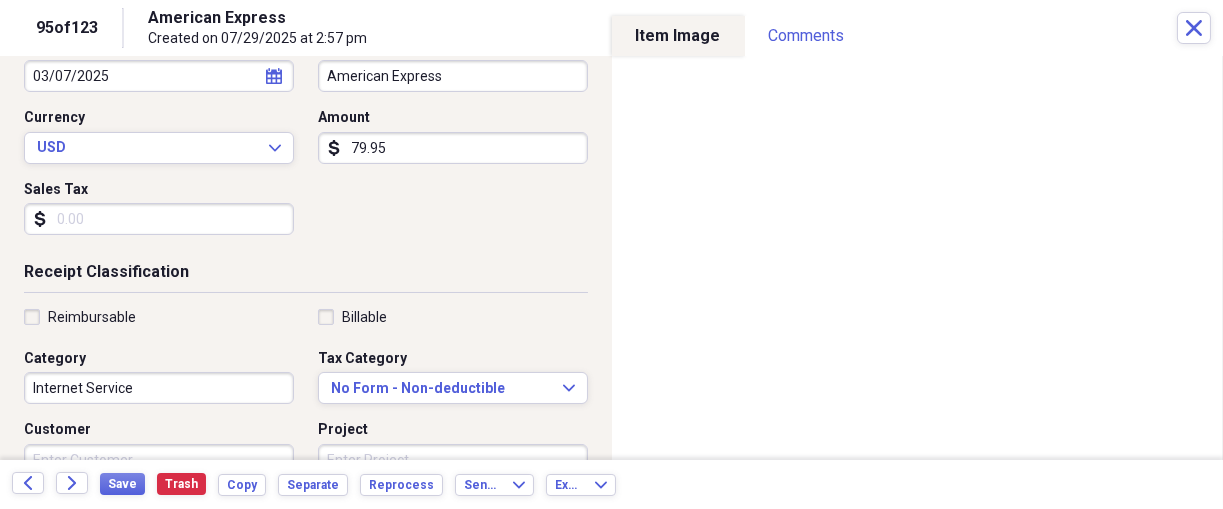 scroll, scrollTop: 250, scrollLeft: 0, axis: vertical 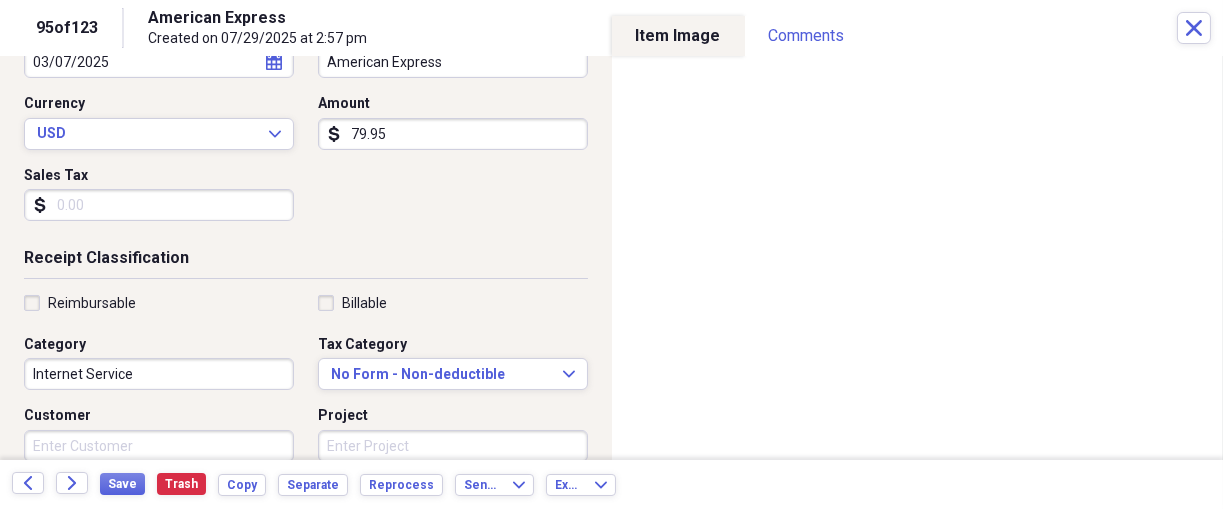 click on "Reimbursable" at bounding box center [92, 303] 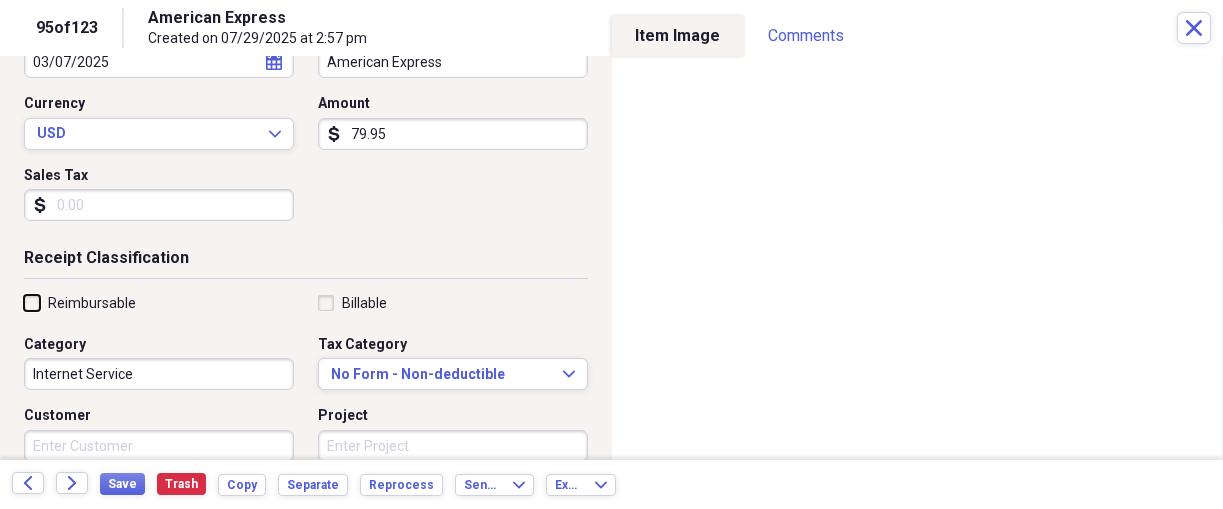 click on "Reimbursable" at bounding box center [24, 302] 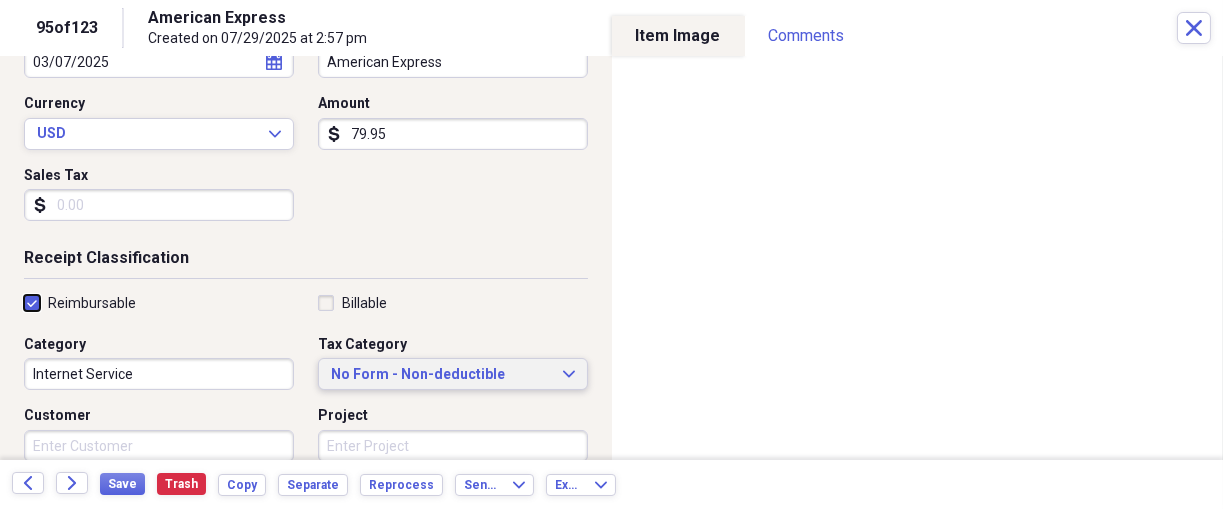 scroll, scrollTop: 291, scrollLeft: 0, axis: vertical 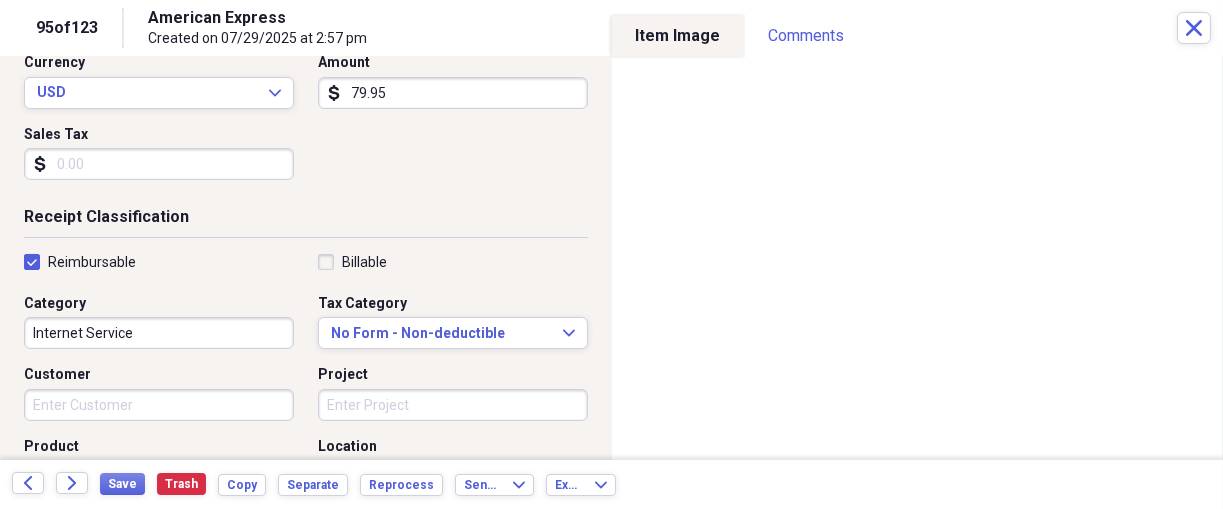 click on "Project" at bounding box center (453, 405) 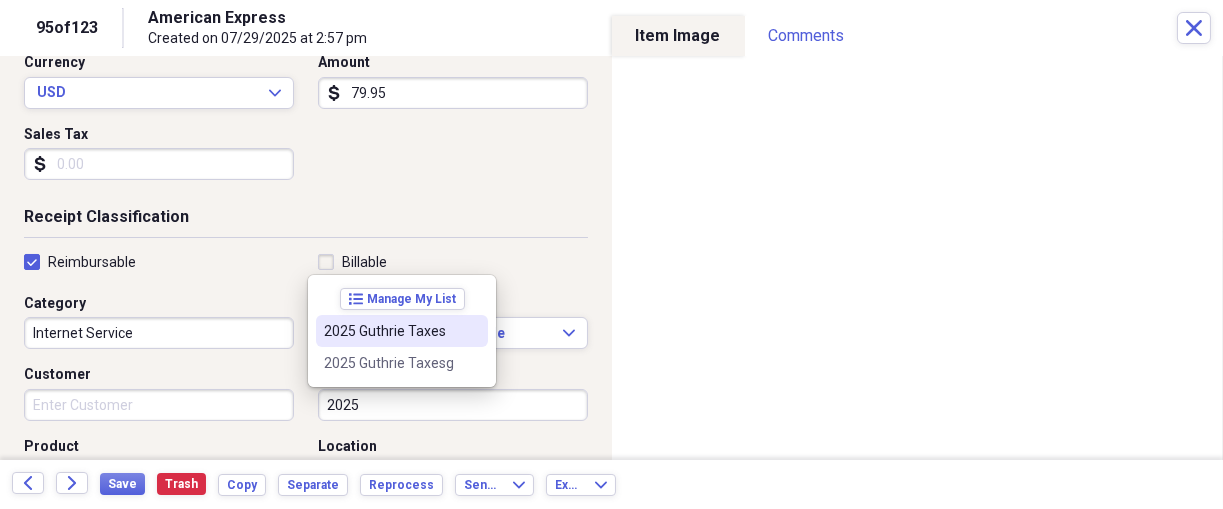 click on "2025 Guthrie Taxes" at bounding box center (390, 331) 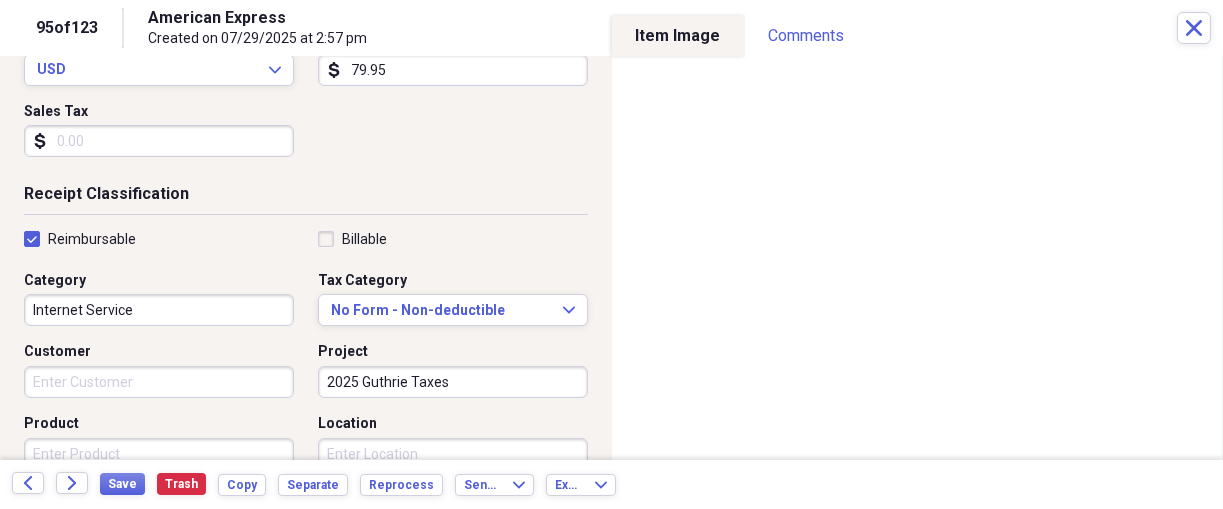 scroll, scrollTop: 333, scrollLeft: 0, axis: vertical 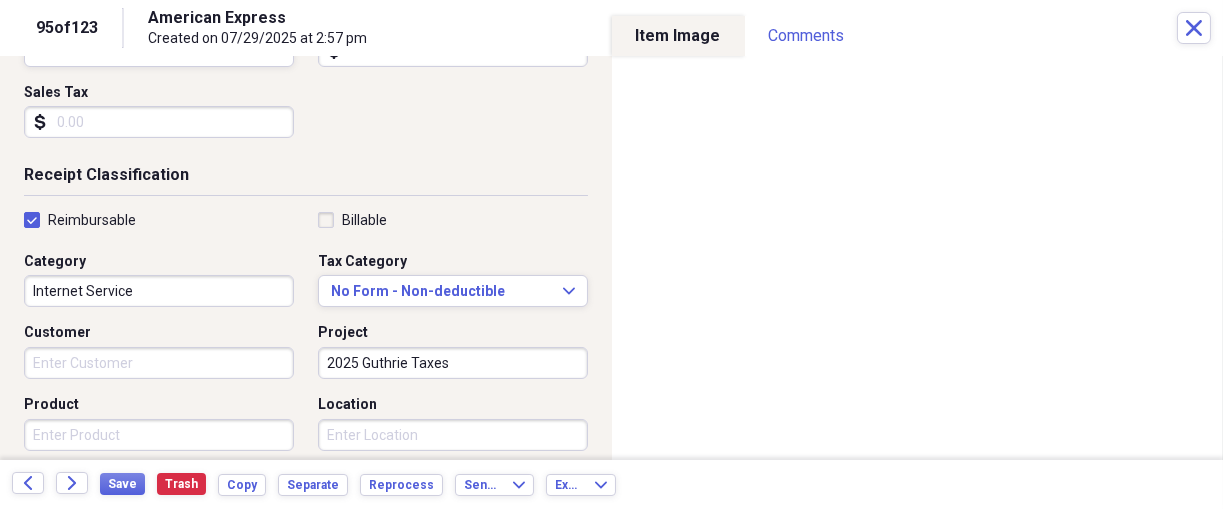 click on "Product" at bounding box center (159, 435) 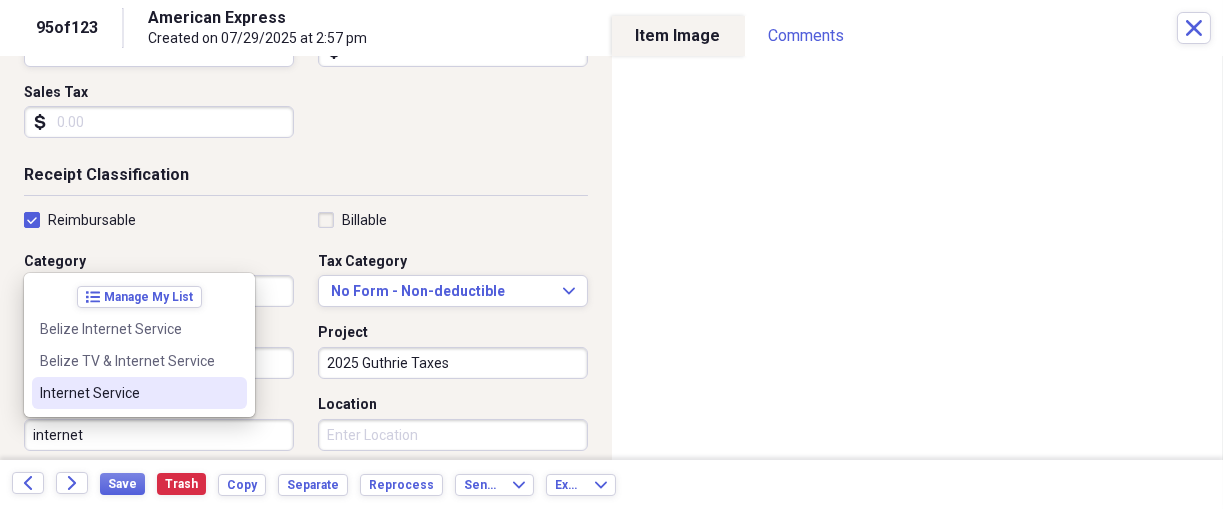 click on "Internet Service" at bounding box center [127, 393] 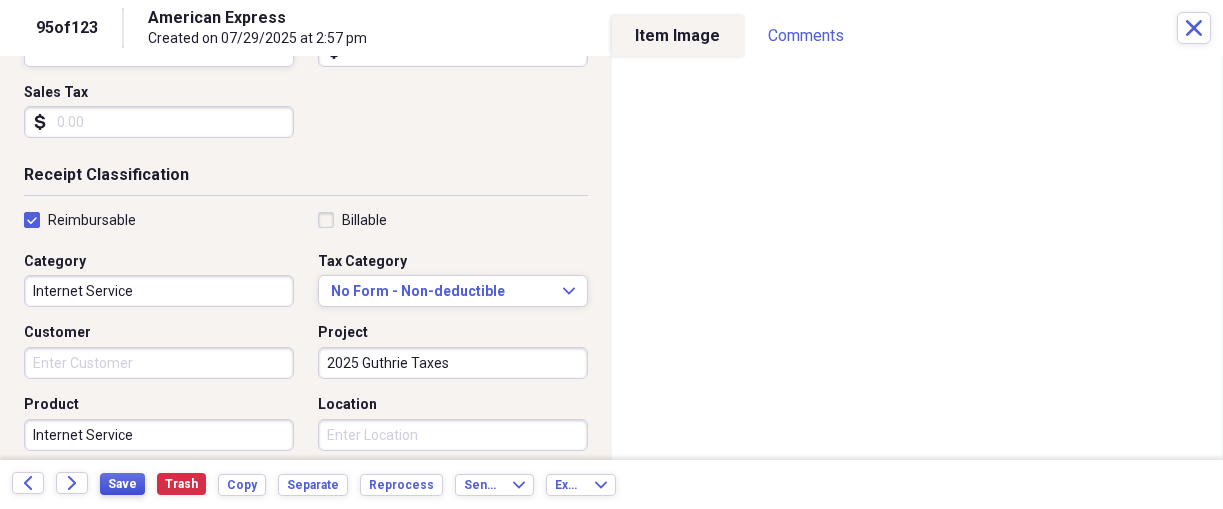 click on "Save" at bounding box center (122, 484) 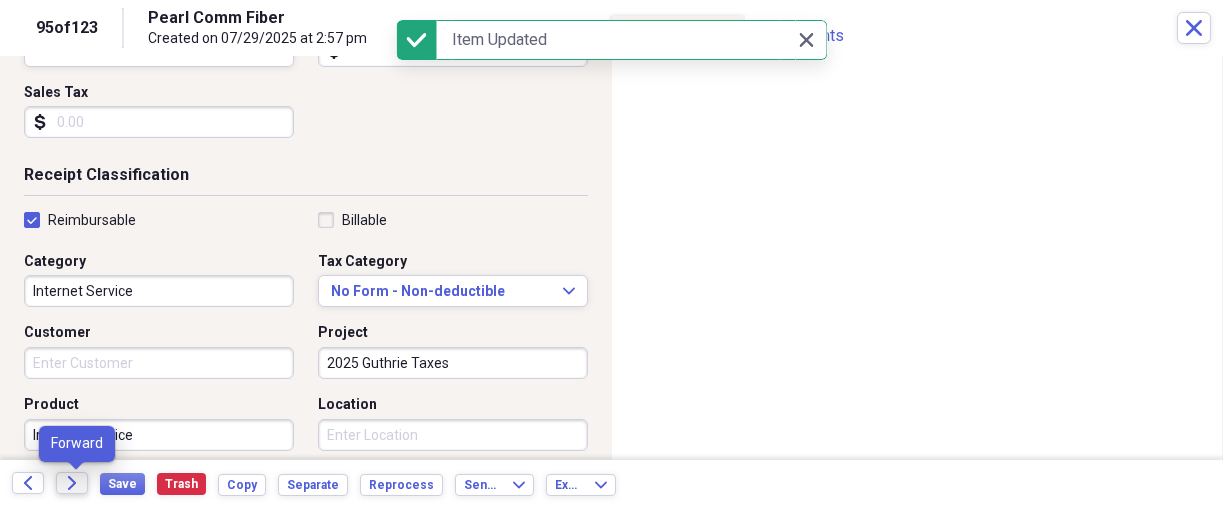 click on "Forward" 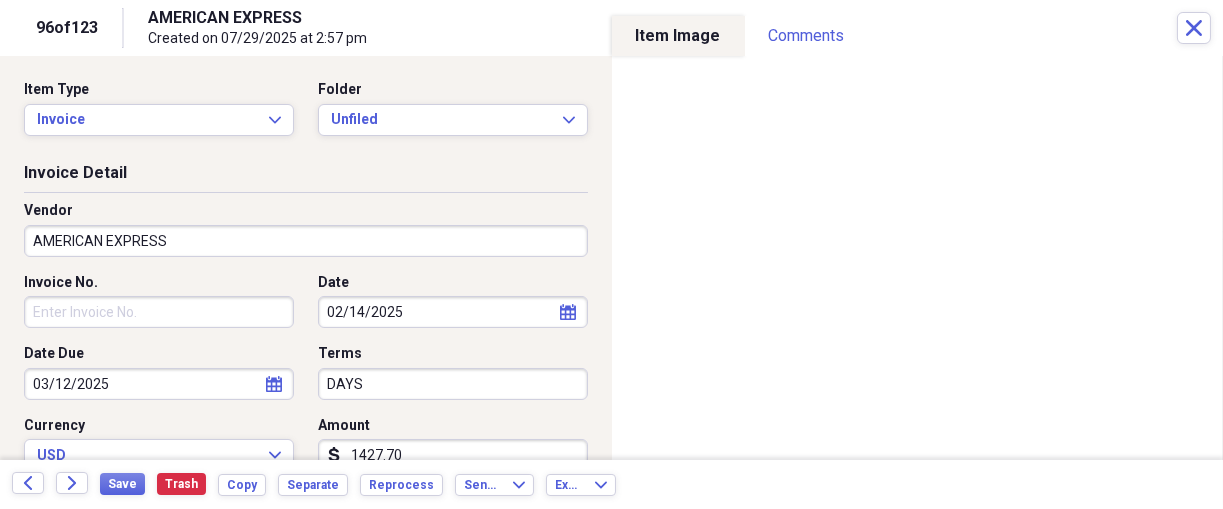 click on "Organize My Files 27 Collapse Unfiled Needs Review 27 Unfiled All Files Unfiled Unfiled Unfiled Saved Reports Collapse My Cabinet [NAME]'s Cabinet Add Folder Expand Folder 2018 Taxes Add Folder Expand Folder 2019 Taxes Add Folder Expand Folder 2020 Taxes Add Folder Expand Folder 2021 Taxes Add Folder Expand Folder 2022 Taxes Add Folder Expand Folder 2023 Taxes Add Folder Expand Folder 2024 Taxes Add Folder Expand Folder 2025 Taxes Add Folder Expand Folder Attorney Case Expenses Add Folder Folder [COUNTRY] Add Folder Expand Folder Documents Add Folder Expand Folder Files from Cloud Add Folder Folder Insurance Policies Add Folder Folder Sale of LaPlace Property Add Folder Folder [NAME]'s Social Security Information Add Folder Folder [NAME]'s Social Security Information Add Folder Folder unviewed receipts Add Folder Folder Wellcare Prescription Drug Application Add Folder Collapse Trash Trash Folder 11/25/19-12/24/20 Statement Folder 12/17/19-1/16/20 Statement Folder 12/25/19-1/24/20 Statement Folder Folder Folder" at bounding box center [611, 254] 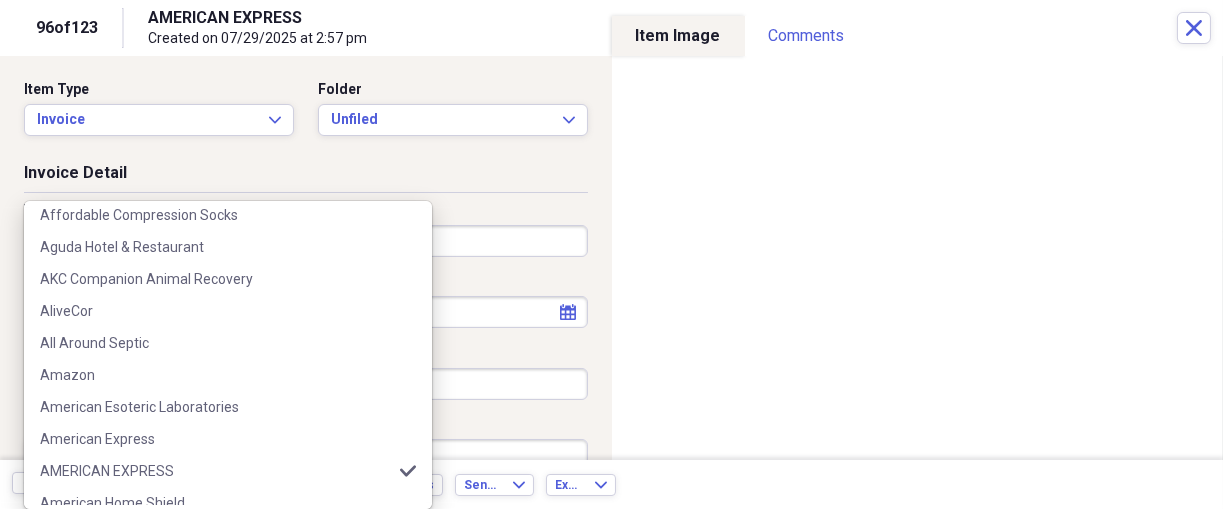scroll, scrollTop: 680, scrollLeft: 0, axis: vertical 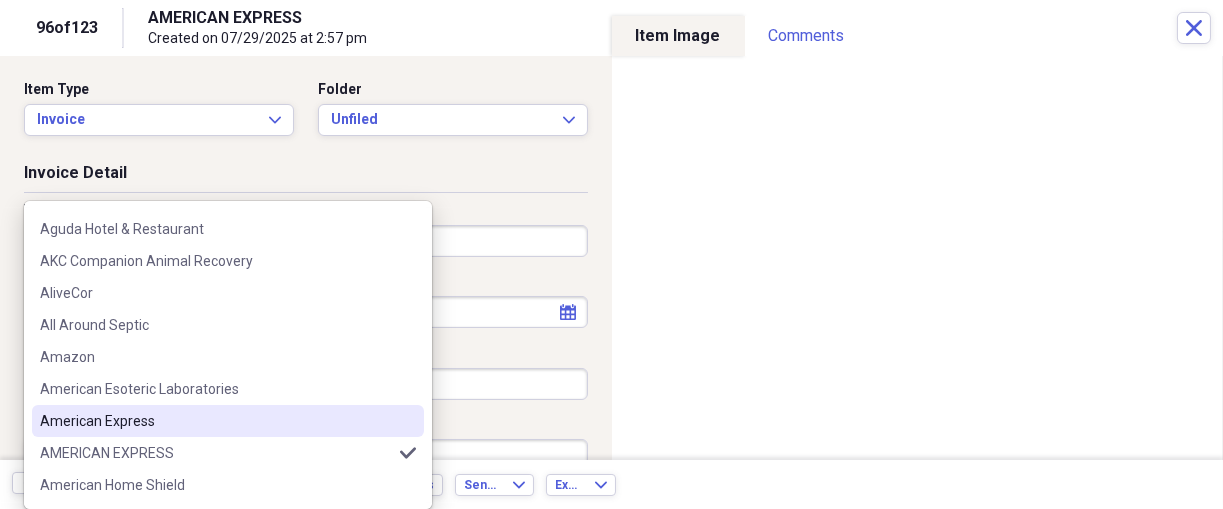 click on "American Express" at bounding box center (216, 421) 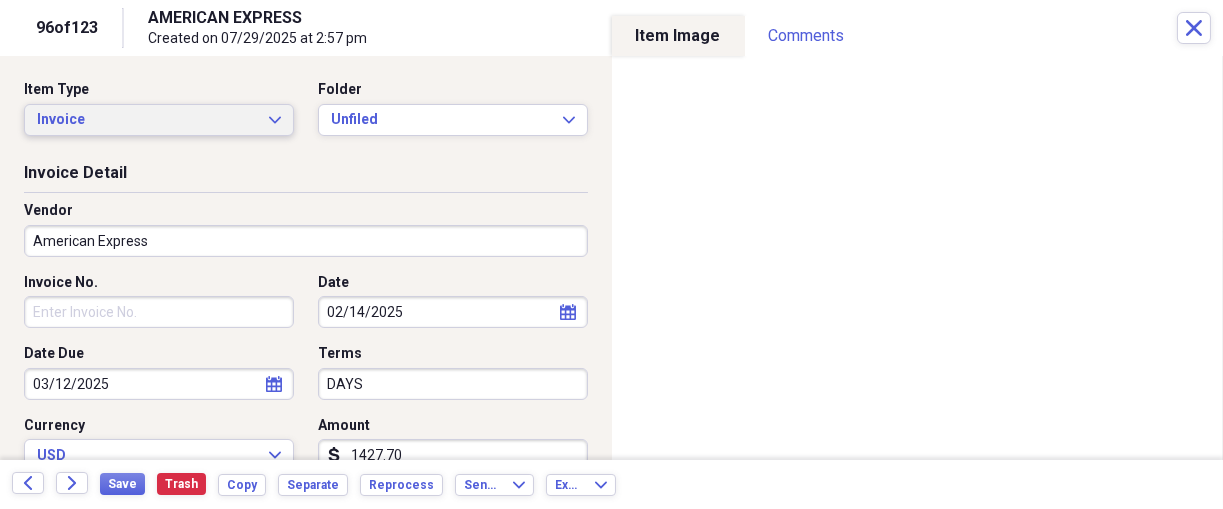 click on "Expand" 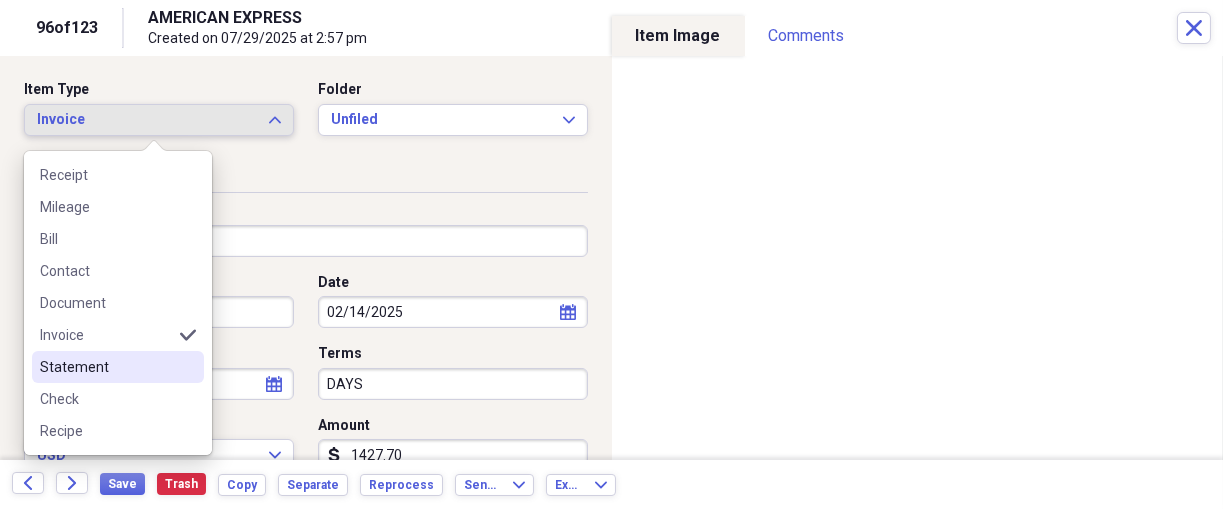 click on "Statement" at bounding box center (106, 367) 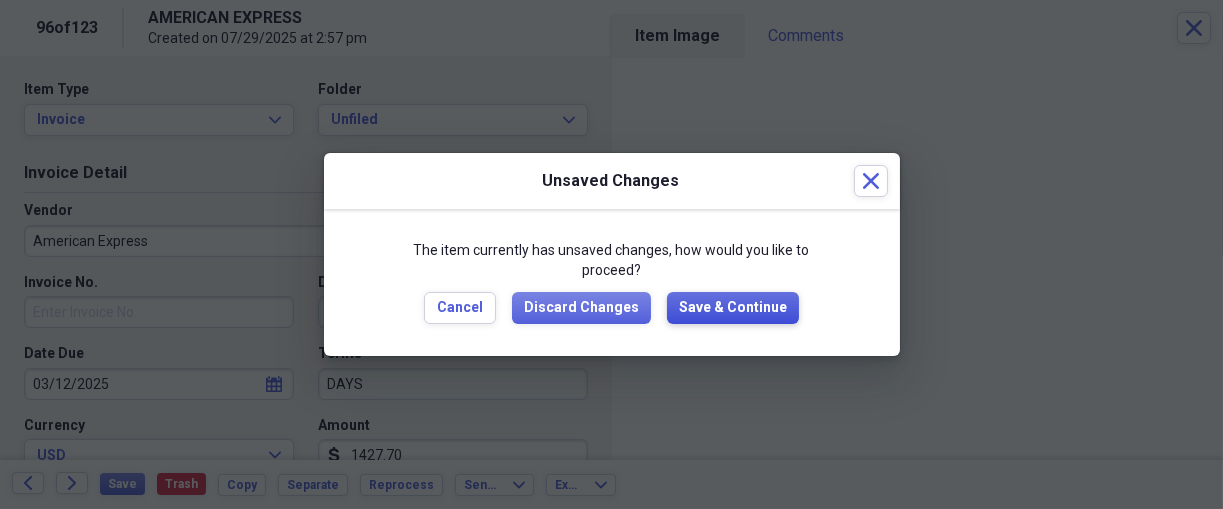 click on "Save & Continue" at bounding box center (733, 308) 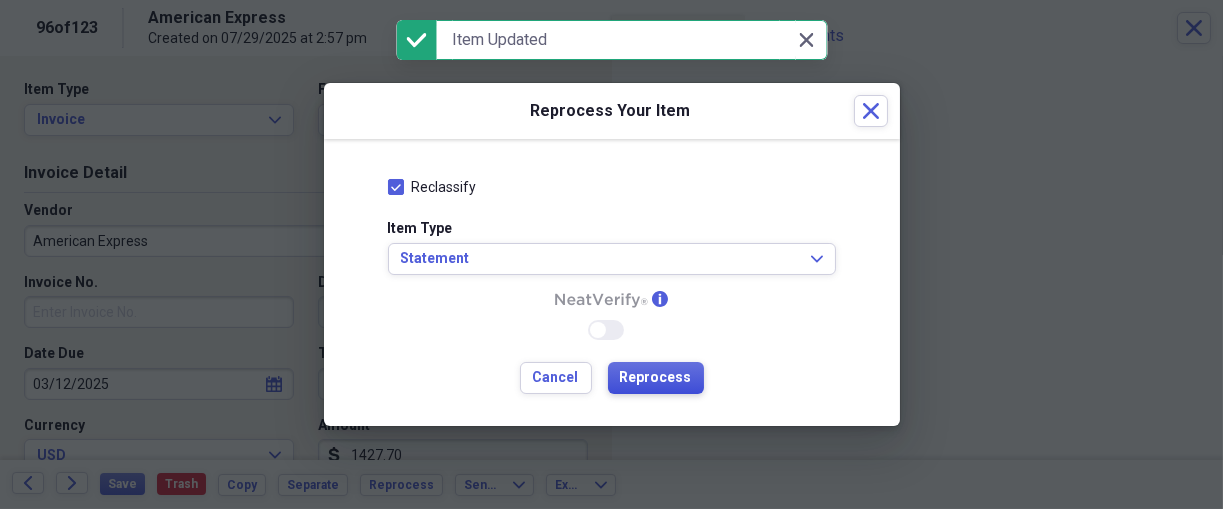 click on "Reprocess" at bounding box center (656, 378) 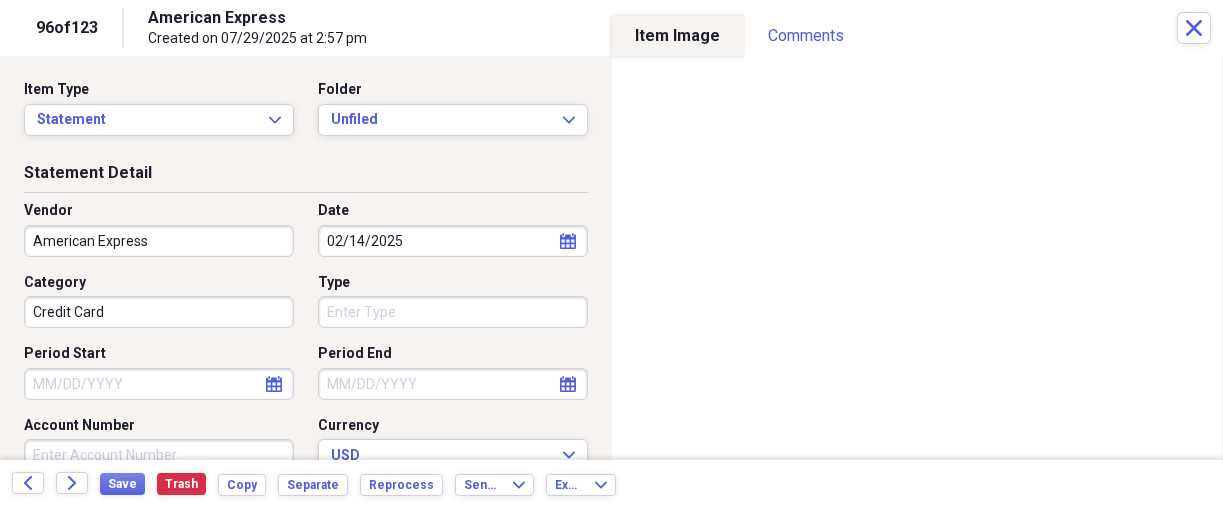 click 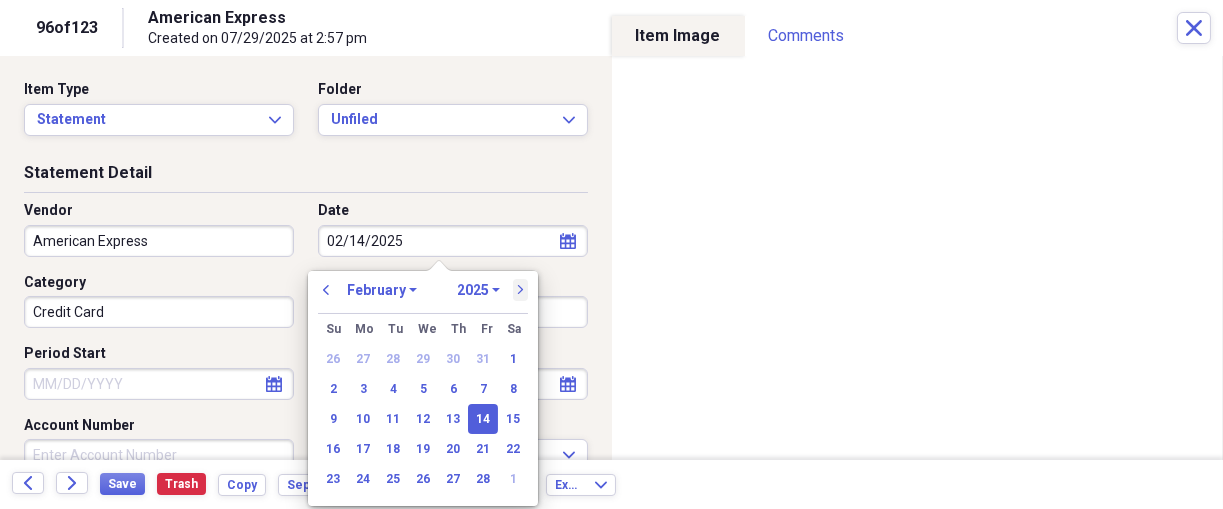 click on "next" at bounding box center [521, 290] 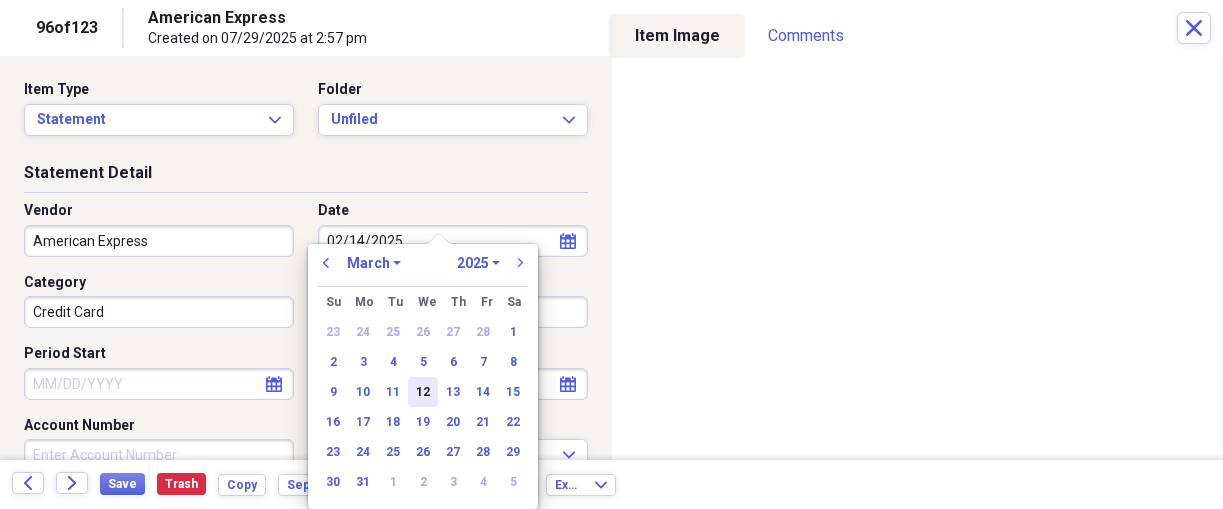 click on "12" at bounding box center (423, 392) 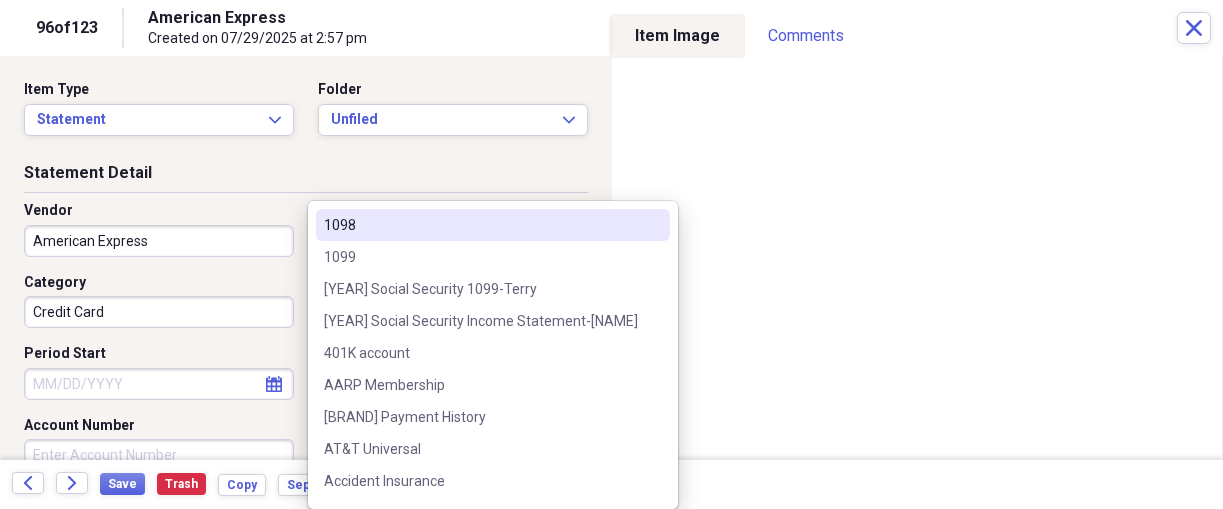 click on "Organize My Files 28 Collapse Unfiled Needs Review 28 Unfiled All Files Unfiled Unfiled Unfiled Saved Reports Collapse My Cabinet THERESA's Cabinet Add Folder Expand Folder 2018 Taxes Add Folder Expand Folder 2019 Taxes Add Folder Expand Folder 2020 Taxes Add Folder Expand Folder 2021 Taxes Add Folder Expand Folder 2022 Taxes Add Folder Expand Folder 2023 Taxes Add Folder Expand Folder 2024 Taxes Add Folder Expand Folder 2025 Taxes Add Folder Expand Folder Attorney Case Expenses Add Folder Folder Belize Add Folder Expand Folder Documents Add Folder Expand Folder Files from Cloud Add Folder Folder Insurance Policies Add Folder Folder Sale of LaPlace Property Add Folder Folder Terry's Social Security Information Add Folder Folder Theresa's Social Security Information Add Folder Folder unviewed receipts Add Folder Folder Wellcare Prescription Drug Application Add Folder Collapse Trash Trash Folder 11/25/19-12/24/20 Statement Folder 12/17/19-1/16/20 Statement Folder 12/25/19-1/24/20 Statement Folder Folder Folder" at bounding box center [611, 254] 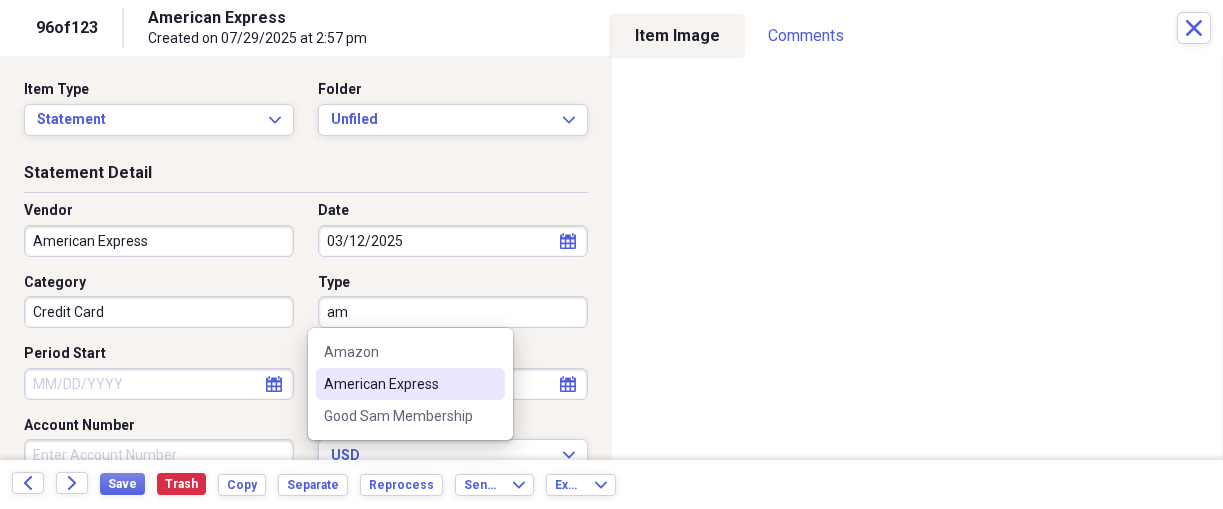 click on "American Express" at bounding box center (398, 384) 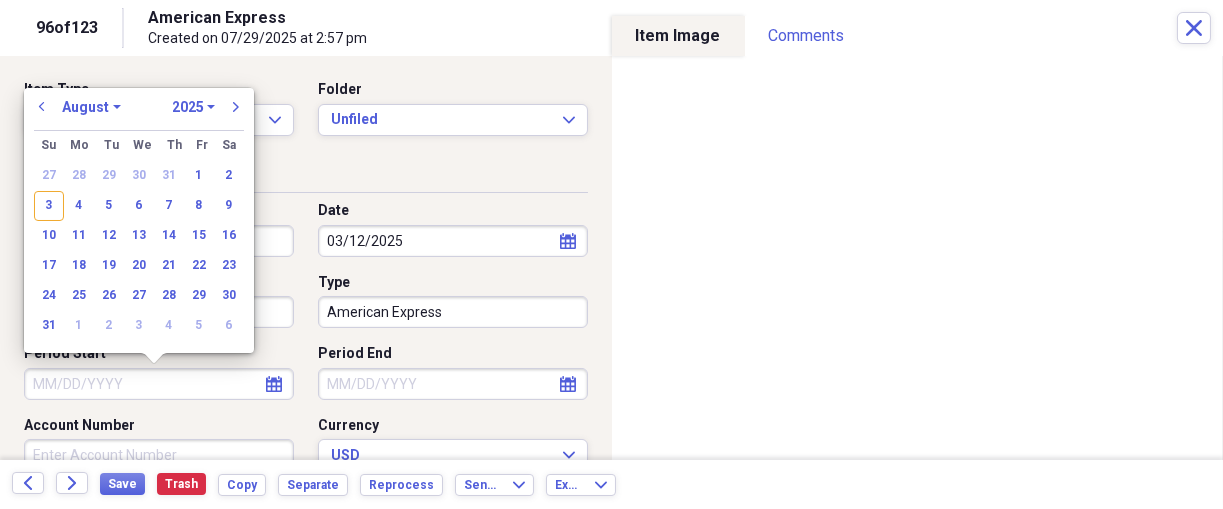 click on "Period Start" at bounding box center (159, 384) 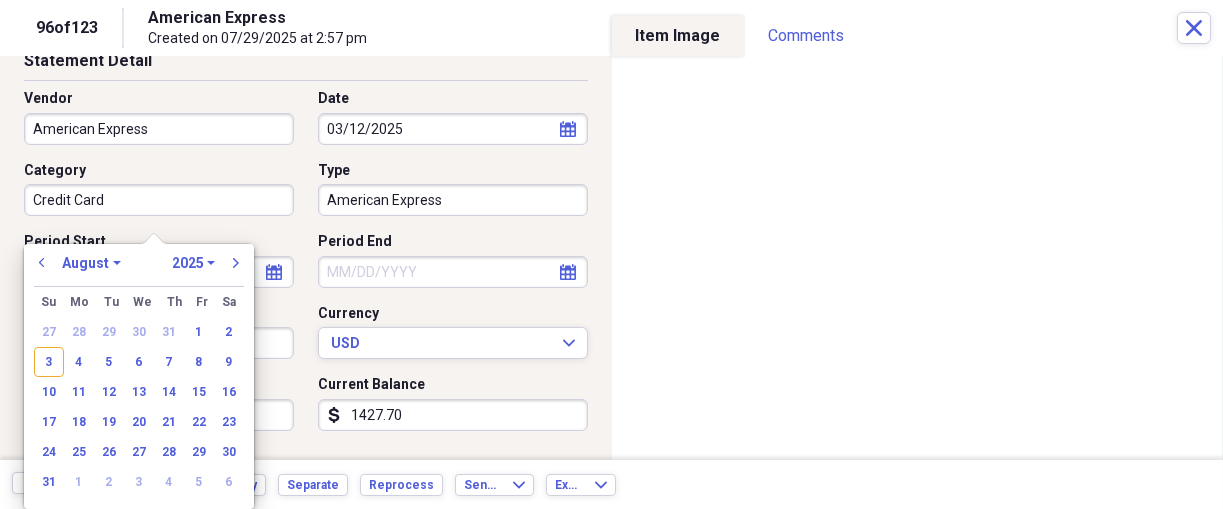 scroll, scrollTop: 125, scrollLeft: 0, axis: vertical 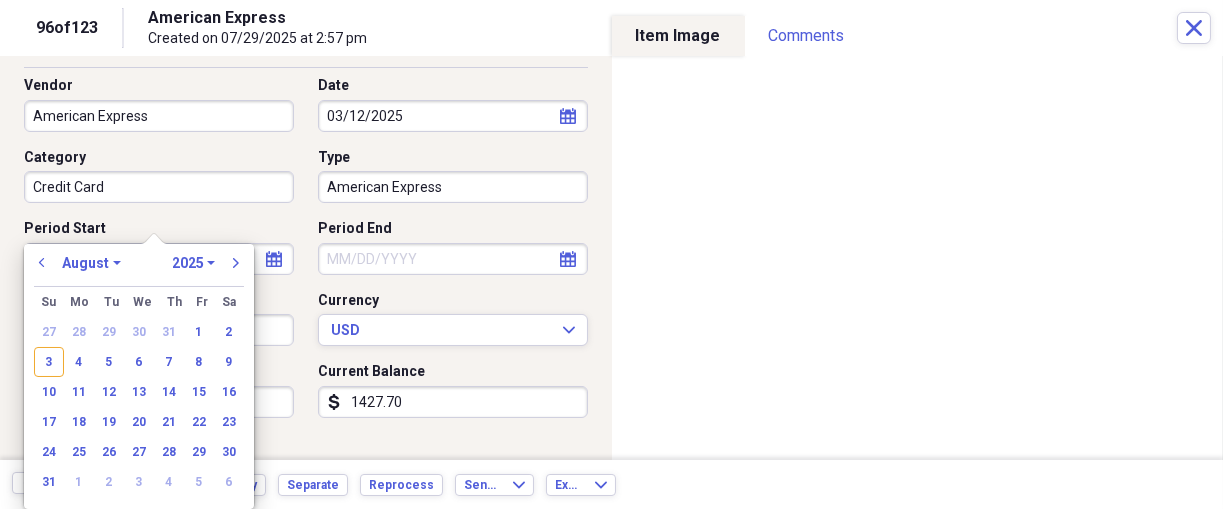 click on "Currency" at bounding box center (453, 301) 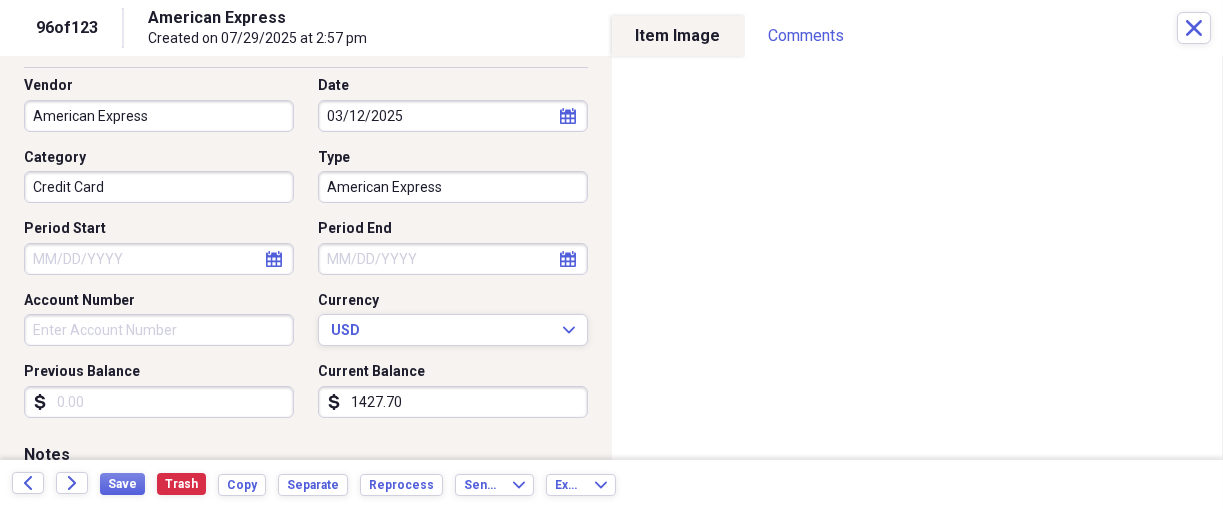 click on "Previous Balance" at bounding box center (159, 402) 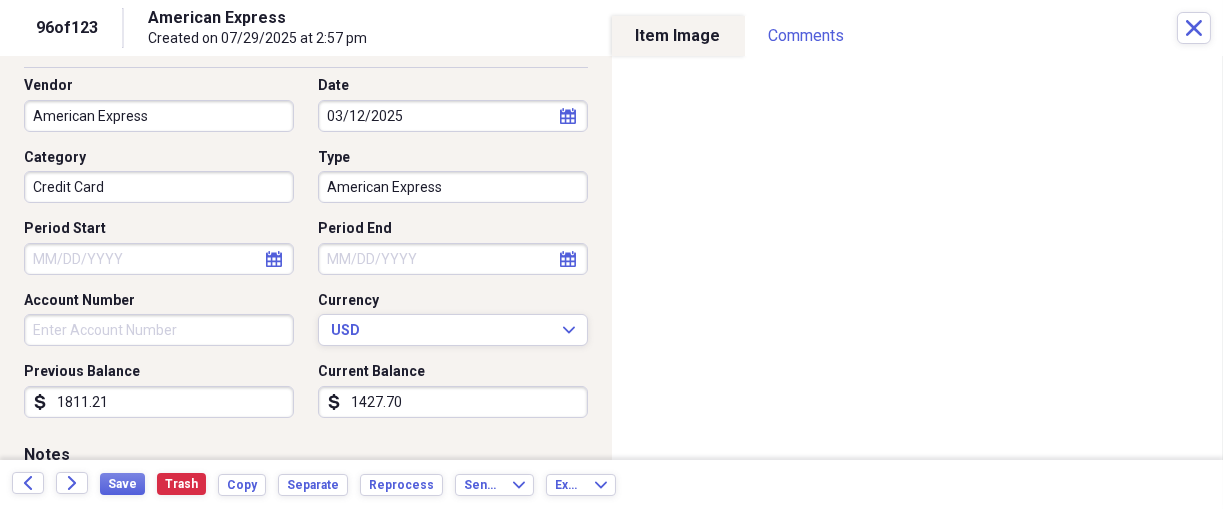 click on "1427.70" at bounding box center (453, 402) 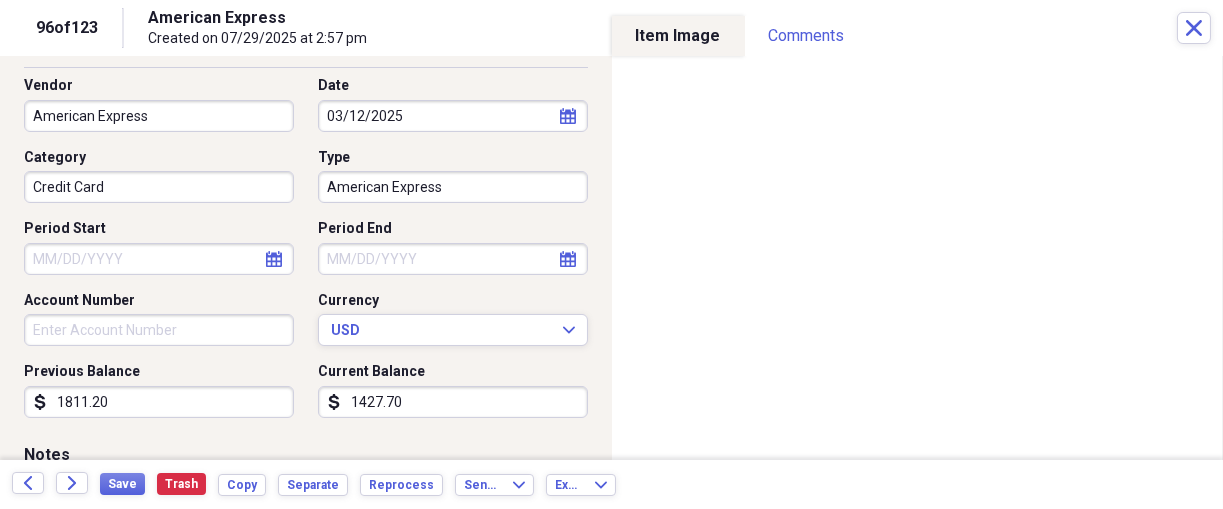 drag, startPoint x: 165, startPoint y: 406, endPoint x: 59, endPoint y: 397, distance: 106.381386 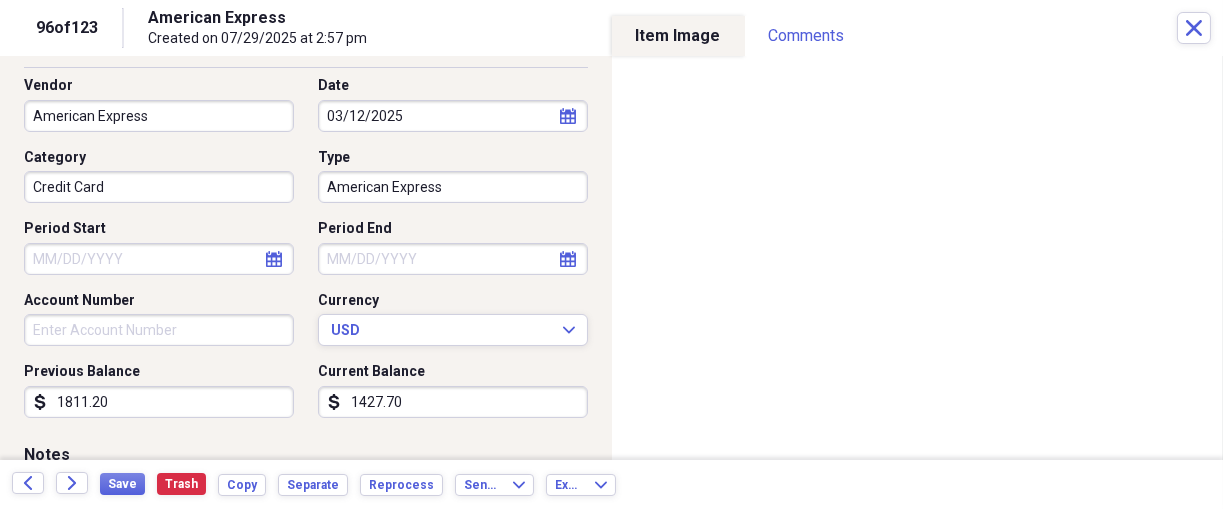 click on "1811.20" at bounding box center (159, 402) 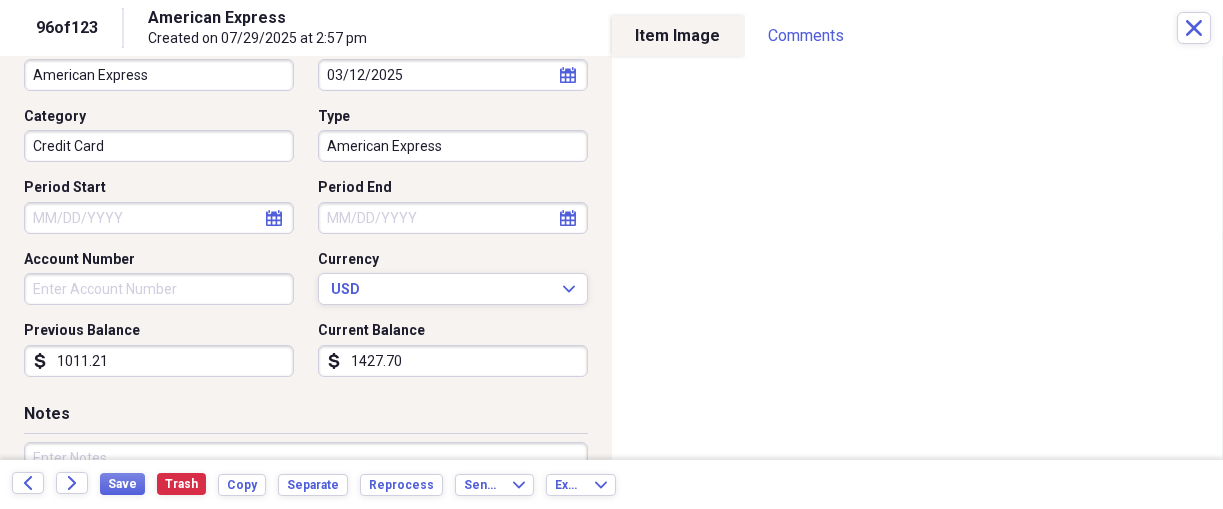 scroll, scrollTop: 208, scrollLeft: 0, axis: vertical 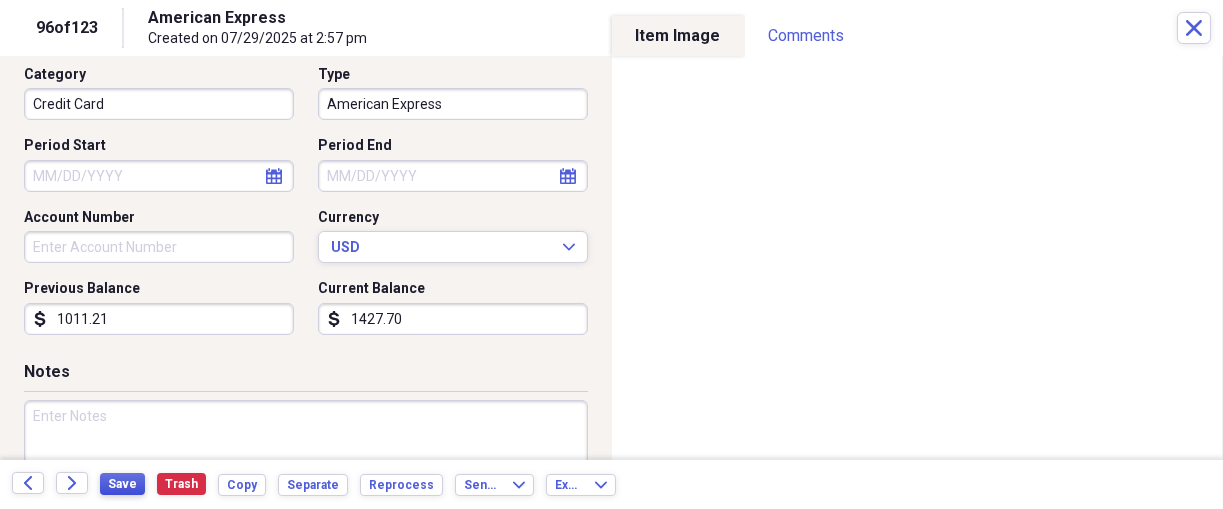 click on "Save" at bounding box center (122, 484) 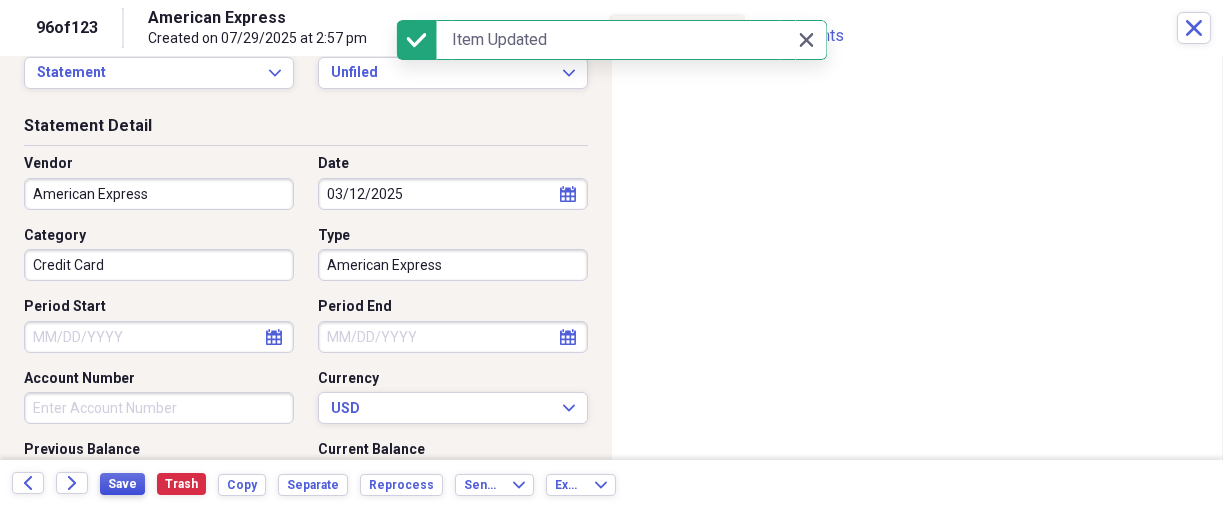scroll, scrollTop: 0, scrollLeft: 0, axis: both 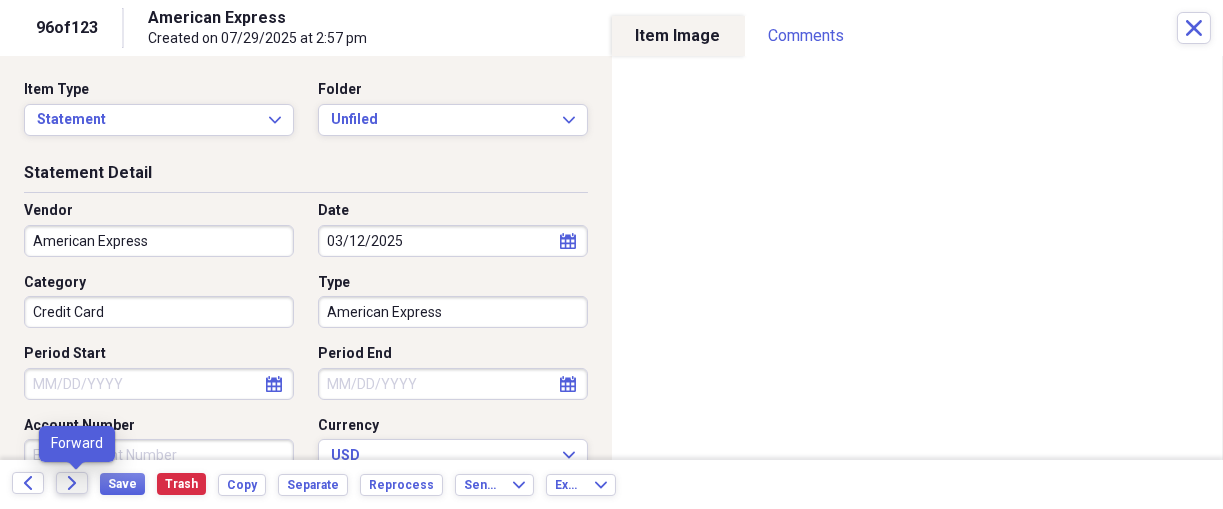 click on "Forward" 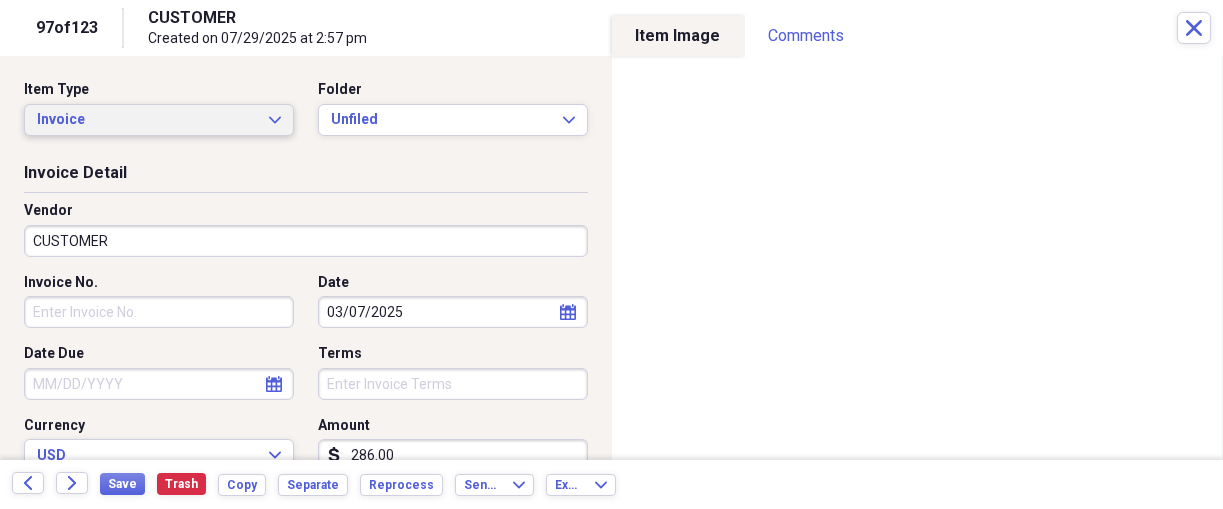click on "Expand" 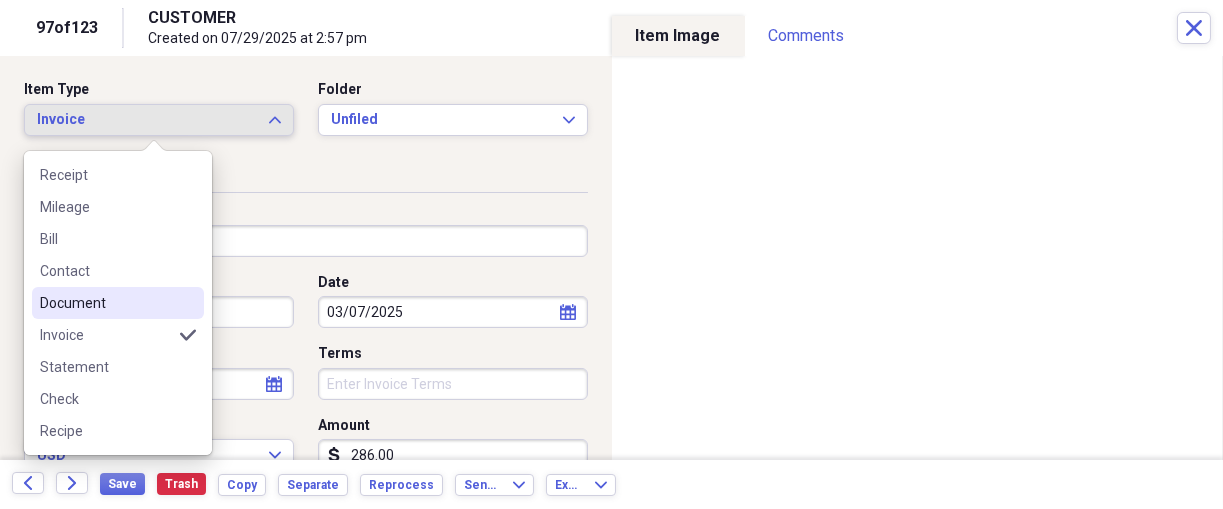 click on "Document" at bounding box center (106, 303) 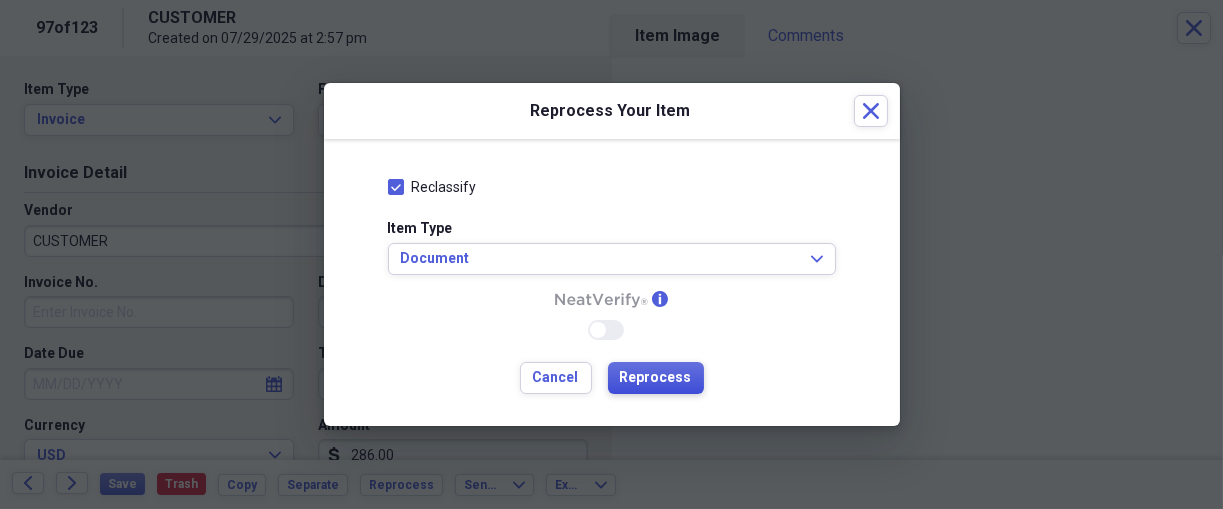 click on "Reprocess" at bounding box center [656, 378] 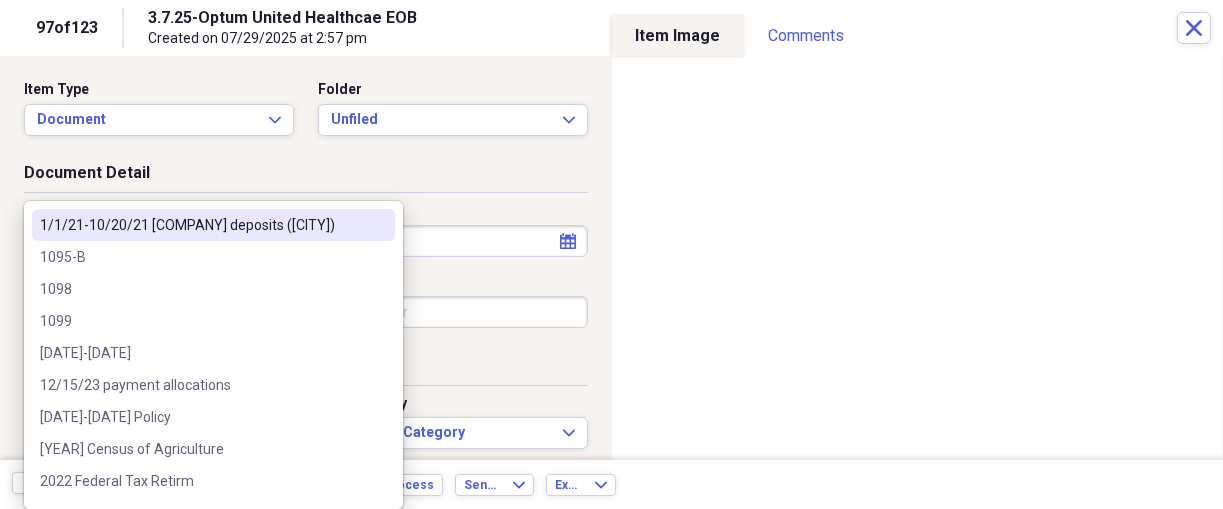 click on "Organize My Files 27 Collapse Unfiled Needs Review 27 Unfiled All Files Unfiled Unfiled Unfiled Saved Reports Collapse My Cabinet [NAME]'s Cabinet Add Folder Expand Folder 2018 Taxes Add Folder Expand Folder 2019 Taxes Add Folder Expand Folder 2020 Taxes Add Folder Expand Folder 2021 Taxes Add Folder Expand Folder 2022 Taxes Add Folder Expand Folder 2023 Taxes Add Folder Expand Folder 2024 Taxes Add Folder Expand Folder 2025 Taxes Add Folder Expand Folder Attorney Case Expenses Add Folder Folder [COUNTRY] Add Folder Expand Folder Documents Add Folder Expand Folder Files from Cloud Add Folder Folder Insurance Policies Add Folder Folder Sale of LaPlace Property Add Folder Folder [NAME]'s Social Security Information Add Folder Folder [NAME]'s Social Security Information Add Folder Folder unviewed receipts Add Folder Folder Wellcare Prescription Drug Application Add Folder Collapse Trash Trash Folder 11/25/19-12/24/20 Statement Folder 12/17/19-1/16/20 Statement Folder 12/25/19-1/24/20 Statement Folder Folder Folder" at bounding box center [611, 254] 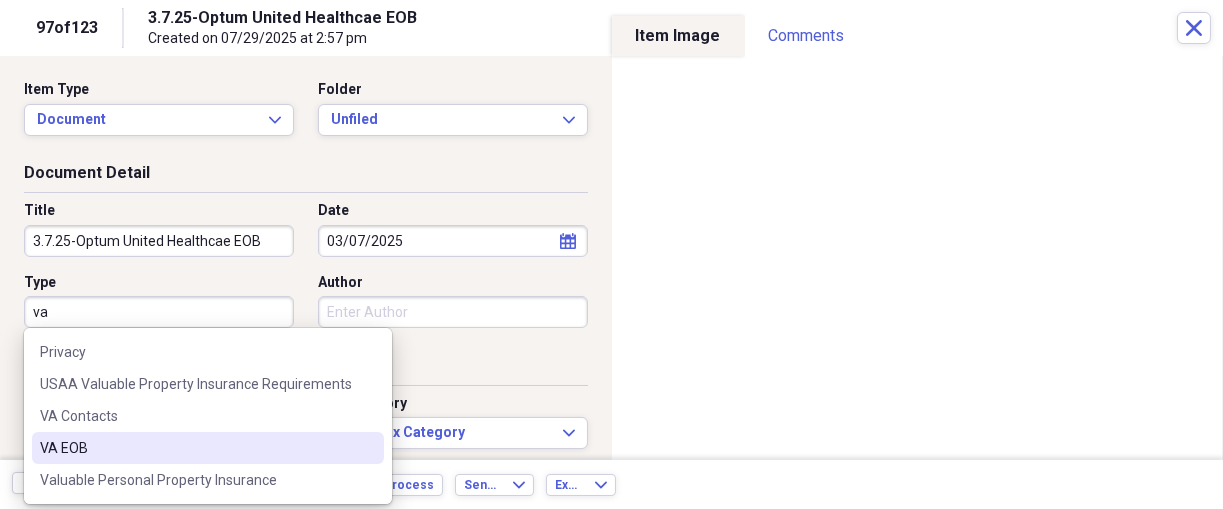 click on "VA EOB" at bounding box center (196, 448) 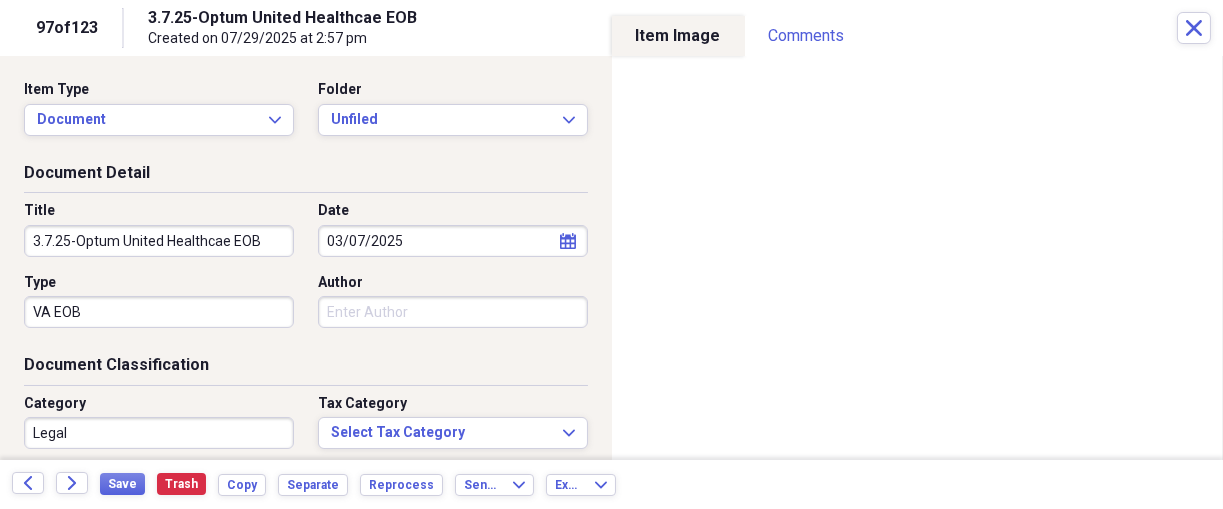 click on "Author" at bounding box center [453, 312] 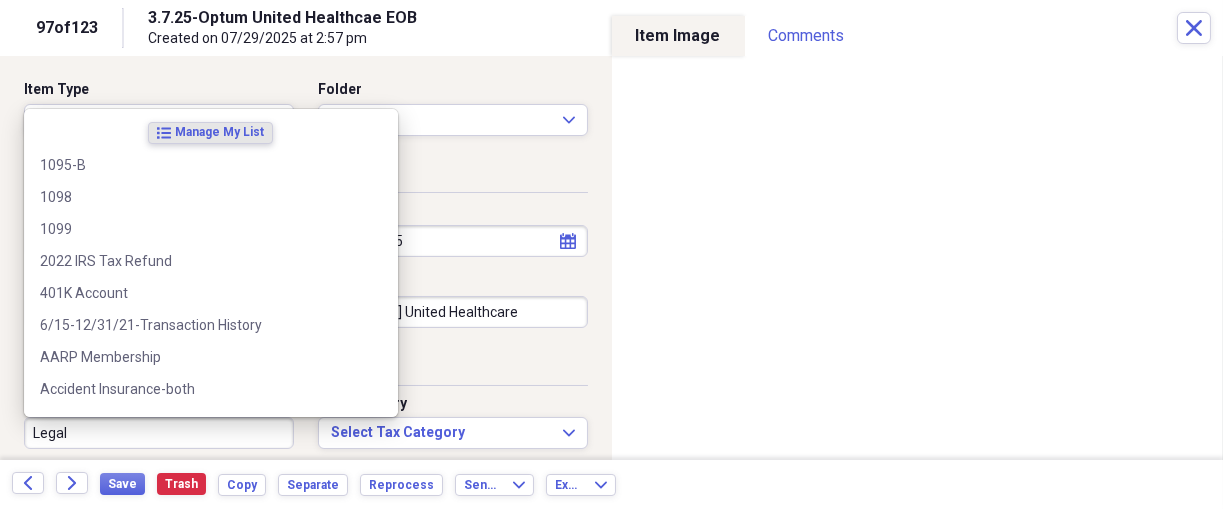 click on "Legal" at bounding box center [159, 433] 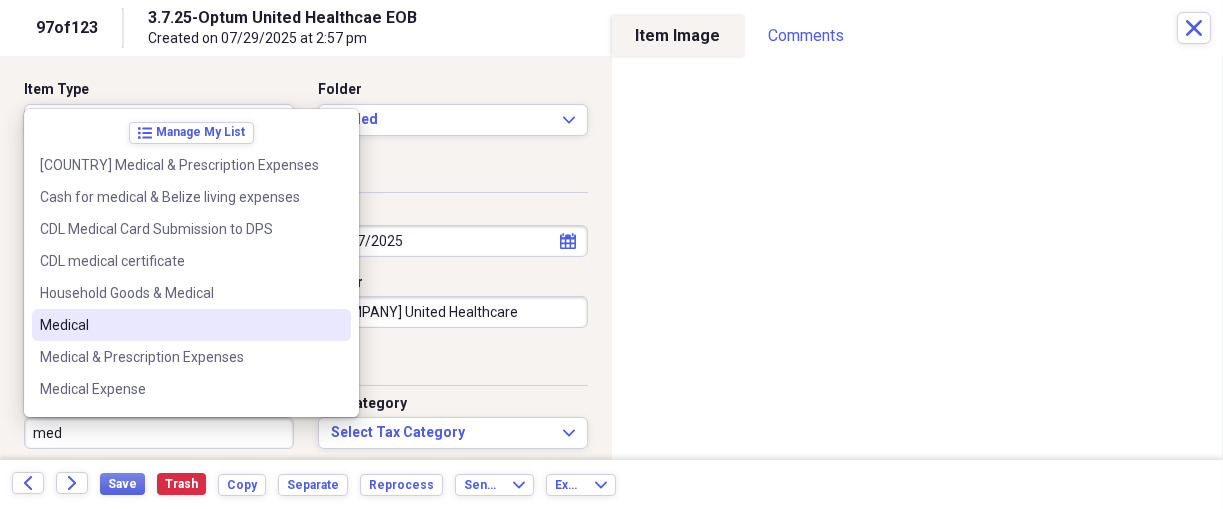 click on "Medical" at bounding box center (179, 325) 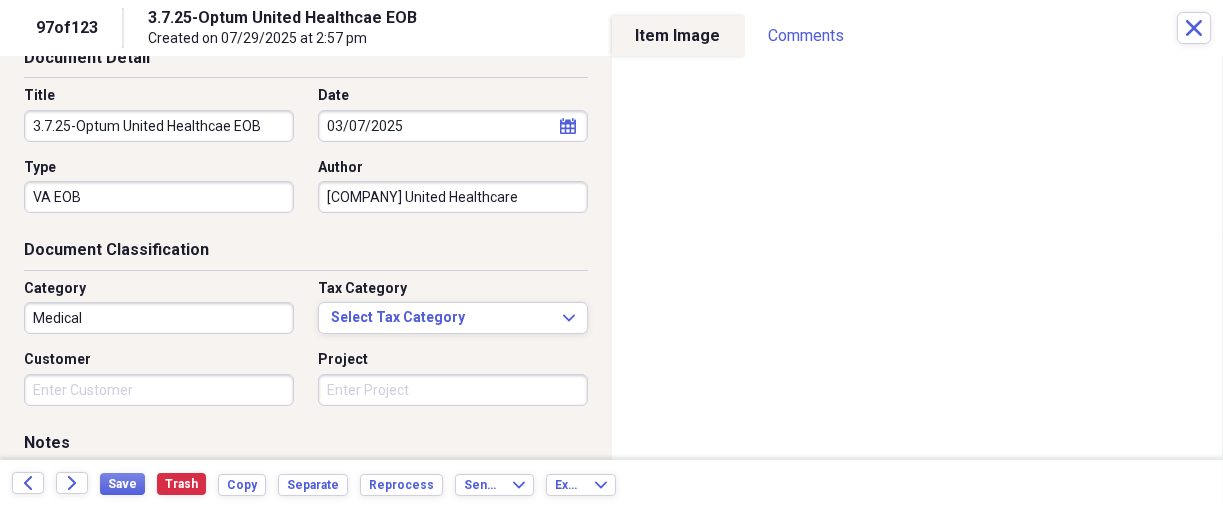scroll, scrollTop: 208, scrollLeft: 0, axis: vertical 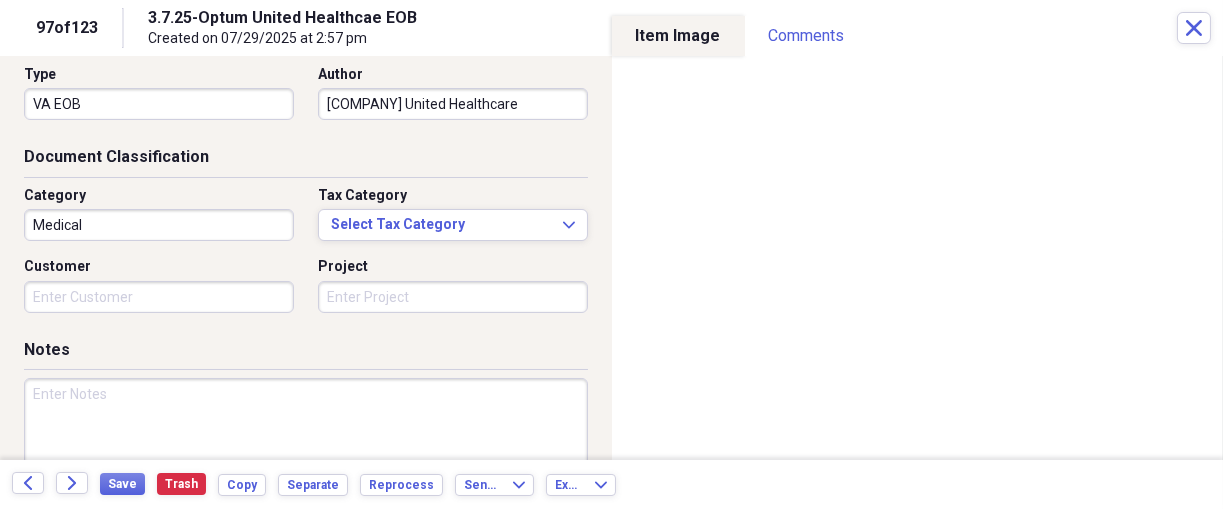 click on "Organize My Files 27 Collapse Unfiled Needs Review 27 Unfiled All Files Unfiled Unfiled Unfiled Saved Reports Collapse My Cabinet [NAME]'s Cabinet Add Folder Expand Folder 2018 Taxes Add Folder Expand Folder 2019 Taxes Add Folder Expand Folder 2020 Taxes Add Folder Expand Folder 2021 Taxes Add Folder Expand Folder 2022 Taxes Add Folder Expand Folder 2023 Taxes Add Folder Expand Folder 2024 Taxes Add Folder Expand Folder 2025 Taxes Add Folder Expand Folder Attorney Case Expenses Add Folder Folder [COUNTRY] Add Folder Expand Folder Documents Add Folder Expand Folder Files from Cloud Add Folder Folder Insurance Policies Add Folder Folder Sale of LaPlace Property Add Folder Folder [NAME]'s Social Security Information Add Folder Folder [NAME]'s Social Security Information Add Folder Folder unviewed receipts Add Folder Folder Wellcare Prescription Drug Application Add Folder Collapse Trash Trash Folder 11/25/19-12/24/20 Statement Folder 12/17/19-1/16/20 Statement Folder 12/25/19-1/24/20 Statement Folder Folder Folder" at bounding box center (611, 254) 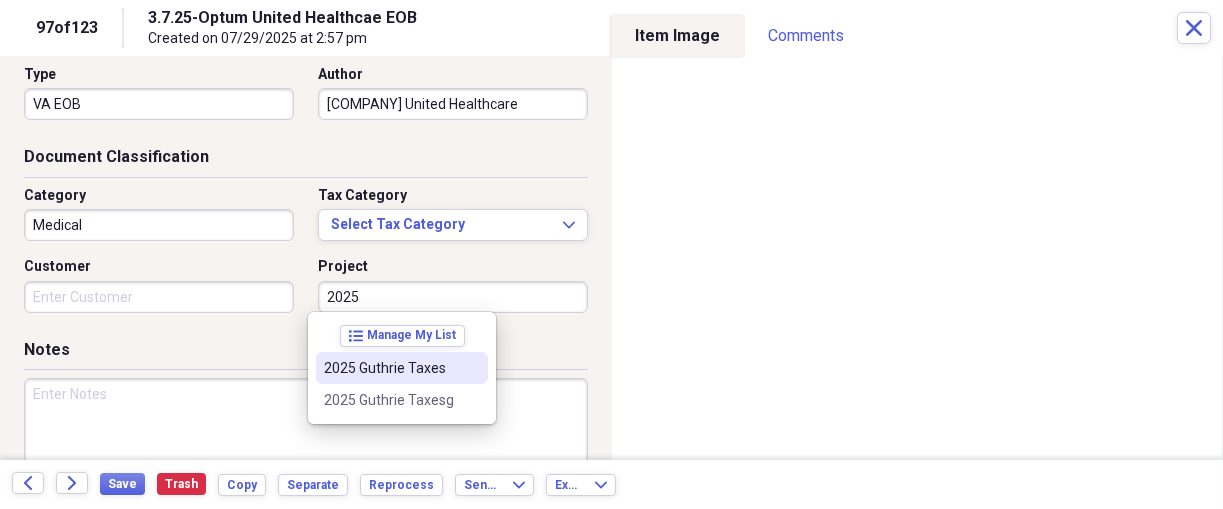 click on "2025 Guthrie Taxes" at bounding box center (390, 368) 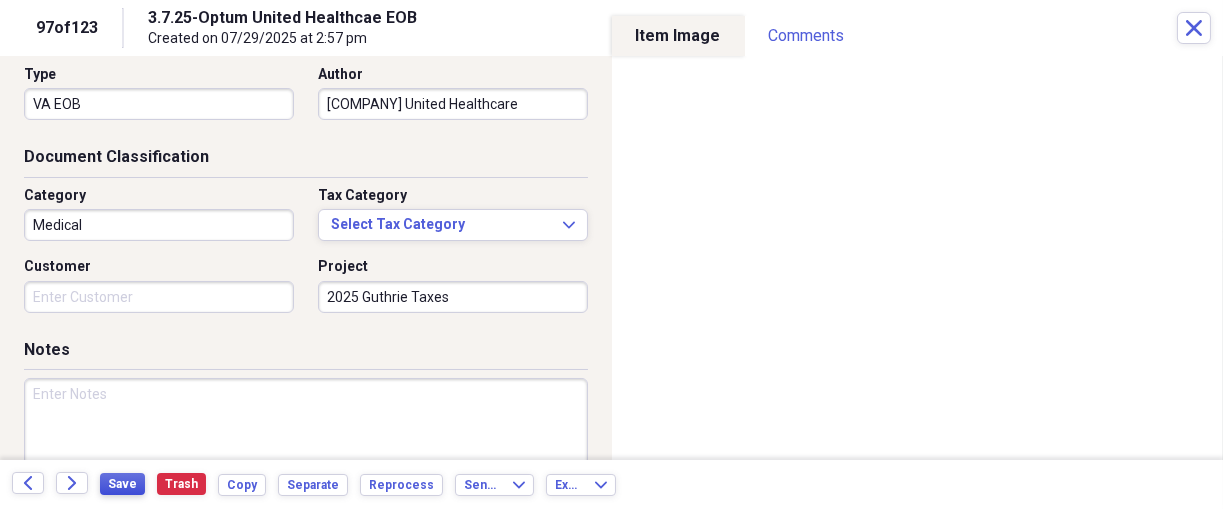click on "Save" at bounding box center [122, 484] 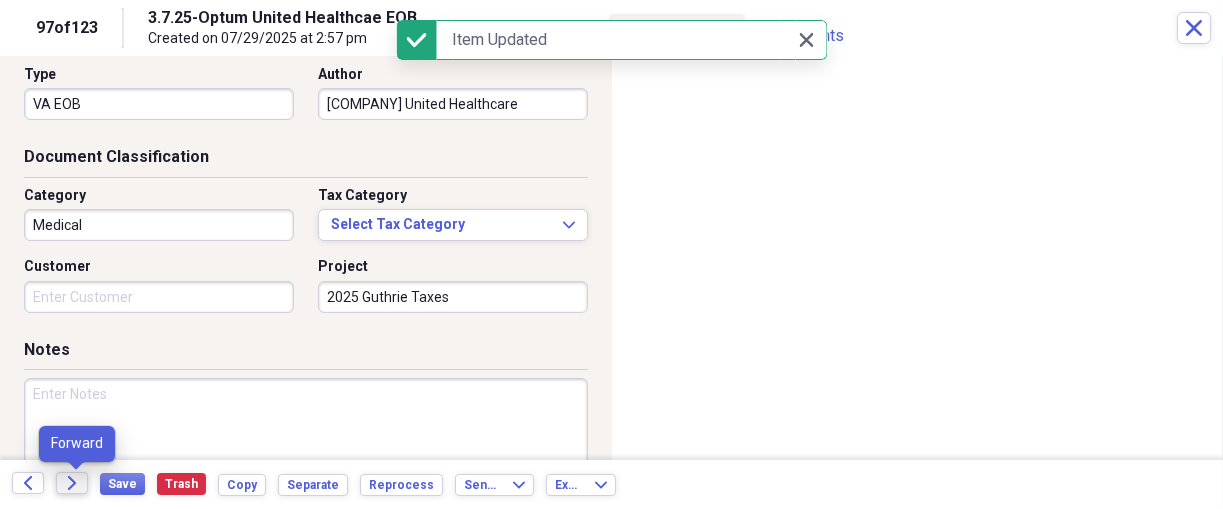 click on "Forward" 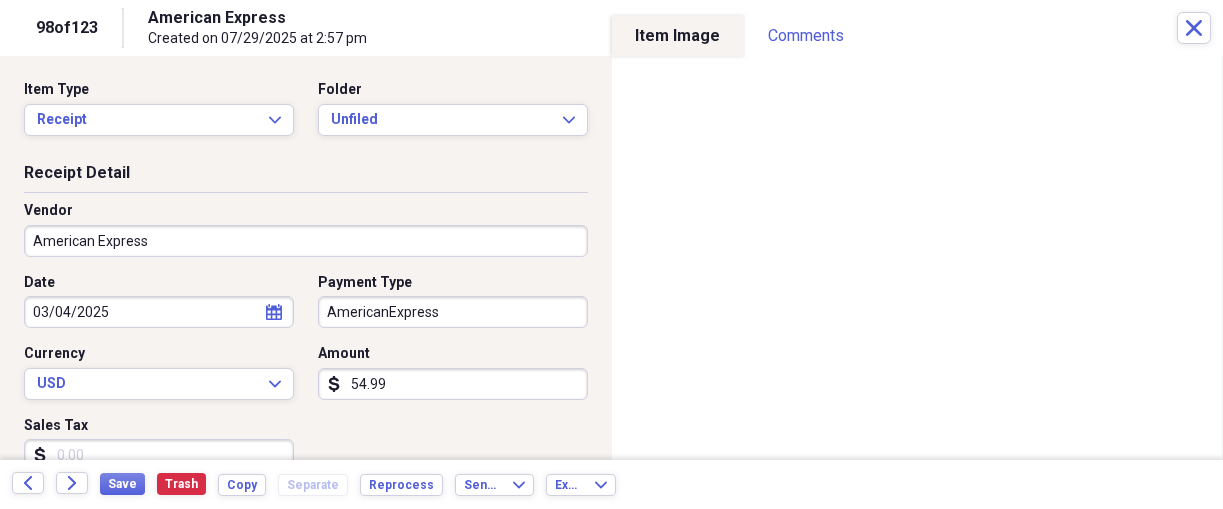 click on "Organize My Files 25 Collapse Unfiled Needs Review 25 Unfiled All Files Unfiled Unfiled Unfiled Saved Reports Collapse My Cabinet [FIRST]'s Cabinet Add Folder Expand Folder 2018 Taxes Add Folder Expand Folder 2019 Taxes Add Folder Expand Folder 2020 Taxes Add Folder Expand Folder 2021 Taxes Add Folder Expand Folder 2022 Taxes Add Folder Expand Folder 2023 Taxes Add Folder Expand Folder 2024 Taxes Add Folder Expand Folder 2025 Taxes Add Folder Expand Folder Attorney Case Expenses Add Folder Folder Belize Add Folder Expand Folder Documents Add Folder Expand Folder Files from Cloud Add Folder Folder Insurance Policies Add Folder Folder Sale of LaPlace Property Add Folder Folder [FIRST]'s Social Security Information Add Folder Folder [FIRST]'s Social Security Information Add Folder Folder unviewed receipts Add Folder Folder Wellcare Prescription Drug Application Add Folder Collapse Trash Trash Folder 11/25/19-12/24/20 Statement Folder 12/17/19-1/16/20 Statement Folder 12/25/19-1/24/20 Statement Folder Folder Folder" at bounding box center [611, 254] 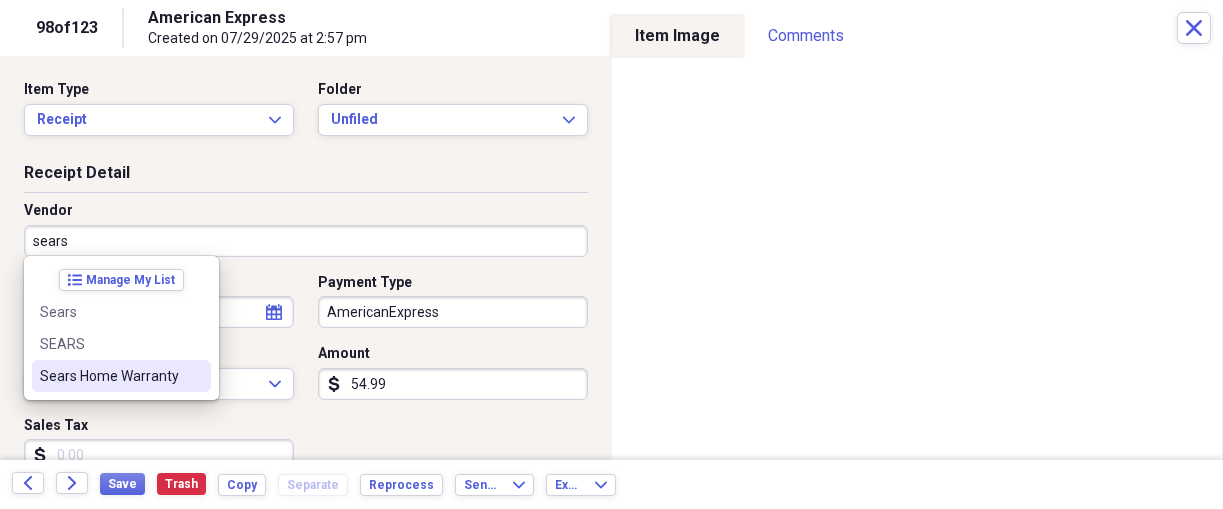 click on "Sears Home Warranty" at bounding box center (109, 376) 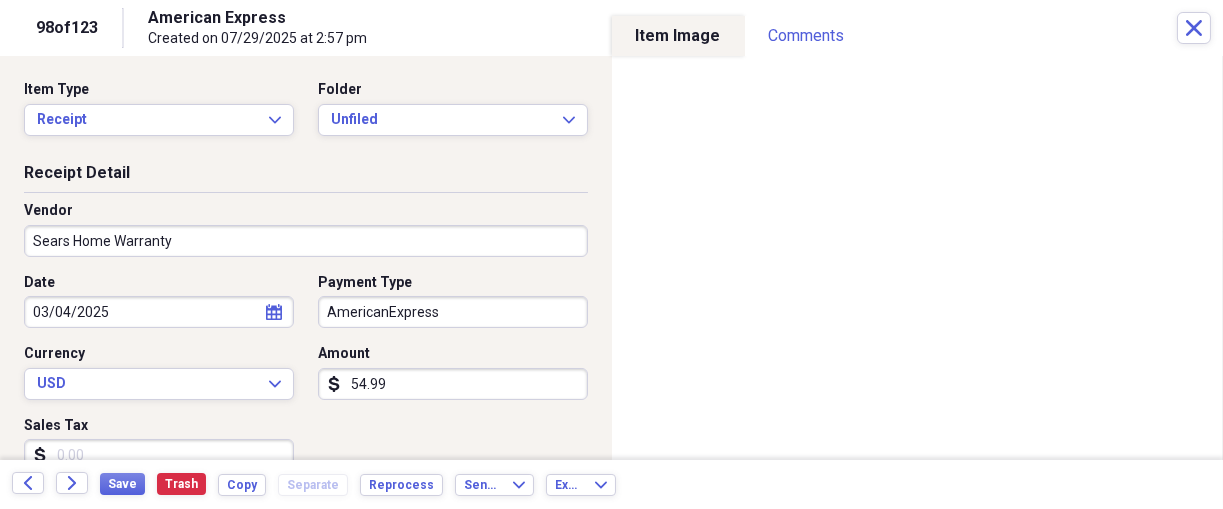 click on "Organize My Files 25 Collapse Unfiled Needs Review 25 Unfiled All Files Unfiled Unfiled Unfiled Saved Reports Collapse My Cabinet [FIRST]'s Cabinet Add Folder Expand Folder 2018 Taxes Add Folder Expand Folder 2019 Taxes Add Folder Expand Folder 2020 Taxes Add Folder Expand Folder 2021 Taxes Add Folder Expand Folder 2022 Taxes Add Folder Expand Folder 2023 Taxes Add Folder Expand Folder 2024 Taxes Add Folder Expand Folder 2025 Taxes Add Folder Expand Folder Attorney Case Expenses Add Folder Folder Belize Add Folder Expand Folder Documents Add Folder Expand Folder Files from Cloud Add Folder Folder Insurance Policies Add Folder Folder Sale of LaPlace Property Add Folder Folder [FIRST]'s Social Security Information Add Folder Folder [FIRST]'s Social Security Information Add Folder Folder unviewed receipts Add Folder Folder Wellcare Prescription Drug Application Add Folder Collapse Trash Trash Folder 11/25/19-12/24/20 Statement Folder 12/17/19-1/16/20 Statement Folder 12/25/19-1/24/20 Statement Folder Folder Folder" at bounding box center [611, 254] 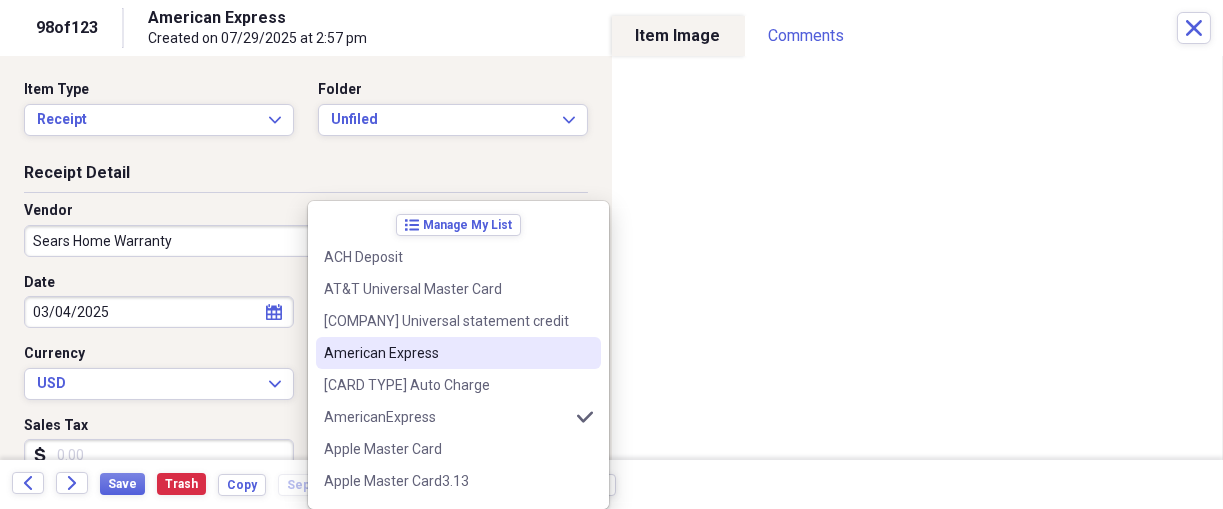 click on "American Express" at bounding box center (446, 353) 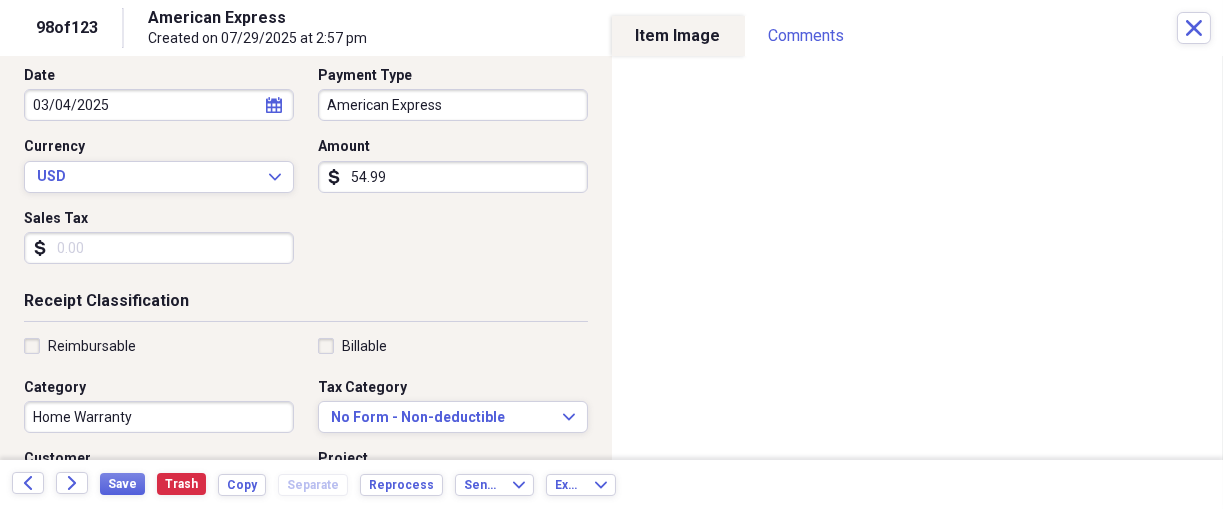 scroll, scrollTop: 208, scrollLeft: 0, axis: vertical 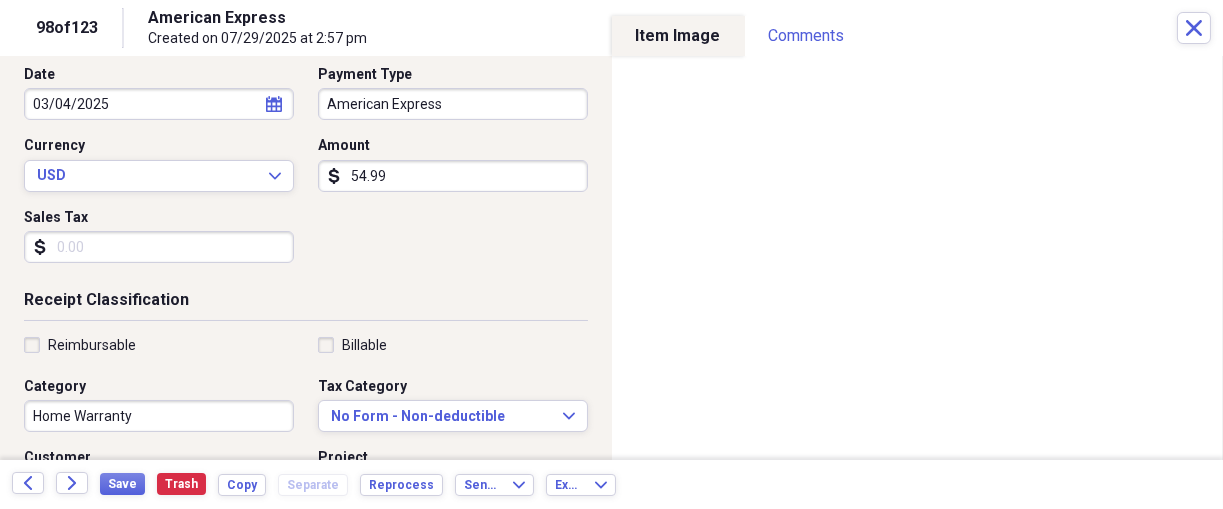 click on "Reimbursable" at bounding box center [92, 345] 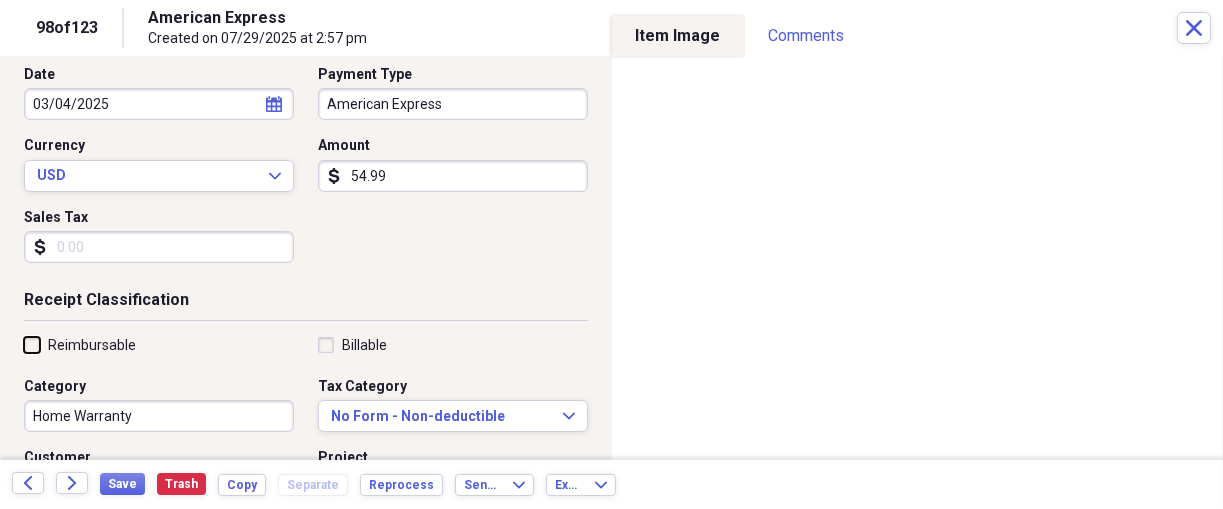 click on "Reimbursable" at bounding box center [24, 344] 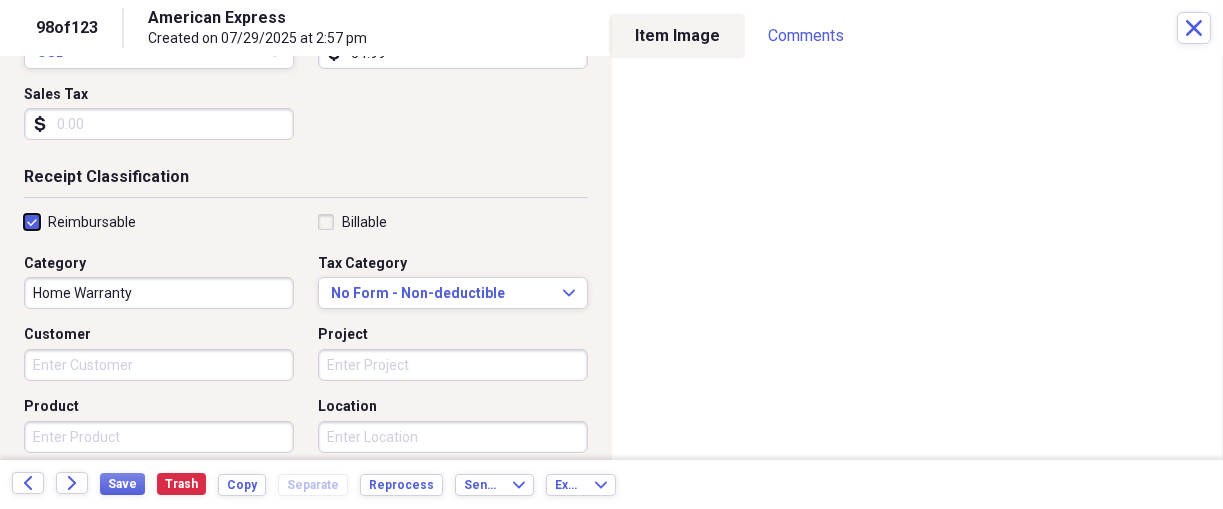 scroll, scrollTop: 333, scrollLeft: 0, axis: vertical 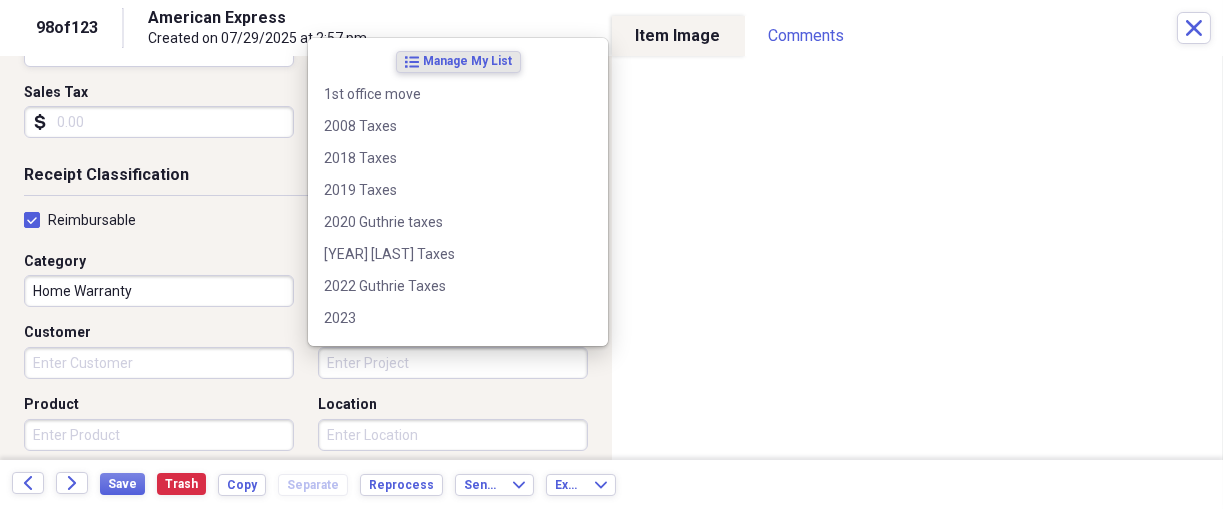 click on "Project" at bounding box center (453, 363) 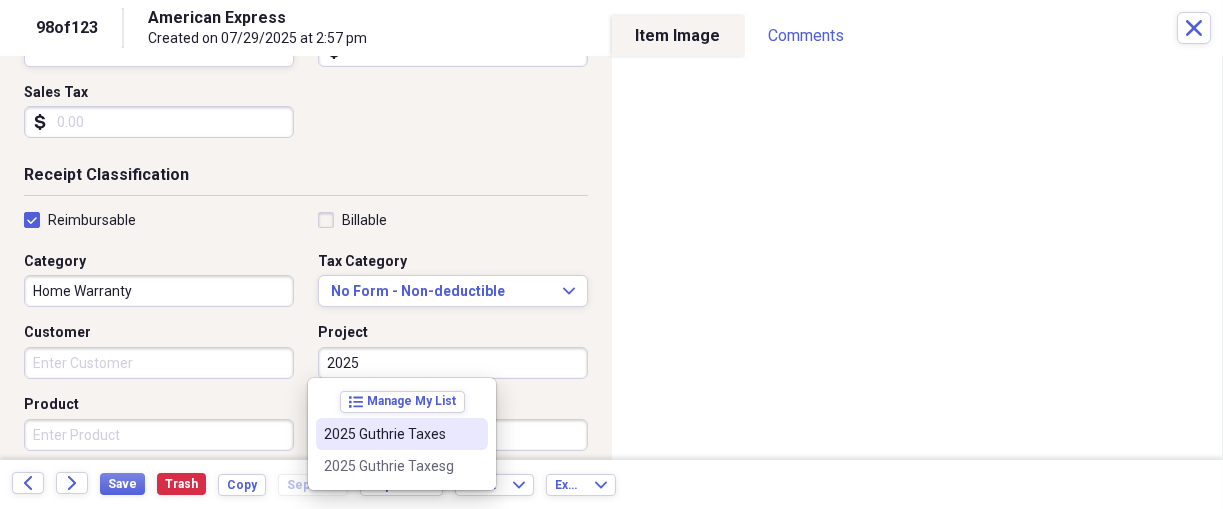 click on "2025 Guthrie Taxes" at bounding box center (390, 434) 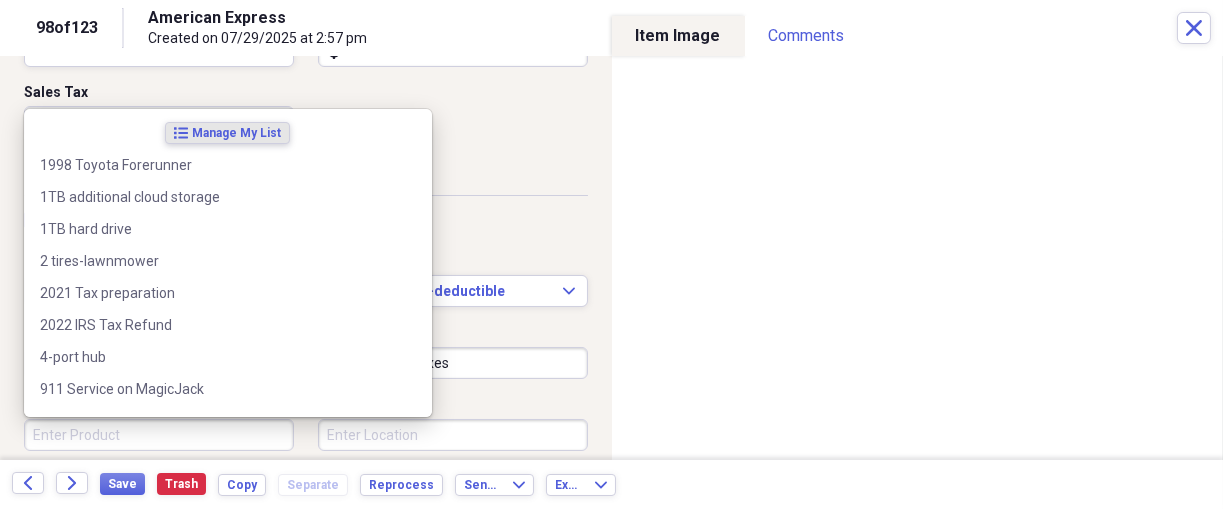 click on "Product" at bounding box center (159, 435) 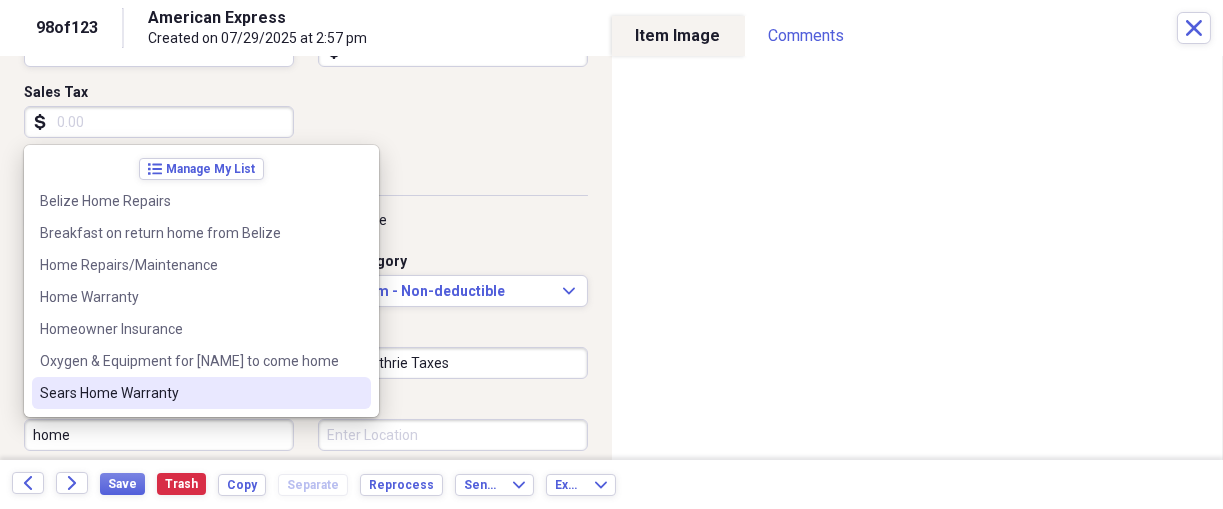 click on "Sears Home Warranty" at bounding box center [189, 393] 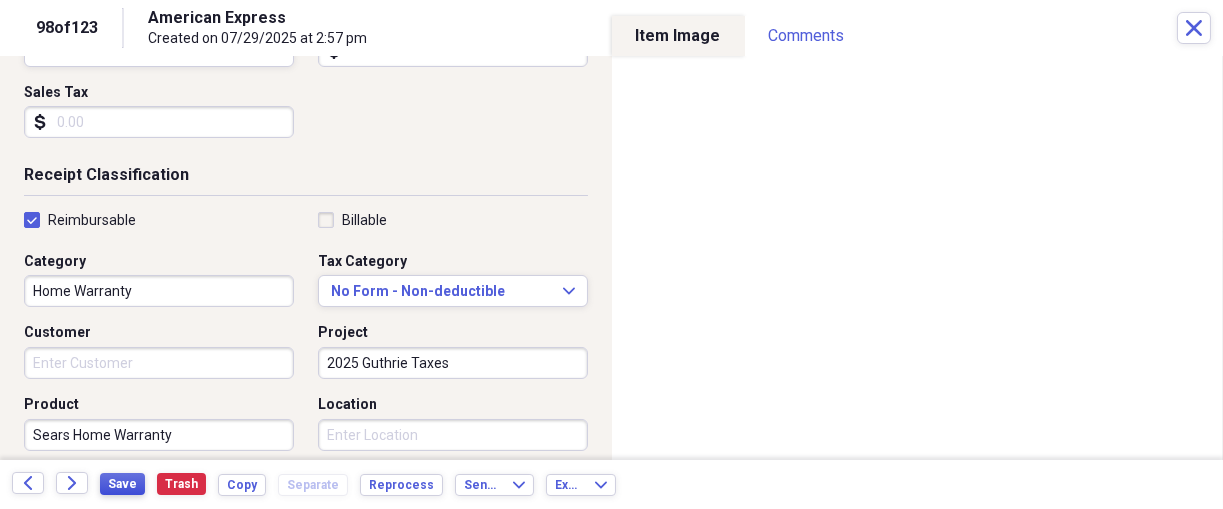click on "Save" at bounding box center (122, 484) 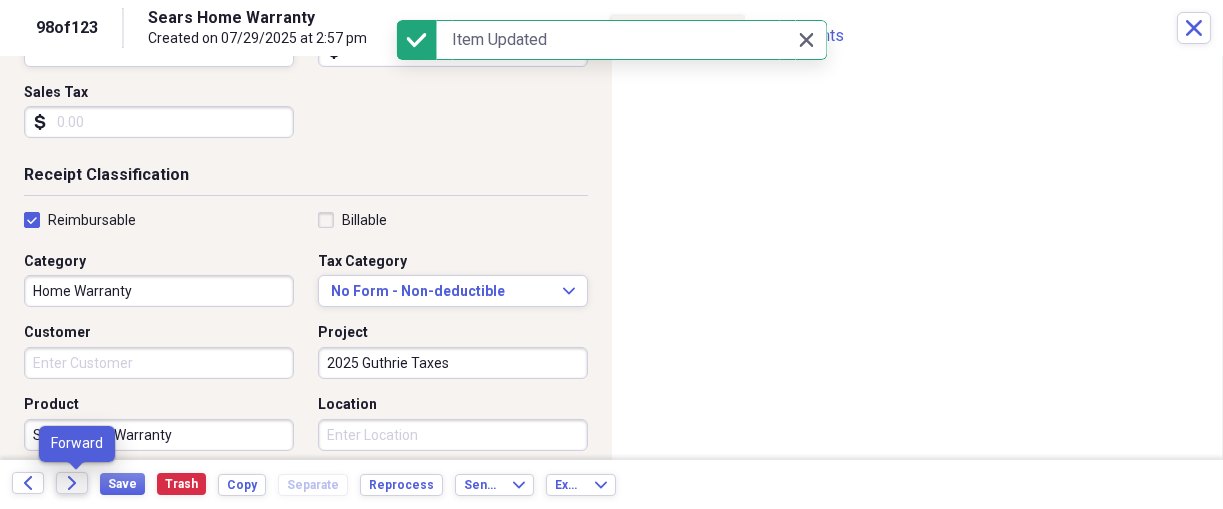 click on "Forward" 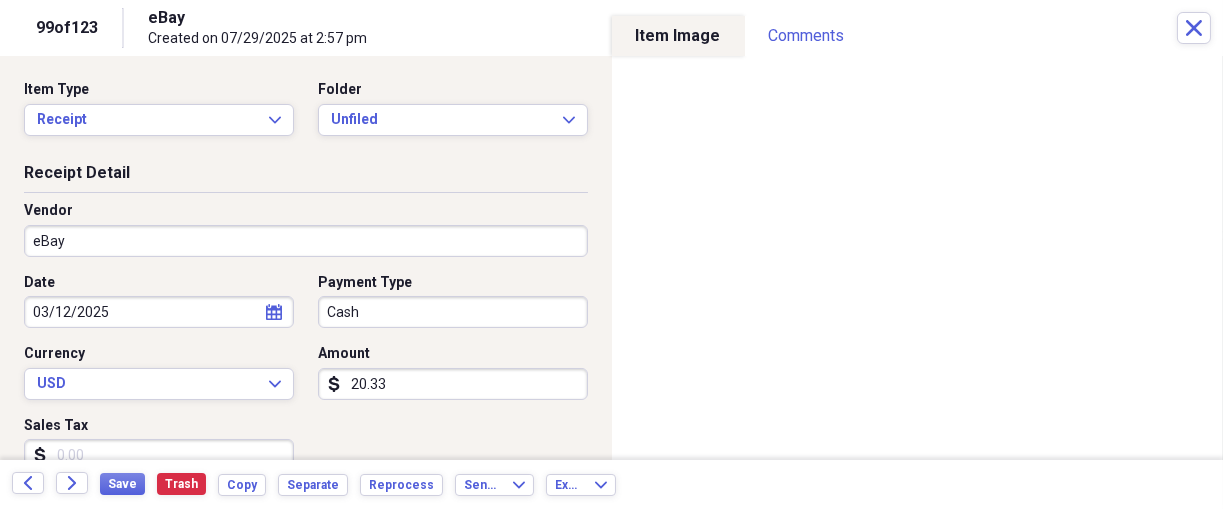 click on "Organize My Files 24 Collapse Unfiled Needs Review 24 Unfiled All Files Unfiled Unfiled Unfiled Saved Reports Collapse My Cabinet [NAME]'s Cabinet Add Folder Expand Folder 2018 Taxes Add Folder Expand Folder 2019 Taxes Add Folder Expand Folder 2020 Taxes Add Folder Expand Folder 2021 Taxes Add Folder Expand Folder 2022 Taxes Add Folder Expand Folder 2023 Taxes Add Folder Expand Folder 2024 Taxes Add Folder Expand Folder 2025 Taxes Add Folder Expand Folder Attorney Case Expenses Add Folder Folder Belize Add Folder Expand Folder Documents Add Folder Expand Folder Files from Cloud Add Folder Folder Insurance Policies Add Folder Folder Sale of LaPlace Property Add Folder Folder [NAME]'s Social Security Information Add Folder Folder [NAME]'s Social Security Information Add Folder Folder unviewed receipts Add Folder Folder Wellcare Prescription Drug Application Add Folder Collapse Trash Trash Folder 11/25/19-12/24/20 Statement Folder 12/17/19-1/16/20 Statement Folder 12/25/19-1/24/20 Statement Folder Folder Folder" at bounding box center (611, 254) 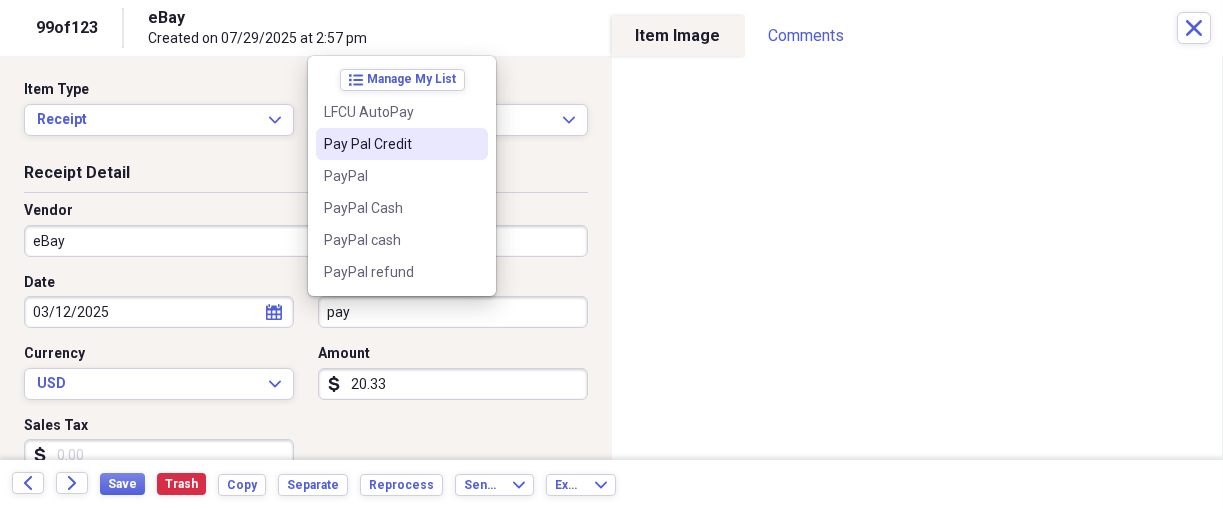 click on "Pay Pal Credit" at bounding box center [390, 144] 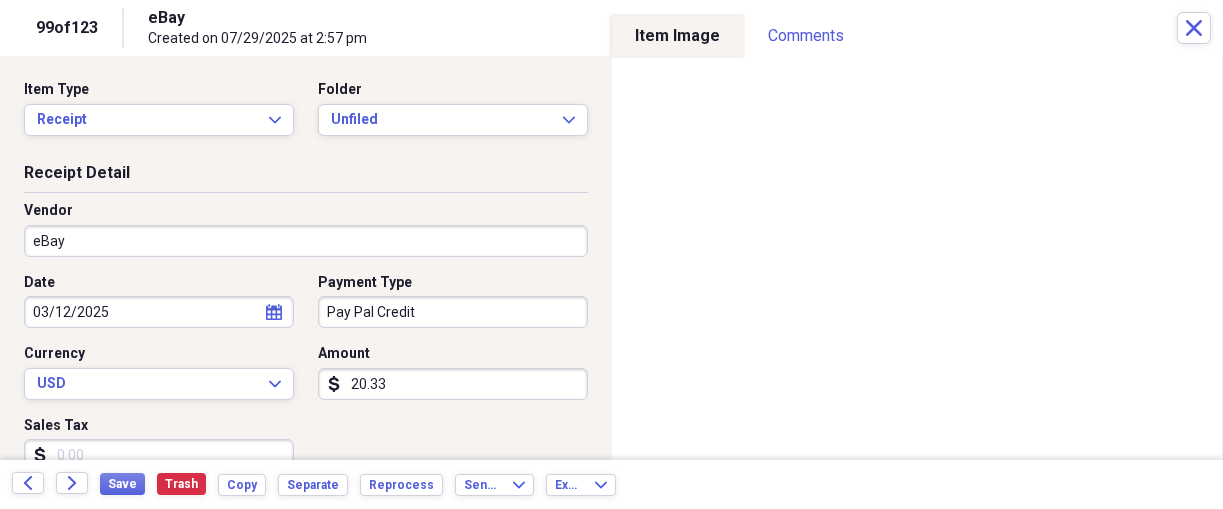 scroll, scrollTop: 41, scrollLeft: 0, axis: vertical 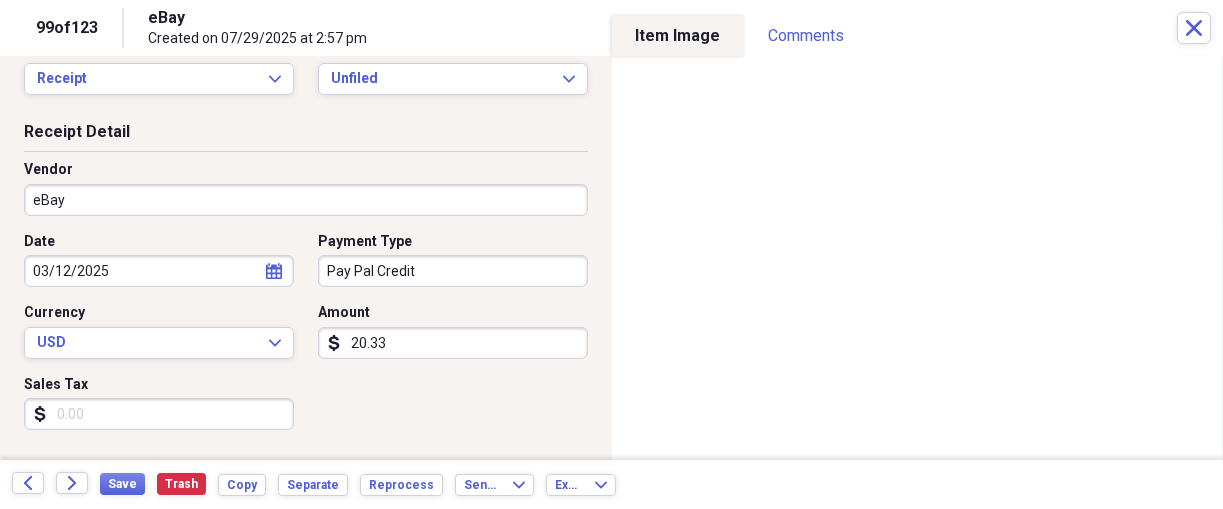 click on "Sales Tax" at bounding box center (159, 414) 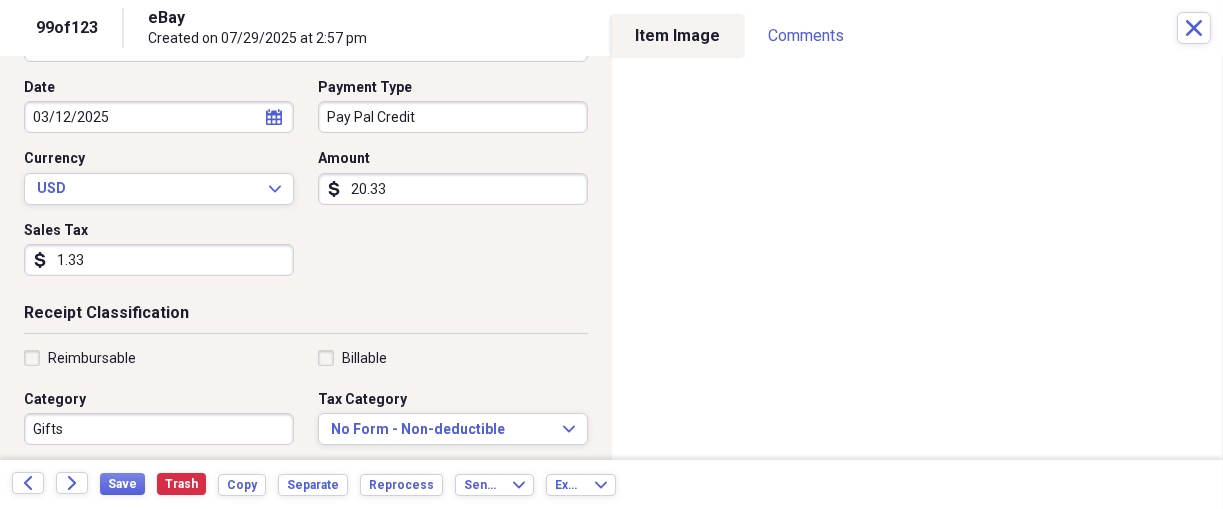 scroll, scrollTop: 208, scrollLeft: 0, axis: vertical 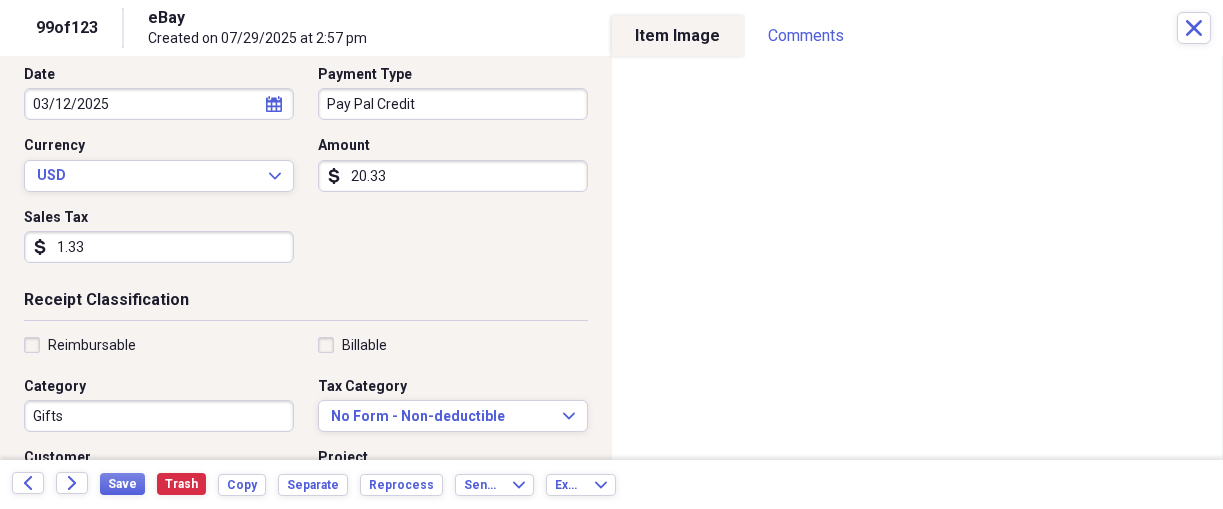 click on "Reimbursable" at bounding box center [92, 345] 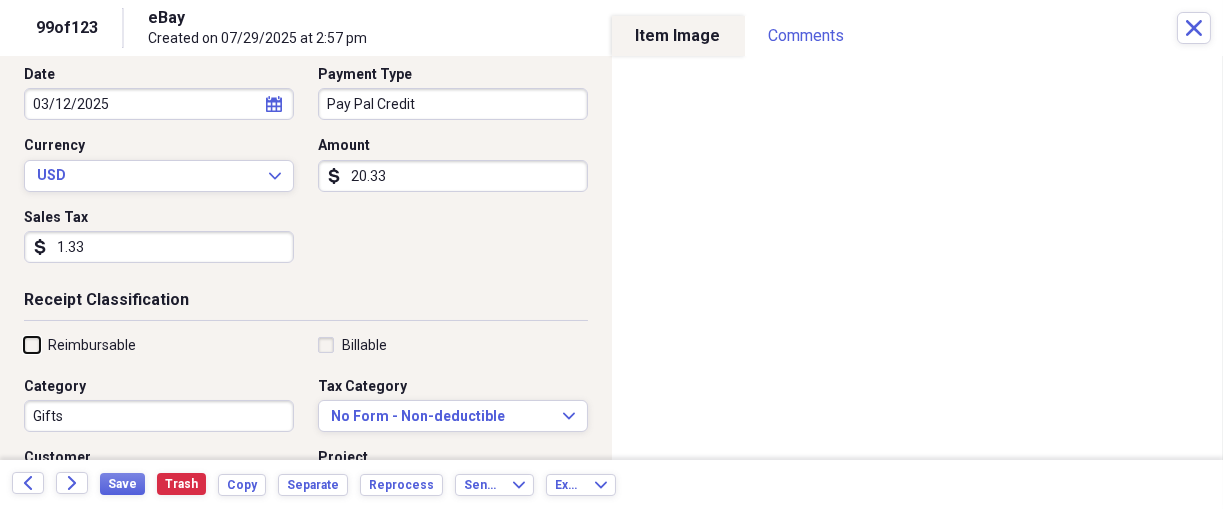 click on "Reimbursable" at bounding box center [24, 344] 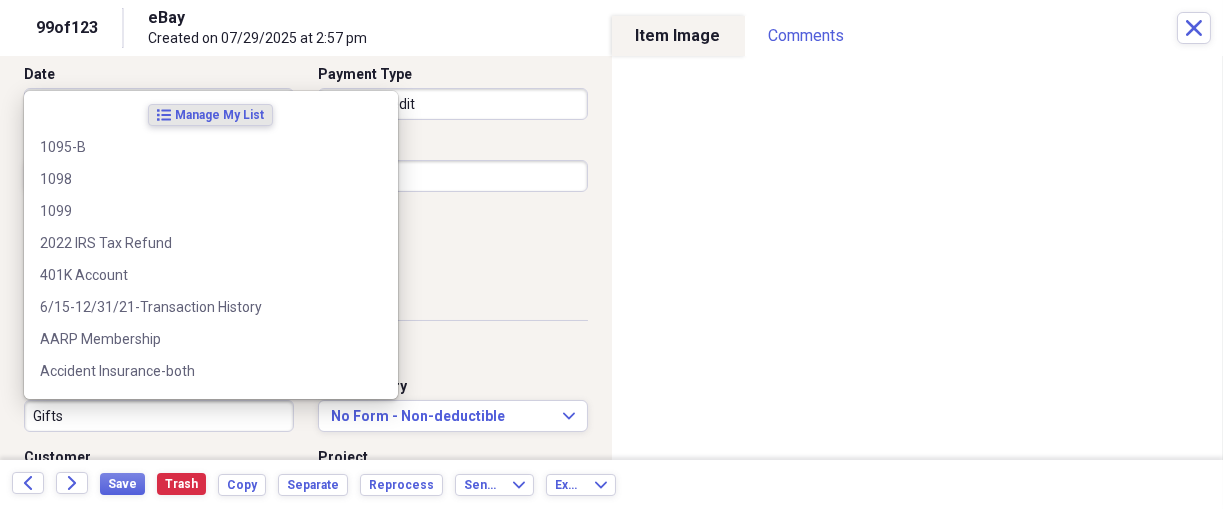 click on "Gifts" at bounding box center (159, 416) 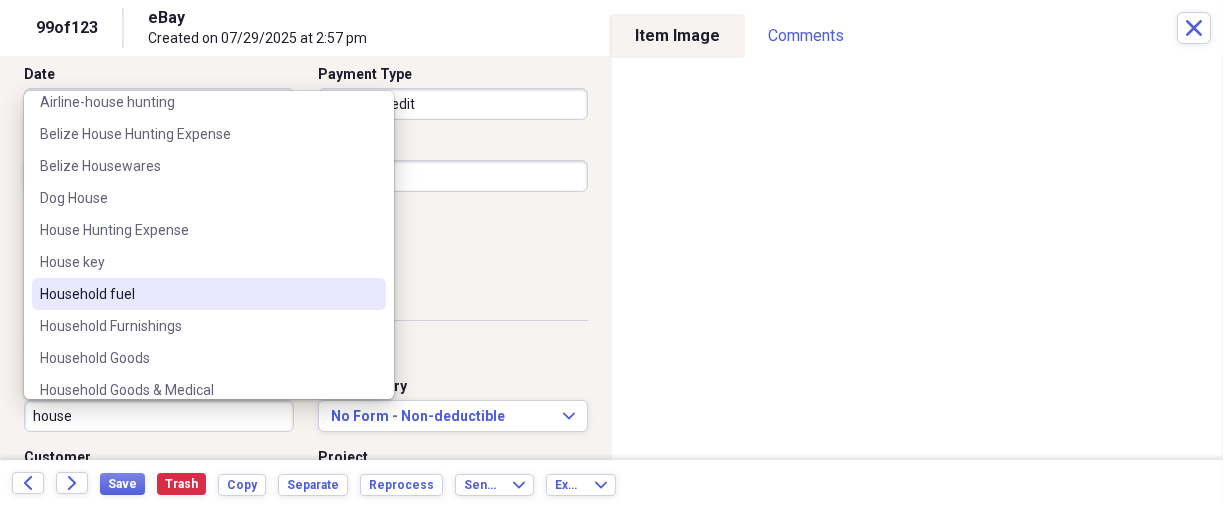 scroll, scrollTop: 125, scrollLeft: 0, axis: vertical 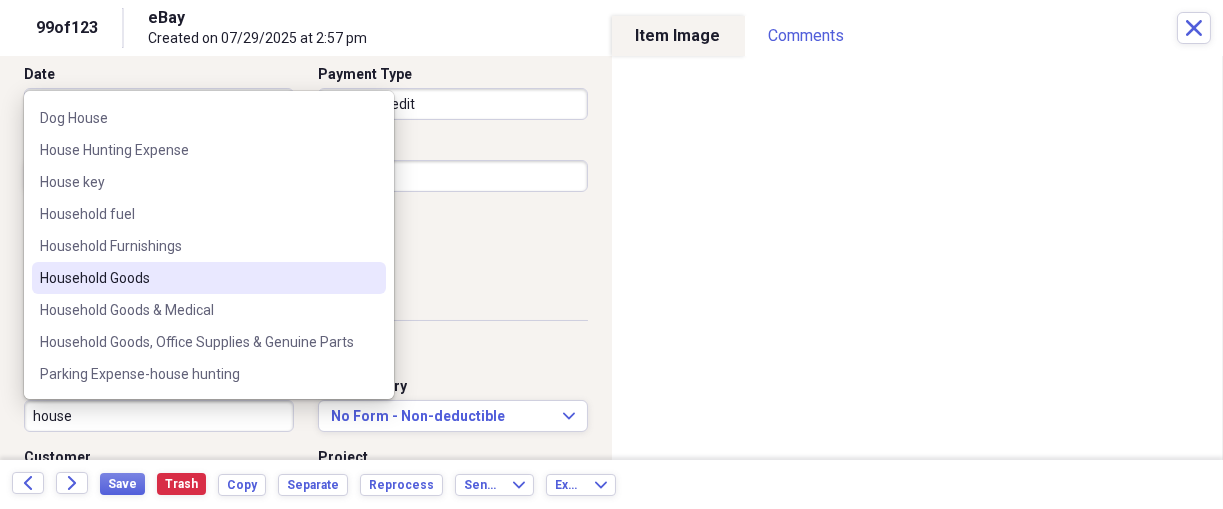 click on "Household Goods" at bounding box center [197, 278] 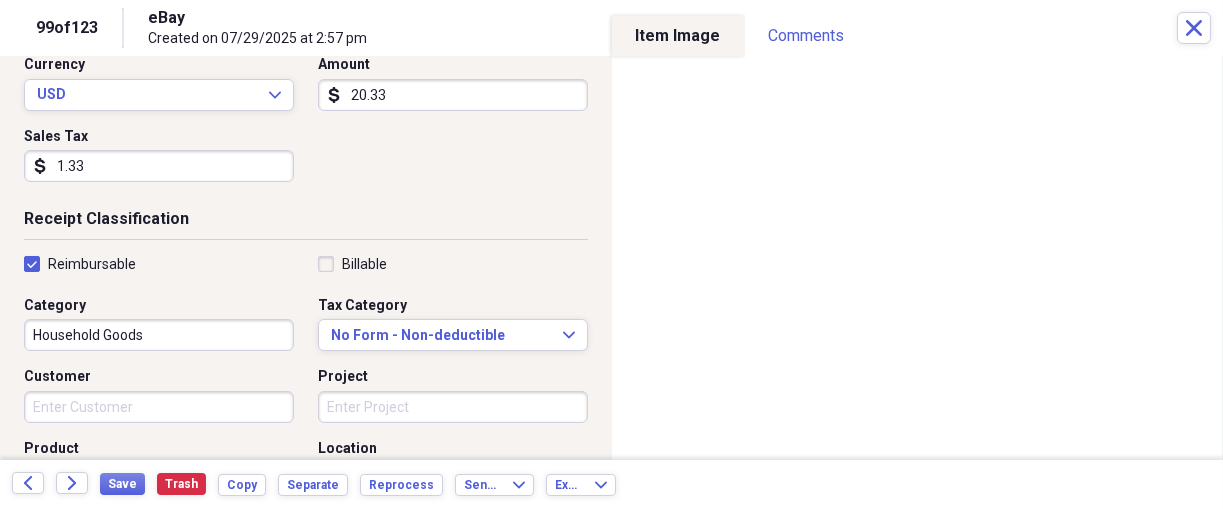 scroll, scrollTop: 291, scrollLeft: 0, axis: vertical 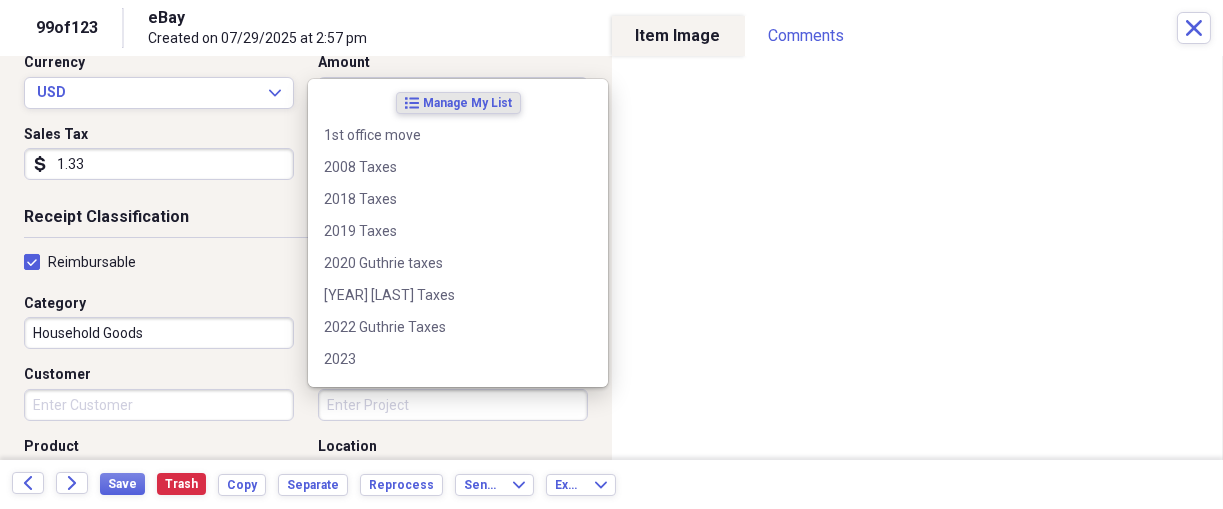 click on "Project" at bounding box center (453, 405) 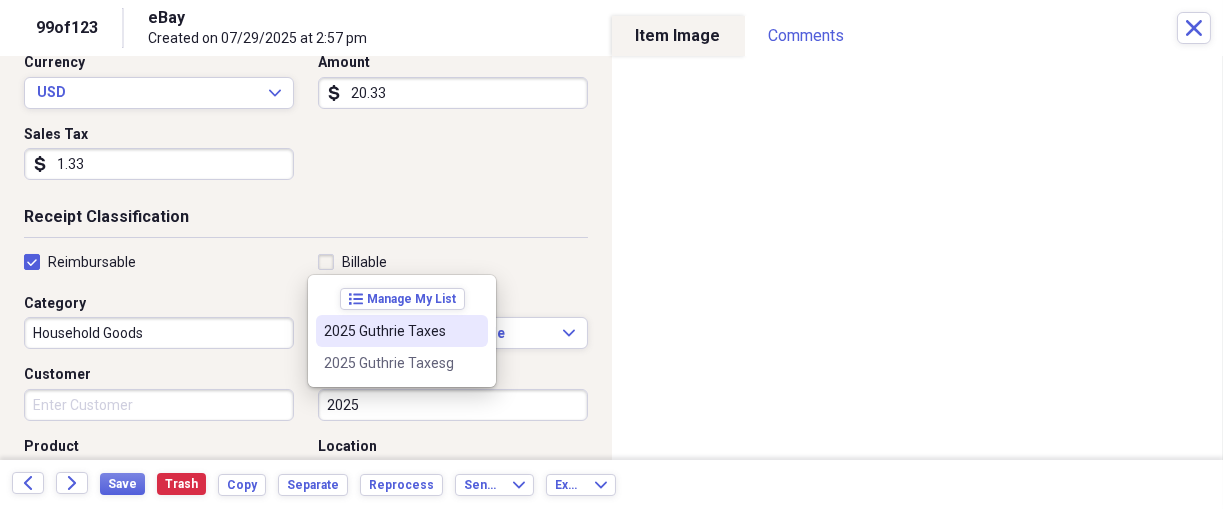 click on "2025 Guthrie Taxes" at bounding box center [390, 331] 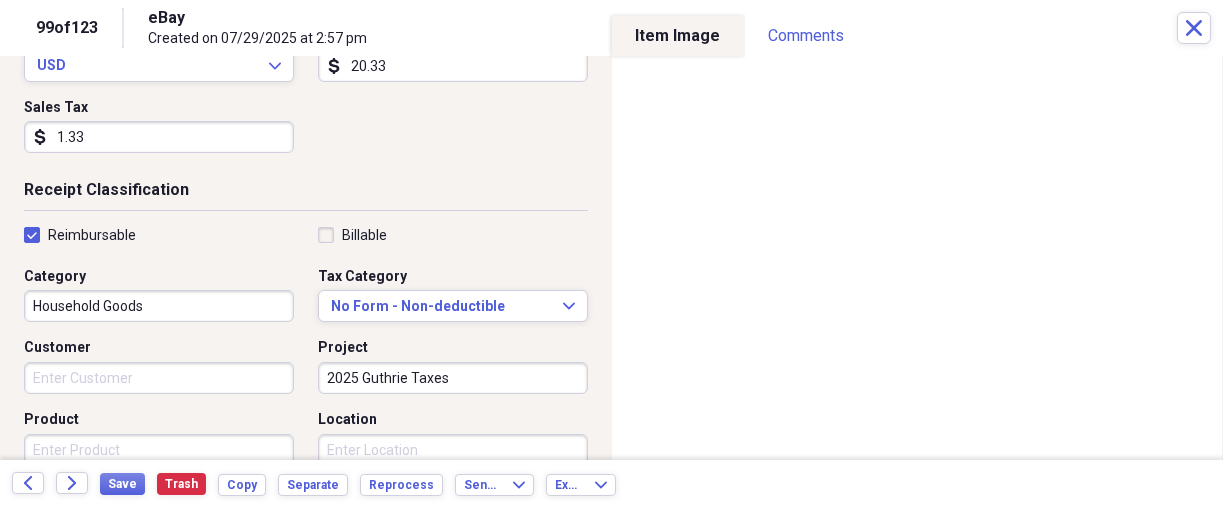 scroll, scrollTop: 333, scrollLeft: 0, axis: vertical 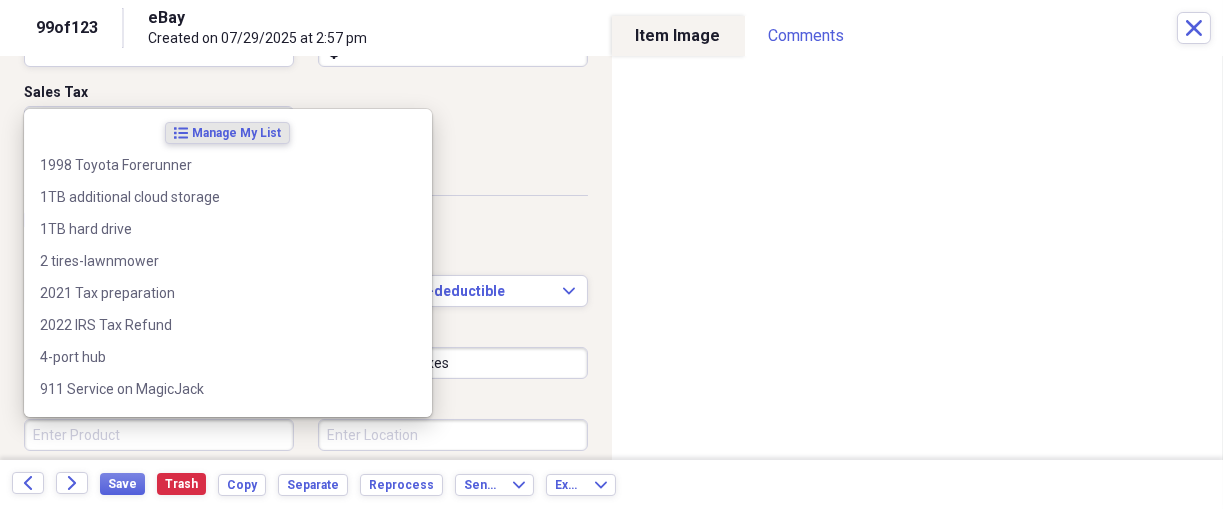 click on "Product" at bounding box center [159, 435] 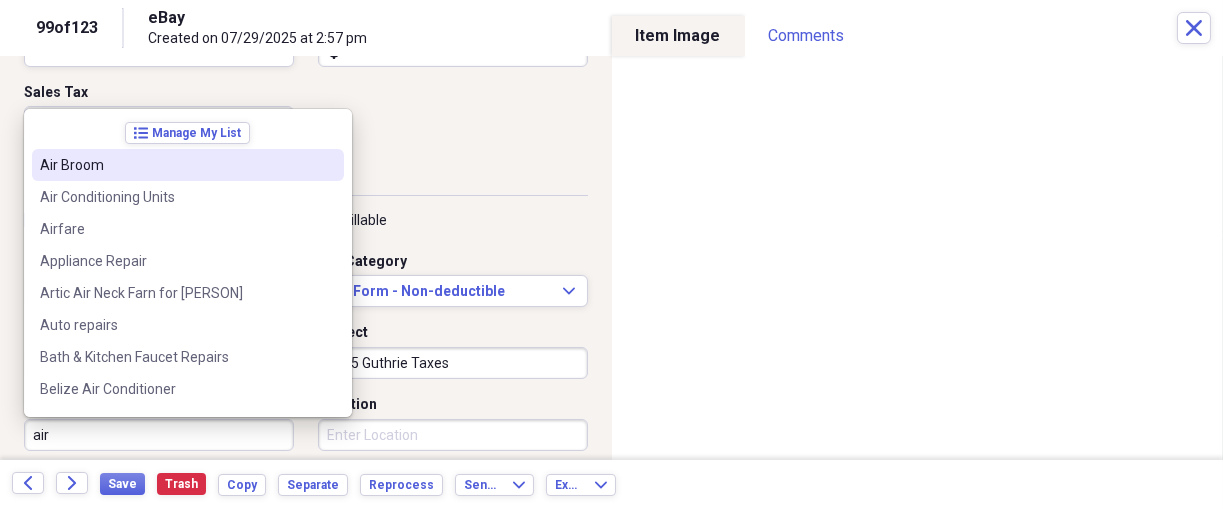 click on "Air Broom" at bounding box center [176, 165] 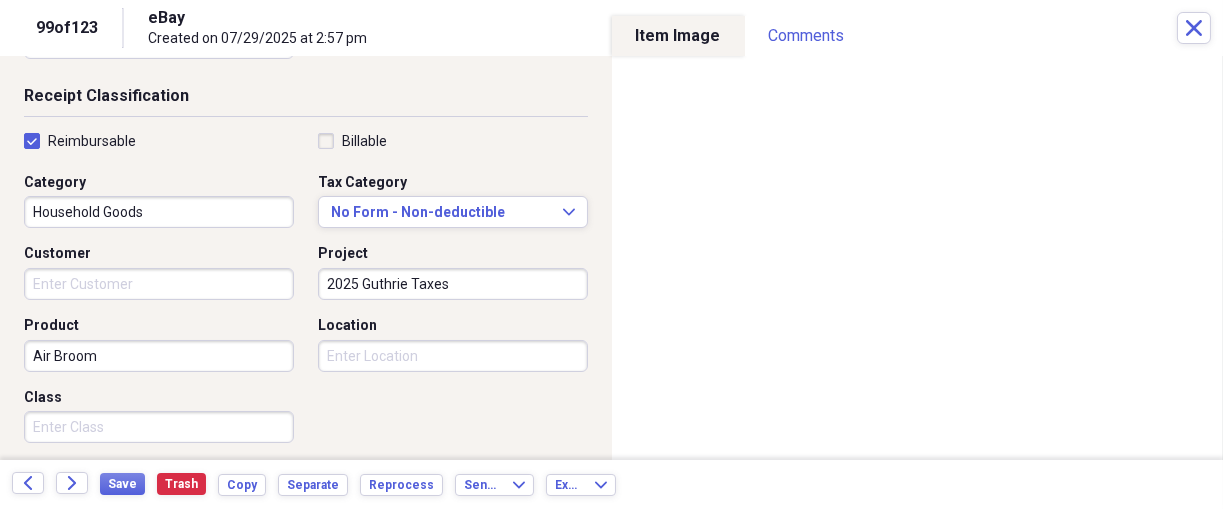 scroll, scrollTop: 416, scrollLeft: 0, axis: vertical 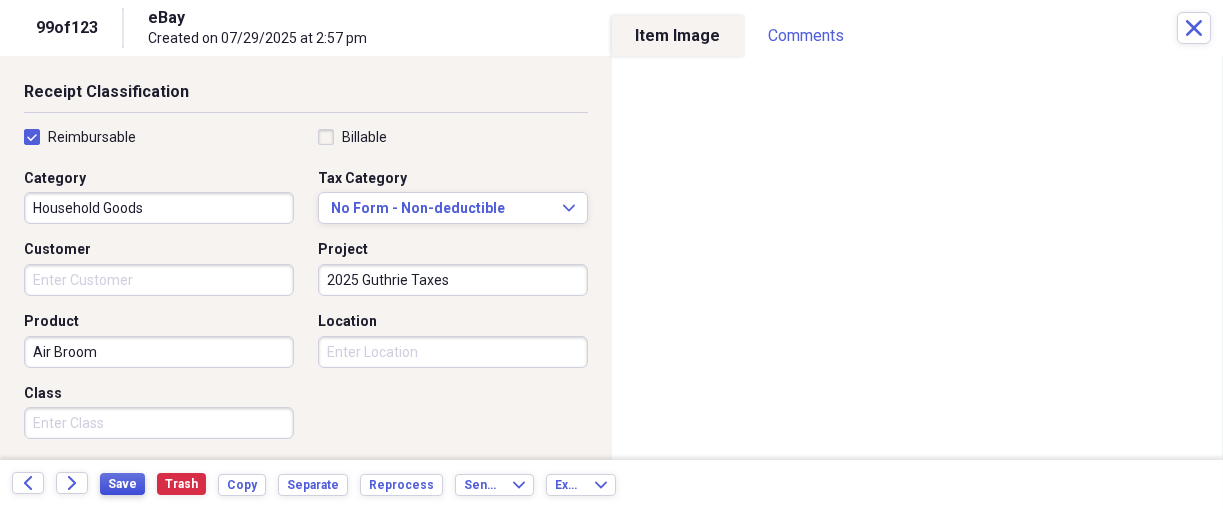 click on "Save" at bounding box center [122, 484] 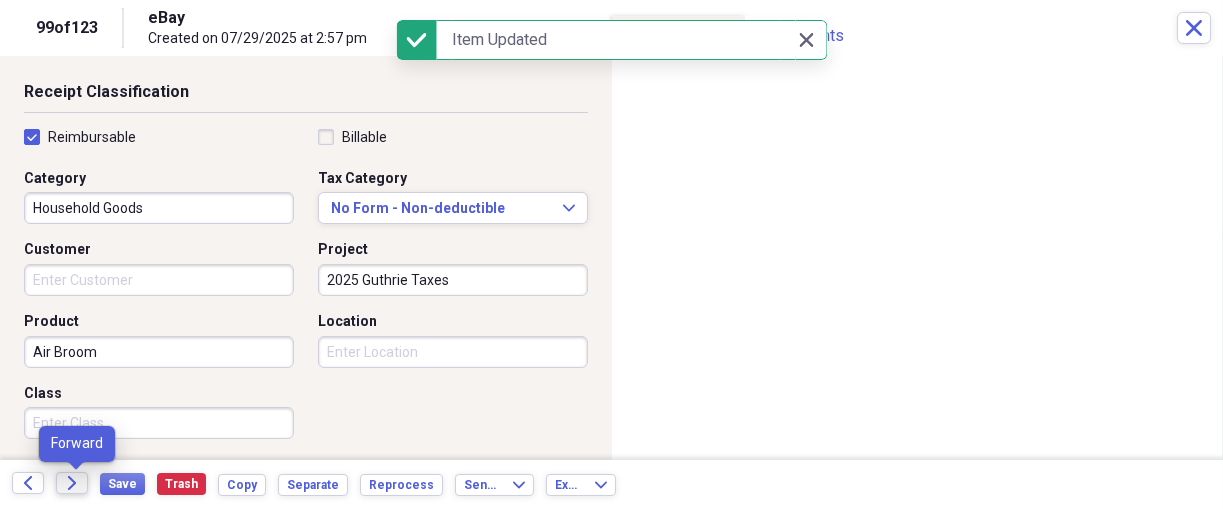 click on "Forward" 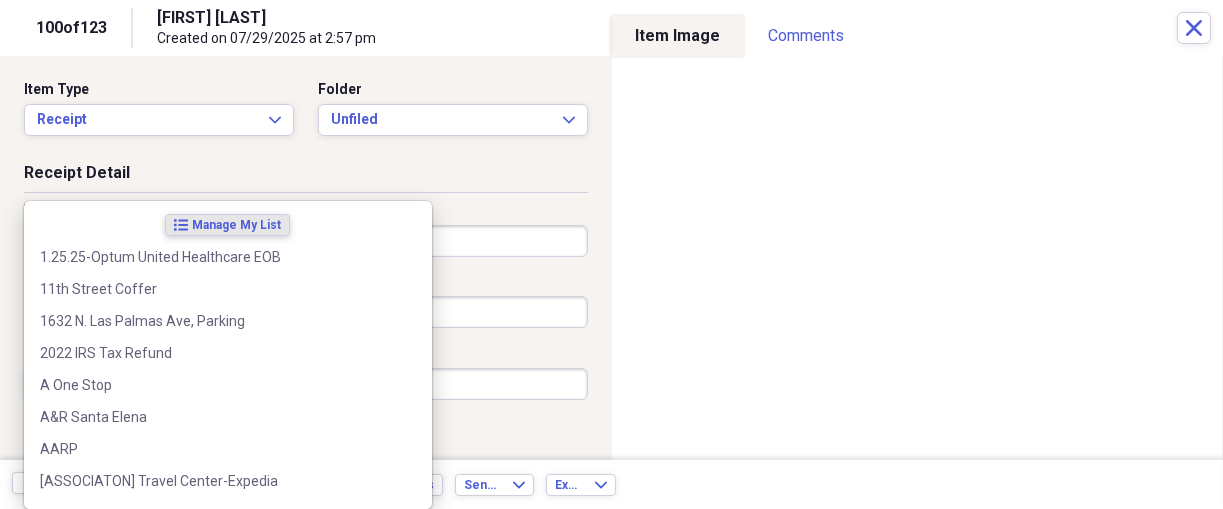 click on "[FIRST] [LAST]" at bounding box center (306, 241) 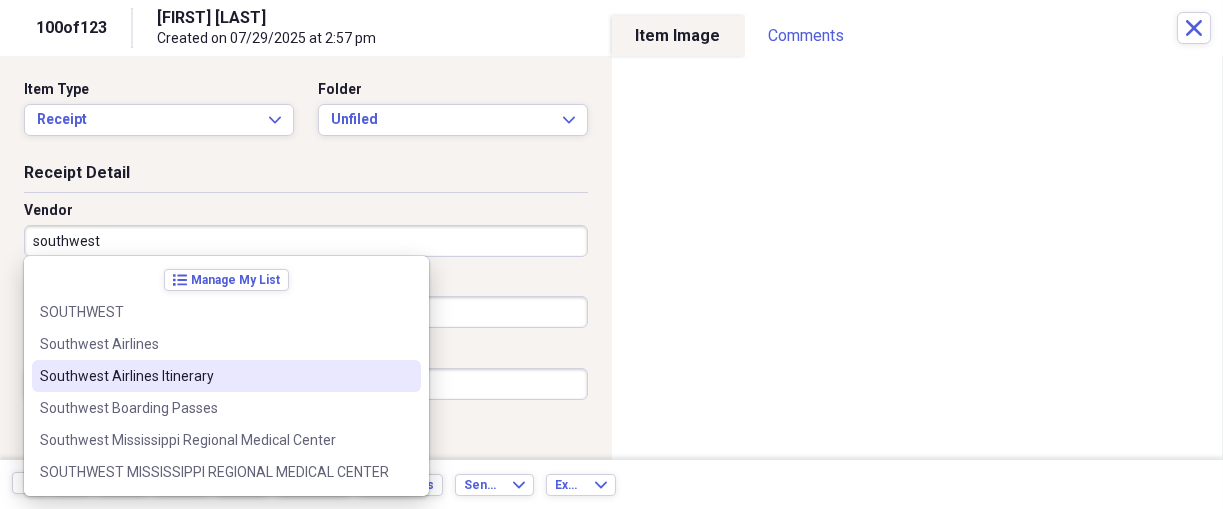 click on "Southwest Airlines Itinerary" at bounding box center (214, 376) 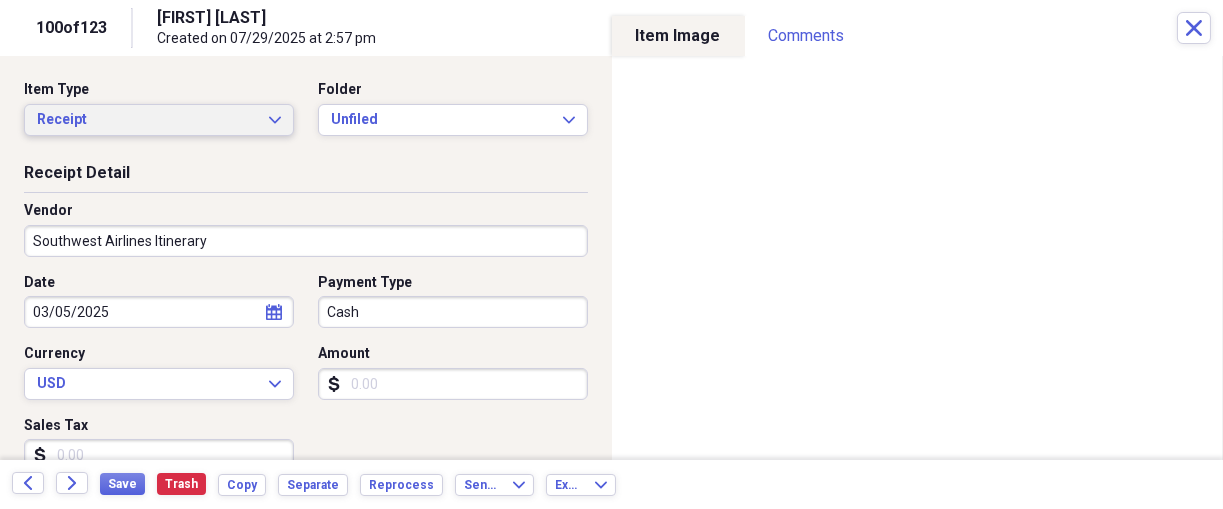 click 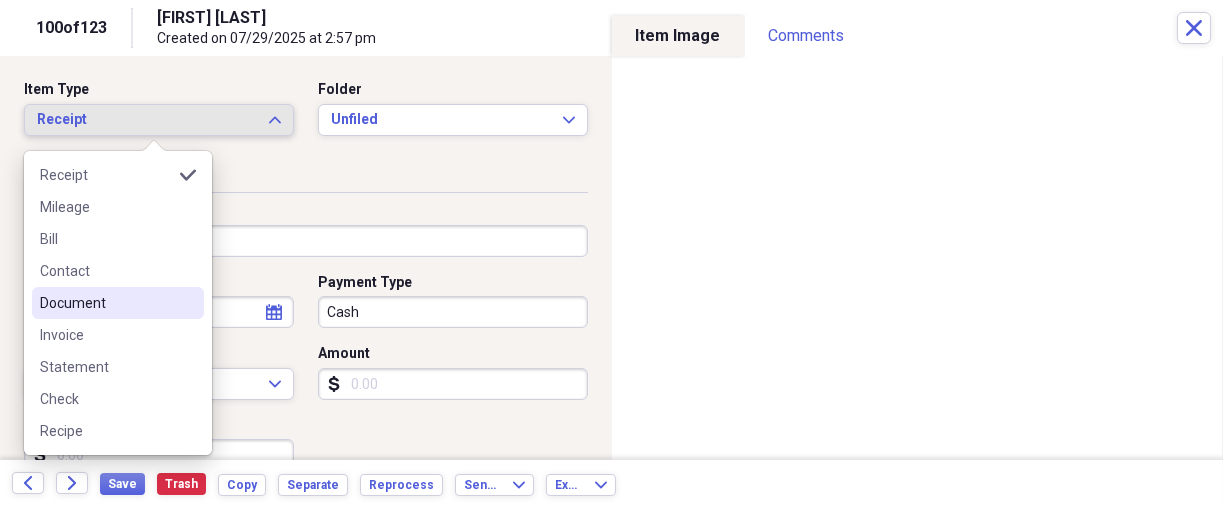 click on "Document" at bounding box center [106, 303] 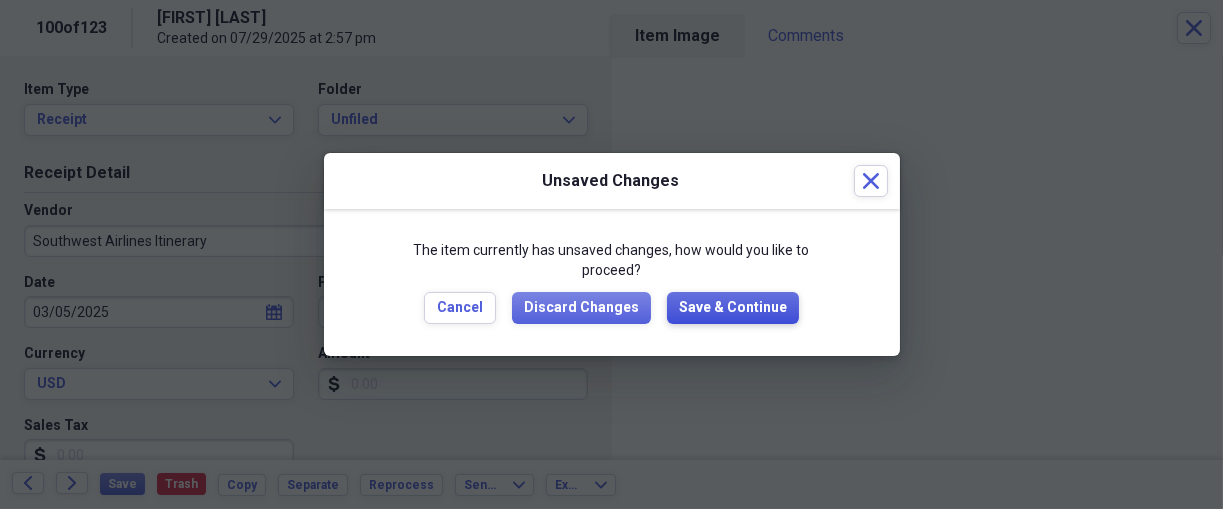 click on "Save & Continue" at bounding box center [733, 308] 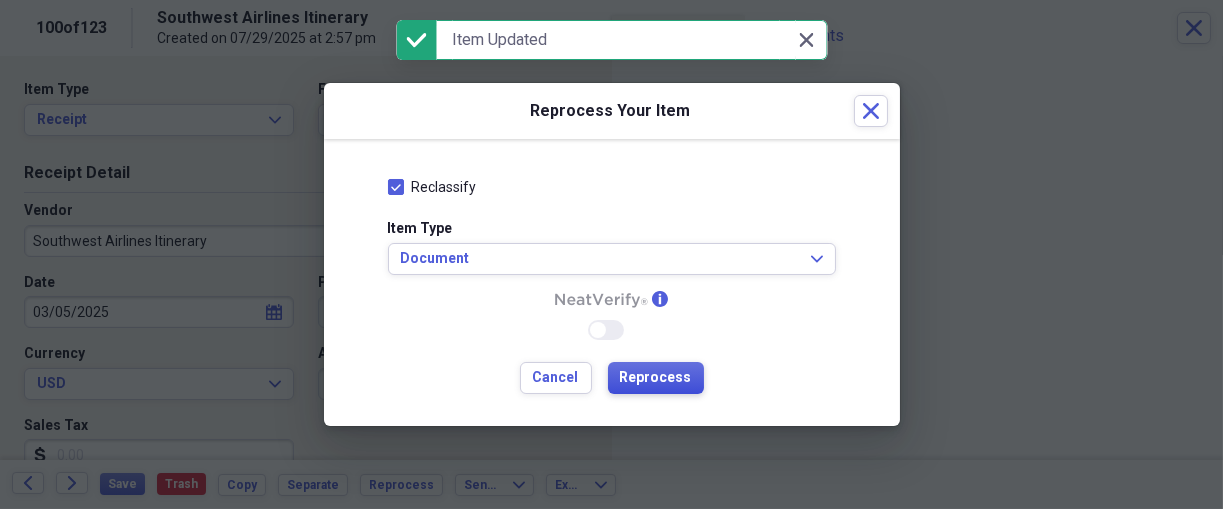 click on "Reprocess" at bounding box center [656, 378] 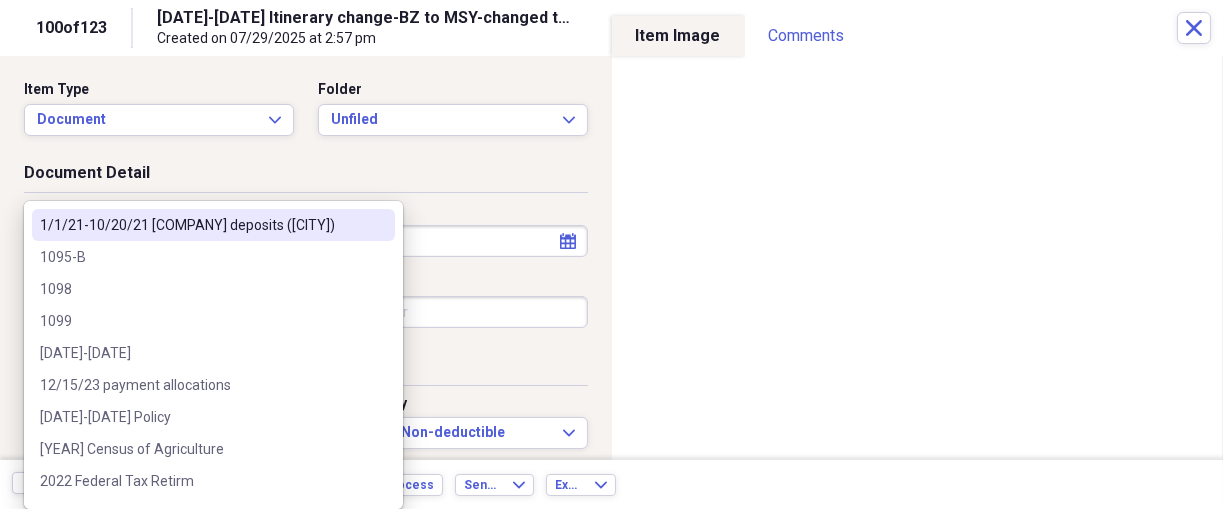 click on "Organize My Files 24 Collapse Unfiled Needs Review 24 Unfiled All Files Unfiled Unfiled Unfiled Saved Reports Collapse My Cabinet [NAME]'s Cabinet Add Folder Expand Folder 2018 Taxes Add Folder Expand Folder 2019 Taxes Add Folder Expand Folder 2020 Taxes Add Folder Expand Folder 2021 Taxes Add Folder Expand Folder 2022 Taxes Add Folder Expand Folder 2023 Taxes Add Folder Expand Folder 2024 Taxes Add Folder Expand Folder 2025 Taxes Add Folder Expand Folder Attorney Case Expenses Add Folder Folder Belize Add Folder Expand Folder Documents Add Folder Expand Folder Files from Cloud Add Folder Folder Insurance Policies Add Folder Folder Sale of LaPlace Property Add Folder Folder [NAME]'s Social Security Information Add Folder Folder [NAME]'s Social Security Information Add Folder Folder unviewed receipts Add Folder Folder Wellcare Prescription Drug Application Add Folder Collapse Trash Trash Folder 11/25/19-12/24/20 Statement Folder 12/17/19-1/16/20 Statement Folder 12/25/19-1/24/20 Statement Folder Folder Folder" at bounding box center (611, 254) 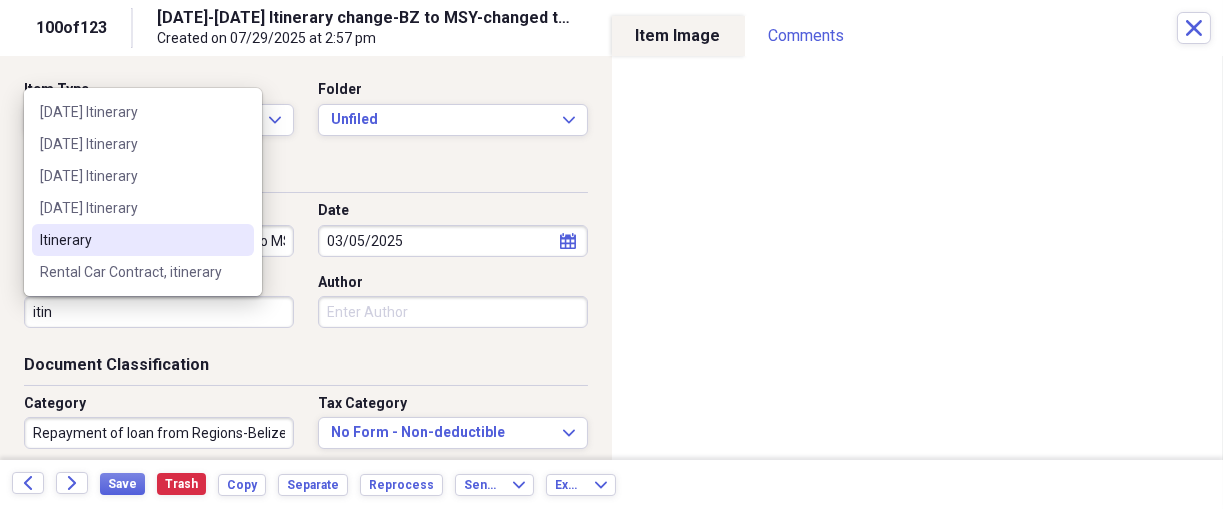 click on "Itinerary" at bounding box center [131, 240] 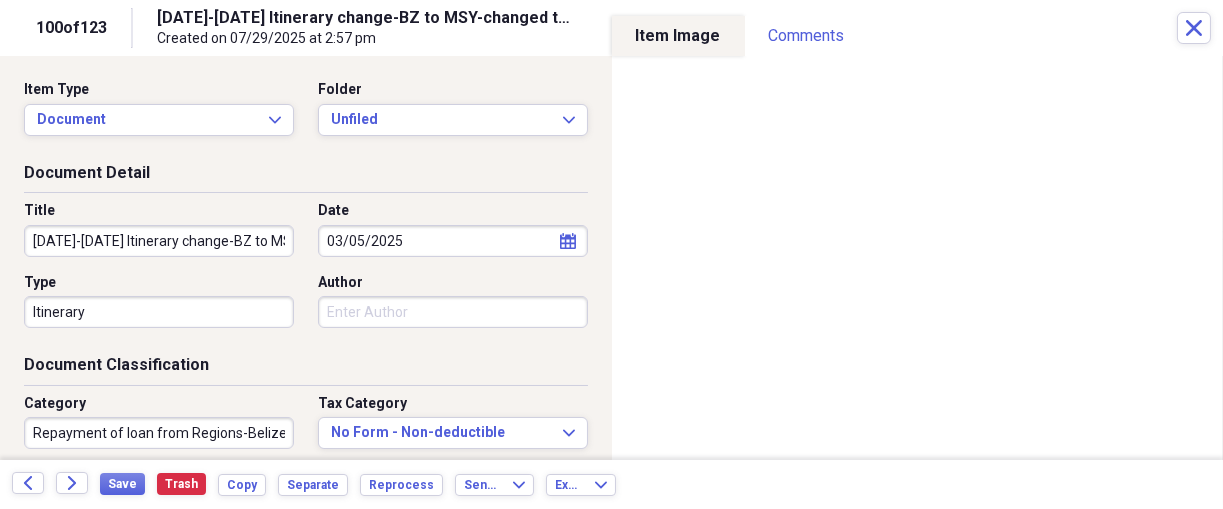 click on "Author" at bounding box center (453, 312) 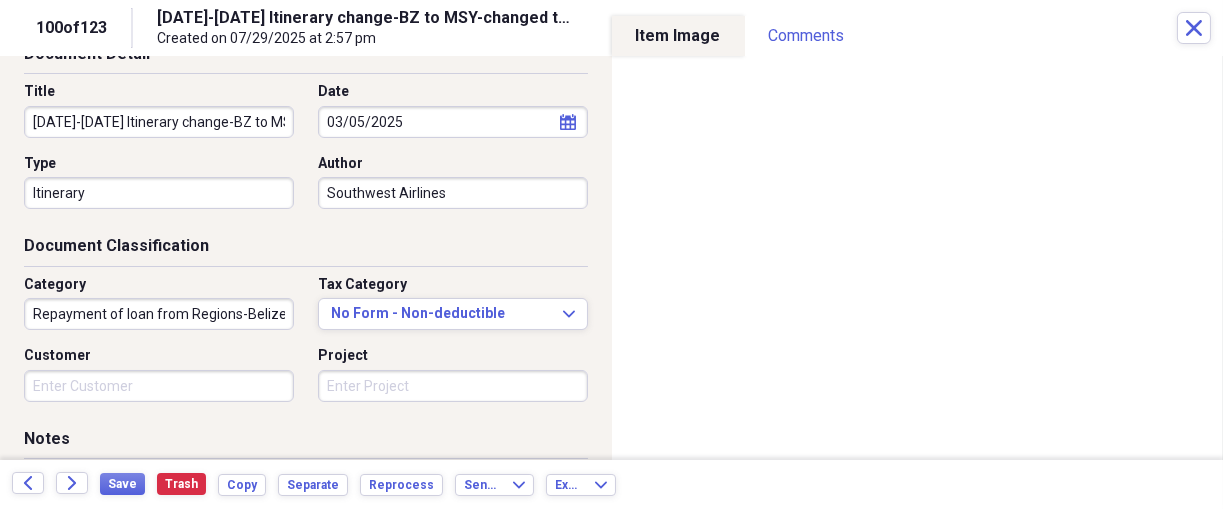 scroll, scrollTop: 125, scrollLeft: 0, axis: vertical 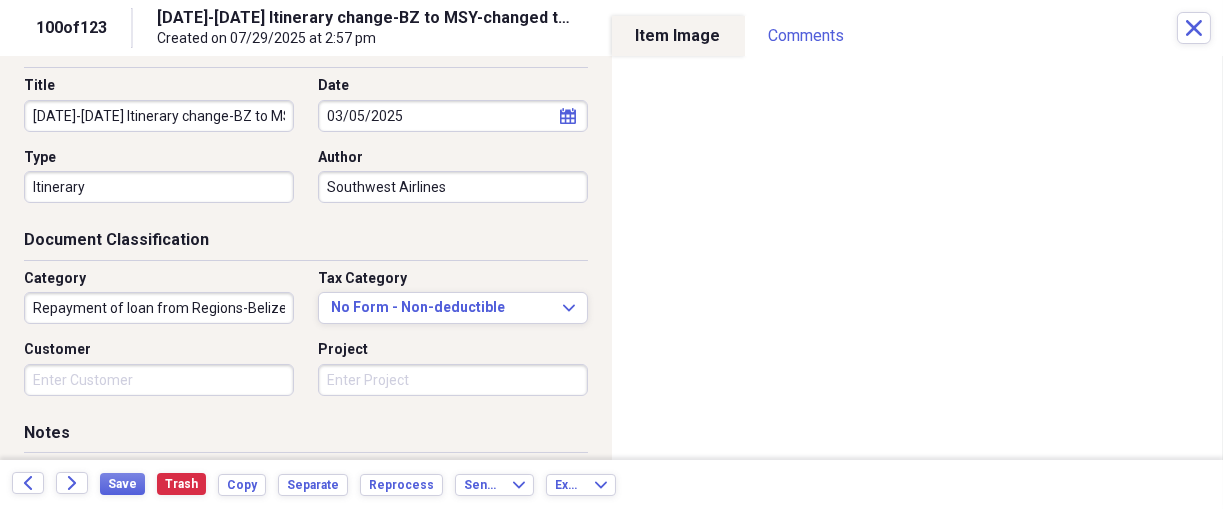 click on "Organize My Files 24 Collapse Unfiled Needs Review 24 Unfiled All Files Unfiled Unfiled Unfiled Saved Reports Collapse My Cabinet [NAME]'s Cabinet Add Folder Expand Folder 2018 Taxes Add Folder Expand Folder 2019 Taxes Add Folder Expand Folder 2020 Taxes Add Folder Expand Folder 2021 Taxes Add Folder Expand Folder 2022 Taxes Add Folder Expand Folder 2023 Taxes Add Folder Expand Folder 2024 Taxes Add Folder Expand Folder 2025 Taxes Add Folder Expand Folder Attorney Case Expenses Add Folder Folder Belize Add Folder Expand Folder Documents Add Folder Expand Folder Files from Cloud Add Folder Folder Insurance Policies Add Folder Folder Sale of LaPlace Property Add Folder Folder [NAME]'s Social Security Information Add Folder Folder [NAME]'s Social Security Information Add Folder Folder unviewed receipts Add Folder Folder Wellcare Prescription Drug Application Add Folder Collapse Trash Trash Folder 11/25/19-12/24/20 Statement Folder 12/17/19-1/16/20 Statement Folder 12/25/19-1/24/20 Statement Folder Folder Folder" at bounding box center [611, 254] 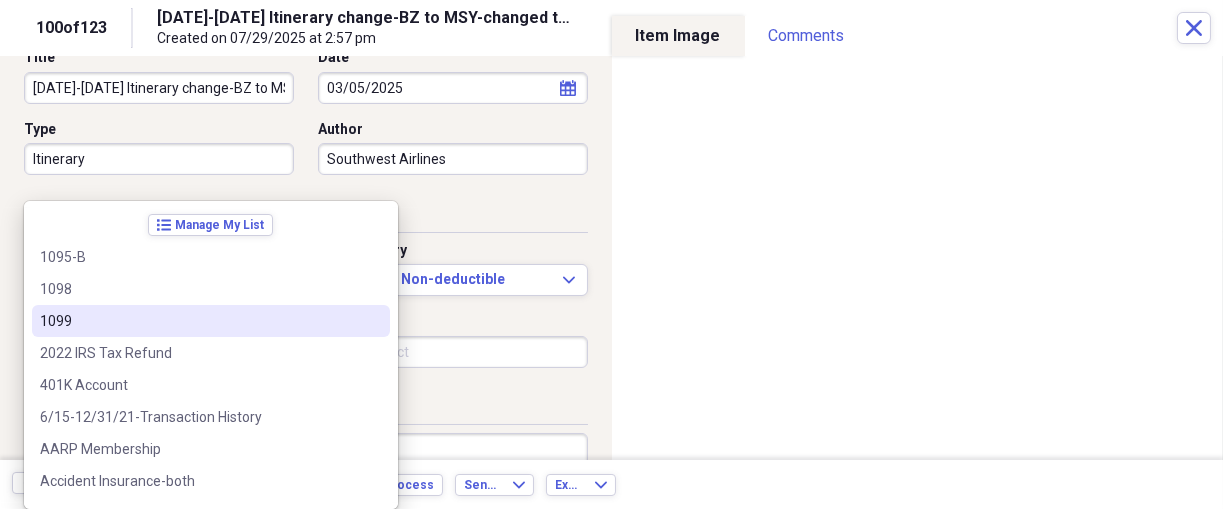scroll, scrollTop: 166, scrollLeft: 0, axis: vertical 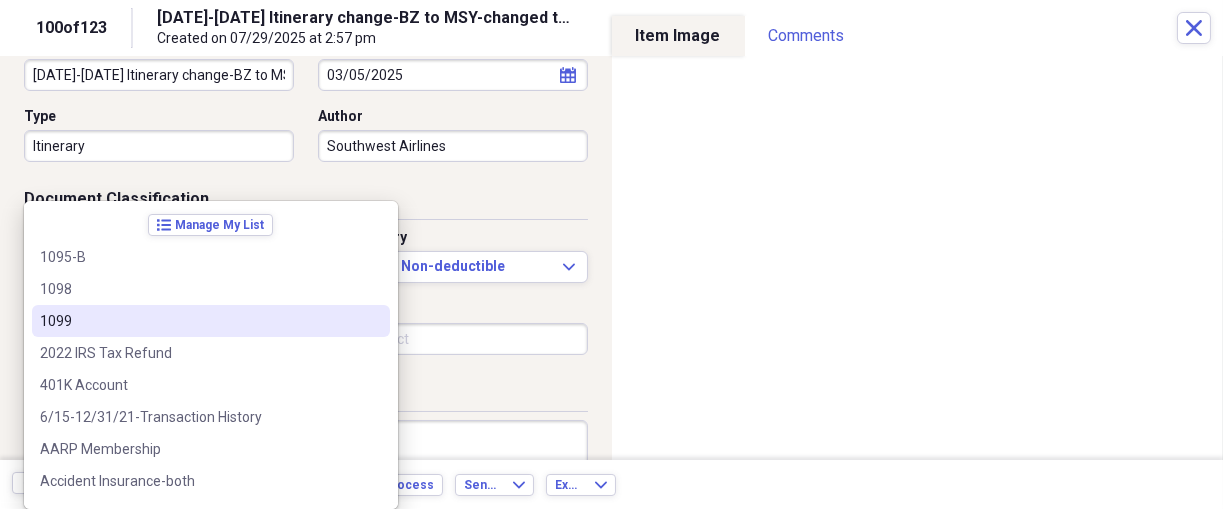 click on "Tax Category" at bounding box center (453, 238) 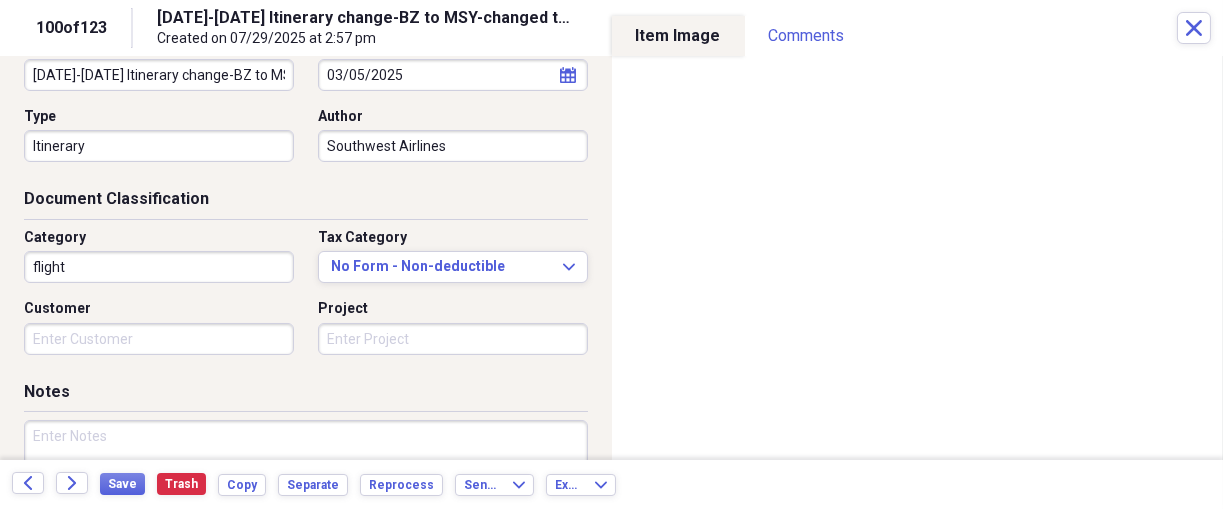 click on "flight" at bounding box center (159, 267) 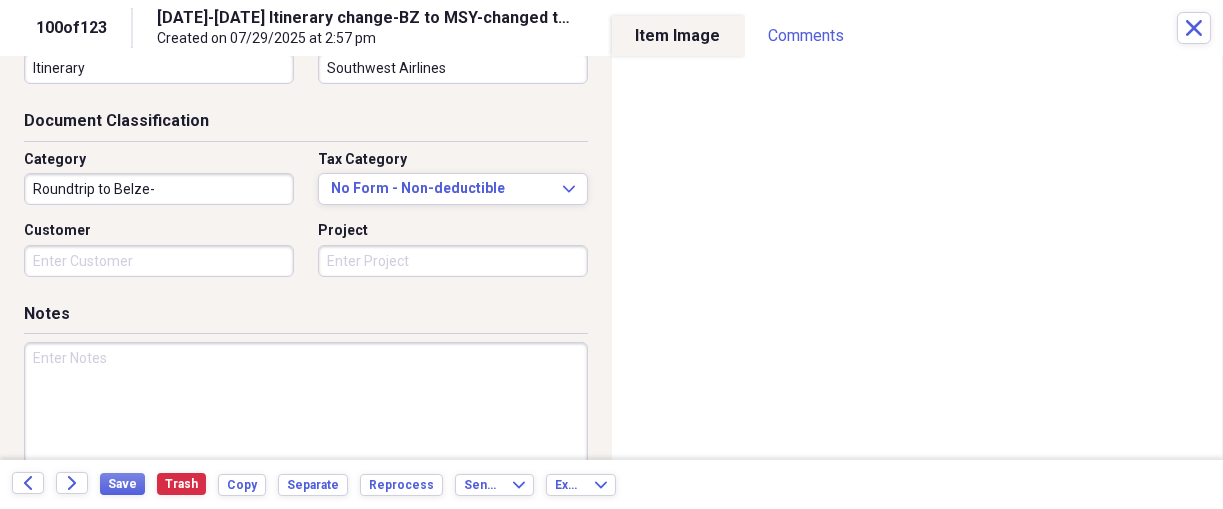 scroll, scrollTop: 250, scrollLeft: 0, axis: vertical 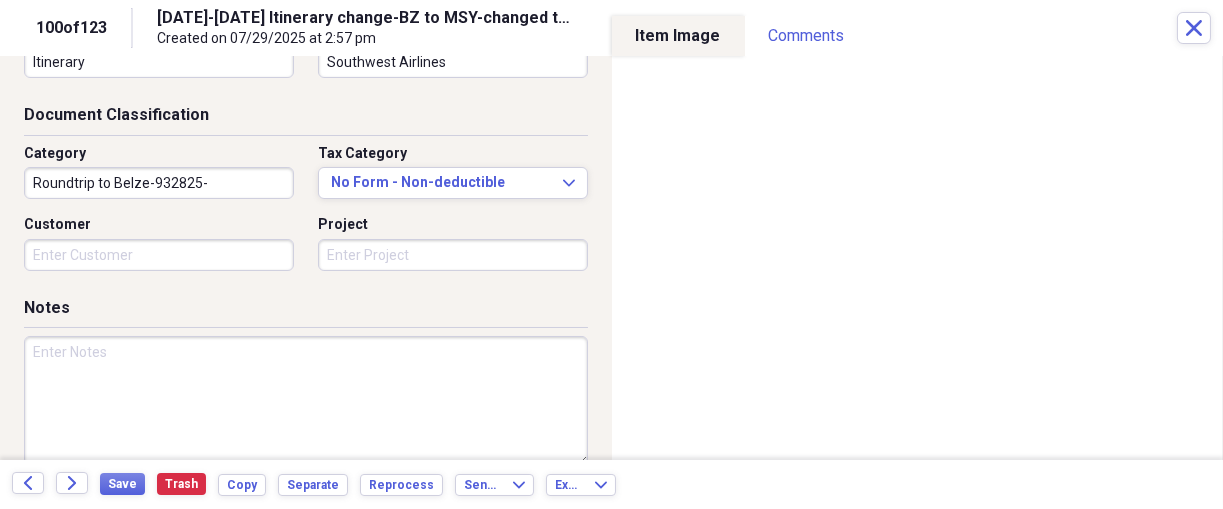 click on "Roundtrip to Belze-932825-" at bounding box center [159, 183] 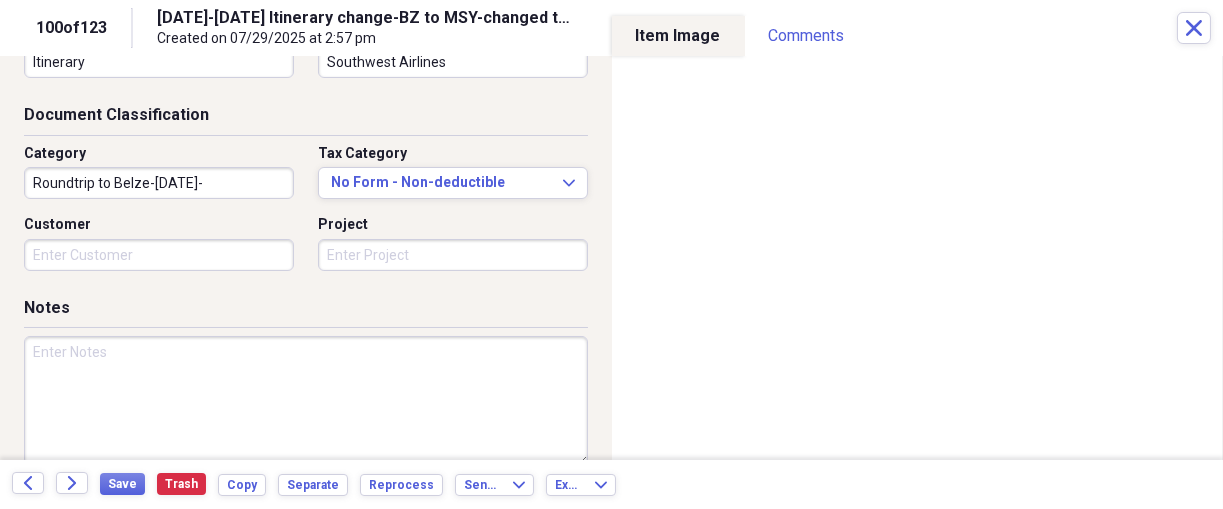 click on "Roundtrip to Belze-[DATE]-" at bounding box center [159, 183] 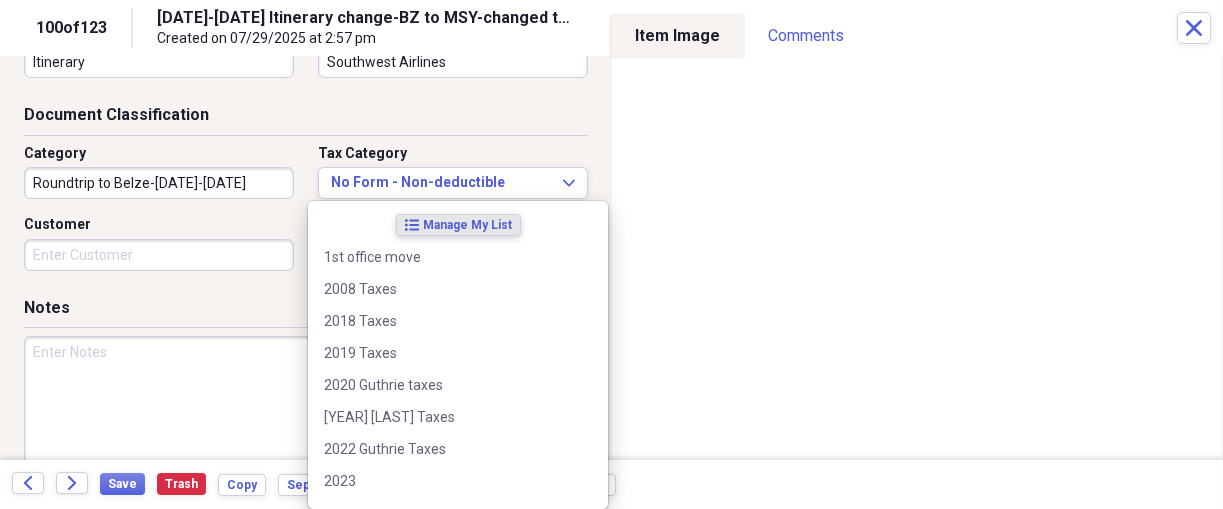 click on "Organize My Files 24 Collapse Unfiled Needs Review 24 Unfiled All Files Unfiled Unfiled Unfiled Saved Reports Collapse My Cabinet [NAME]'s Cabinet Add Folder Expand Folder 2018 Taxes Add Folder Expand Folder 2019 Taxes Add Folder Expand Folder 2020 Taxes Add Folder Expand Folder 2021 Taxes Add Folder Expand Folder 2022 Taxes Add Folder Expand Folder 2023 Taxes Add Folder Expand Folder 2024 Taxes Add Folder Expand Folder 2025 Taxes Add Folder Expand Folder Attorney Case Expenses Add Folder Folder Belize Add Folder Expand Folder Documents Add Folder Expand Folder Files from Cloud Add Folder Folder Insurance Policies Add Folder Folder Sale of LaPlace Property Add Folder Folder [NAME]'s Social Security Information Add Folder Folder [NAME]'s Social Security Information Add Folder Folder unviewed receipts Add Folder Folder Wellcare Prescription Drug Application Add Folder Collapse Trash Trash Folder 11/25/19-12/24/20 Statement Folder 12/17/19-1/16/20 Statement Folder 12/25/19-1/24/20 Statement Folder Folder Folder" at bounding box center (611, 254) 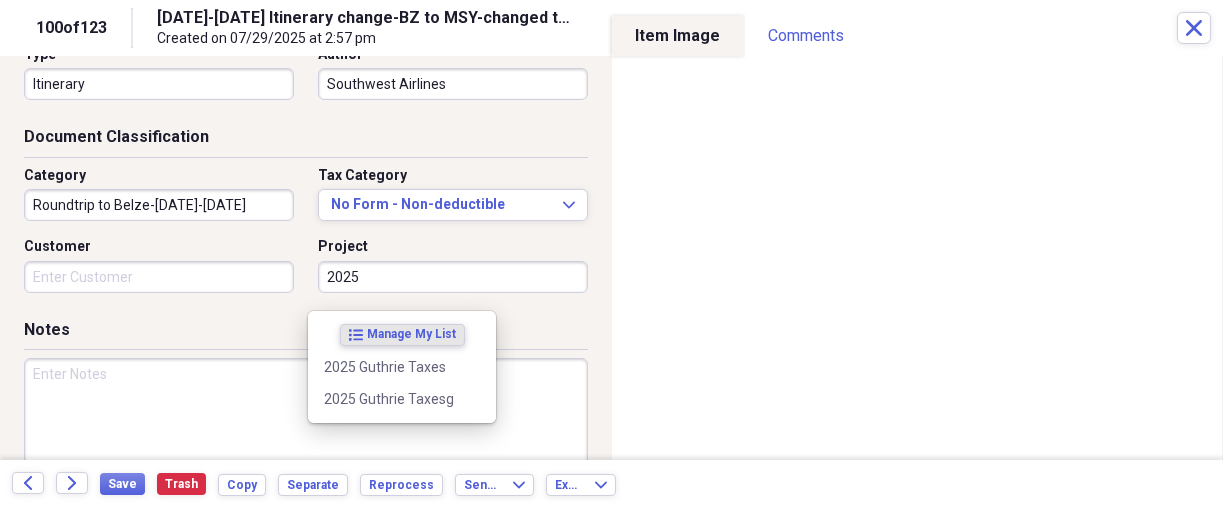 scroll, scrollTop: 208, scrollLeft: 0, axis: vertical 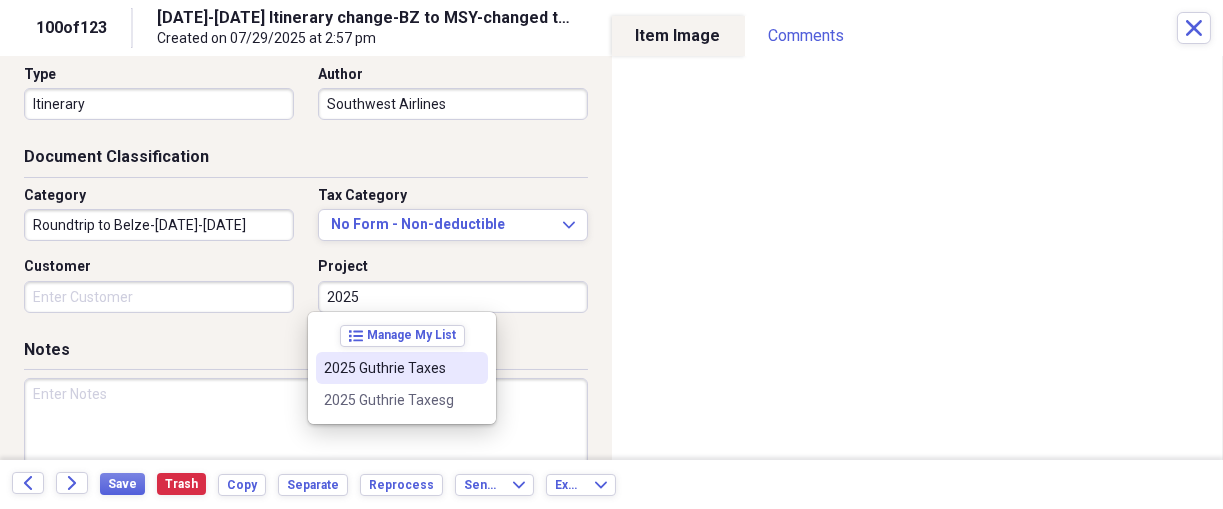 click on "2025 Guthrie Taxes" at bounding box center (390, 368) 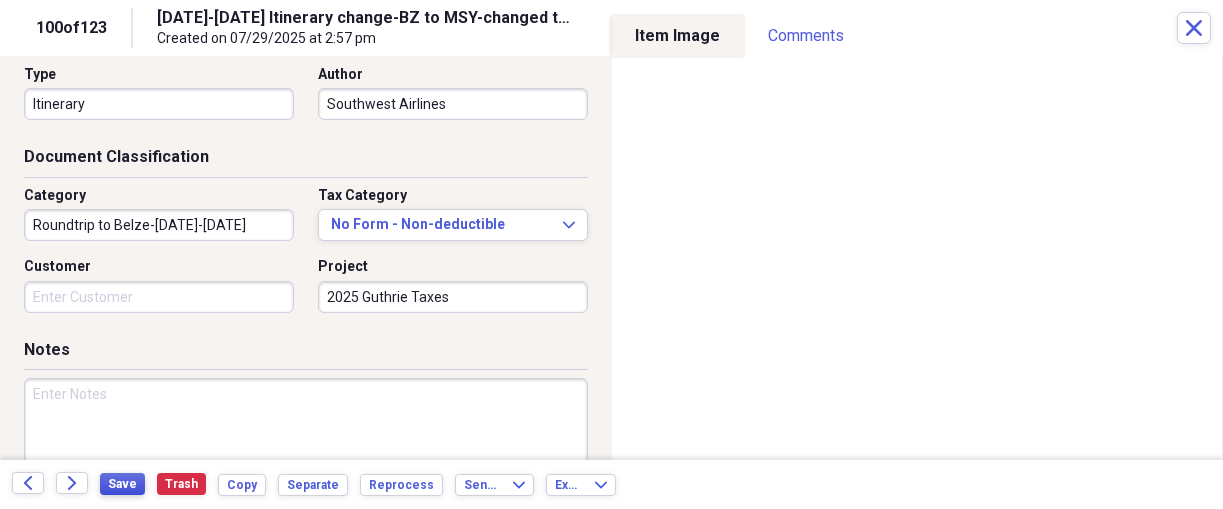 click on "Save" at bounding box center [122, 484] 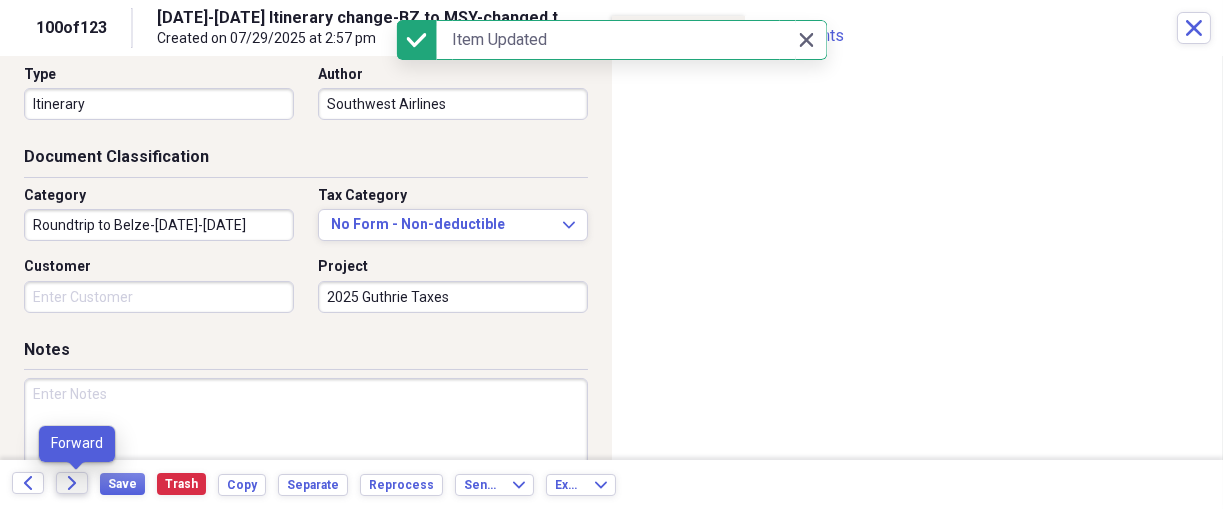 click on "Forward" at bounding box center [72, 483] 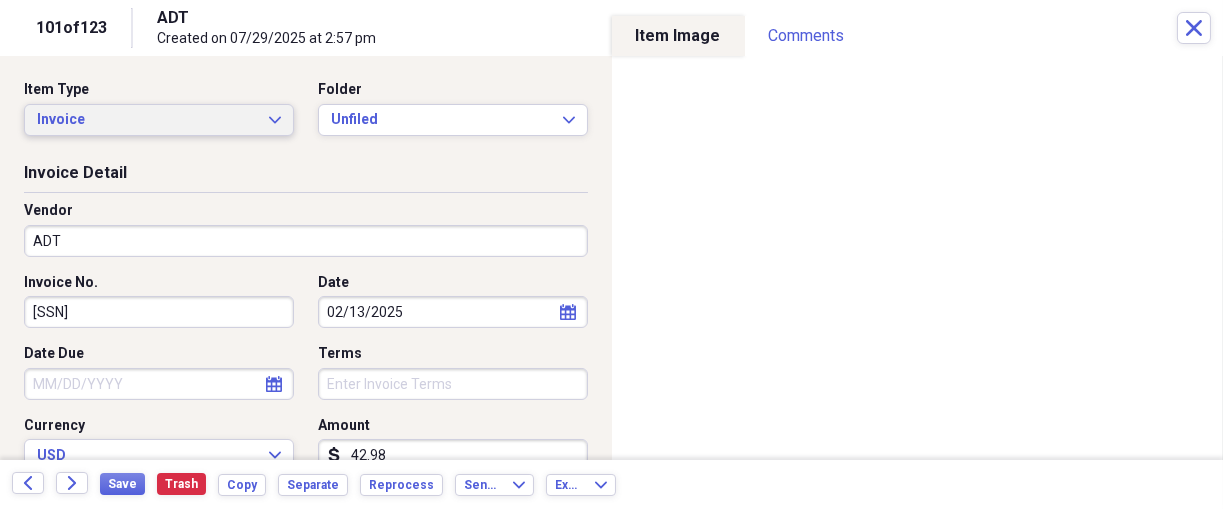click on "Expand" 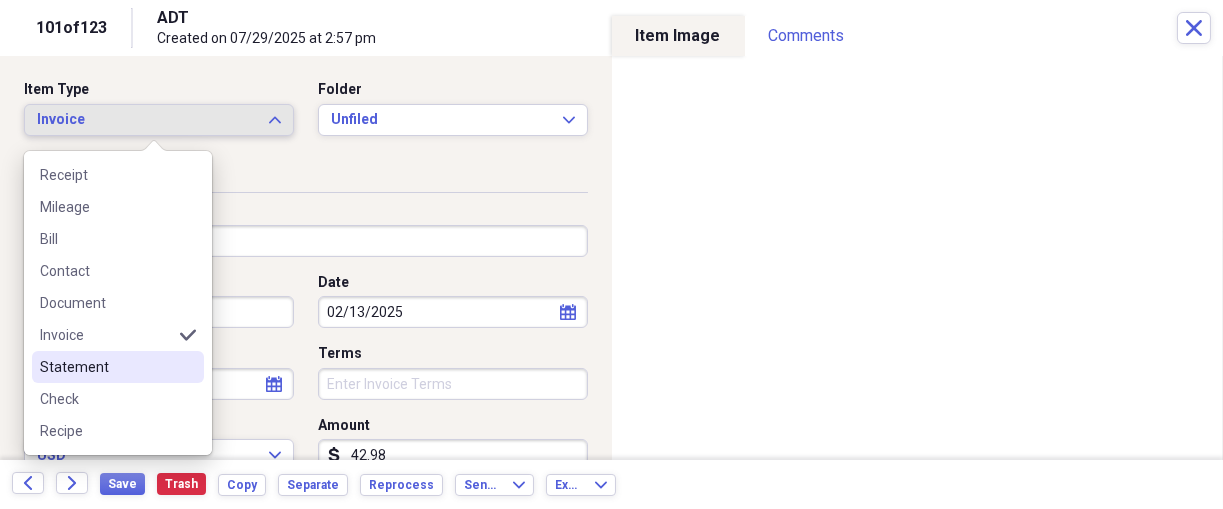 click on "Statement" at bounding box center [106, 367] 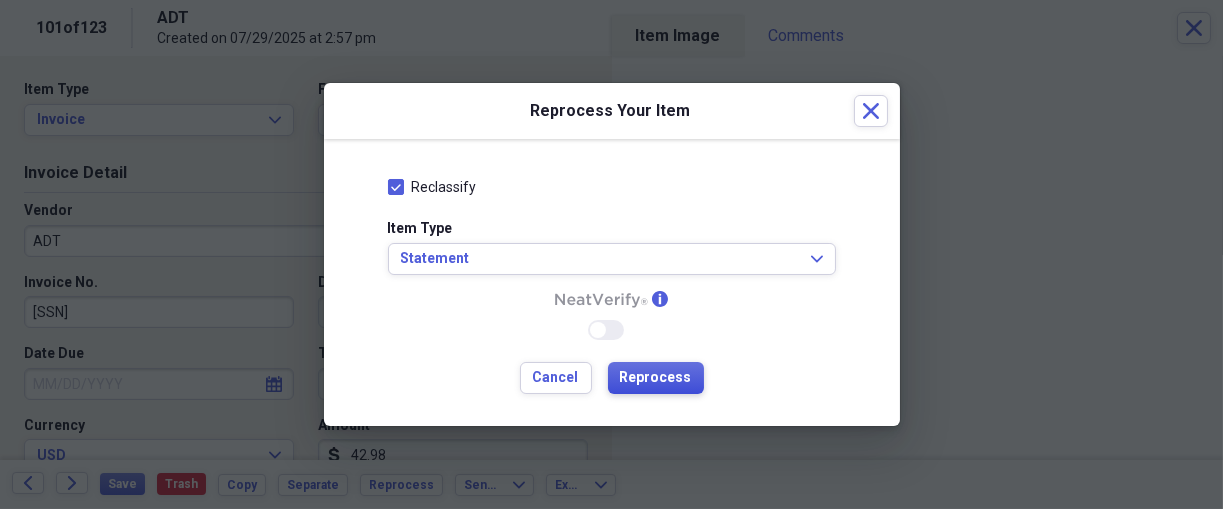 click on "Reprocess" at bounding box center [656, 378] 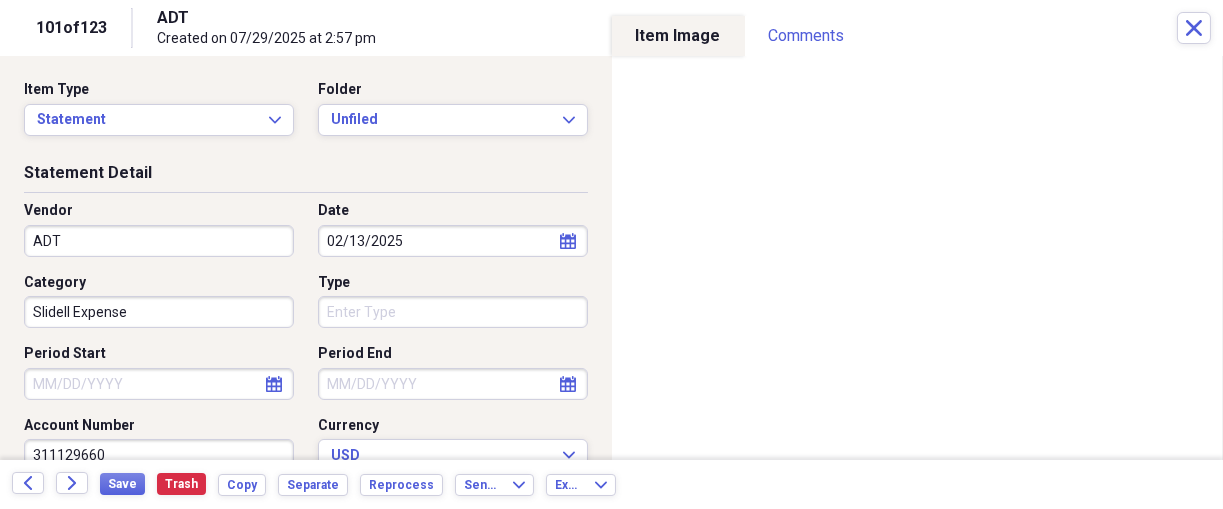 click 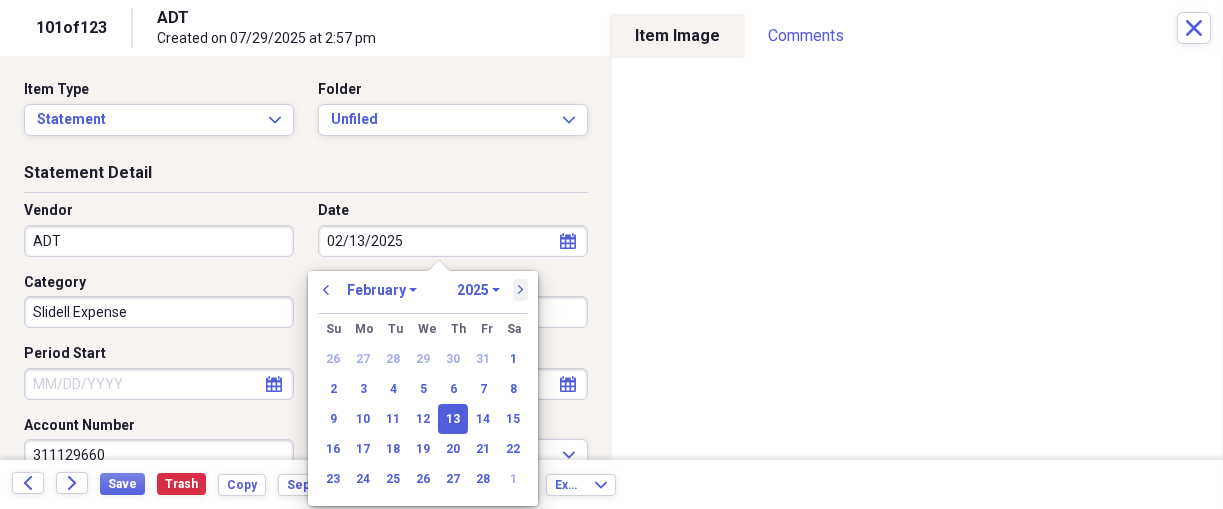 click on "next" at bounding box center [521, 290] 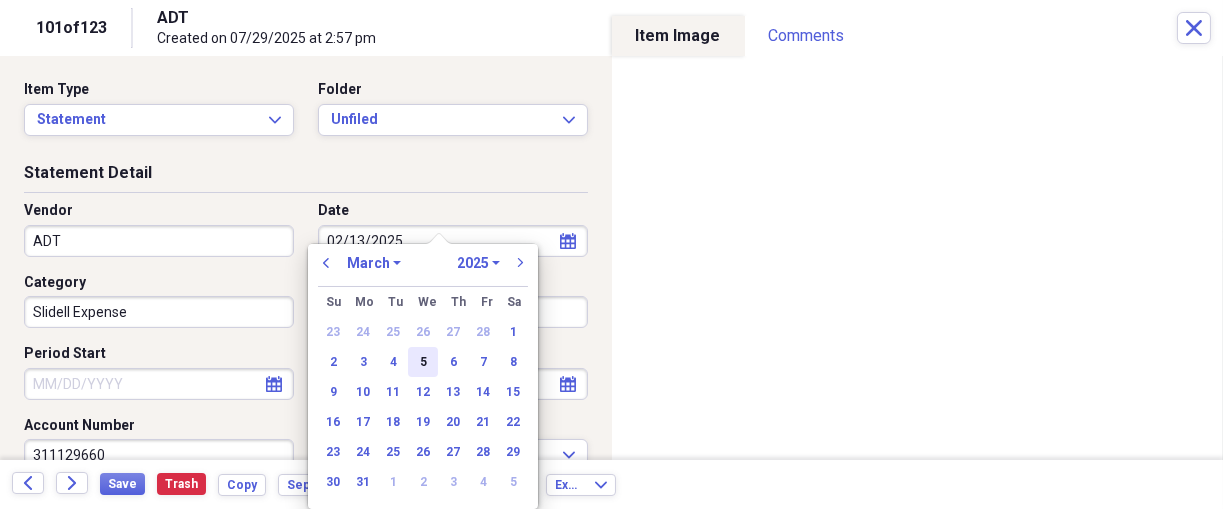 click on "5" at bounding box center (423, 362) 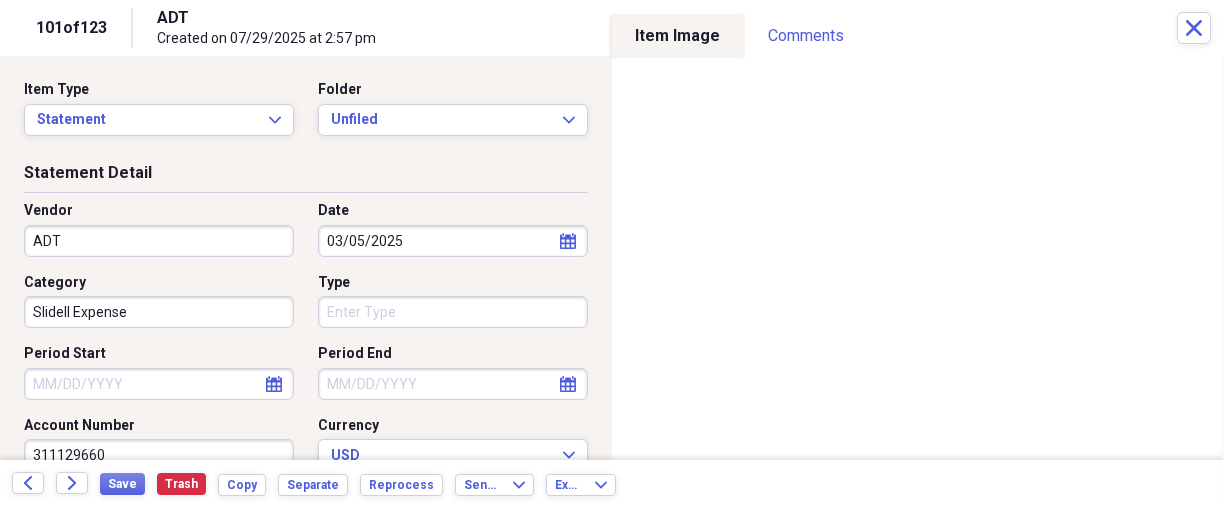 click on "Organize My Files 23 Collapse Unfiled Needs Review 23 Unfiled All Files Unfiled Unfiled Unfiled Saved Reports Collapse My Cabinet THERESA's Cabinet Add Folder Expand Folder 2018 Taxes Add Folder Expand Folder 2019 Taxes Add Folder Expand Folder 2020 Taxes Add Folder Expand Folder 2021 Taxes Add Folder Expand Folder 2022 Taxes Add Folder Expand Folder 2023 Taxes Add Folder Expand Folder 2024 Taxes Add Folder Expand Folder 2025 Taxes Add Folder Expand Folder Attorney Case Expenses Add Folder Folder Belize Add Folder Expand Folder Documents Add Folder Expand Folder Files from Cloud Add Folder Folder Insurance Policies Add Folder Folder Sale of LaPlace Property Add Folder Folder Terry's Social Security Information Add Folder Folder Theresa's Social Security Information Add Folder Folder unviewed receipts Add Folder Folder Wellcare Prescription Drug Application Add Folder Collapse Trash Trash Folder 11/25/19-12/24/20 Statement Folder 12/17/19-1/16/20 Statement Folder 12/25/19-1/24/20 Statement Folder Folder Folder" at bounding box center [611, 254] 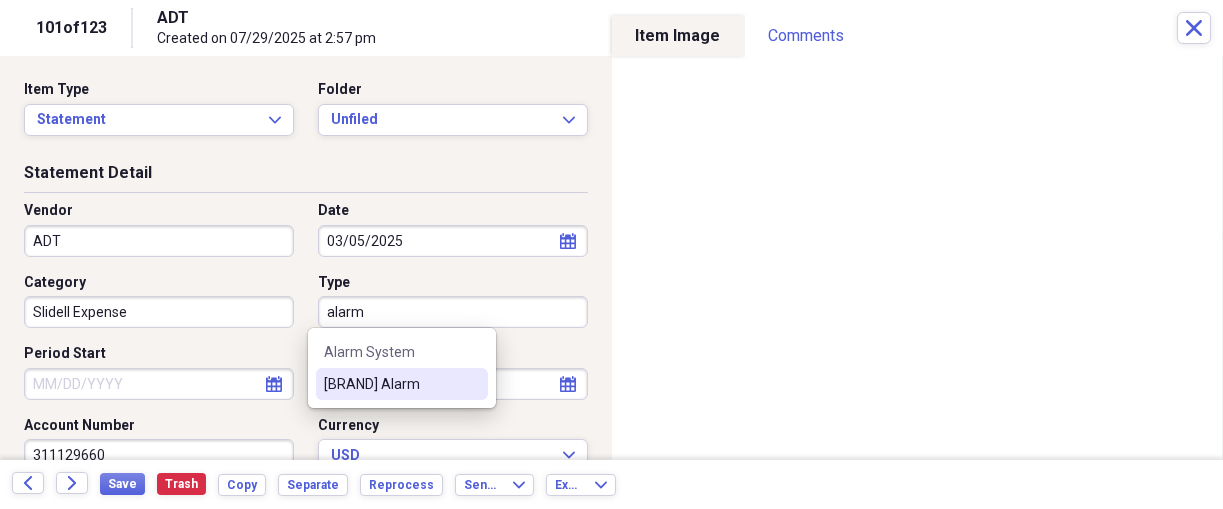 click on "[BRAND] Alarm" at bounding box center [390, 384] 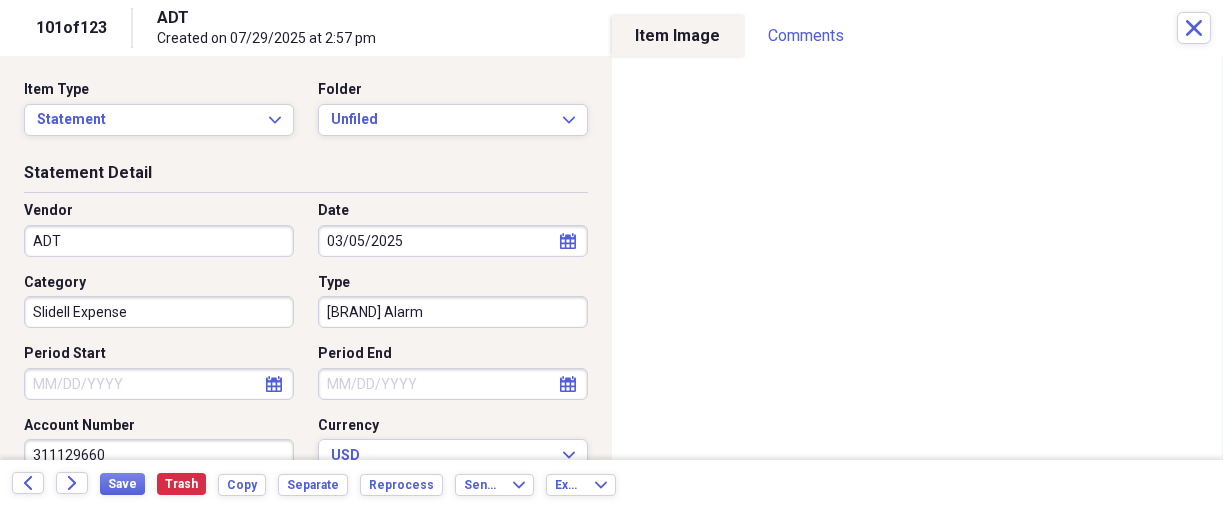 click on "Period Start" at bounding box center (159, 384) 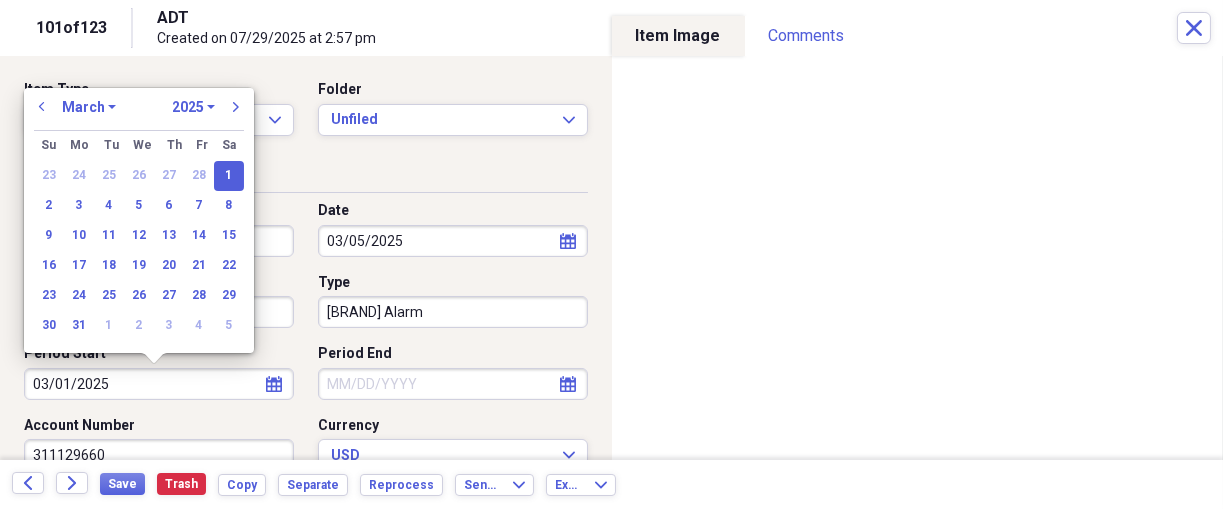 click on "1" at bounding box center (229, 176) 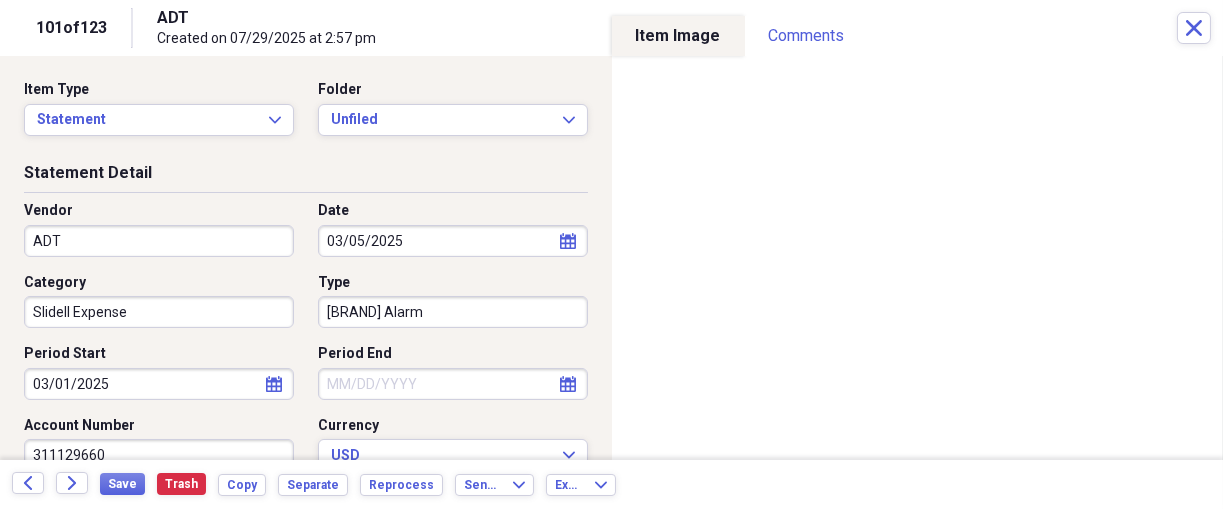 click on "Period End" at bounding box center [453, 384] 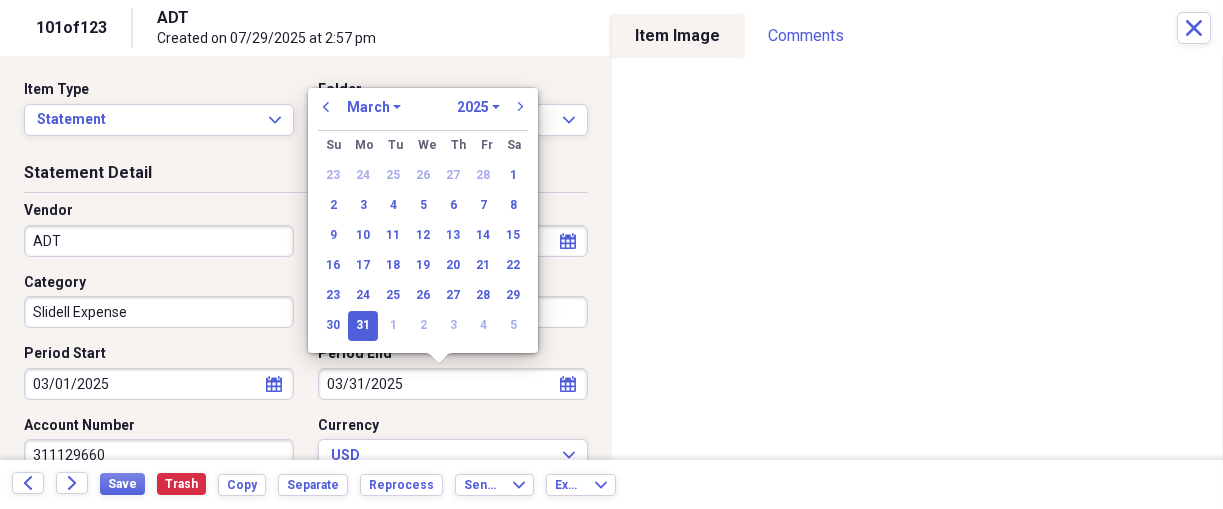 click on "31" at bounding box center (363, 326) 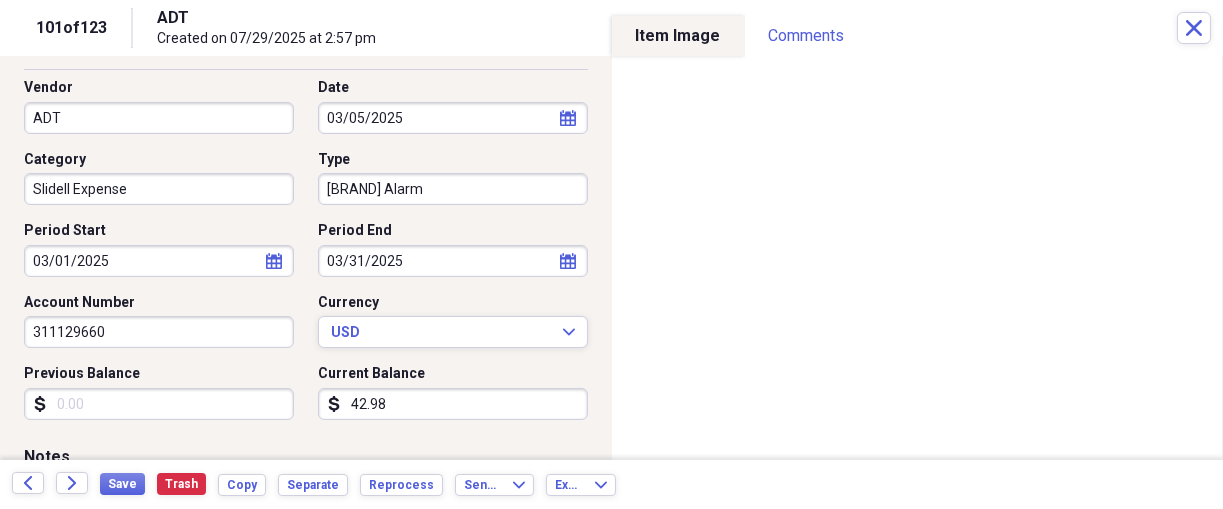 scroll, scrollTop: 125, scrollLeft: 0, axis: vertical 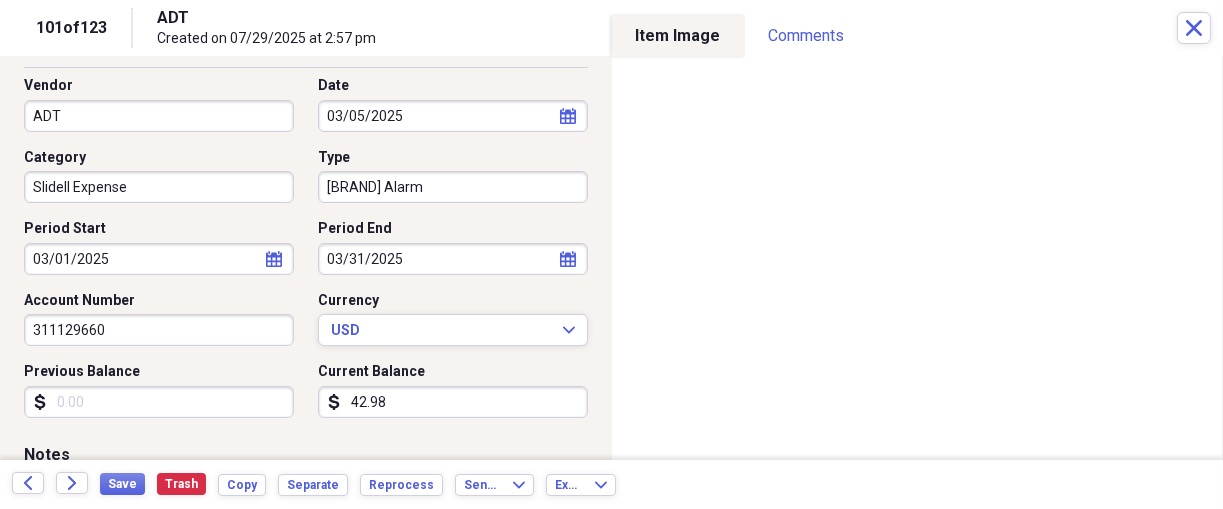 click on "Previous Balance" at bounding box center (159, 402) 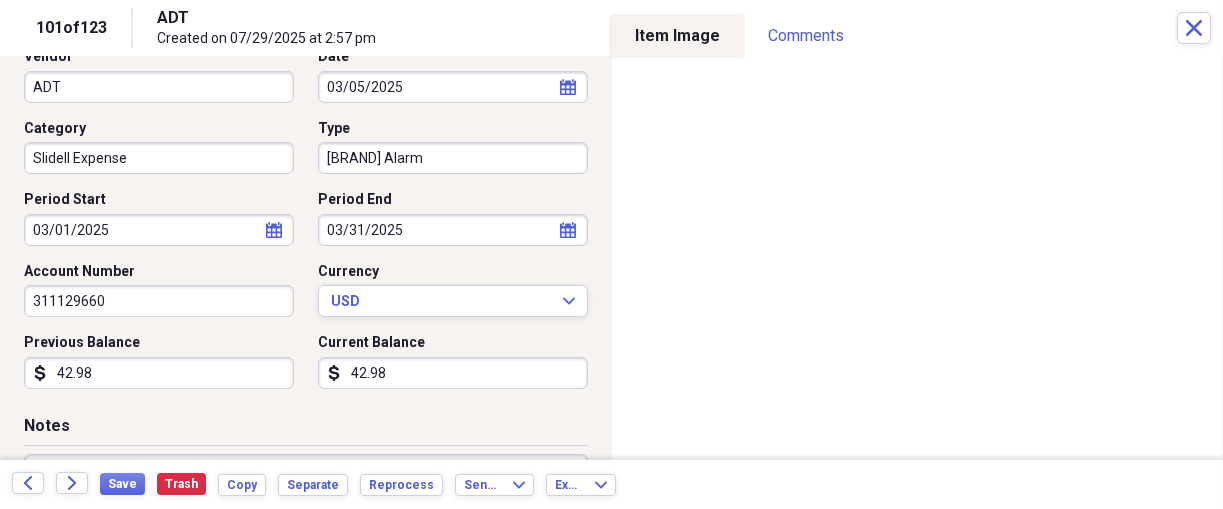 scroll, scrollTop: 166, scrollLeft: 0, axis: vertical 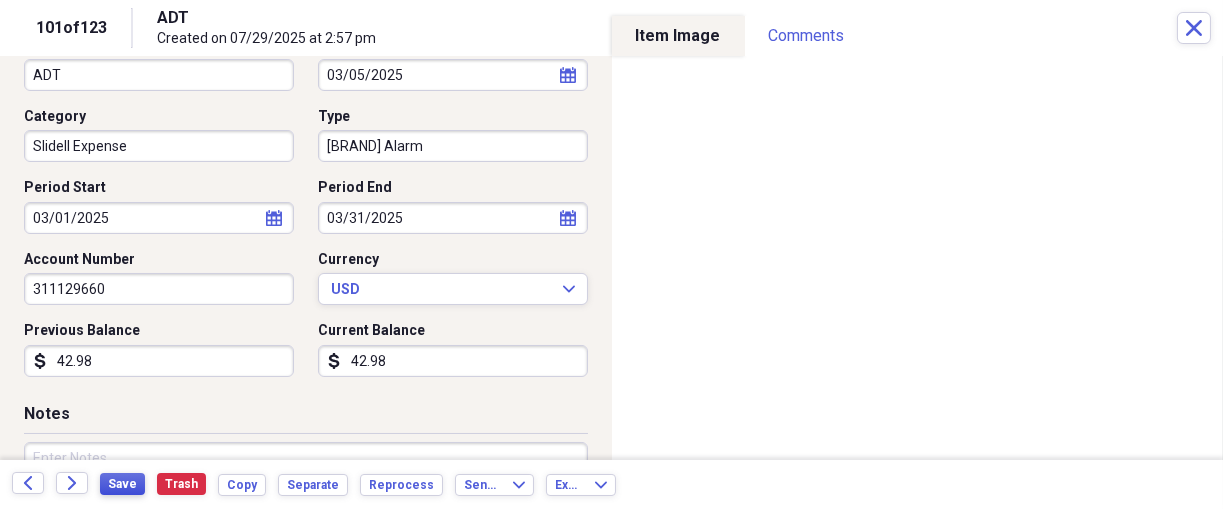 click on "Save" at bounding box center [122, 484] 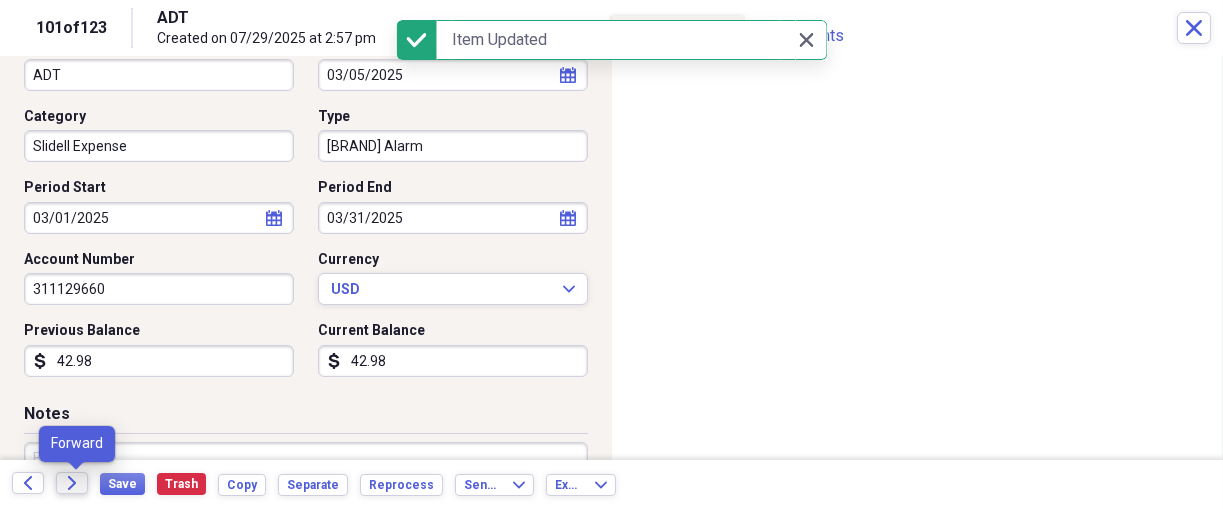 click on "Forward" at bounding box center [72, 483] 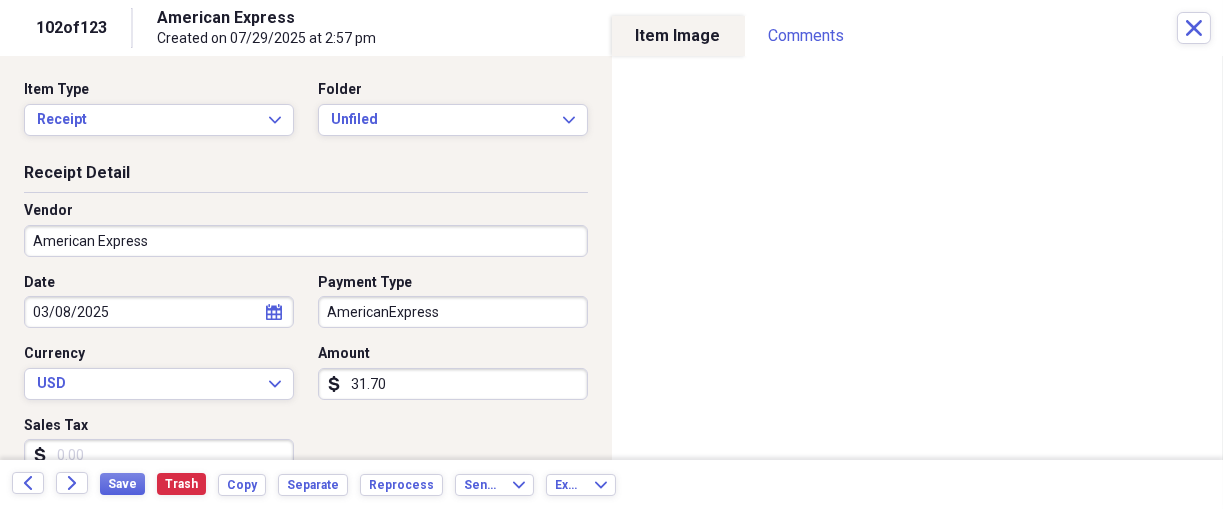 click on "Organize My Files 21 Collapse Unfiled Needs Review 21 Unfiled All Files Unfiled Unfiled Unfiled Saved Reports Collapse My Cabinet THERESA's Cabinet Add Folder Expand Folder 2018 Taxes Add Folder Expand Folder 2019 Taxes Add Folder Expand Folder 2020 Taxes Add Folder Expand Folder 2021 Taxes Add Folder Expand Folder 2022 Taxes Add Folder Expand Folder 2023 Taxes Add Folder Expand Folder 2024 Taxes Add Folder Expand Folder 2025 Taxes Add Folder Expand Folder Attorney Case Expenses Add Folder Folder [COUNTRY] Add Folder Expand Folder Documents Add Folder Expand Folder Files from Cloud Add Folder Folder Insurance Policies Add Folder Folder Sale of LaPlace Property Add Folder Folder Terry's Social Security Information Add Folder Folder Theresa's Social Security Information Add Folder Folder unviewed receipts Add Folder Folder Wellcare Prescription Drug Application Add Folder Collapse Trash Trash Folder 11/25/19-12/24/20 Statement Folder 12/17/19-1/16/20 Statement Folder 12/25/19-1/24/20 Statement Folder Folder Folder" at bounding box center (611, 254) 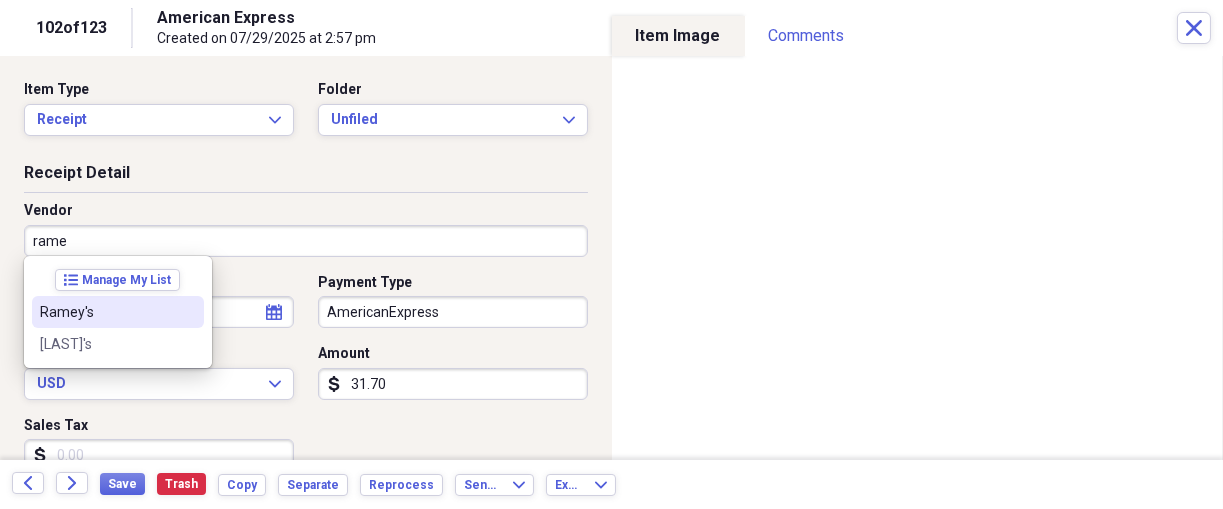 click on "Ramey's" at bounding box center [106, 312] 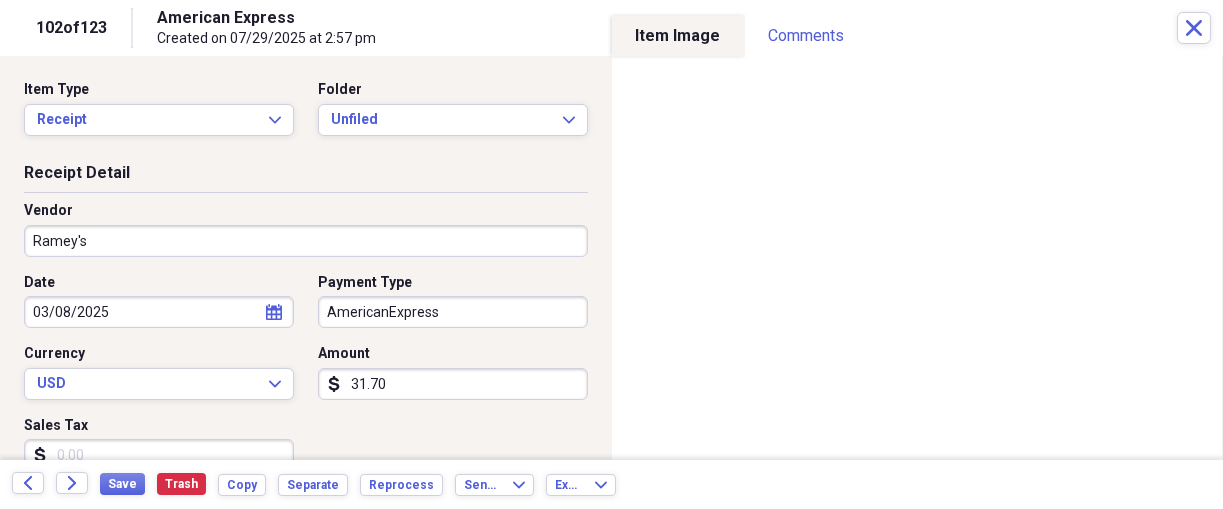 click on "Organize My Files 21 Collapse Unfiled Needs Review 21 Unfiled All Files Unfiled Unfiled Unfiled Saved Reports Collapse My Cabinet THERESA's Cabinet Add Folder Expand Folder 2018 Taxes Add Folder Expand Folder 2019 Taxes Add Folder Expand Folder 2020 Taxes Add Folder Expand Folder 2021 Taxes Add Folder Expand Folder 2022 Taxes Add Folder Expand Folder 2023 Taxes Add Folder Expand Folder 2024 Taxes Add Folder Expand Folder 2025 Taxes Add Folder Expand Folder Attorney Case Expenses Add Folder Folder [COUNTRY] Add Folder Expand Folder Documents Add Folder Expand Folder Files from Cloud Add Folder Folder Insurance Policies Add Folder Folder Sale of LaPlace Property Add Folder Folder Terry's Social Security Information Add Folder Folder Theresa's Social Security Information Add Folder Folder unviewed receipts Add Folder Folder Wellcare Prescription Drug Application Add Folder Collapse Trash Trash Folder 11/25/19-12/24/20 Statement Folder 12/17/19-1/16/20 Statement Folder 12/25/19-1/24/20 Statement Folder Folder Folder" at bounding box center (611, 254) 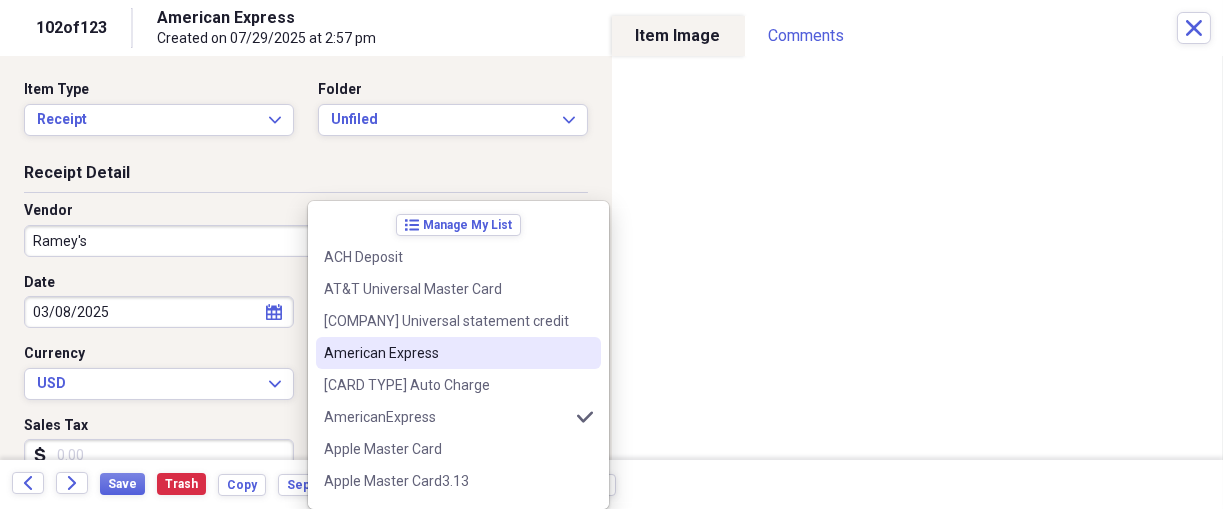 click on "American Express" at bounding box center [446, 353] 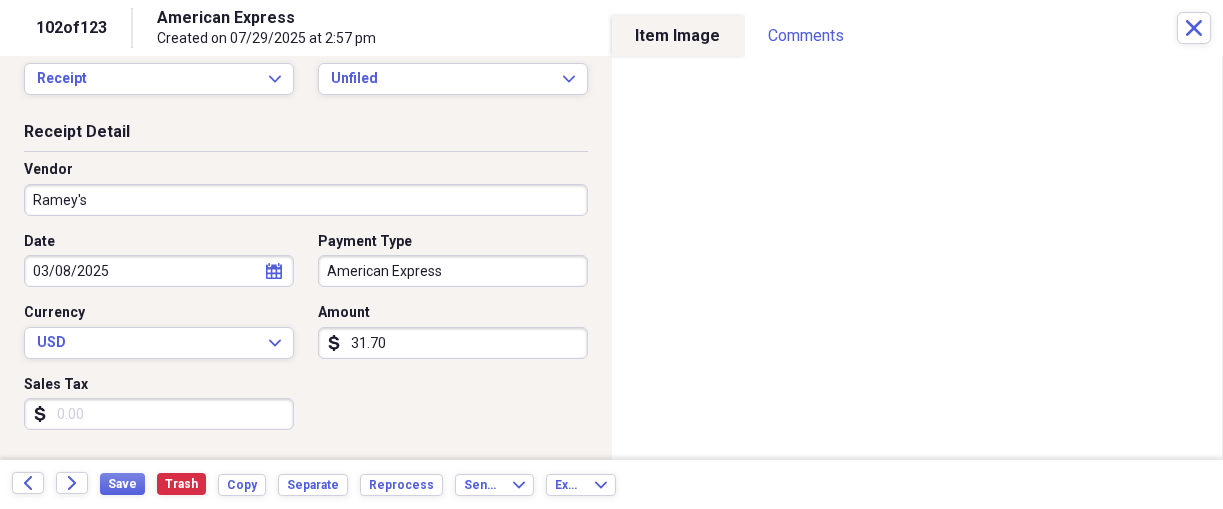 scroll, scrollTop: 83, scrollLeft: 0, axis: vertical 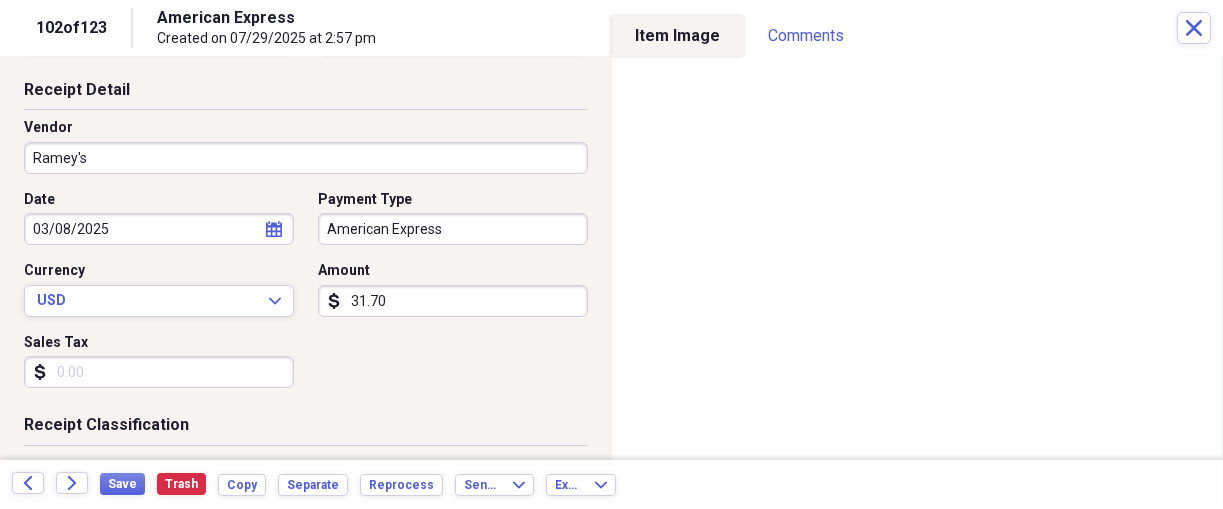 click on "Sales Tax" at bounding box center [159, 372] 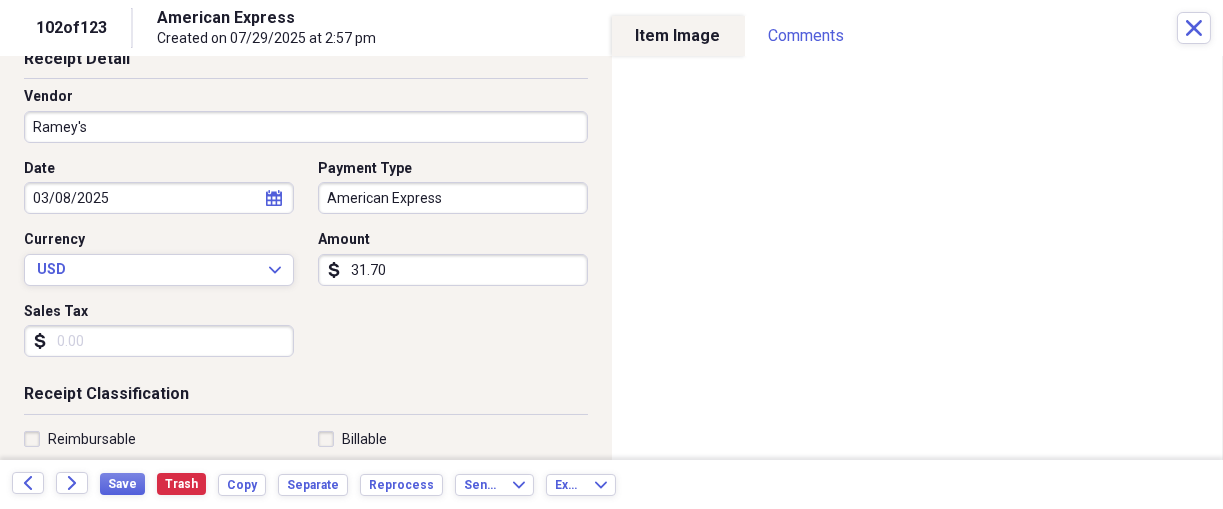 scroll, scrollTop: 125, scrollLeft: 0, axis: vertical 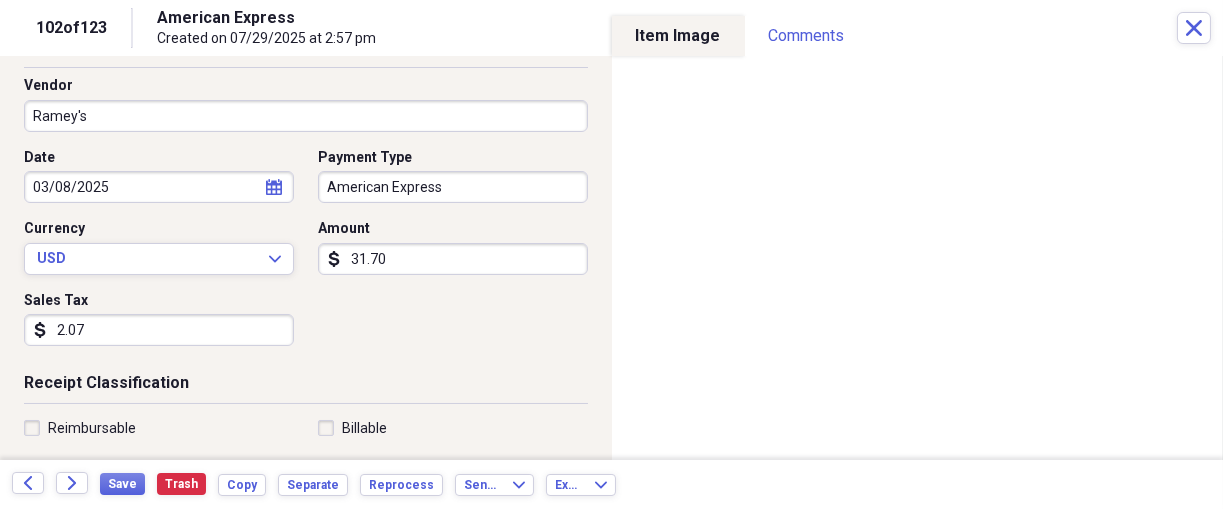 click on "Reimbursable" at bounding box center [92, 428] 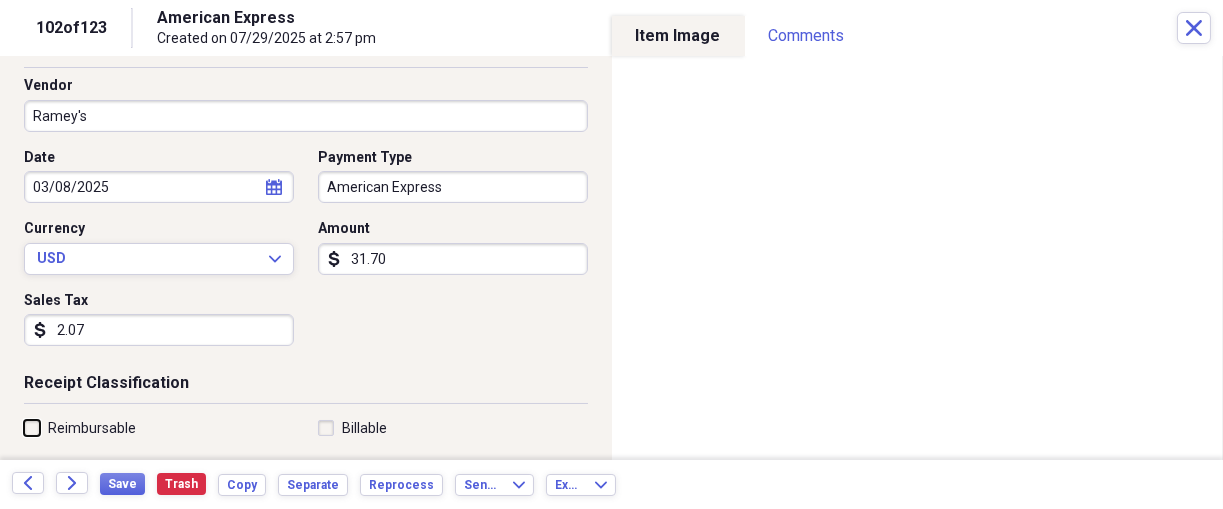 click on "Reimbursable" at bounding box center (24, 427) 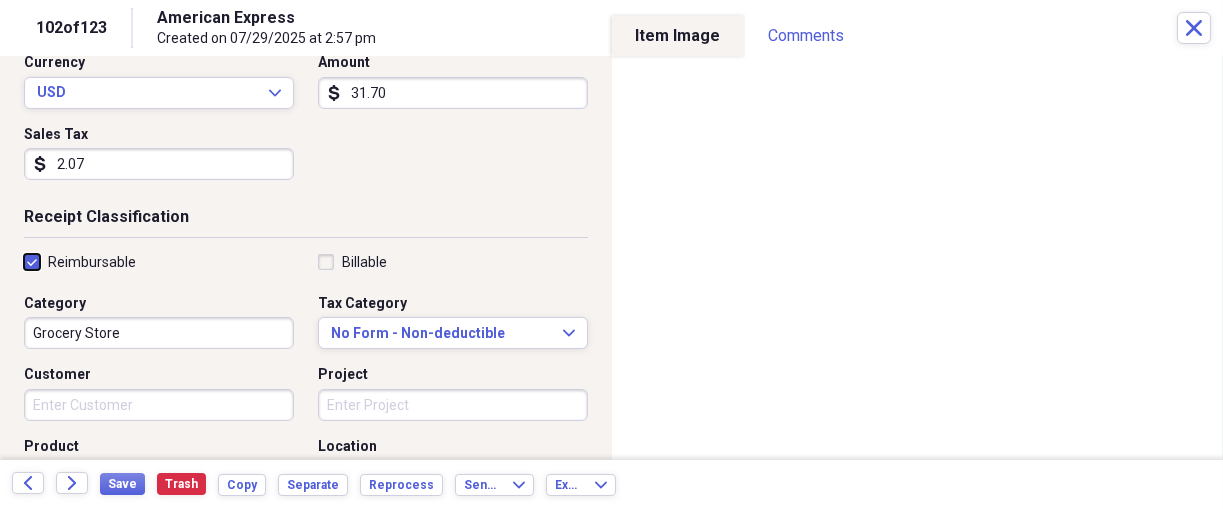 scroll, scrollTop: 333, scrollLeft: 0, axis: vertical 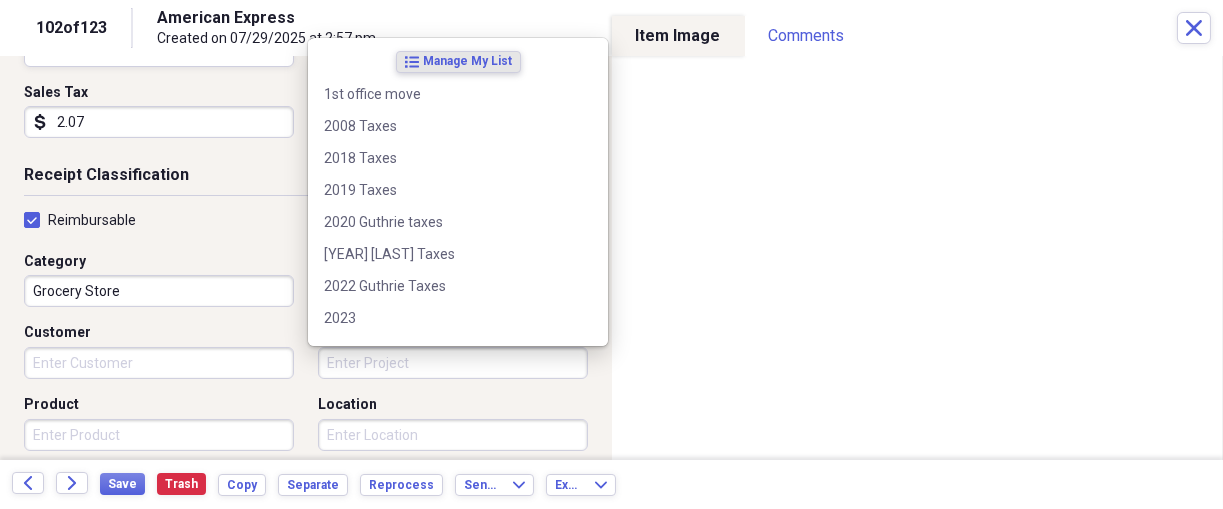 click on "Project" at bounding box center [453, 363] 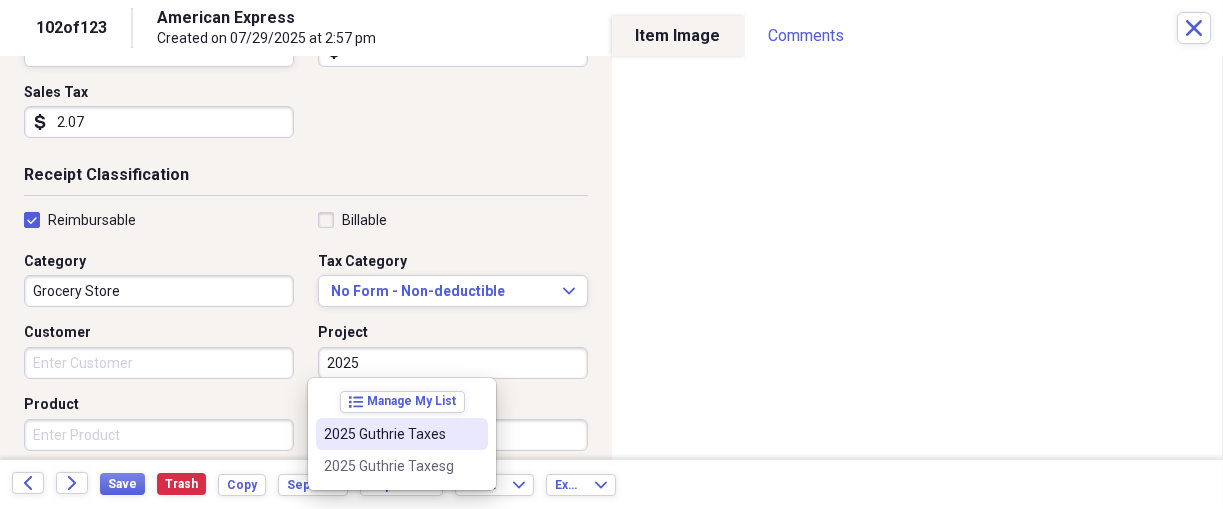click on "2025 Guthrie Taxes" at bounding box center (390, 434) 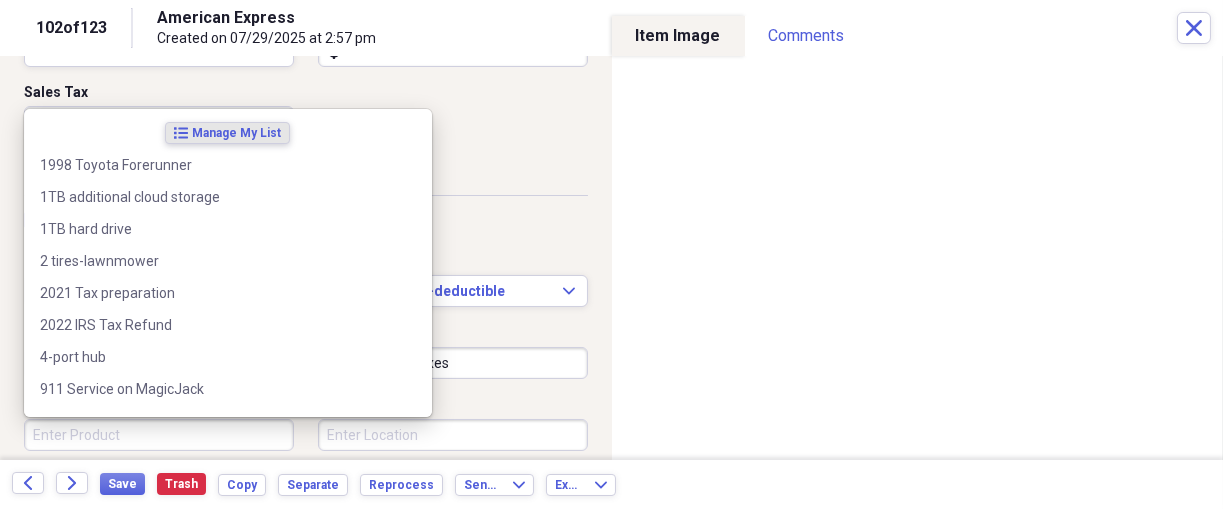 click on "Product" at bounding box center (159, 435) 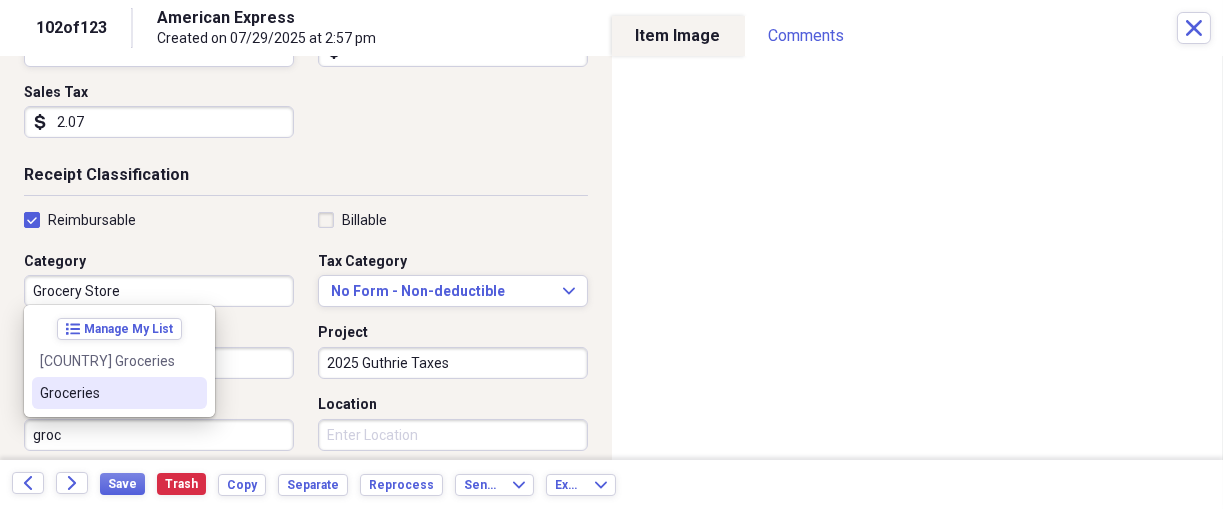 click on "Groceries" at bounding box center [107, 393] 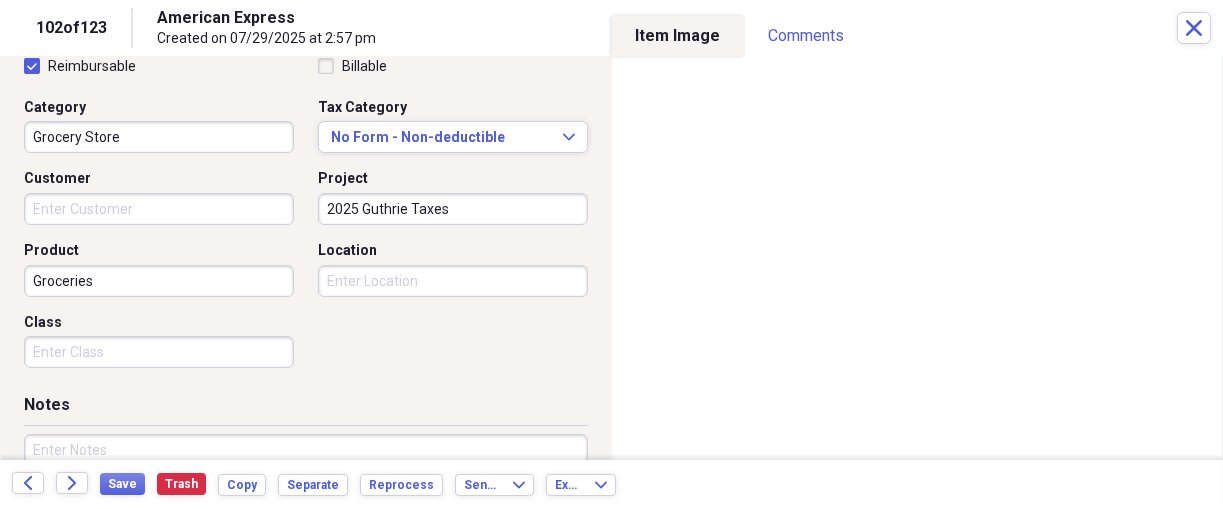scroll, scrollTop: 500, scrollLeft: 0, axis: vertical 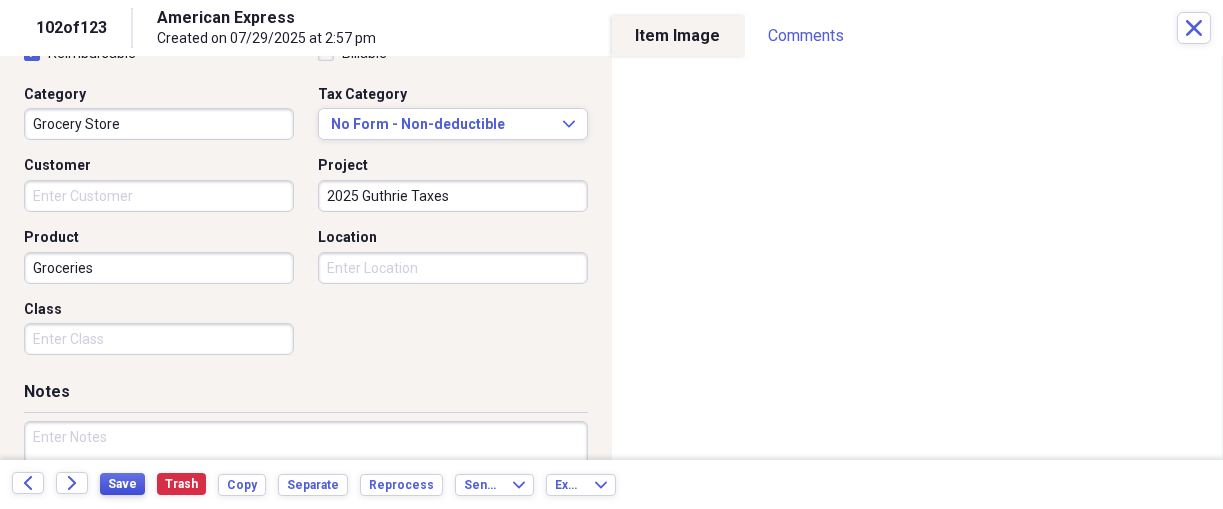click on "Save" at bounding box center (122, 484) 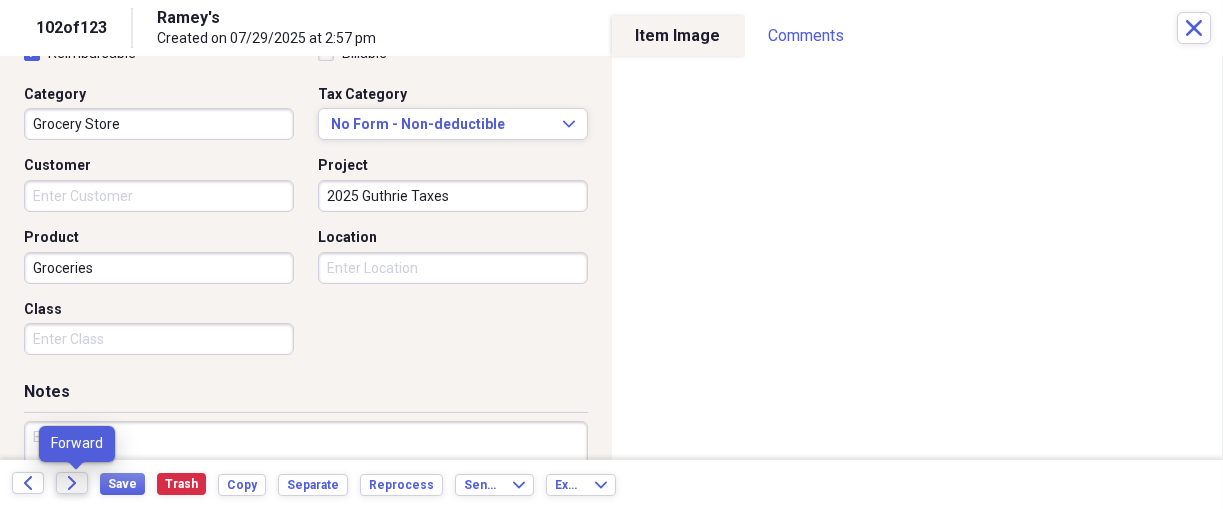 click on "Forward" at bounding box center [72, 483] 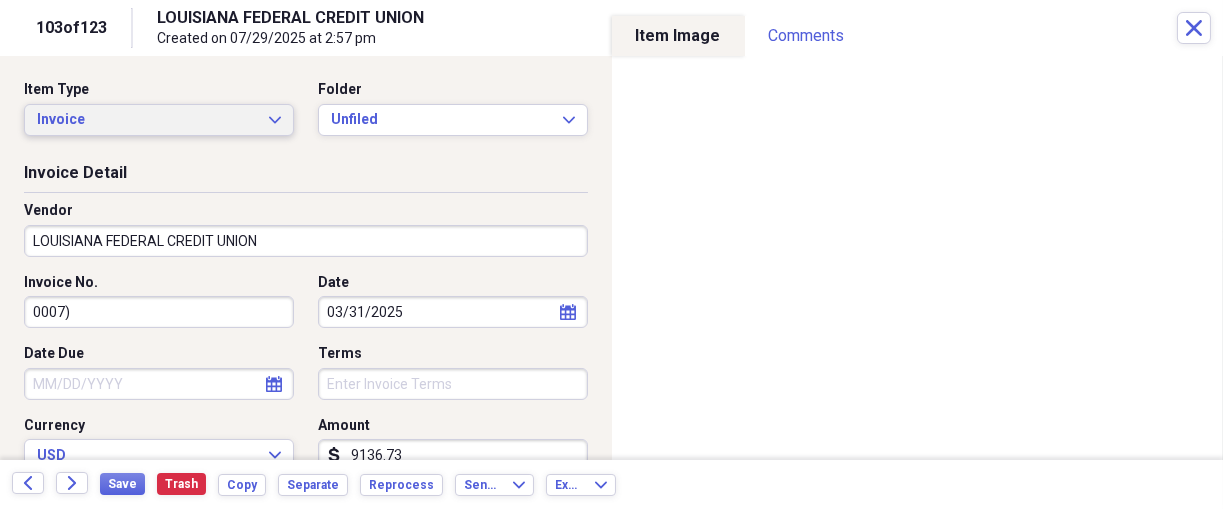 click on "Invoice Expand" at bounding box center (159, 120) 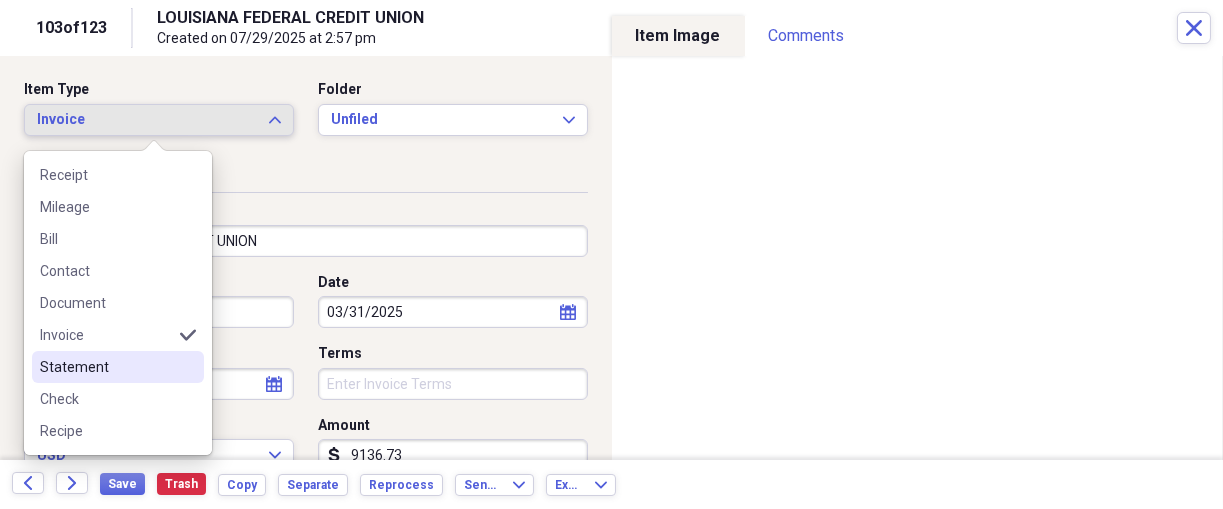 click on "Statement" at bounding box center [106, 367] 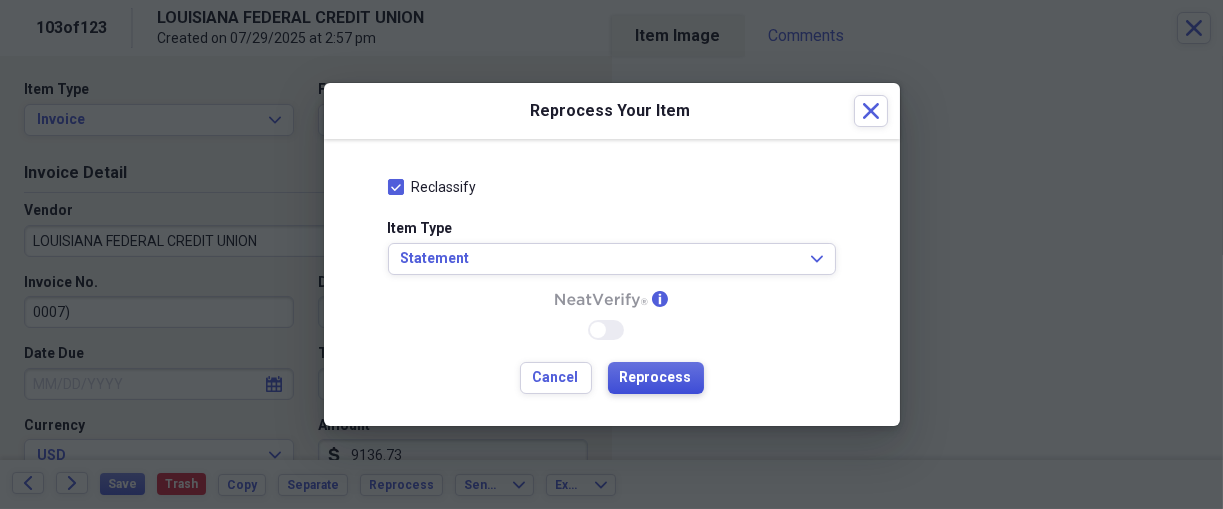 click on "Reprocess" at bounding box center (656, 378) 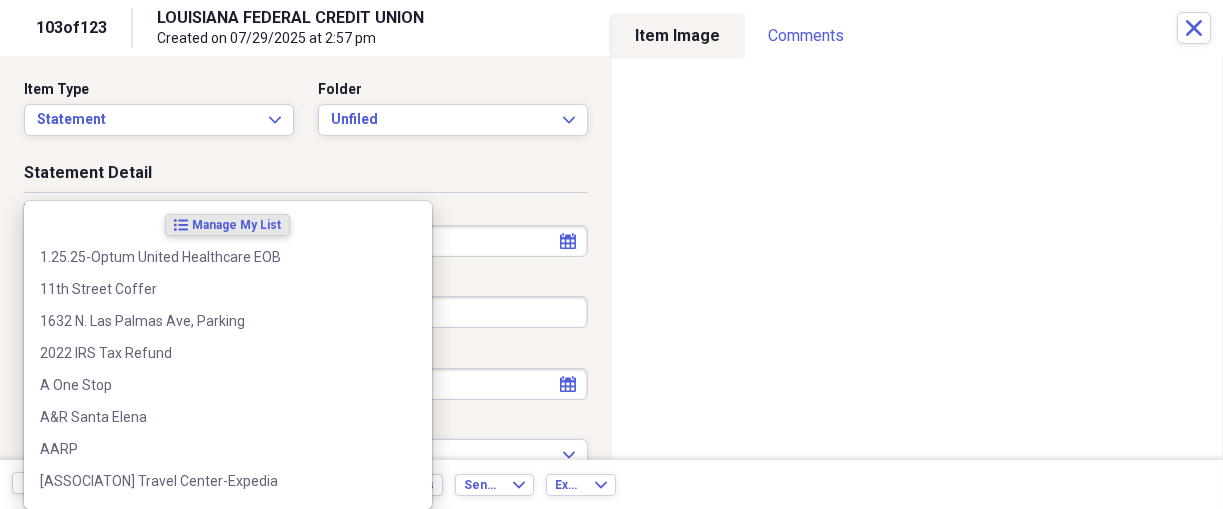 click on "Organize My Files 21 Collapse Unfiled Needs Review 21 Unfiled All Files Unfiled Unfiled Unfiled Saved Reports Collapse My Cabinet THERESA's Cabinet Add Folder Expand Folder 2018 Taxes Add Folder Expand Folder 2019 Taxes Add Folder Expand Folder 2020 Taxes Add Folder Expand Folder 2021 Taxes Add Folder Expand Folder 2022 Taxes Add Folder Expand Folder 2023 Taxes Add Folder Expand Folder 2024 Taxes Add Folder Expand Folder 2025 Taxes Add Folder Expand Folder Attorney Case Expenses Add Folder Folder [COUNTRY] Add Folder Expand Folder Documents Add Folder Expand Folder Files from Cloud Add Folder Folder Insurance Policies Add Folder Folder Sale of LaPlace Property Add Folder Folder Terry's Social Security Information Add Folder Folder Theresa's Social Security Information Add Folder Folder unviewed receipts Add Folder Folder Wellcare Prescription Drug Application Add Folder Collapse Trash Trash Folder 11/25/19-12/24/20 Statement Folder 12/17/19-1/16/20 Statement Folder 12/25/19-1/24/20 Statement Folder Folder Folder" at bounding box center (611, 254) 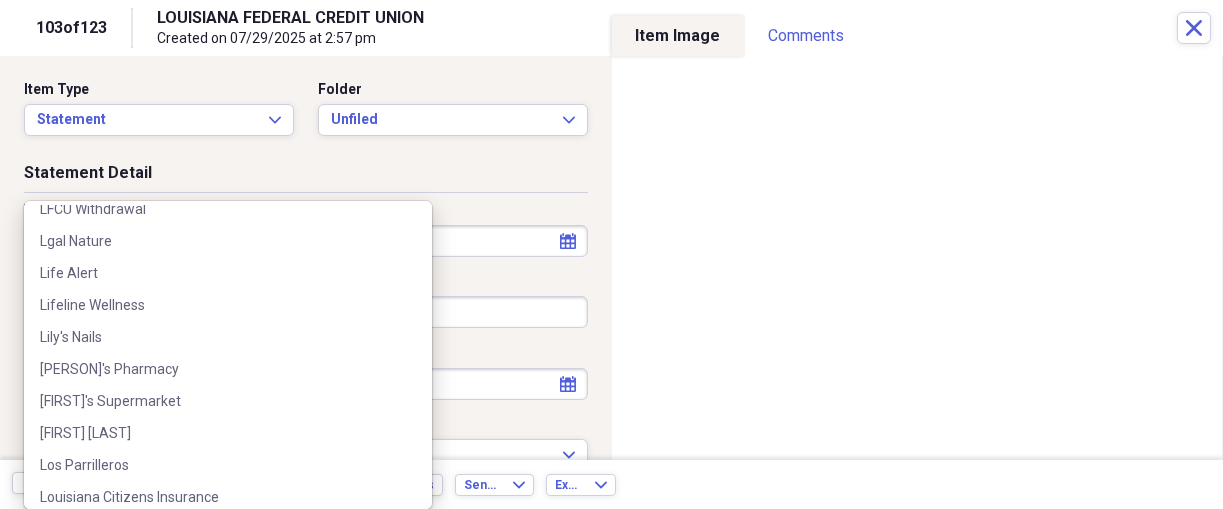 scroll, scrollTop: 11438, scrollLeft: 0, axis: vertical 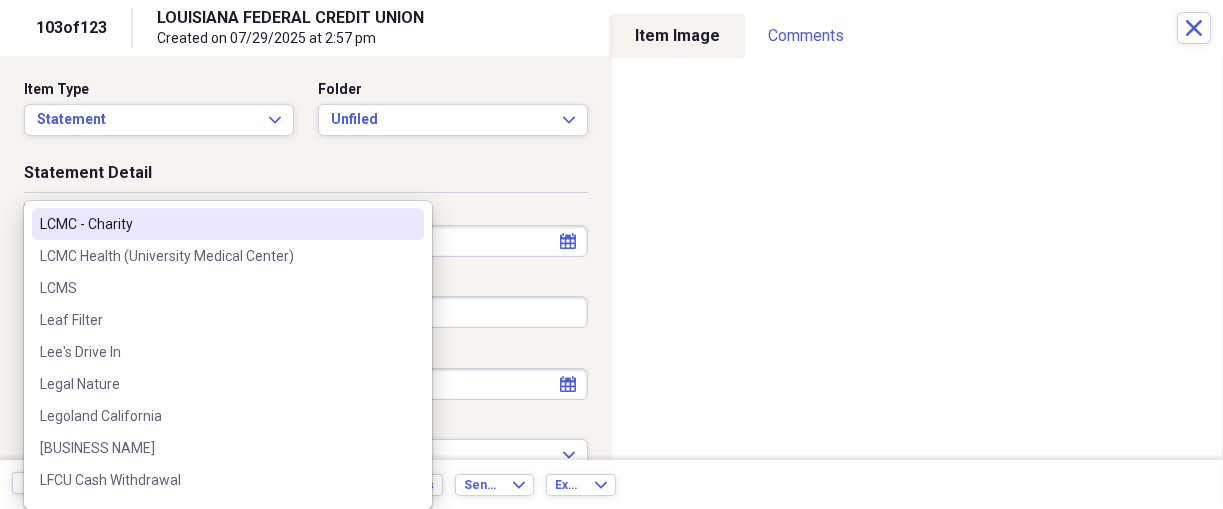 click on "Statement Detail" at bounding box center [306, 177] 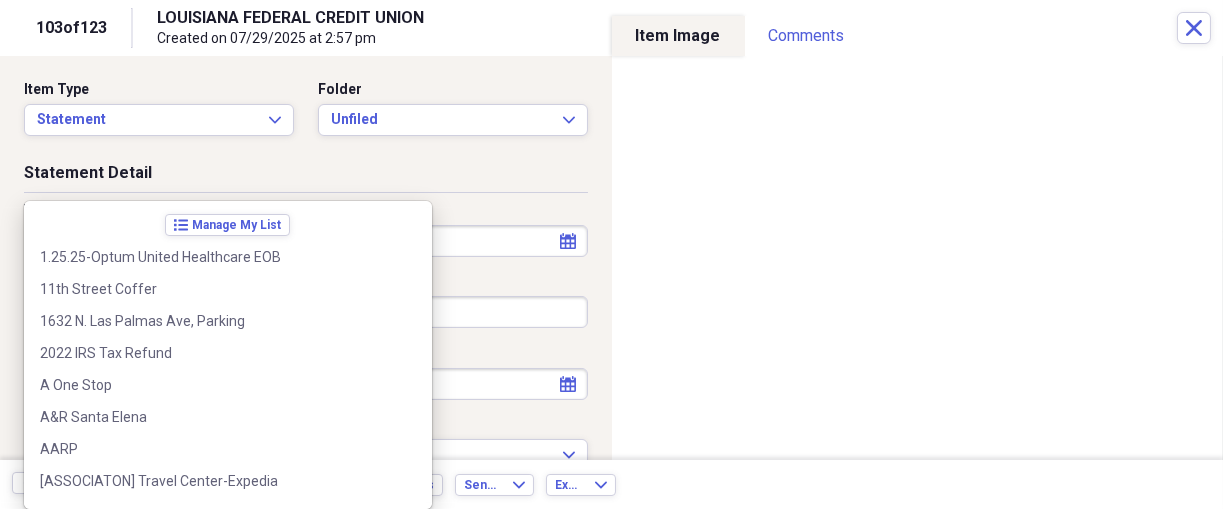 click on "Organize My Files 21 Collapse Unfiled Needs Review 21 Unfiled All Files Unfiled Unfiled Unfiled Saved Reports Collapse My Cabinet THERESA's Cabinet Add Folder Expand Folder 2018 Taxes Add Folder Expand Folder 2019 Taxes Add Folder Expand Folder 2020 Taxes Add Folder Expand Folder 2021 Taxes Add Folder Expand Folder 2022 Taxes Add Folder Expand Folder 2023 Taxes Add Folder Expand Folder 2024 Taxes Add Folder Expand Folder 2025 Taxes Add Folder Expand Folder Attorney Case Expenses Add Folder Folder [COUNTRY] Add Folder Expand Folder Documents Add Folder Expand Folder Files from Cloud Add Folder Folder Insurance Policies Add Folder Folder Sale of LaPlace Property Add Folder Folder Terry's Social Security Information Add Folder Folder Theresa's Social Security Information Add Folder Folder unviewed receipts Add Folder Folder Wellcare Prescription Drug Application Add Folder Collapse Trash Trash Folder 11/25/19-12/24/20 Statement Folder 12/17/19-1/16/20 Statement Folder 12/25/19-1/24/20 Statement Folder Folder Folder" at bounding box center (611, 254) 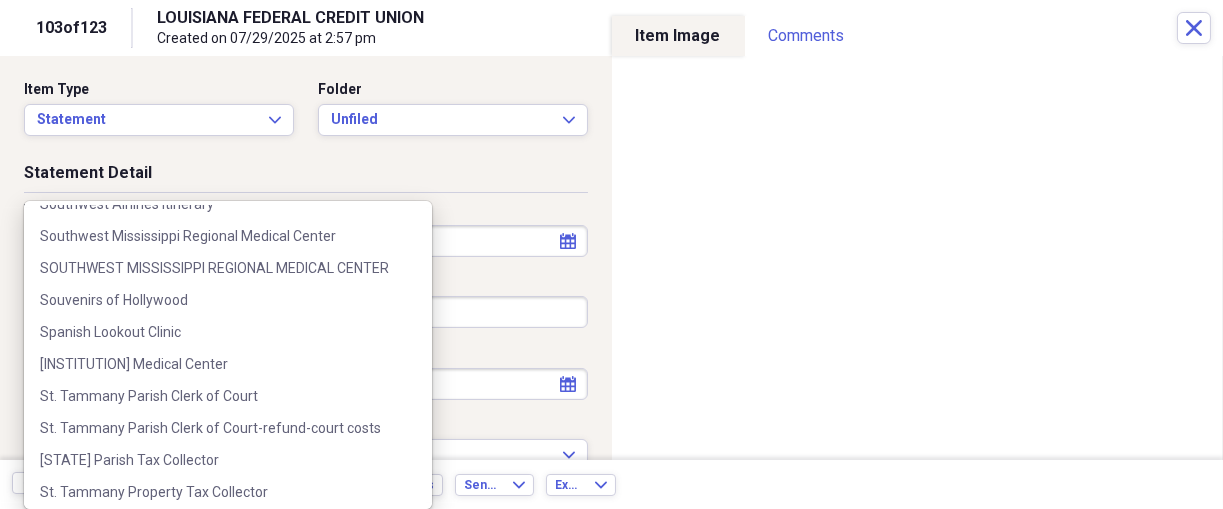 scroll, scrollTop: 0, scrollLeft: 0, axis: both 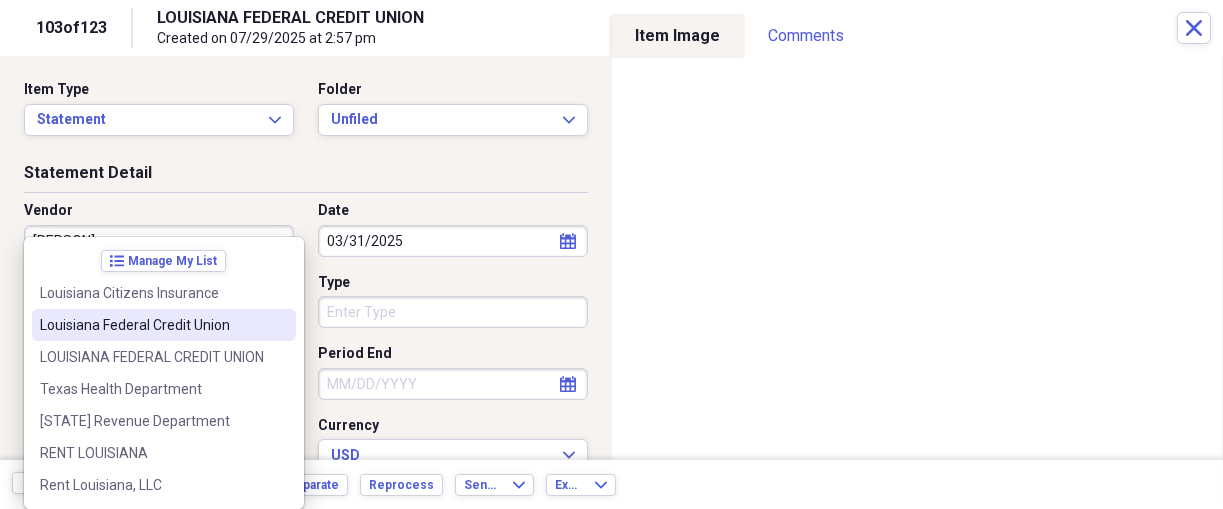 click on "Louisiana Federal Credit Union" at bounding box center [152, 325] 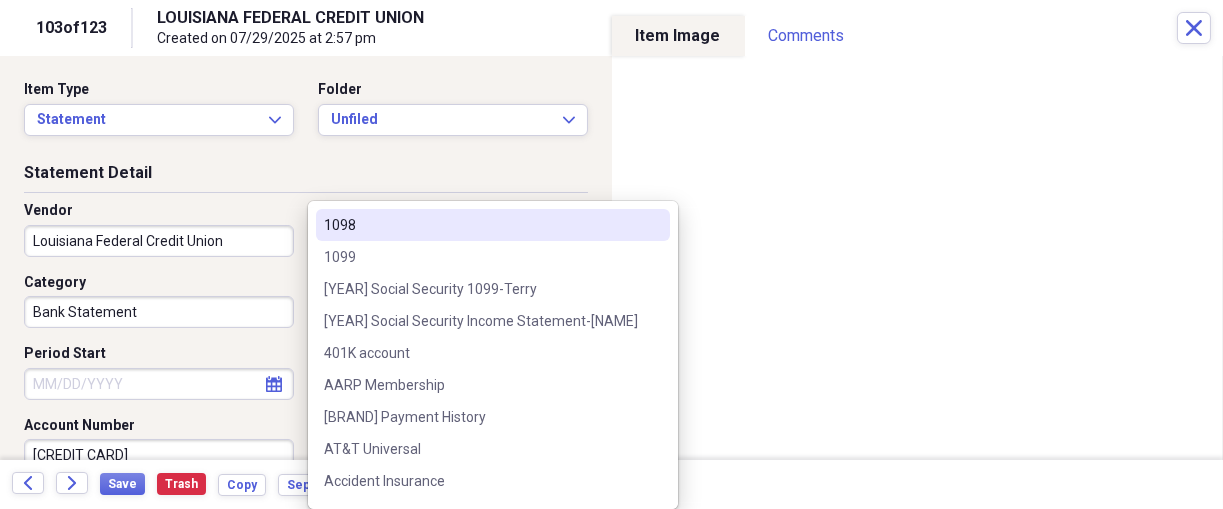 click on "Organize My Files 21 Collapse Unfiled Needs Review 21 Unfiled All Files Unfiled Unfiled Unfiled Saved Reports Collapse My Cabinet THERESA's Cabinet Add Folder Expand Folder 2018 Taxes Add Folder Expand Folder 2019 Taxes Add Folder Expand Folder 2020 Taxes Add Folder Expand Folder 2021 Taxes Add Folder Expand Folder 2022 Taxes Add Folder Expand Folder 2023 Taxes Add Folder Expand Folder 2024 Taxes Add Folder Expand Folder 2025 Taxes Add Folder Expand Folder Attorney Case Expenses Add Folder Folder [COUNTRY] Add Folder Expand Folder Documents Add Folder Expand Folder Files from Cloud Add Folder Folder Insurance Policies Add Folder Folder Sale of LaPlace Property Add Folder Folder Terry's Social Security Information Add Folder Folder Theresa's Social Security Information Add Folder Folder unviewed receipts Add Folder Folder Wellcare Prescription Drug Application Add Folder Collapse Trash Trash Folder 11/25/19-12/24/20 Statement Folder 12/17/19-1/16/20 Statement Folder 12/25/19-1/24/20 Statement Folder Folder Folder" at bounding box center (611, 254) 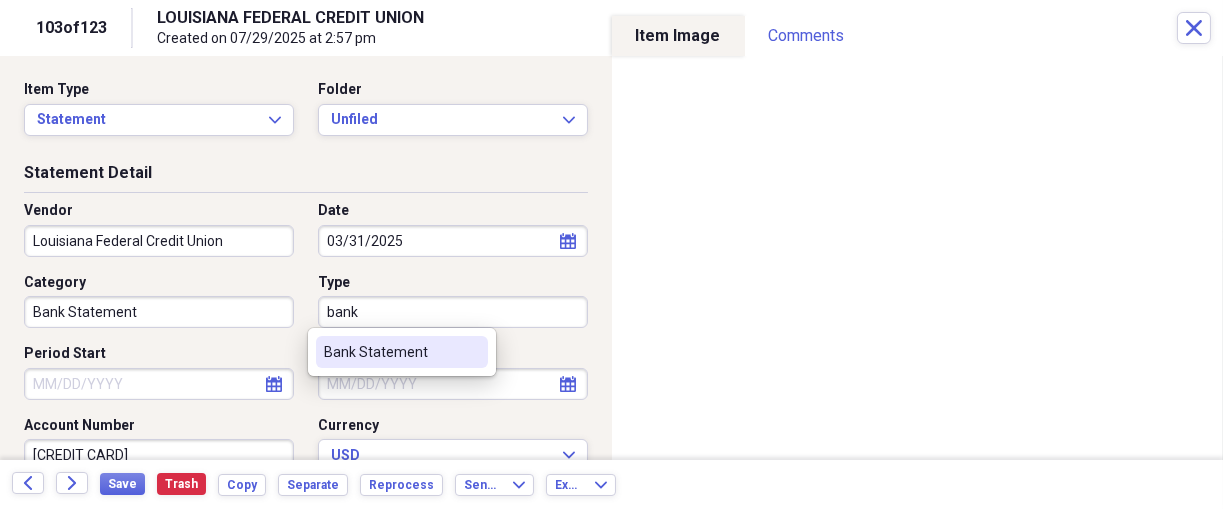 click on "Bank Statement" at bounding box center [390, 352] 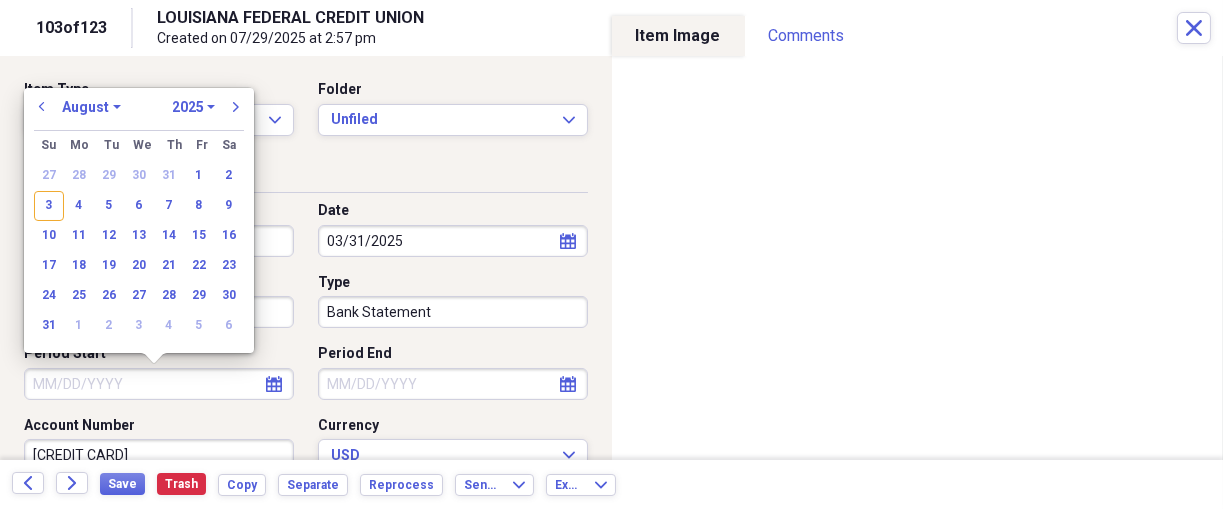 click on "Period Start" at bounding box center (159, 384) 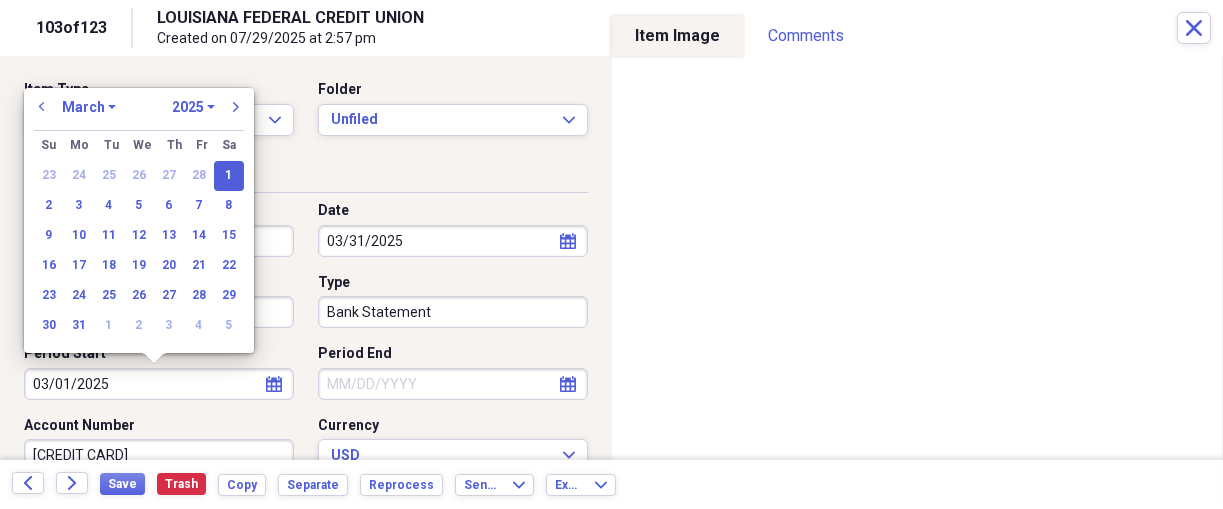 click on "1" at bounding box center (229, 176) 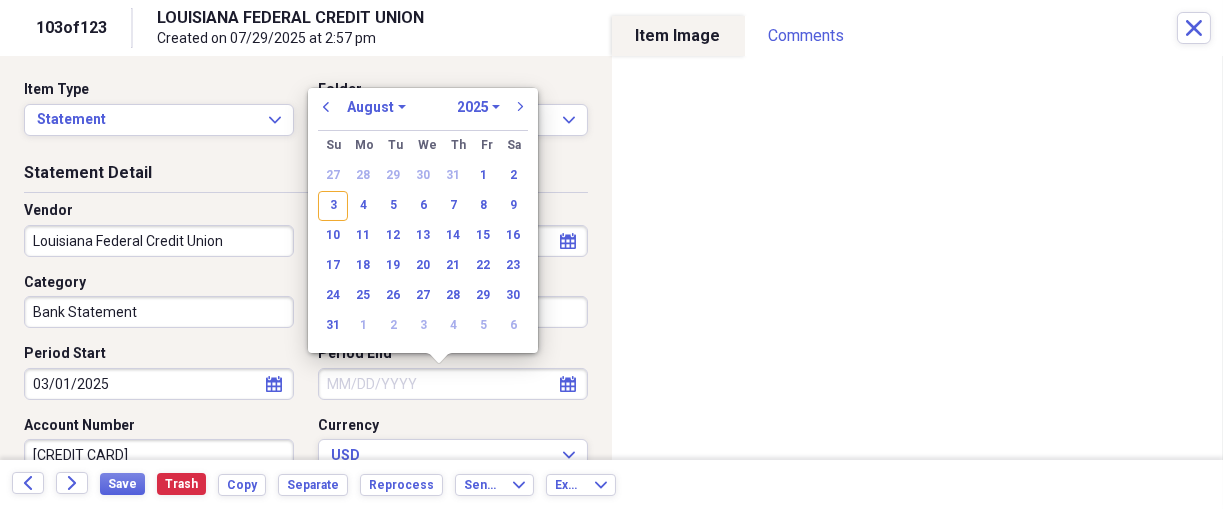 click on "Period End" at bounding box center [453, 384] 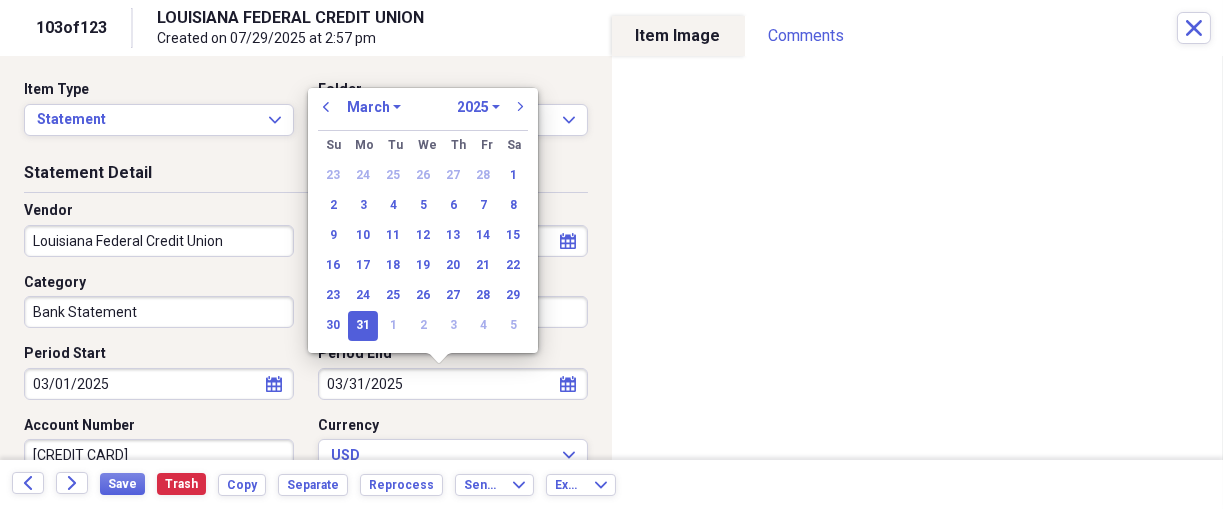 click on "31" at bounding box center [363, 326] 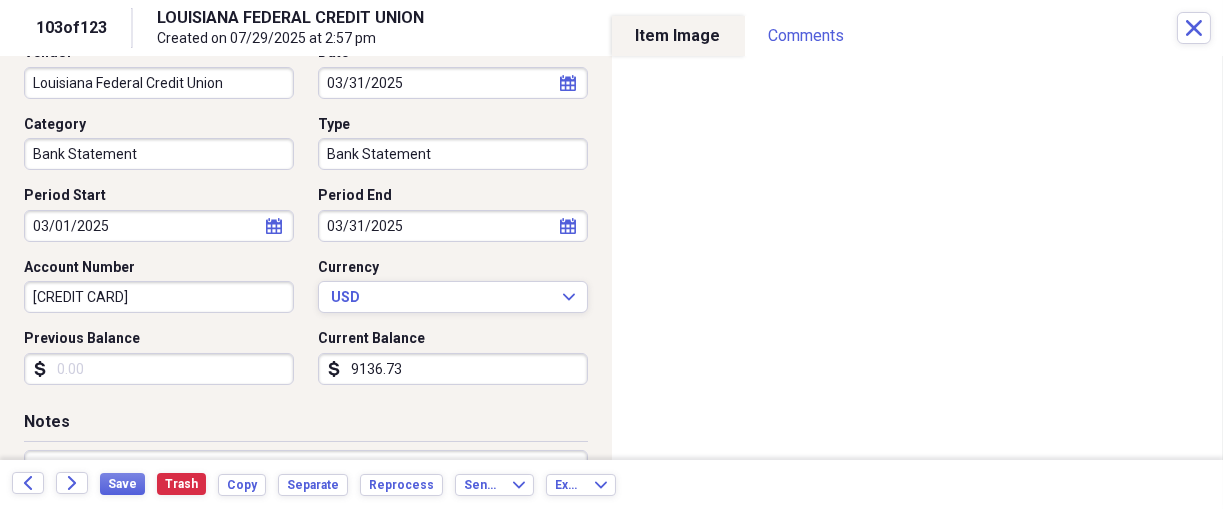 scroll, scrollTop: 166, scrollLeft: 0, axis: vertical 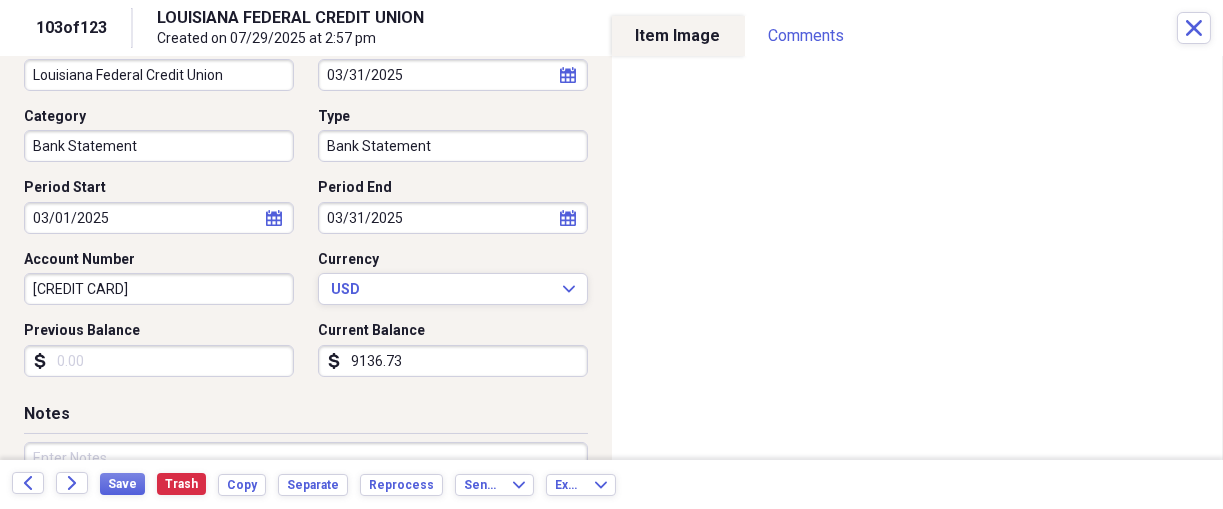 click on "Previous Balance" at bounding box center [159, 361] 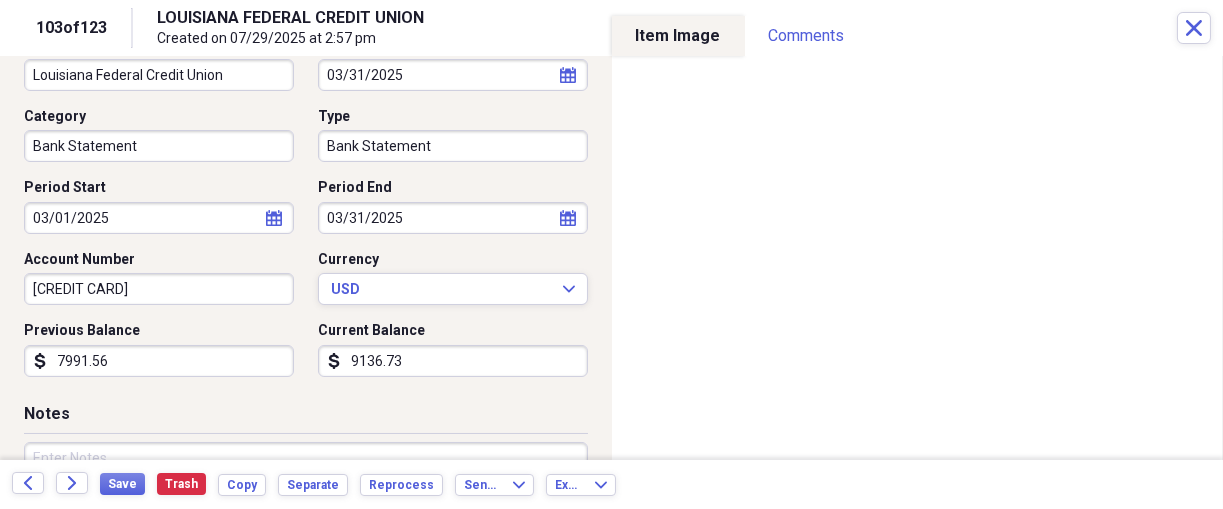 click on "9136.73" at bounding box center [453, 361] 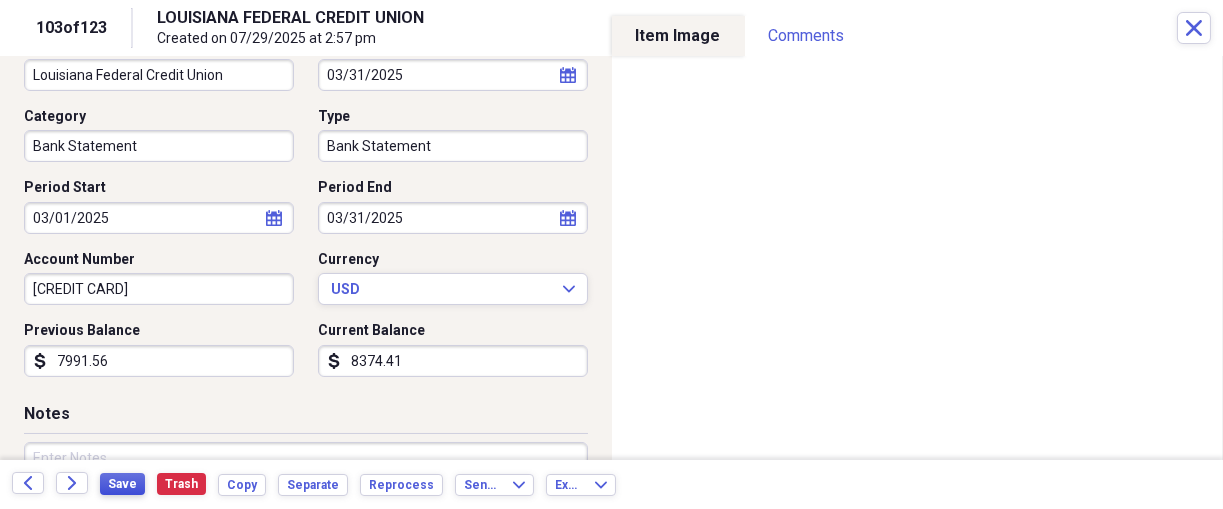 click on "Save" at bounding box center [122, 484] 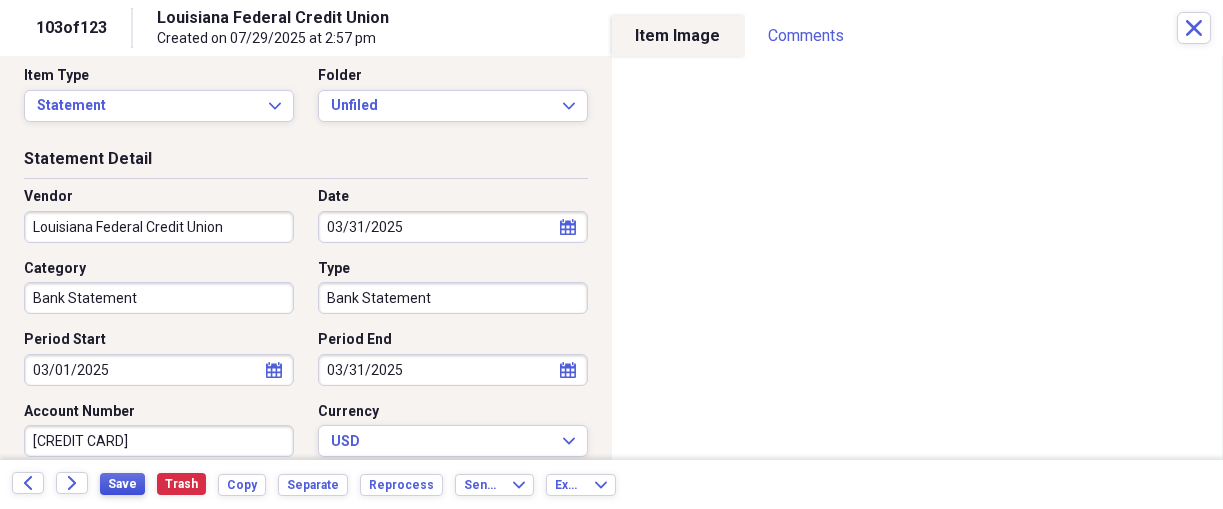 scroll, scrollTop: 0, scrollLeft: 0, axis: both 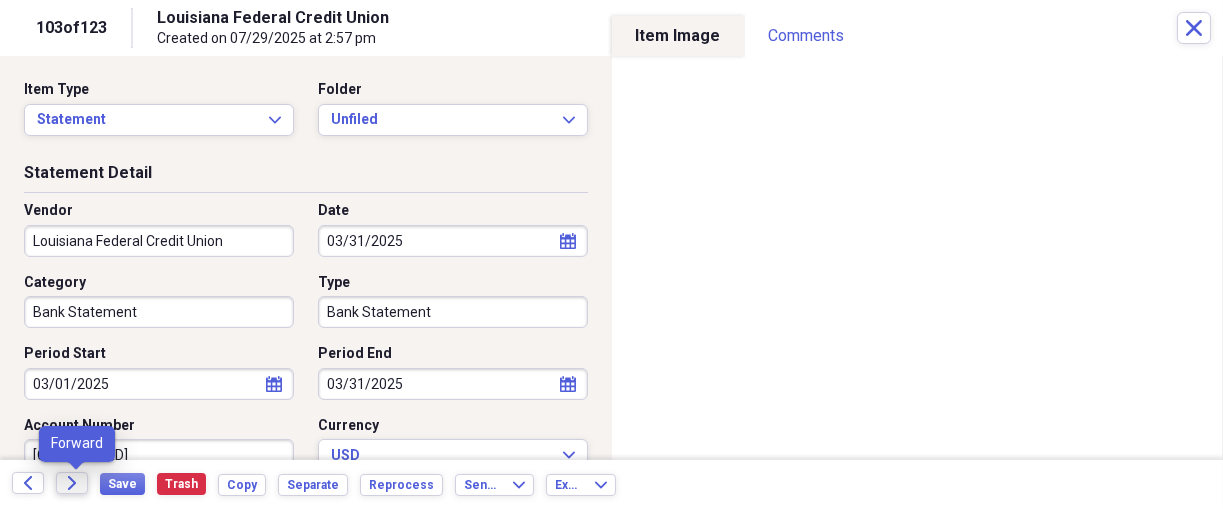 click on "Forward" 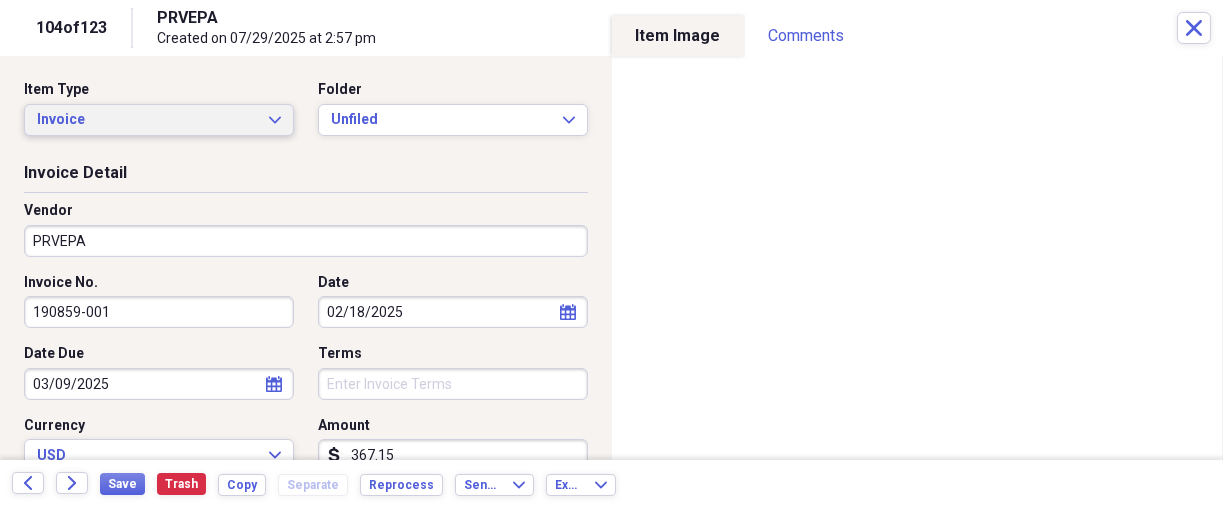 click on "Expand" 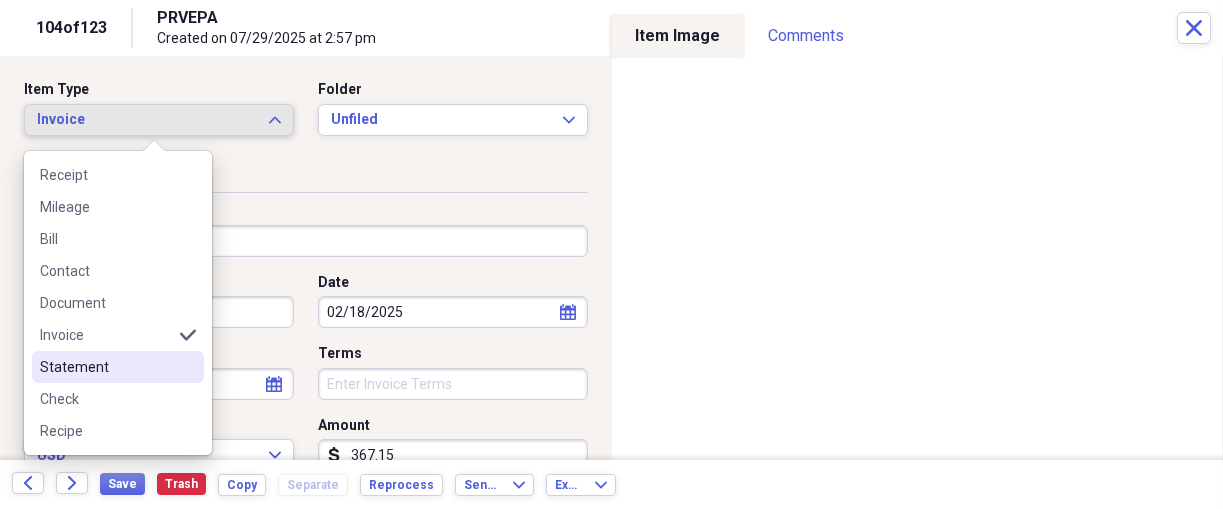 click on "Statement" at bounding box center [106, 367] 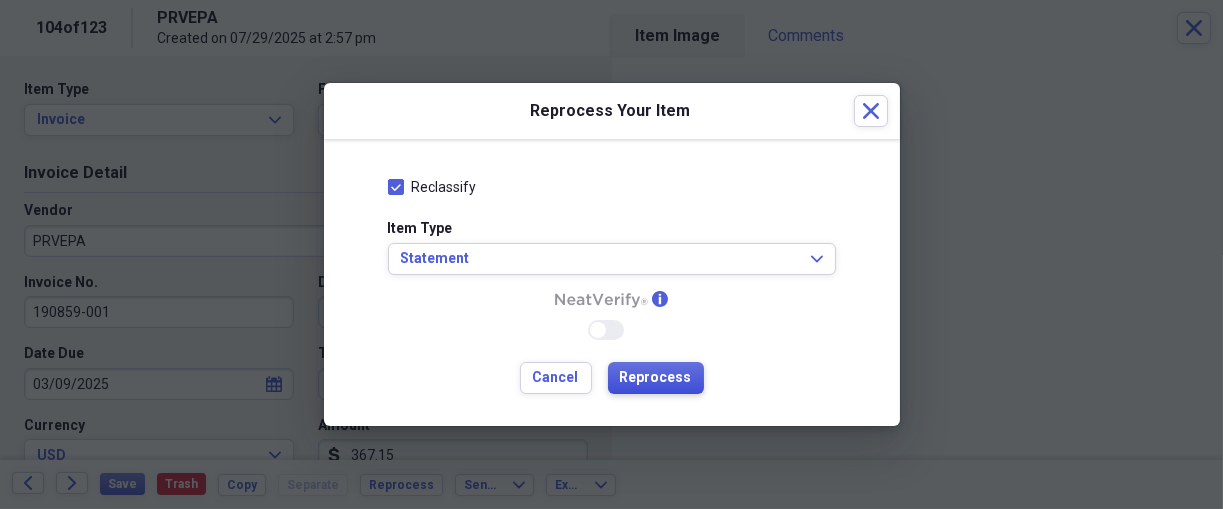 click on "Reprocess" at bounding box center [656, 378] 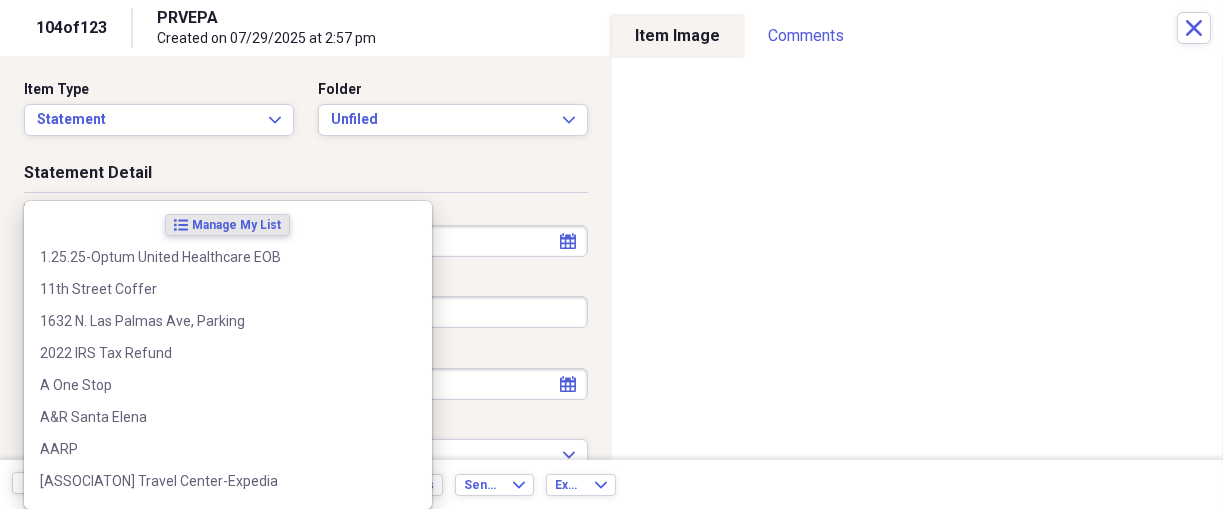 click on "Organize My Files 20 Collapse Unfiled Needs Review 20 Unfiled All Files Unfiled Unfiled Unfiled Saved Reports Collapse My Cabinet THERESA's Cabinet Add Folder Expand Folder 2018 Taxes Add Folder Expand Folder 2019 Taxes Add Folder Expand Folder 2020 Taxes Add Folder Expand Folder 2021 Taxes Add Folder Expand Folder 2022 Taxes Add Folder Expand Folder 2023 Taxes Add Folder Expand Folder 2024 Taxes Add Folder Expand Folder 2025 Taxes Add Folder Expand Folder Attorney Case Expenses Add Folder Folder Belize Add Folder Expand Folder Documents Add Folder Expand Folder Files from Cloud Add Folder Folder Insurance Policies Add Folder Folder Sale of LaPlace Property Add Folder Folder Terry's Social Security Information Add Folder Folder Theresa's Social Security Information Add Folder Folder unviewed receipts Add Folder Folder Wellcare Prescription Drug Application Add Folder Collapse Trash Trash Folder 11/25/19-12/24/20 Statement Folder 12/17/19-1/16/20 Statement Folder 12/25/19-1/24/20 Statement Folder Folder Folder" at bounding box center [611, 254] 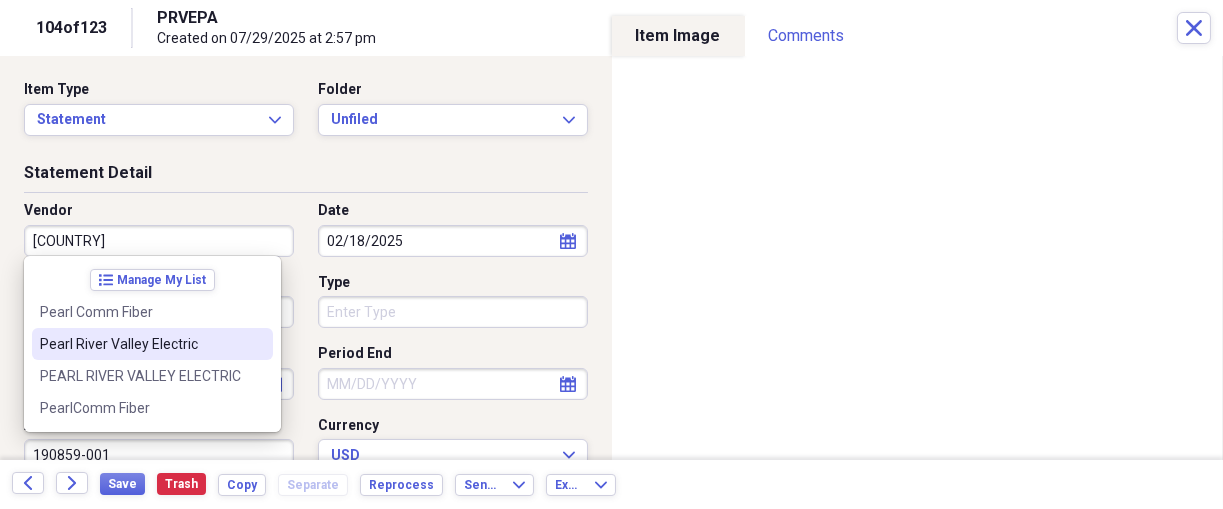 click on "Pearl River Valley Electric" at bounding box center [140, 344] 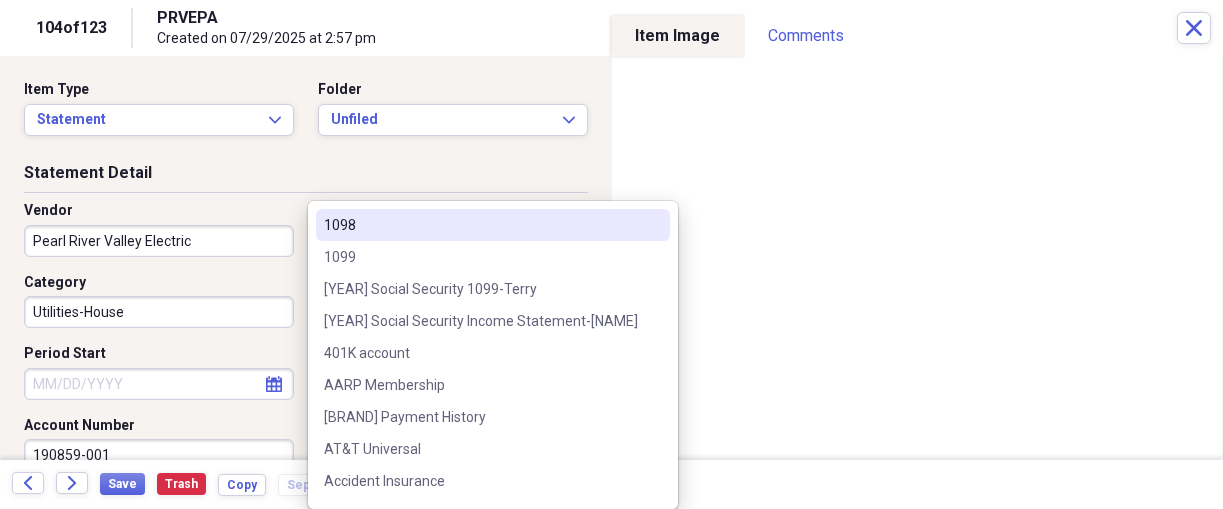 click on "Organize My Files 20 Collapse Unfiled Needs Review 20 Unfiled All Files Unfiled Unfiled Unfiled Saved Reports Collapse My Cabinet THERESA's Cabinet Add Folder Expand Folder 2018 Taxes Add Folder Expand Folder 2019 Taxes Add Folder Expand Folder 2020 Taxes Add Folder Expand Folder 2021 Taxes Add Folder Expand Folder 2022 Taxes Add Folder Expand Folder 2023 Taxes Add Folder Expand Folder 2024 Taxes Add Folder Expand Folder 2025 Taxes Add Folder Expand Folder Attorney Case Expenses Add Folder Folder Belize Add Folder Expand Folder Documents Add Folder Expand Folder Files from Cloud Add Folder Folder Insurance Policies Add Folder Folder Sale of LaPlace Property Add Folder Folder Terry's Social Security Information Add Folder Folder Theresa's Social Security Information Add Folder Folder unviewed receipts Add Folder Folder Wellcare Prescription Drug Application Add Folder Collapse Trash Trash Folder 11/25/19-12/24/20 Statement Folder 12/17/19-1/16/20 Statement Folder 12/25/19-1/24/20 Statement Folder Folder Folder" at bounding box center (611, 254) 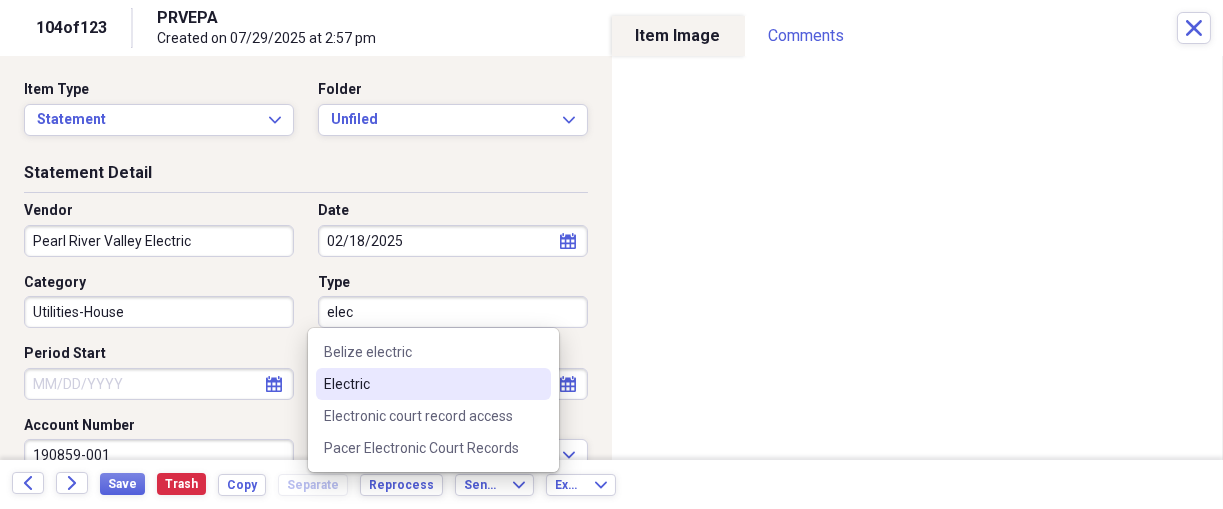 click on "Electric" at bounding box center [421, 384] 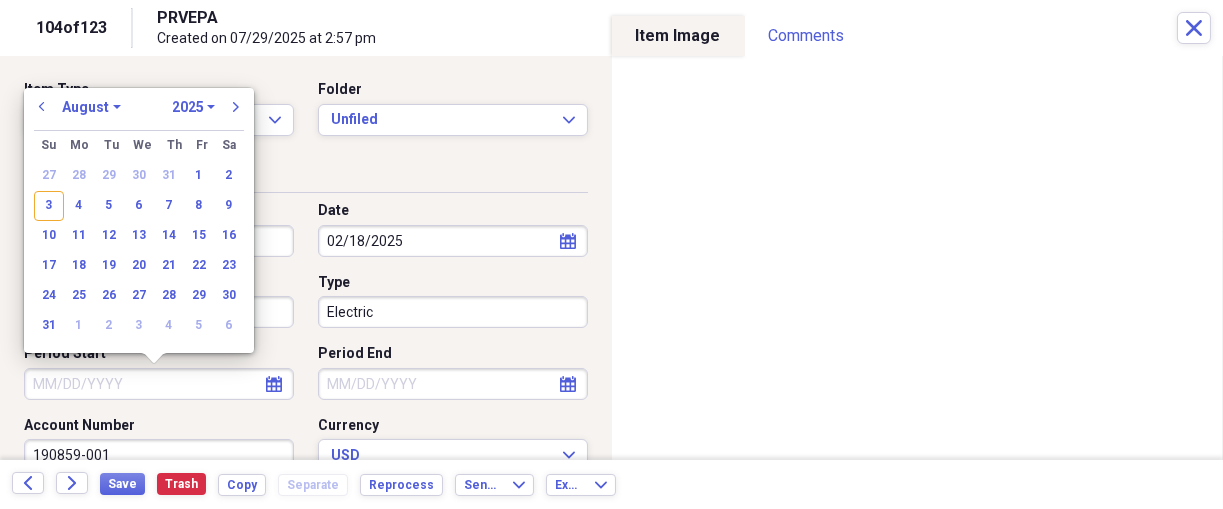 click on "Period Start" at bounding box center (159, 384) 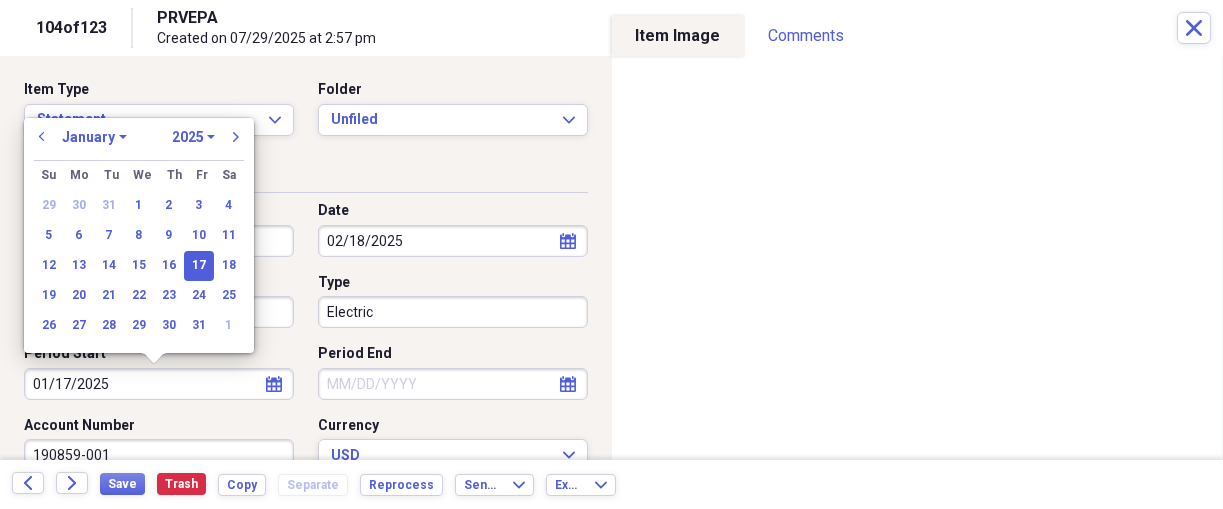 click on "17" at bounding box center [199, 266] 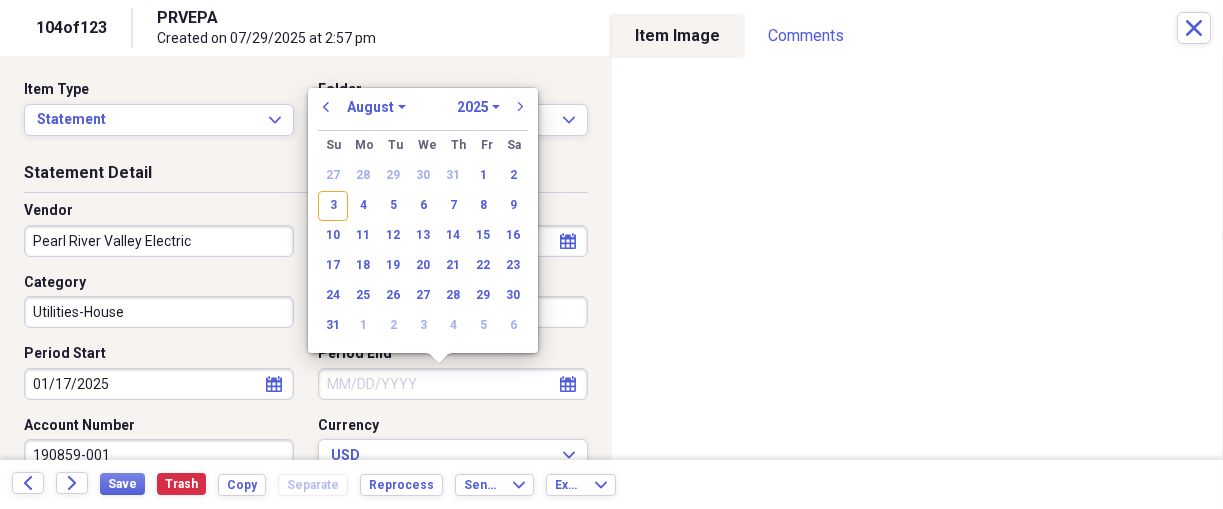 click on "Period End" at bounding box center (453, 384) 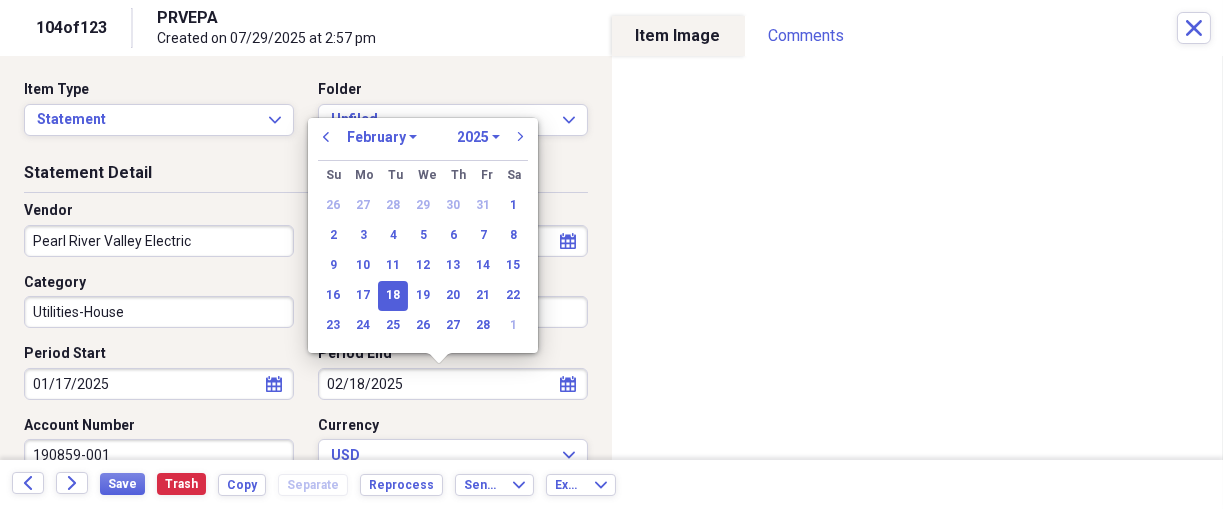 click on "18" at bounding box center (393, 296) 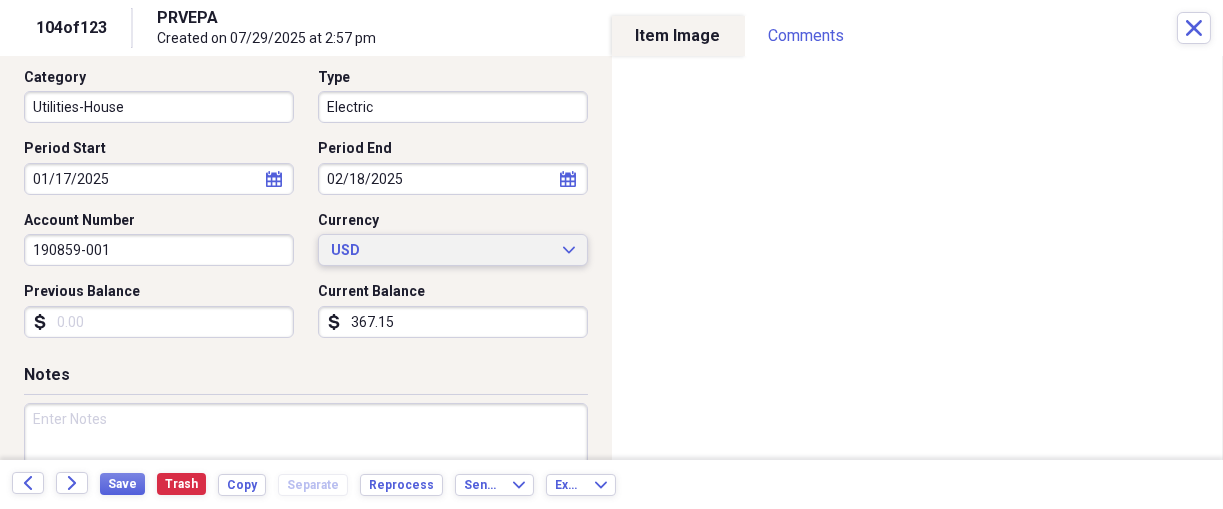 scroll, scrollTop: 208, scrollLeft: 0, axis: vertical 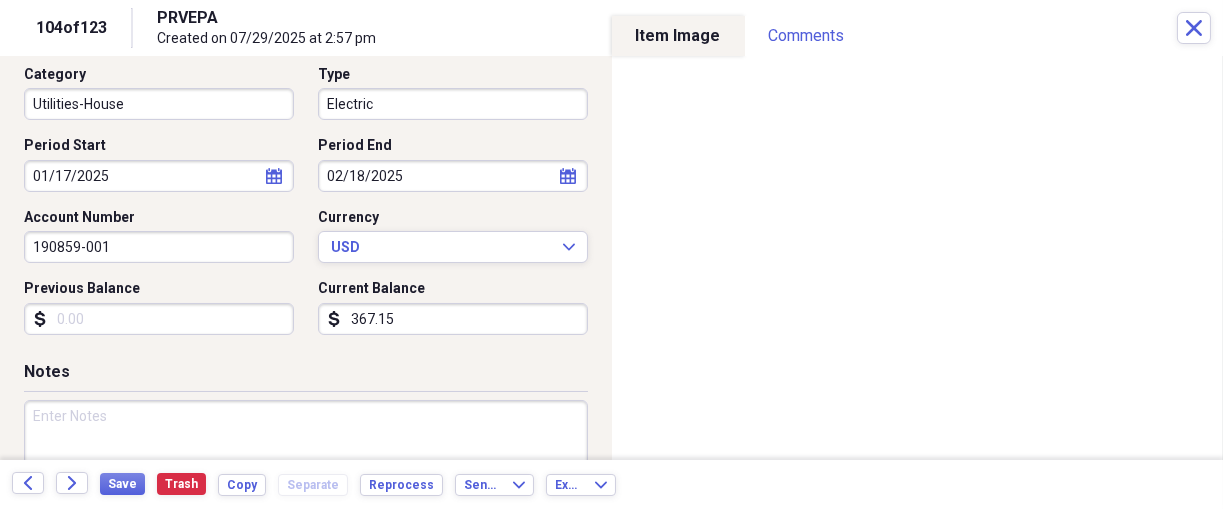 click on "Previous Balance" at bounding box center (159, 319) 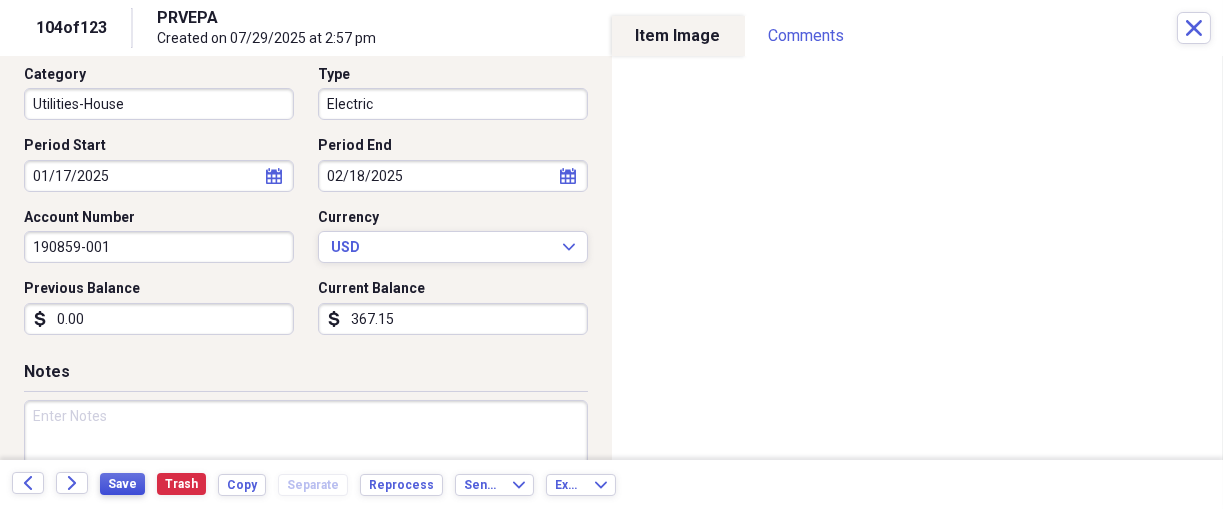 click on "Save" at bounding box center [122, 484] 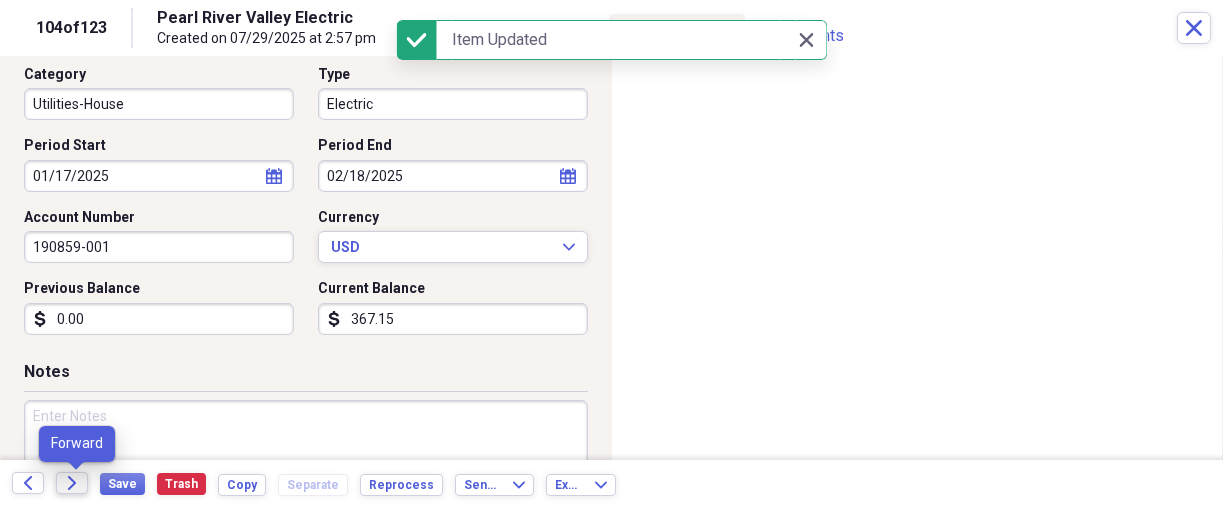 click 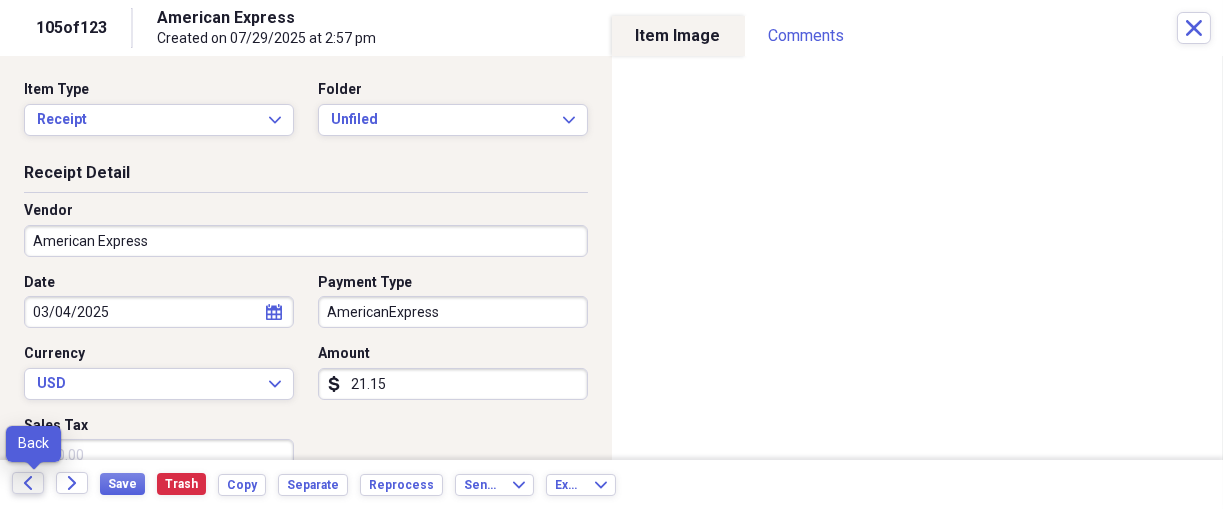 click on "Back" 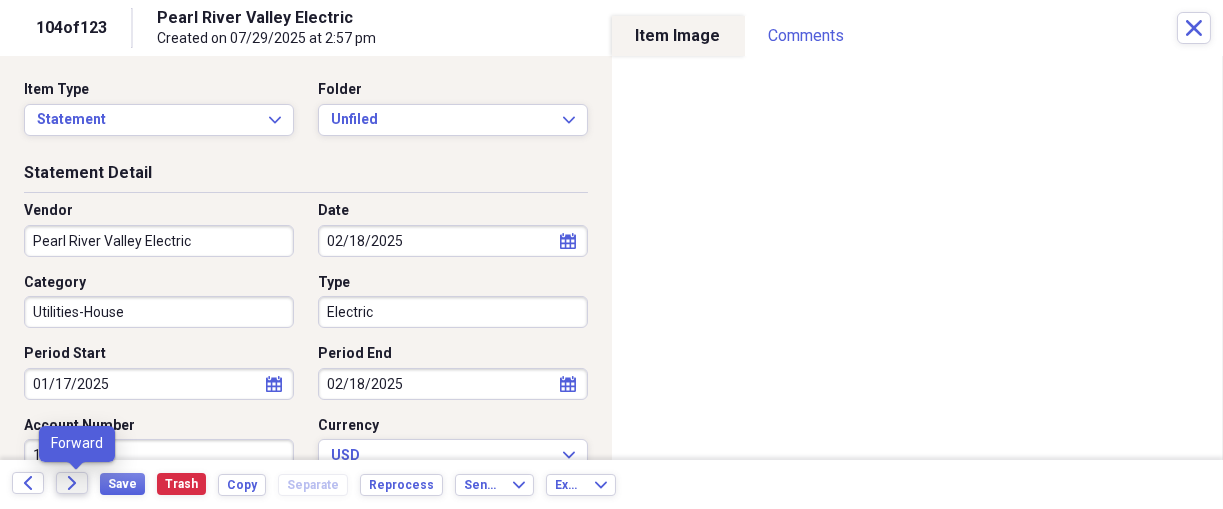 click 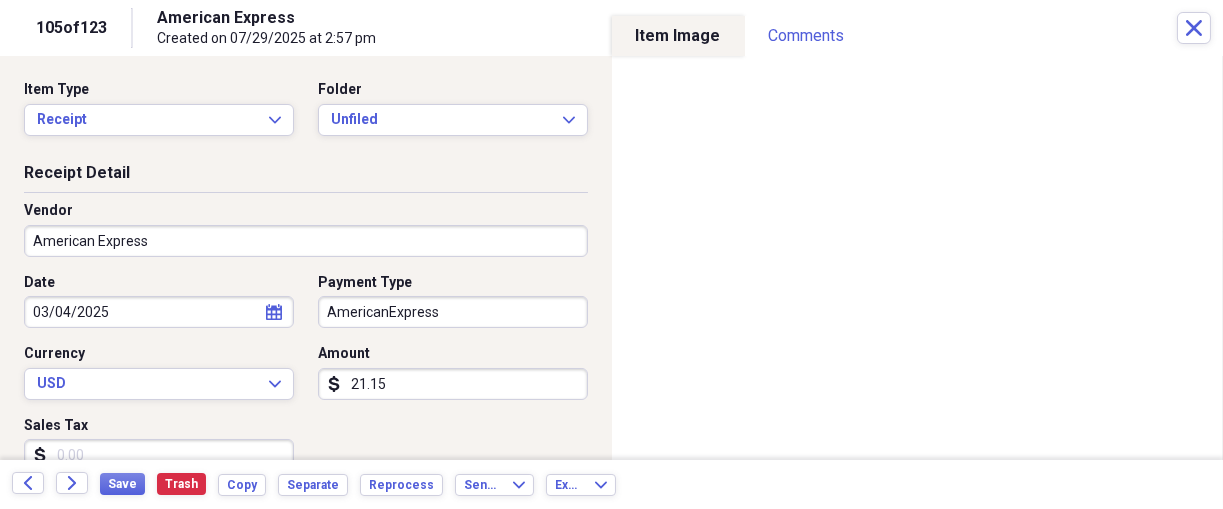 click on "Organize My Files 18 Collapse Unfiled Needs Review 18 Unfiled All Files Unfiled Unfiled Unfiled Saved Reports Collapse My Cabinet THERESA's Cabinet Add Folder Expand Folder 2018 Taxes Add Folder Expand Folder 2019 Taxes Add Folder Expand Folder 2020 Taxes Add Folder Expand Folder 2021 Taxes Add Folder Expand Folder 2022 Taxes Add Folder Expand Folder 2023 Taxes Add Folder Expand Folder 2024 Taxes Add Folder Expand Folder 2025 Taxes Add Folder Expand Folder Attorney Case Expenses Add Folder Folder Belize Add Folder Expand Folder Documents Add Folder Expand Folder Files from Cloud Add Folder Folder Insurance Policies Add Folder Folder Sale of LaPlace Property Add Folder Folder Terry's Social Security Information Add Folder Folder Theresa's Social Security Information Add Folder Folder unviewed receipts Add Folder Folder Wellcare Prescription Drug Application Add Folder Collapse Trash Trash Folder 11/25/19-12/24/20 Statement Folder 12/17/19-1/16/20 Statement Folder 12/25/19-1/24/20 Statement Folder Folder Folder" at bounding box center [611, 254] 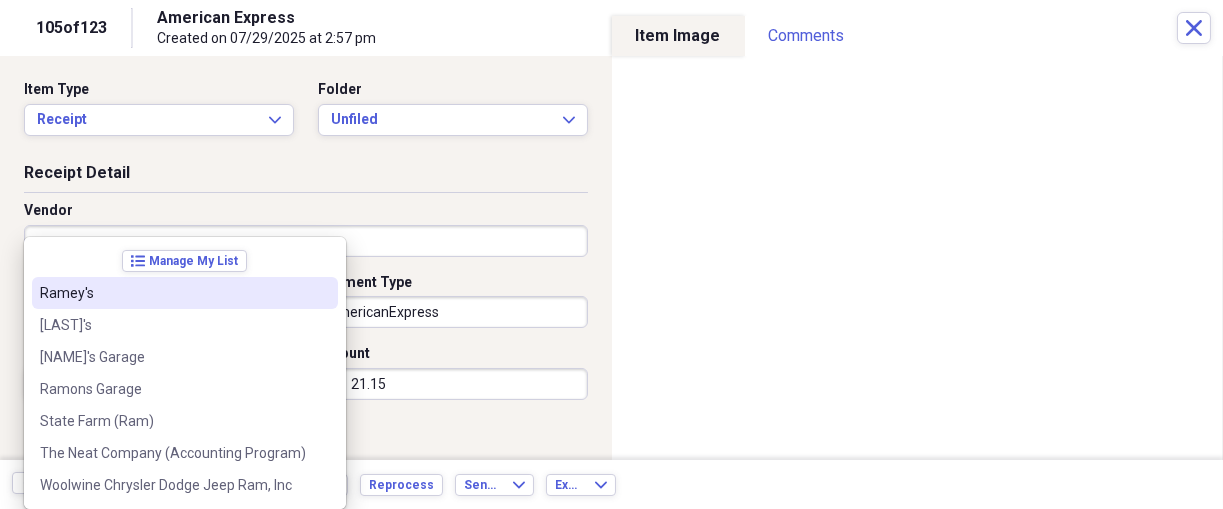 click on "Ramey's" at bounding box center [173, 293] 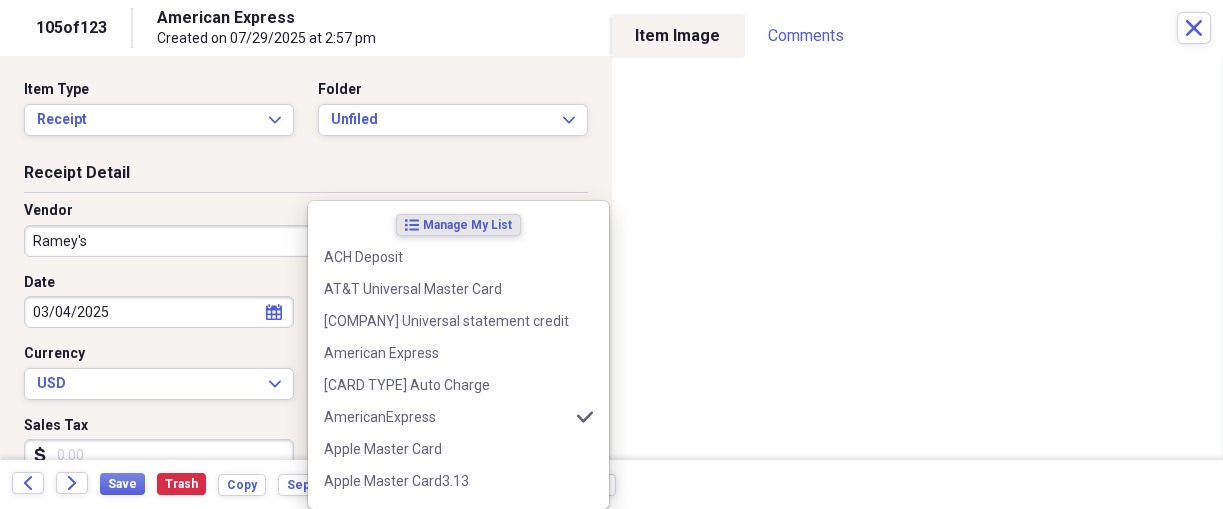 click on "Organize My Files 18 Collapse Unfiled Needs Review 18 Unfiled All Files Unfiled Unfiled Unfiled Saved Reports Collapse My Cabinet THERESA's Cabinet Add Folder Expand Folder 2018 Taxes Add Folder Expand Folder 2019 Taxes Add Folder Expand Folder 2020 Taxes Add Folder Expand Folder 2021 Taxes Add Folder Expand Folder 2022 Taxes Add Folder Expand Folder 2023 Taxes Add Folder Expand Folder 2024 Taxes Add Folder Expand Folder 2025 Taxes Add Folder Expand Folder Attorney Case Expenses Add Folder Folder Belize Add Folder Expand Folder Documents Add Folder Expand Folder Files from Cloud Add Folder Folder Insurance Policies Add Folder Folder Sale of LaPlace Property Add Folder Folder Terry's Social Security Information Add Folder Folder Theresa's Social Security Information Add Folder Folder unviewed receipts Add Folder Folder Wellcare Prescription Drug Application Add Folder Collapse Trash Trash Folder 11/25/19-12/24/20 Statement Folder 12/17/19-1/16/20 Statement Folder 12/25/19-1/24/20 Statement Folder Folder Folder" at bounding box center (611, 254) 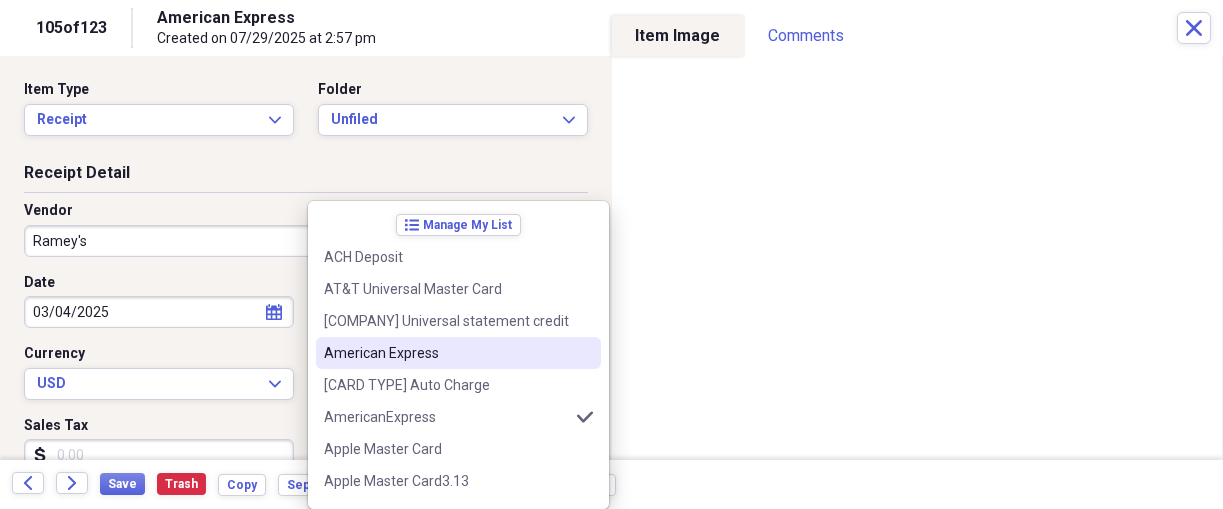 click on "American Express" at bounding box center (446, 353) 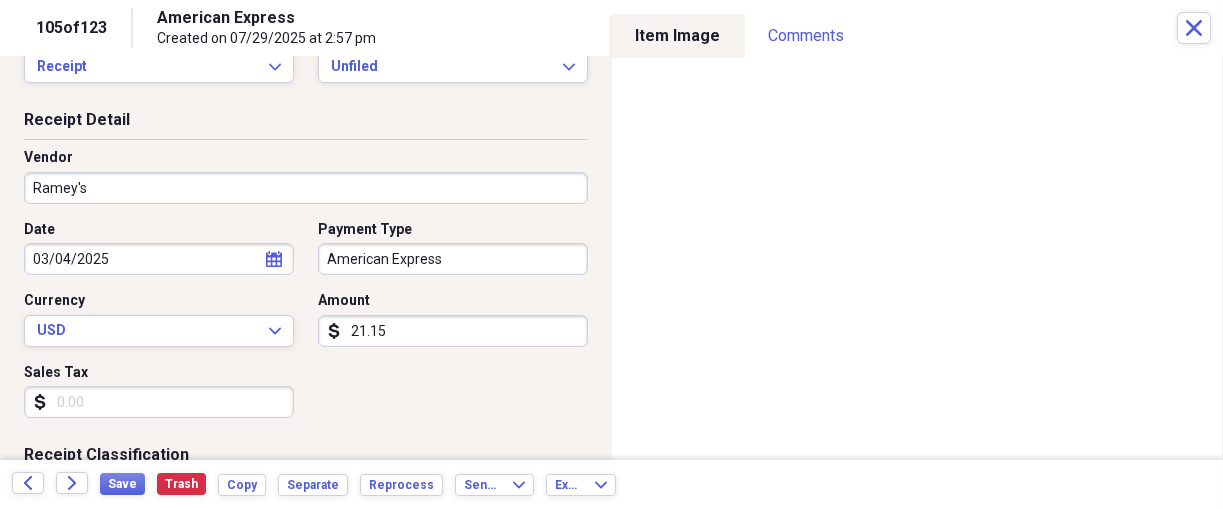 scroll, scrollTop: 125, scrollLeft: 0, axis: vertical 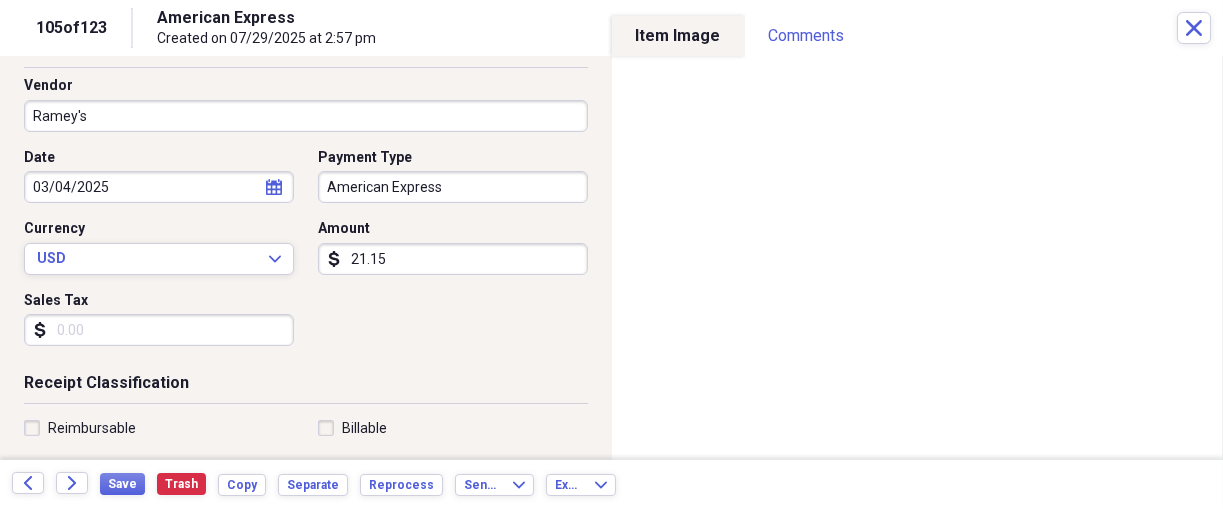click on "Sales Tax" at bounding box center [159, 330] 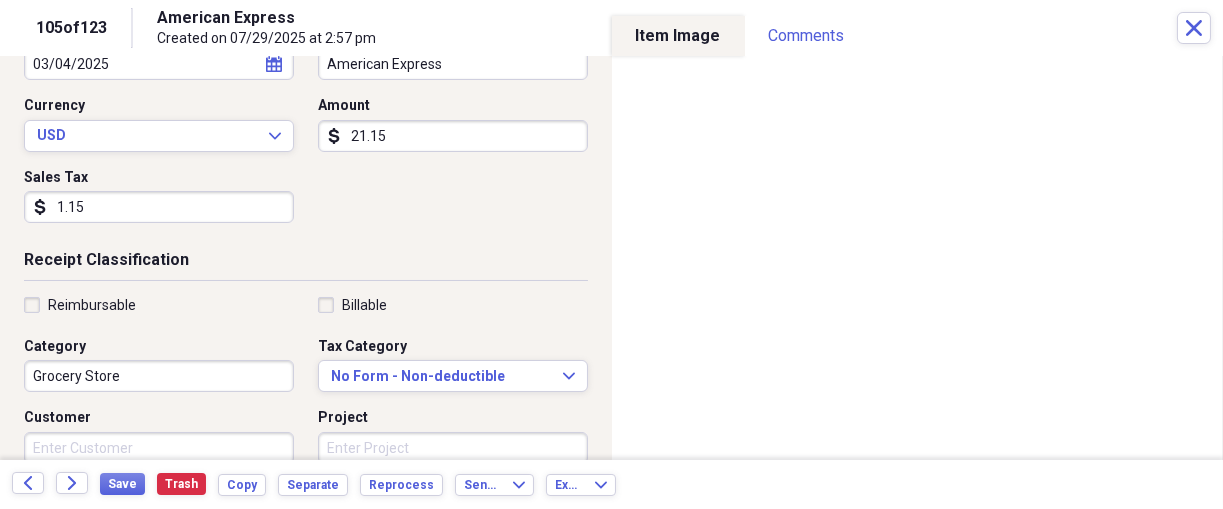 scroll, scrollTop: 250, scrollLeft: 0, axis: vertical 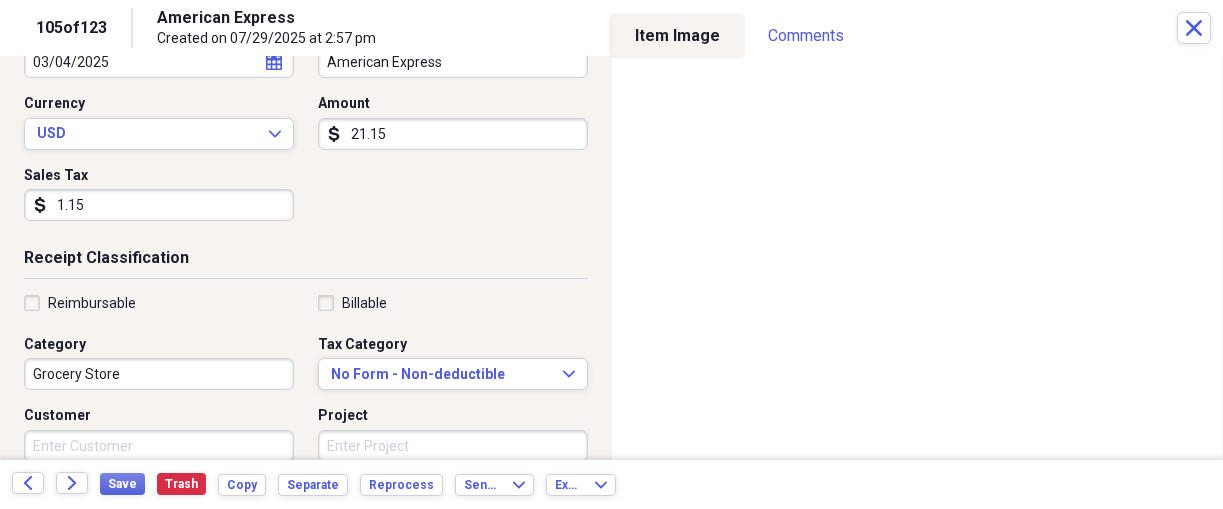 click on "Reimbursable" at bounding box center (92, 303) 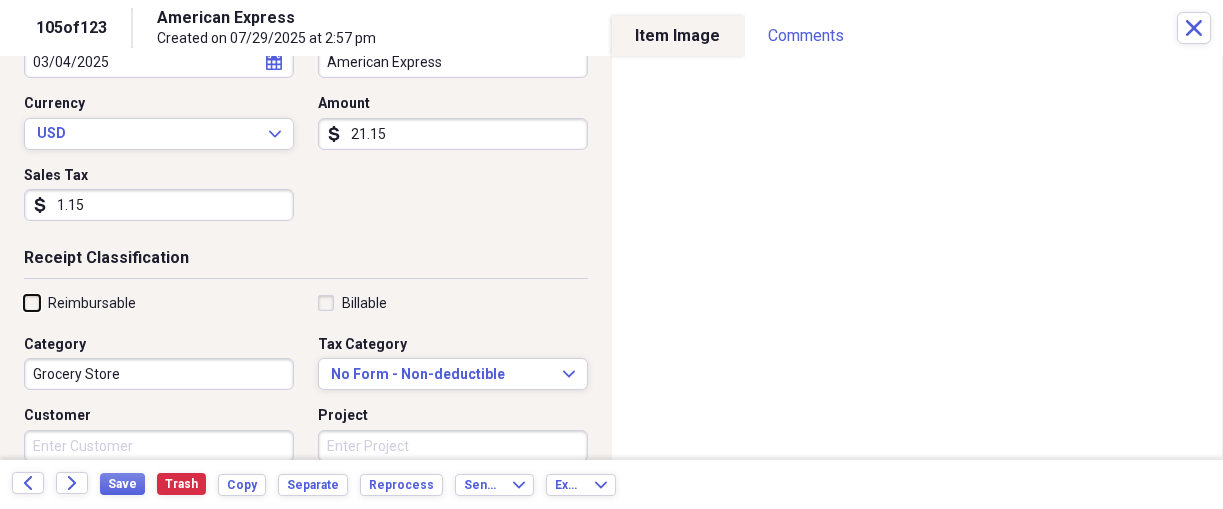 click on "Reimbursable" at bounding box center (24, 302) 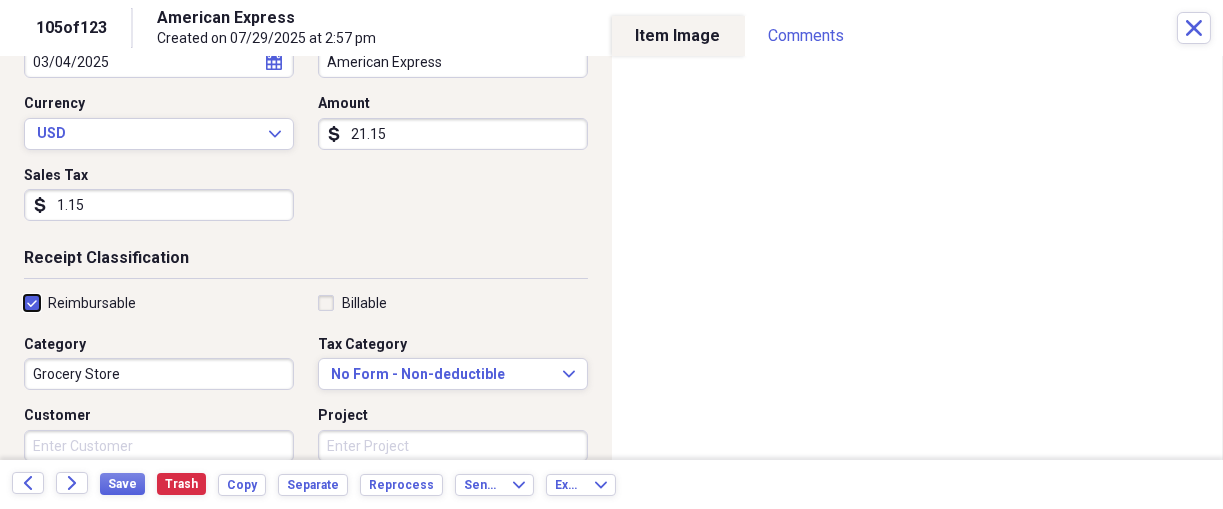 scroll, scrollTop: 291, scrollLeft: 0, axis: vertical 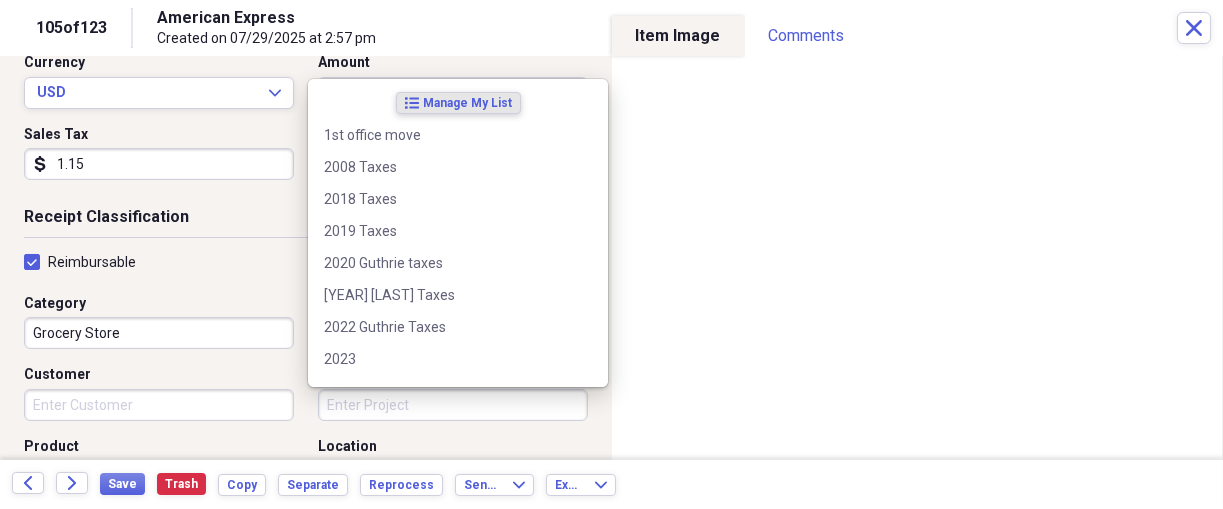 click on "Project" at bounding box center [453, 405] 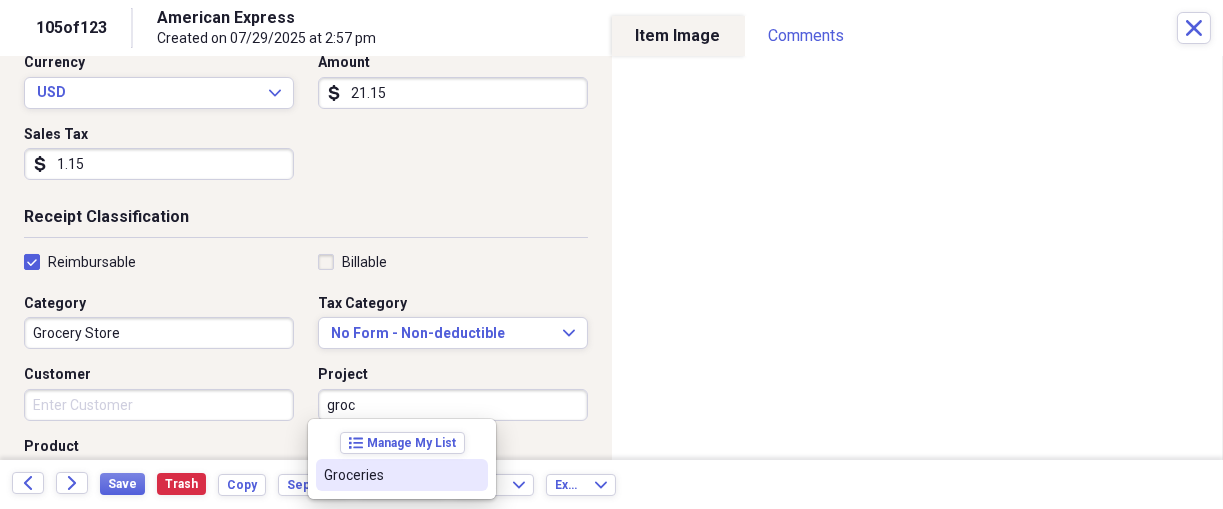 click on "Groceries" at bounding box center (390, 475) 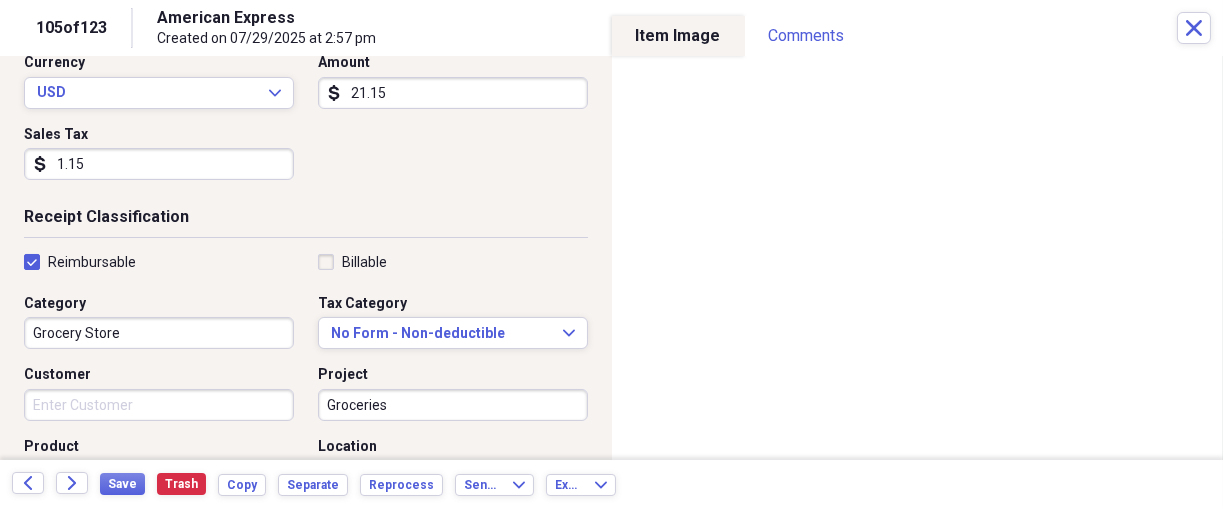 scroll, scrollTop: 375, scrollLeft: 0, axis: vertical 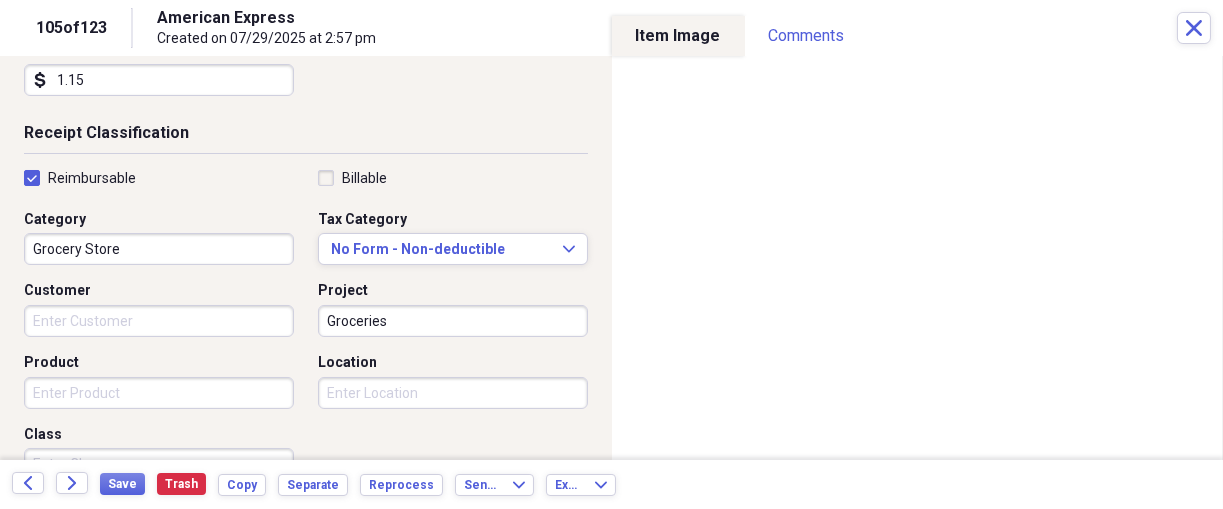 drag, startPoint x: 384, startPoint y: 327, endPoint x: 304, endPoint y: 313, distance: 81.21576 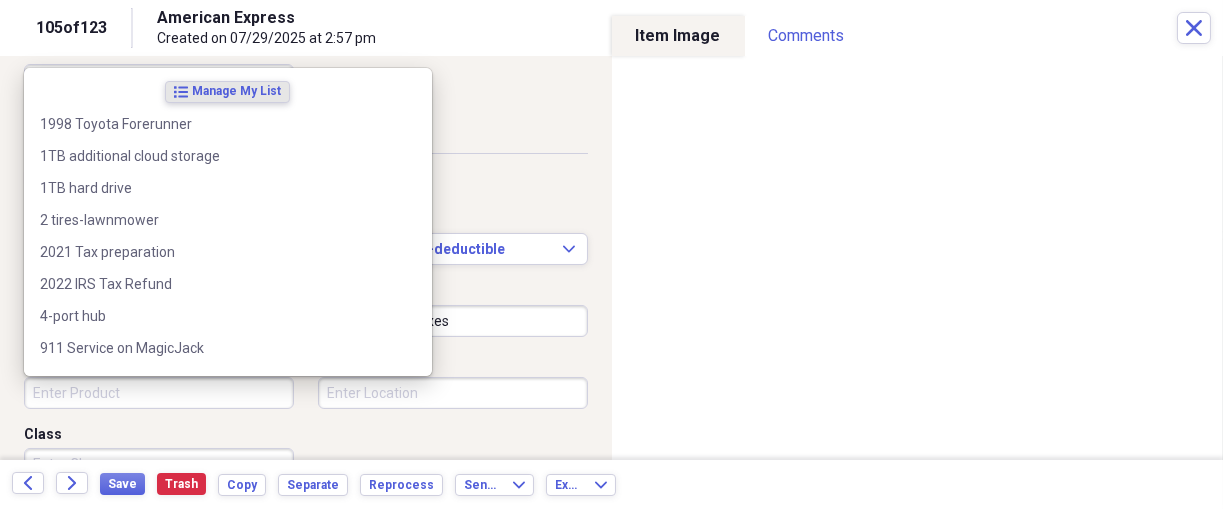 click on "Product" at bounding box center [159, 393] 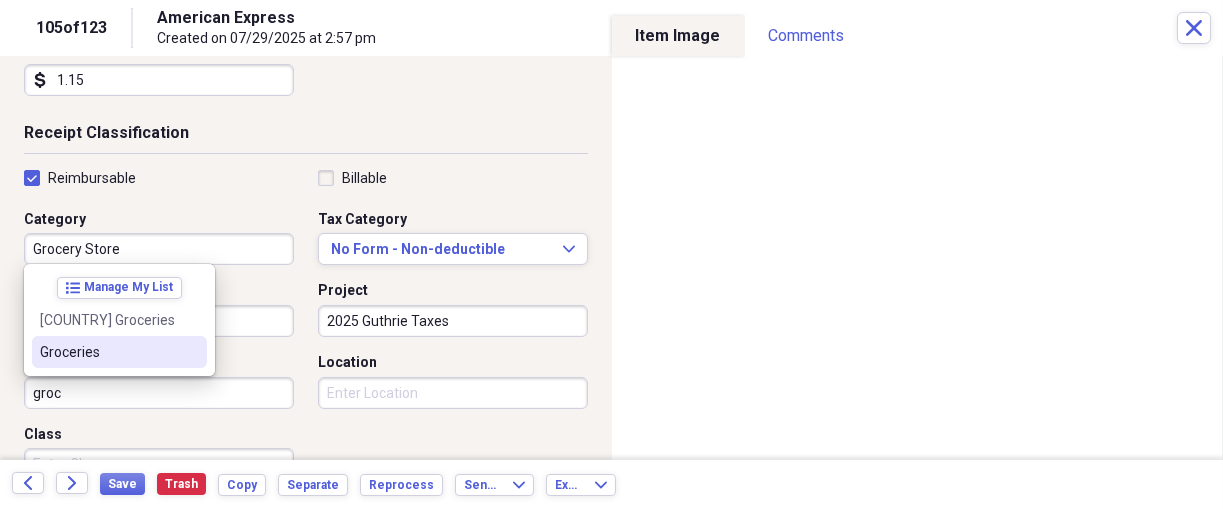 click on "Groceries" at bounding box center [107, 352] 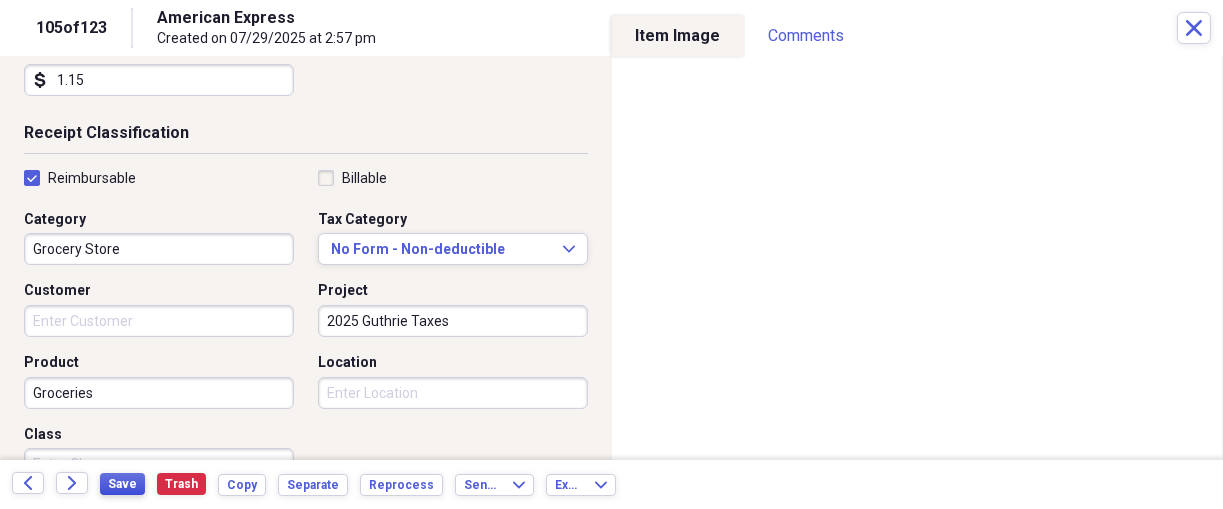 click on "Save" at bounding box center (122, 484) 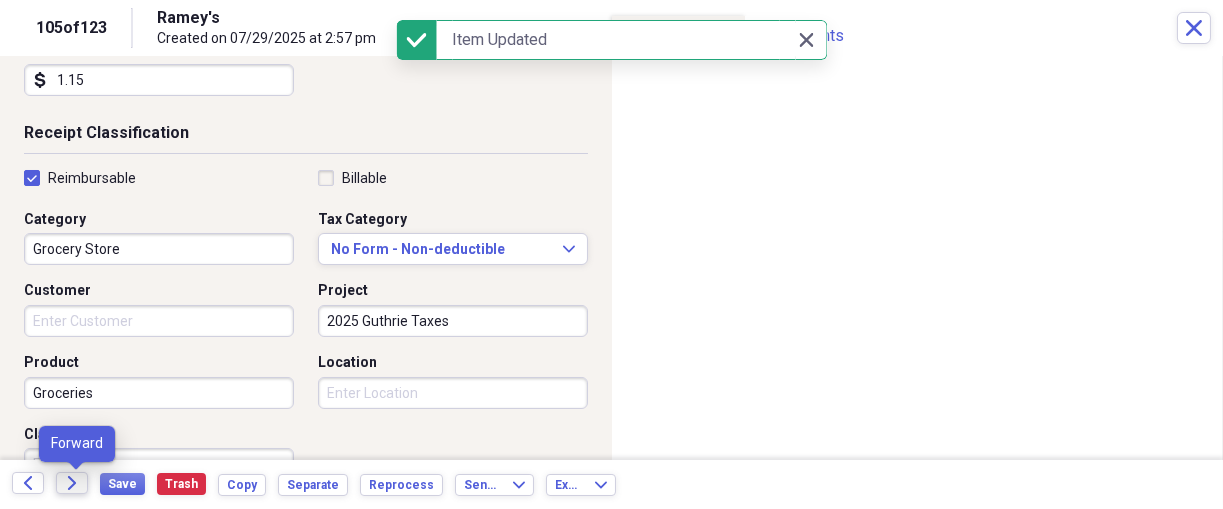 click 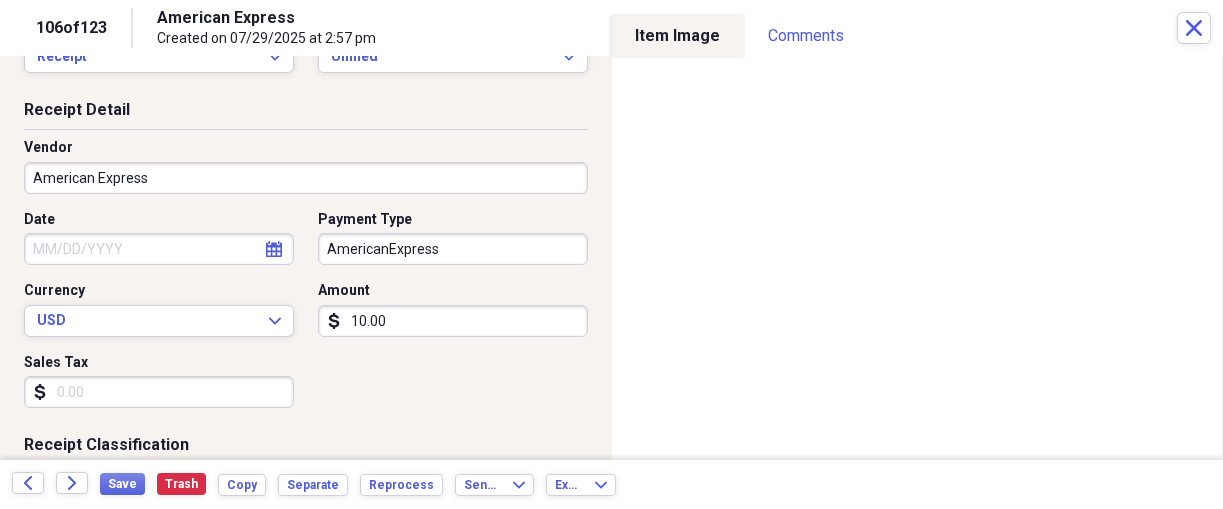 scroll, scrollTop: 125, scrollLeft: 0, axis: vertical 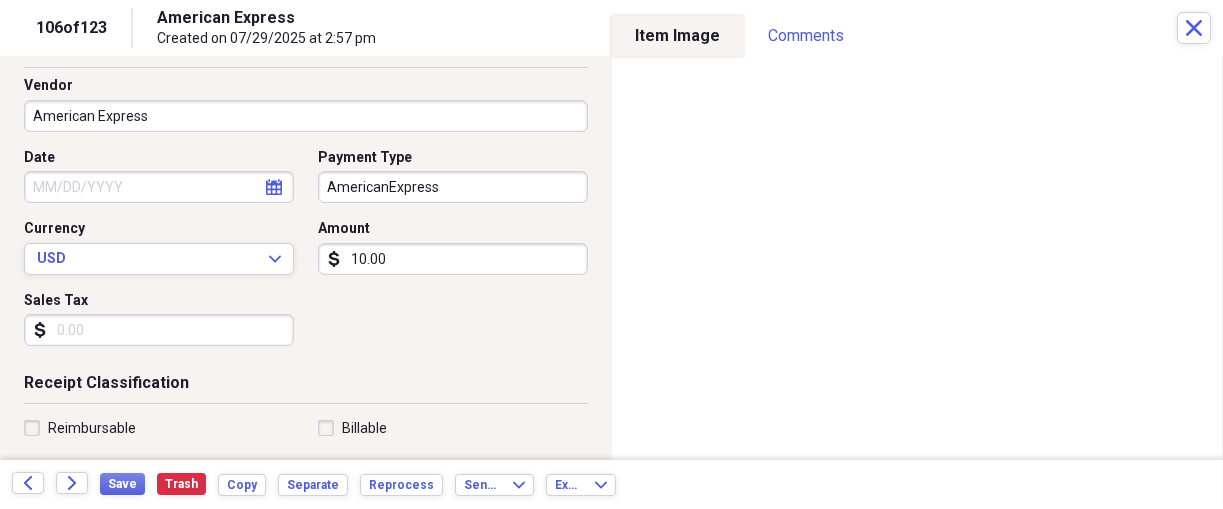 click on "American Express" at bounding box center [306, 116] 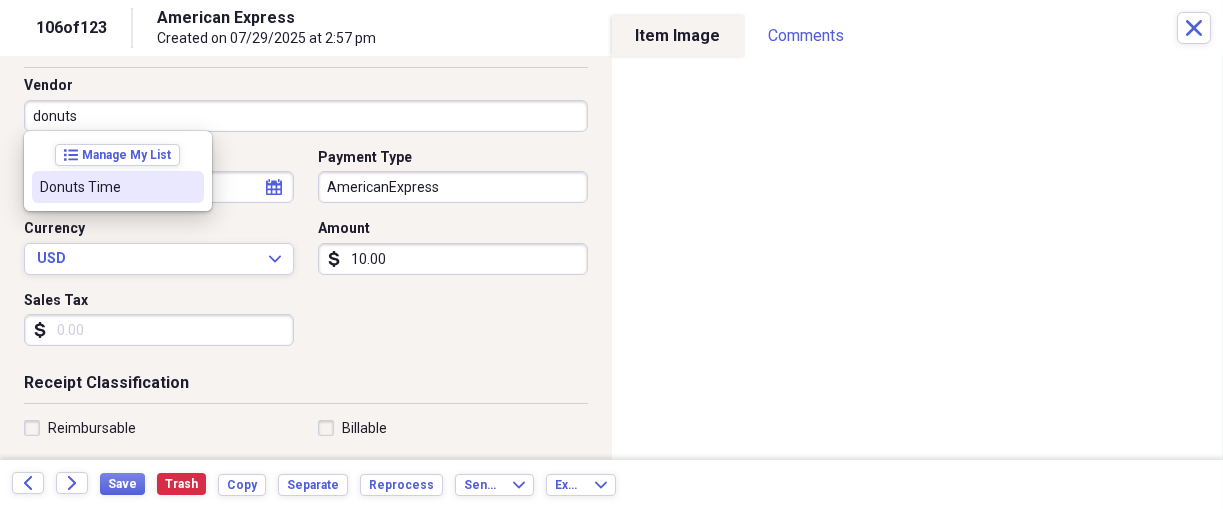 click on "Donuts Time" at bounding box center (106, 187) 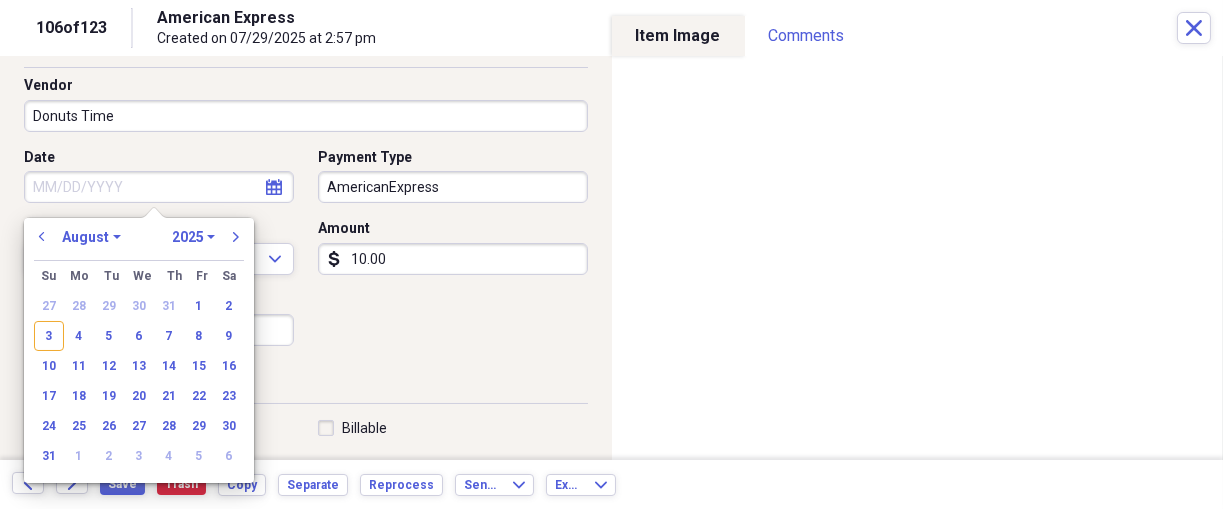 click on "Date" at bounding box center (159, 187) 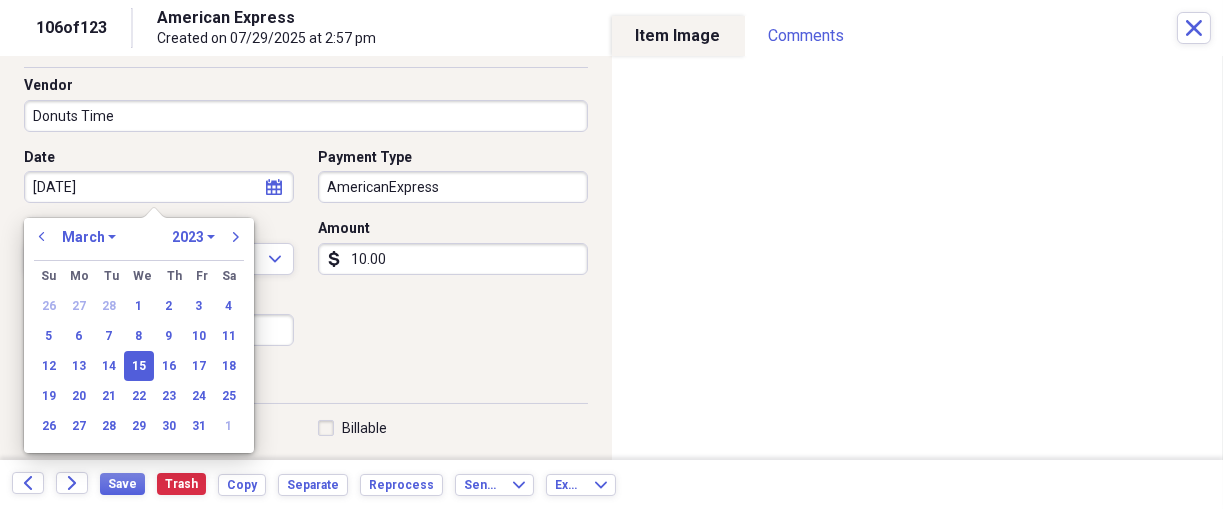 click on "15" at bounding box center [139, 366] 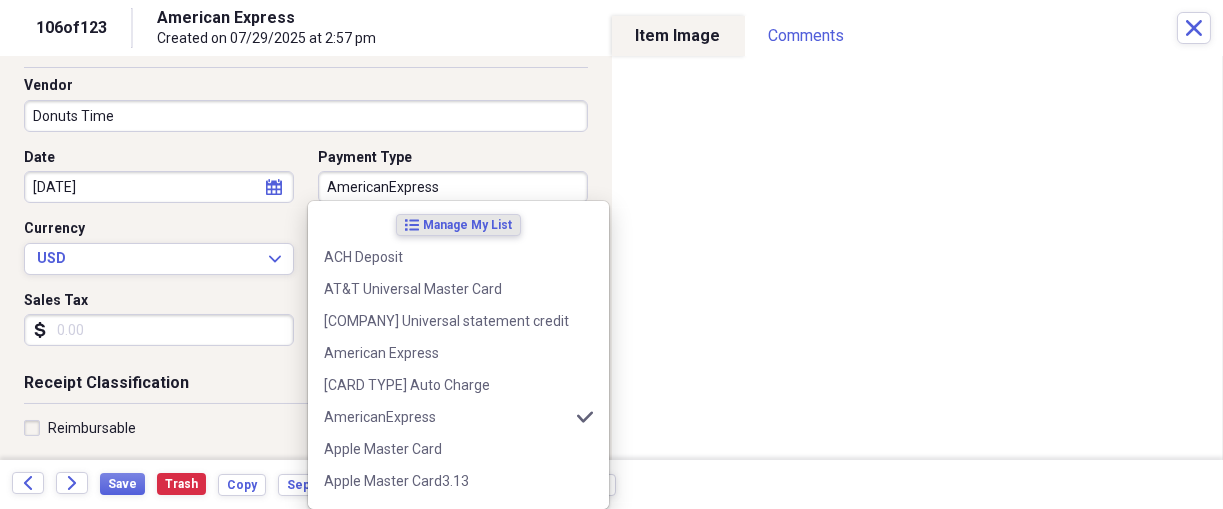 click on "AmericanExpress" at bounding box center (453, 187) 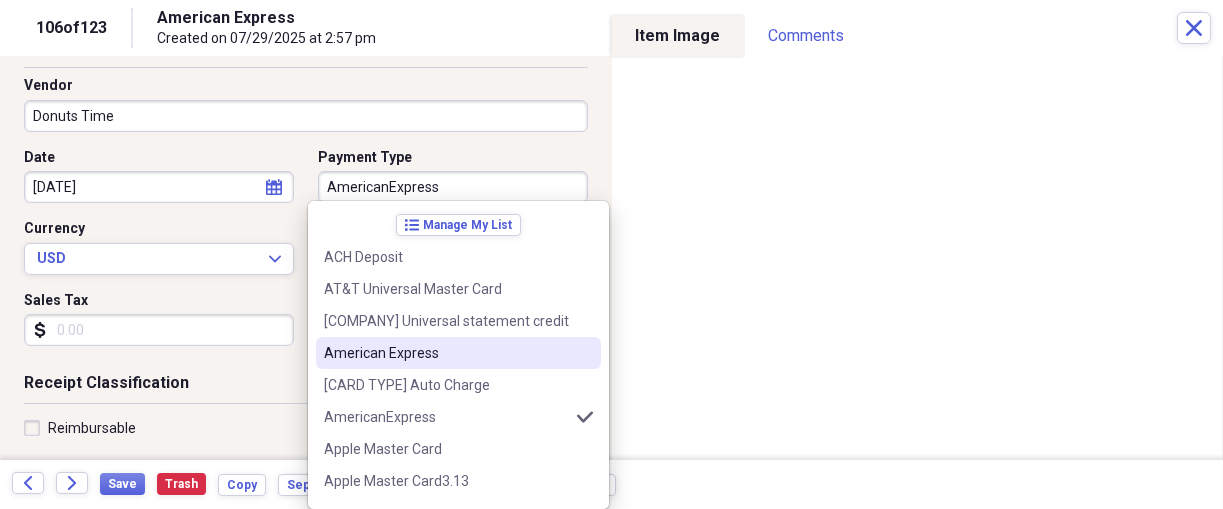 click on "American Express" at bounding box center (446, 353) 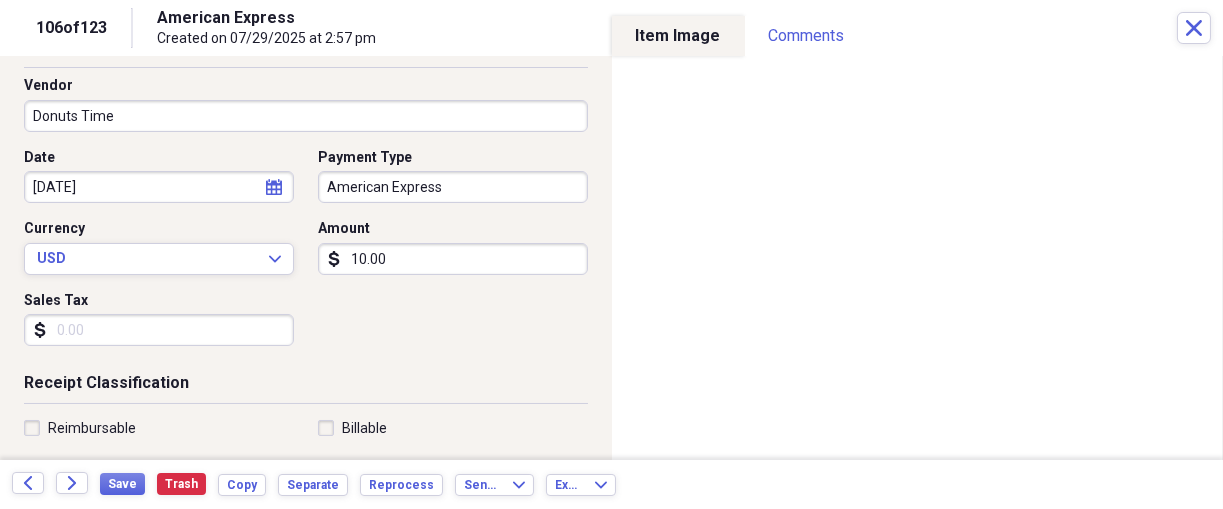 click on "10.00" at bounding box center [453, 259] 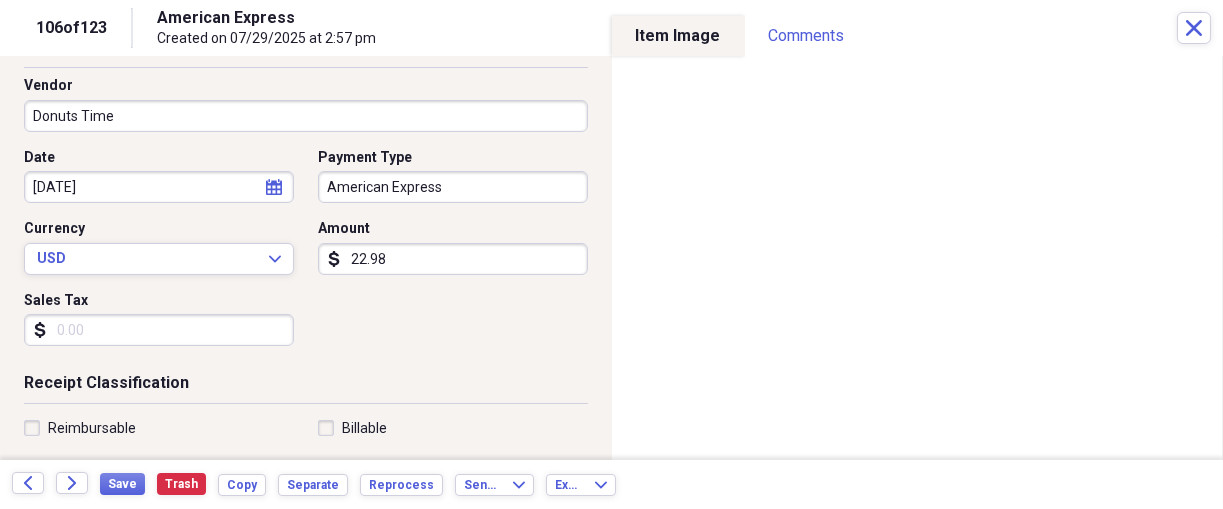 click on "Sales Tax" at bounding box center (159, 330) 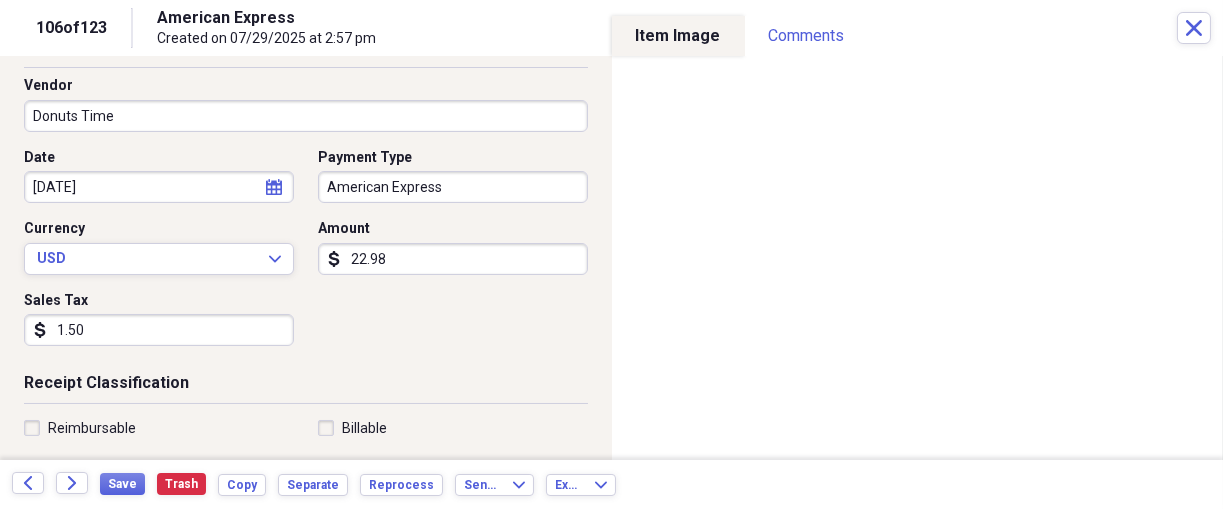 click on "Reimbursable" at bounding box center [92, 428] 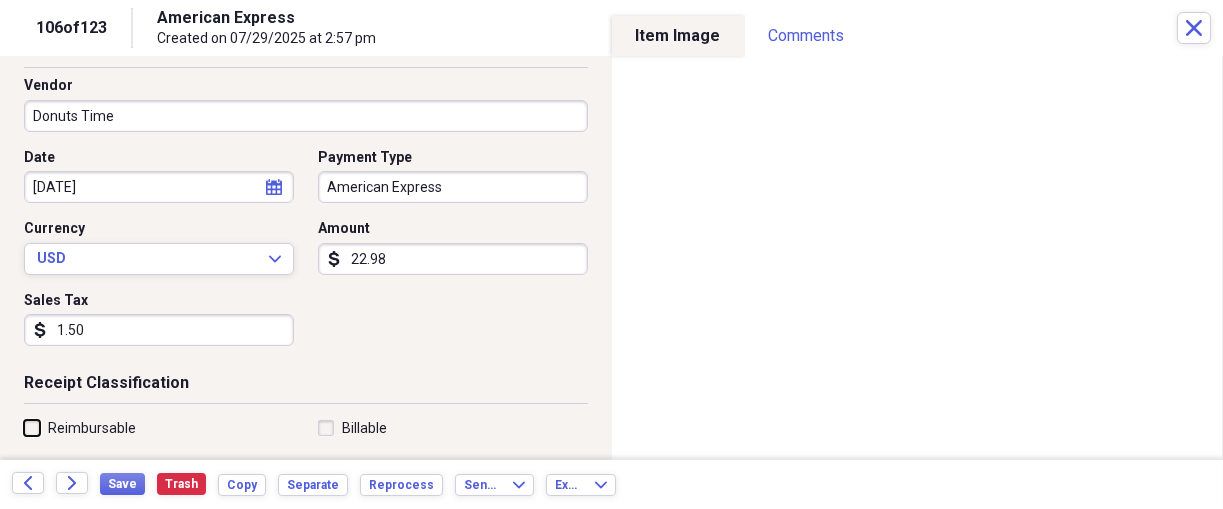 click on "Reimbursable" at bounding box center (24, 427) 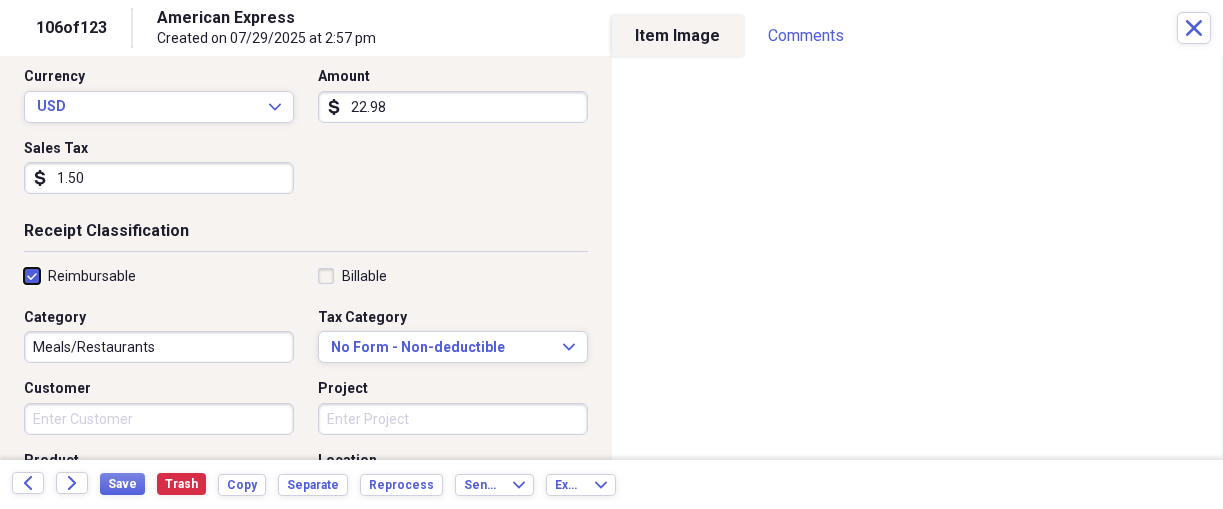 scroll, scrollTop: 291, scrollLeft: 0, axis: vertical 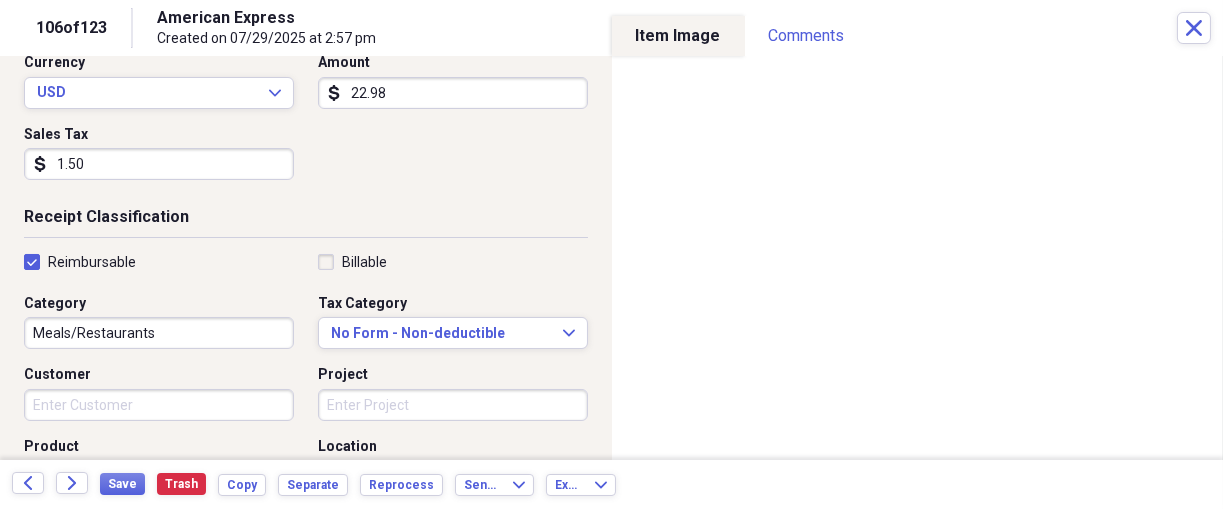 click on "Project" at bounding box center [453, 405] 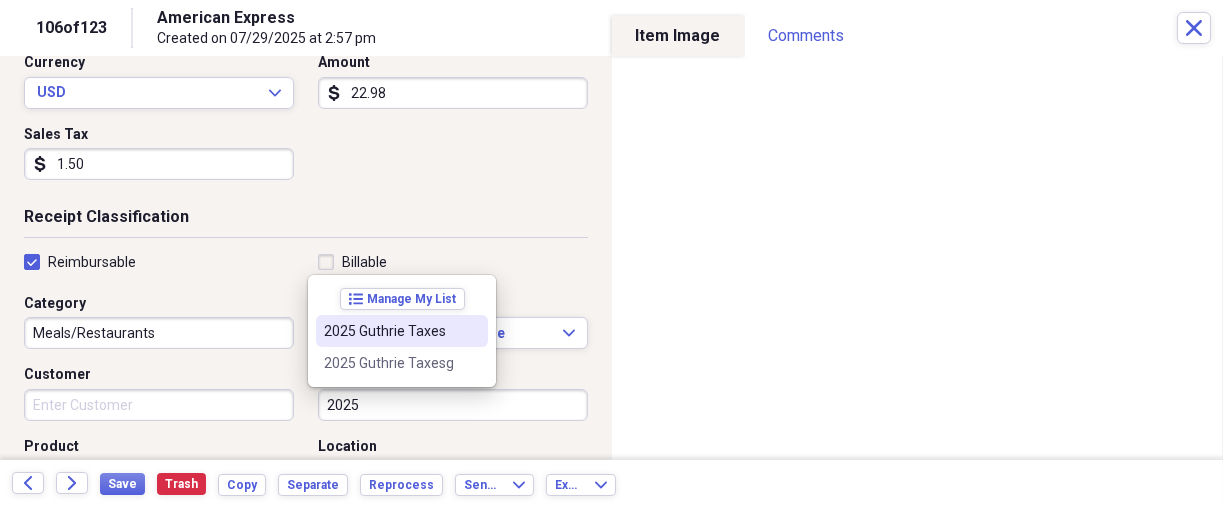 click on "2025 Guthrie Taxes" at bounding box center [390, 331] 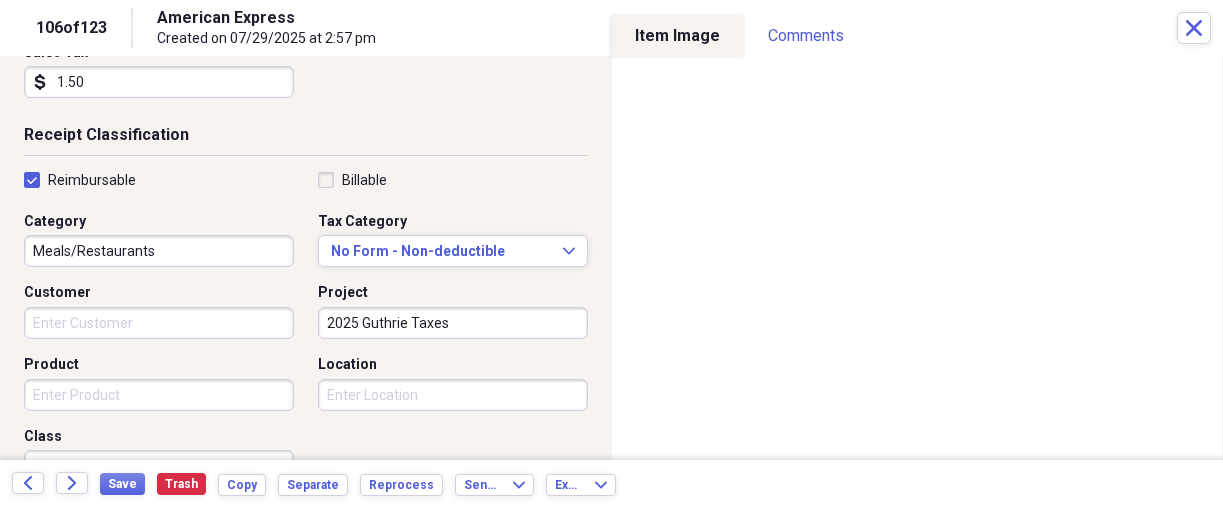 scroll, scrollTop: 375, scrollLeft: 0, axis: vertical 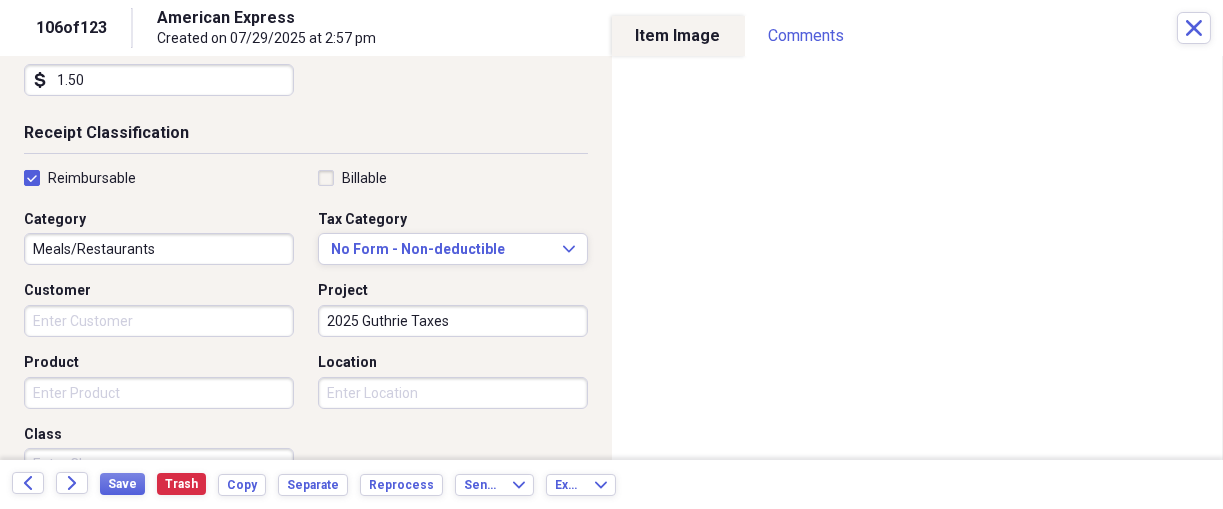 click on "Product" at bounding box center [159, 393] 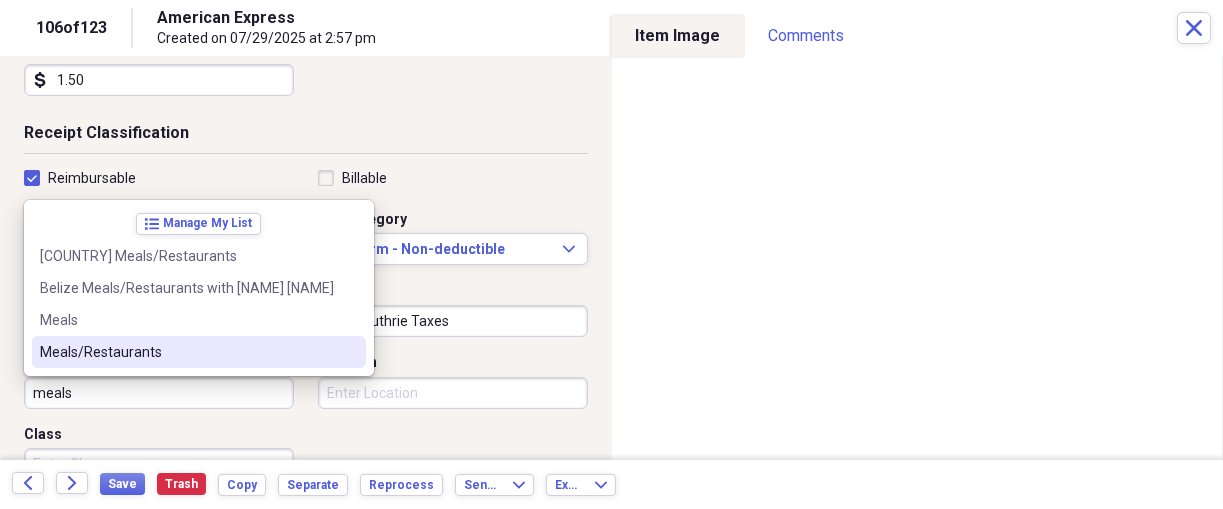 click on "Meals/Restaurants" at bounding box center [187, 352] 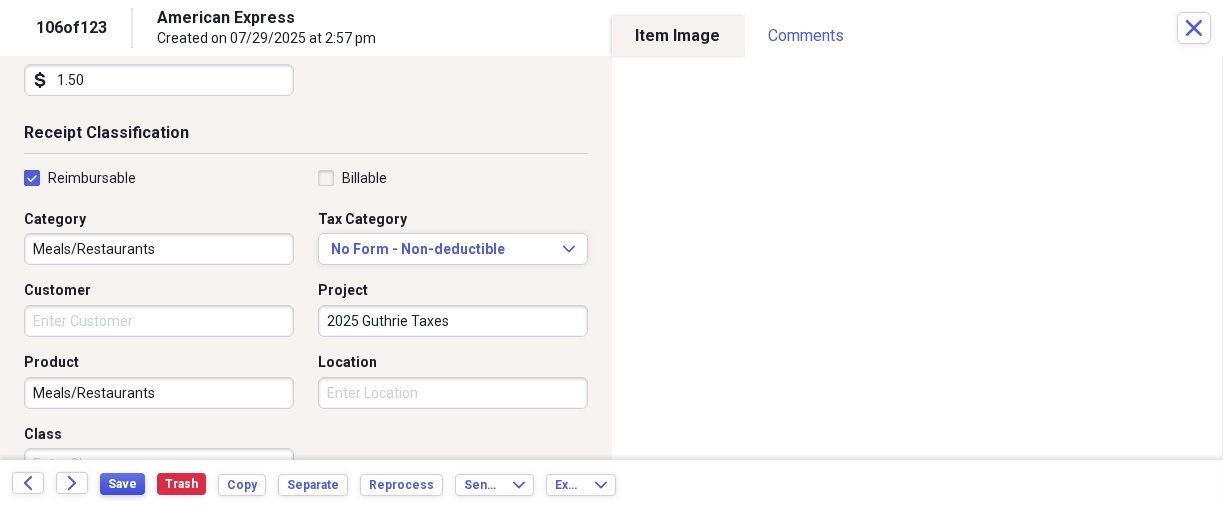 click on "Save" at bounding box center [122, 484] 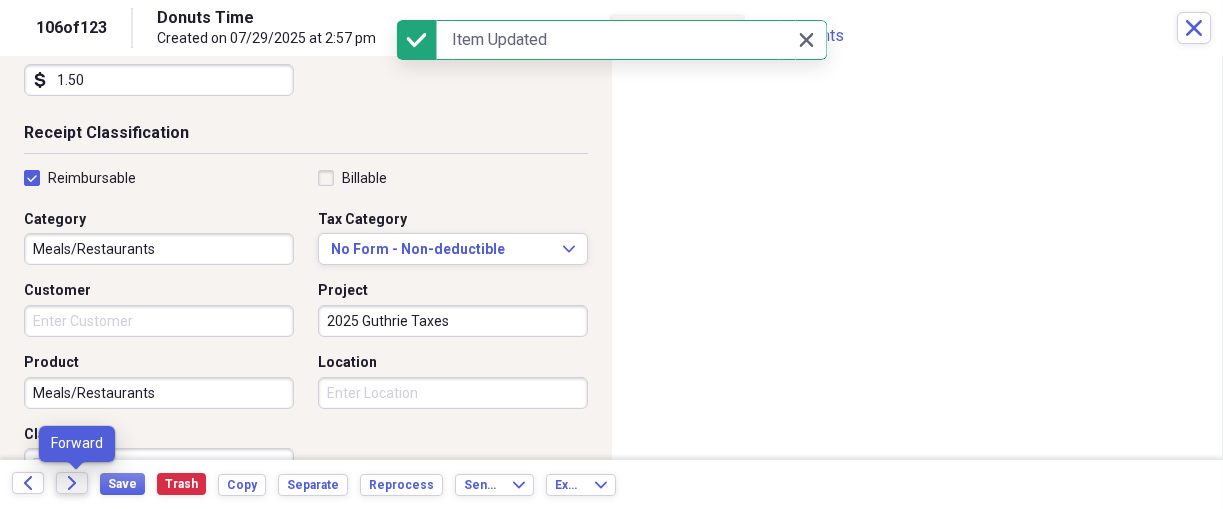 click on "Forward" 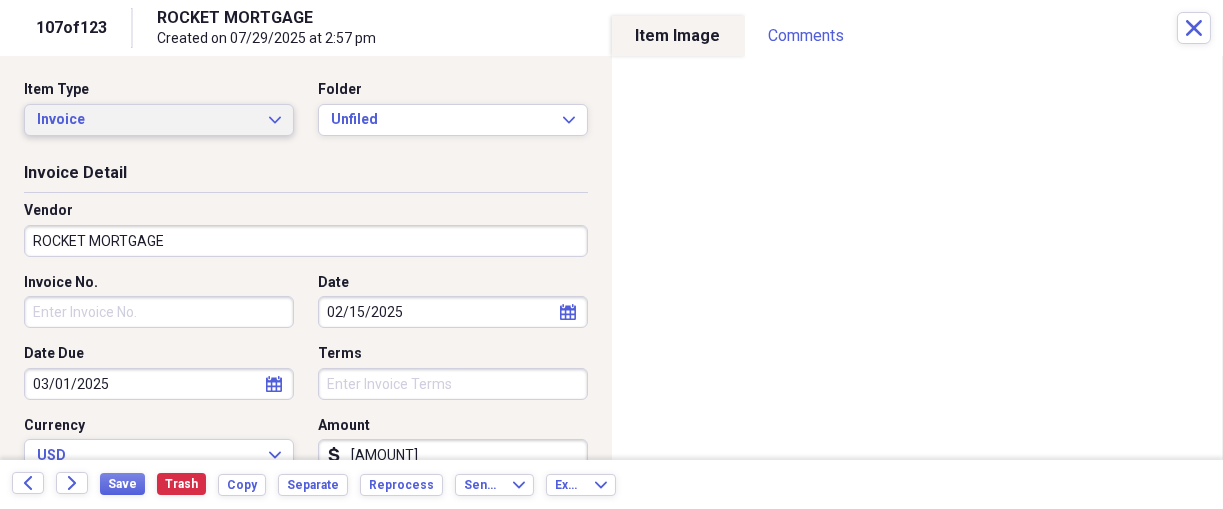 click on "Invoice Expand" at bounding box center [159, 120] 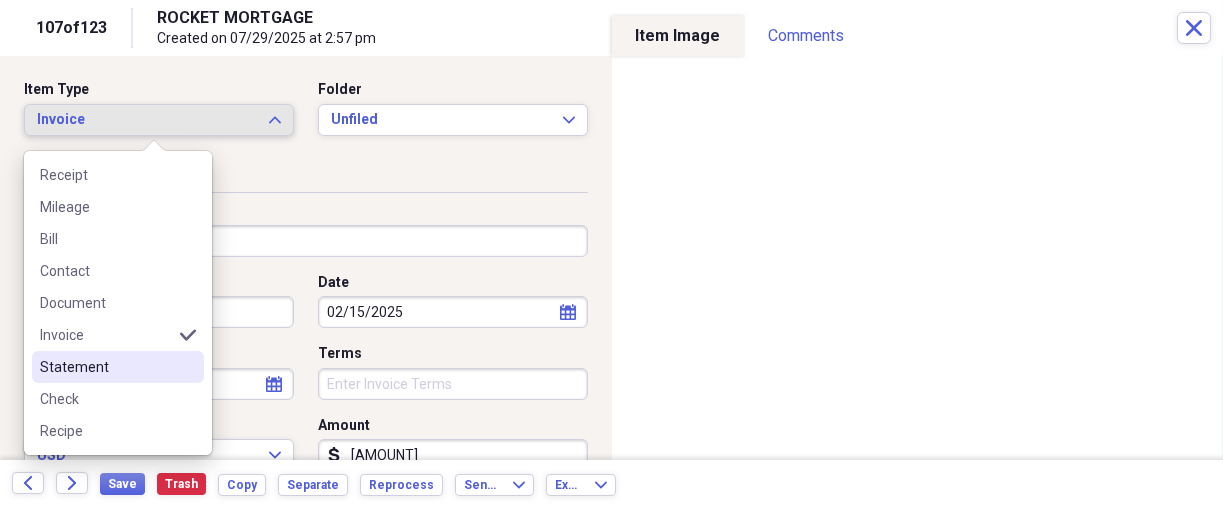 click on "Statement" at bounding box center [106, 367] 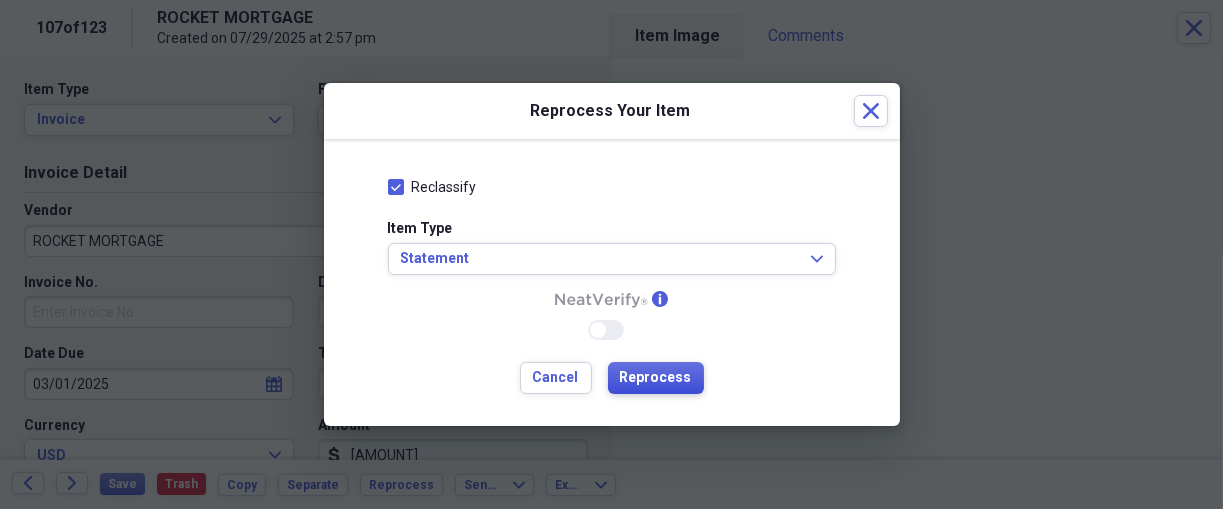 click on "Reprocess" at bounding box center (656, 378) 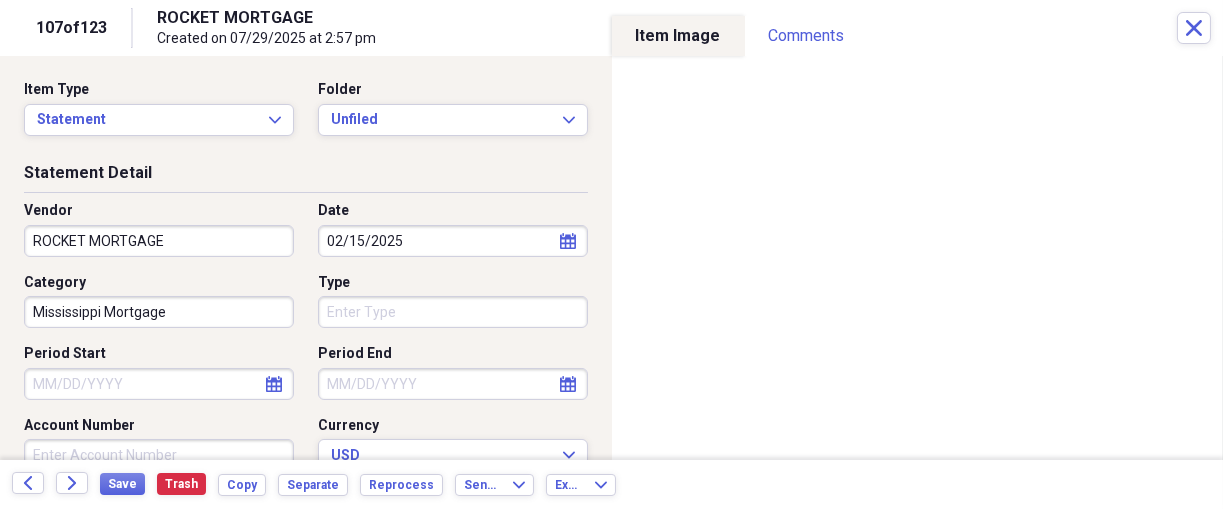 click on "Organize My Files 17 Collapse Unfiled Needs Review 17 Unfiled All Files Unfiled Unfiled Unfiled Saved Reports Collapse My Cabinet THERESA's Cabinet Add Folder Expand Folder 2018 Taxes Add Folder Expand Folder 2019 Taxes Add Folder Expand Folder 2020 Taxes Add Folder Expand Folder 2021 Taxes Add Folder Expand Folder 2022 Taxes Add Folder Expand Folder 2023 Taxes Add Folder Expand Folder 2024 Taxes Add Folder Expand Folder 2025 Taxes Add Folder Expand Folder Attorney Case Expenses Add Folder Folder Belize Add Folder Expand Folder Documents Add Folder Expand Folder Files from Cloud Add Folder Folder Insurance Policies Add Folder Folder Sale of LaPlace Property Add Folder Folder Terry's Social Security Information Add Folder Folder Theresa's Social Security Information Add Folder Folder unviewed receipts Add Folder Folder Wellcare Prescription Drug Application Add Folder Collapse Trash Trash Folder 11/25/19-12/24/20 Statement Folder 12/17/19-1/16/20 Statement Folder 12/25/19-1/24/20 Statement Folder Folder Folder" at bounding box center [611, 254] 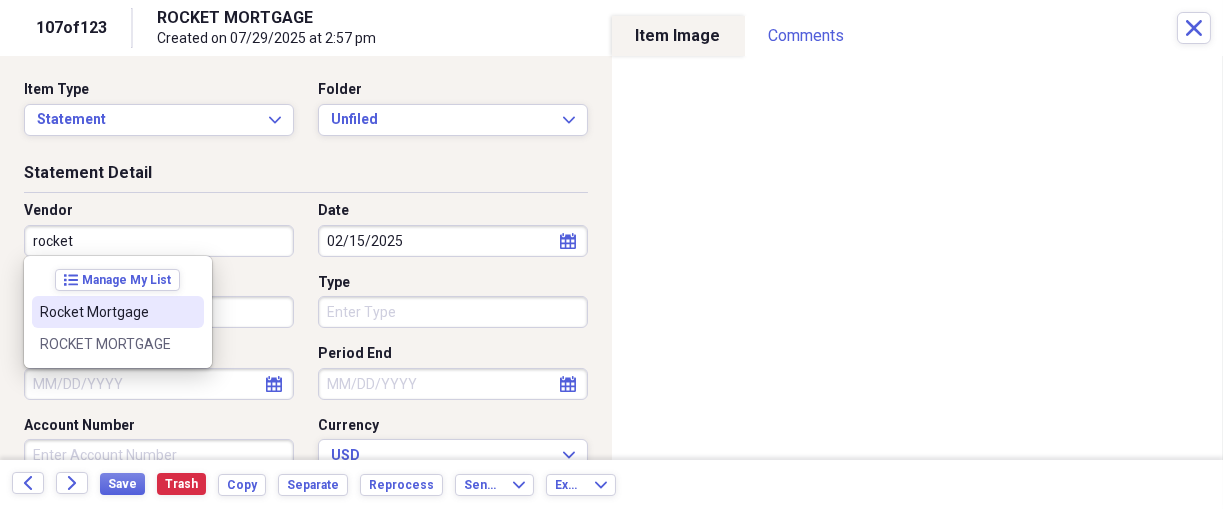click on "Rocket Mortgage" at bounding box center [118, 312] 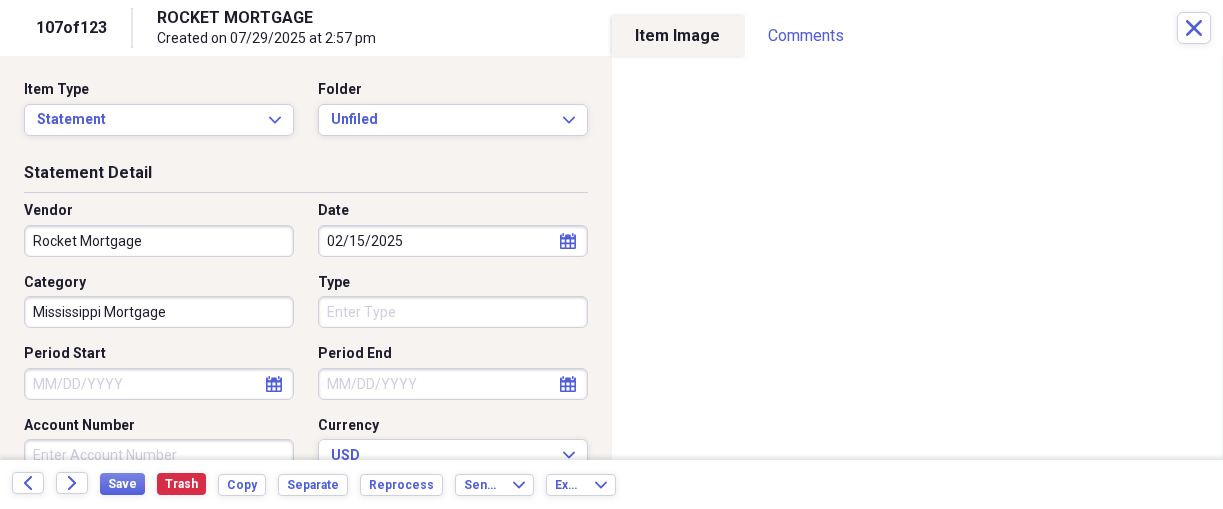 click 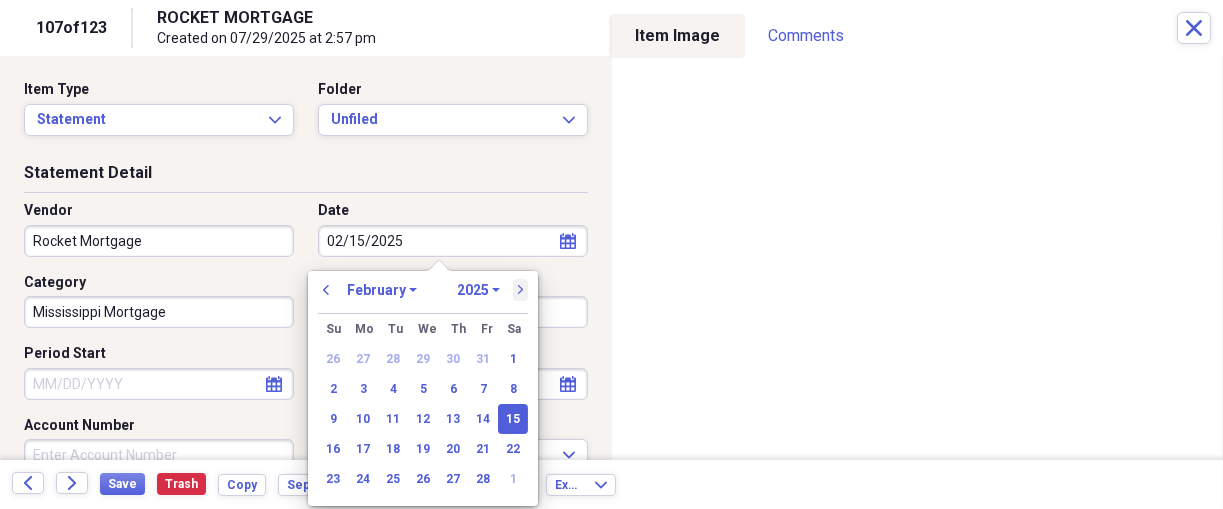 click on "next" at bounding box center [521, 290] 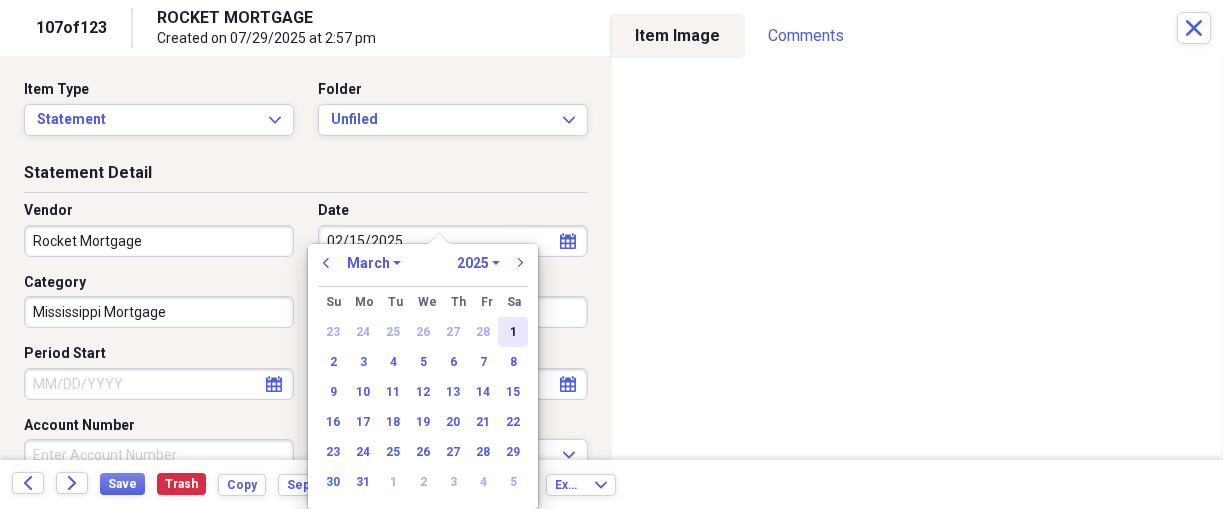 click on "1" at bounding box center (513, 332) 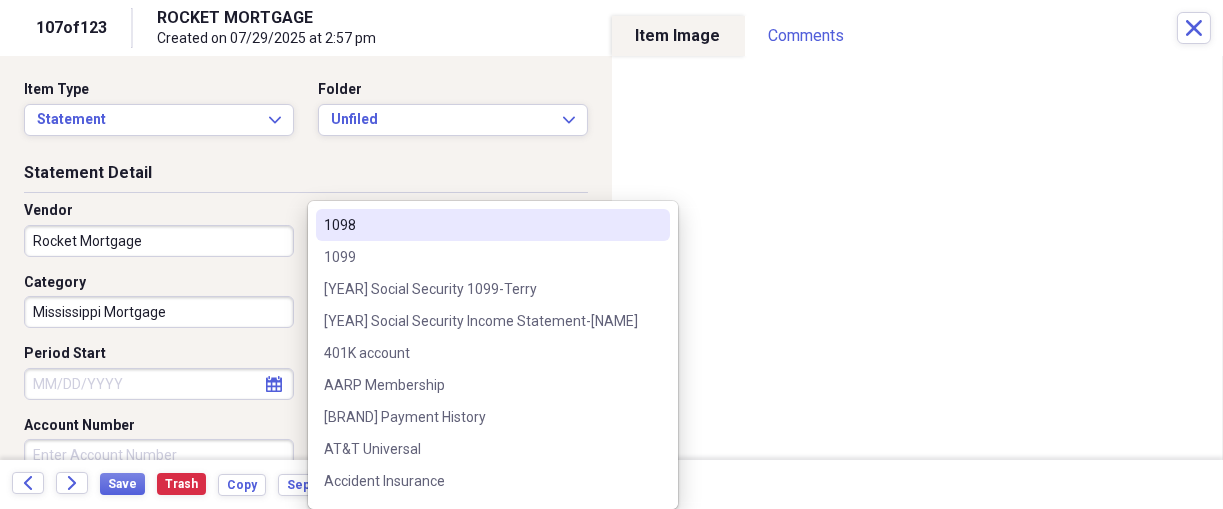 click on "Organize My Files 17 Collapse Unfiled Needs Review 17 Unfiled All Files Unfiled Unfiled Unfiled Saved Reports Collapse My Cabinet THERESA's Cabinet Add Folder Expand Folder 2018 Taxes Add Folder Expand Folder 2019 Taxes Add Folder Expand Folder 2020 Taxes Add Folder Expand Folder 2021 Taxes Add Folder Expand Folder 2022 Taxes Add Folder Expand Folder 2023 Taxes Add Folder Expand Folder 2024 Taxes Add Folder Expand Folder 2025 Taxes Add Folder Expand Folder Attorney Case Expenses Add Folder Folder Belize Add Folder Expand Folder Documents Add Folder Expand Folder Files from Cloud Add Folder Folder Insurance Policies Add Folder Folder Sale of LaPlace Property Add Folder Folder Terry's Social Security Information Add Folder Folder Theresa's Social Security Information Add Folder Folder unviewed receipts Add Folder Folder Wellcare Prescription Drug Application Add Folder Collapse Trash Trash Folder 11/25/19-12/24/20 Statement Folder 12/17/19-1/16/20 Statement Folder 12/25/19-1/24/20 Statement Folder Folder Folder" at bounding box center [611, 254] 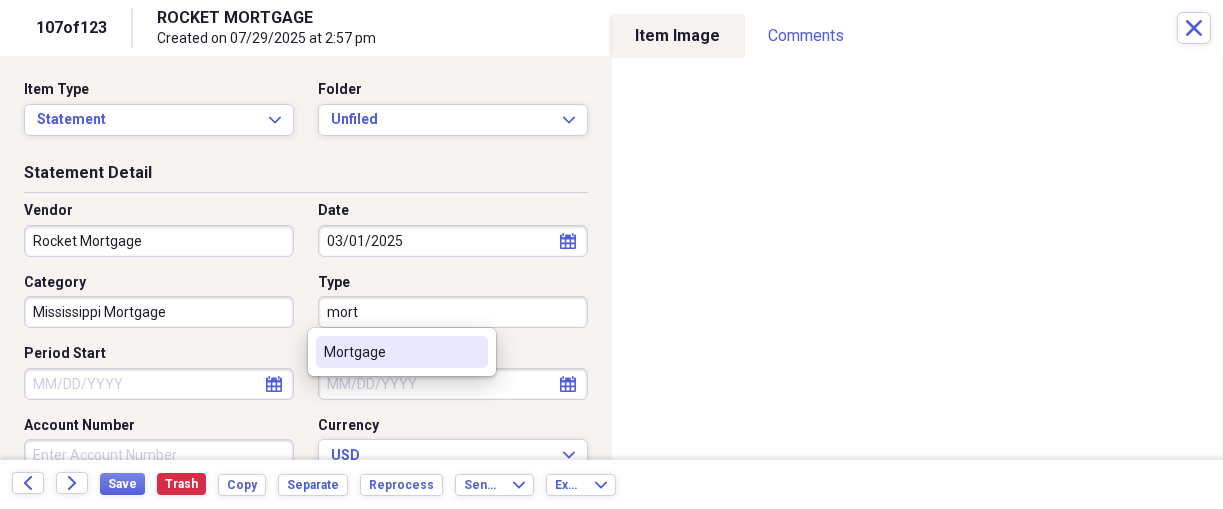 click on "Mortgage" at bounding box center (390, 352) 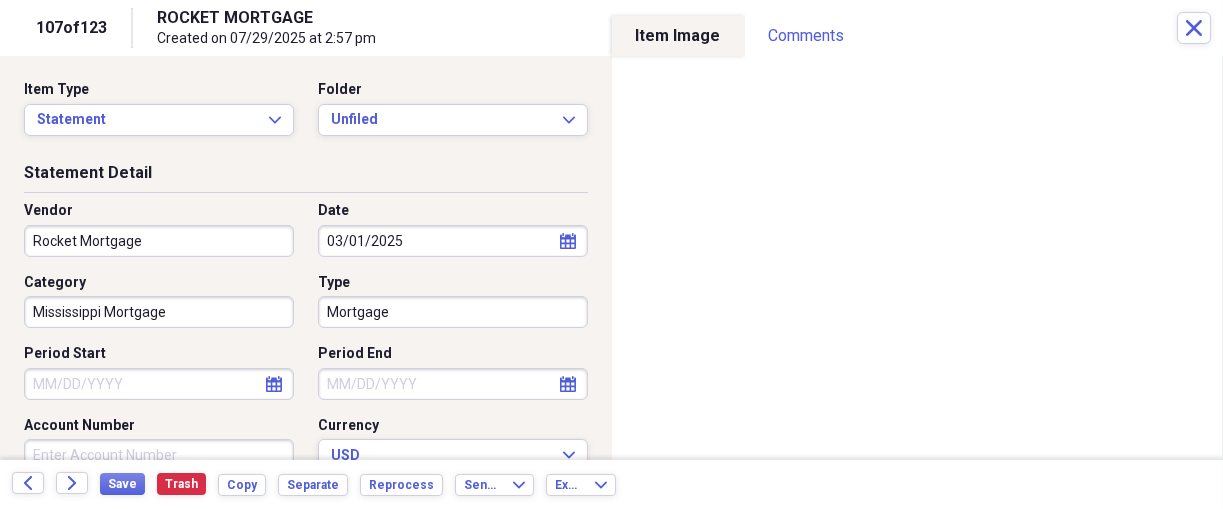 scroll, scrollTop: 41, scrollLeft: 0, axis: vertical 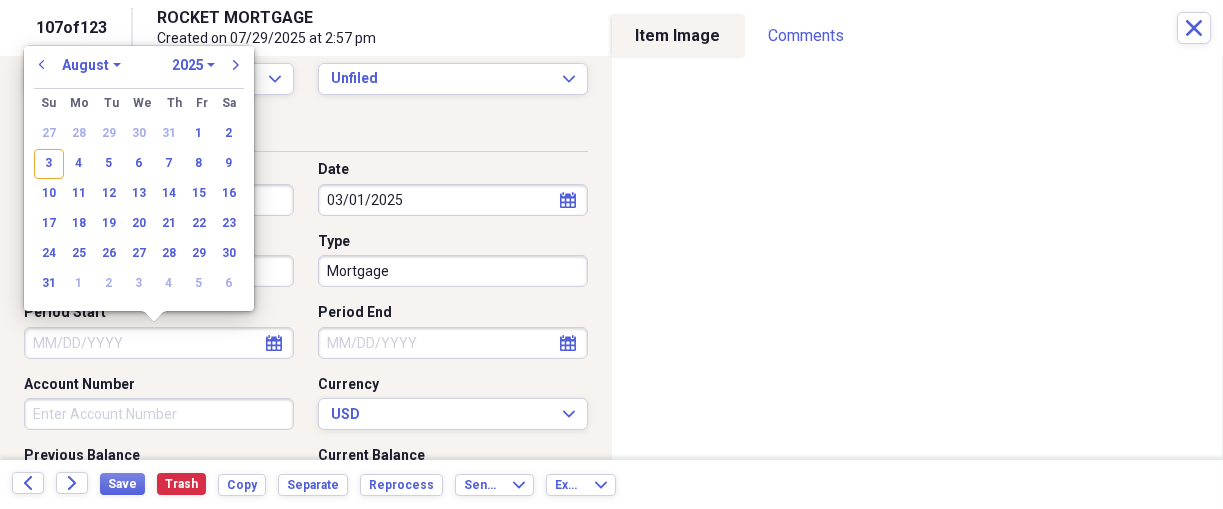 click on "Period Start" at bounding box center [159, 343] 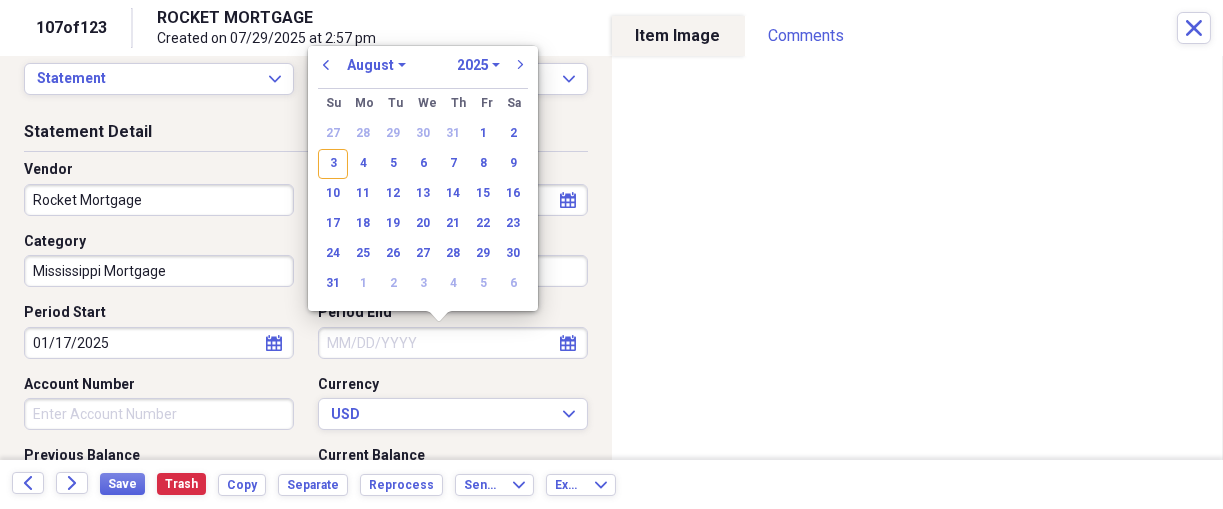 click on "Period End" at bounding box center [453, 343] 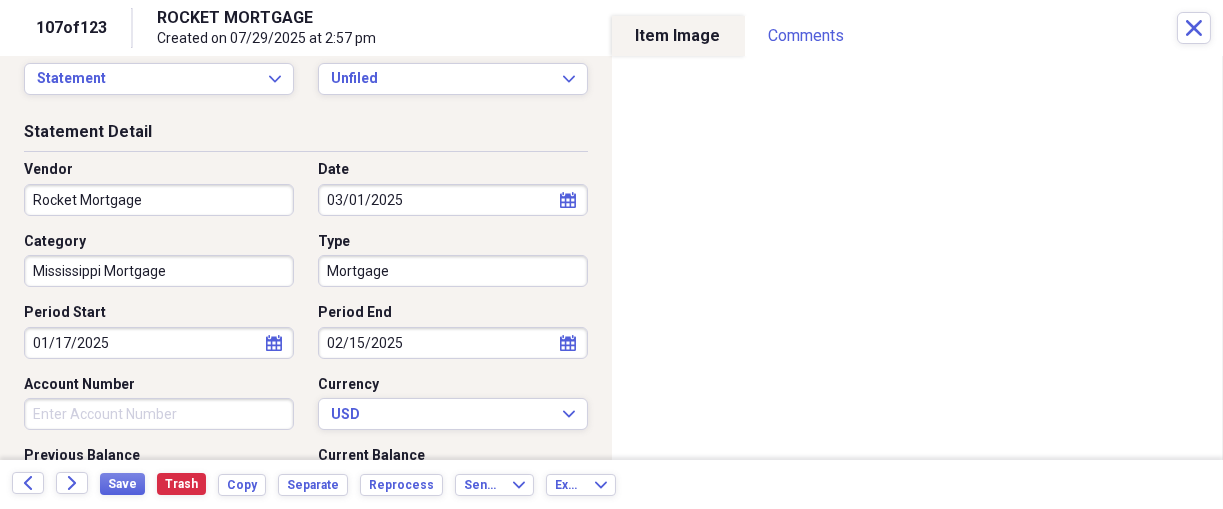 click on "Account Number" at bounding box center (159, 414) 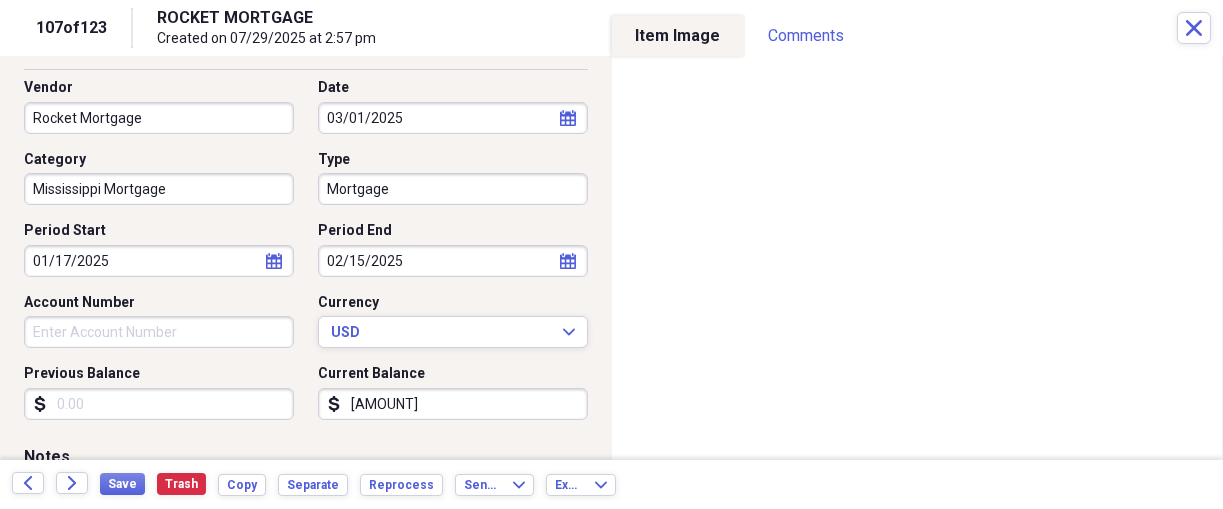 scroll, scrollTop: 125, scrollLeft: 0, axis: vertical 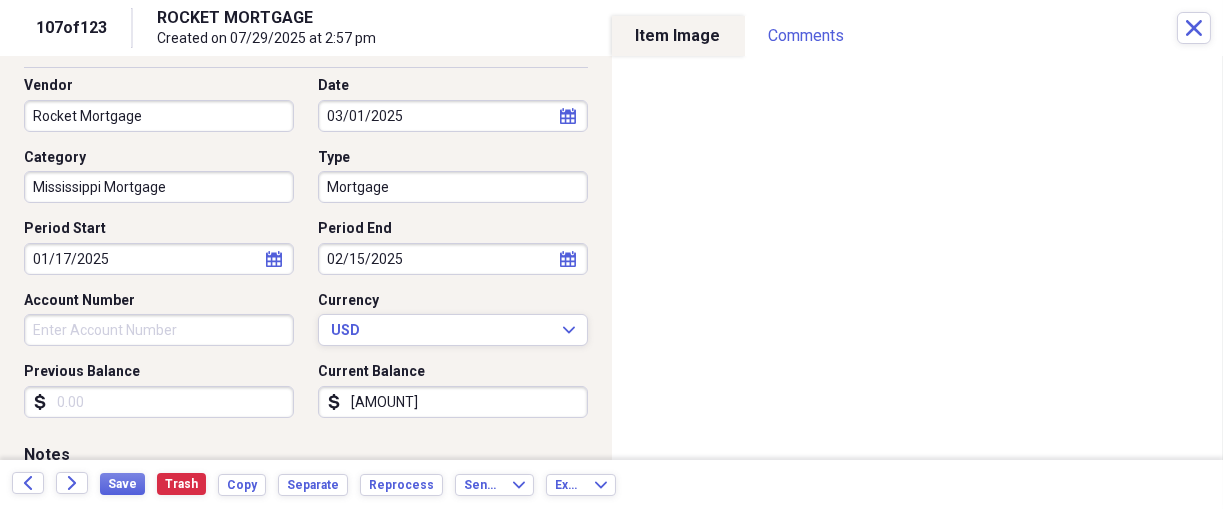 click on "Previous Balance" at bounding box center (159, 402) 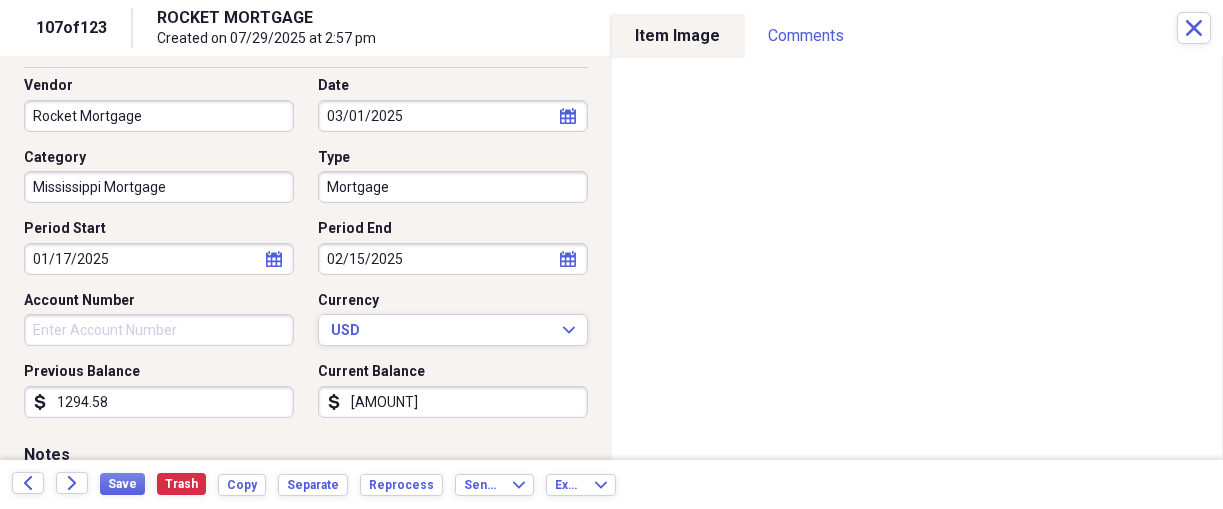 click on "[AMOUNT]" at bounding box center [453, 402] 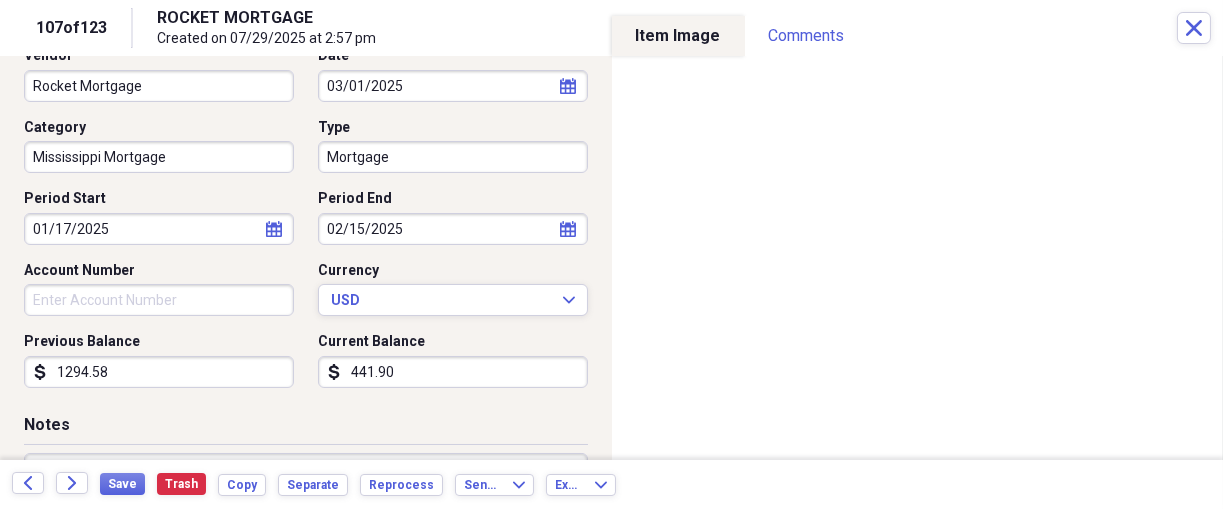 scroll, scrollTop: 166, scrollLeft: 0, axis: vertical 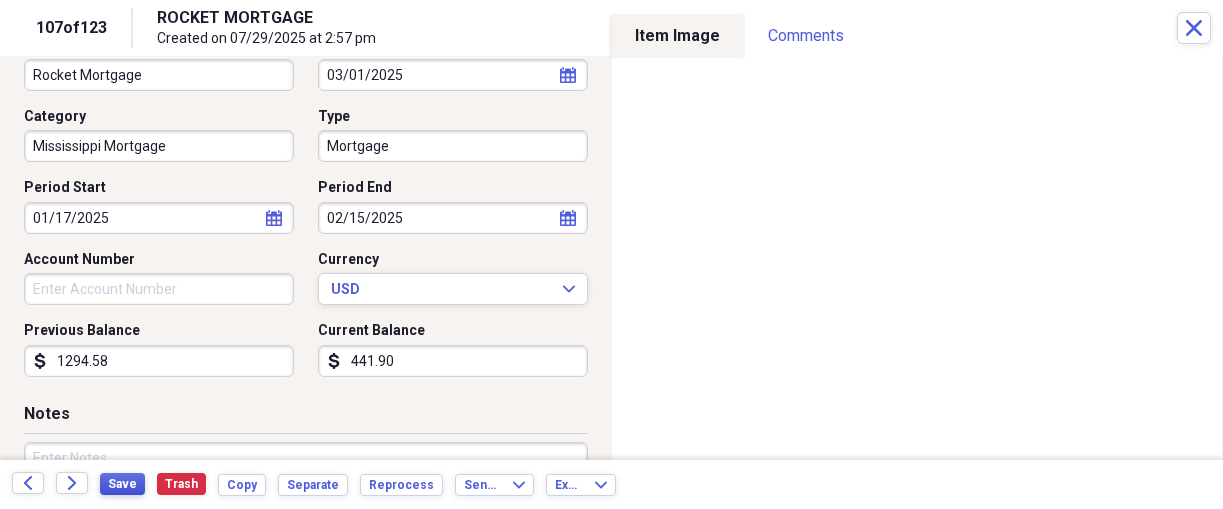 click on "Save" at bounding box center (122, 484) 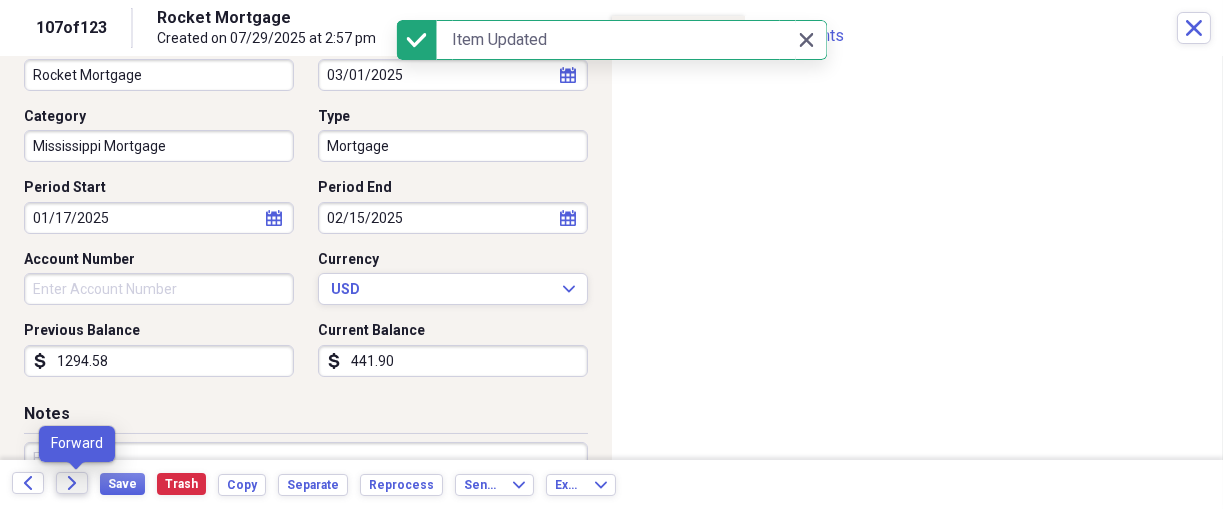 click 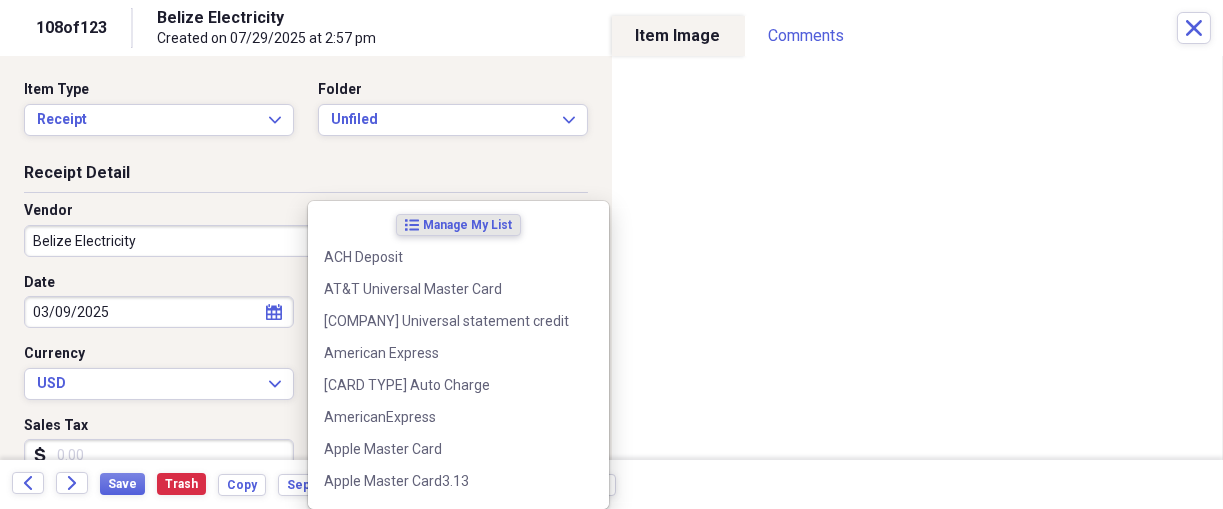 click on "Organize My Files 15 Collapse Unfiled Needs Review 15 Unfiled All Files Unfiled Unfiled Unfiled Saved Reports Collapse My Cabinet THERESA's Cabinet Add Folder Expand Folder 2018 Taxes Add Folder Expand Folder 2019 Taxes Add Folder Expand Folder 2020 Taxes Add Folder Expand Folder 2021 Taxes Add Folder Expand Folder 2022 Taxes Add Folder Expand Folder 2023 Taxes Add Folder Expand Folder 2024 Taxes Add Folder Expand Folder 2025 Taxes Add Folder Expand Folder Attorney Case Expenses Add Folder Folder Belize Add Folder Expand Folder Documents Add Folder Expand Folder Files from Cloud Add Folder Folder Insurance Policies Add Folder Folder Sale of LaPlace Property Add Folder Folder Terry's Social Security Information Add Folder Folder Theresa's Social Security Information Add Folder Folder unviewed receipts Add Folder Folder Wellcare Prescription Drug Application Add Folder Collapse Trash Trash Folder 11/25/19-12/24/20 Statement Folder 12/17/19-1/16/20 Statement Folder 12/25/19-1/24/20 Statement Folder Folder Folder" at bounding box center (611, 254) 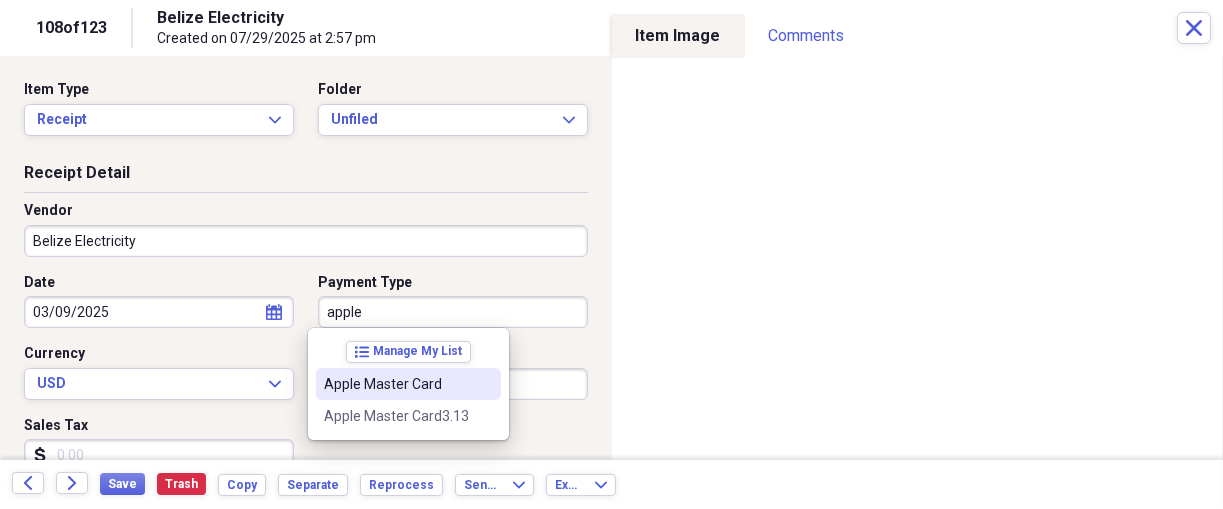 click on "Apple Master Card" at bounding box center (396, 384) 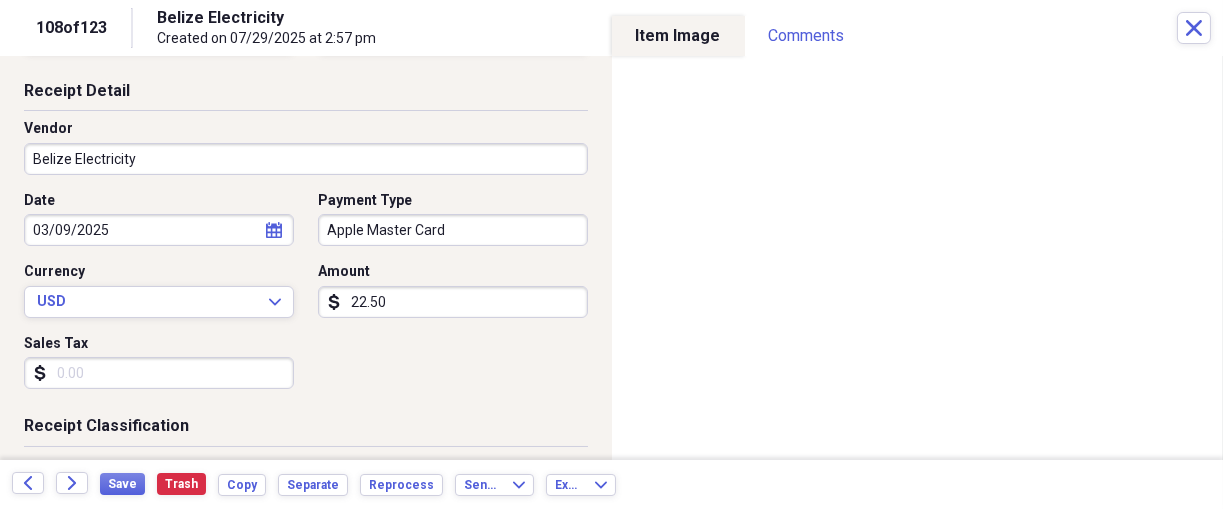 scroll, scrollTop: 83, scrollLeft: 0, axis: vertical 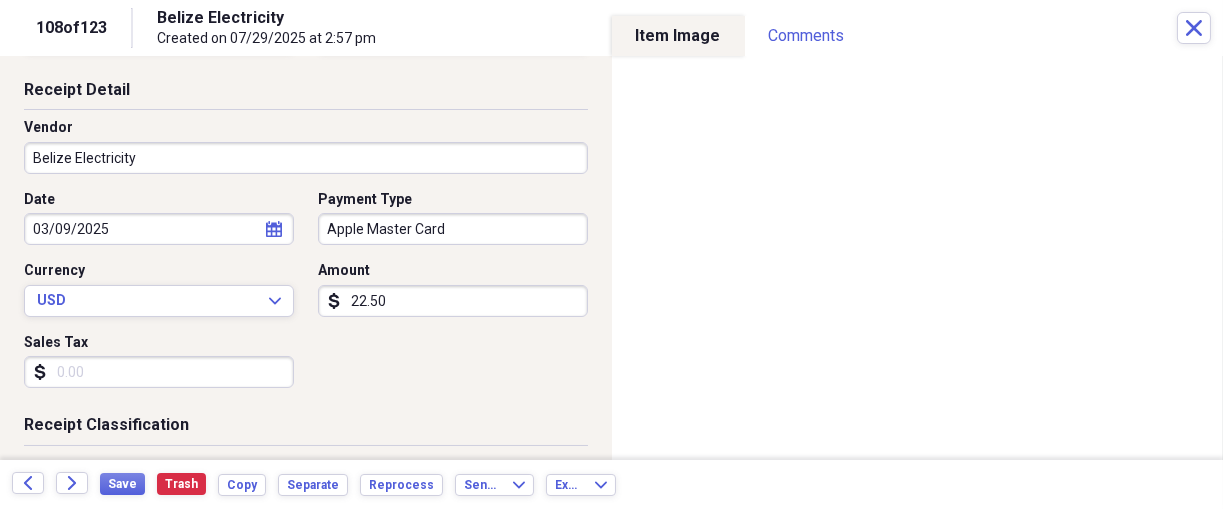 click on "Sales Tax" at bounding box center (159, 372) 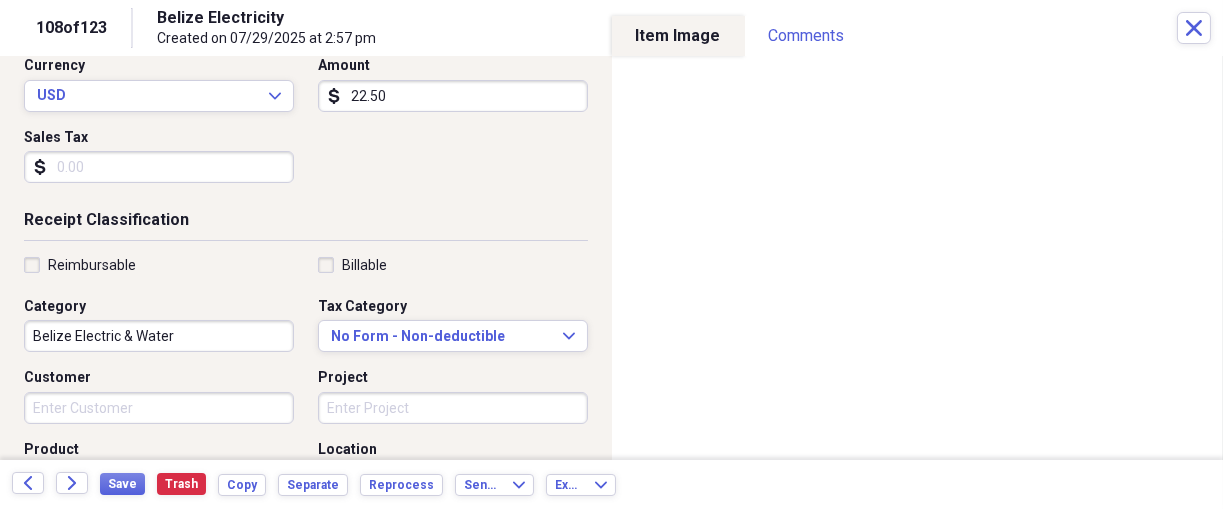 scroll, scrollTop: 291, scrollLeft: 0, axis: vertical 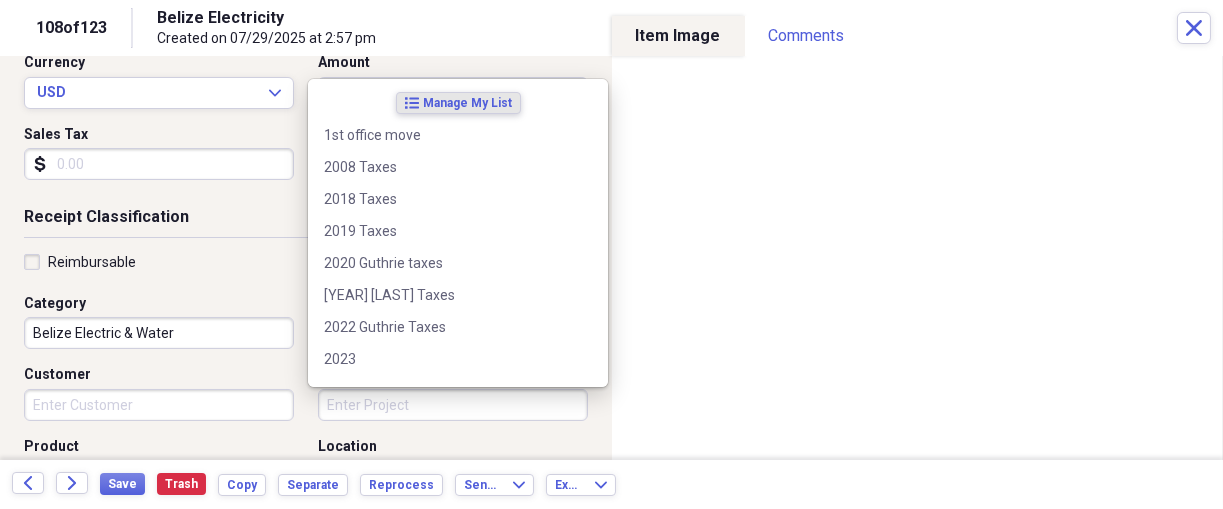 click on "Project" at bounding box center [453, 405] 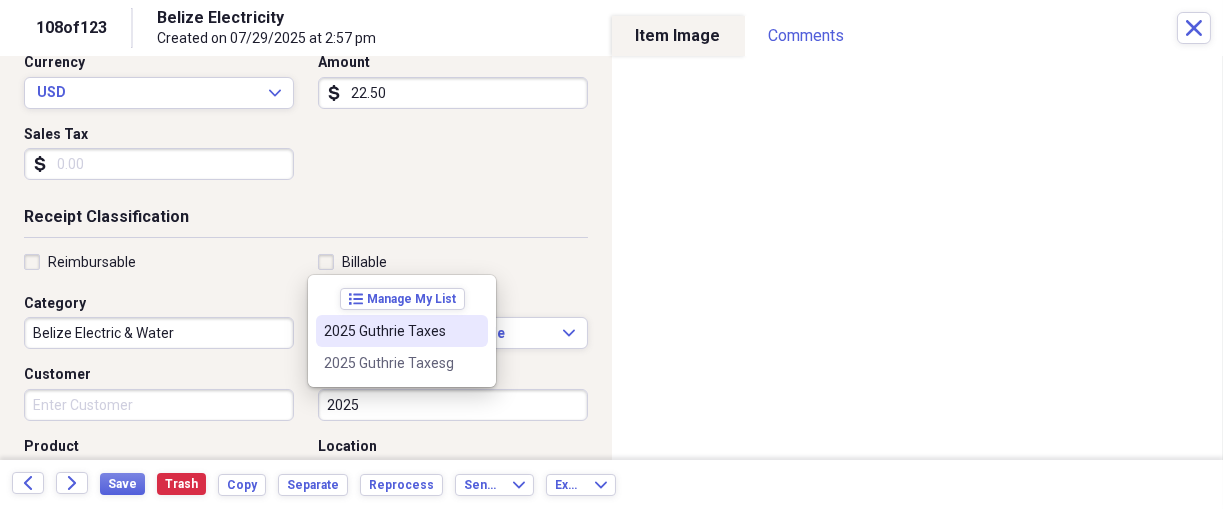 click on "2025 Guthrie Taxes" at bounding box center [390, 331] 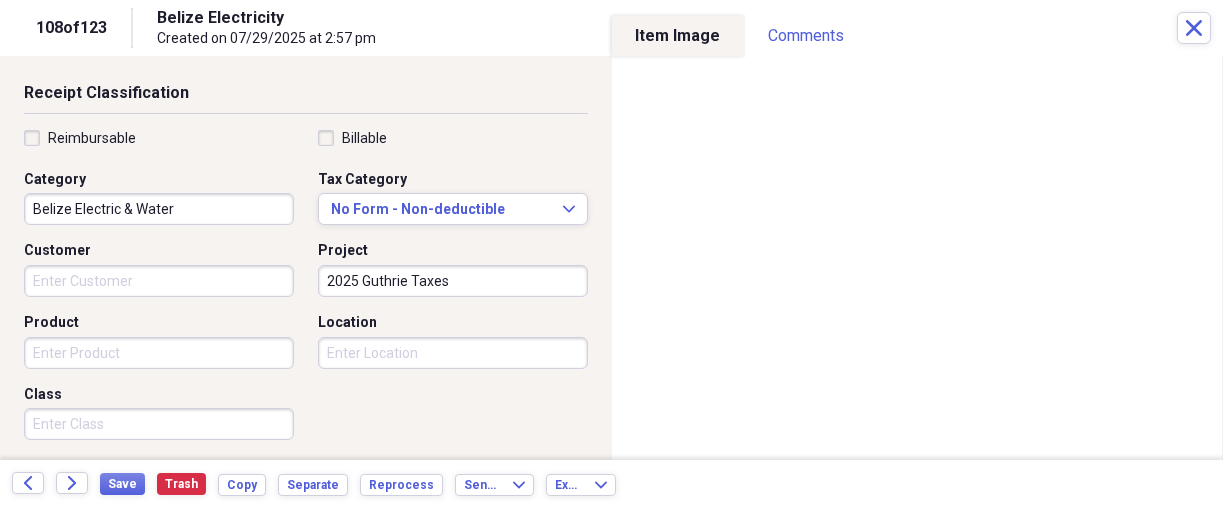 scroll, scrollTop: 416, scrollLeft: 0, axis: vertical 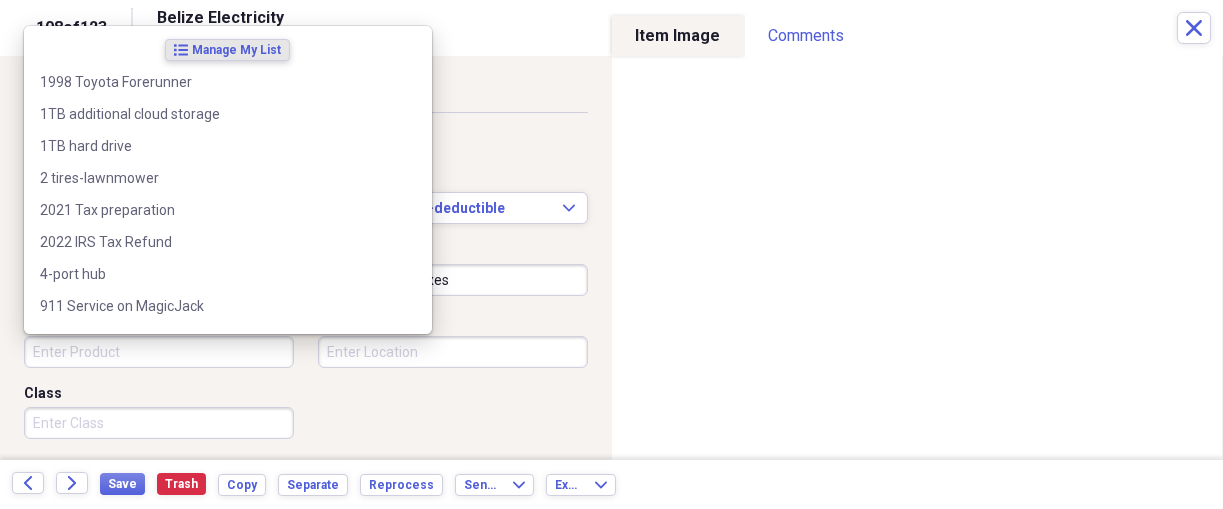 click on "Product" at bounding box center (159, 352) 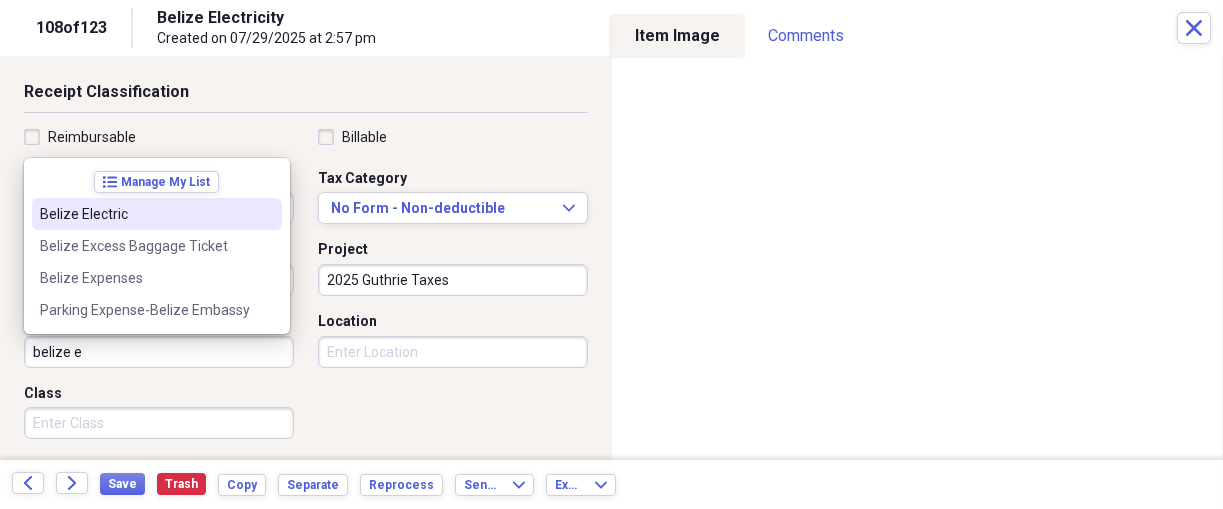 click on "Belize Electric" at bounding box center (157, 214) 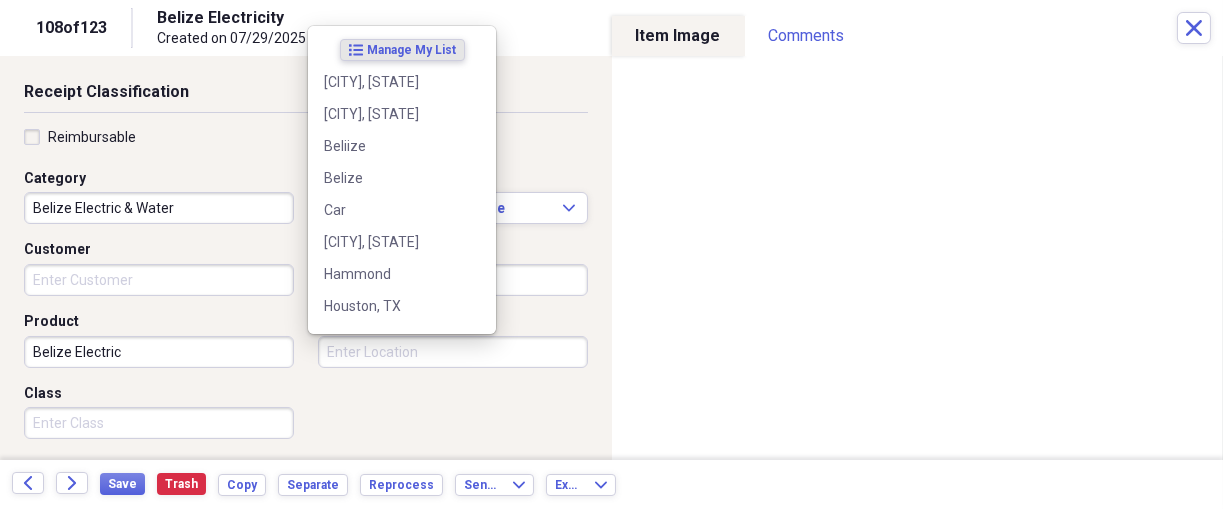 click on "Location" at bounding box center [453, 352] 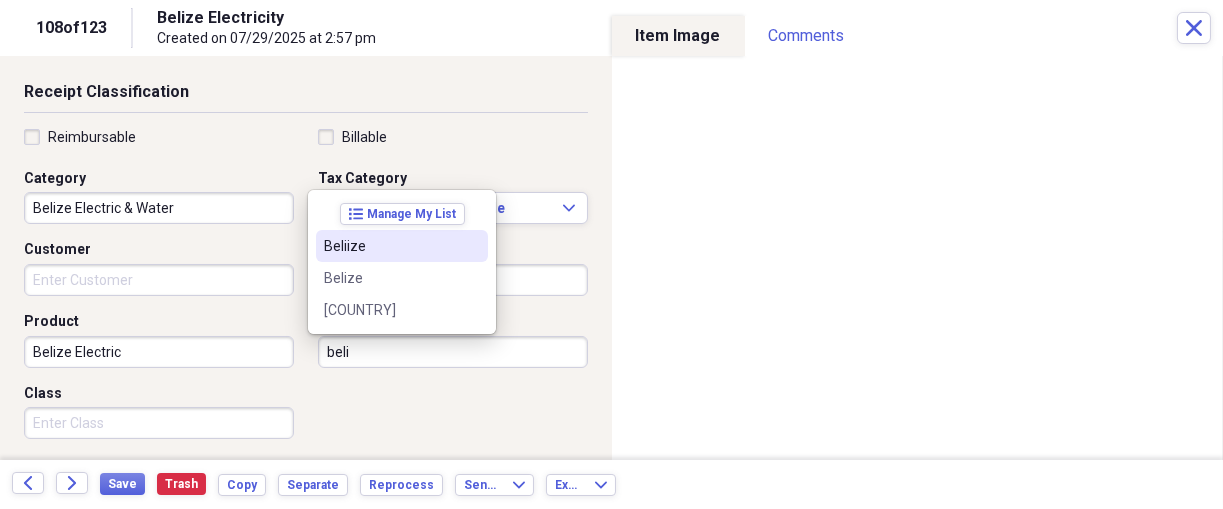 click on "Beliize" at bounding box center [390, 246] 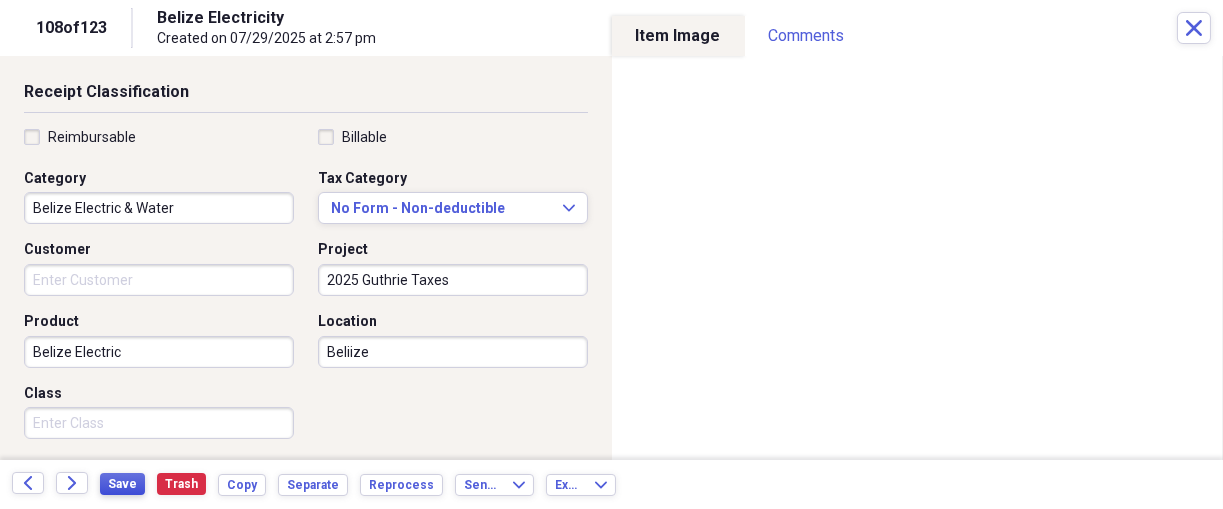 click on "Save" at bounding box center (122, 484) 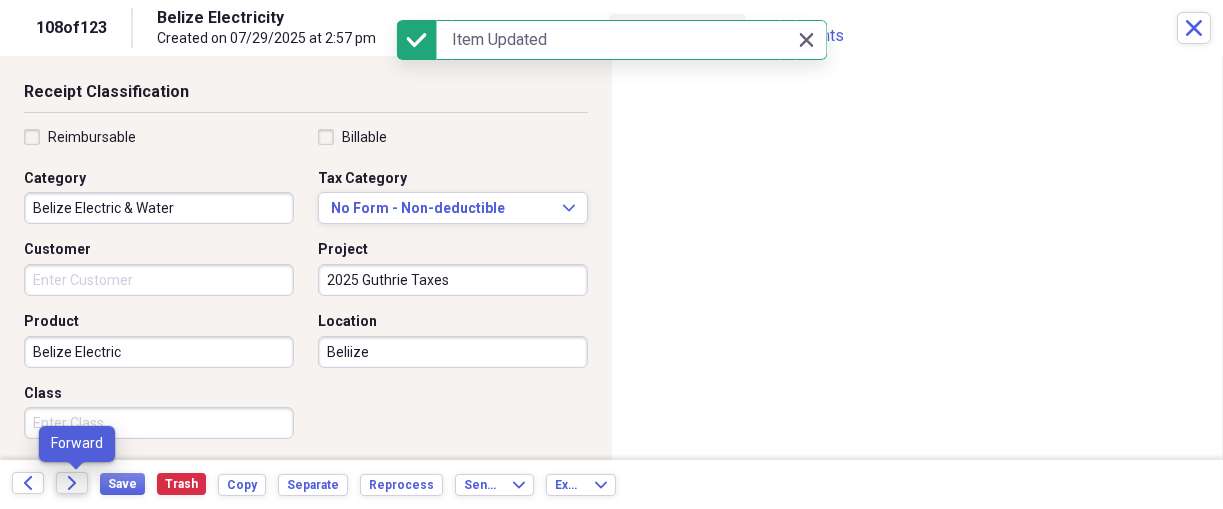 click on "Forward" 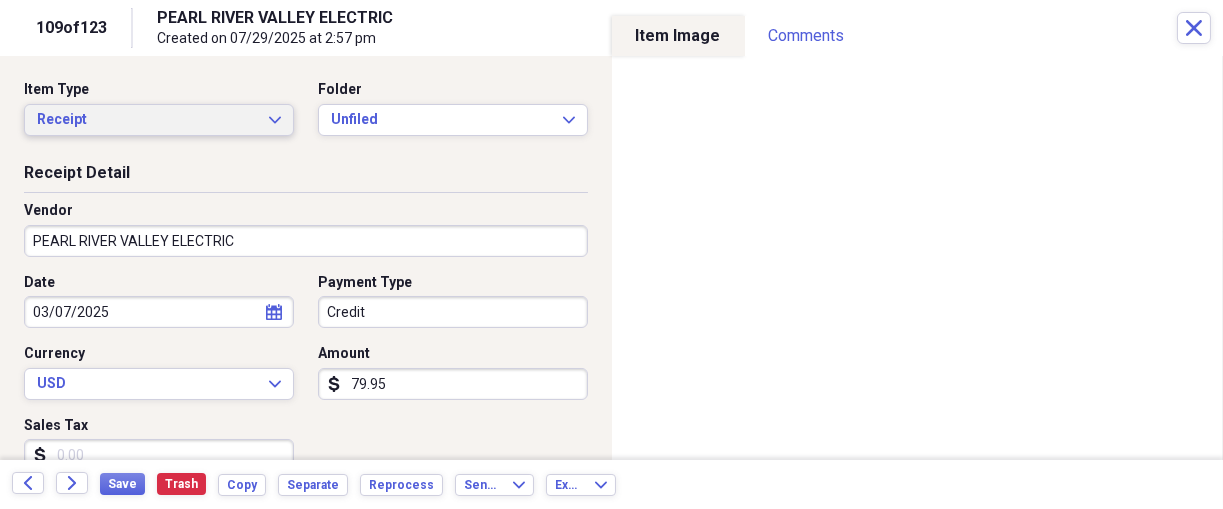 click on "Expand" 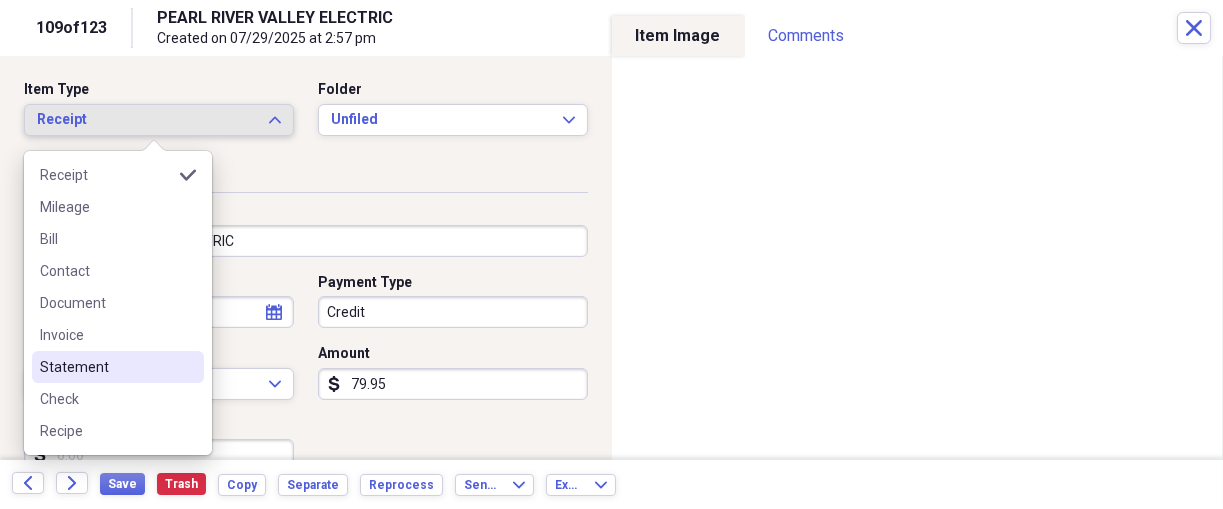 click on "Statement" at bounding box center (106, 367) 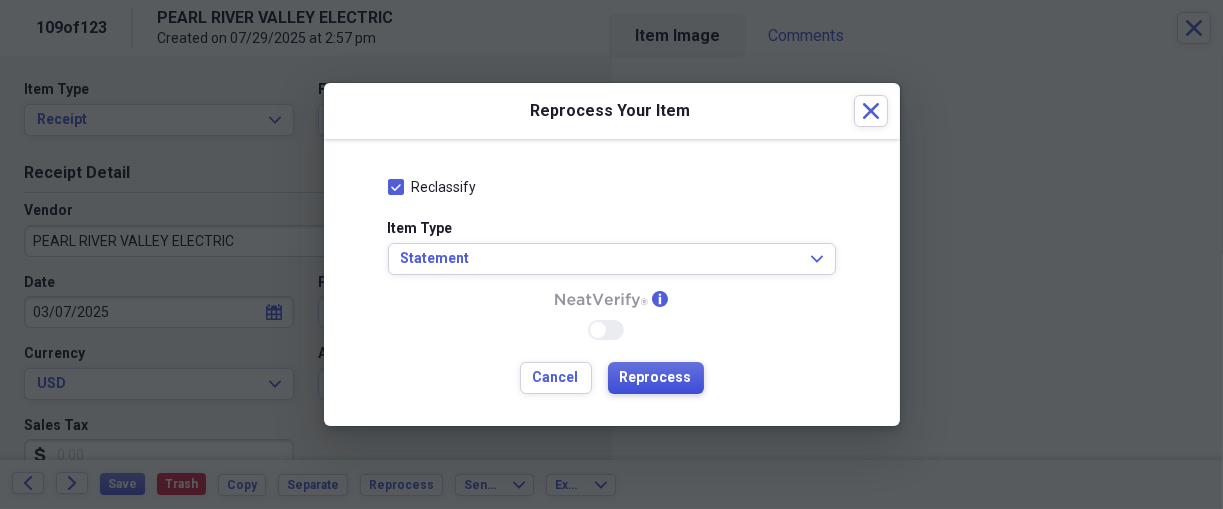 click on "Reprocess" at bounding box center (656, 378) 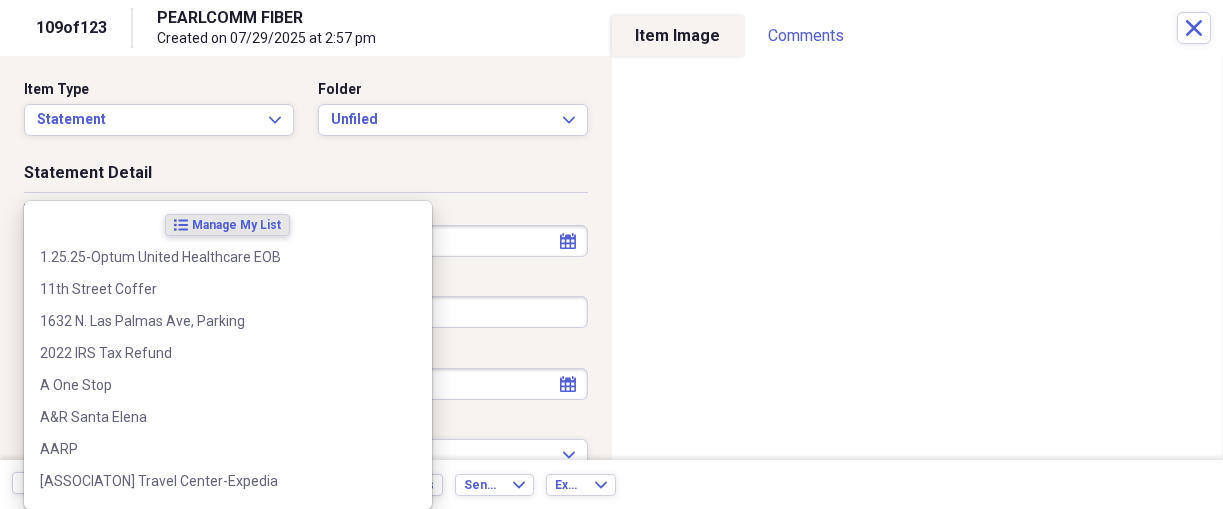 click on "Organize My Files 15 Collapse Unfiled Needs Review 15 Unfiled All Files Unfiled Unfiled Unfiled Saved Reports Collapse My Cabinet THERESA's Cabinet Add Folder Expand Folder 2018 Taxes Add Folder Expand Folder 2019 Taxes Add Folder Expand Folder 2020 Taxes Add Folder Expand Folder 2021 Taxes Add Folder Expand Folder 2022 Taxes Add Folder Expand Folder 2023 Taxes Add Folder Expand Folder 2024 Taxes Add Folder Expand Folder 2025 Taxes Add Folder Expand Folder Attorney Case Expenses Add Folder Folder Belize Add Folder Expand Folder Documents Add Folder Expand Folder Files from Cloud Add Folder Folder Insurance Policies Add Folder Folder Sale of LaPlace Property Add Folder Folder Terry's Social Security Information Add Folder Folder Theresa's Social Security Information Add Folder Folder unviewed receipts Add Folder Folder Wellcare Prescription Drug Application Add Folder Collapse Trash Trash Folder 11/25/19-12/24/20 Statement Folder 12/17/19-1/16/20 Statement Folder 12/25/19-1/24/20 Statement Folder Folder Folder" at bounding box center [611, 254] 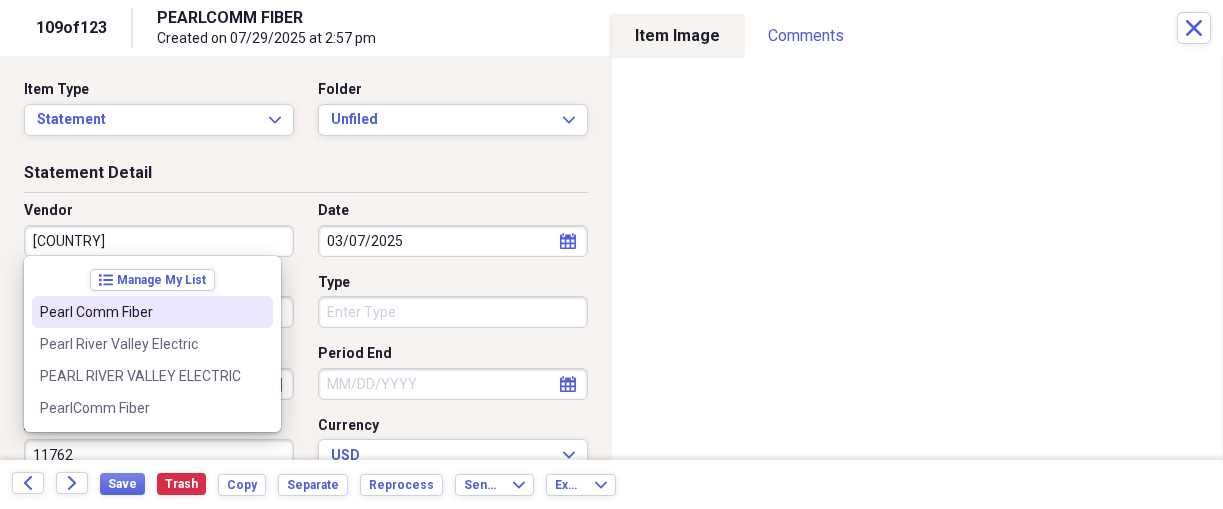 click on "Pearl Comm Fiber" at bounding box center (140, 312) 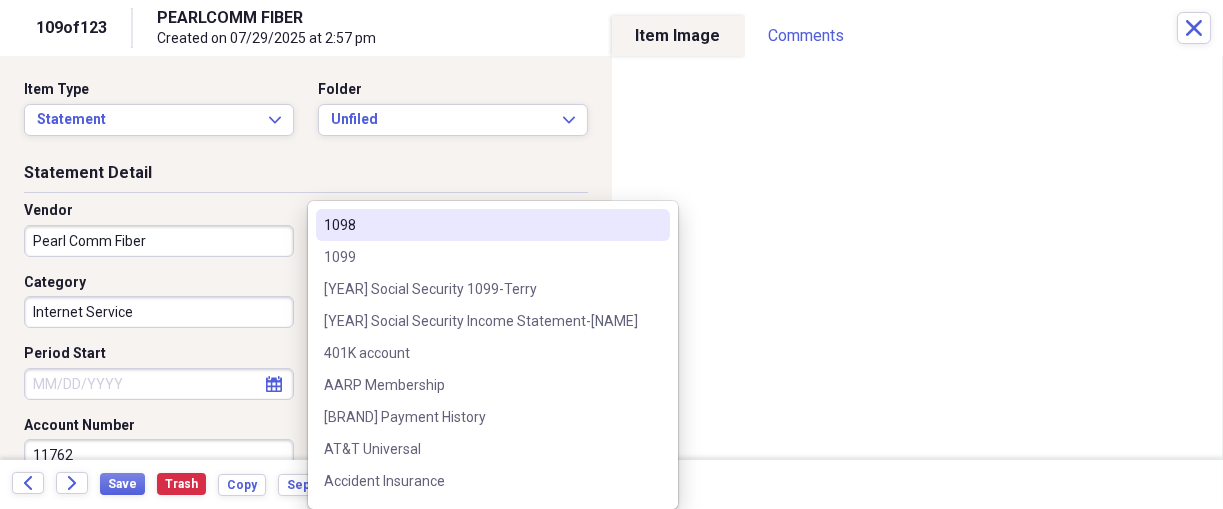 click on "Organize My Files 15 Collapse Unfiled Needs Review 15 Unfiled All Files Unfiled Unfiled Unfiled Saved Reports Collapse My Cabinet THERESA's Cabinet Add Folder Expand Folder 2018 Taxes Add Folder Expand Folder 2019 Taxes Add Folder Expand Folder 2020 Taxes Add Folder Expand Folder 2021 Taxes Add Folder Expand Folder 2022 Taxes Add Folder Expand Folder 2023 Taxes Add Folder Expand Folder 2024 Taxes Add Folder Expand Folder 2025 Taxes Add Folder Expand Folder Attorney Case Expenses Add Folder Folder Belize Add Folder Expand Folder Documents Add Folder Expand Folder Files from Cloud Add Folder Folder Insurance Policies Add Folder Folder Sale of LaPlace Property Add Folder Folder Terry's Social Security Information Add Folder Folder Theresa's Social Security Information Add Folder Folder unviewed receipts Add Folder Folder Wellcare Prescription Drug Application Add Folder Collapse Trash Trash Folder 11/25/19-12/24/20 Statement Folder 12/17/19-1/16/20 Statement Folder 12/25/19-1/24/20 Statement Folder Folder Folder" at bounding box center (611, 254) 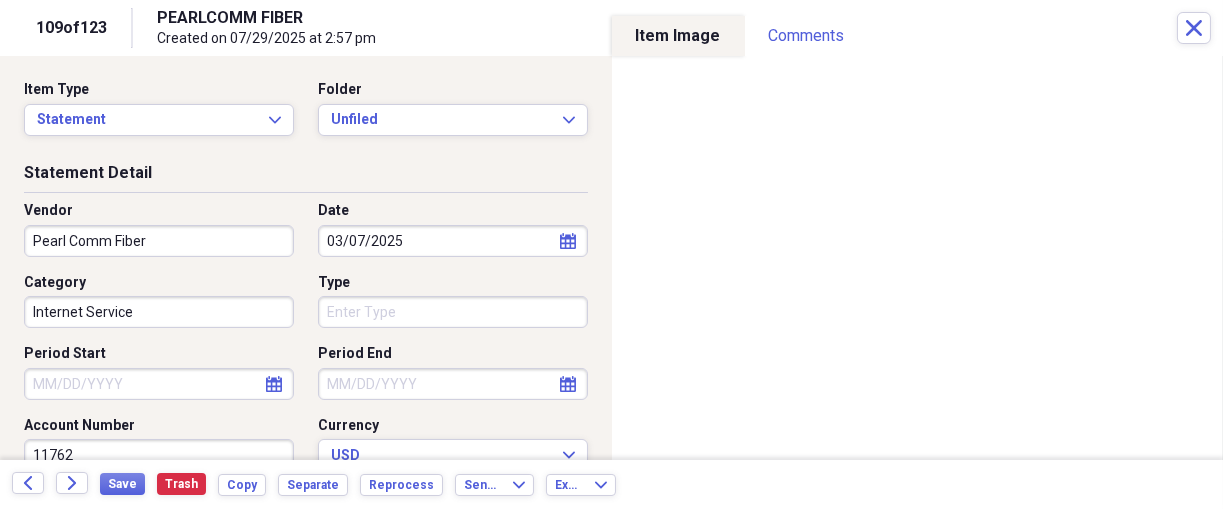click on "Statement Detail" at bounding box center [306, 177] 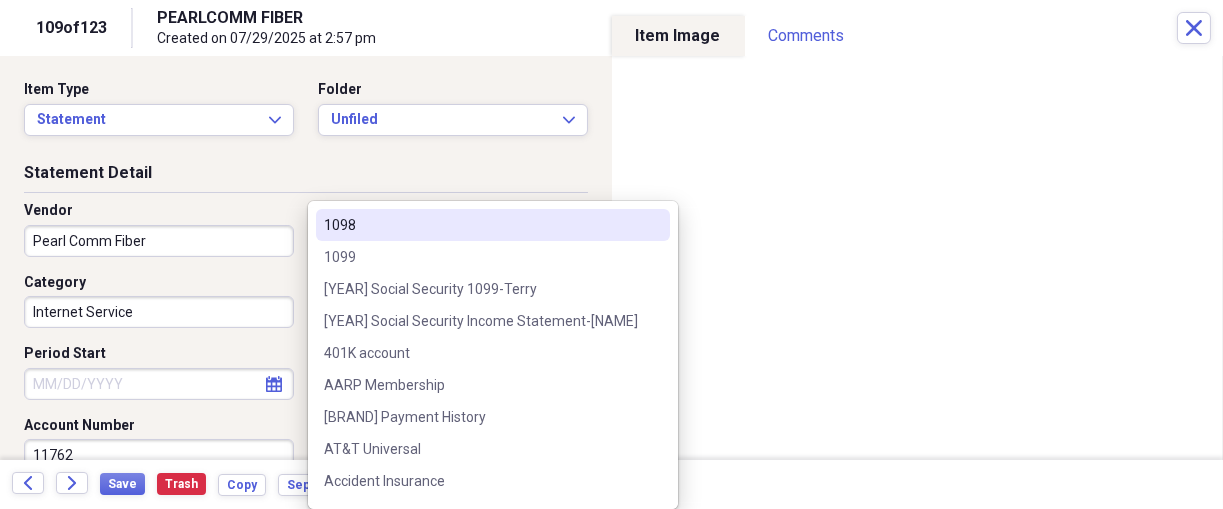 click on "Organize My Files 15 Collapse Unfiled Needs Review 15 Unfiled All Files Unfiled Unfiled Unfiled Saved Reports Collapse My Cabinet THERESA's Cabinet Add Folder Expand Folder 2018 Taxes Add Folder Expand Folder 2019 Taxes Add Folder Expand Folder 2020 Taxes Add Folder Expand Folder 2021 Taxes Add Folder Expand Folder 2022 Taxes Add Folder Expand Folder 2023 Taxes Add Folder Expand Folder 2024 Taxes Add Folder Expand Folder 2025 Taxes Add Folder Expand Folder Attorney Case Expenses Add Folder Folder Belize Add Folder Expand Folder Documents Add Folder Expand Folder Files from Cloud Add Folder Folder Insurance Policies Add Folder Folder Sale of LaPlace Property Add Folder Folder Terry's Social Security Information Add Folder Folder Theresa's Social Security Information Add Folder Folder unviewed receipts Add Folder Folder Wellcare Prescription Drug Application Add Folder Collapse Trash Trash Folder 11/25/19-12/24/20 Statement Folder 12/17/19-1/16/20 Statement Folder 12/25/19-1/24/20 Statement Folder Folder Folder" at bounding box center (611, 254) 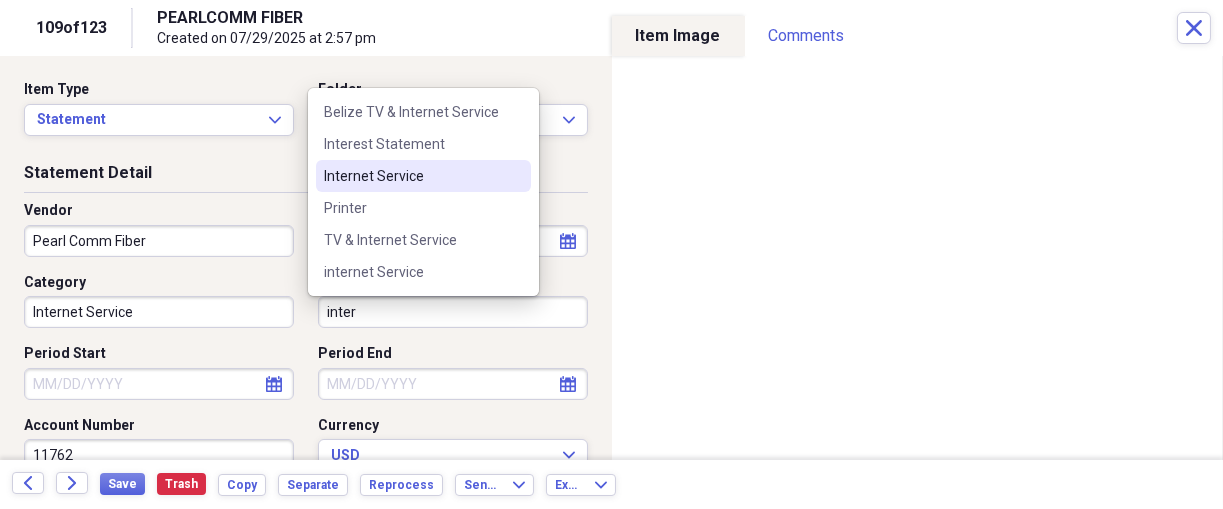 click on "Internet Service" at bounding box center [411, 176] 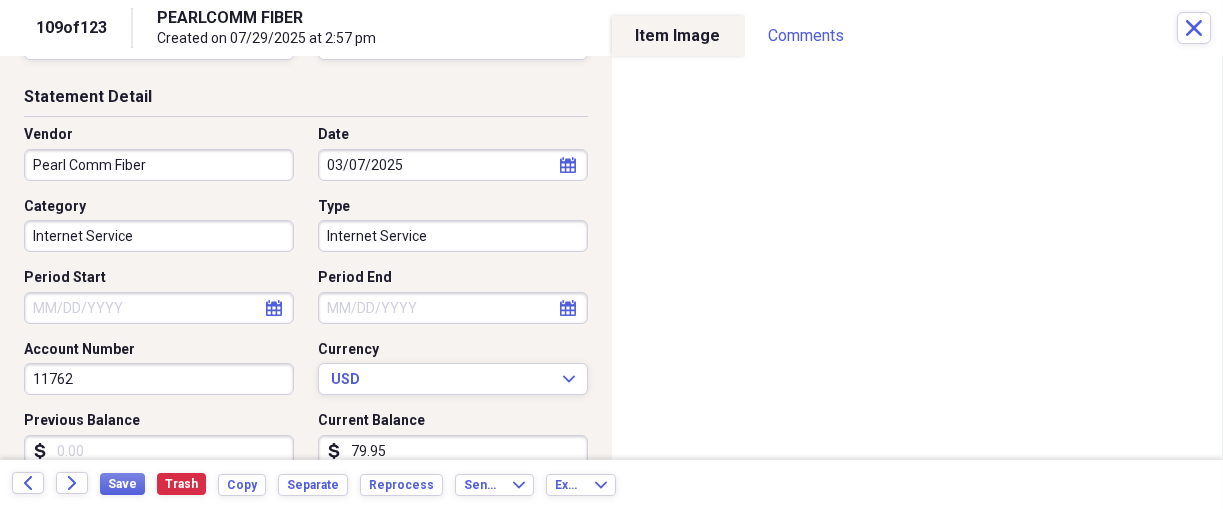 scroll, scrollTop: 83, scrollLeft: 0, axis: vertical 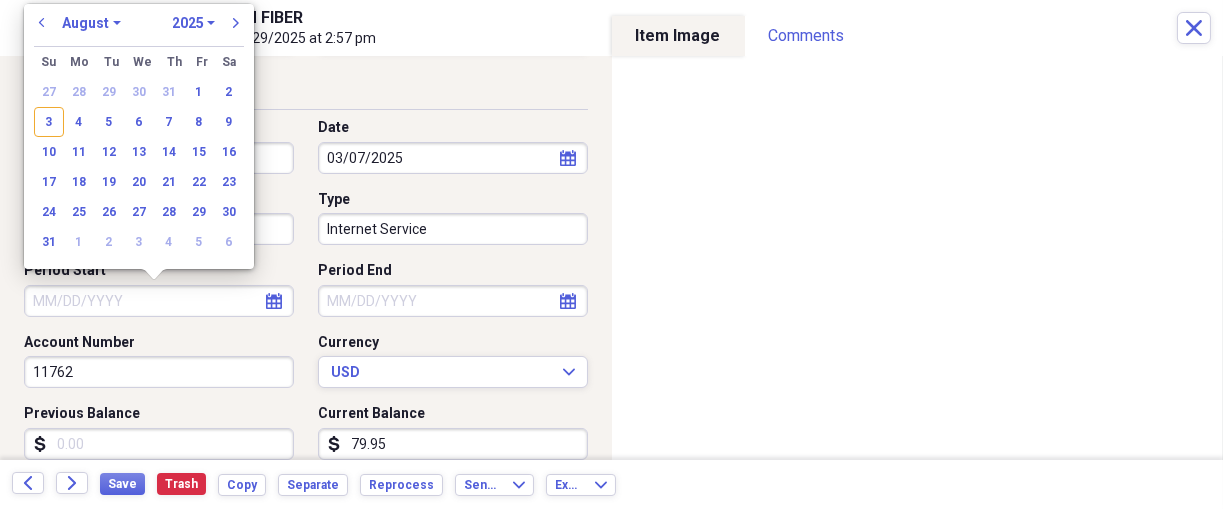 click on "Period Start" at bounding box center [159, 301] 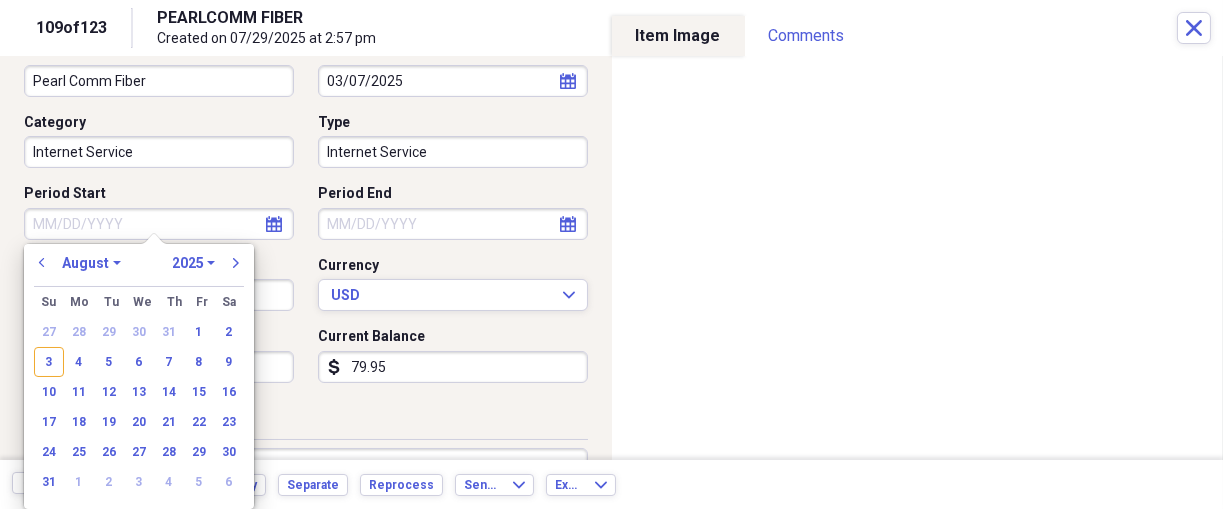 scroll, scrollTop: 166, scrollLeft: 0, axis: vertical 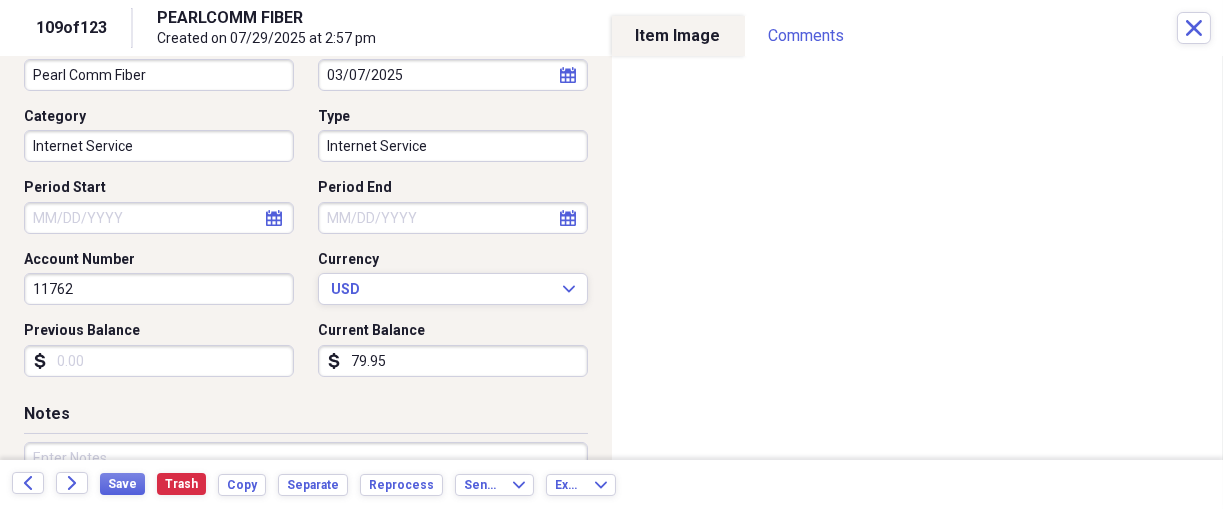 click on "Previous Balance" at bounding box center (159, 361) 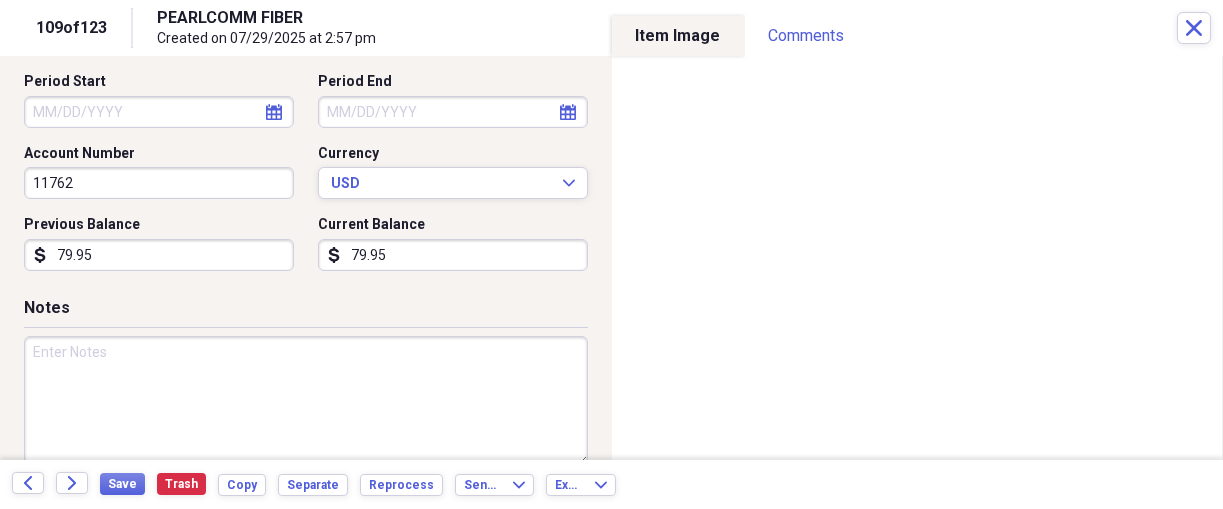 scroll, scrollTop: 291, scrollLeft: 0, axis: vertical 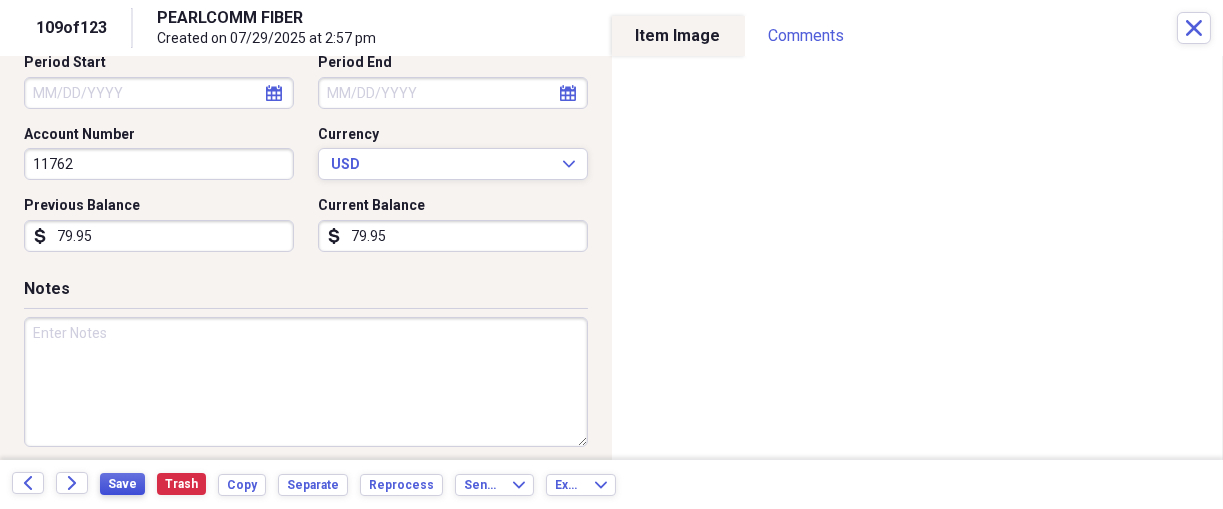 click on "Save" at bounding box center (122, 484) 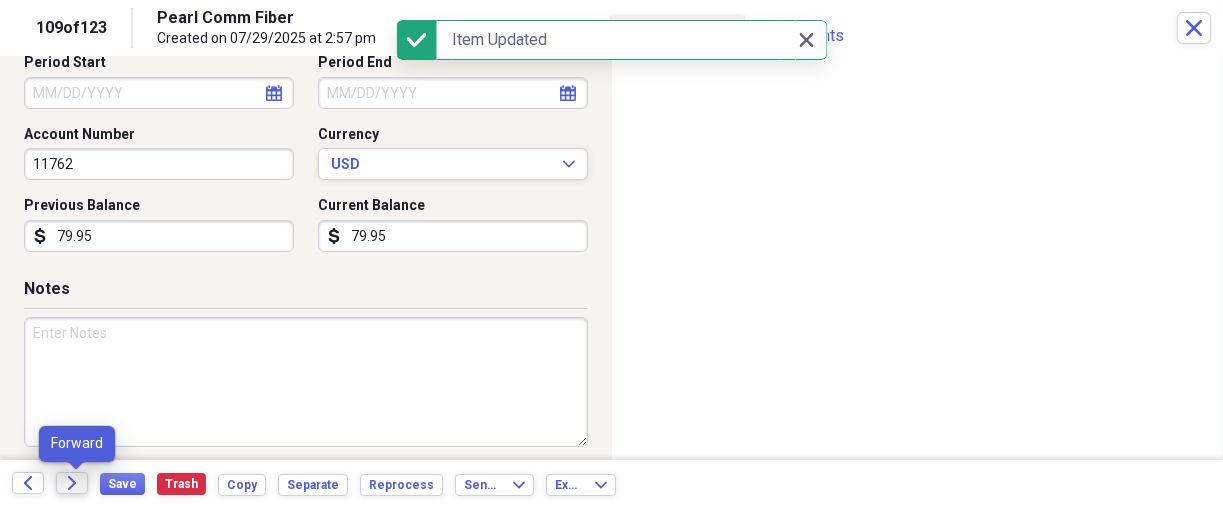 click on "Forward" 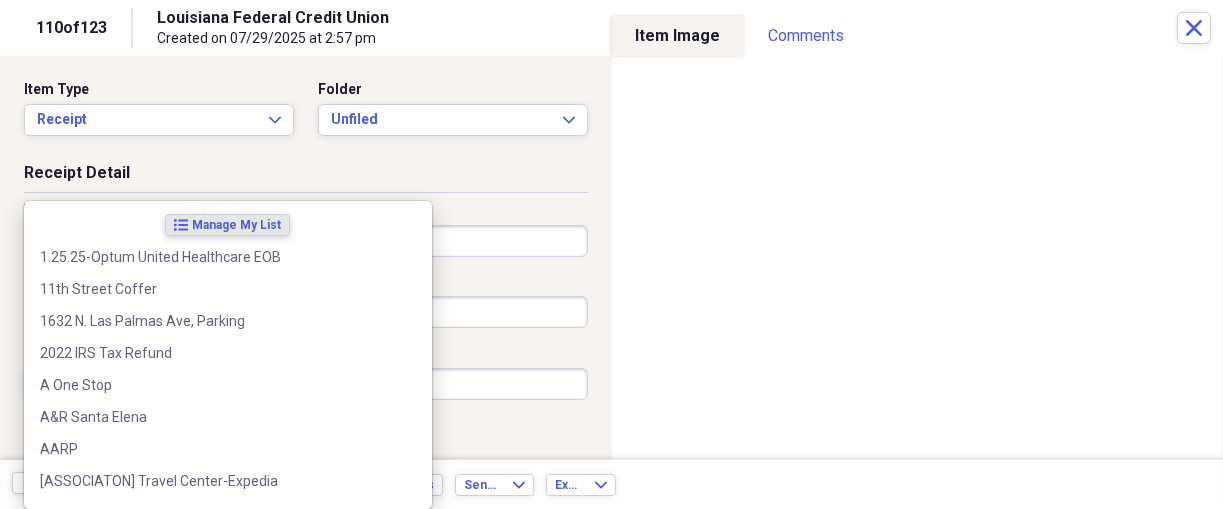 click on "Organize My Files 13 Collapse Unfiled Needs Review 13 Unfiled All Files Unfiled Unfiled Unfiled Saved Reports Collapse My Cabinet THERESA's Cabinet Add Folder Expand Folder 2018 Taxes Add Folder Expand Folder 2019 Taxes Add Folder Expand Folder 2020 Taxes Add Folder Expand Folder 2021 Taxes Add Folder Expand Folder 2022 Taxes Add Folder Expand Folder 2023 Taxes Add Folder Expand Folder 2024 Taxes Add Folder Expand Folder 2025 Taxes Add Folder Expand Folder Attorney Case Expenses Add Folder Folder Belize Add Folder Expand Folder Documents Add Folder Expand Folder Files from Cloud Add Folder Folder Insurance Policies Add Folder Folder Sale of LaPlace Property Add Folder Folder Terry's Social Security Information Add Folder Folder Theresa's Social Security Information Add Folder Folder unviewed receipts Add Folder Folder Wellcare Prescription Drug Application Add Folder Collapse Trash Trash Folder 11/25/19-12/24/20 Statement Folder 12/17/19-1/16/20 Statement Folder 12/25/19-1/24/20 Statement Folder Folder Folder" at bounding box center [611, 254] 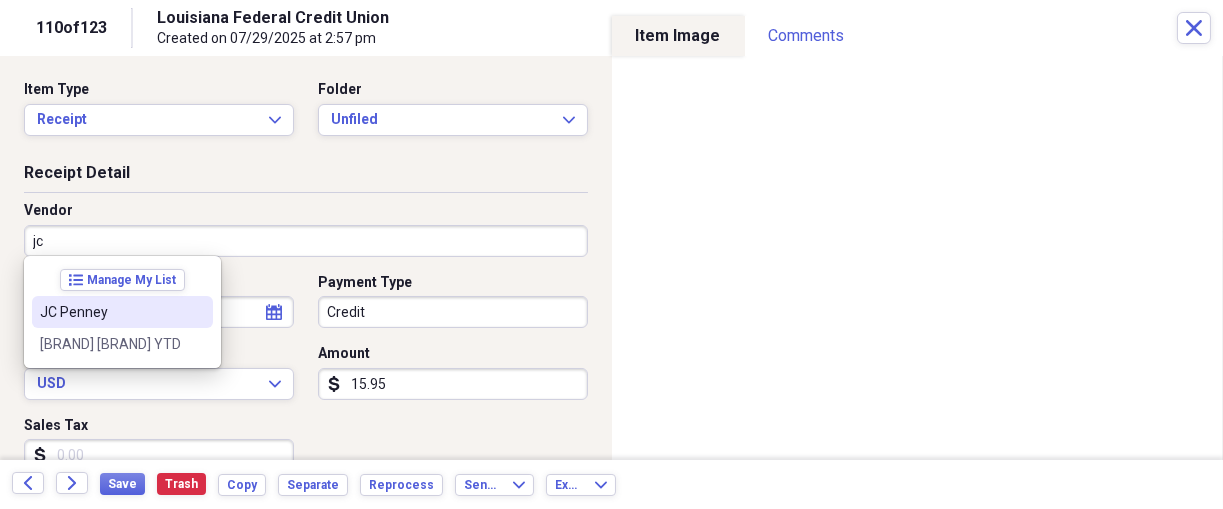 click on "JC Penney" at bounding box center [110, 312] 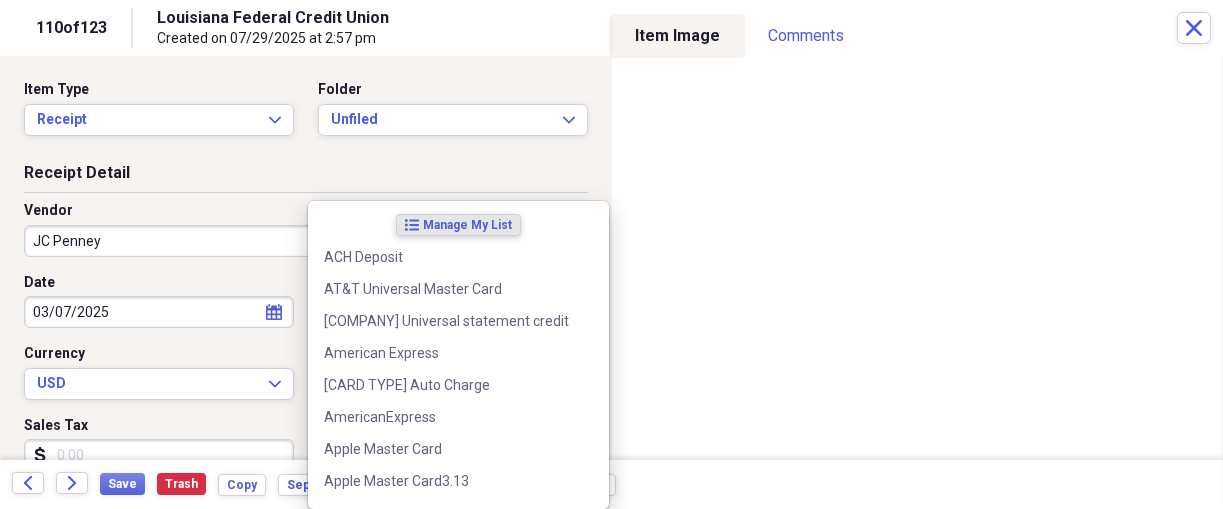 click on "Organize My Files 13 Collapse Unfiled Needs Review 13 Unfiled All Files Unfiled Unfiled Unfiled Saved Reports Collapse My Cabinet THERESA's Cabinet Add Folder Expand Folder 2018 Taxes Add Folder Expand Folder 2019 Taxes Add Folder Expand Folder 2020 Taxes Add Folder Expand Folder 2021 Taxes Add Folder Expand Folder 2022 Taxes Add Folder Expand Folder 2023 Taxes Add Folder Expand Folder 2024 Taxes Add Folder Expand Folder 2025 Taxes Add Folder Expand Folder Attorney Case Expenses Add Folder Folder Belize Add Folder Expand Folder Documents Add Folder Expand Folder Files from Cloud Add Folder Folder Insurance Policies Add Folder Folder Sale of LaPlace Property Add Folder Folder Terry's Social Security Information Add Folder Folder Theresa's Social Security Information Add Folder Folder unviewed receipts Add Folder Folder Wellcare Prescription Drug Application Add Folder Collapse Trash Trash Folder 11/25/19-12/24/20 Statement Folder 12/17/19-1/16/20 Statement Folder 12/25/19-1/24/20 Statement Folder Folder Folder" at bounding box center (611, 254) 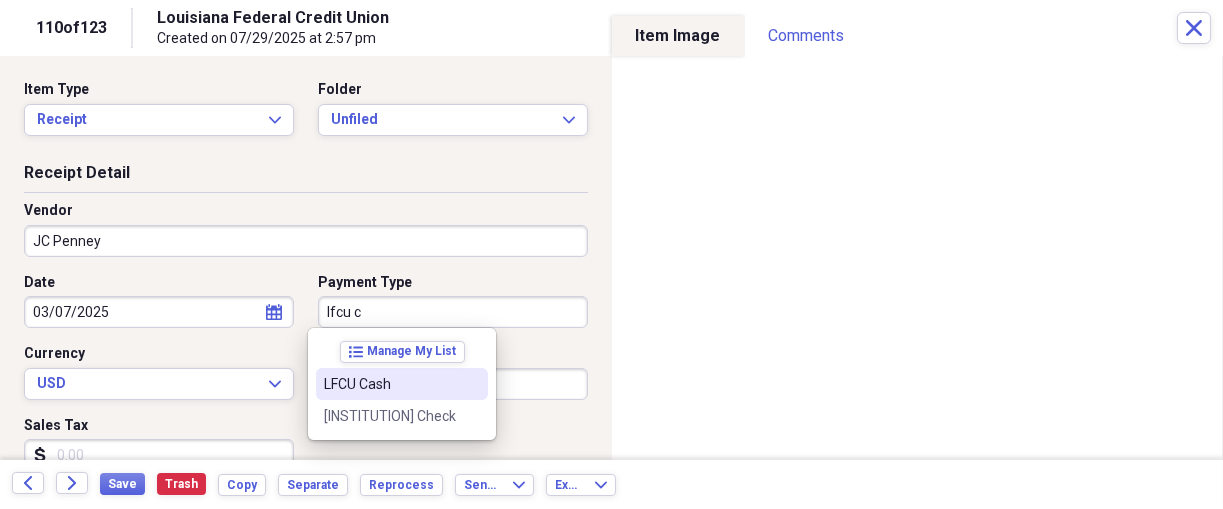 click on "LFCU Cash" at bounding box center [390, 384] 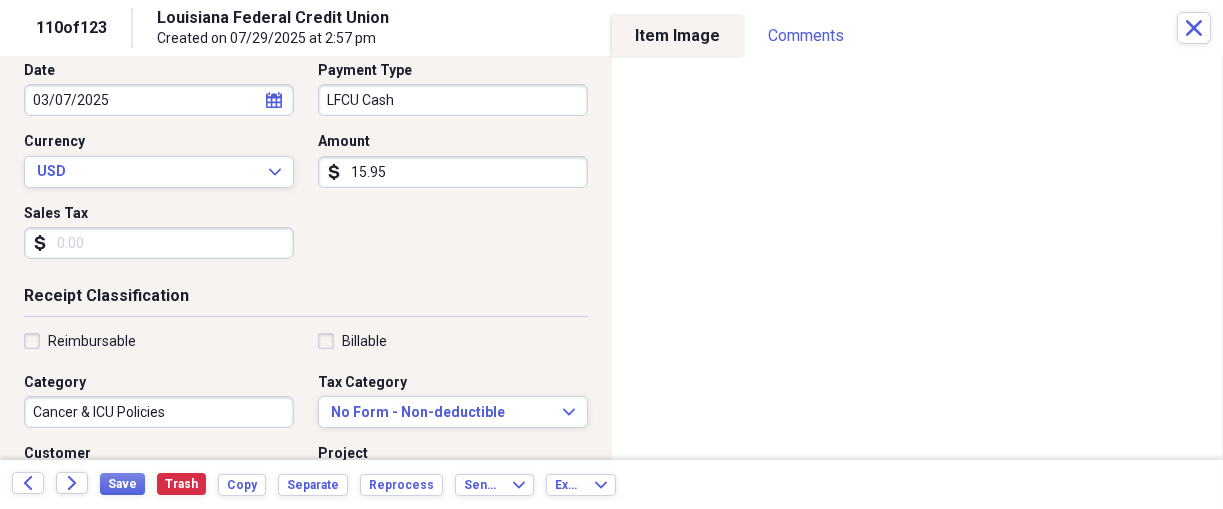 scroll, scrollTop: 250, scrollLeft: 0, axis: vertical 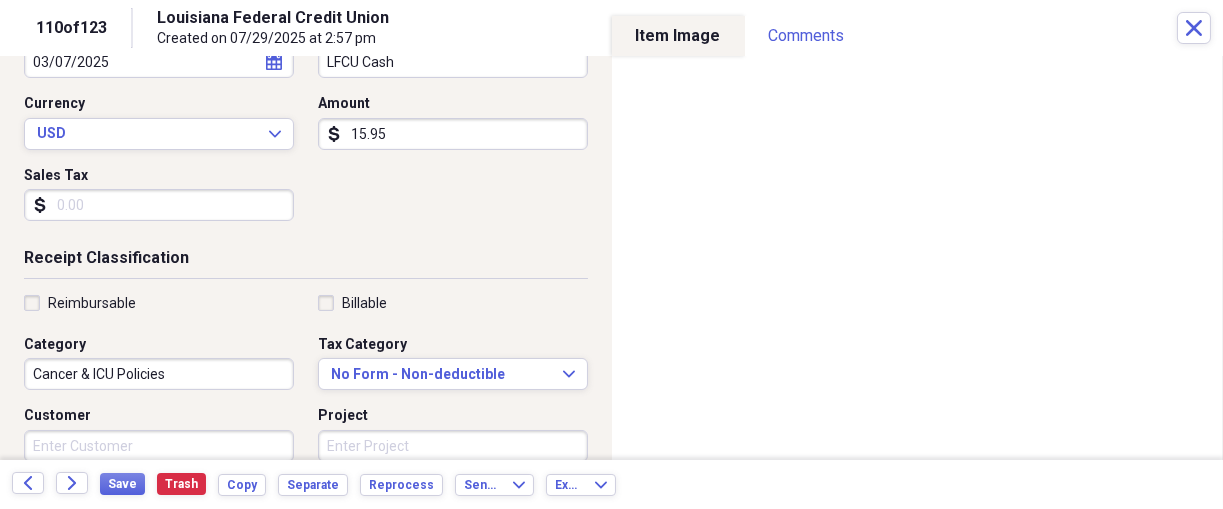 click on "Reimbursable" at bounding box center (92, 303) 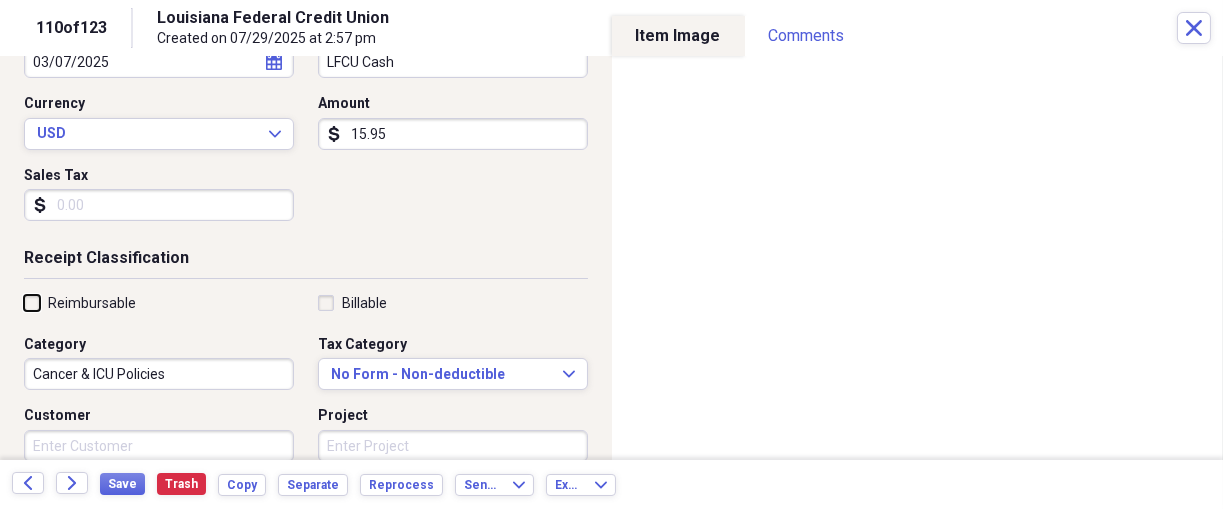 click on "Reimbursable" at bounding box center [24, 302] 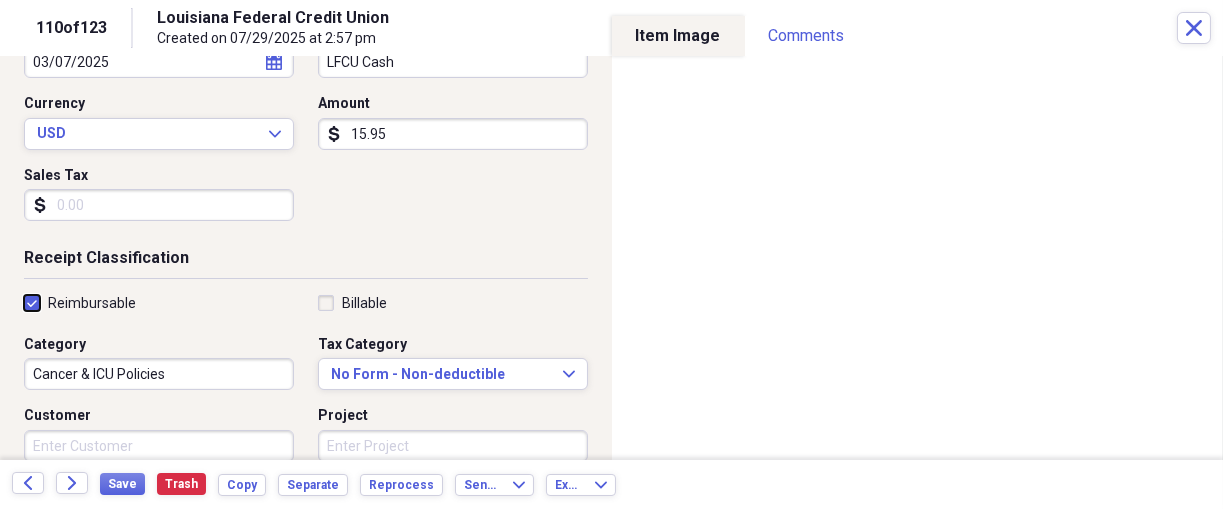 scroll, scrollTop: 291, scrollLeft: 0, axis: vertical 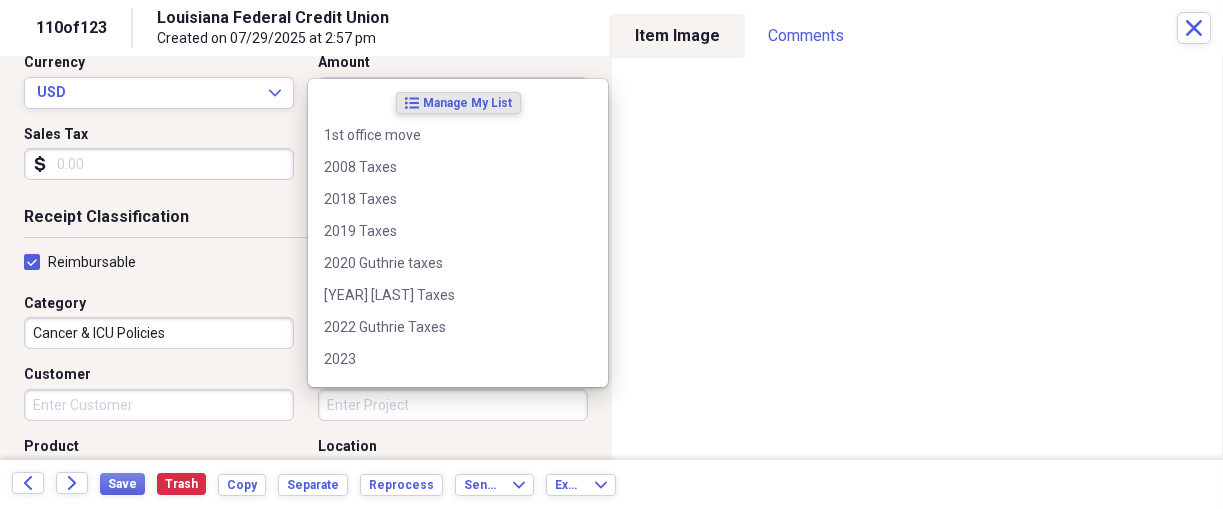click on "Project" at bounding box center (453, 405) 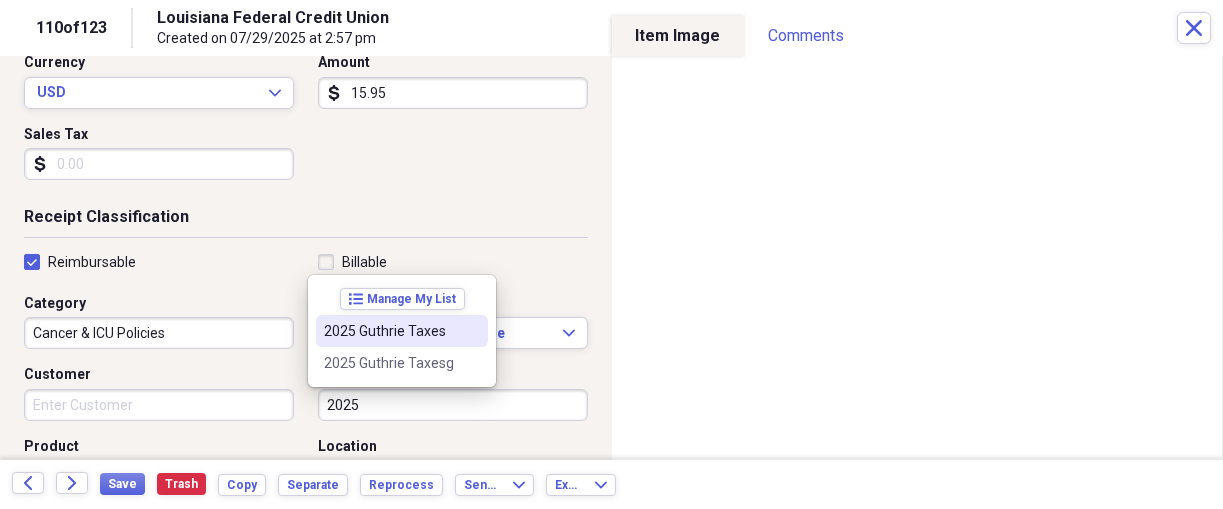 click on "2025 Guthrie Taxes" at bounding box center [390, 331] 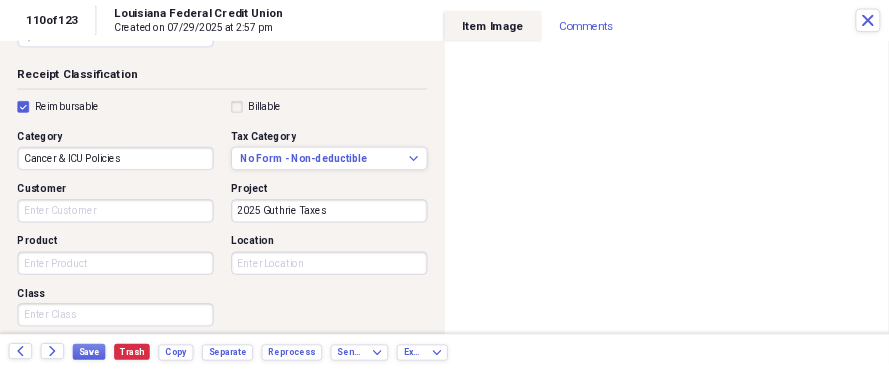 scroll, scrollTop: 416, scrollLeft: 0, axis: vertical 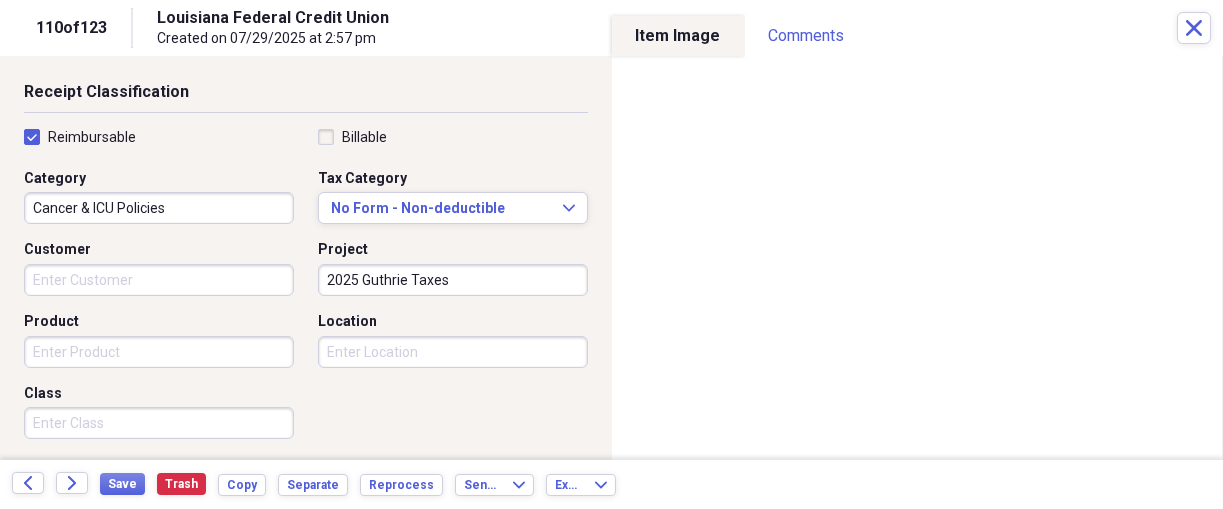 click on "Product" at bounding box center [159, 352] 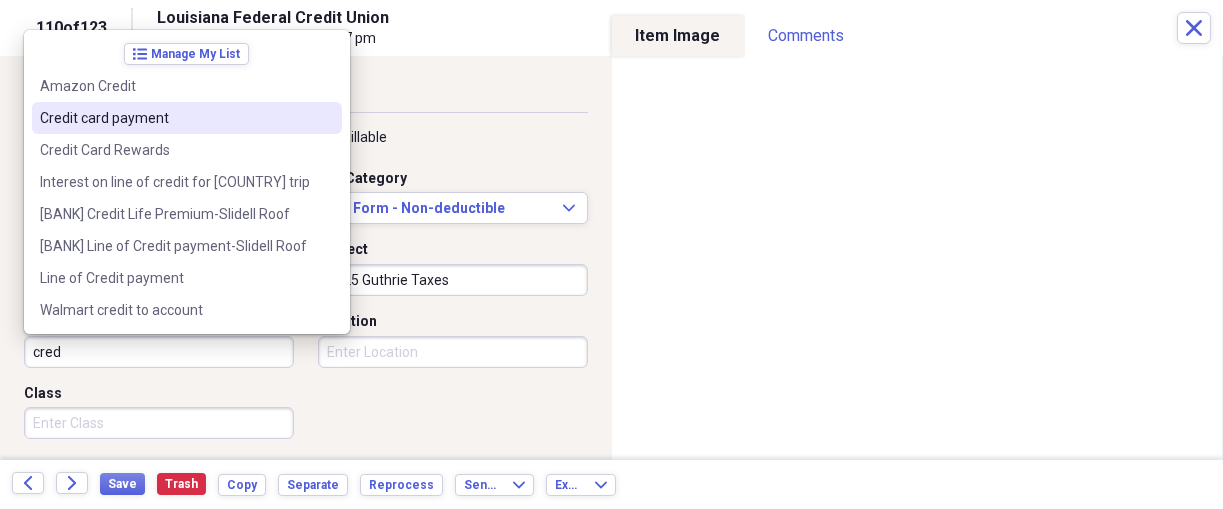 click on "Credit card payment" at bounding box center (187, 118) 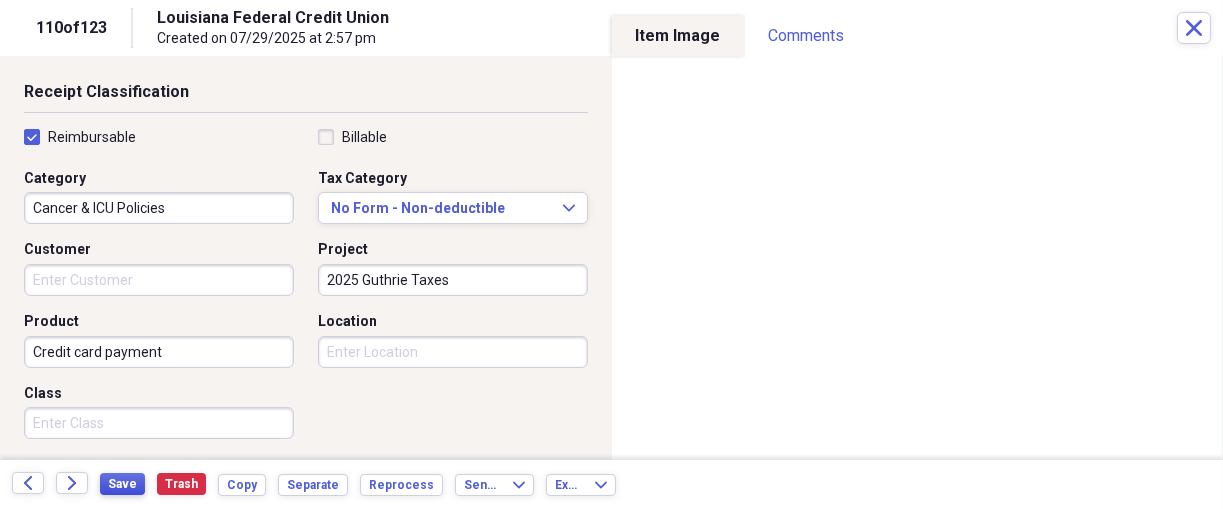 click on "Save" at bounding box center (122, 484) 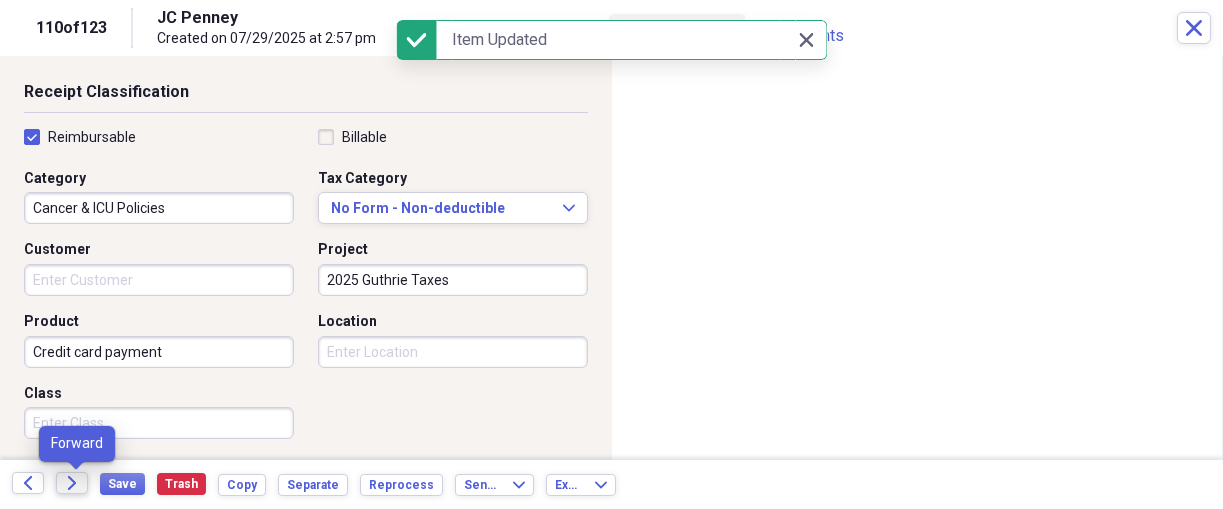 click 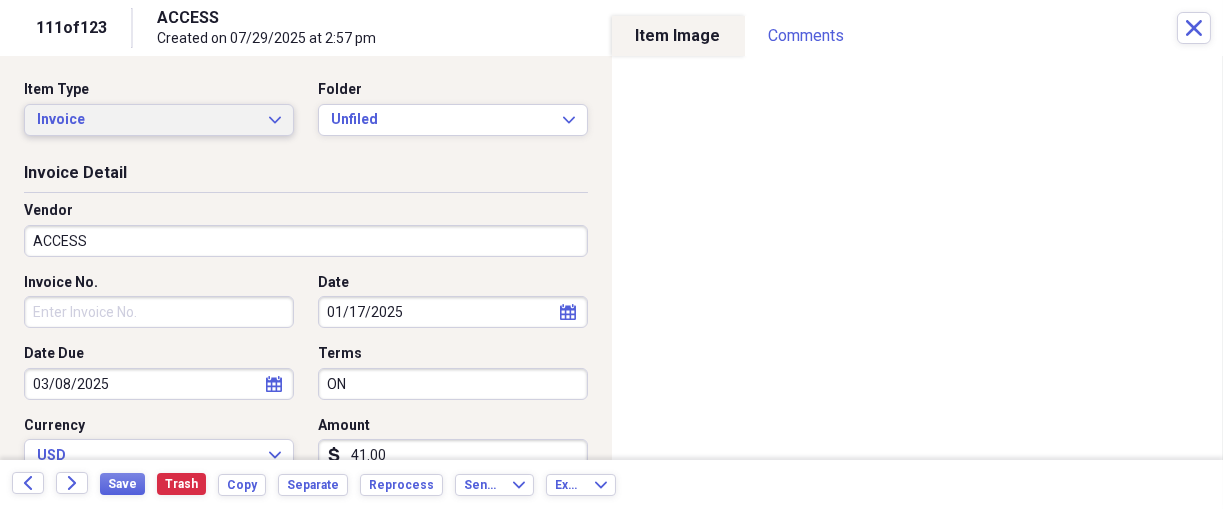click on "Invoice Expand" at bounding box center [159, 120] 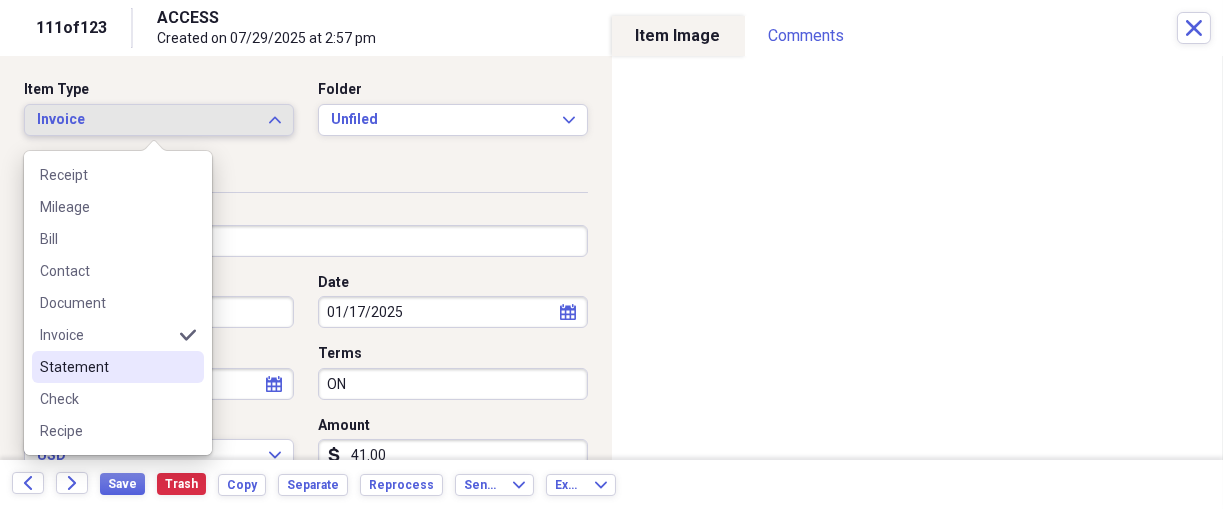 click on "Statement" at bounding box center [106, 367] 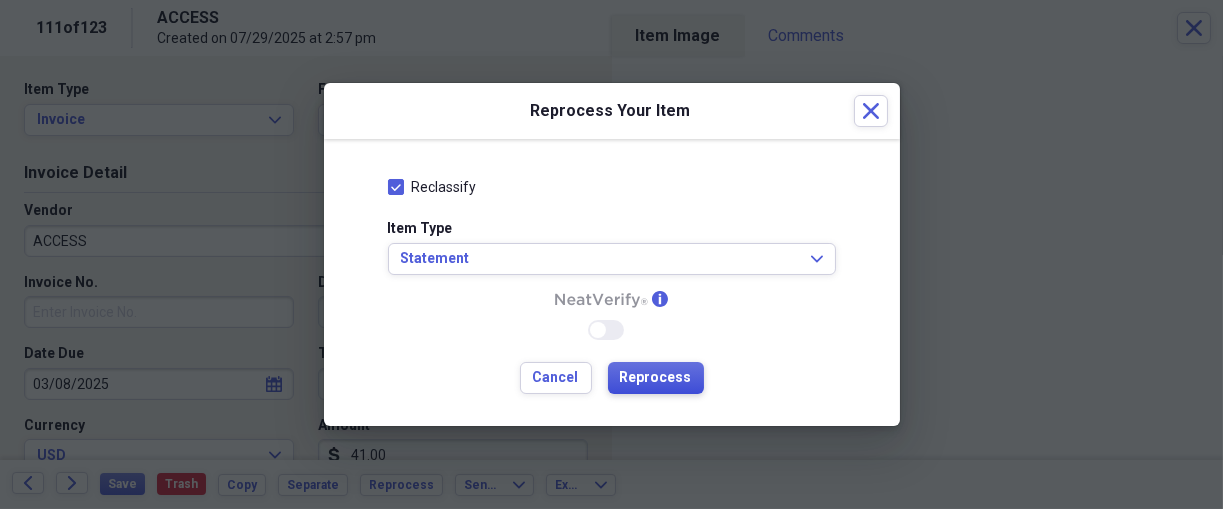 click on "Reprocess" at bounding box center [656, 378] 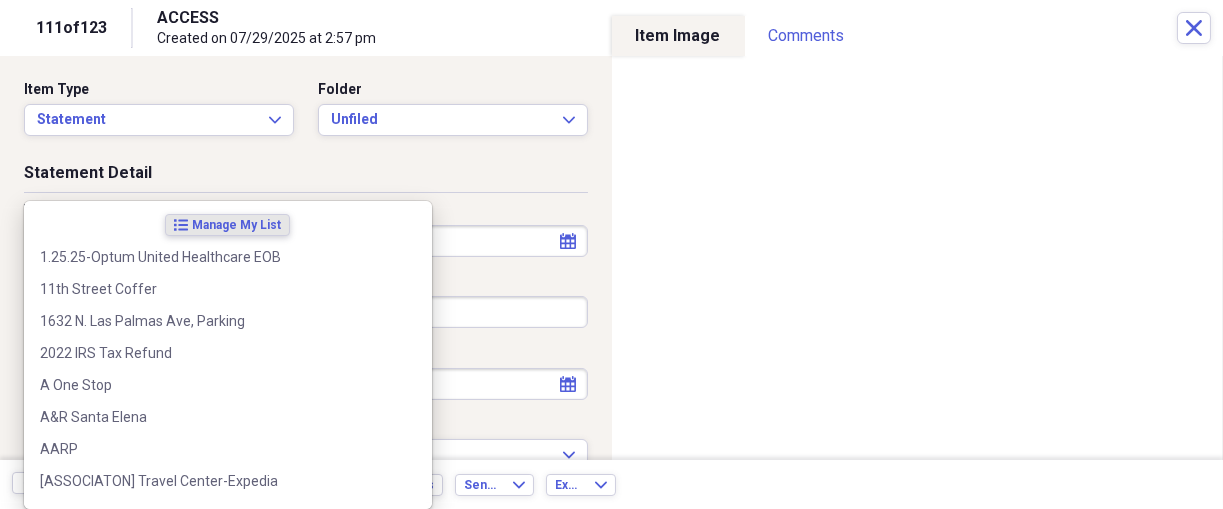 click on "Organize My Files 13 Collapse Unfiled Needs Review 13 Unfiled All Files Unfiled Unfiled Unfiled Saved Reports Collapse My Cabinet THERESA's Cabinet Add Folder Expand Folder 2018 Taxes Add Folder Expand Folder 2019 Taxes Add Folder Expand Folder 2020 Taxes Add Folder Expand Folder 2021 Taxes Add Folder Expand Folder 2022 Taxes Add Folder Expand Folder 2023 Taxes Add Folder Expand Folder 2024 Taxes Add Folder Expand Folder 2025 Taxes Add Folder Expand Folder Attorney Case Expenses Add Folder Folder Belize Add Folder Expand Folder Documents Add Folder Expand Folder Files from Cloud Add Folder Folder Insurance Policies Add Folder Folder Sale of LaPlace Property Add Folder Folder Terry's Social Security Information Add Folder Folder Theresa's Social Security Information Add Folder Folder unviewed receipts Add Folder Folder Wellcare Prescription Drug Application Add Folder Collapse Trash Trash Folder 11/25/19-12/24/20 Statement Folder 12/17/19-1/16/20 Statement Folder 12/25/19-1/24/20 Statement Folder Folder Folder" at bounding box center [611, 254] 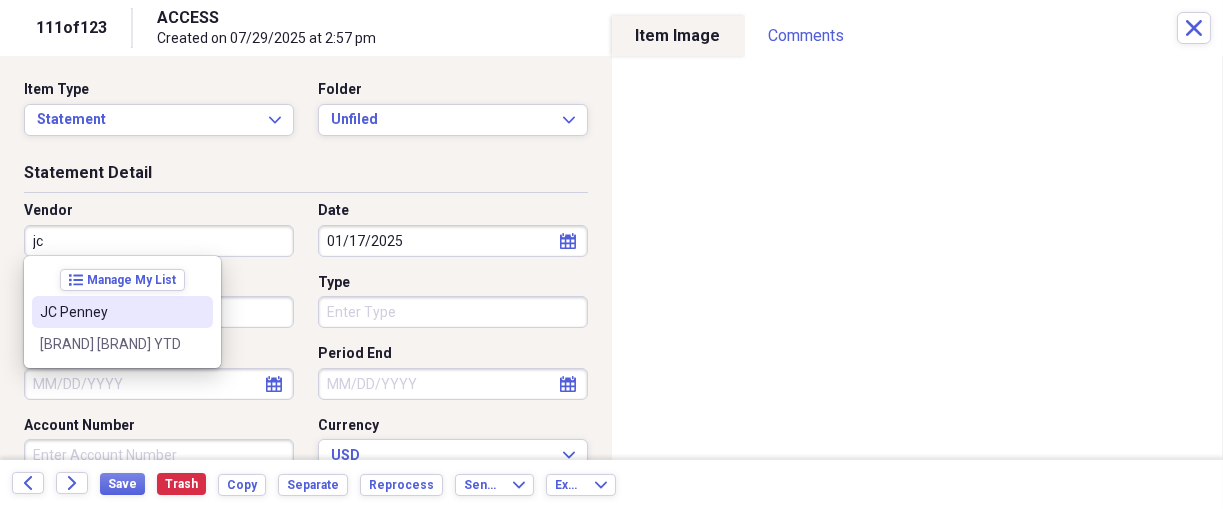 click on "JC Penney" at bounding box center [122, 312] 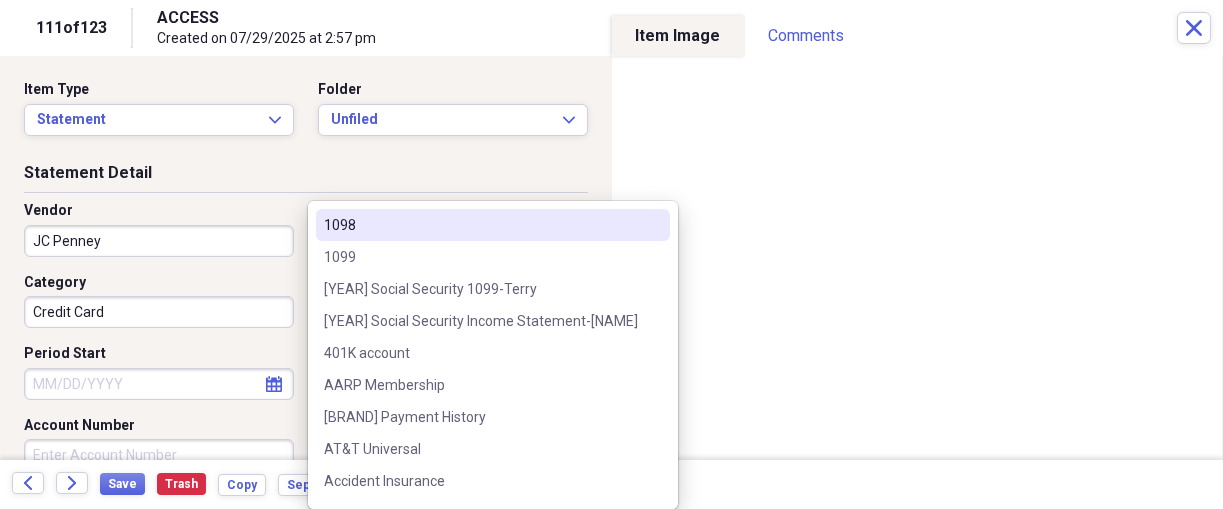 click on "Organize My Files 13 Collapse Unfiled Needs Review 13 Unfiled All Files Unfiled Unfiled Unfiled Saved Reports Collapse My Cabinet THERESA's Cabinet Add Folder Expand Folder 2018 Taxes Add Folder Expand Folder 2019 Taxes Add Folder Expand Folder 2020 Taxes Add Folder Expand Folder 2021 Taxes Add Folder Expand Folder 2022 Taxes Add Folder Expand Folder 2023 Taxes Add Folder Expand Folder 2024 Taxes Add Folder Expand Folder 2025 Taxes Add Folder Expand Folder Attorney Case Expenses Add Folder Folder Belize Add Folder Expand Folder Documents Add Folder Expand Folder Files from Cloud Add Folder Folder Insurance Policies Add Folder Folder Sale of LaPlace Property Add Folder Folder Terry's Social Security Information Add Folder Folder Theresa's Social Security Information Add Folder Folder unviewed receipts Add Folder Folder Wellcare Prescription Drug Application Add Folder Collapse Trash Trash Folder 11/25/19-12/24/20 Statement Folder 12/17/19-1/16/20 Statement Folder 12/25/19-1/24/20 Statement Folder Folder Folder" at bounding box center (611, 254) 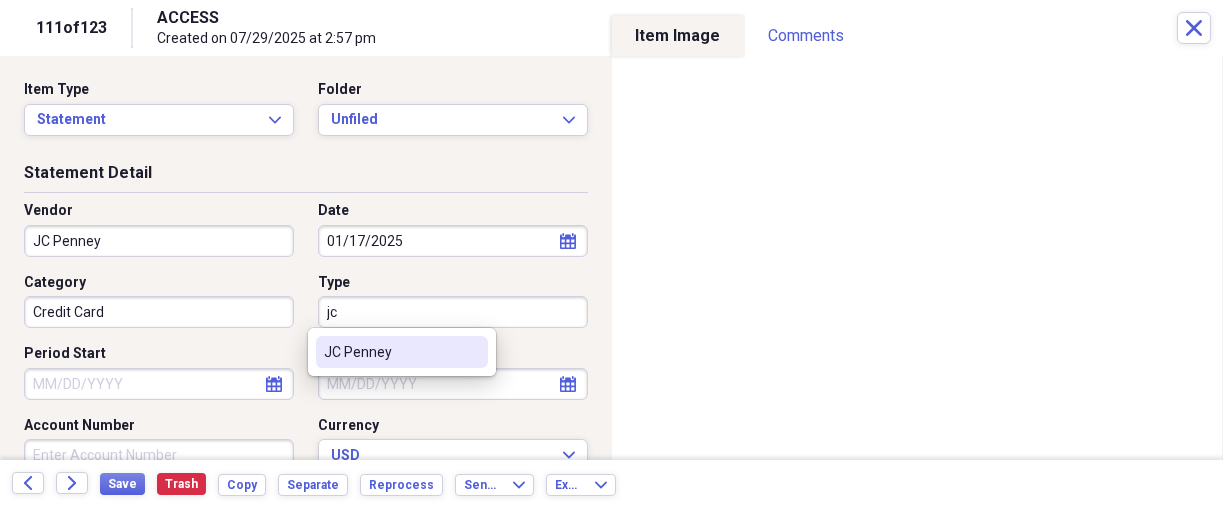 click on "JC Penney" at bounding box center (390, 352) 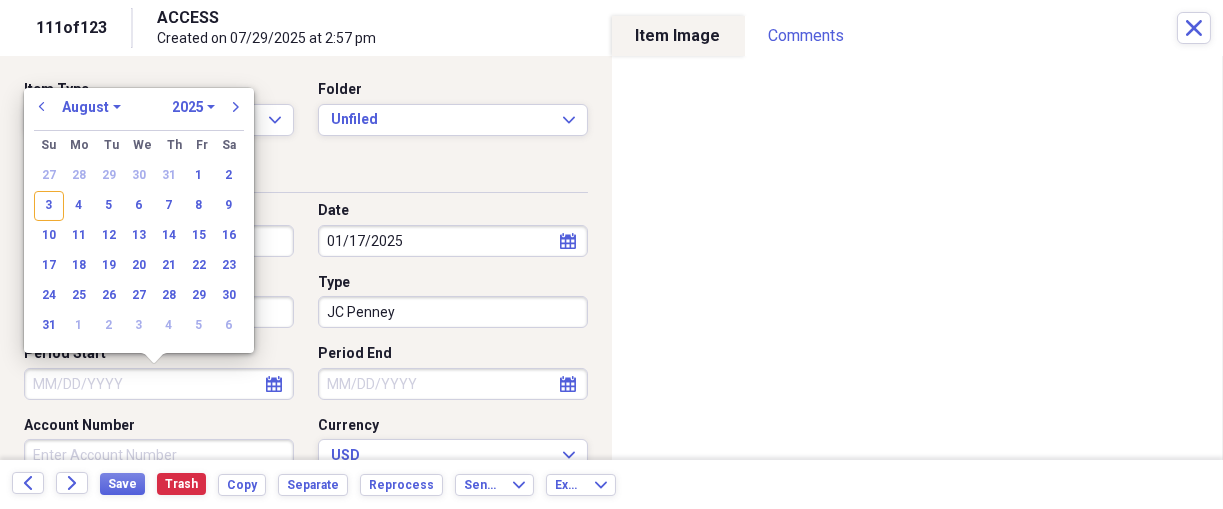 click on "Period Start" at bounding box center (159, 384) 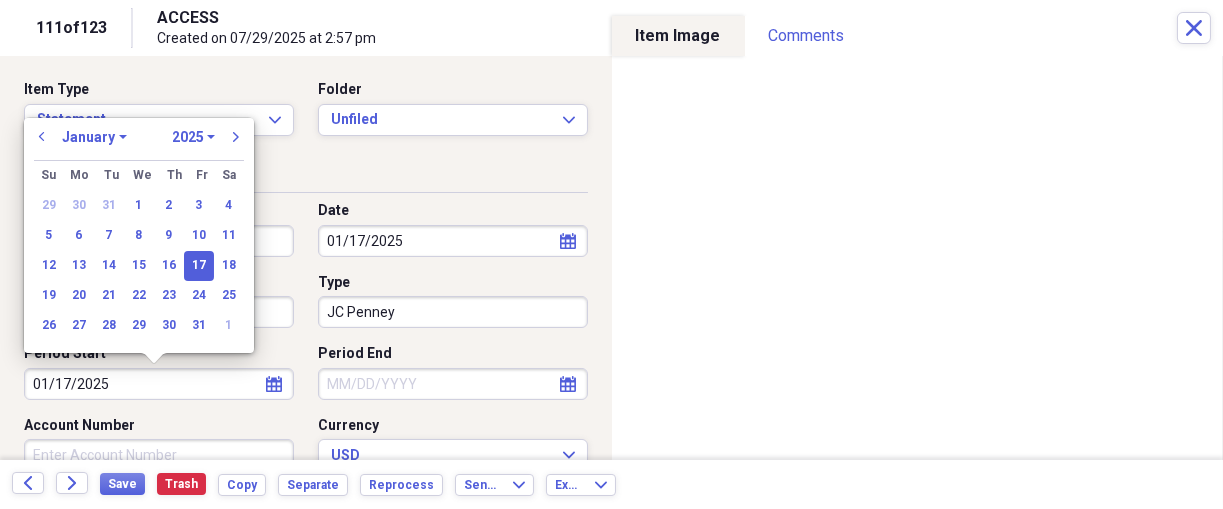 click on "17" at bounding box center (199, 266) 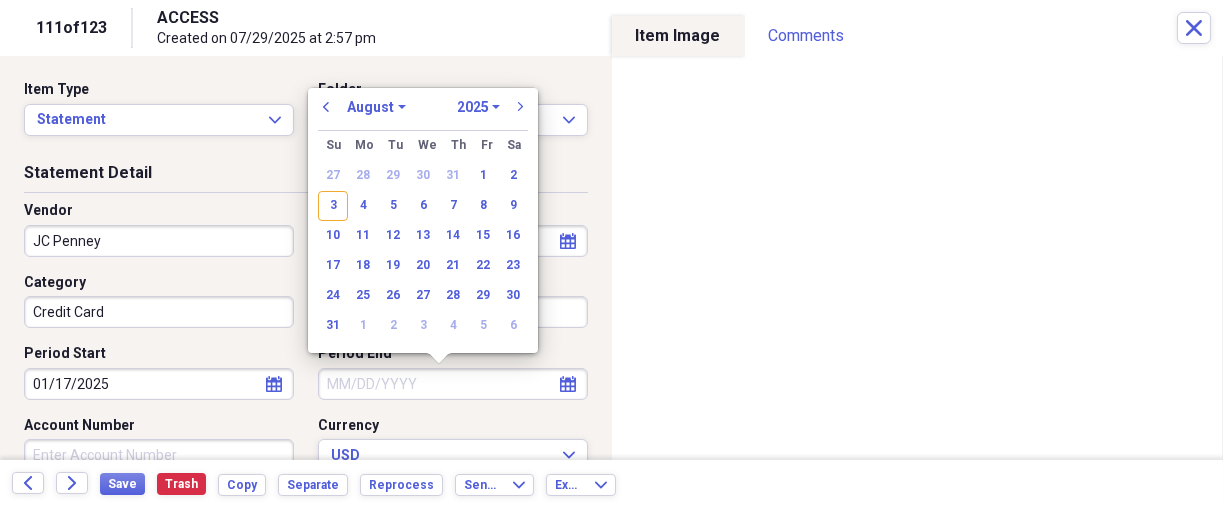 click on "Period End" at bounding box center (453, 384) 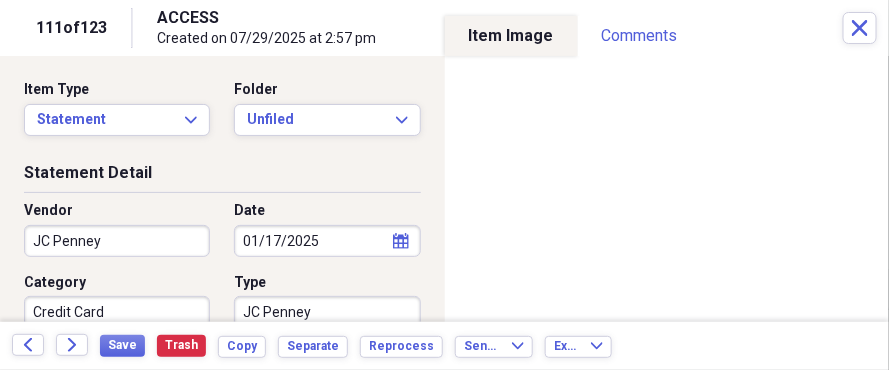 click on "calendar" 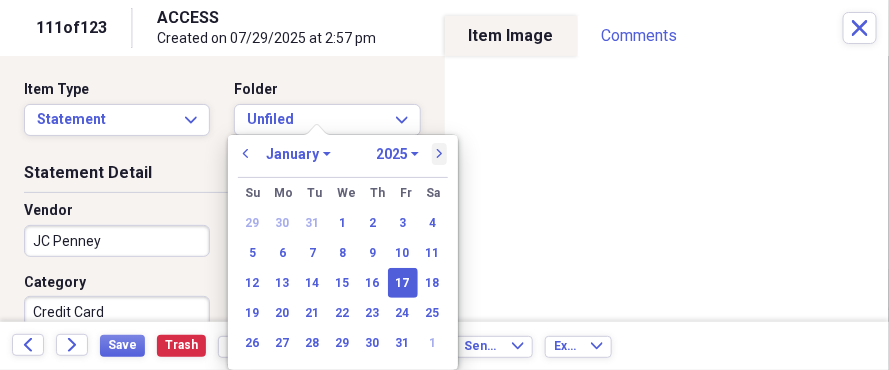 click on "next" at bounding box center [440, 154] 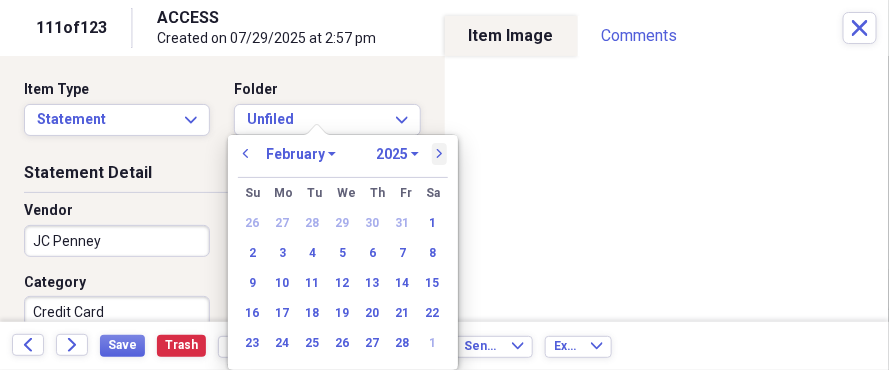 click on "next" at bounding box center (440, 154) 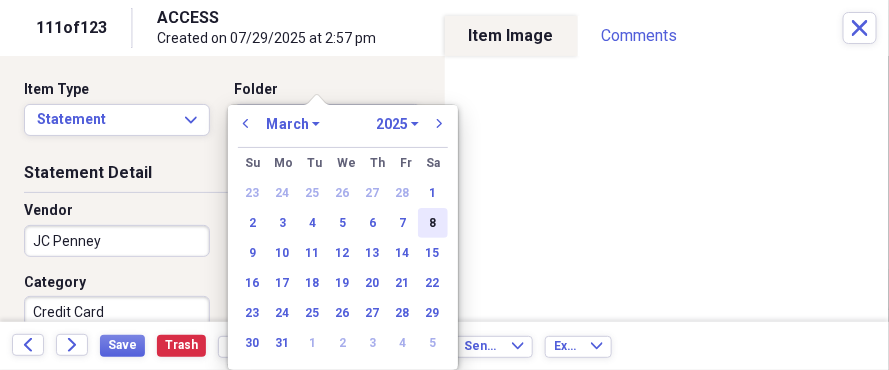 click on "8" at bounding box center (433, 223) 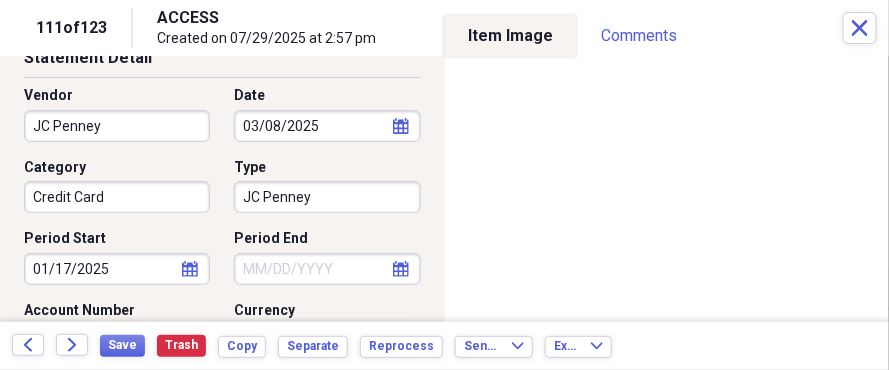 scroll, scrollTop: 121, scrollLeft: 0, axis: vertical 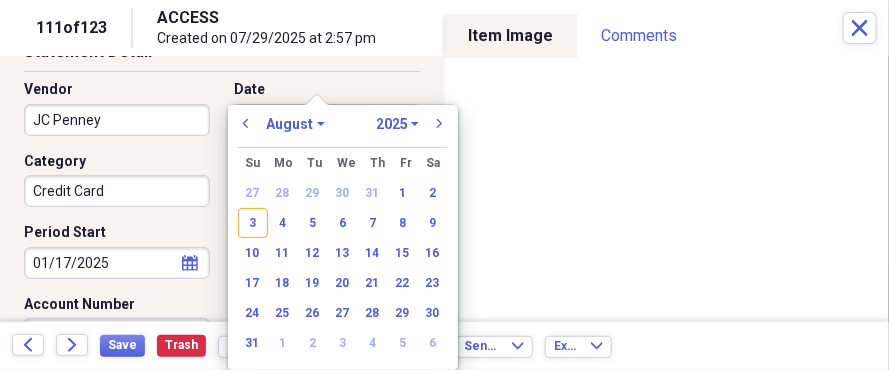 click on "Organize My Files 13 Collapse Unfiled Needs Review 13 Unfiled All Files Unfiled Unfiled Unfiled Saved Reports Collapse My Cabinet THERESA's Cabinet Add Folder Expand Folder 2018 Taxes Add Folder Expand Folder 2019 Taxes Add Folder Expand Folder 2020 Taxes Add Folder Expand Folder 2021 Taxes Add Folder Expand Folder 2022 Taxes Add Folder Expand Folder 2023 Taxes Add Folder Expand Folder 2024 Taxes Add Folder Expand Folder 2025 Taxes Add Folder Expand Folder Attorney Case Expenses Add Folder Folder Belize Add Folder Expand Folder Documents Add Folder Expand Folder Files from Cloud Add Folder Folder Insurance Policies Add Folder Folder Sale of LaPlace Property Add Folder Folder Terry's Social Security Information Add Folder Folder Theresa's Social Security Information Add Folder Folder unviewed receipts Add Folder Folder Wellcare Prescription Drug Application Add Folder Collapse Trash Trash Folder 11/25/19-12/24/20 Statement Folder 12/17/19-1/16/20 Statement Folder 12/25/19-1/24/20 Statement Folder Folder Folder" at bounding box center (444, 185) 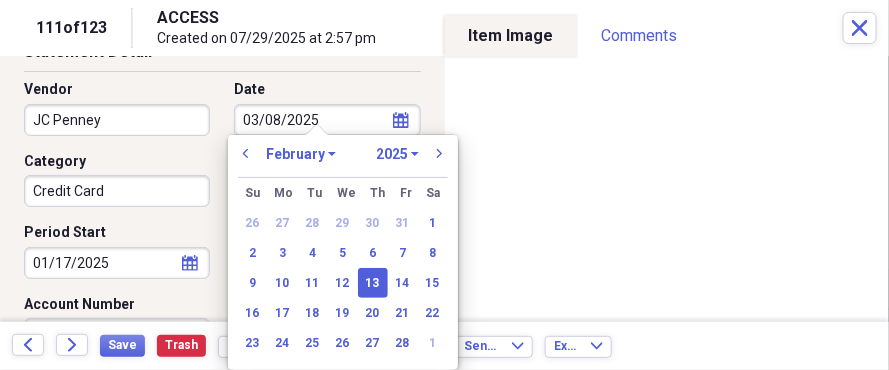 click on "13" at bounding box center (373, 283) 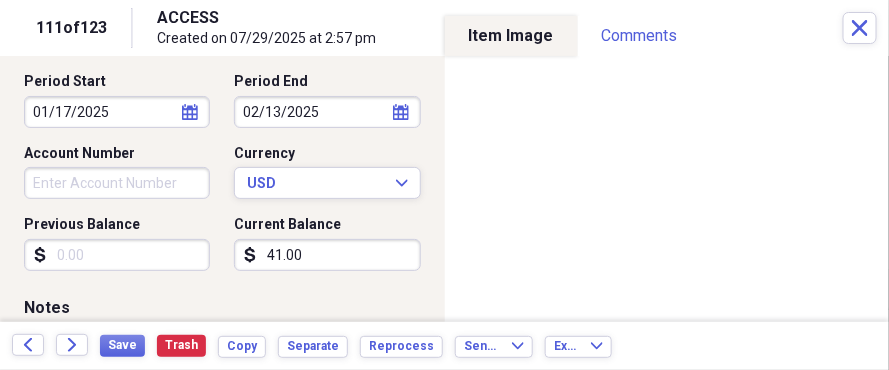 scroll, scrollTop: 272, scrollLeft: 0, axis: vertical 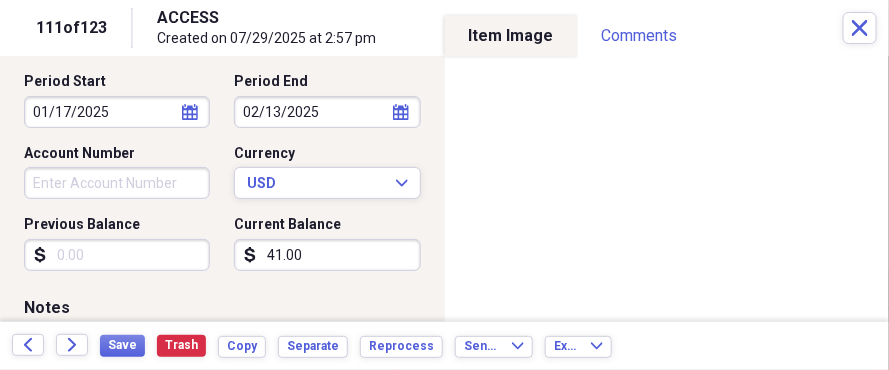 click on "Previous Balance" at bounding box center [117, 255] 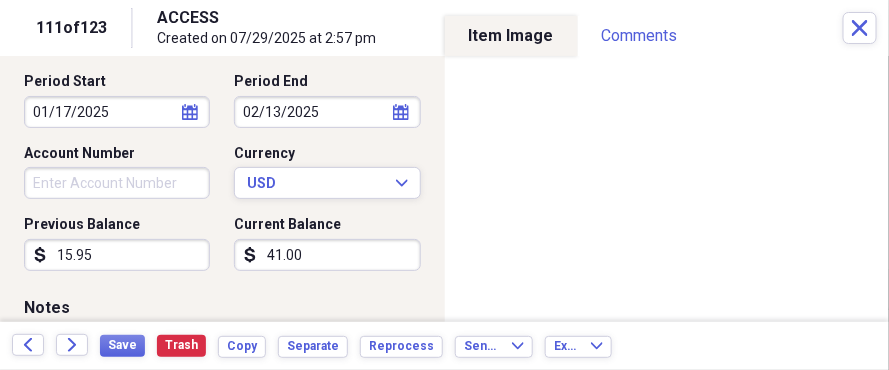 click on "41.00" at bounding box center [327, 255] 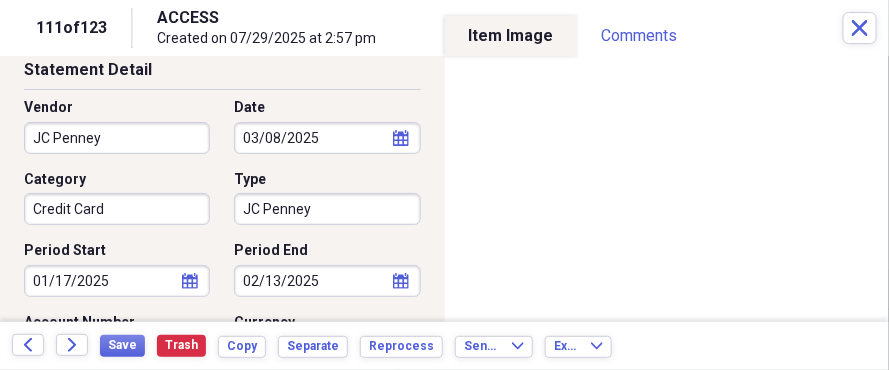scroll, scrollTop: 90, scrollLeft: 0, axis: vertical 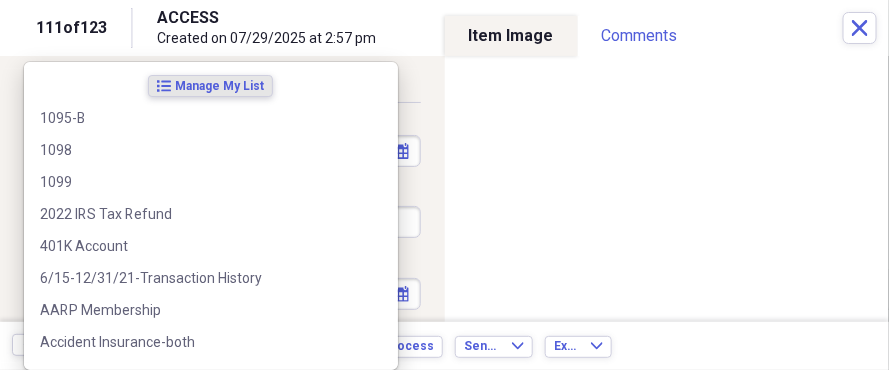 click on "Organize My Files 13 Collapse Unfiled Needs Review 13 Unfiled All Files Unfiled Unfiled Unfiled Saved Reports Collapse My Cabinet THERESA's Cabinet Add Folder Expand Folder 2018 Taxes Add Folder Expand Folder 2019 Taxes Add Folder Expand Folder 2020 Taxes Add Folder Expand Folder 2021 Taxes Add Folder Expand Folder 2022 Taxes Add Folder Expand Folder 2023 Taxes Add Folder Expand Folder 2024 Taxes Add Folder Expand Folder 2025 Taxes Add Folder Expand Folder Attorney Case Expenses Add Folder Folder Belize Add Folder Expand Folder Documents Add Folder Expand Folder Files from Cloud Add Folder Folder Insurance Policies Add Folder Folder Sale of LaPlace Property Add Folder Folder Terry's Social Security Information Add Folder Folder Theresa's Social Security Information Add Folder Folder unviewed receipts Add Folder Folder Wellcare Prescription Drug Application Add Folder Collapse Trash Trash Folder 11/25/19-12/24/20 Statement Folder 12/17/19-1/16/20 Statement Folder 12/25/19-1/24/20 Statement Folder Folder Folder" at bounding box center (444, 185) 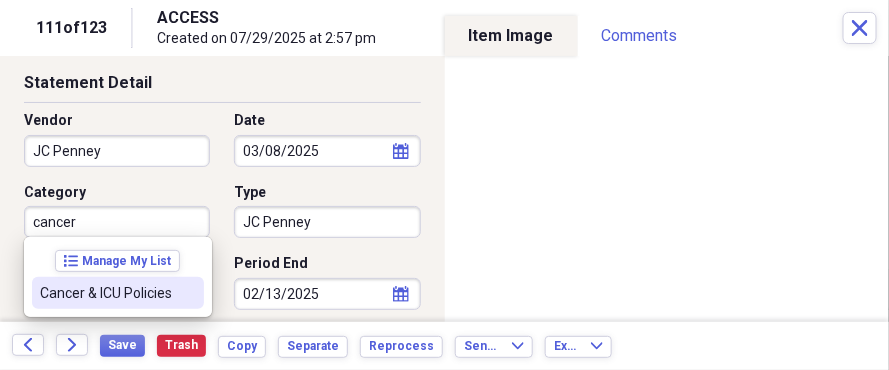 click on "Cancer & ICU Policies" at bounding box center (118, 293) 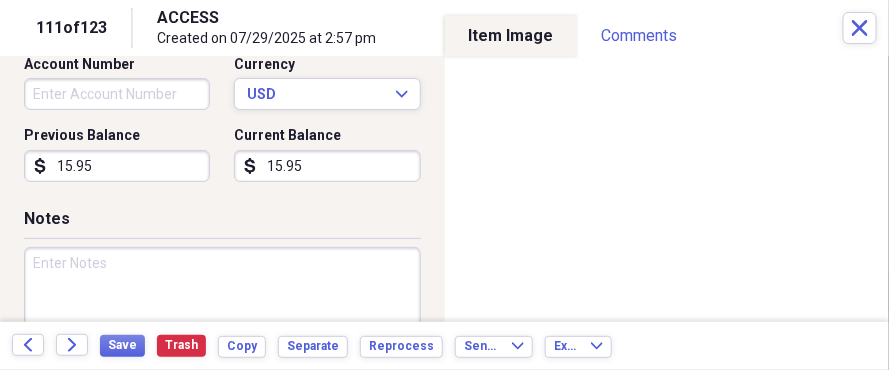 scroll, scrollTop: 363, scrollLeft: 0, axis: vertical 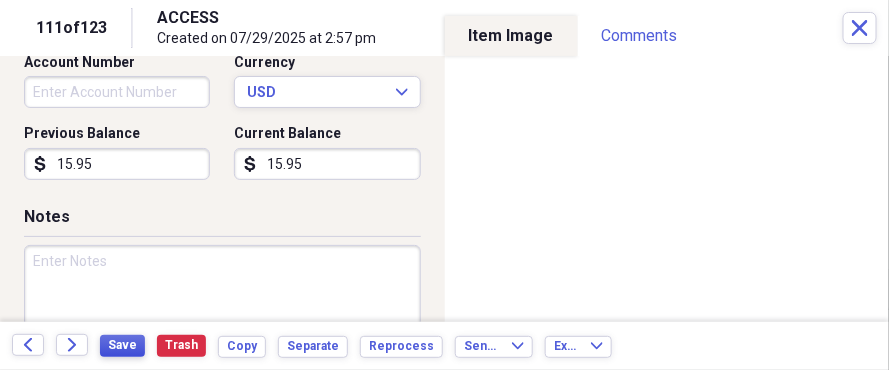 click on "Save" at bounding box center [122, 345] 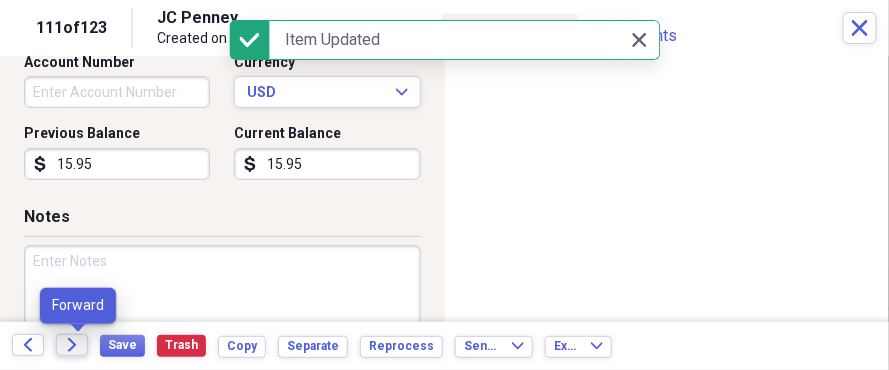 click on "Forward" 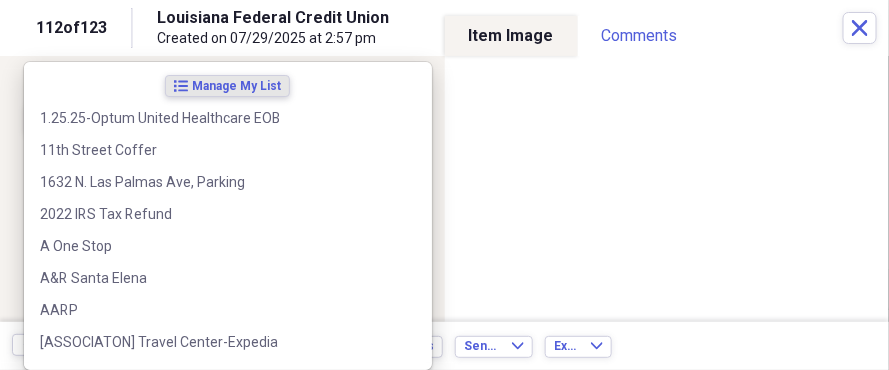 click on "Organize My Files 11 Collapse Unfiled Needs Review 11 Unfiled All Files Unfiled Unfiled Unfiled Saved Reports Collapse My Cabinet THERESA's Cabinet Add Folder Expand Folder 2018 Taxes Add Folder Expand Folder 2019 Taxes Add Folder Expand Folder 2020 Taxes Add Folder Expand Folder 2021 Taxes Add Folder Expand Folder 2022 Taxes Add Folder Expand Folder 2023 Taxes Add Folder Expand Folder 2024 Taxes Add Folder Expand Folder 2025 Taxes Add Folder Expand Folder Attorney Case Expenses Add Folder Folder Belize Add Folder Expand Folder Documents Add Folder Expand Folder Files from Cloud Add Folder Folder Insurance Policies Add Folder Folder Sale of LaPlace Property Add Folder Folder Terry's Social Security Information Add Folder Folder Theresa's Social Security Information Add Folder Folder unviewed receipts Add Folder Folder Wellcare Prescription Drug Application Add Folder Collapse Trash Trash Folder 11/25/19-12/24/20 Statement Folder 12/17/19-1/16/20 Statement Folder 12/25/19-1/24/20 Statement Folder Folder Folder" at bounding box center (444, 185) 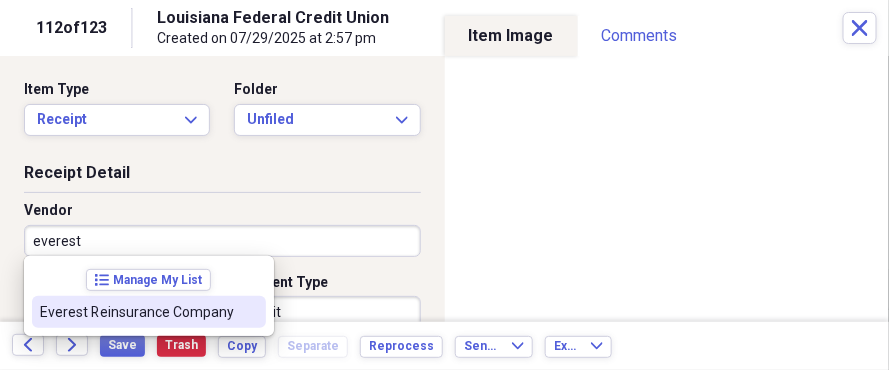 click on "Everest Reinsurance Company" at bounding box center [137, 312] 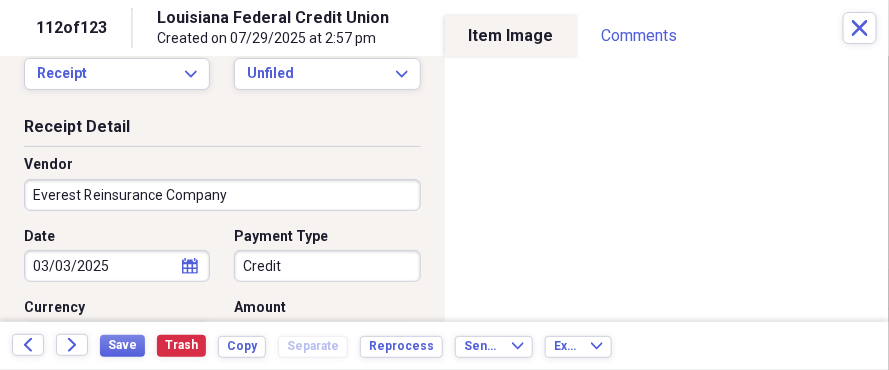 scroll, scrollTop: 60, scrollLeft: 0, axis: vertical 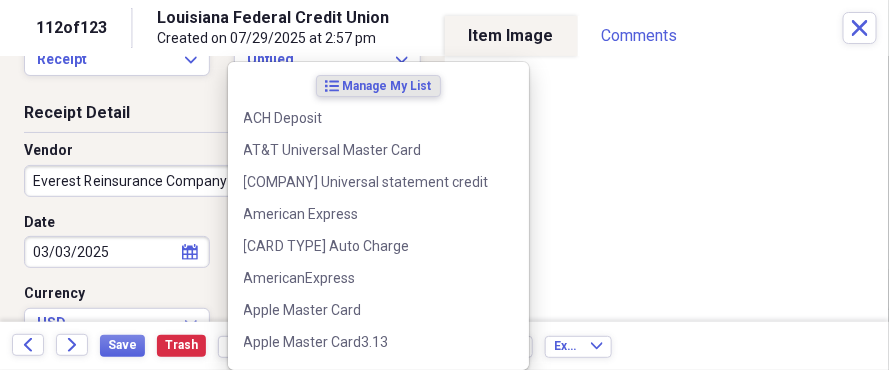 click on "Organize My Files 11 Collapse Unfiled Needs Review 11 Unfiled All Files Unfiled Unfiled Unfiled Saved Reports Collapse My Cabinet THERESA's Cabinet Add Folder Expand Folder 2018 Taxes Add Folder Expand Folder 2019 Taxes Add Folder Expand Folder 2020 Taxes Add Folder Expand Folder 2021 Taxes Add Folder Expand Folder 2022 Taxes Add Folder Expand Folder 2023 Taxes Add Folder Expand Folder 2024 Taxes Add Folder Expand Folder 2025 Taxes Add Folder Expand Folder Attorney Case Expenses Add Folder Folder Belize Add Folder Expand Folder Documents Add Folder Expand Folder Files from Cloud Add Folder Folder Insurance Policies Add Folder Folder Sale of LaPlace Property Add Folder Folder Terry's Social Security Information Add Folder Folder Theresa's Social Security Information Add Folder Folder unviewed receipts Add Folder Folder Wellcare Prescription Drug Application Add Folder Collapse Trash Trash Folder 11/25/19-12/24/20 Statement Folder 12/17/19-1/16/20 Statement Folder 12/25/19-1/24/20 Statement Folder Folder Folder" at bounding box center [444, 185] 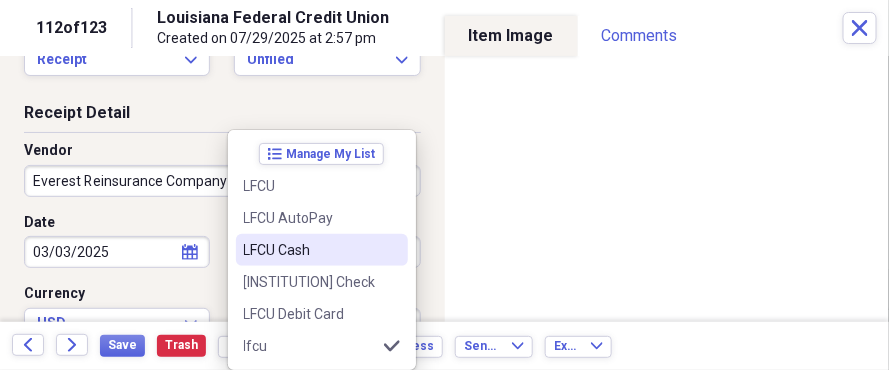 click on "LFCU Cash" at bounding box center [322, 250] 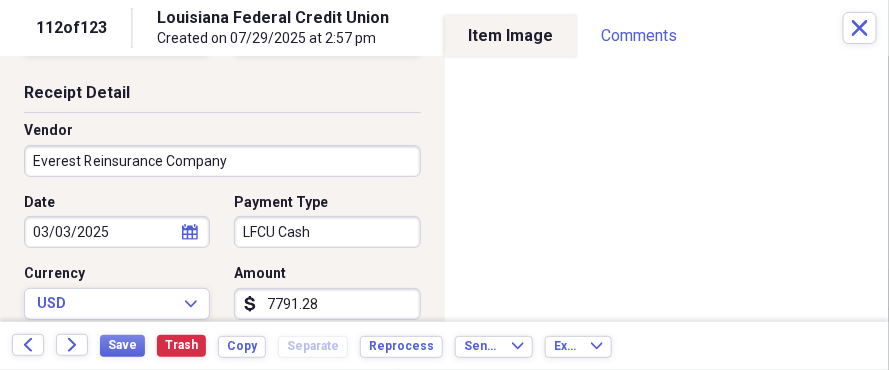 scroll, scrollTop: 90, scrollLeft: 0, axis: vertical 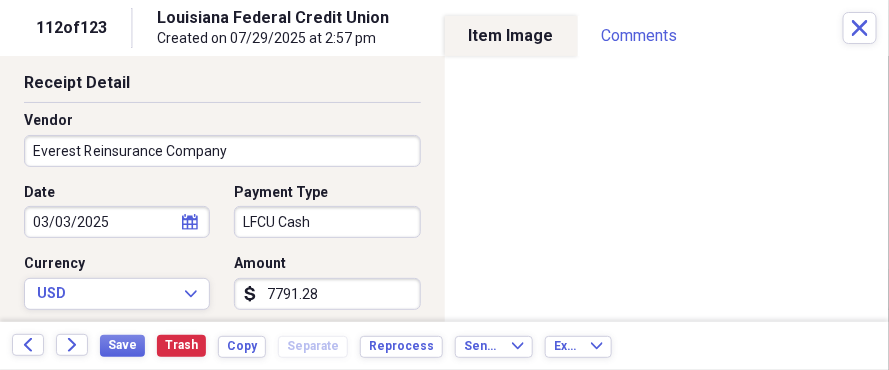 click on "7791.28" at bounding box center (327, 294) 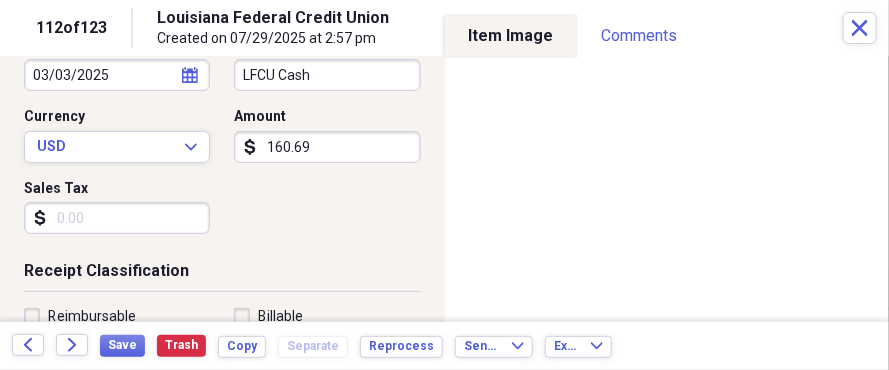 scroll, scrollTop: 242, scrollLeft: 0, axis: vertical 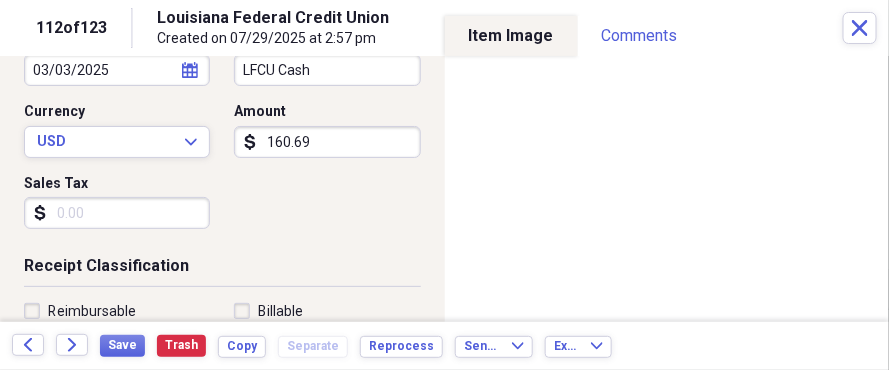 click on "Reimbursable" at bounding box center (92, 311) 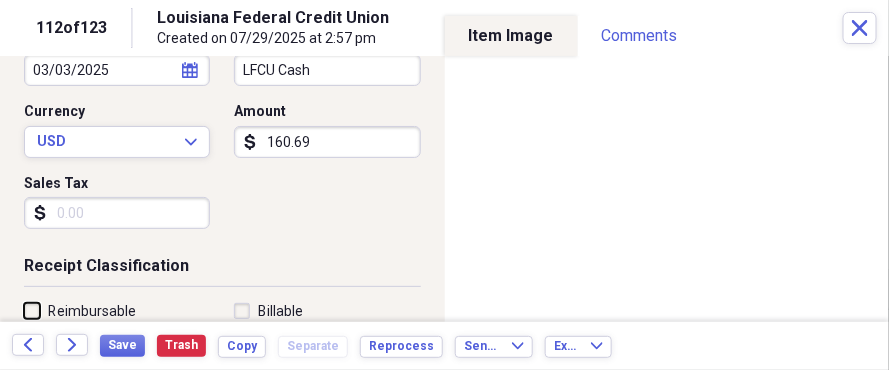 click on "Reimbursable" at bounding box center (24, 310) 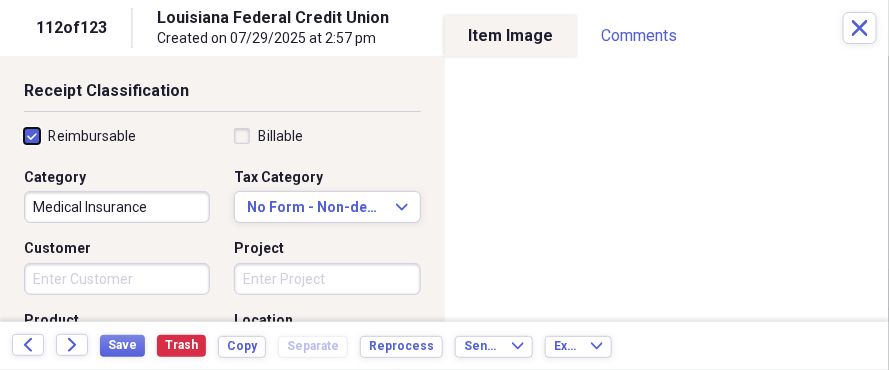 scroll, scrollTop: 424, scrollLeft: 0, axis: vertical 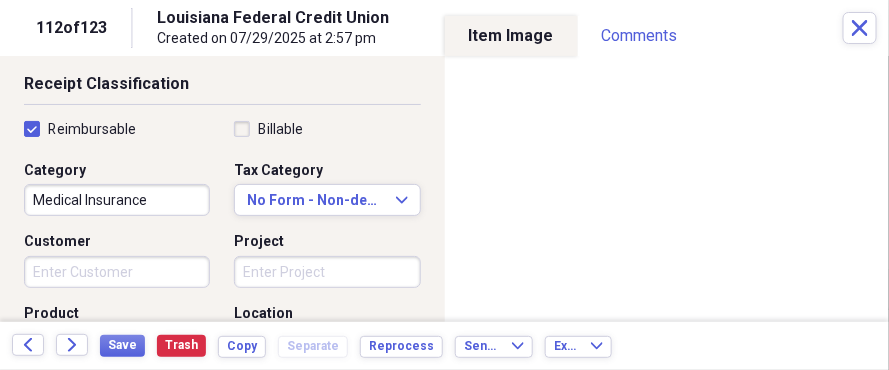 click on "Organize My Files 11 Collapse Unfiled Needs Review 11 Unfiled All Files Unfiled Unfiled Unfiled Saved Reports Collapse My Cabinet THERESA's Cabinet Add Folder Expand Folder 2018 Taxes Add Folder Expand Folder 2019 Taxes Add Folder Expand Folder 2020 Taxes Add Folder Expand Folder 2021 Taxes Add Folder Expand Folder 2022 Taxes Add Folder Expand Folder 2023 Taxes Add Folder Expand Folder 2024 Taxes Add Folder Expand Folder 2025 Taxes Add Folder Expand Folder Attorney Case Expenses Add Folder Folder Belize Add Folder Expand Folder Documents Add Folder Expand Folder Files from Cloud Add Folder Folder Insurance Policies Add Folder Folder Sale of LaPlace Property Add Folder Folder Terry's Social Security Information Add Folder Folder Theresa's Social Security Information Add Folder Folder unviewed receipts Add Folder Folder Wellcare Prescription Drug Application Add Folder Collapse Trash Trash Folder 11/25/19-12/24/20 Statement Folder 12/17/19-1/16/20 Statement Folder 12/25/19-1/24/20 Statement Folder Folder Folder" at bounding box center [444, 185] 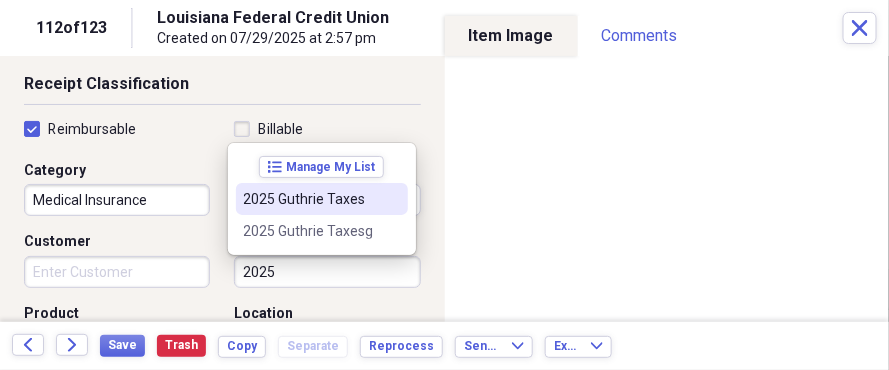 click on "2025 Guthrie Taxes" at bounding box center [310, 199] 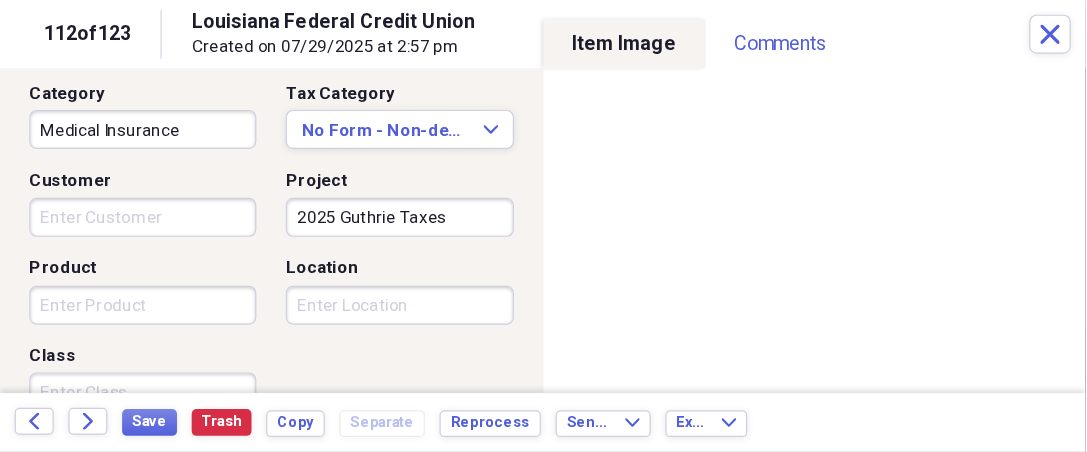 scroll, scrollTop: 545, scrollLeft: 0, axis: vertical 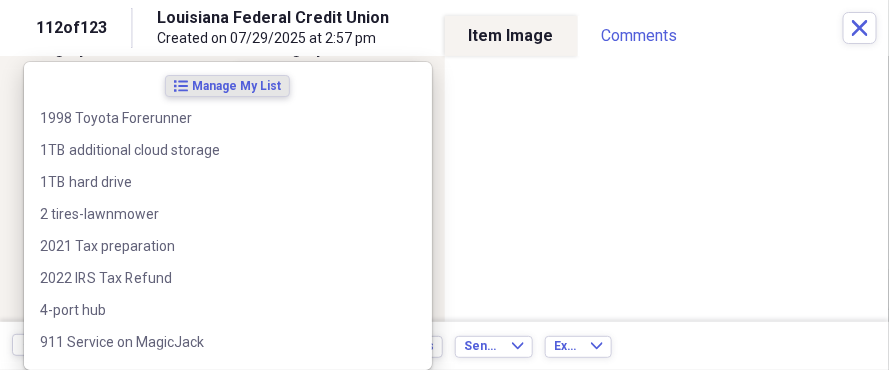 click on "Organize My Files 11 Collapse Unfiled Needs Review 11 Unfiled All Files Unfiled Unfiled Unfiled Saved Reports Collapse My Cabinet THERESA's Cabinet Add Folder Expand Folder 2018 Taxes Add Folder Expand Folder 2019 Taxes Add Folder Expand Folder 2020 Taxes Add Folder Expand Folder 2021 Taxes Add Folder Expand Folder 2022 Taxes Add Folder Expand Folder 2023 Taxes Add Folder Expand Folder 2024 Taxes Add Folder Expand Folder 2025 Taxes Add Folder Expand Folder Attorney Case Expenses Add Folder Folder Belize Add Folder Expand Folder Documents Add Folder Expand Folder Files from Cloud Add Folder Folder Insurance Policies Add Folder Folder Sale of LaPlace Property Add Folder Folder Terry's Social Security Information Add Folder Folder Theresa's Social Security Information Add Folder Folder unviewed receipts Add Folder Folder Wellcare Prescription Drug Application Add Folder Collapse Trash Trash Folder 11/25/19-12/24/20 Statement Folder 12/17/19-1/16/20 Statement Folder 12/25/19-1/24/20 Statement Folder Folder Folder" at bounding box center (444, 185) 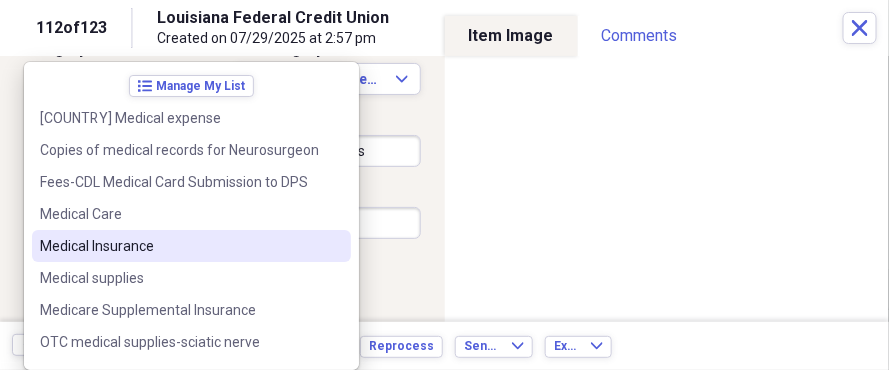 click on "Medical Insurance" at bounding box center (179, 246) 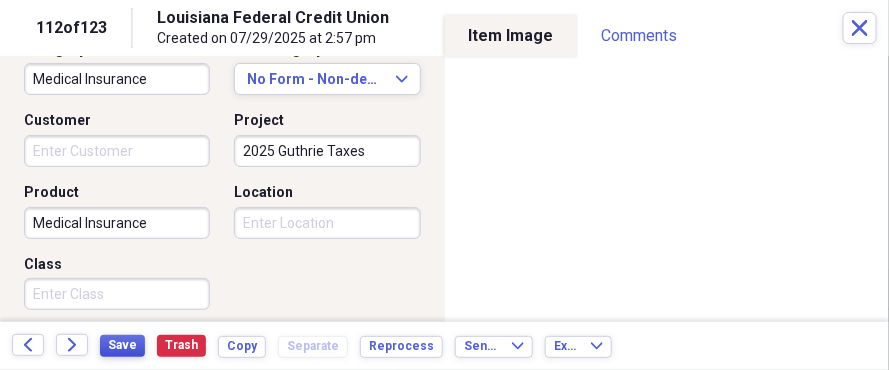 click on "Save" at bounding box center (122, 345) 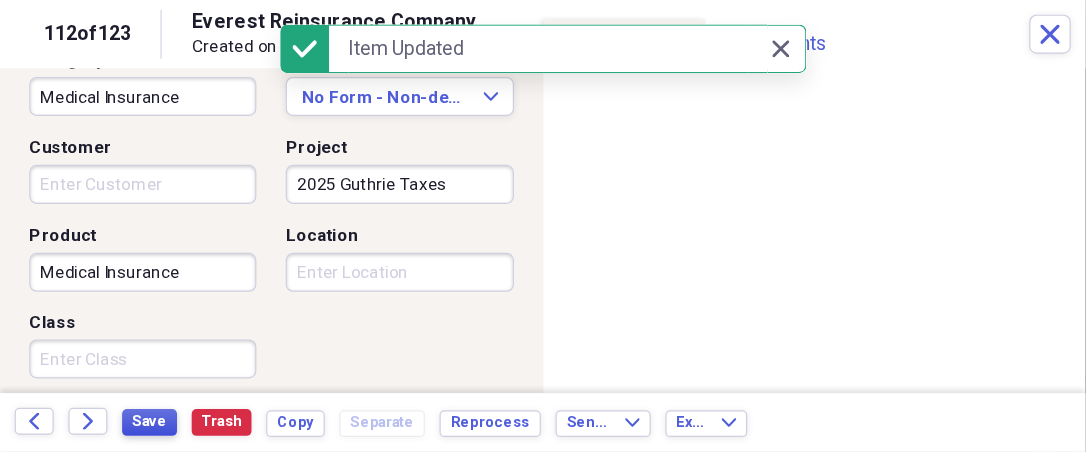scroll, scrollTop: 545, scrollLeft: 0, axis: vertical 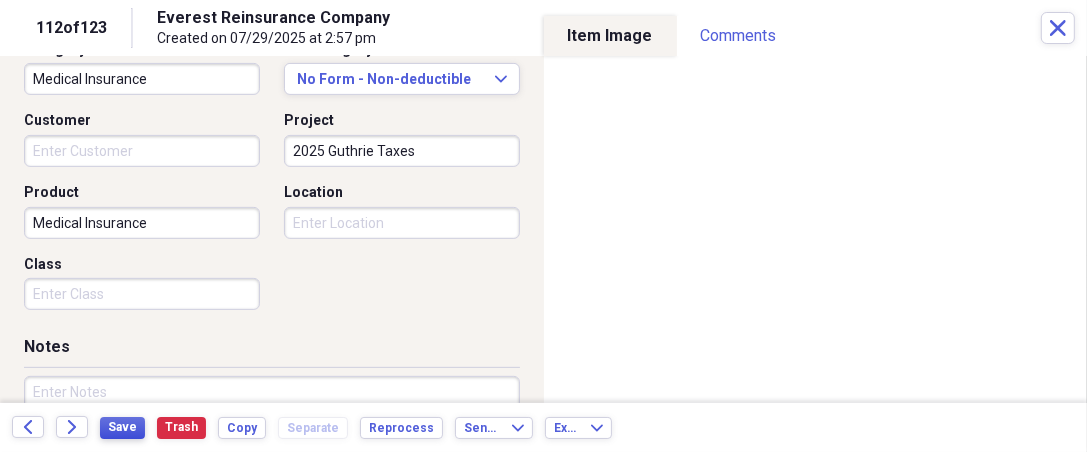 click on "Save" at bounding box center [122, 427] 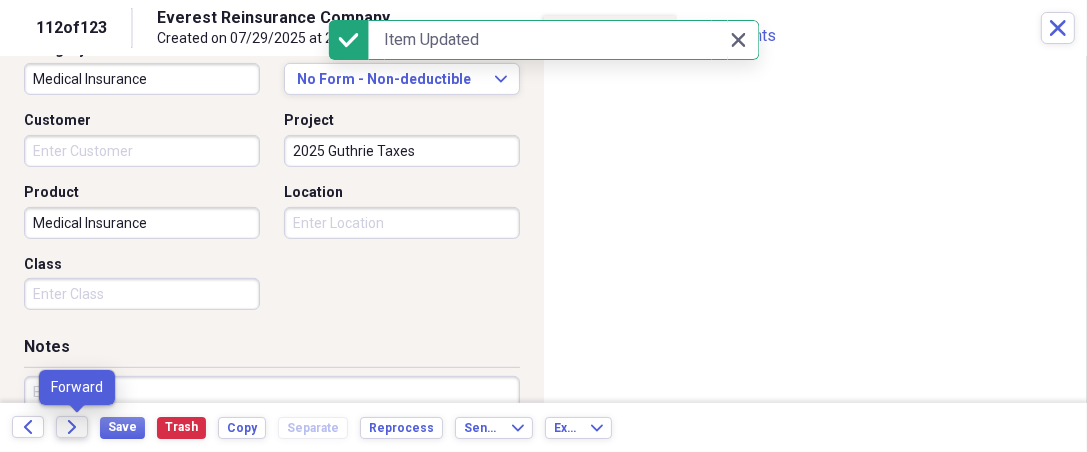 click on "Forward" 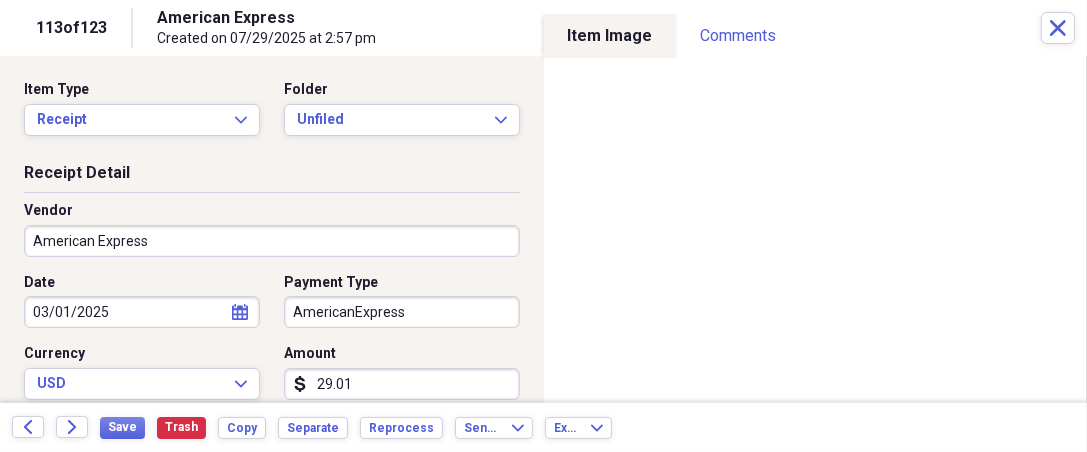 click on "Organize My Files 10 Collapse Unfiled Needs Review 10 Unfiled All Files Unfiled Unfiled Unfiled Saved Reports Collapse My Cabinet [NAME]'s Cabinet Add Folder Expand Folder 2018 Taxes Add Folder Expand Folder 2019 Taxes Add Folder Expand Folder 2020 Taxes Add Folder Expand Folder 2021 Taxes Add Folder Expand Folder 2022 Taxes Add Folder Expand Folder 2023 Taxes Add Folder Expand Folder 2024 Taxes Add Folder Expand Folder 2025 Taxes Add Folder Expand Folder Attorney Case Expenses Add Folder Folder [COUNTRY] Add Folder Expand Folder Documents Add Folder Expand Folder Files from Cloud Add Folder Folder Insurance Policies Add Folder Folder Sale of LaPlace Property Add Folder Folder [NAME]'s Social Security Information Add Folder Folder [NAME]'s Social Security Information Add Folder Folder unviewed receipts Add Folder Folder Wellcare Prescription Drug Application Add Folder Collapse Trash Trash Folder 11/25/19-12/24/20 Statement Folder 12/17/19-1/16/20 Statement Folder 12/25/19-1/24/20 Statement Folder Folder Folder" at bounding box center [543, 226] 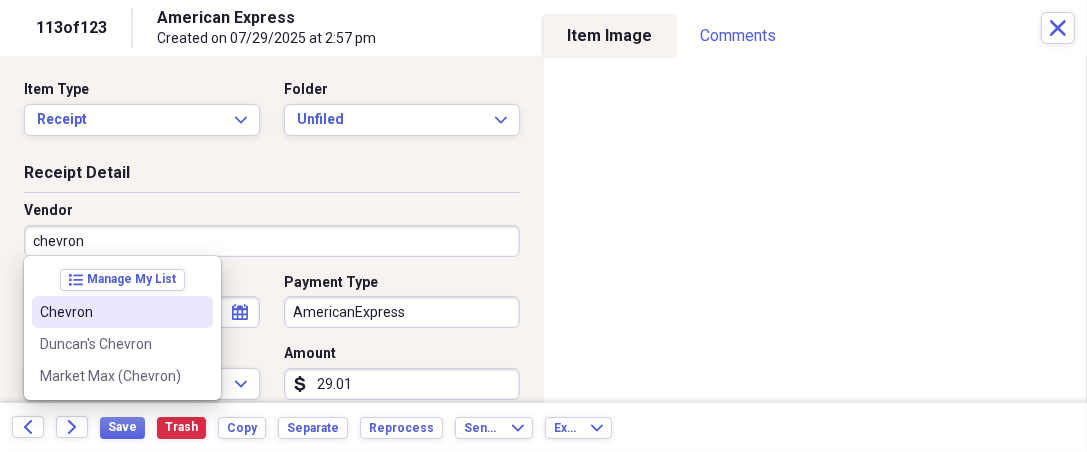 click on "Chevron" at bounding box center [110, 312] 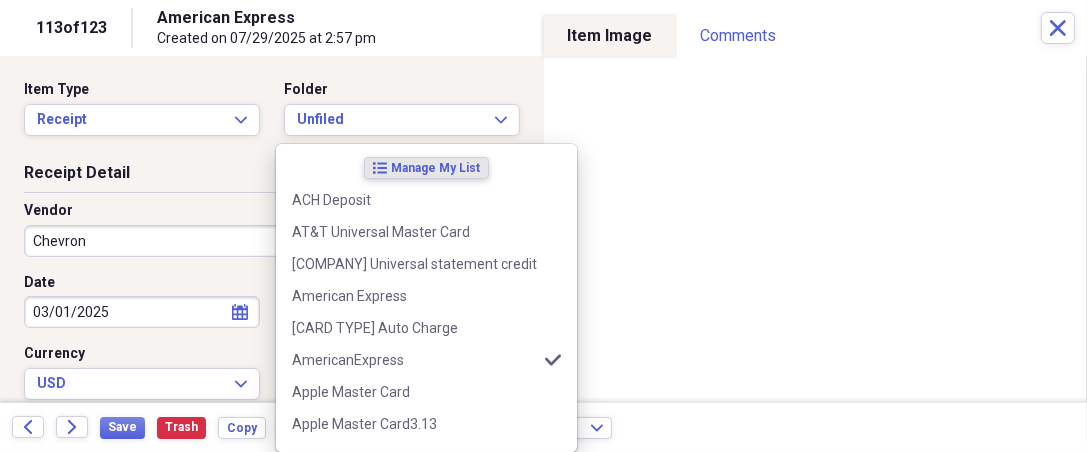 click on "Organize My Files 10 Collapse Unfiled Needs Review 10 Unfiled All Files Unfiled Unfiled Unfiled Saved Reports Collapse My Cabinet [NAME]'s Cabinet Add Folder Expand Folder 2018 Taxes Add Folder Expand Folder 2019 Taxes Add Folder Expand Folder 2020 Taxes Add Folder Expand Folder 2021 Taxes Add Folder Expand Folder 2022 Taxes Add Folder Expand Folder 2023 Taxes Add Folder Expand Folder 2024 Taxes Add Folder Expand Folder 2025 Taxes Add Folder Expand Folder Attorney Case Expenses Add Folder Folder [COUNTRY] Add Folder Expand Folder Documents Add Folder Expand Folder Files from Cloud Add Folder Folder Insurance Policies Add Folder Folder Sale of LaPlace Property Add Folder Folder [NAME]'s Social Security Information Add Folder Folder [NAME]'s Social Security Information Add Folder Folder unviewed receipts Add Folder Folder Wellcare Prescription Drug Application Add Folder Collapse Trash Trash Folder 11/25/19-12/24/20 Statement Folder 12/17/19-1/16/20 Statement Folder 12/25/19-1/24/20 Statement Folder Folder Folder" at bounding box center (543, 226) 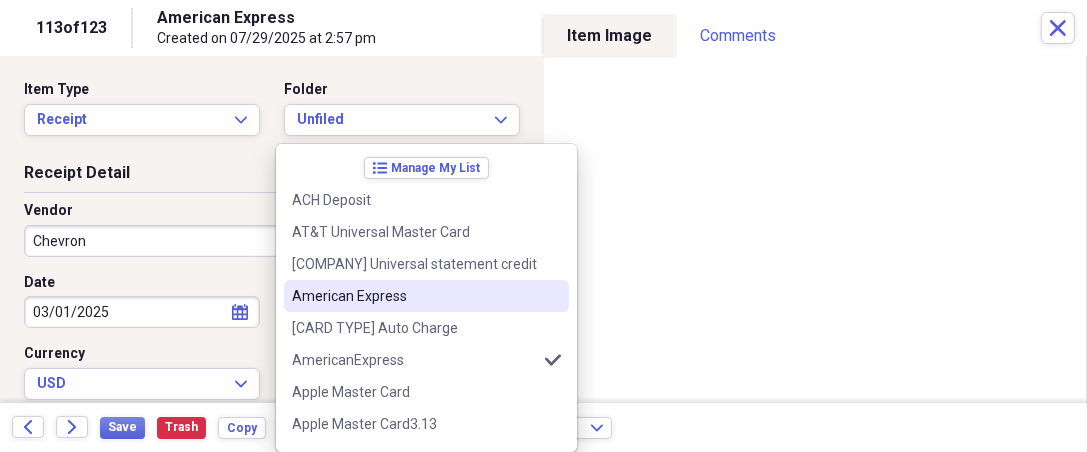 click on "American Express" at bounding box center (414, 296) 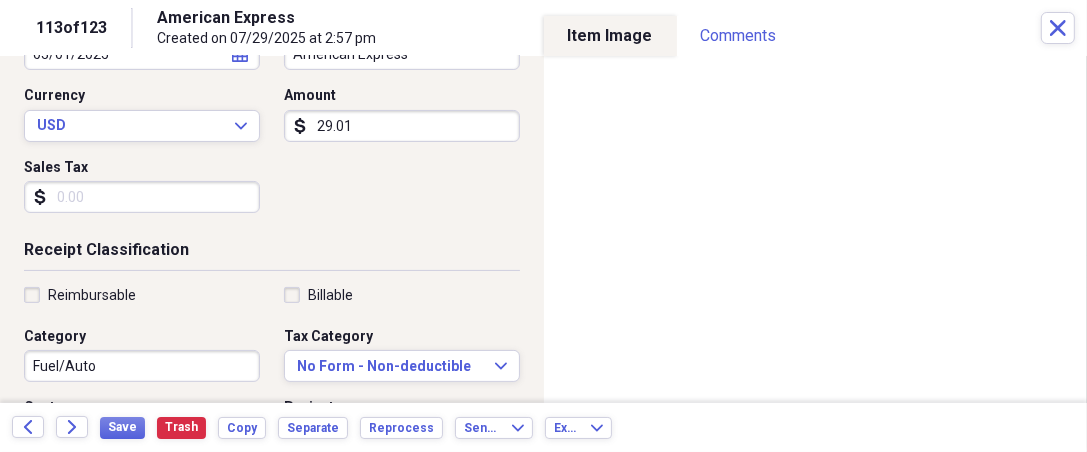 scroll, scrollTop: 259, scrollLeft: 0, axis: vertical 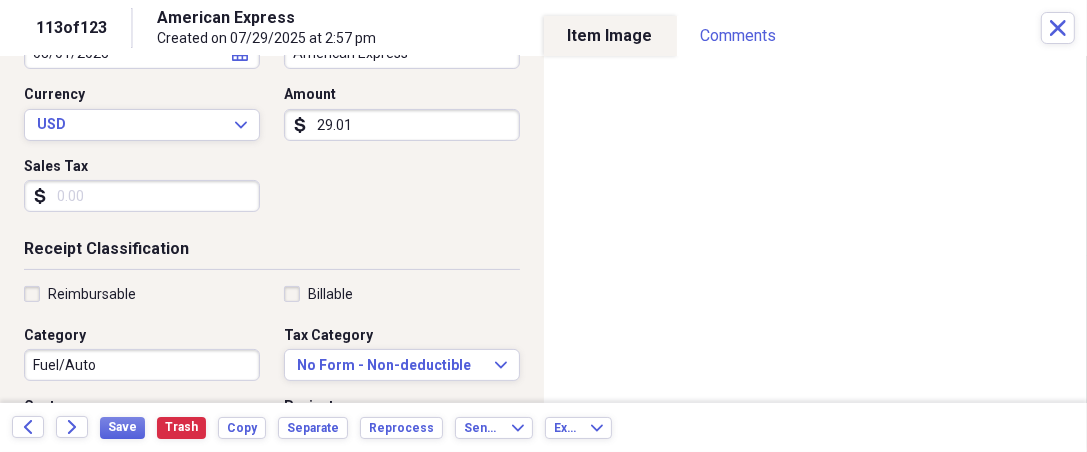 click on "Reimbursable" at bounding box center [92, 294] 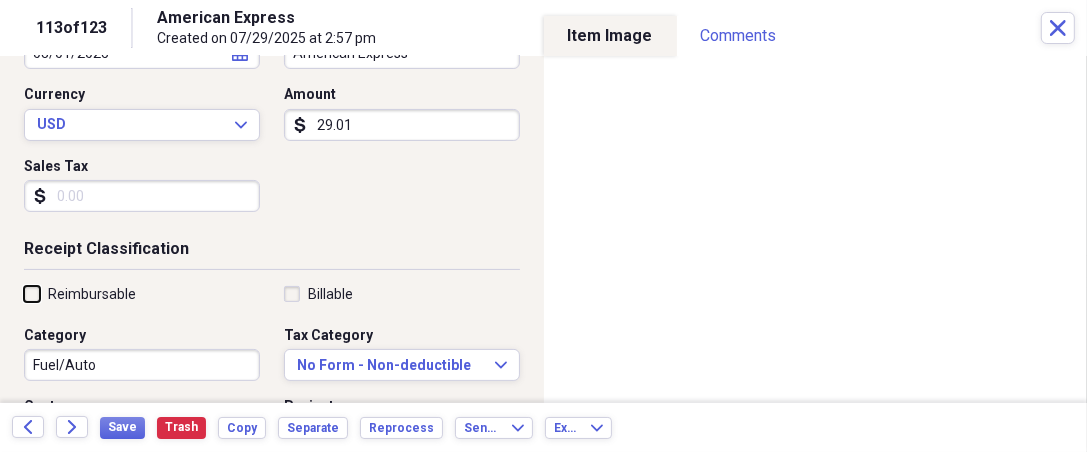 click on "Reimbursable" at bounding box center (24, 293) 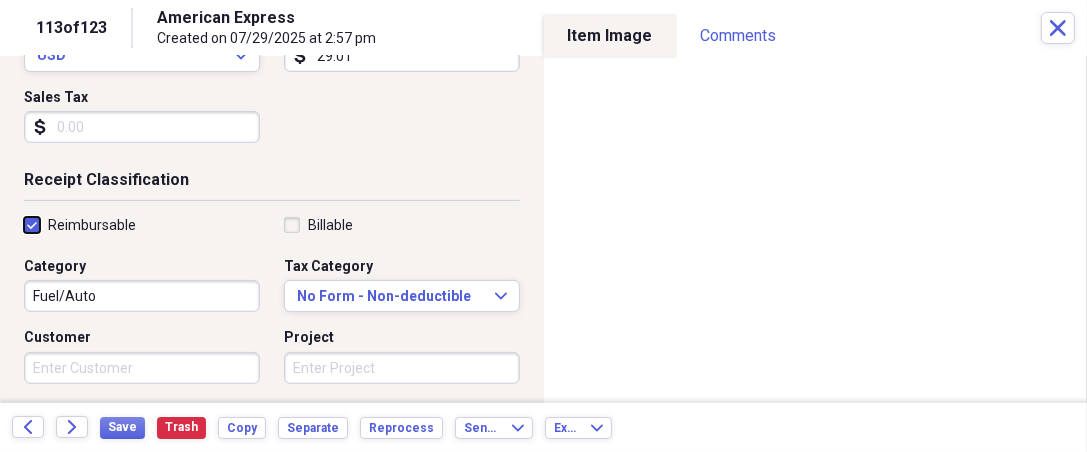 scroll, scrollTop: 370, scrollLeft: 0, axis: vertical 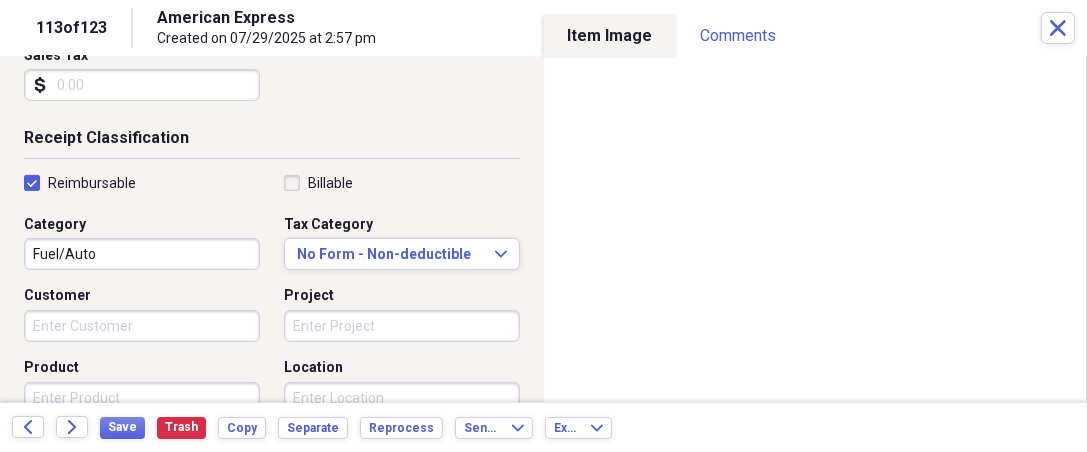 click on "Project" at bounding box center [402, 326] 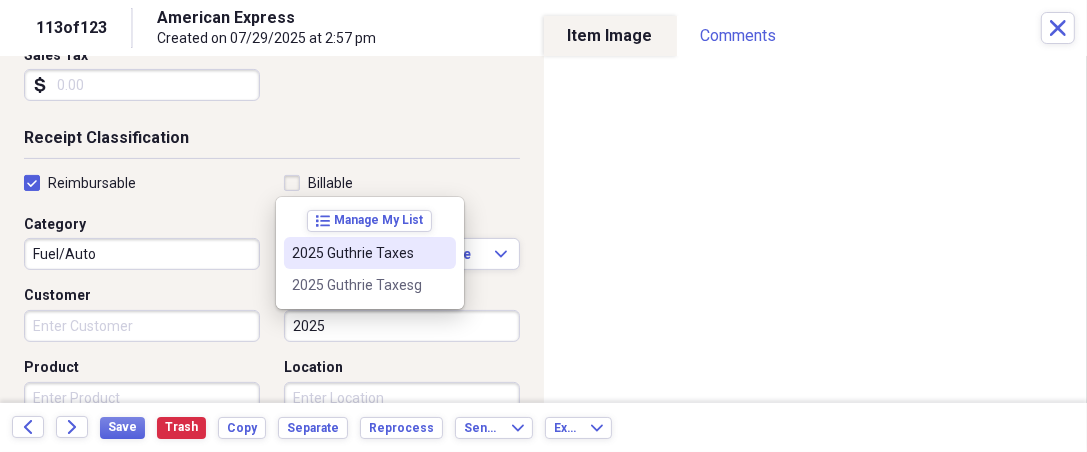 click on "2025 Guthrie Taxes" at bounding box center (358, 253) 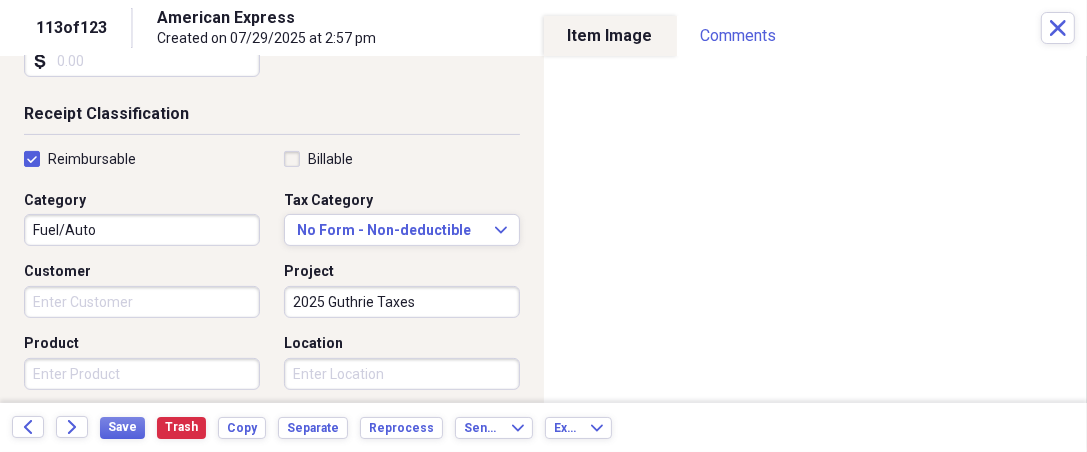scroll, scrollTop: 407, scrollLeft: 0, axis: vertical 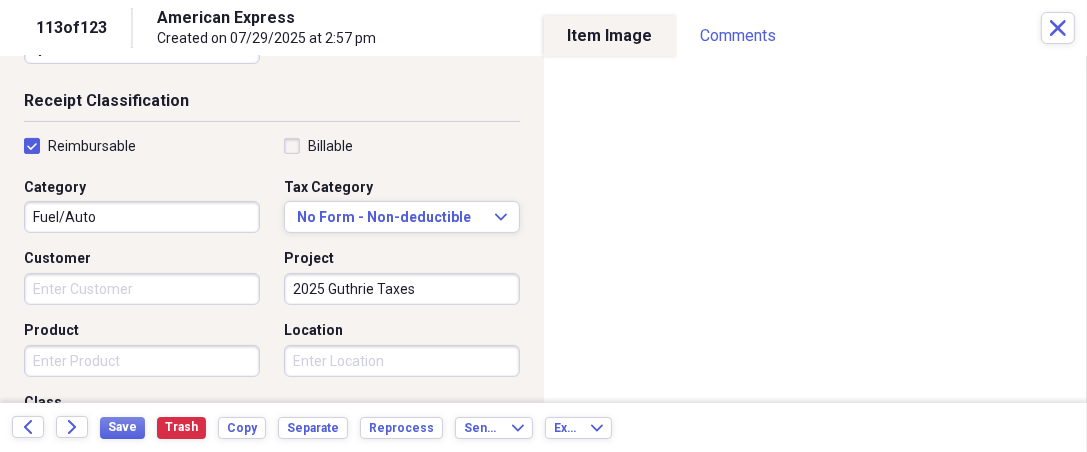 click on "Product" at bounding box center [142, 361] 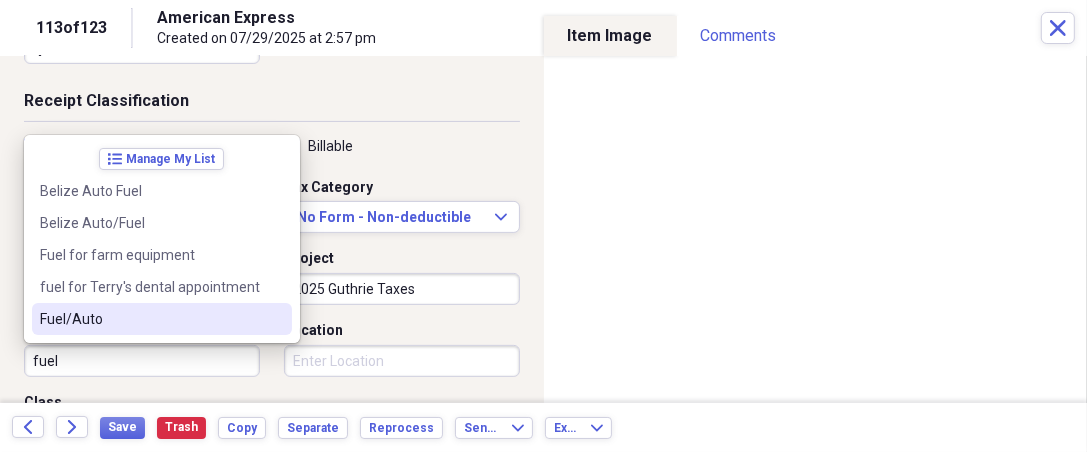 click on "Fuel/Auto" at bounding box center (150, 319) 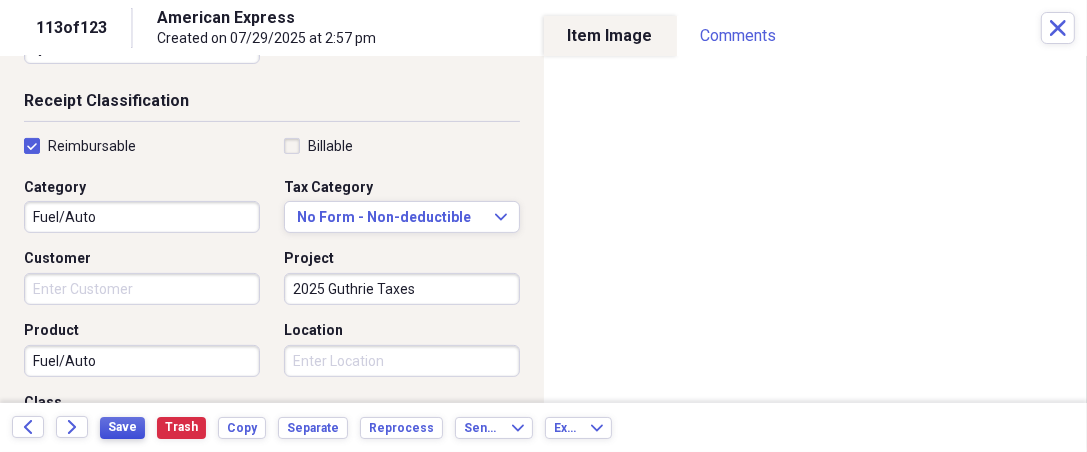 click on "Save" at bounding box center [122, 427] 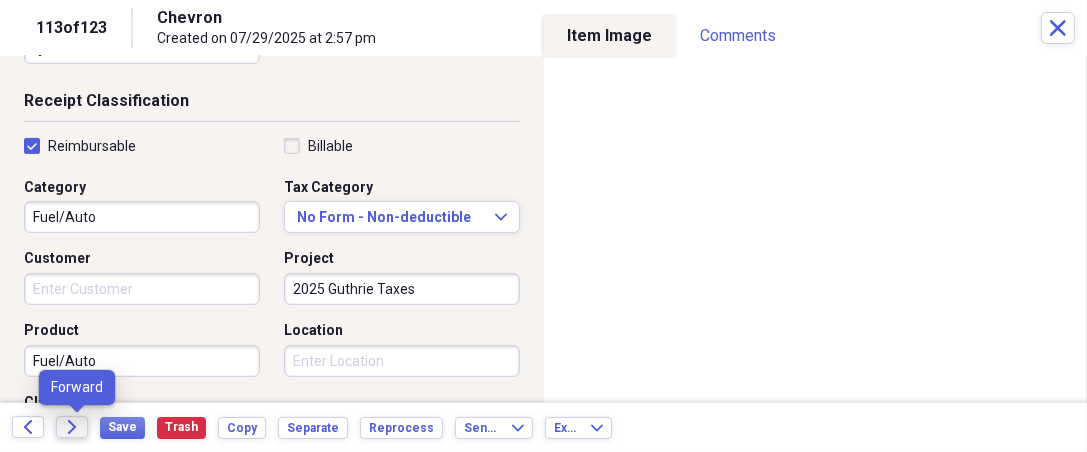 click on "Forward" at bounding box center [72, 427] 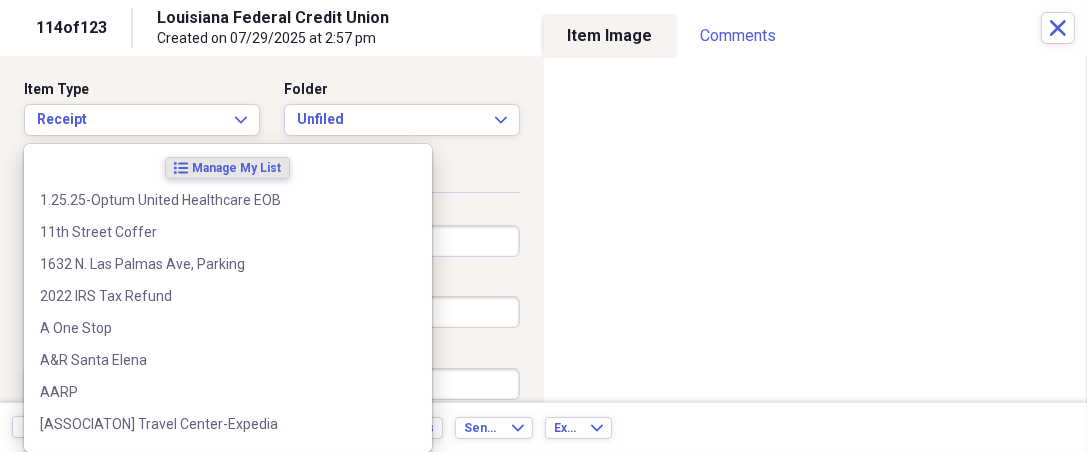 click on "Organize My Files 9 Collapse Unfiled Needs Review 9 Unfiled All Files Unfiled Unfiled Unfiled Saved Reports Collapse My Cabinet THERESA's Cabinet Add Folder Expand Folder 2018 Taxes Add Folder Expand Folder 2019 Taxes Add Folder Expand Folder 2020 Taxes Add Folder Expand Folder 2021 Taxes Add Folder Expand Folder 2022 Taxes Add Folder Expand Folder 2023 Taxes Add Folder Expand Folder 2024 Taxes Add Folder Expand Folder 2025 Taxes Add Folder Expand Folder Attorney Case Expenses Add Folder Folder Belize Add Folder Expand Folder Documents Add Folder Expand Folder Files from Cloud Add Folder Folder Insurance Policies Add Folder Folder Sale of LaPlace Property Add Folder Folder Terry's Social Security Information Add Folder Folder Theresa's Social Security Information Add Folder Folder unviewed receipts Add Folder Folder Wellcare Prescription Drug Application Add Folder Collapse Trash Trash Folder 11/25/19-12/24/20 Statement Folder 12/17/19-1/16/20 Statement Folder 12/25/19-1/24/20 Statement Folder Folder Folder 1" at bounding box center (543, 226) 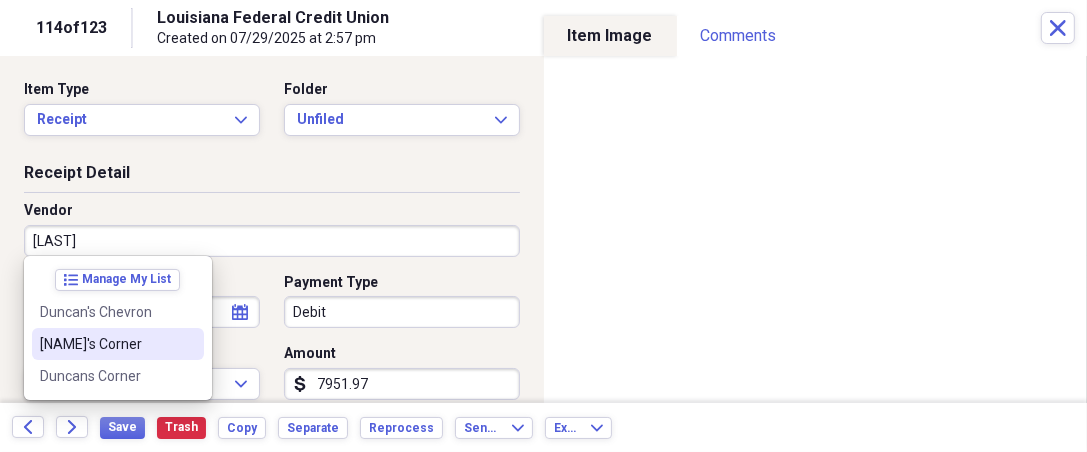 click at bounding box center (188, 344) 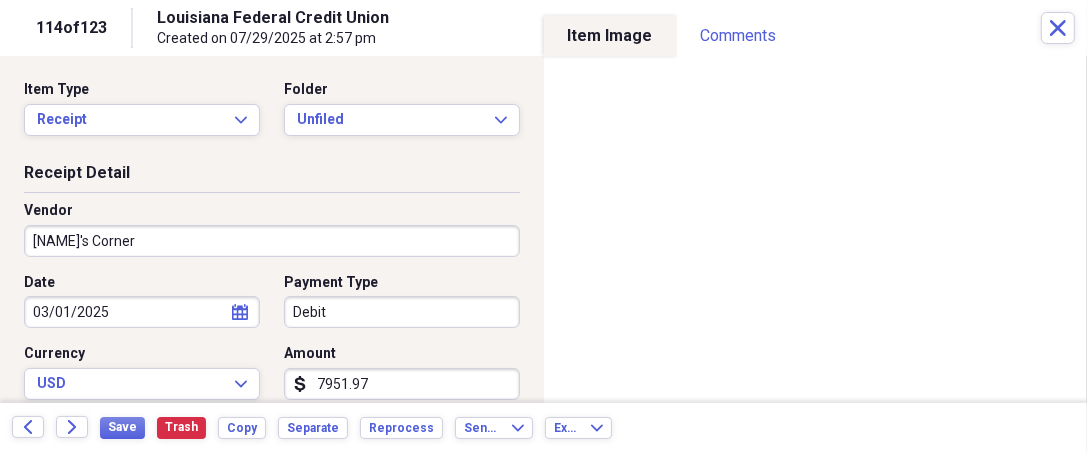 click on "Organize My Files 9 Collapse Unfiled Needs Review 9 Unfiled All Files Unfiled Unfiled Unfiled Saved Reports Collapse My Cabinet THERESA's Cabinet Add Folder Expand Folder 2018 Taxes Add Folder Expand Folder 2019 Taxes Add Folder Expand Folder 2020 Taxes Add Folder Expand Folder 2021 Taxes Add Folder Expand Folder 2022 Taxes Add Folder Expand Folder 2023 Taxes Add Folder Expand Folder 2024 Taxes Add Folder Expand Folder 2025 Taxes Add Folder Expand Folder Attorney Case Expenses Add Folder Folder Belize Add Folder Expand Folder Documents Add Folder Expand Folder Files from Cloud Add Folder Folder Insurance Policies Add Folder Folder Sale of LaPlace Property Add Folder Folder Terry's Social Security Information Add Folder Folder Theresa's Social Security Information Add Folder Folder unviewed receipts Add Folder Folder Wellcare Prescription Drug Application Add Folder Collapse Trash Trash Folder 11/25/19-12/24/20 Statement Folder 12/17/19-1/16/20 Statement Folder 12/25/19-1/24/20 Statement Folder Folder Folder 1" at bounding box center [543, 226] 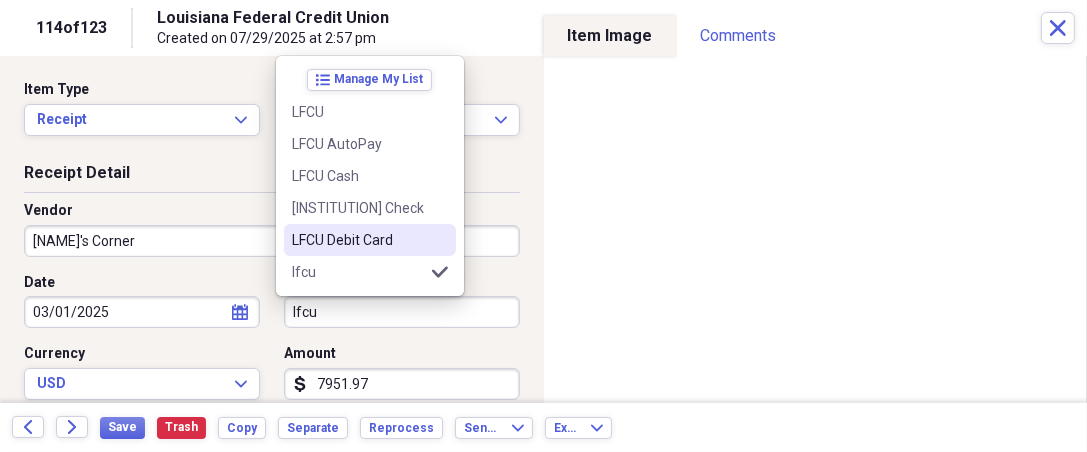 click on "LFCU Debit Card" at bounding box center [358, 240] 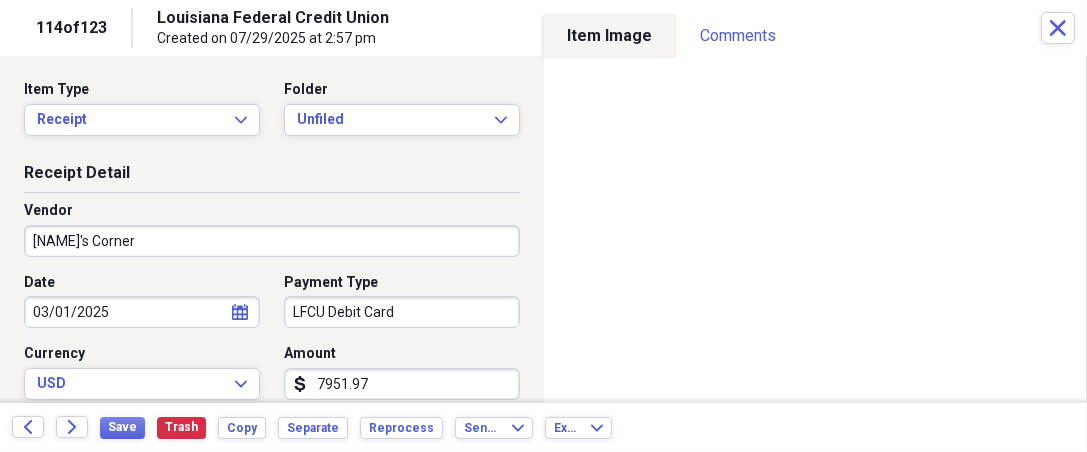 click on "7951.97" at bounding box center [402, 384] 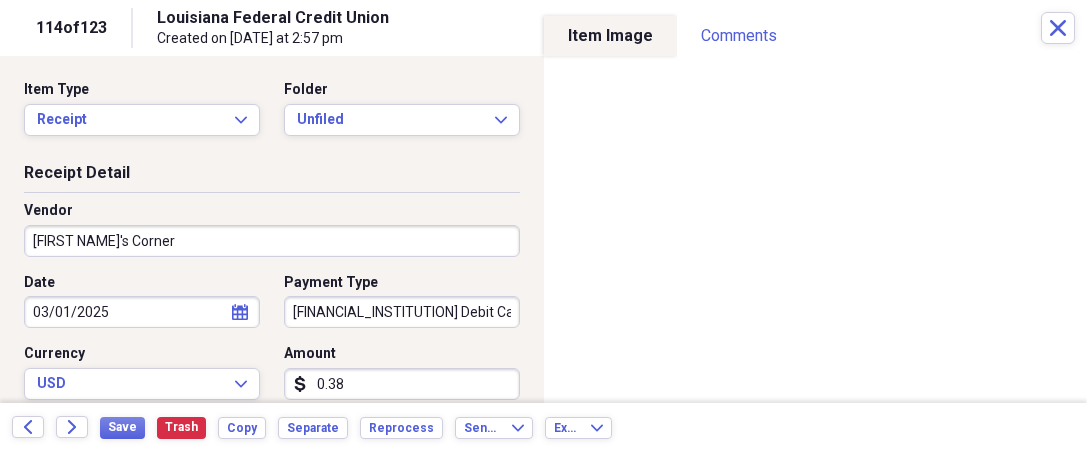 scroll, scrollTop: 0, scrollLeft: 0, axis: both 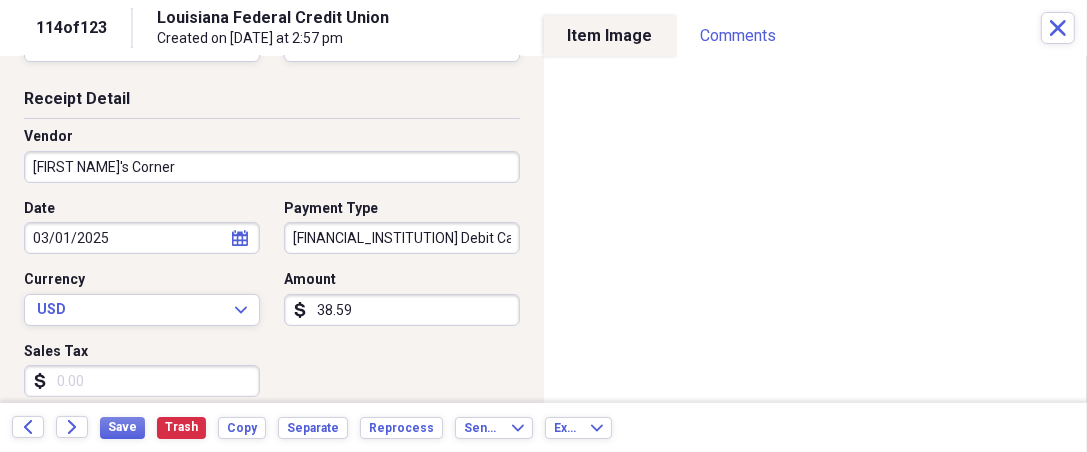 type on "38.59" 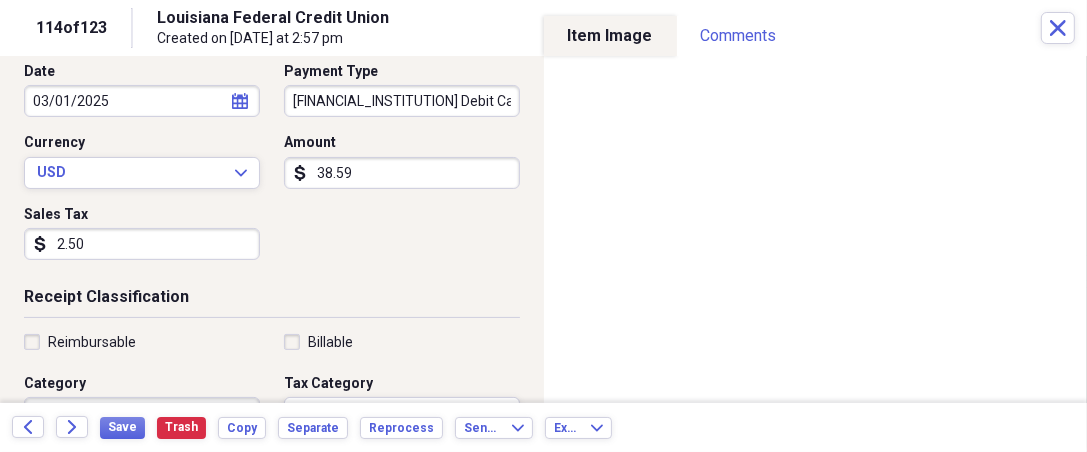 scroll, scrollTop: 222, scrollLeft: 0, axis: vertical 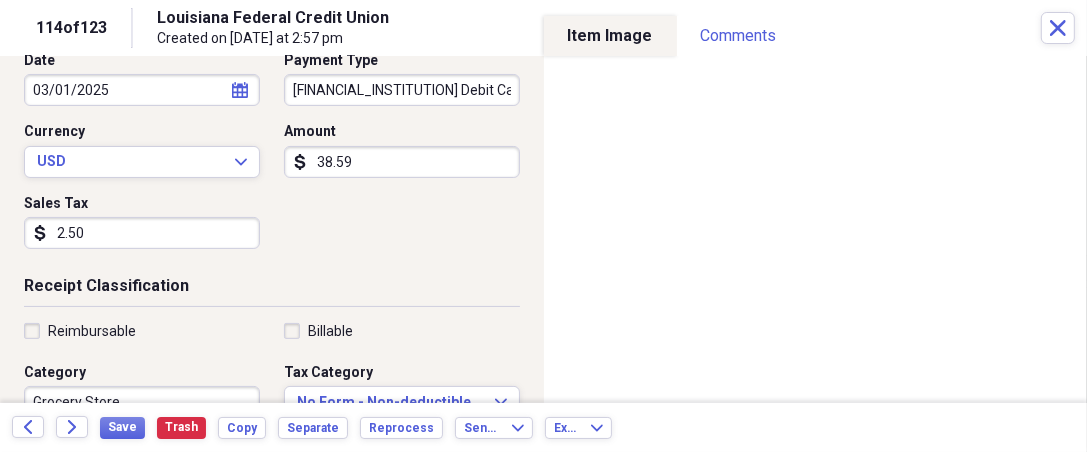 type on "2.50" 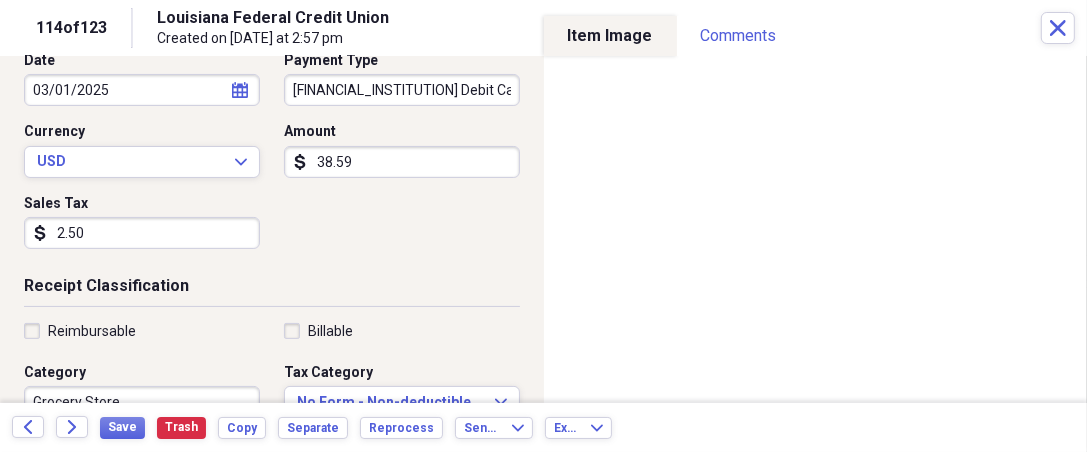 click on "Reimbursable" at bounding box center [92, 331] 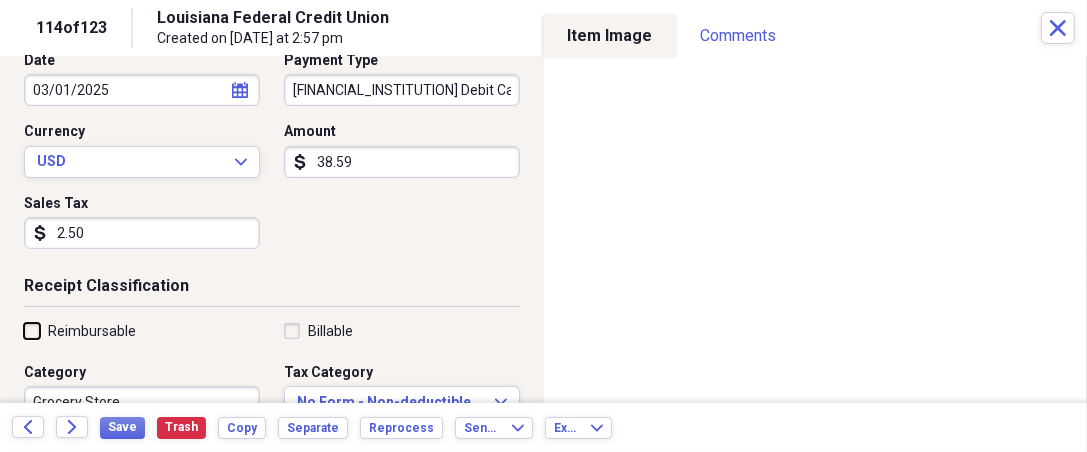 click on "Reimbursable" at bounding box center [24, 330] 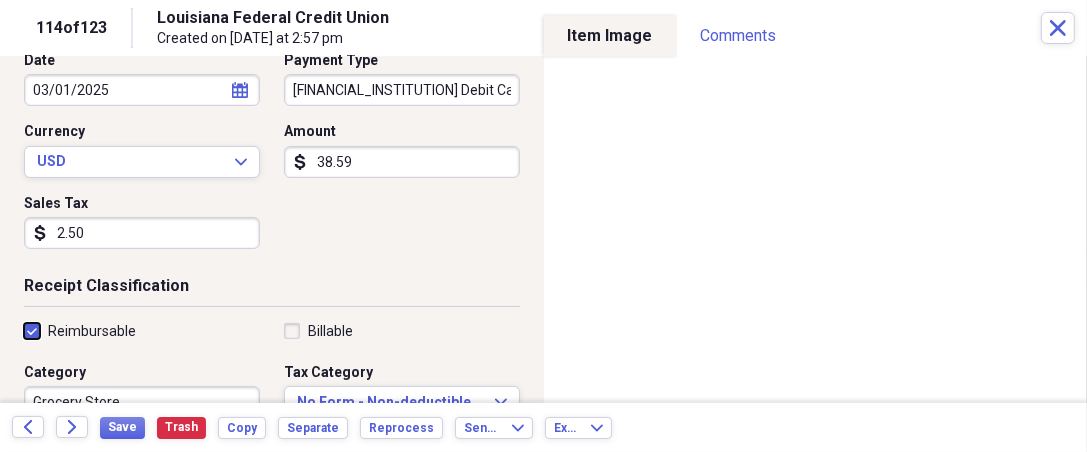 checkbox on "true" 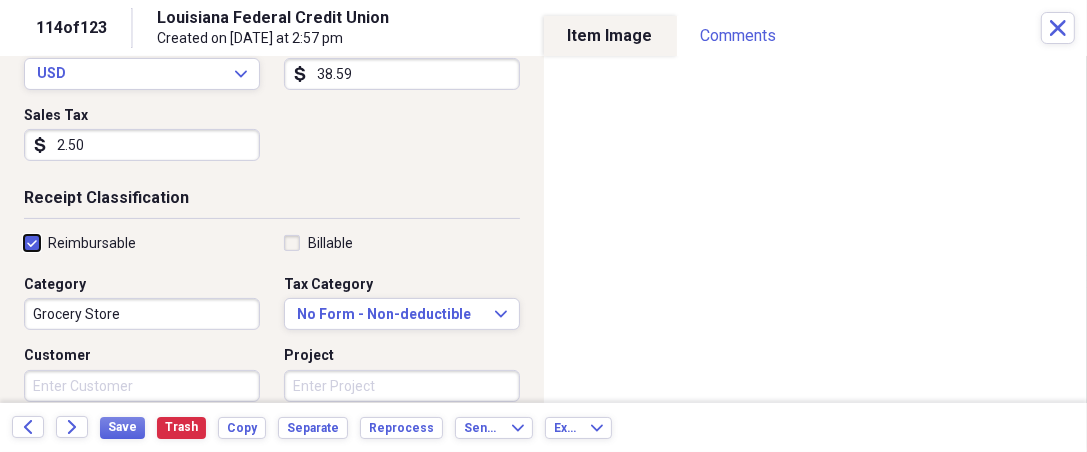scroll, scrollTop: 333, scrollLeft: 0, axis: vertical 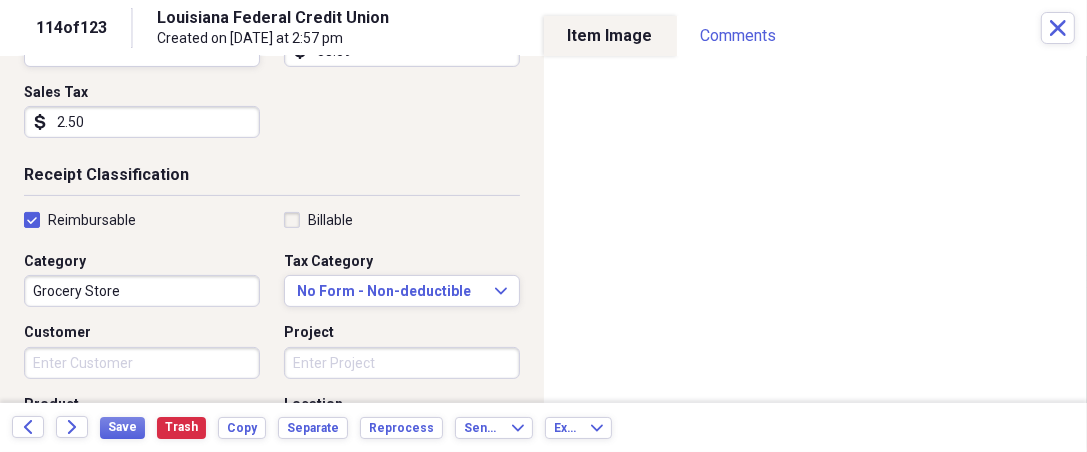 click on "Project" at bounding box center (402, 363) 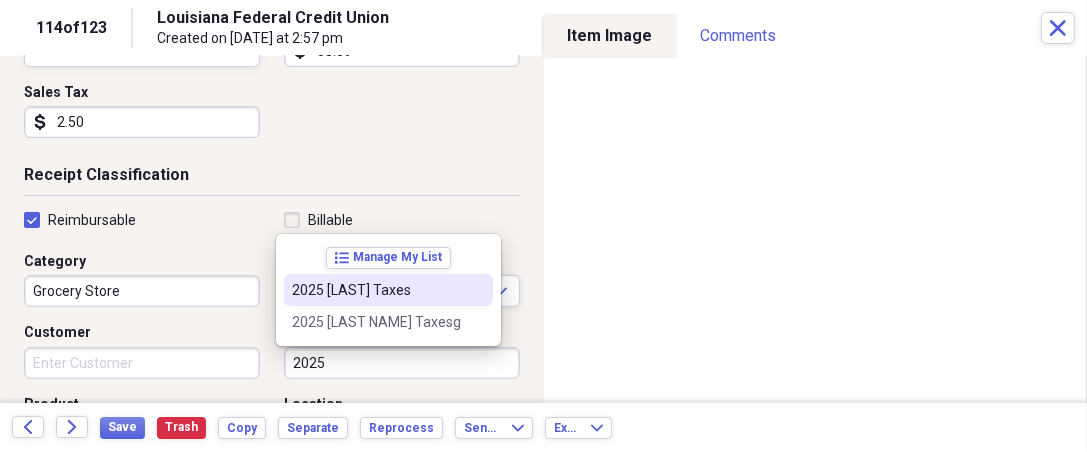 click on "2025 Guthrie Taxes" at bounding box center [376, 290] 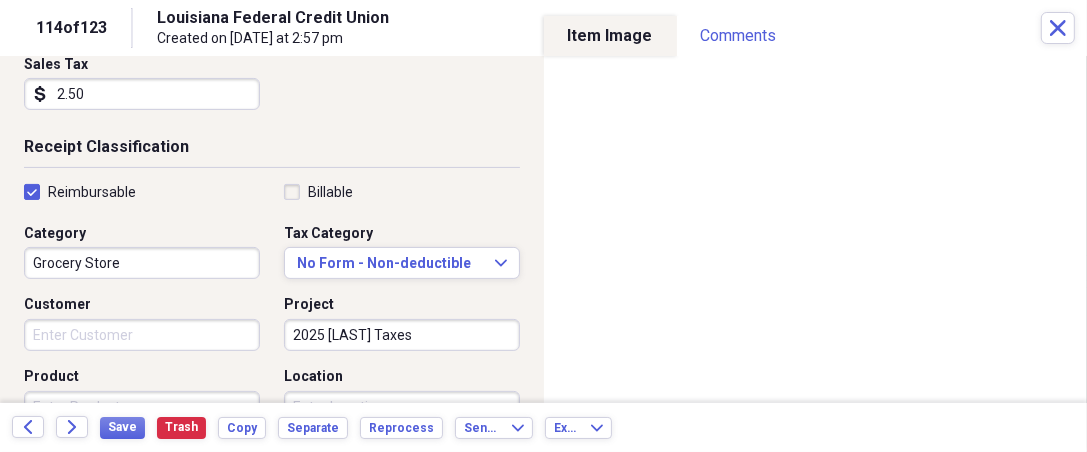 scroll, scrollTop: 407, scrollLeft: 0, axis: vertical 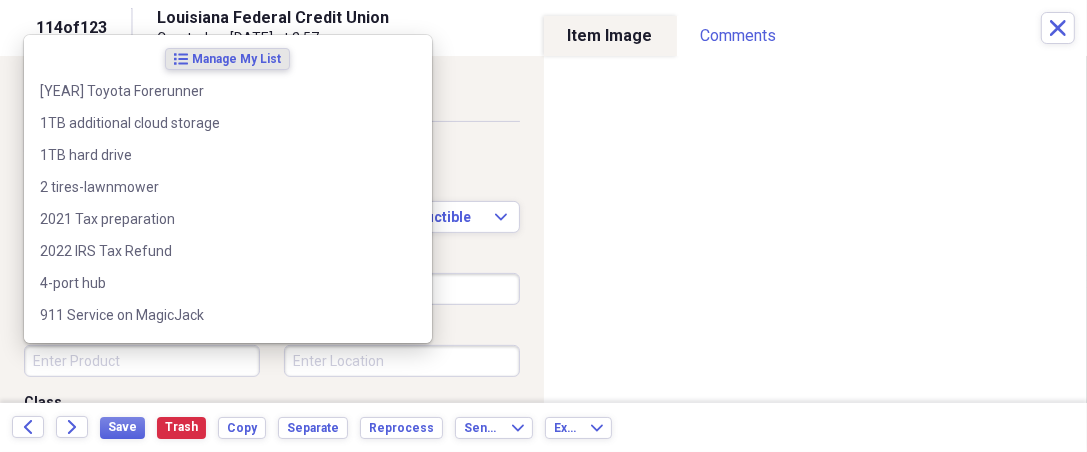 click on "Product" at bounding box center (142, 361) 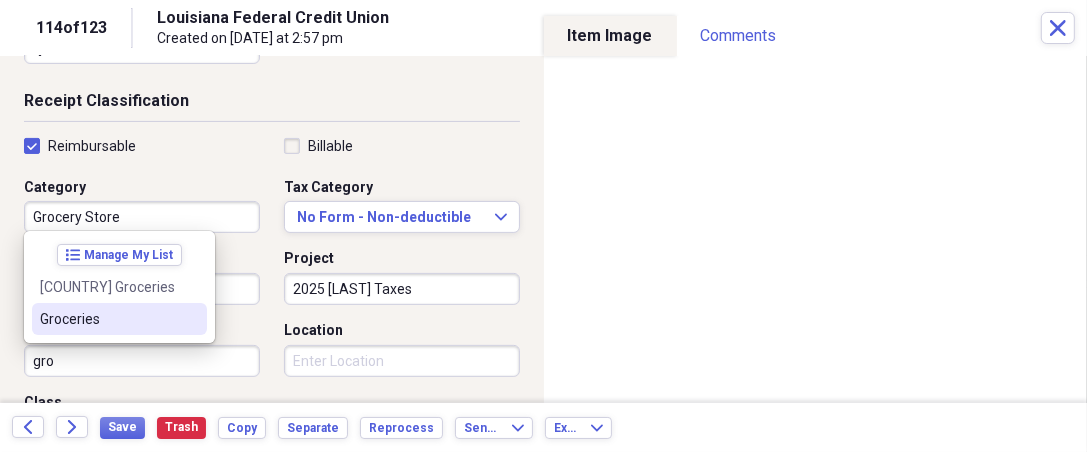 click on "Groceries" at bounding box center [107, 319] 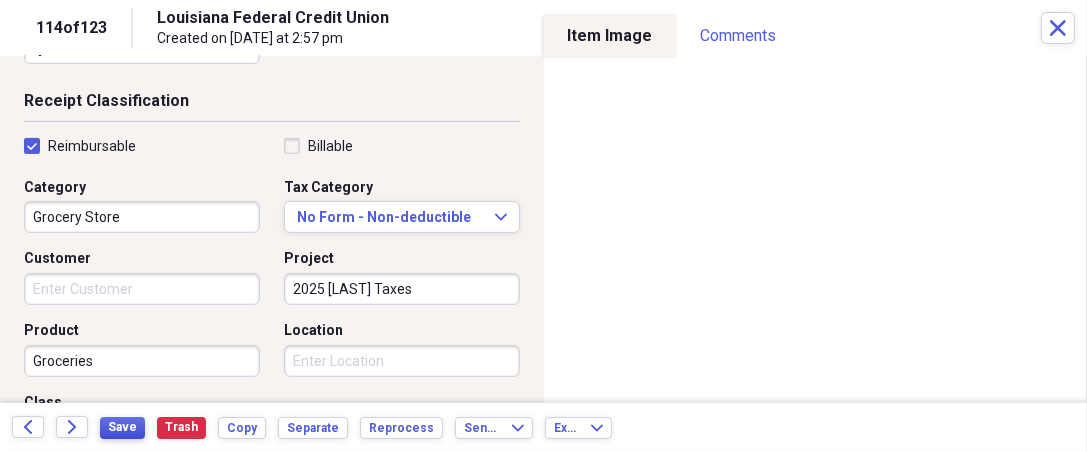 click on "Save" at bounding box center [122, 427] 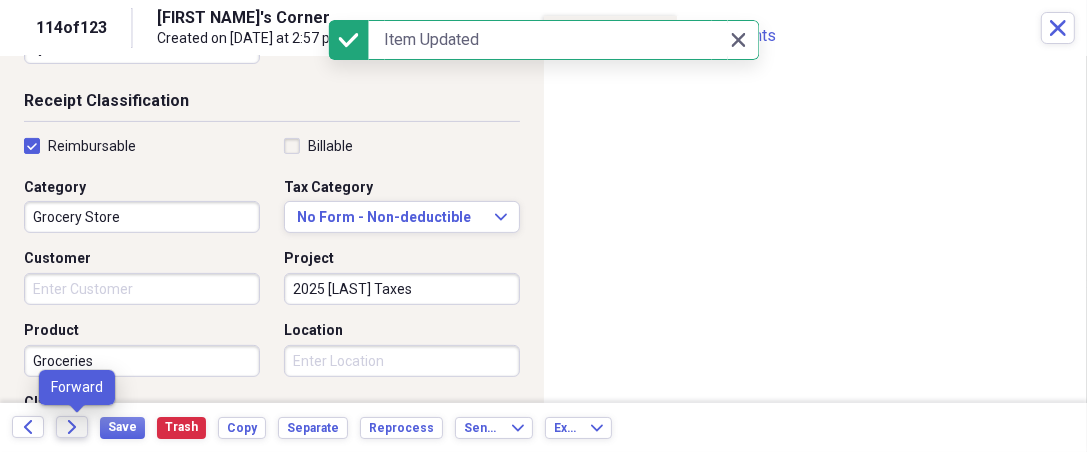 click on "Forward" 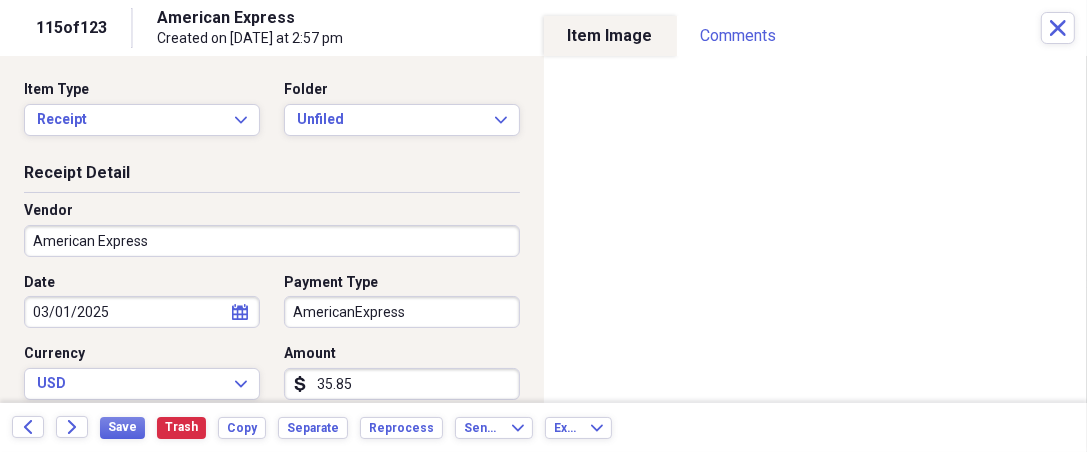 click on "Organize My Files 8 Collapse Unfiled Needs Review 8 Unfiled All Files Unfiled Unfiled Unfiled Saved Reports Collapse My Cabinet THERESA's Cabinet Add Folder Expand Folder 2018 Taxes Add Folder Expand Folder 2019 Taxes Add Folder Expand Folder 2020 Taxes Add Folder Expand Folder 2021 Taxes Add Folder Expand Folder 2022 Taxes Add Folder Expand Folder 2023 Taxes Add Folder Expand Folder 2024 Taxes Add Folder Expand Folder 2025 Taxes Add Folder Expand Folder Attorney Case Expenses Add Folder Folder Belize Add Folder Expand Folder Documents Add Folder Expand Folder Files from Cloud Add Folder Folder Insurance Policies Add Folder Folder Sale of LaPlace Property Add Folder Folder Terry's Social Security Information Add Folder Folder Theresa's Social Security Information Add Folder Folder unviewed receipts Add Folder Folder Wellcare Prescription Drug Application Add Folder Collapse Trash Trash Folder 11/25/19-12/24/20 Statement Folder 12/17/19-1/16/20 Statement Folder 12/25/19-1/24/20 Statement Folder Folder Folder 1" at bounding box center (543, 226) 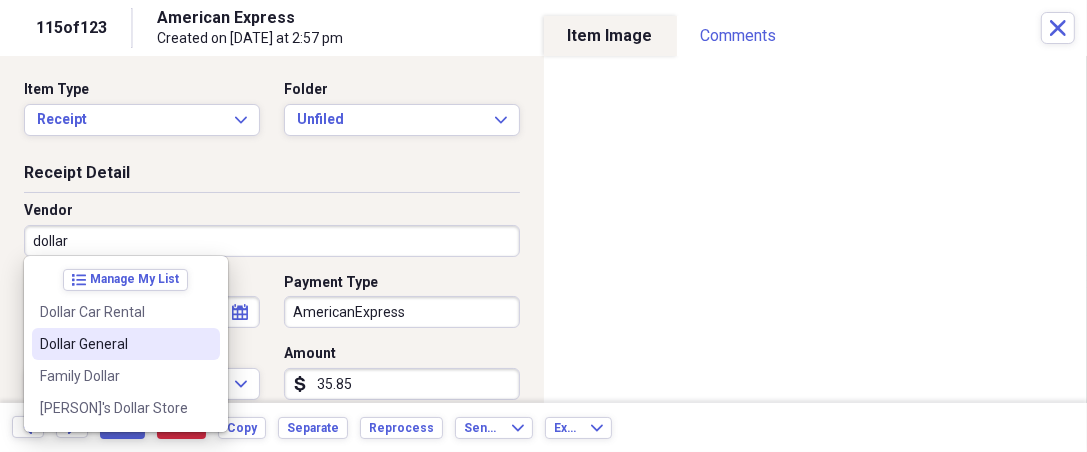 click on "Dollar General" at bounding box center [114, 344] 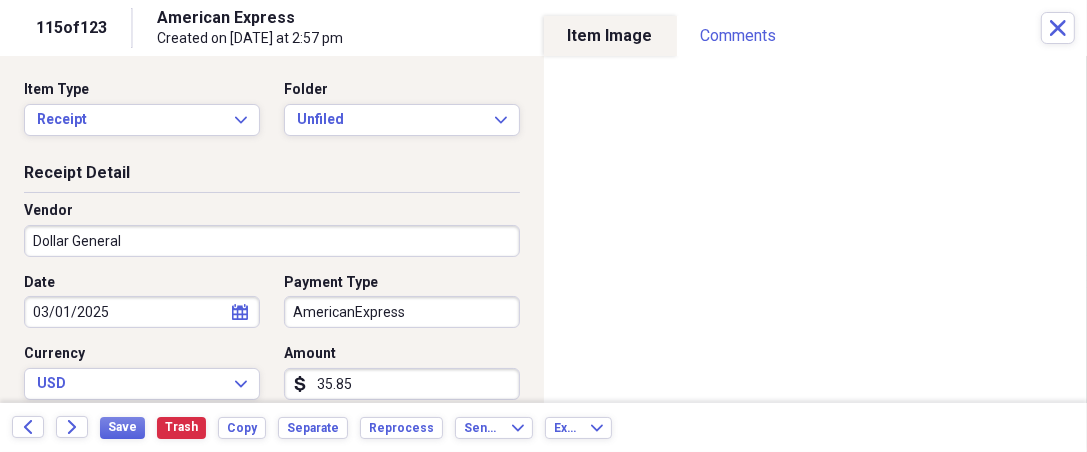 type on "Grocery Store" 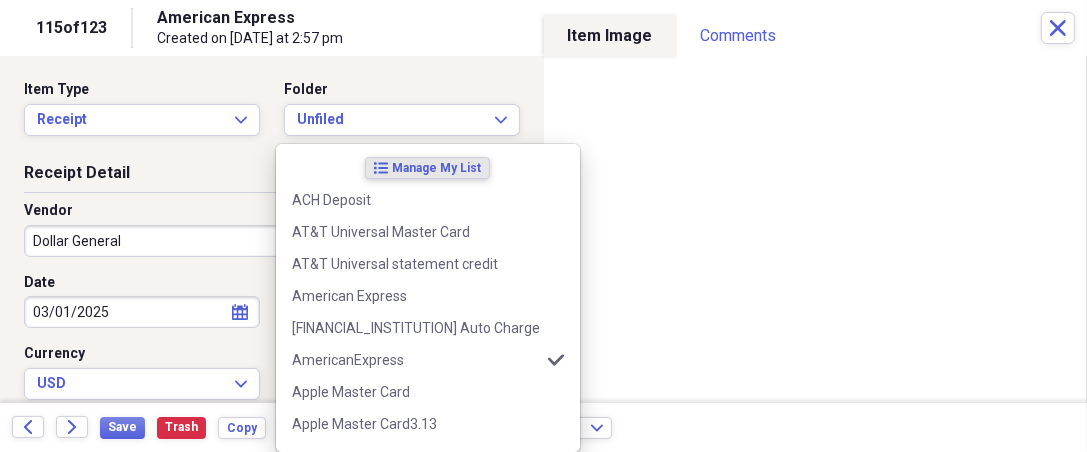 click on "Organize My Files 8 Collapse Unfiled Needs Review 8 Unfiled All Files Unfiled Unfiled Unfiled Saved Reports Collapse My Cabinet THERESA's Cabinet Add Folder Expand Folder 2018 Taxes Add Folder Expand Folder 2019 Taxes Add Folder Expand Folder 2020 Taxes Add Folder Expand Folder 2021 Taxes Add Folder Expand Folder 2022 Taxes Add Folder Expand Folder 2023 Taxes Add Folder Expand Folder 2024 Taxes Add Folder Expand Folder 2025 Taxes Add Folder Expand Folder Attorney Case Expenses Add Folder Folder Belize Add Folder Expand Folder Documents Add Folder Expand Folder Files from Cloud Add Folder Folder Insurance Policies Add Folder Folder Sale of LaPlace Property Add Folder Folder Terry's Social Security Information Add Folder Folder Theresa's Social Security Information Add Folder Folder unviewed receipts Add Folder Folder Wellcare Prescription Drug Application Add Folder Collapse Trash Trash Folder 11/25/19-12/24/20 Statement Folder 12/17/19-1/16/20 Statement Folder 12/25/19-1/24/20 Statement Folder Folder Folder 1" at bounding box center [543, 226] 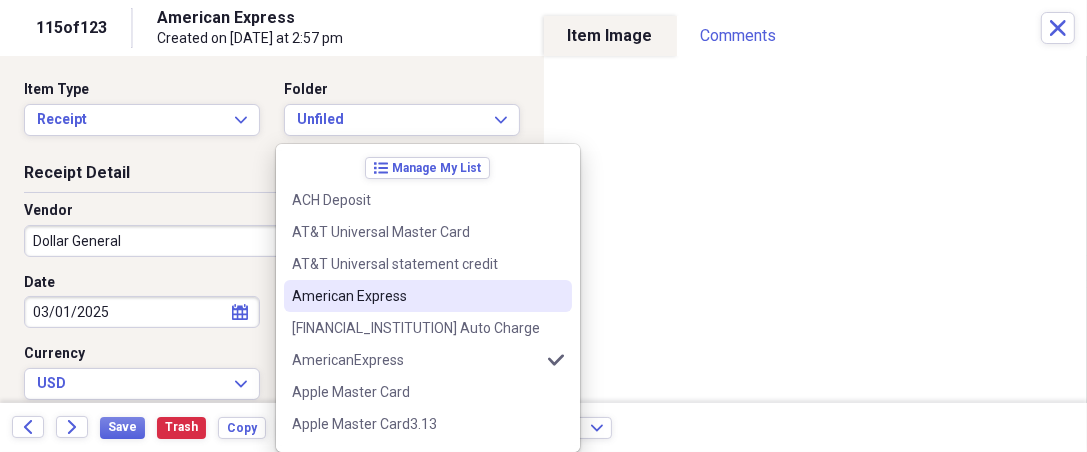 click on "American Express" at bounding box center [428, 296] 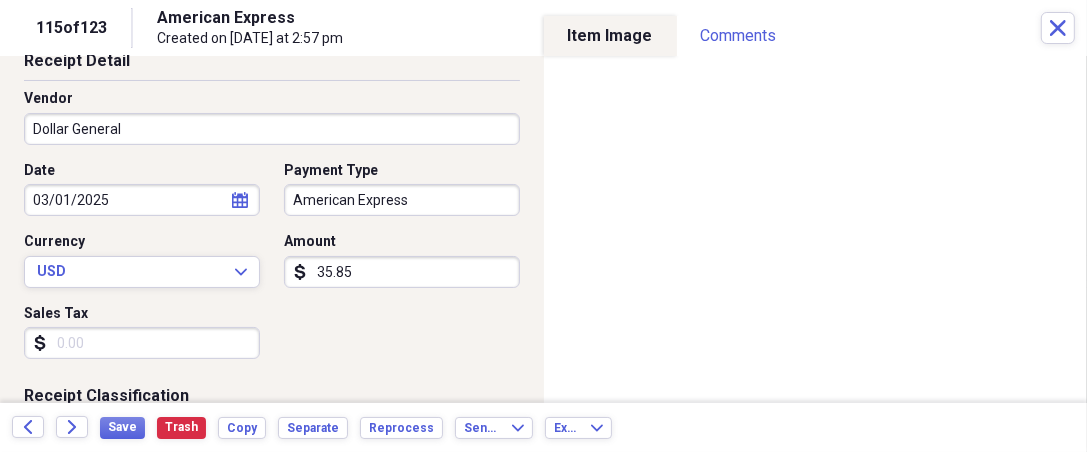 scroll, scrollTop: 185, scrollLeft: 0, axis: vertical 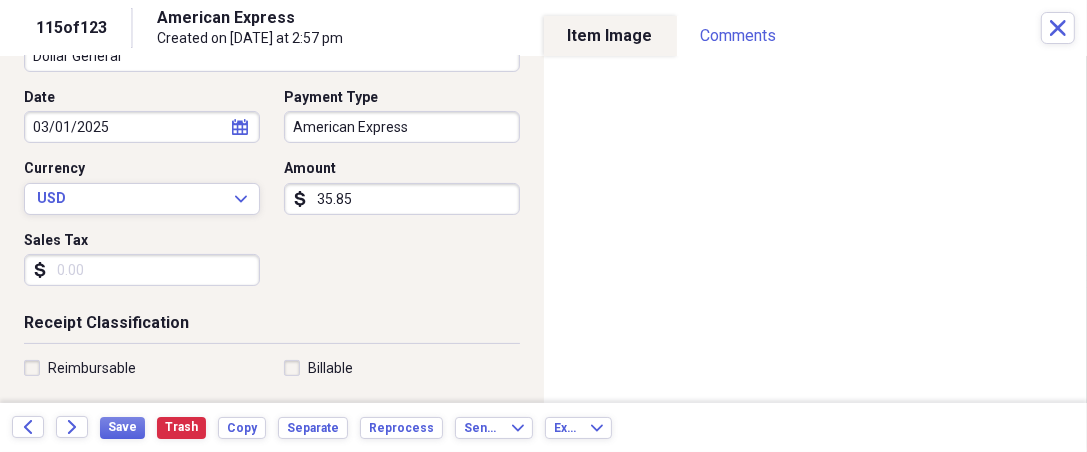 click on "Sales Tax" at bounding box center [142, 270] 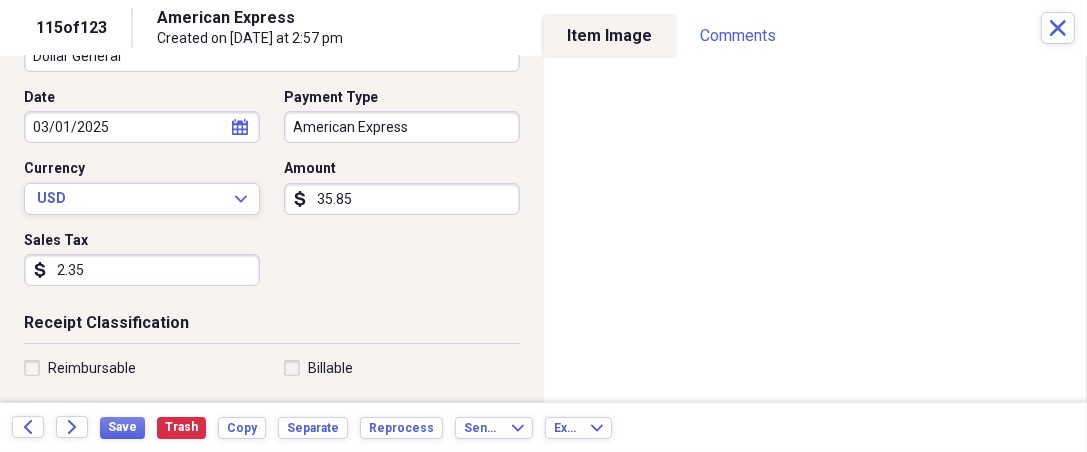 type on "2.35" 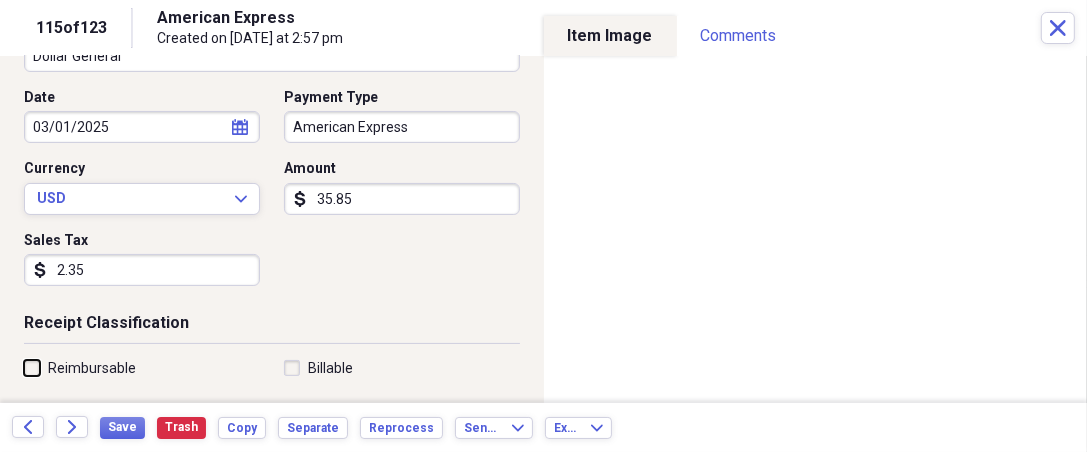 click on "Reimbursable" at bounding box center (24, 367) 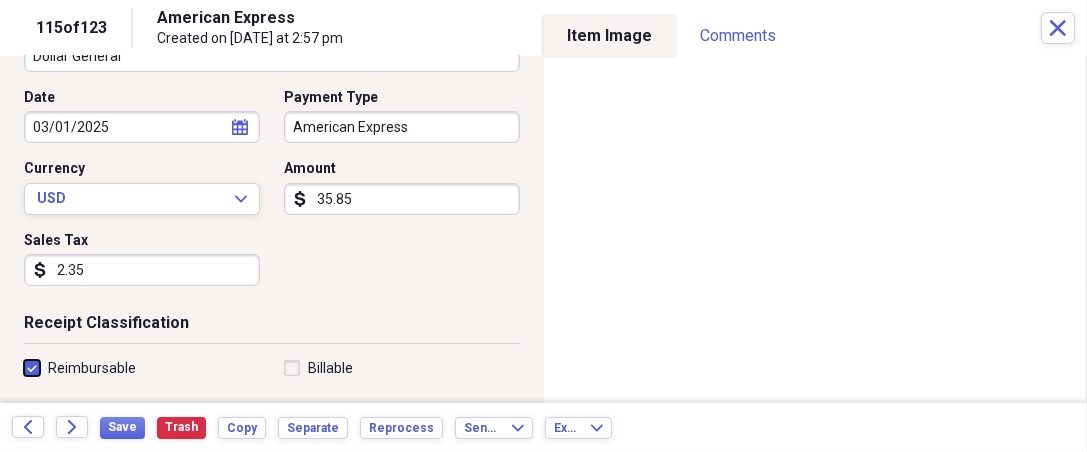 checkbox on "true" 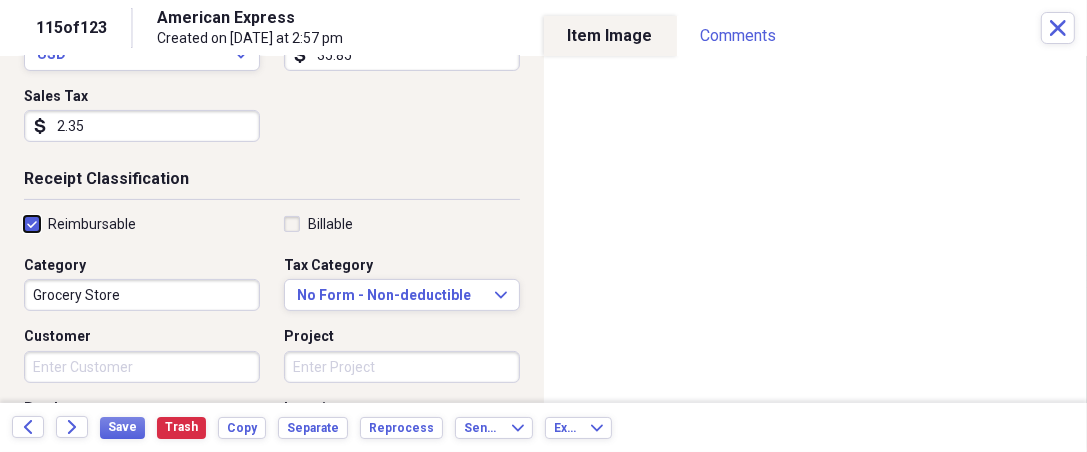 scroll, scrollTop: 333, scrollLeft: 0, axis: vertical 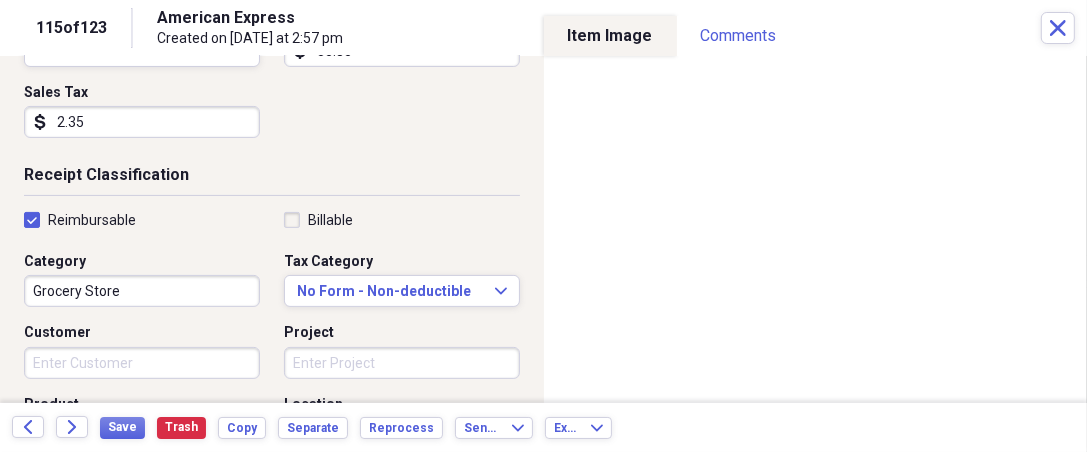 click on "Project" at bounding box center (402, 363) 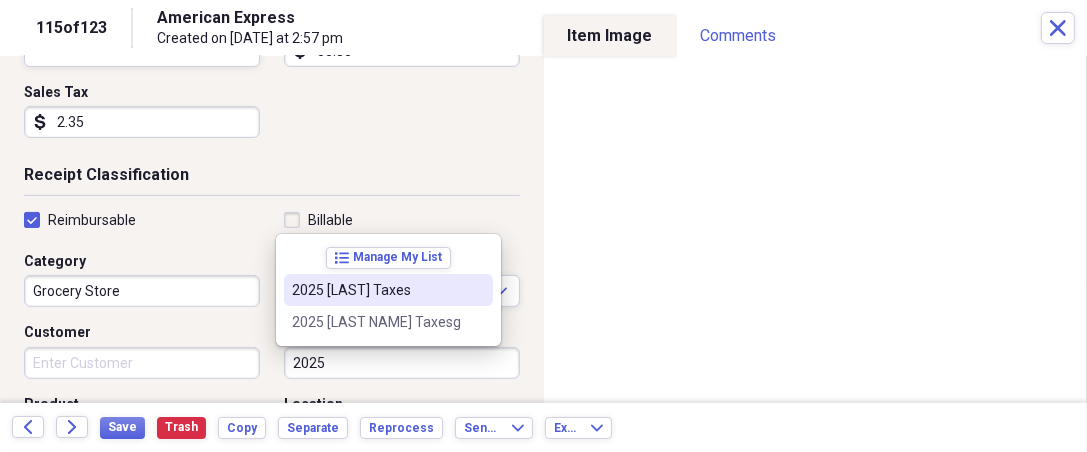click on "2025 Guthrie Taxes" at bounding box center (376, 290) 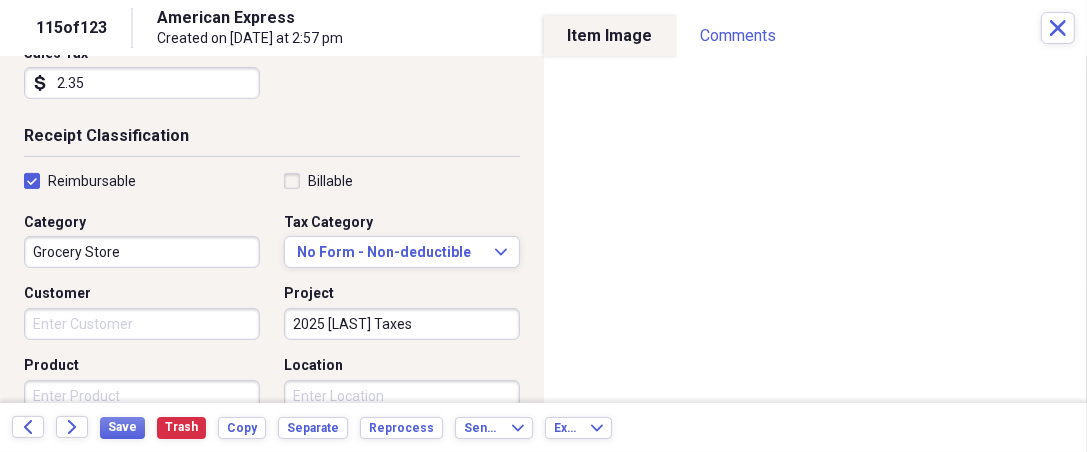 scroll, scrollTop: 444, scrollLeft: 0, axis: vertical 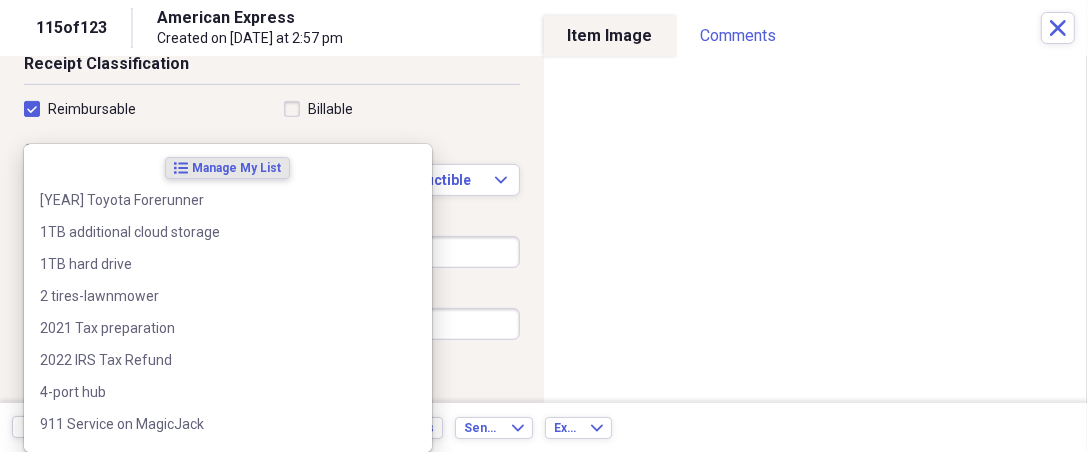 click on "Organize My Files 8 Collapse Unfiled Needs Review 8 Unfiled All Files Unfiled Unfiled Unfiled Saved Reports Collapse My Cabinet THERESA's Cabinet Add Folder Expand Folder 2018 Taxes Add Folder Expand Folder 2019 Taxes Add Folder Expand Folder 2020 Taxes Add Folder Expand Folder 2021 Taxes Add Folder Expand Folder 2022 Taxes Add Folder Expand Folder 2023 Taxes Add Folder Expand Folder 2024 Taxes Add Folder Expand Folder 2025 Taxes Add Folder Expand Folder Attorney Case Expenses Add Folder Folder Belize Add Folder Expand Folder Documents Add Folder Expand Folder Files from Cloud Add Folder Folder Insurance Policies Add Folder Folder Sale of LaPlace Property Add Folder Folder Terry's Social Security Information Add Folder Folder Theresa's Social Security Information Add Folder Folder unviewed receipts Add Folder Folder Wellcare Prescription Drug Application Add Folder Collapse Trash Trash Folder 11/25/19-12/24/20 Statement Folder 12/17/19-1/16/20 Statement Folder 12/25/19-1/24/20 Statement Folder Folder Folder 1" at bounding box center [543, 226] 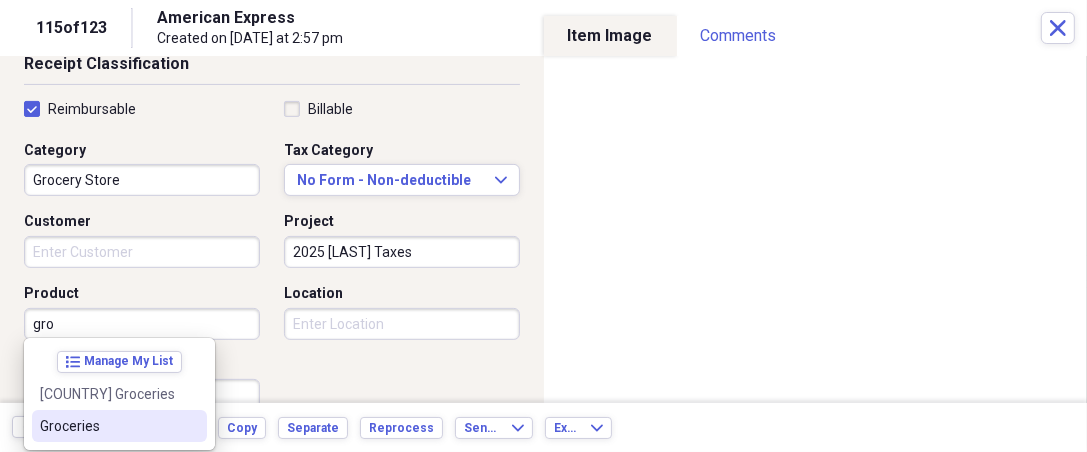 click on "Groceries" at bounding box center (107, 426) 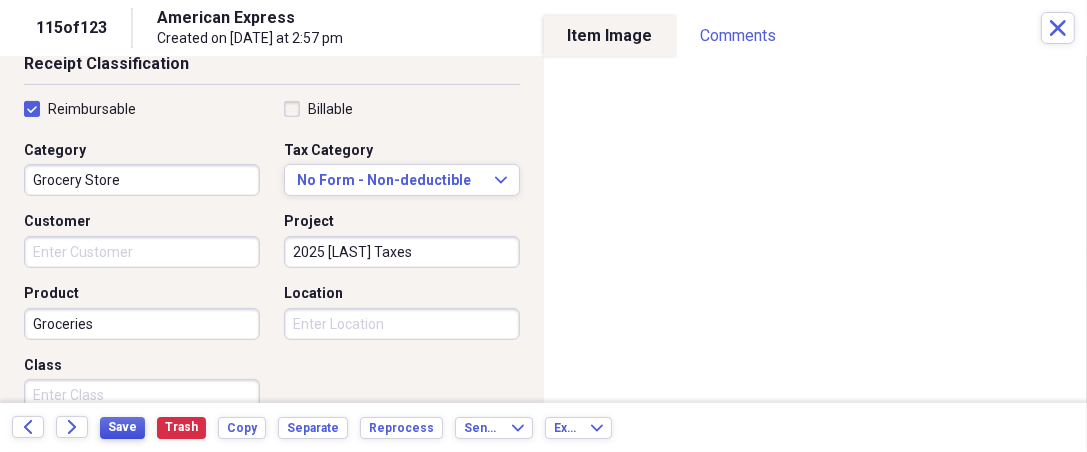 click on "Save" at bounding box center [122, 428] 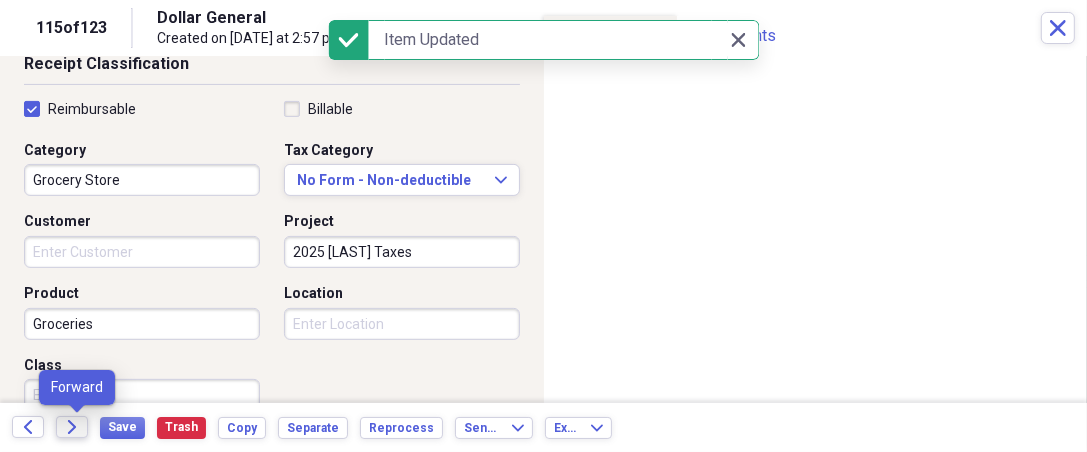 click on "Forward" 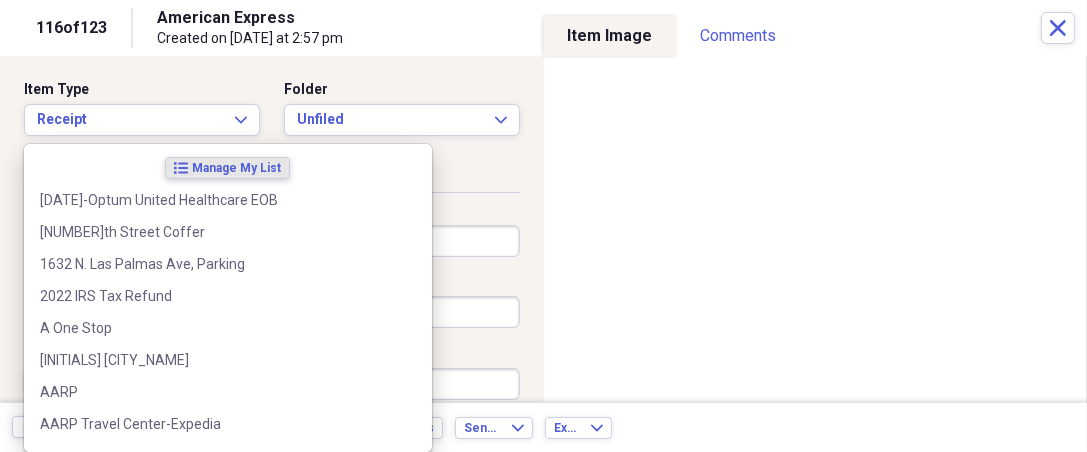 click on "Organize My Files 7 Collapse Unfiled Needs Review 7 Unfiled All Files Unfiled Unfiled Unfiled Saved Reports Collapse My Cabinet THERESA's Cabinet Add Folder Expand Folder 2018 Taxes Add Folder Expand Folder 2019 Taxes Add Folder Expand Folder 2020 Taxes Add Folder Expand Folder 2021 Taxes Add Folder Expand Folder 2022 Taxes Add Folder Expand Folder 2023 Taxes Add Folder Expand Folder 2024 Taxes Add Folder Expand Folder 2025 Taxes Add Folder Expand Folder Attorney Case Expenses Add Folder Folder Belize Add Folder Expand Folder Documents Add Folder Expand Folder Files from Cloud Add Folder Folder Insurance Policies Add Folder Folder Sale of LaPlace Property Add Folder Folder Terry's Social Security Information Add Folder Folder Theresa's Social Security Information Add Folder Folder unviewed receipts Add Folder Folder Wellcare Prescription Drug Application Add Folder Collapse Trash Trash Folder 11/25/19-12/24/20 Statement Folder 12/17/19-1/16/20 Statement Folder 12/25/19-1/24/20 Statement Folder Folder Folder 1" at bounding box center (543, 226) 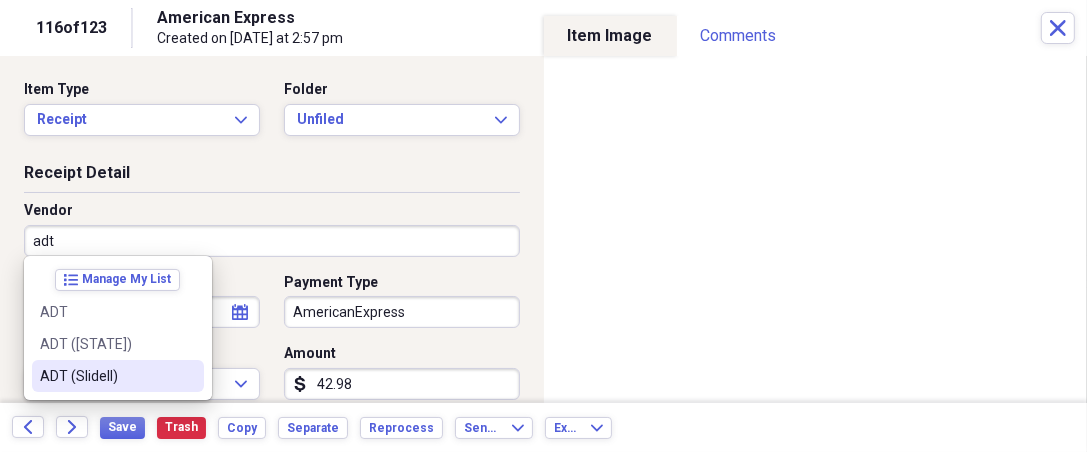 click on "ADT ([CITY])" at bounding box center [106, 376] 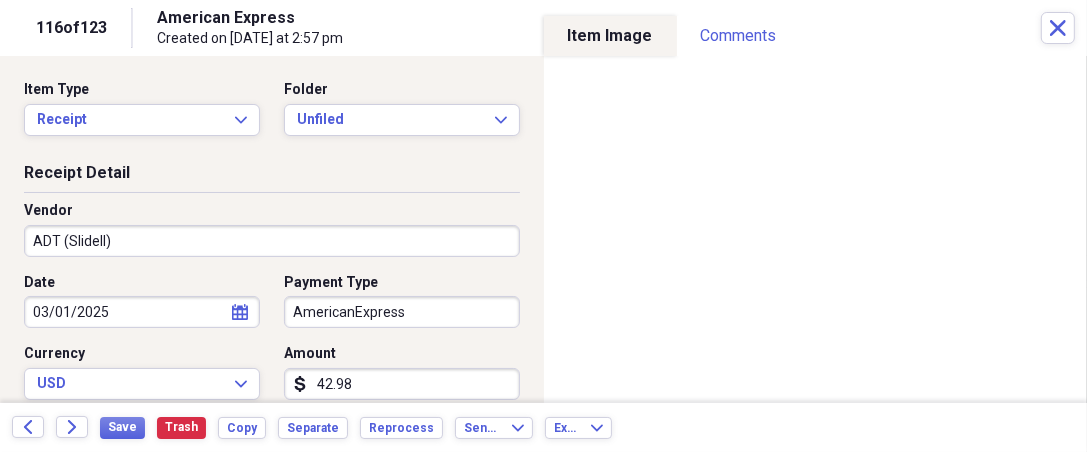 type on "[CITY] Security Alarm" 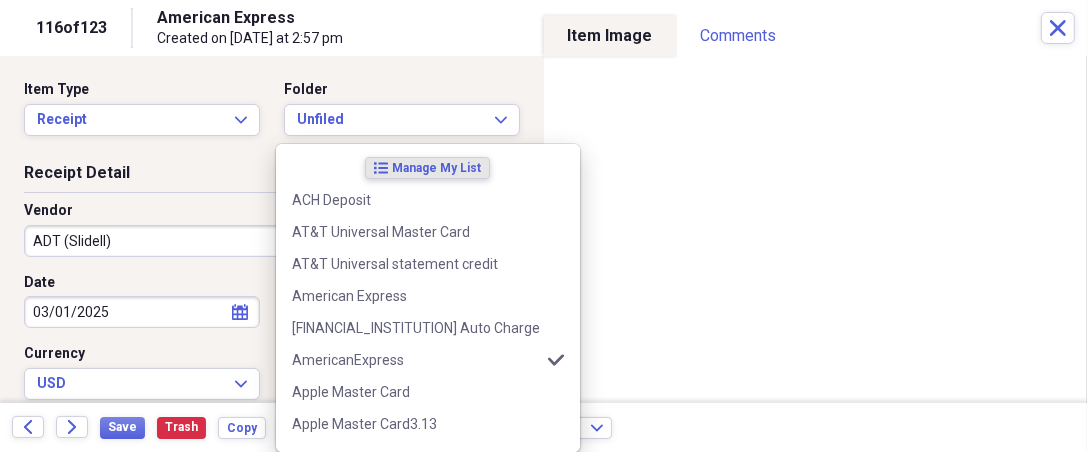 click on "Organize My Files 7 Collapse Unfiled Needs Review 7 Unfiled All Files Unfiled Unfiled Unfiled Saved Reports Collapse My Cabinet THERESA's Cabinet Add Folder Expand Folder 2018 Taxes Add Folder Expand Folder 2019 Taxes Add Folder Expand Folder 2020 Taxes Add Folder Expand Folder 2021 Taxes Add Folder Expand Folder 2022 Taxes Add Folder Expand Folder 2023 Taxes Add Folder Expand Folder 2024 Taxes Add Folder Expand Folder 2025 Taxes Add Folder Expand Folder Attorney Case Expenses Add Folder Folder Belize Add Folder Expand Folder Documents Add Folder Expand Folder Files from Cloud Add Folder Folder Insurance Policies Add Folder Folder Sale of LaPlace Property Add Folder Folder Terry's Social Security Information Add Folder Folder Theresa's Social Security Information Add Folder Folder unviewed receipts Add Folder Folder Wellcare Prescription Drug Application Add Folder Collapse Trash Trash Folder 11/25/19-12/24/20 Statement Folder 12/17/19-1/16/20 Statement Folder 12/25/19-1/24/20 Statement Folder Folder Folder 1" at bounding box center [543, 226] 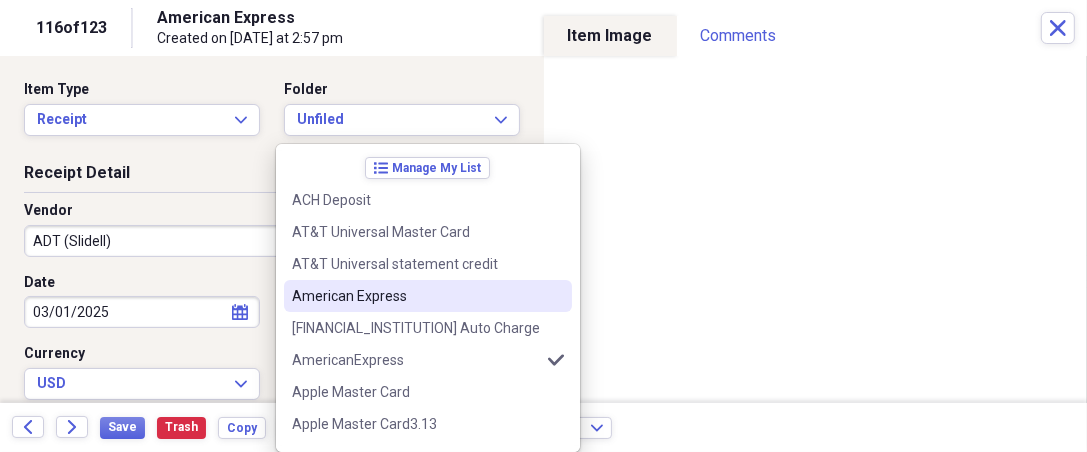 click on "American Express" at bounding box center (416, 296) 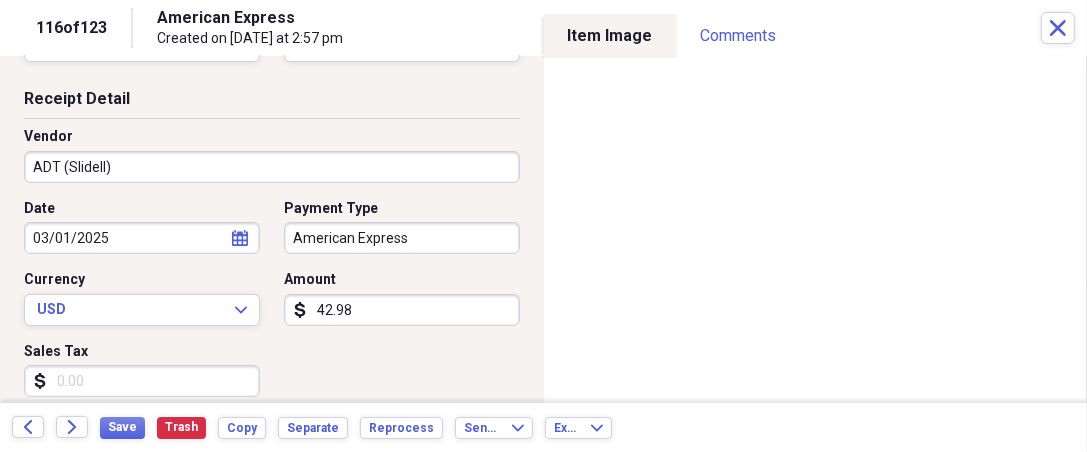 scroll, scrollTop: 111, scrollLeft: 0, axis: vertical 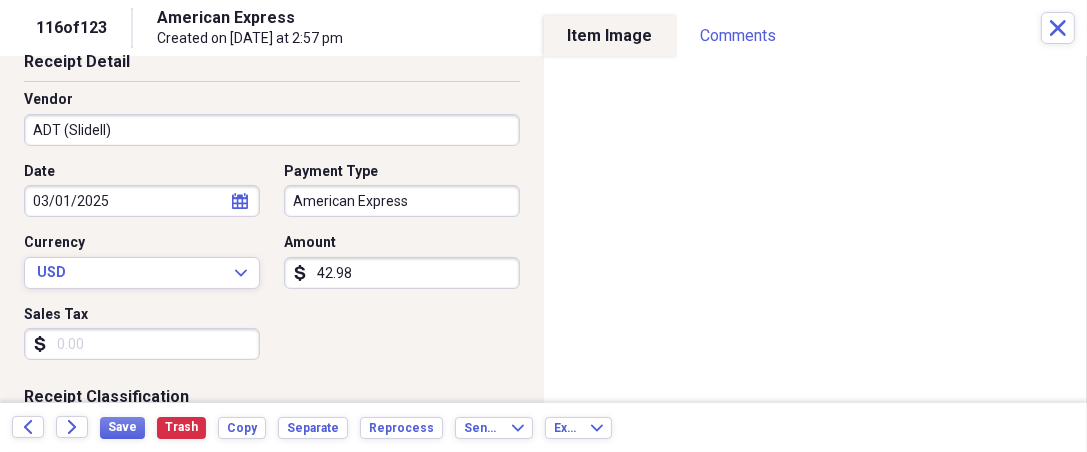 click on "Sales Tax" at bounding box center (142, 344) 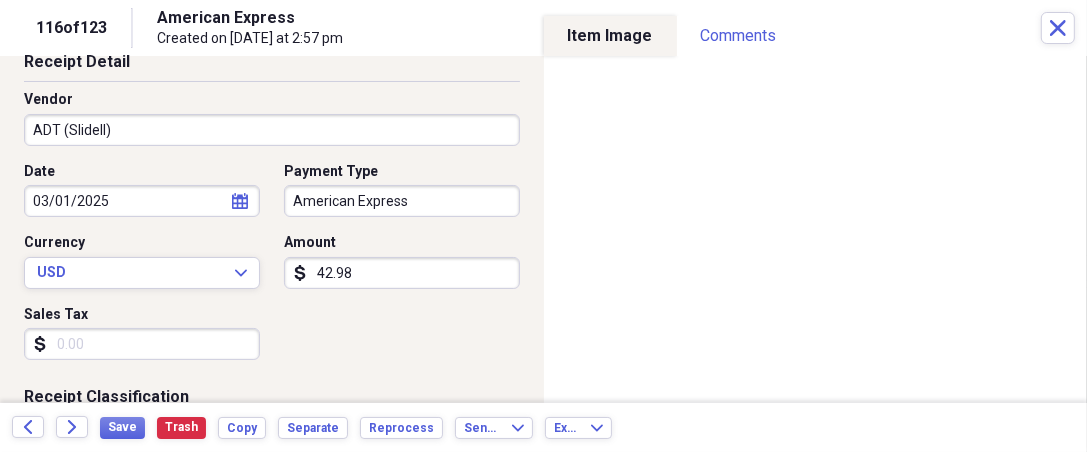 click on "Sales Tax" at bounding box center [142, 344] 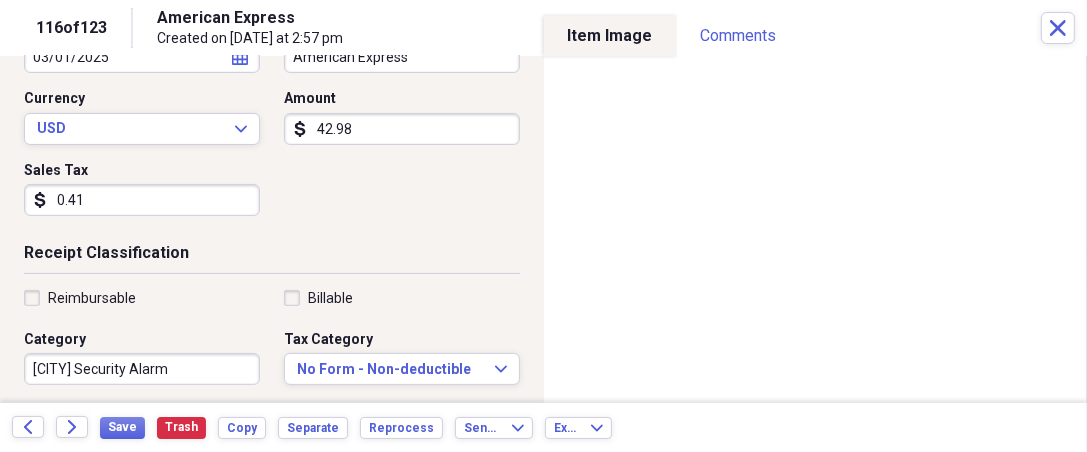 scroll, scrollTop: 259, scrollLeft: 0, axis: vertical 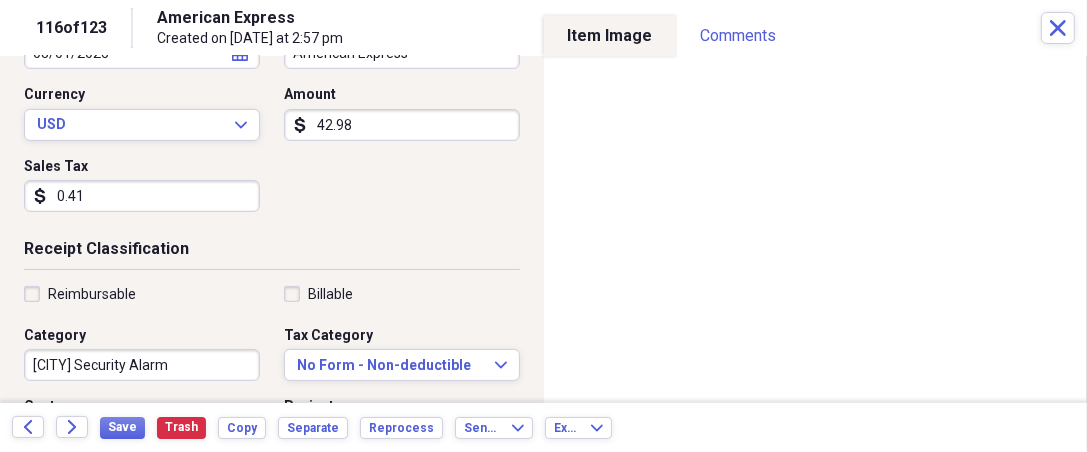type on "0.41" 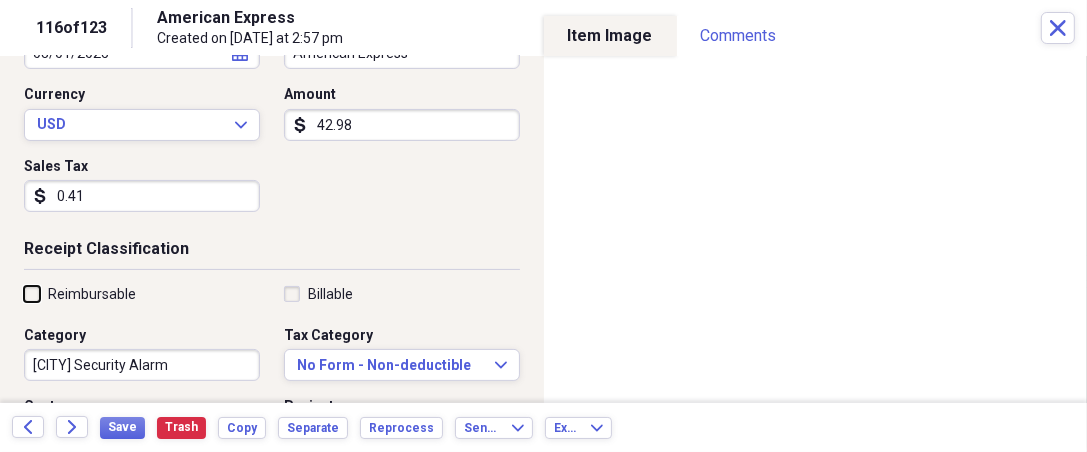 click on "Reimbursable" at bounding box center [24, 293] 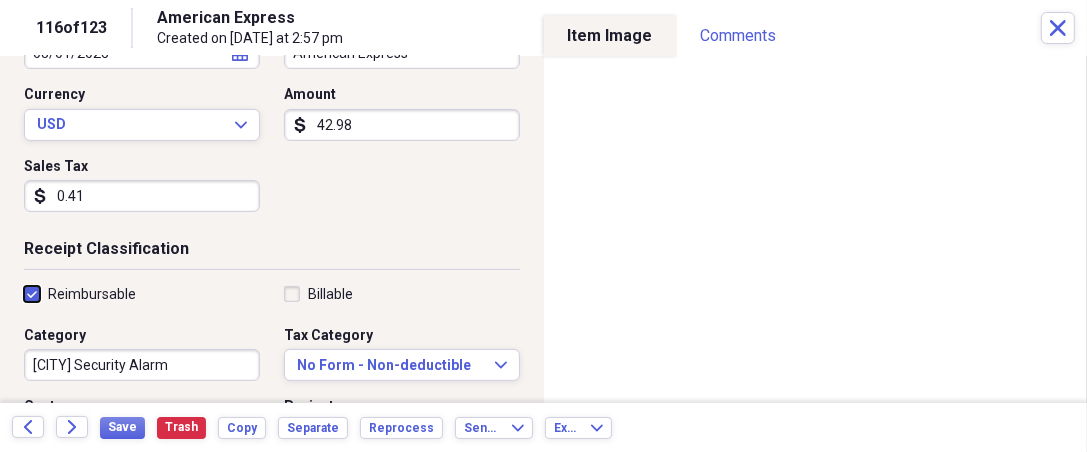 checkbox on "true" 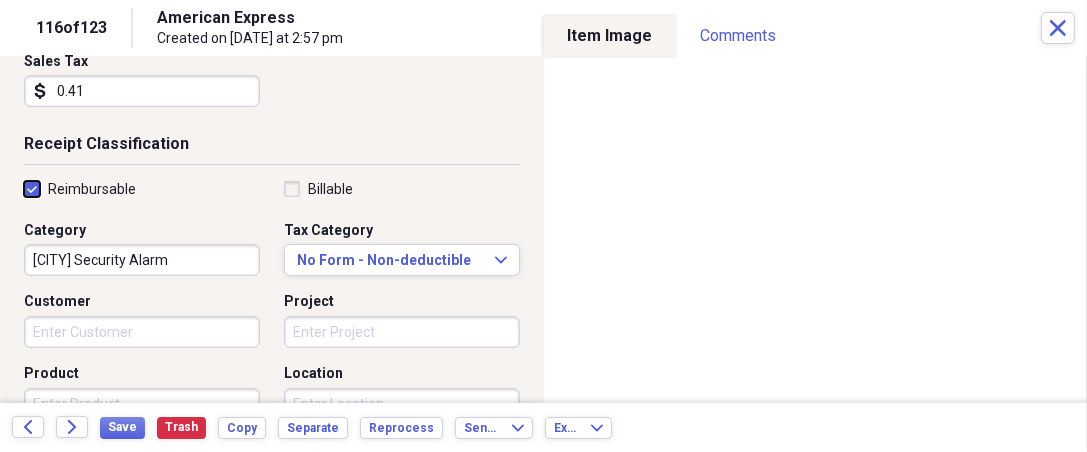 scroll, scrollTop: 370, scrollLeft: 0, axis: vertical 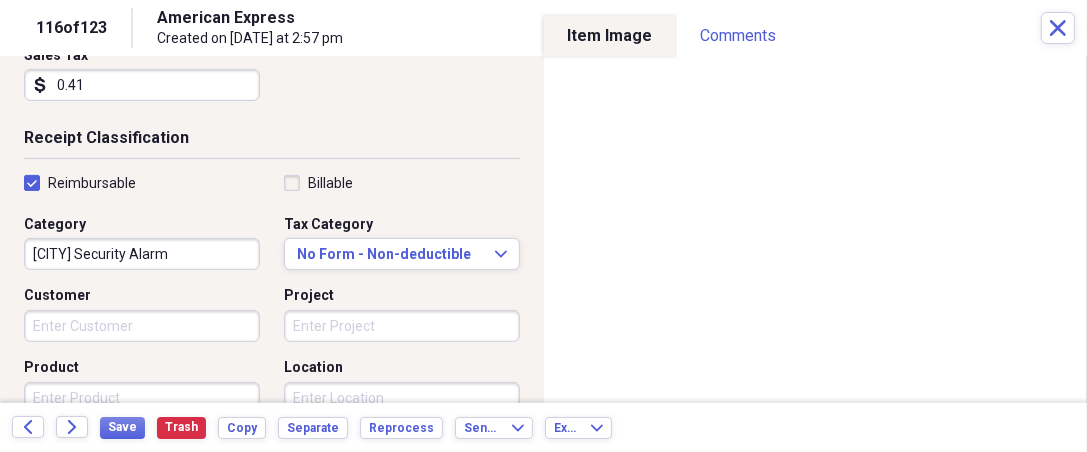 click on "Project" at bounding box center (402, 326) 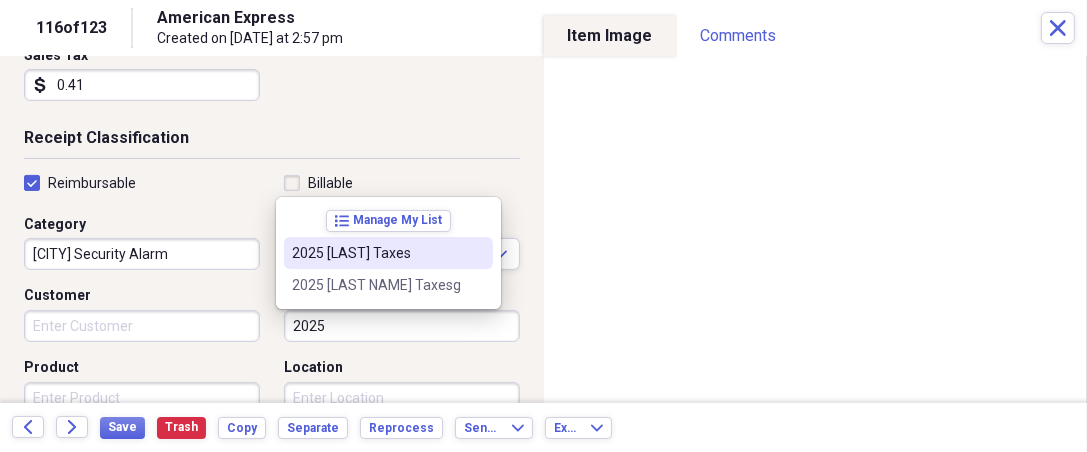 click on "2025 Guthrie Taxes" at bounding box center (376, 253) 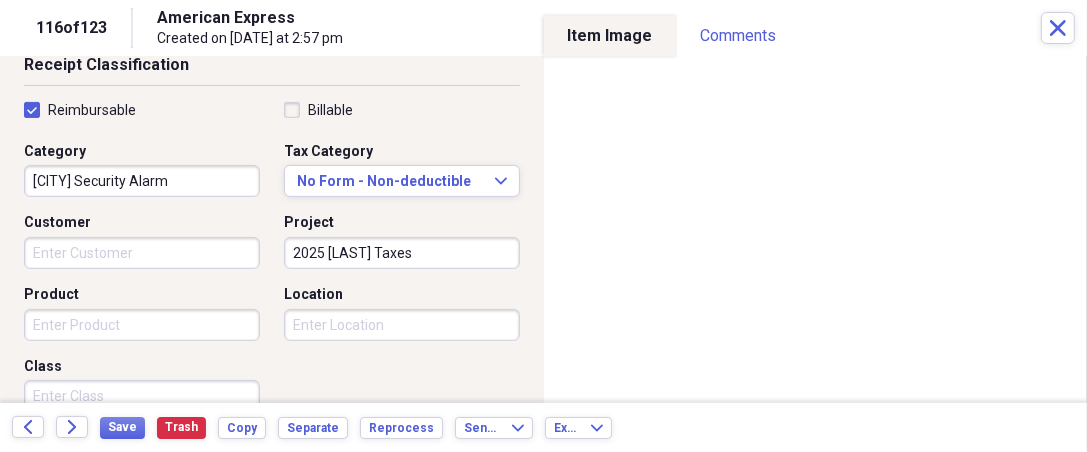 scroll, scrollTop: 444, scrollLeft: 0, axis: vertical 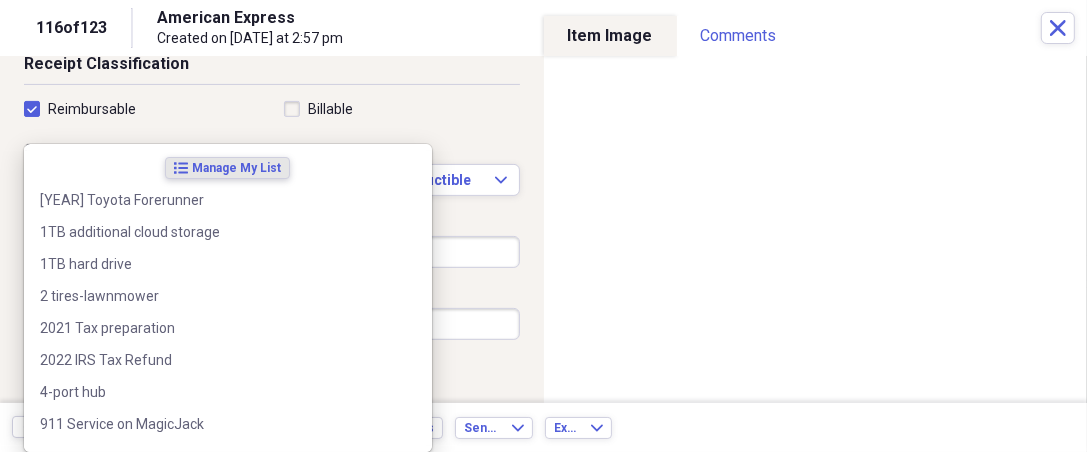 click on "Organize My Files 7 Collapse Unfiled Needs Review 7 Unfiled All Files Unfiled Unfiled Unfiled Saved Reports Collapse My Cabinet THERESA's Cabinet Add Folder Expand Folder 2018 Taxes Add Folder Expand Folder 2019 Taxes Add Folder Expand Folder 2020 Taxes Add Folder Expand Folder 2021 Taxes Add Folder Expand Folder 2022 Taxes Add Folder Expand Folder 2023 Taxes Add Folder Expand Folder 2024 Taxes Add Folder Expand Folder 2025 Taxes Add Folder Expand Folder Attorney Case Expenses Add Folder Folder Belize Add Folder Expand Folder Documents Add Folder Expand Folder Files from Cloud Add Folder Folder Insurance Policies Add Folder Folder Sale of LaPlace Property Add Folder Folder Terry's Social Security Information Add Folder Folder Theresa's Social Security Information Add Folder Folder unviewed receipts Add Folder Folder Wellcare Prescription Drug Application Add Folder Collapse Trash Trash Folder 11/25/19-12/24/20 Statement Folder 12/17/19-1/16/20 Statement Folder 12/25/19-1/24/20 Statement Folder Folder Folder 1" at bounding box center (543, 226) 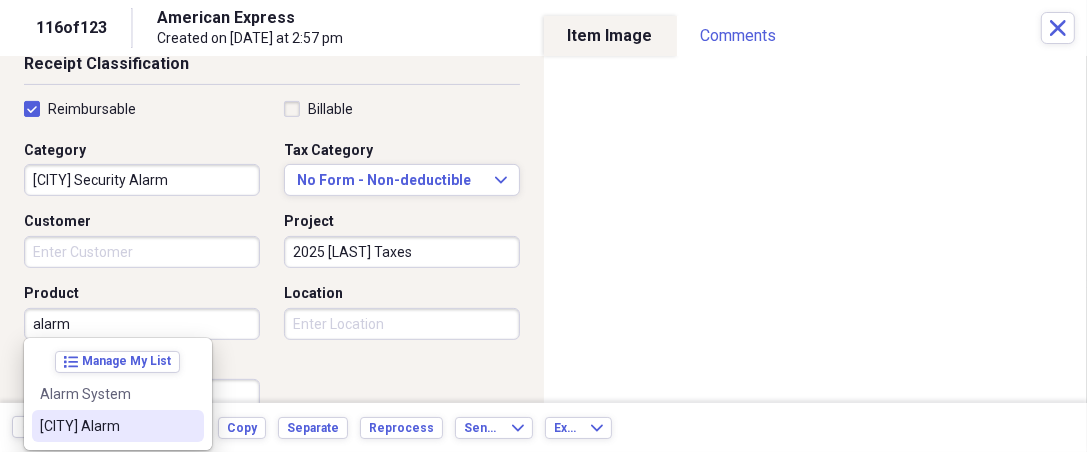 click on "[BRAND] Alarm" at bounding box center [106, 426] 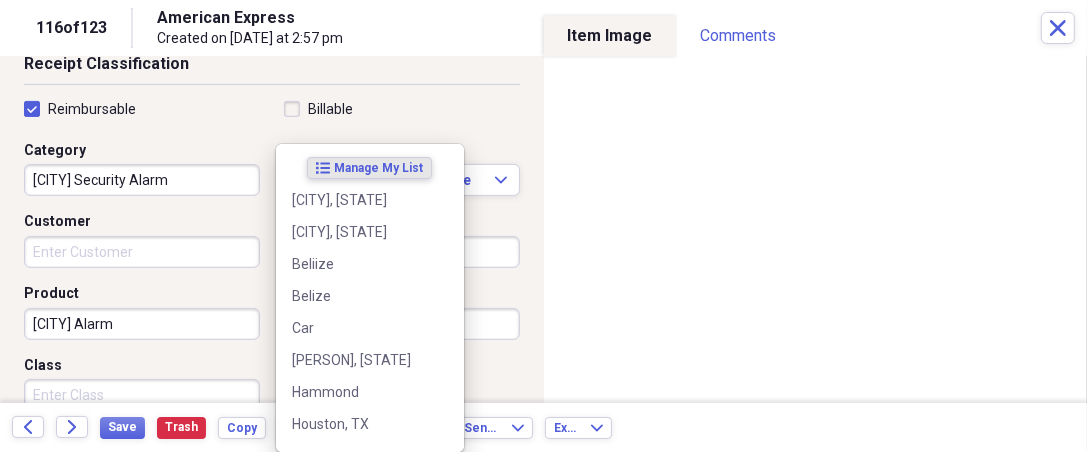 click on "Organize My Files 7 Collapse Unfiled Needs Review 7 Unfiled All Files Unfiled Unfiled Unfiled Saved Reports Collapse My Cabinet THERESA's Cabinet Add Folder Expand Folder 2018 Taxes Add Folder Expand Folder 2019 Taxes Add Folder Expand Folder 2020 Taxes Add Folder Expand Folder 2021 Taxes Add Folder Expand Folder 2022 Taxes Add Folder Expand Folder 2023 Taxes Add Folder Expand Folder 2024 Taxes Add Folder Expand Folder 2025 Taxes Add Folder Expand Folder Attorney Case Expenses Add Folder Folder Belize Add Folder Expand Folder Documents Add Folder Expand Folder Files from Cloud Add Folder Folder Insurance Policies Add Folder Folder Sale of LaPlace Property Add Folder Folder Terry's Social Security Information Add Folder Folder Theresa's Social Security Information Add Folder Folder unviewed receipts Add Folder Folder Wellcare Prescription Drug Application Add Folder Collapse Trash Trash Folder 11/25/19-12/24/20 Statement Folder 12/17/19-1/16/20 Statement Folder 12/25/19-1/24/20 Statement Folder Folder Folder 1" at bounding box center [543, 226] 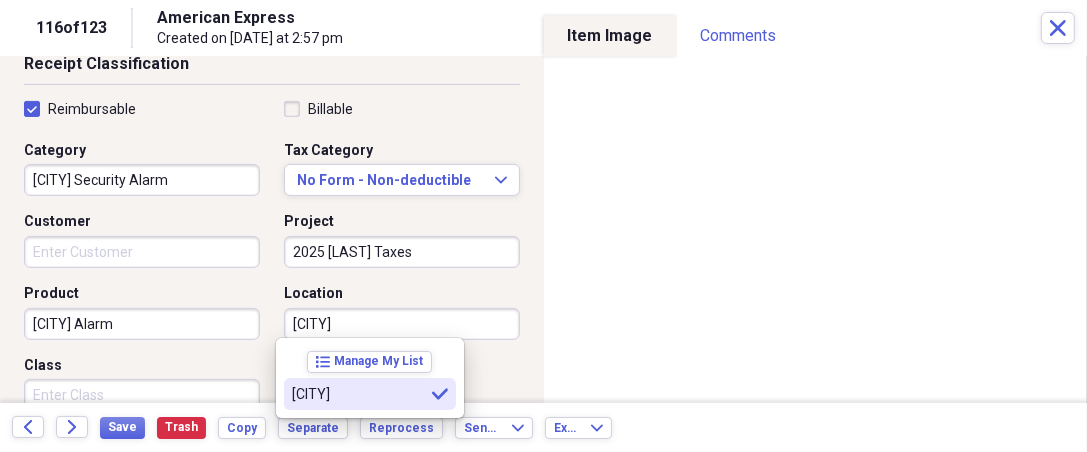 type on "Slidell" 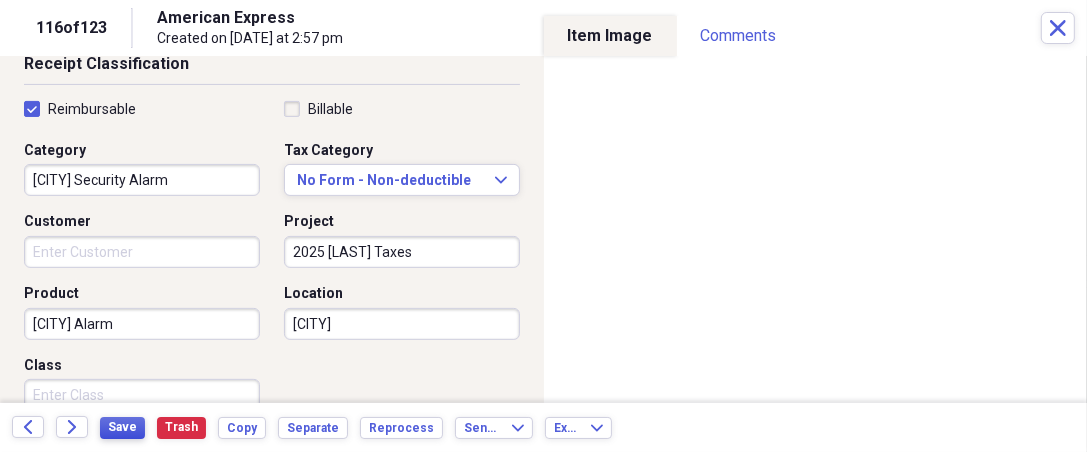 click on "Save" at bounding box center (122, 427) 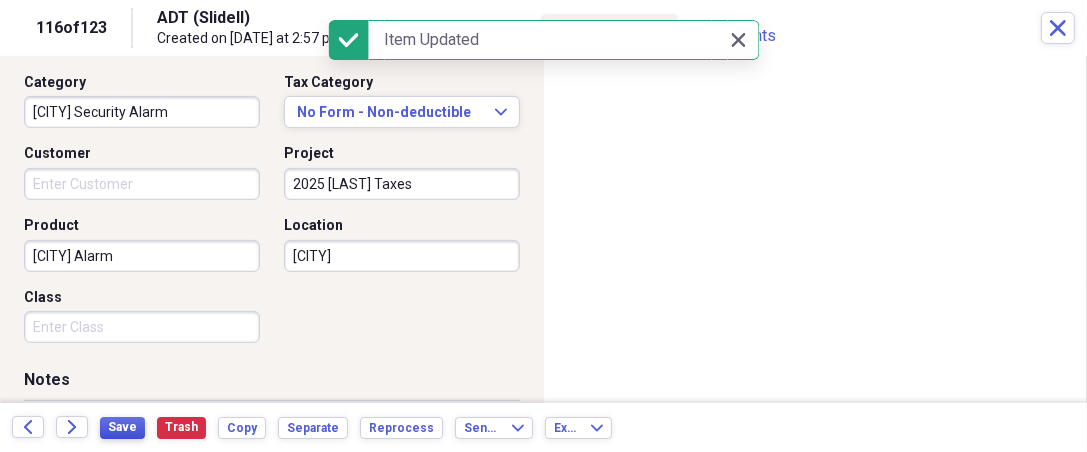 scroll, scrollTop: 555, scrollLeft: 0, axis: vertical 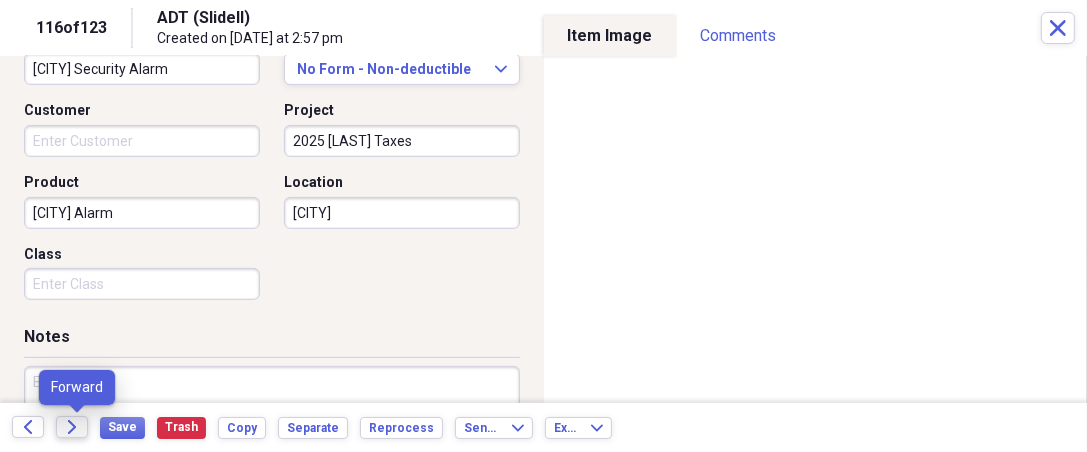 click on "Forward" 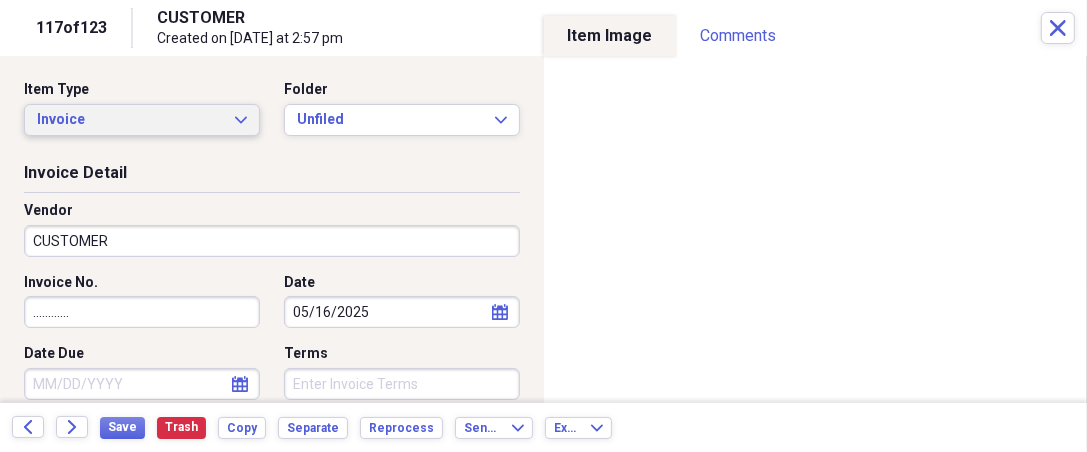 click on "Invoice Expand" at bounding box center [142, 120] 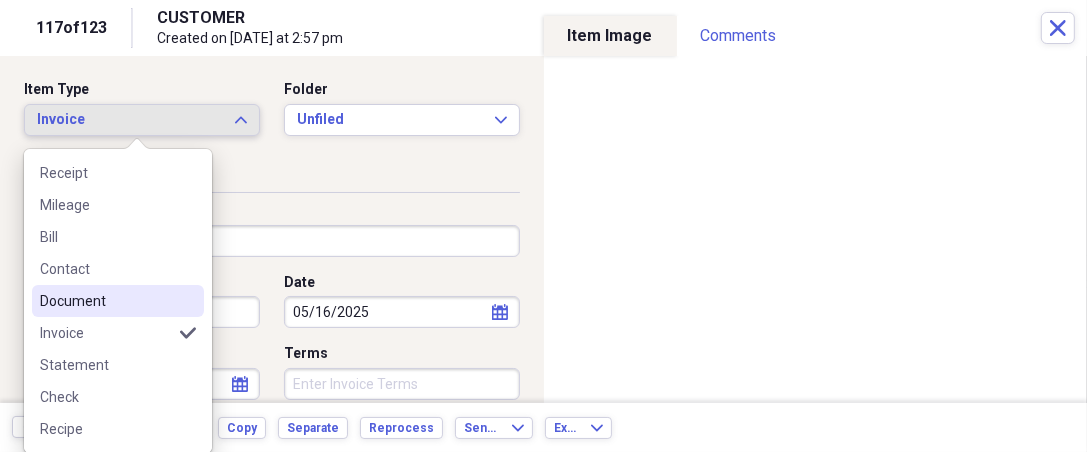 click on "Document" at bounding box center [106, 301] 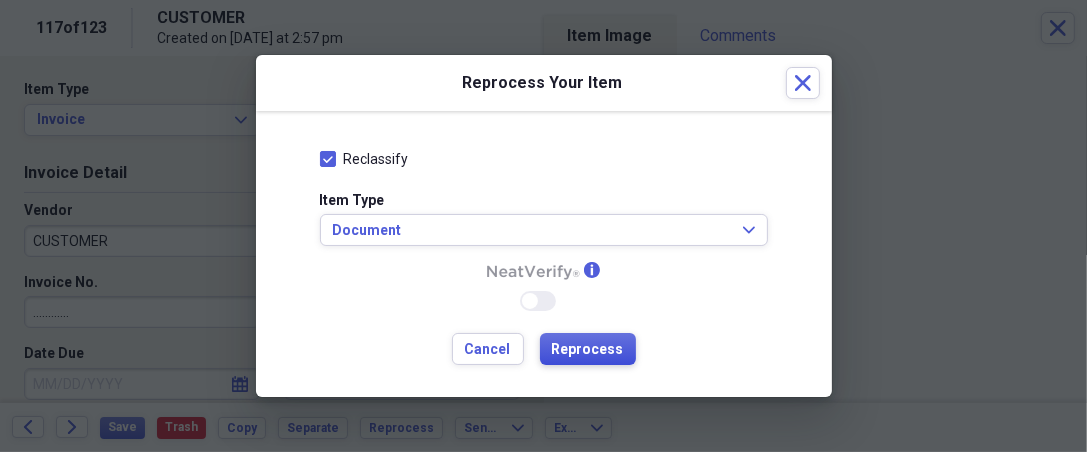 click on "Reprocess" at bounding box center [588, 350] 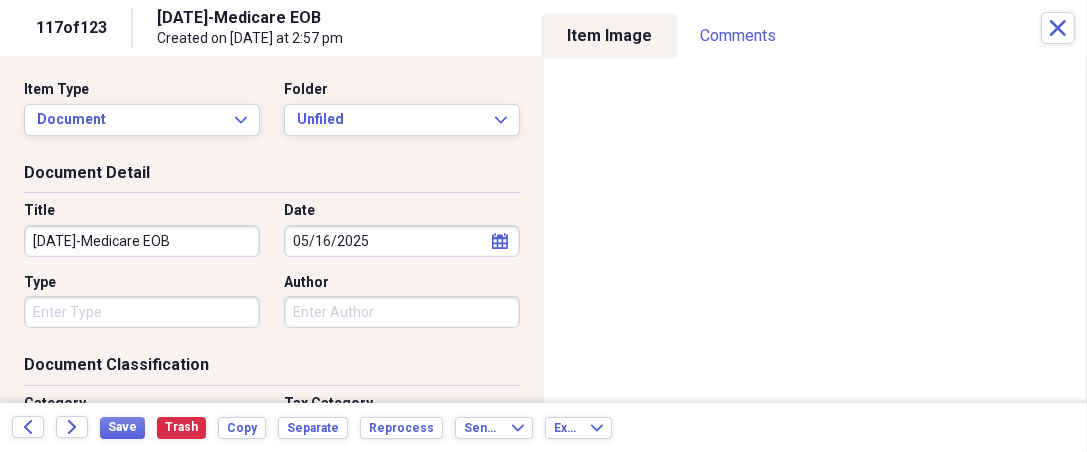 type on "Health" 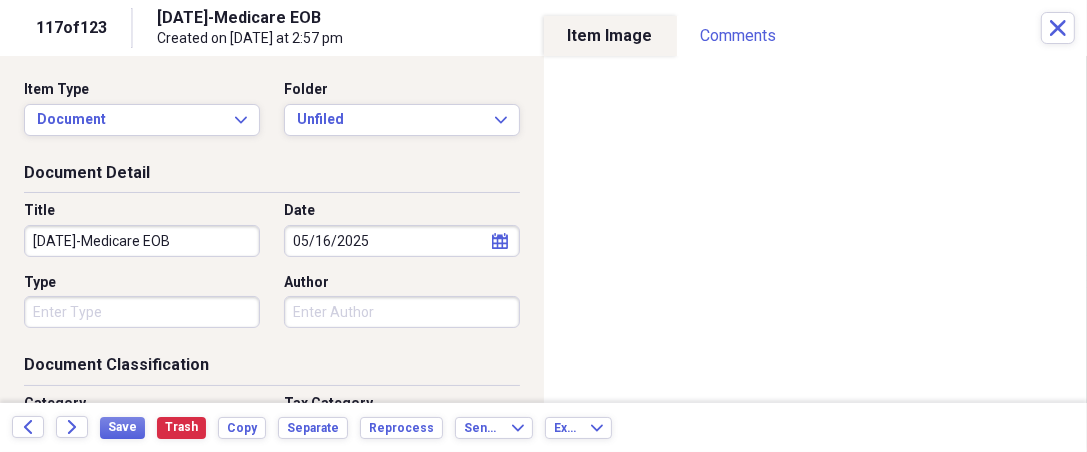 click on "calendar" 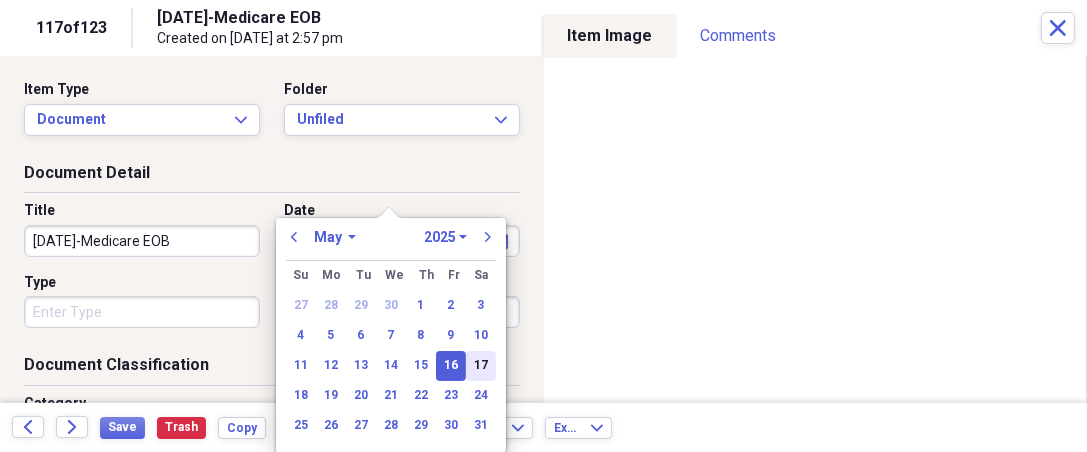 click on "17" at bounding box center (481, 366) 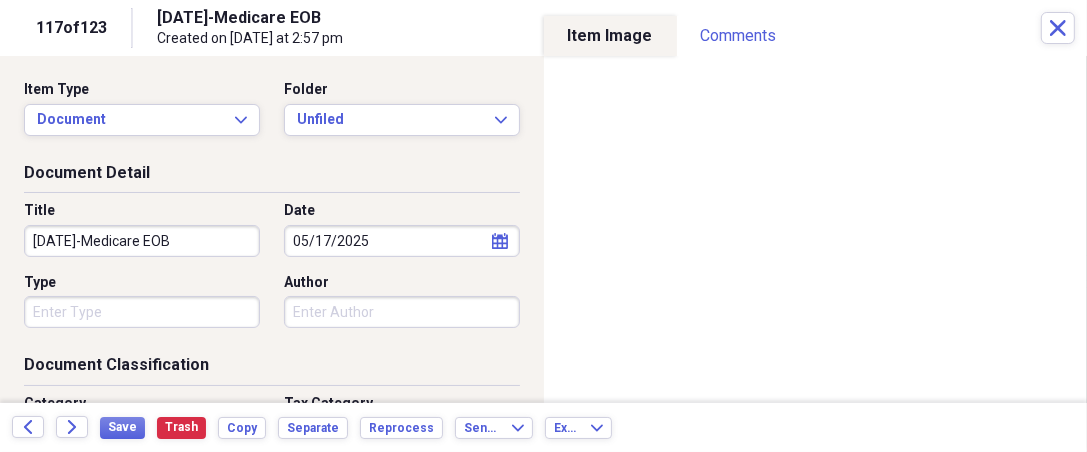 click on "Organize My Files 7 Collapse Unfiled Needs Review 7 Unfiled All Files Unfiled Unfiled Unfiled Saved Reports Collapse My Cabinet THERESA's Cabinet Add Folder Expand Folder 2018 Taxes Add Folder Expand Folder 2019 Taxes Add Folder Expand Folder 2020 Taxes Add Folder Expand Folder 2021 Taxes Add Folder Expand Folder 2022 Taxes Add Folder Expand Folder 2023 Taxes Add Folder Expand Folder 2024 Taxes Add Folder Expand Folder 2025 Taxes Add Folder Expand Folder Attorney Case Expenses Add Folder Folder Belize Add Folder Expand Folder Documents Add Folder Expand Folder Files from Cloud Add Folder Folder Insurance Policies Add Folder Folder Sale of LaPlace Property Add Folder Folder Terry's Social Security Information Add Folder Folder Theresa's Social Security Information Add Folder Folder unviewed receipts Add Folder Folder Wellcare Prescription Drug Application Add Folder Collapse Trash Trash Folder 11/25/19-12/24/20 Statement Folder 12/17/19-1/16/20 Statement Folder 12/25/19-1/24/20 Statement Folder Folder Folder 1" at bounding box center [543, 226] 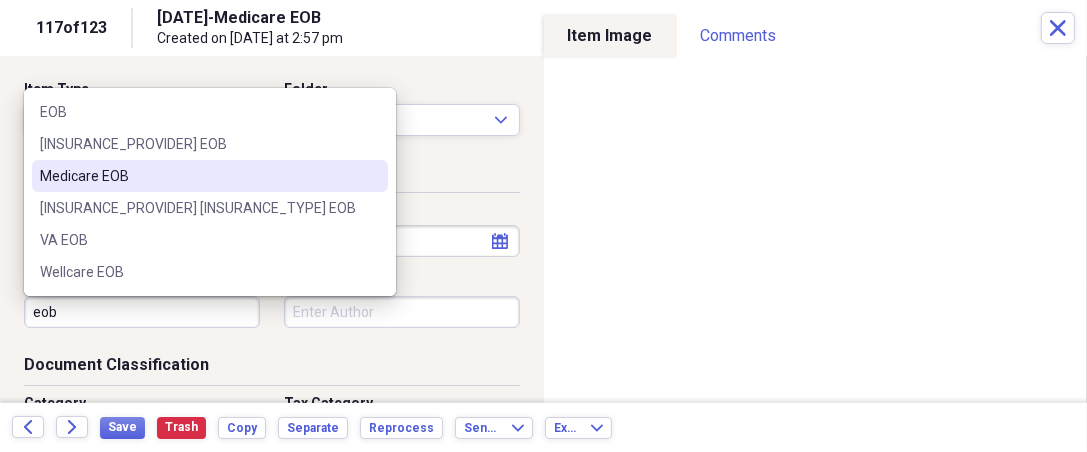 click on "Medicare EOB" at bounding box center [198, 176] 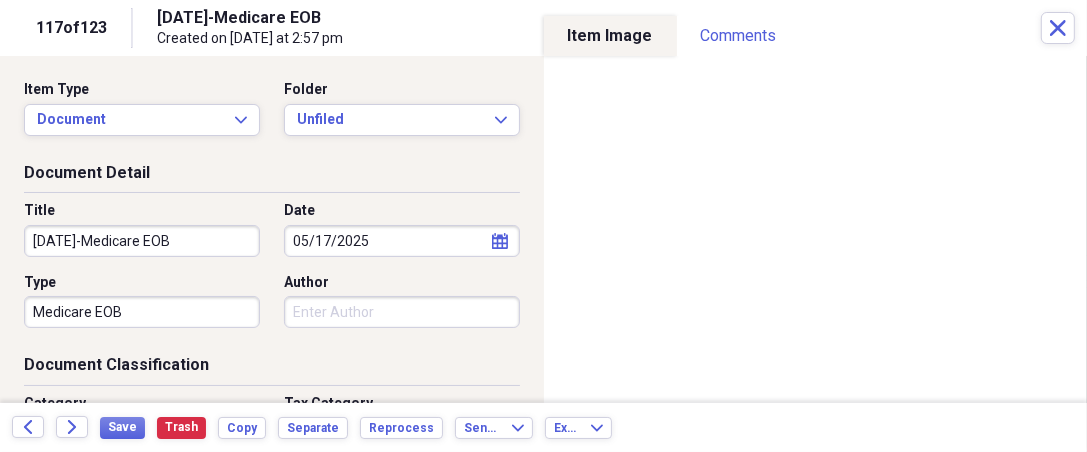 click on "Author" at bounding box center (402, 312) 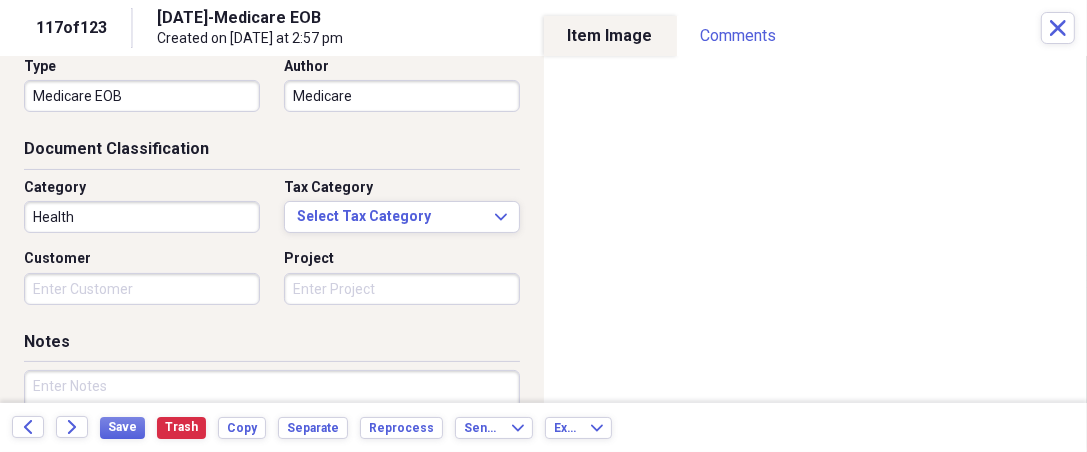 scroll, scrollTop: 222, scrollLeft: 0, axis: vertical 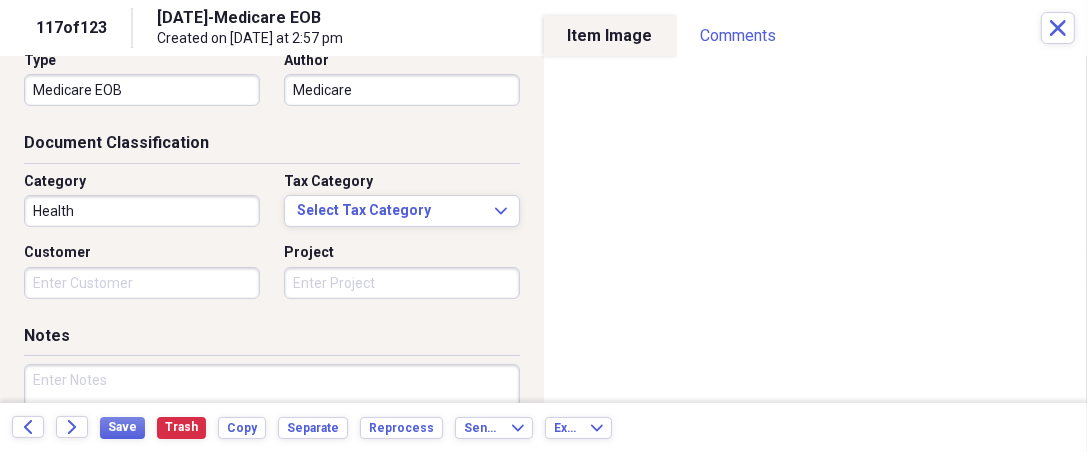 type on "Medicare" 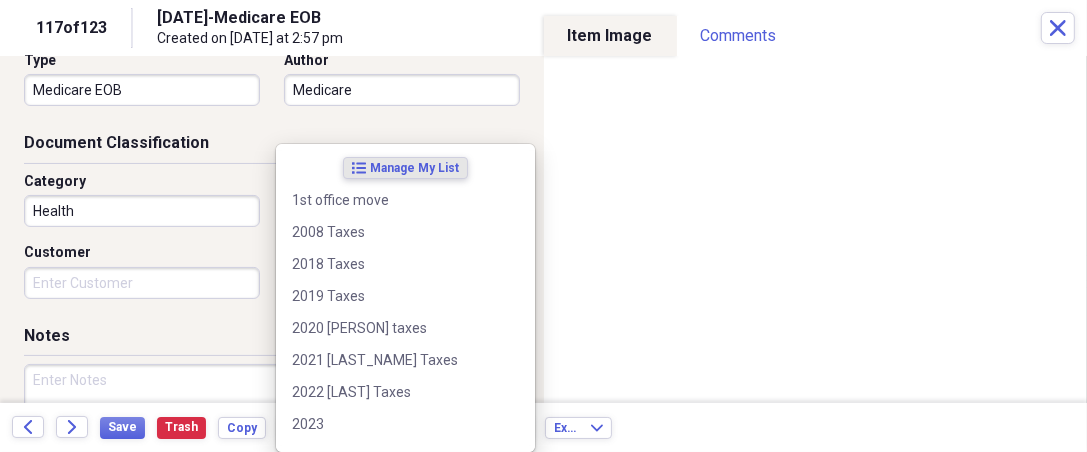 click on "Organize My Files 7 Collapse Unfiled Needs Review 7 Unfiled All Files Unfiled Unfiled Unfiled Saved Reports Collapse My Cabinet THERESA's Cabinet Add Folder Expand Folder 2018 Taxes Add Folder Expand Folder 2019 Taxes Add Folder Expand Folder 2020 Taxes Add Folder Expand Folder 2021 Taxes Add Folder Expand Folder 2022 Taxes Add Folder Expand Folder 2023 Taxes Add Folder Expand Folder 2024 Taxes Add Folder Expand Folder 2025 Taxes Add Folder Expand Folder Attorney Case Expenses Add Folder Folder Belize Add Folder Expand Folder Documents Add Folder Expand Folder Files from Cloud Add Folder Folder Insurance Policies Add Folder Folder Sale of LaPlace Property Add Folder Folder Terry's Social Security Information Add Folder Folder Theresa's Social Security Information Add Folder Folder unviewed receipts Add Folder Folder Wellcare Prescription Drug Application Add Folder Collapse Trash Trash Folder 11/25/19-12/24/20 Statement Folder 12/17/19-1/16/20 Statement Folder 12/25/19-1/24/20 Statement Folder Folder Folder 1" at bounding box center [543, 226] 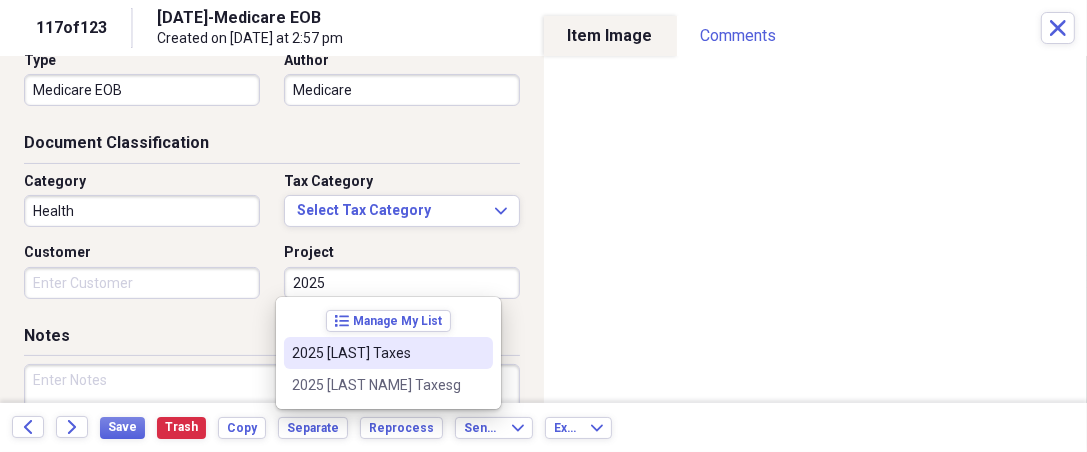 click on "2025 Guthrie Taxes" at bounding box center [388, 353] 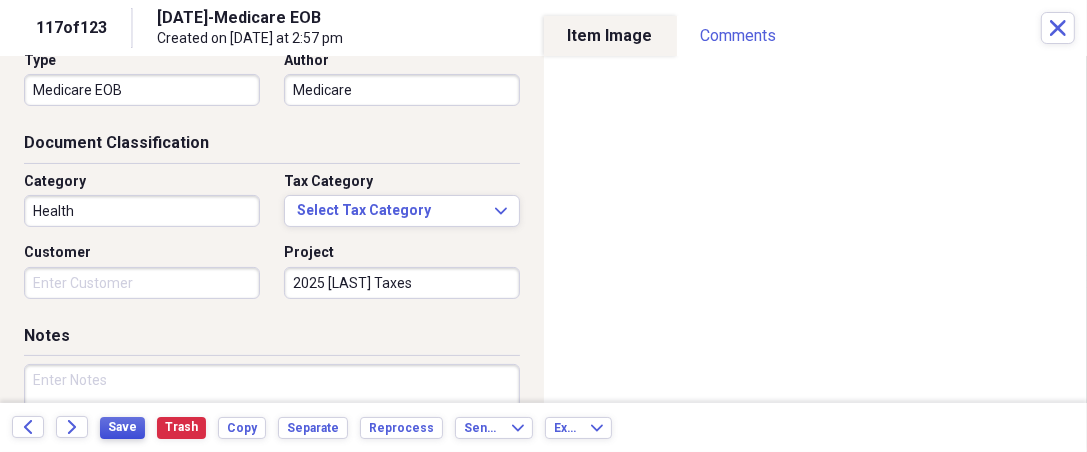 click on "Save" at bounding box center [122, 427] 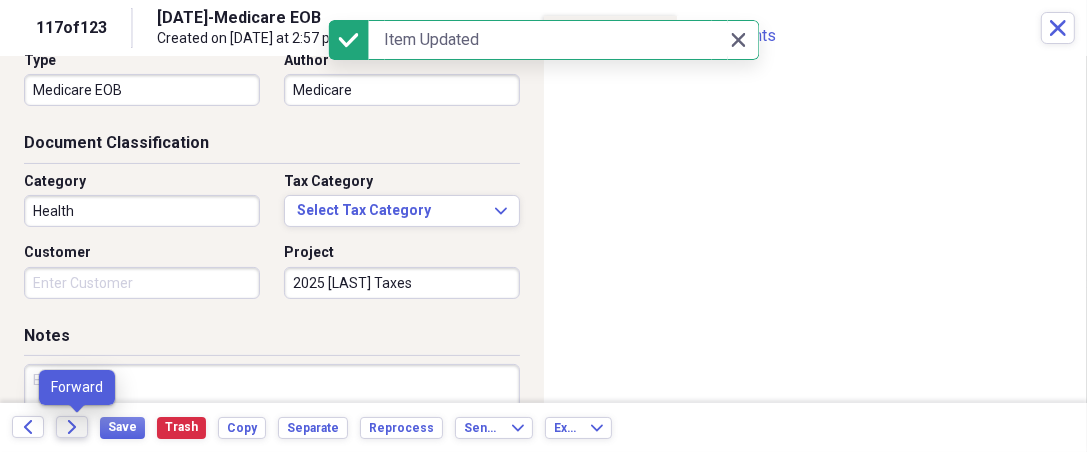 click 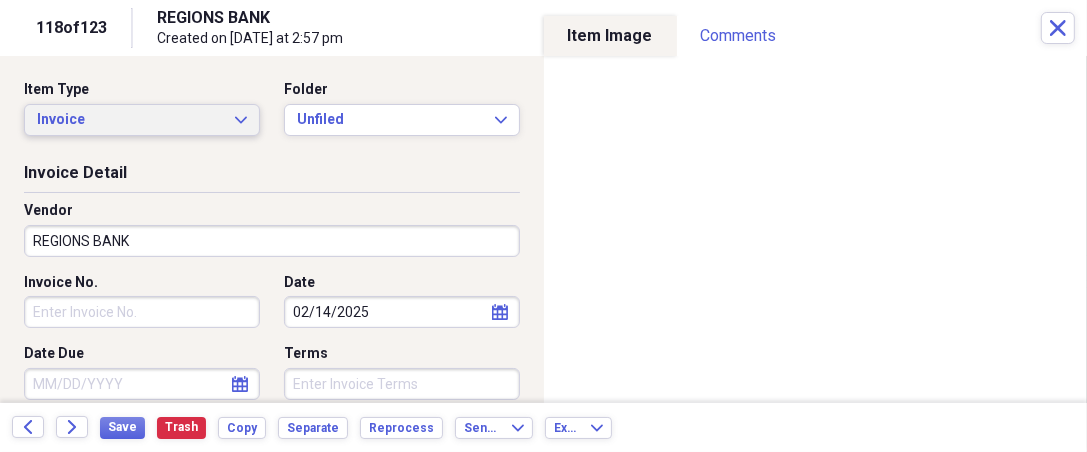 click on "Expand" 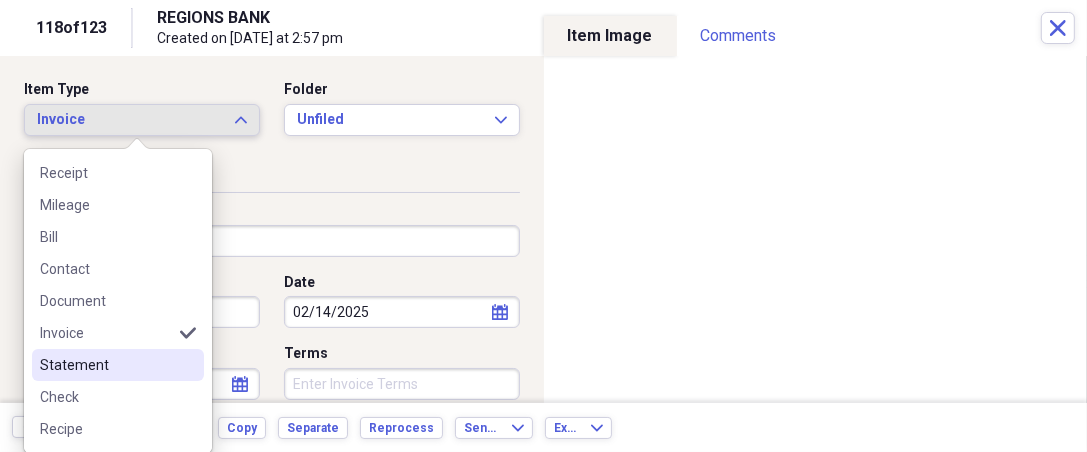 click on "Statement" at bounding box center (118, 365) 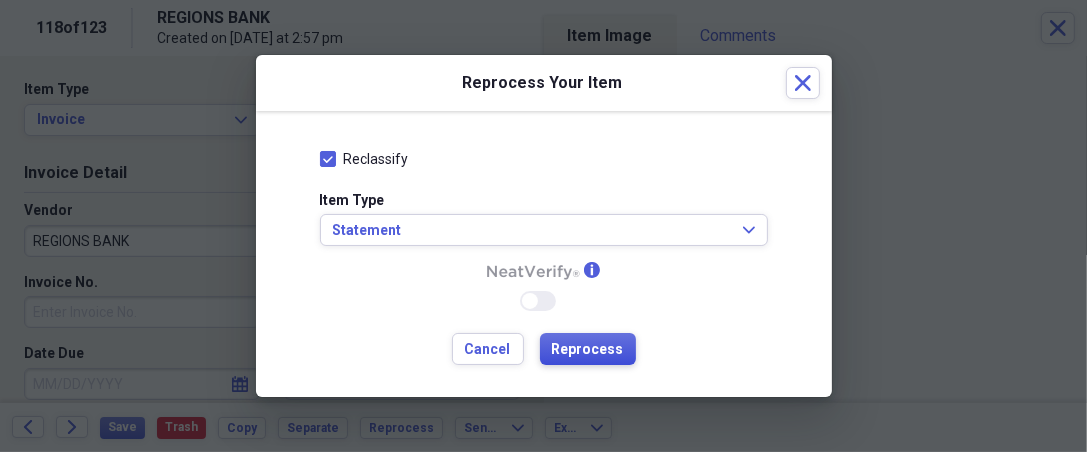 click on "Reprocess" at bounding box center (588, 350) 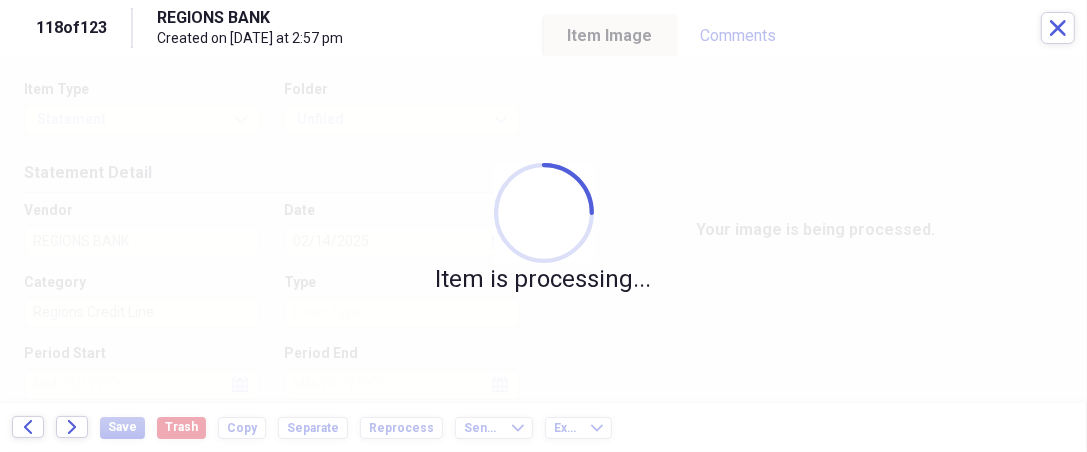 type on "8283.72" 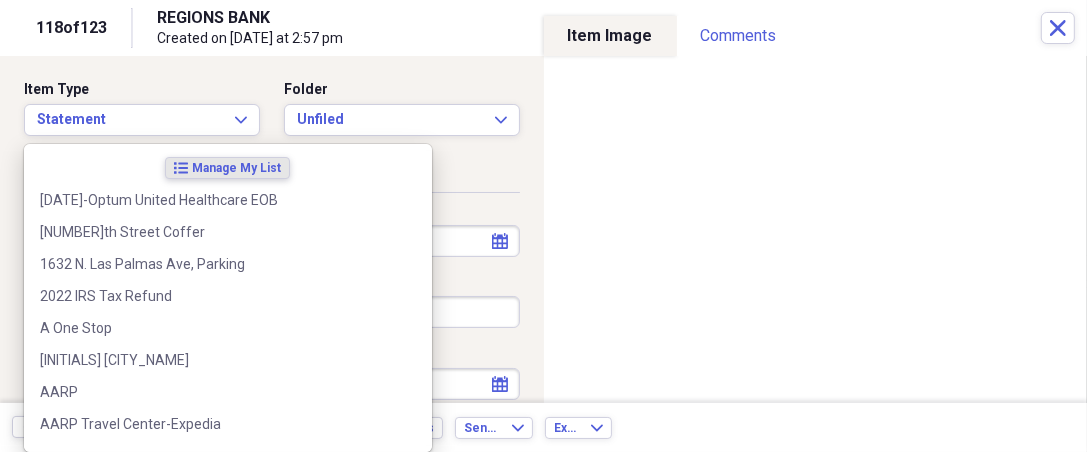 click on "Organize My Files 6 Collapse Unfiled Needs Review 6 Unfiled All Files Unfiled Unfiled Unfiled Saved Reports Collapse My Cabinet THERESA's Cabinet Add Folder Expand Folder 2018 Taxes Add Folder Expand Folder 2019 Taxes Add Folder Expand Folder 2020 Taxes Add Folder Expand Folder 2021 Taxes Add Folder Expand Folder 2022 Taxes Add Folder Expand Folder 2023 Taxes Add Folder Expand Folder 2024 Taxes Add Folder Expand Folder 2025 Taxes Add Folder Expand Folder Attorney Case Expenses Add Folder Folder Belize Add Folder Expand Folder Documents Add Folder Expand Folder Files from Cloud Add Folder Folder Insurance Policies Add Folder Folder Sale of LaPlace Property Add Folder Folder Terry's Social Security Information Add Folder Folder Theresa's Social Security Information Add Folder Folder unviewed receipts Add Folder Folder Wellcare Prescription Drug Application Add Folder Collapse Trash Trash Folder 11/25/19-12/24/20 Statement Folder 12/17/19-1/16/20 Statement Folder 12/25/19-1/24/20 Statement Folder Folder Folder 1" at bounding box center (543, 226) 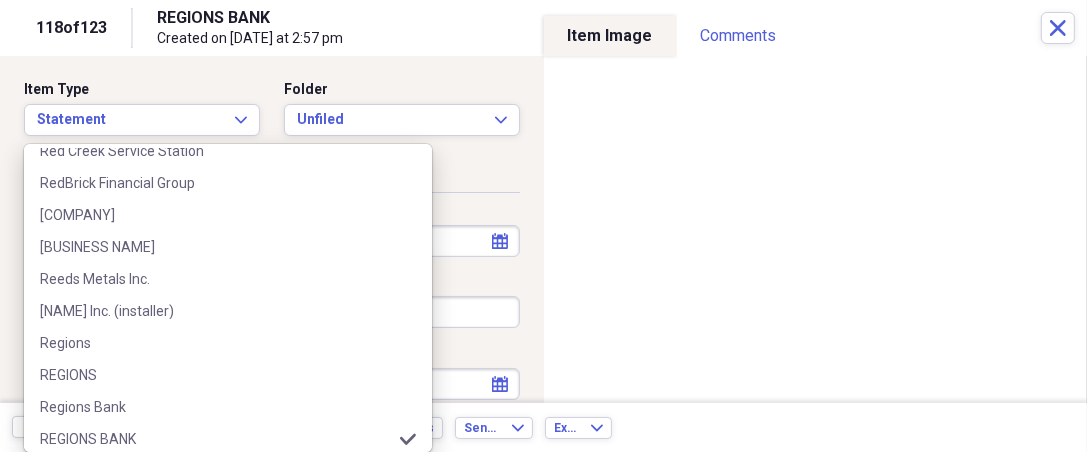 scroll, scrollTop: 16939, scrollLeft: 0, axis: vertical 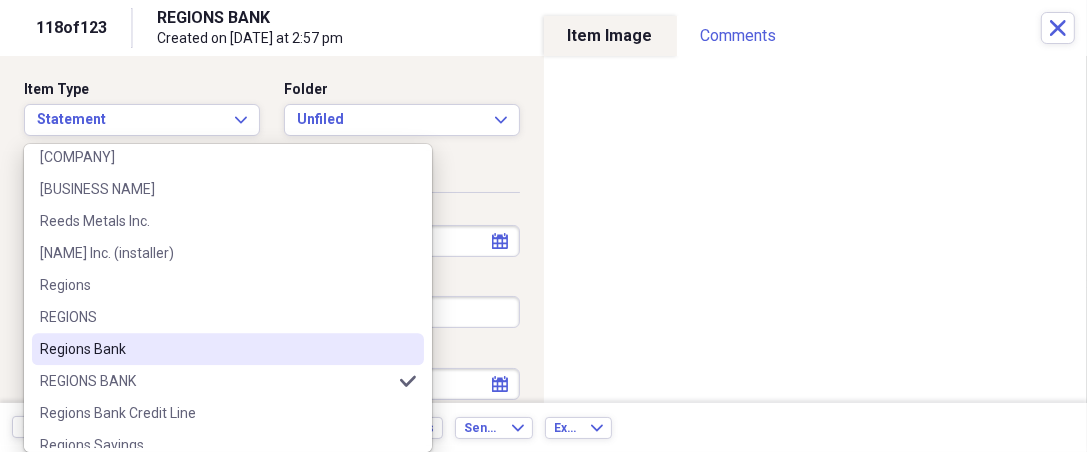 click on "Regions Bank" at bounding box center [216, 349] 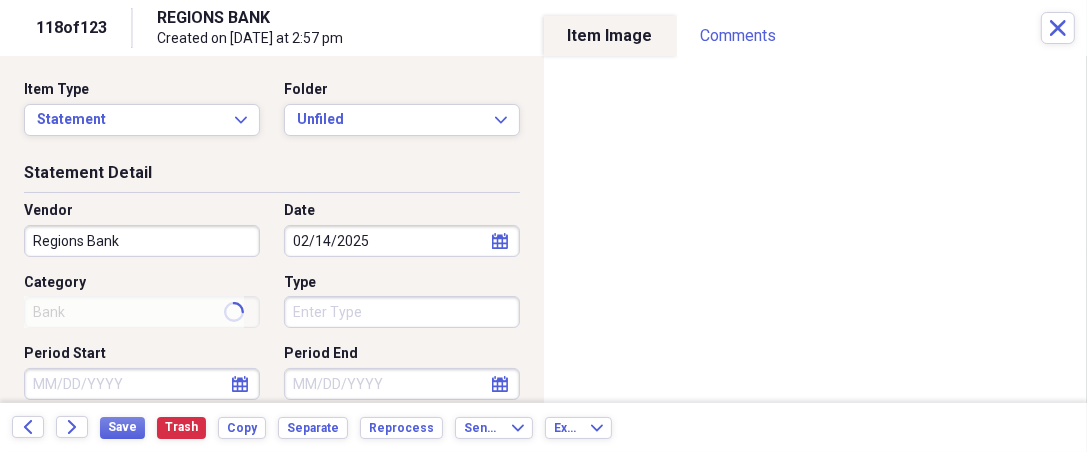 type on "Bank Statement" 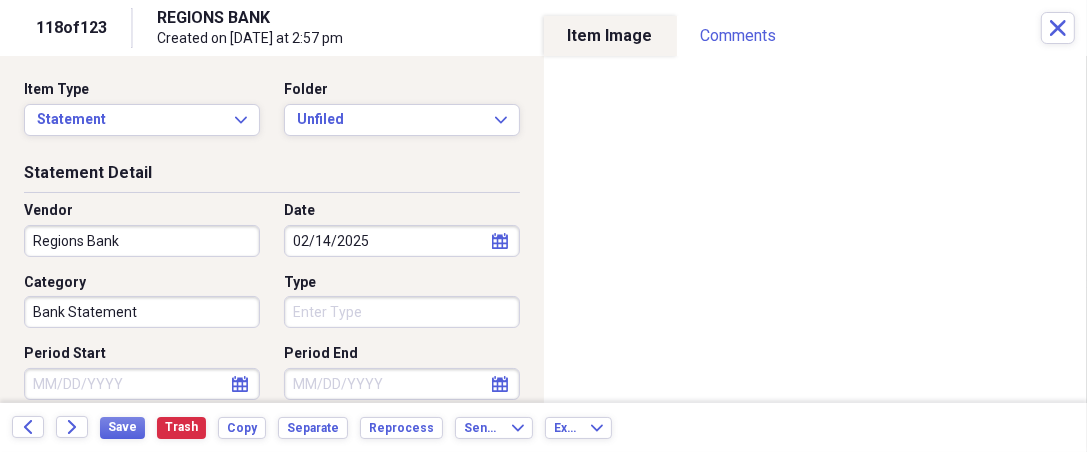 click on "calendar" 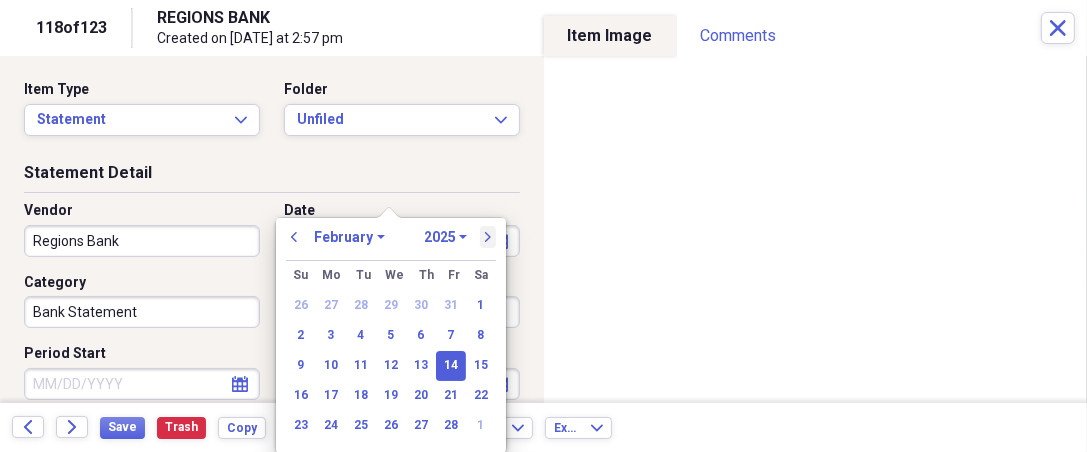click on "next" at bounding box center [488, 237] 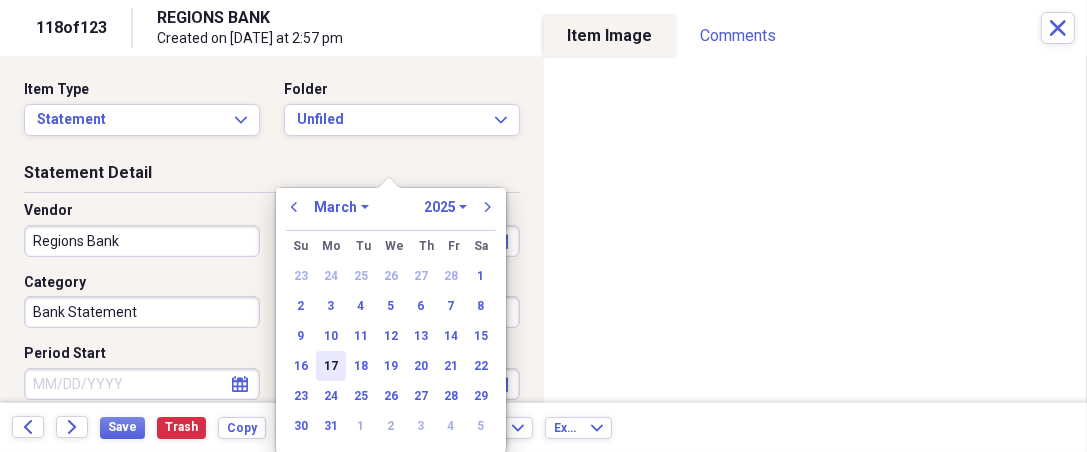 click on "17" at bounding box center (331, 366) 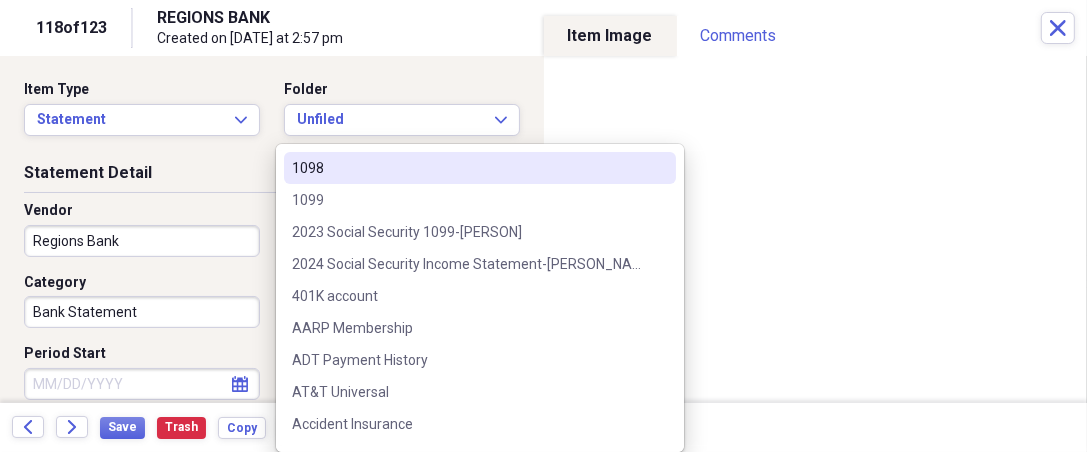 click on "Organize My Files 6 Collapse Unfiled Needs Review 6 Unfiled All Files Unfiled Unfiled Unfiled Saved Reports Collapse My Cabinet THERESA's Cabinet Add Folder Expand Folder 2018 Taxes Add Folder Expand Folder 2019 Taxes Add Folder Expand Folder 2020 Taxes Add Folder Expand Folder 2021 Taxes Add Folder Expand Folder 2022 Taxes Add Folder Expand Folder 2023 Taxes Add Folder Expand Folder 2024 Taxes Add Folder Expand Folder 2025 Taxes Add Folder Expand Folder Attorney Case Expenses Add Folder Folder Belize Add Folder Expand Folder Documents Add Folder Expand Folder Files from Cloud Add Folder Folder Insurance Policies Add Folder Folder Sale of LaPlace Property Add Folder Folder Terry's Social Security Information Add Folder Folder Theresa's Social Security Information Add Folder Folder unviewed receipts Add Folder Folder Wellcare Prescription Drug Application Add Folder Collapse Trash Trash Folder 11/25/19-12/24/20 Statement Folder 12/17/19-1/16/20 Statement Folder 12/25/19-1/24/20 Statement Folder Folder Folder 1" at bounding box center (543, 226) 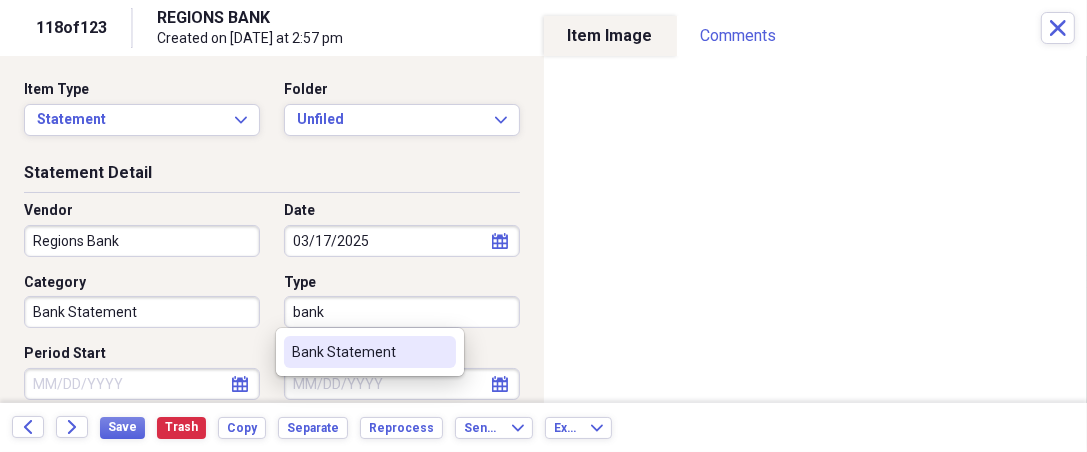 click on "Bank Statement" at bounding box center [358, 352] 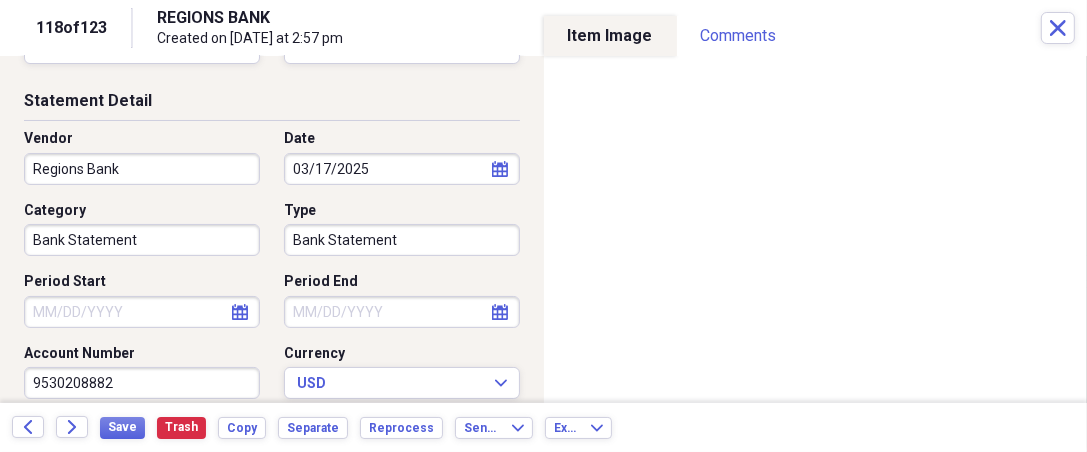 scroll, scrollTop: 74, scrollLeft: 0, axis: vertical 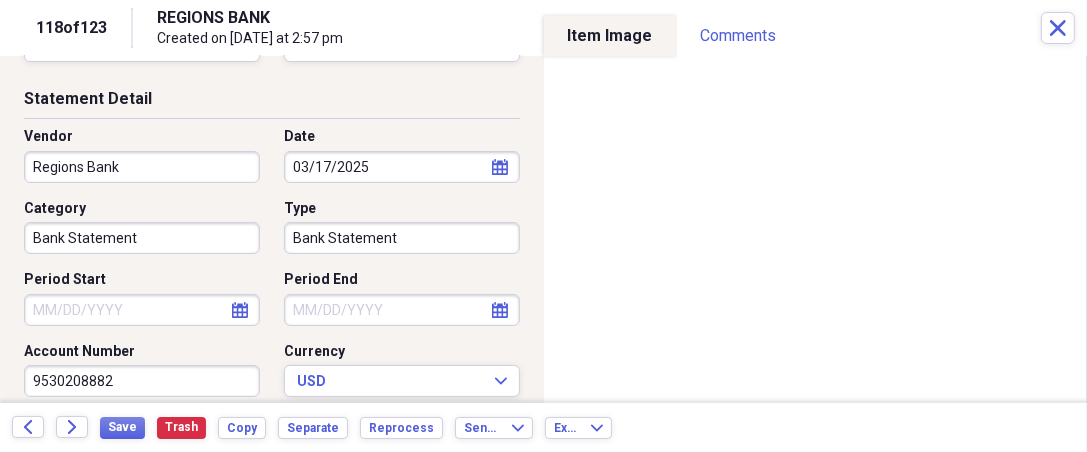 select on "7" 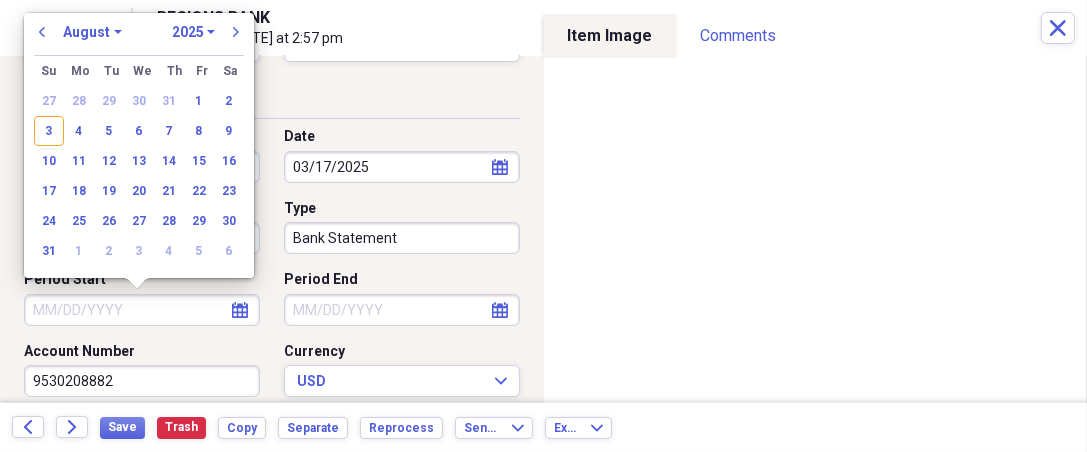 click on "Period Start" at bounding box center (142, 310) 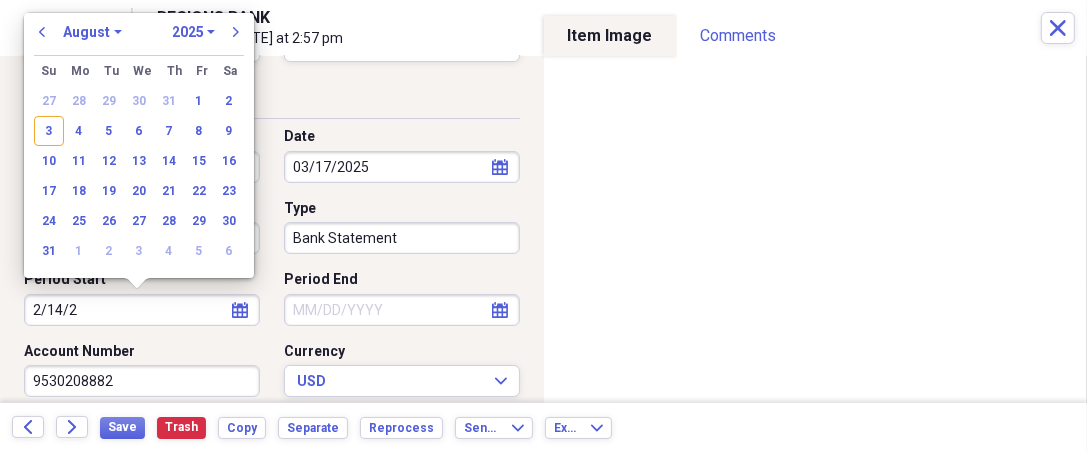 type on "2/14/25" 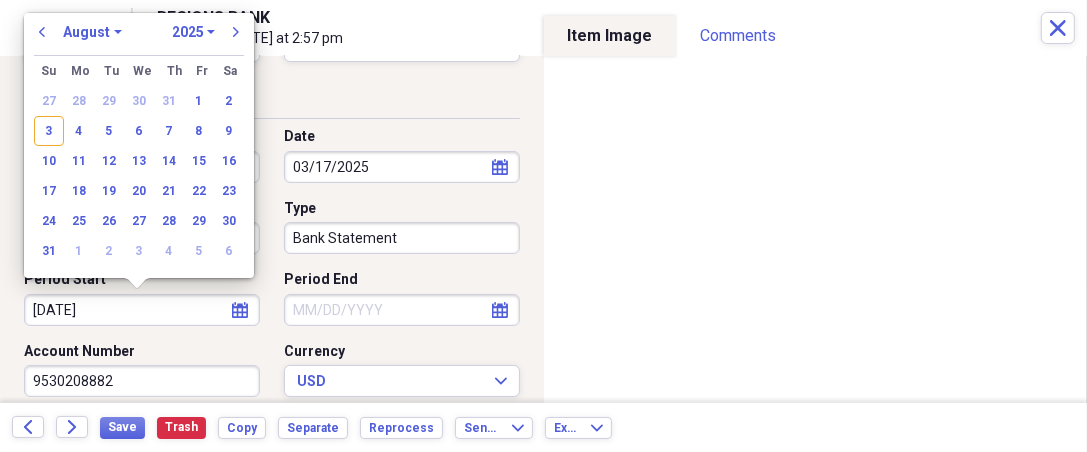 select on "1" 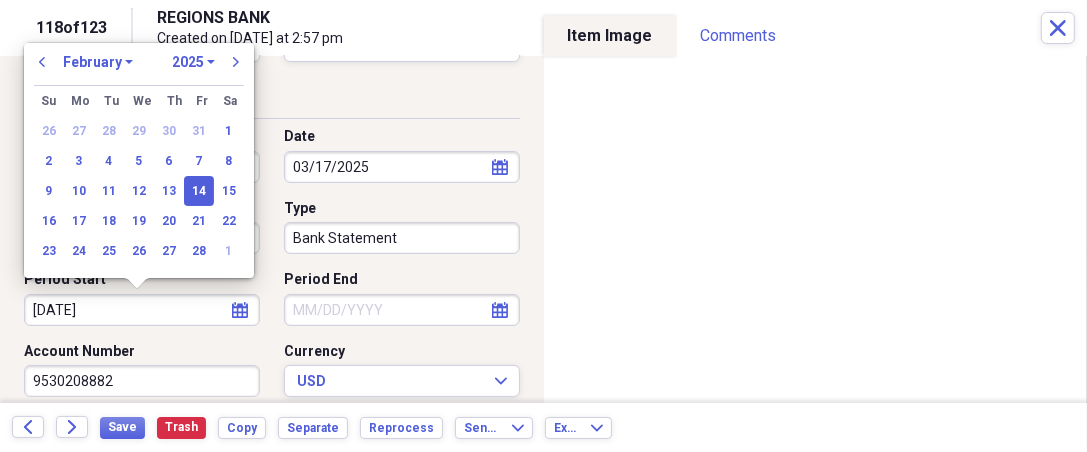 type on "02/14/2025" 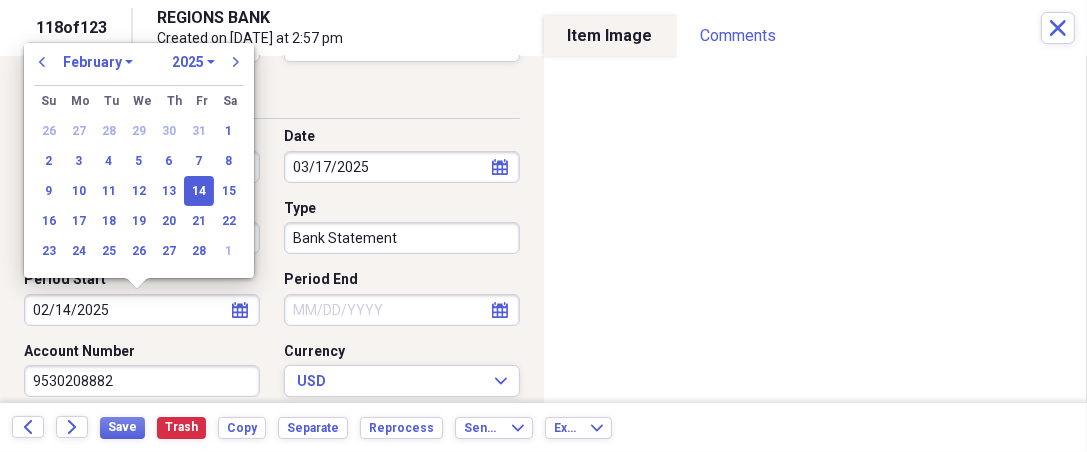 click on "14" at bounding box center [199, 191] 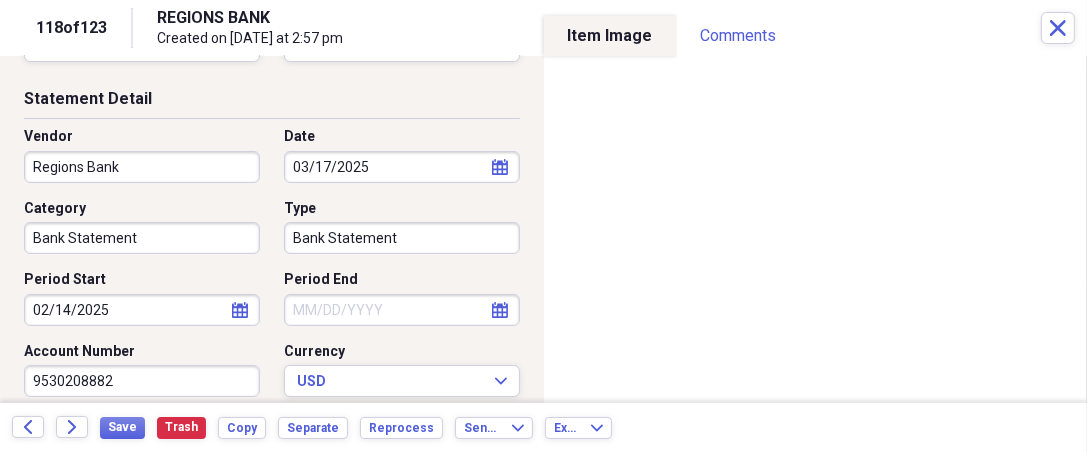 click on "Period End" at bounding box center [402, 310] 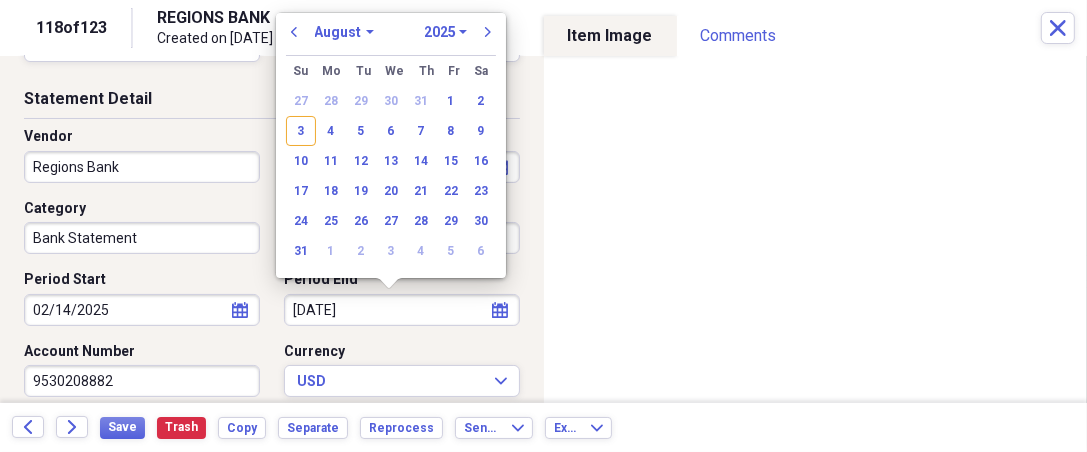 type on "3/17/25" 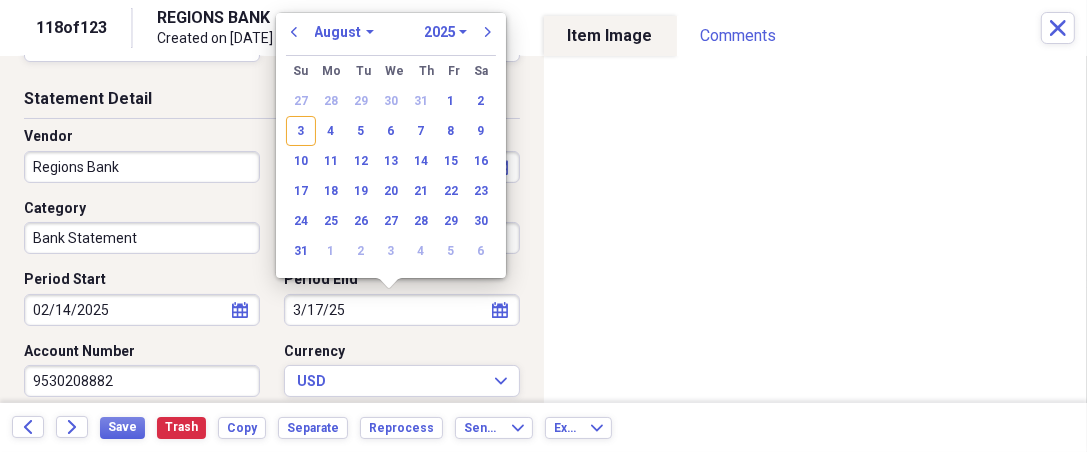 select on "2" 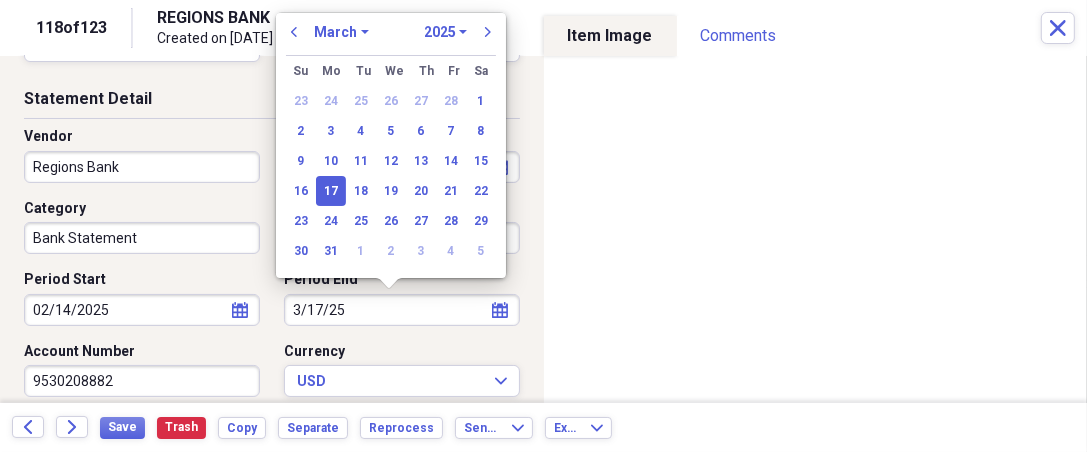 type on "03/17/2025" 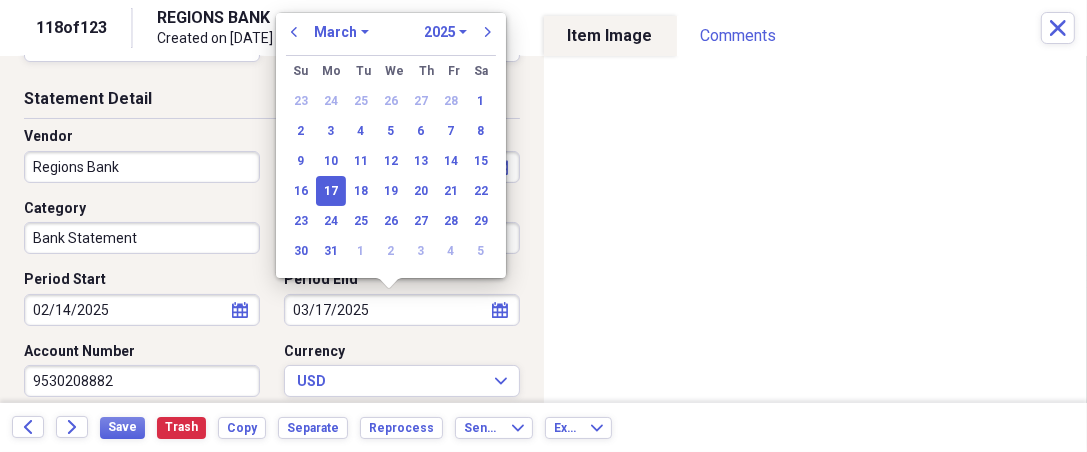 click on "17" at bounding box center (331, 191) 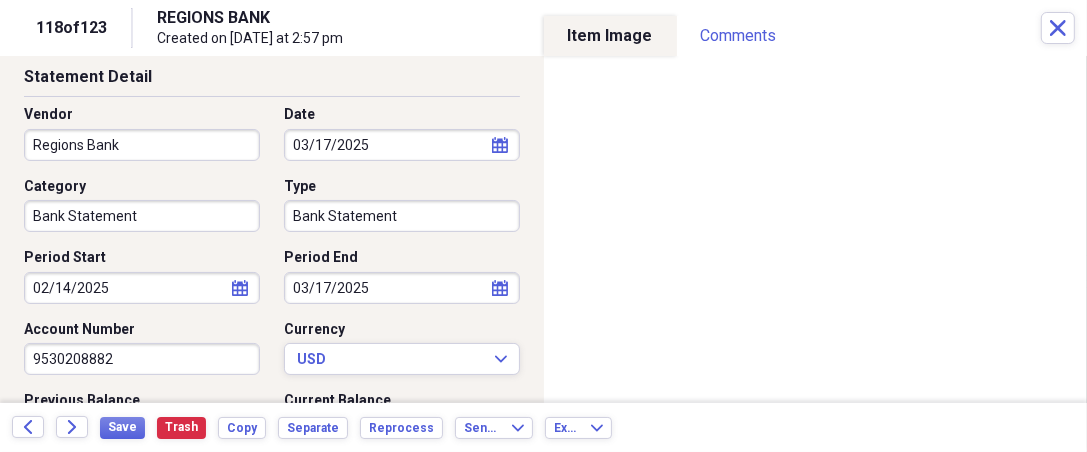 scroll, scrollTop: 185, scrollLeft: 0, axis: vertical 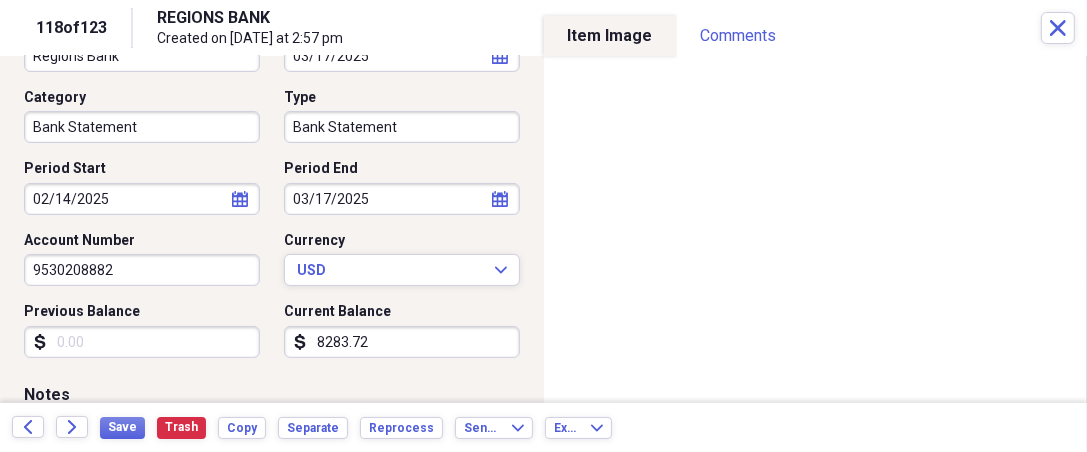 click on "Previous Balance" at bounding box center [142, 342] 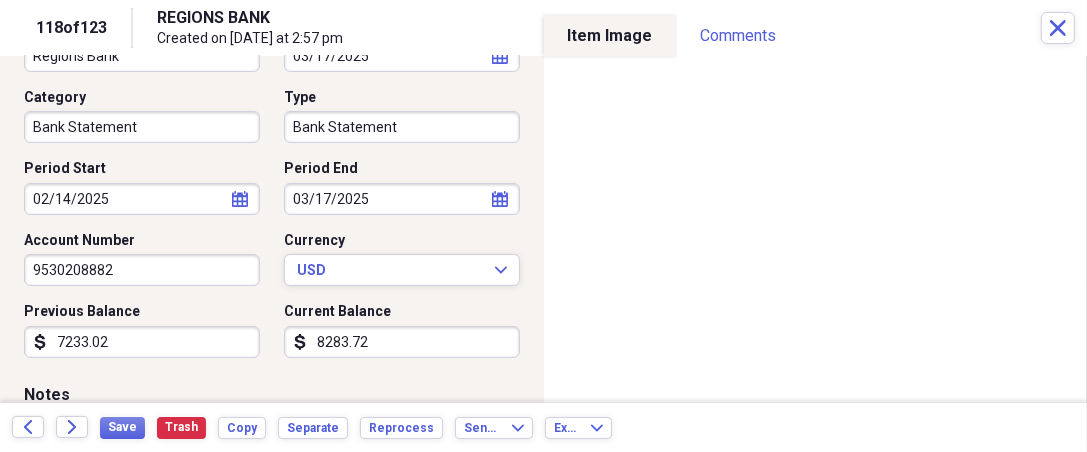 type on "7233.02" 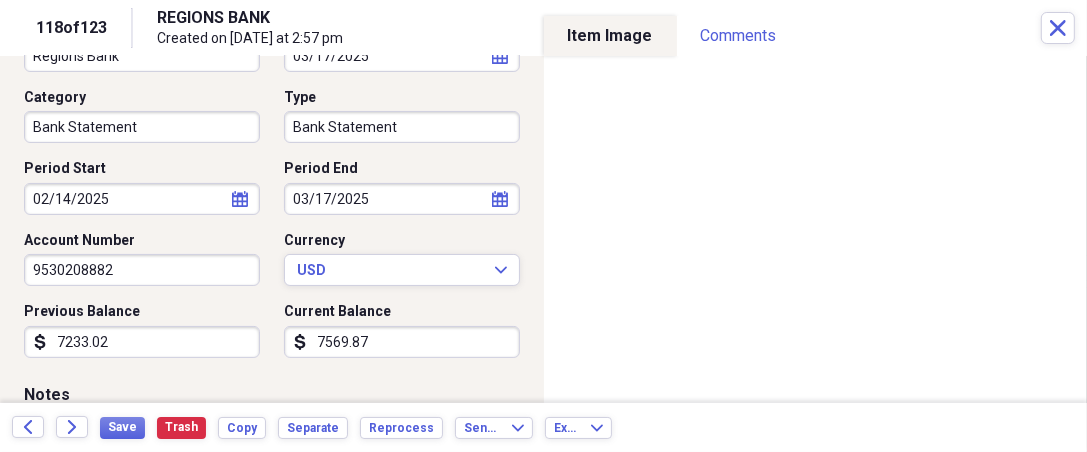 type on "7569.87" 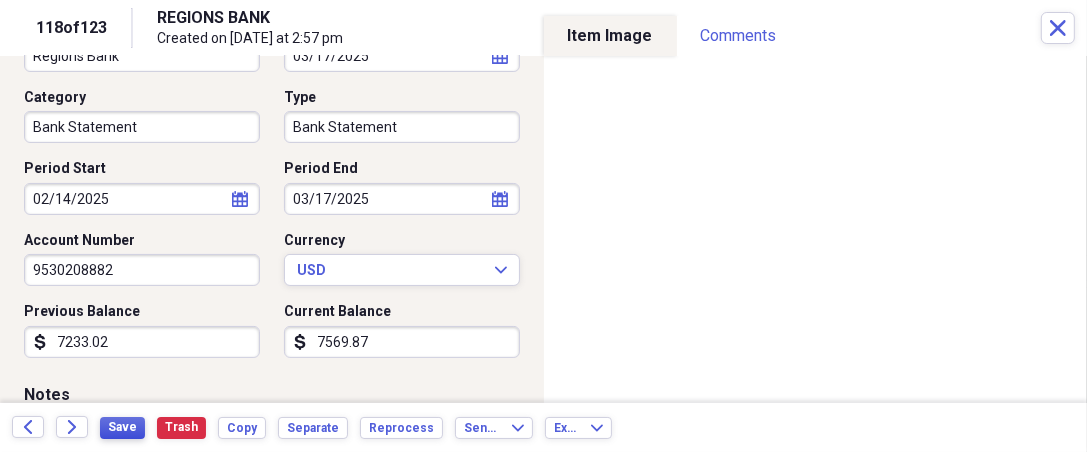 click on "Save" at bounding box center (122, 428) 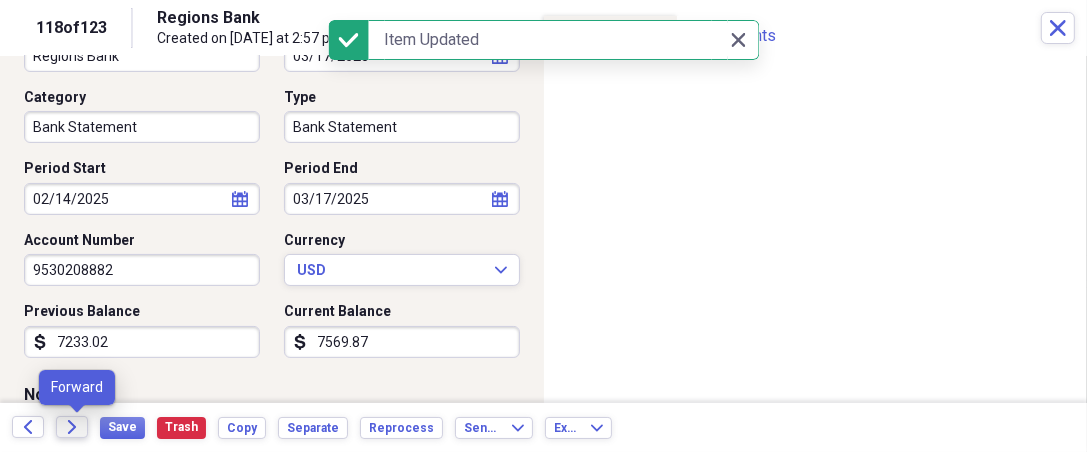 click on "Forward" 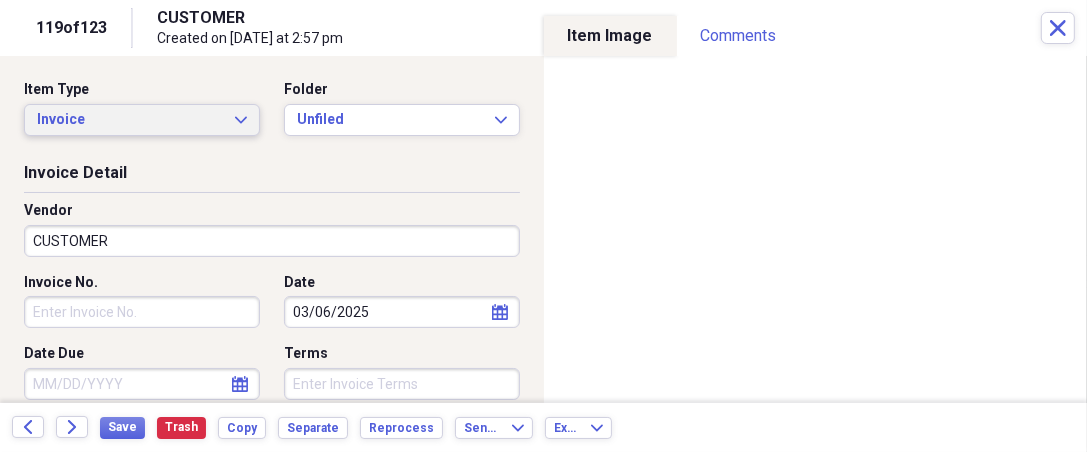 click on "Expand" 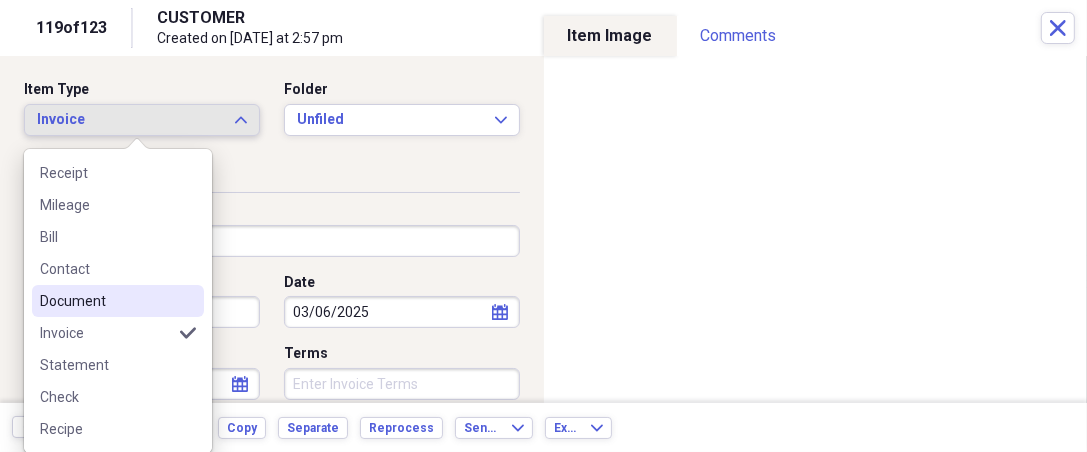 click on "Document" at bounding box center (106, 301) 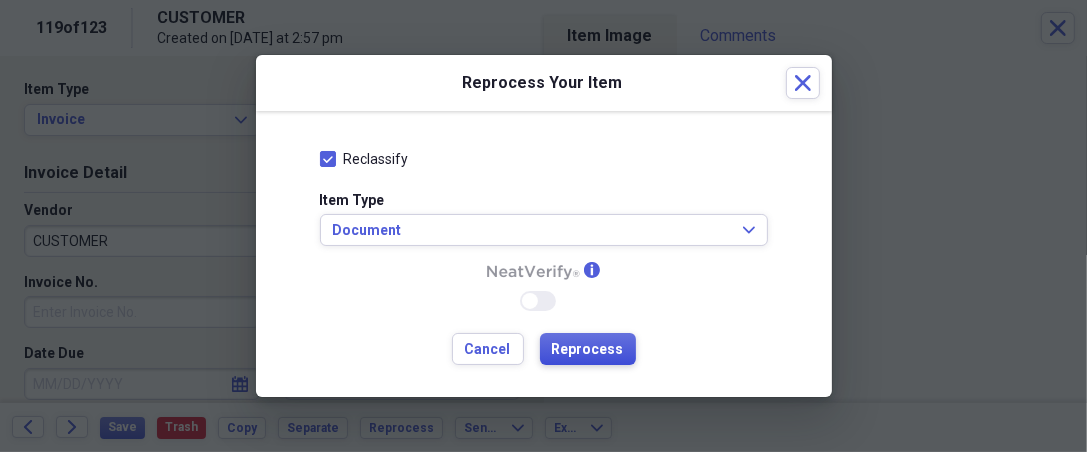 click on "Reprocess" at bounding box center (588, 350) 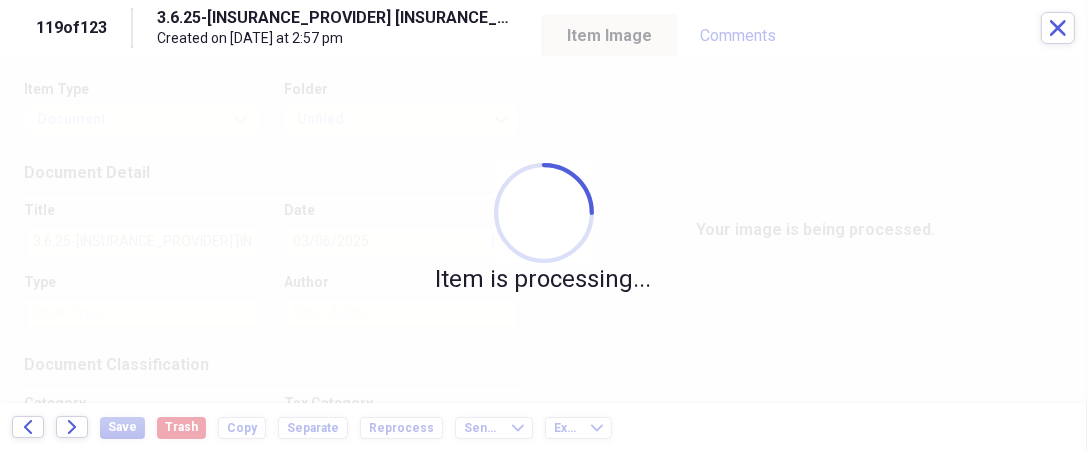 type on "Legal" 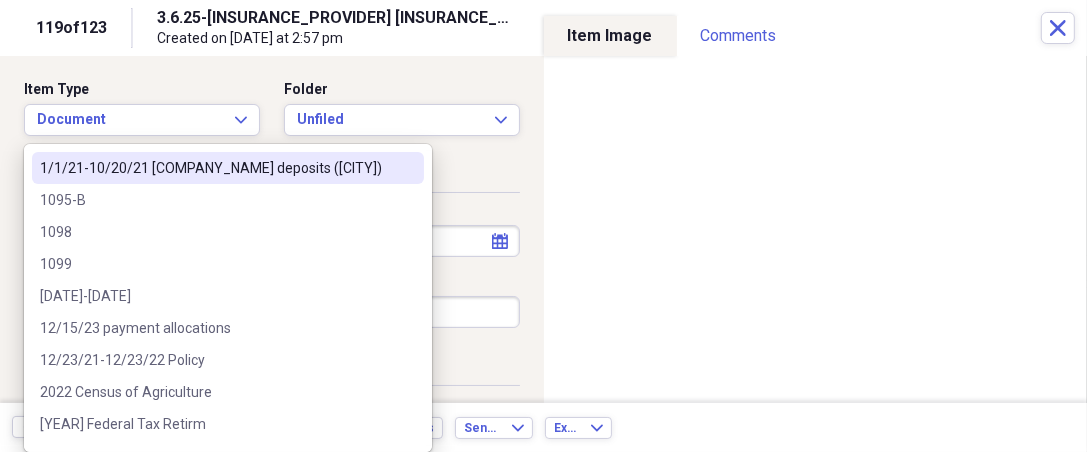 click on "Organize My Files 5 Collapse Unfiled Needs Review 5 Unfiled All Files Unfiled Unfiled Unfiled Saved Reports Collapse My Cabinet THERESA's Cabinet Add Folder Expand Folder 2018 Taxes Add Folder Expand Folder 2019 Taxes Add Folder Expand Folder 2020 Taxes Add Folder Expand Folder 2021 Taxes Add Folder Expand Folder 2022 Taxes Add Folder Expand Folder 2023 Taxes Add Folder Expand Folder 2024 Taxes Add Folder Expand Folder 2025 Taxes Add Folder Expand Folder Attorney Case Expenses Add Folder Folder Belize Add Folder Expand Folder Documents Add Folder Expand Folder Files from Cloud Add Folder Folder Insurance Policies Add Folder Folder Sale of LaPlace Property Add Folder Folder Terry's Social Security Information Add Folder Folder Theresa's Social Security Information Add Folder Folder unviewed receipts Add Folder Folder Wellcare Prescription Drug Application Add Folder Collapse Trash Trash Folder 11/25/19-12/24/20 Statement Folder 12/17/19-1/16/20 Statement Folder 12/25/19-1/24/20 Statement Folder Folder Folder 1" at bounding box center [543, 226] 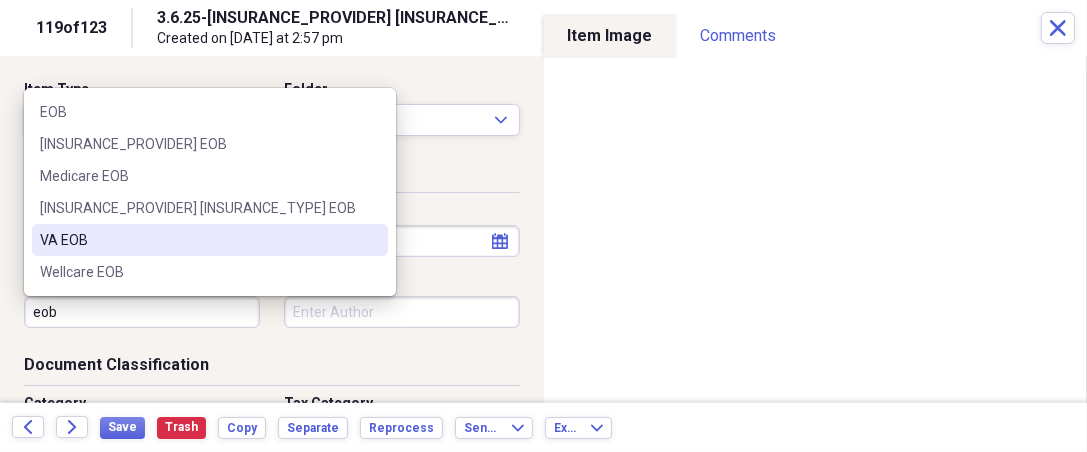 click on "VA EOB" at bounding box center [198, 240] 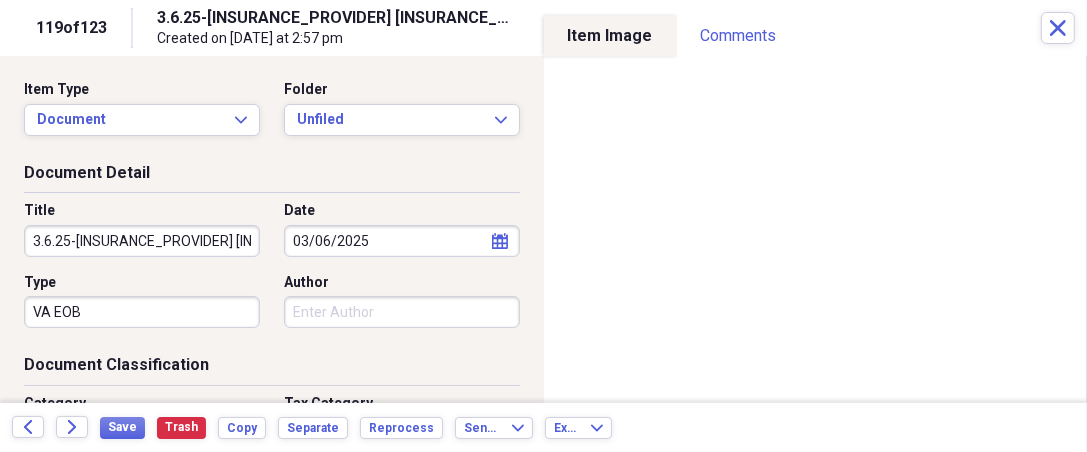 click on "Author" at bounding box center [402, 312] 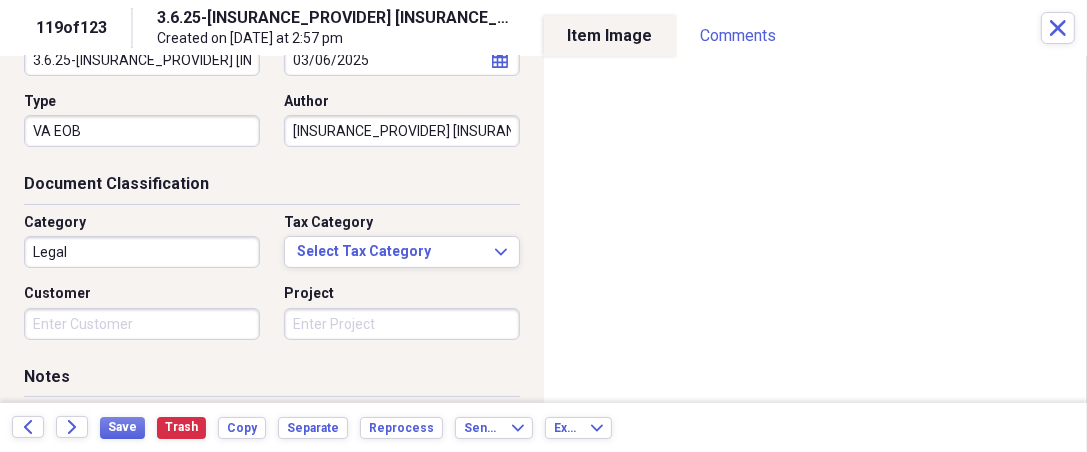 scroll, scrollTop: 185, scrollLeft: 0, axis: vertical 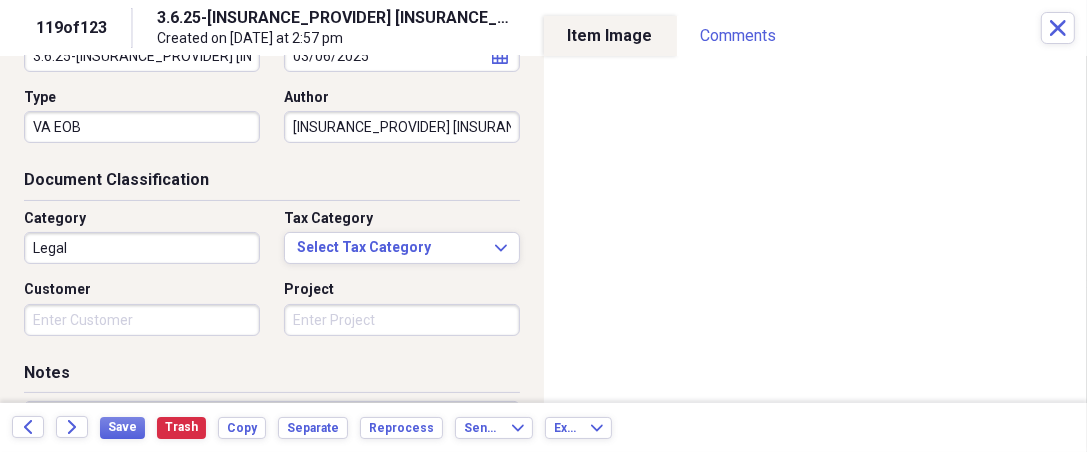 type on "[COMPANY] United Healthcare" 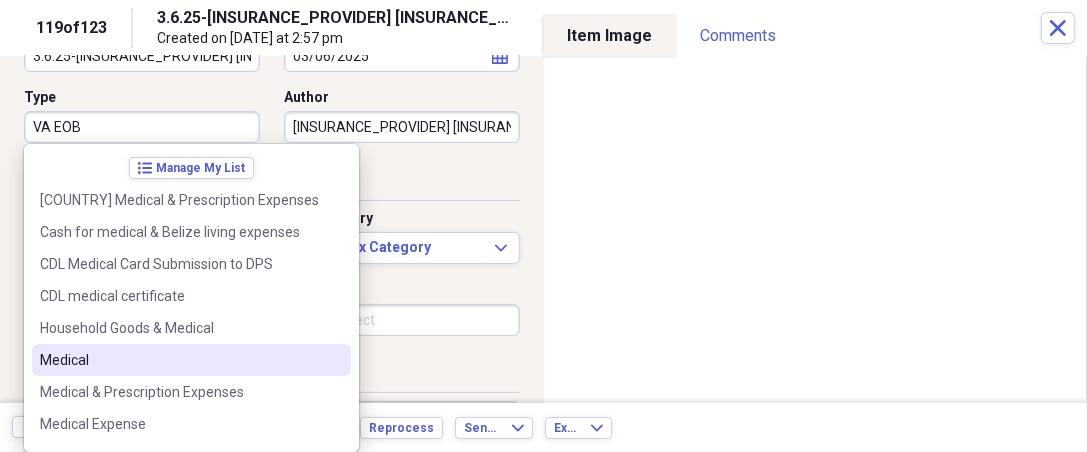 click on "Medical" at bounding box center (179, 360) 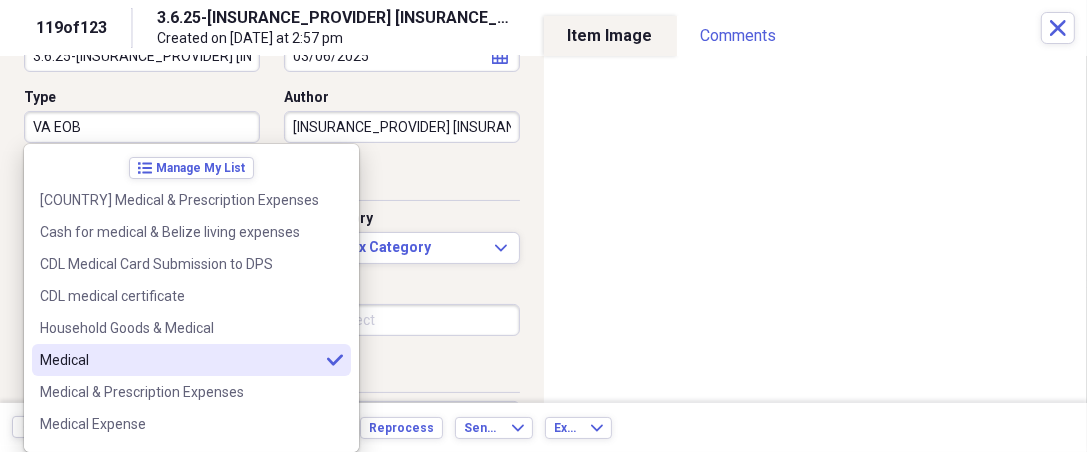 type on "Medical" 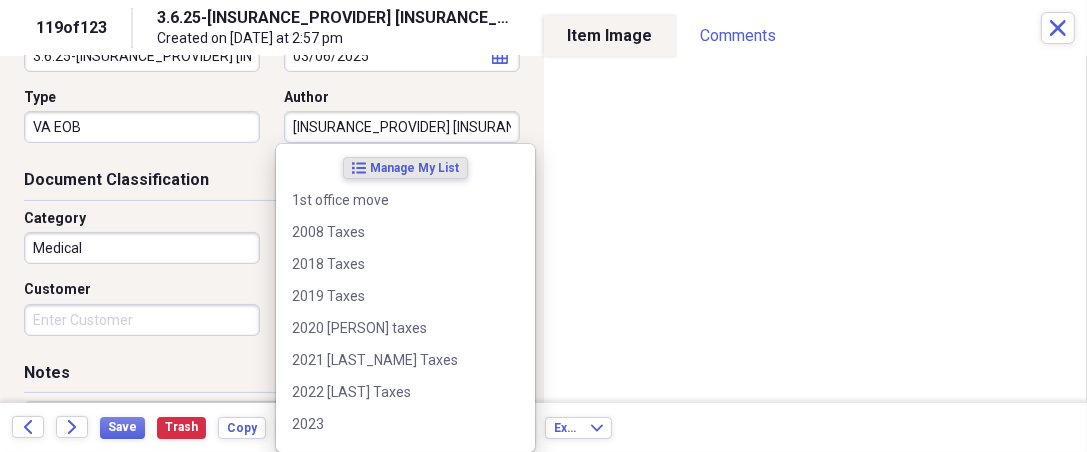 click on "Organize My Files 5 Collapse Unfiled Needs Review 5 Unfiled All Files Unfiled Unfiled Unfiled Saved Reports Collapse My Cabinet THERESA's Cabinet Add Folder Expand Folder 2018 Taxes Add Folder Expand Folder 2019 Taxes Add Folder Expand Folder 2020 Taxes Add Folder Expand Folder 2021 Taxes Add Folder Expand Folder 2022 Taxes Add Folder Expand Folder 2023 Taxes Add Folder Expand Folder 2024 Taxes Add Folder Expand Folder 2025 Taxes Add Folder Expand Folder Attorney Case Expenses Add Folder Folder Belize Add Folder Expand Folder Documents Add Folder Expand Folder Files from Cloud Add Folder Folder Insurance Policies Add Folder Folder Sale of LaPlace Property Add Folder Folder Terry's Social Security Information Add Folder Folder Theresa's Social Security Information Add Folder Folder unviewed receipts Add Folder Folder Wellcare Prescription Drug Application Add Folder Collapse Trash Trash Folder 11/25/19-12/24/20 Statement Folder 12/17/19-1/16/20 Statement Folder 12/25/19-1/24/20 Statement Folder Folder Folder 1" at bounding box center [543, 226] 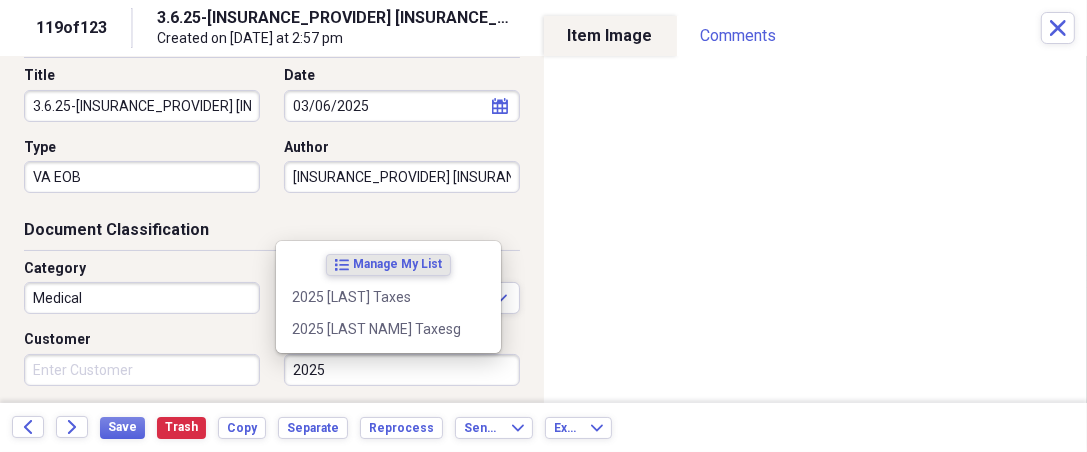 scroll, scrollTop: 111, scrollLeft: 0, axis: vertical 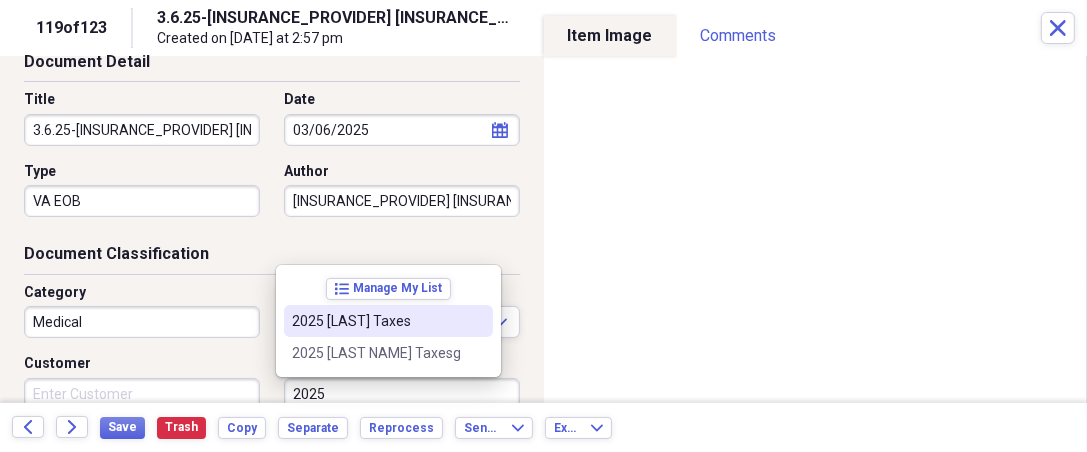 click on "2025 Guthrie Taxes" at bounding box center [376, 321] 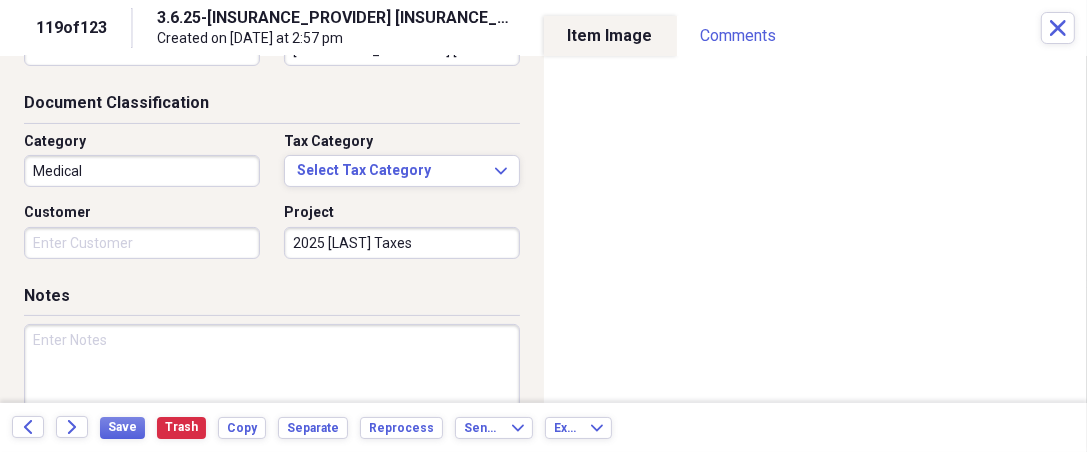 scroll, scrollTop: 264, scrollLeft: 0, axis: vertical 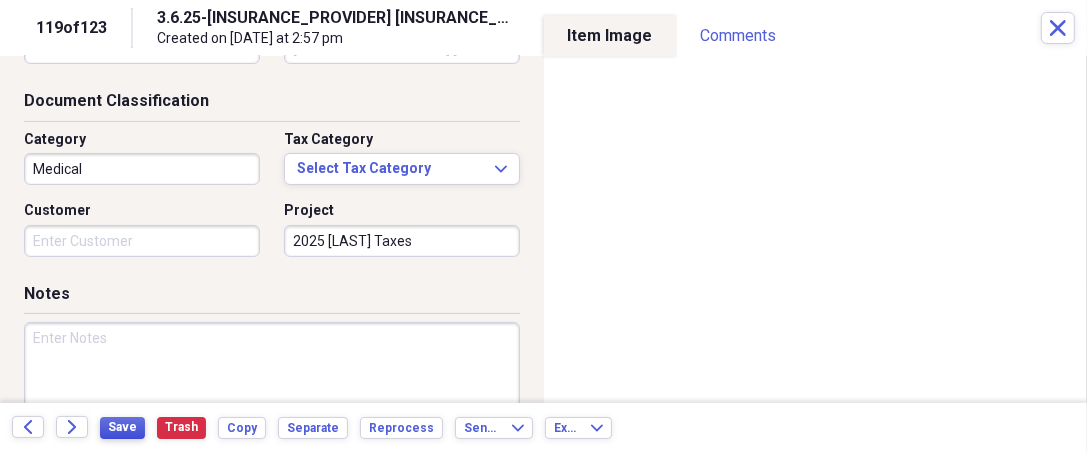 click on "Save" at bounding box center (122, 427) 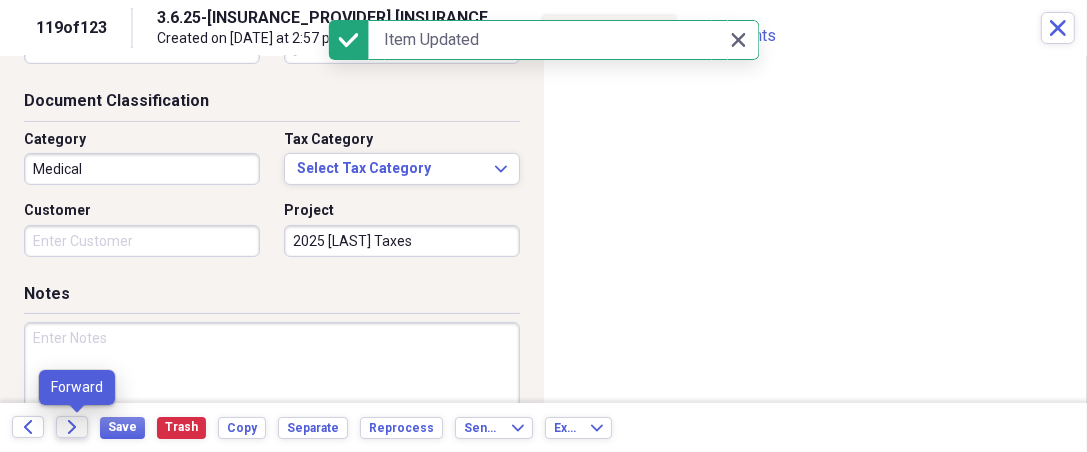 click 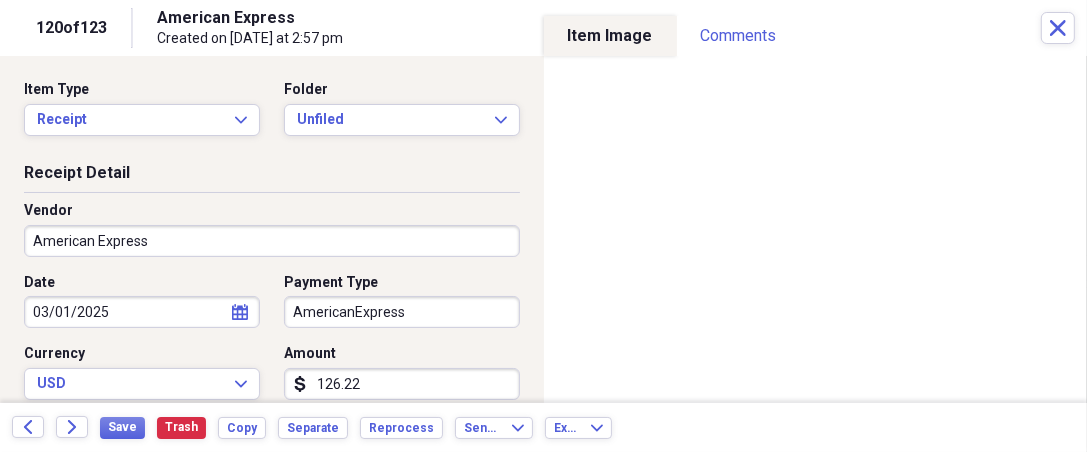 click on "Organize My Files 3 Collapse Unfiled Needs Review 3 Unfiled All Files Unfiled Unfiled Unfiled Saved Reports Collapse My Cabinet THERESA's Cabinet Add Folder Expand Folder 2018 Taxes Add Folder Expand Folder 2019 Taxes Add Folder Expand Folder 2020 Taxes Add Folder Expand Folder 2021 Taxes Add Folder Expand Folder 2022 Taxes Add Folder Expand Folder 2023 Taxes Add Folder Expand Folder 2024 Taxes Add Folder Expand Folder 2025 Taxes Add Folder Expand Folder Attorney Case Expenses Add Folder Folder Belize Add Folder Expand Folder Documents Add Folder Expand Folder Files from Cloud Add Folder Folder Insurance Policies Add Folder Folder Sale of LaPlace Property Add Folder Folder Terry's Social Security Information Add Folder Folder Theresa's Social Security Information Add Folder Folder unviewed receipts Add Folder Folder Wellcare Prescription Drug Application Add Folder Collapse Trash Trash Folder 11/25/19-12/24/20 Statement Folder 12/17/19-1/16/20 Statement Folder 12/25/19-1/24/20 Statement Folder Folder Folder 1" at bounding box center (543, 226) 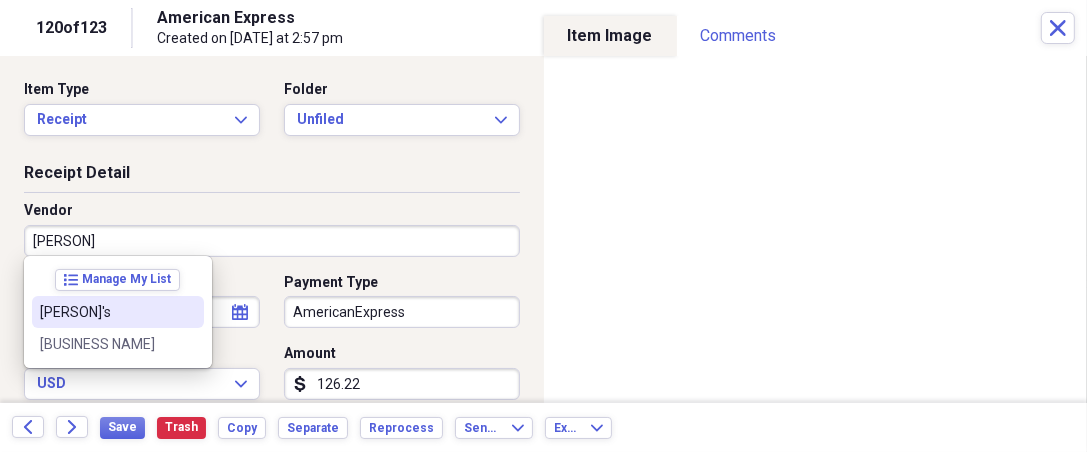 click on "Ramey's" at bounding box center (118, 312) 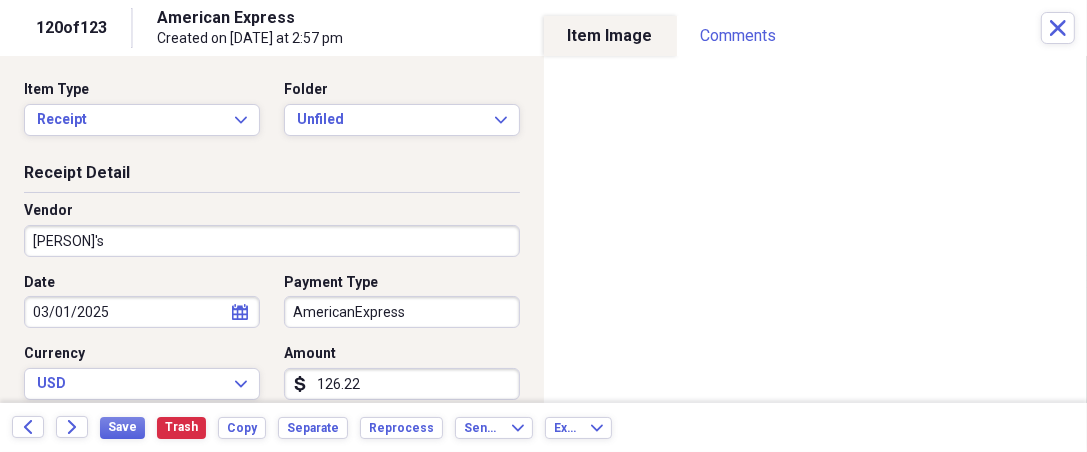 type on "Grocery Store" 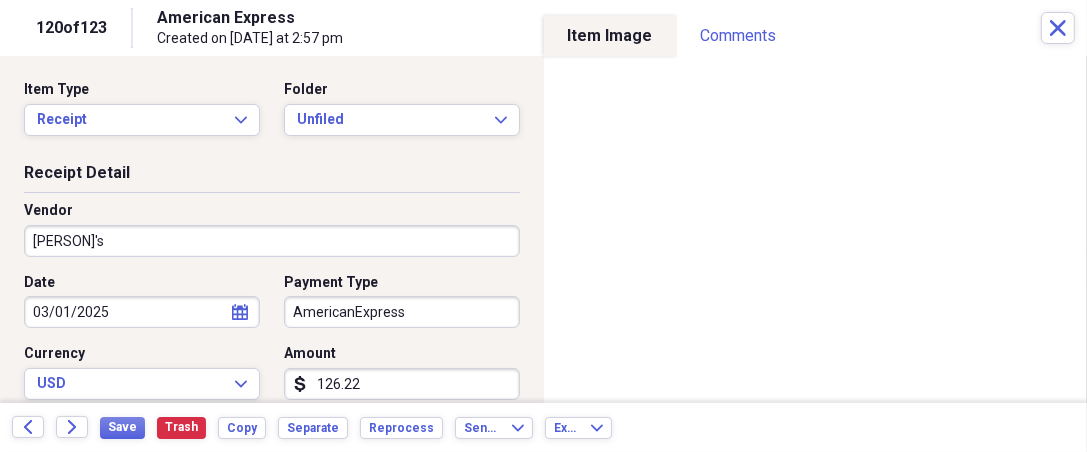 click on "Organize My Files 3 Collapse Unfiled Needs Review 3 Unfiled All Files Unfiled Unfiled Unfiled Saved Reports Collapse My Cabinet THERESA's Cabinet Add Folder Expand Folder 2018 Taxes Add Folder Expand Folder 2019 Taxes Add Folder Expand Folder 2020 Taxes Add Folder Expand Folder 2021 Taxes Add Folder Expand Folder 2022 Taxes Add Folder Expand Folder 2023 Taxes Add Folder Expand Folder 2024 Taxes Add Folder Expand Folder 2025 Taxes Add Folder Expand Folder Attorney Case Expenses Add Folder Folder Belize Add Folder Expand Folder Documents Add Folder Expand Folder Files from Cloud Add Folder Folder Insurance Policies Add Folder Folder Sale of LaPlace Property Add Folder Folder Terry's Social Security Information Add Folder Folder Theresa's Social Security Information Add Folder Folder unviewed receipts Add Folder Folder Wellcare Prescription Drug Application Add Folder Collapse Trash Trash Folder 11/25/19-12/24/20 Statement Folder 12/17/19-1/16/20 Statement Folder 12/25/19-1/24/20 Statement Folder Folder Folder 1" at bounding box center (543, 226) 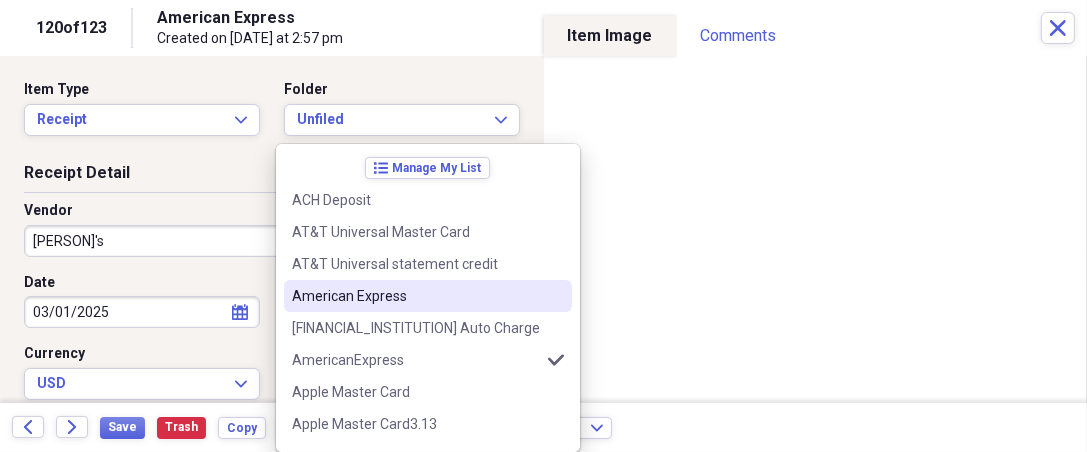 click on "American Express" at bounding box center (416, 296) 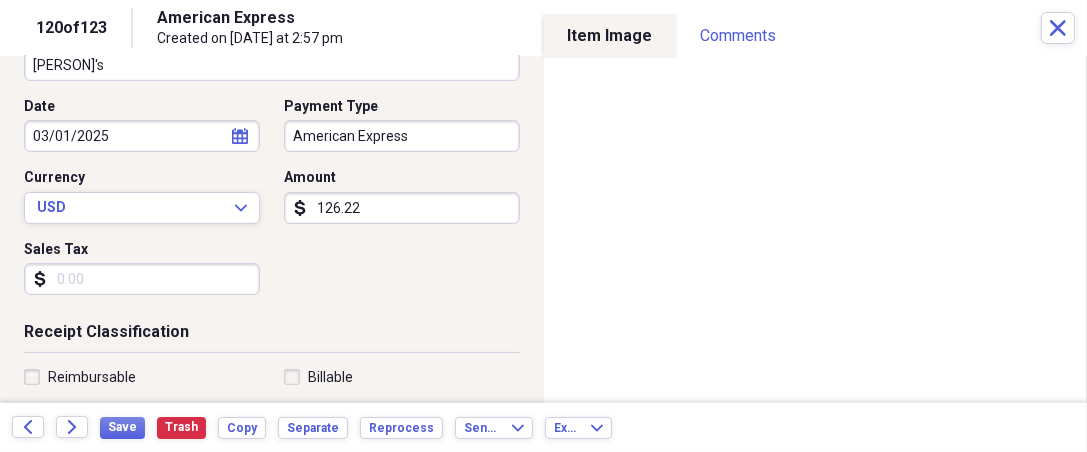 scroll, scrollTop: 185, scrollLeft: 0, axis: vertical 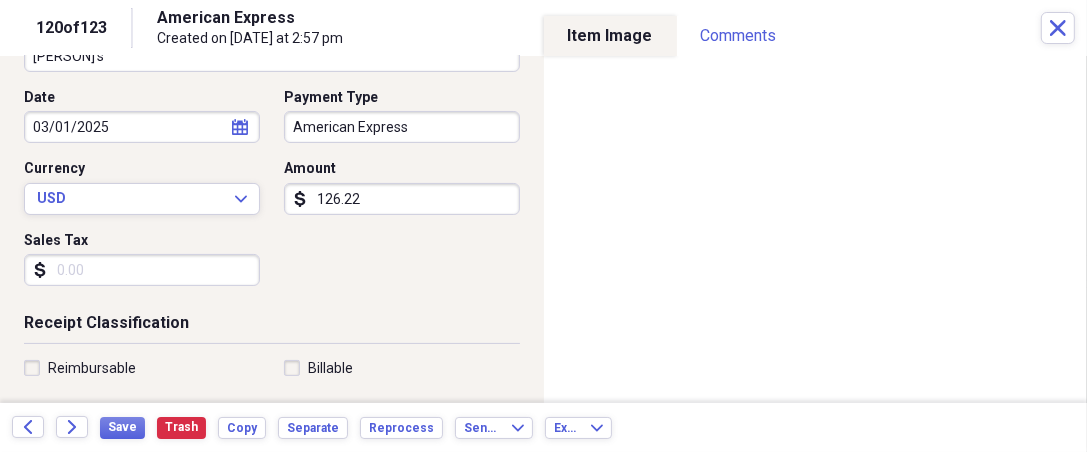 click on "Sales Tax" at bounding box center [142, 270] 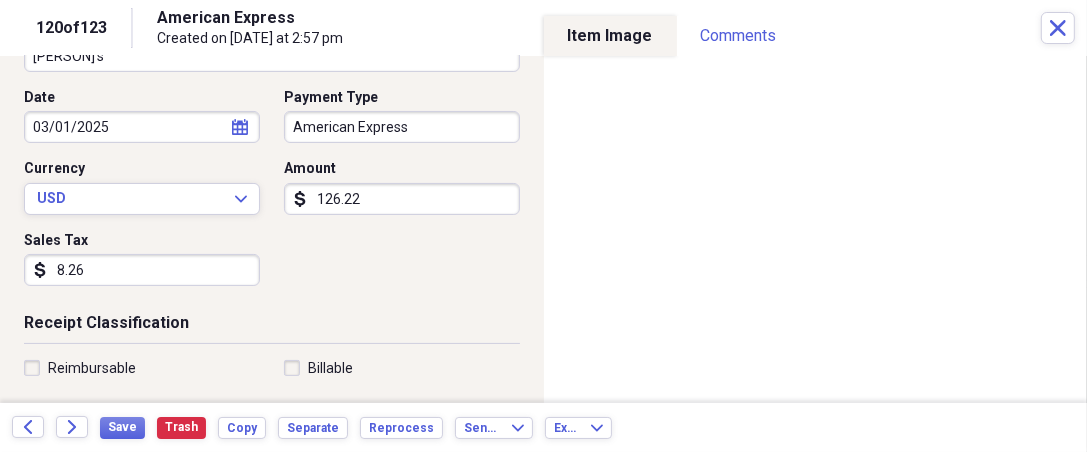 type on "8.26" 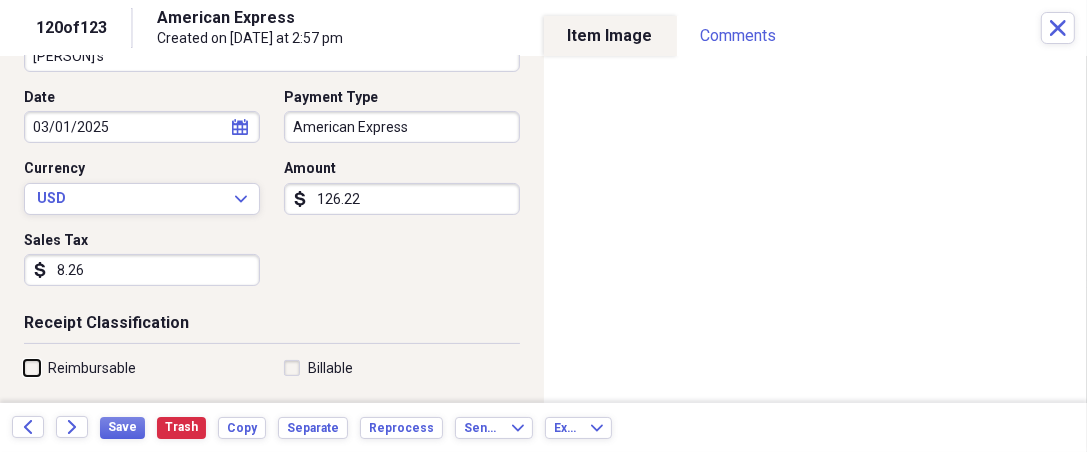 click on "Reimbursable" at bounding box center [24, 367] 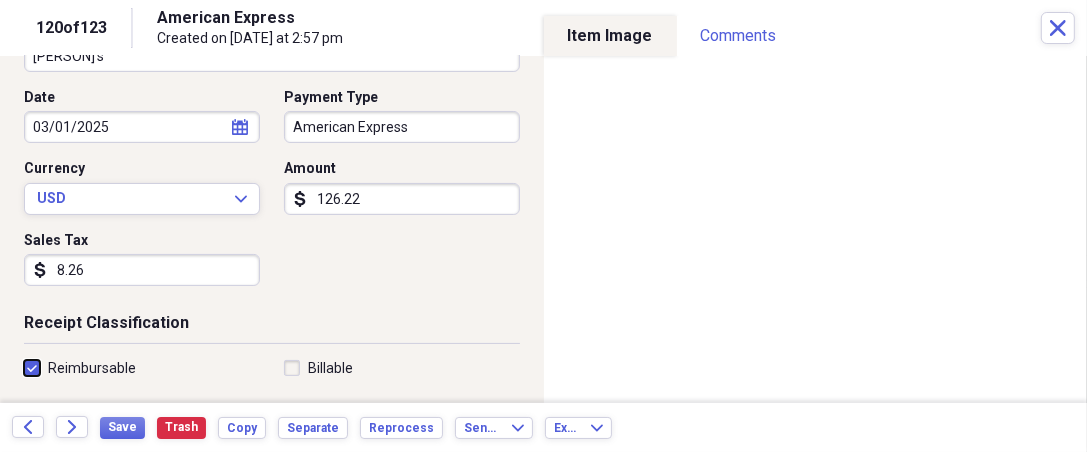 checkbox on "true" 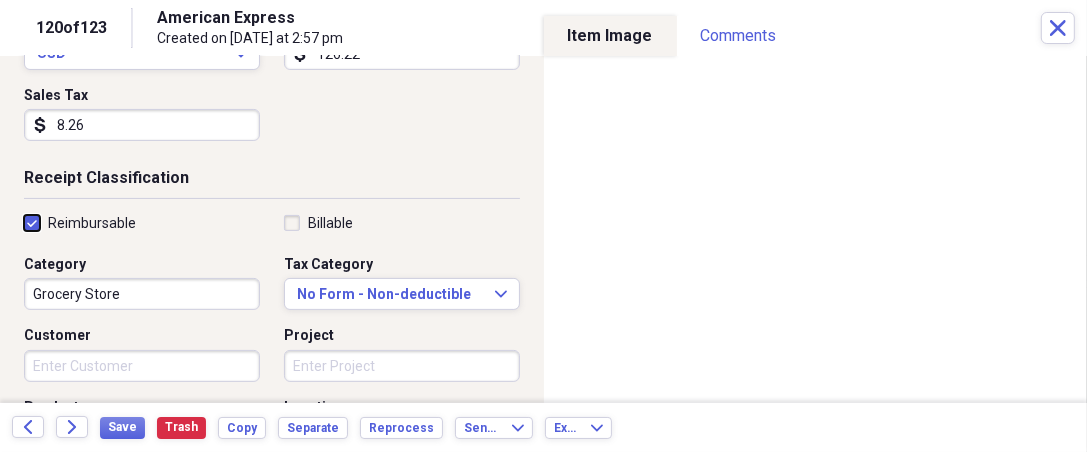 scroll, scrollTop: 333, scrollLeft: 0, axis: vertical 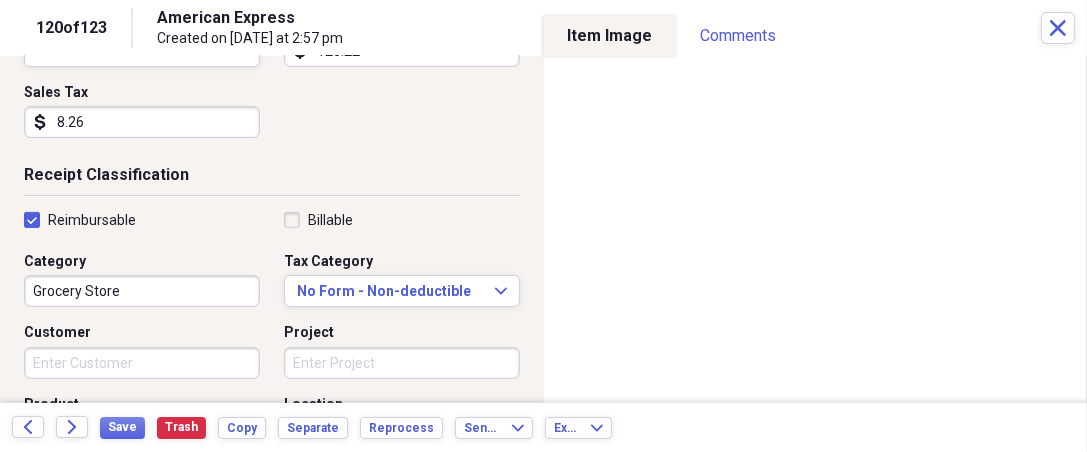 click on "Project" at bounding box center [402, 363] 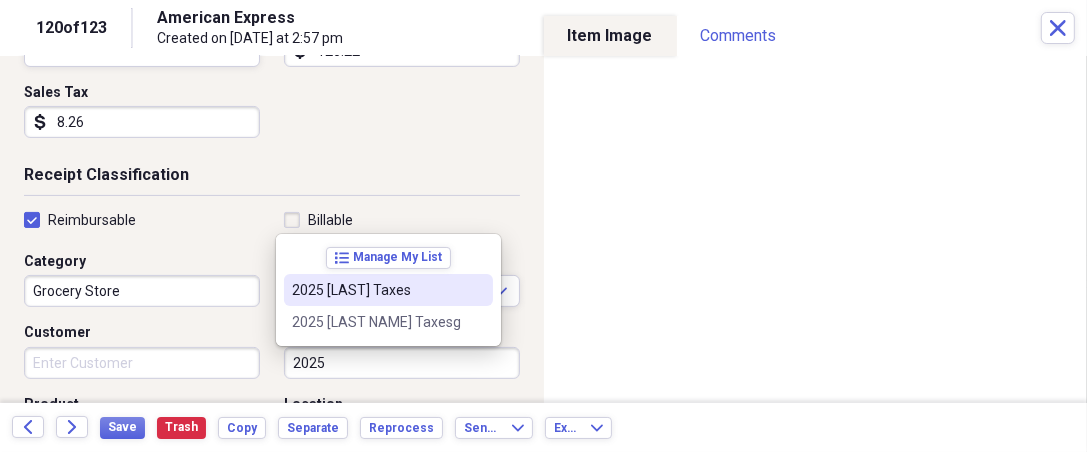 click on "2025 Guthrie Taxes" at bounding box center (376, 290) 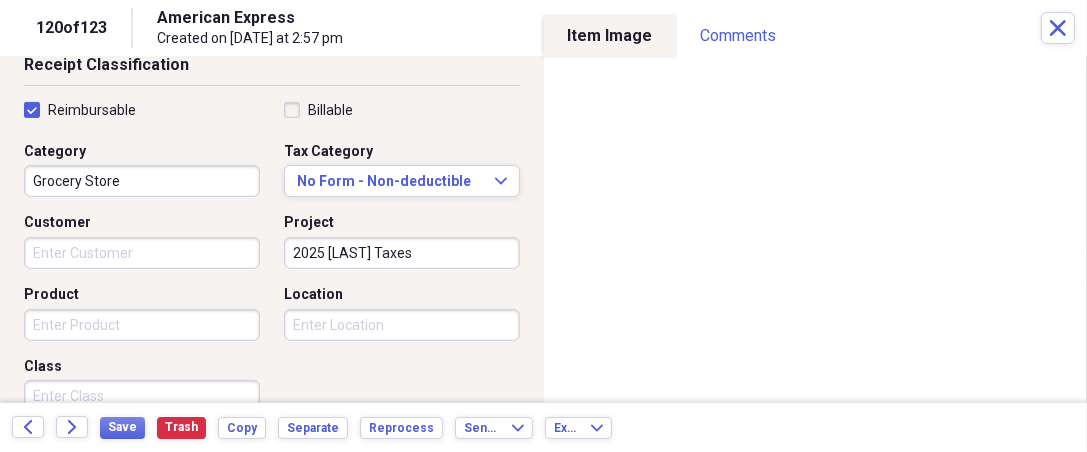 scroll, scrollTop: 444, scrollLeft: 0, axis: vertical 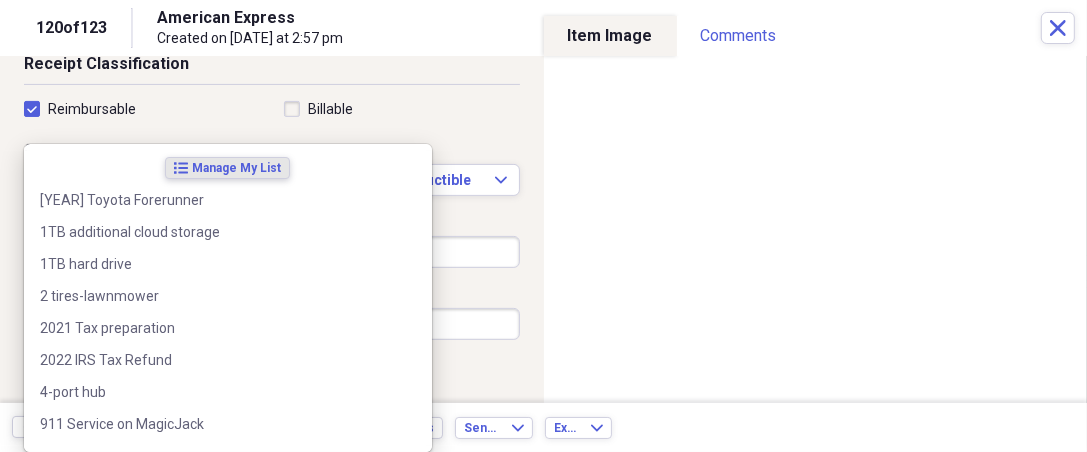 click on "Organize My Files 3 Collapse Unfiled Needs Review 3 Unfiled All Files Unfiled Unfiled Unfiled Saved Reports Collapse My Cabinet THERESA's Cabinet Add Folder Expand Folder 2018 Taxes Add Folder Expand Folder 2019 Taxes Add Folder Expand Folder 2020 Taxes Add Folder Expand Folder 2021 Taxes Add Folder Expand Folder 2022 Taxes Add Folder Expand Folder 2023 Taxes Add Folder Expand Folder 2024 Taxes Add Folder Expand Folder 2025 Taxes Add Folder Expand Folder Attorney Case Expenses Add Folder Folder Belize Add Folder Expand Folder Documents Add Folder Expand Folder Files from Cloud Add Folder Folder Insurance Policies Add Folder Folder Sale of LaPlace Property Add Folder Folder Terry's Social Security Information Add Folder Folder Theresa's Social Security Information Add Folder Folder unviewed receipts Add Folder Folder Wellcare Prescription Drug Application Add Folder Collapse Trash Trash Folder 11/25/19-12/24/20 Statement Folder 12/17/19-1/16/20 Statement Folder 12/25/19-1/24/20 Statement Folder Folder Folder 1" at bounding box center [543, 226] 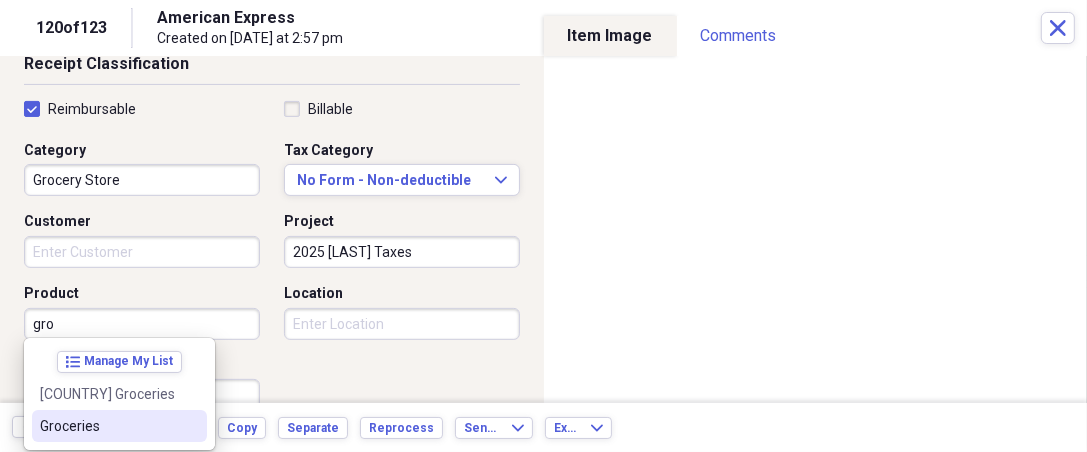 click on "Groceries" at bounding box center [107, 426] 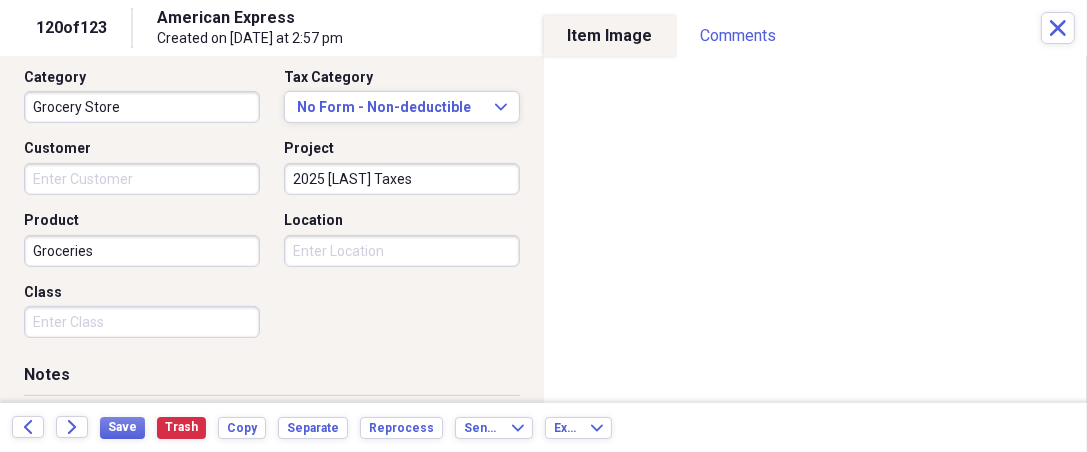 scroll, scrollTop: 518, scrollLeft: 0, axis: vertical 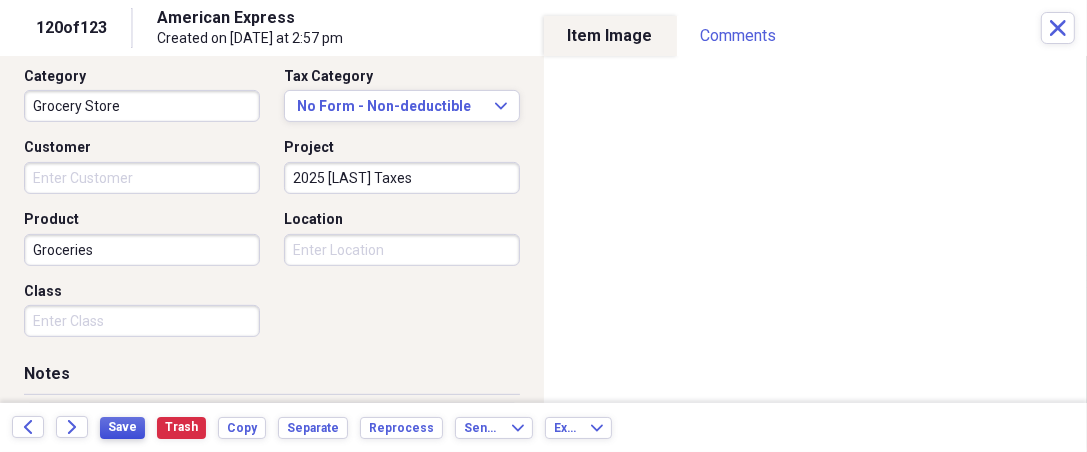 click on "Save" at bounding box center (122, 427) 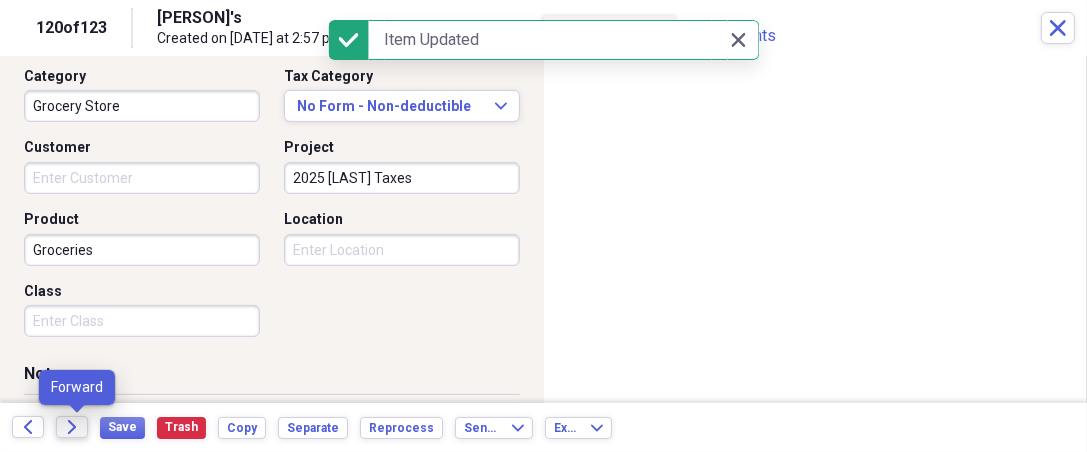 click on "Forward" 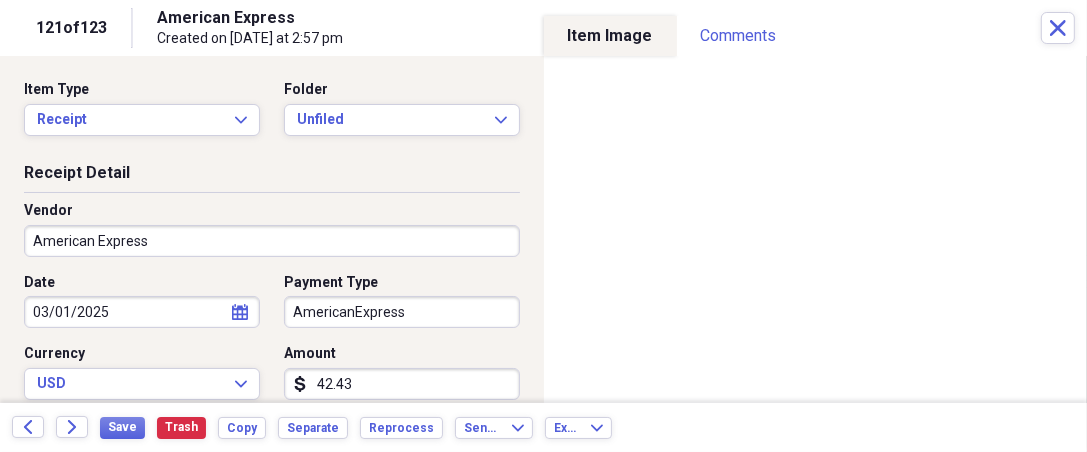 click on "Organize My Files 2 Collapse Unfiled Needs Review 2 Unfiled All Files Unfiled Unfiled Unfiled Saved Reports Collapse My Cabinet THERESA's Cabinet Add Folder Expand Folder 2018 Taxes Add Folder Expand Folder 2019 Taxes Add Folder Expand Folder 2020 Taxes Add Folder Expand Folder 2021 Taxes Add Folder Expand Folder 2022 Taxes Add Folder Expand Folder 2023 Taxes Add Folder Expand Folder 2024 Taxes Add Folder Expand Folder 2025 Taxes Add Folder Expand Folder Attorney Case Expenses Add Folder Folder Belize Add Folder Expand Folder Documents Add Folder Expand Folder Files from Cloud Add Folder Folder Insurance Policies Add Folder Folder Sale of LaPlace Property Add Folder Folder Terry's Social Security Information Add Folder Folder Theresa's Social Security Information Add Folder Folder unviewed receipts Add Folder Folder Wellcare Prescription Drug Application Add Folder Collapse Trash Trash Folder 11/25/19-12/24/20 Statement Folder 12/17/19-1/16/20 Statement Folder 12/25/19-1/24/20 Statement Folder Folder Folder 1" at bounding box center [543, 226] 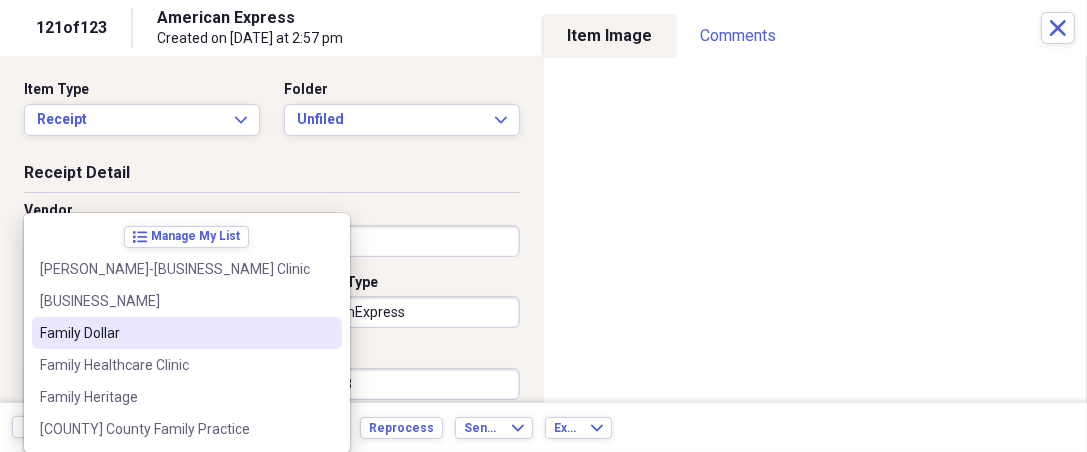 click on "Family Dollar" at bounding box center (175, 333) 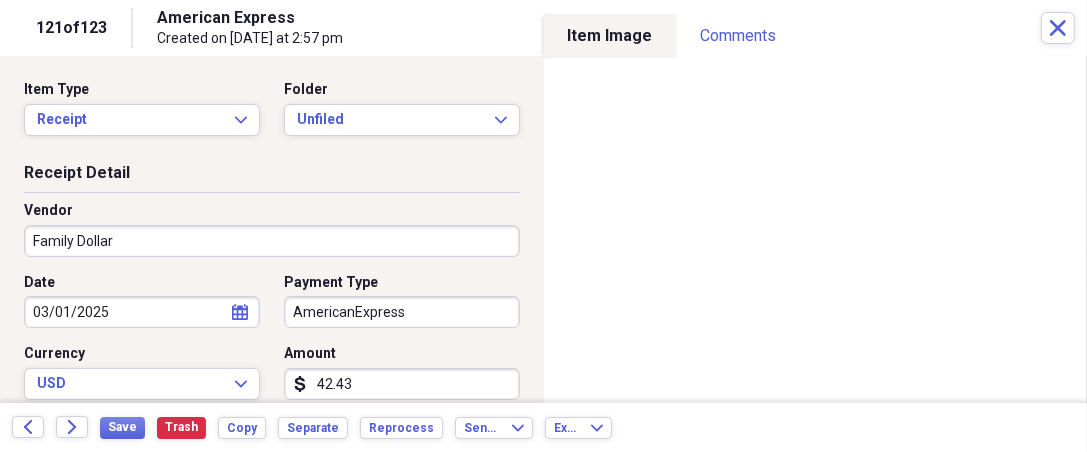 type on "Grocery Store" 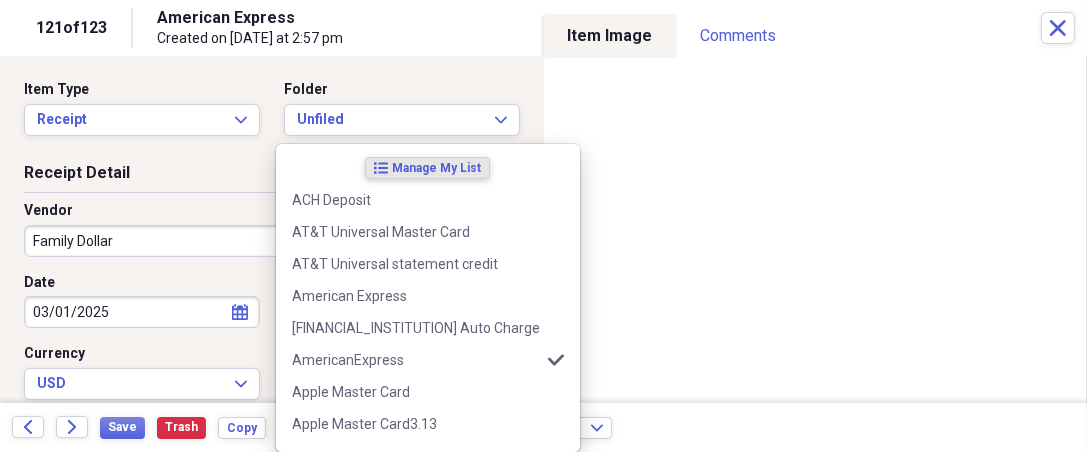 click on "Organize My Files 2 Collapse Unfiled Needs Review 2 Unfiled All Files Unfiled Unfiled Unfiled Saved Reports Collapse My Cabinet THERESA's Cabinet Add Folder Expand Folder 2018 Taxes Add Folder Expand Folder 2019 Taxes Add Folder Expand Folder 2020 Taxes Add Folder Expand Folder 2021 Taxes Add Folder Expand Folder 2022 Taxes Add Folder Expand Folder 2023 Taxes Add Folder Expand Folder 2024 Taxes Add Folder Expand Folder 2025 Taxes Add Folder Expand Folder Attorney Case Expenses Add Folder Folder Belize Add Folder Expand Folder Documents Add Folder Expand Folder Files from Cloud Add Folder Folder Insurance Policies Add Folder Folder Sale of LaPlace Property Add Folder Folder Terry's Social Security Information Add Folder Folder Theresa's Social Security Information Add Folder Folder unviewed receipts Add Folder Folder Wellcare Prescription Drug Application Add Folder Collapse Trash Trash Folder 11/25/19-12/24/20 Statement Folder 12/17/19-1/16/20 Statement Folder 12/25/19-1/24/20 Statement Folder Folder Folder 1" at bounding box center (543, 226) 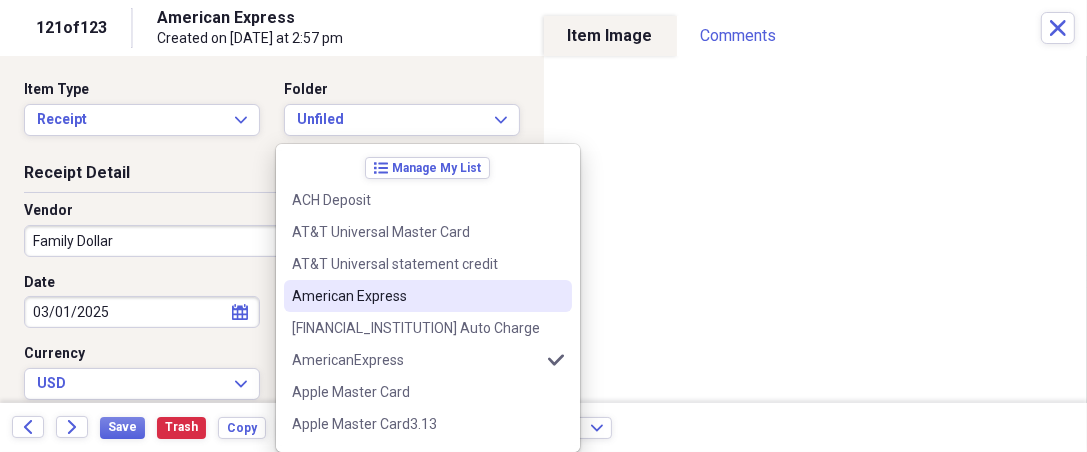 click on "American Express" at bounding box center [416, 296] 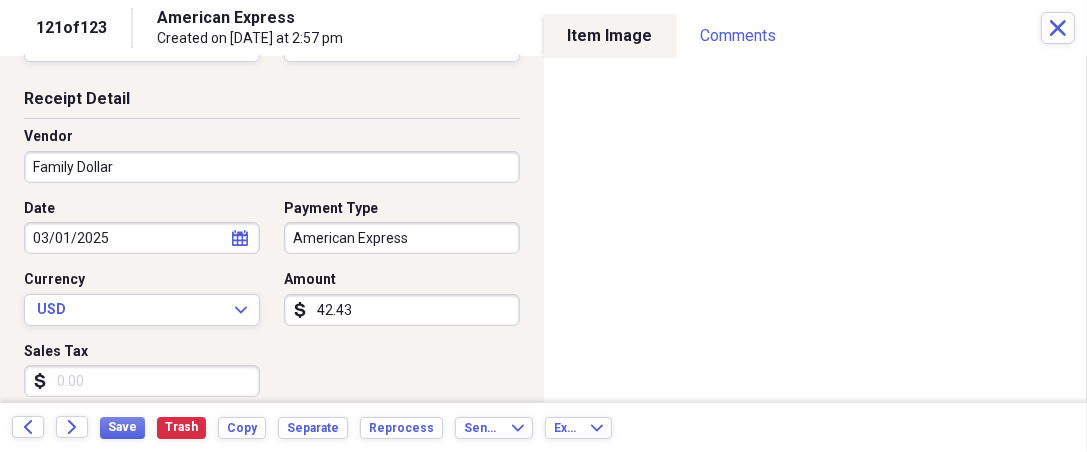 scroll, scrollTop: 111, scrollLeft: 0, axis: vertical 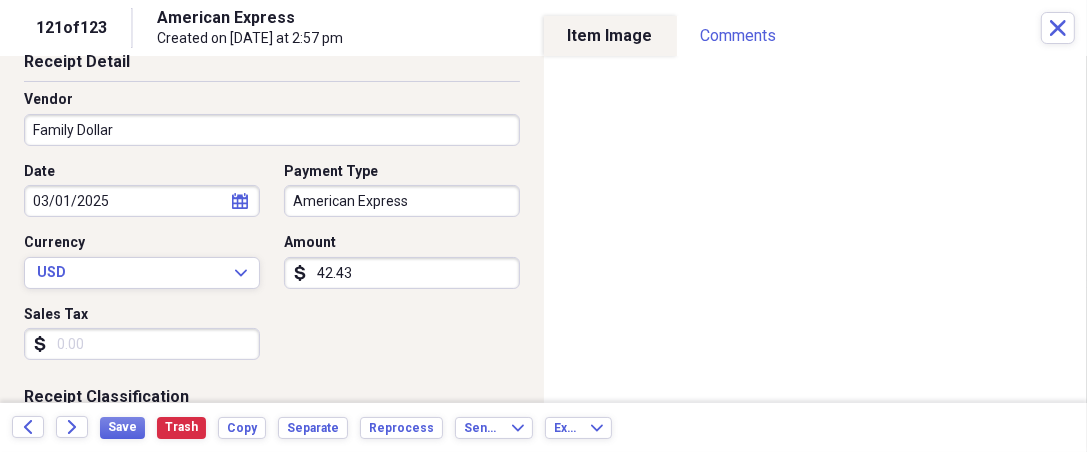 click on "Sales Tax" at bounding box center (142, 344) 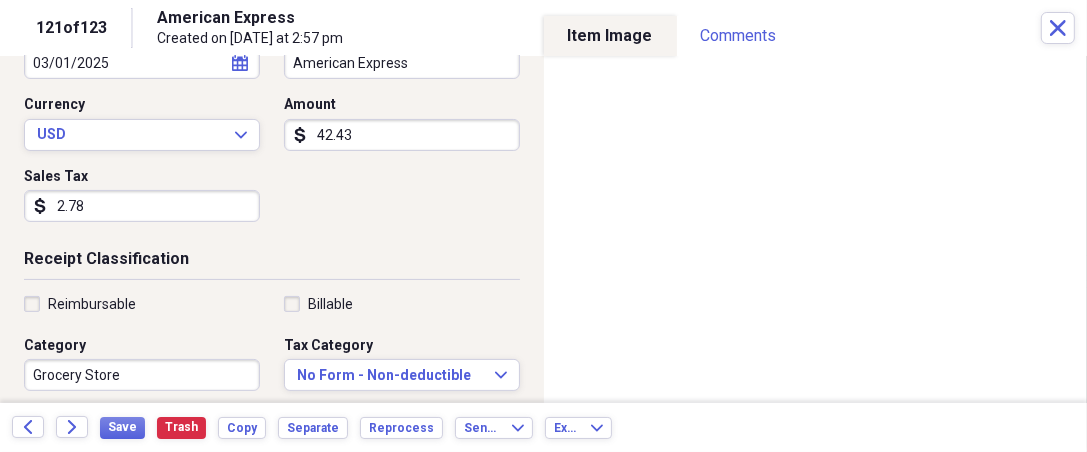 scroll, scrollTop: 259, scrollLeft: 0, axis: vertical 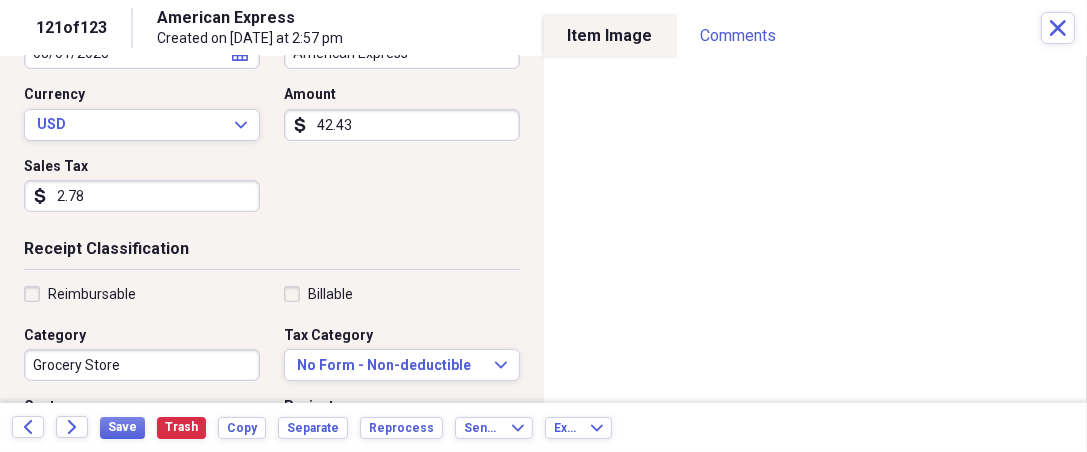 type on "2.78" 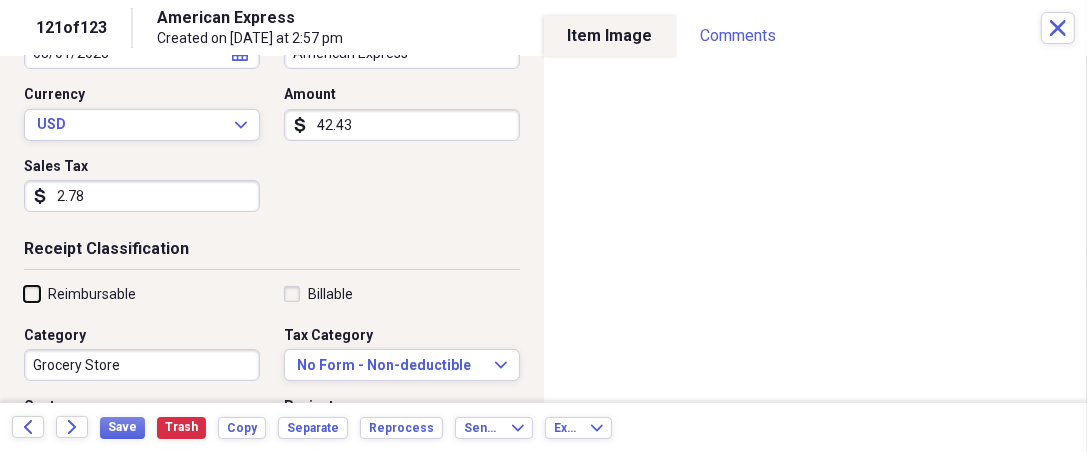 click on "Reimbursable" at bounding box center (24, 293) 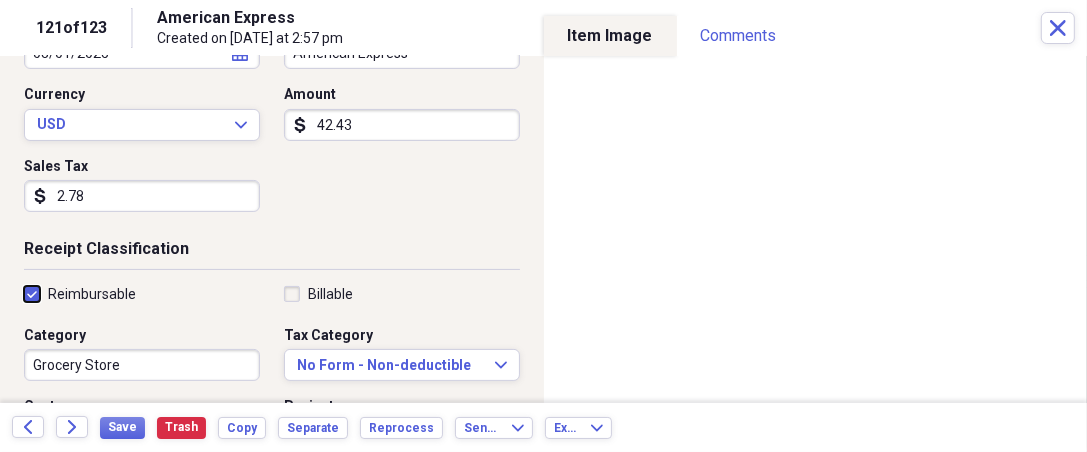 checkbox on "true" 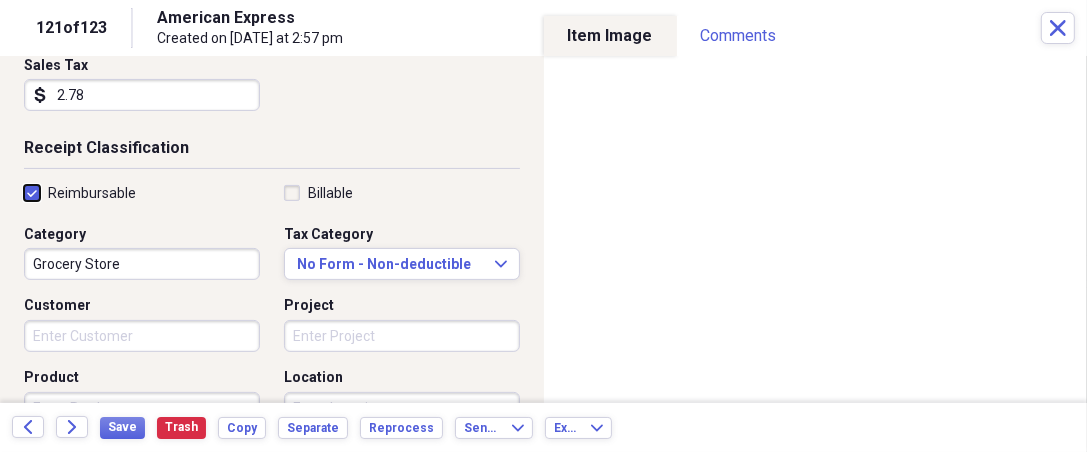 scroll, scrollTop: 370, scrollLeft: 0, axis: vertical 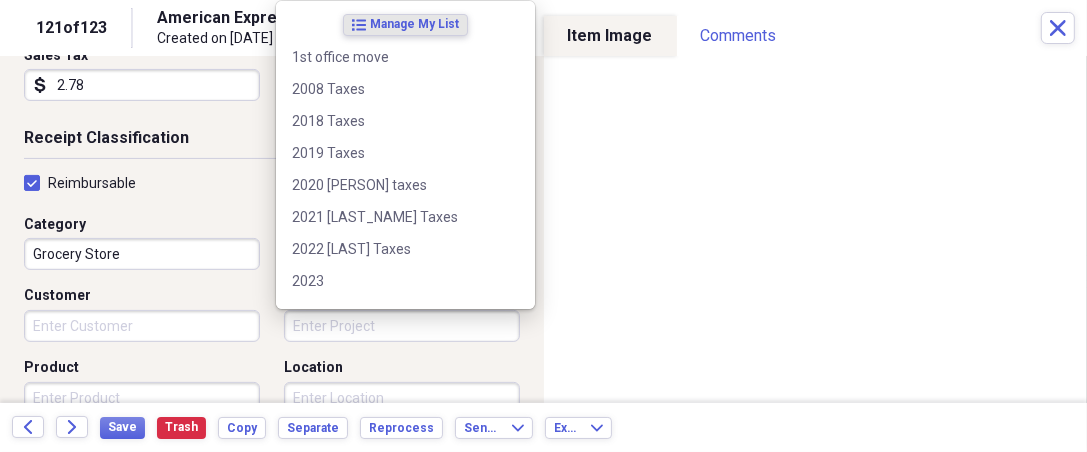 click on "Project" at bounding box center [402, 326] 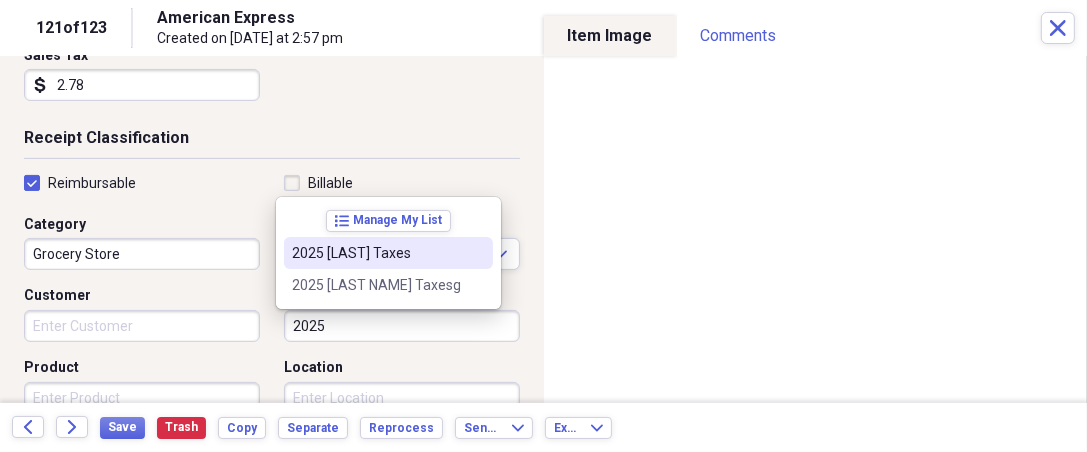 click on "2025 Guthrie Taxes" at bounding box center (376, 253) 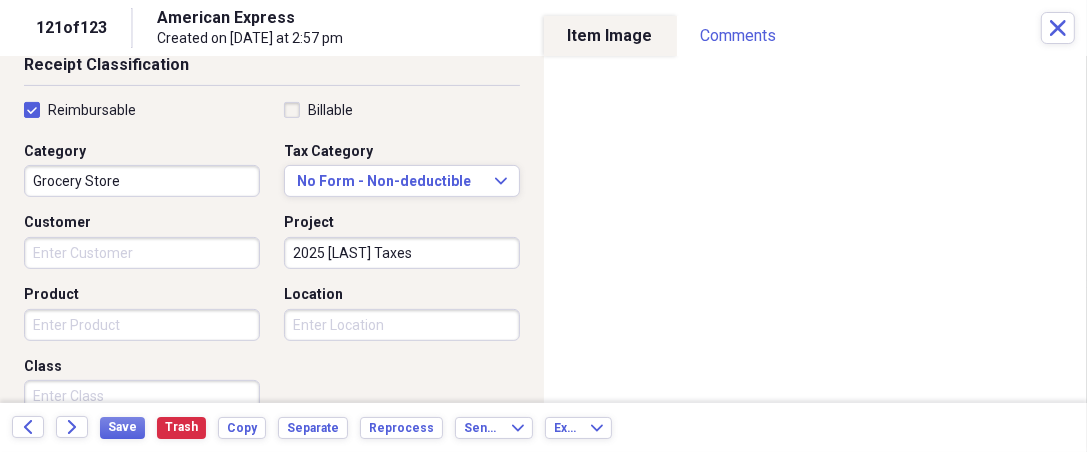 scroll, scrollTop: 444, scrollLeft: 0, axis: vertical 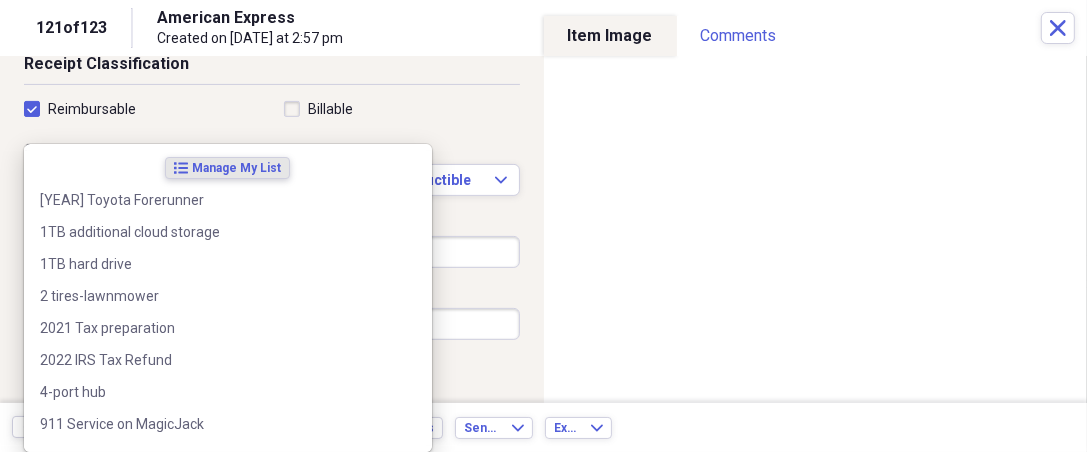 click on "Organize My Files 2 Collapse Unfiled Needs Review 2 Unfiled All Files Unfiled Unfiled Unfiled Saved Reports Collapse My Cabinet THERESA's Cabinet Add Folder Expand Folder 2018 Taxes Add Folder Expand Folder 2019 Taxes Add Folder Expand Folder 2020 Taxes Add Folder Expand Folder 2021 Taxes Add Folder Expand Folder 2022 Taxes Add Folder Expand Folder 2023 Taxes Add Folder Expand Folder 2024 Taxes Add Folder Expand Folder 2025 Taxes Add Folder Expand Folder Attorney Case Expenses Add Folder Folder Belize Add Folder Expand Folder Documents Add Folder Expand Folder Files from Cloud Add Folder Folder Insurance Policies Add Folder Folder Sale of LaPlace Property Add Folder Folder Terry's Social Security Information Add Folder Folder Theresa's Social Security Information Add Folder Folder unviewed receipts Add Folder Folder Wellcare Prescription Drug Application Add Folder Collapse Trash Trash Folder 11/25/19-12/24/20 Statement Folder 12/17/19-1/16/20 Statement Folder 12/25/19-1/24/20 Statement Folder Folder Folder 1" at bounding box center (543, 226) 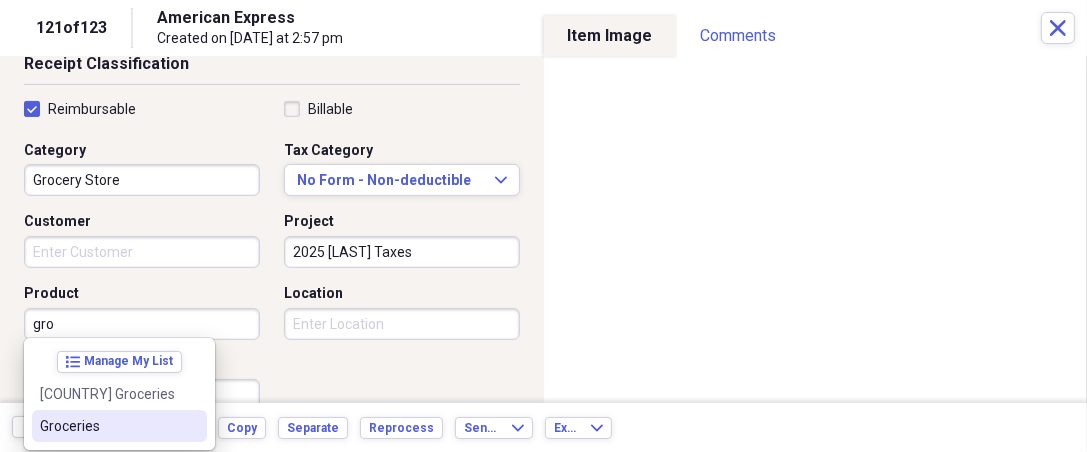 click on "Groceries" at bounding box center [107, 426] 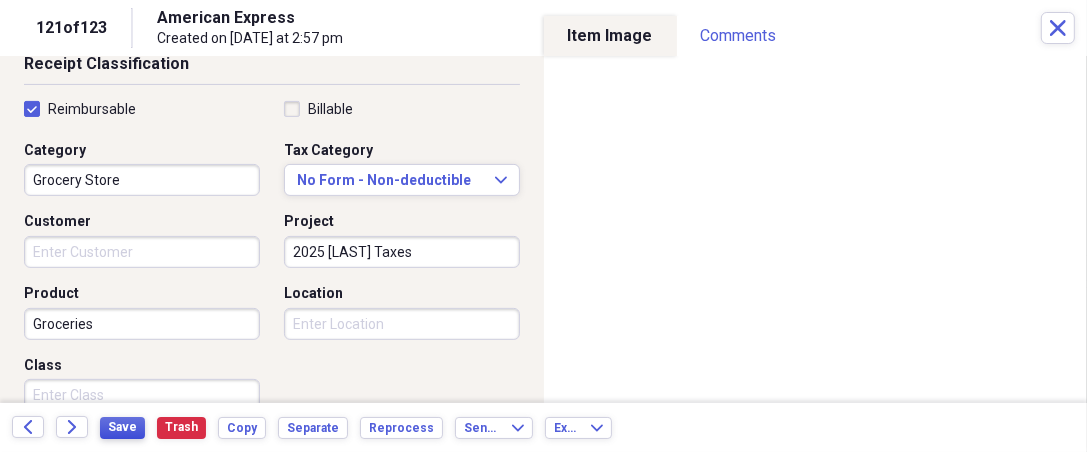 click on "Save" at bounding box center [122, 427] 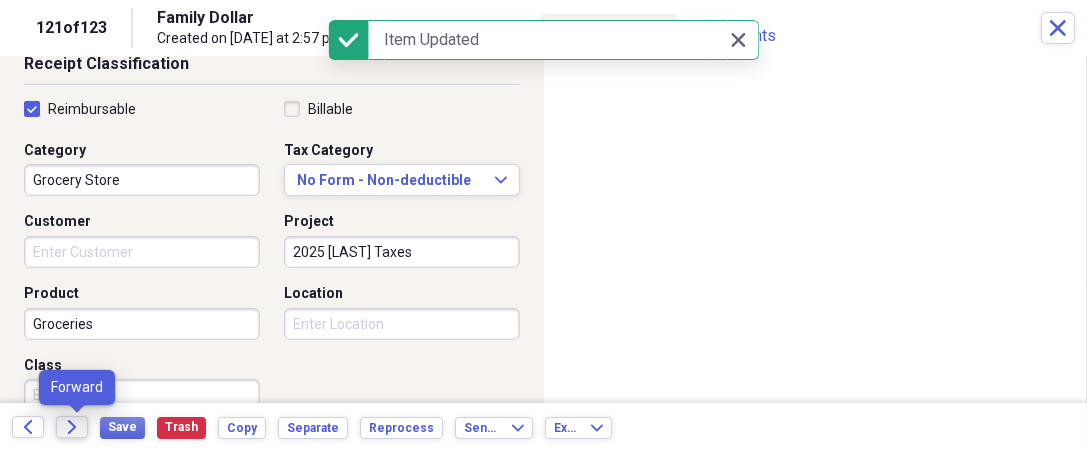 click on "Forward" 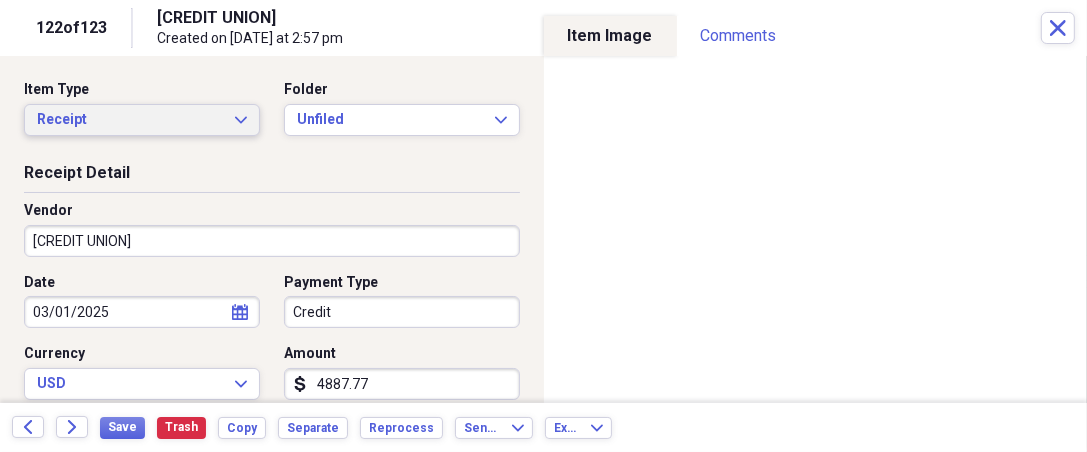 click on "Receipt Expand" at bounding box center [142, 120] 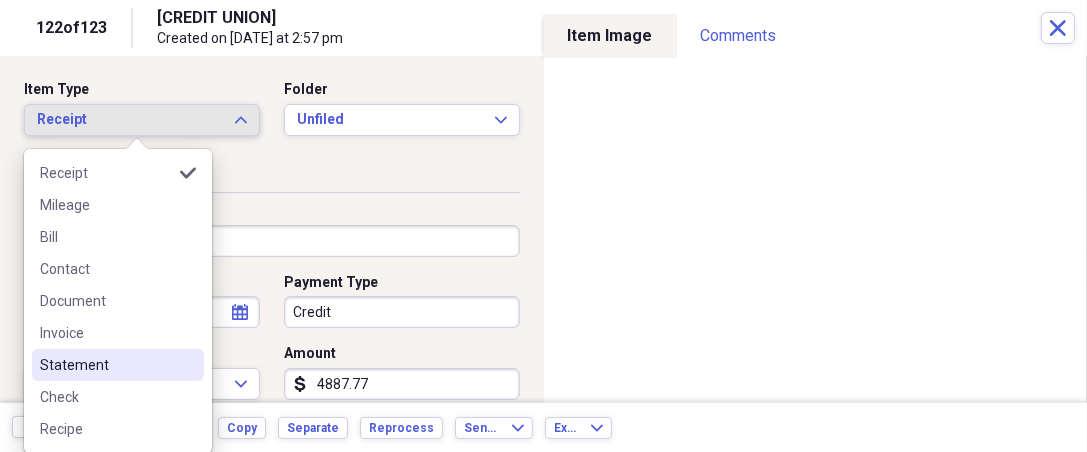 click on "Statement" at bounding box center [106, 365] 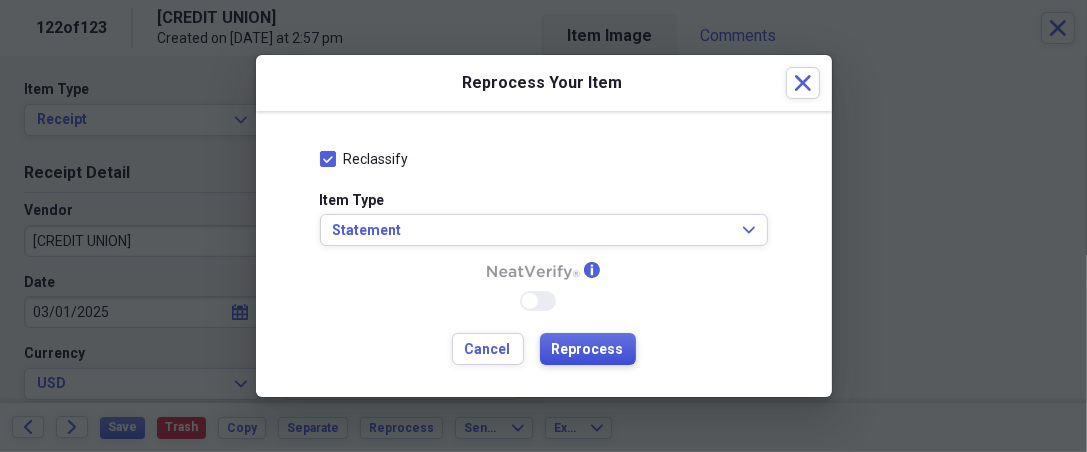 click on "Reprocess" at bounding box center [588, 350] 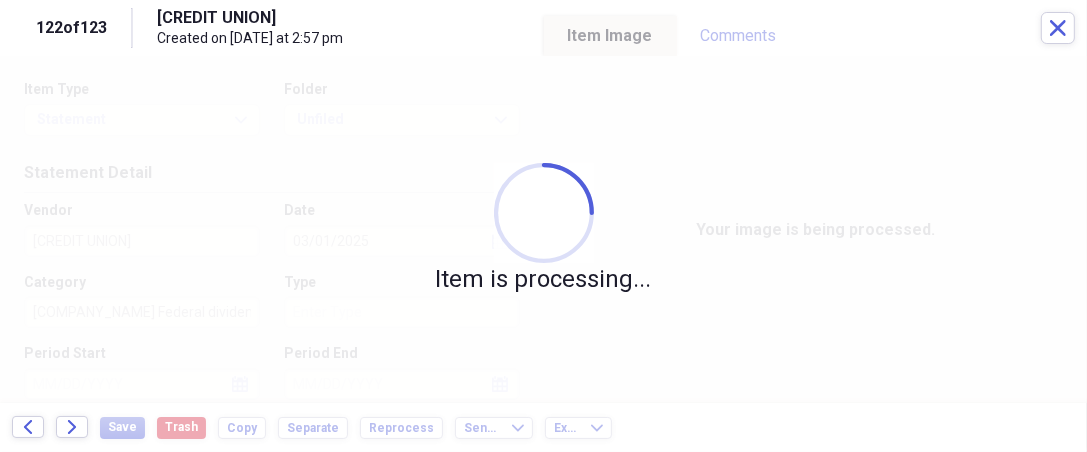 type on "4887.77" 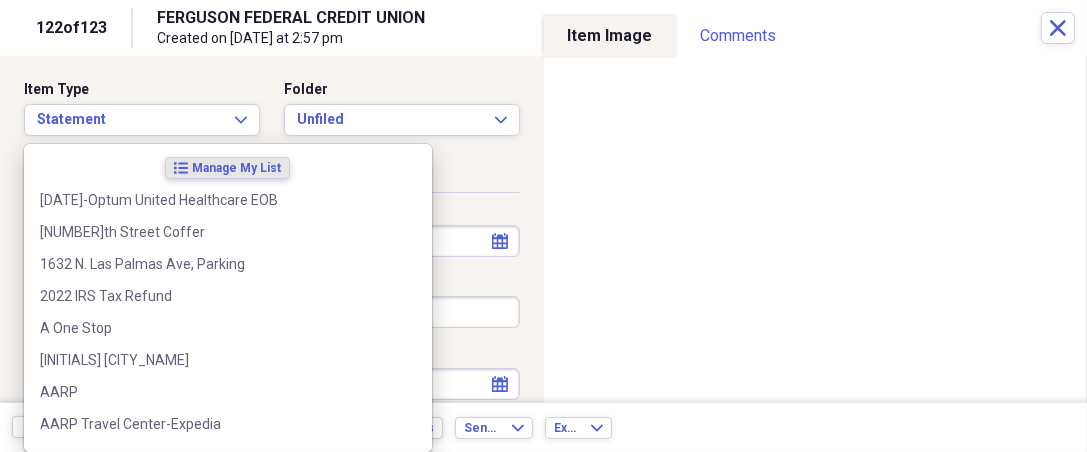 click on "Organize My Files 2 Collapse Unfiled Needs Review 2 Unfiled All Files Unfiled Unfiled Unfiled Saved Reports Collapse My Cabinet THERESA's Cabinet Add Folder Expand Folder 2018 Taxes Add Folder Expand Folder 2019 Taxes Add Folder Expand Folder 2020 Taxes Add Folder Expand Folder 2021 Taxes Add Folder Expand Folder 2022 Taxes Add Folder Expand Folder 2023 Taxes Add Folder Expand Folder 2024 Taxes Add Folder Expand Folder 2025 Taxes Add Folder Expand Folder Attorney Case Expenses Add Folder Folder Belize Add Folder Expand Folder Documents Add Folder Expand Folder Files from Cloud Add Folder Folder Insurance Policies Add Folder Folder Sale of LaPlace Property Add Folder Folder Terry's Social Security Information Add Folder Folder Theresa's Social Security Information Add Folder Folder unviewed receipts Add Folder Folder Wellcare Prescription Drug Application Add Folder Collapse Trash Trash Folder 11/25/19-12/24/20 Statement Folder 12/17/19-1/16/20 Statement Folder 12/25/19-1/24/20 Statement Folder Folder Folder 1" at bounding box center (543, 226) 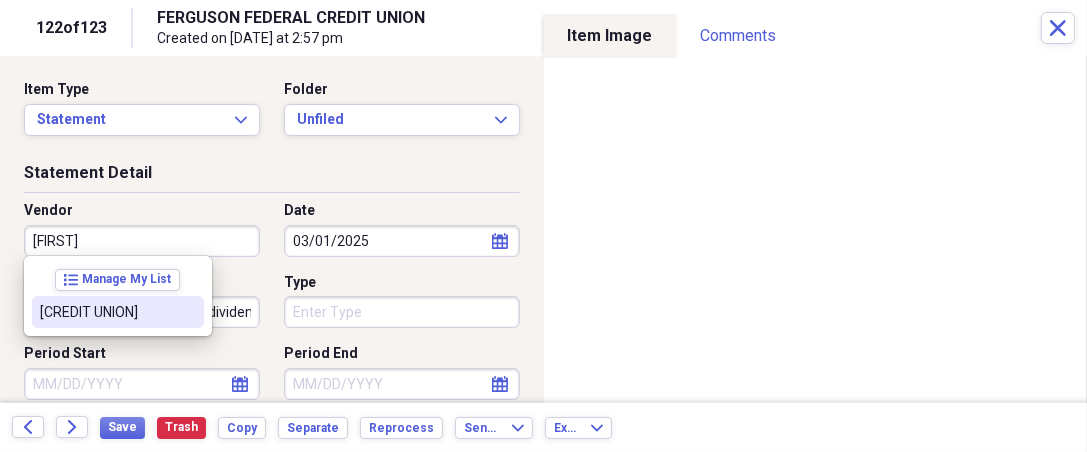 click on "Ferguson Federal Credit Union" at bounding box center [106, 312] 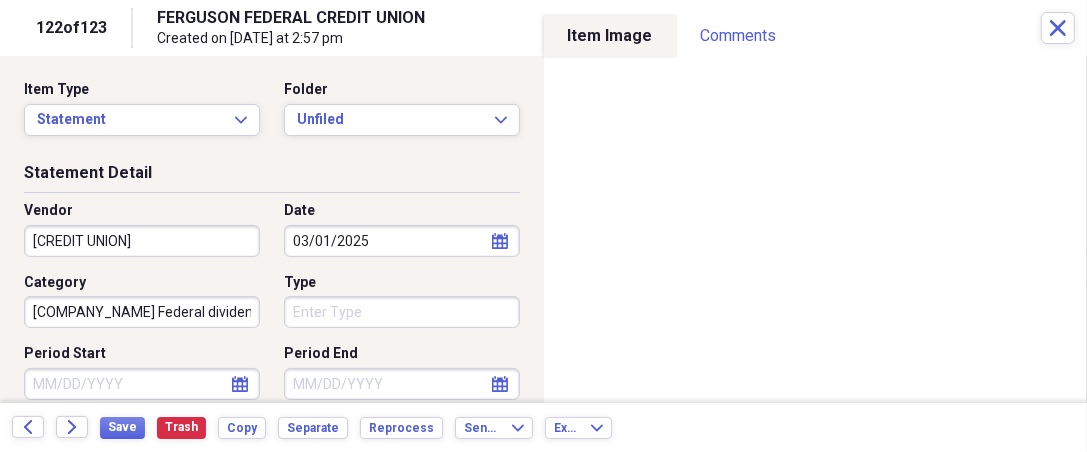 type on "Bank Statement" 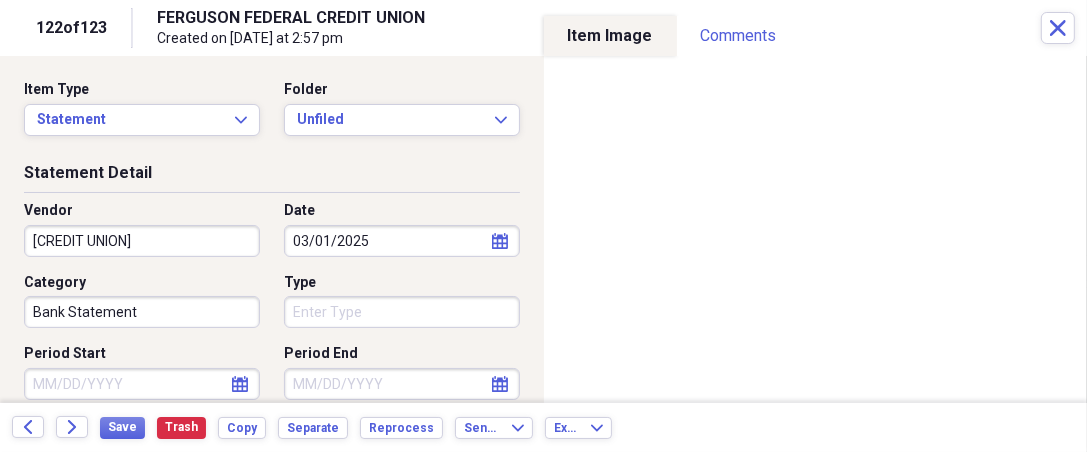 click 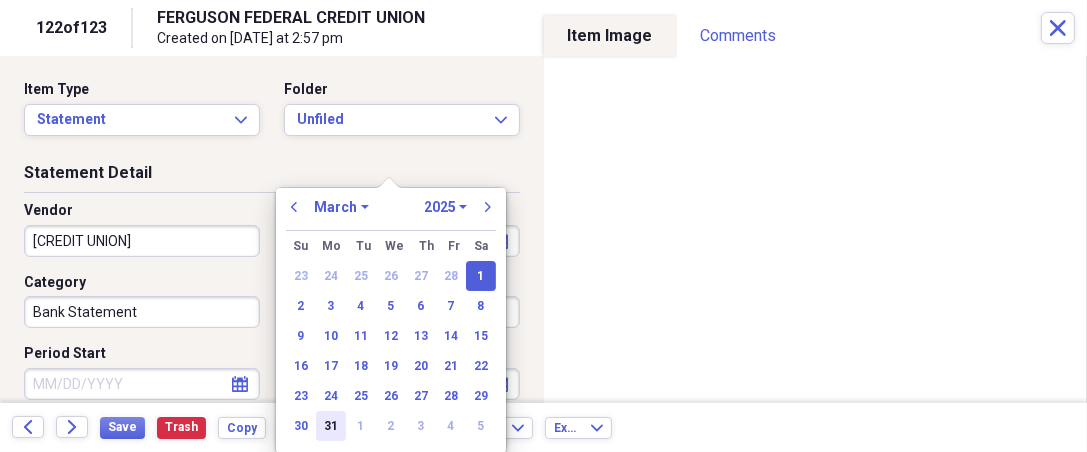 click on "31" at bounding box center (331, 426) 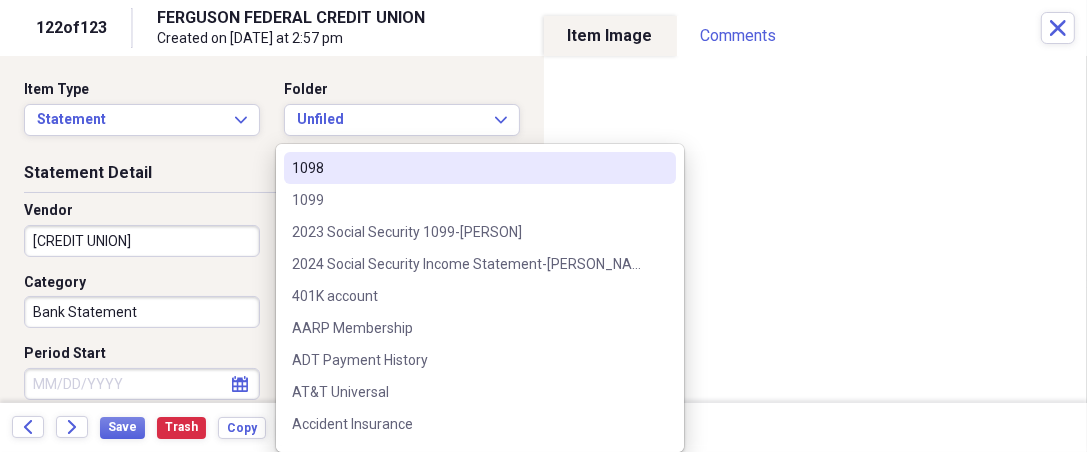 click on "Organize My Files 2 Collapse Unfiled Needs Review 2 Unfiled All Files Unfiled Unfiled Unfiled Saved Reports Collapse My Cabinet THERESA's Cabinet Add Folder Expand Folder 2018 Taxes Add Folder Expand Folder 2019 Taxes Add Folder Expand Folder 2020 Taxes Add Folder Expand Folder 2021 Taxes Add Folder Expand Folder 2022 Taxes Add Folder Expand Folder 2023 Taxes Add Folder Expand Folder 2024 Taxes Add Folder Expand Folder 2025 Taxes Add Folder Expand Folder Attorney Case Expenses Add Folder Folder Belize Add Folder Expand Folder Documents Add Folder Expand Folder Files from Cloud Add Folder Folder Insurance Policies Add Folder Folder Sale of LaPlace Property Add Folder Folder Terry's Social Security Information Add Folder Folder Theresa's Social Security Information Add Folder Folder unviewed receipts Add Folder Folder Wellcare Prescription Drug Application Add Folder Collapse Trash Trash Folder 11/25/19-12/24/20 Statement Folder 12/17/19-1/16/20 Statement Folder 12/25/19-1/24/20 Statement Folder Folder Folder 1" at bounding box center (543, 226) 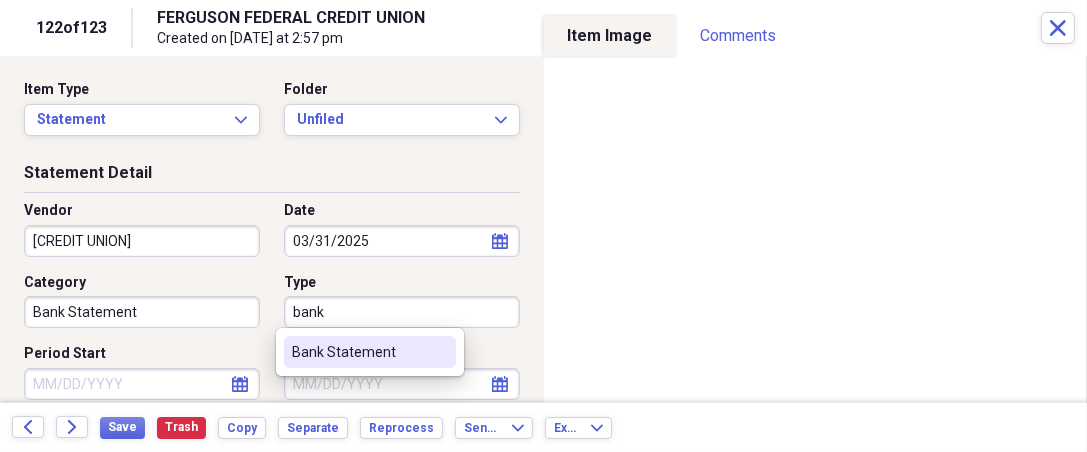 click on "Bank Statement" at bounding box center (358, 352) 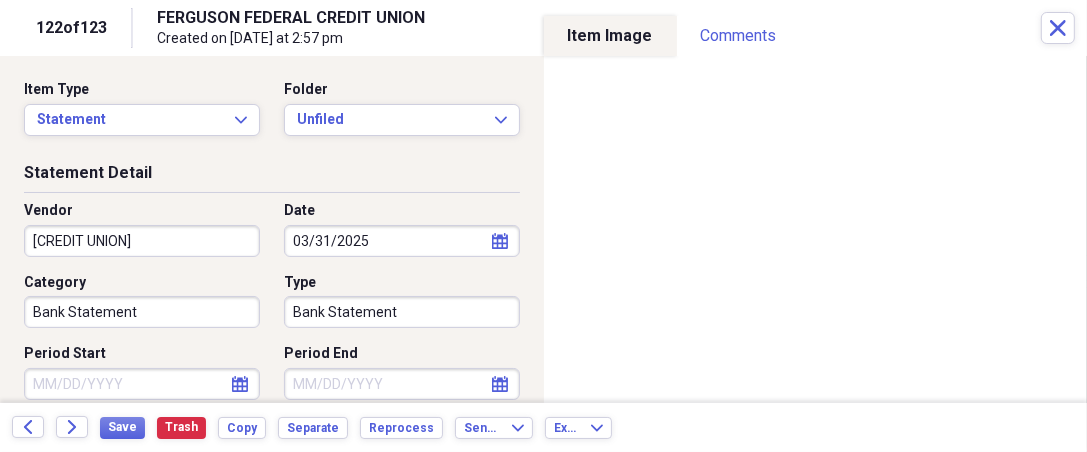 select on "7" 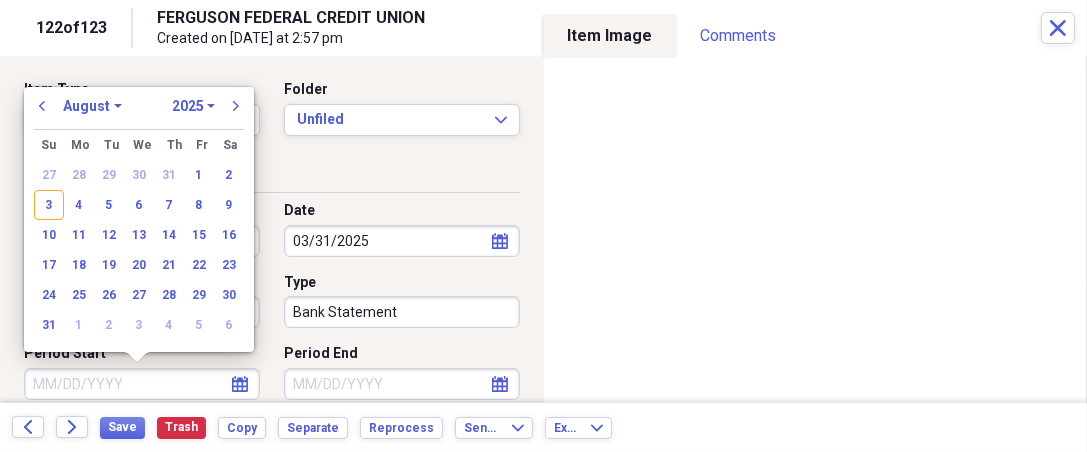 click on "Period Start" at bounding box center [142, 384] 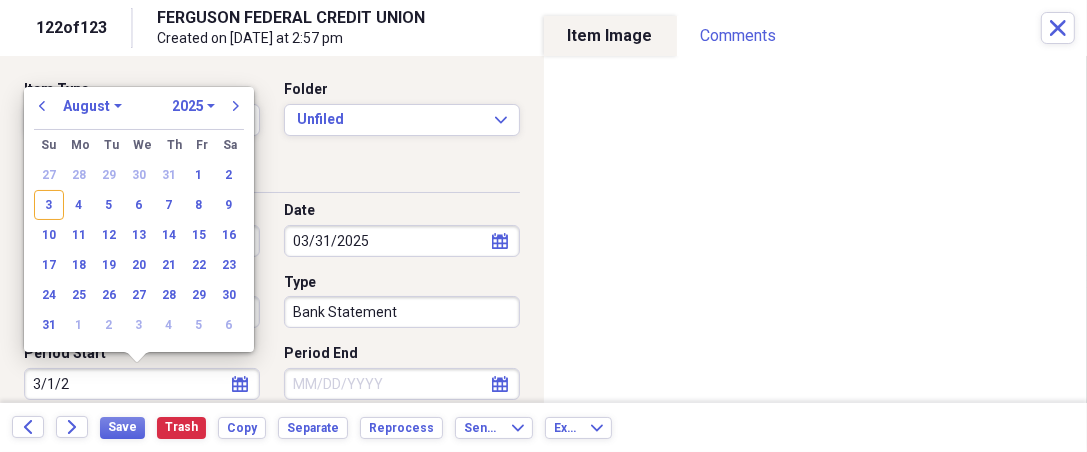 type on "3/1/25" 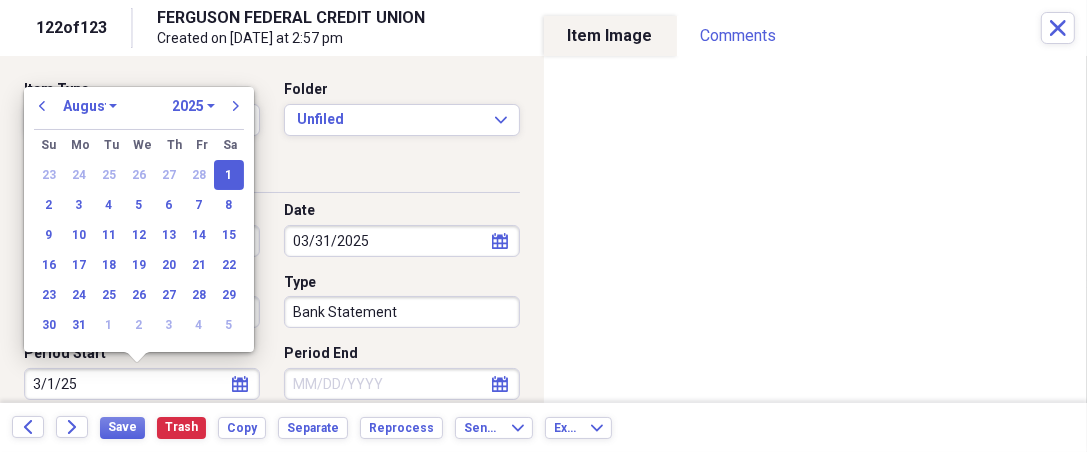 select on "2" 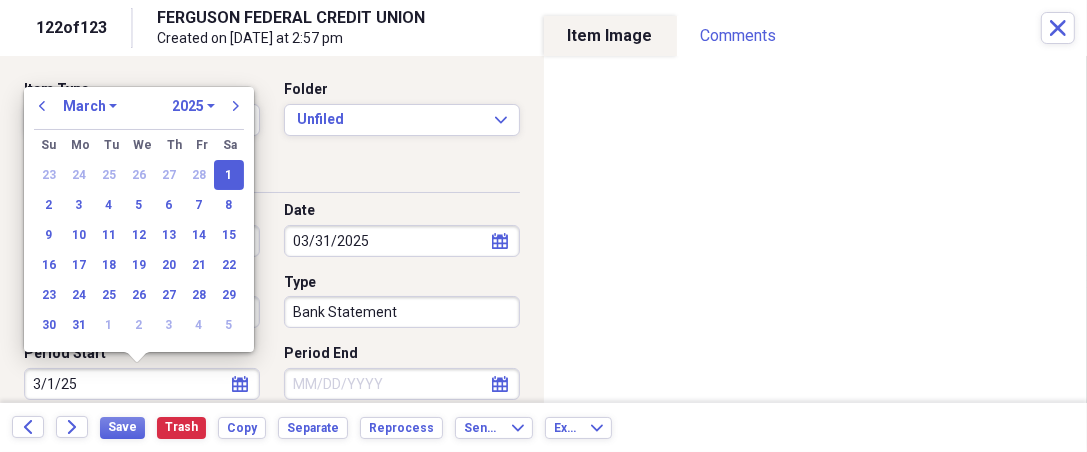 type on "03/01/2025" 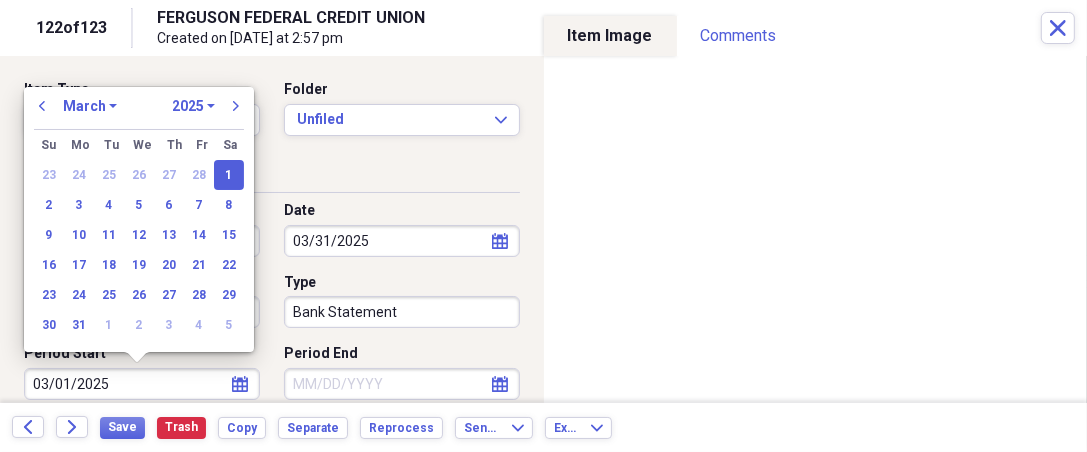 click on "1" at bounding box center (229, 175) 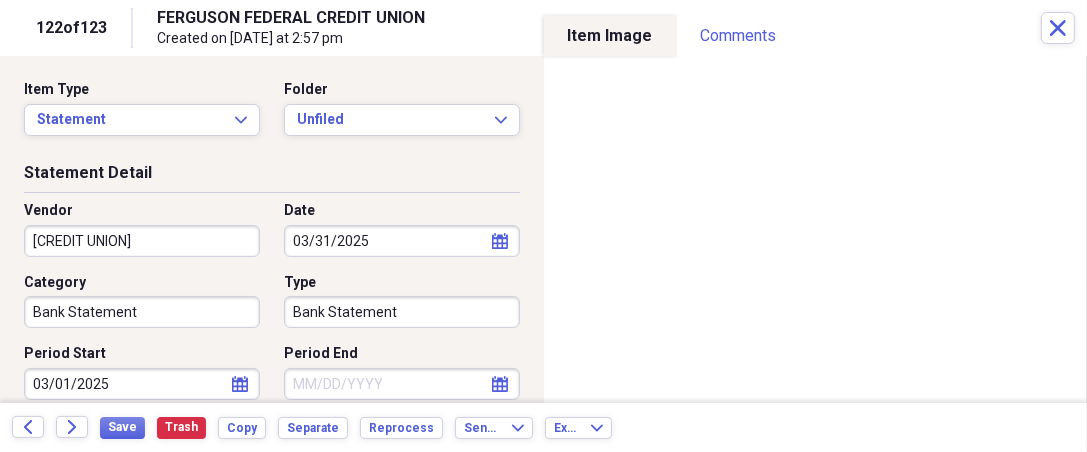 select on "7" 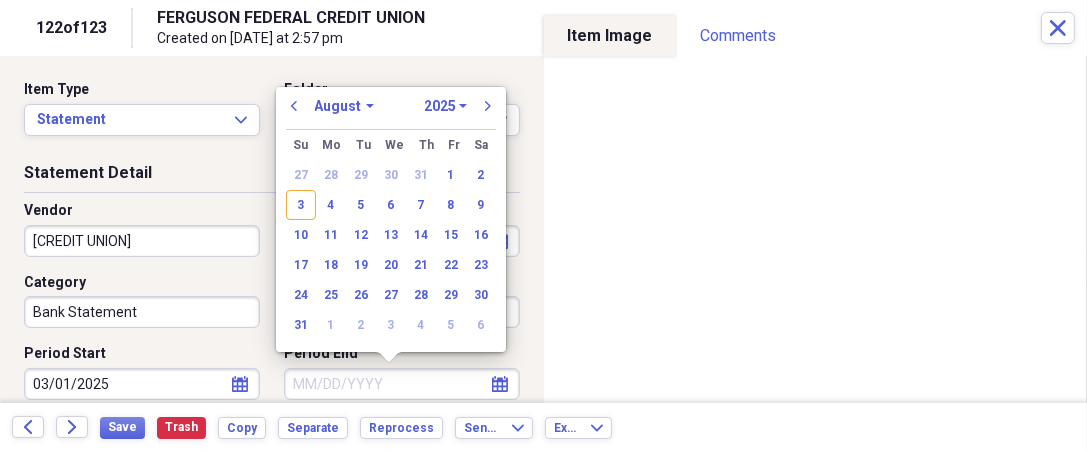click on "Period End" at bounding box center [402, 384] 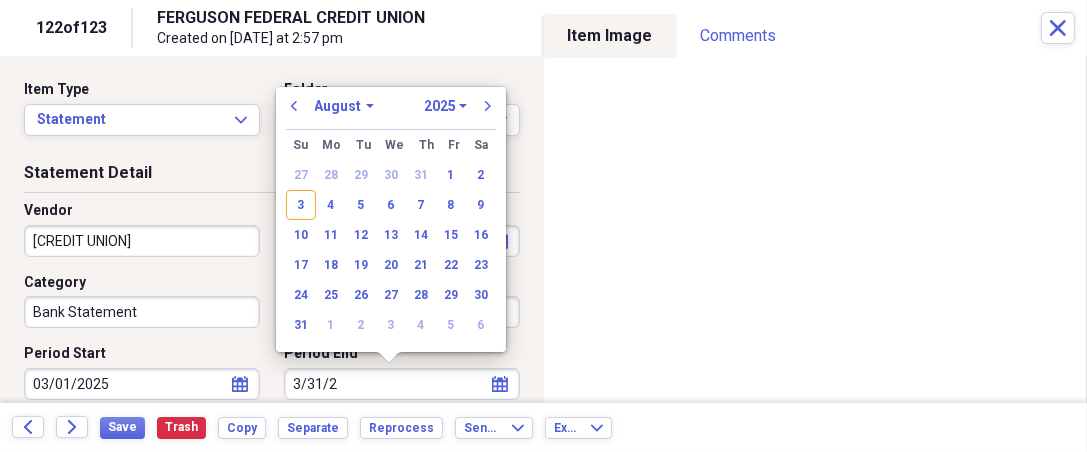 type on "[DATE]" 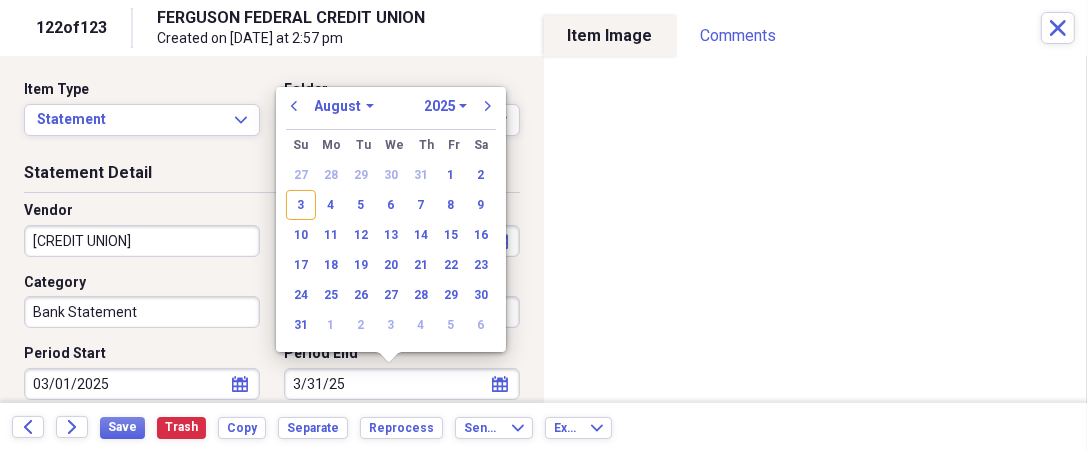 select on "2" 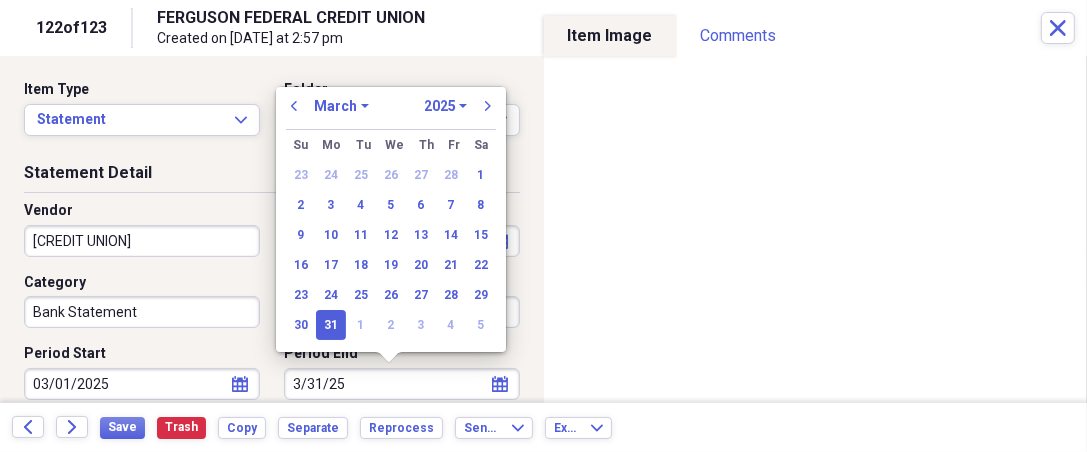 type on "03/31/2025" 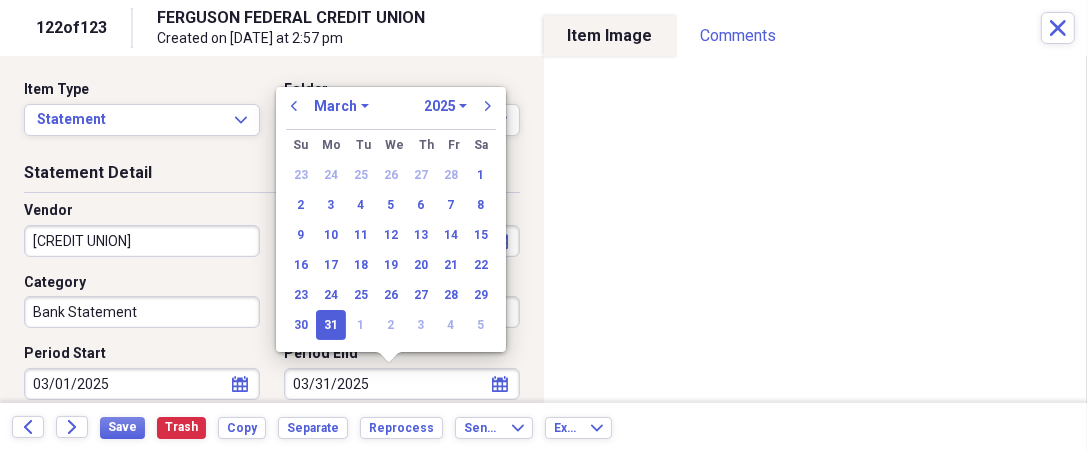 click on "31" at bounding box center [331, 325] 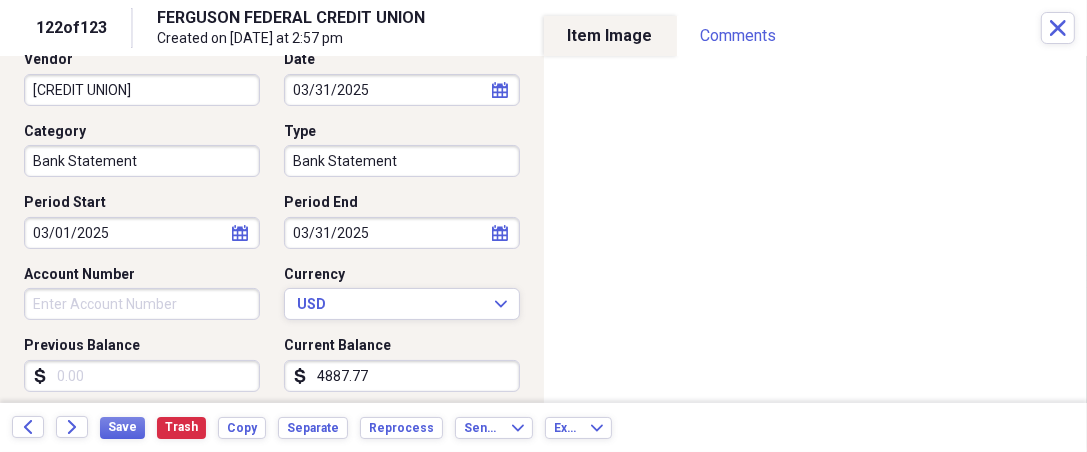 scroll, scrollTop: 185, scrollLeft: 0, axis: vertical 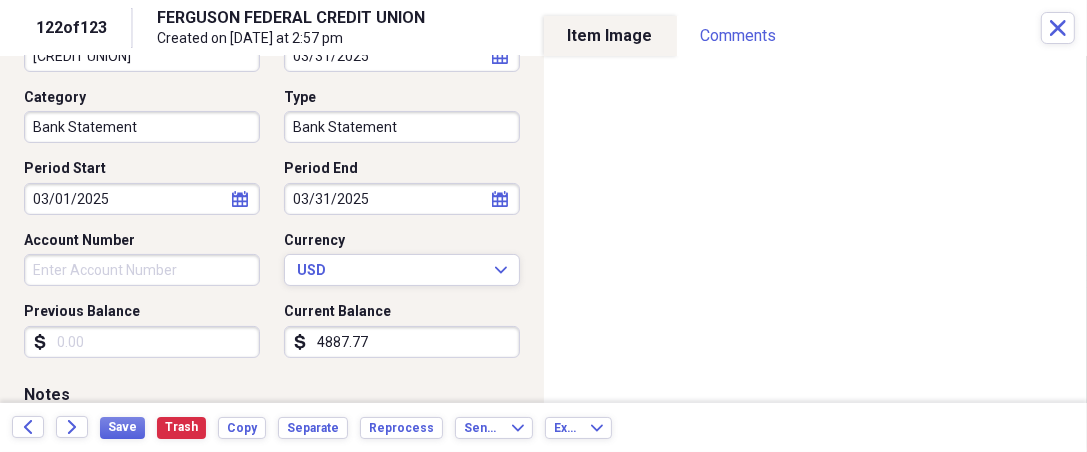 click on "Previous Balance" at bounding box center [142, 342] 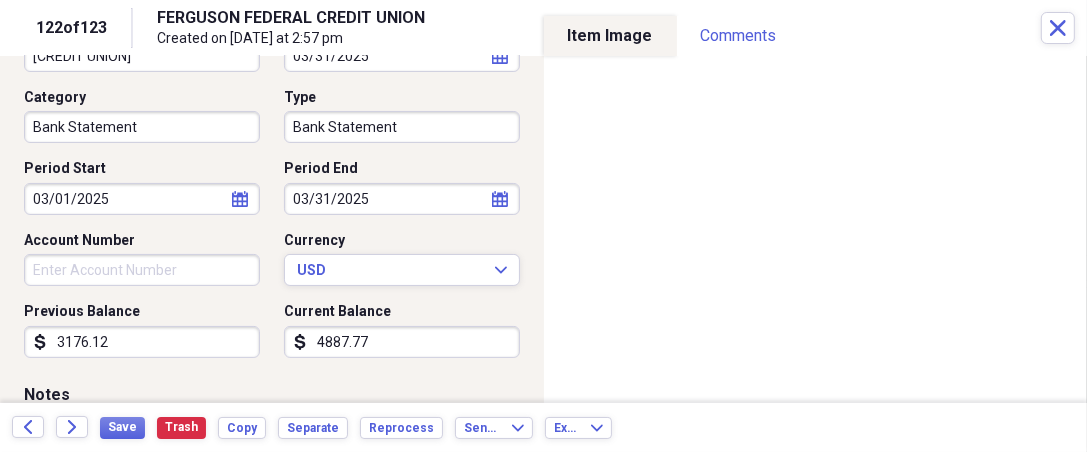 type on "3176.12" 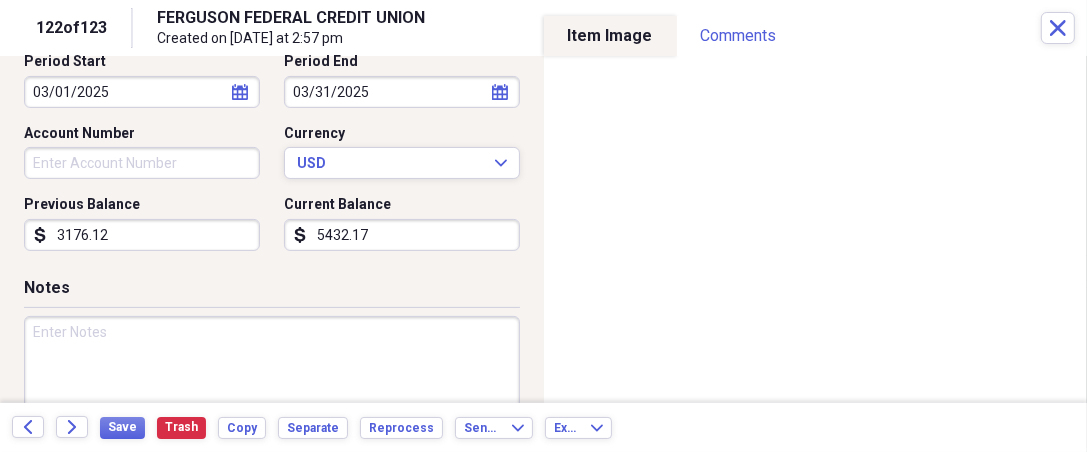 scroll, scrollTop: 296, scrollLeft: 0, axis: vertical 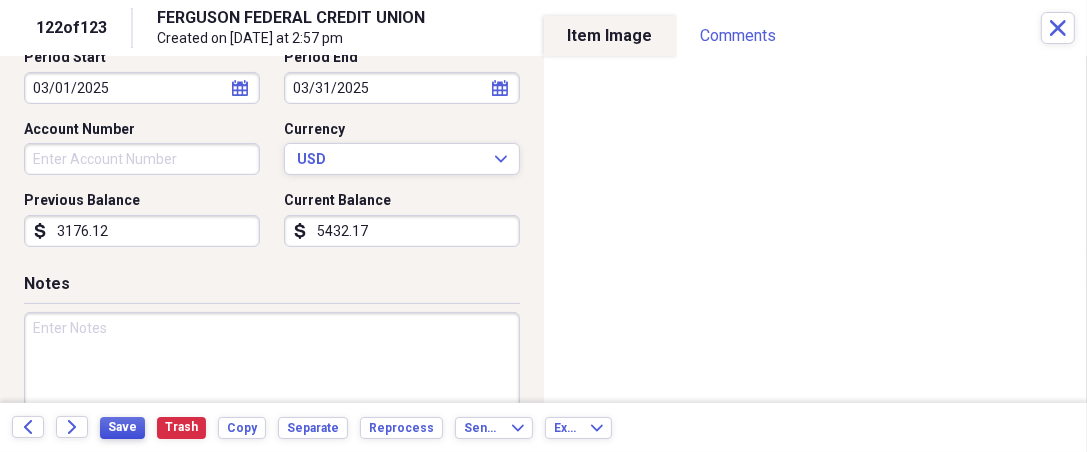 type on "5432.17" 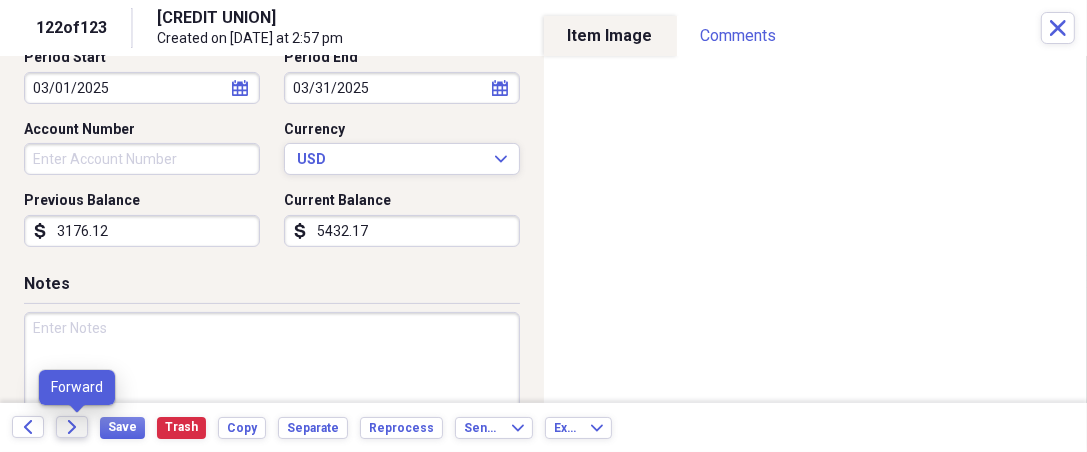 click on "Forward" at bounding box center (72, 427) 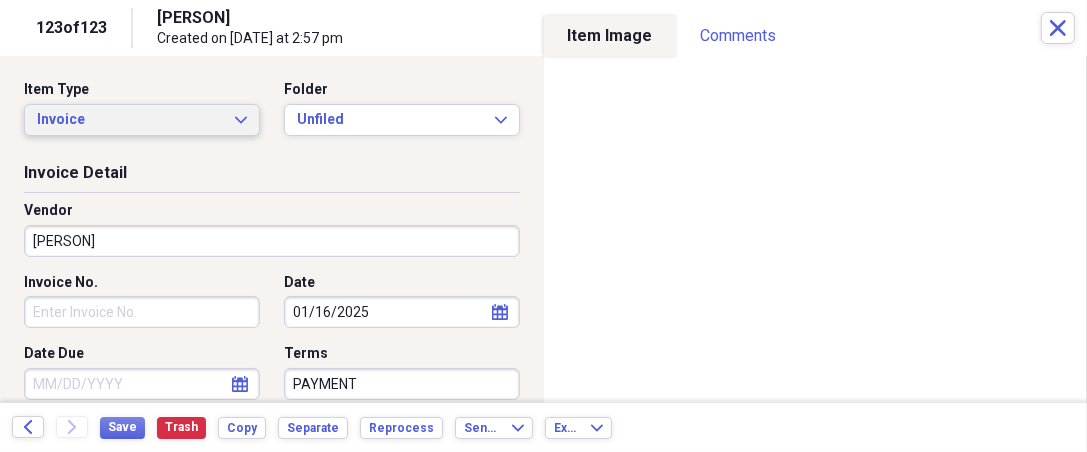 click on "Expand" 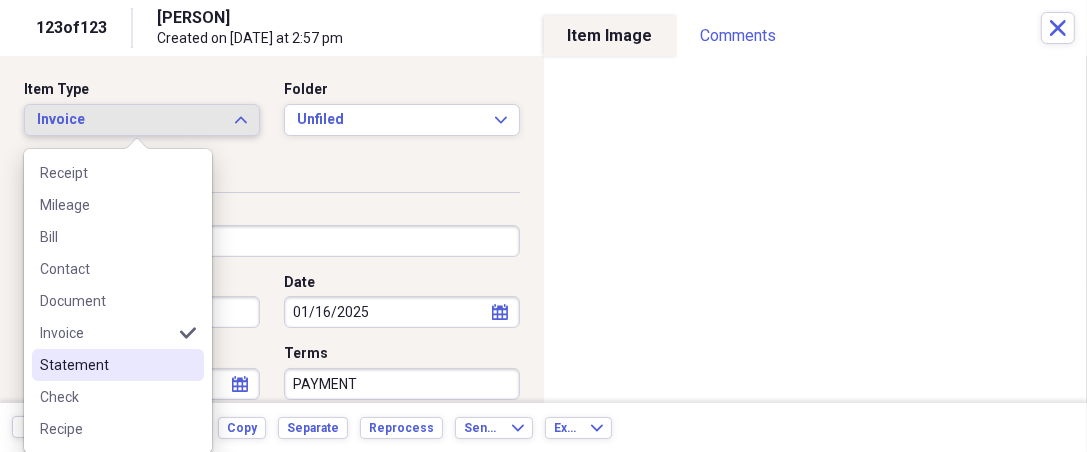 click on "Statement" at bounding box center (106, 365) 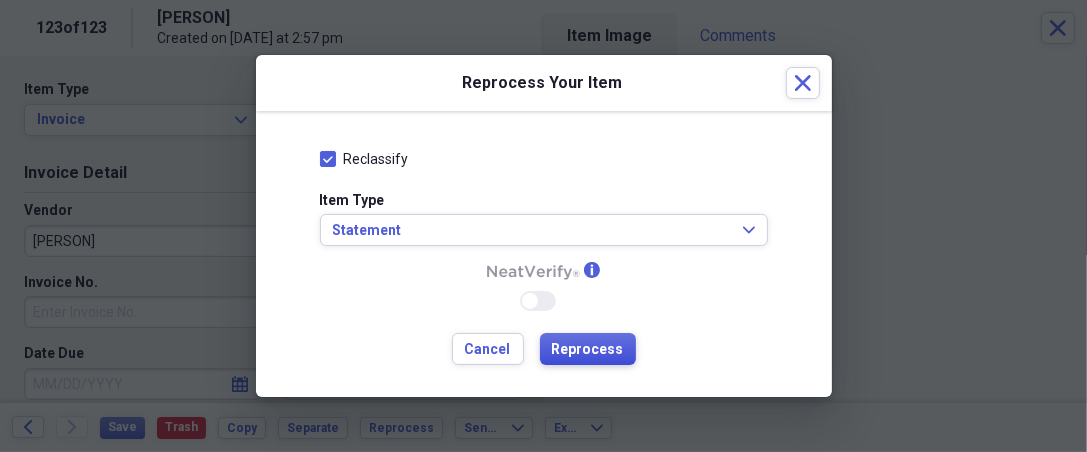 click on "Reprocess" at bounding box center (588, 350) 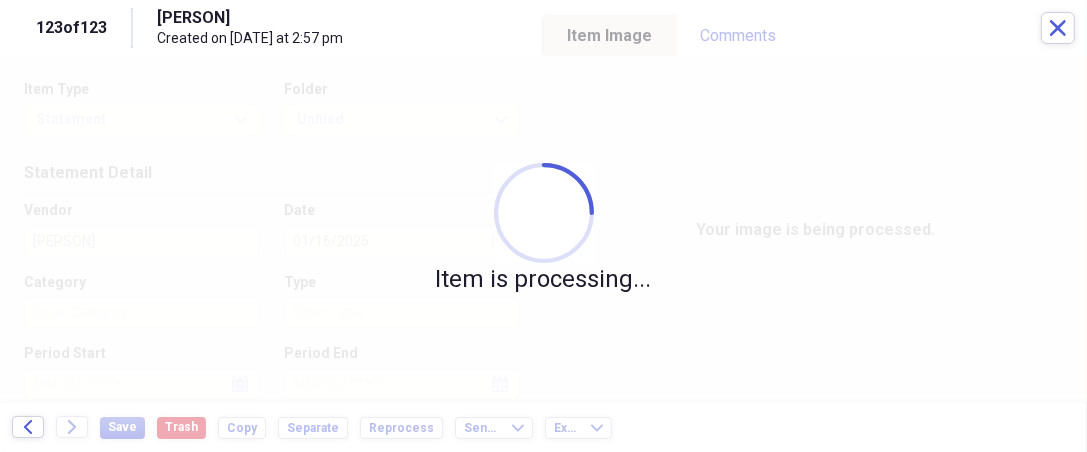 type on "9250.50" 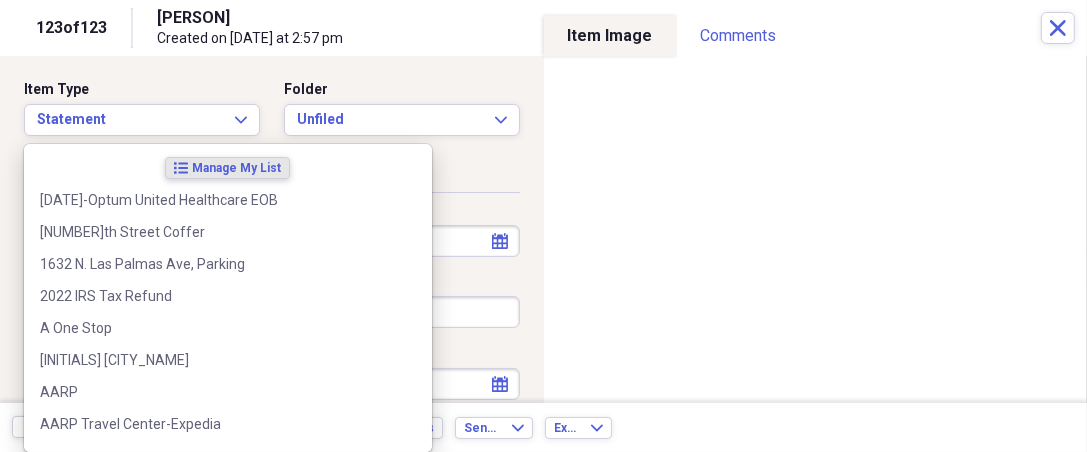 click on "Organize My Files 1 Collapse Unfiled Needs Review 1 Unfiled All Files Unfiled Unfiled Unfiled Saved Reports Collapse My Cabinet THERESA's Cabinet Add Folder Expand Folder 2018 Taxes Add Folder Expand Folder 2019 Taxes Add Folder Expand Folder 2020 Taxes Add Folder Expand Folder 2021 Taxes Add Folder Expand Folder 2022 Taxes Add Folder Expand Folder 2023 Taxes Add Folder Expand Folder 2024 Taxes Add Folder Expand Folder 2025 Taxes Add Folder Expand Folder Attorney Case Expenses Add Folder Folder Belize Add Folder Expand Folder Documents Add Folder Expand Folder Files from Cloud Add Folder Folder Insurance Policies Add Folder Folder Sale of LaPlace Property Add Folder Folder Terry's Social Security Information Add Folder Folder Theresa's Social Security Information Add Folder Folder unviewed receipts Add Folder Folder Wellcare Prescription Drug Application Add Folder Collapse Trash Trash Folder 11/25/19-12/24/20 Statement Folder 12/17/19-1/16/20 Statement Folder 12/25/19-1/24/20 Statement Folder Folder Folder 1" at bounding box center (543, 226) 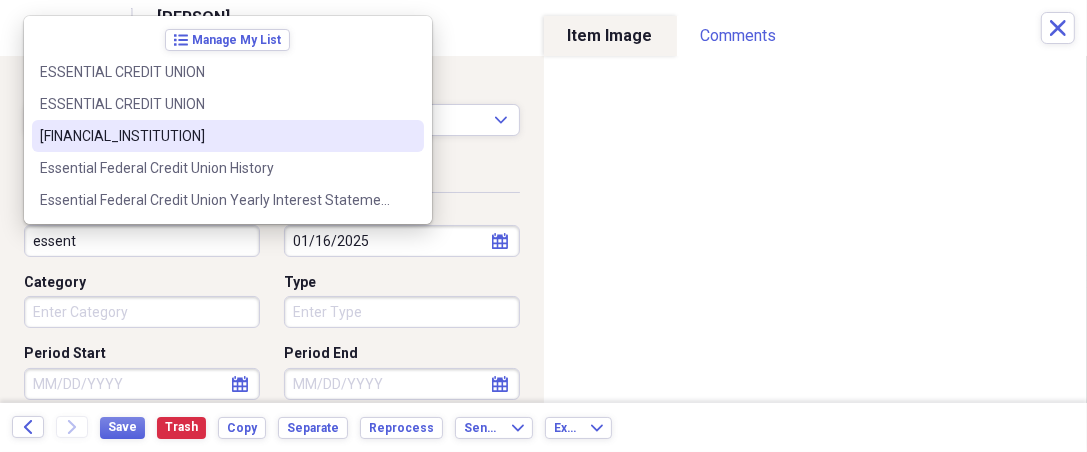 click on "Essential Federal Credit Union" at bounding box center (228, 136) 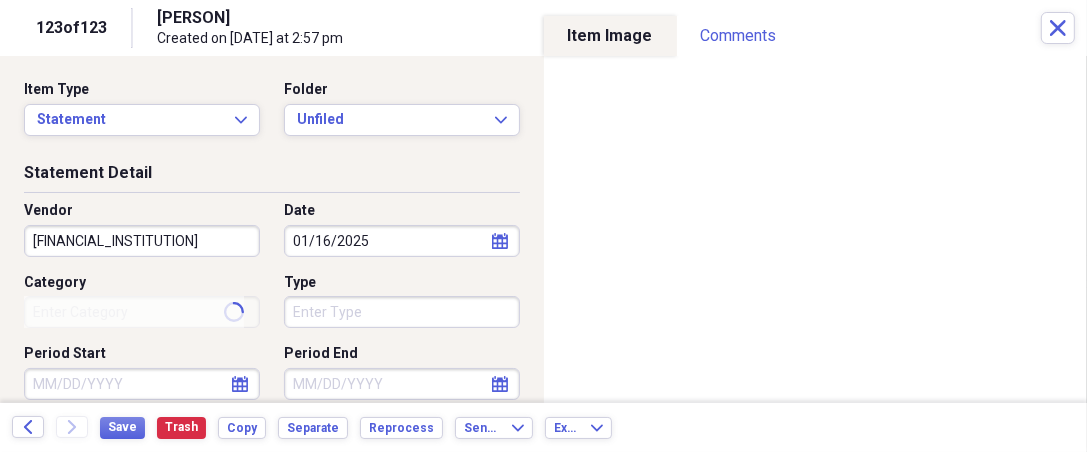 type on "Travel Trailer" 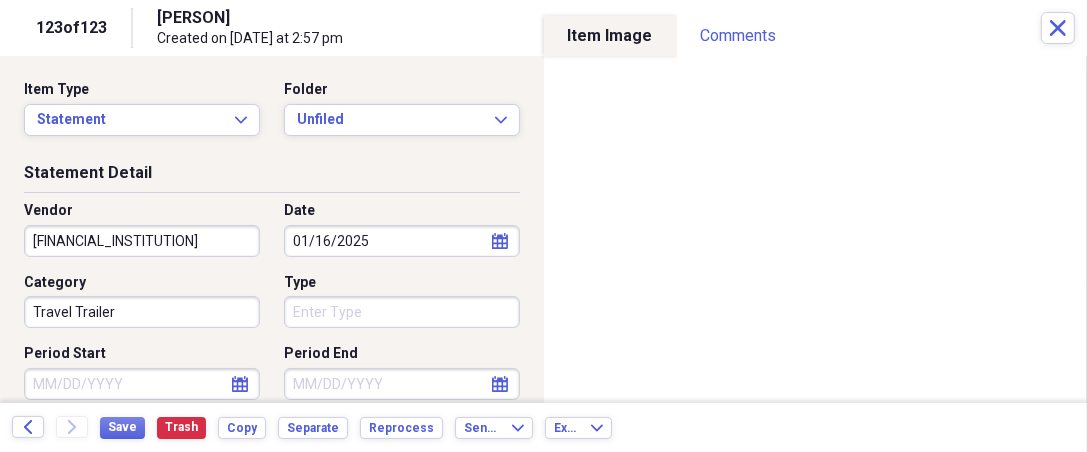 click on "Organize My Files 1 Collapse Unfiled Needs Review 1 Unfiled All Files Unfiled Unfiled Unfiled Saved Reports Collapse My Cabinet THERESA's Cabinet Add Folder Expand Folder 2018 Taxes Add Folder Expand Folder 2019 Taxes Add Folder Expand Folder 2020 Taxes Add Folder Expand Folder 2021 Taxes Add Folder Expand Folder 2022 Taxes Add Folder Expand Folder 2023 Taxes Add Folder Expand Folder 2024 Taxes Add Folder Expand Folder 2025 Taxes Add Folder Expand Folder Attorney Case Expenses Add Folder Folder Belize Add Folder Expand Folder Documents Add Folder Expand Folder Files from Cloud Add Folder Folder Insurance Policies Add Folder Folder Sale of LaPlace Property Add Folder Folder Terry's Social Security Information Add Folder Folder Theresa's Social Security Information Add Folder Folder unviewed receipts Add Folder Folder Wellcare Prescription Drug Application Add Folder Collapse Trash Trash Folder 11/25/19-12/24/20 Statement Folder 12/17/19-1/16/20 Statement Folder 12/25/19-1/24/20 Statement Folder Folder Folder 1" at bounding box center (543, 226) 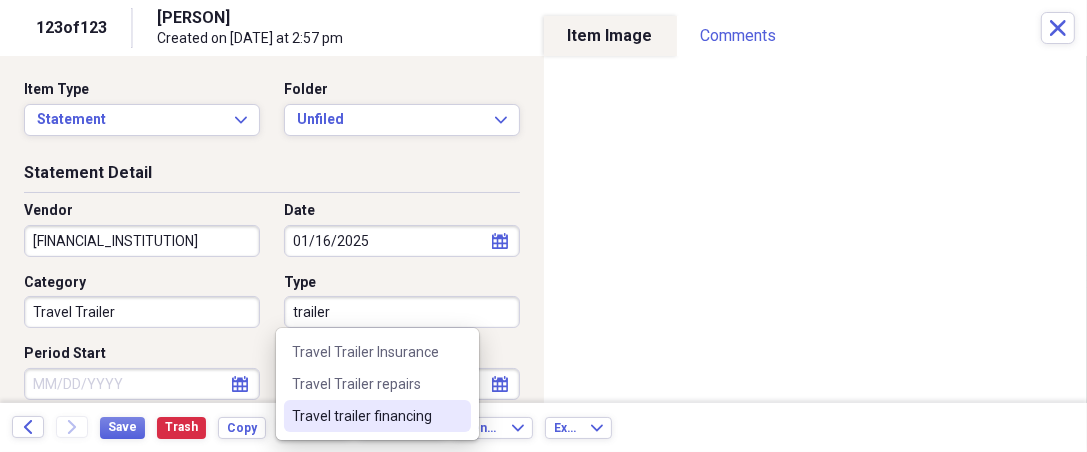 click on "Travel trailer financing" at bounding box center [365, 416] 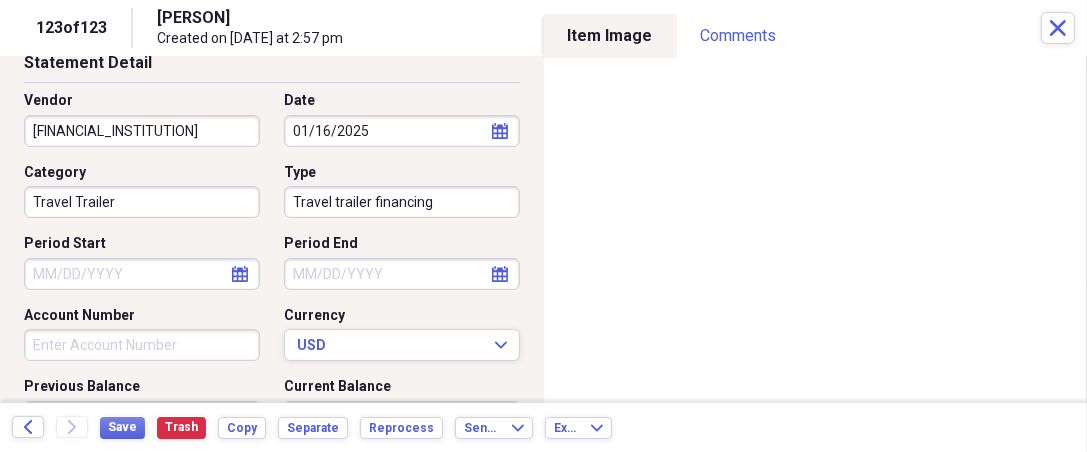 scroll, scrollTop: 111, scrollLeft: 0, axis: vertical 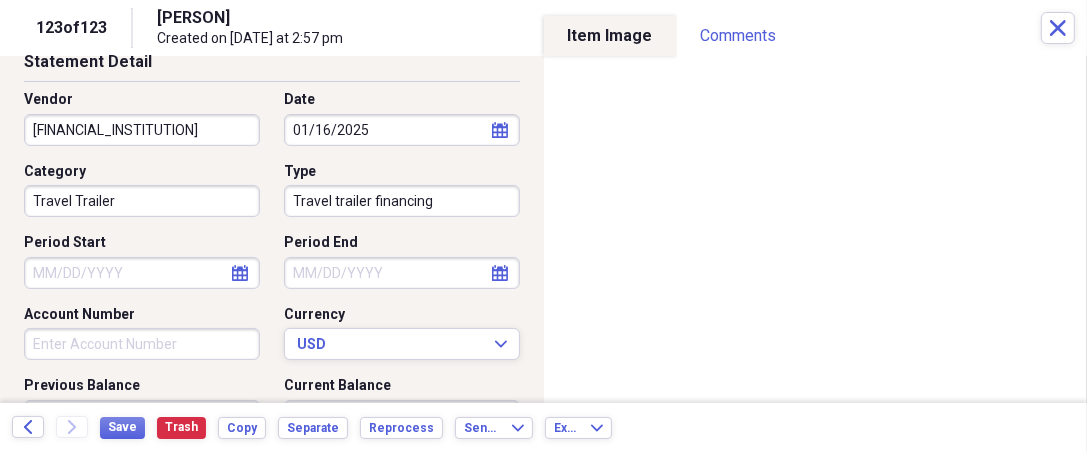 select on "7" 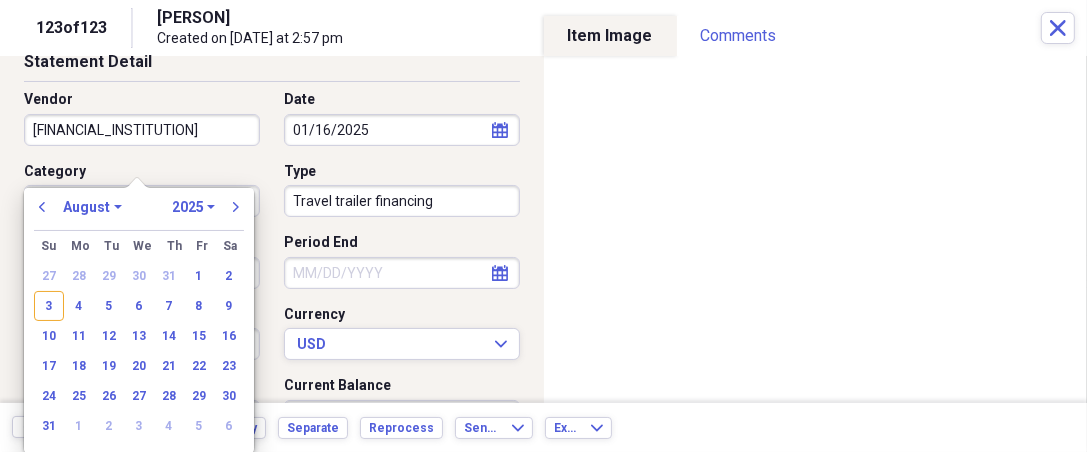click on "Organize My Files 1 Collapse Unfiled Needs Review 1 Unfiled All Files Unfiled Unfiled Unfiled Saved Reports Collapse My Cabinet THERESA's Cabinet Add Folder Expand Folder 2018 Taxes Add Folder Expand Folder 2019 Taxes Add Folder Expand Folder 2020 Taxes Add Folder Expand Folder 2021 Taxes Add Folder Expand Folder 2022 Taxes Add Folder Expand Folder 2023 Taxes Add Folder Expand Folder 2024 Taxes Add Folder Expand Folder 2025 Taxes Add Folder Expand Folder Attorney Case Expenses Add Folder Folder Belize Add Folder Expand Folder Documents Add Folder Expand Folder Files from Cloud Add Folder Folder Insurance Policies Add Folder Folder Sale of LaPlace Property Add Folder Folder Terry's Social Security Information Add Folder Folder Theresa's Social Security Information Add Folder Folder unviewed receipts Add Folder Folder Wellcare Prescription Drug Application Add Folder Collapse Trash Trash Folder 11/25/19-12/24/20 Statement Folder 12/17/19-1/16/20 Statement Folder 12/25/19-1/24/20 Statement Folder Folder Folder 1" at bounding box center [543, 226] 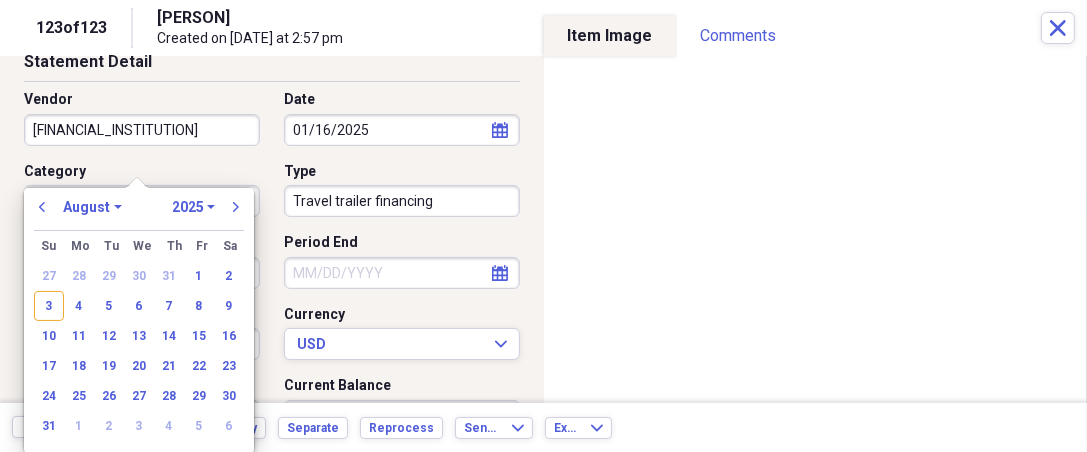 type on "1/1/25" 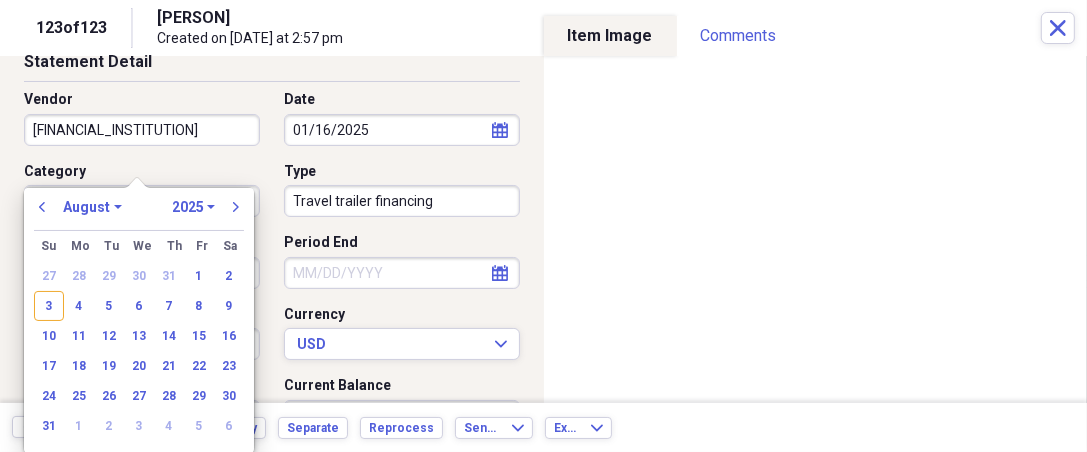 select on "0" 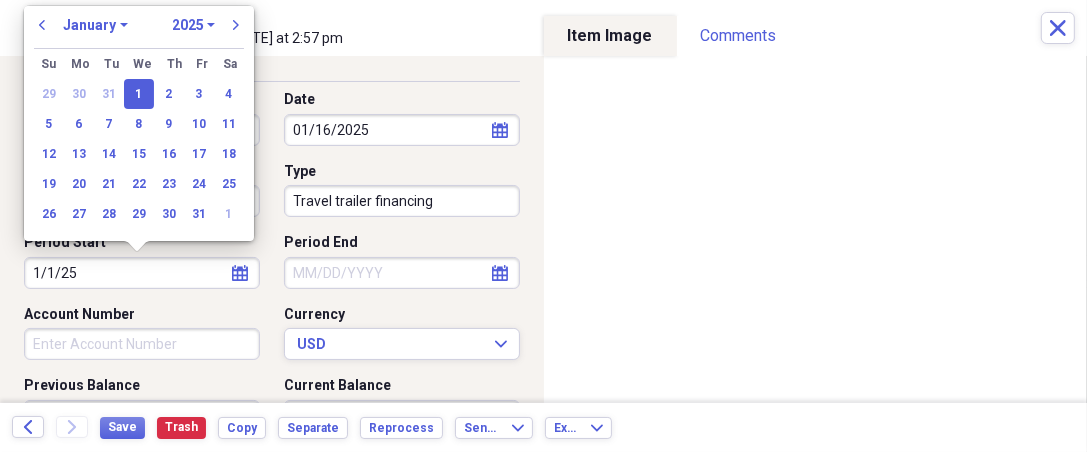 type on "01/01/2025" 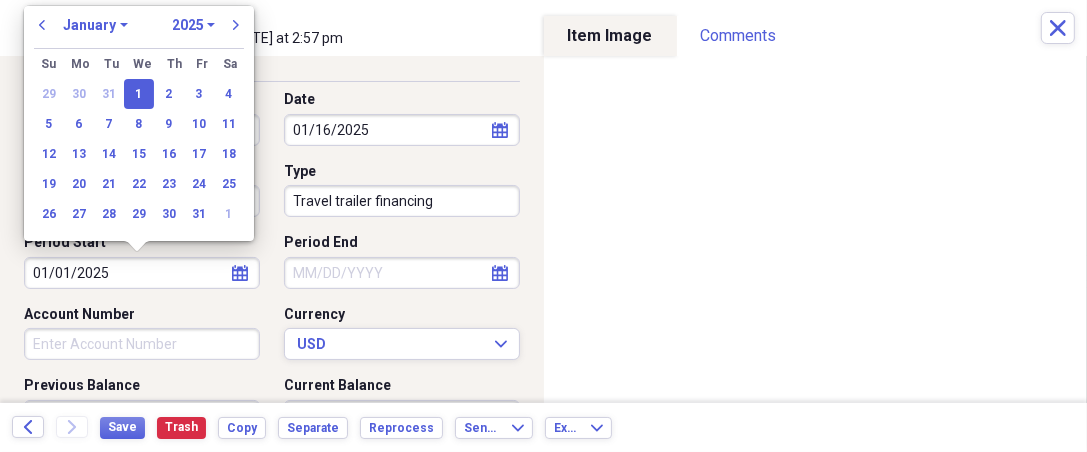 click on "1" at bounding box center (139, 94) 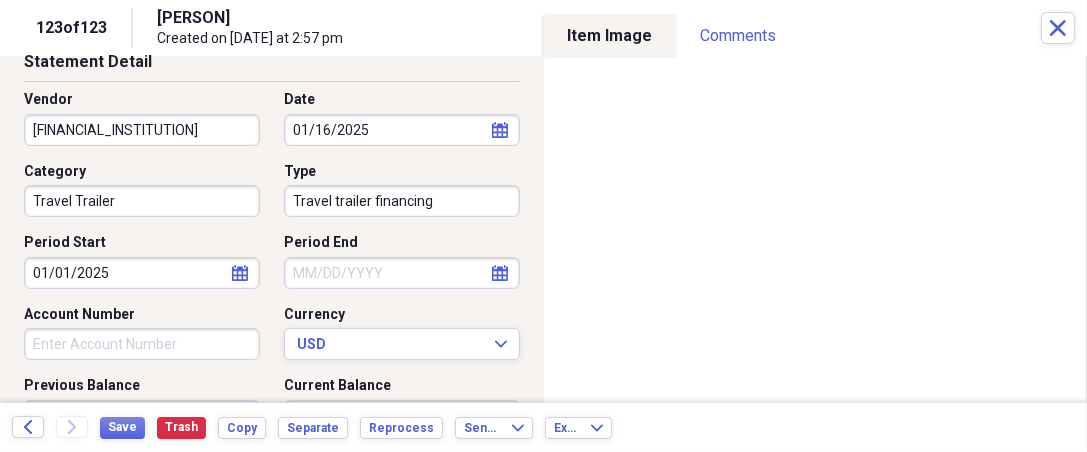 click on "Organize My Files 1 Collapse Unfiled Needs Review 1 Unfiled All Files Unfiled Unfiled Unfiled Saved Reports Collapse My Cabinet THERESA's Cabinet Add Folder Expand Folder 2018 Taxes Add Folder Expand Folder 2019 Taxes Add Folder Expand Folder 2020 Taxes Add Folder Expand Folder 2021 Taxes Add Folder Expand Folder 2022 Taxes Add Folder Expand Folder 2023 Taxes Add Folder Expand Folder 2024 Taxes Add Folder Expand Folder 2025 Taxes Add Folder Expand Folder Attorney Case Expenses Add Folder Folder Belize Add Folder Expand Folder Documents Add Folder Expand Folder Files from Cloud Add Folder Folder Insurance Policies Add Folder Folder Sale of LaPlace Property Add Folder Folder Terry's Social Security Information Add Folder Folder Theresa's Social Security Information Add Folder Folder unviewed receipts Add Folder Folder Wellcare Prescription Drug Application Add Folder Collapse Trash Trash Folder 11/25/19-12/24/20 Statement Folder 12/17/19-1/16/20 Statement Folder 12/25/19-1/24/20 Statement Folder Folder Folder 1" at bounding box center [543, 226] 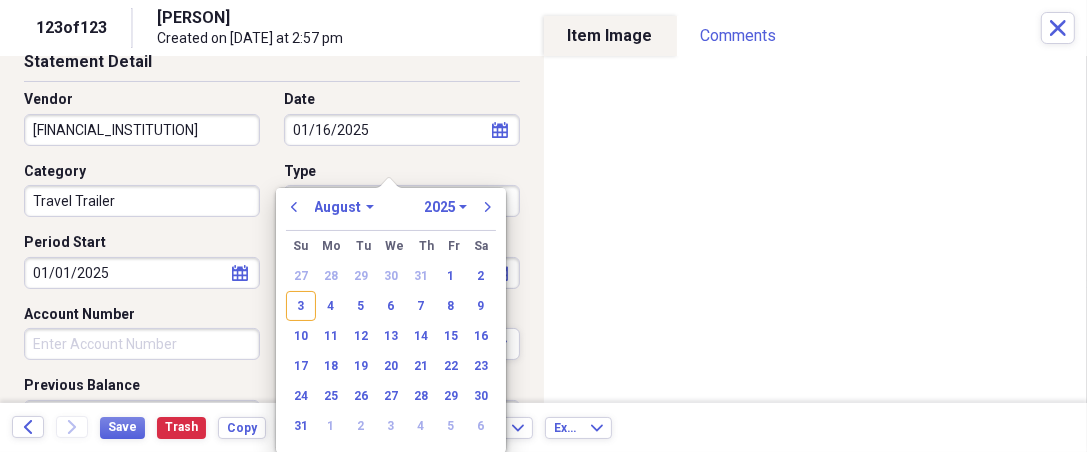type on "[DATE]" 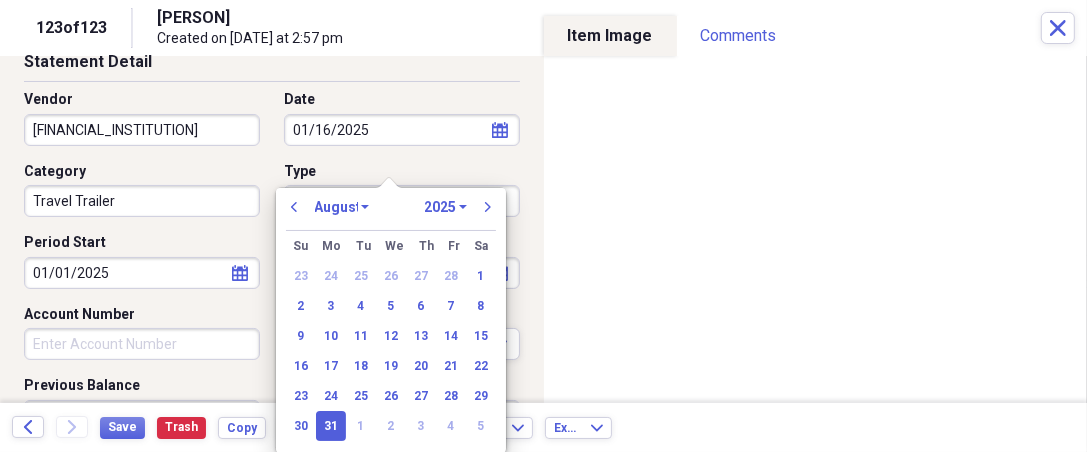 select on "2" 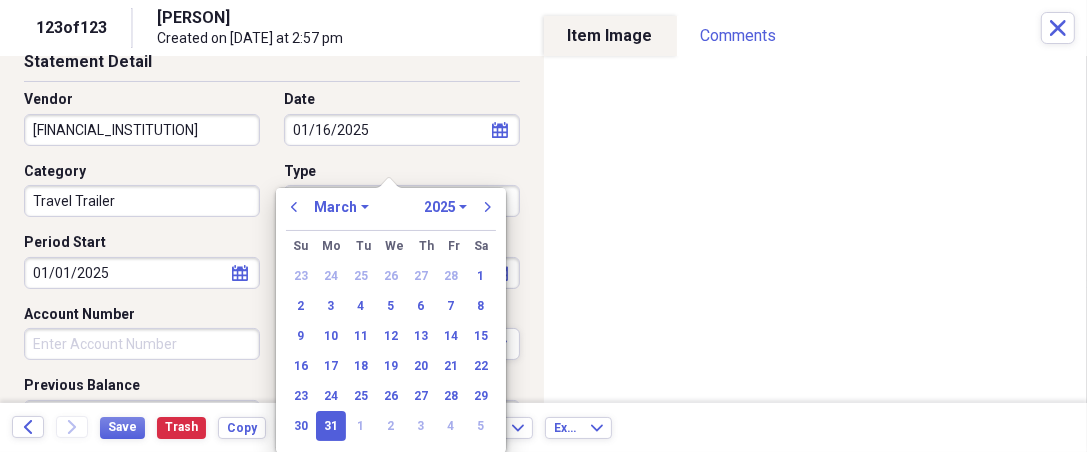 type on "03/31/2025" 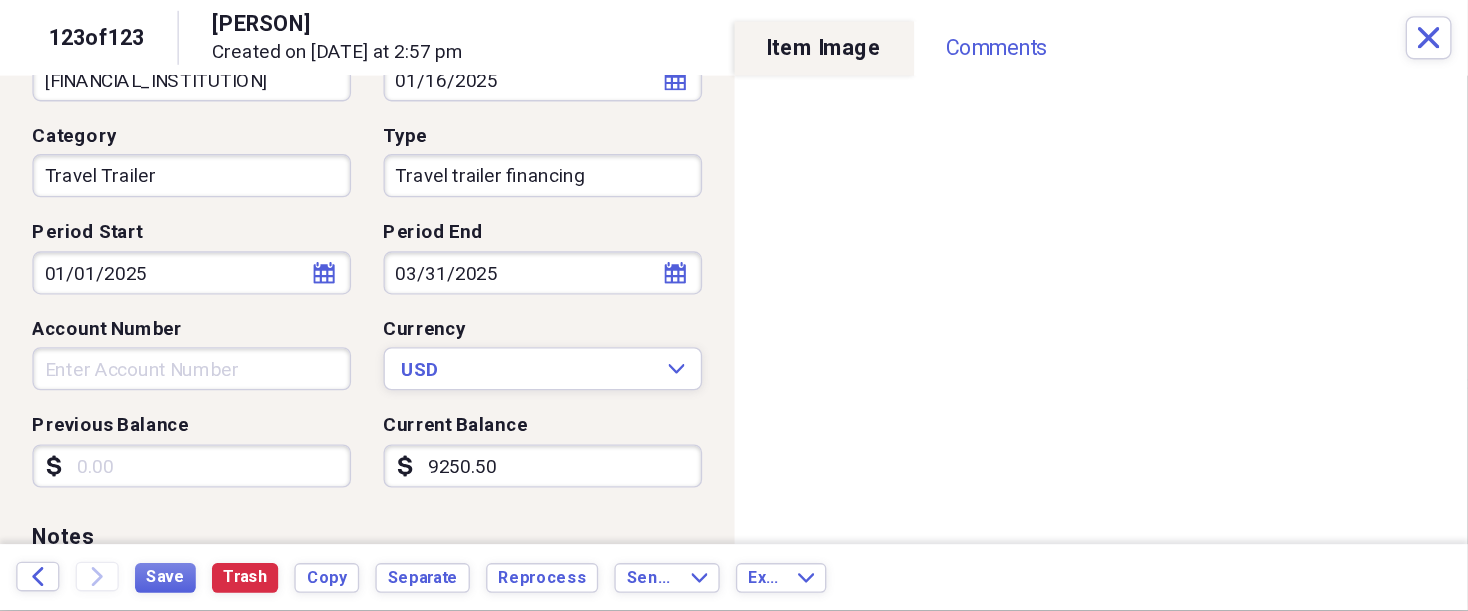 scroll, scrollTop: 185, scrollLeft: 0, axis: vertical 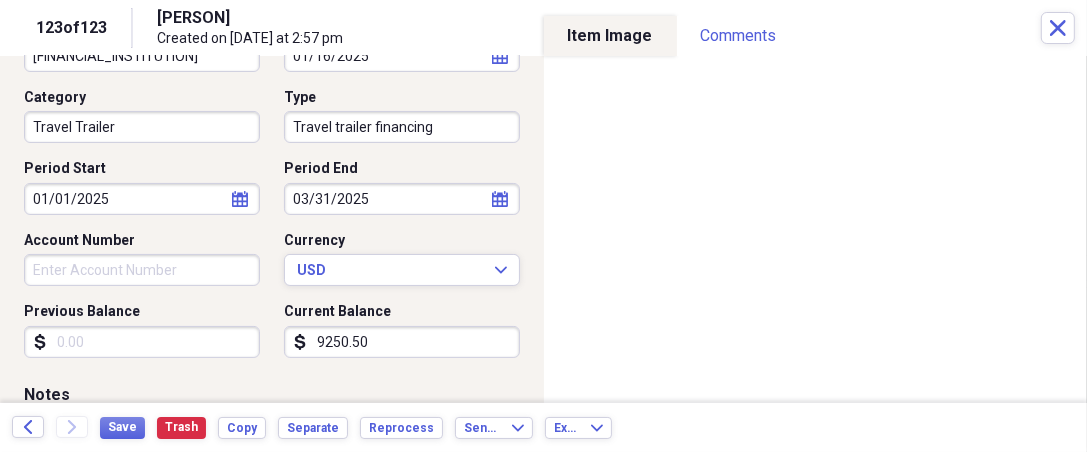 click on "Previous Balance" at bounding box center (142, 342) 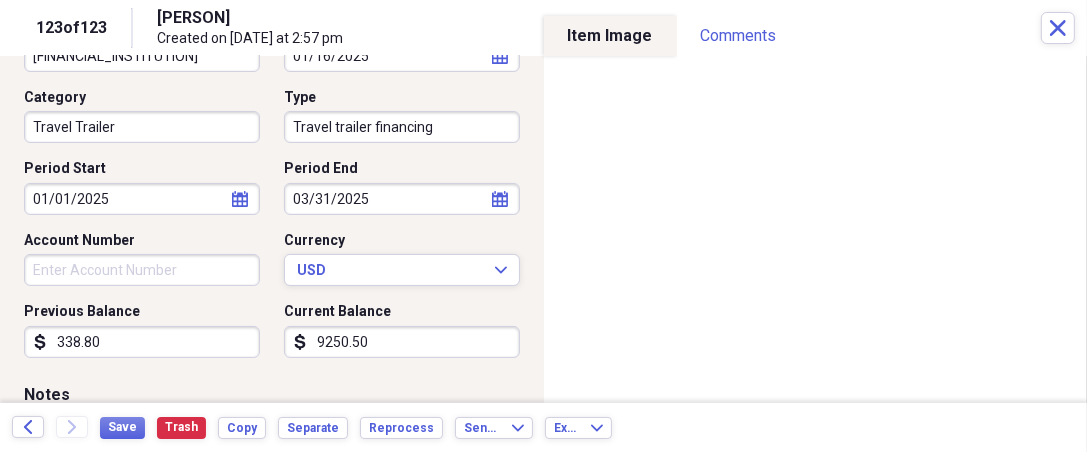 type on "338.80" 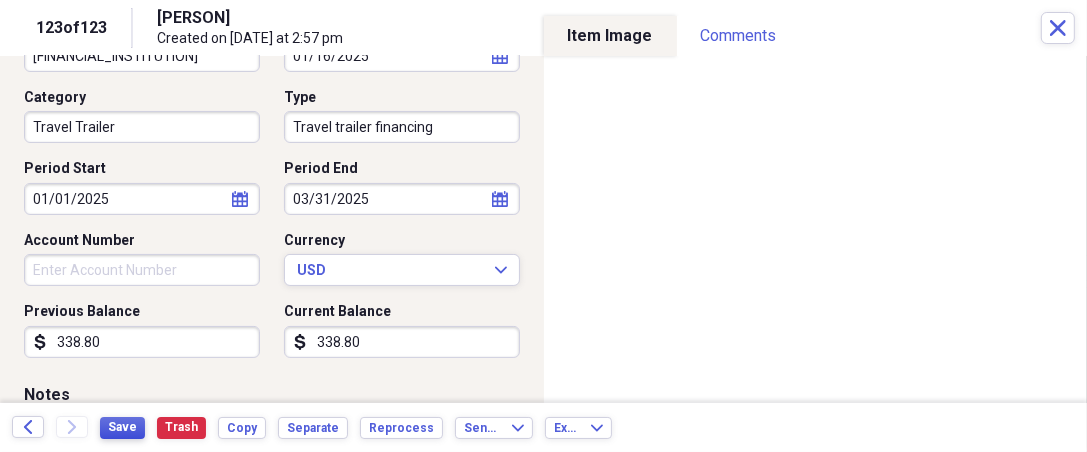 type on "338.80" 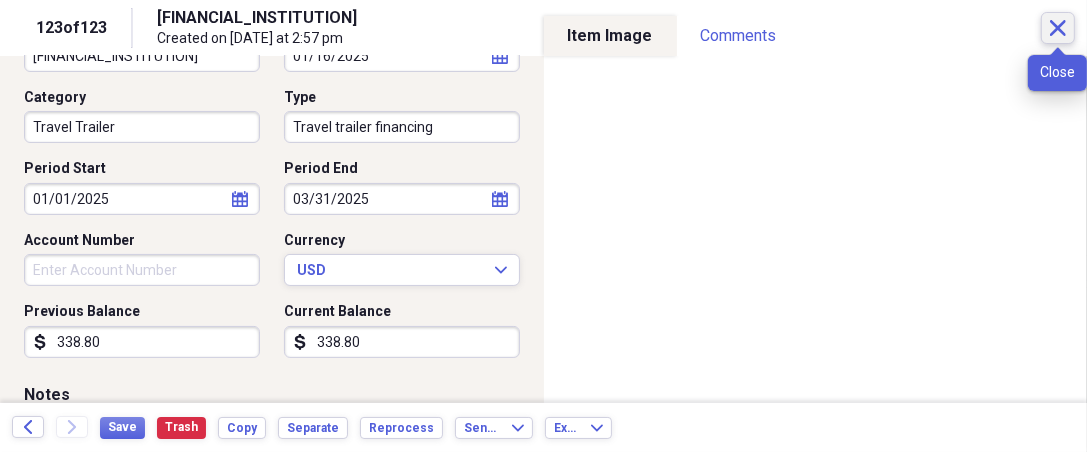 click on "Close" at bounding box center [1058, 28] 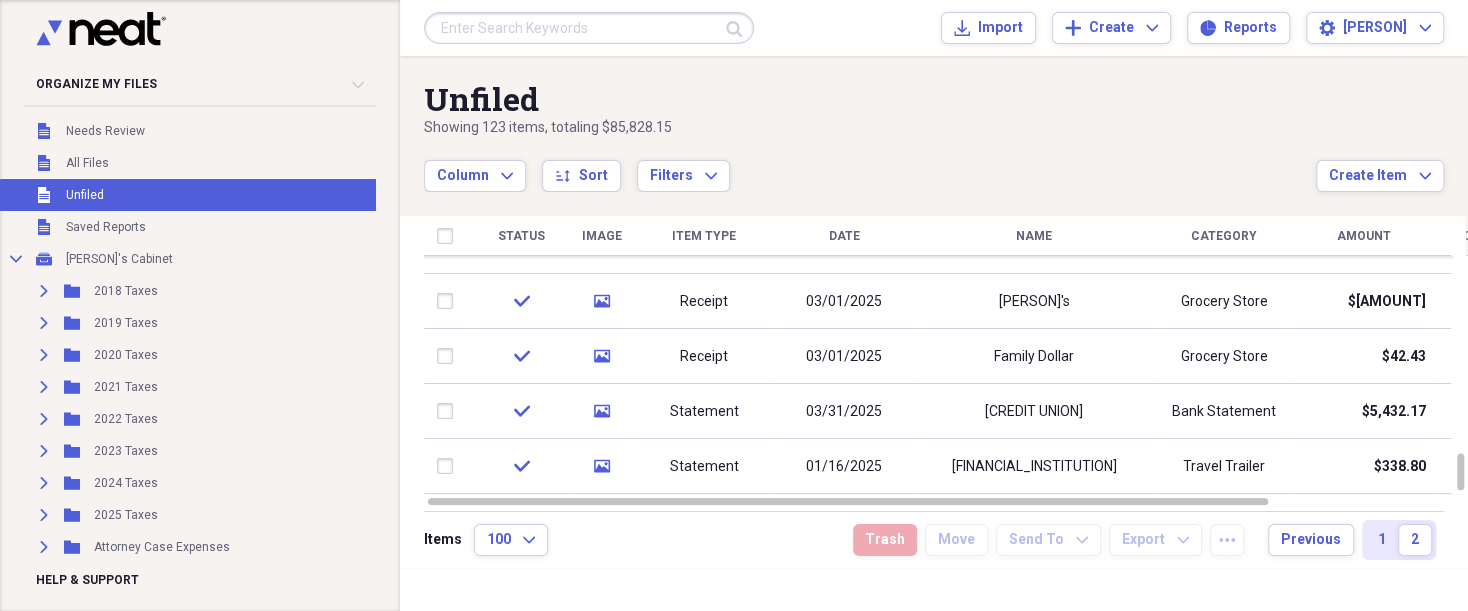 click on "Item Type" at bounding box center [704, 236] 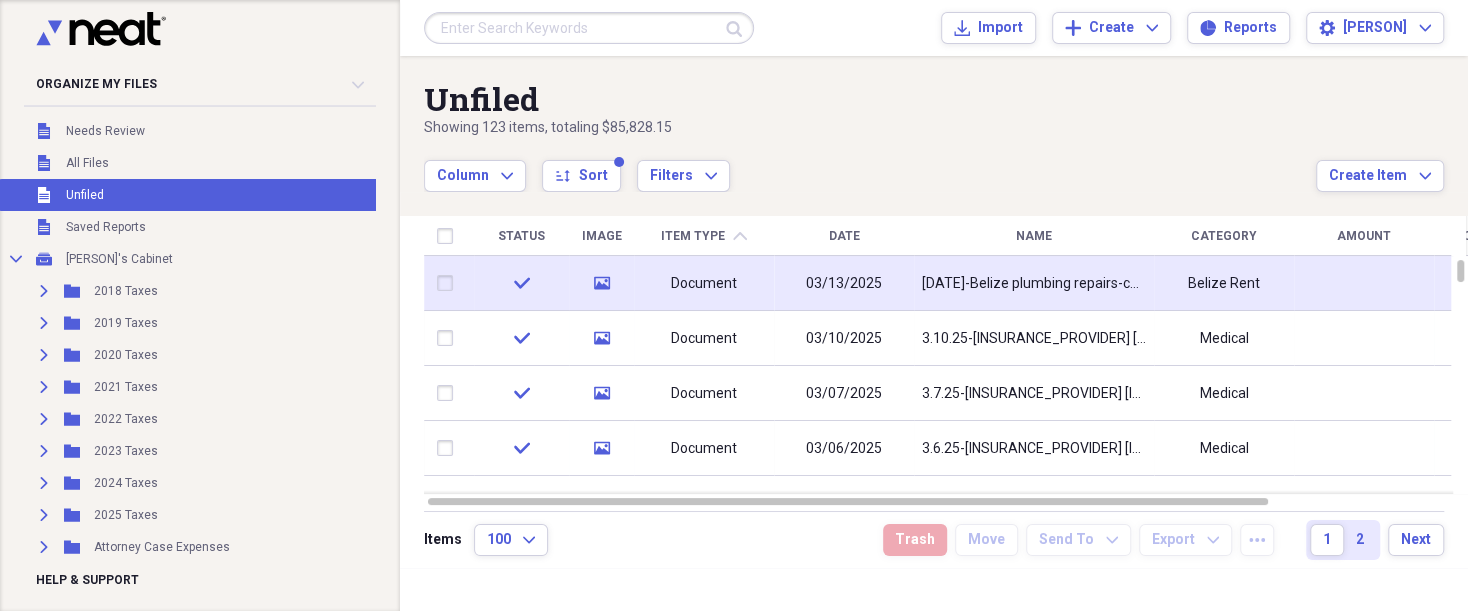 click on "Document" at bounding box center (704, 284) 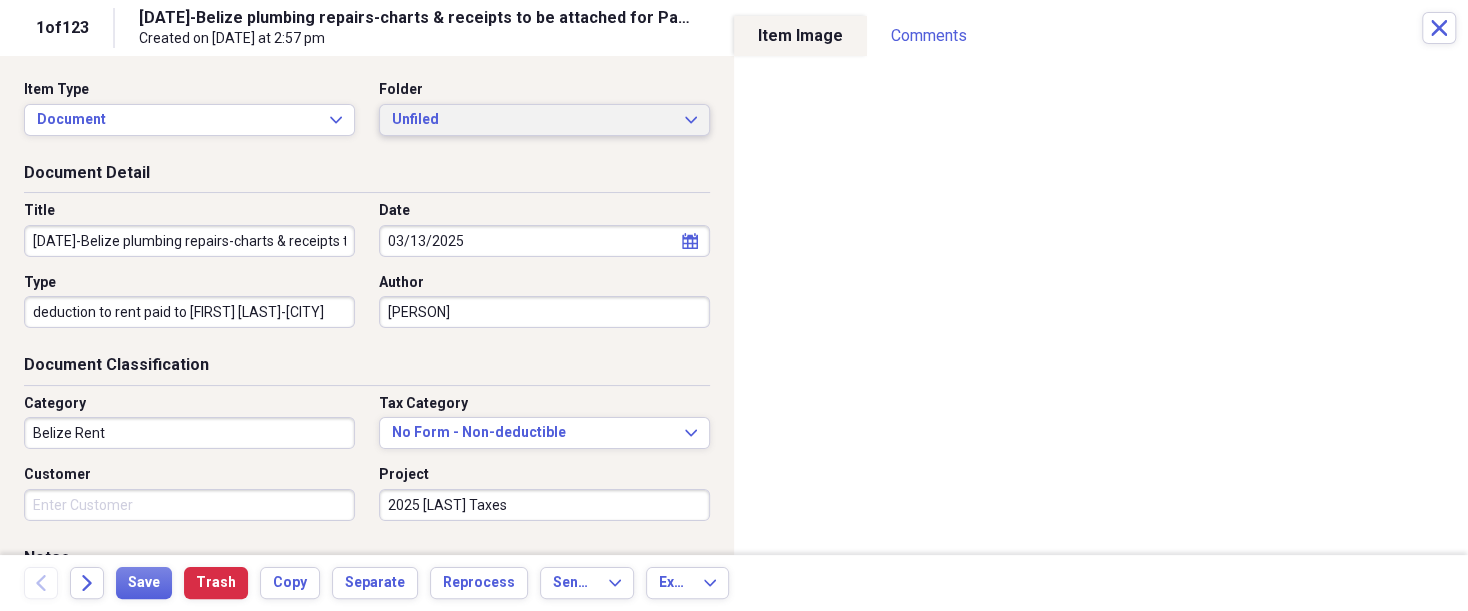 click on "Expand" 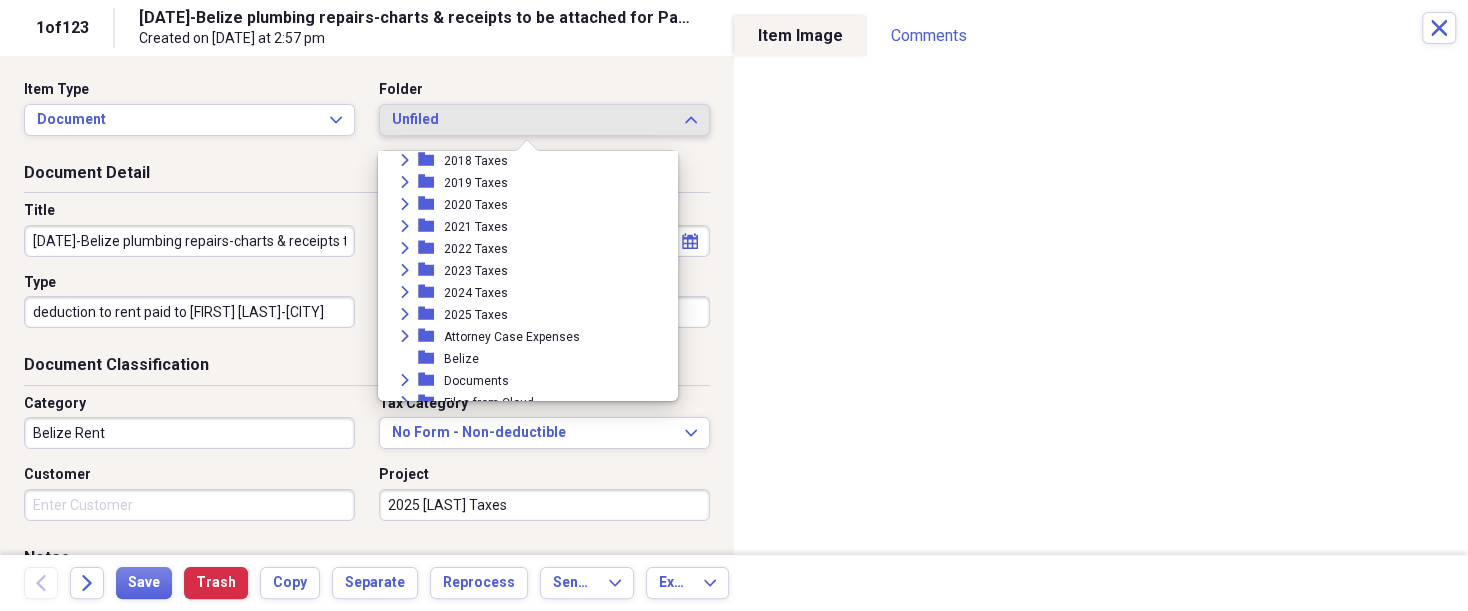 scroll, scrollTop: 160, scrollLeft: 0, axis: vertical 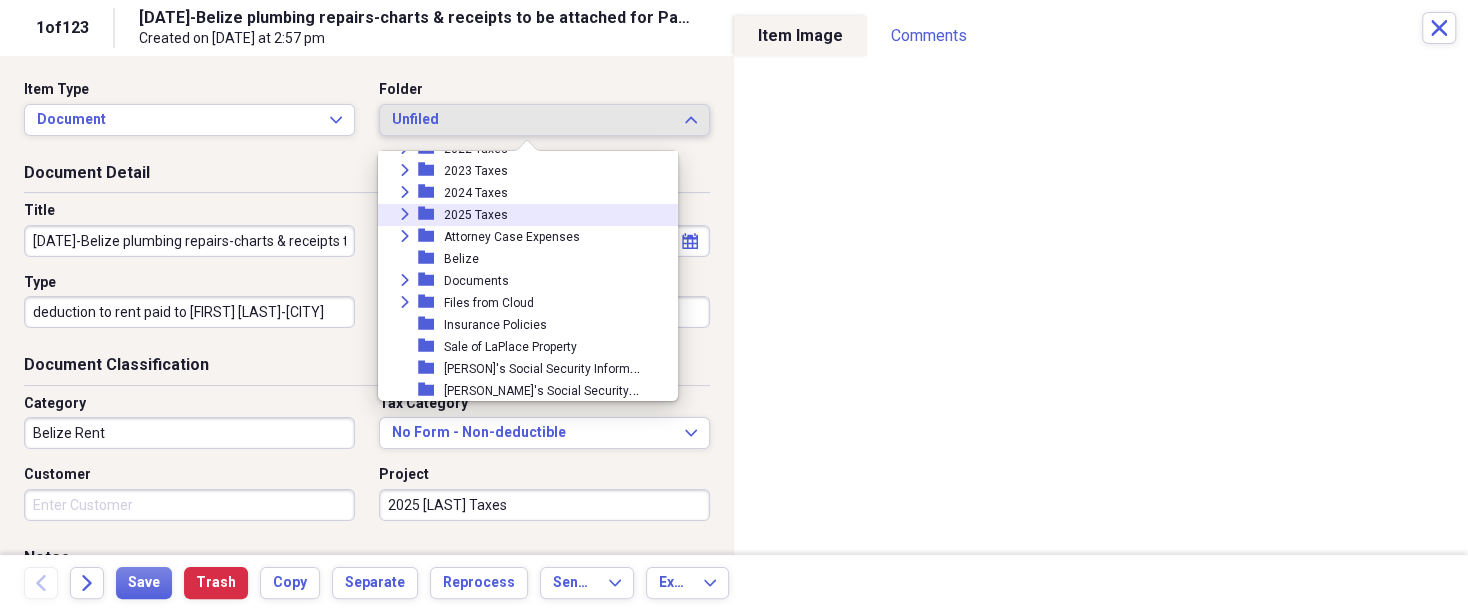 click 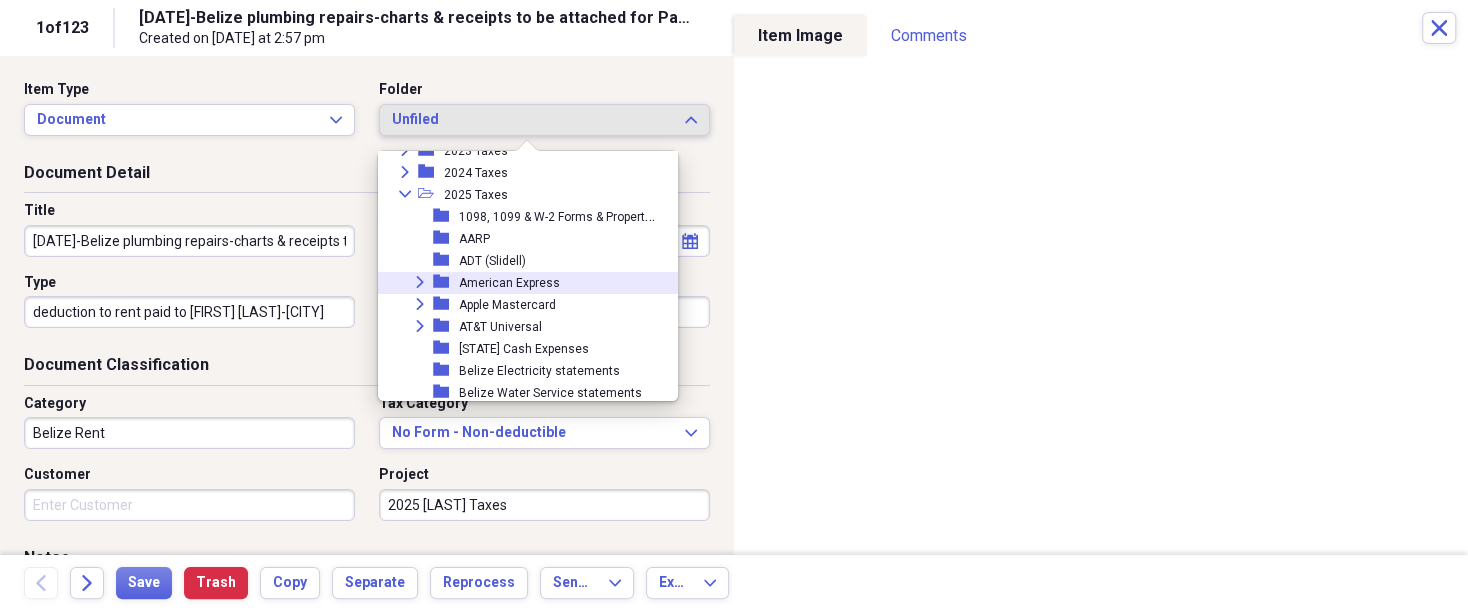 scroll, scrollTop: 210, scrollLeft: 0, axis: vertical 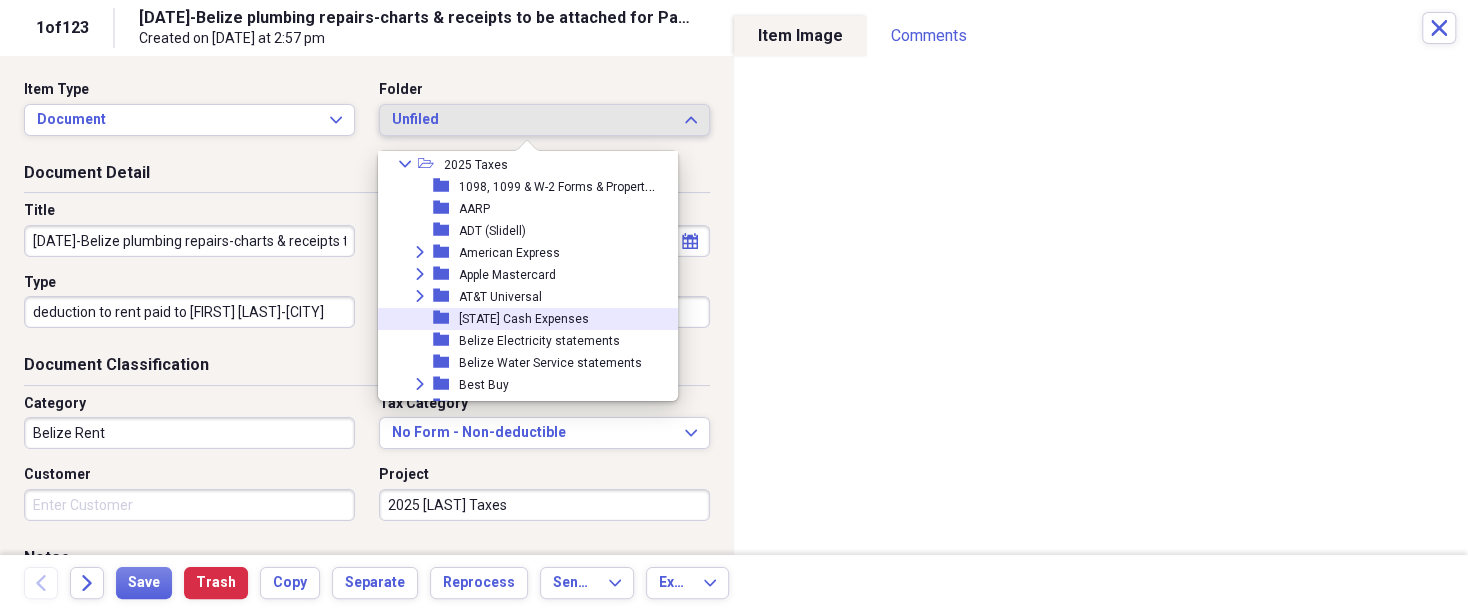 click on "Belize Cash Expenses" at bounding box center [524, 319] 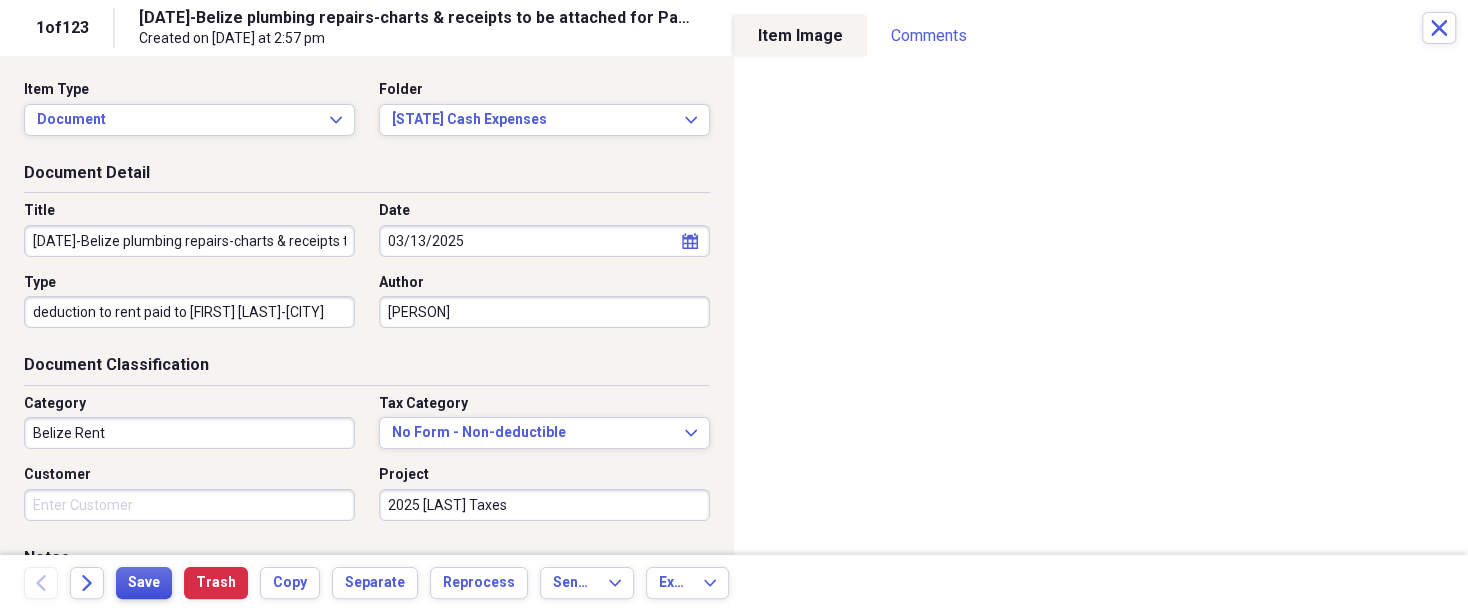 click on "Save" at bounding box center (144, 583) 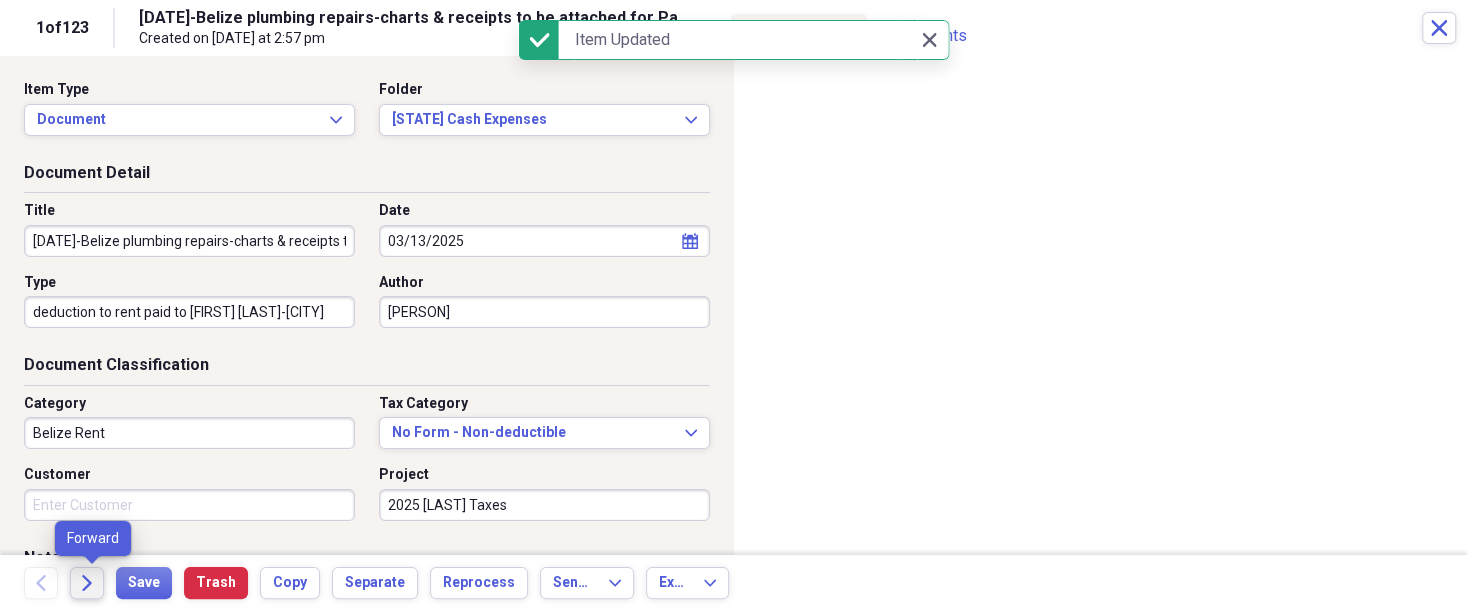 click 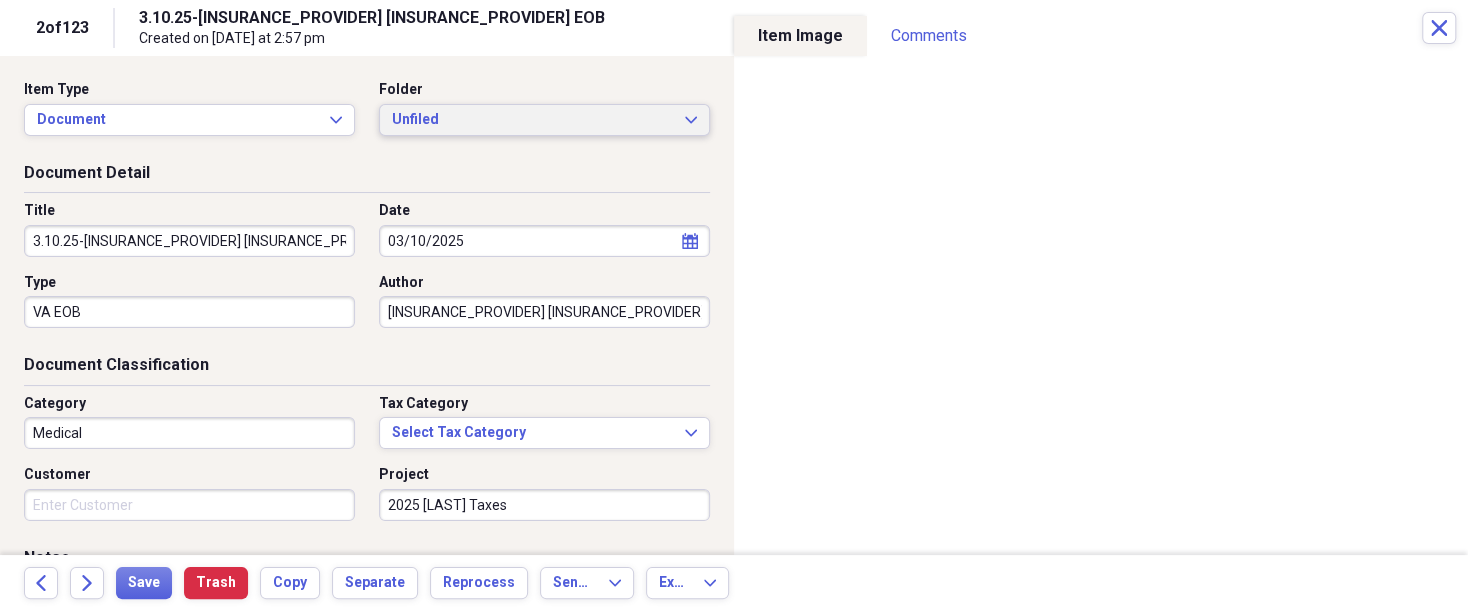 click on "Expand" 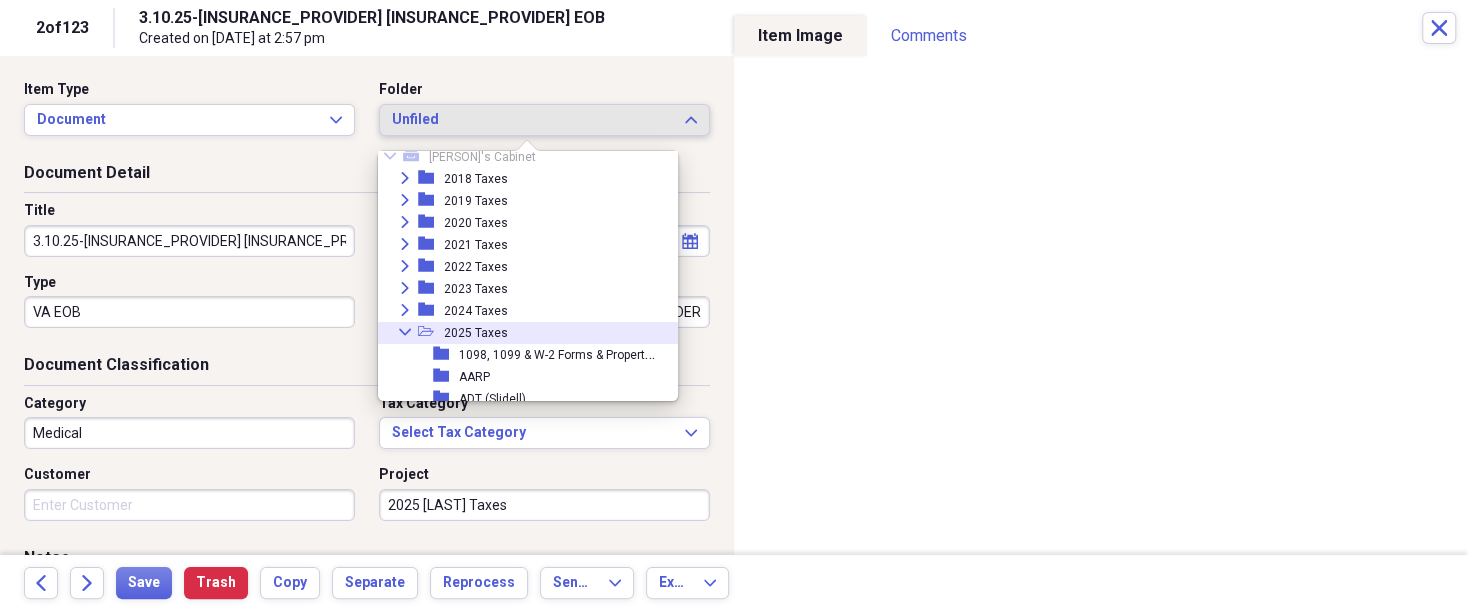 scroll, scrollTop: 60, scrollLeft: 0, axis: vertical 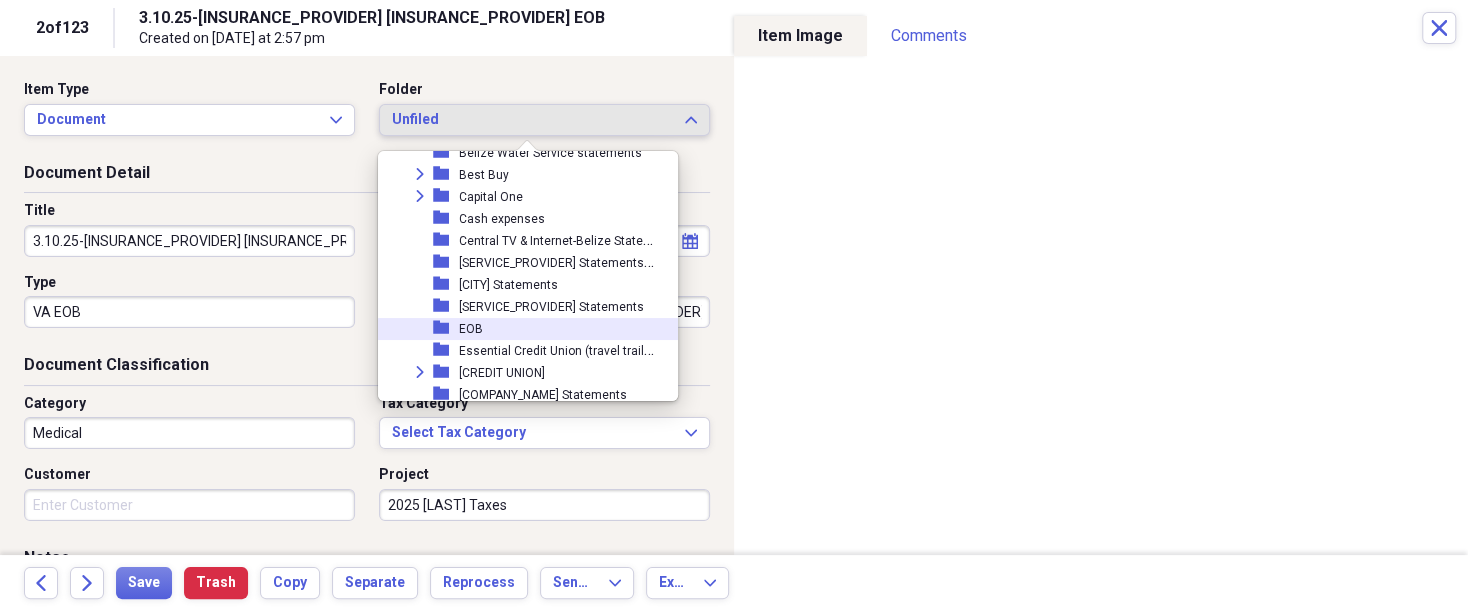 click on "folder EOB" at bounding box center [520, 329] 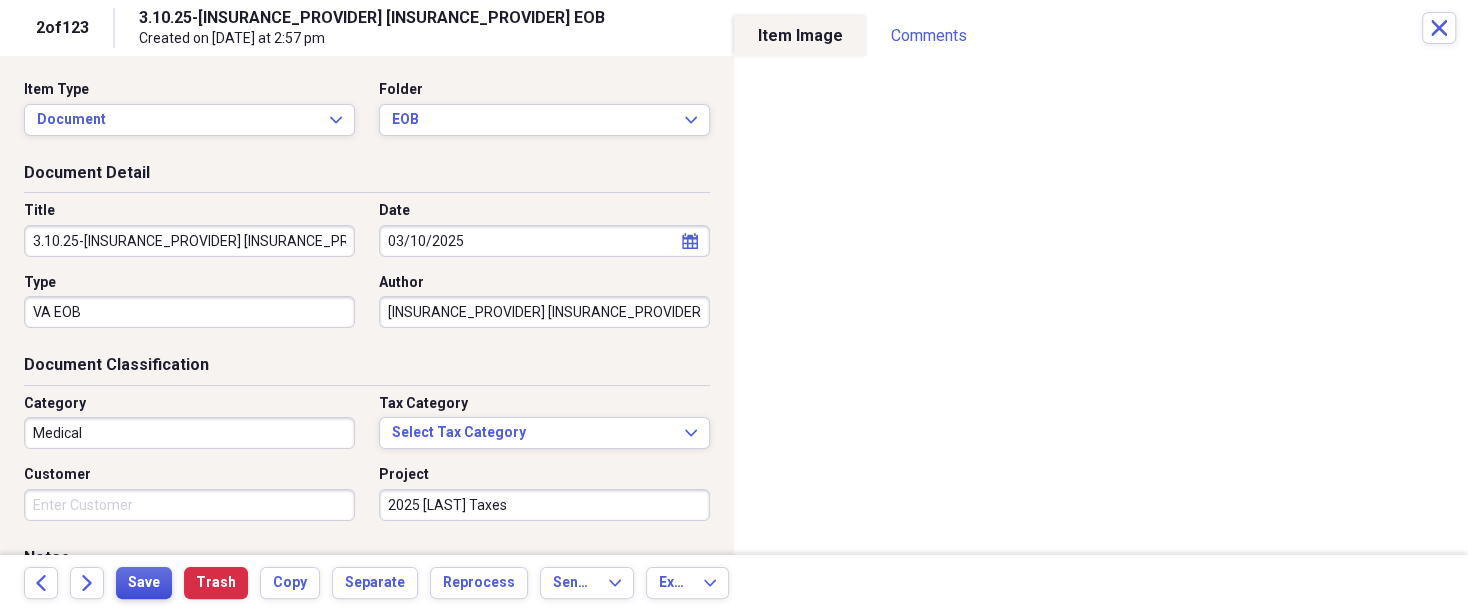 click on "Save" at bounding box center (144, 583) 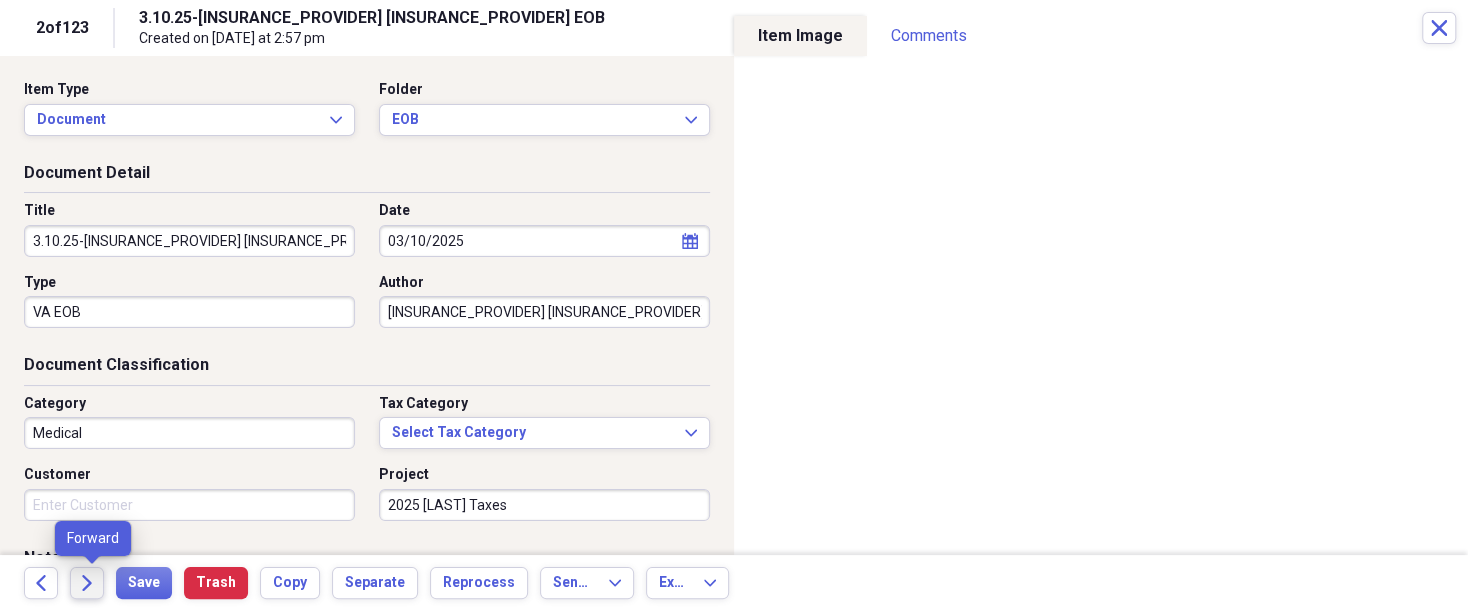 click on "Forward" 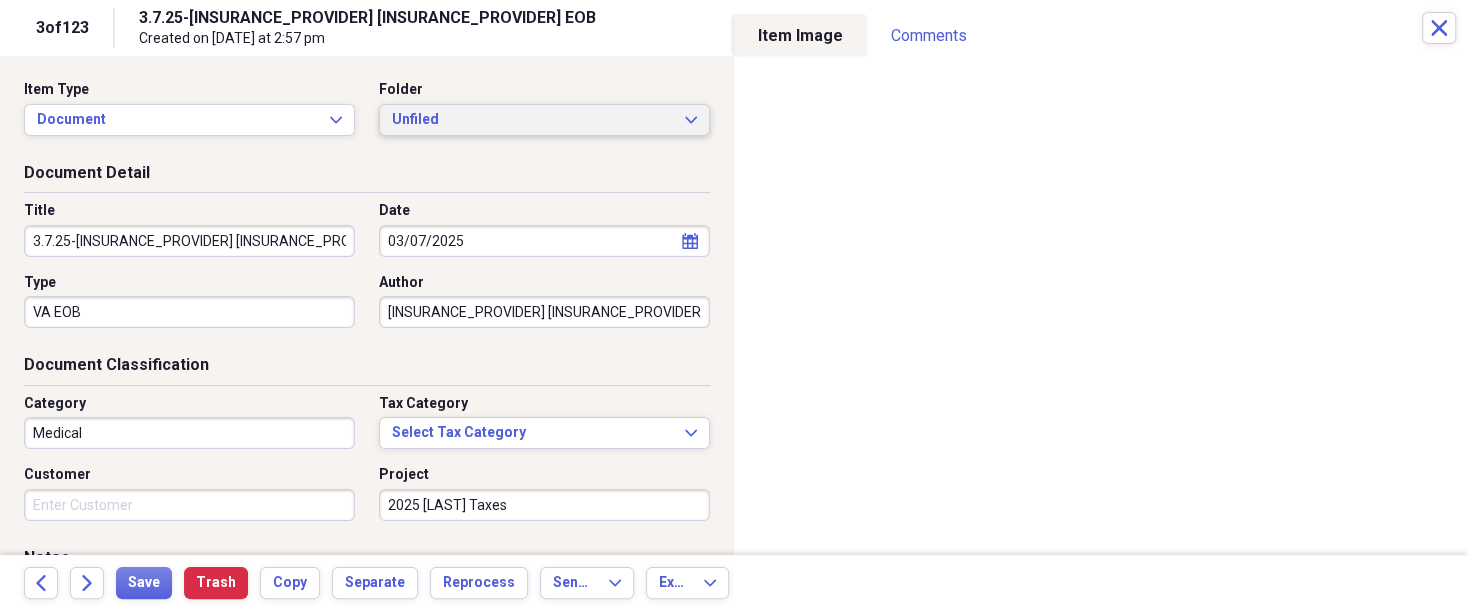 click on "Unfiled Expand" at bounding box center [544, 120] 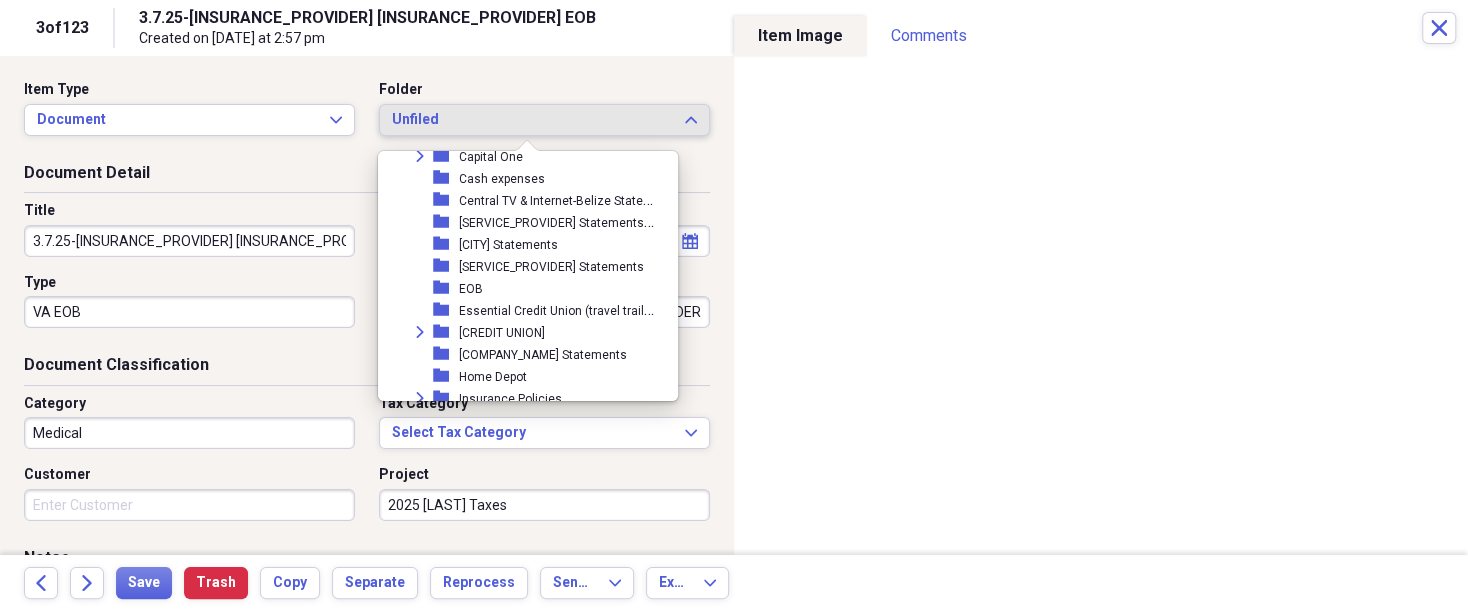 scroll, scrollTop: 520, scrollLeft: 0, axis: vertical 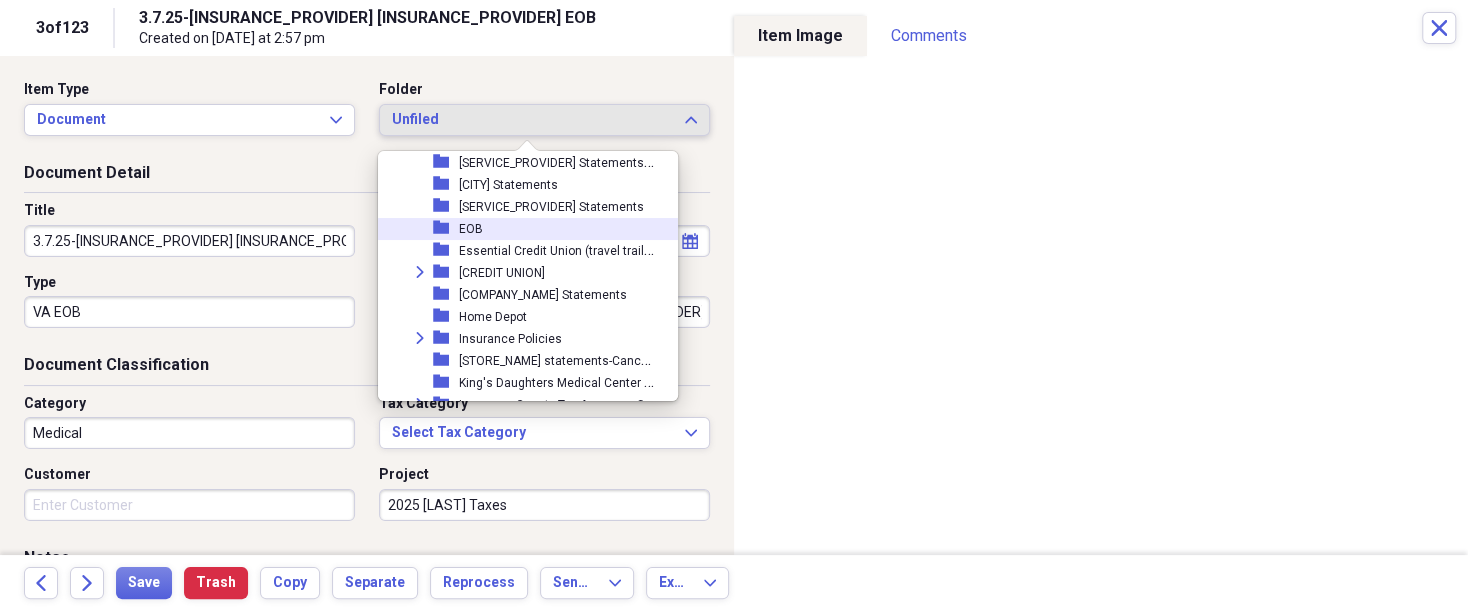 click on "folder EOB" at bounding box center (520, 229) 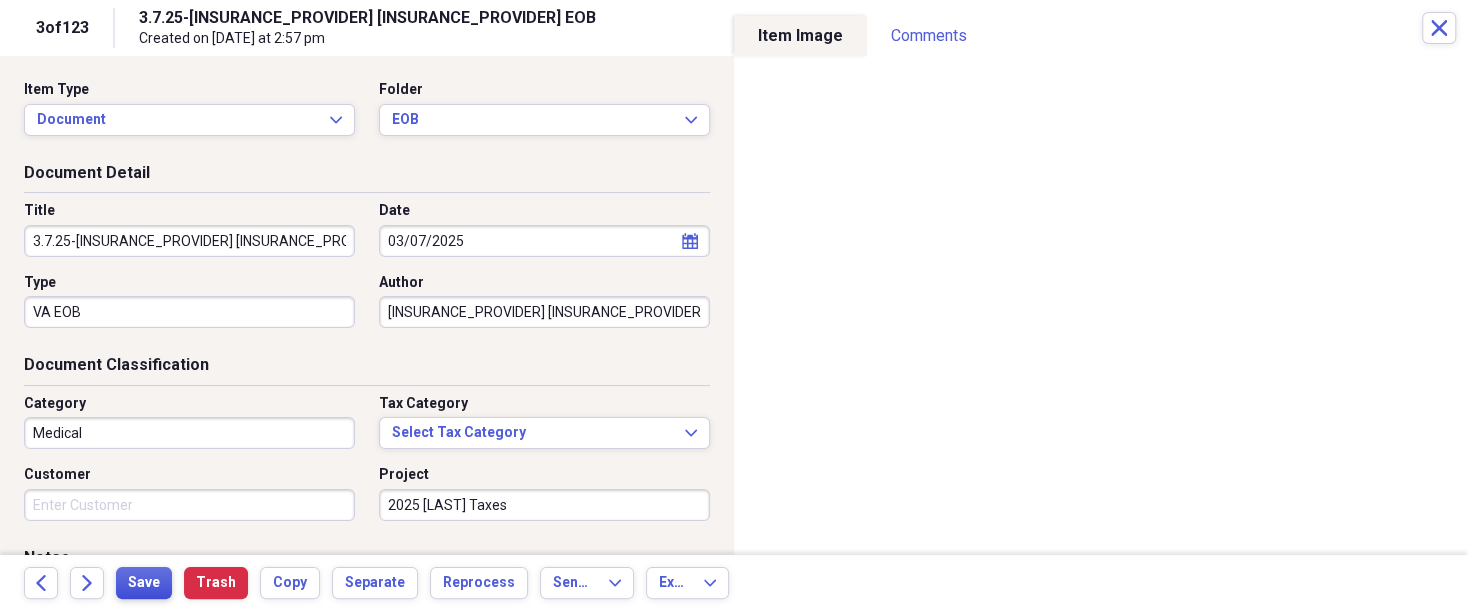 click on "Save" at bounding box center (144, 583) 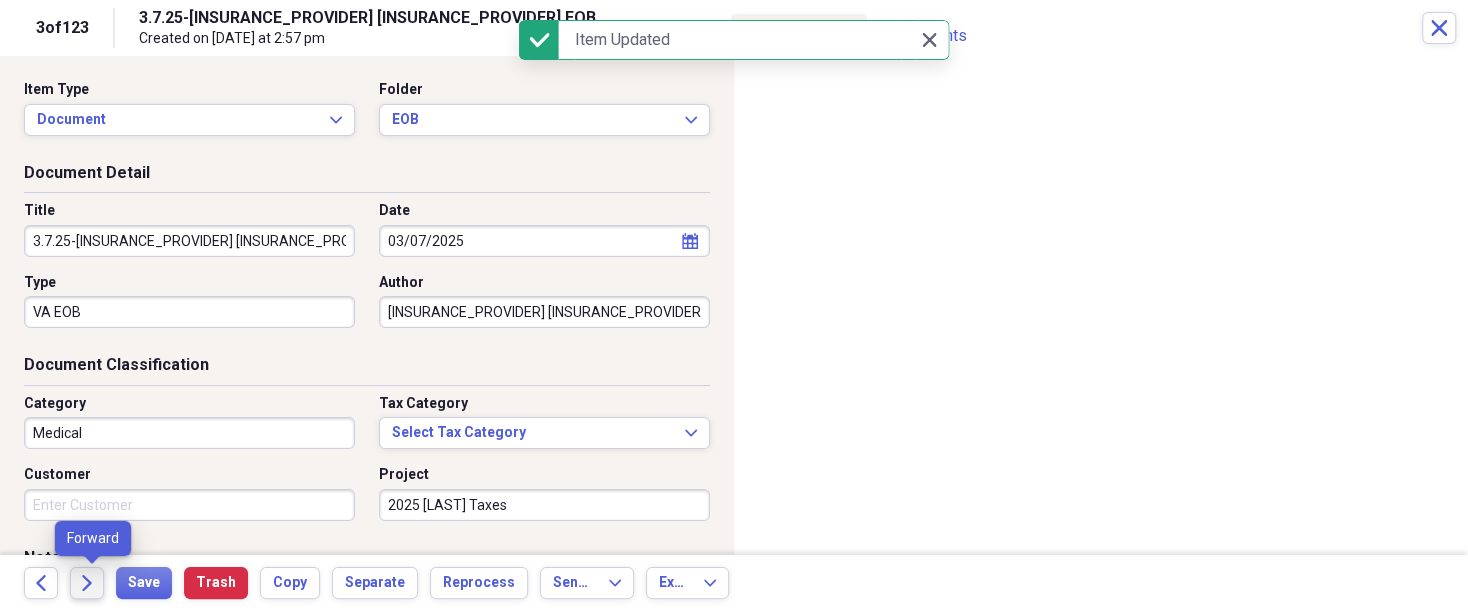 click on "Forward" at bounding box center [87, 583] 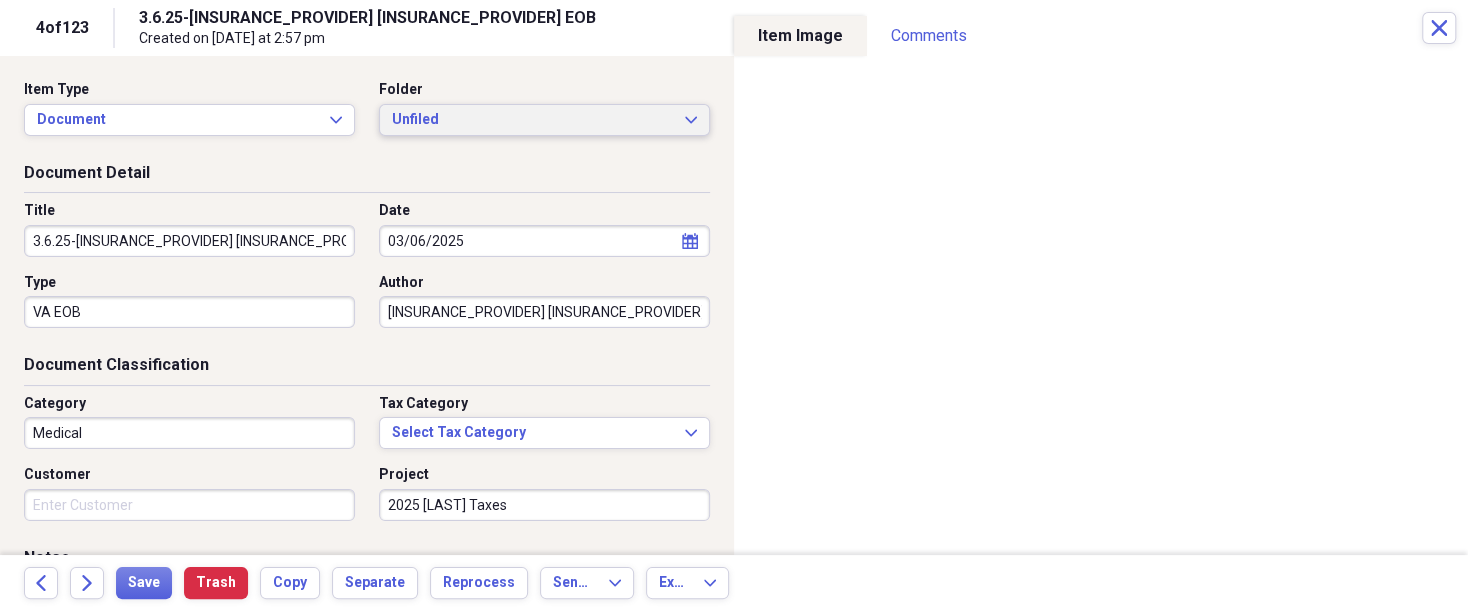 click on "Expand" 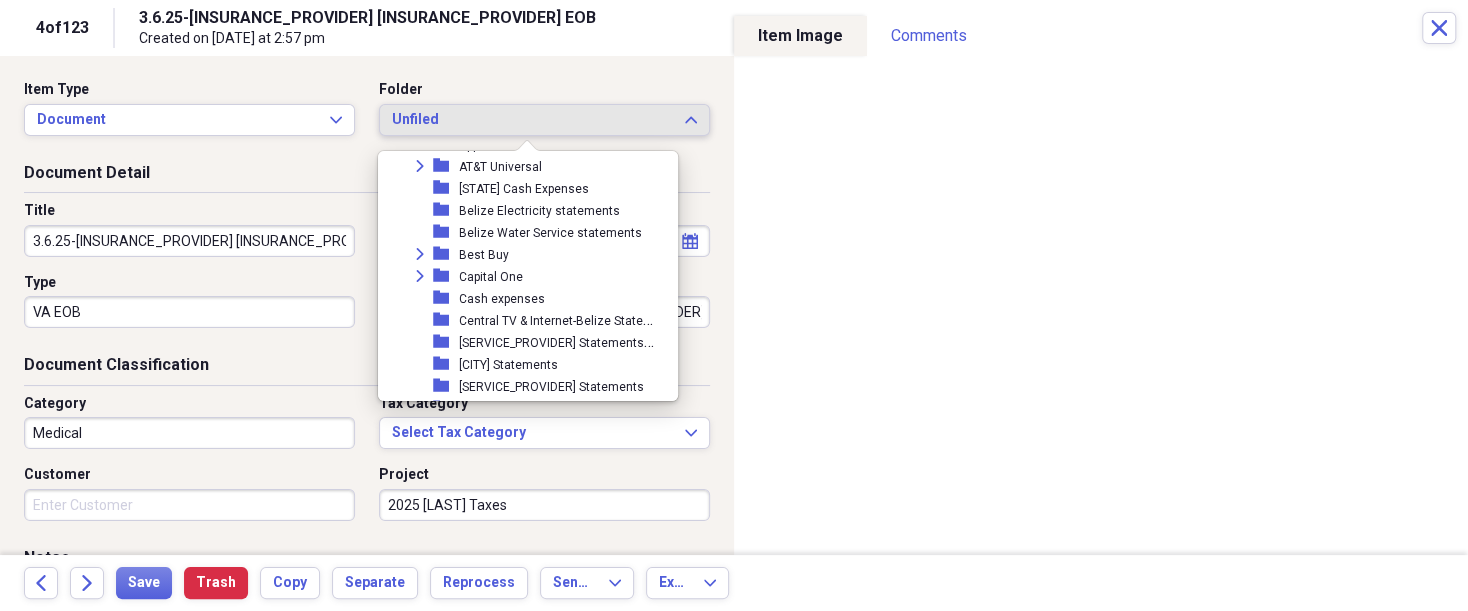 scroll, scrollTop: 460, scrollLeft: 0, axis: vertical 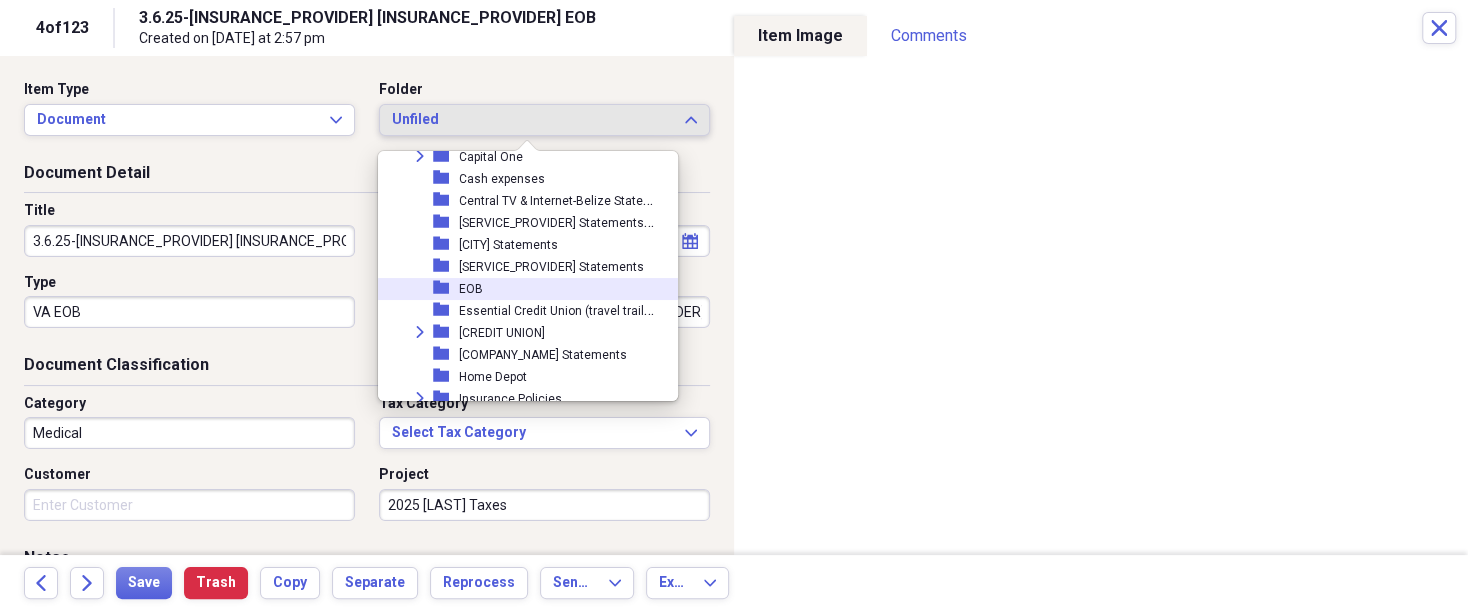 click on "folder EOB" at bounding box center [520, 289] 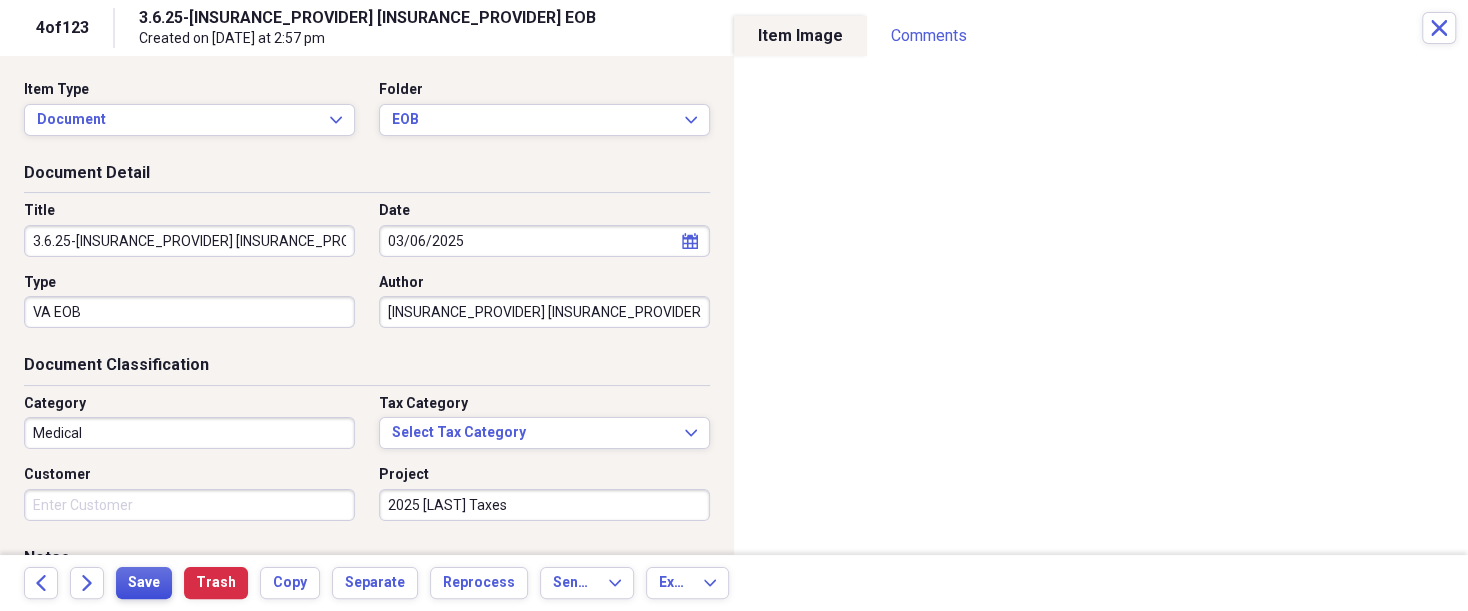 click on "Save" at bounding box center (144, 583) 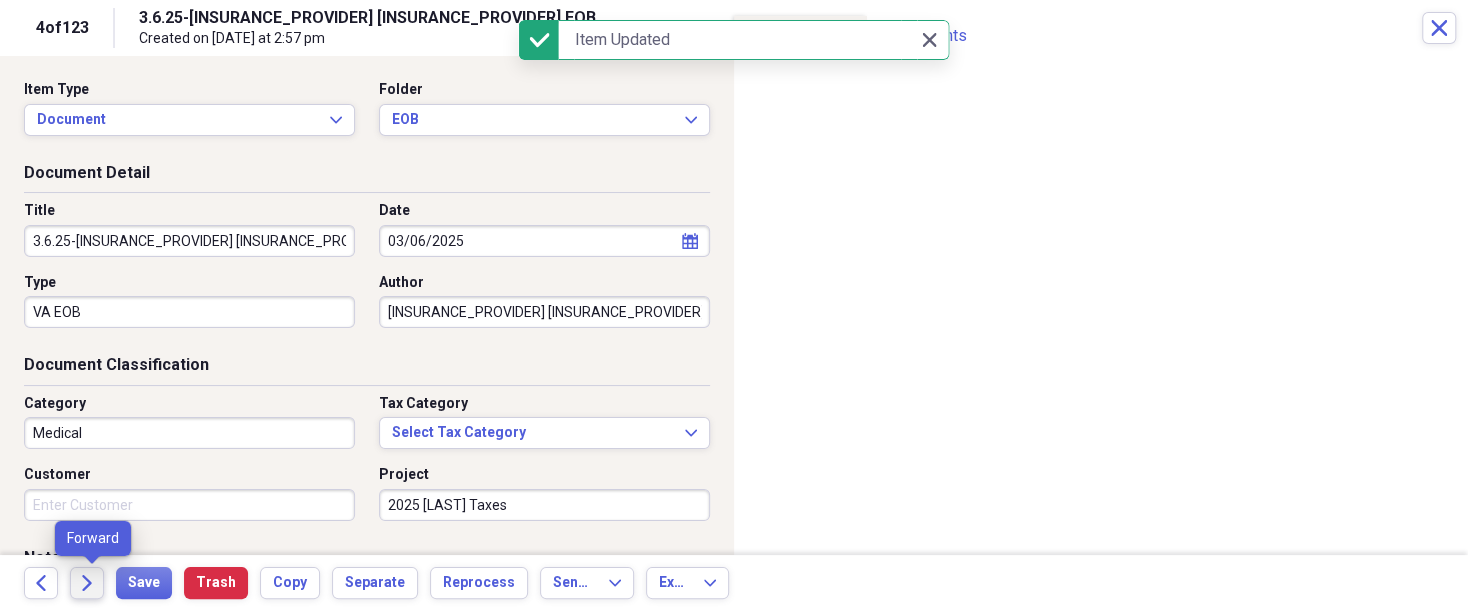 click on "Forward" 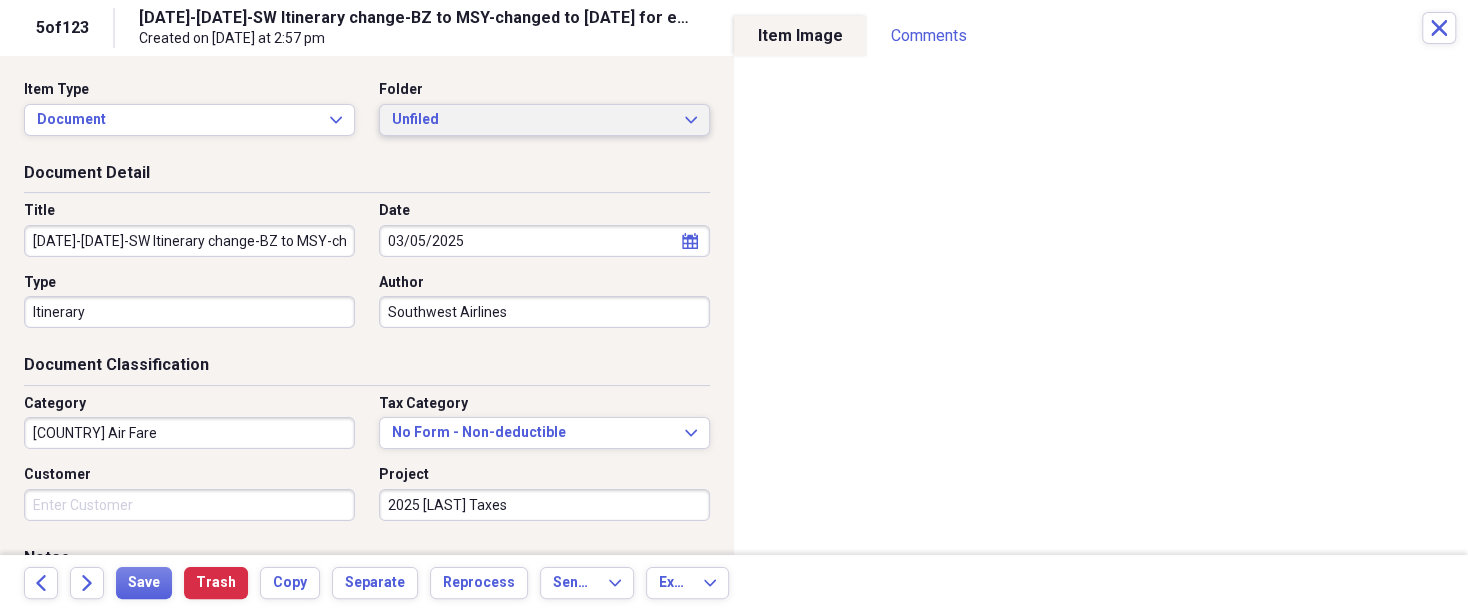 click on "Expand" 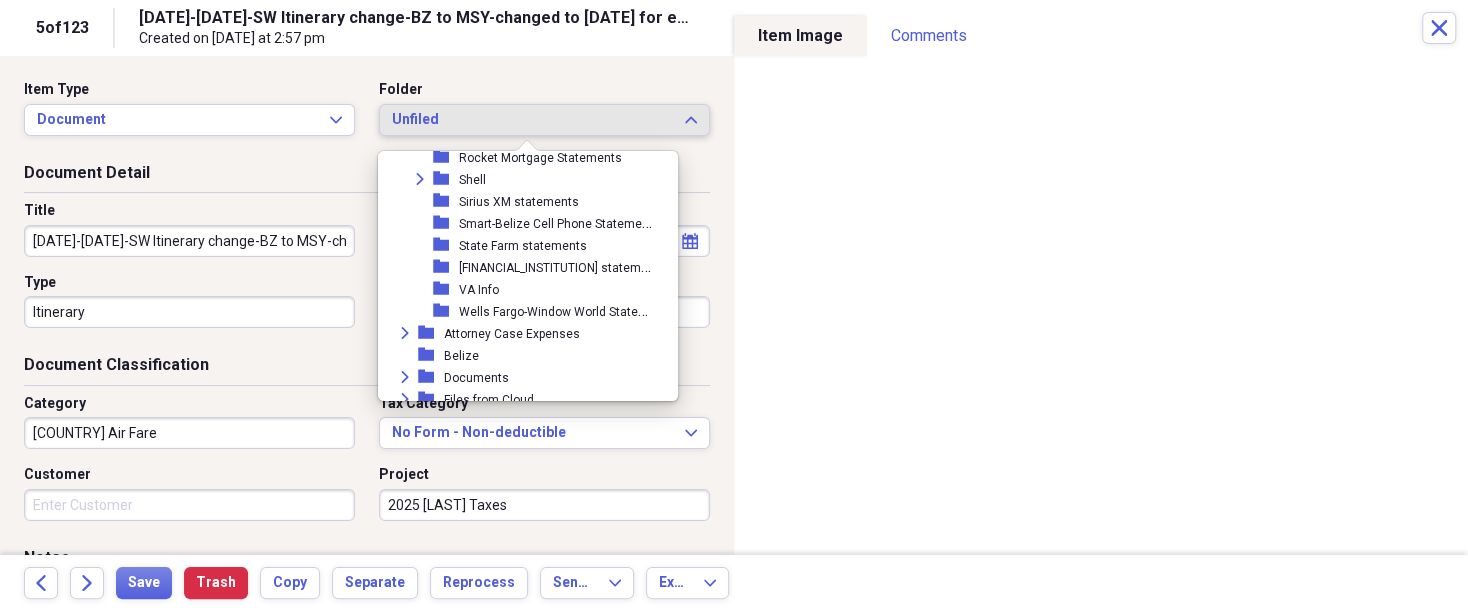 scroll, scrollTop: 1080, scrollLeft: 0, axis: vertical 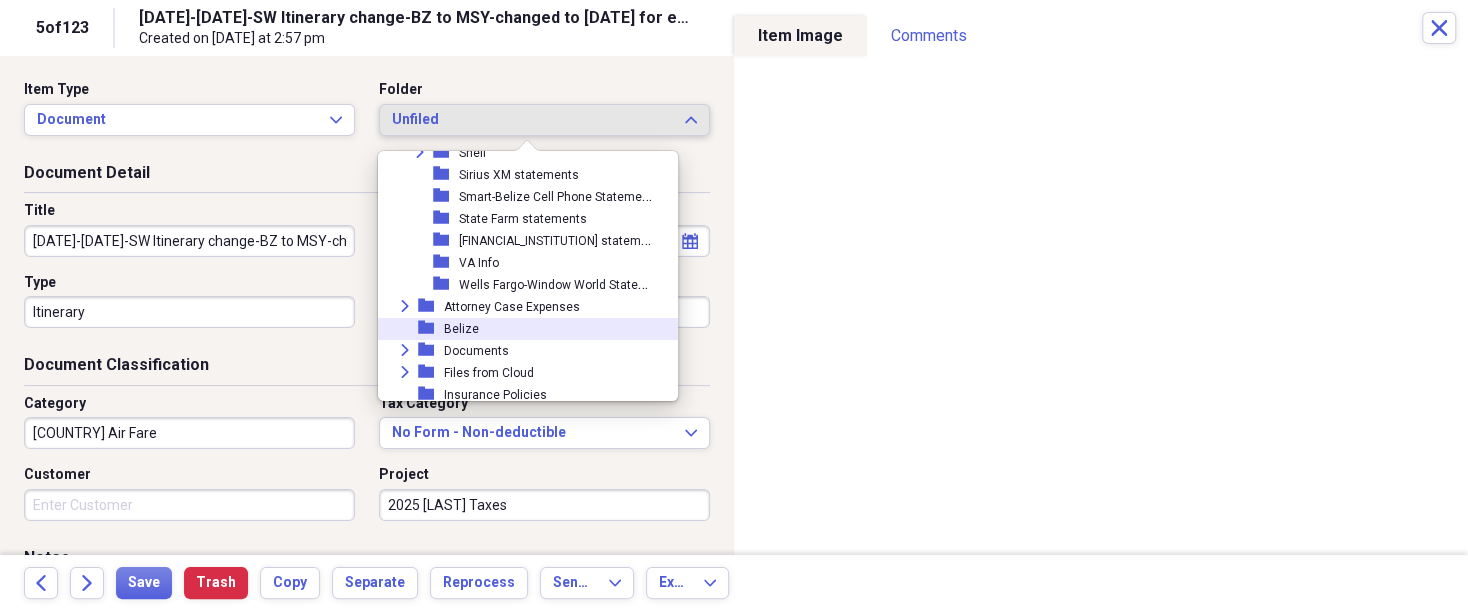 click on "folder Belize" at bounding box center [520, 329] 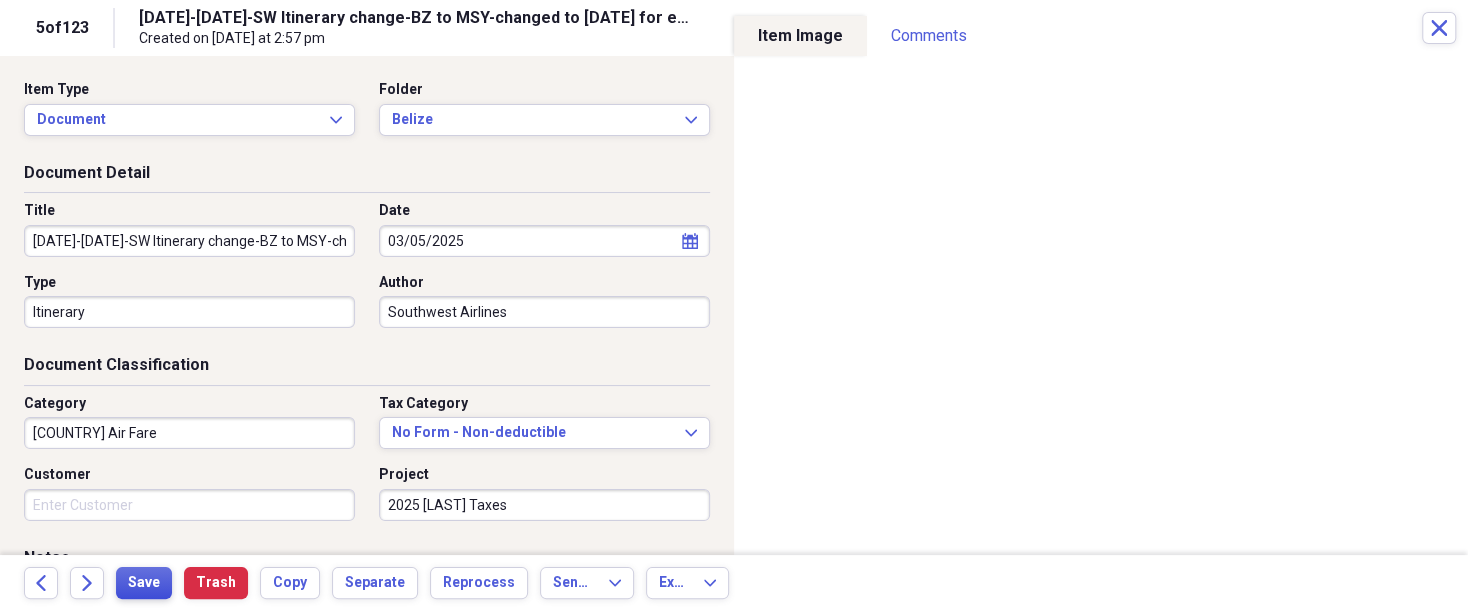 click on "Save" at bounding box center [144, 583] 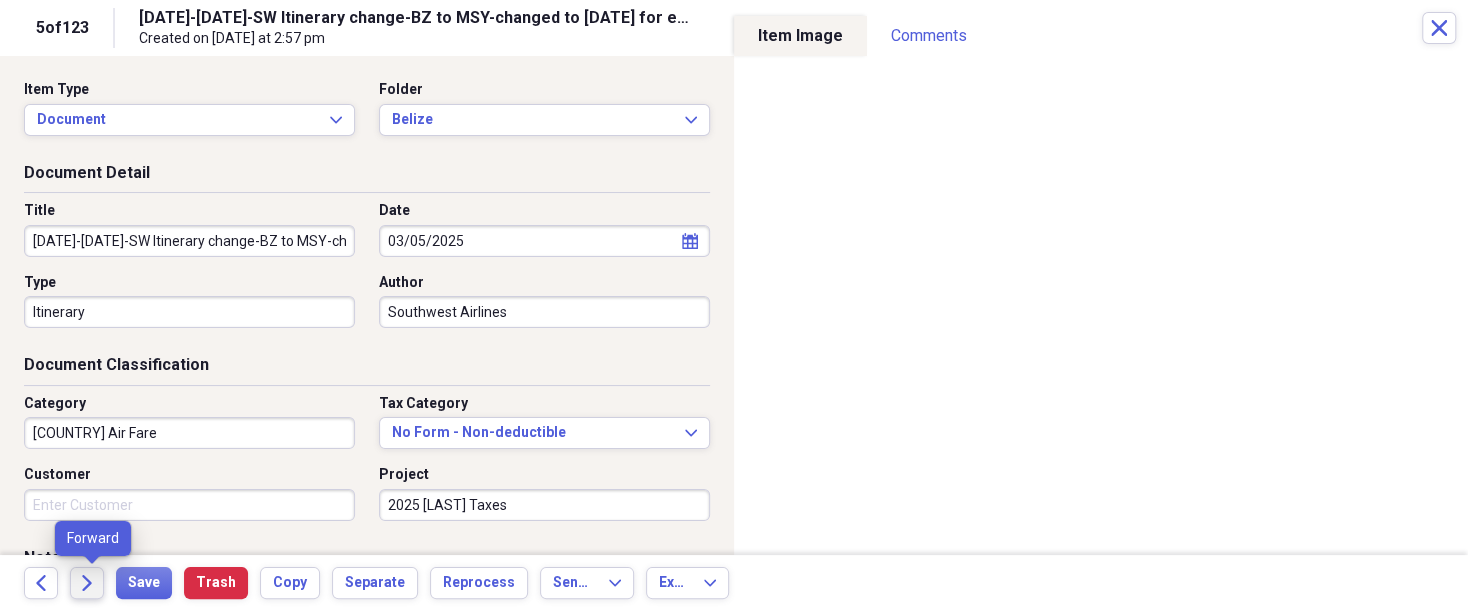 click on "Forward" 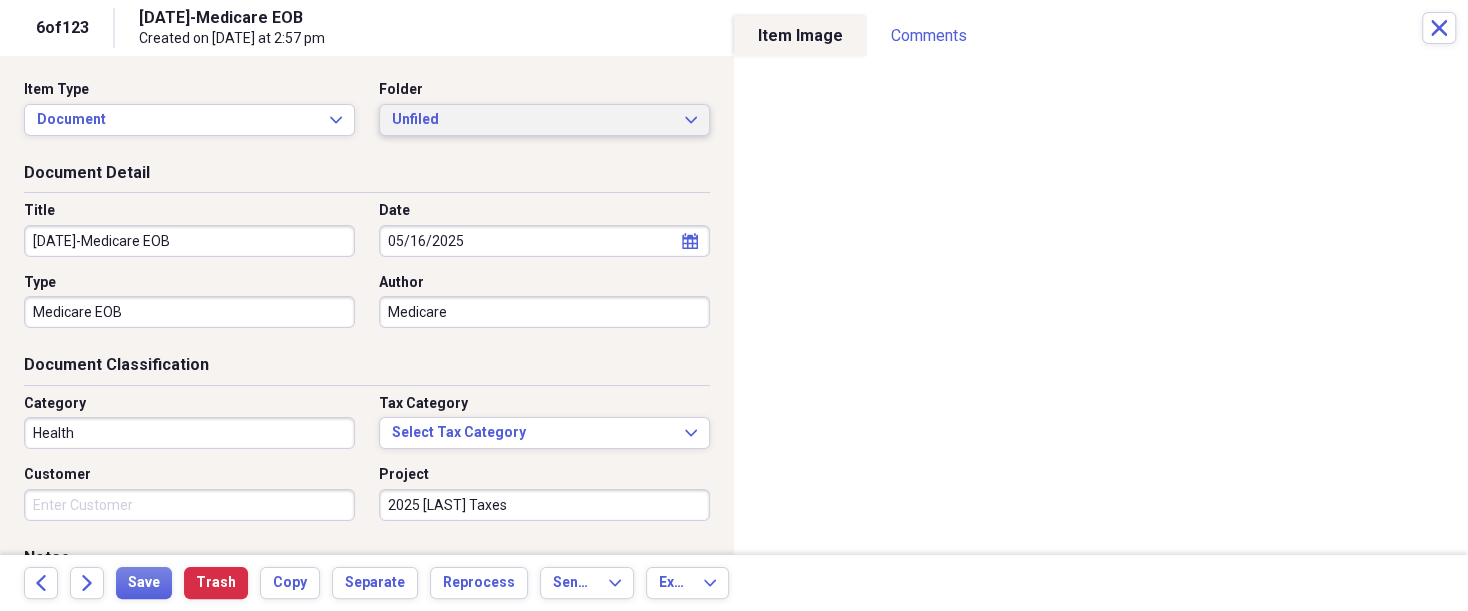 click on "Unfiled Expand" at bounding box center [544, 120] 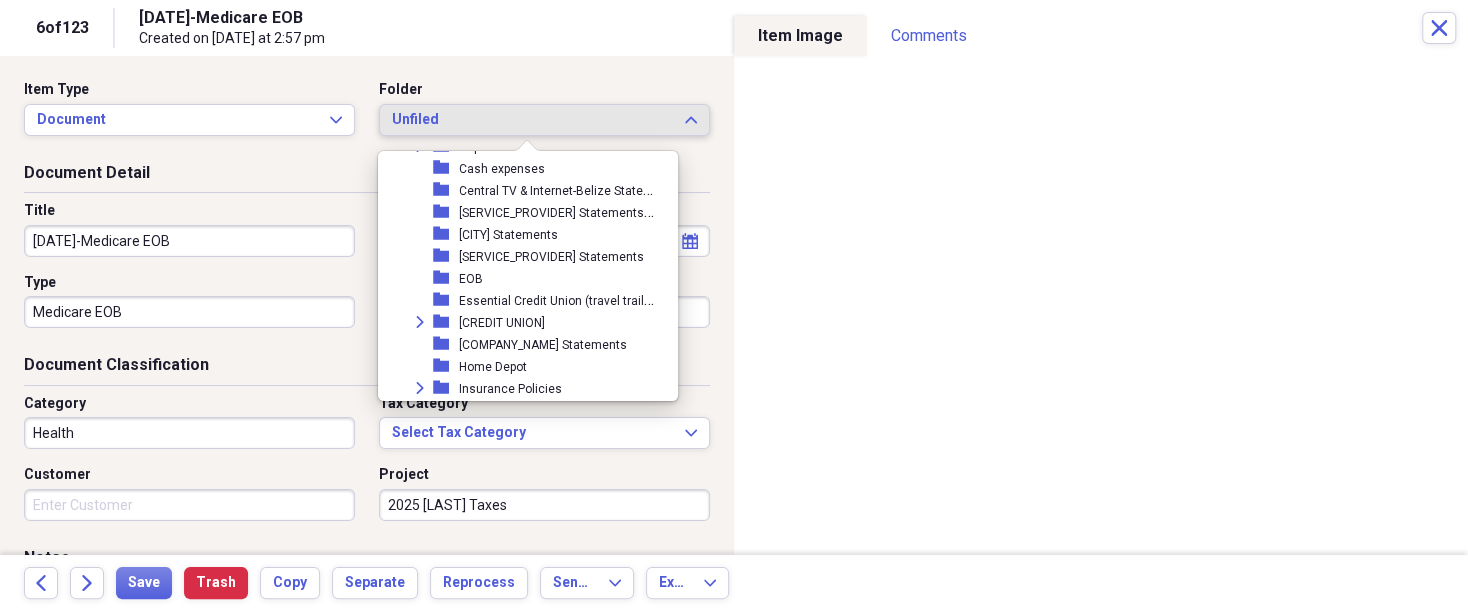scroll, scrollTop: 500, scrollLeft: 0, axis: vertical 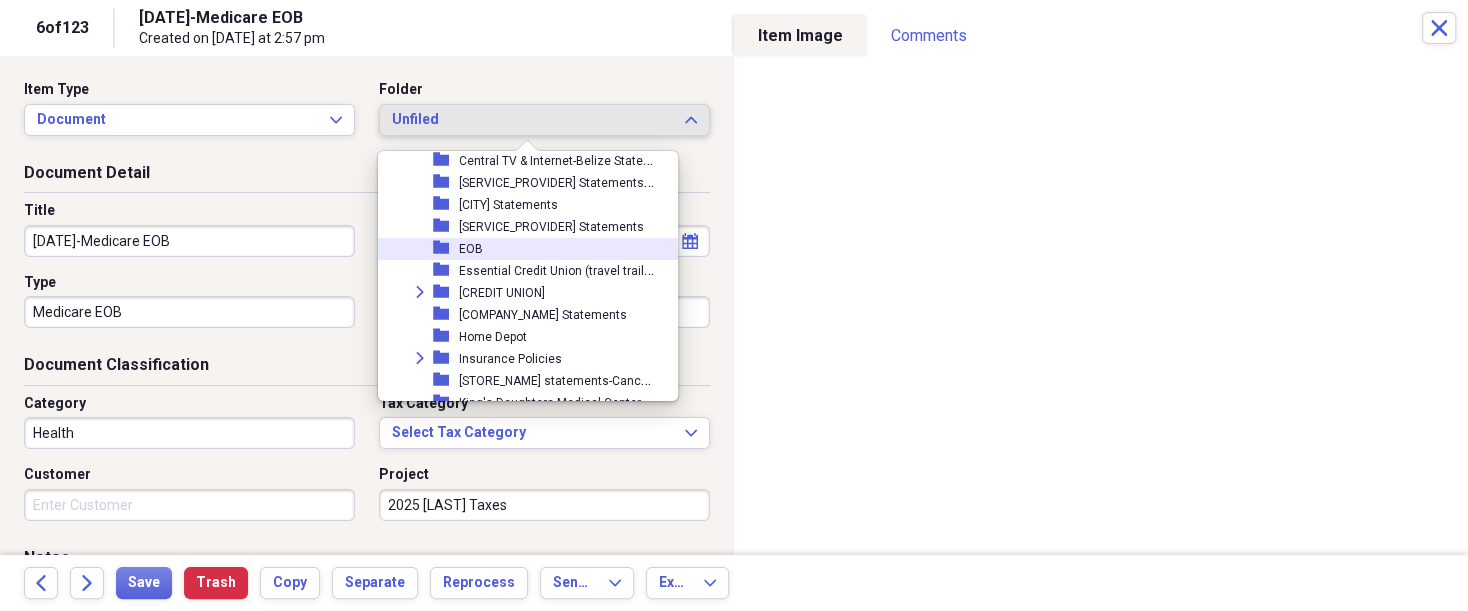 click on "folder EOB" at bounding box center (520, 249) 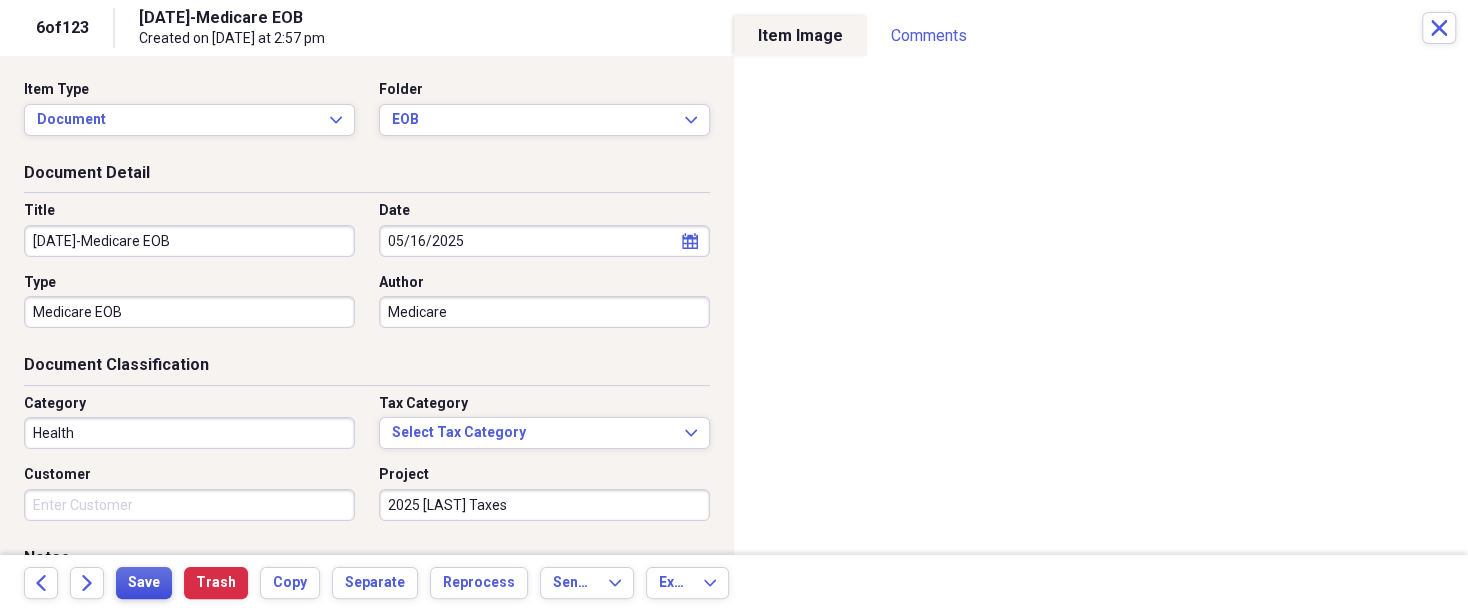 click on "Save" at bounding box center [144, 583] 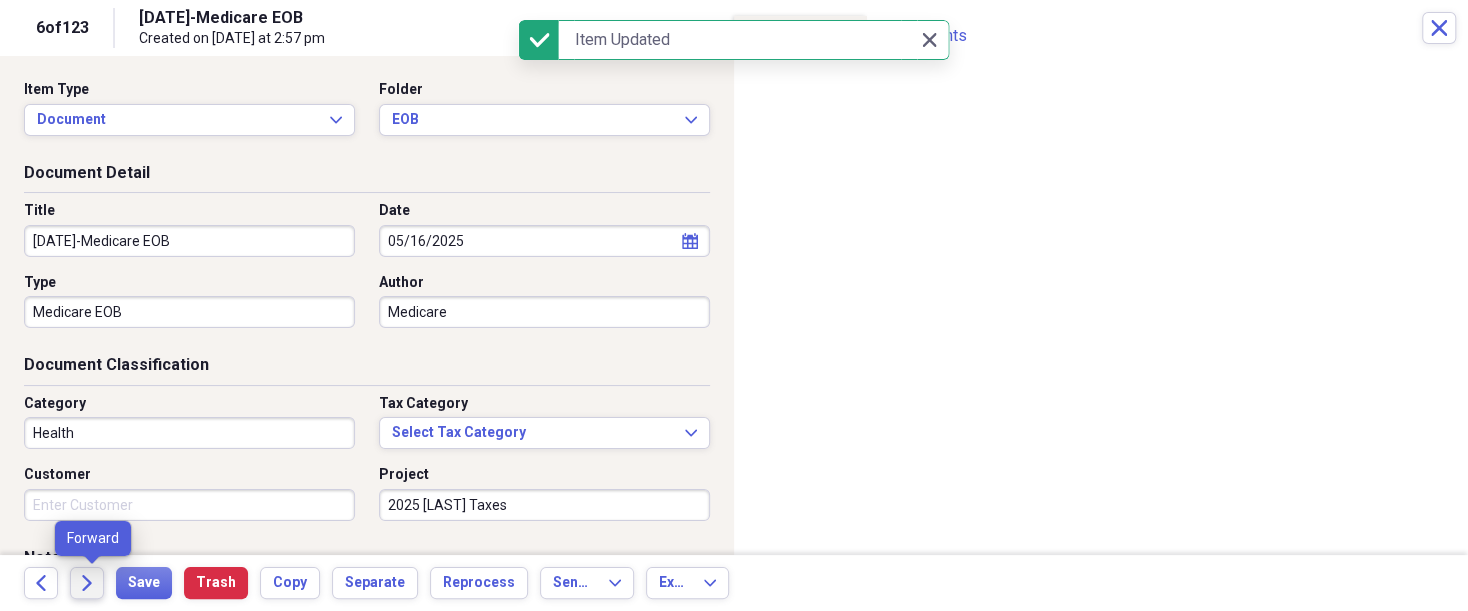 click on "Forward" at bounding box center [87, 583] 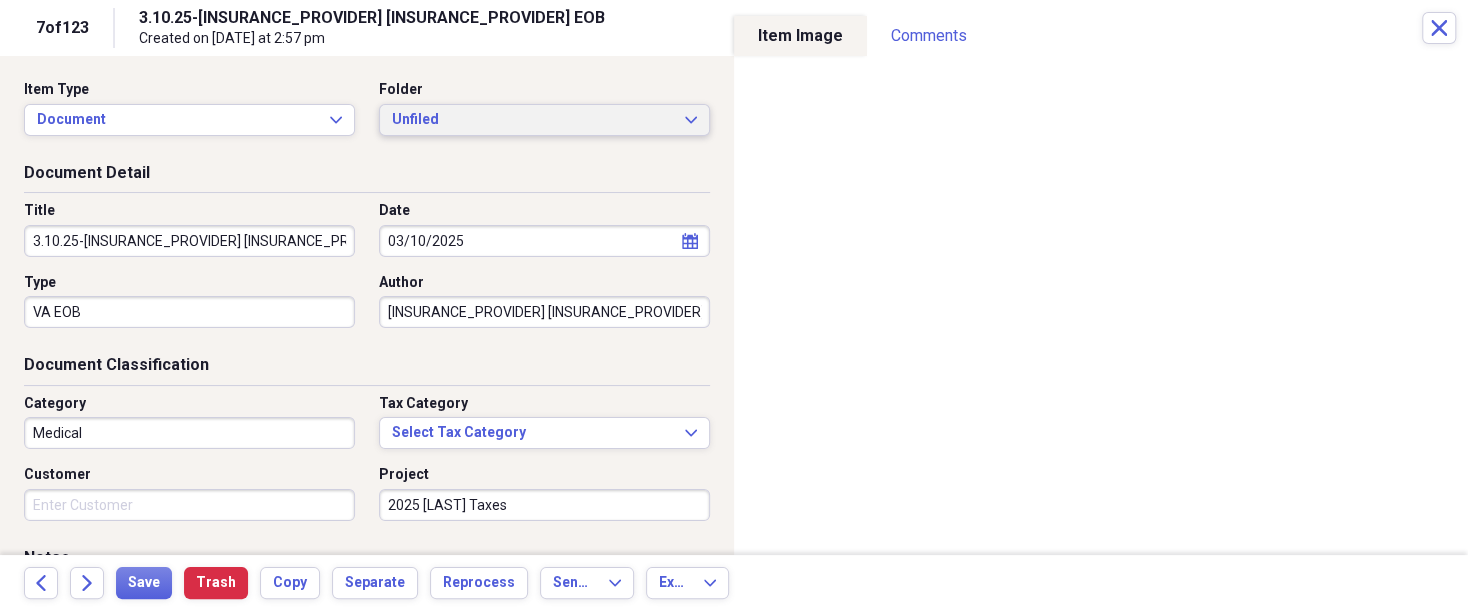 click on "Unfiled Expand" at bounding box center (544, 120) 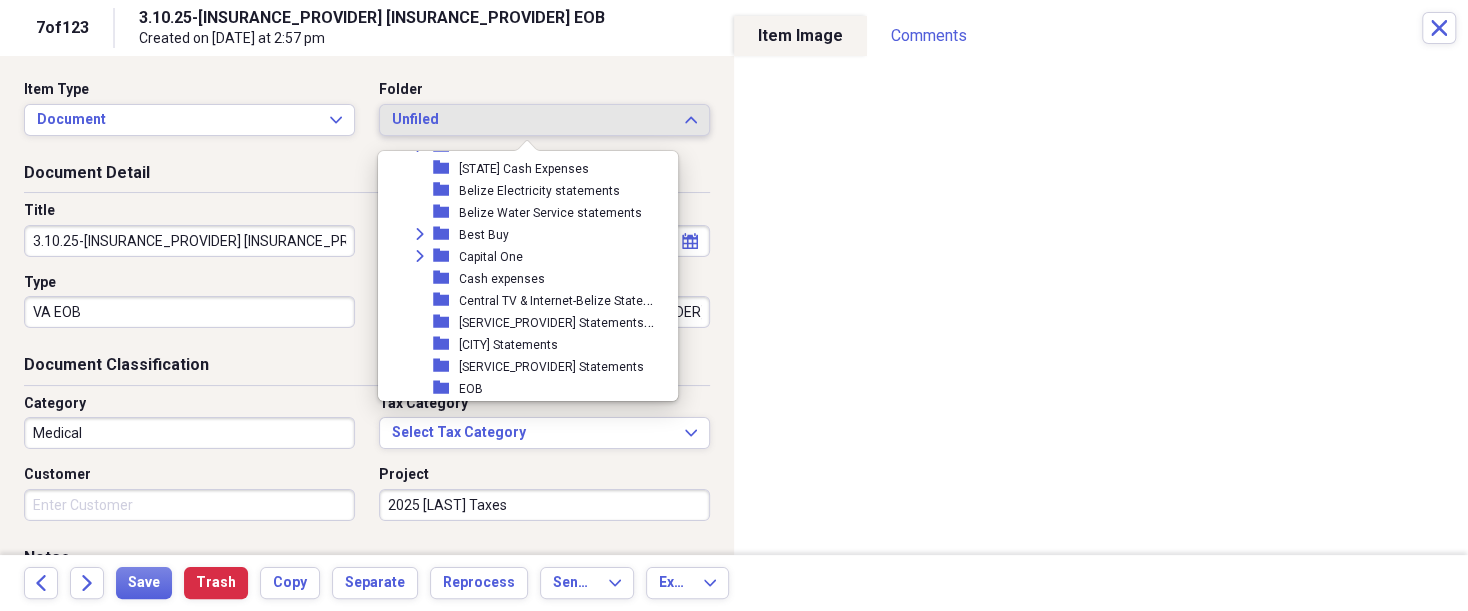 scroll, scrollTop: 580, scrollLeft: 0, axis: vertical 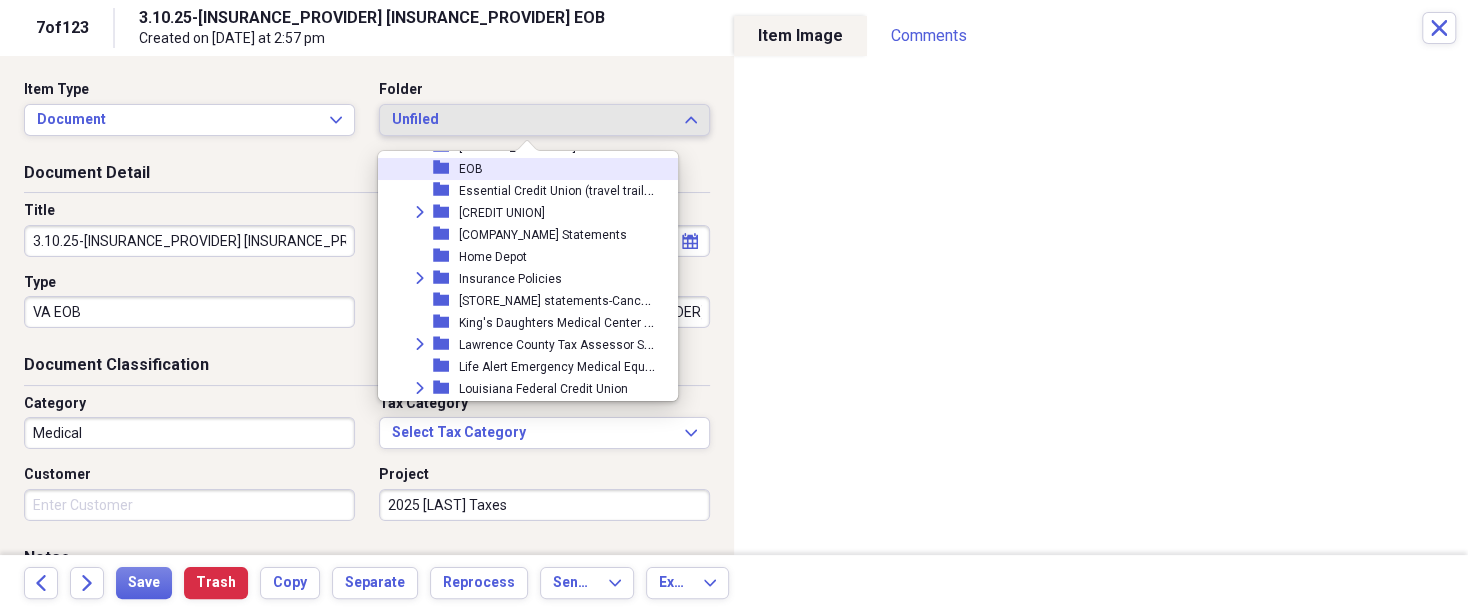 click on "folder EOB" at bounding box center [520, 169] 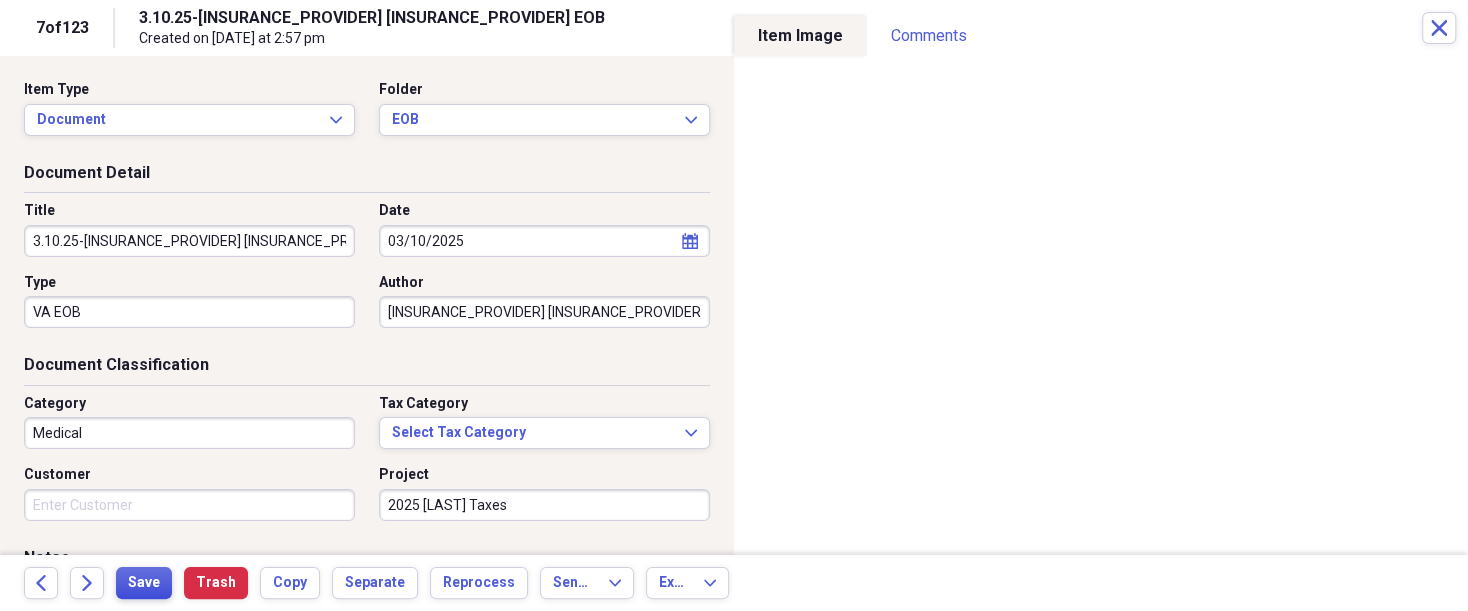 click on "Save" at bounding box center [144, 583] 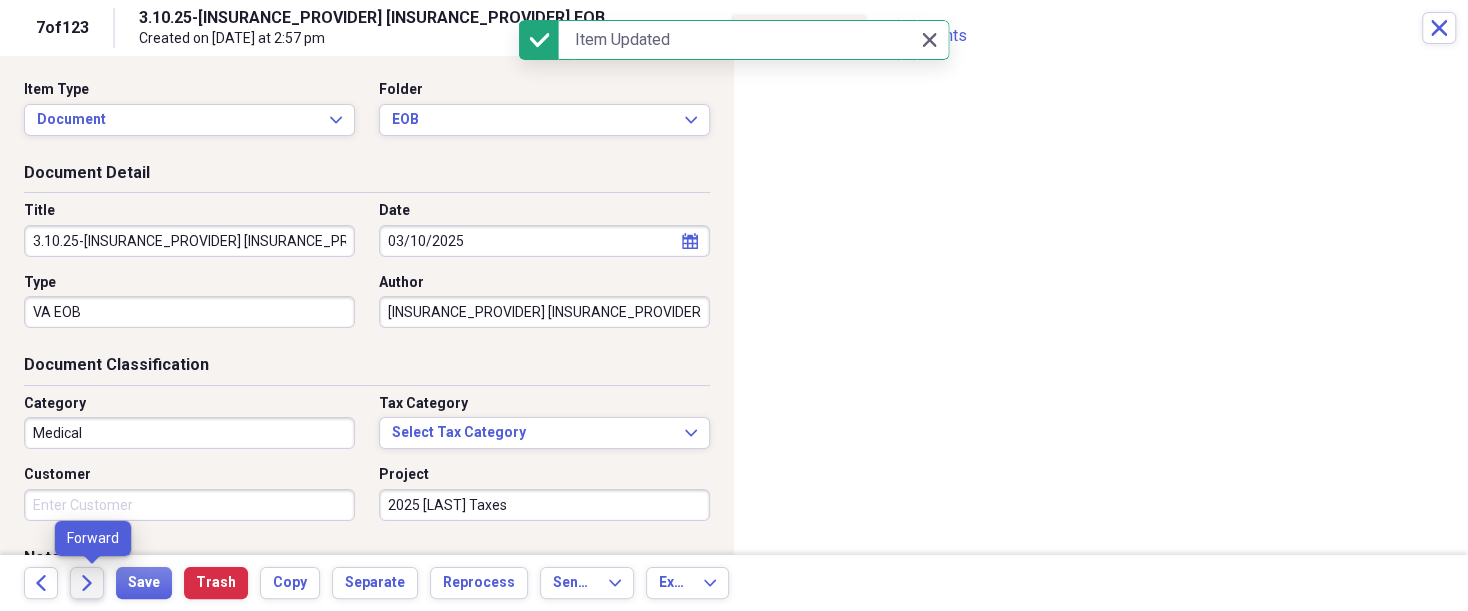 click on "Forward" at bounding box center (87, 583) 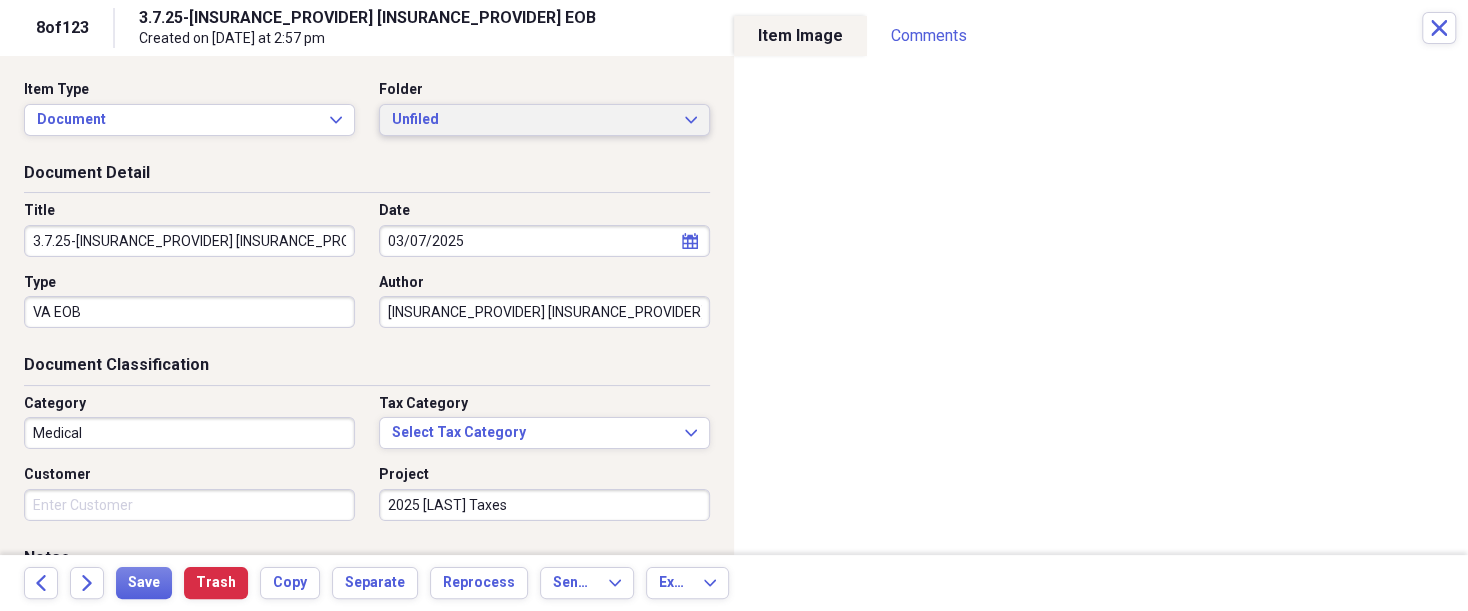 click on "Expand" 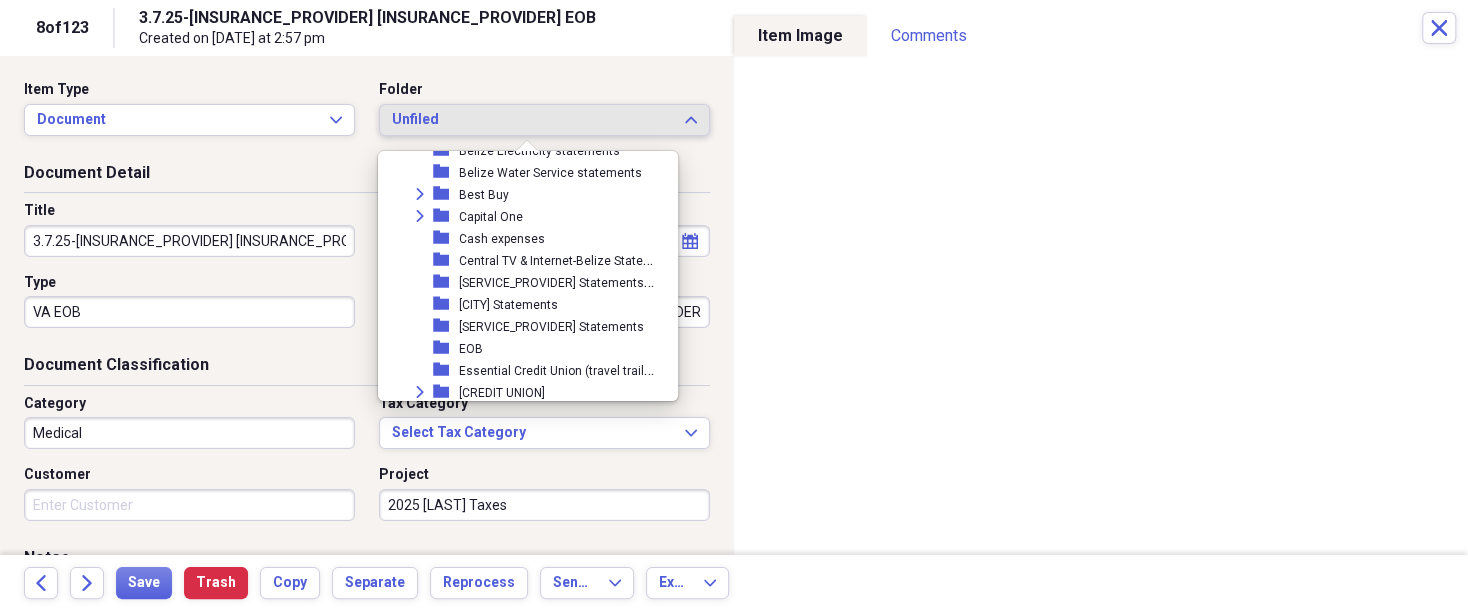 scroll, scrollTop: 560, scrollLeft: 0, axis: vertical 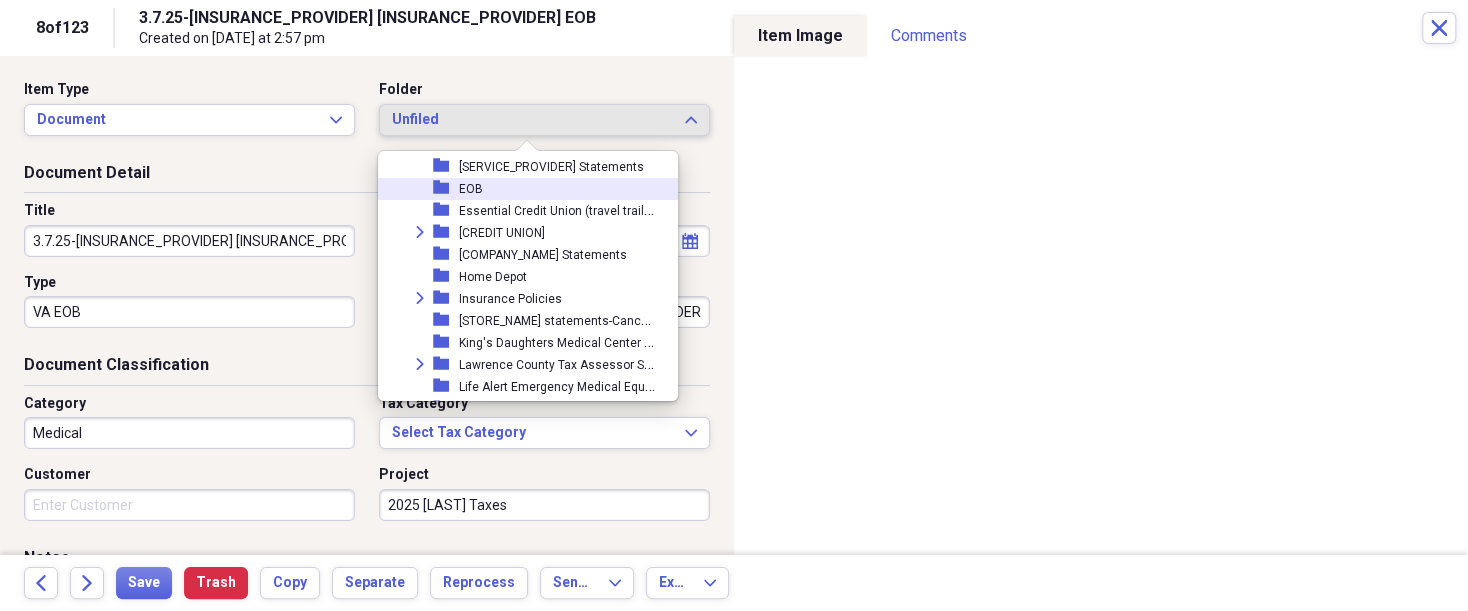 click on "EOB" at bounding box center [471, 189] 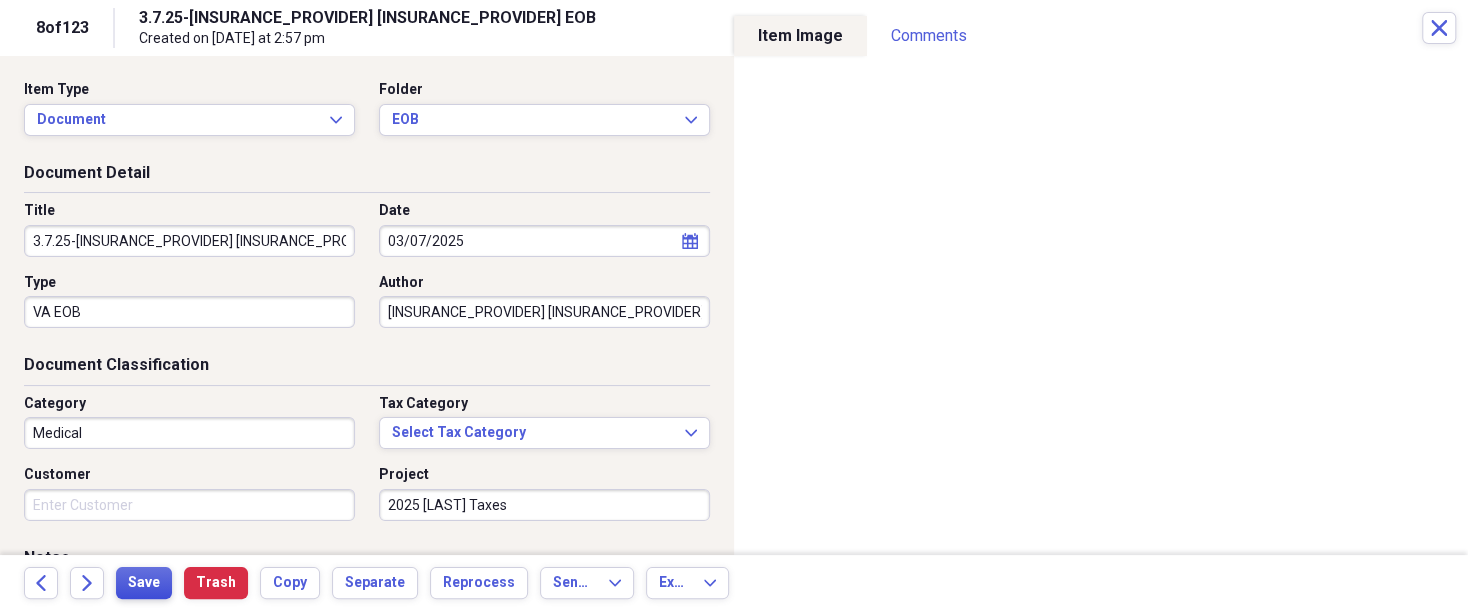 click on "Save" at bounding box center (144, 583) 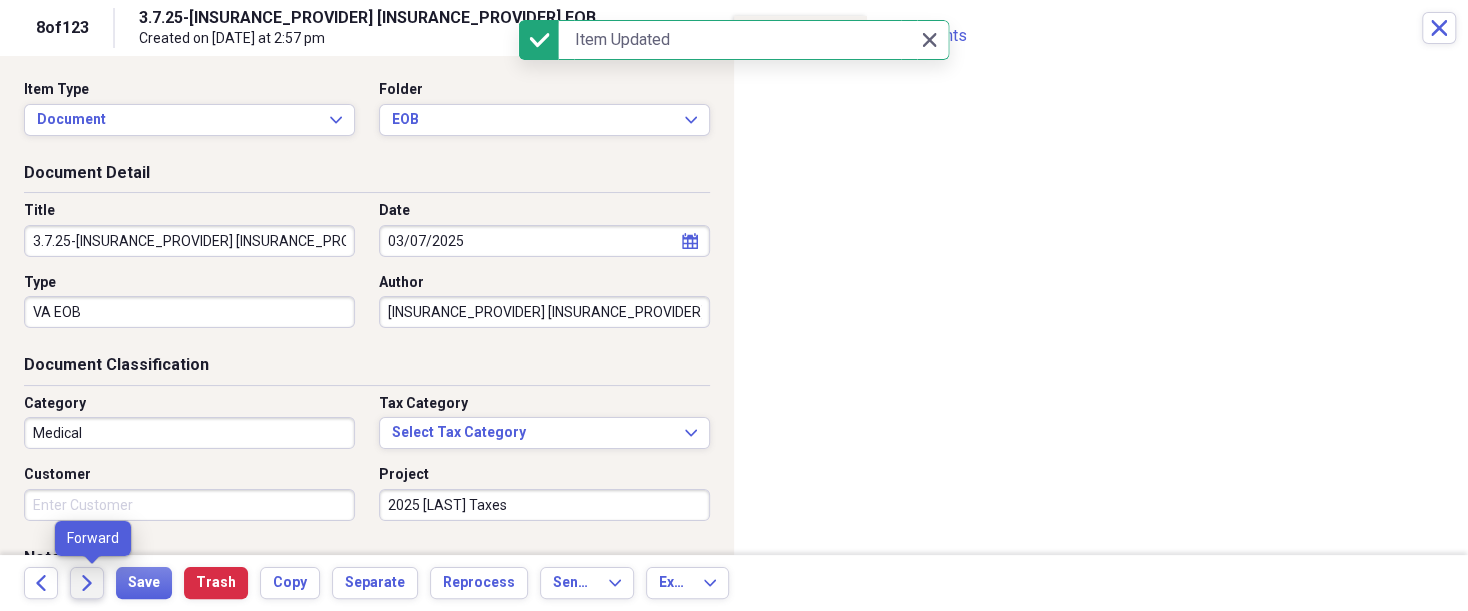click on "Forward" 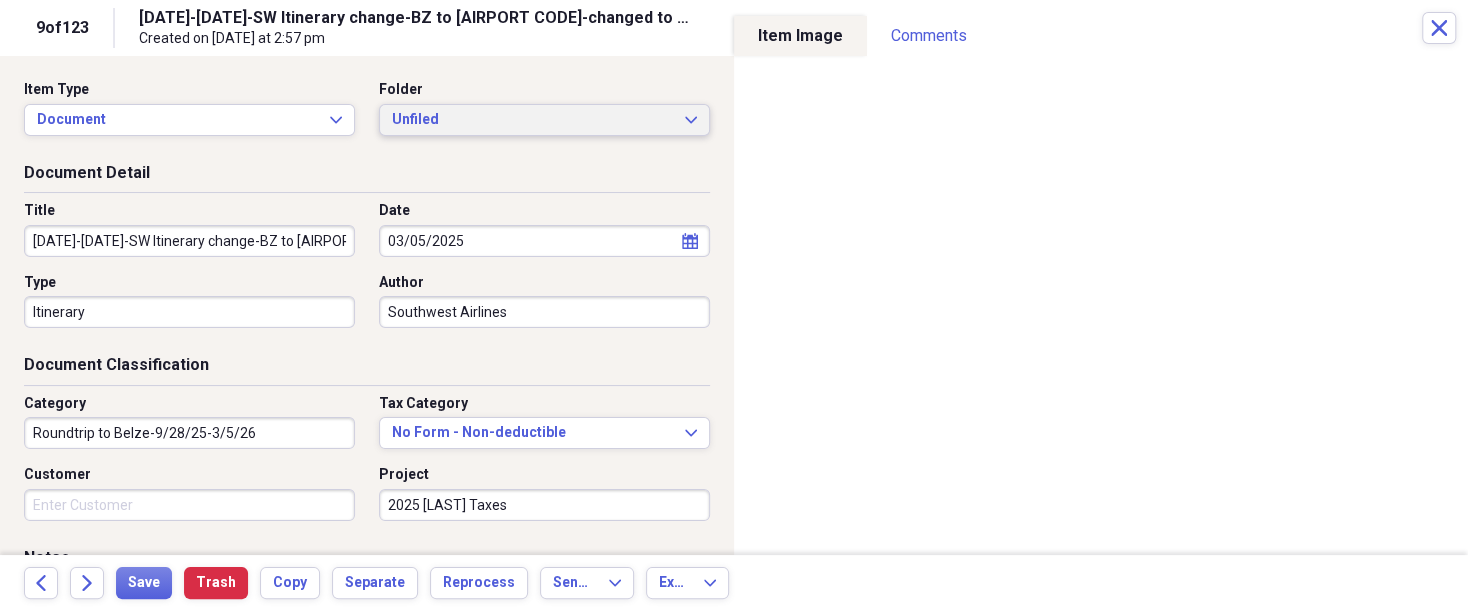 click on "Unfiled Expand" at bounding box center (544, 120) 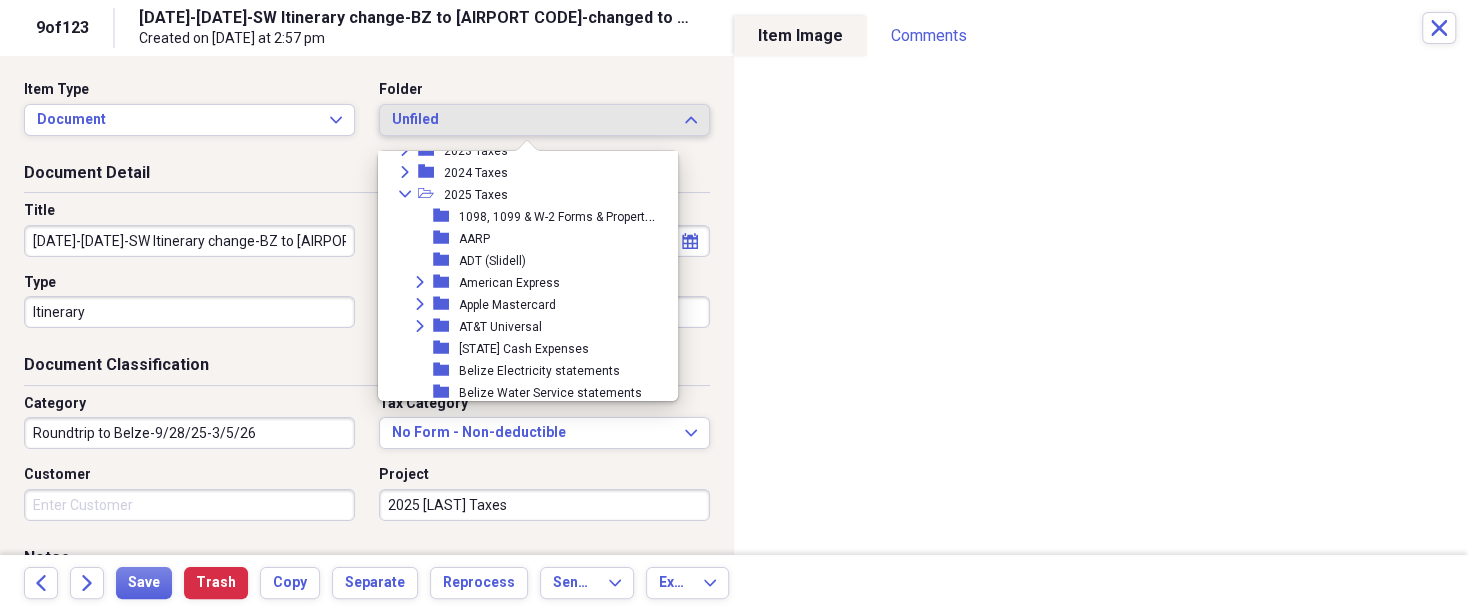 scroll, scrollTop: 240, scrollLeft: 0, axis: vertical 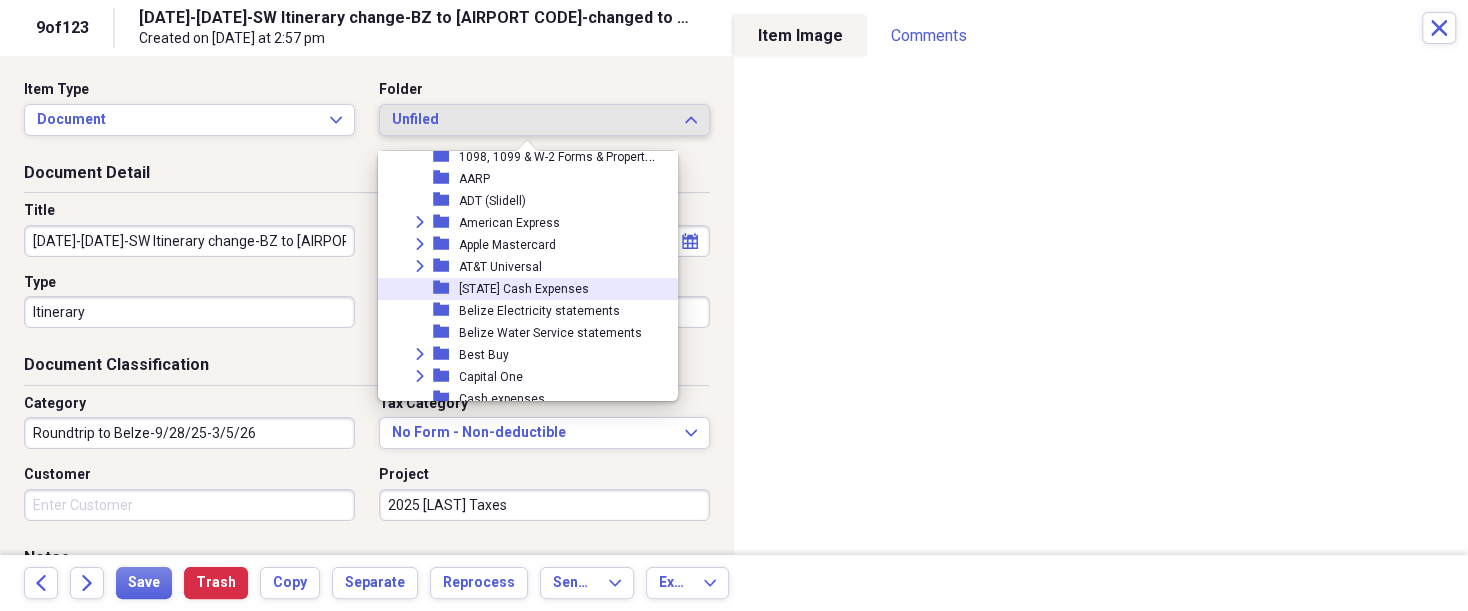click on "Belize Cash Expenses" at bounding box center [524, 289] 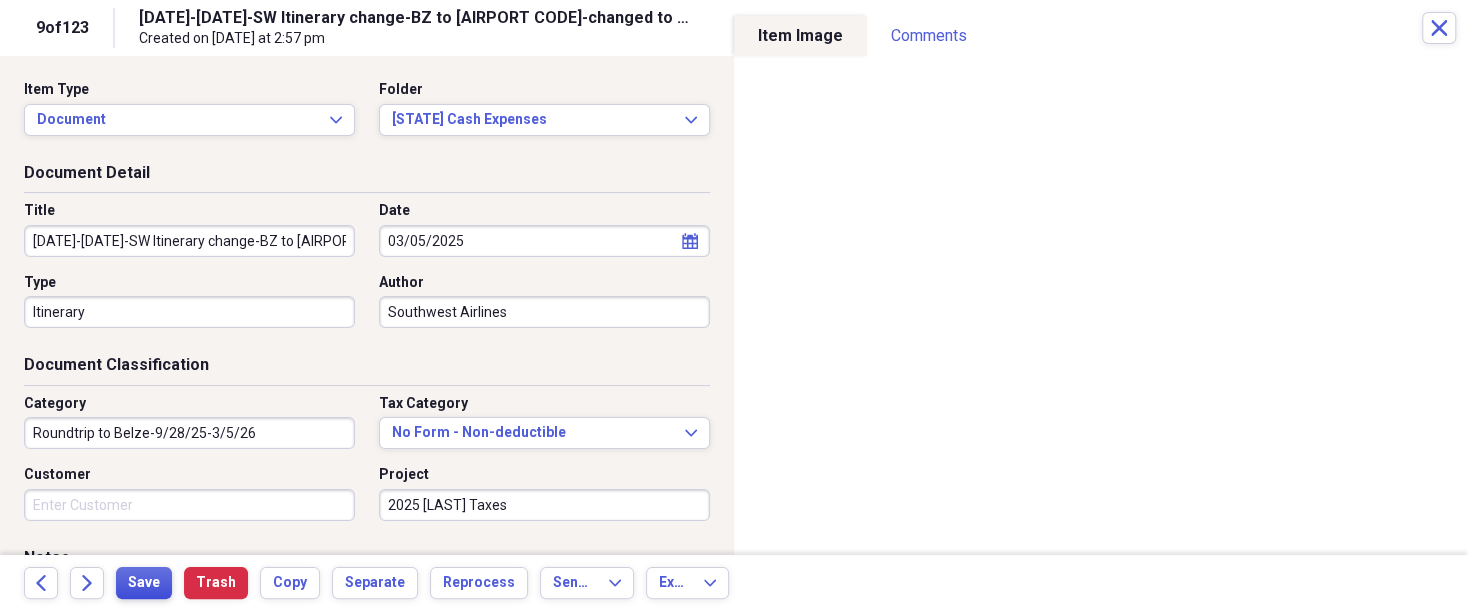 click on "Save" at bounding box center [144, 583] 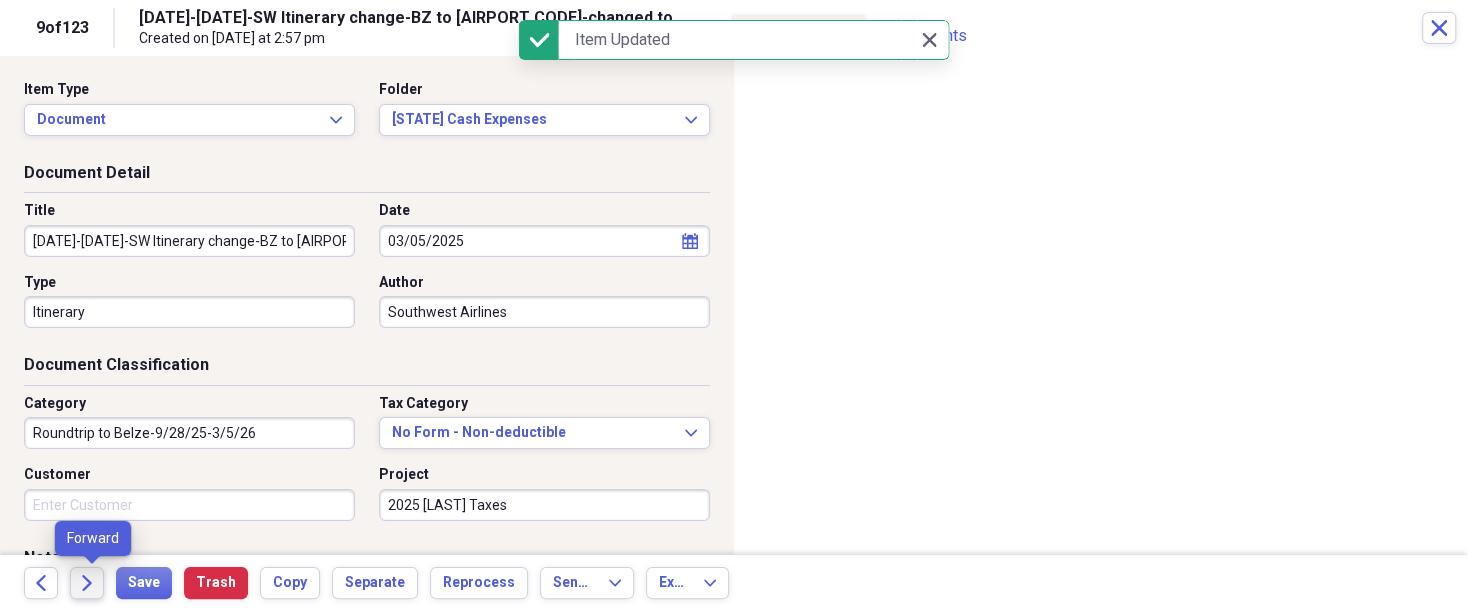 click on "Forward" 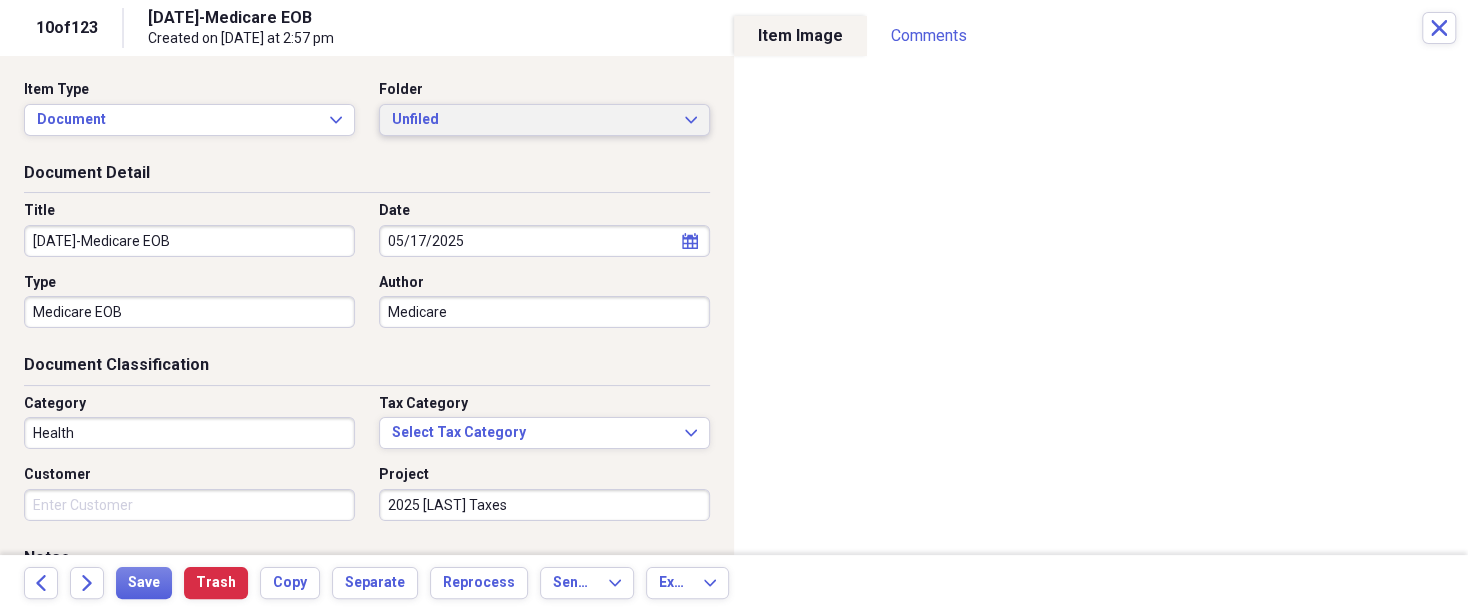 click on "Unfiled Expand" at bounding box center (544, 120) 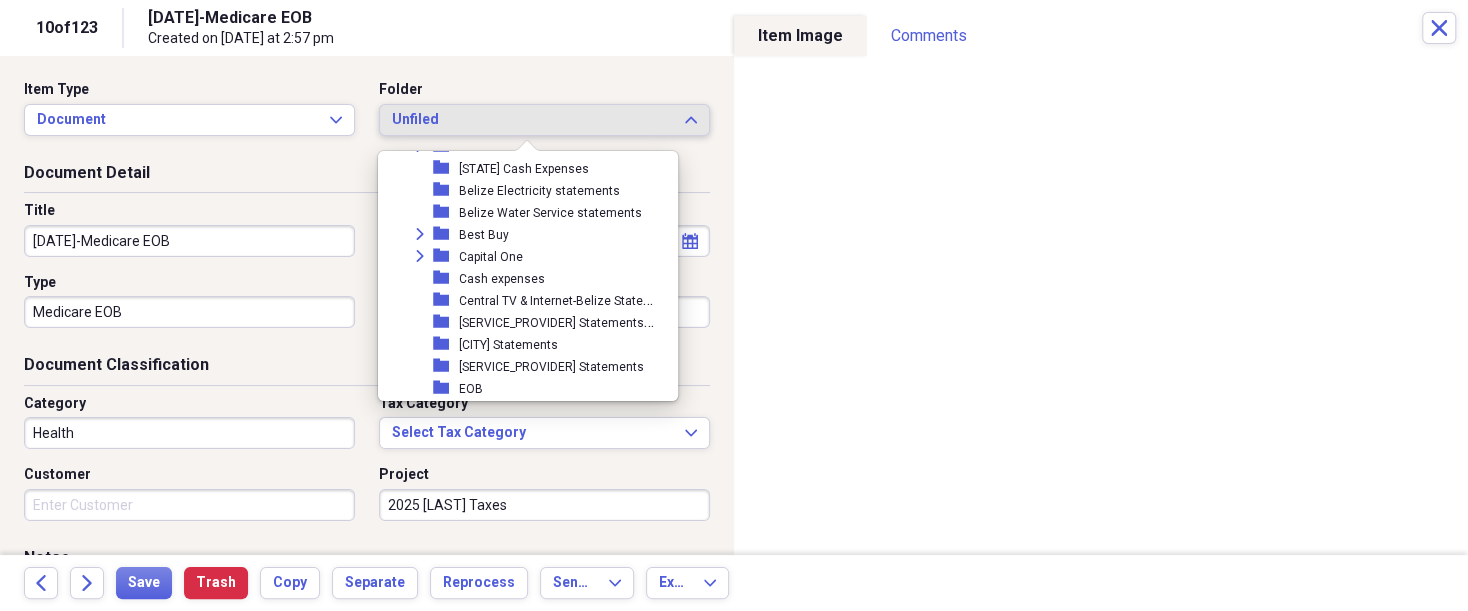 scroll, scrollTop: 420, scrollLeft: 0, axis: vertical 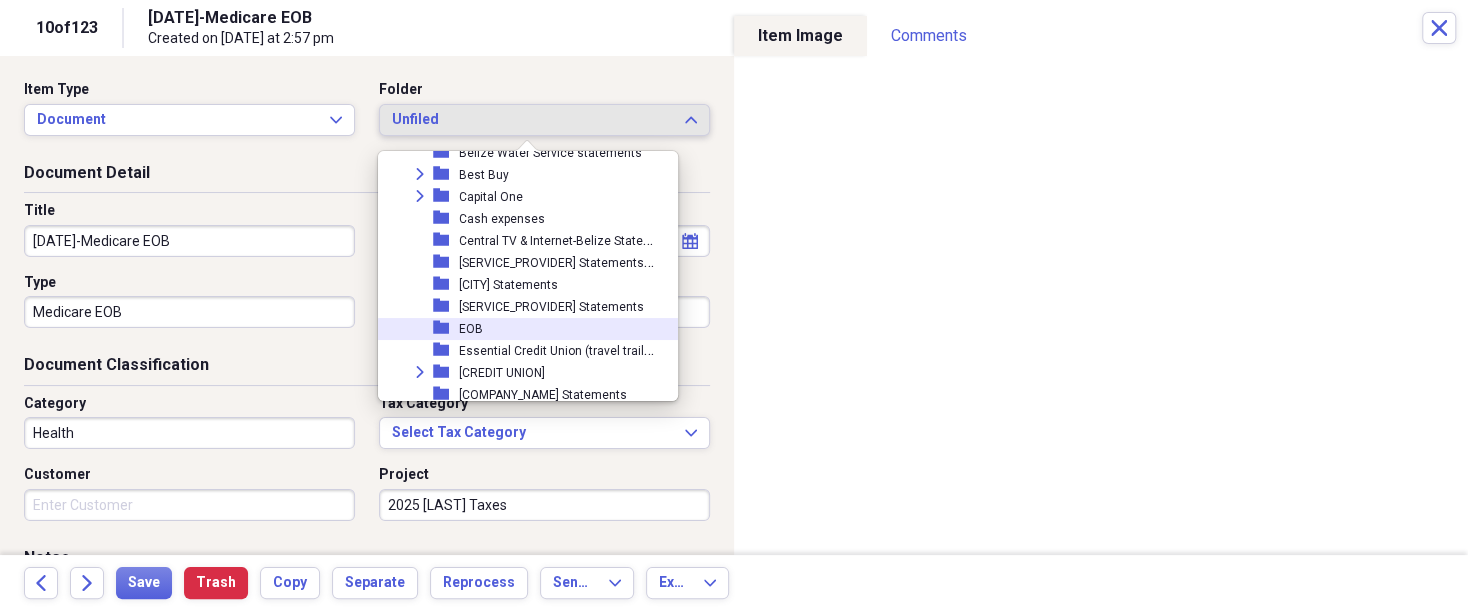 click on "folder EOB" at bounding box center (520, 329) 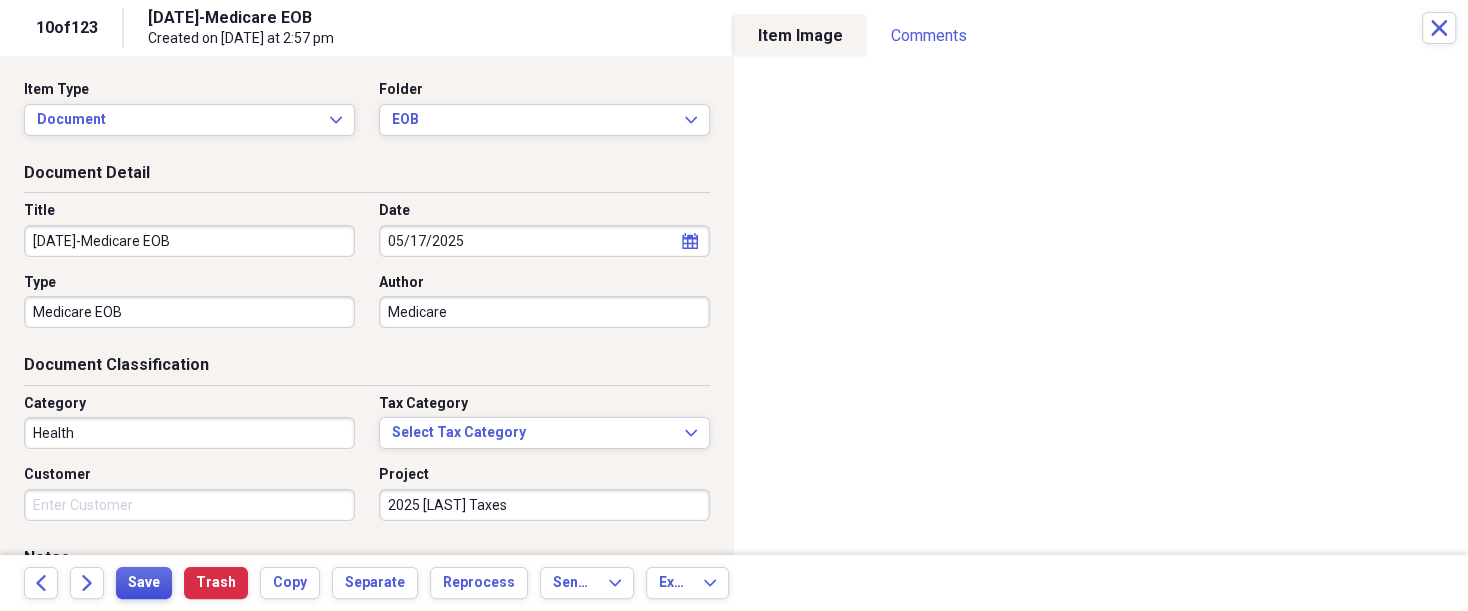 click on "Save" at bounding box center [144, 583] 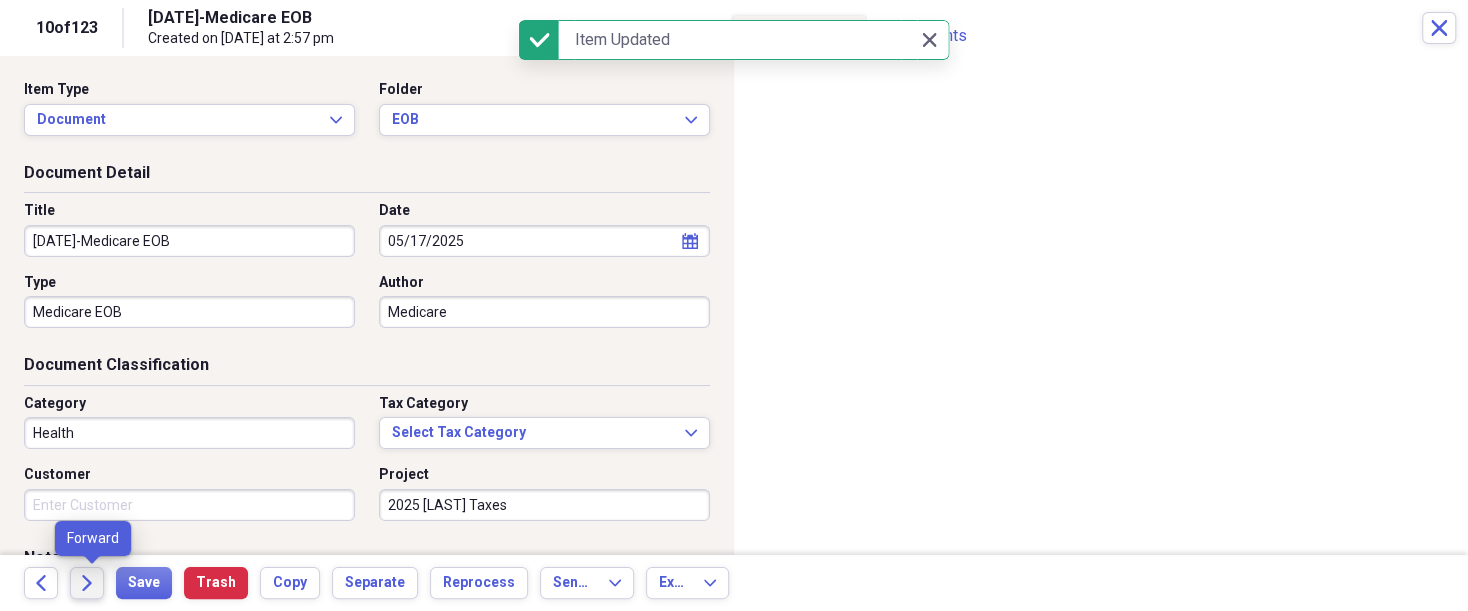 click 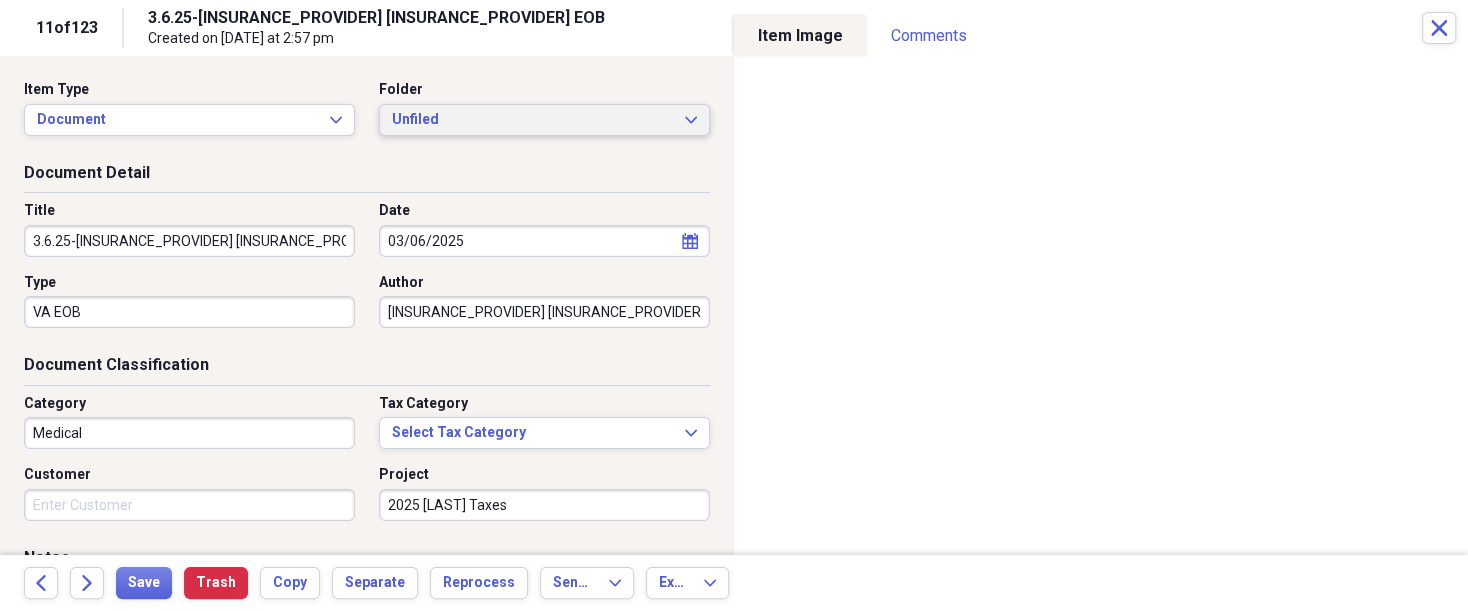 click on "Unfiled Expand" at bounding box center (544, 120) 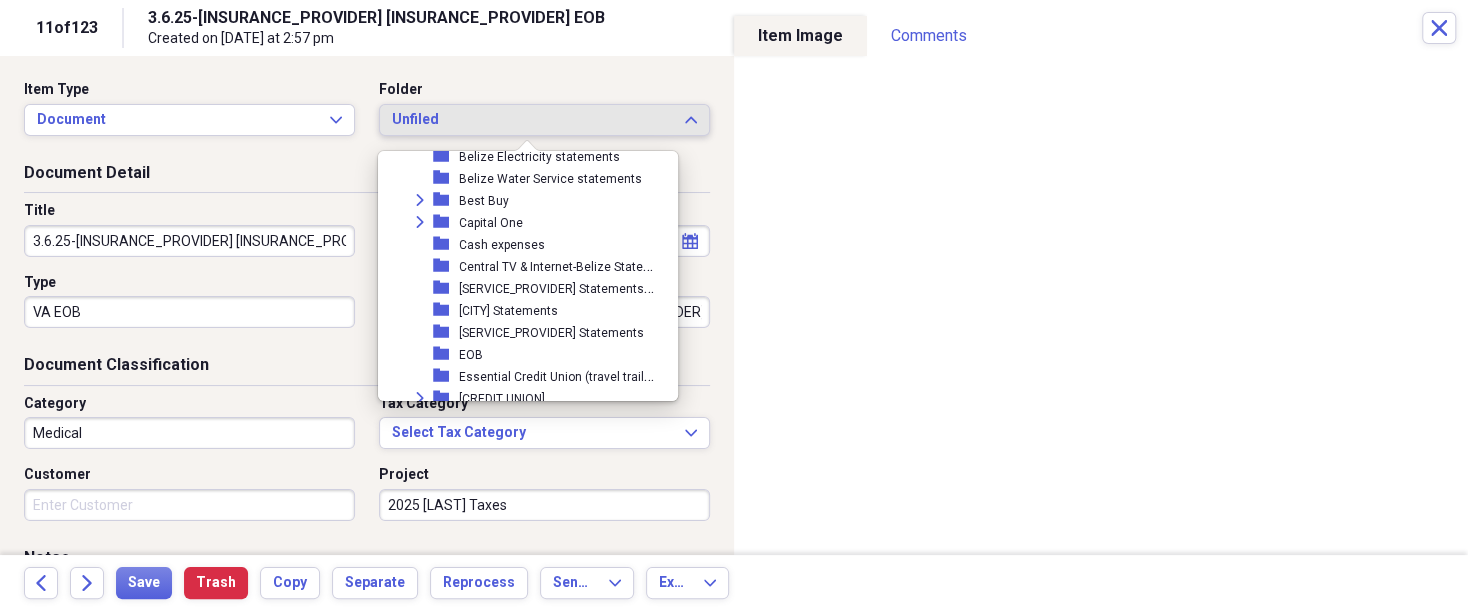 scroll, scrollTop: 420, scrollLeft: 0, axis: vertical 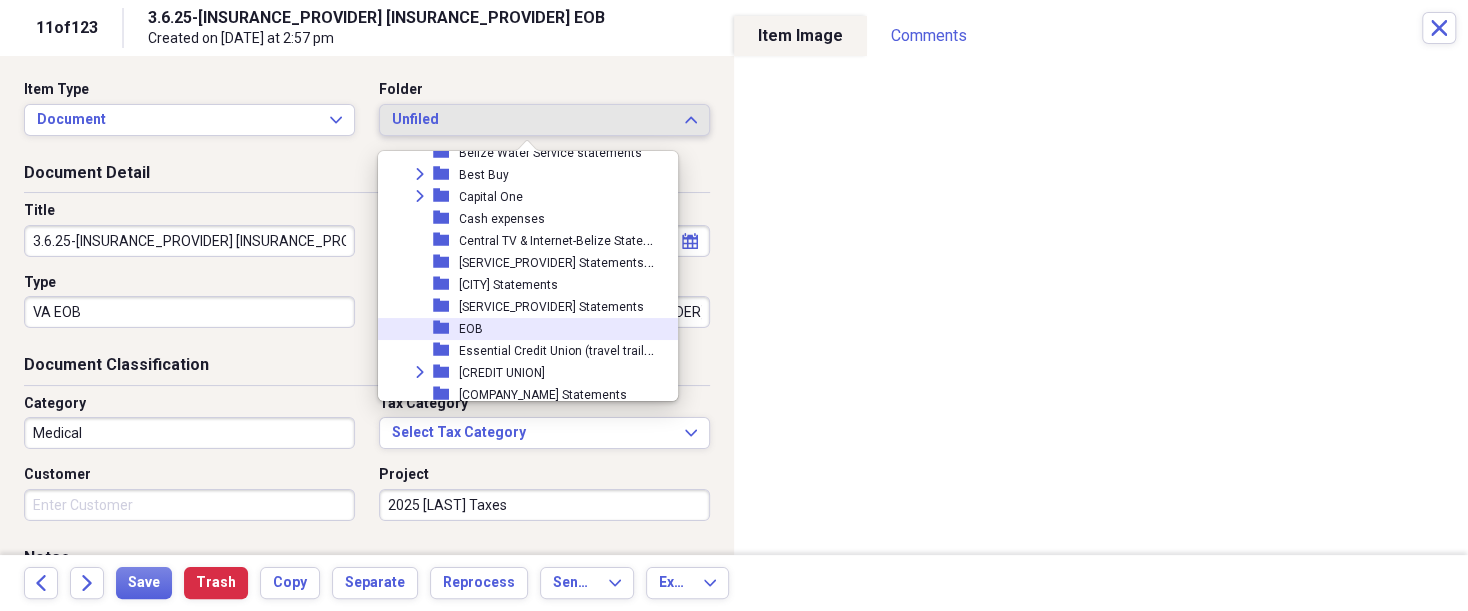 click on "folder EOB" at bounding box center (520, 329) 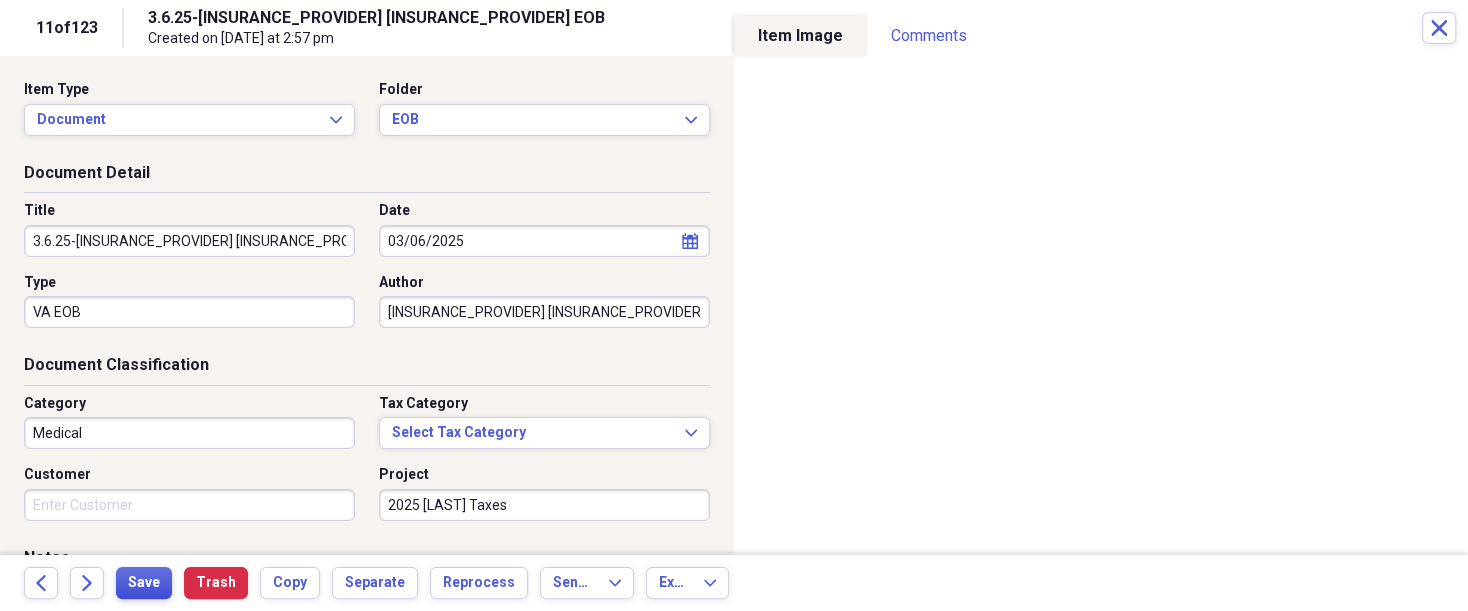 click on "Save" at bounding box center [144, 583] 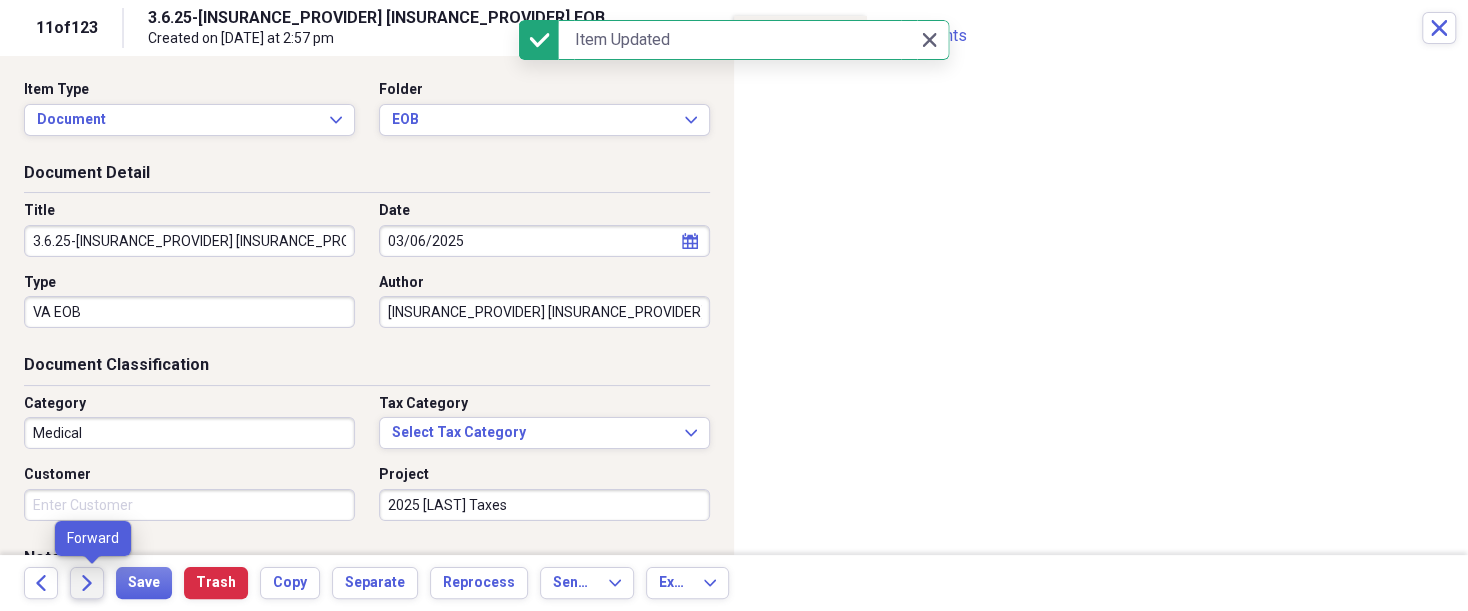 click on "Forward" at bounding box center (87, 583) 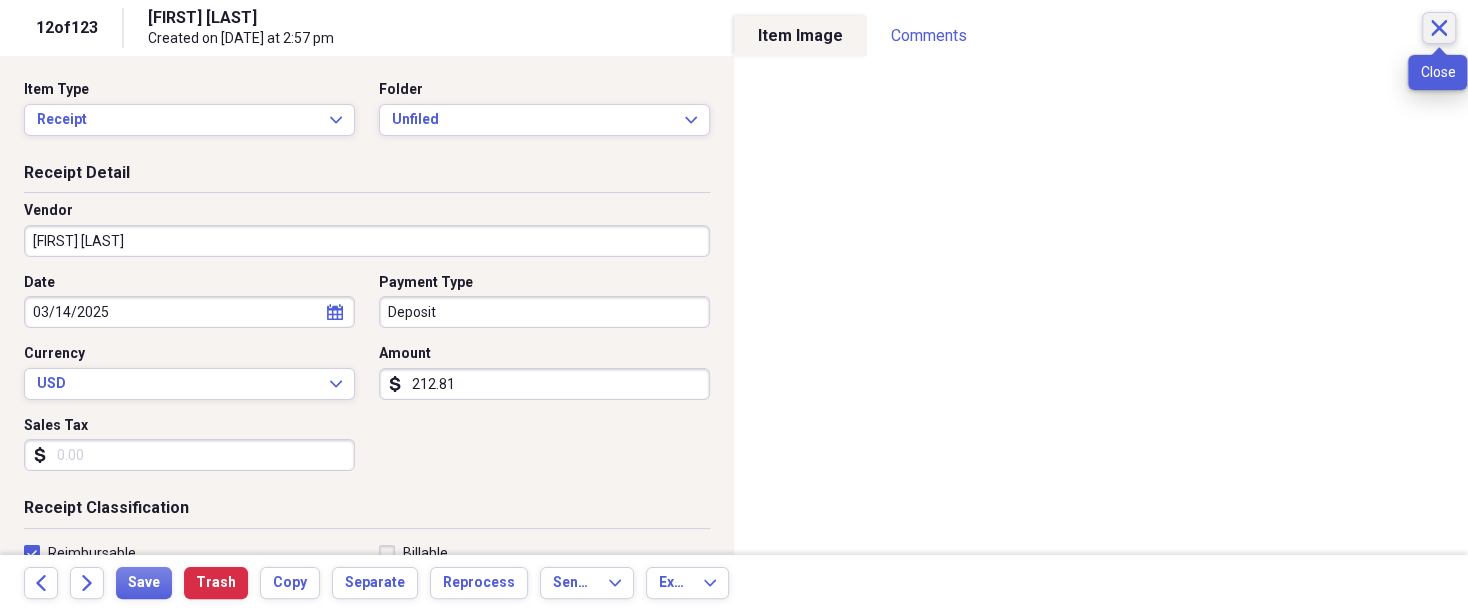 click on "Close" at bounding box center (1439, 28) 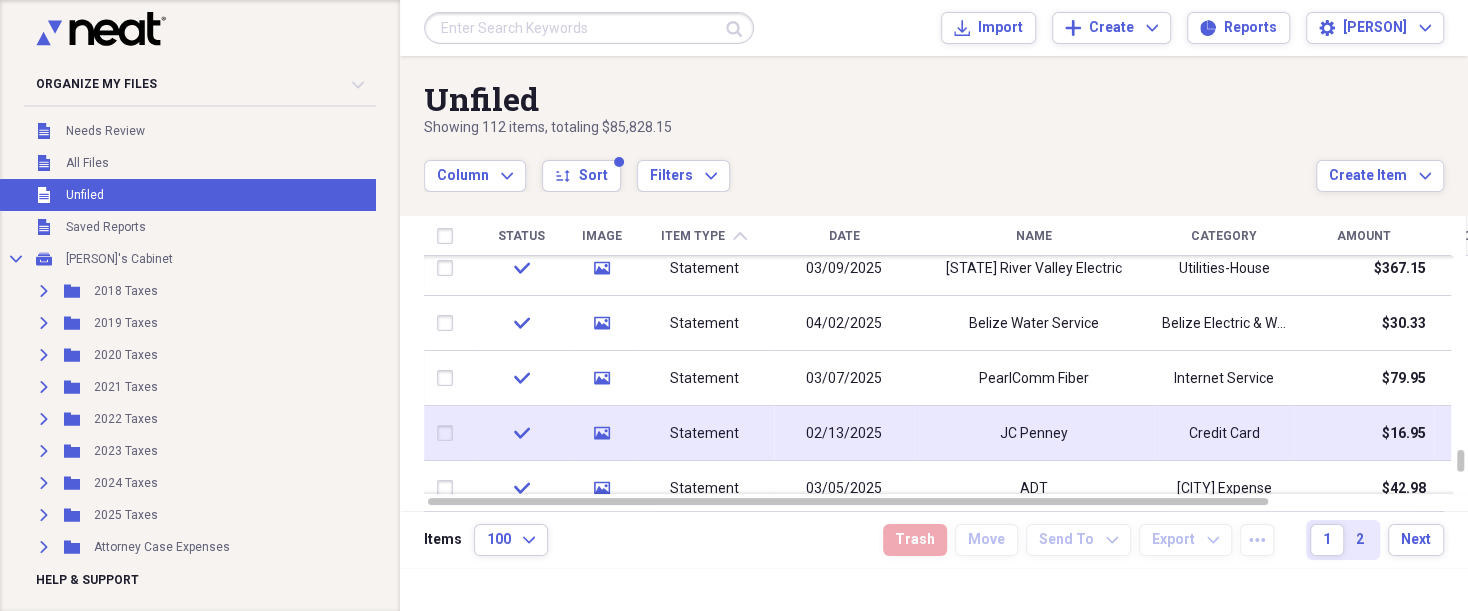 click on "02/13/2025" at bounding box center (844, 433) 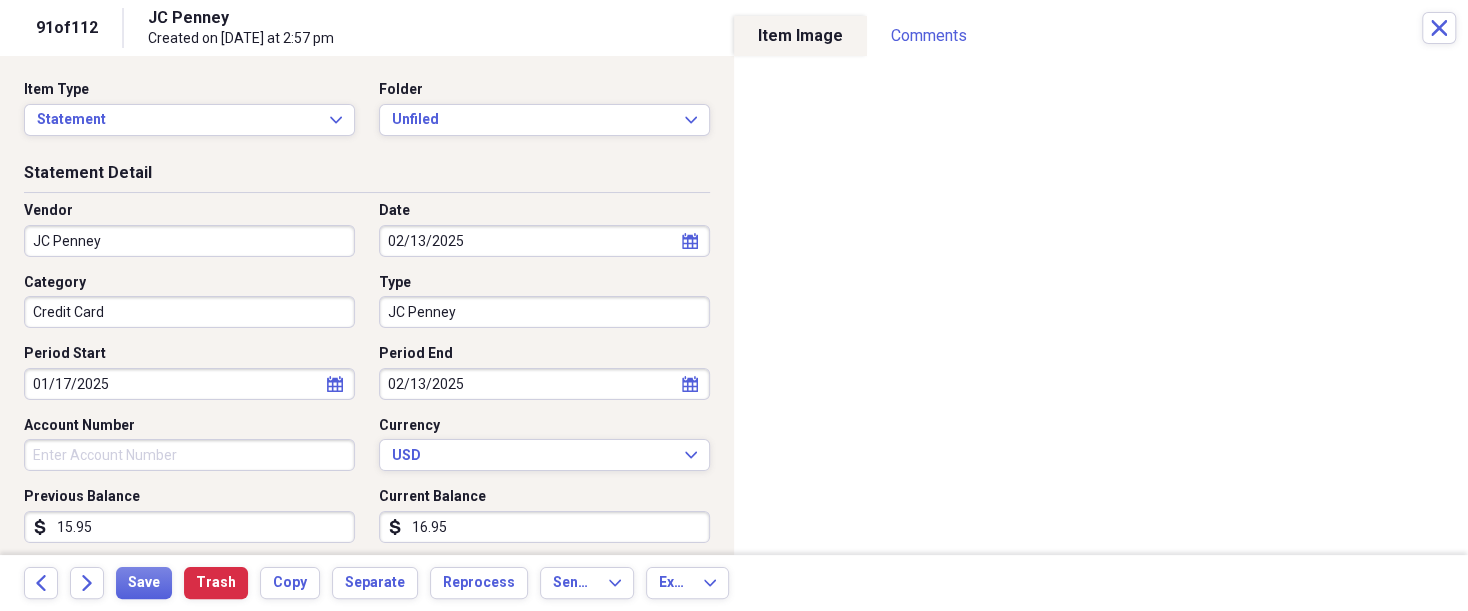 click on "calendar" 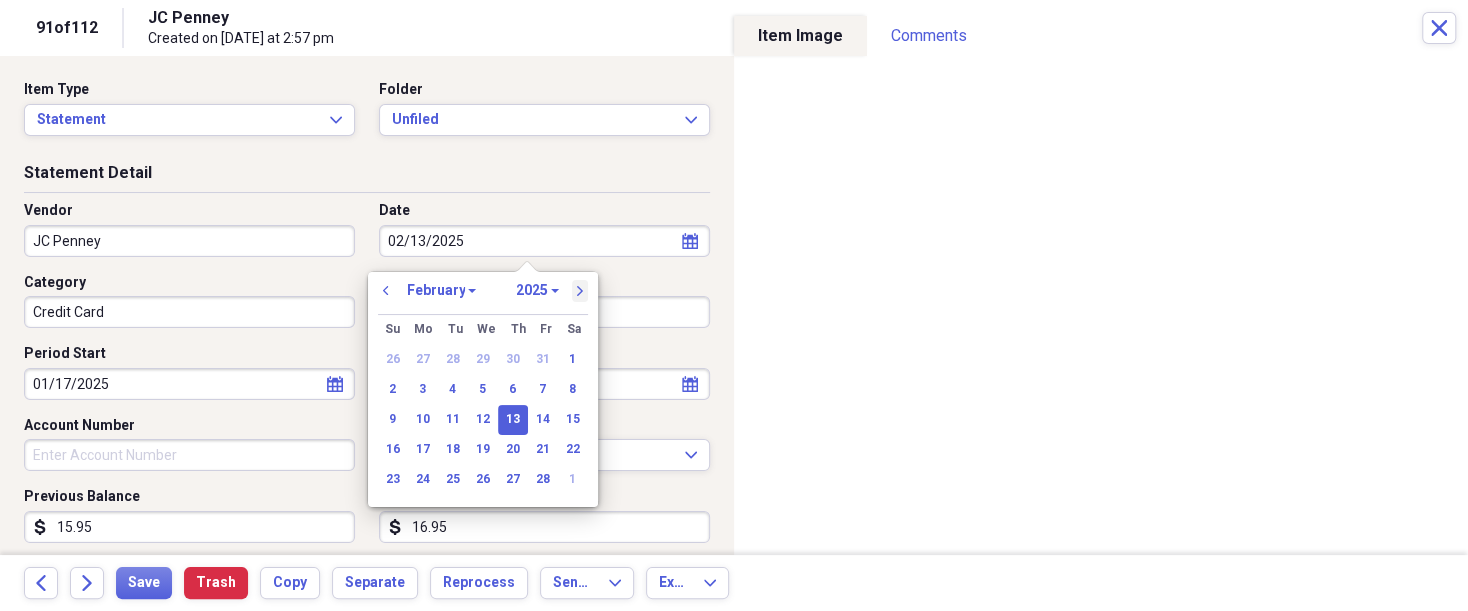 click on "next" at bounding box center [580, 291] 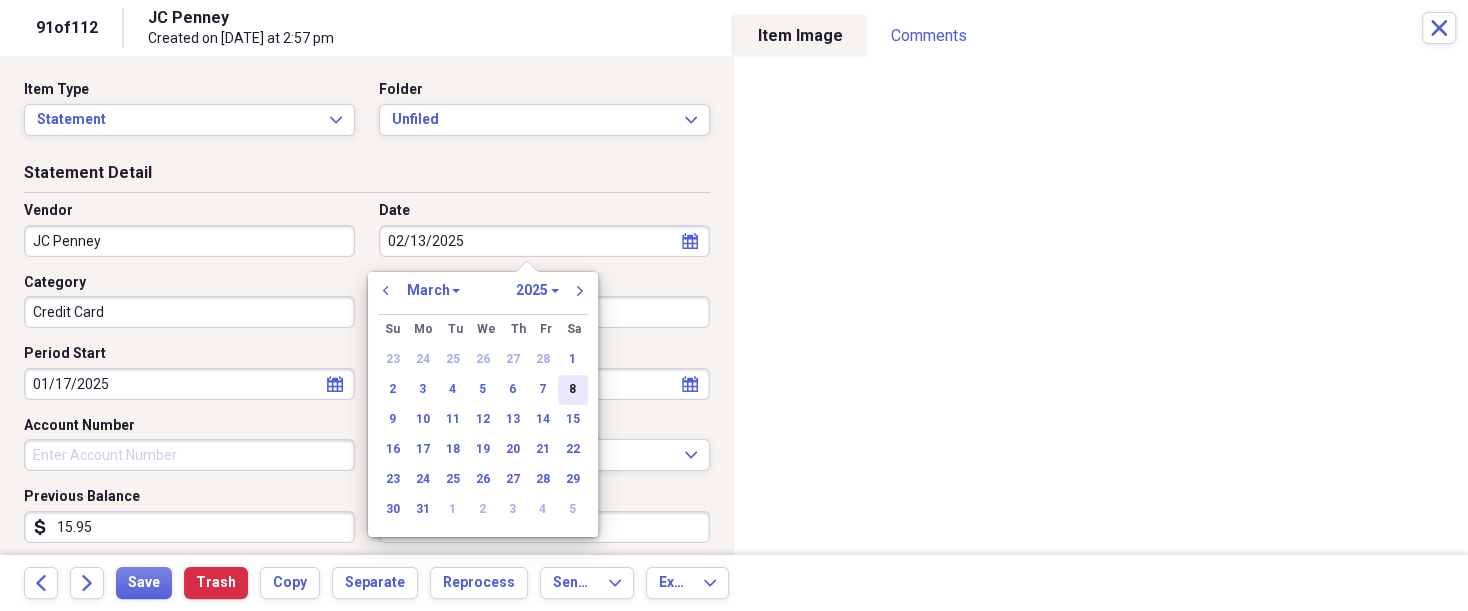 click on "8" at bounding box center [573, 390] 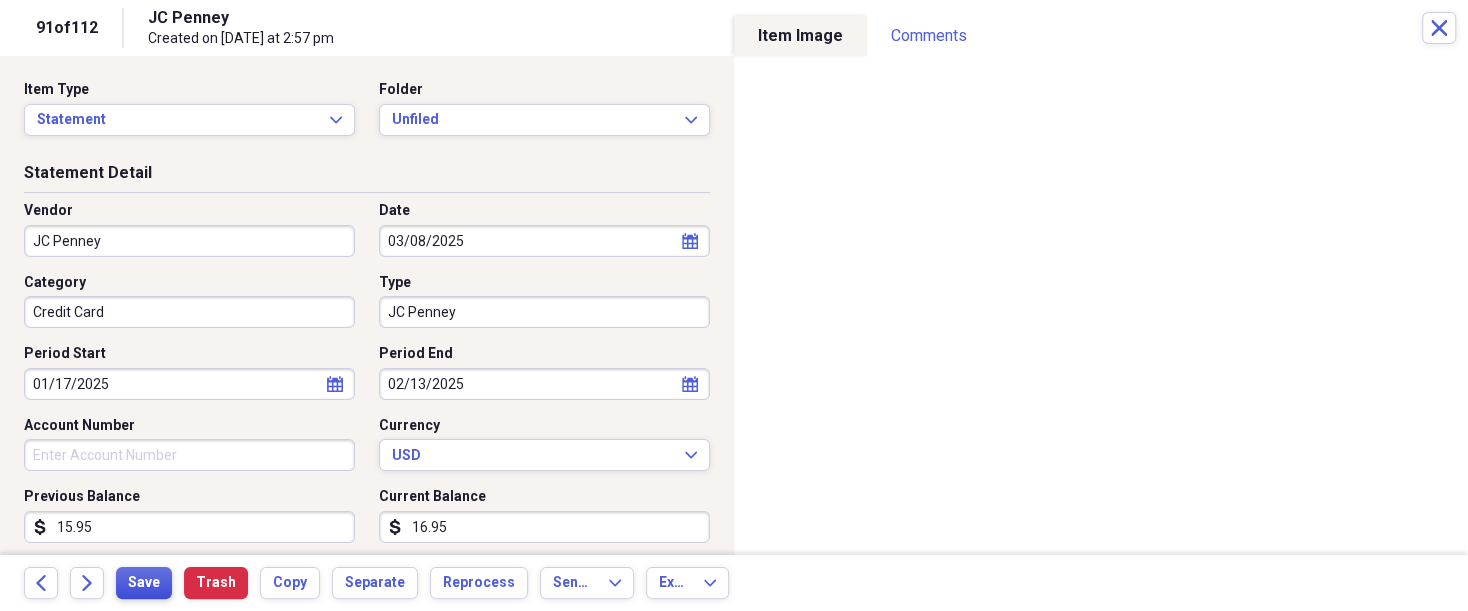 click on "Save" at bounding box center (144, 583) 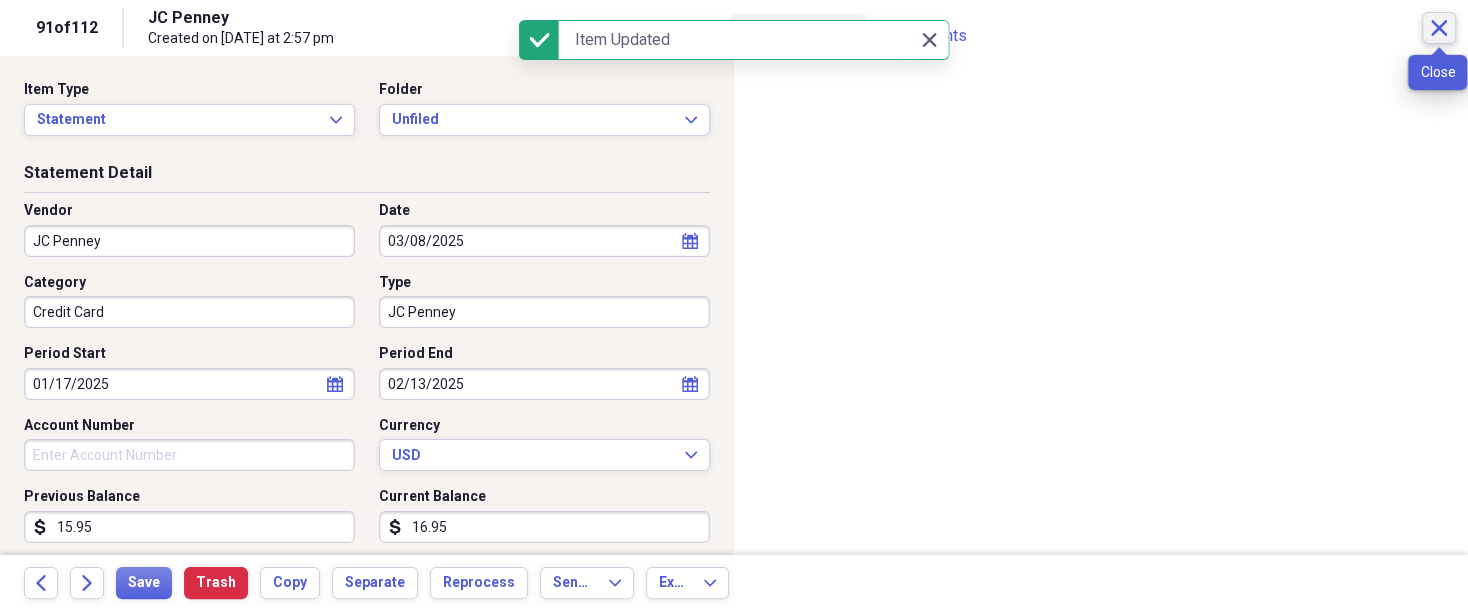 click on "Close" 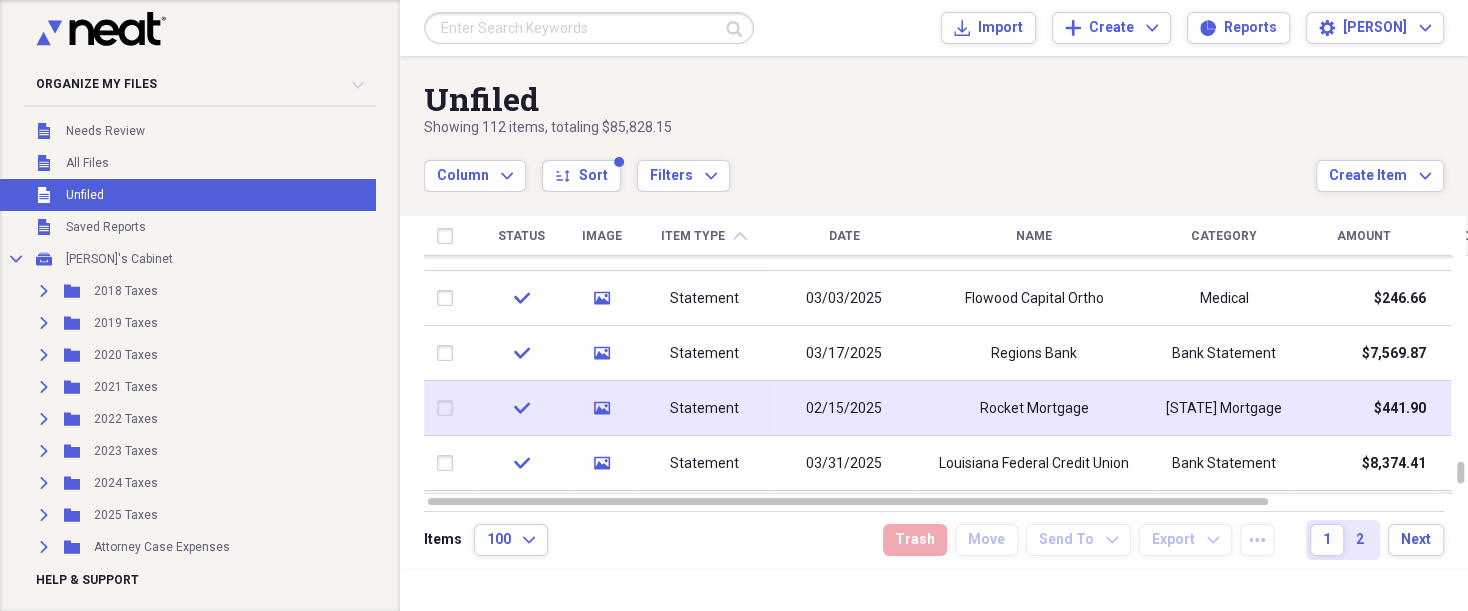 click on "02/15/2025" at bounding box center [844, 408] 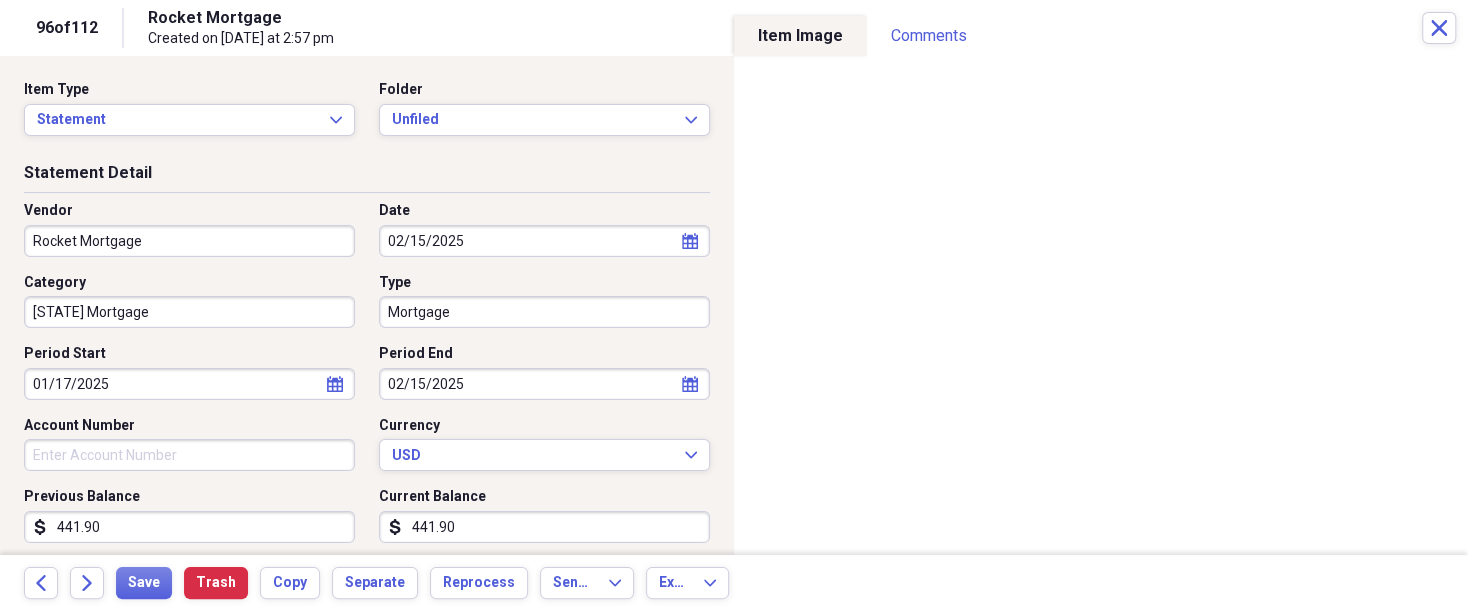 click 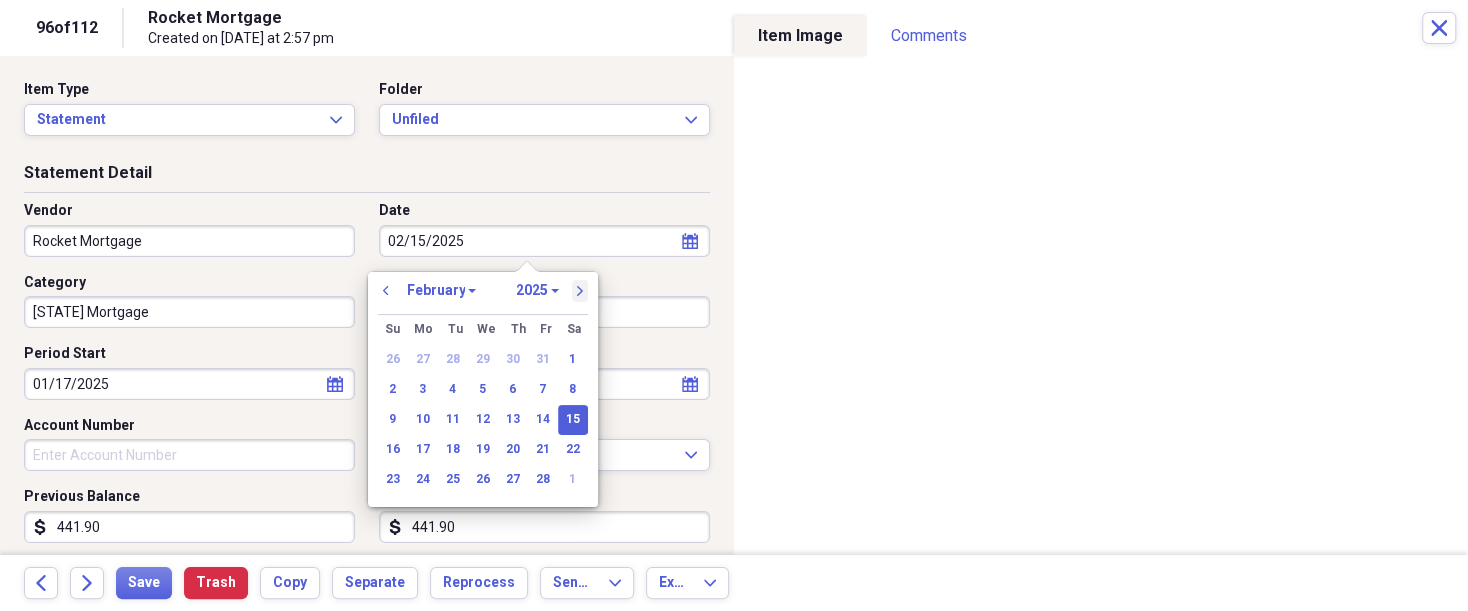 click on "next" at bounding box center [580, 291] 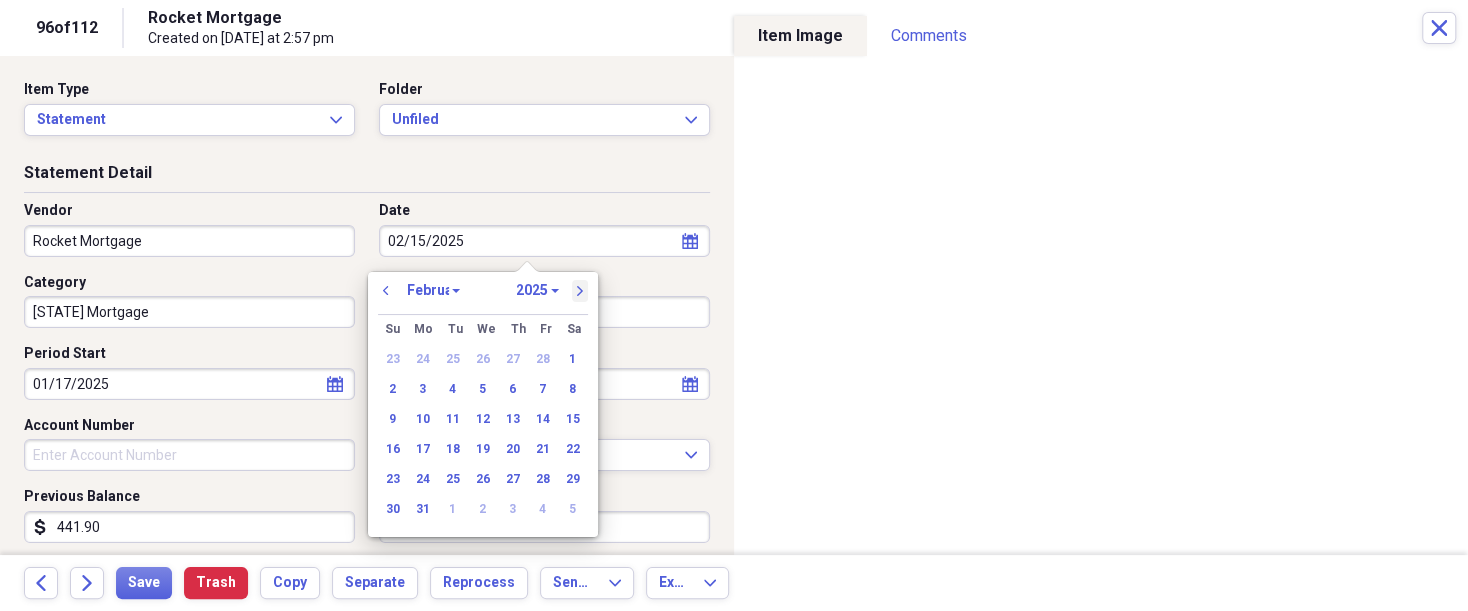 select on "2" 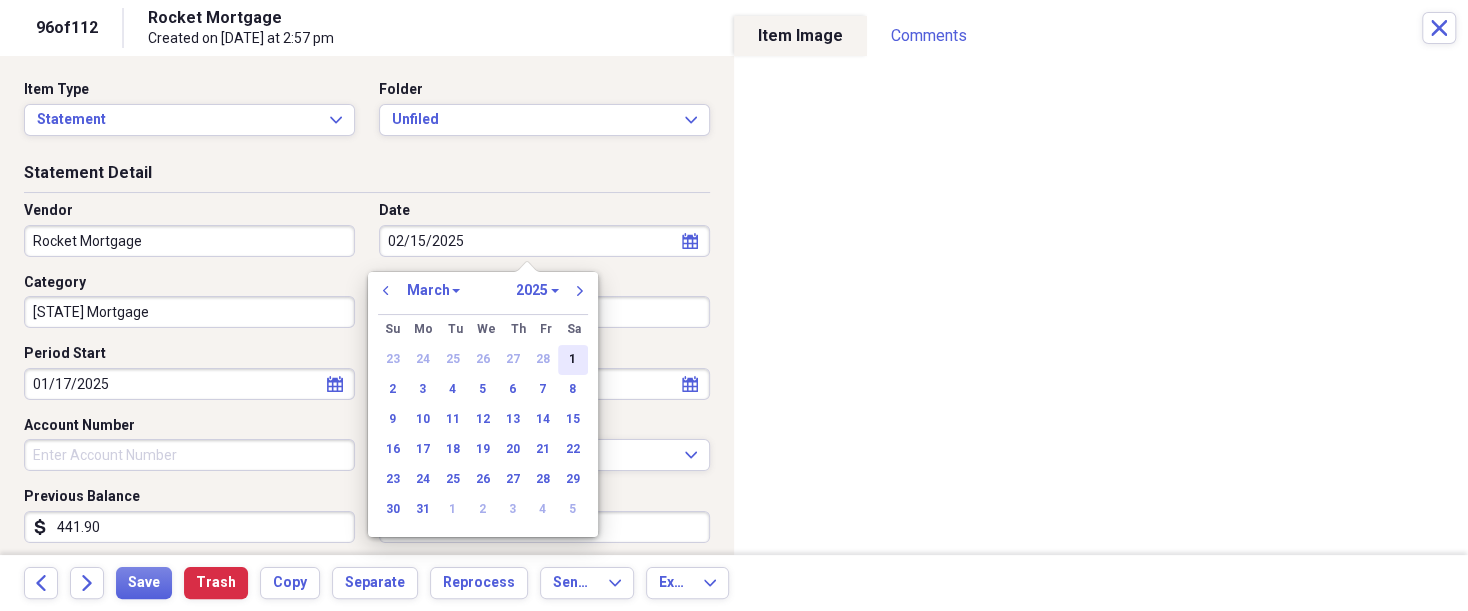 click on "1" at bounding box center [573, 360] 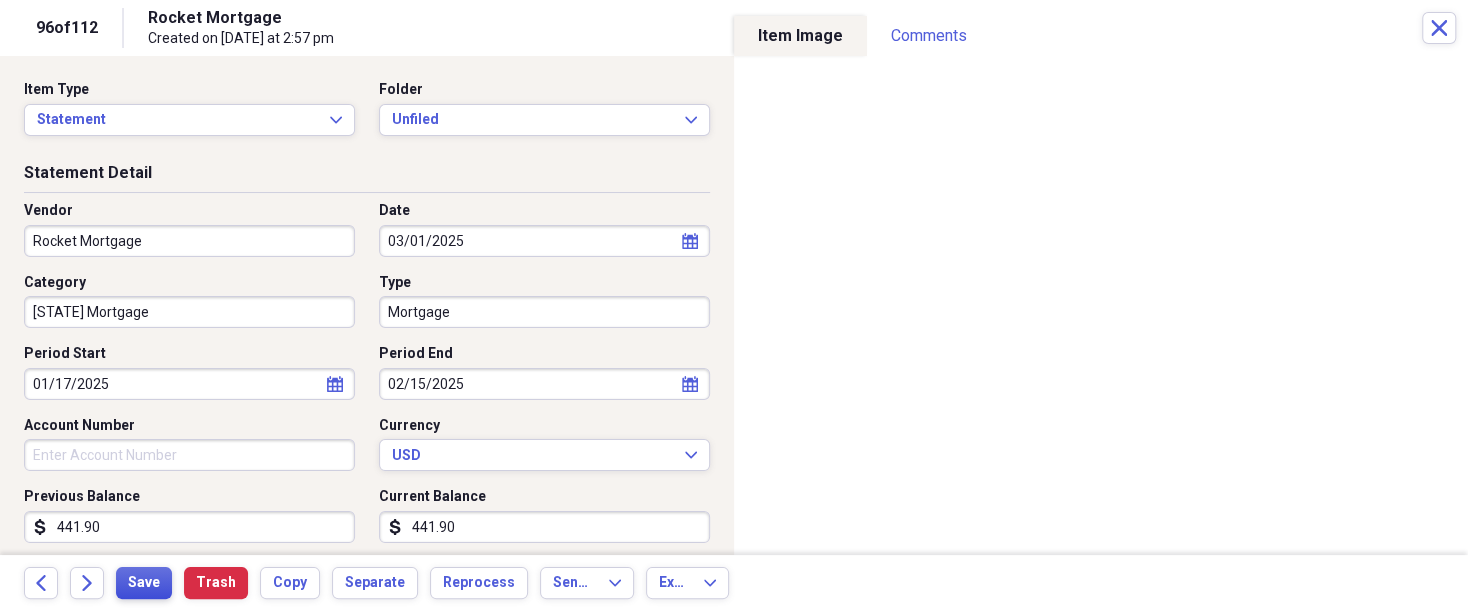 click on "Save" at bounding box center [144, 583] 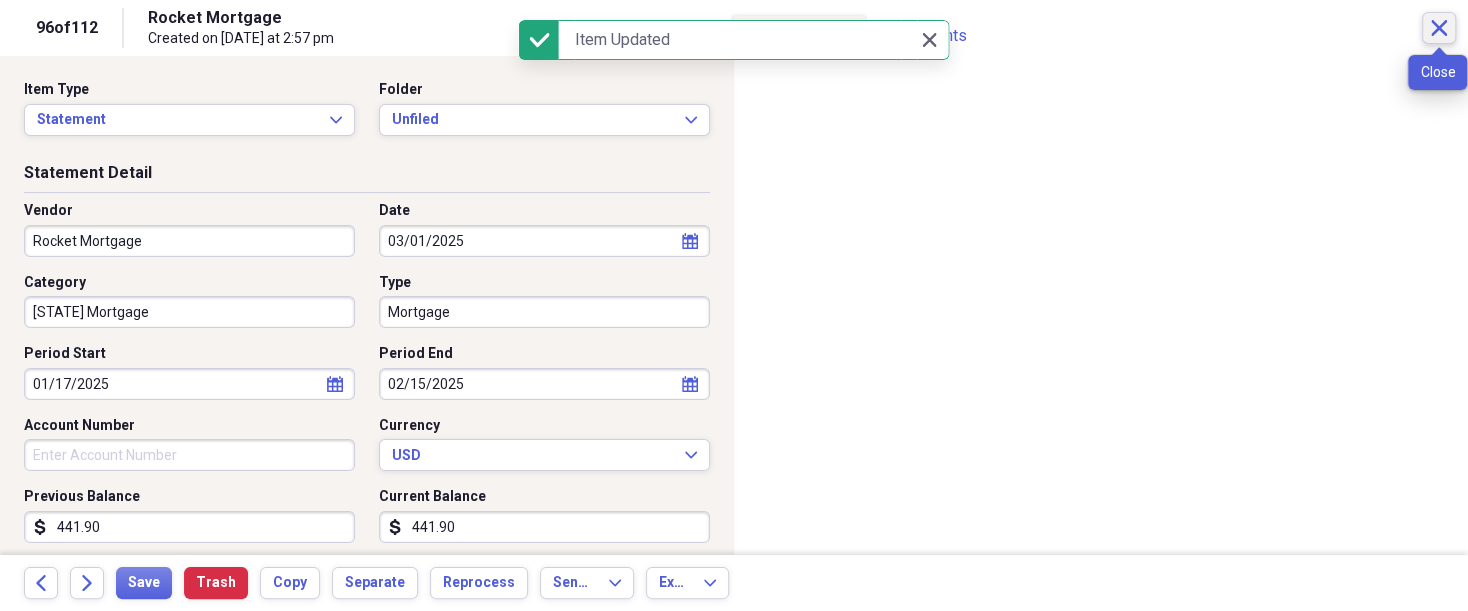 click on "Close" at bounding box center (1439, 28) 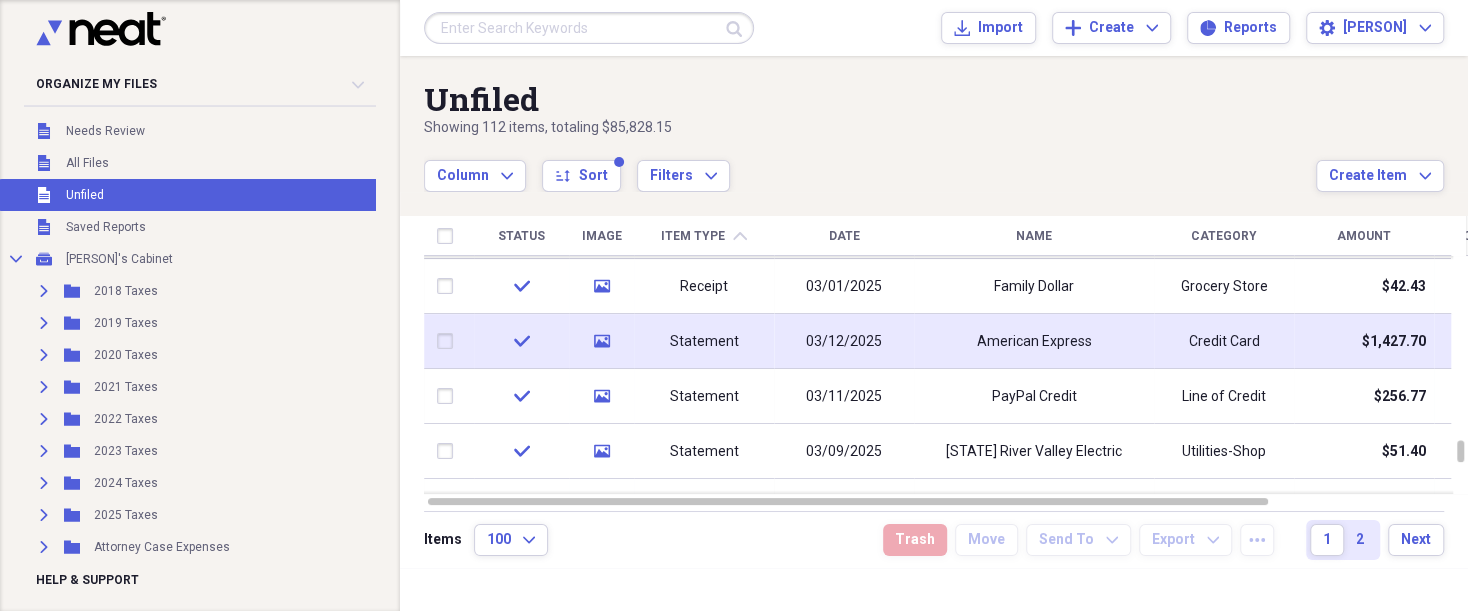 click on "media" at bounding box center [601, 341] 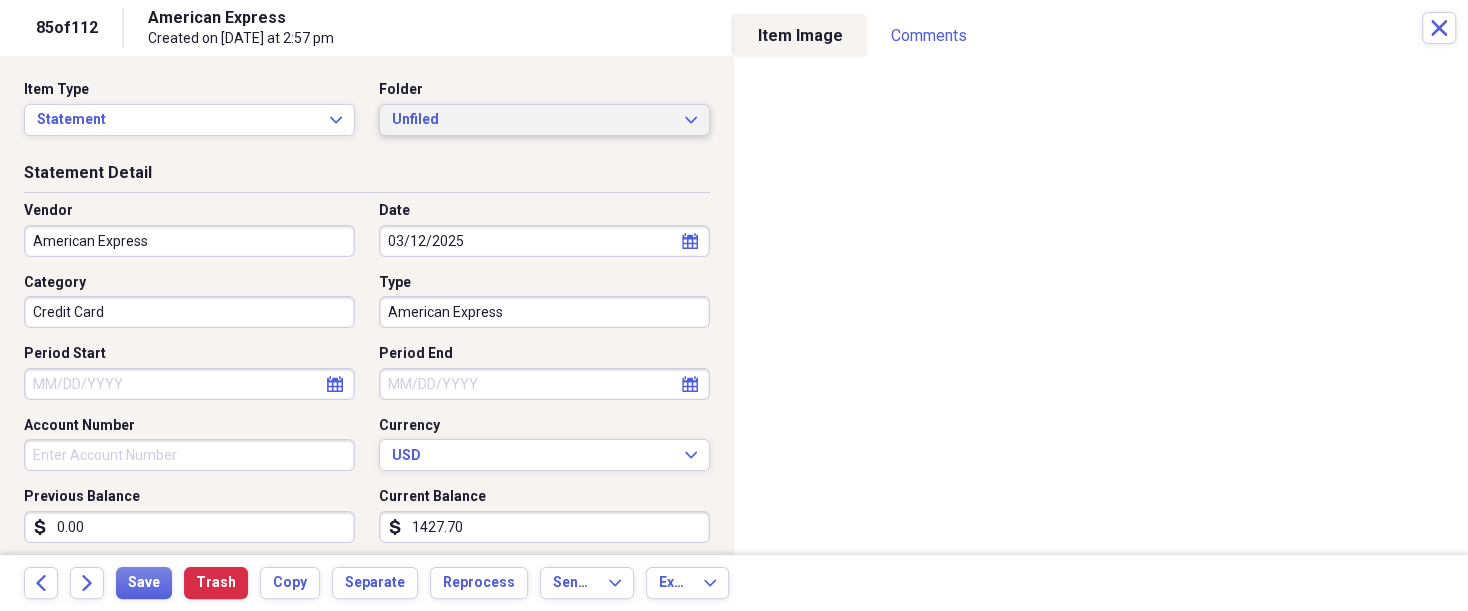 click on "Expand" 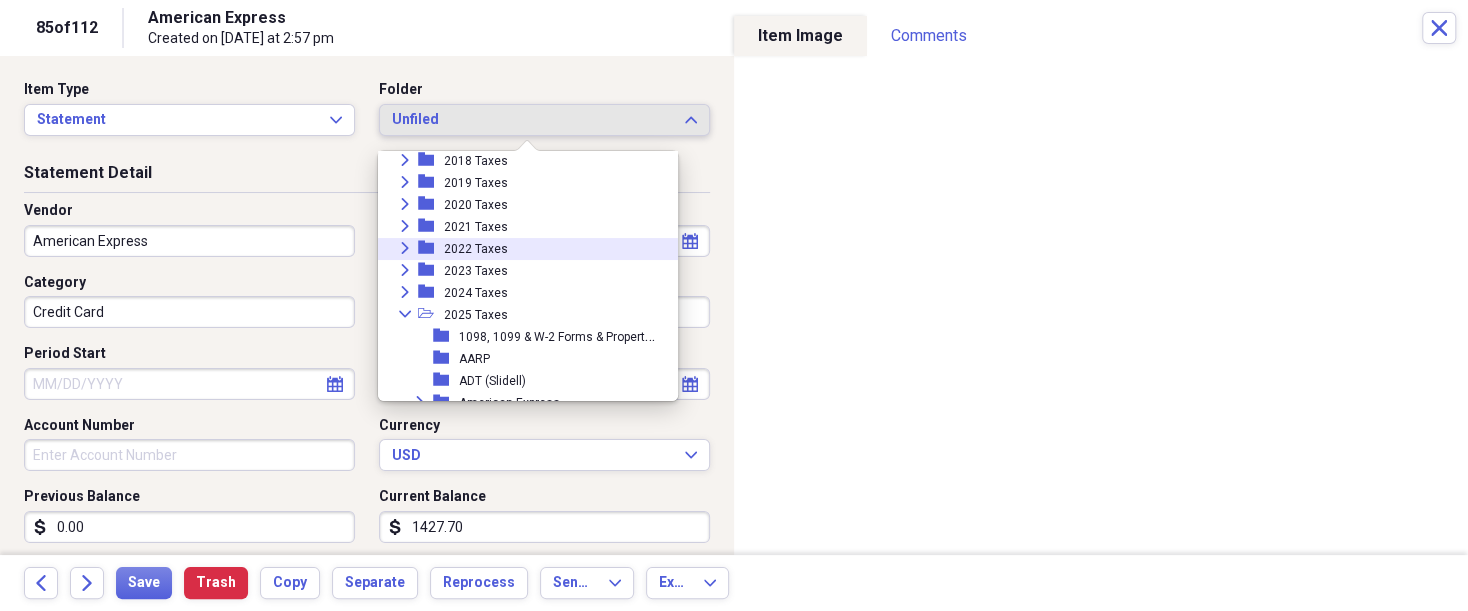 scroll, scrollTop: 240, scrollLeft: 0, axis: vertical 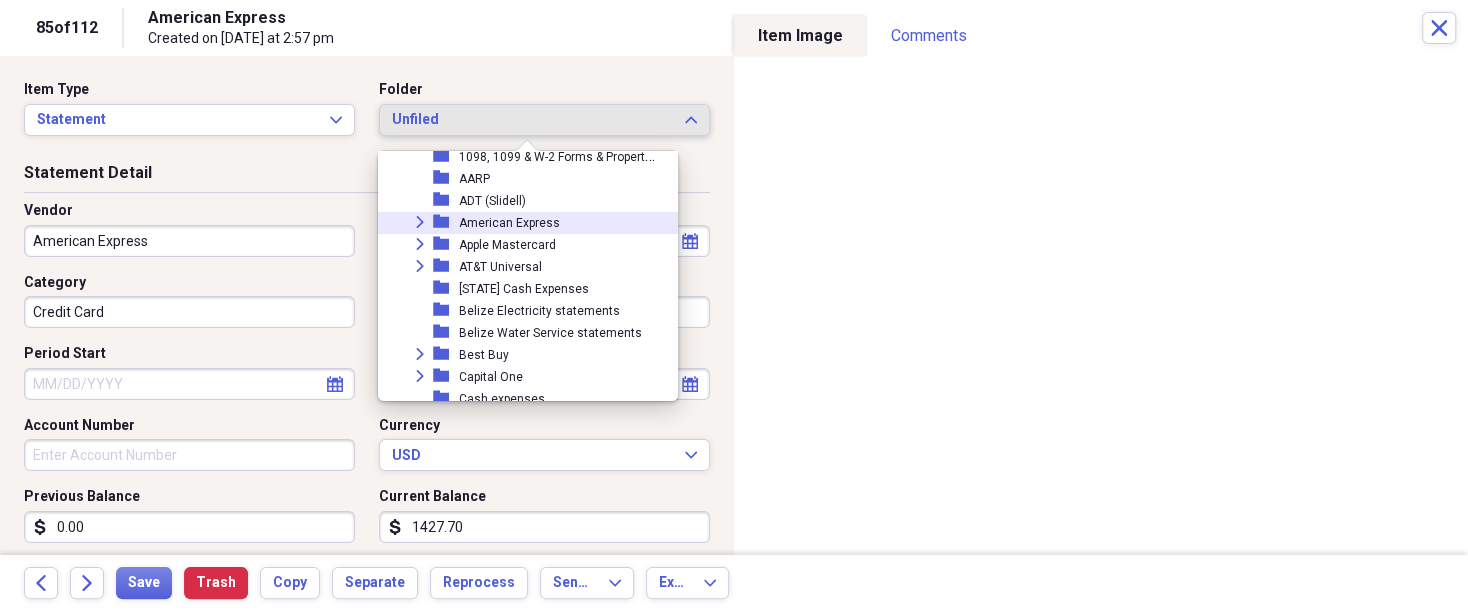 click on "Expand" 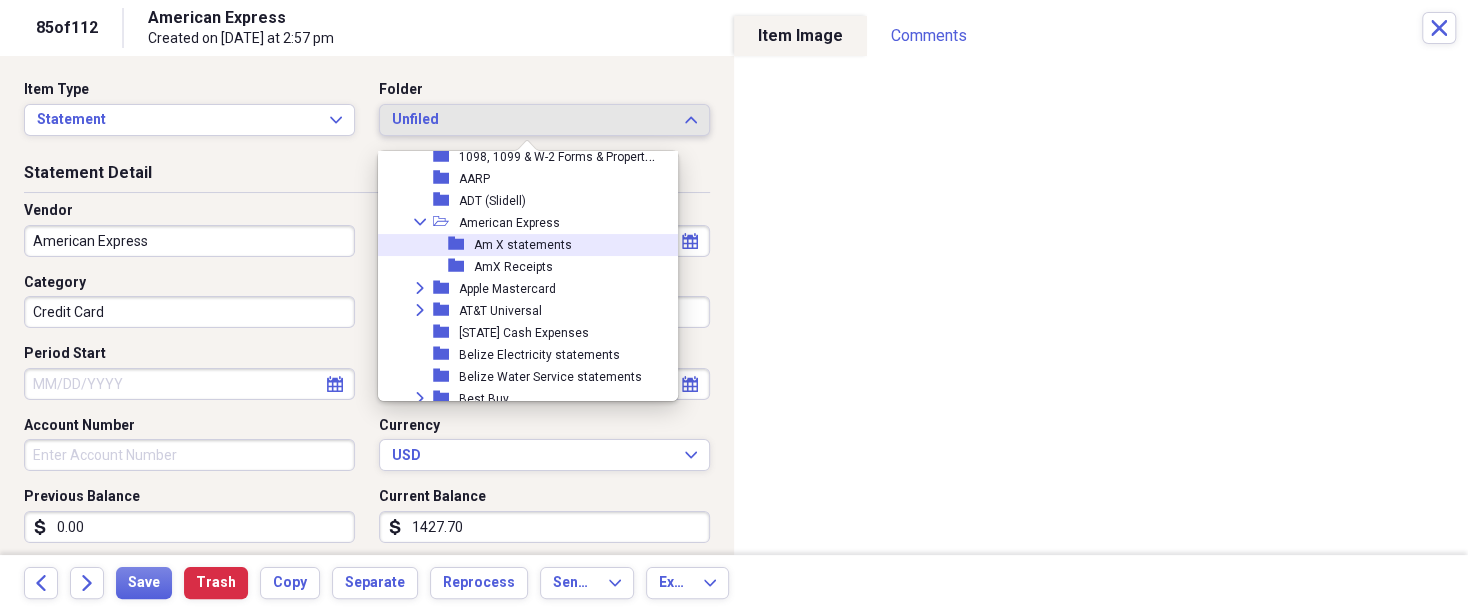 click on "Am X statements" at bounding box center [523, 245] 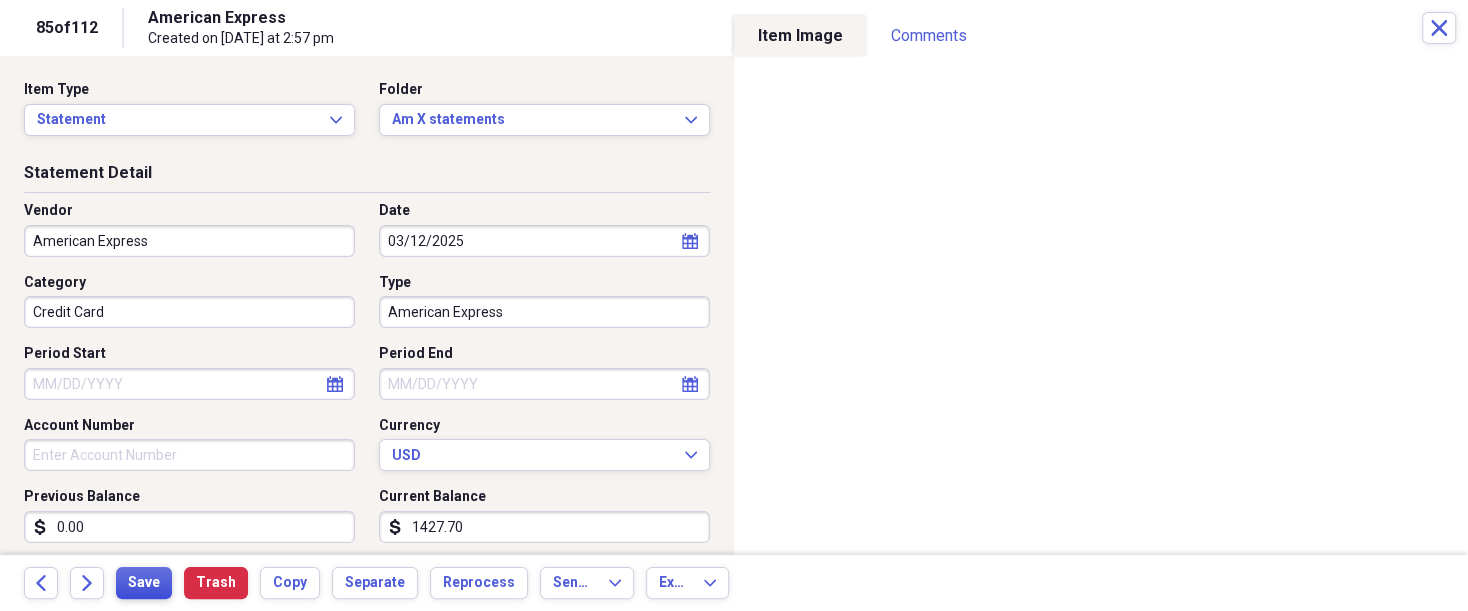click on "Save" at bounding box center [144, 583] 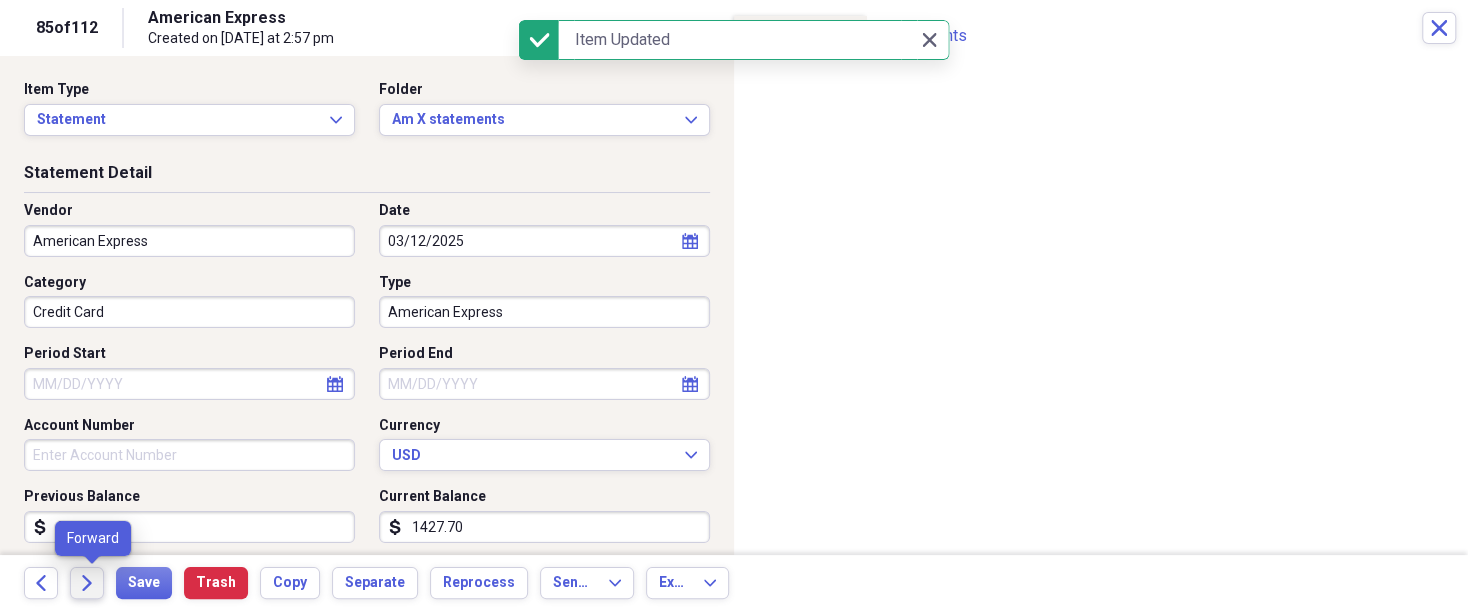 click on "Forward" at bounding box center [87, 583] 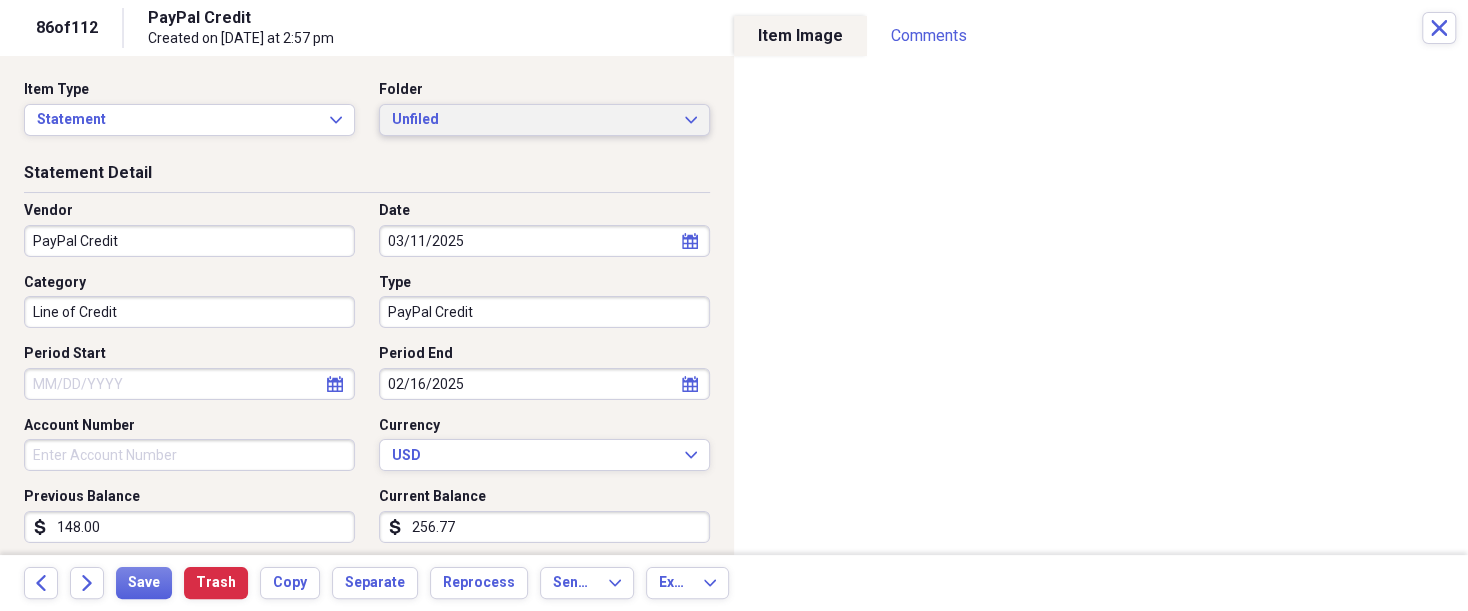 click on "Expand" 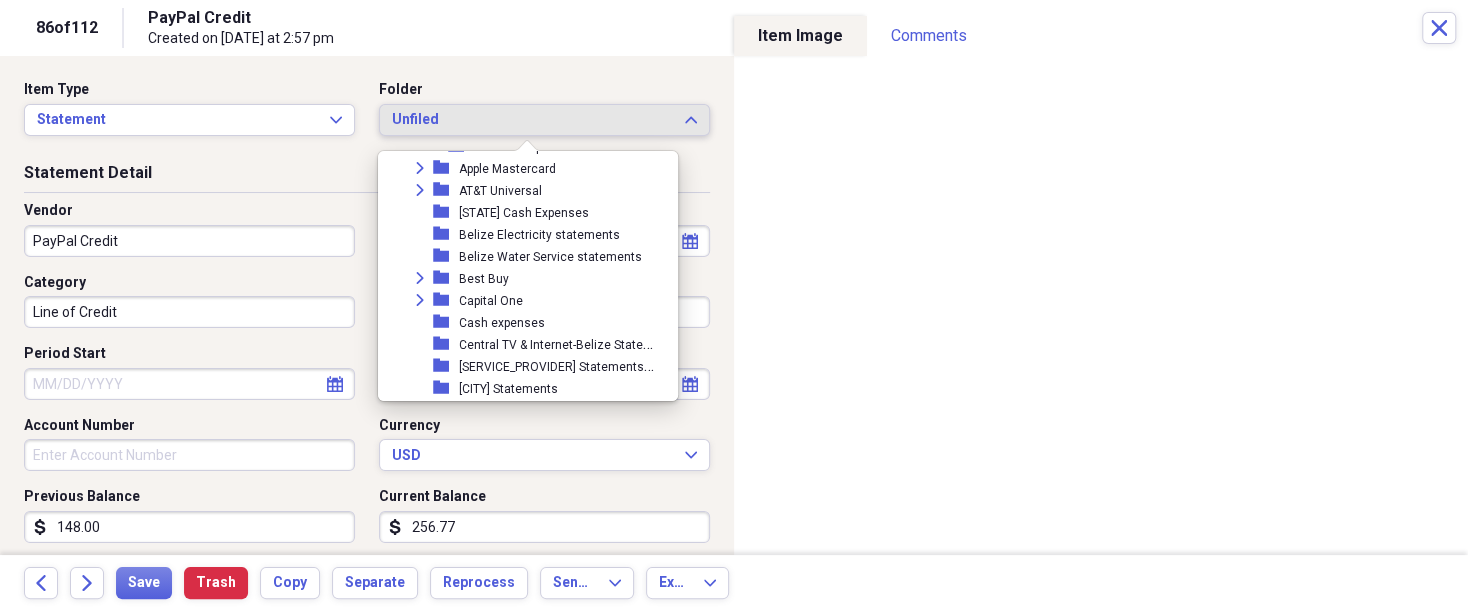 scroll, scrollTop: 560, scrollLeft: 0, axis: vertical 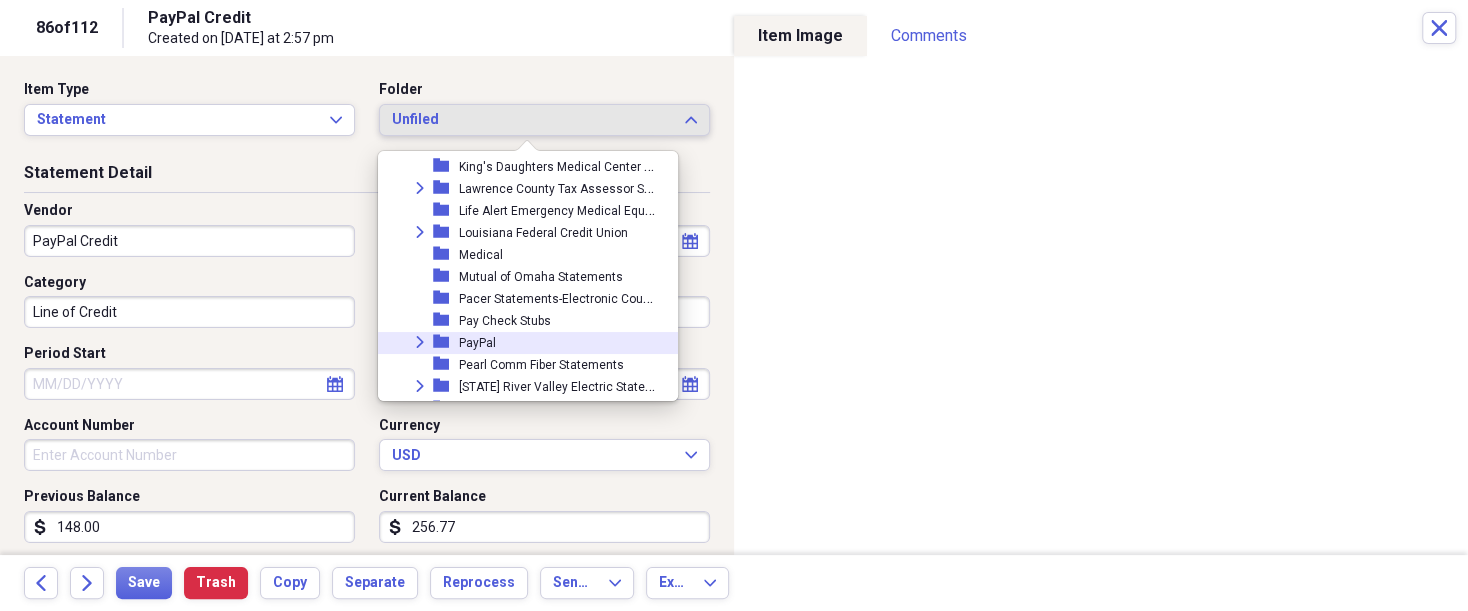 click 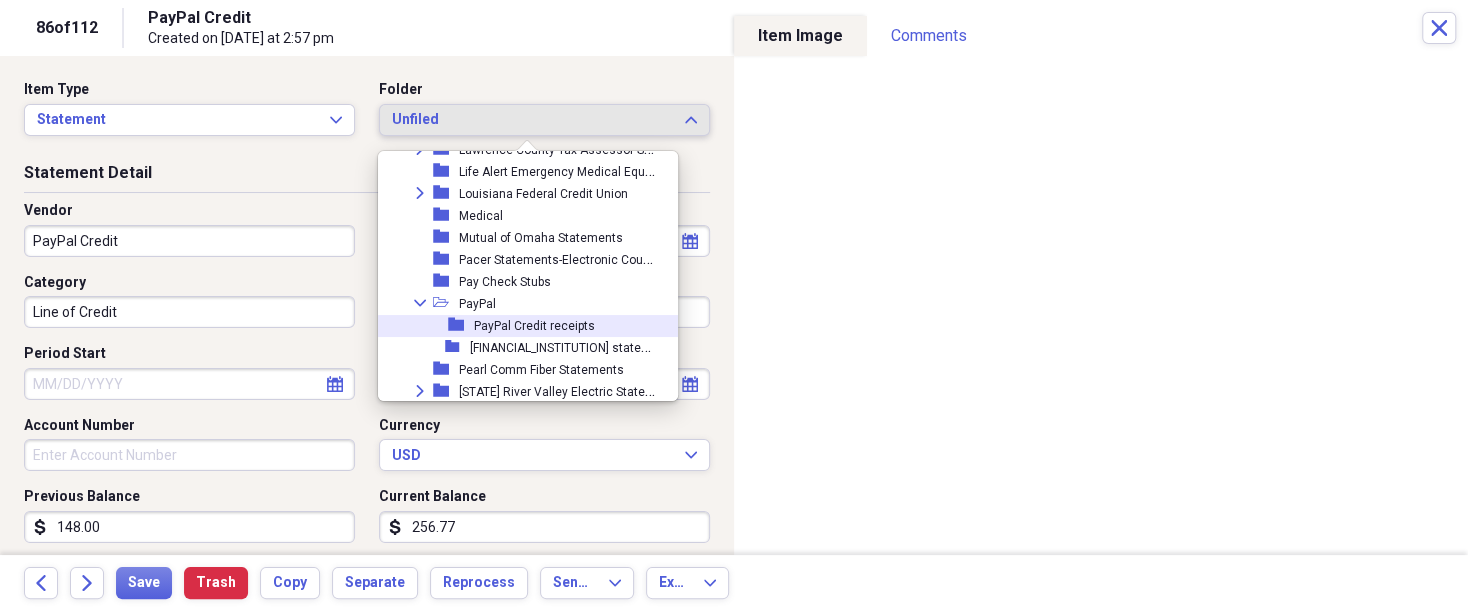 scroll, scrollTop: 840, scrollLeft: 0, axis: vertical 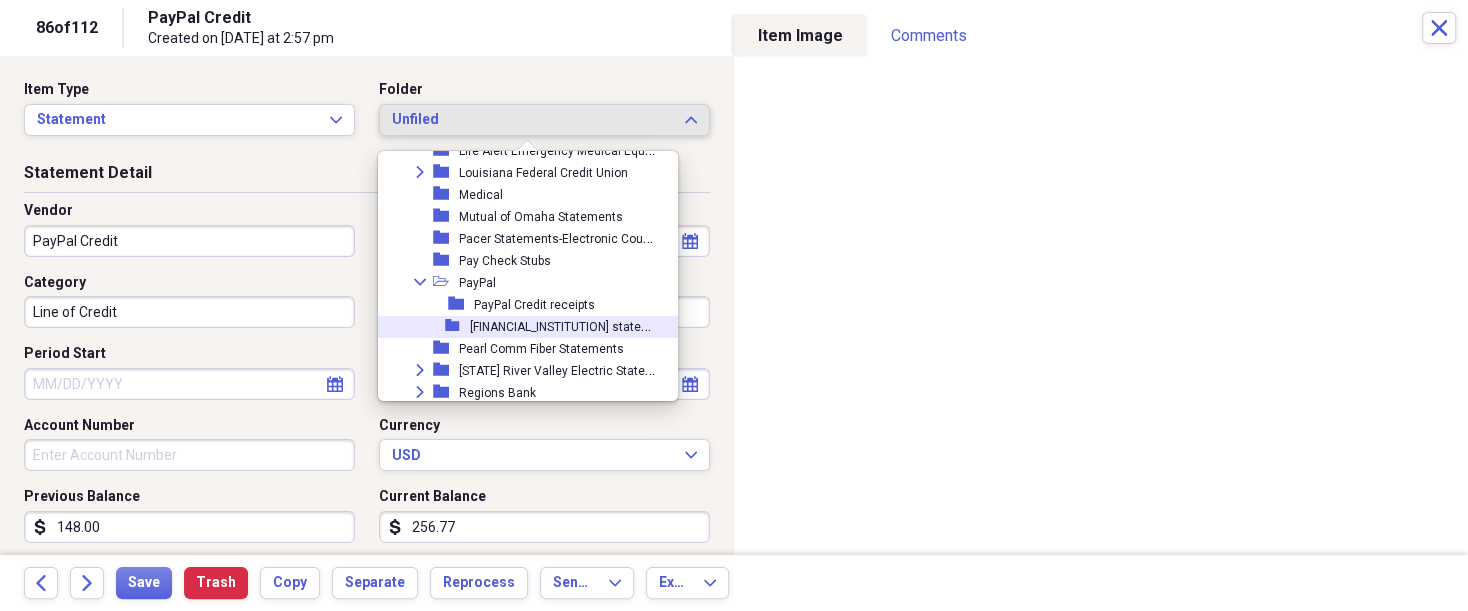 click on "PayPal Credit statements" at bounding box center (563, 327) 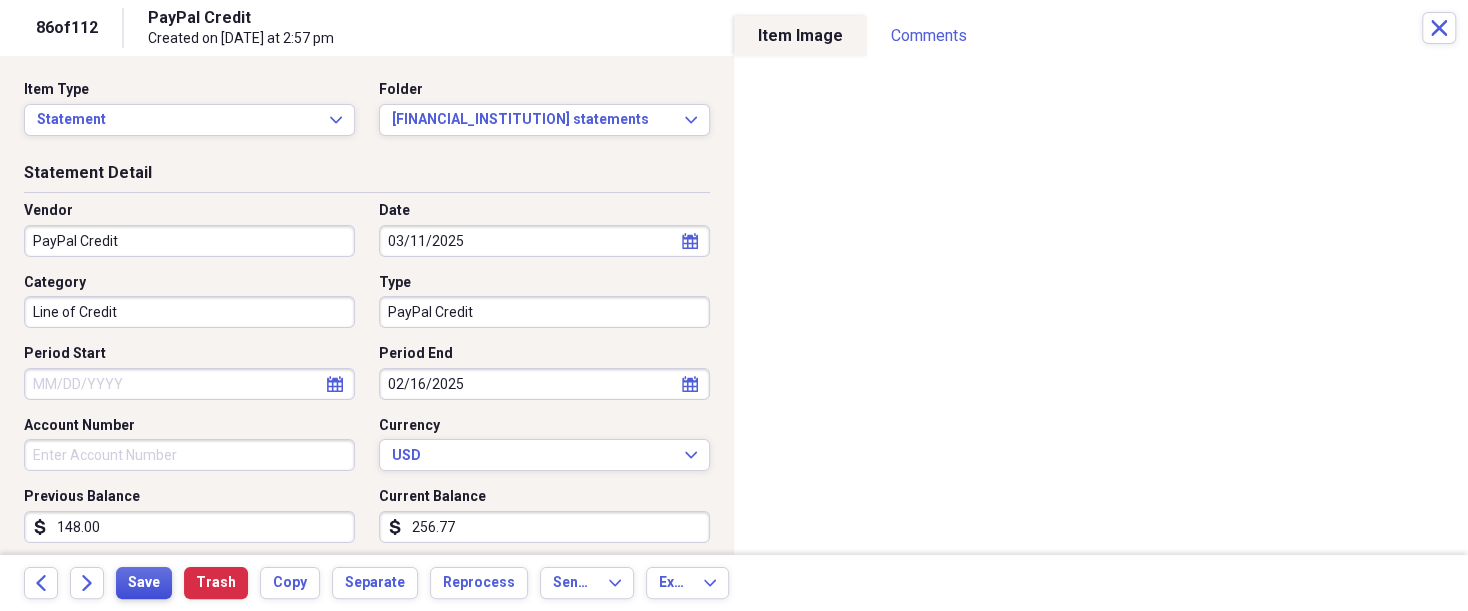 click on "Save" at bounding box center (144, 583) 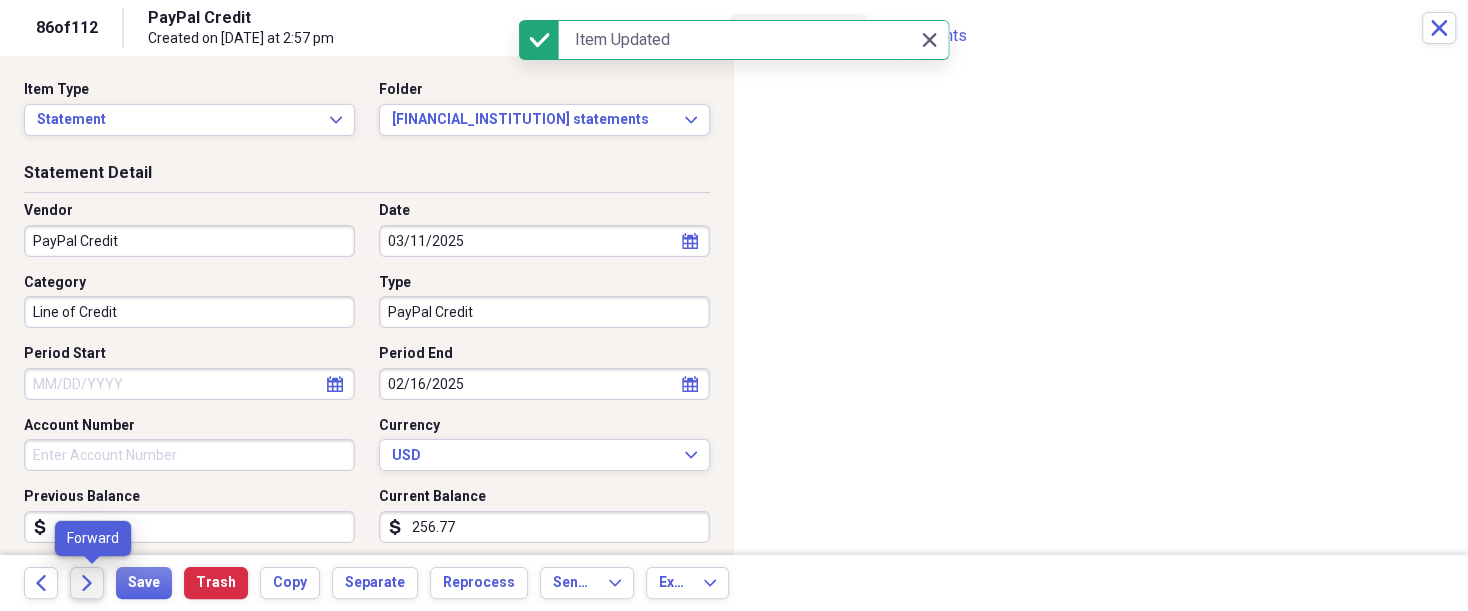 click on "Forward" 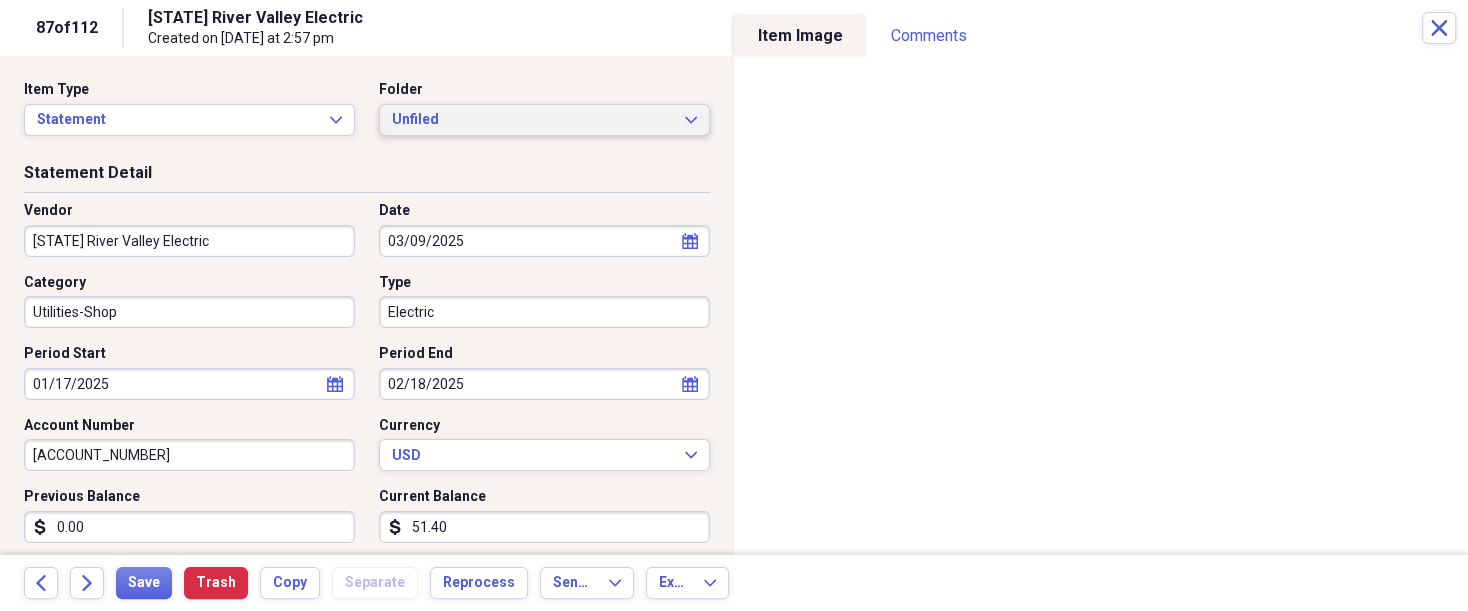 click on "Unfiled Expand" at bounding box center (544, 120) 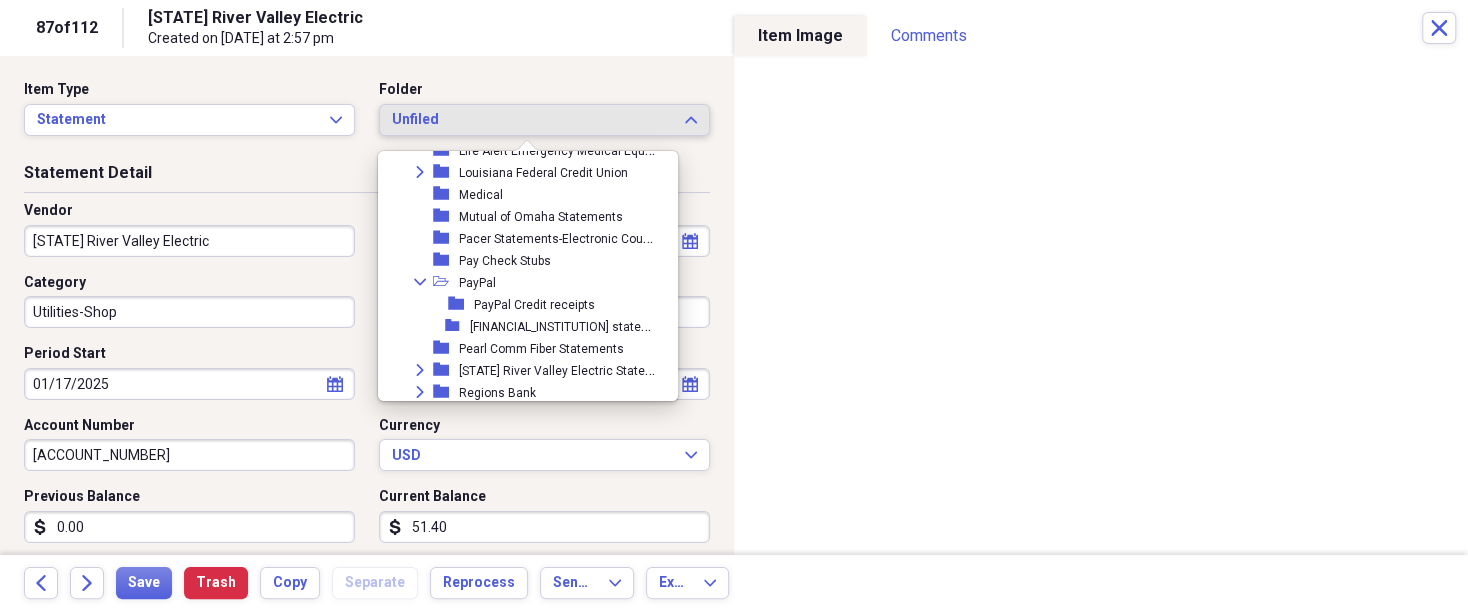 scroll, scrollTop: 900, scrollLeft: 0, axis: vertical 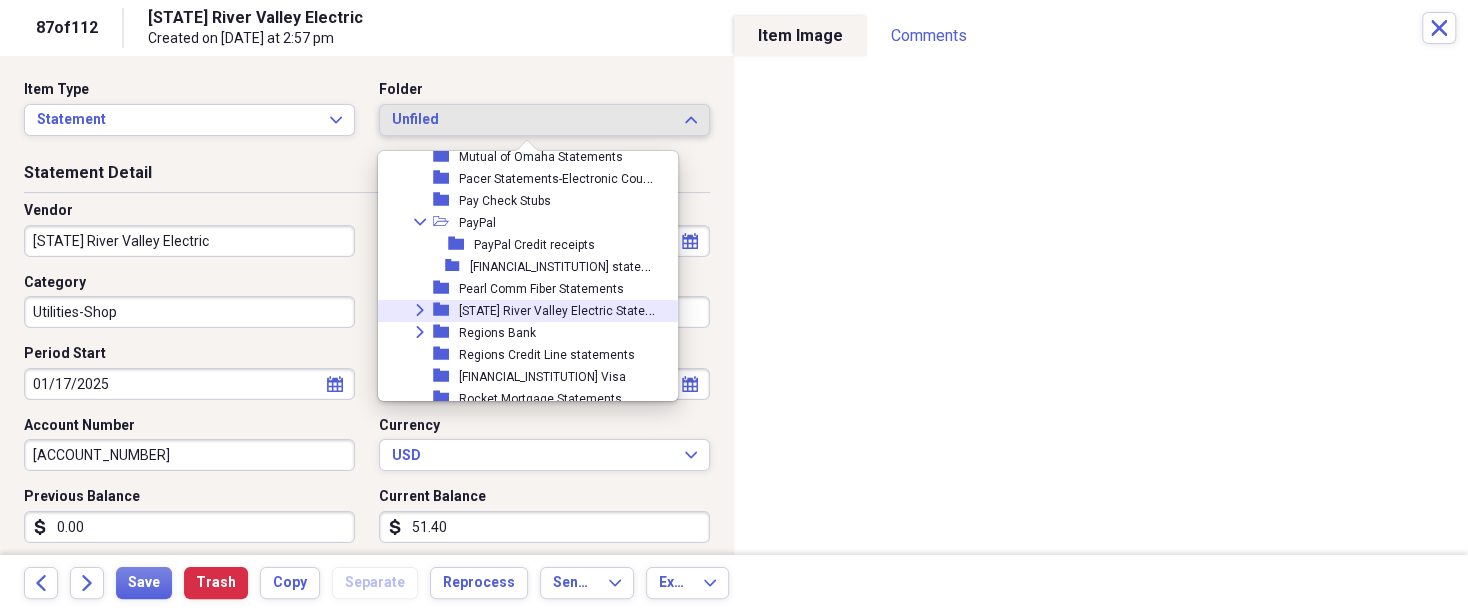 click on "Expand" 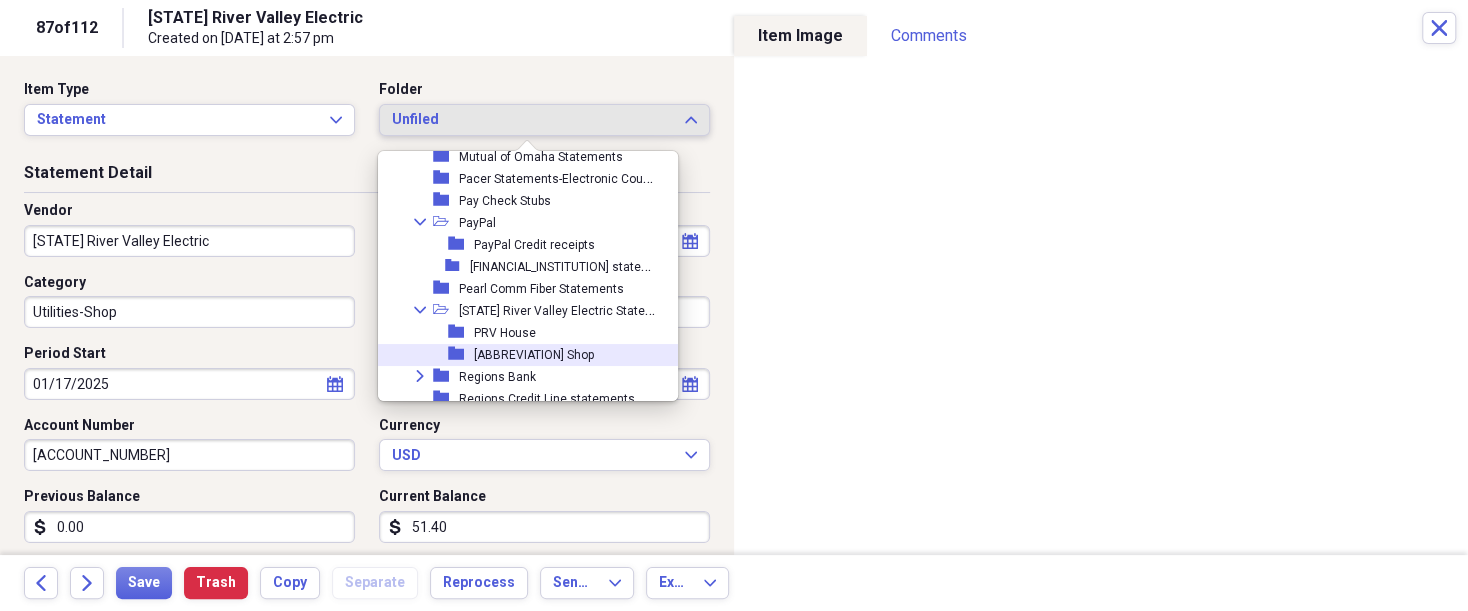 click on "folder PRV Shop" at bounding box center [520, 355] 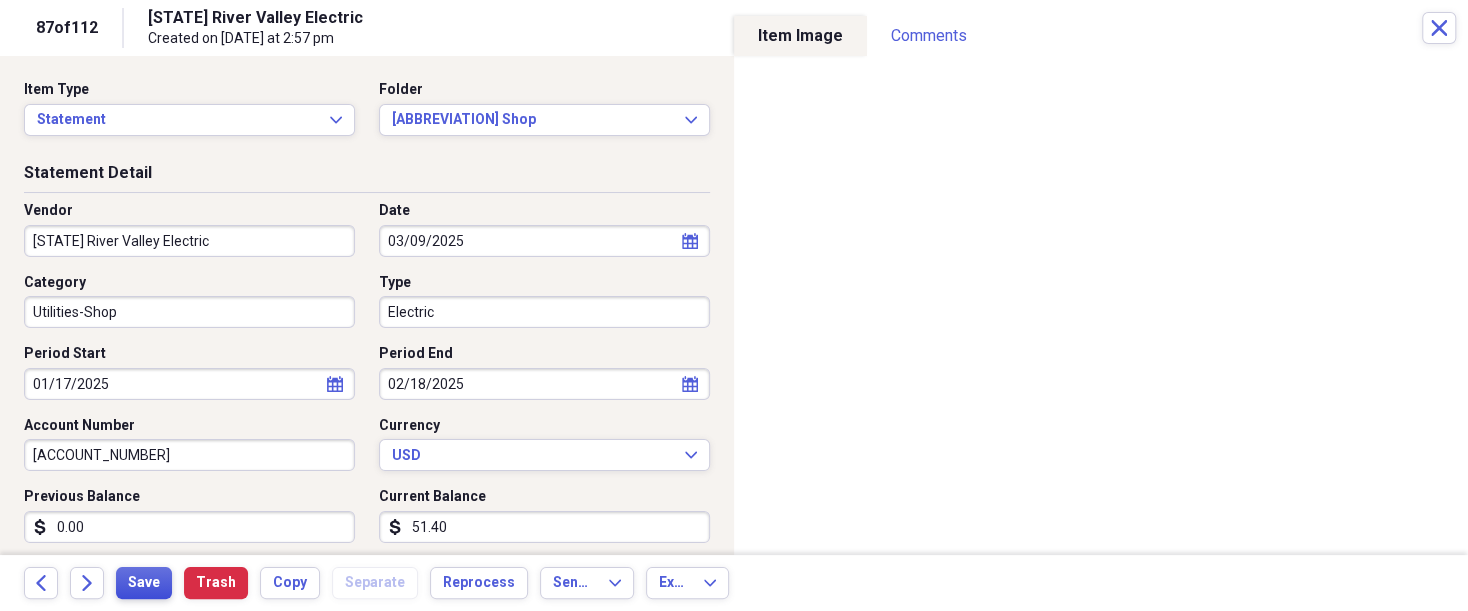 click on "Save" at bounding box center [144, 583] 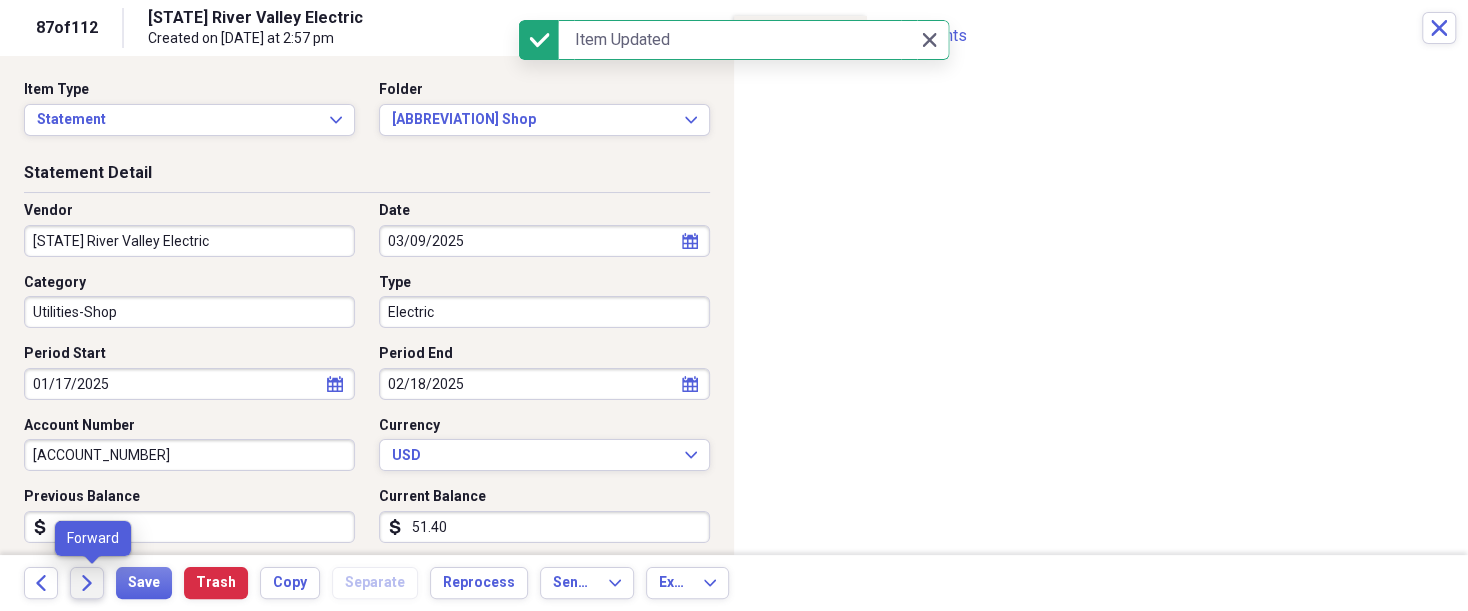 click on "Forward" 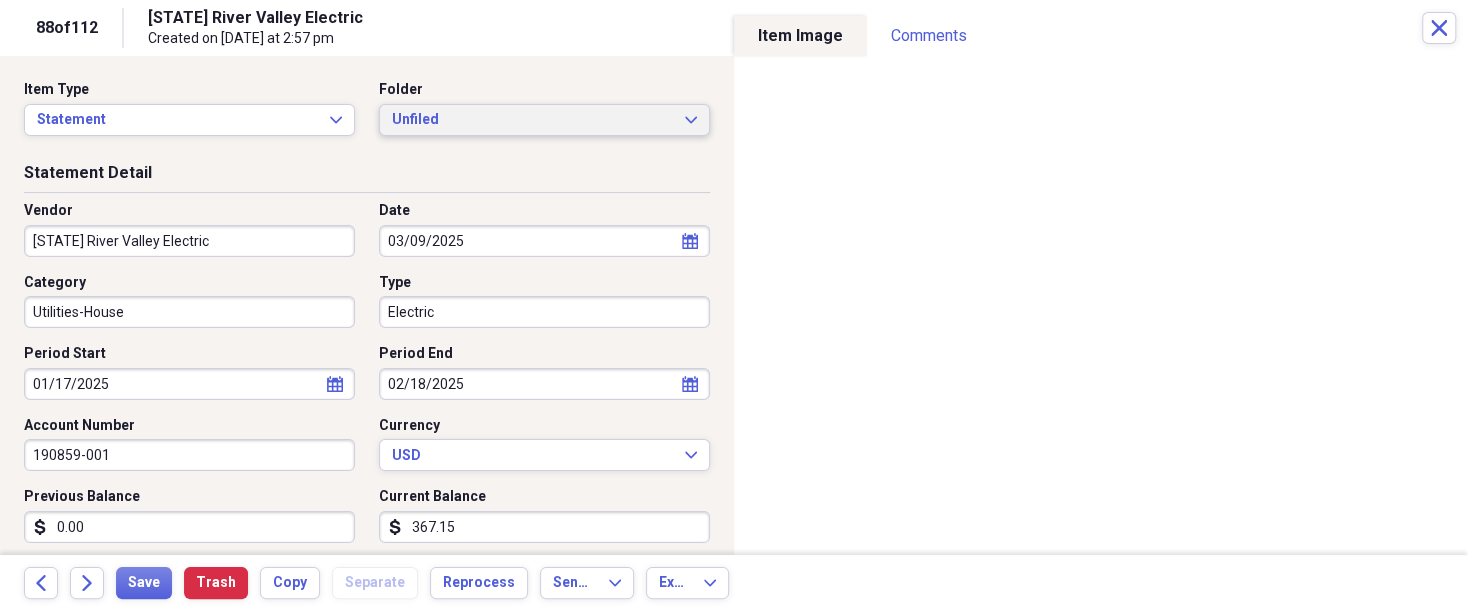 click on "Expand" 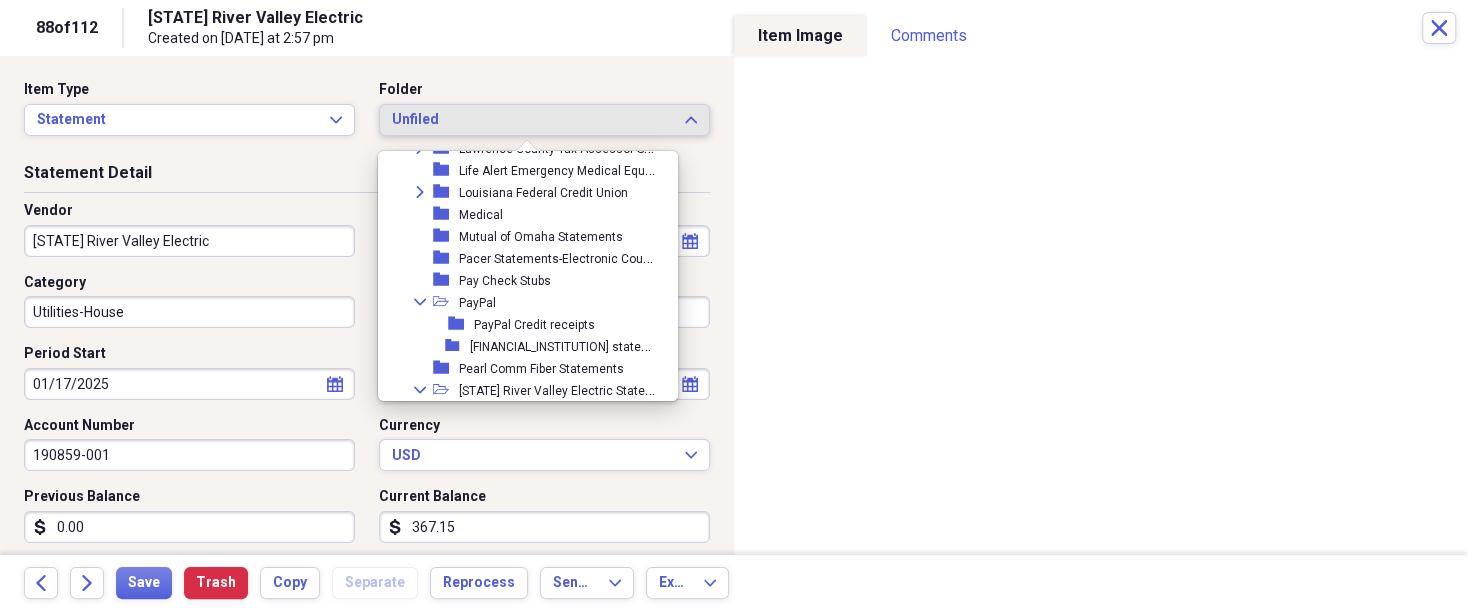 scroll, scrollTop: 880, scrollLeft: 0, axis: vertical 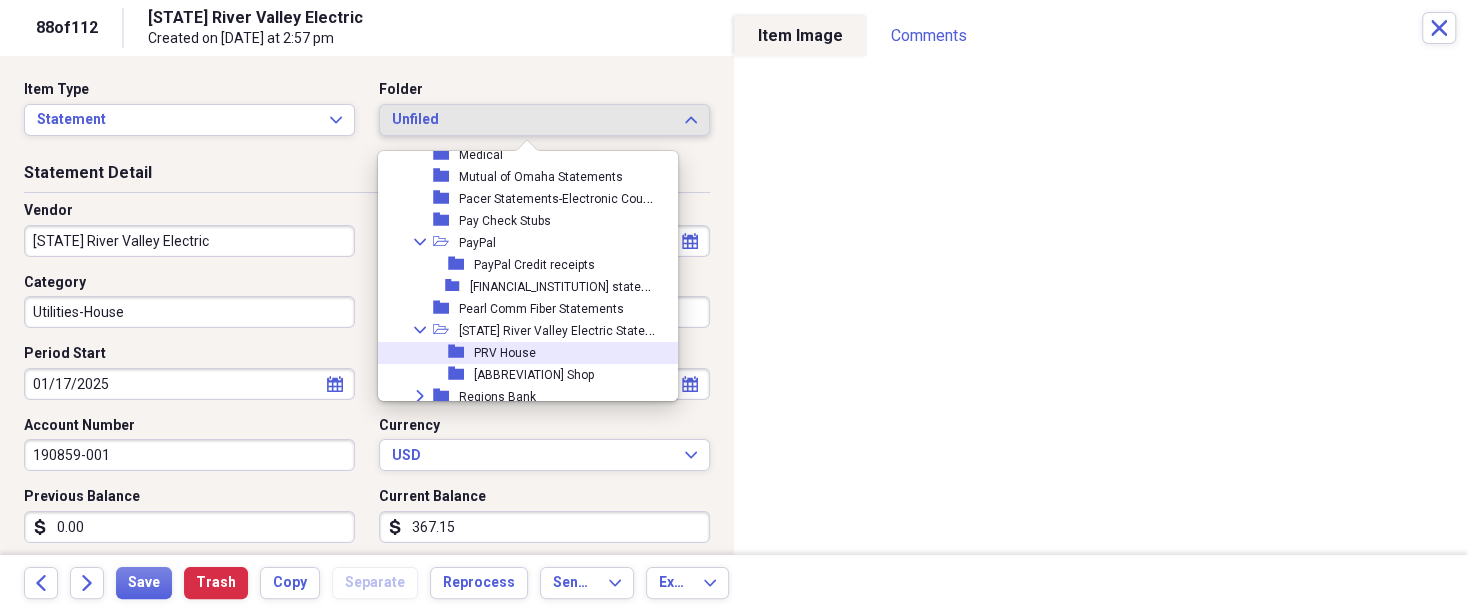 click on "PRV House" at bounding box center [505, 353] 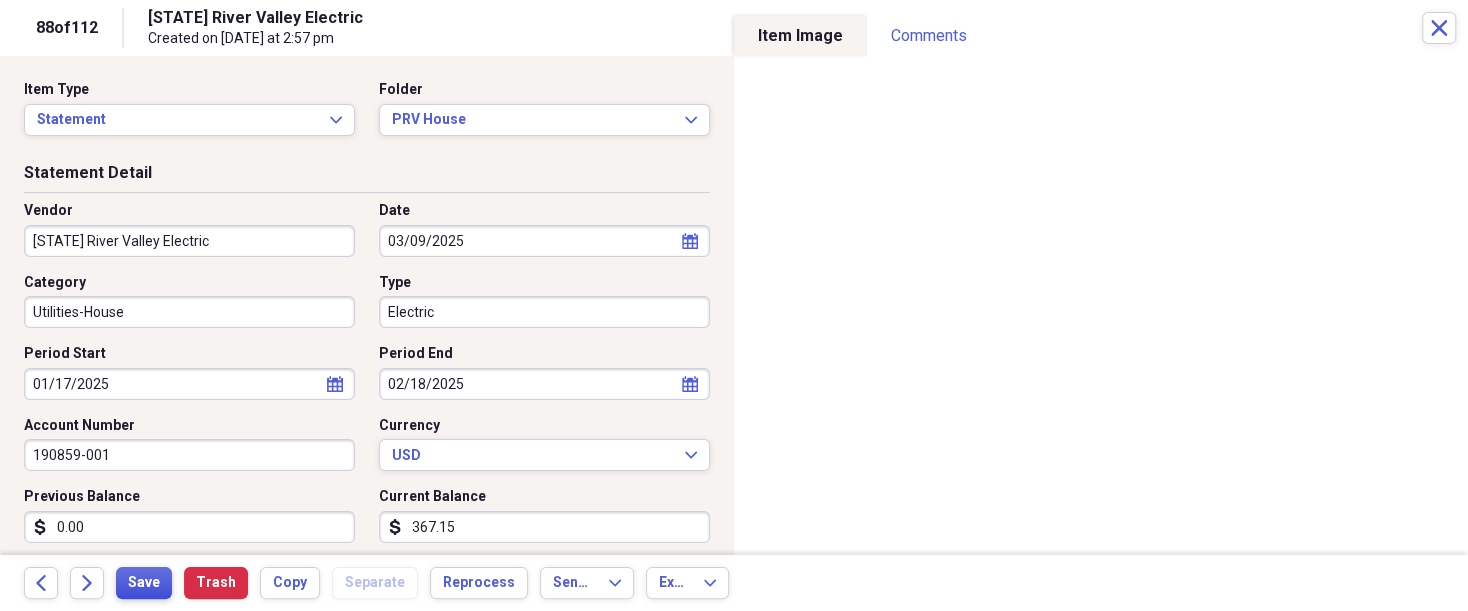 click on "Save" at bounding box center (144, 583) 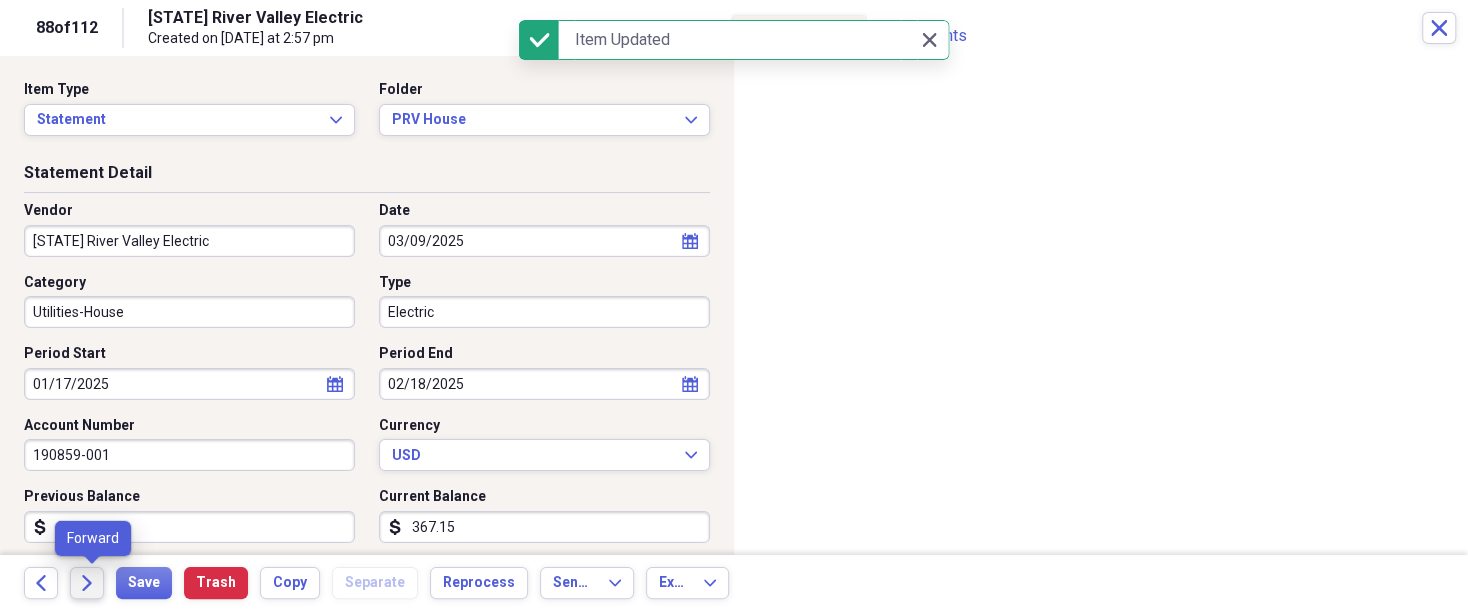 click on "Forward" 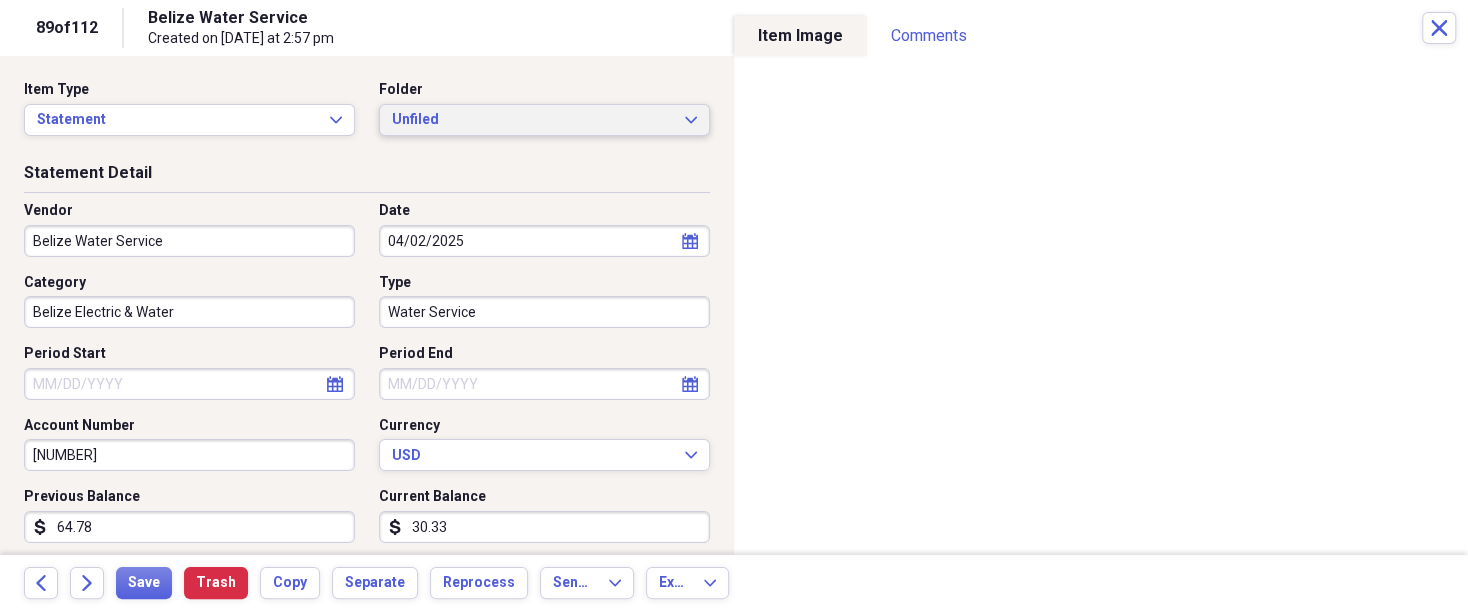 click on "Expand" 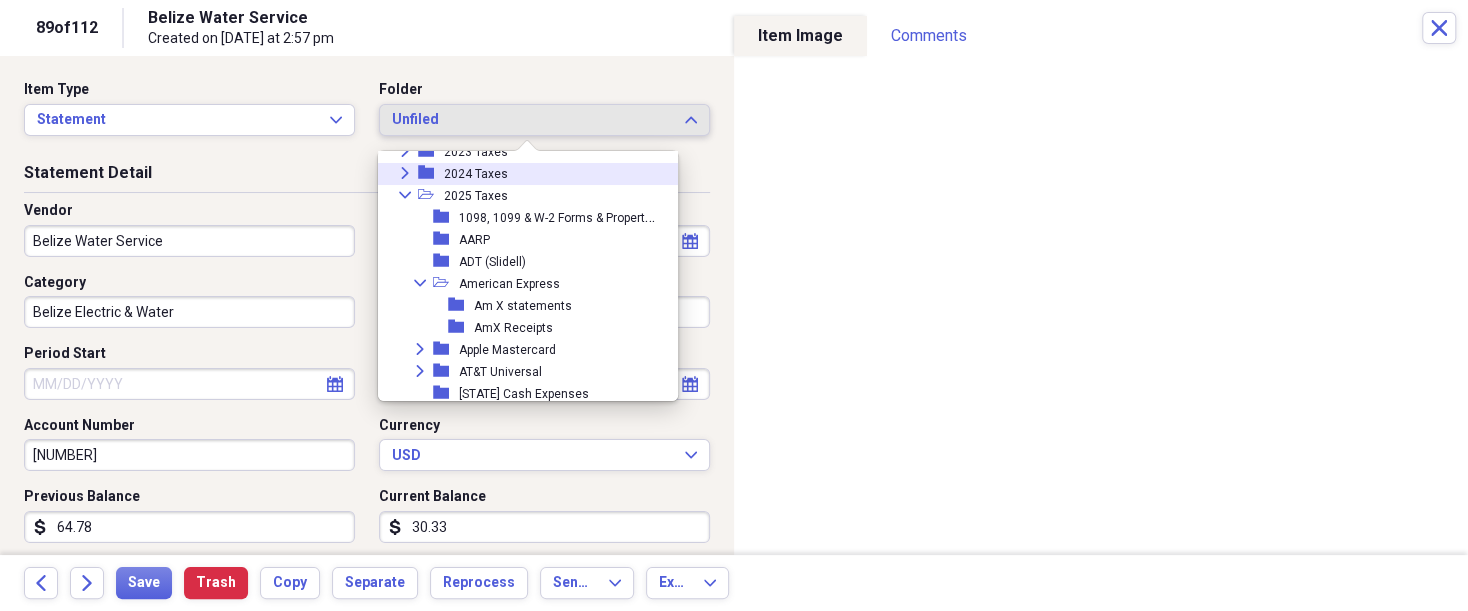 scroll, scrollTop: 300, scrollLeft: 0, axis: vertical 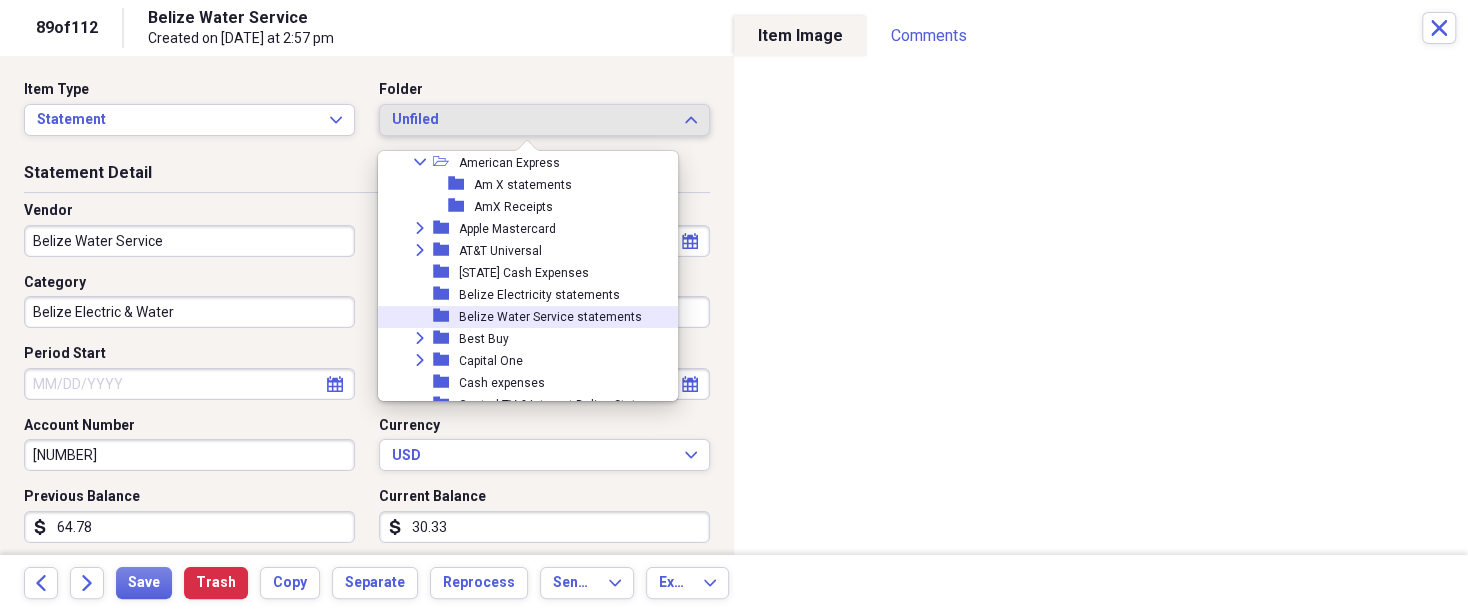 click on "Belize Water Service statements" at bounding box center (550, 317) 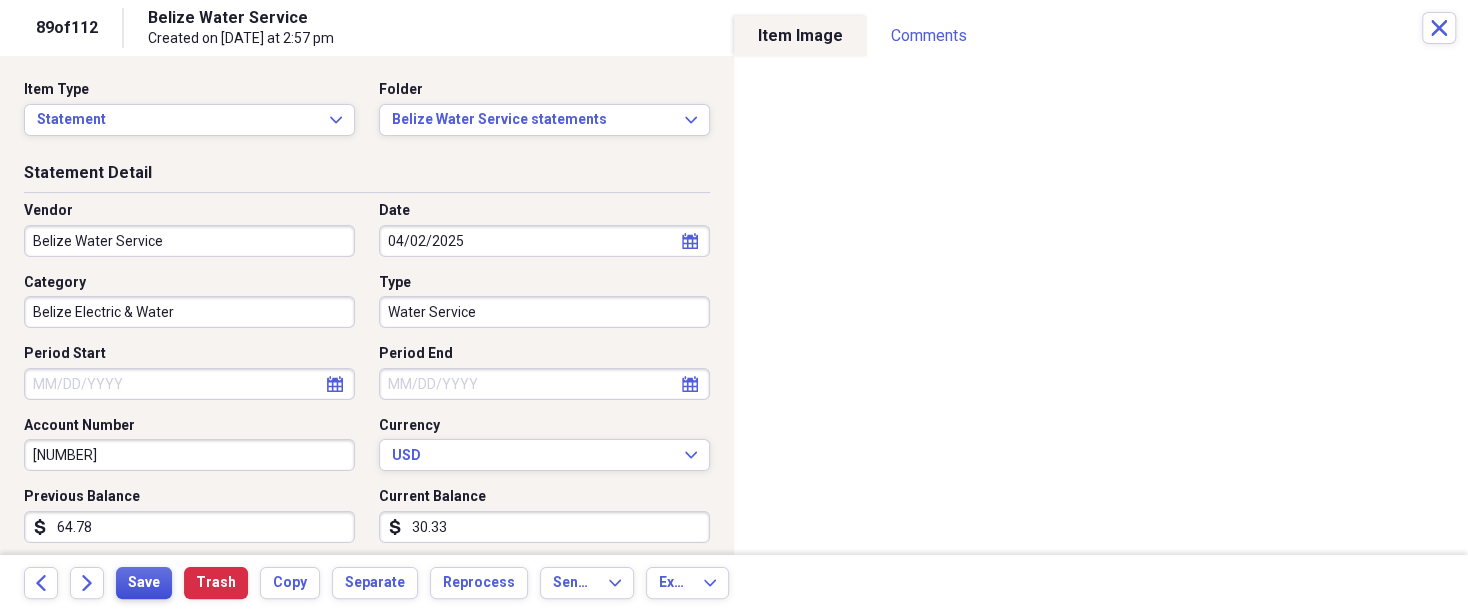 click on "Save" at bounding box center [144, 583] 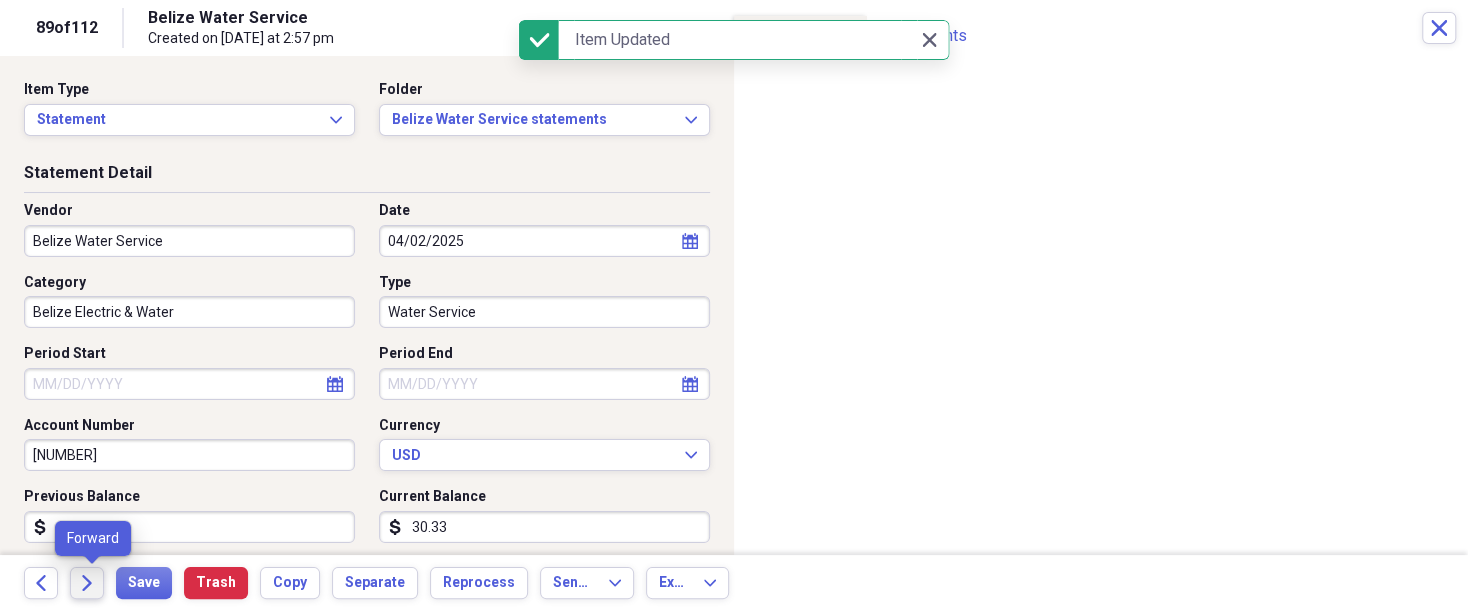 click 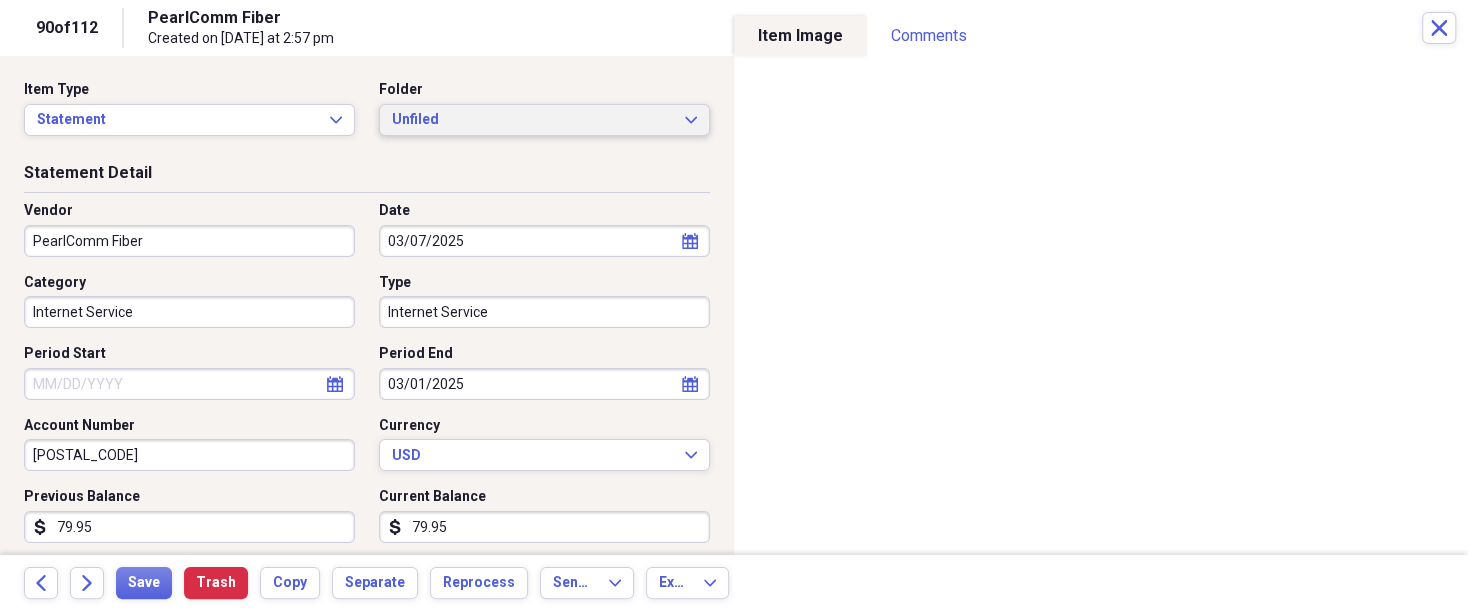 click on "Expand" 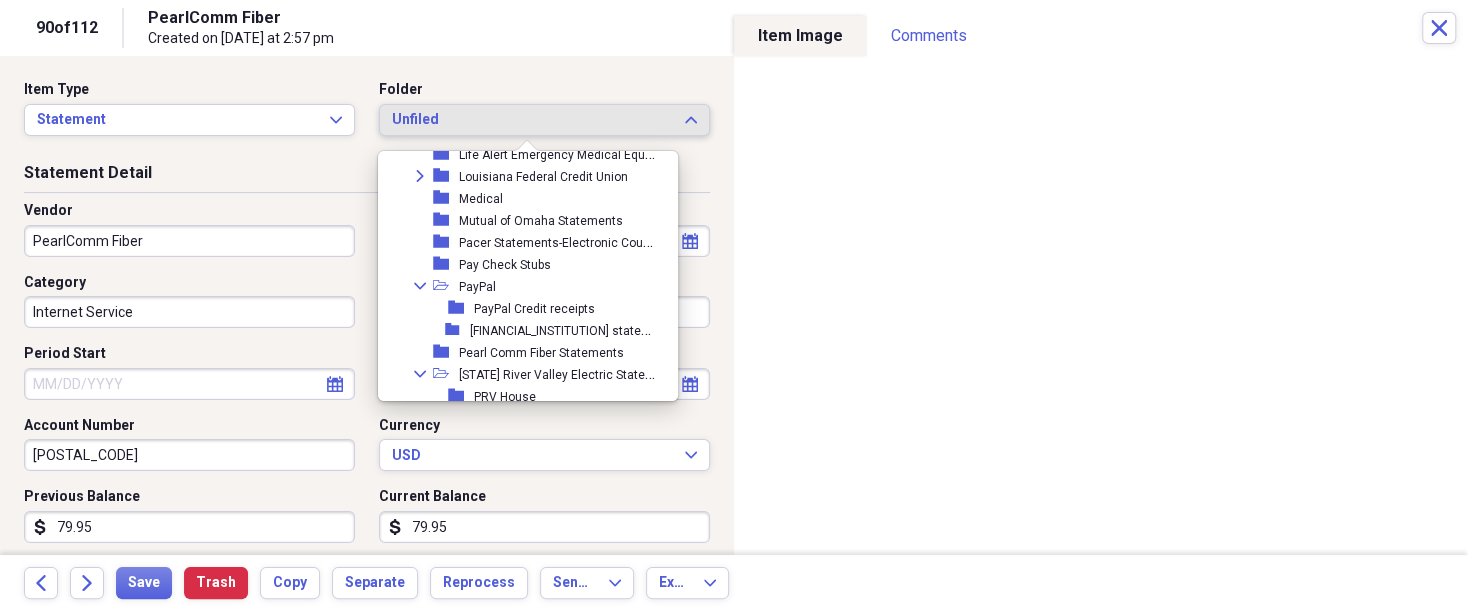 scroll, scrollTop: 840, scrollLeft: 0, axis: vertical 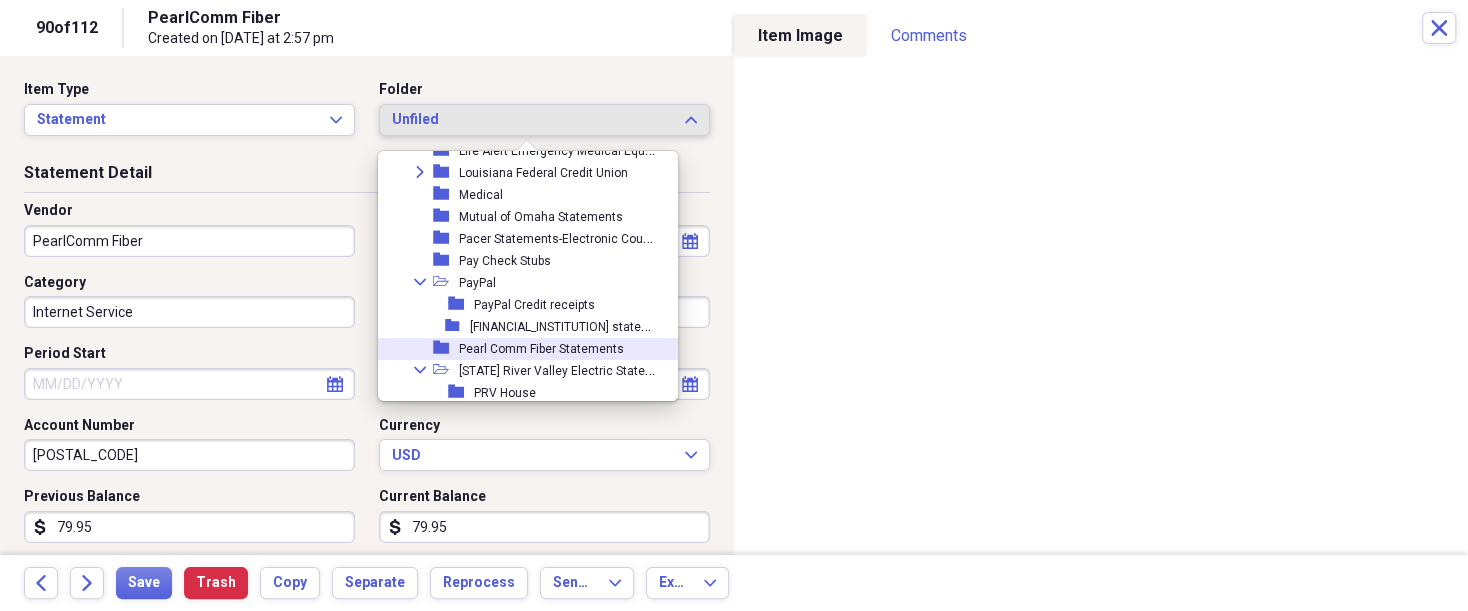 click on "Pearl Comm Fiber Statements" at bounding box center [541, 349] 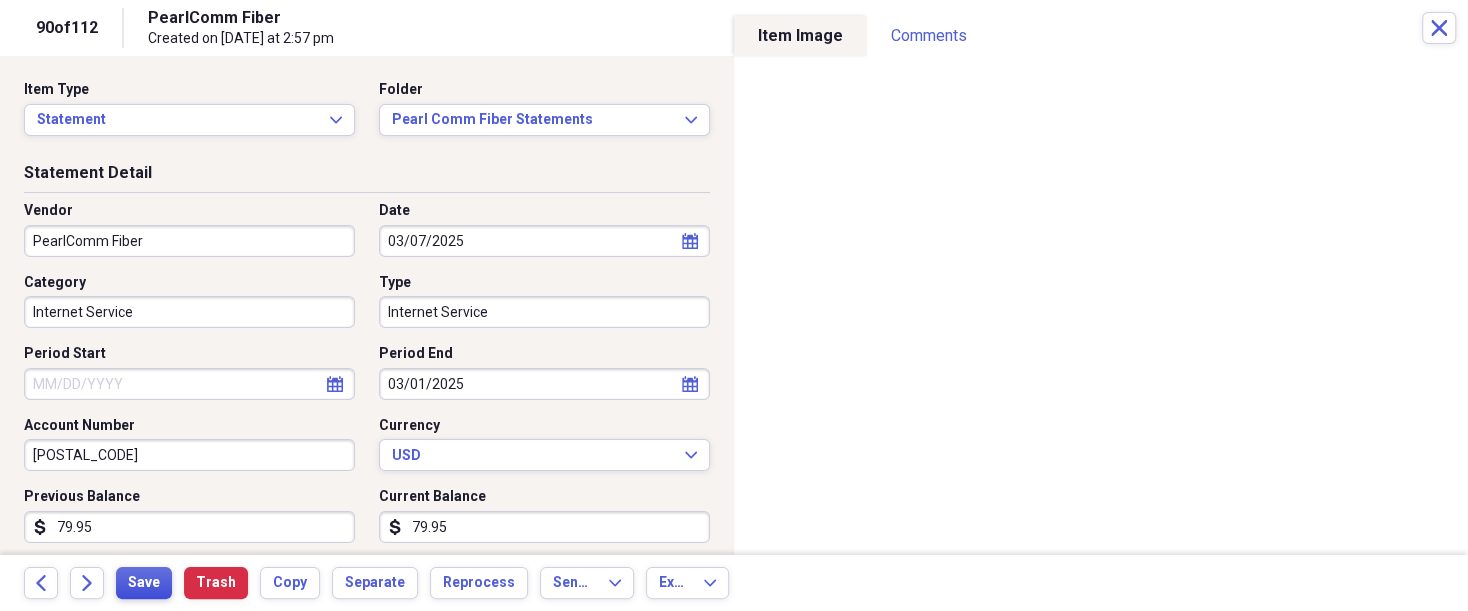 click on "Save" at bounding box center (144, 583) 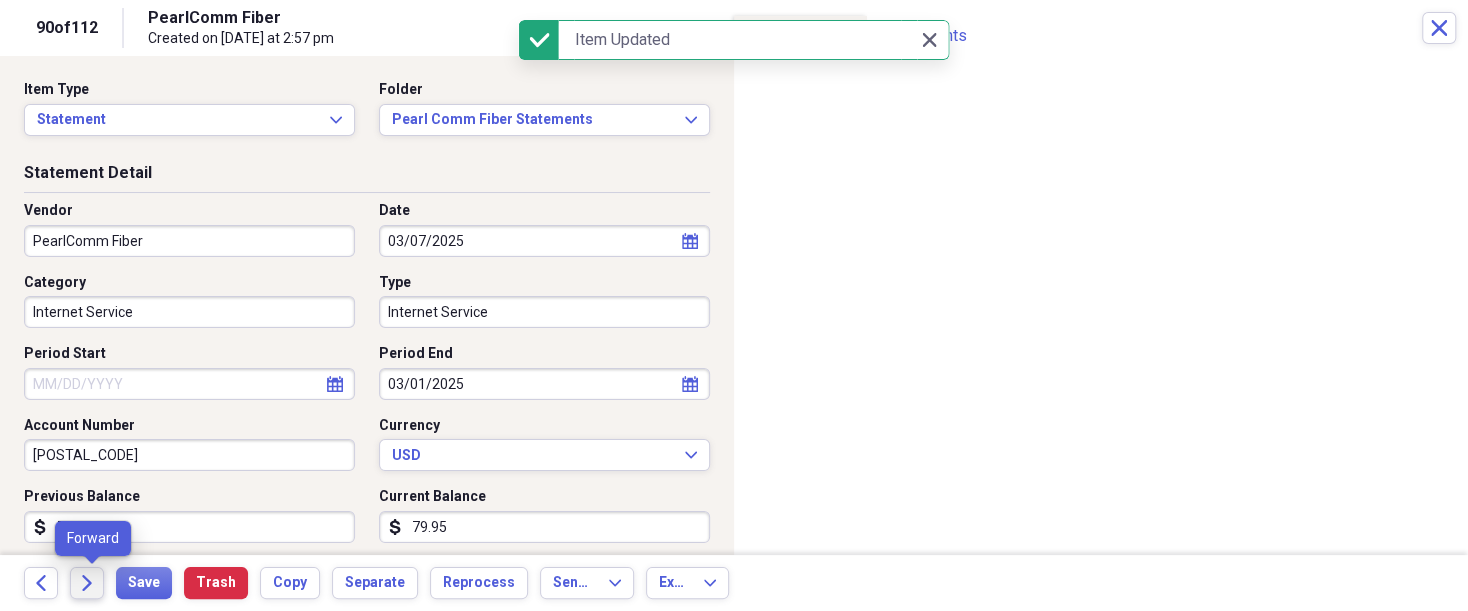 click on "Forward" at bounding box center (87, 583) 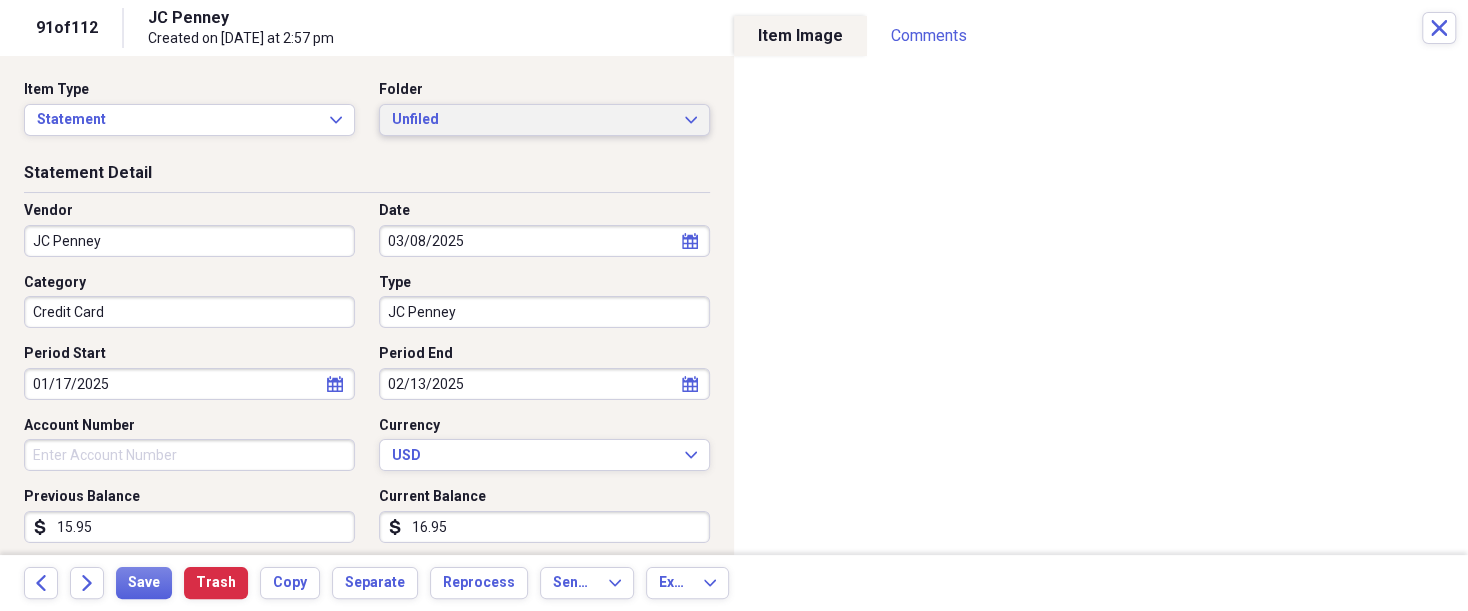 click on "Unfiled Expand" at bounding box center (544, 120) 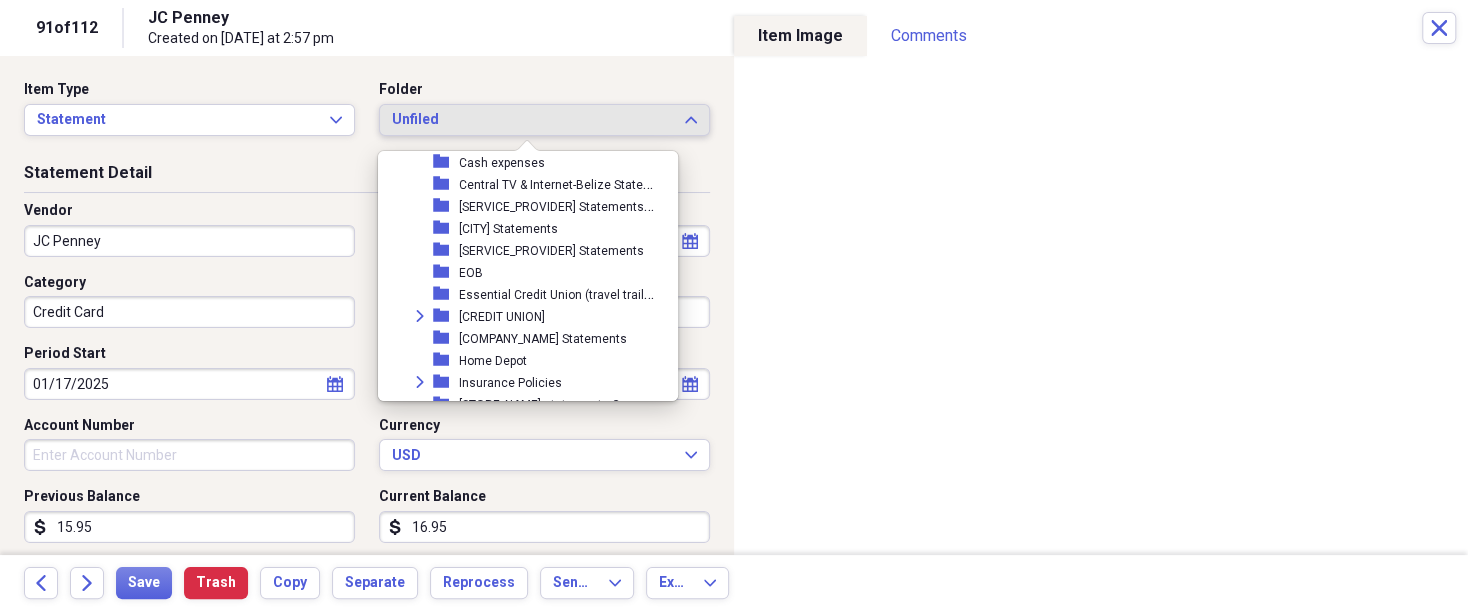 scroll, scrollTop: 700, scrollLeft: 0, axis: vertical 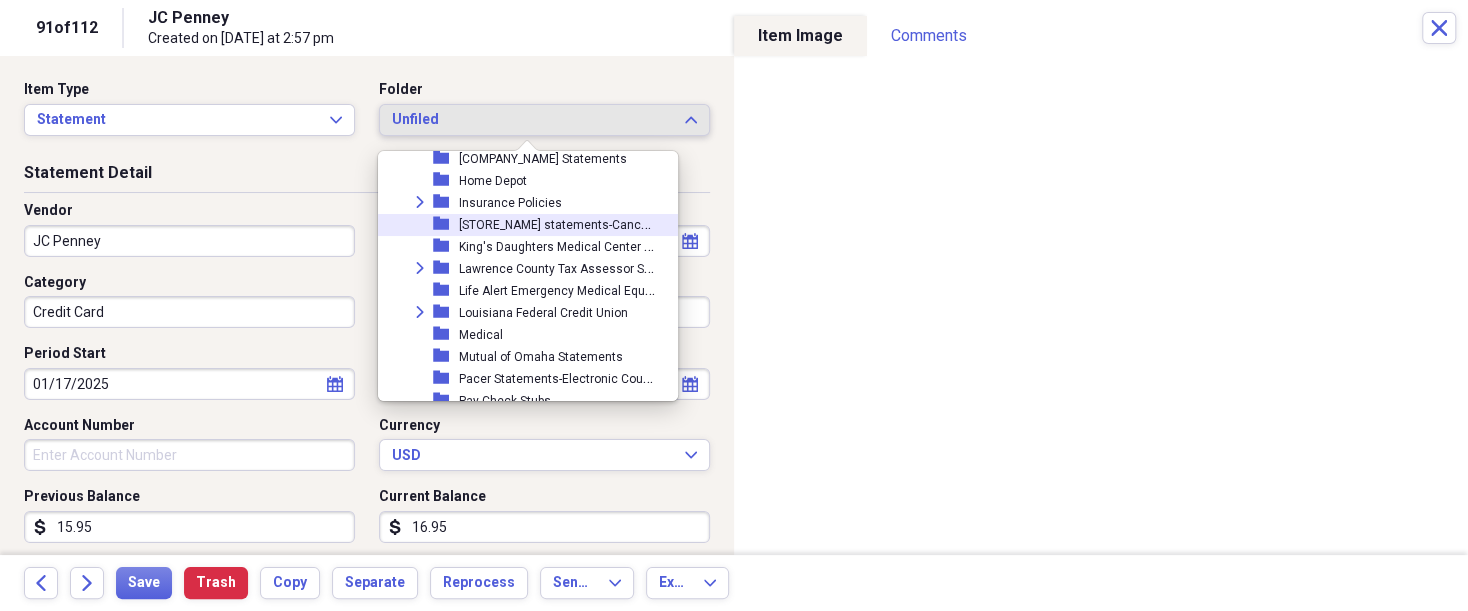click on "JC Penney statements-Cancer & ICU Policy" at bounding box center (589, 223) 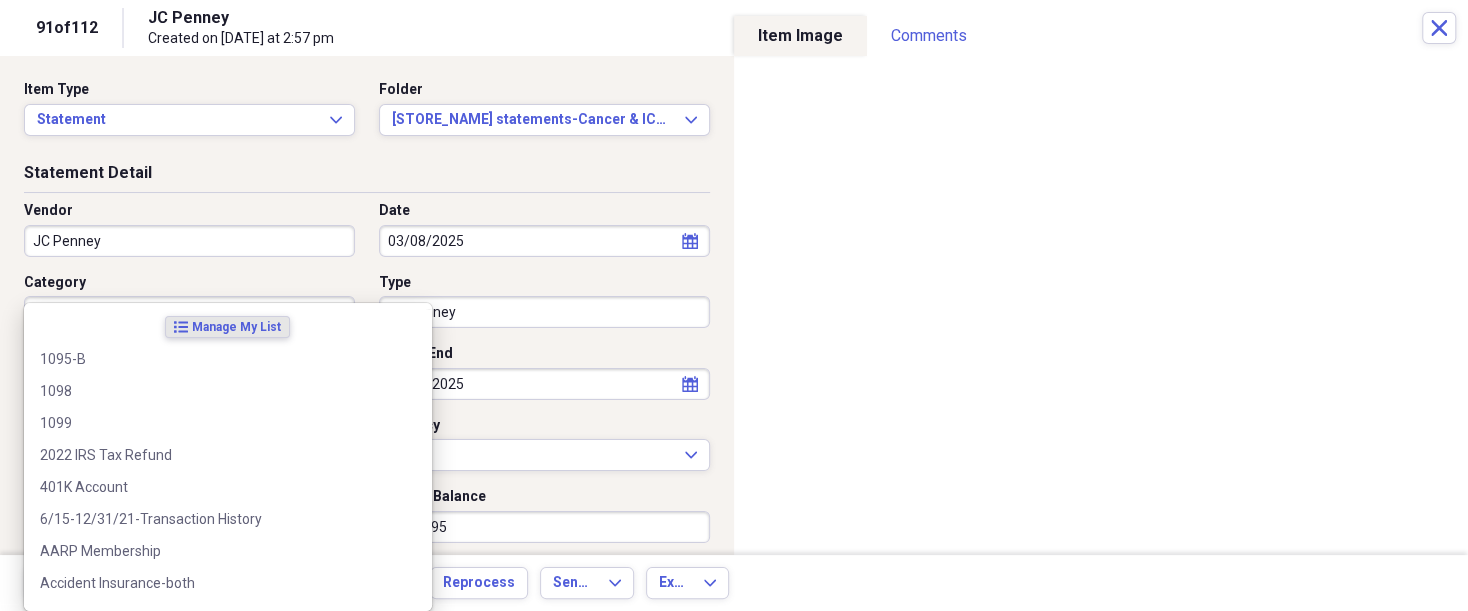 click on "Organize My Files Collapse Unfiled Needs Review Unfiled All Files Unfiled Unfiled Unfiled Saved Reports Collapse My Cabinet THERESA's Cabinet Add Folder Expand Folder 2018 Taxes Add Folder Expand Folder 2019 Taxes Add Folder Expand Folder 2020 Taxes Add Folder Expand Folder 2021 Taxes Add Folder Expand Folder 2022 Taxes Add Folder Expand Folder 2023 Taxes Add Folder Expand Folder 2024 Taxes Add Folder Expand Folder 2025 Taxes Add Folder Expand Folder Attorney Case Expenses Add Folder Folder Belize Add Folder Expand Folder Documents Add Folder Expand Folder Files from Cloud Add Folder Folder Insurance Policies Add Folder Folder Sale of LaPlace Property Add Folder Folder Terry's Social Security Information Add Folder Folder Theresa's Social Security Information Add Folder Folder unviewed receipts Add Folder Folder Wellcare Prescription Drug Application Add Folder Collapse Trash Trash Folder 11/25/19-12/24/20 Statement Folder 12/17/19-1/16/20 Statement Folder 12/25/19-1/24/20 Statement Folder Folder Folder Sears" at bounding box center (734, 305) 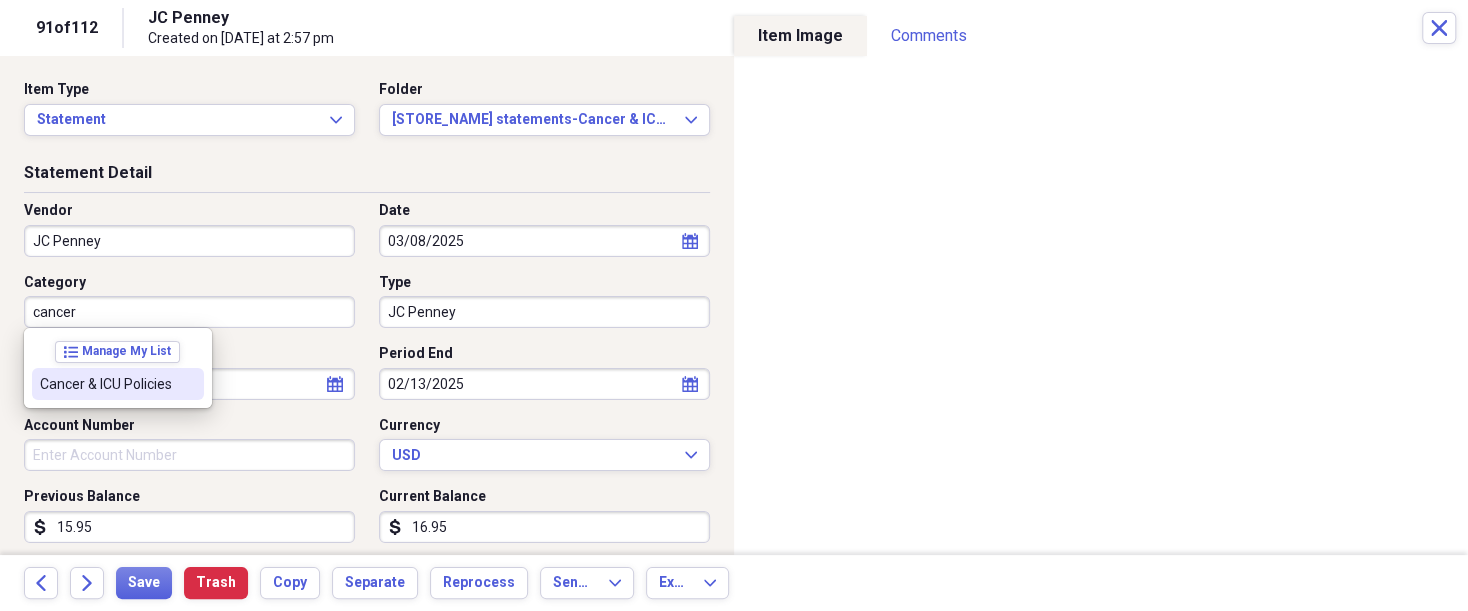 click on "Cancer & ICU Policies" at bounding box center (106, 384) 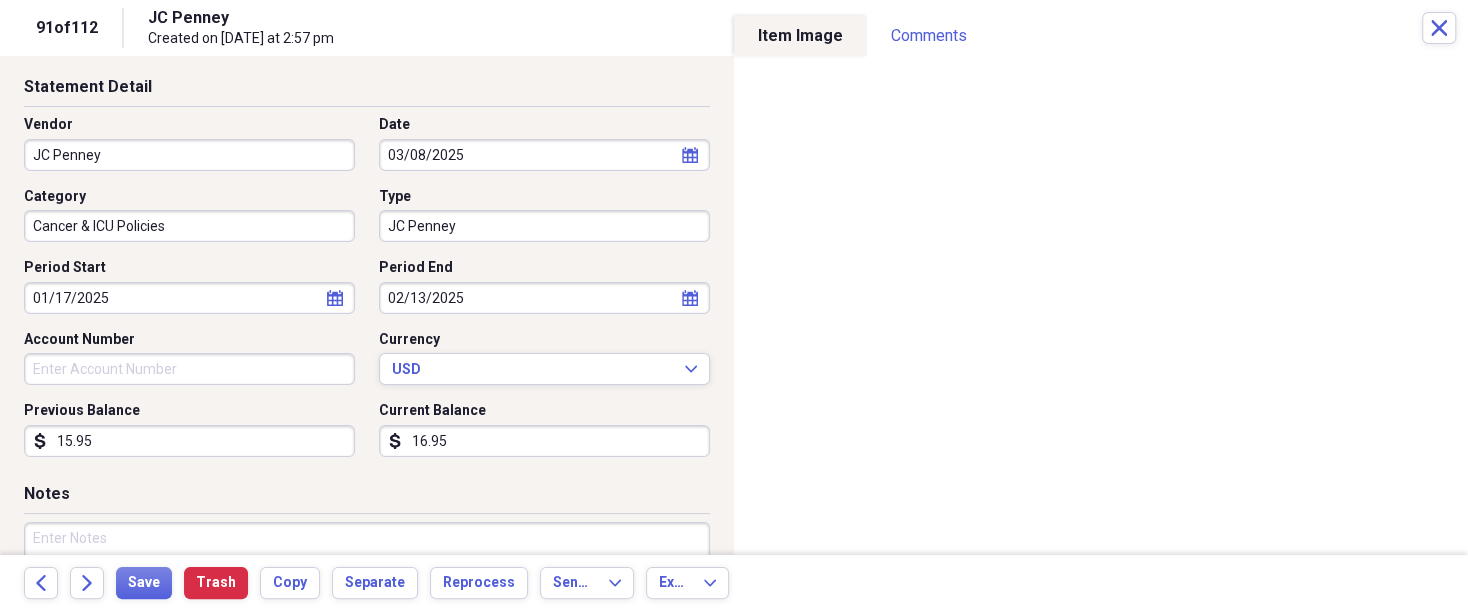 scroll, scrollTop: 100, scrollLeft: 0, axis: vertical 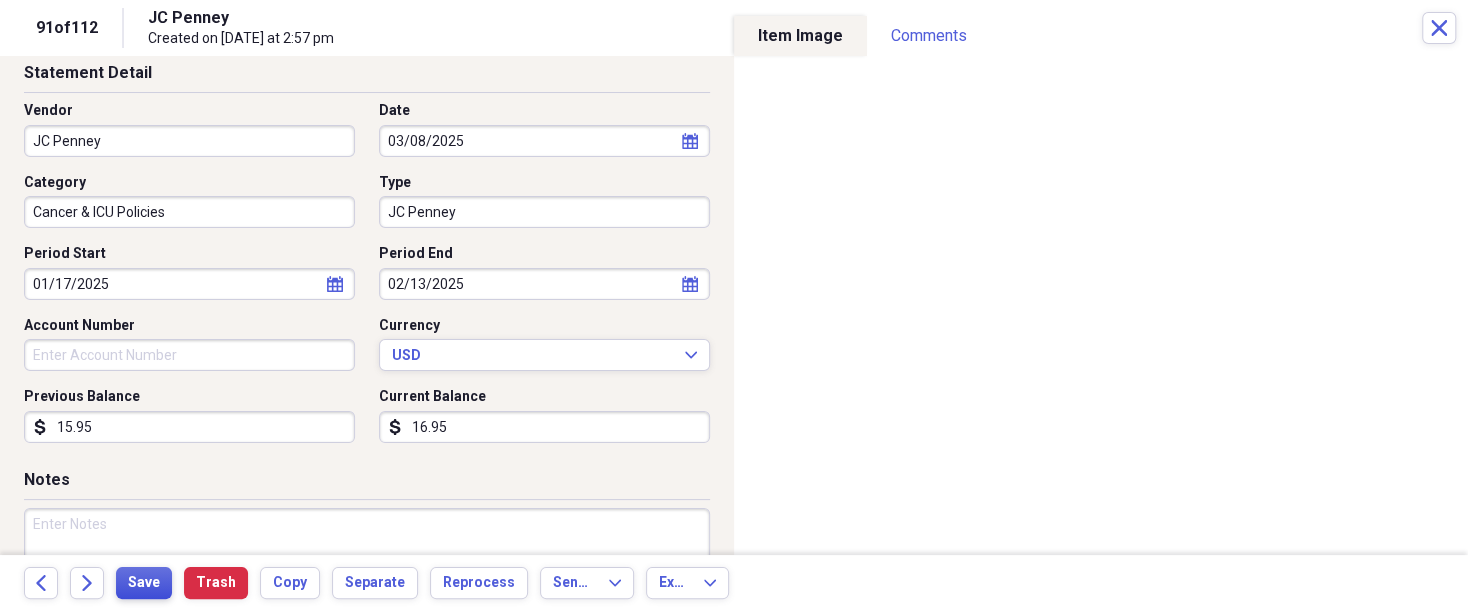 click on "Save" at bounding box center [144, 583] 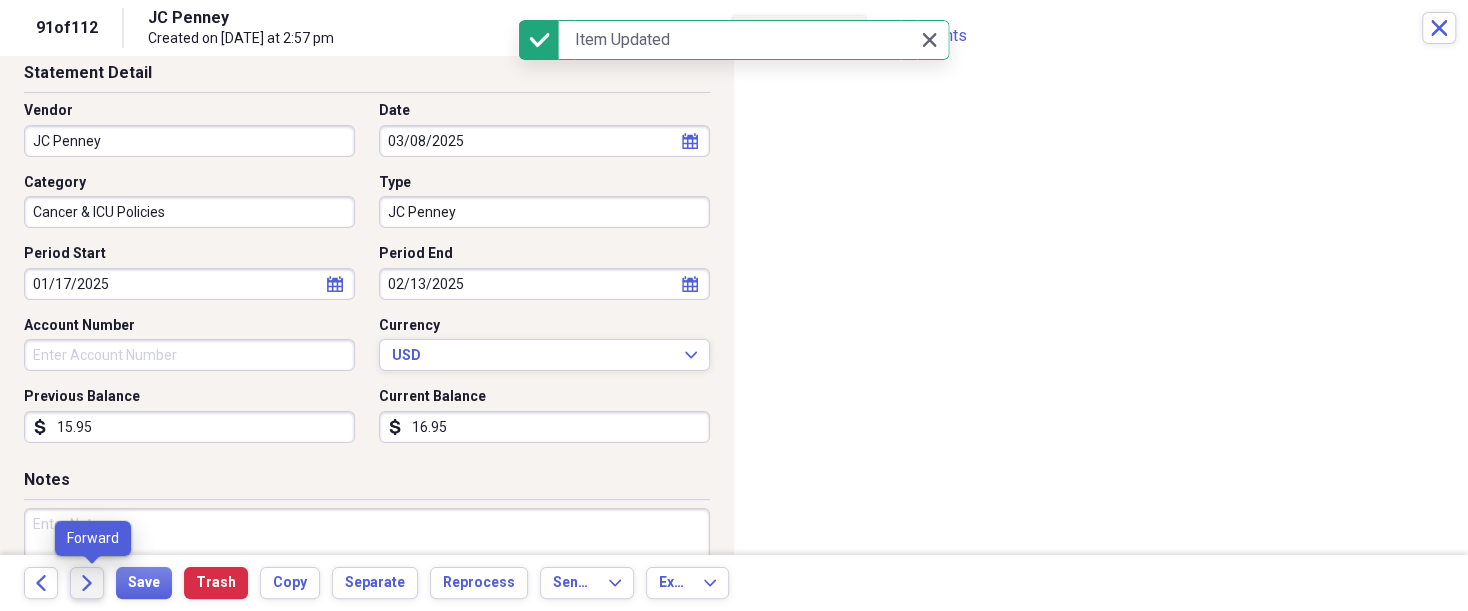 click on "Forward" at bounding box center (87, 583) 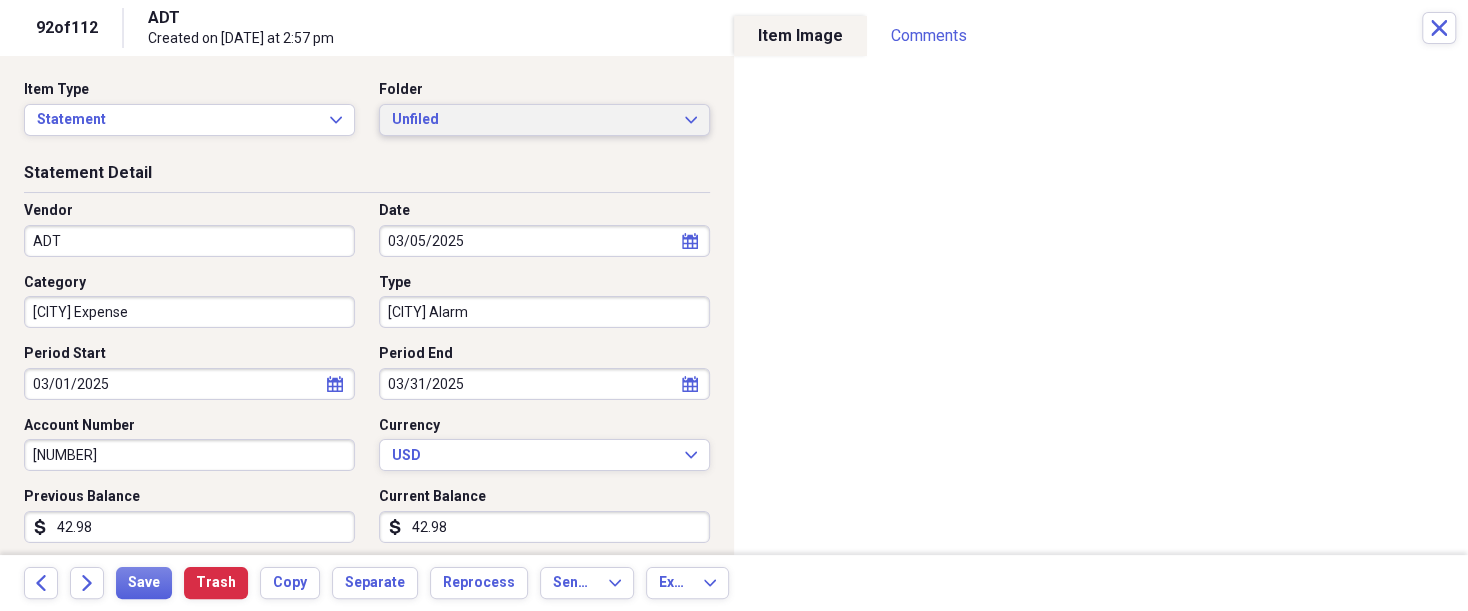 click on "Expand" 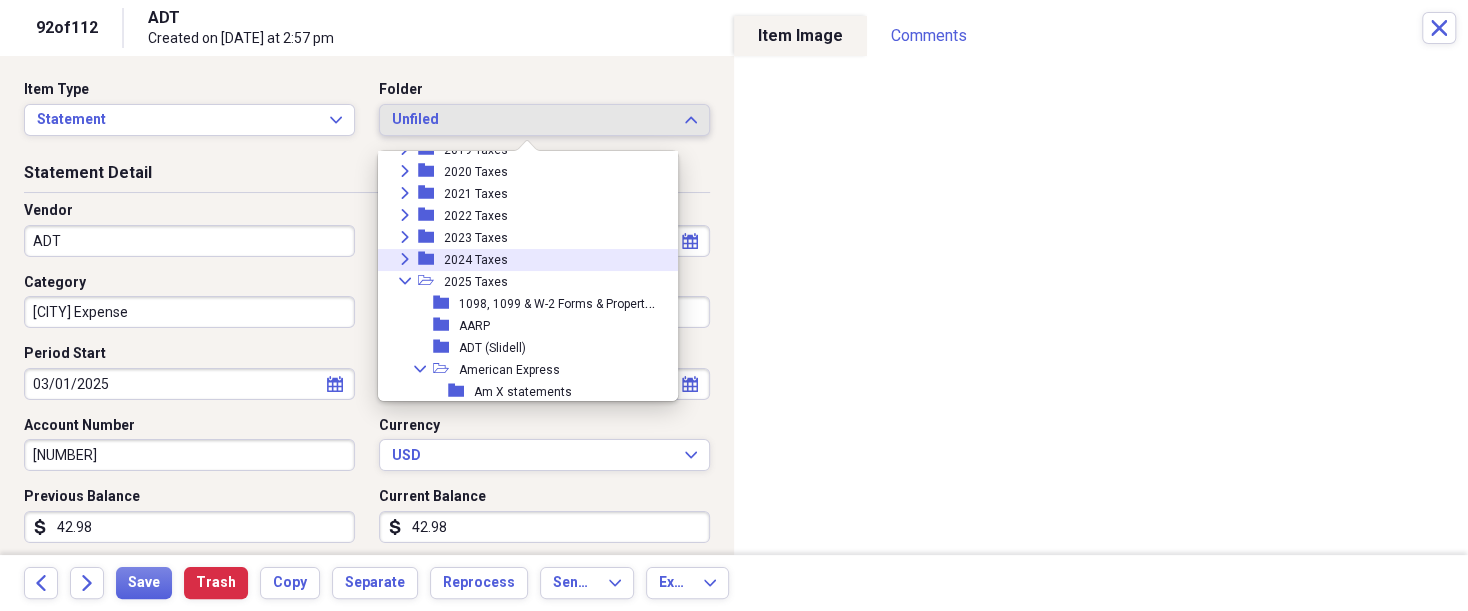 scroll, scrollTop: 120, scrollLeft: 0, axis: vertical 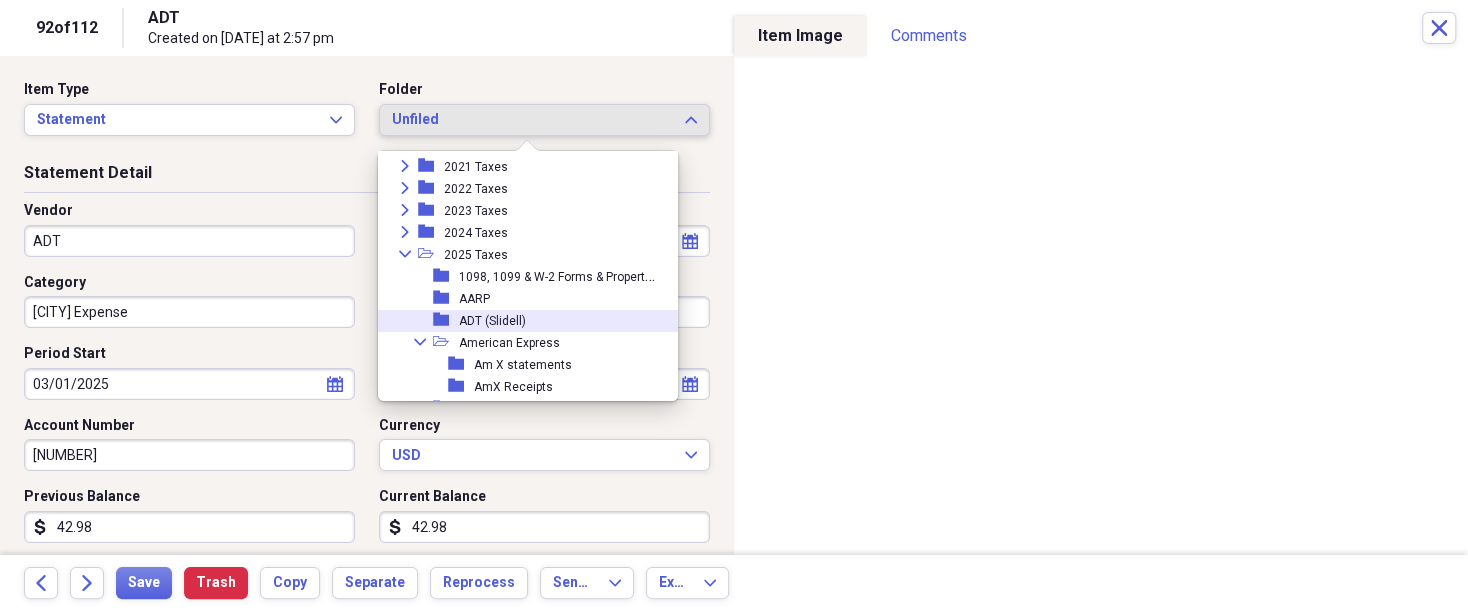 click on "ADT ([CITY])" at bounding box center [492, 321] 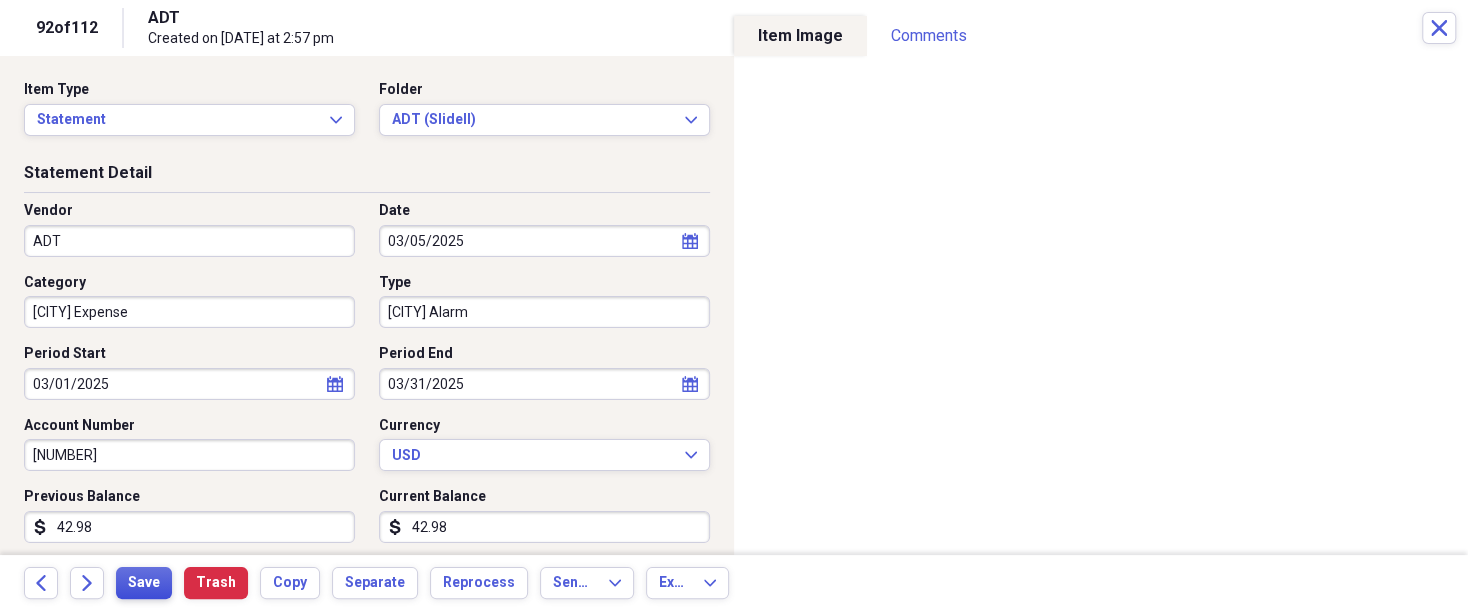 click on "Save" at bounding box center [144, 583] 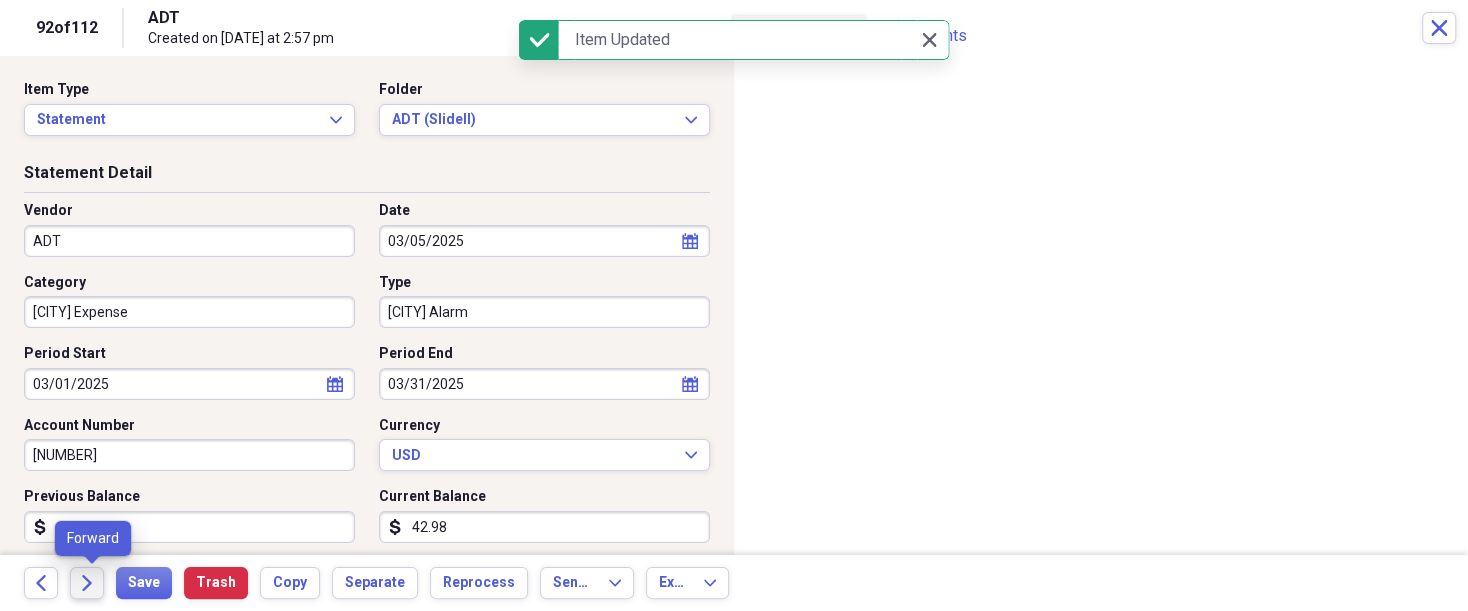 click on "Forward" 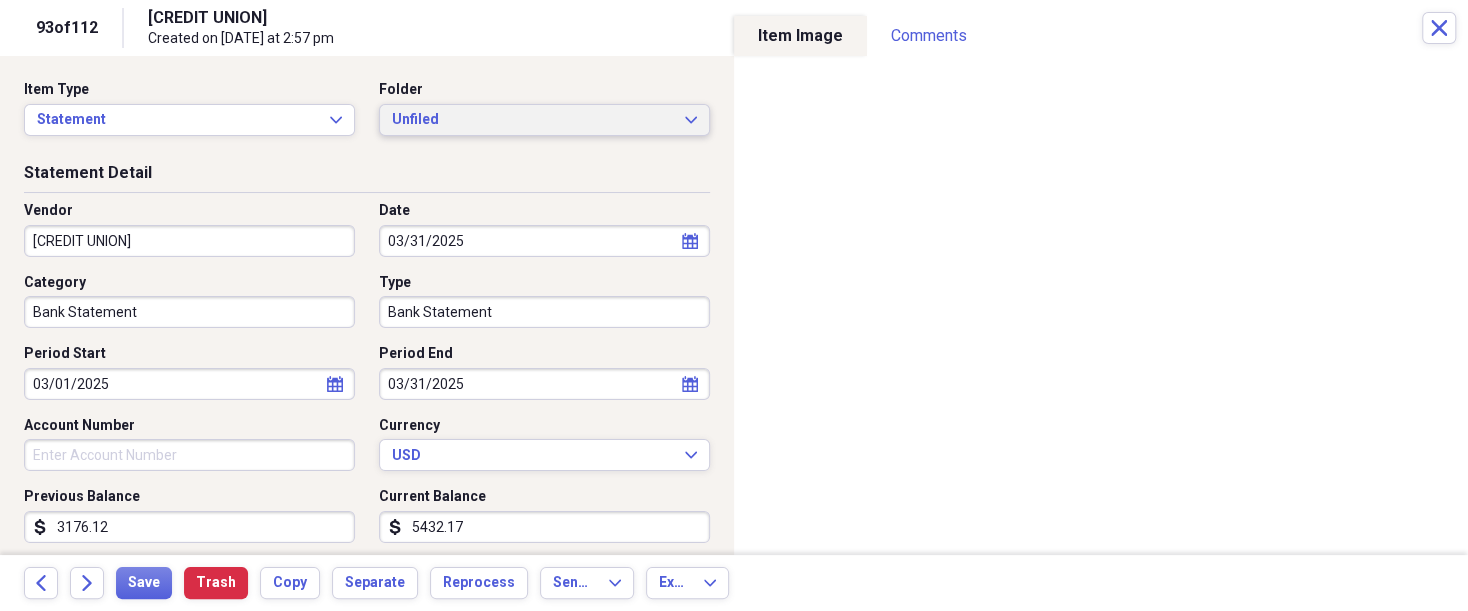 click on "Expand" 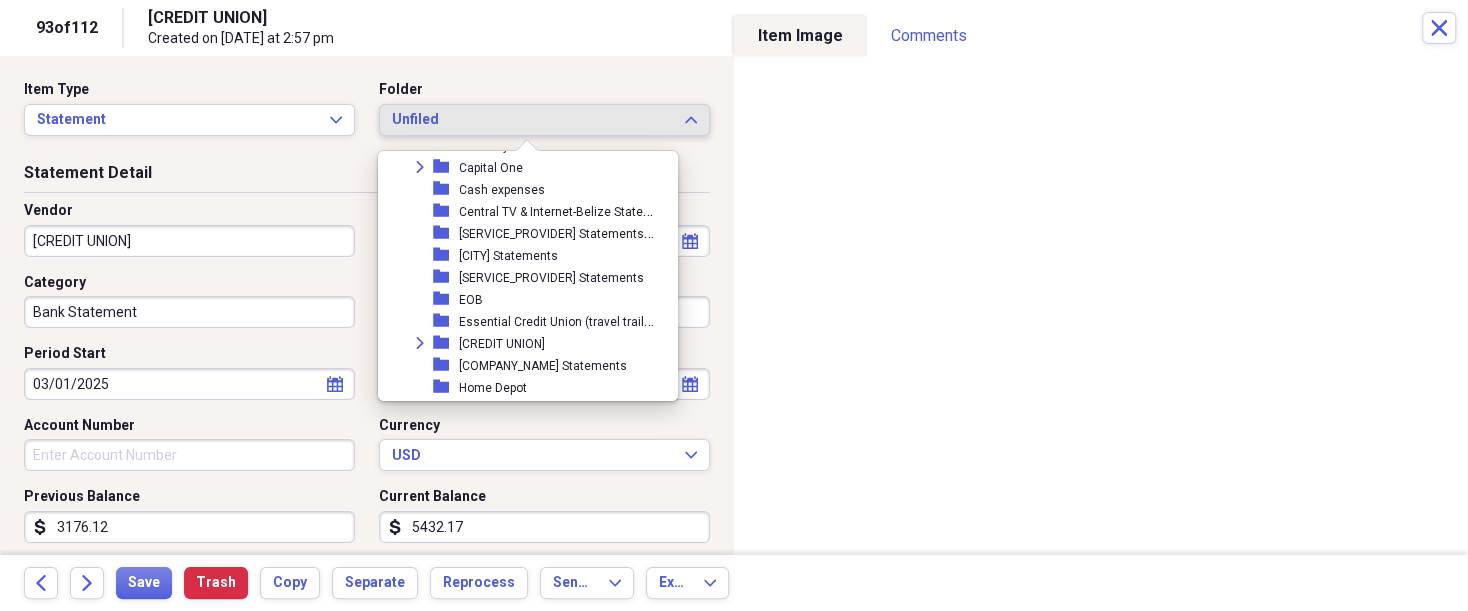 scroll, scrollTop: 520, scrollLeft: 0, axis: vertical 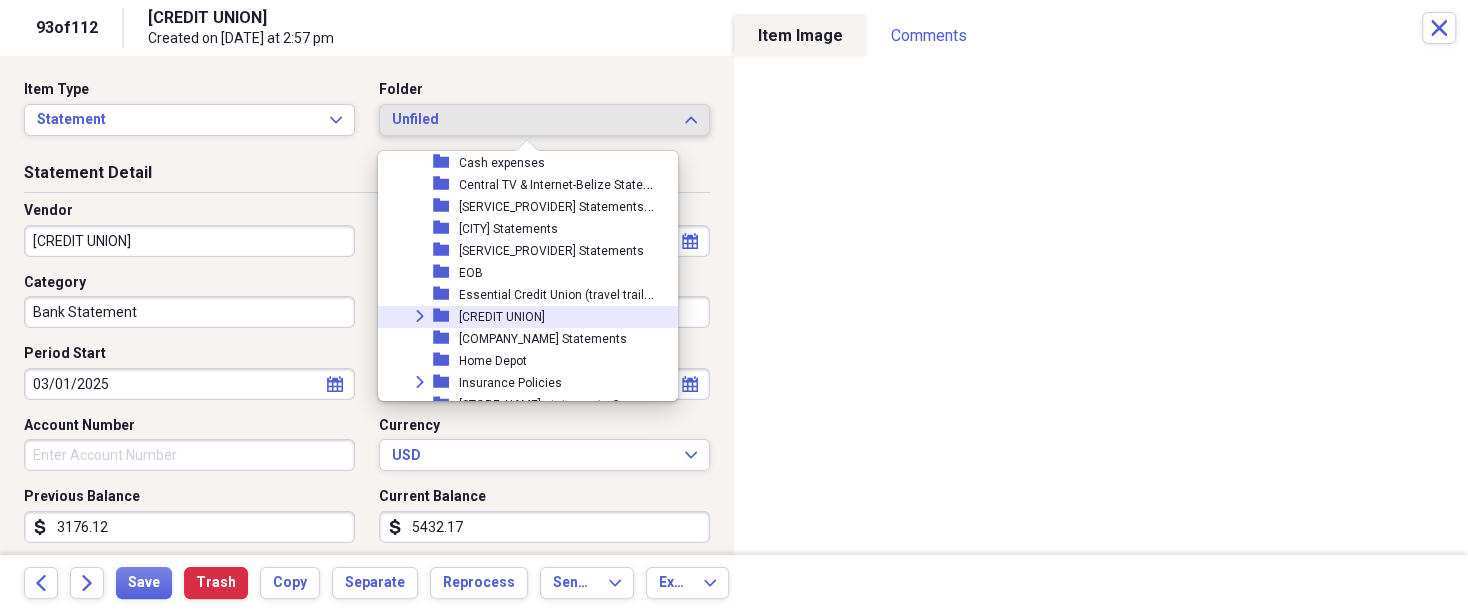 click on "Expand" 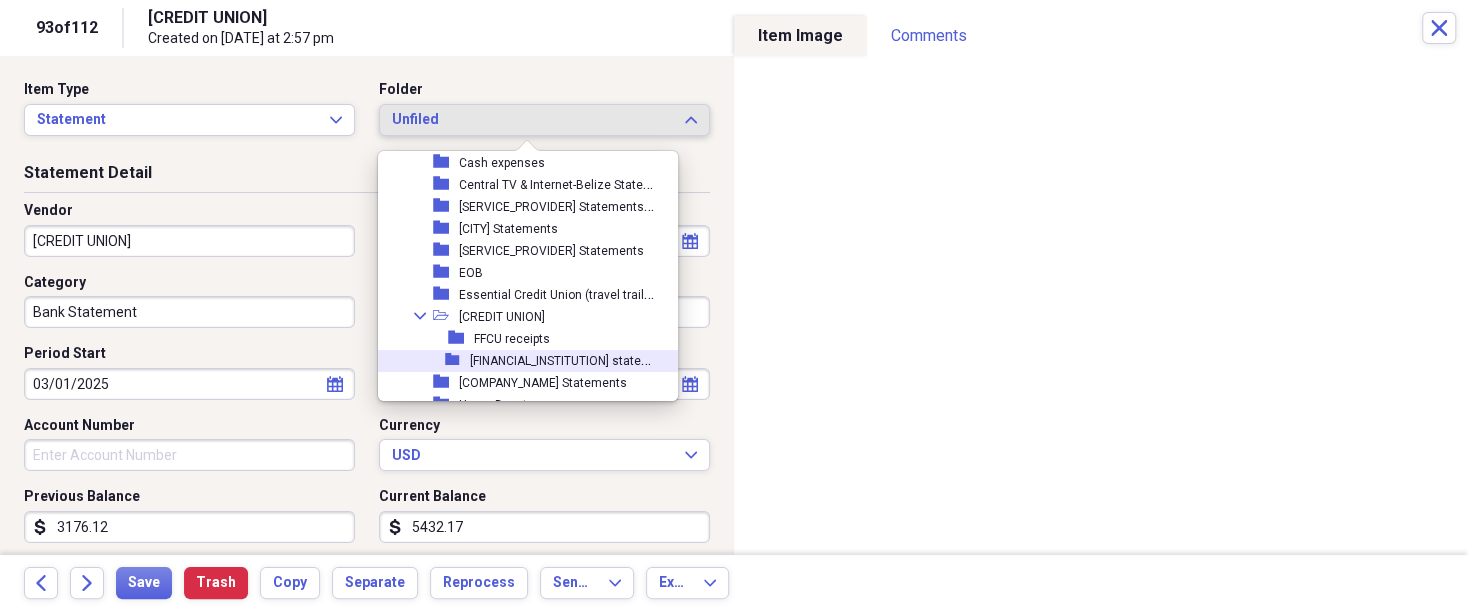 click on "FFCU statements" at bounding box center [573, 359] 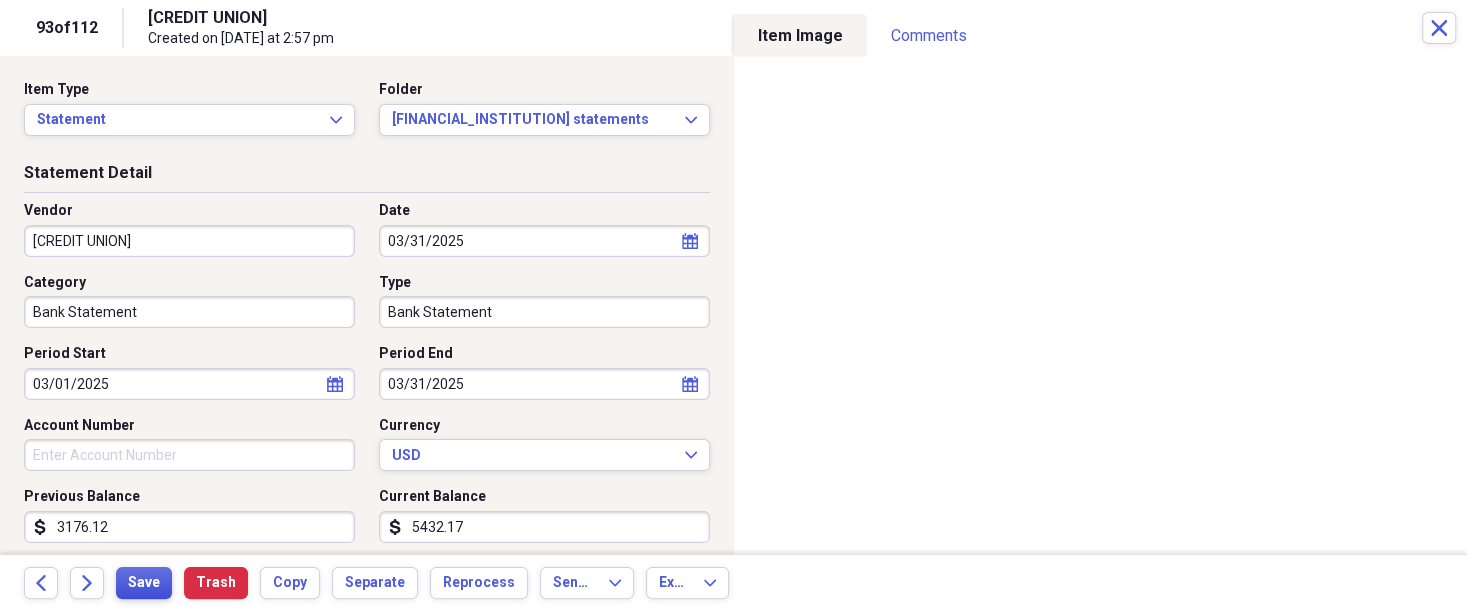 click on "Save" at bounding box center (144, 583) 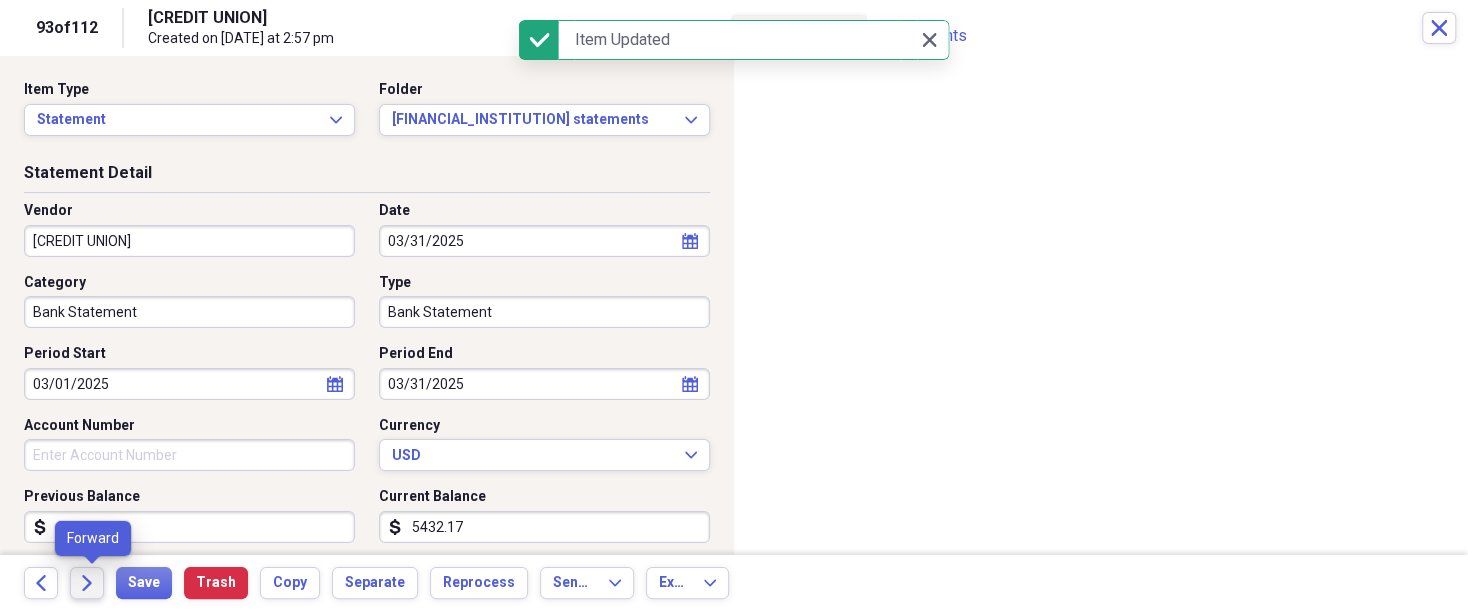 click on "Forward" 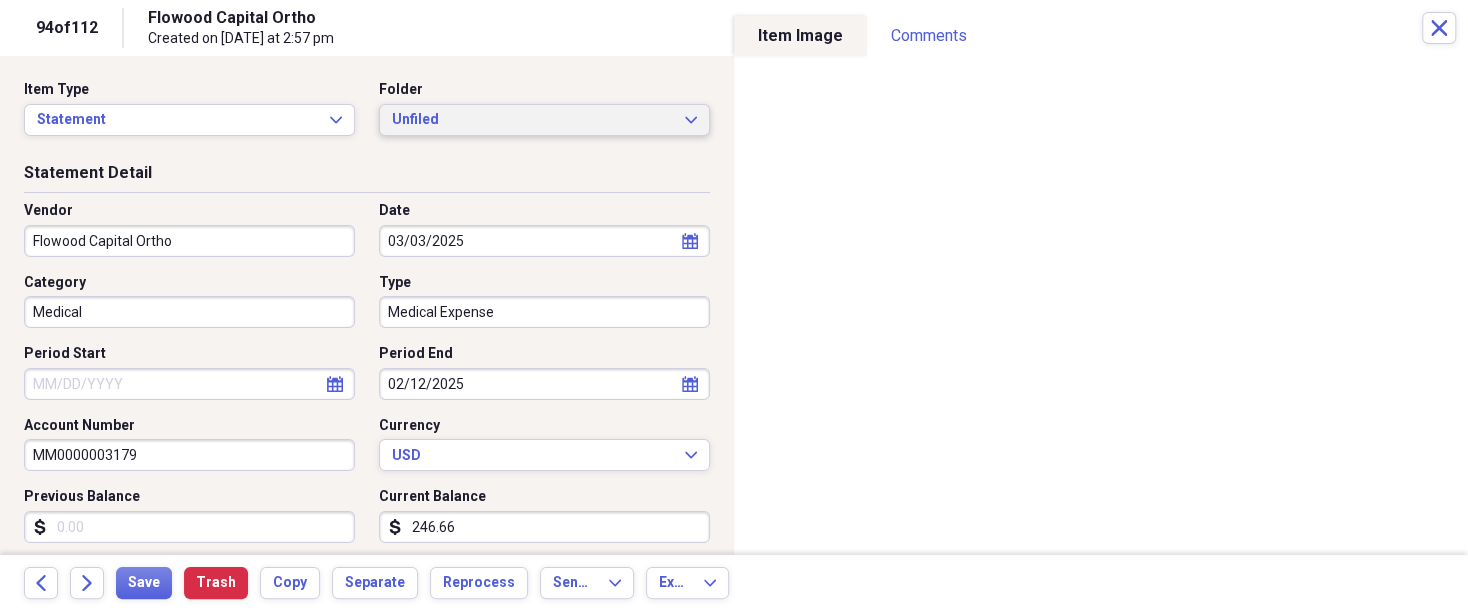 click 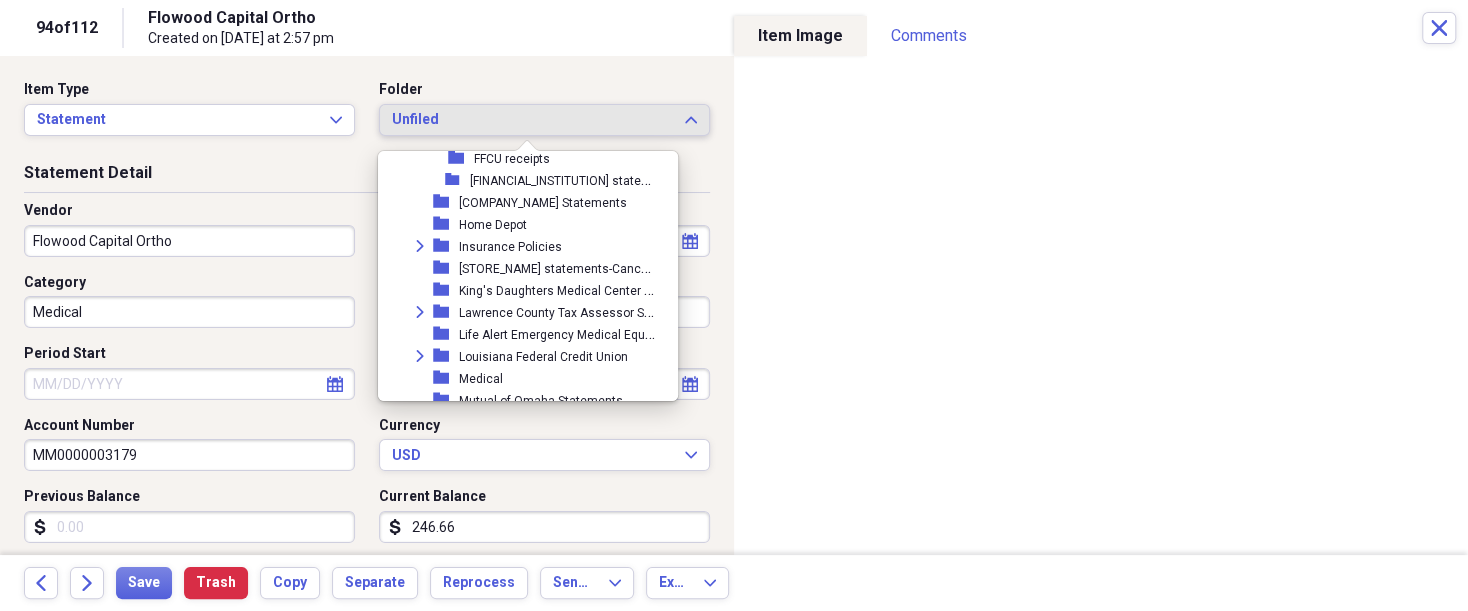 scroll, scrollTop: 750, scrollLeft: 0, axis: vertical 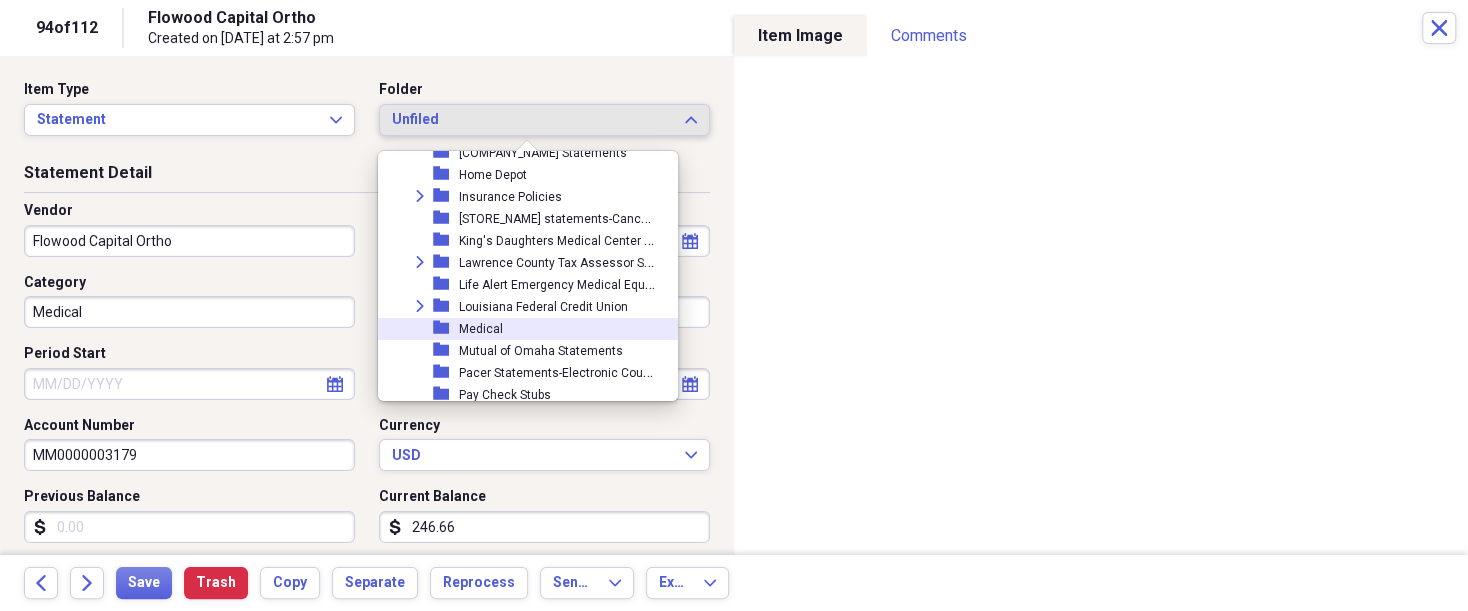 click on "folder Medical" at bounding box center [520, 329] 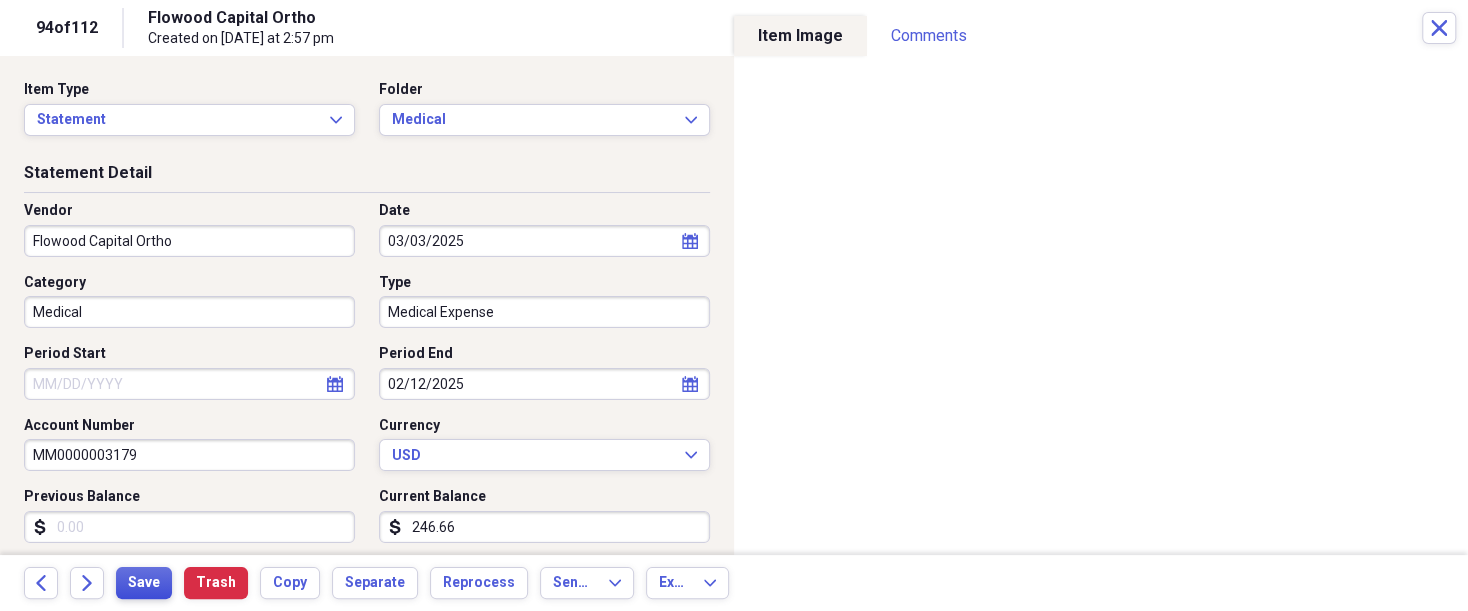 click on "Save" at bounding box center [144, 583] 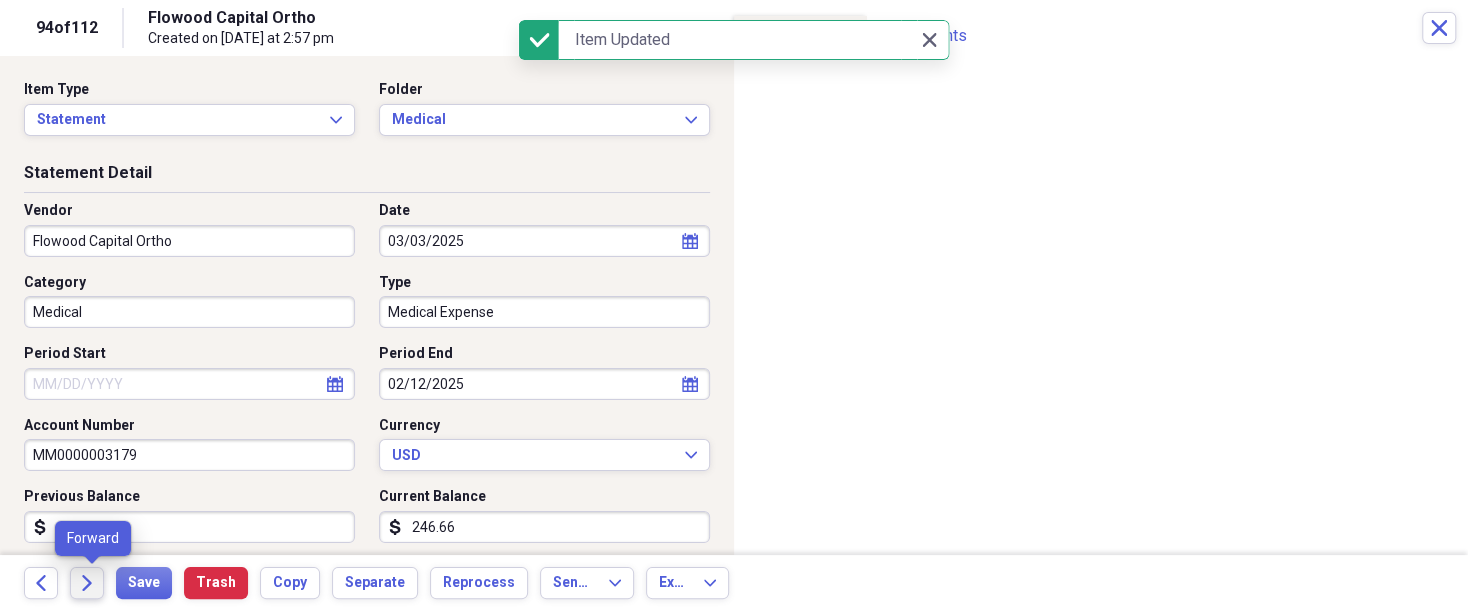 click on "Forward" at bounding box center (87, 583) 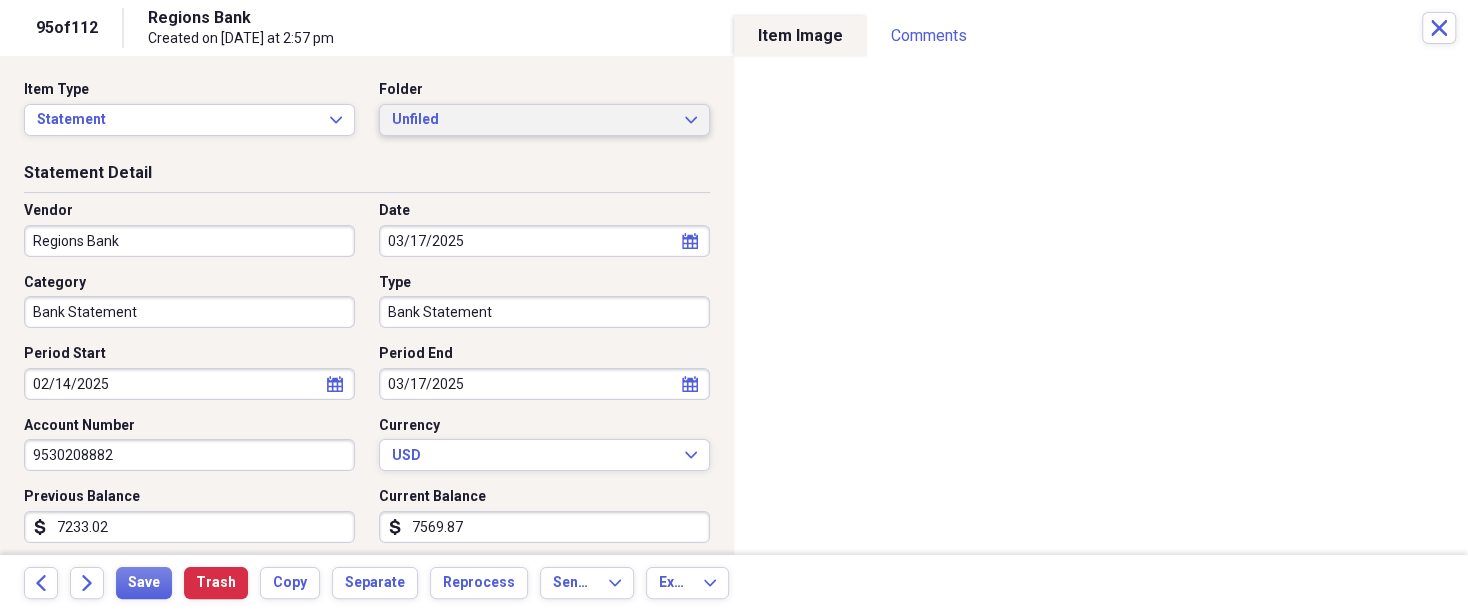 click on "Expand" 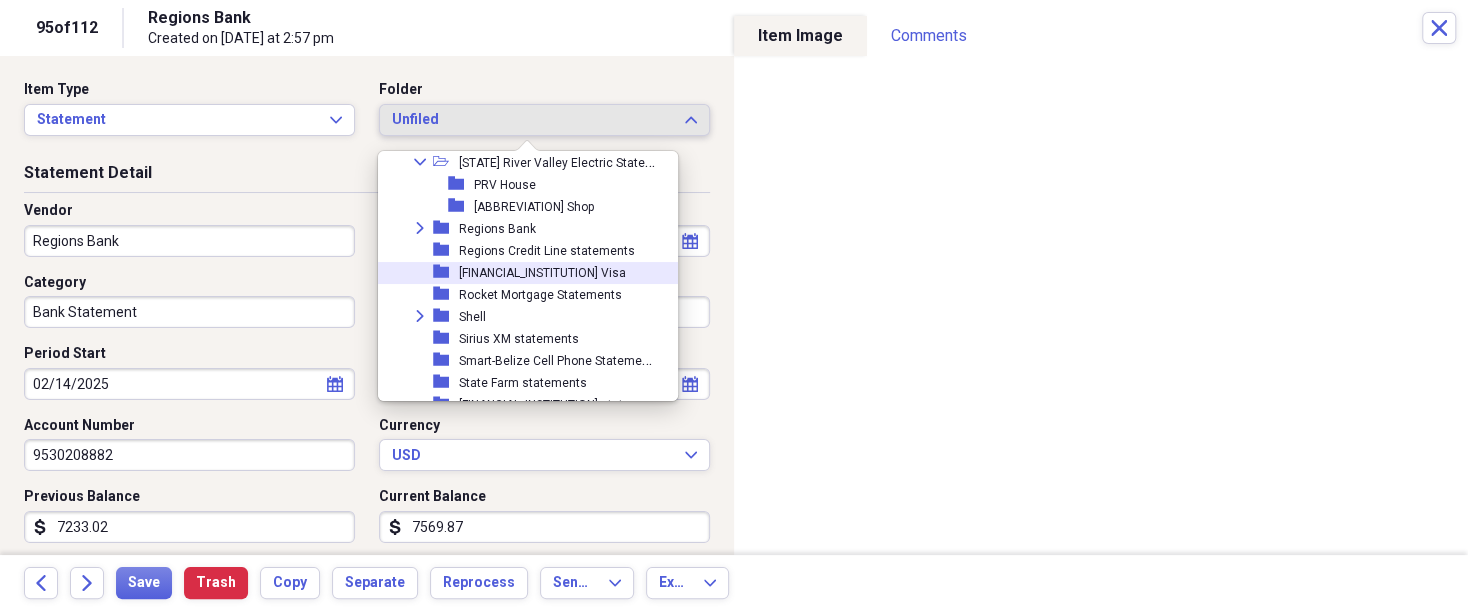 scroll, scrollTop: 1080, scrollLeft: 0, axis: vertical 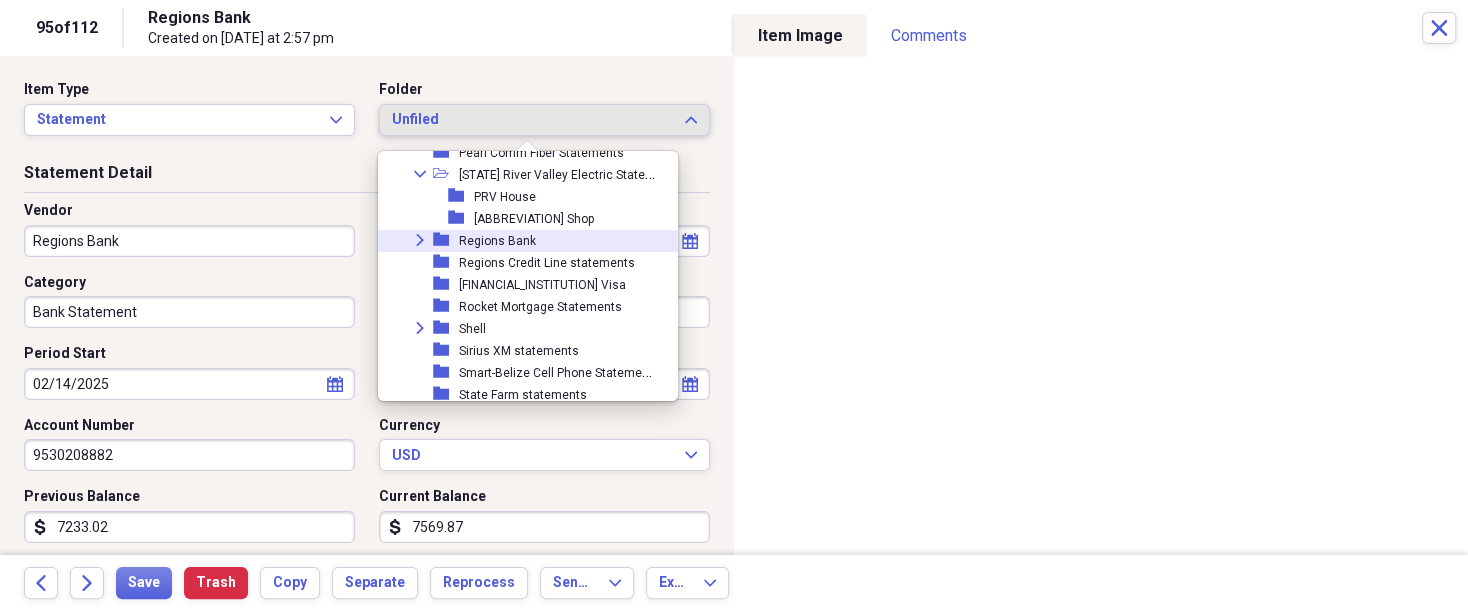 click on "Expand" 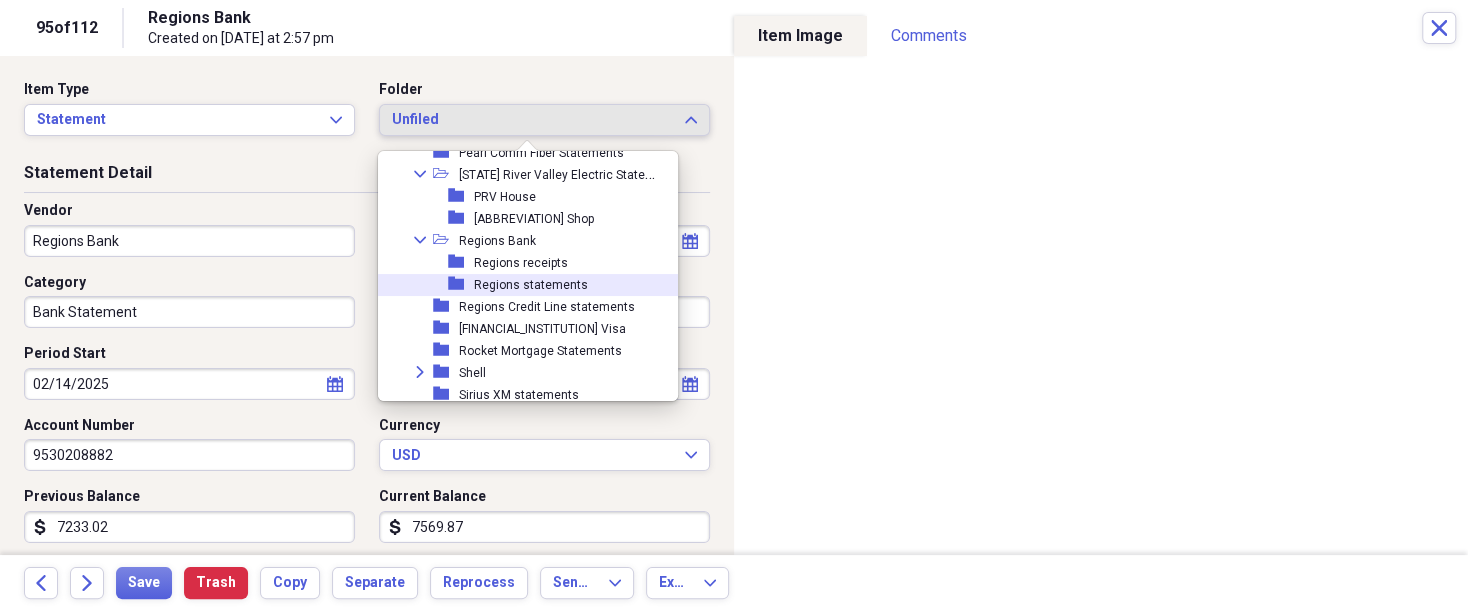 click on "Regions statements" at bounding box center (531, 285) 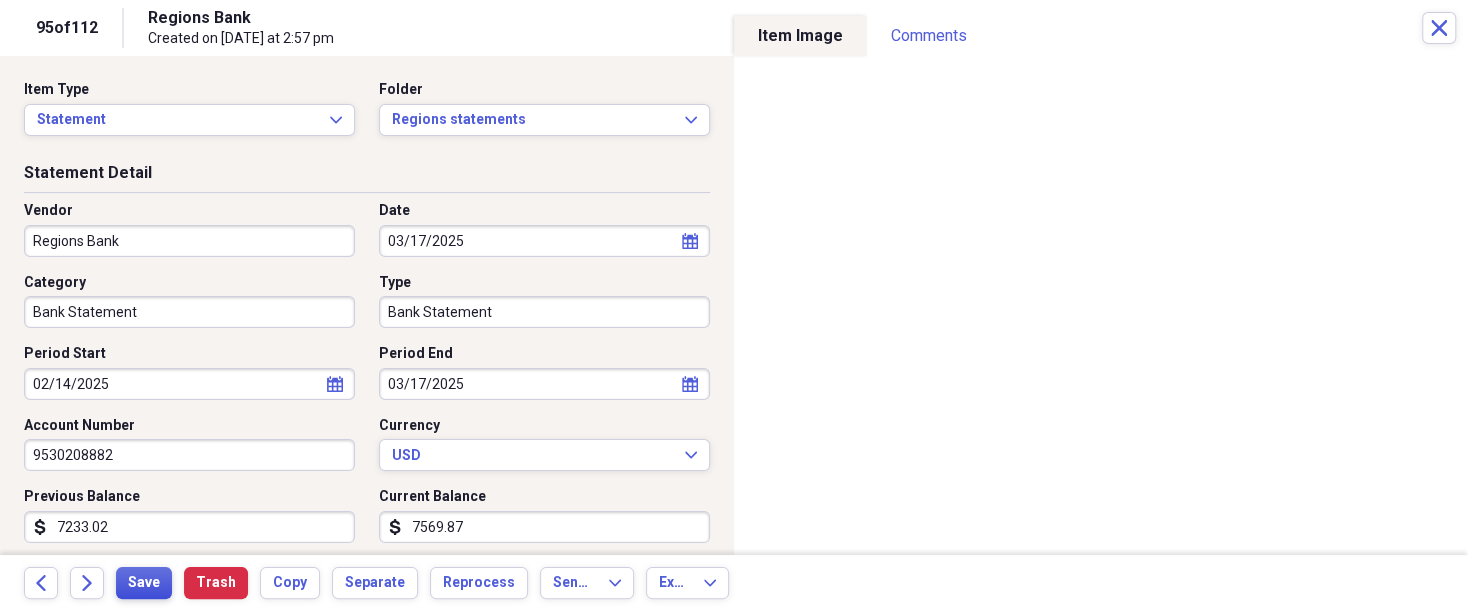 click on "Save" at bounding box center (144, 583) 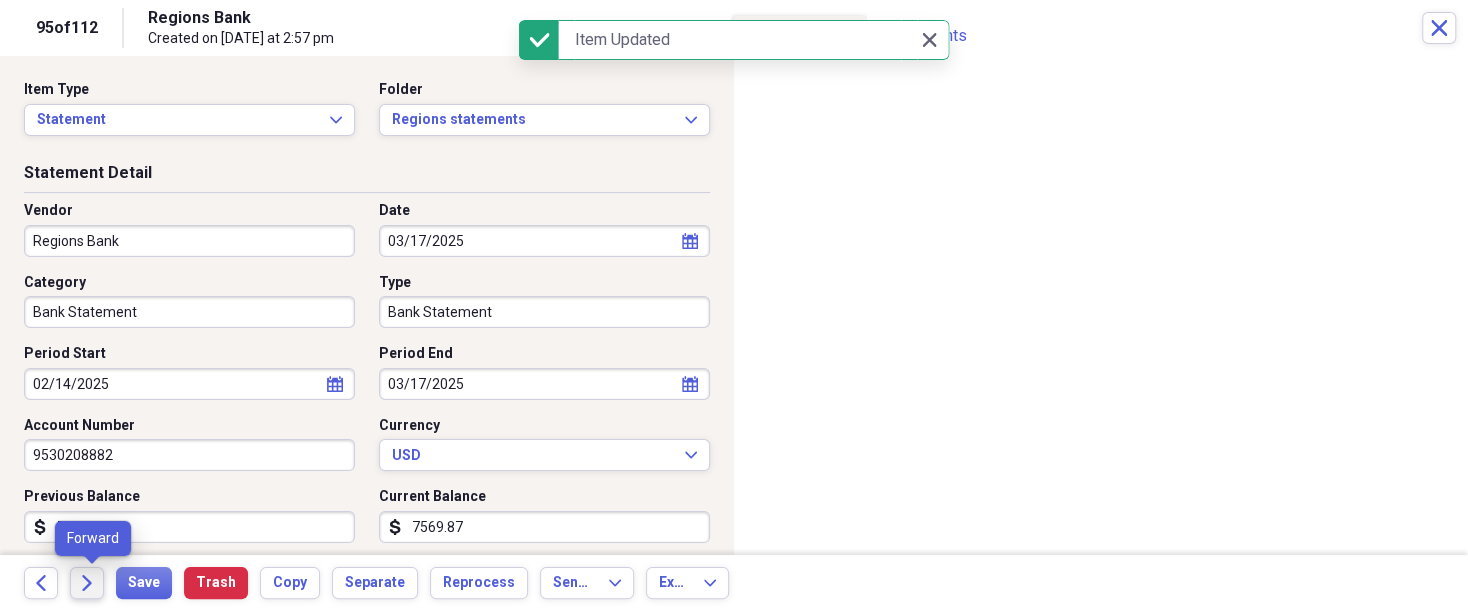 click on "Forward" 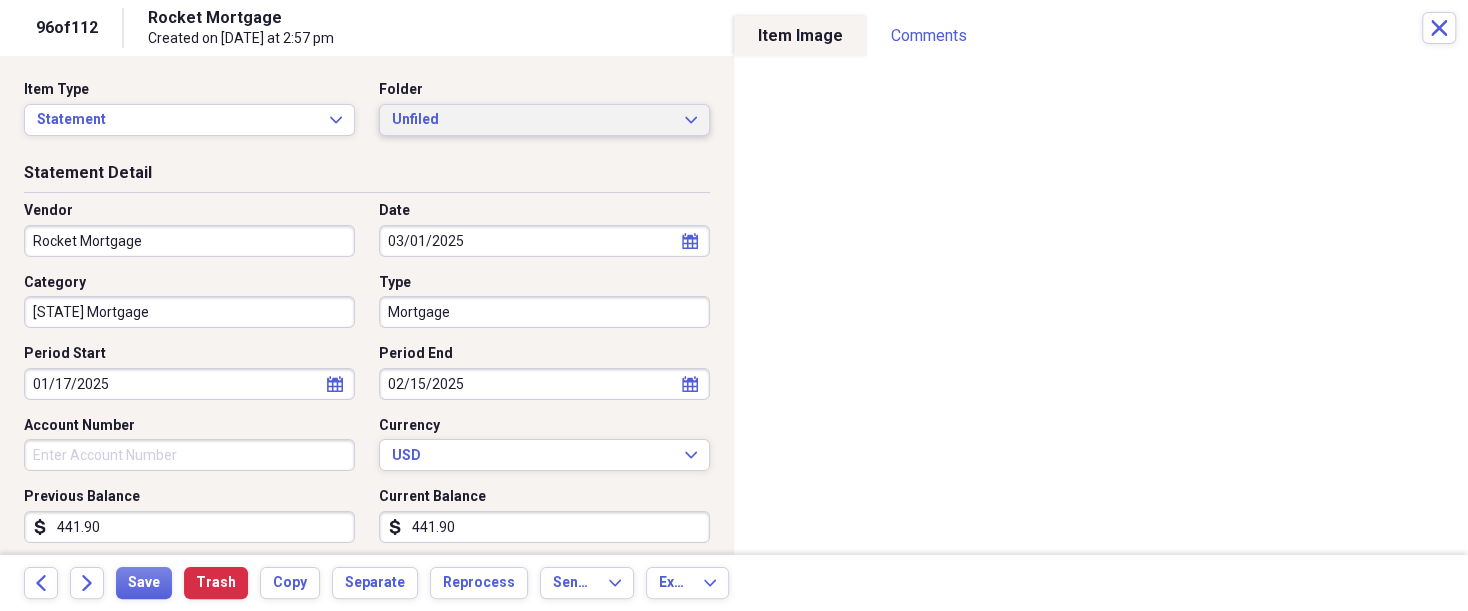 click on "Expand" 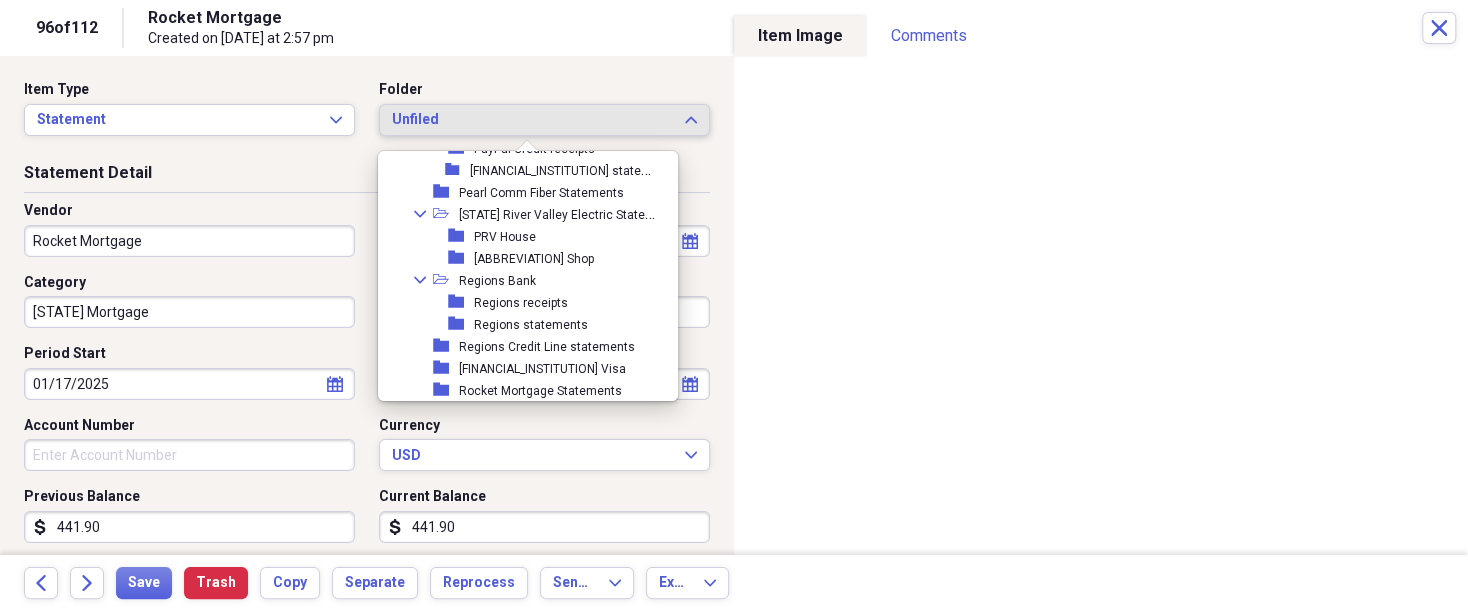 scroll, scrollTop: 1100, scrollLeft: 0, axis: vertical 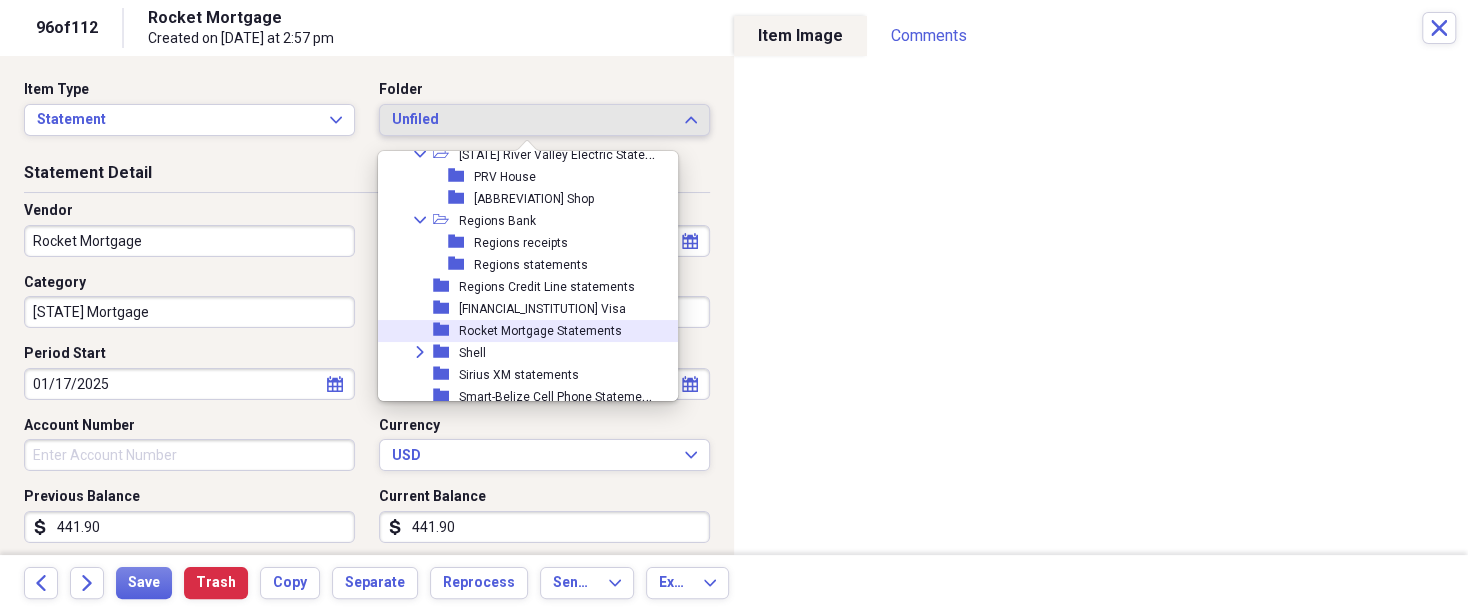 click on "Rocket Mortgage Statements" at bounding box center [540, 331] 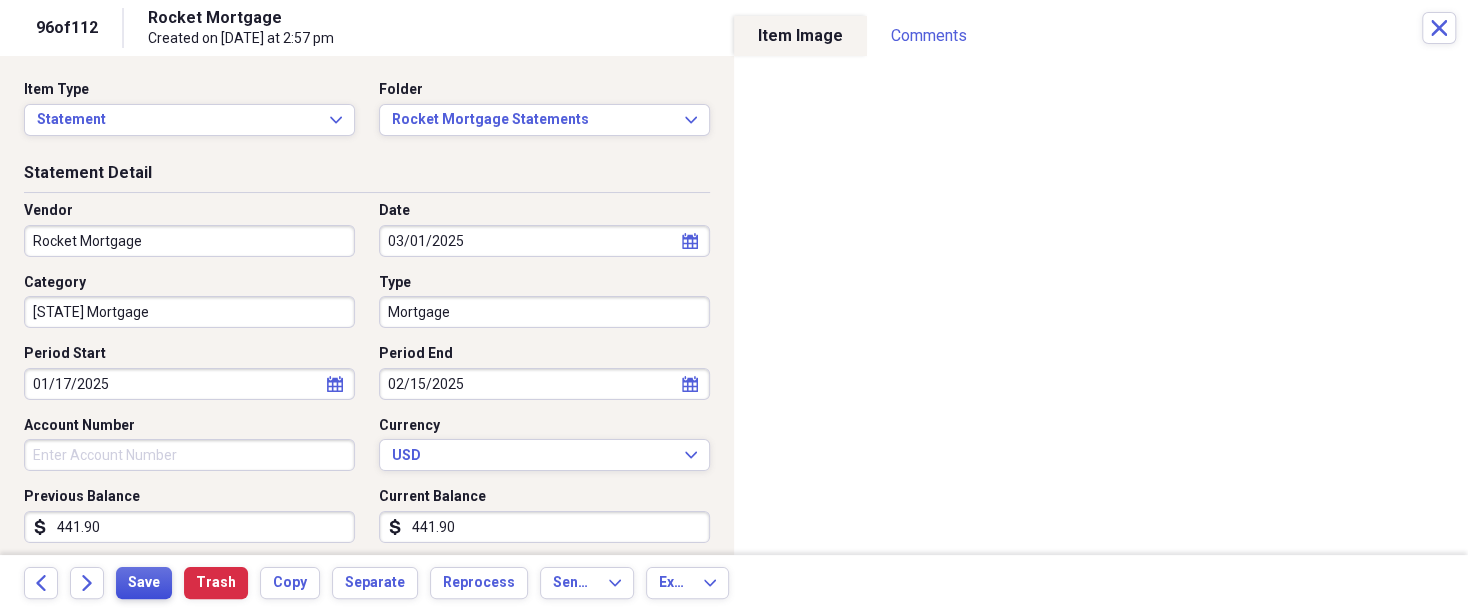 click on "Save" at bounding box center [144, 583] 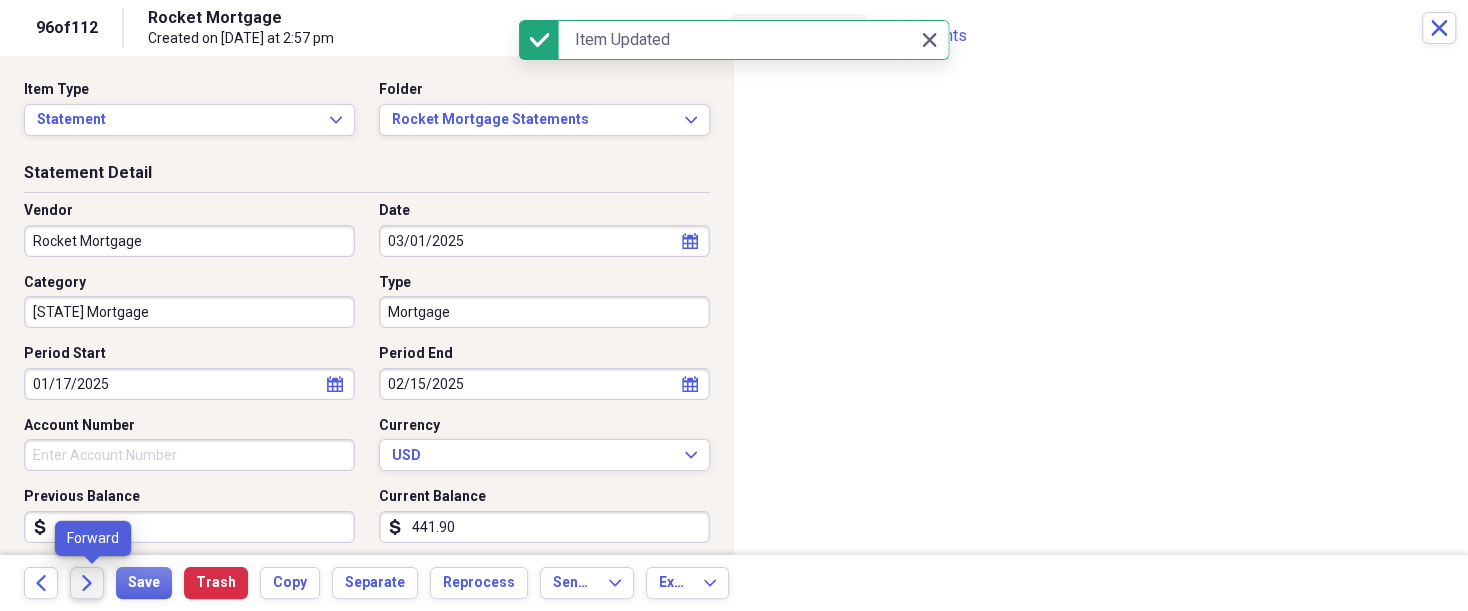 click on "Forward" at bounding box center [87, 583] 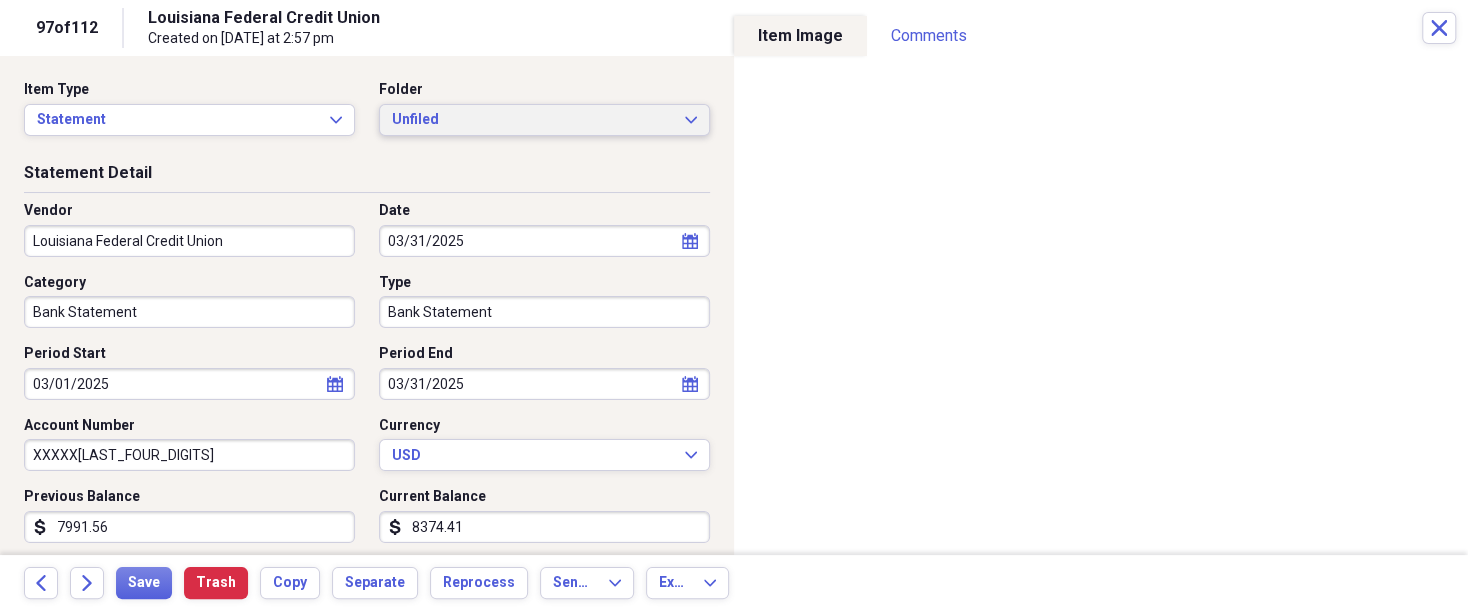 click on "Unfiled Expand" at bounding box center (544, 120) 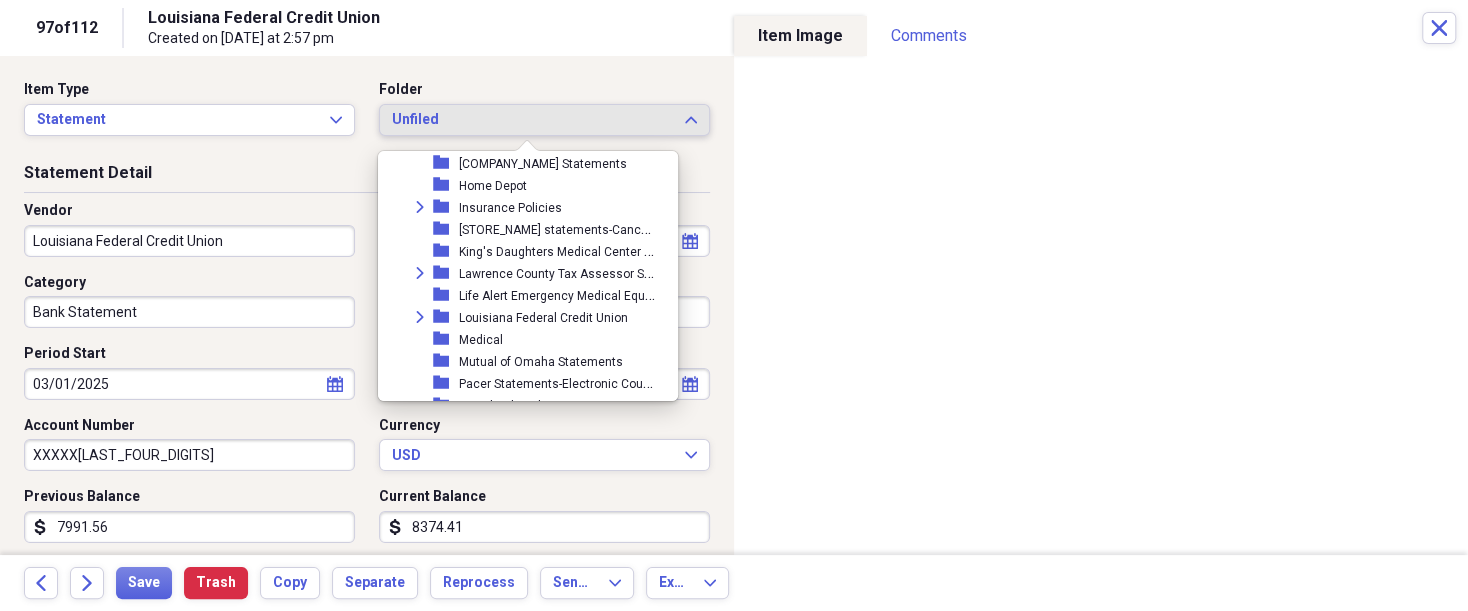 scroll, scrollTop: 740, scrollLeft: 0, axis: vertical 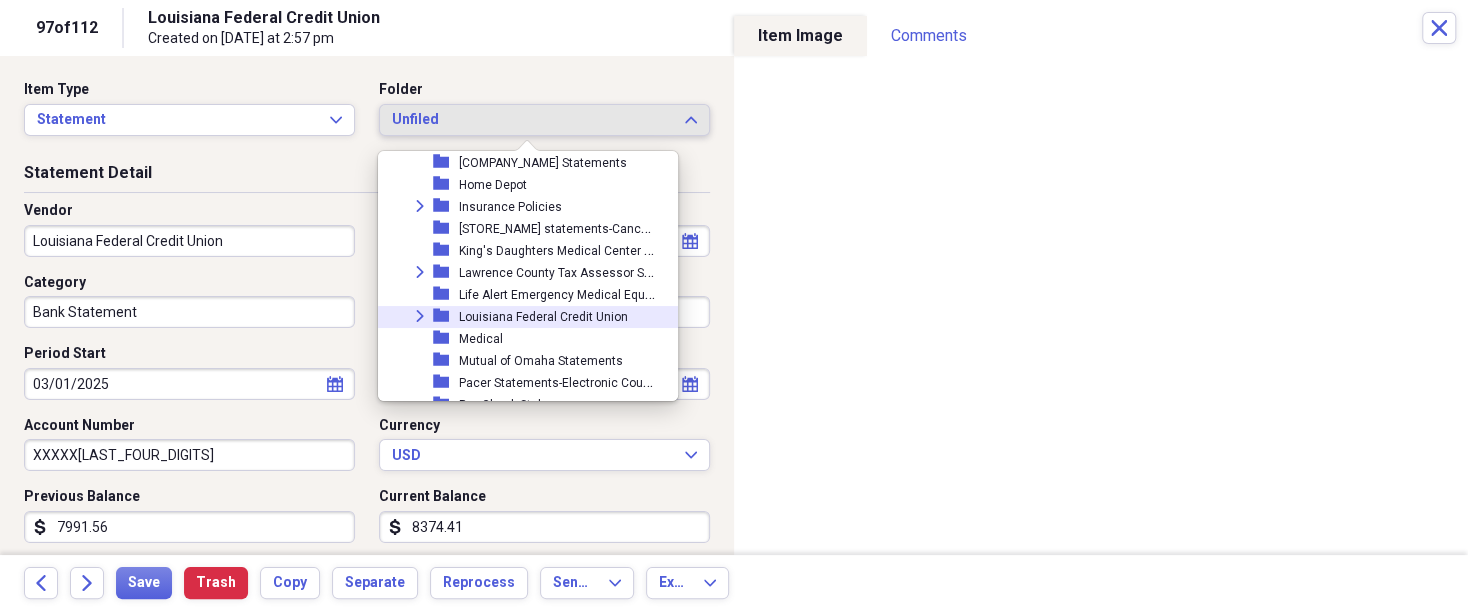 click on "Expand" 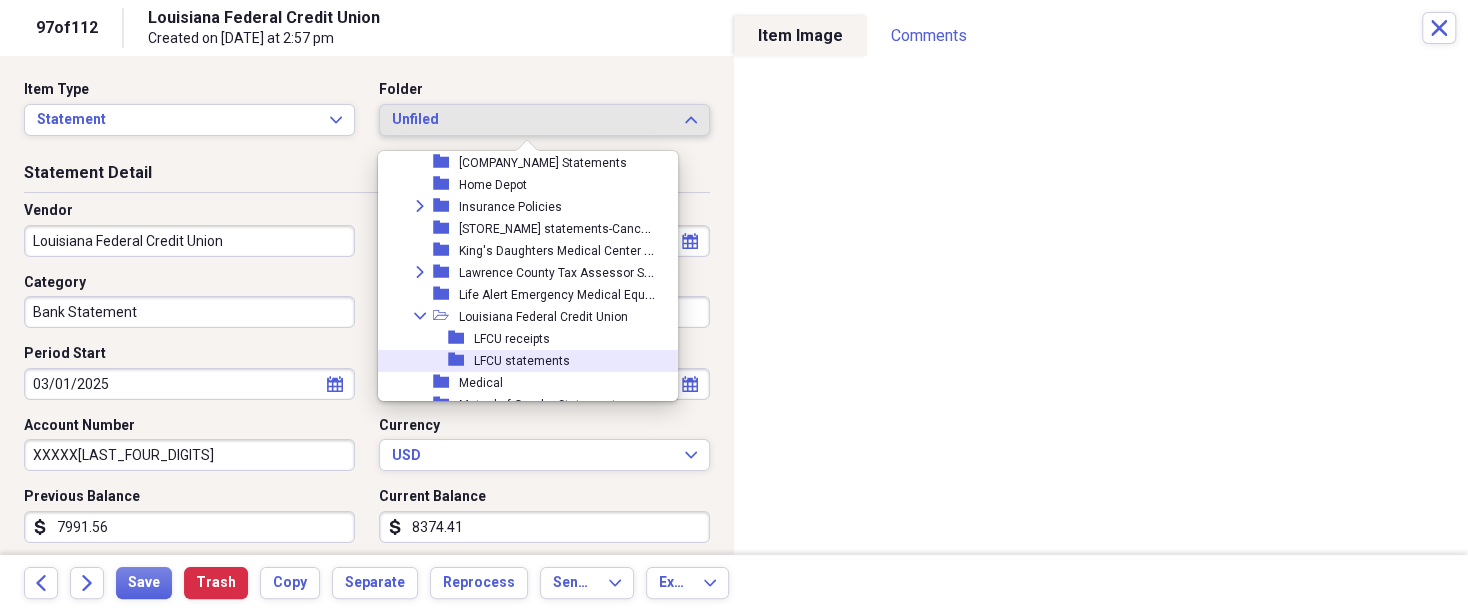 click on "LFCU statements" at bounding box center (522, 361) 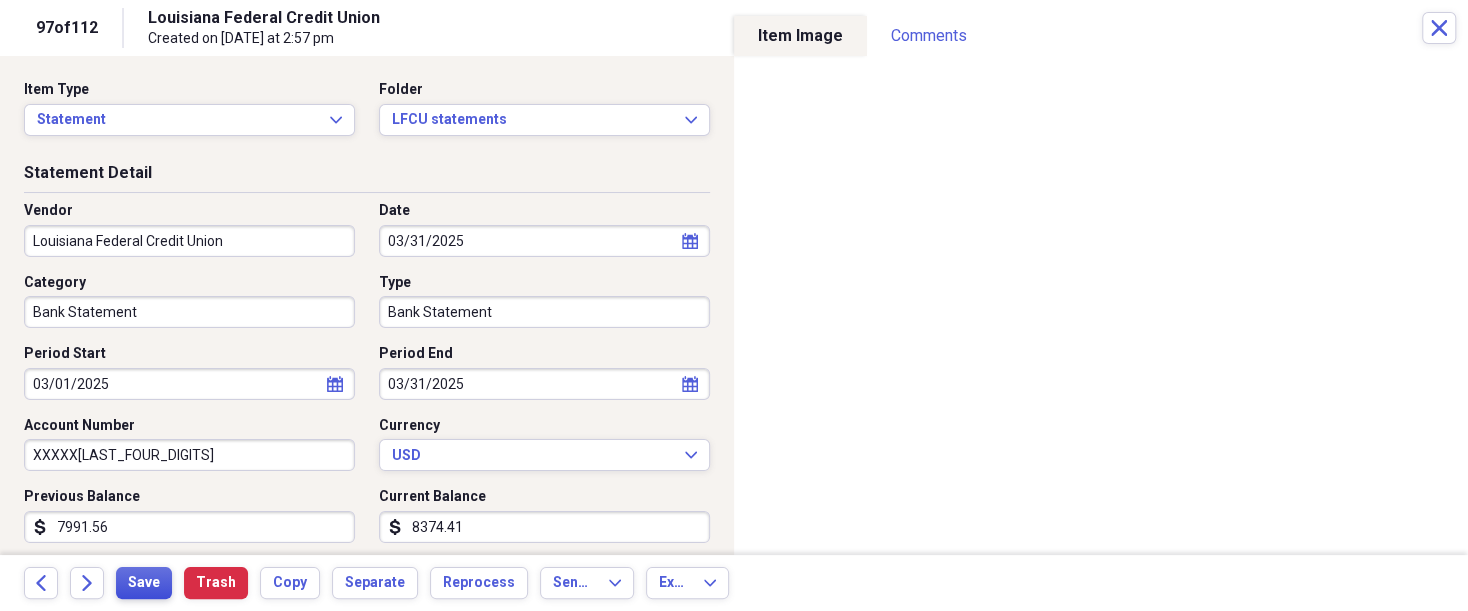 click on "Save" at bounding box center [144, 583] 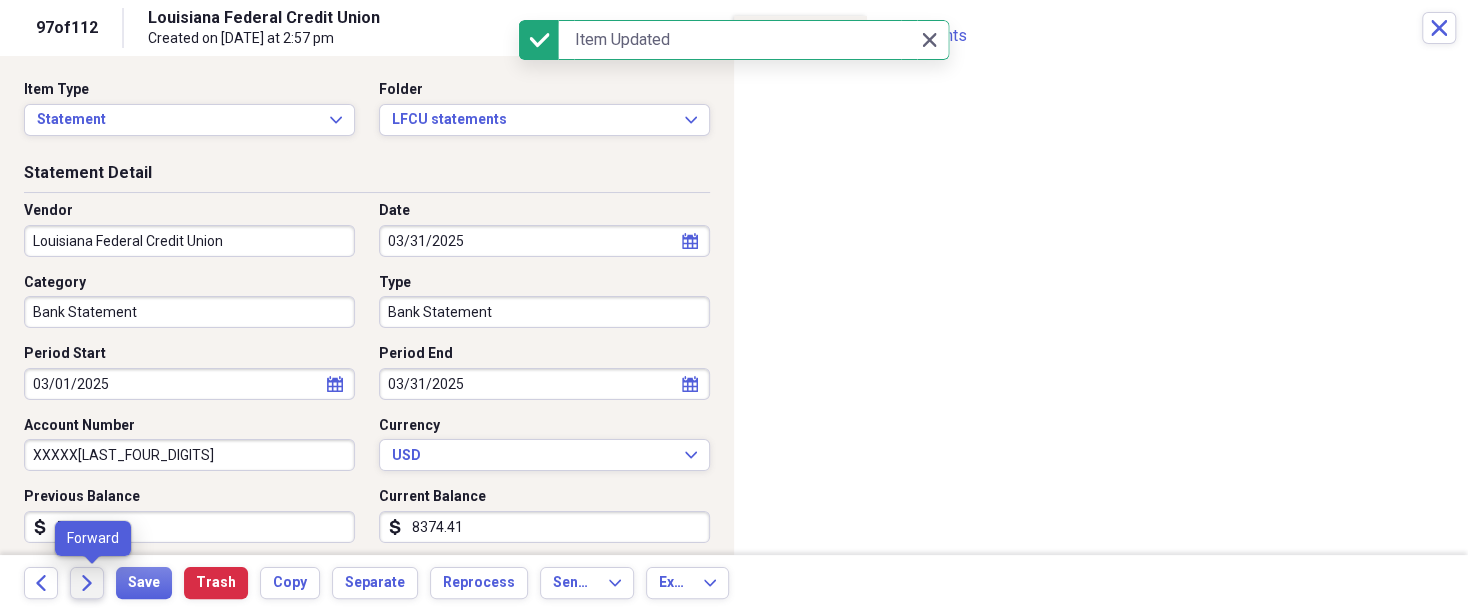 click on "Forward" 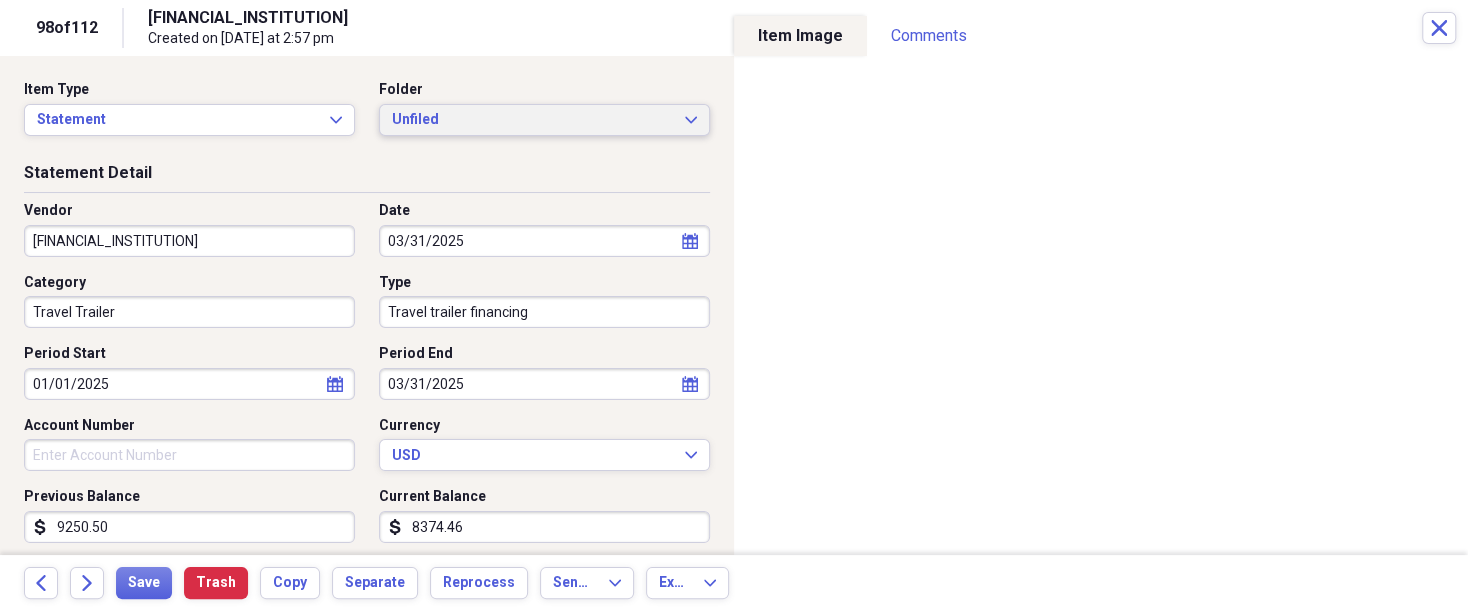 click on "Expand" 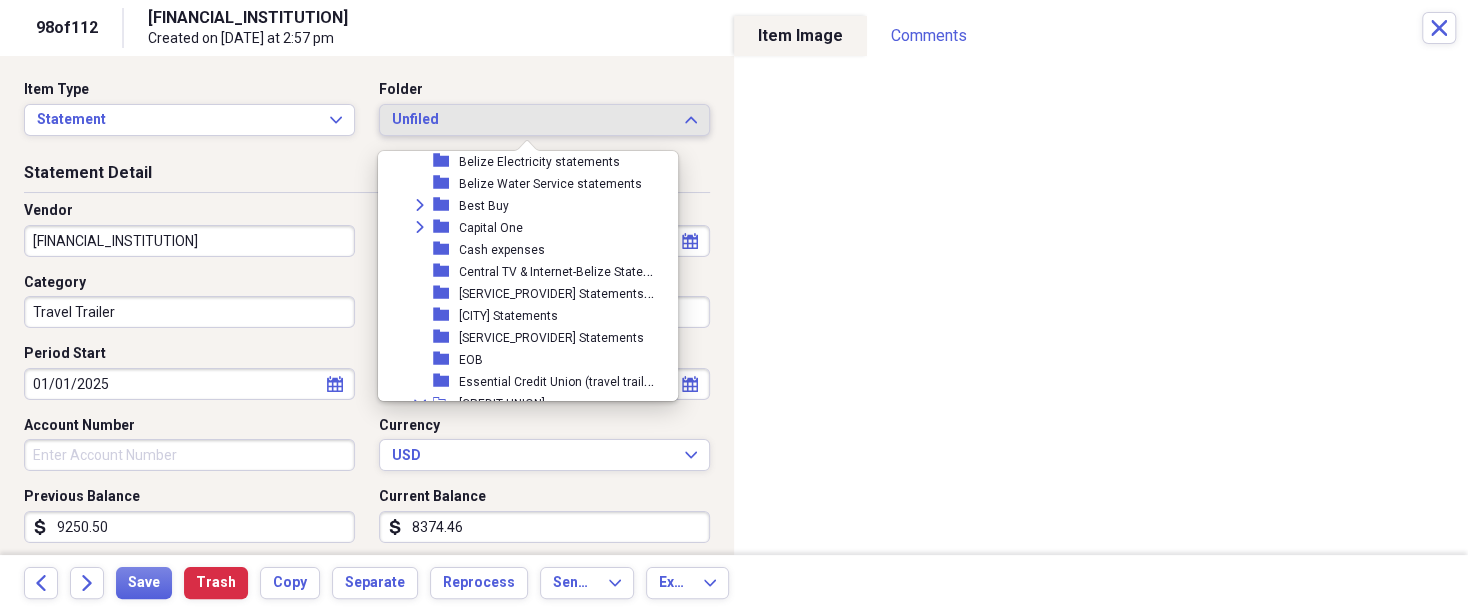 scroll, scrollTop: 460, scrollLeft: 0, axis: vertical 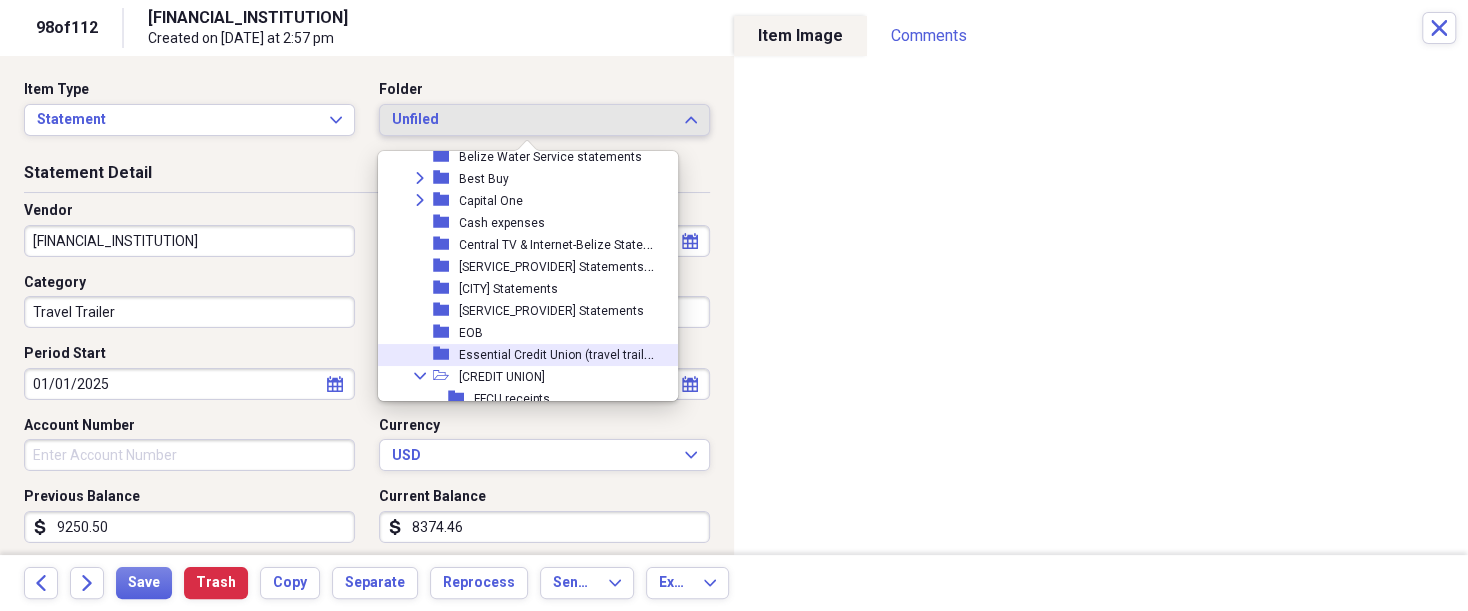 click on "Essential Credit Union (travel trailer)" at bounding box center (559, 353) 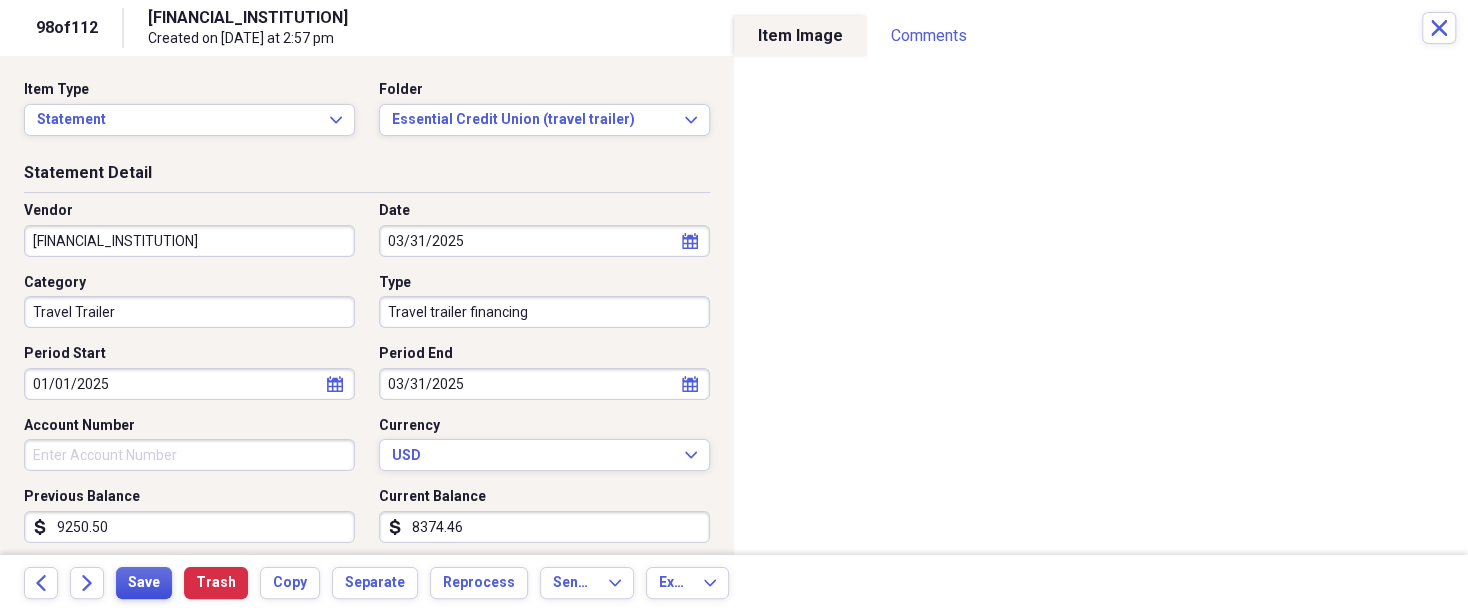 click on "Save" at bounding box center (144, 583) 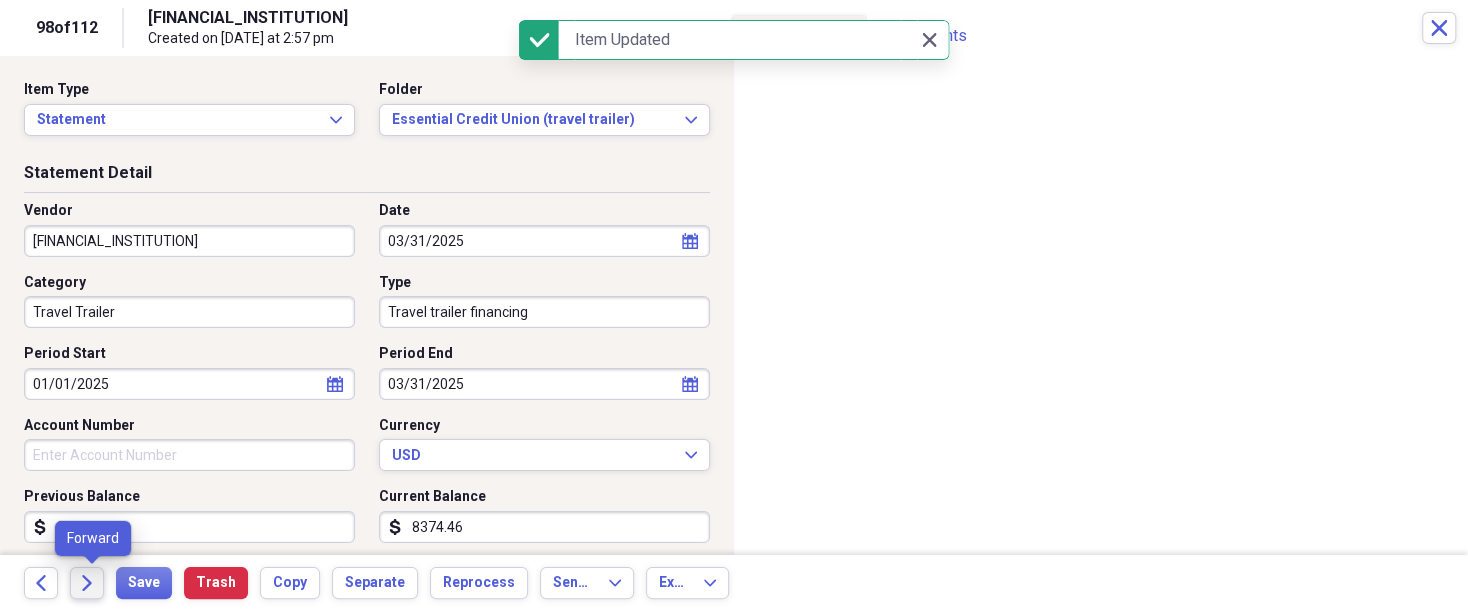 click on "Forward" at bounding box center [87, 583] 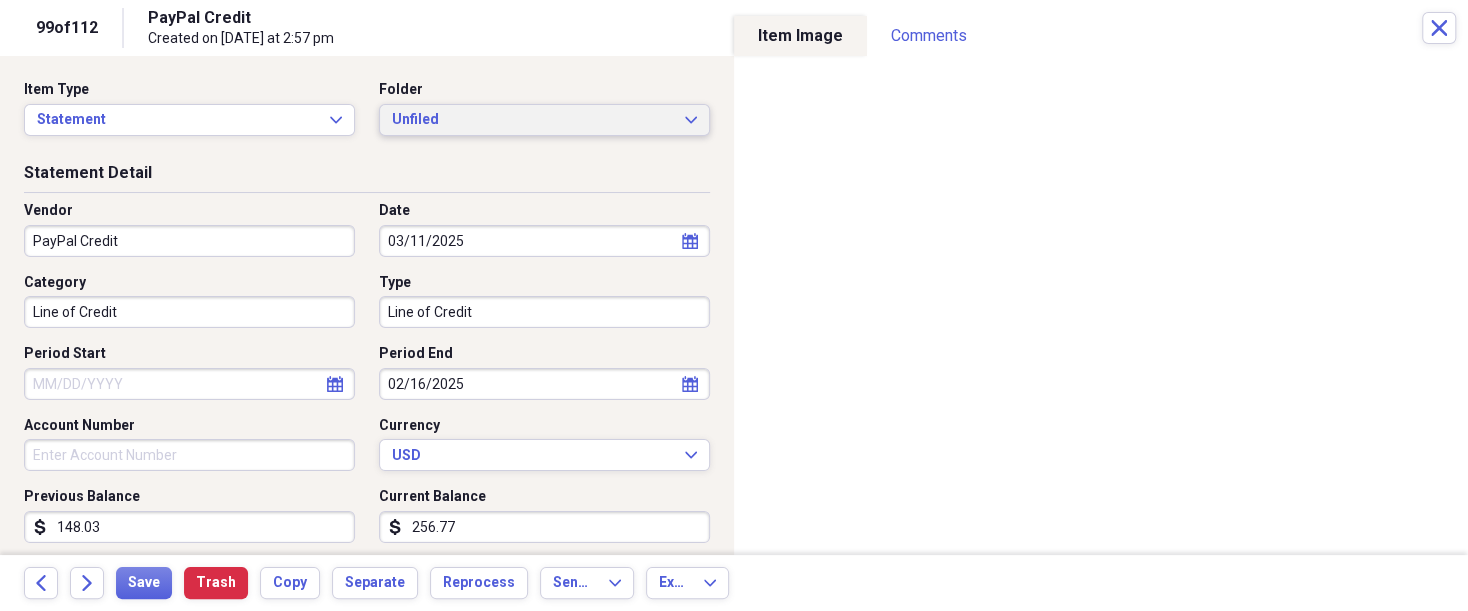click on "Expand" 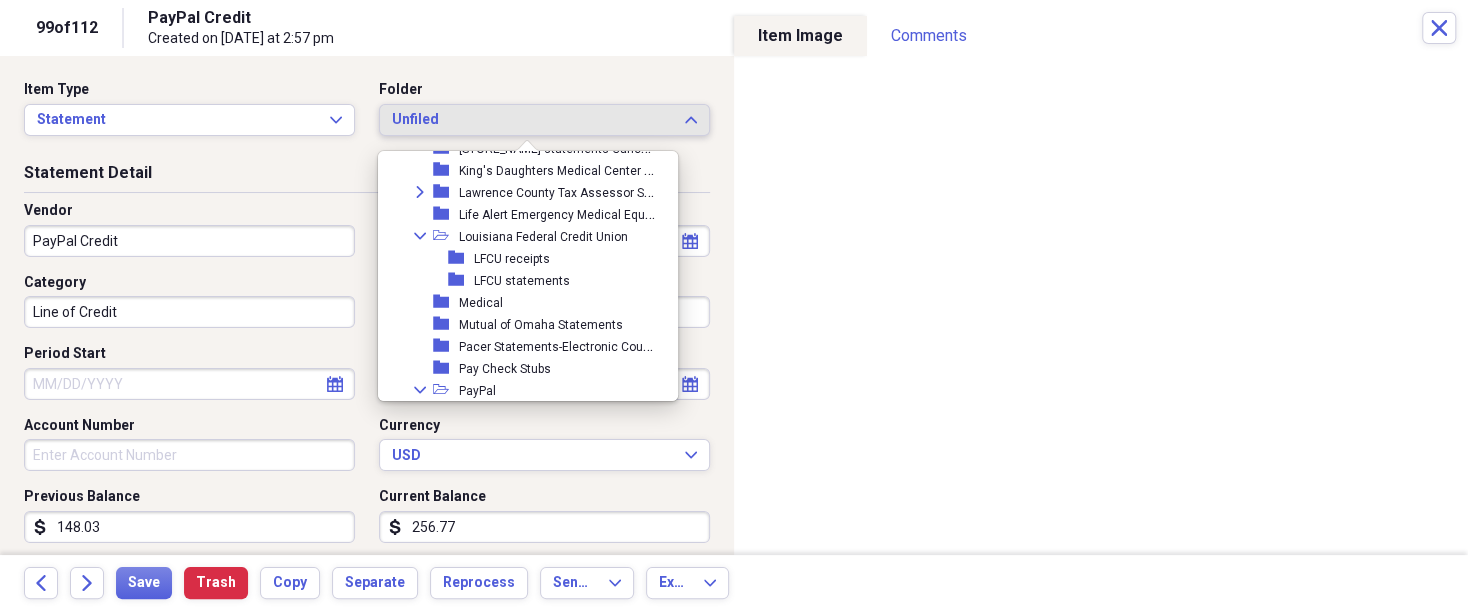 scroll, scrollTop: 999, scrollLeft: 0, axis: vertical 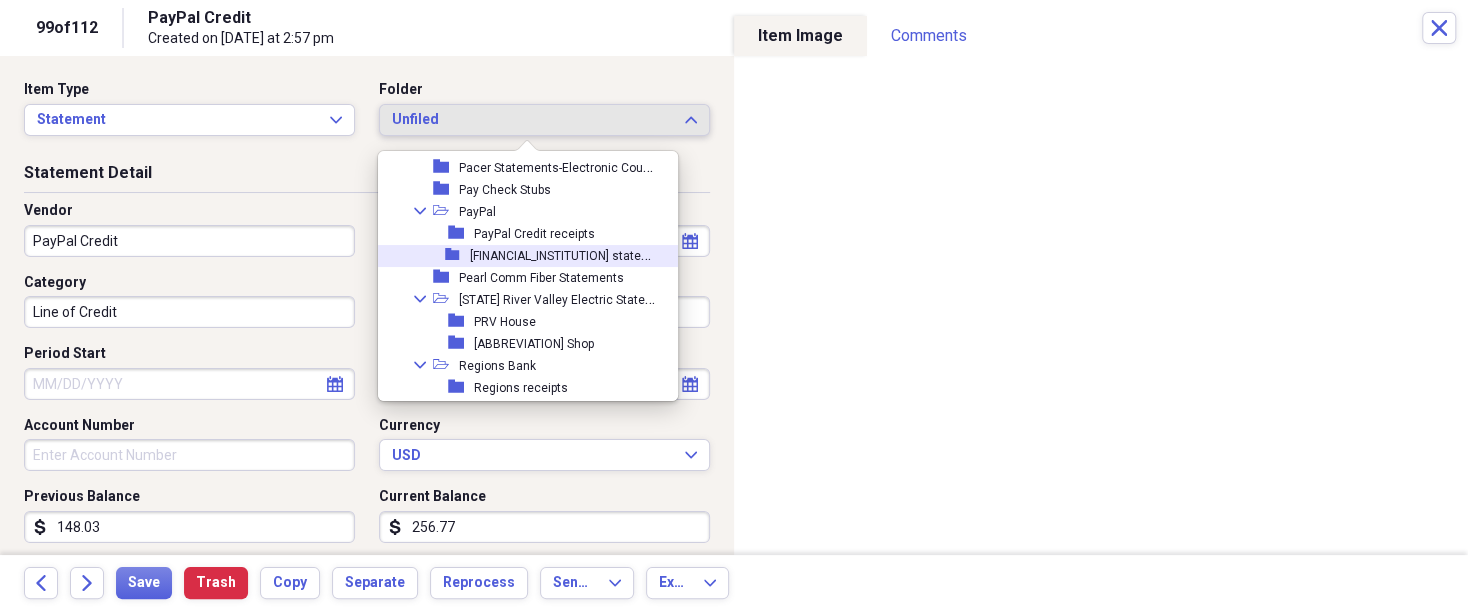 click on "PayPal Credit statements" at bounding box center [573, 254] 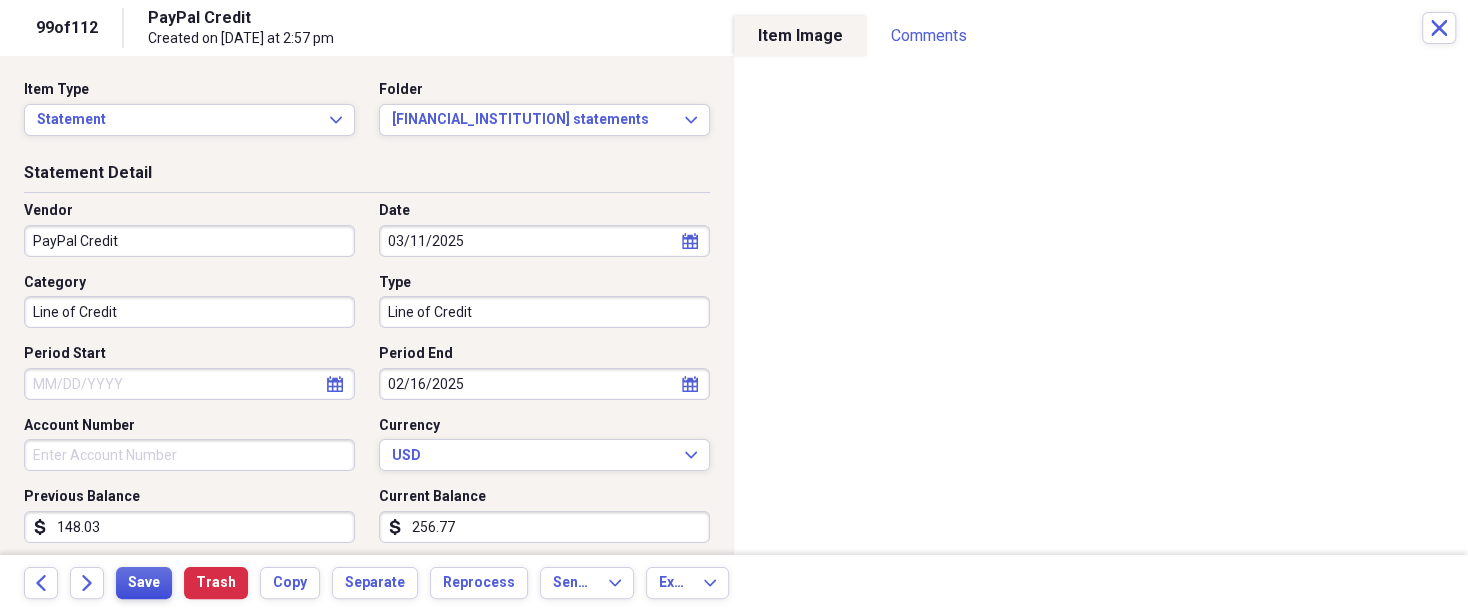 click on "Save" at bounding box center [144, 583] 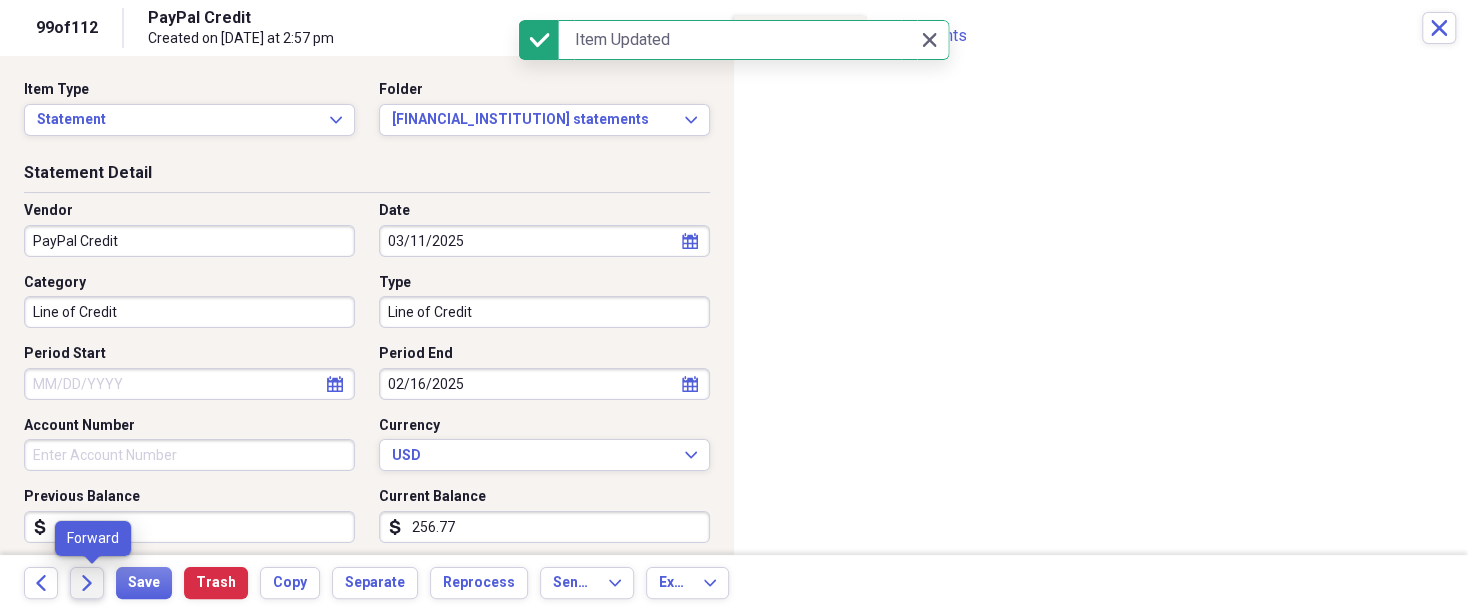 click 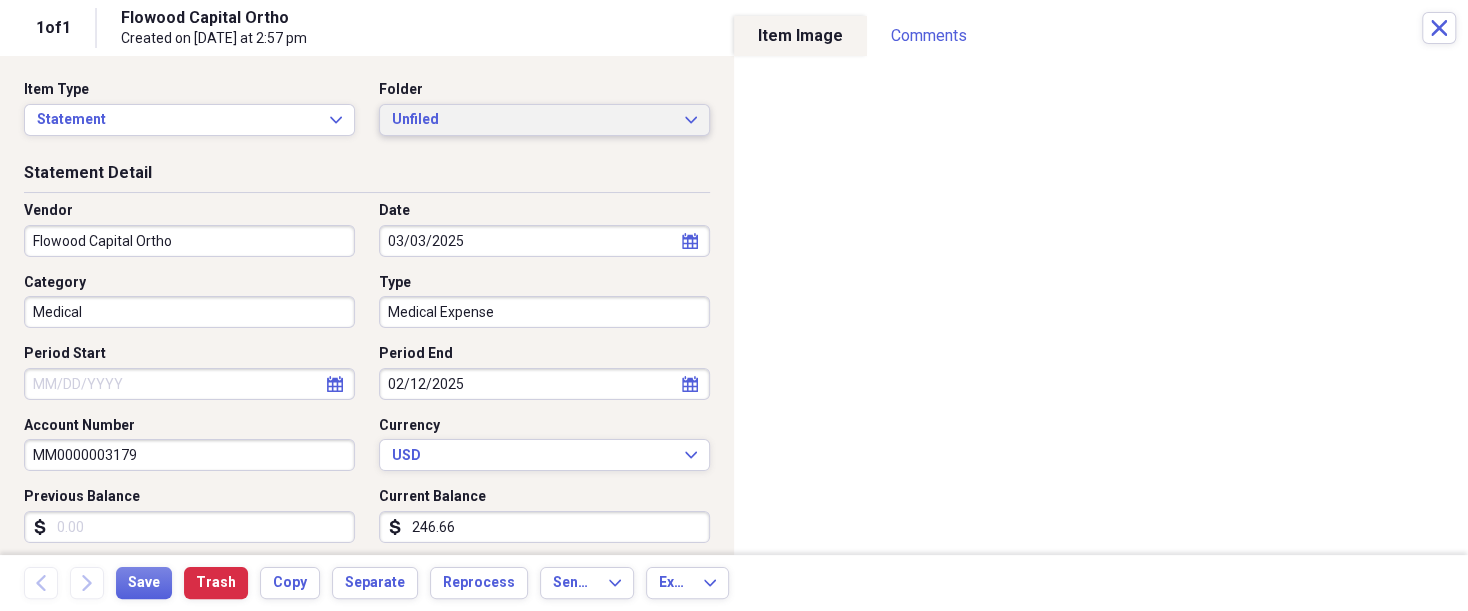 click on "Expand" 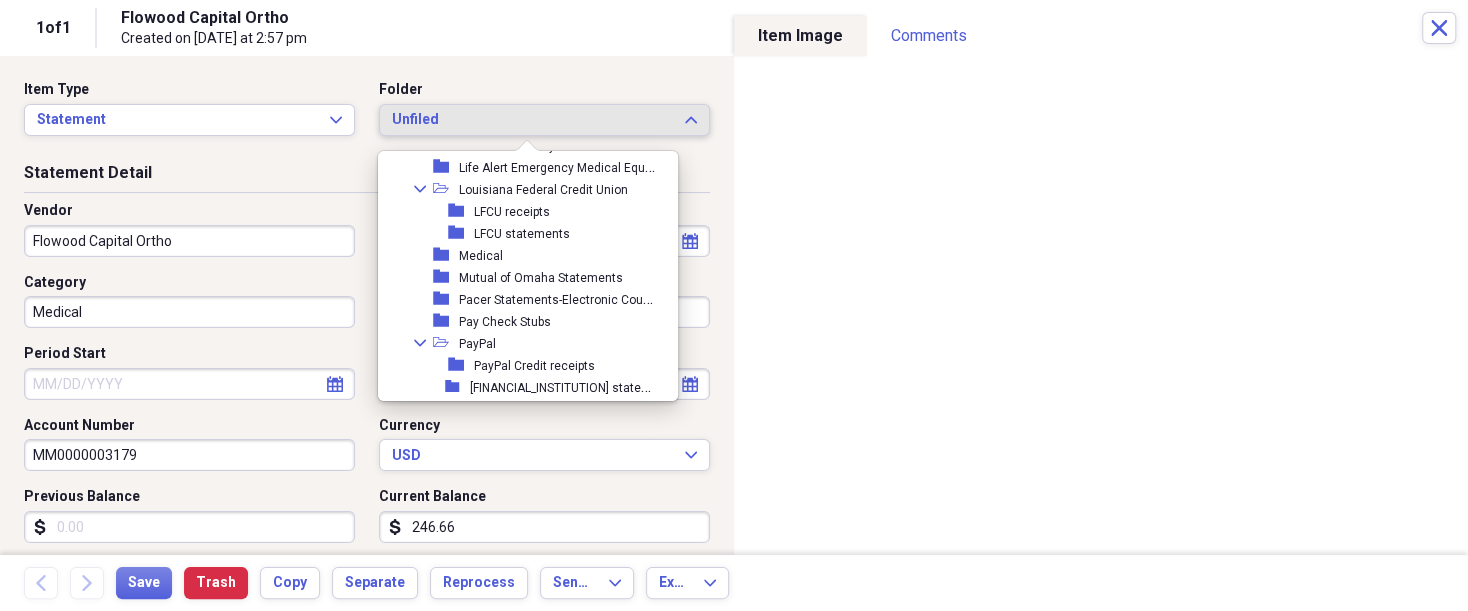 scroll, scrollTop: 820, scrollLeft: 0, axis: vertical 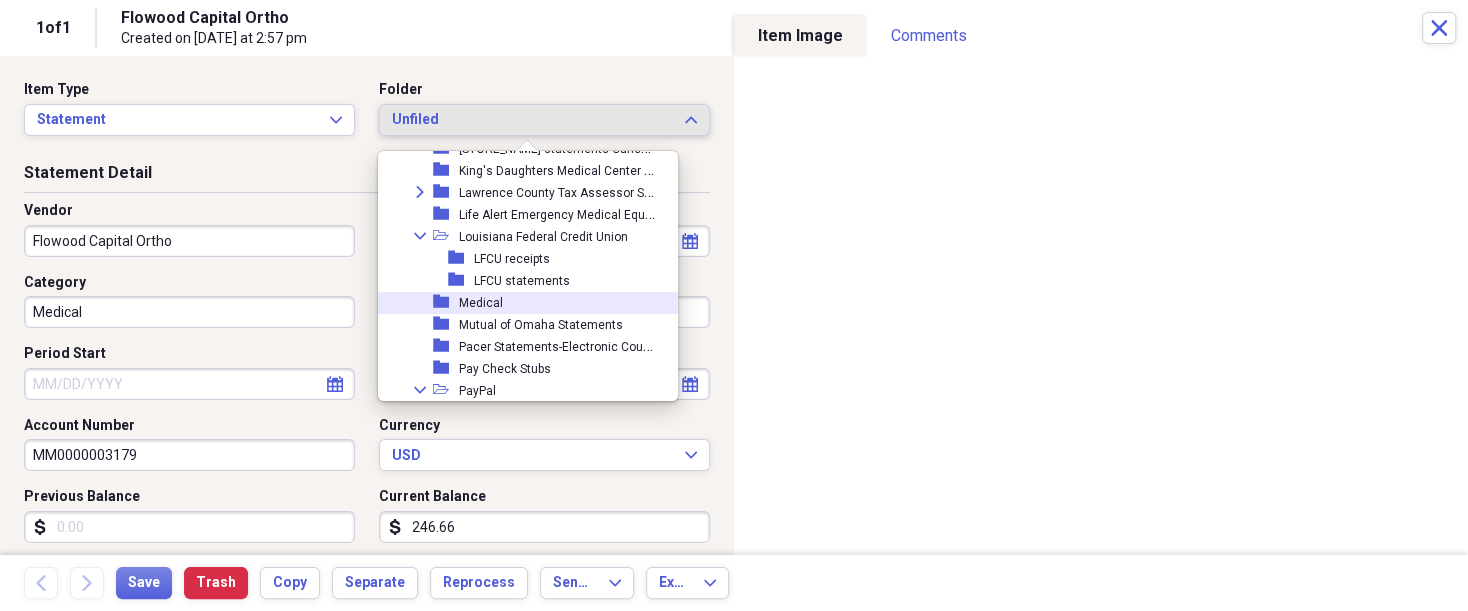 click on "Medical" at bounding box center [481, 303] 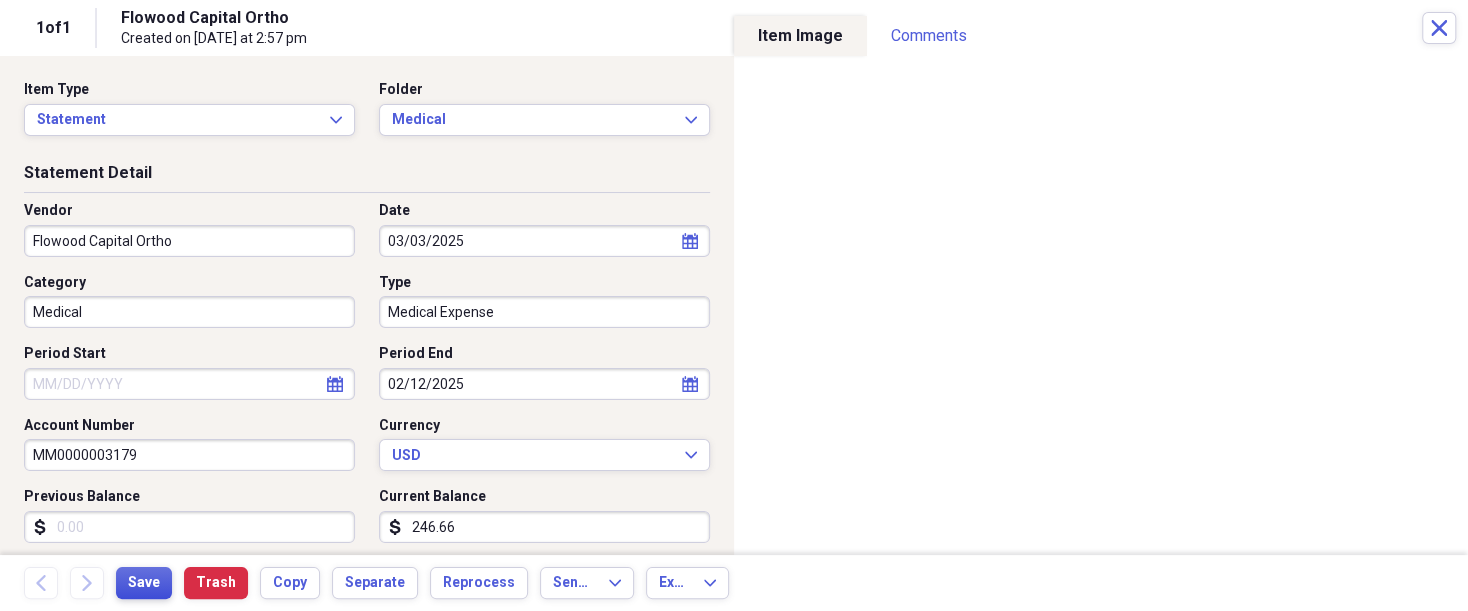 click on "Save" at bounding box center (144, 583) 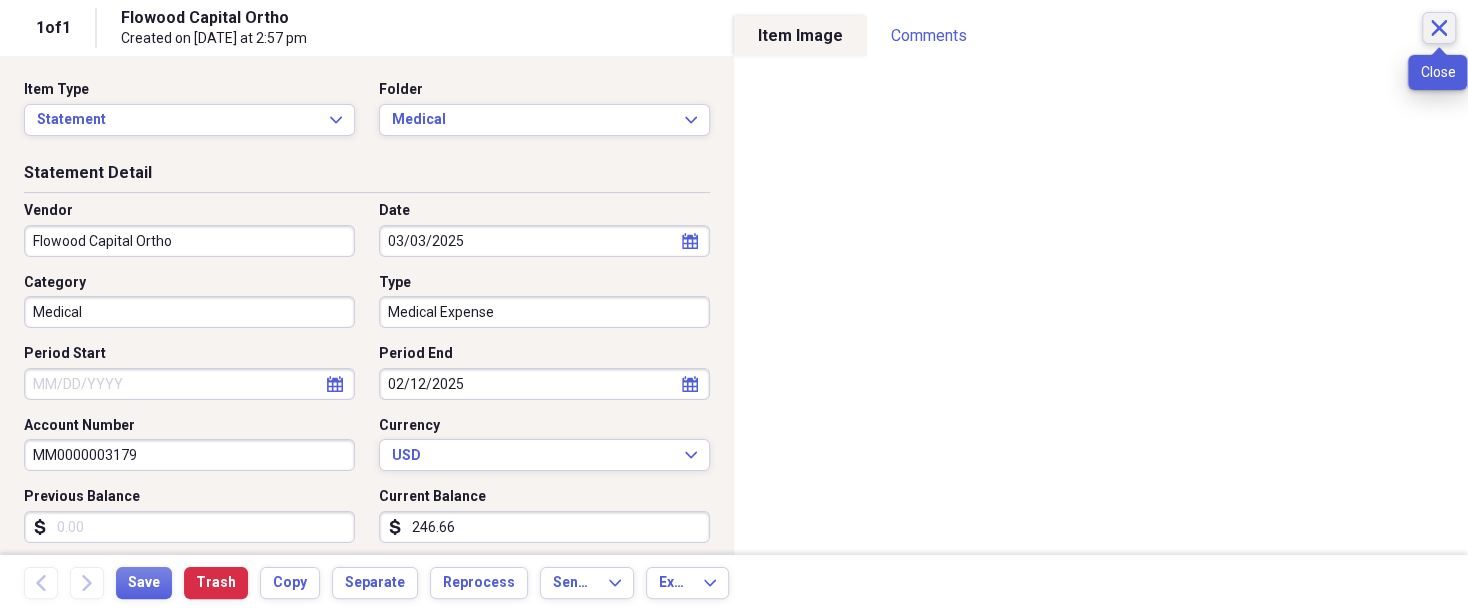 click on "Close" at bounding box center [1439, 28] 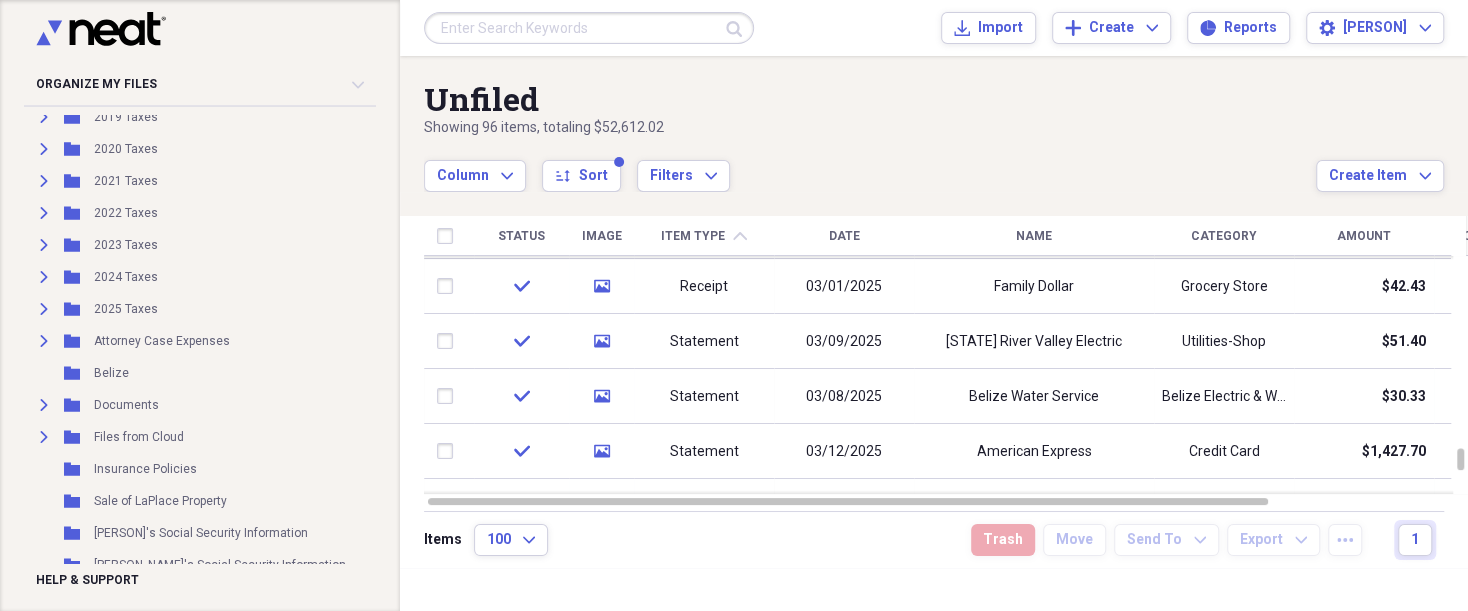 scroll, scrollTop: 229, scrollLeft: 0, axis: vertical 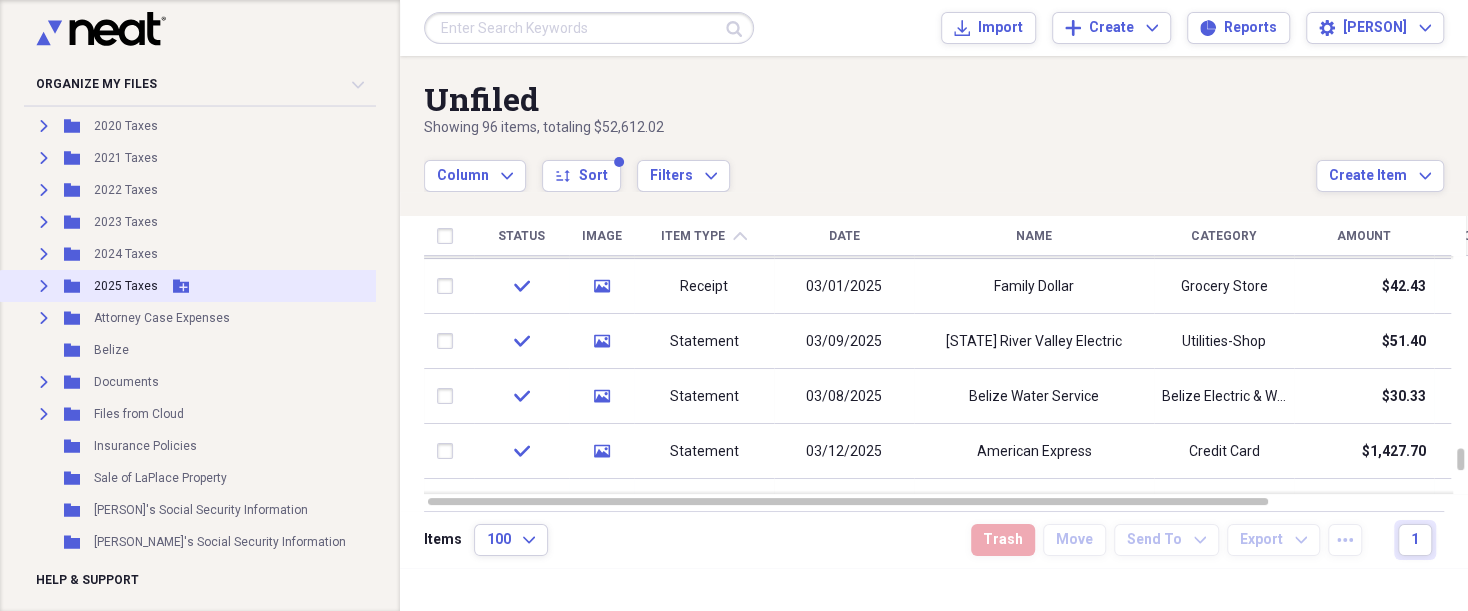 click on "Expand" at bounding box center (44, 286) 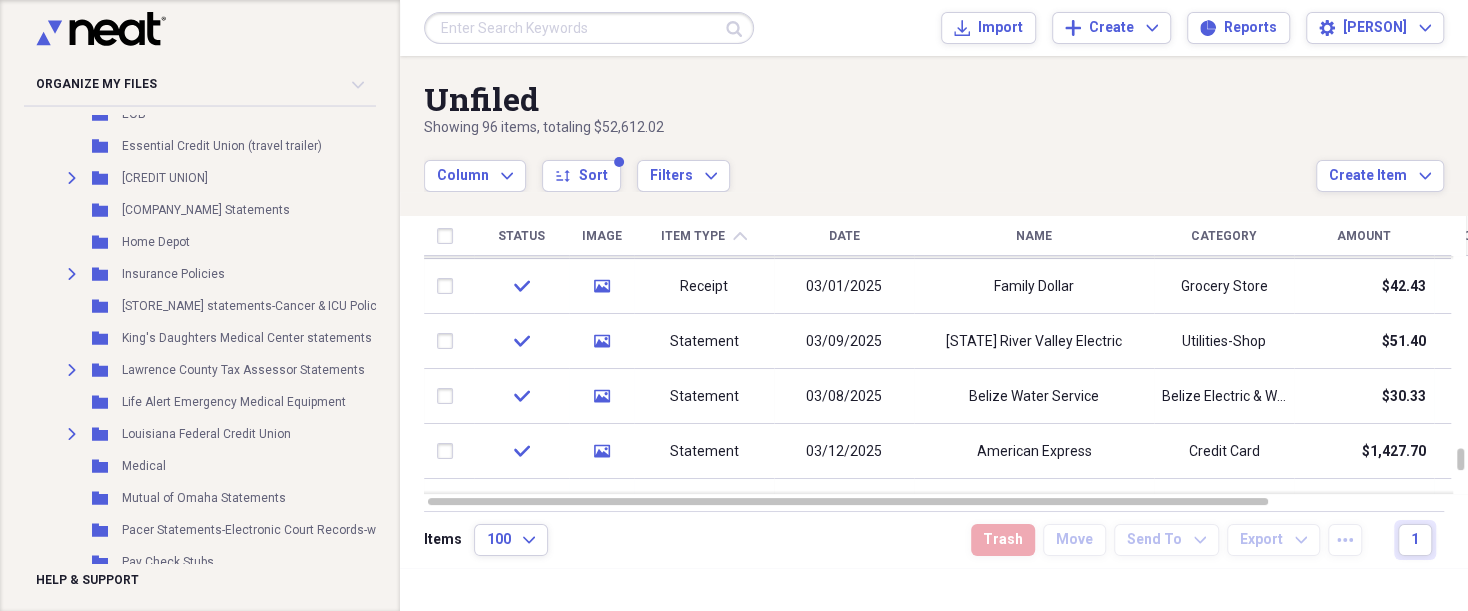 scroll, scrollTop: 979, scrollLeft: 0, axis: vertical 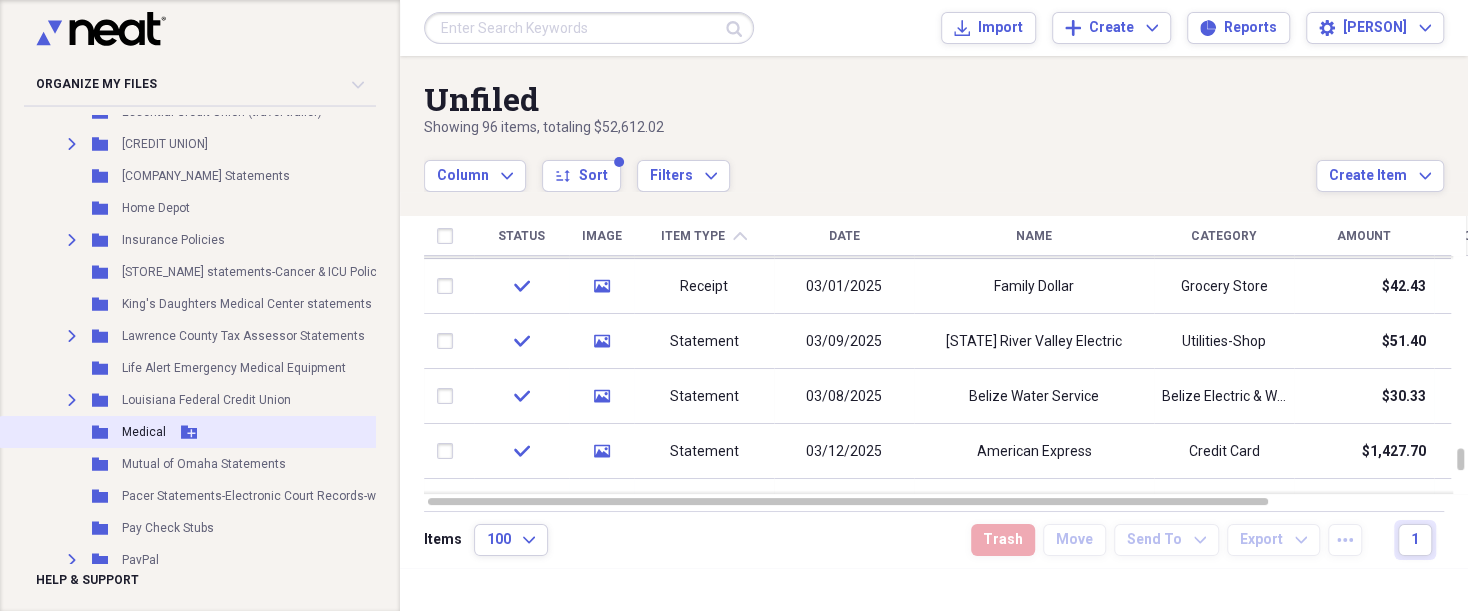 click on "Folder Medical Add Folder" at bounding box center (276, 432) 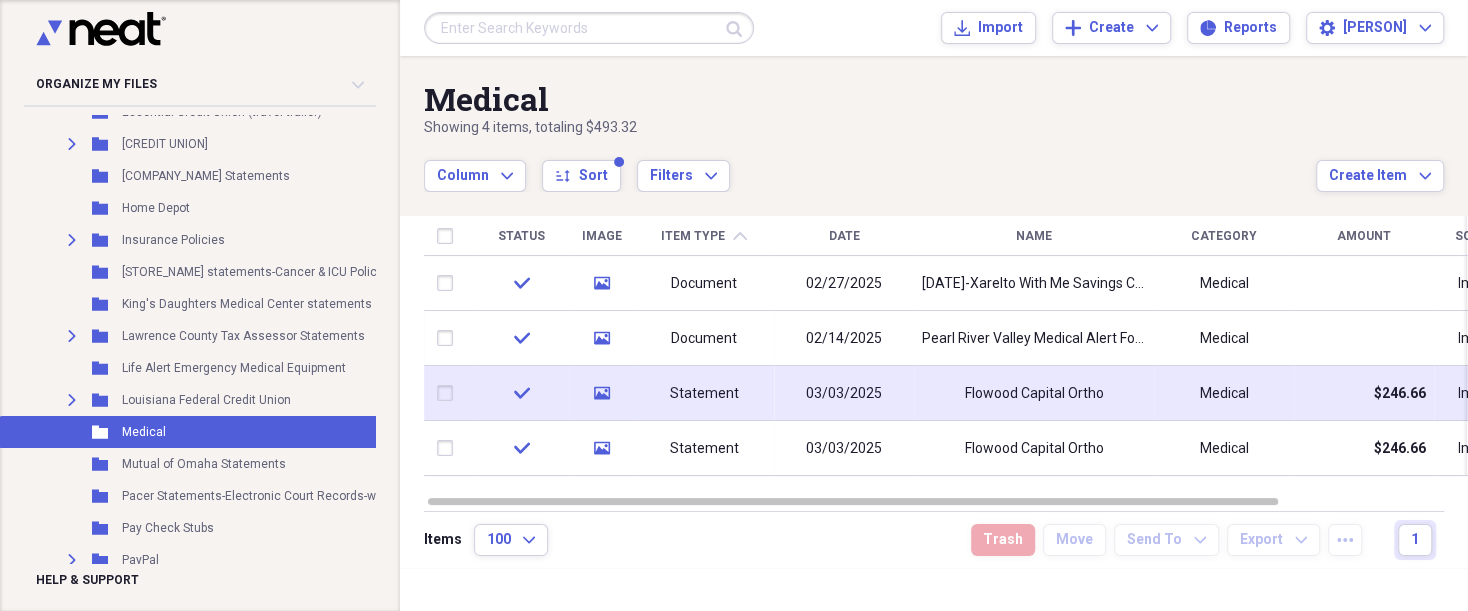 click at bounding box center [449, 393] 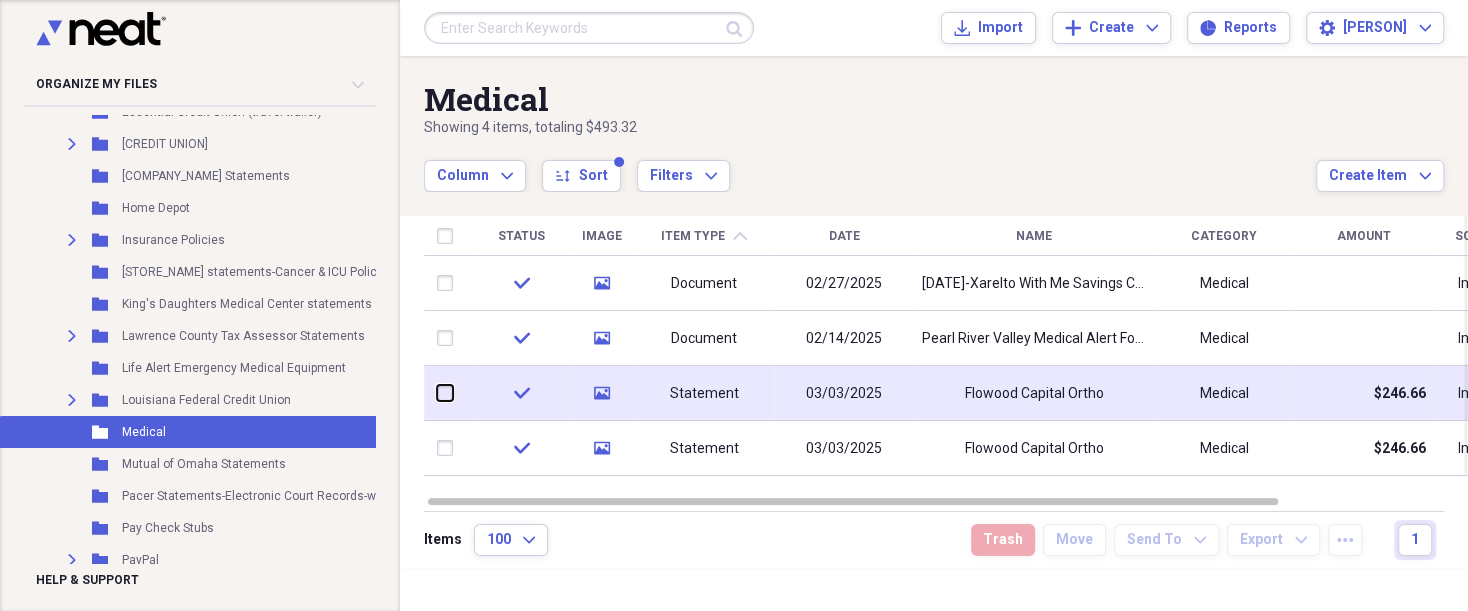 click at bounding box center (437, 393) 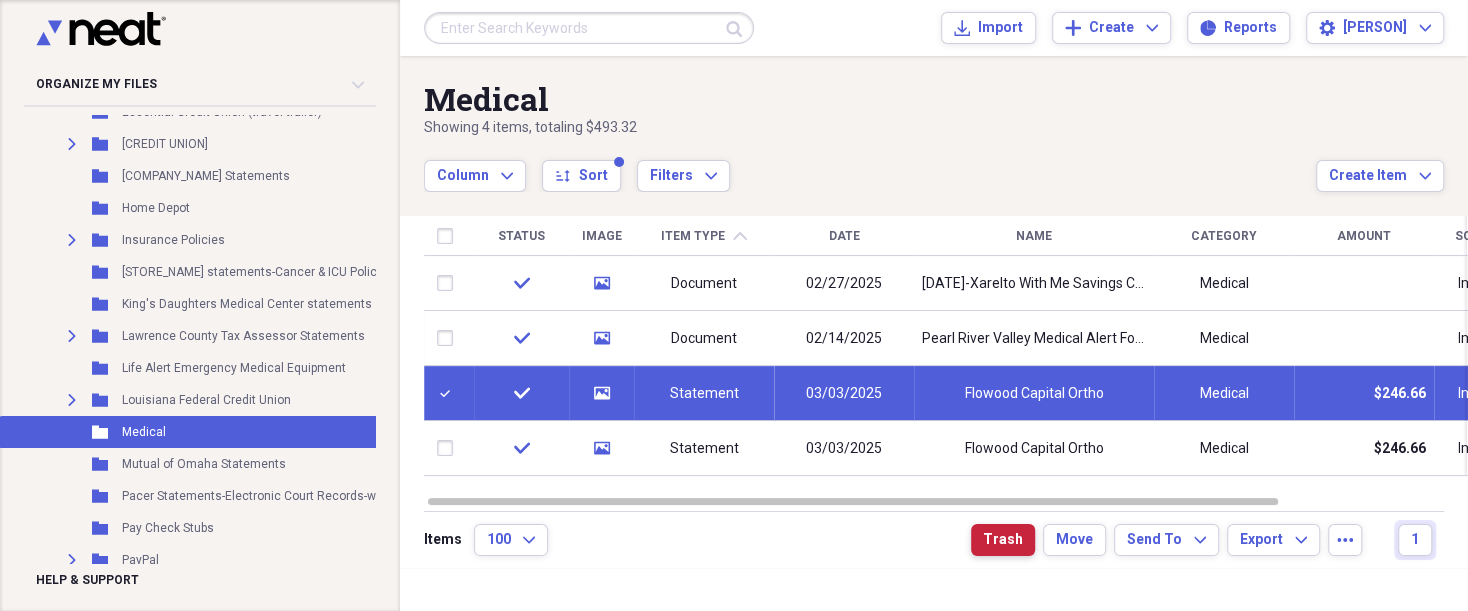 click on "Trash" at bounding box center [1003, 540] 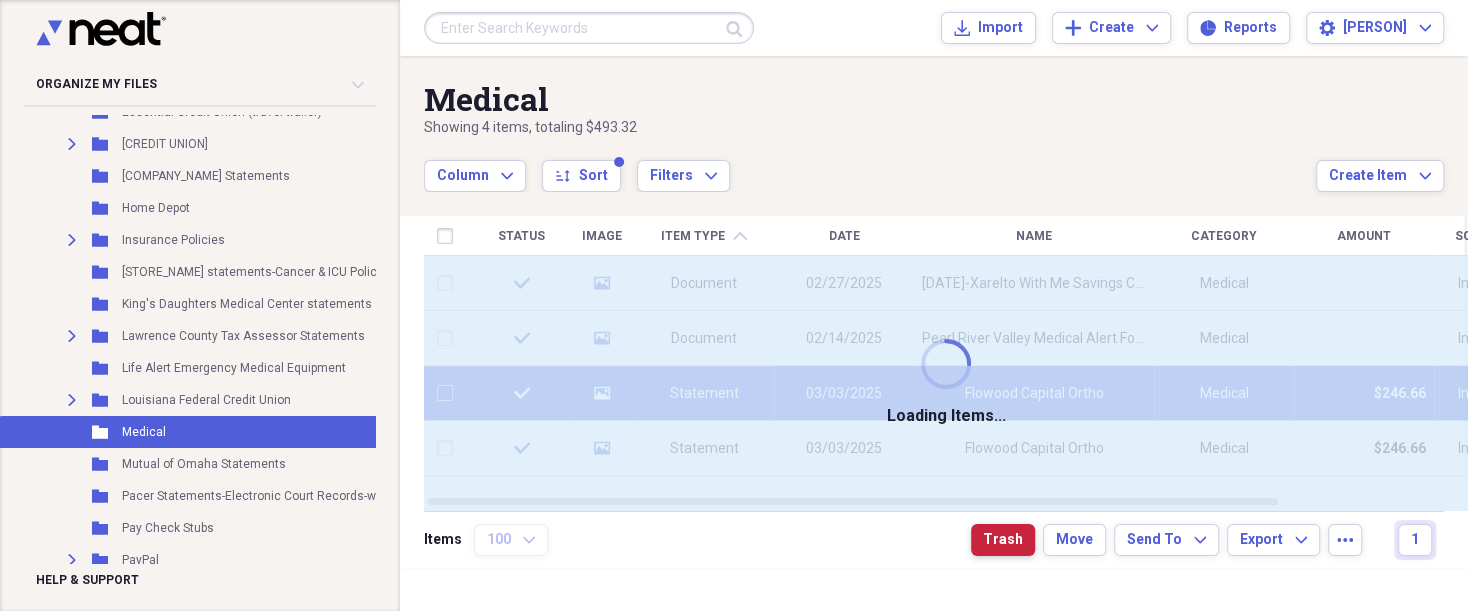 checkbox on "false" 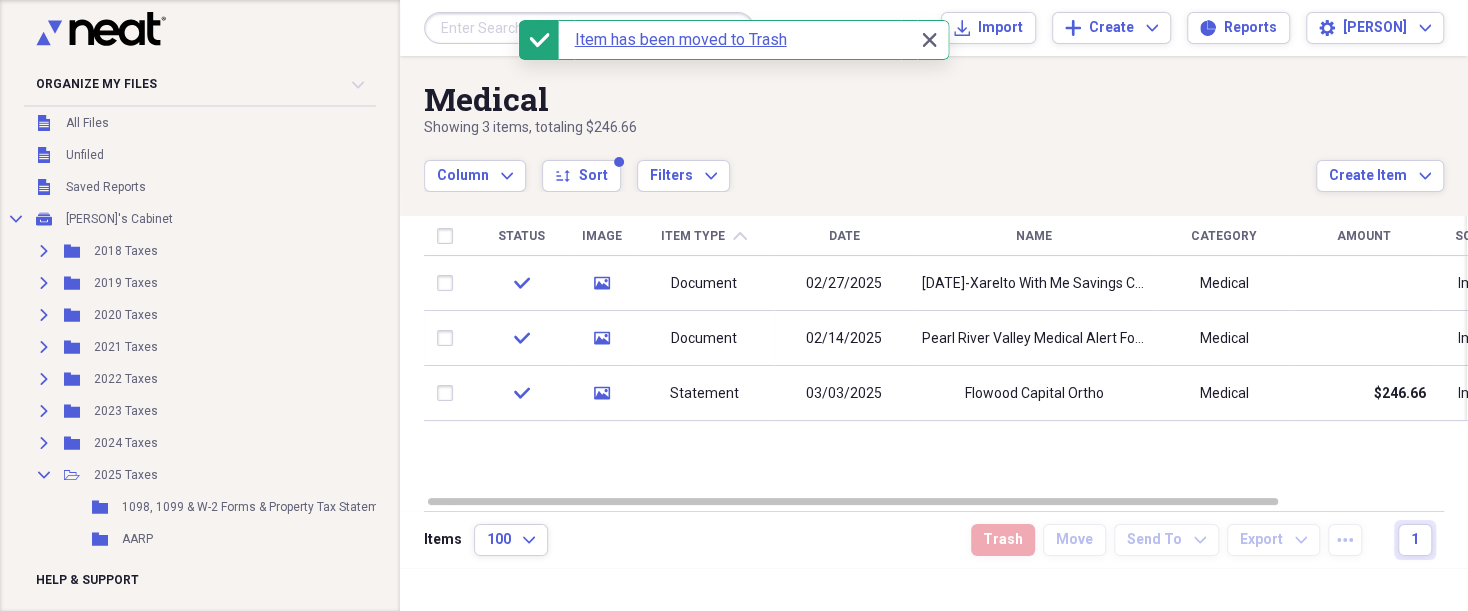 scroll, scrollTop: 0, scrollLeft: 0, axis: both 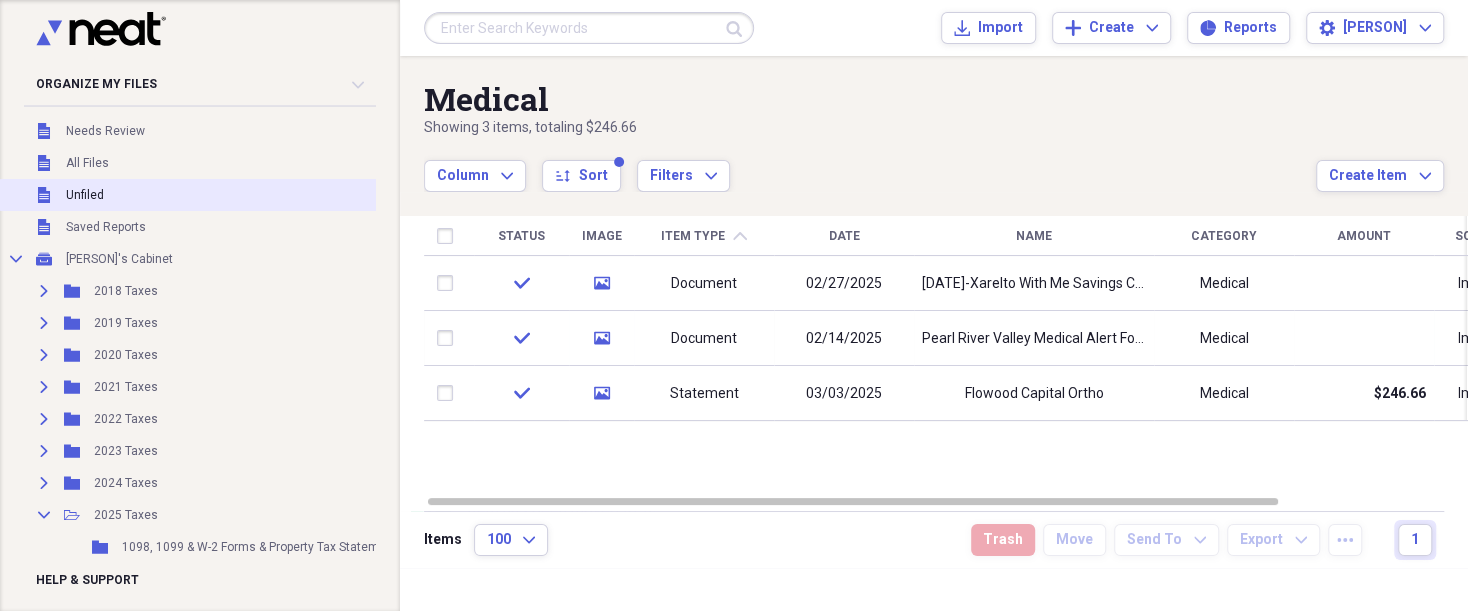 click on "Unfiled Unfiled" at bounding box center (276, 195) 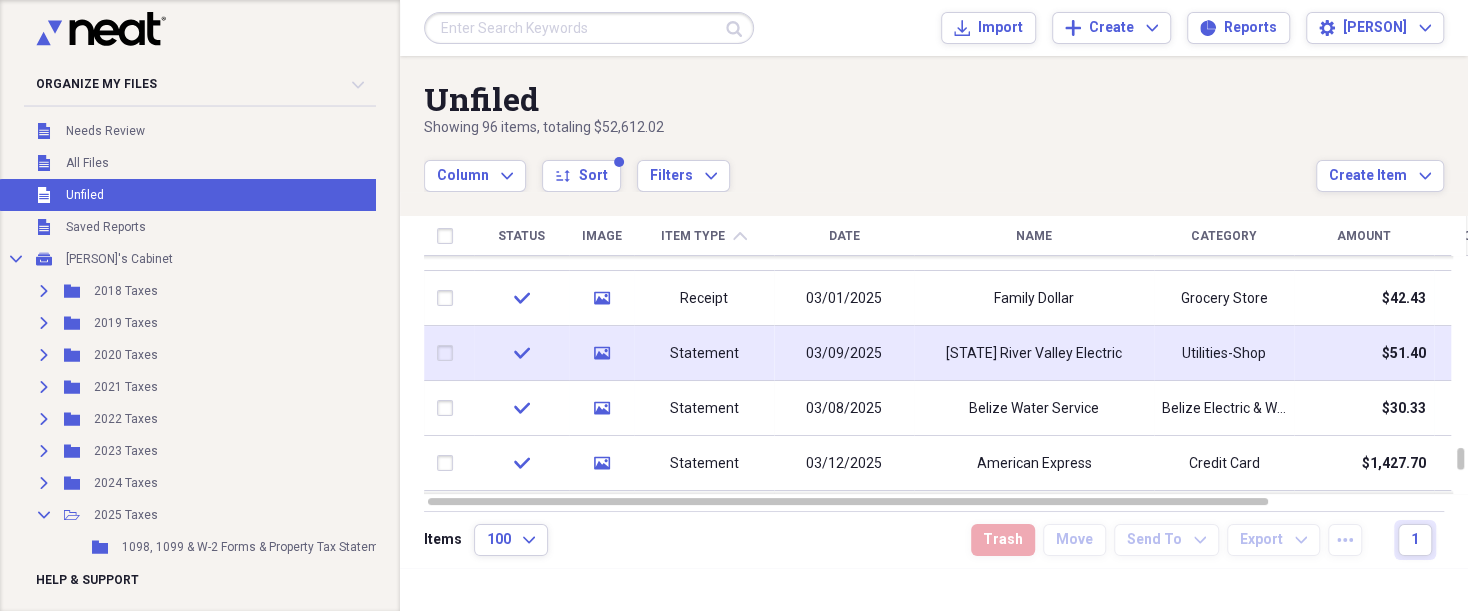 click on "check" at bounding box center [521, 353] 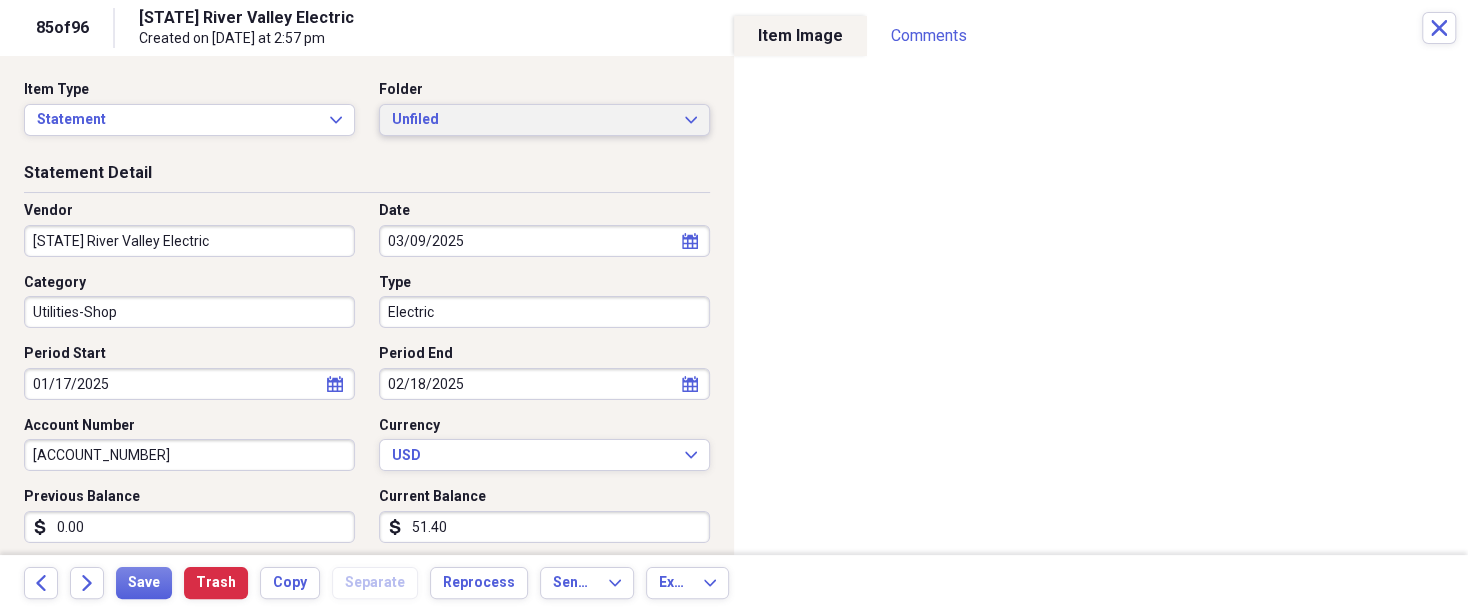 click on "Unfiled Expand" at bounding box center (544, 120) 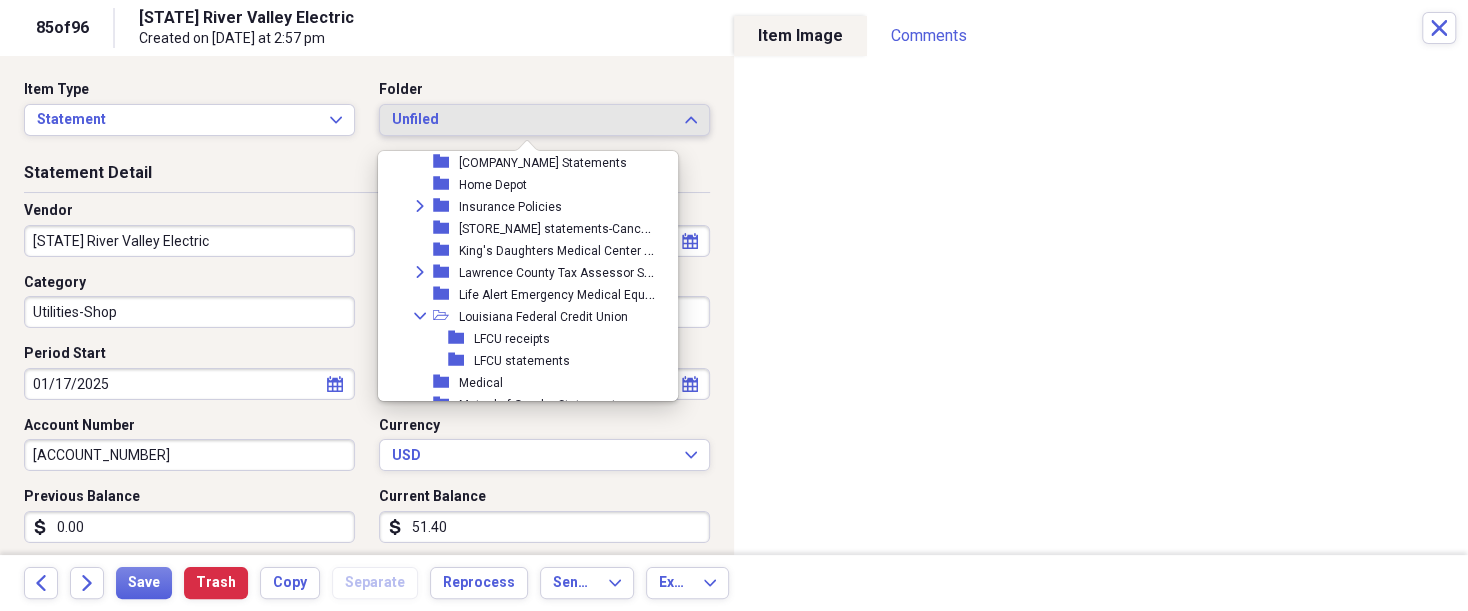 scroll, scrollTop: 860, scrollLeft: 0, axis: vertical 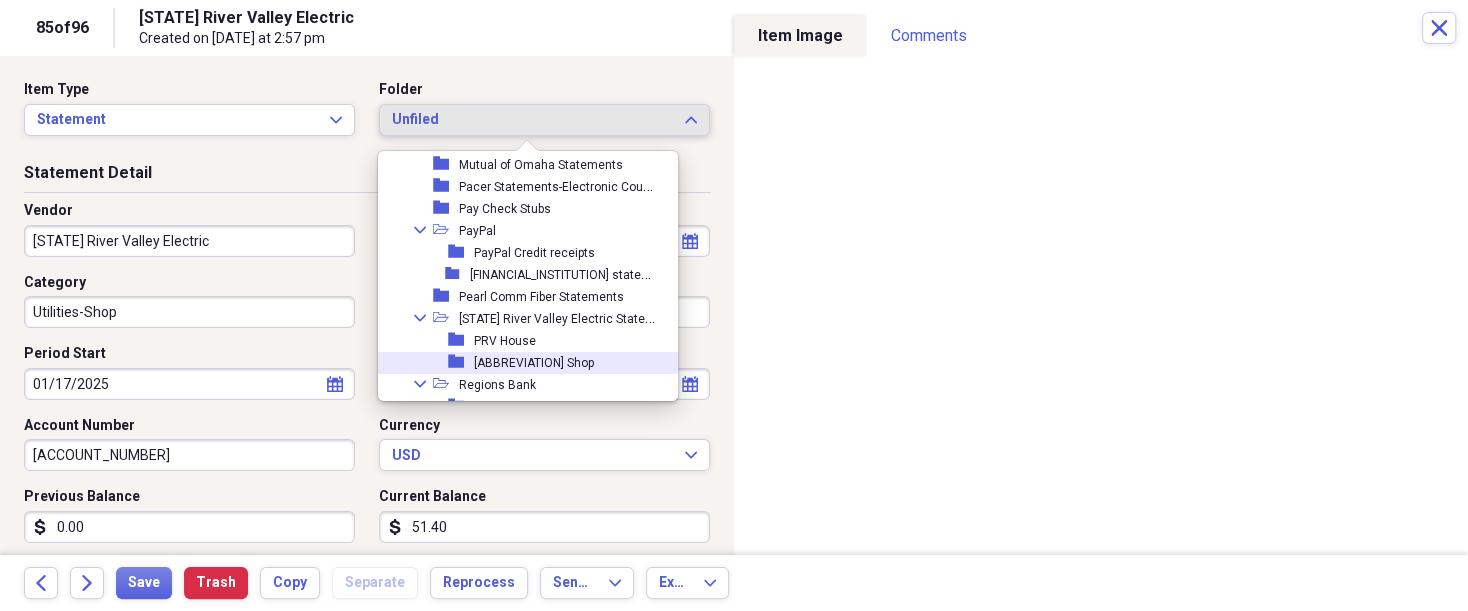 click on "PRV Shop" at bounding box center (534, 363) 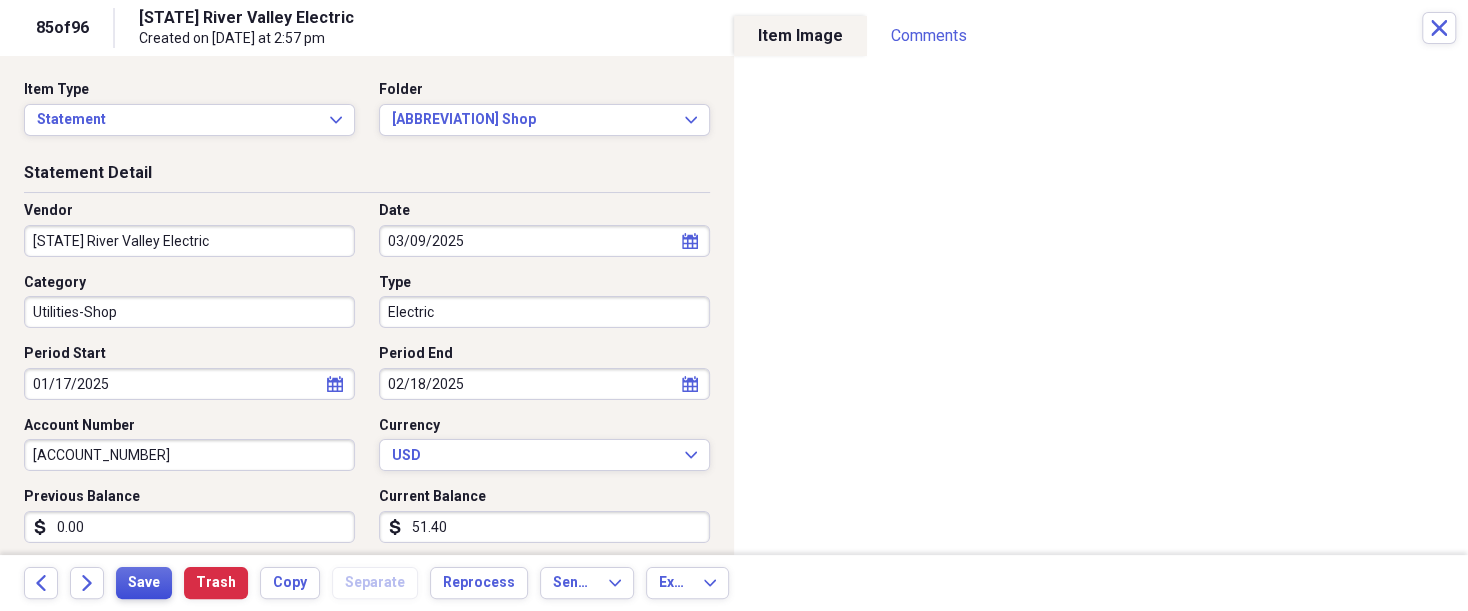 click on "Save" at bounding box center [144, 583] 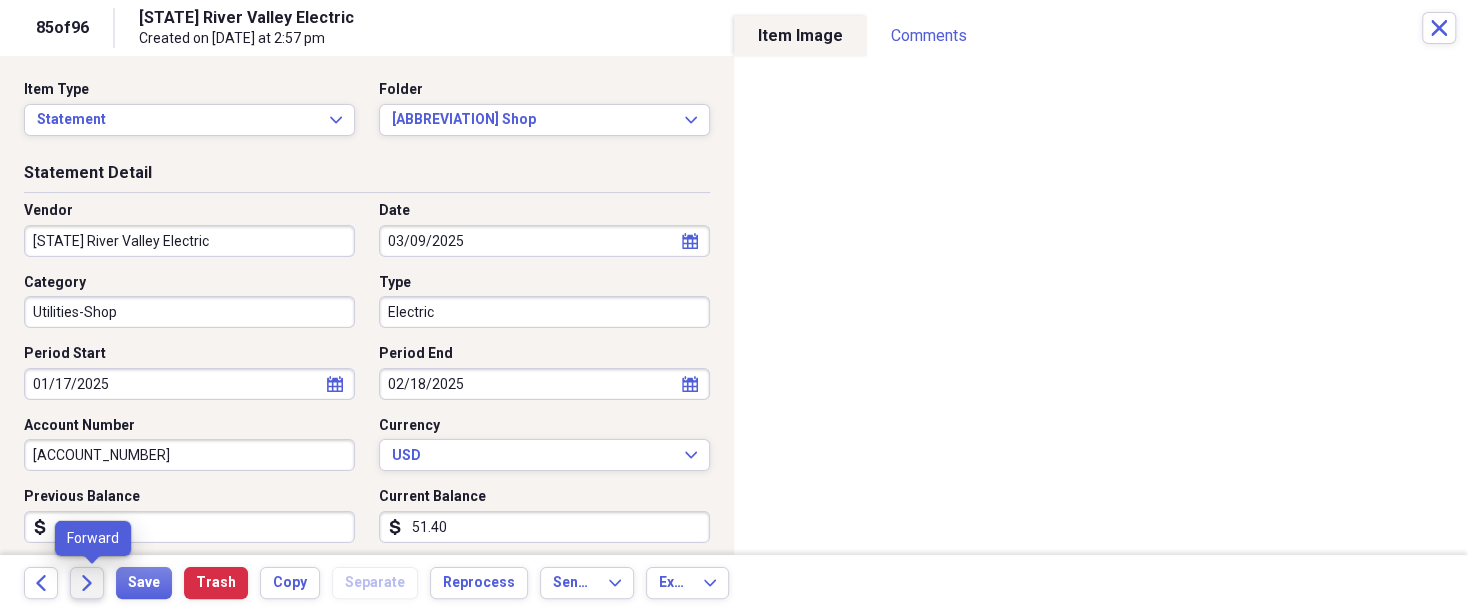 click on "Forward" 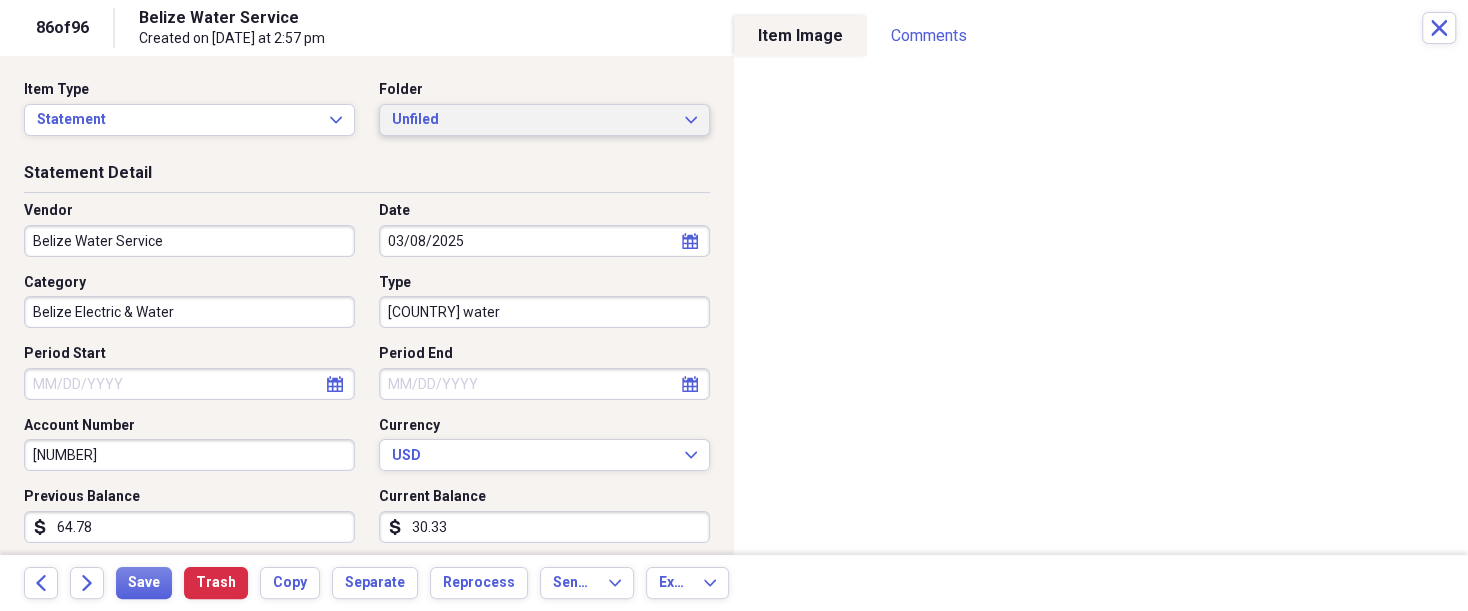 click on "Unfiled Expand" at bounding box center (544, 120) 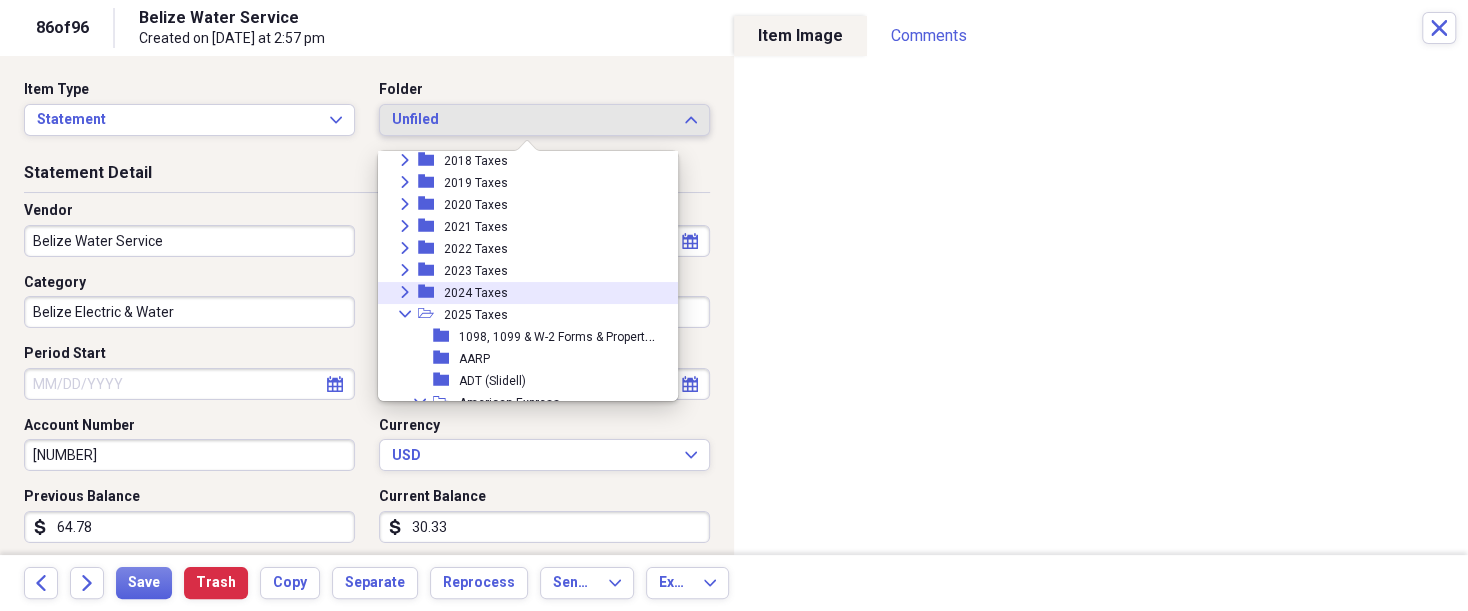 scroll, scrollTop: 300, scrollLeft: 0, axis: vertical 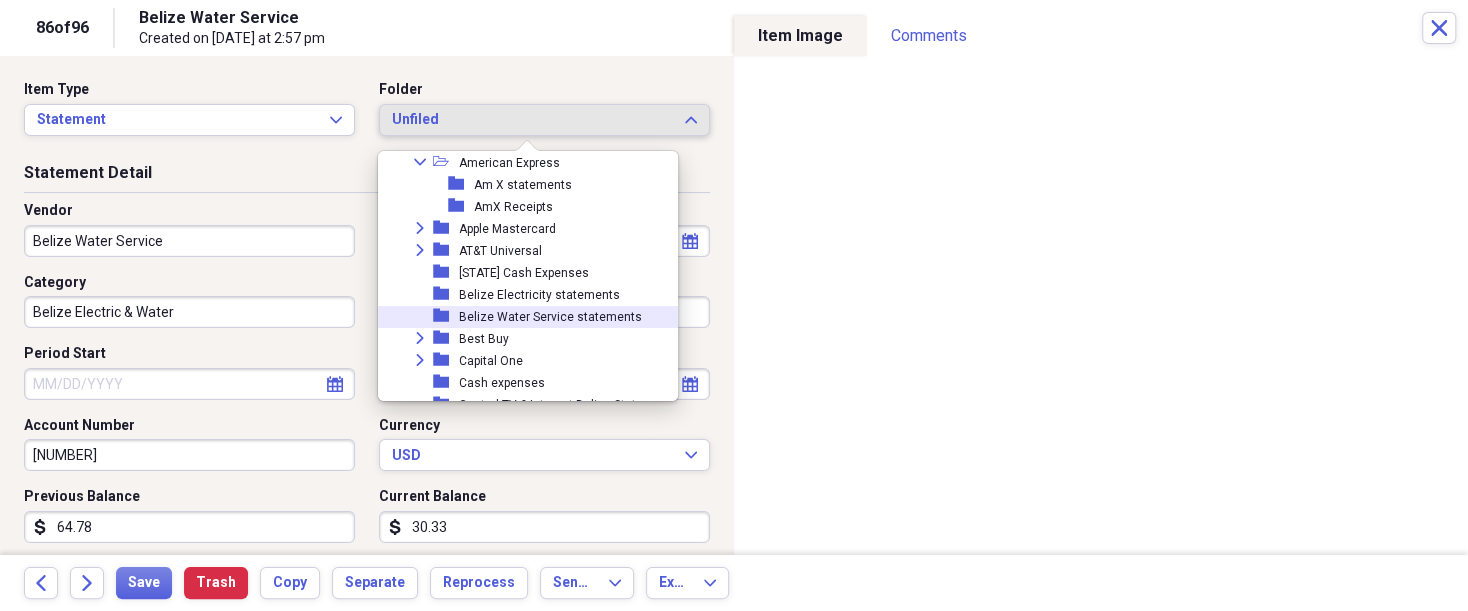 click on "Belize Water Service statements" at bounding box center (550, 317) 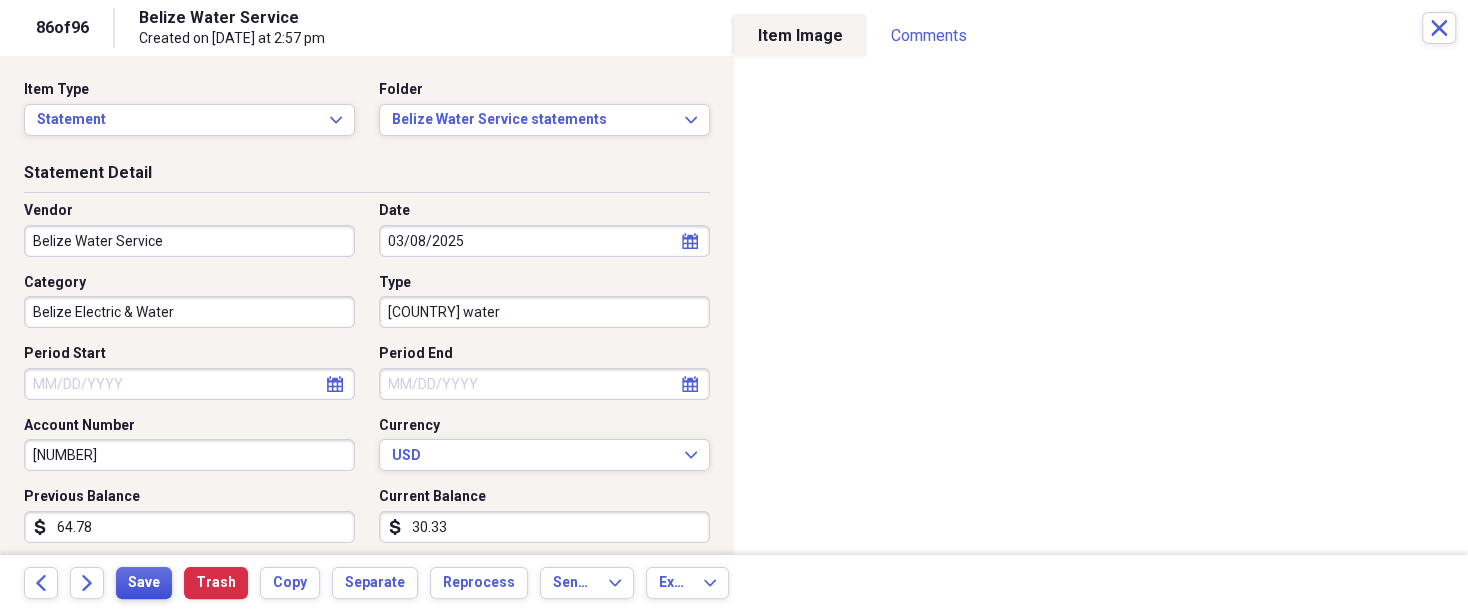 click on "Save" at bounding box center [144, 583] 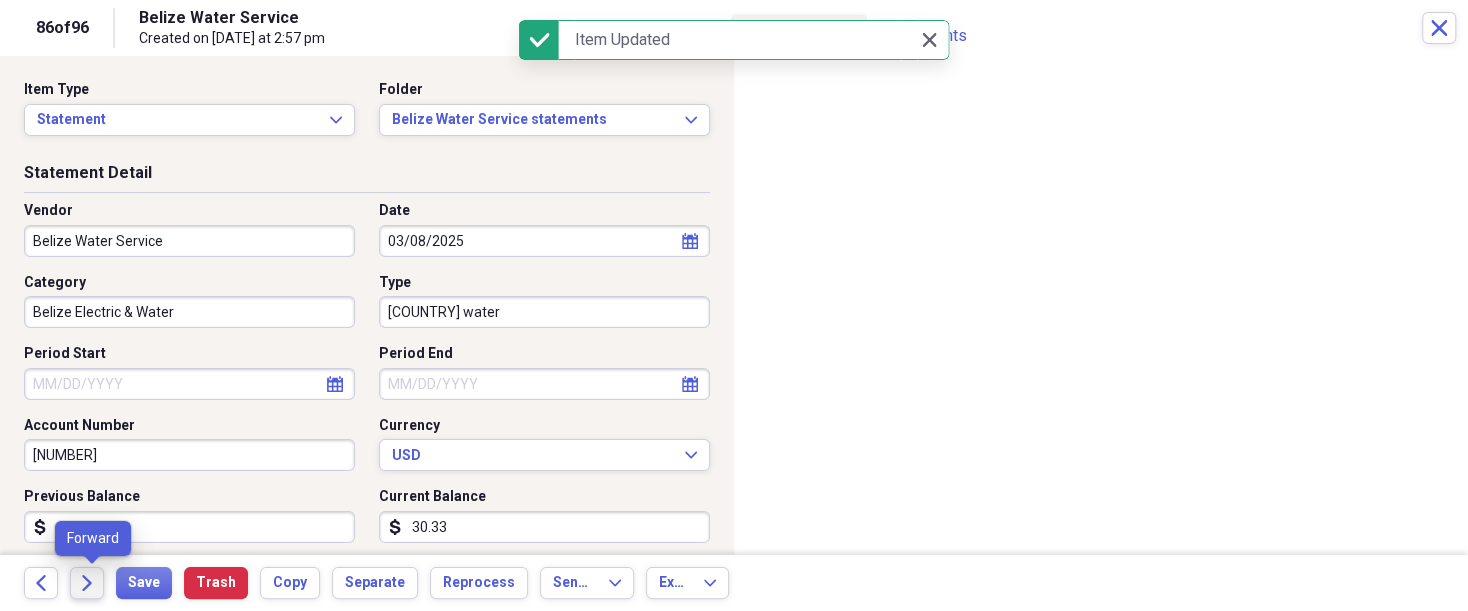click on "Forward" 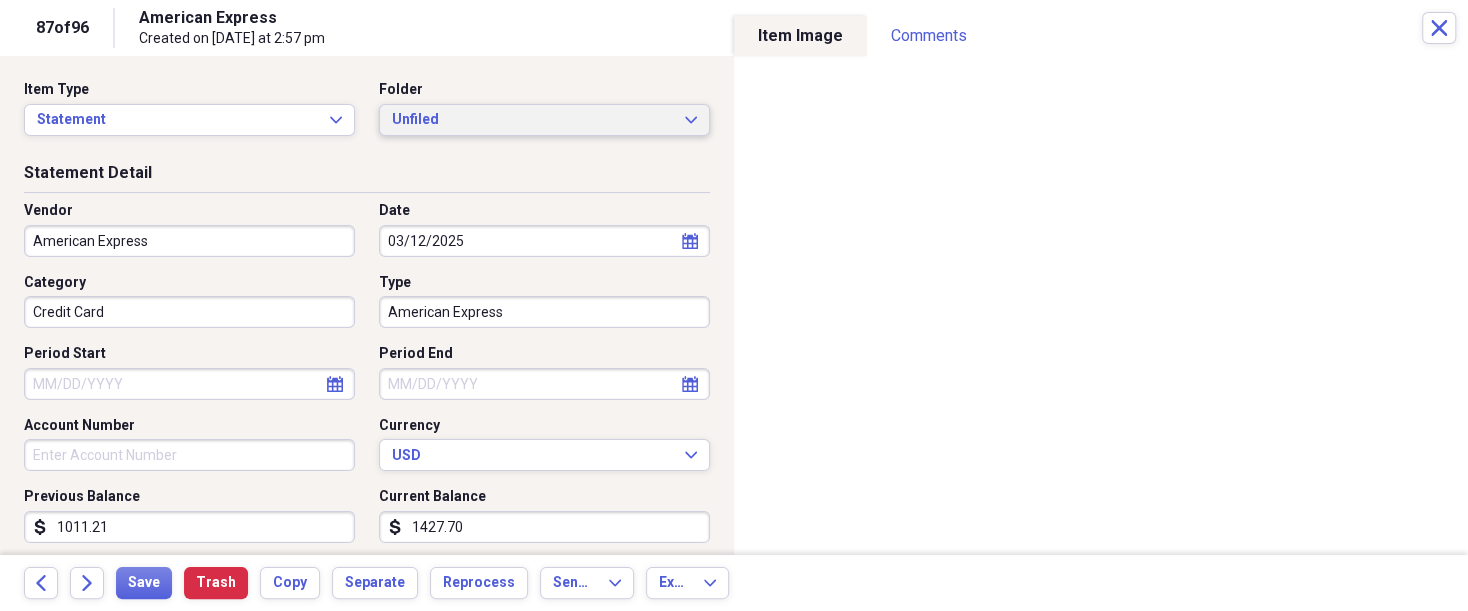 click on "Unfiled Expand" at bounding box center (544, 120) 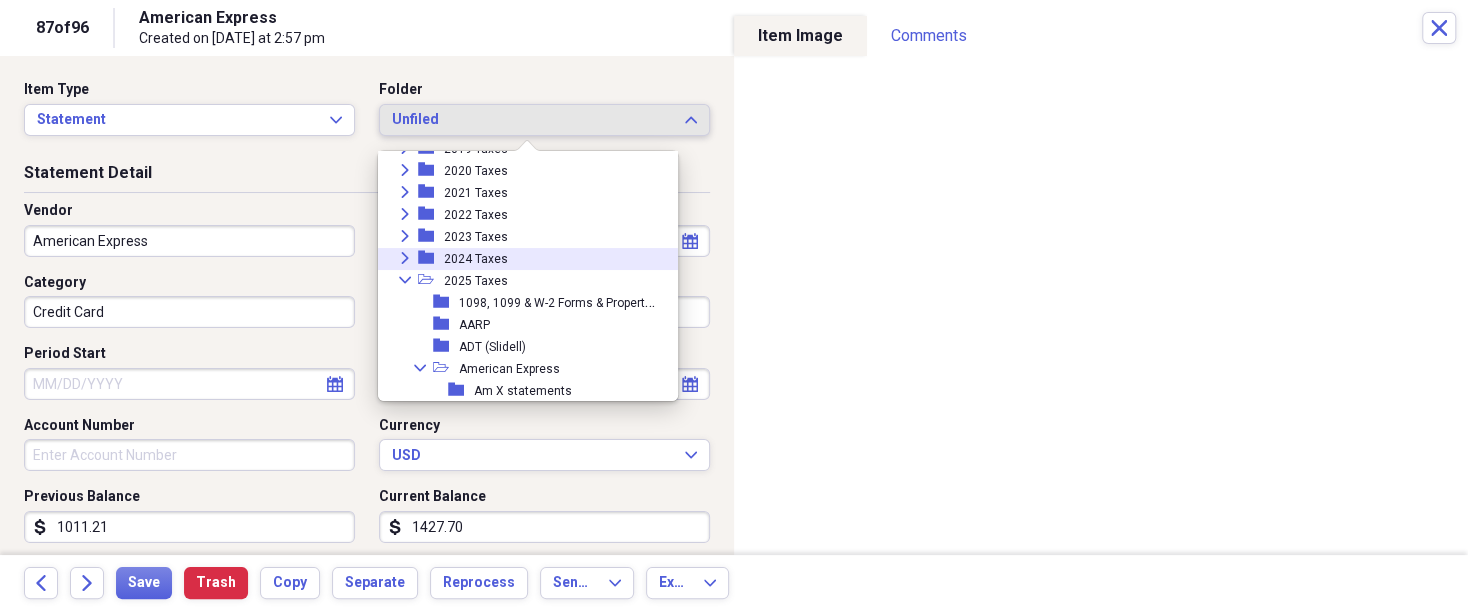 scroll, scrollTop: 120, scrollLeft: 0, axis: vertical 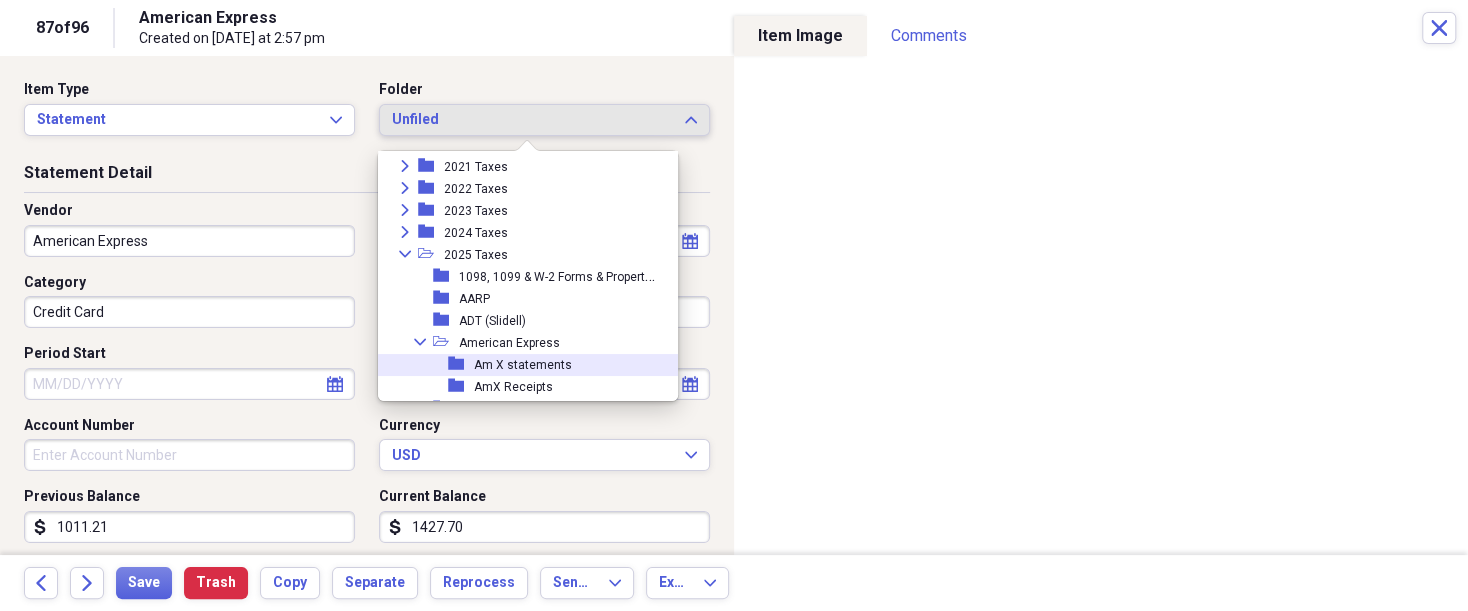 click on "Am X statements" at bounding box center (523, 365) 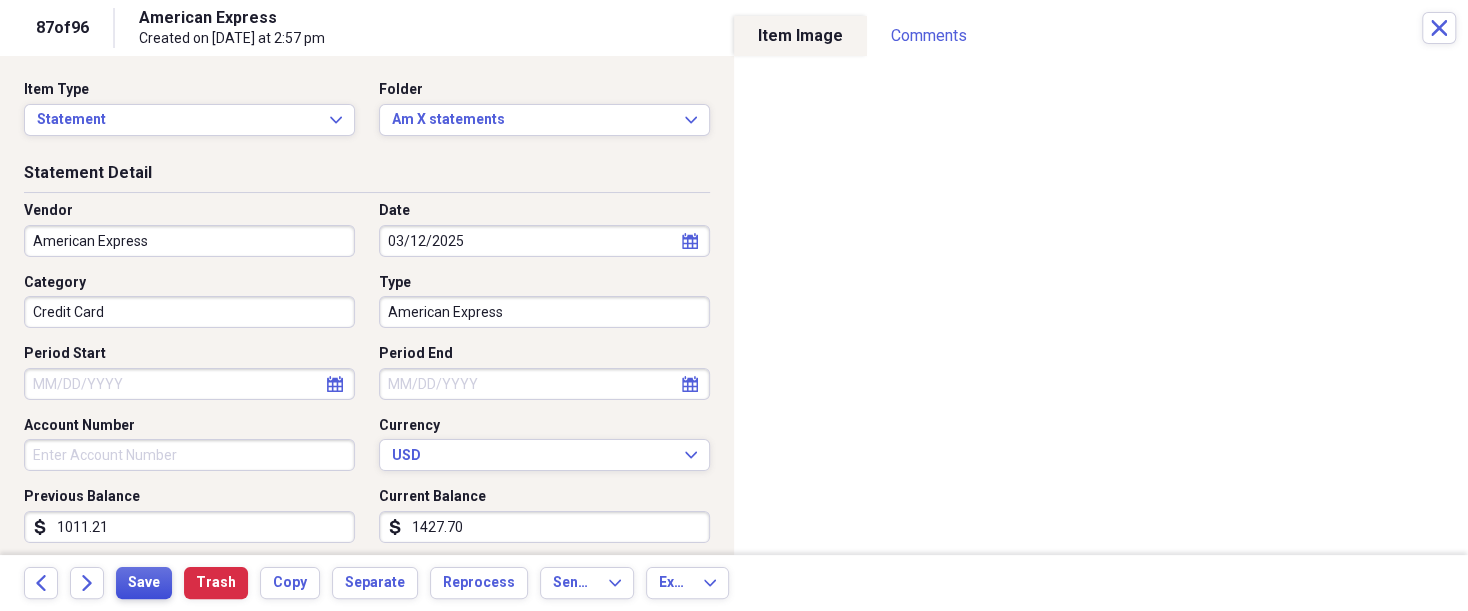 click on "Save" at bounding box center (144, 583) 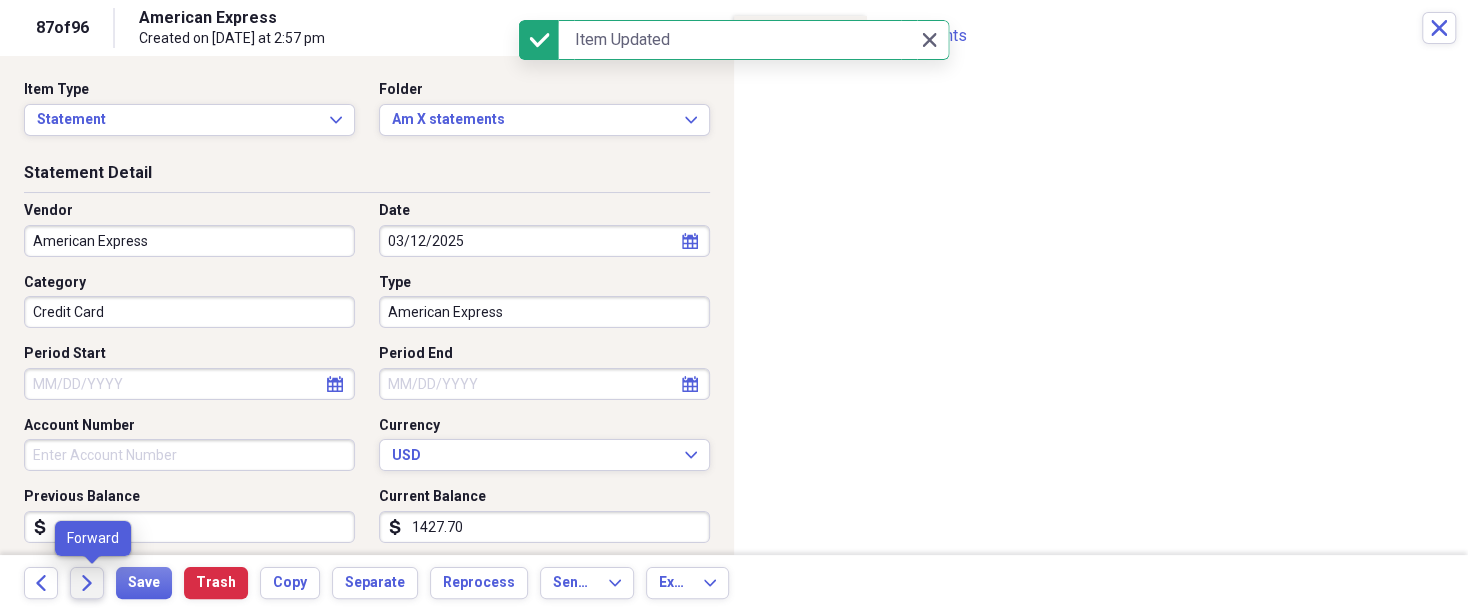 click on "Forward" at bounding box center (87, 583) 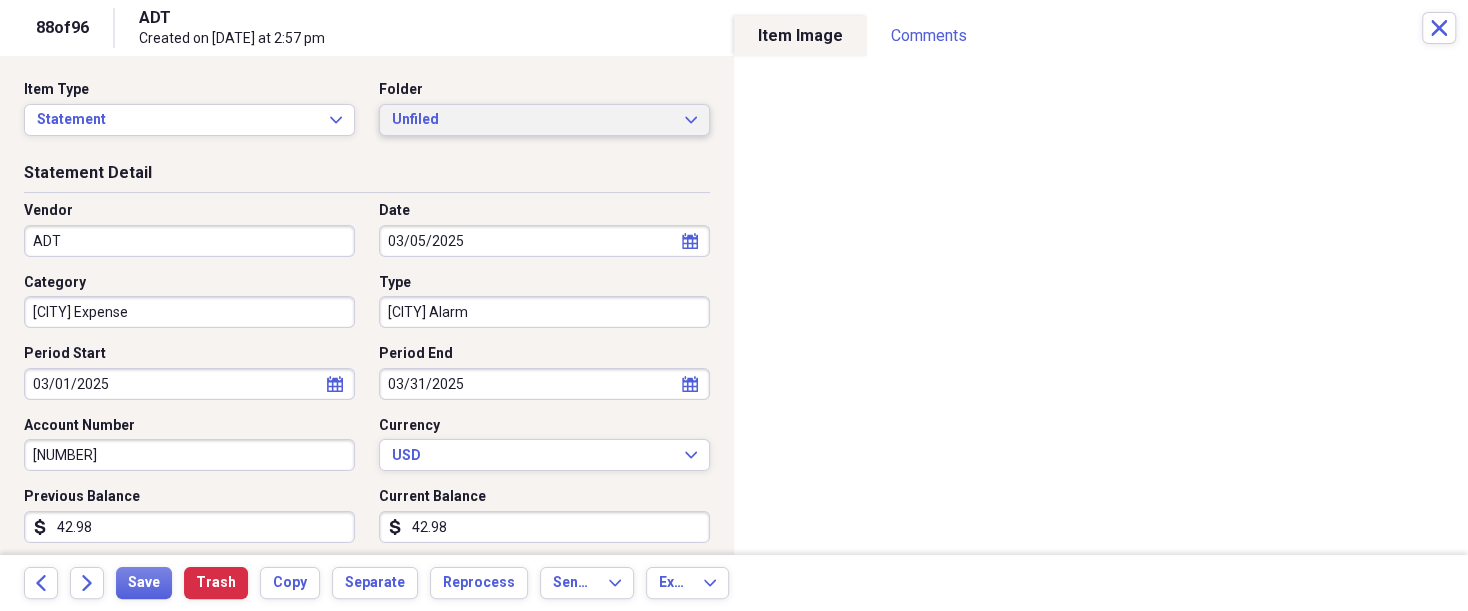 click on "Unfiled Expand" at bounding box center (544, 120) 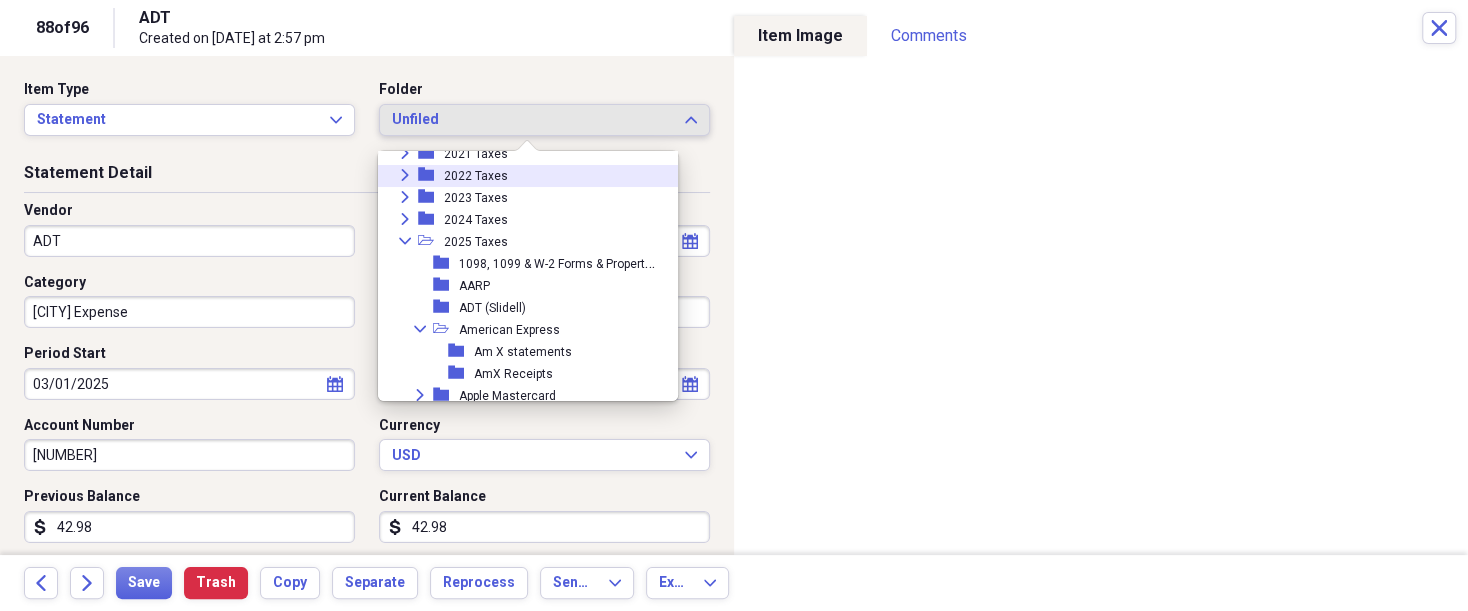 scroll, scrollTop: 200, scrollLeft: 0, axis: vertical 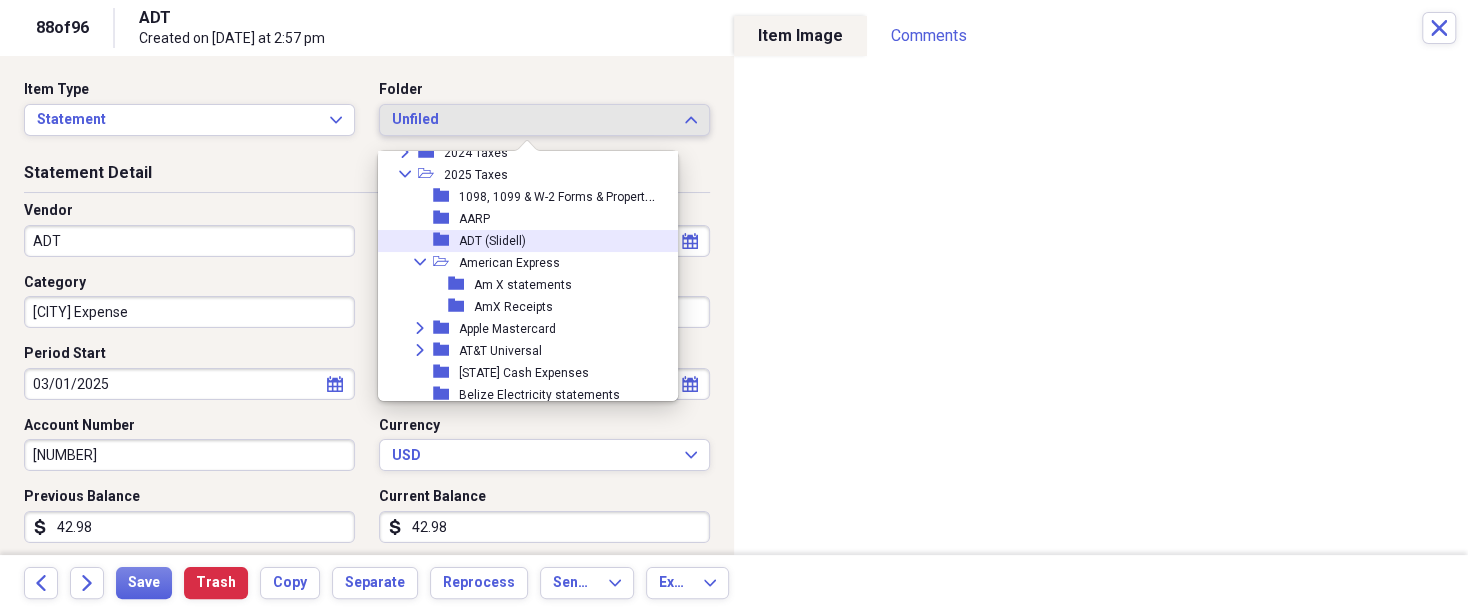 click on "ADT ([CITY])" at bounding box center (492, 241) 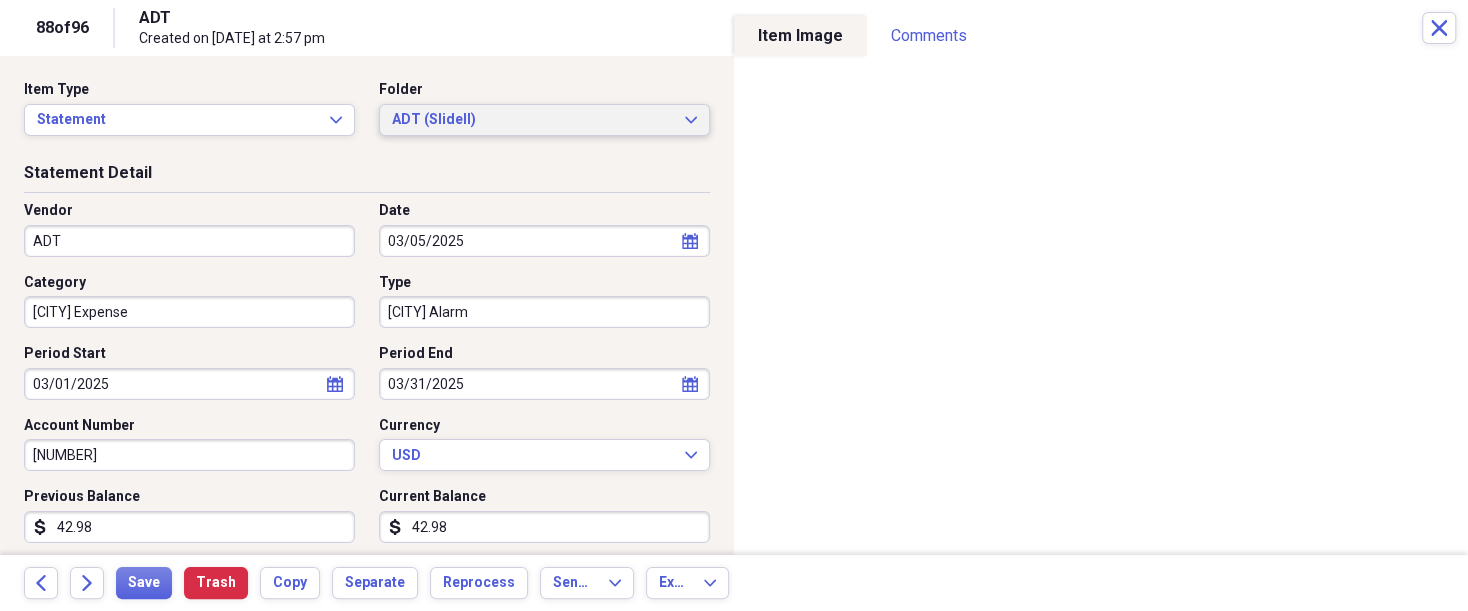 click on "ADT (Slidell) Expand" at bounding box center [544, 120] 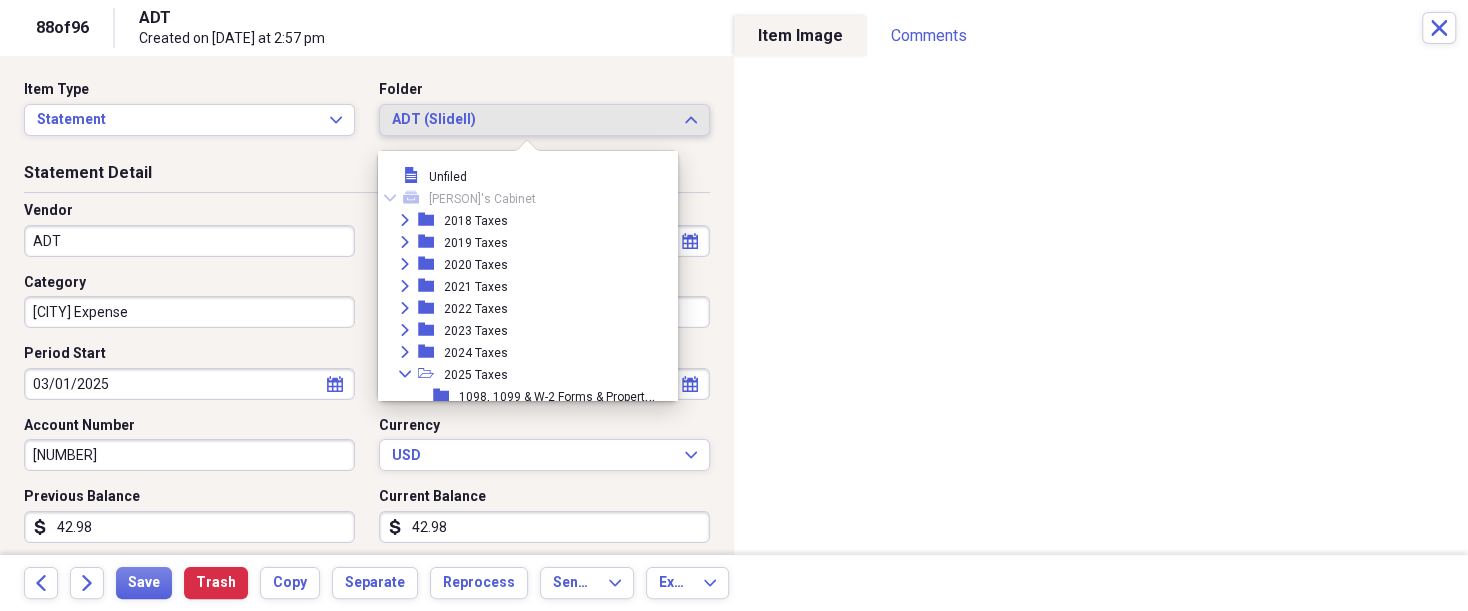 scroll, scrollTop: 176, scrollLeft: 0, axis: vertical 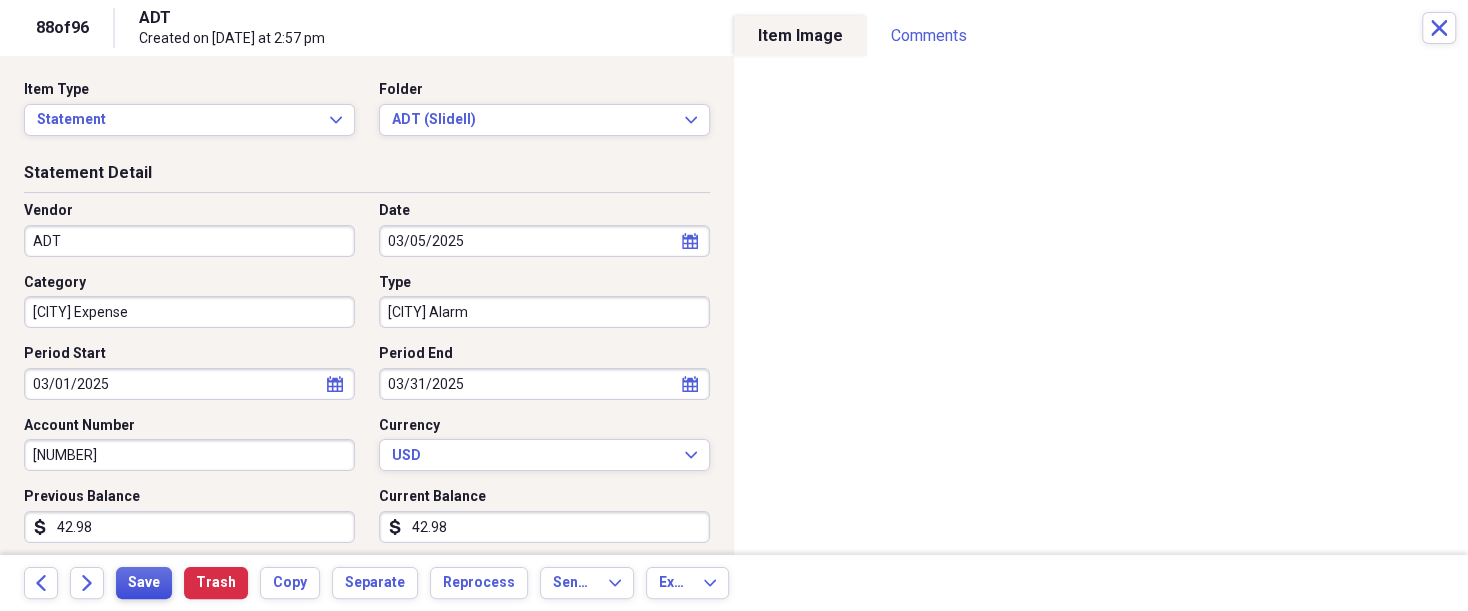 click on "Save" at bounding box center (144, 583) 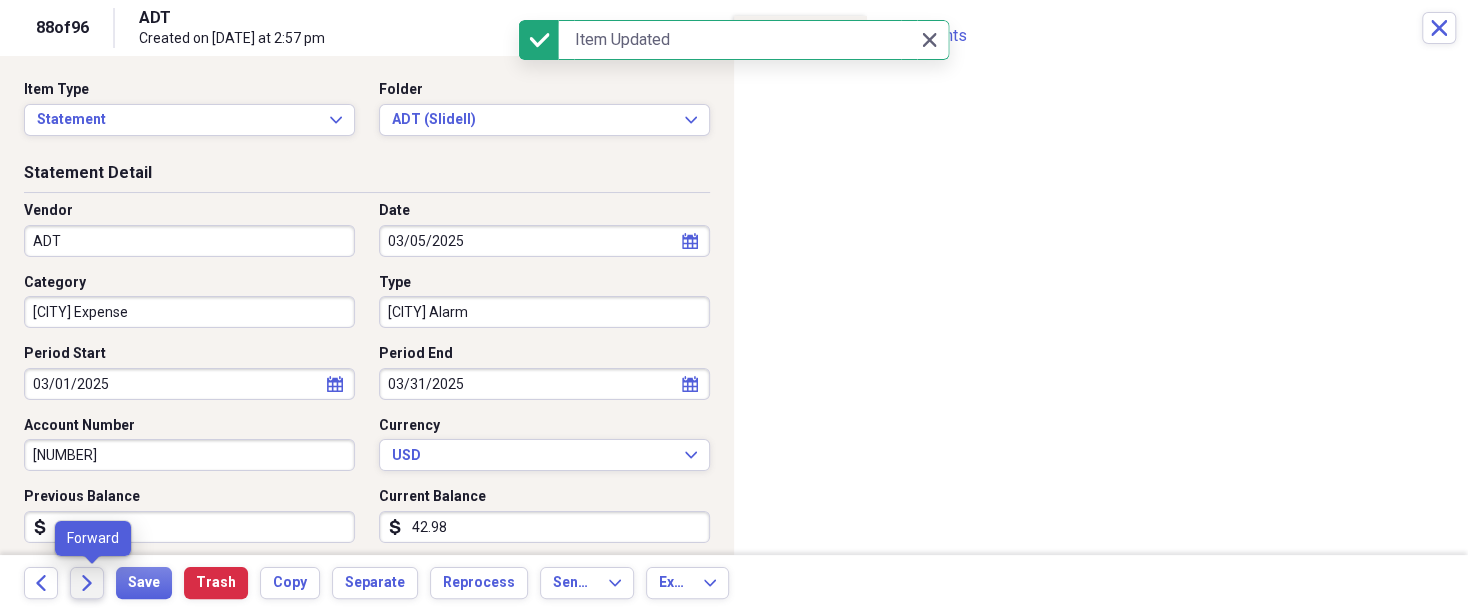 click on "Forward" 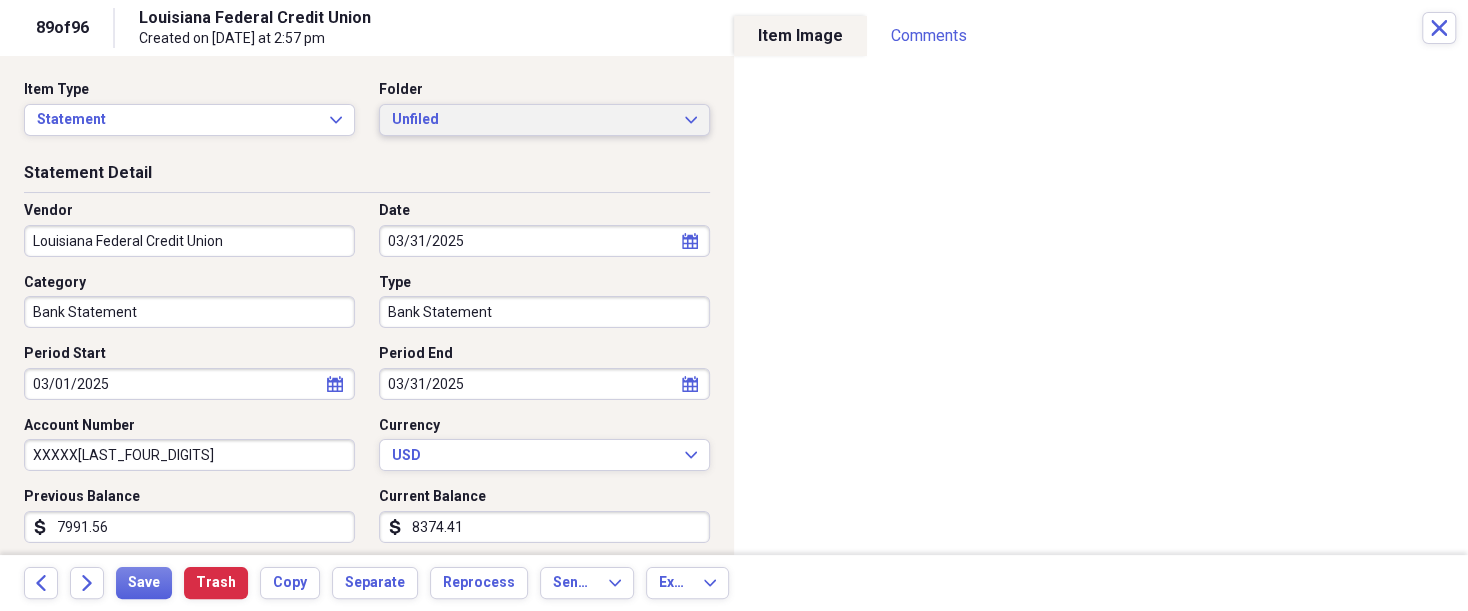 click on "Unfiled Expand" at bounding box center [544, 120] 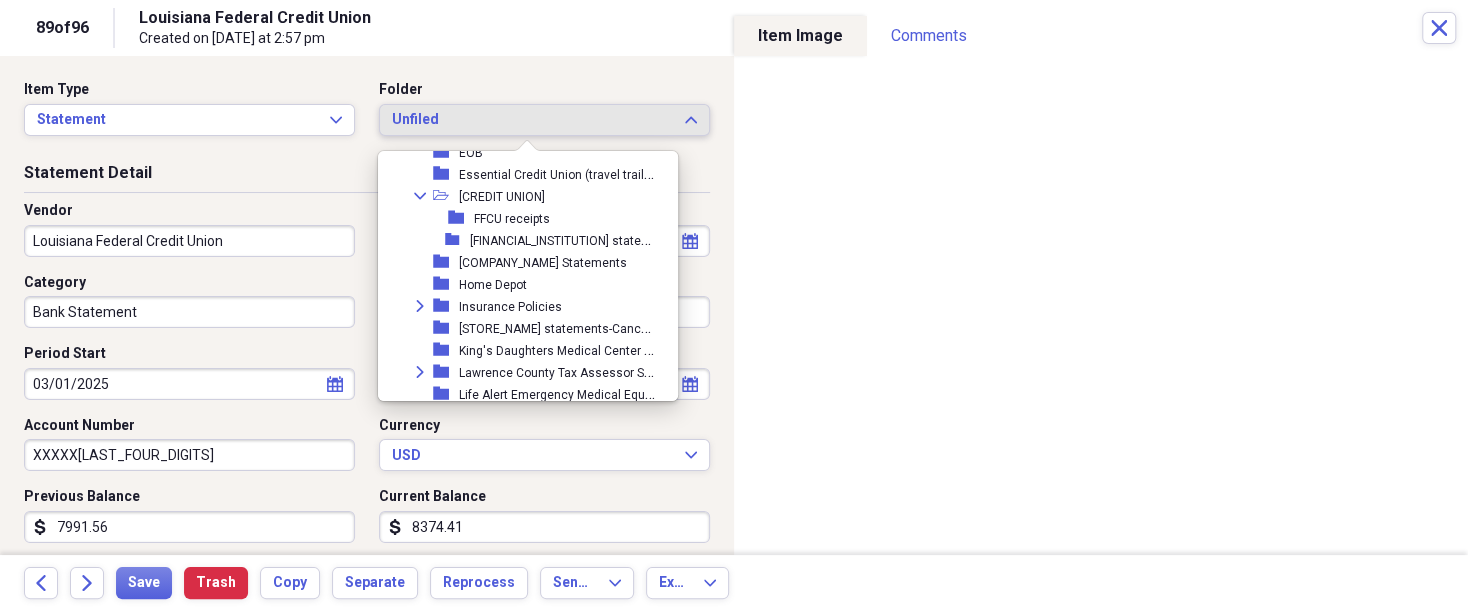scroll, scrollTop: 780, scrollLeft: 0, axis: vertical 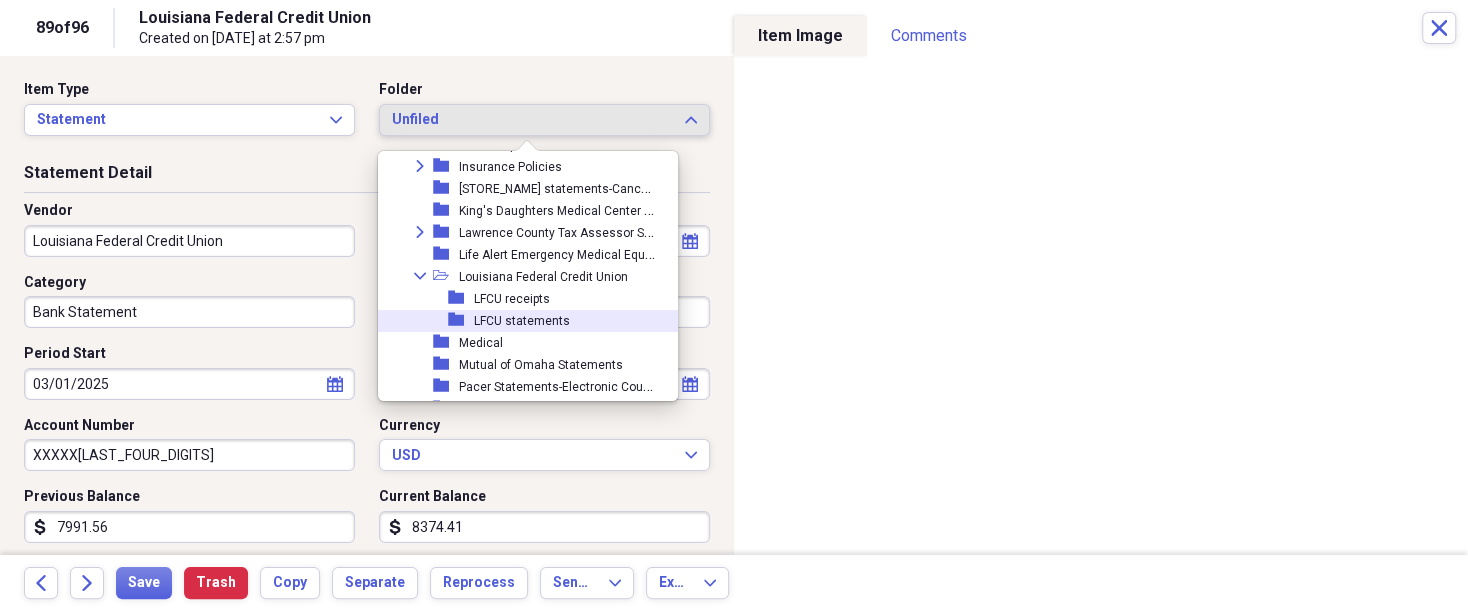 click on "LFCU statements" at bounding box center (522, 321) 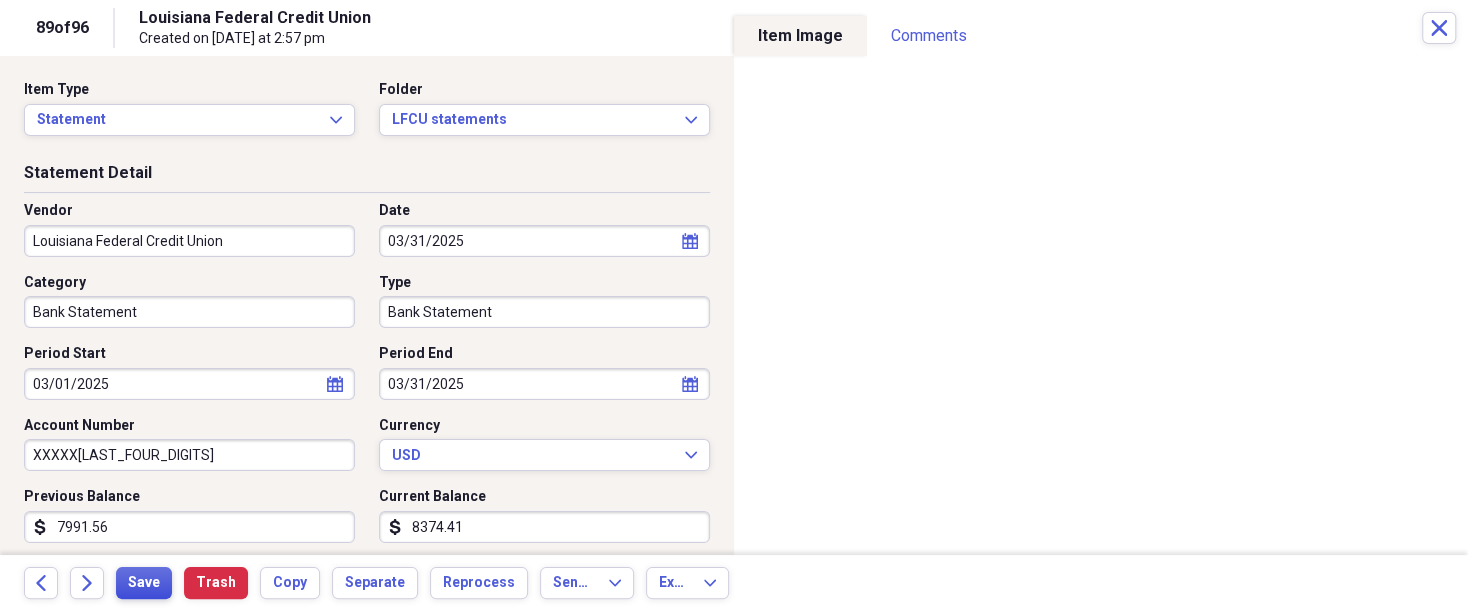 click on "Save" at bounding box center (144, 583) 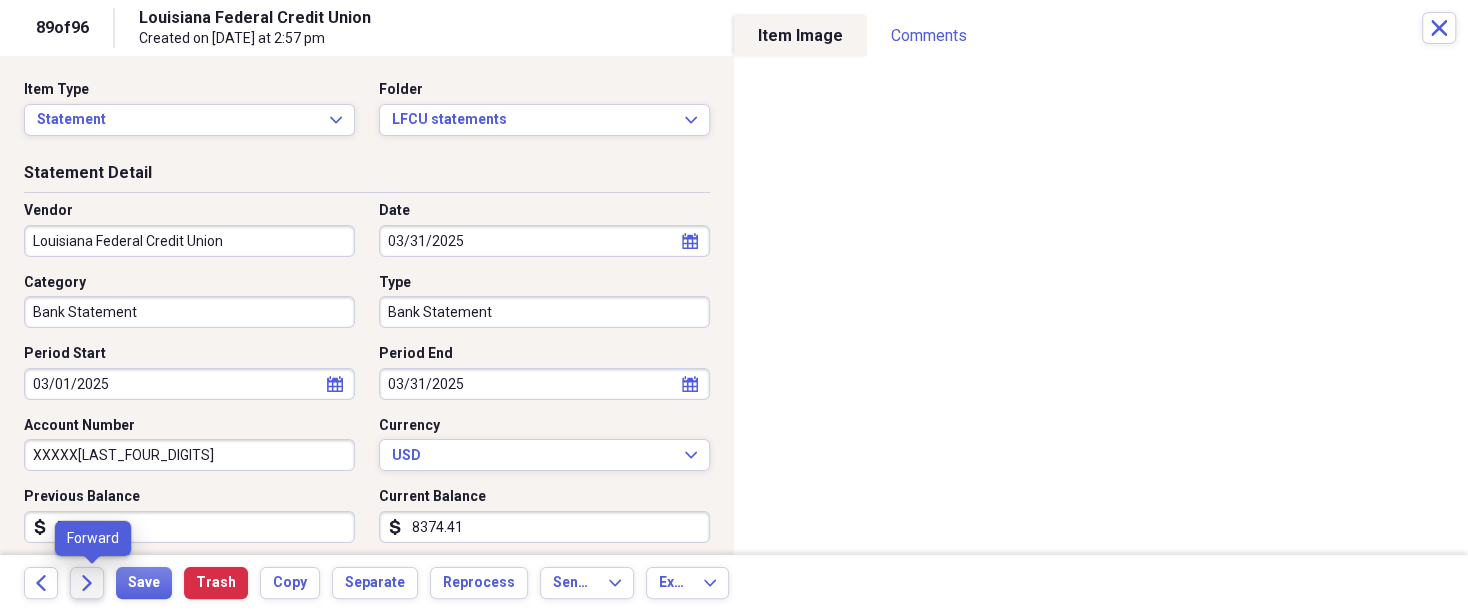 click on "Forward" 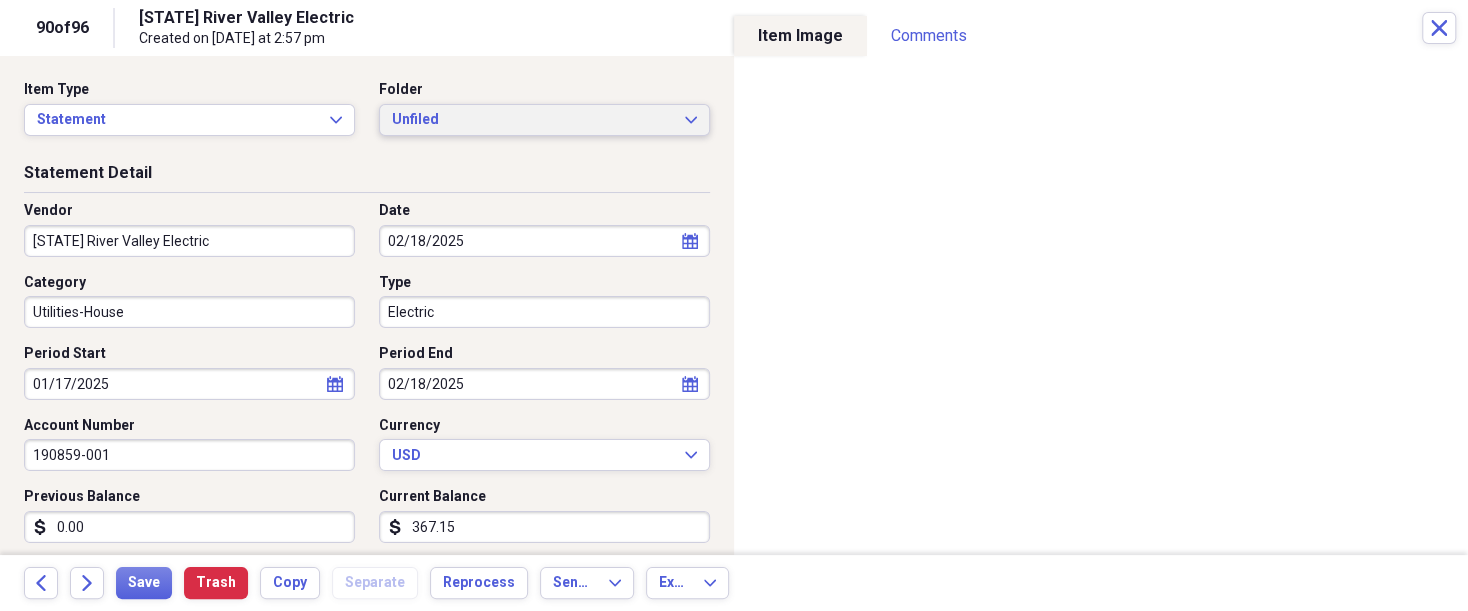 click on "Unfiled Expand" at bounding box center [544, 120] 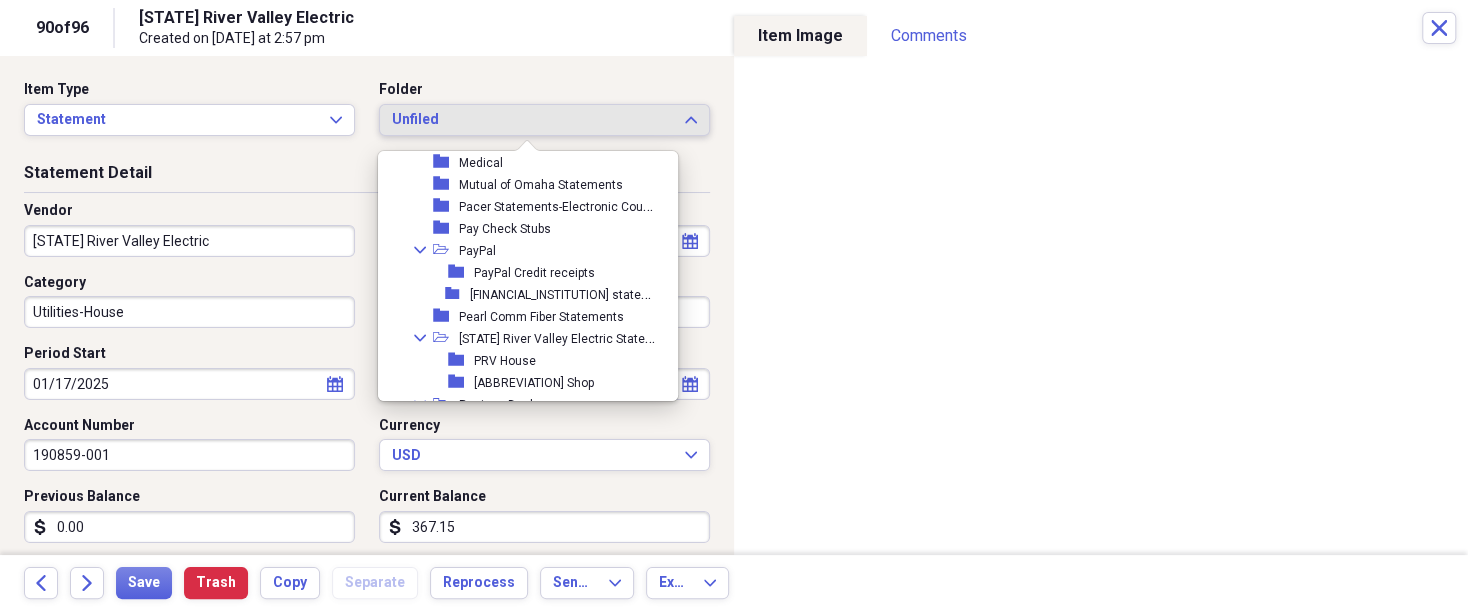 scroll, scrollTop: 1020, scrollLeft: 0, axis: vertical 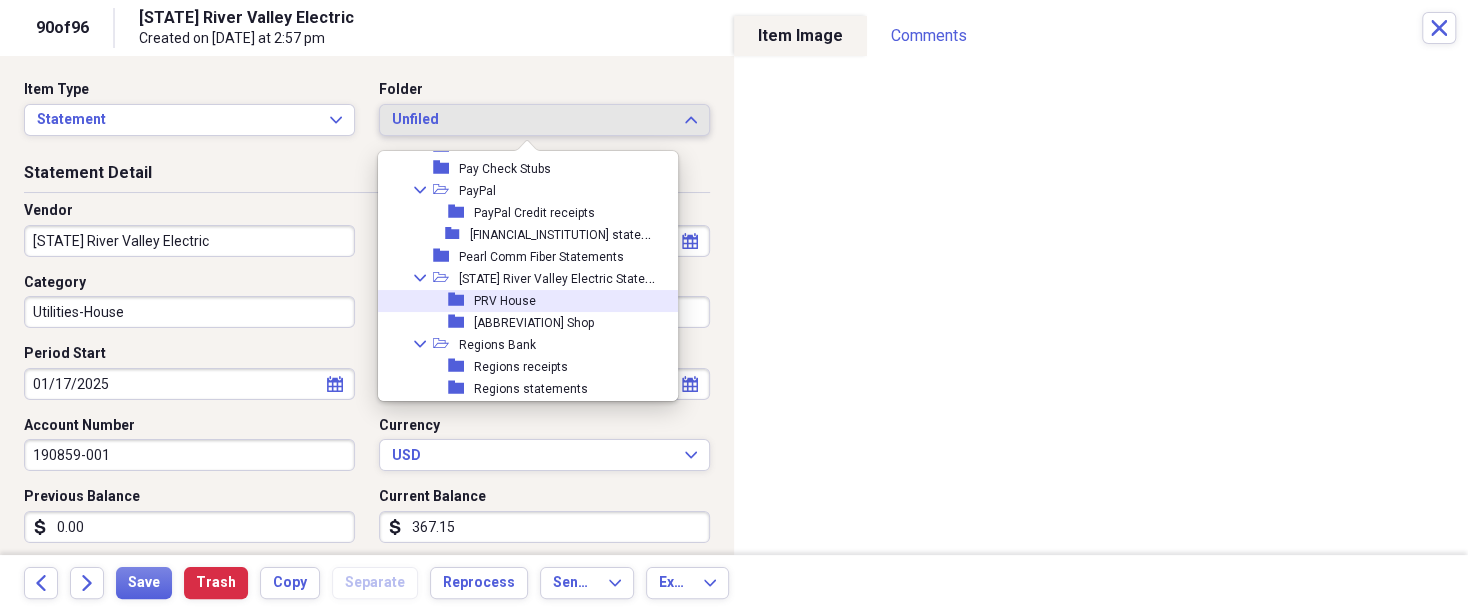 click on "PRV House" at bounding box center (505, 301) 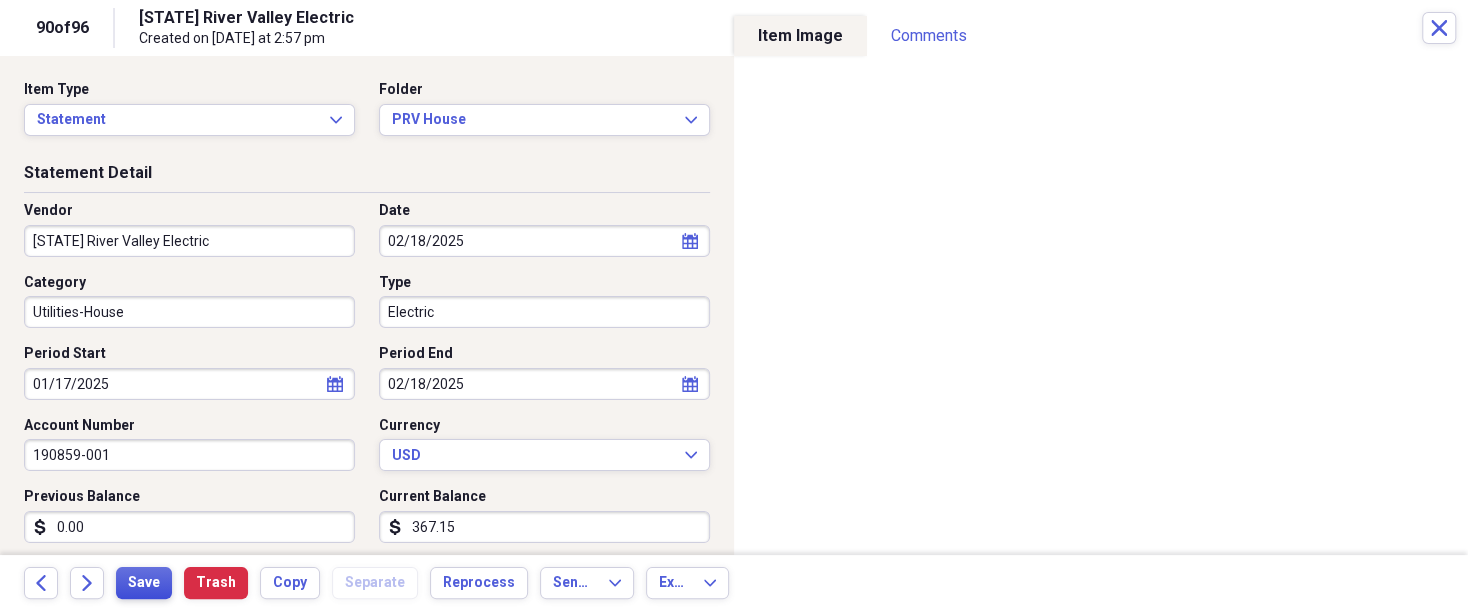 click on "Save" at bounding box center (144, 583) 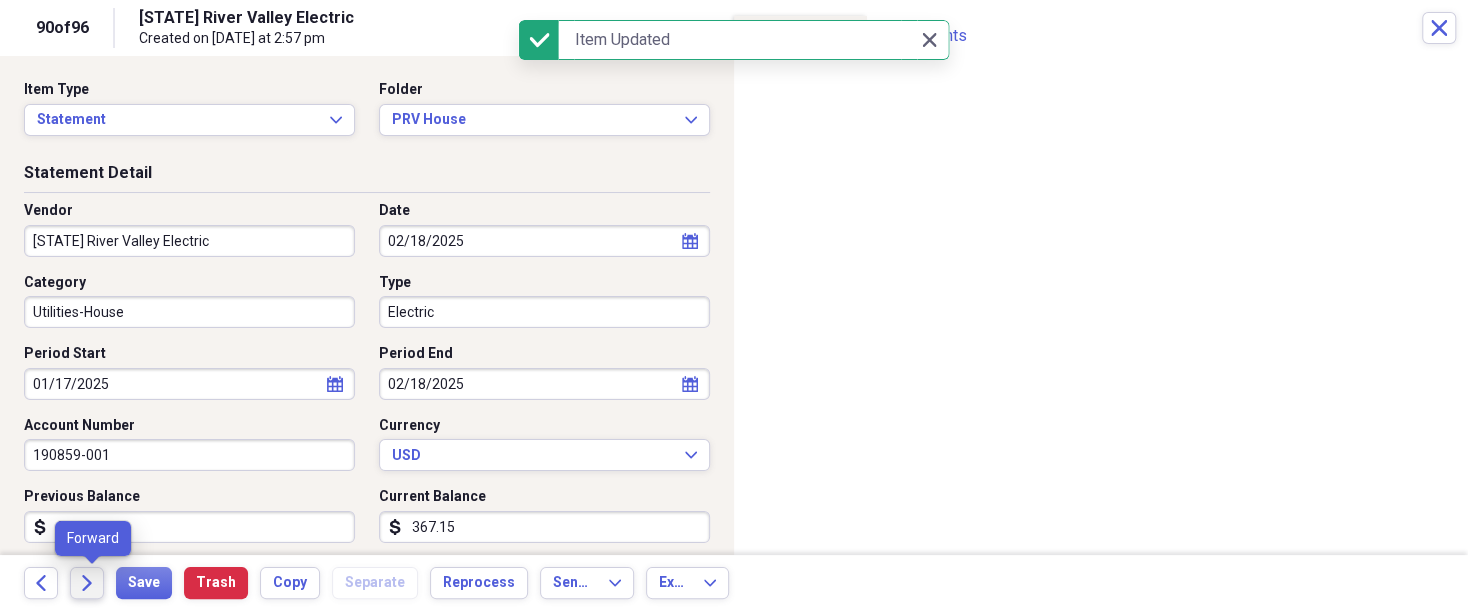 click on "Forward" 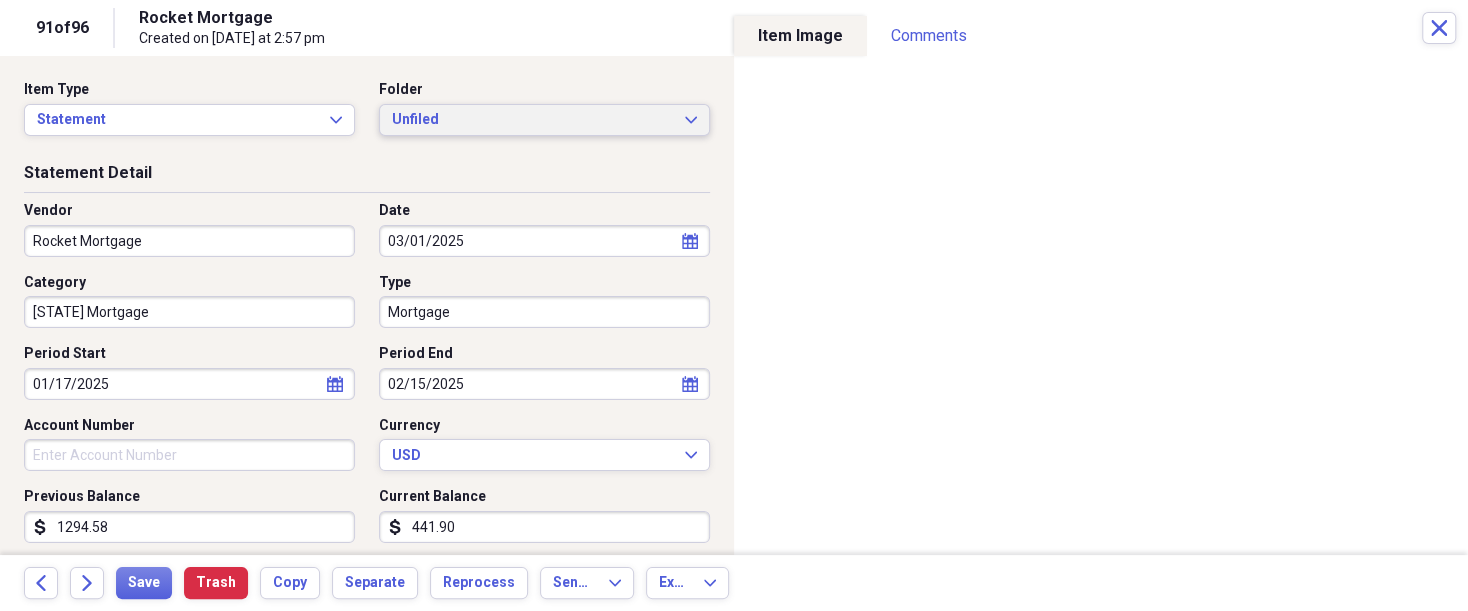 click on "Expand" 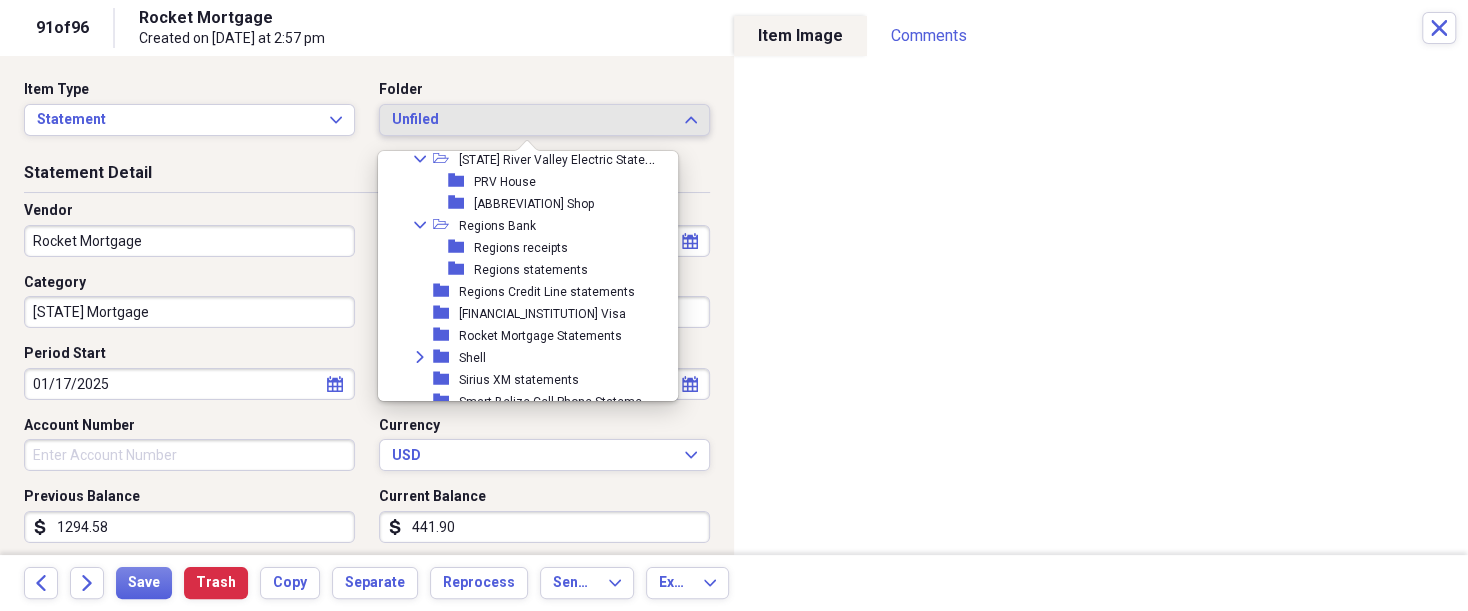 scroll, scrollTop: 1160, scrollLeft: 0, axis: vertical 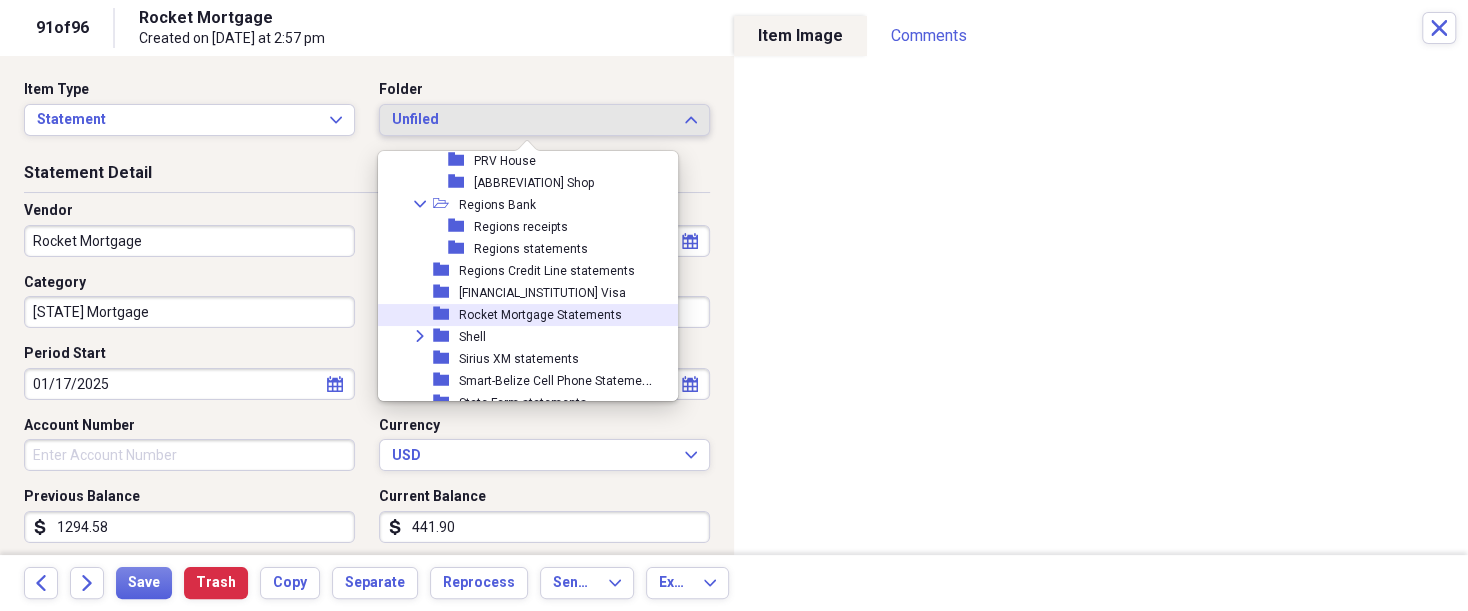 click on "Rocket Mortgage Statements" at bounding box center [540, 315] 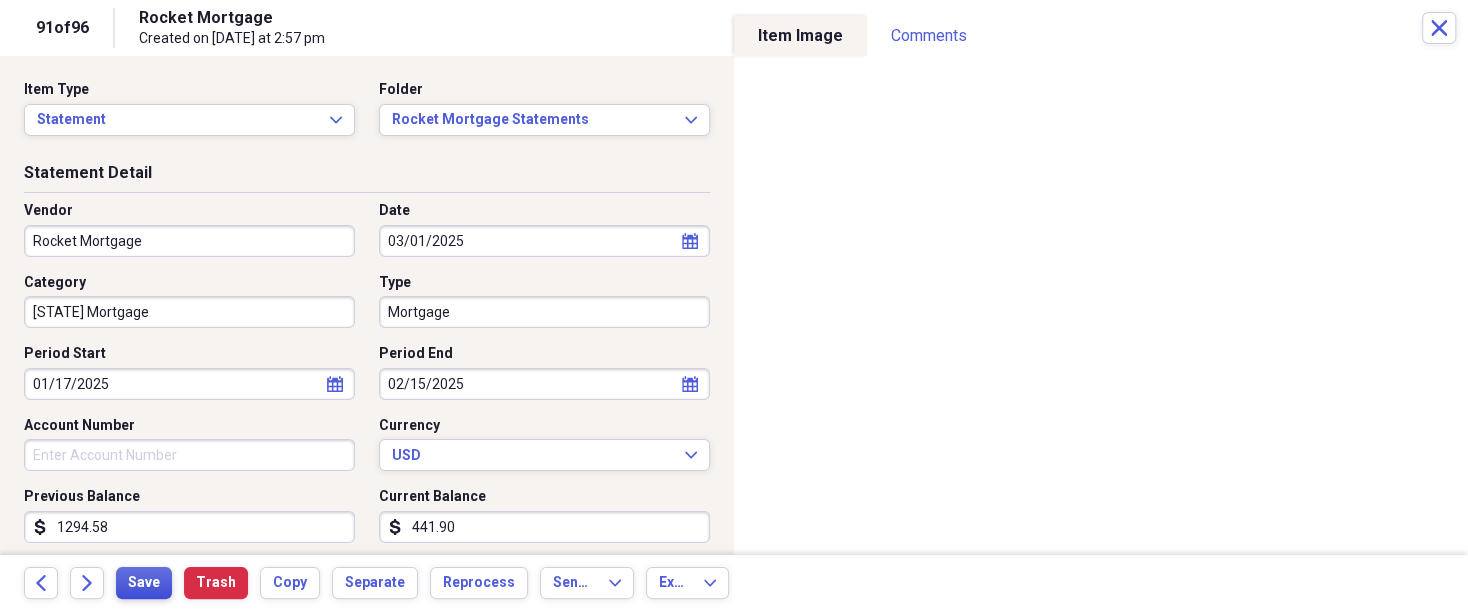 click on "Save" at bounding box center [144, 583] 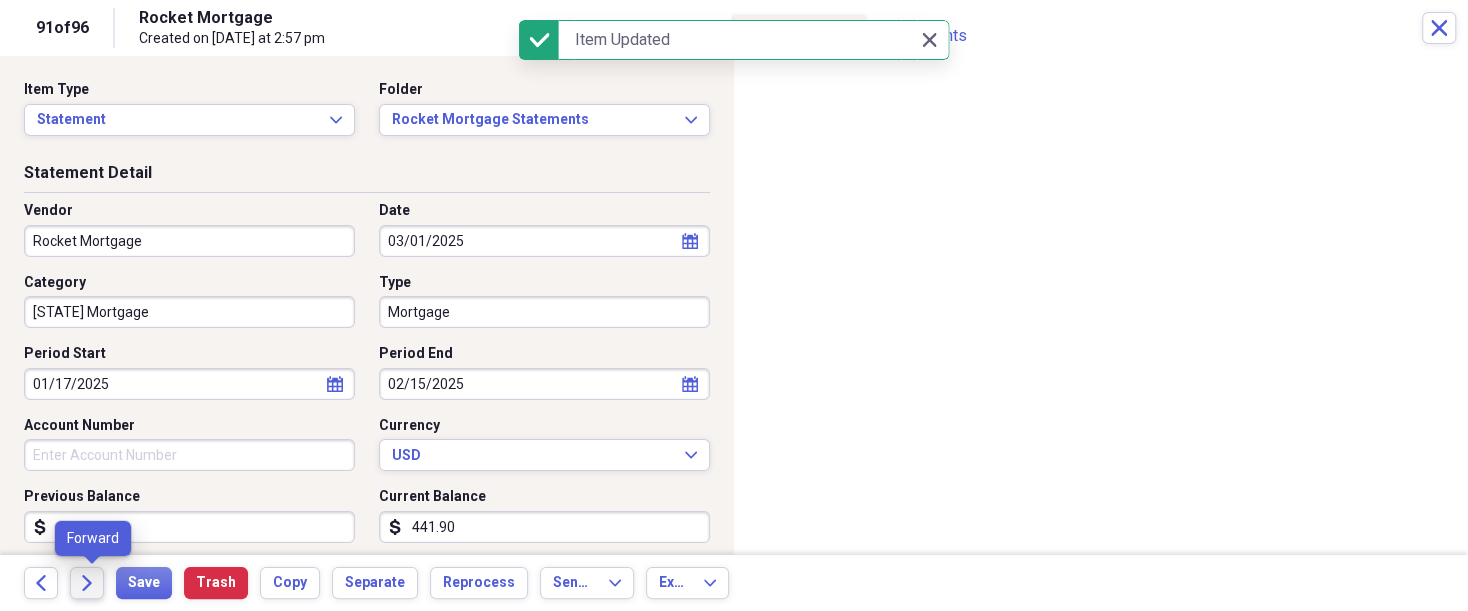 click on "Forward" at bounding box center [87, 583] 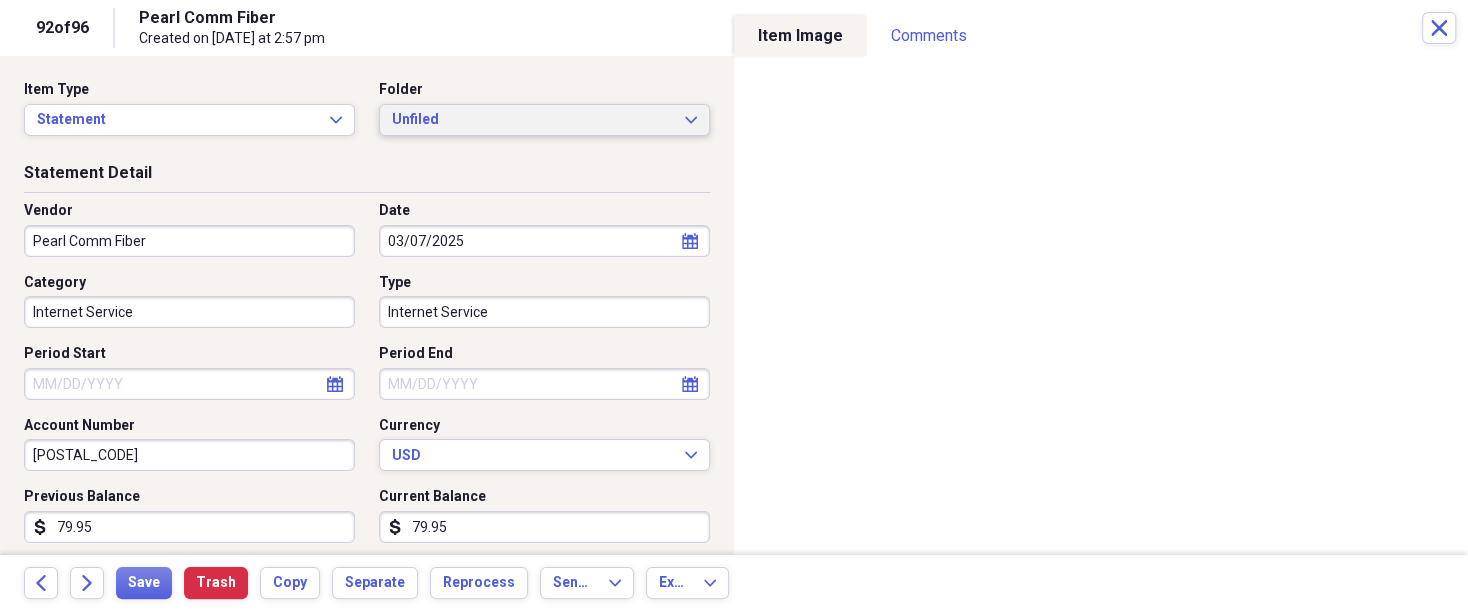 click on "Expand" 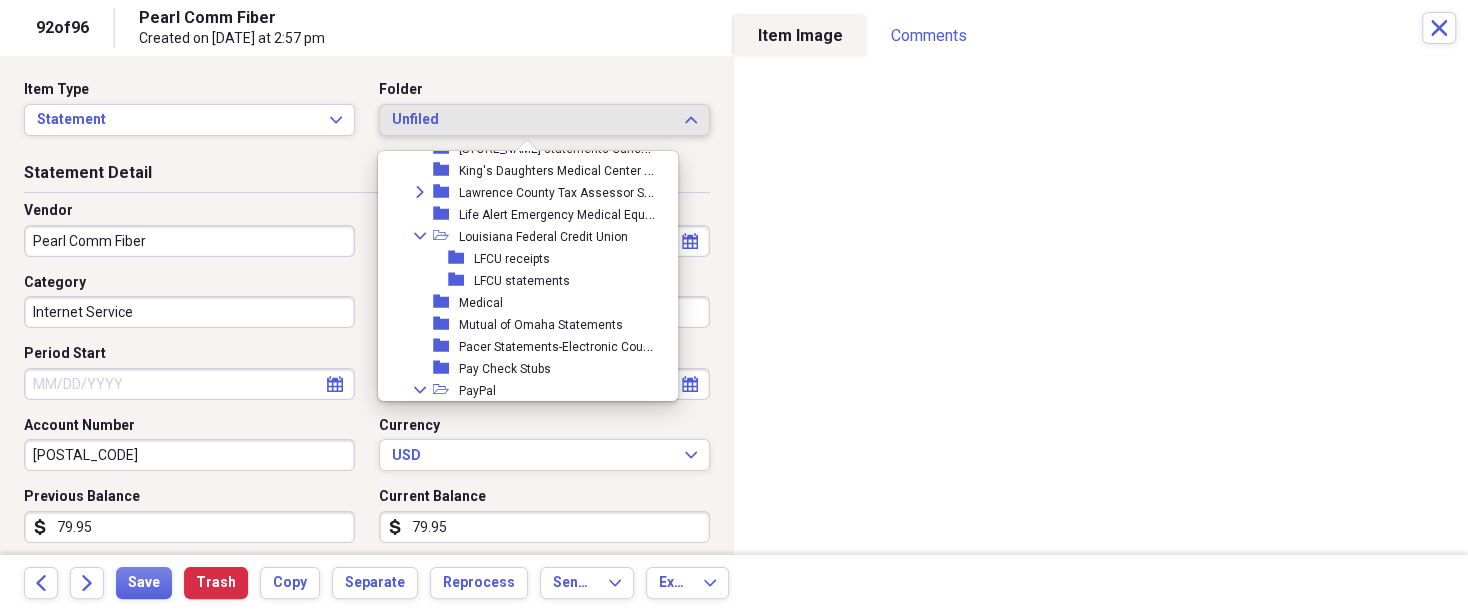 scroll, scrollTop: 940, scrollLeft: 0, axis: vertical 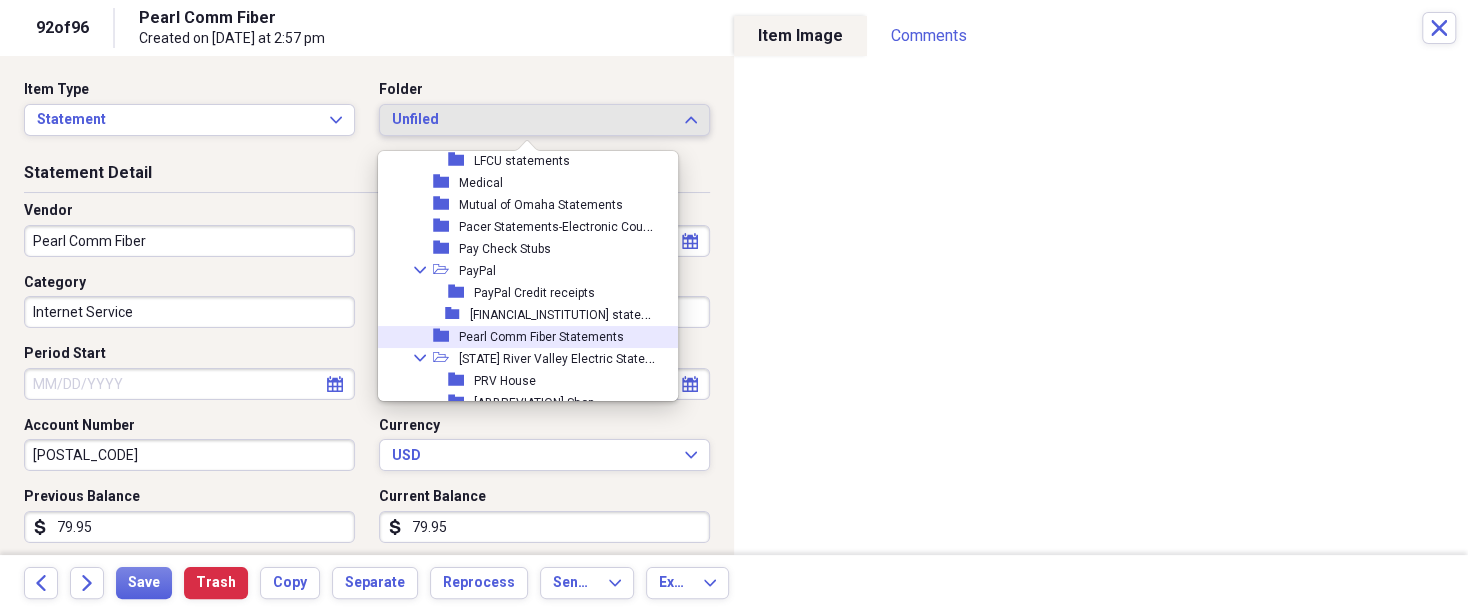click on "Pearl Comm Fiber Statements" at bounding box center (541, 337) 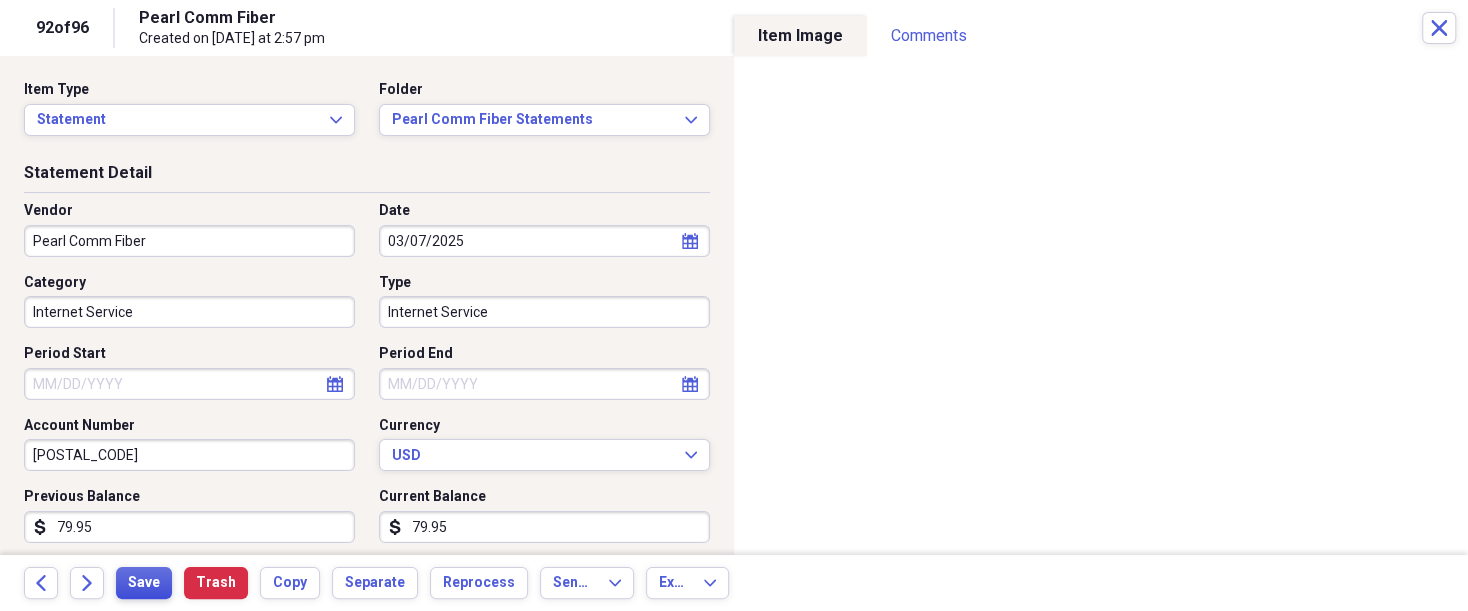 click on "Save" at bounding box center [144, 583] 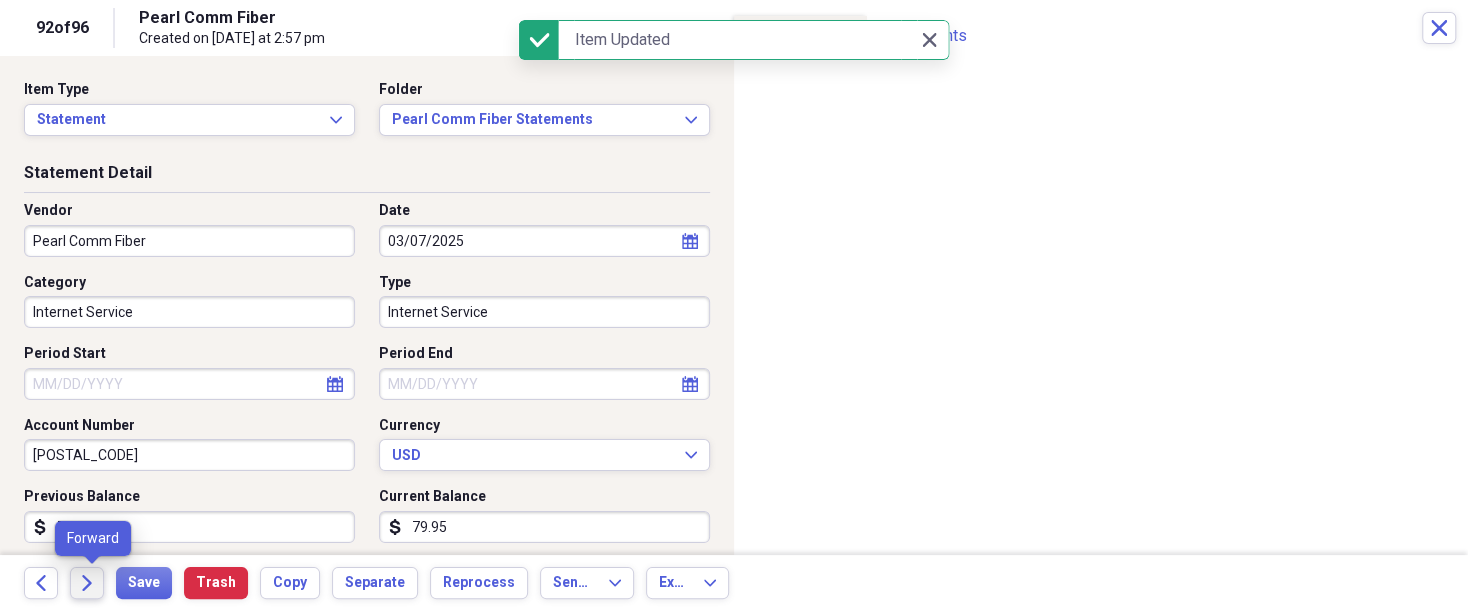 click on "Forward" 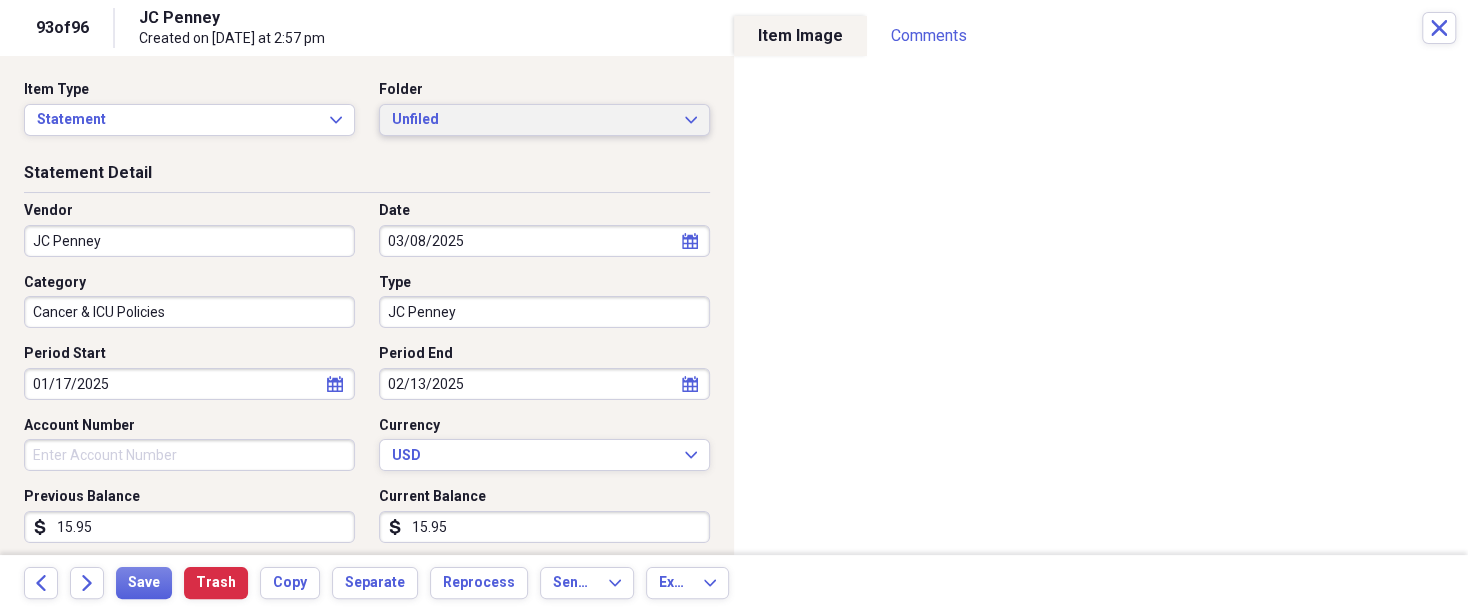 click on "Unfiled Expand" at bounding box center [544, 120] 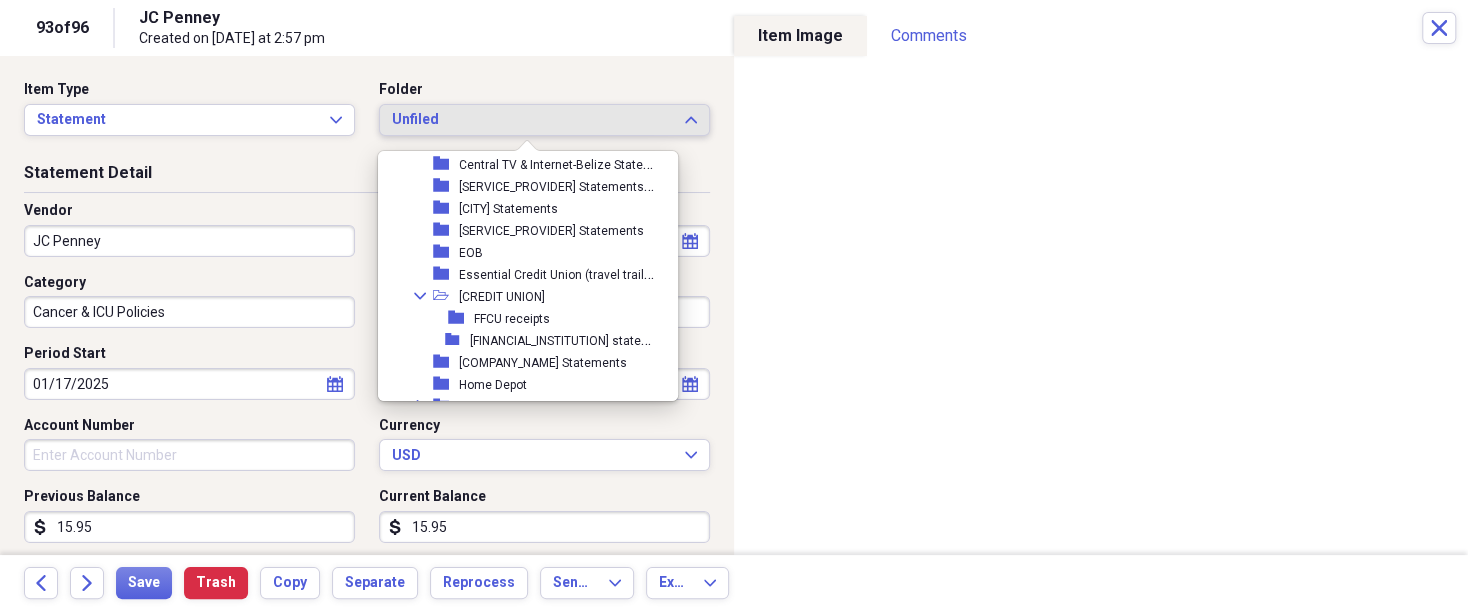 scroll, scrollTop: 660, scrollLeft: 0, axis: vertical 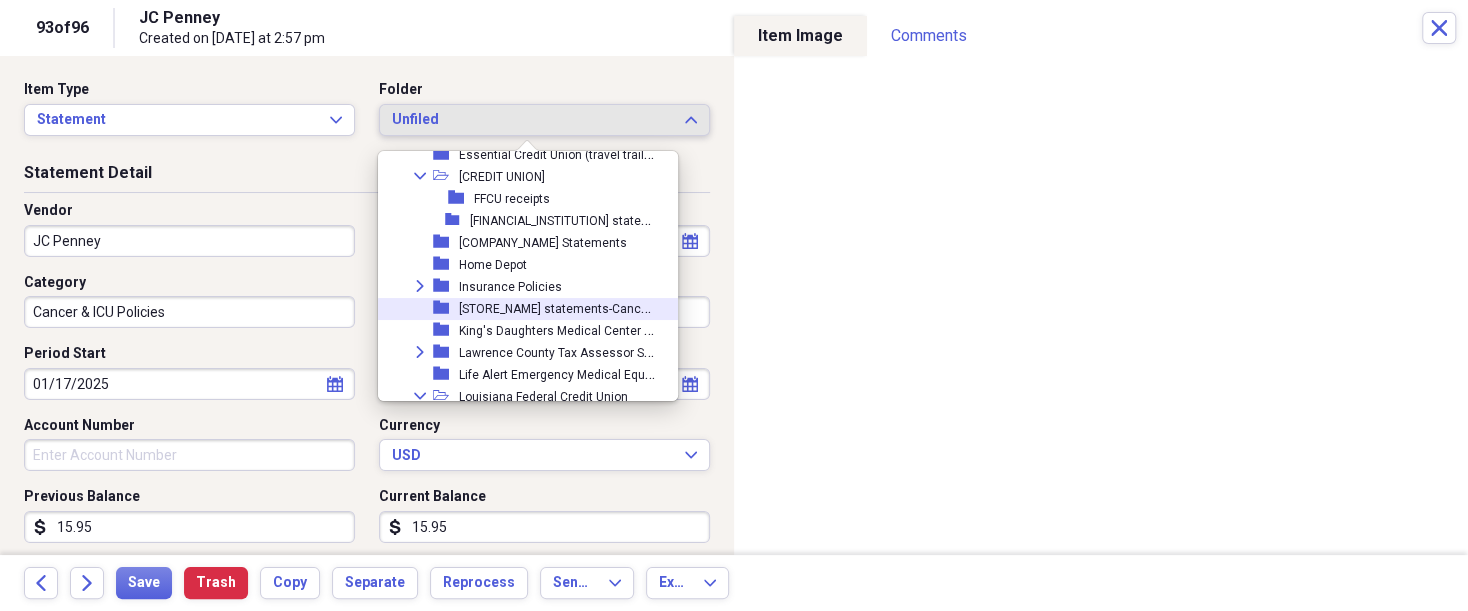 click on "JC Penney statements-Cancer & ICU Policy" at bounding box center (589, 307) 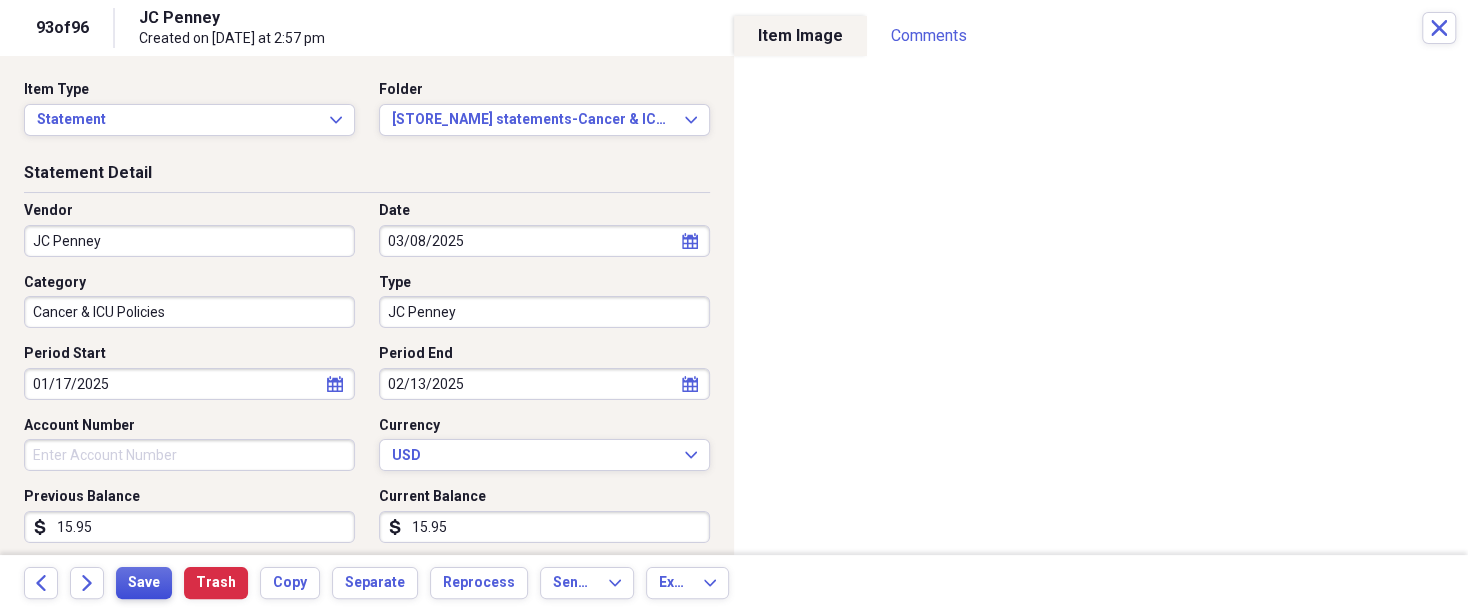 click on "Save" at bounding box center (144, 583) 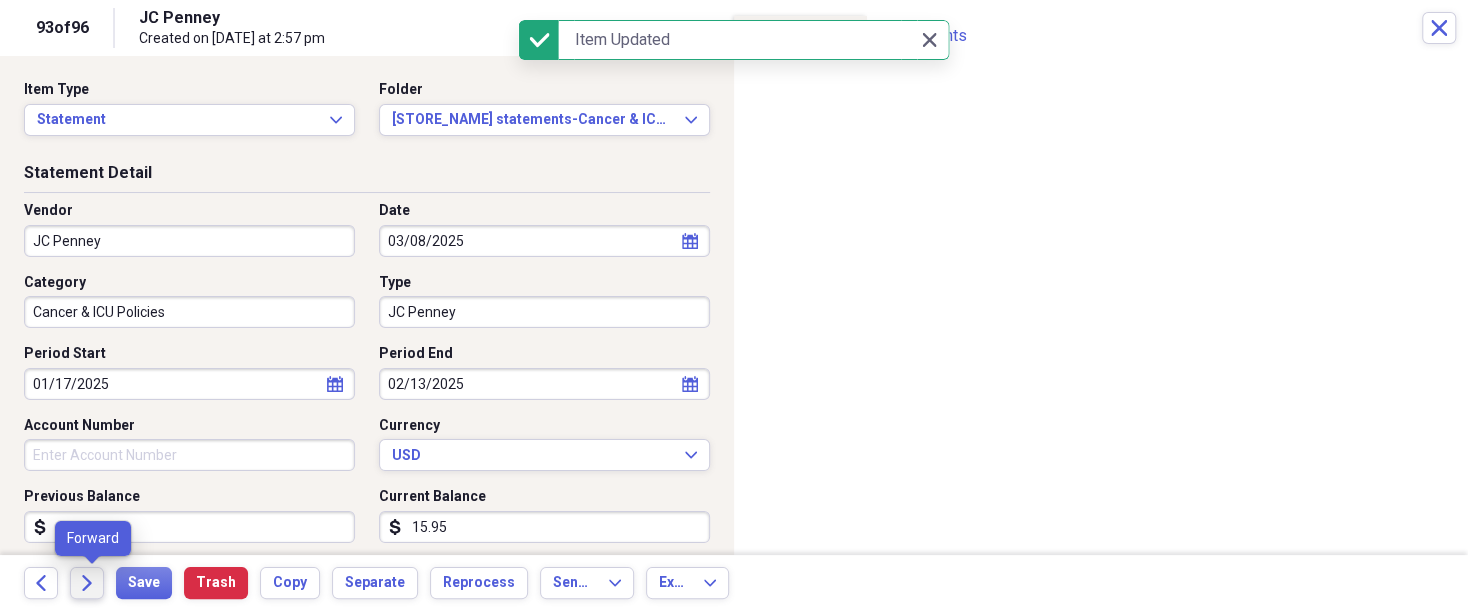 click on "Forward" at bounding box center [87, 583] 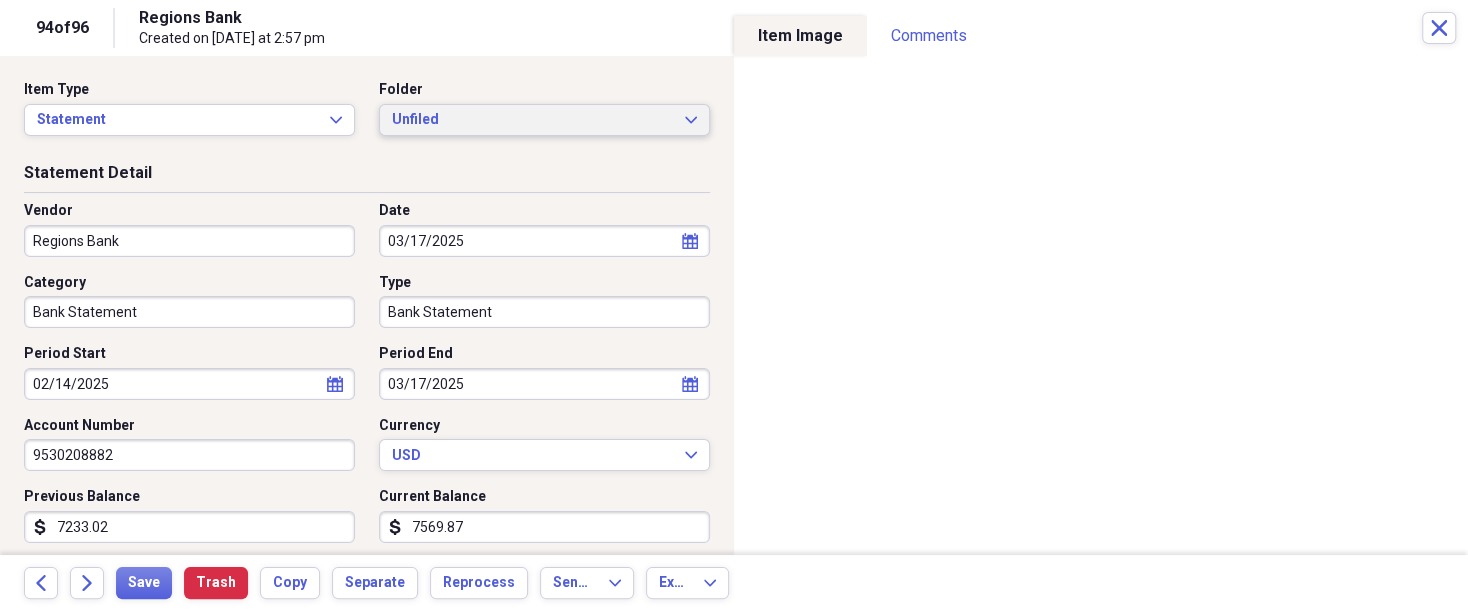 click on "Expand" 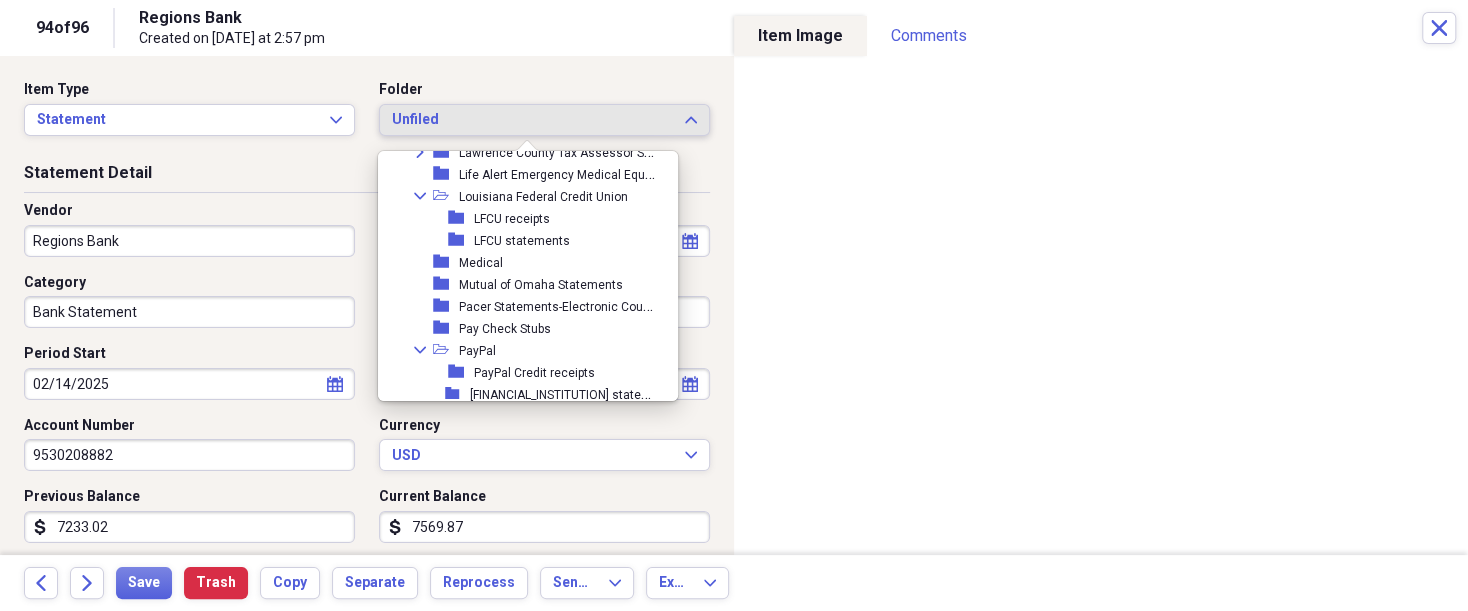 scroll, scrollTop: 1140, scrollLeft: 0, axis: vertical 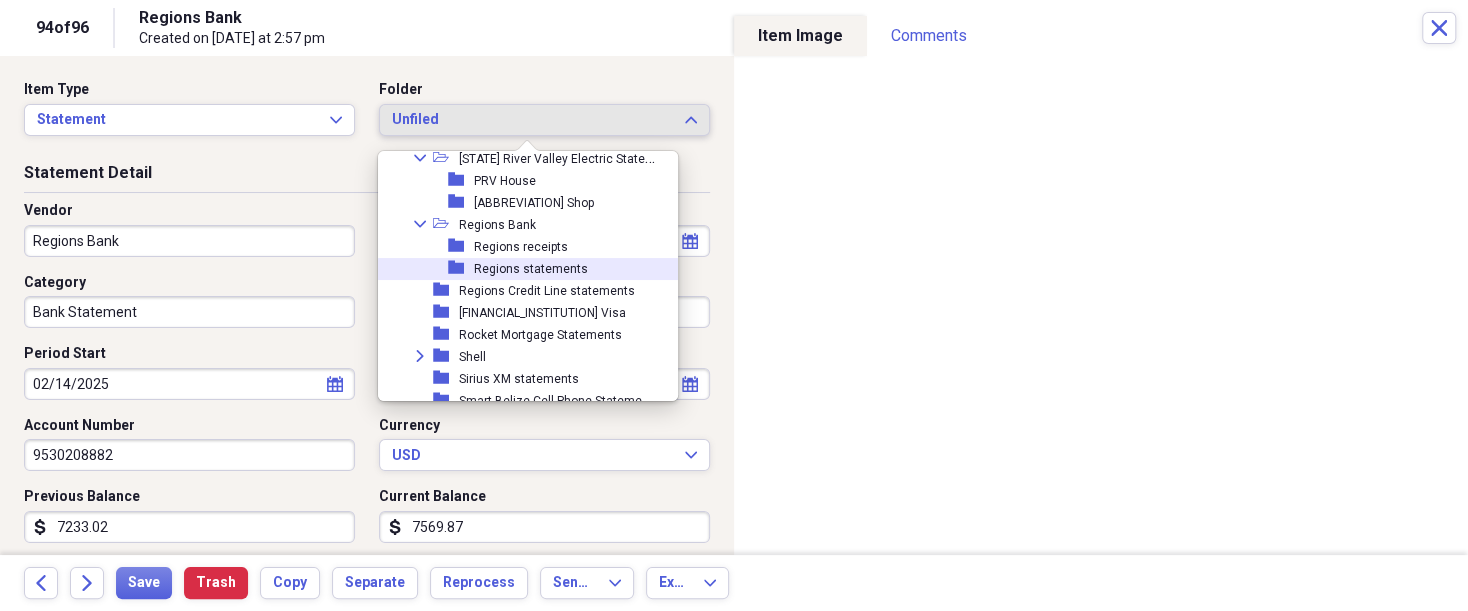 click on "Regions statements" at bounding box center (531, 269) 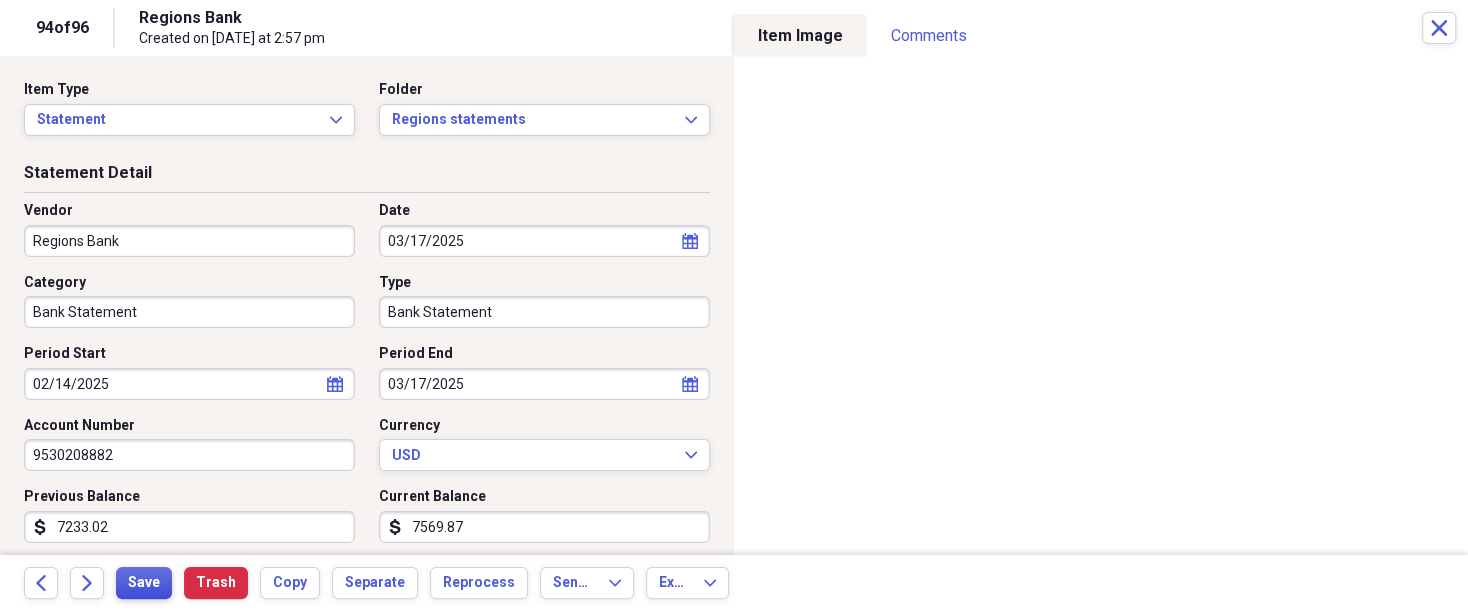 click on "Save" at bounding box center (144, 583) 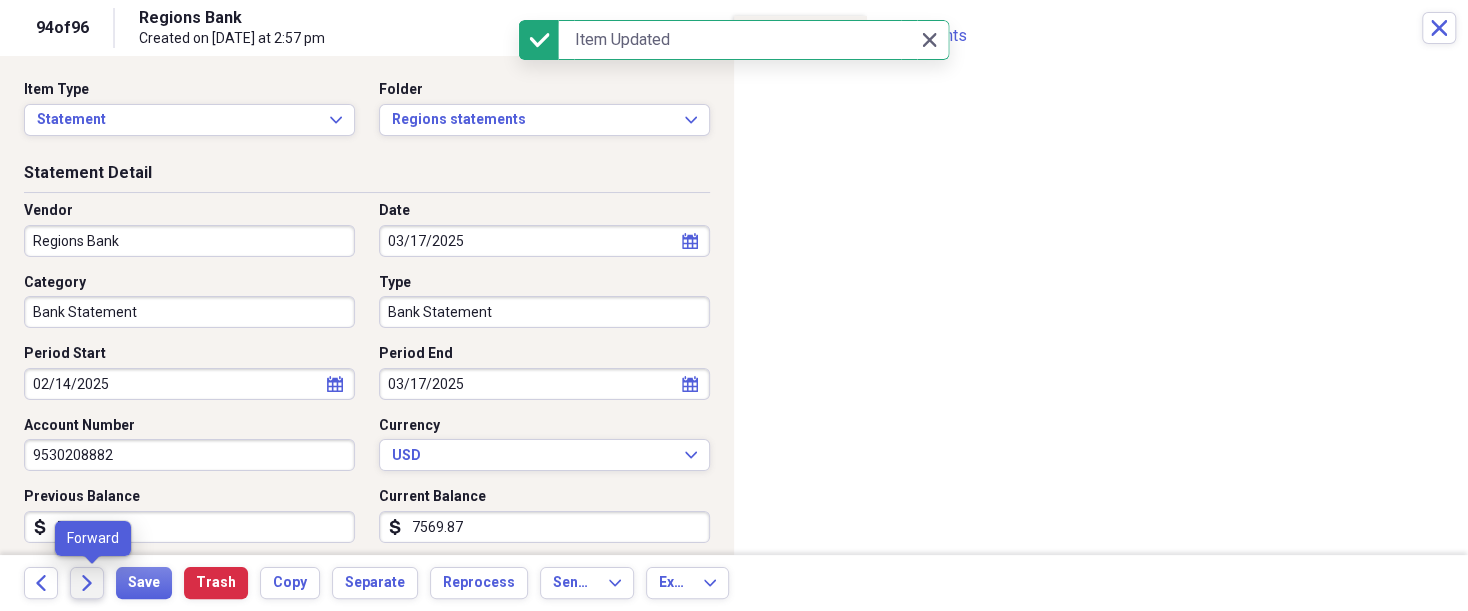 click on "Forward" at bounding box center (87, 583) 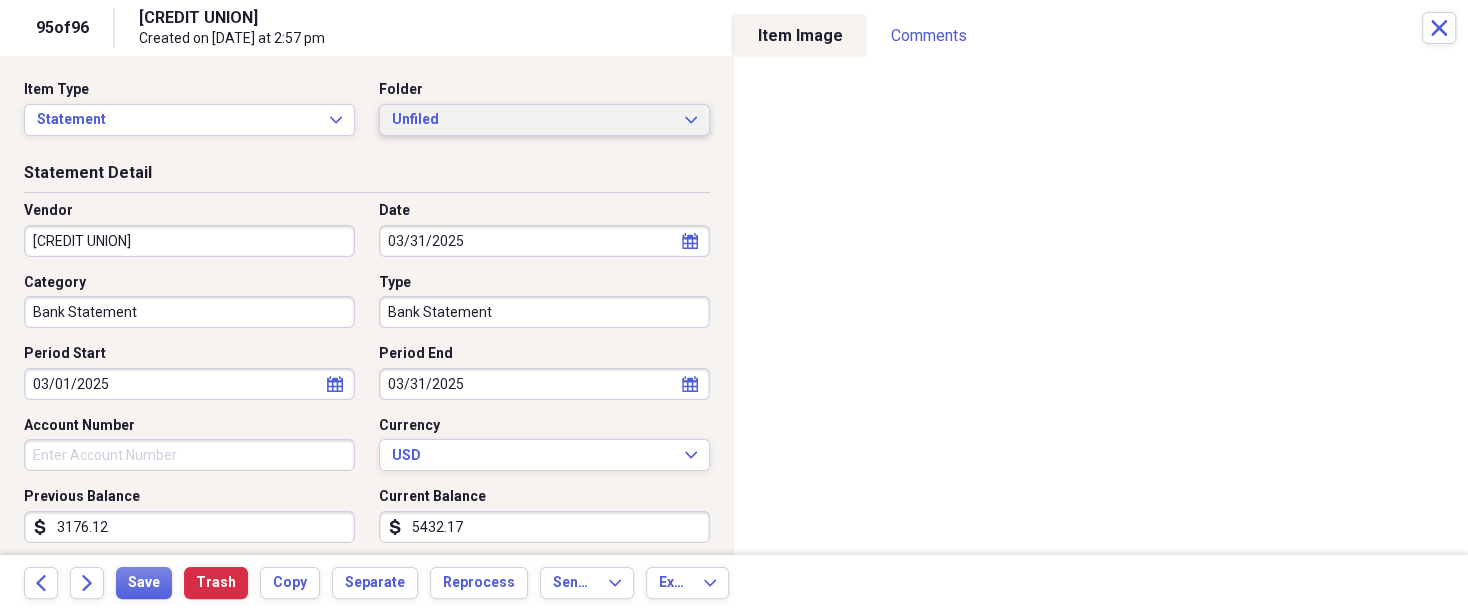 click on "Expand" 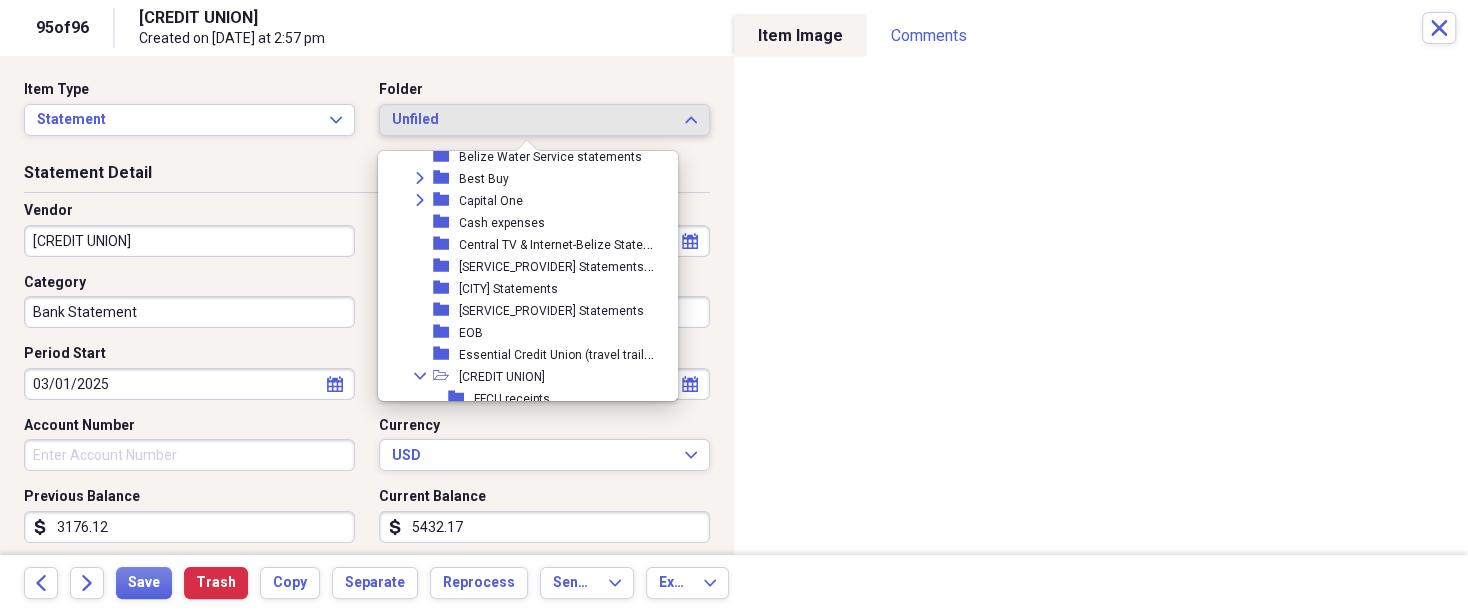 scroll, scrollTop: 520, scrollLeft: 0, axis: vertical 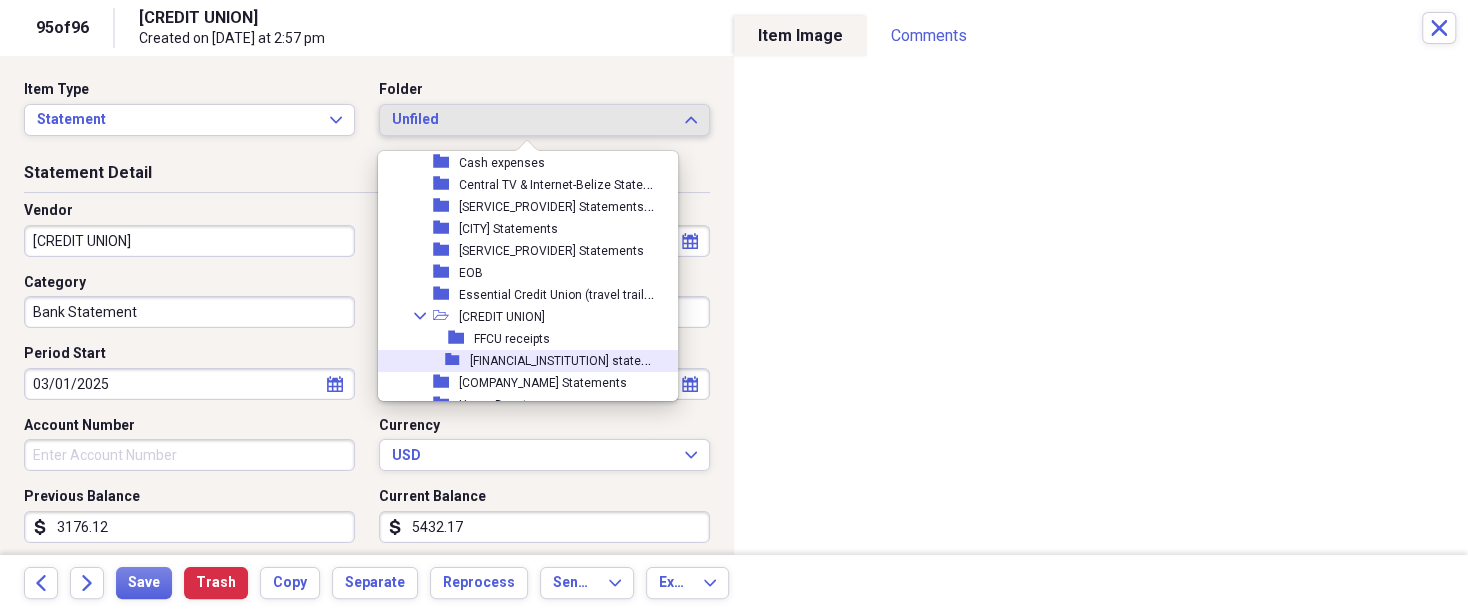 click on "FFCU statements" at bounding box center (573, 359) 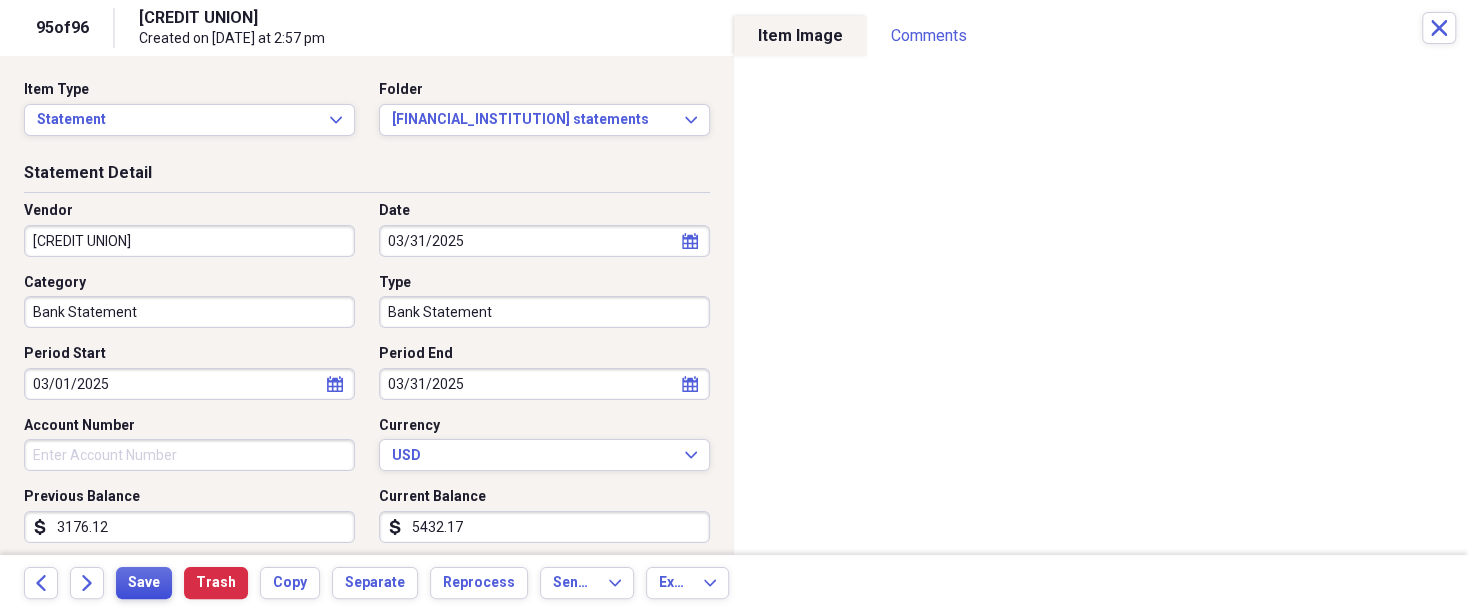 click on "Save" at bounding box center [144, 583] 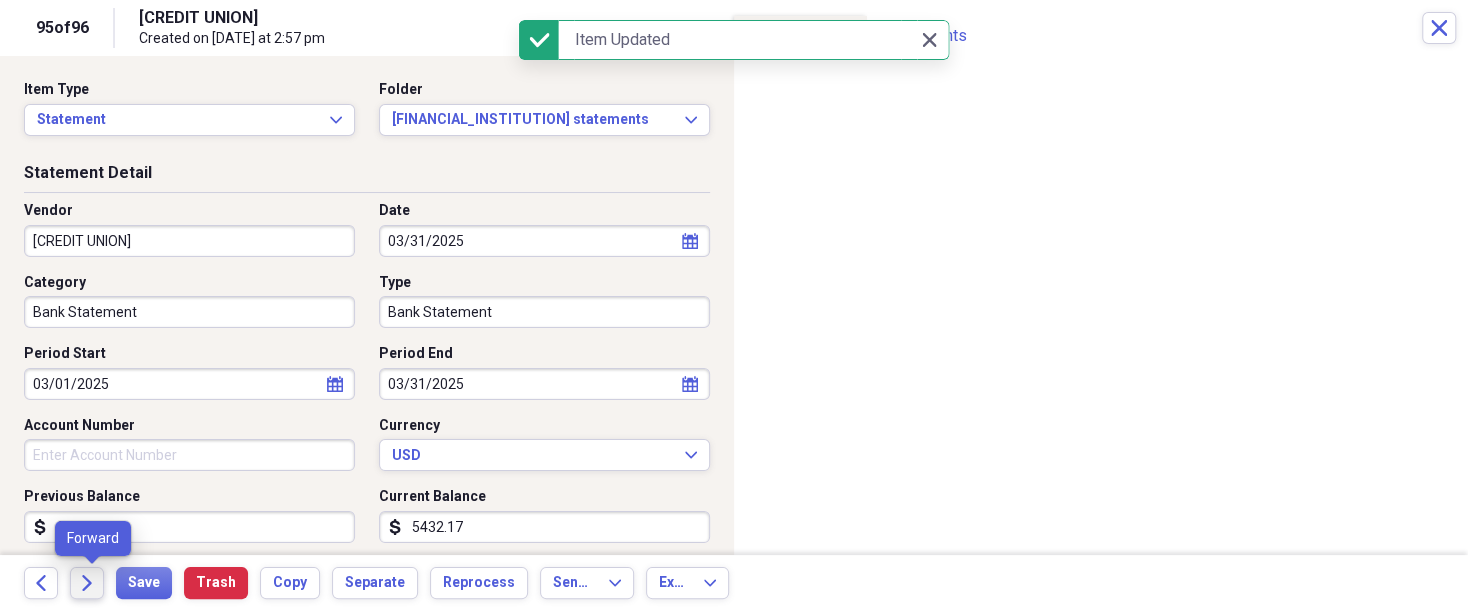 click on "Forward" 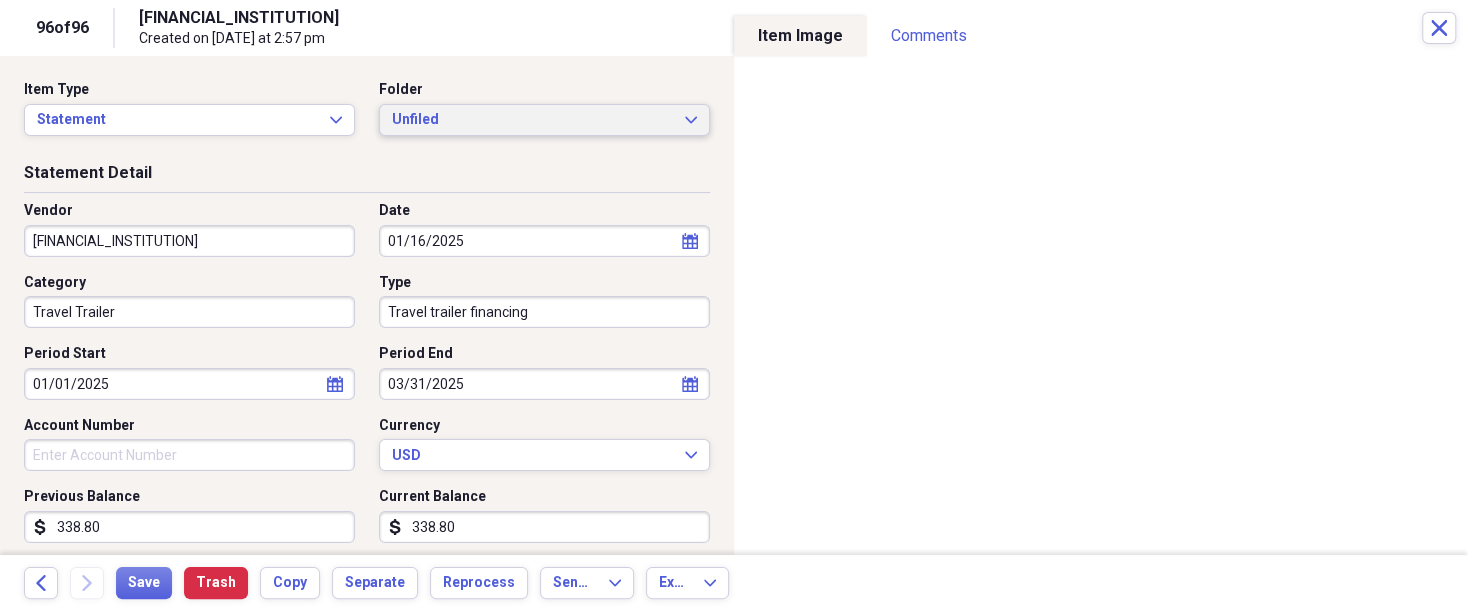 click on "Expand" 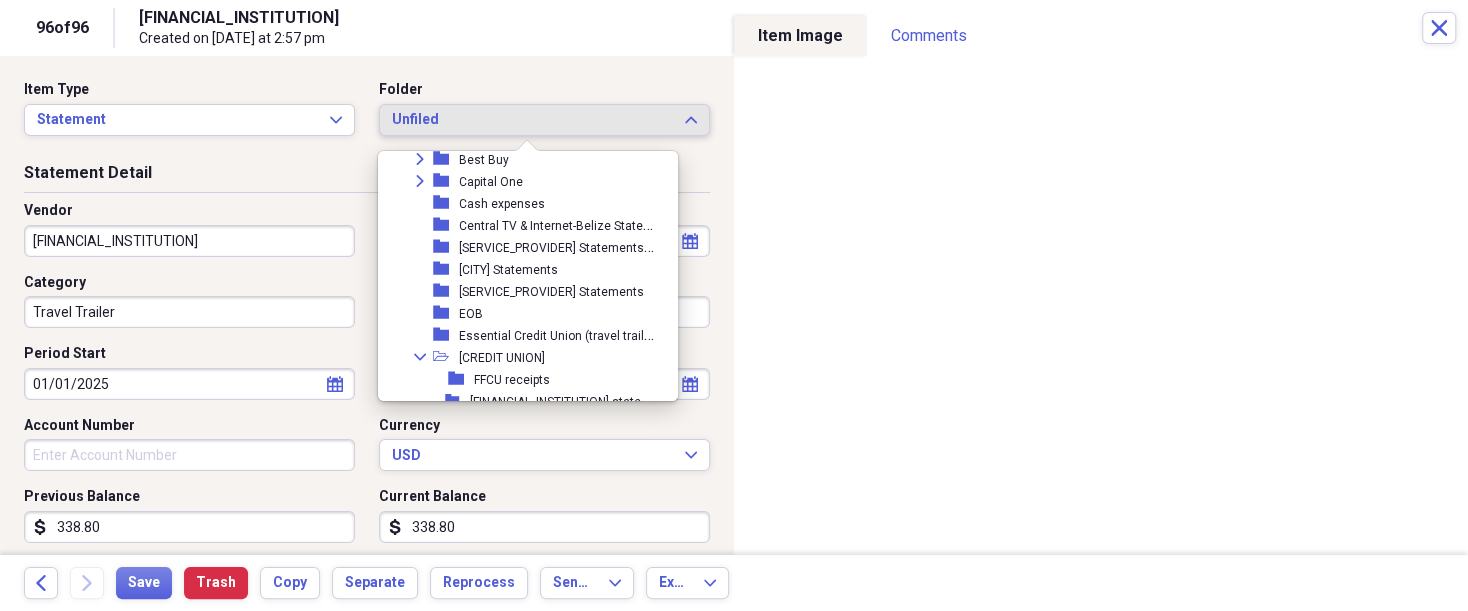 scroll, scrollTop: 500, scrollLeft: 0, axis: vertical 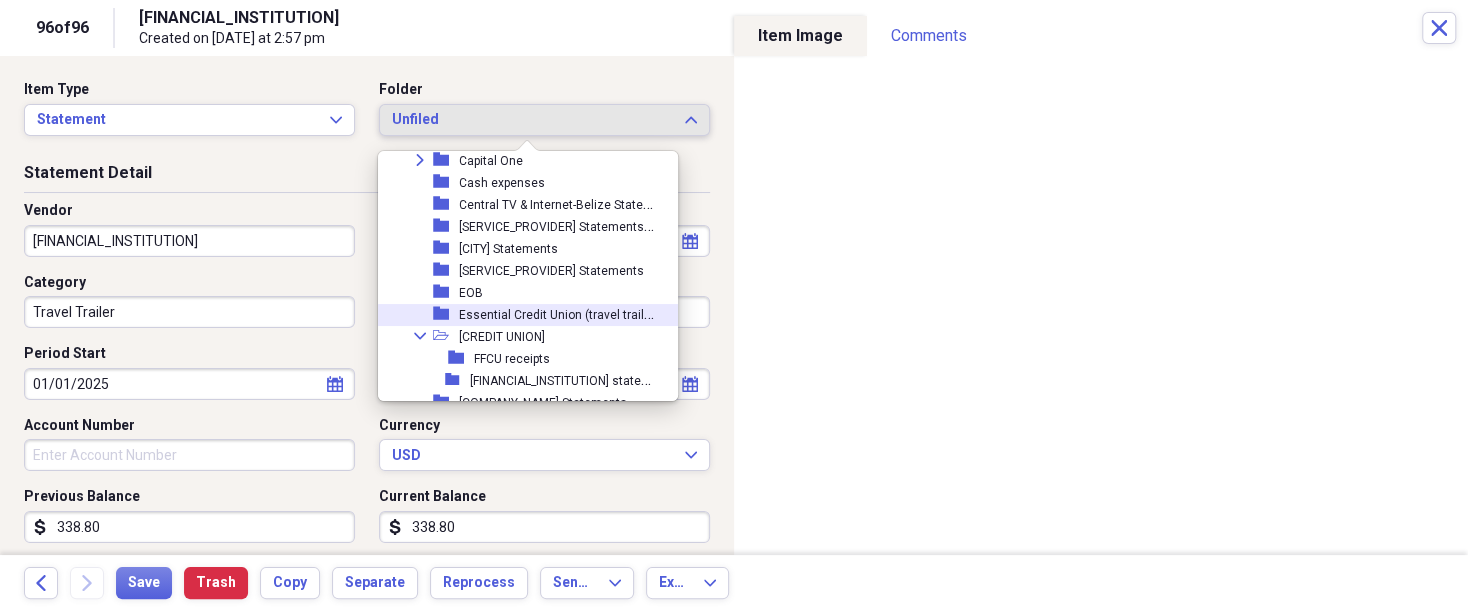 click on "Essential Credit Union (travel trailer)" at bounding box center [559, 313] 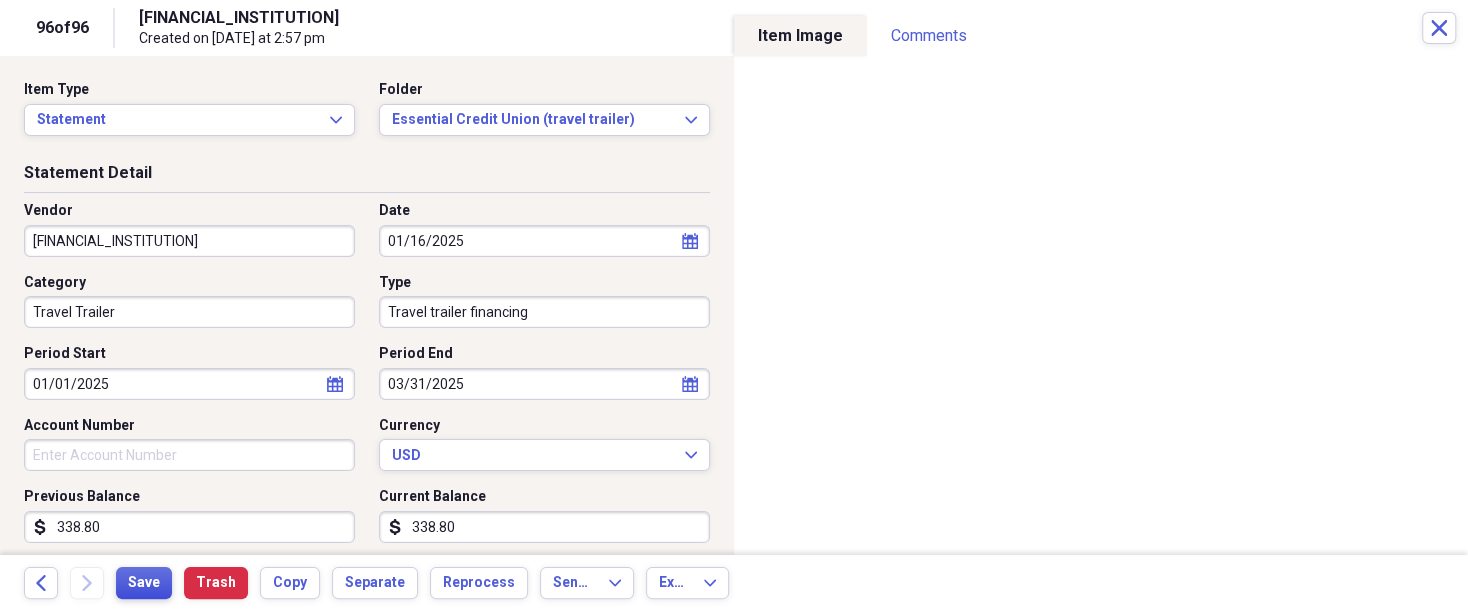 click on "Save" at bounding box center [144, 583] 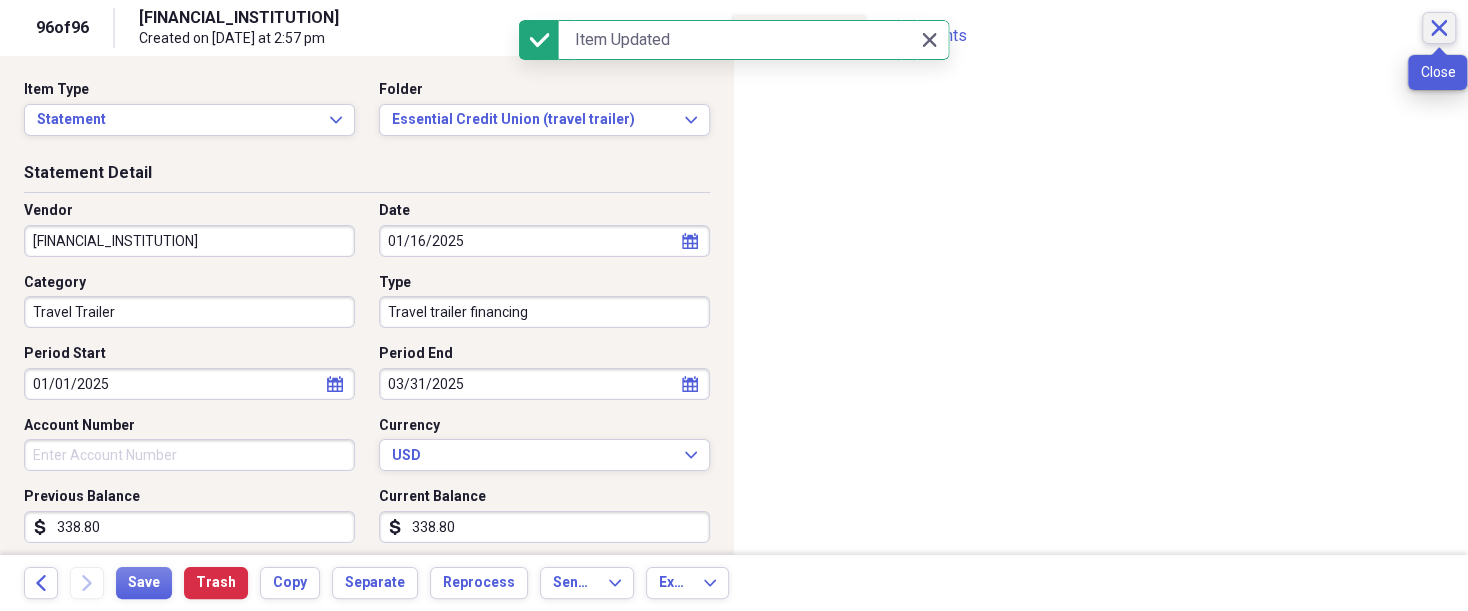 click on "Close" at bounding box center (1439, 28) 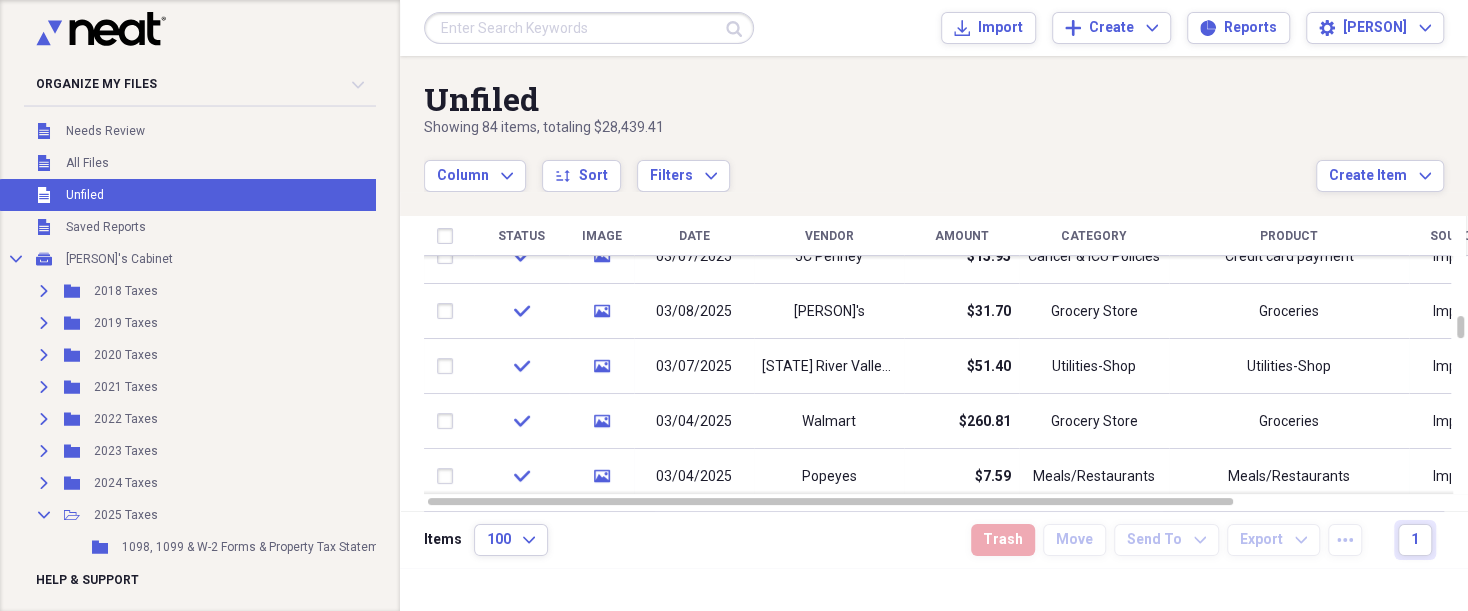 click on "Amount" at bounding box center (962, 236) 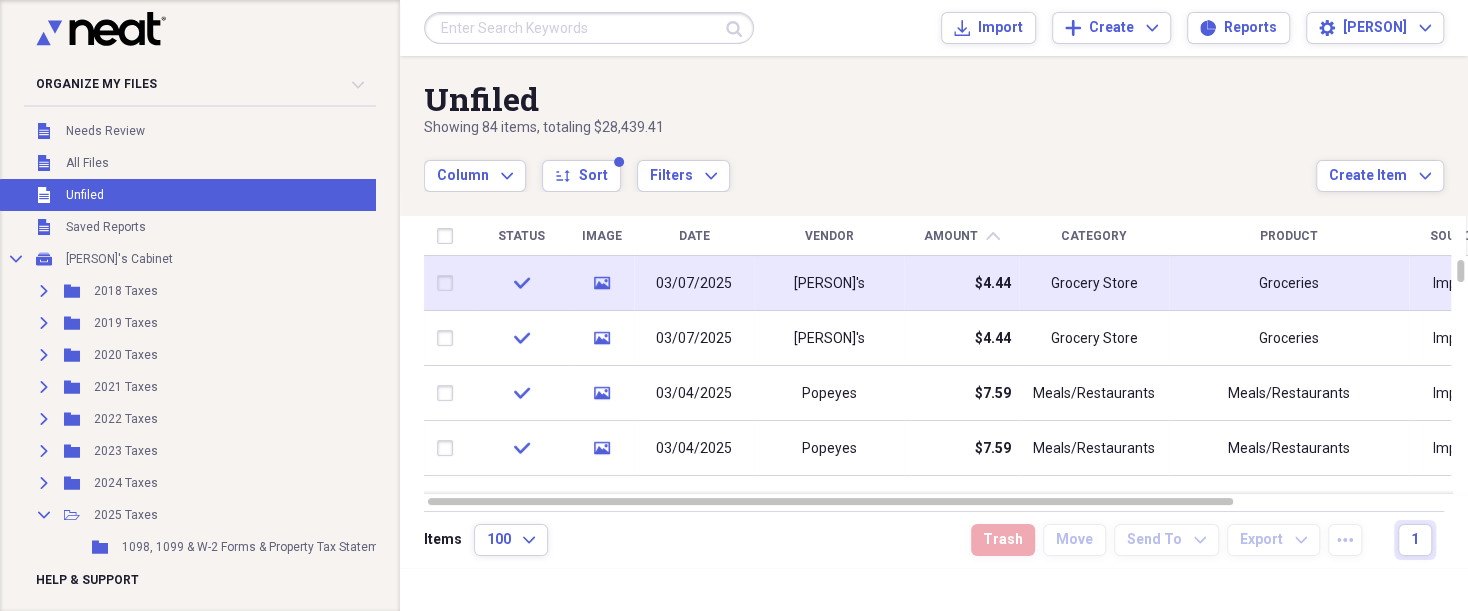 click on "03/07/2025" at bounding box center [694, 283] 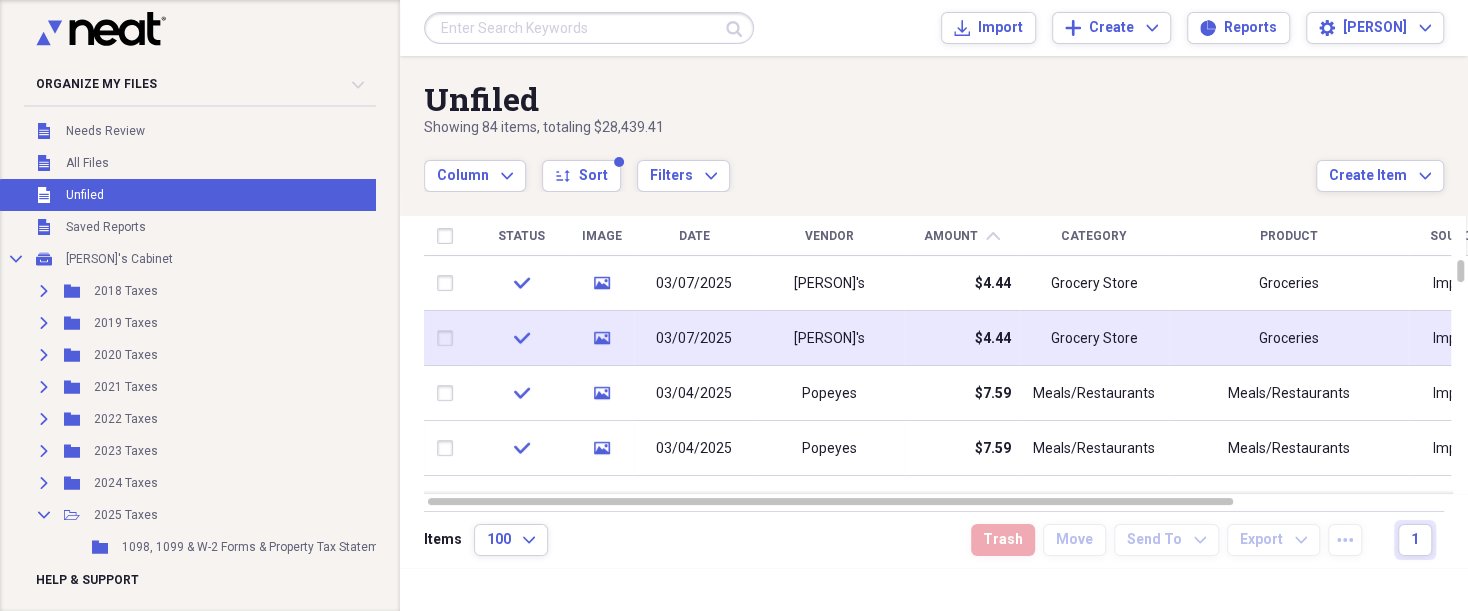 click on "03/07/2025" at bounding box center [694, 339] 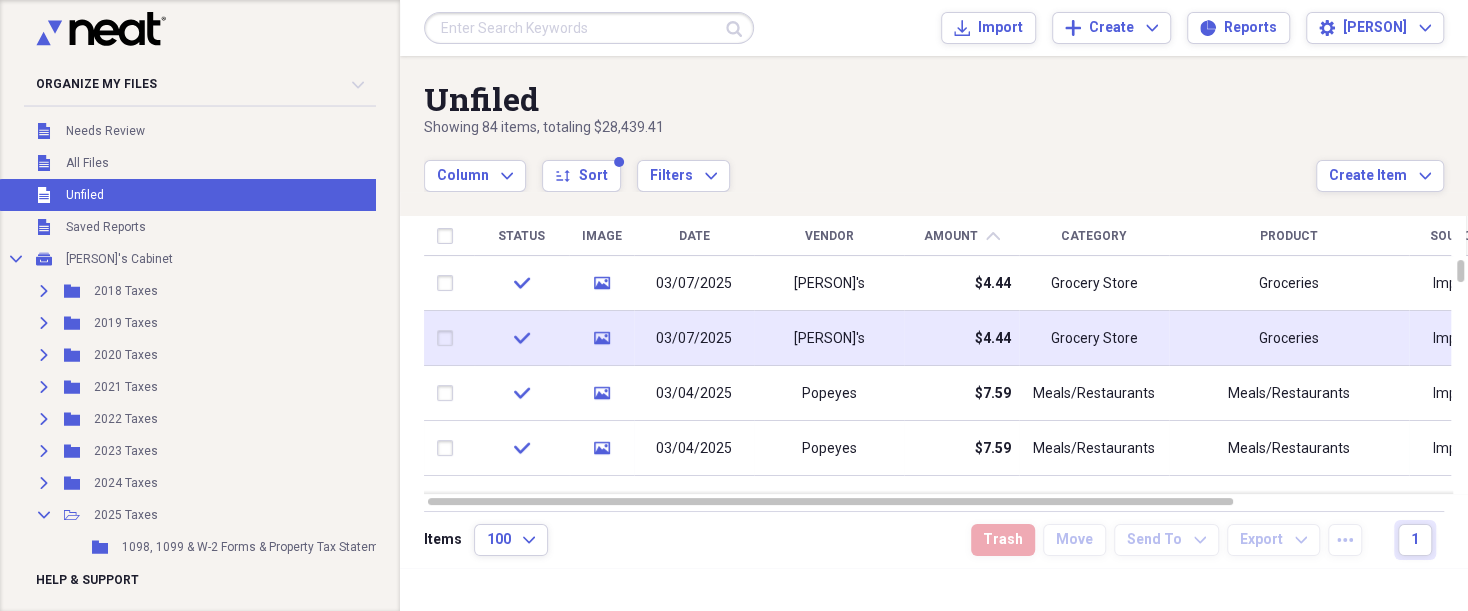 click at bounding box center (449, 338) 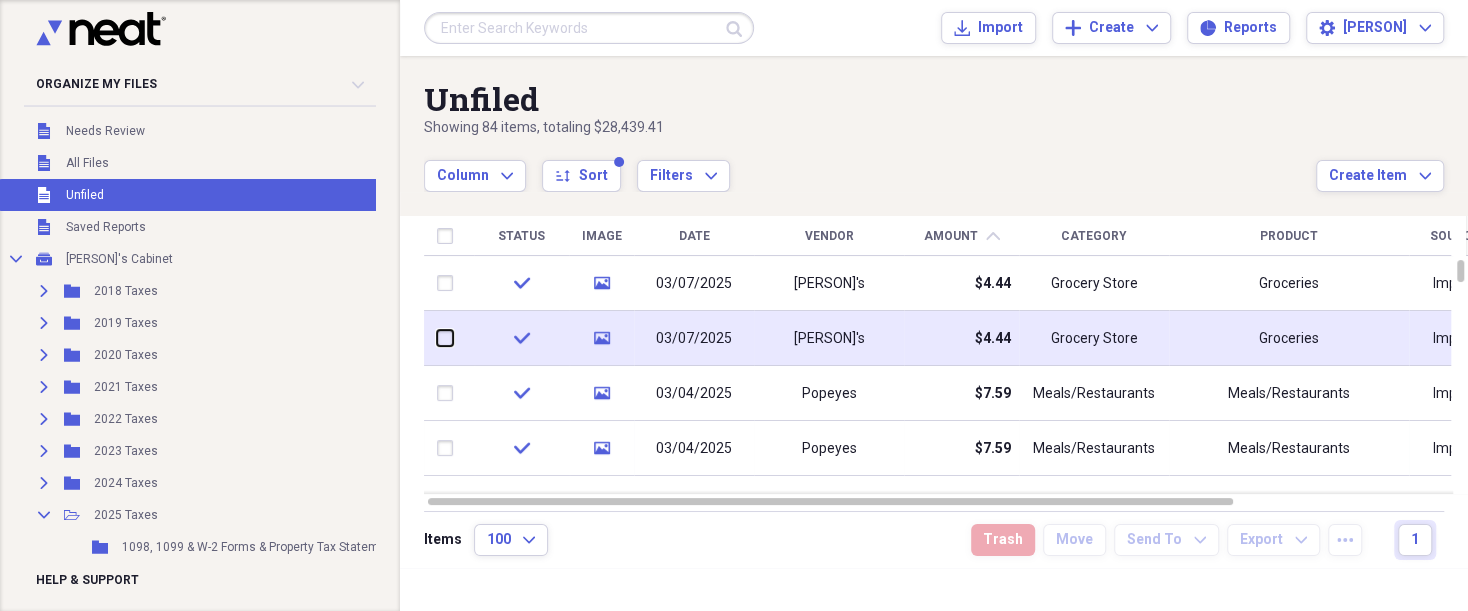 click at bounding box center (437, 338) 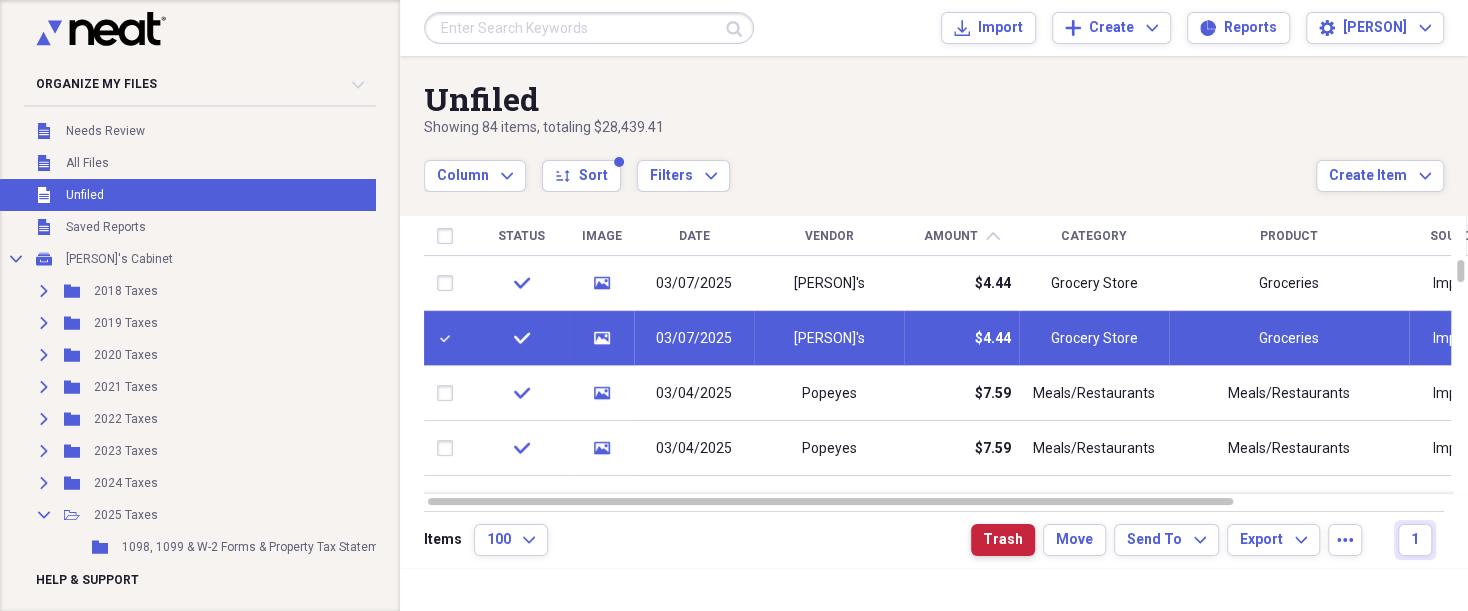 click on "Trash" at bounding box center (1003, 540) 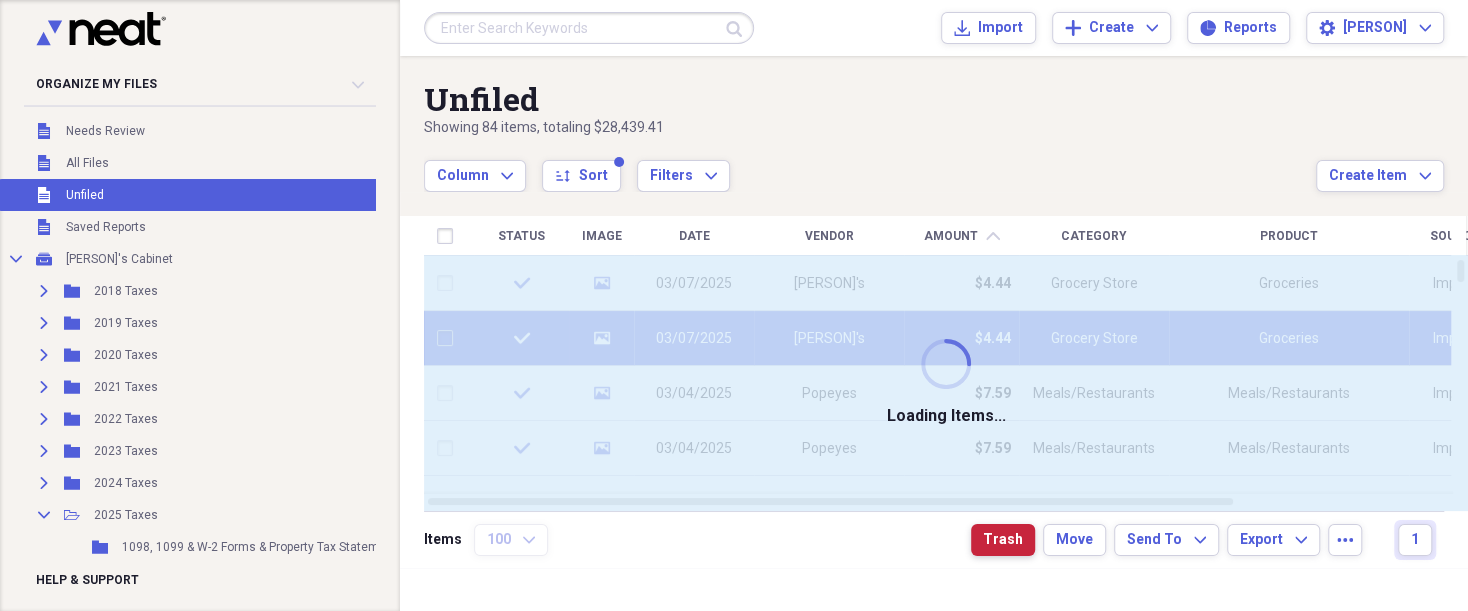 checkbox on "false" 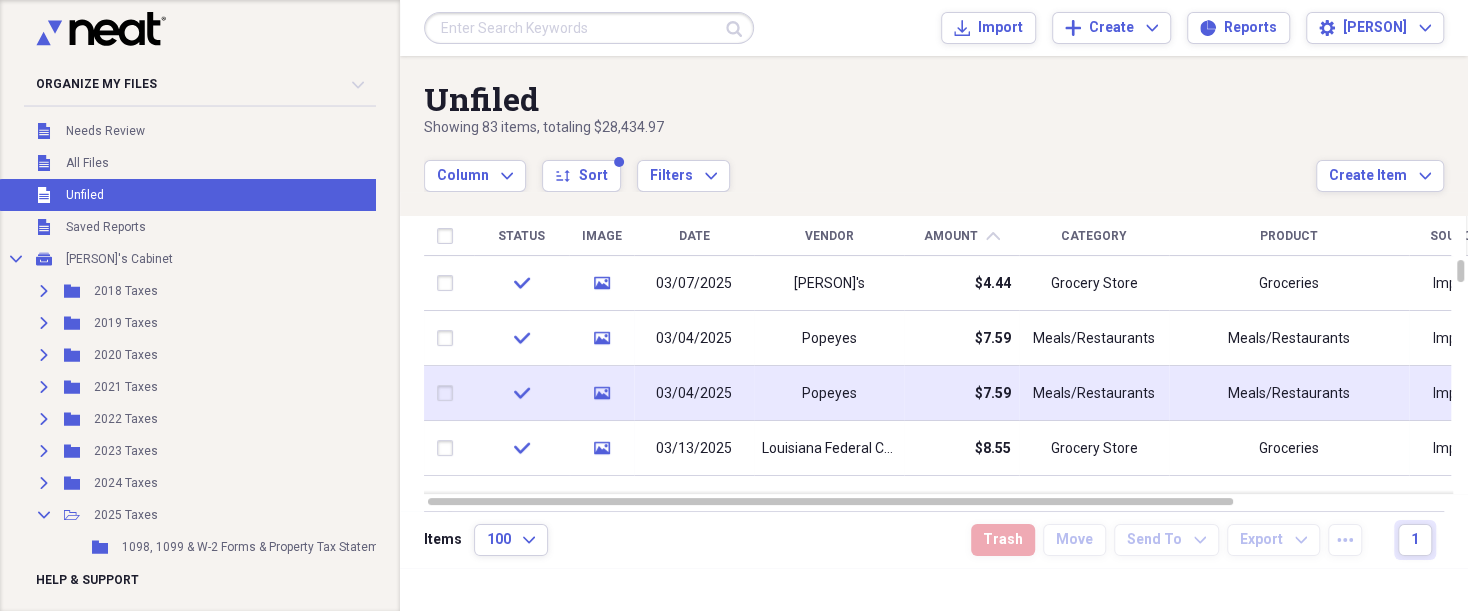click at bounding box center [449, 393] 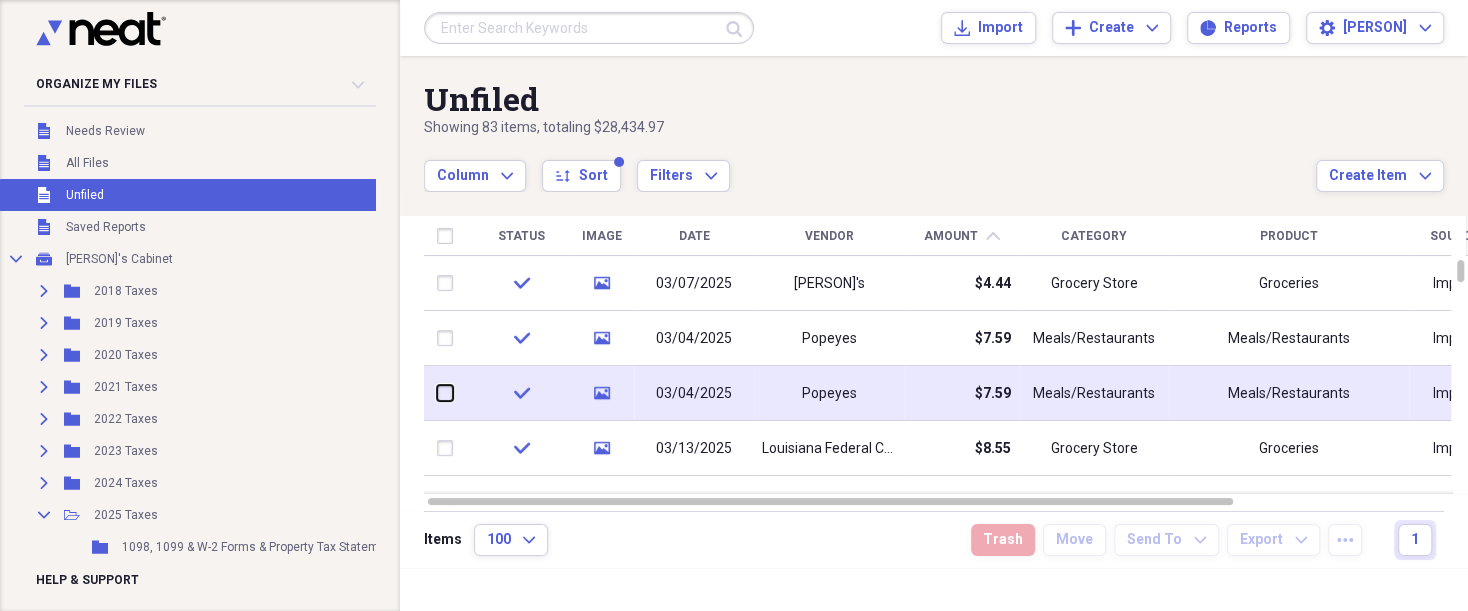 click at bounding box center [437, 393] 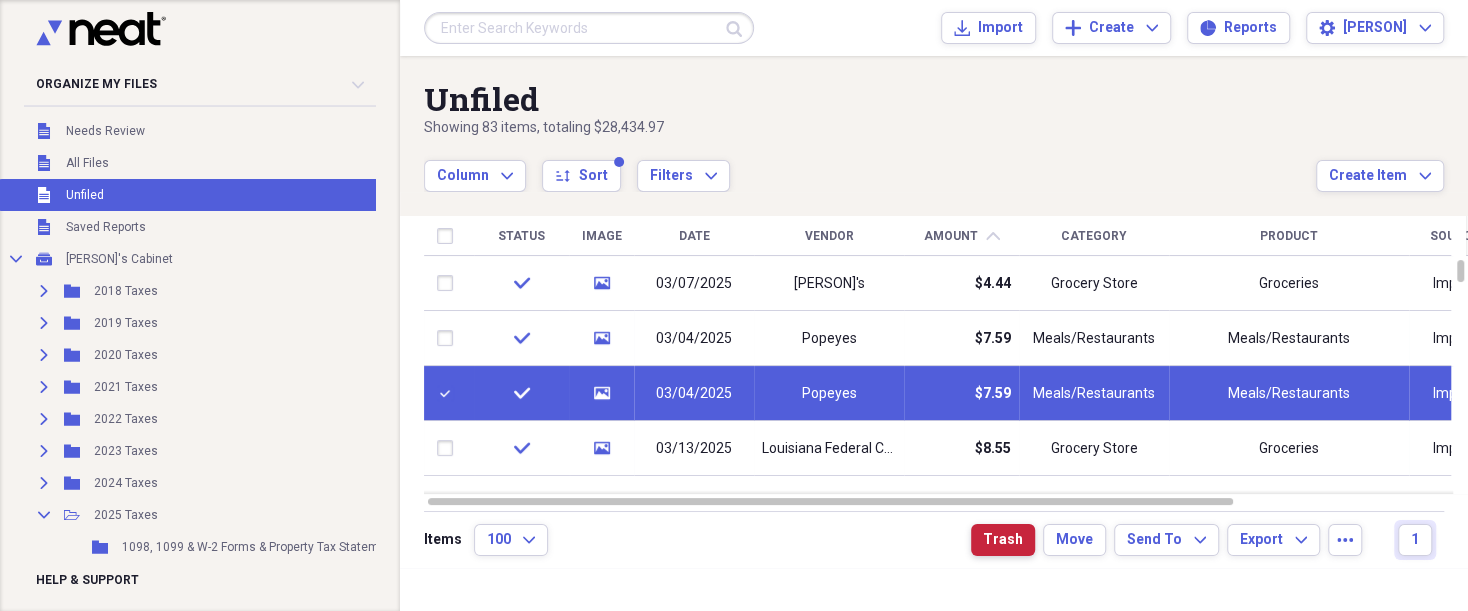 click on "Trash" at bounding box center (1003, 540) 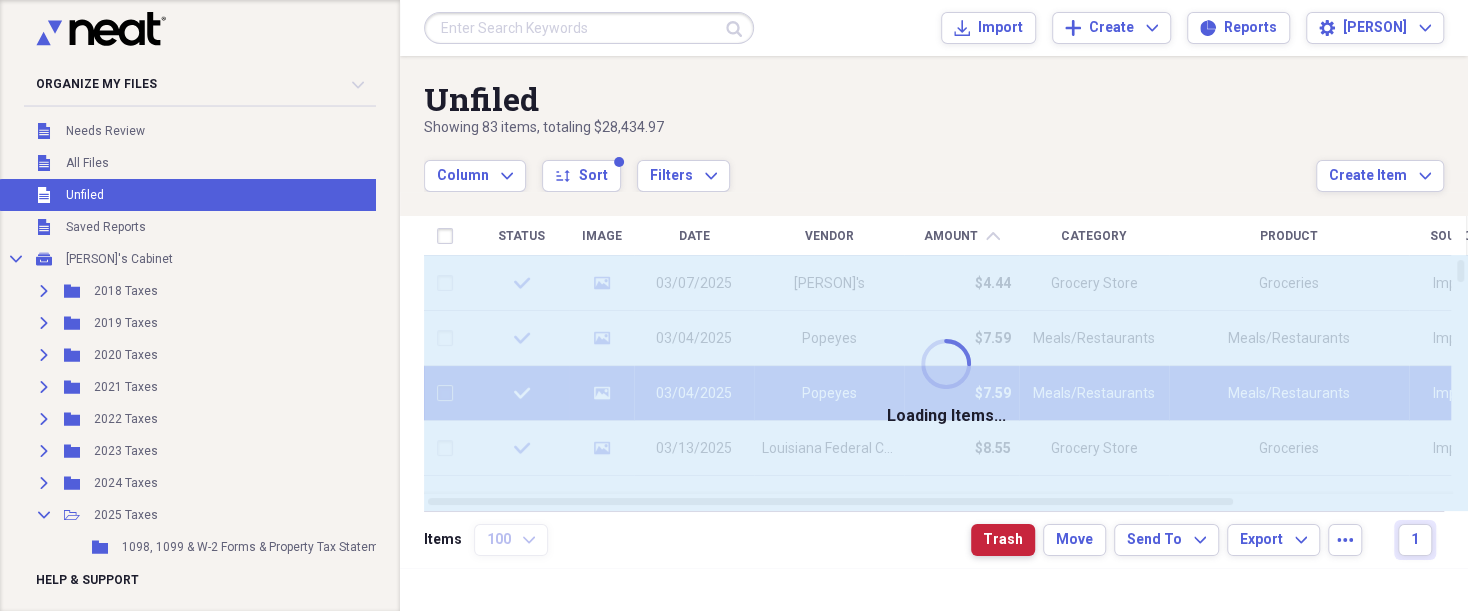checkbox on "false" 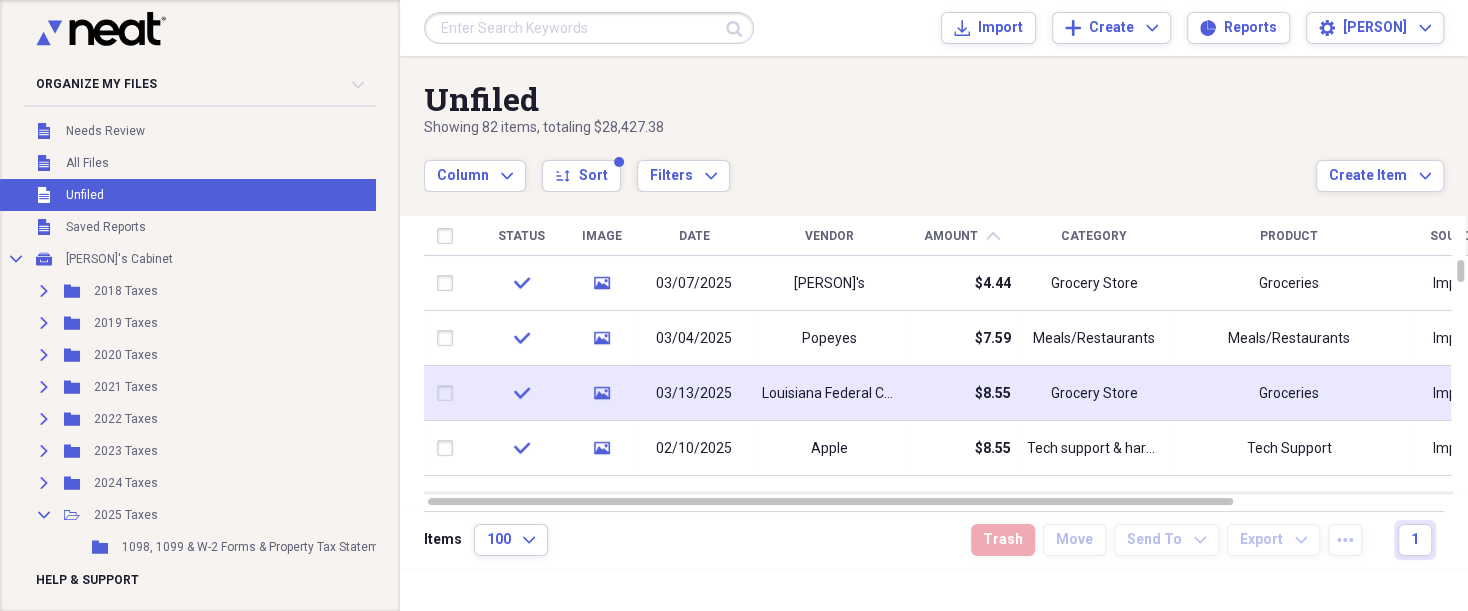 click on "03/13/2025" at bounding box center (694, 394) 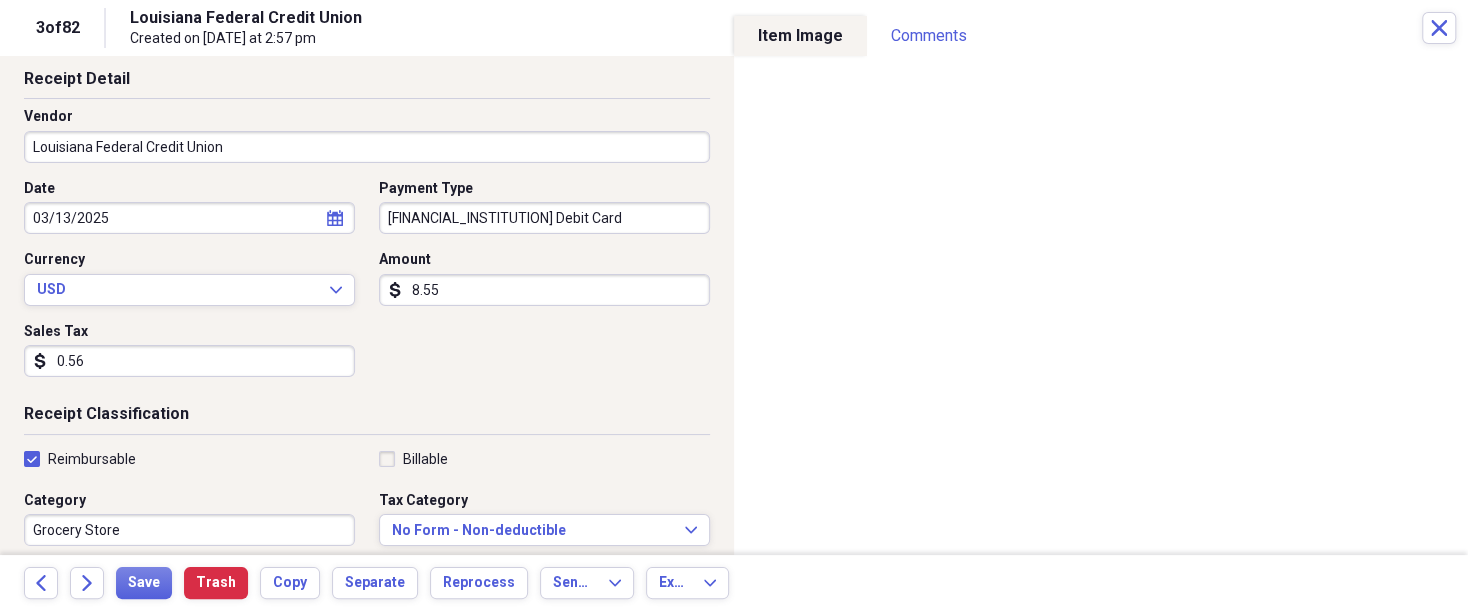 scroll, scrollTop: 100, scrollLeft: 0, axis: vertical 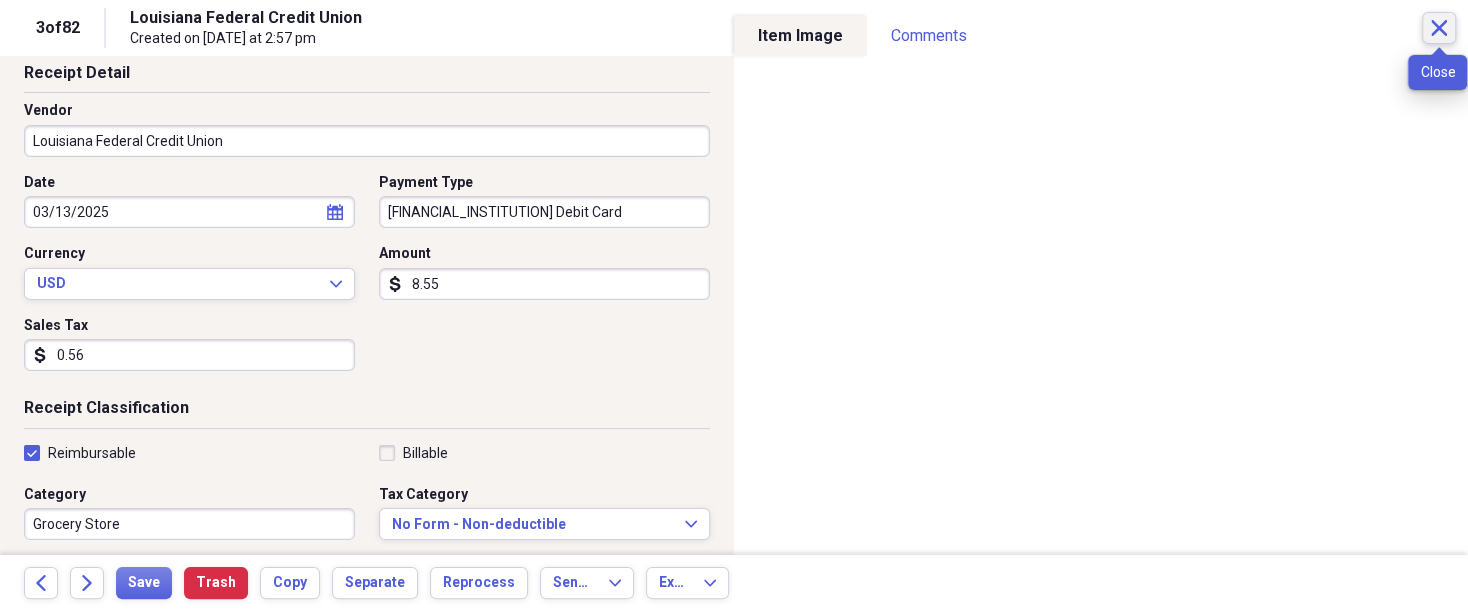 click on "Close" 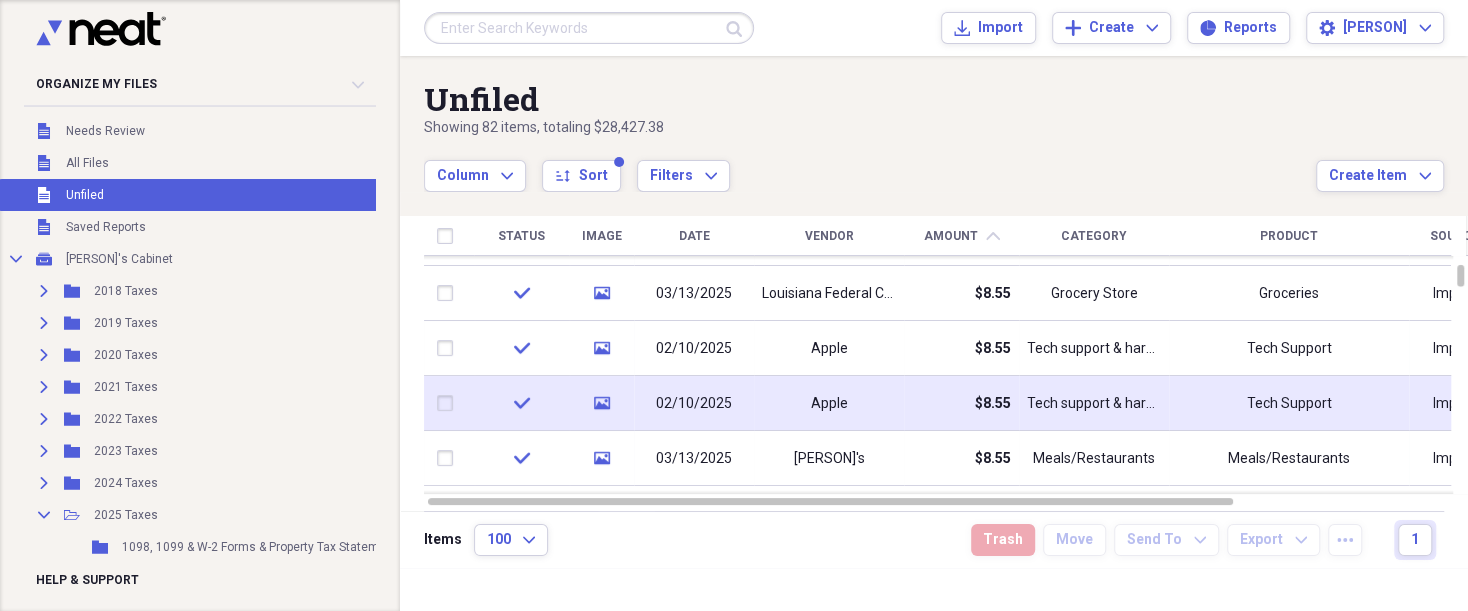 click at bounding box center [449, 403] 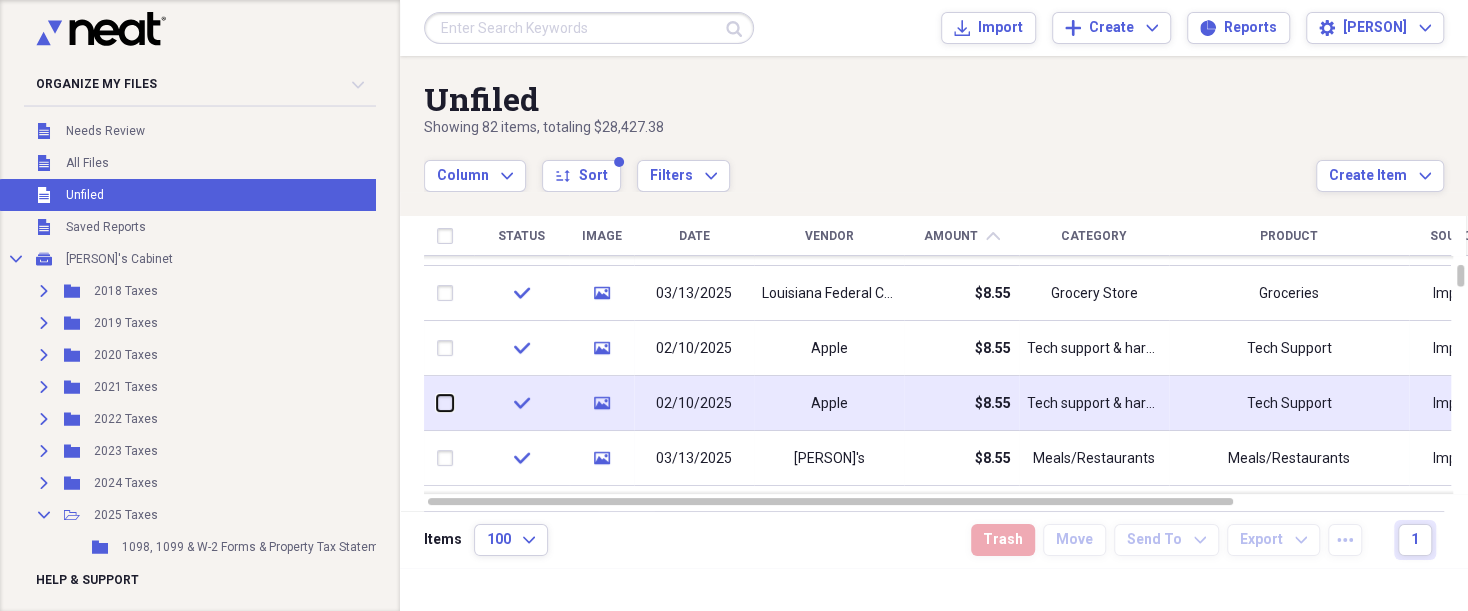 click at bounding box center (437, 403) 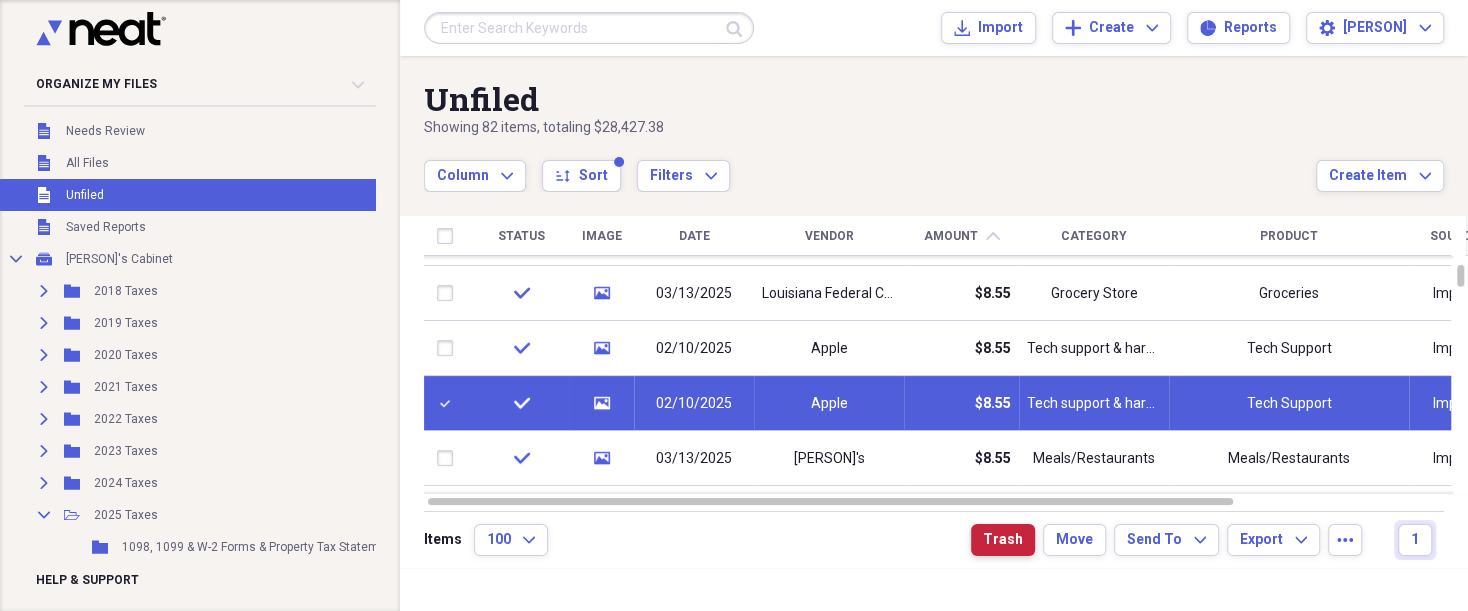 click on "Trash" at bounding box center [1003, 540] 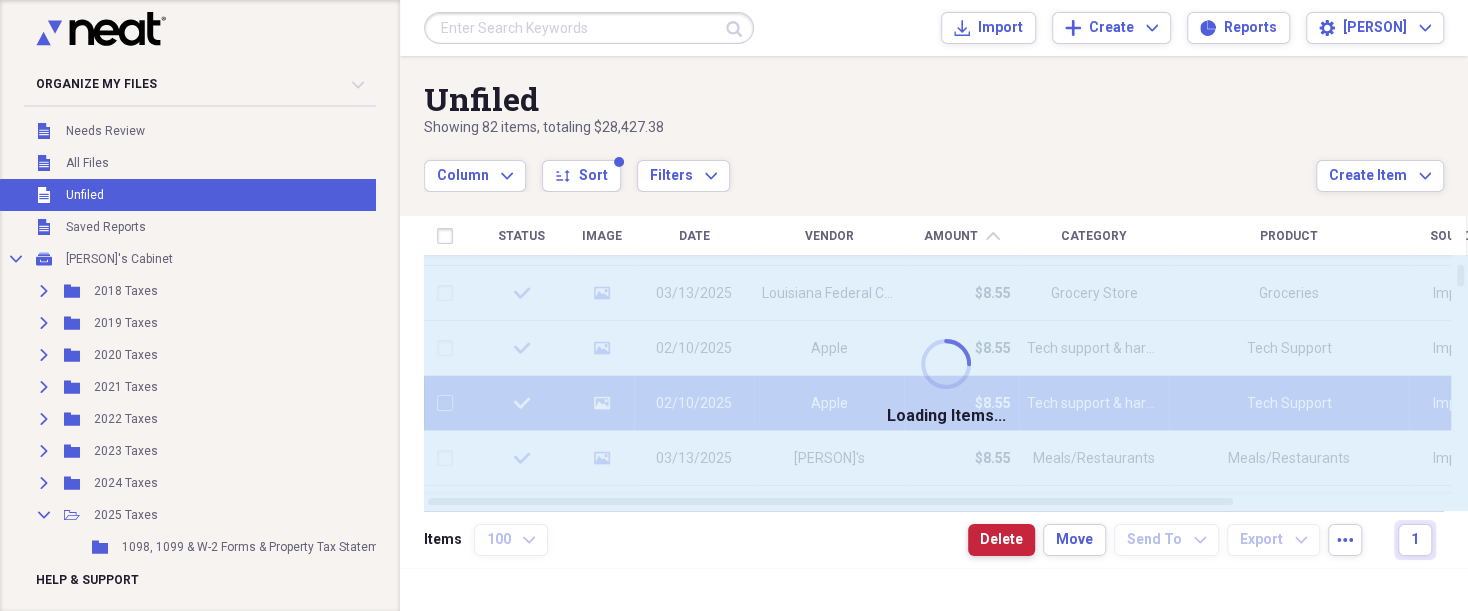 checkbox on "false" 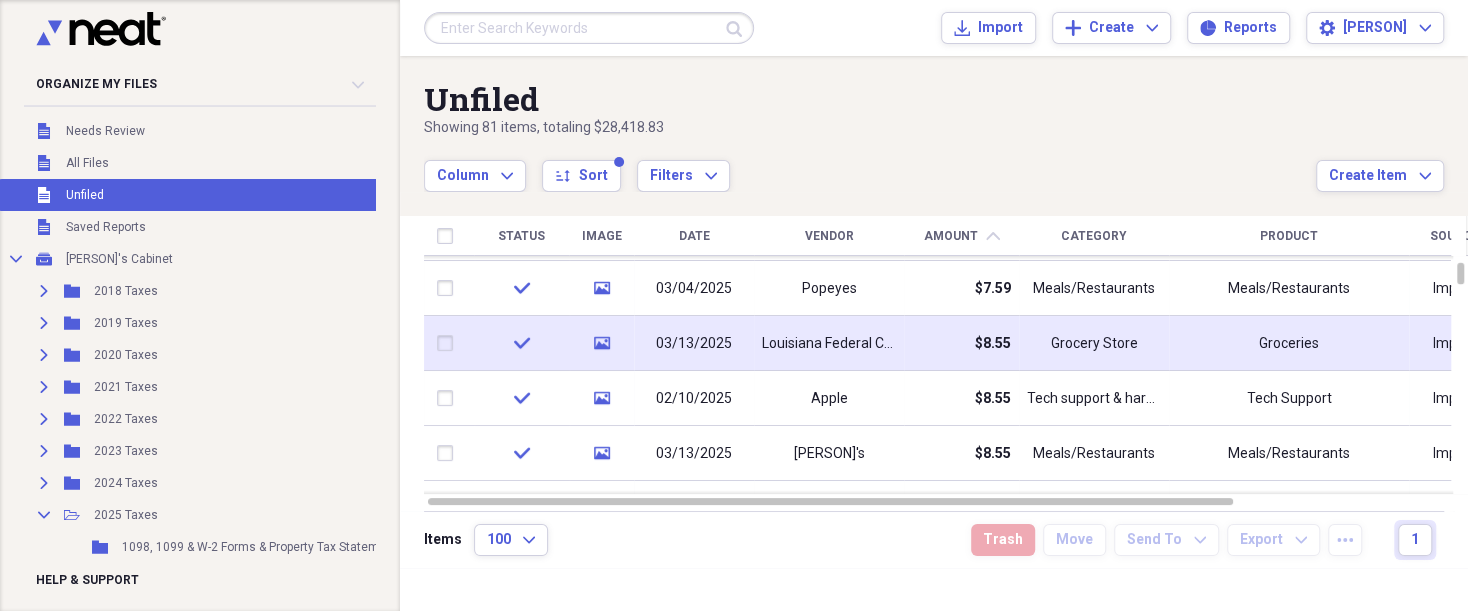 click on "Louisiana Federal Credit Union" at bounding box center (829, 344) 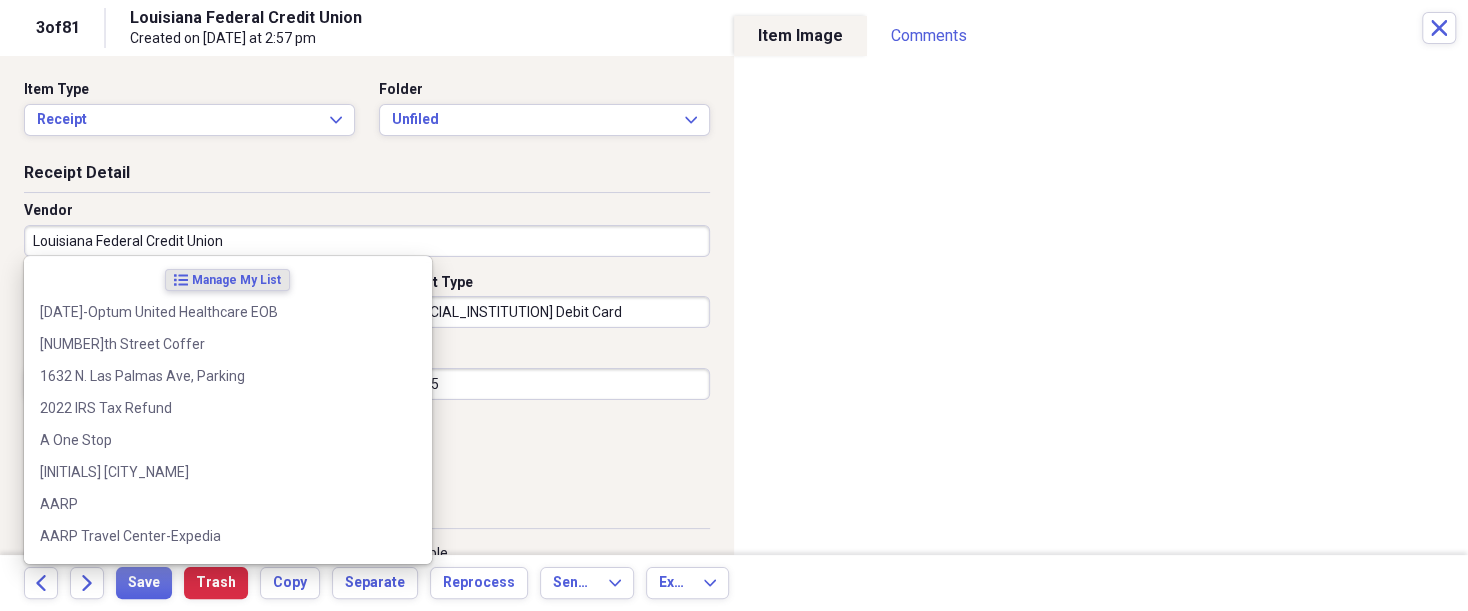 click on "Louisiana Federal Credit Union" at bounding box center [367, 241] 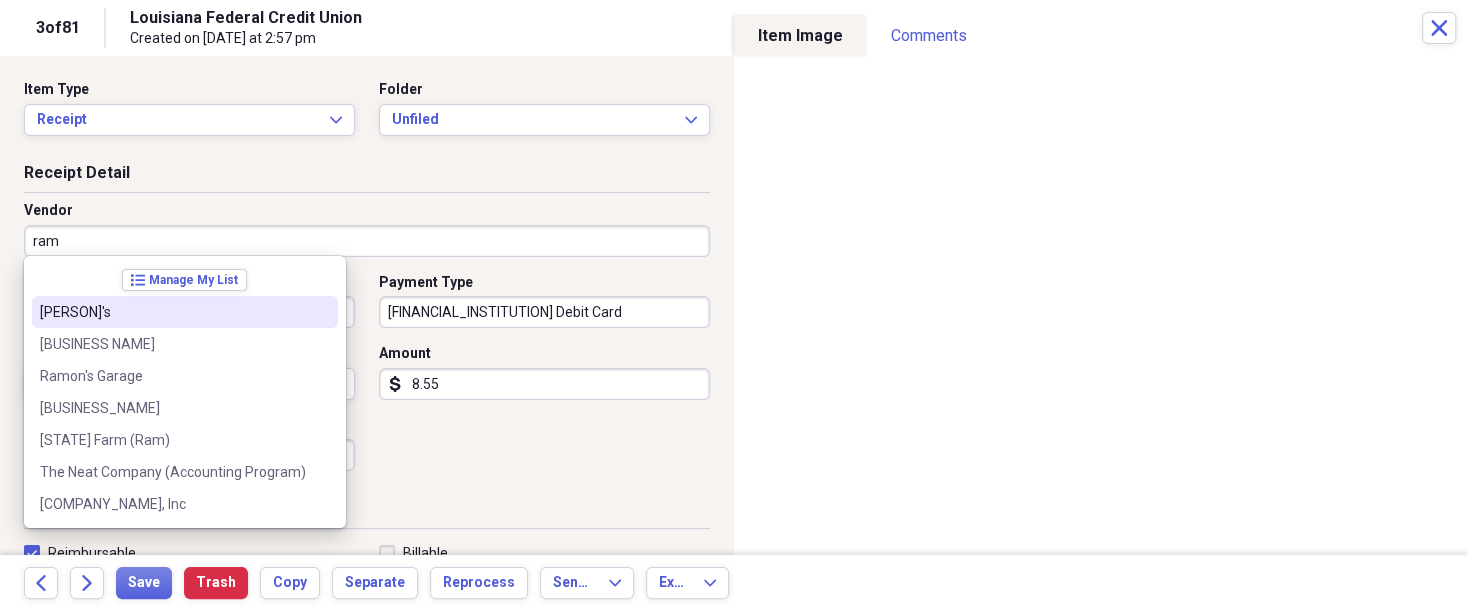 click on "Ramey's" at bounding box center [173, 312] 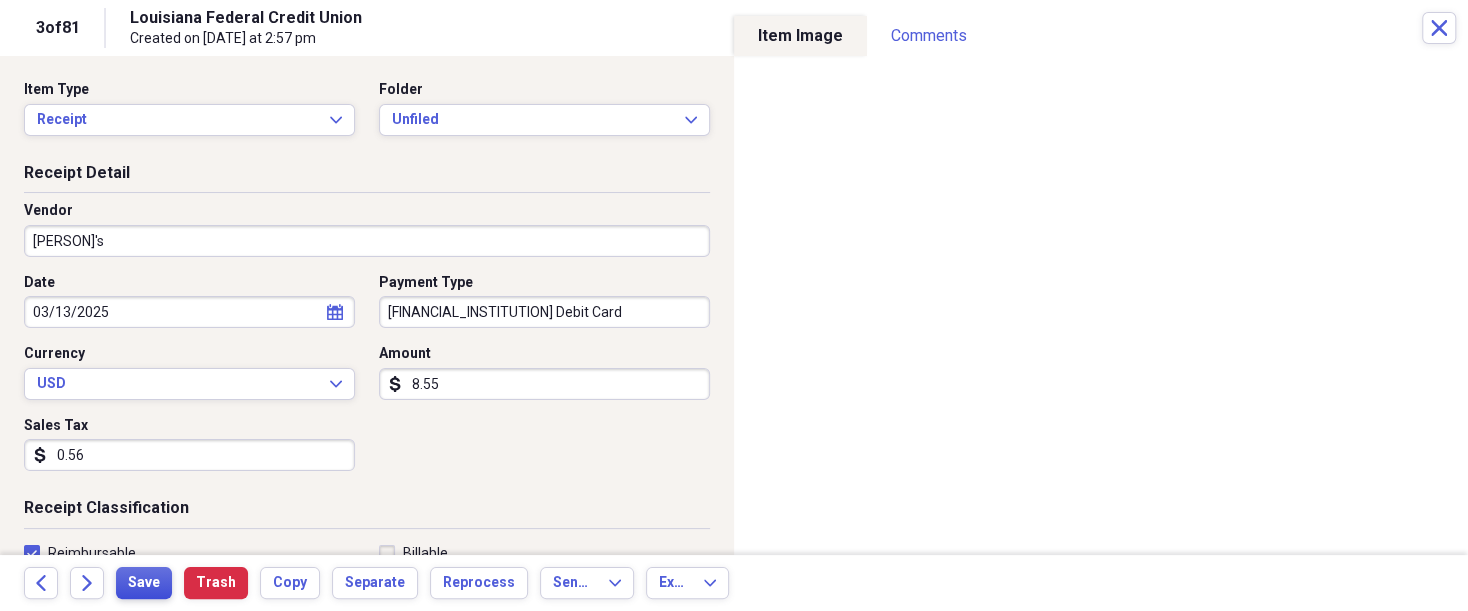 click on "Save" at bounding box center [144, 583] 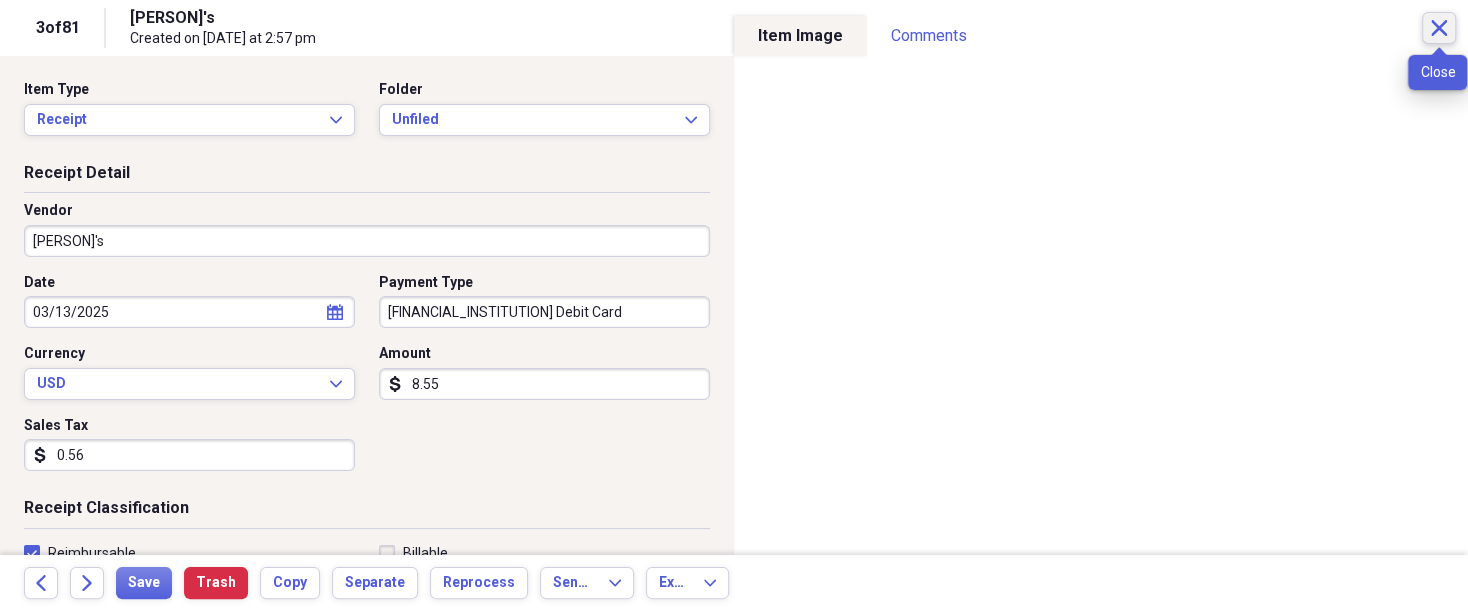 click on "Close" at bounding box center (1439, 28) 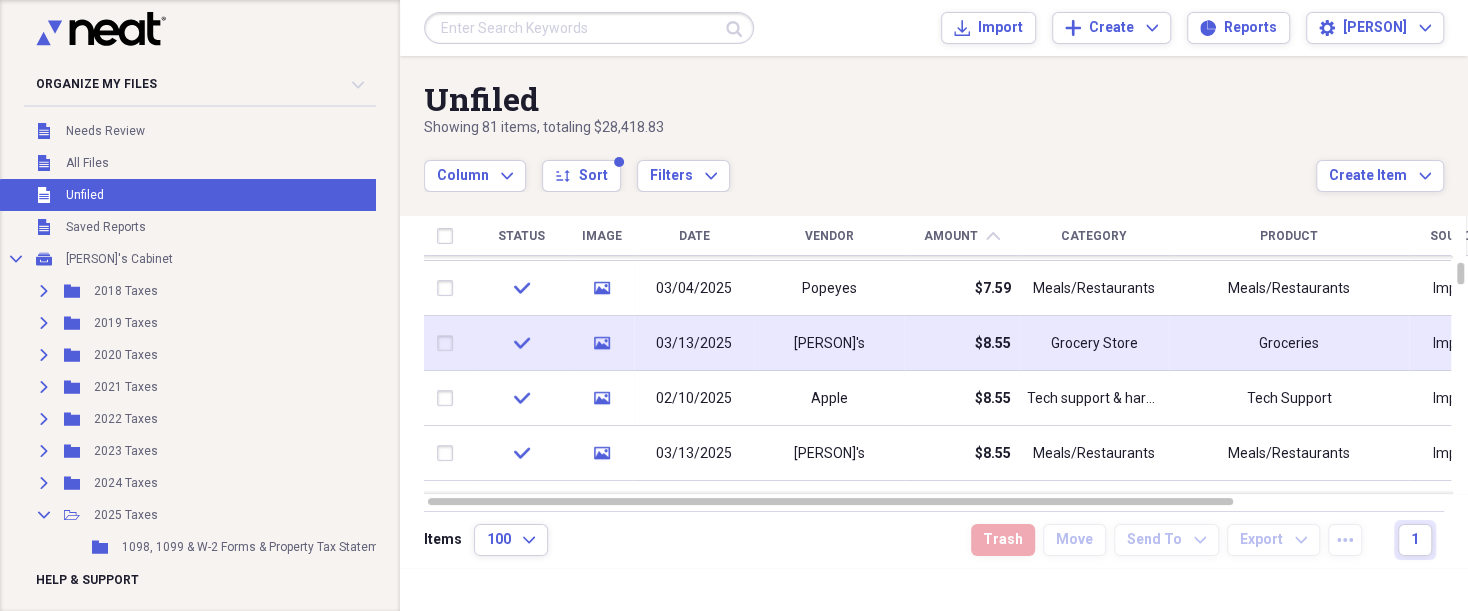 click on "Ramey's" at bounding box center [829, 343] 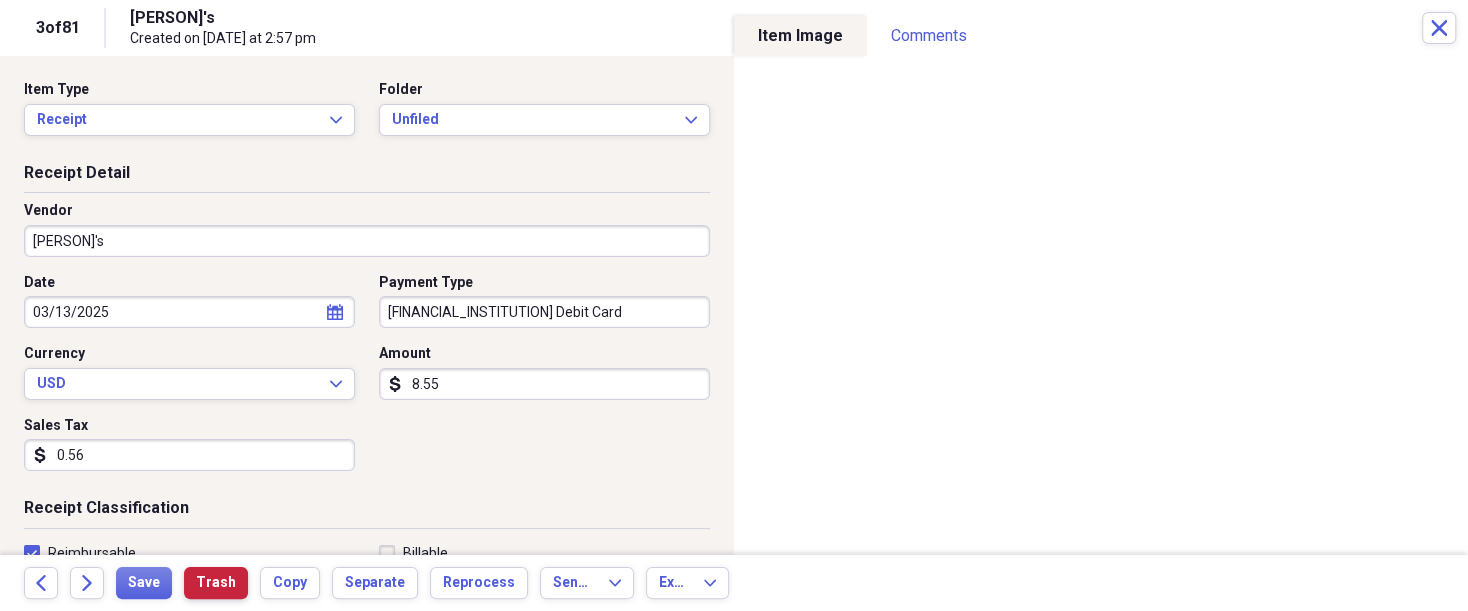 click on "Trash" at bounding box center (216, 583) 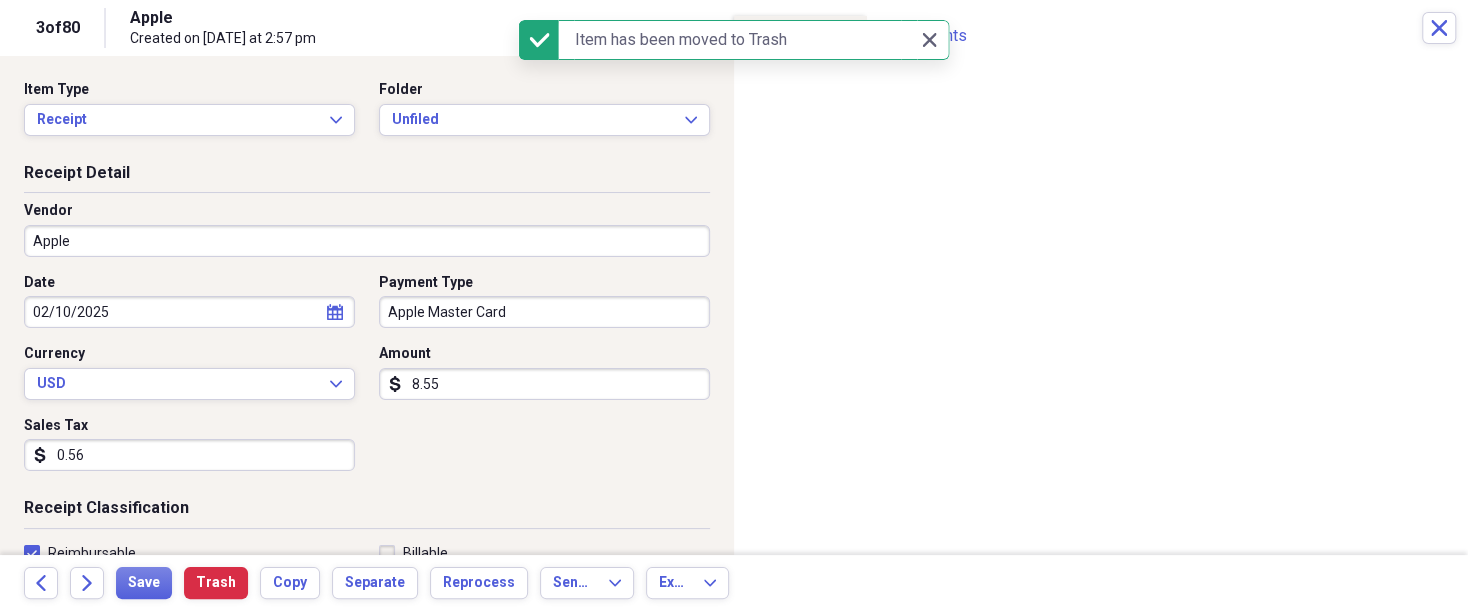 click on "Close" at bounding box center (1439, 28) 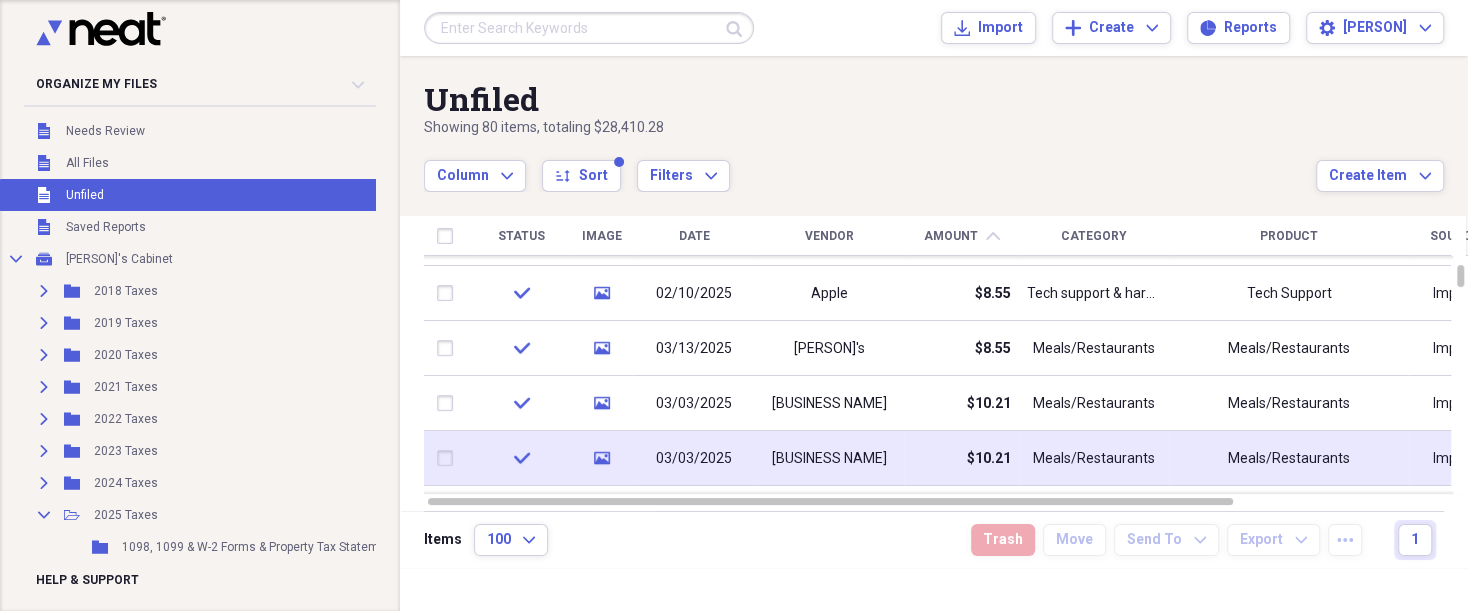 click at bounding box center [449, 458] 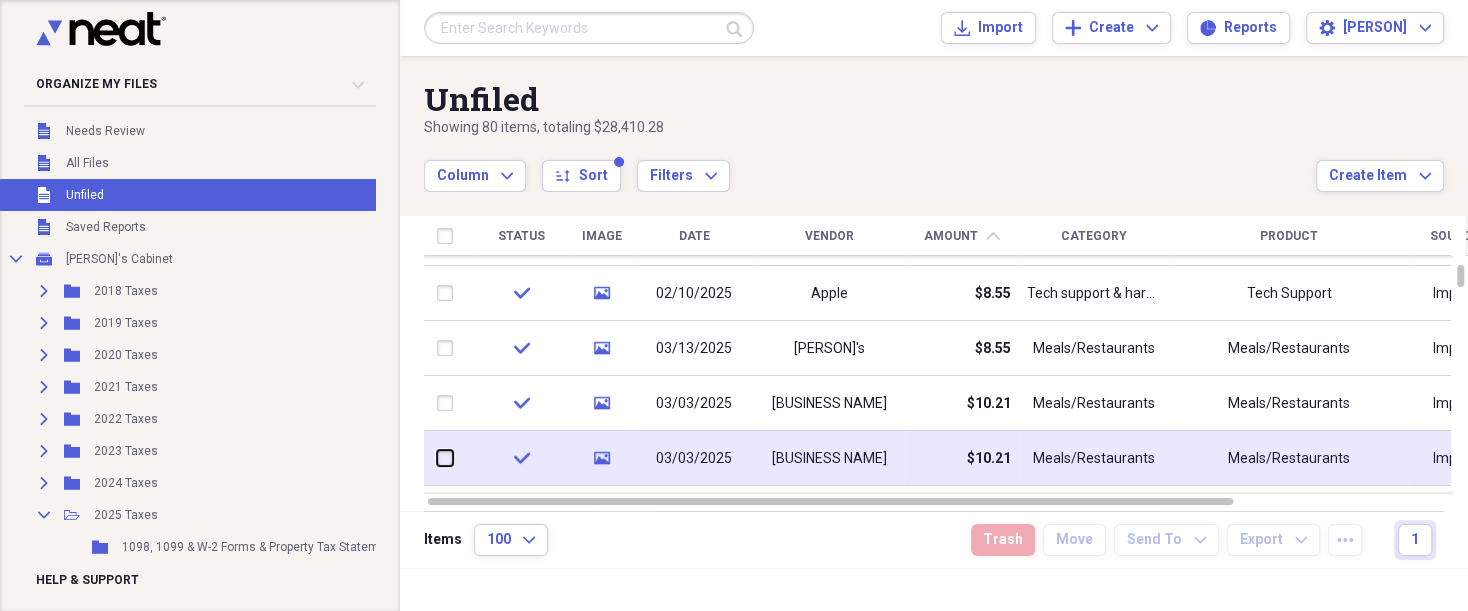 click at bounding box center (437, 458) 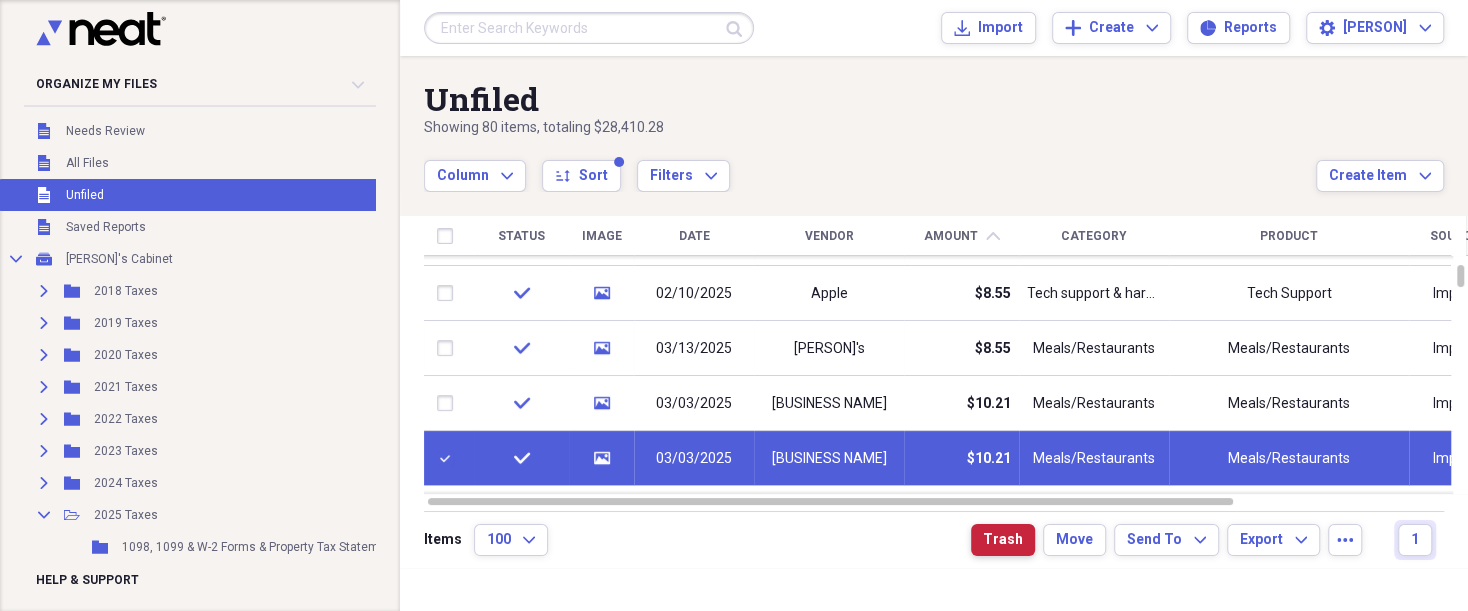 click on "Trash" at bounding box center [1003, 540] 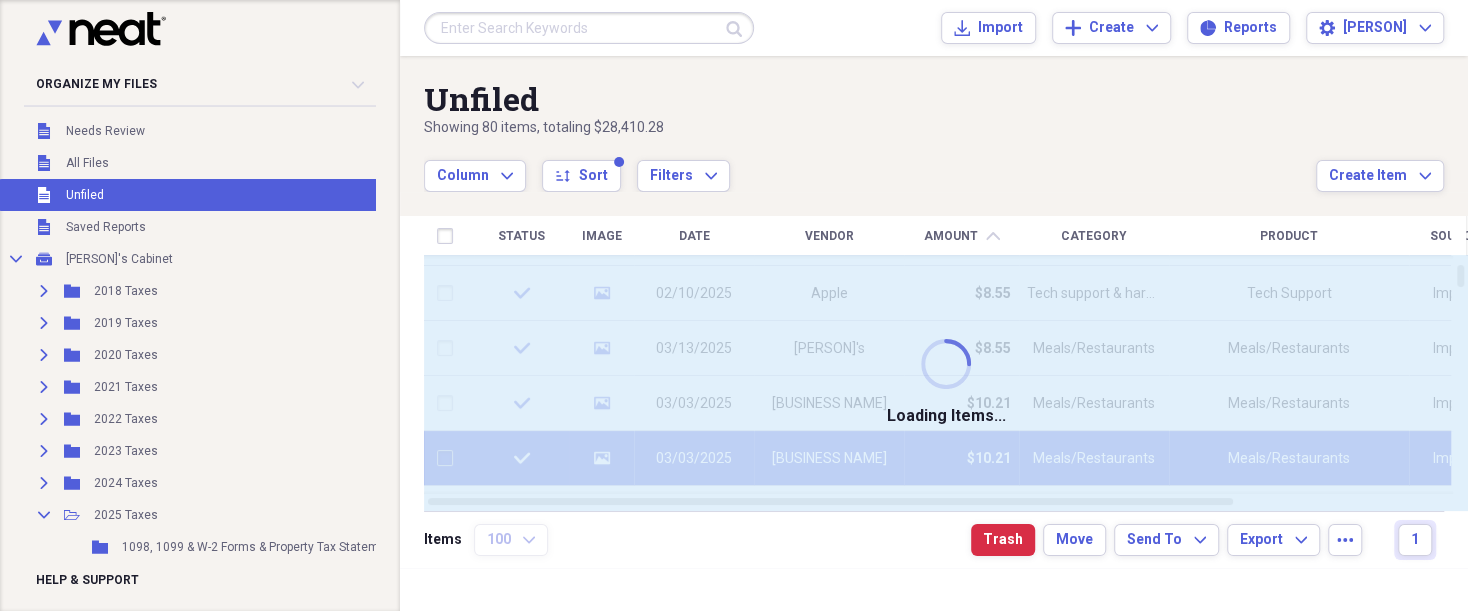 checkbox on "false" 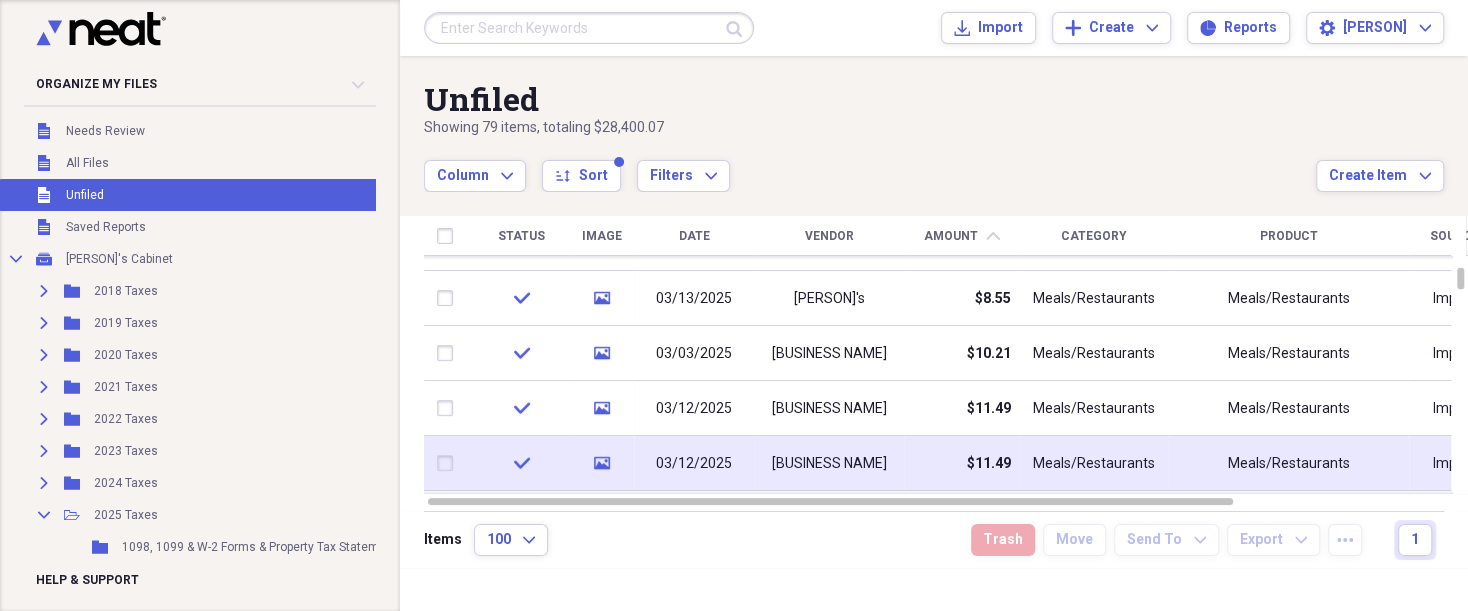 click at bounding box center (449, 463) 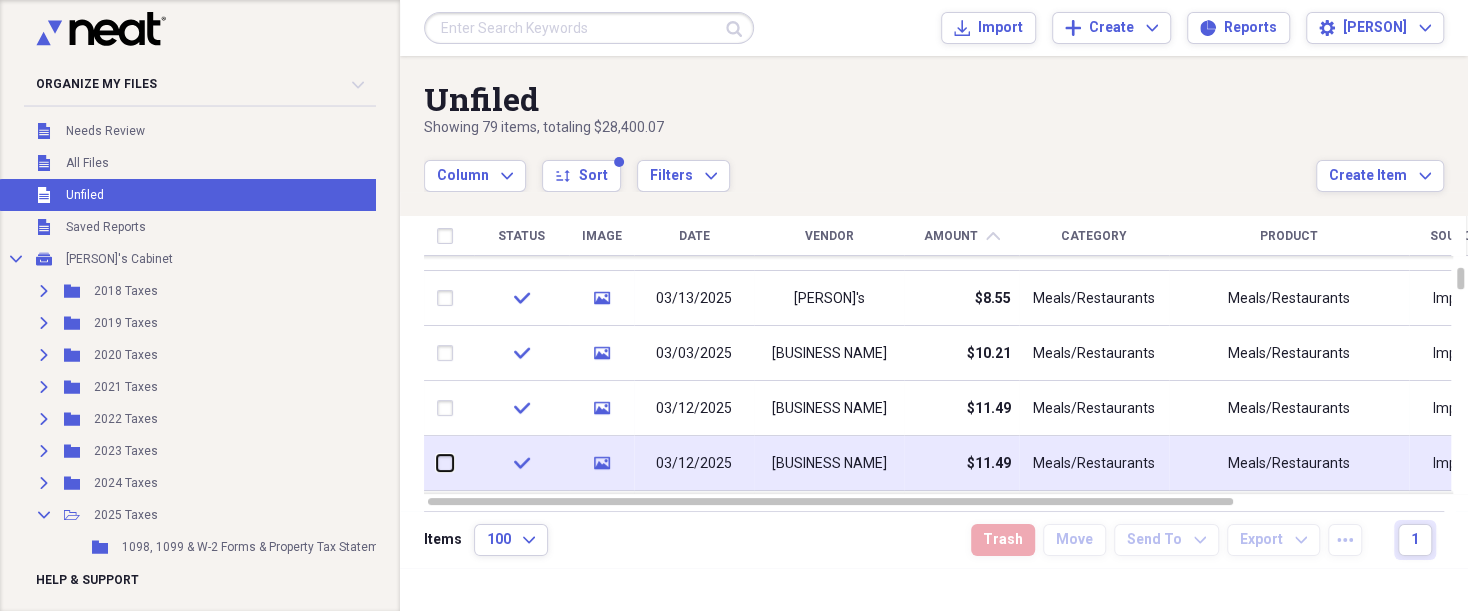 click at bounding box center [437, 463] 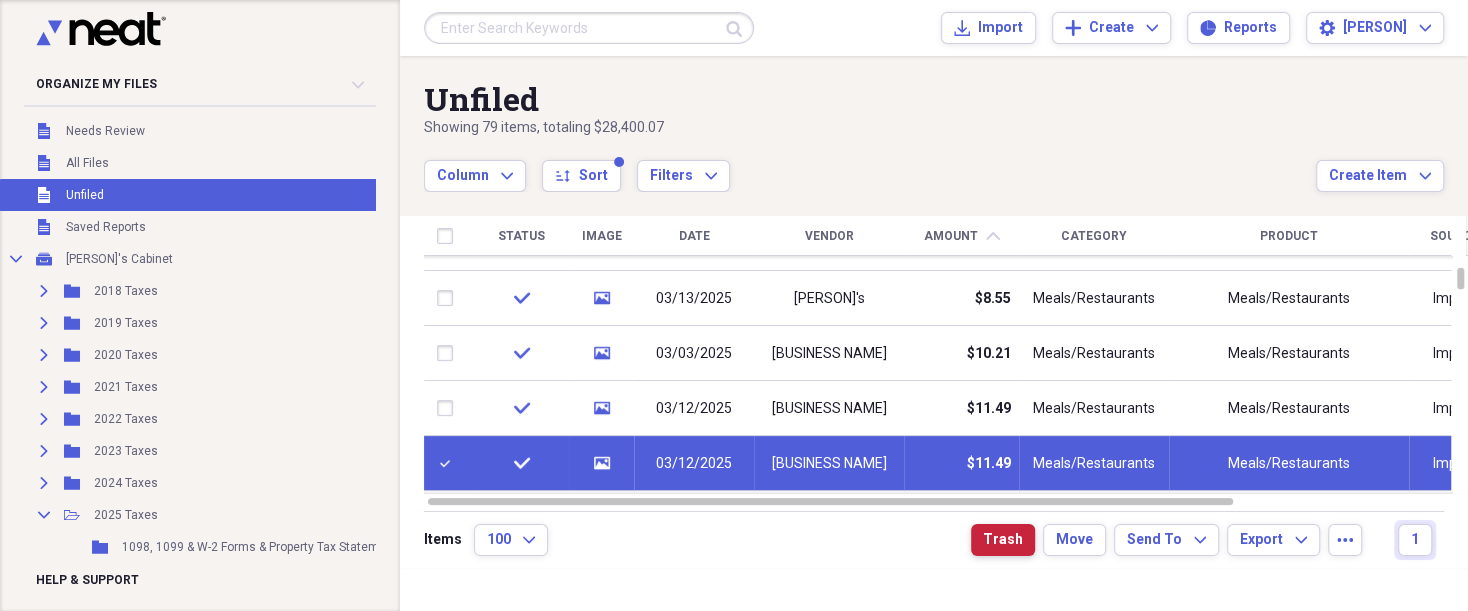 click on "Trash" at bounding box center (1003, 540) 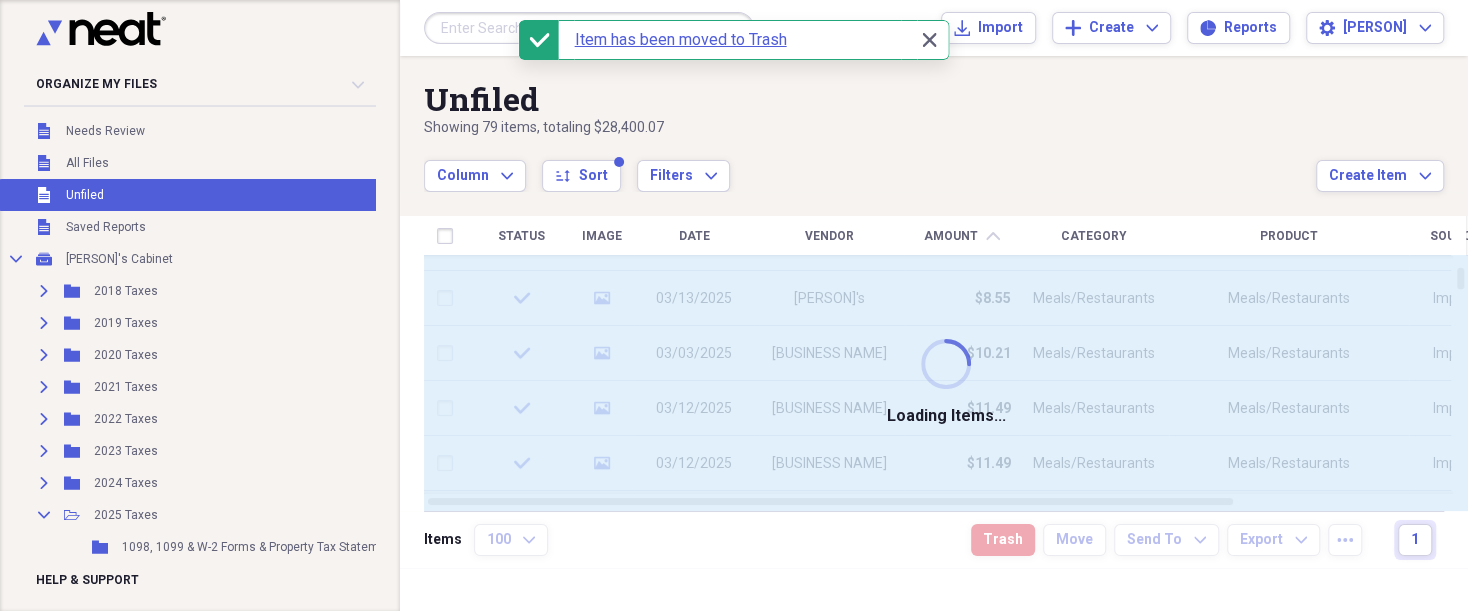 checkbox on "false" 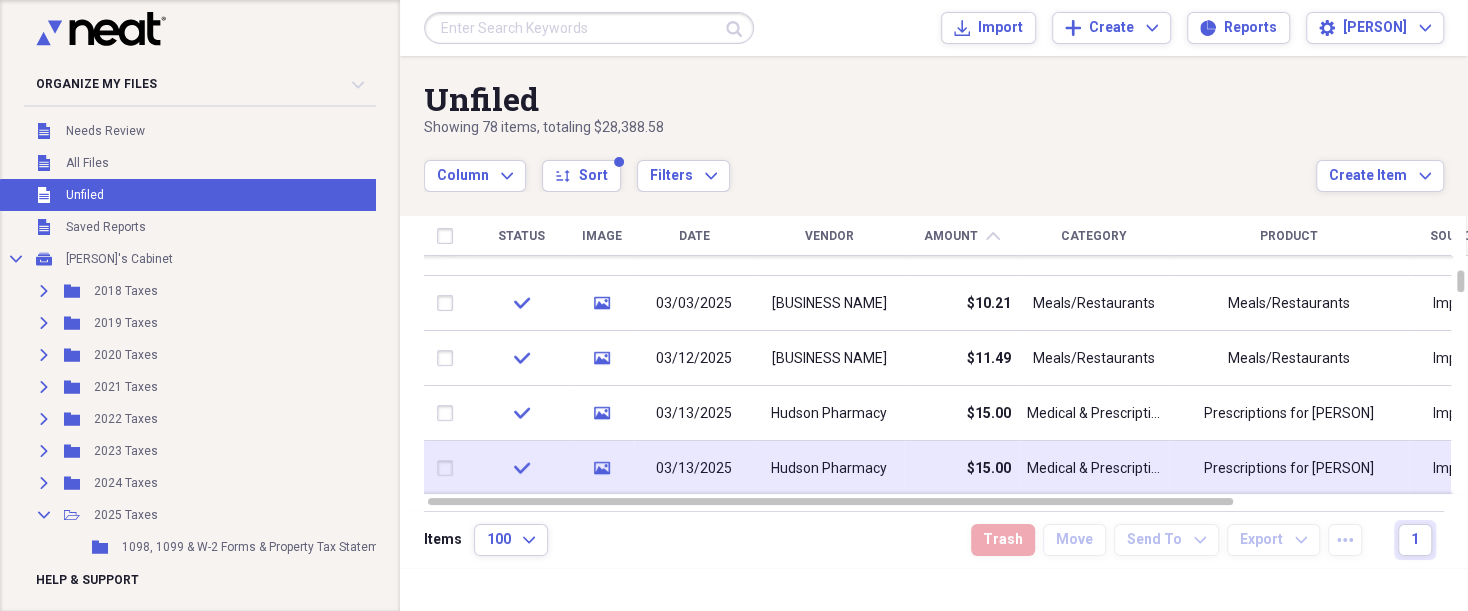 click at bounding box center [449, 468] 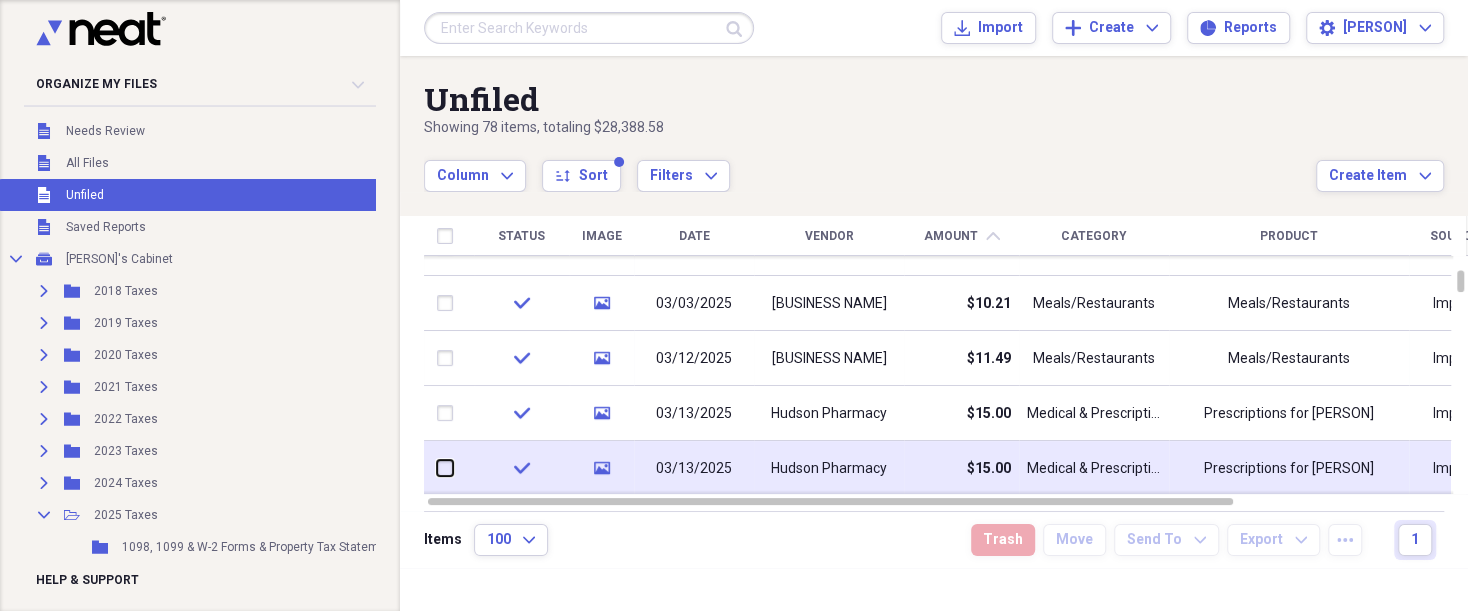 click at bounding box center [437, 468] 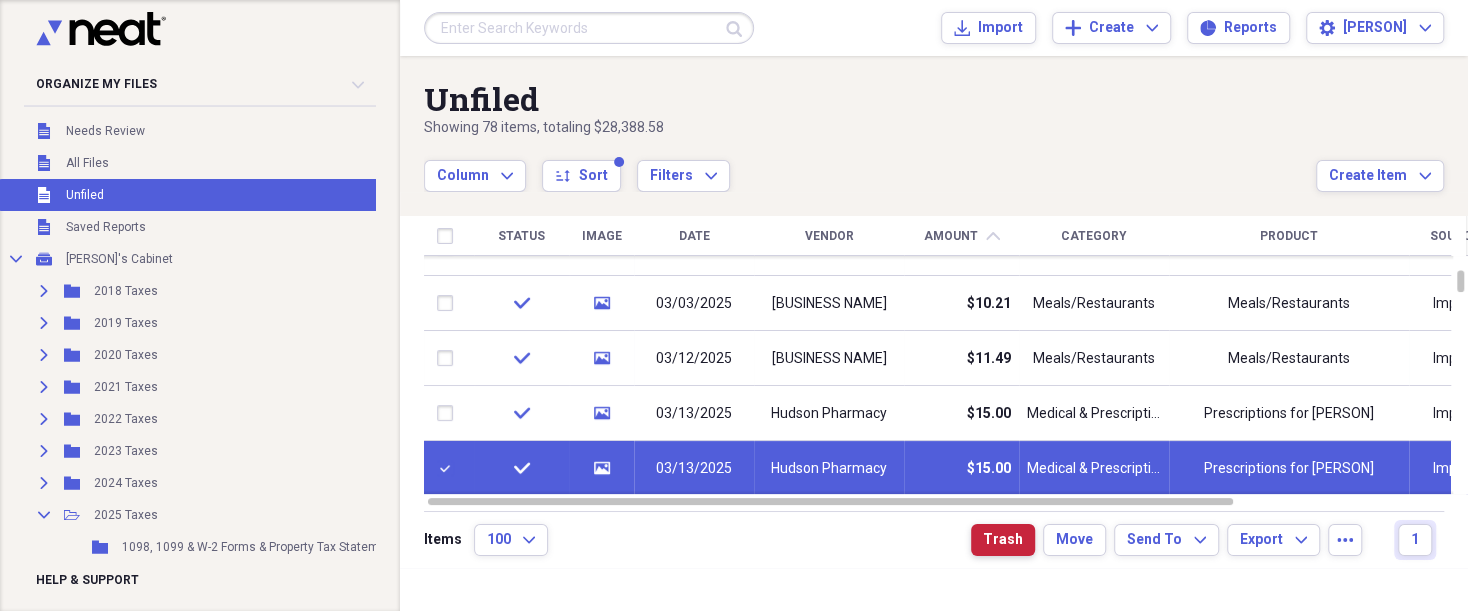 click on "Trash" at bounding box center [1003, 540] 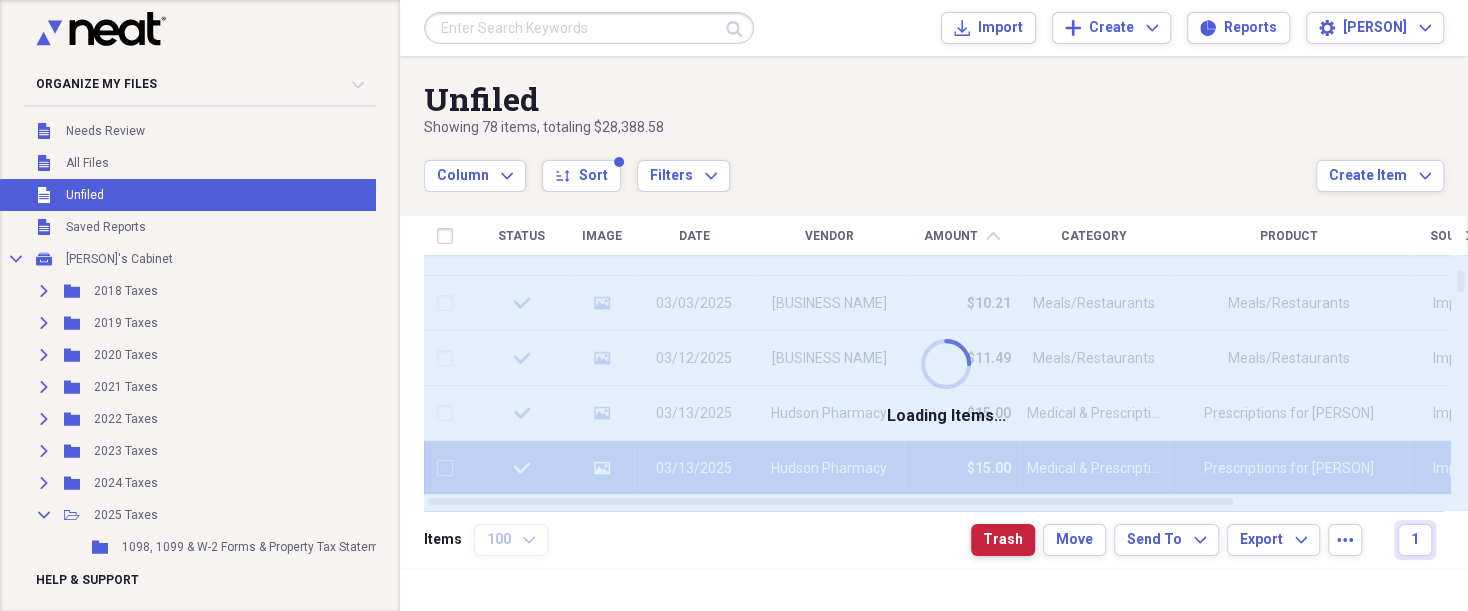 checkbox on "false" 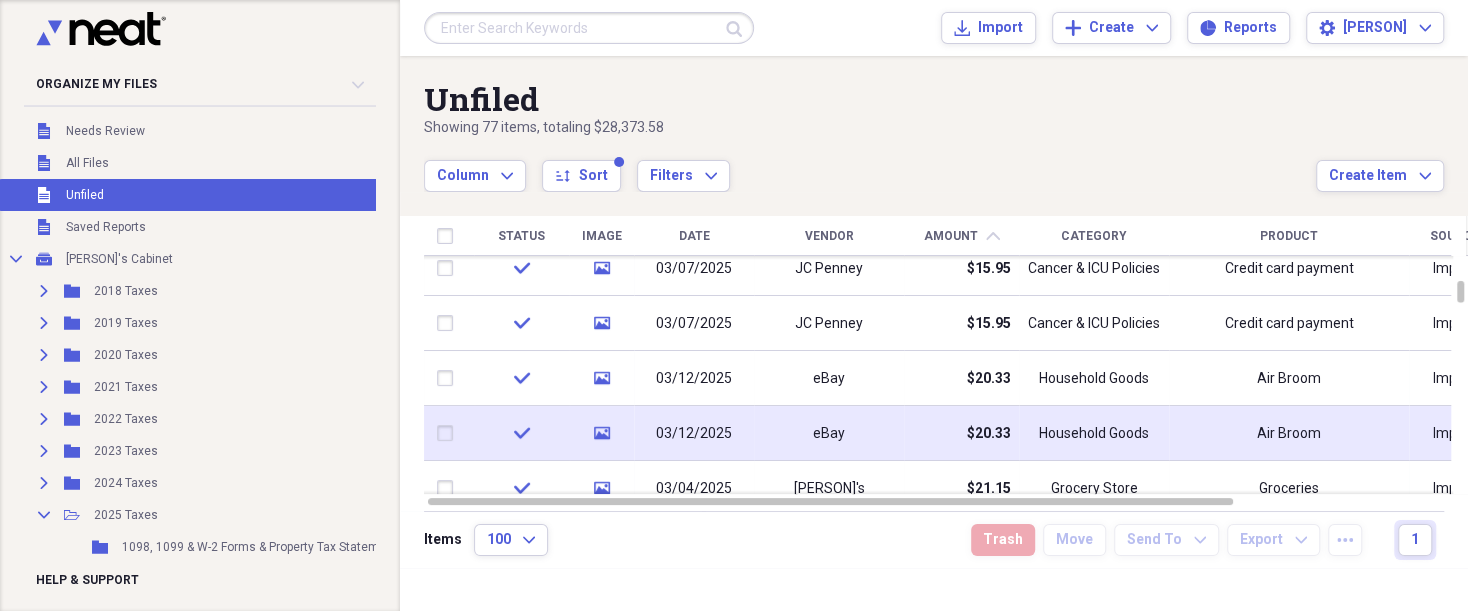 click at bounding box center [449, 433] 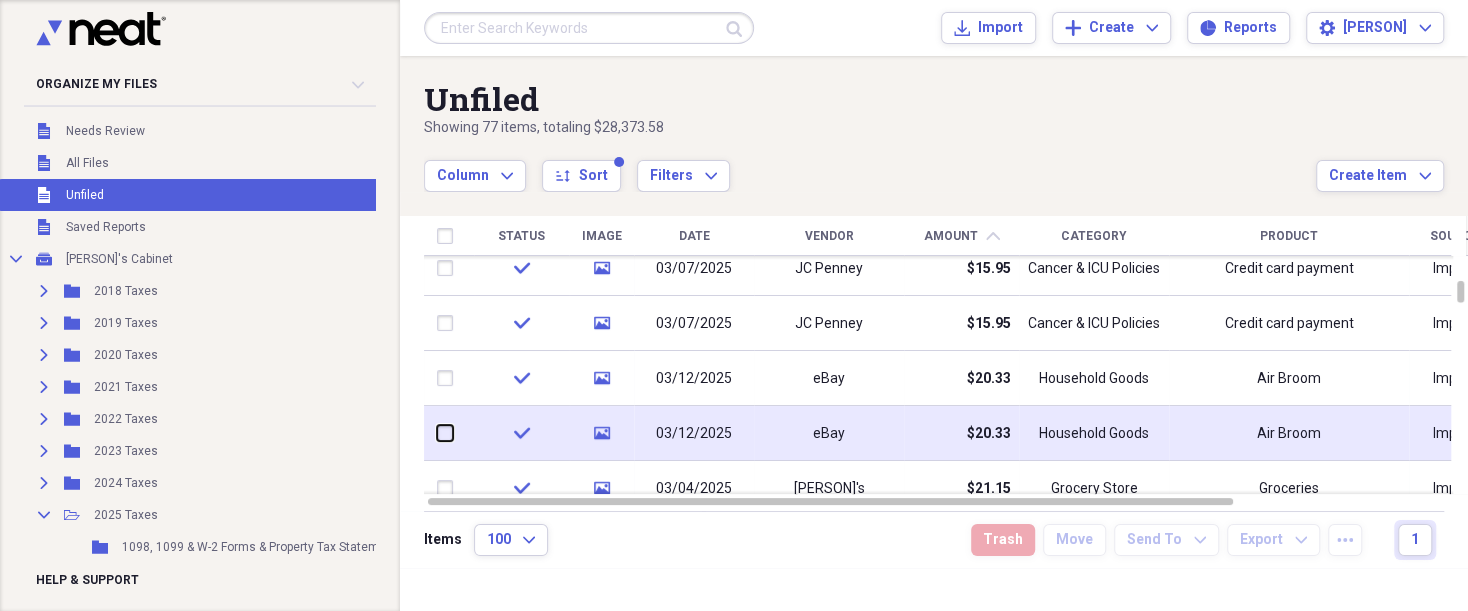 click at bounding box center [437, 433] 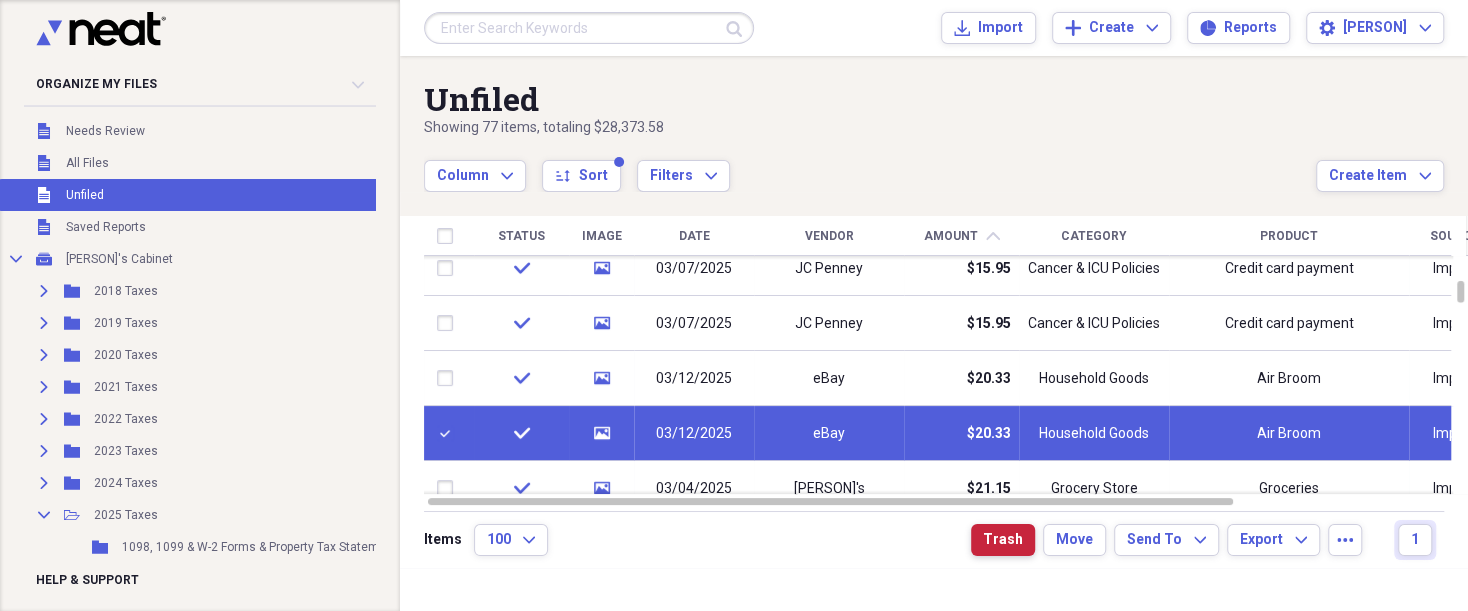 click on "Trash" at bounding box center [1003, 540] 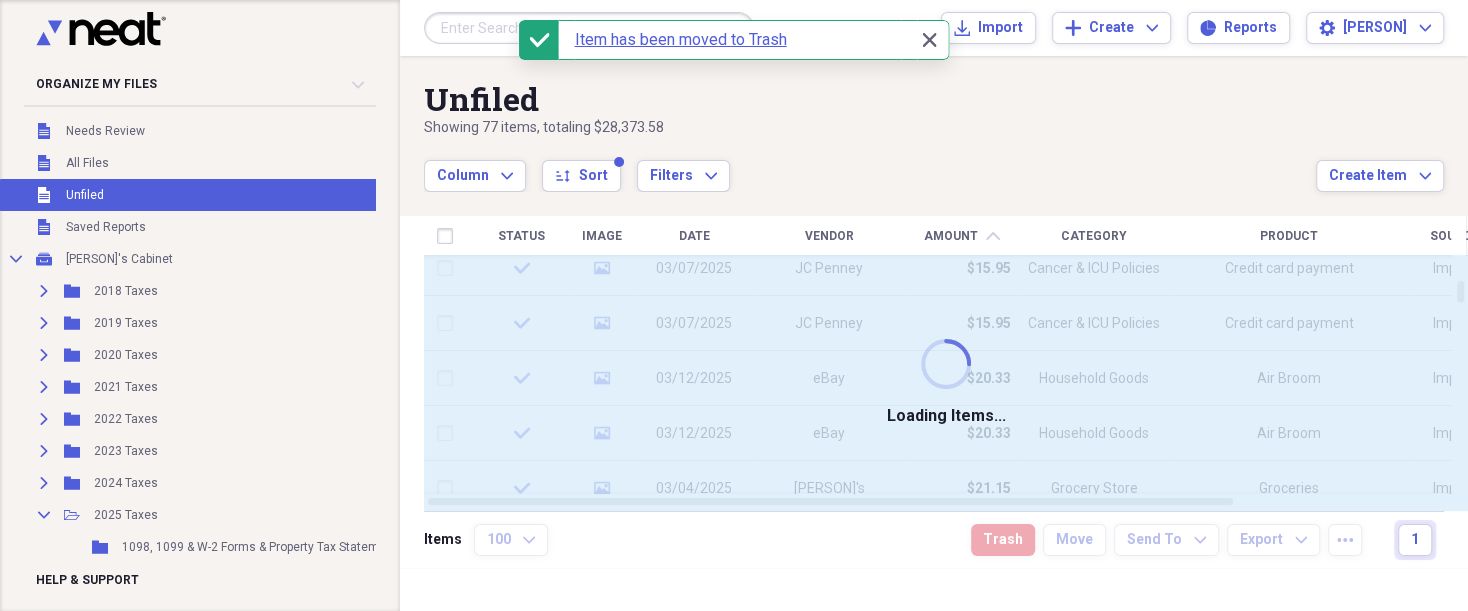checkbox on "false" 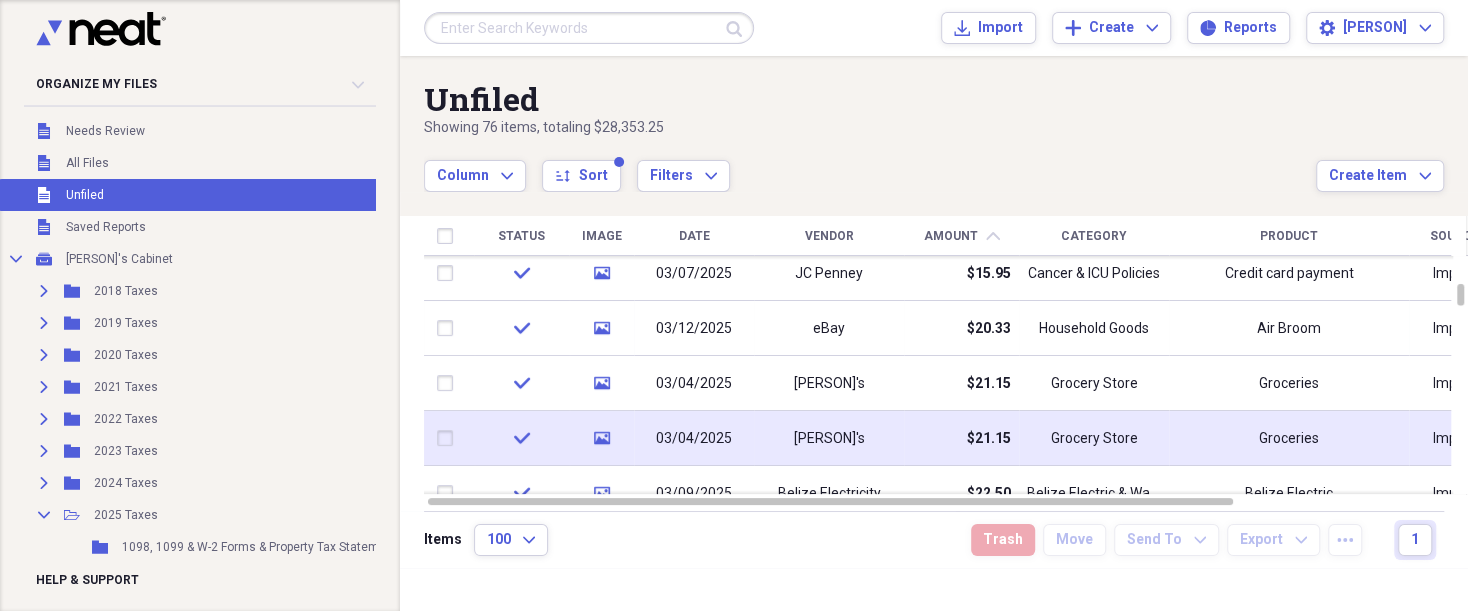 click at bounding box center (449, 438) 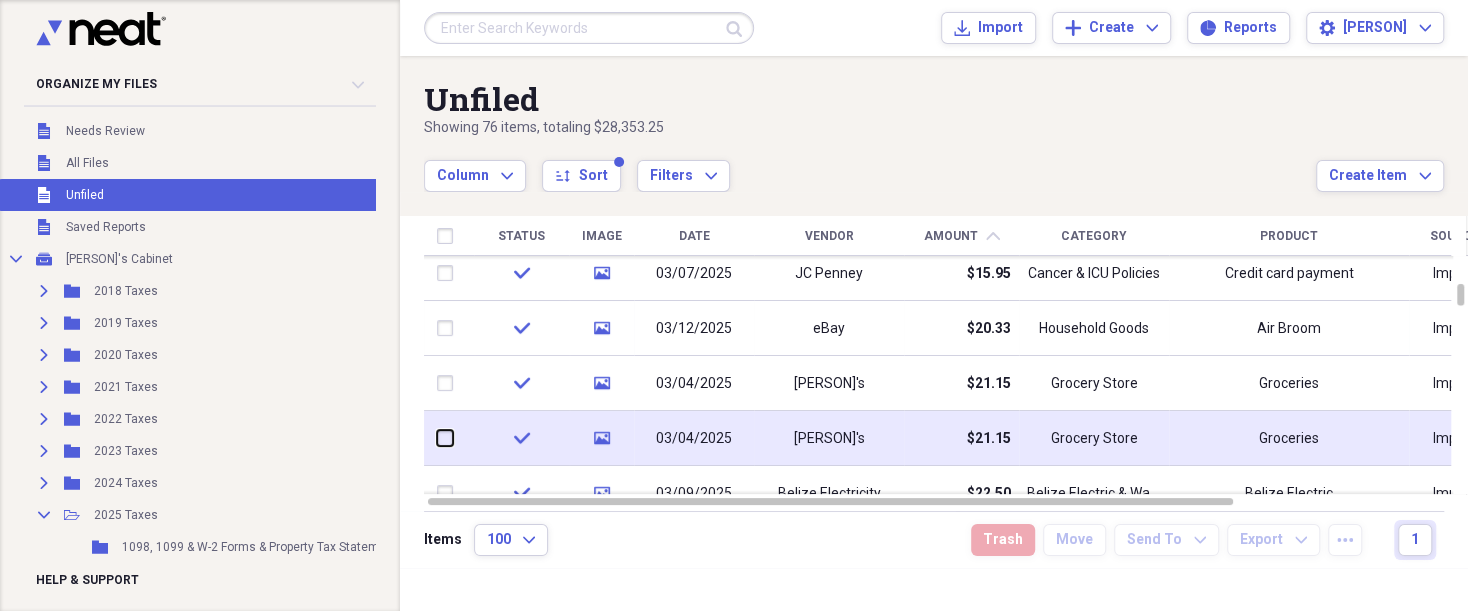 click at bounding box center [437, 438] 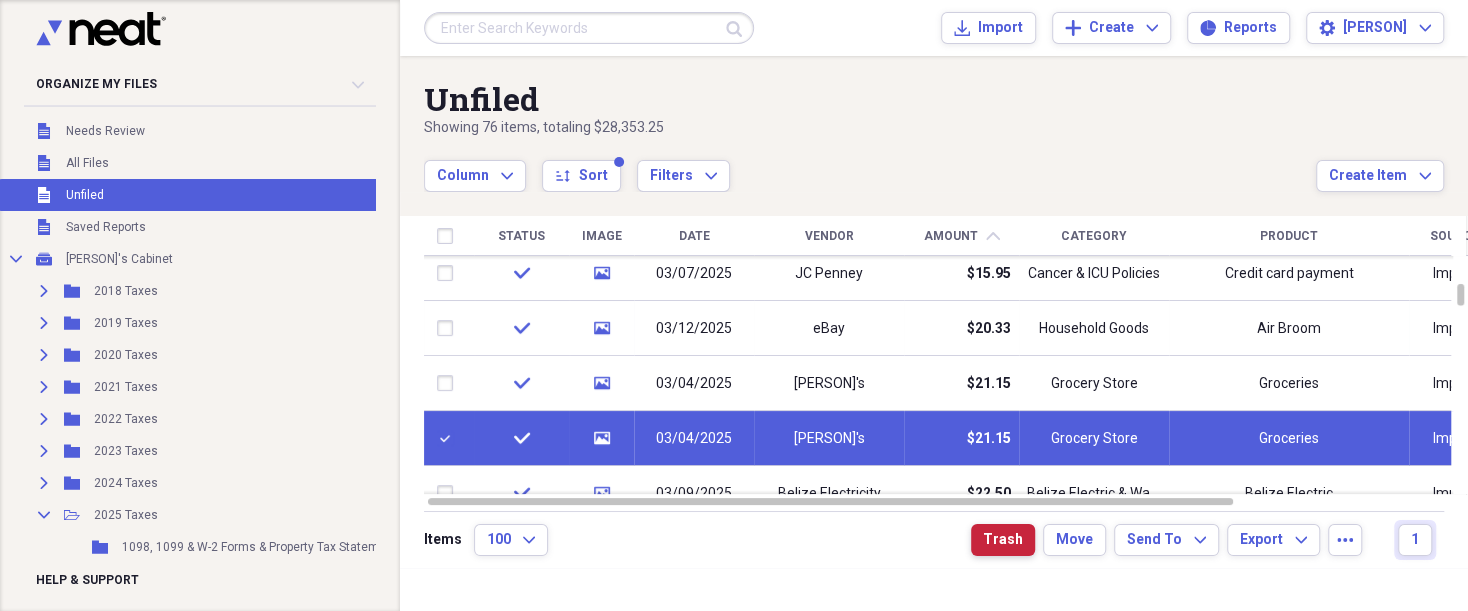 click on "Trash" at bounding box center (1003, 540) 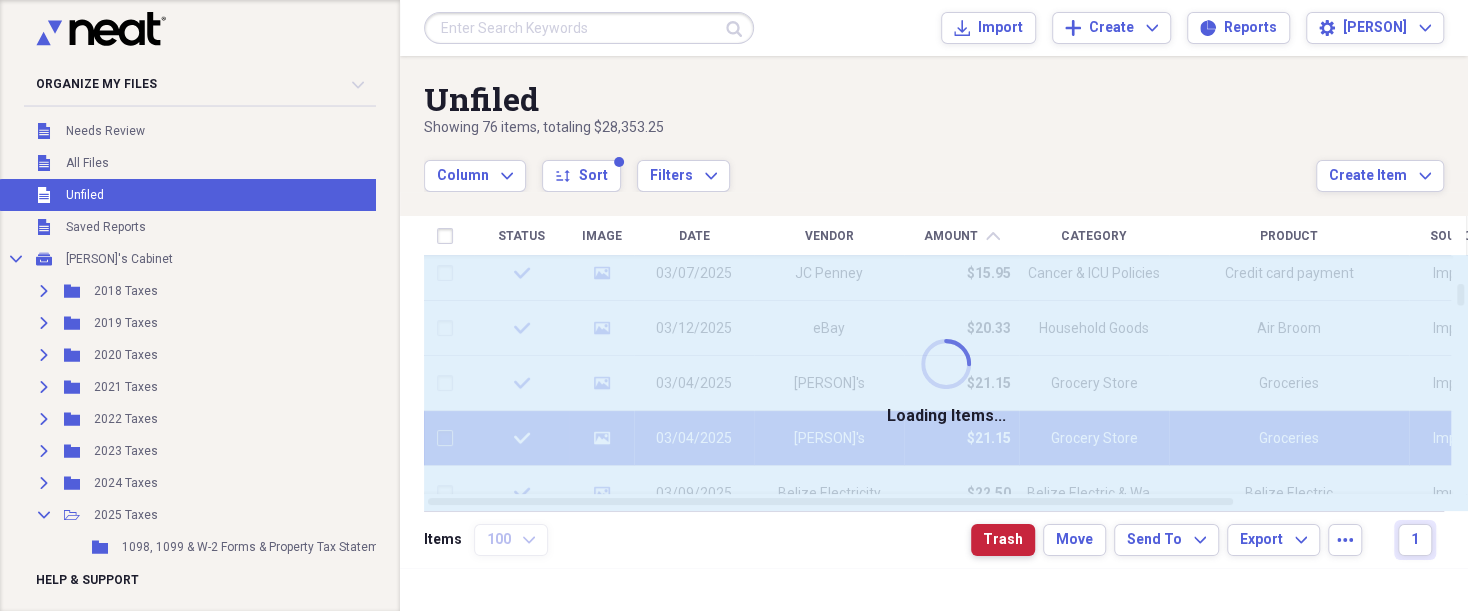 checkbox on "false" 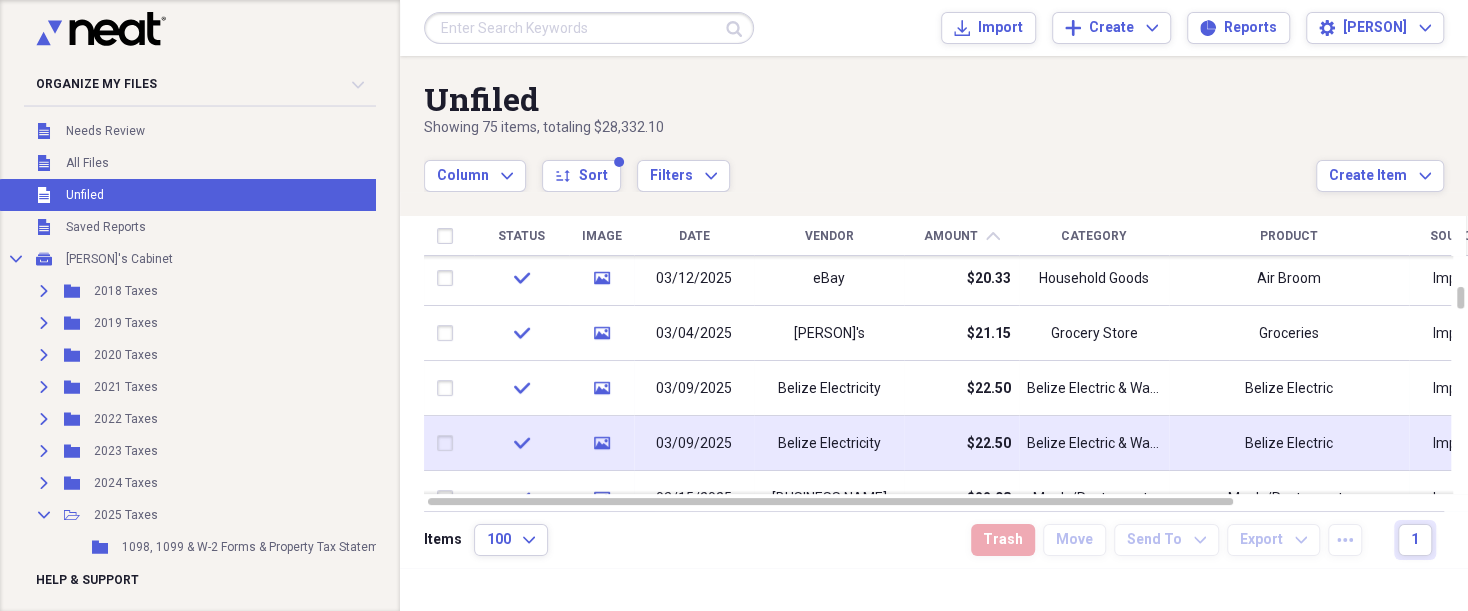 click at bounding box center [449, 443] 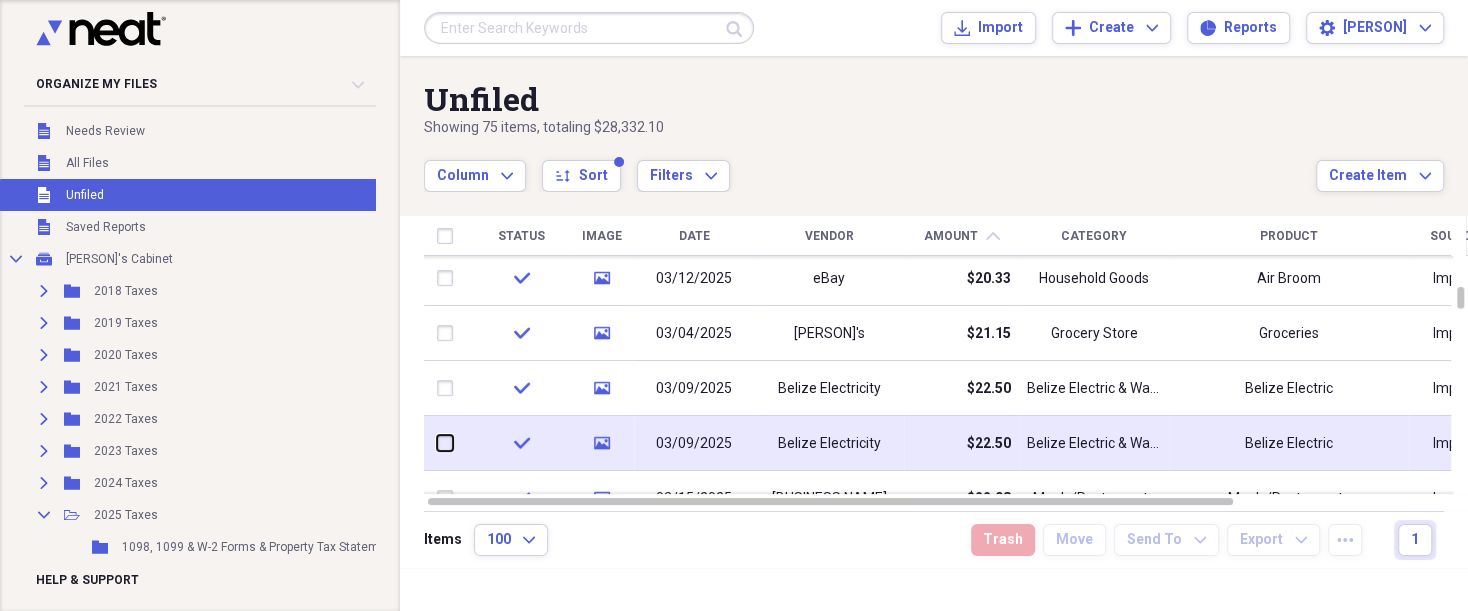 click at bounding box center (437, 443) 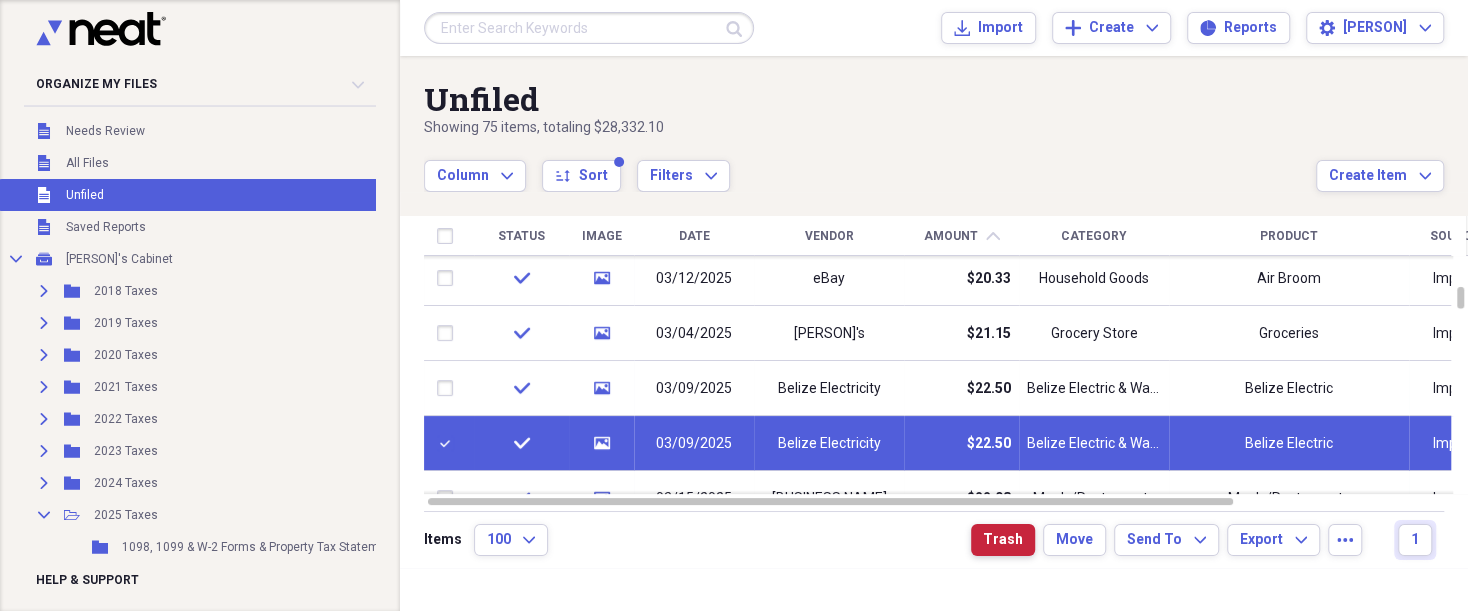 click on "Trash" at bounding box center [1003, 540] 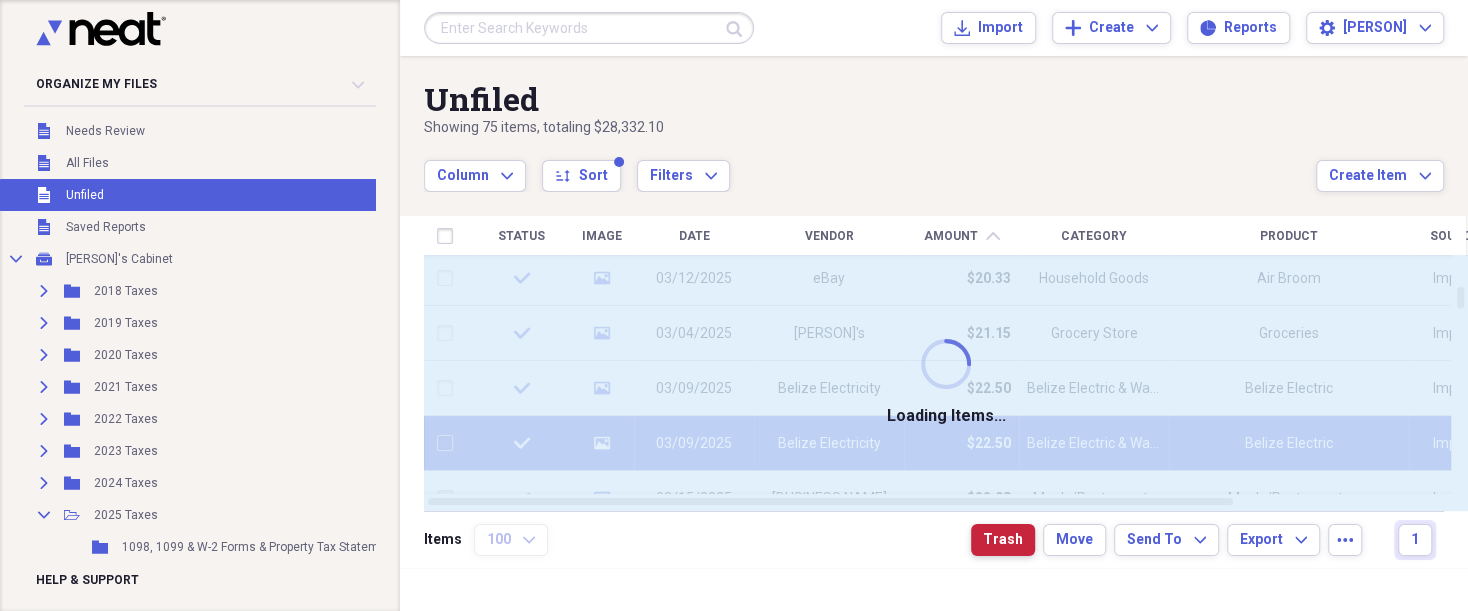 checkbox on "false" 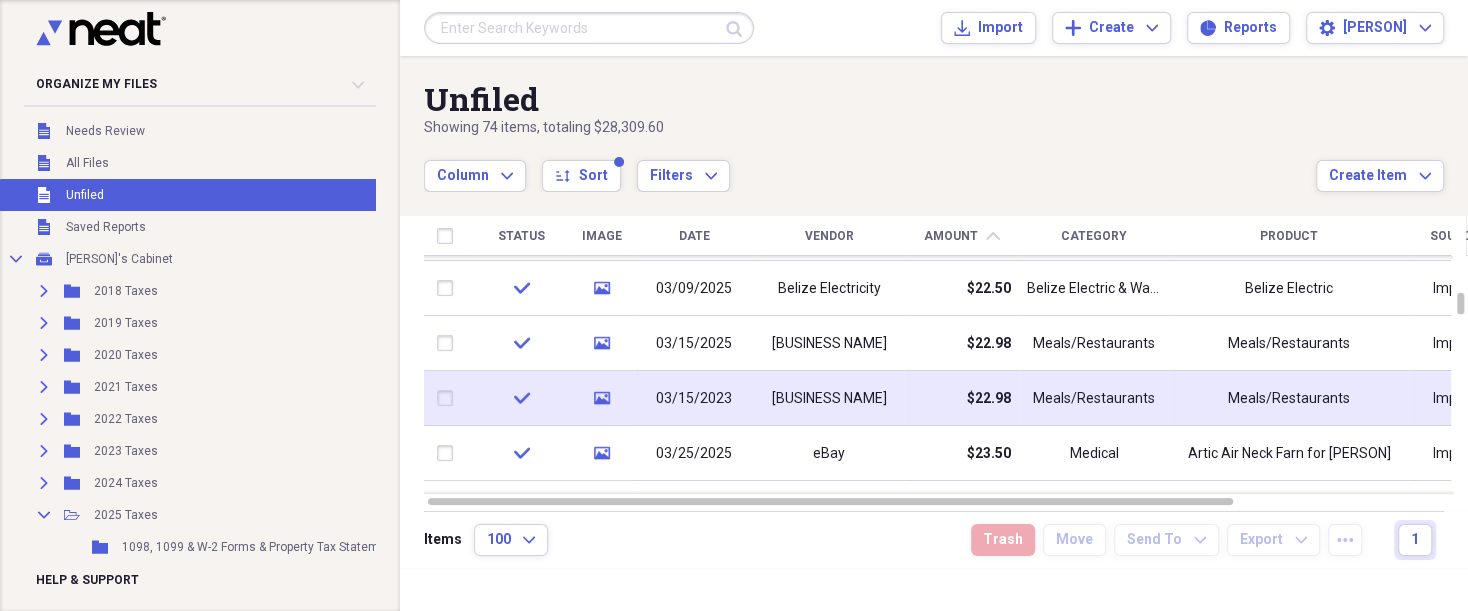 click at bounding box center [449, 398] 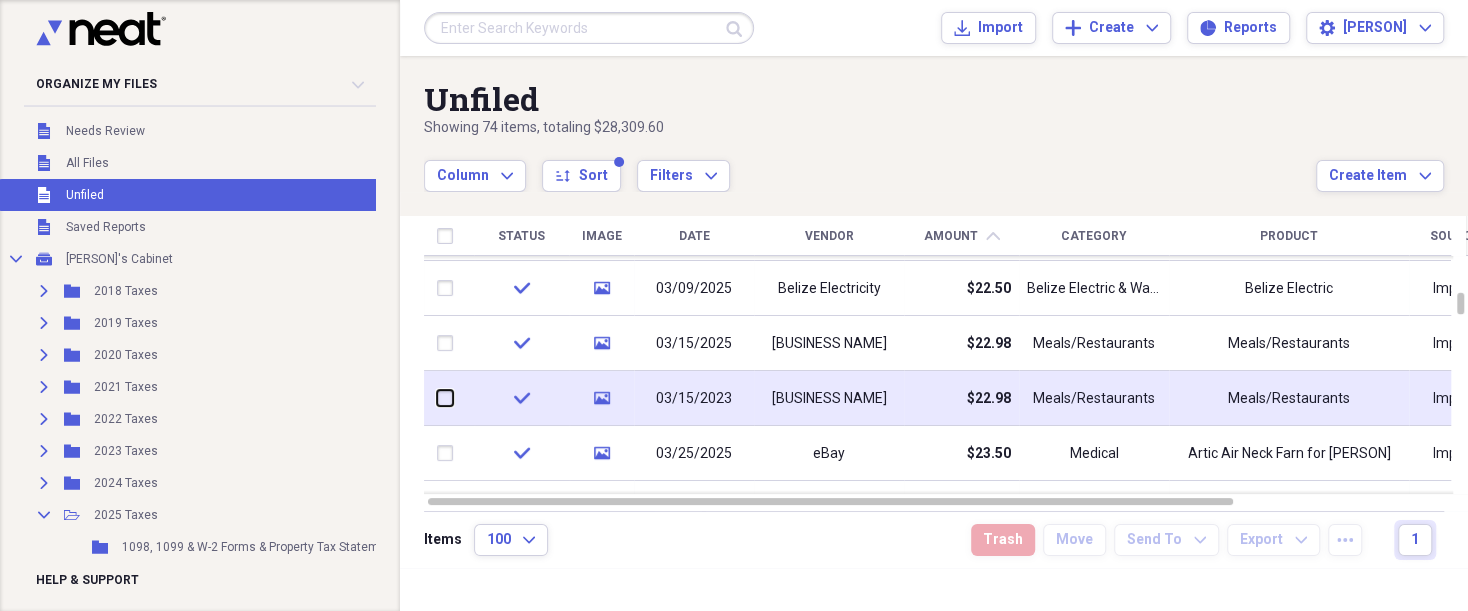 click at bounding box center [437, 398] 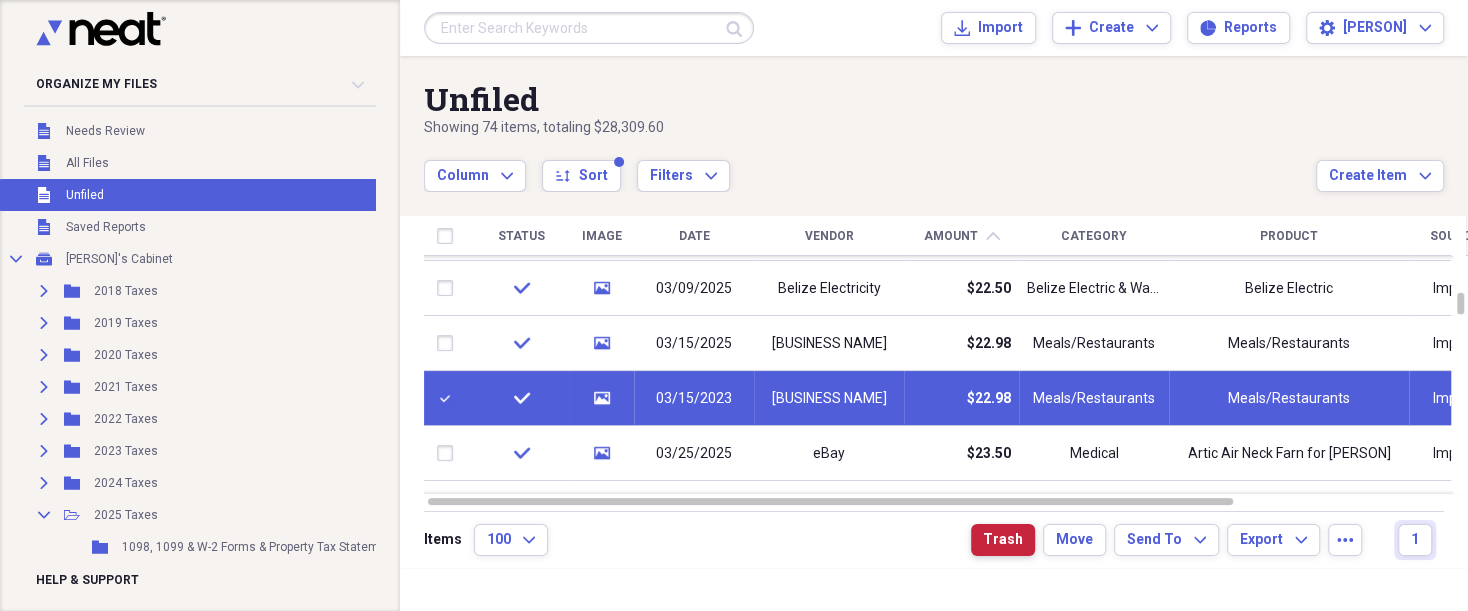 click on "Trash" at bounding box center [1003, 540] 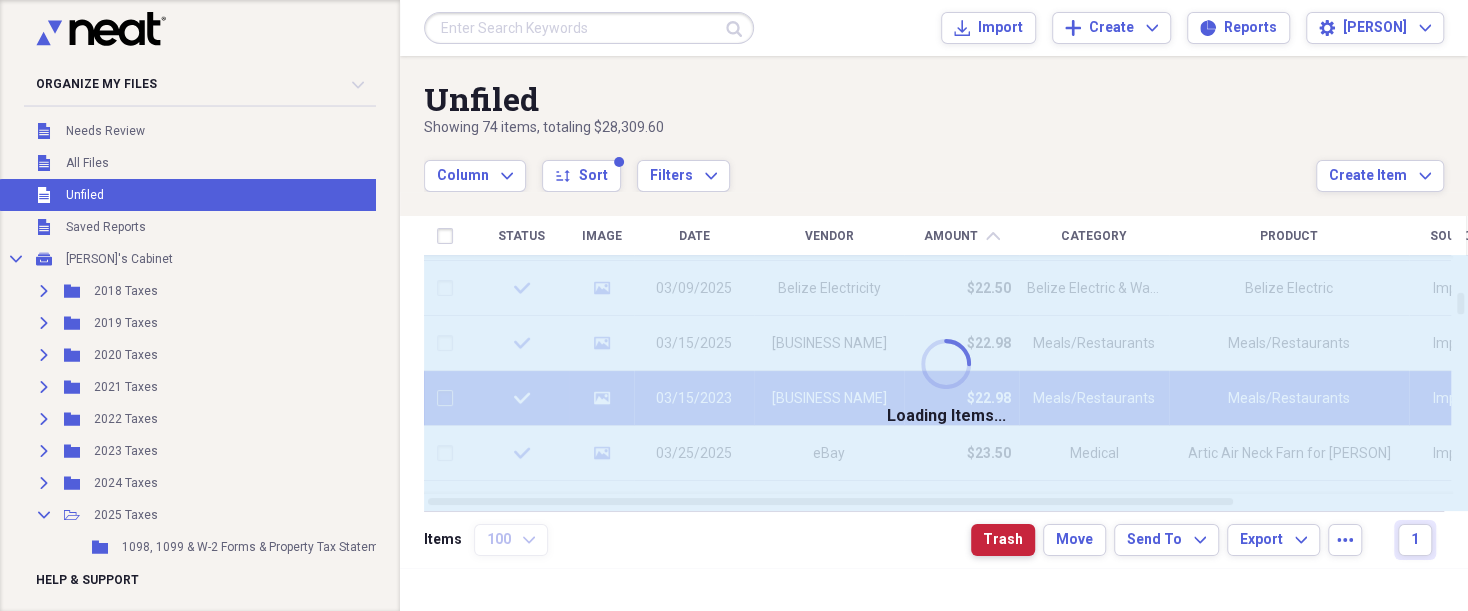 checkbox on "false" 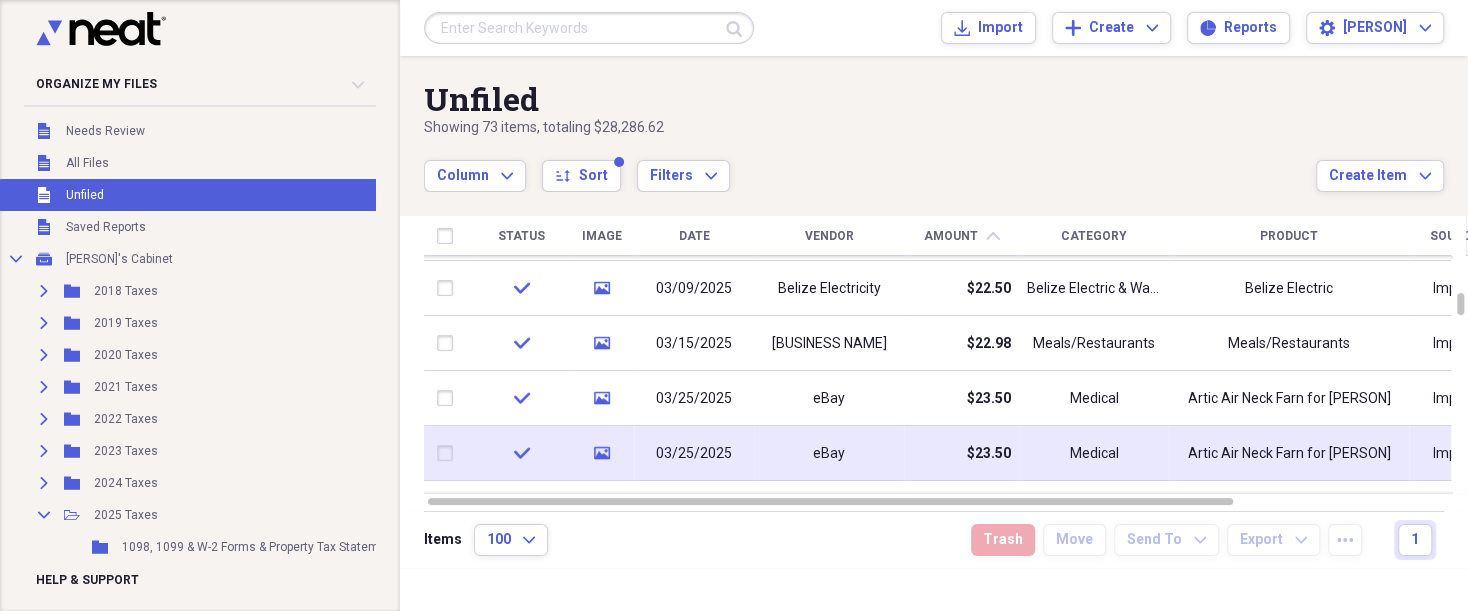 click at bounding box center [449, 453] 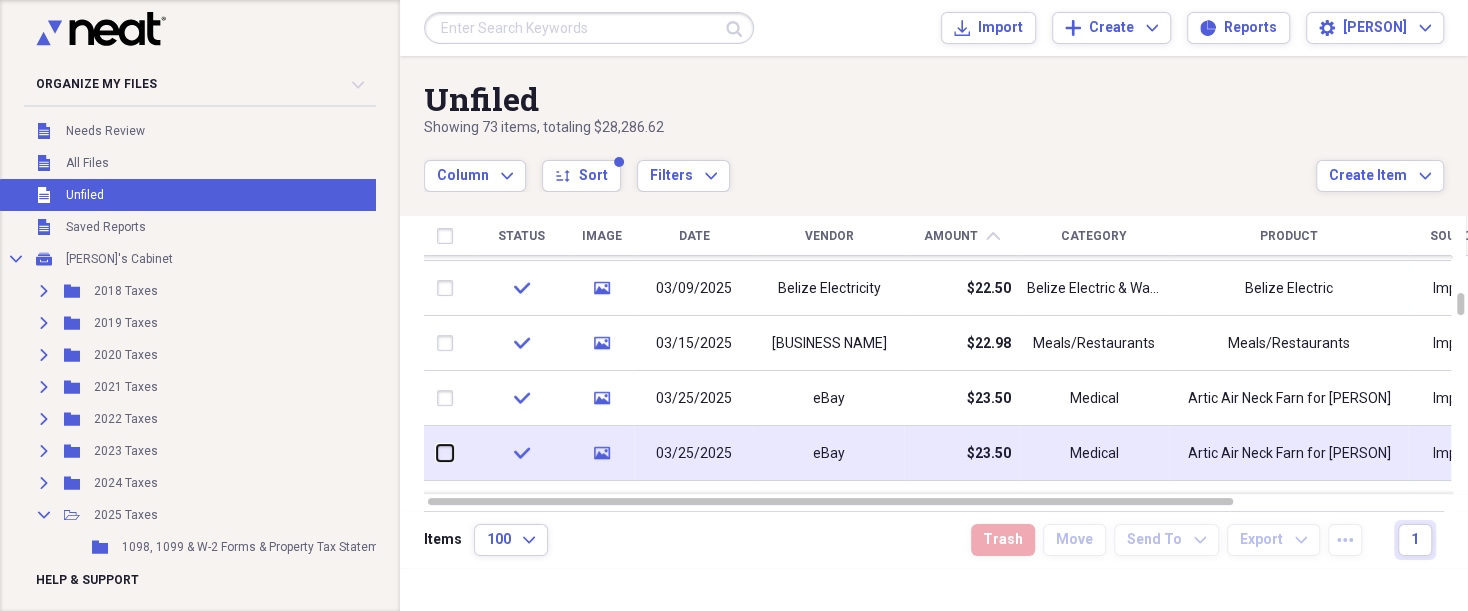 click at bounding box center [437, 453] 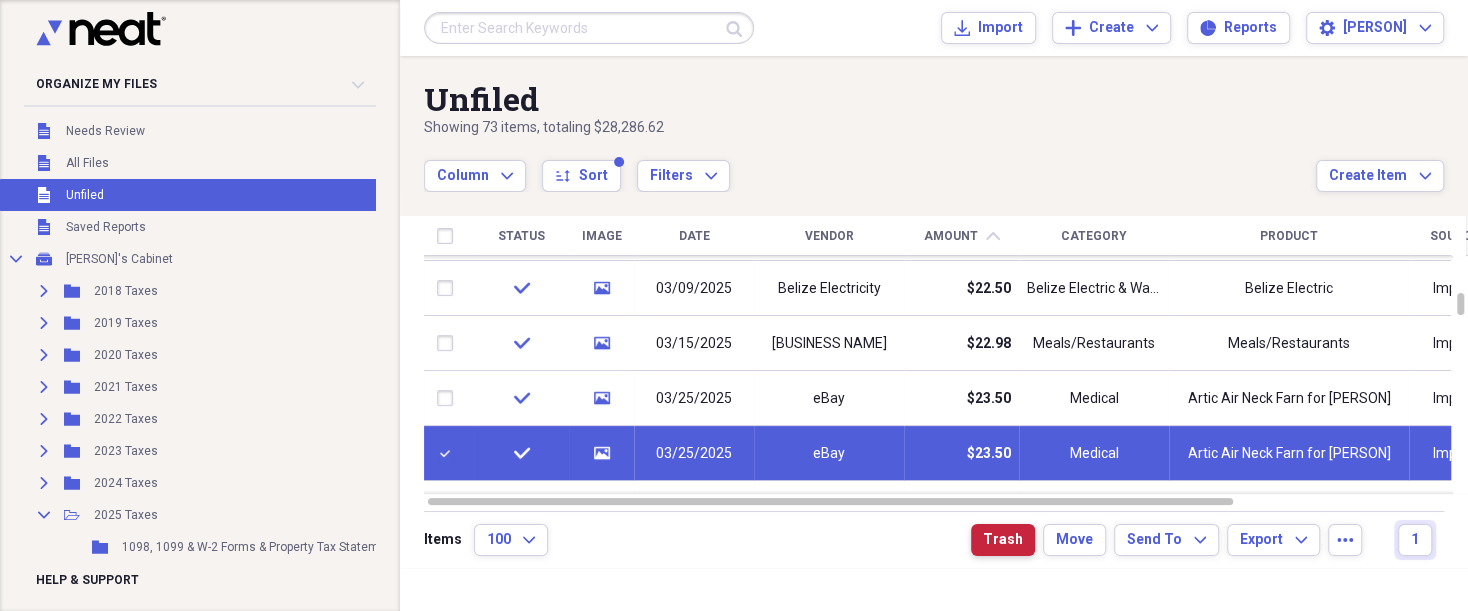 click on "Trash" at bounding box center [1003, 540] 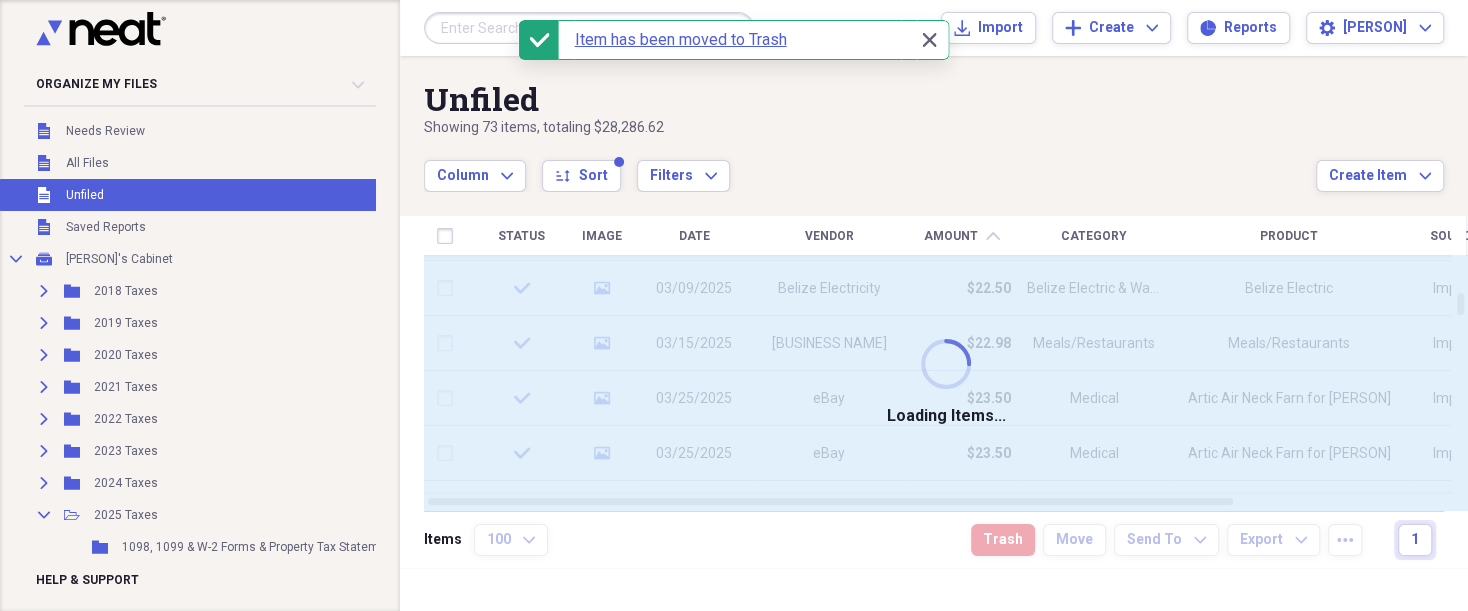 checkbox on "false" 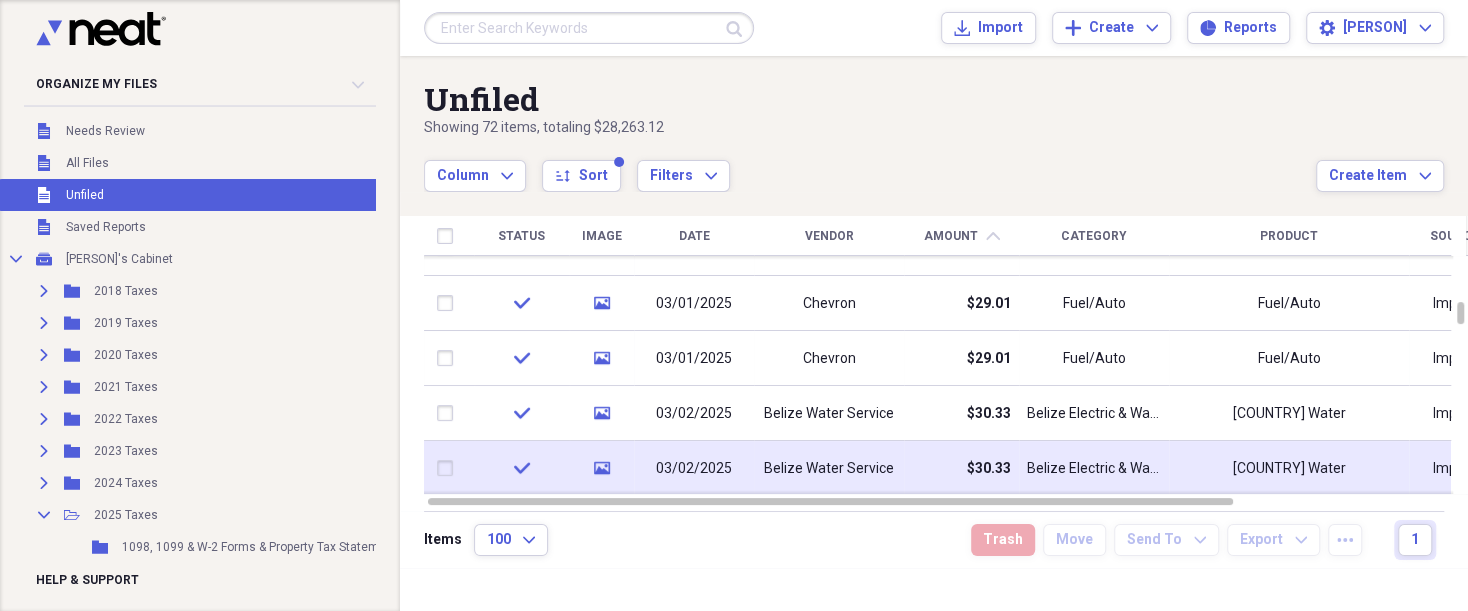 click at bounding box center (449, 468) 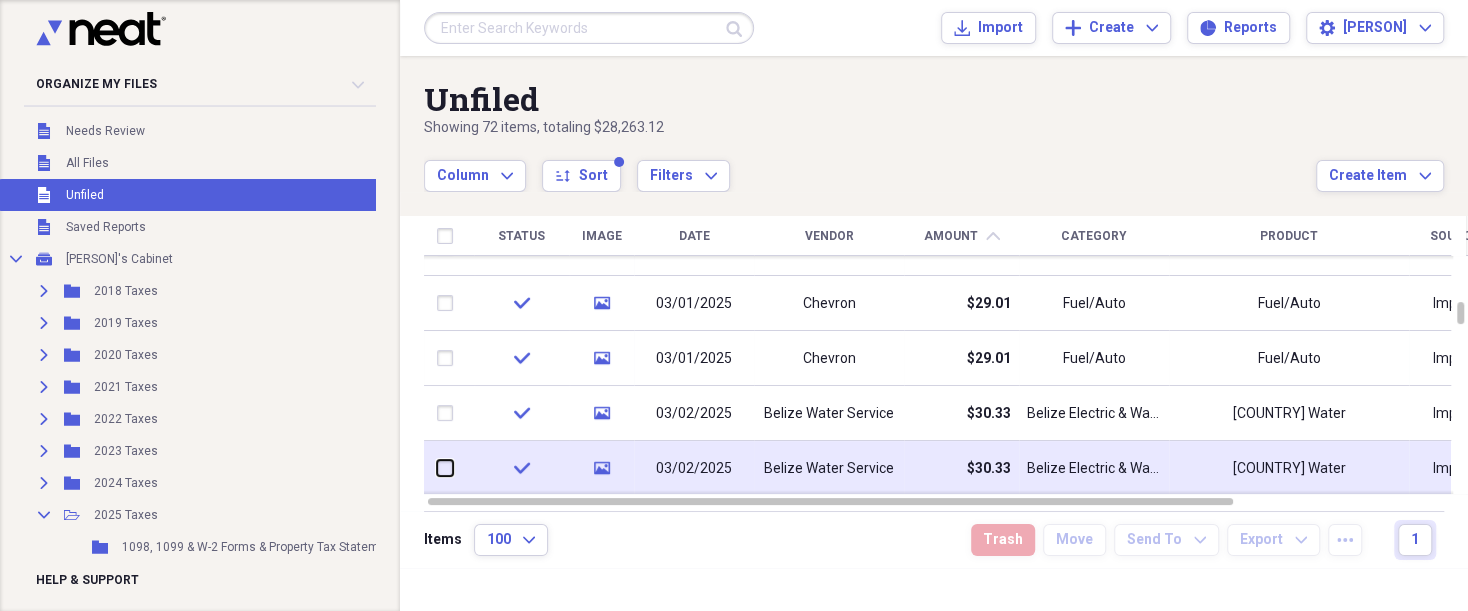 click at bounding box center (437, 468) 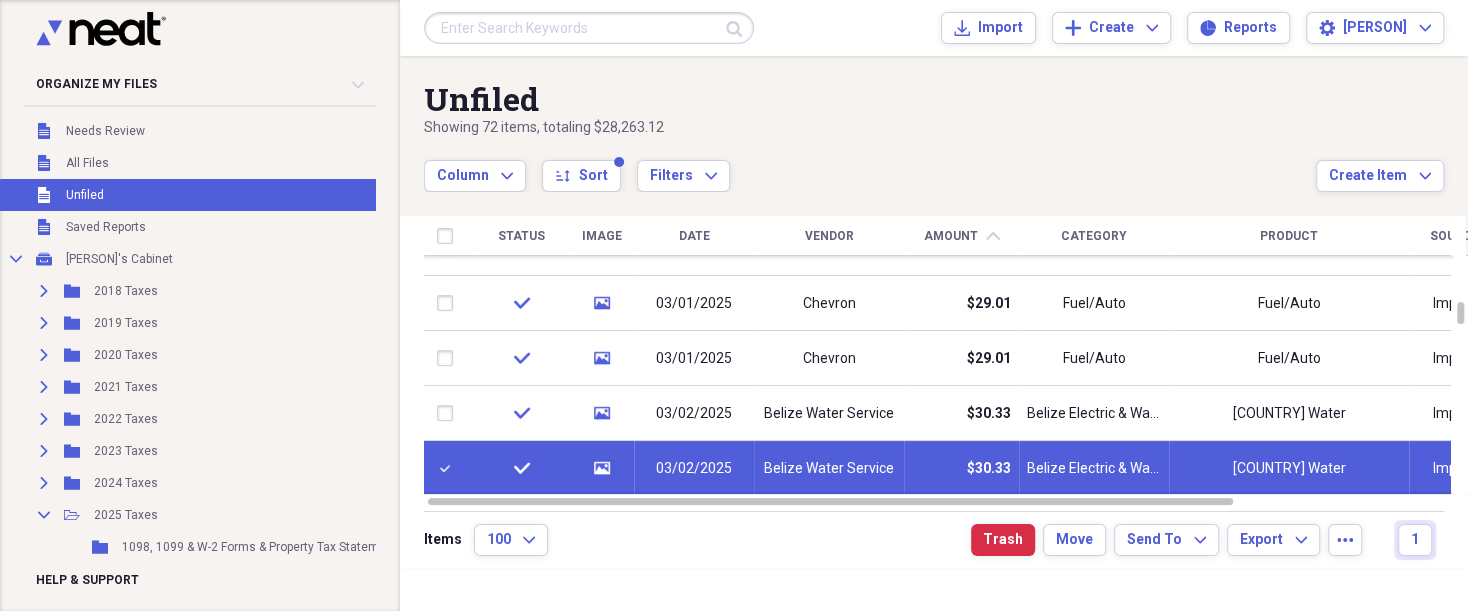 click on "Items 100 Expand Trash Move Send To Expand Export Expand more 1" at bounding box center (934, 539) 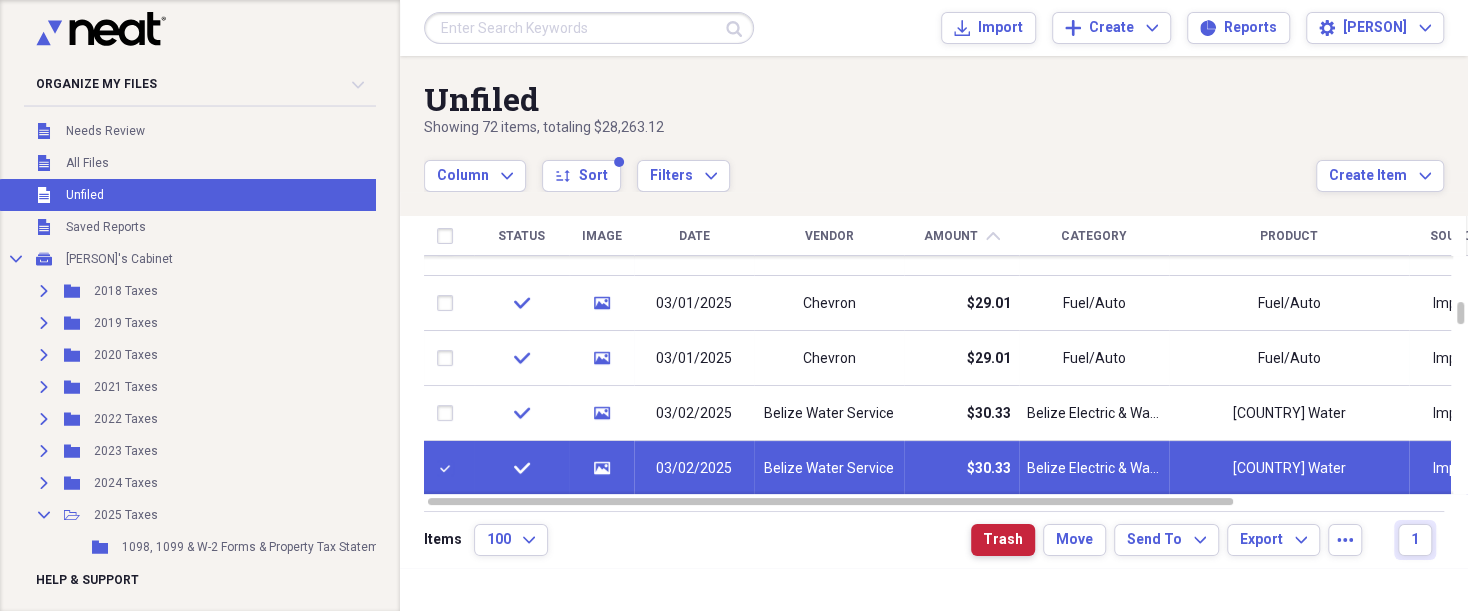 click on "Trash" at bounding box center [1003, 540] 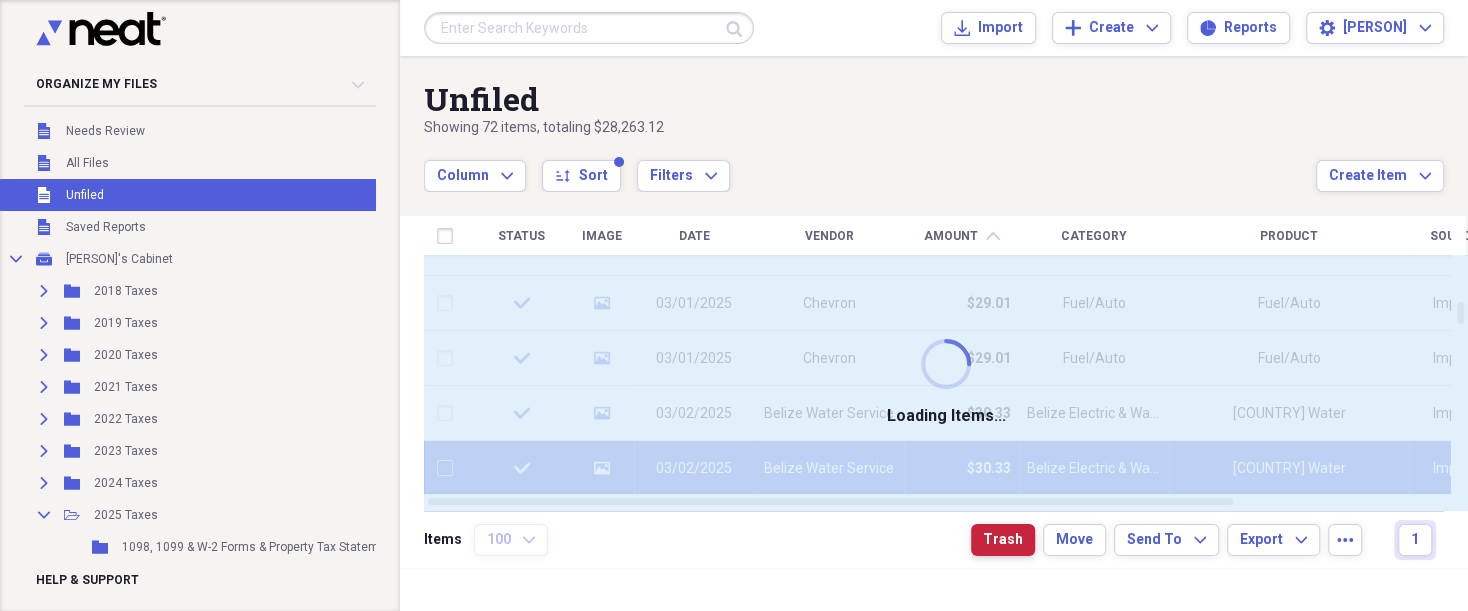 checkbox on "false" 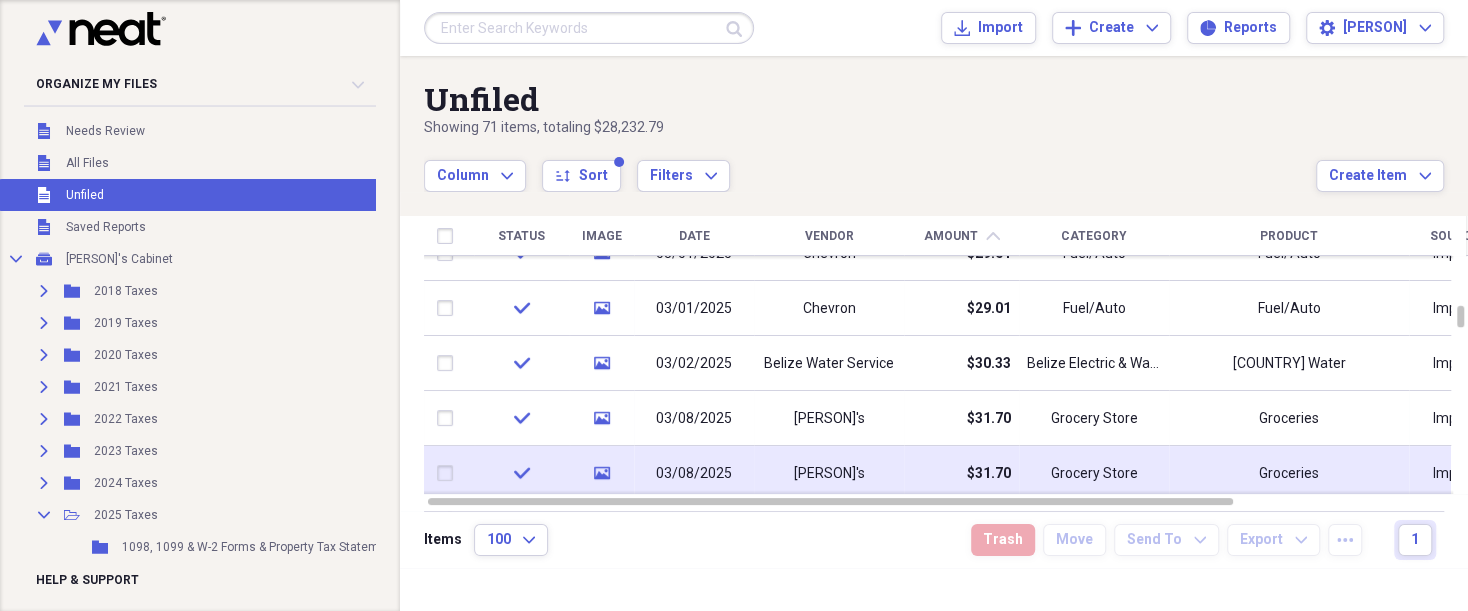 click at bounding box center (449, 473) 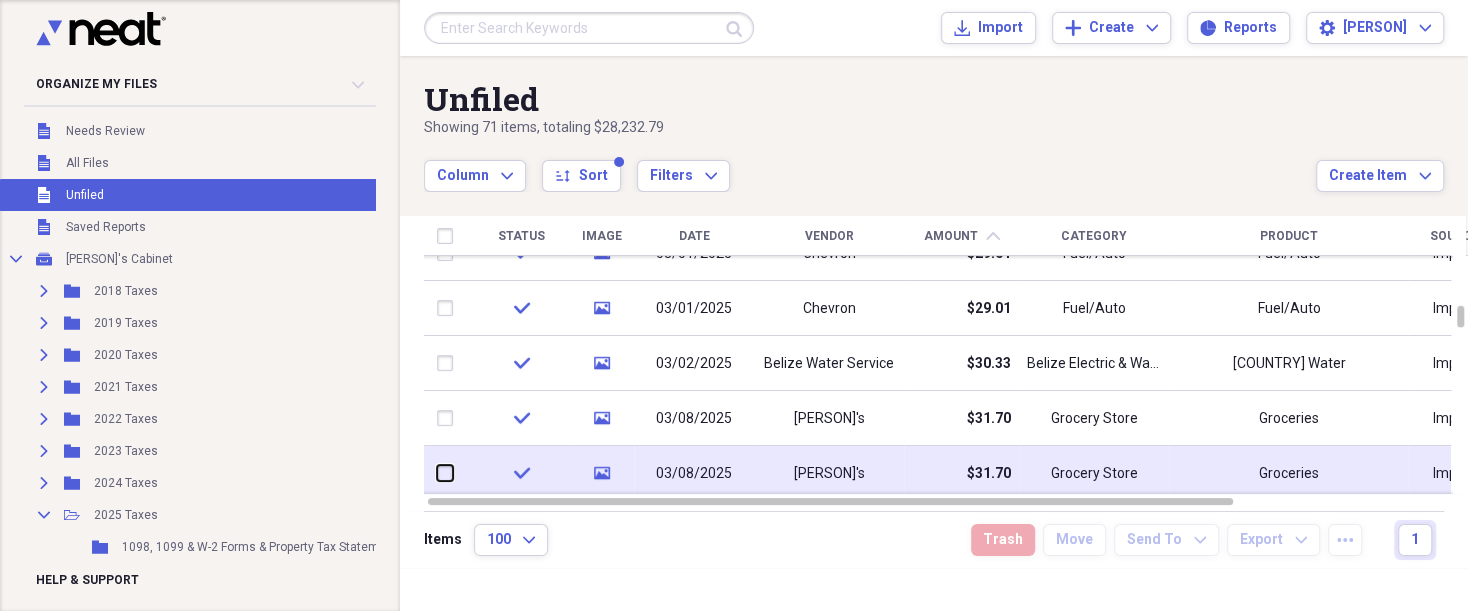 click at bounding box center [437, 473] 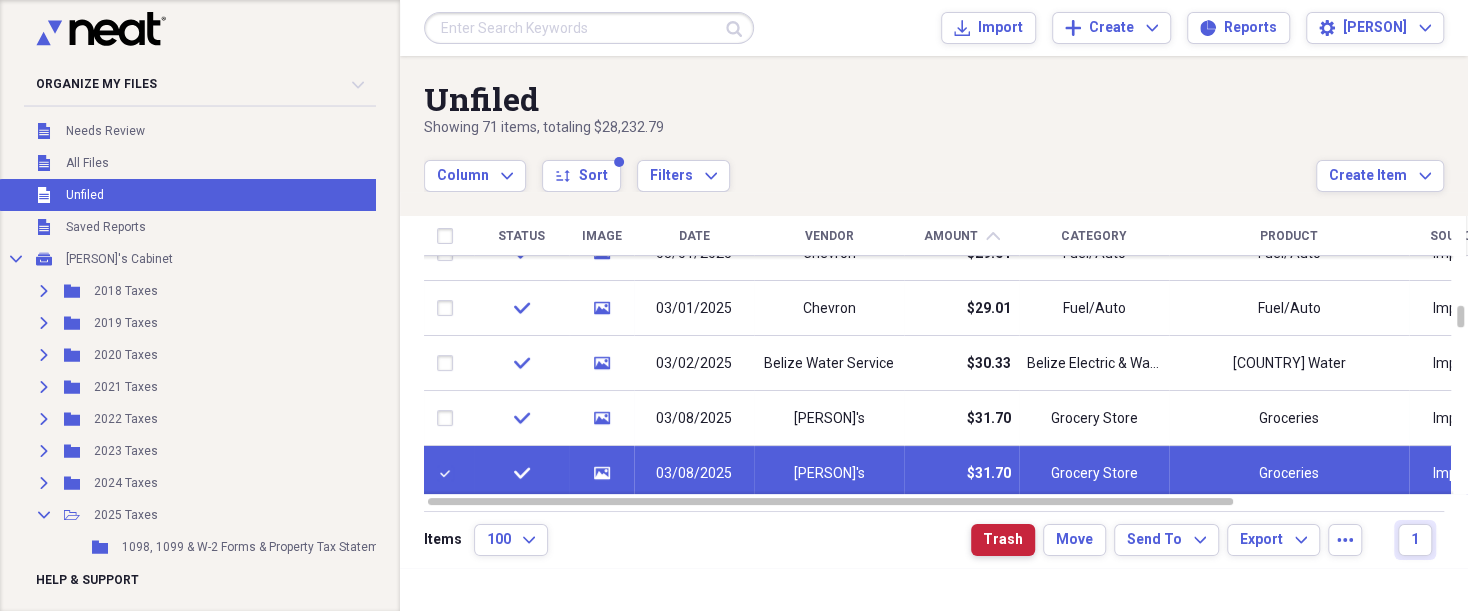 click on "Trash" at bounding box center [1003, 540] 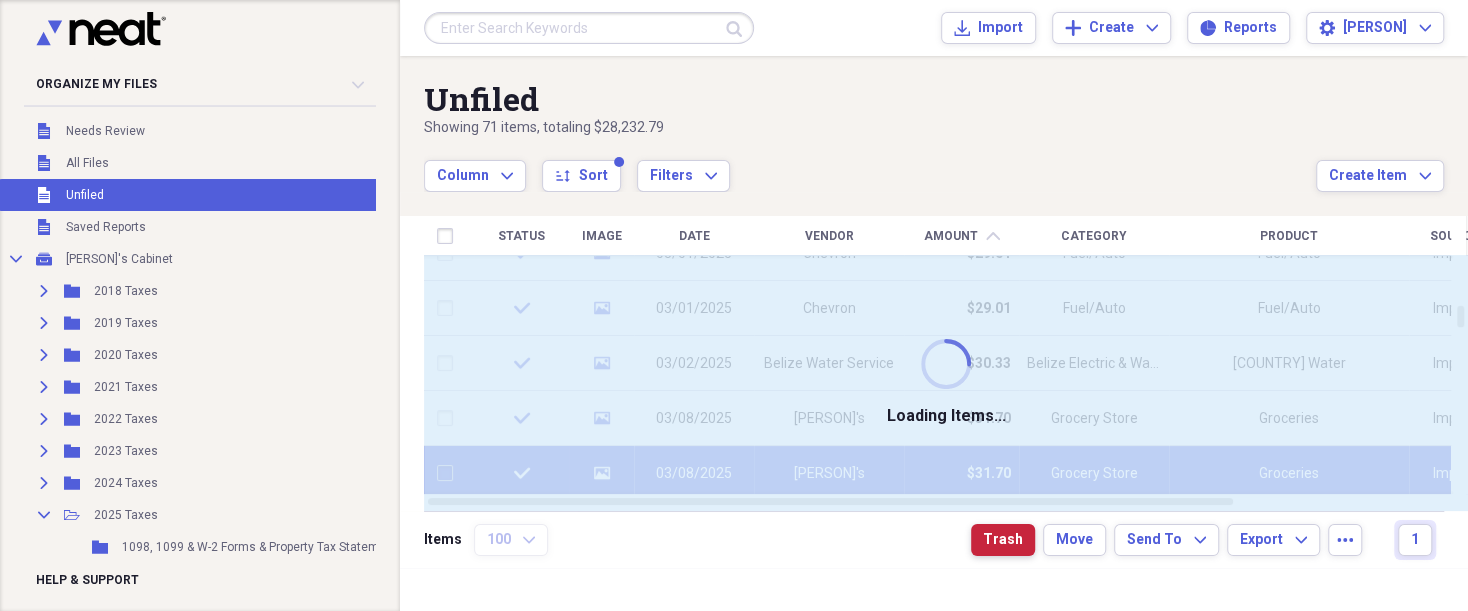 checkbox on "false" 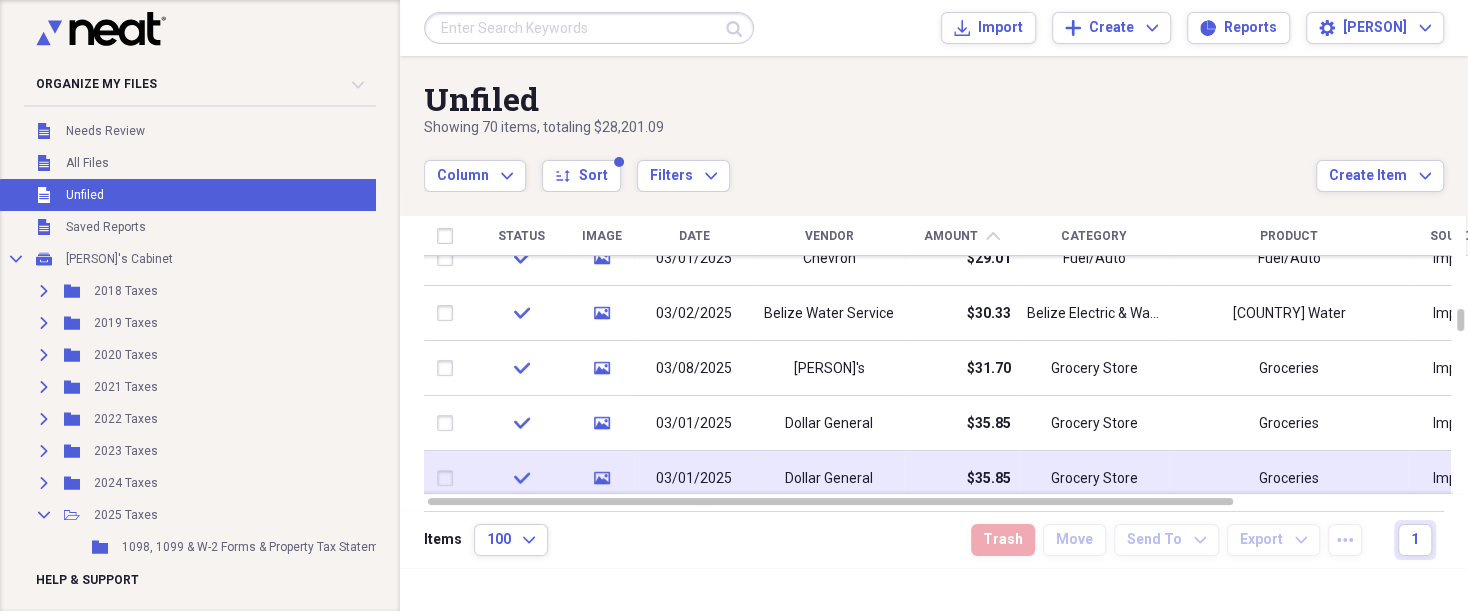 click at bounding box center (449, 478) 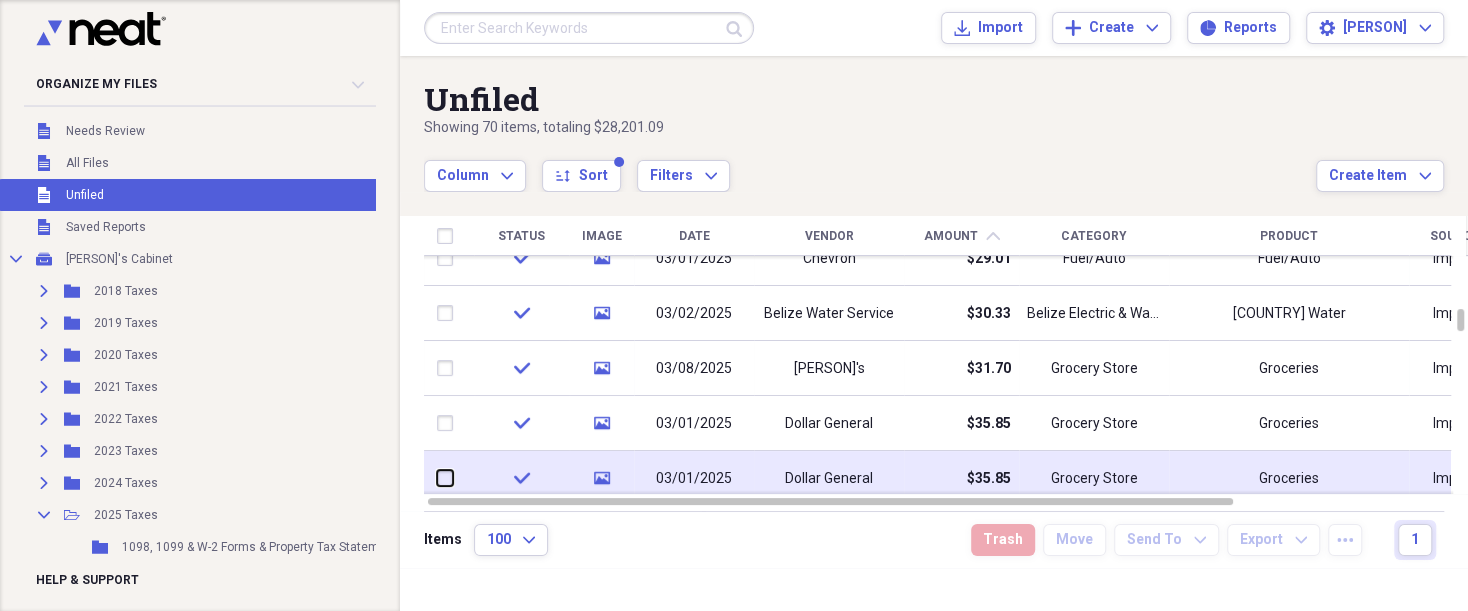 click at bounding box center (437, 478) 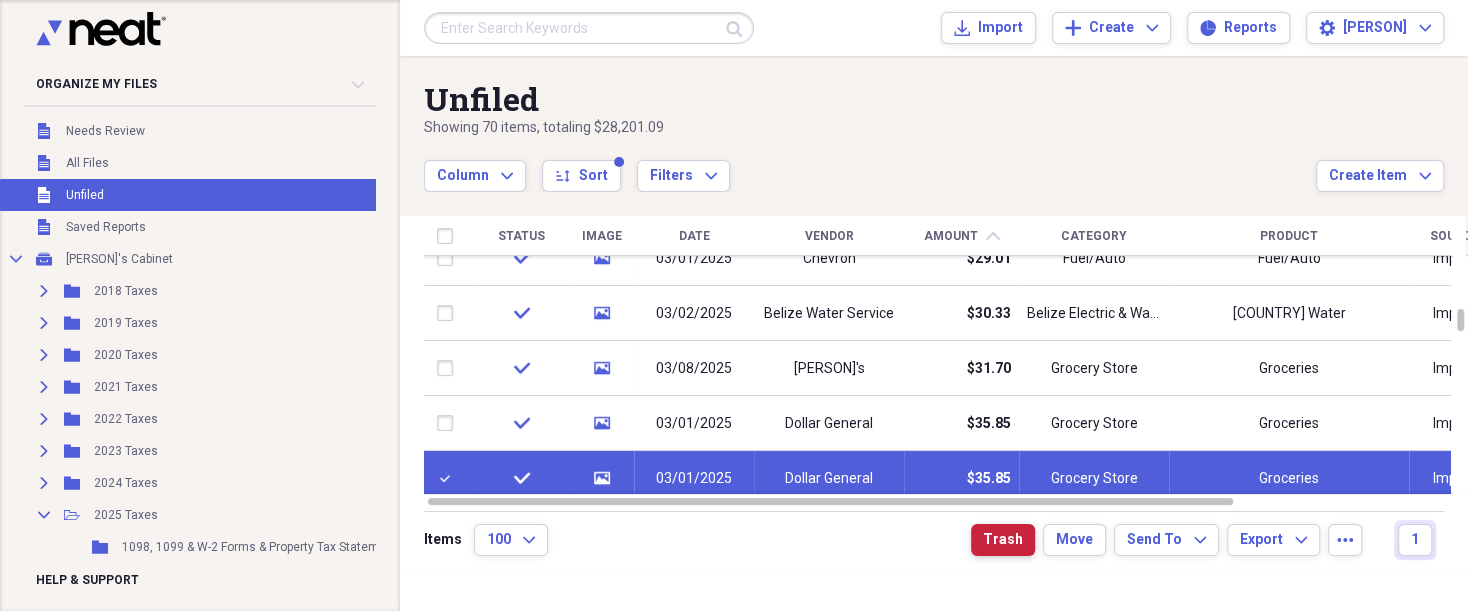 click on "Trash" at bounding box center [1003, 540] 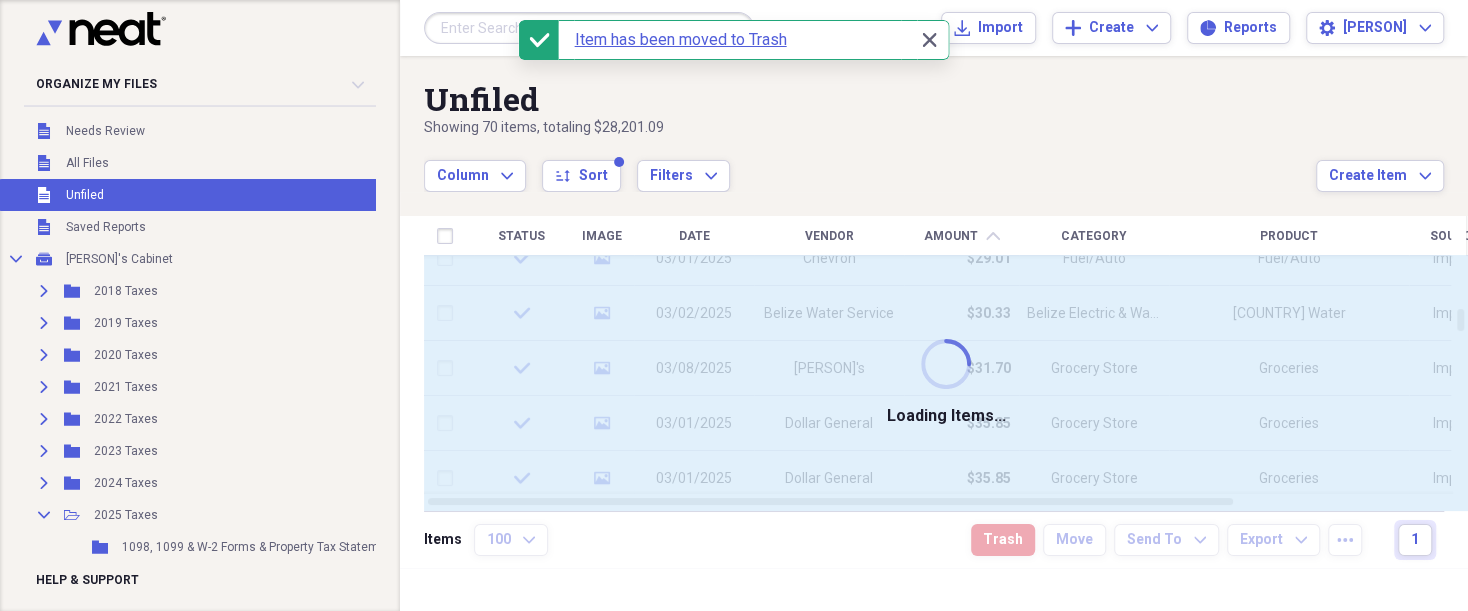 checkbox on "false" 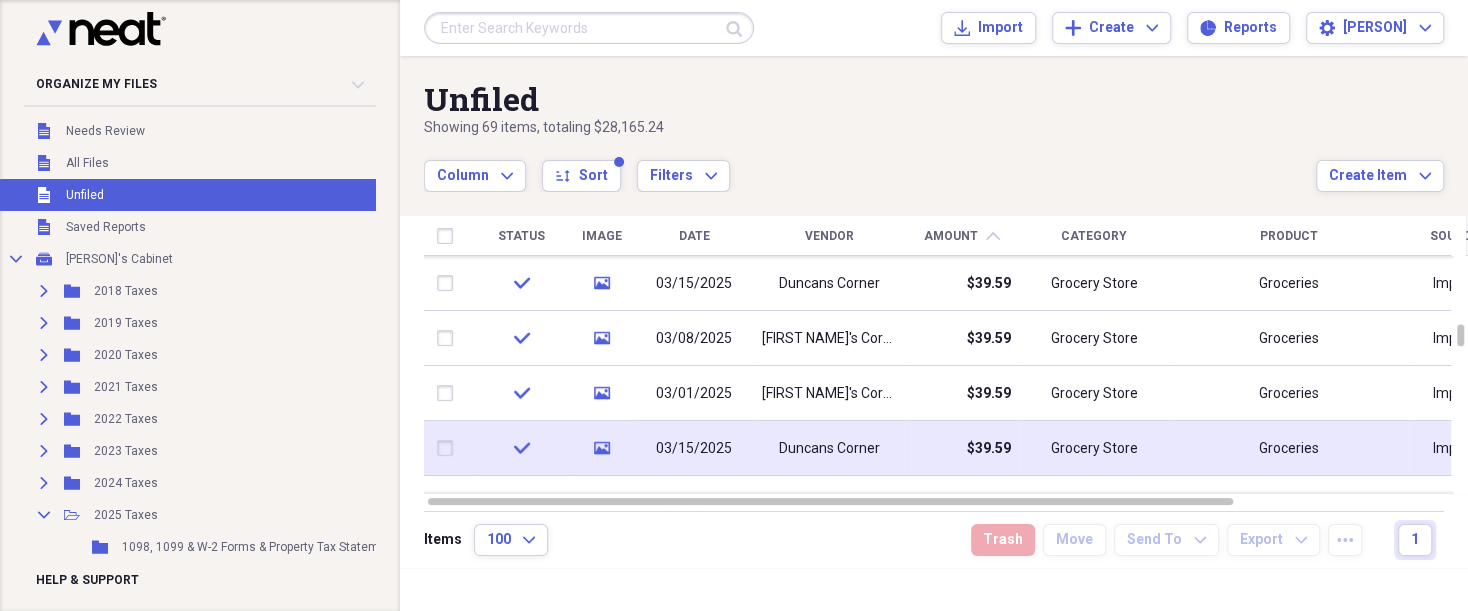 click at bounding box center [449, 448] 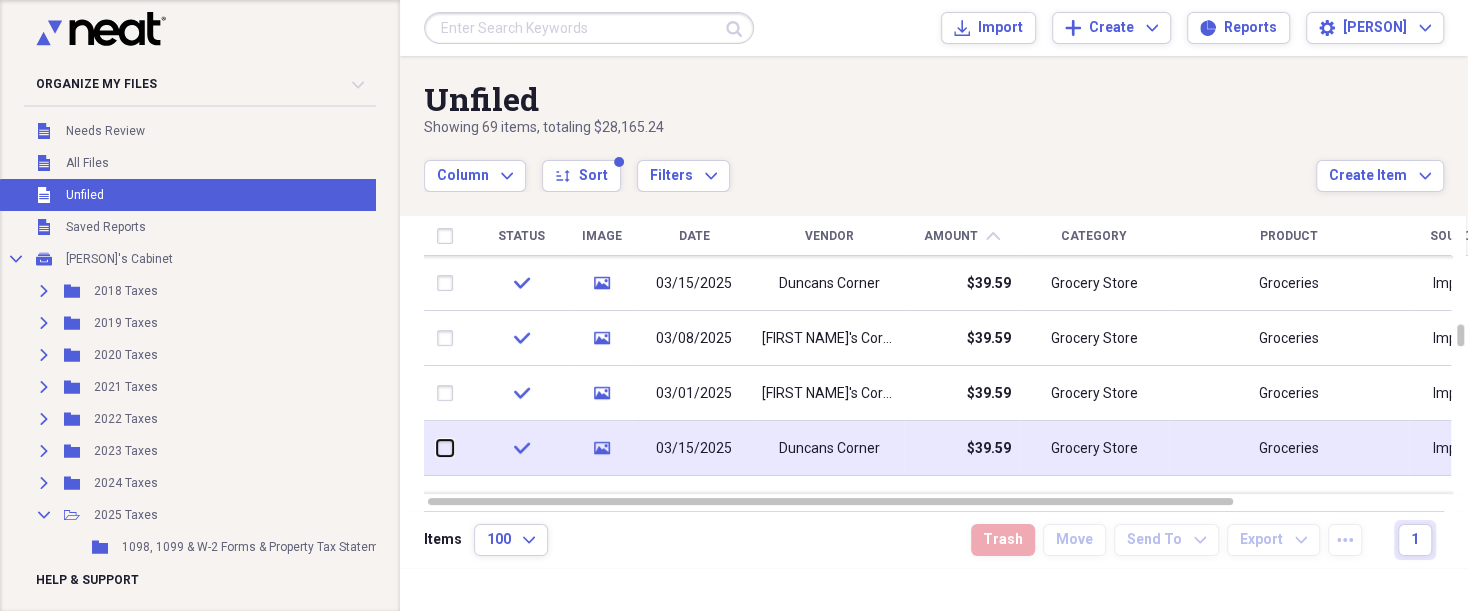 click at bounding box center (437, 448) 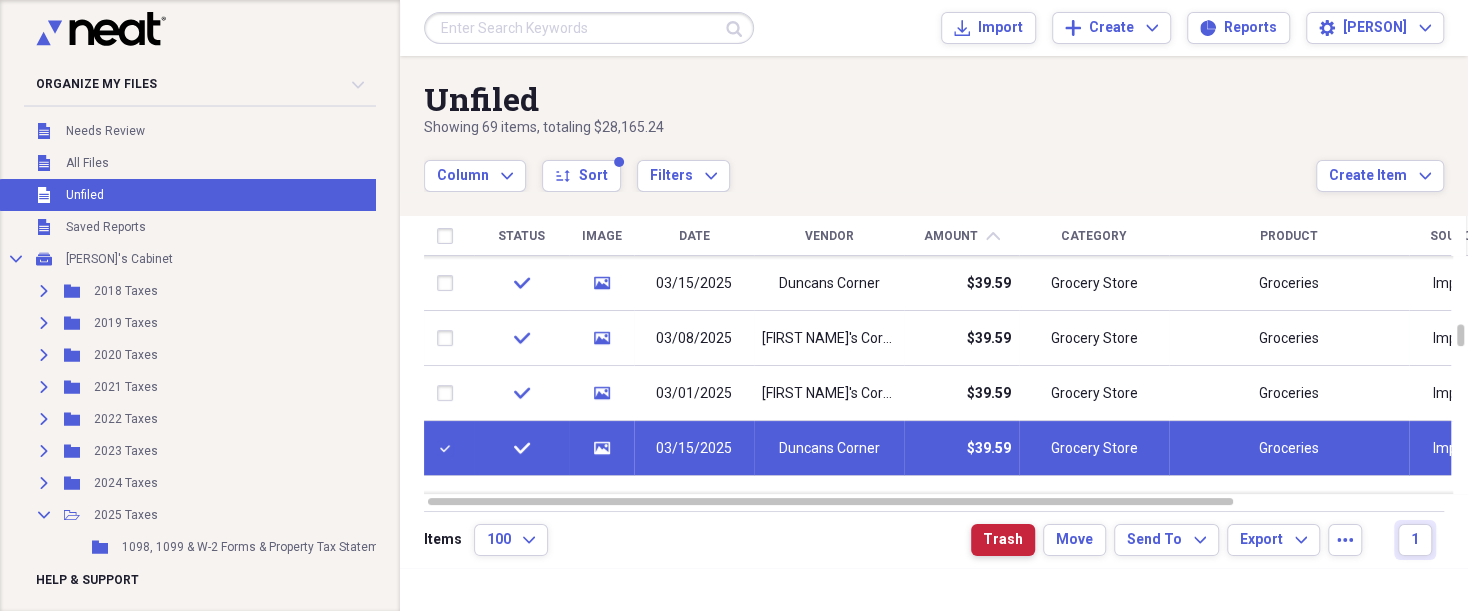 click on "Trash" at bounding box center (1003, 540) 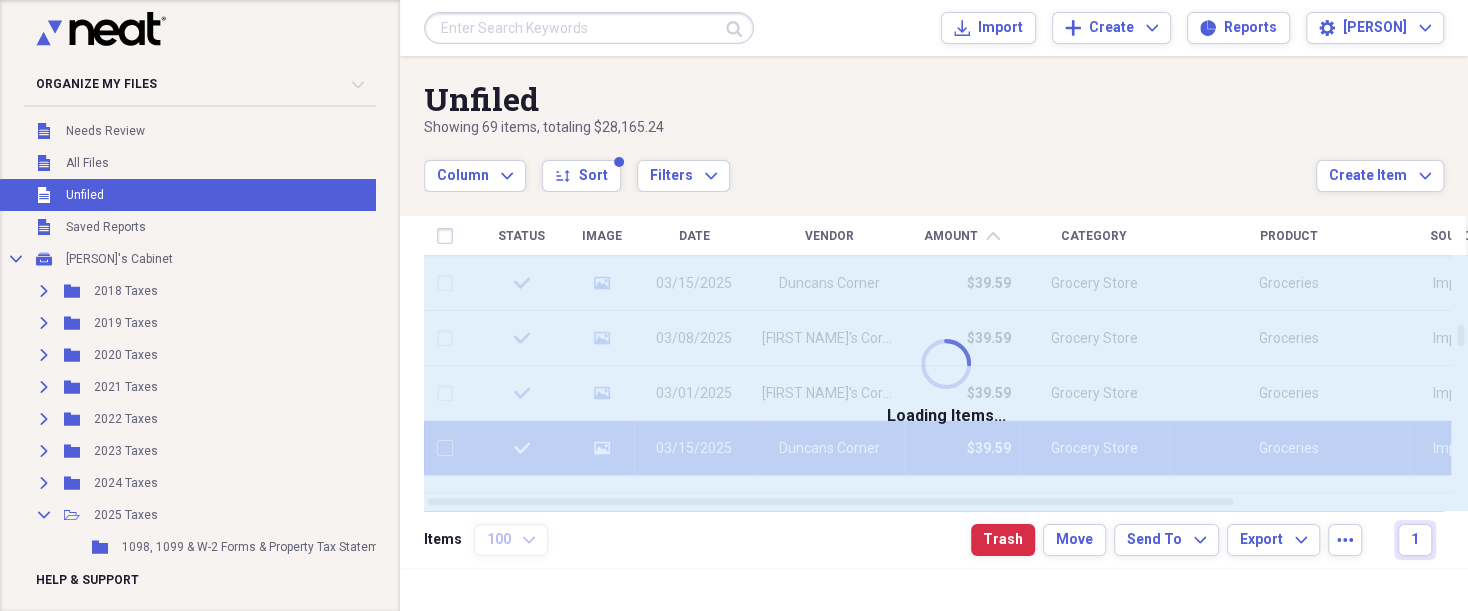 checkbox on "false" 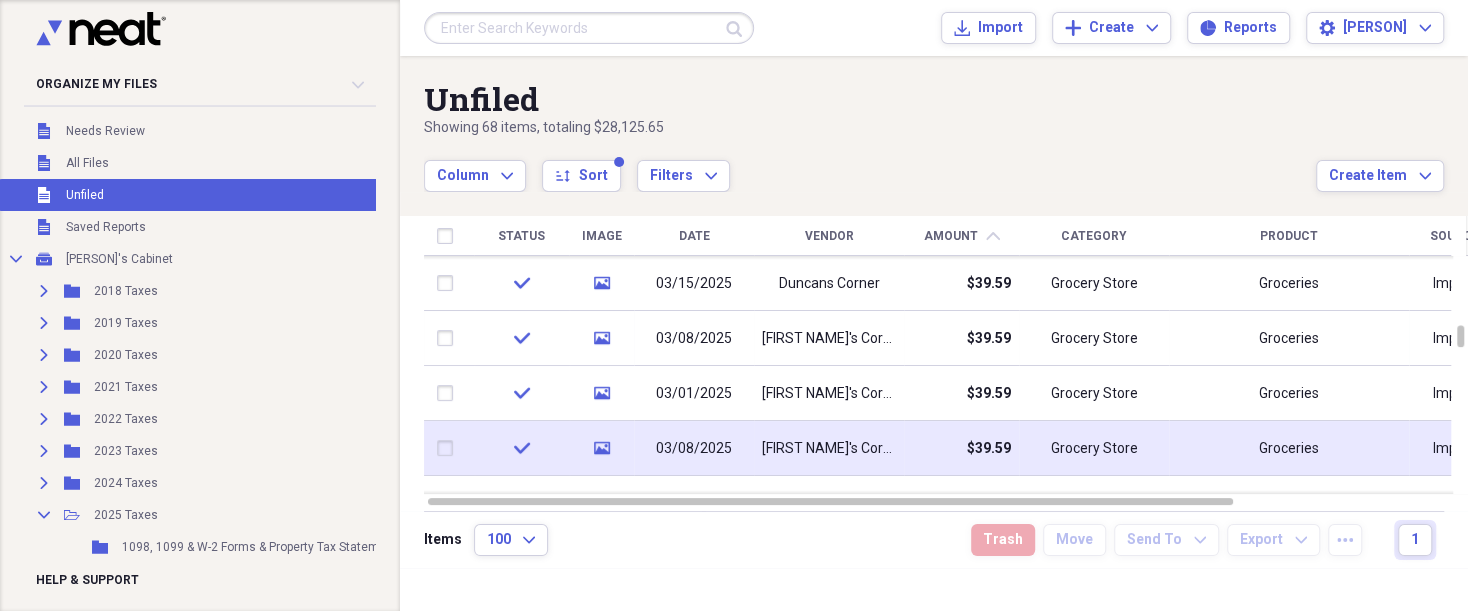 click at bounding box center (449, 448) 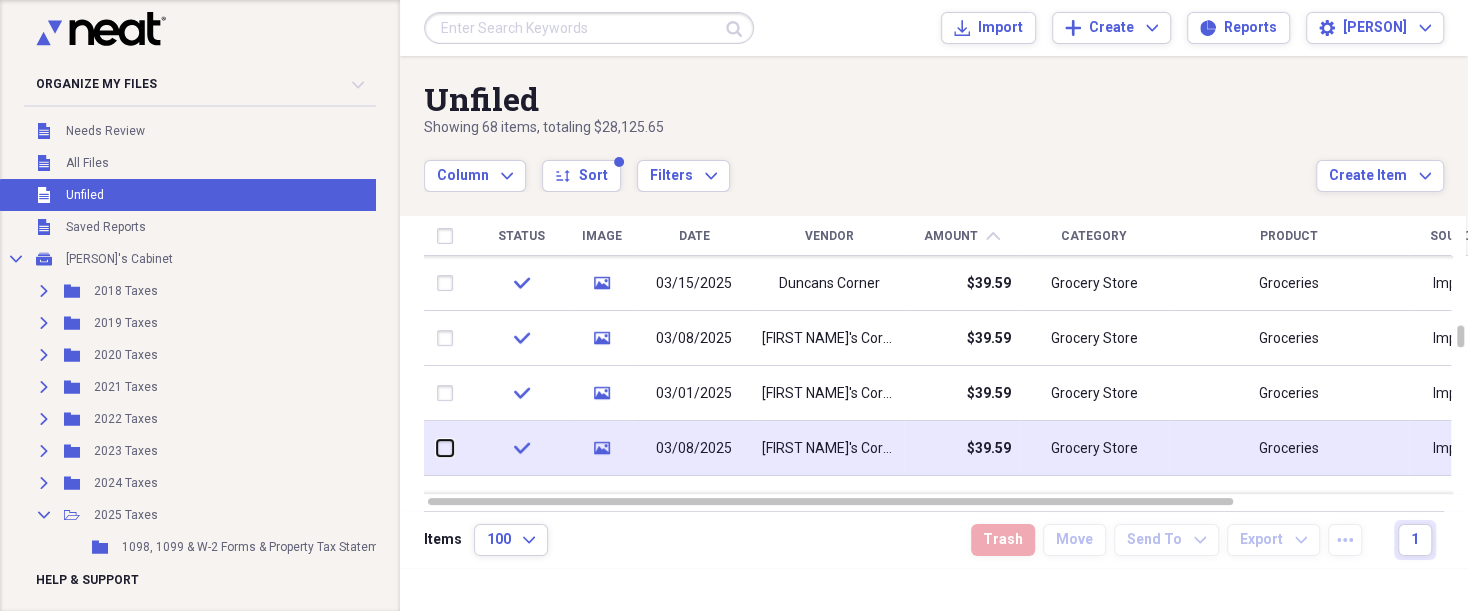 click at bounding box center (437, 448) 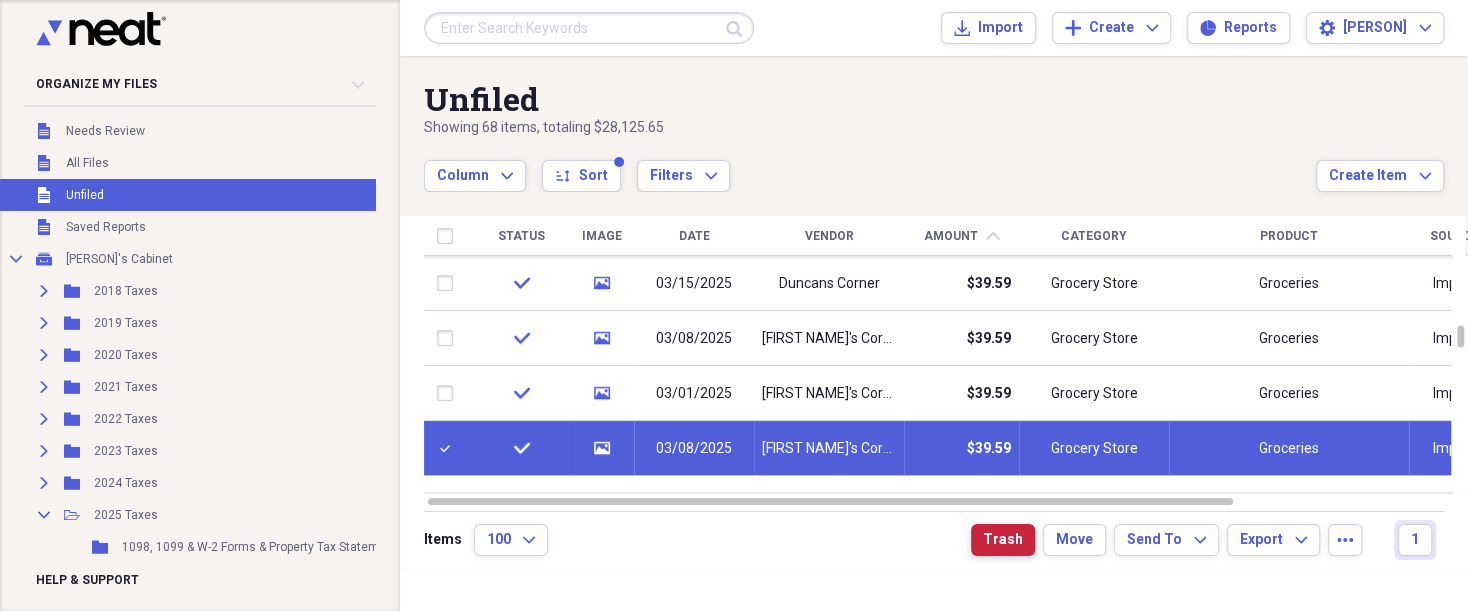 click on "Trash" at bounding box center [1003, 540] 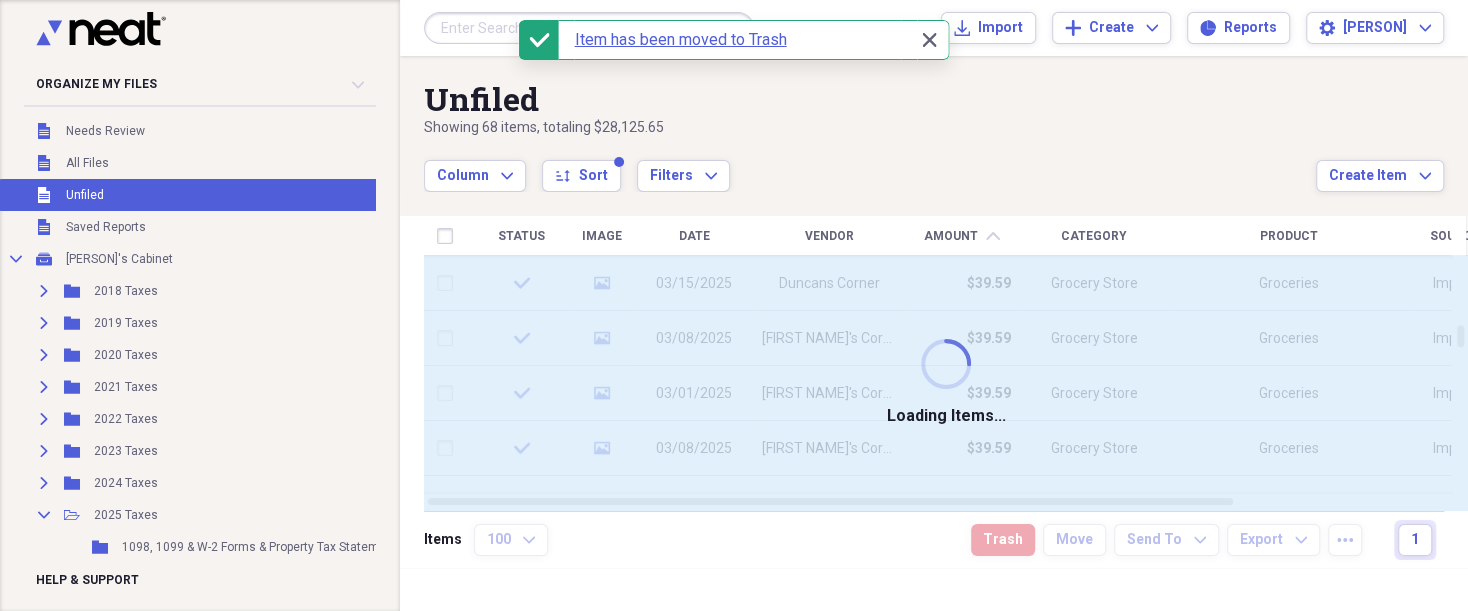 checkbox on "false" 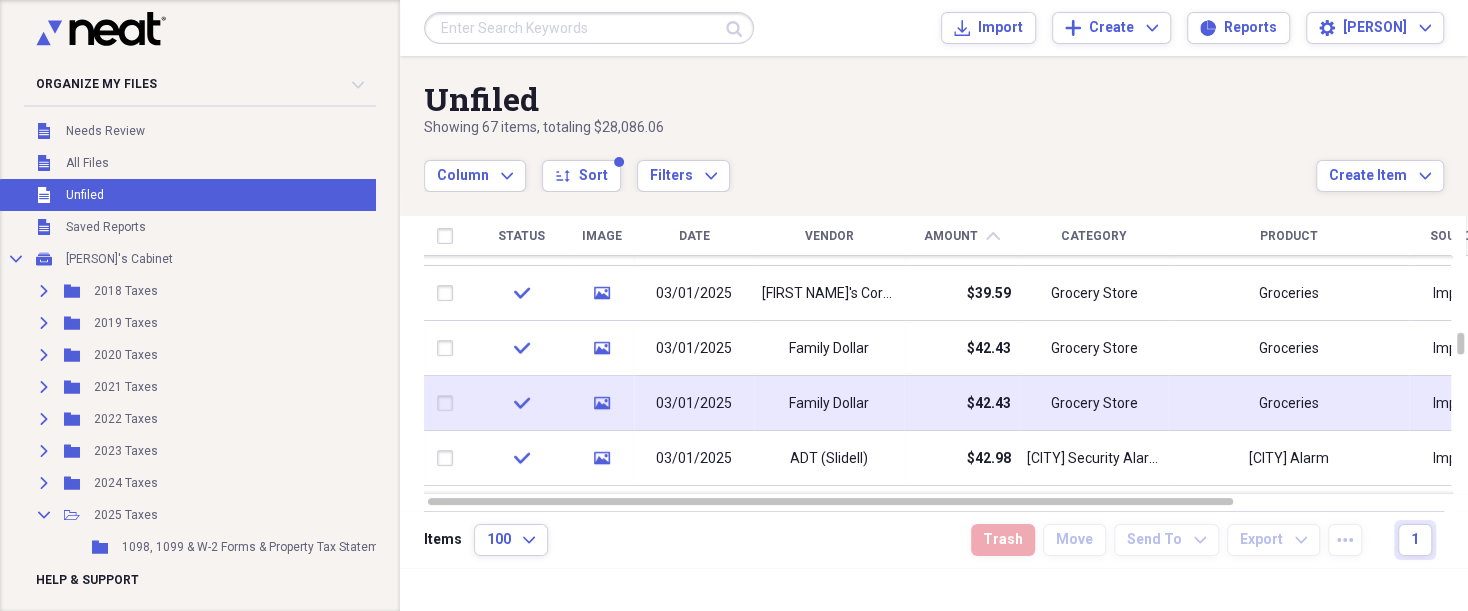 click at bounding box center (449, 403) 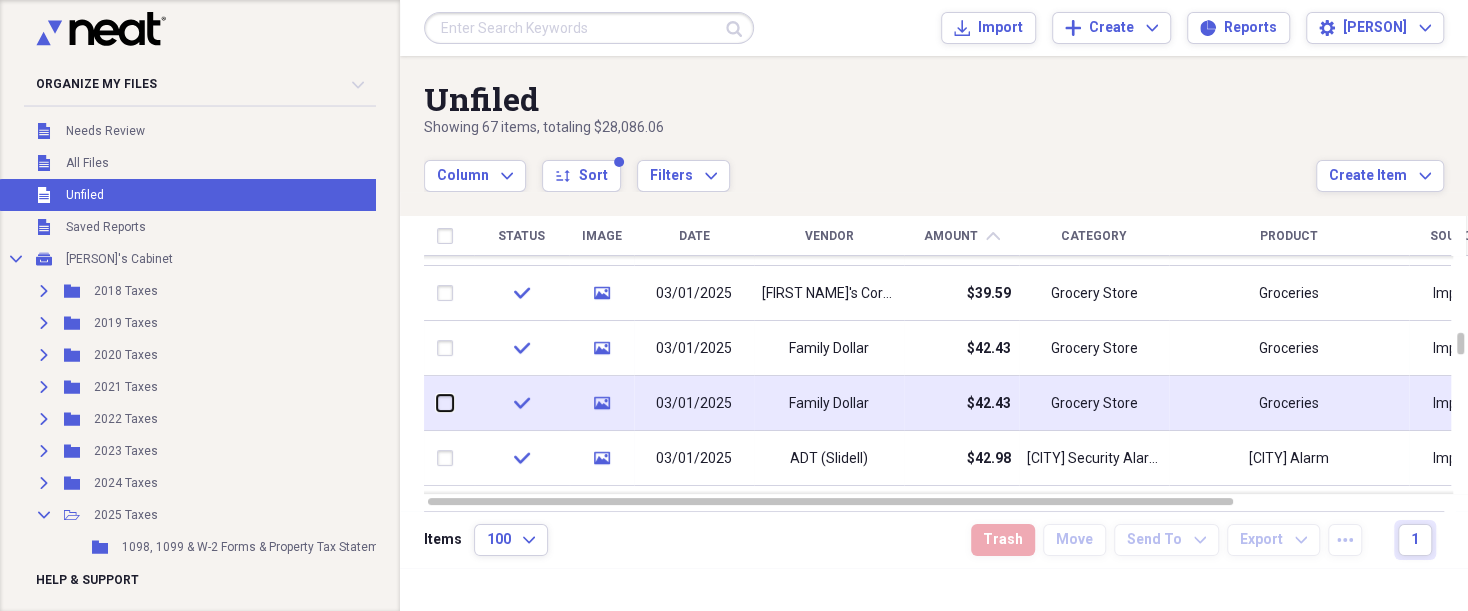 click at bounding box center [437, 403] 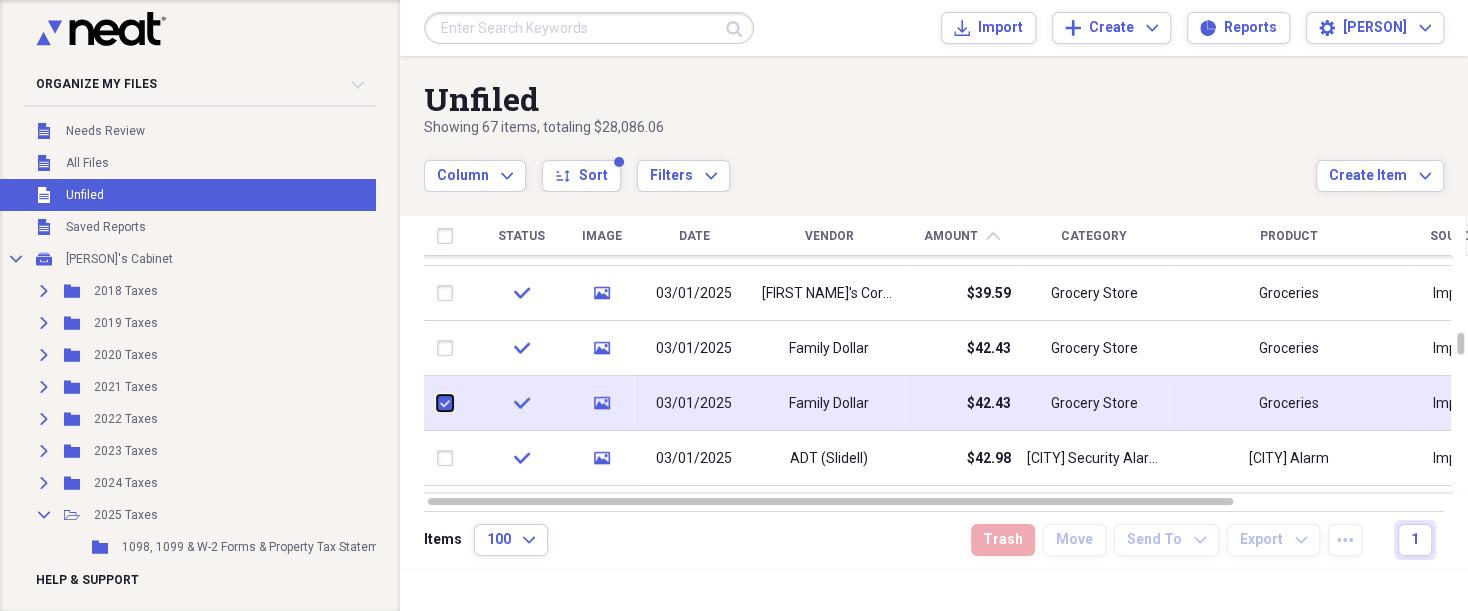 checkbox on "true" 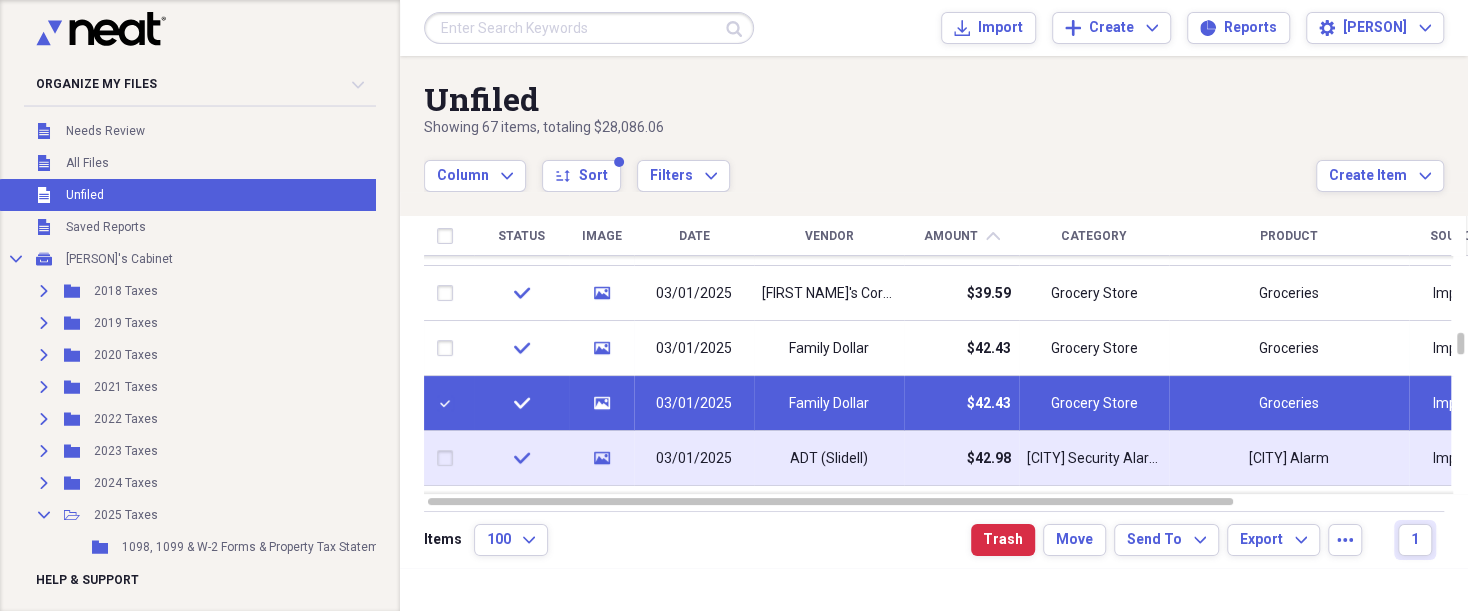 click at bounding box center (449, 458) 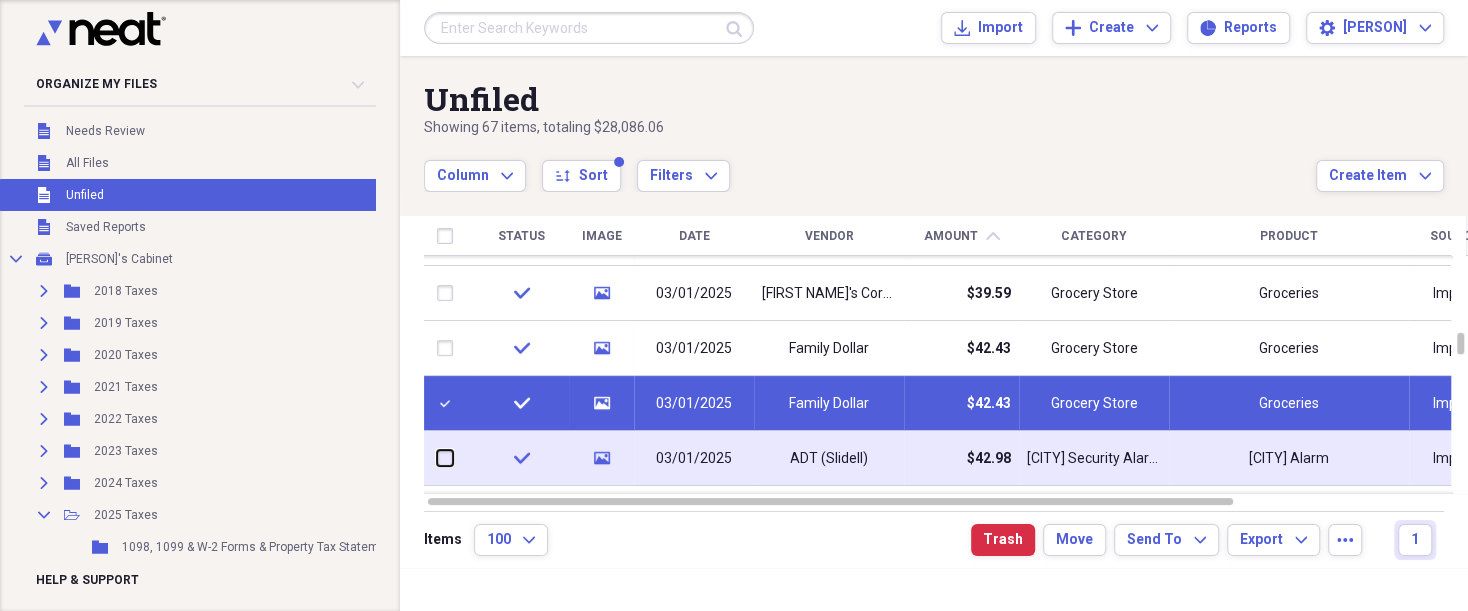 click at bounding box center (437, 458) 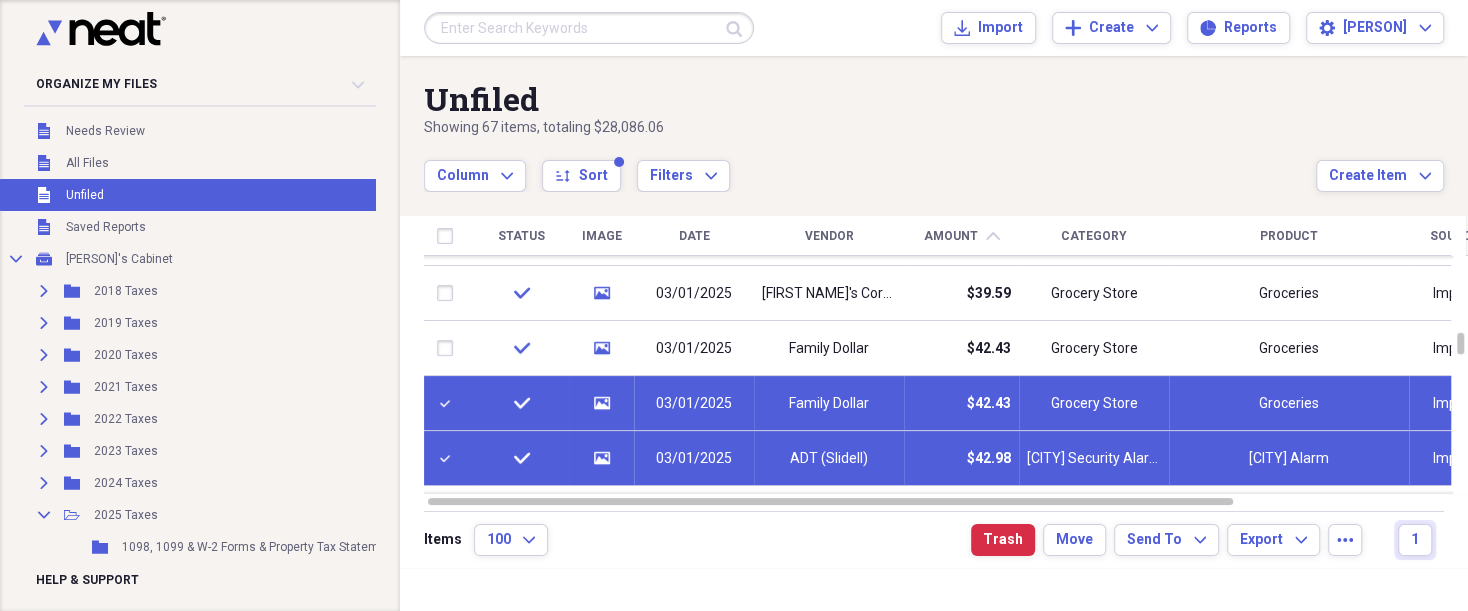 click at bounding box center (449, 458) 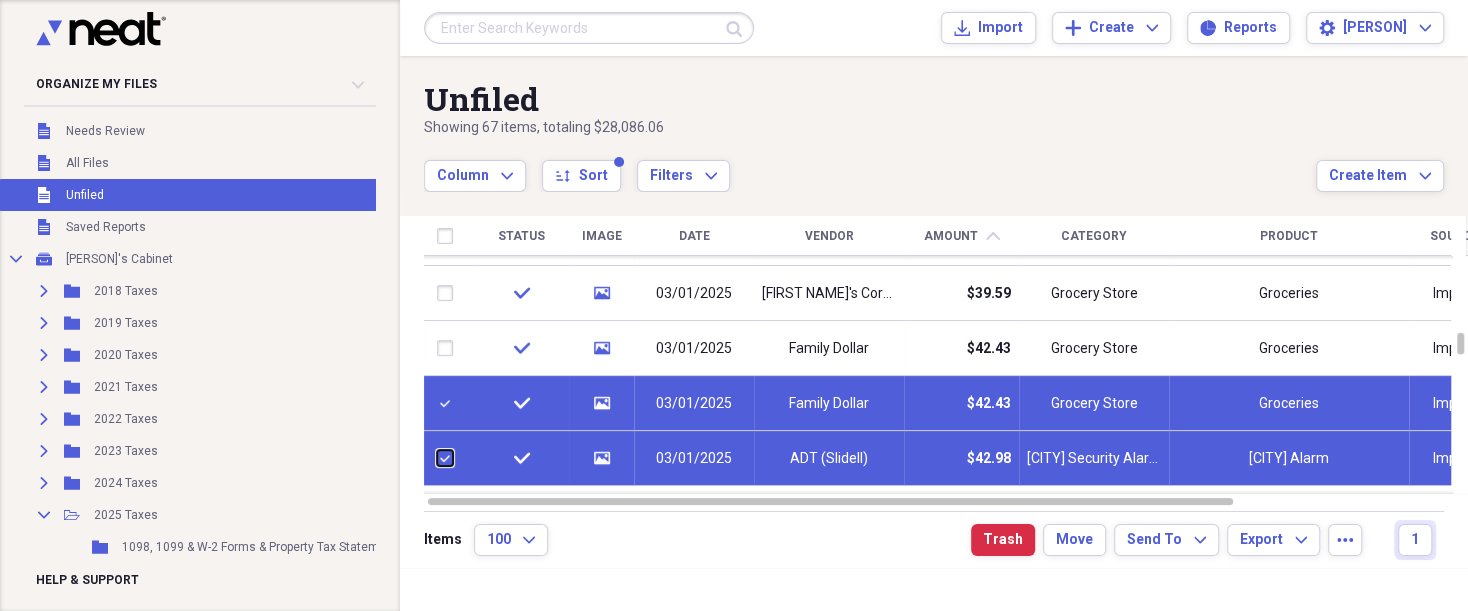 click at bounding box center [437, 458] 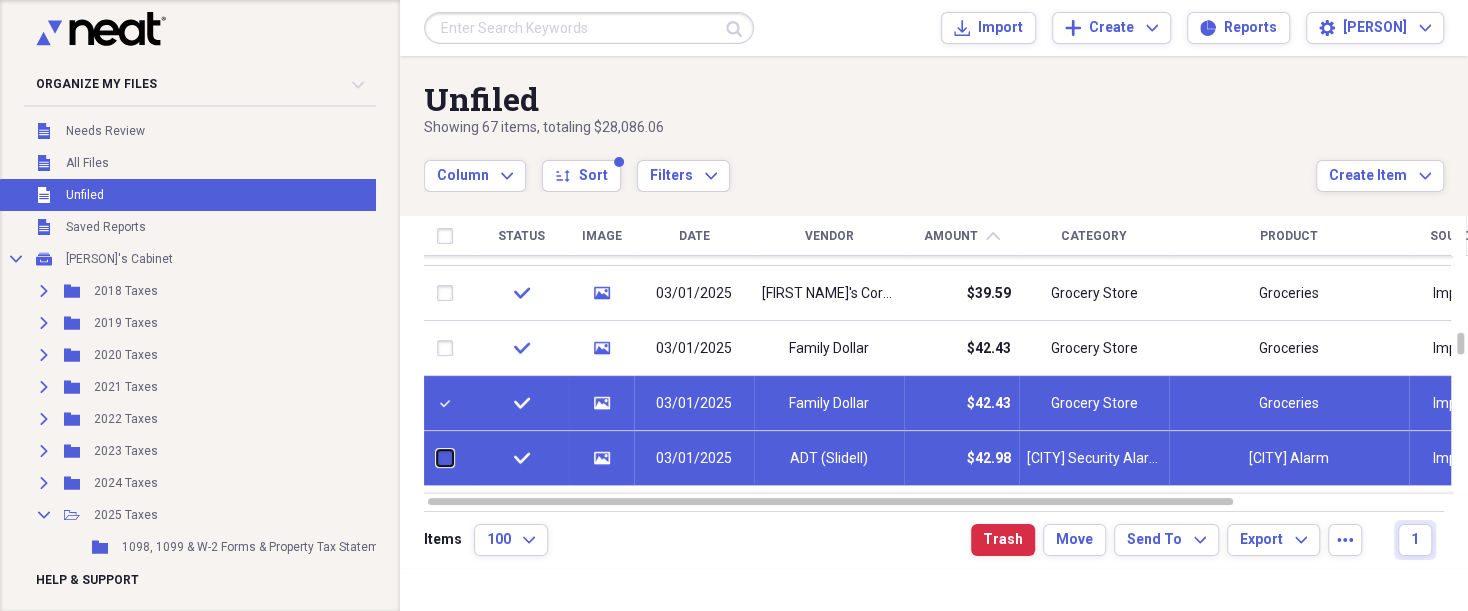 checkbox on "false" 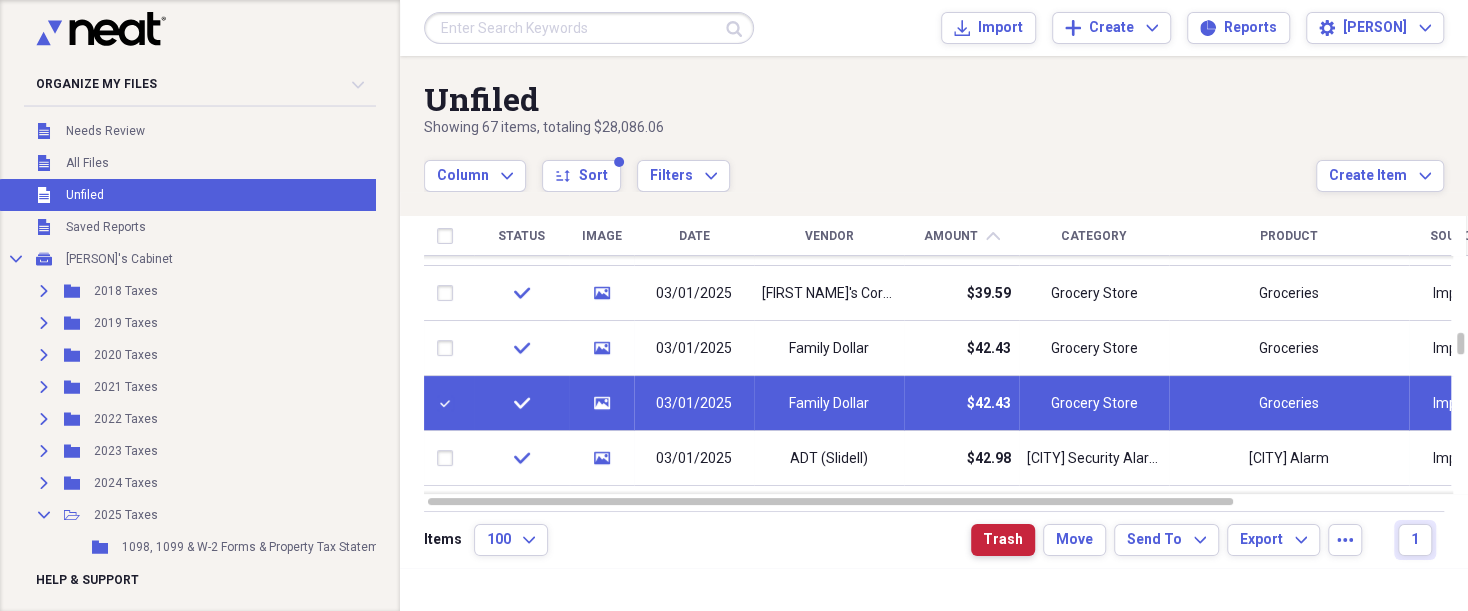 click on "Trash" at bounding box center [1003, 540] 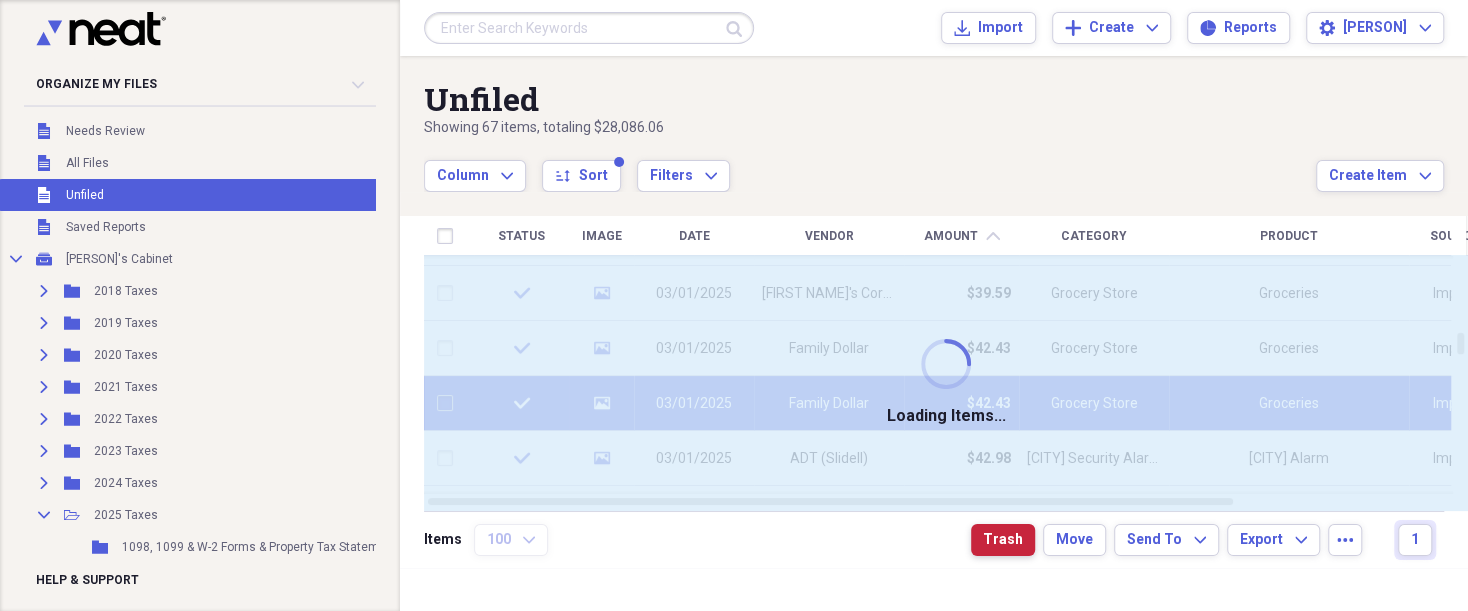 checkbox on "false" 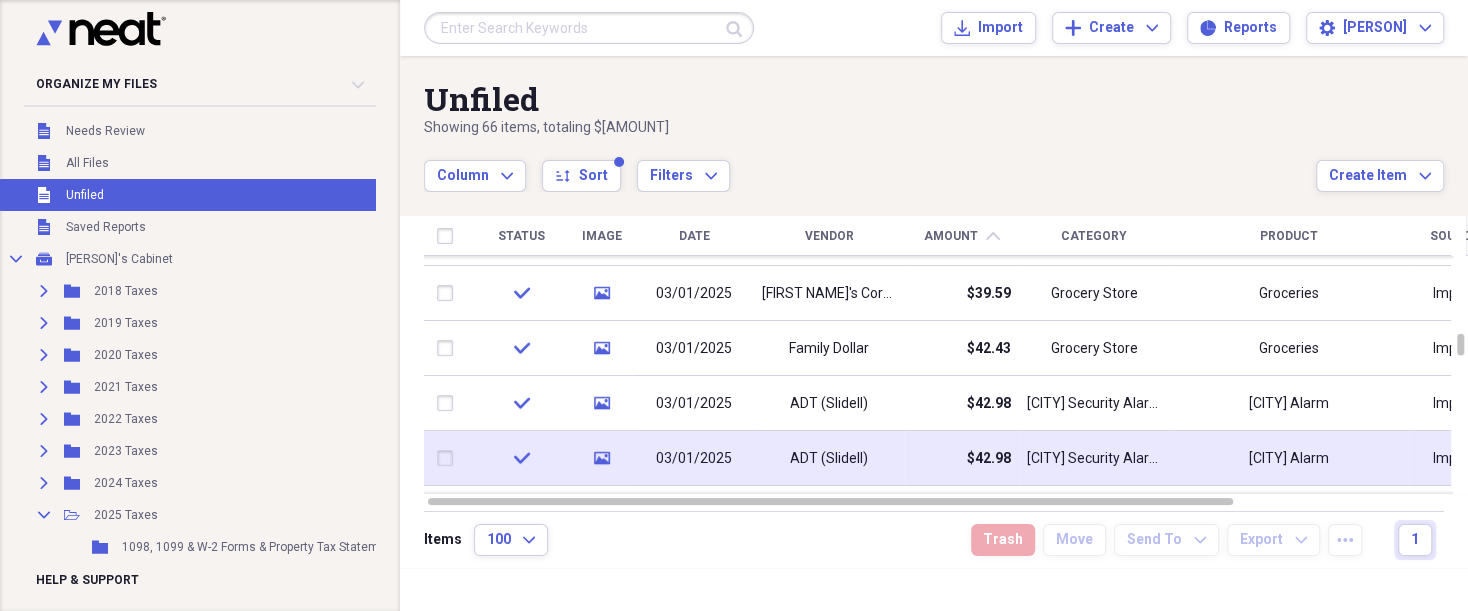 click at bounding box center (449, 458) 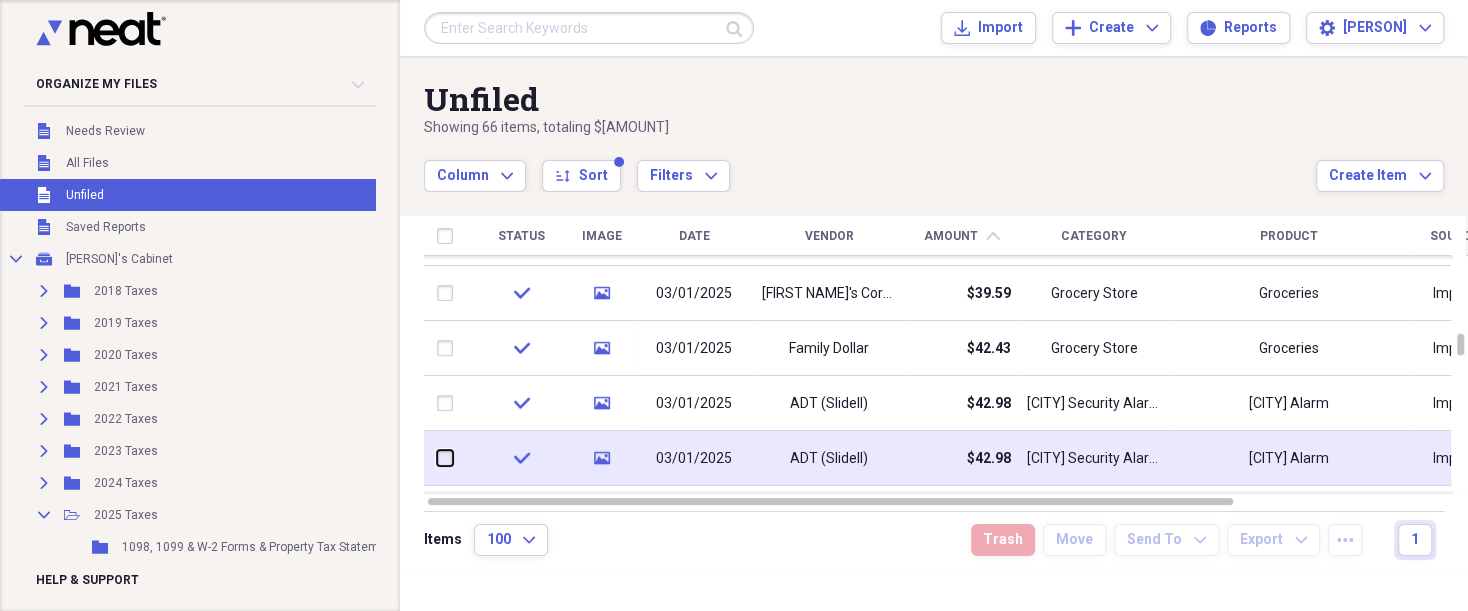 click at bounding box center (437, 458) 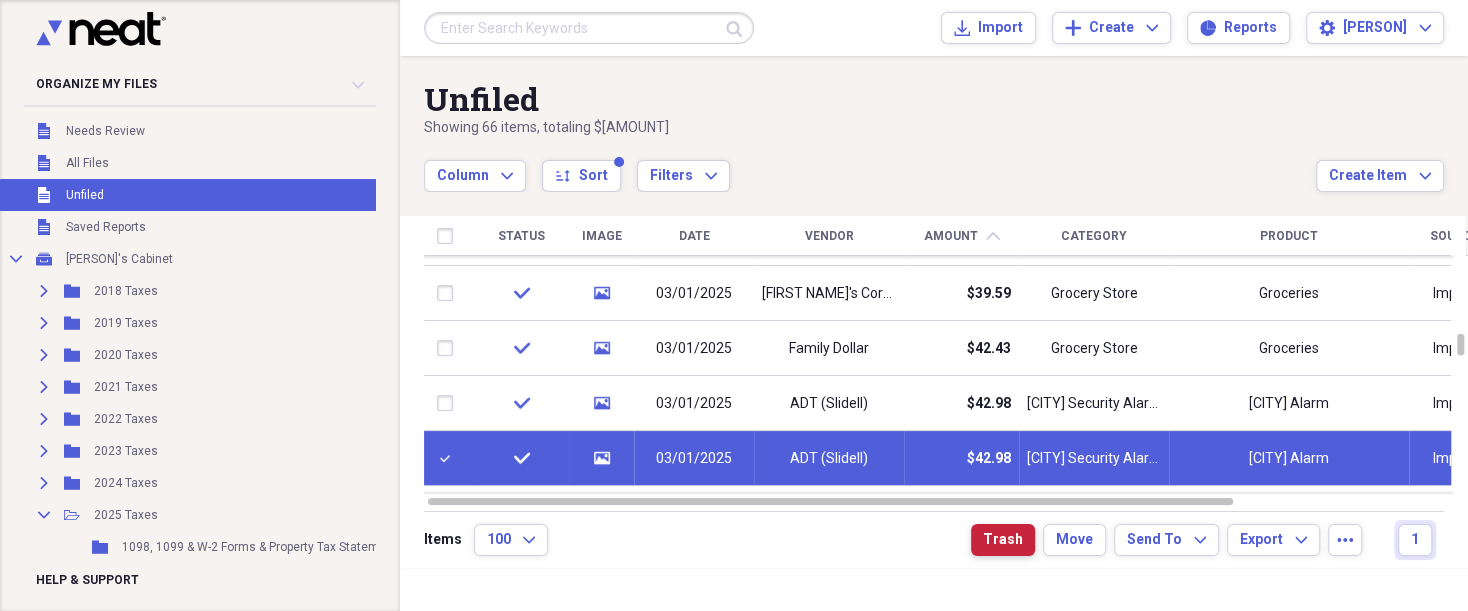 click on "Trash" at bounding box center (1003, 540) 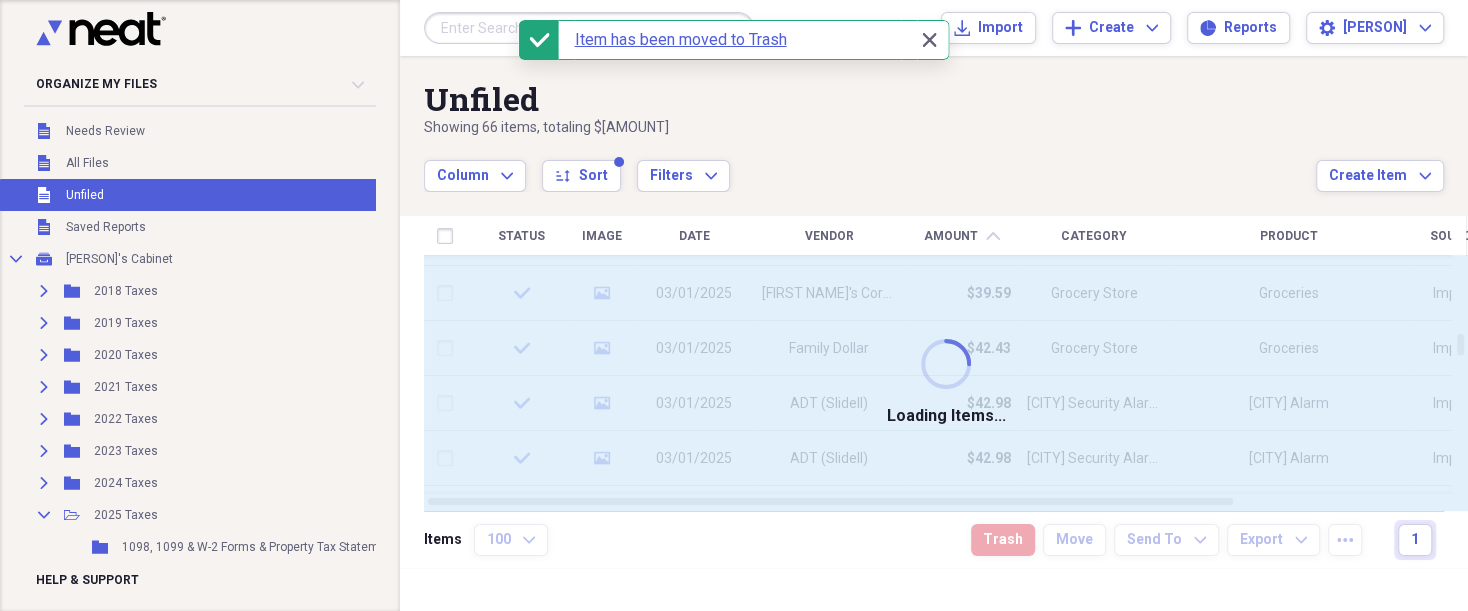 checkbox on "false" 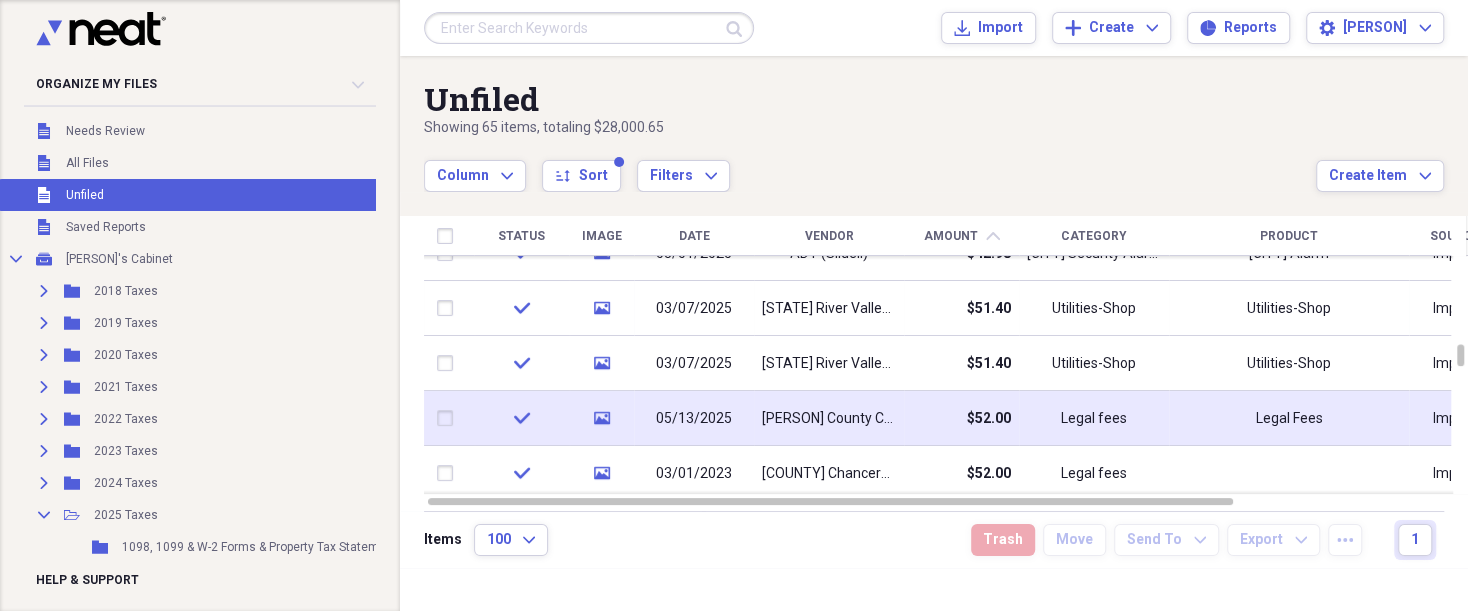 click on "Lazwrence County Chancery Clerk" at bounding box center [829, 419] 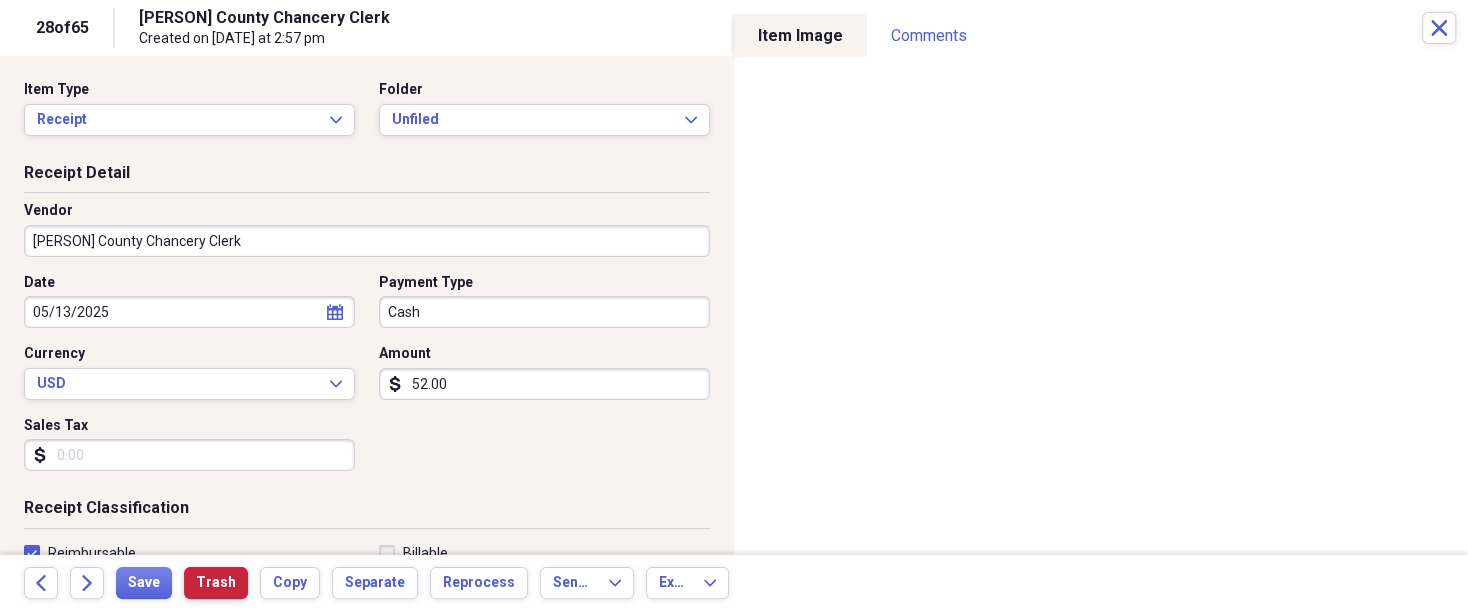 click on "Trash" at bounding box center (216, 583) 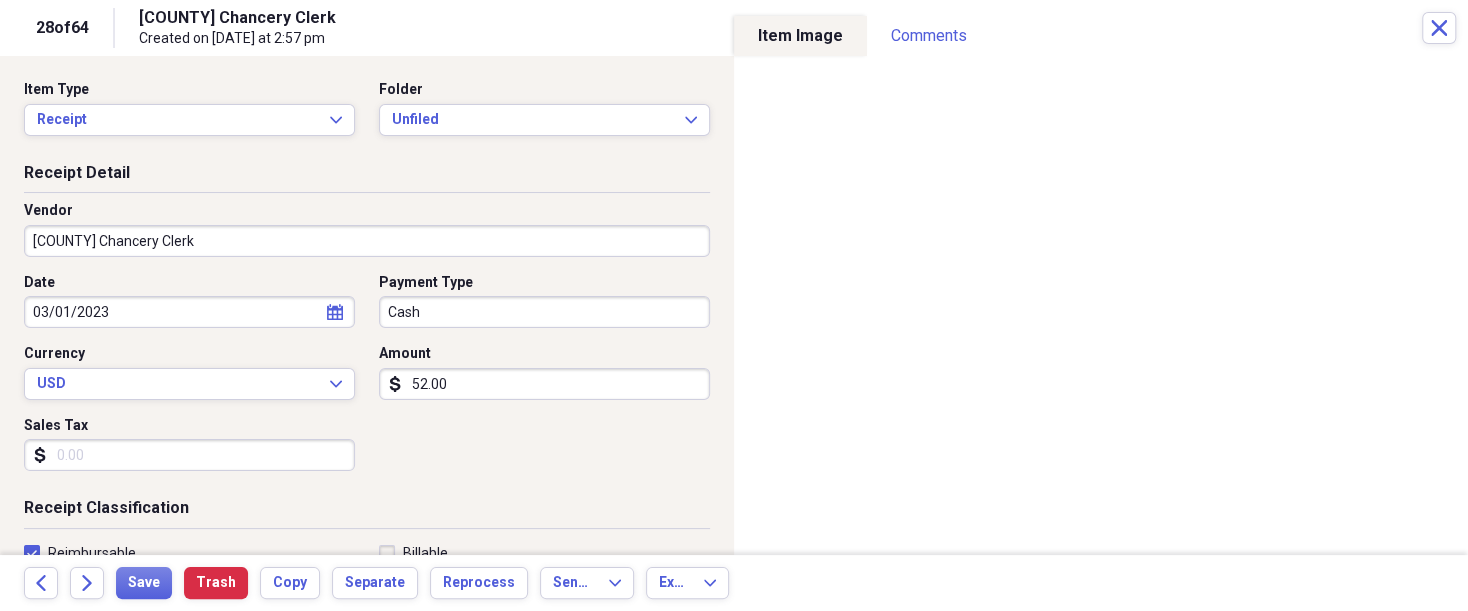 click on "28  of  64 Lawrence County Chancery Clerk Created on 07/29/2025 at 2:57 pm Close" at bounding box center (734, 28) 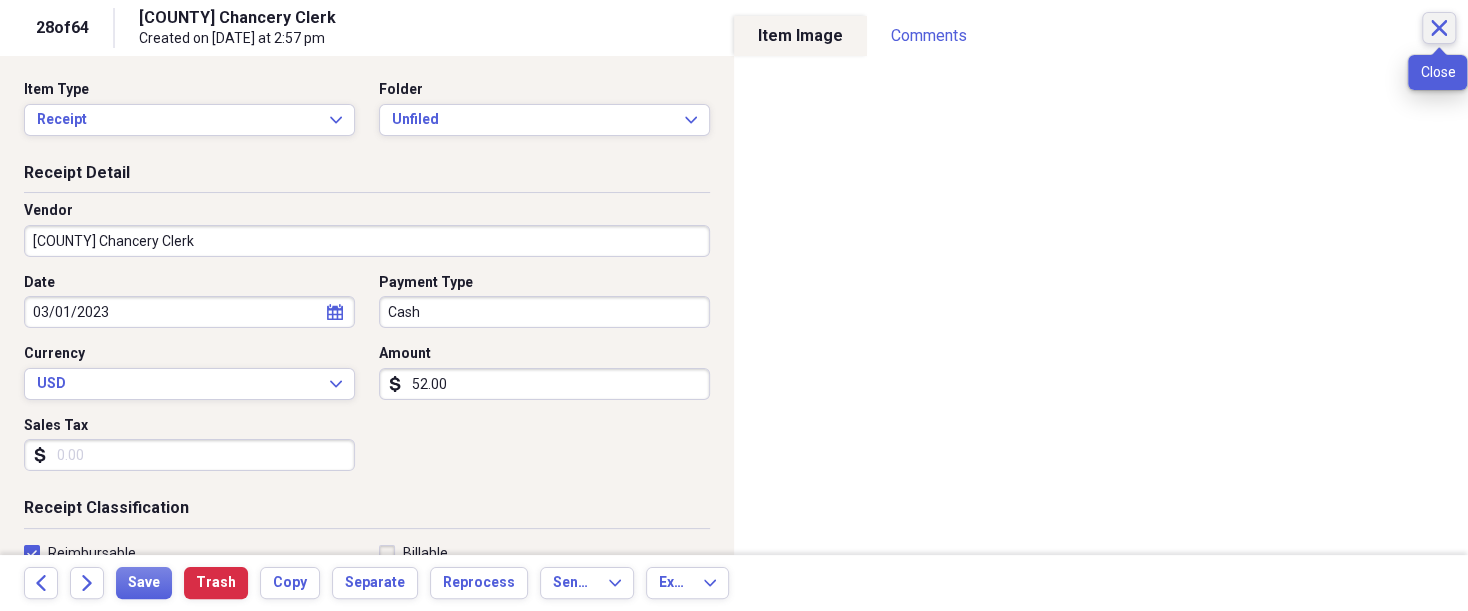 click on "Close" 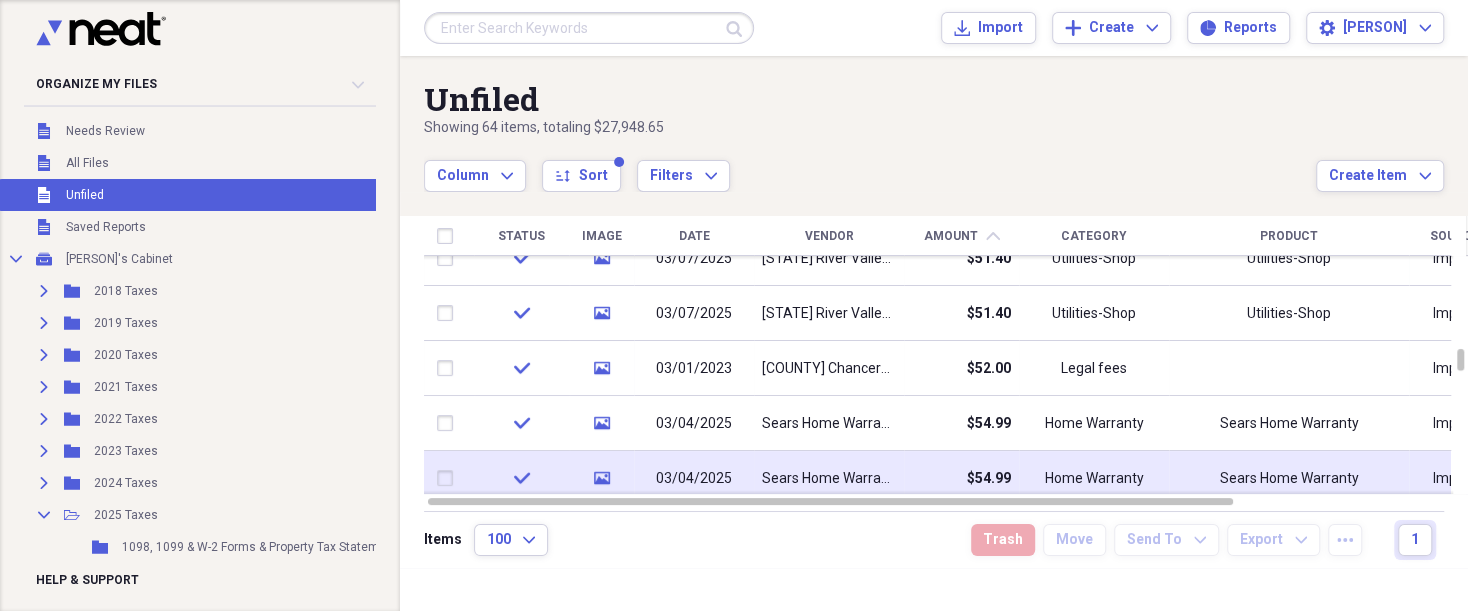 click at bounding box center [449, 478] 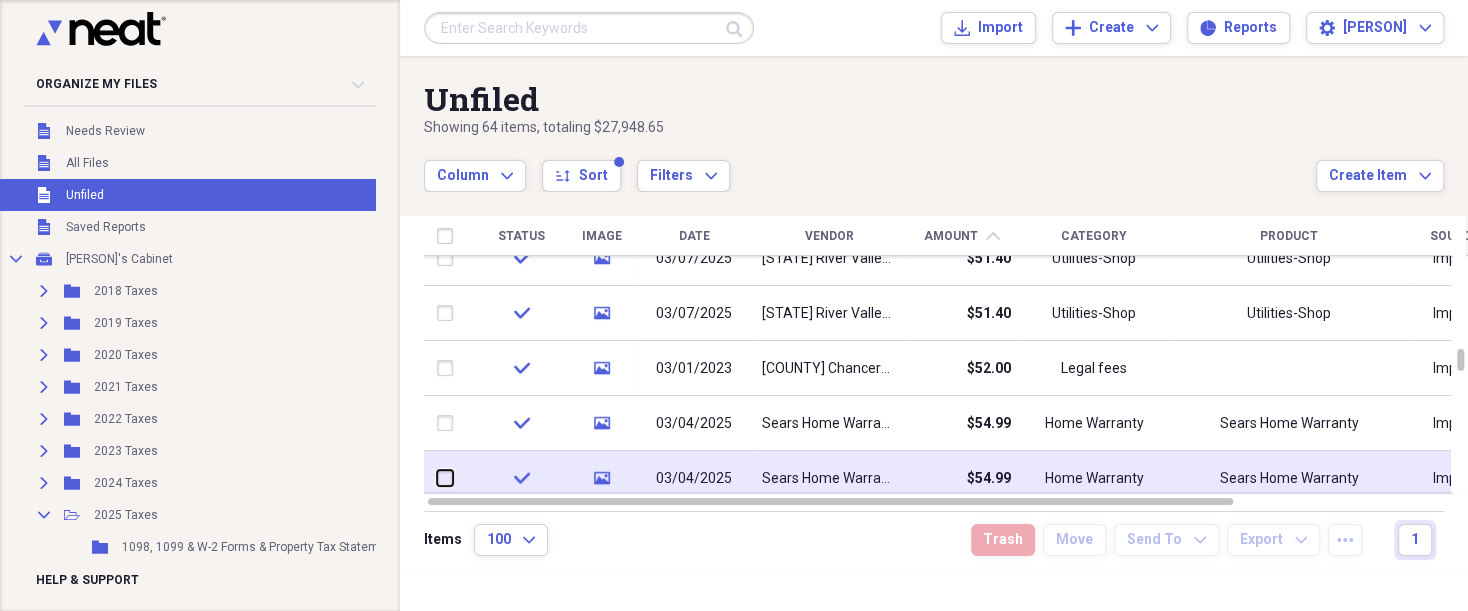 click at bounding box center [437, 478] 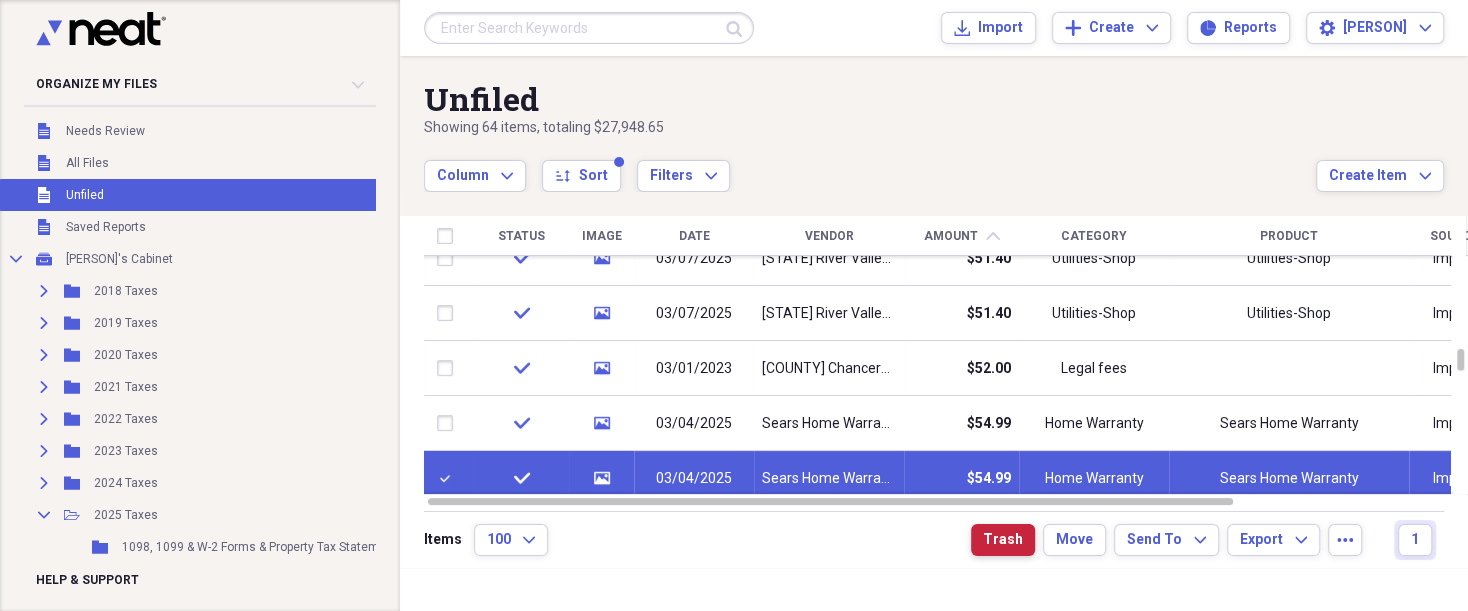 click on "Trash" at bounding box center (1003, 540) 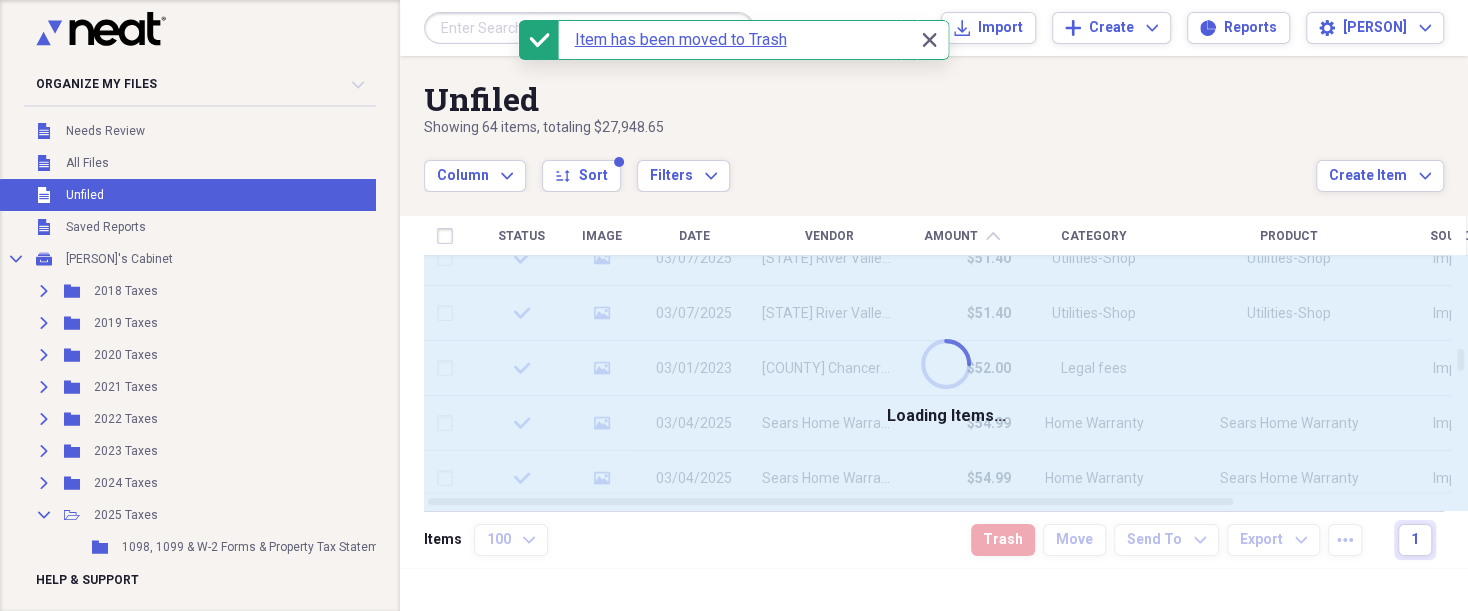 checkbox on "false" 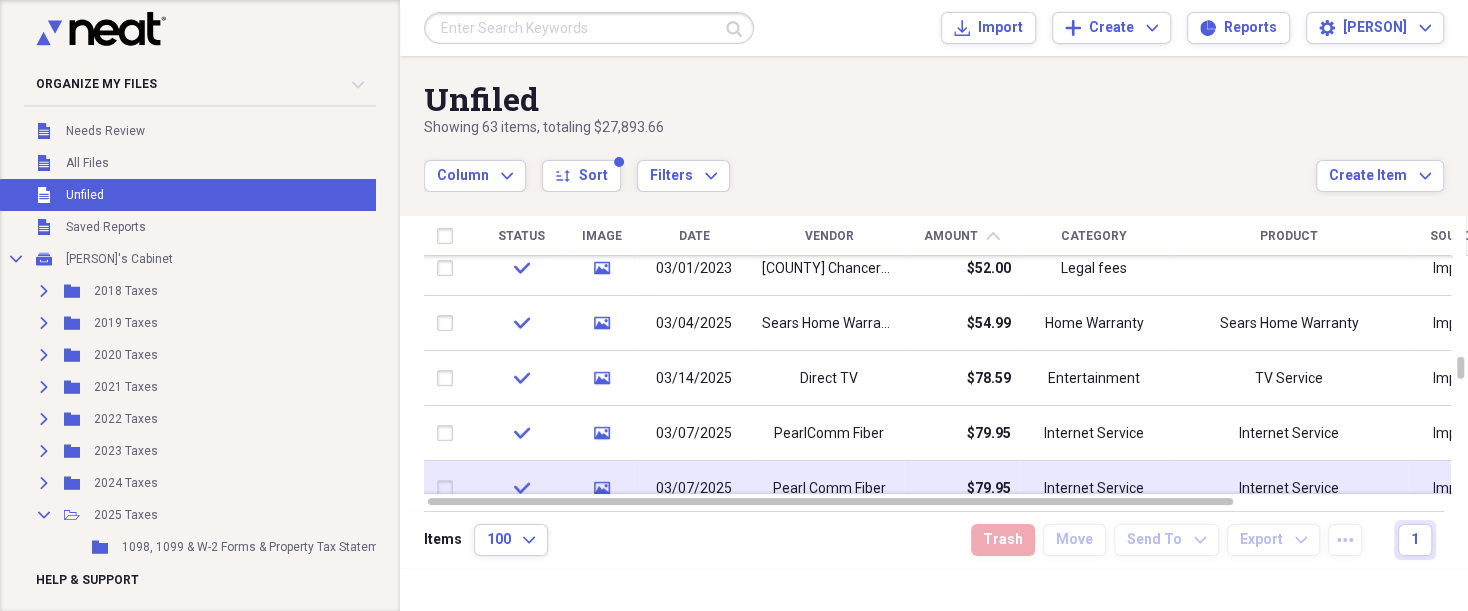 click at bounding box center [449, 488] 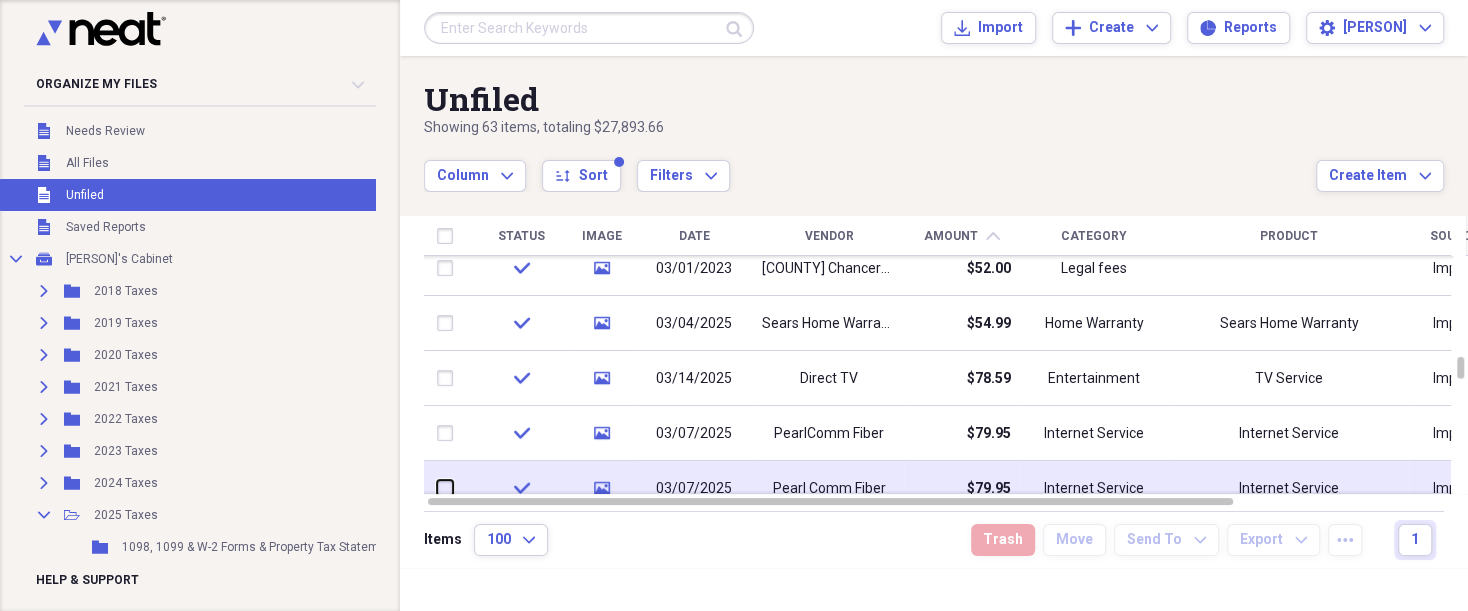 click at bounding box center [437, 488] 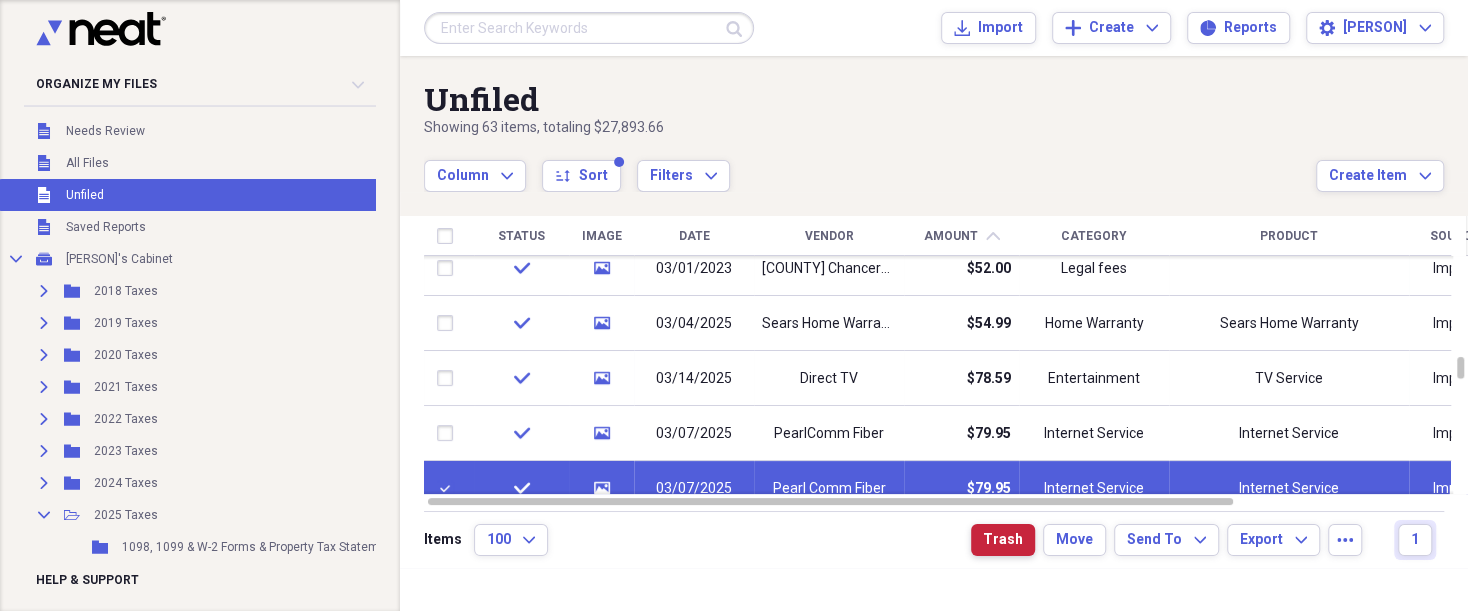 click on "Trash" at bounding box center (1003, 540) 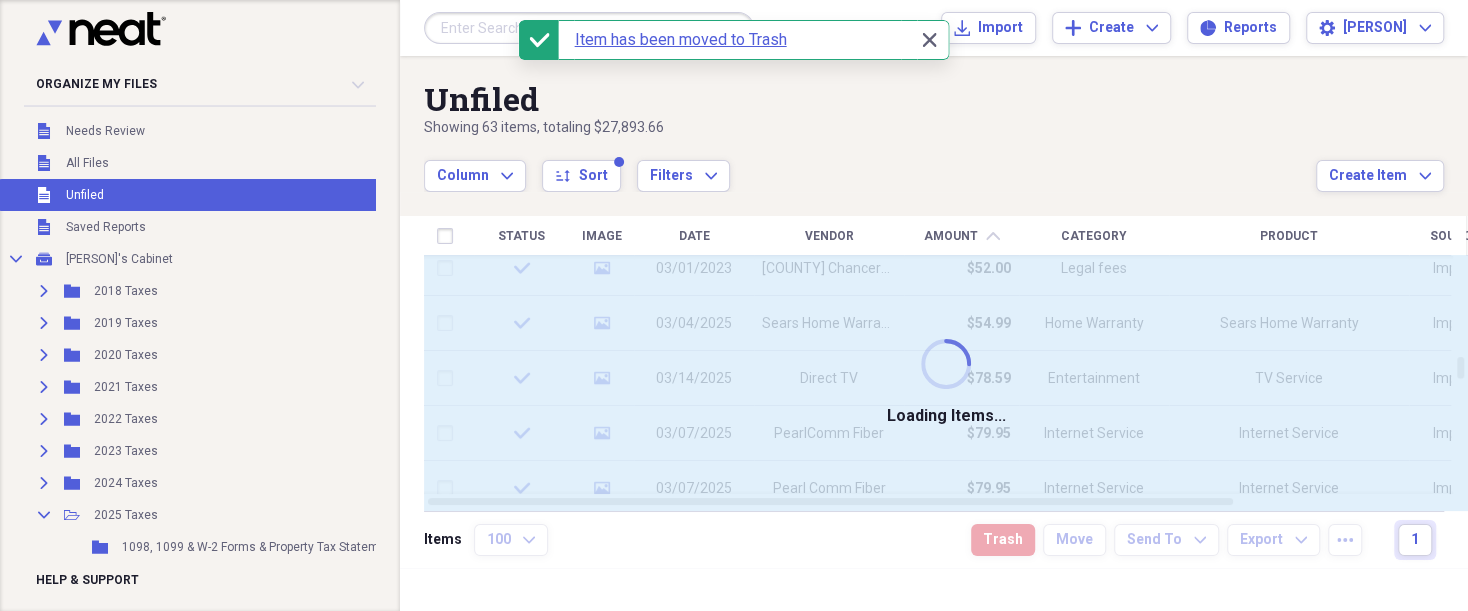 checkbox on "false" 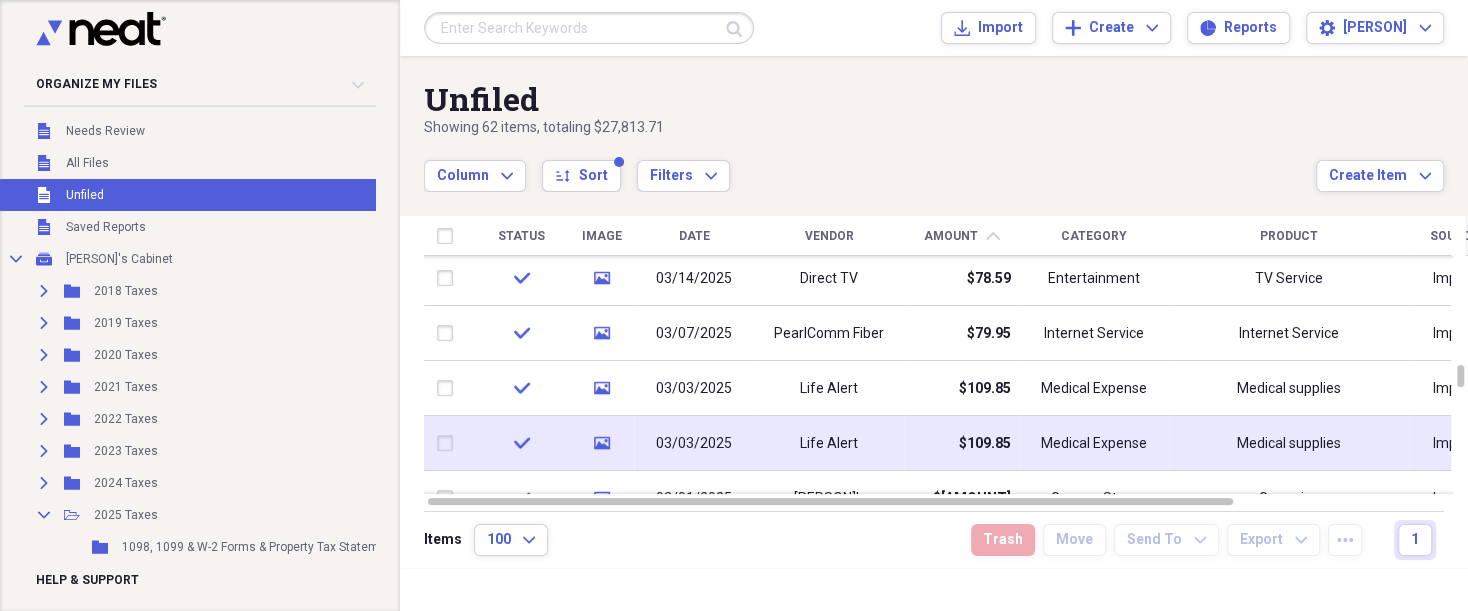 click at bounding box center [449, 443] 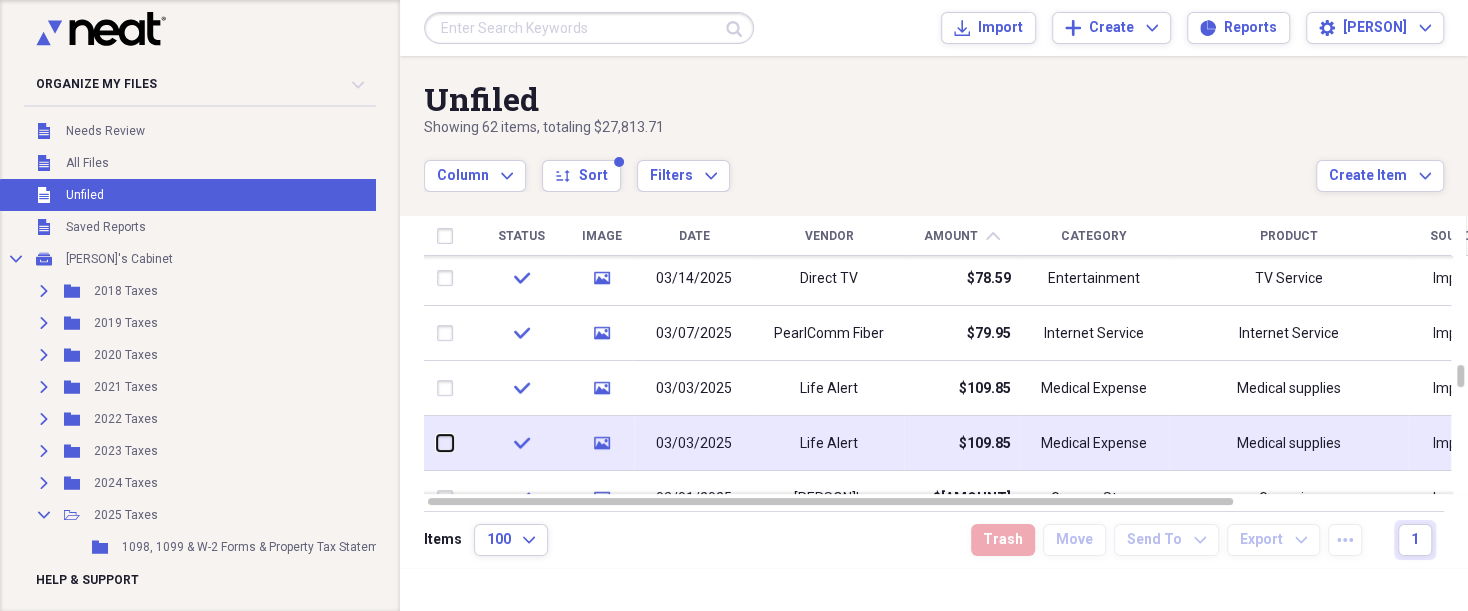click at bounding box center [437, 443] 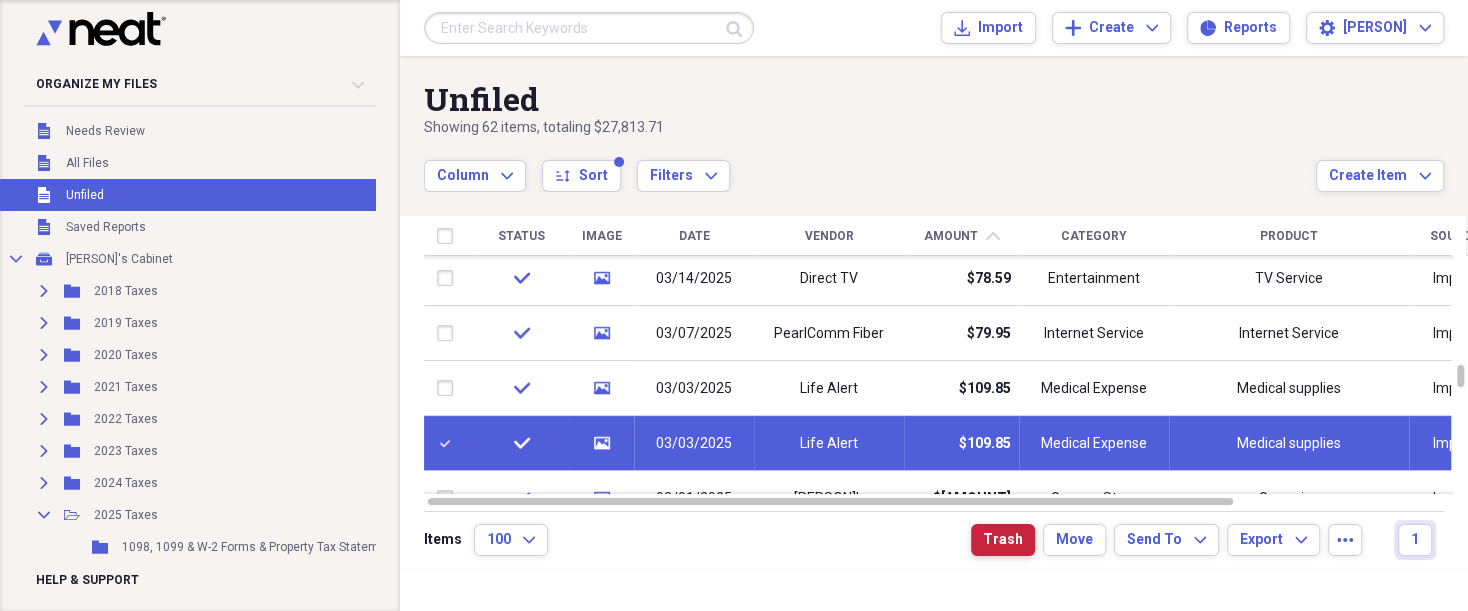 click on "Trash" at bounding box center (1003, 540) 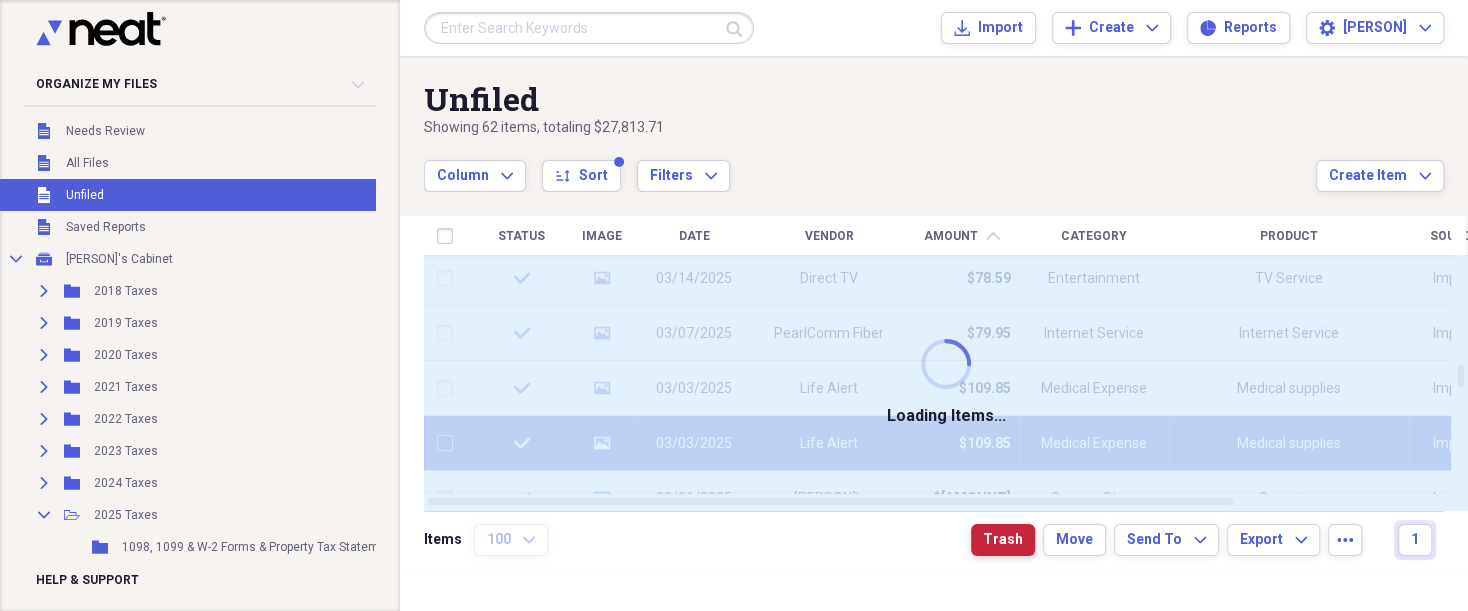 checkbox on "false" 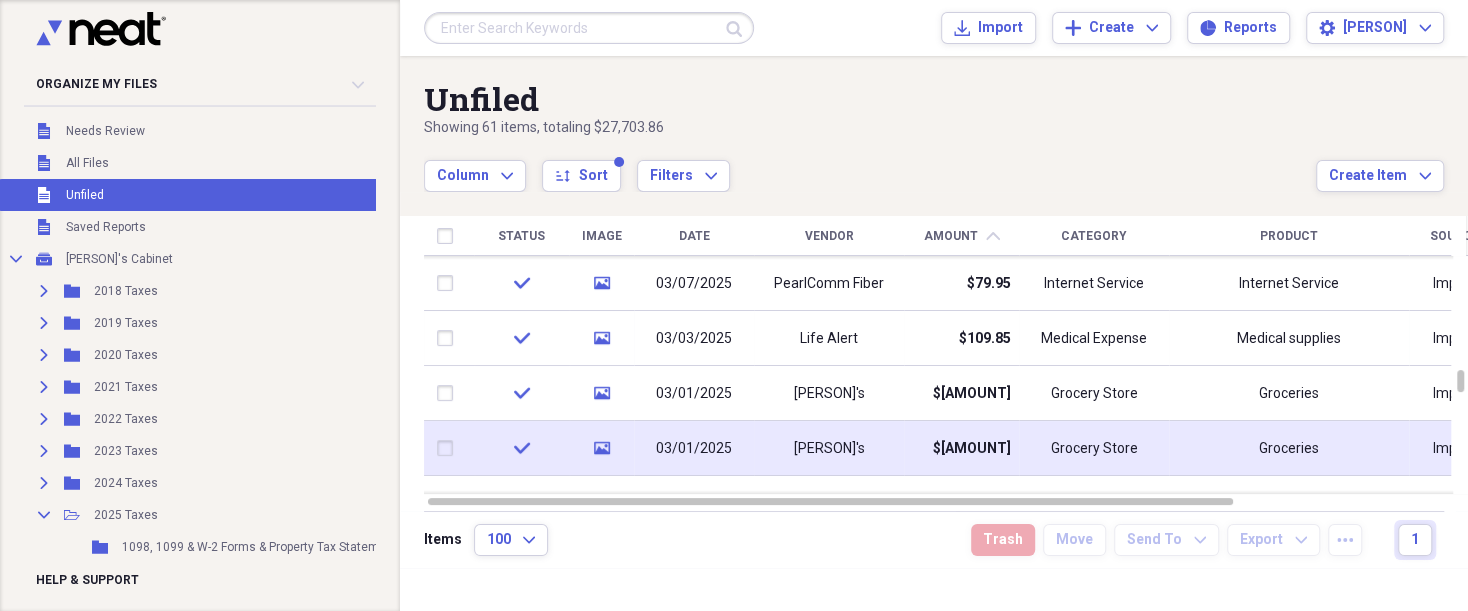 click at bounding box center (449, 448) 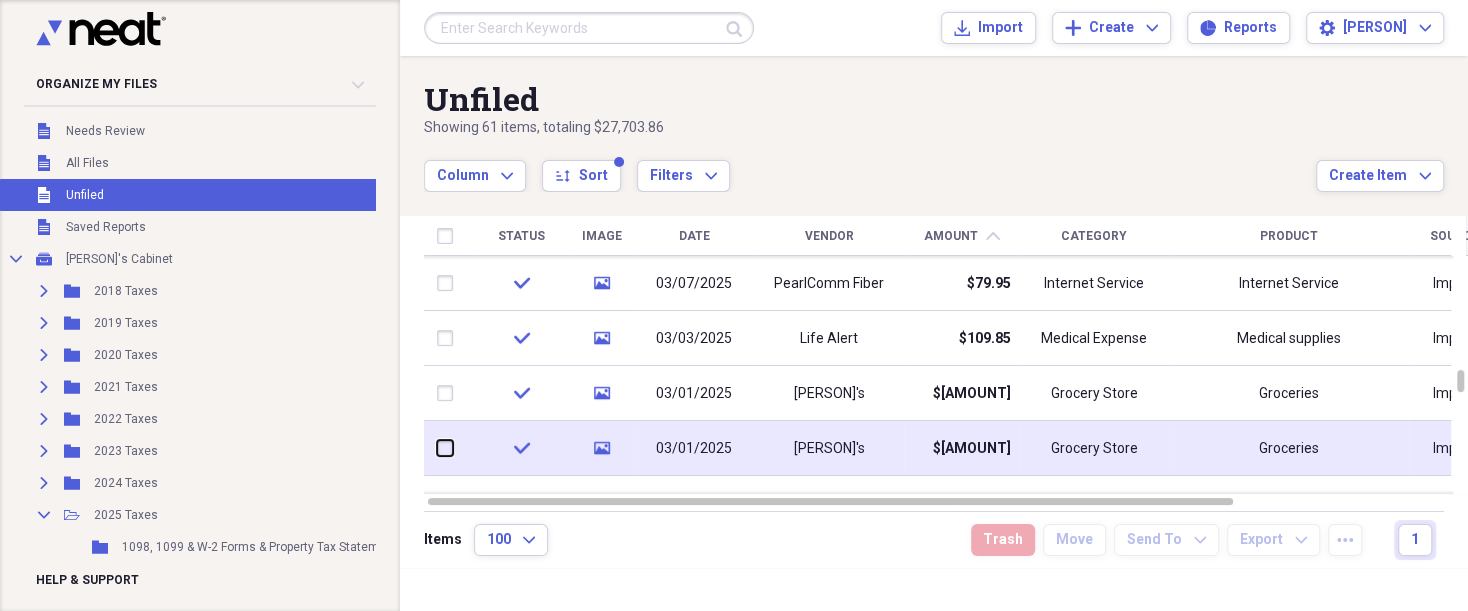 click at bounding box center [437, 448] 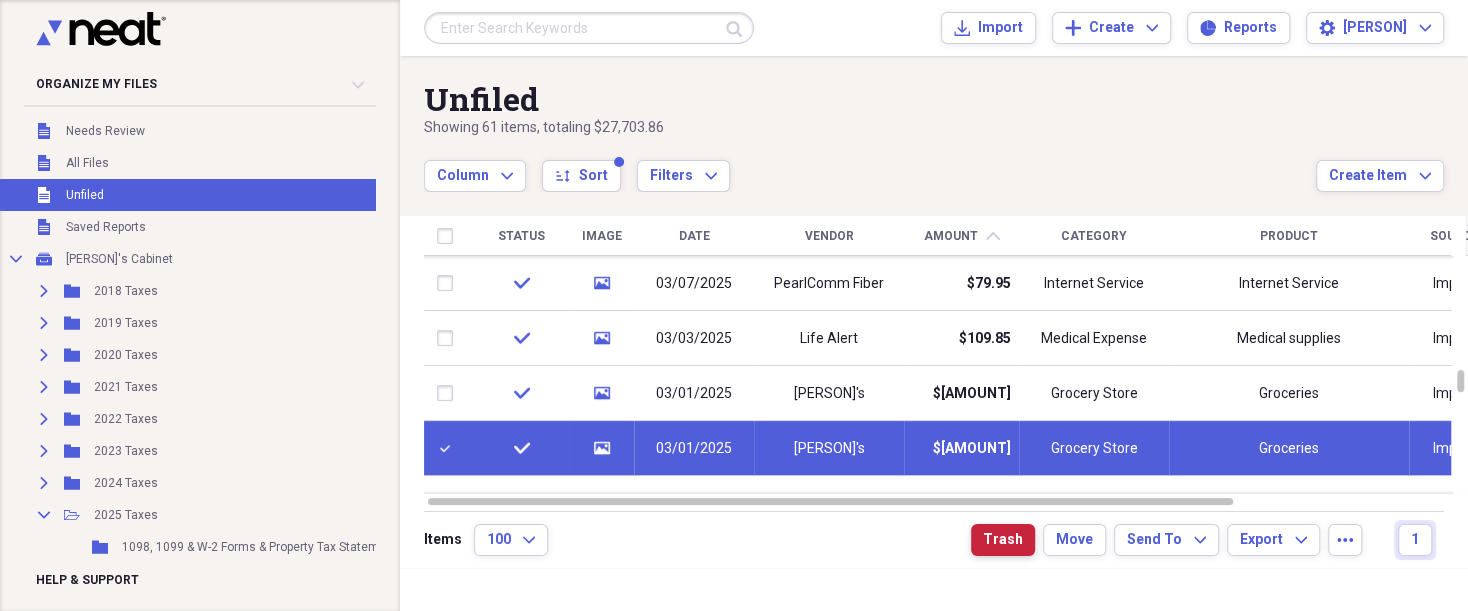 click on "Trash" at bounding box center [1003, 540] 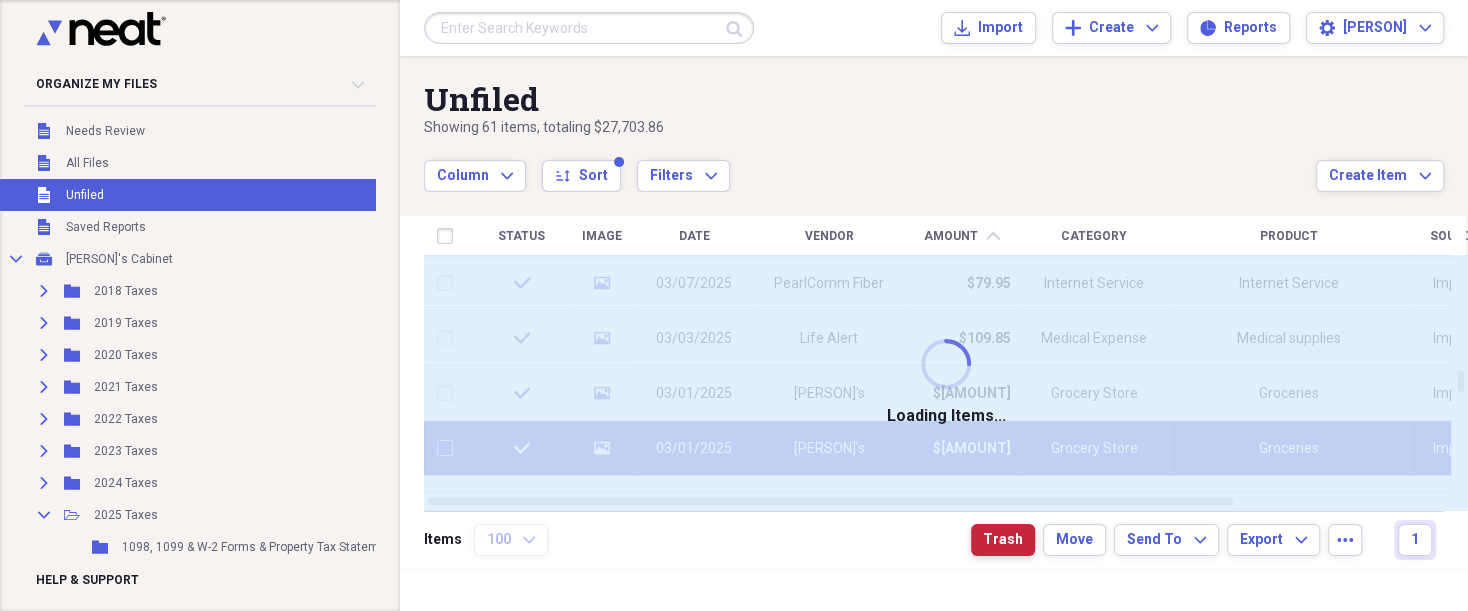 checkbox on "false" 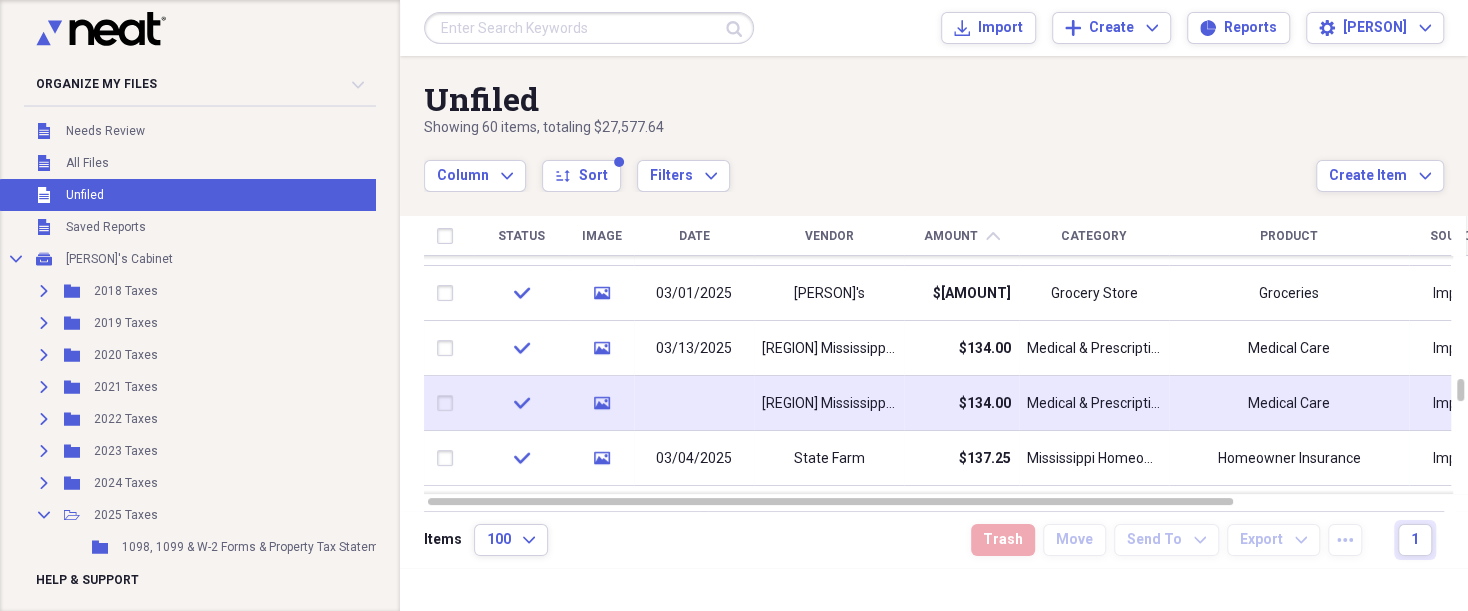 click at bounding box center (449, 403) 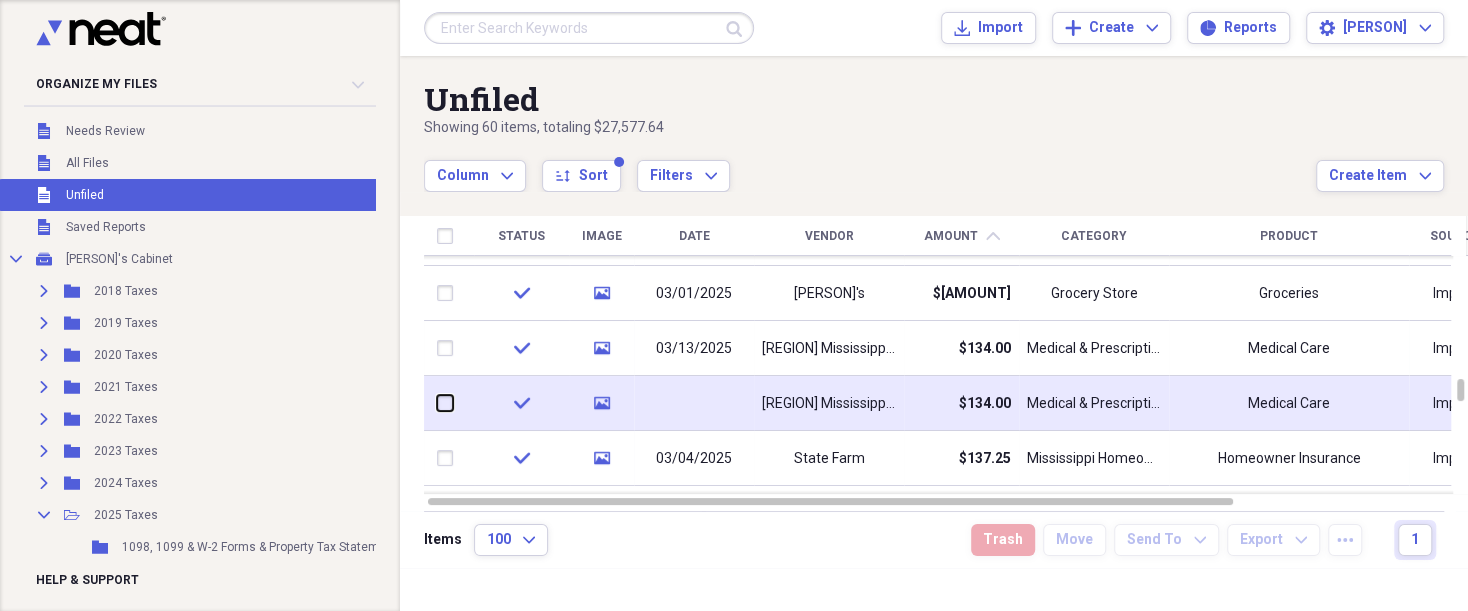 click at bounding box center [437, 403] 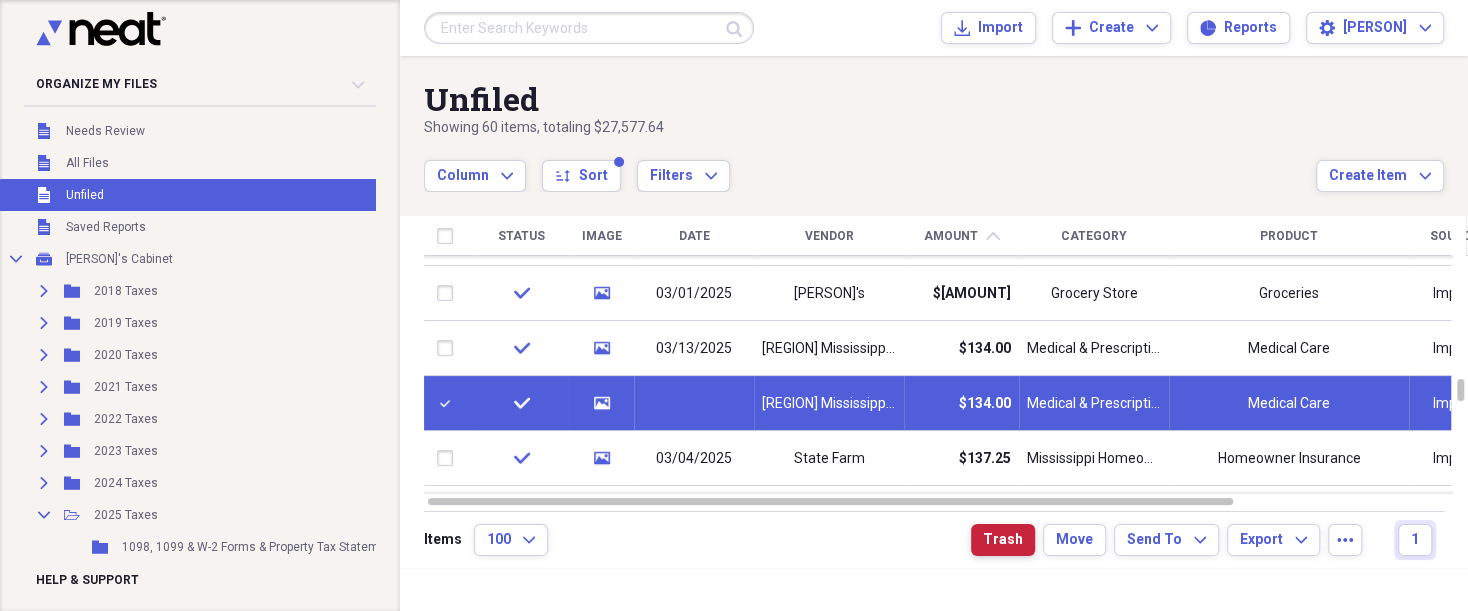 click on "Trash" at bounding box center [1003, 540] 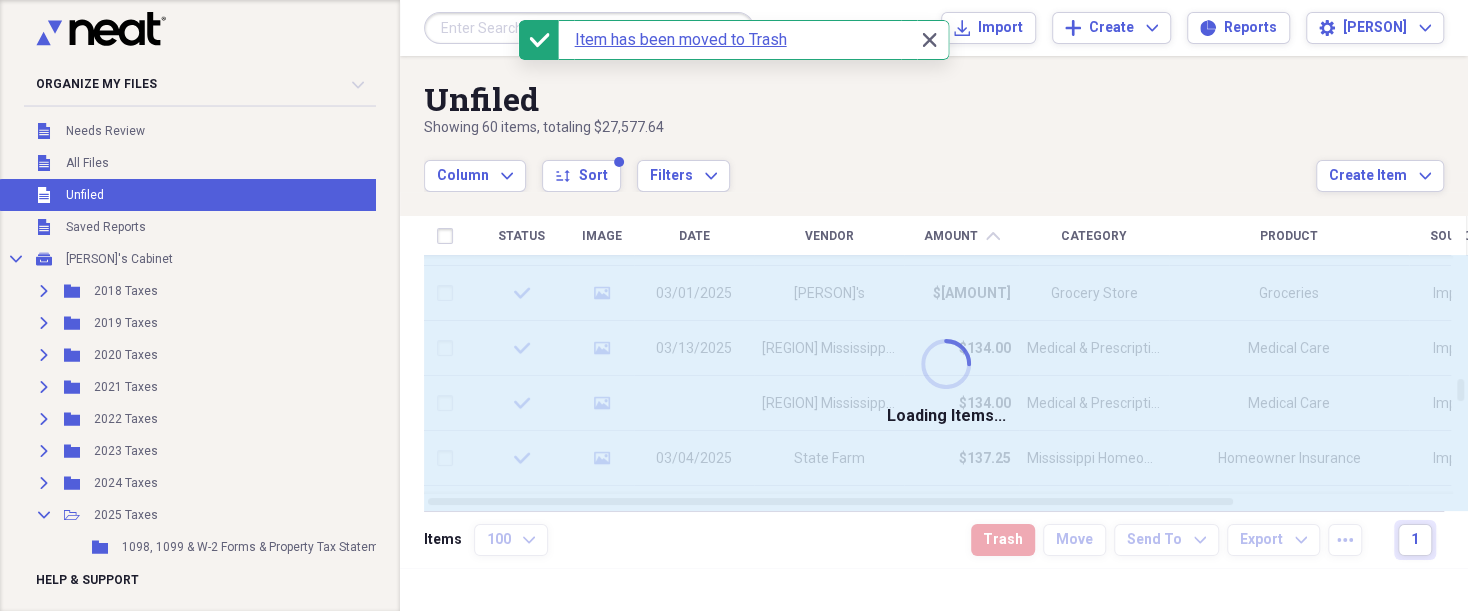 checkbox on "false" 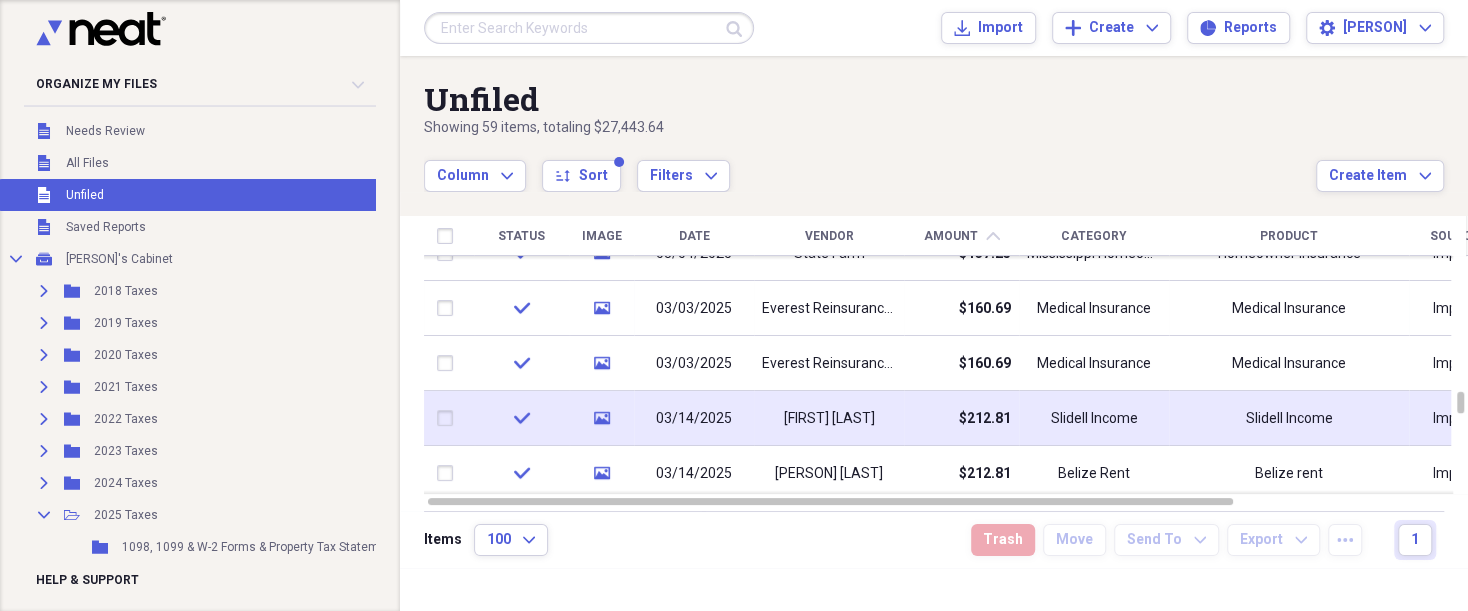 click at bounding box center [449, 418] 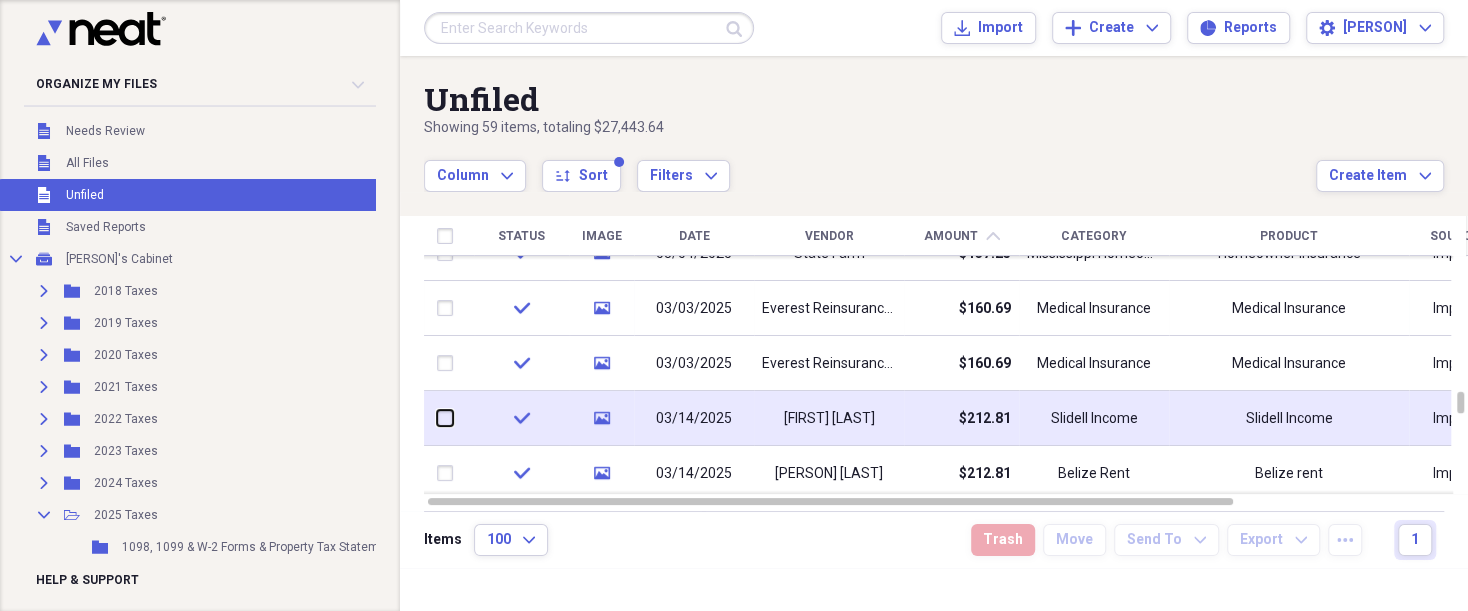 click at bounding box center [437, 418] 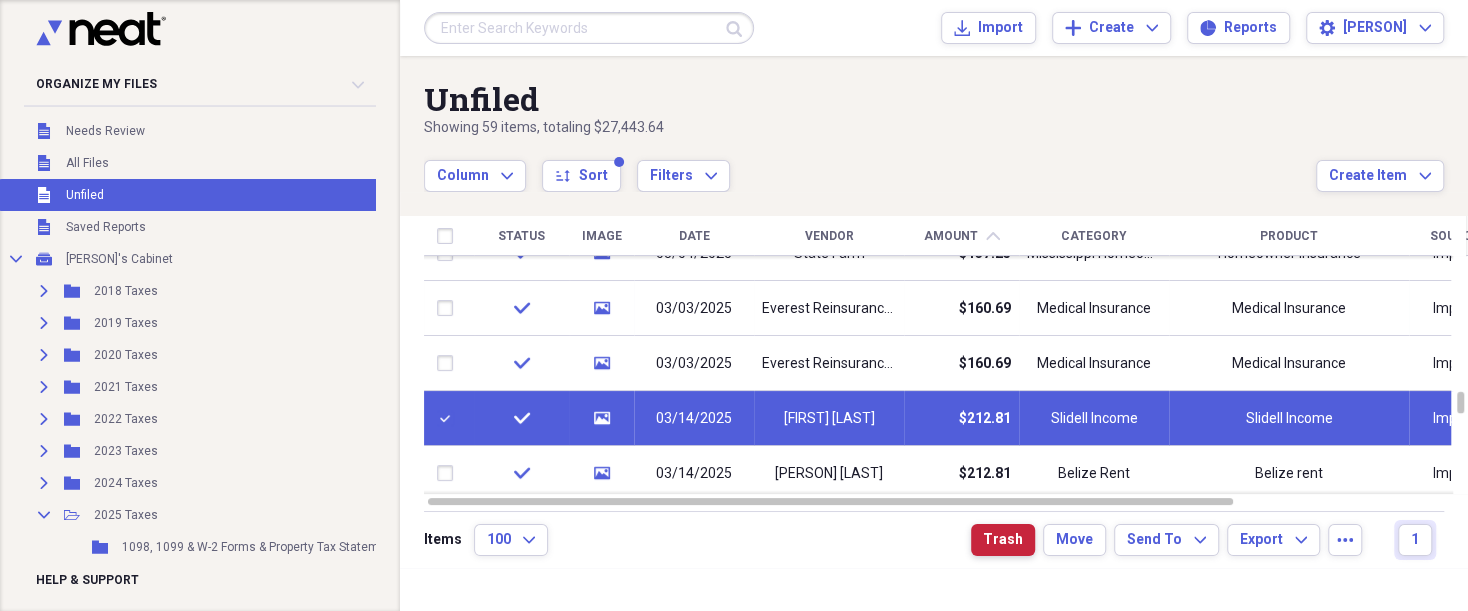 click on "Trash" at bounding box center [1003, 540] 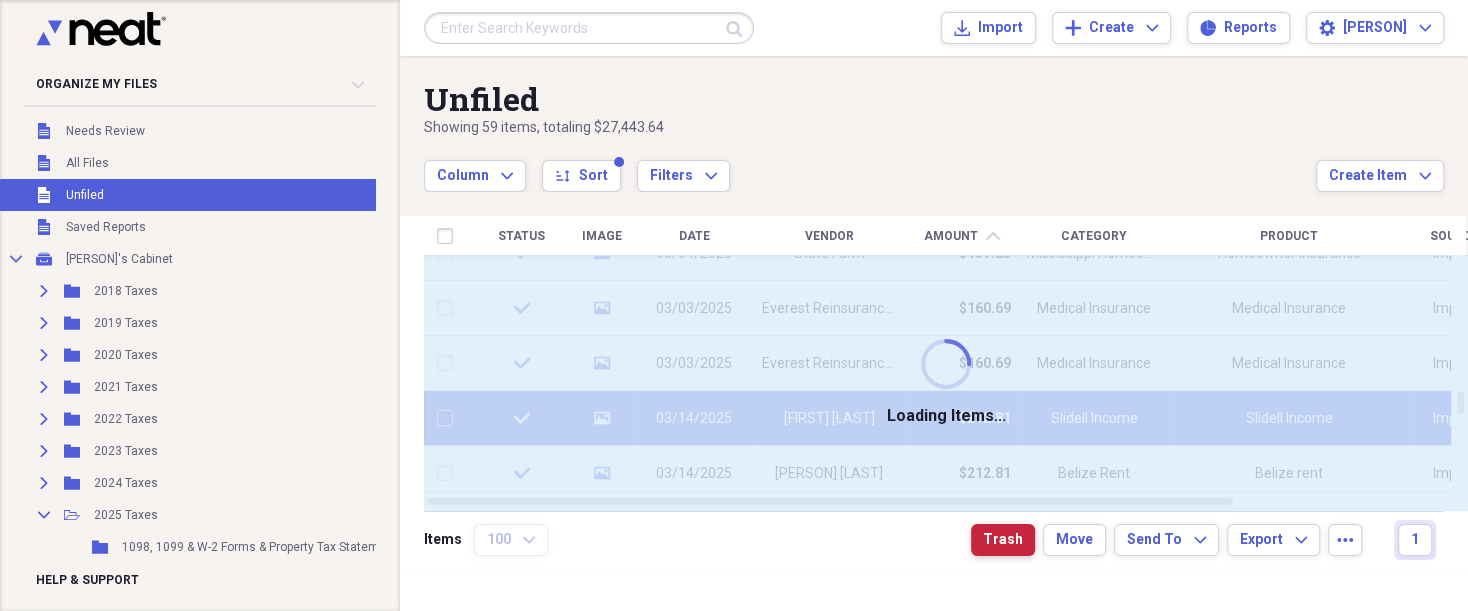 checkbox on "false" 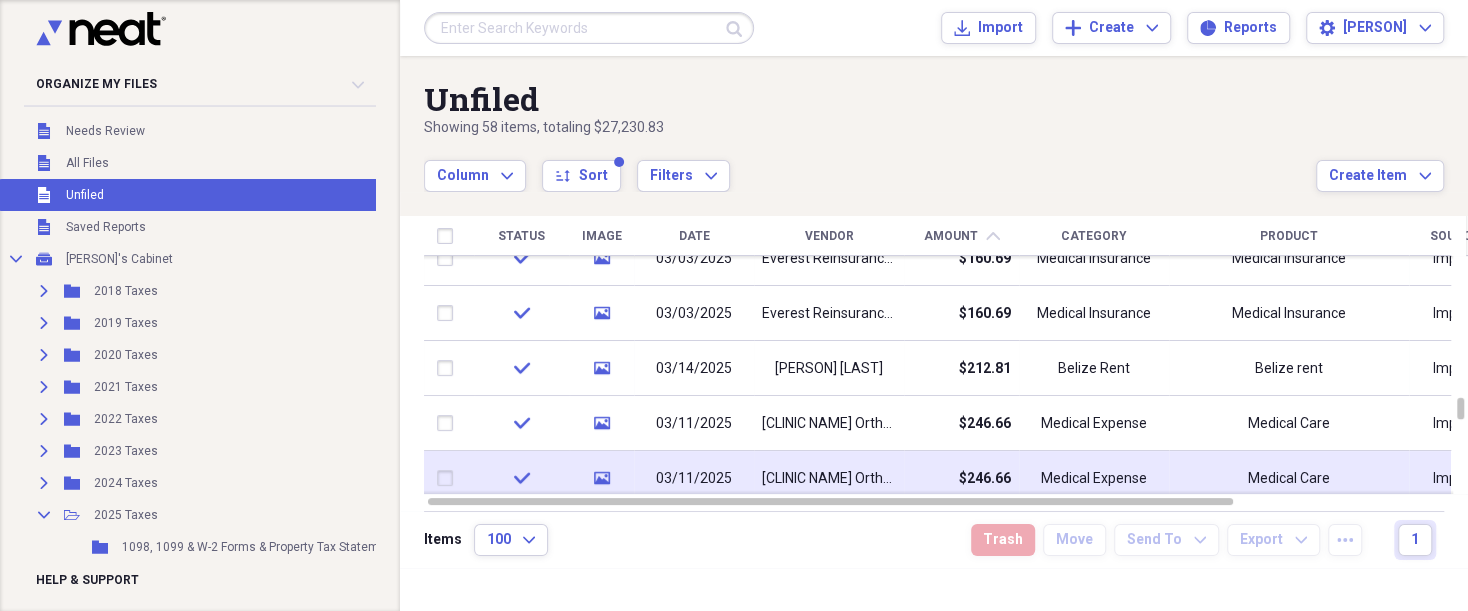 click at bounding box center [449, 478] 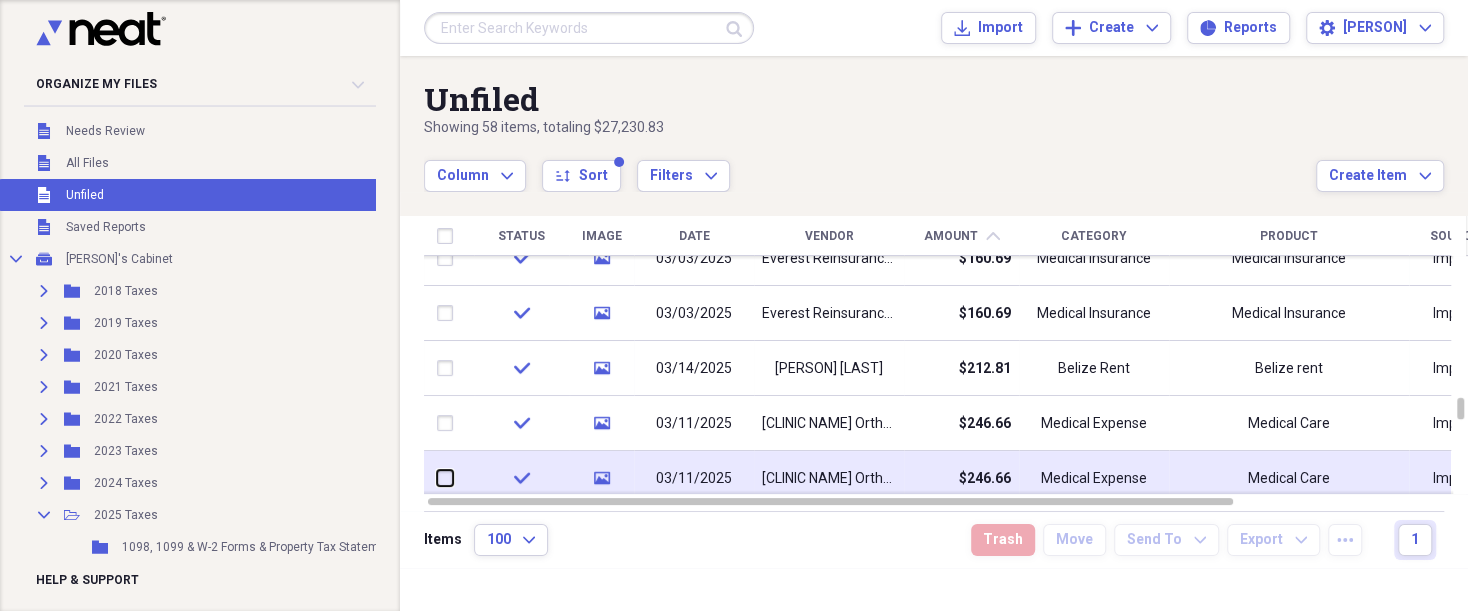 click at bounding box center (437, 478) 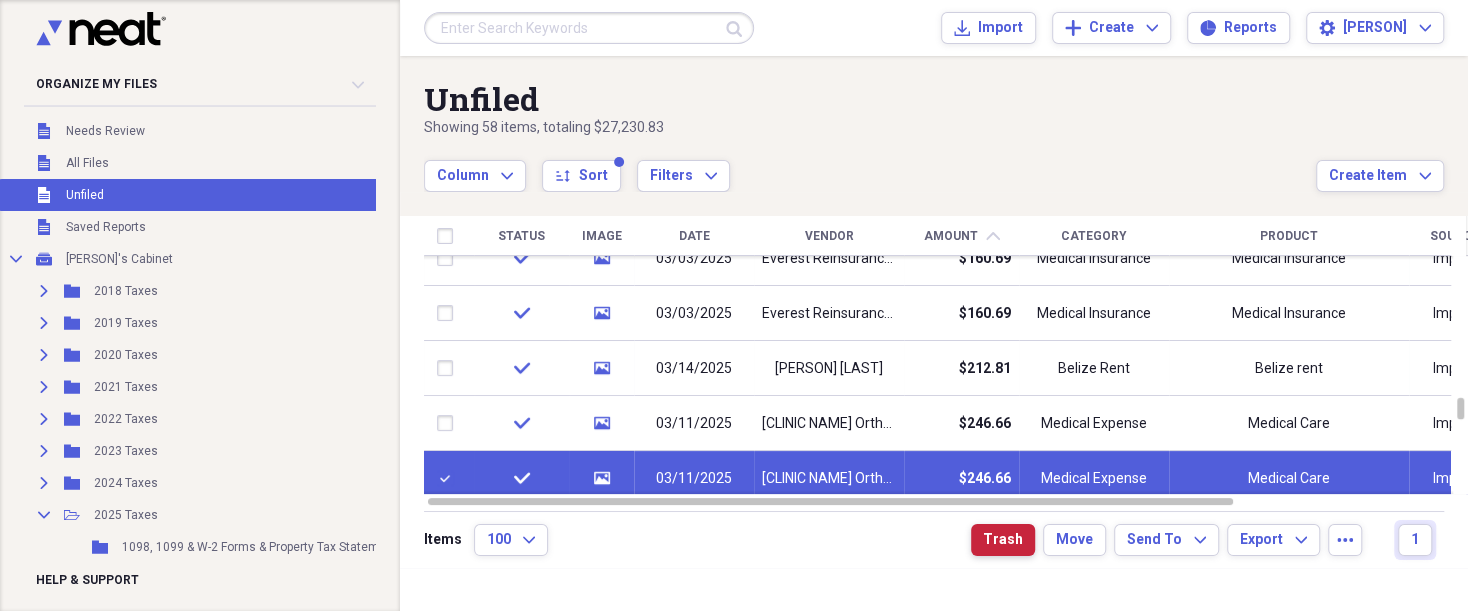 click on "Trash" at bounding box center [1003, 540] 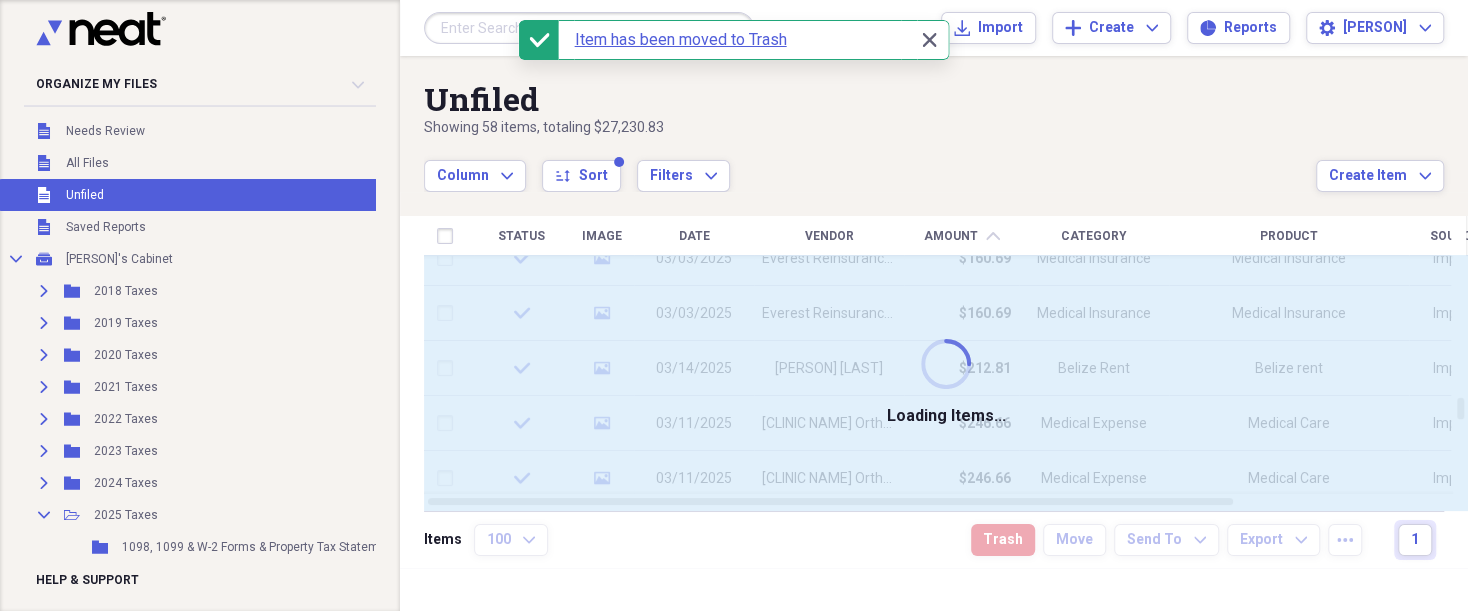 checkbox on "false" 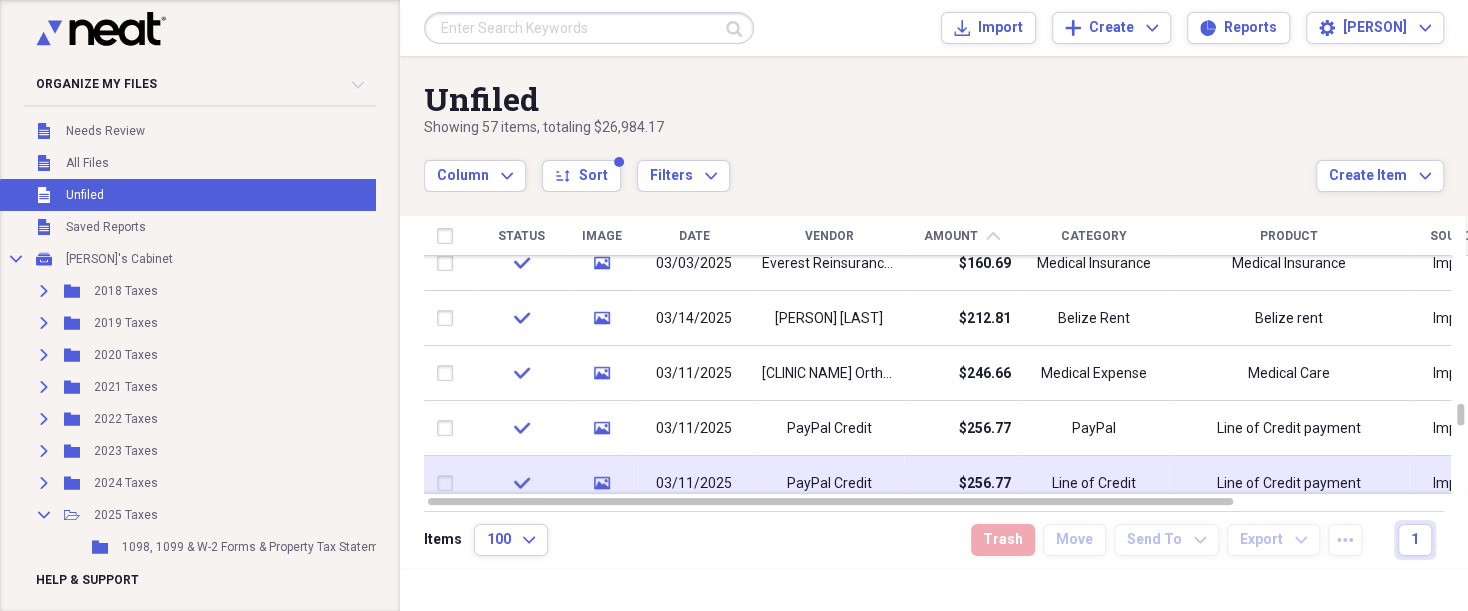 click at bounding box center (449, 483) 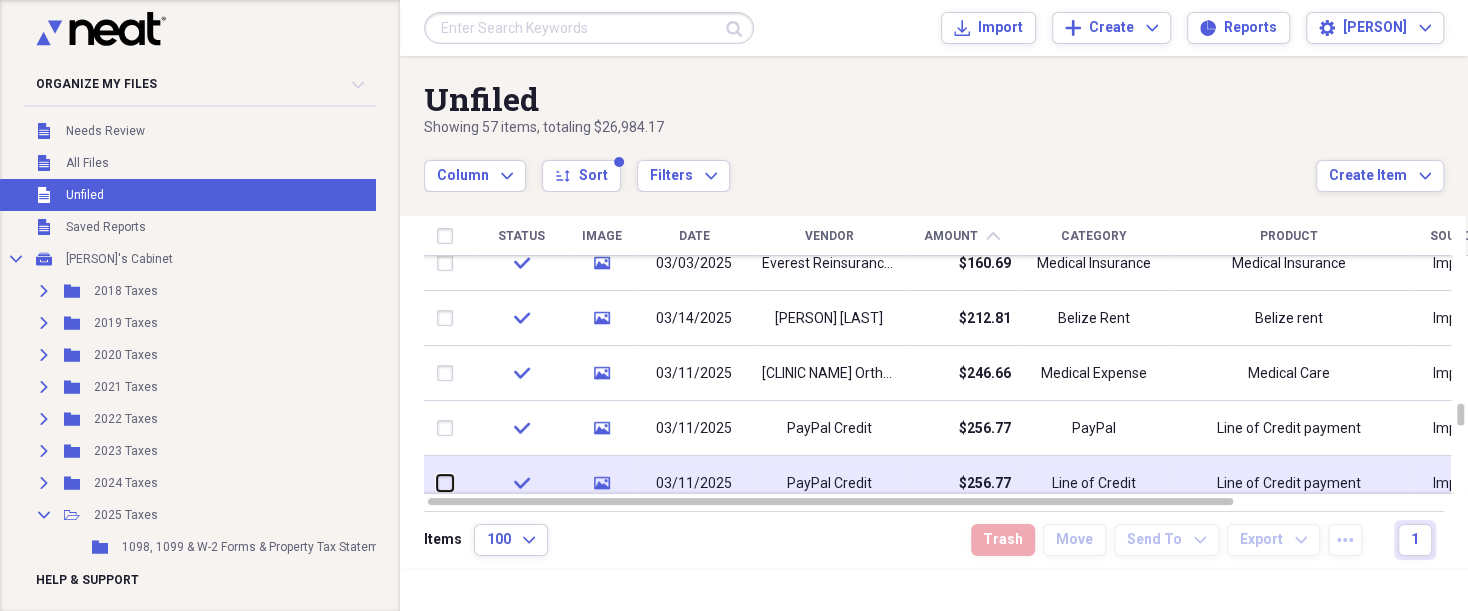 click at bounding box center (437, 483) 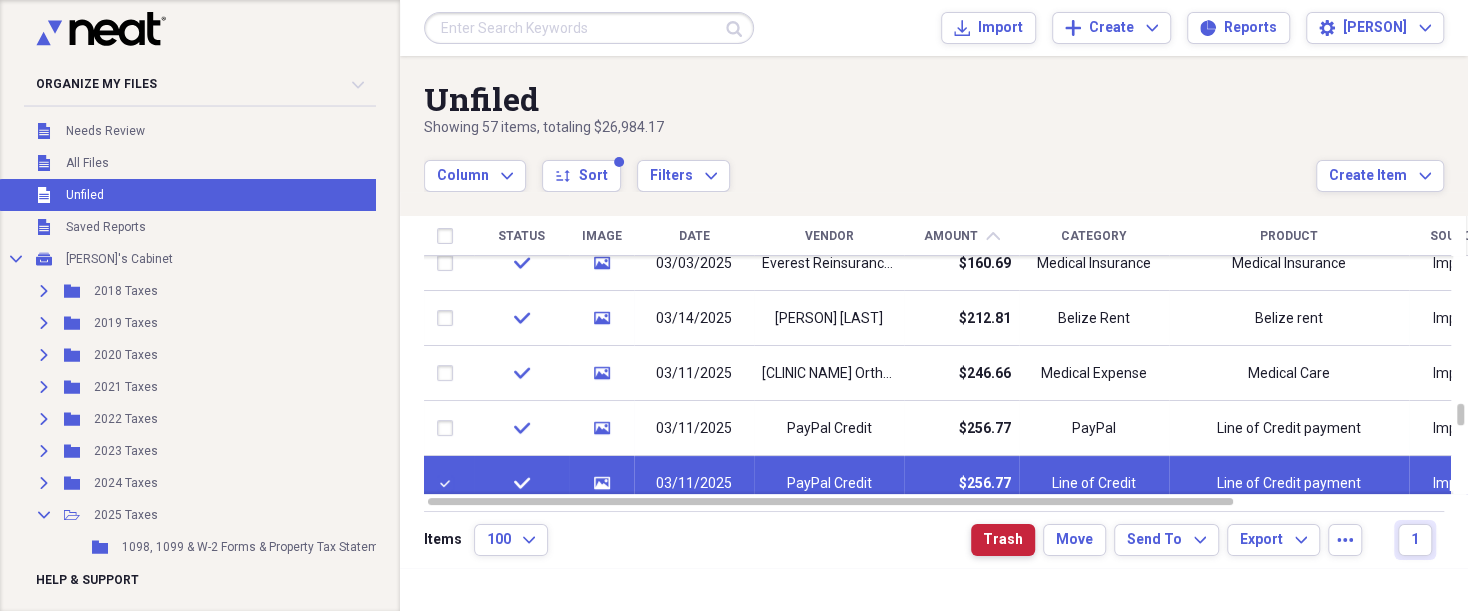 click on "Trash" at bounding box center (1003, 540) 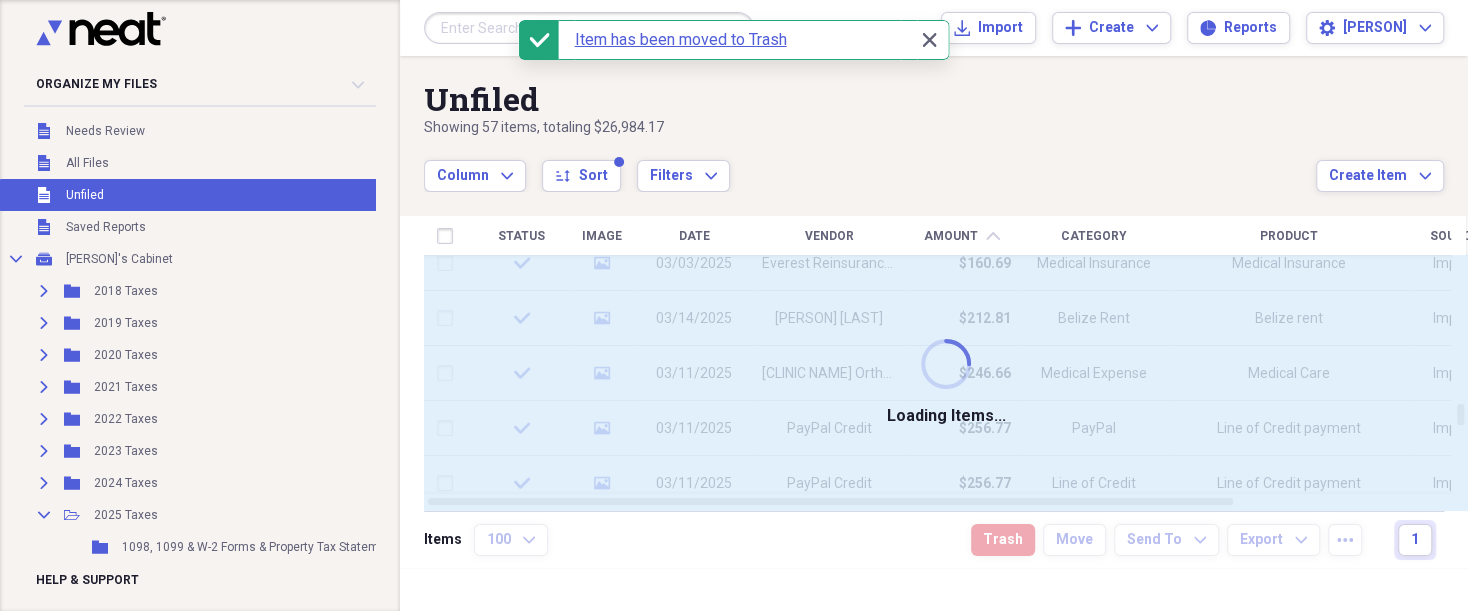checkbox on "false" 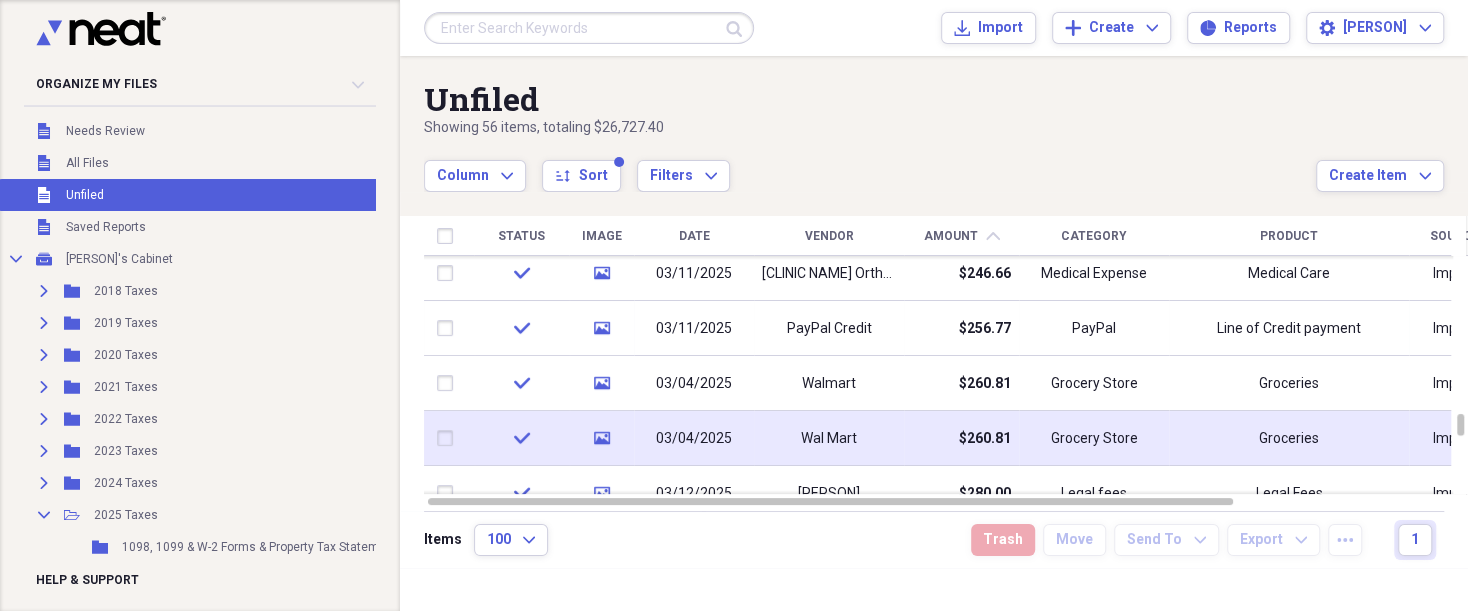 click at bounding box center (449, 438) 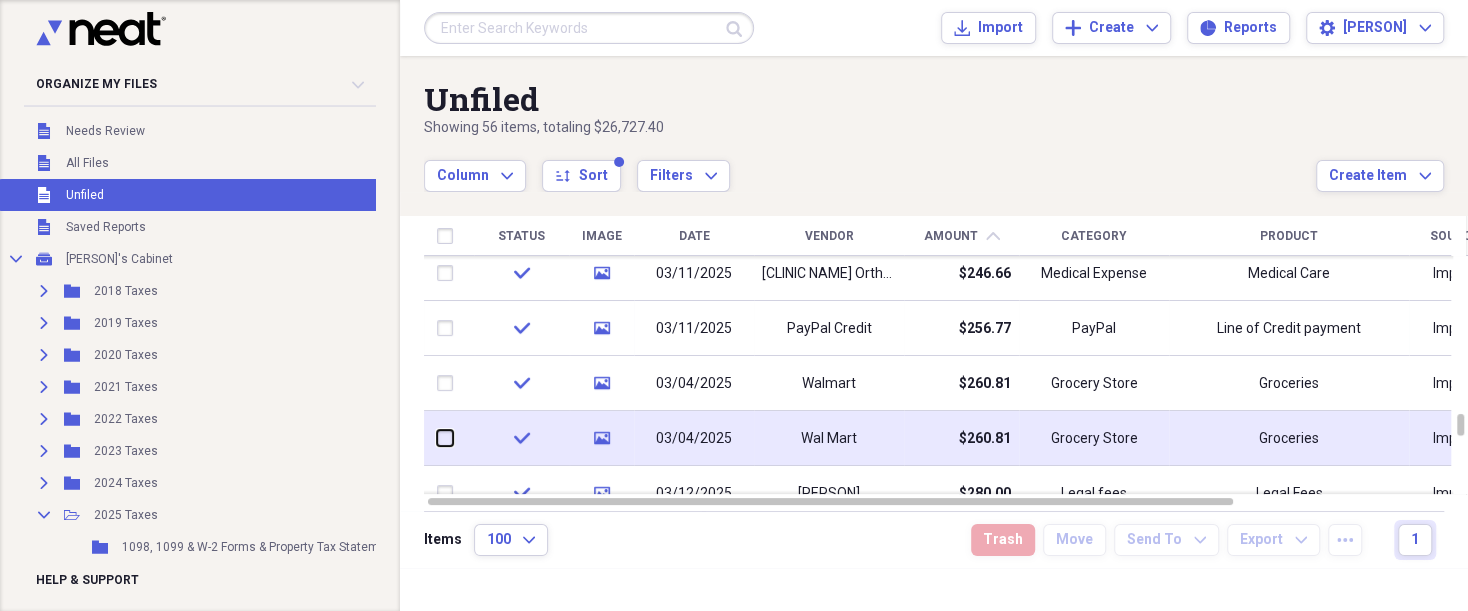 click at bounding box center [437, 438] 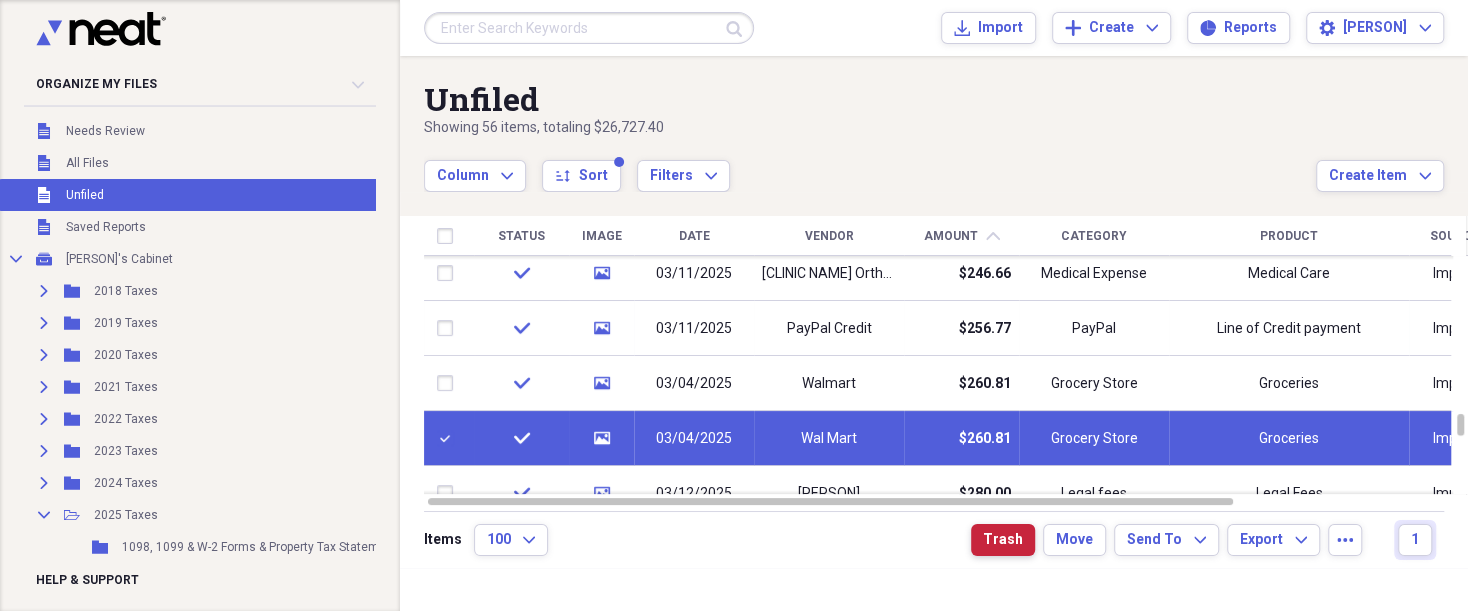 click on "Trash" at bounding box center (1003, 540) 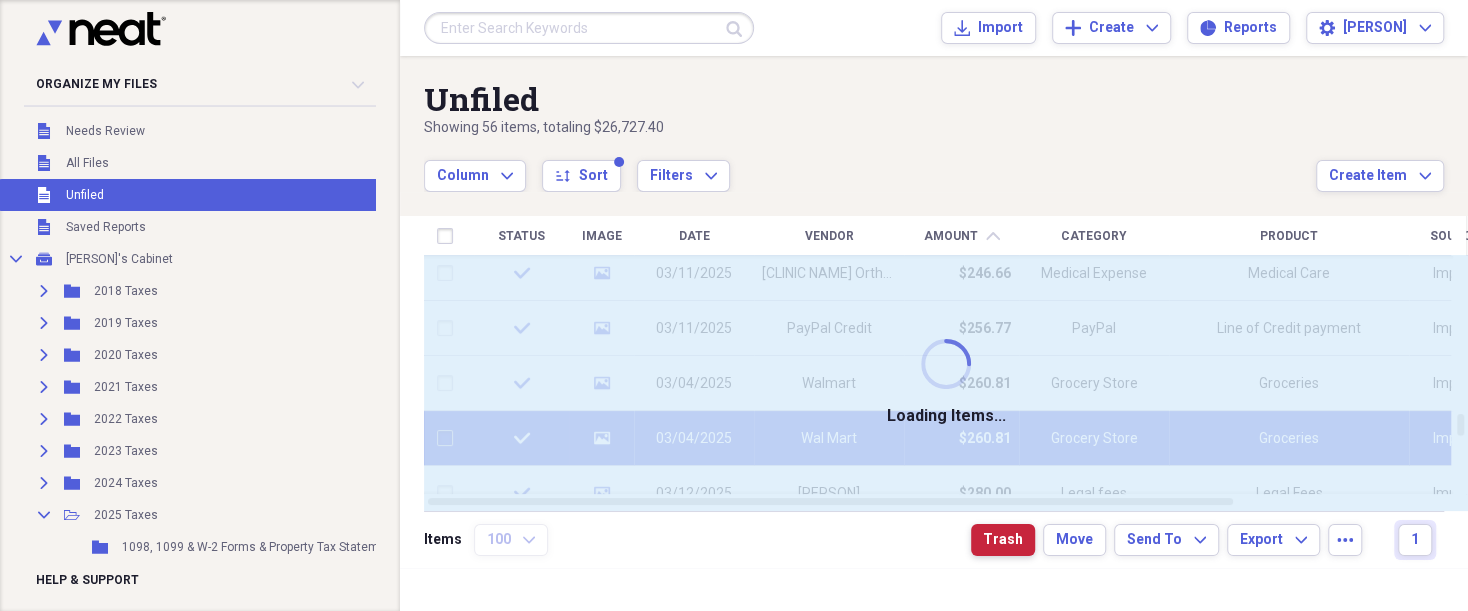 checkbox on "false" 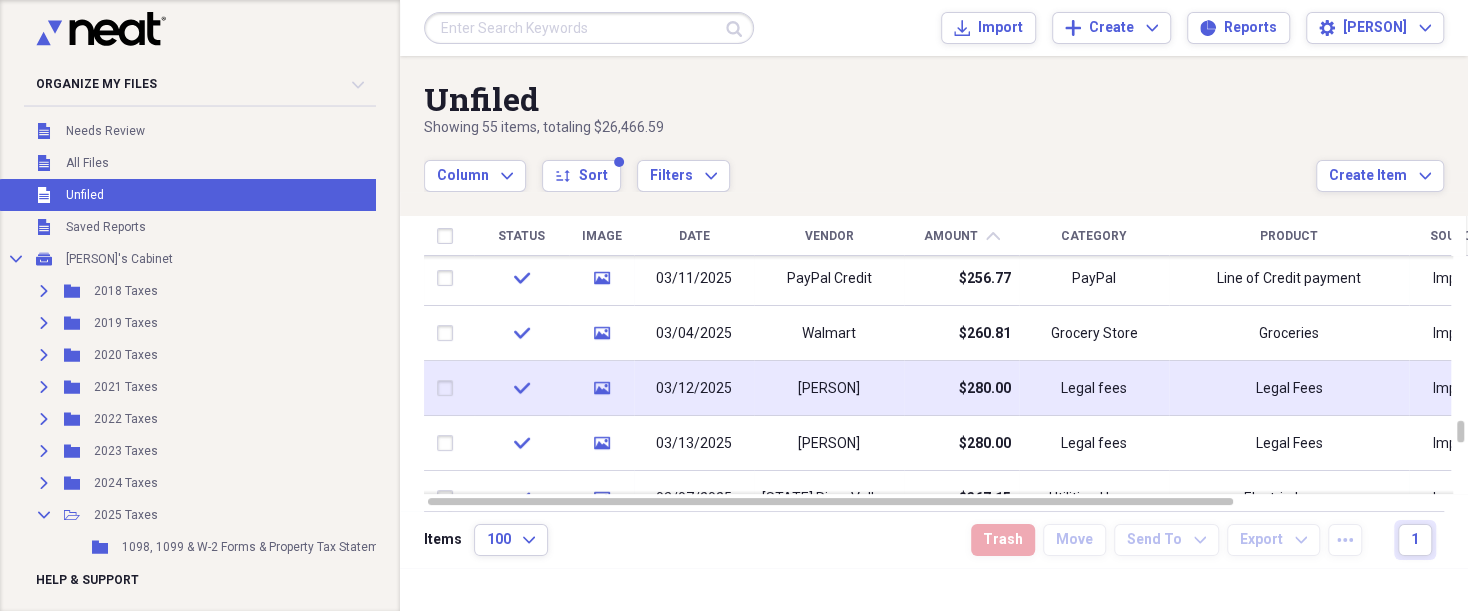 click at bounding box center [449, 388] 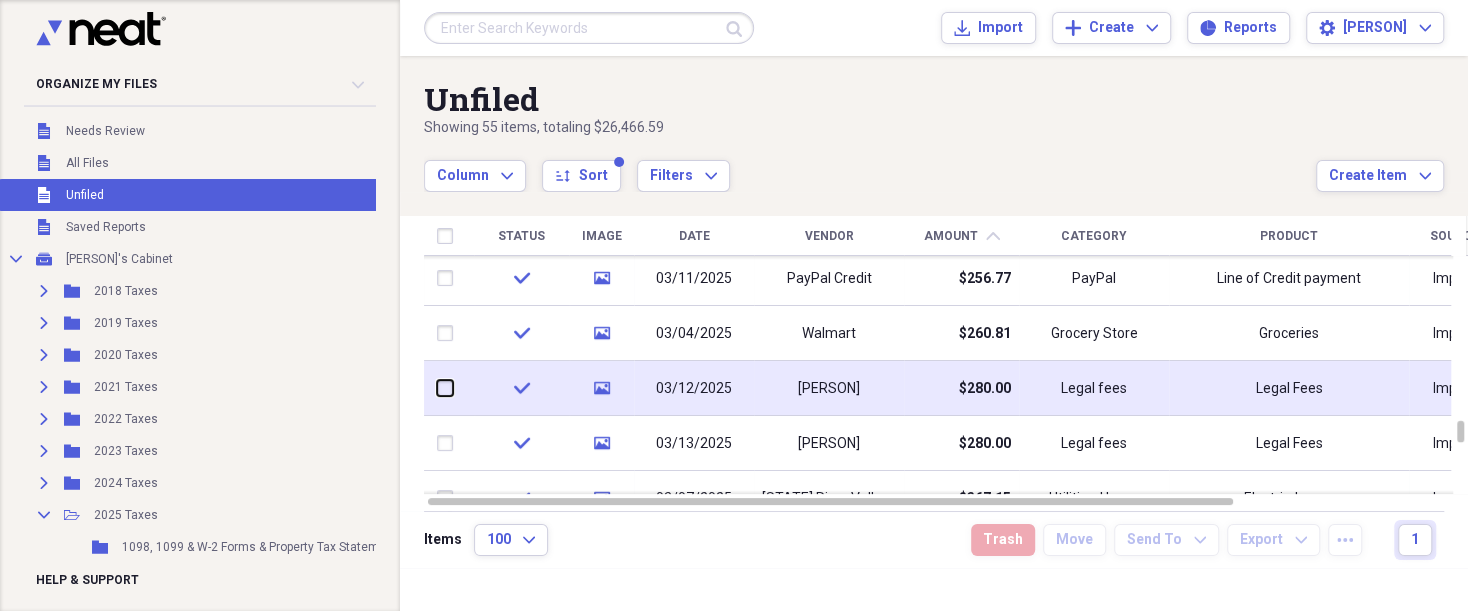 click at bounding box center (437, 388) 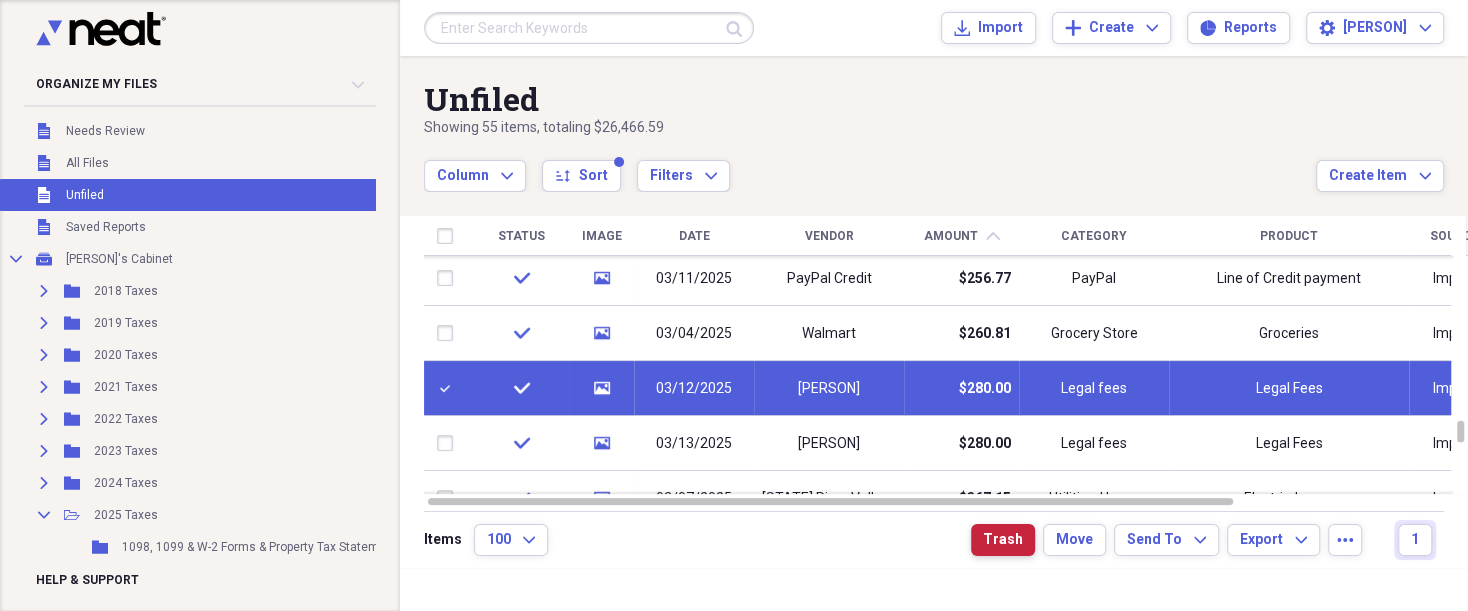 click on "Trash" at bounding box center [1003, 540] 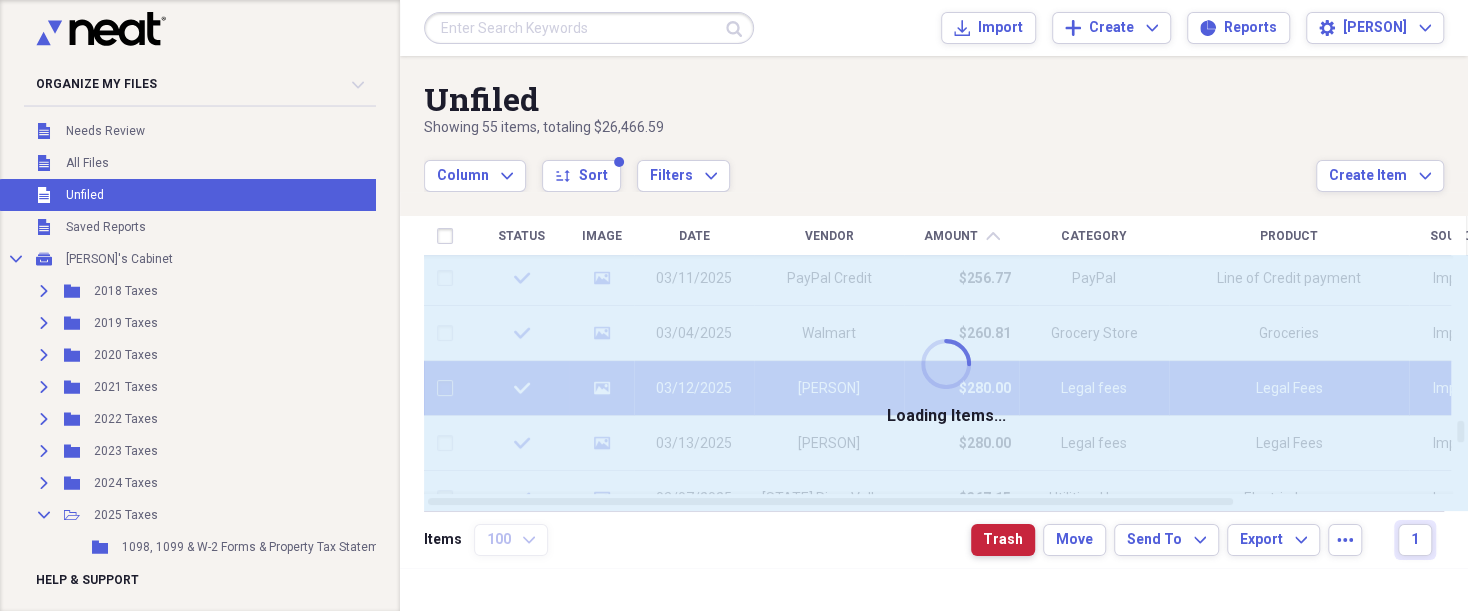 checkbox on "false" 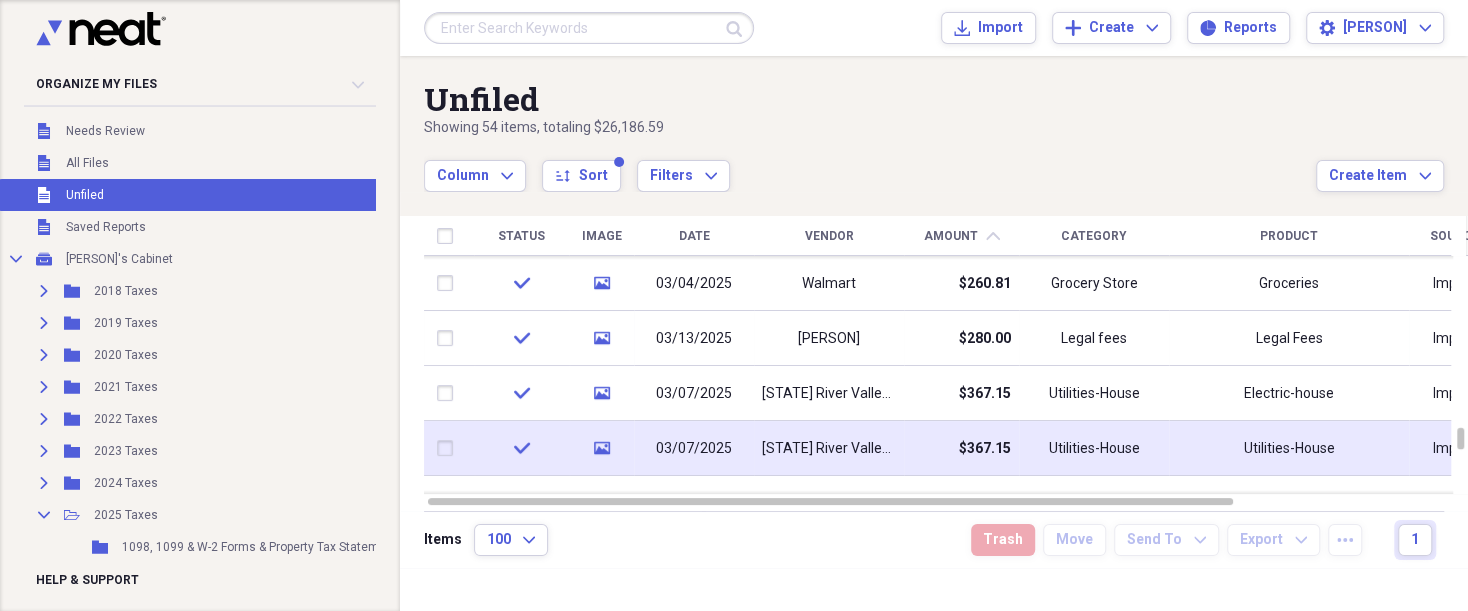 click at bounding box center (449, 448) 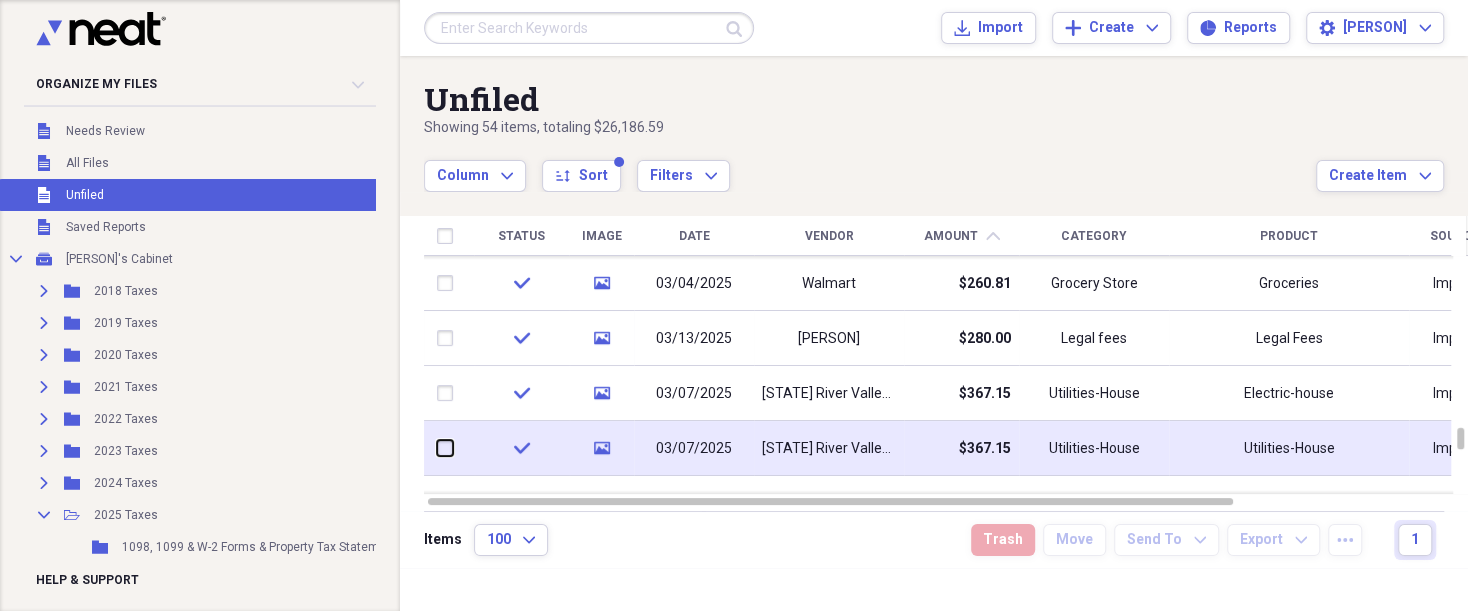 click at bounding box center [437, 448] 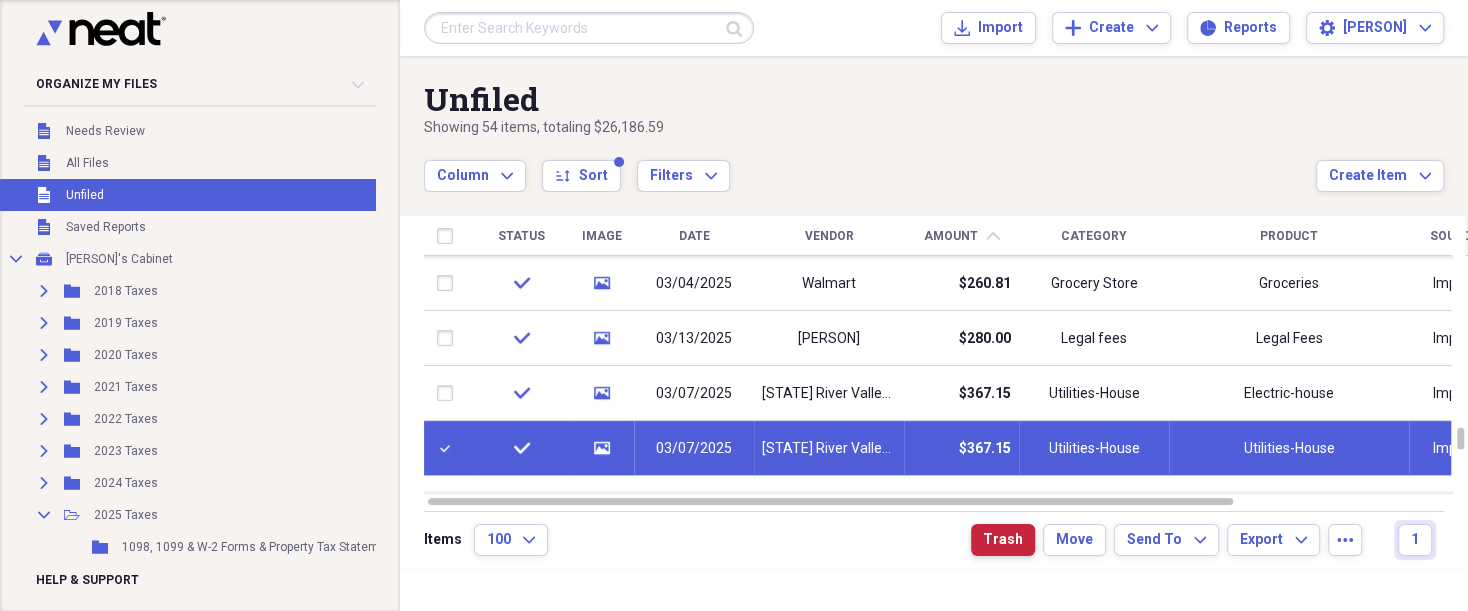 click on "Trash" at bounding box center [1003, 540] 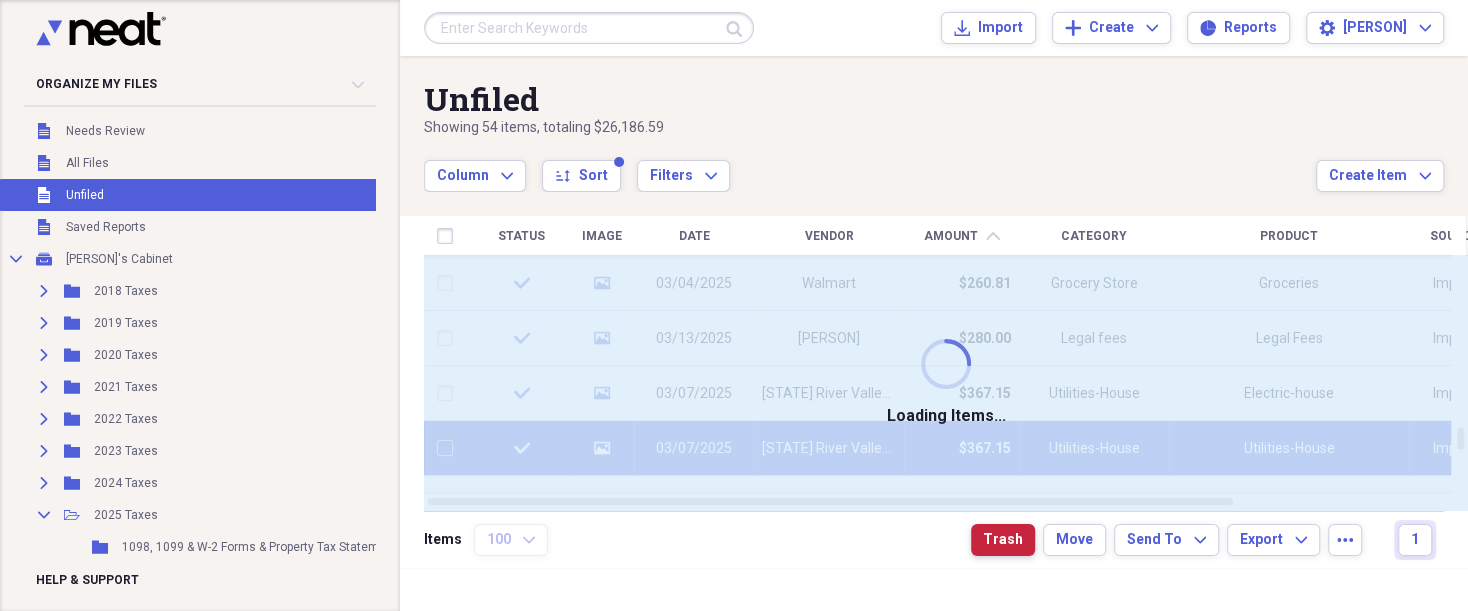 checkbox on "false" 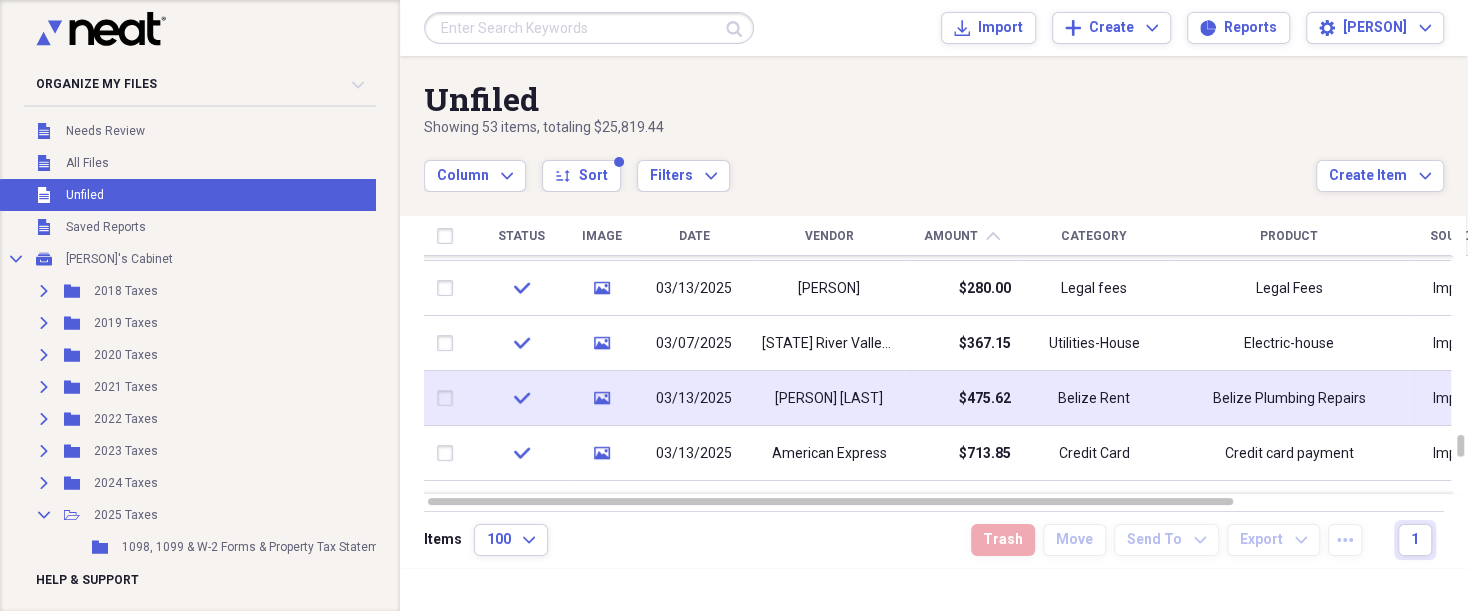 click on "$475.62" at bounding box center [985, 399] 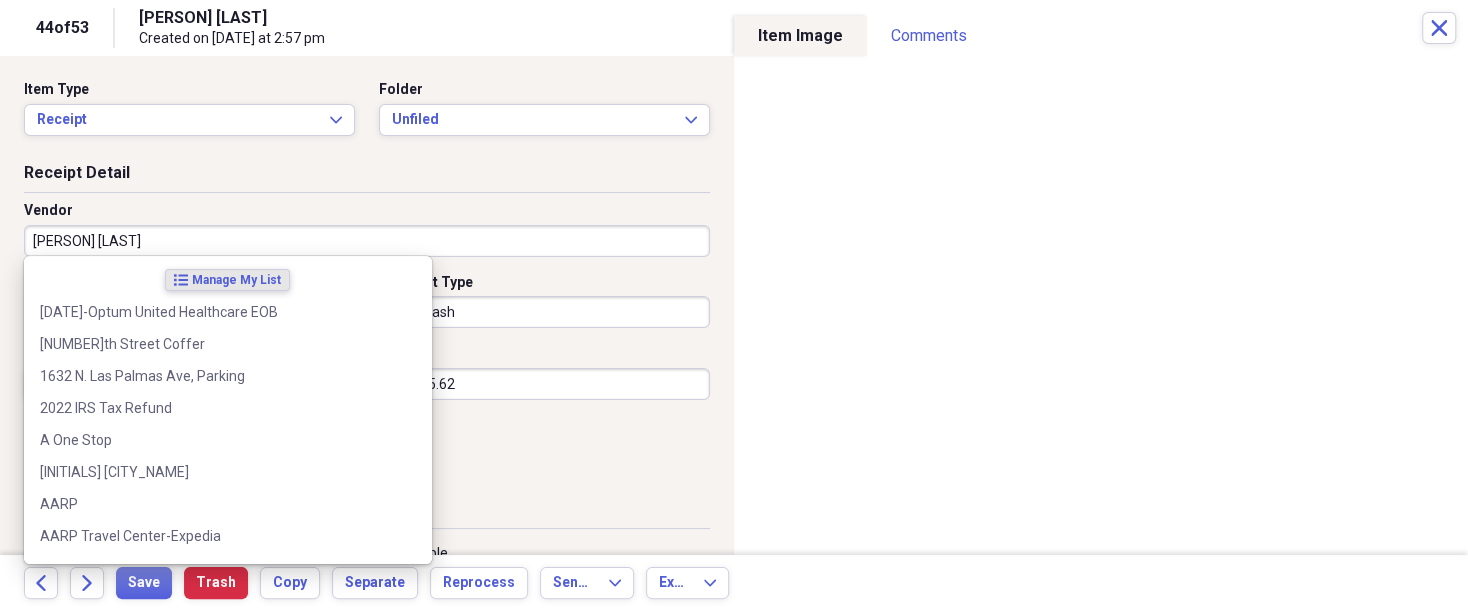 click on "[FIRST] [LAST]" at bounding box center (367, 241) 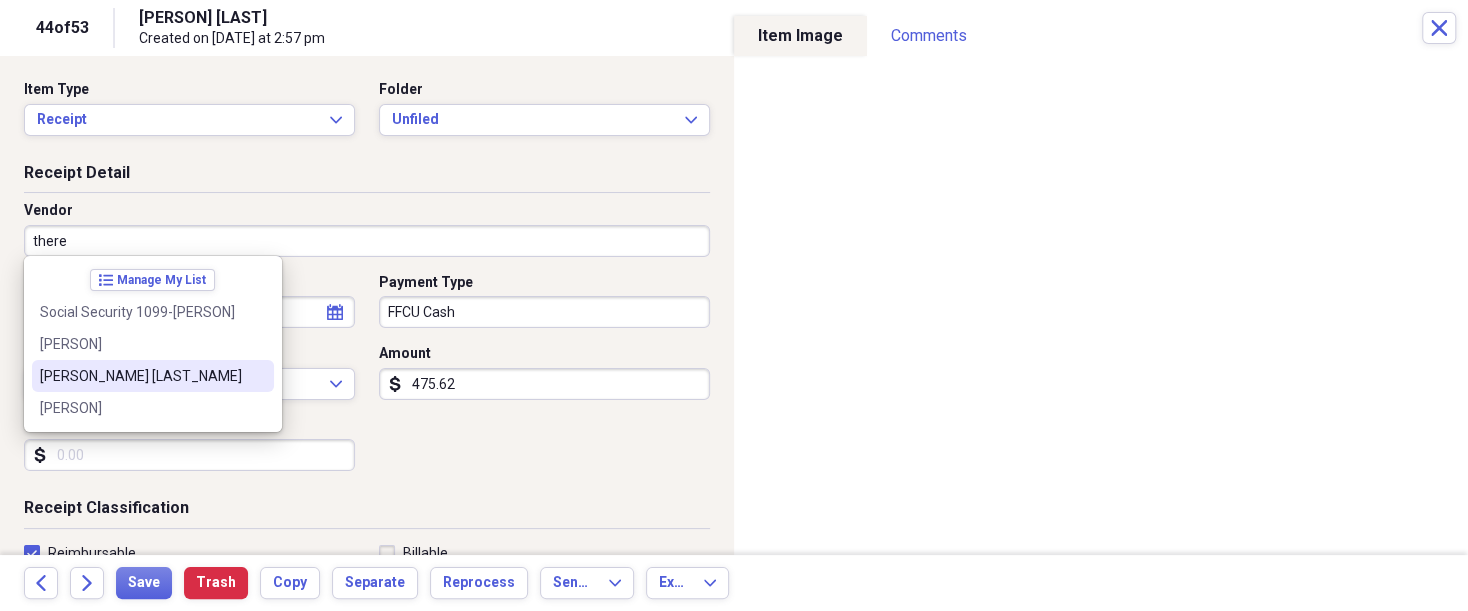 click on "[FIRST] [LAST]" at bounding box center (141, 376) 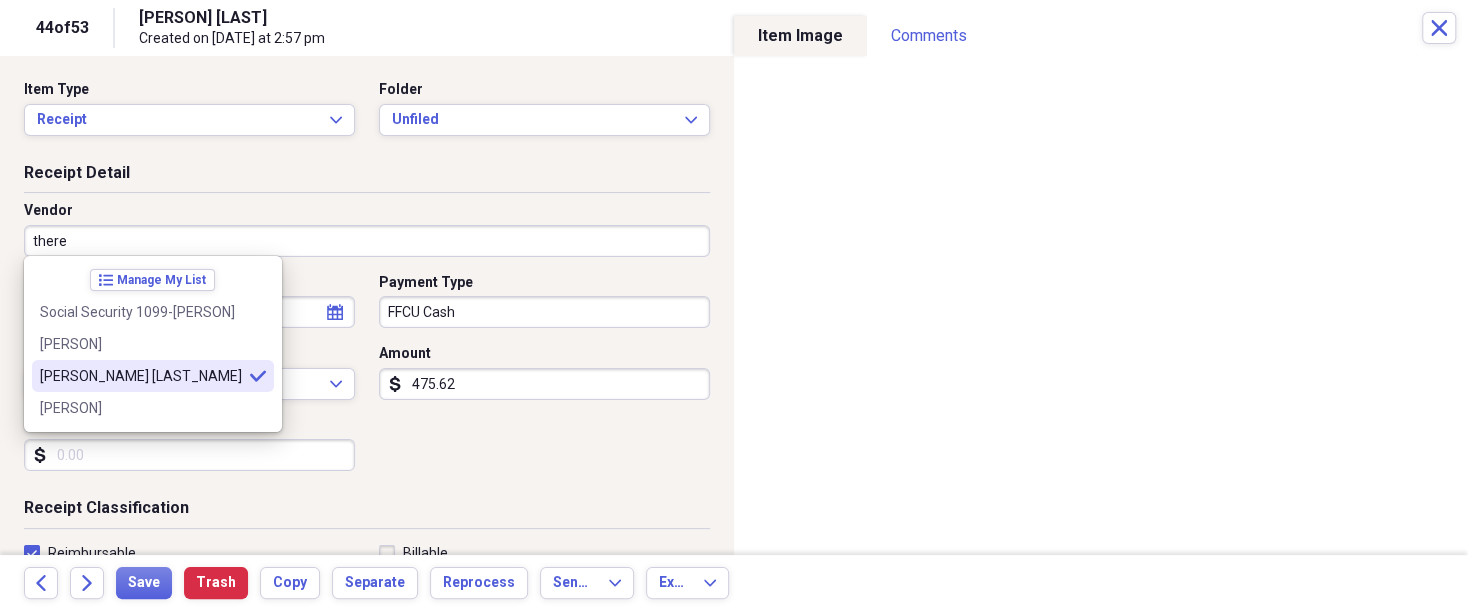 type on "[FIRST] [LAST]" 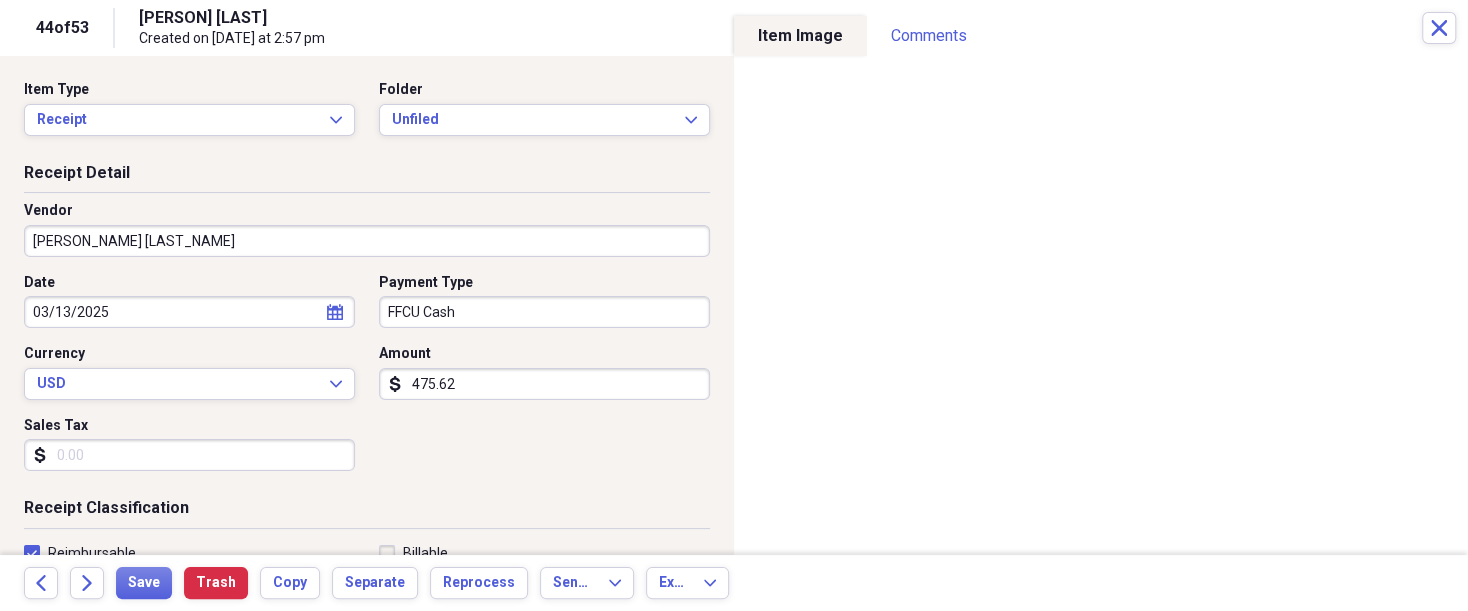 type on "Repayment of loan from Regions-Belize expenses" 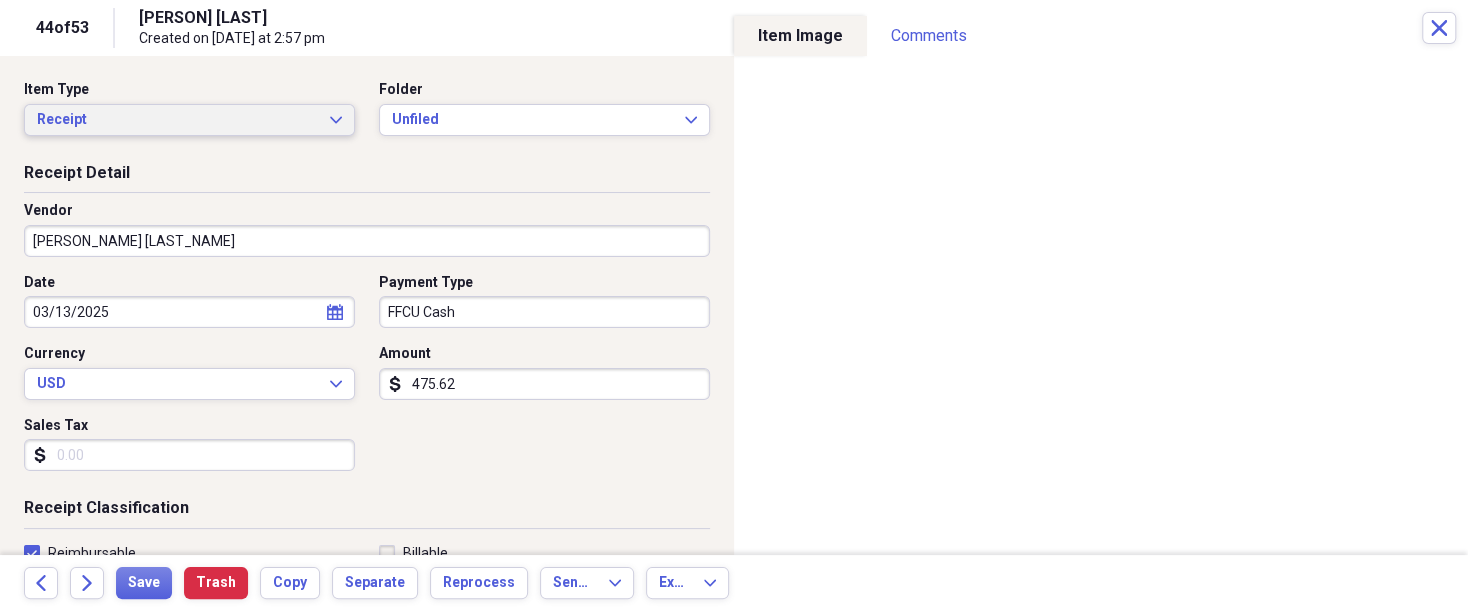 click on "Expand" 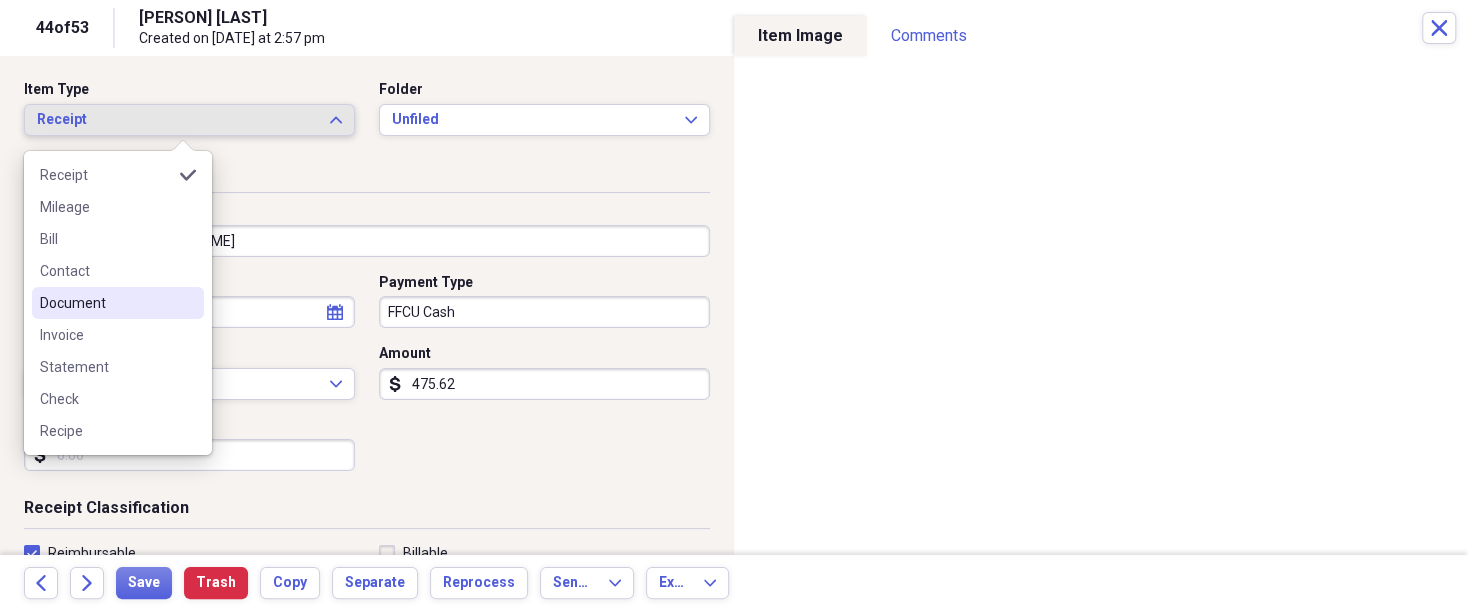 click on "Document" at bounding box center [106, 303] 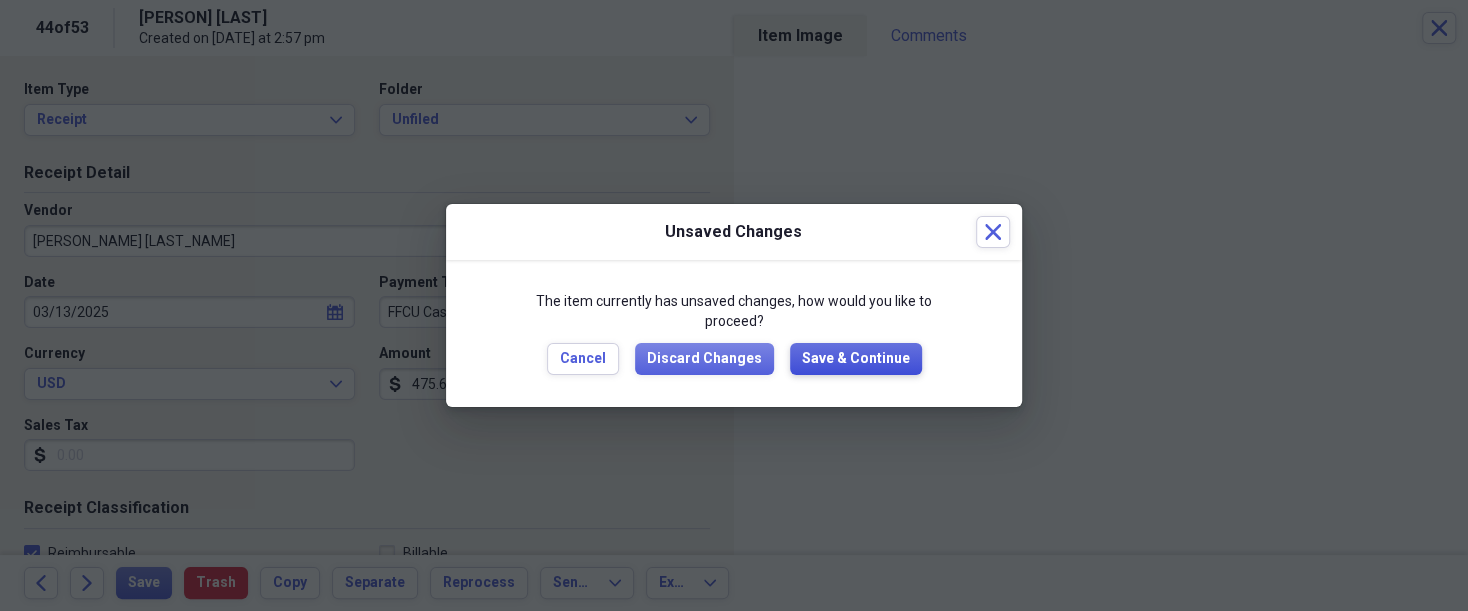 click on "Save & Continue" at bounding box center (856, 359) 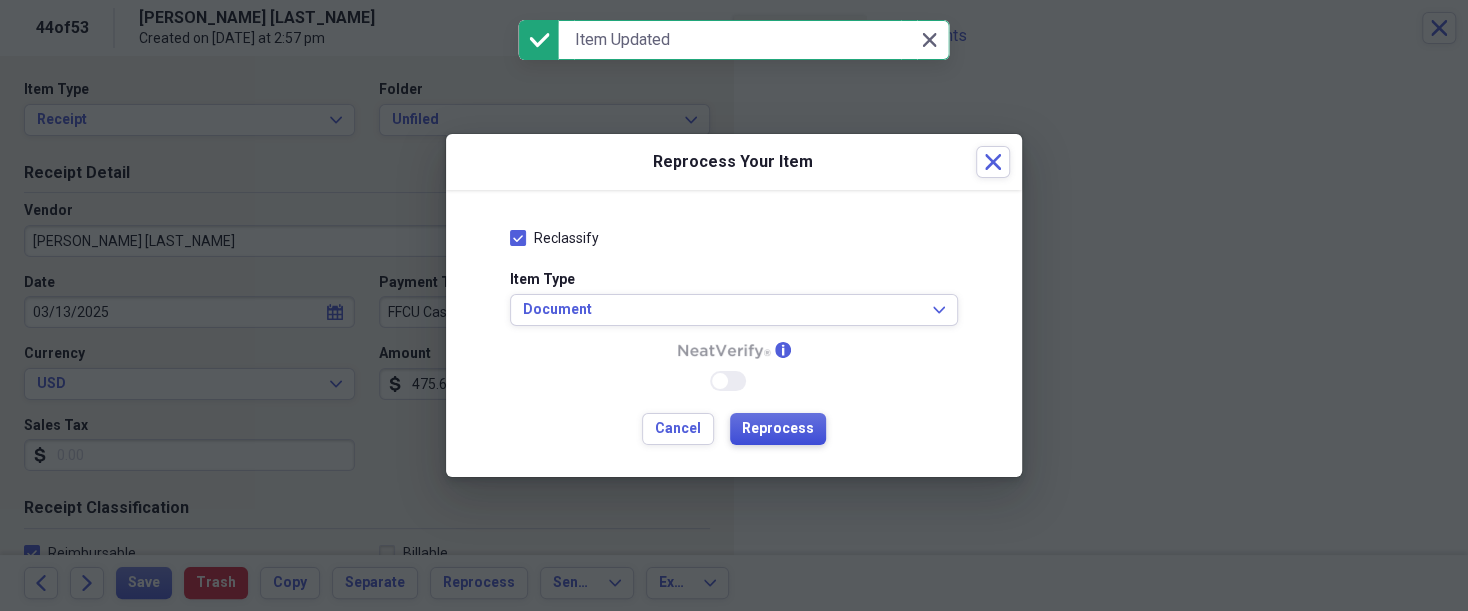 click on "Reprocess" at bounding box center [778, 429] 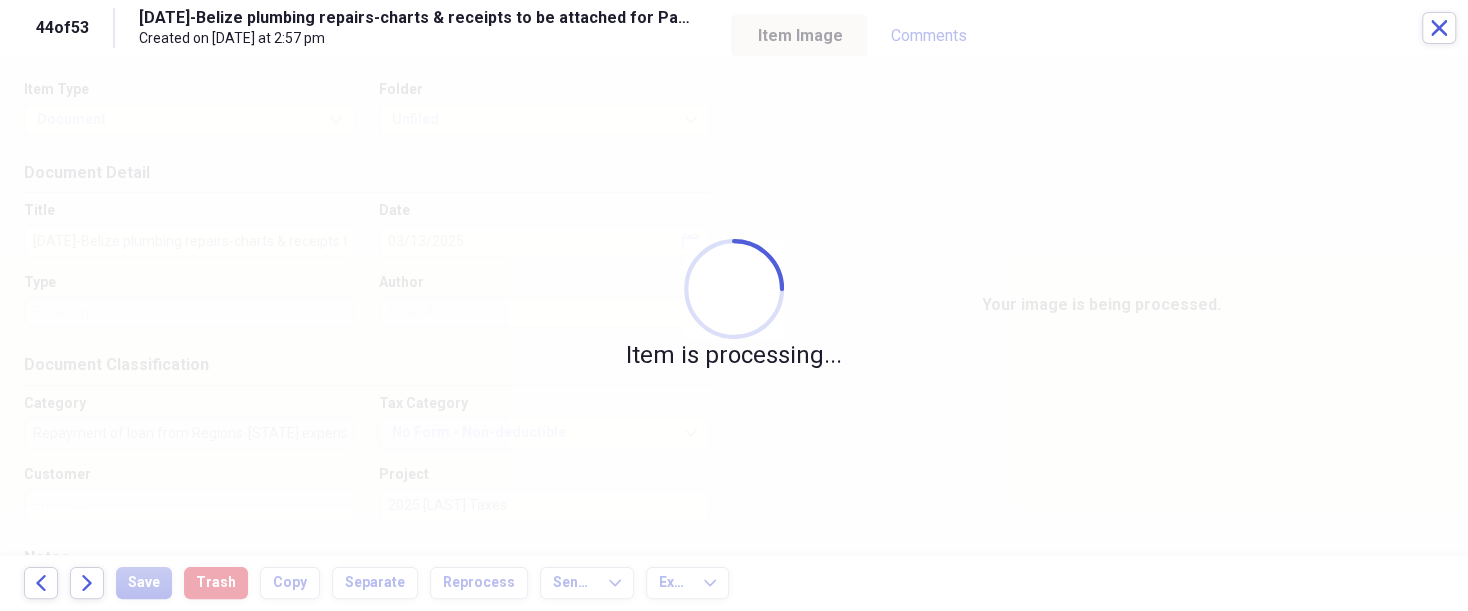 click on "Item is processing..." at bounding box center (734, 305) 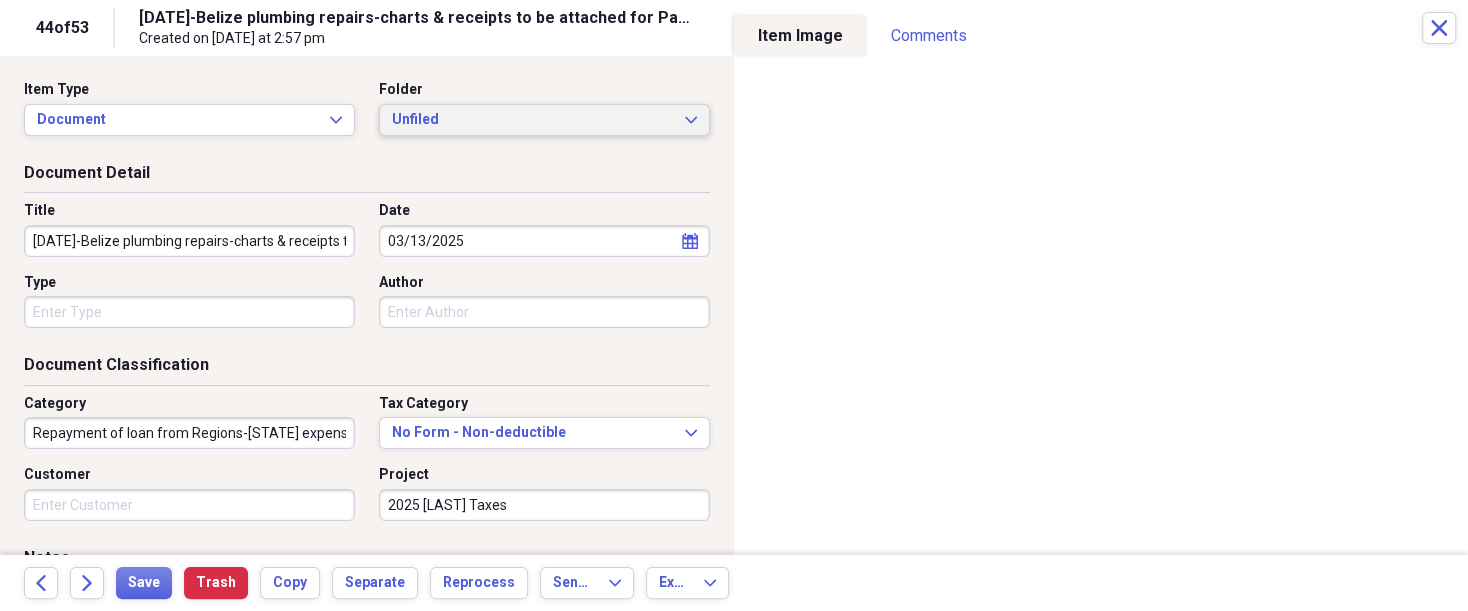 click on "Expand" 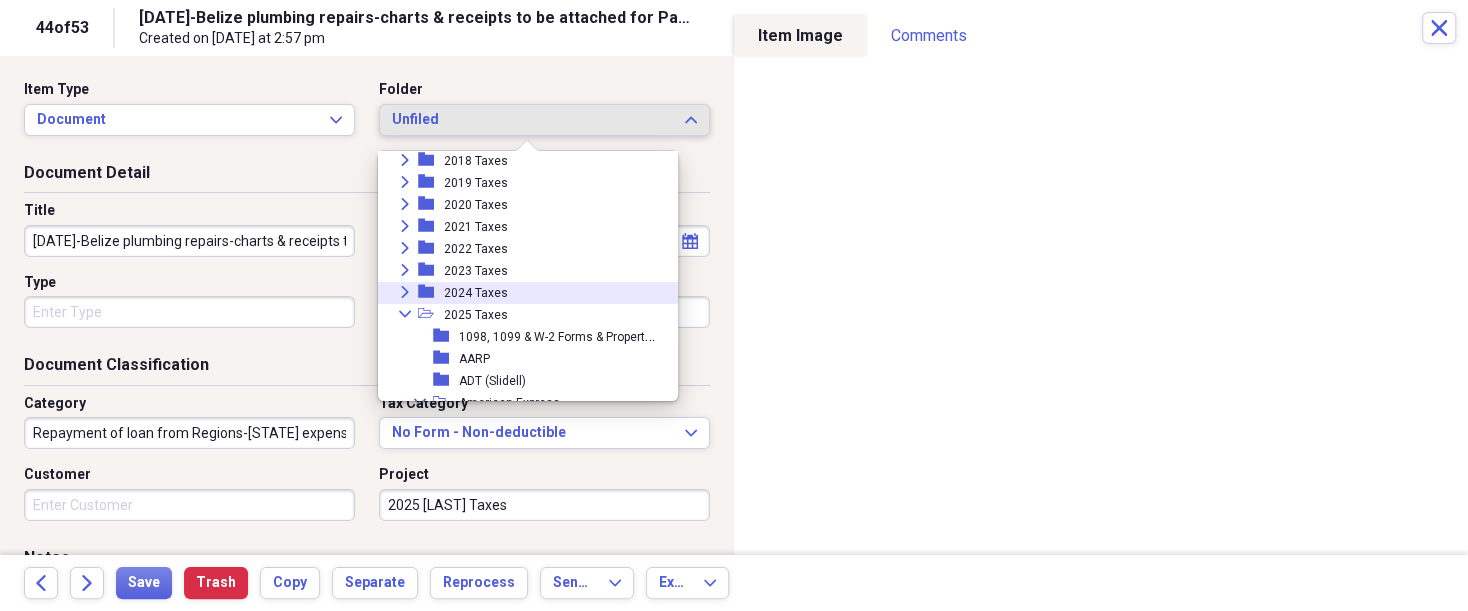 scroll, scrollTop: 300, scrollLeft: 0, axis: vertical 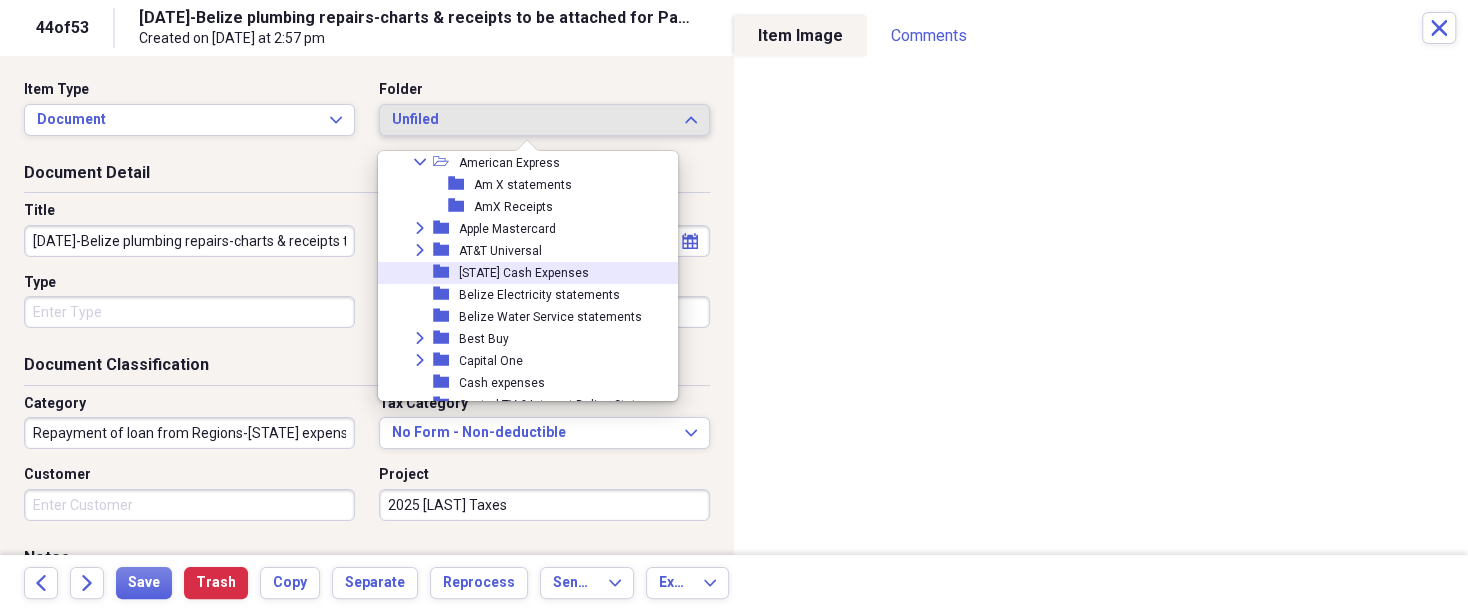 click on "Belize Cash Expenses" at bounding box center [524, 273] 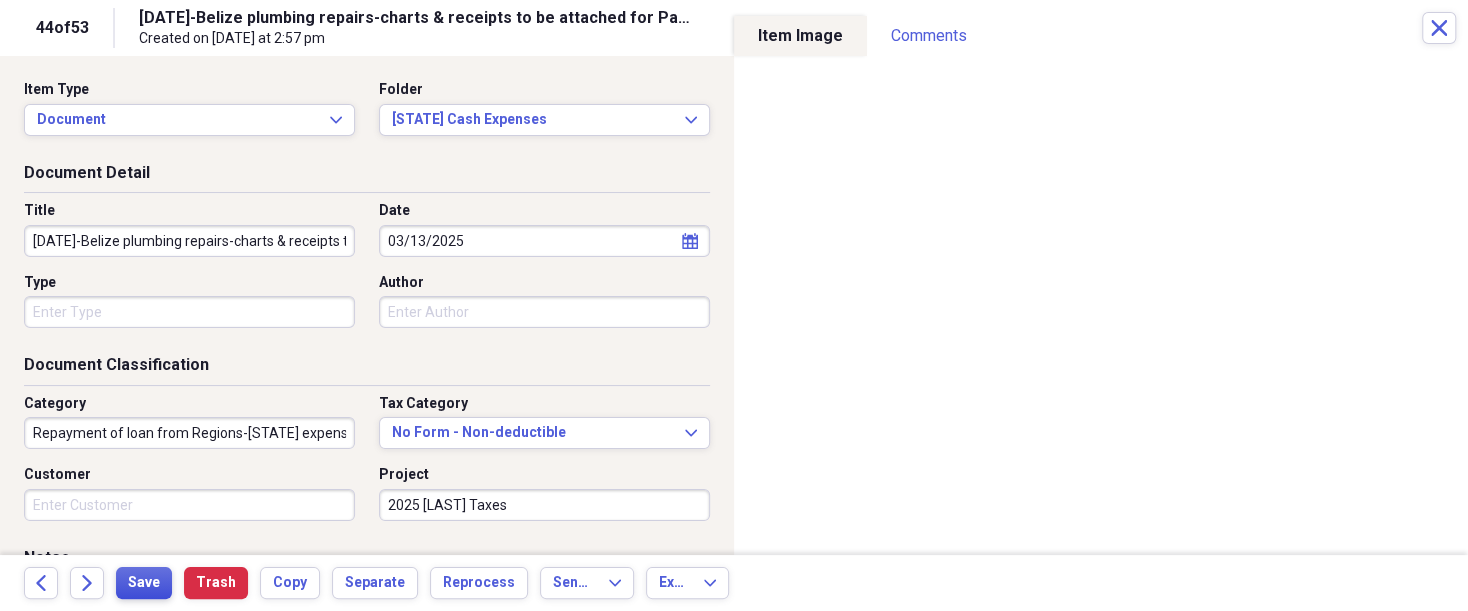click on "Save" at bounding box center [144, 583] 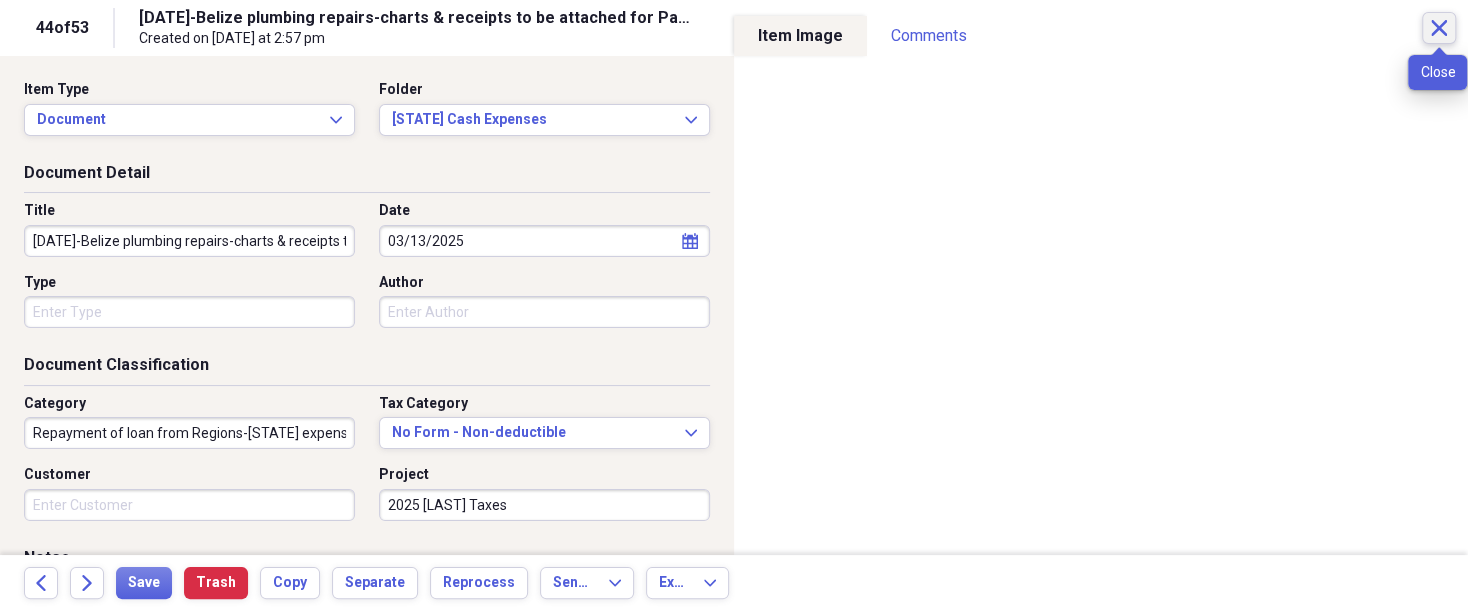 click on "Close" at bounding box center (1439, 28) 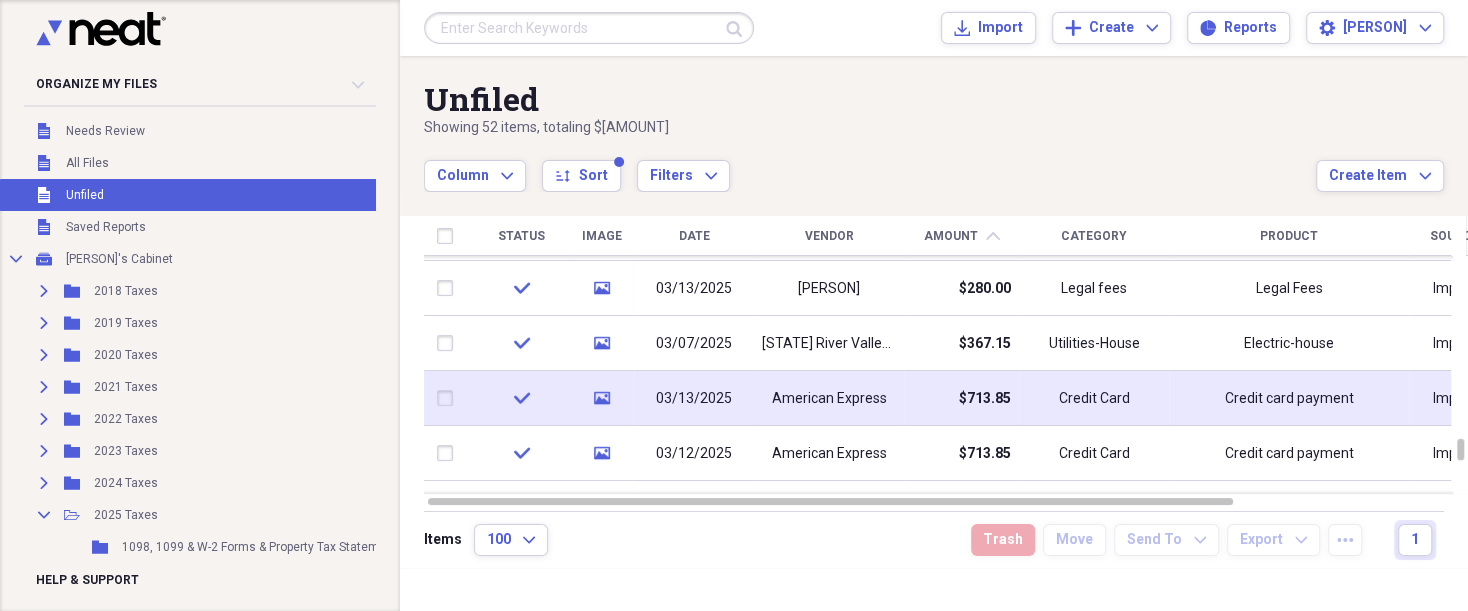 click at bounding box center (449, 398) 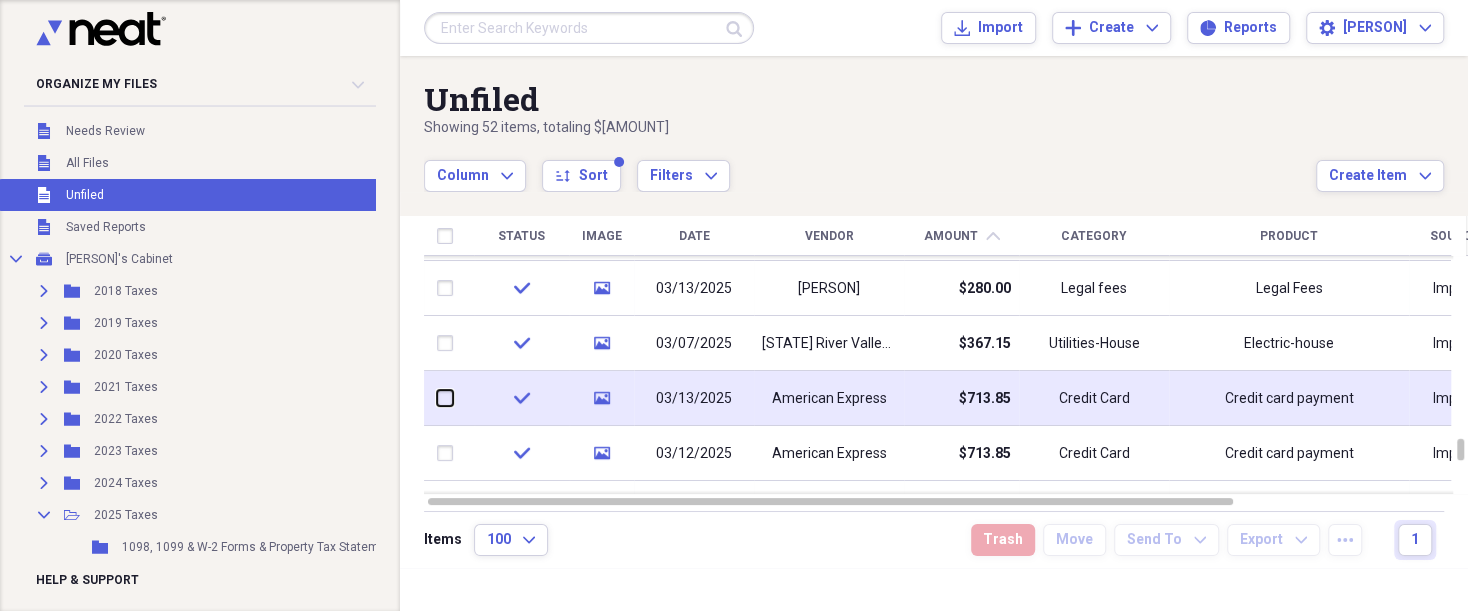 click at bounding box center (437, 398) 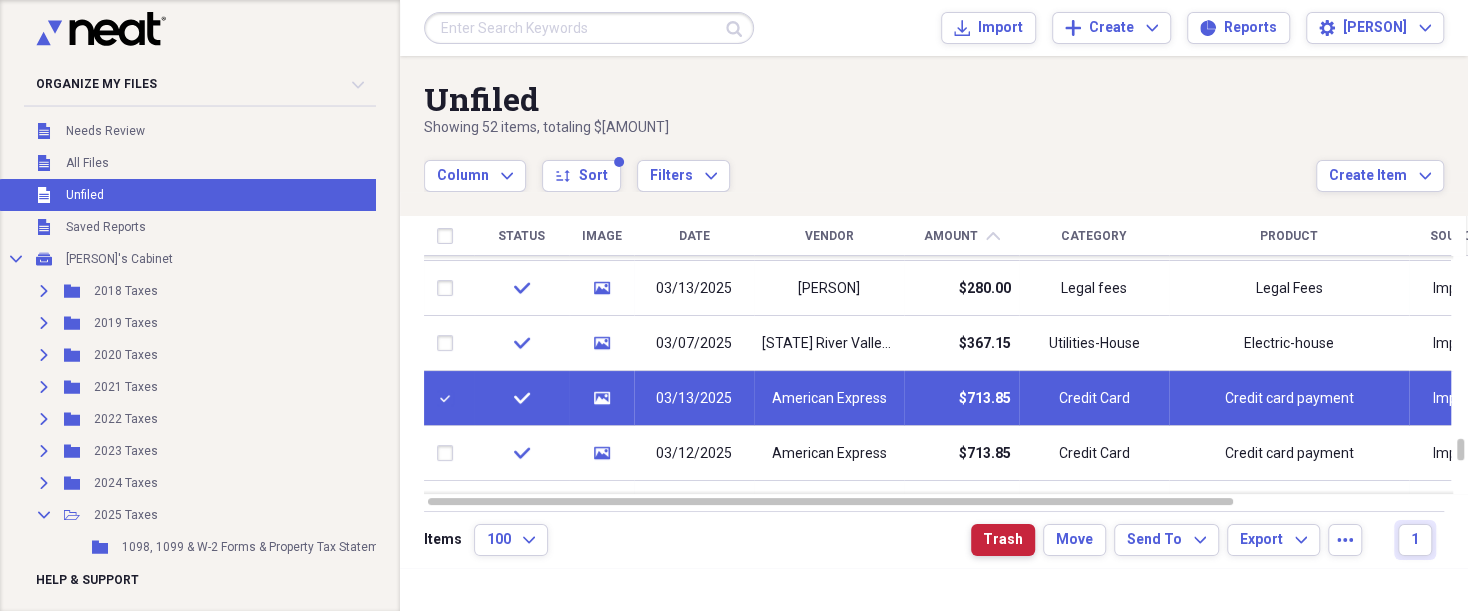 click on "Trash" at bounding box center (1003, 540) 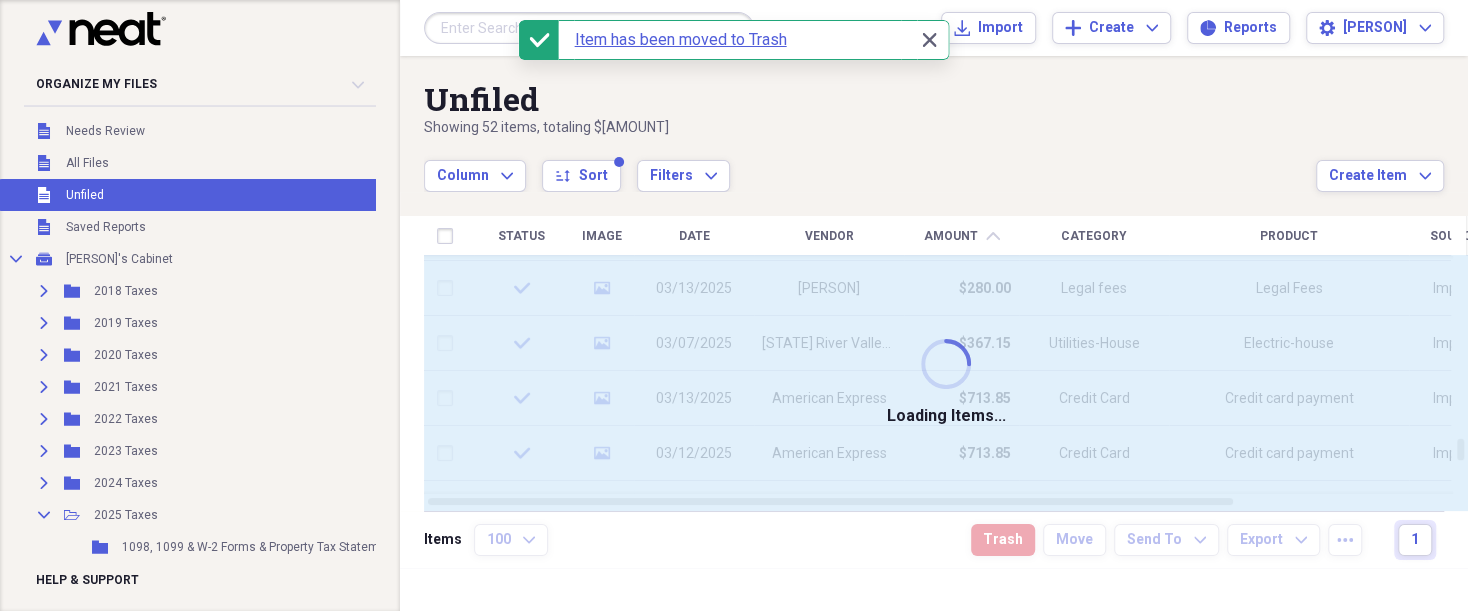 checkbox on "false" 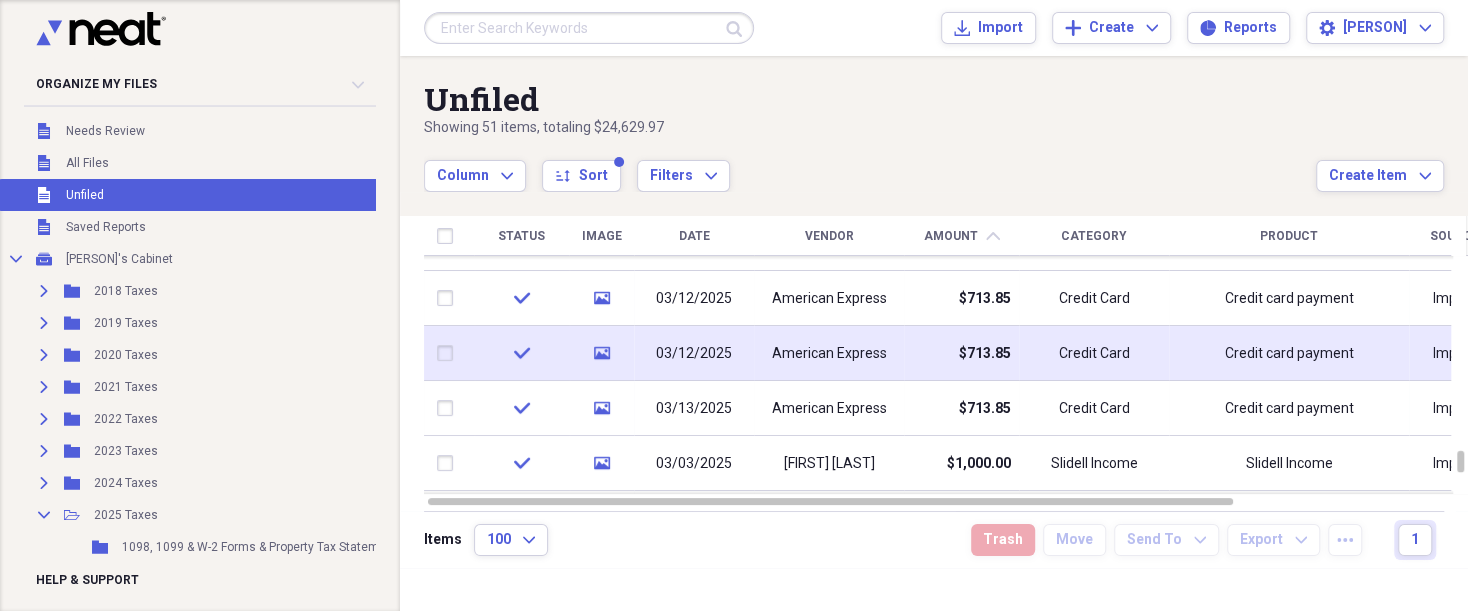 click on "$713.85" at bounding box center [961, 353] 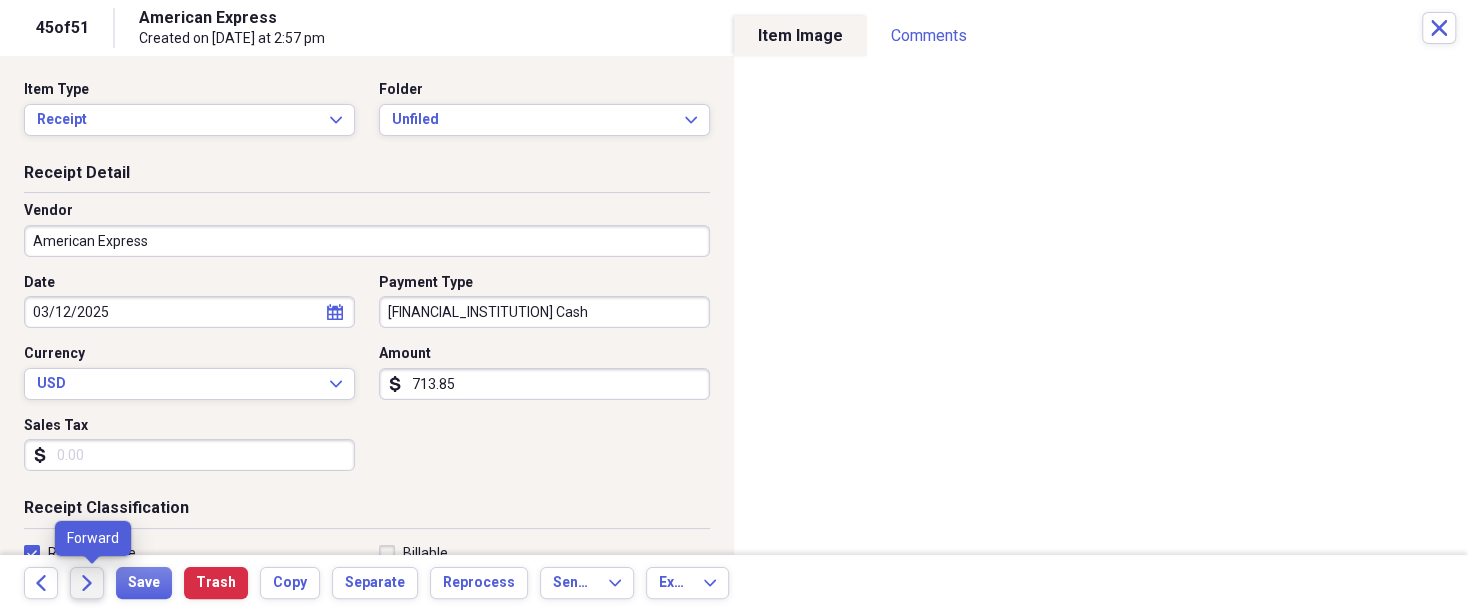 click 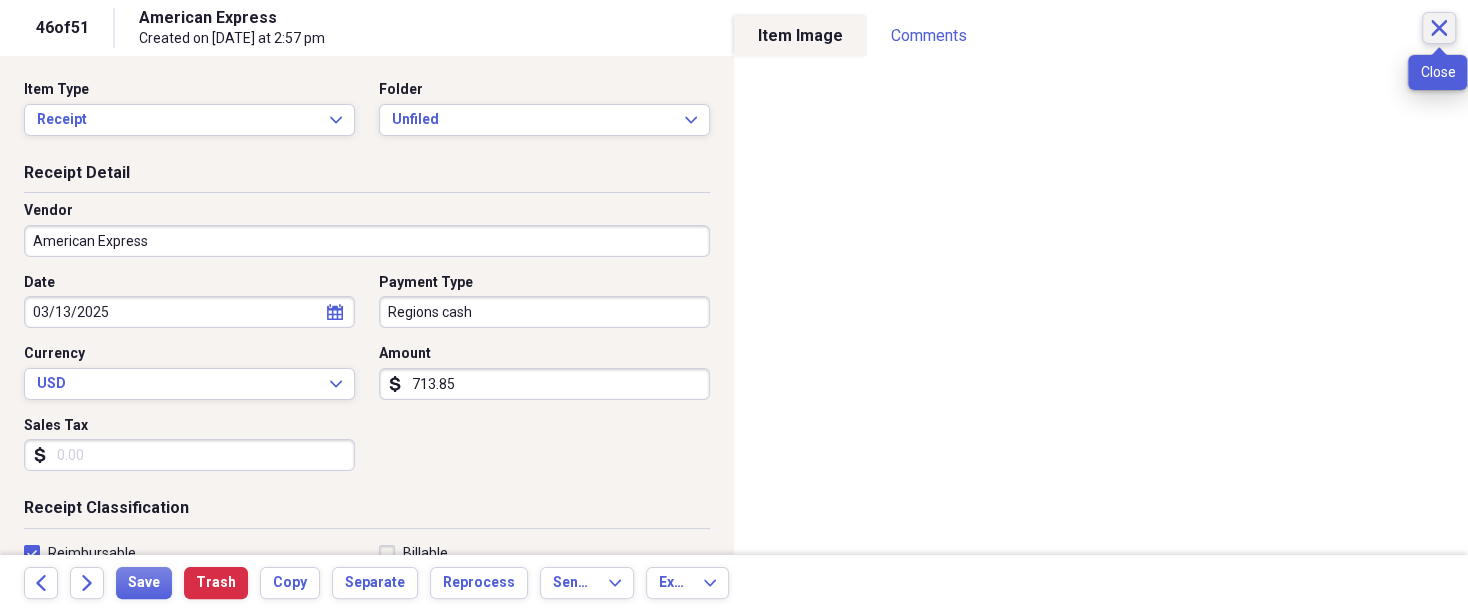 click on "Close" 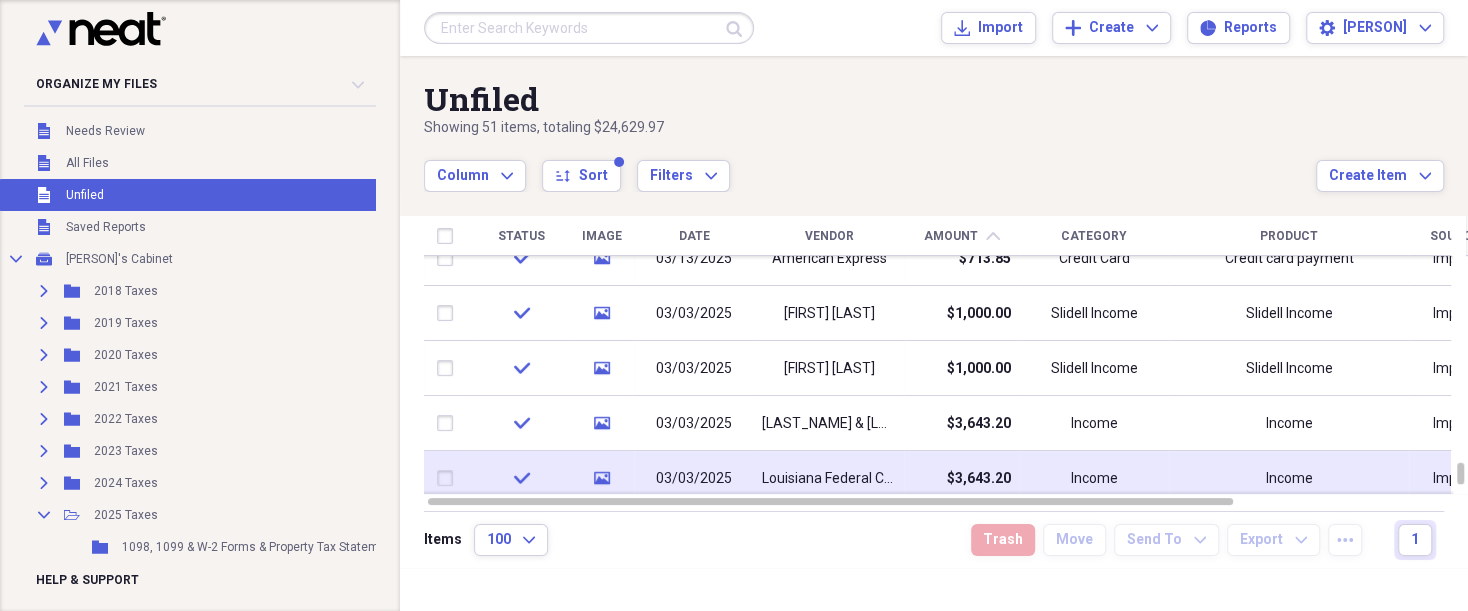 click at bounding box center (449, 478) 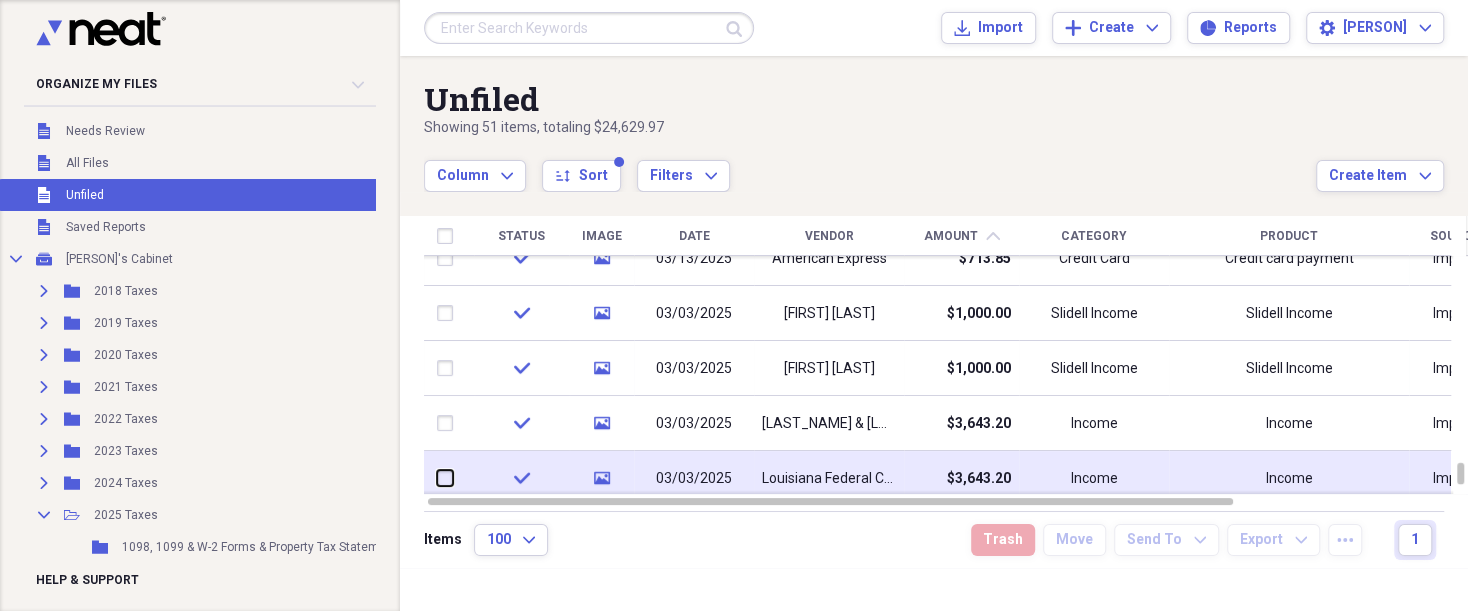 click at bounding box center [437, 478] 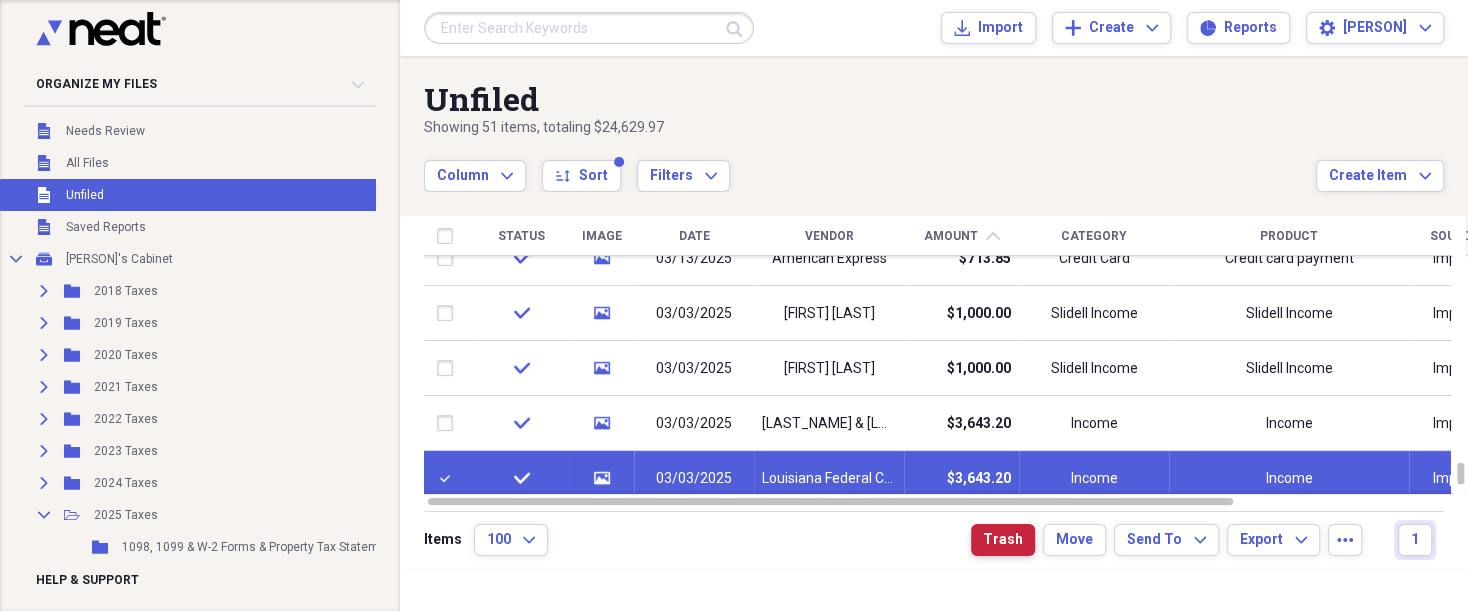 click on "Trash" at bounding box center (1003, 540) 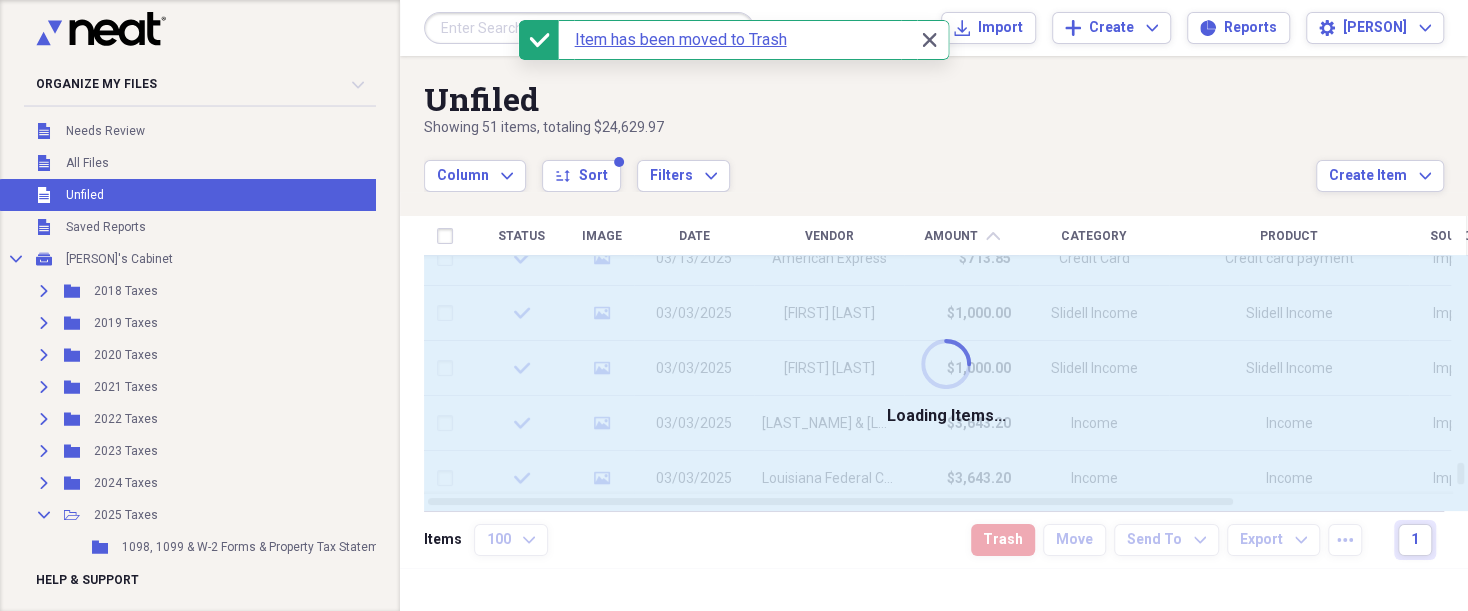 checkbox on "false" 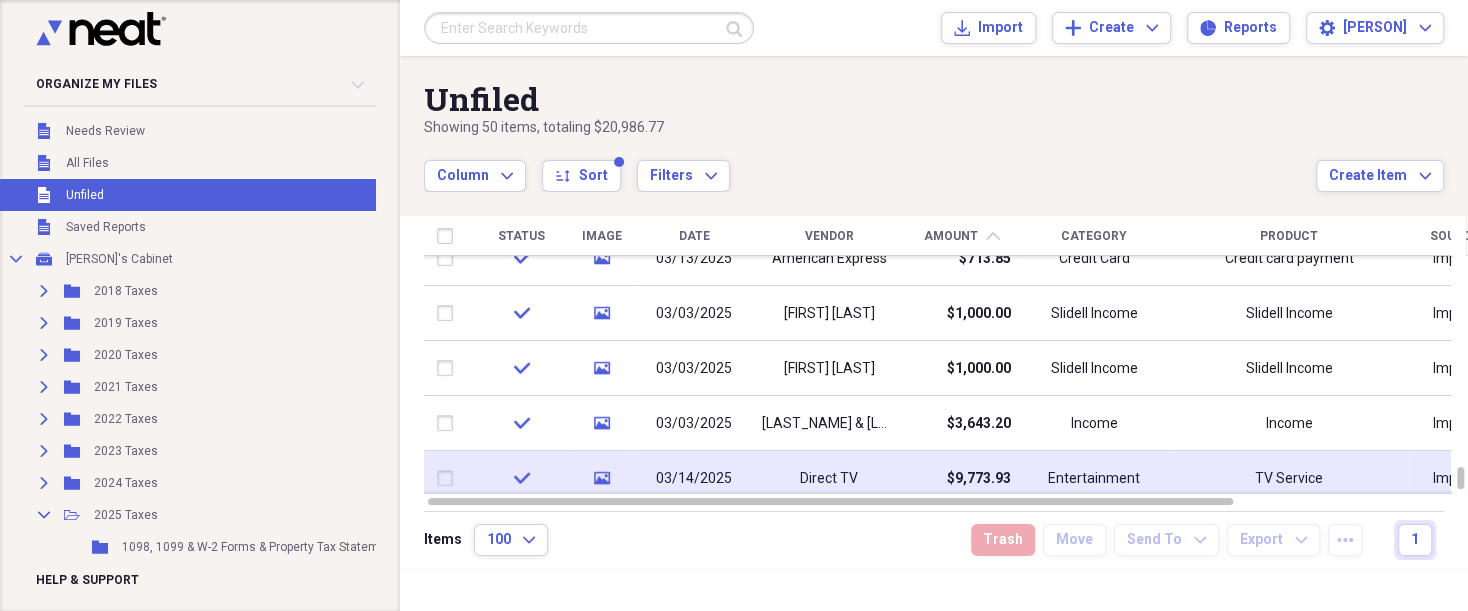 click on "Direct TV" at bounding box center [829, 478] 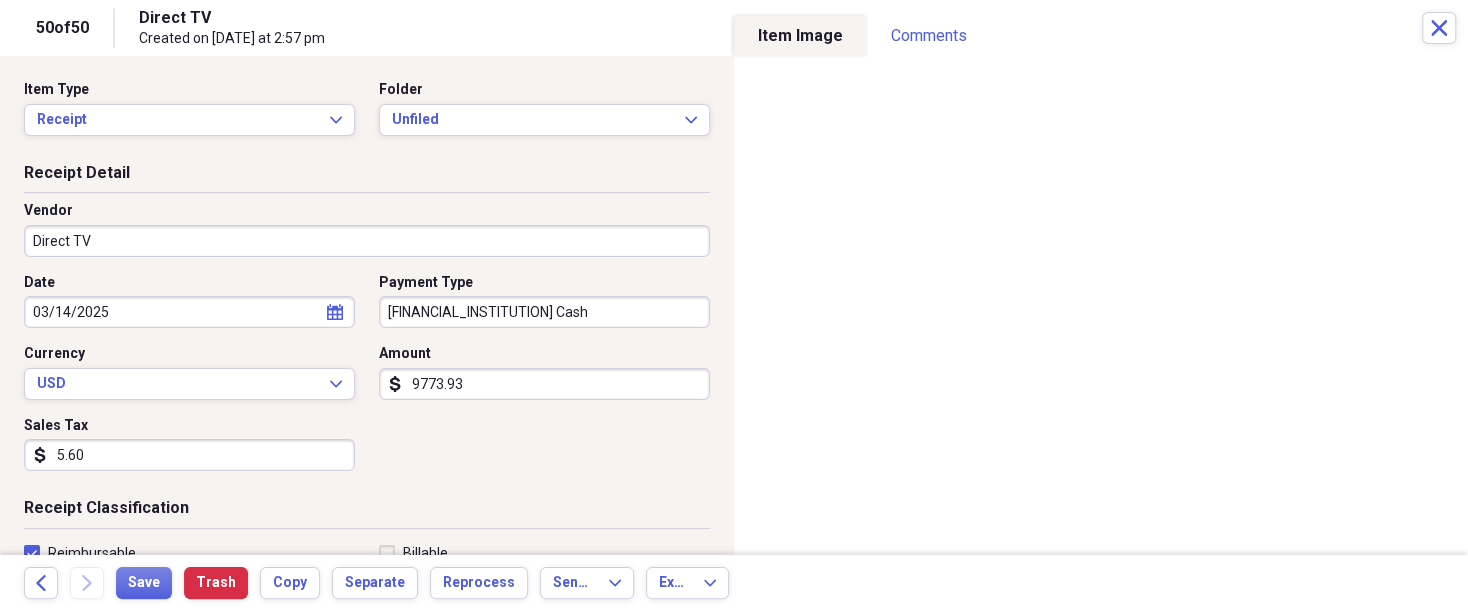 click on "9773.93" at bounding box center [544, 384] 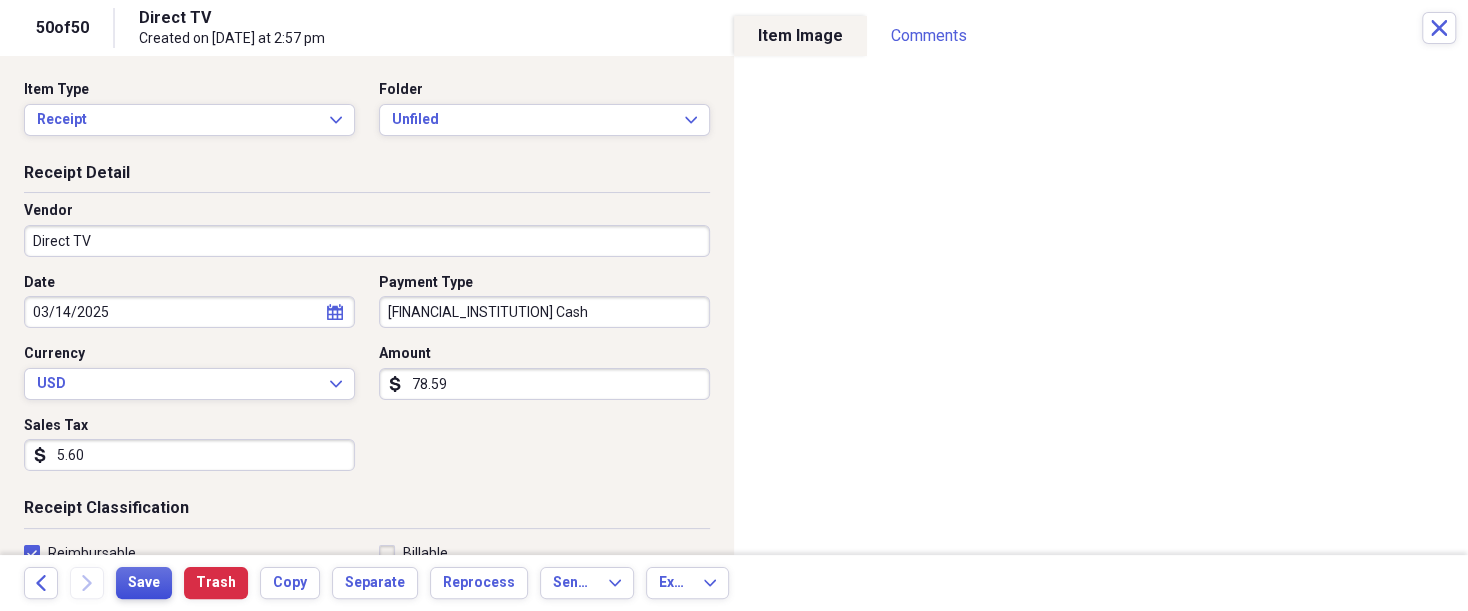 type on "78.59" 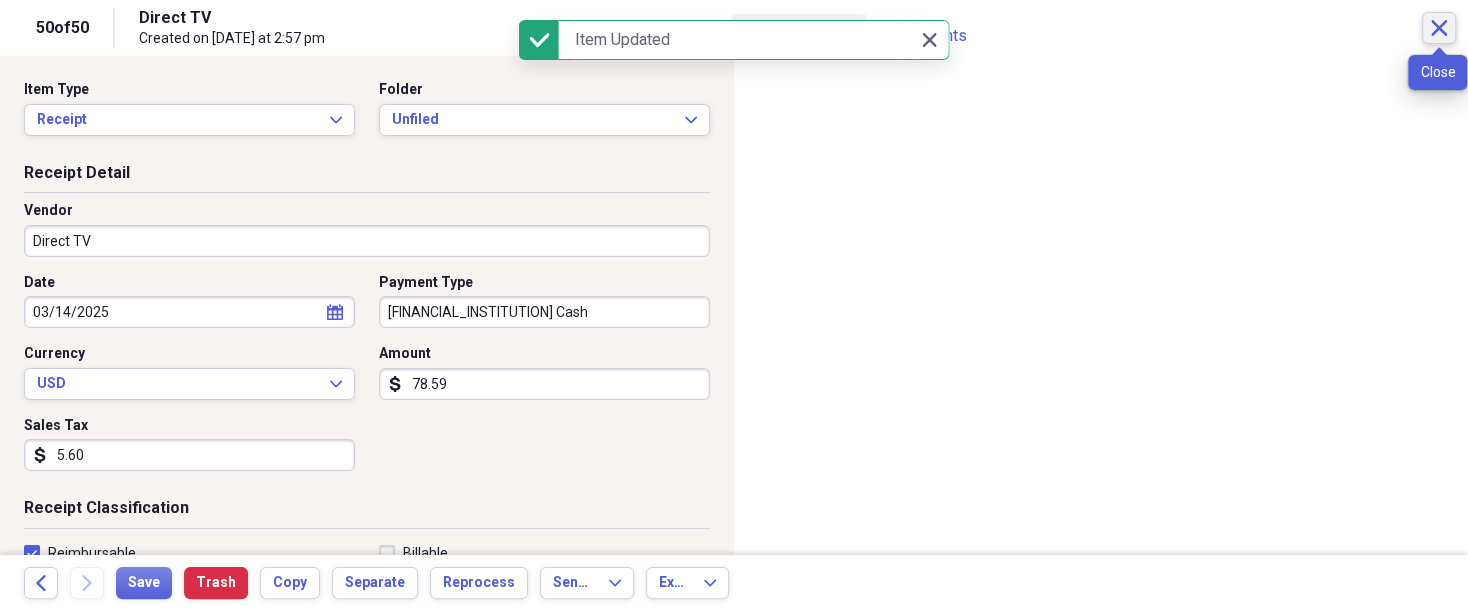 click on "Close" 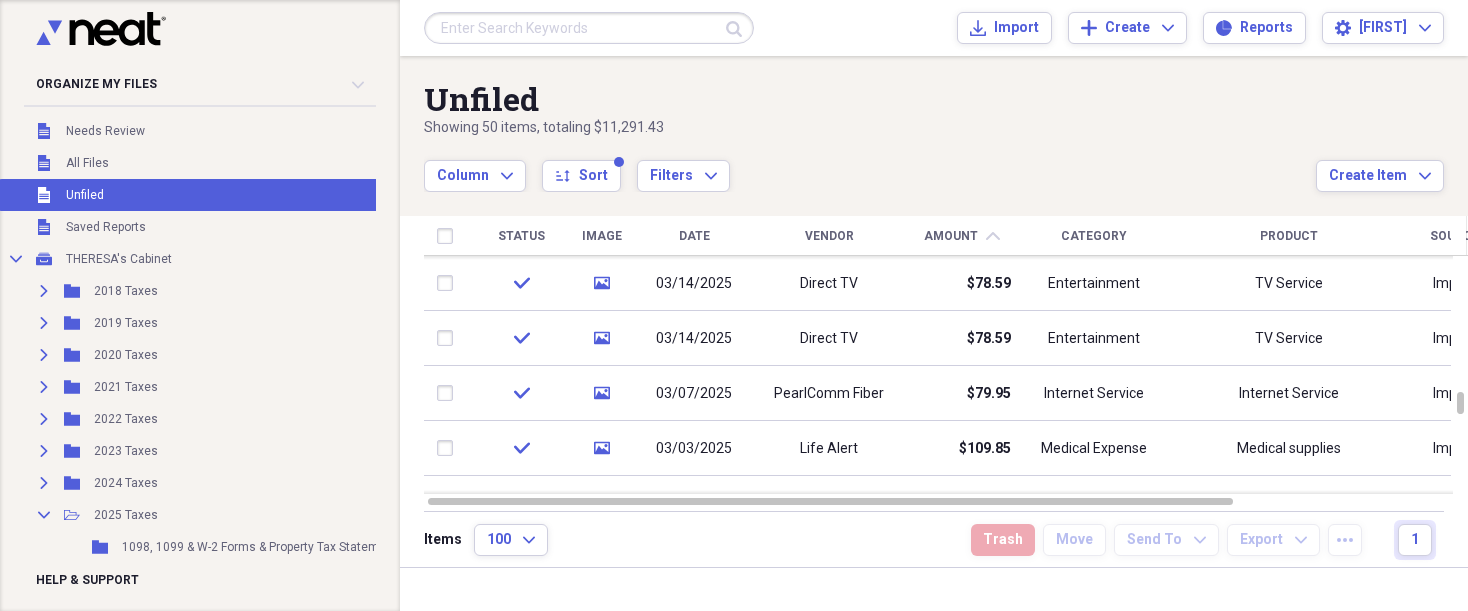 scroll, scrollTop: 0, scrollLeft: 0, axis: both 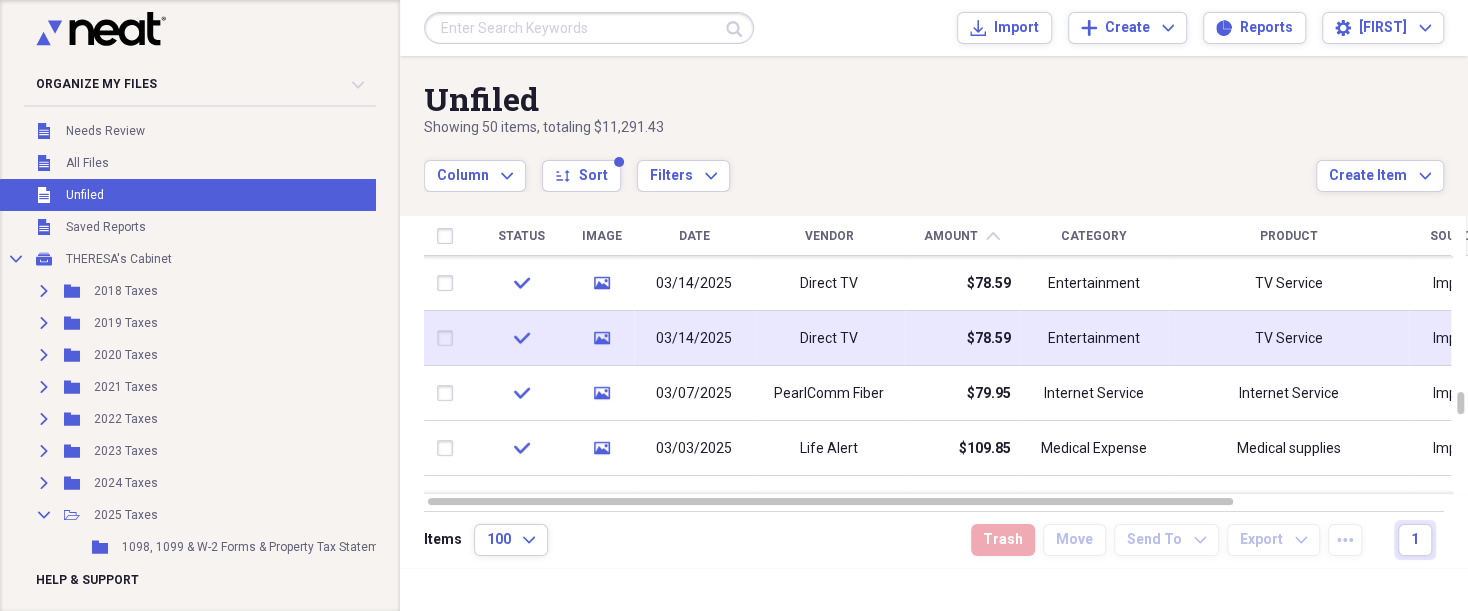 click at bounding box center (449, 338) 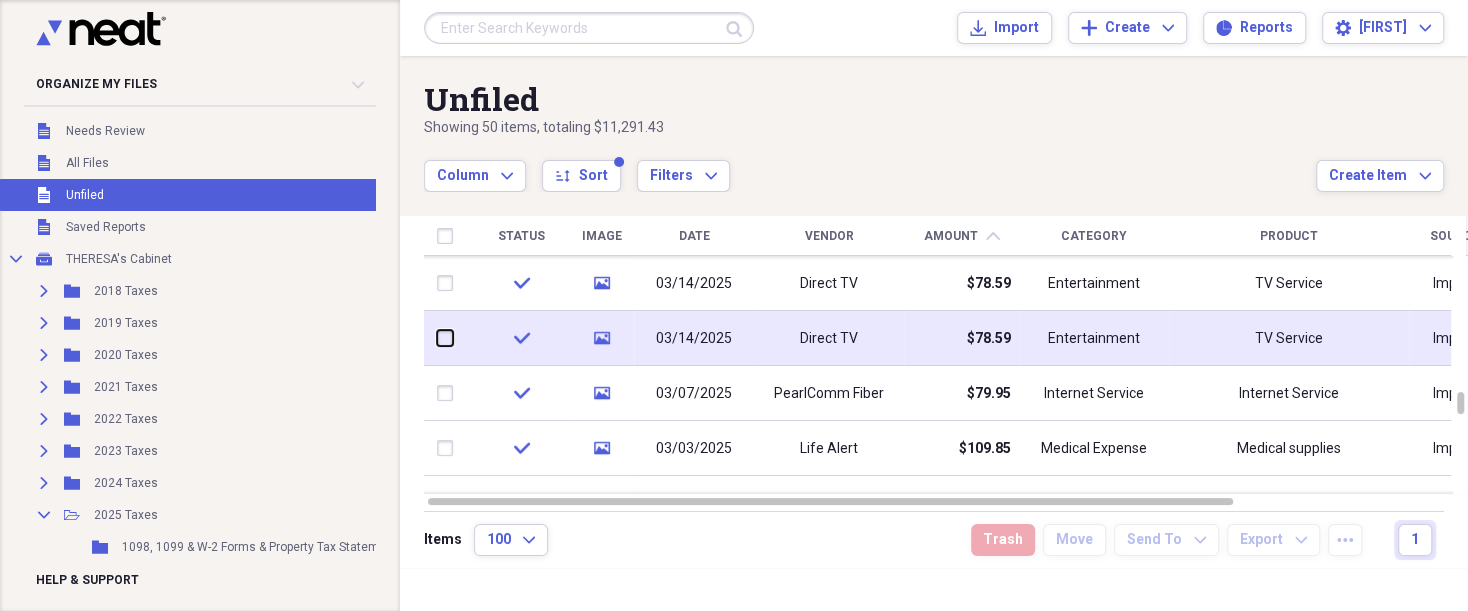 click at bounding box center [437, 338] 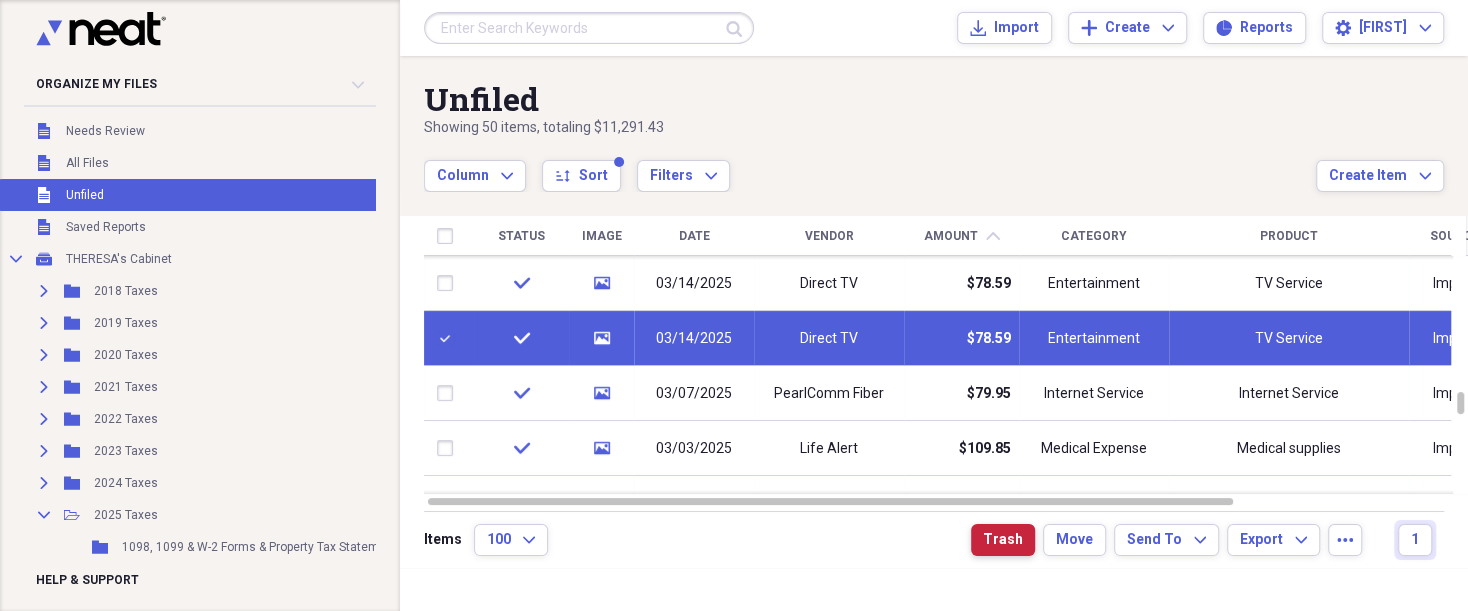 click on "Trash" at bounding box center [1003, 540] 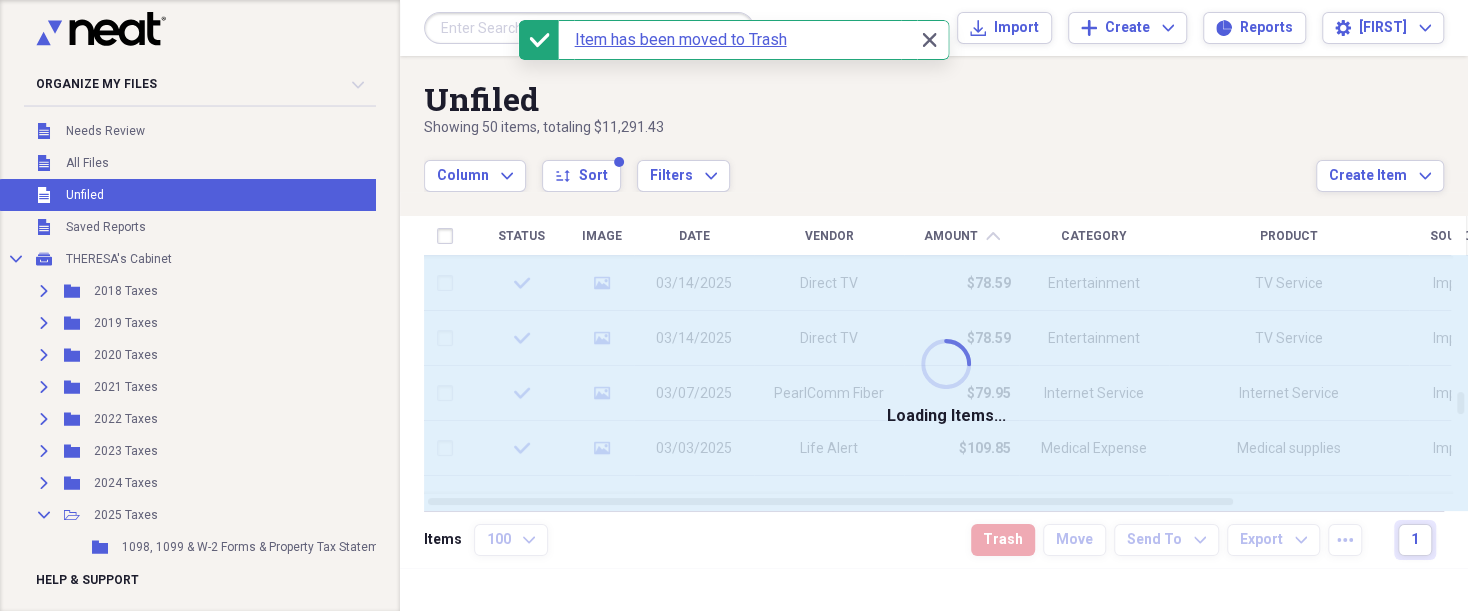 checkbox on "false" 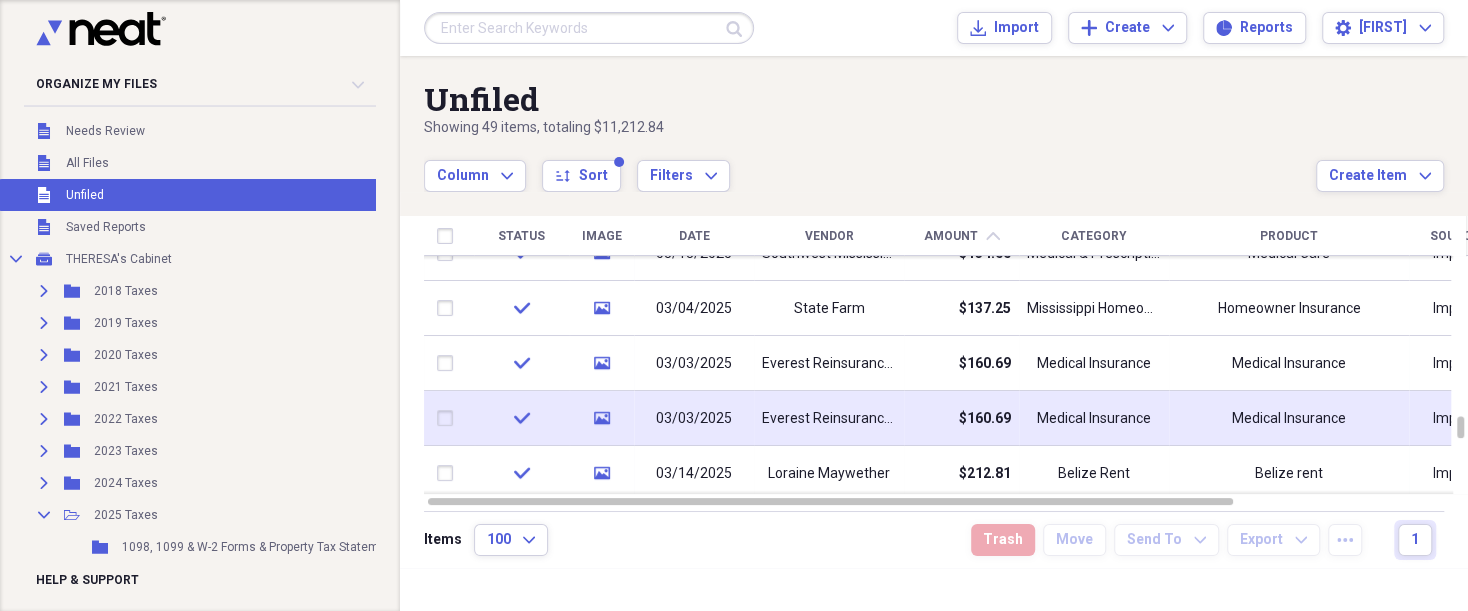 click at bounding box center (449, 418) 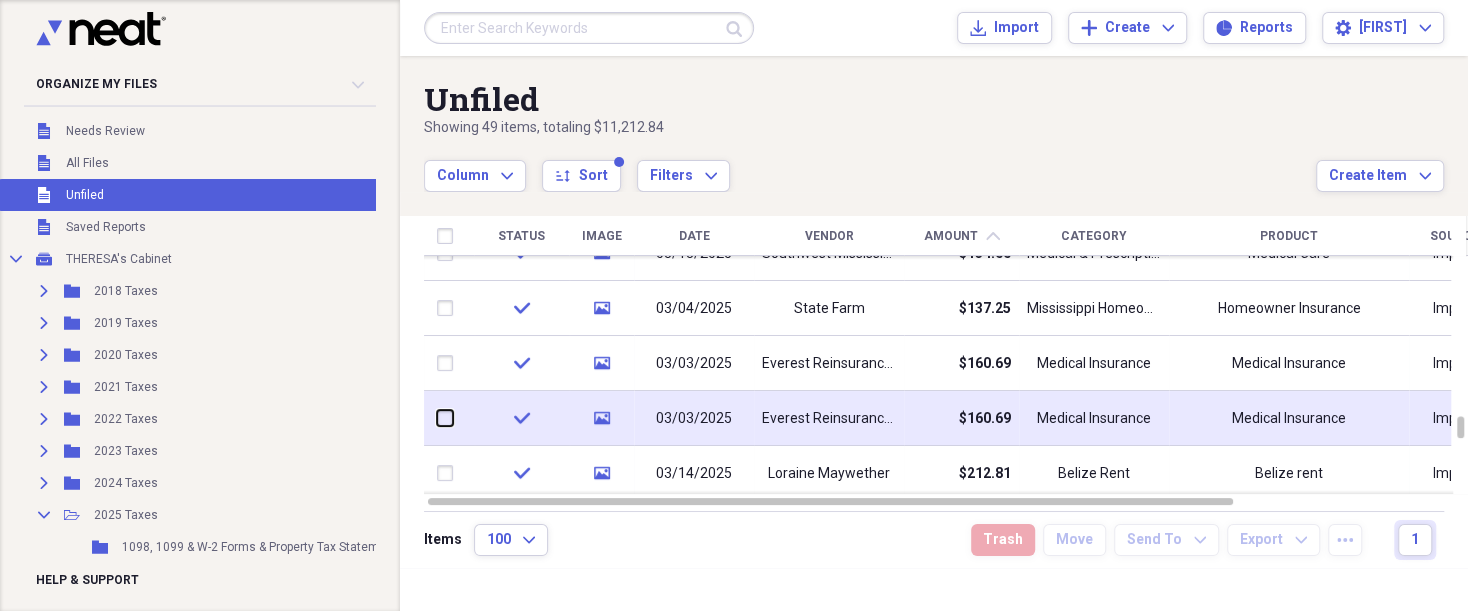 click at bounding box center [437, 418] 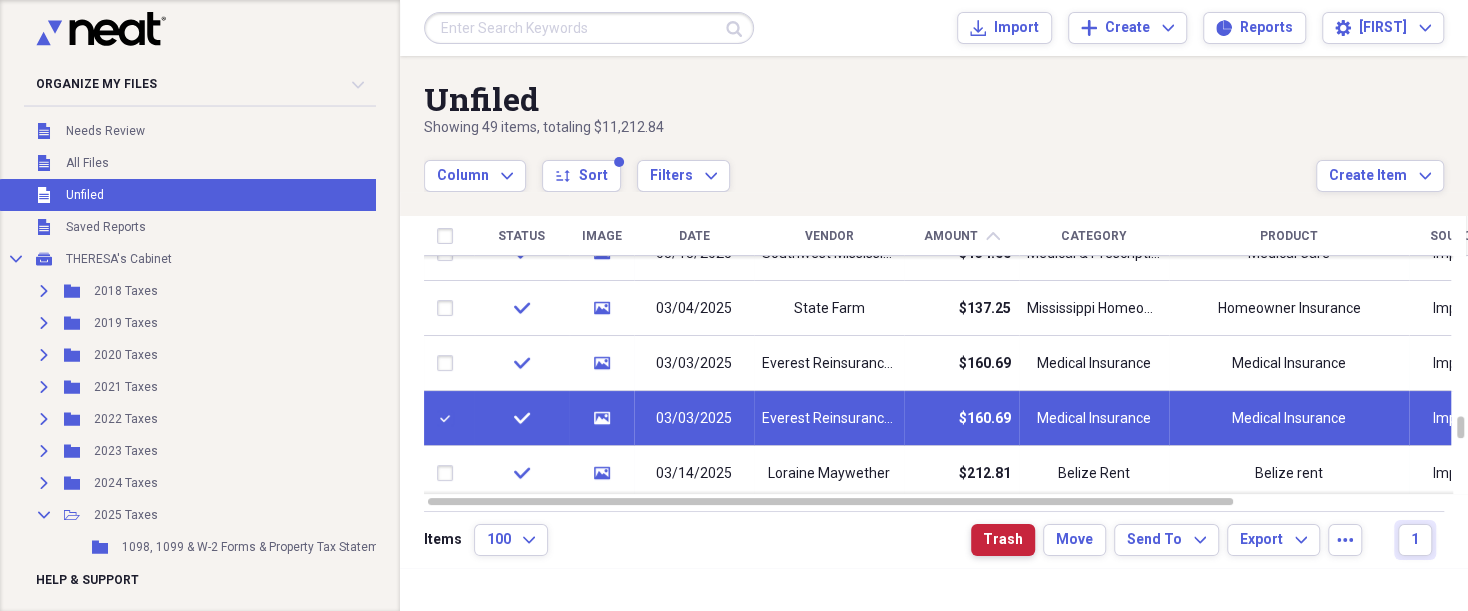 click on "Trash" at bounding box center (1003, 540) 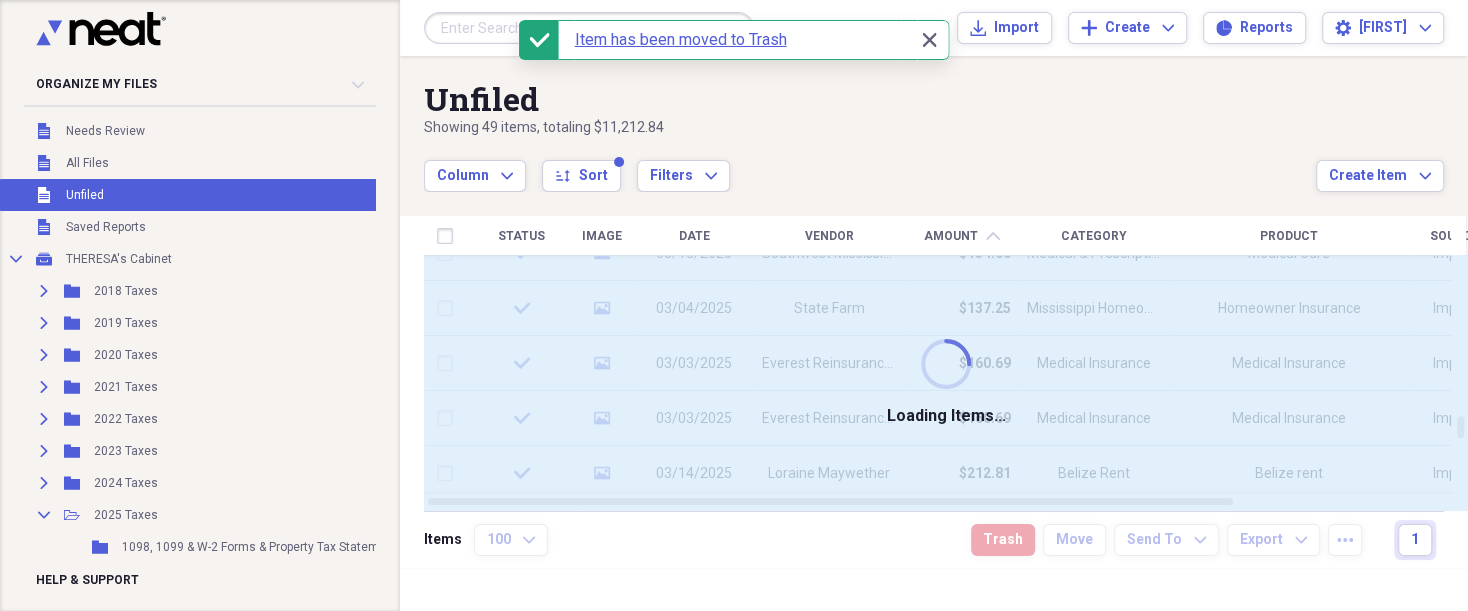 checkbox on "false" 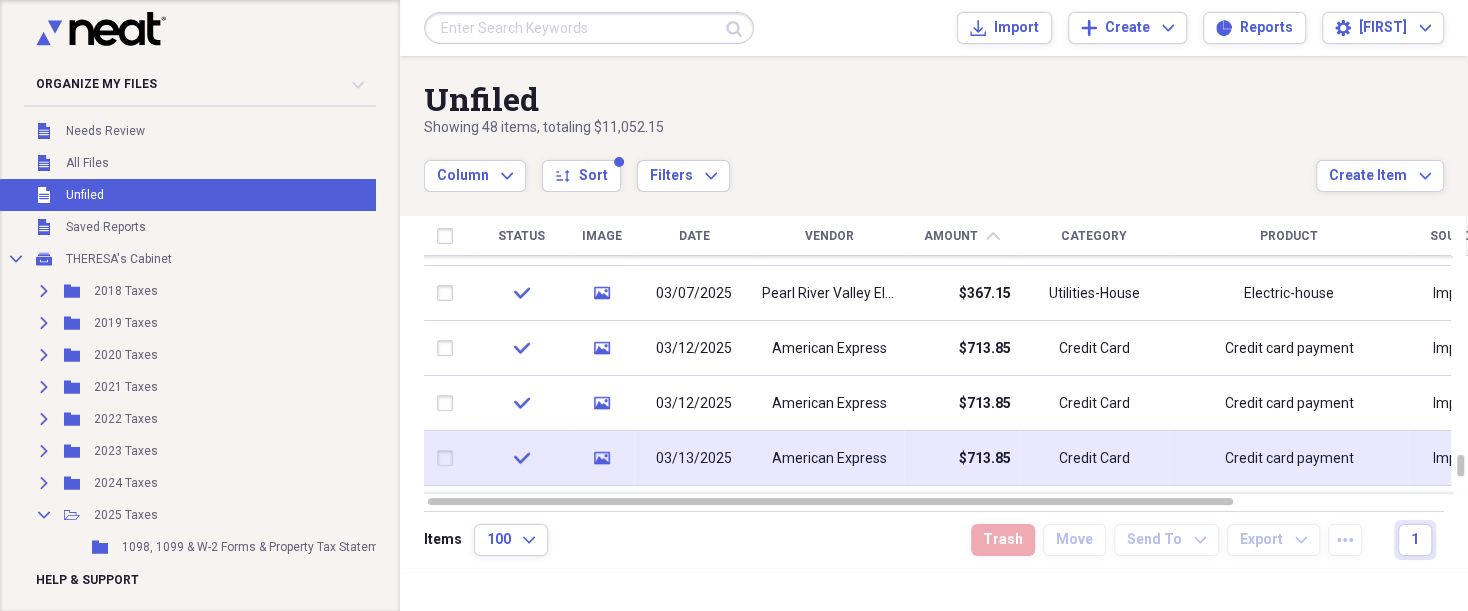 click at bounding box center [449, 458] 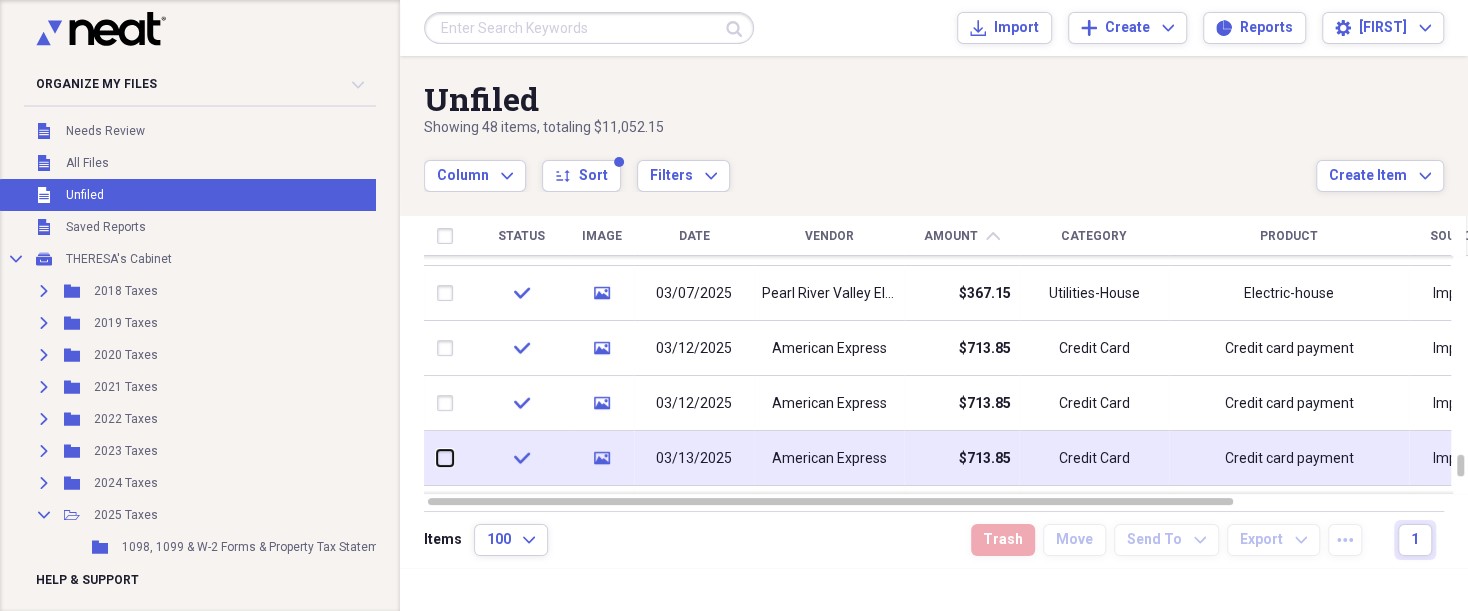 click at bounding box center [437, 458] 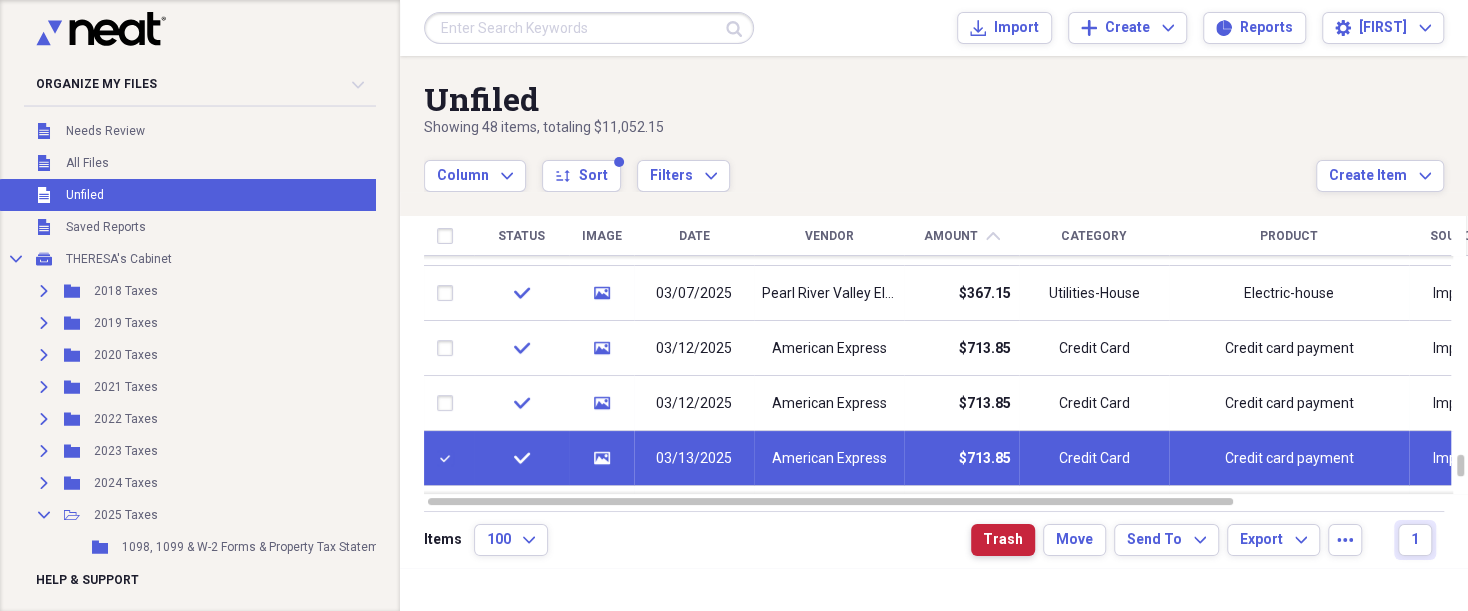 click on "Trash" at bounding box center [1003, 540] 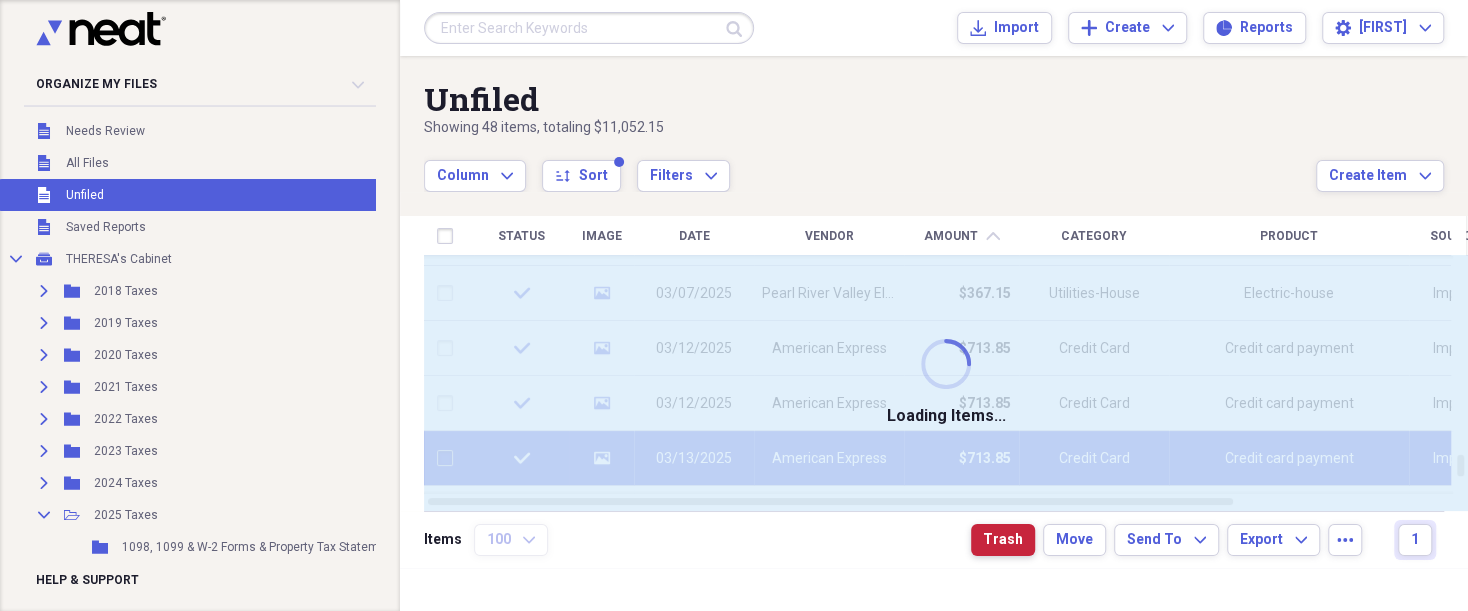 checkbox on "false" 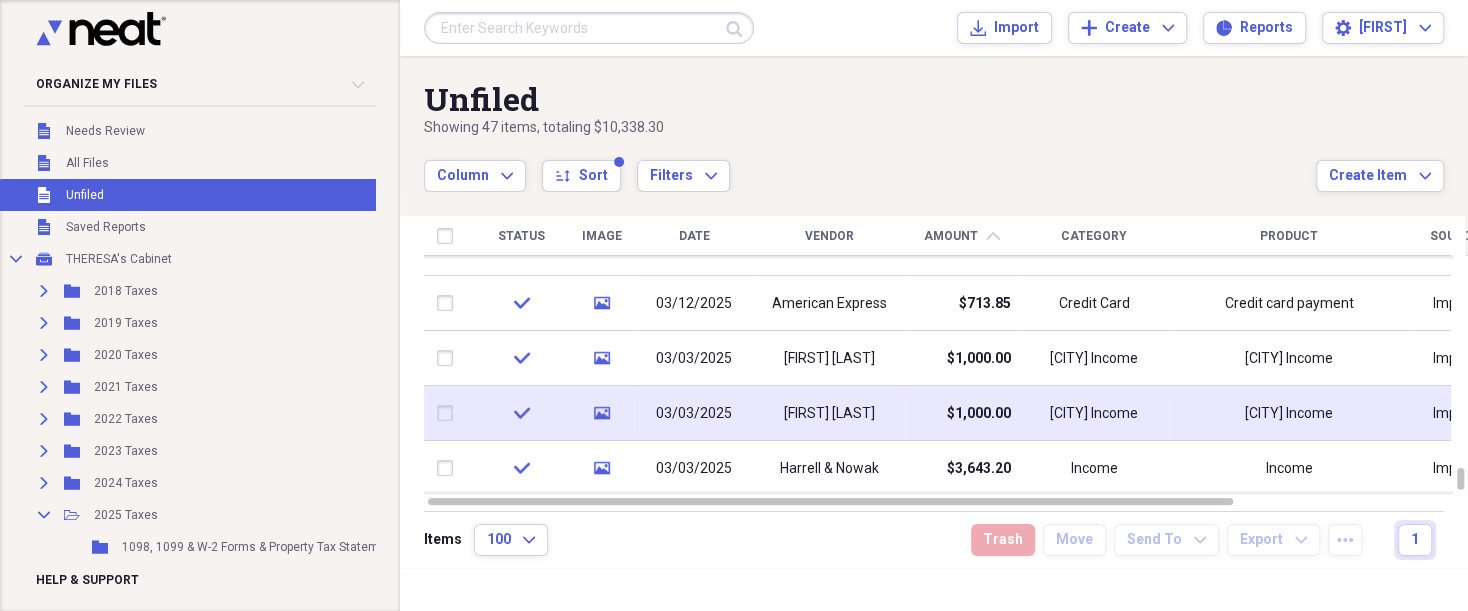 click at bounding box center [449, 413] 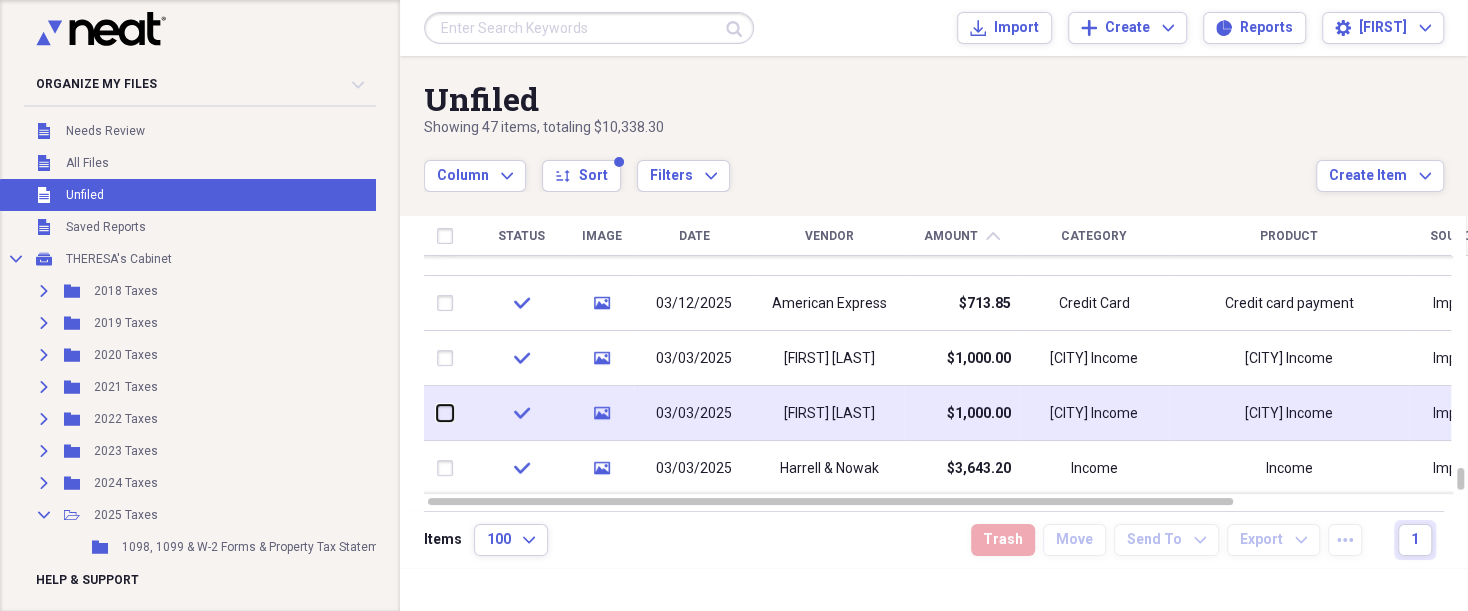 click at bounding box center (437, 413) 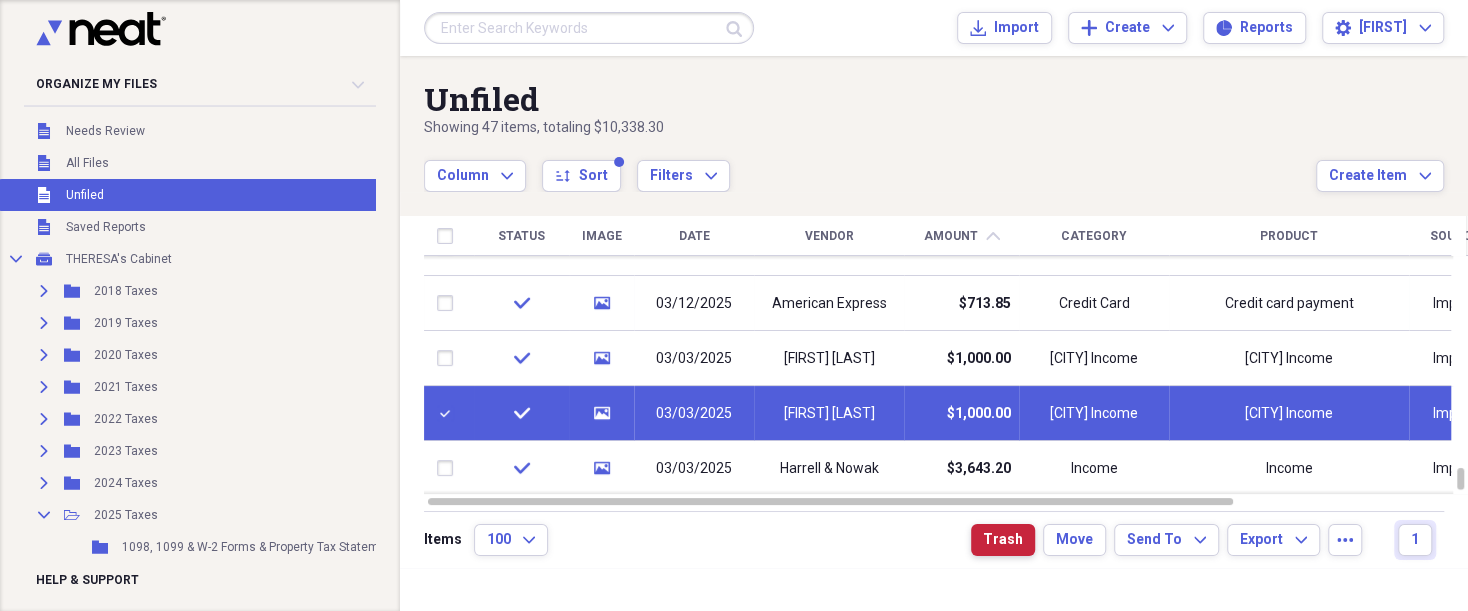 click on "Trash" at bounding box center [1003, 540] 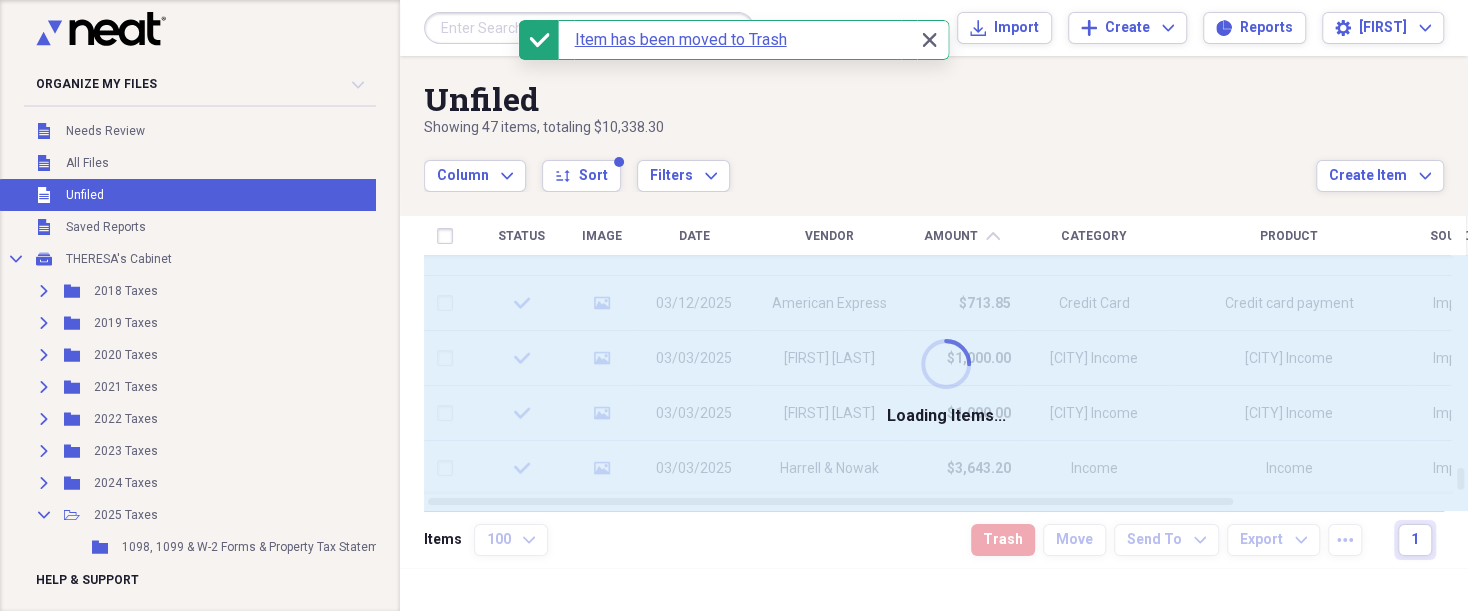 checkbox on "false" 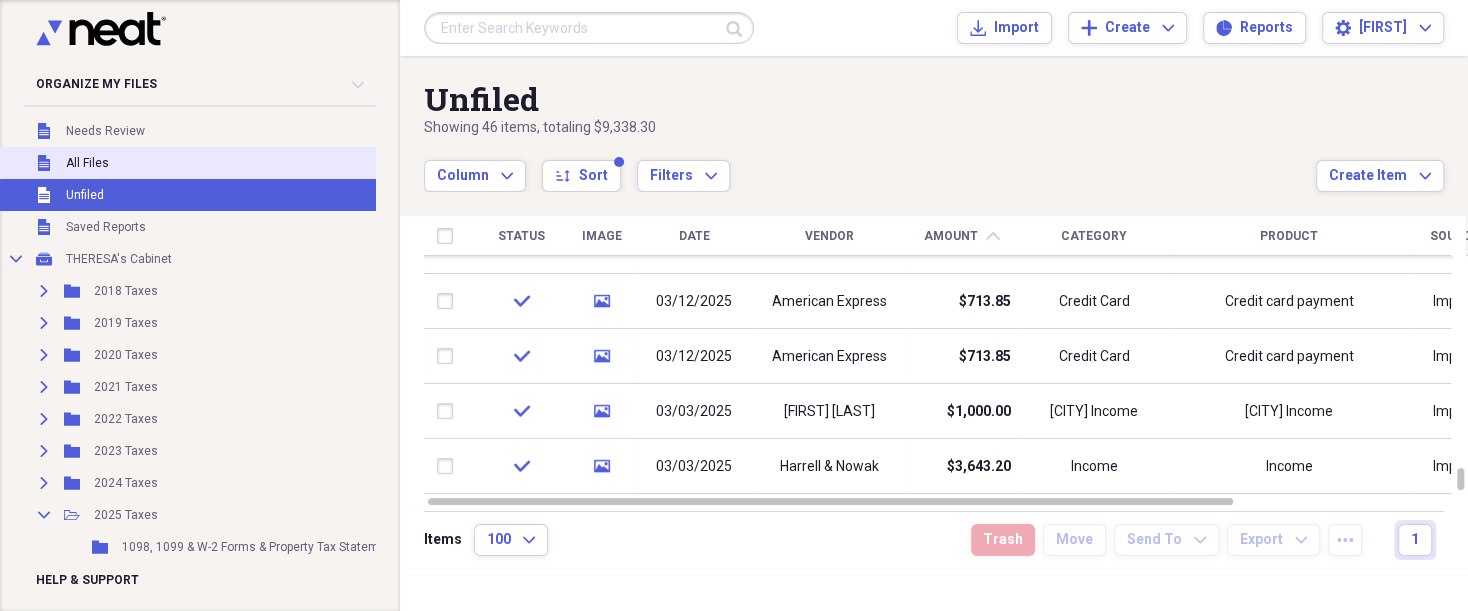 click on "Unfiled All Files" at bounding box center [276, 163] 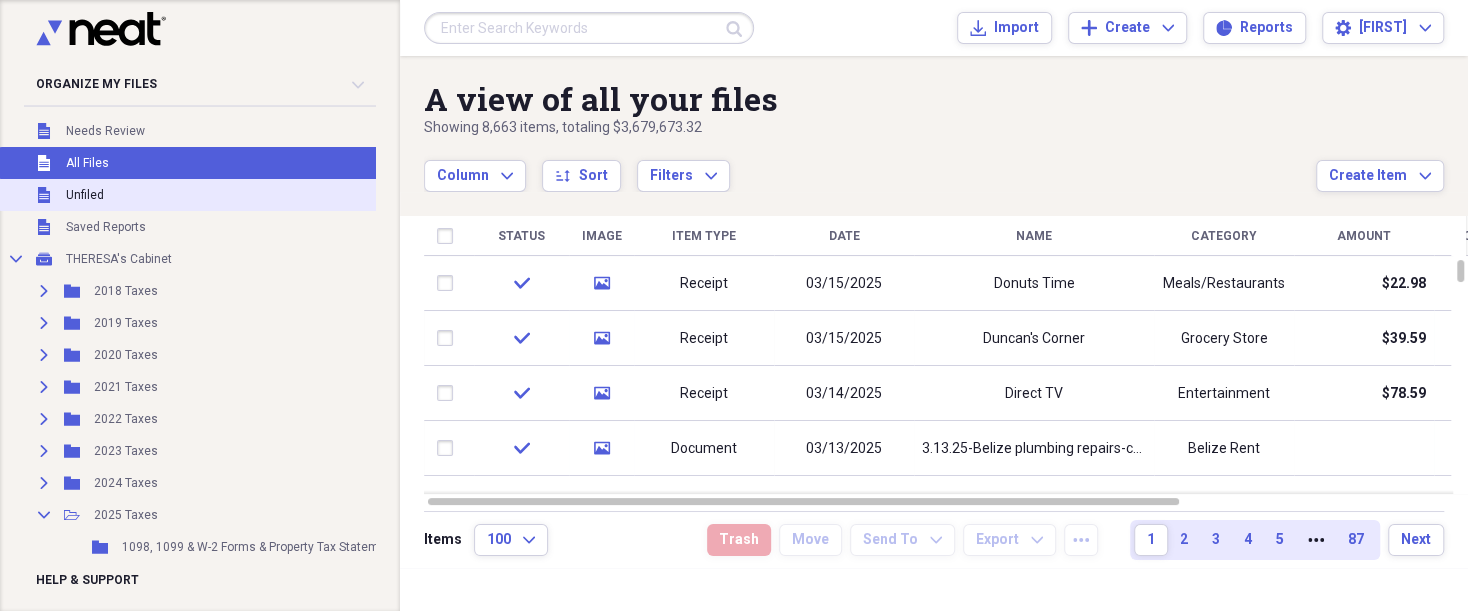 click on "Unfiled Unfiled" at bounding box center [276, 195] 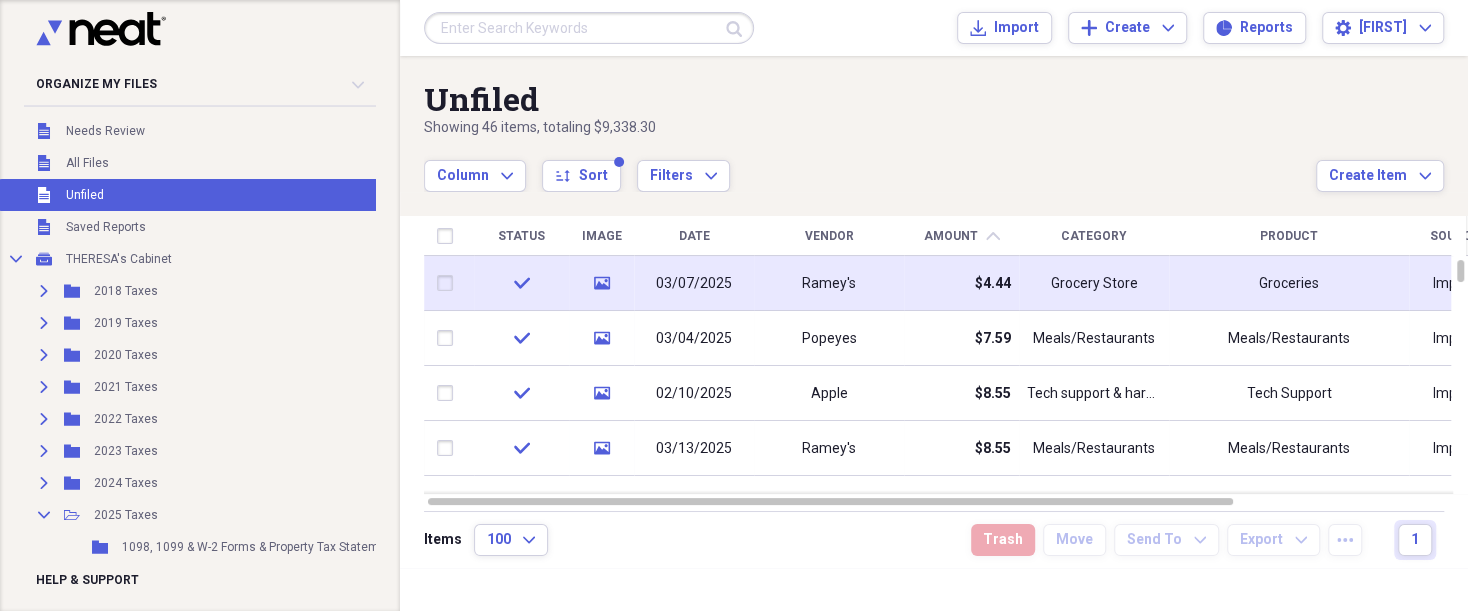 click at bounding box center [449, 283] 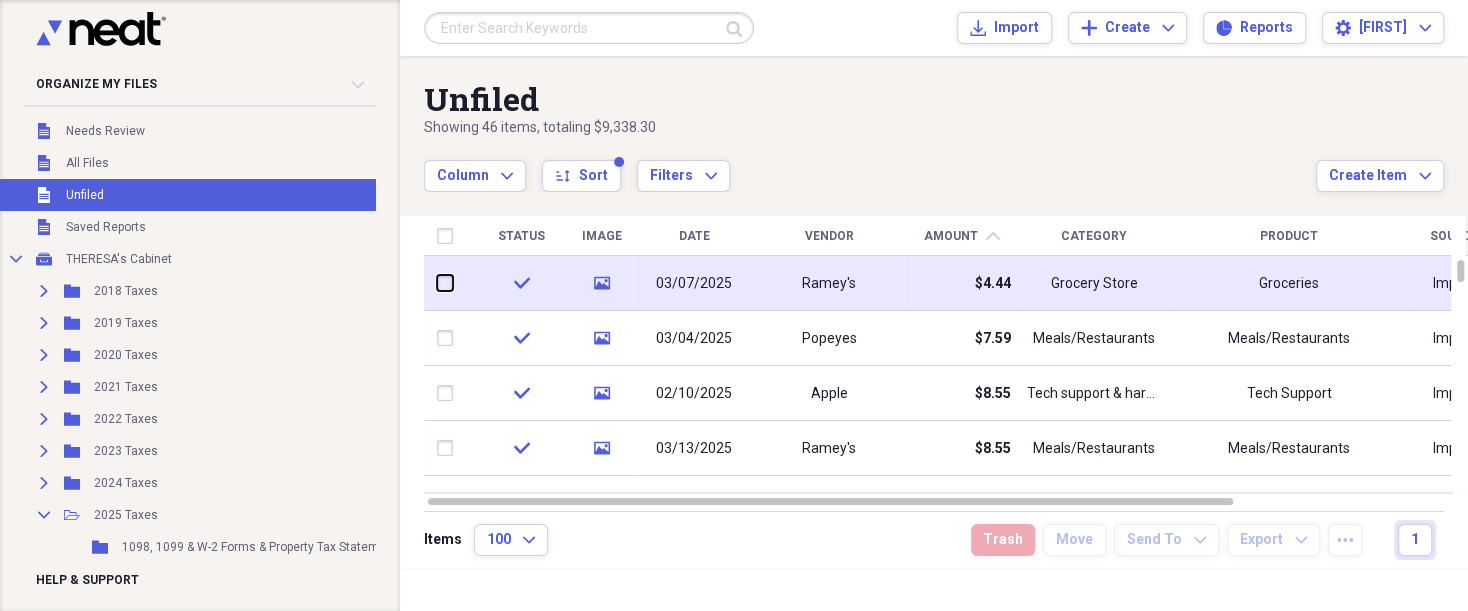 click at bounding box center [437, 283] 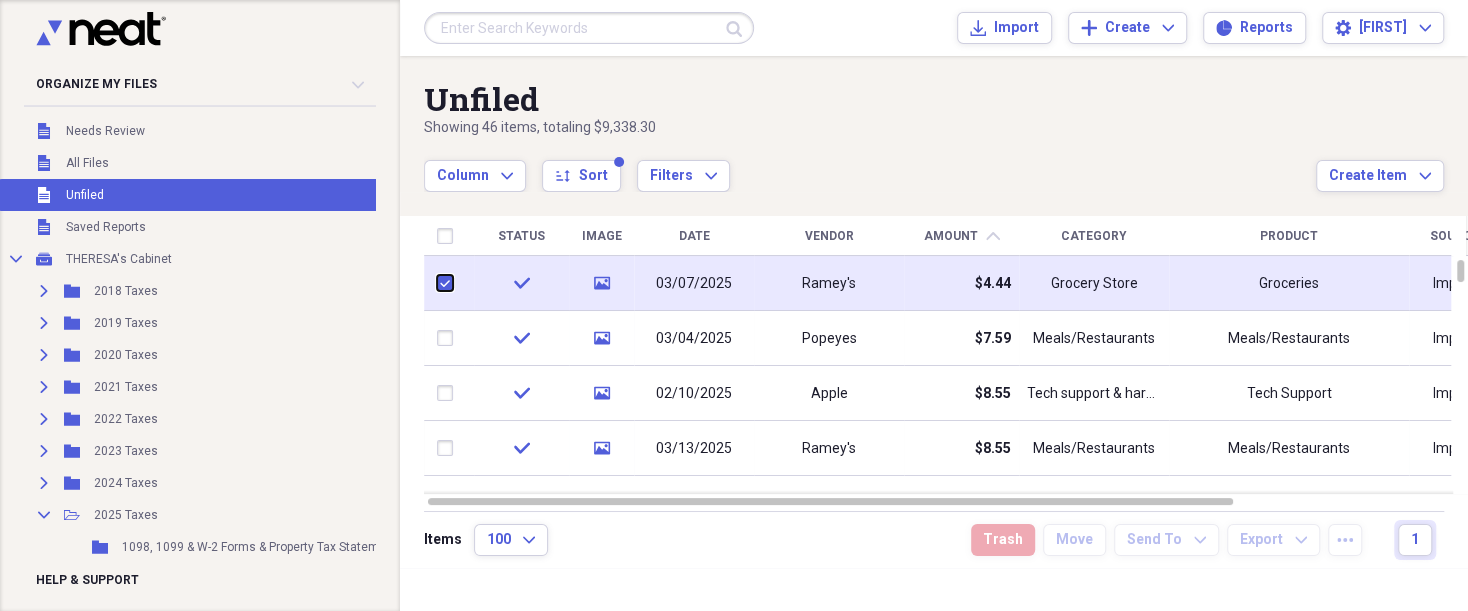 checkbox on "true" 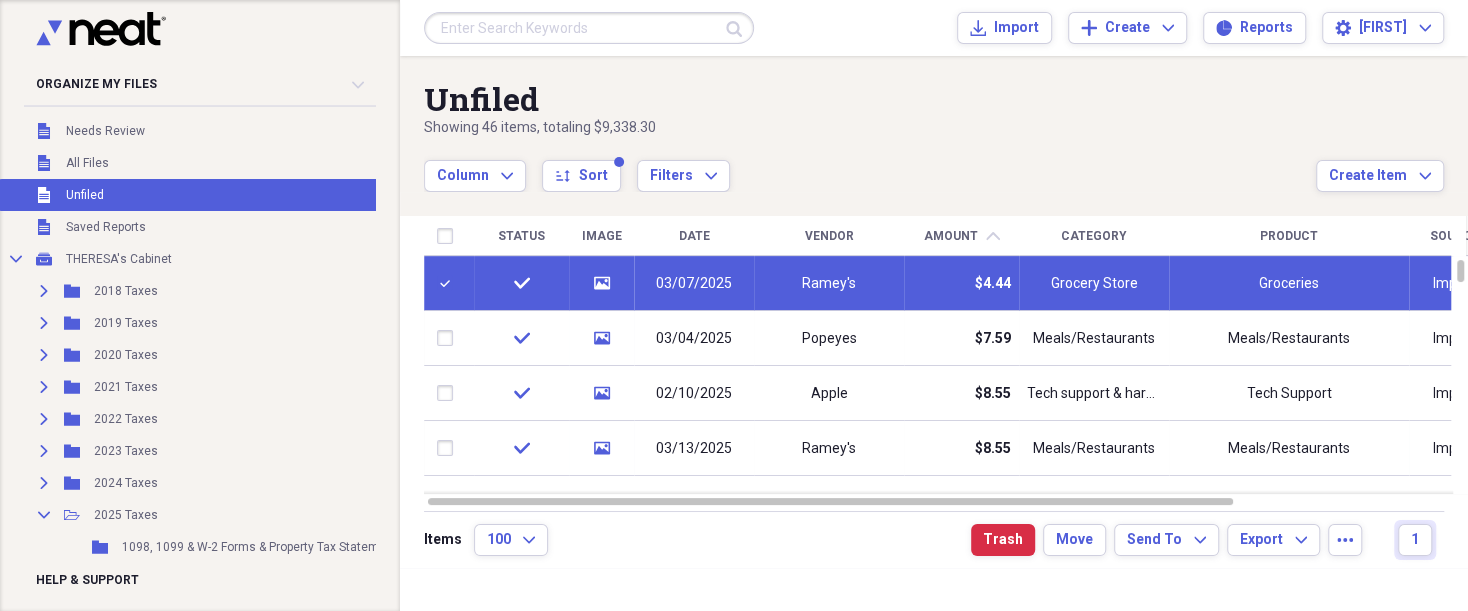 click on "03/07/2025" at bounding box center [694, 284] 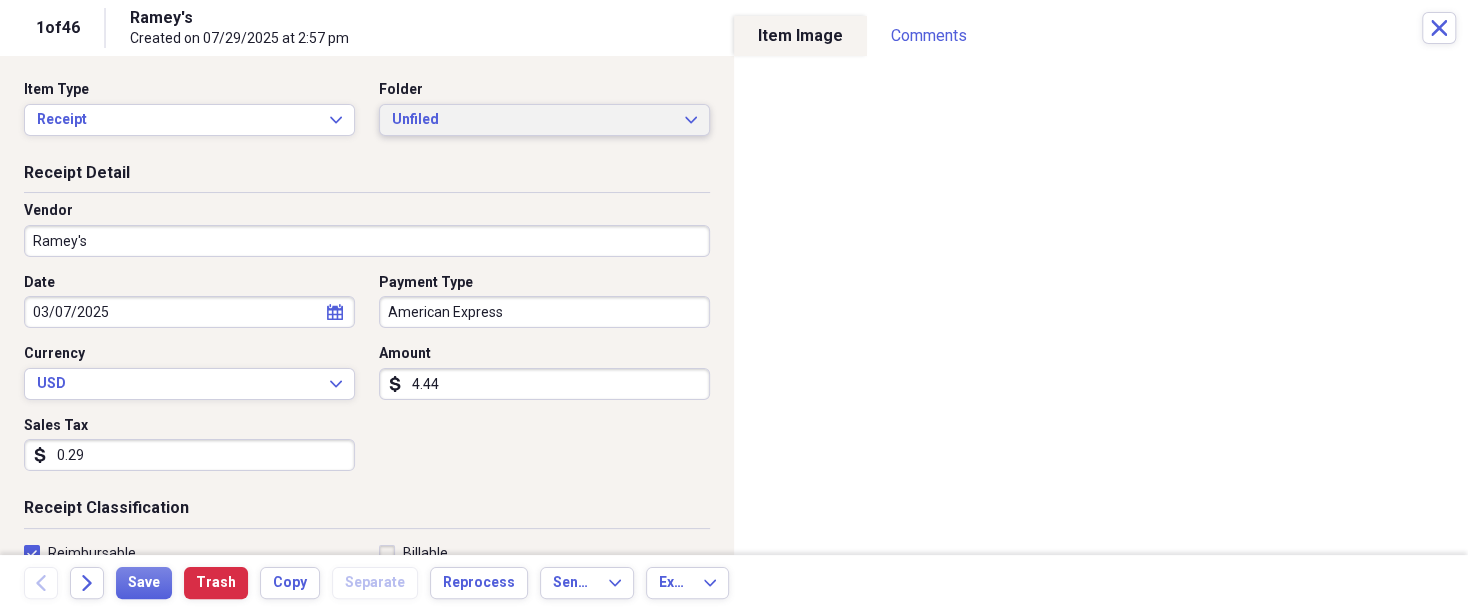click on "Expand" 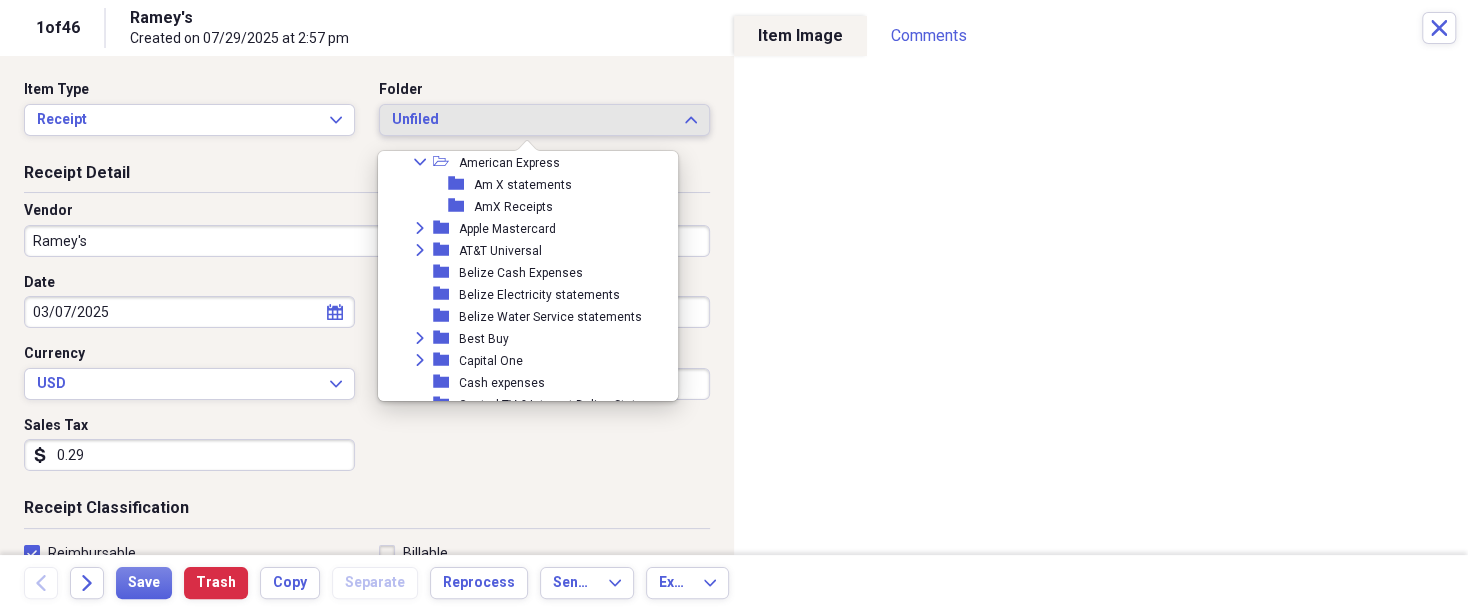 scroll, scrollTop: 320, scrollLeft: 0, axis: vertical 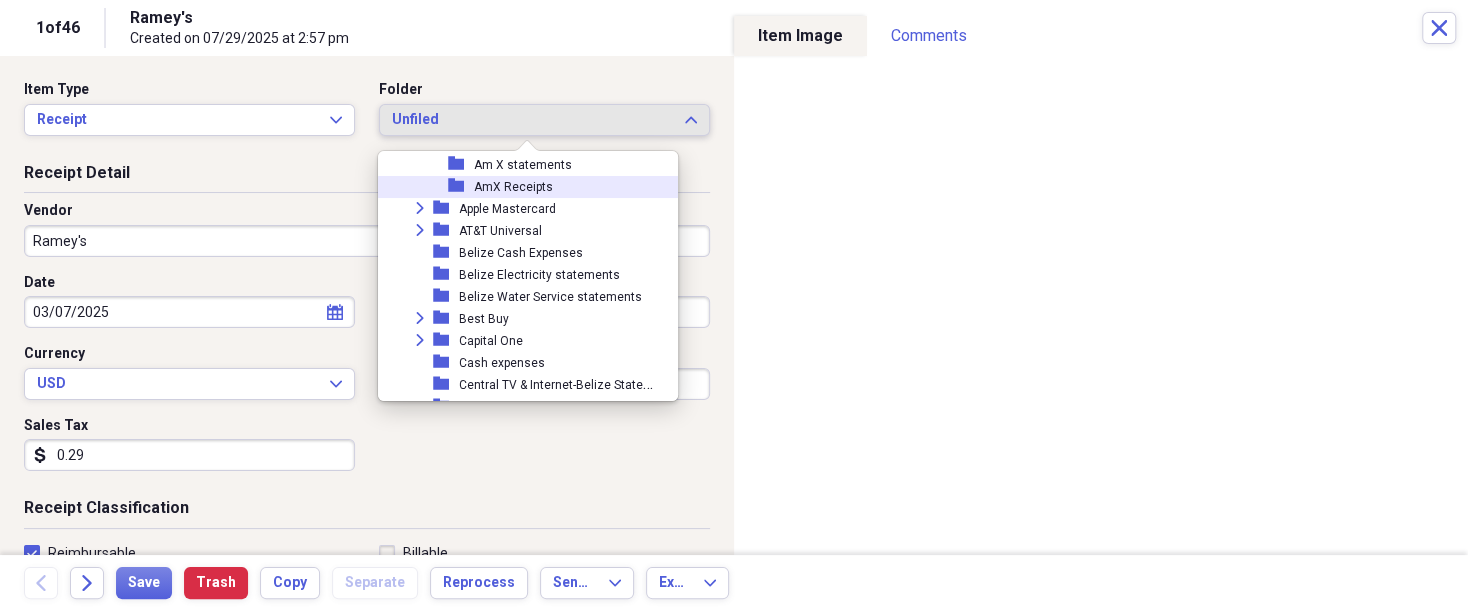 click on "AmX Receipts" at bounding box center (513, 187) 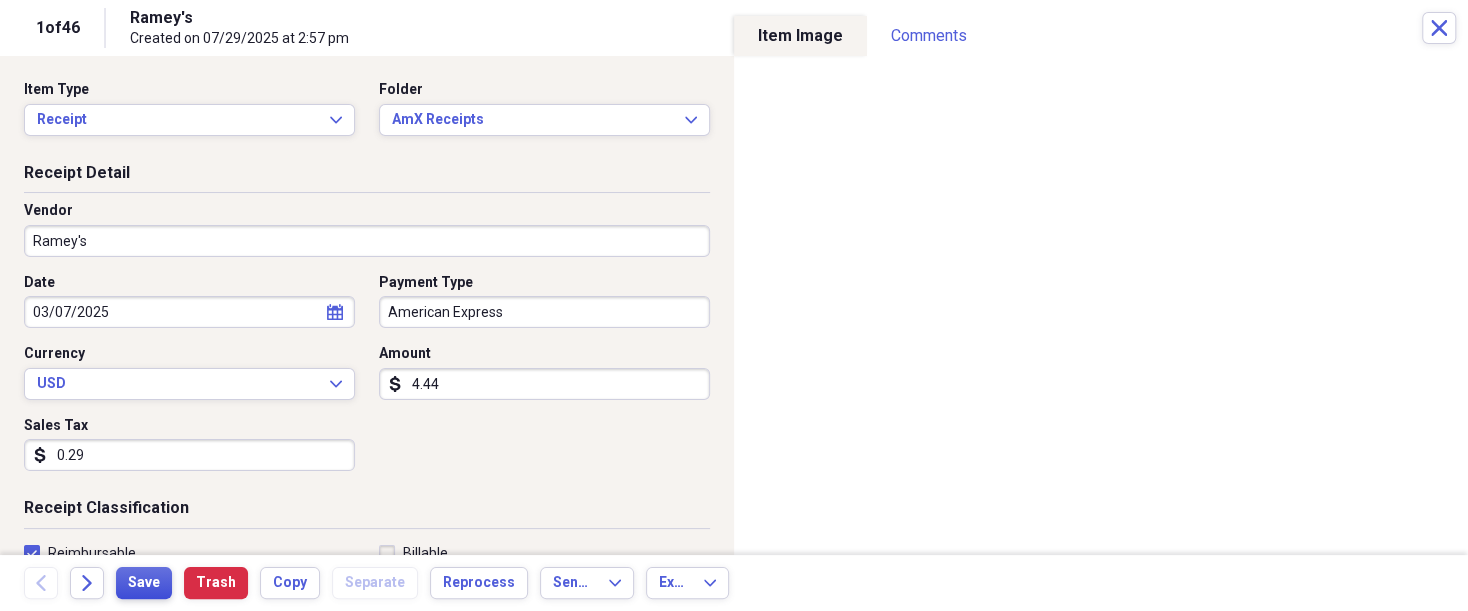 click on "Save" at bounding box center [144, 583] 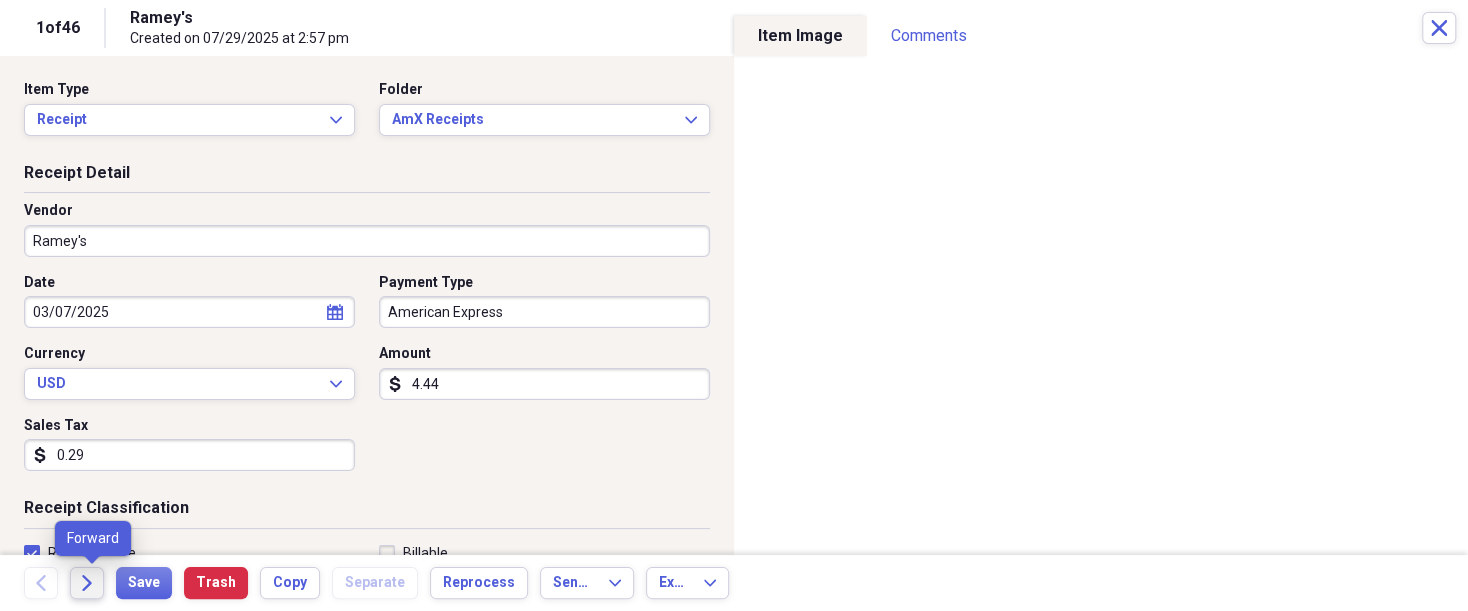 click on "Forward" 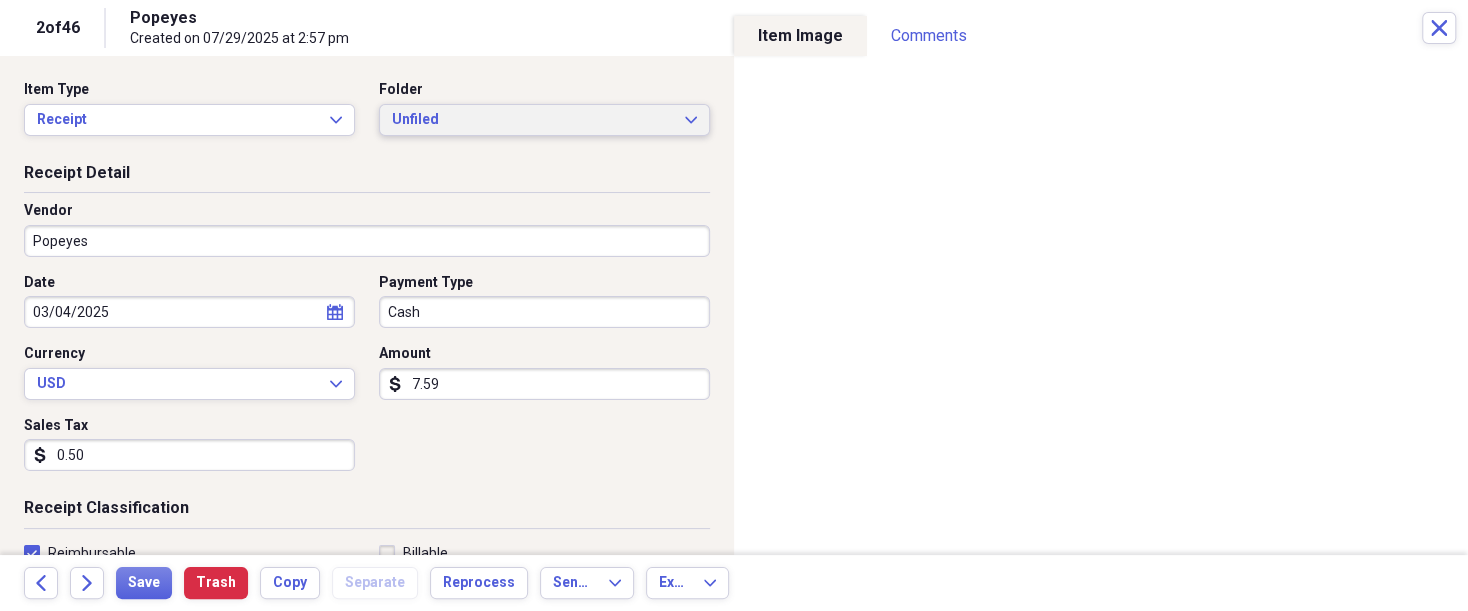 click on "Expand" 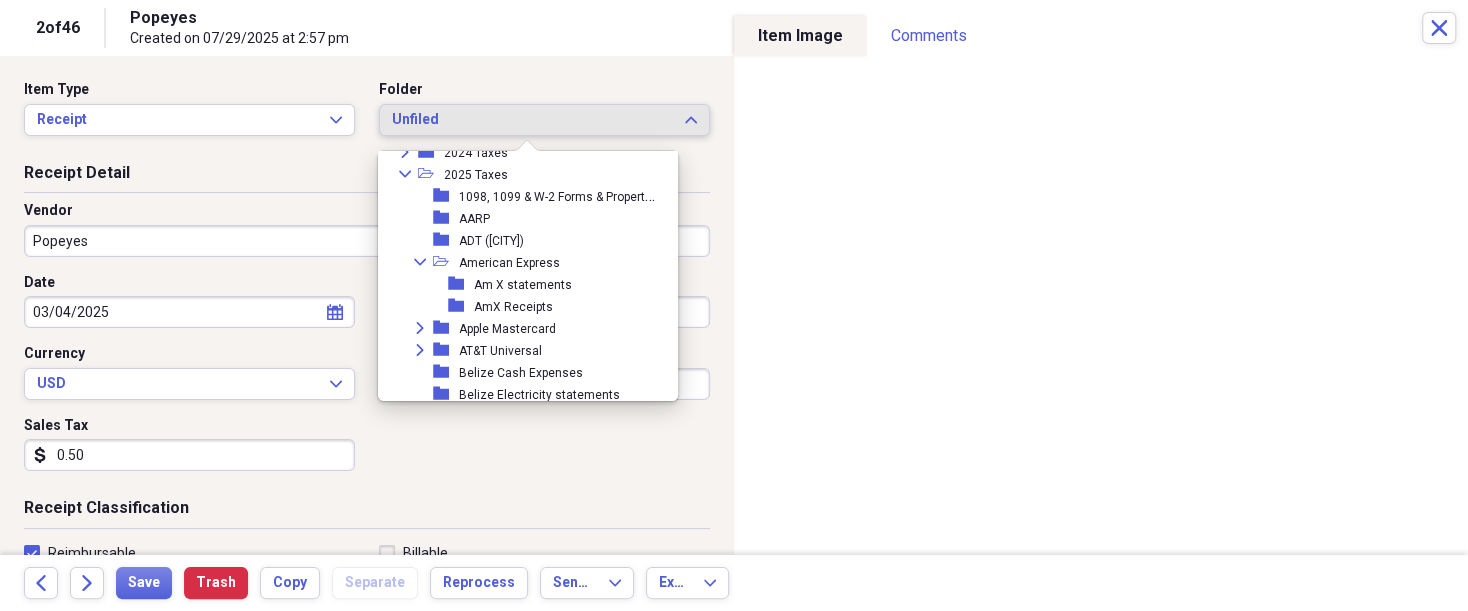 scroll, scrollTop: 280, scrollLeft: 0, axis: vertical 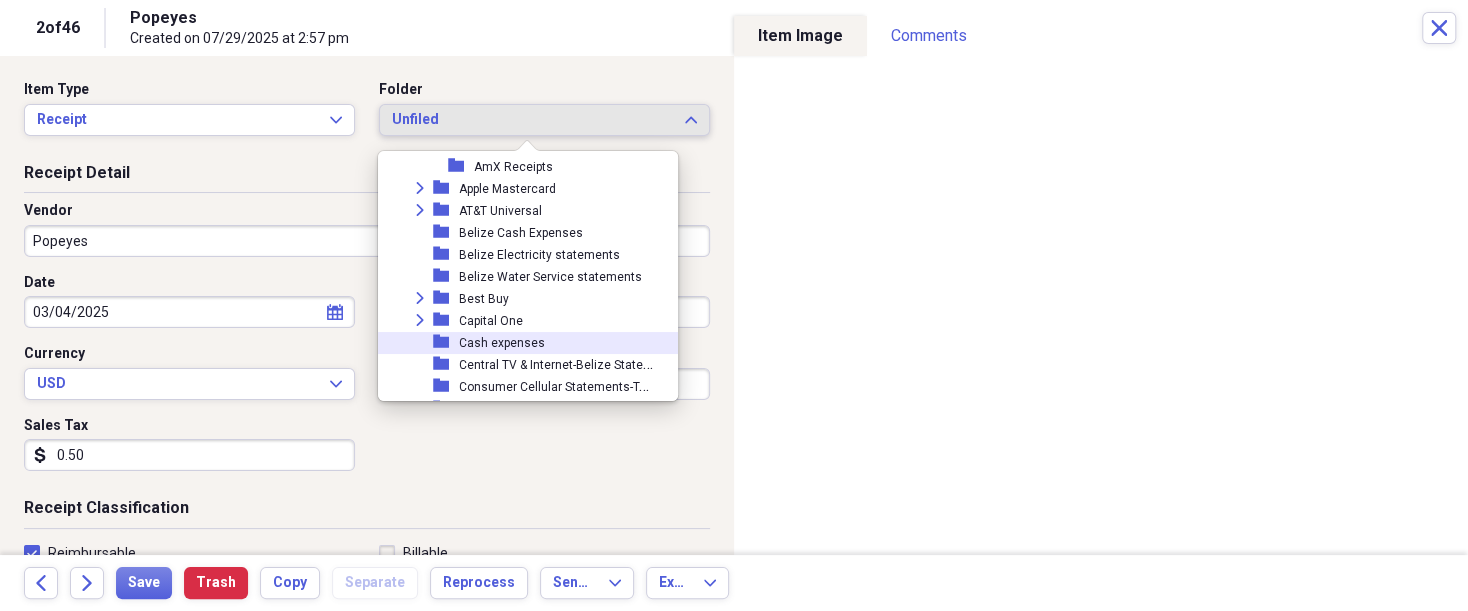 click on "Cash expenses" at bounding box center (502, 343) 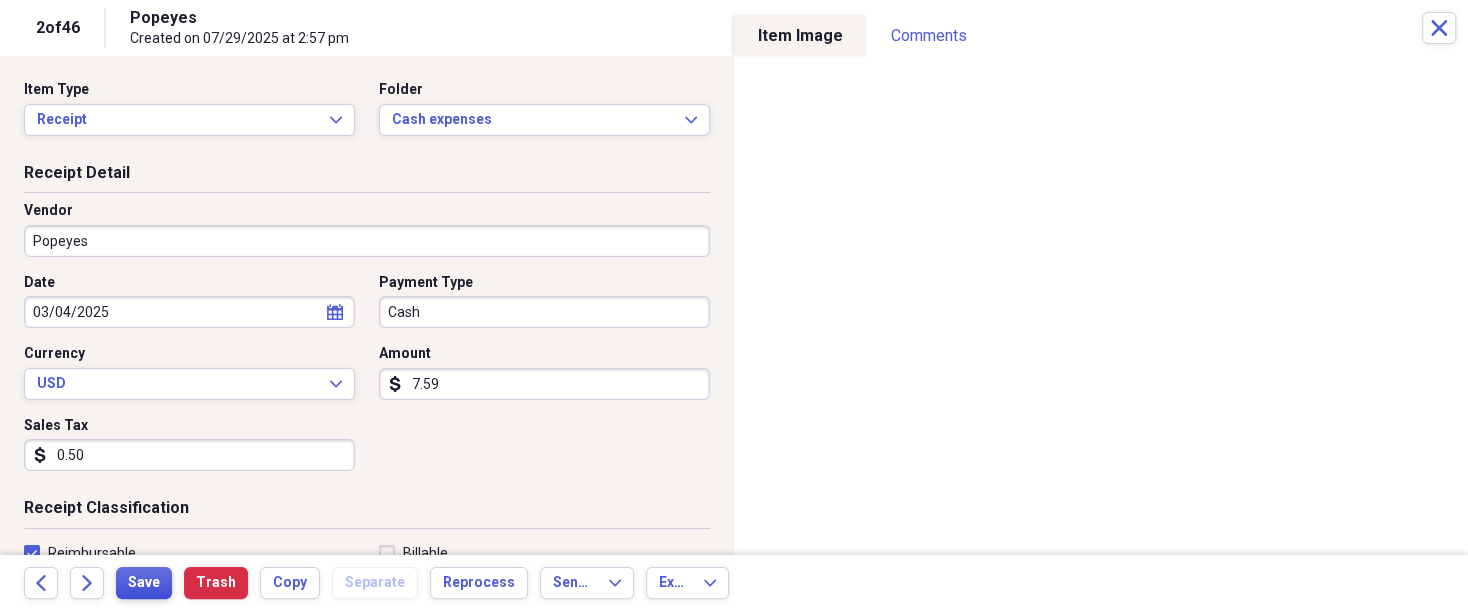 click on "Save" at bounding box center (144, 583) 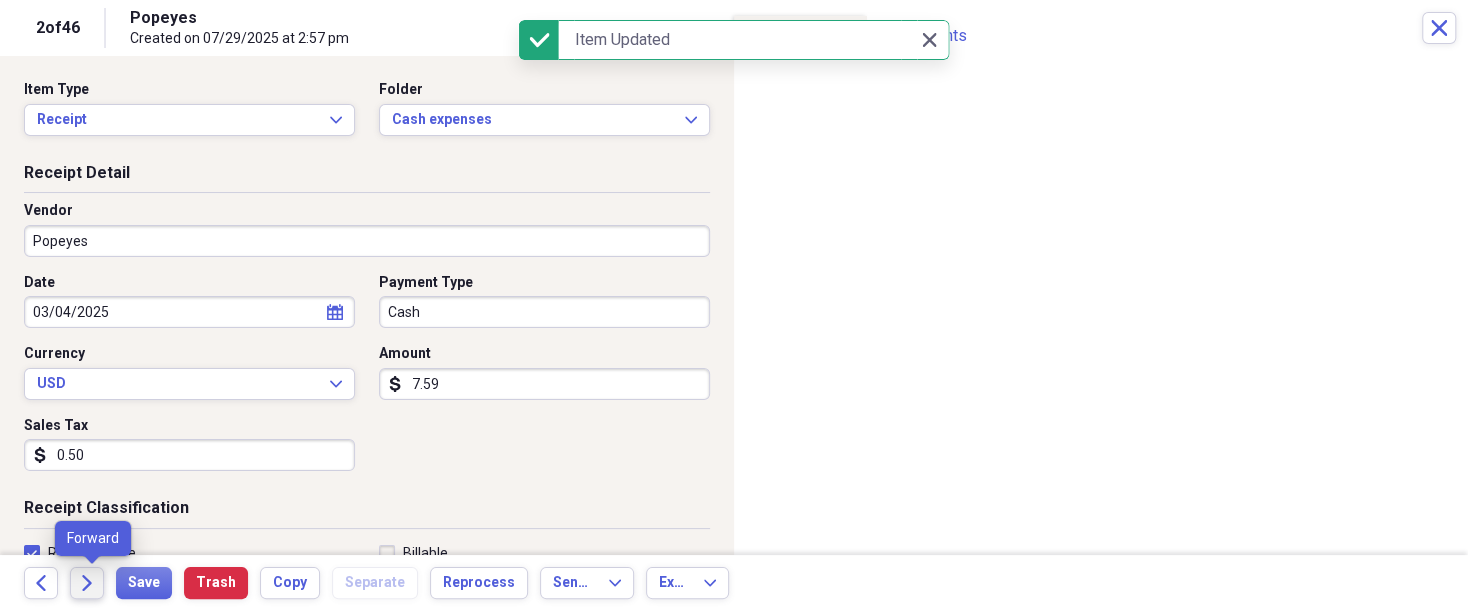click on "Forward" at bounding box center (87, 583) 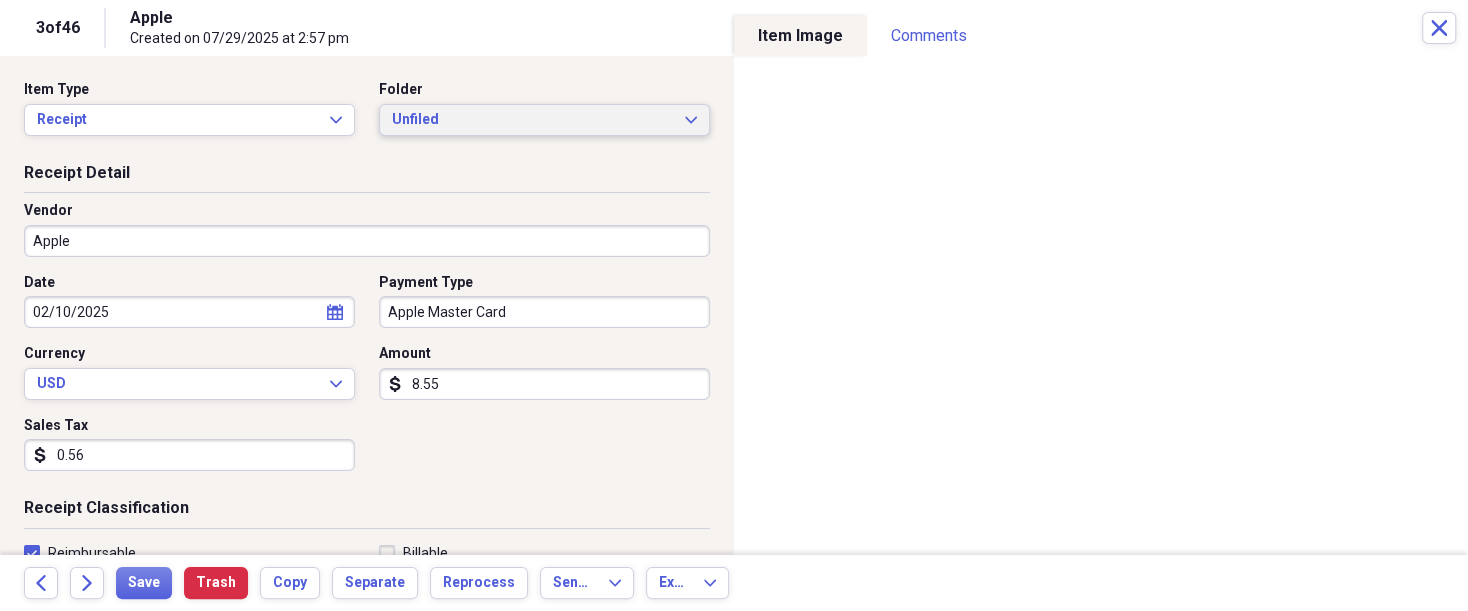 click on "Expand" 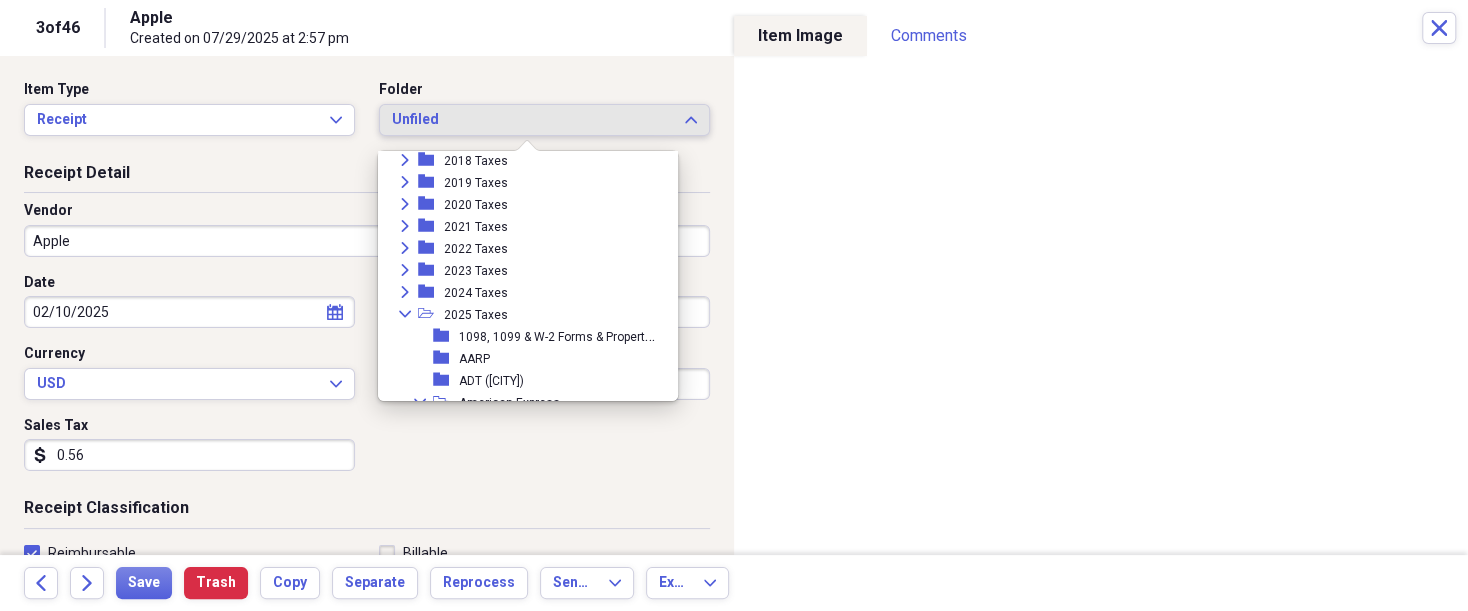 scroll, scrollTop: 300, scrollLeft: 0, axis: vertical 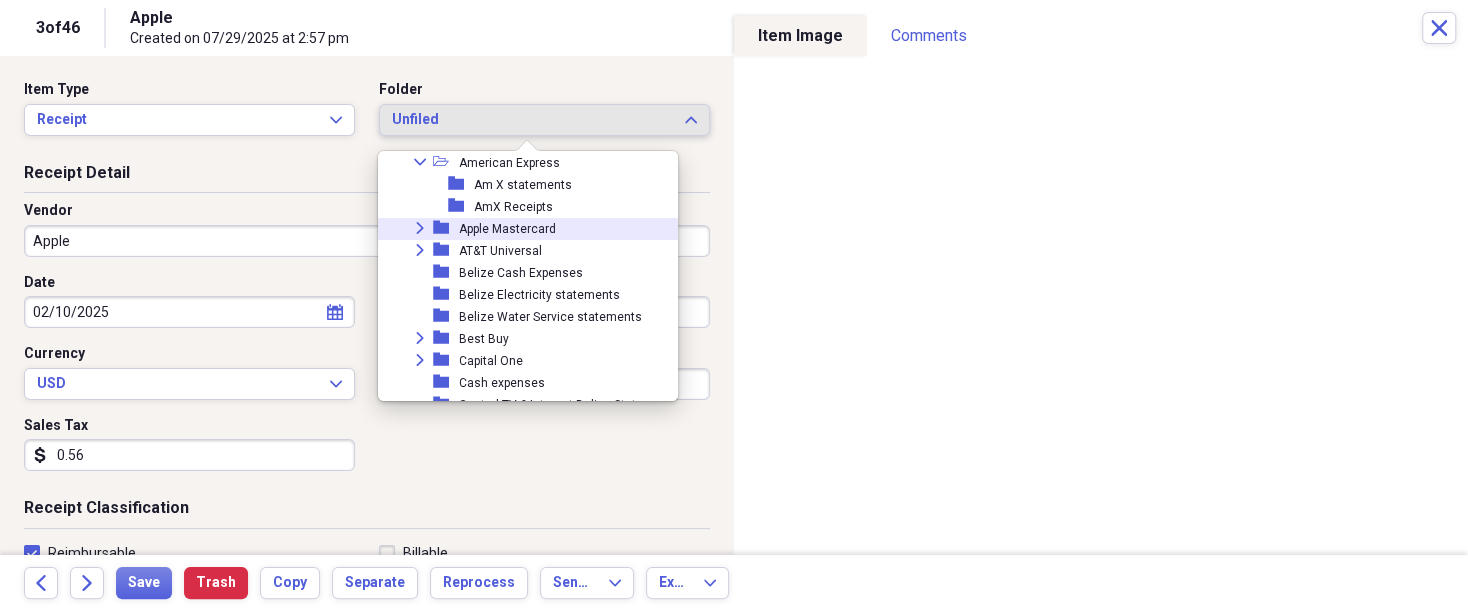 click on "Expand" 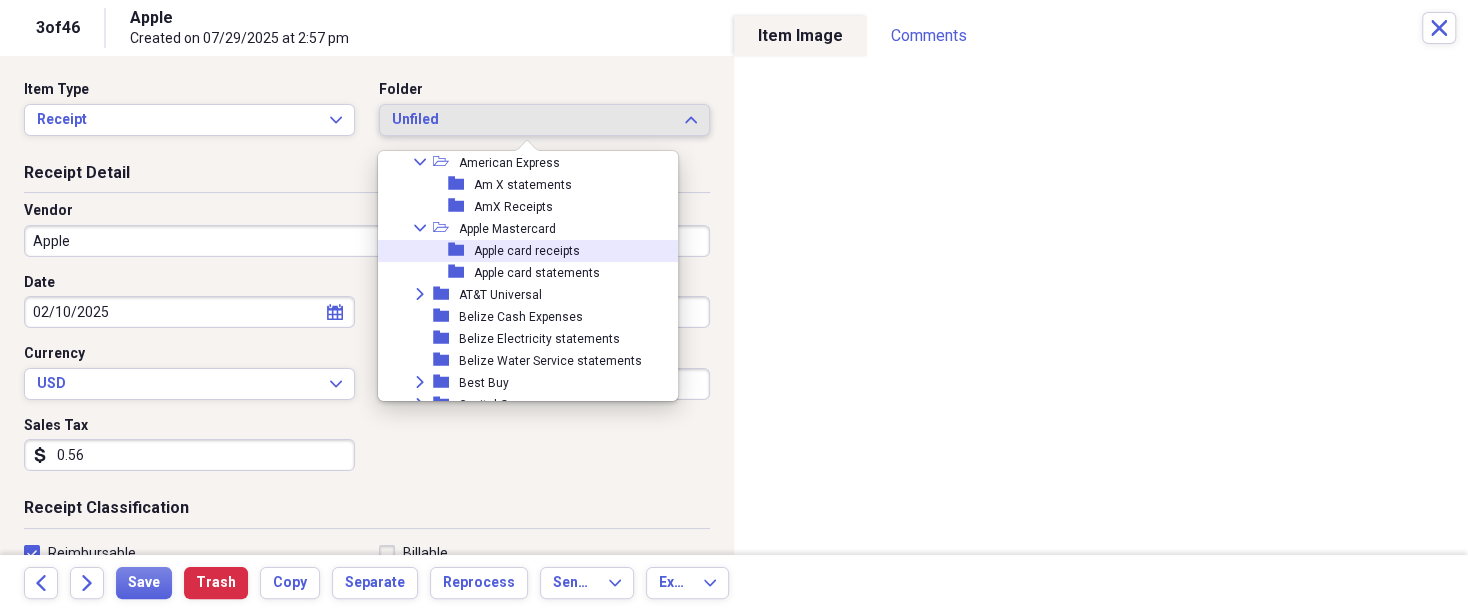 click on "Apple card receipts" at bounding box center [527, 251] 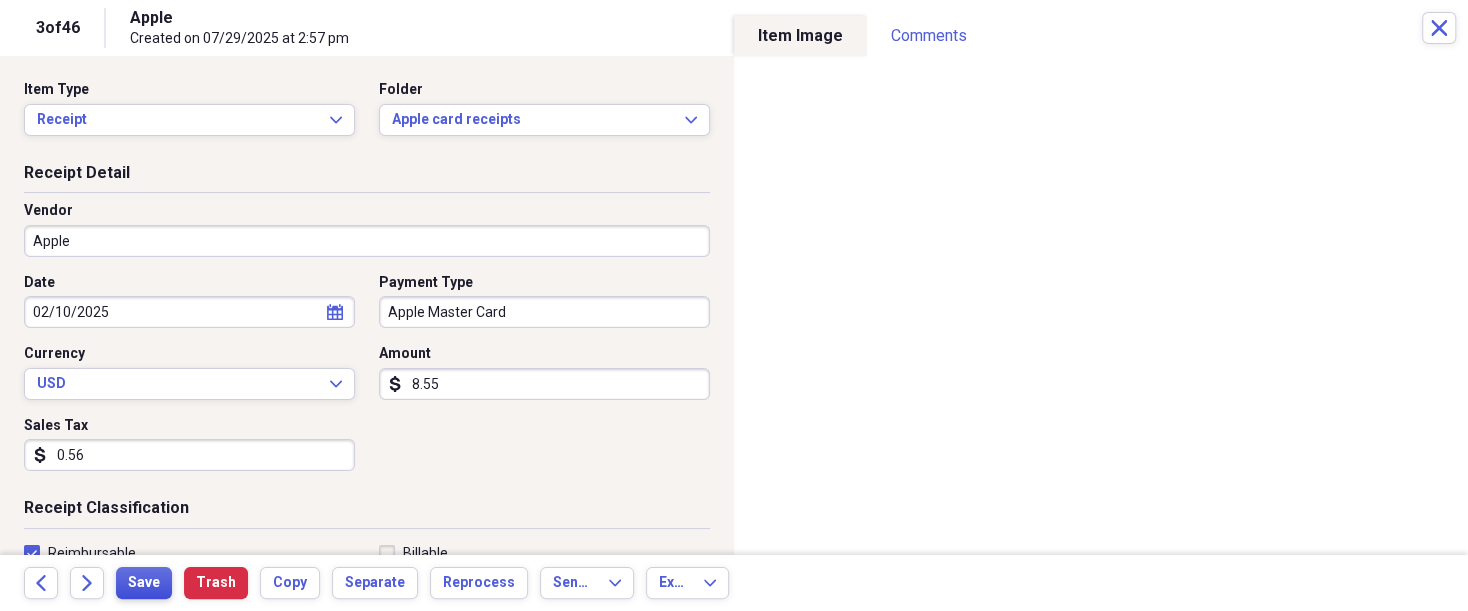 click on "Save" at bounding box center (144, 583) 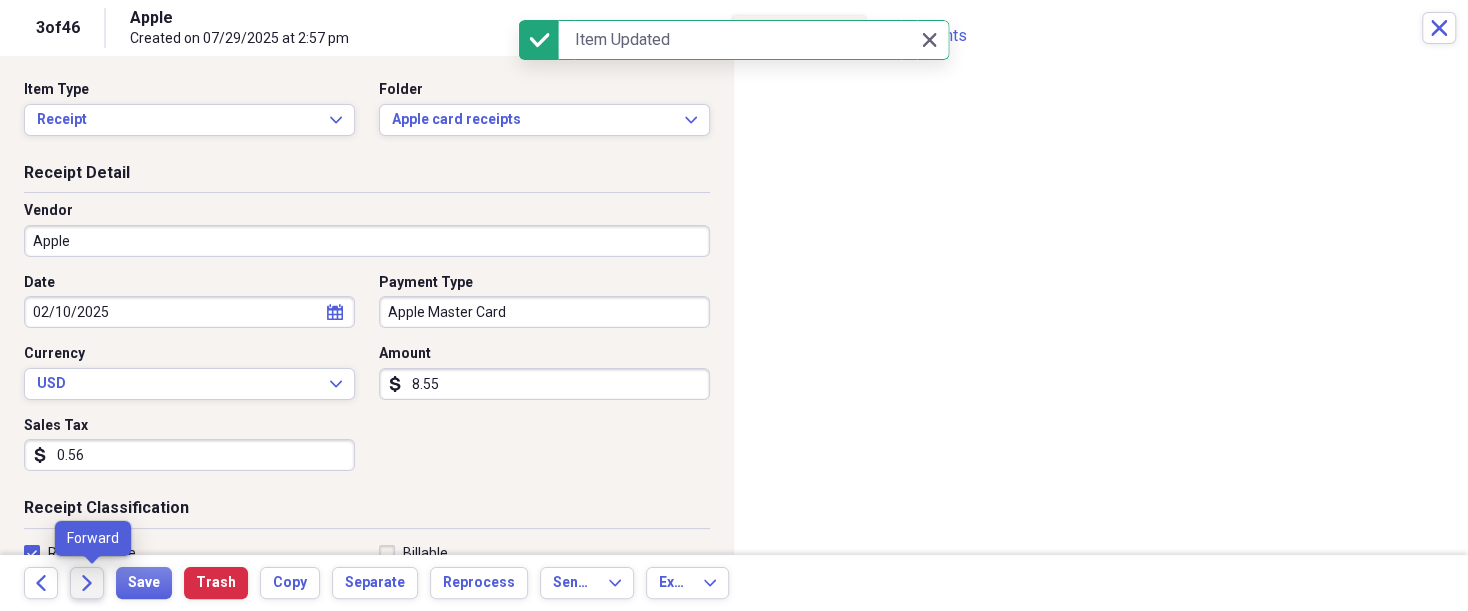 click on "Forward" at bounding box center [87, 583] 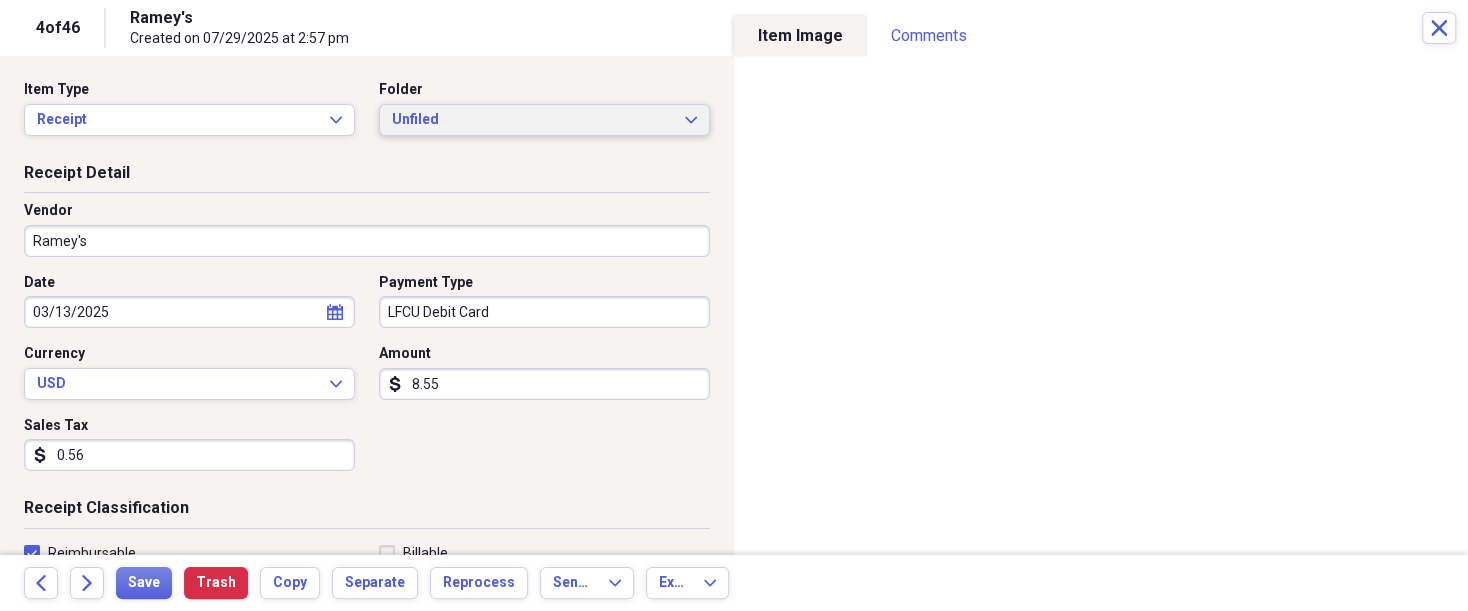 click on "Expand" 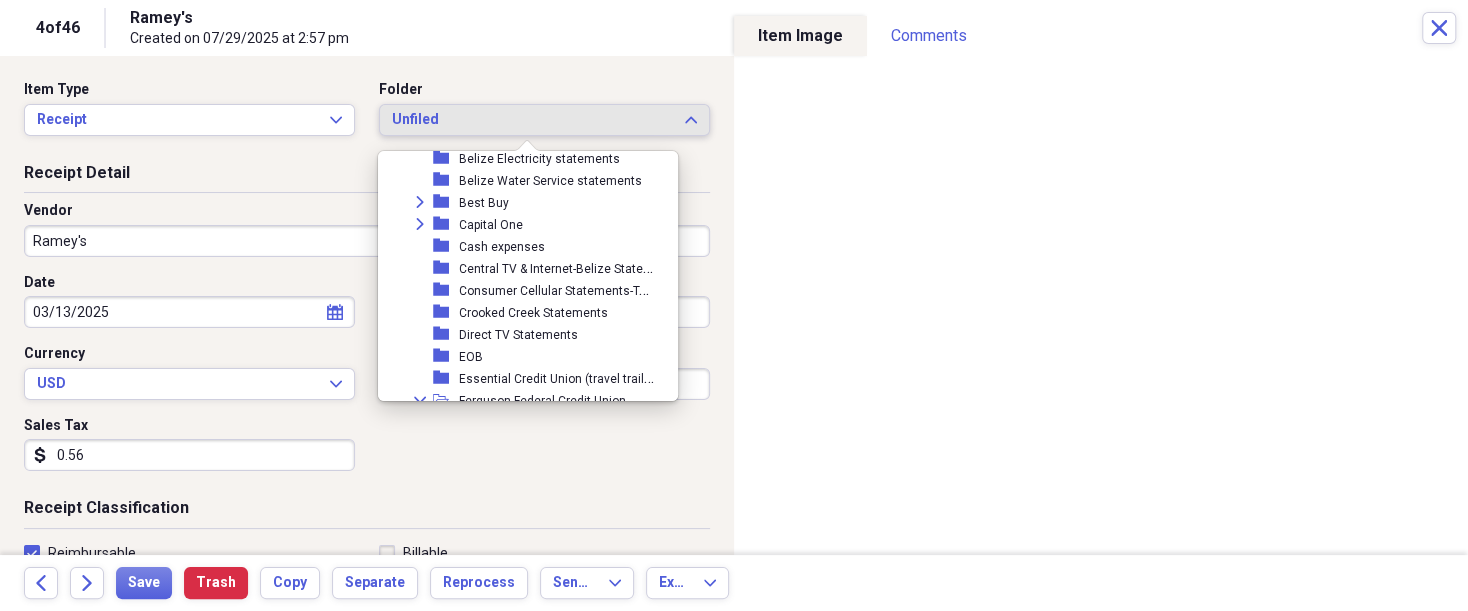 scroll, scrollTop: 620, scrollLeft: 0, axis: vertical 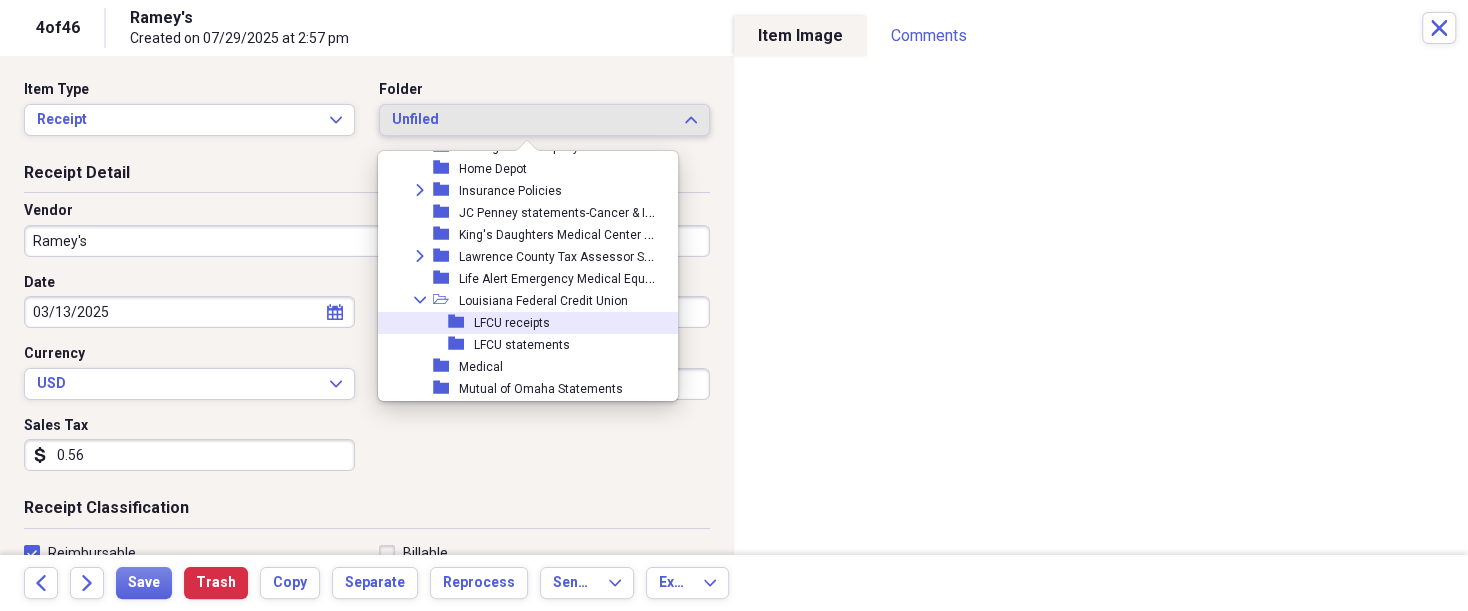 click on "LFCU receipts" at bounding box center [512, 323] 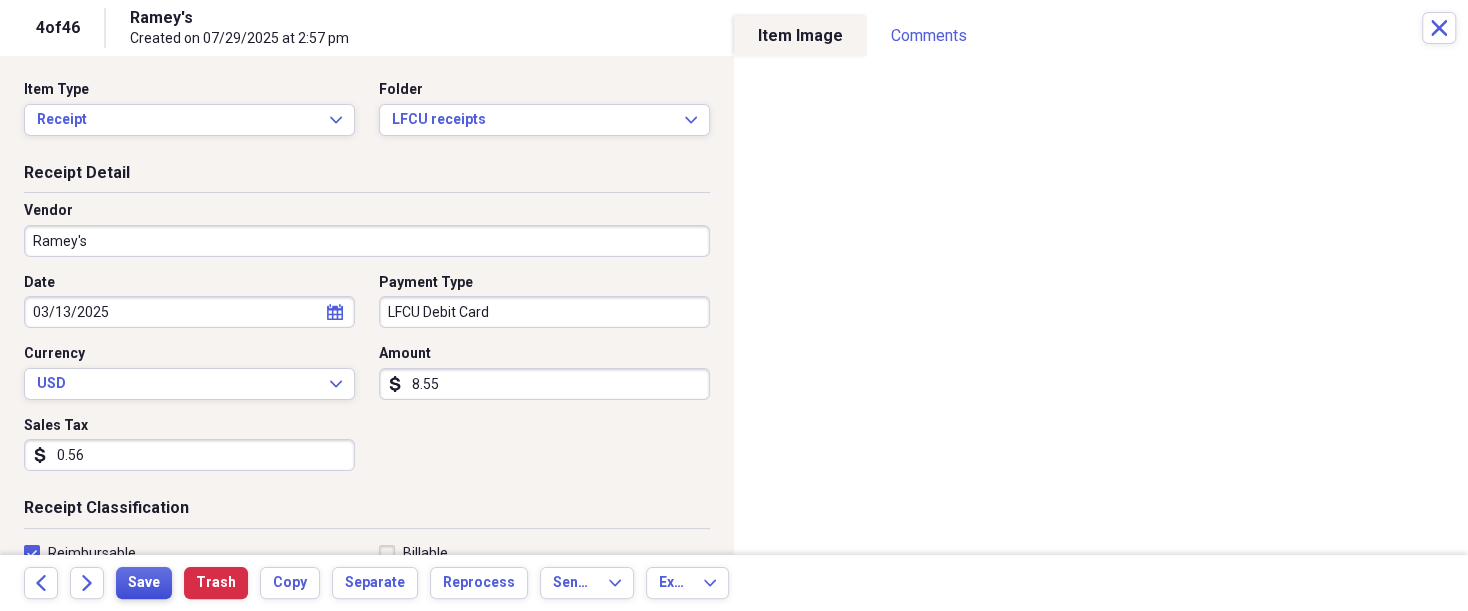 click on "Save" at bounding box center [144, 583] 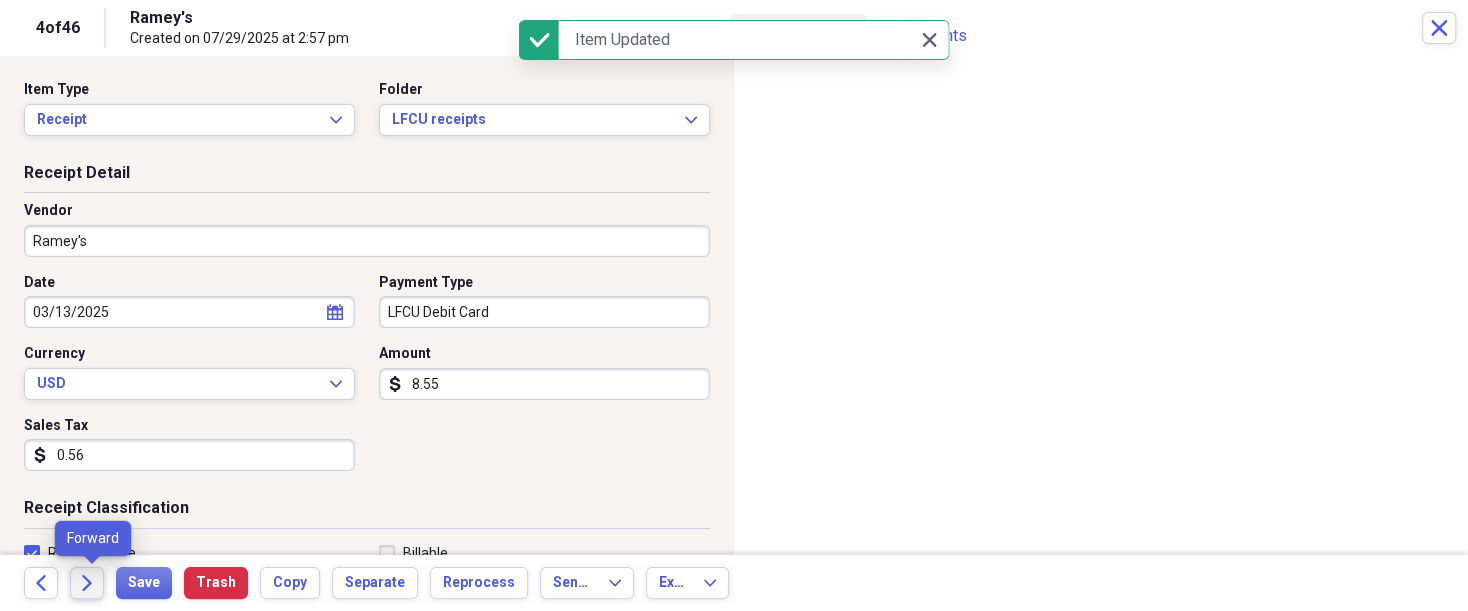 click 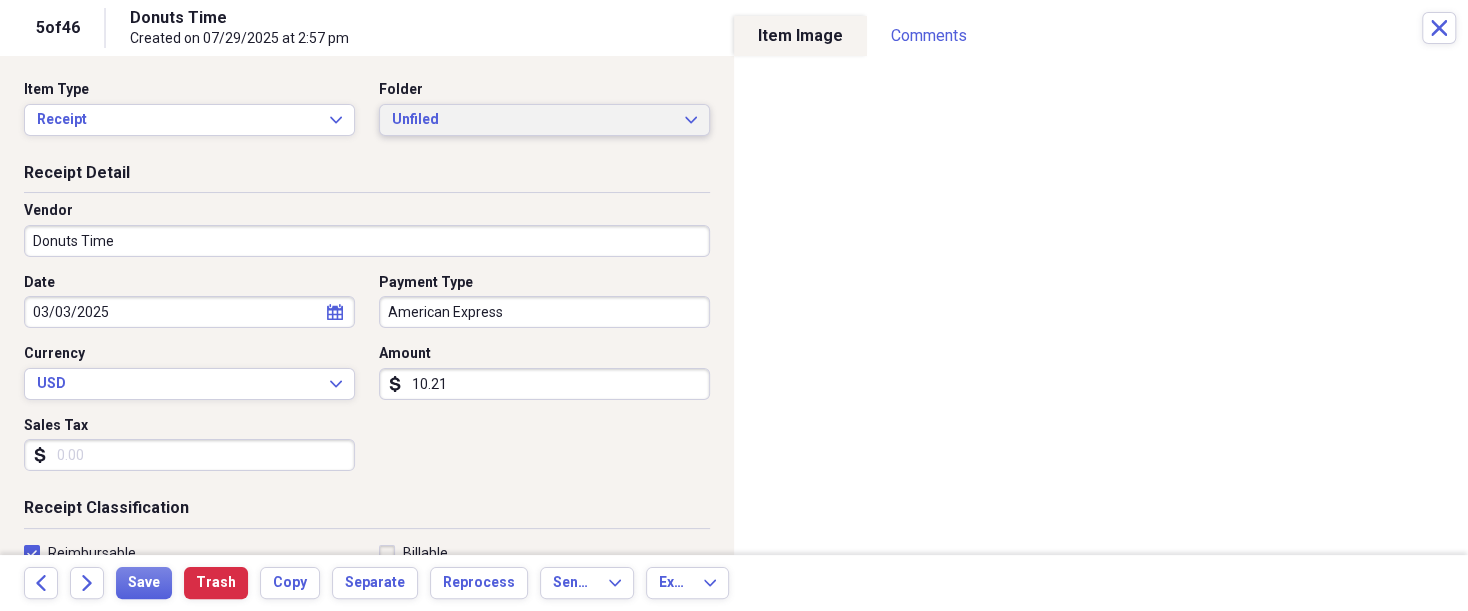 click on "Expand" 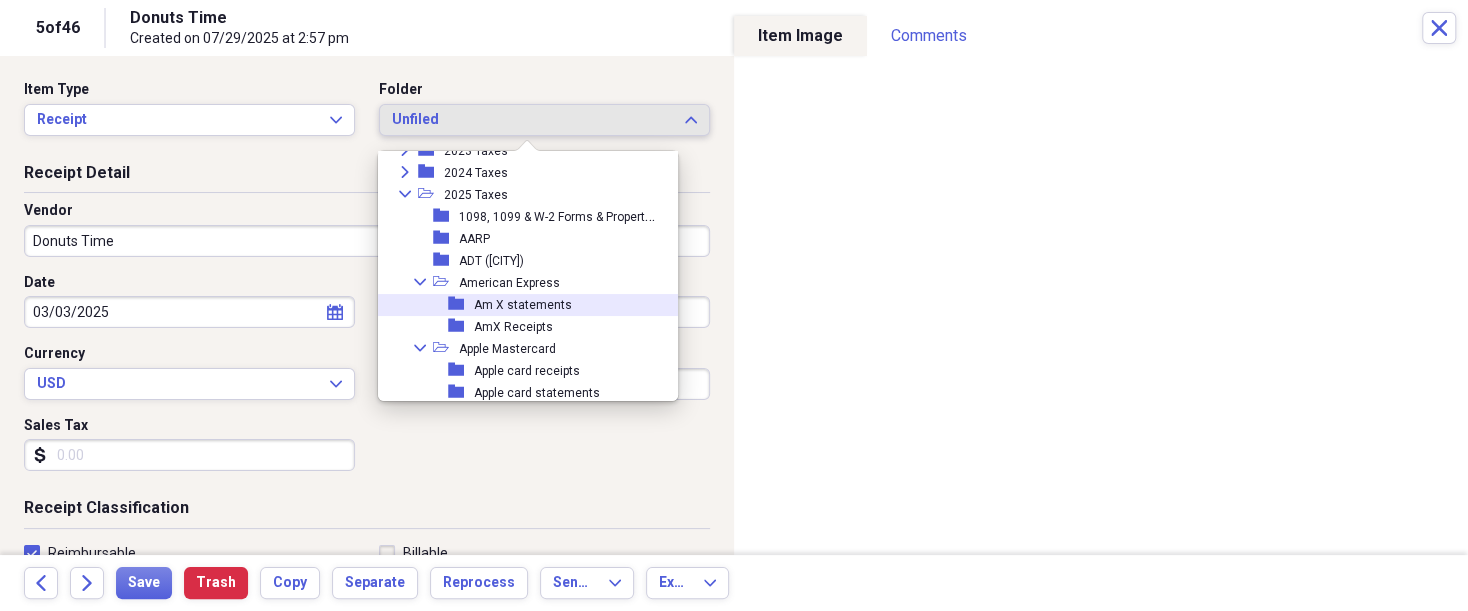 scroll, scrollTop: 242, scrollLeft: 0, axis: vertical 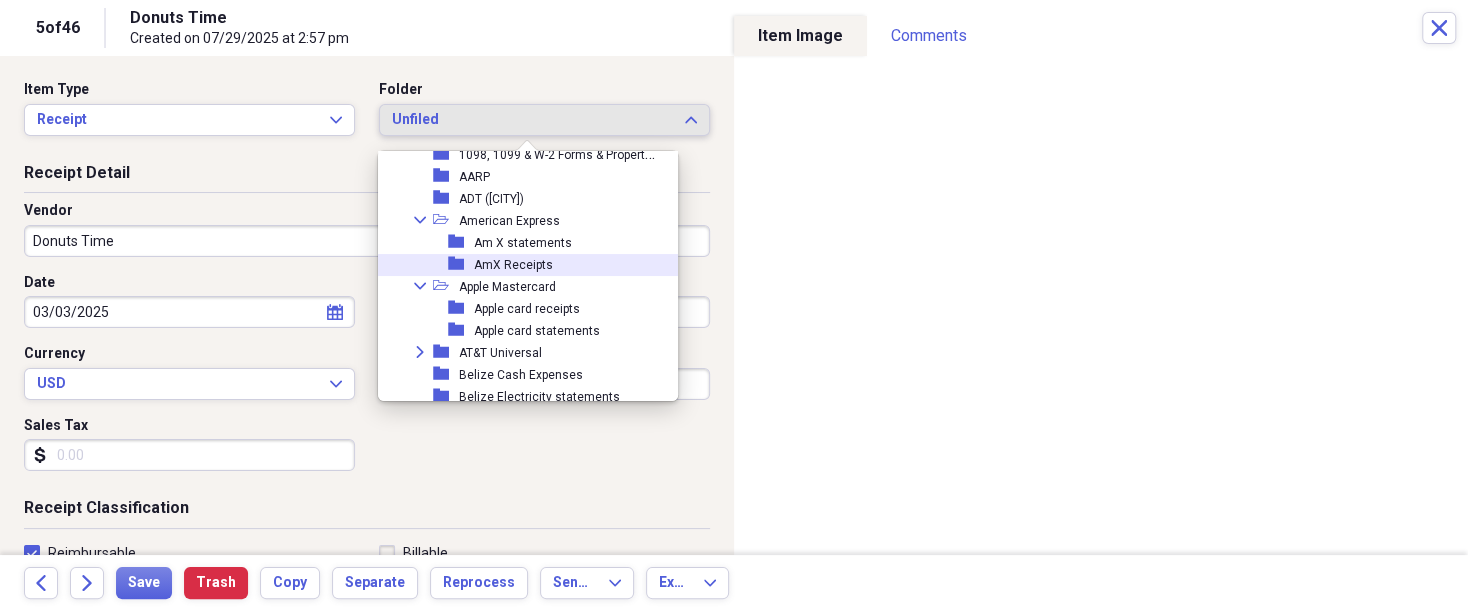 click on "AmX Receipts" at bounding box center [513, 265] 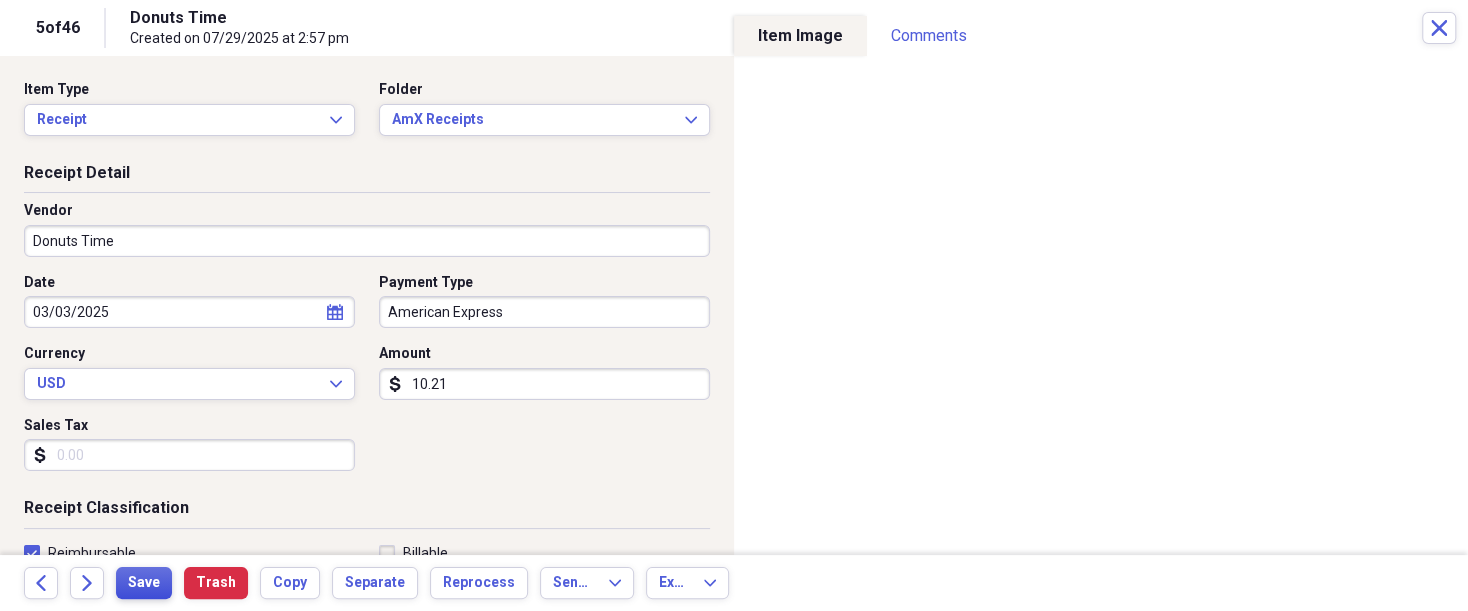click on "Save" at bounding box center (144, 583) 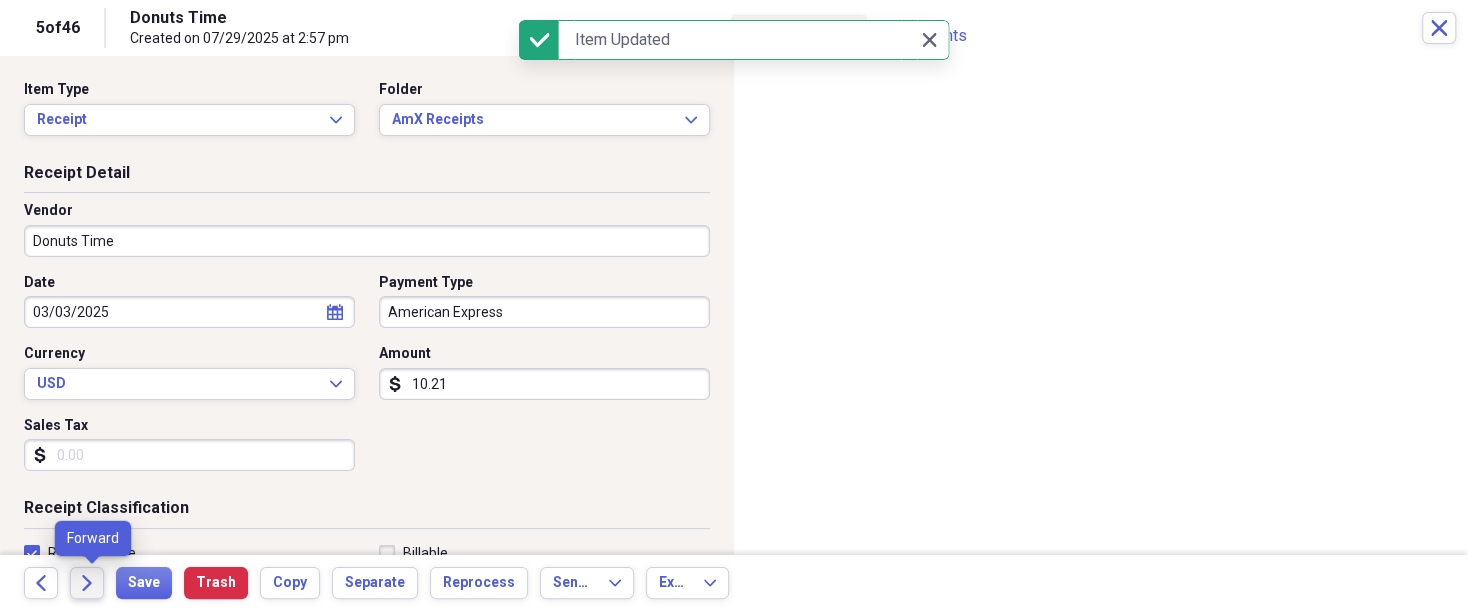 click on "Forward" 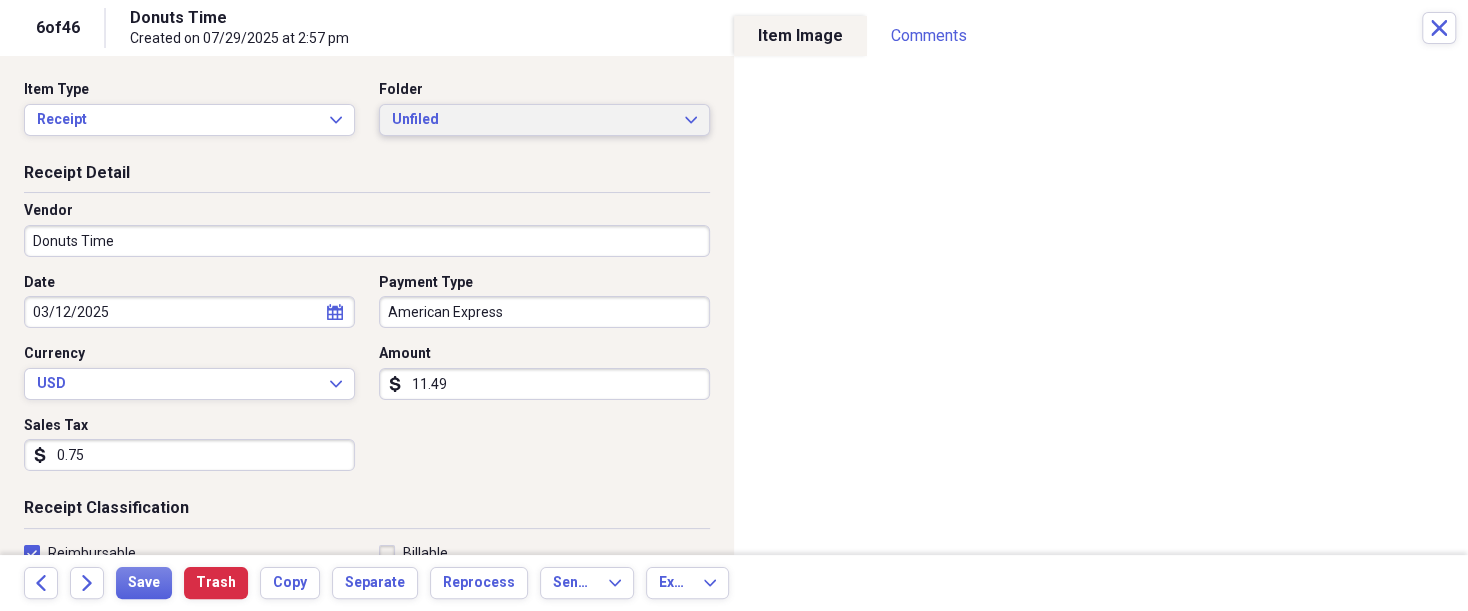 click on "Unfiled Expand" at bounding box center [544, 120] 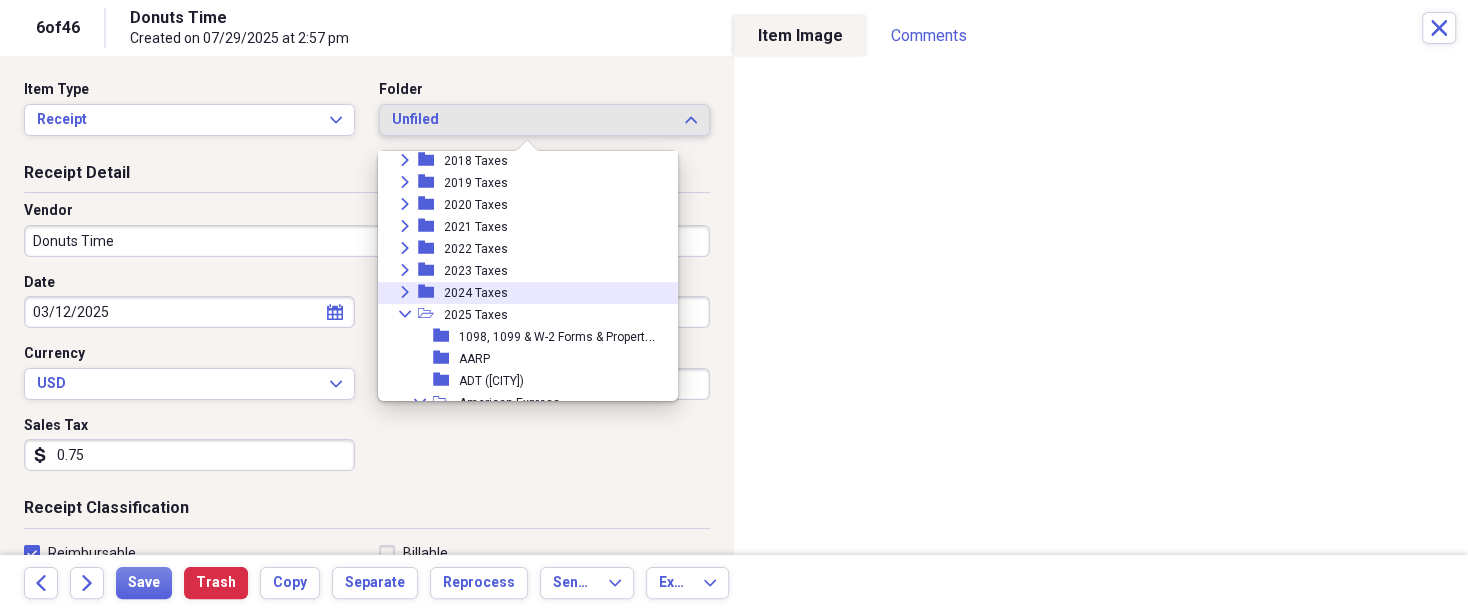 scroll, scrollTop: 140, scrollLeft: 0, axis: vertical 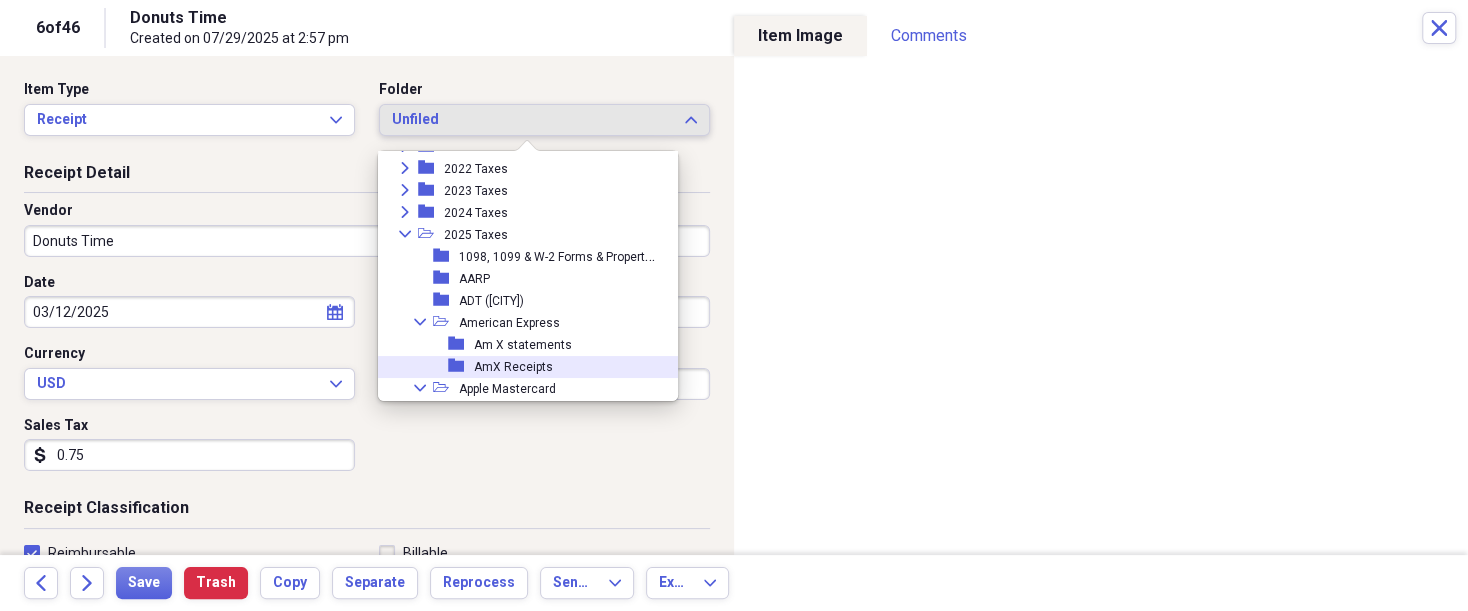 click on "AmX Receipts" at bounding box center [513, 367] 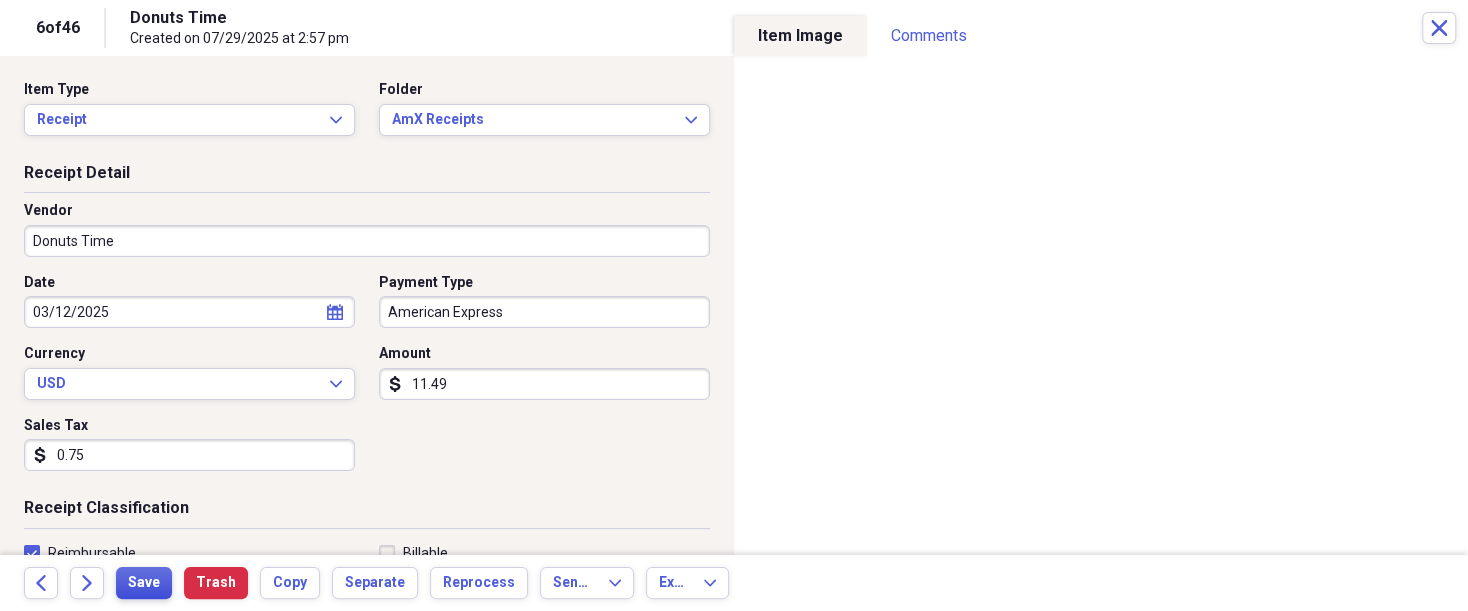 click on "Save" at bounding box center [144, 583] 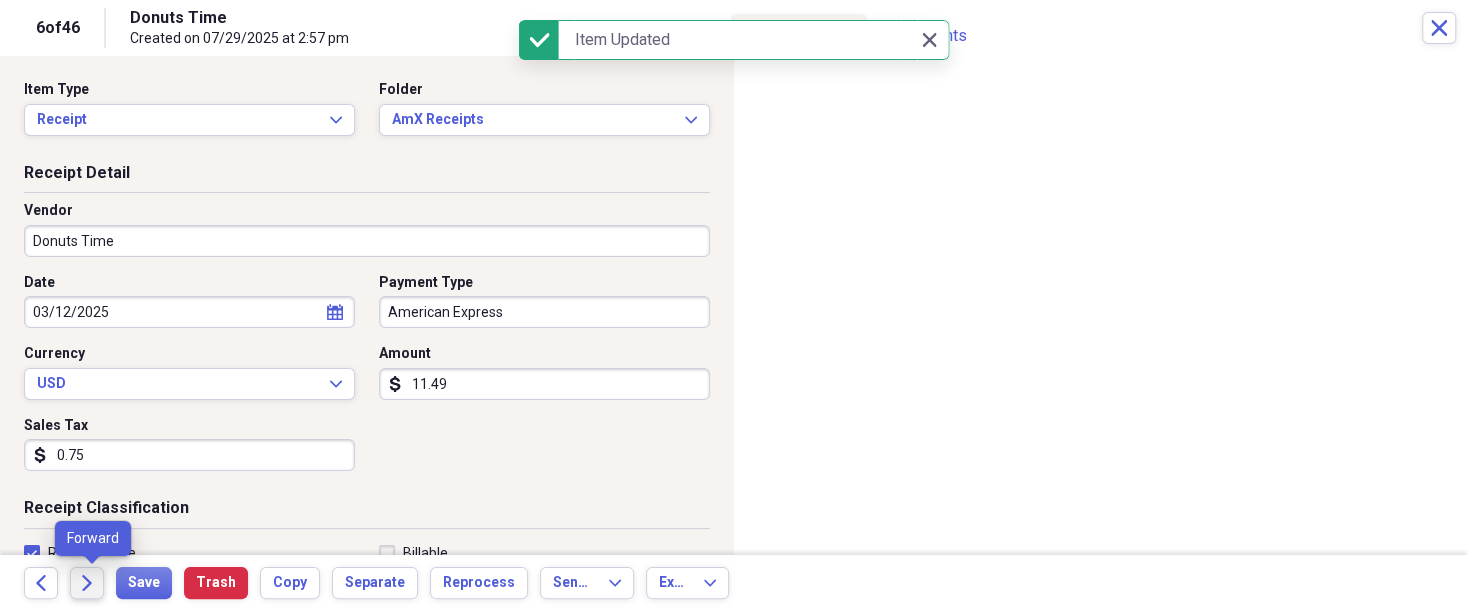 click on "Forward" 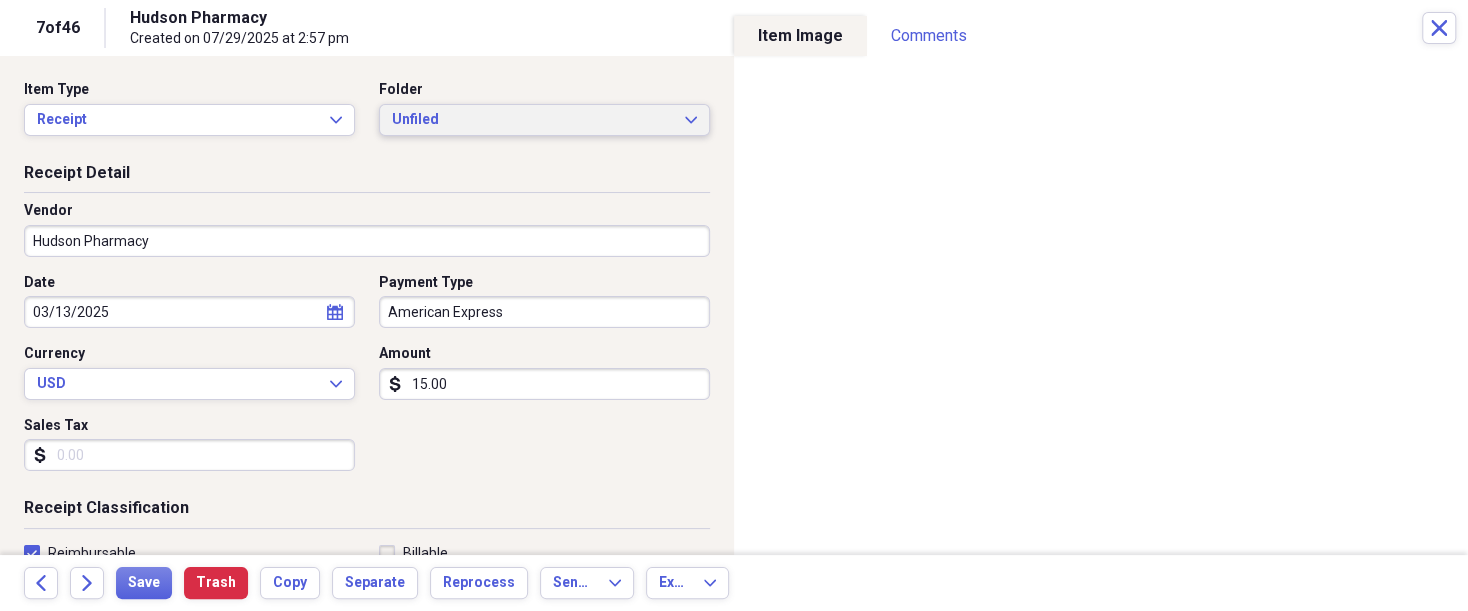 click on "Expand" 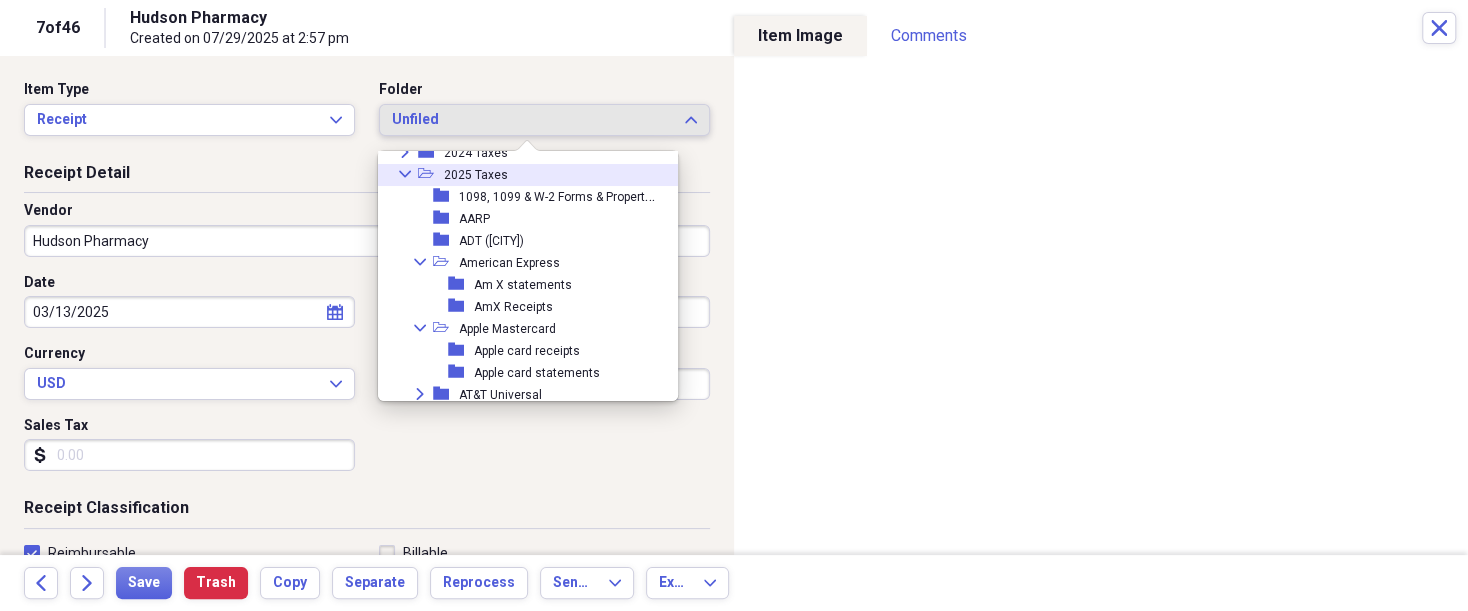 scroll, scrollTop: 320, scrollLeft: 0, axis: vertical 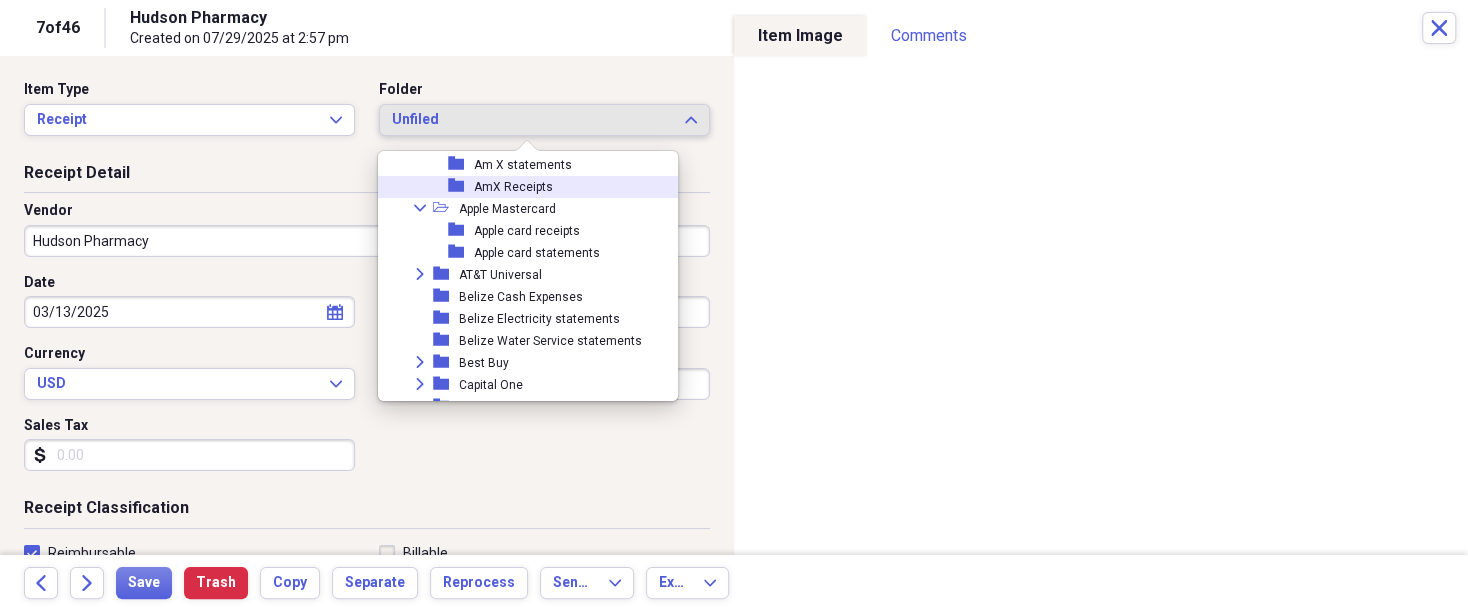 click on "folder AmX Receipts" at bounding box center (520, 187) 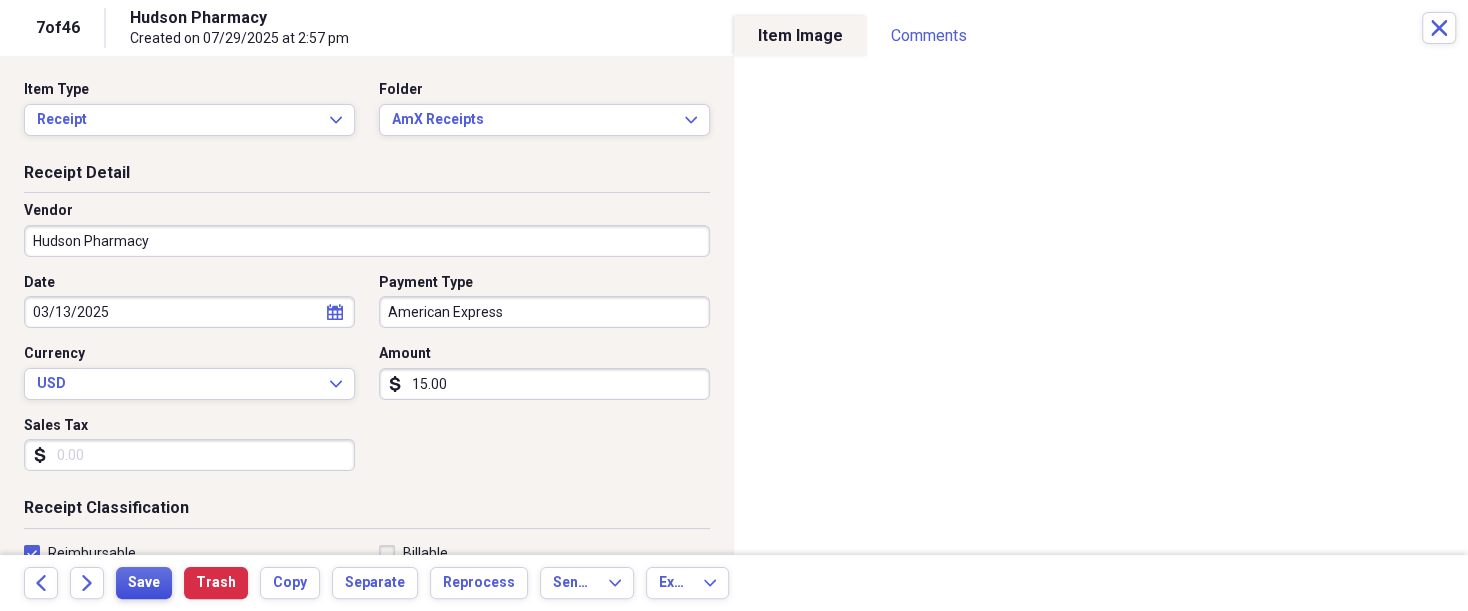 click on "Save" at bounding box center (144, 583) 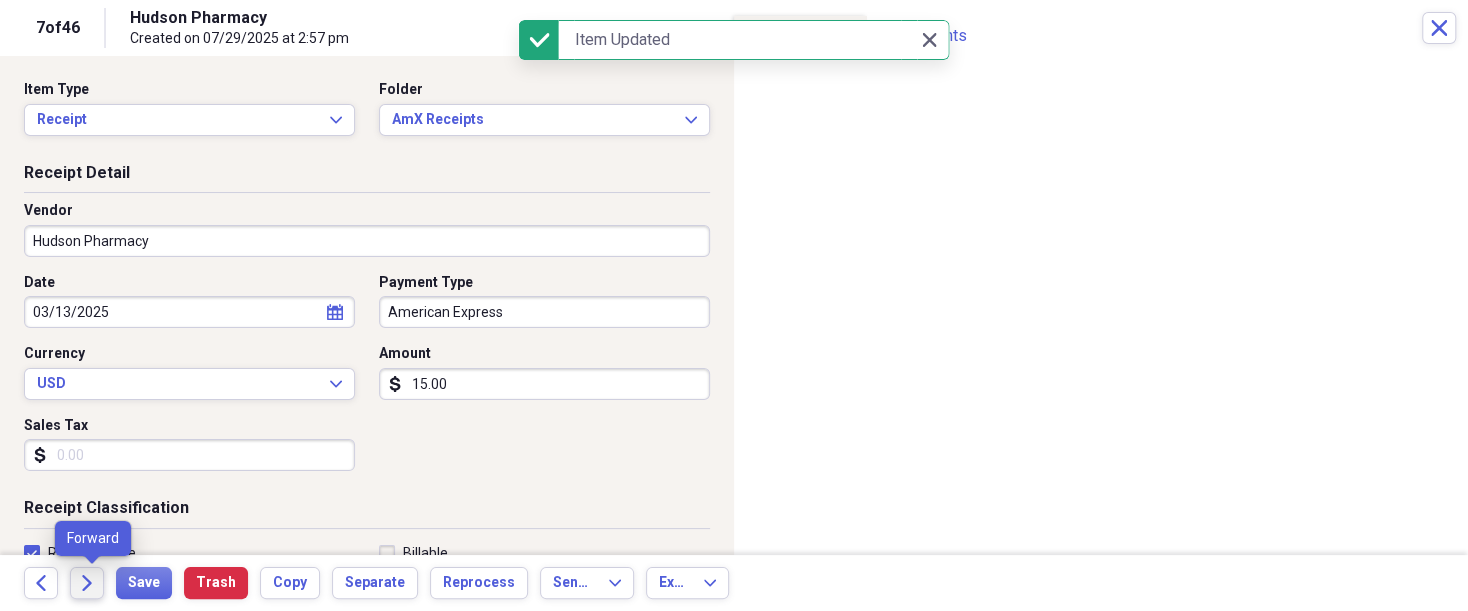 click on "Forward" at bounding box center (87, 583) 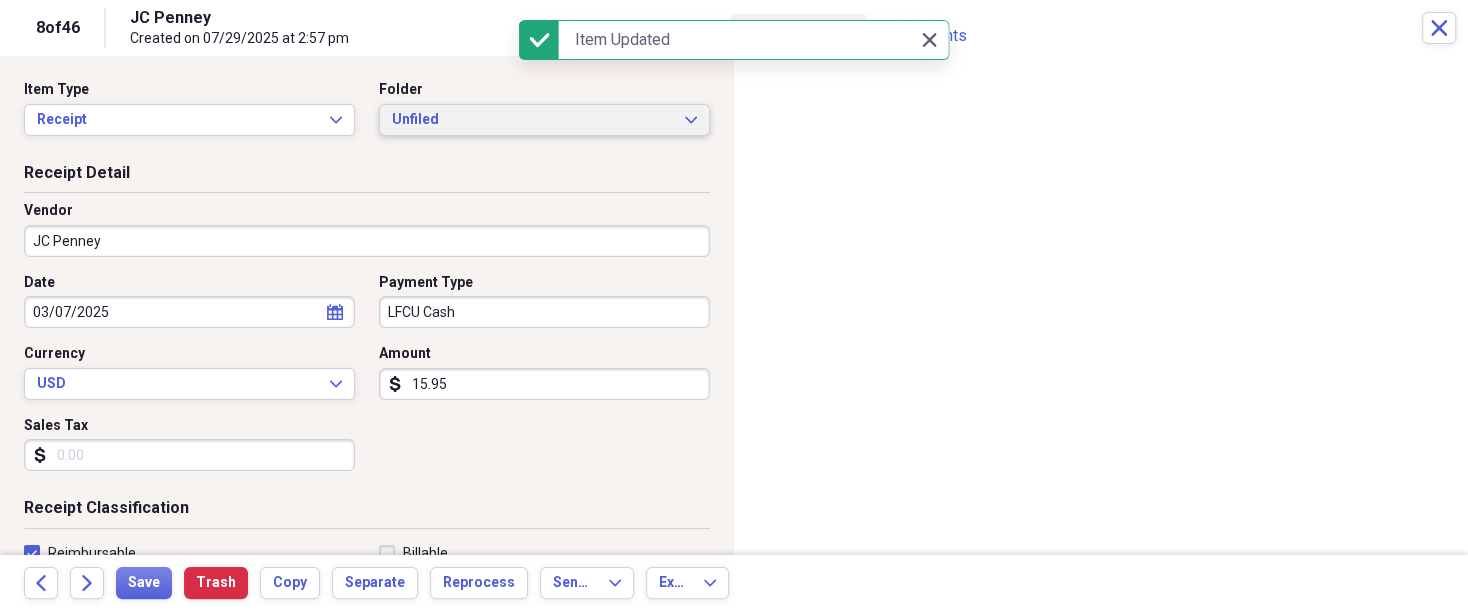 click on "Expand" 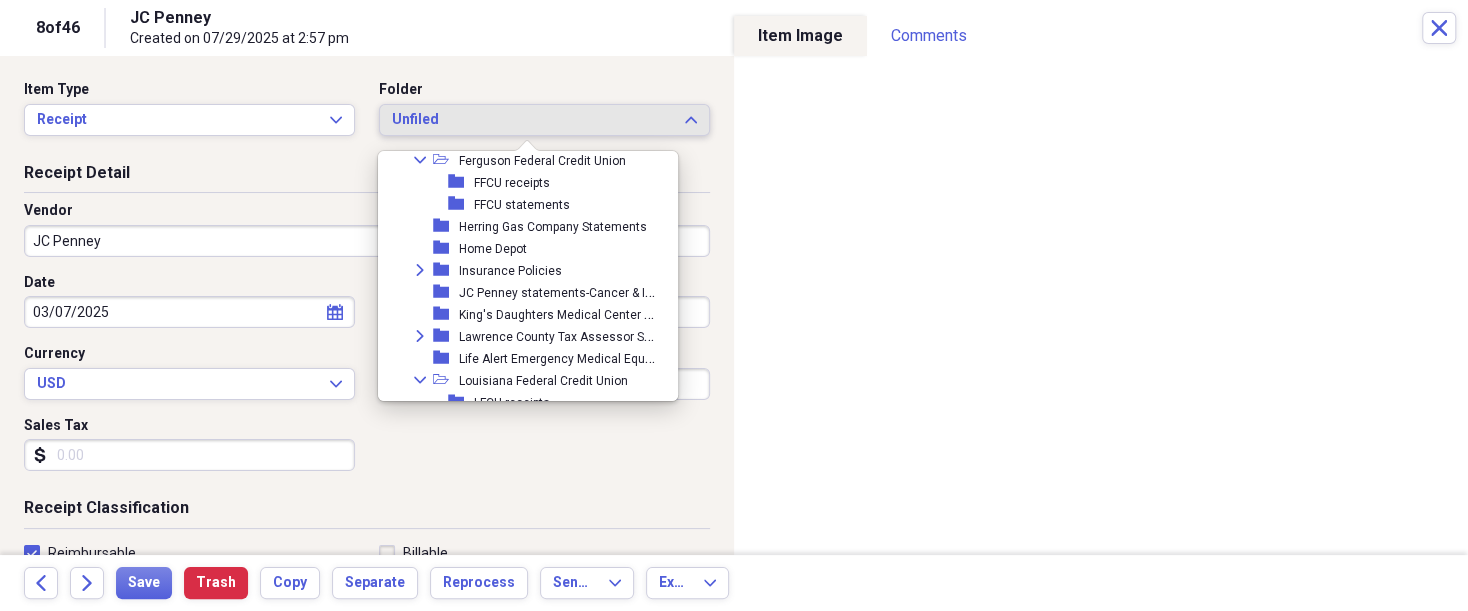 scroll, scrollTop: 780, scrollLeft: 0, axis: vertical 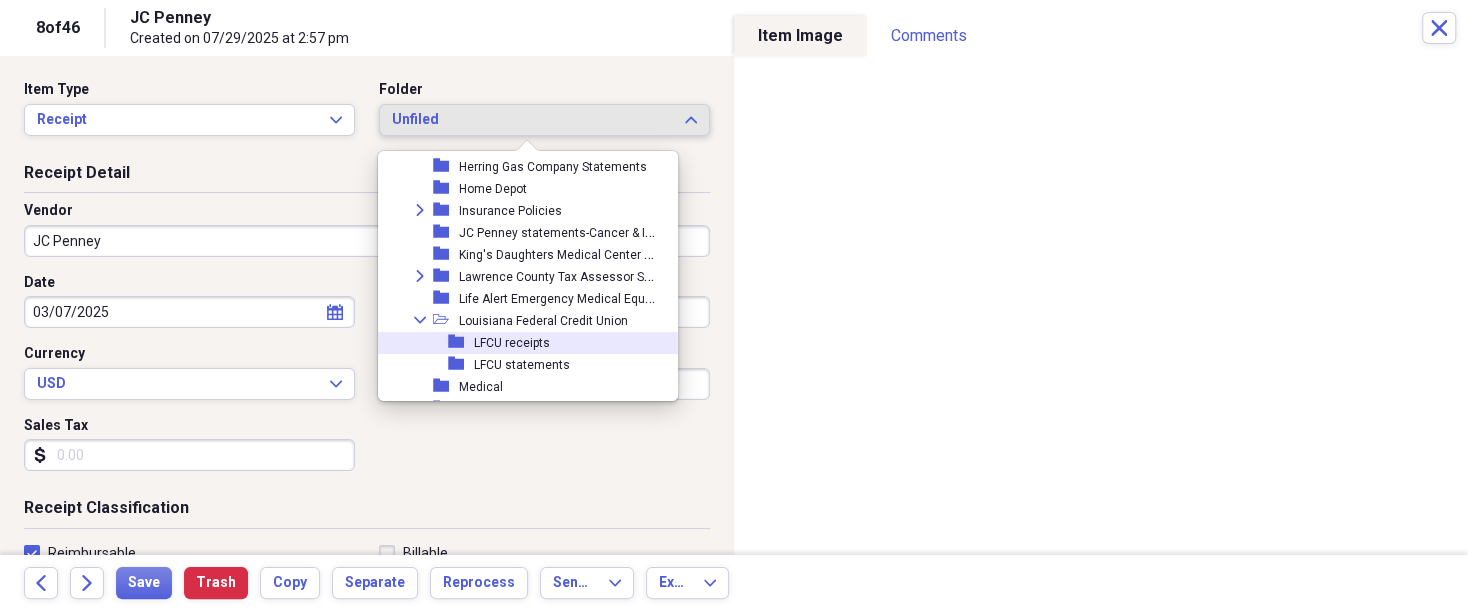 click on "LFCU receipts" at bounding box center (512, 343) 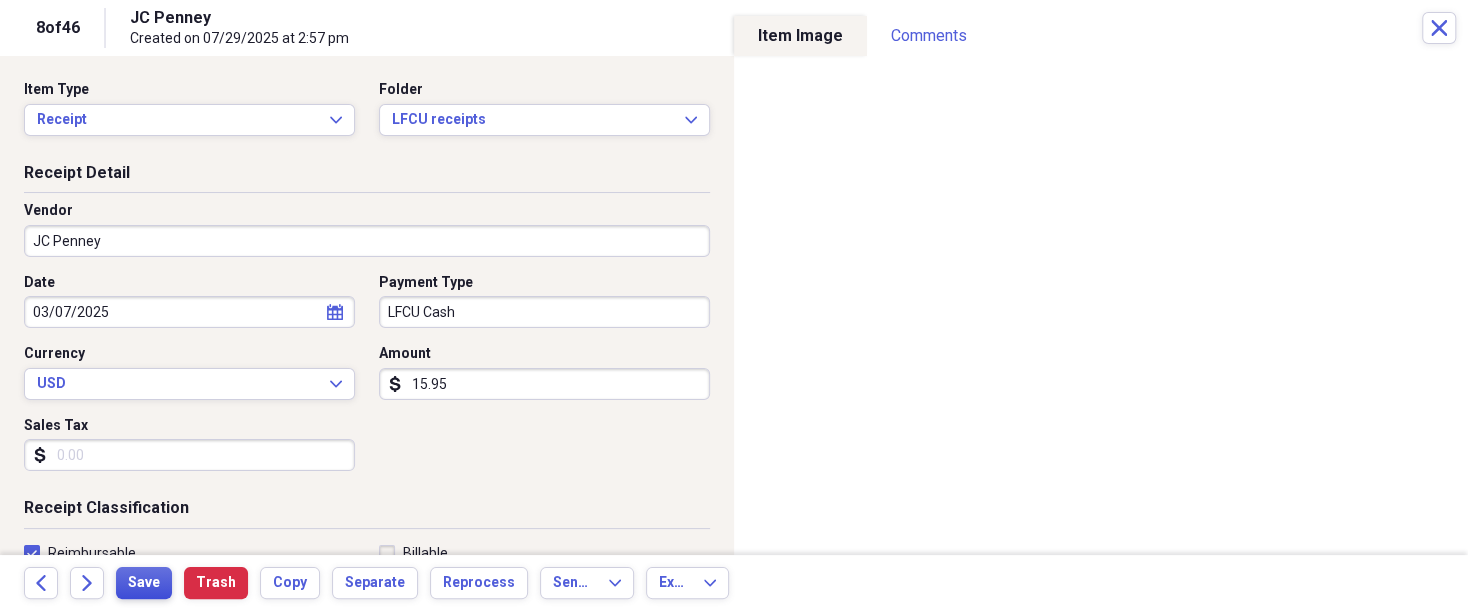 click on "Save" at bounding box center (144, 583) 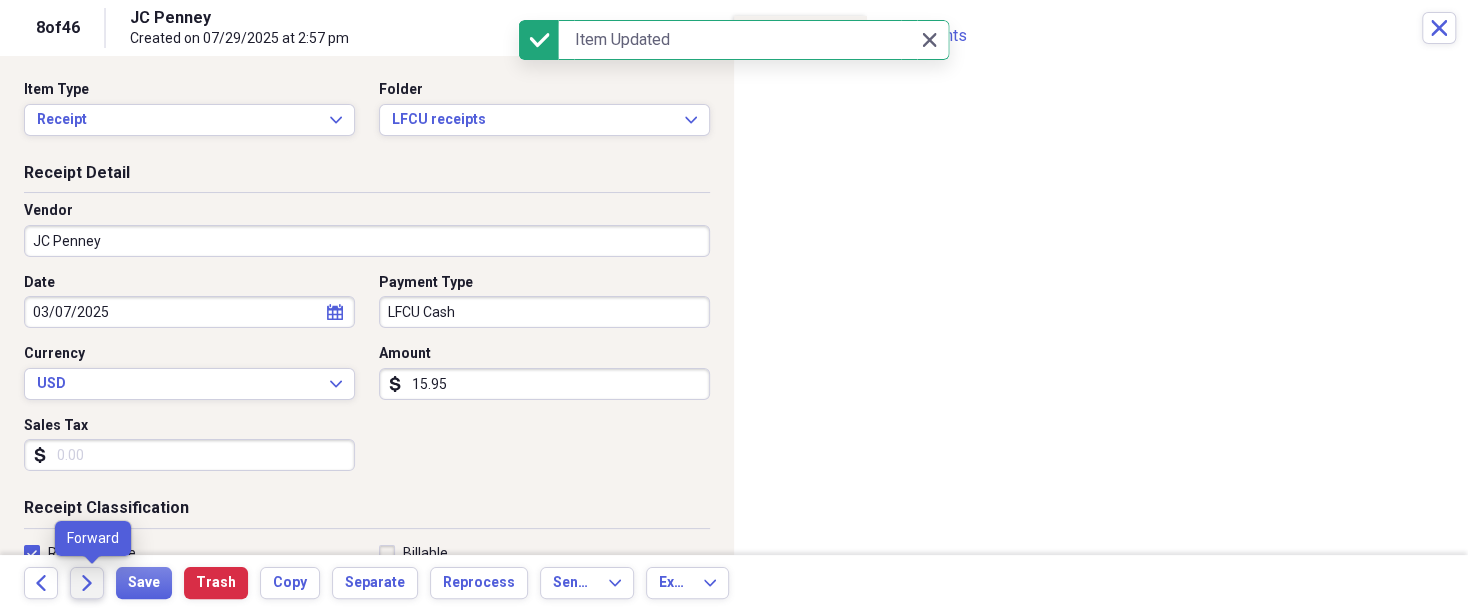 click on "Forward" 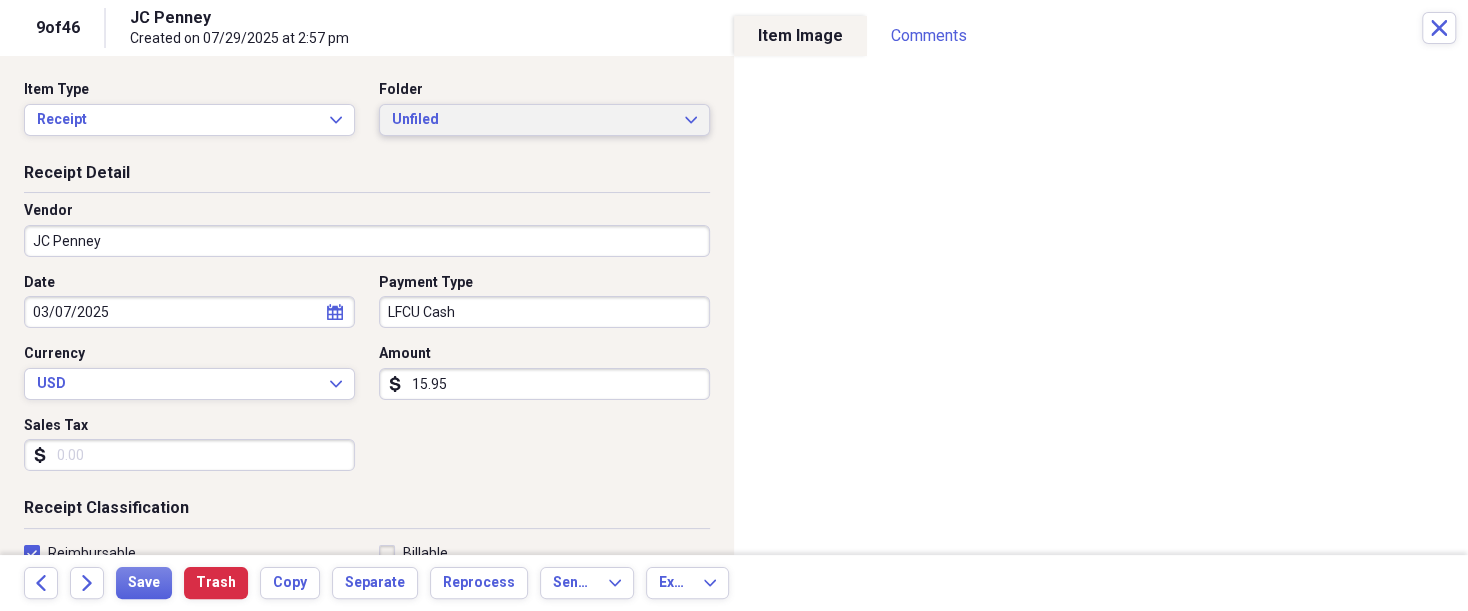 click on "Unfiled Expand" at bounding box center (544, 120) 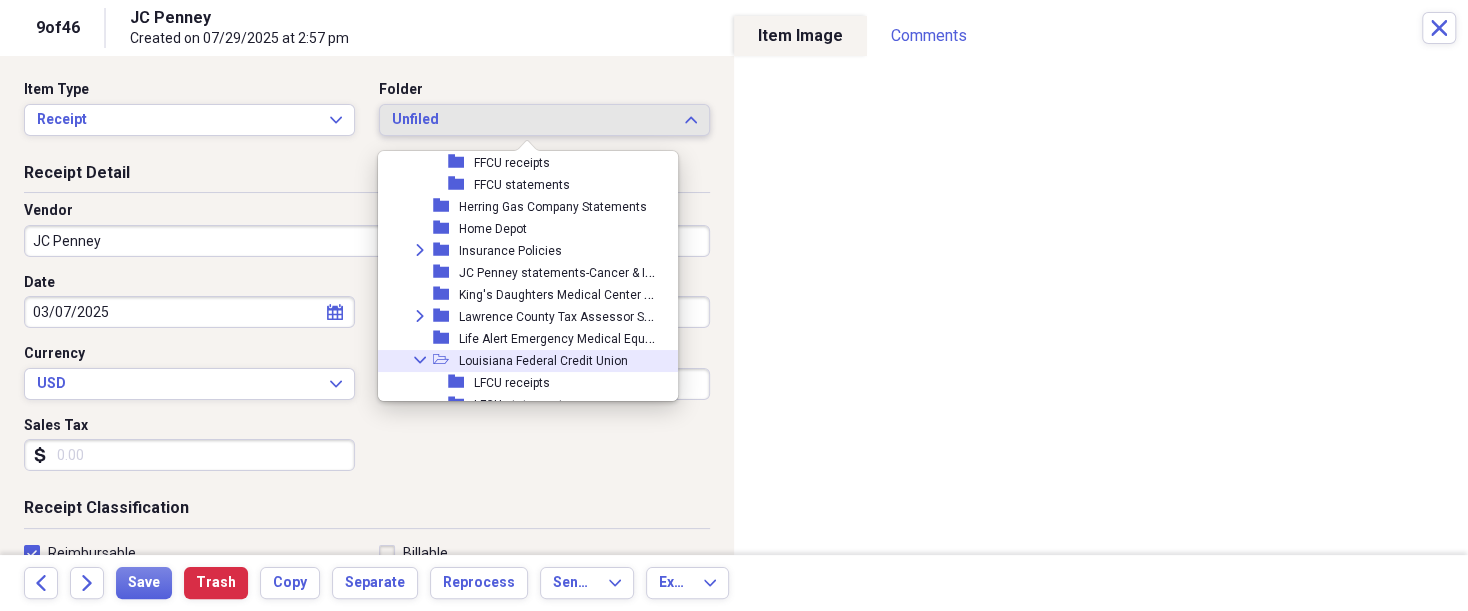 scroll, scrollTop: 800, scrollLeft: 0, axis: vertical 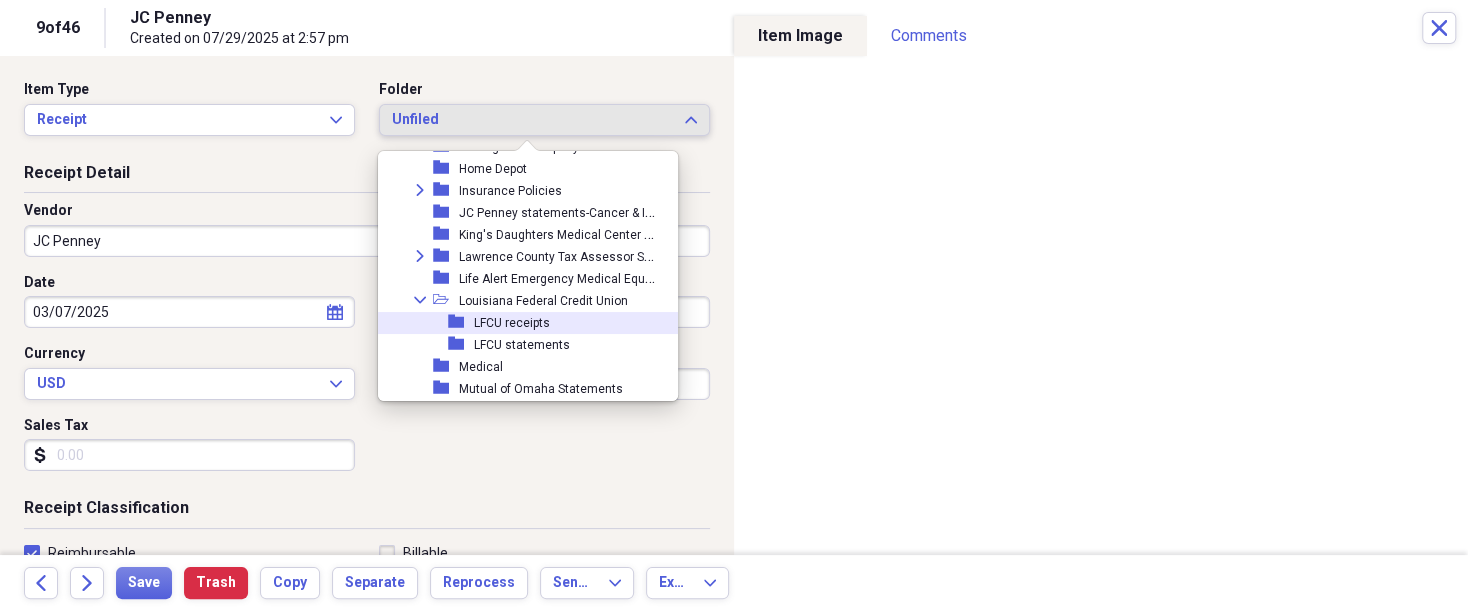 click on "LFCU receipts" at bounding box center (512, 323) 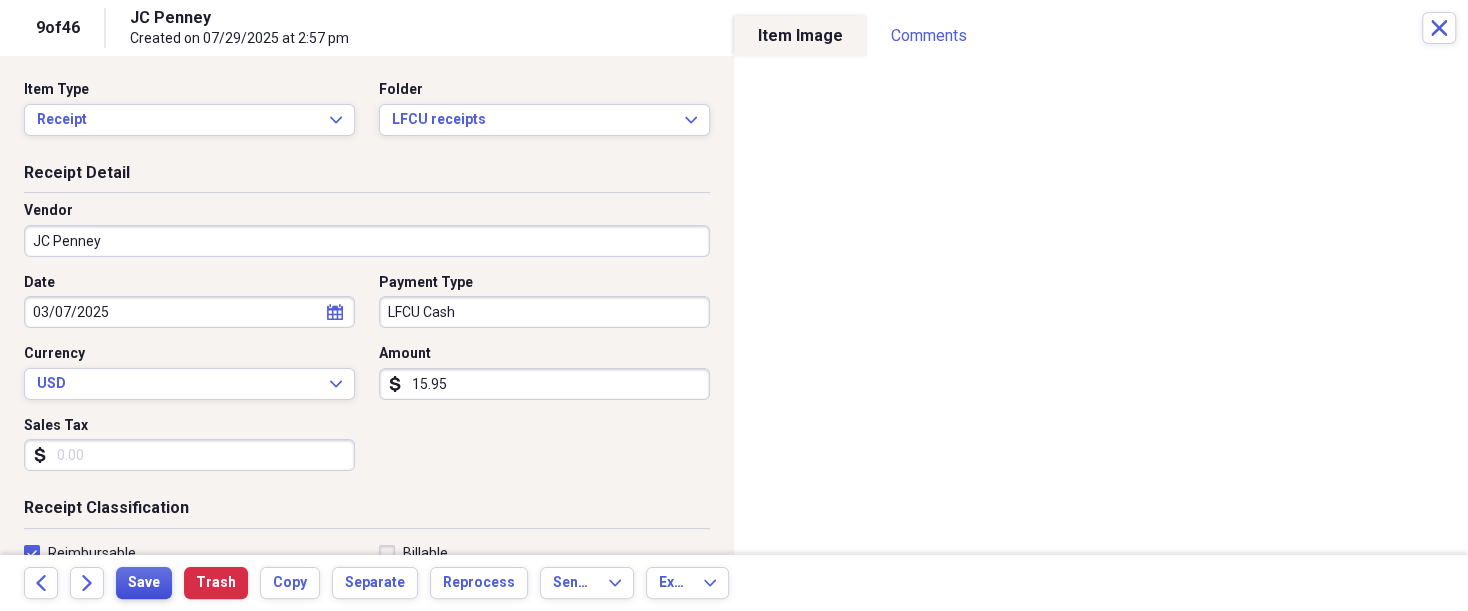 click on "Save" at bounding box center [144, 583] 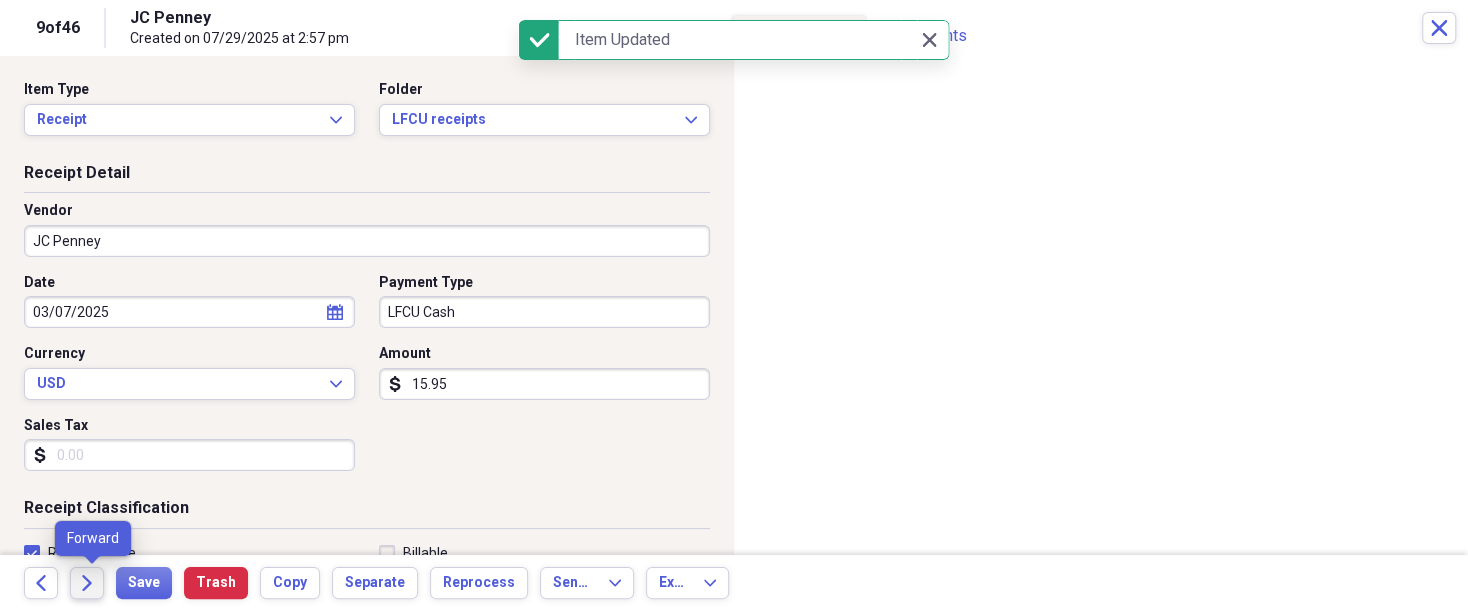 click on "Forward" 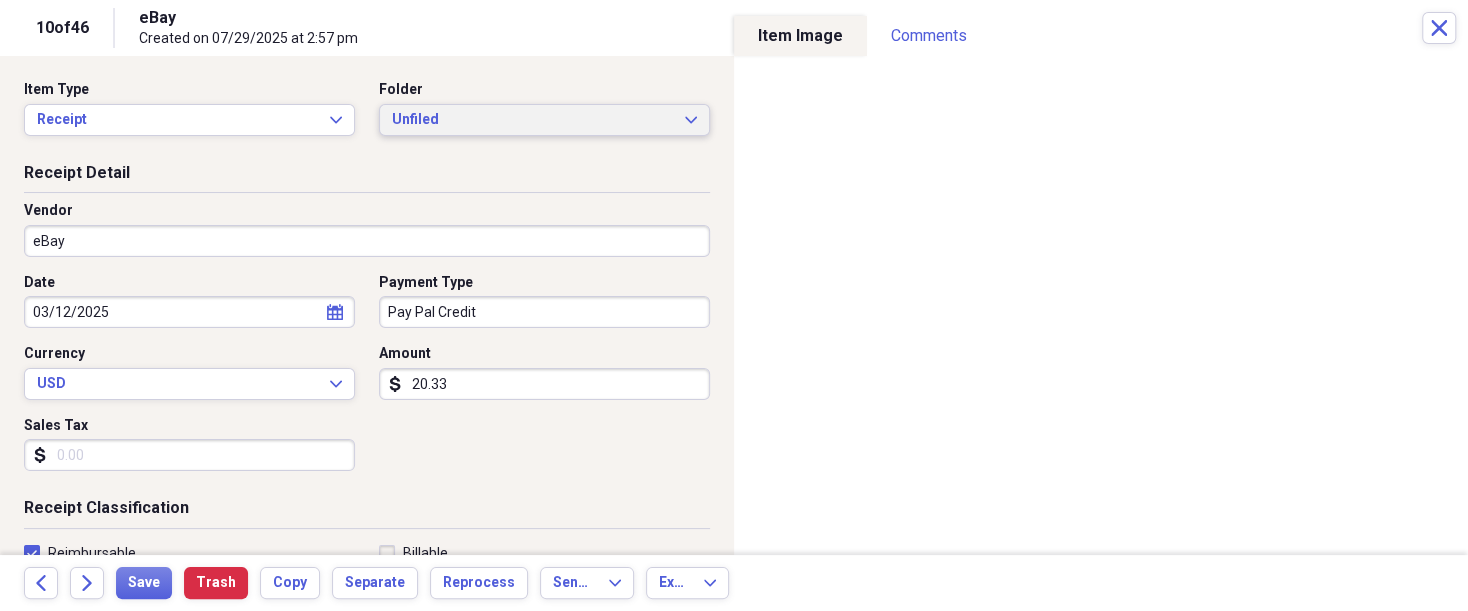 click on "Expand" 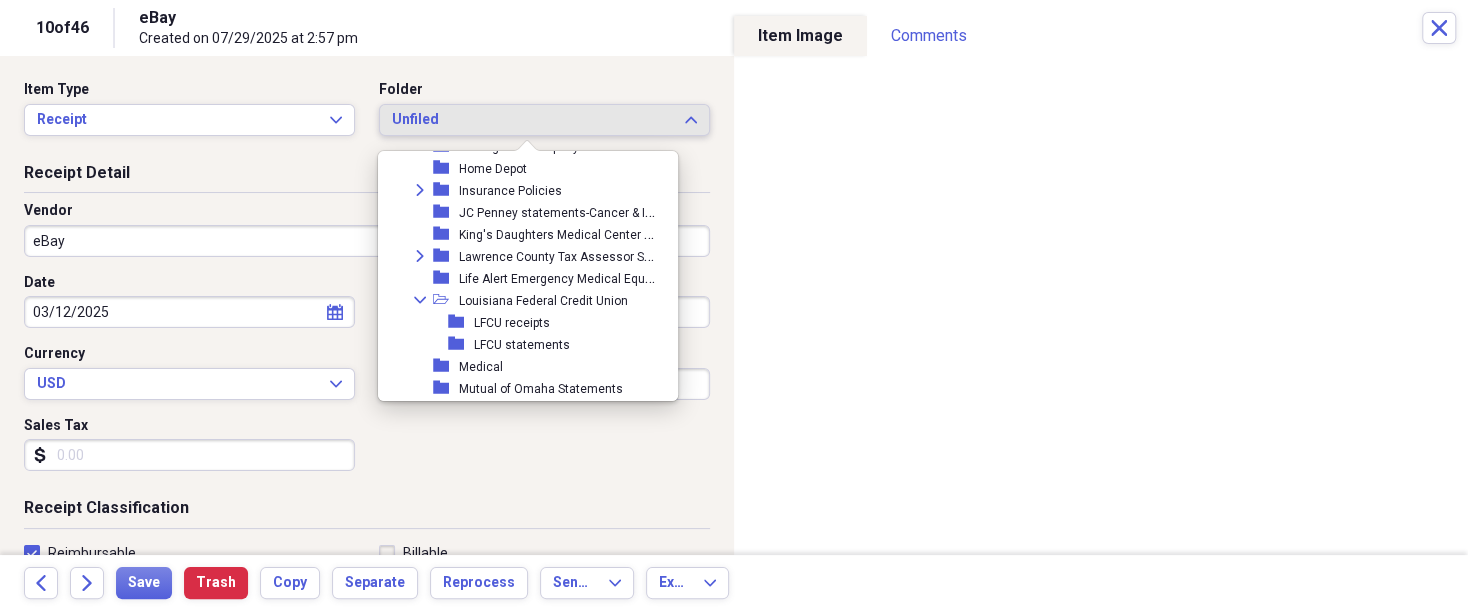 scroll, scrollTop: 980, scrollLeft: 0, axis: vertical 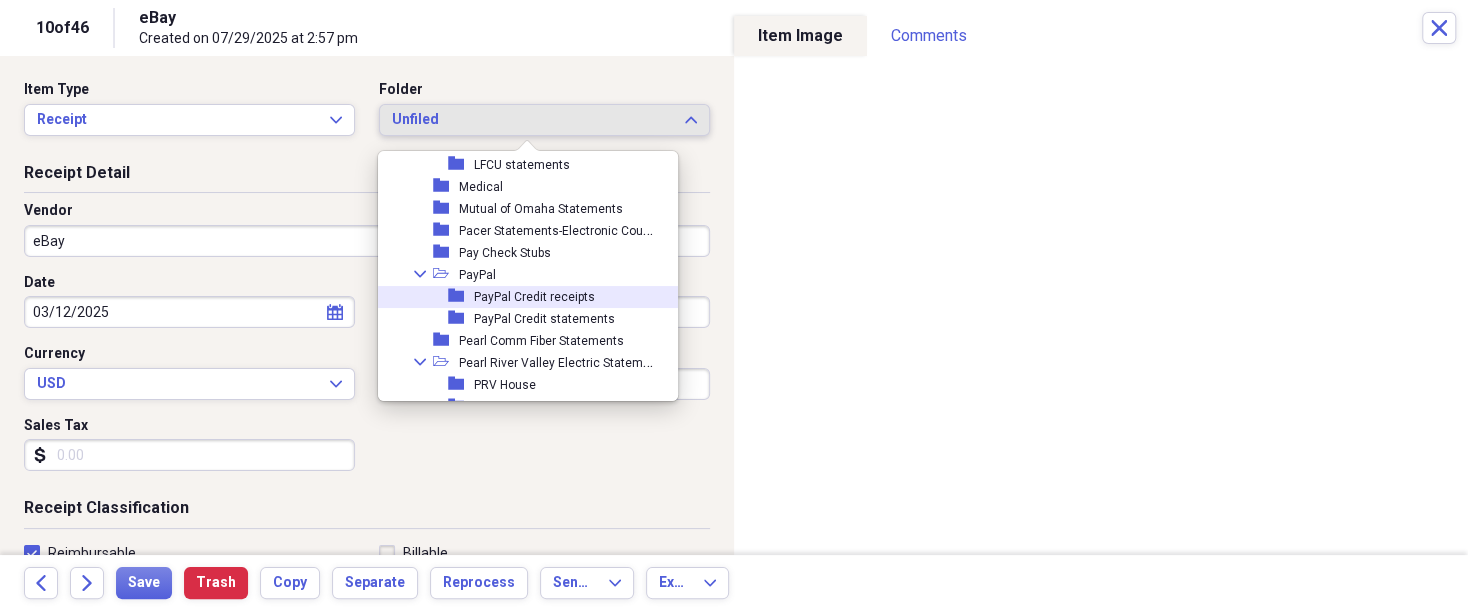 click on "PayPal Credit receipts" at bounding box center (534, 297) 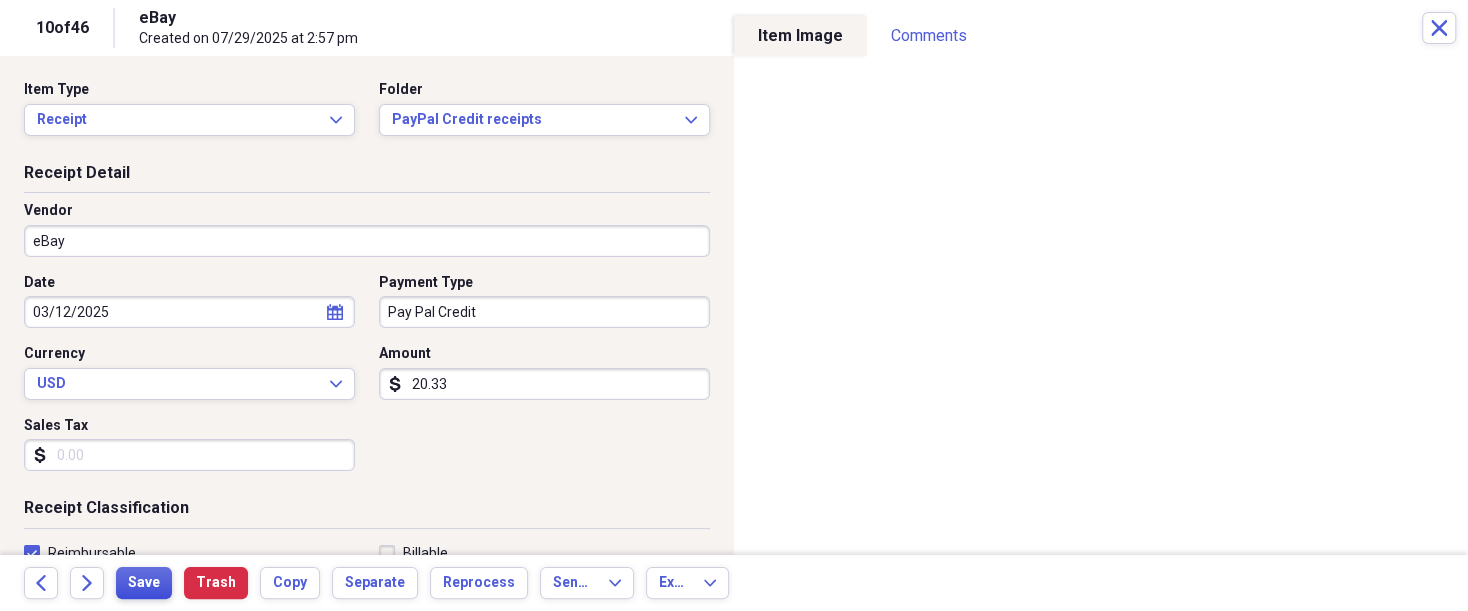 click on "Save" at bounding box center [144, 583] 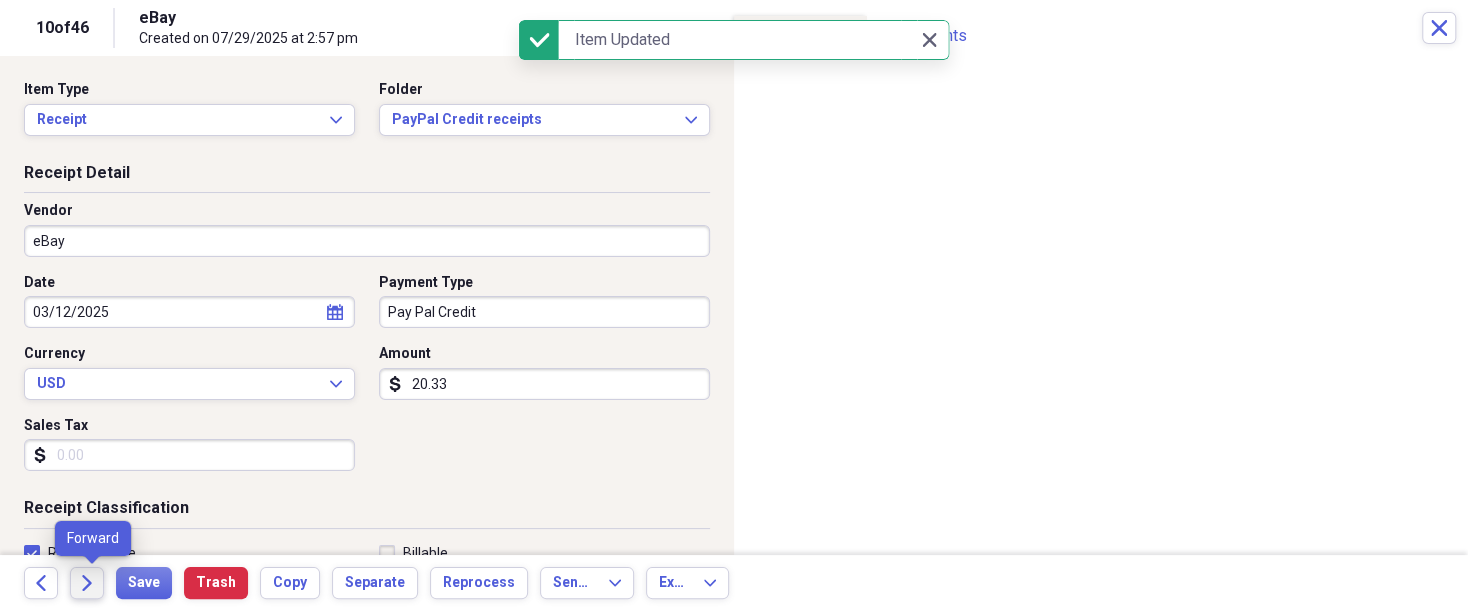click on "Forward" at bounding box center [87, 583] 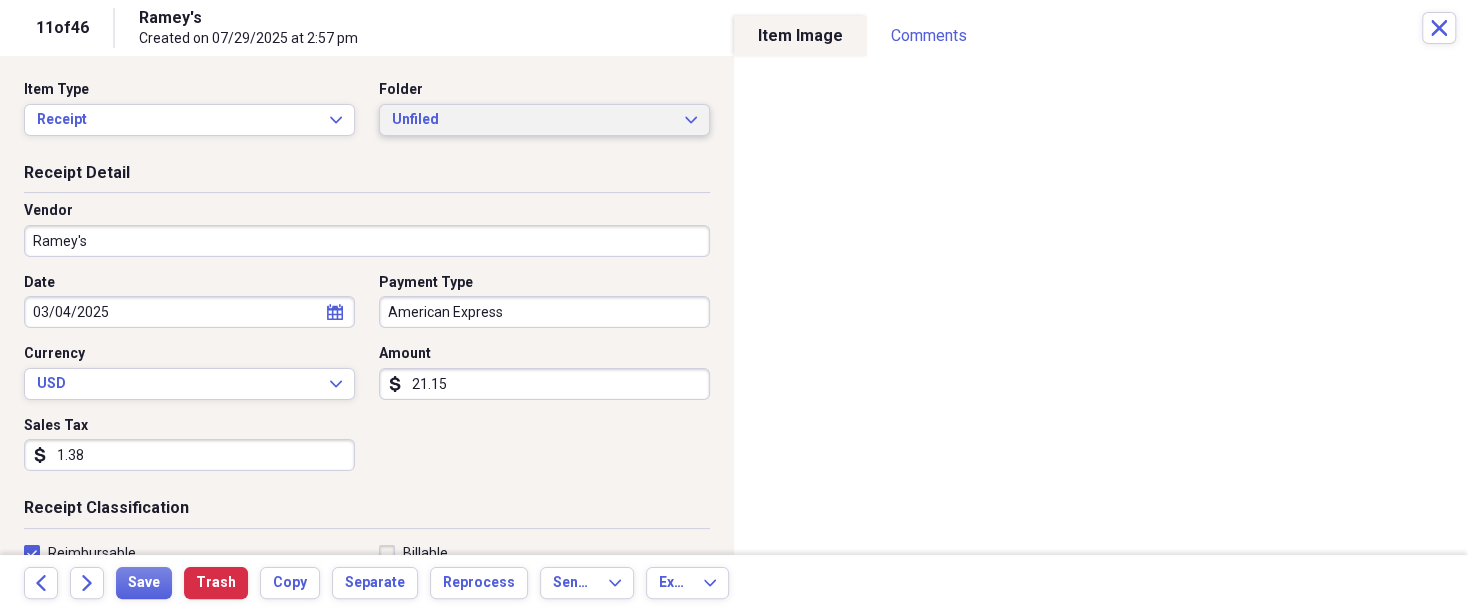 click on "Unfiled Expand" at bounding box center [544, 120] 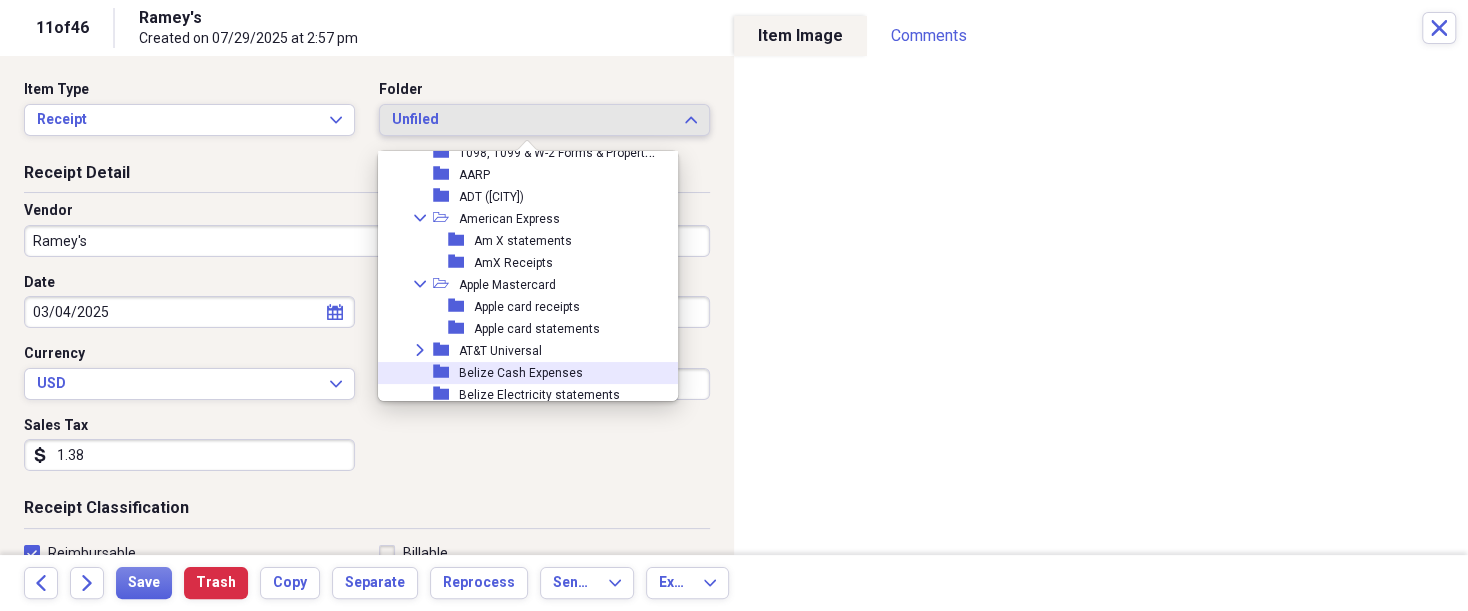 scroll, scrollTop: 230, scrollLeft: 0, axis: vertical 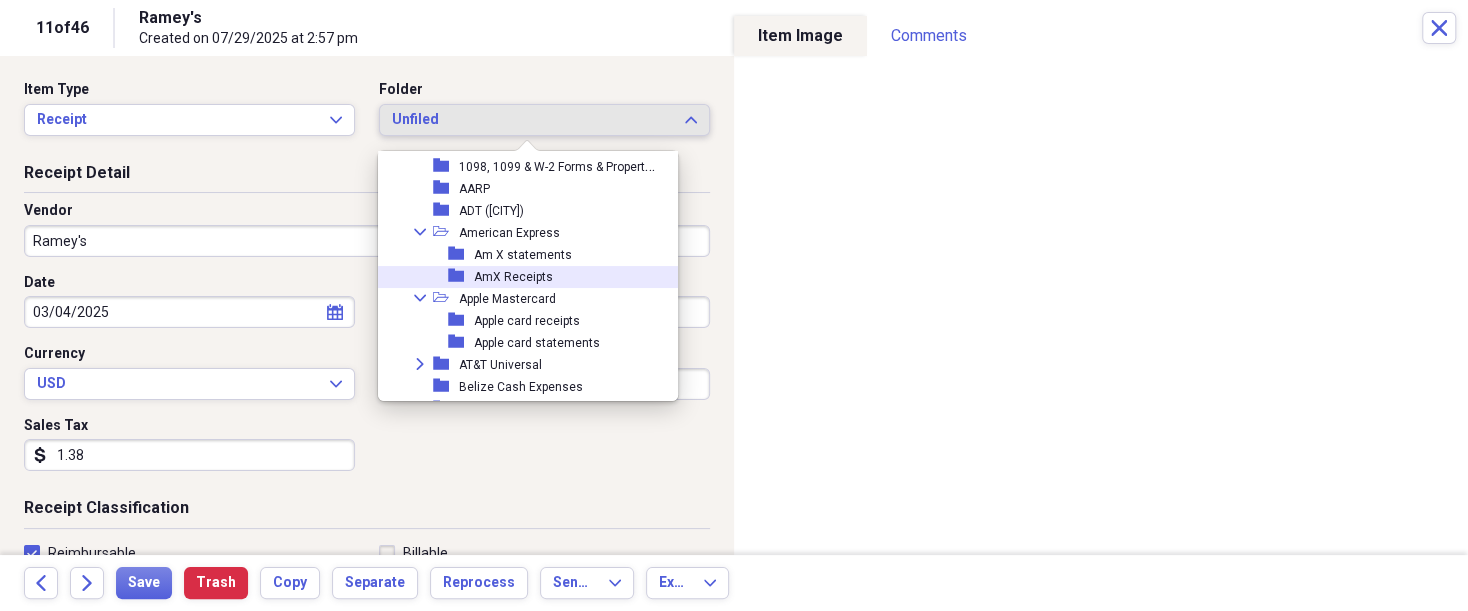 click on "AmX Receipts" at bounding box center [513, 277] 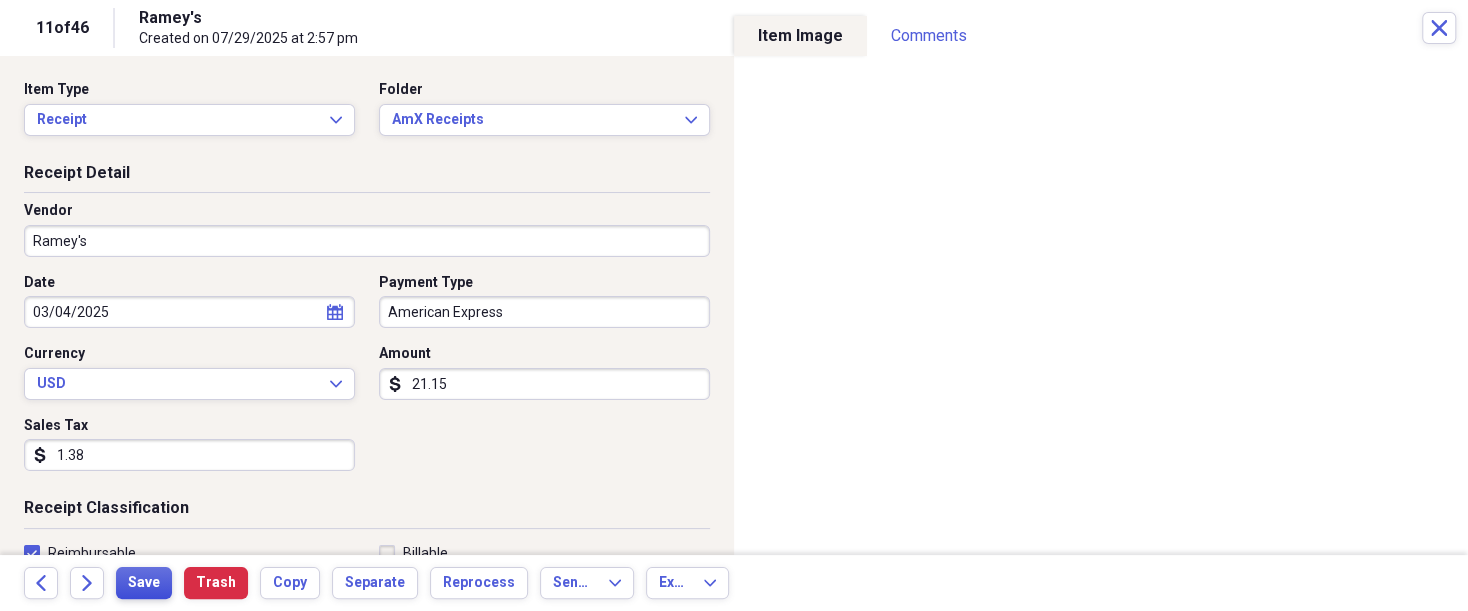 click on "Save" at bounding box center (144, 583) 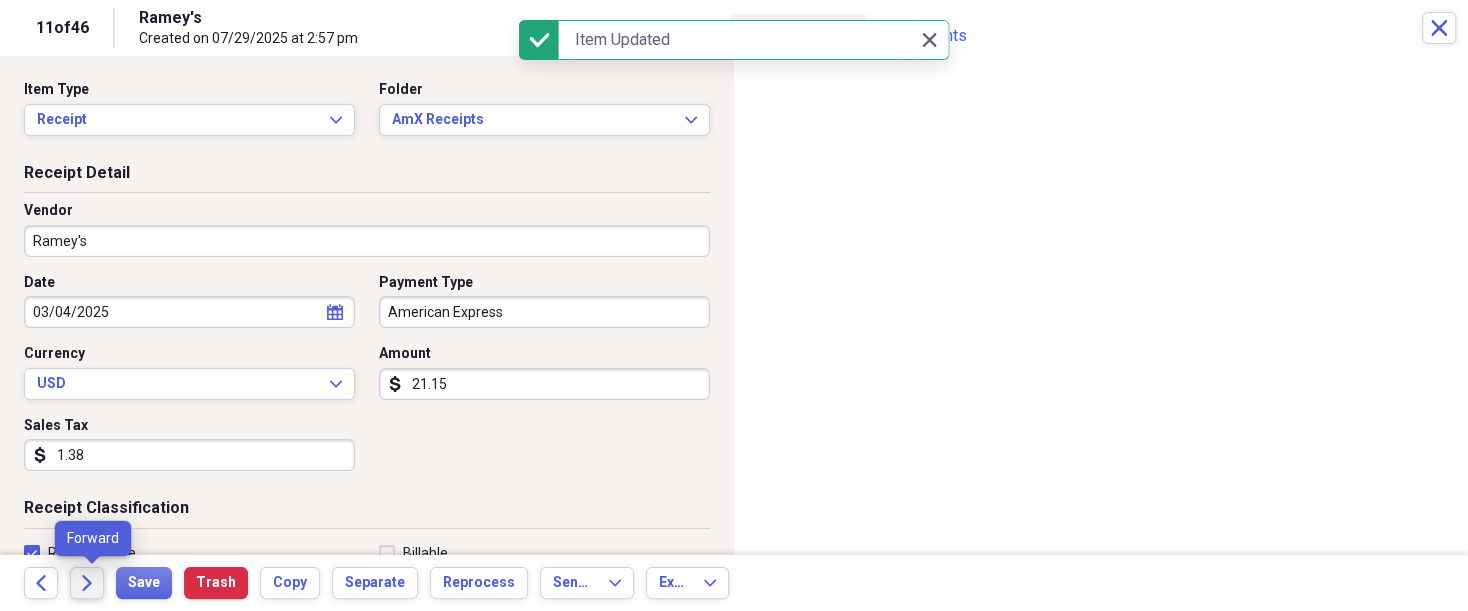 click on "Forward" at bounding box center [87, 583] 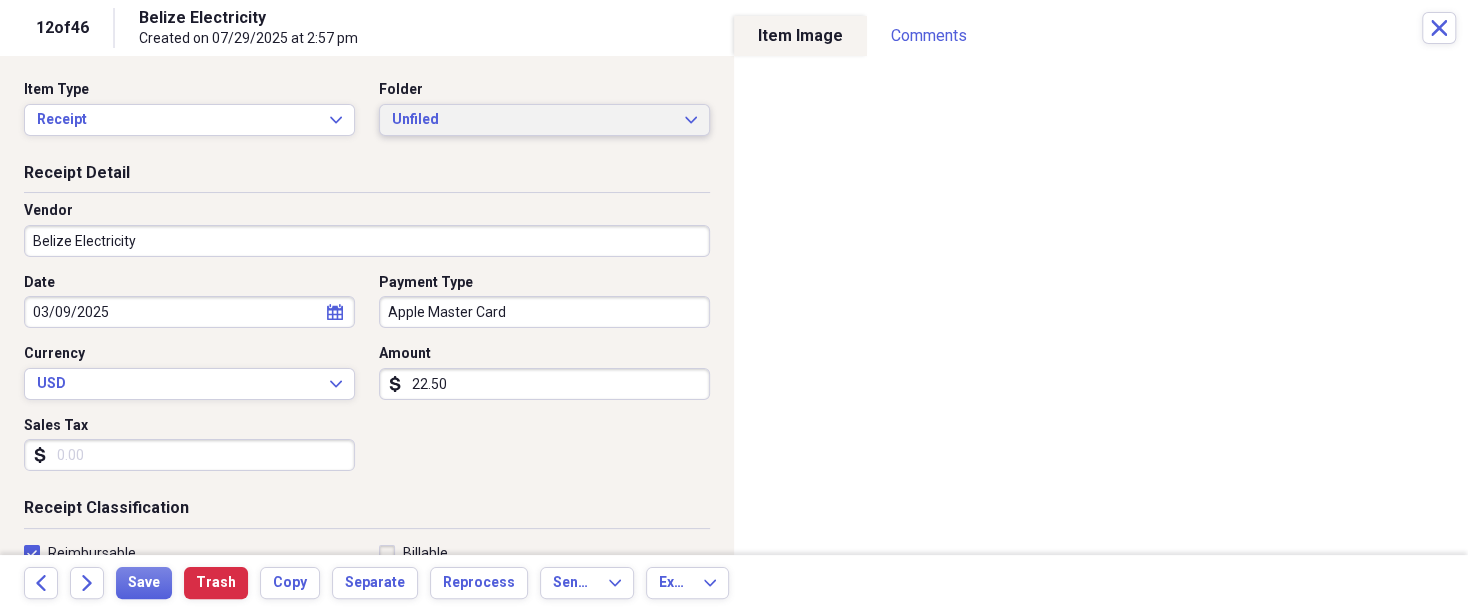 click on "Unfiled Expand" at bounding box center (544, 120) 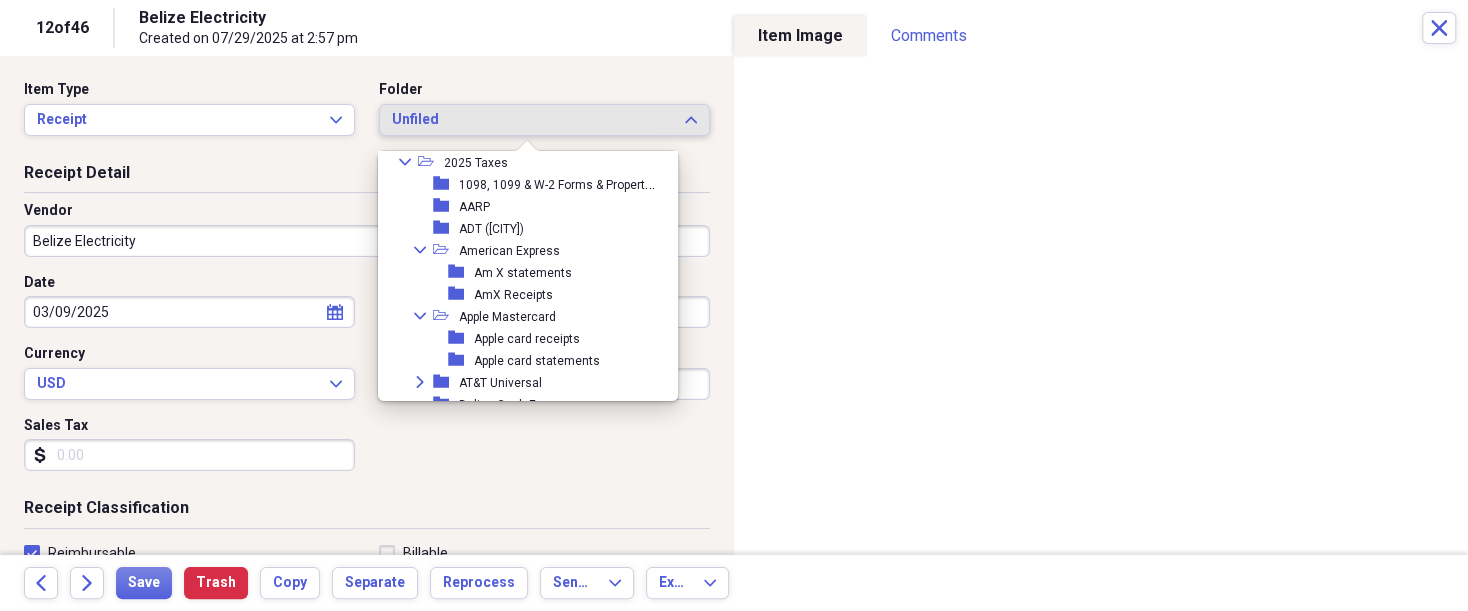 scroll, scrollTop: 240, scrollLeft: 0, axis: vertical 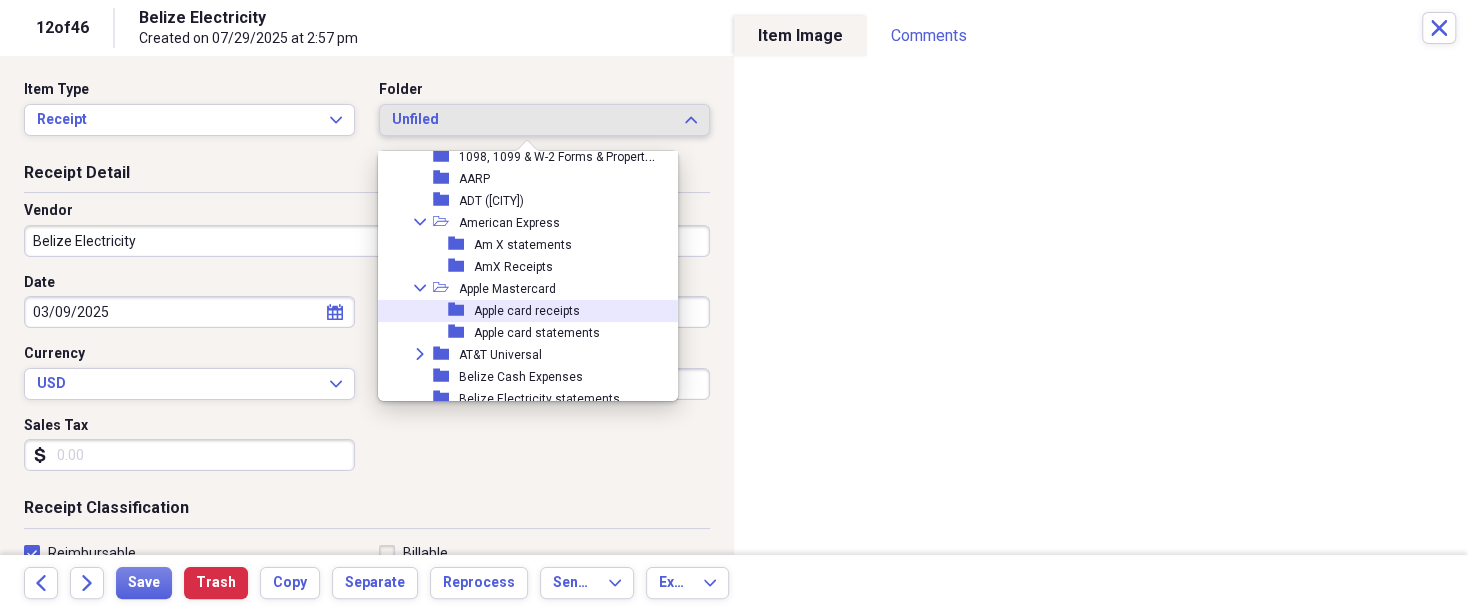 click on "Apple card receipts" at bounding box center [527, 311] 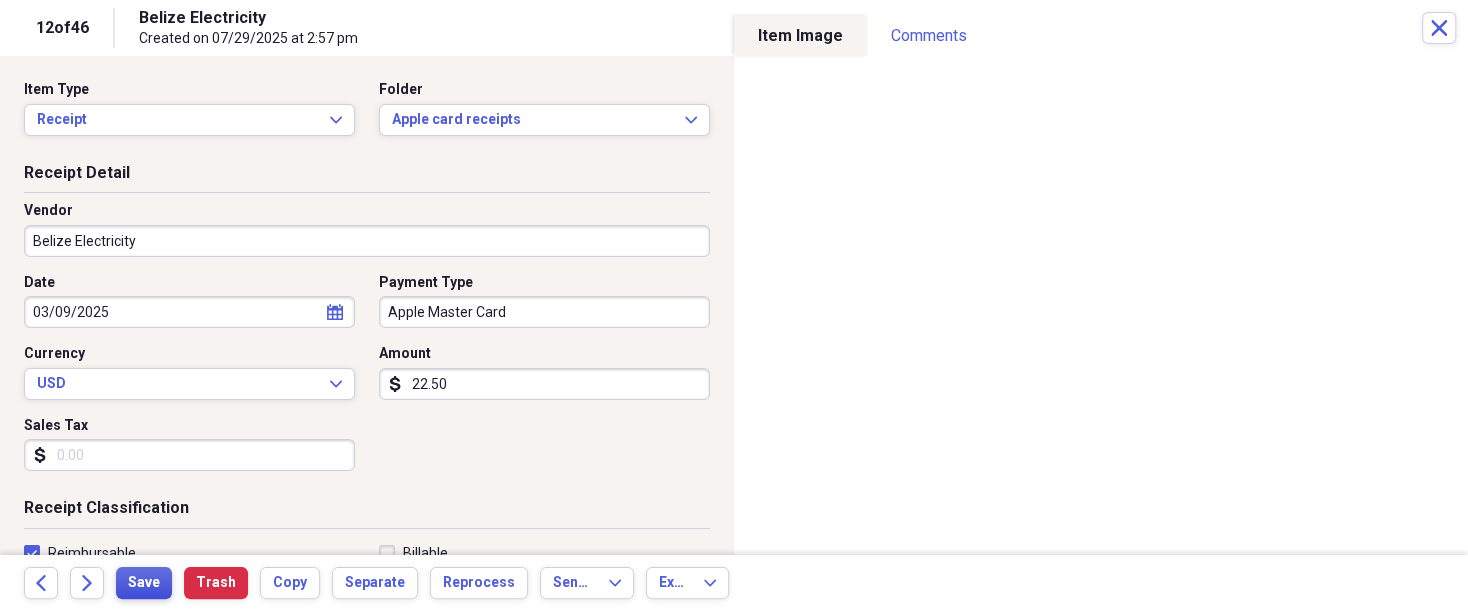 click on "Save" at bounding box center (144, 583) 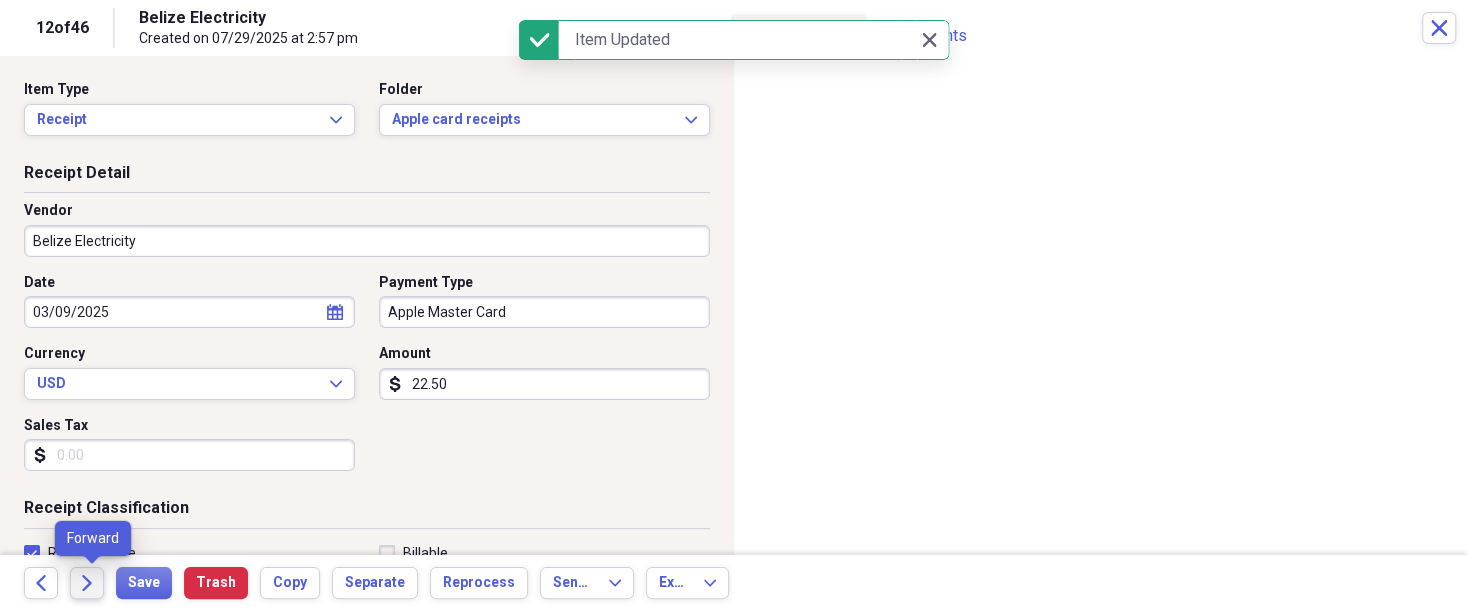 click on "Forward" at bounding box center [87, 583] 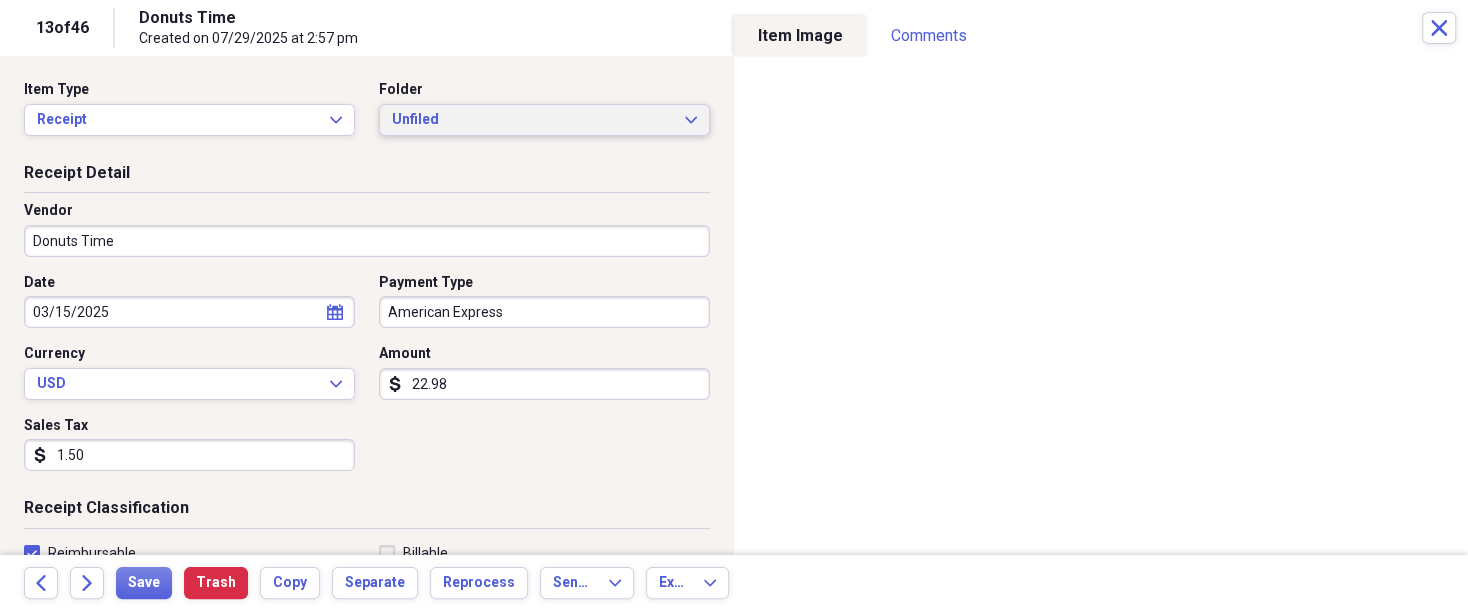 click on "Unfiled Expand" at bounding box center [544, 120] 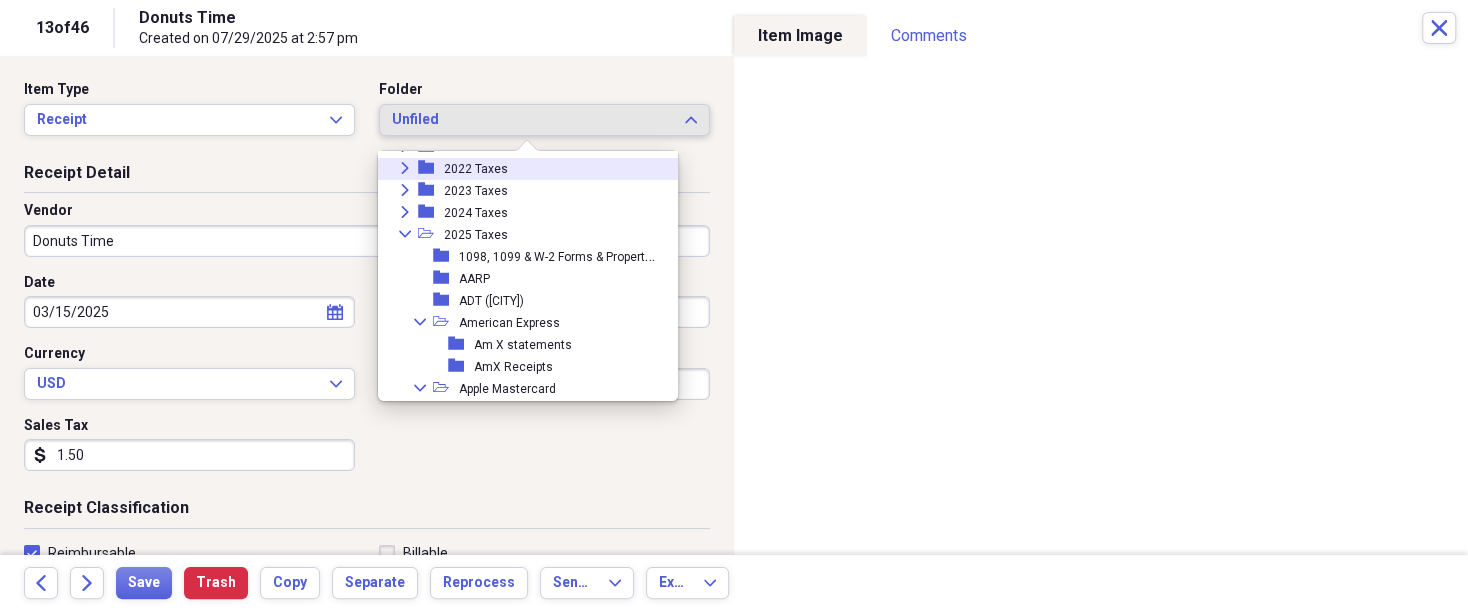 scroll, scrollTop: 200, scrollLeft: 0, axis: vertical 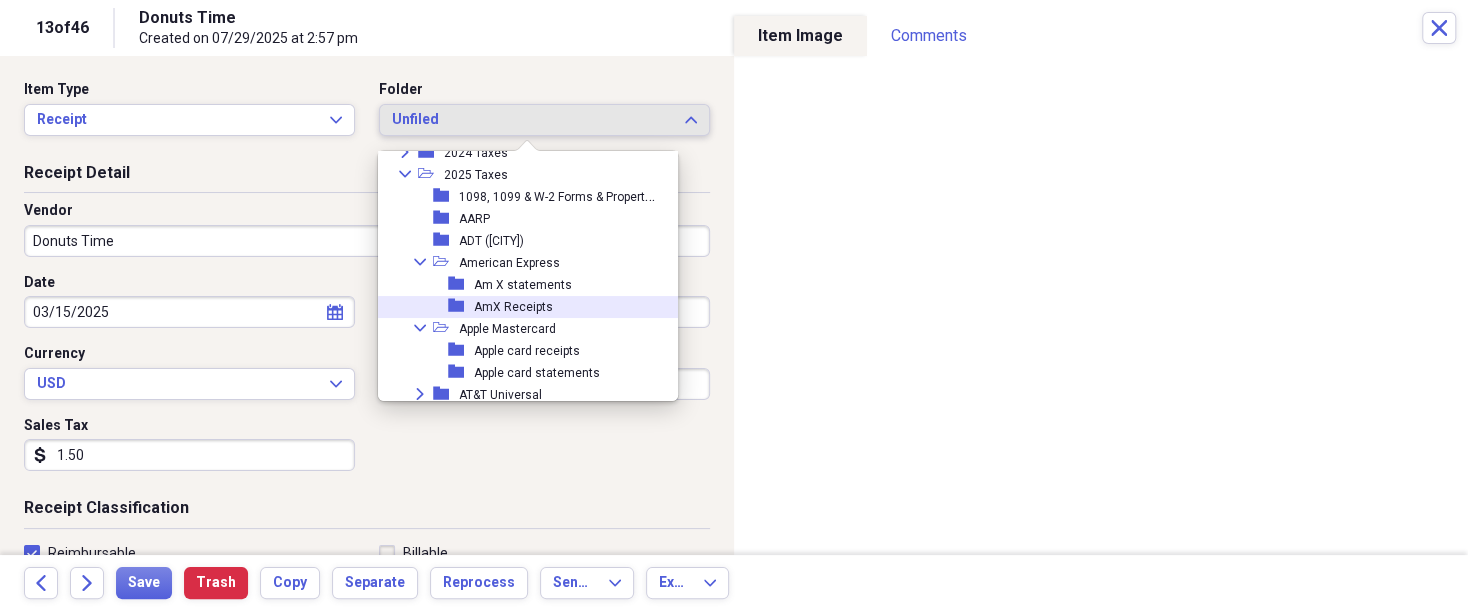 click on "AmX Receipts" at bounding box center [513, 307] 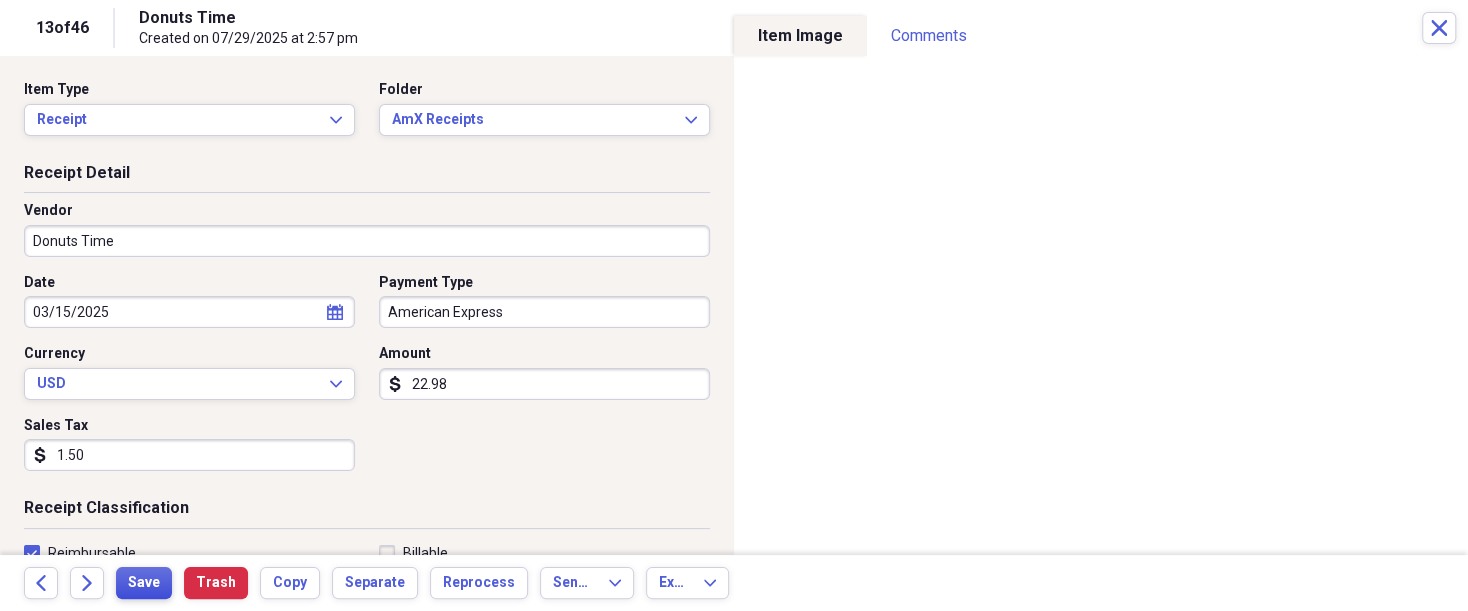 click on "Save" at bounding box center (144, 583) 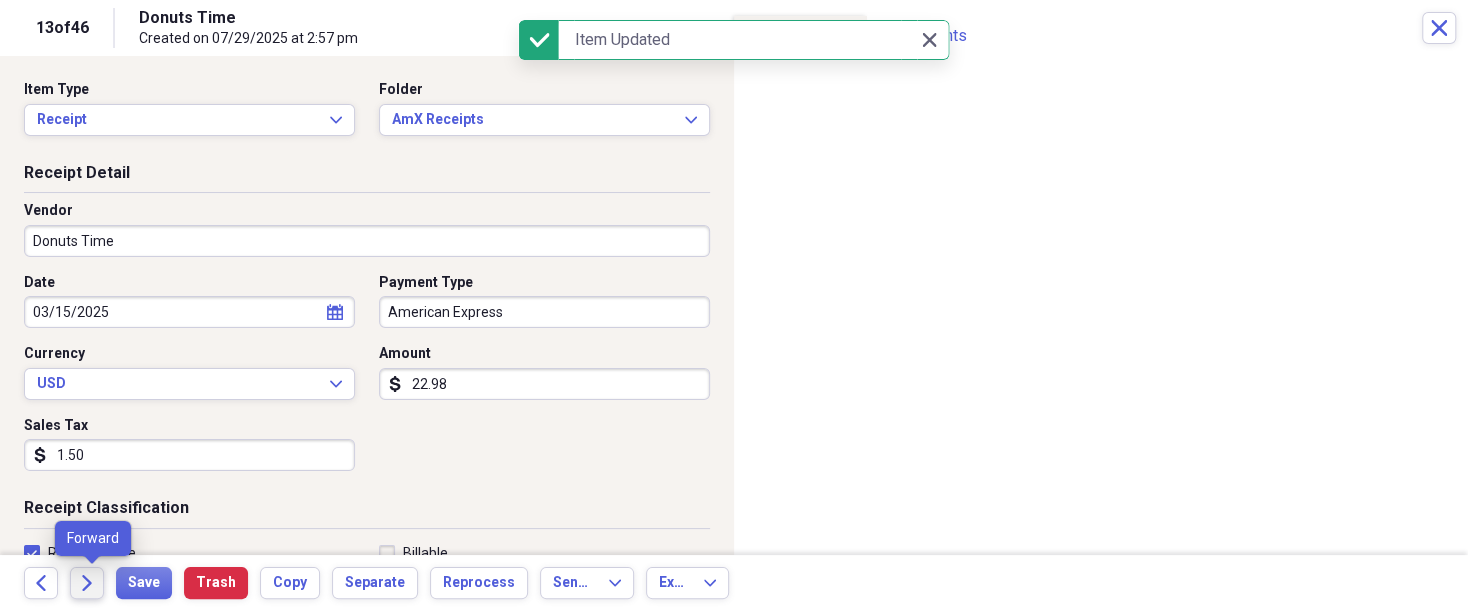 click on "Forward" 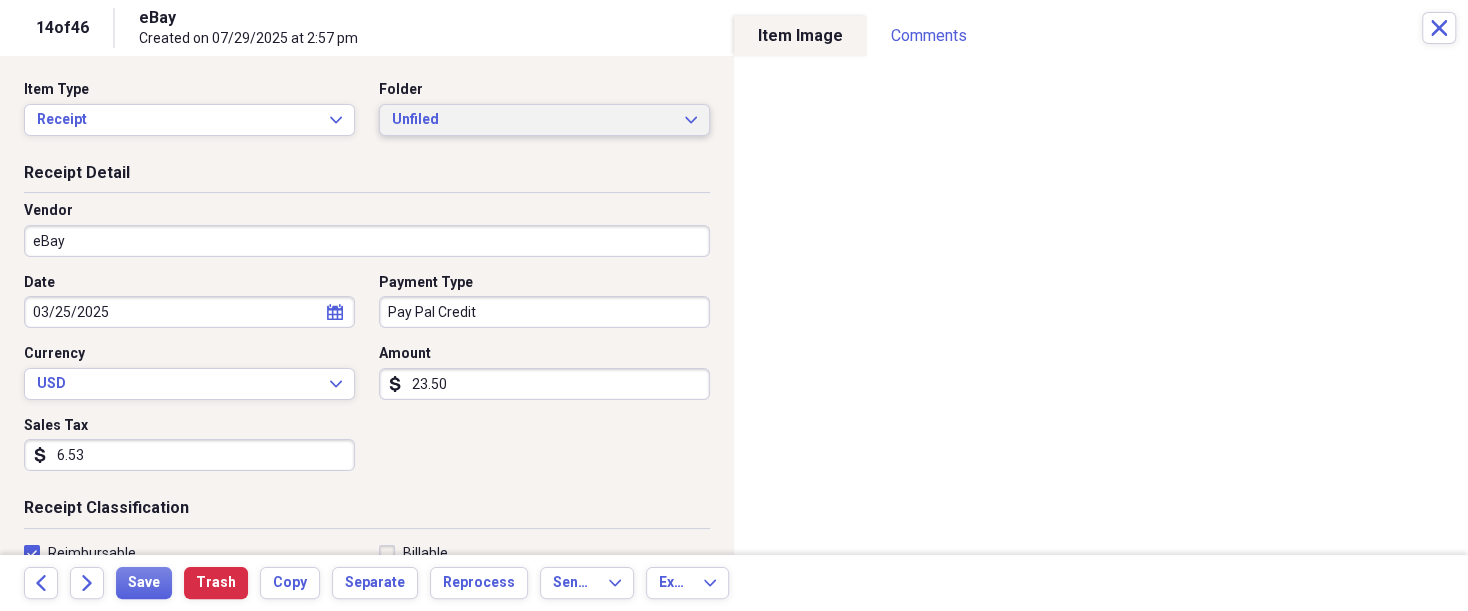 click on "Unfiled Expand" at bounding box center (544, 120) 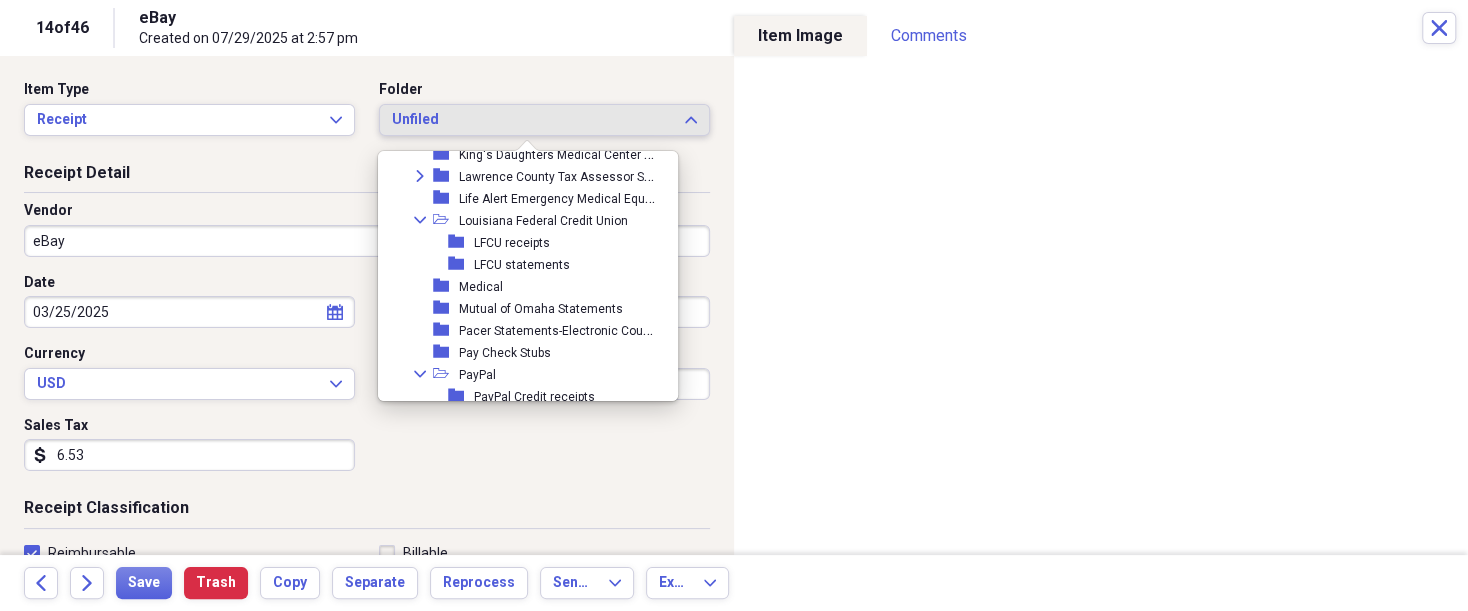 scroll, scrollTop: 920, scrollLeft: 0, axis: vertical 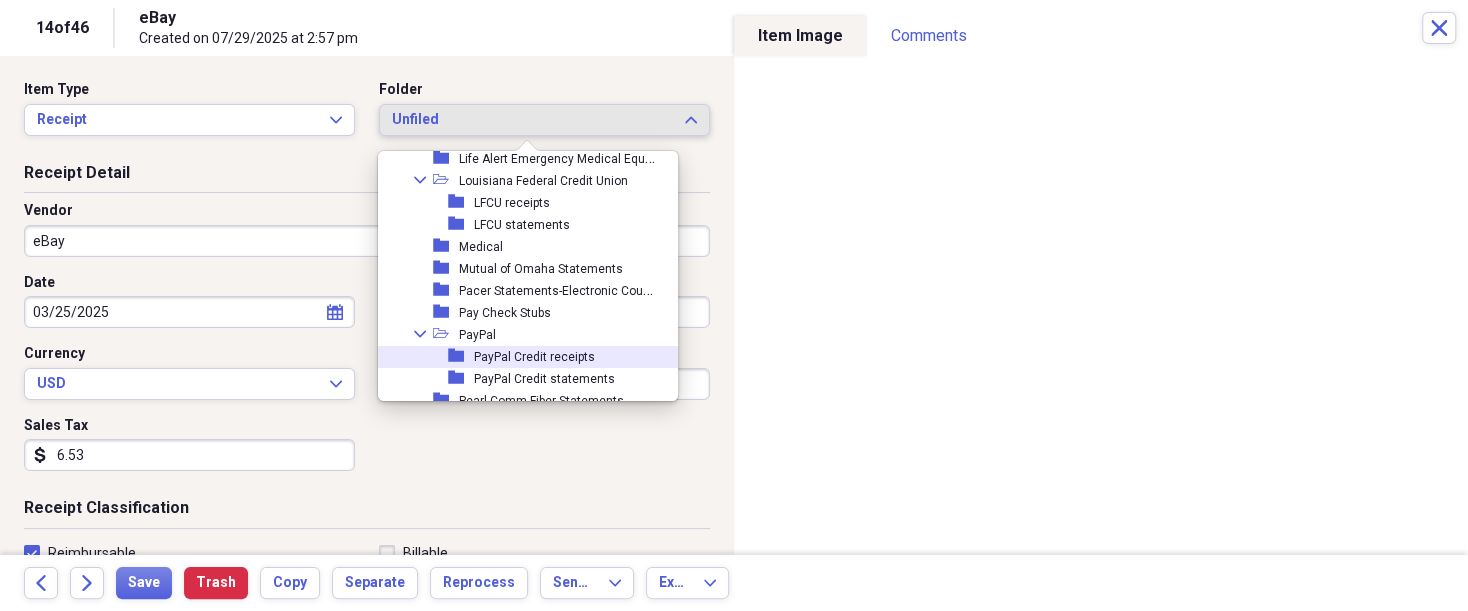 click on "PayPal Credit receipts" at bounding box center [534, 357] 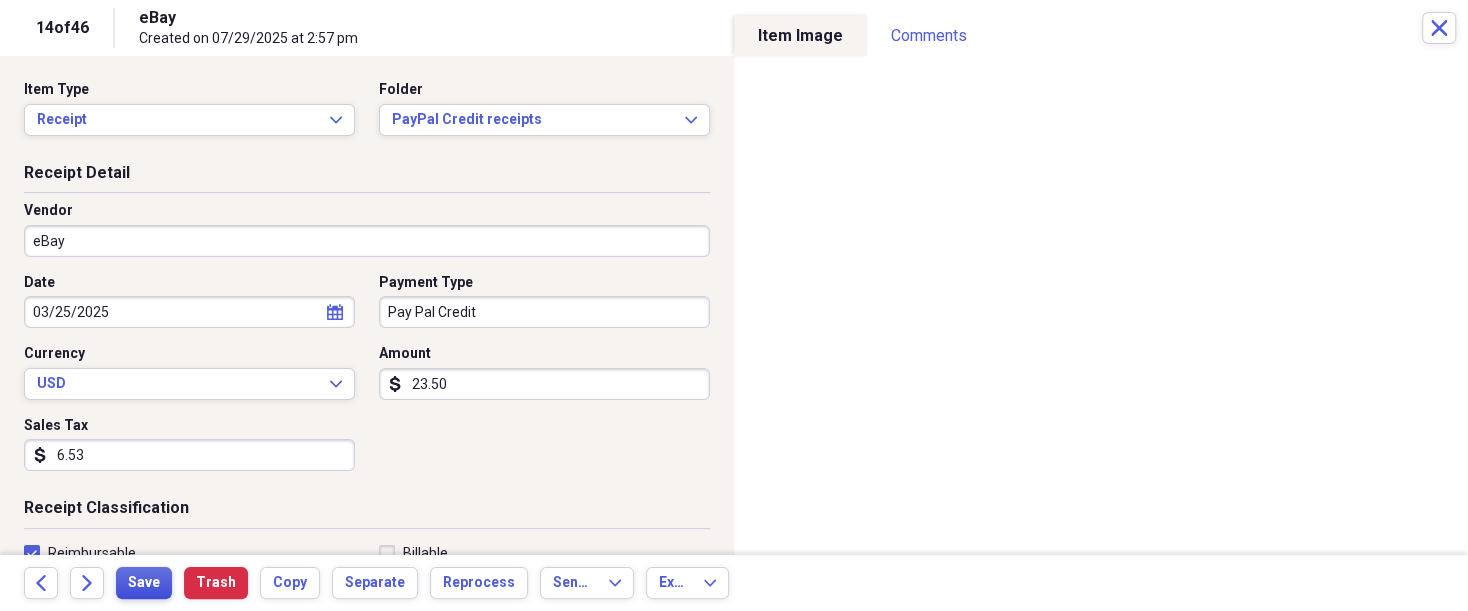 click on "Save" at bounding box center [144, 583] 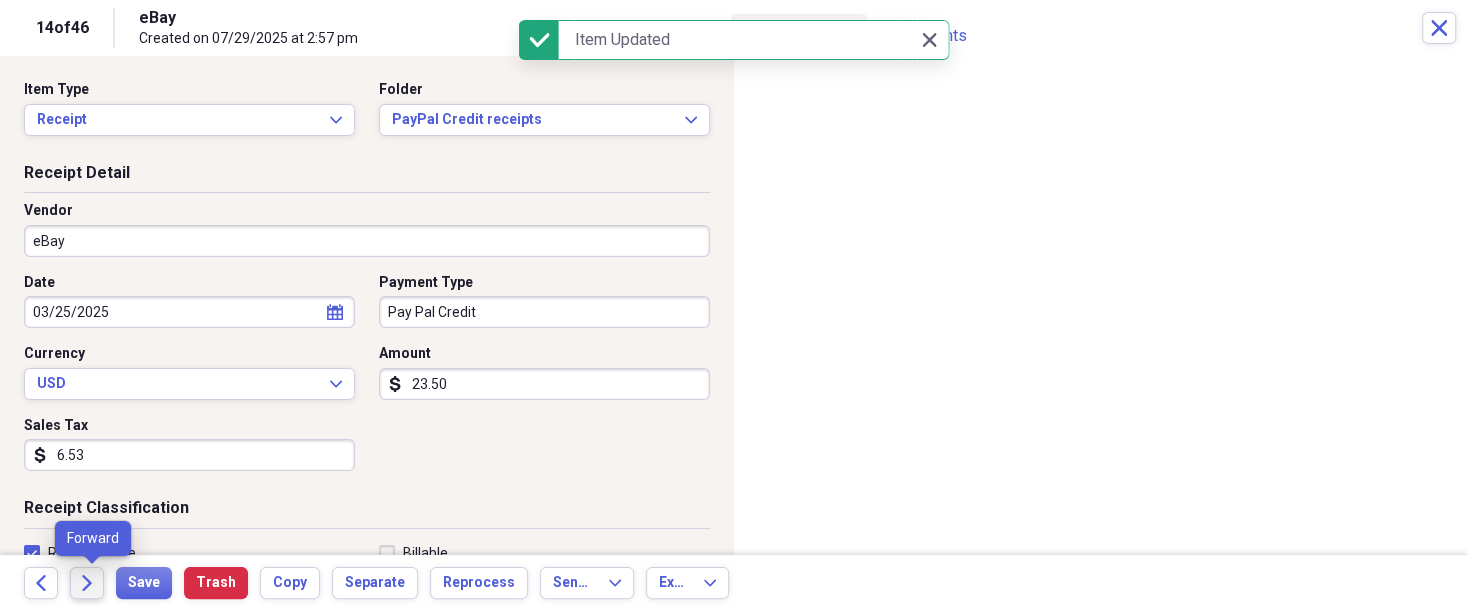 click 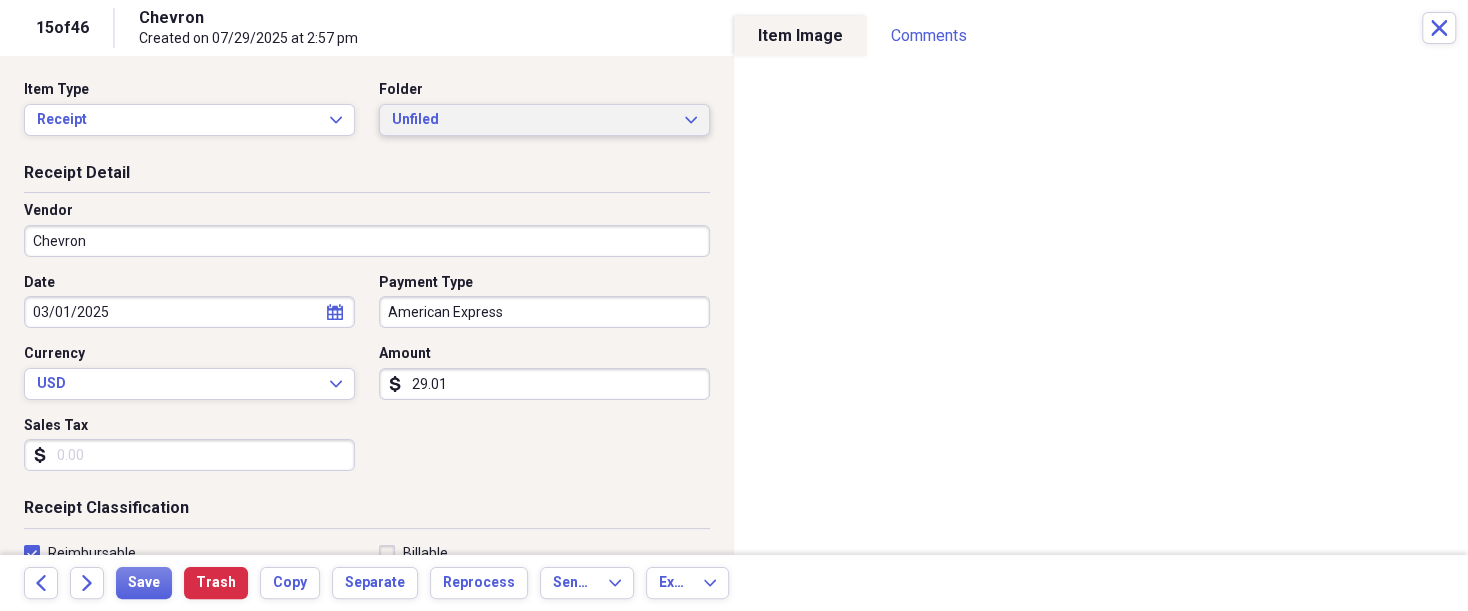 click on "Expand" 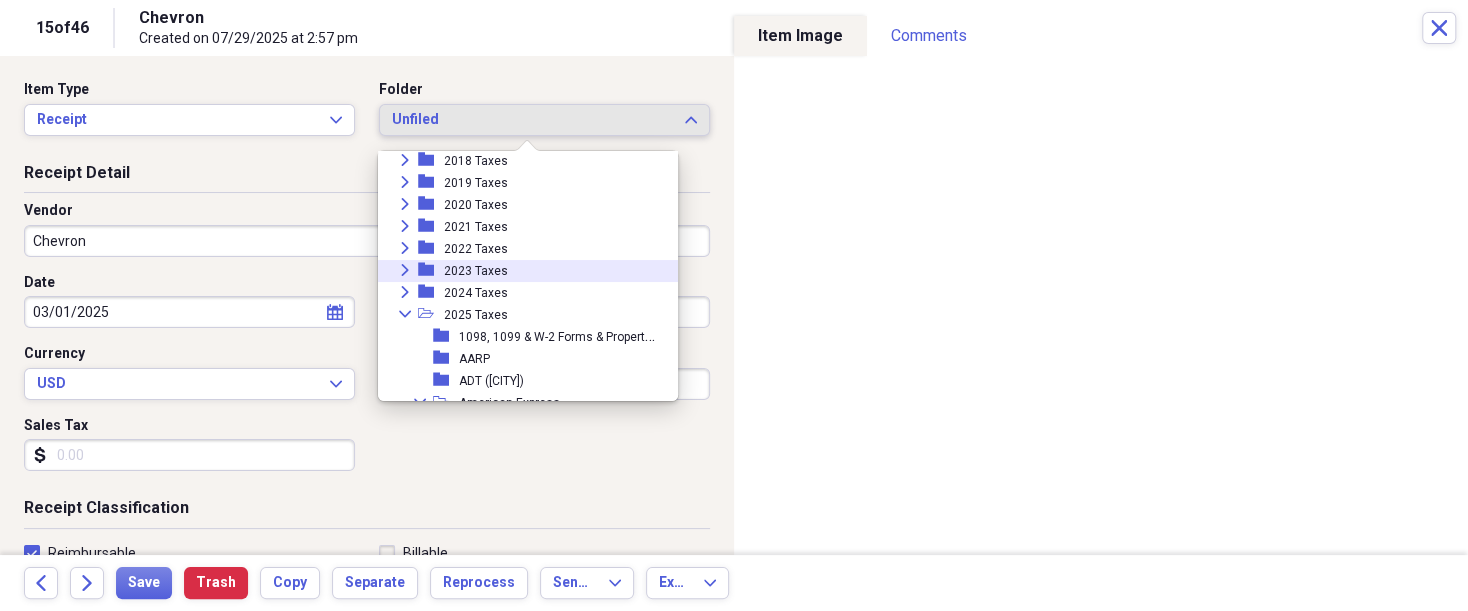 scroll, scrollTop: 220, scrollLeft: 0, axis: vertical 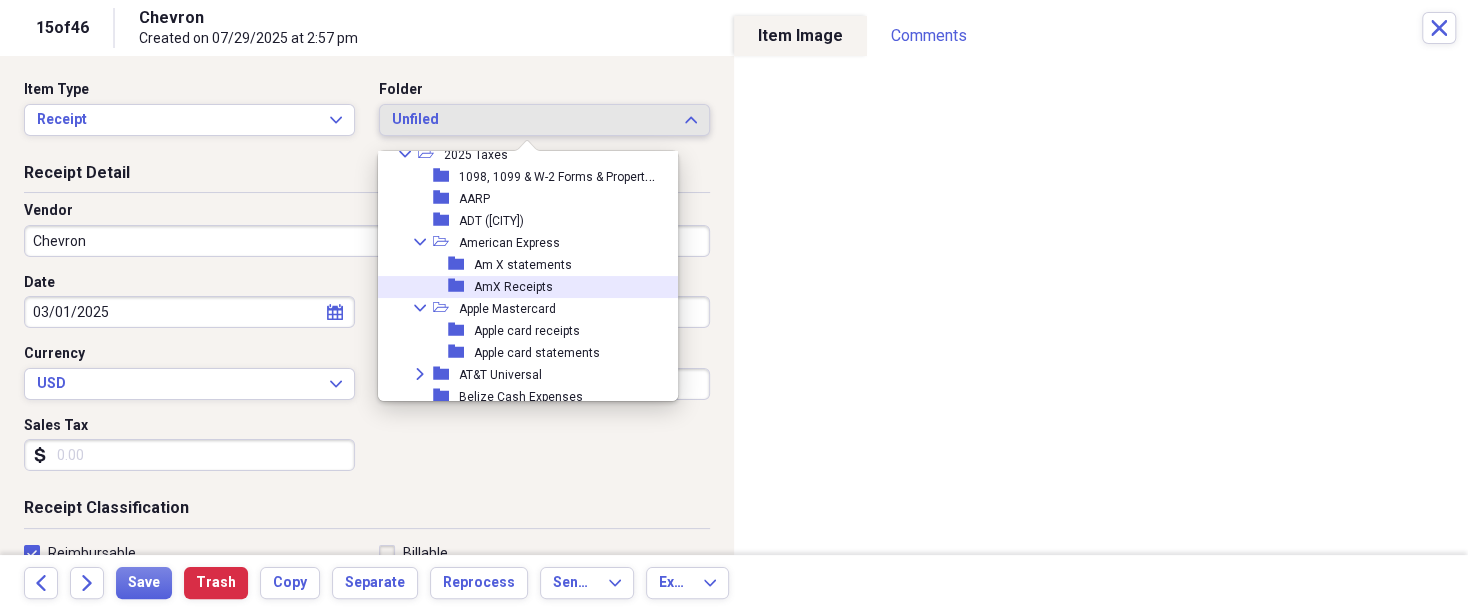 click on "AmX Receipts" at bounding box center [513, 287] 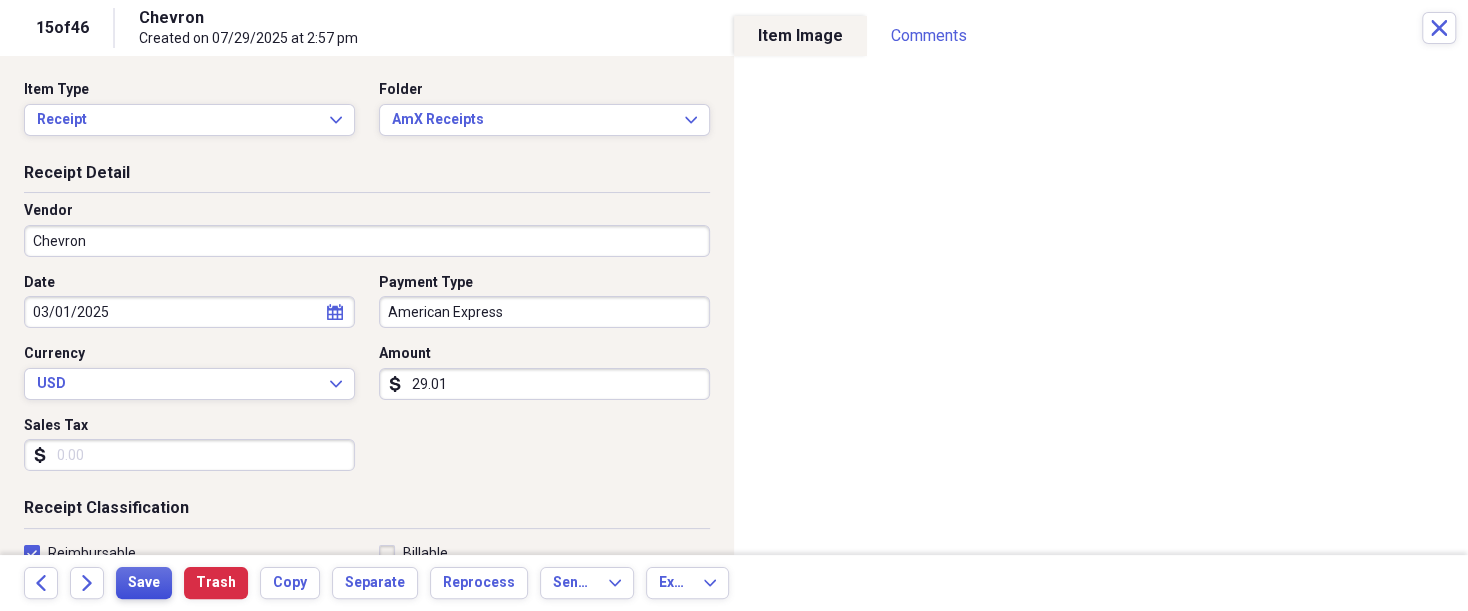 click on "Save" at bounding box center (144, 583) 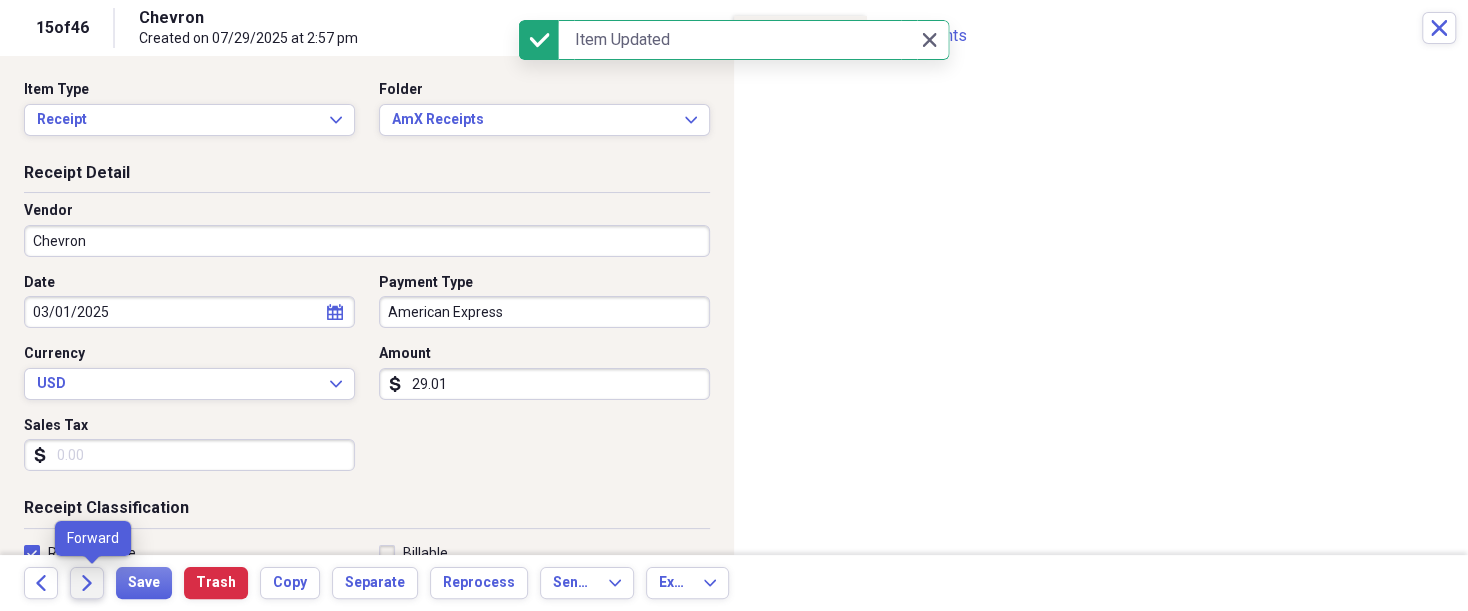 click 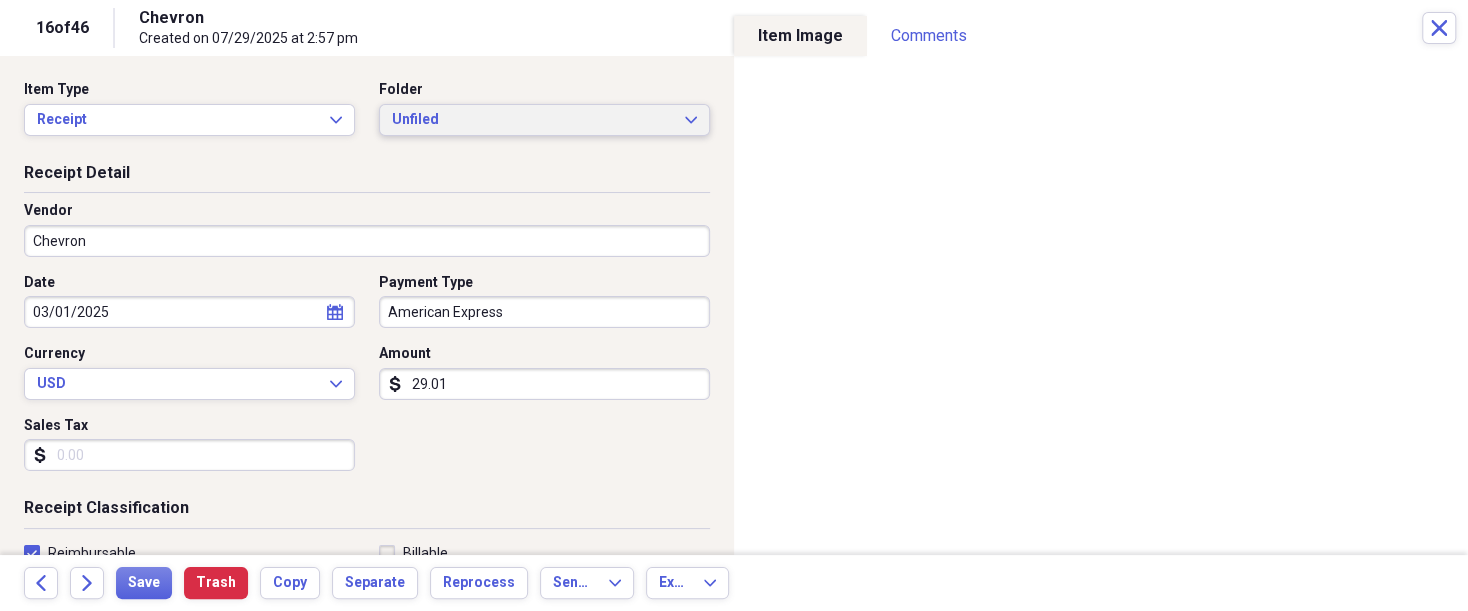 click on "Expand" 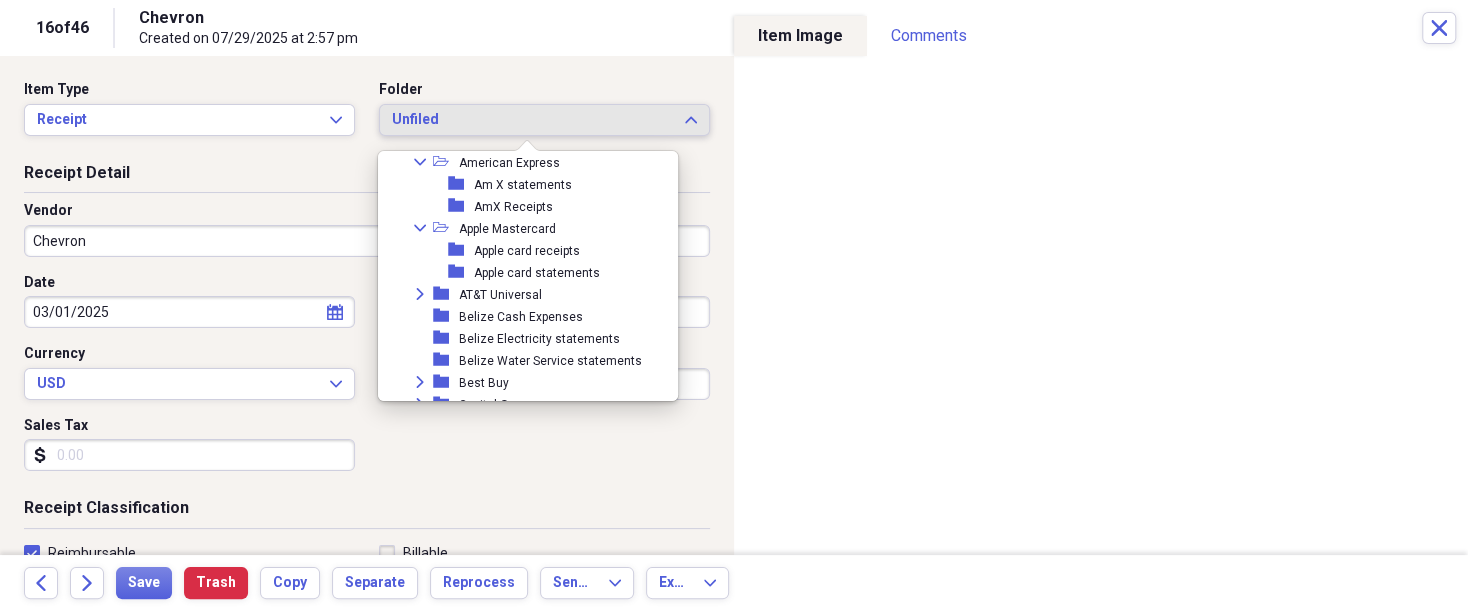 scroll, scrollTop: 340, scrollLeft: 0, axis: vertical 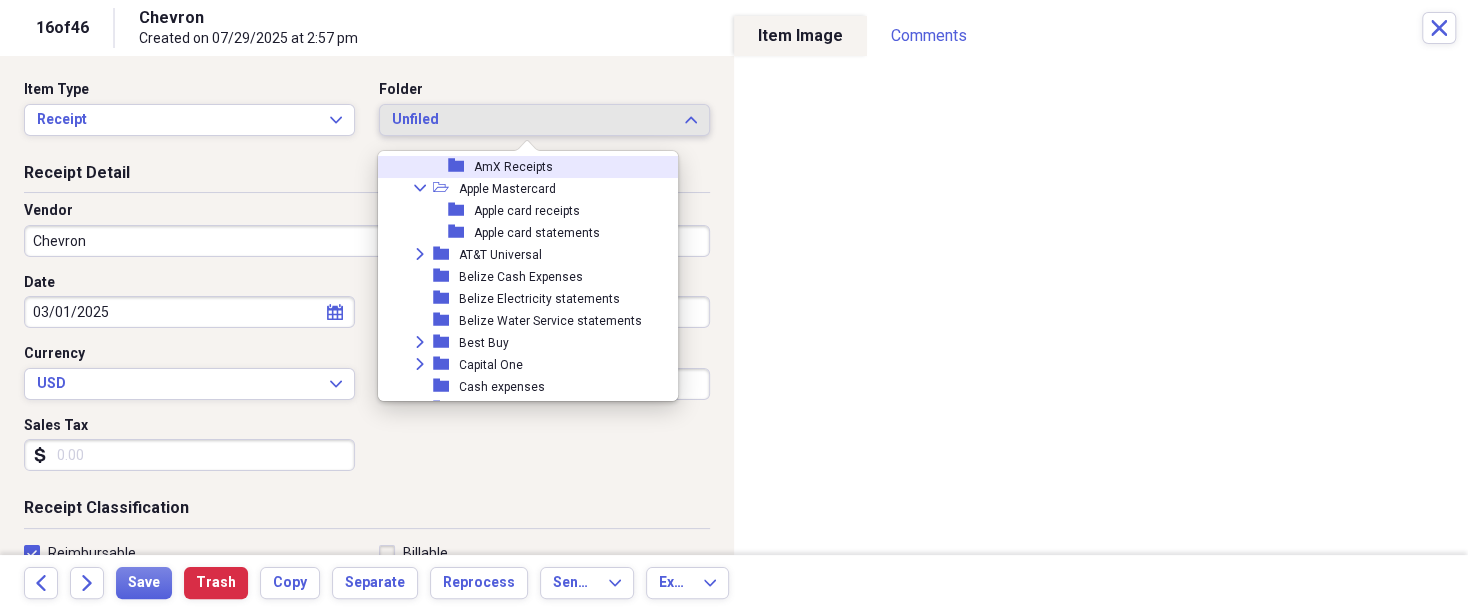 click 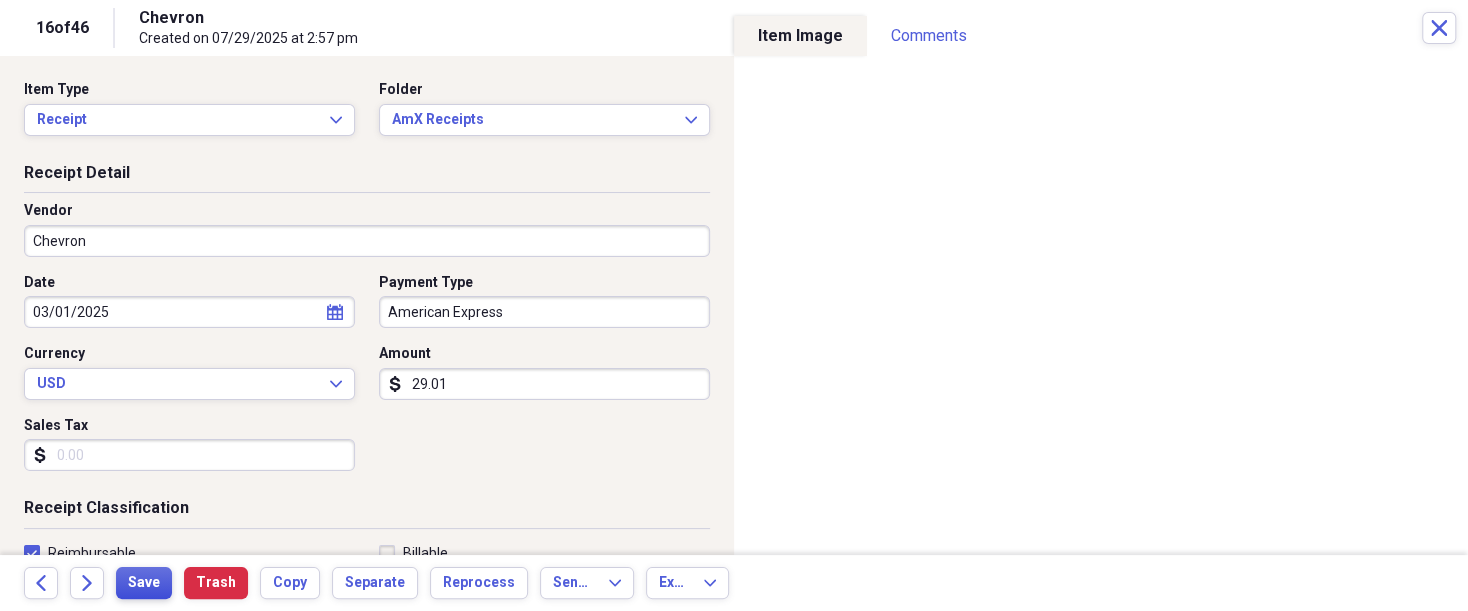 click on "Save" at bounding box center (144, 583) 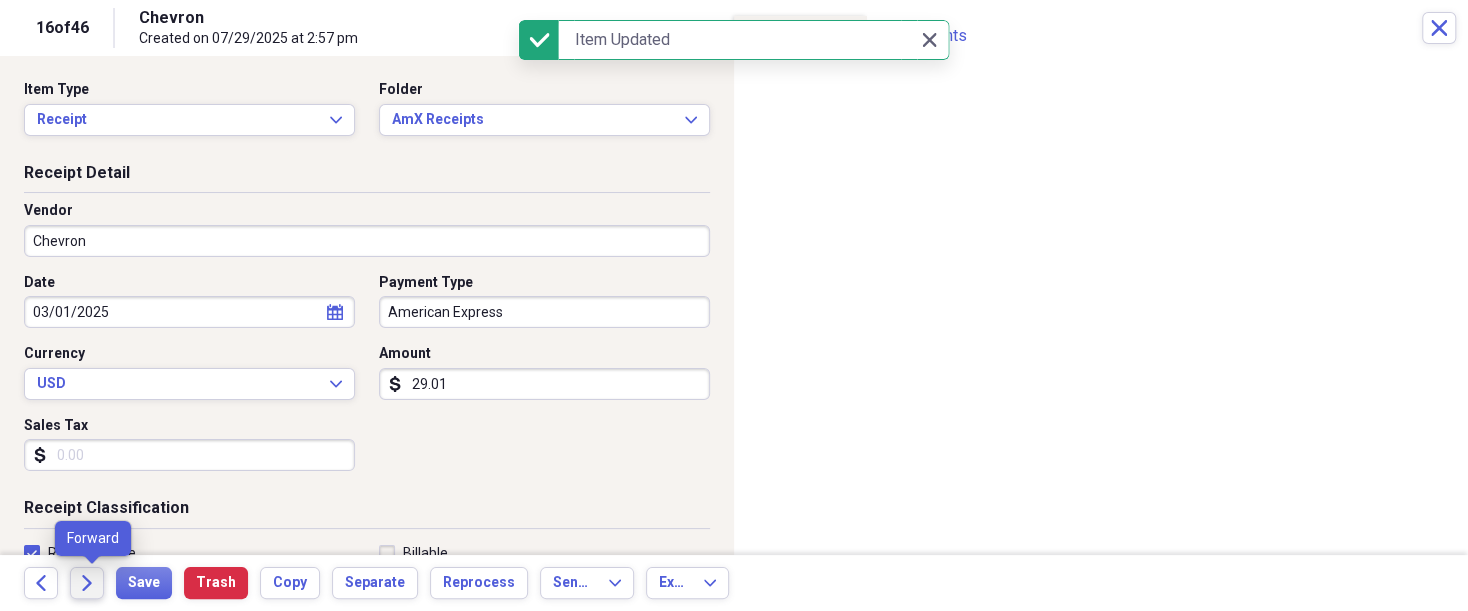 click on "Forward" 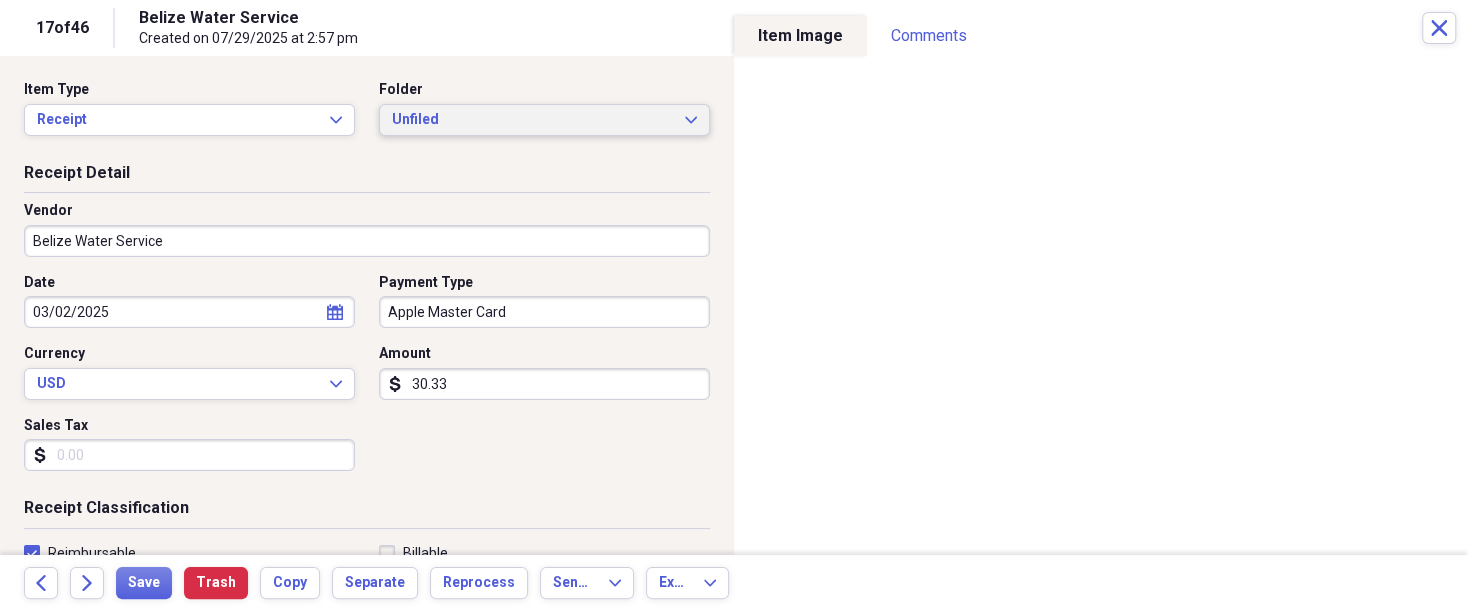 click on "Expand" 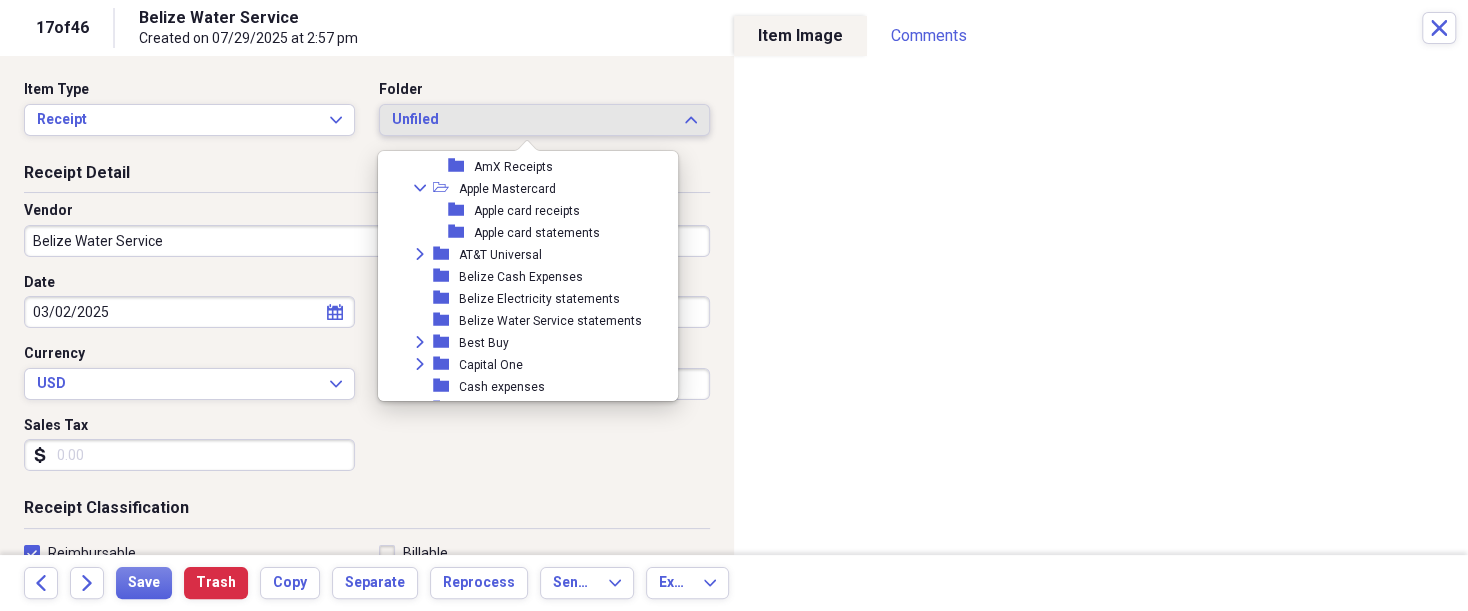 scroll, scrollTop: 360, scrollLeft: 0, axis: vertical 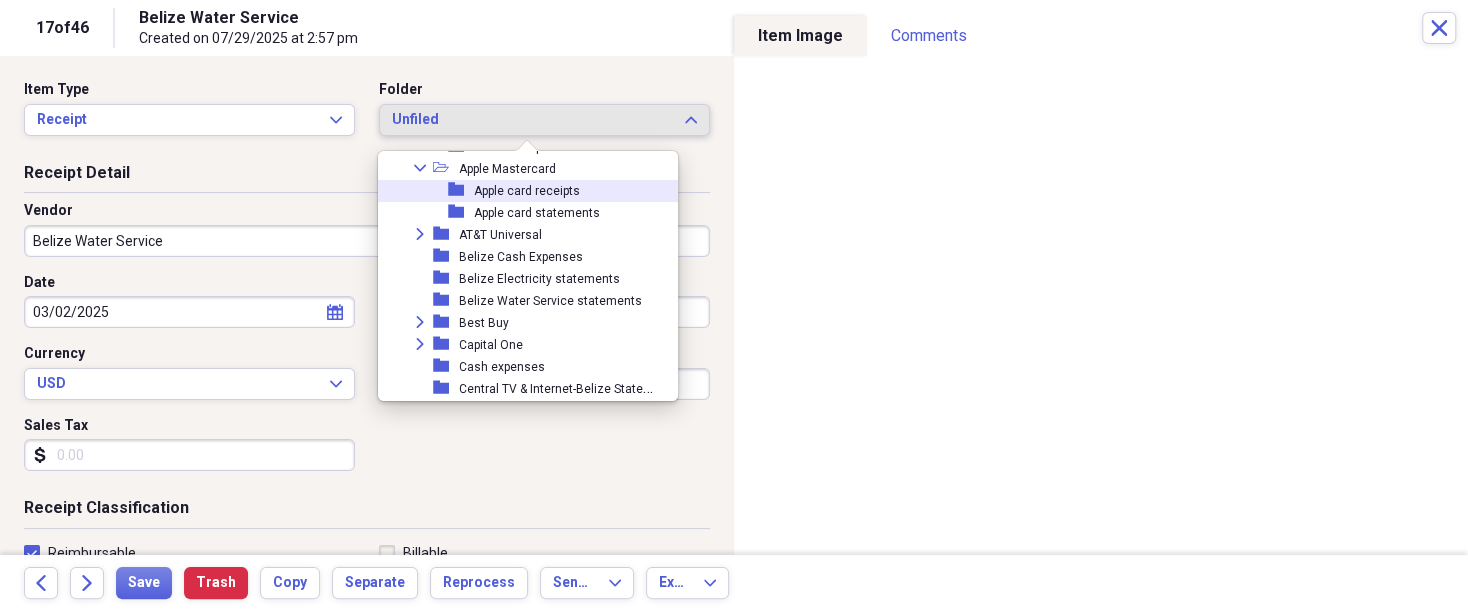 click on "folder Apple card receipts" at bounding box center (520, 191) 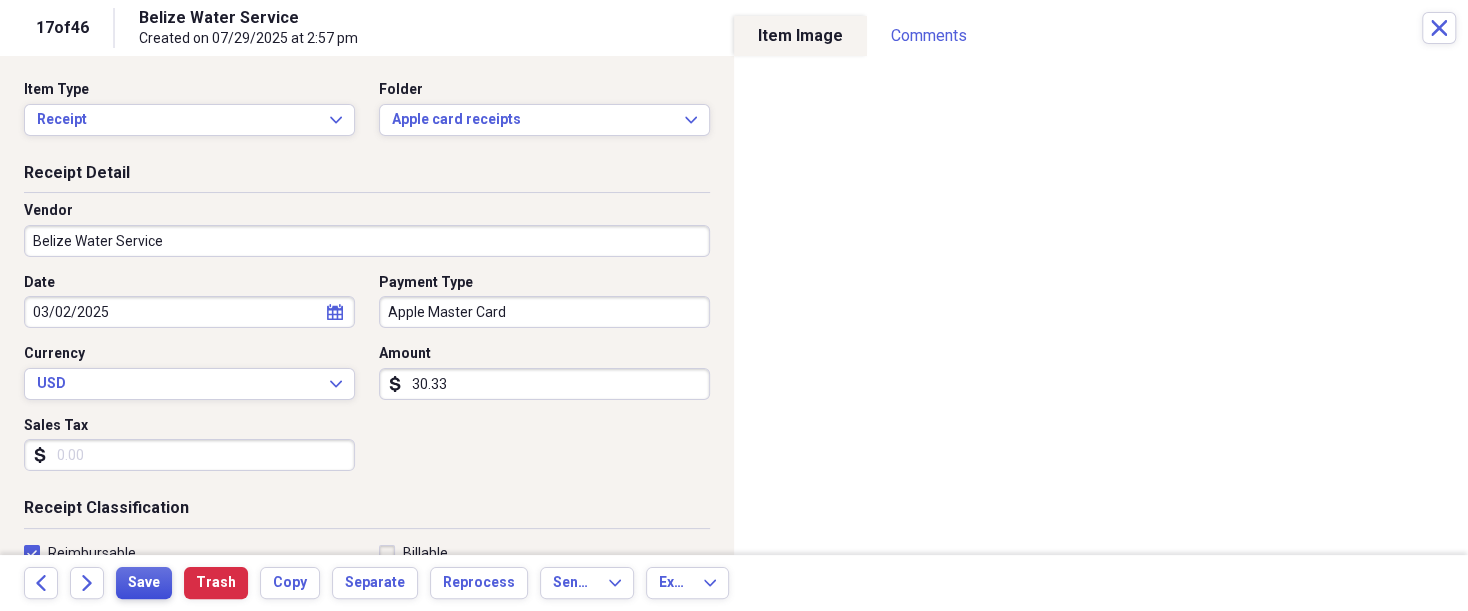 click on "Save" at bounding box center (144, 583) 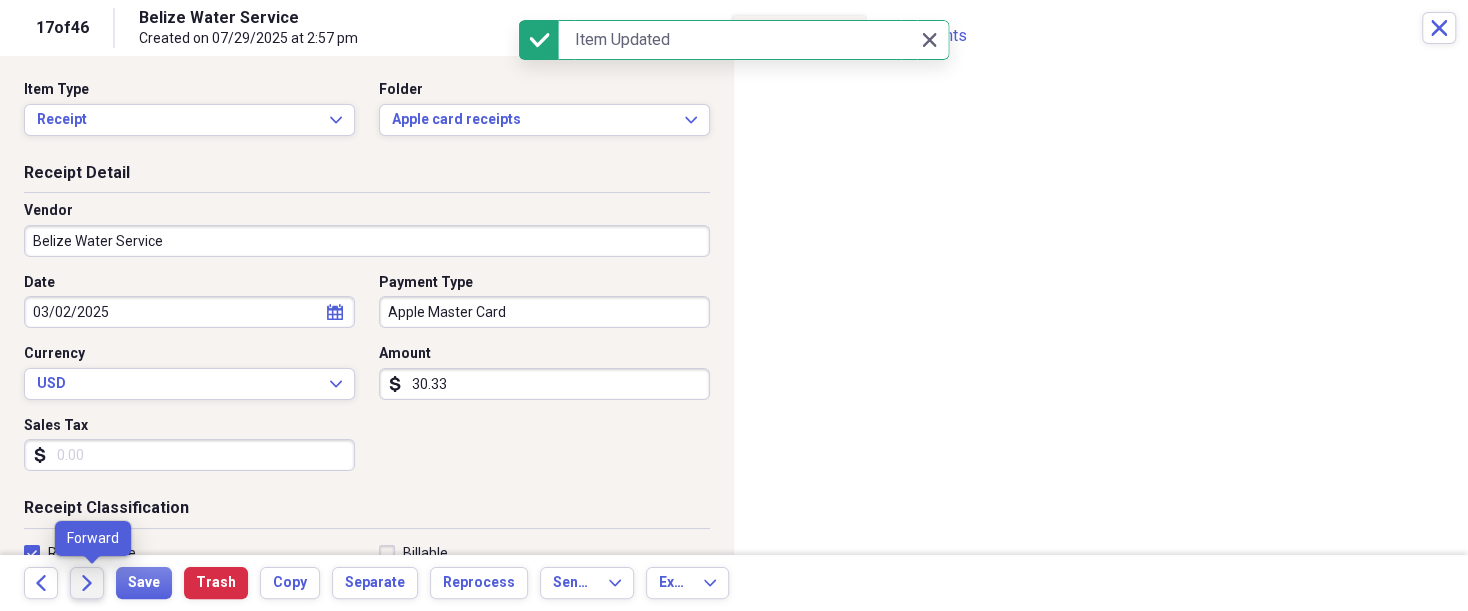 click on "Forward" at bounding box center (87, 583) 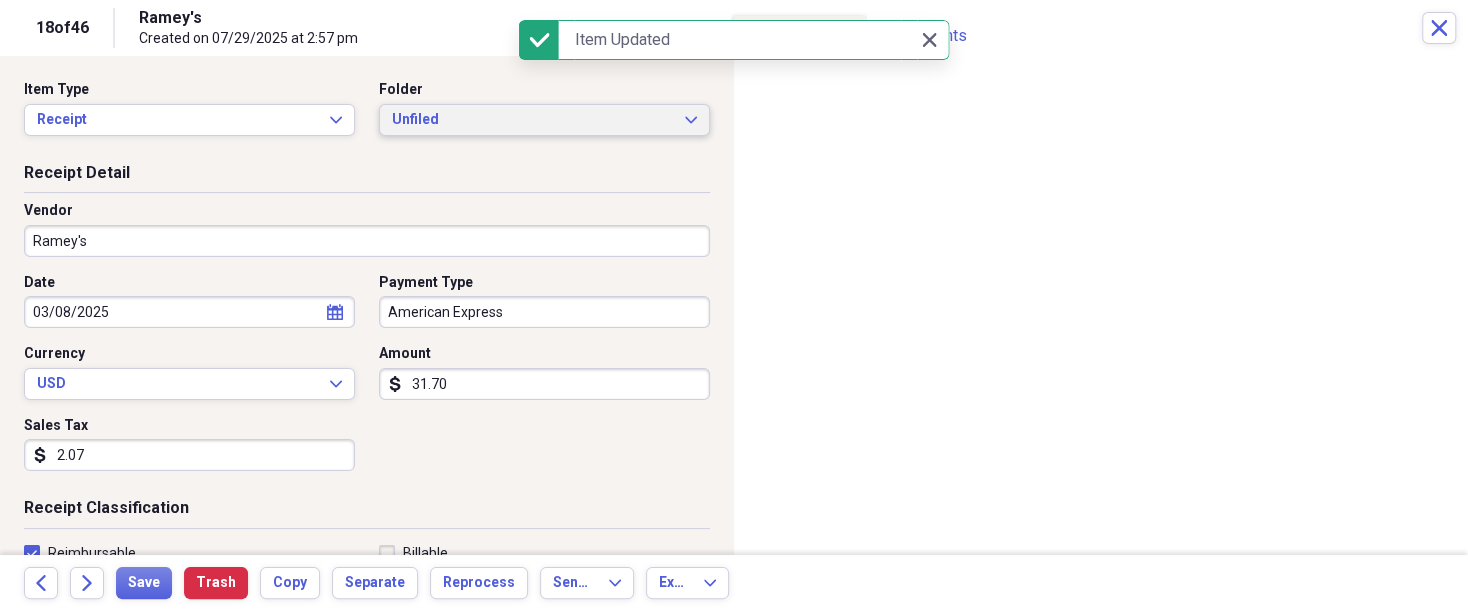click on "Expand" 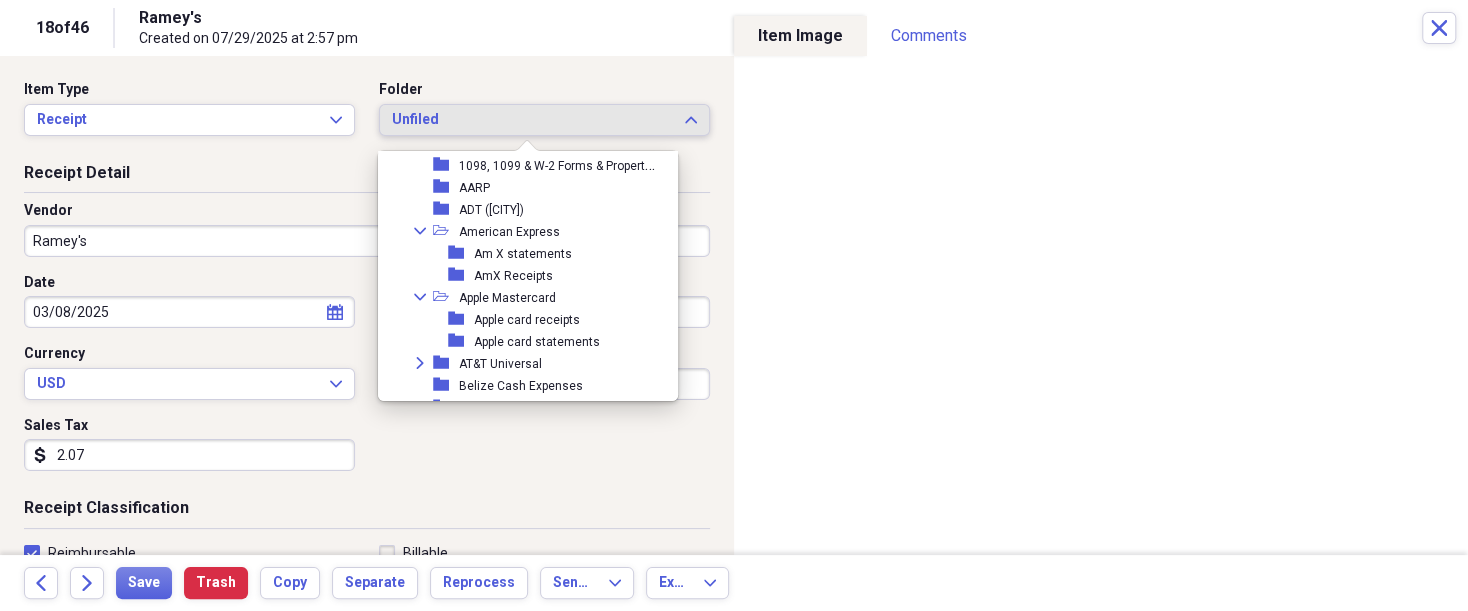 scroll, scrollTop: 230, scrollLeft: 0, axis: vertical 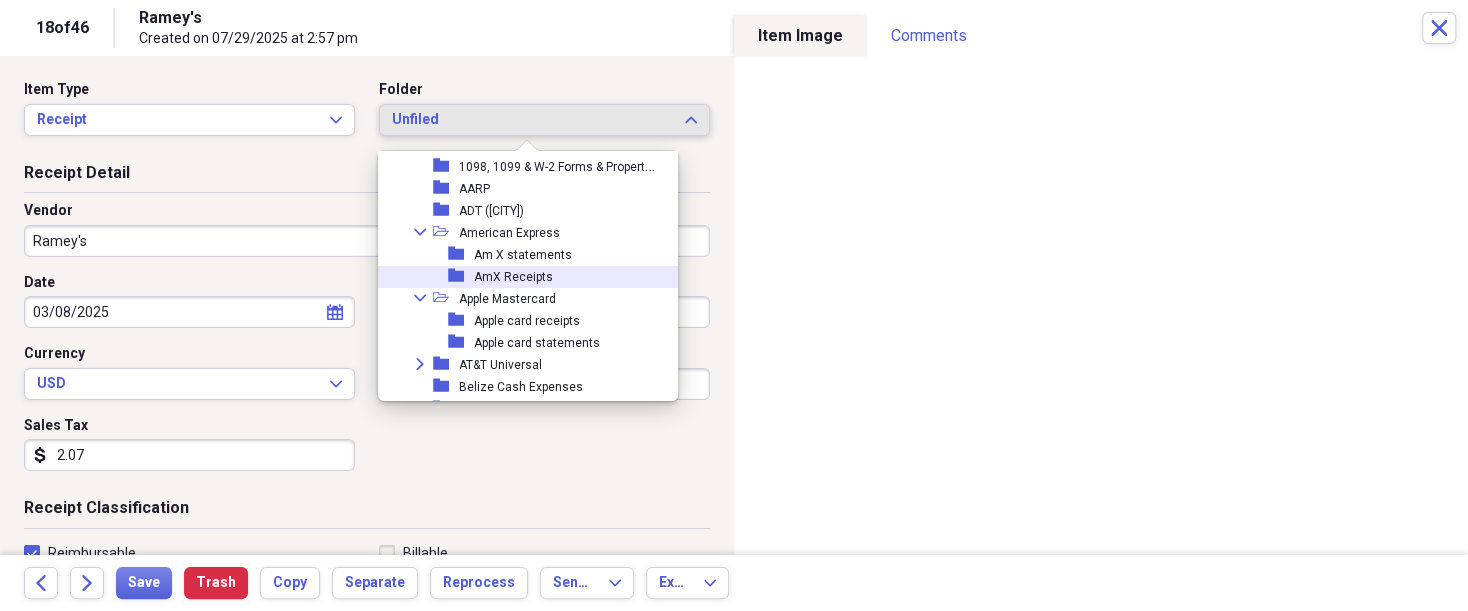 click on "AmX Receipts" at bounding box center (513, 277) 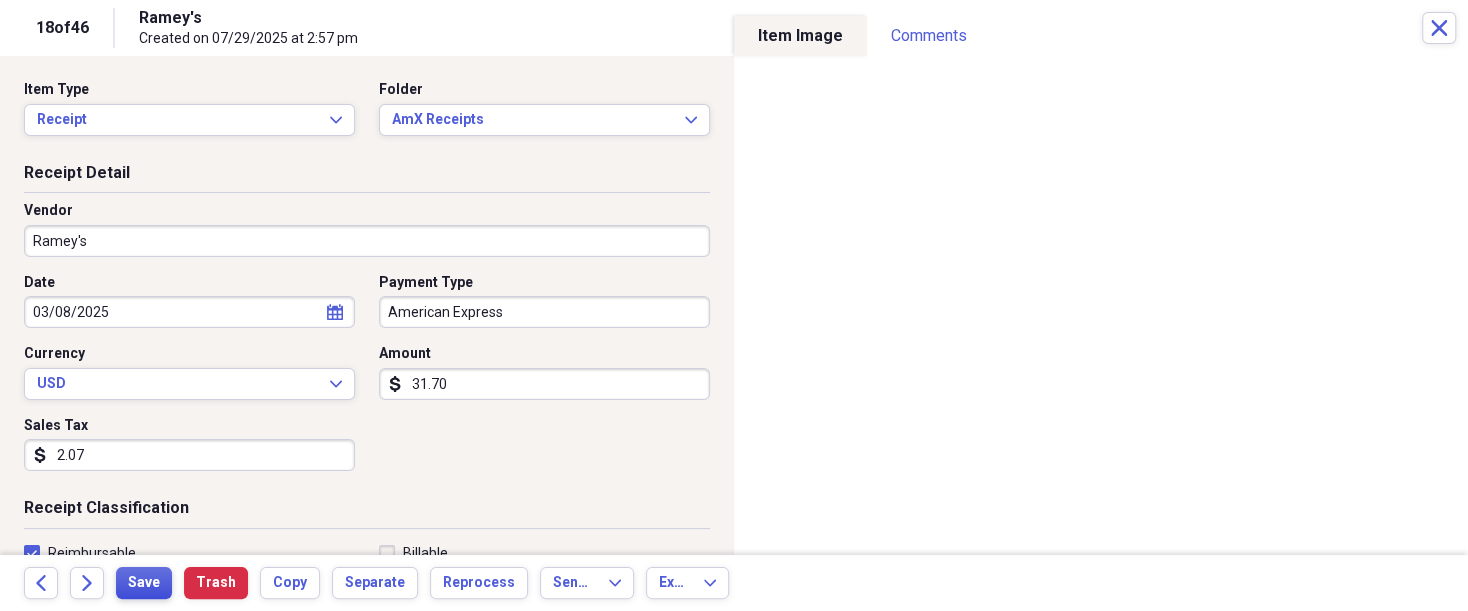 click on "Save" at bounding box center (144, 583) 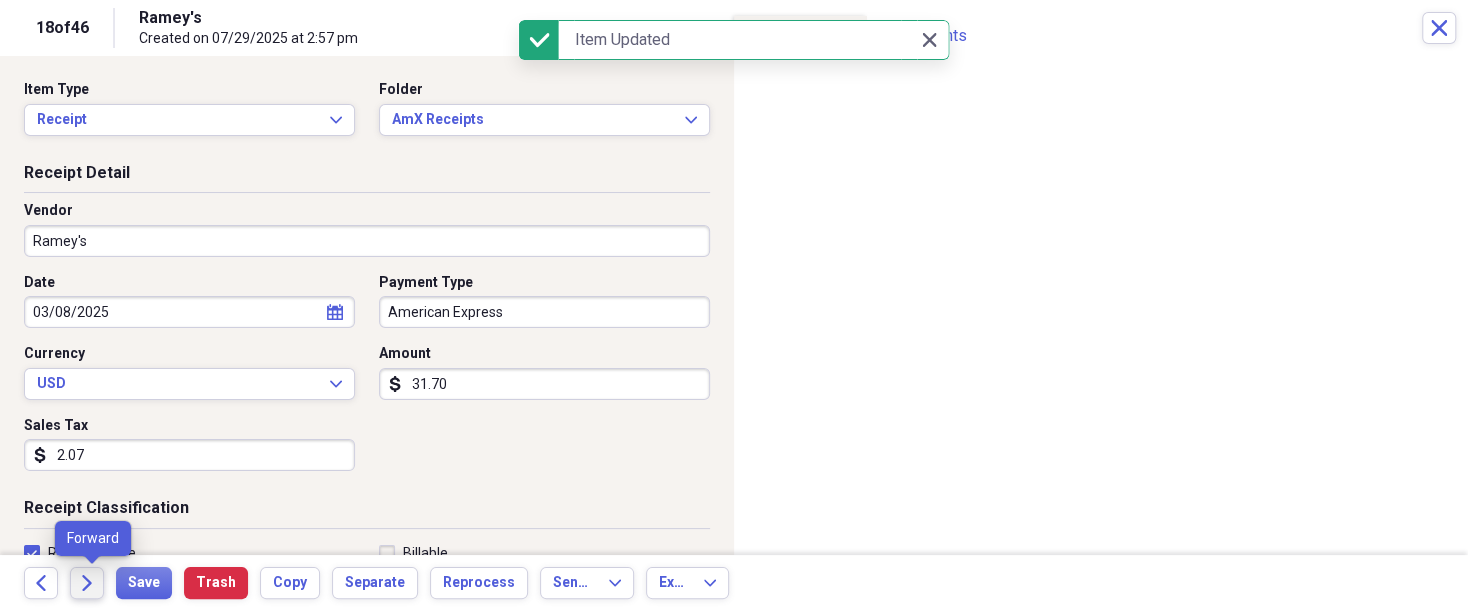 click on "Forward" 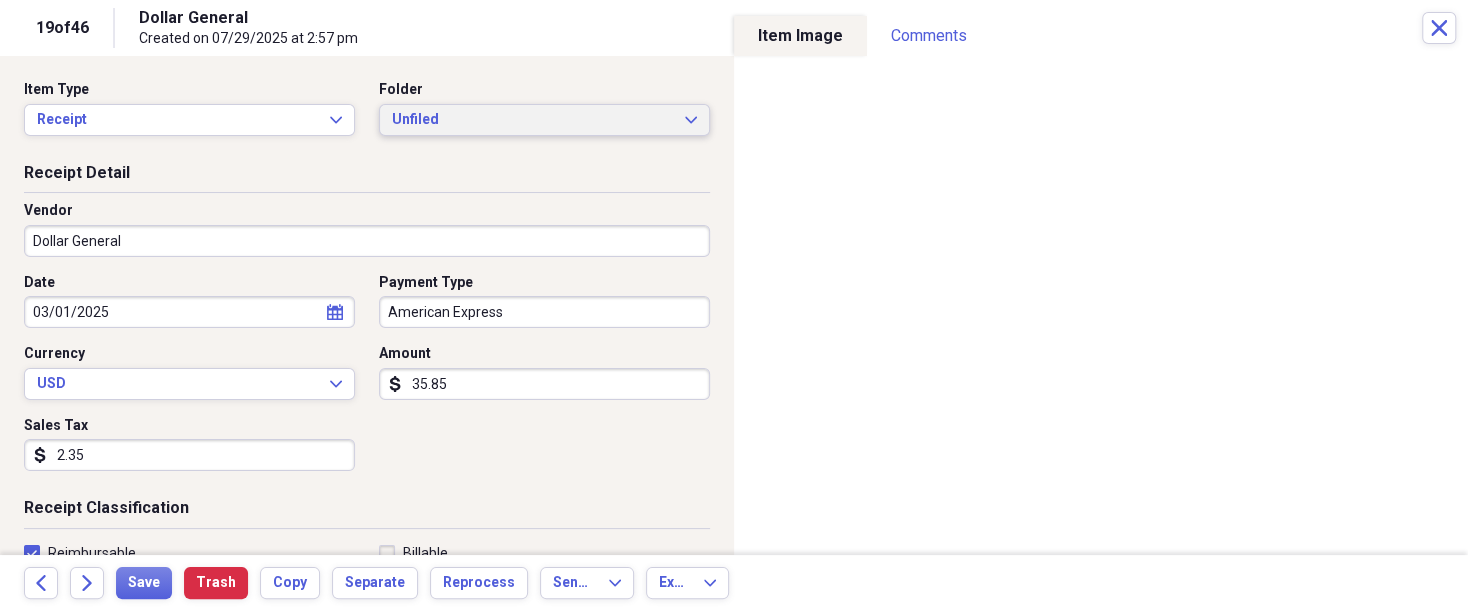 click on "Expand" 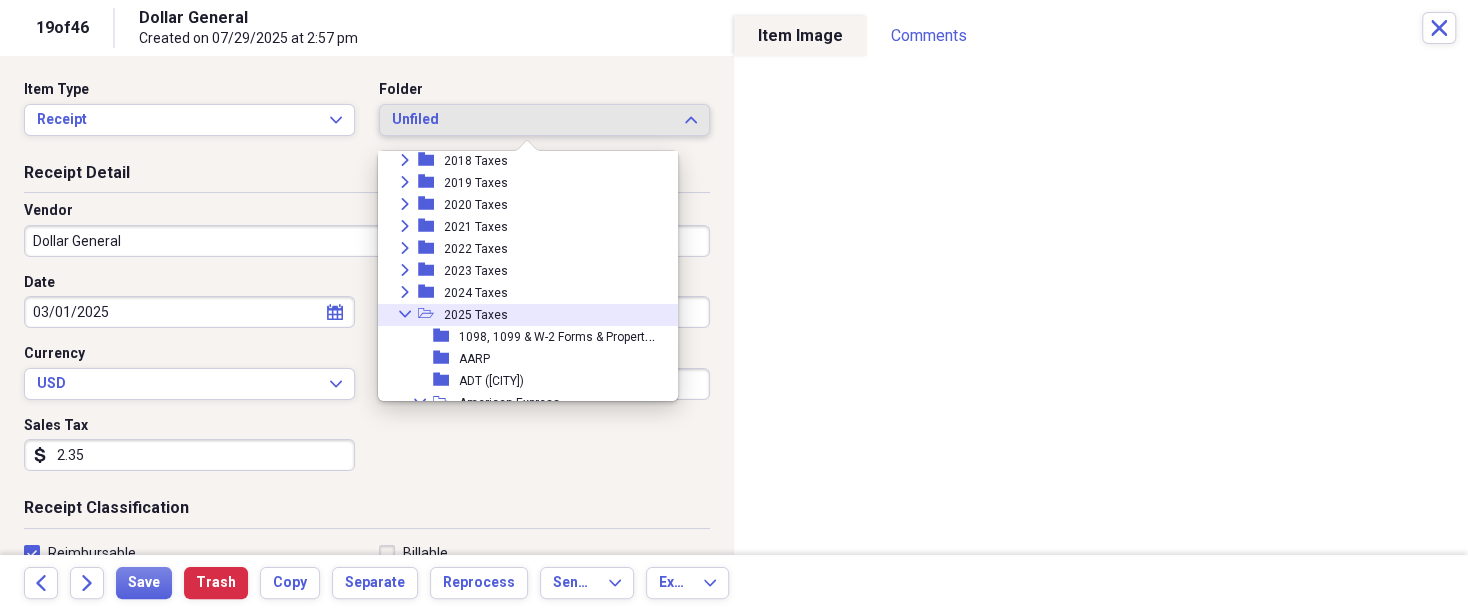 scroll, scrollTop: 340, scrollLeft: 0, axis: vertical 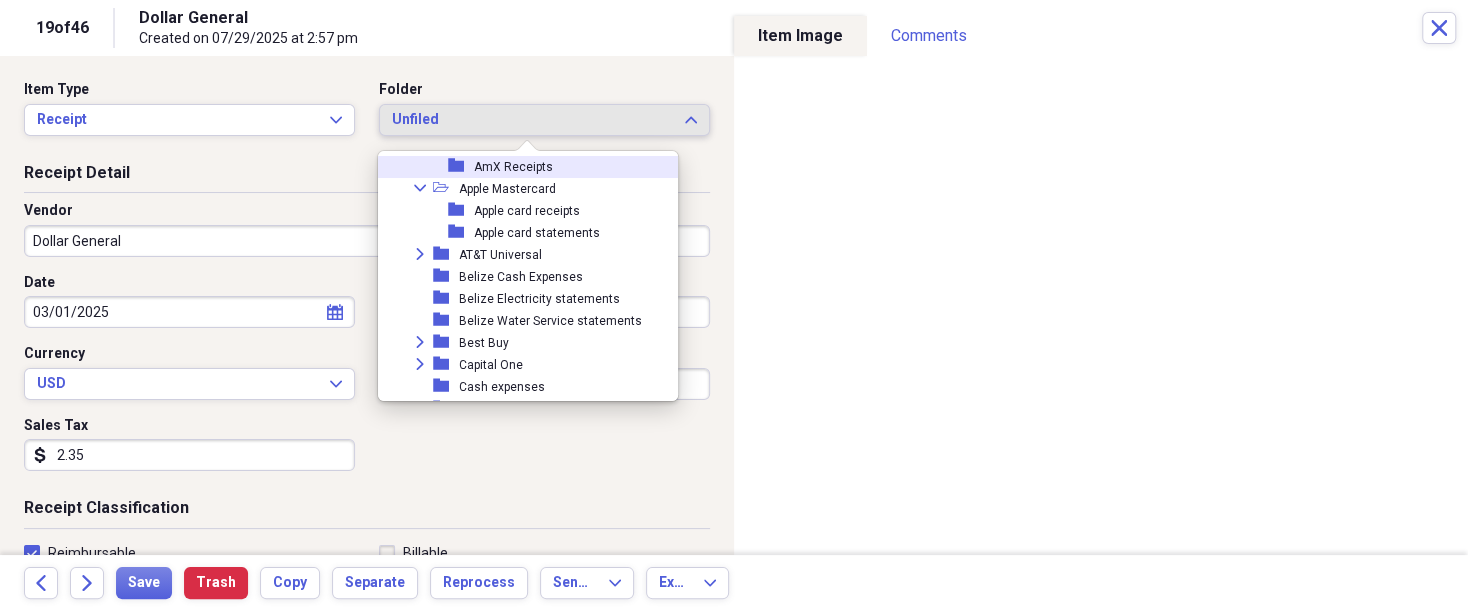click on "AmX Receipts" at bounding box center (513, 167) 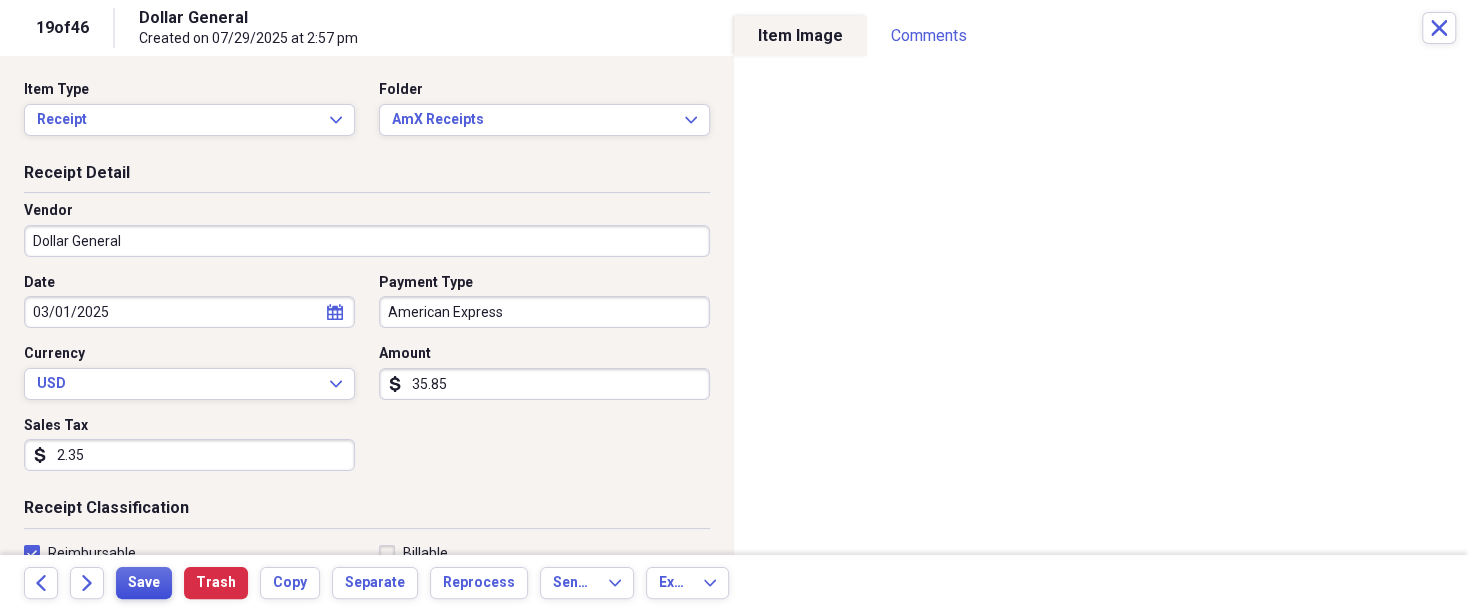 click on "Save" at bounding box center [144, 583] 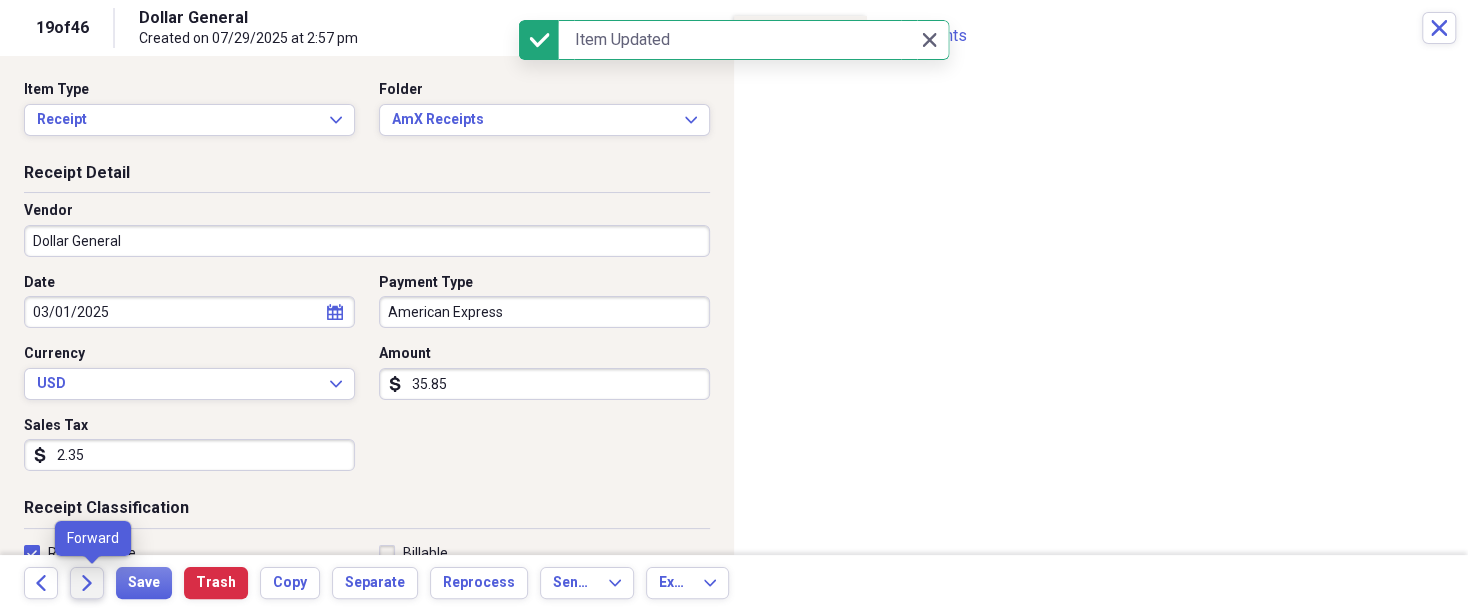 click on "Forward" at bounding box center [87, 583] 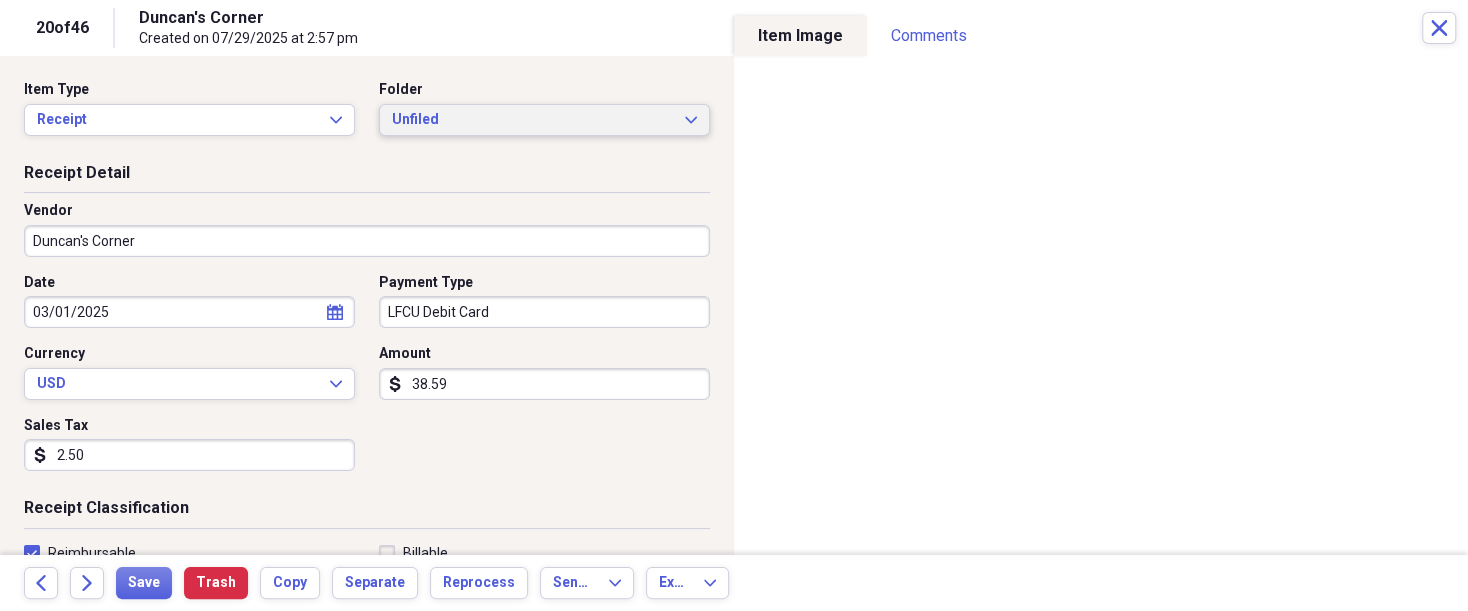 click on "Unfiled Expand" at bounding box center (544, 120) 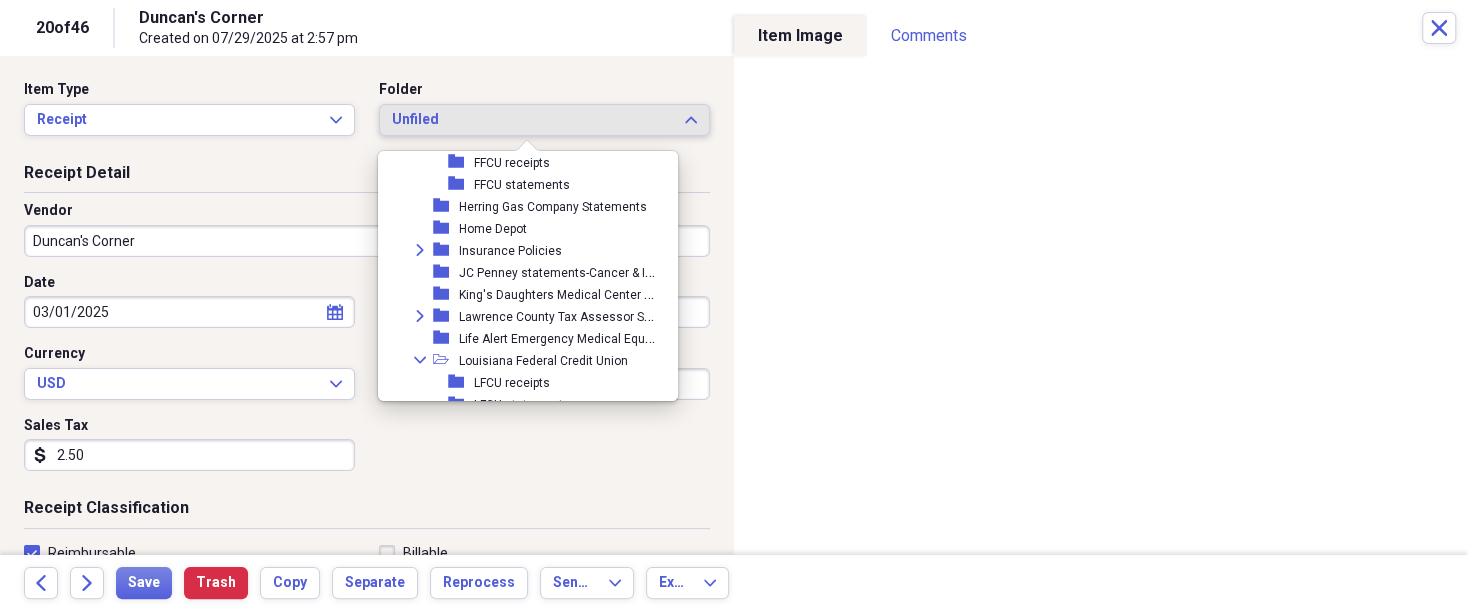 scroll, scrollTop: 800, scrollLeft: 0, axis: vertical 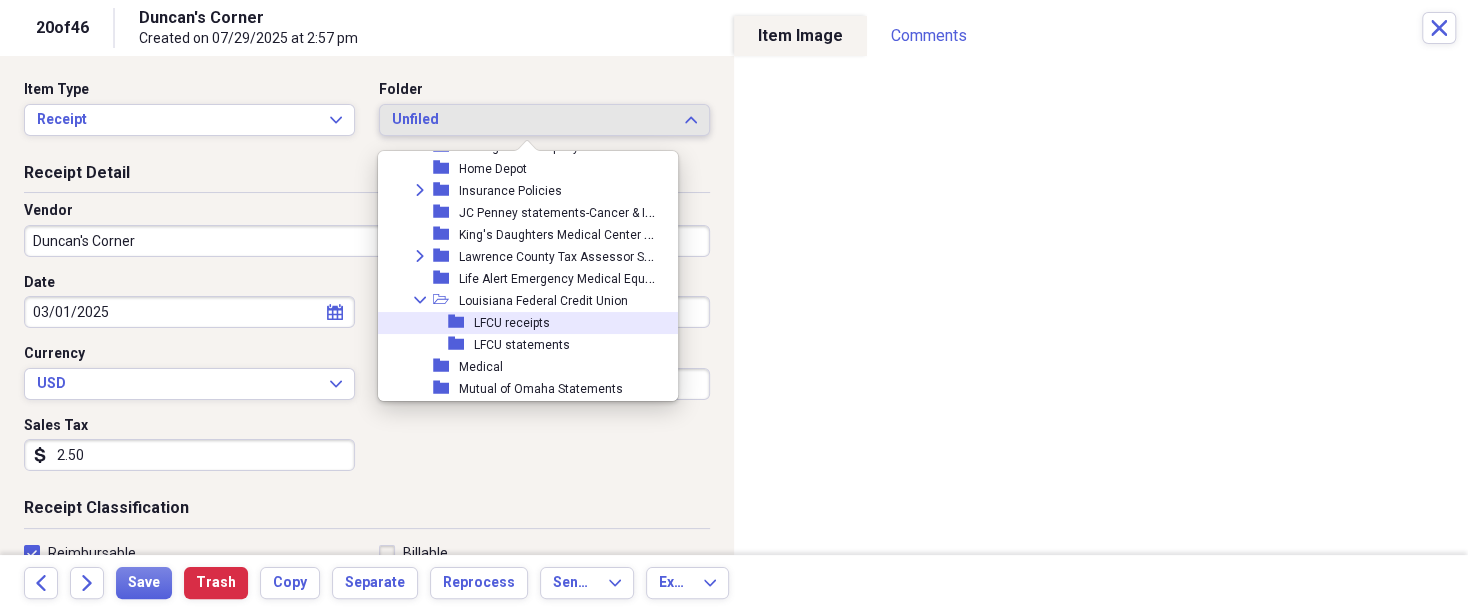 click on "LFCU receipts" at bounding box center (512, 323) 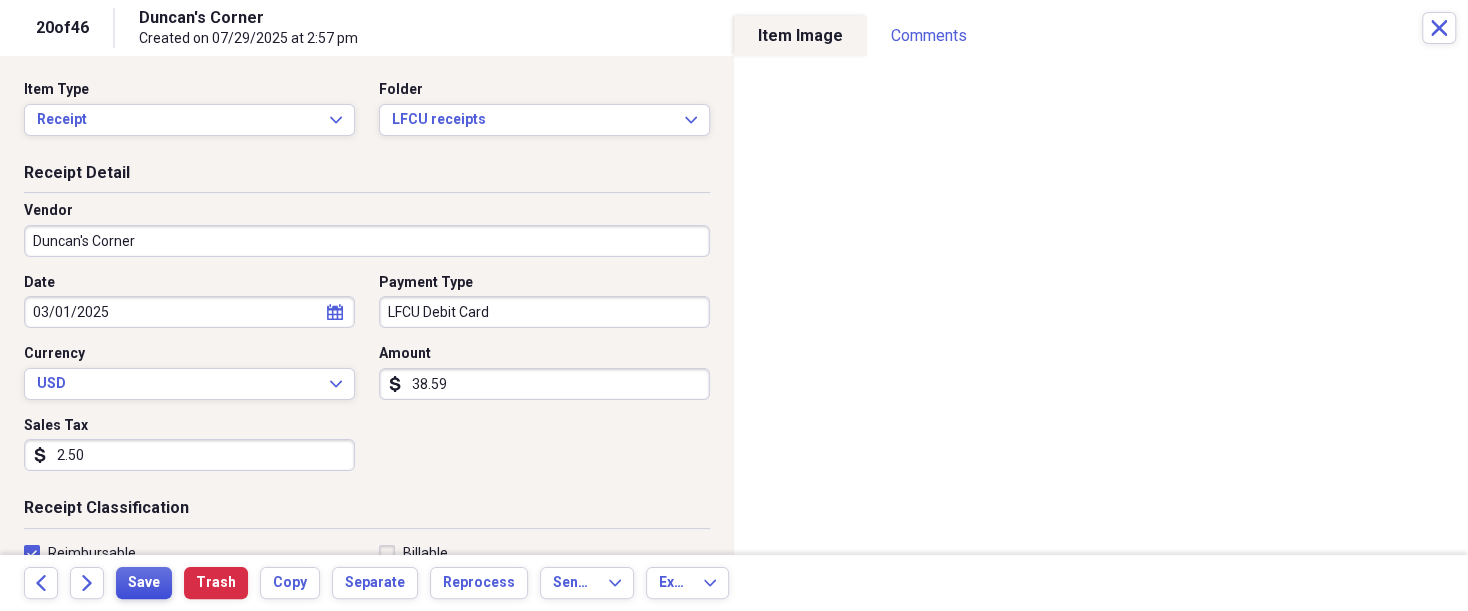click on "Save" at bounding box center (144, 583) 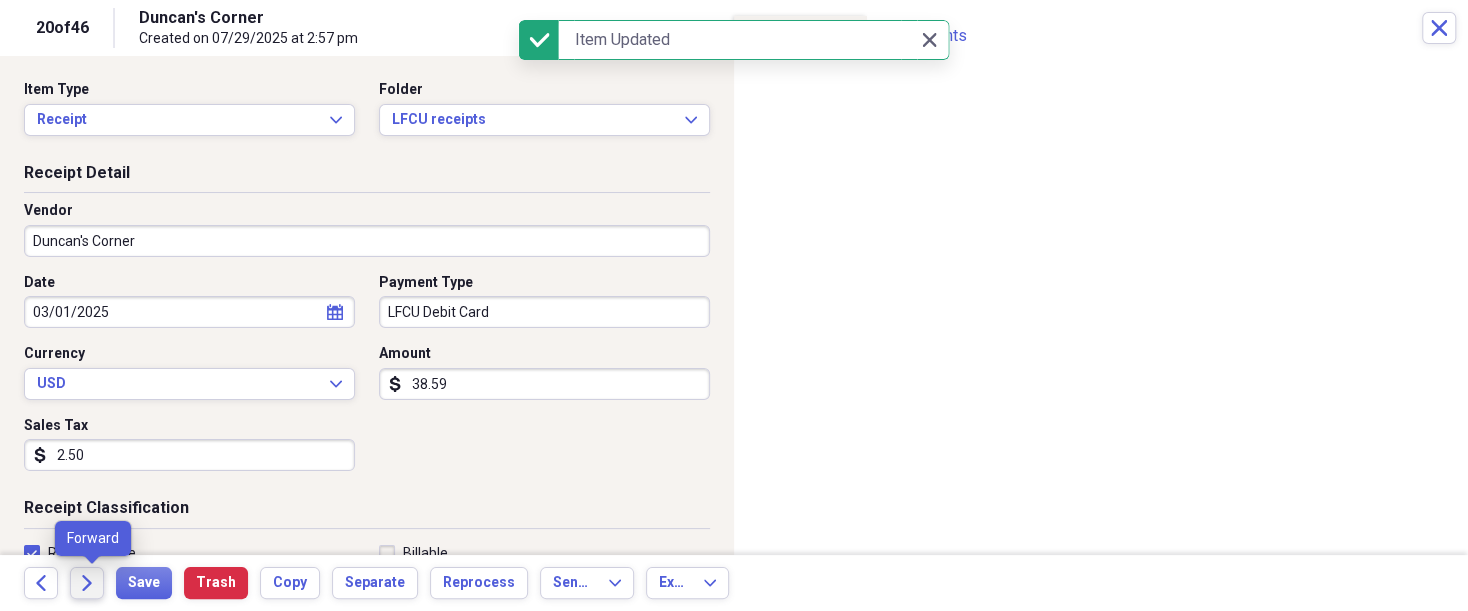 click on "Forward" 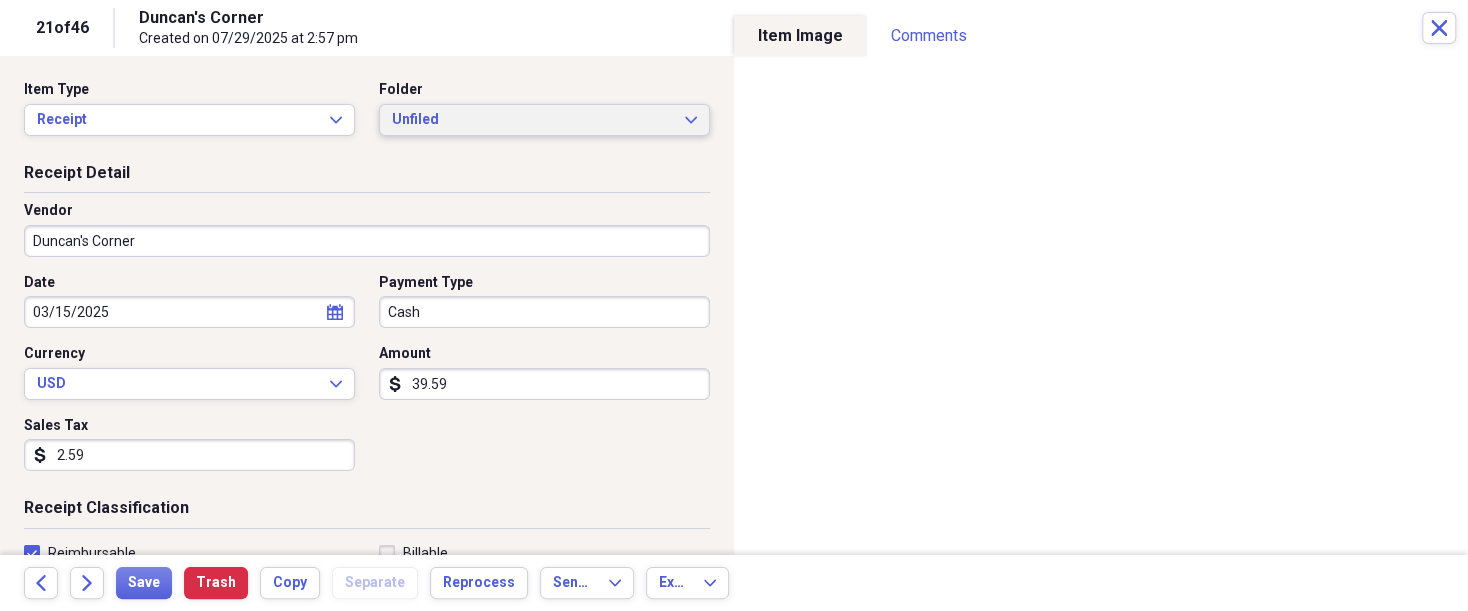 click on "Expand" 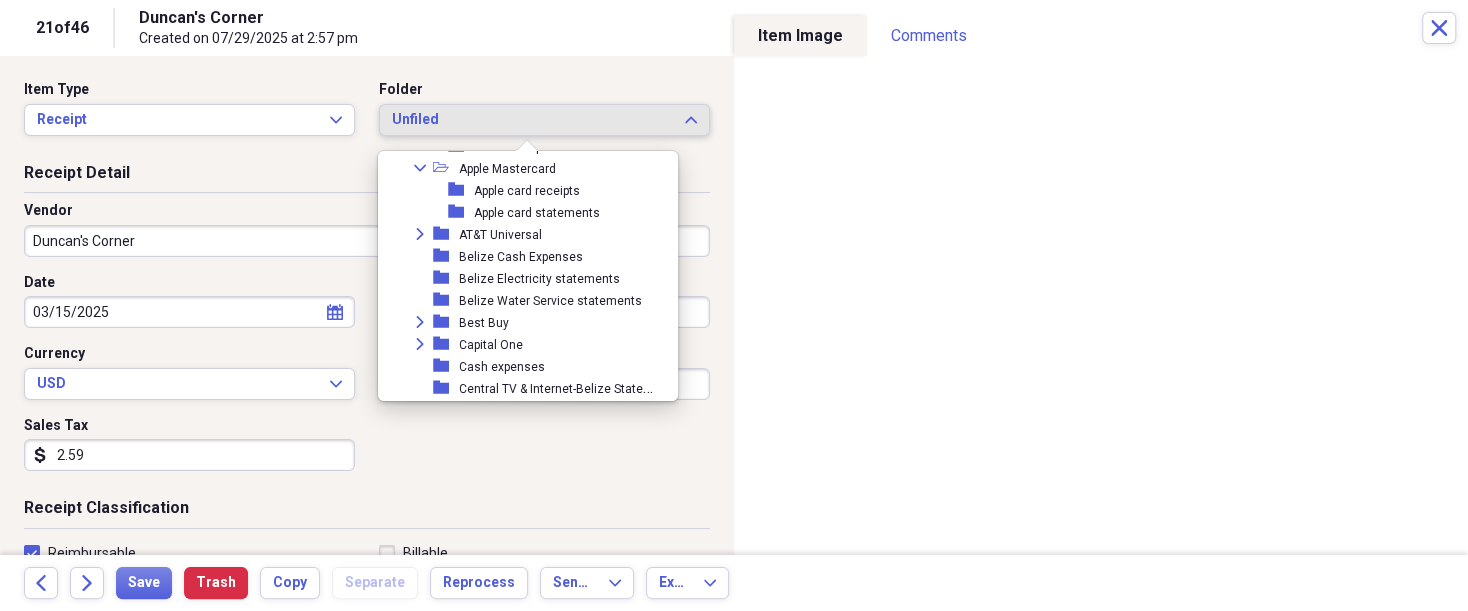 scroll, scrollTop: 420, scrollLeft: 0, axis: vertical 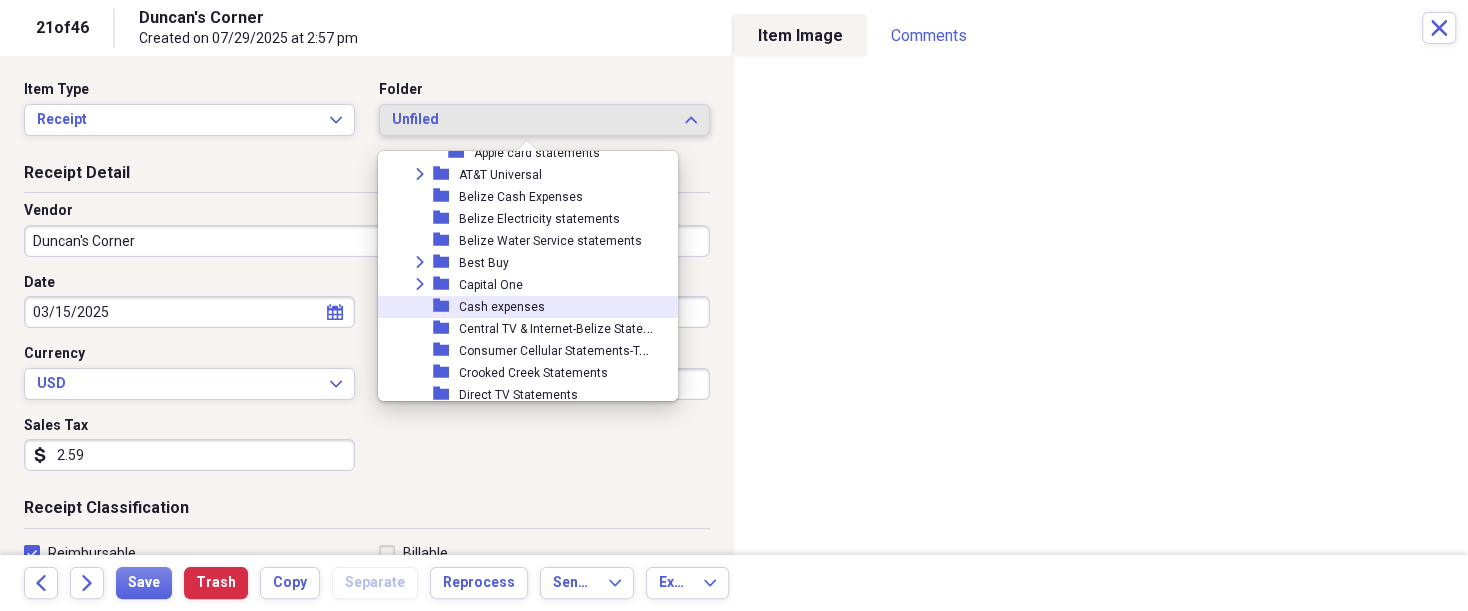 click on "Cash expenses" at bounding box center (502, 307) 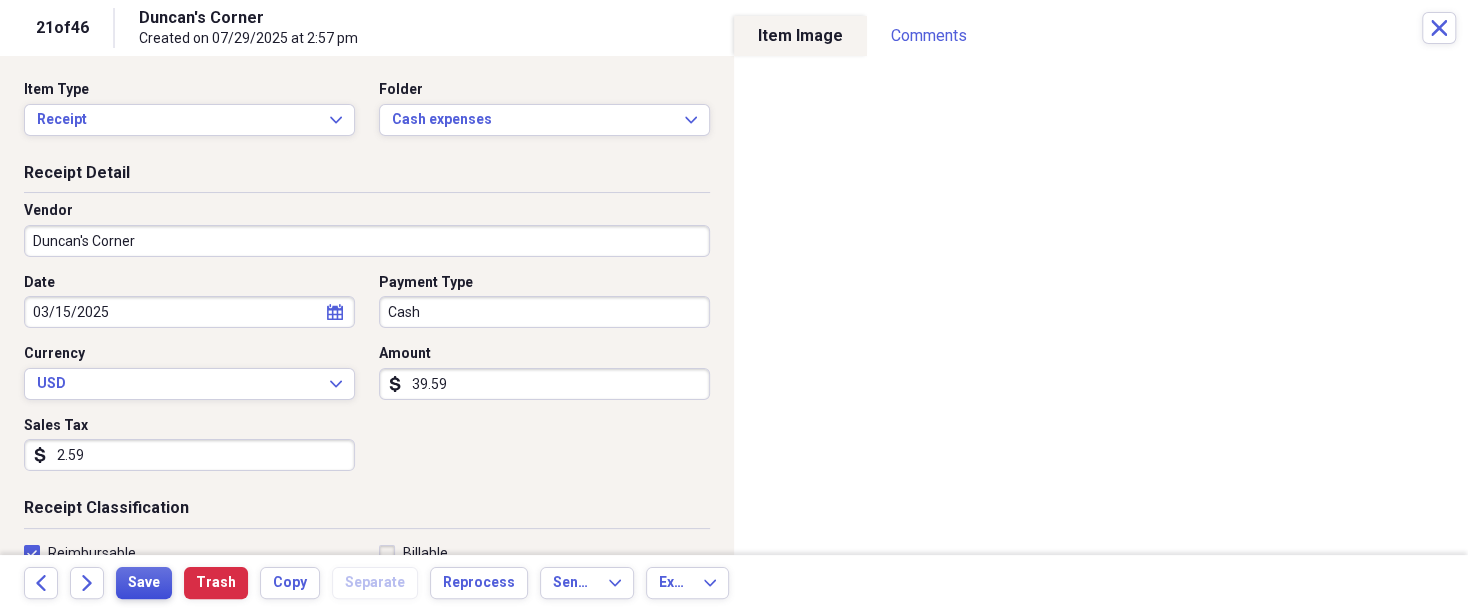 click on "Save" at bounding box center [144, 583] 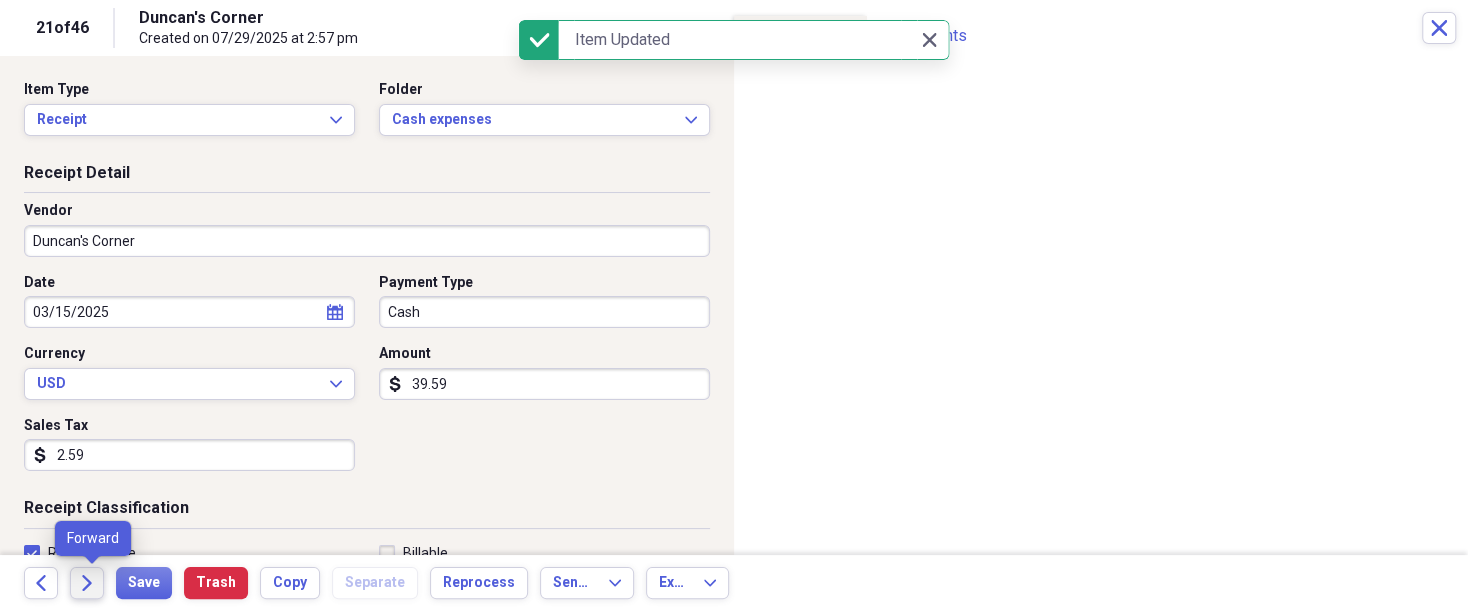 click on "Forward" at bounding box center [87, 583] 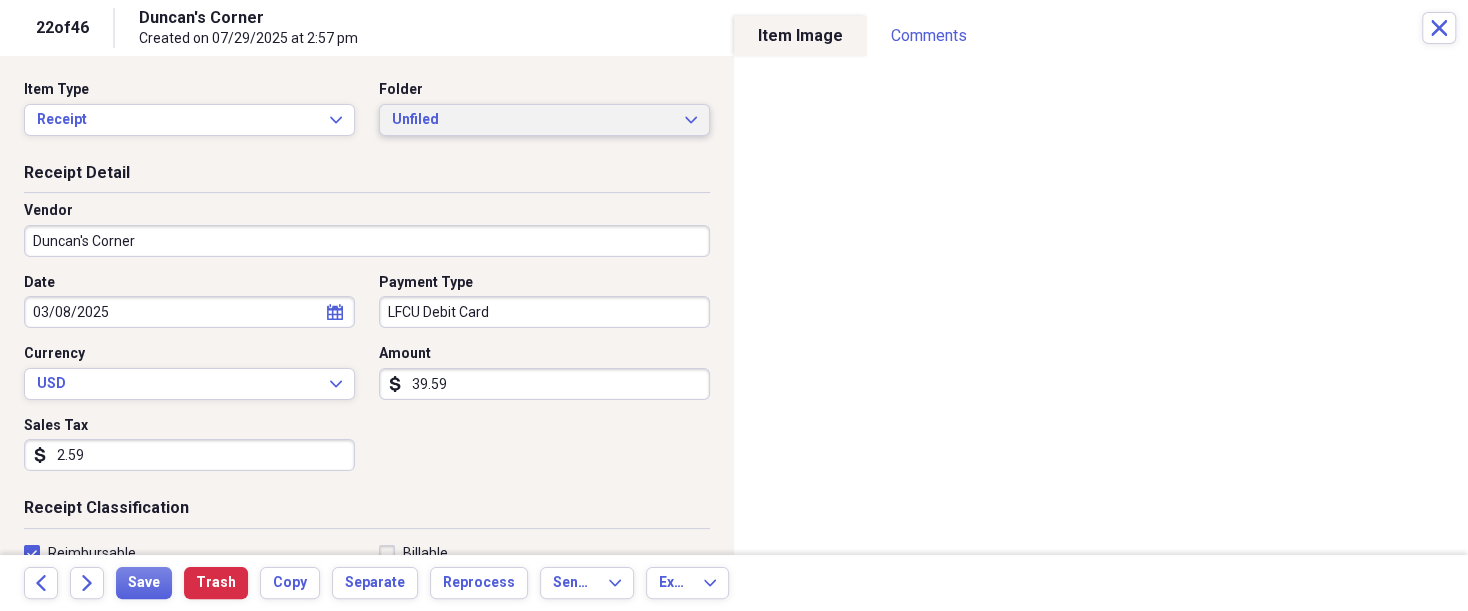 click on "Expand" 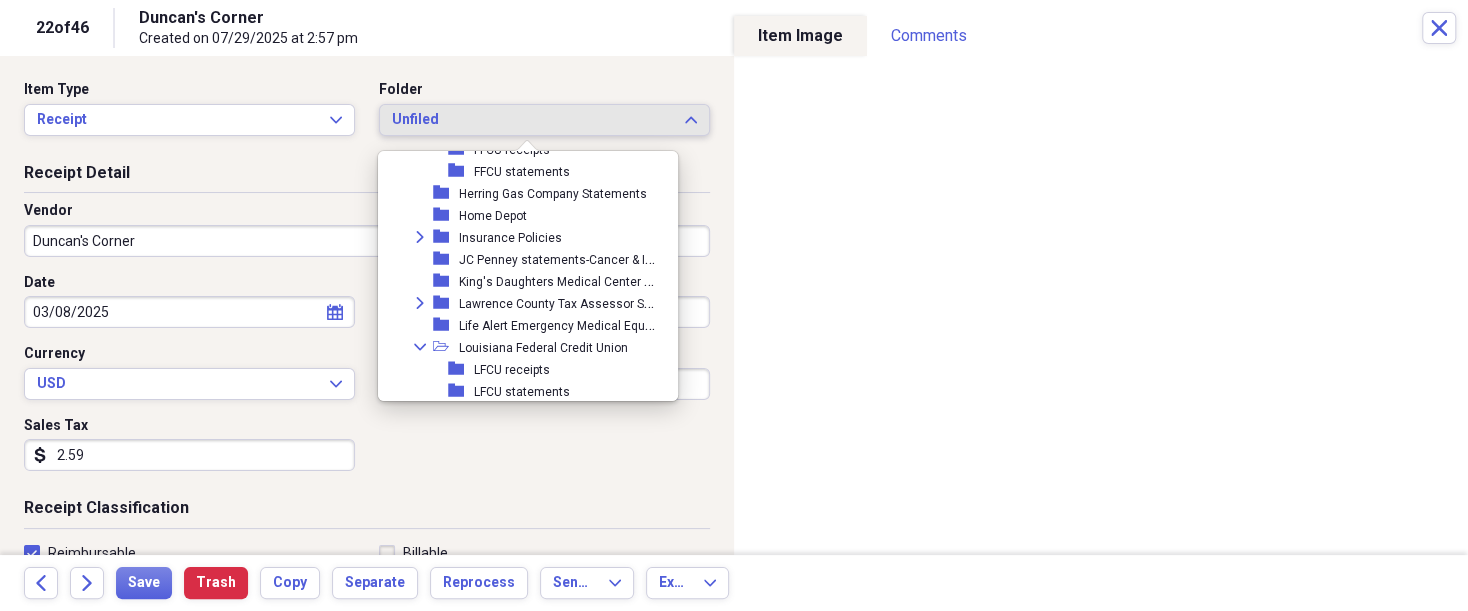 scroll, scrollTop: 780, scrollLeft: 0, axis: vertical 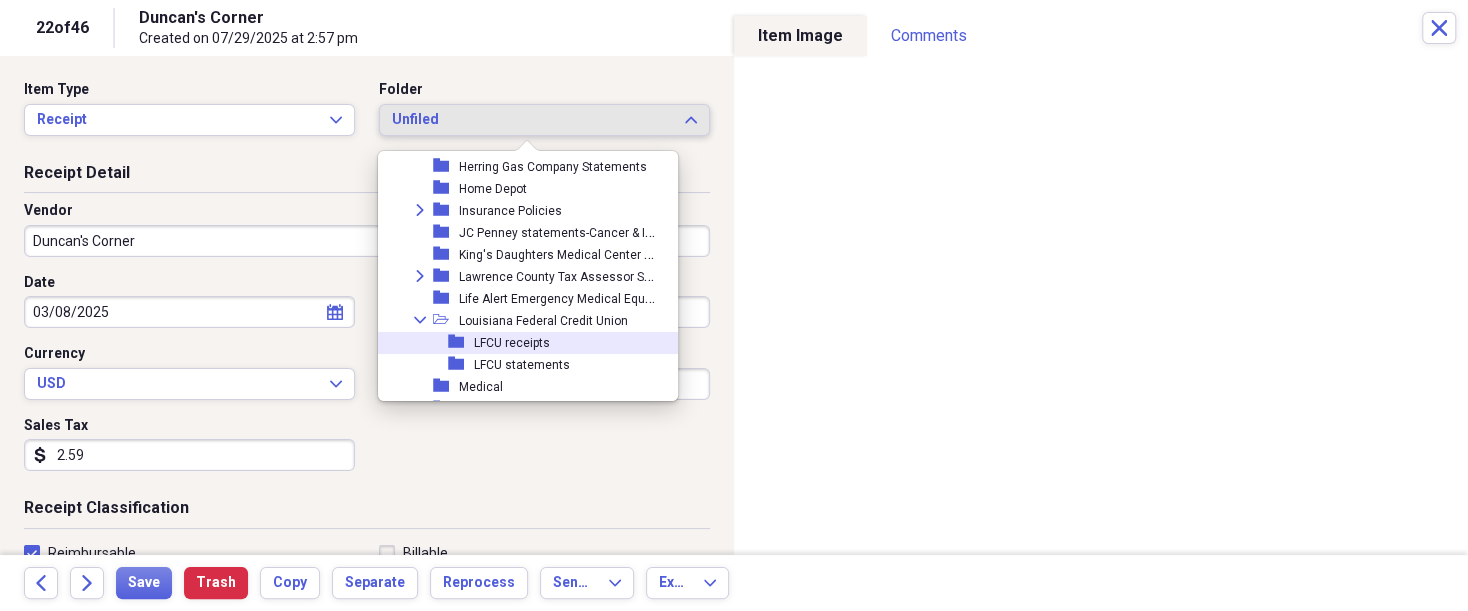 click on "LFCU receipts" at bounding box center [512, 343] 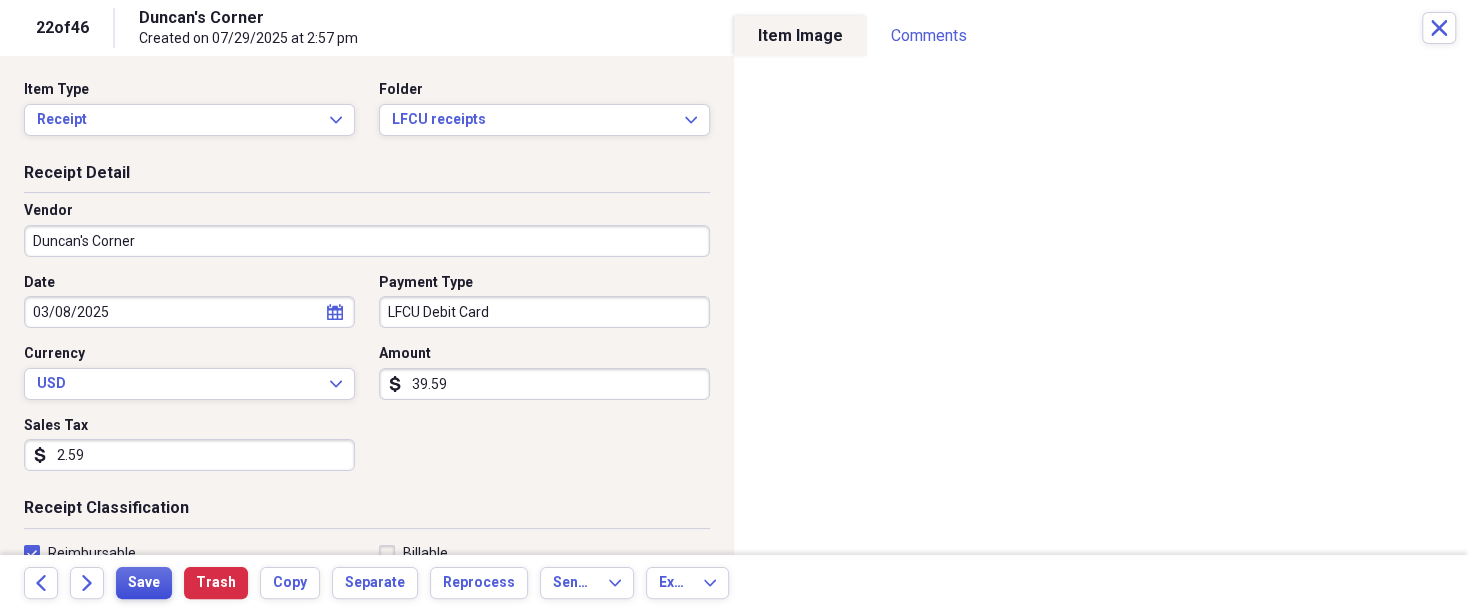 click on "Save" at bounding box center (144, 583) 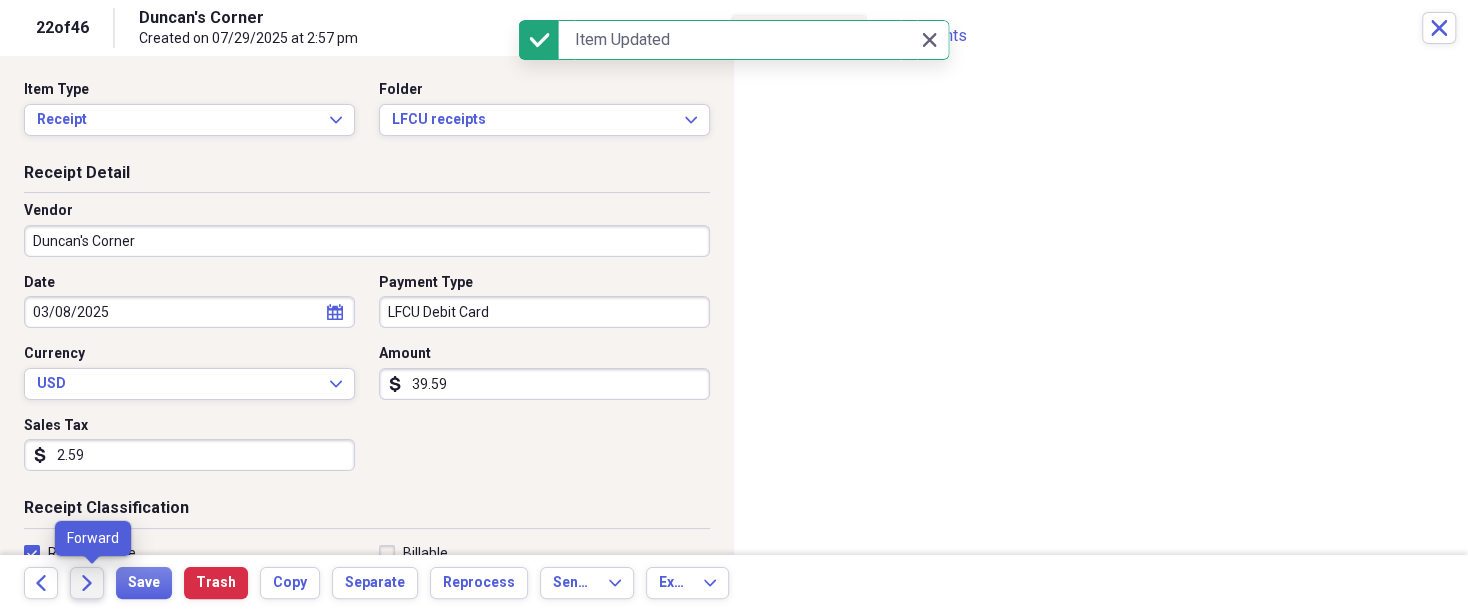 click on "Forward" at bounding box center (87, 583) 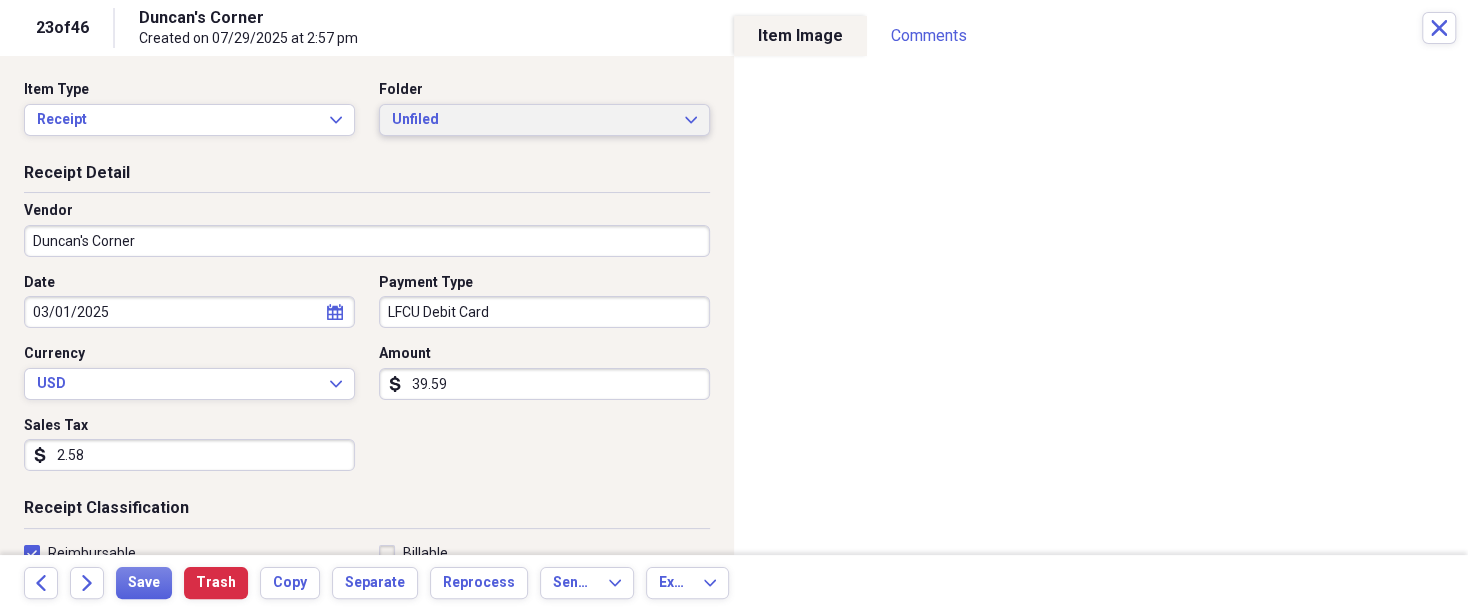 click on "Expand" 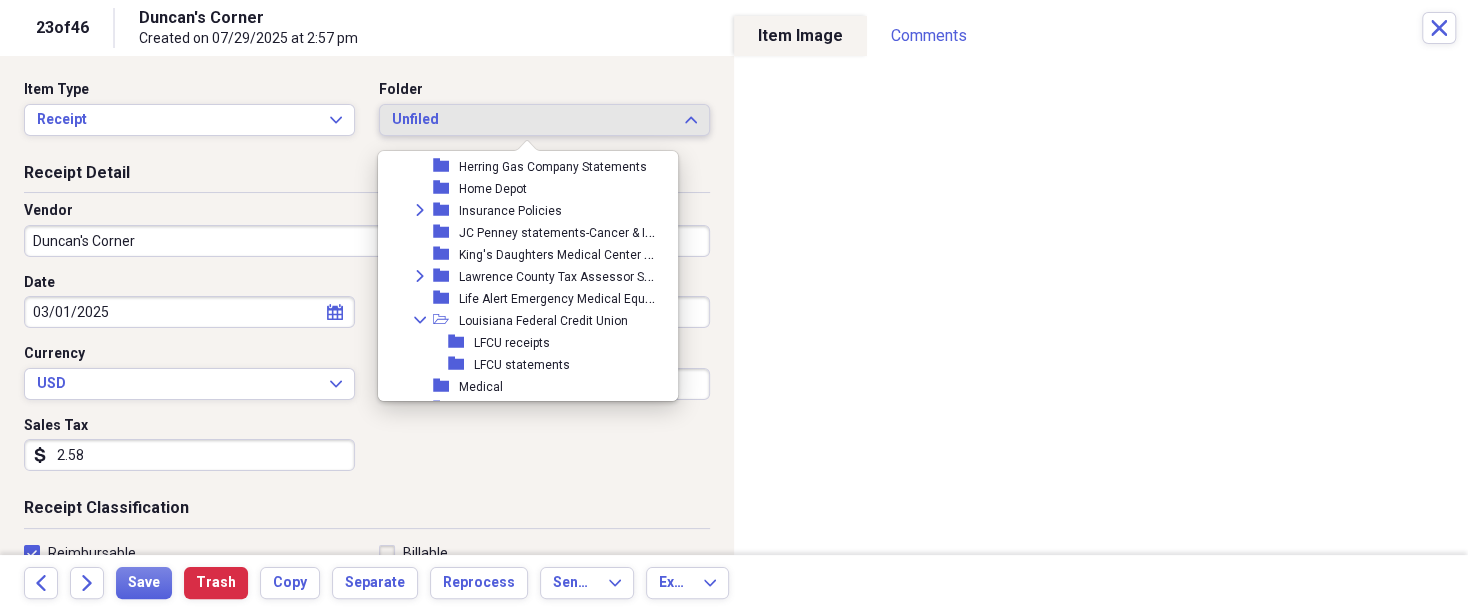 scroll, scrollTop: 880, scrollLeft: 0, axis: vertical 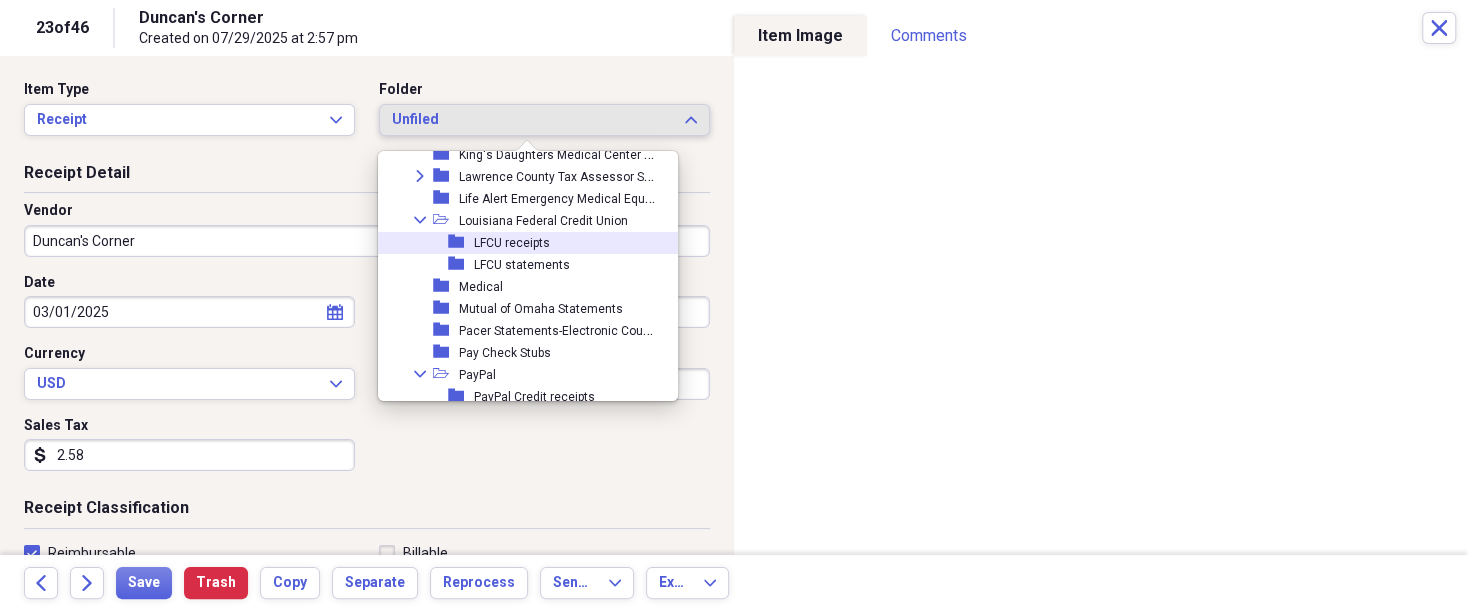 click on "LFCU receipts" at bounding box center [512, 243] 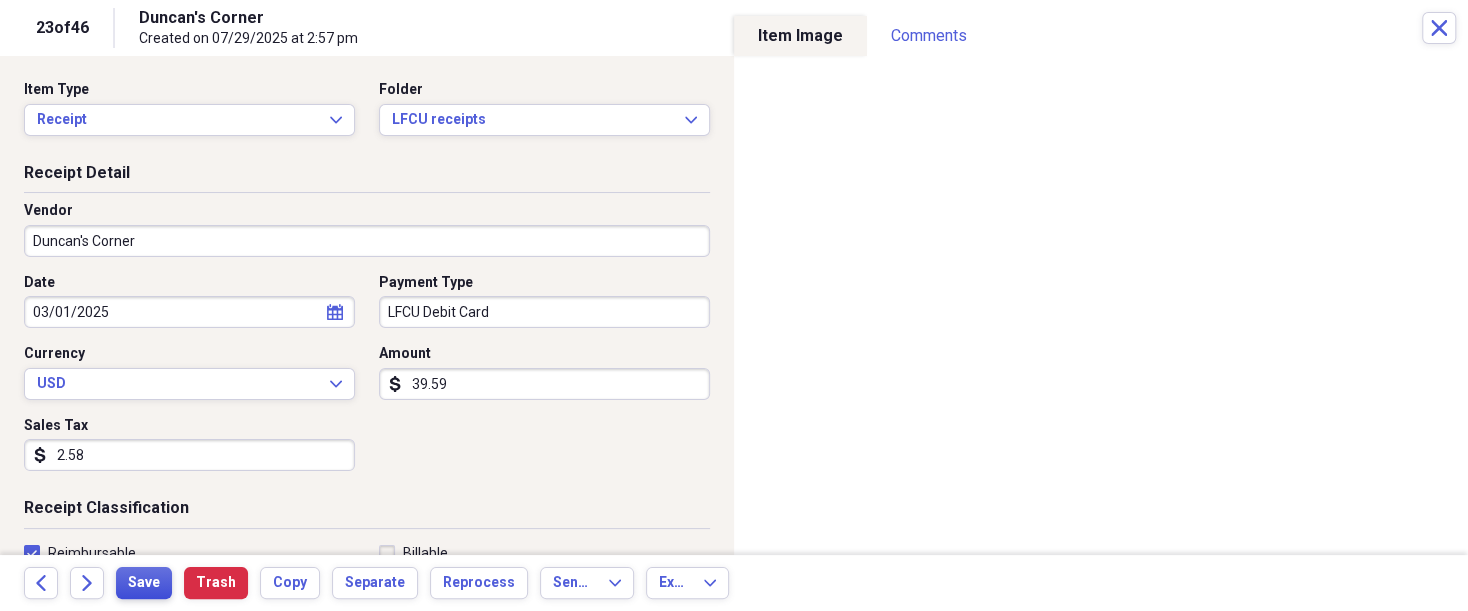 click on "Save" at bounding box center (144, 583) 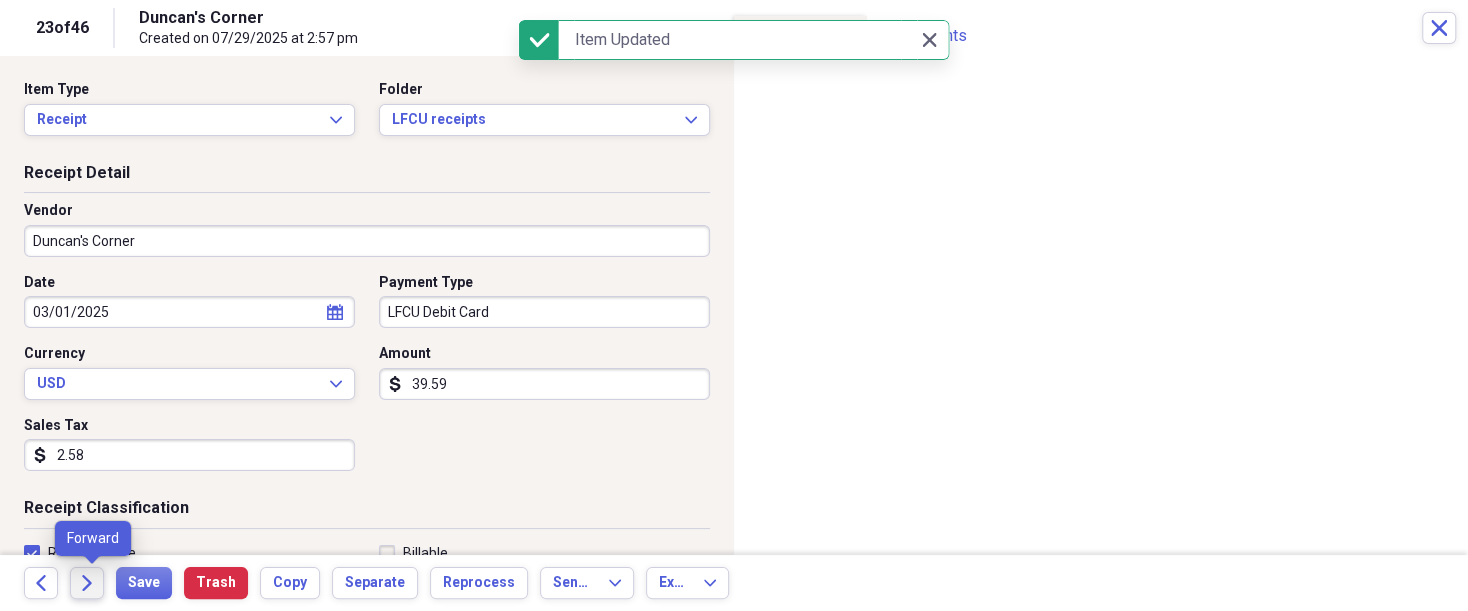 click on "Forward" at bounding box center (87, 583) 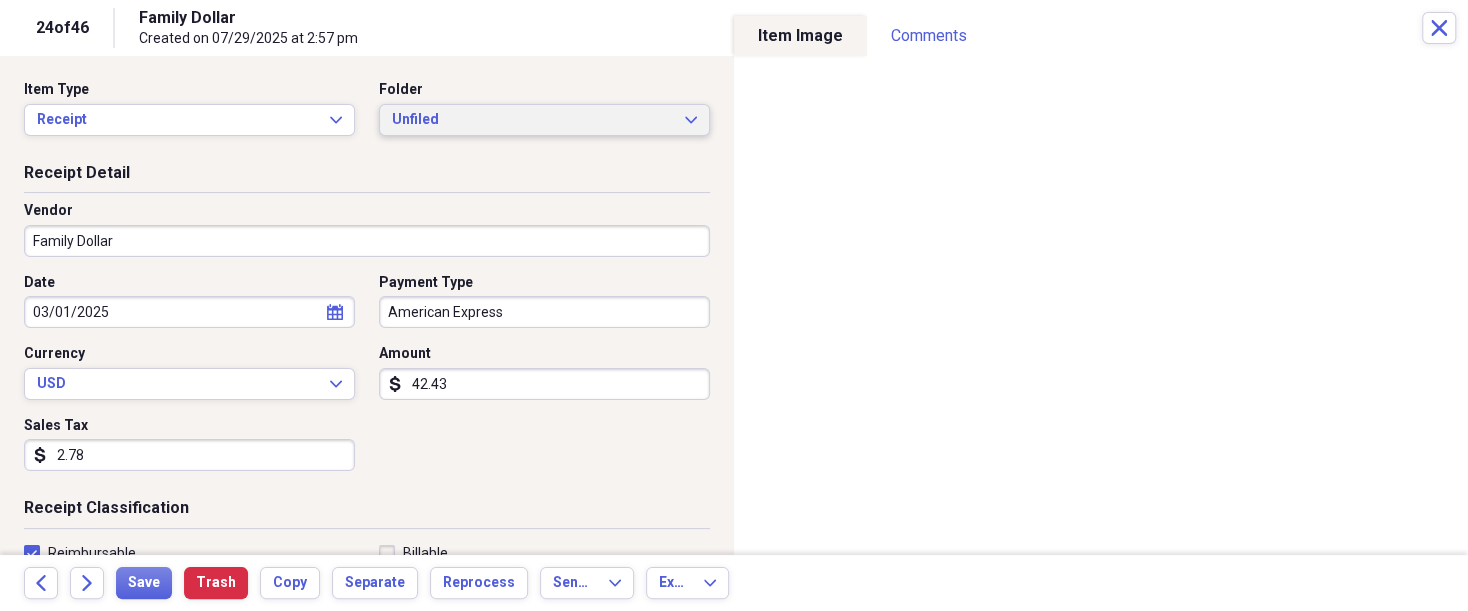 click on "Unfiled Expand" at bounding box center (544, 120) 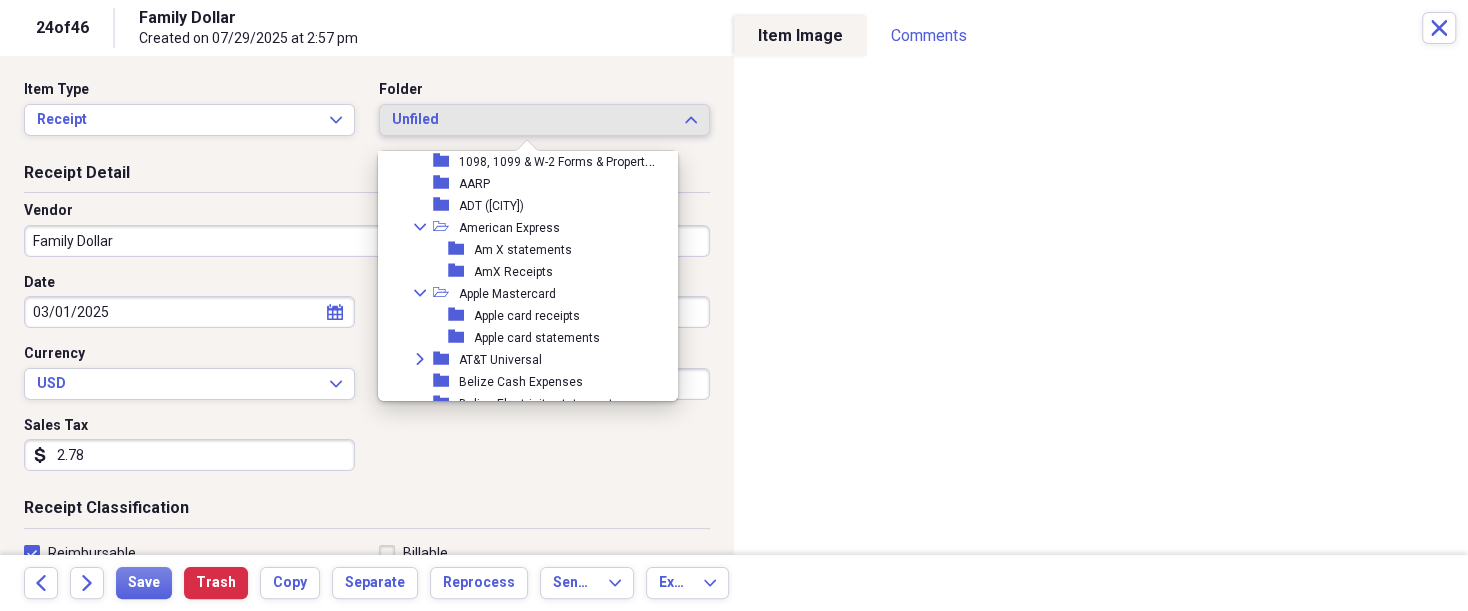 scroll, scrollTop: 180, scrollLeft: 0, axis: vertical 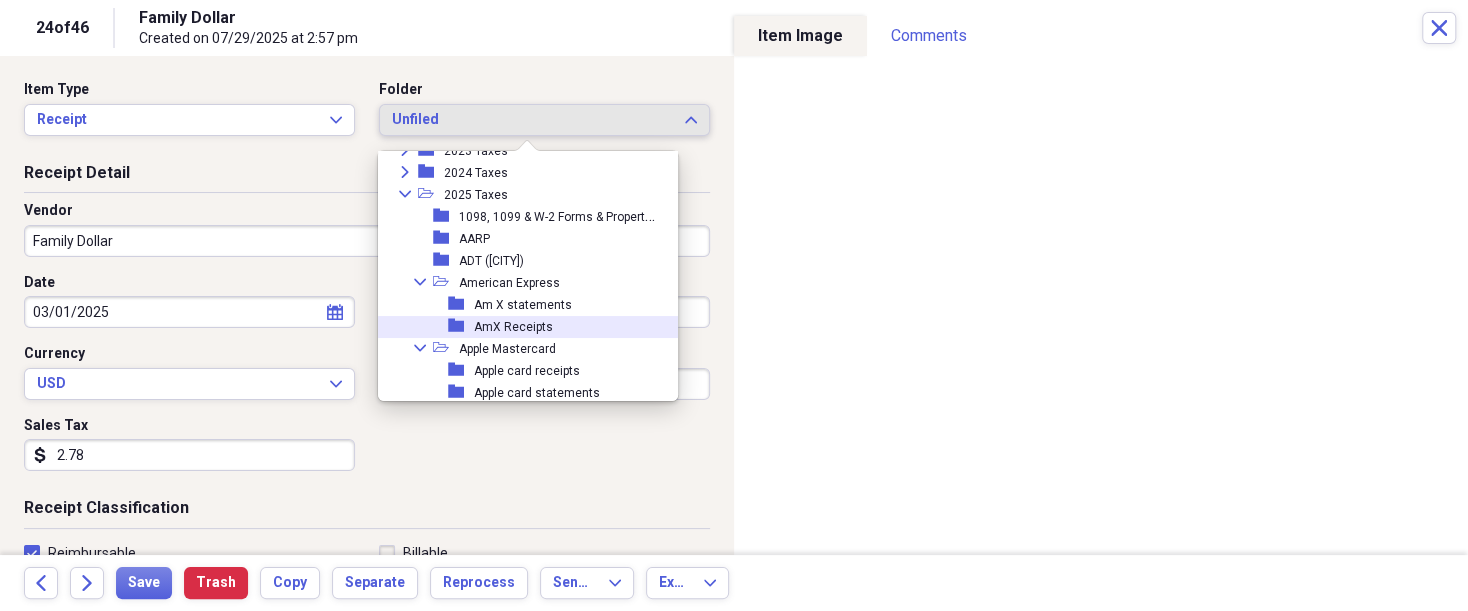 click on "folder AmX Receipts" at bounding box center (520, 327) 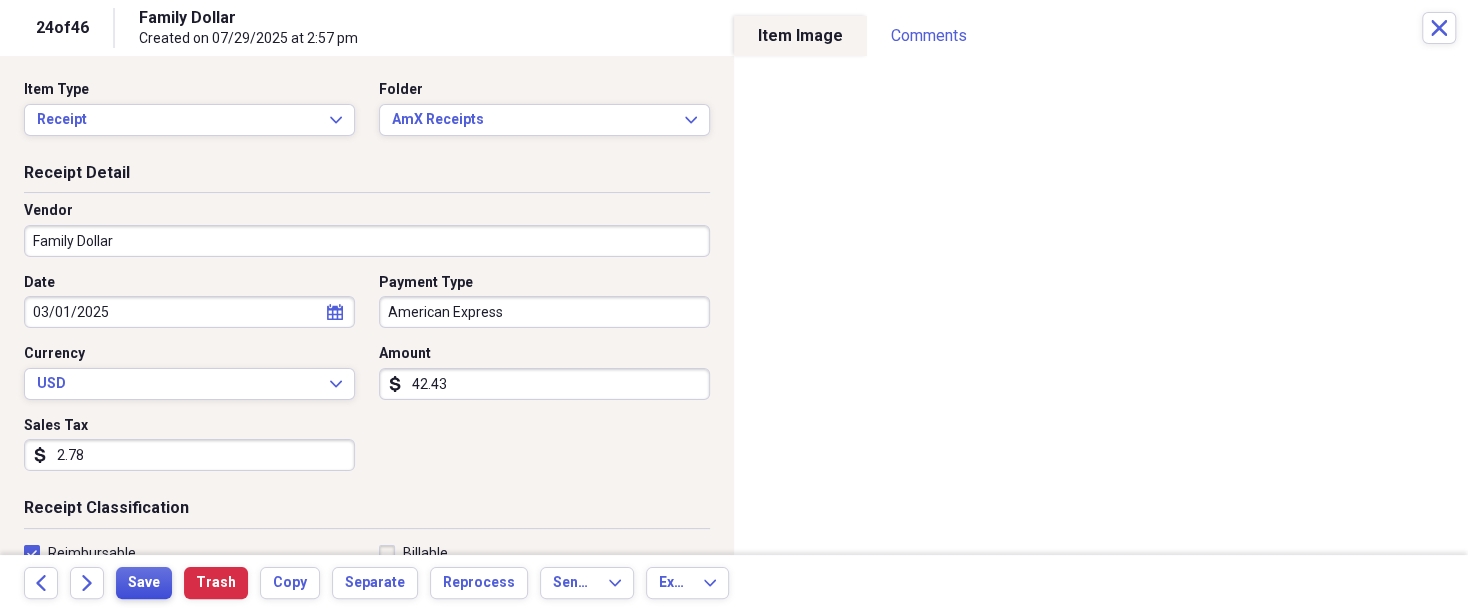 click on "Save" at bounding box center [144, 583] 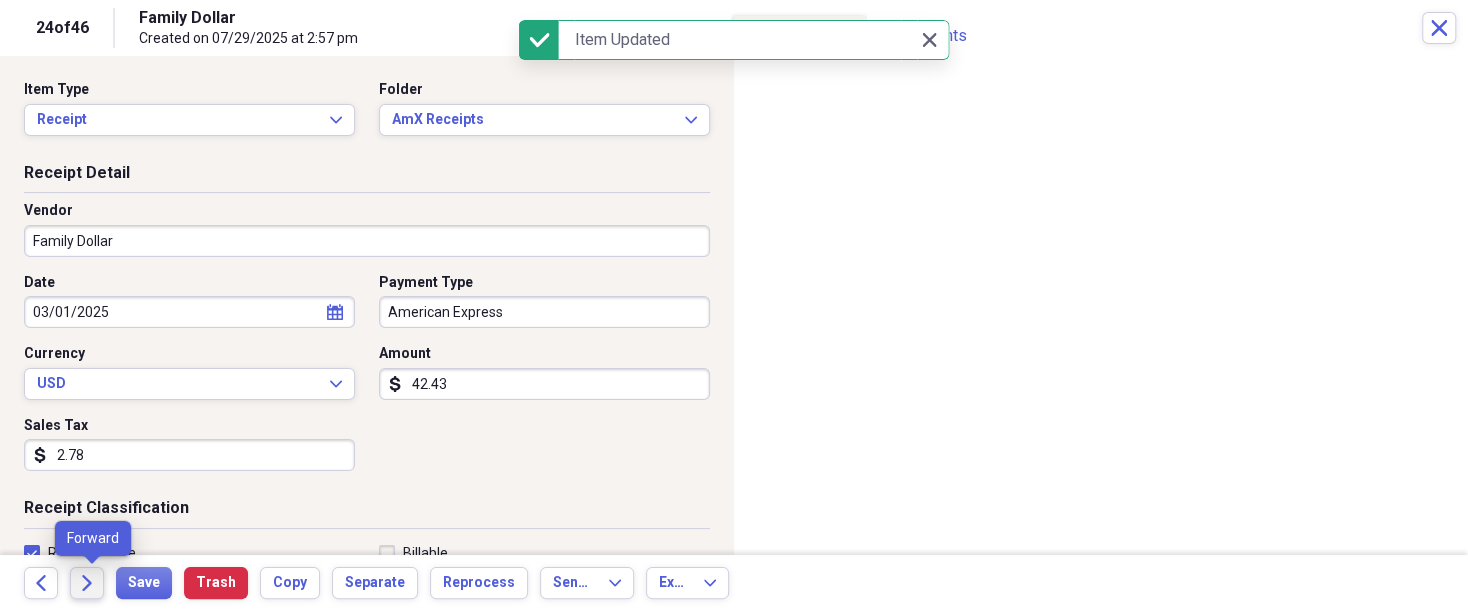 click on "Forward" 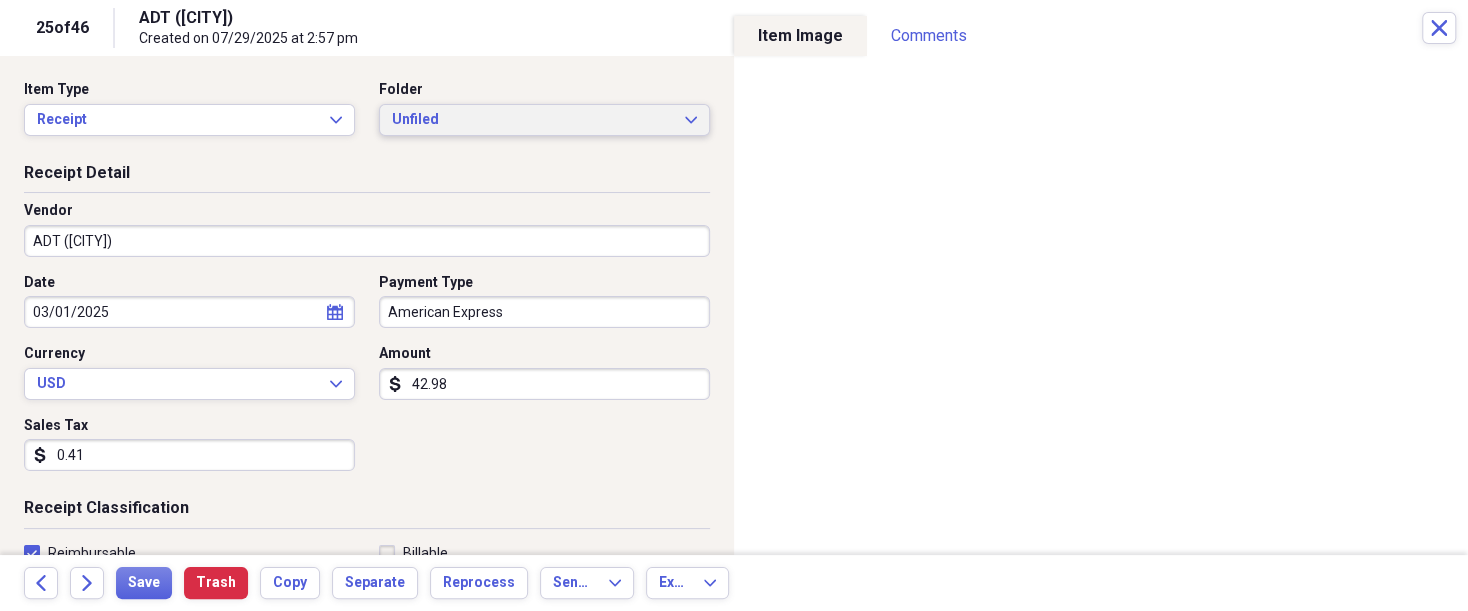 click on "Unfiled Expand" at bounding box center [544, 120] 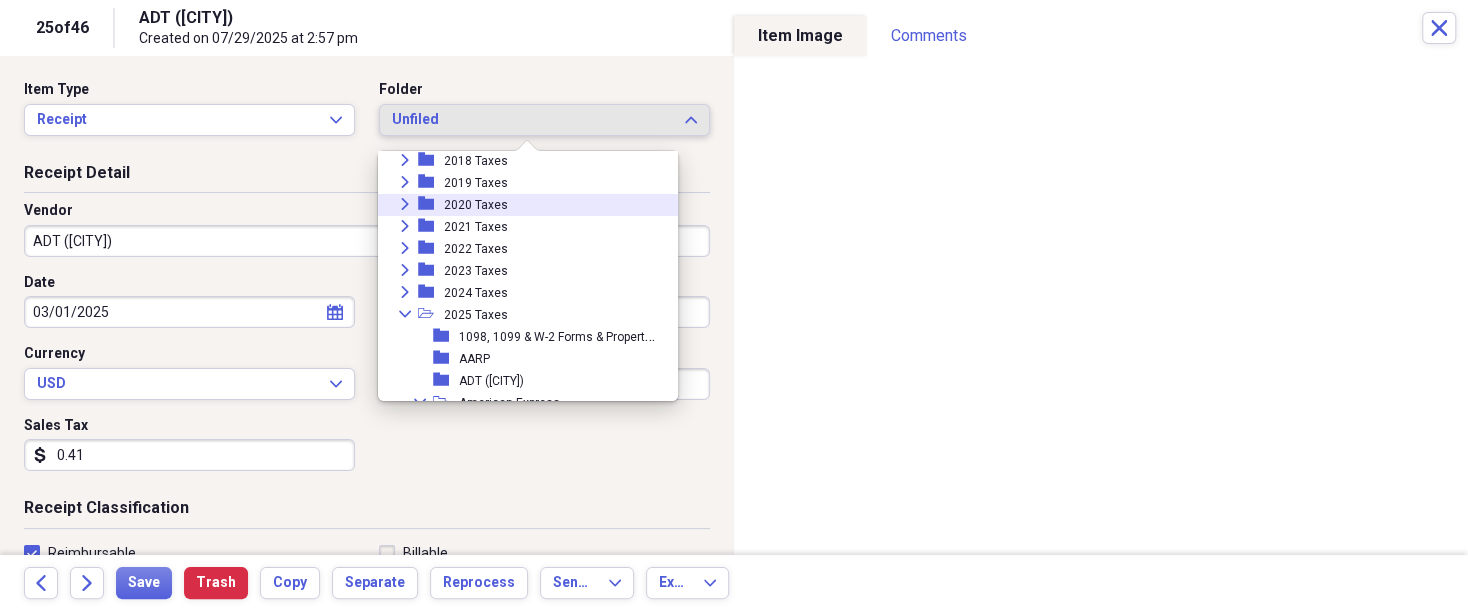 scroll, scrollTop: 260, scrollLeft: 0, axis: vertical 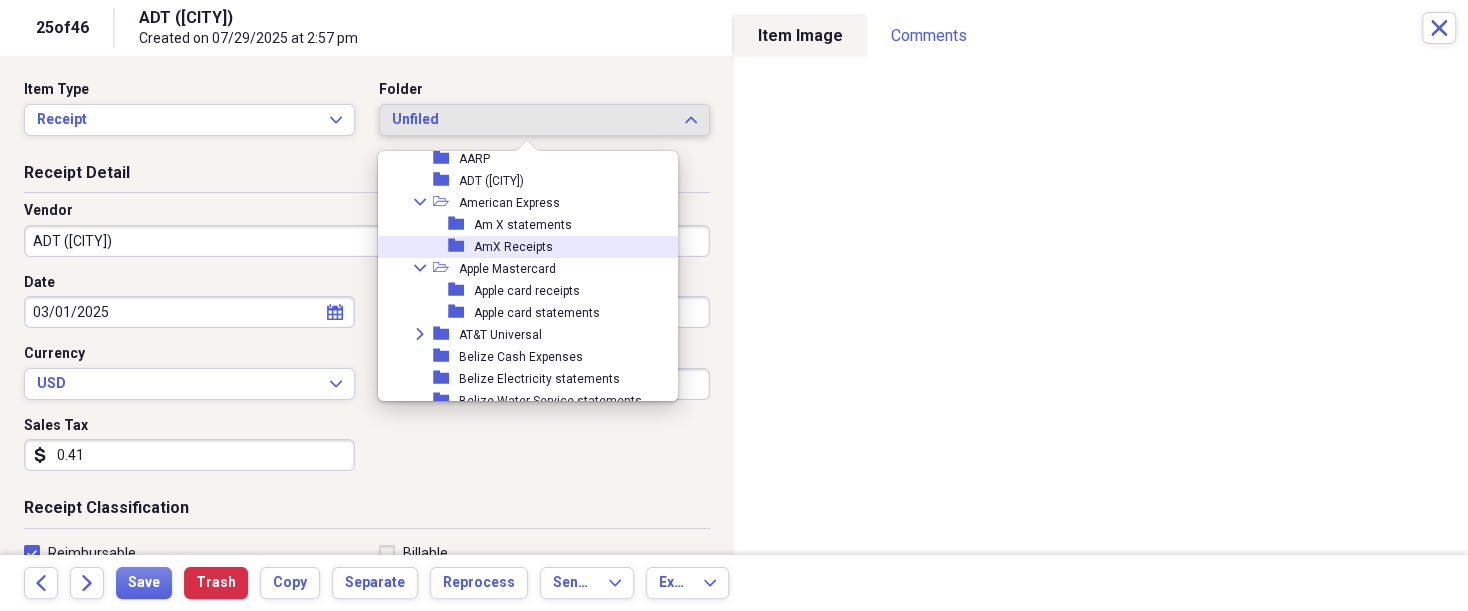 click on "AmX Receipts" at bounding box center (513, 247) 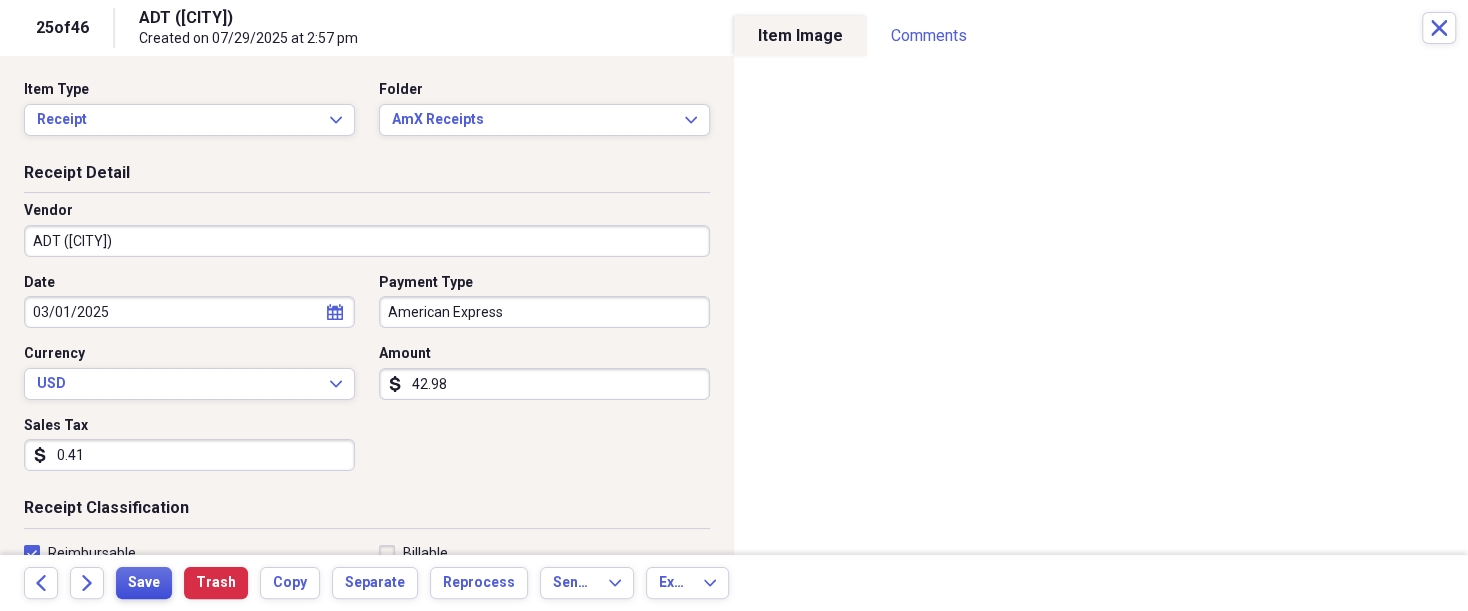 click on "Save" at bounding box center [144, 583] 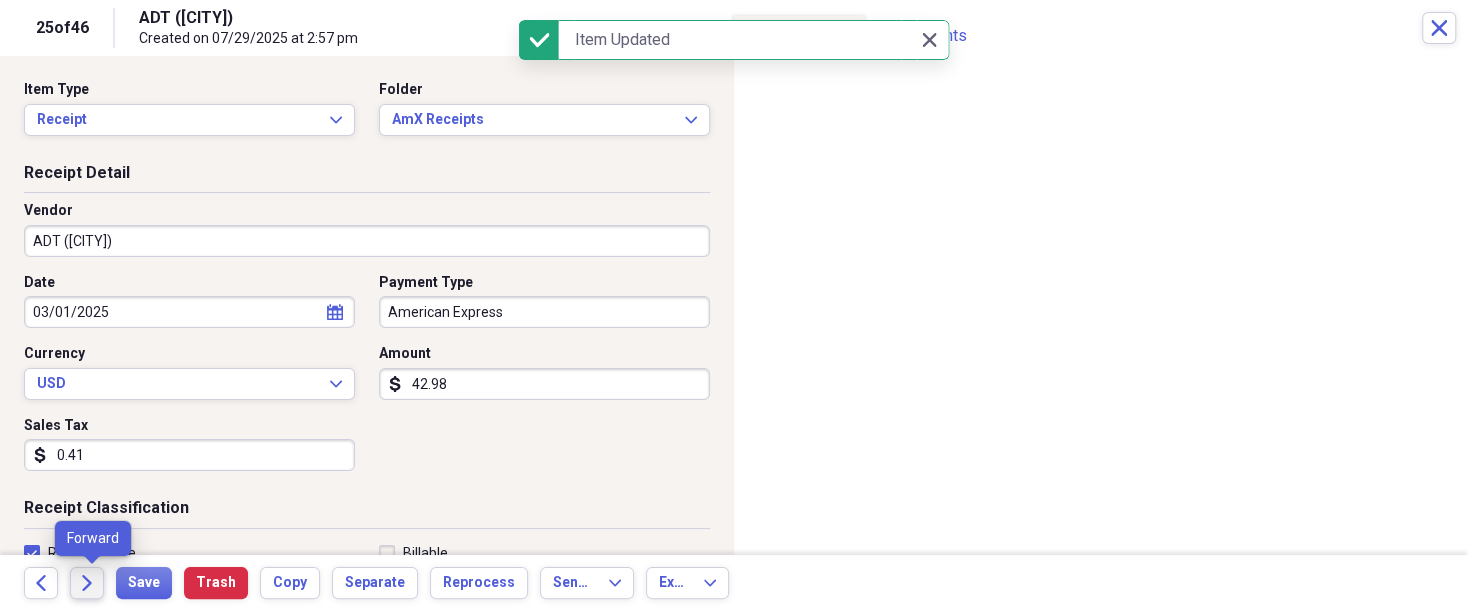 click on "Forward" 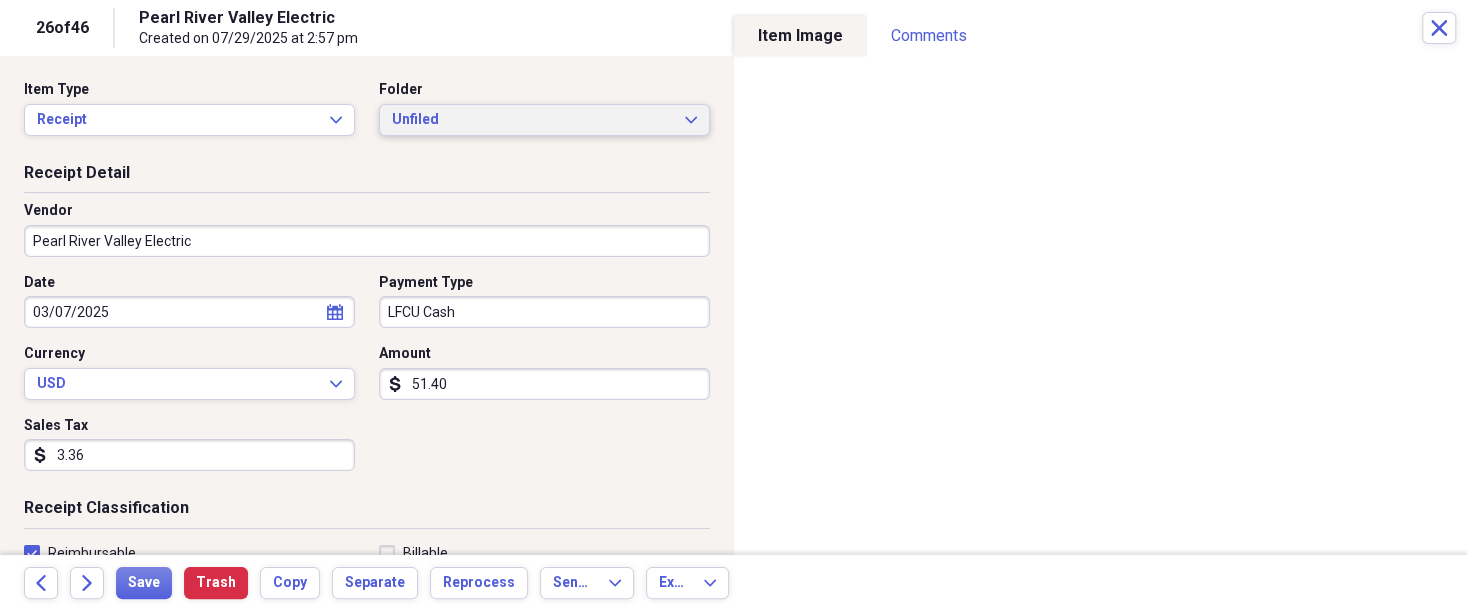 click on "Unfiled Expand" at bounding box center [544, 120] 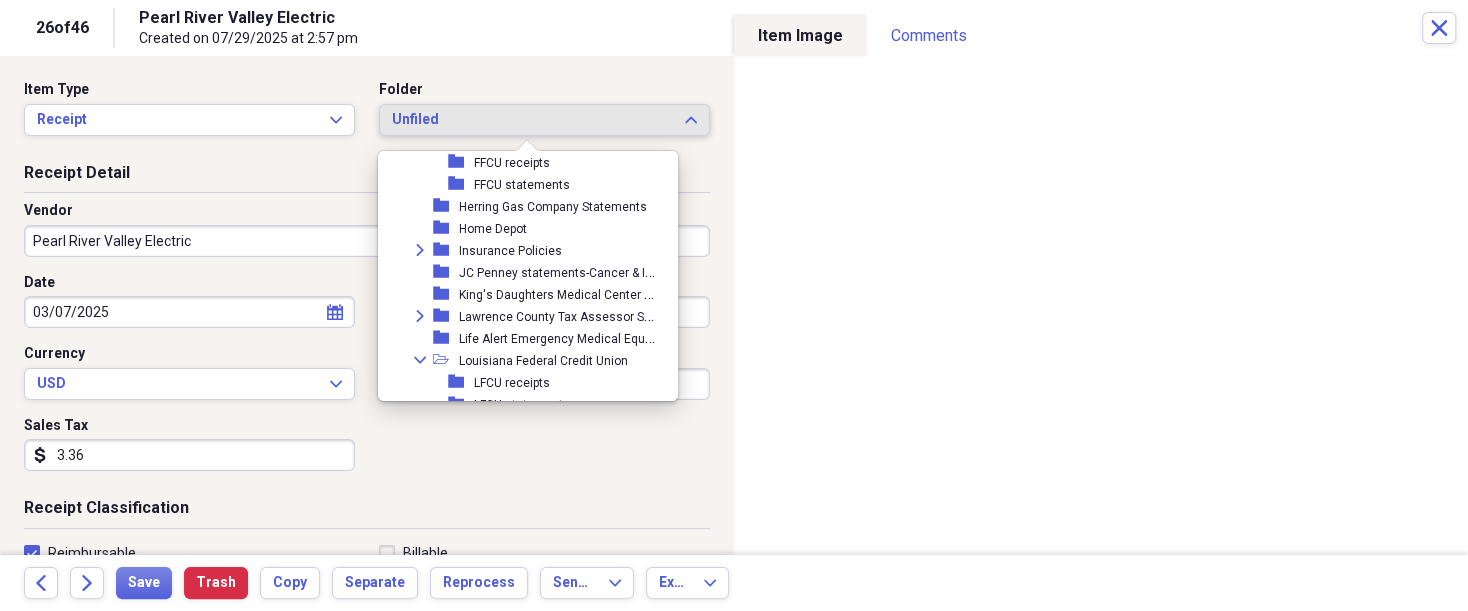 scroll, scrollTop: 800, scrollLeft: 0, axis: vertical 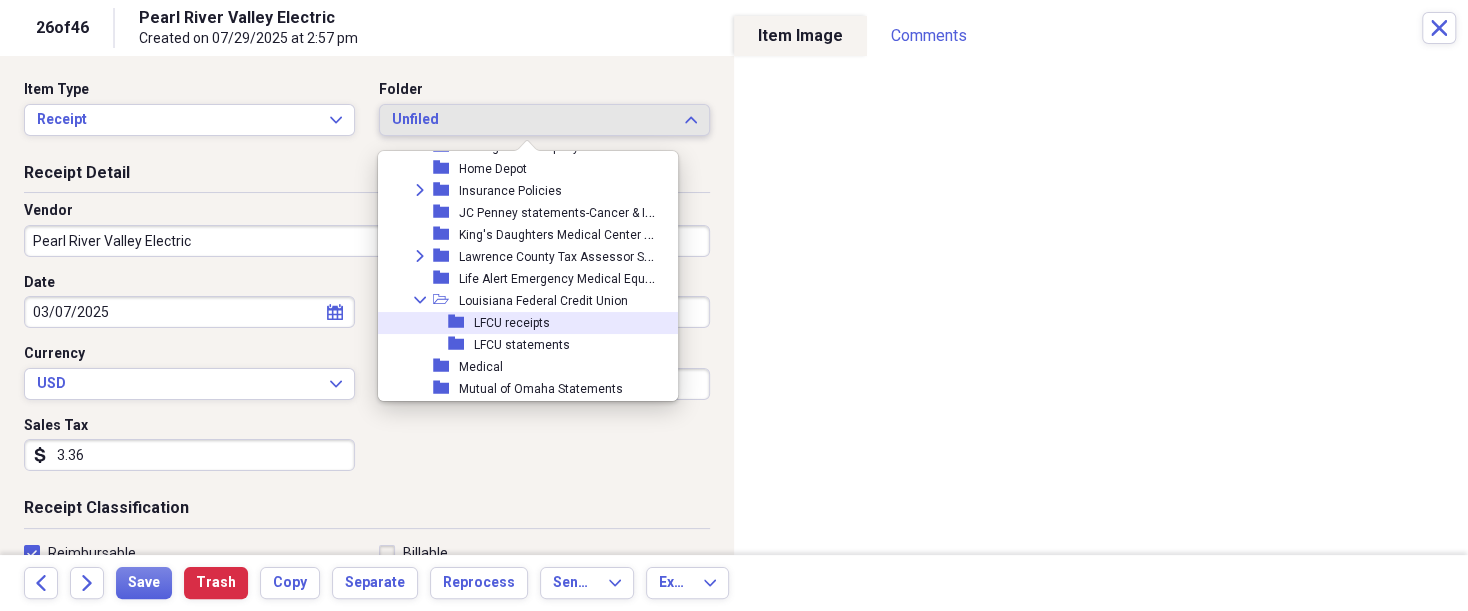 click on "folder LFCU receipts" at bounding box center [520, 323] 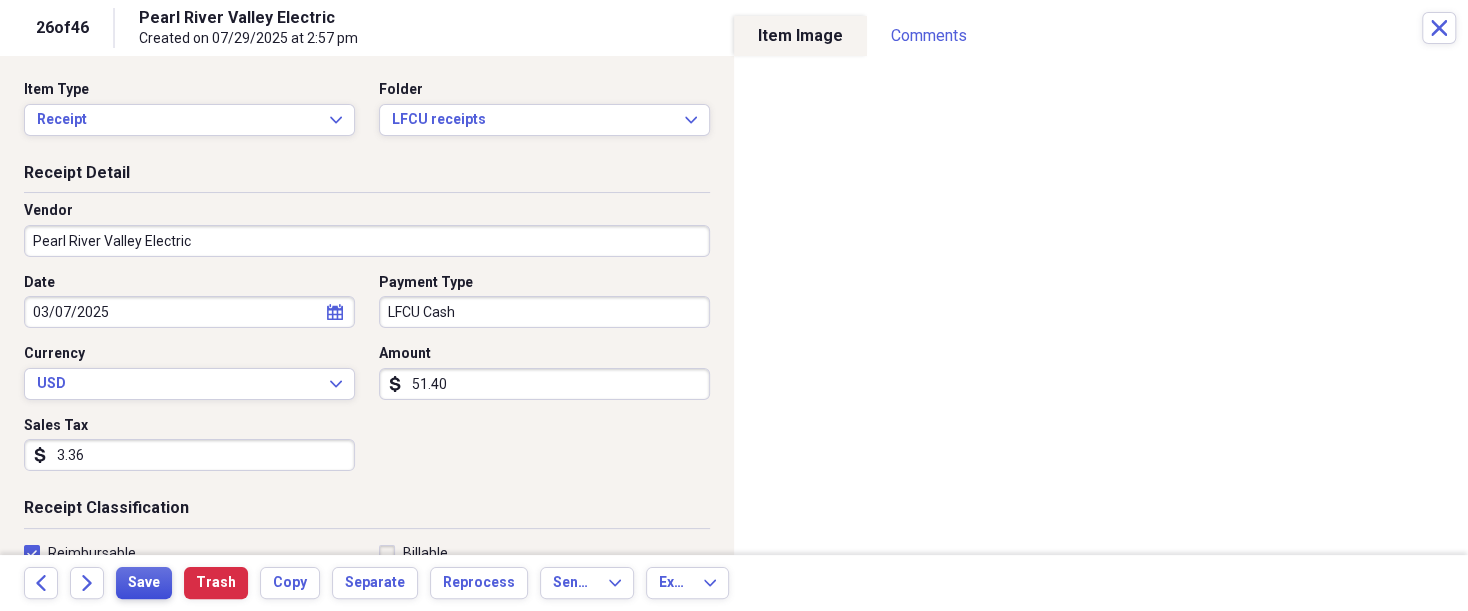 click on "Save" at bounding box center [144, 583] 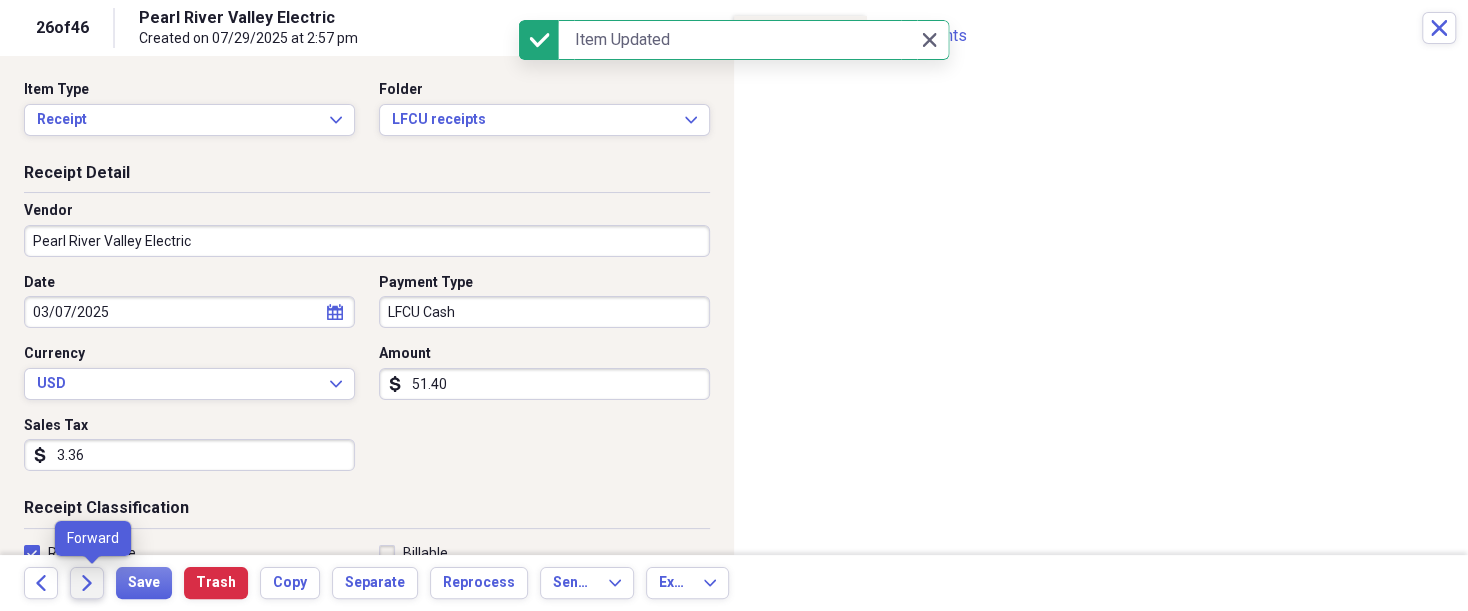 click on "Forward" at bounding box center (87, 583) 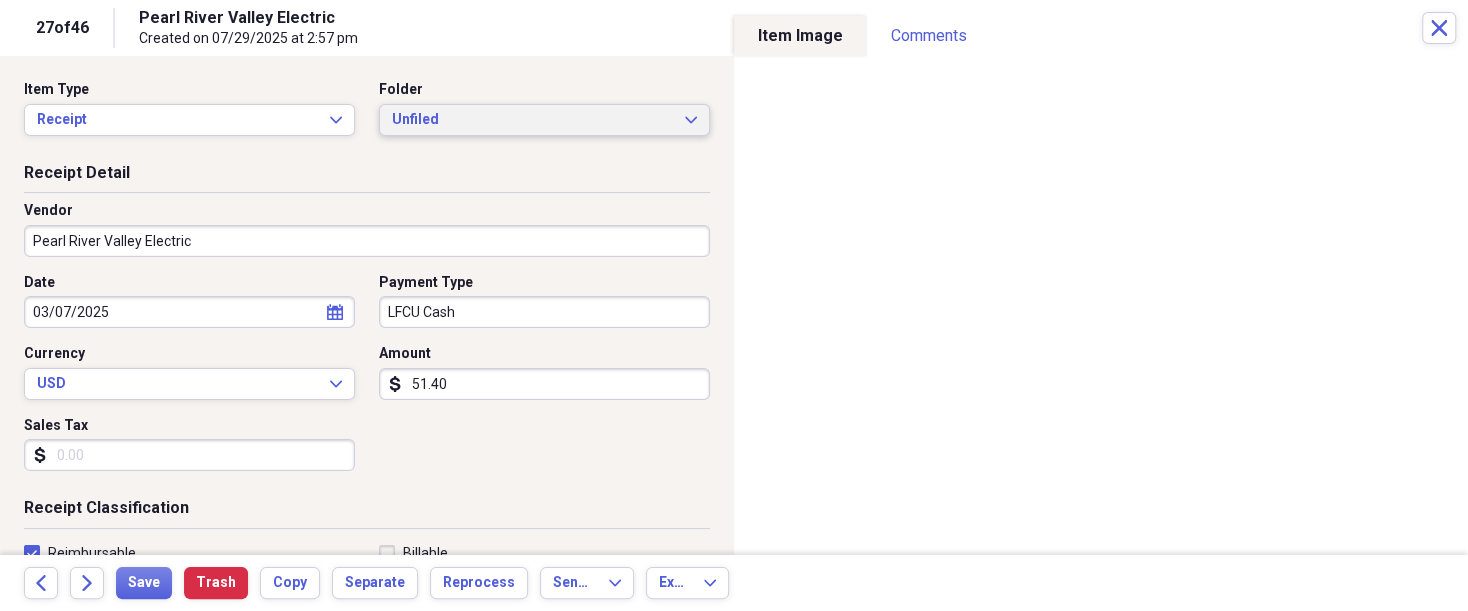 click on "Unfiled Expand" at bounding box center [544, 120] 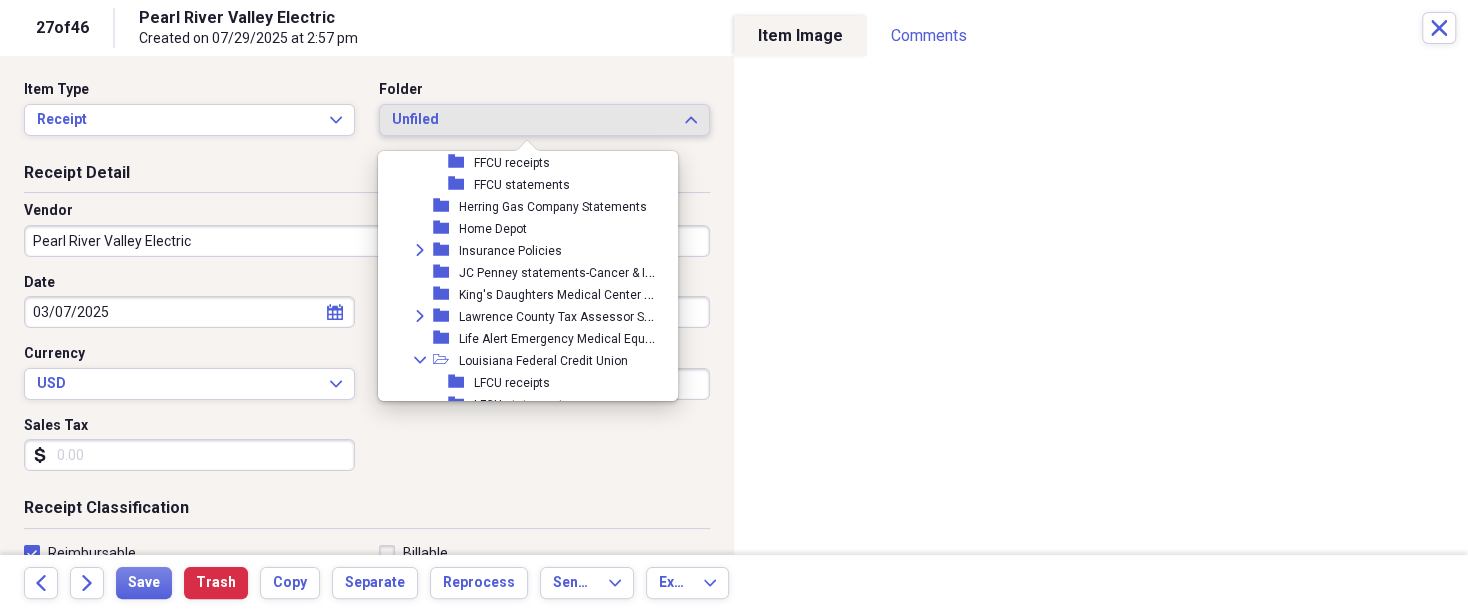 scroll, scrollTop: 800, scrollLeft: 0, axis: vertical 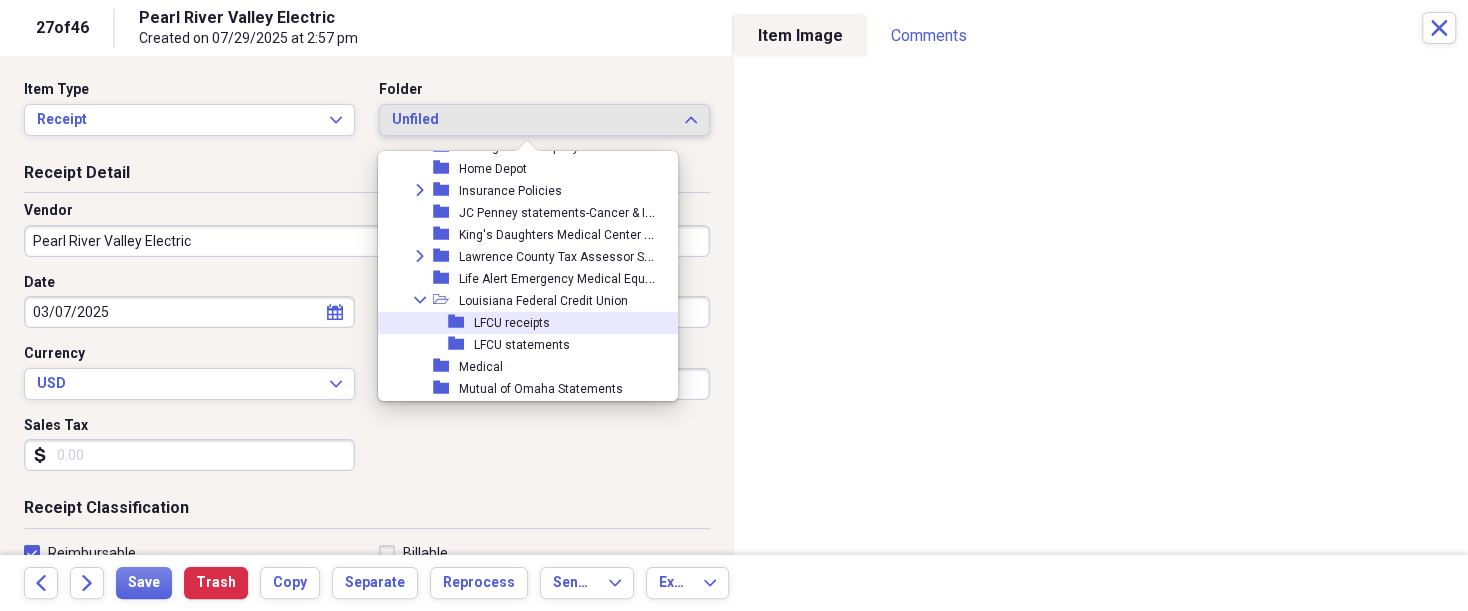click on "LFCU receipts" at bounding box center (512, 323) 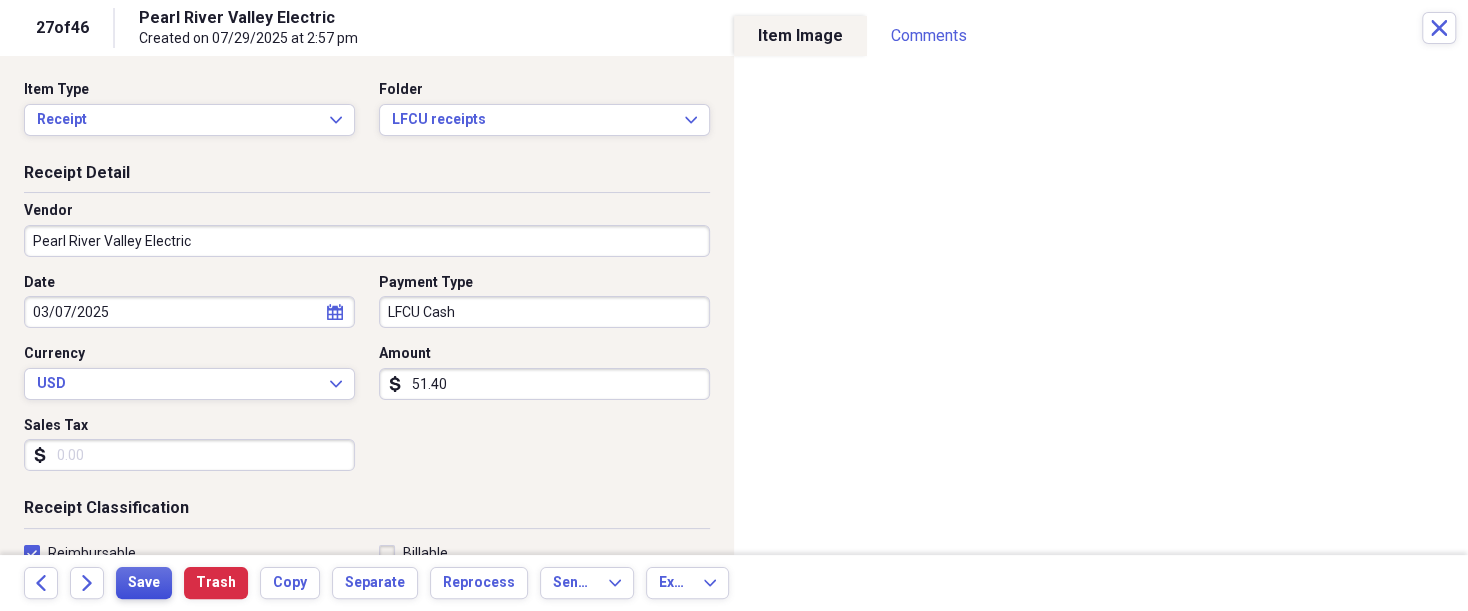 click on "Save" at bounding box center (144, 583) 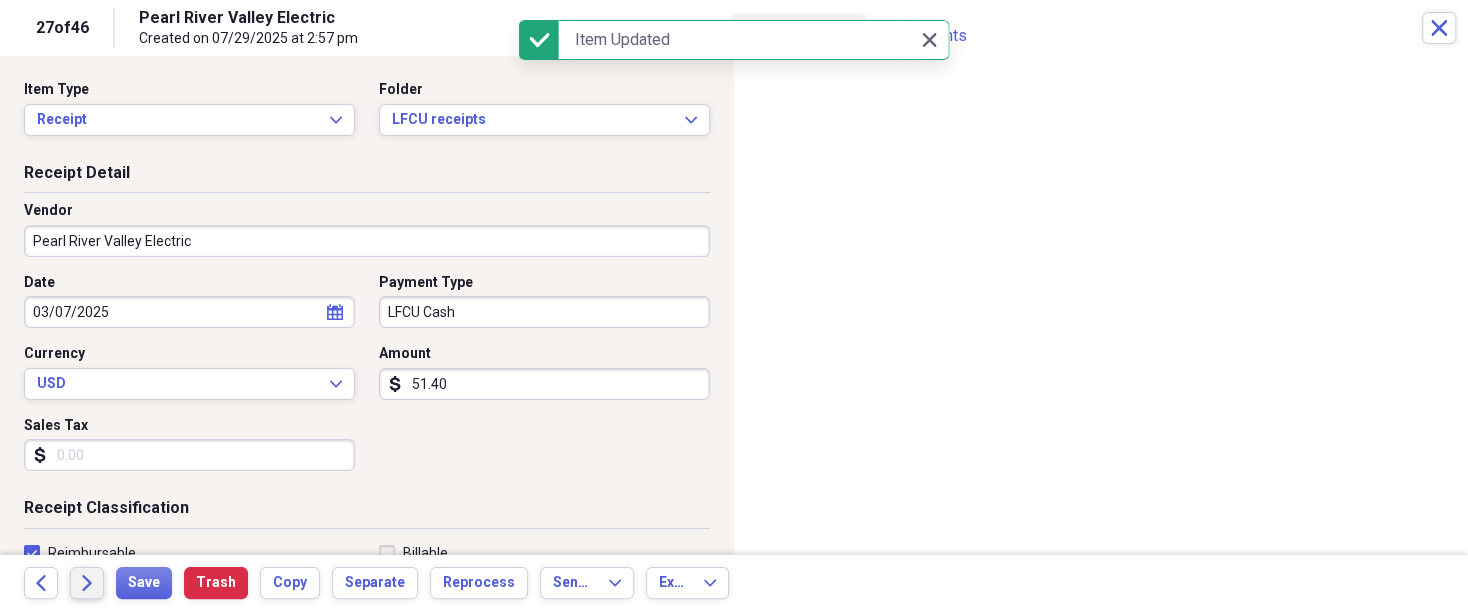 click on "Forward" at bounding box center [87, 583] 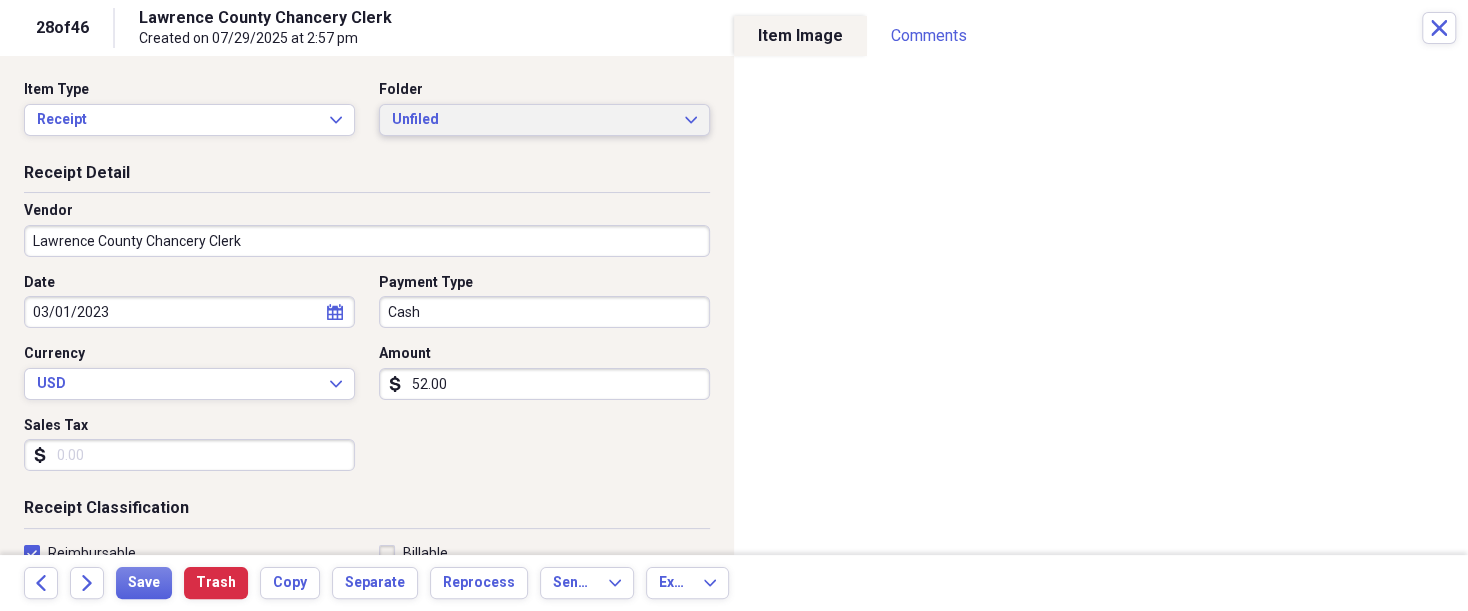 click 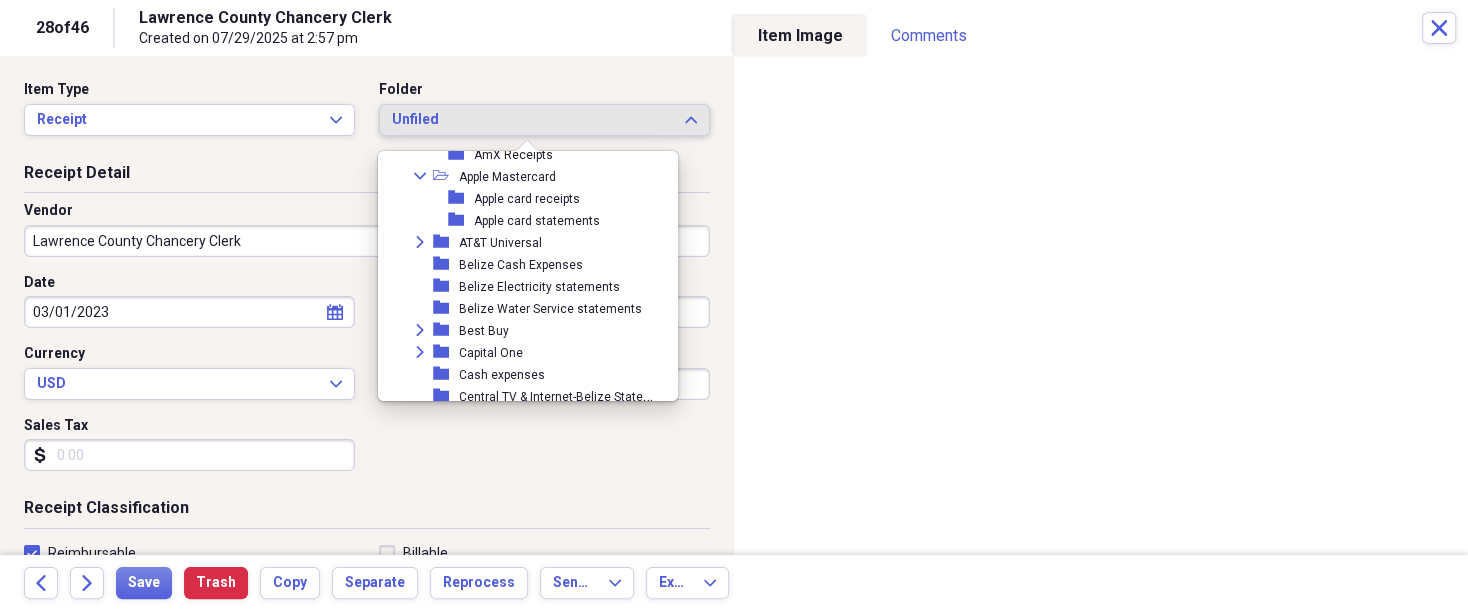 scroll, scrollTop: 380, scrollLeft: 0, axis: vertical 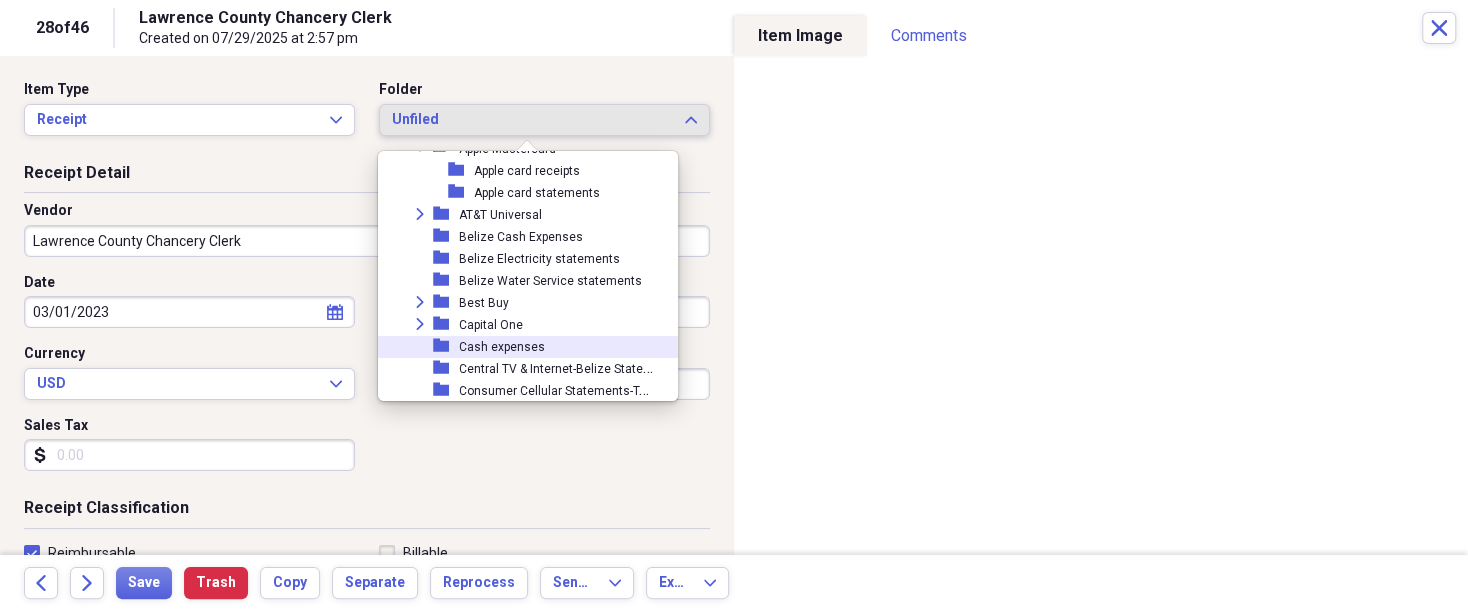 click on "Cash expenses" at bounding box center (502, 347) 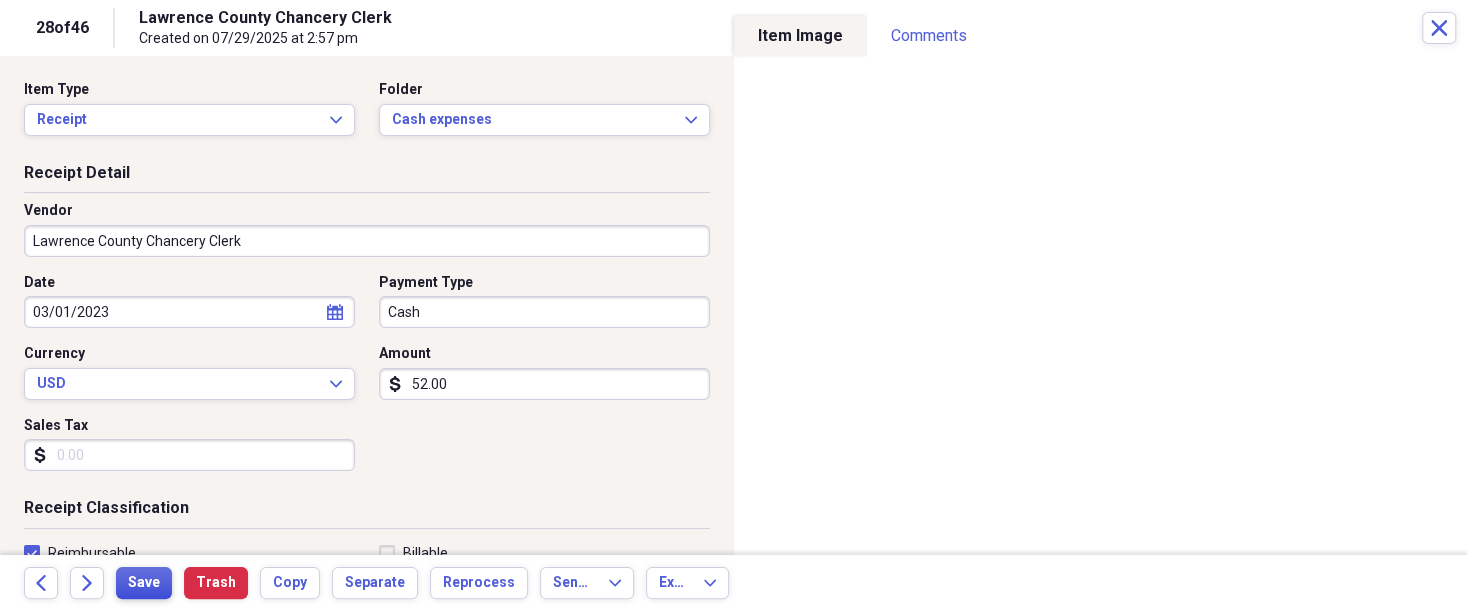 click on "Save" at bounding box center [144, 583] 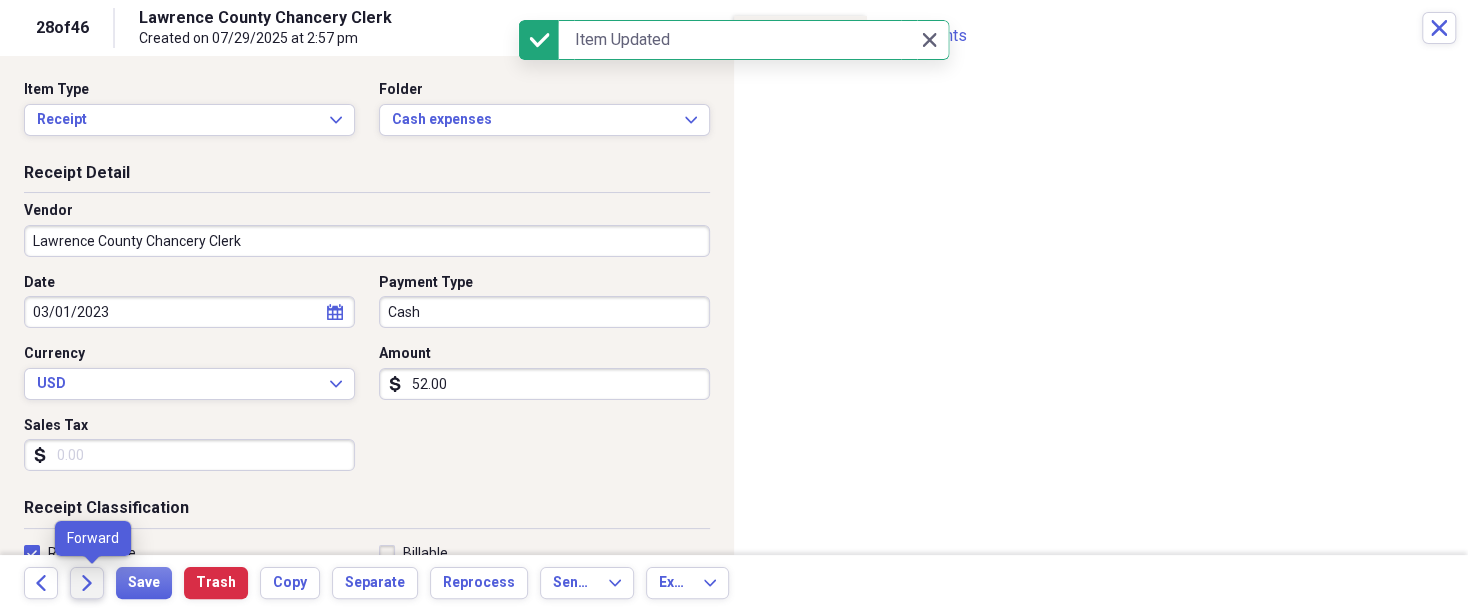 click on "Forward" at bounding box center [87, 583] 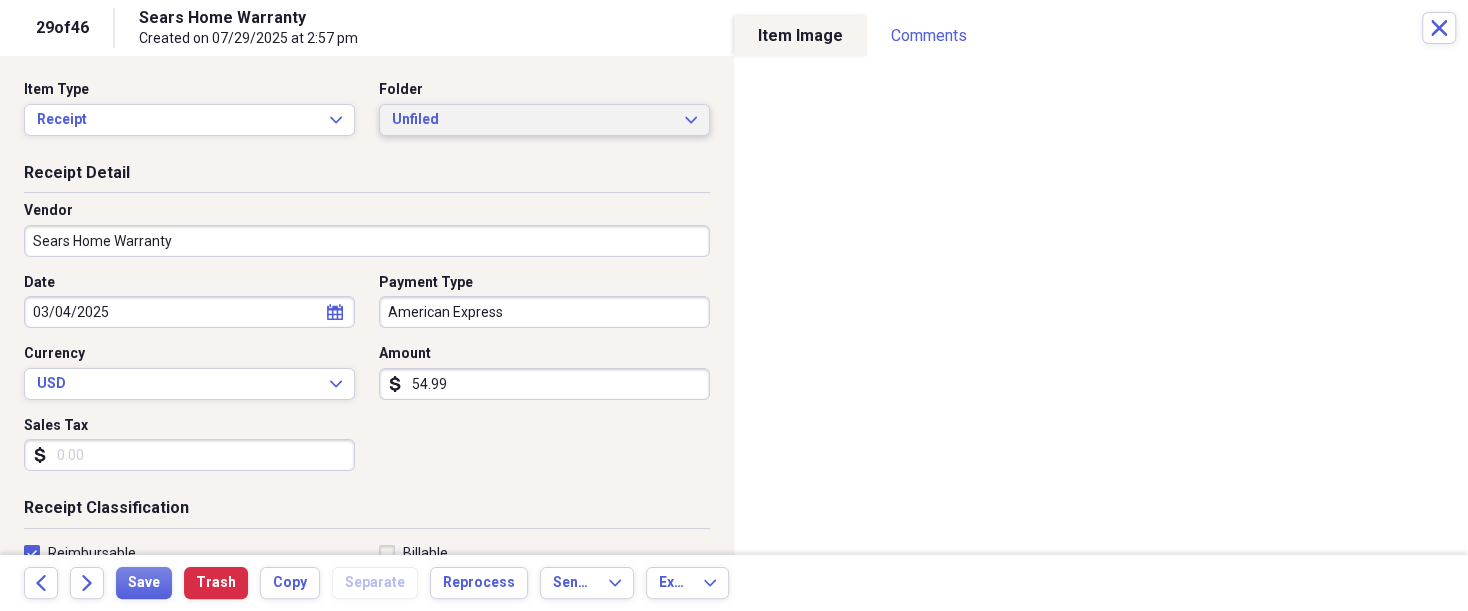 click on "Unfiled Expand" at bounding box center [544, 120] 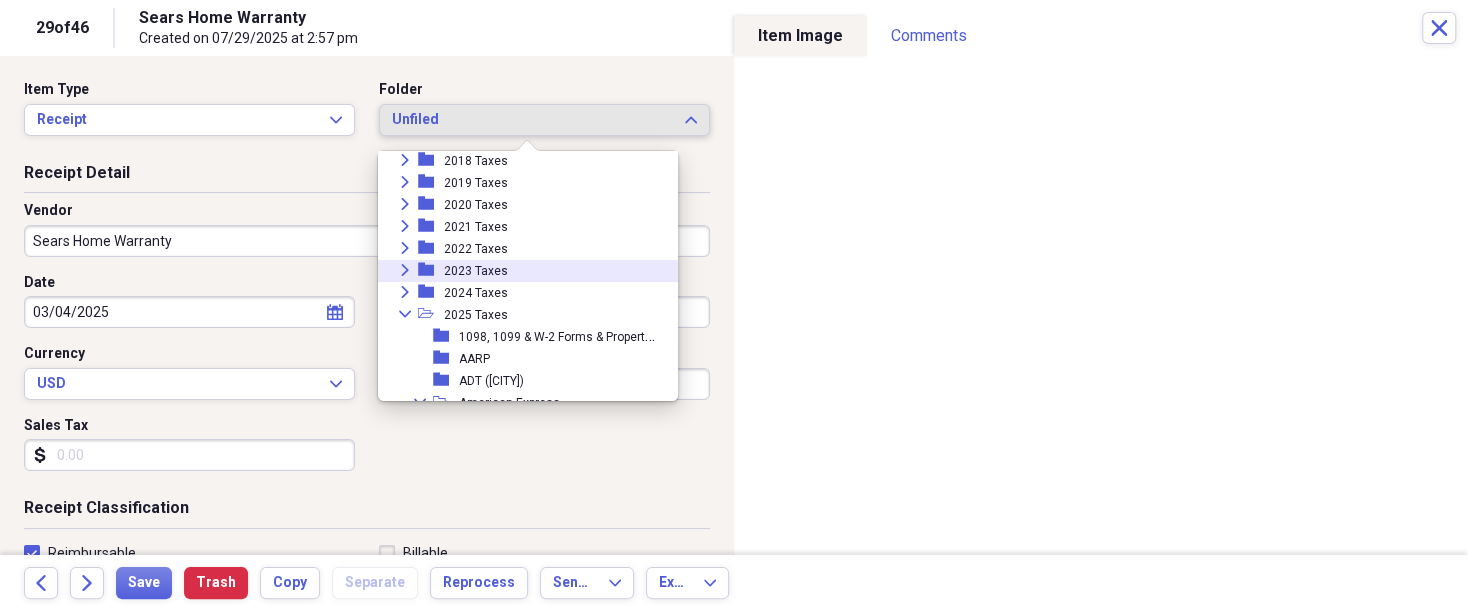scroll, scrollTop: 240, scrollLeft: 0, axis: vertical 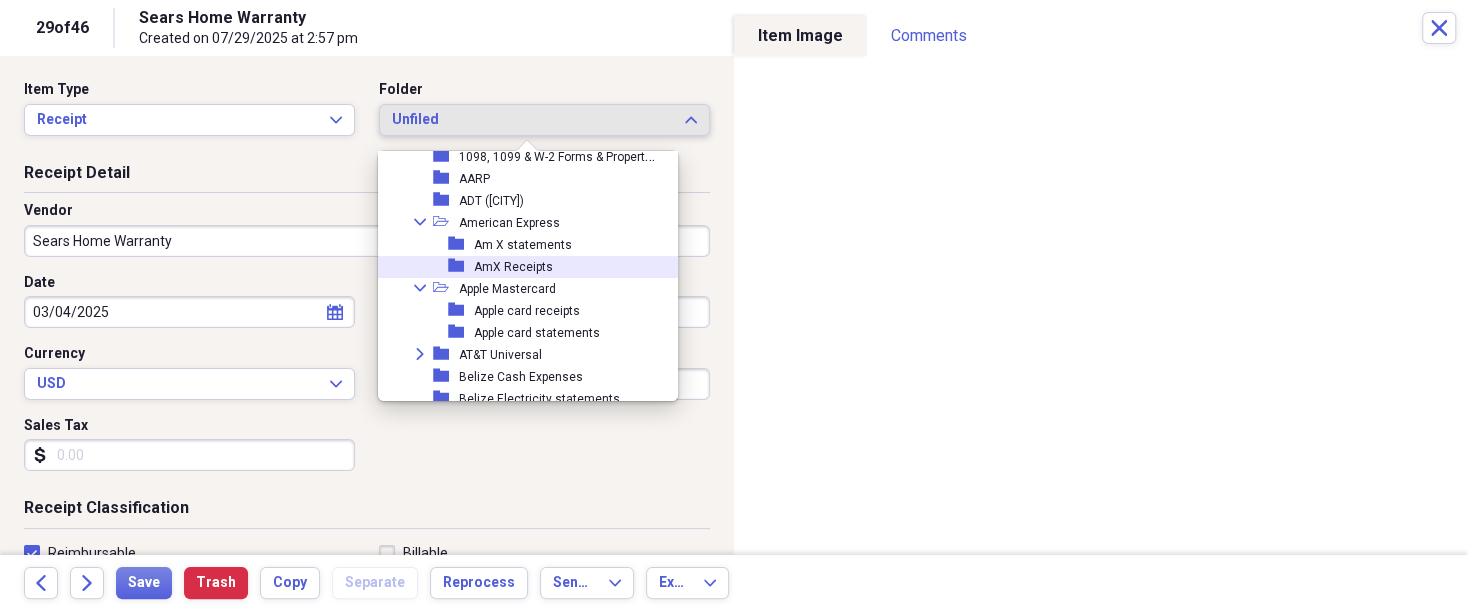 click on "AmX Receipts" at bounding box center (513, 267) 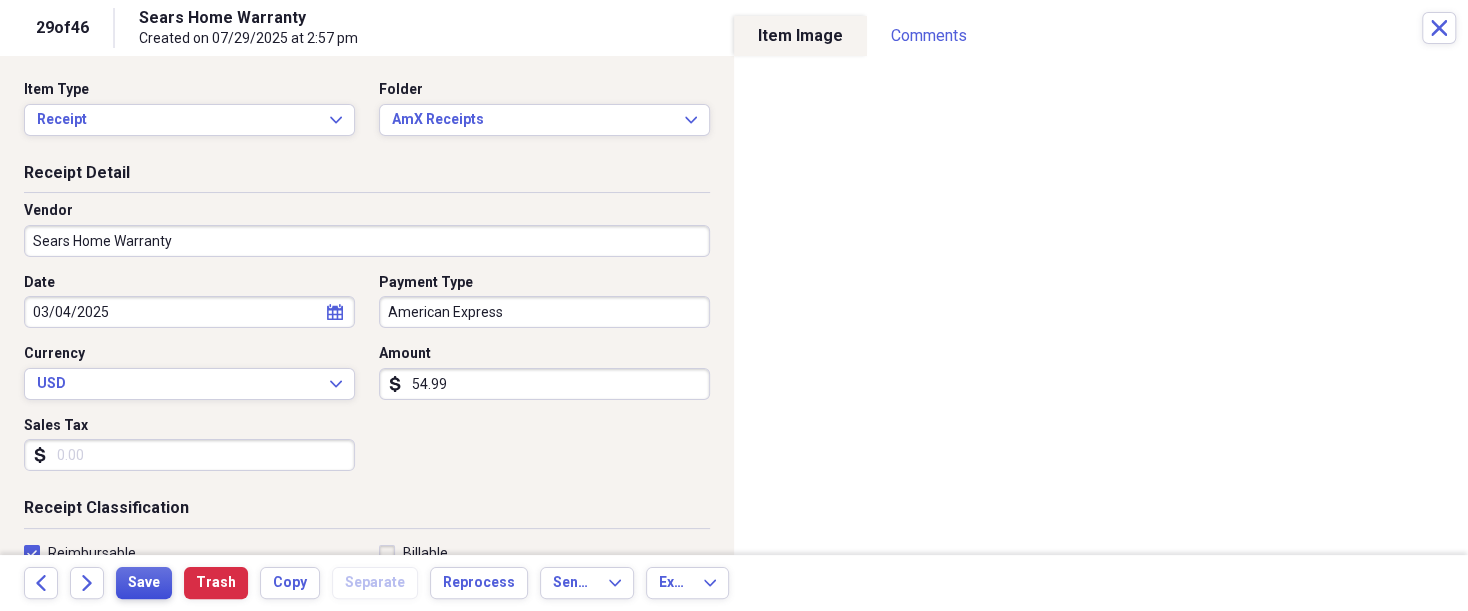 click on "Save" at bounding box center (144, 583) 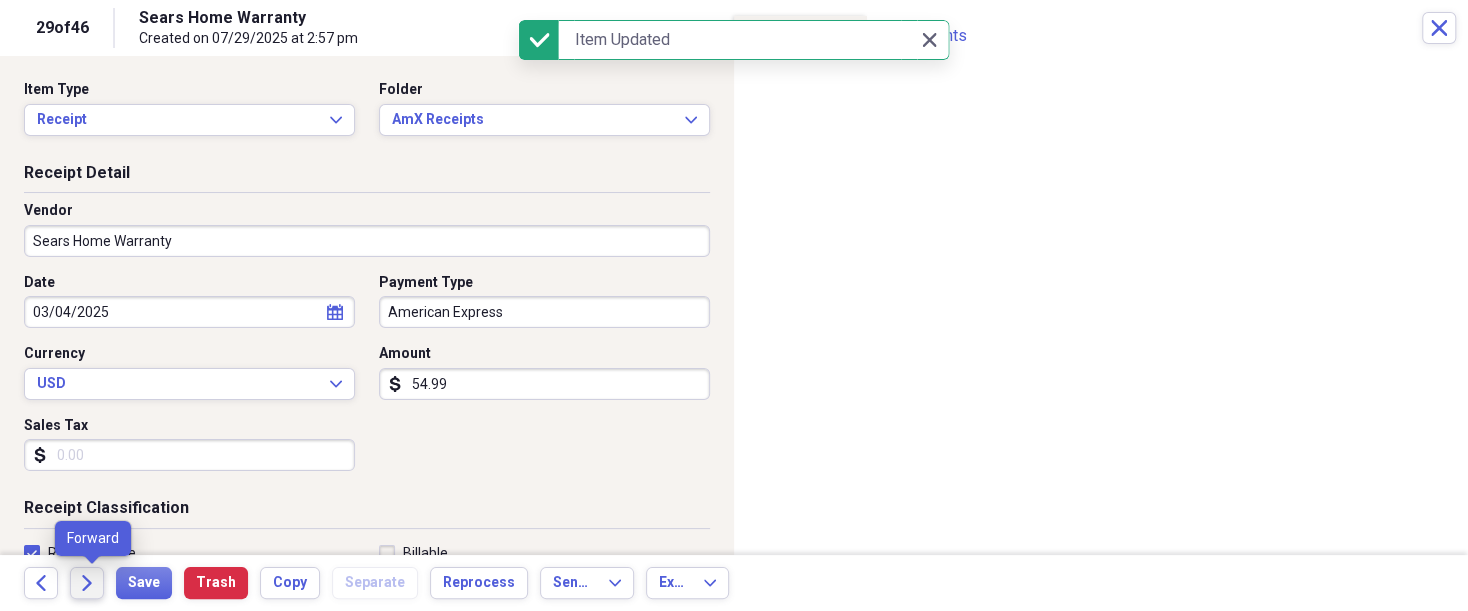 click on "Forward" 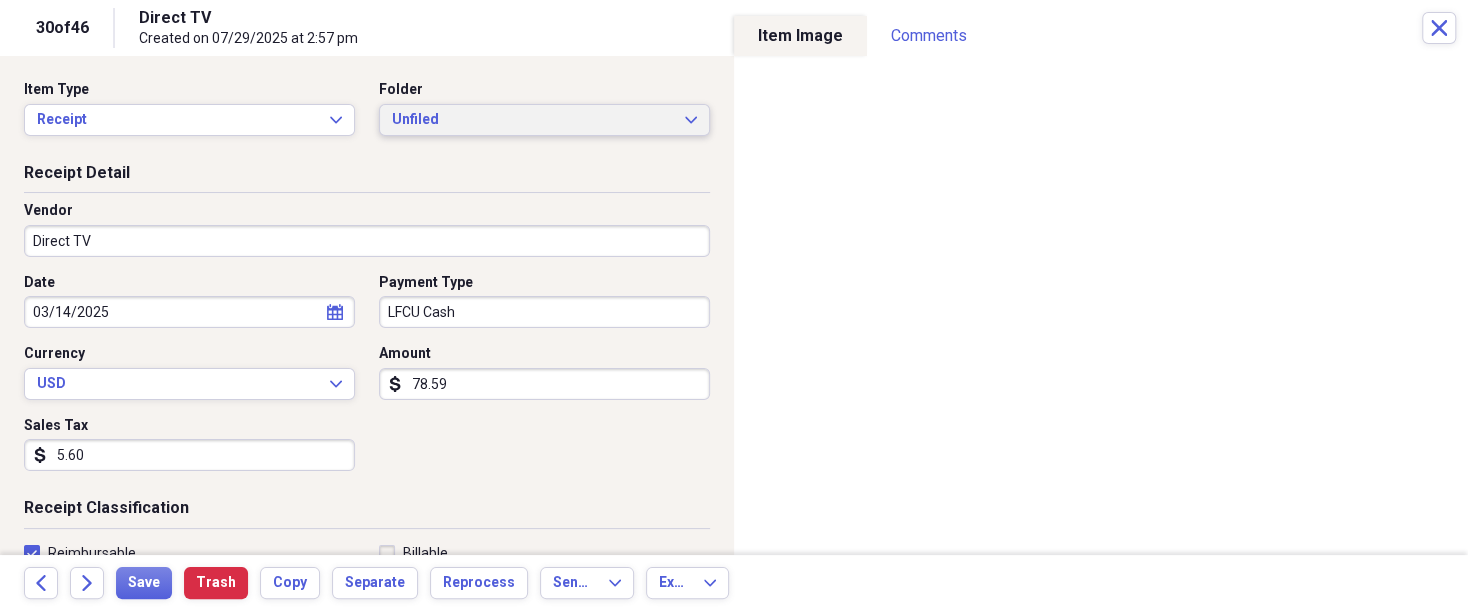 click on "Unfiled Expand" at bounding box center [544, 120] 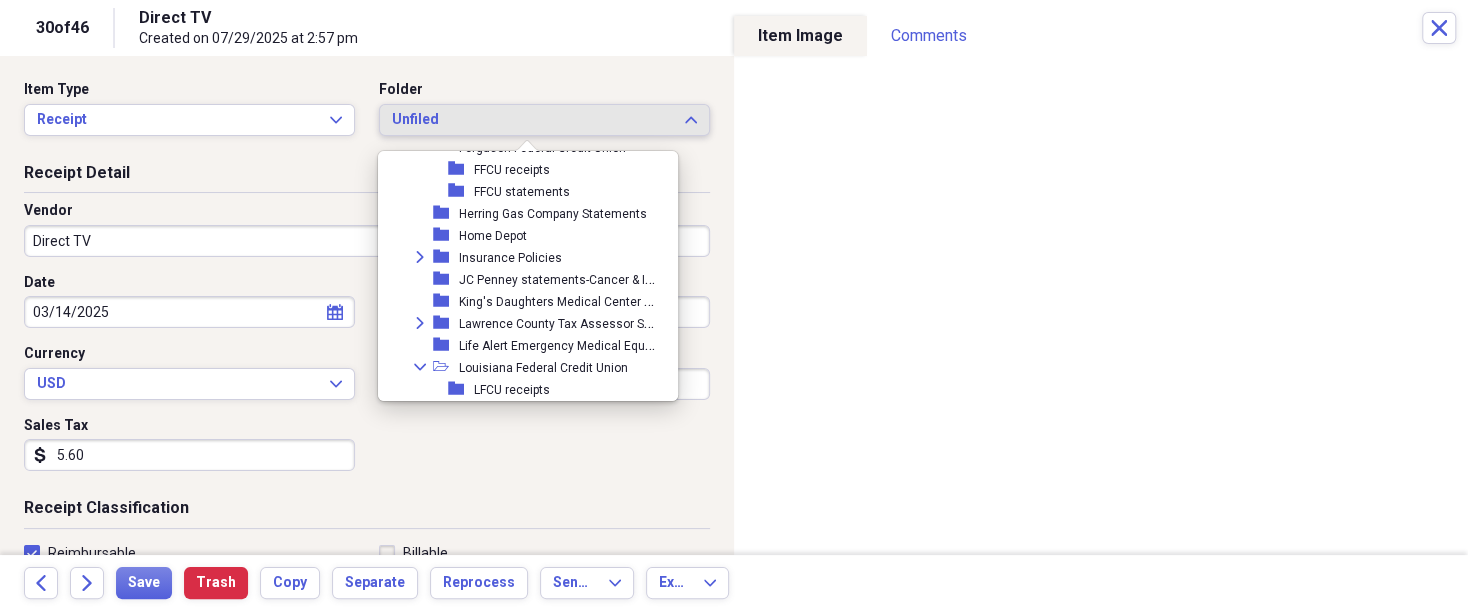 scroll, scrollTop: 760, scrollLeft: 0, axis: vertical 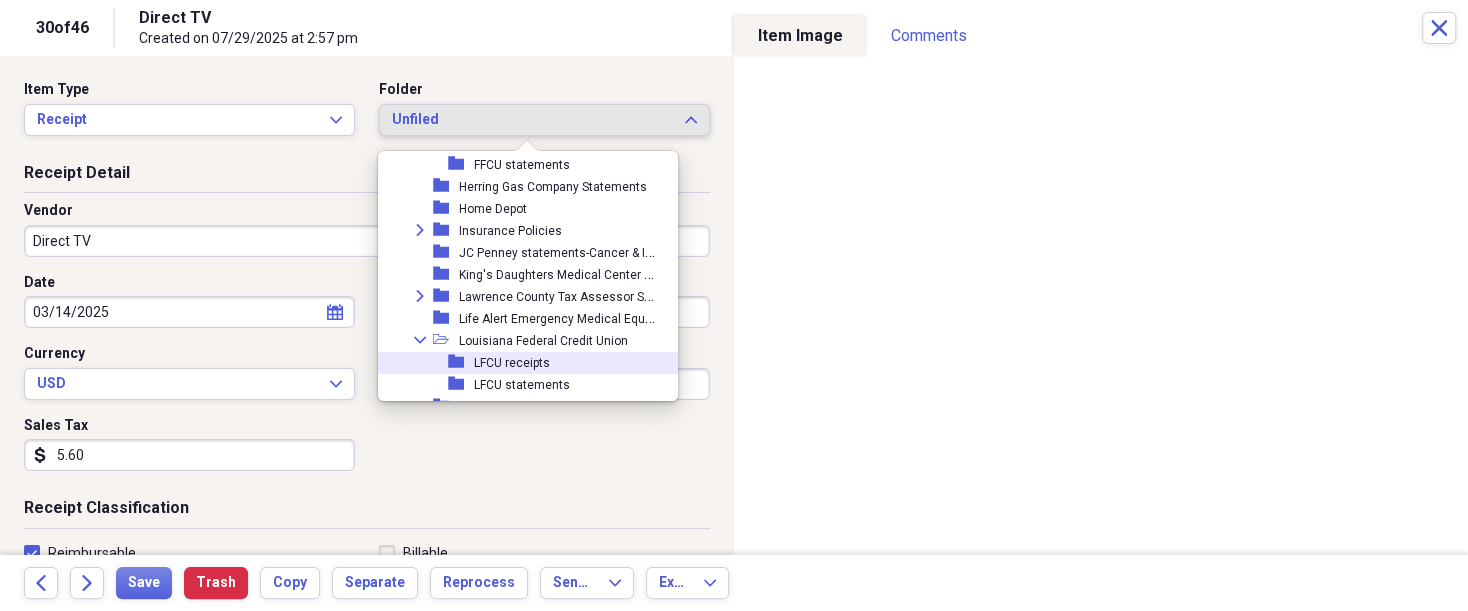 click on "LFCU receipts" at bounding box center [512, 363] 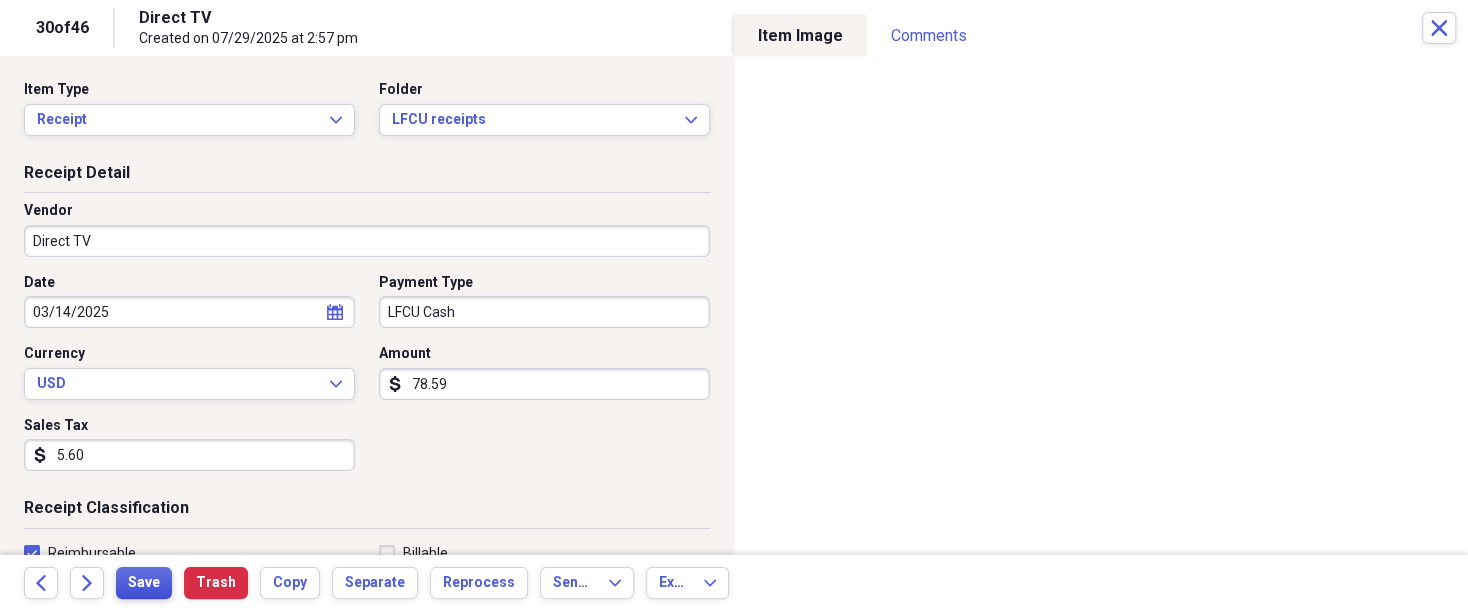 click on "Save" at bounding box center (144, 583) 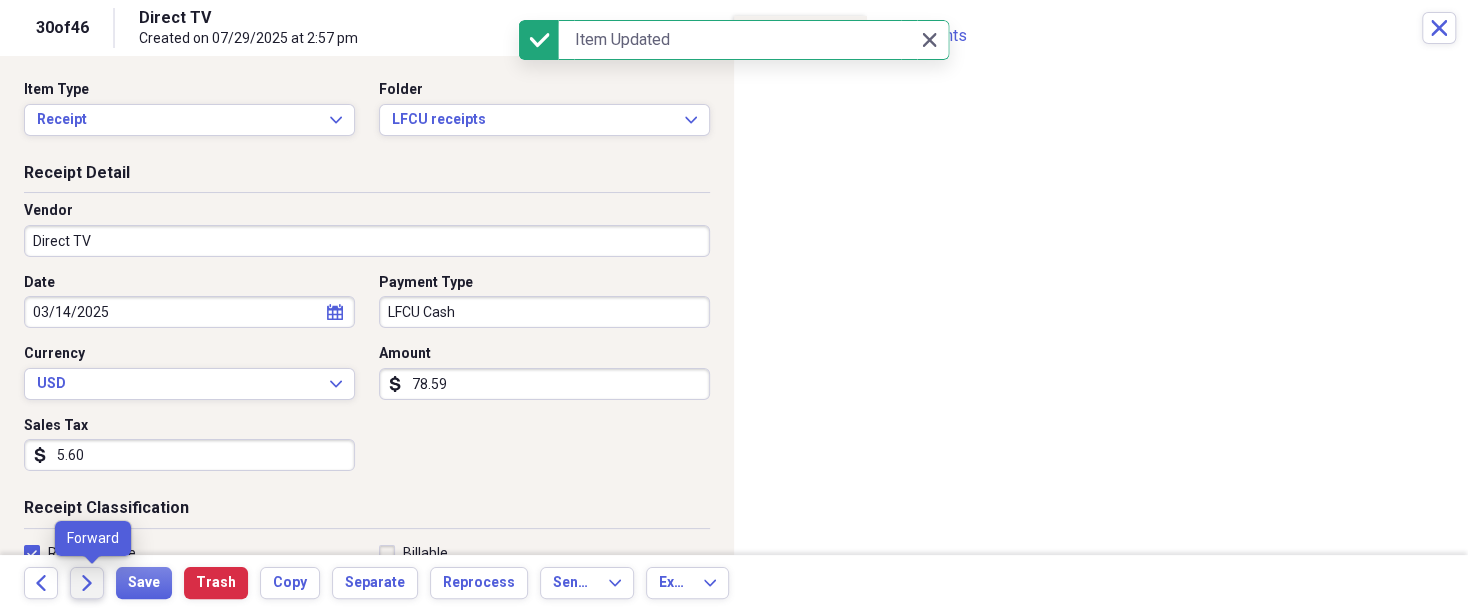 click on "Forward" 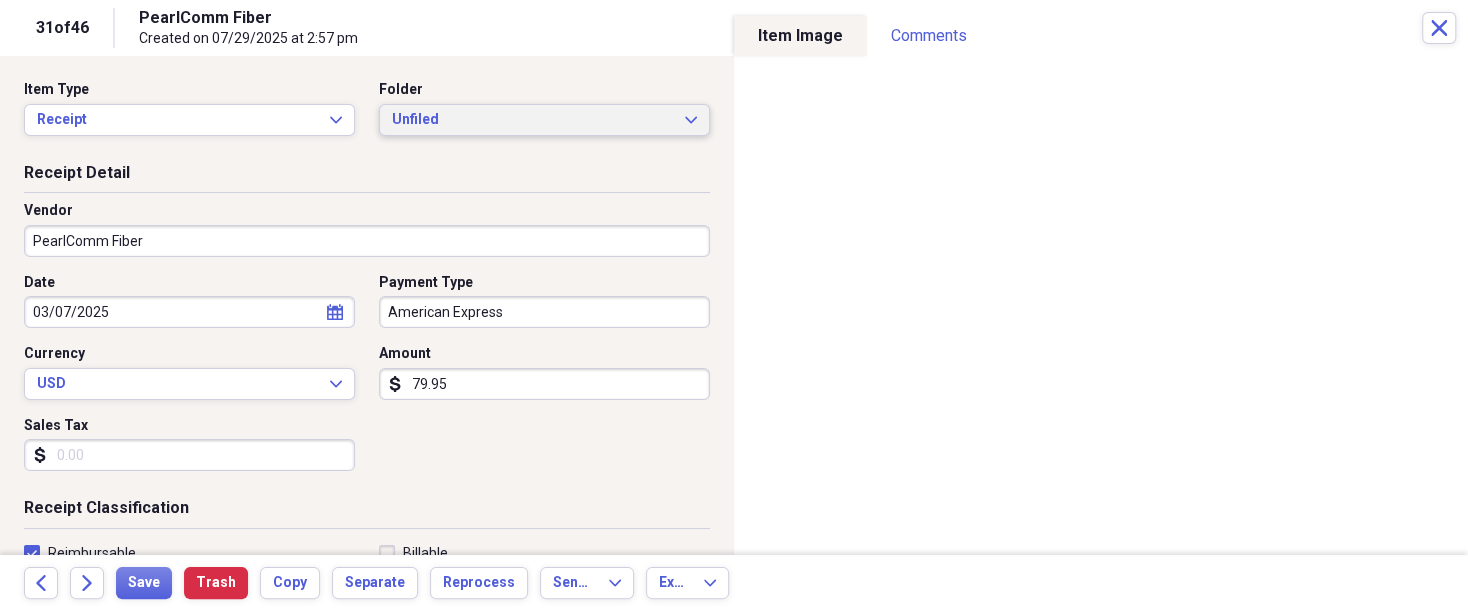 click on "Expand" 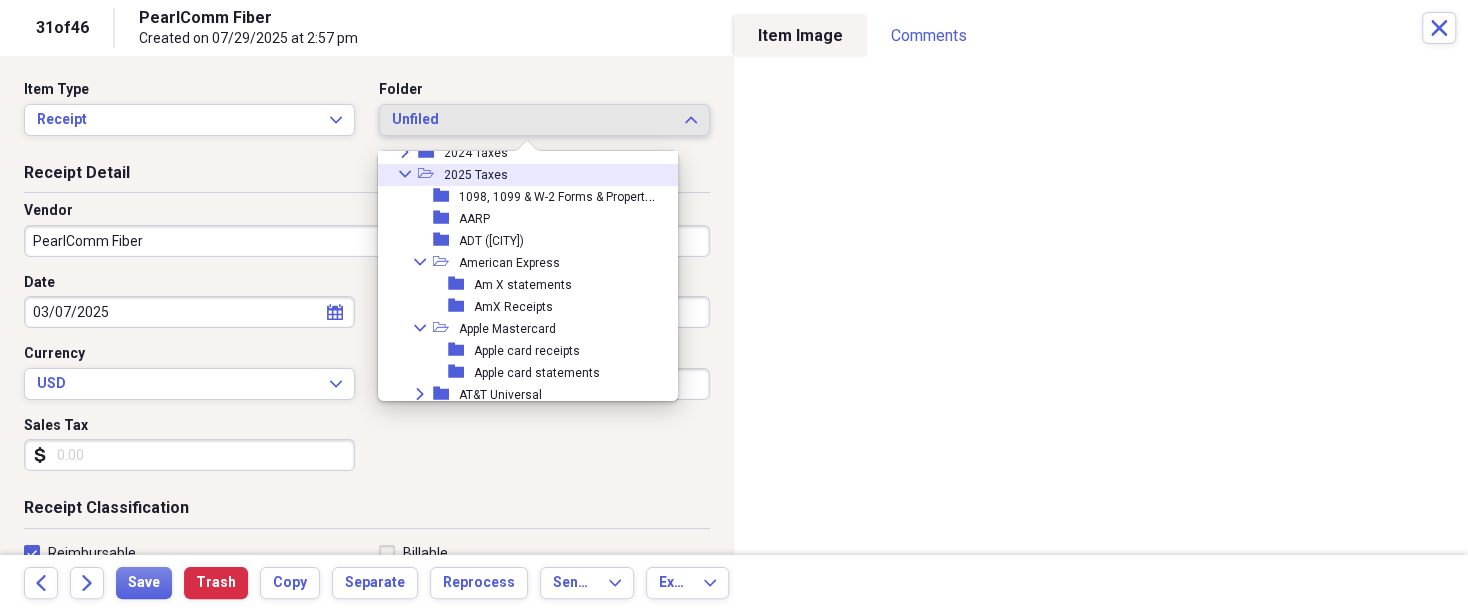 scroll, scrollTop: 220, scrollLeft: 0, axis: vertical 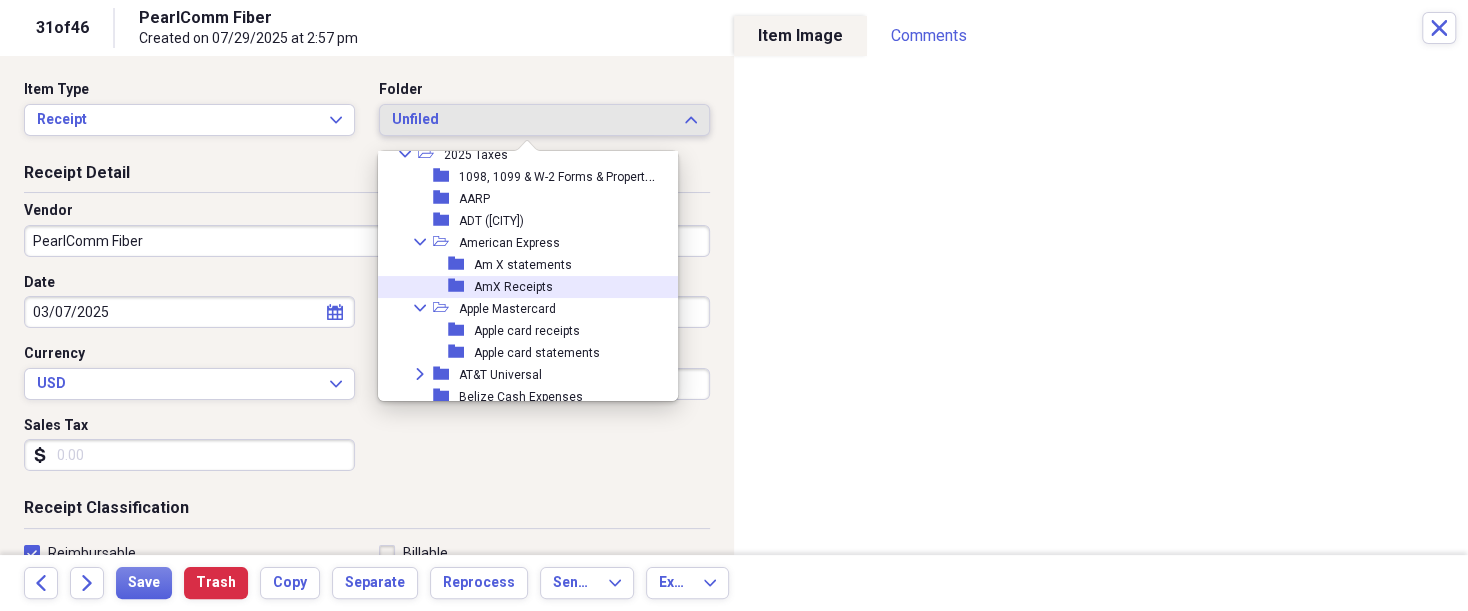 click on "AmX Receipts" at bounding box center [513, 287] 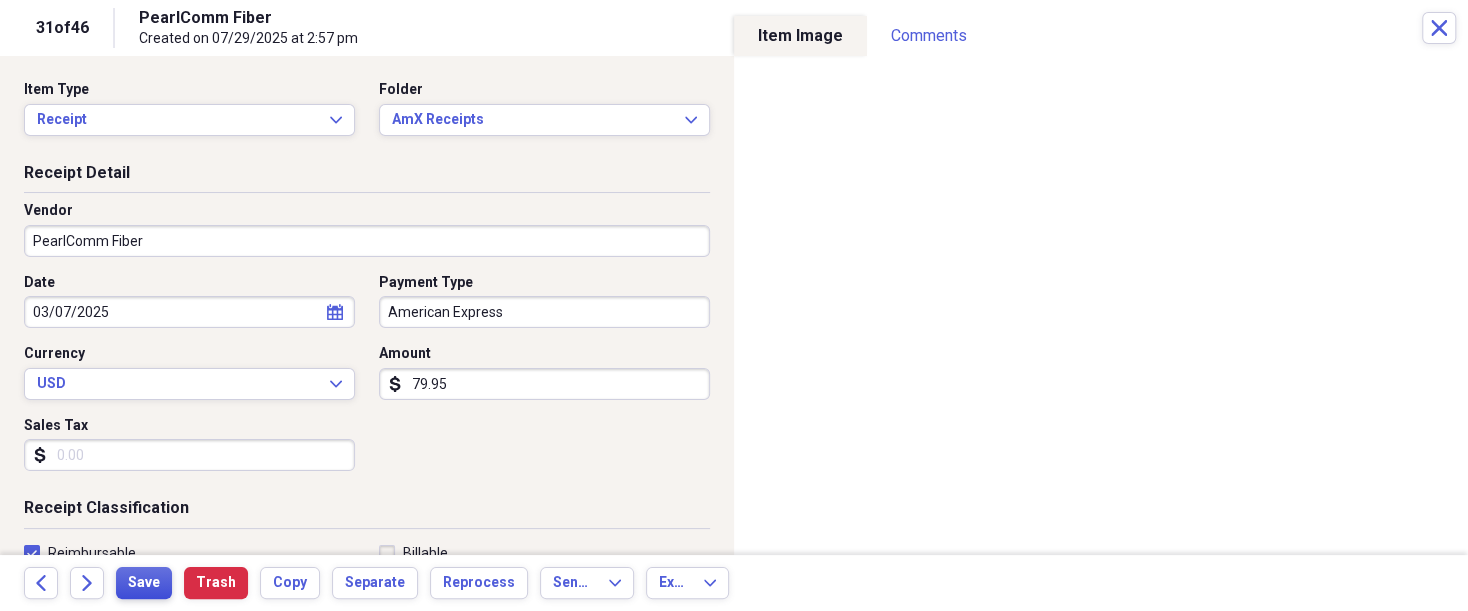 click on "Save" at bounding box center [144, 583] 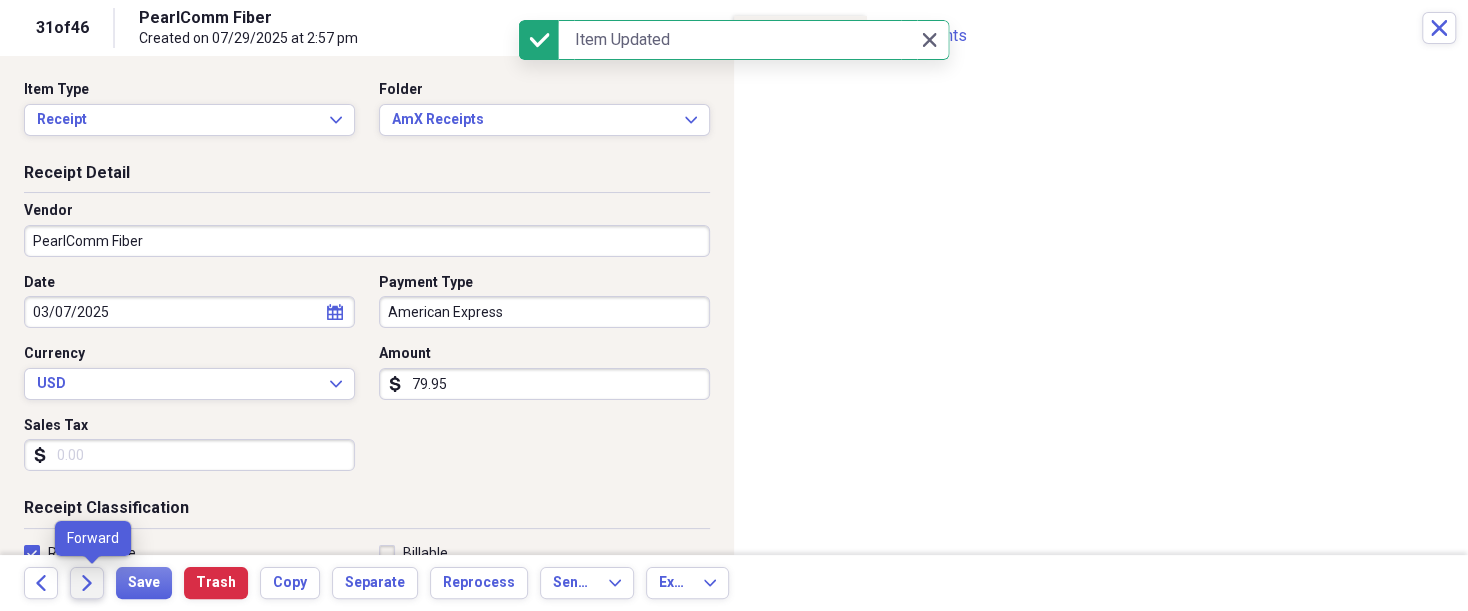 click on "Forward" at bounding box center [87, 583] 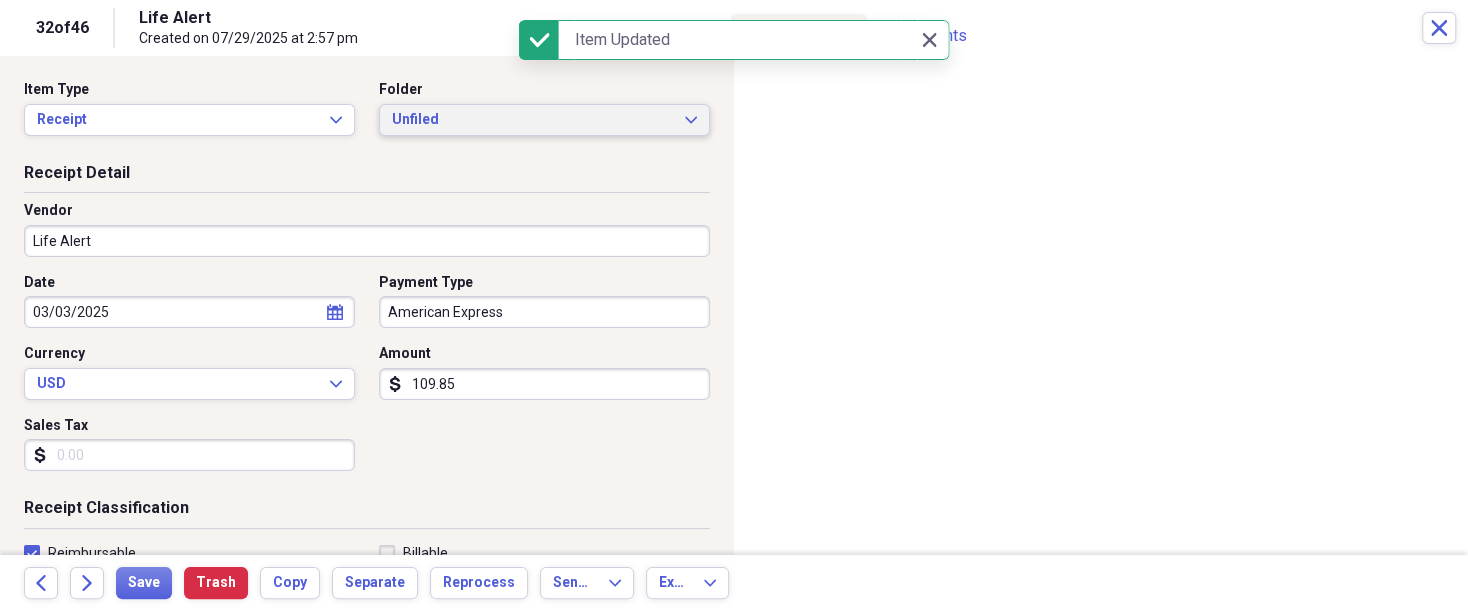 click on "Unfiled Expand" at bounding box center (544, 120) 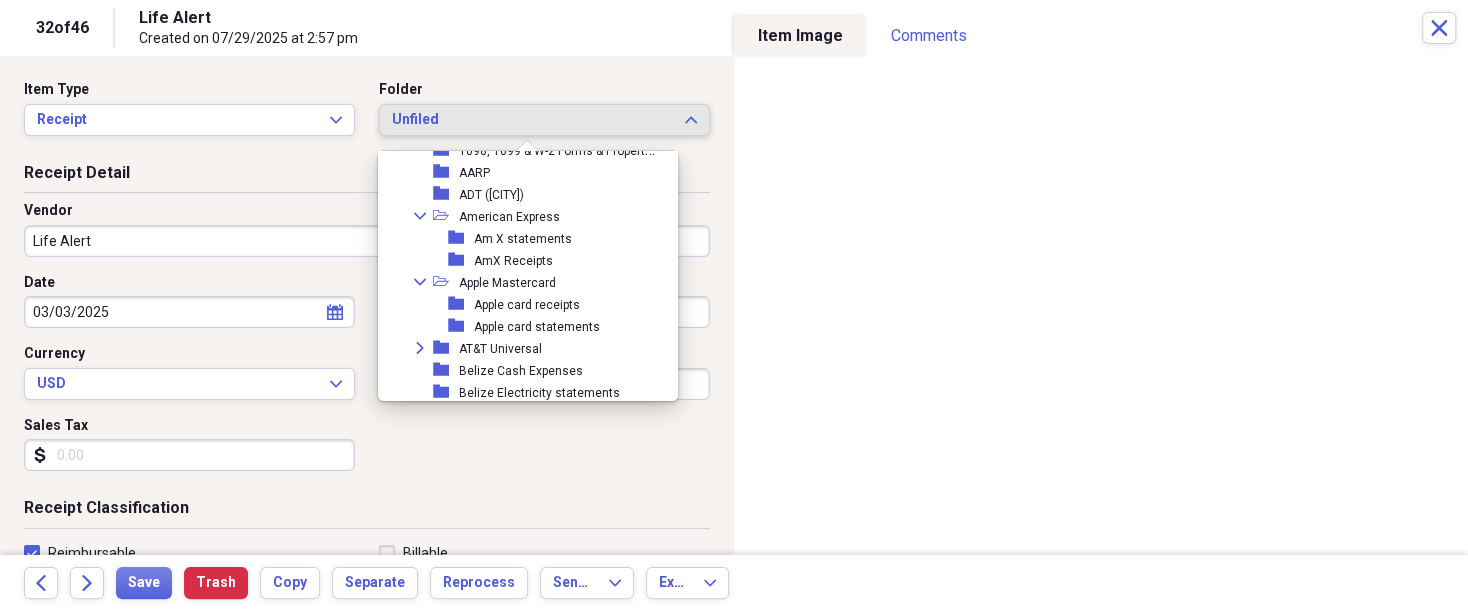 scroll, scrollTop: 200, scrollLeft: 0, axis: vertical 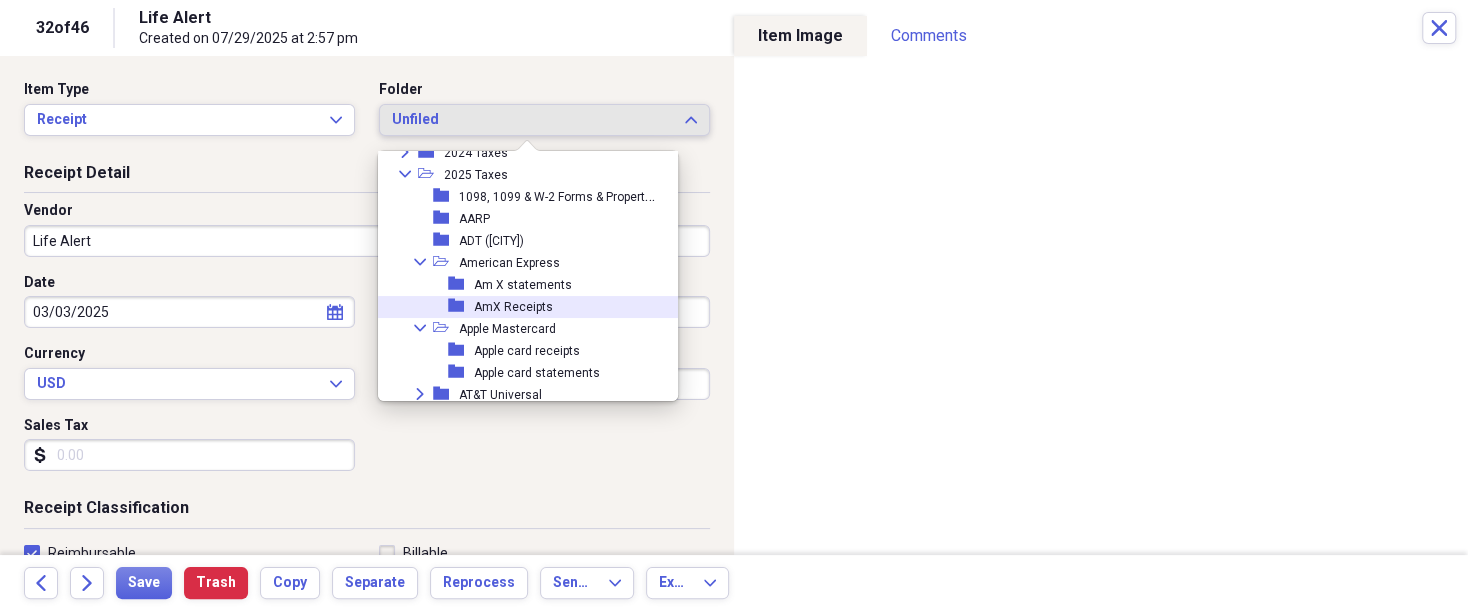 click on "AmX Receipts" at bounding box center [513, 307] 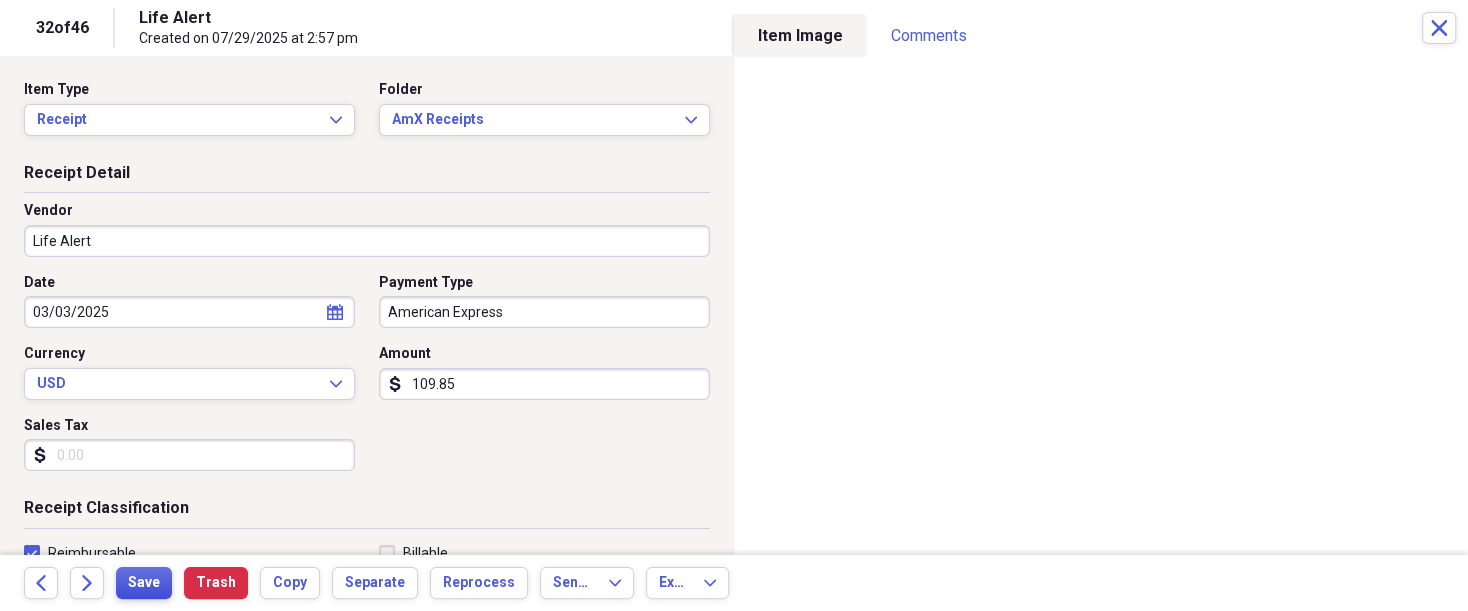 click on "Save" at bounding box center [144, 583] 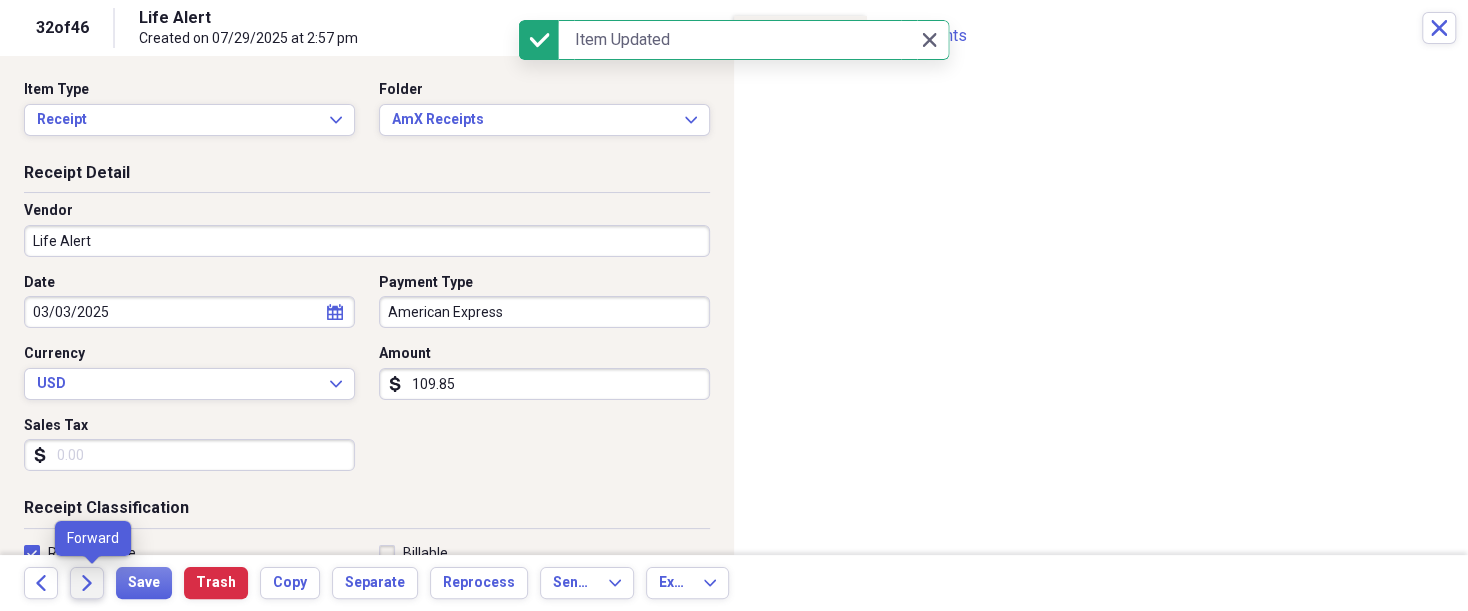 click on "Forward" 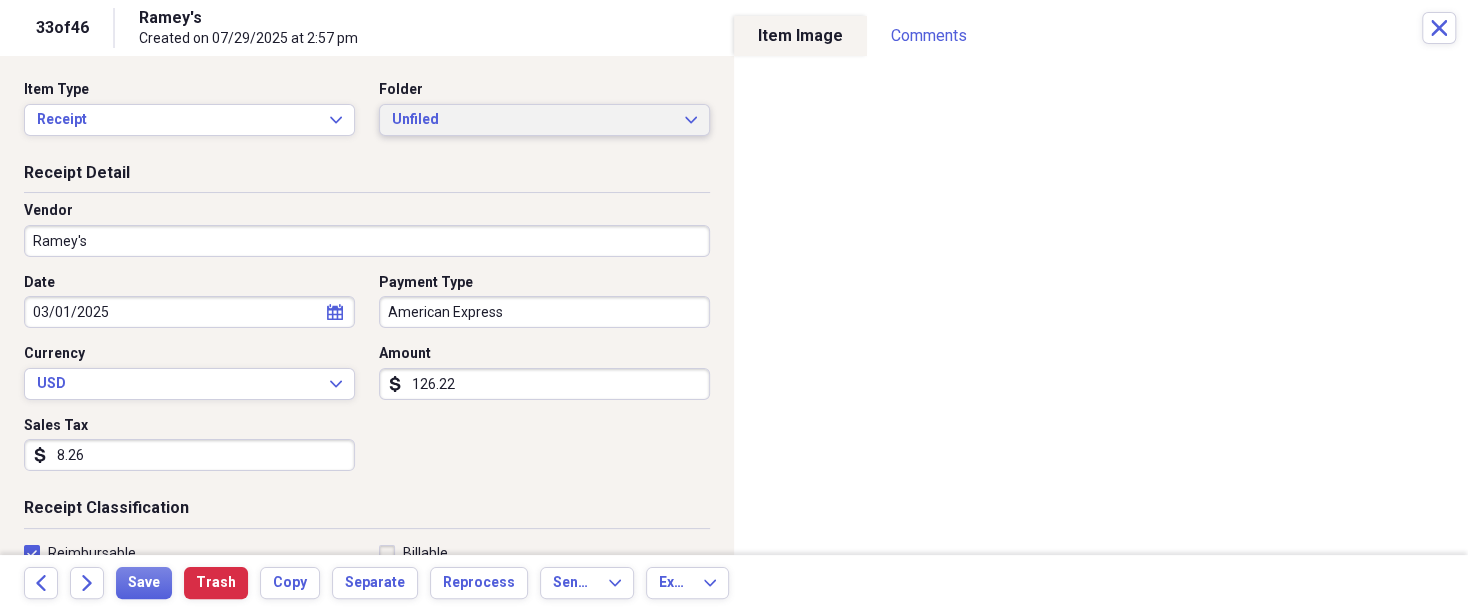 click on "Expand" 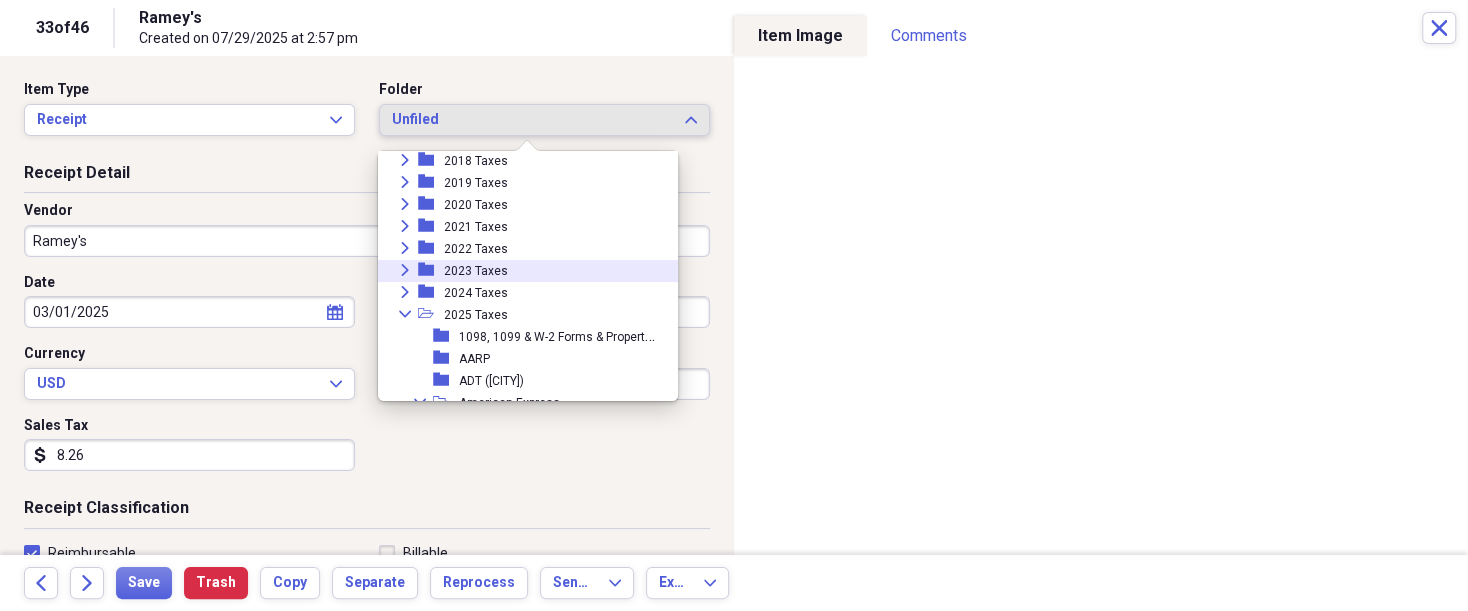 scroll, scrollTop: 160, scrollLeft: 0, axis: vertical 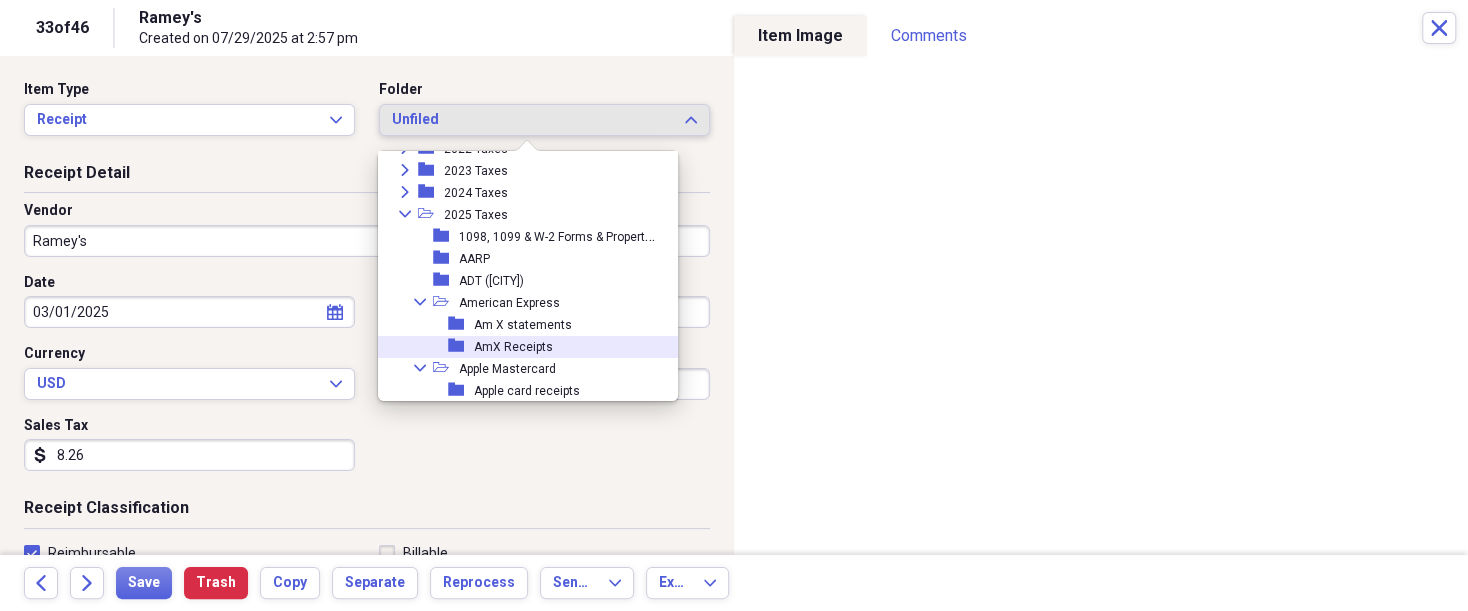 click on "folder AmX Receipts" at bounding box center [520, 347] 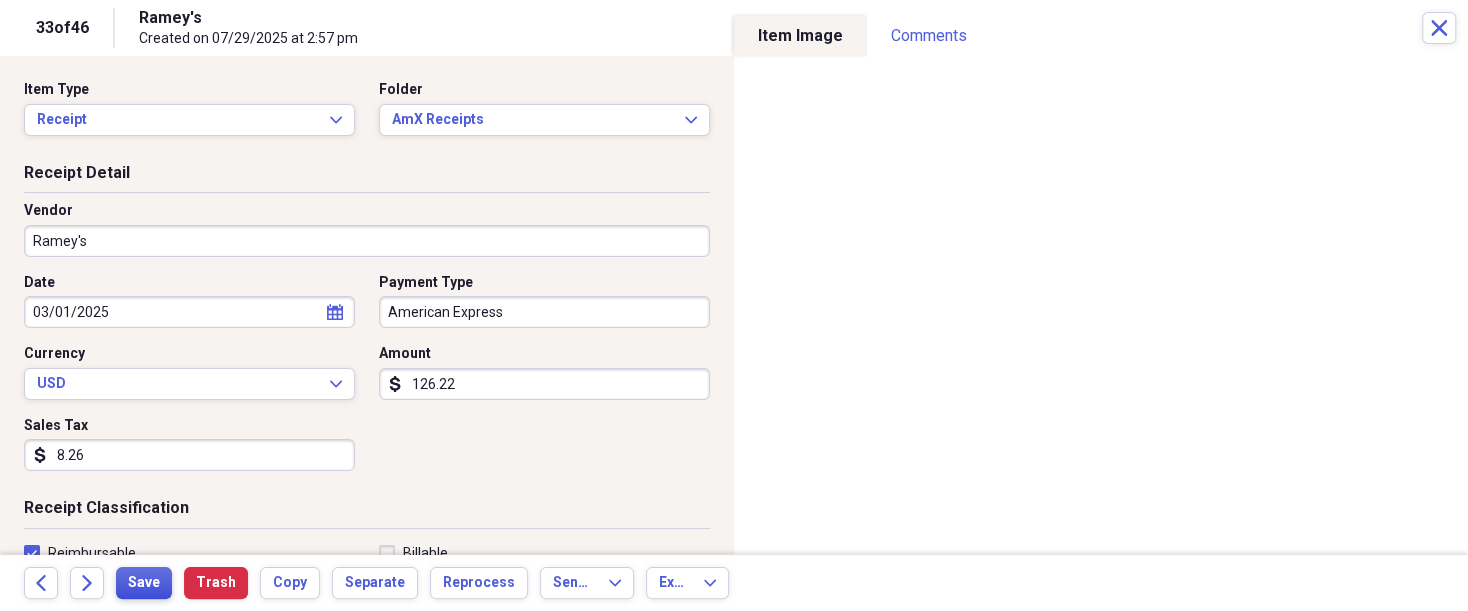 click on "Save" at bounding box center (144, 583) 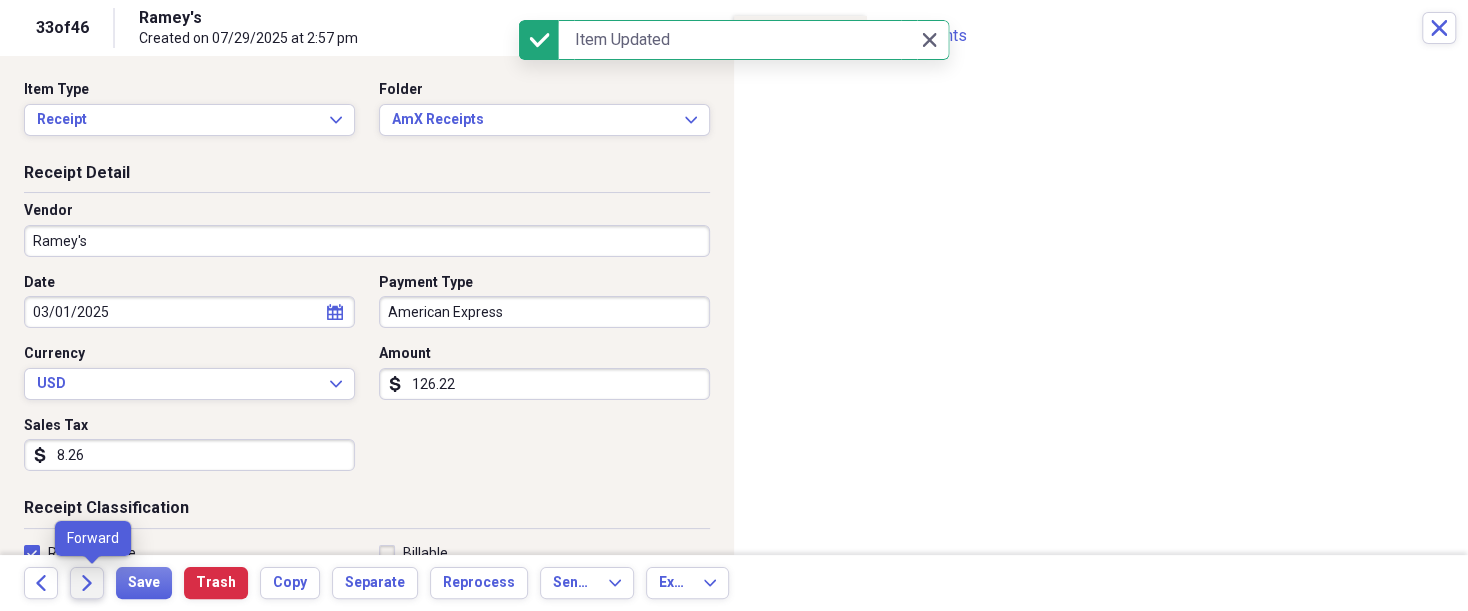 click on "Forward" 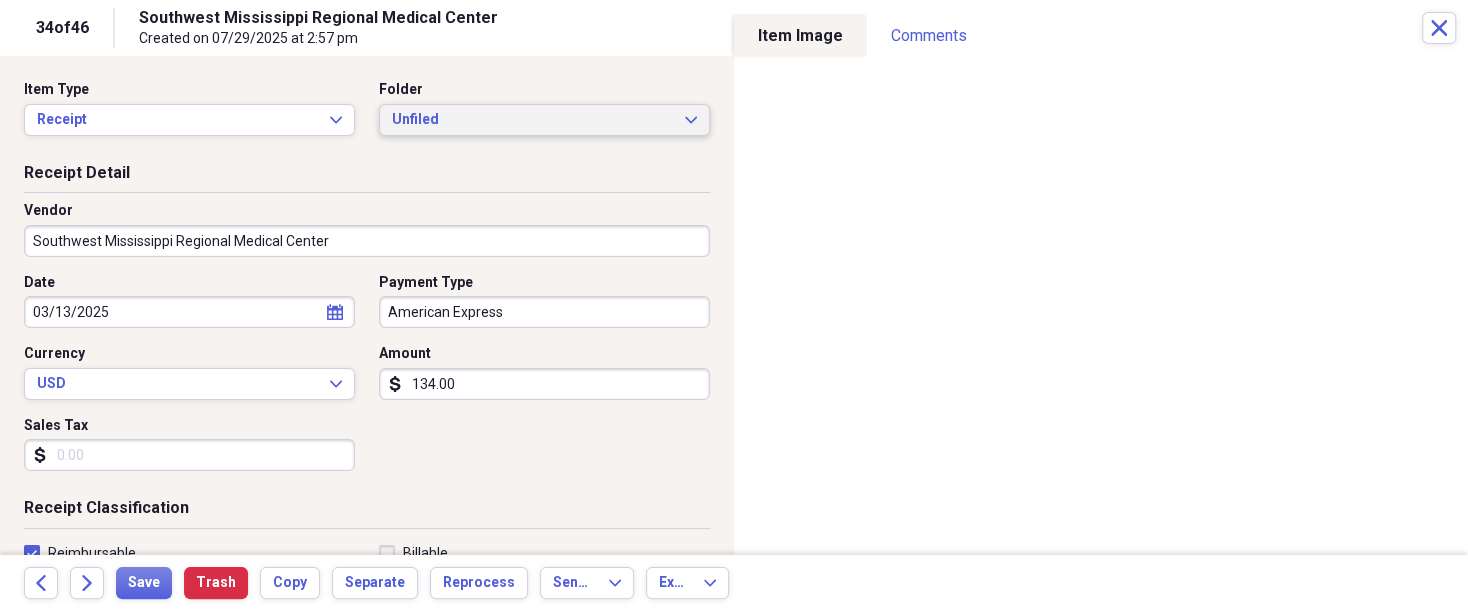 click on "Unfiled Expand" at bounding box center [544, 120] 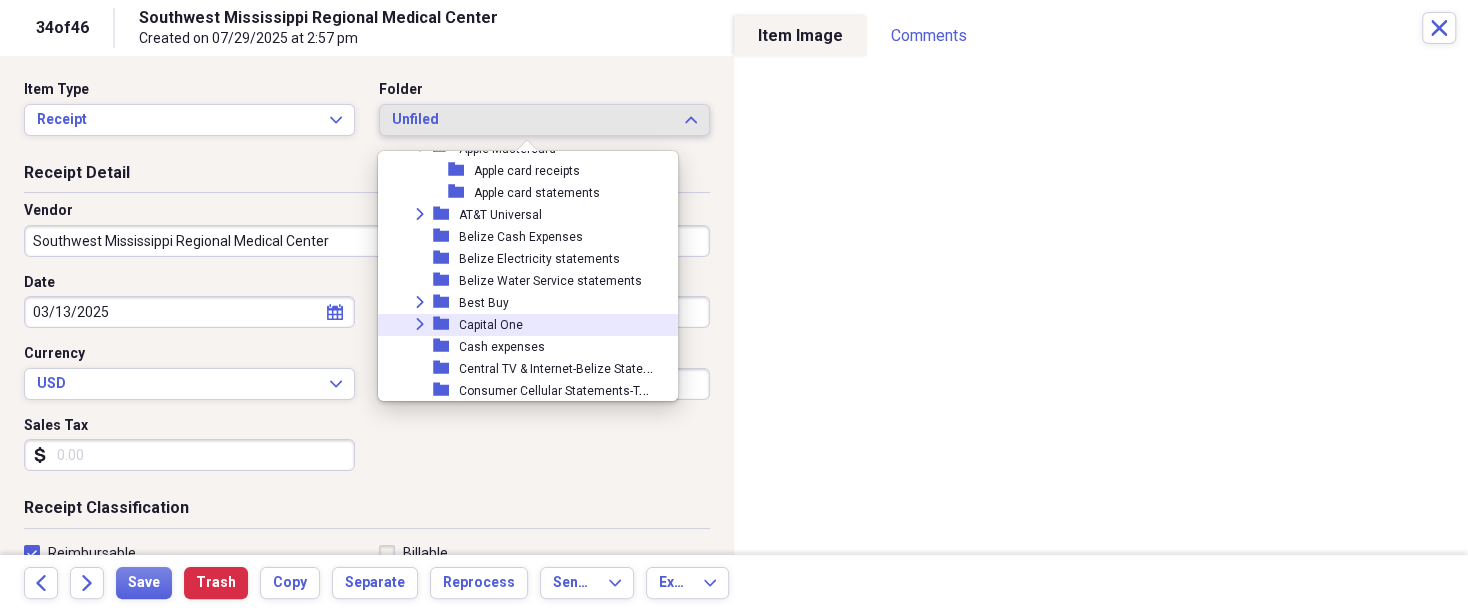 scroll, scrollTop: 130, scrollLeft: 0, axis: vertical 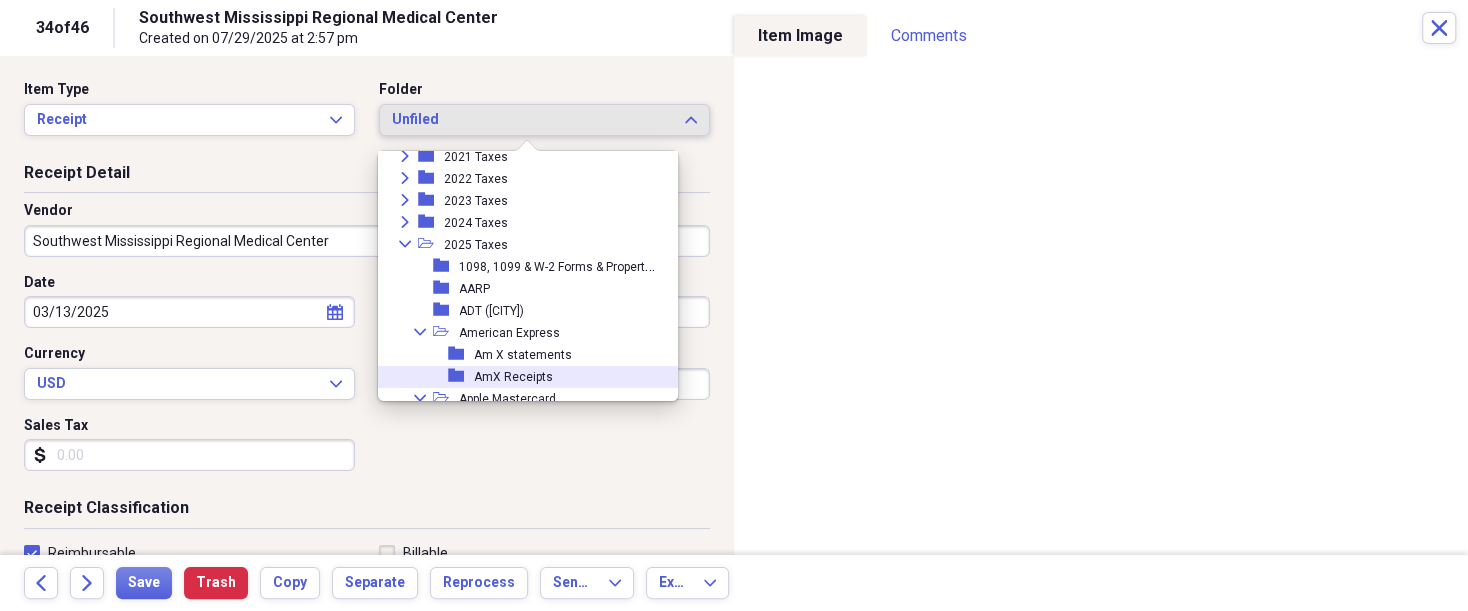 click on "AmX Receipts" at bounding box center (513, 377) 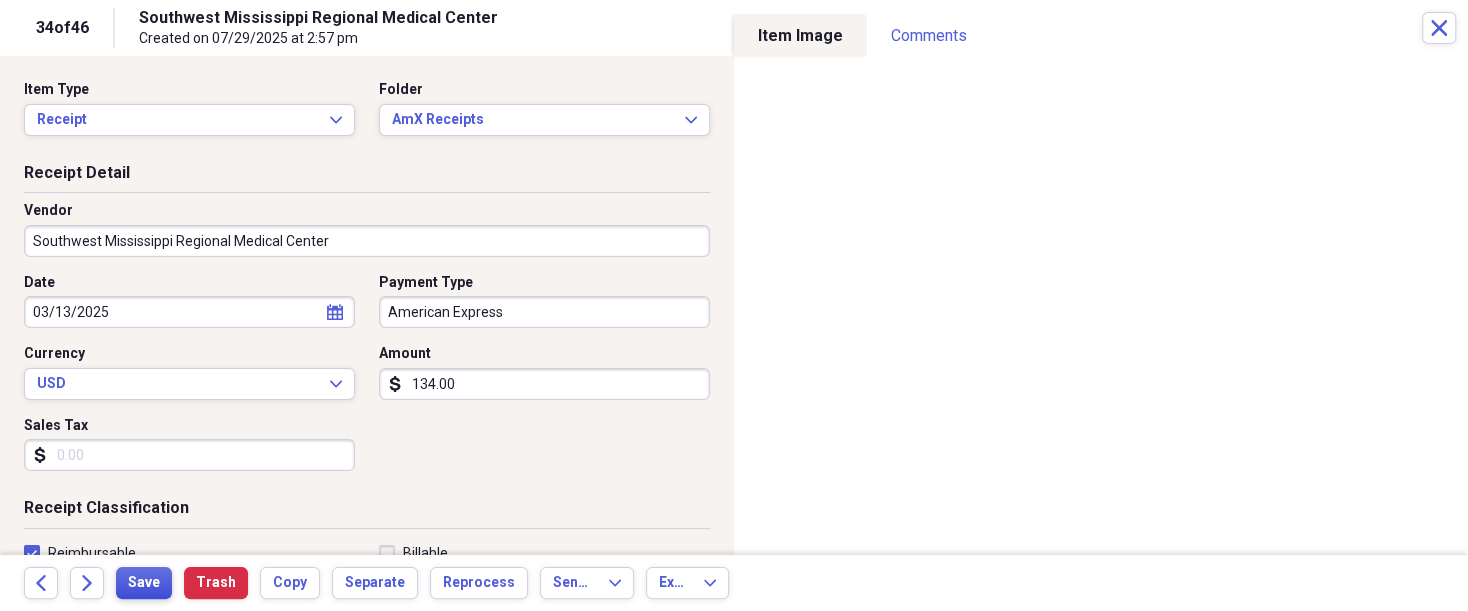 click on "Save" at bounding box center (144, 583) 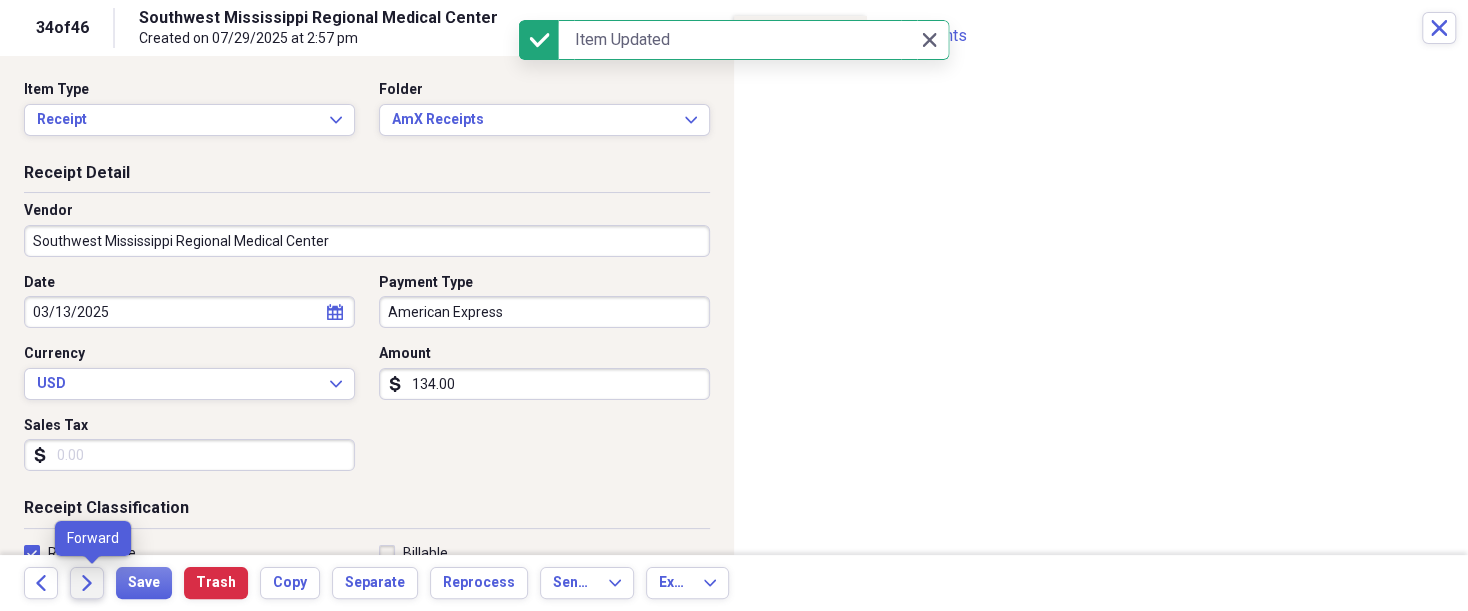click on "Forward" at bounding box center [87, 583] 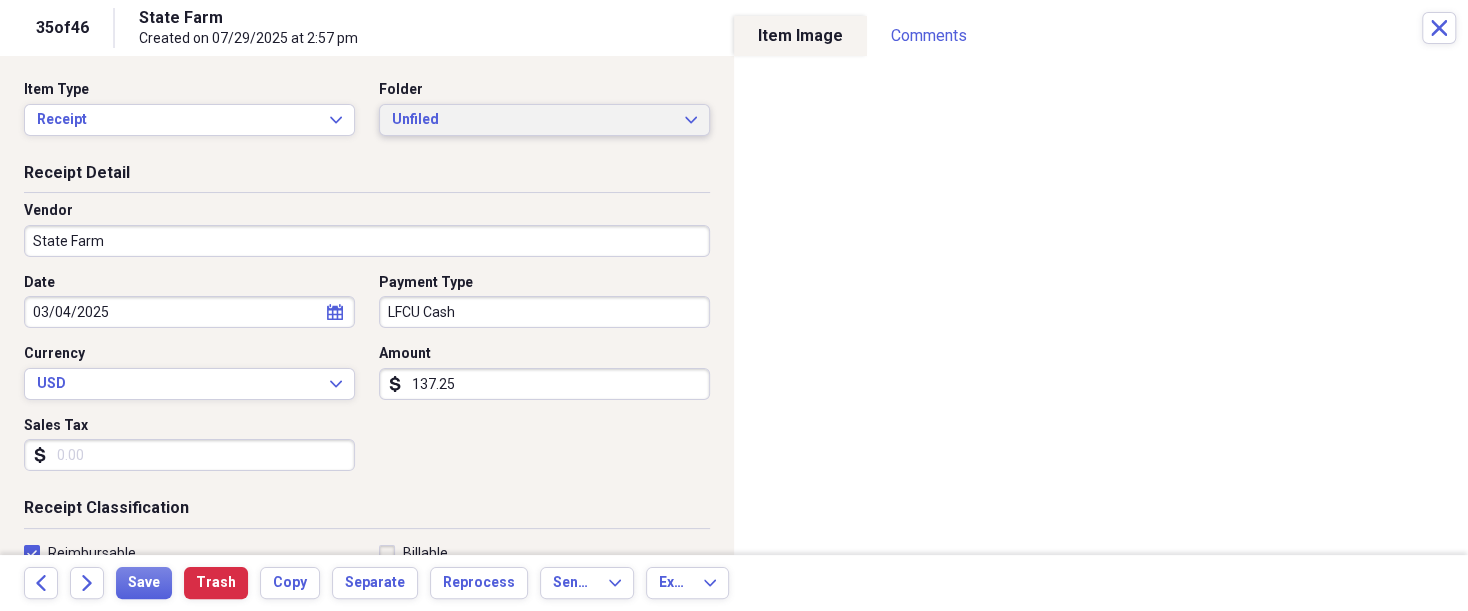 click 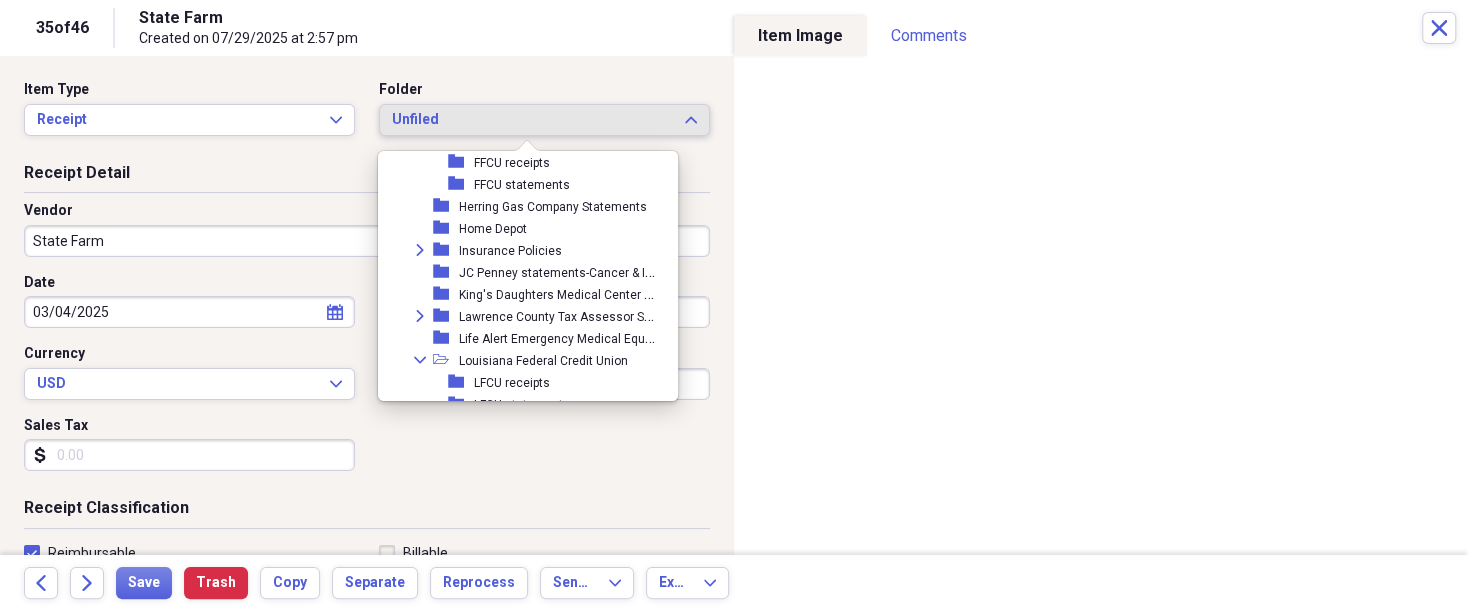 scroll, scrollTop: 800, scrollLeft: 0, axis: vertical 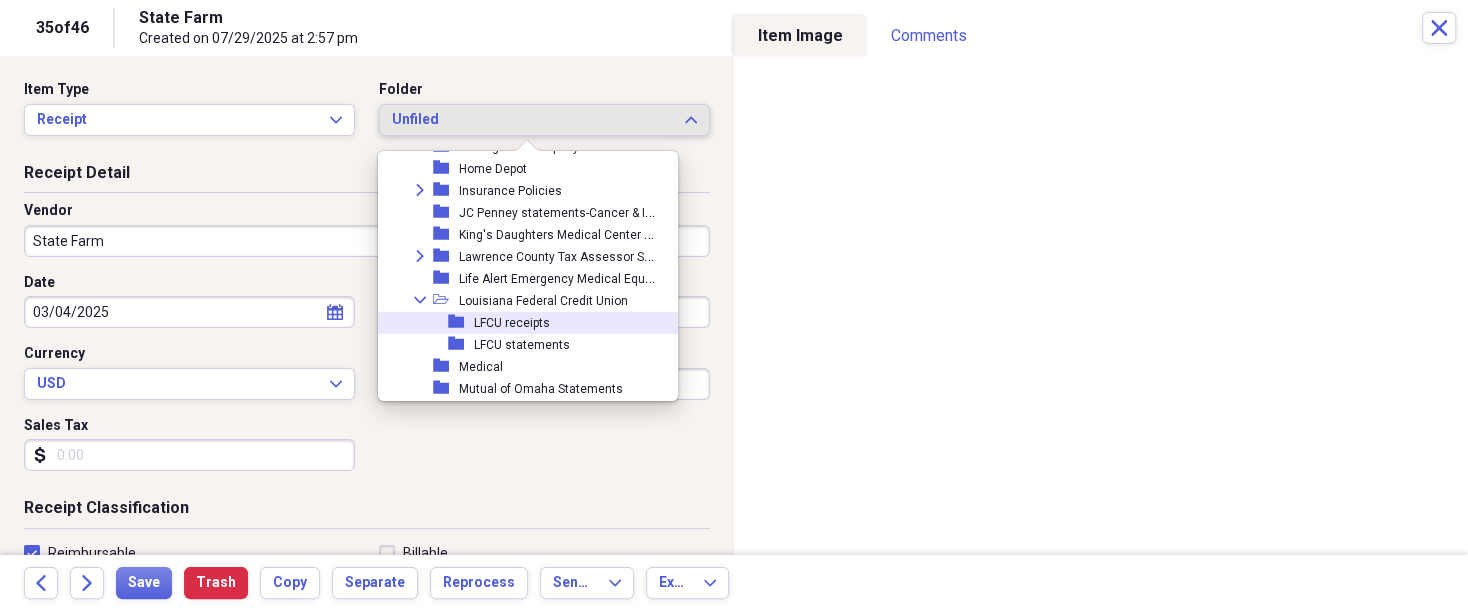 click on "LFCU receipts" at bounding box center [512, 323] 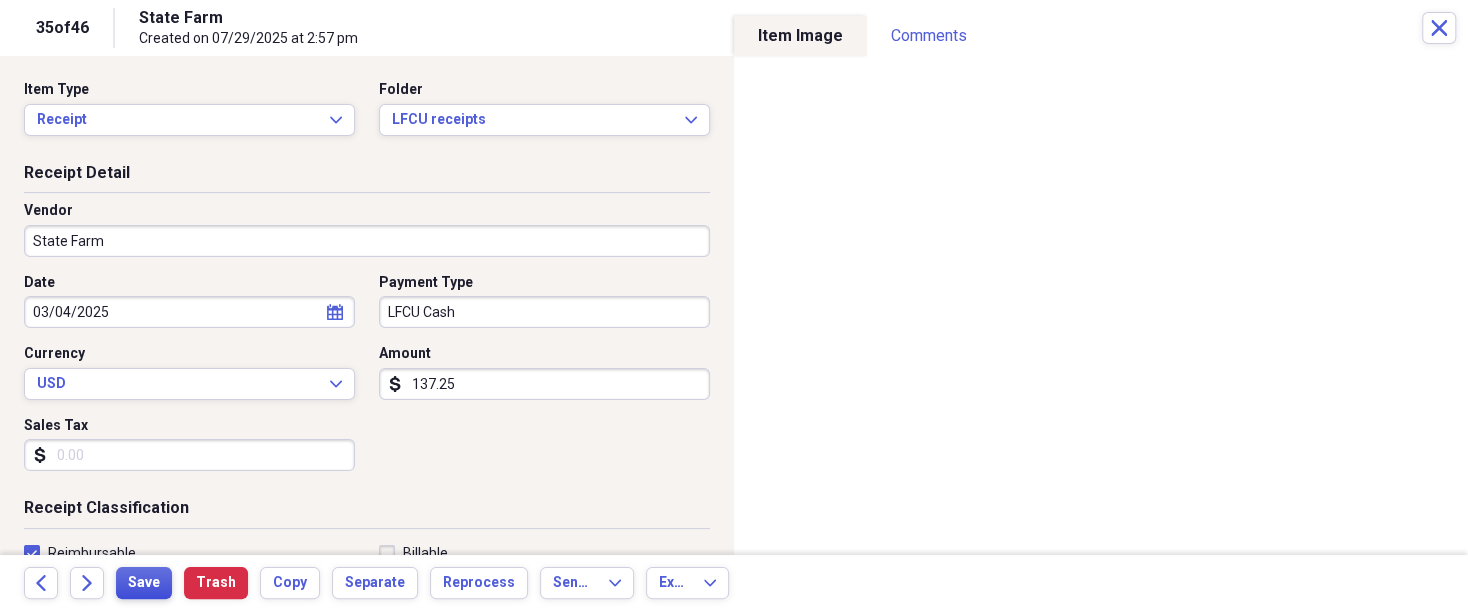 click on "Save" at bounding box center (144, 583) 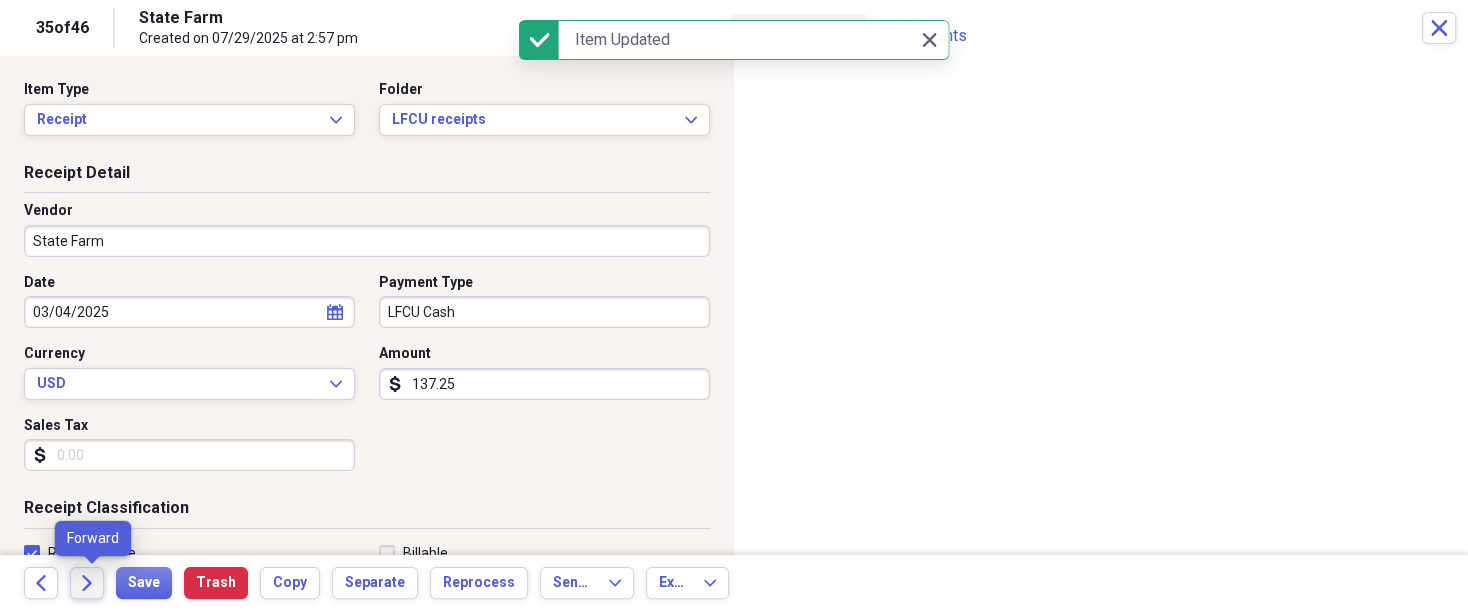 click on "Forward" at bounding box center (87, 583) 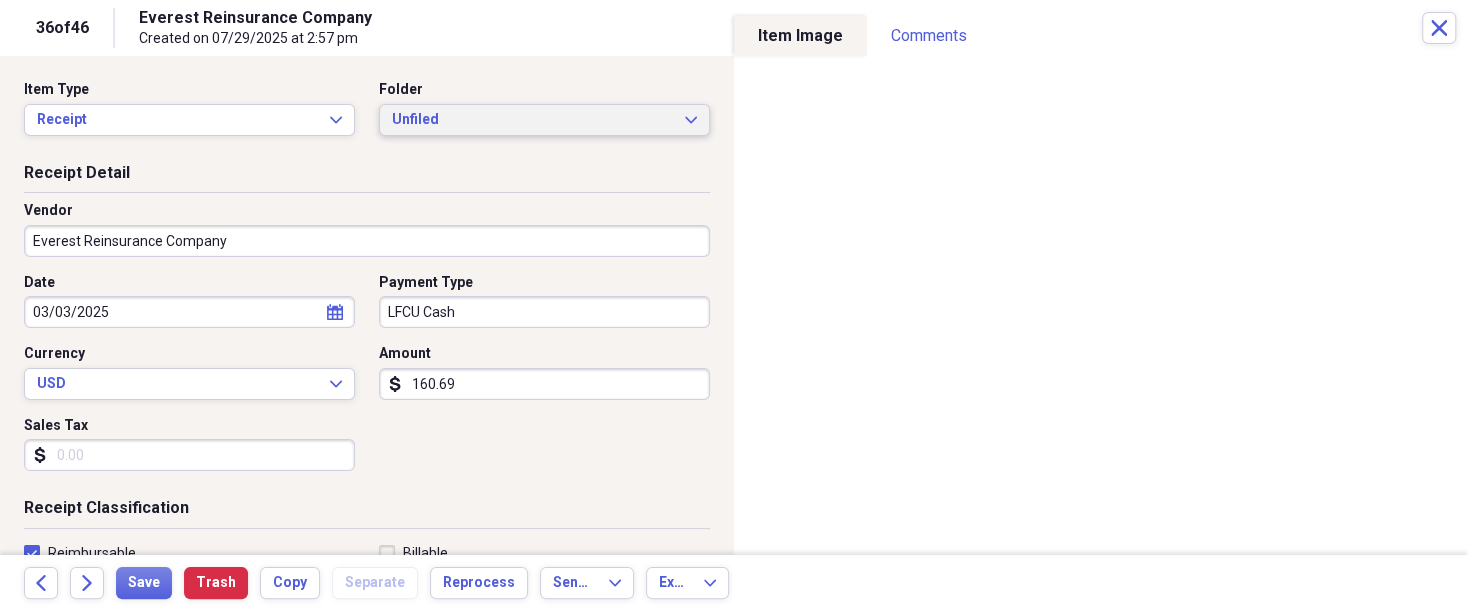 click on "Expand" 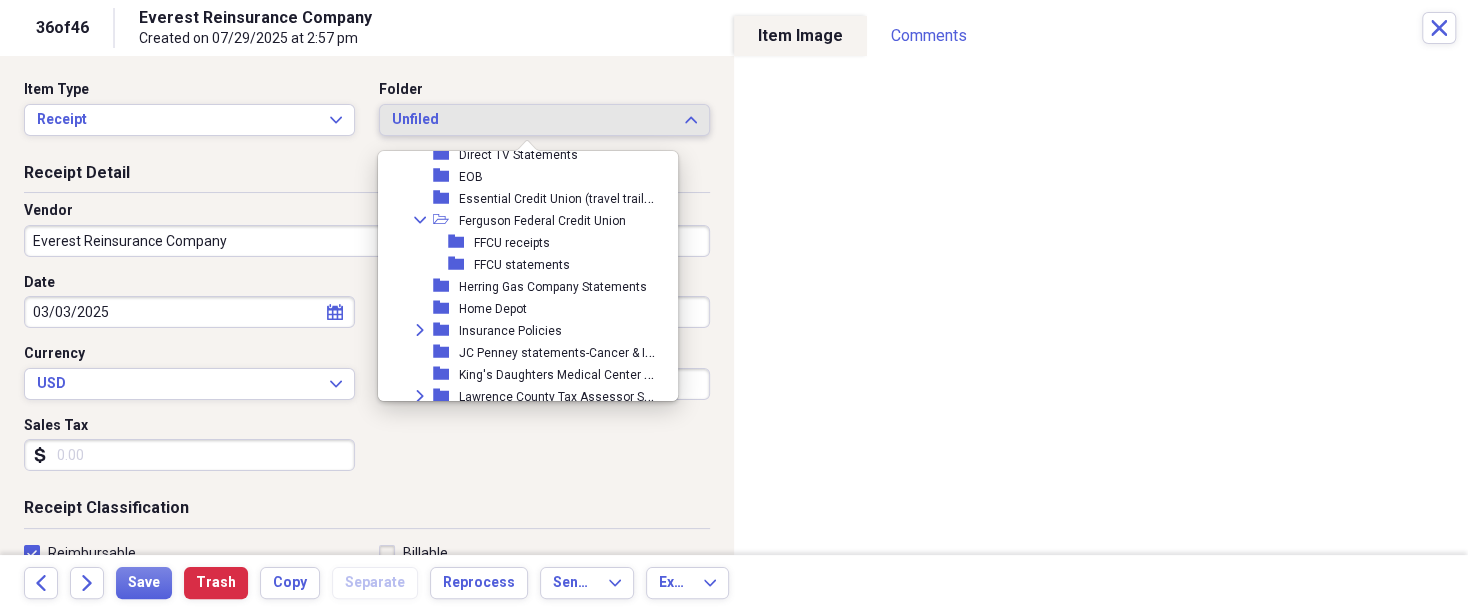 scroll, scrollTop: 800, scrollLeft: 0, axis: vertical 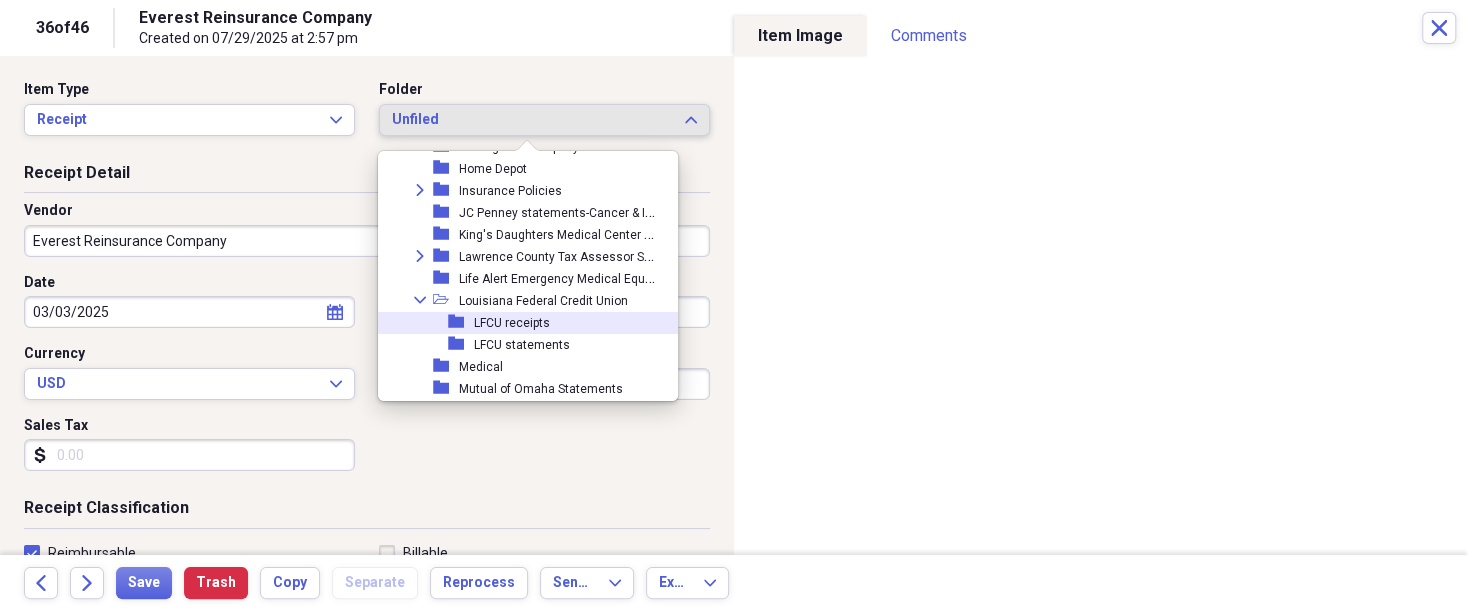 click on "LFCU receipts" at bounding box center (512, 323) 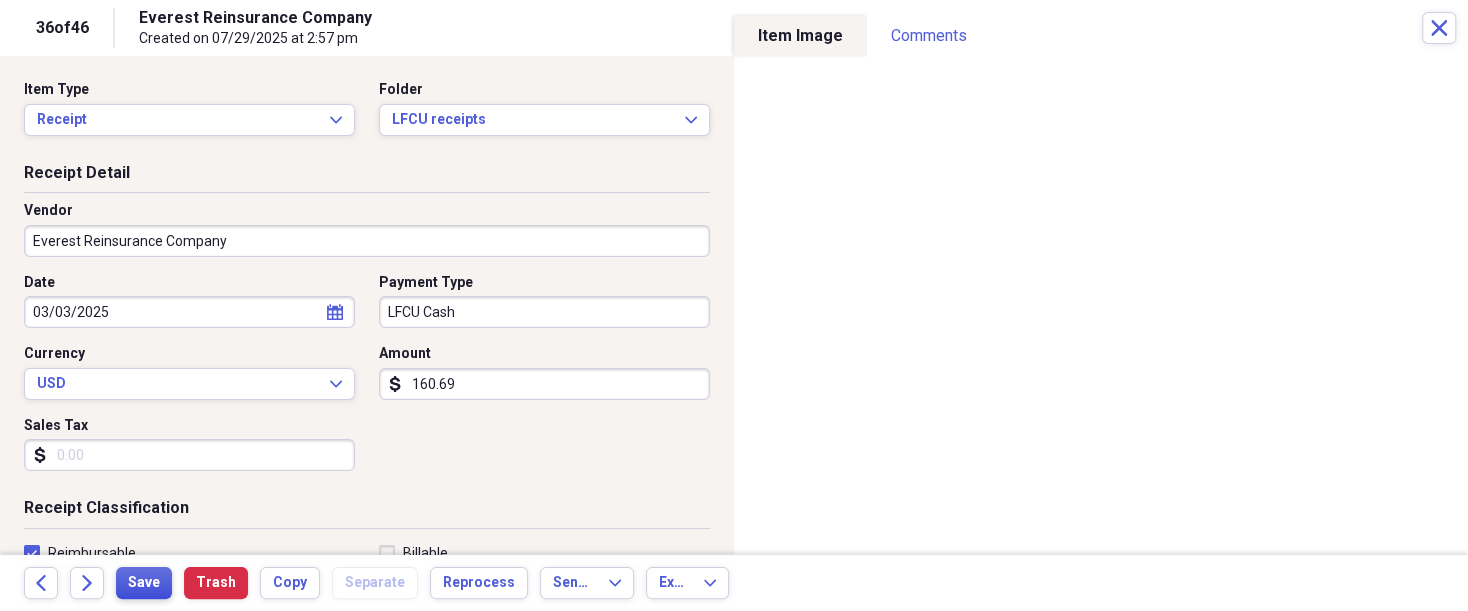 click on "Save" at bounding box center (144, 583) 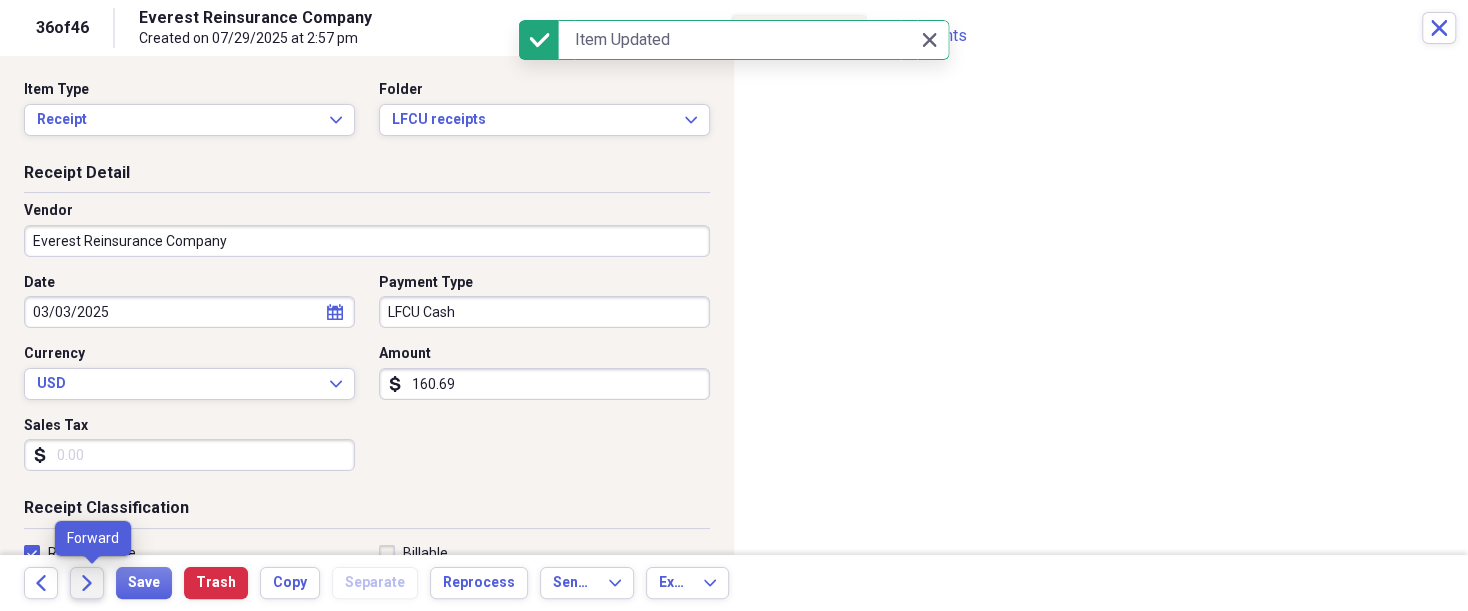 click on "Forward" 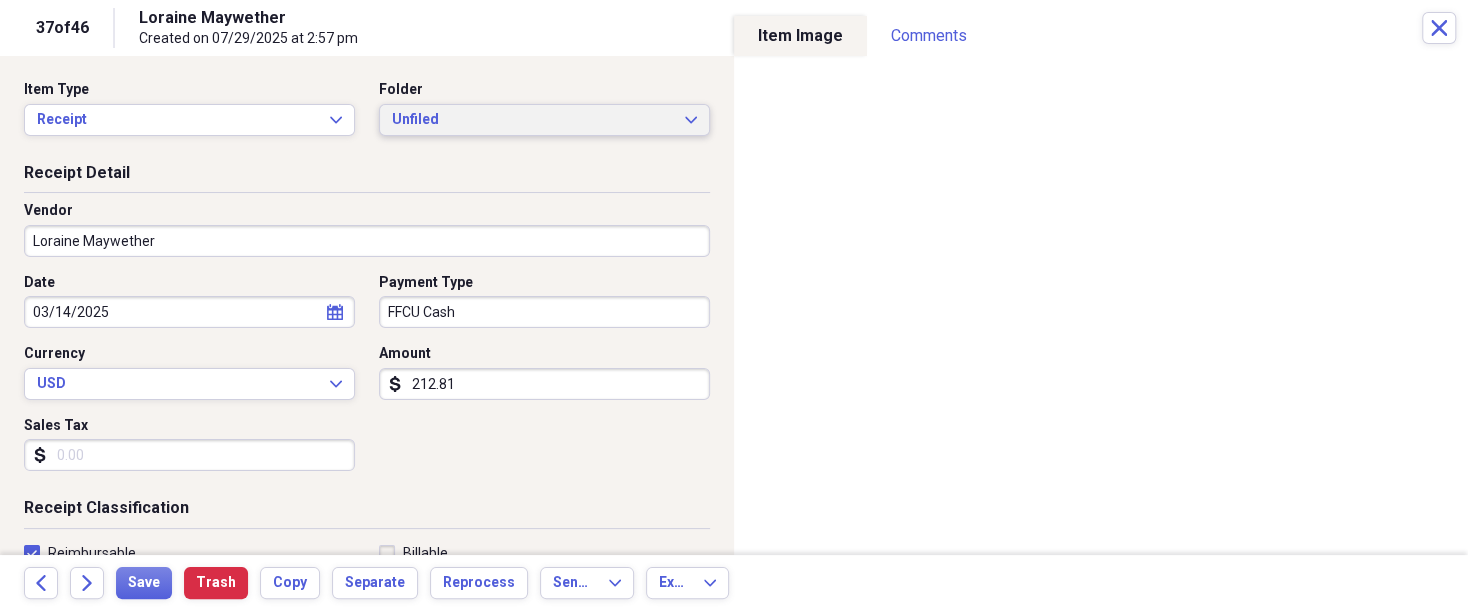 click on "Expand" 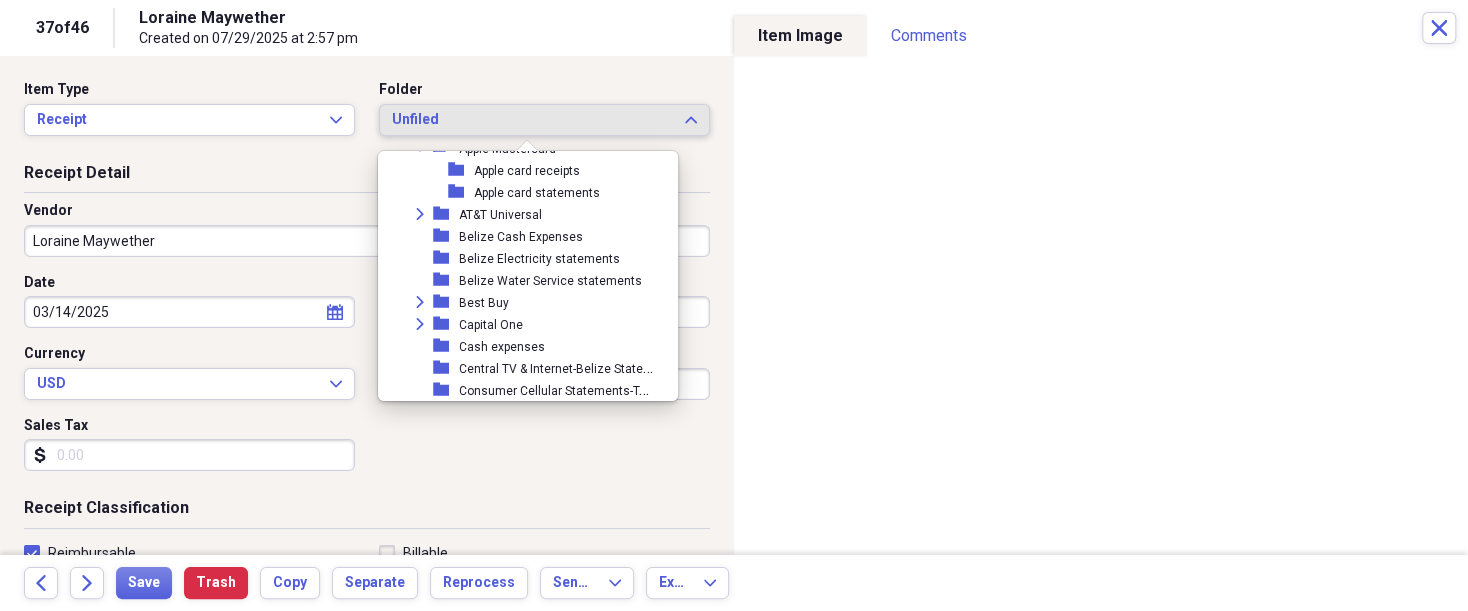 scroll, scrollTop: 620, scrollLeft: 0, axis: vertical 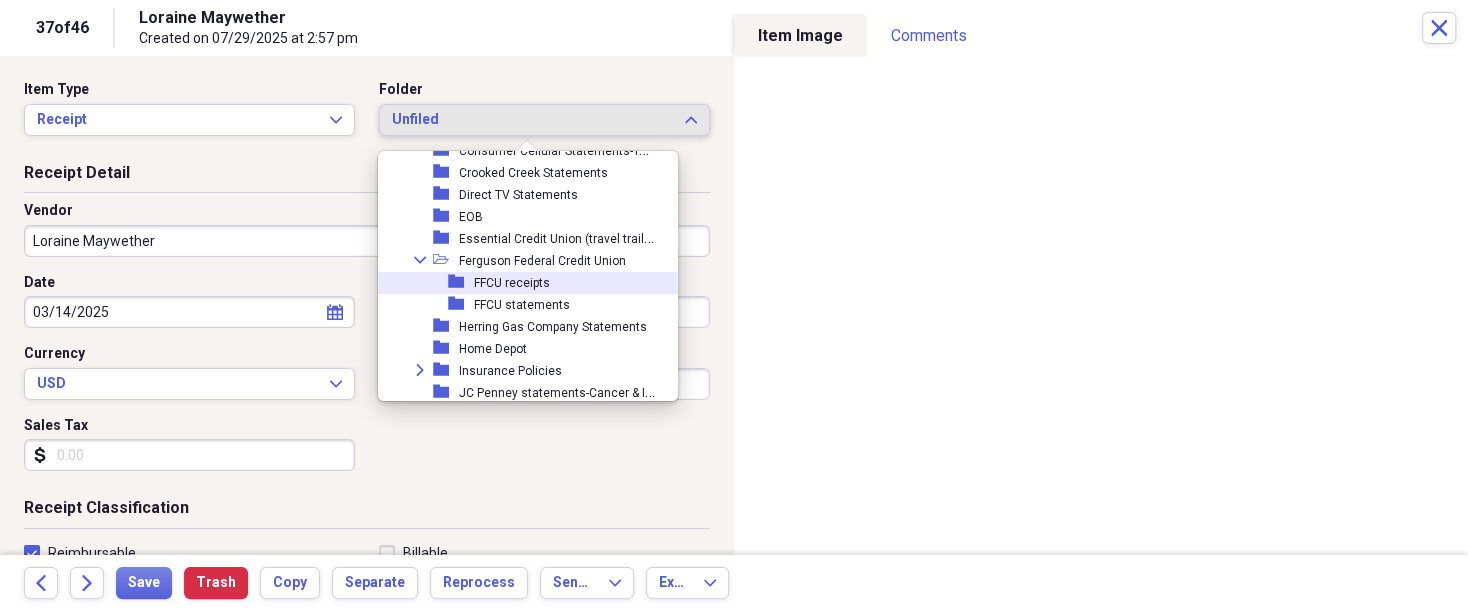 click on "FFCU receipts" at bounding box center [512, 283] 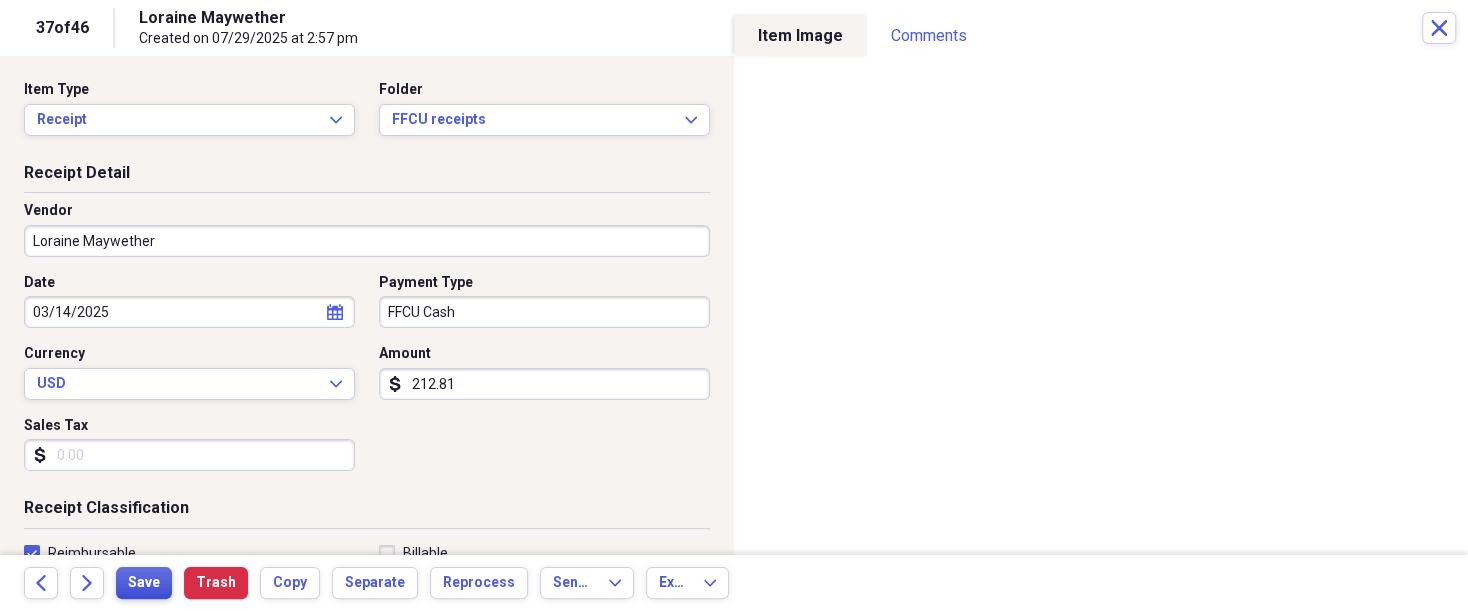 click on "Save" at bounding box center [144, 583] 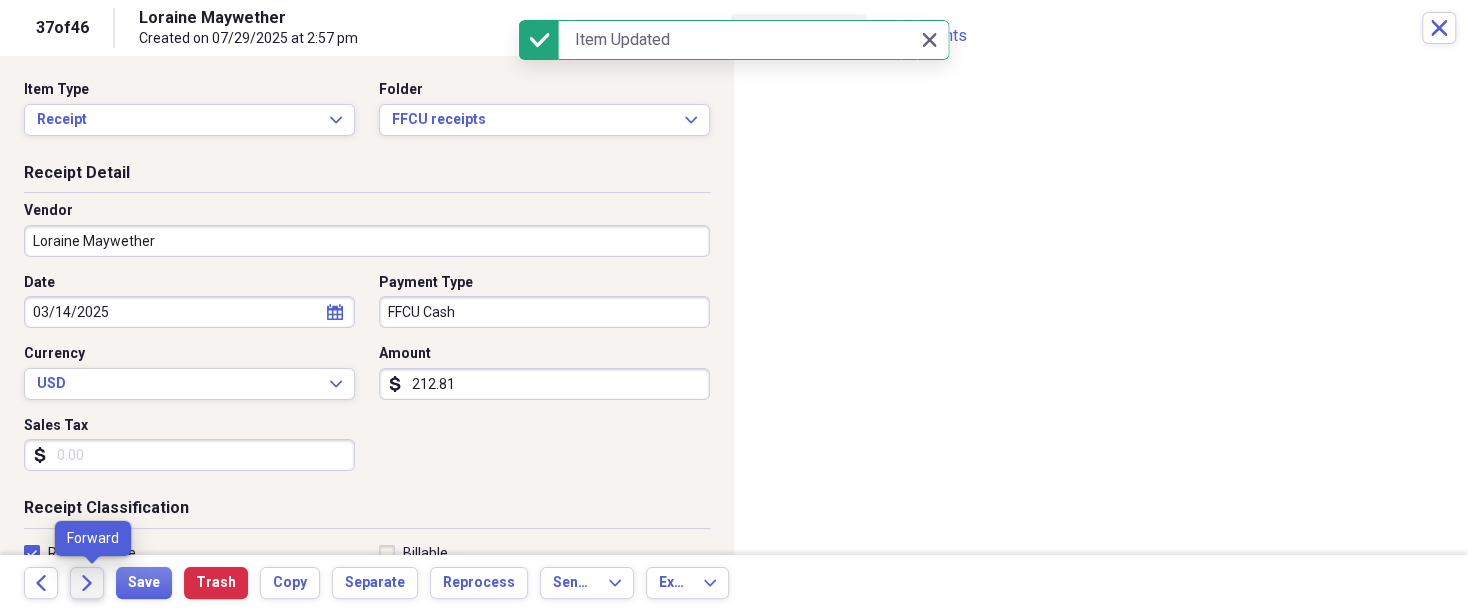 click on "Forward" at bounding box center [87, 583] 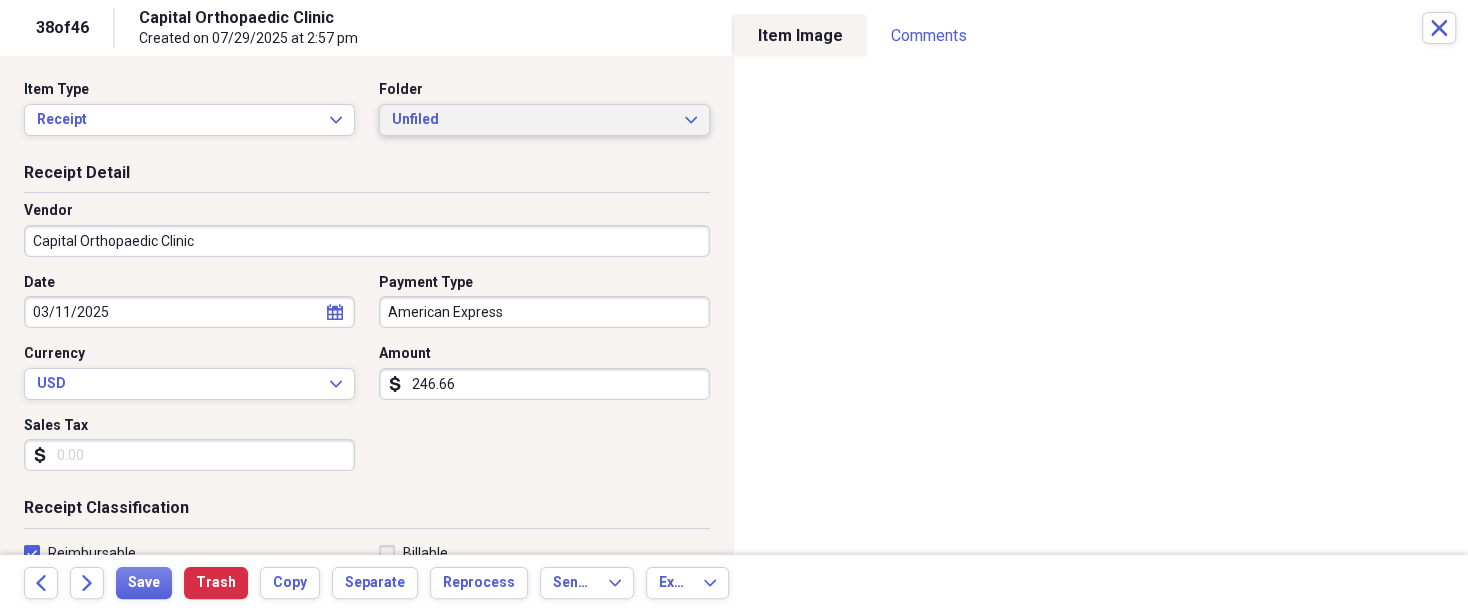 click on "Expand" 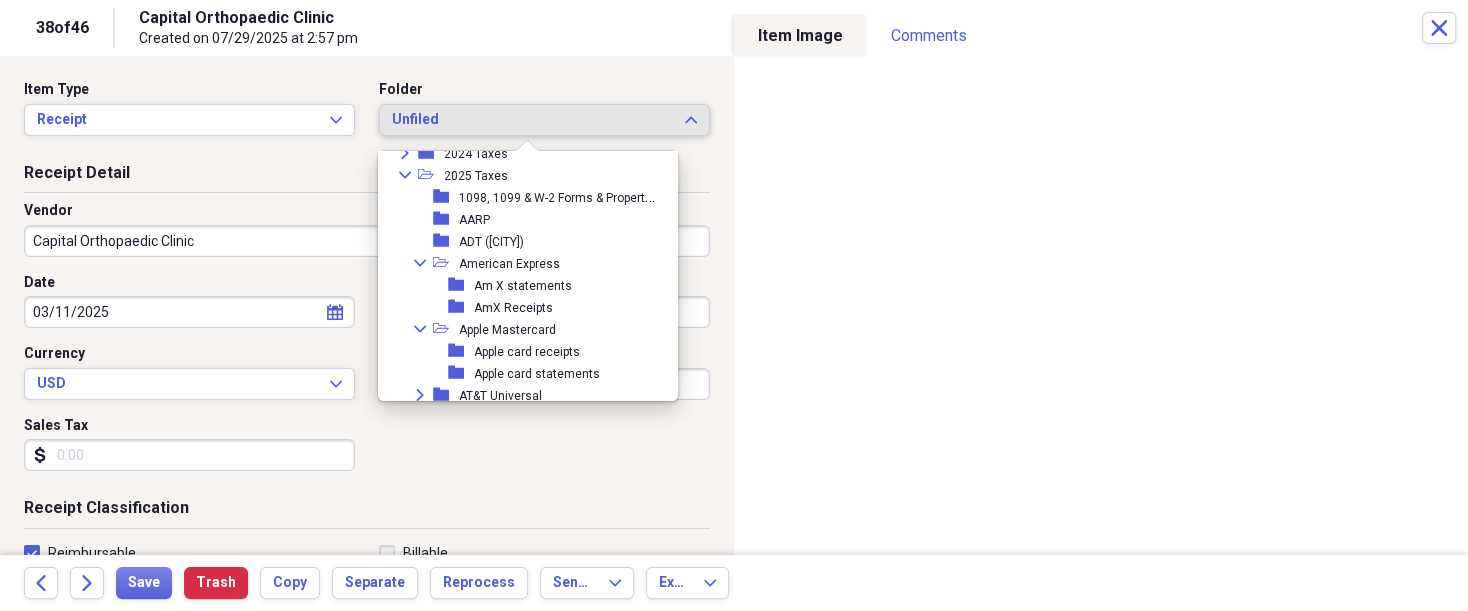 scroll, scrollTop: 259, scrollLeft: 0, axis: vertical 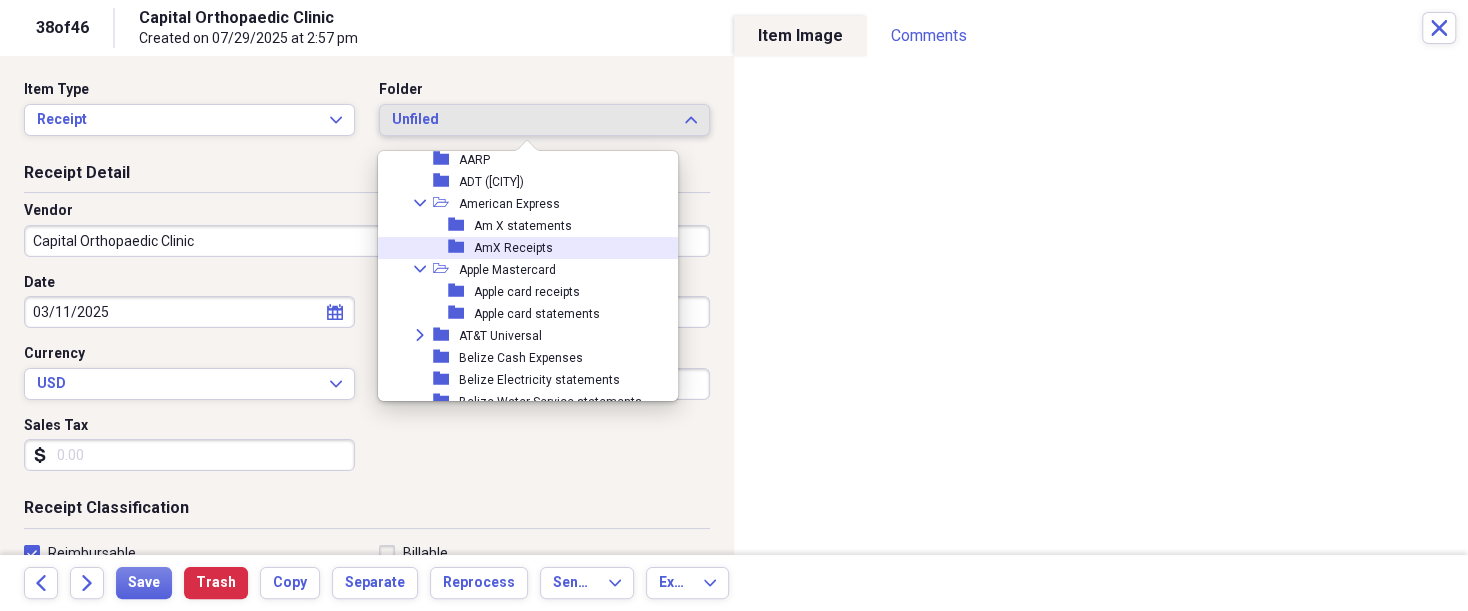 click on "AmX Receipts" at bounding box center [513, 248] 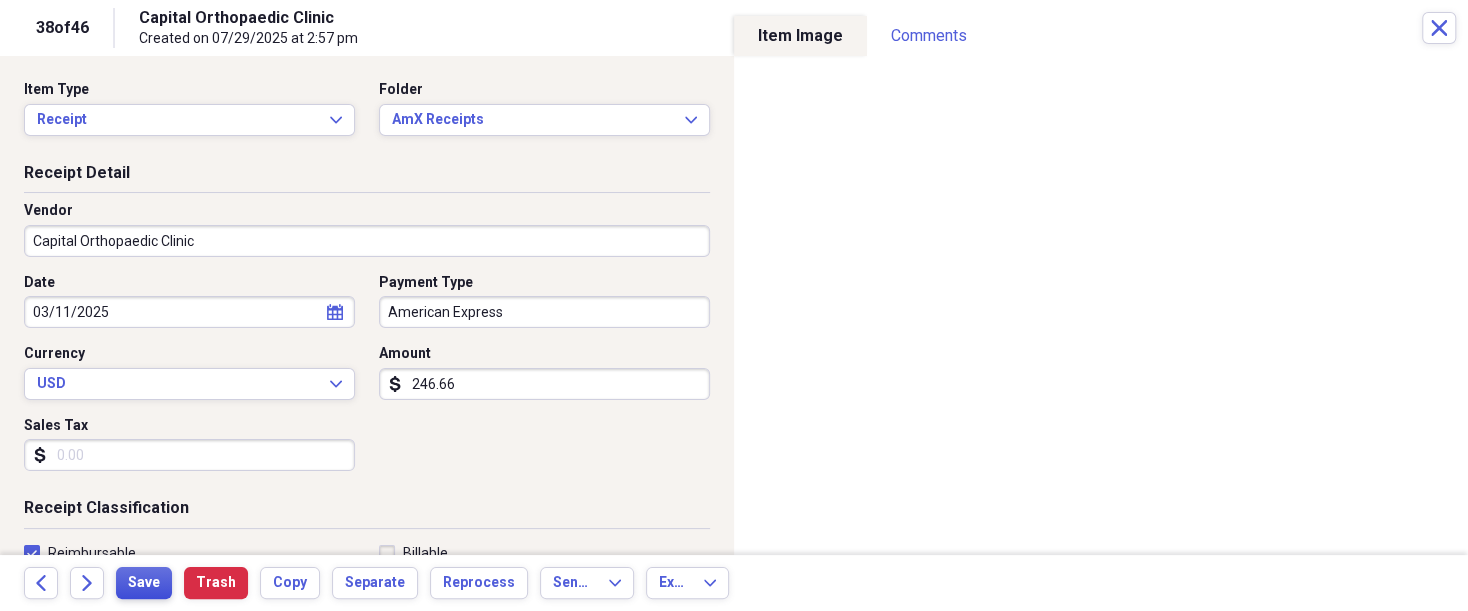click on "Save" at bounding box center (144, 583) 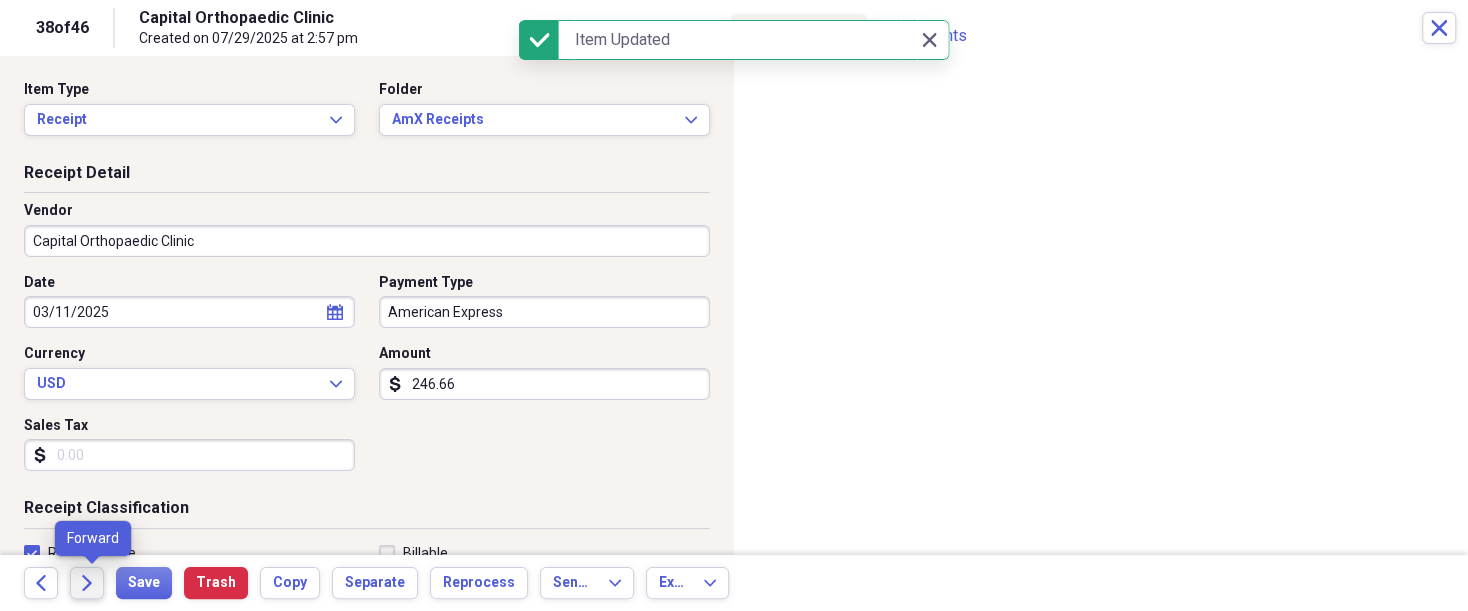 click on "Forward" 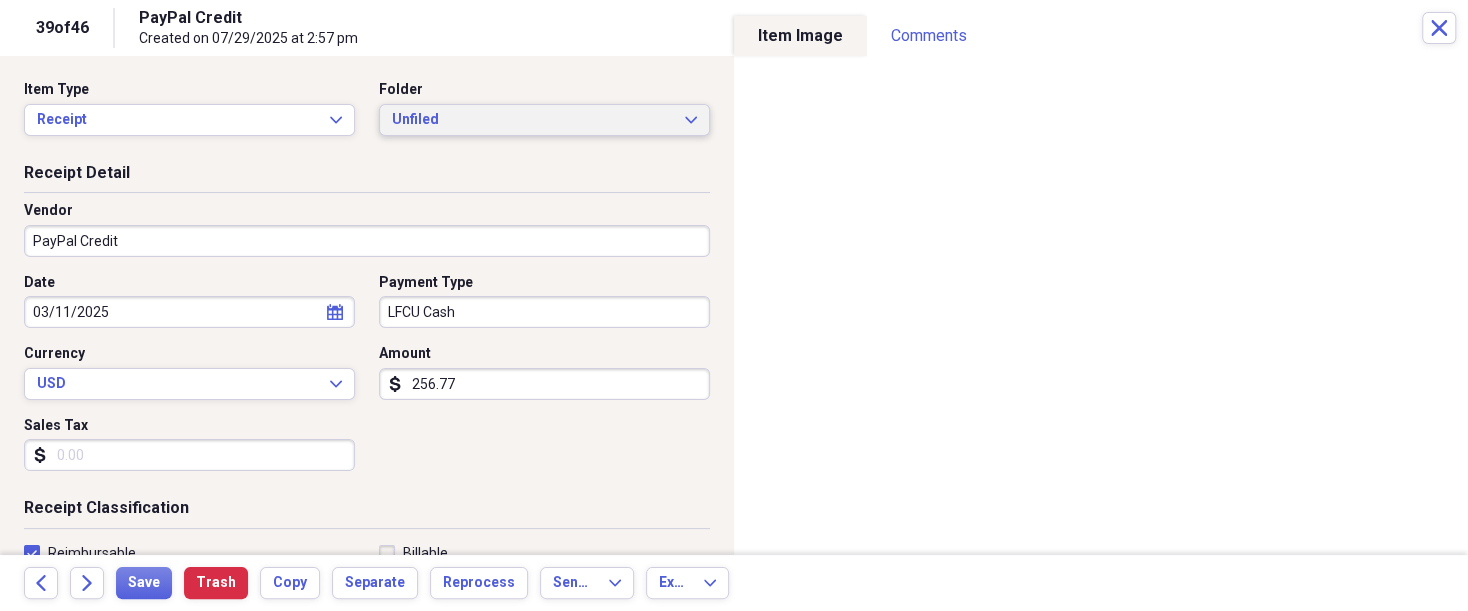 click on "Unfiled Expand" at bounding box center [544, 120] 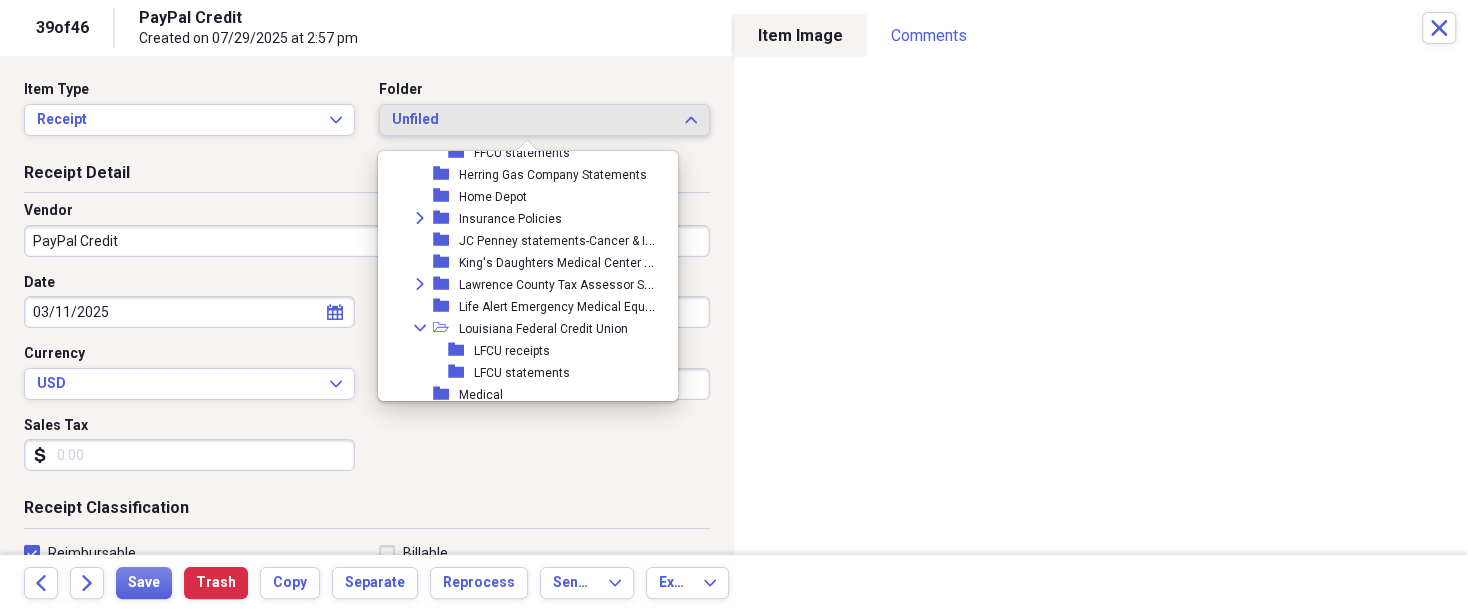 scroll, scrollTop: 800, scrollLeft: 0, axis: vertical 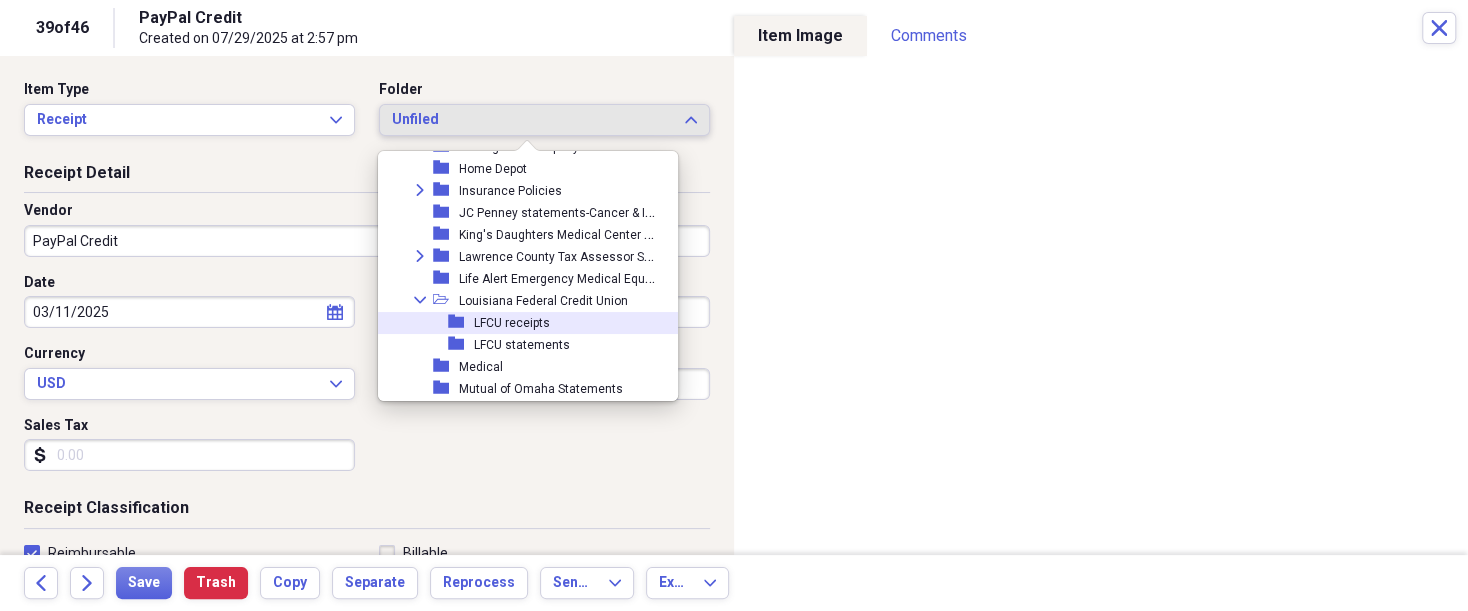 click on "folder LFCU receipts" at bounding box center (520, 323) 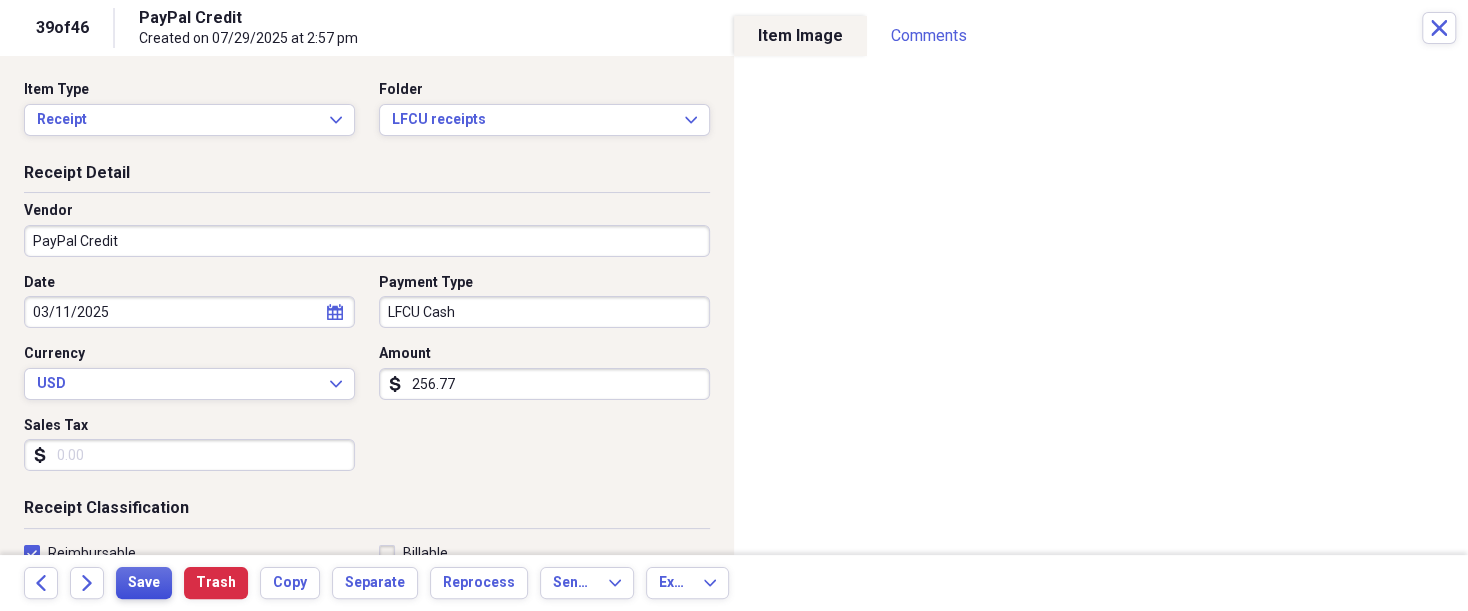 click on "Save" at bounding box center (144, 583) 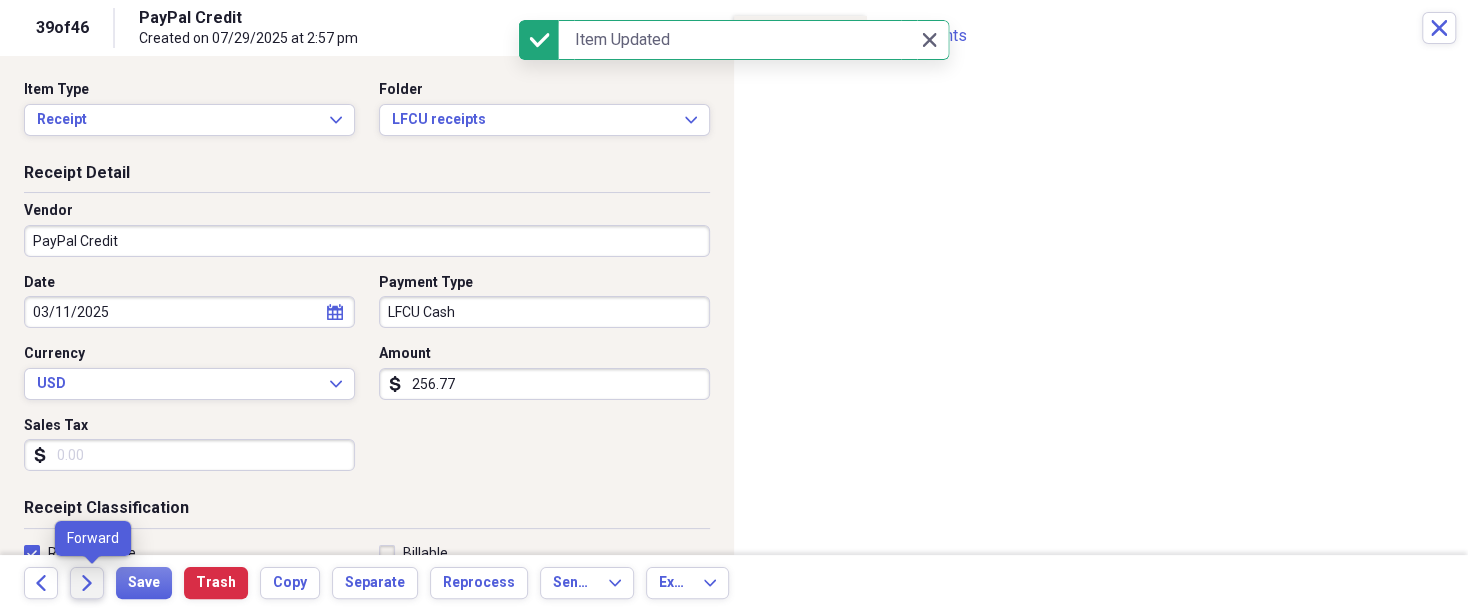 click on "Forward" 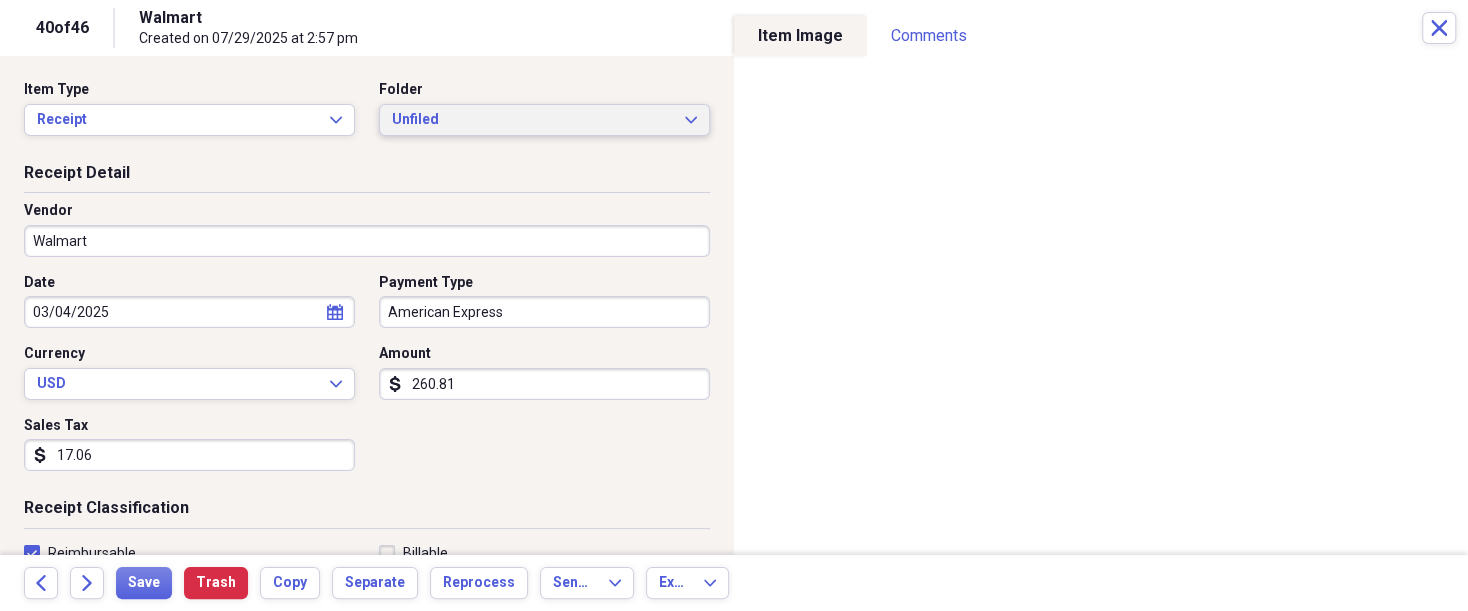 click 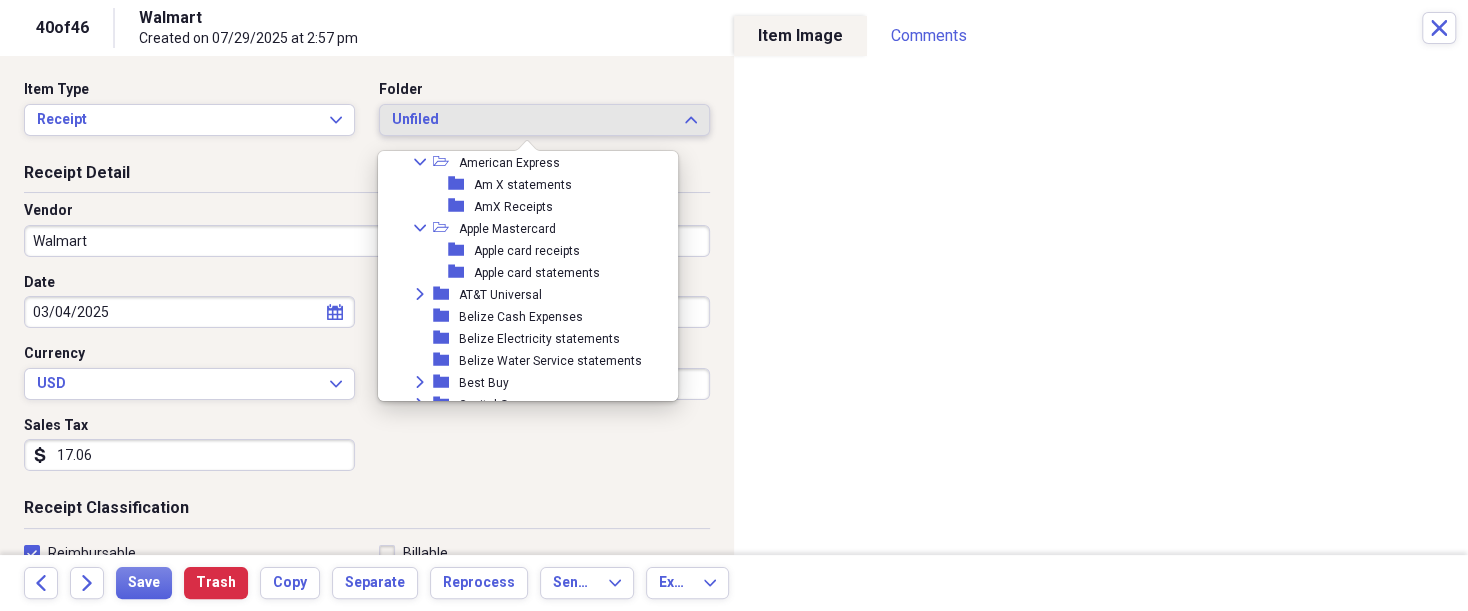 scroll, scrollTop: 320, scrollLeft: 0, axis: vertical 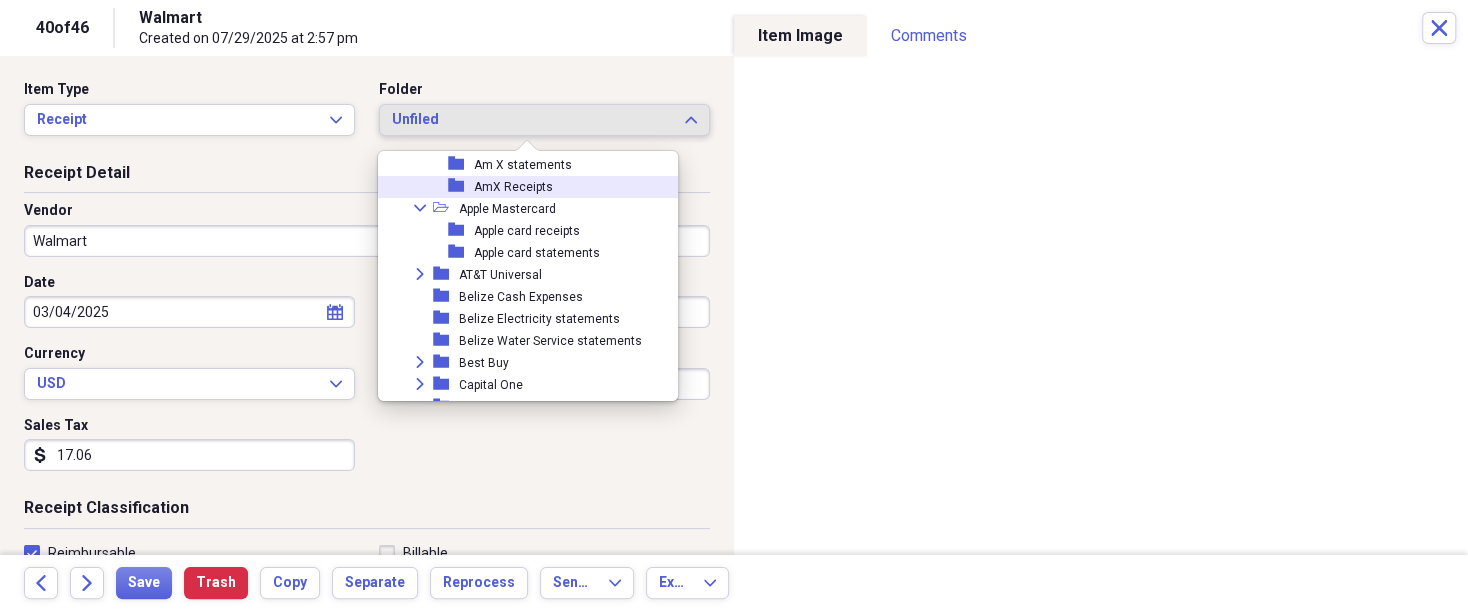 click on "AmX Receipts" at bounding box center [513, 187] 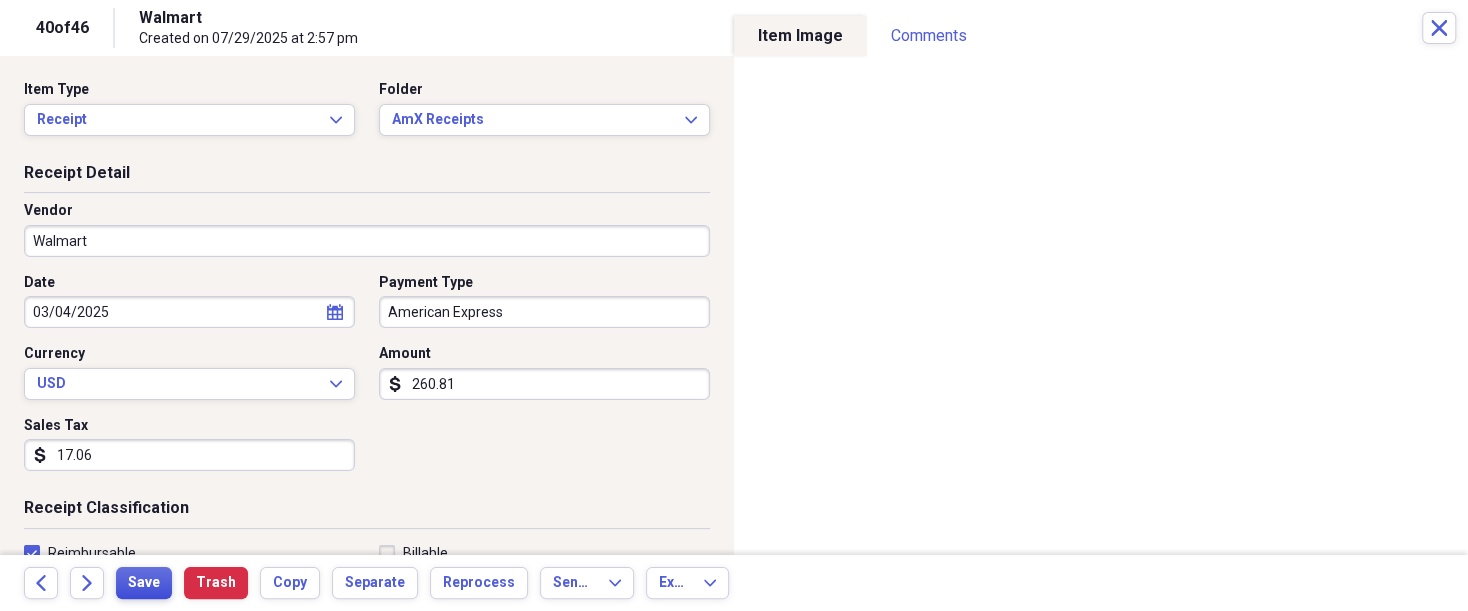 click on "Save" at bounding box center (144, 583) 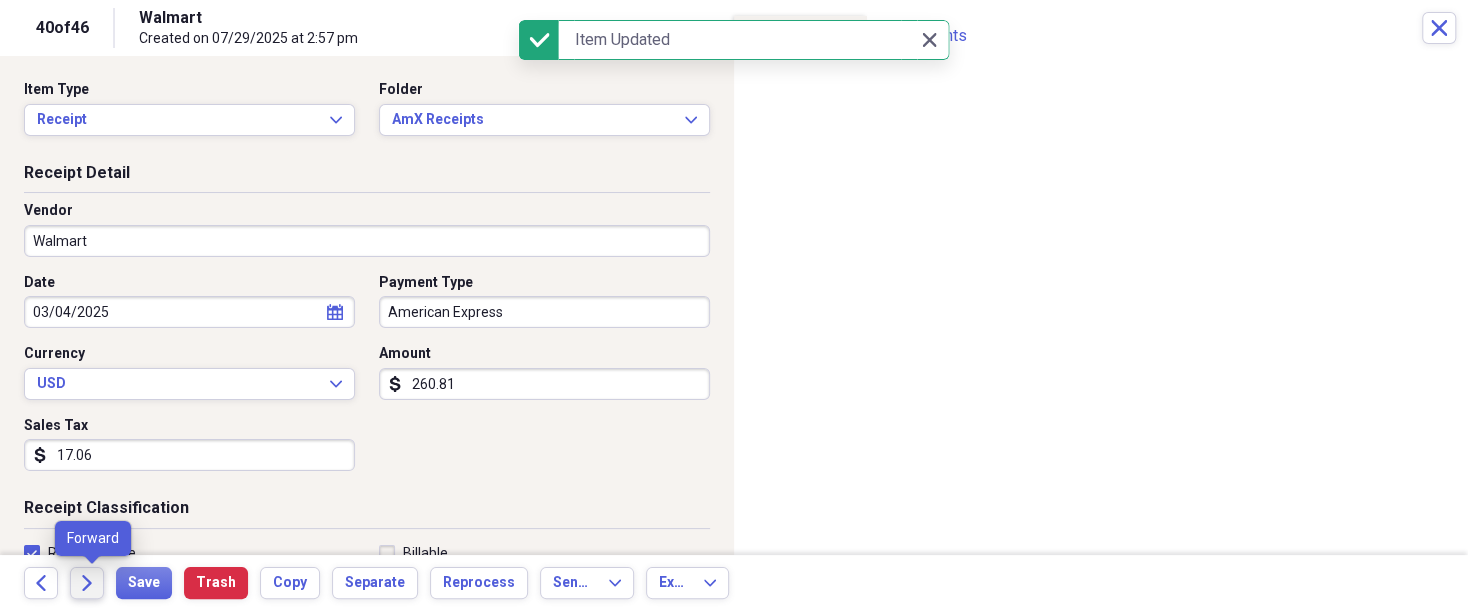 click 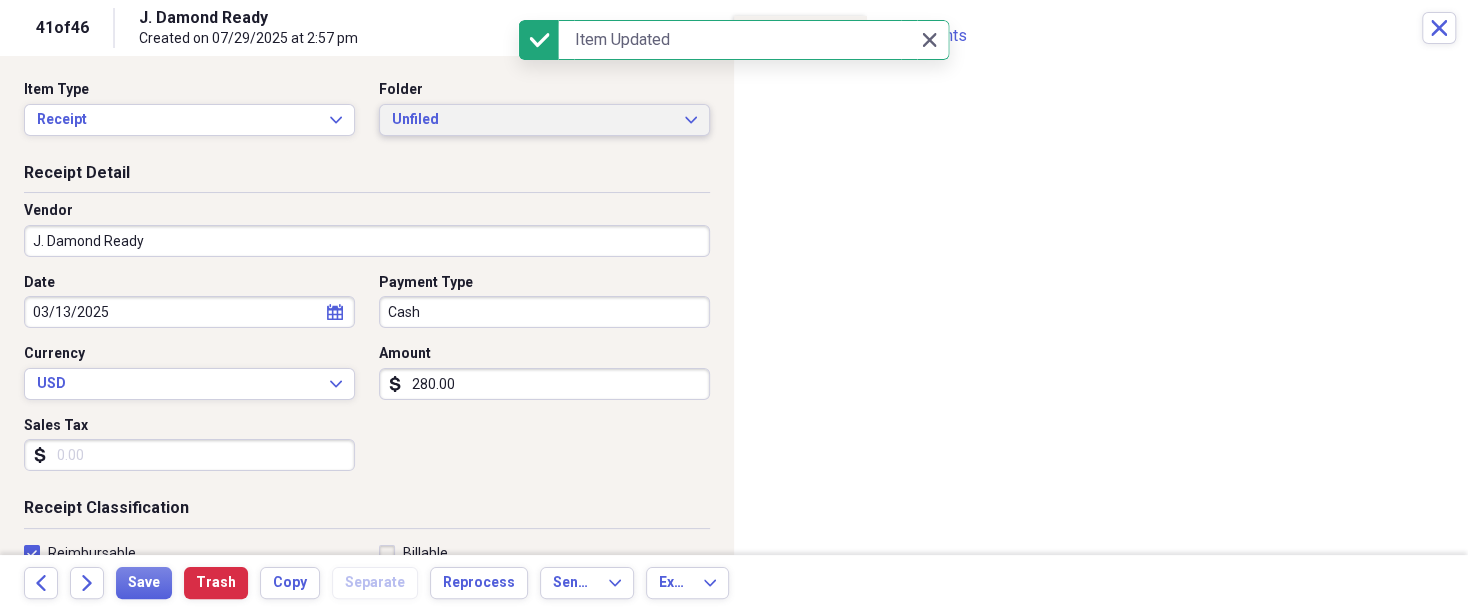 click on "Unfiled Expand" at bounding box center (544, 120) 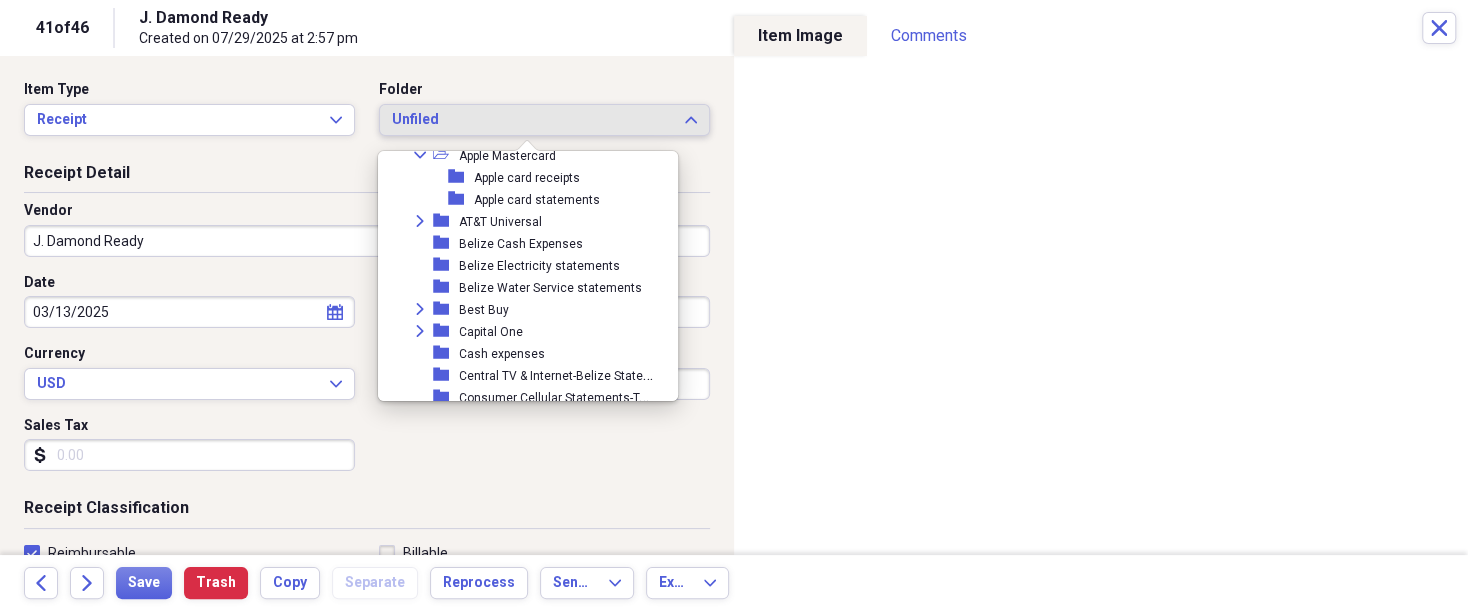 scroll, scrollTop: 400, scrollLeft: 0, axis: vertical 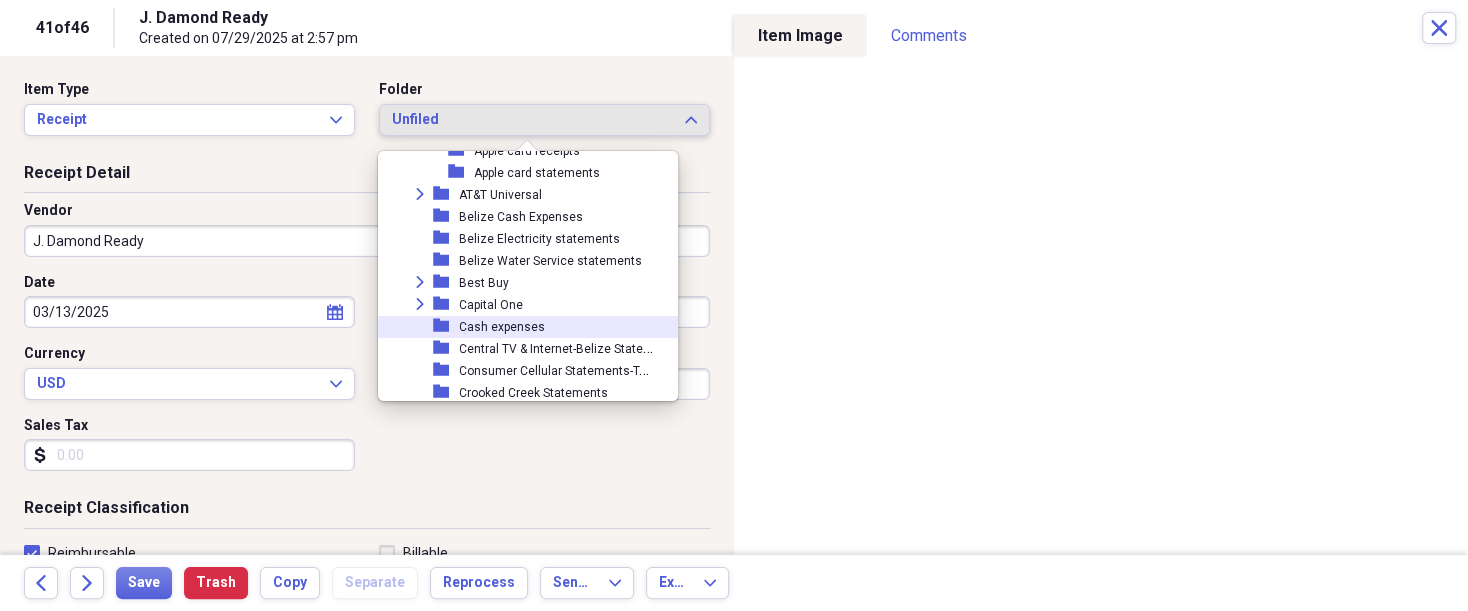 click on "Cash expenses" at bounding box center [502, 327] 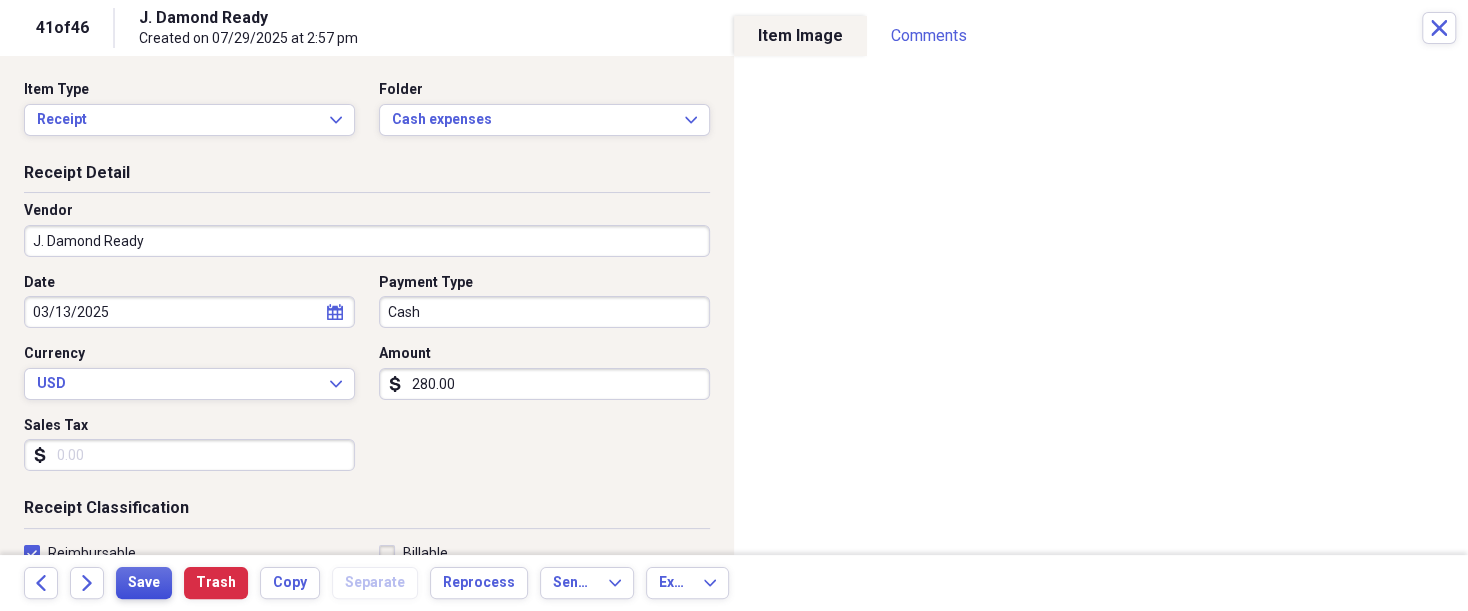 click on "Save" at bounding box center (144, 583) 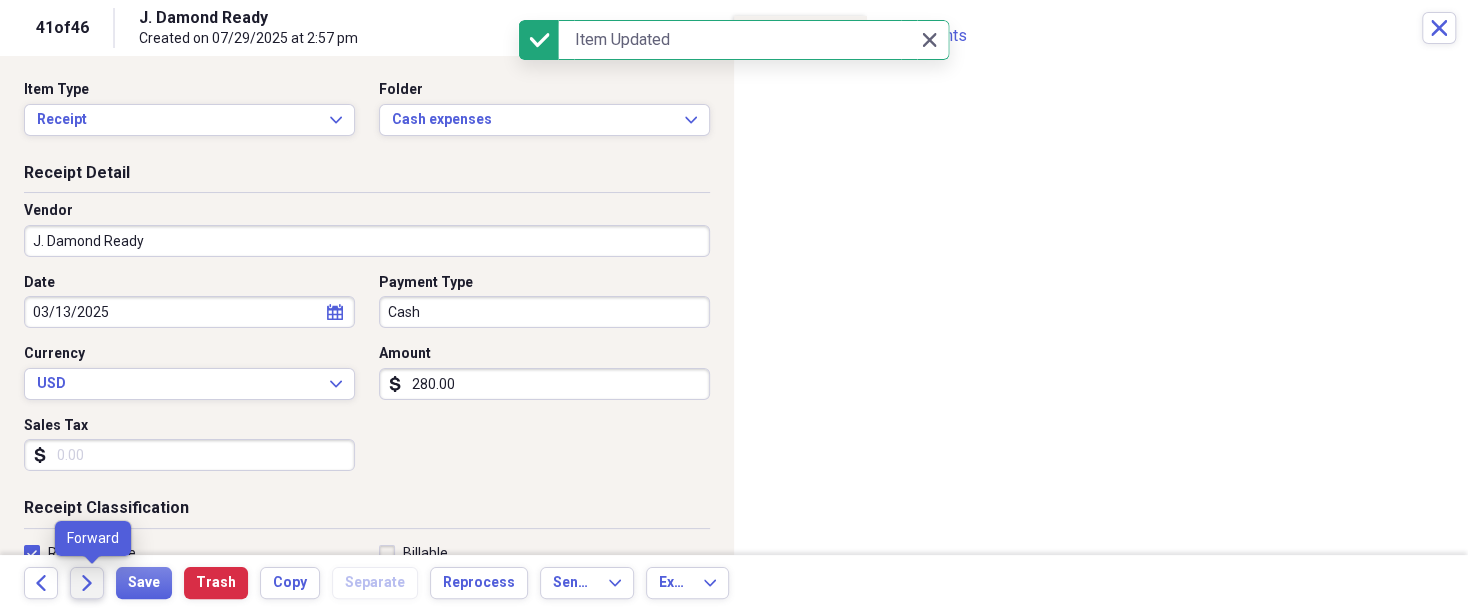 click 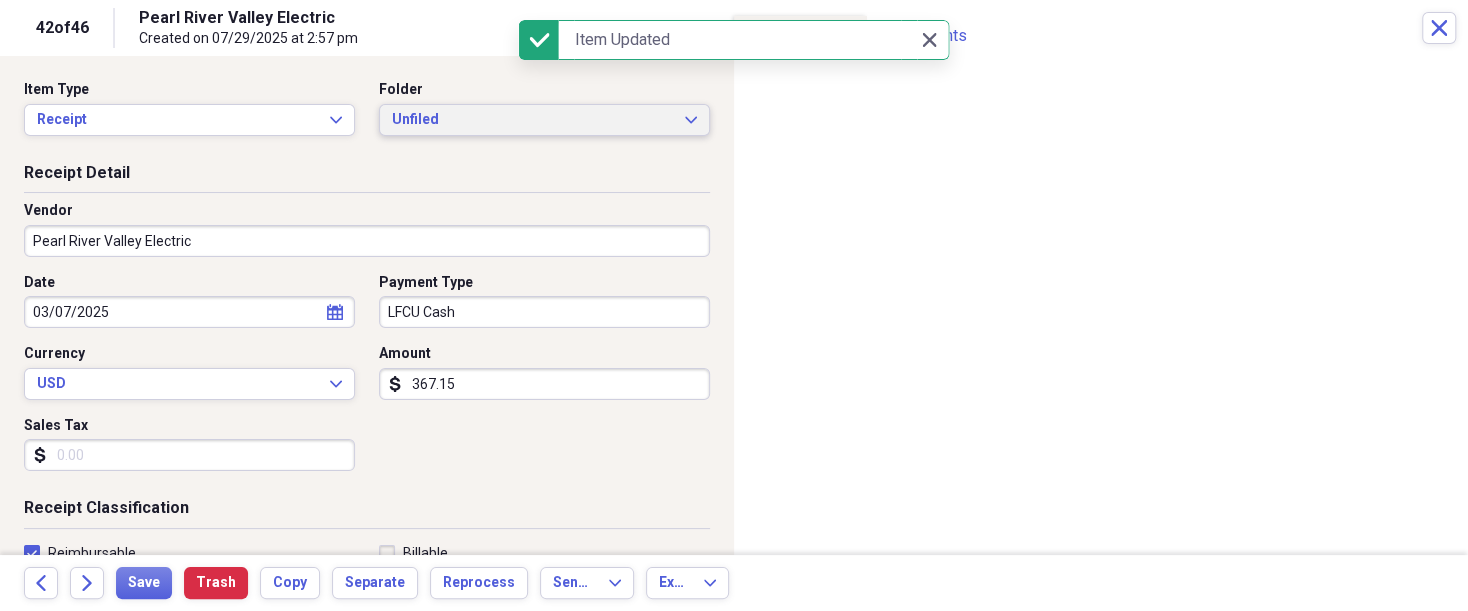 click on "Unfiled Expand" at bounding box center [544, 120] 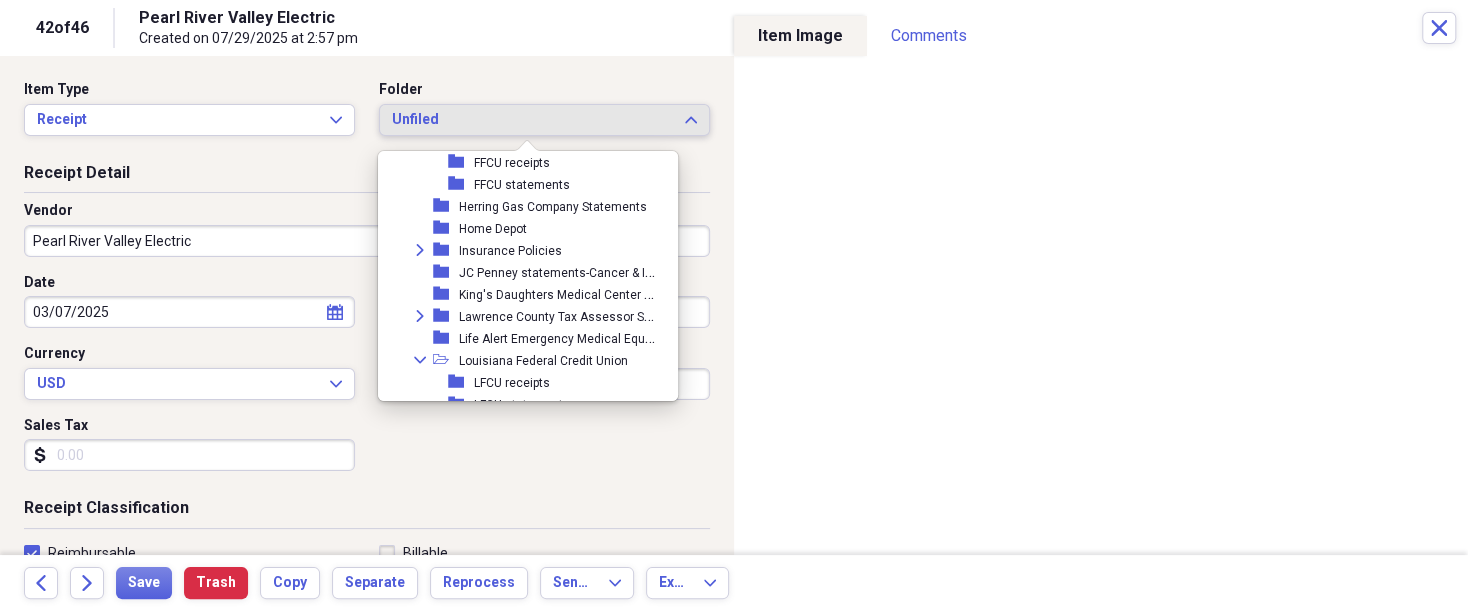 scroll, scrollTop: 800, scrollLeft: 0, axis: vertical 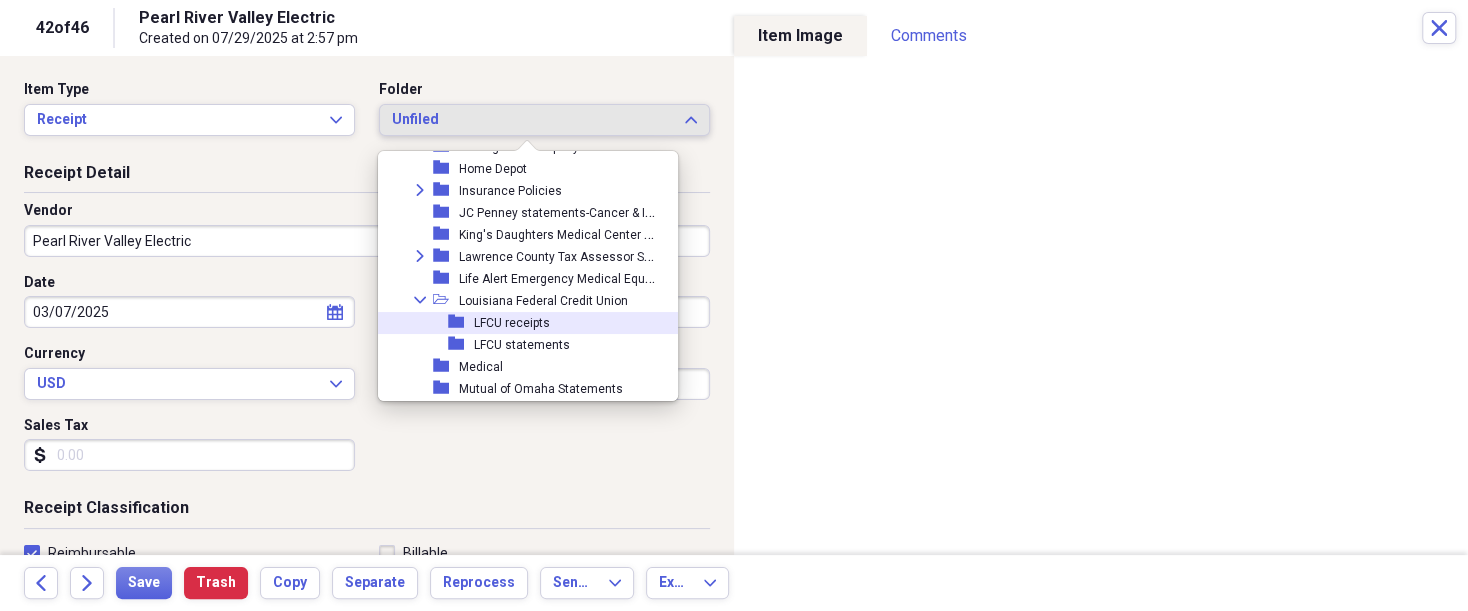 click on "LFCU receipts" at bounding box center [512, 323] 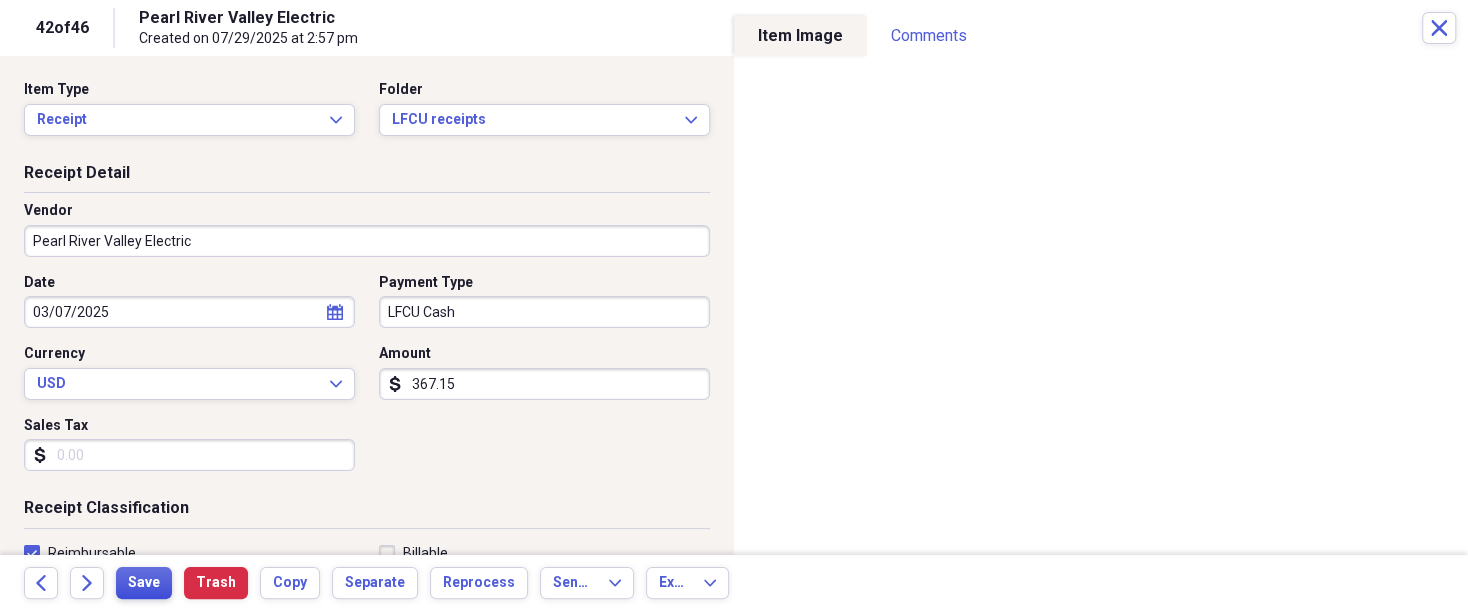 click on "Save" at bounding box center [144, 583] 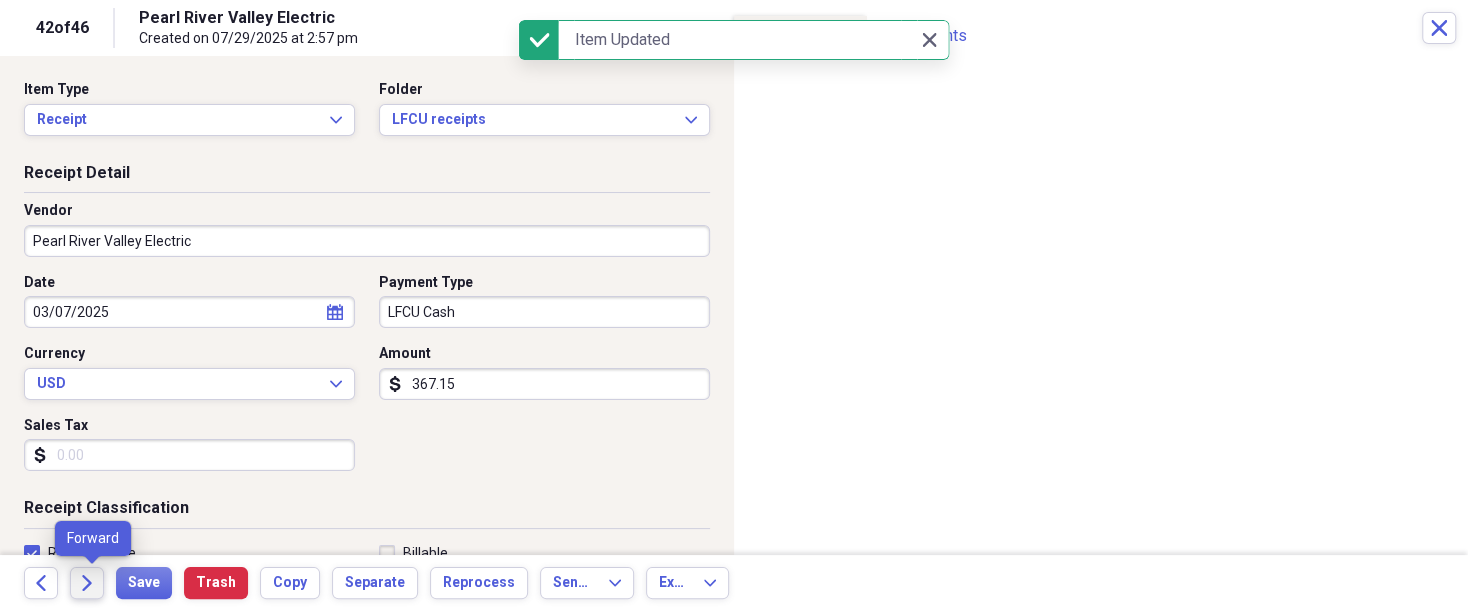 click 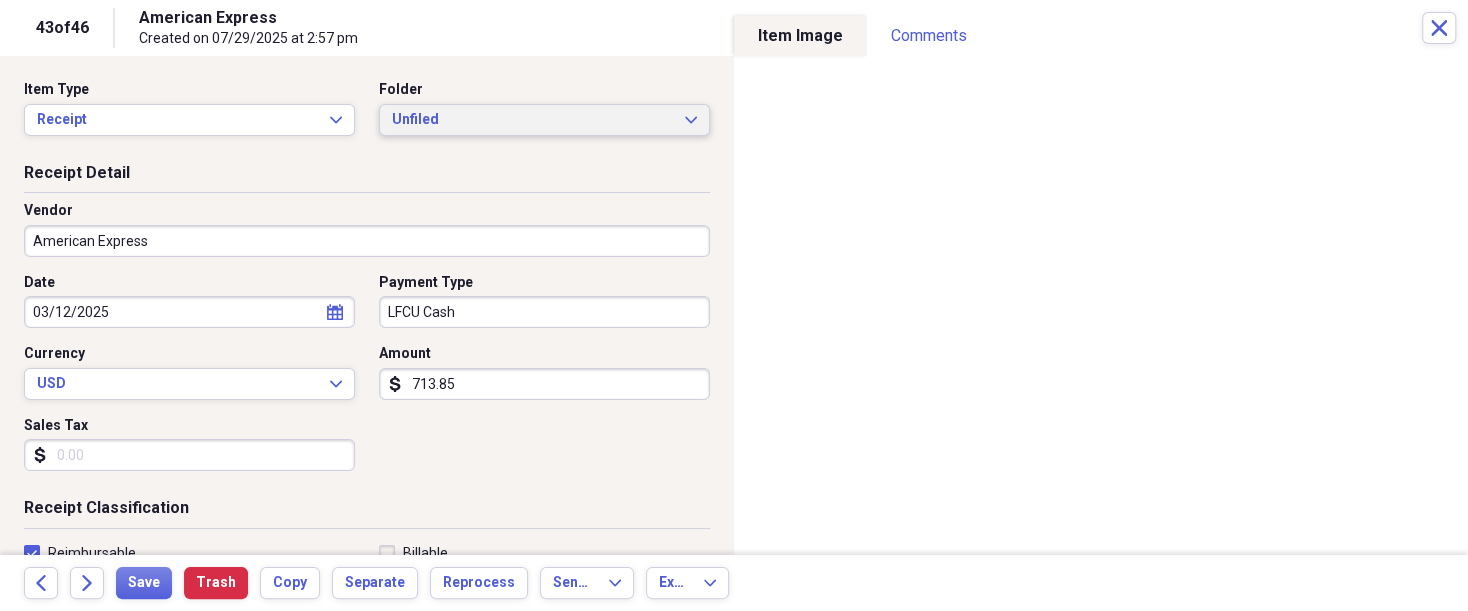 click on "Unfiled Expand" at bounding box center [544, 120] 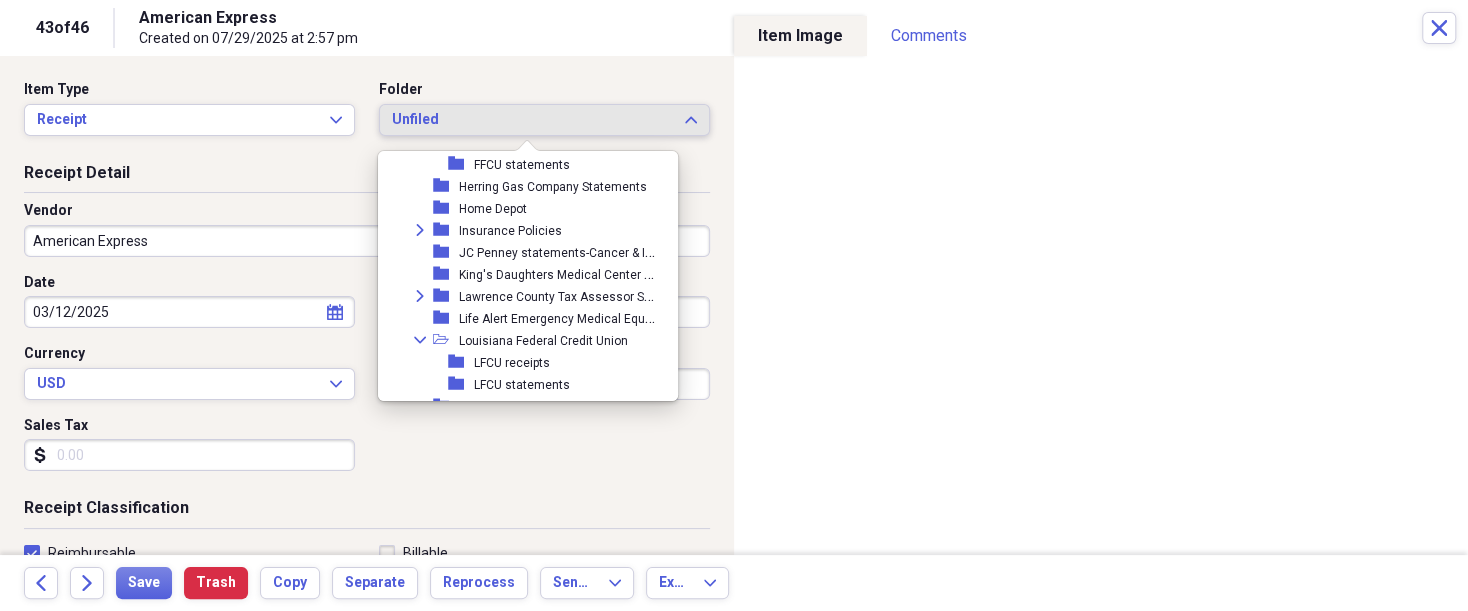 scroll, scrollTop: 880, scrollLeft: 0, axis: vertical 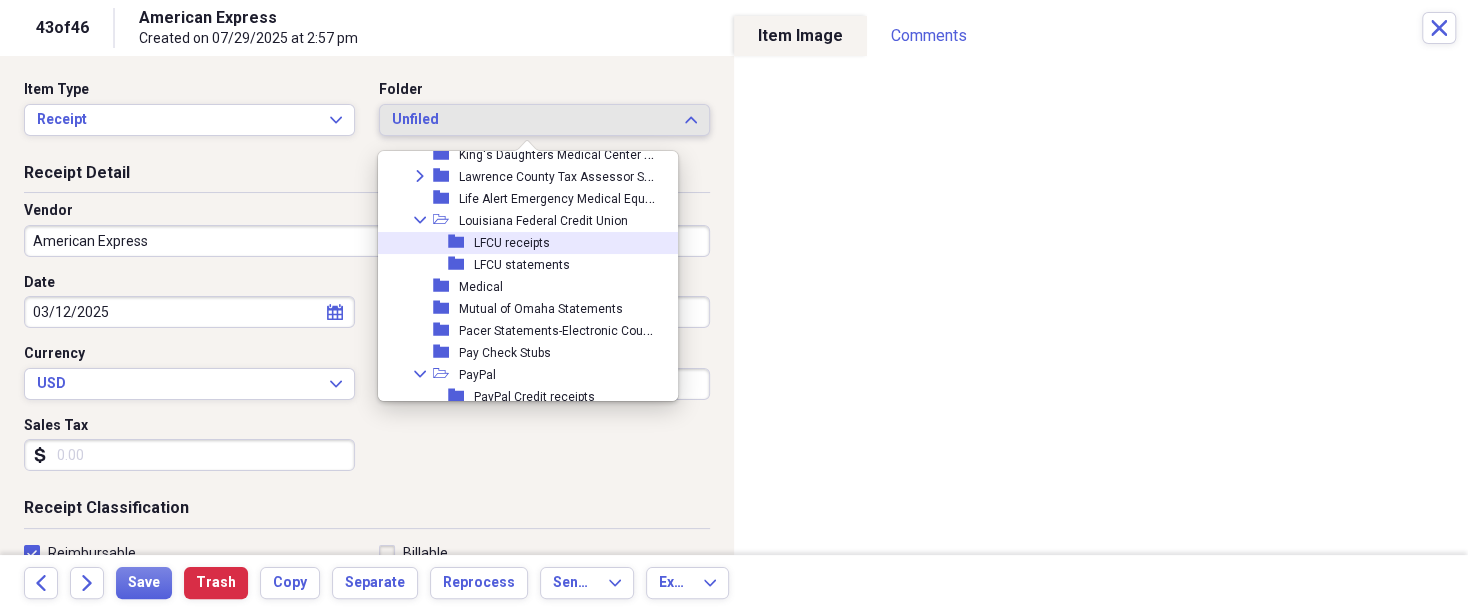click on "LFCU receipts" at bounding box center (512, 243) 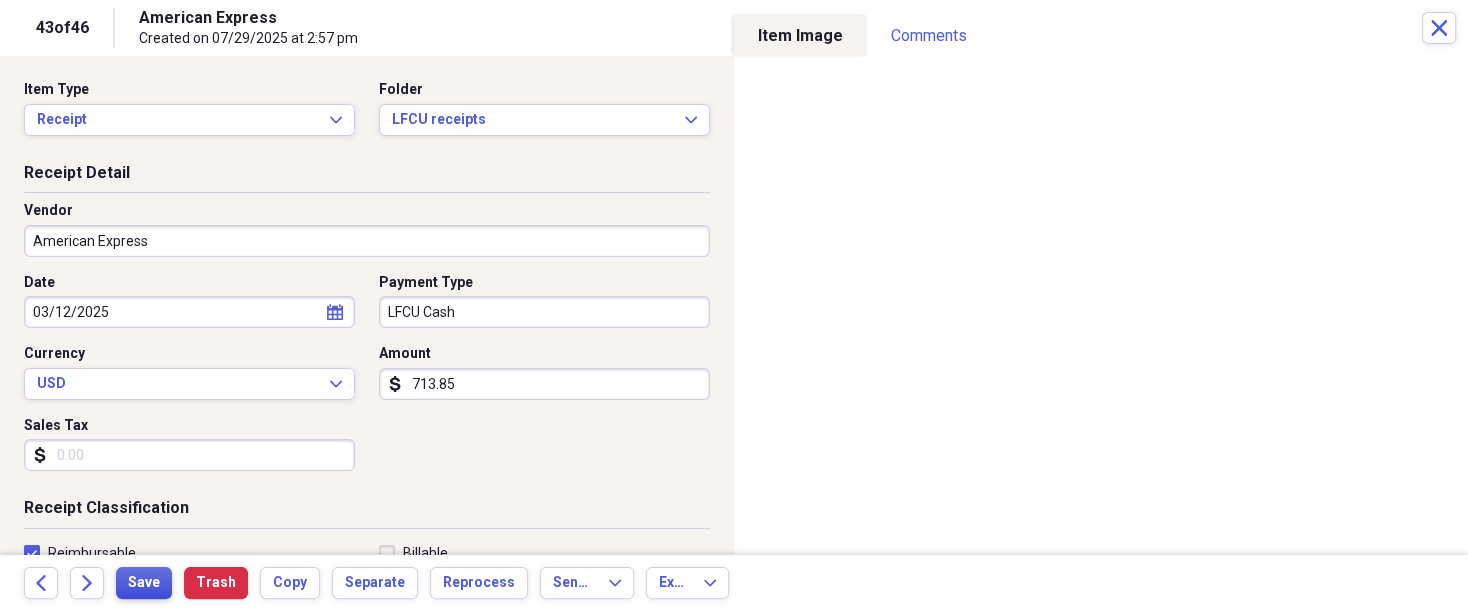 click on "Save" at bounding box center [144, 583] 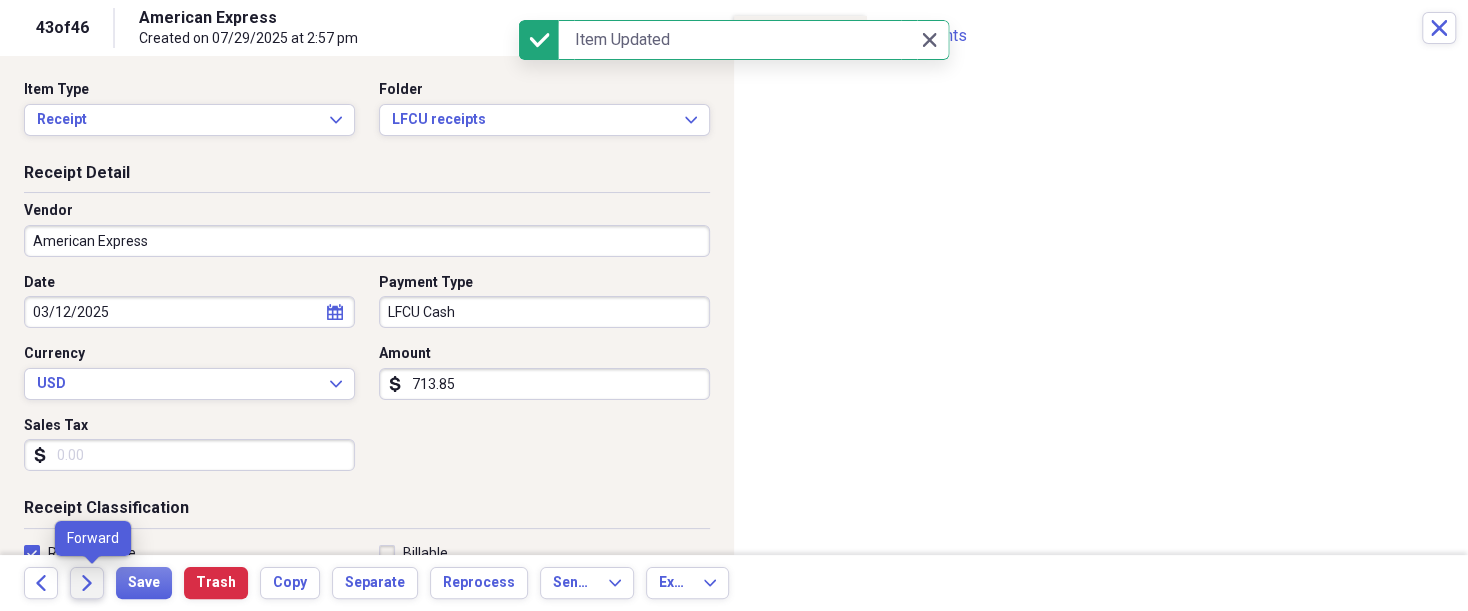 click on "Forward" at bounding box center [87, 583] 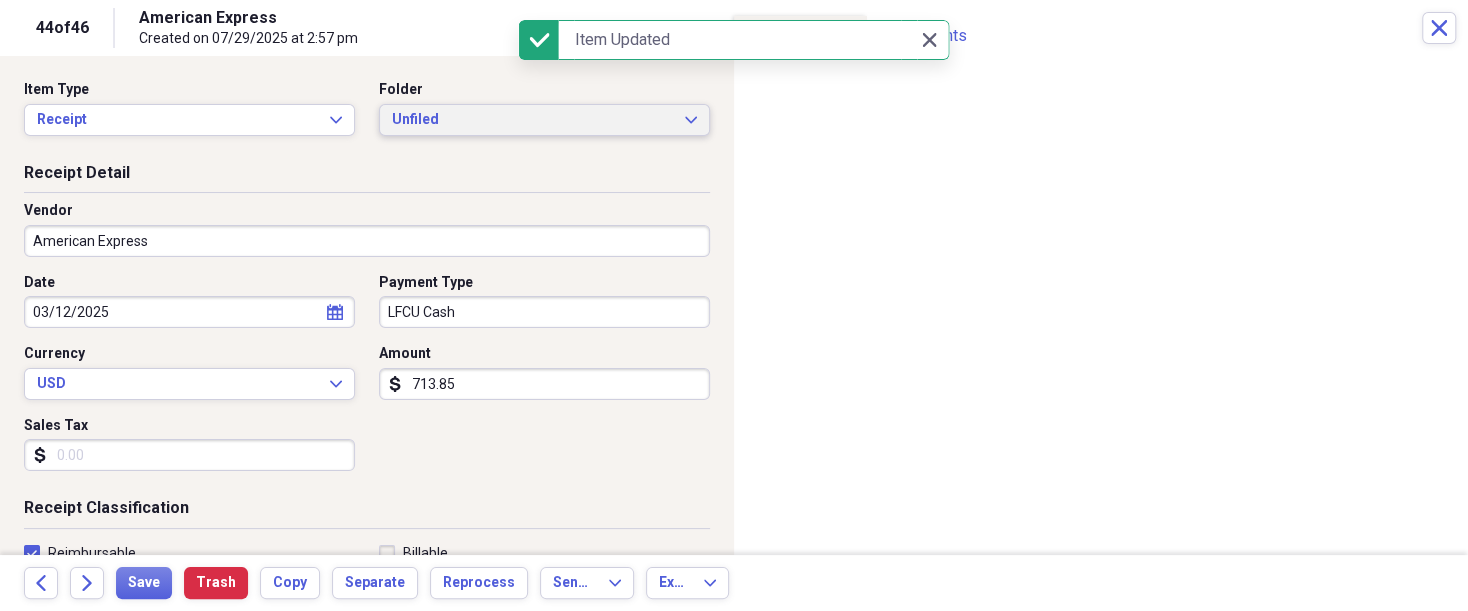 click on "Unfiled Expand" at bounding box center [544, 120] 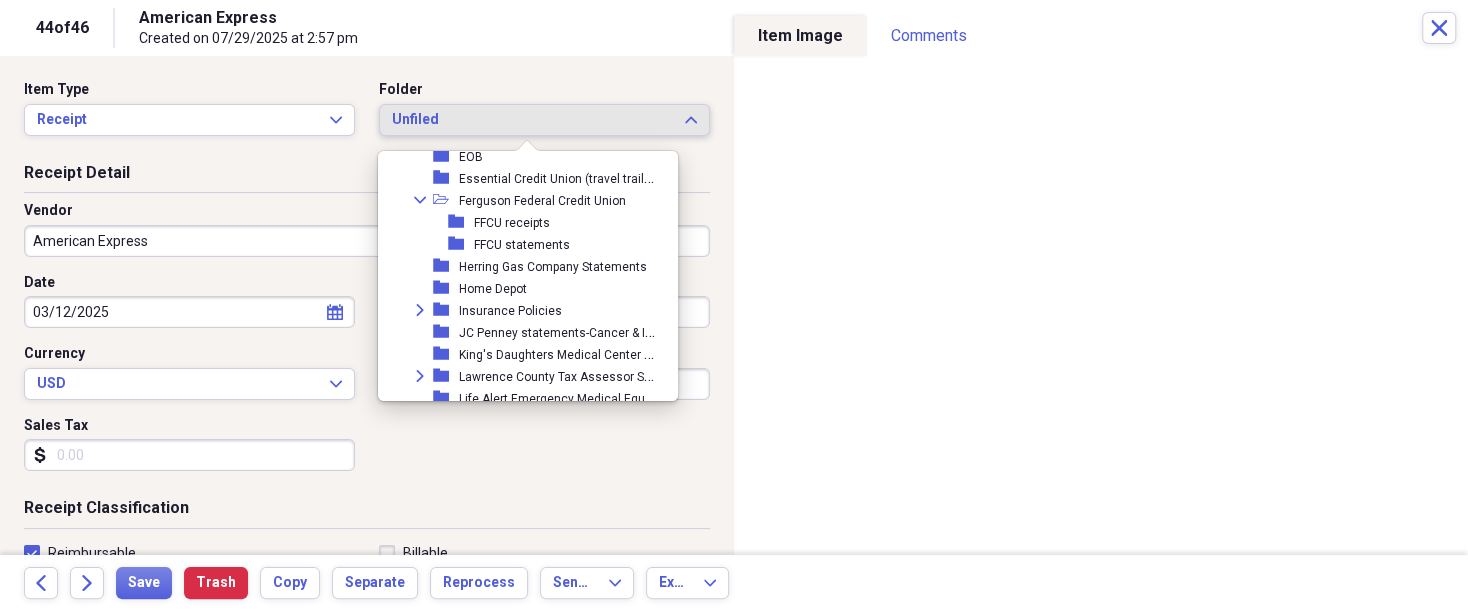 scroll, scrollTop: 781, scrollLeft: 0, axis: vertical 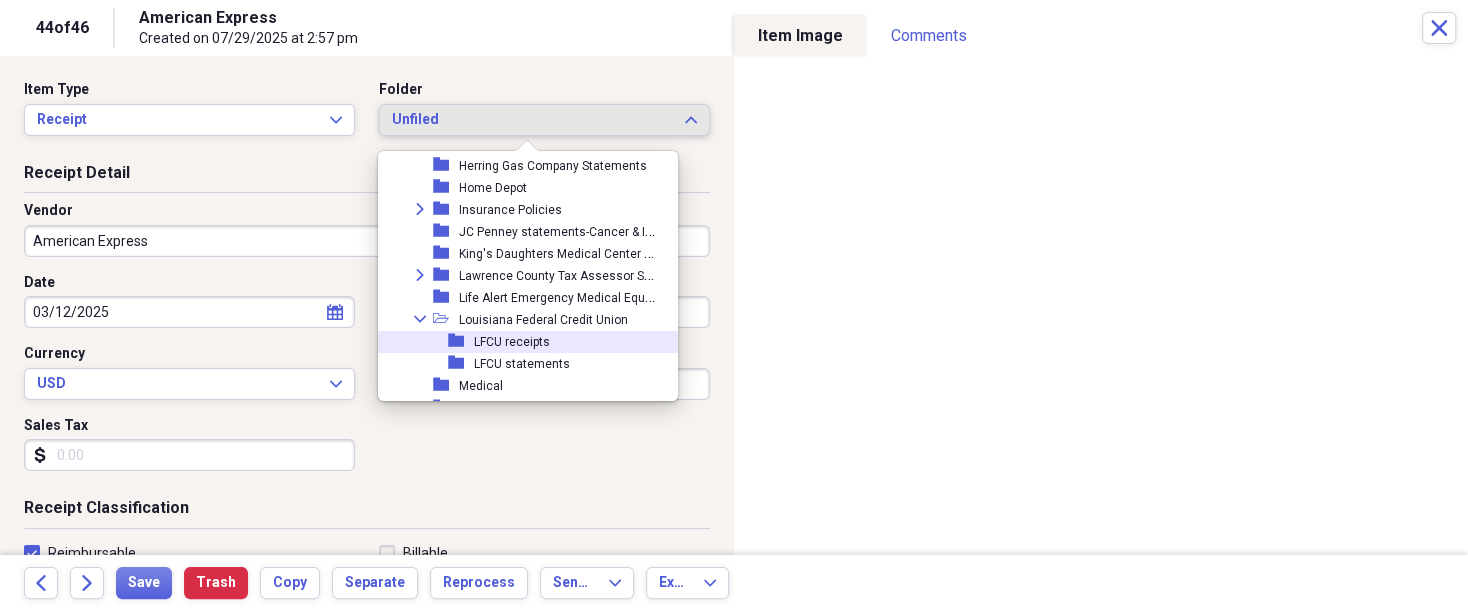 click on "LFCU receipts" at bounding box center (512, 342) 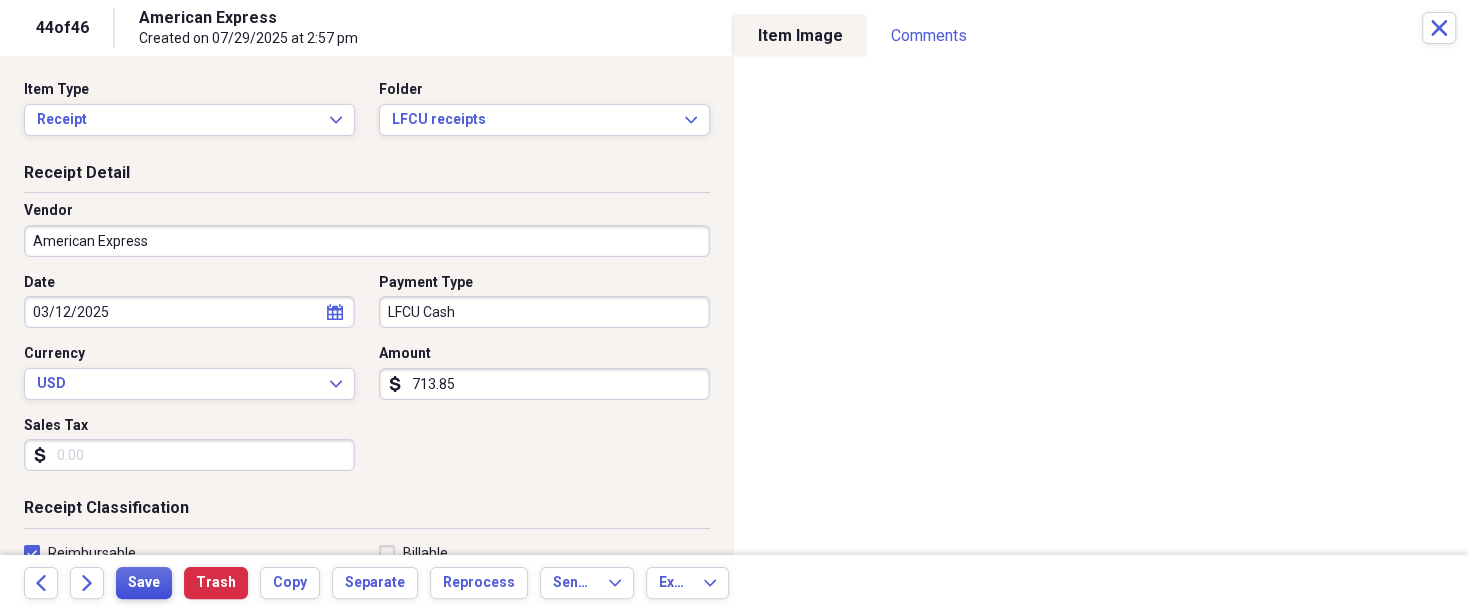 click on "Save" at bounding box center (144, 583) 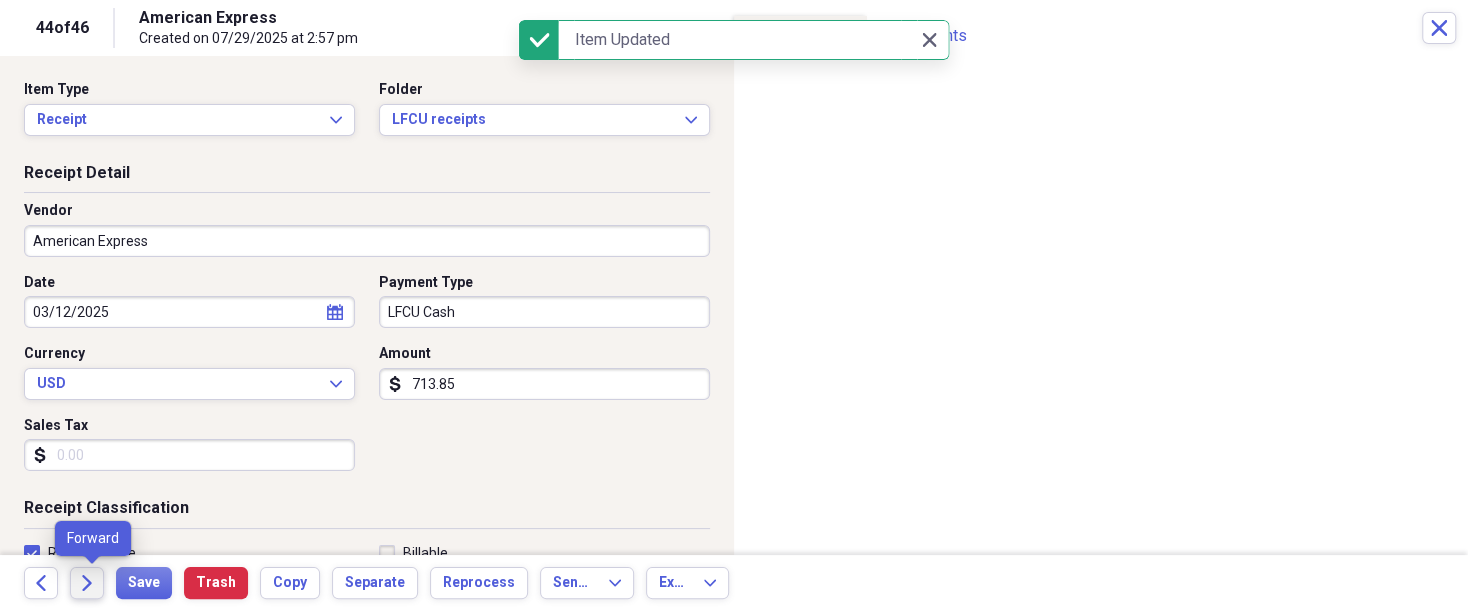 click on "Forward" at bounding box center [87, 583] 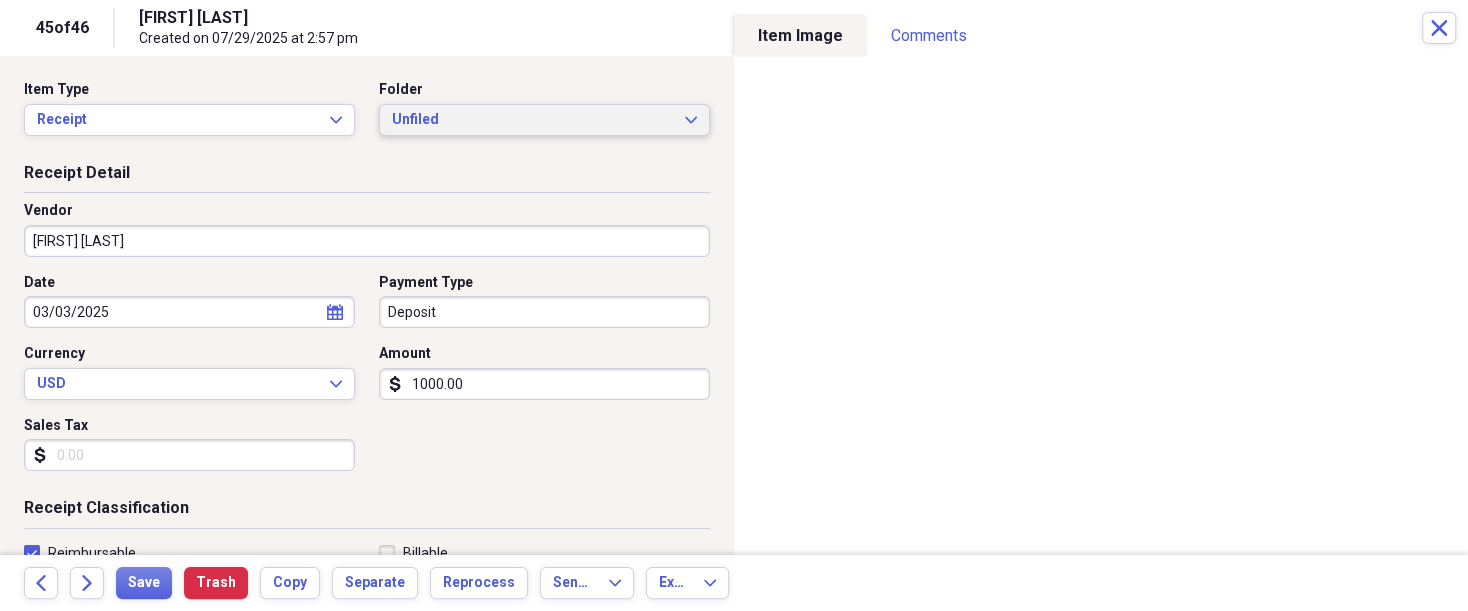click on "Unfiled Expand" at bounding box center (544, 120) 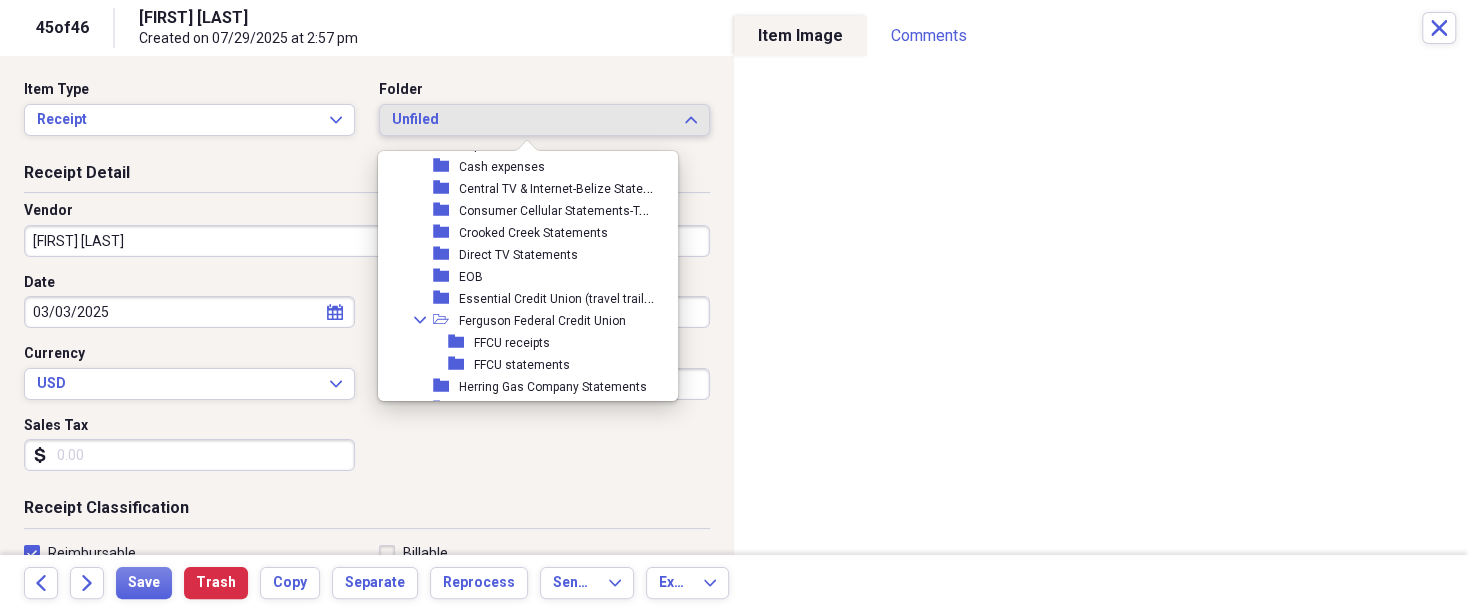 scroll, scrollTop: 620, scrollLeft: 0, axis: vertical 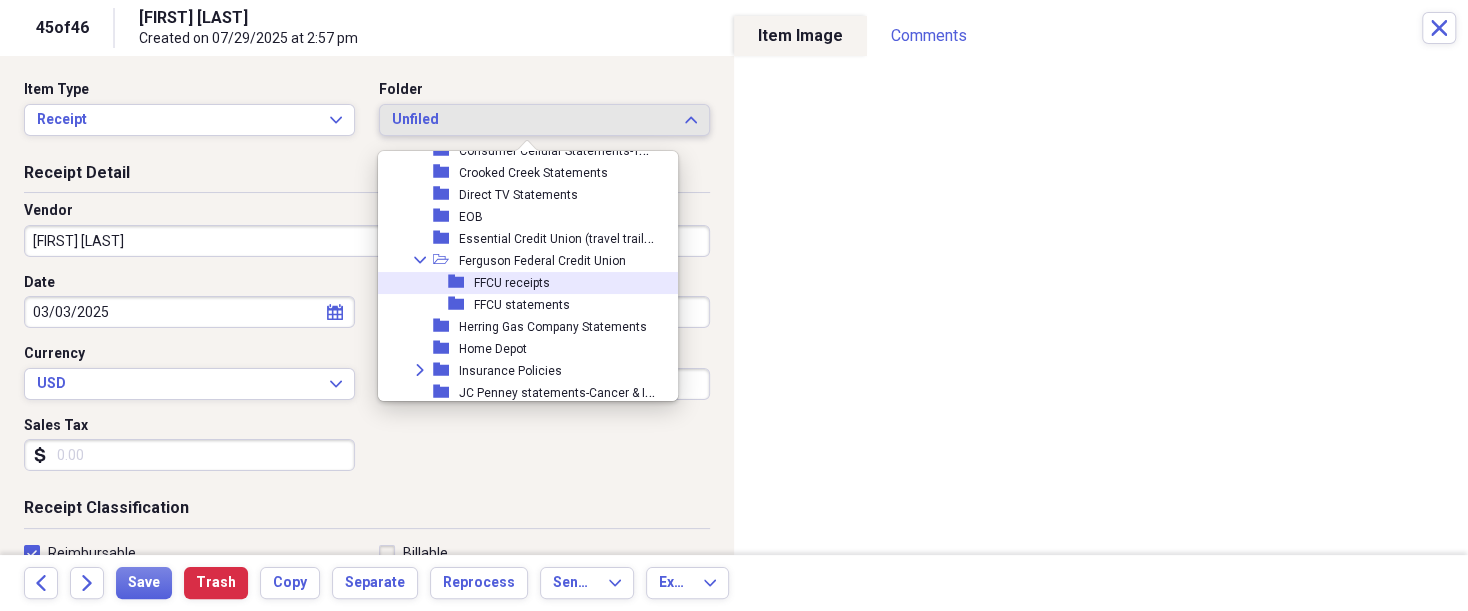 click on "FFCU receipts" at bounding box center [512, 283] 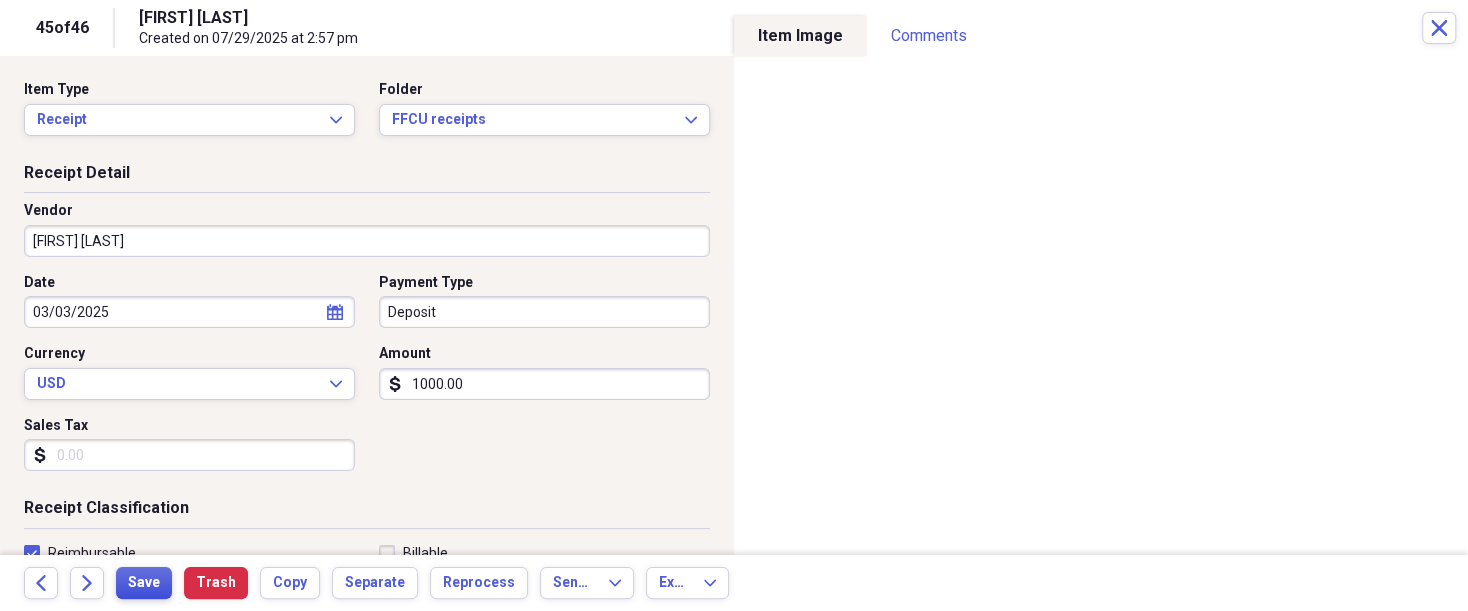 click on "Save" at bounding box center (144, 583) 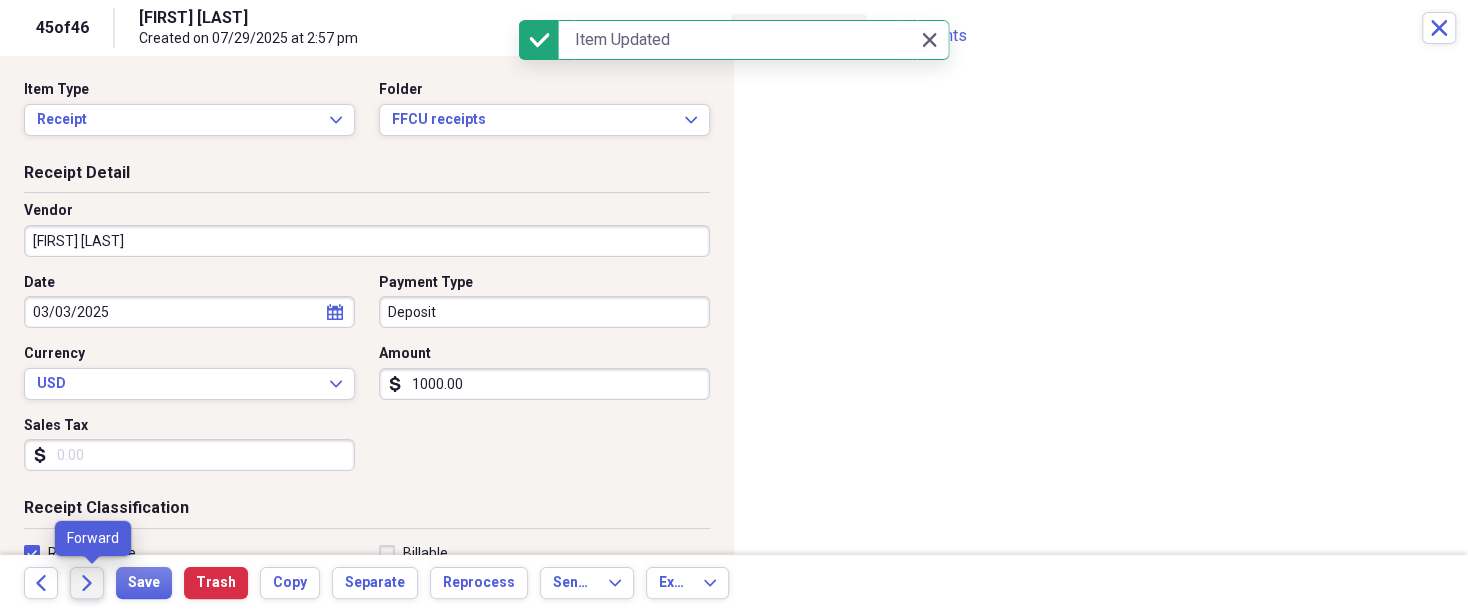 click on "Forward" 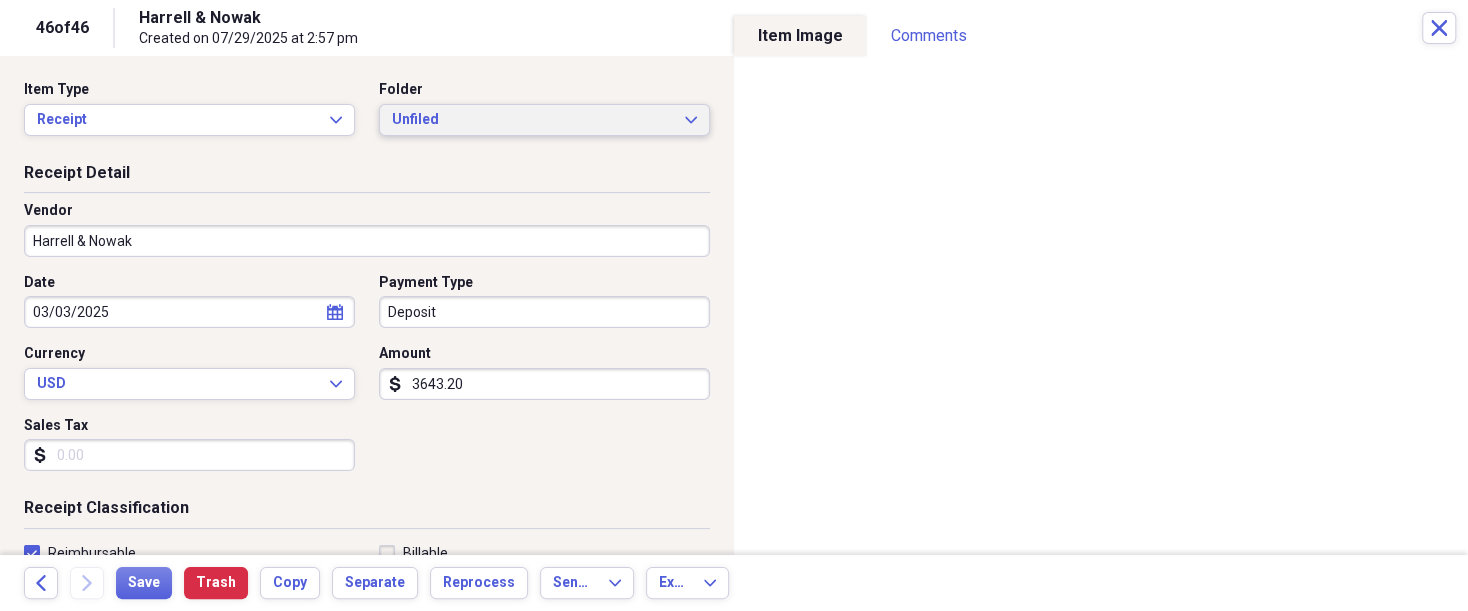 click on "Unfiled Expand" at bounding box center [544, 120] 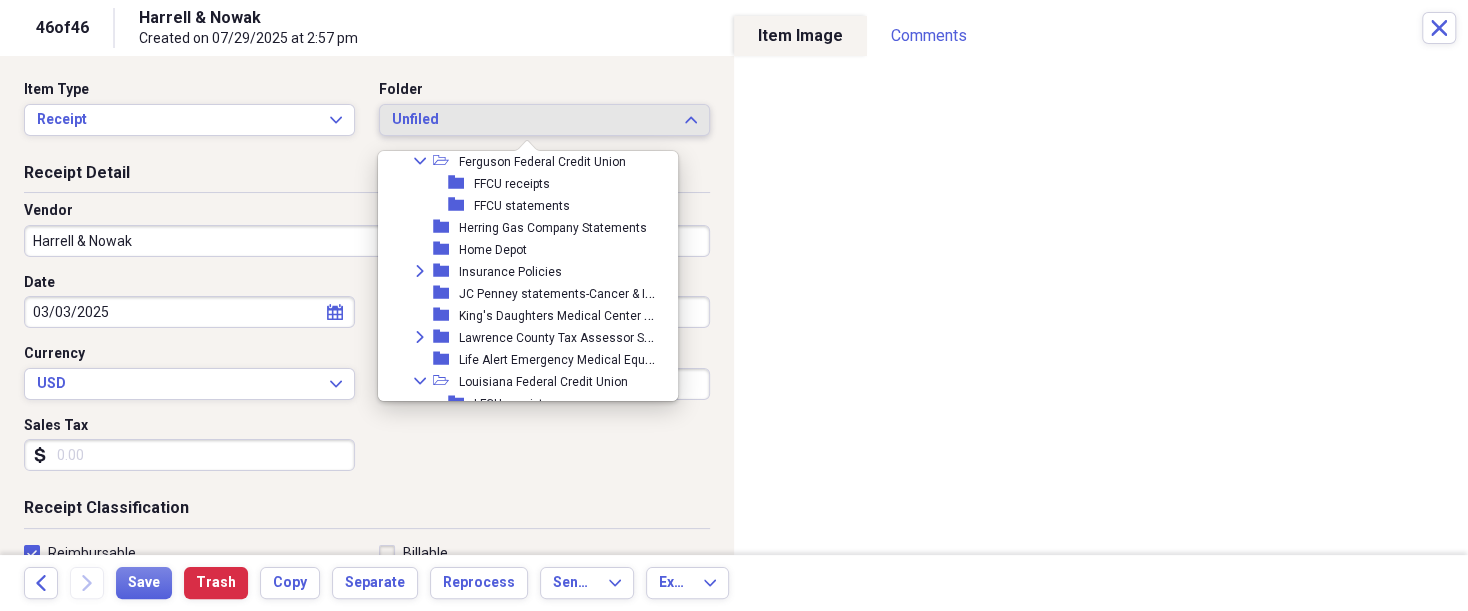 scroll, scrollTop: 779, scrollLeft: 0, axis: vertical 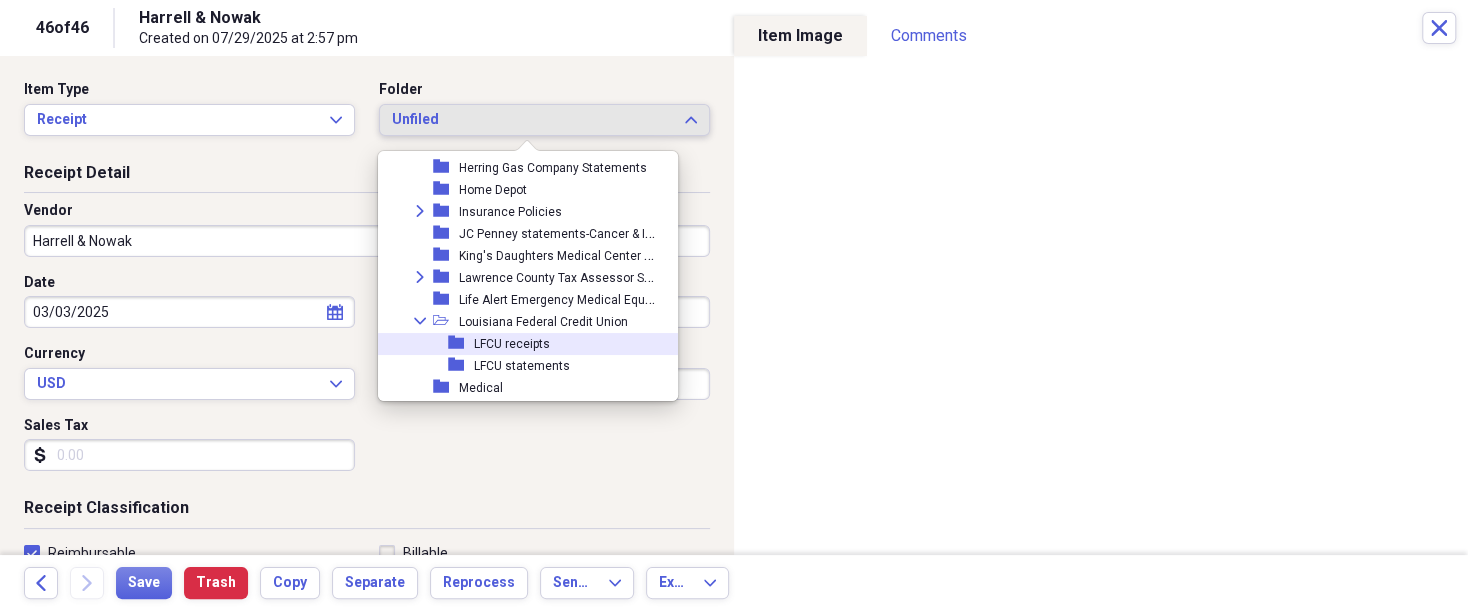 click on "LFCU receipts" at bounding box center [512, 344] 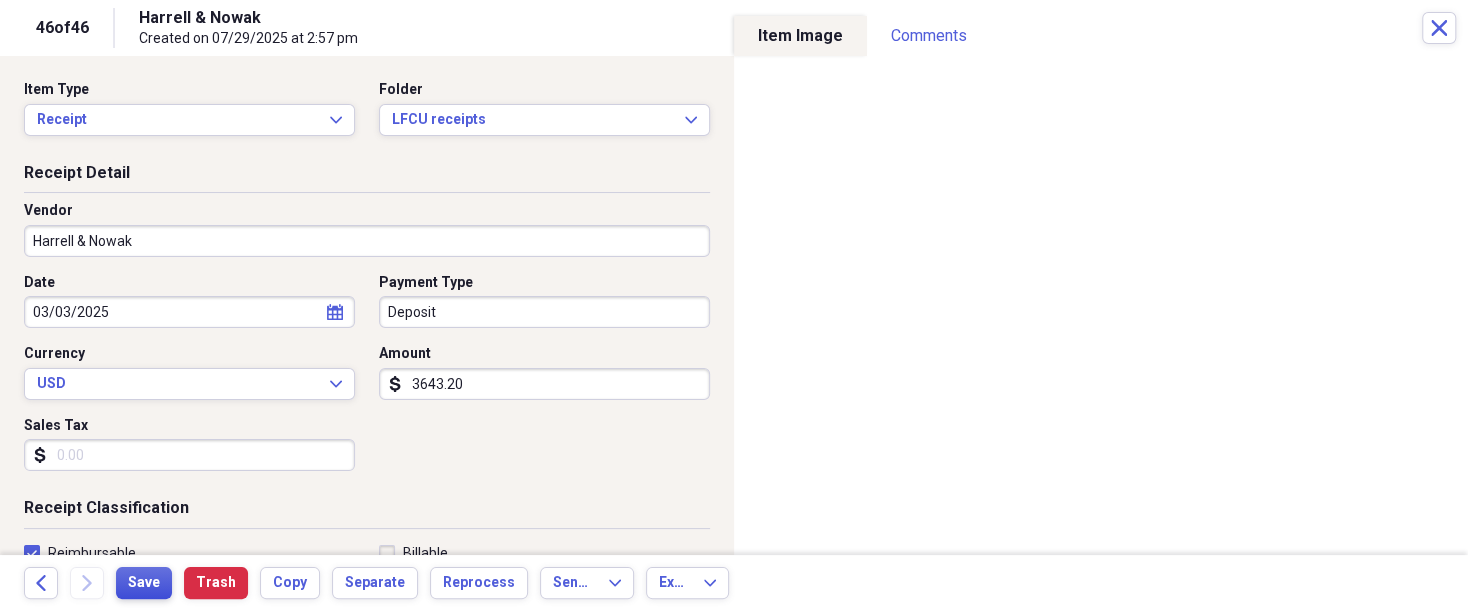 click on "Save" at bounding box center (144, 583) 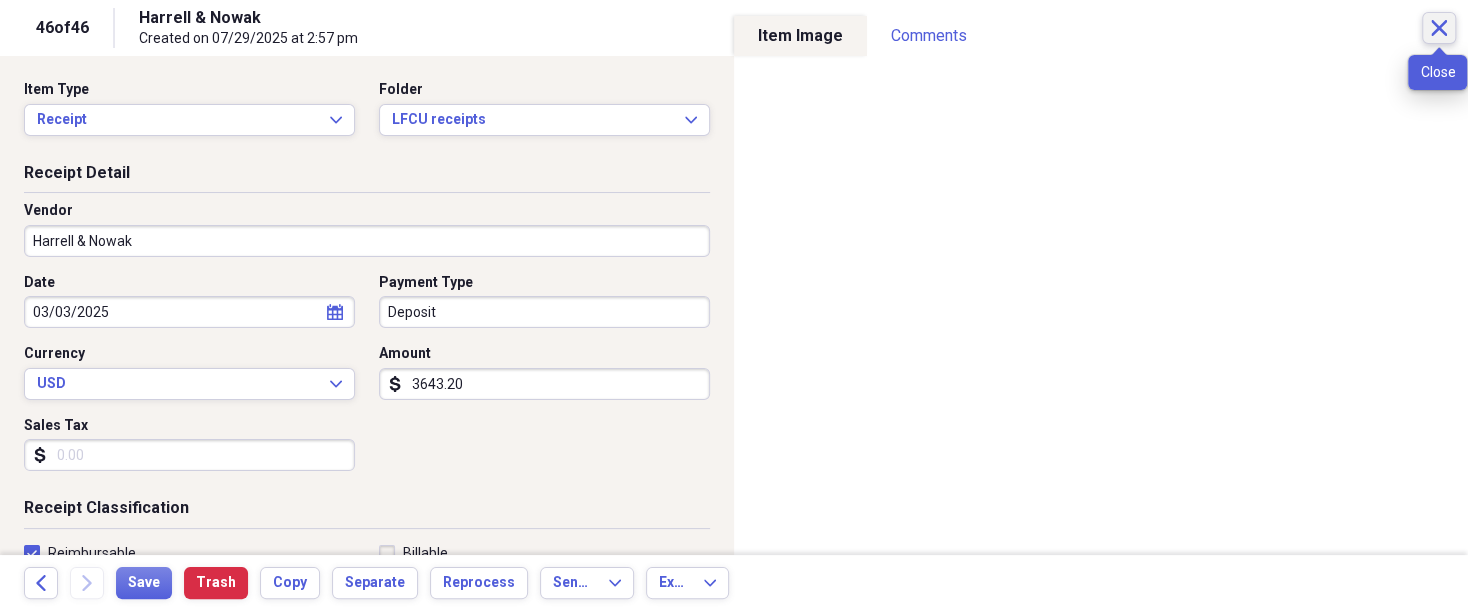 click on "Close" 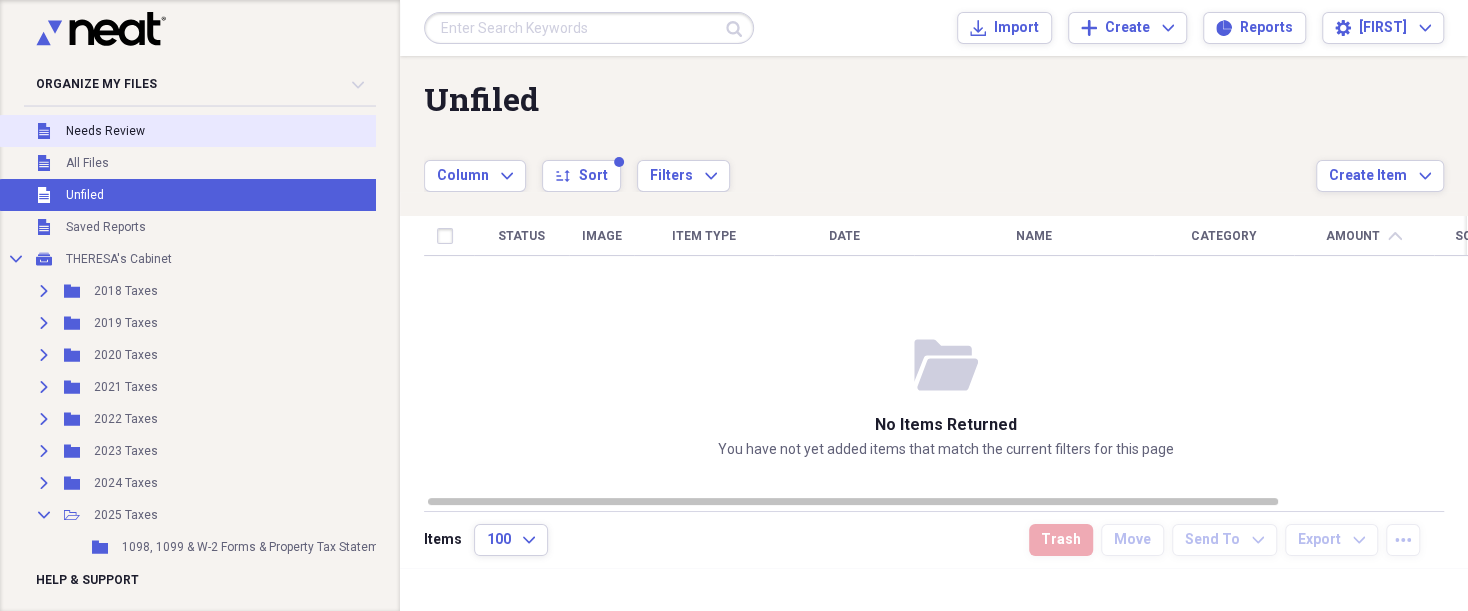 click on "Unfiled Needs Review" at bounding box center (276, 131) 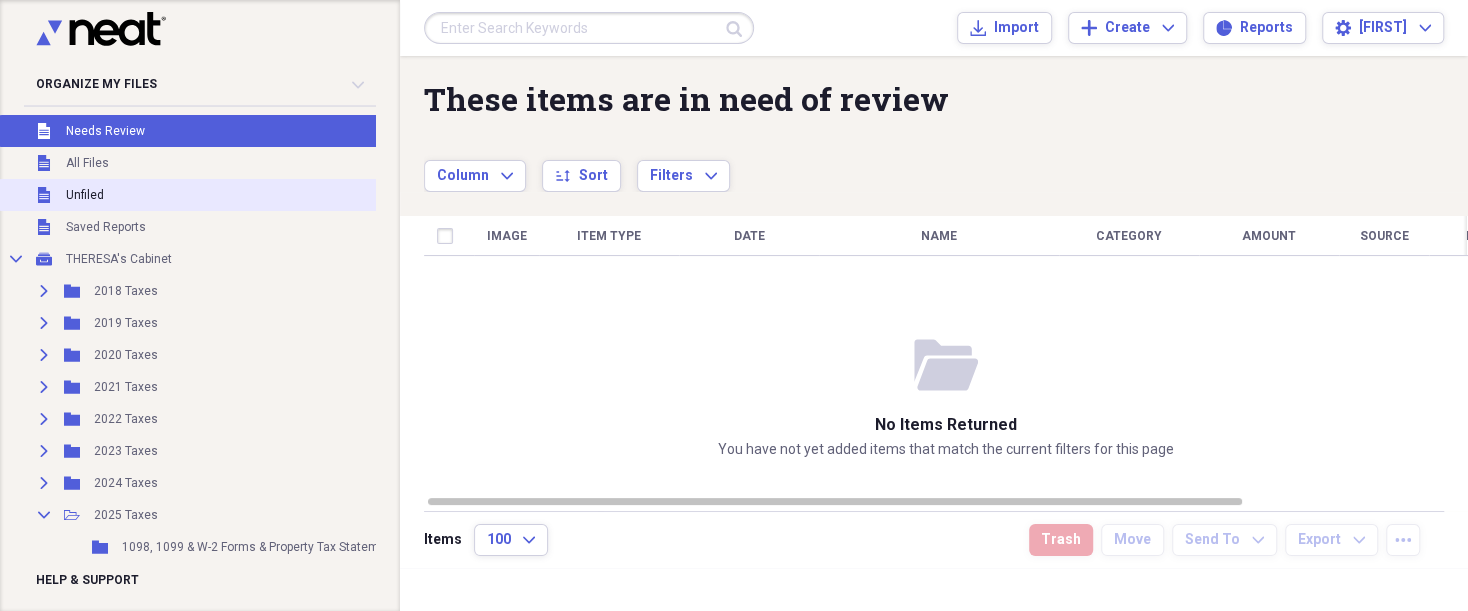 click on "Unfiled Unfiled" at bounding box center (276, 195) 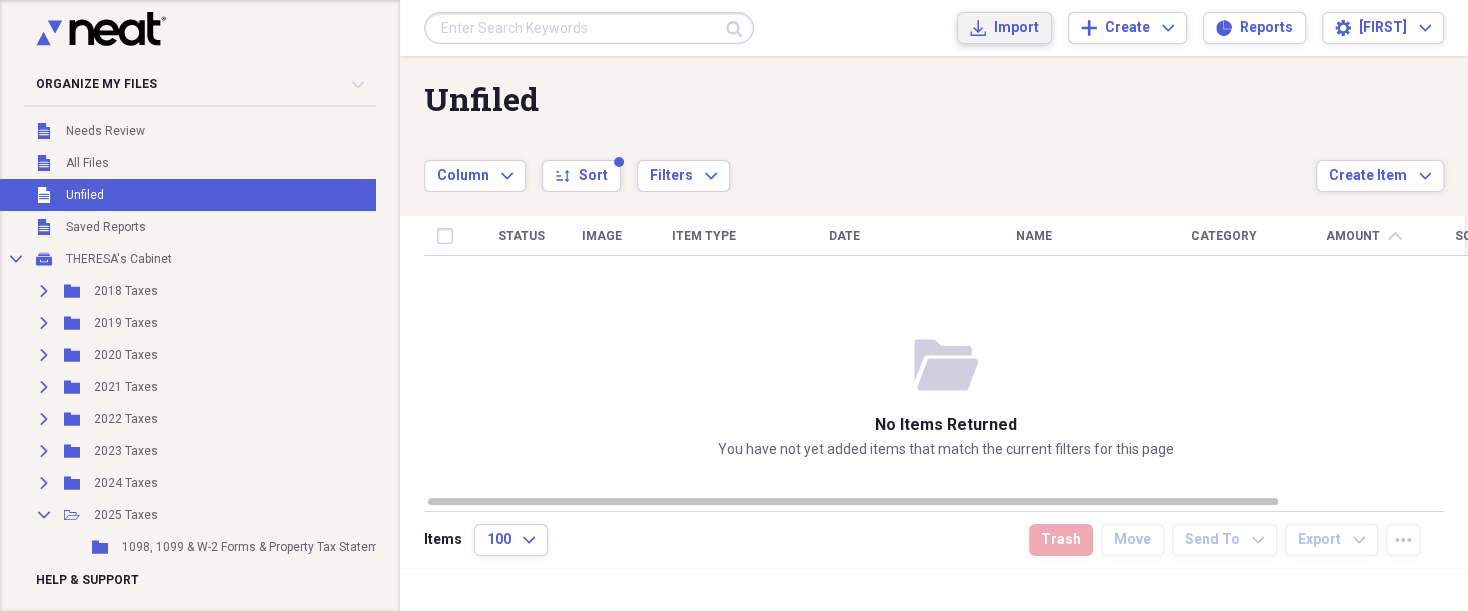 click on "Import" at bounding box center [1016, 28] 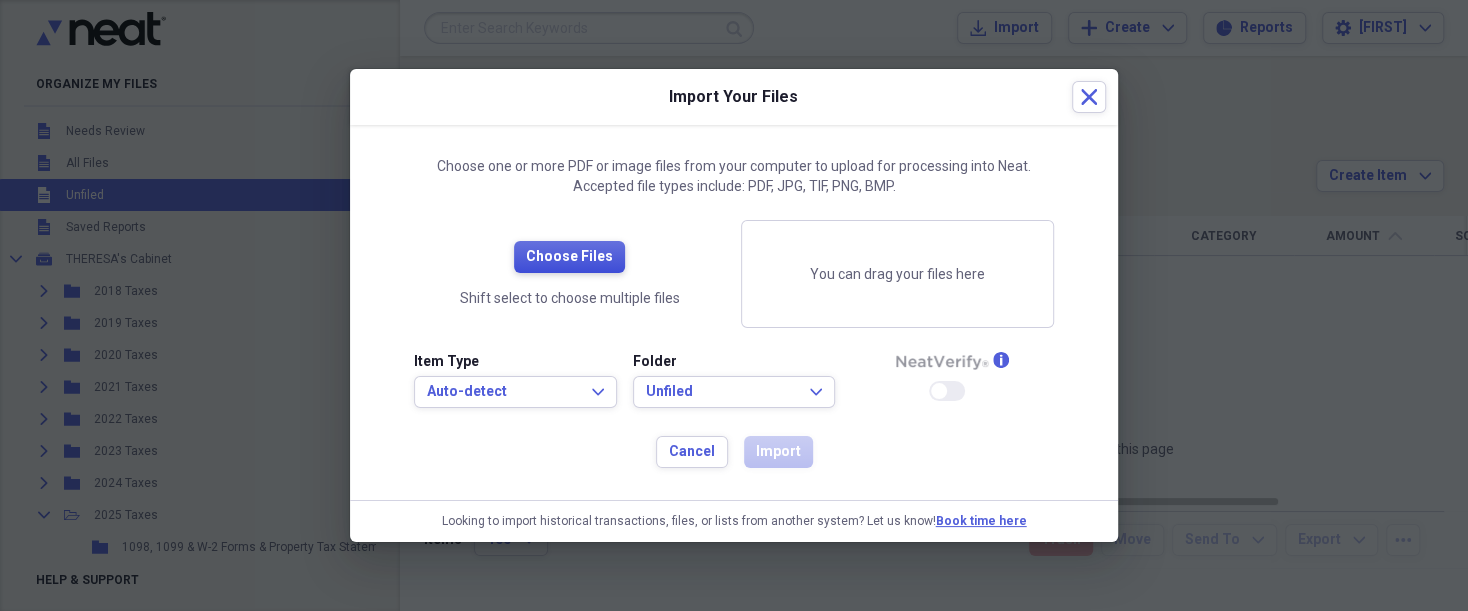 click on "Choose Files" at bounding box center [569, 257] 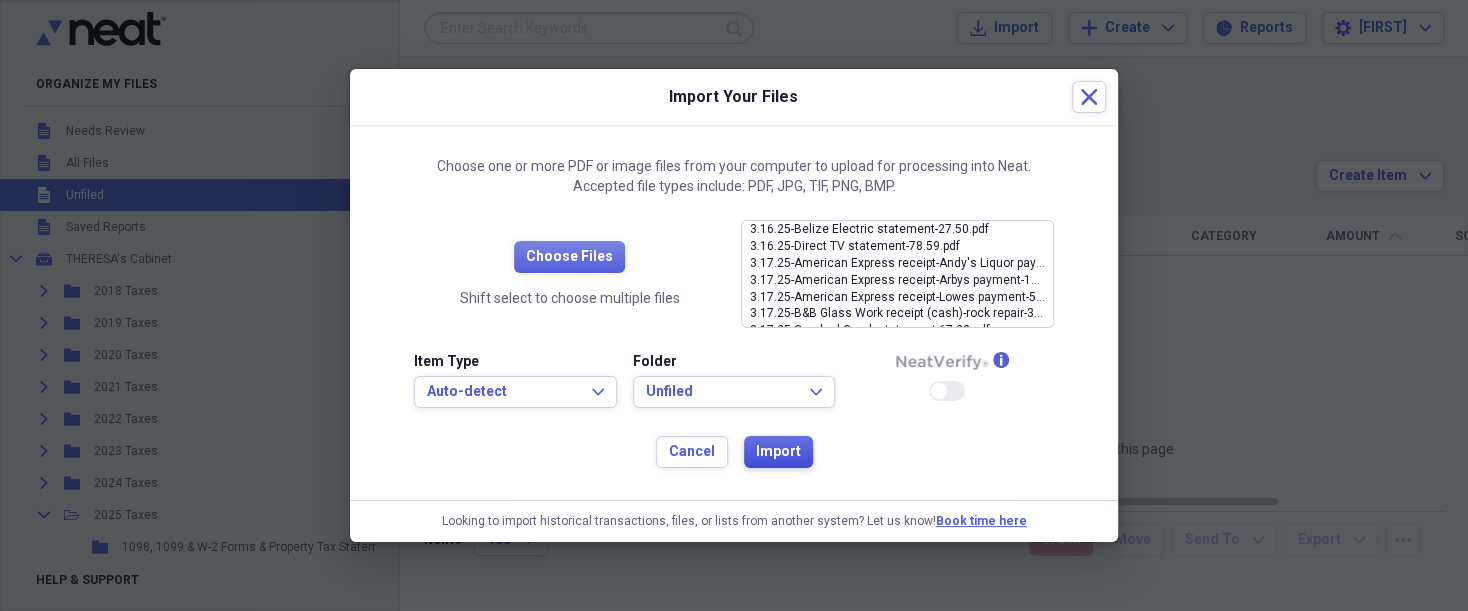 click on "Import" at bounding box center [778, 452] 